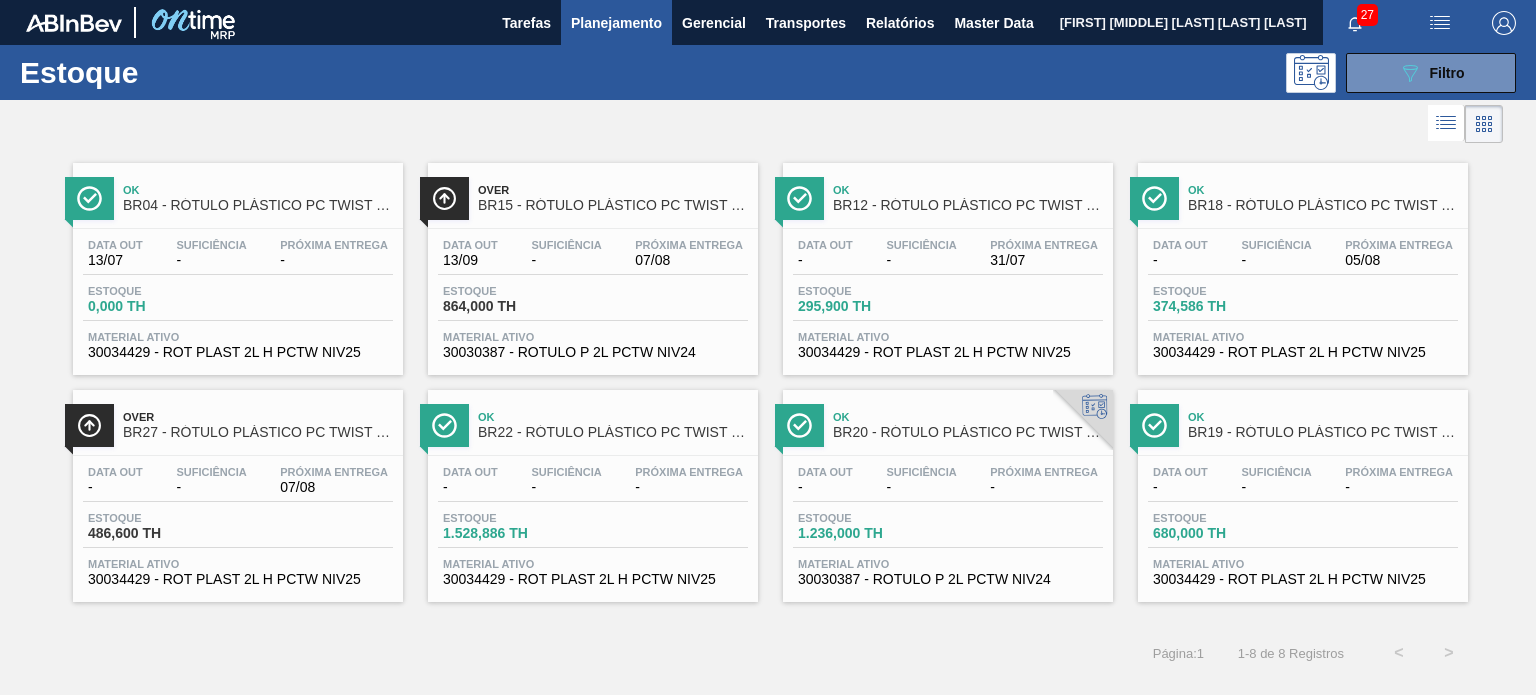 scroll, scrollTop: 0, scrollLeft: 0, axis: both 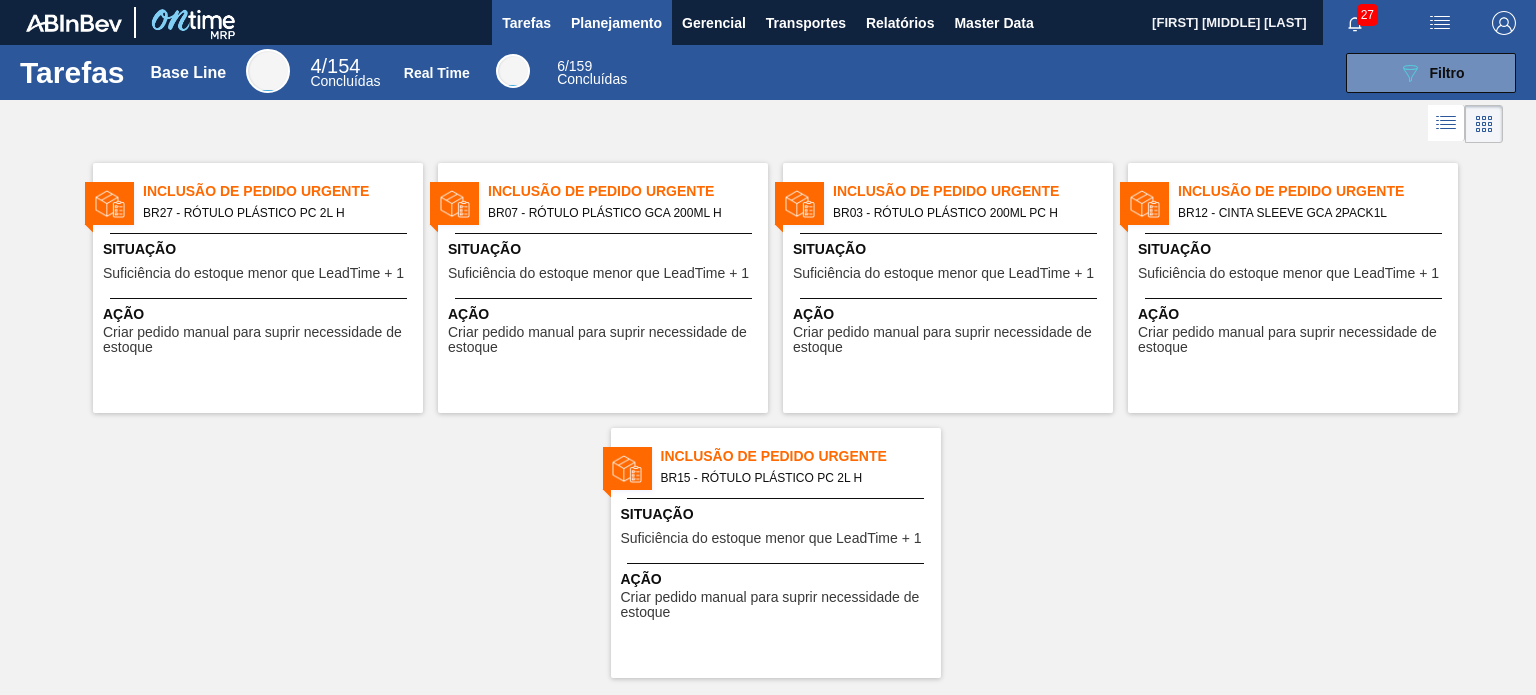 click on "Planejamento" at bounding box center (616, 23) 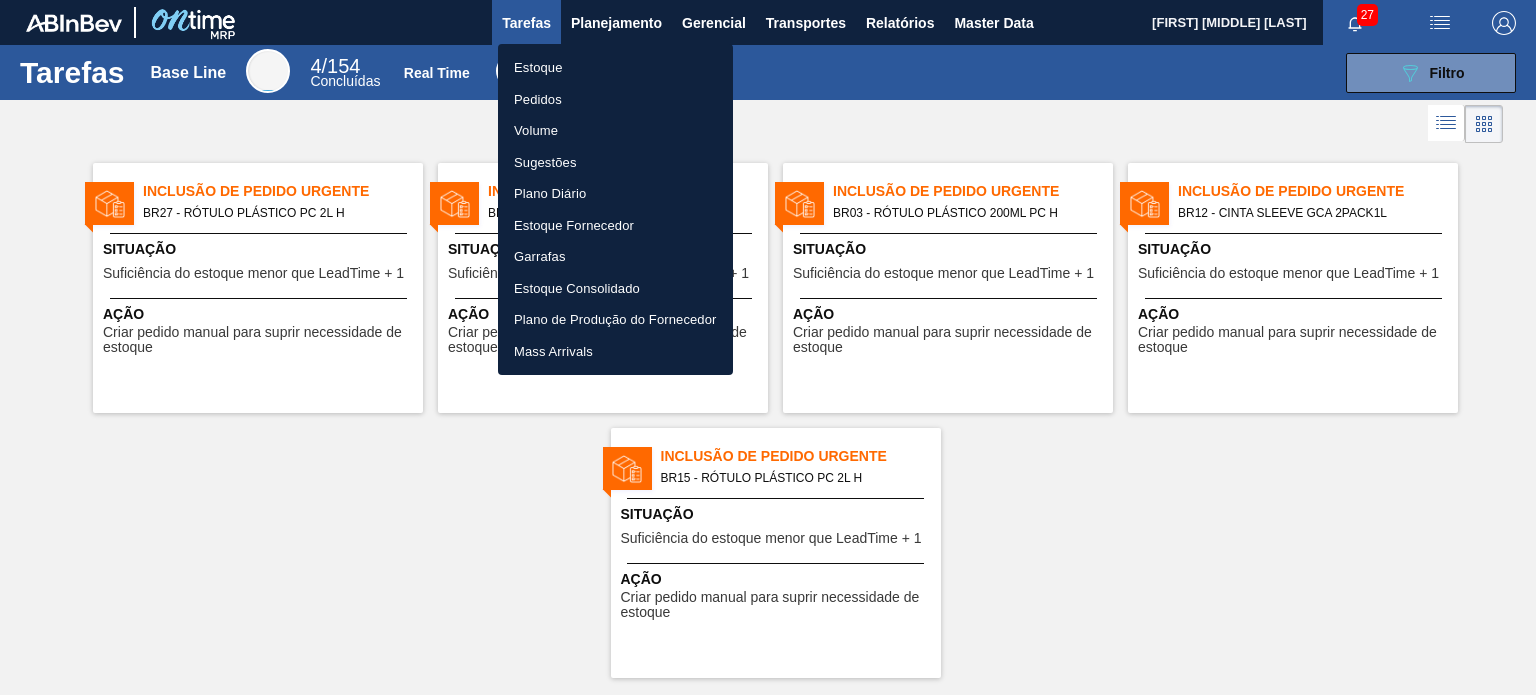 drag, startPoint x: 602, startPoint y: 51, endPoint x: 612, endPoint y: 55, distance: 10.770329 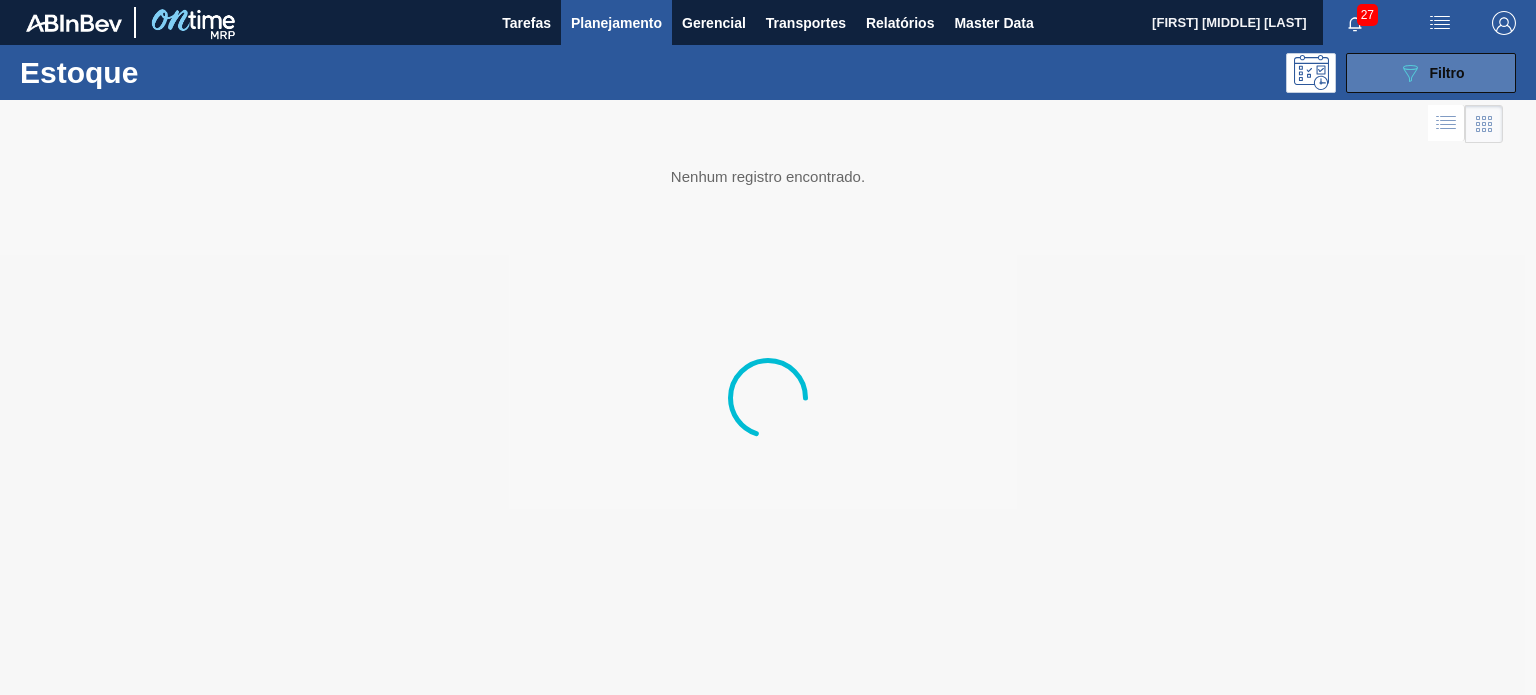 click on "Filtro" at bounding box center (1447, 73) 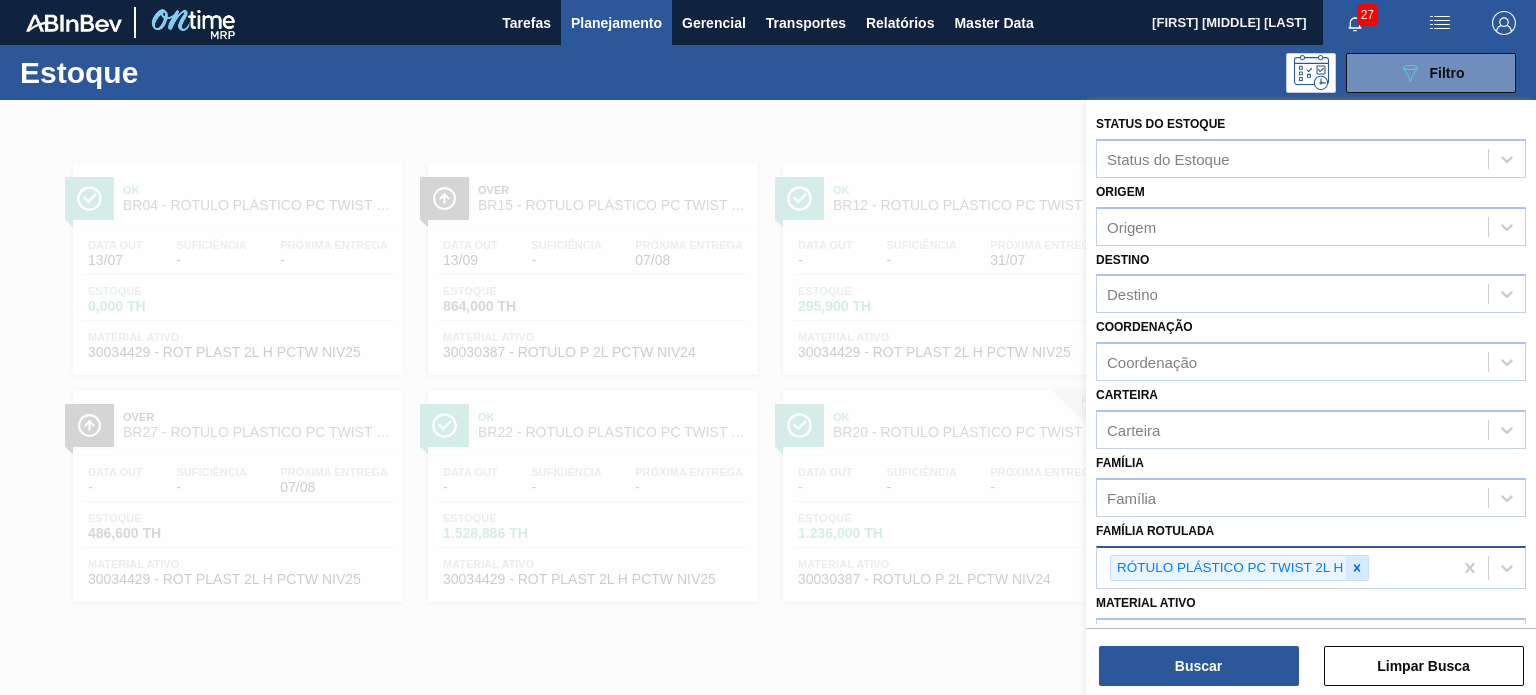 click 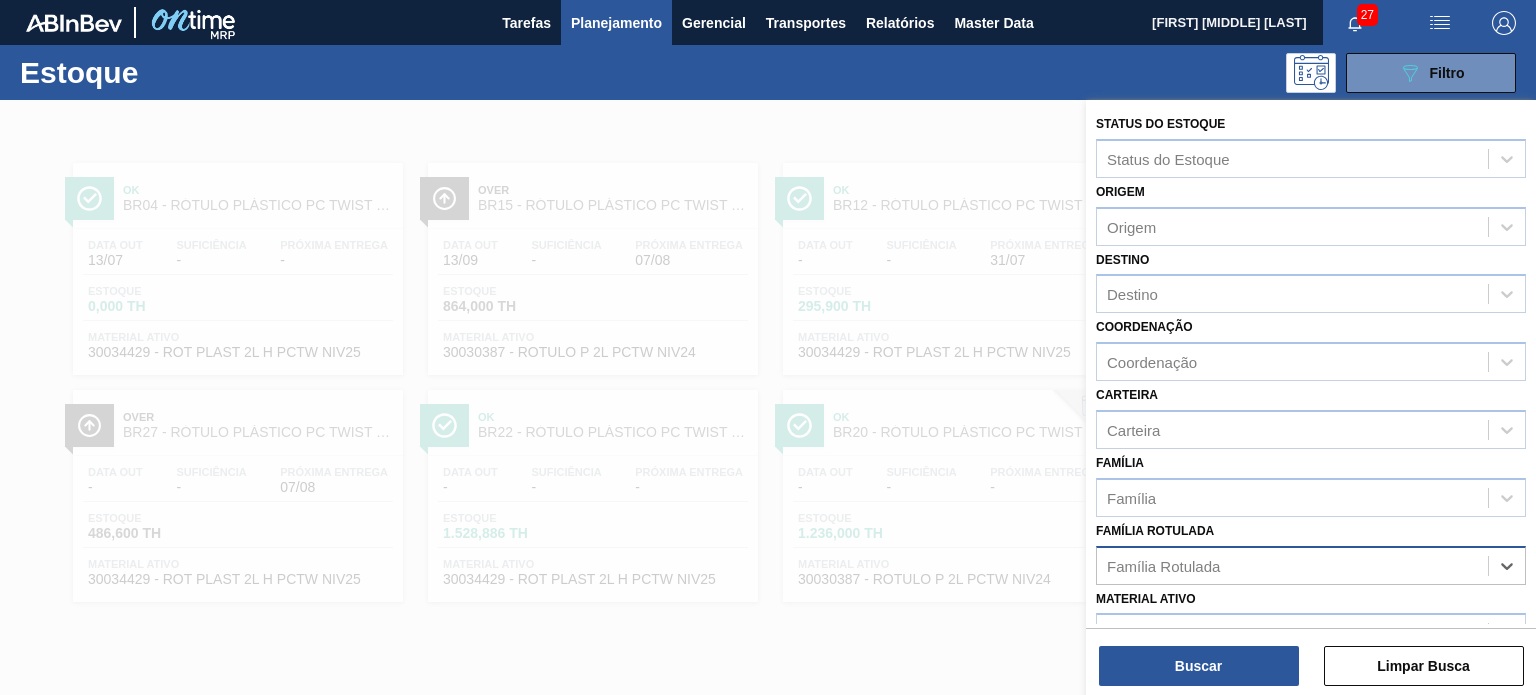 paste on "RÓTULO PLÁSTICO GCA 2L H" 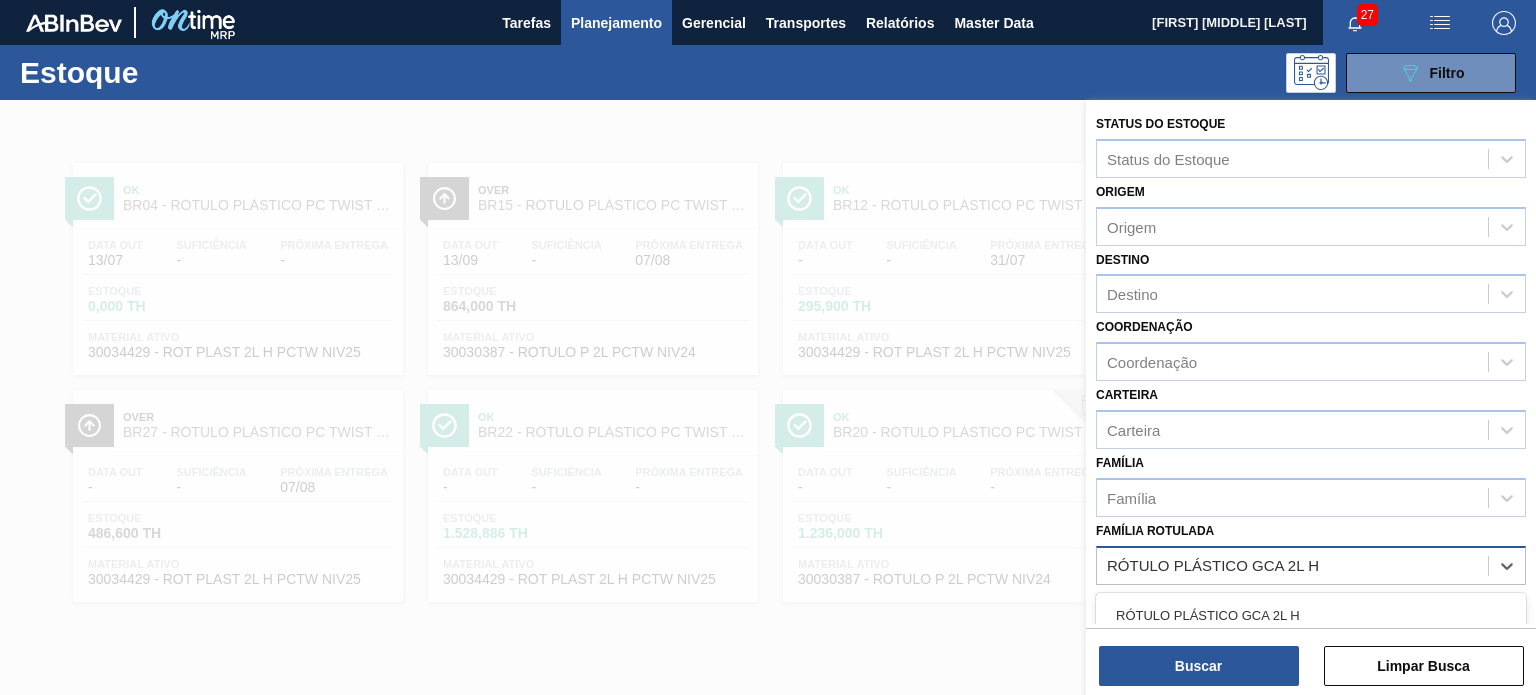 click on "RÓTULO PLÁSTICO GCA 2L H" at bounding box center (1311, 615) 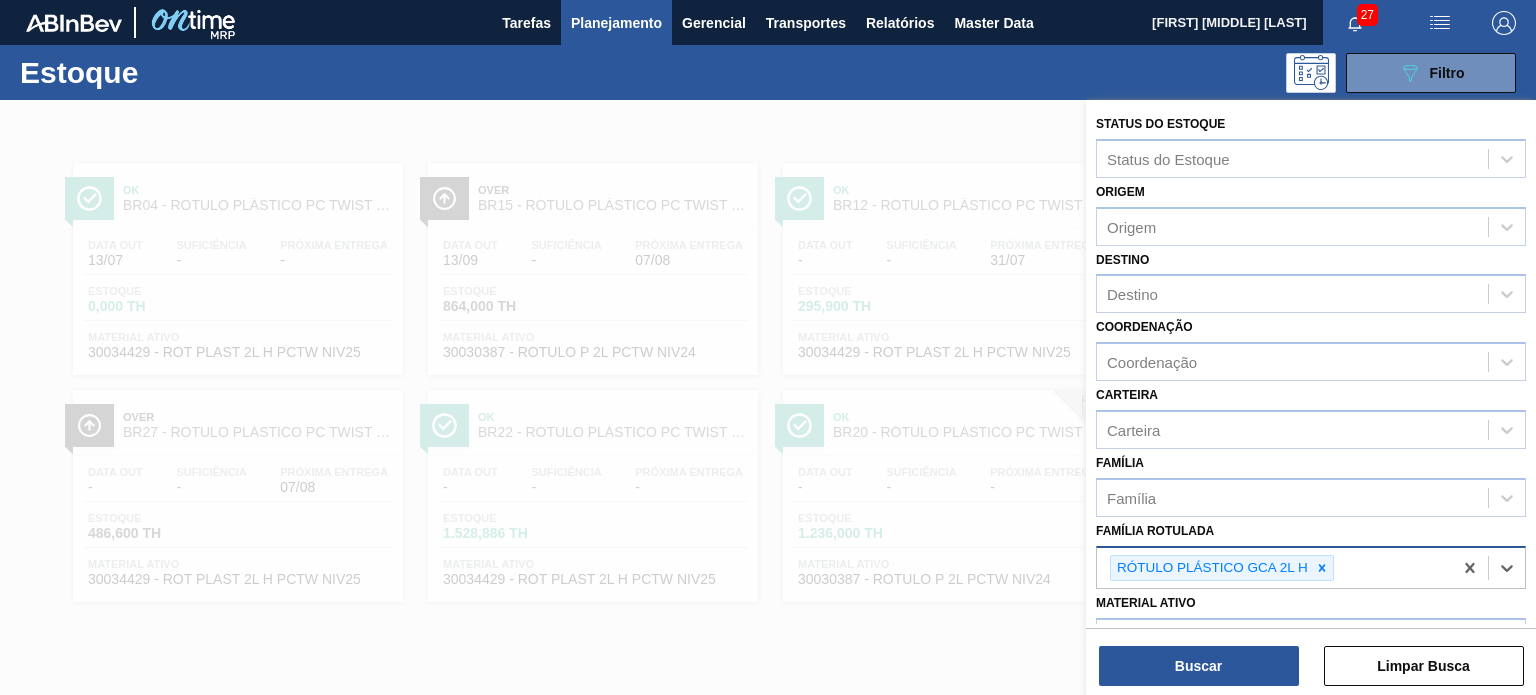 click on "Status do Estoque Status do Estoque Origem Origem Destino Destino Coordenação Coordenação Carteira Carteira Família Família Família Rotulada option RÓTULO PLÁSTICO GCA 2L H, selected.   Select is focused ,type to refine list, press Down to open the menu,  press left to focus selected values RÓTULO PLÁSTICO GCA 2L H Material ativo Material ativo Data de Entrega de Data de Entrega até Data suficiência de Data suficiência até Data out de Data out até Buscar Limpar Busca" at bounding box center (1311, 399) 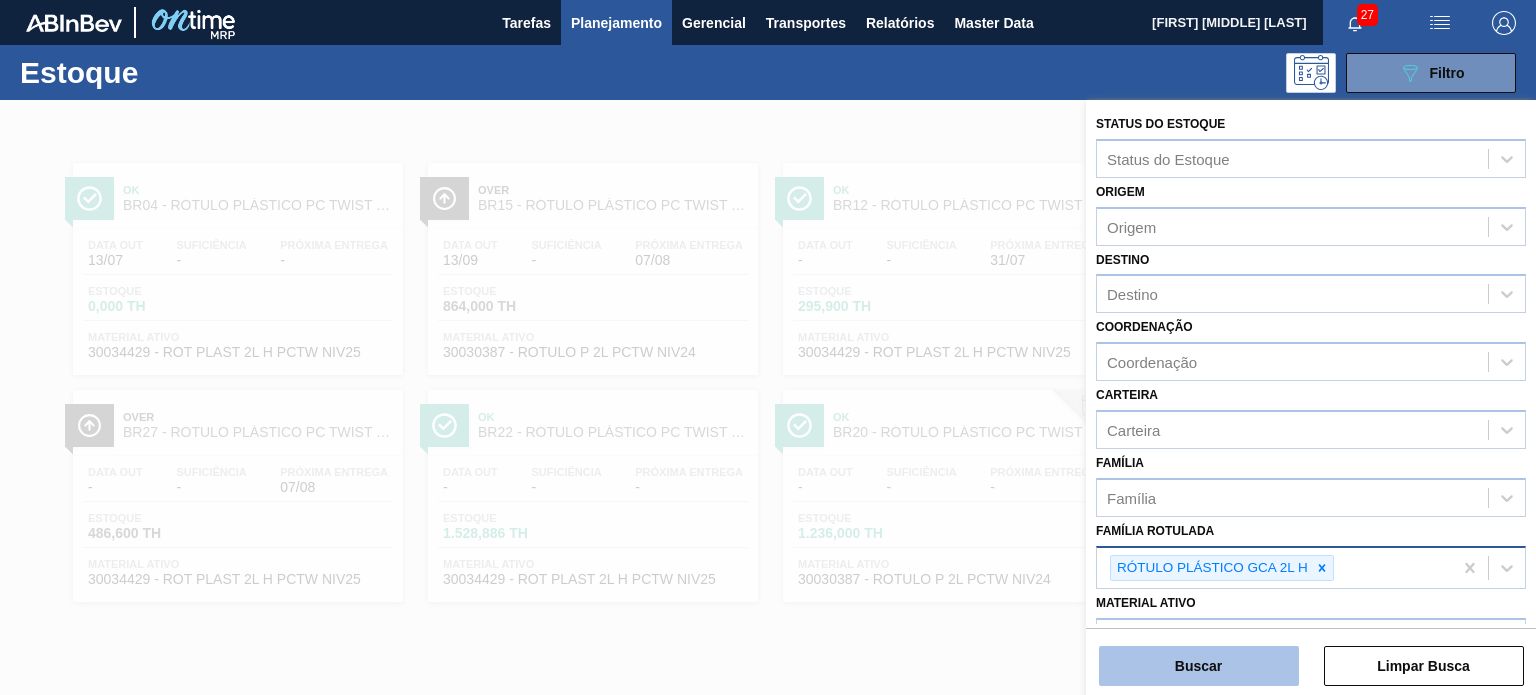 click on "Buscar" at bounding box center (1199, 666) 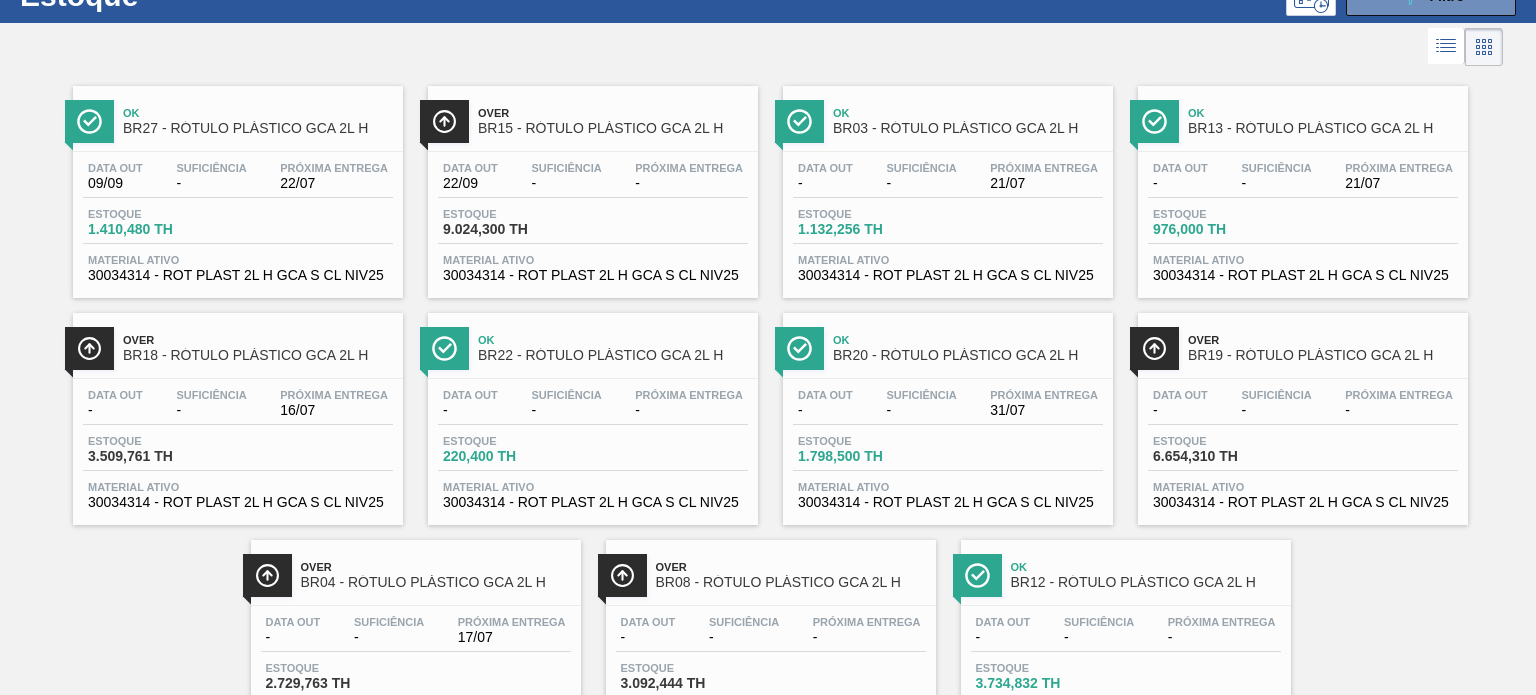 scroll, scrollTop: 100, scrollLeft: 0, axis: vertical 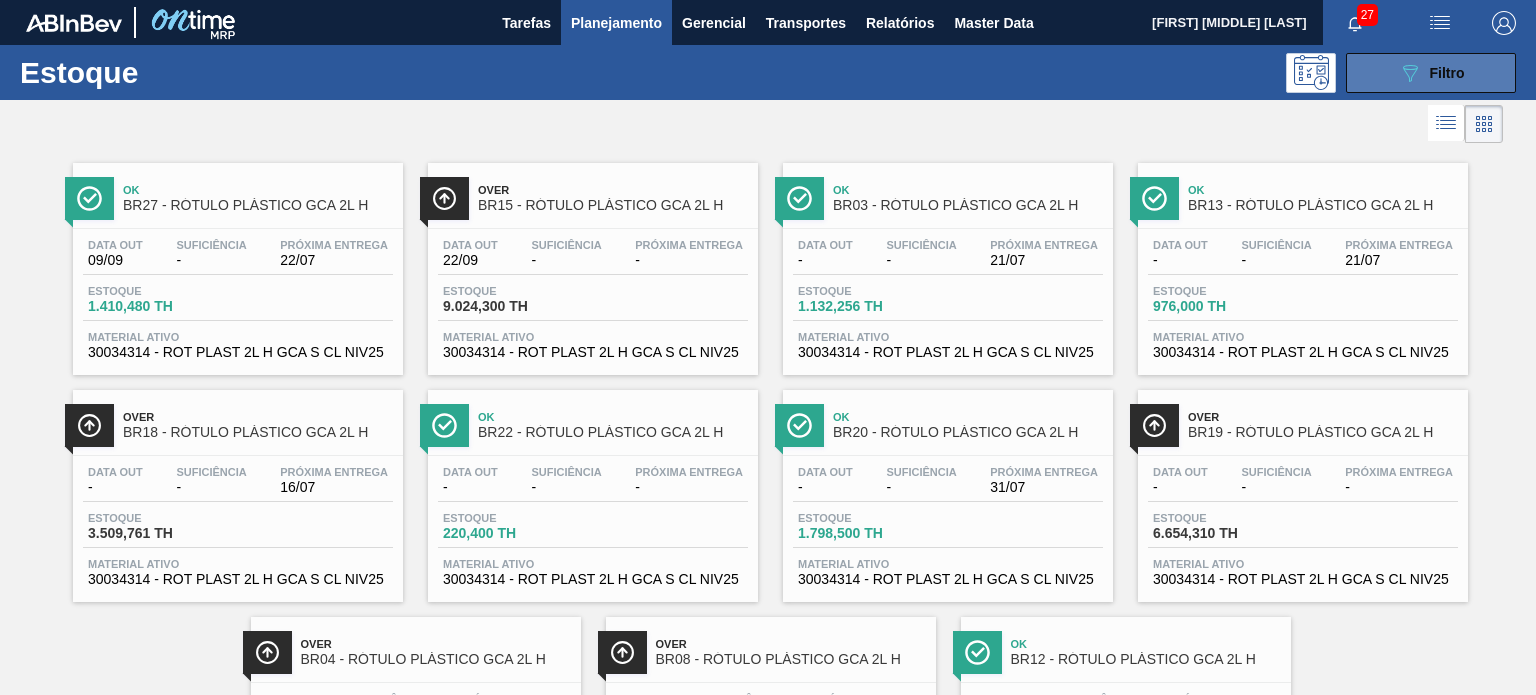 click on "089F7B8B-B2A5-4AFE-B5C0-19BA573D28AC Filtro" at bounding box center (1431, 73) 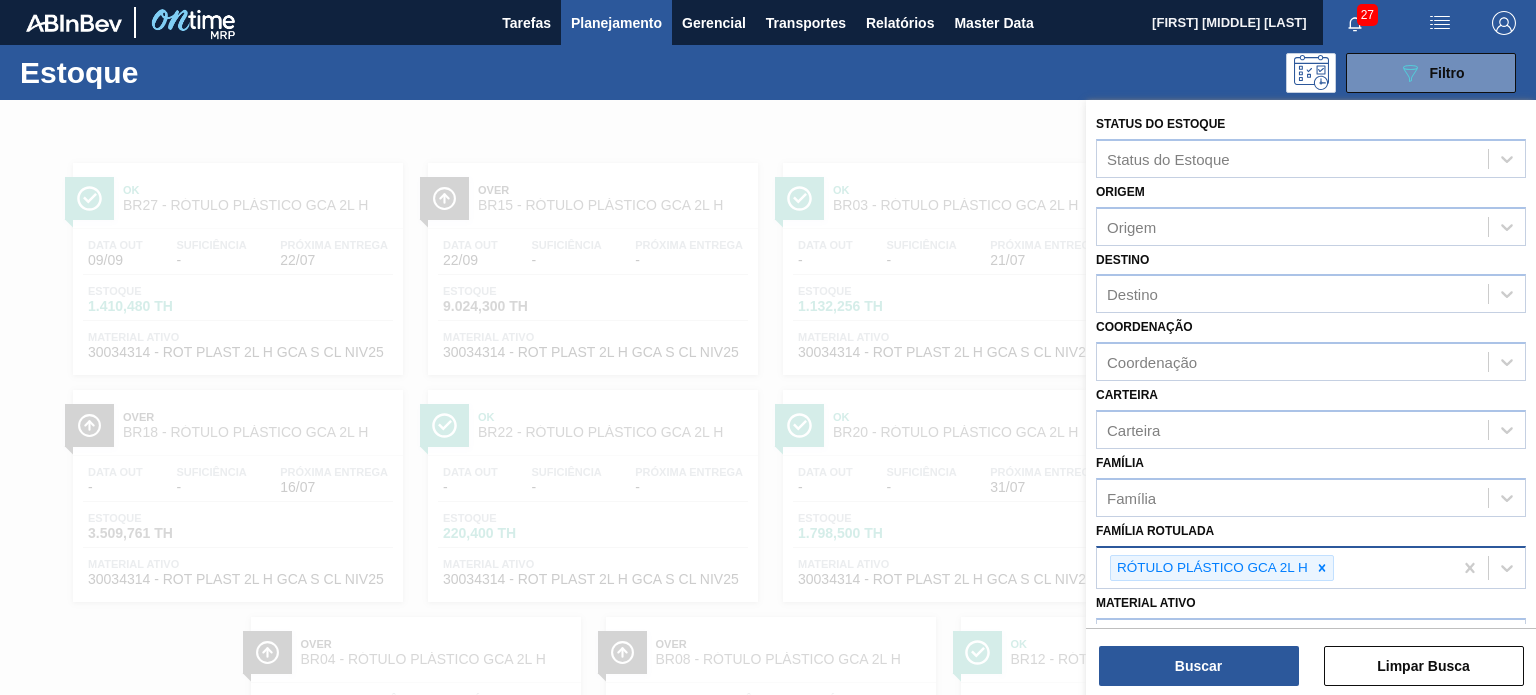 click at bounding box center [1322, 568] 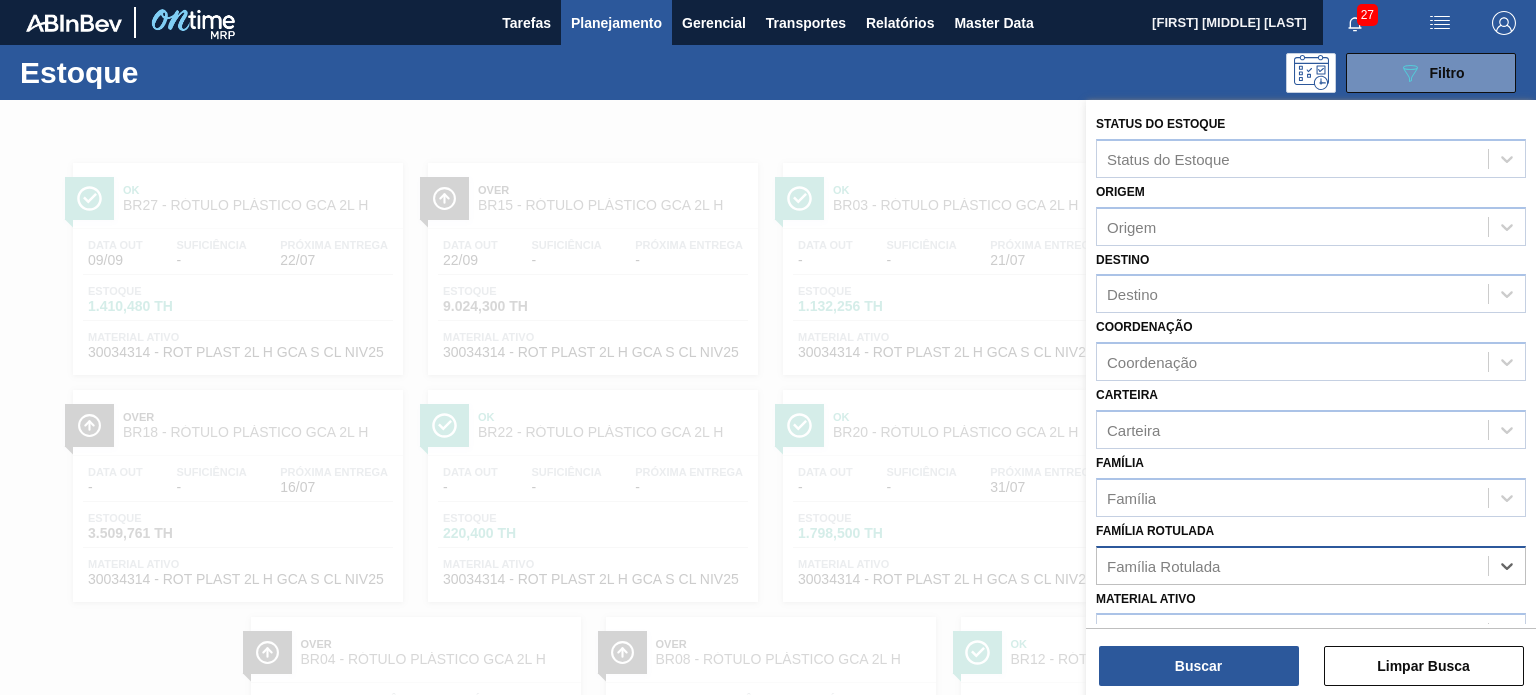 paste on "RÓTULO PLÁSTICO SUKITA 2L H" 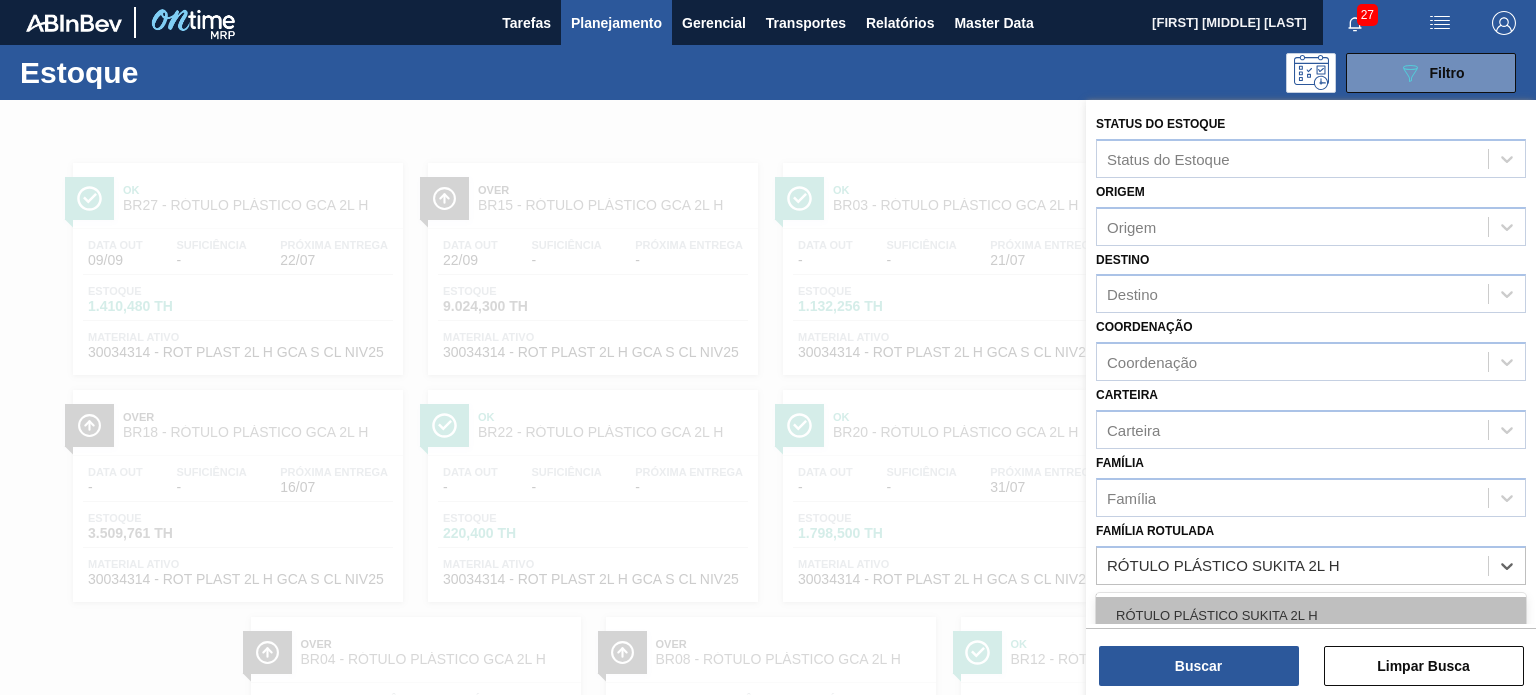 click on "RÓTULO PLÁSTICO SUKITA 2L H" at bounding box center (1311, 615) 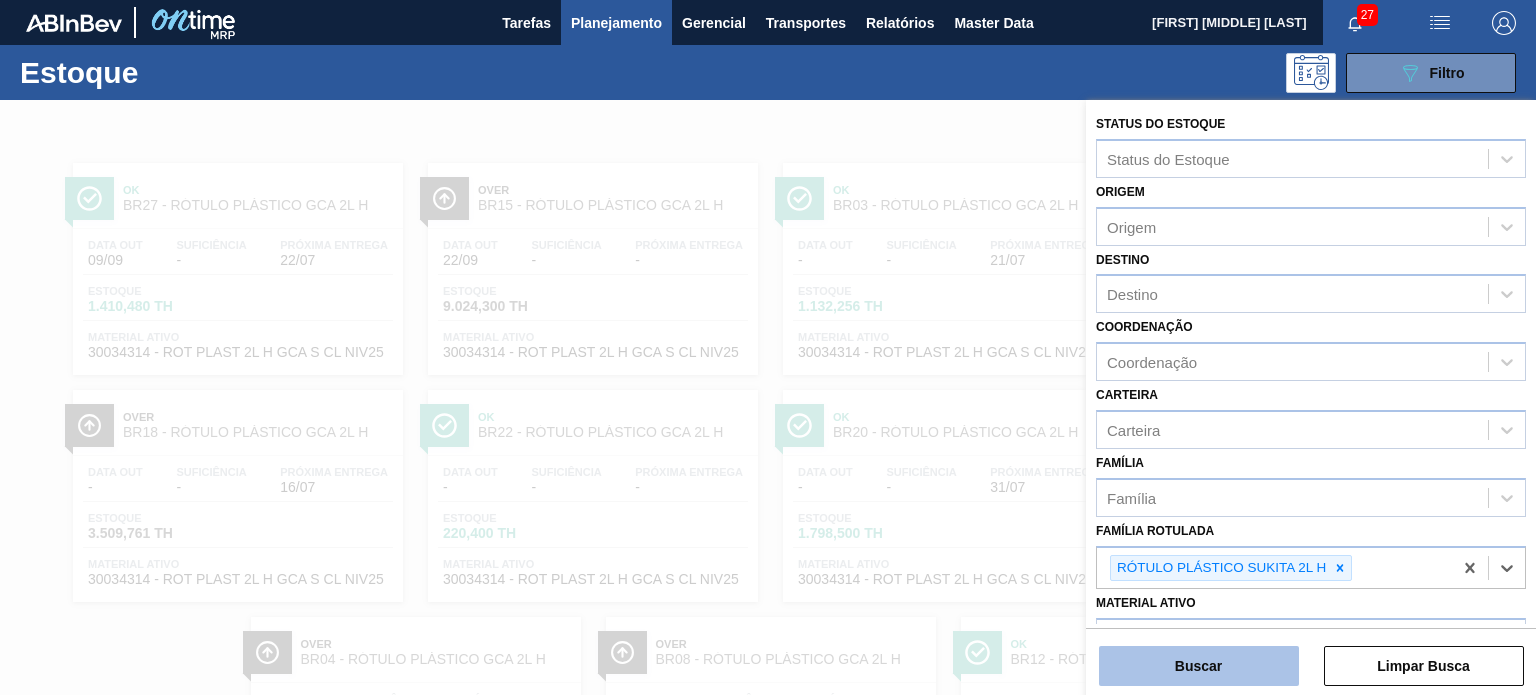 click on "Buscar" at bounding box center (1199, 666) 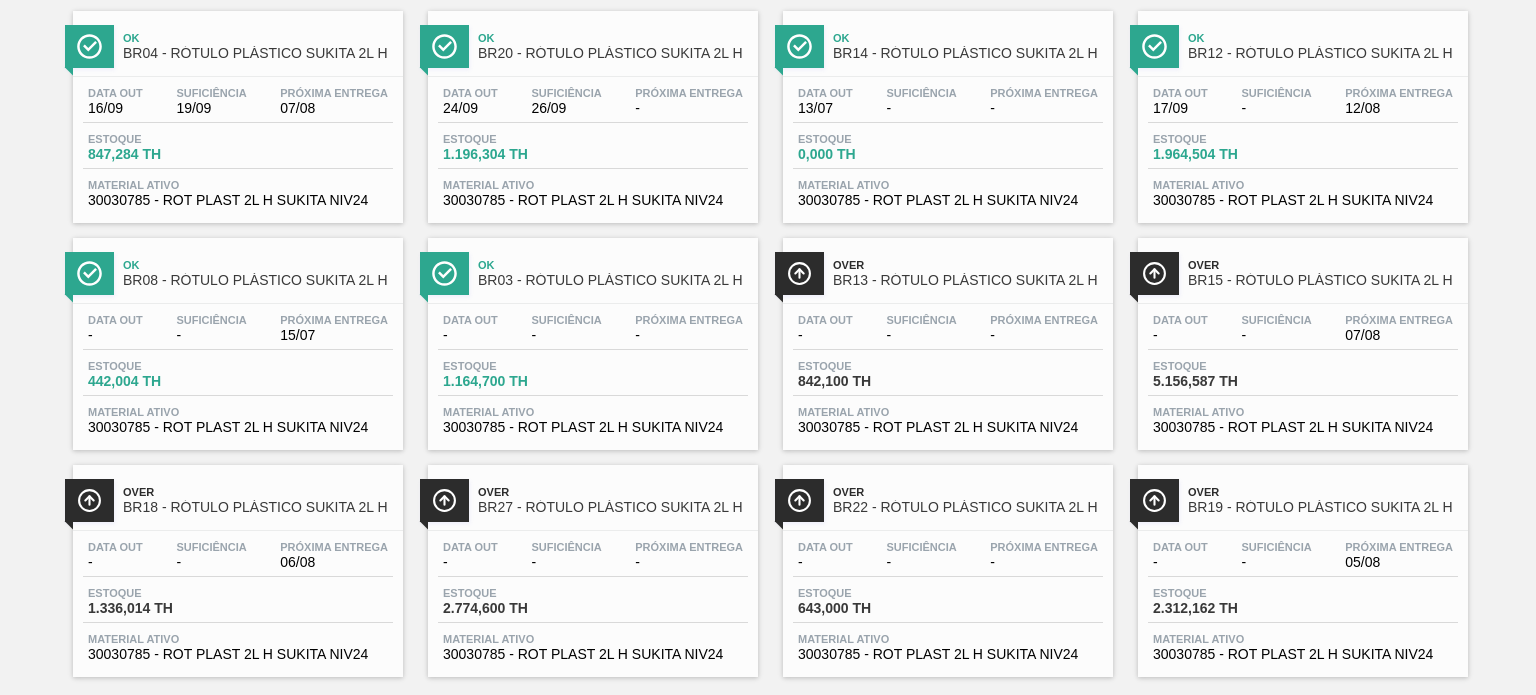 scroll, scrollTop: 181, scrollLeft: 0, axis: vertical 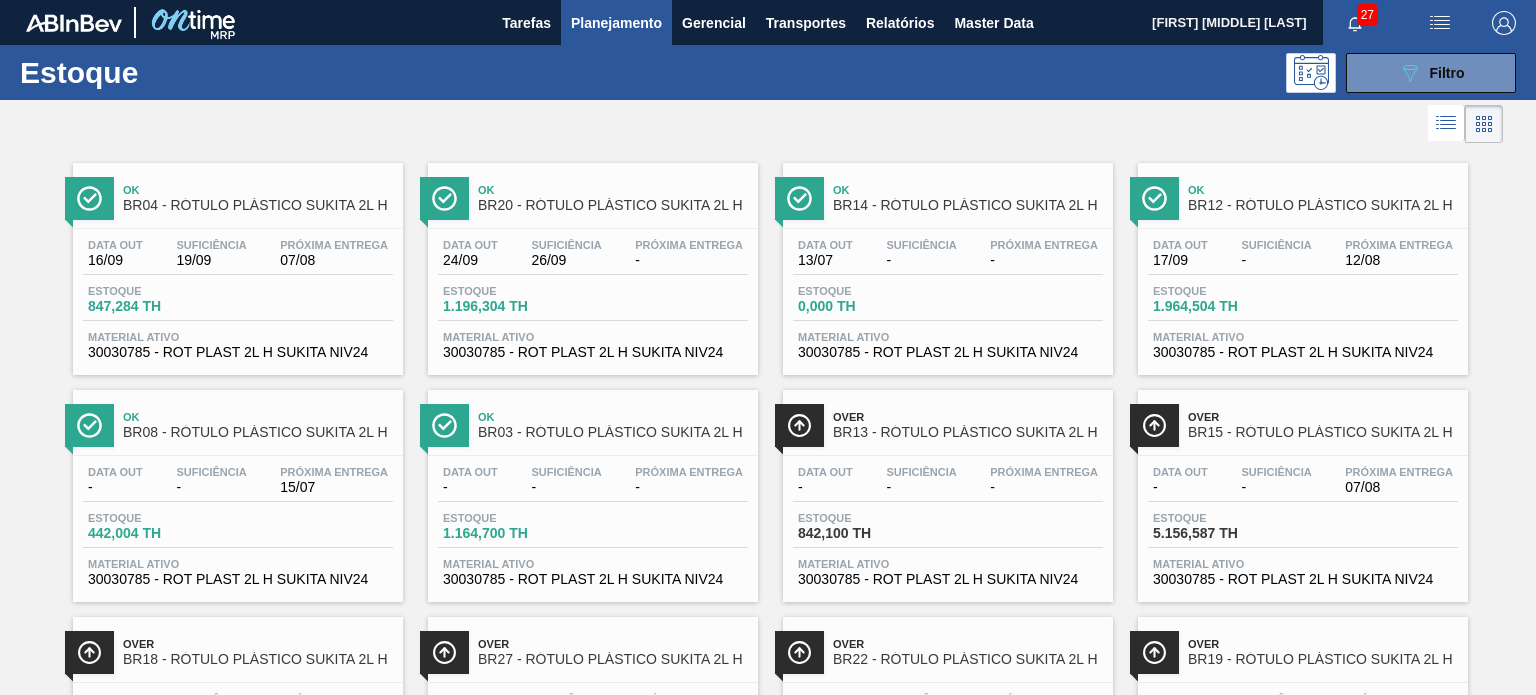 click on "Planejamento" at bounding box center (616, 23) 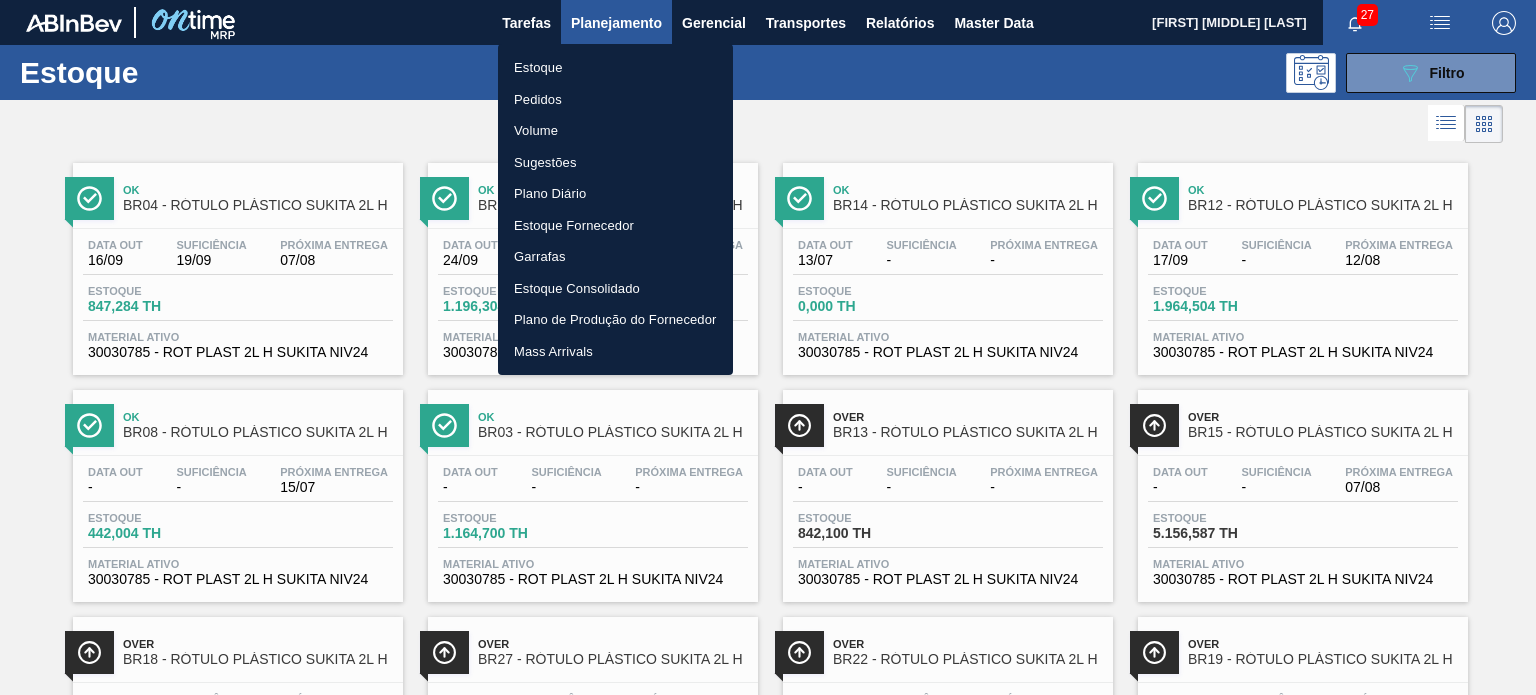 click on "Pedidos" at bounding box center [615, 100] 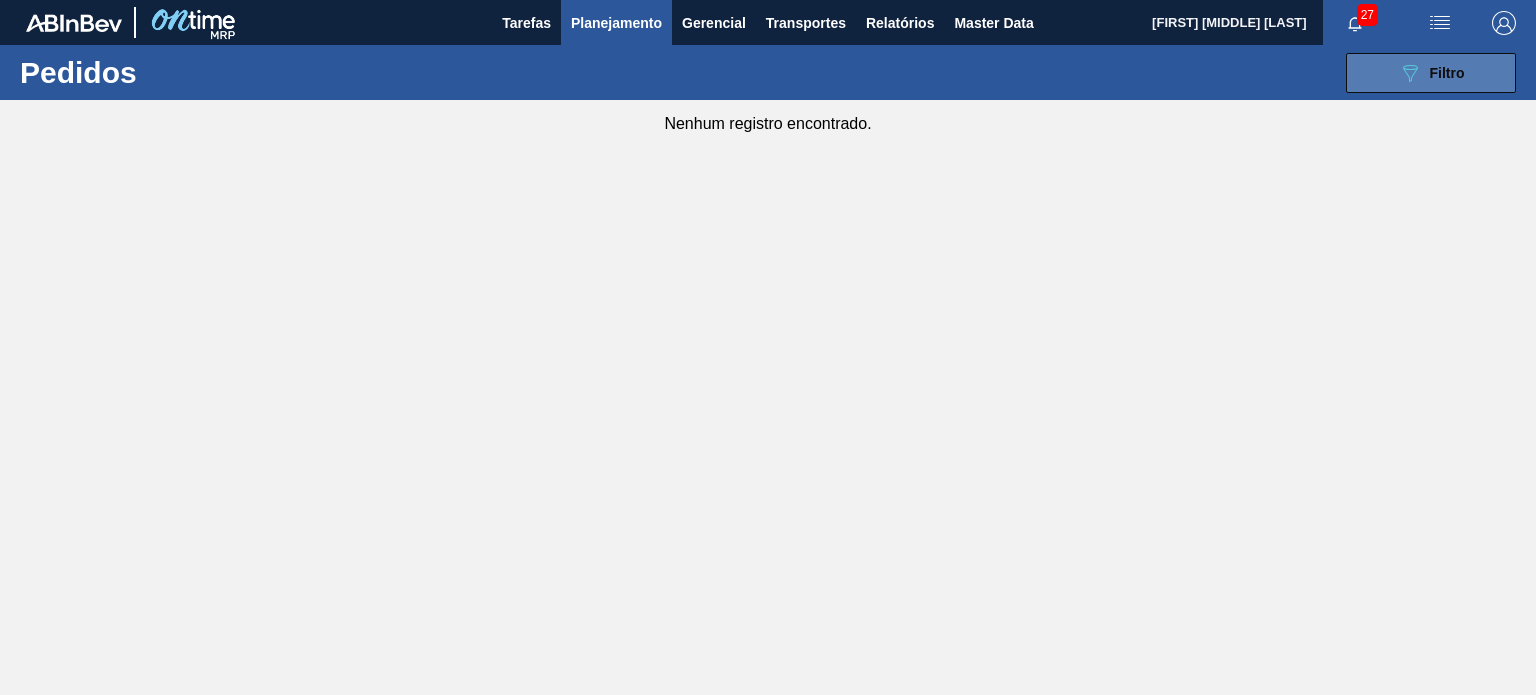click on "Filtro" at bounding box center [1447, 73] 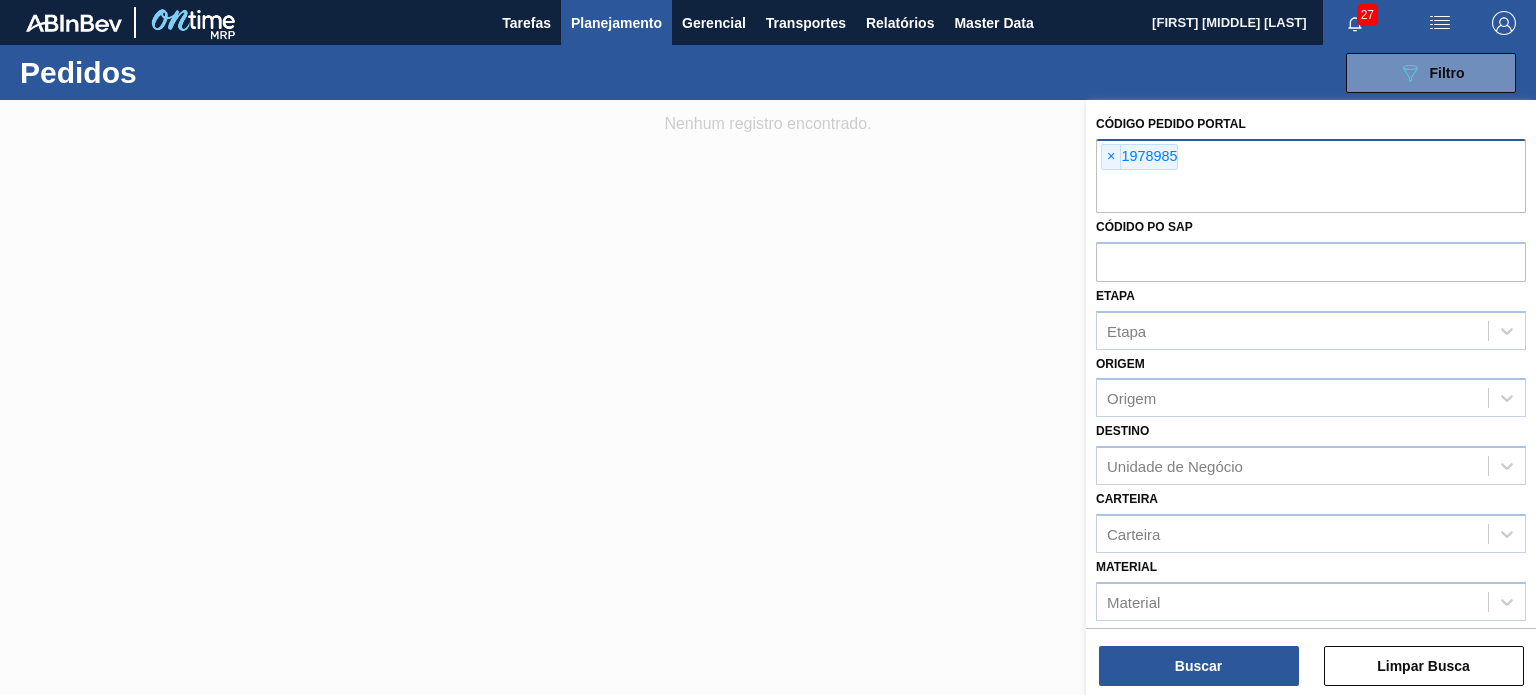 click on "×" at bounding box center (1111, 157) 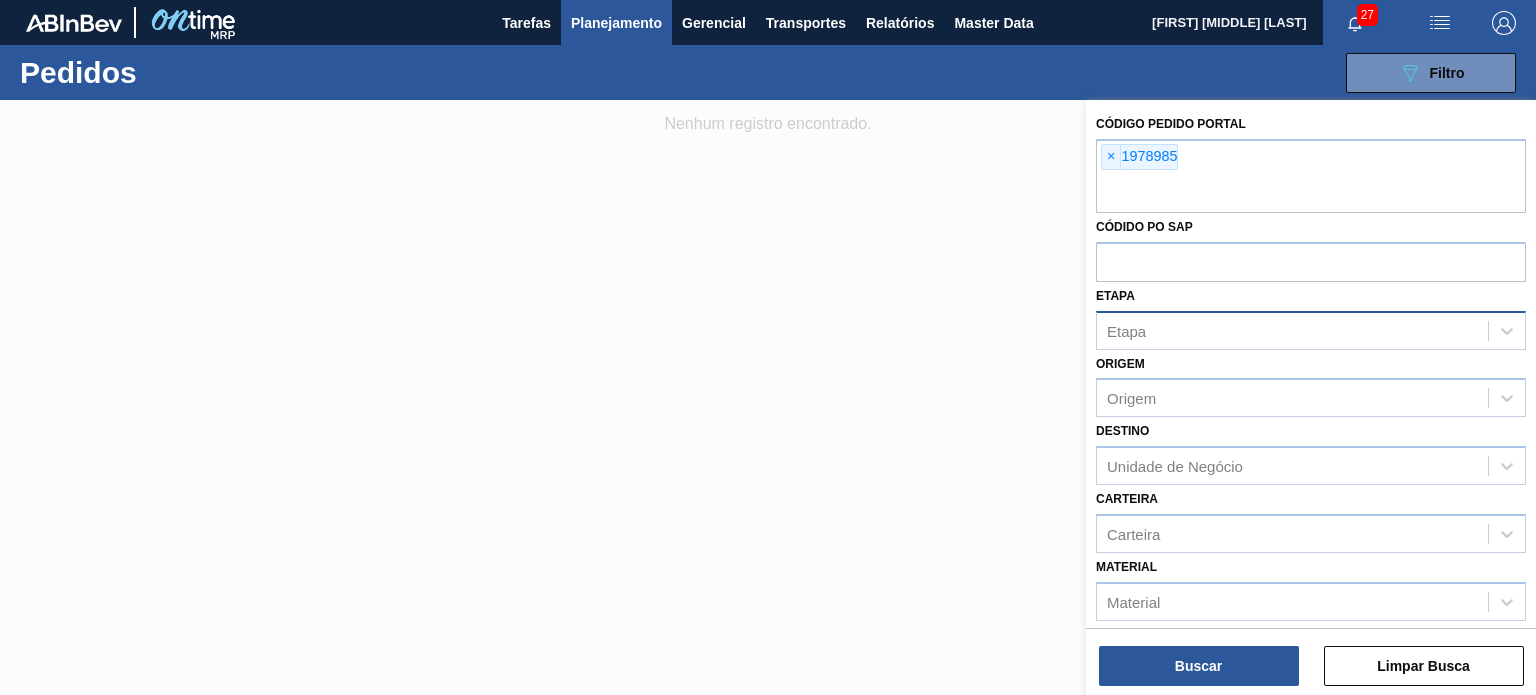 paste on "1981288" 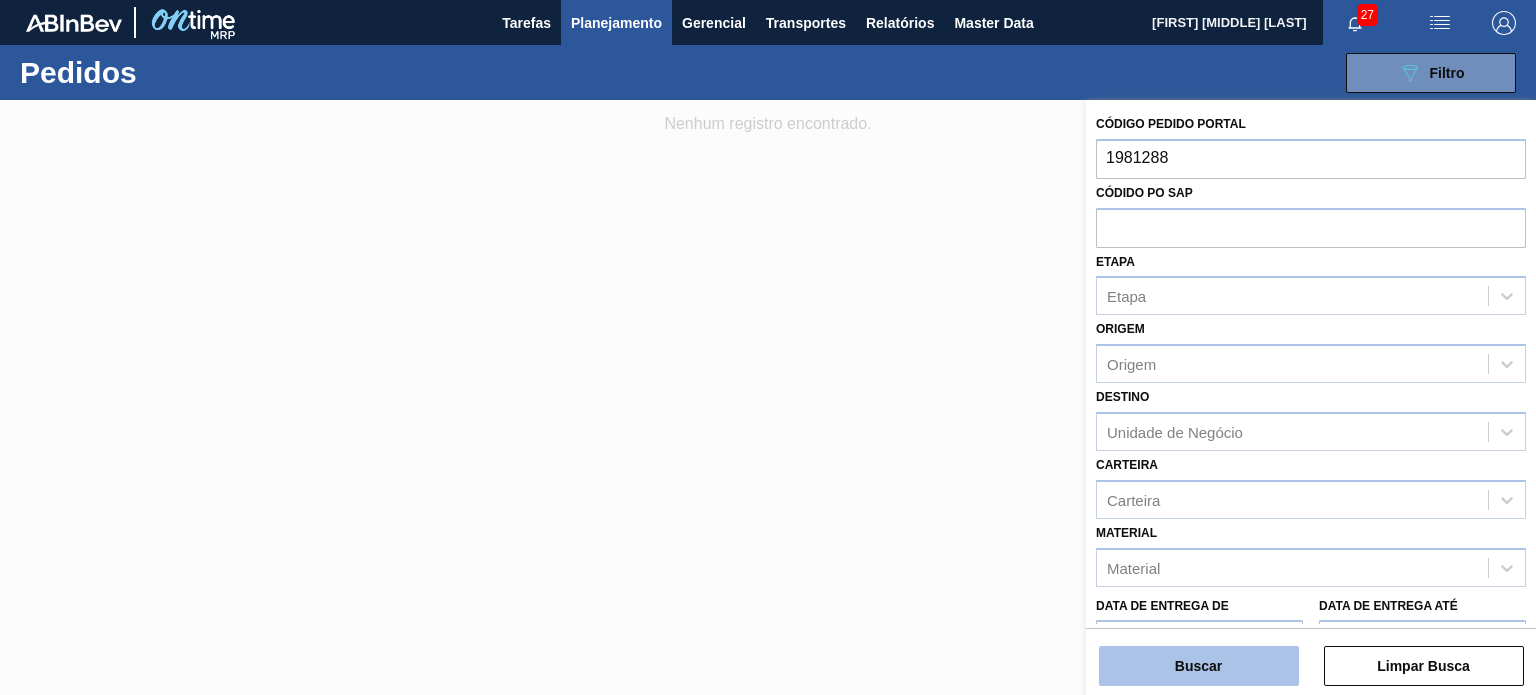 type on "1981288" 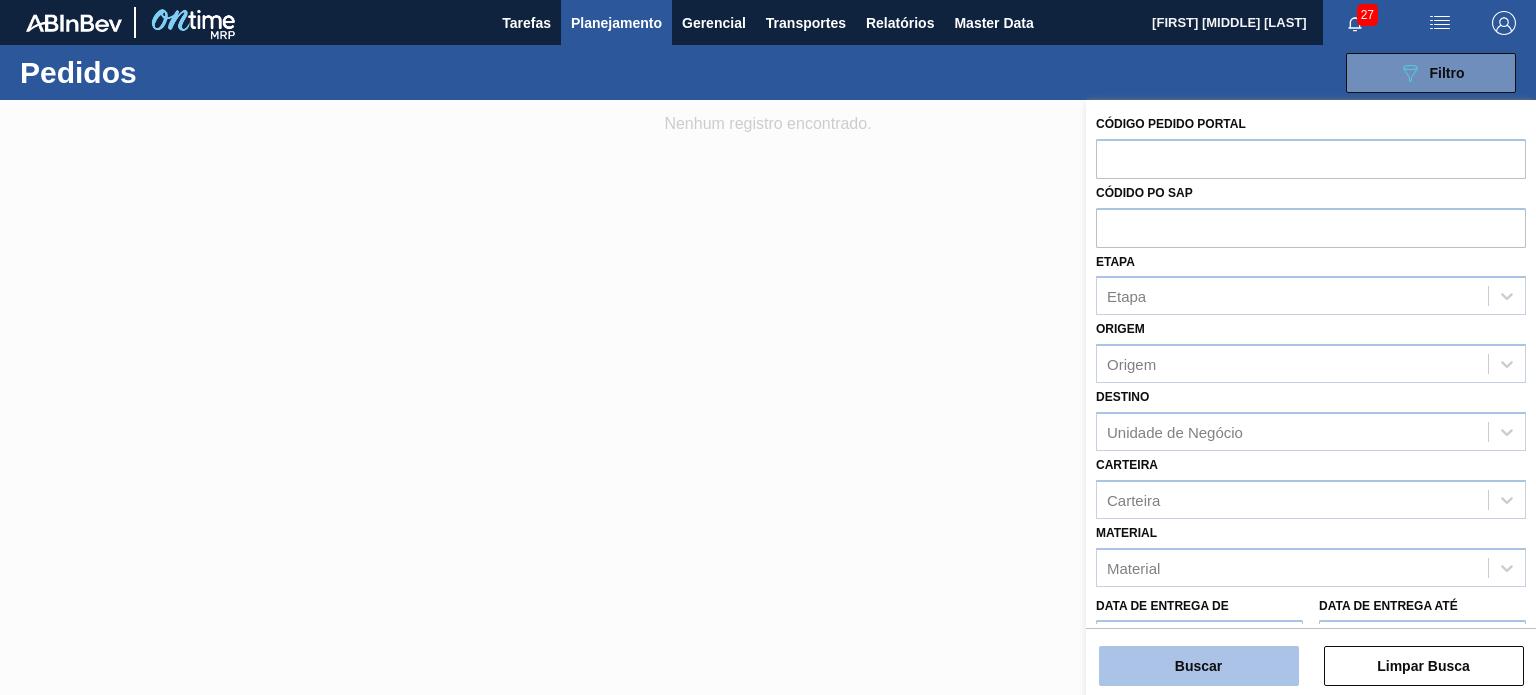 click on "Buscar" at bounding box center (1199, 666) 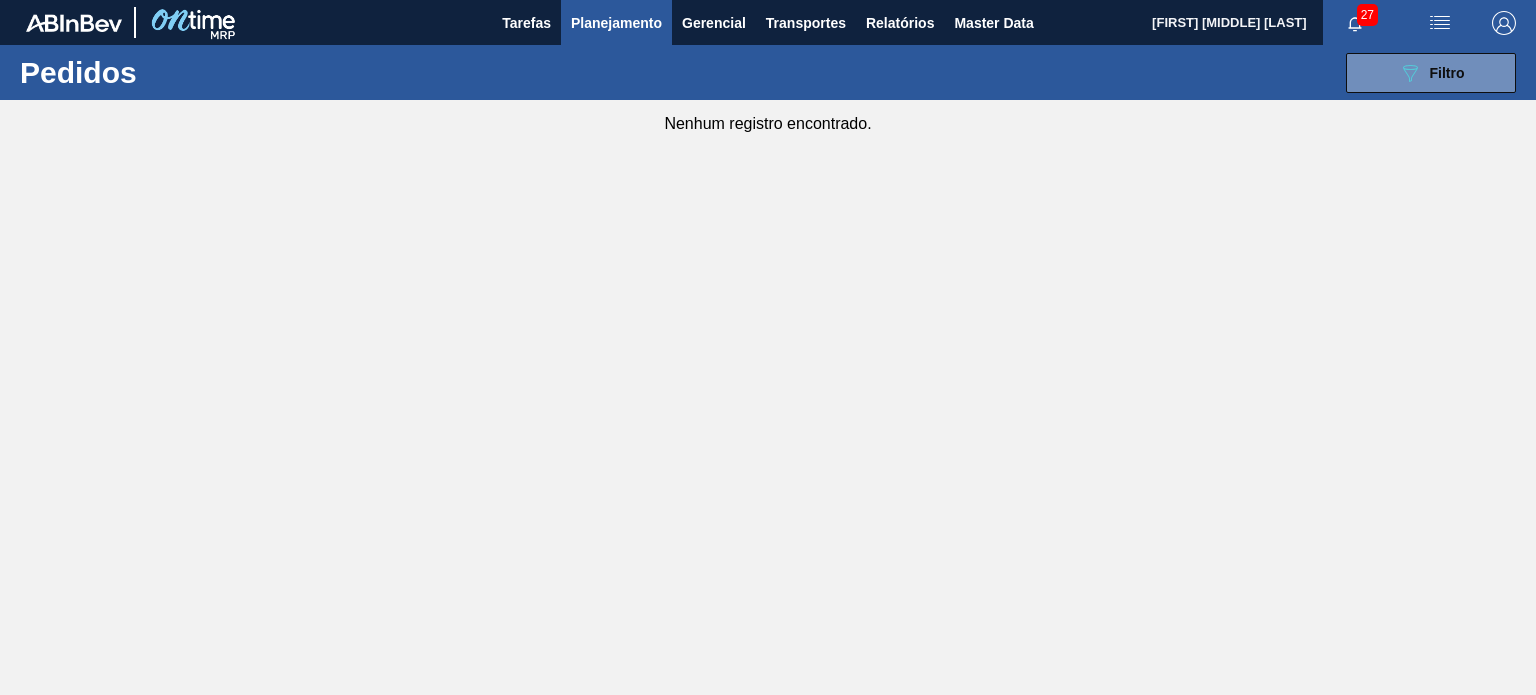 click on "Nenhum registro encontrado." at bounding box center (768, 116) 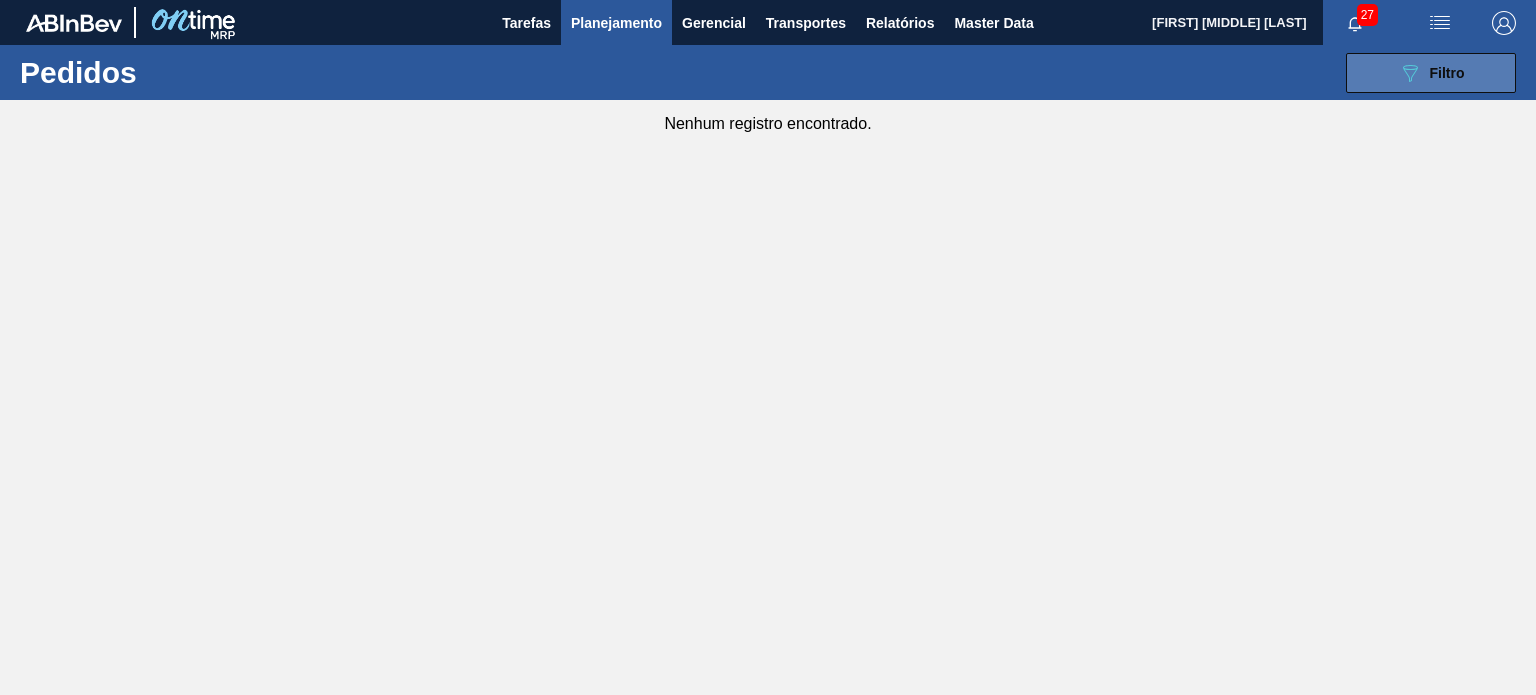click on "089F7B8B-B2A5-4AFE-B5C0-19BA573D28AC" 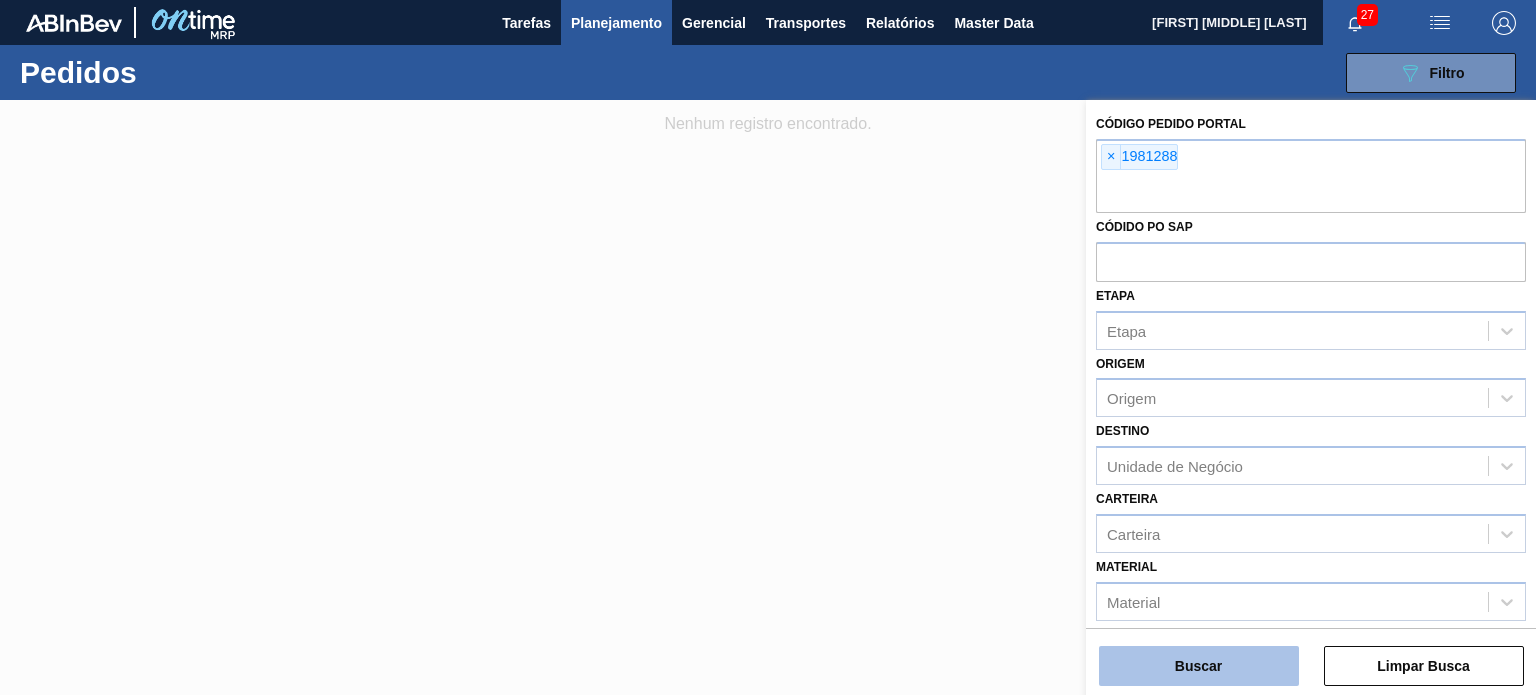 click on "Buscar" at bounding box center (1199, 666) 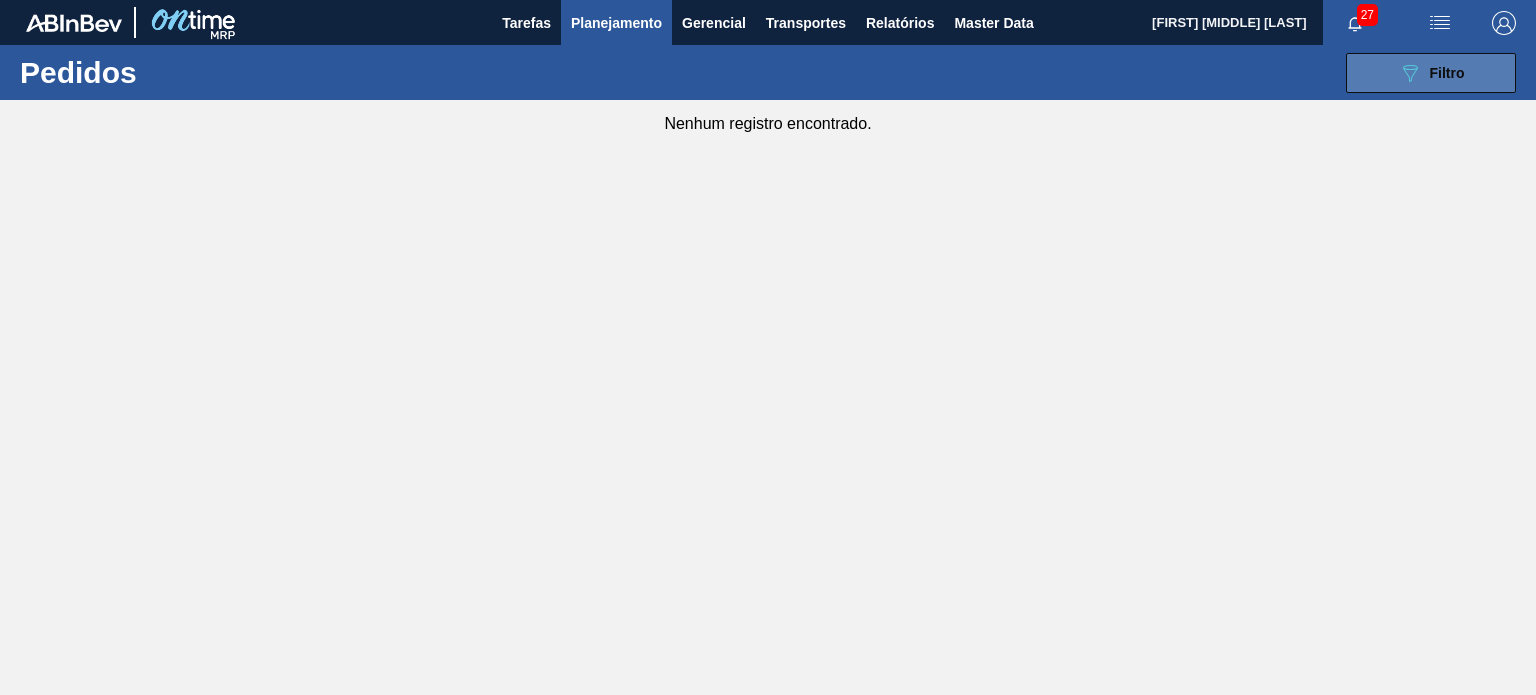 click on "089F7B8B-B2A5-4AFE-B5C0-19BA573D28AC Filtro" at bounding box center (1431, 73) 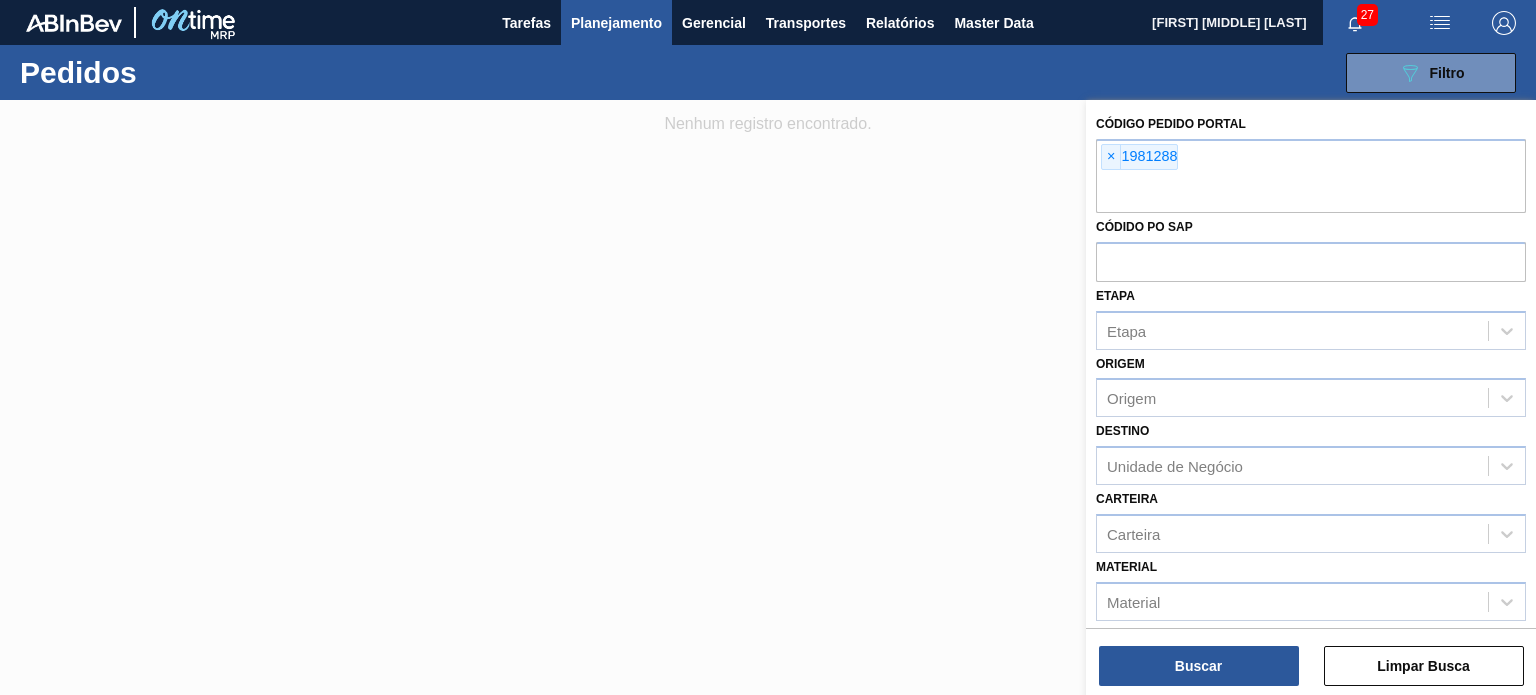 click on "Planejamento" at bounding box center (616, 22) 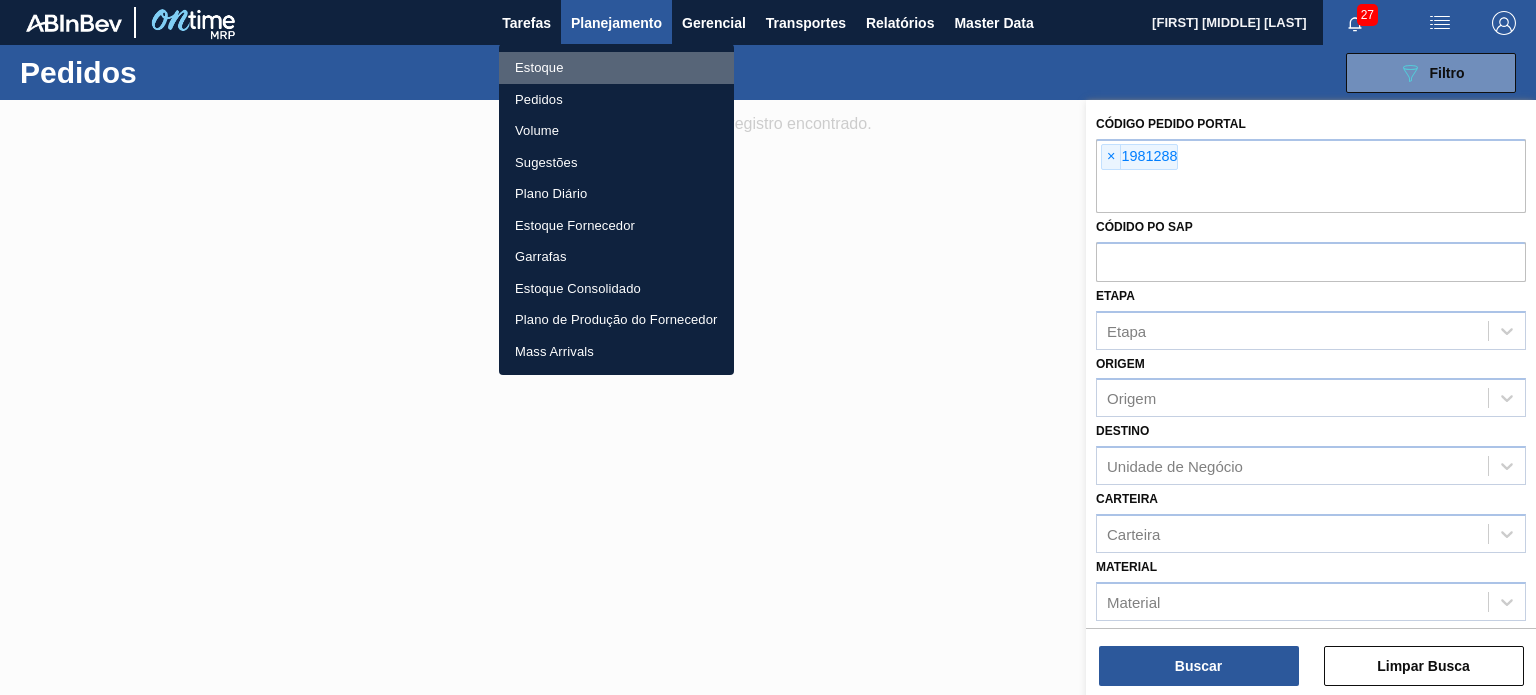 click on "Estoque" at bounding box center (616, 68) 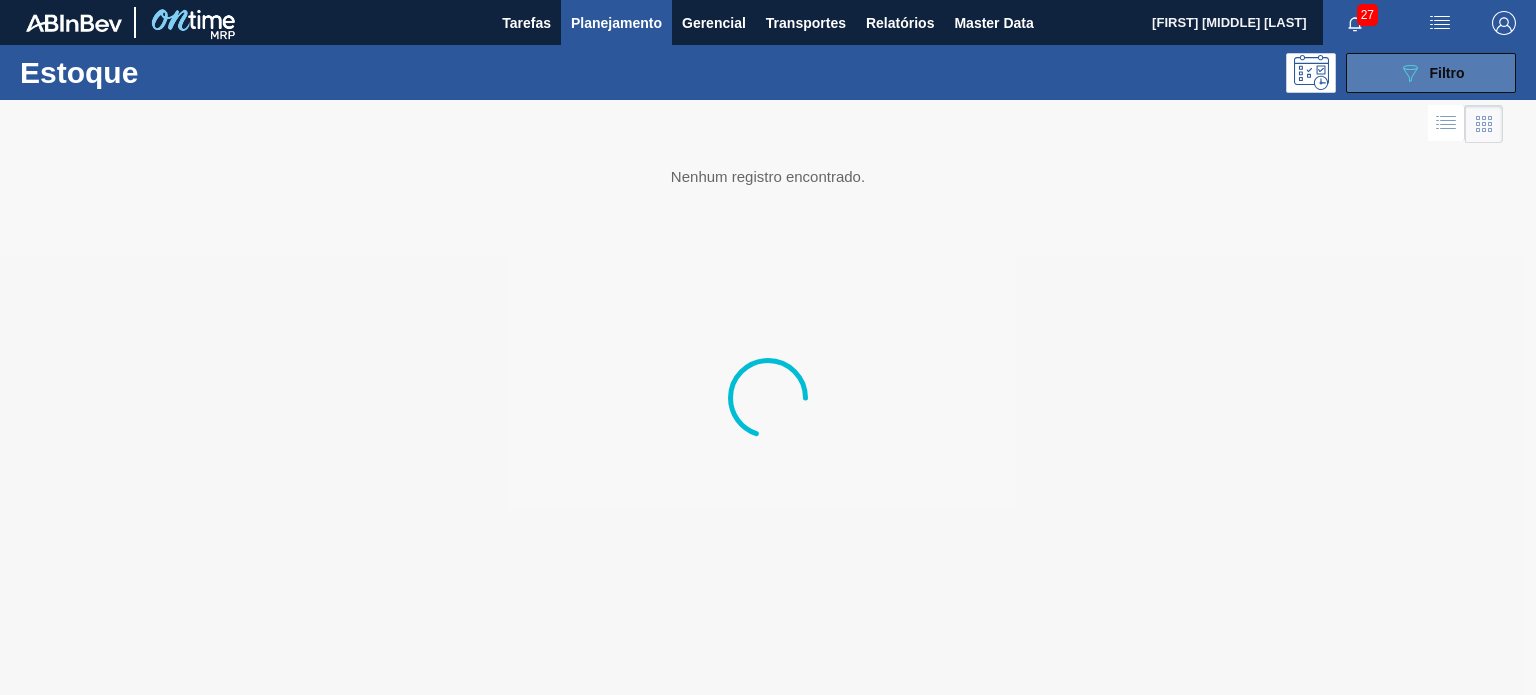 click on "089F7B8B-B2A5-4AFE-B5C0-19BA573D28AC Filtro" at bounding box center (1431, 73) 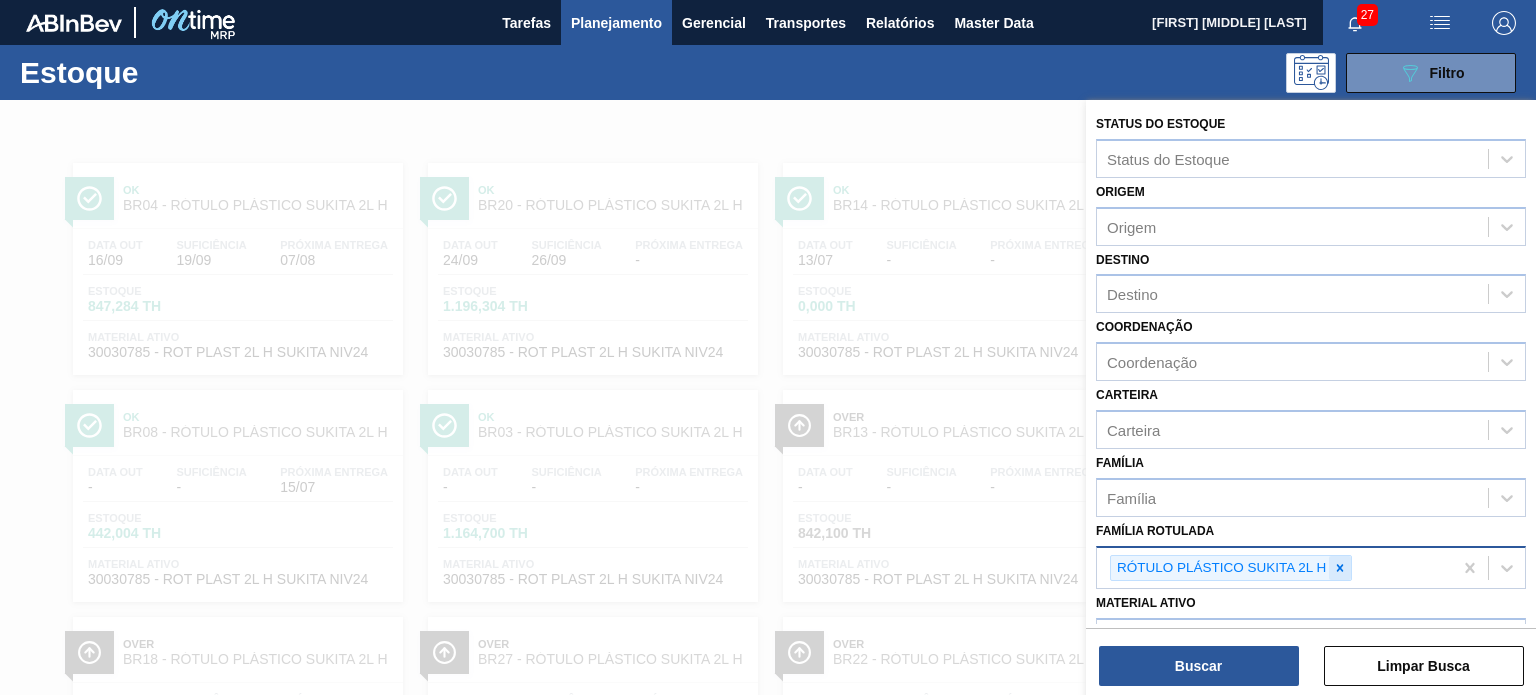 click 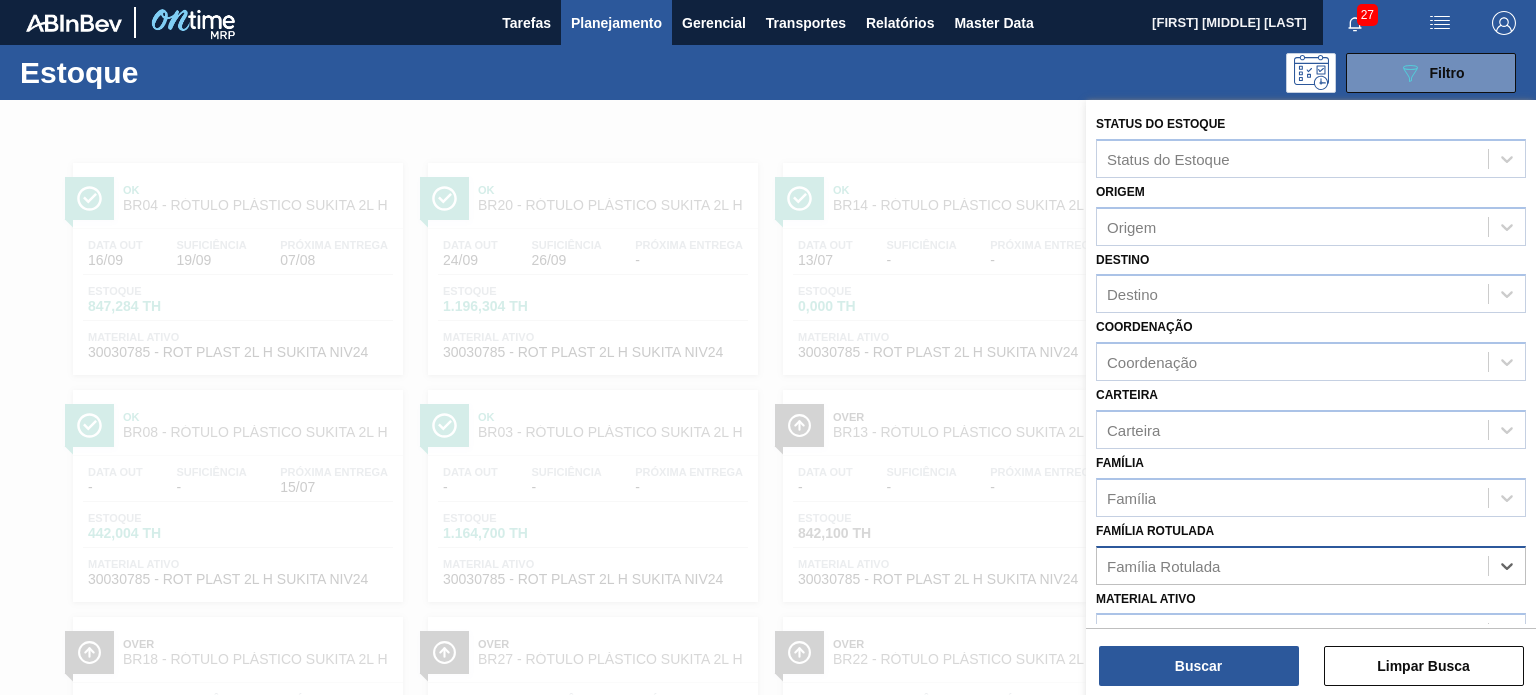 paste on "RÓTULO PLÁSTICO PC 2,5L H" 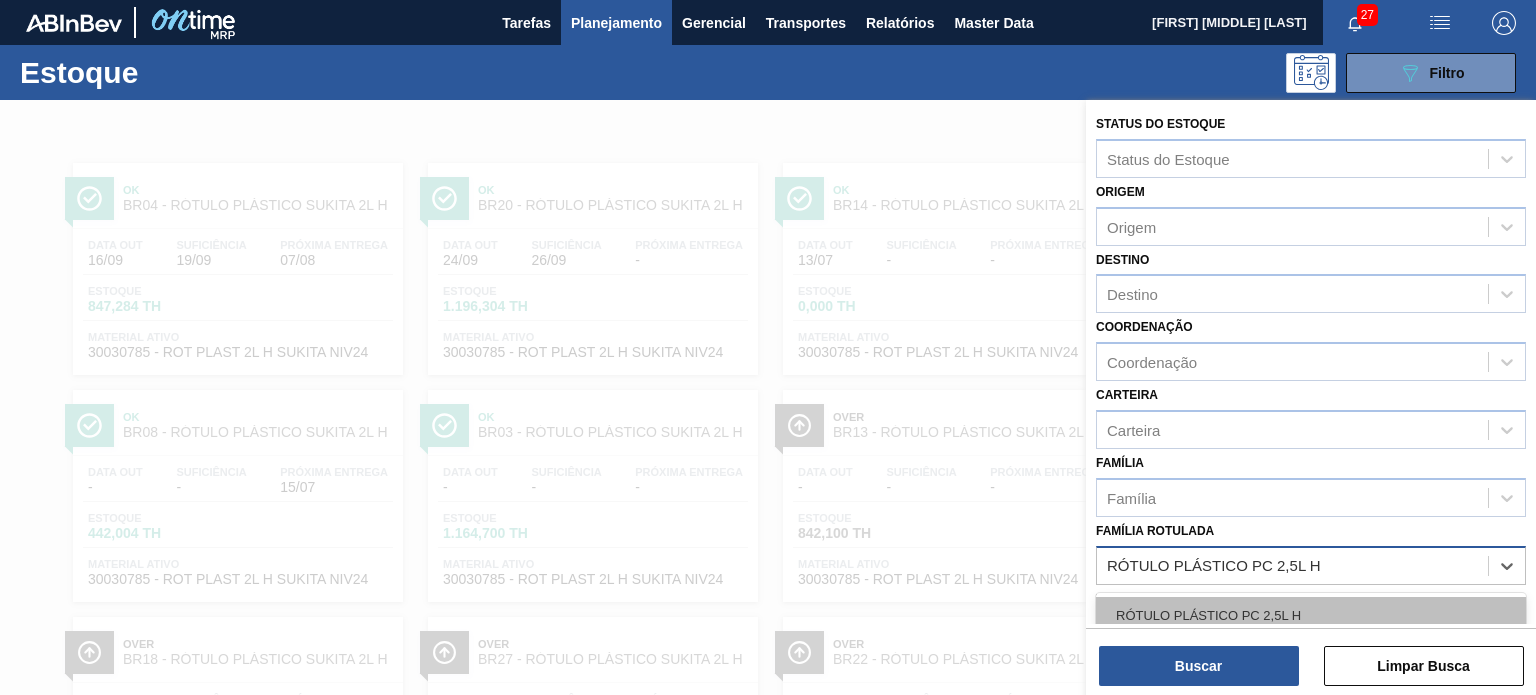 click on "RÓTULO PLÁSTICO PC 2,5L H" at bounding box center [1311, 615] 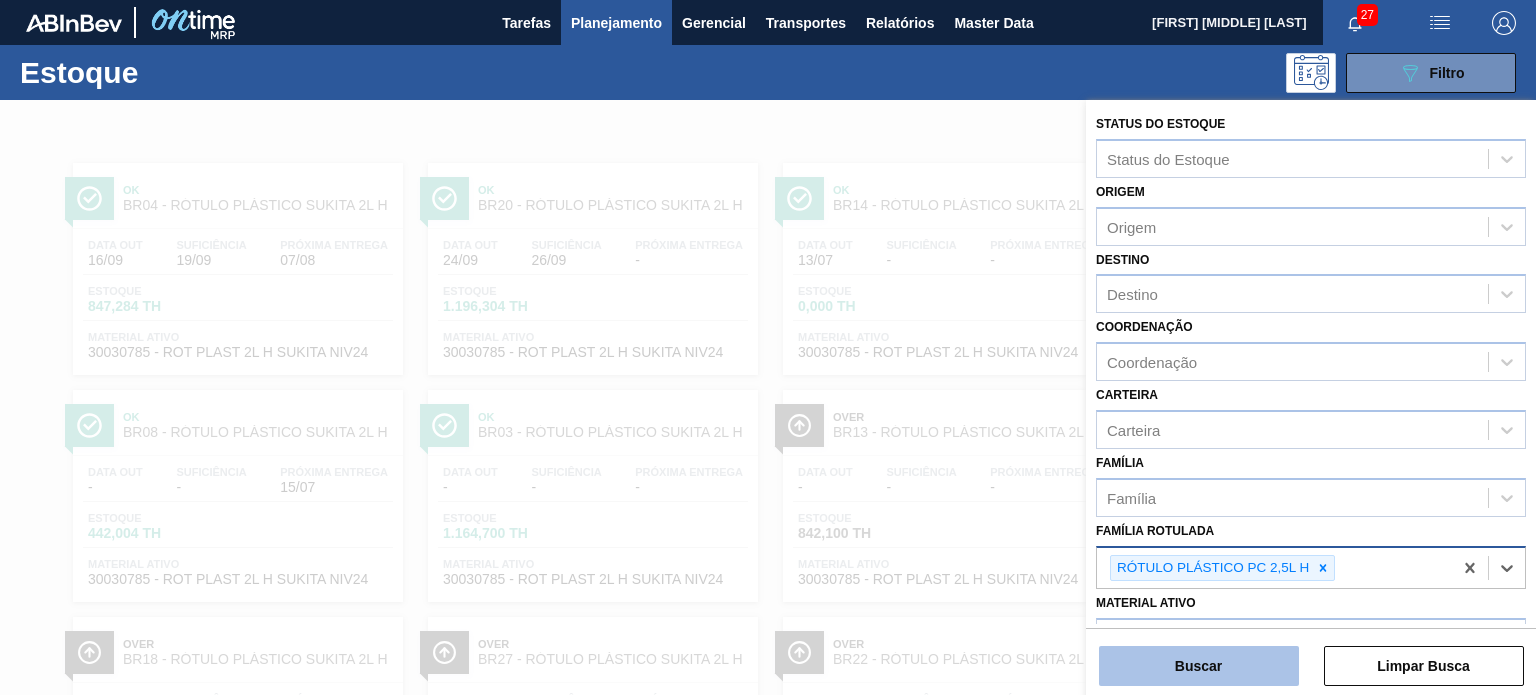 click on "Buscar" at bounding box center (1199, 666) 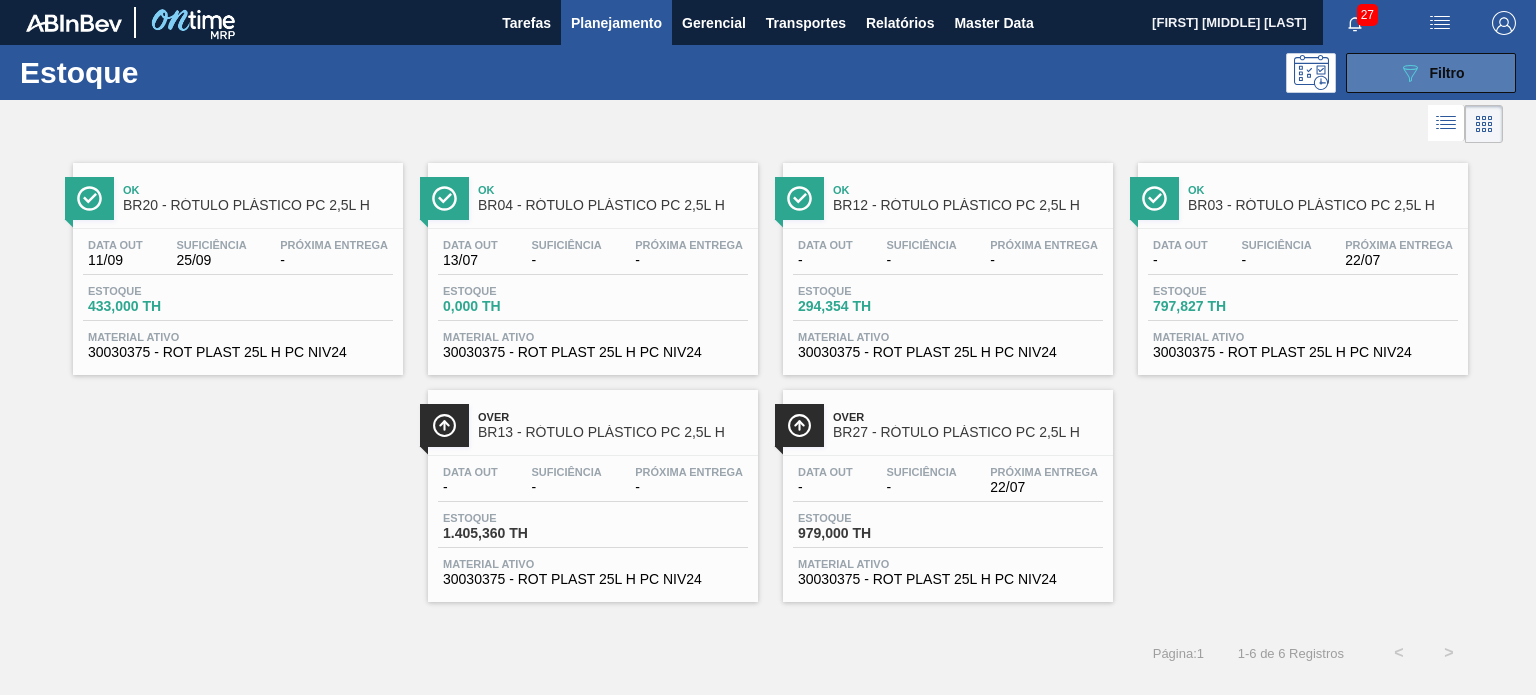 click on "Filtro" at bounding box center (1447, 73) 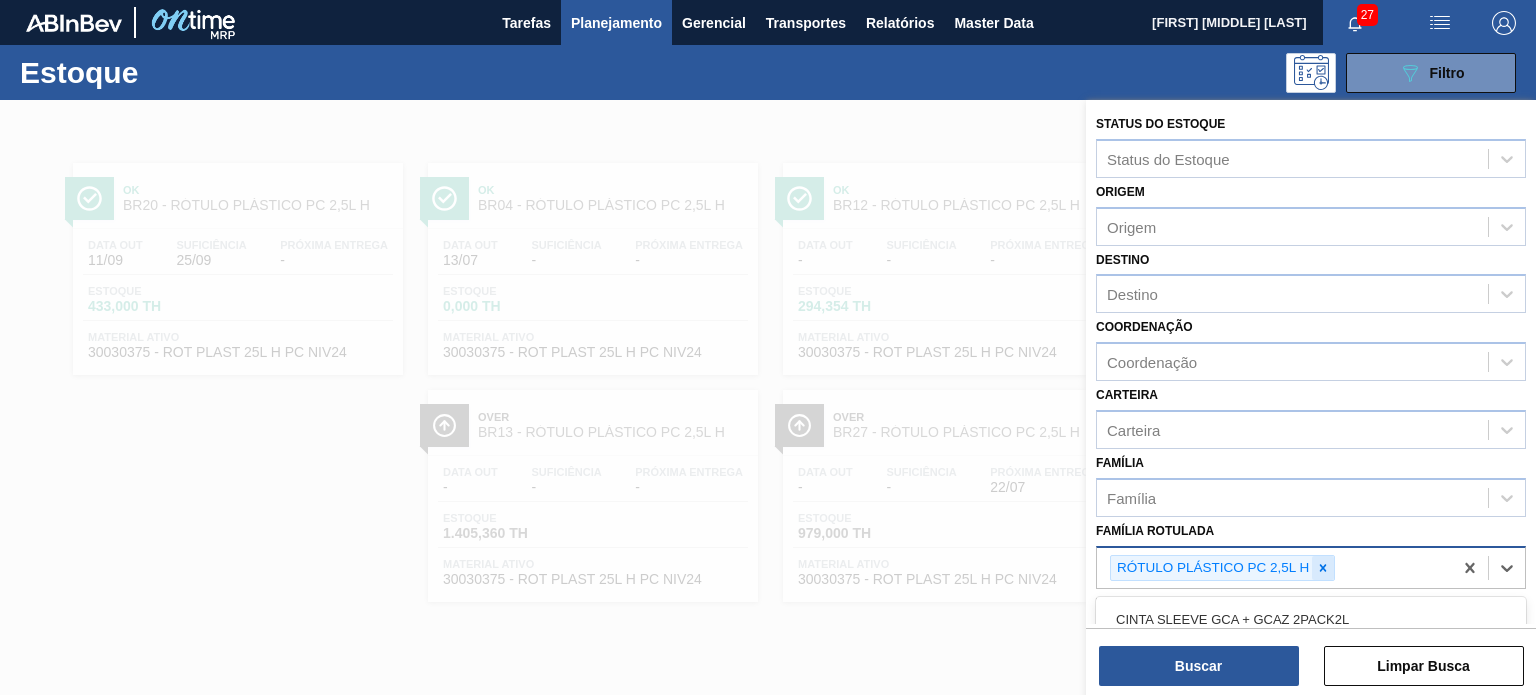 click on "RÓTULO PLÁSTICO PC 2,5L H" at bounding box center (1274, 568) 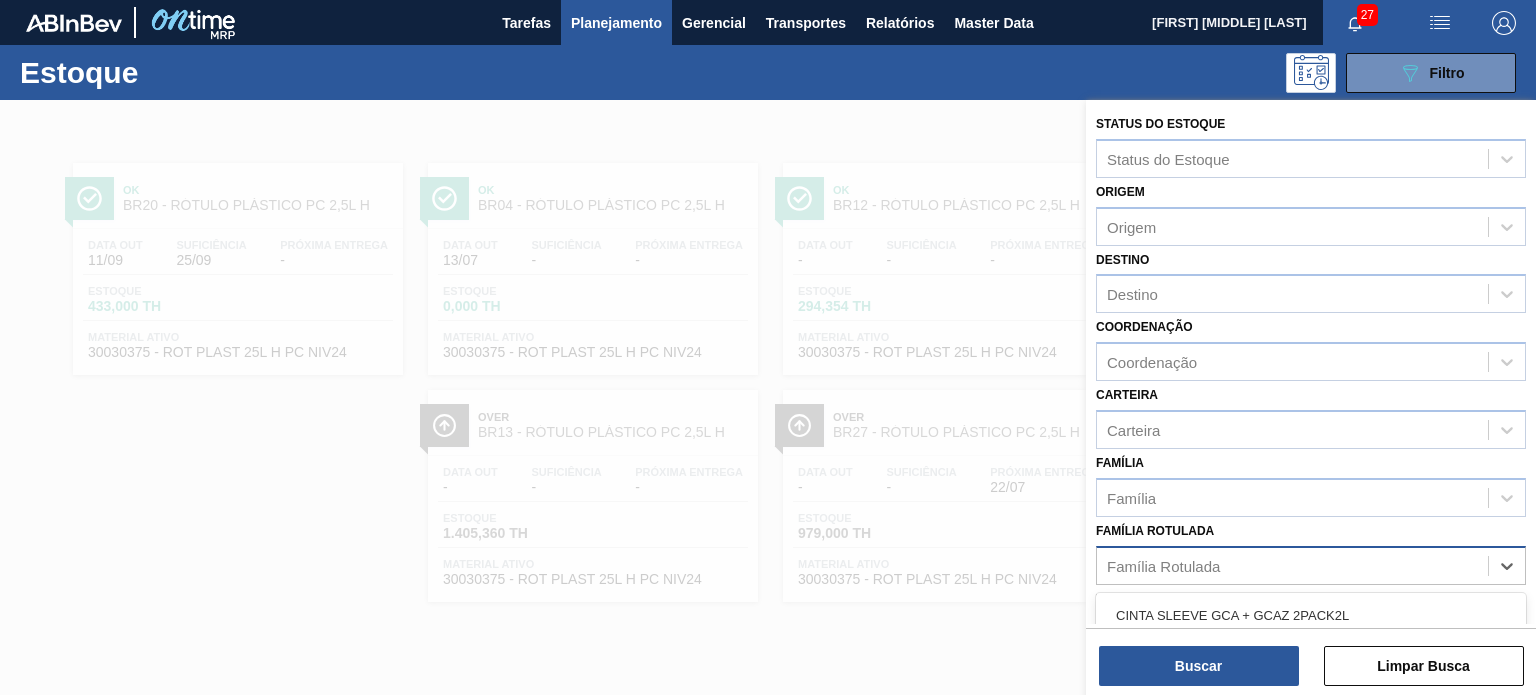 paste on "ROTULO GATORADE COLD FILL 350ML H LARANJA" 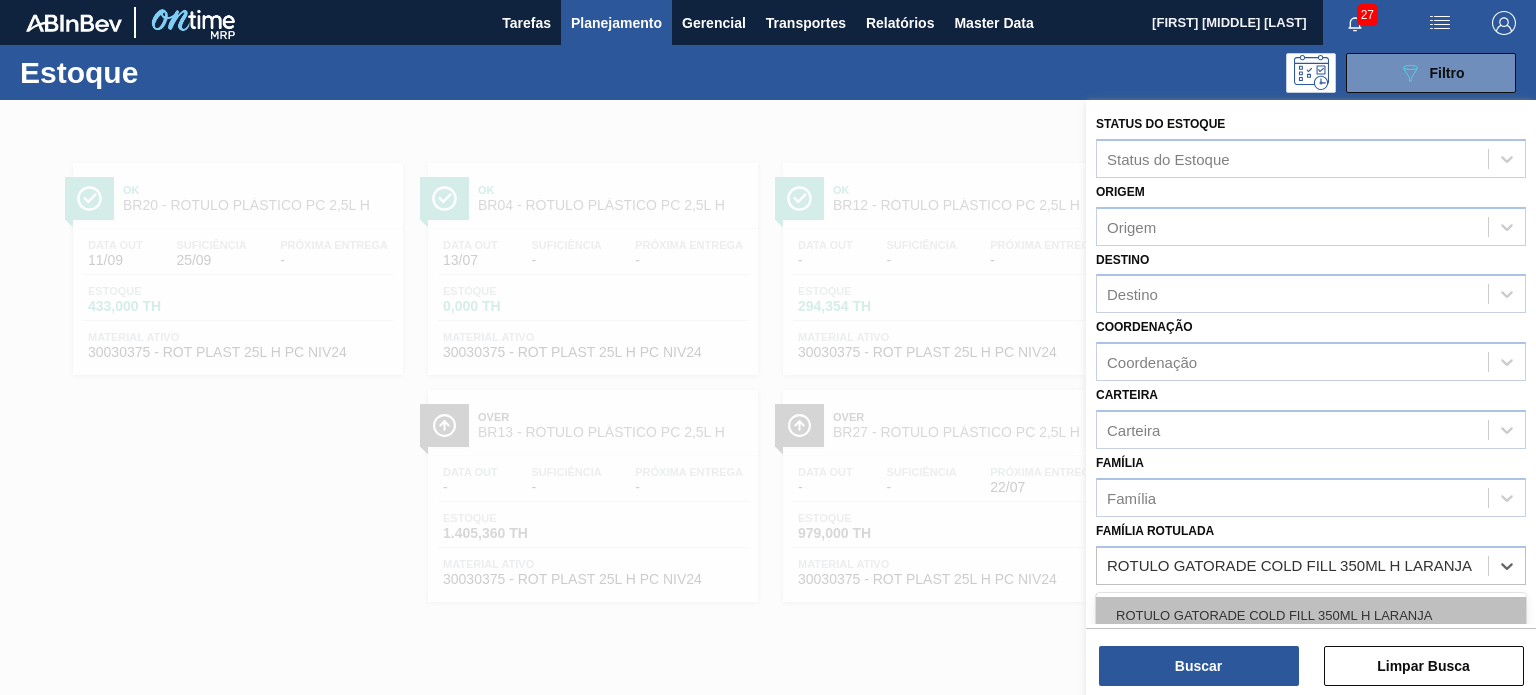 click on "ROTULO GATORADE COLD FILL 350ML H LARANJA" at bounding box center (1311, 615) 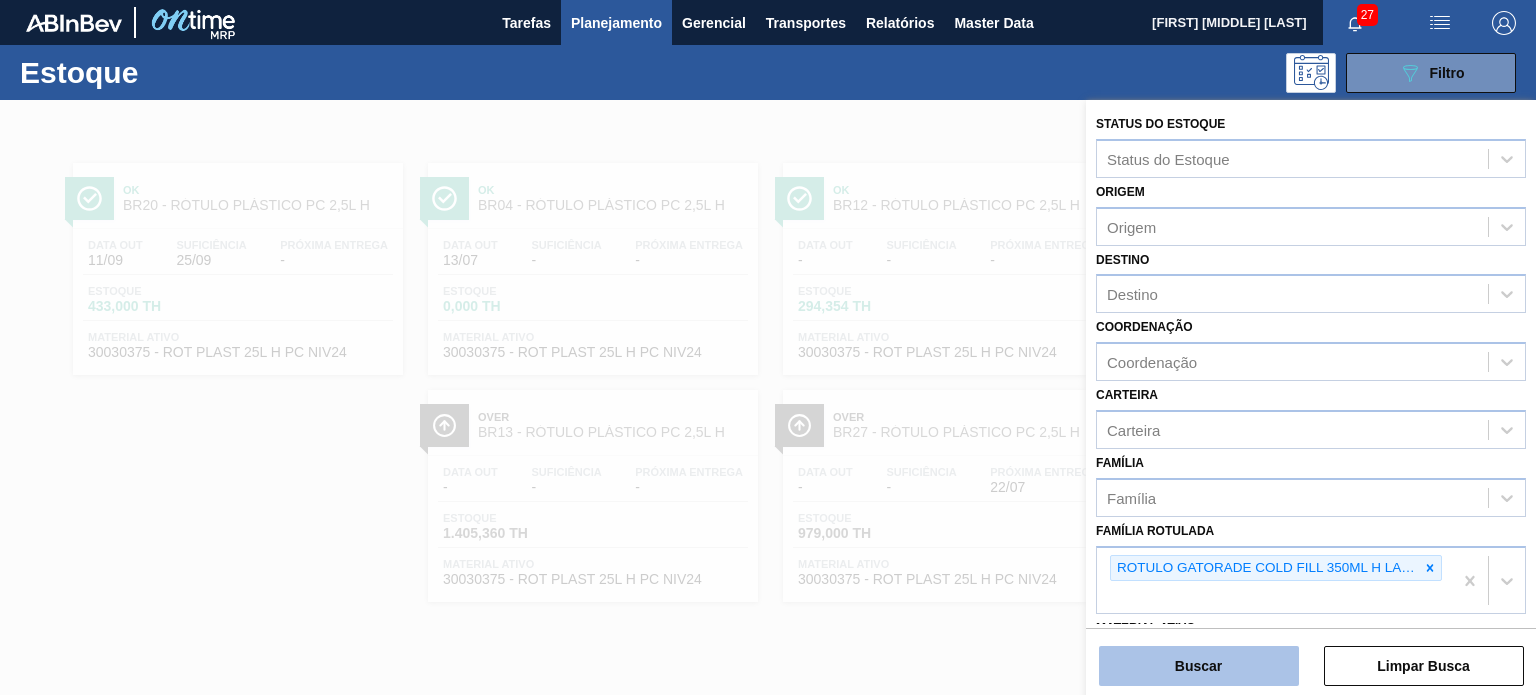 click on "Buscar" at bounding box center (1199, 666) 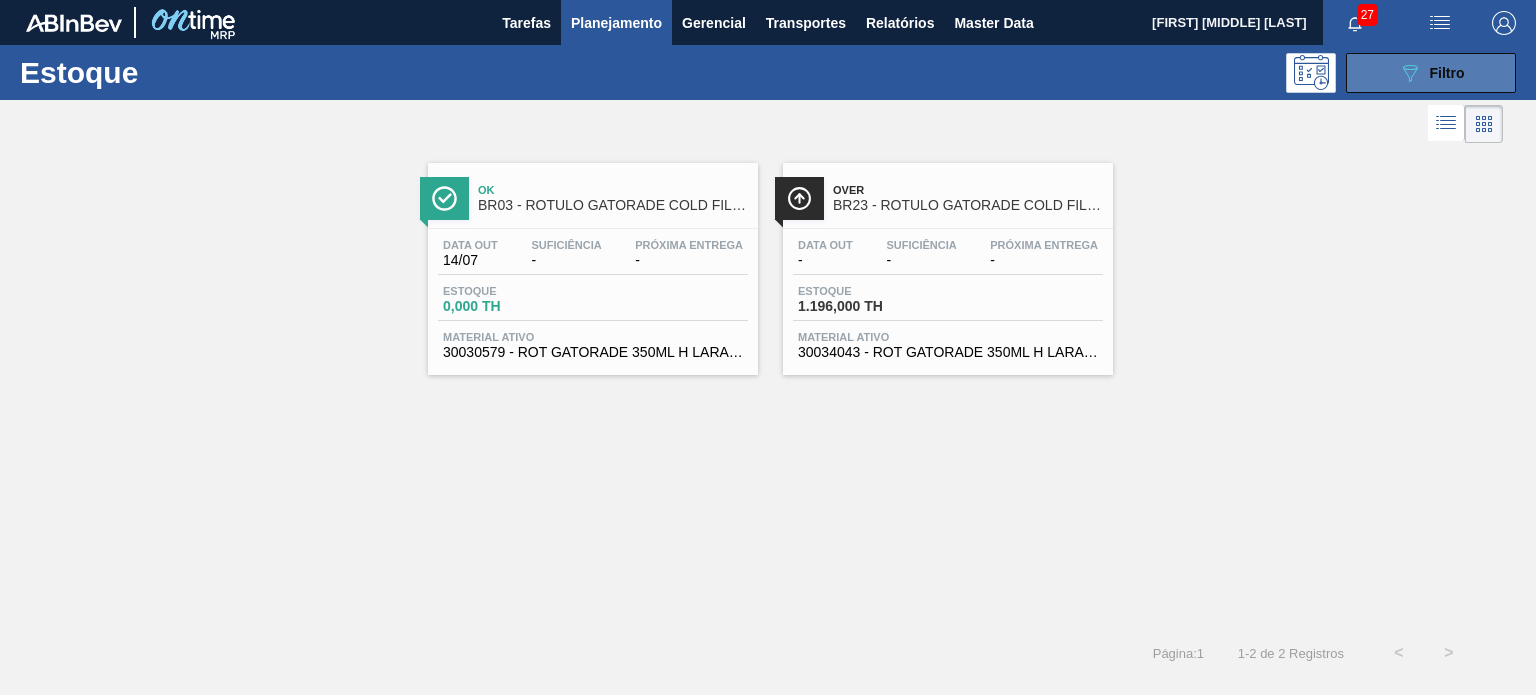 click on "089F7B8B-B2A5-4AFE-B5C0-19BA573D28AC Filtro" at bounding box center (1431, 73) 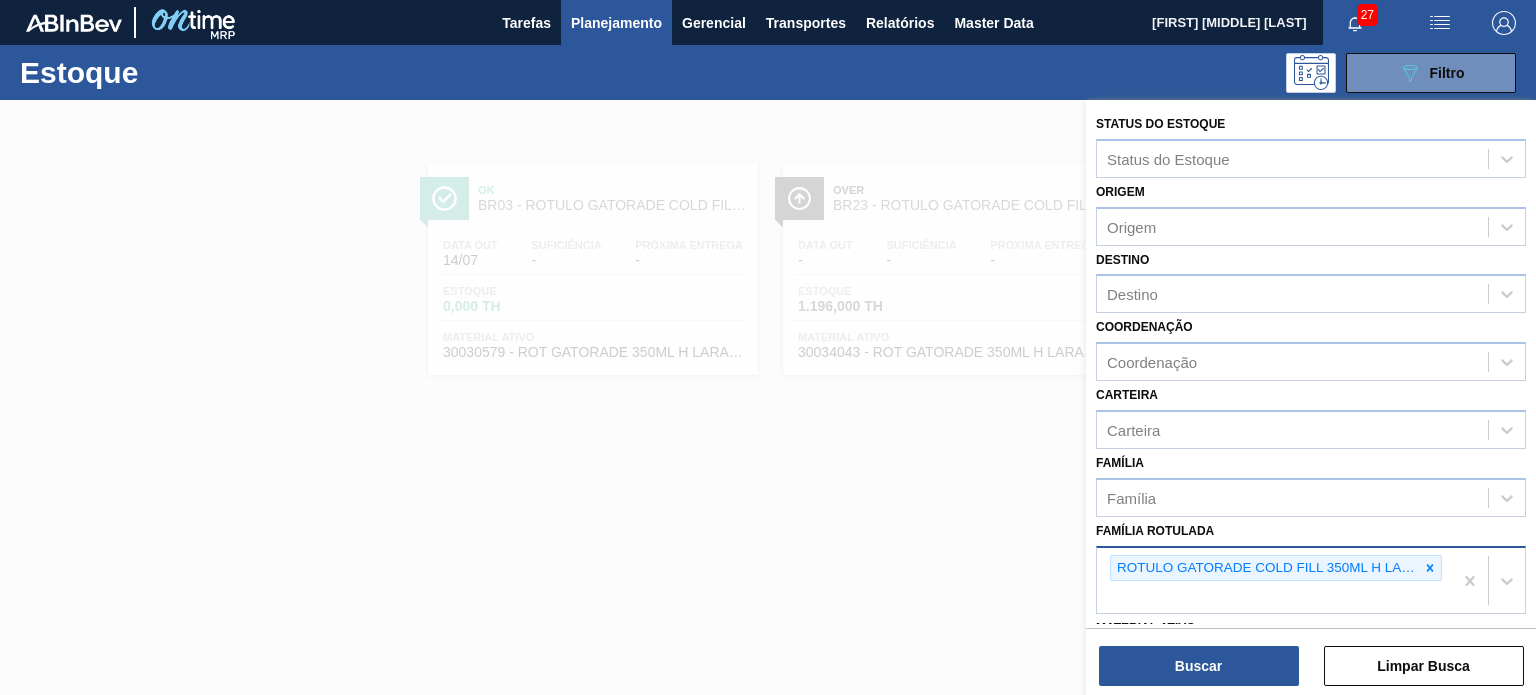 click at bounding box center [1430, 568] 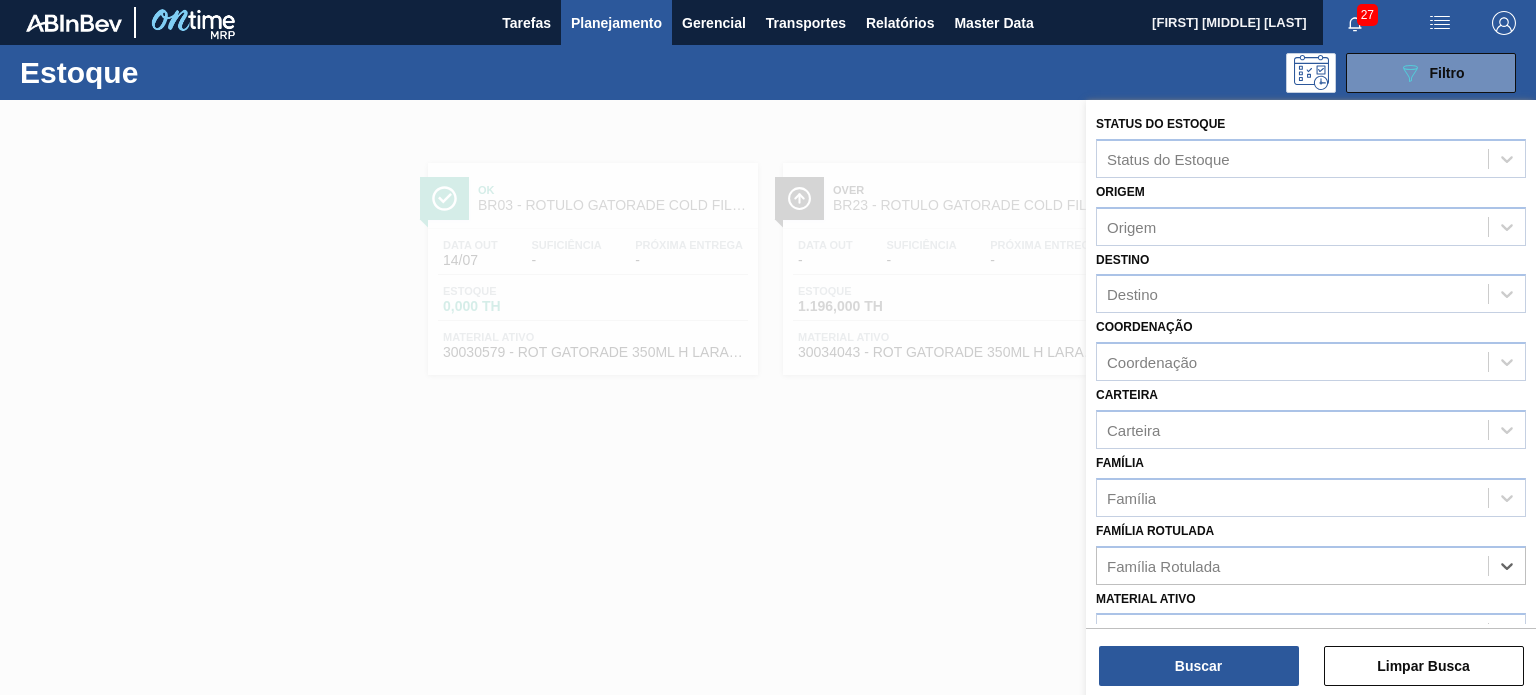 paste on "RÓTULO PLÁSTICO SUKITA 200ML H" 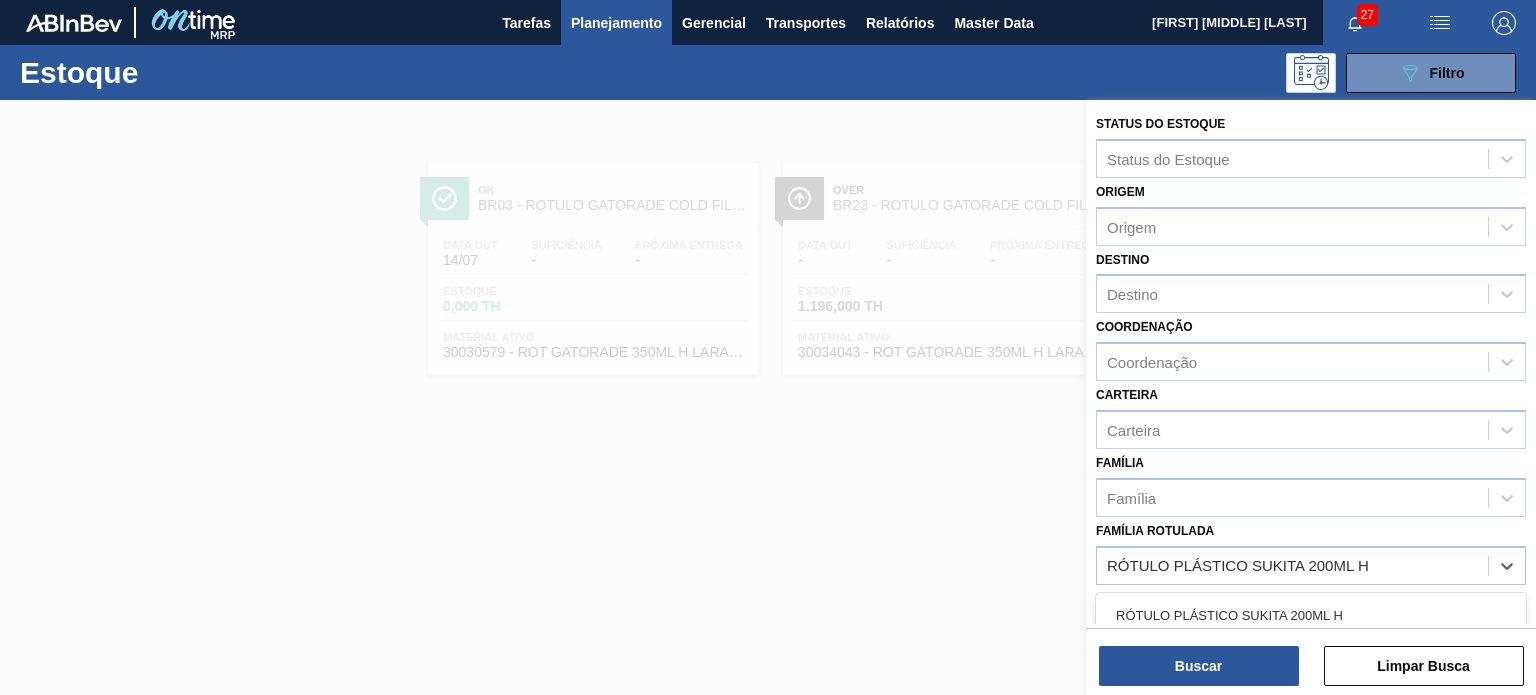 type on "RÓTULO PLÁSTICO SUKITA 200ML H" 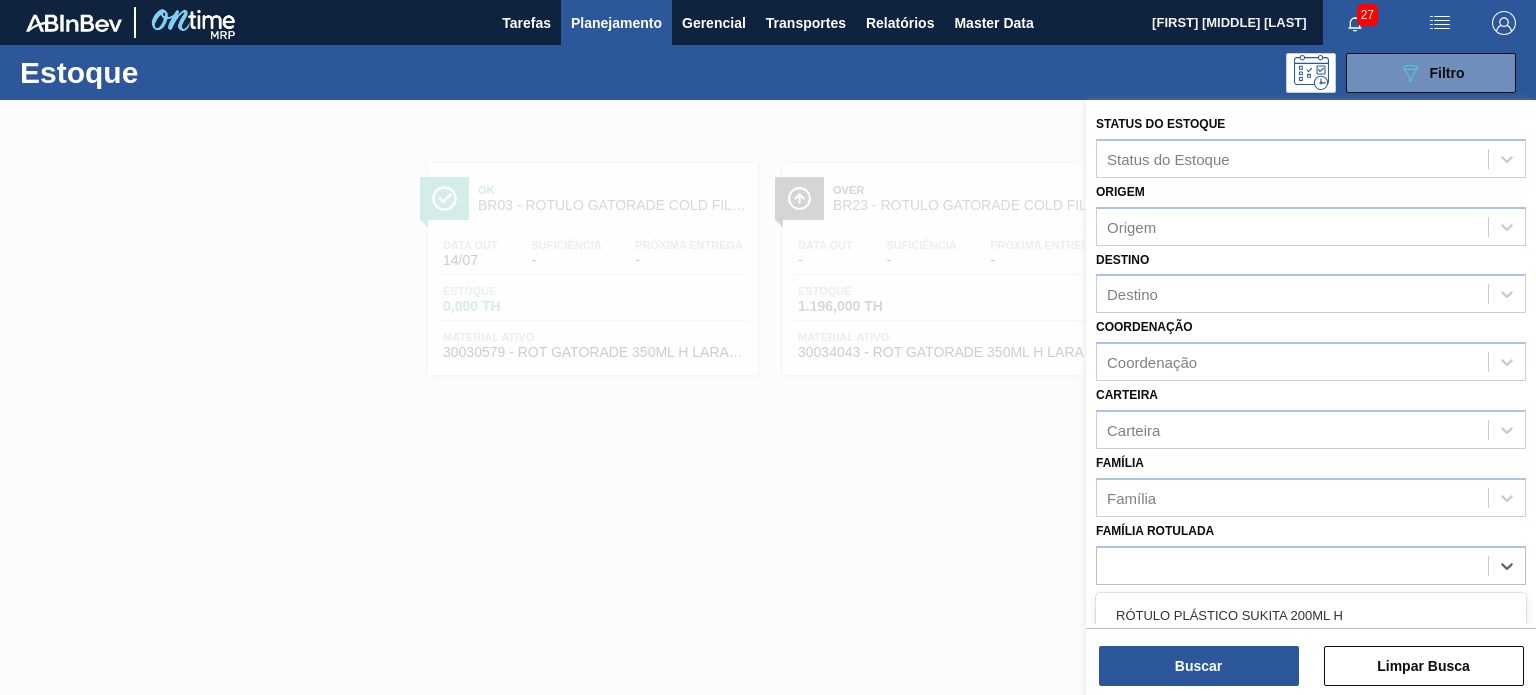drag, startPoint x: 1313, startPoint y: 588, endPoint x: 1315, endPoint y: 606, distance: 18.110771 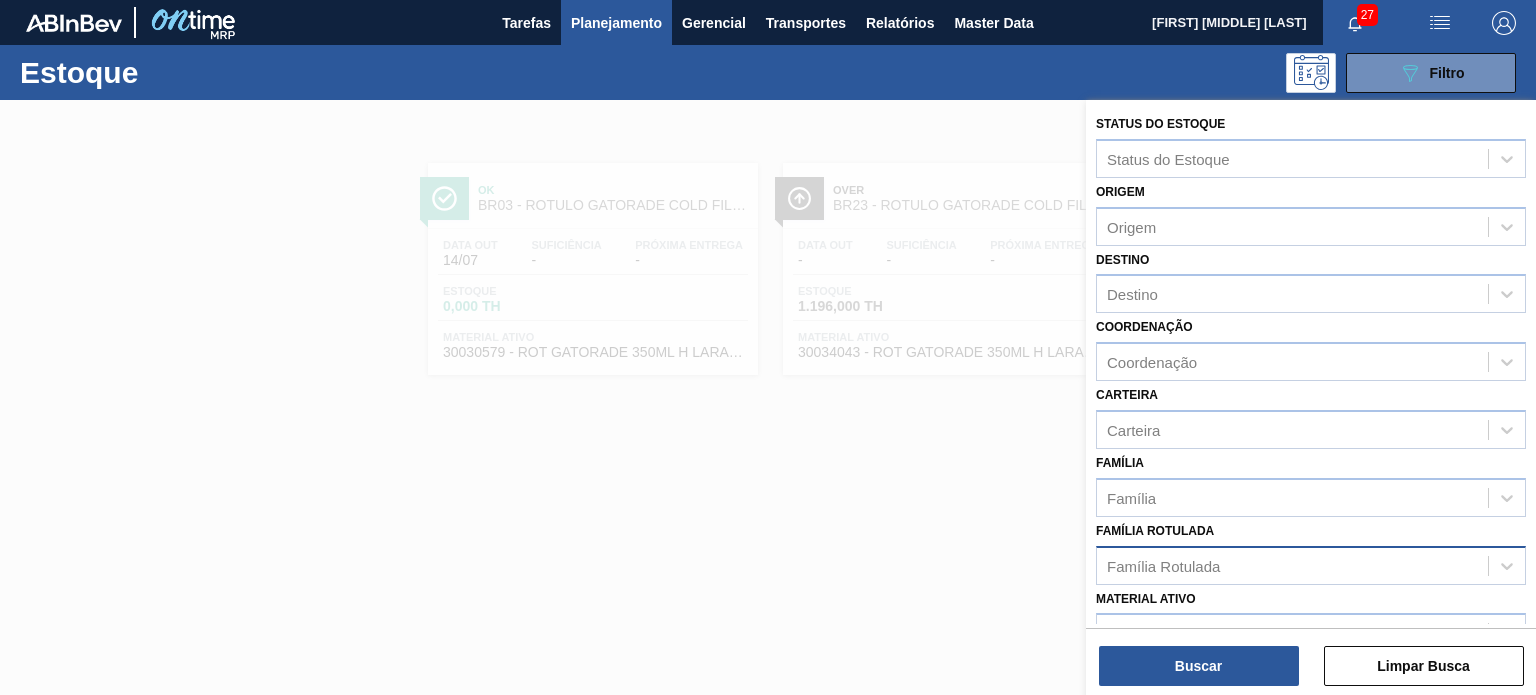 click on "Família Rotulada" at bounding box center [1292, 565] 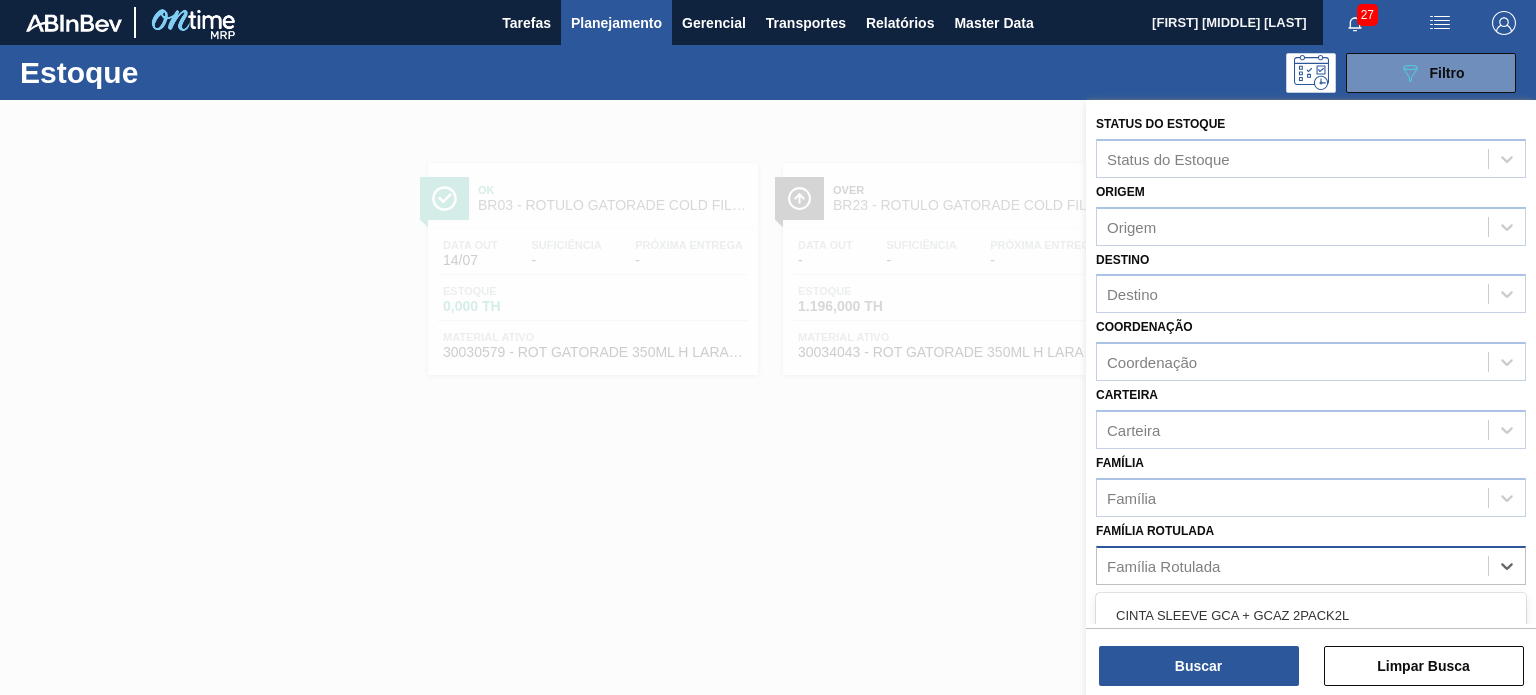 paste on "RÓTULO PLÁSTICO SUKITA 200ML H" 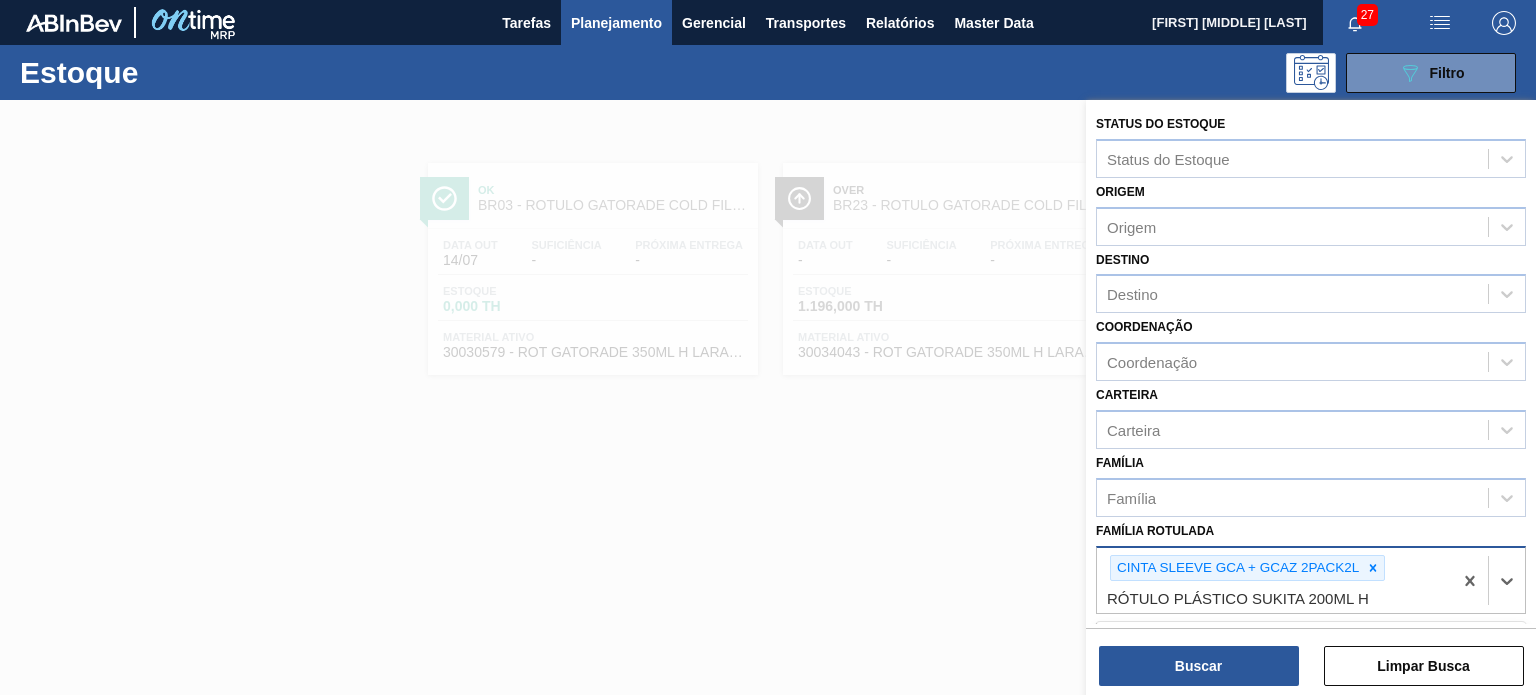click on "RÓTULO PLÁSTICO SUKITA 200ML H" at bounding box center (1239, 598) 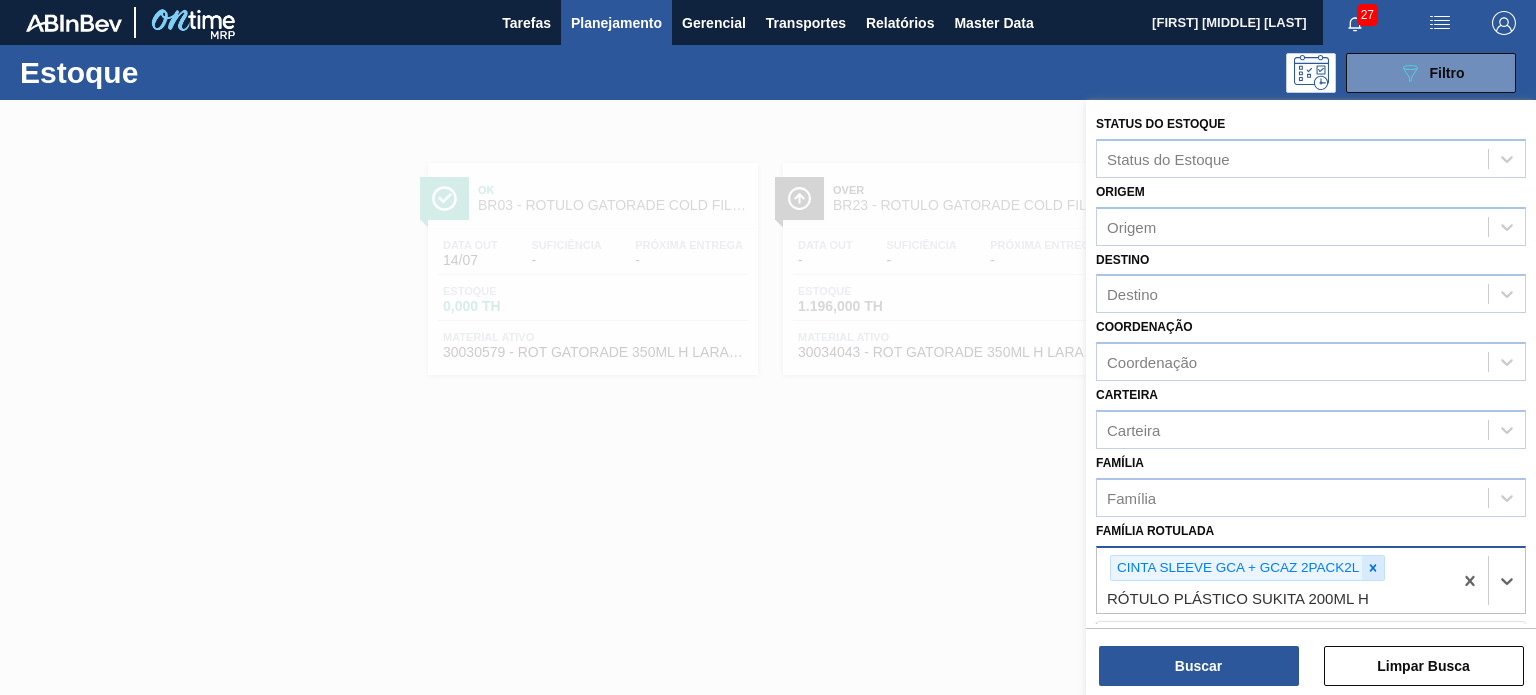 click at bounding box center (1373, 568) 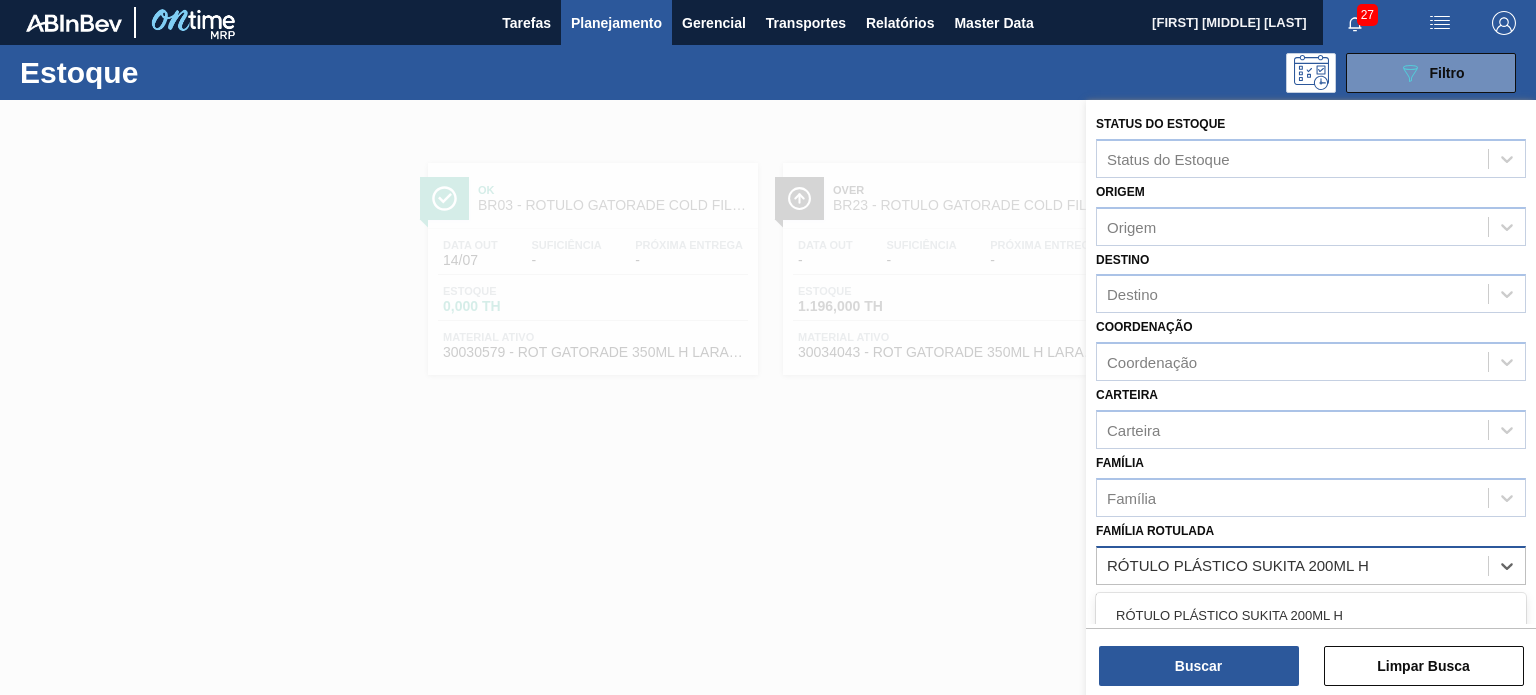 paste on "RÓTULO PLÁSTICO SUKITA 200ML H" 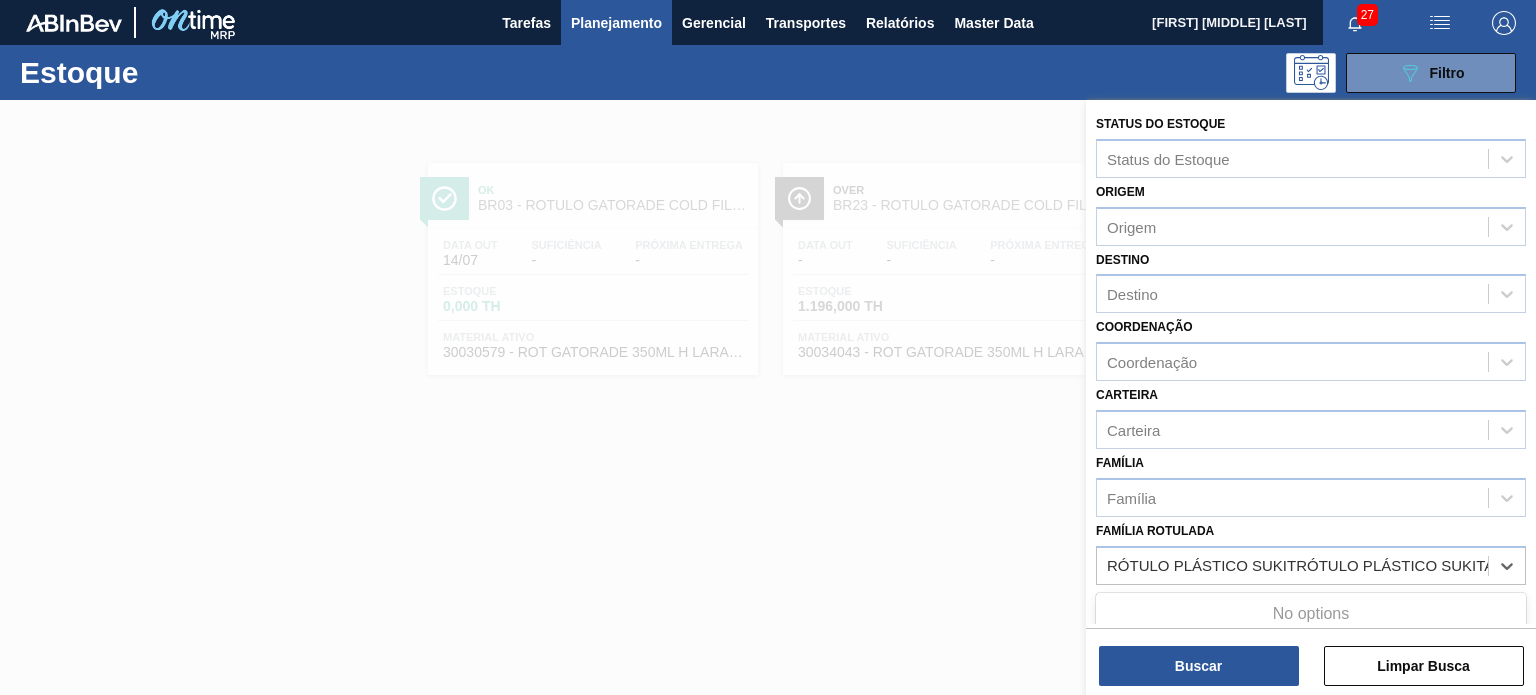 scroll, scrollTop: 0, scrollLeft: 72, axis: horizontal 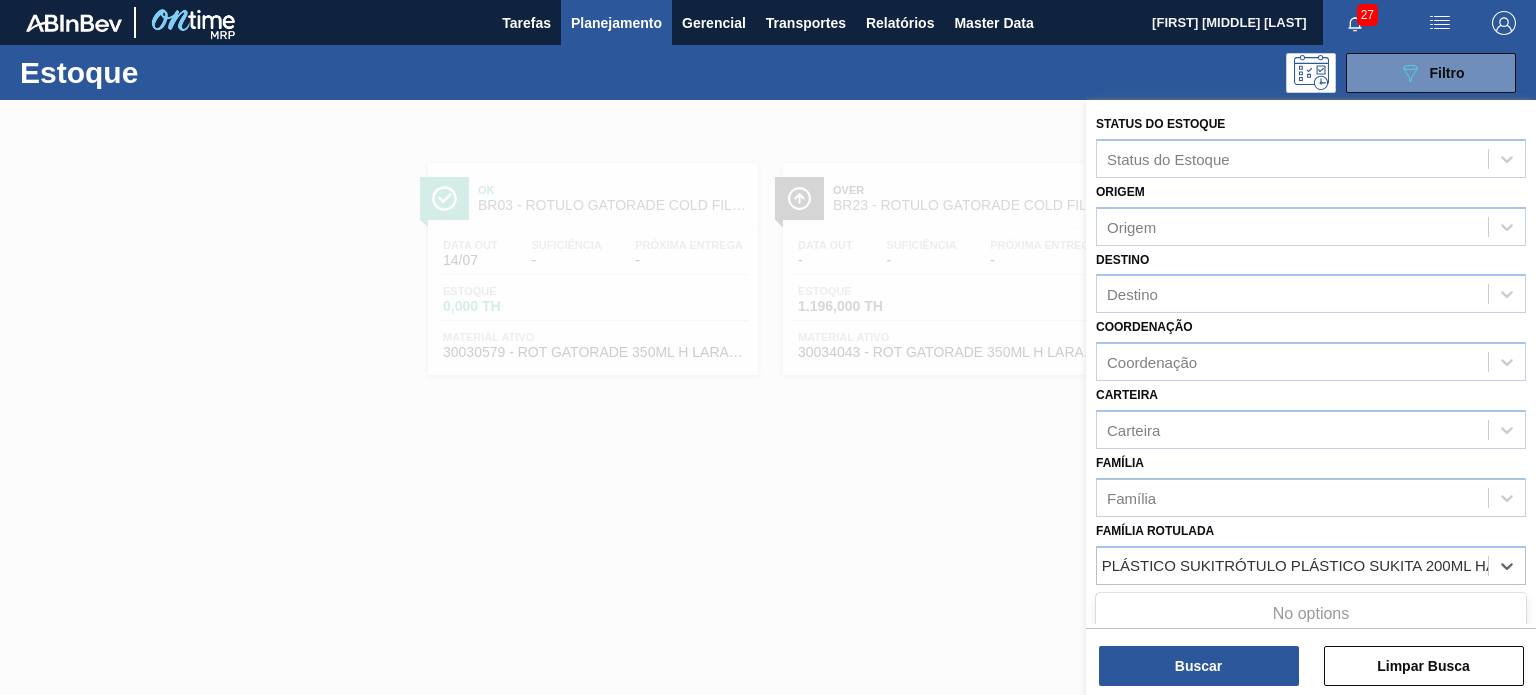 paste 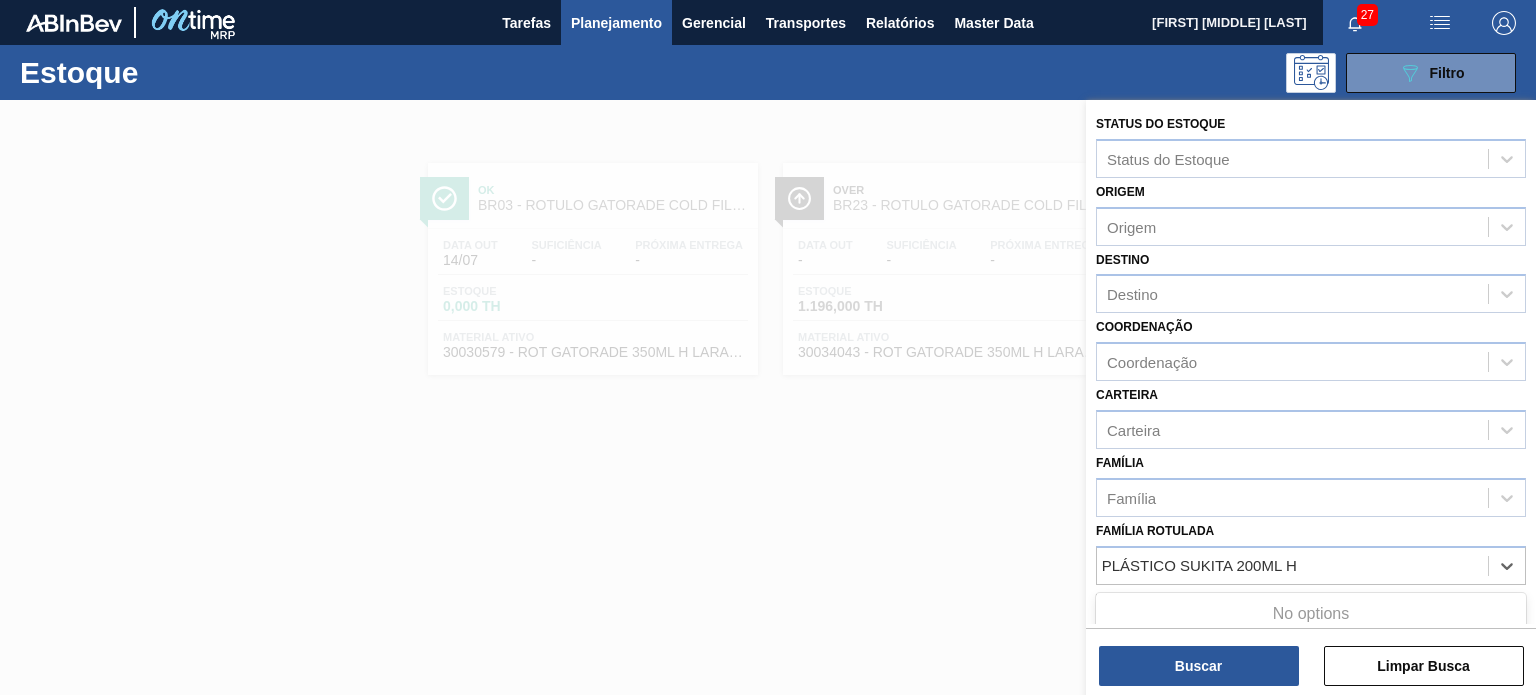 scroll, scrollTop: 0, scrollLeft: 0, axis: both 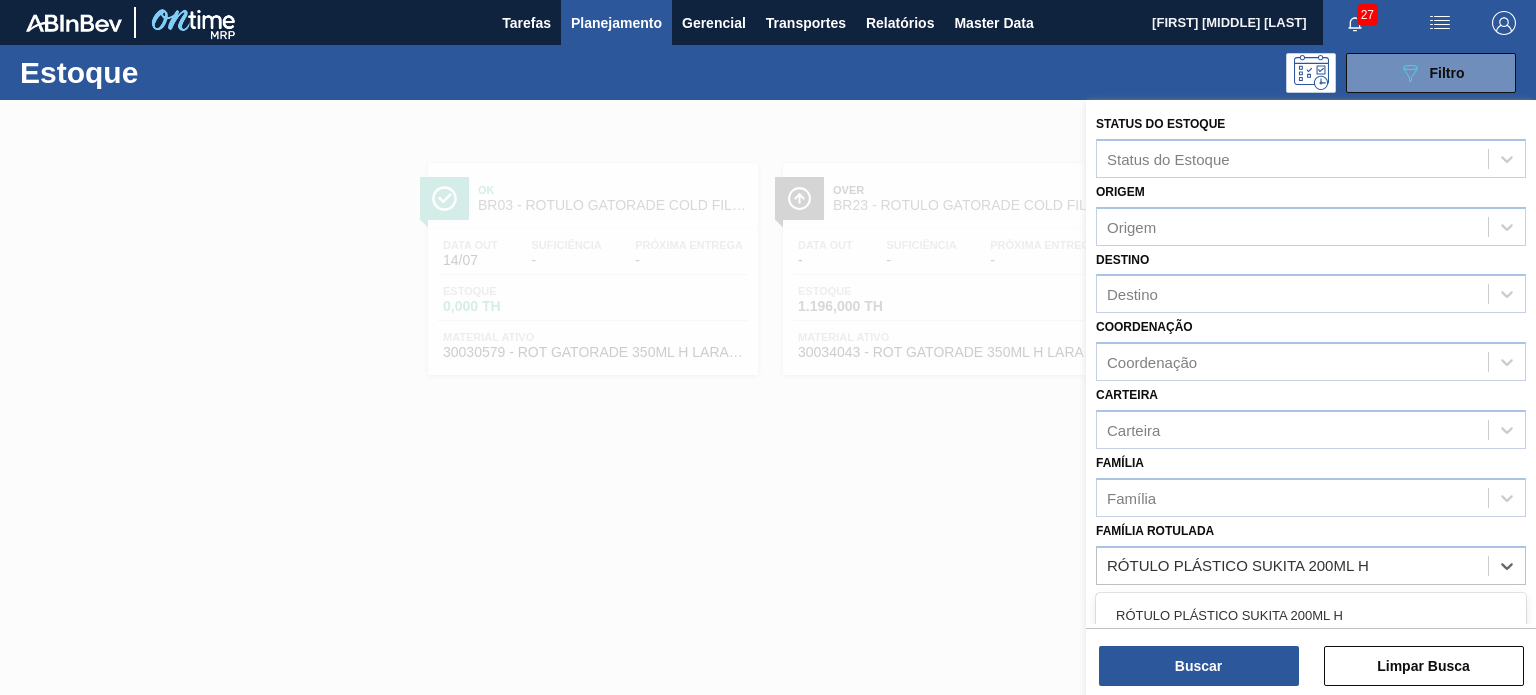click on "RÓTULO PLÁSTICO SUKITA 200ML H" at bounding box center [1311, 615] 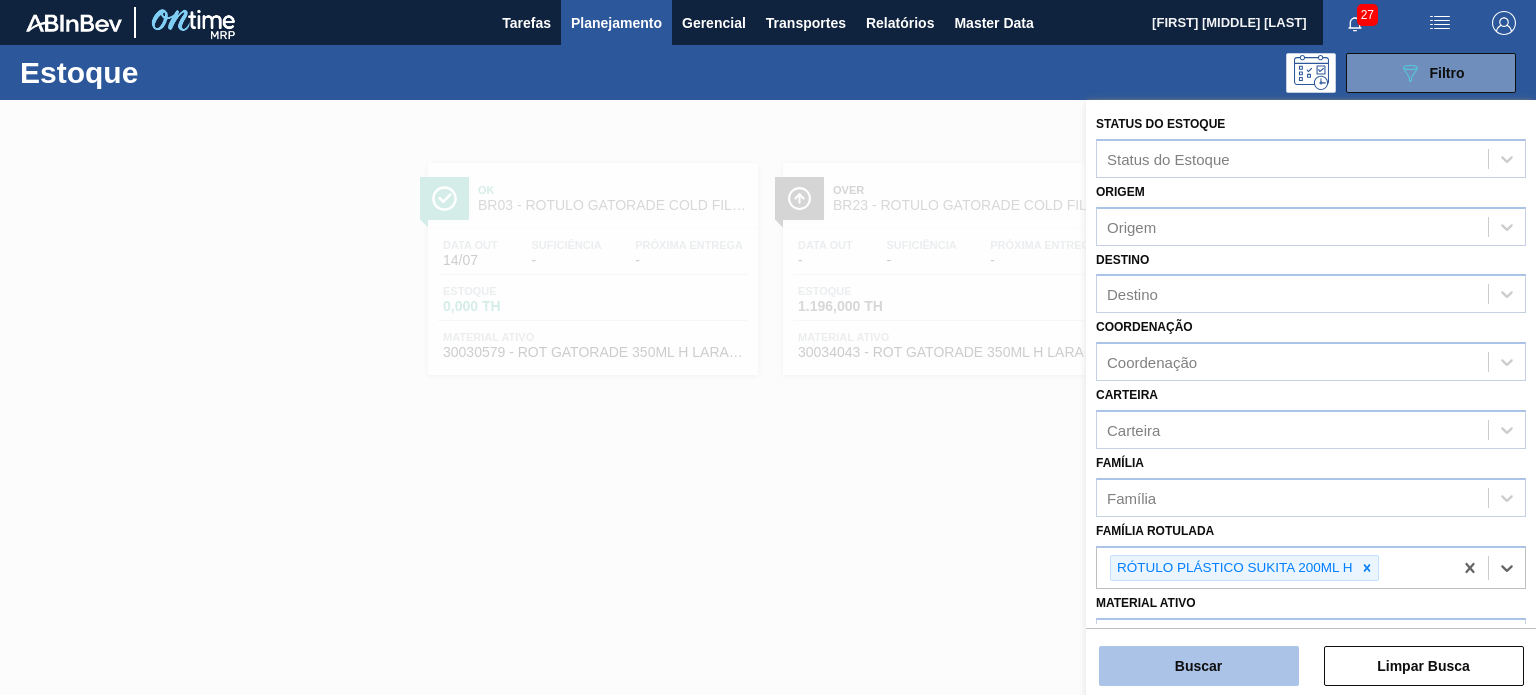 click on "Buscar" at bounding box center [1199, 666] 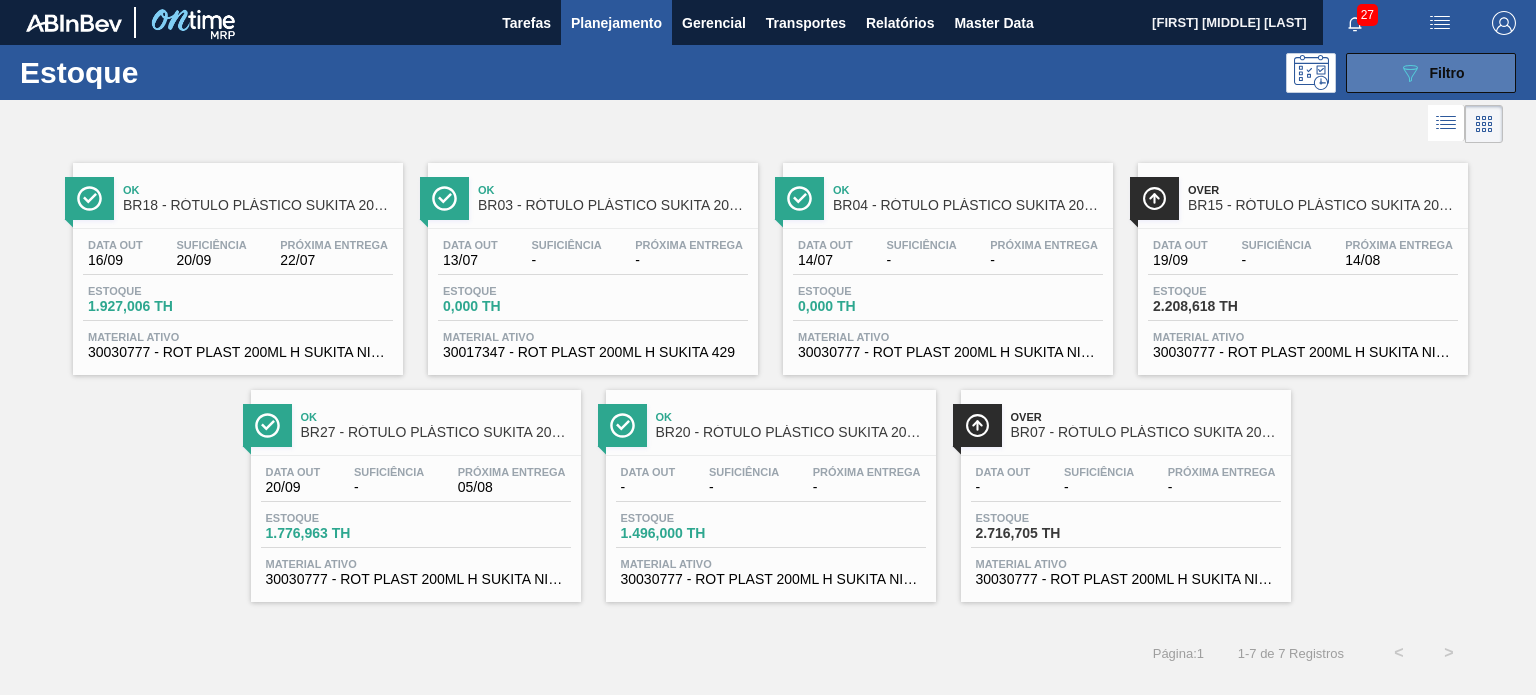 click on "089F7B8B-B2A5-4AFE-B5C0-19BA573D28AC Filtro" at bounding box center [1431, 73] 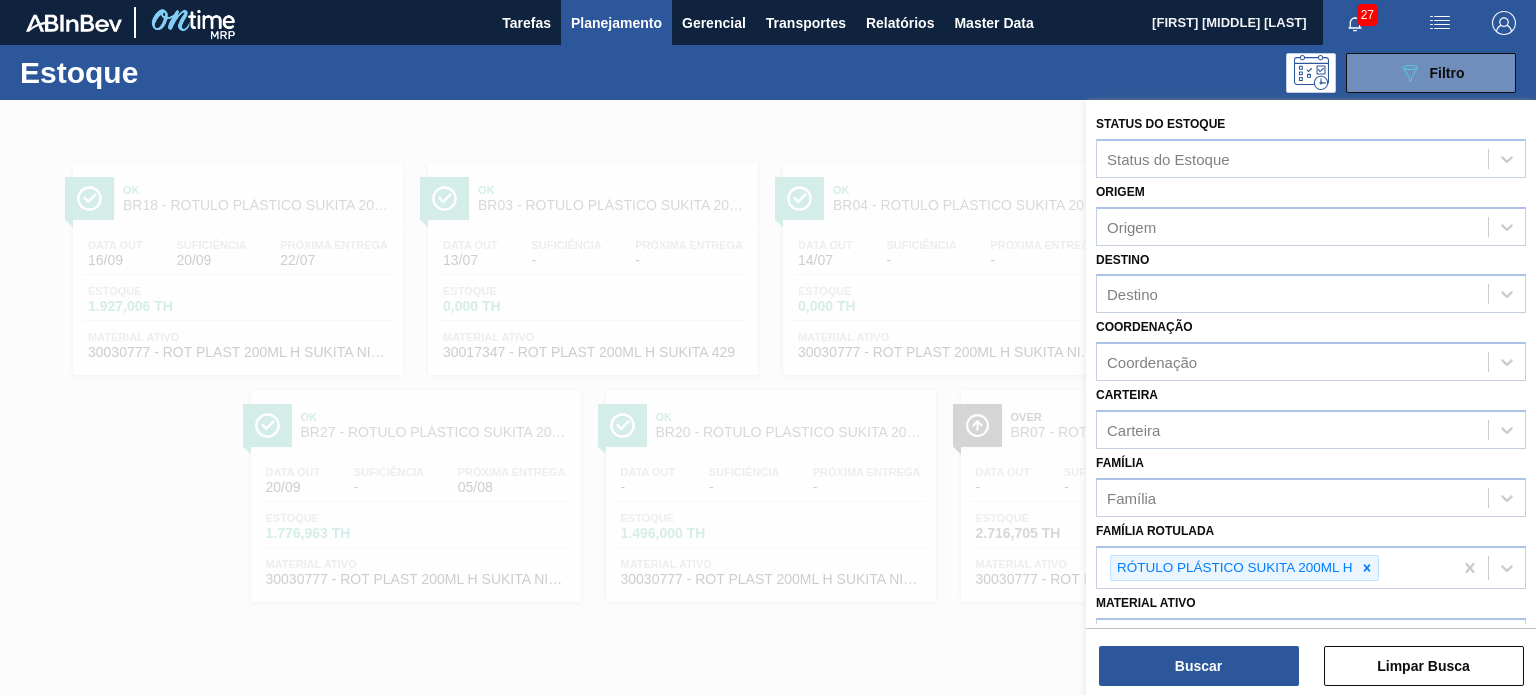 click at bounding box center (1367, 568) 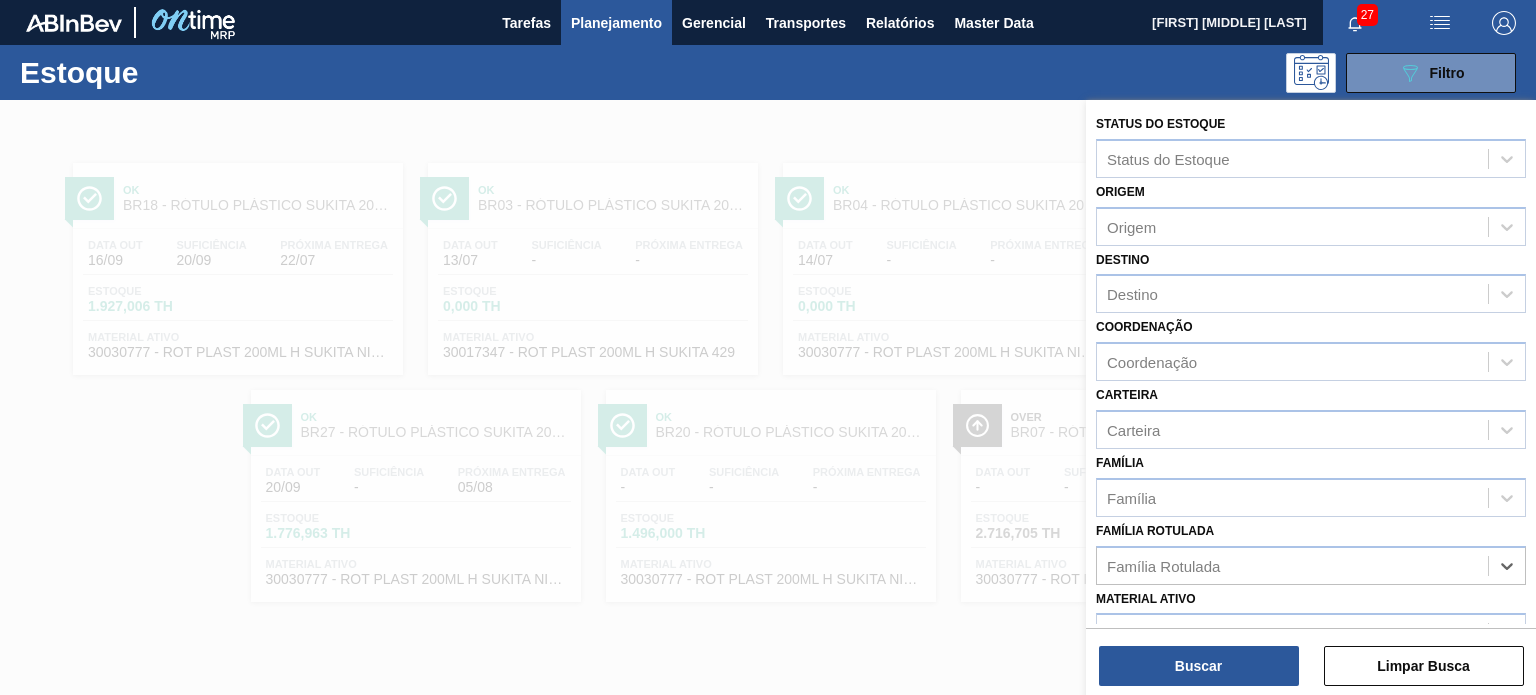paste on "RÓTULO PLÁSTICO PC 2L AH" 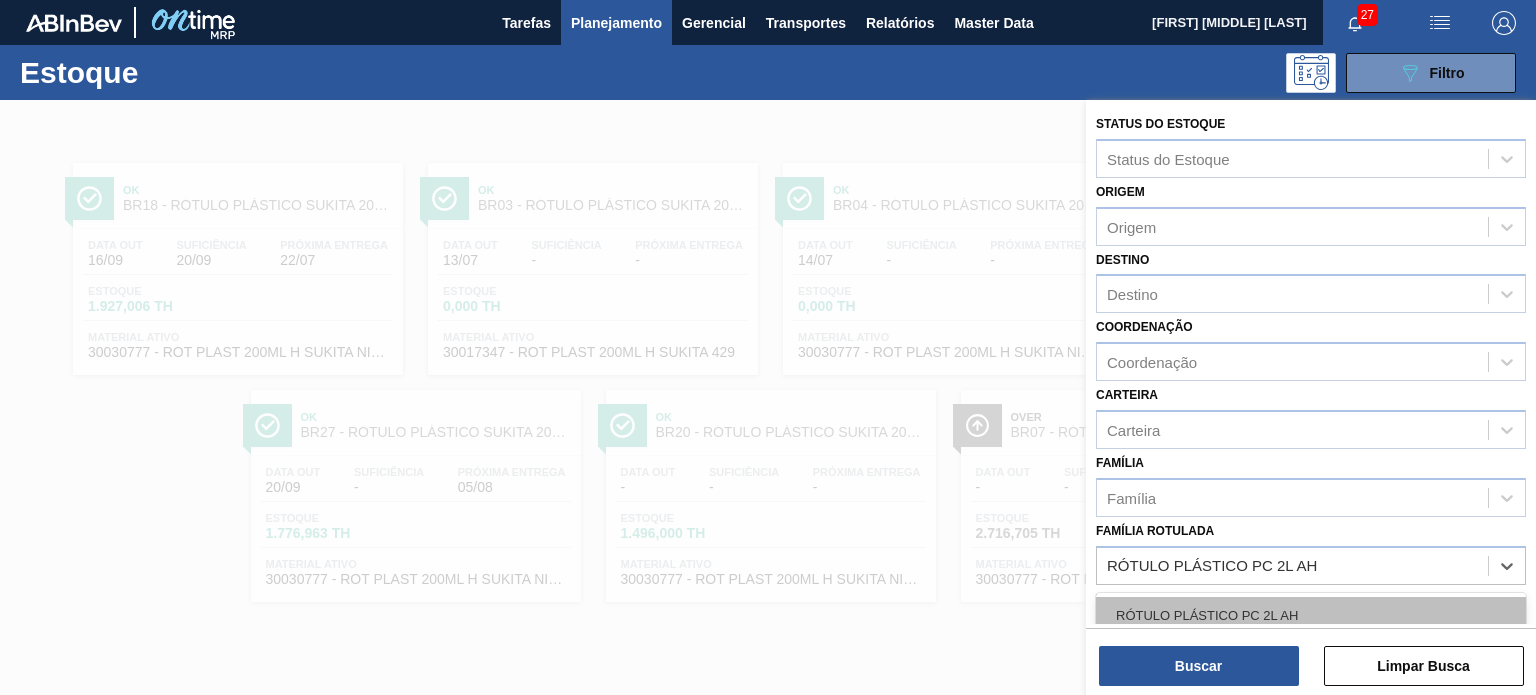 click on "RÓTULO PLÁSTICO PC 2L AH" at bounding box center (1311, 615) 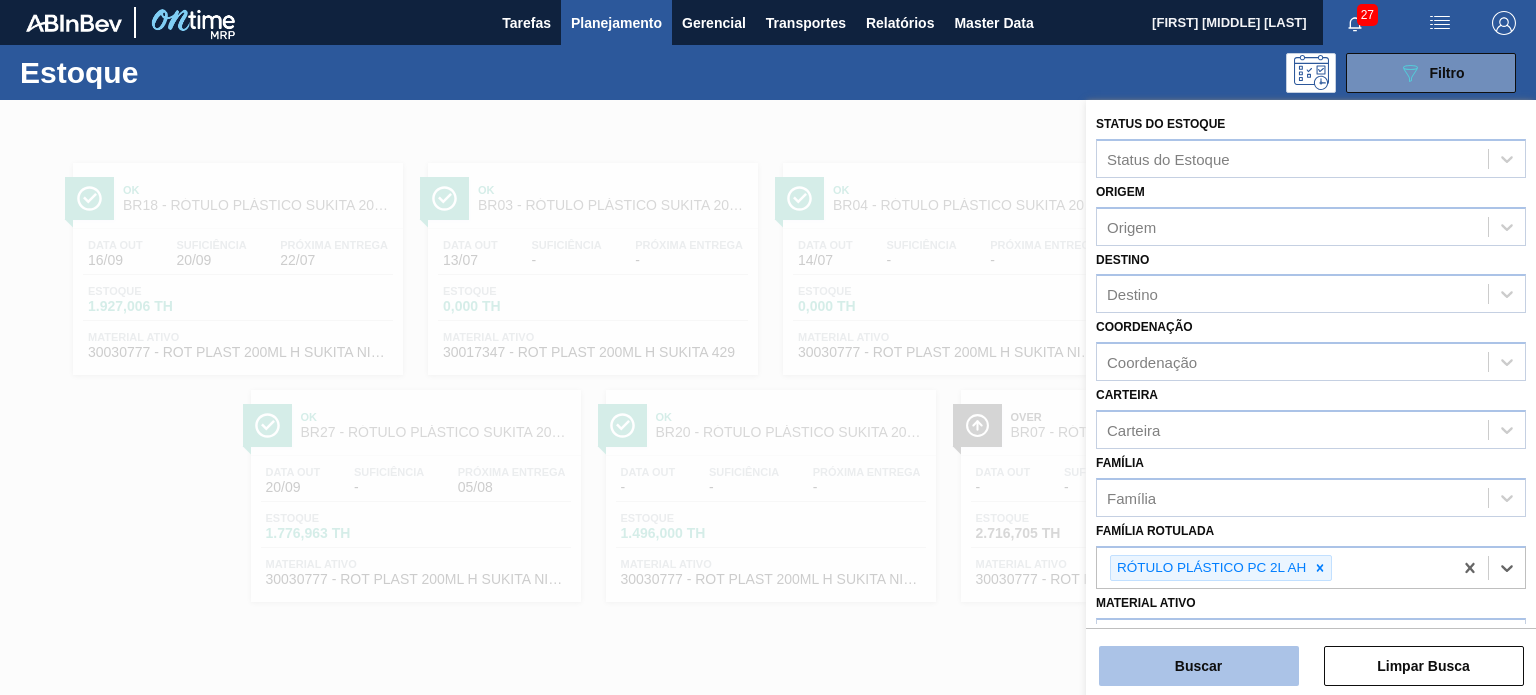 click on "Buscar" at bounding box center (1199, 666) 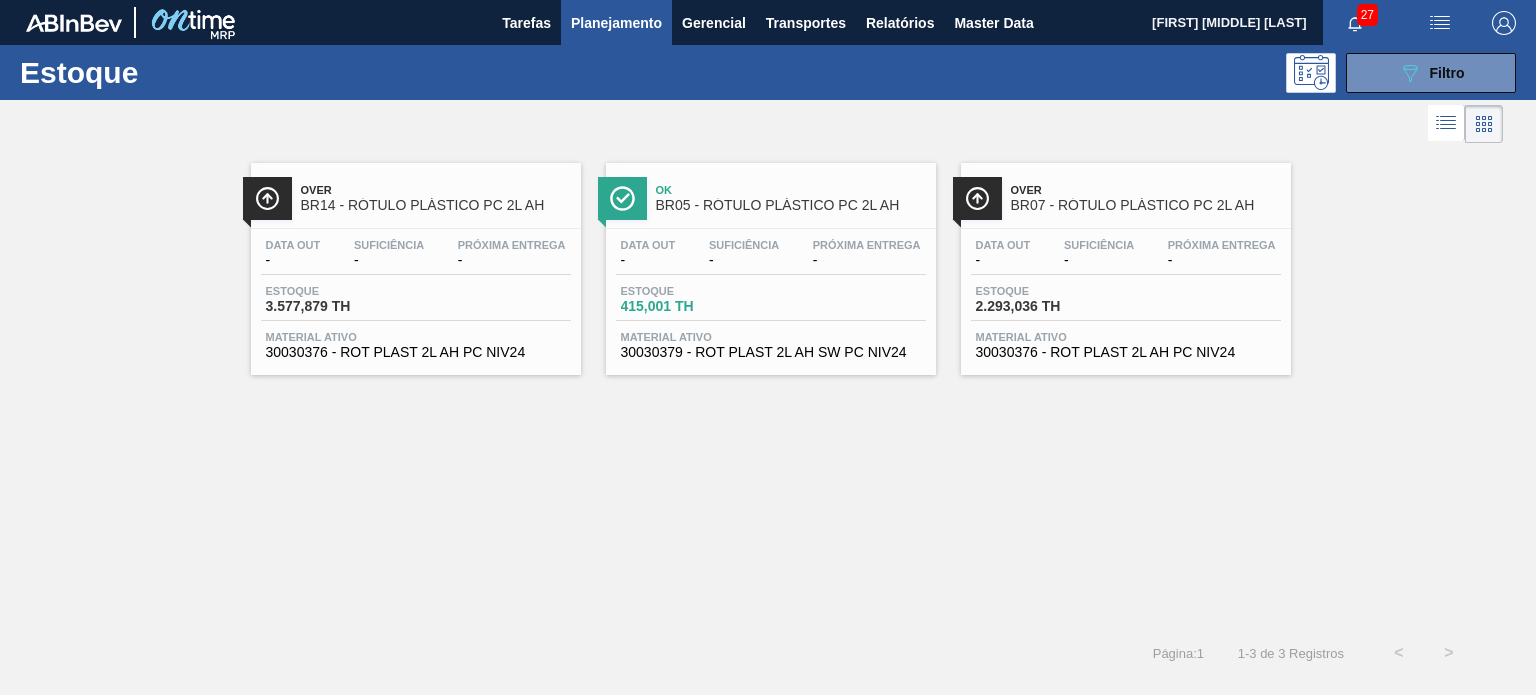 click on "Estoque 089F7B8B-B2A5-4AFE-B5C0-19BA573D28AC Filtro" at bounding box center (768, 72) 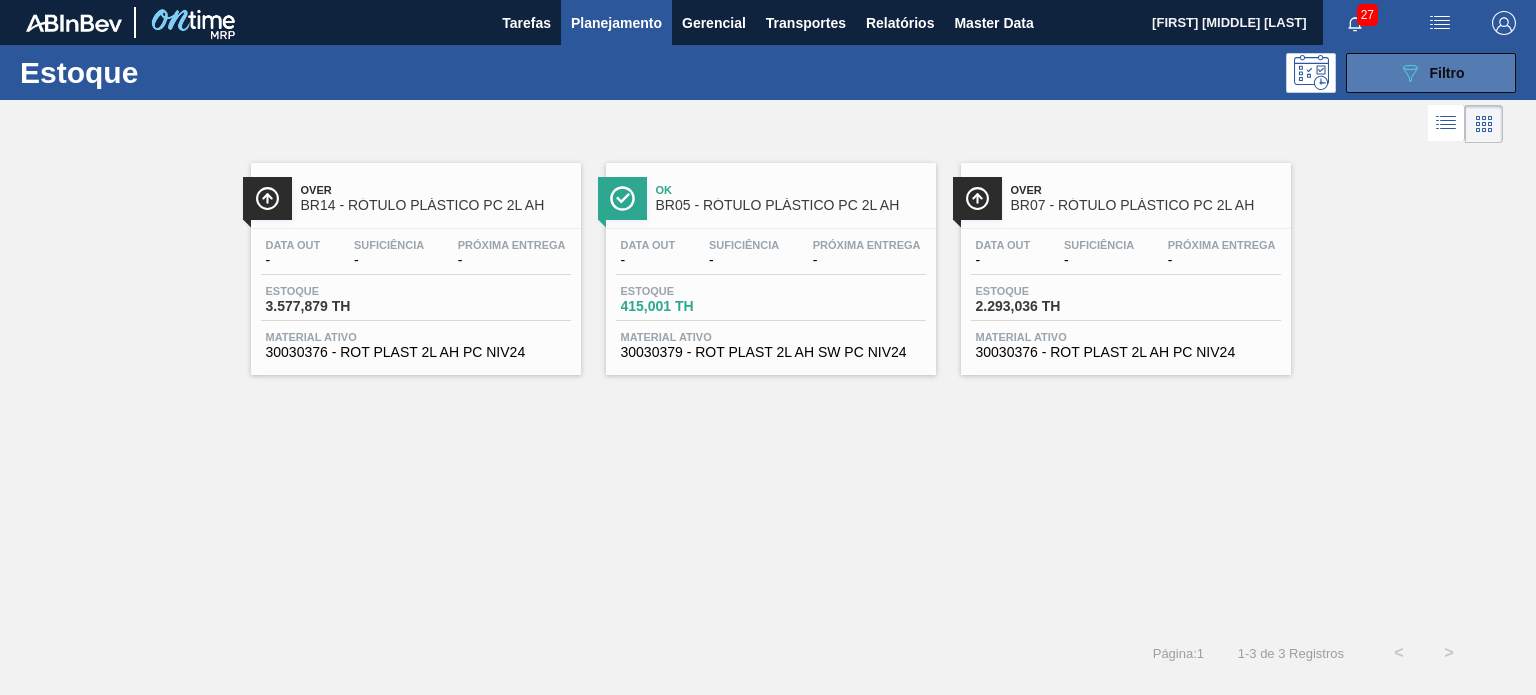 click on "089F7B8B-B2A5-4AFE-B5C0-19BA573D28AC Filtro" at bounding box center [1431, 73] 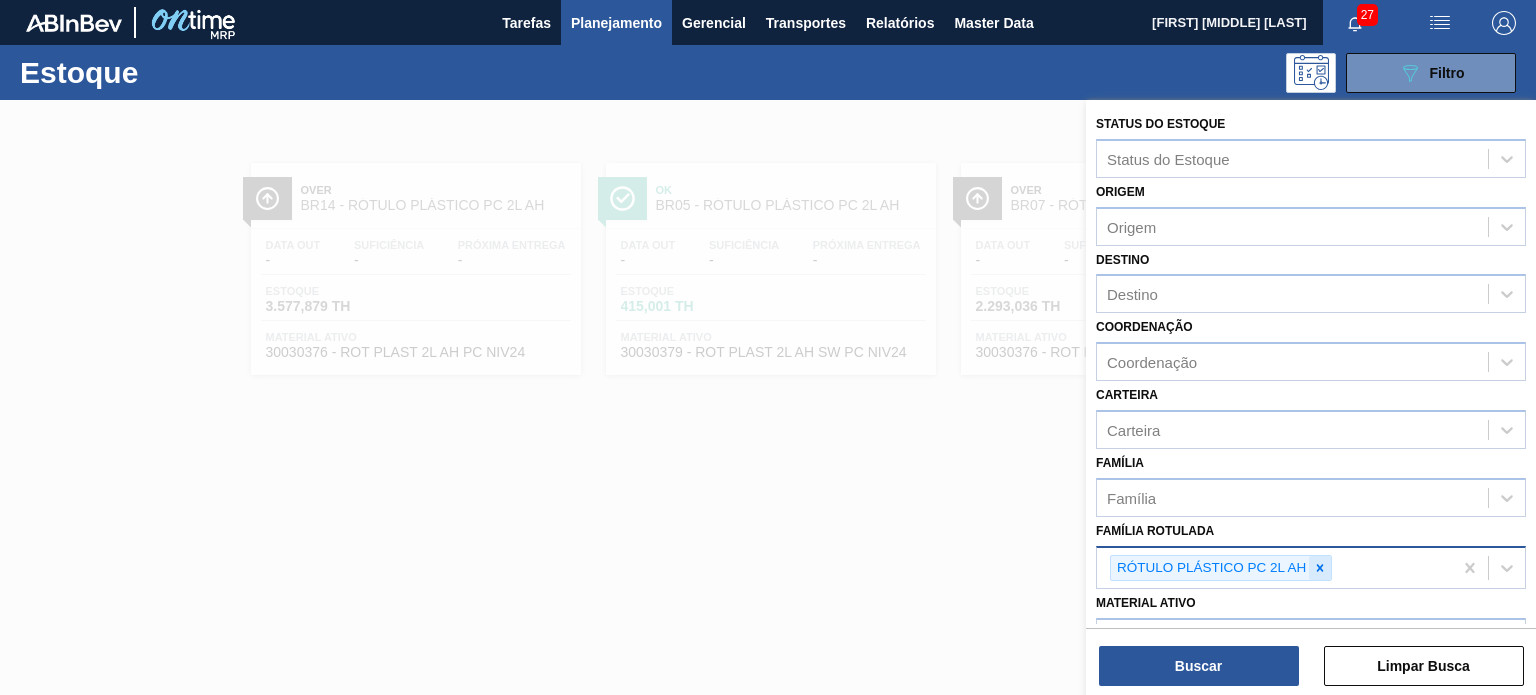 click at bounding box center (1320, 568) 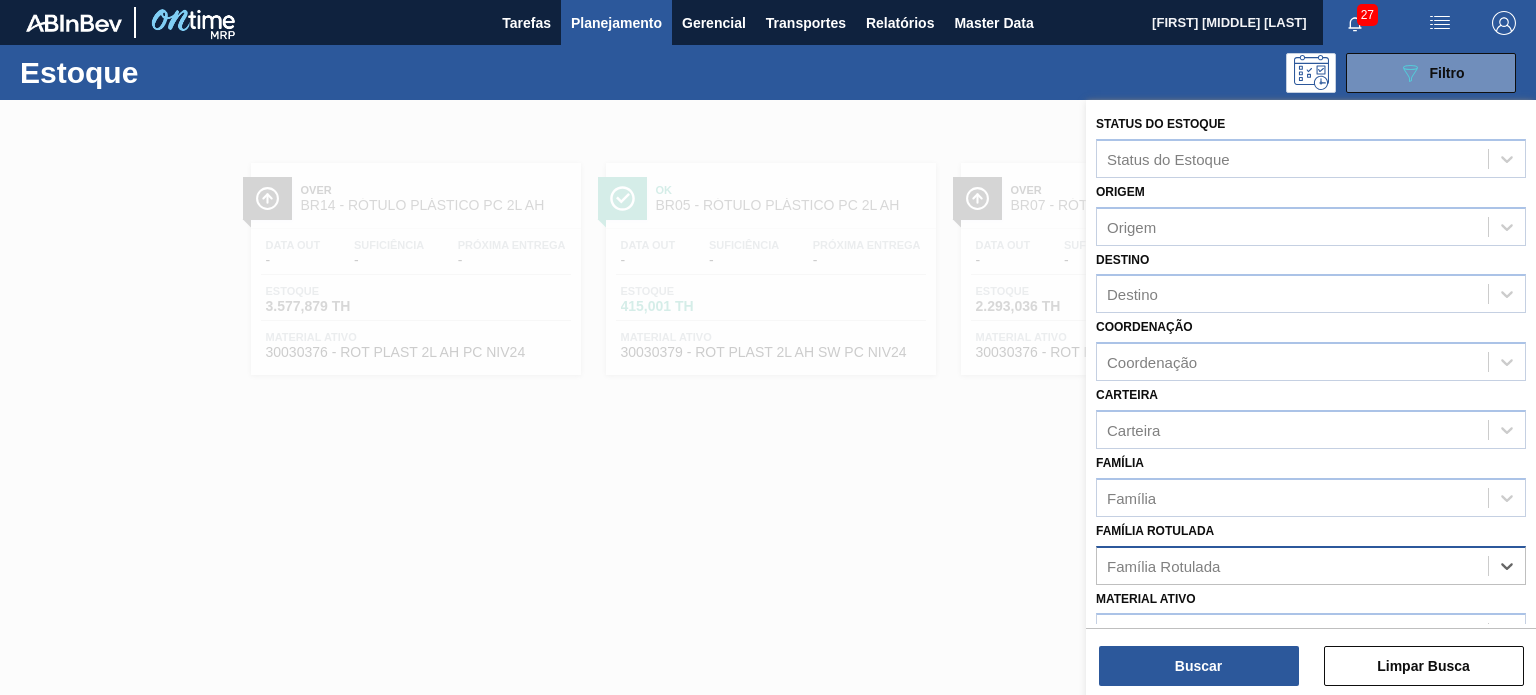 paste on "RÓTULO PLÁSTICO SUKITA UVA MISTA 200ML H" 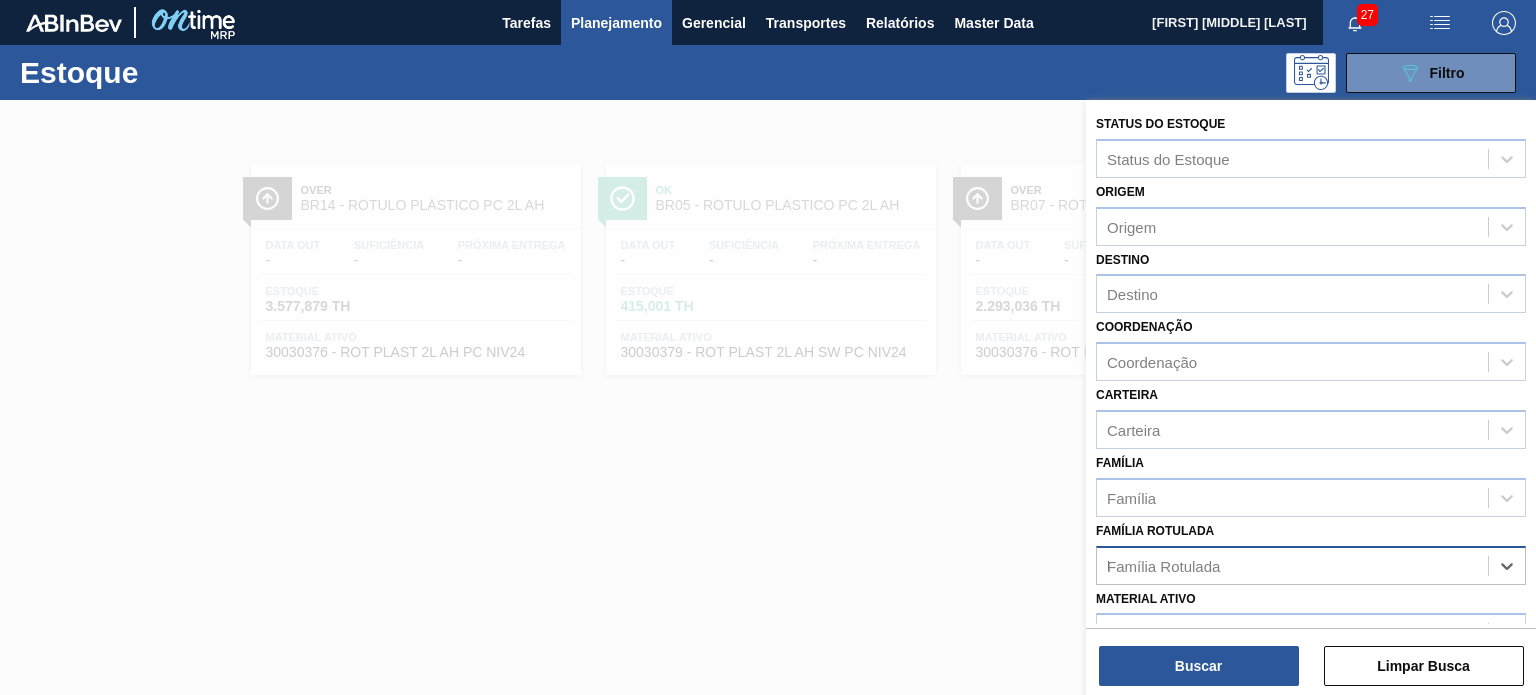 type on "RÓTULO PLÁSTICO SUKITA UVA MISTA 200ML H" 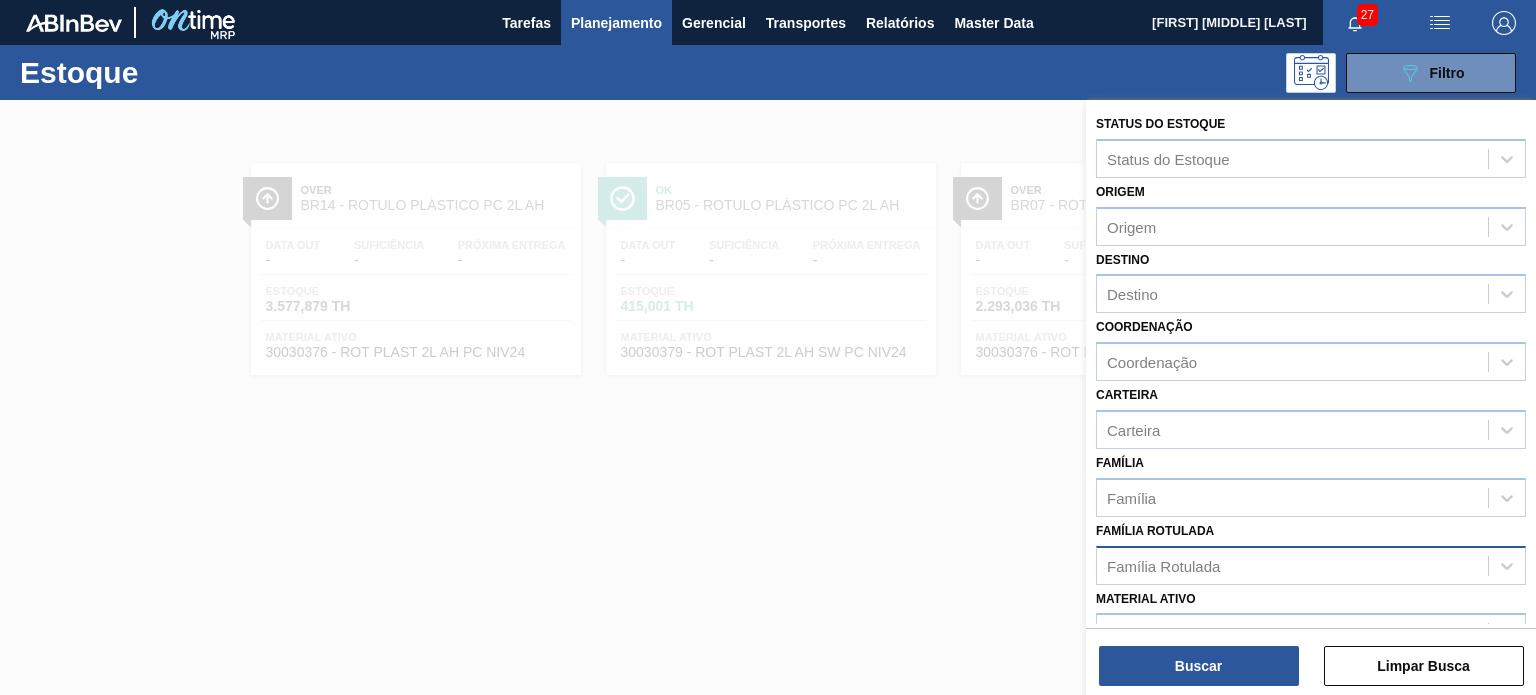 click on "Material ativo Material ativo" at bounding box center [1311, 619] 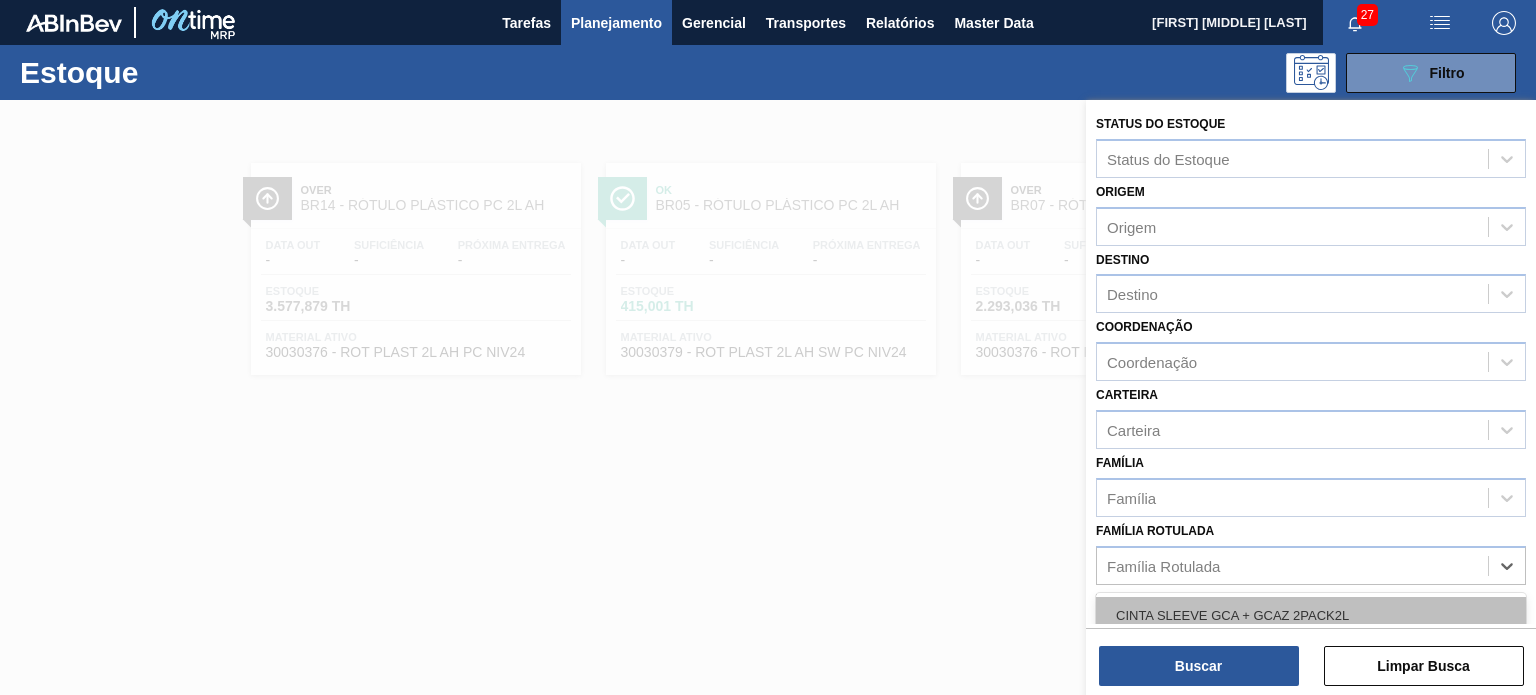 paste on "RÓTULO PLÁSTICO SUKITA UVA MISTA 200ML H" 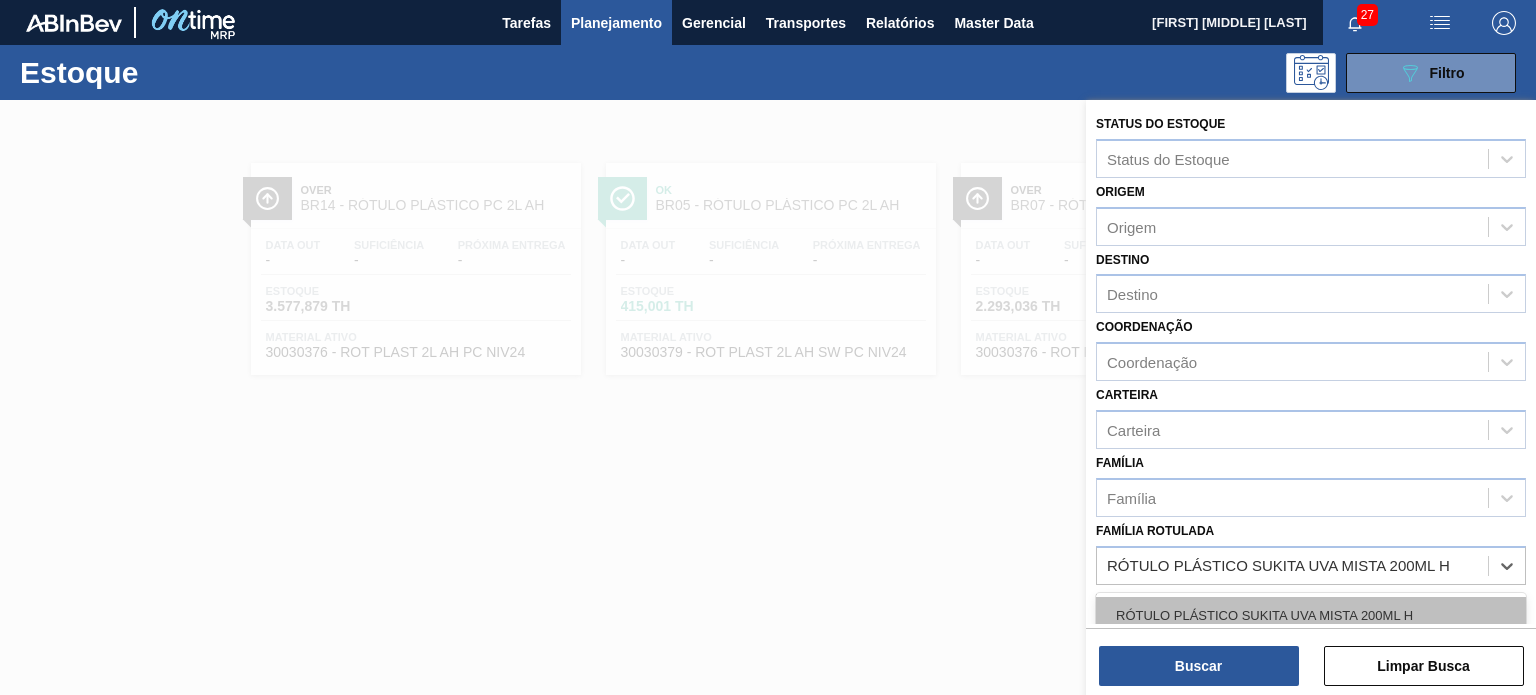 click on "RÓTULO PLÁSTICO SUKITA UVA MISTA 200ML H" at bounding box center [1311, 615] 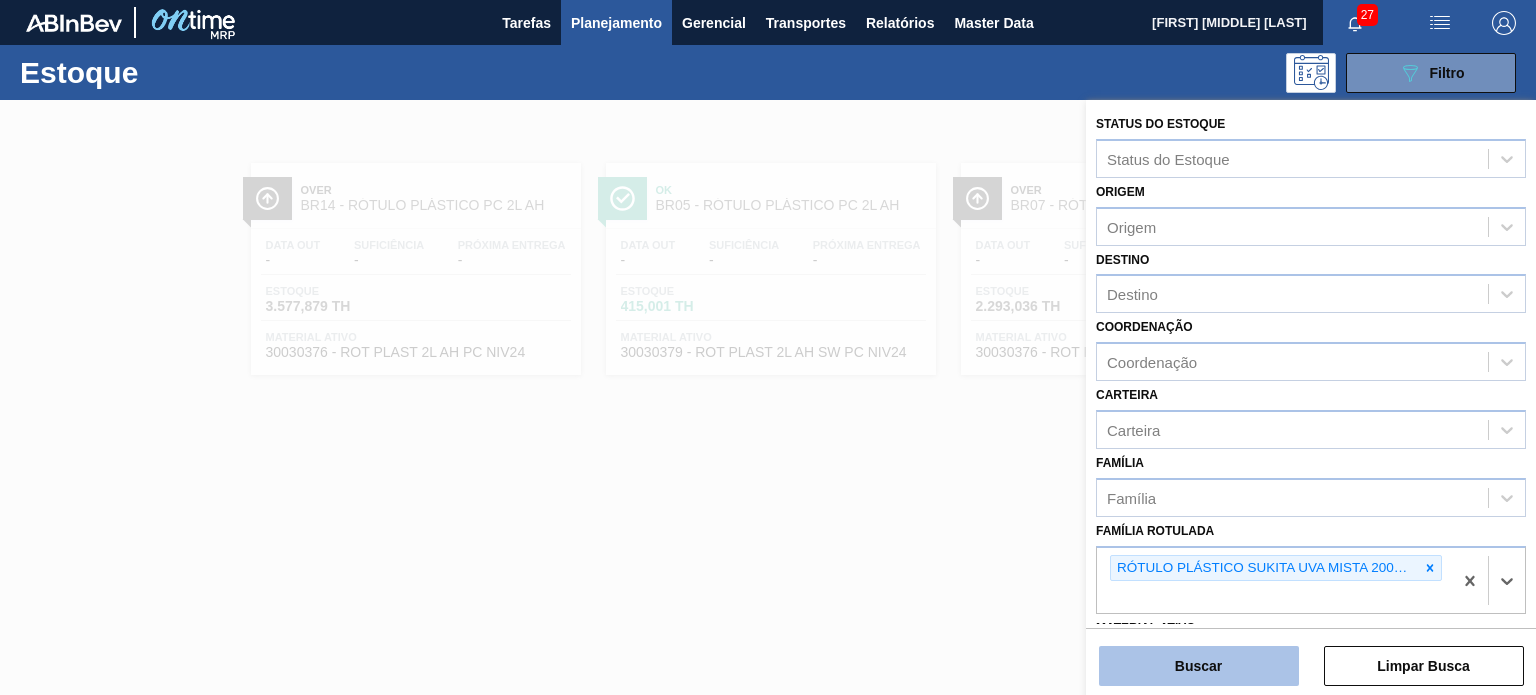 click on "Buscar" at bounding box center (1199, 666) 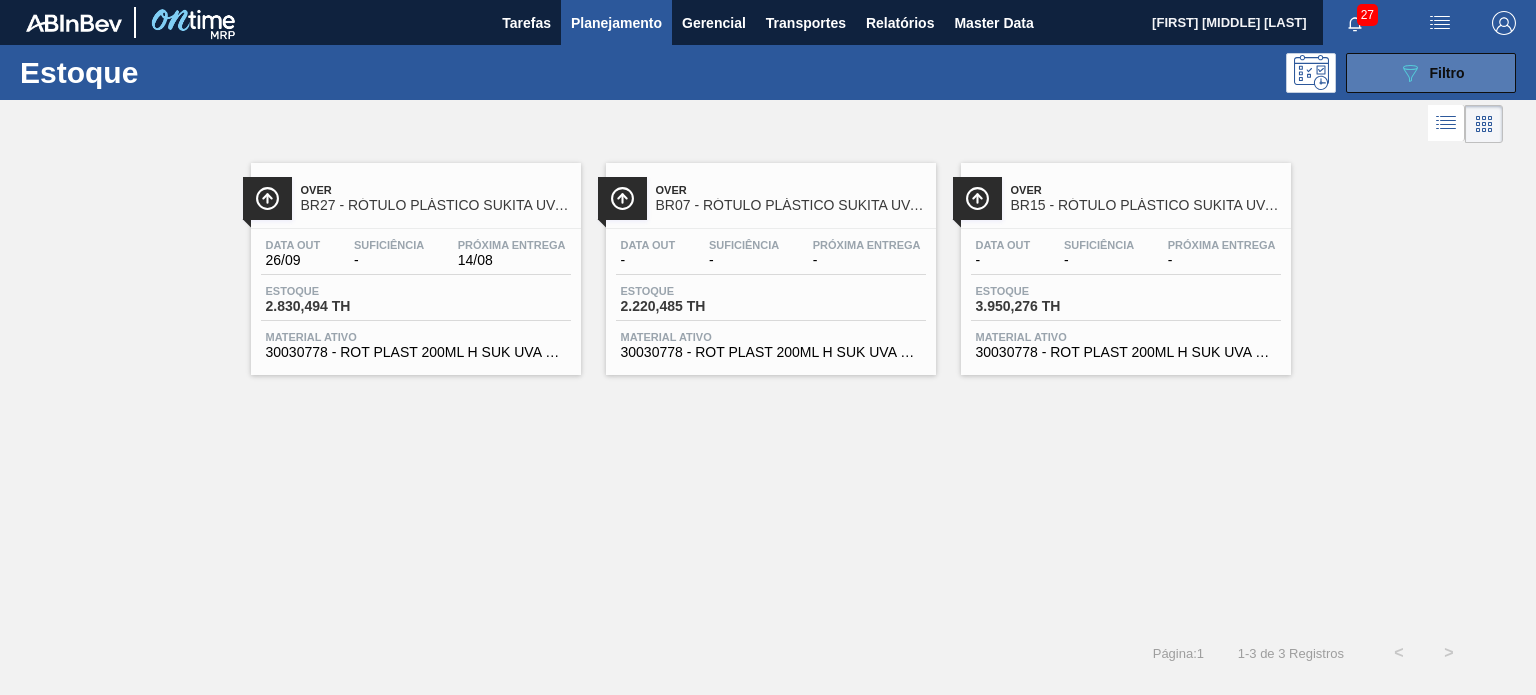 click on "089F7B8B-B2A5-4AFE-B5C0-19BA573D28AC Filtro" at bounding box center [1431, 73] 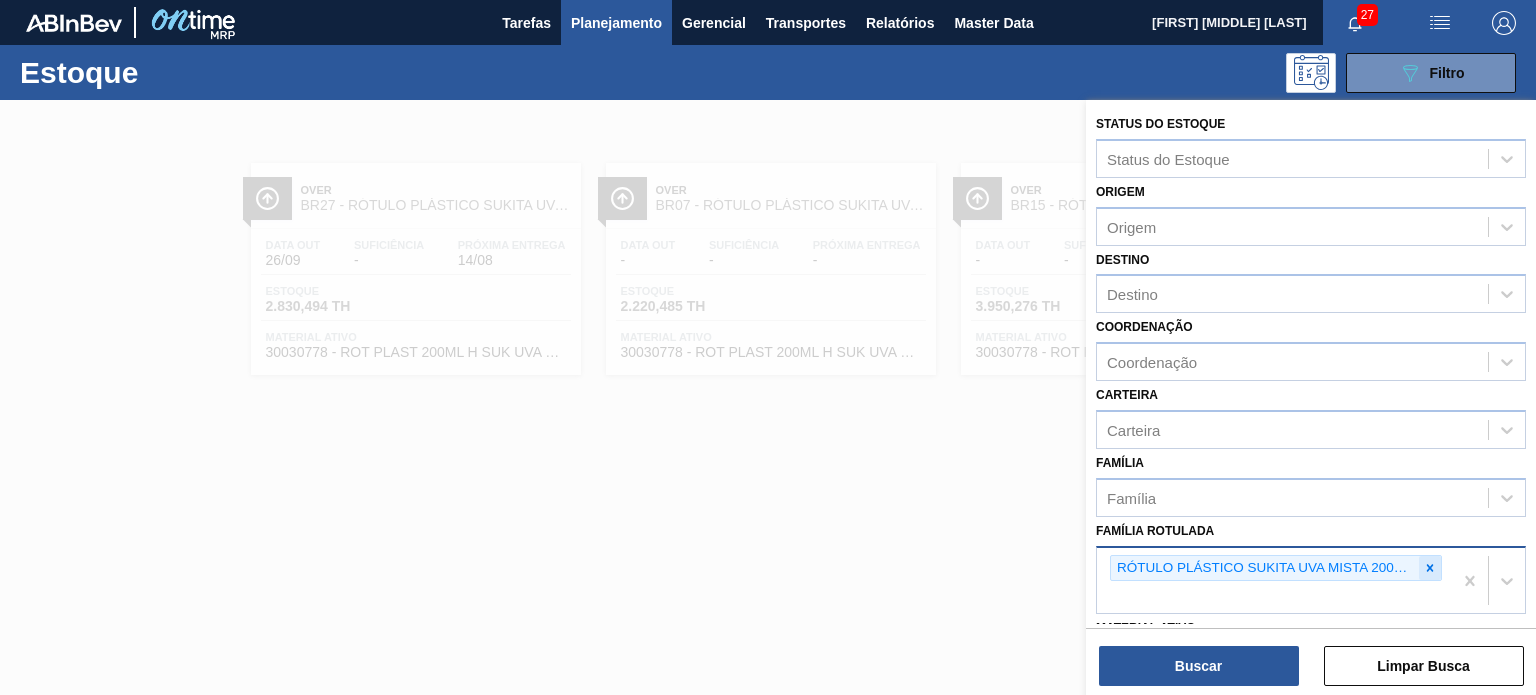 click 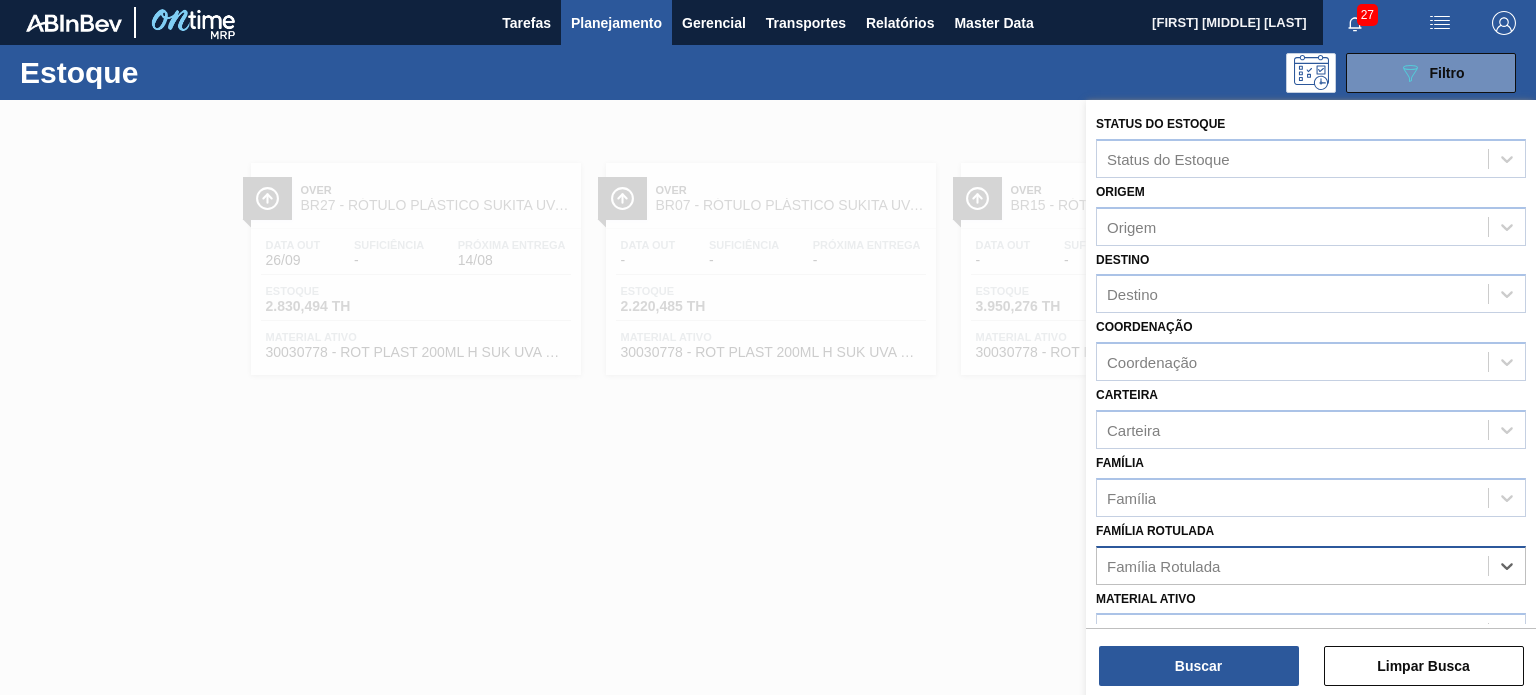 paste on "RÓTULO PLÁSTICO PC 200ML H" 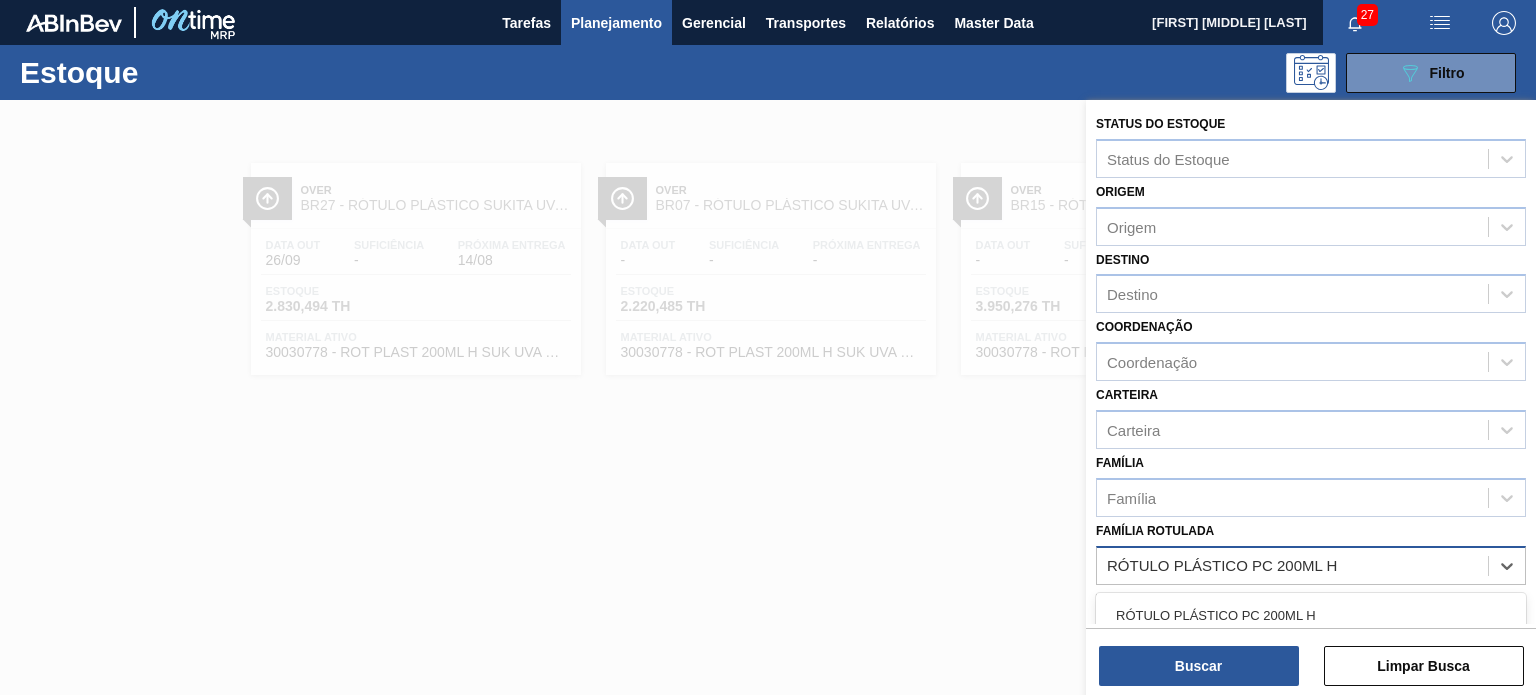 drag, startPoint x: 1364, startPoint y: 596, endPoint x: 1289, endPoint y: 624, distance: 80.05623 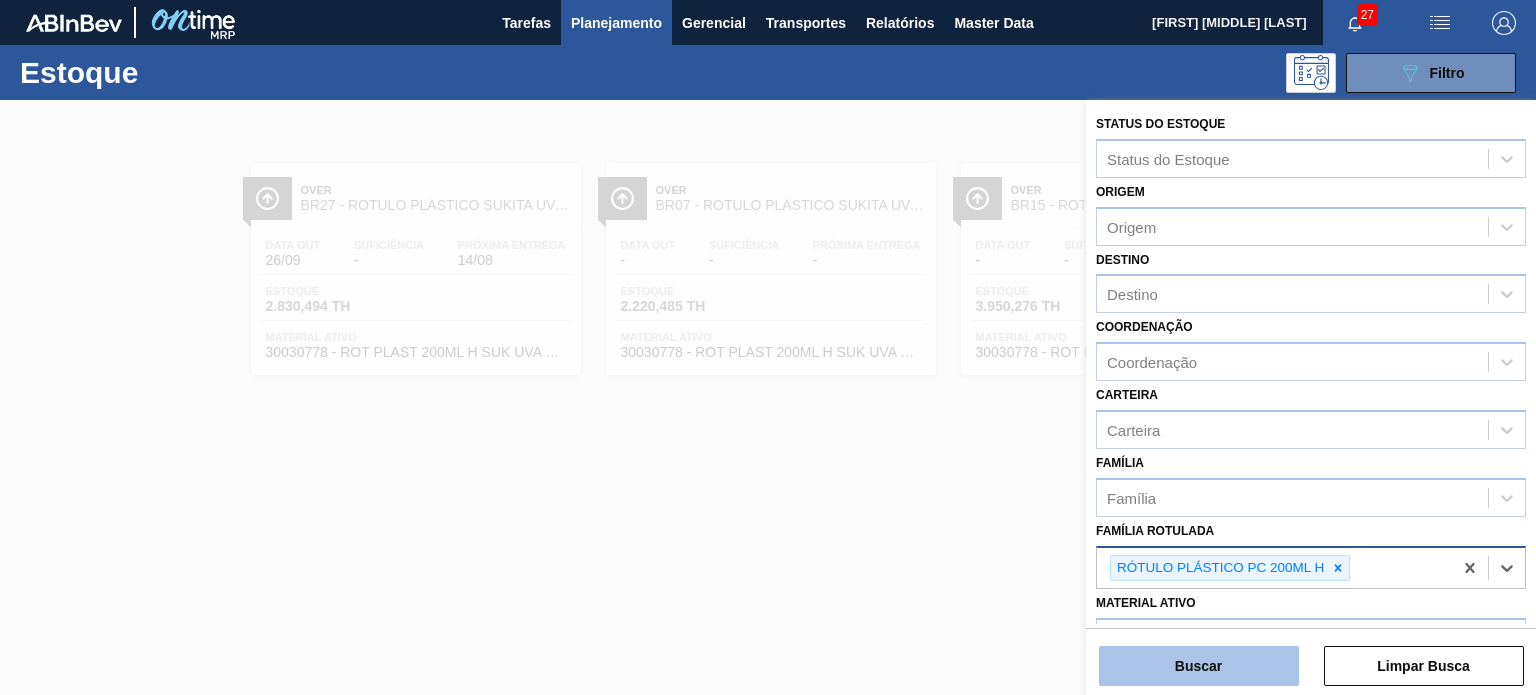 click on "Buscar" at bounding box center (1199, 666) 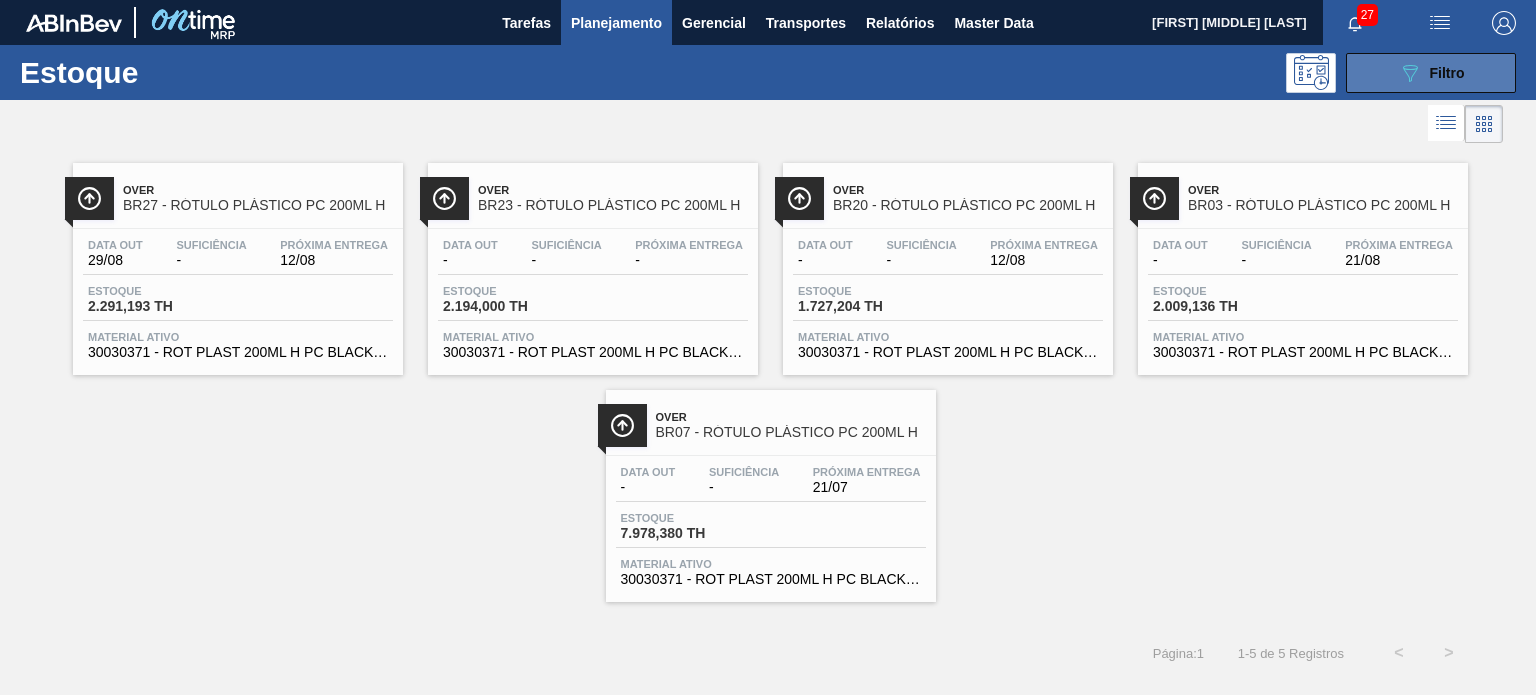 click 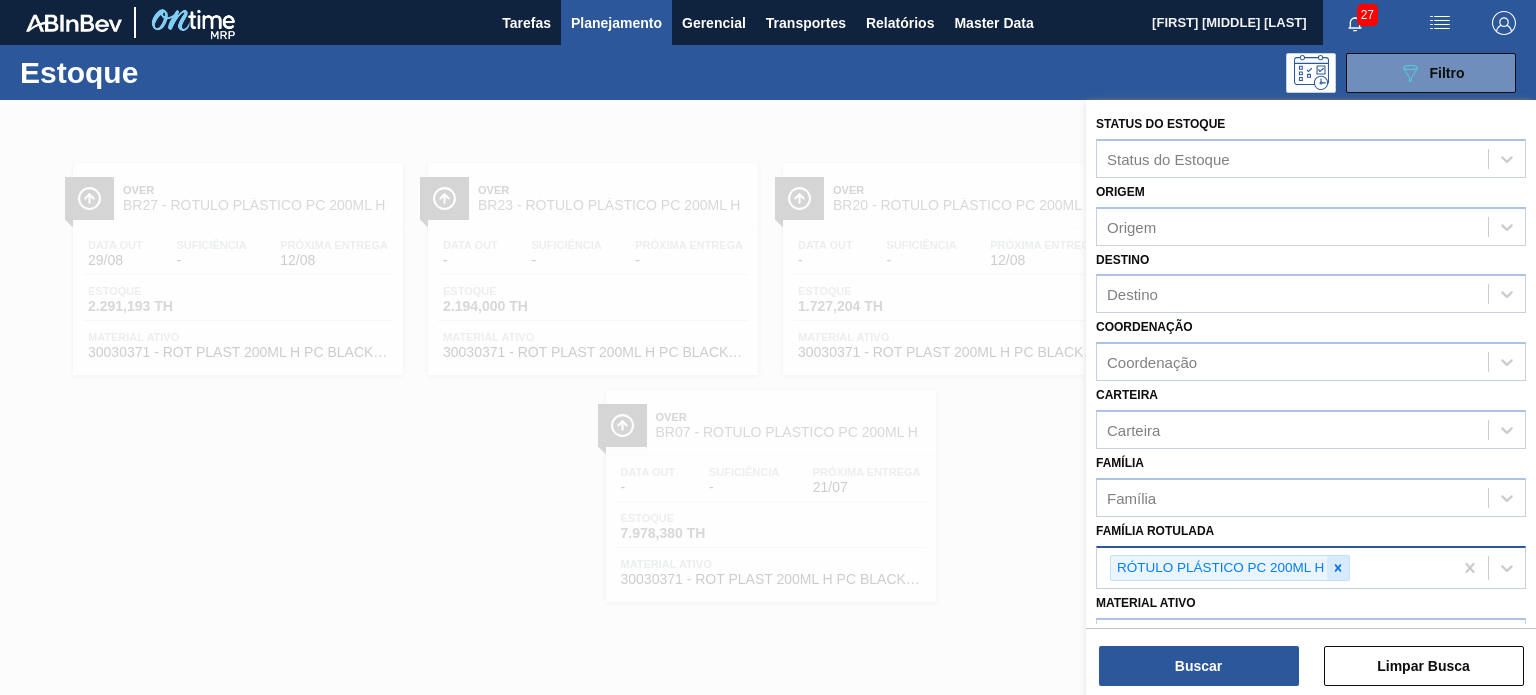 click at bounding box center [1338, 568] 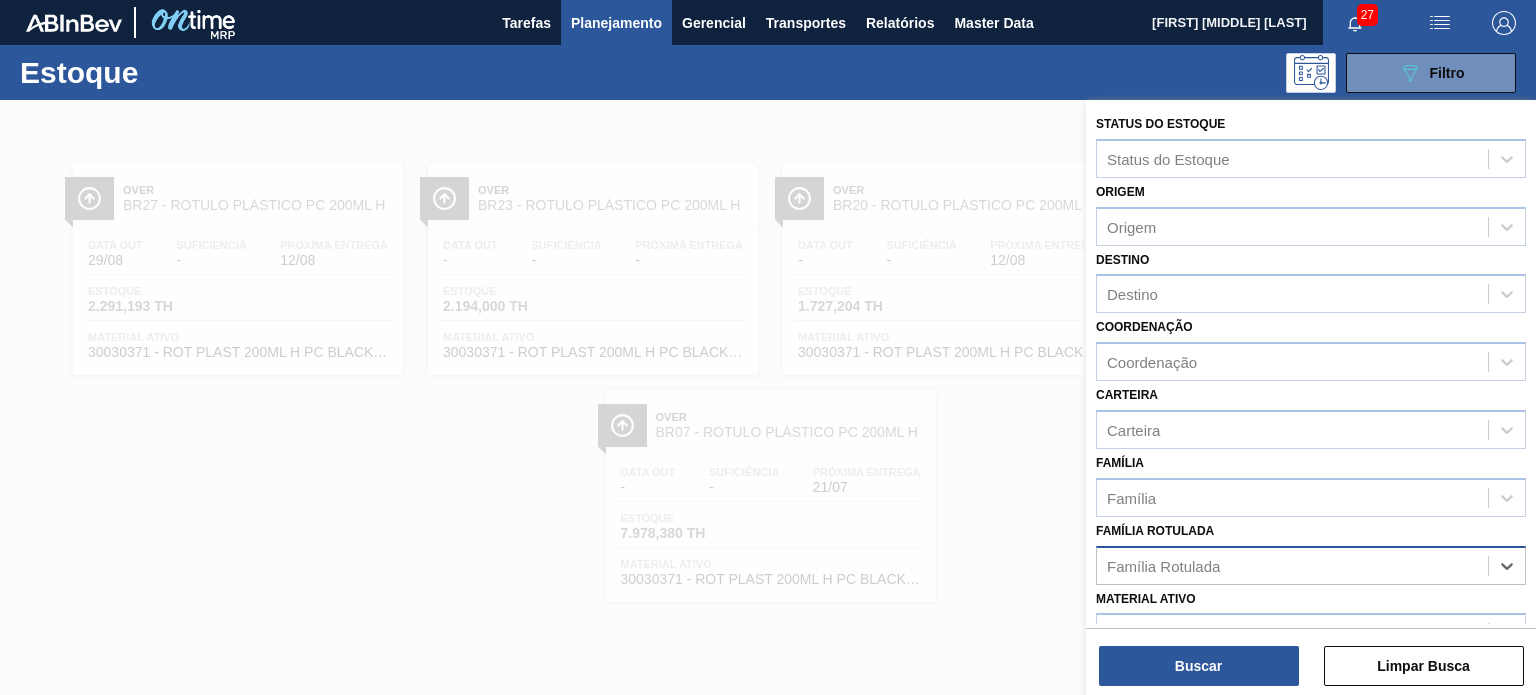 paste on "RÓTULO PLÁSTICO GCA 2,25L H" 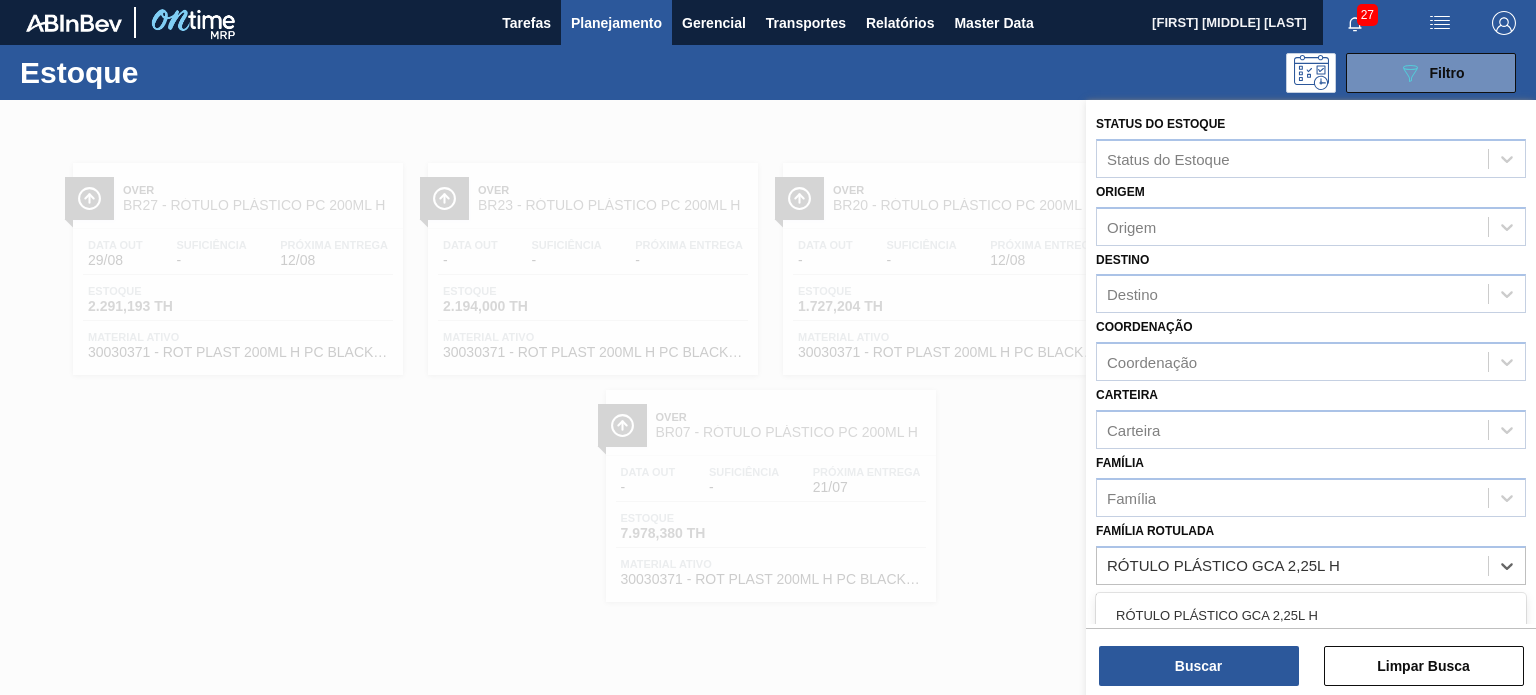 click on "RÓTULO PLÁSTICO GCA 2,25L H" at bounding box center [1311, 615] 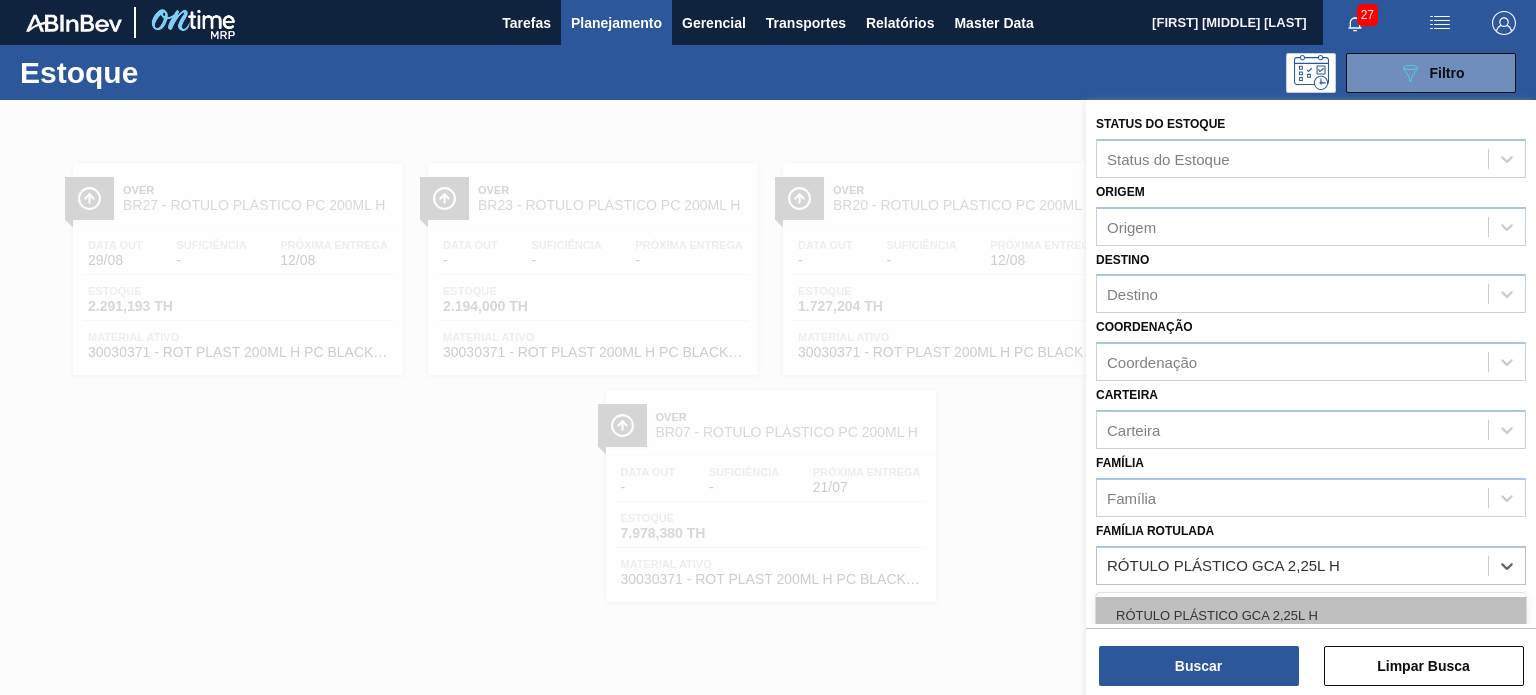 click on "RÓTULO PLÁSTICO GCA 2,25L H" at bounding box center [1311, 615] 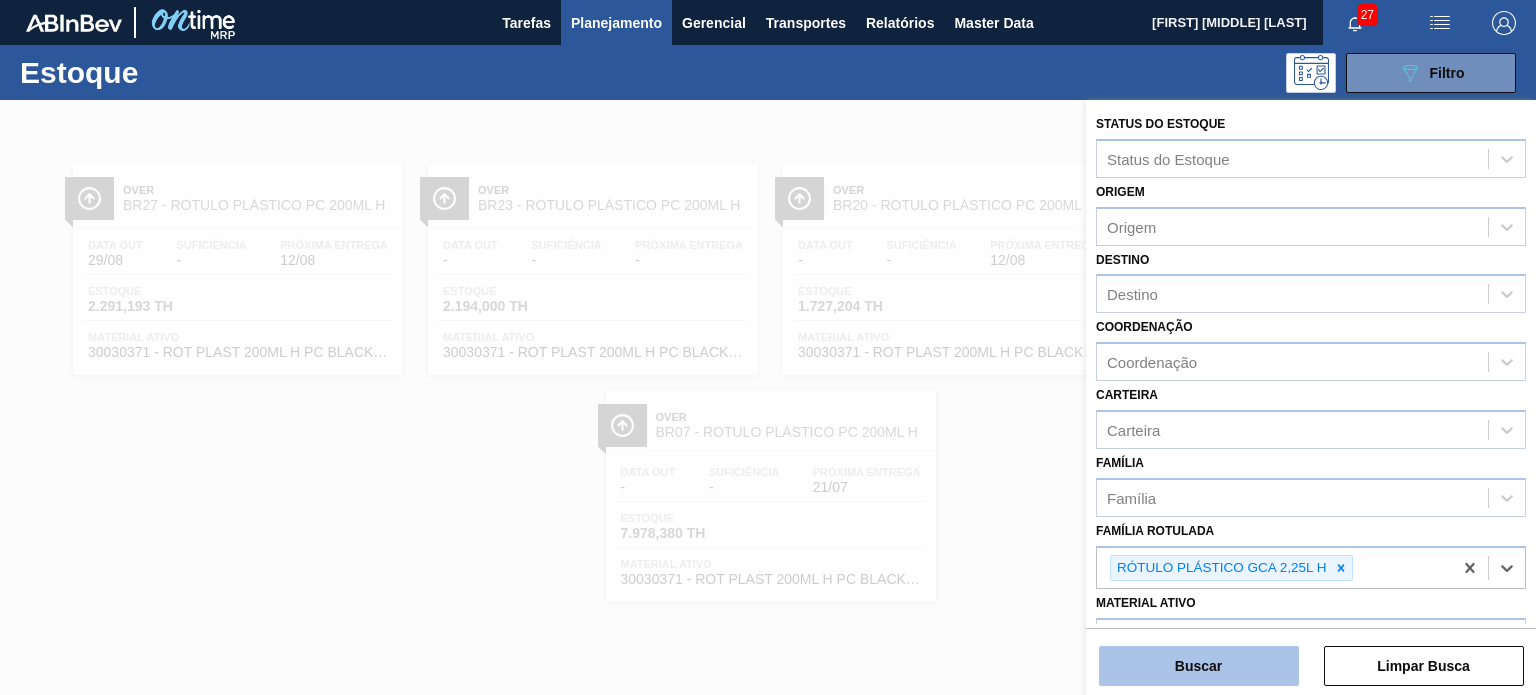 click on "Buscar" at bounding box center (1199, 666) 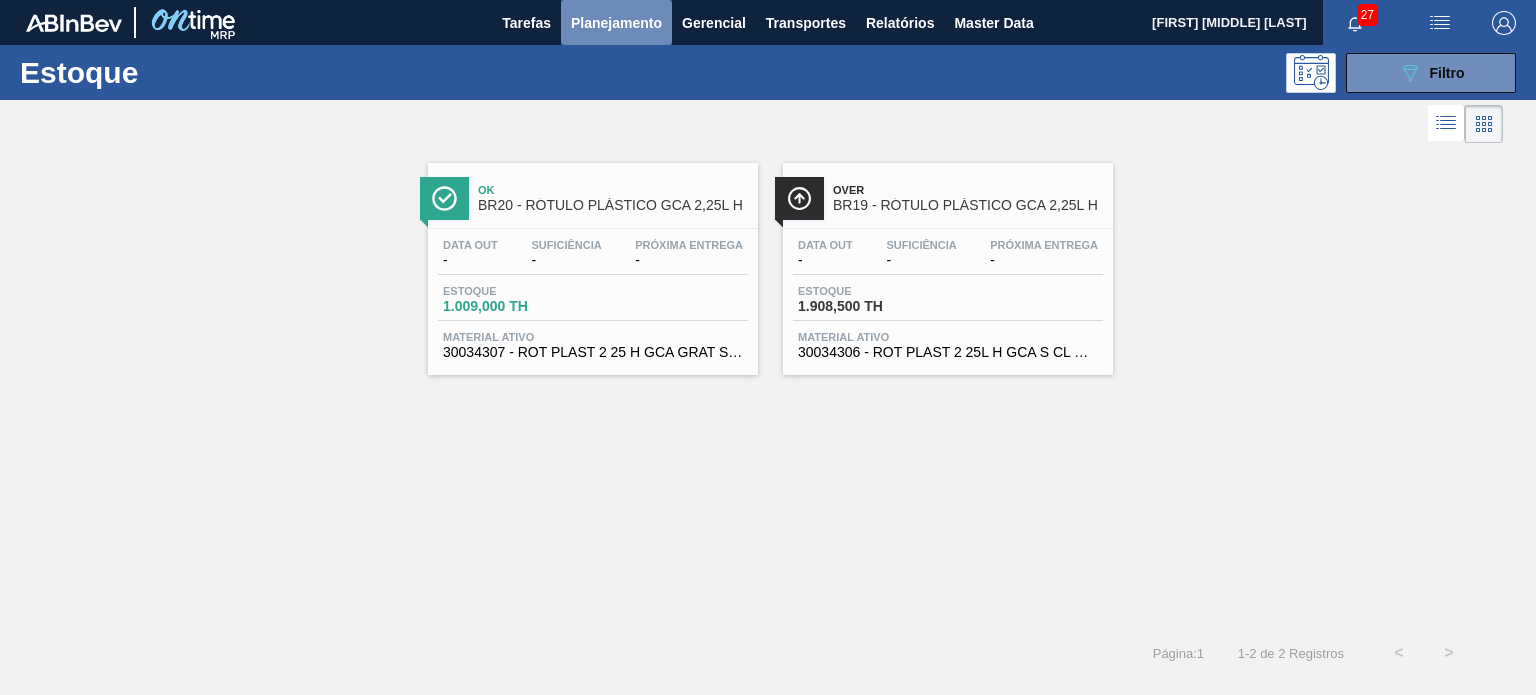 click on "Planejamento" at bounding box center [616, 23] 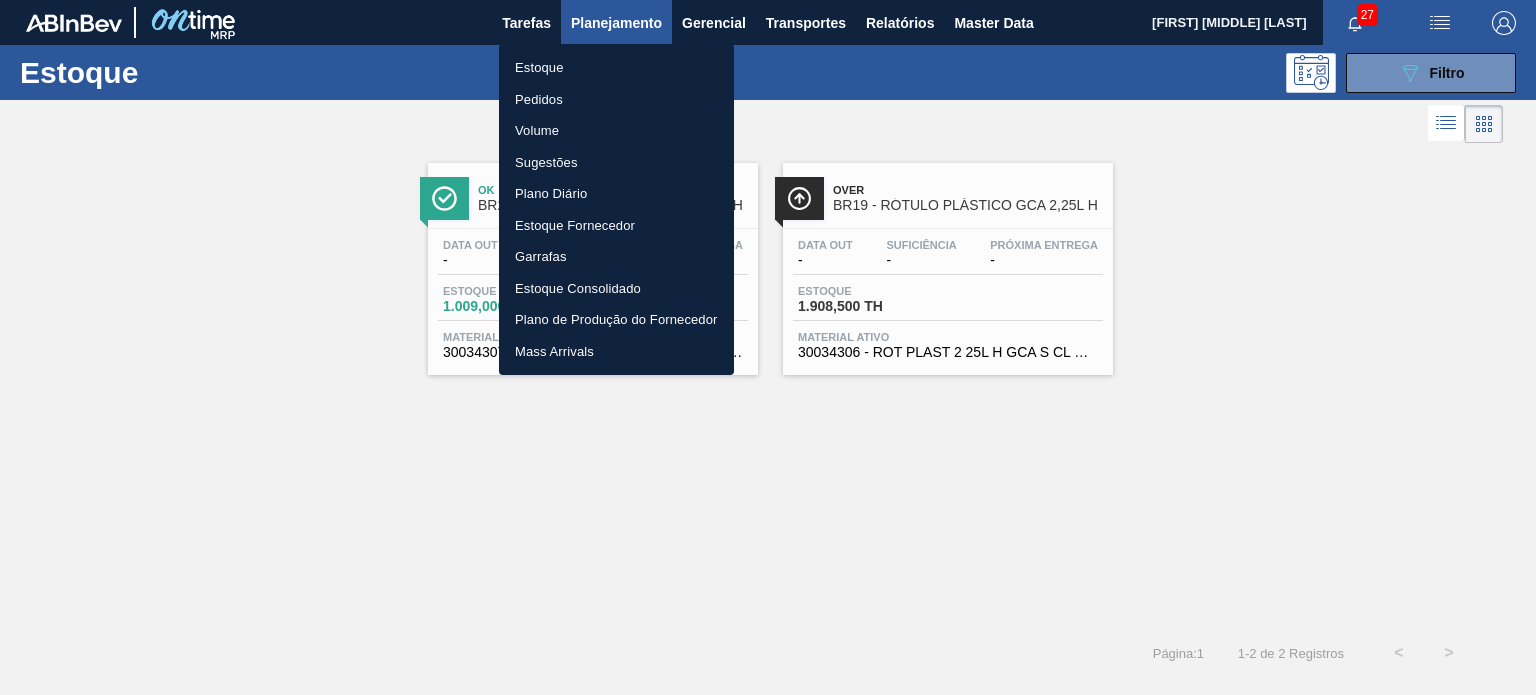 click at bounding box center (768, 347) 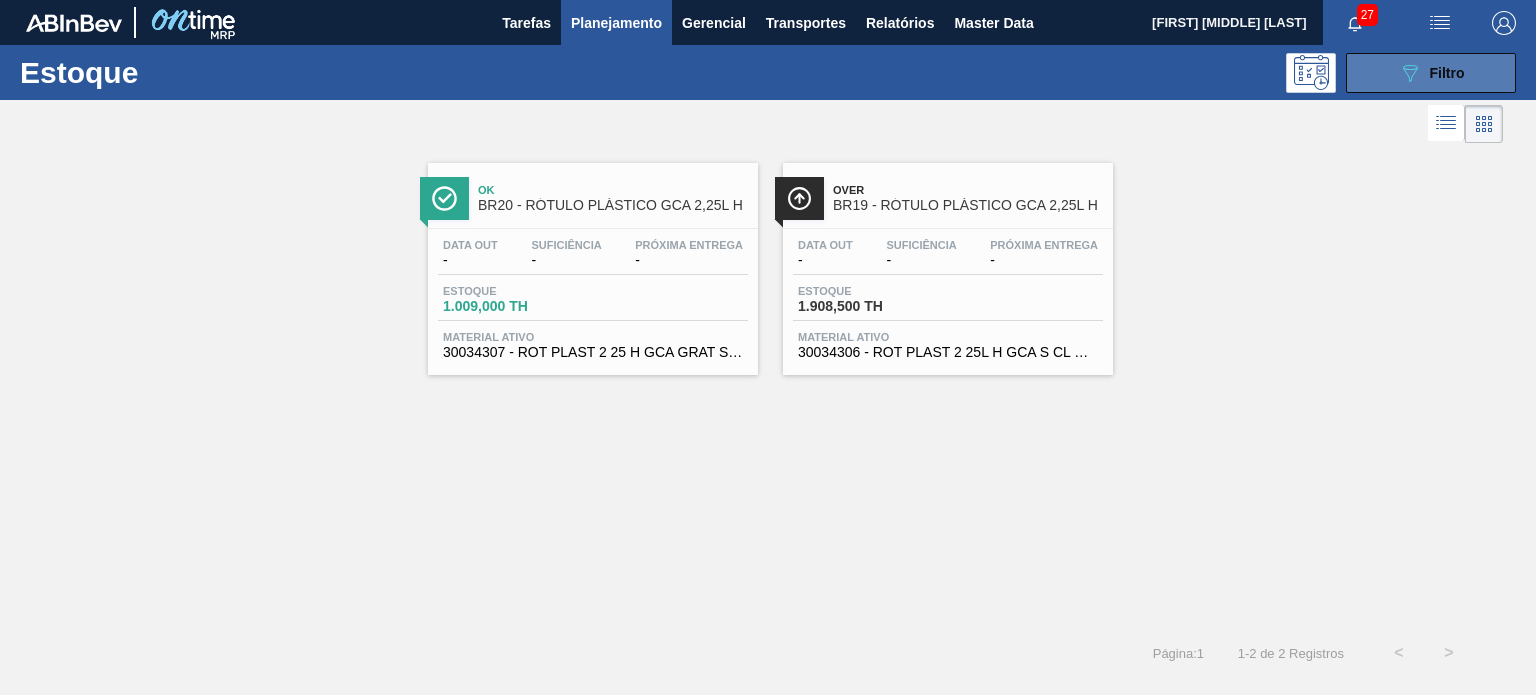 click on "Filtro" at bounding box center (1447, 73) 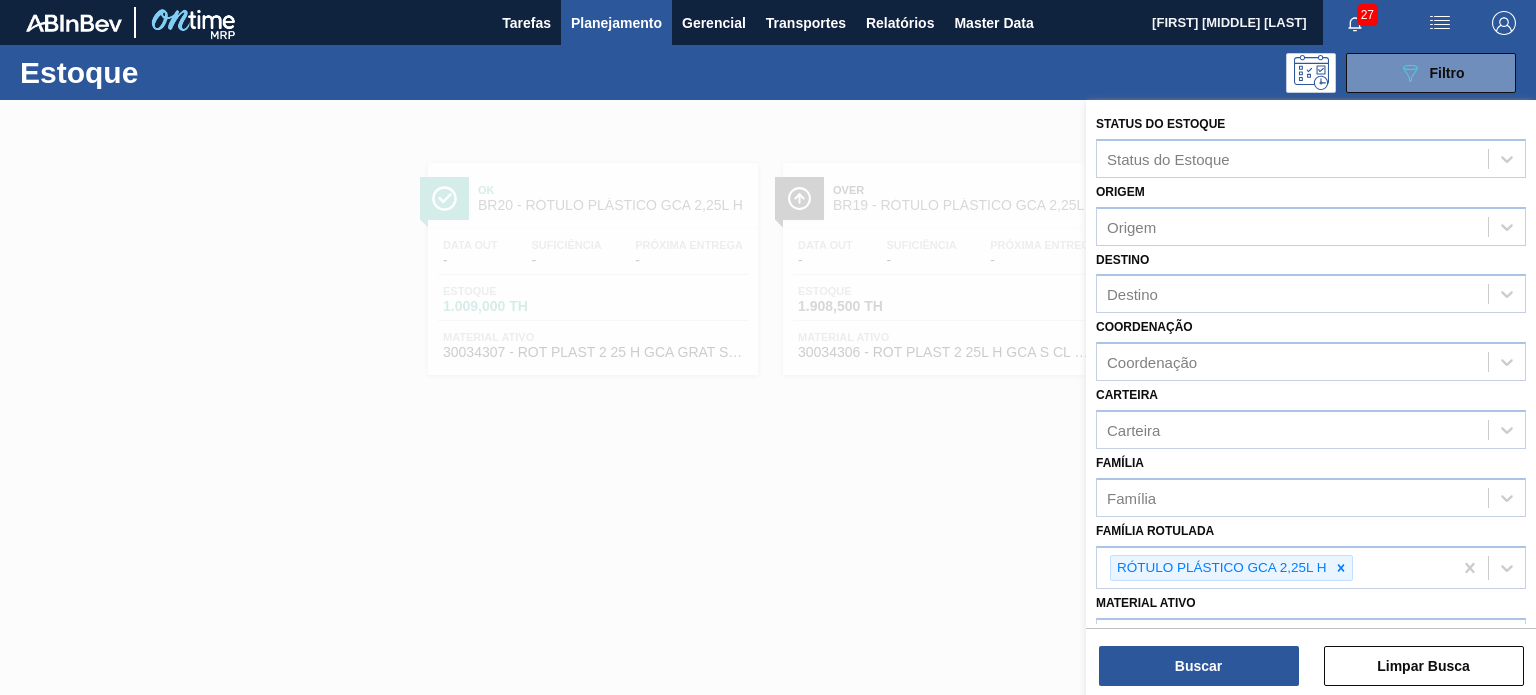 click 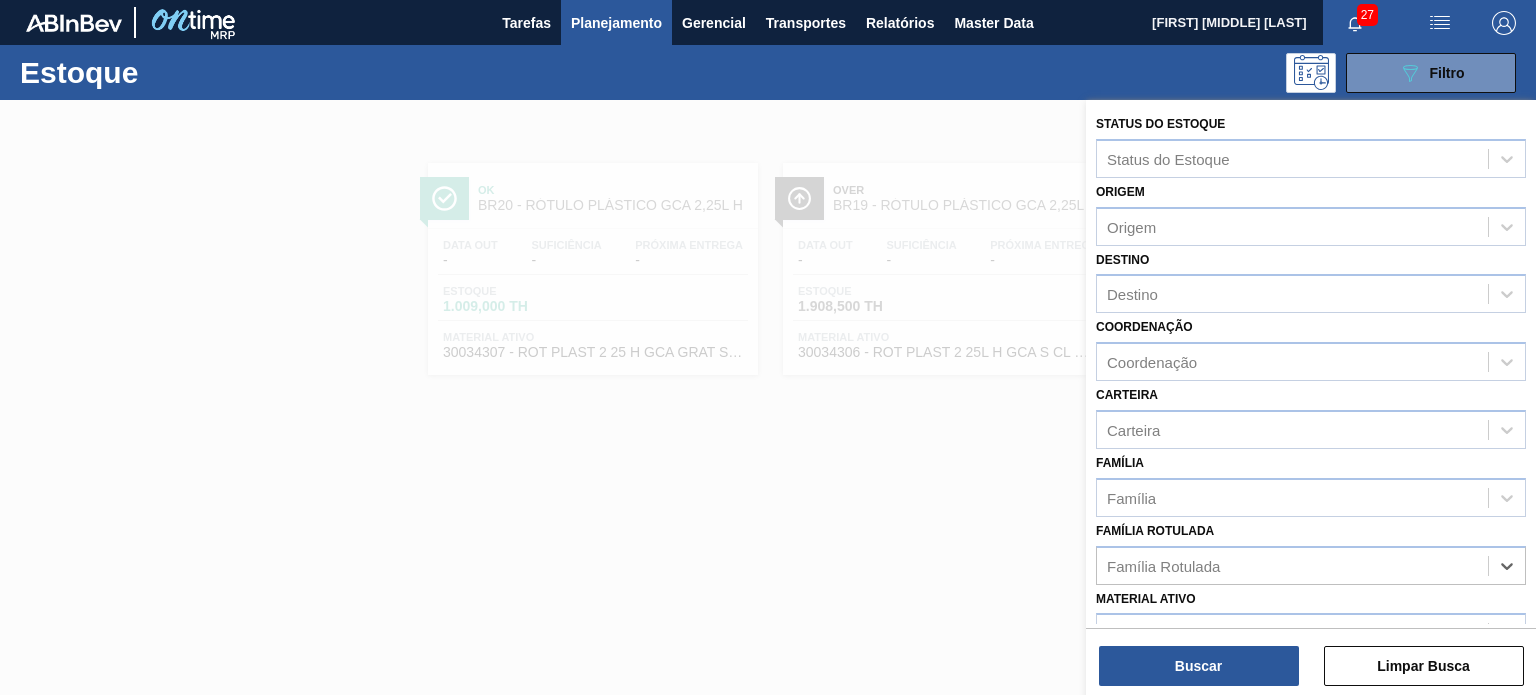 paste on "RÓTULO PLÁSTICO H2OH CITRUS 500ML AH" 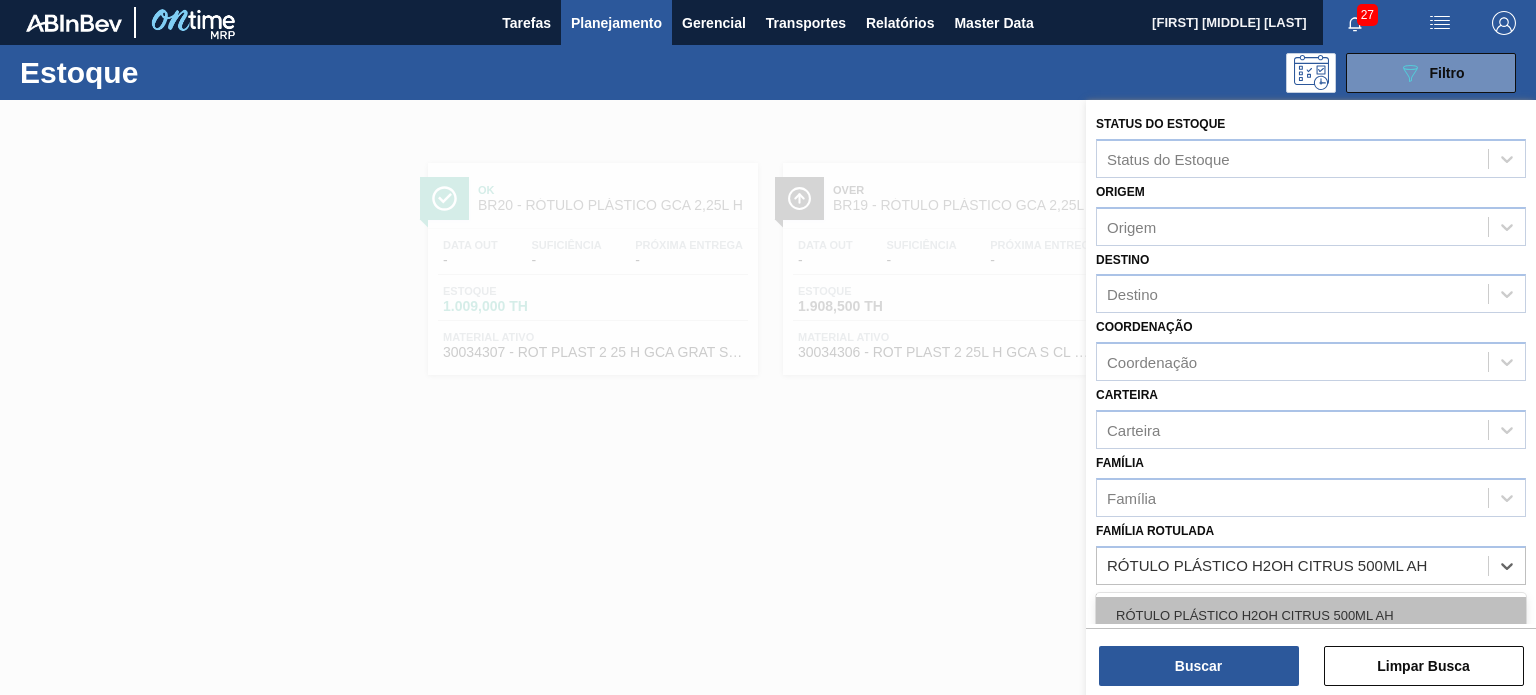 click on "RÓTULO PLÁSTICO H2OH CITRUS 500ML AH" at bounding box center [1311, 615] 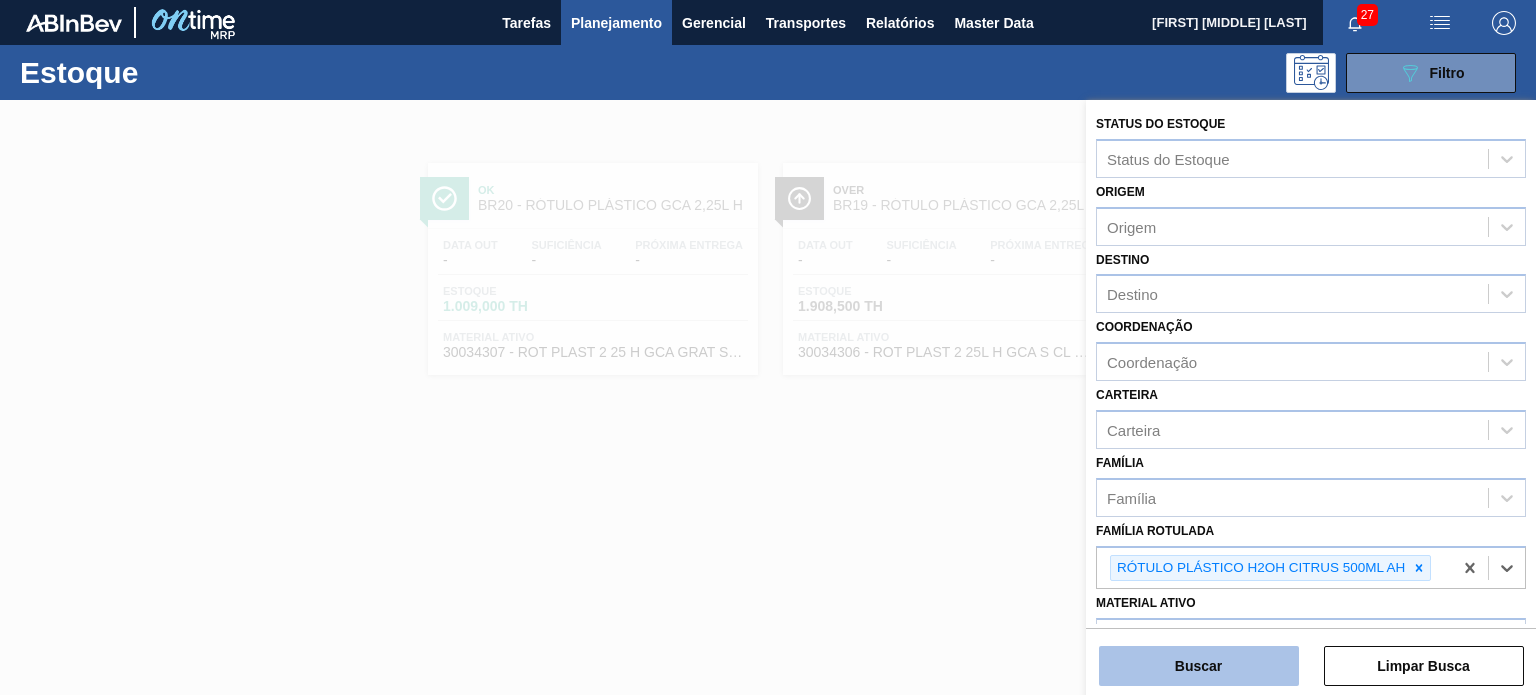 click on "Buscar" at bounding box center [1199, 666] 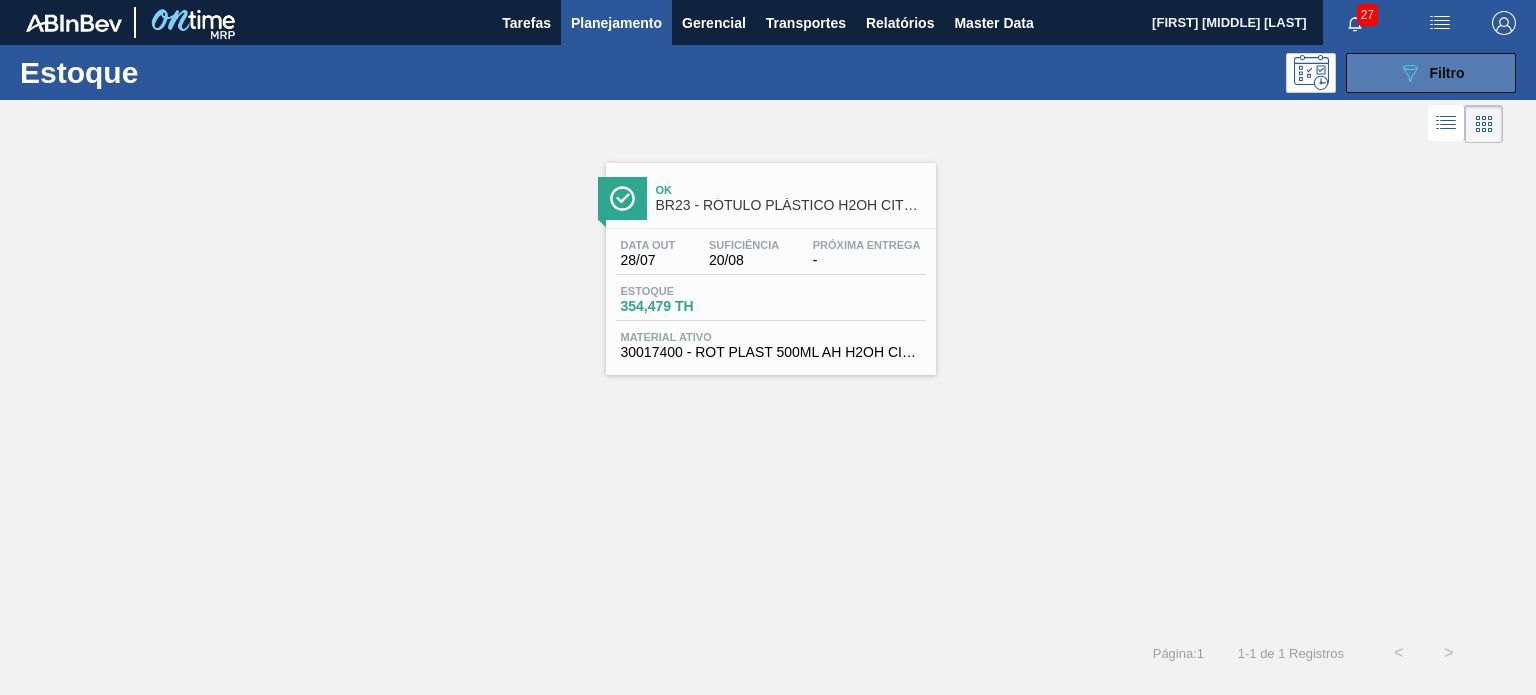 click on "089F7B8B-B2A5-4AFE-B5C0-19BA573D28AC Filtro" at bounding box center [1431, 73] 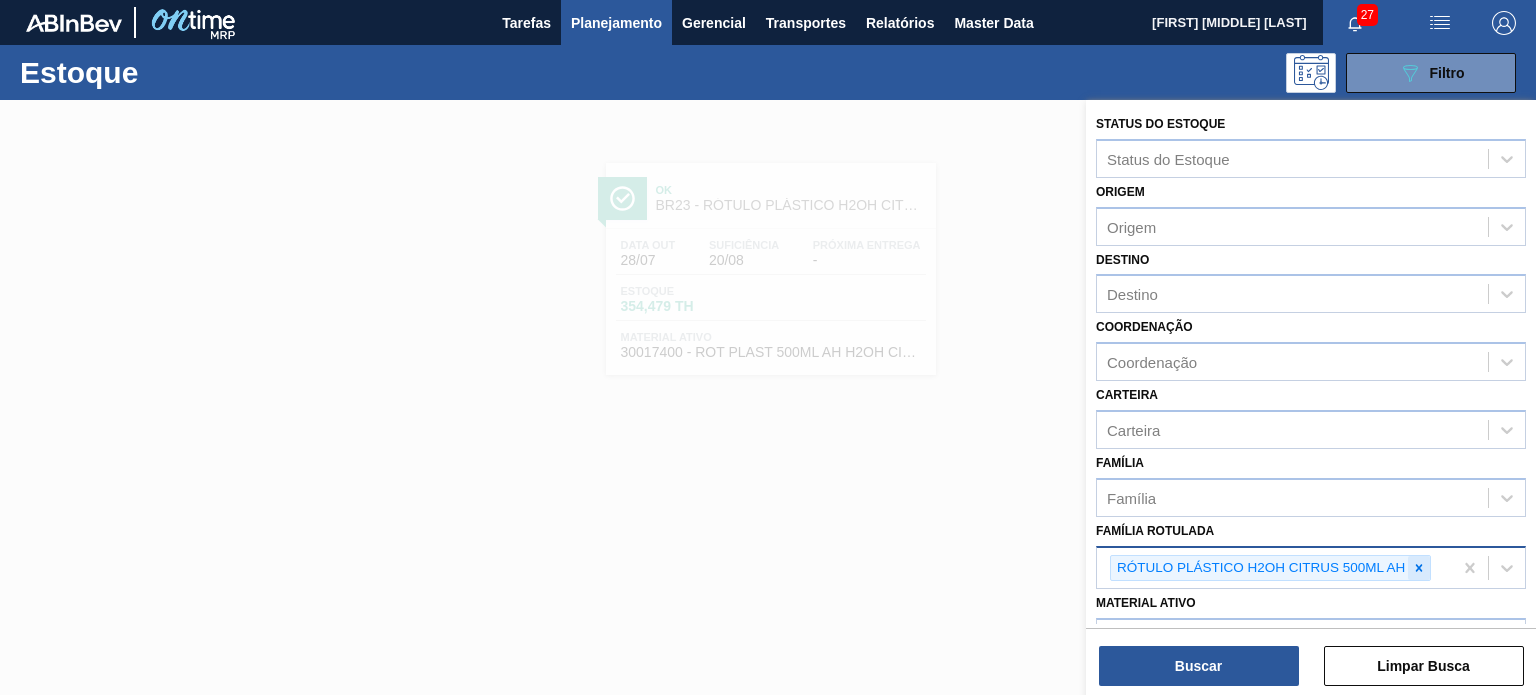 click at bounding box center [1419, 568] 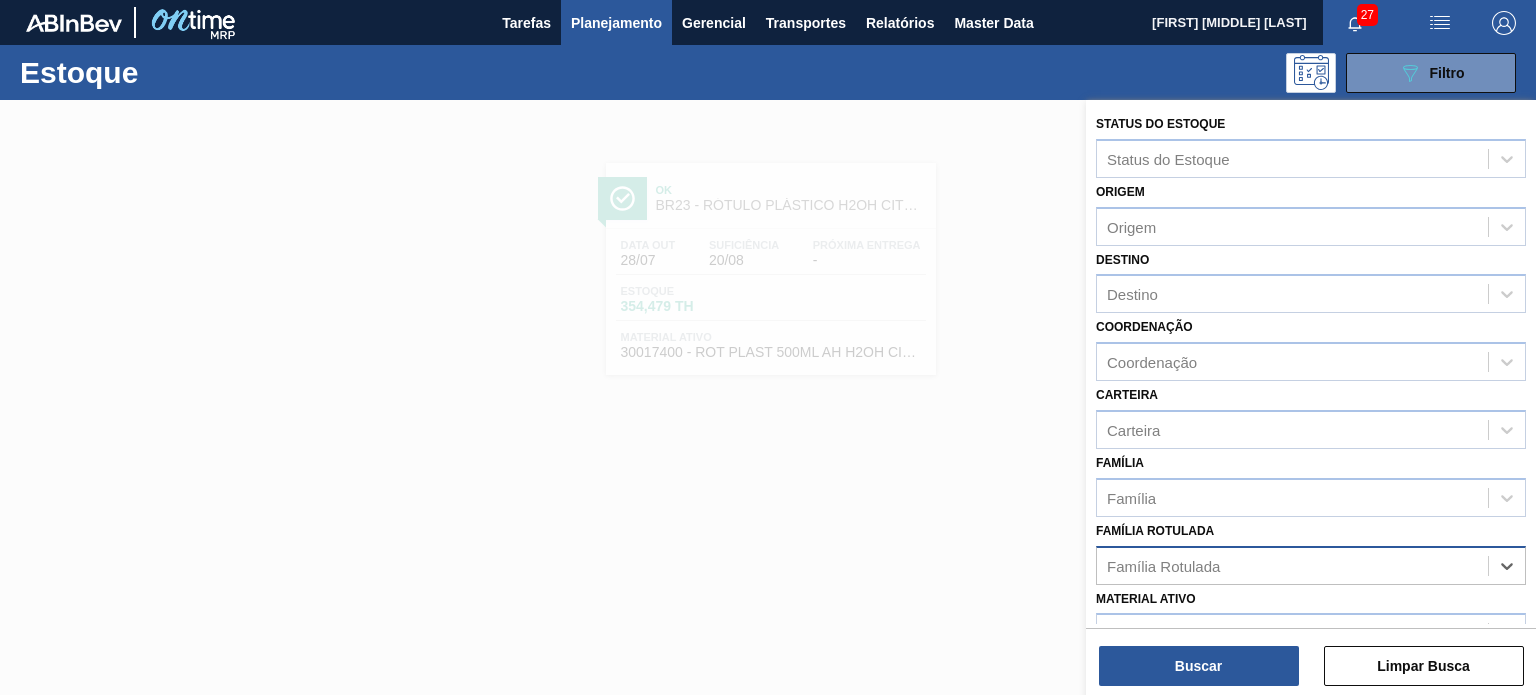 paste on "RÓTULO PLÁSTICO FUSION 1L H" 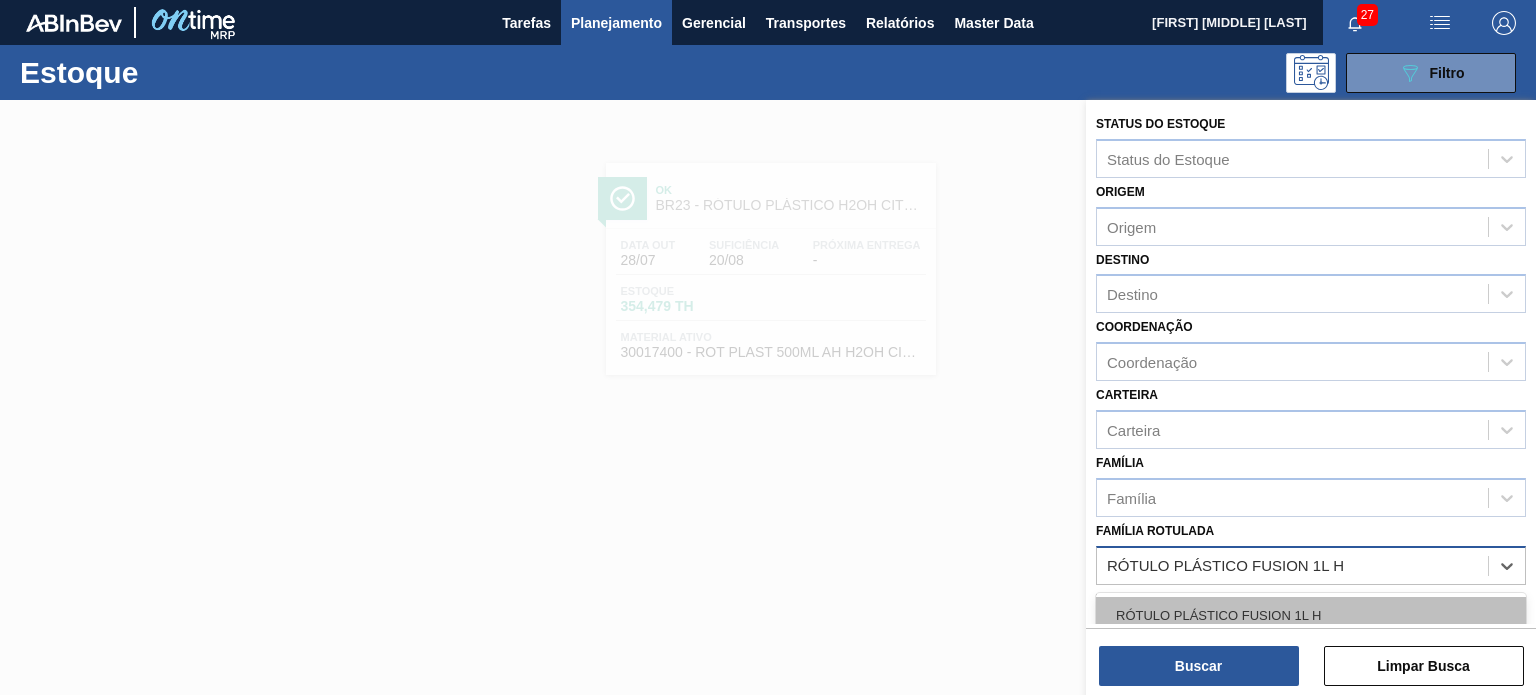 click on "RÓTULO PLÁSTICO FUSION 1L H" at bounding box center (1311, 615) 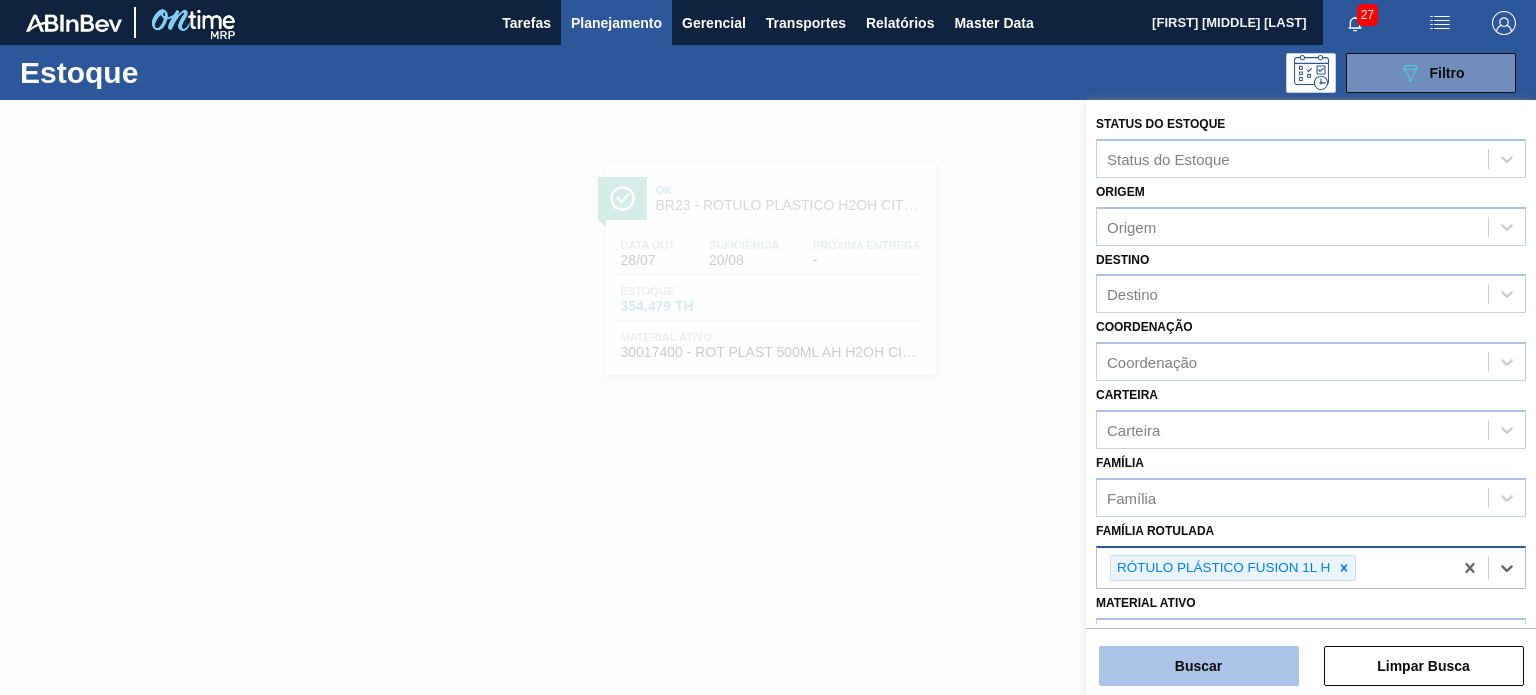 click on "Buscar" at bounding box center (1199, 666) 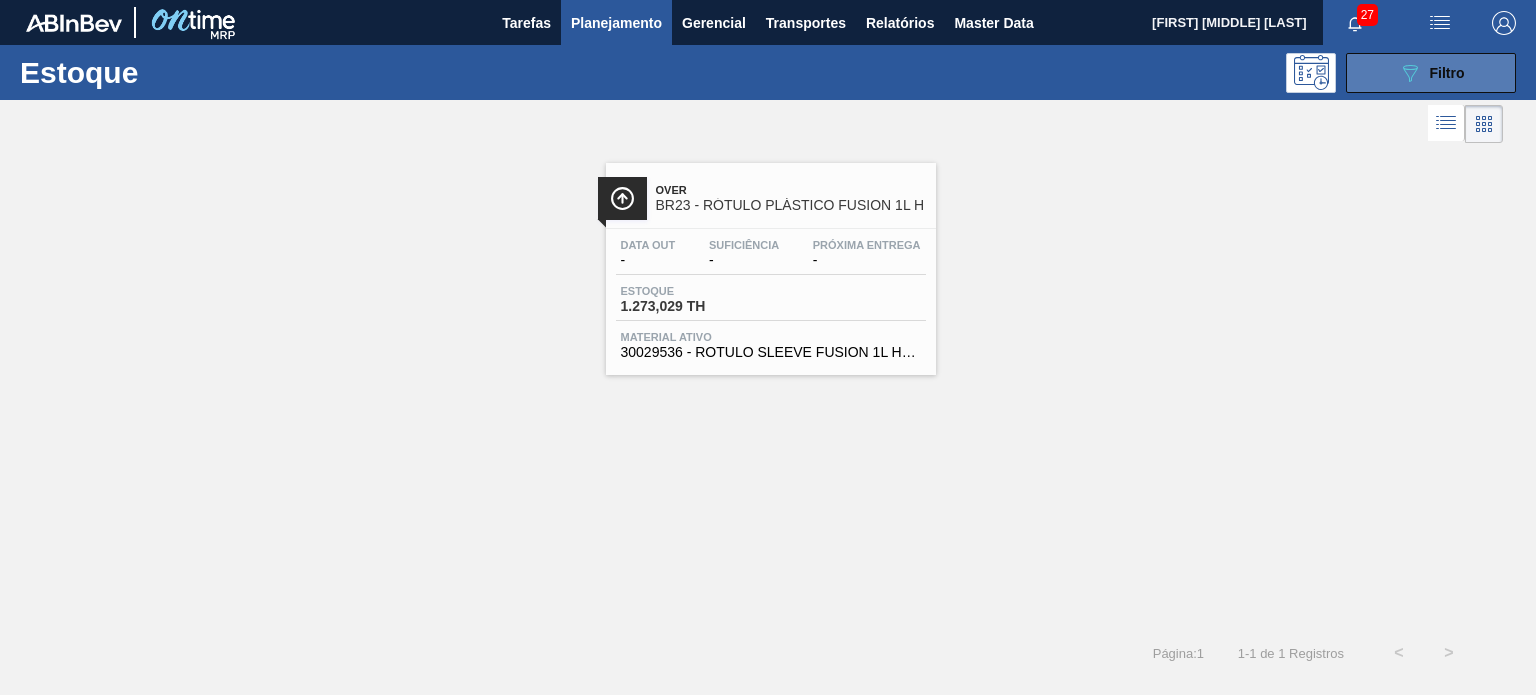 click on "089F7B8B-B2A5-4AFE-B5C0-19BA573D28AC Filtro" at bounding box center [1431, 73] 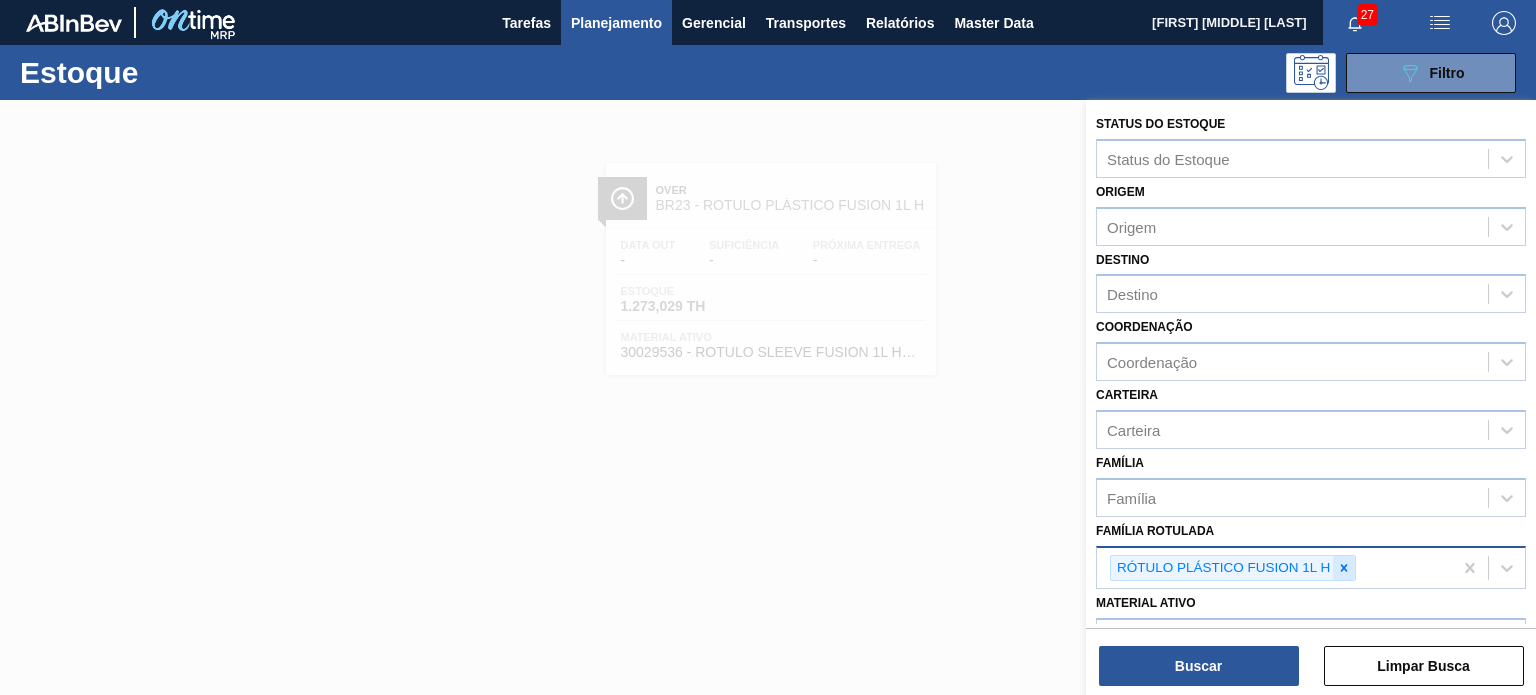 click 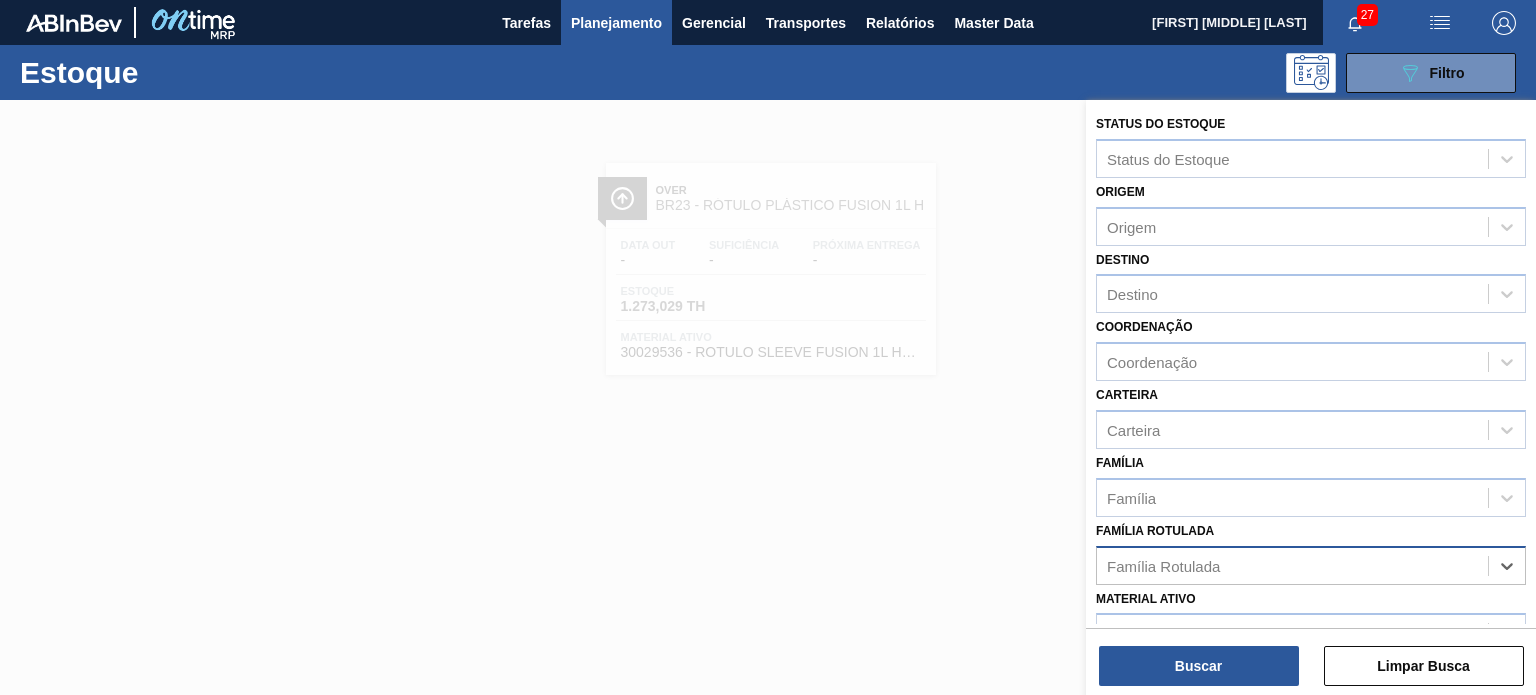 paste on "RÓTULO PLÁSTICO LIPTON PÊSSEGO 500ML AH" 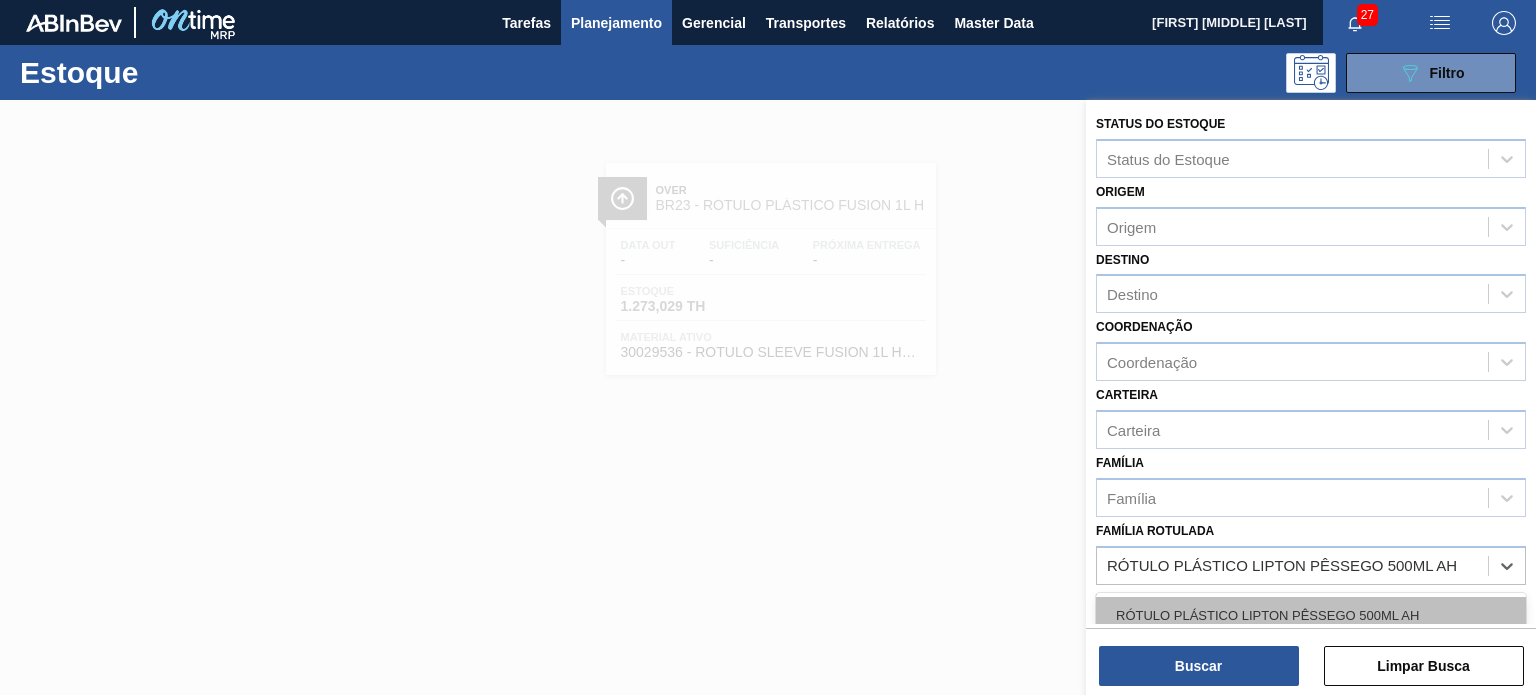 click on "RÓTULO PLÁSTICO LIPTON PÊSSEGO 500ML AH" at bounding box center (1311, 615) 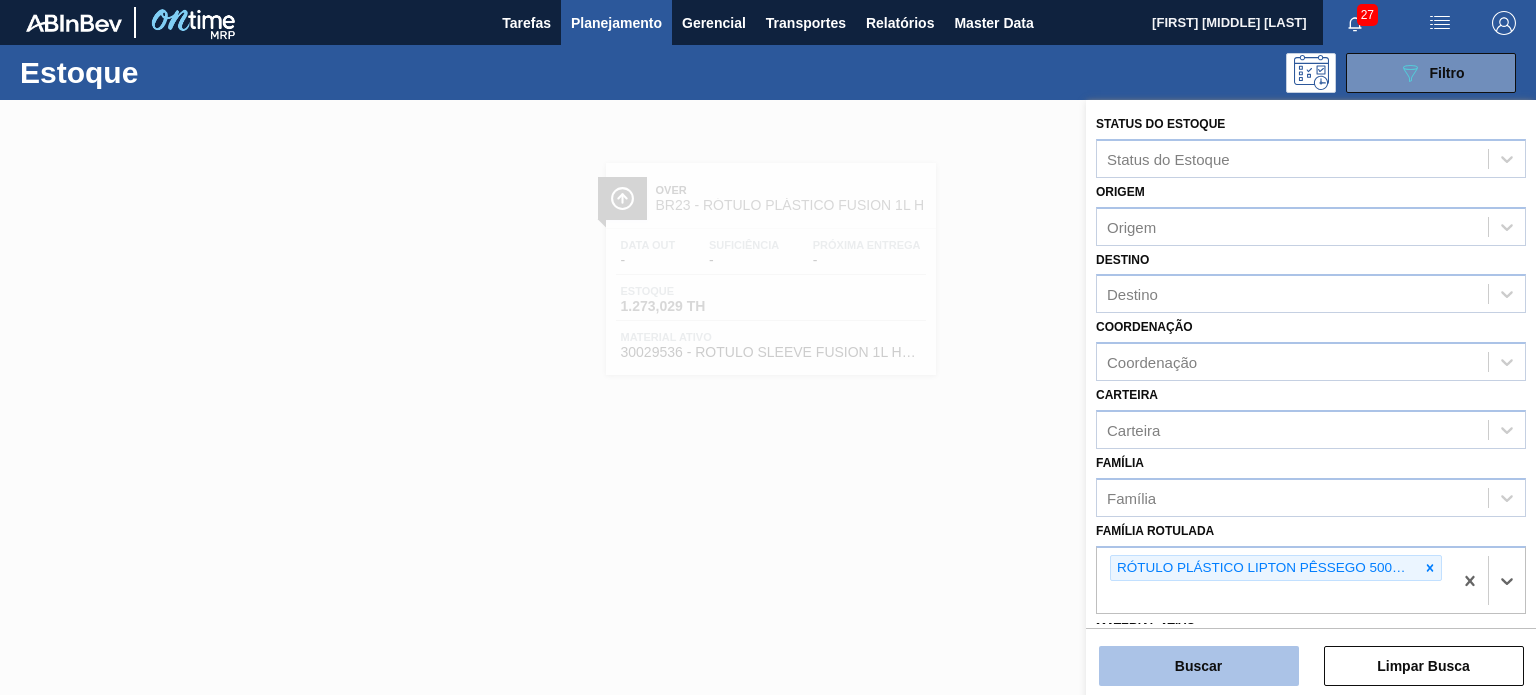 click on "Buscar" at bounding box center (1199, 666) 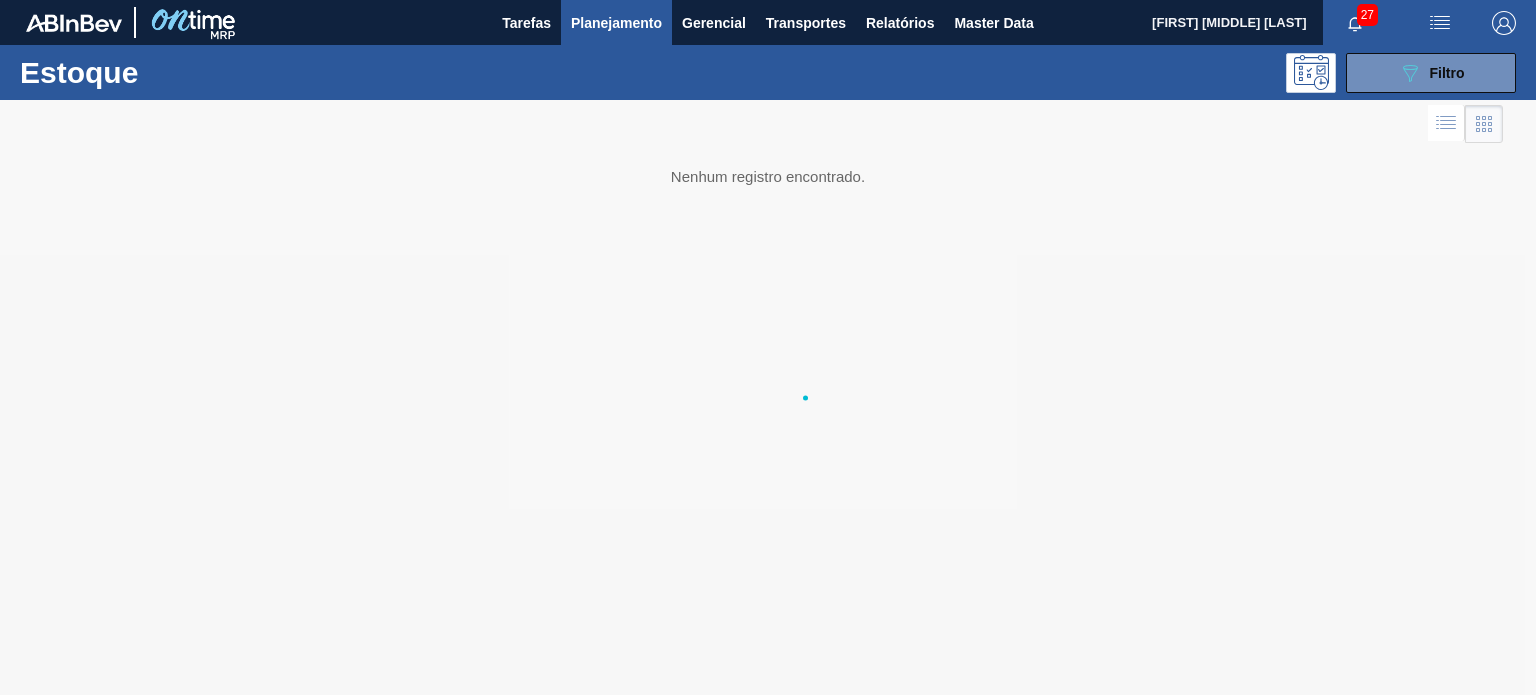 type 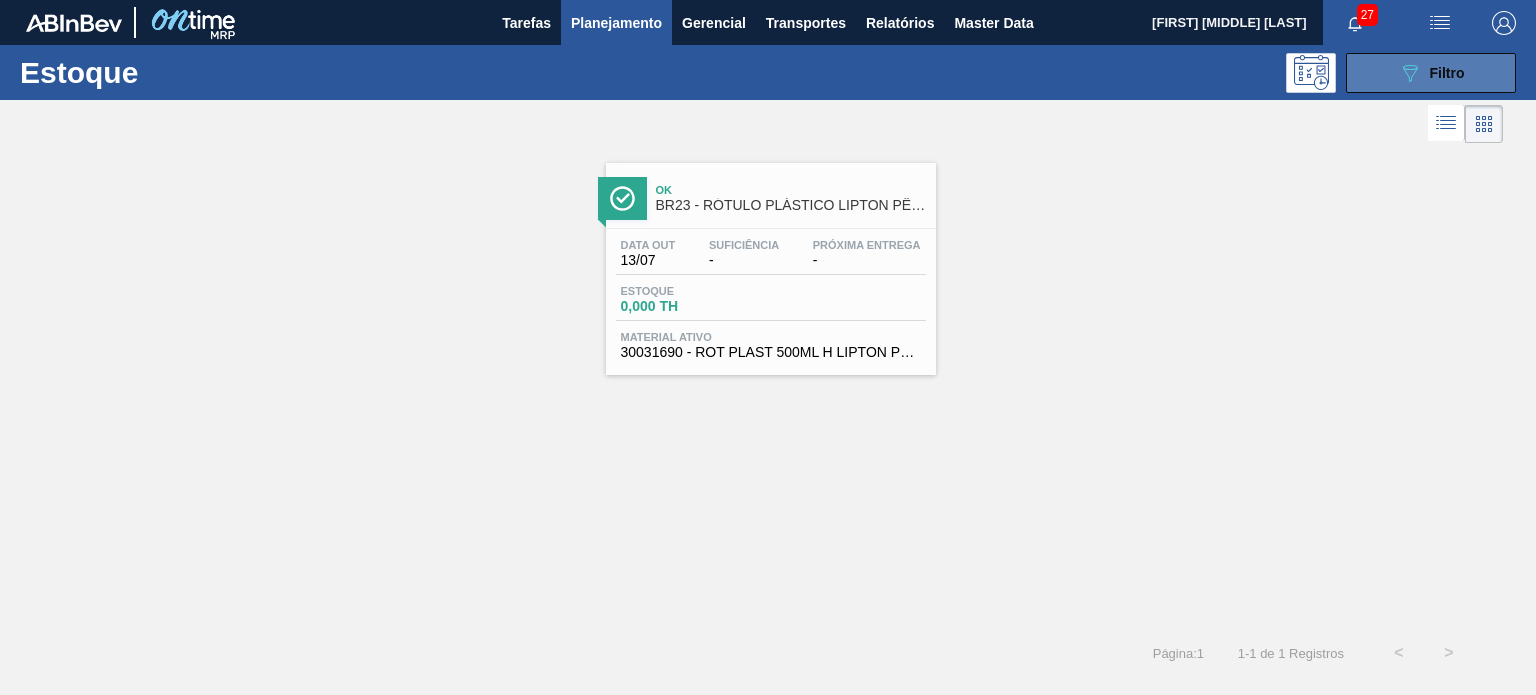 click on "089F7B8B-B2A5-4AFE-B5C0-19BA573D28AC Filtro" at bounding box center (1431, 73) 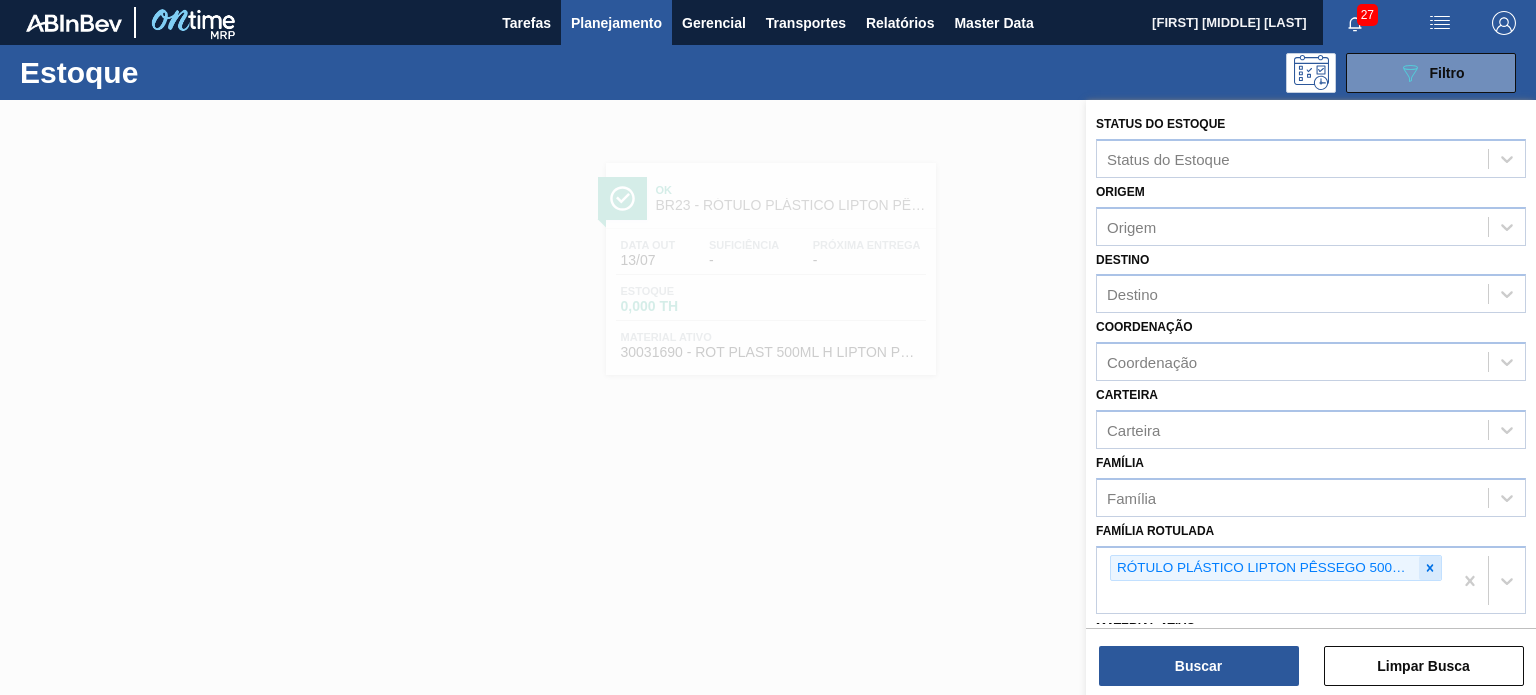click 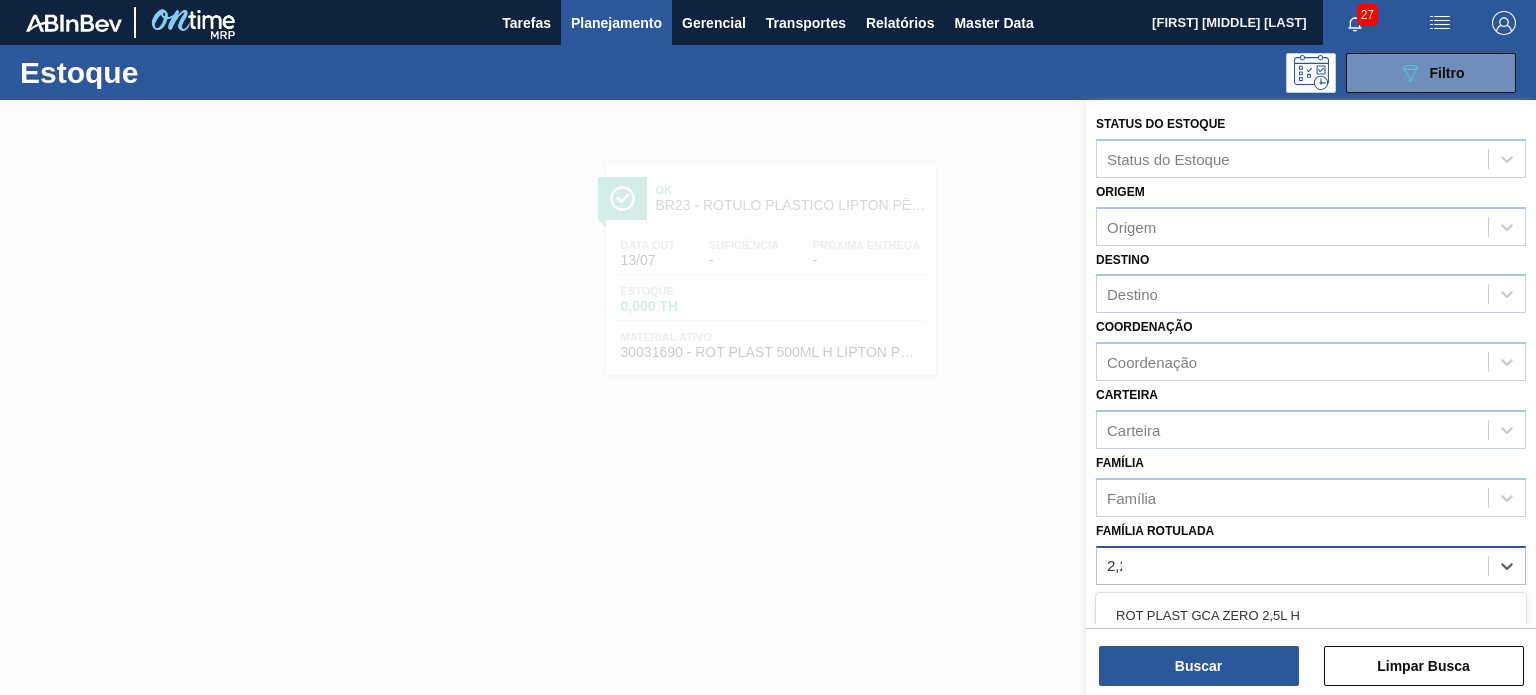 type on "2,25" 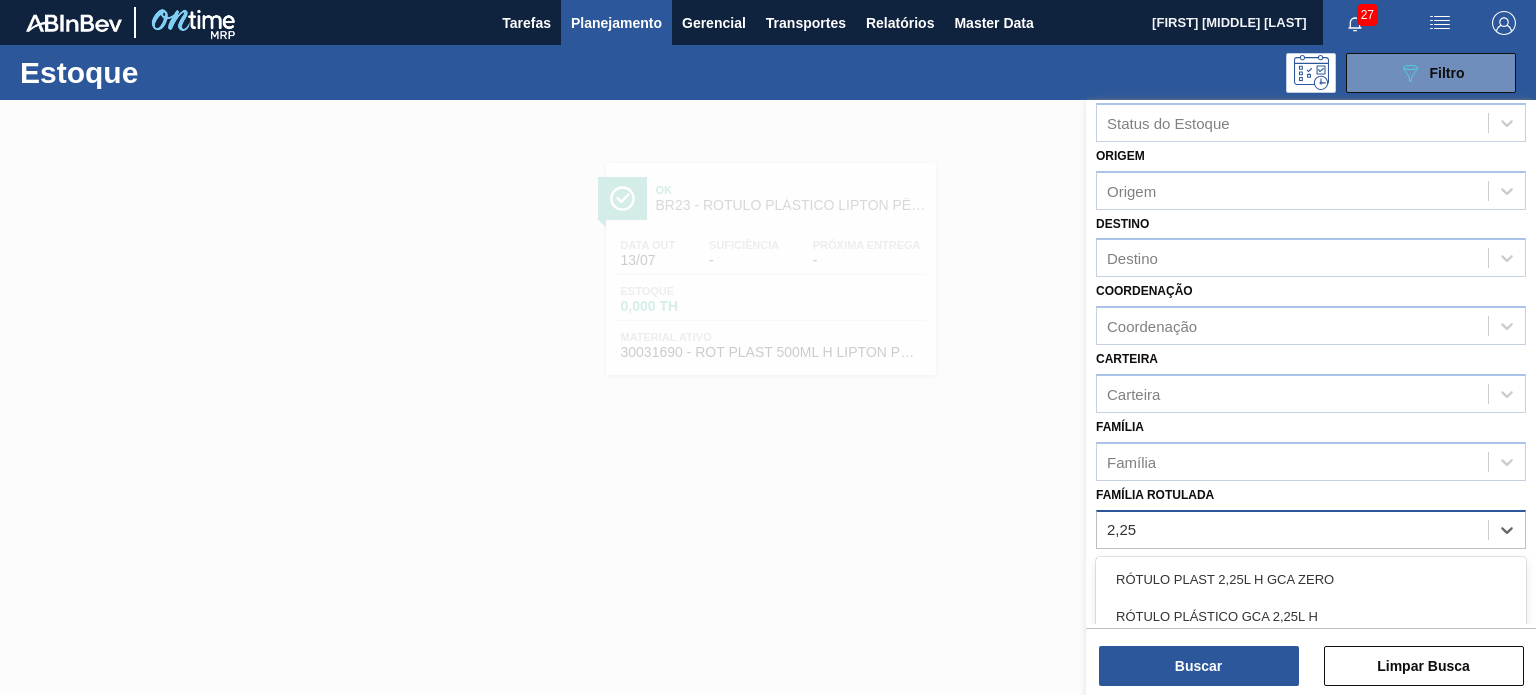 scroll, scrollTop: 100, scrollLeft: 0, axis: vertical 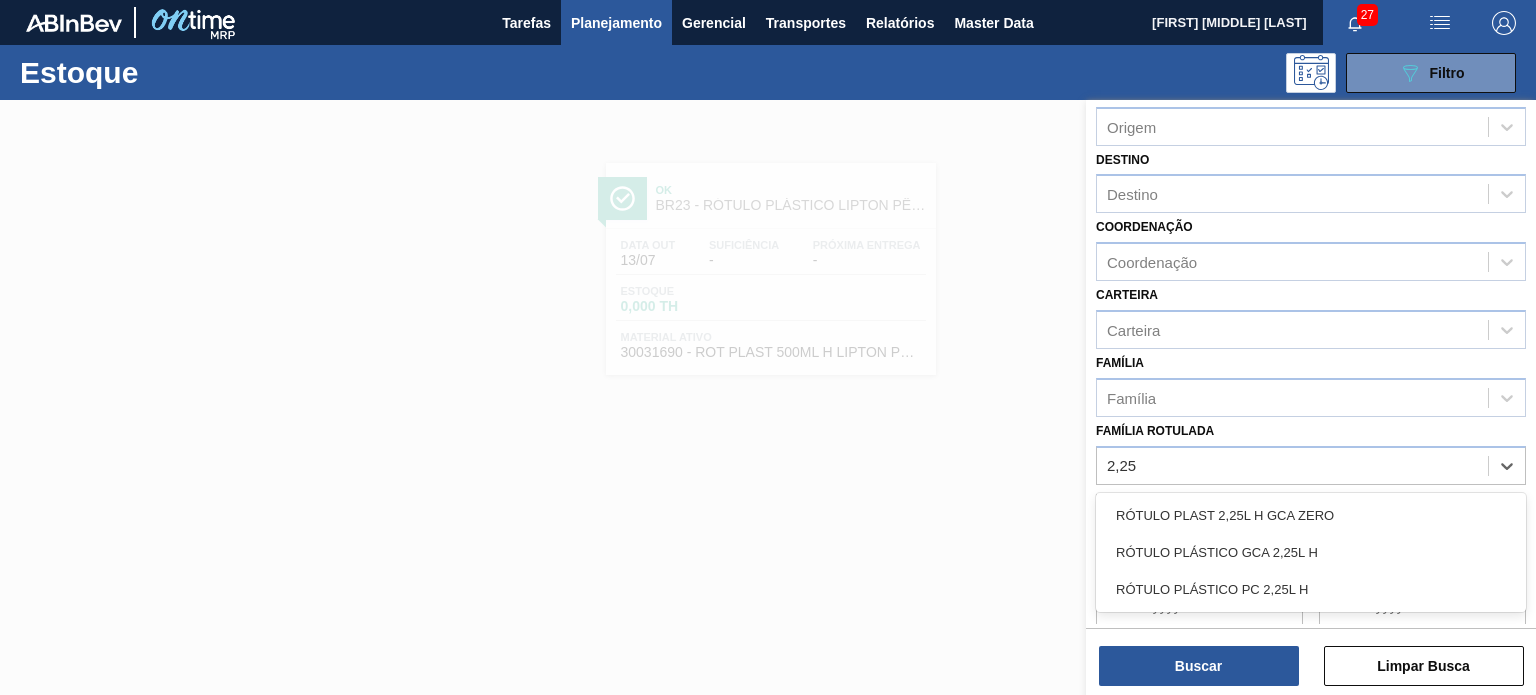 click on "RÓTULO PLAST 2,25L H GCA ZERO RÓTULO PLÁSTICO GCA 2,25L H RÓTULO PLÁSTICO PC 2,25L H" at bounding box center (1311, 552) 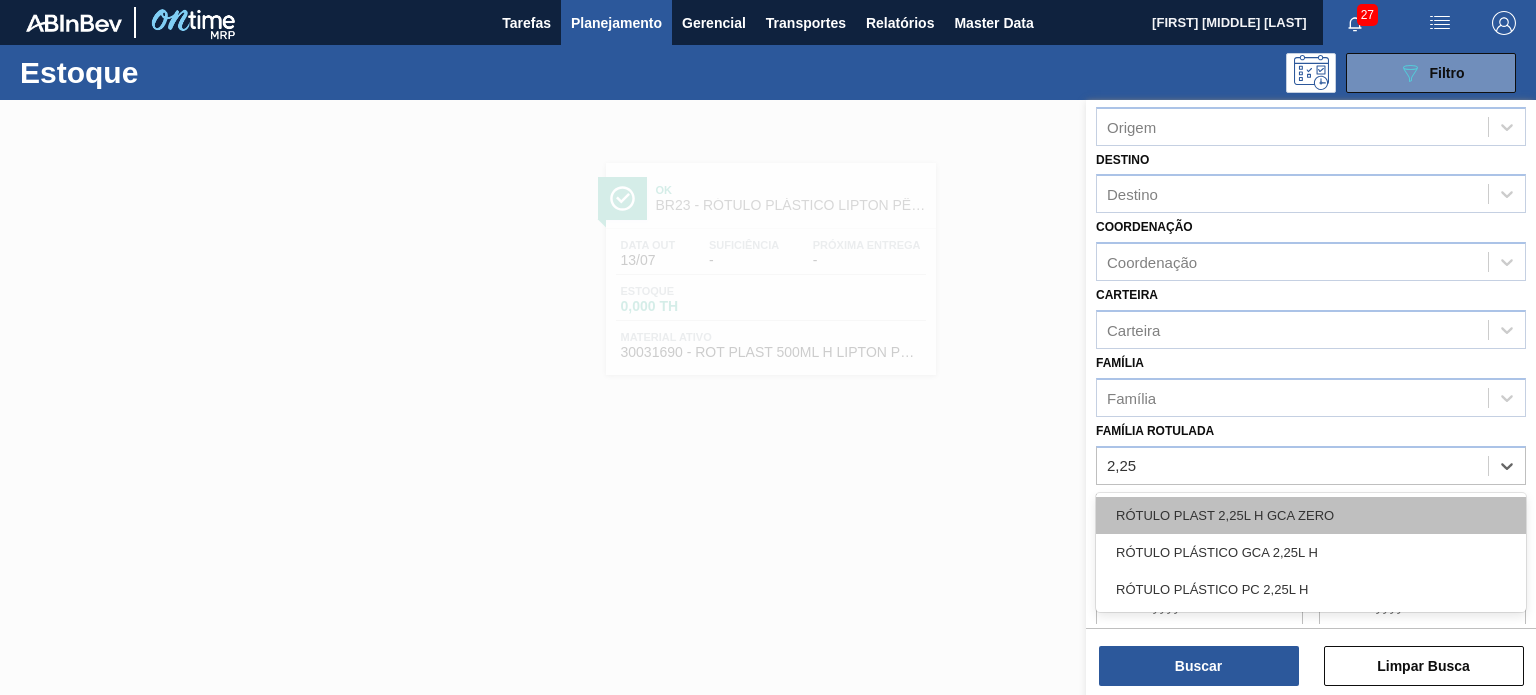 click on "RÓTULO PLAST 2,25L H GCA ZERO" at bounding box center (1311, 515) 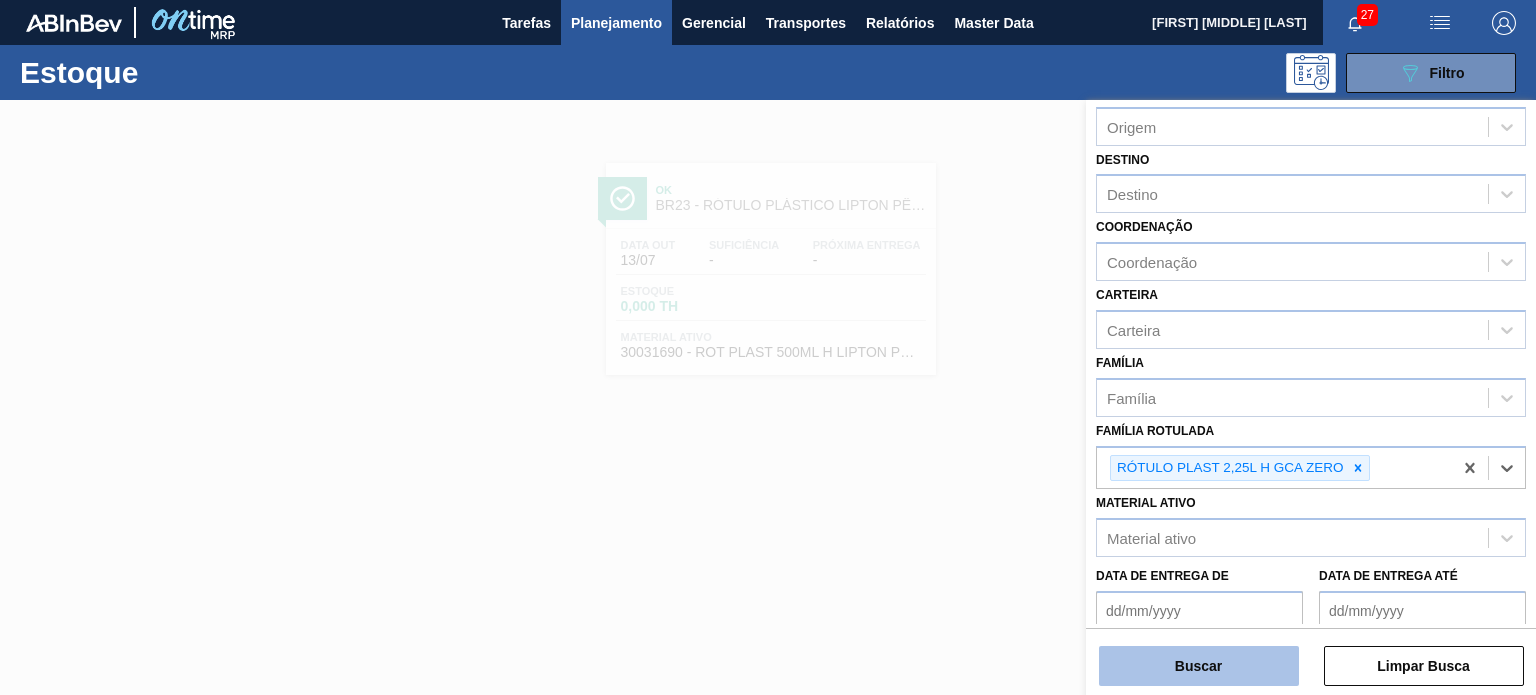 click on "Buscar" at bounding box center (1199, 666) 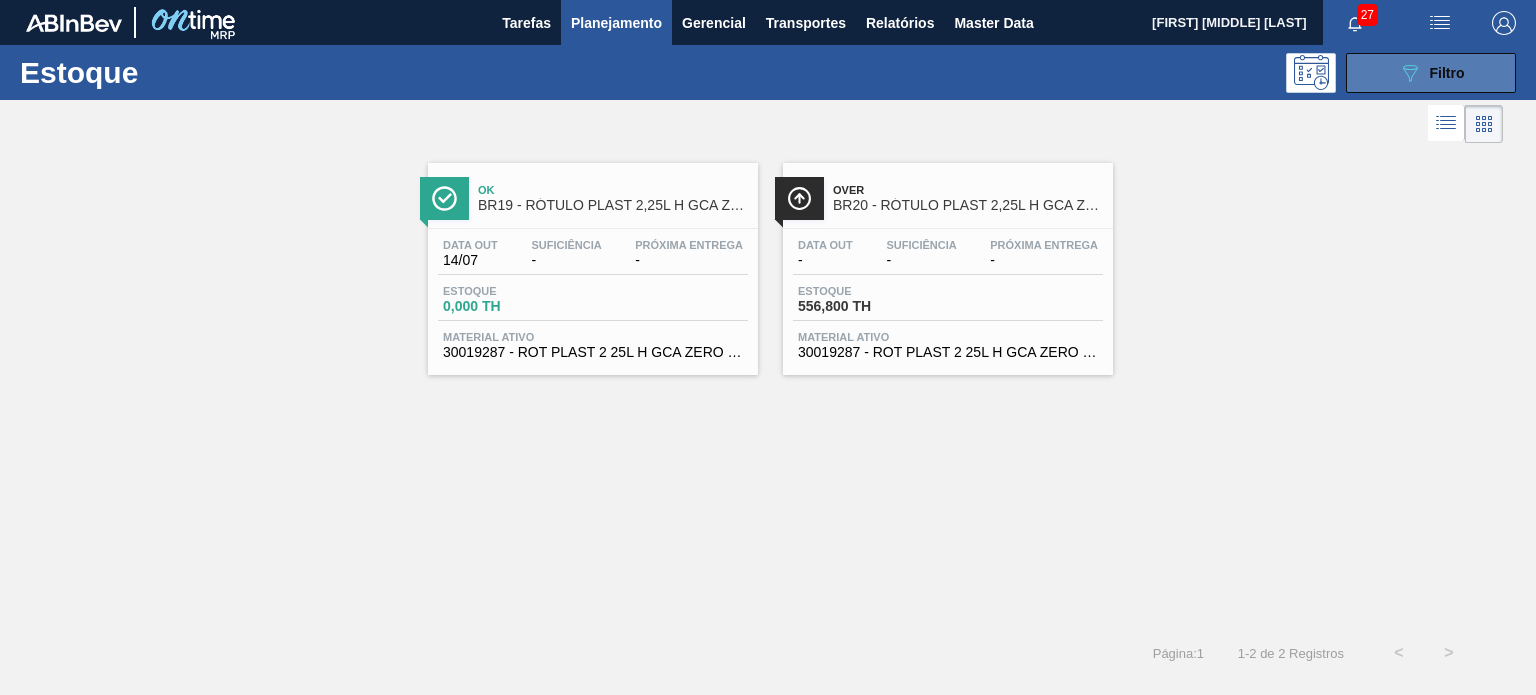 click on "089F7B8B-B2A5-4AFE-B5C0-19BA573D28AC Filtro" at bounding box center (1431, 73) 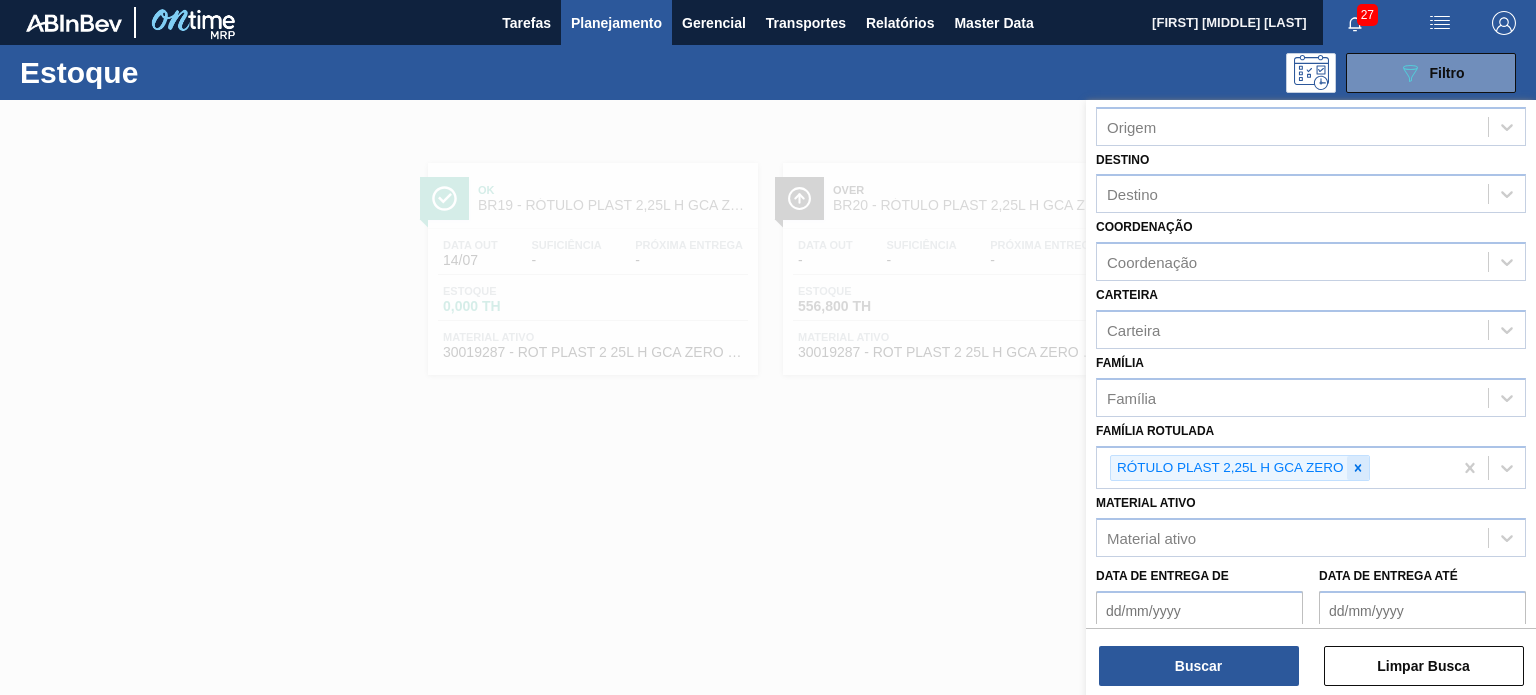 click on "RÓTULO PLAST 2,25L H GCA ZERO" at bounding box center [1229, 468] 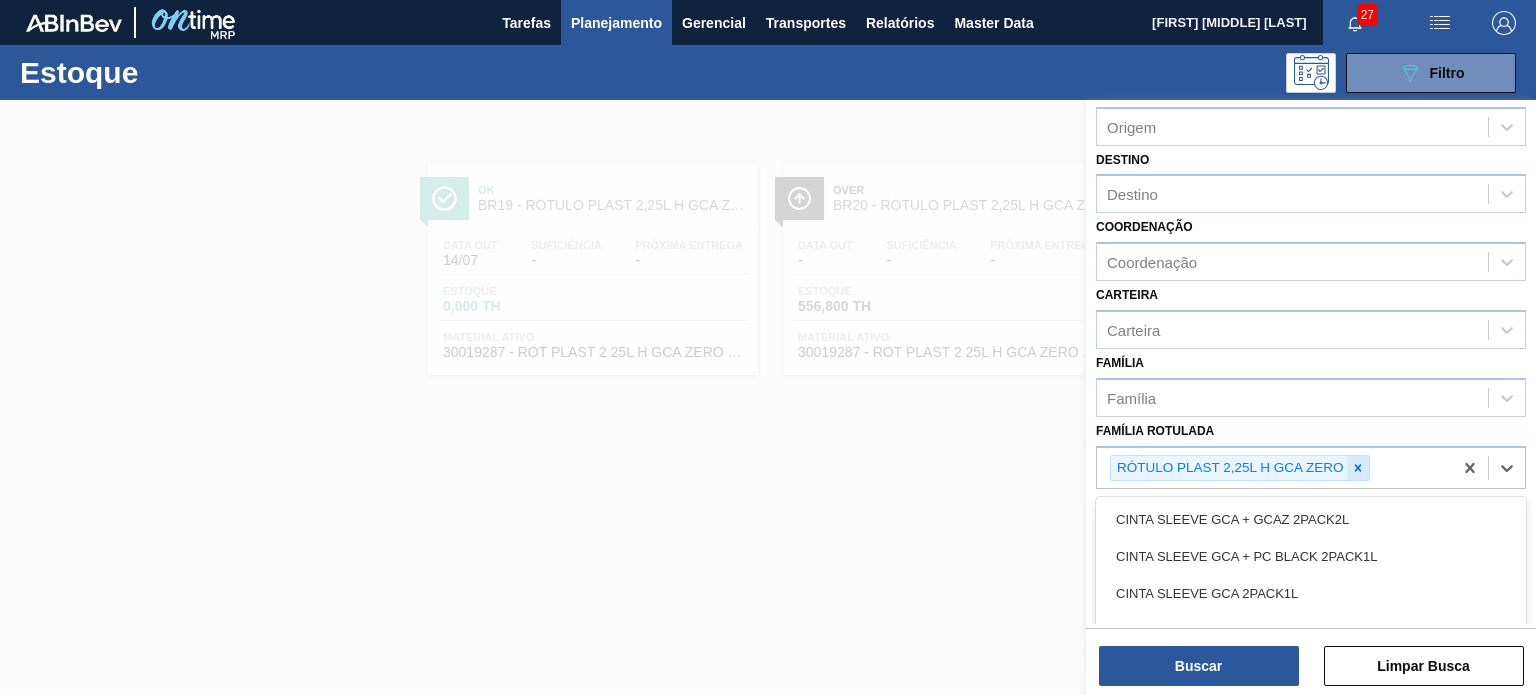 click at bounding box center [1358, 468] 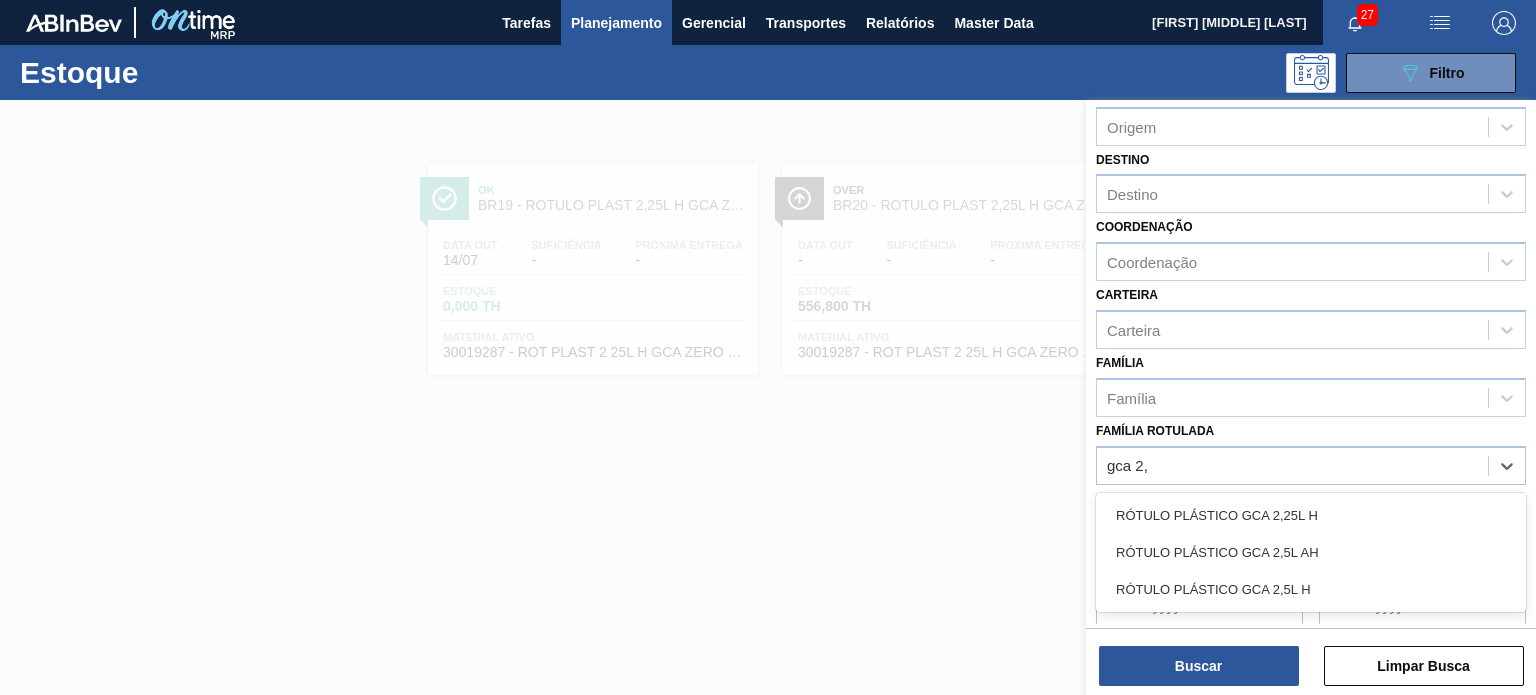 type on "gca 2,5" 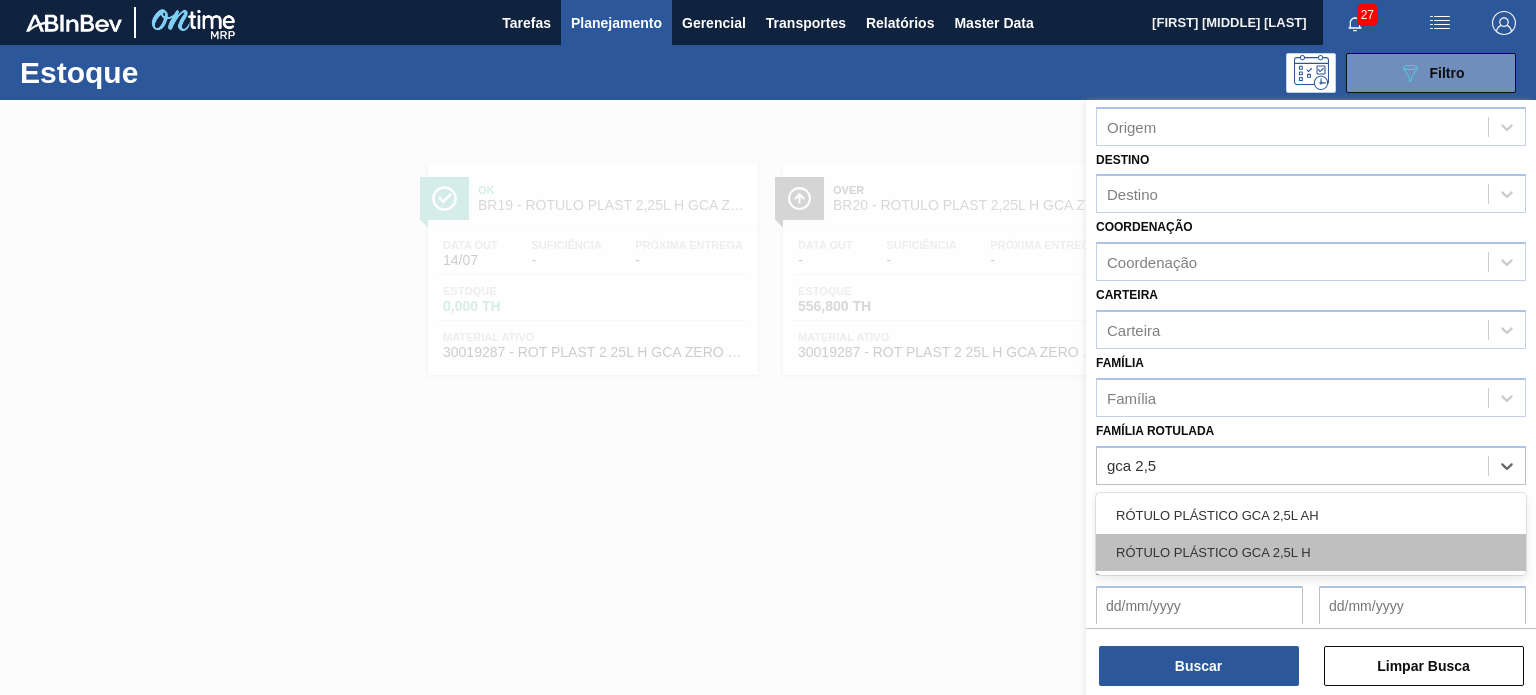 click on "RÓTULO PLÁSTICO GCA 2,5L H" at bounding box center (1311, 552) 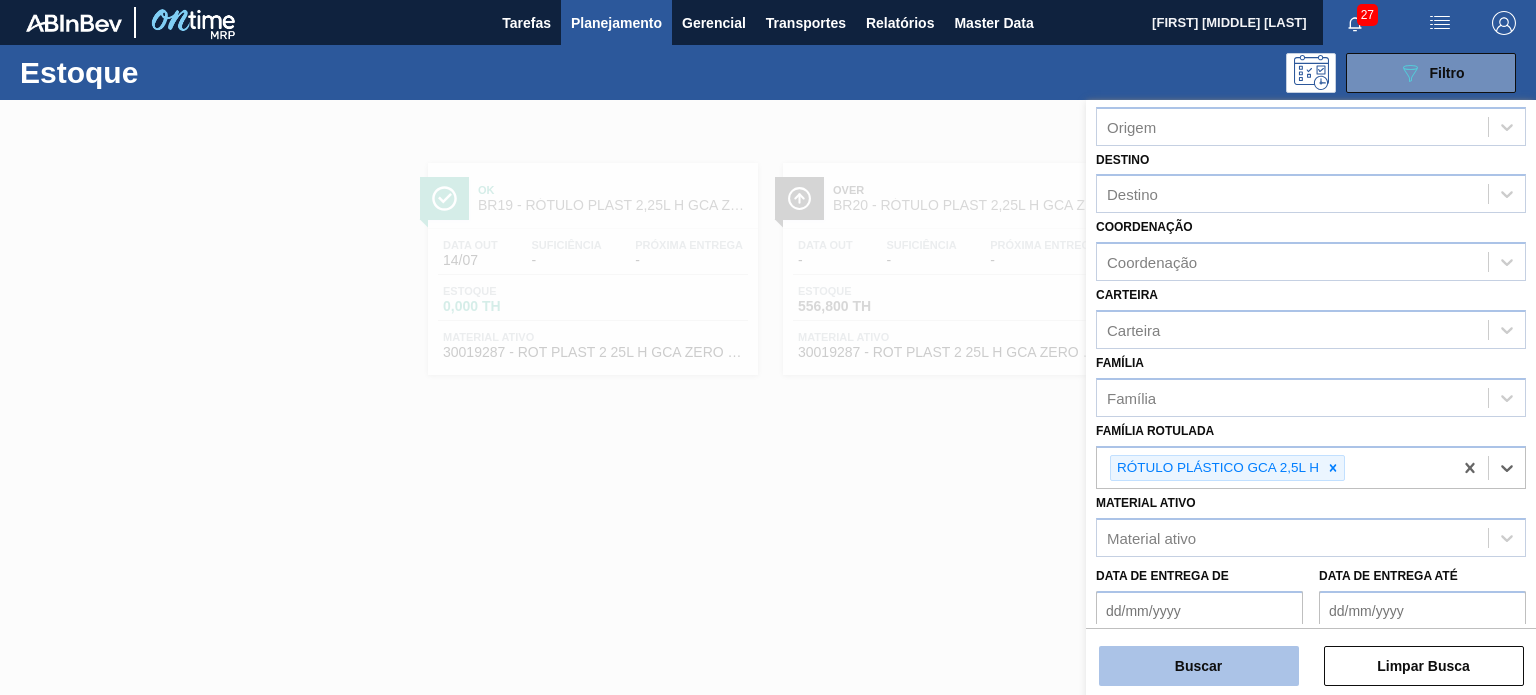 click on "Buscar" at bounding box center (1199, 666) 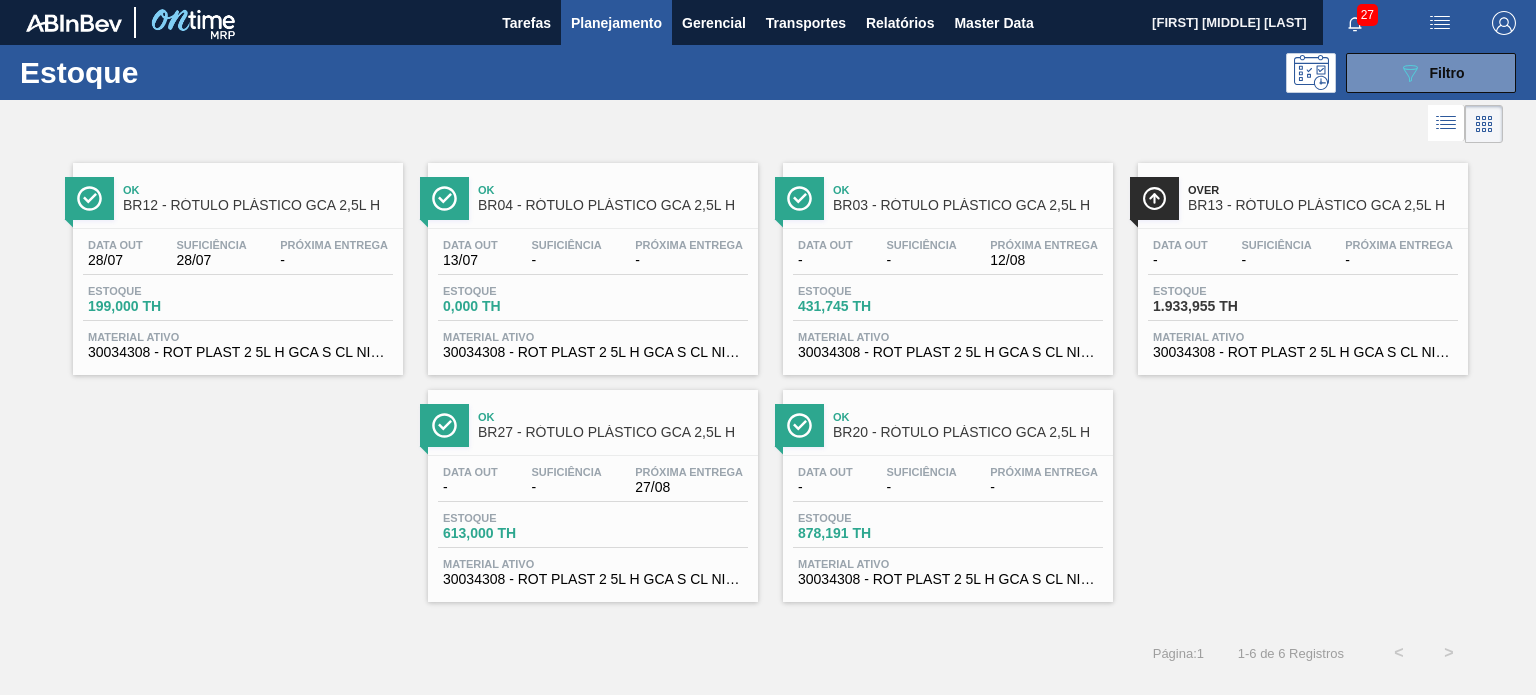 drag, startPoint x: 265, startPoint y: 268, endPoint x: 309, endPoint y: 279, distance: 45.35416 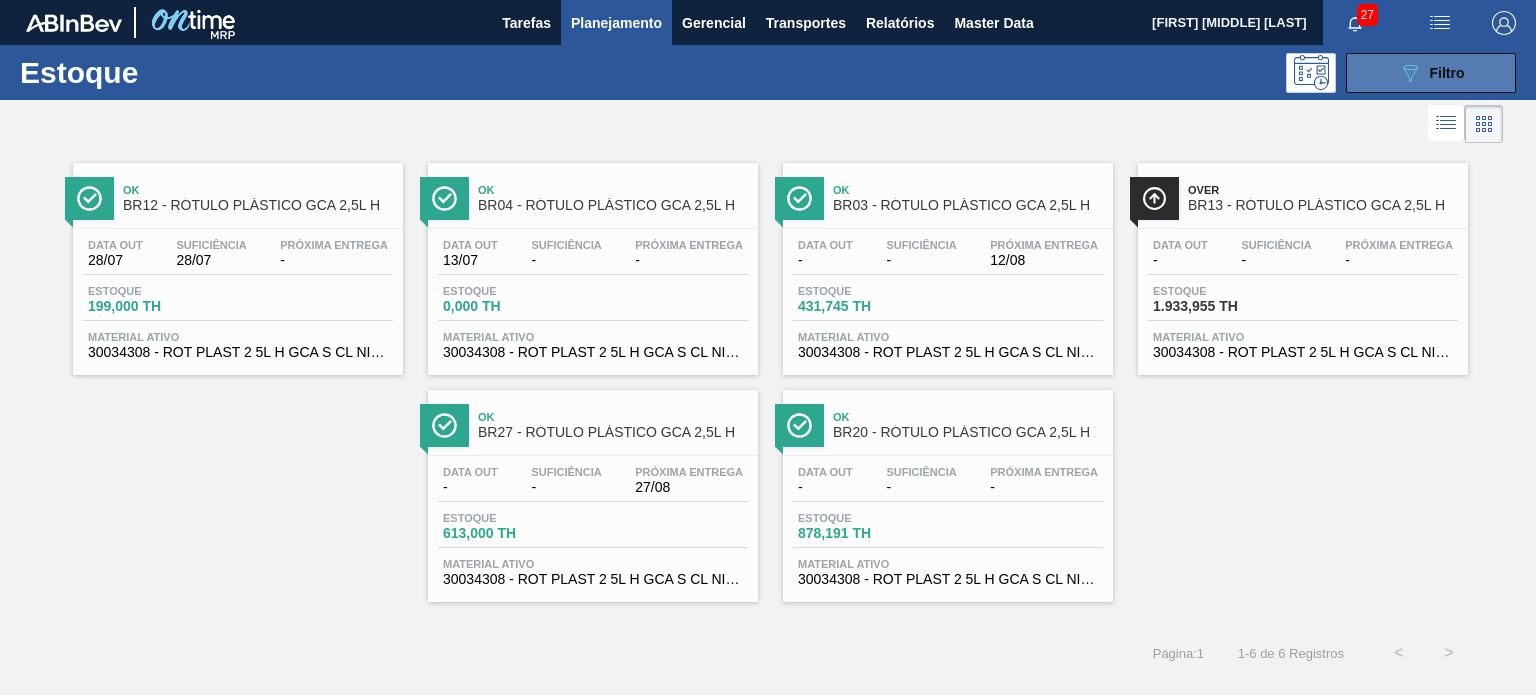 click on "089F7B8B-B2A5-4AFE-B5C0-19BA573D28AC Filtro" at bounding box center (1431, 73) 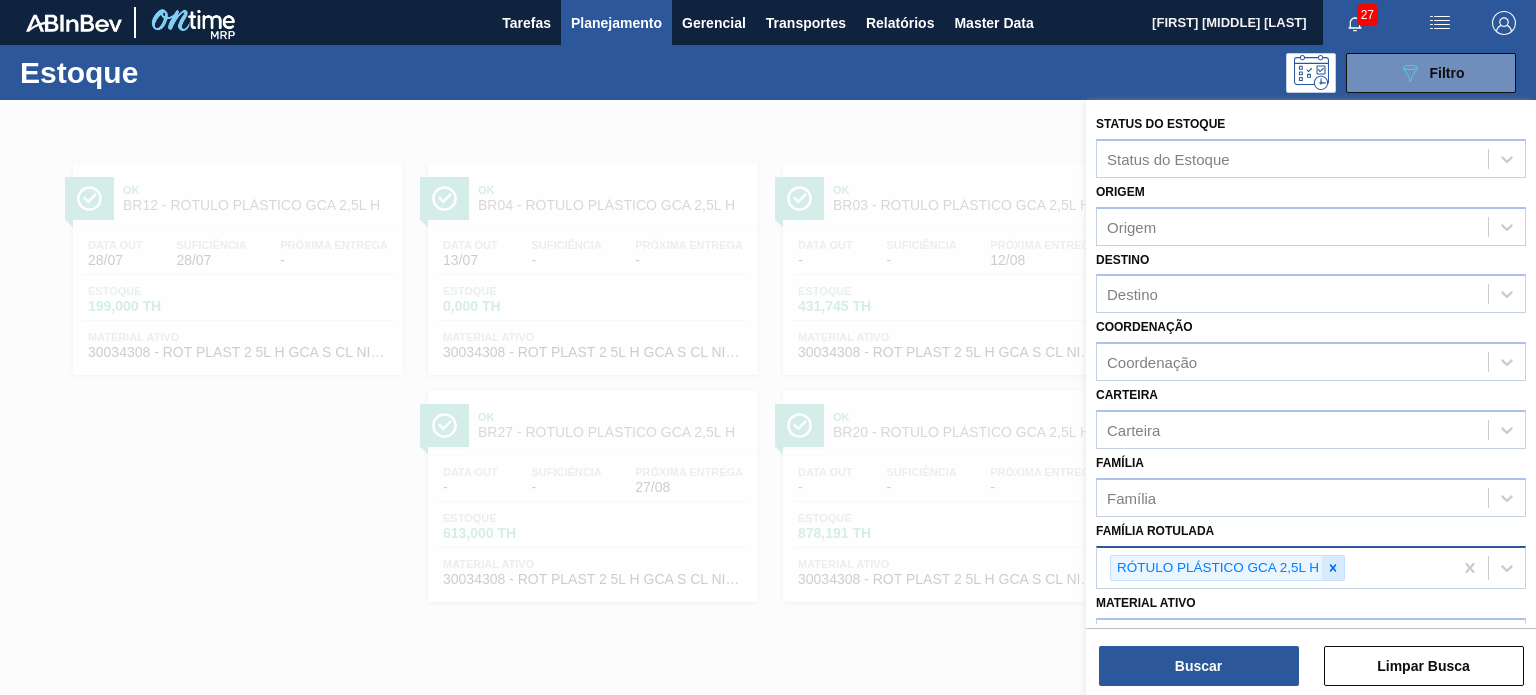 click 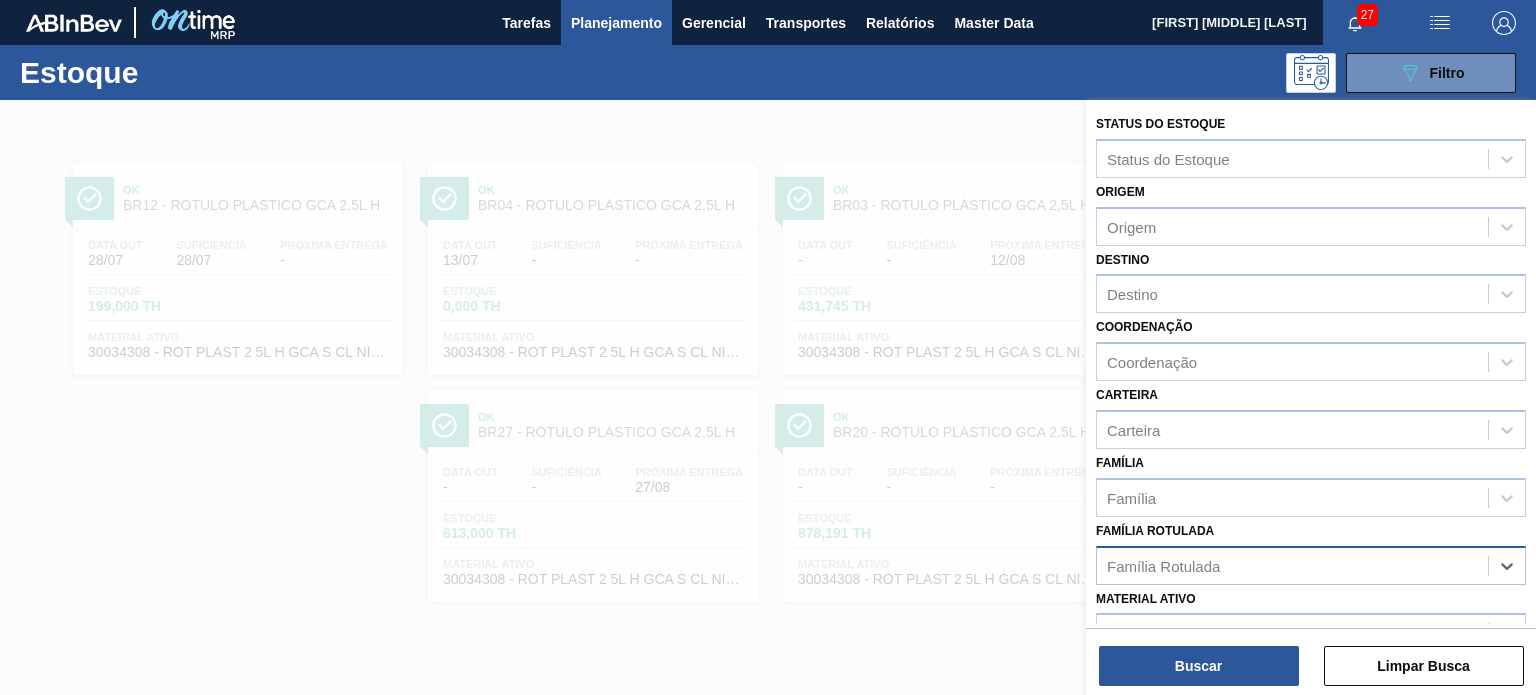 paste on "RÓTULO PLÁSTICO SUKITA 2L H" 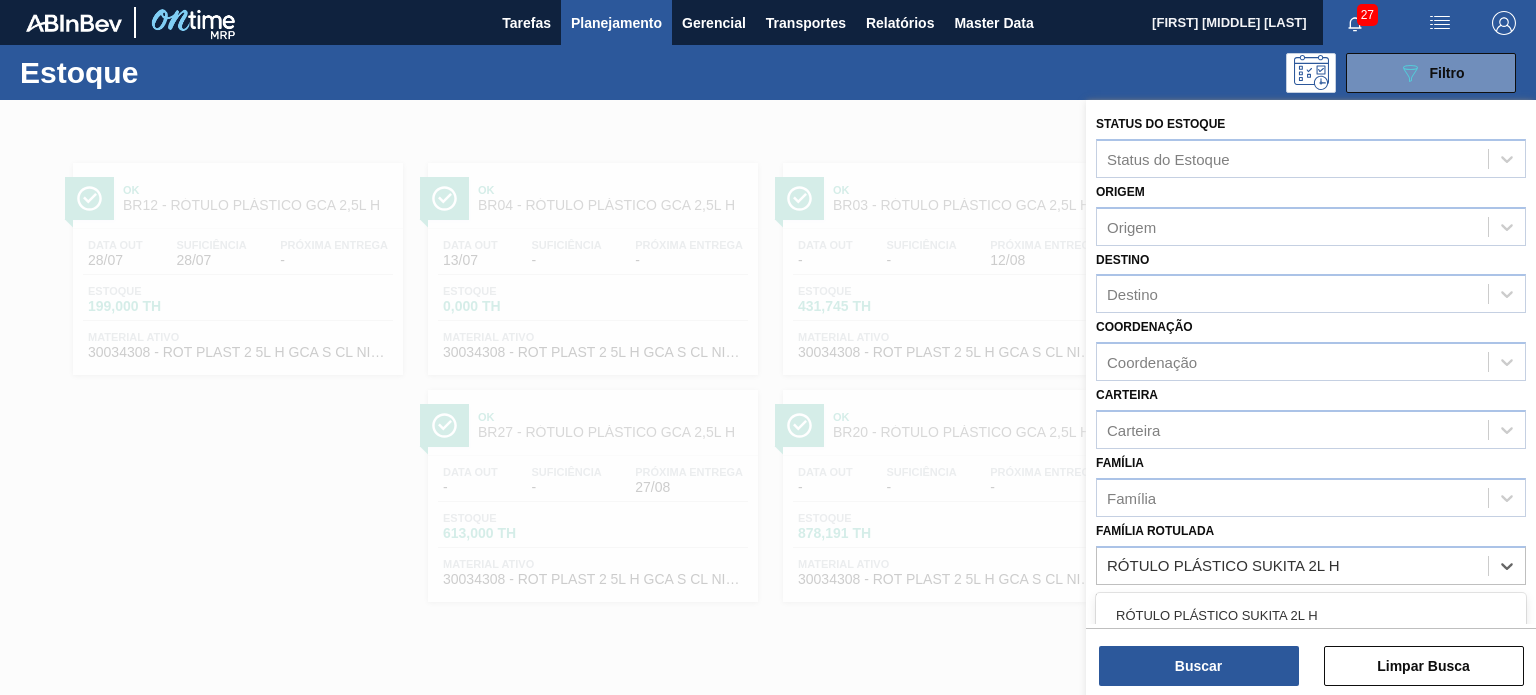 drag, startPoint x: 1280, startPoint y: 605, endPoint x: 1264, endPoint y: 628, distance: 28.01785 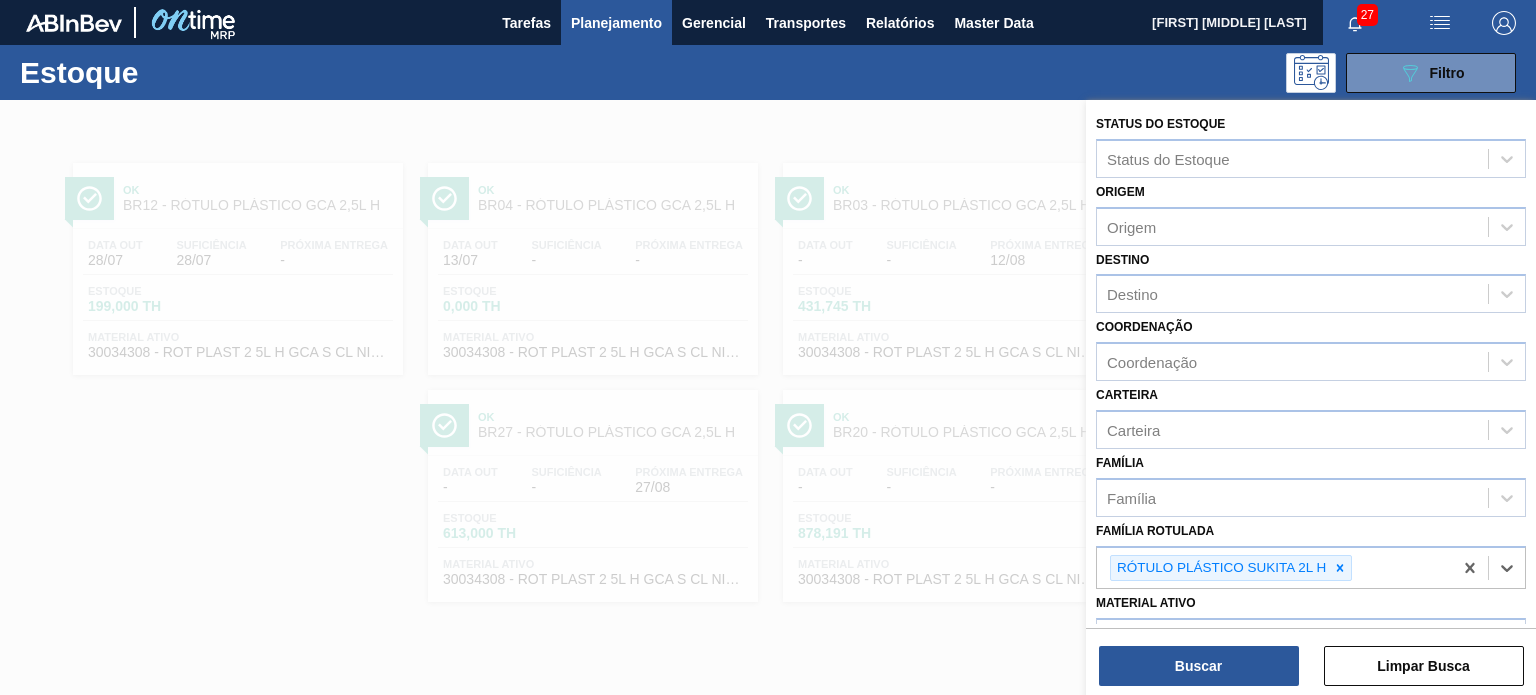 click on "Buscar Limpar Busca" at bounding box center (1311, 656) 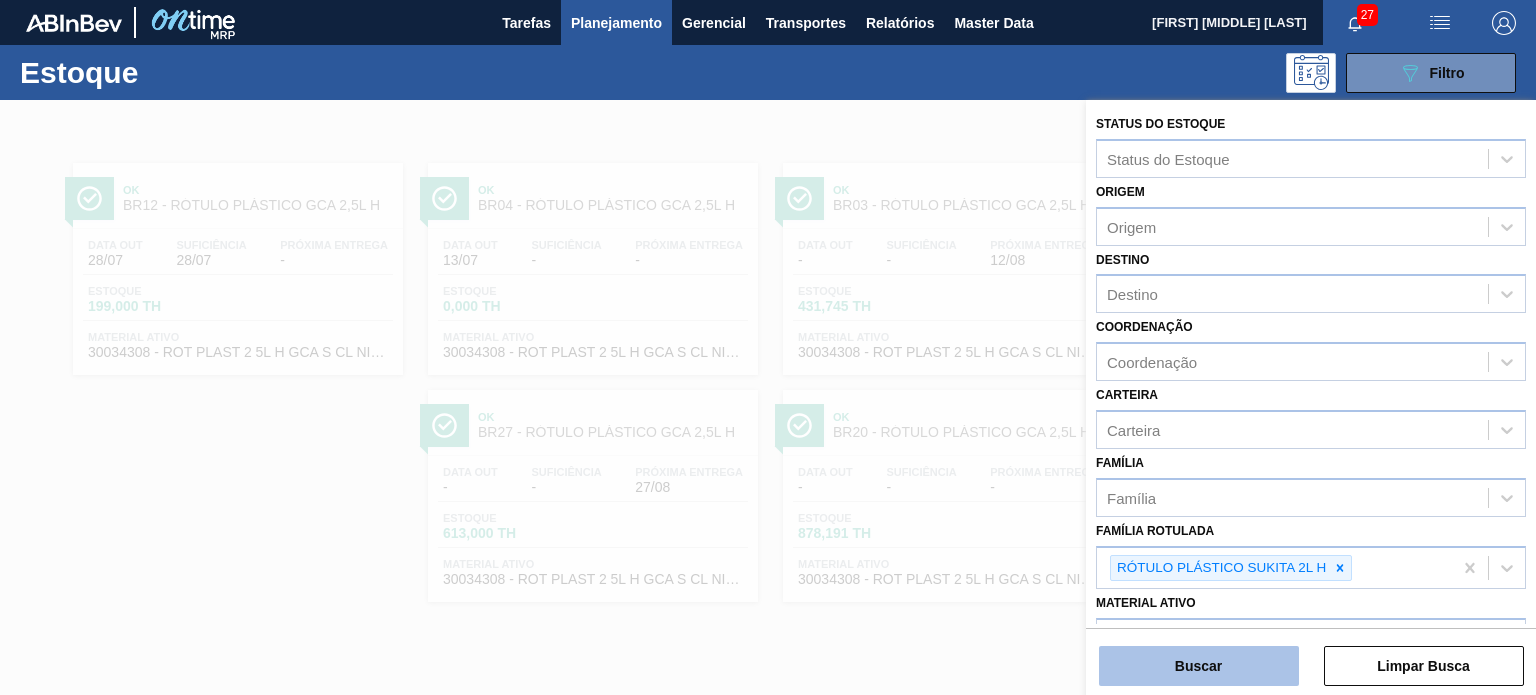 click on "Buscar" at bounding box center [1199, 666] 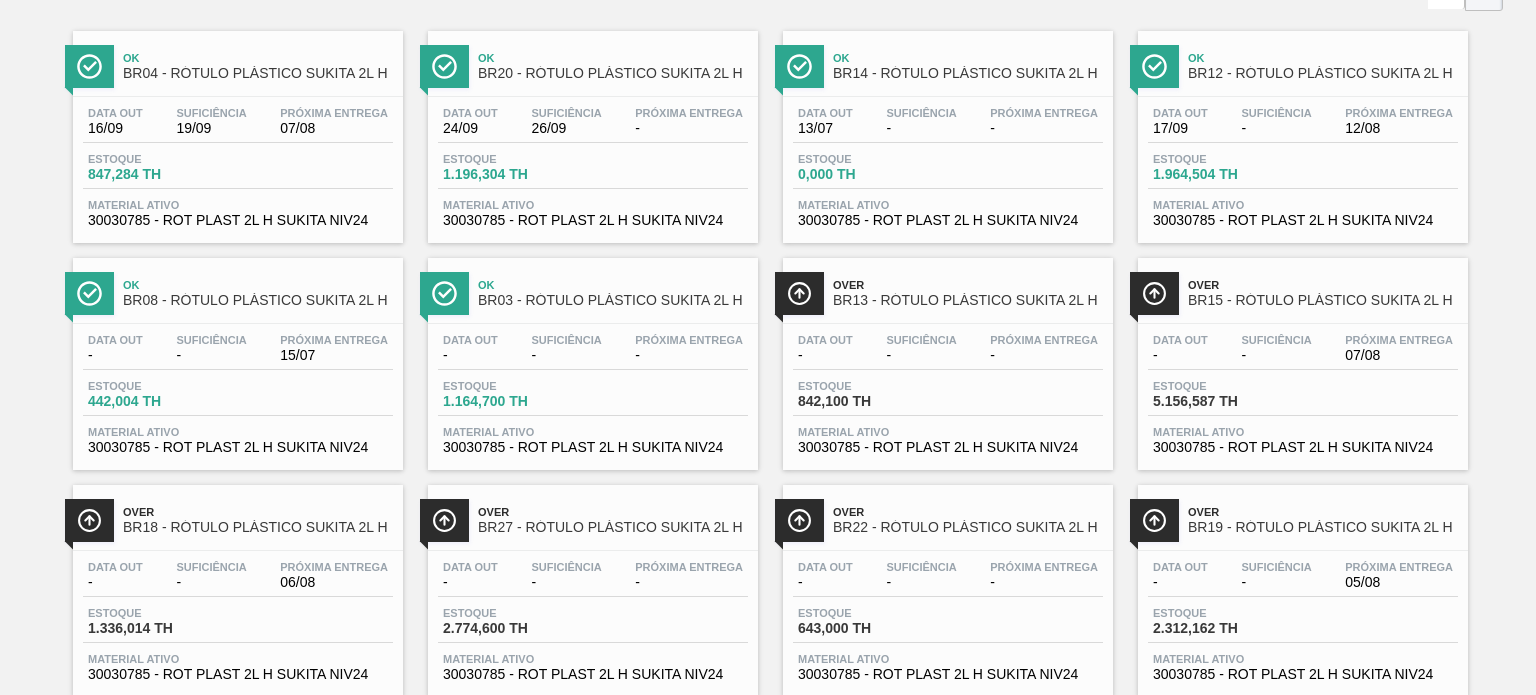 scroll, scrollTop: 181, scrollLeft: 0, axis: vertical 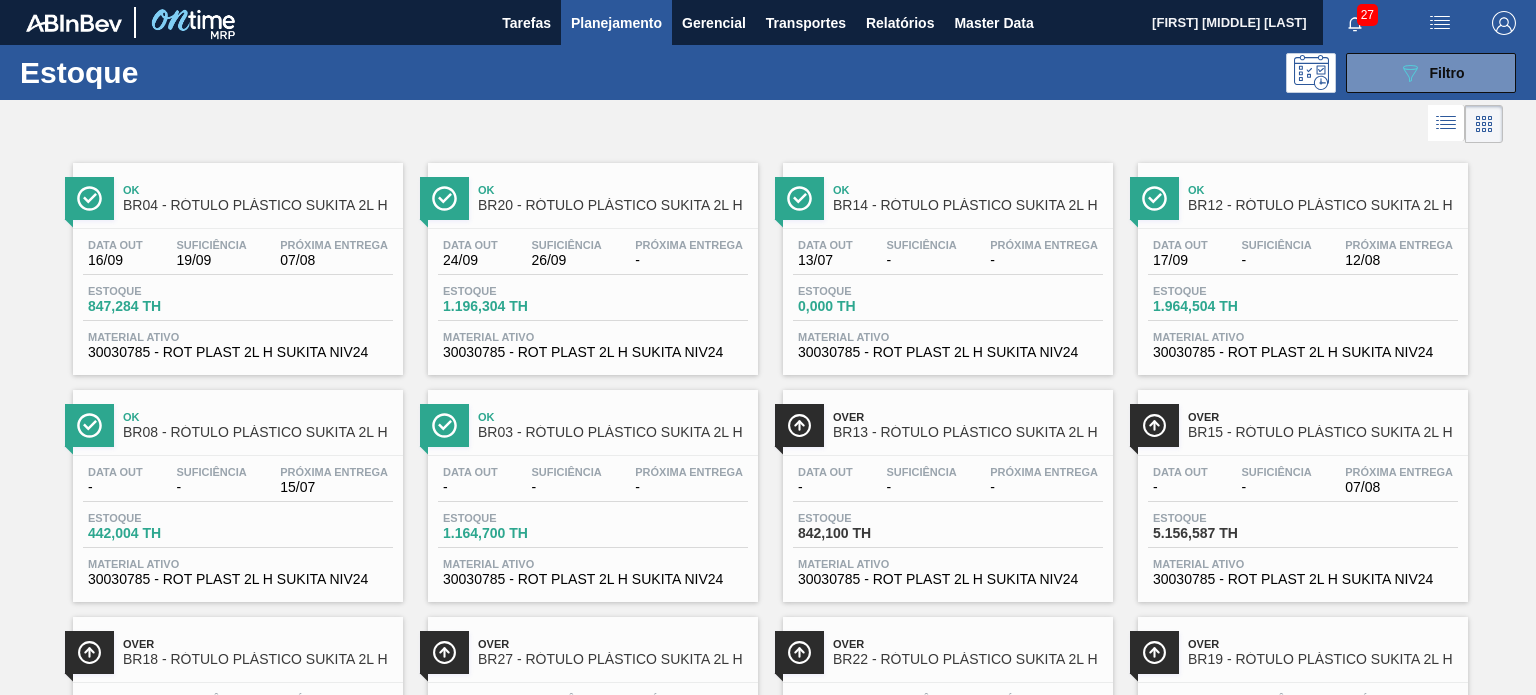 click on "Planejamento" at bounding box center (616, 23) 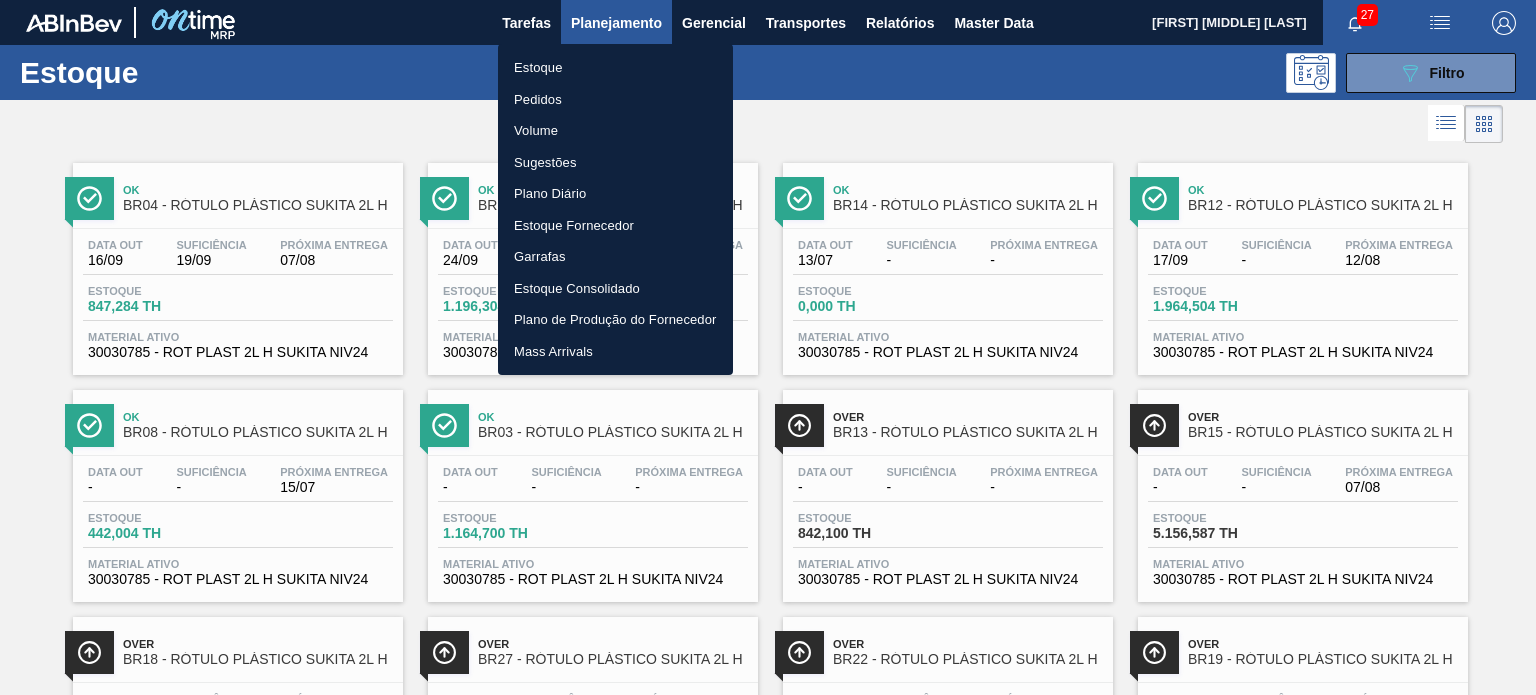 click on "Pedidos" at bounding box center (615, 100) 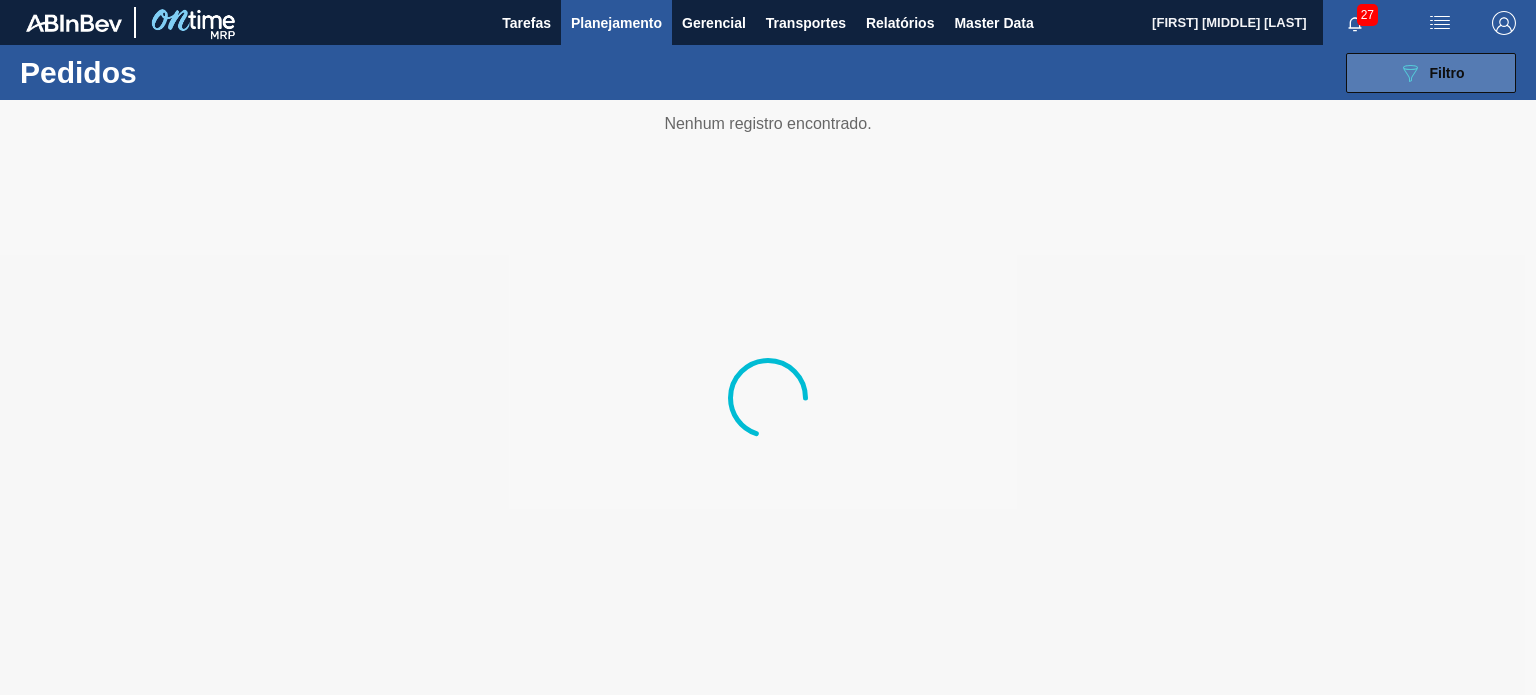 click on "089F7B8B-B2A5-4AFE-B5C0-19BA573D28AC Filtro" at bounding box center (1431, 73) 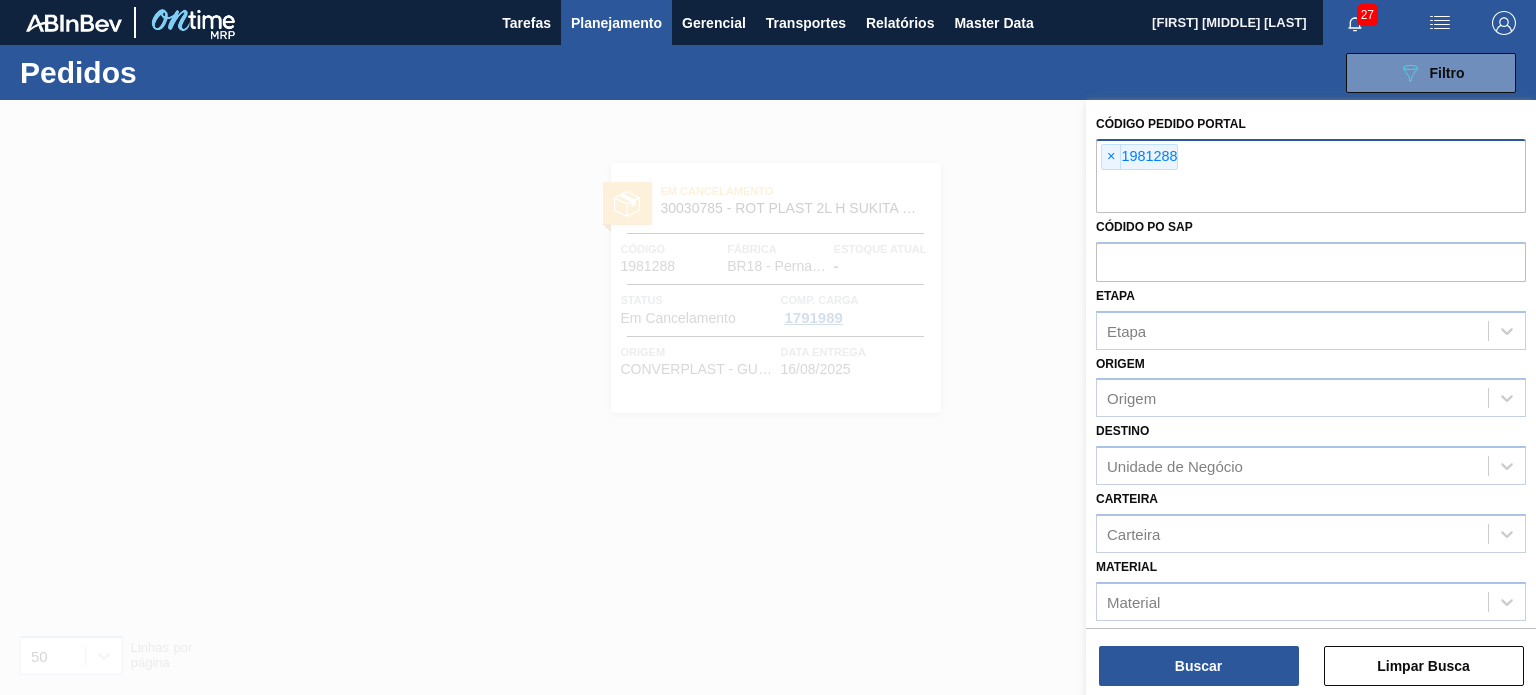 click on "×  1981288" at bounding box center [1139, 157] 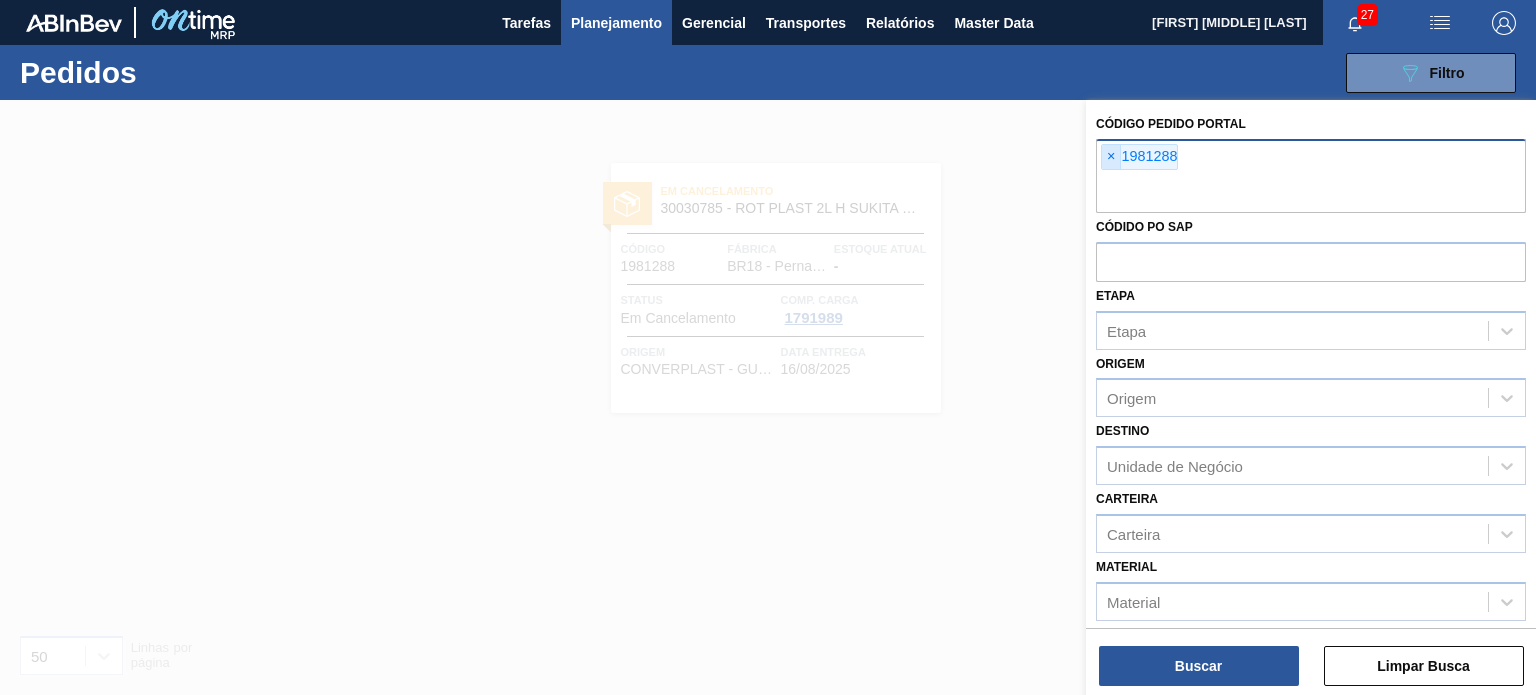 click on "×" at bounding box center (1111, 157) 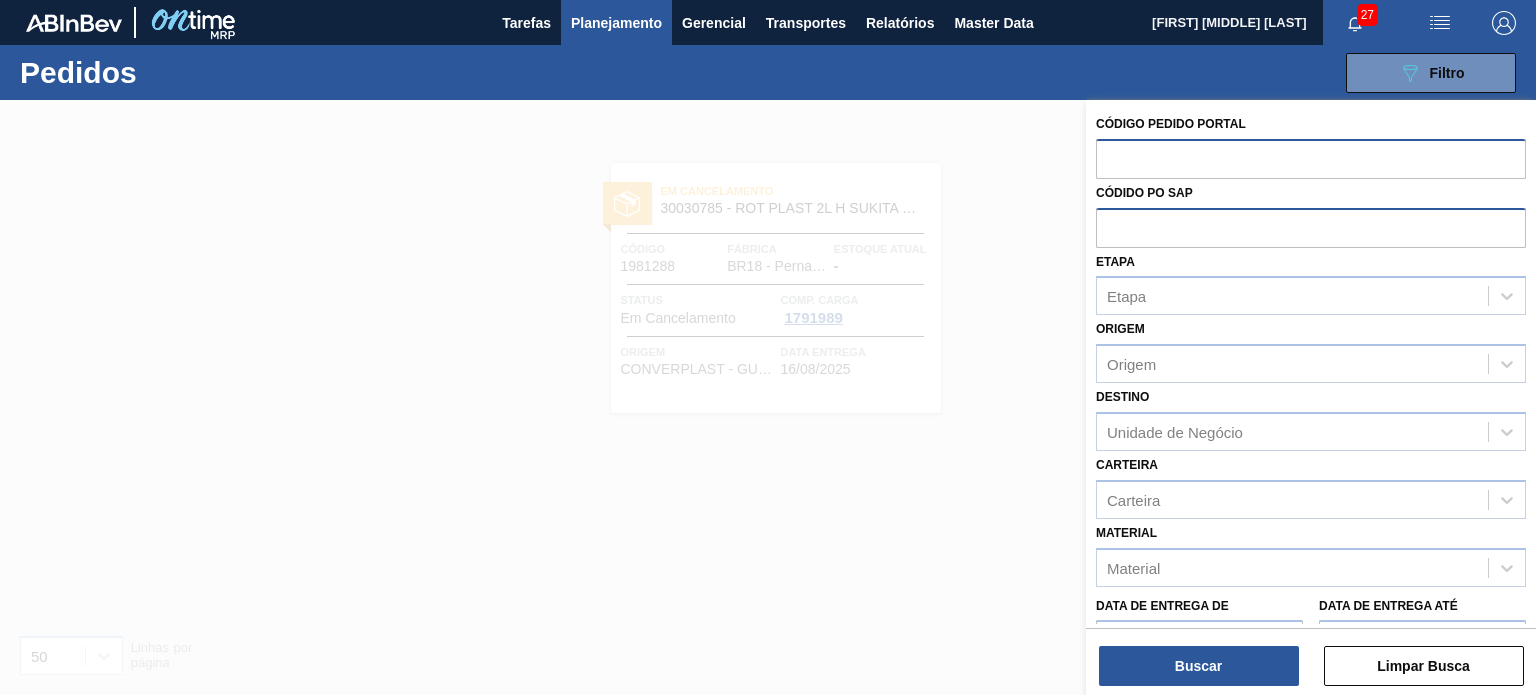 paste on "1981288" 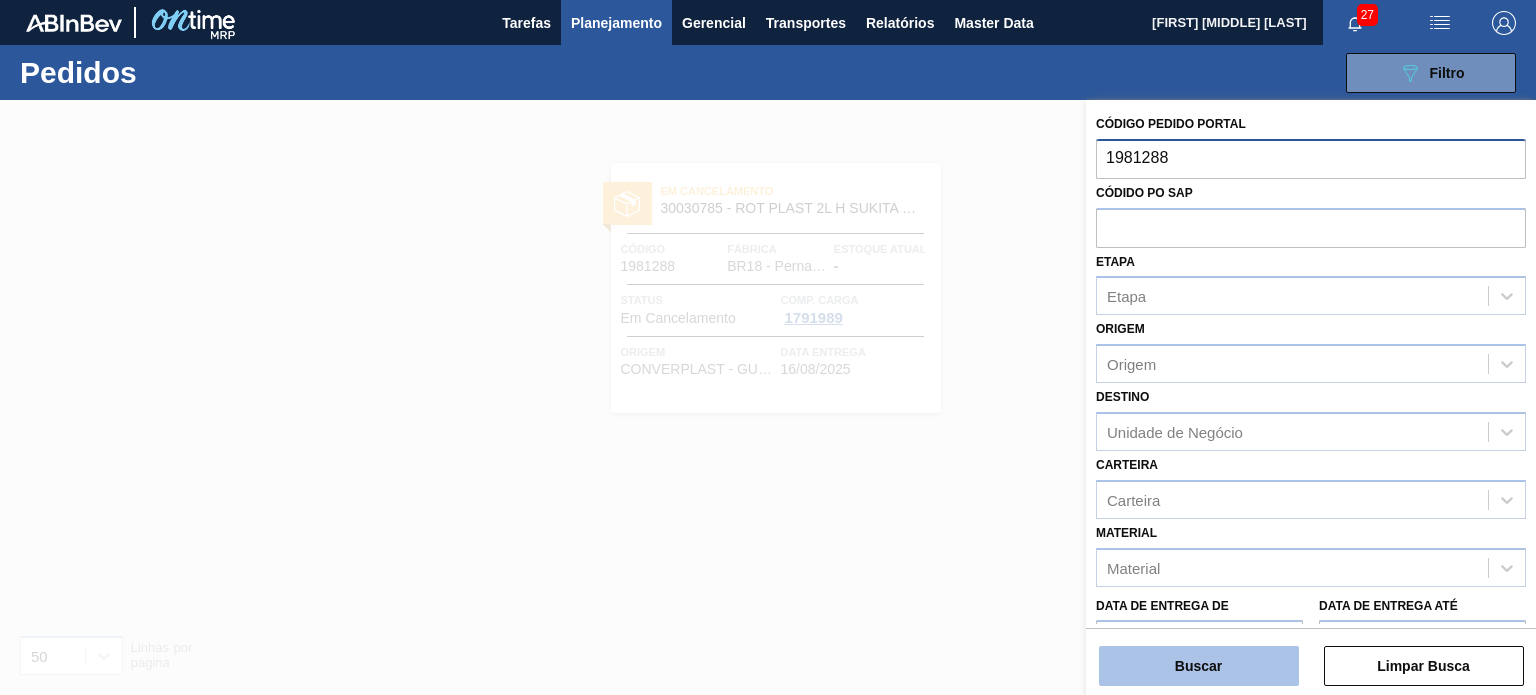 type on "1981288" 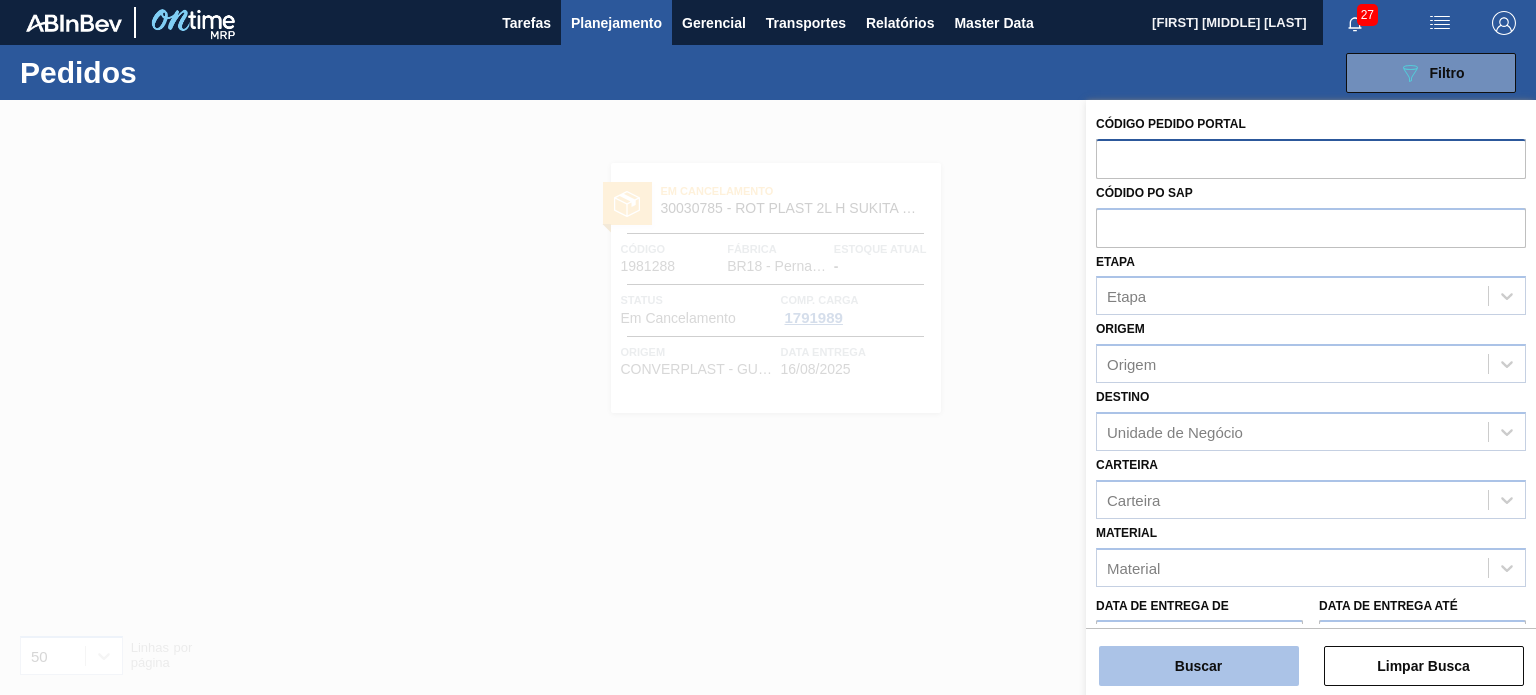 click on "Buscar" at bounding box center [1199, 666] 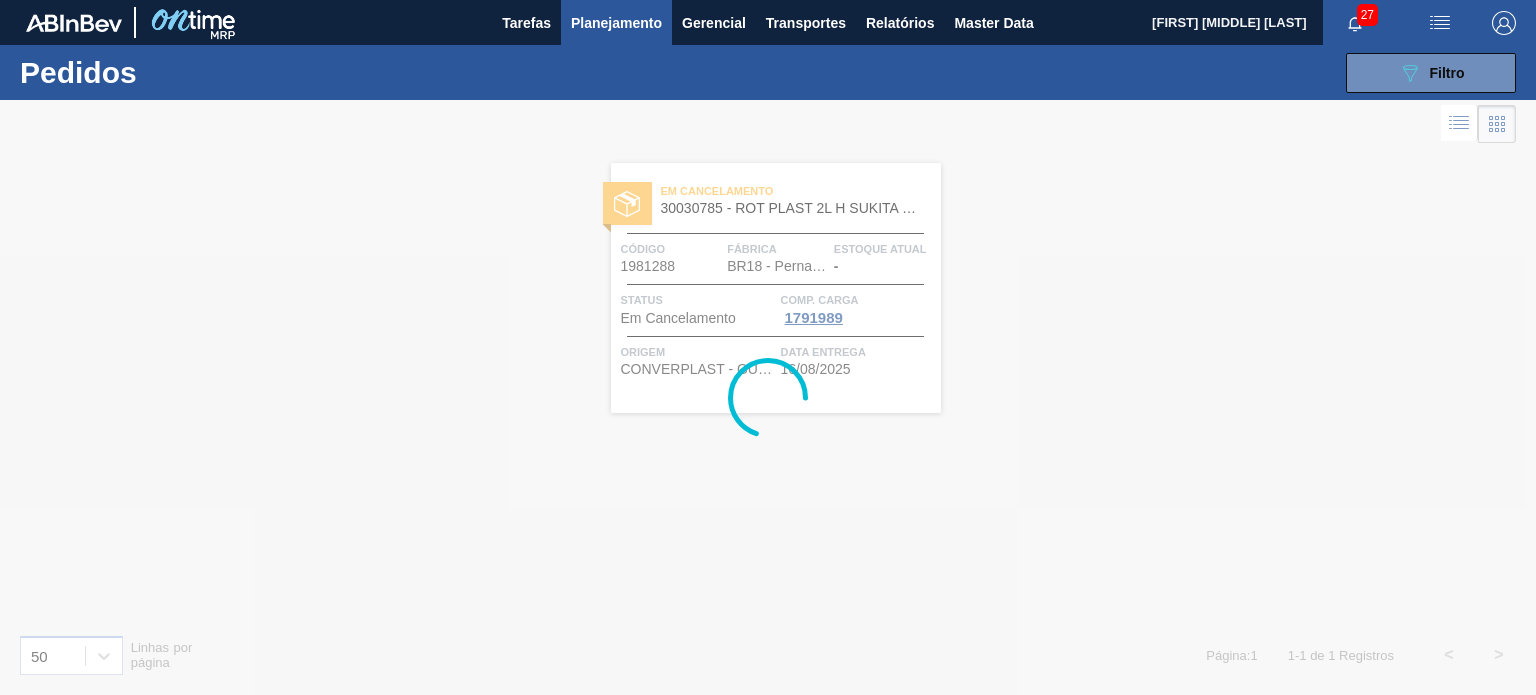 click at bounding box center (768, 397) 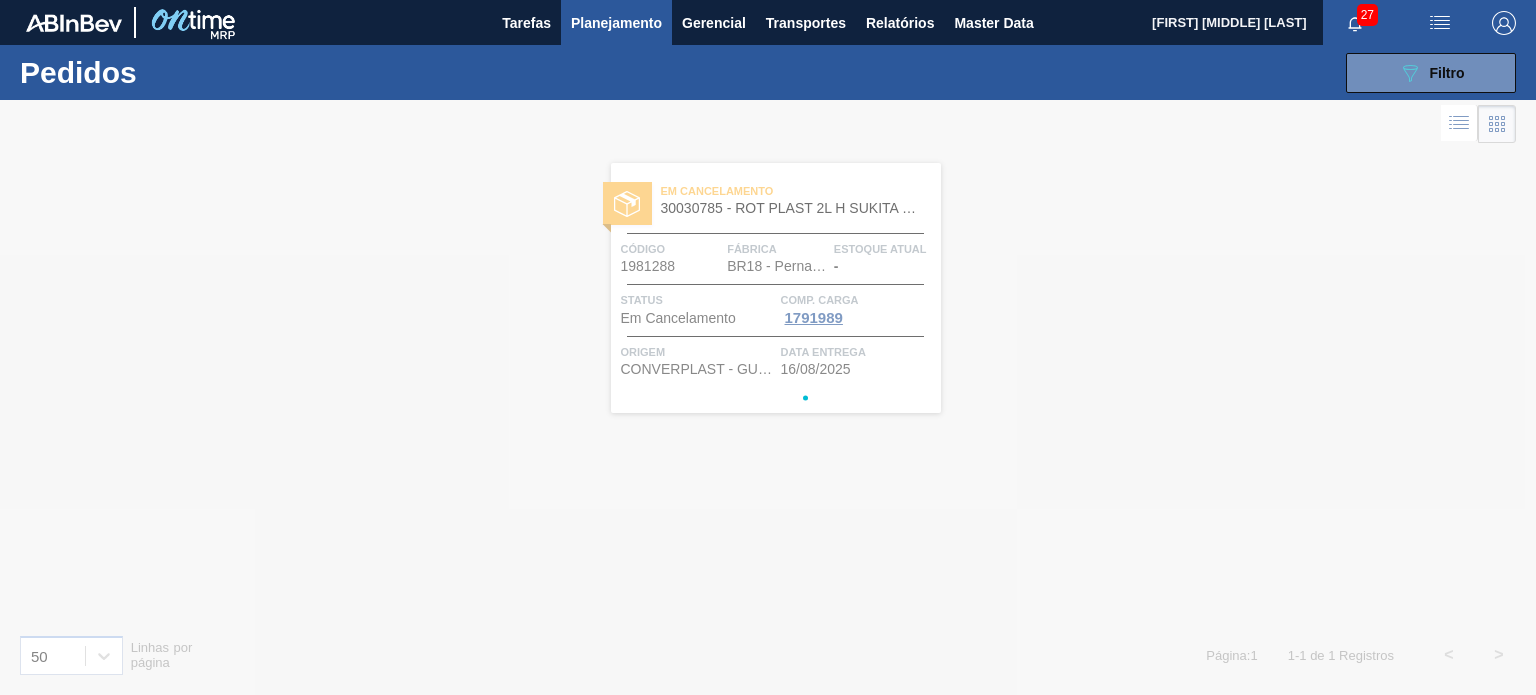click at bounding box center [768, 397] 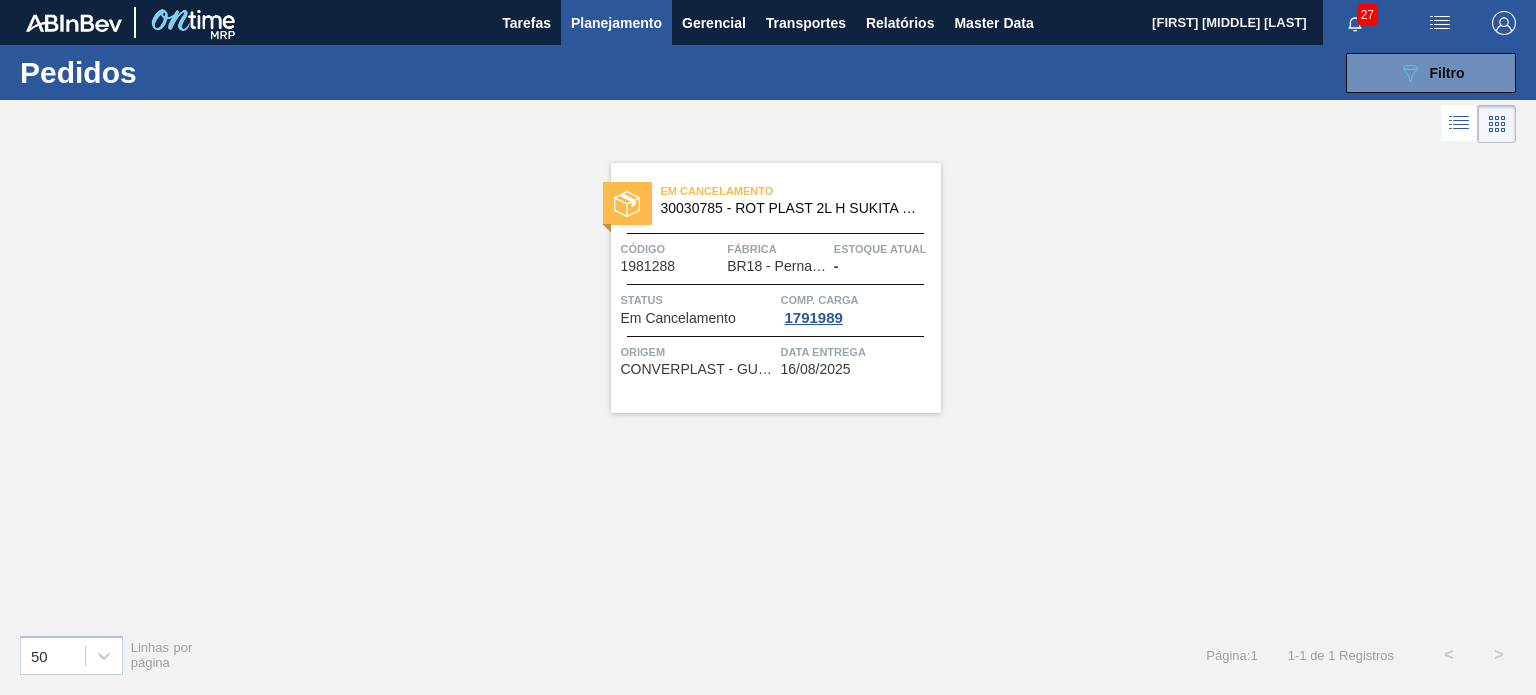 click on "Fábrica" at bounding box center [778, 249] 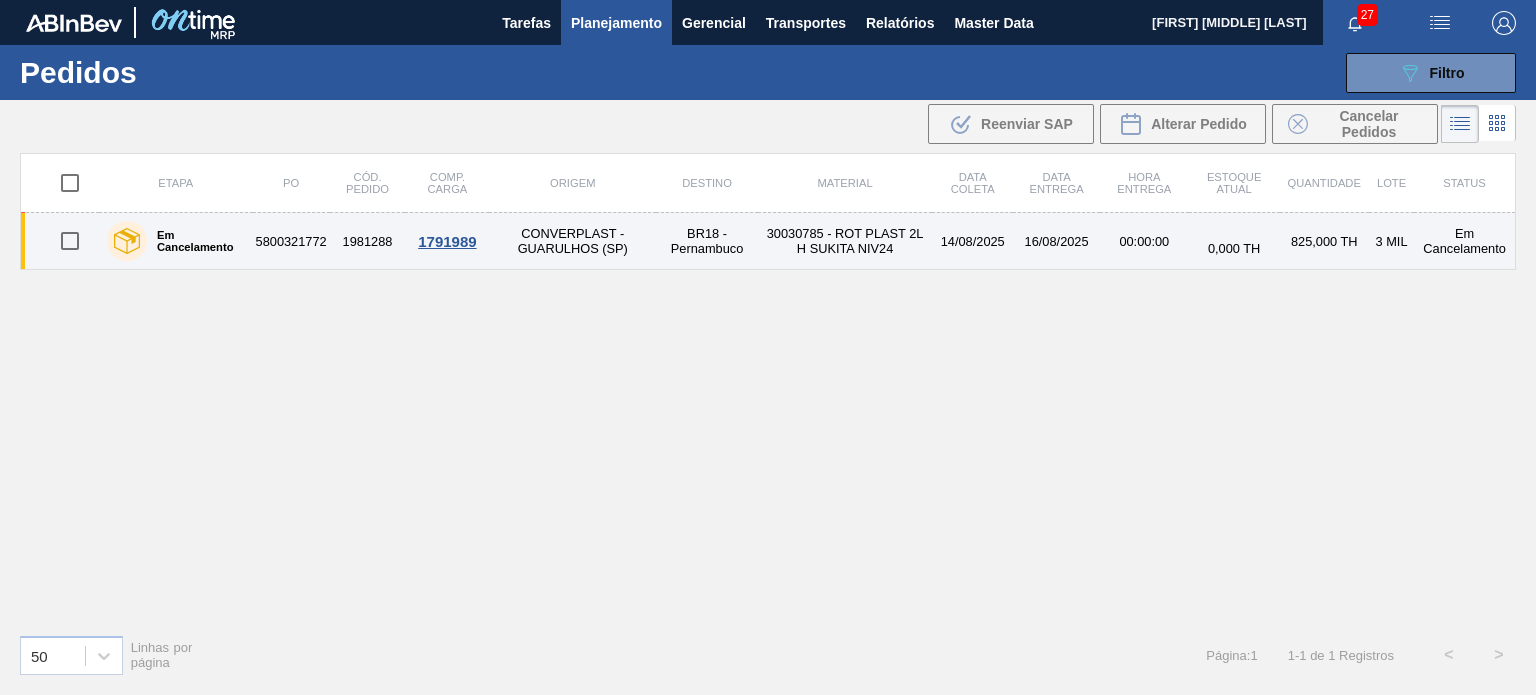 click at bounding box center [70, 241] 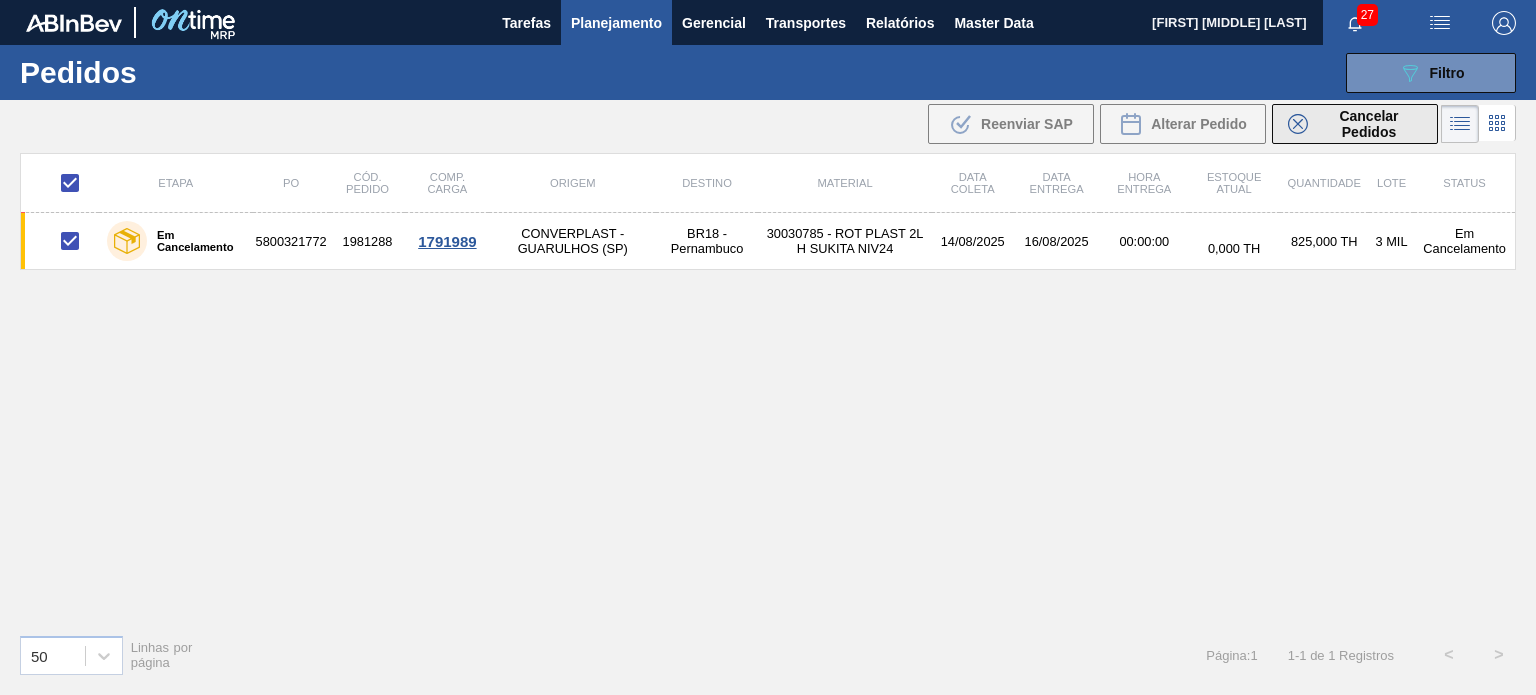 click on "Cancelar Pedidos" at bounding box center (1369, 124) 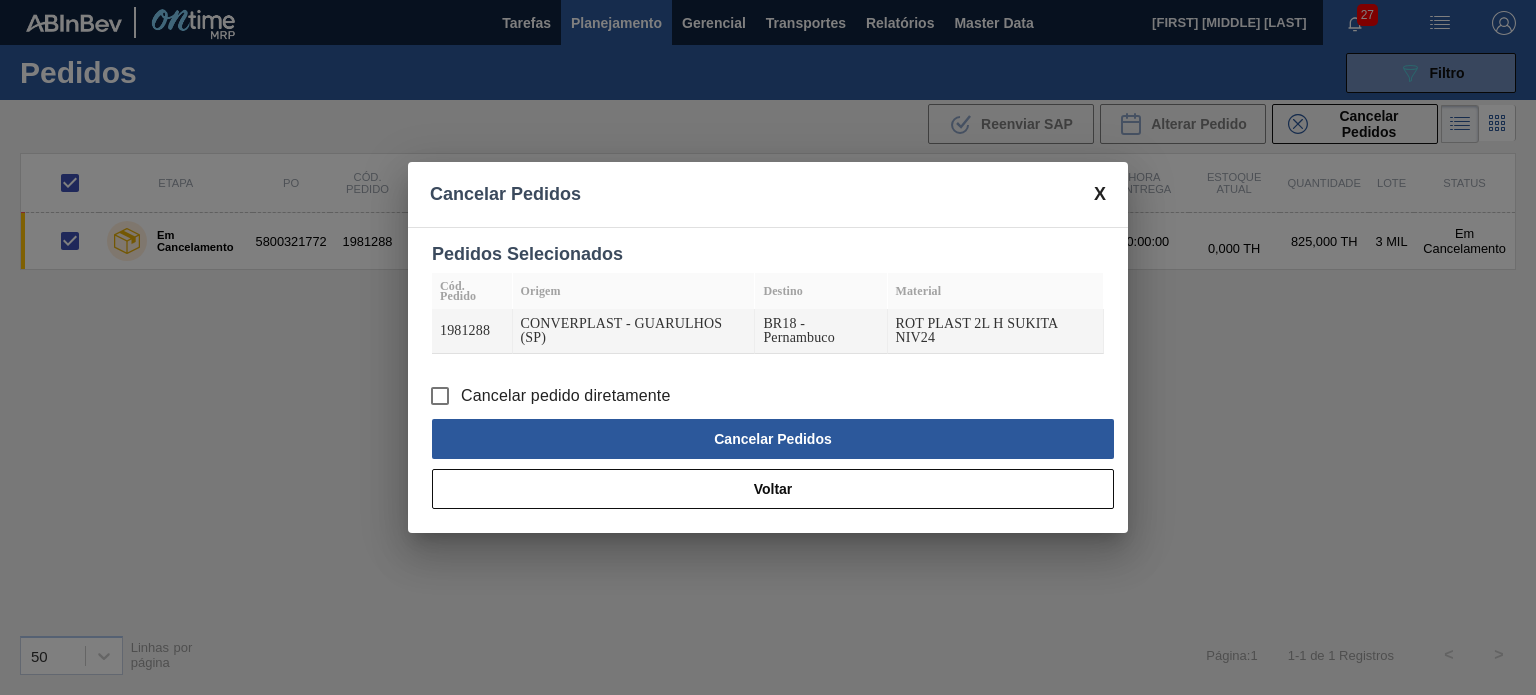 click on "Cancelar pedido diretamente" at bounding box center [566, 396] 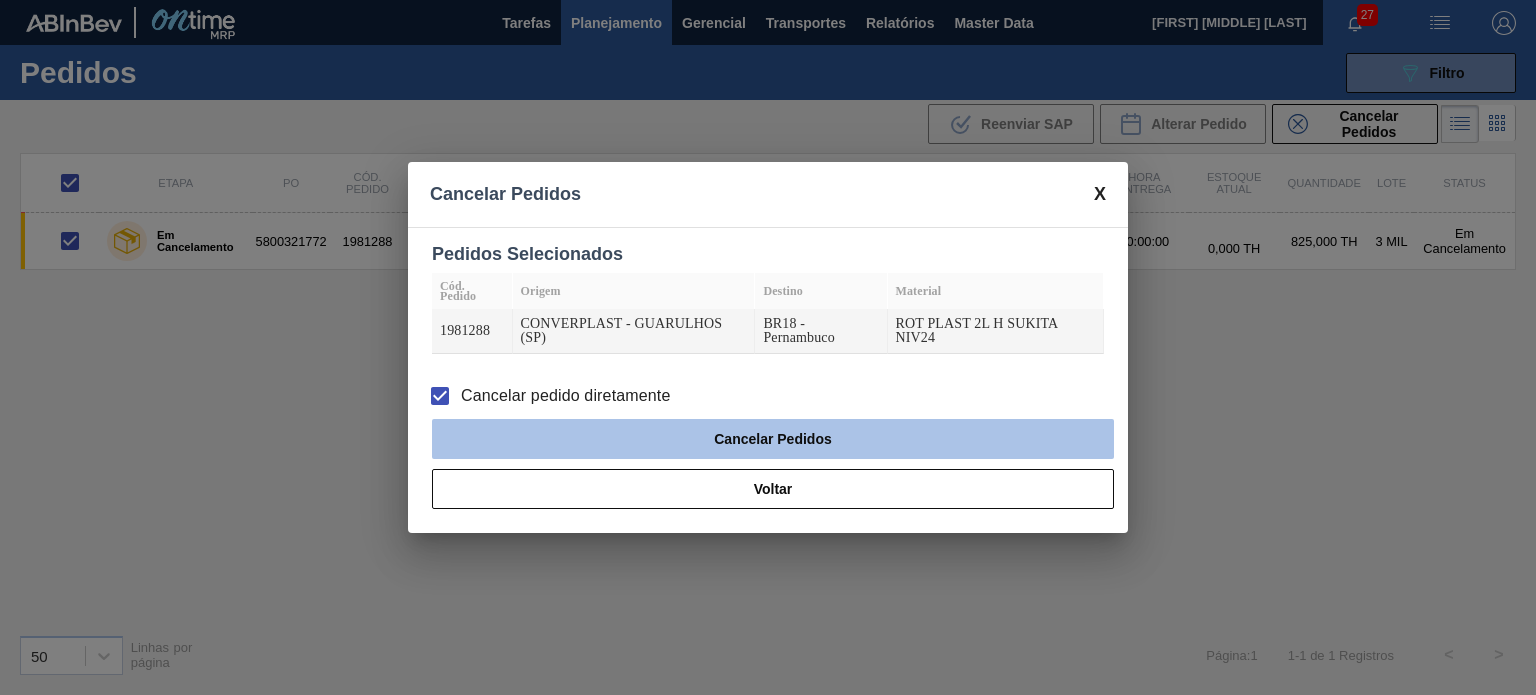 click on "Cancelar Pedidos" at bounding box center (773, 439) 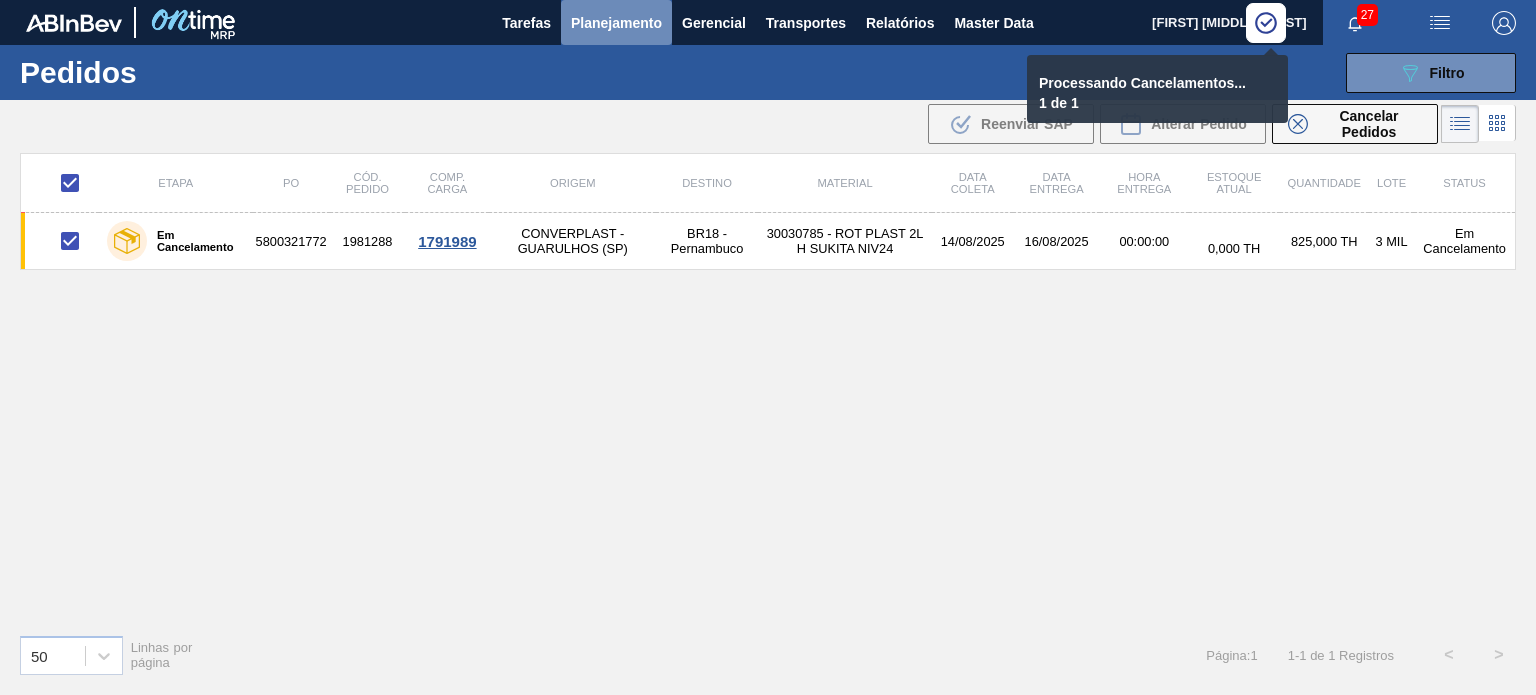 click on "Planejamento" at bounding box center [616, 23] 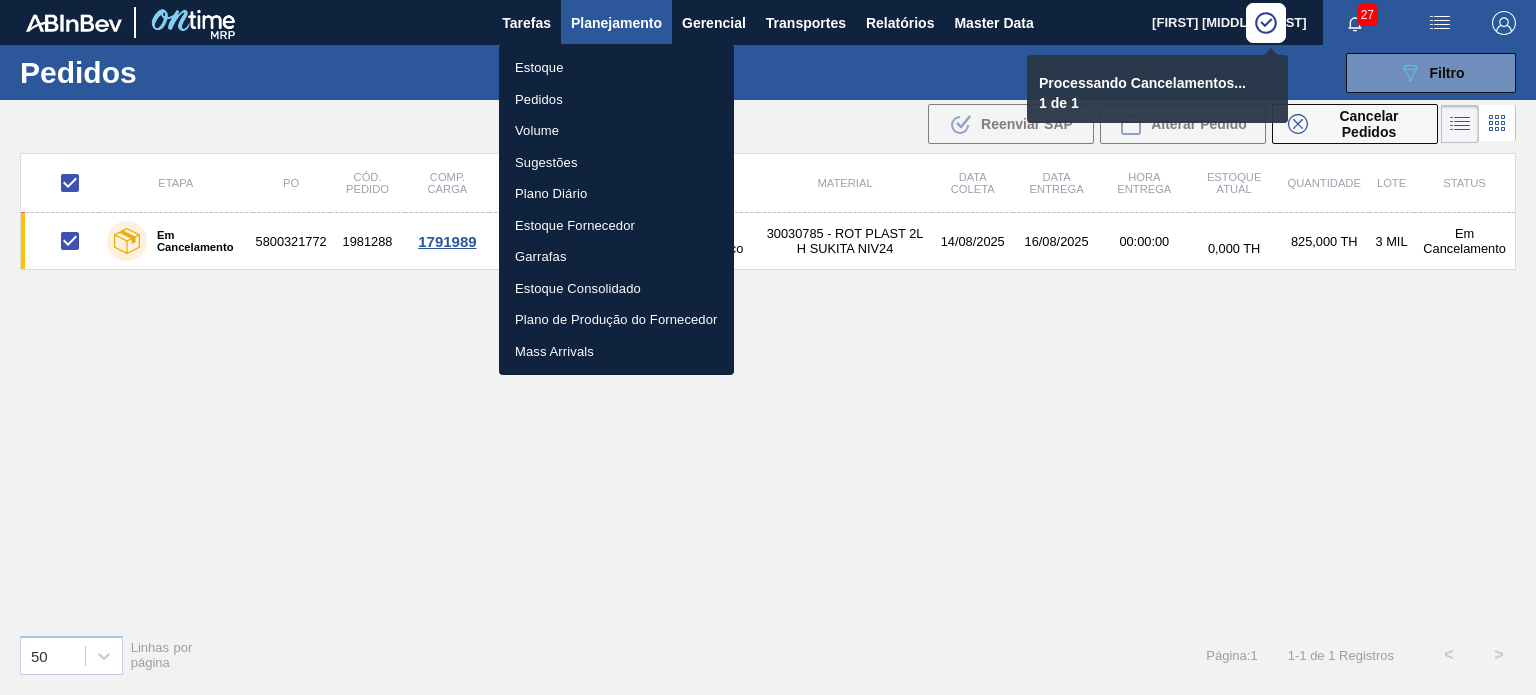click on "Estoque" at bounding box center [616, 68] 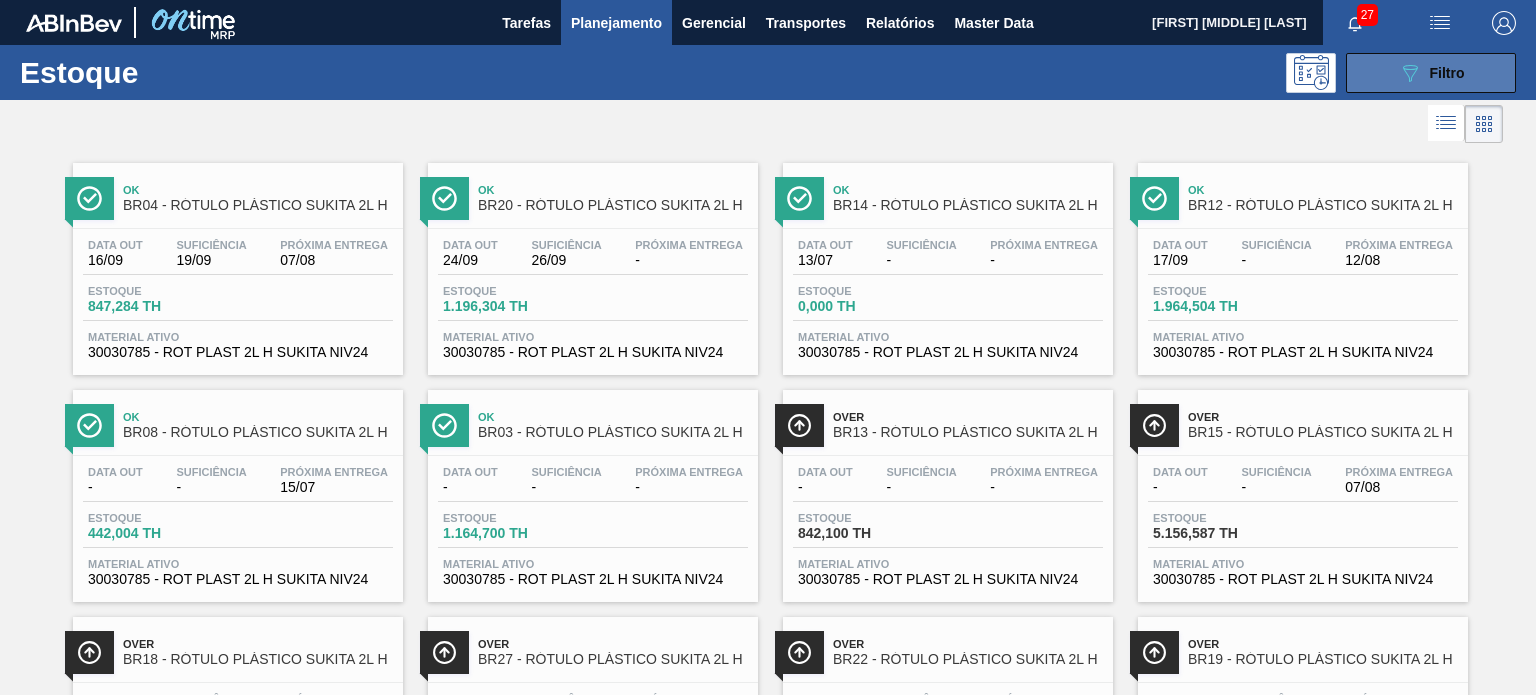 click on "089F7B8B-B2A5-4AFE-B5C0-19BA573D28AC Filtro" at bounding box center (1431, 73) 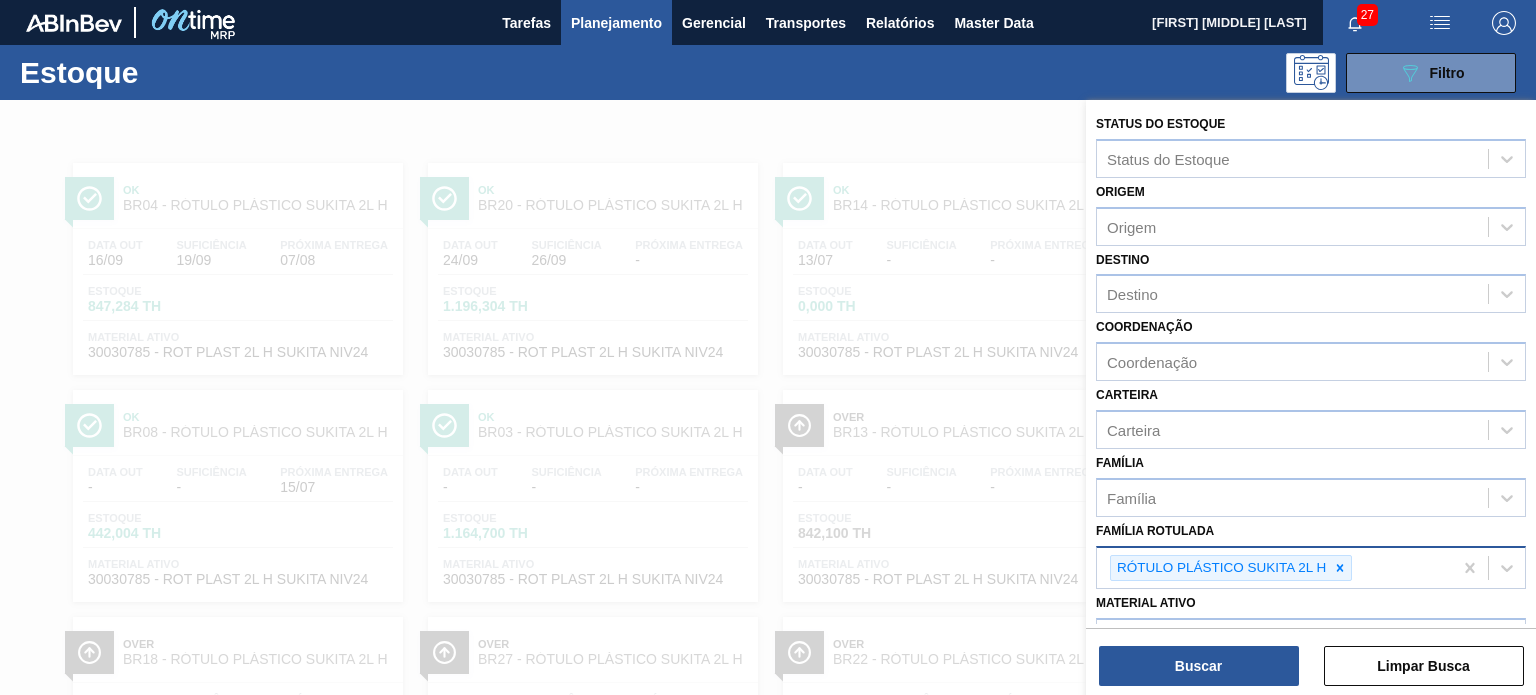 click on "RÓTULO PLÁSTICO SUKITA 2L H" at bounding box center [1274, 568] 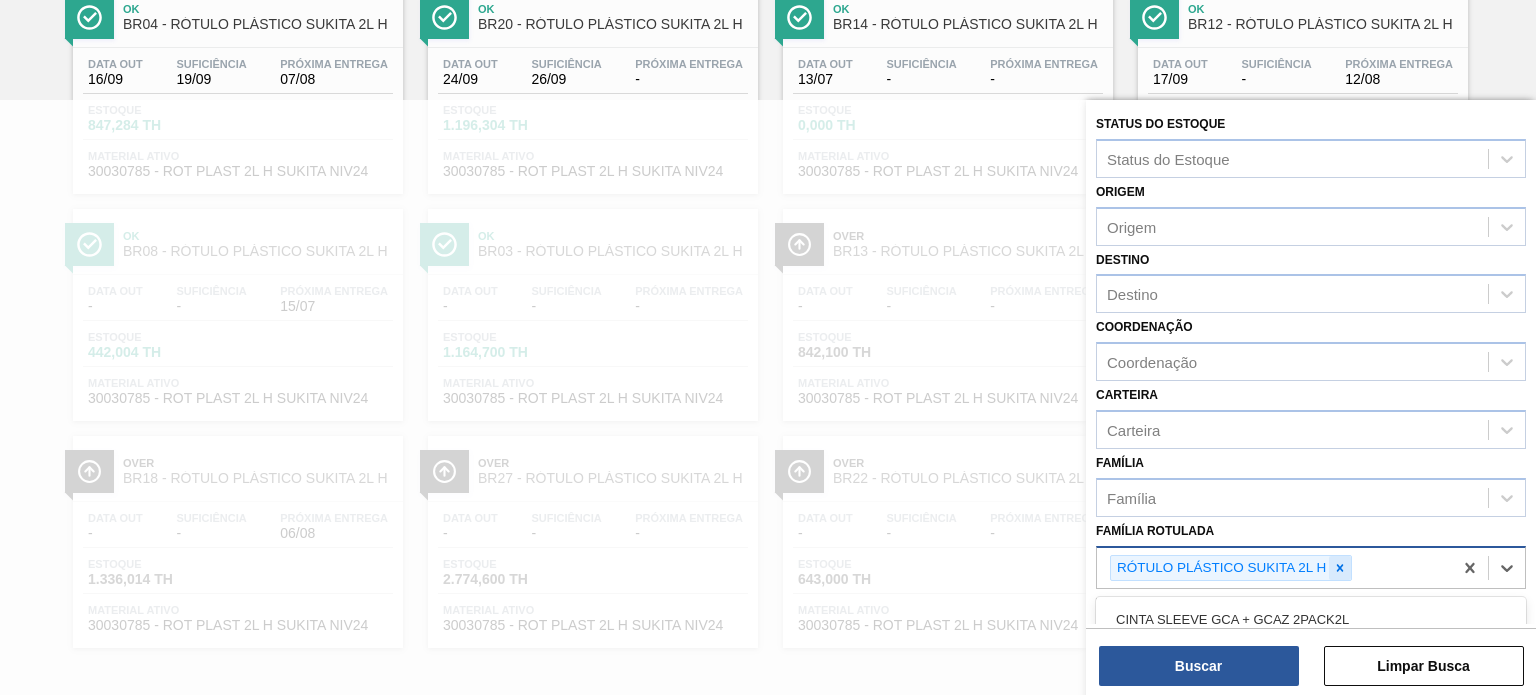 click at bounding box center (1340, 568) 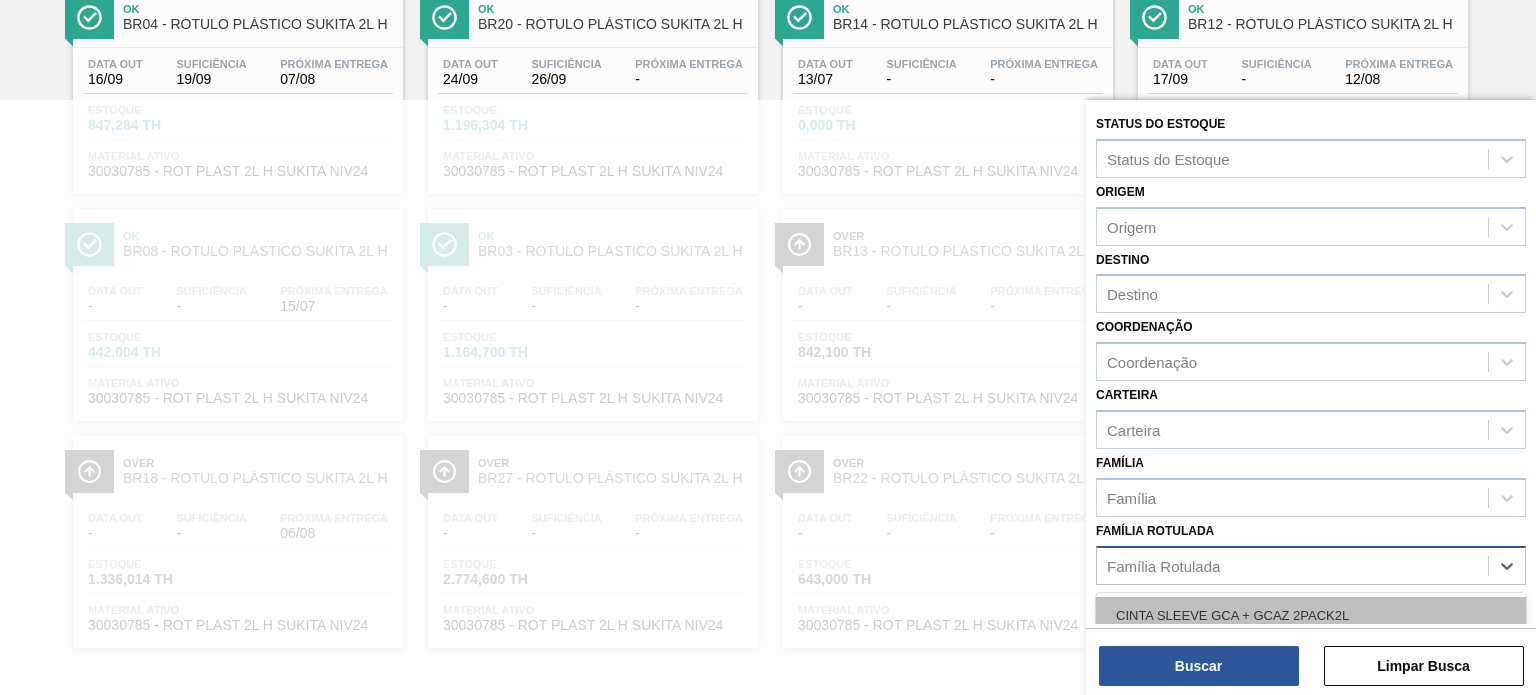 paste on "RÓTULO PLÁSTICO H2OH LIMÃO 500ML H" 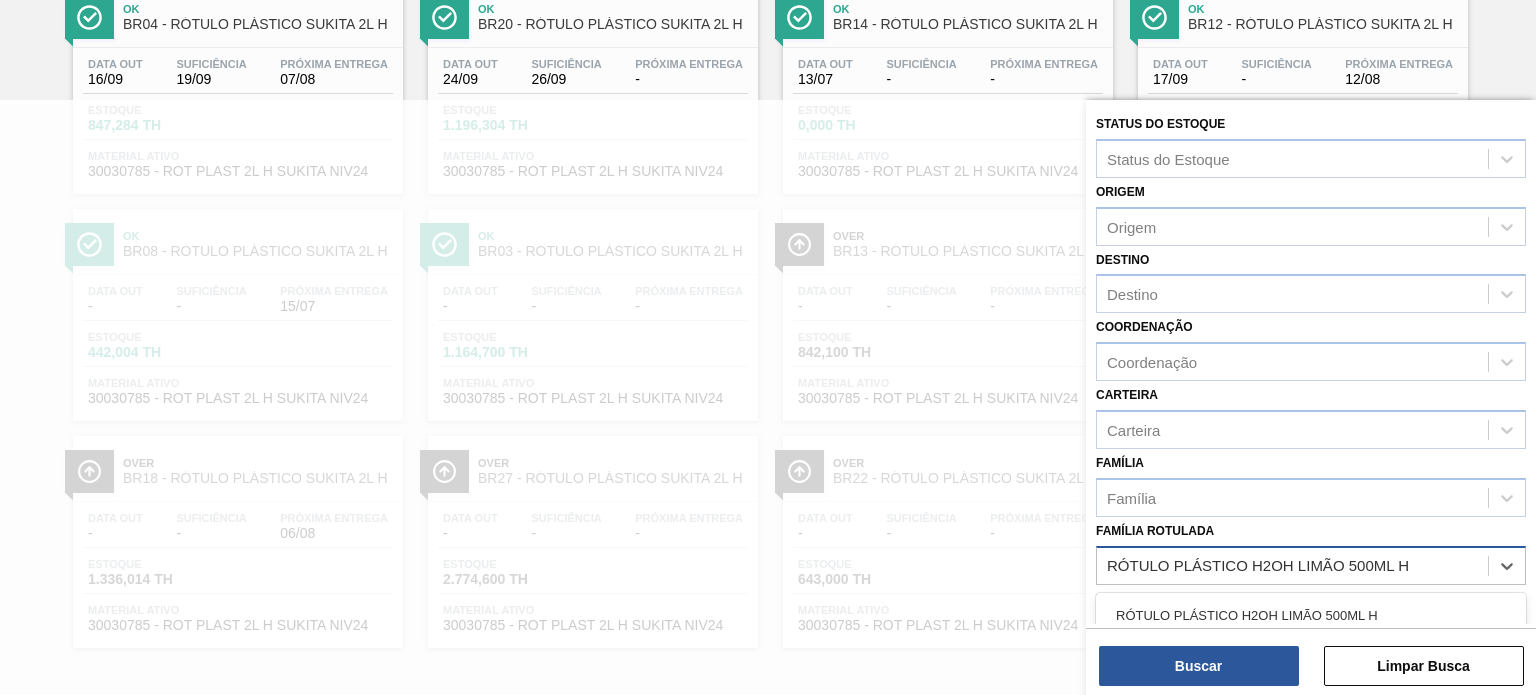 click on "RÓTULO PLÁSTICO H2OH LIMÃO 500ML H" at bounding box center [1311, 615] 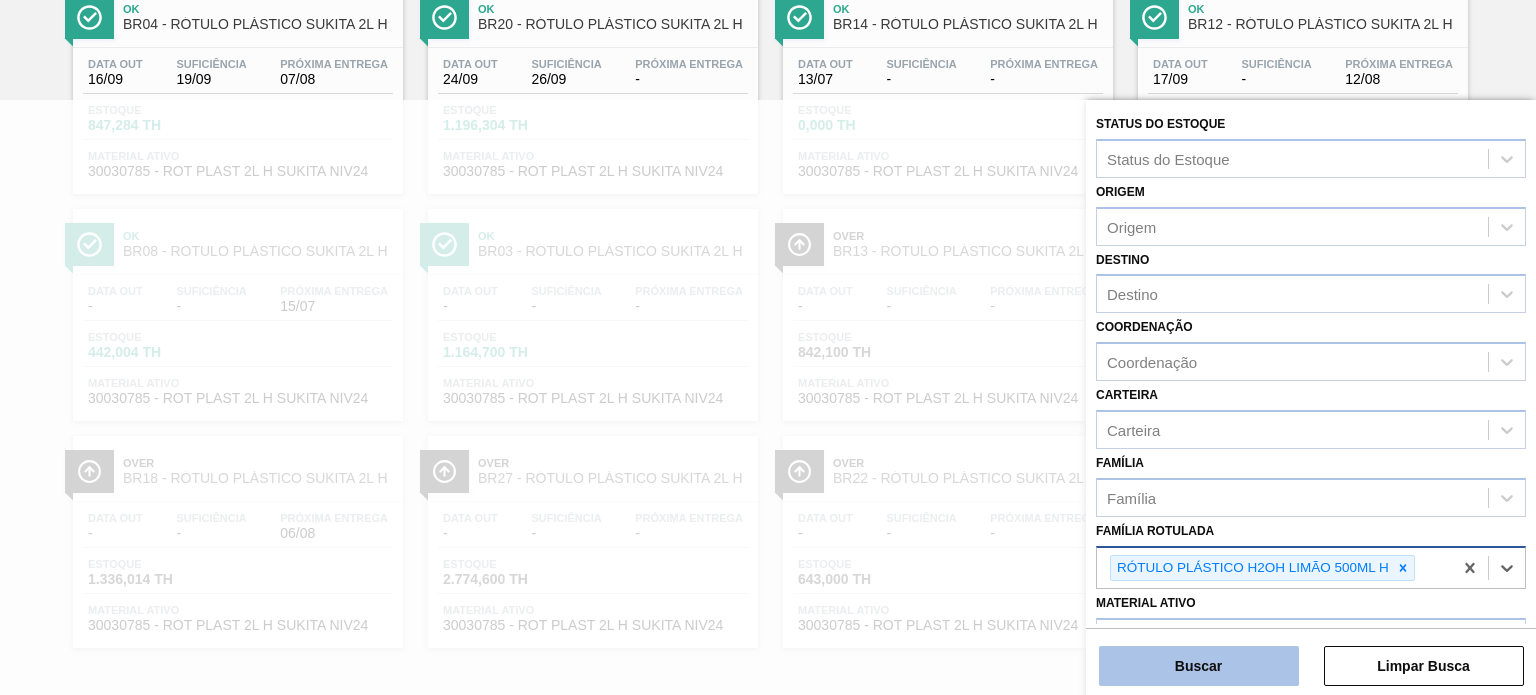click on "Buscar" at bounding box center [1199, 666] 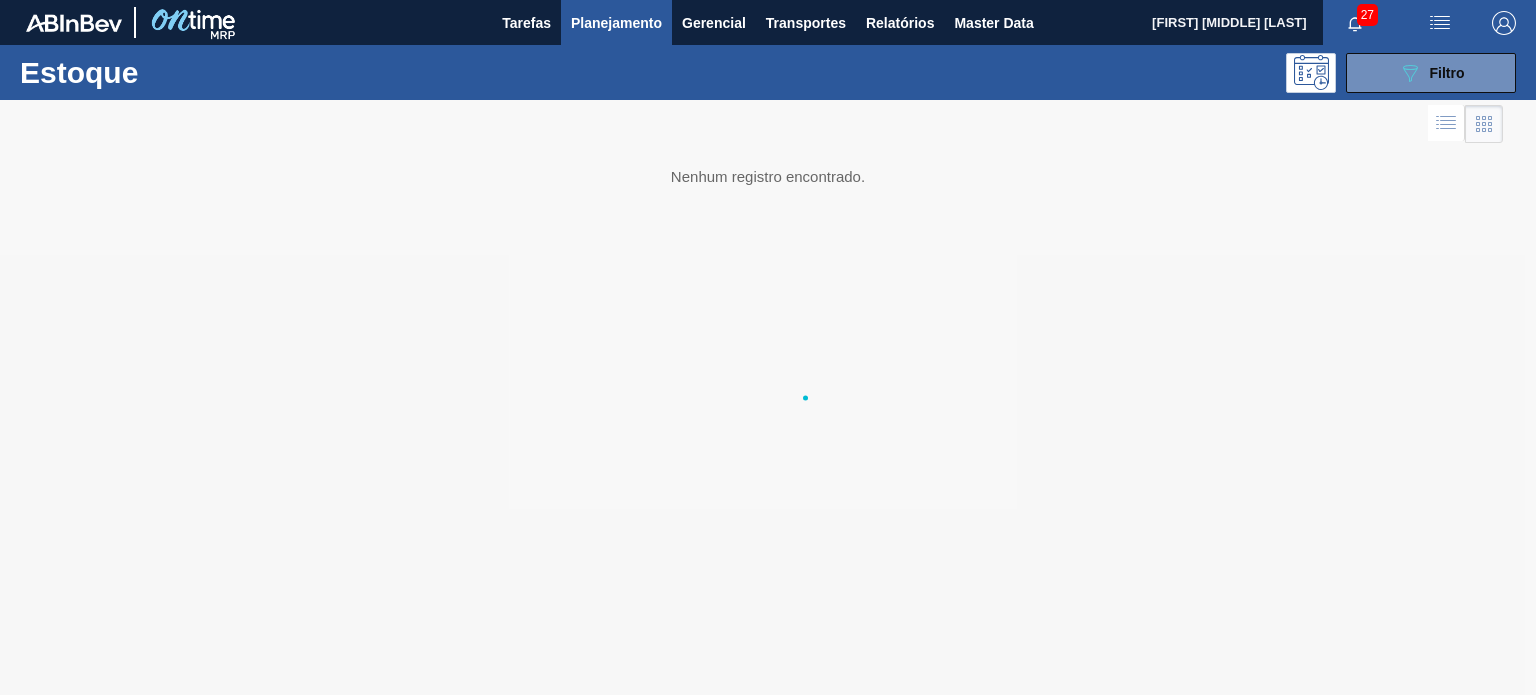 scroll, scrollTop: 0, scrollLeft: 0, axis: both 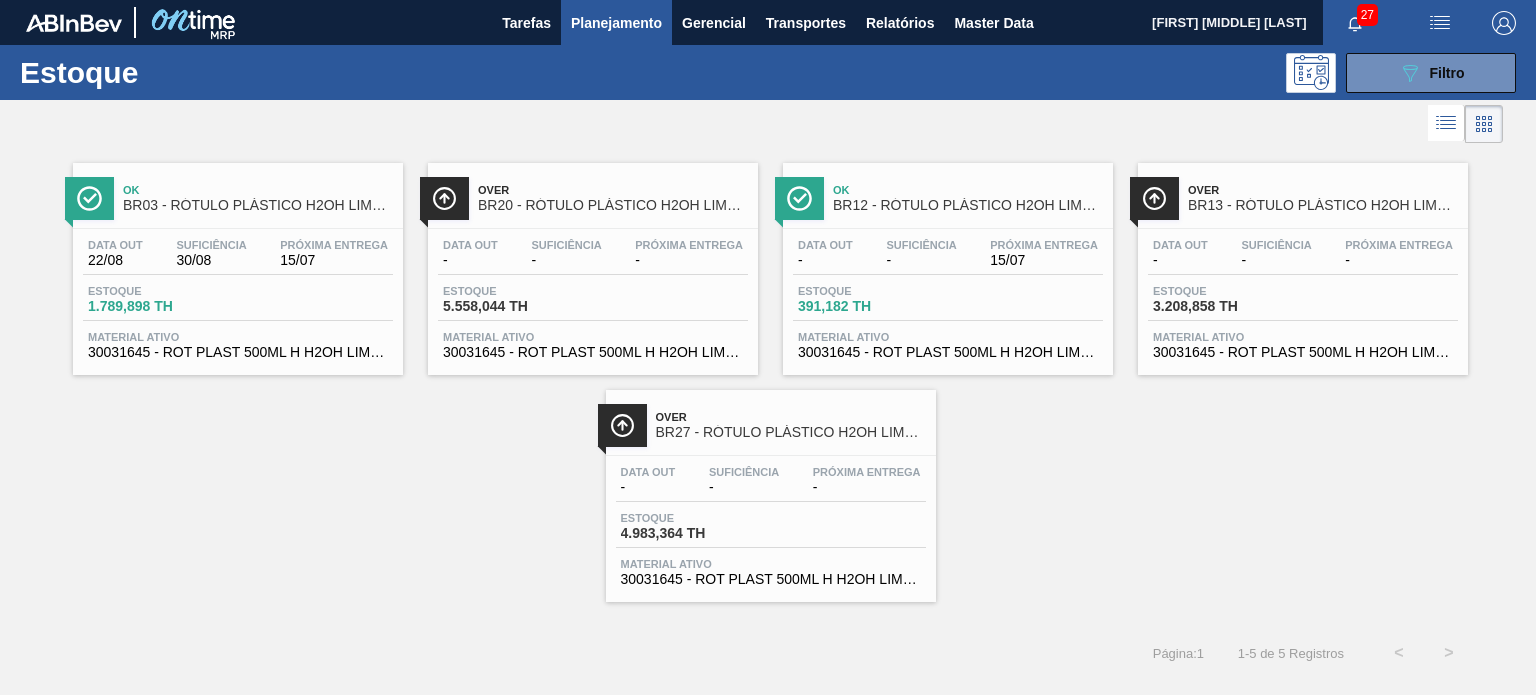 drag, startPoint x: 382, startPoint y: 217, endPoint x: 1260, endPoint y: 261, distance: 879.1018 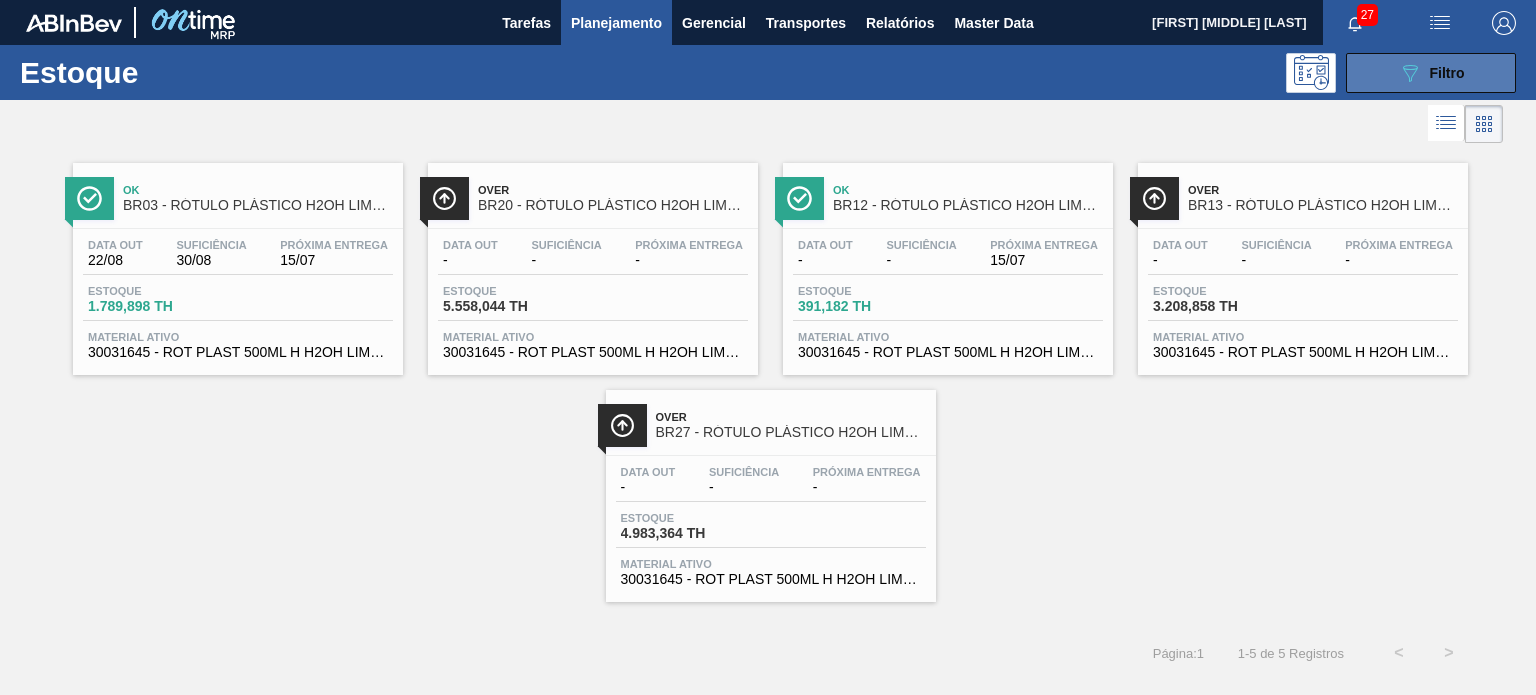 click on "089F7B8B-B2A5-4AFE-B5C0-19BA573D28AC Filtro" at bounding box center [1431, 73] 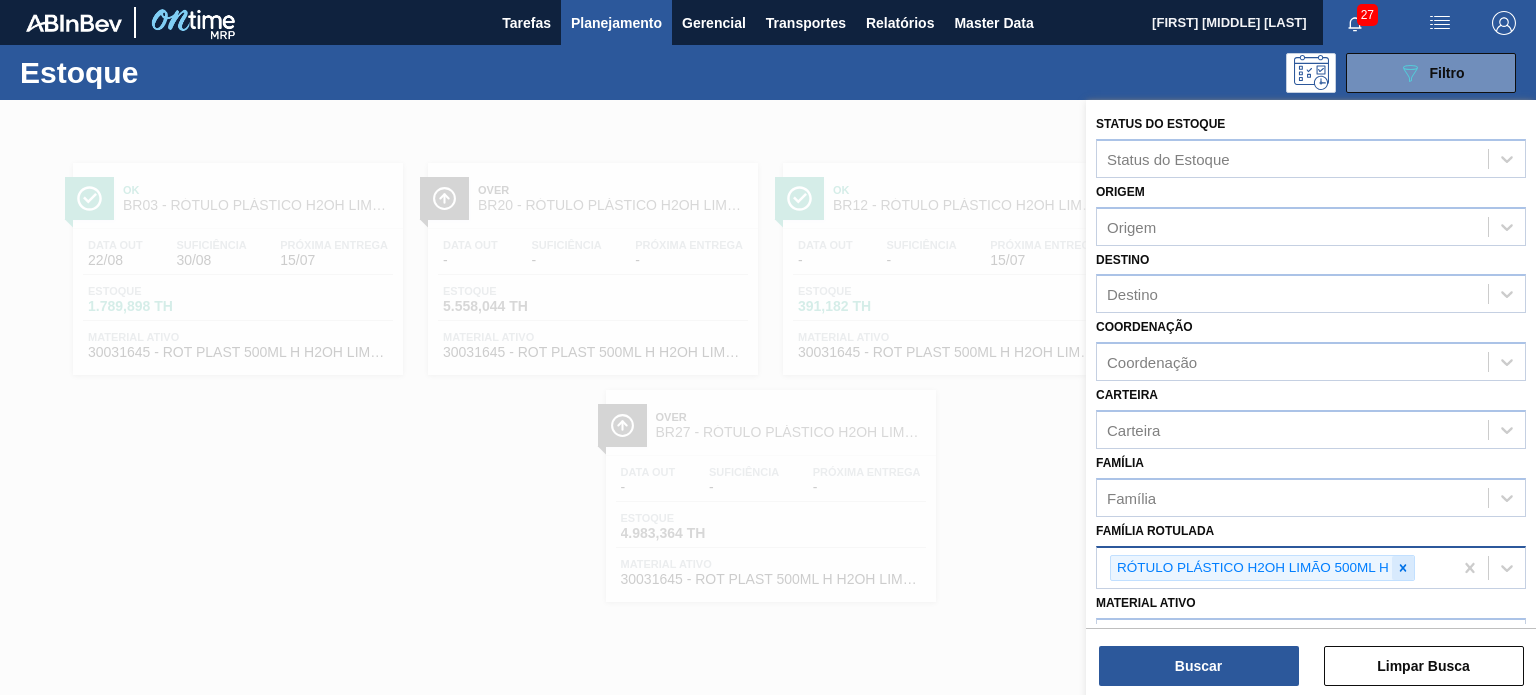 click 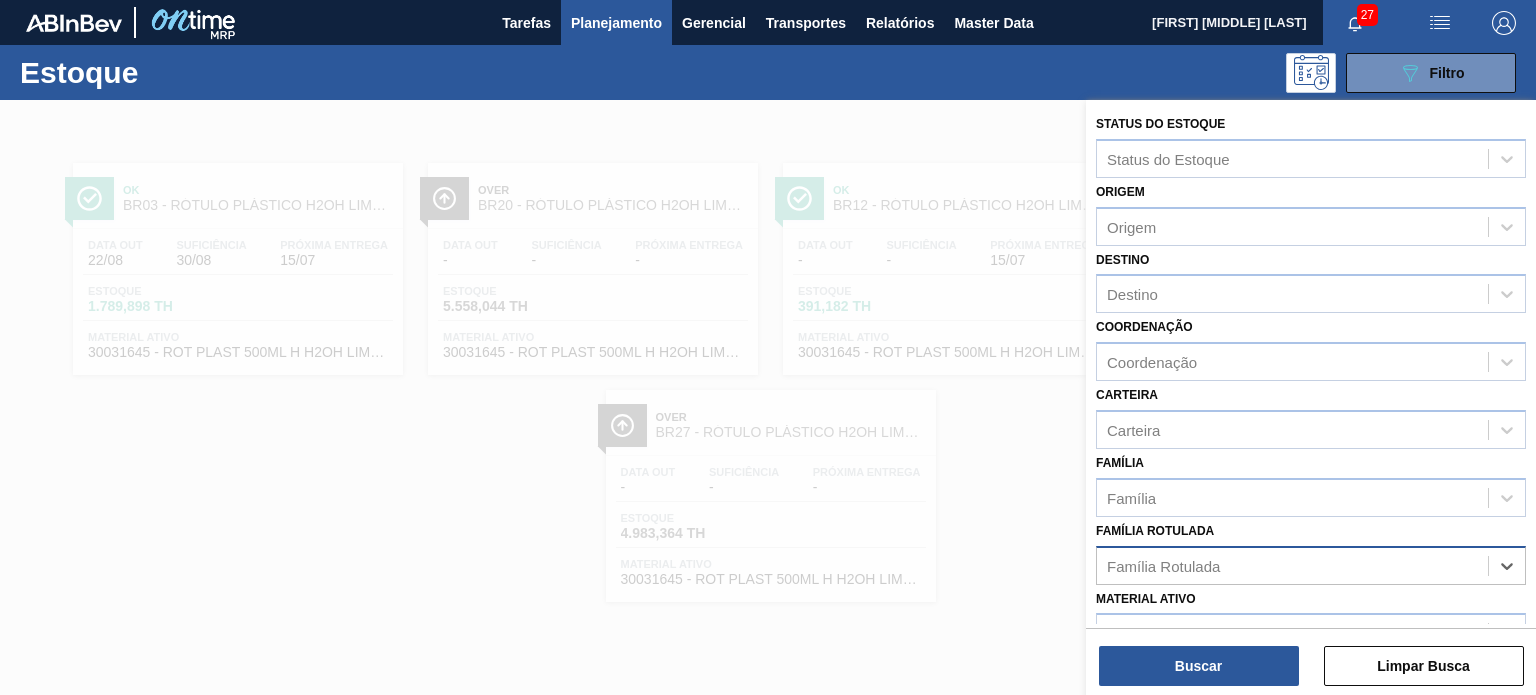paste on "RÓTULO PLÁSTICO H2OH LIMONETO 500ML H" 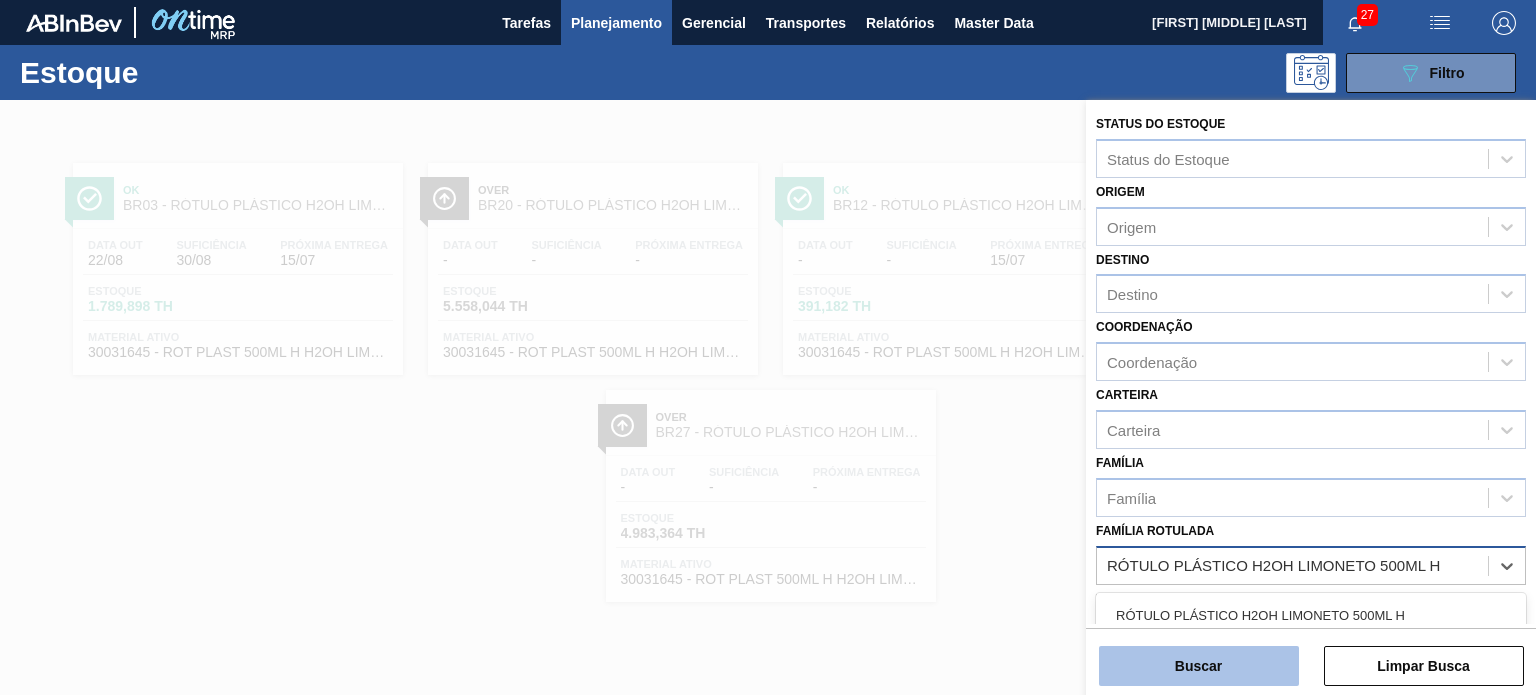 drag, startPoint x: 1300, startPoint y: 604, endPoint x: 1256, endPoint y: 651, distance: 64.381676 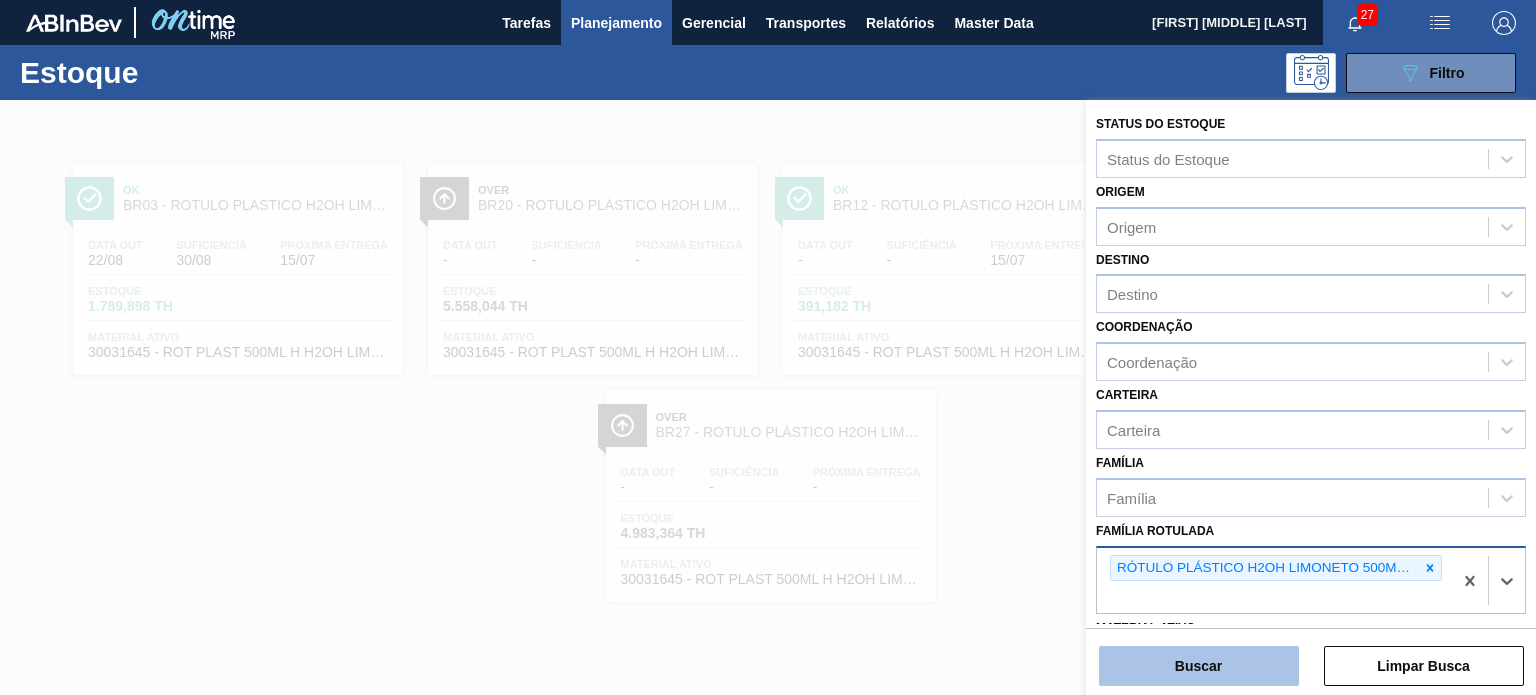 click on "Buscar" at bounding box center [1199, 666] 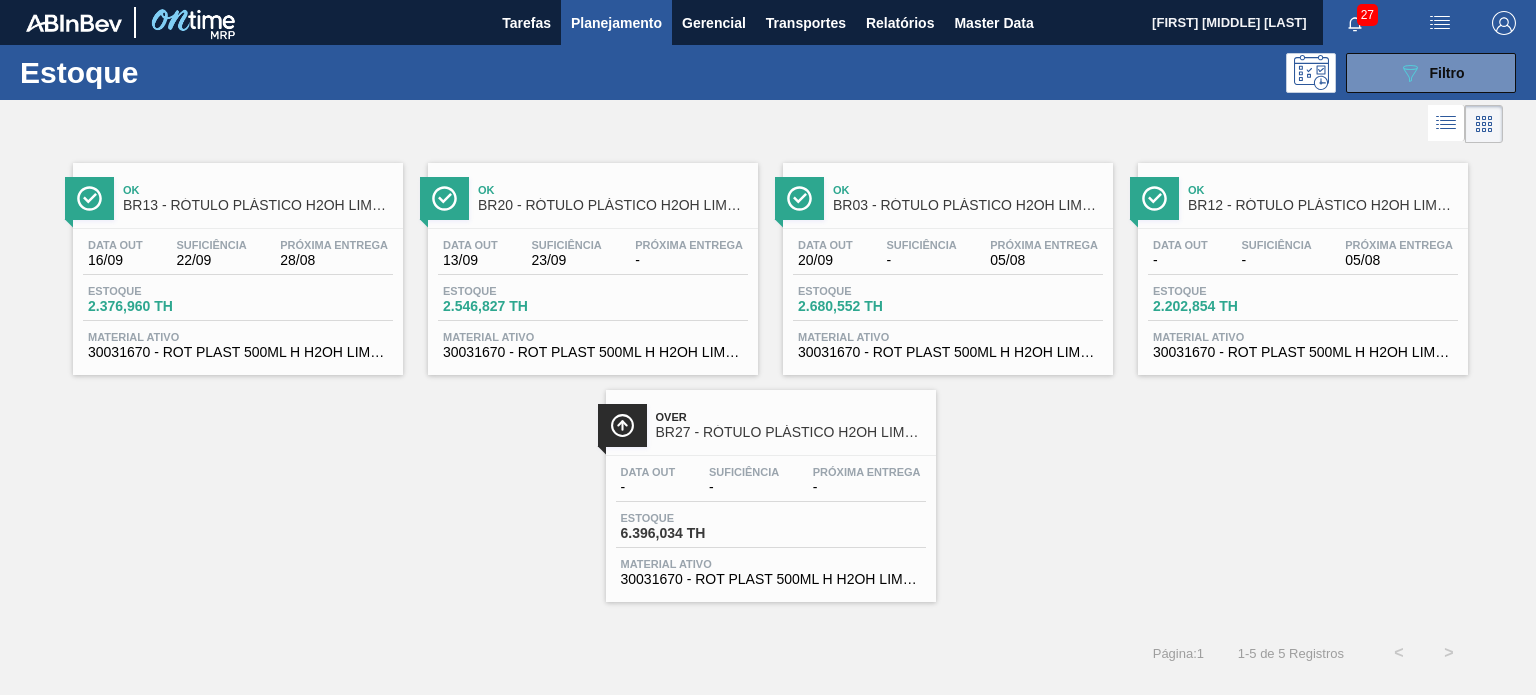 drag, startPoint x: 1352, startPoint y: 79, endPoint x: 1376, endPoint y: 159, distance: 83.52245 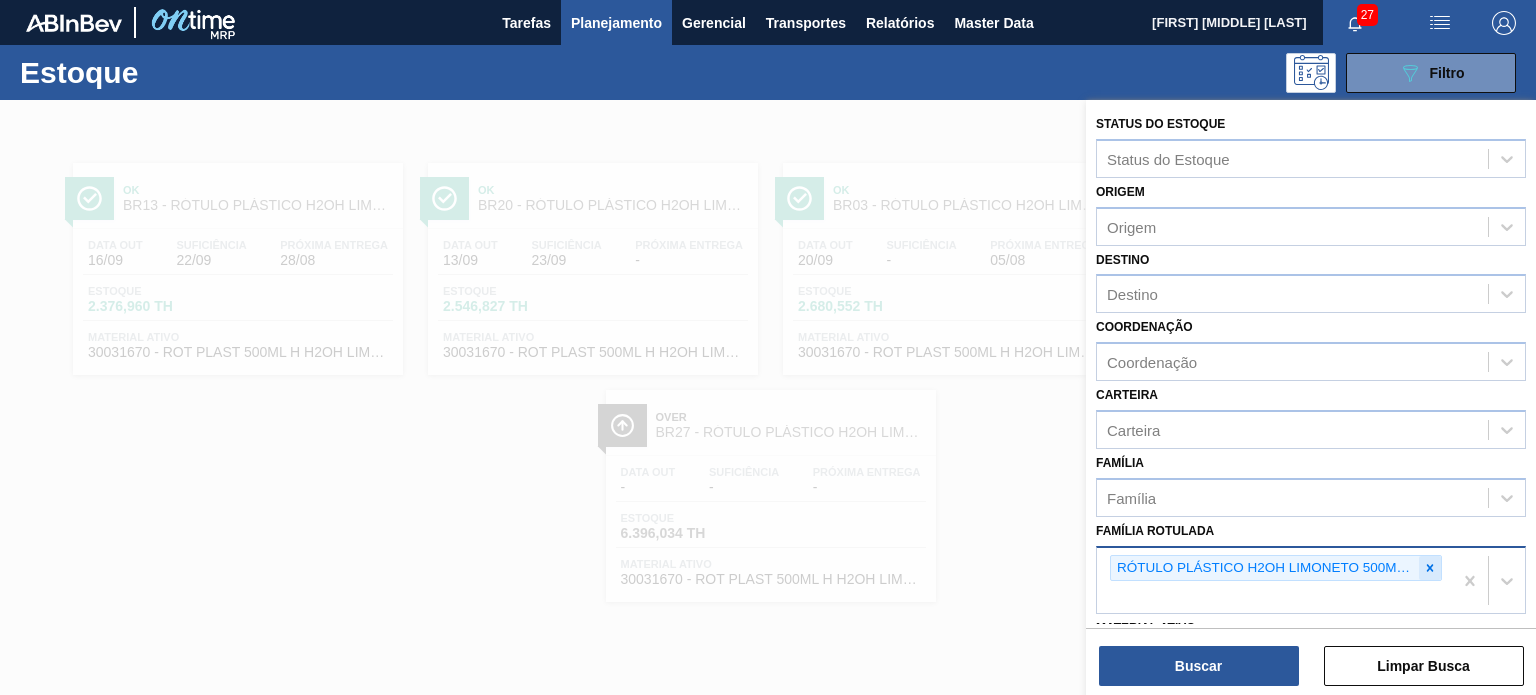 click at bounding box center (1430, 568) 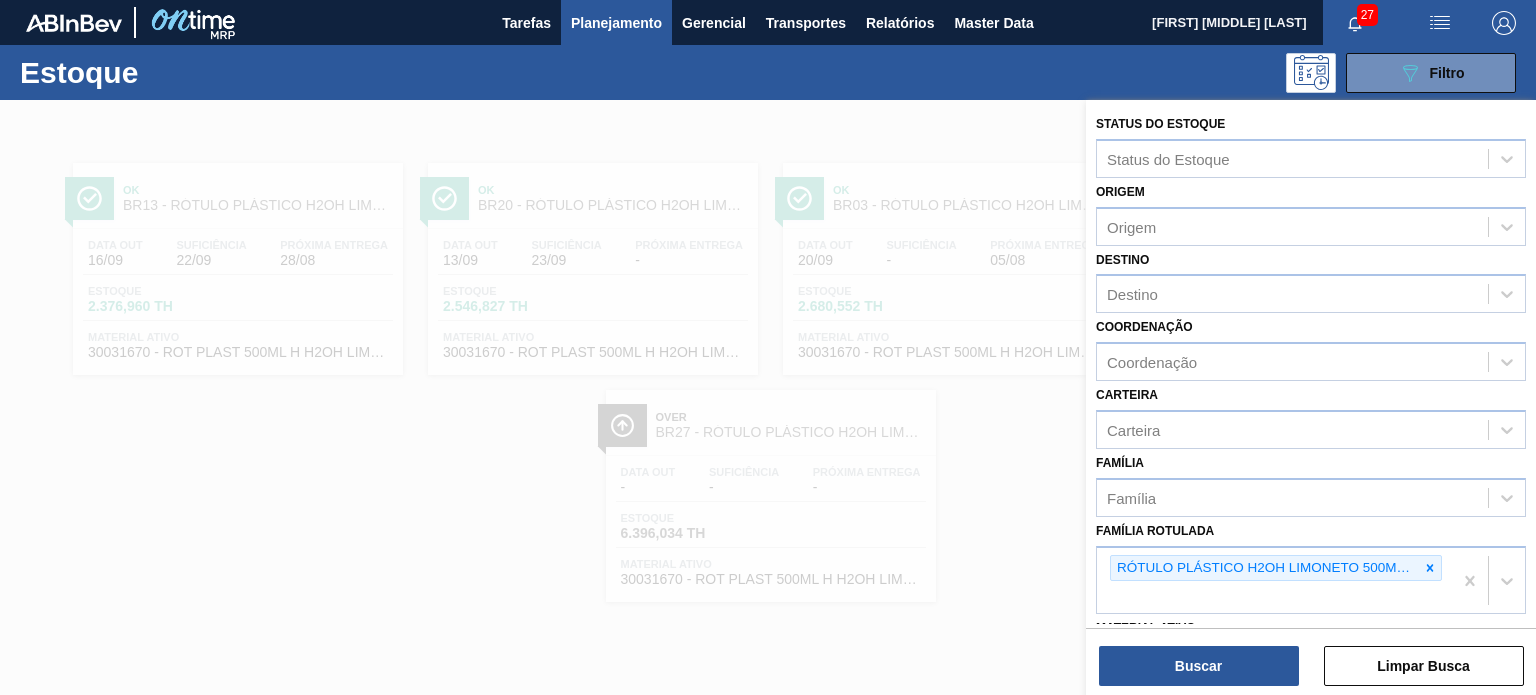 paste on "RÓTULO PLÁSTICO LIPTON PÊSSEGO 1,5 H" 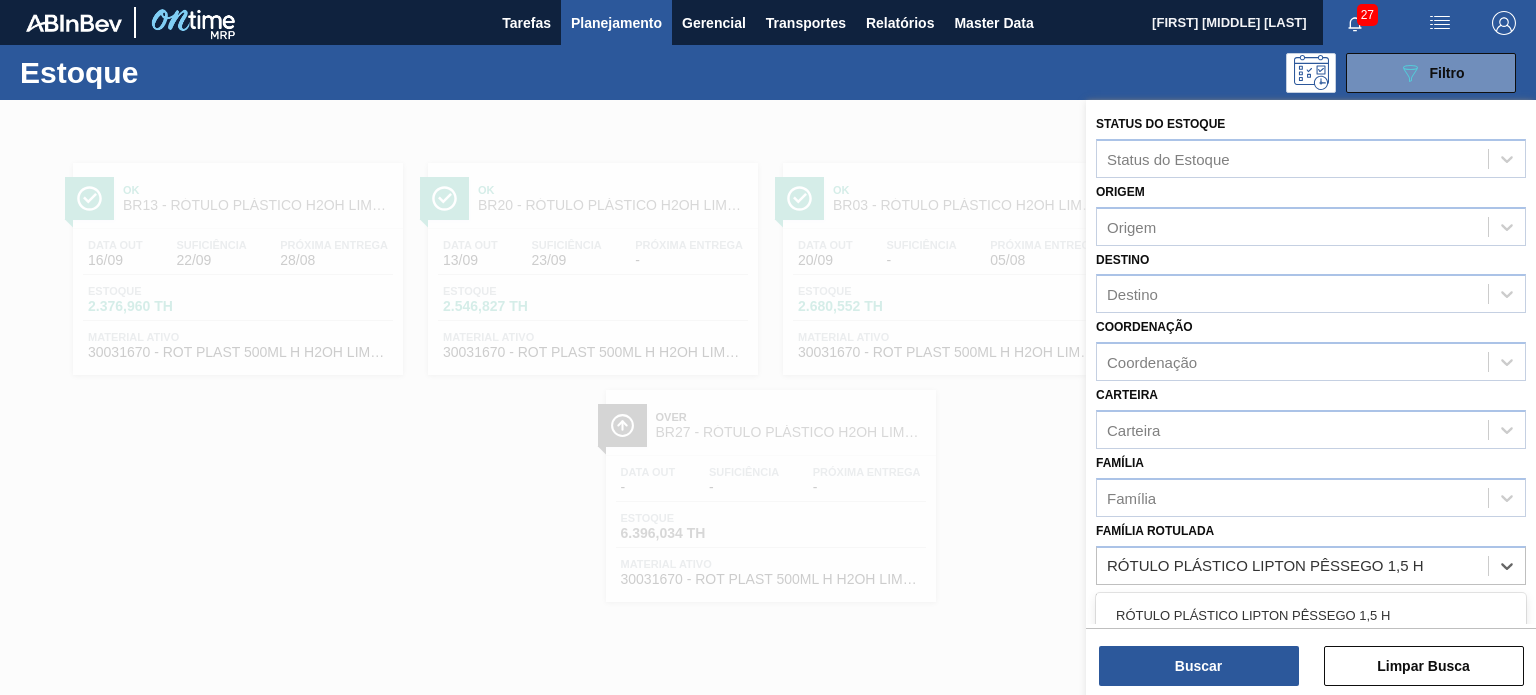 click on "RÓTULO PLÁSTICO LIPTON PÊSSEGO 1,5 H" at bounding box center [1311, 615] 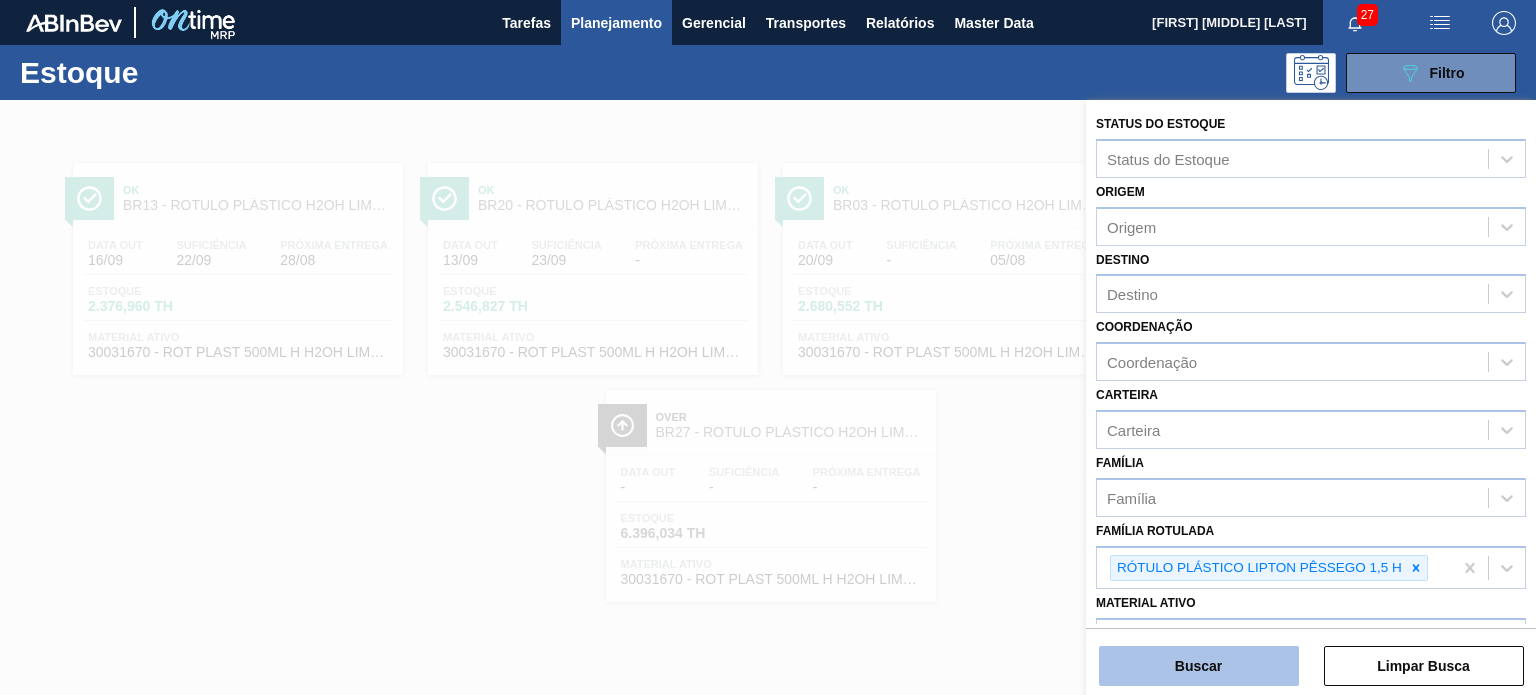 click on "Buscar" at bounding box center (1199, 666) 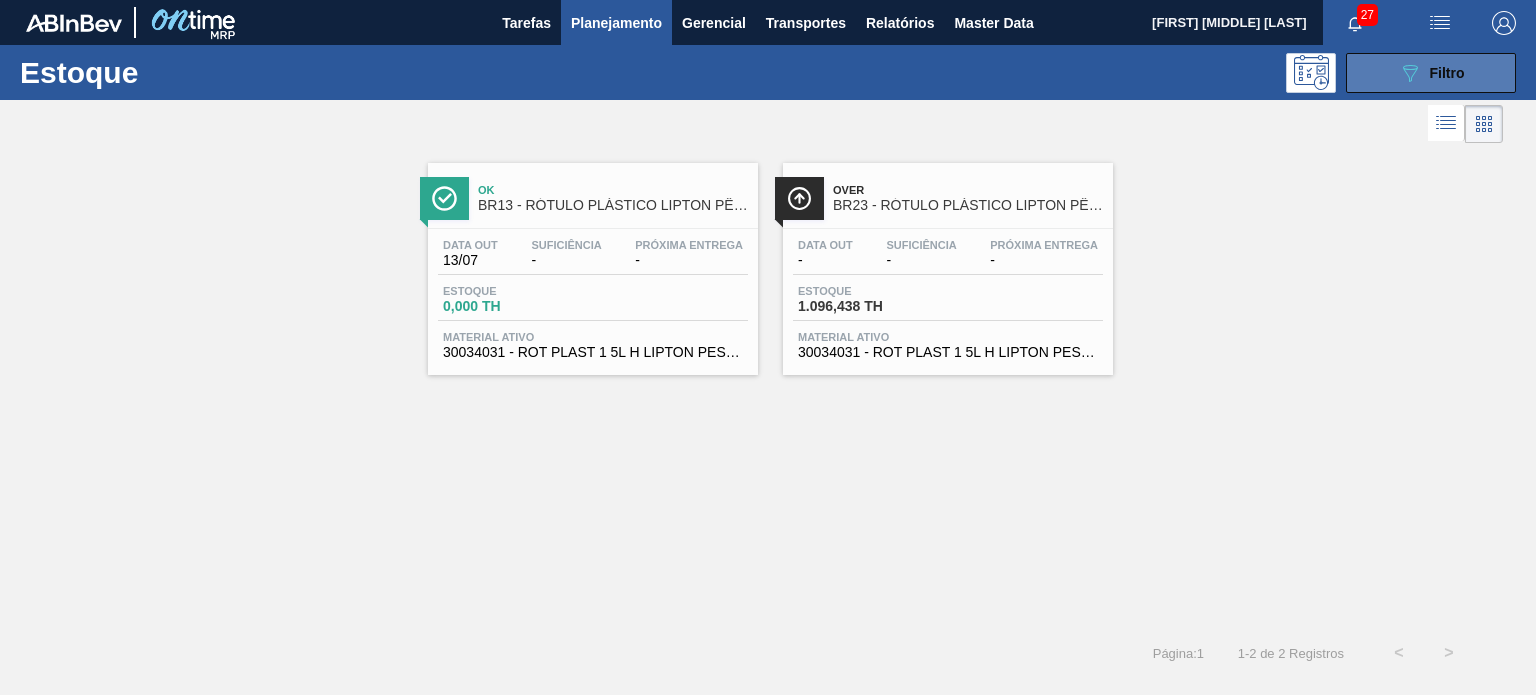 click on "089F7B8B-B2A5-4AFE-B5C0-19BA573D28AC Filtro" at bounding box center (1431, 73) 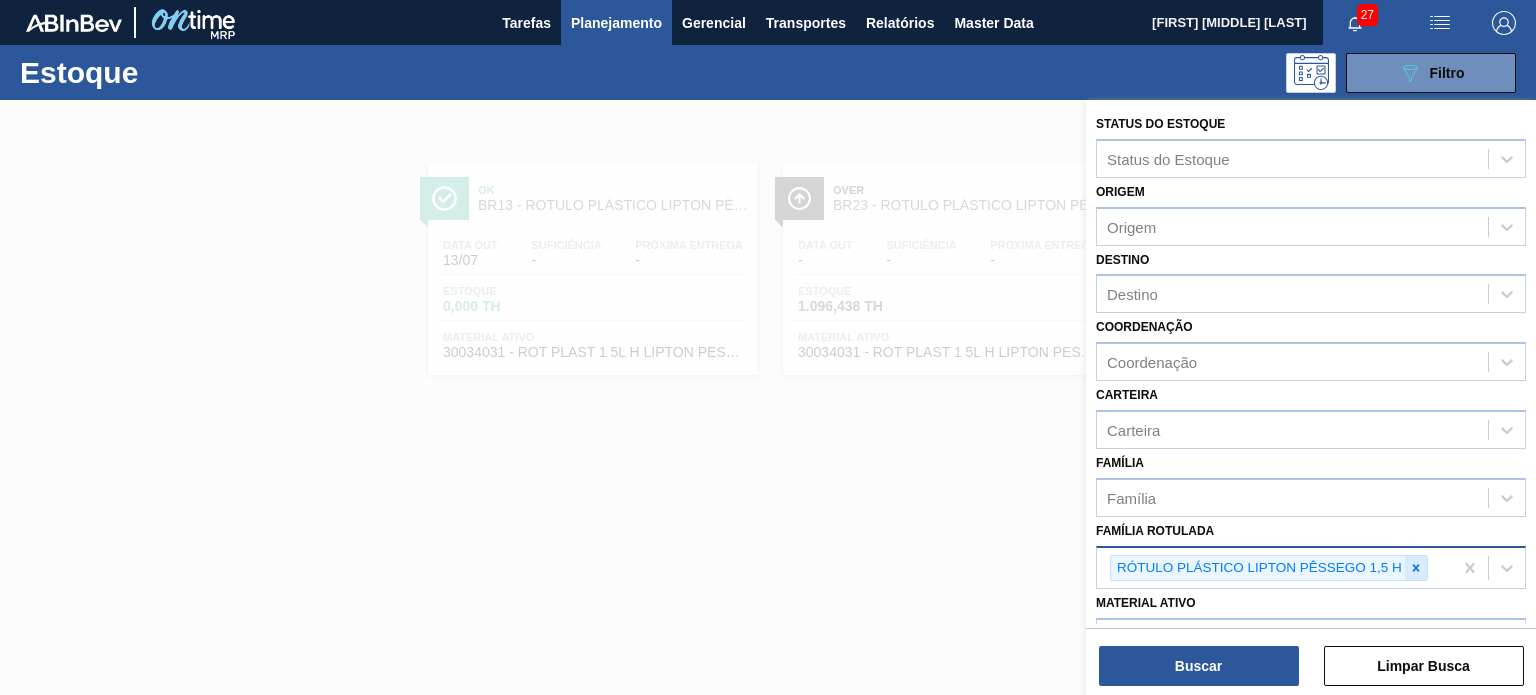 click 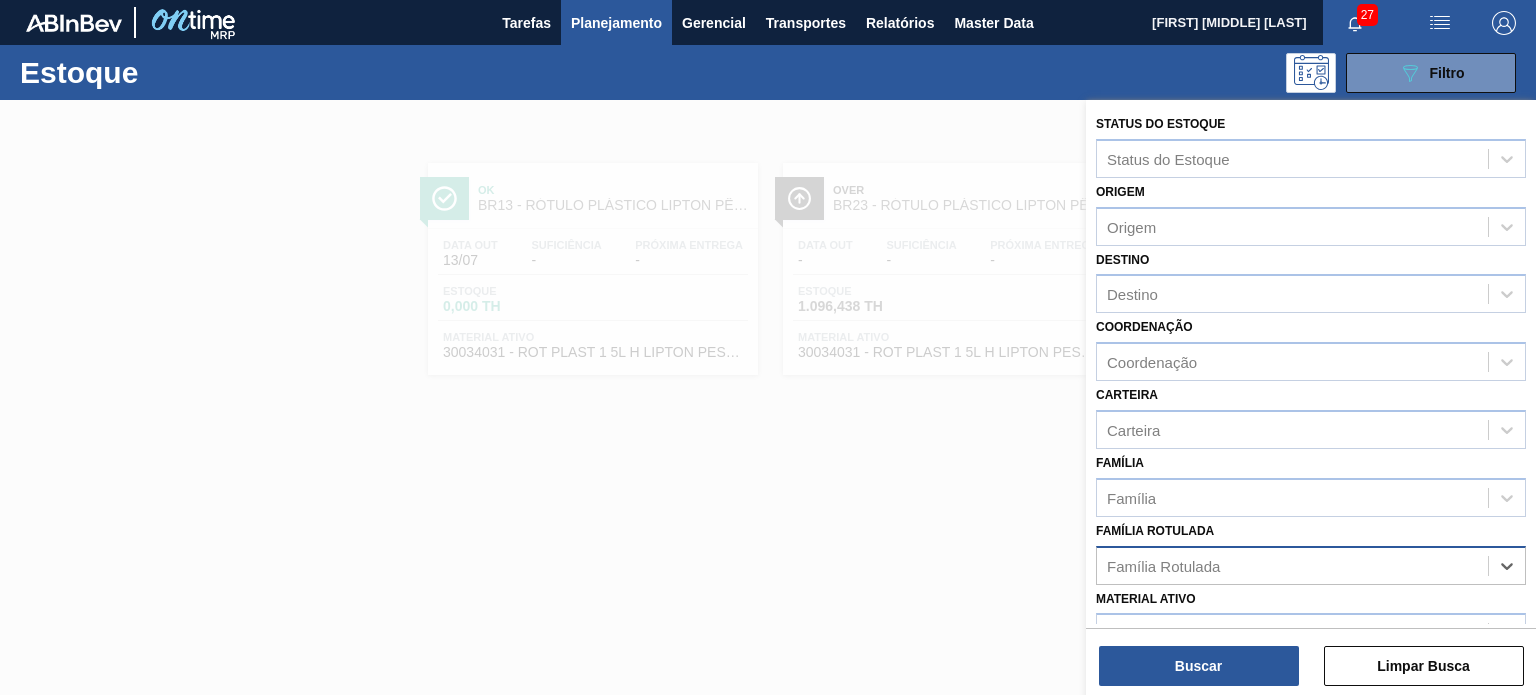 paste on "RÓTULO PLÁSTICO LIPTON PÊSSEGO 1,5 H" 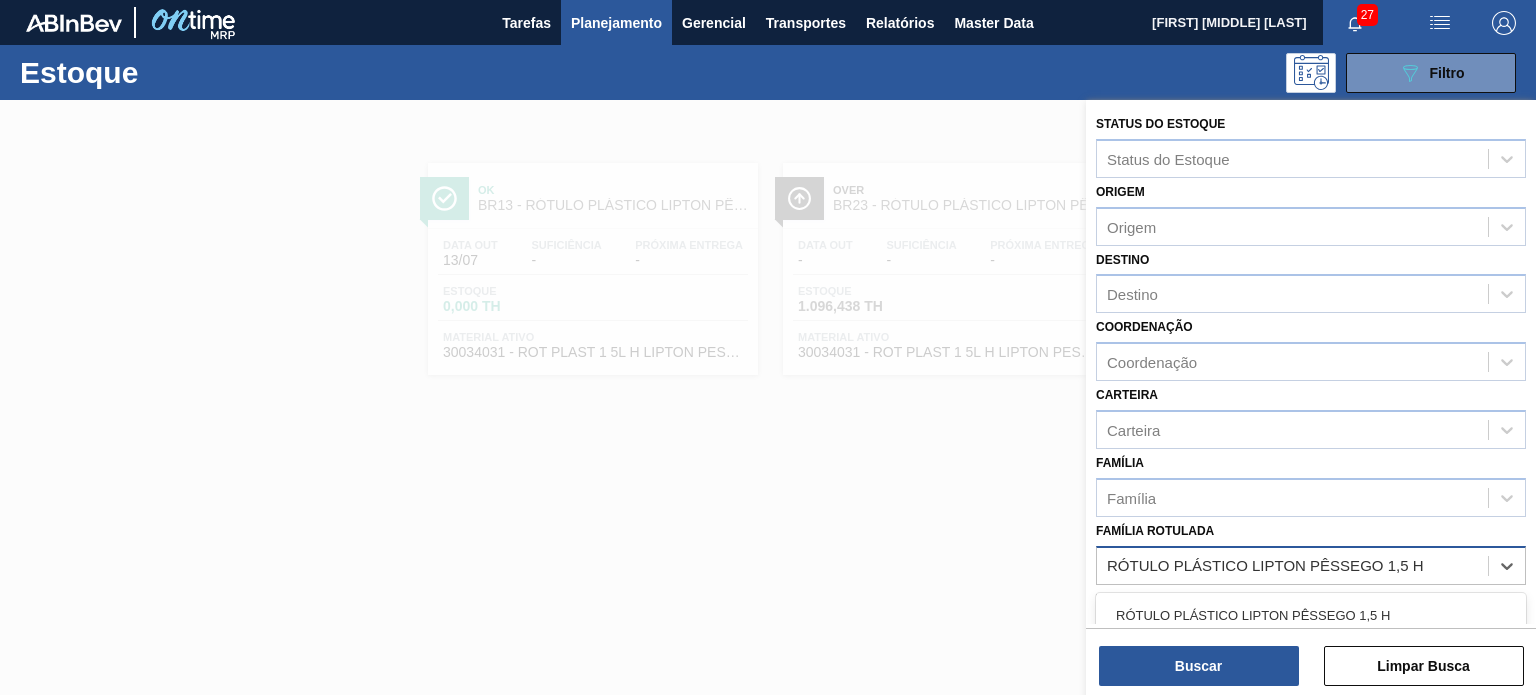 click on "RÓTULO PLÁSTICO LIPTON PÊSSEGO 1,5 H" at bounding box center [1266, 565] 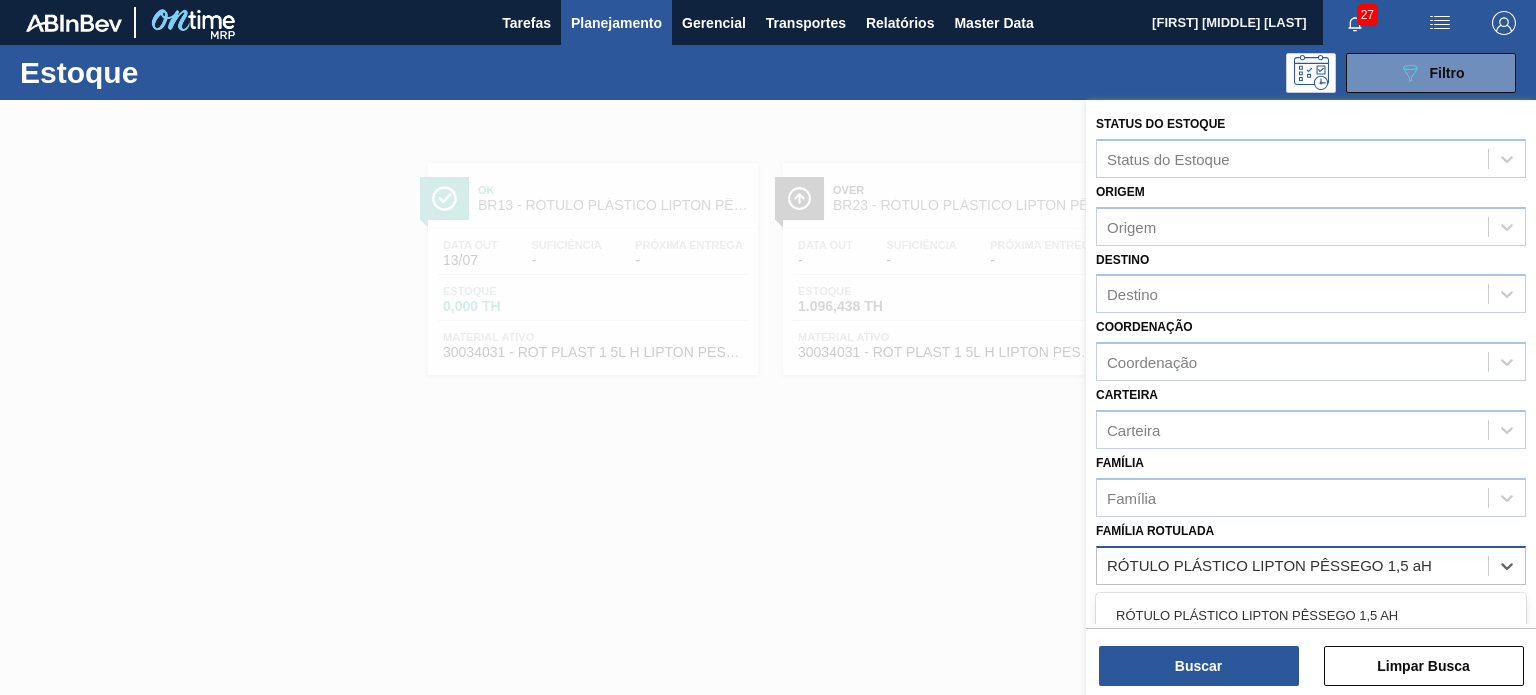 click on "RÓTULO PLÁSTICO LIPTON PÊSSEGO 1,5 AH" at bounding box center [1311, 615] 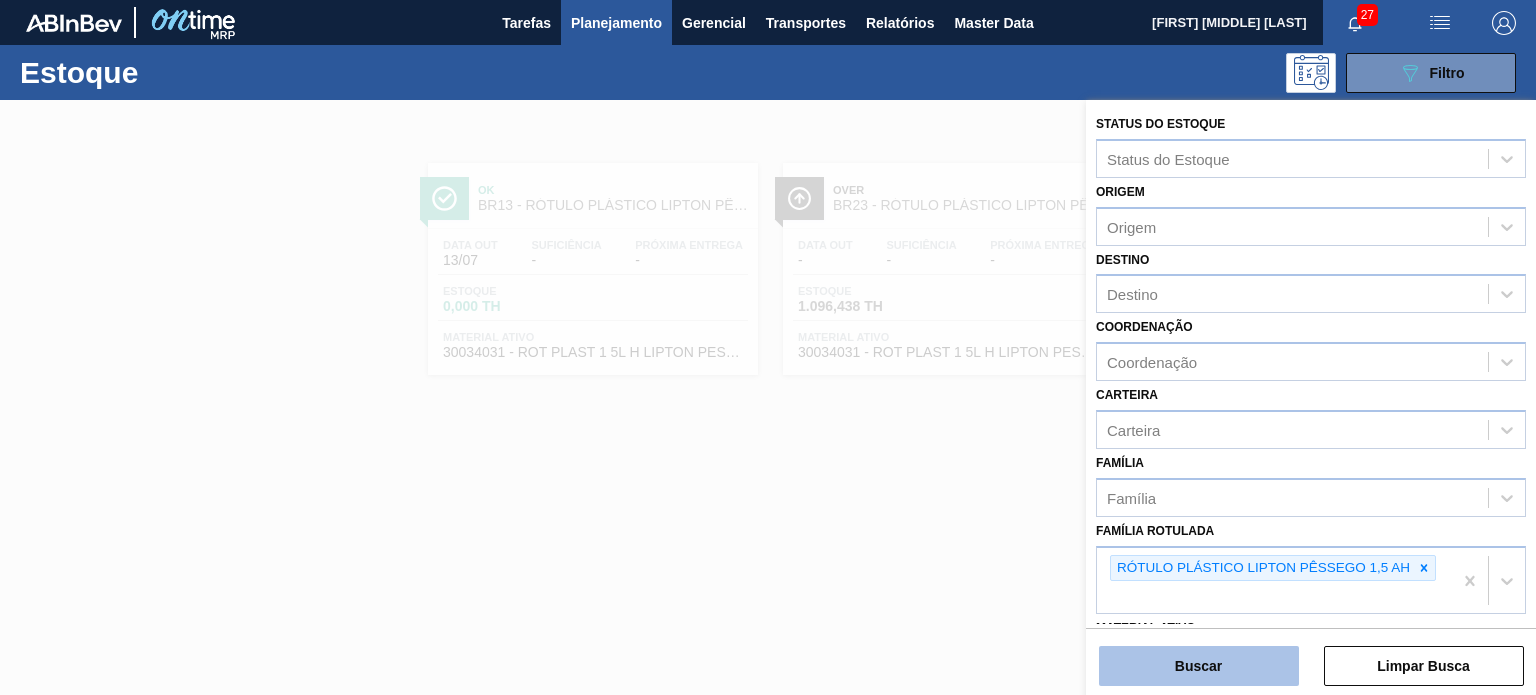 click on "Buscar" at bounding box center (1199, 666) 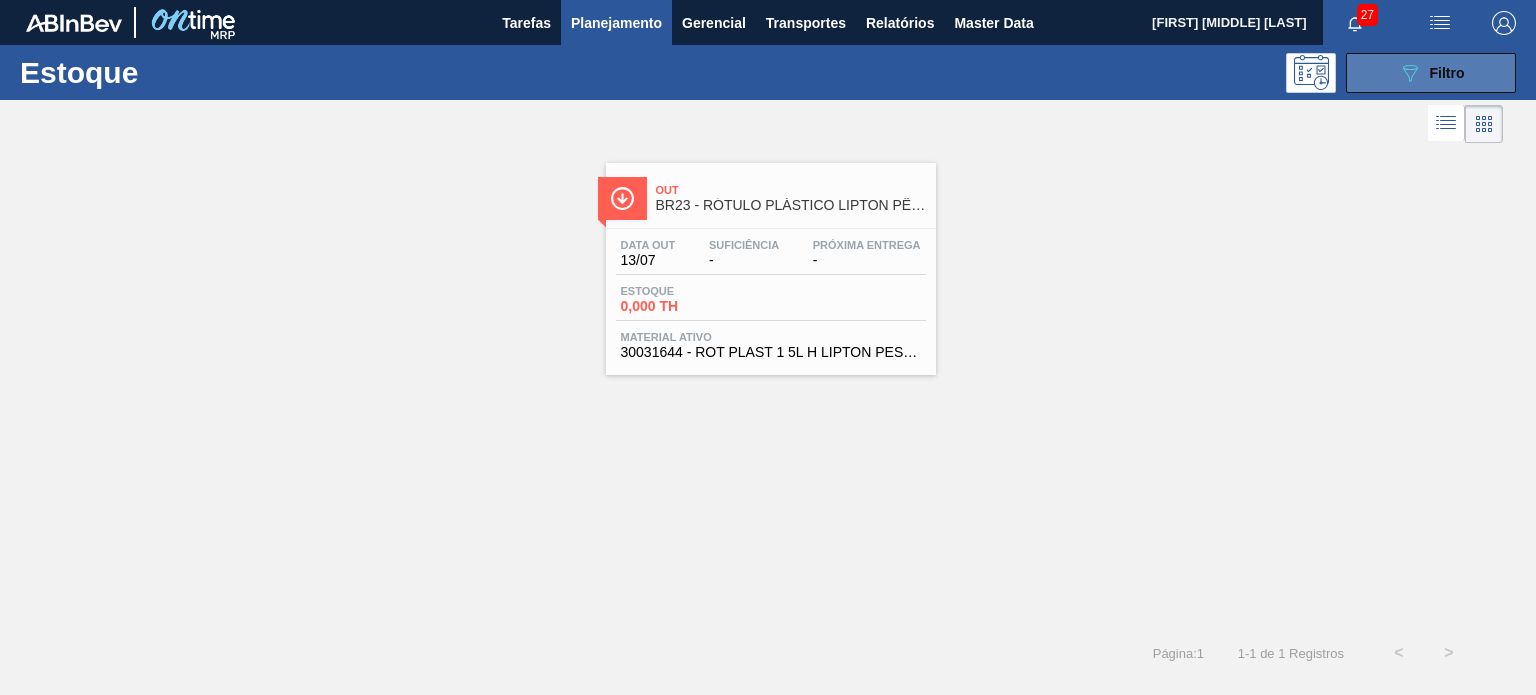 click on "089F7B8B-B2A5-4AFE-B5C0-19BA573D28AC Filtro" at bounding box center [1431, 73] 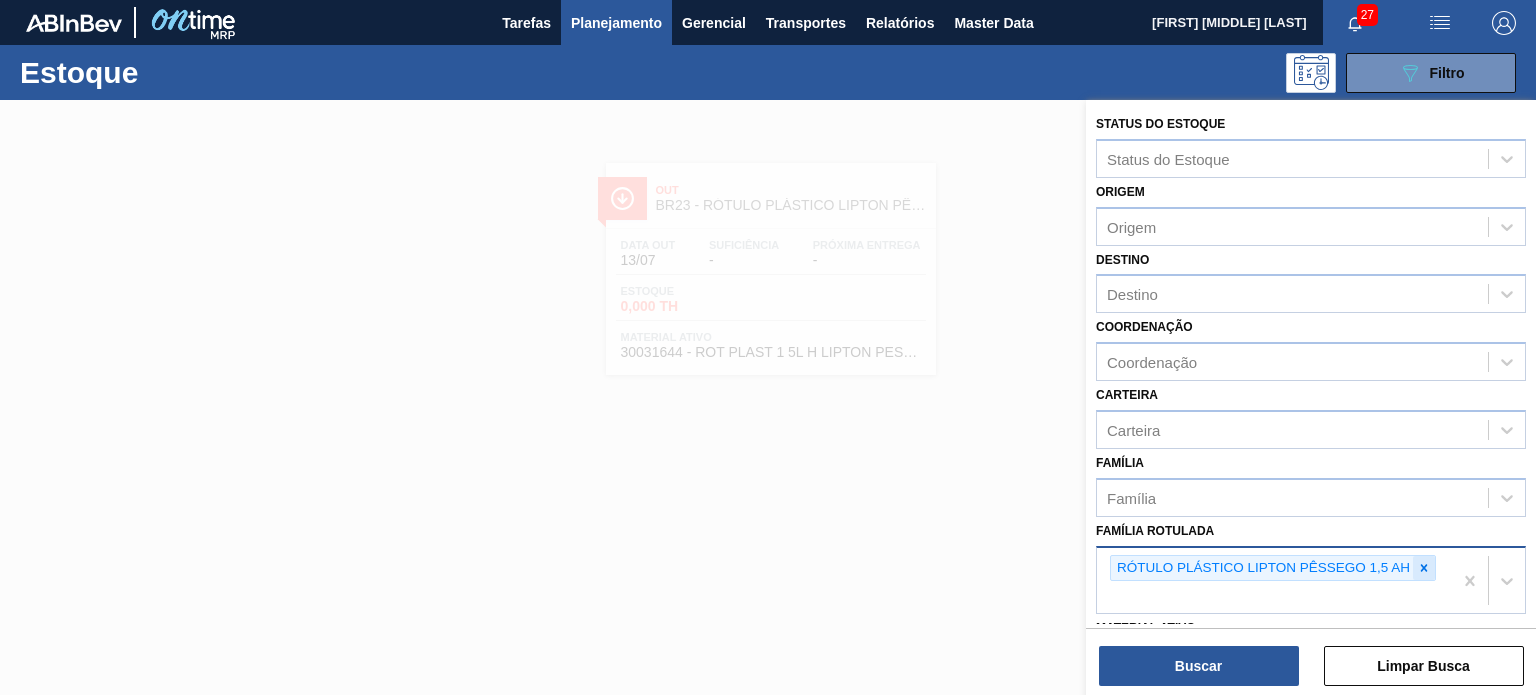 click at bounding box center (1424, 568) 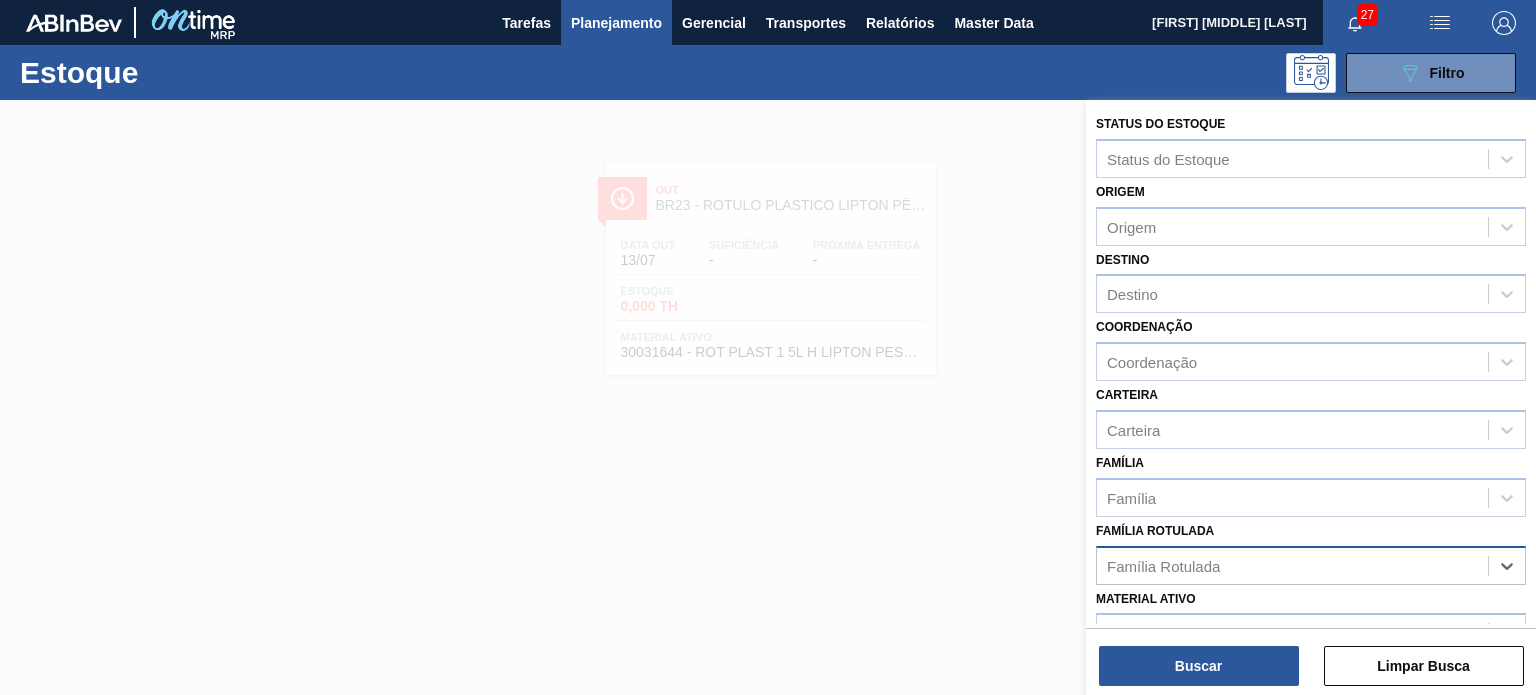 paste on "RÓTULO PLÁSTICO PC 2L H" 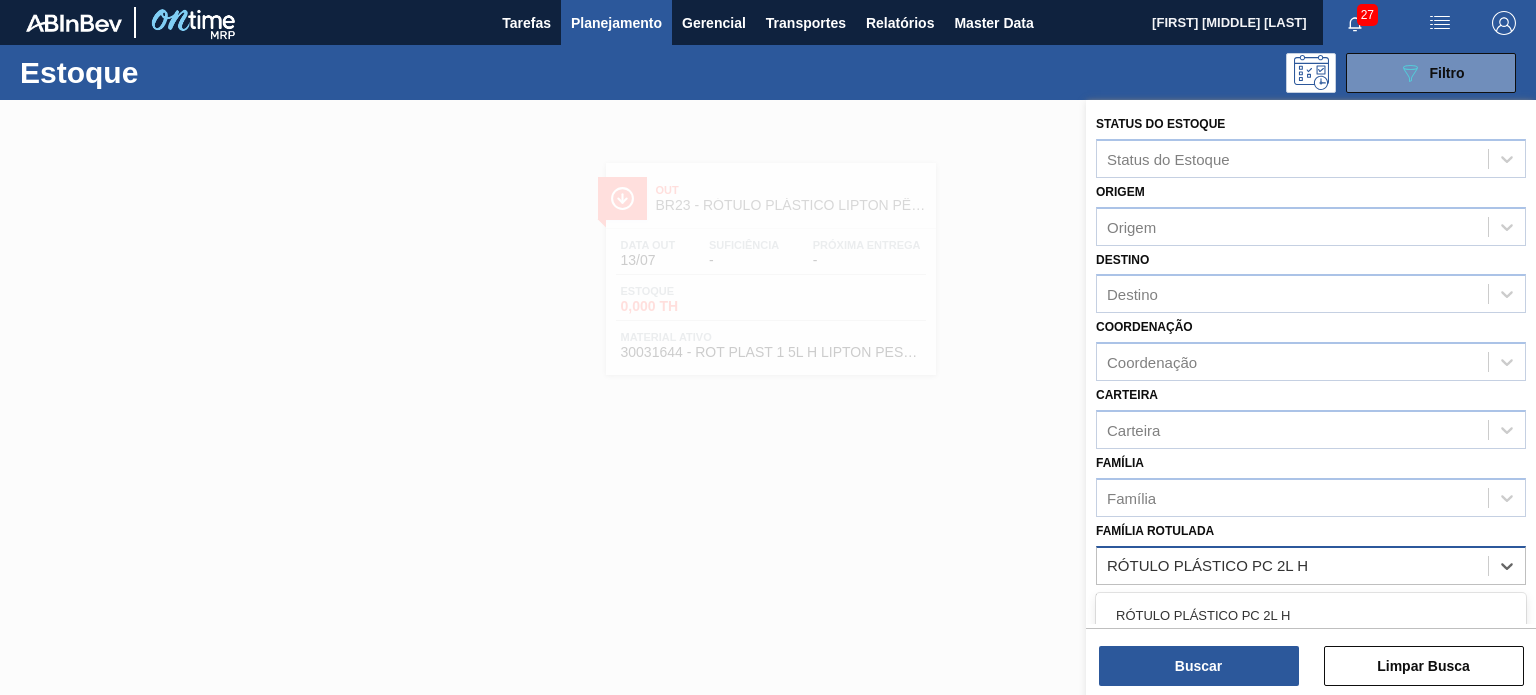 click on "RÓTULO PLÁSTICO PC 2L H" at bounding box center [1311, 615] 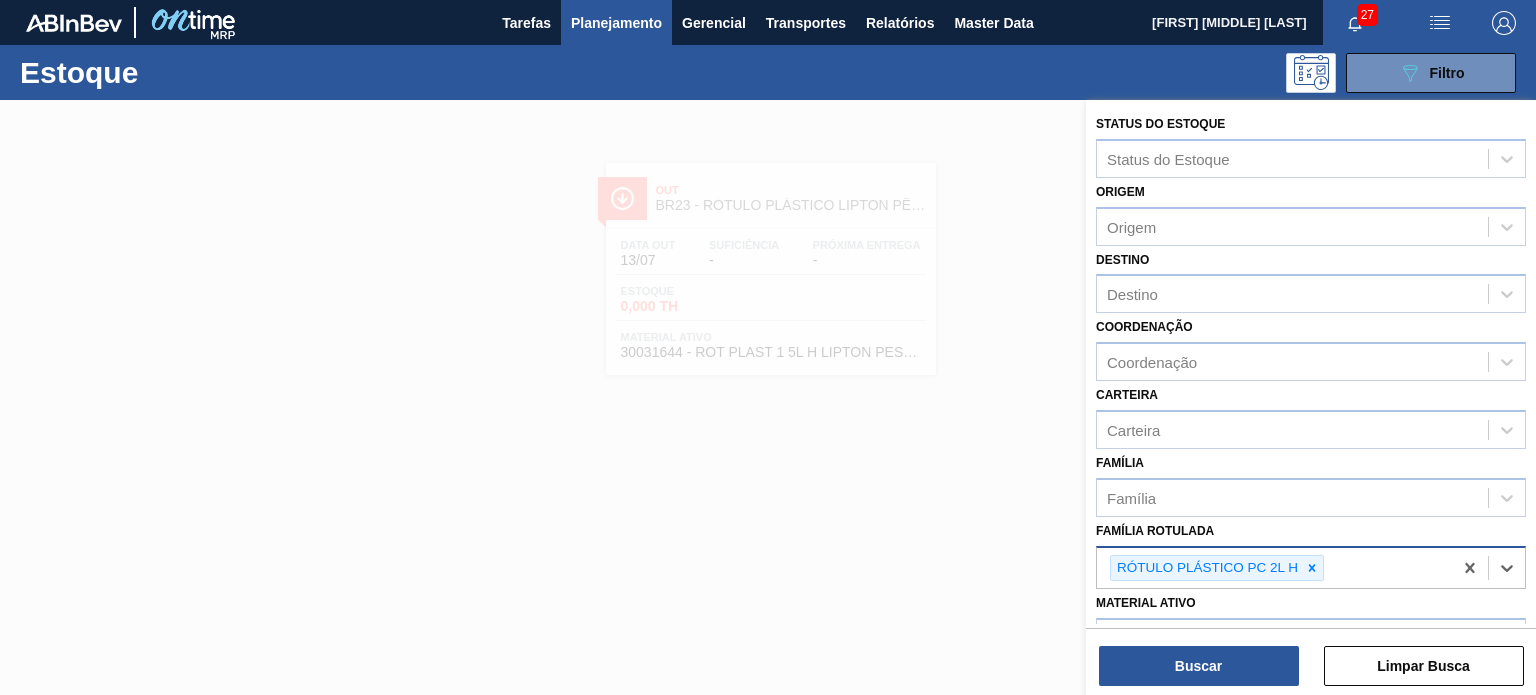 click on "Buscar Limpar Busca" at bounding box center (1311, 656) 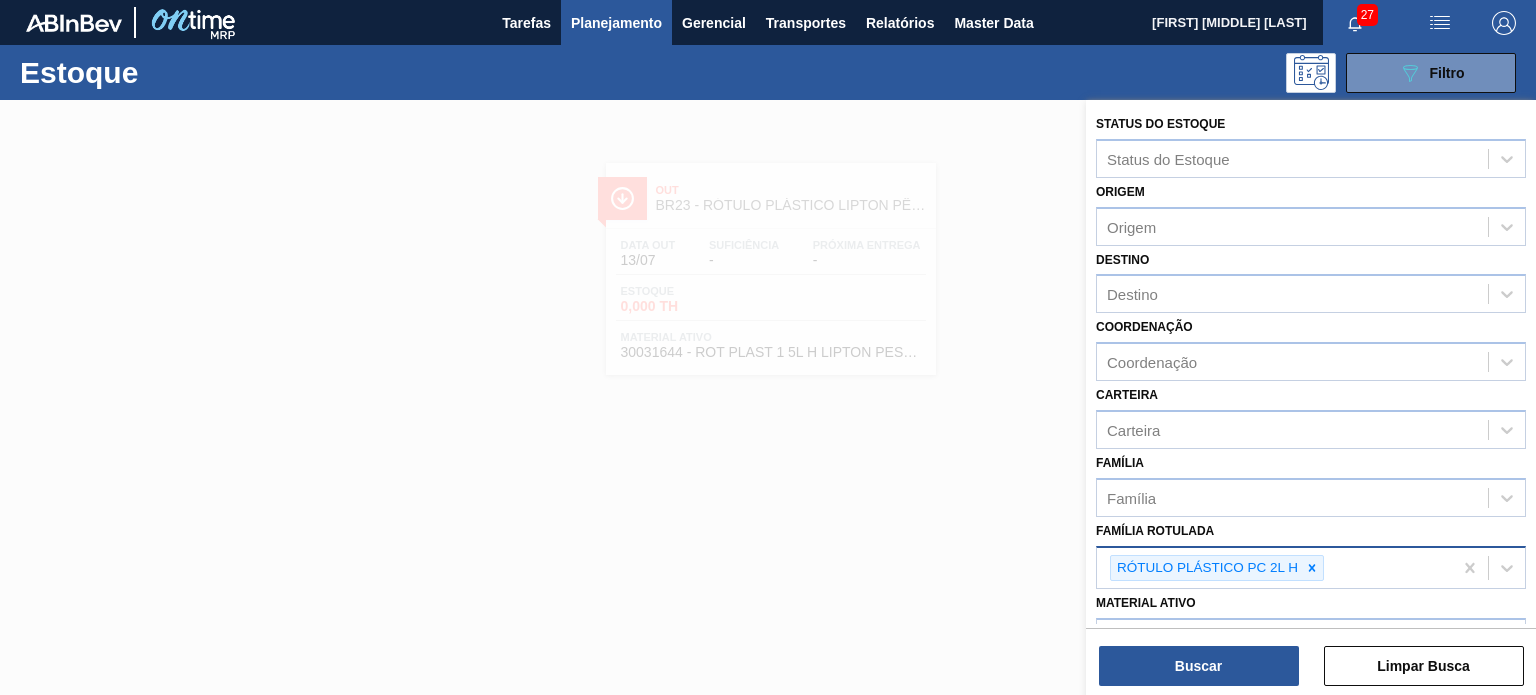 click on "Buscar Limpar Busca" at bounding box center [1311, 656] 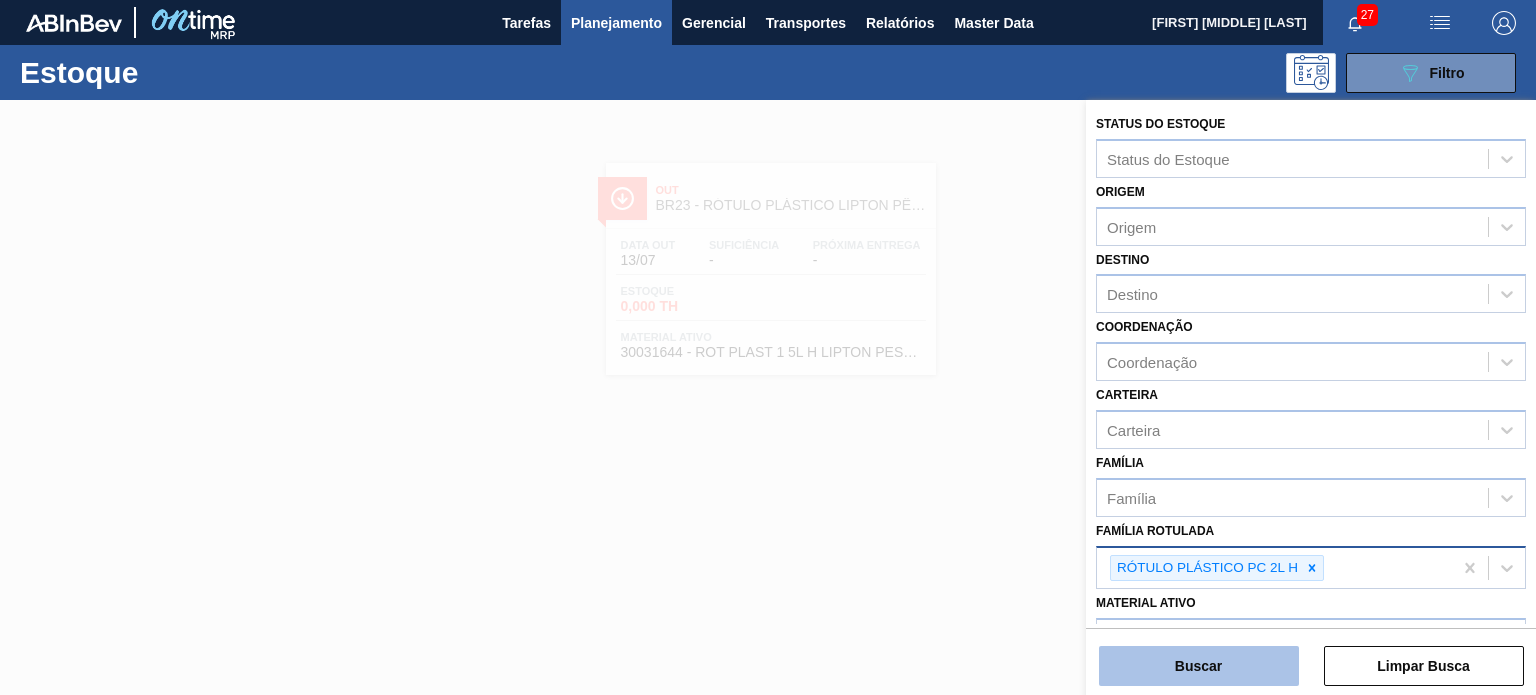 click on "Buscar" at bounding box center [1199, 666] 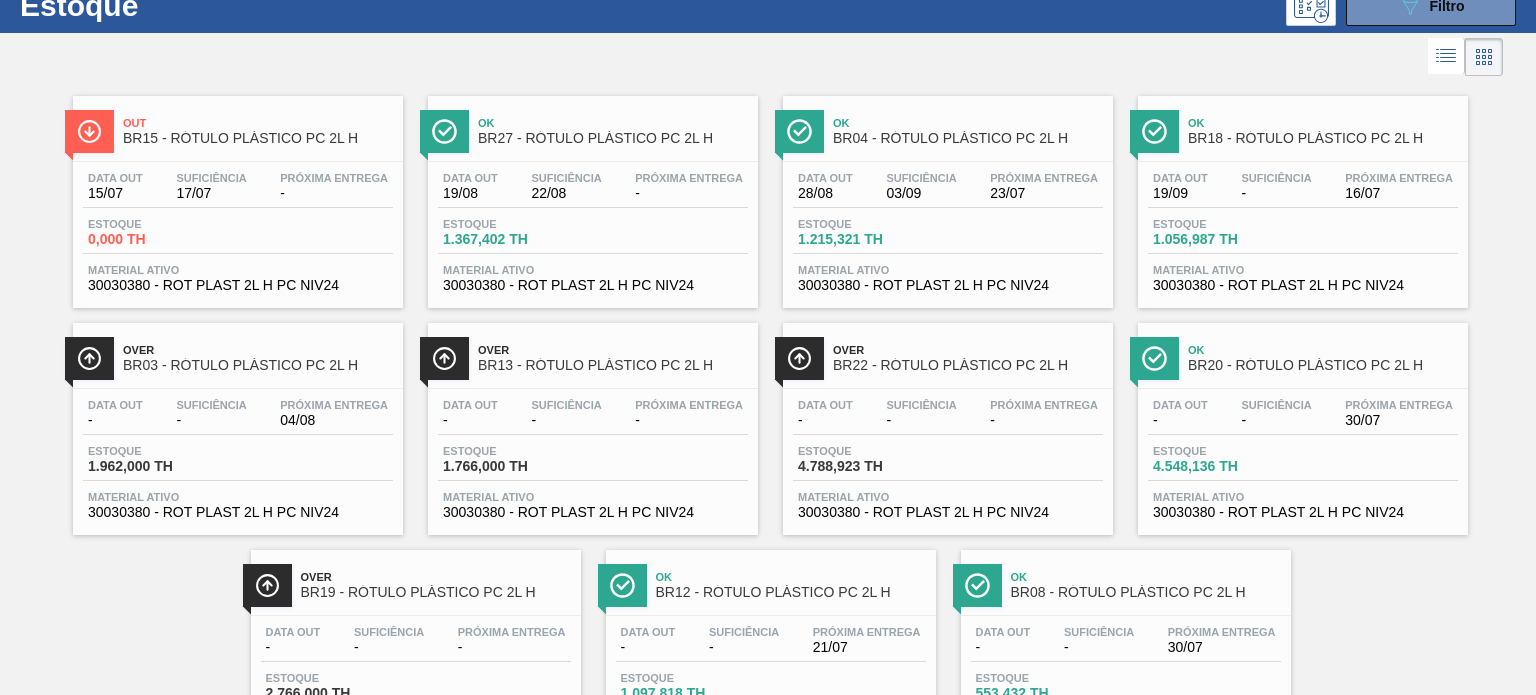 scroll, scrollTop: 100, scrollLeft: 0, axis: vertical 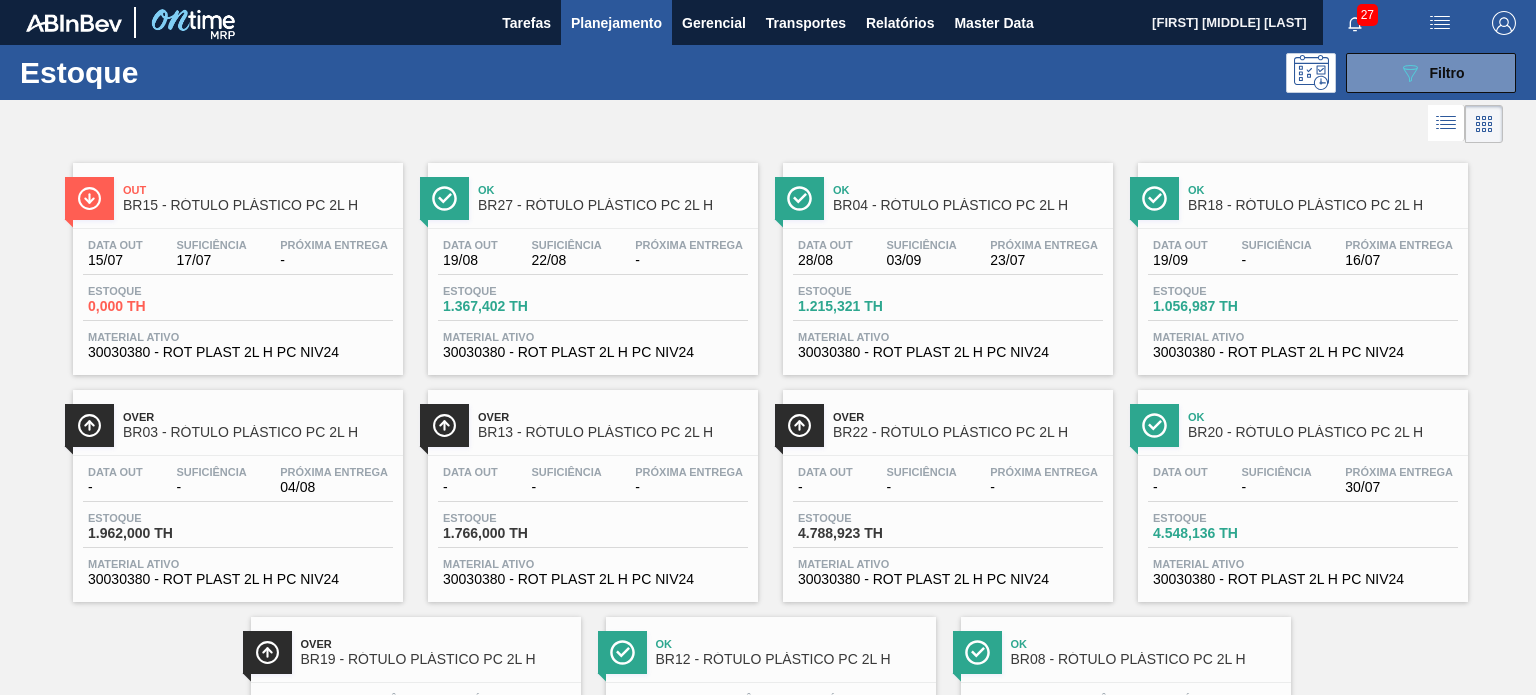 drag, startPoint x: 1381, startPoint y: 72, endPoint x: 1383, endPoint y: 149, distance: 77.02597 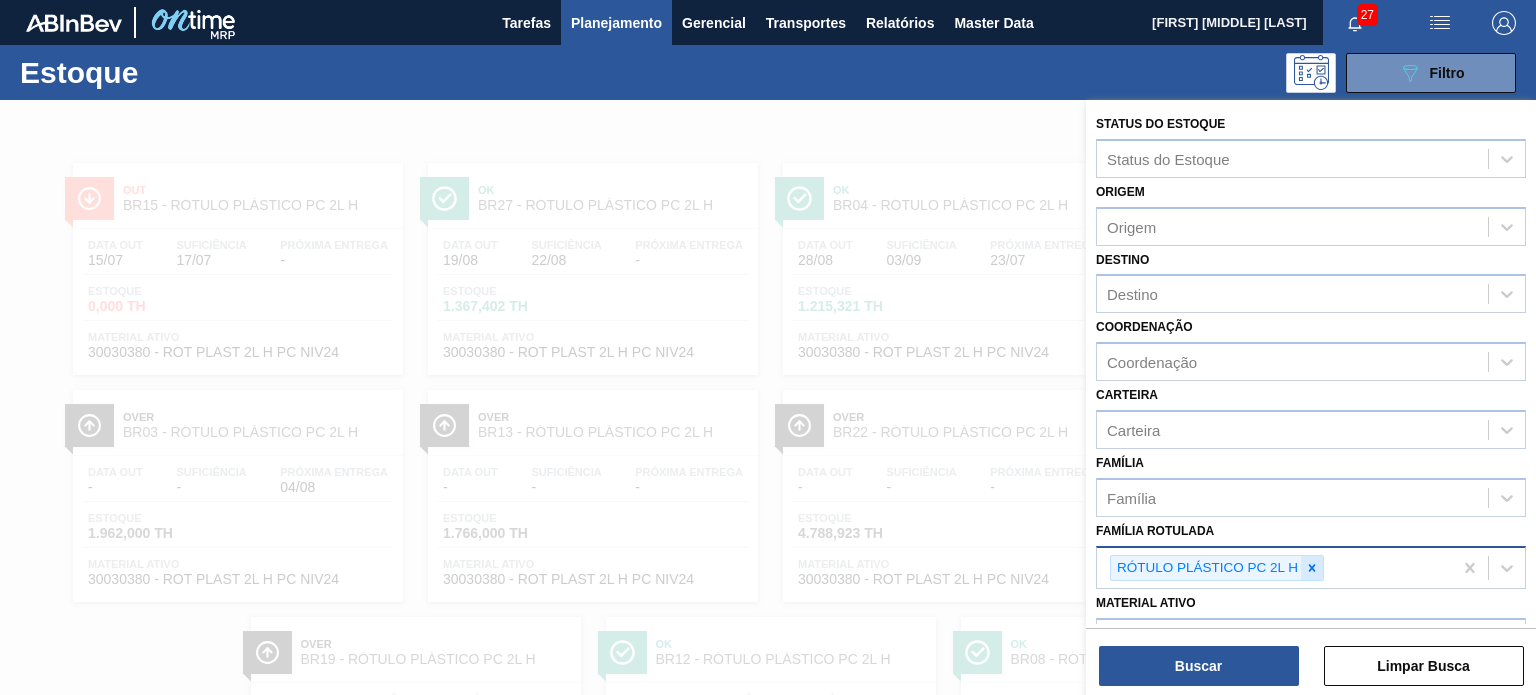 click at bounding box center (1312, 568) 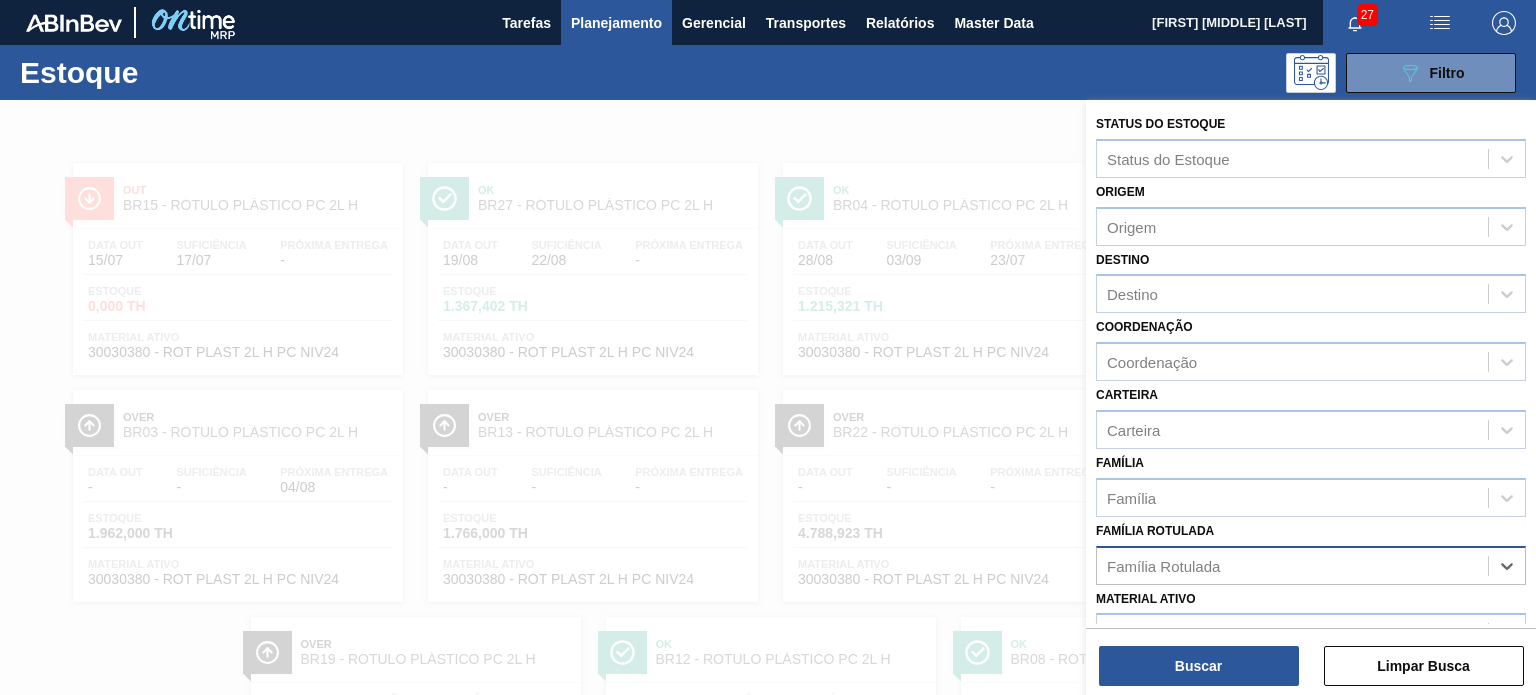 paste on "RÓTULO PLÁSTICO PC ZERO 2L H" 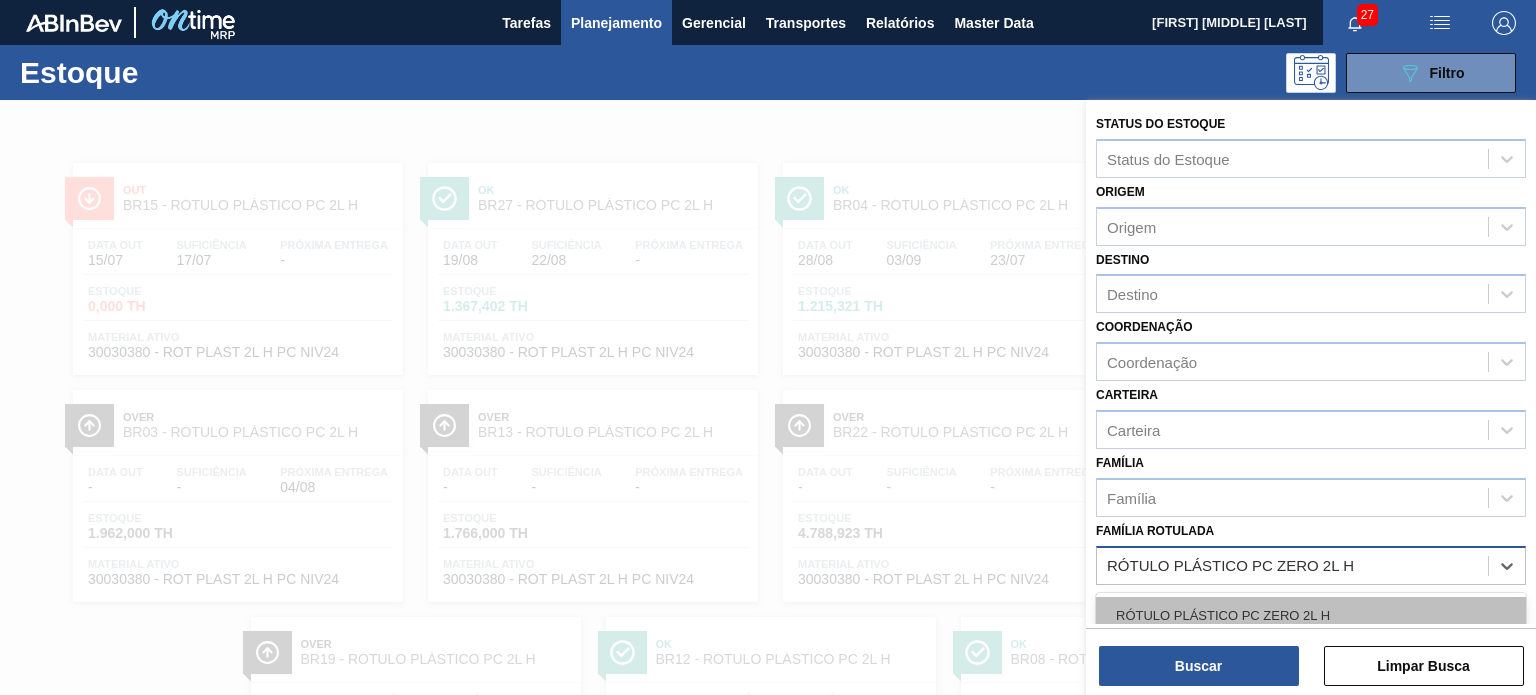 click on "RÓTULO PLÁSTICO PC ZERO 2L H" at bounding box center [1311, 615] 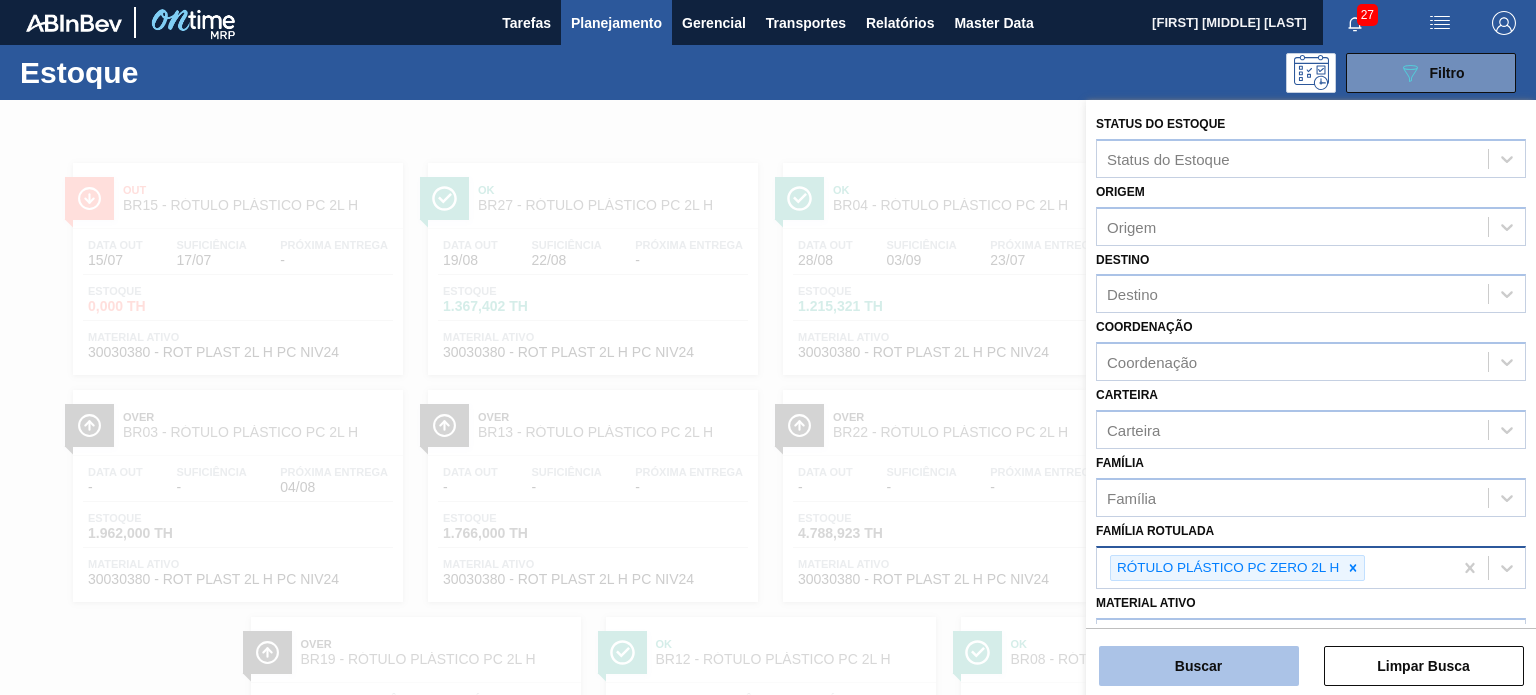 click on "Buscar" at bounding box center [1199, 666] 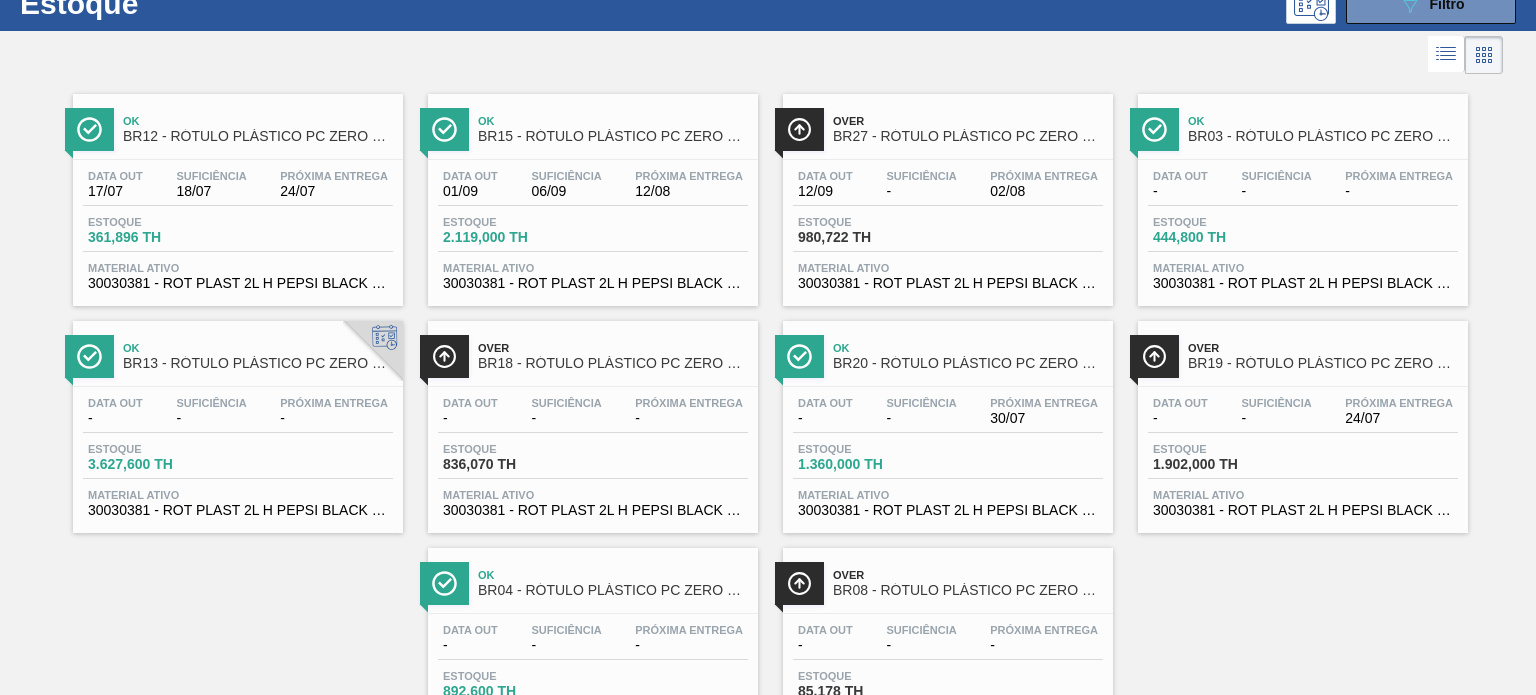 scroll, scrollTop: 100, scrollLeft: 0, axis: vertical 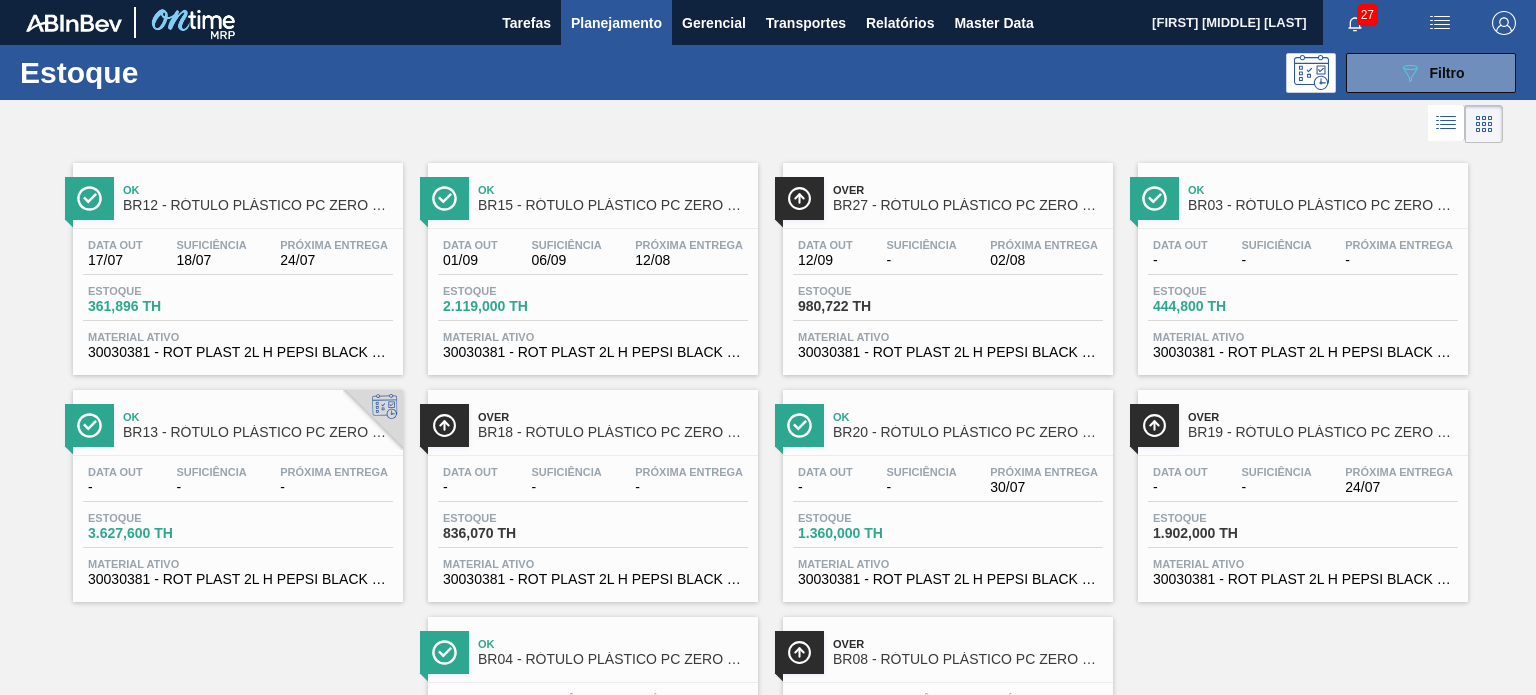 click on "Estoque 089F7B8B-B2A5-4AFE-B5C0-19BA573D28AC Filtro" at bounding box center (768, 72) 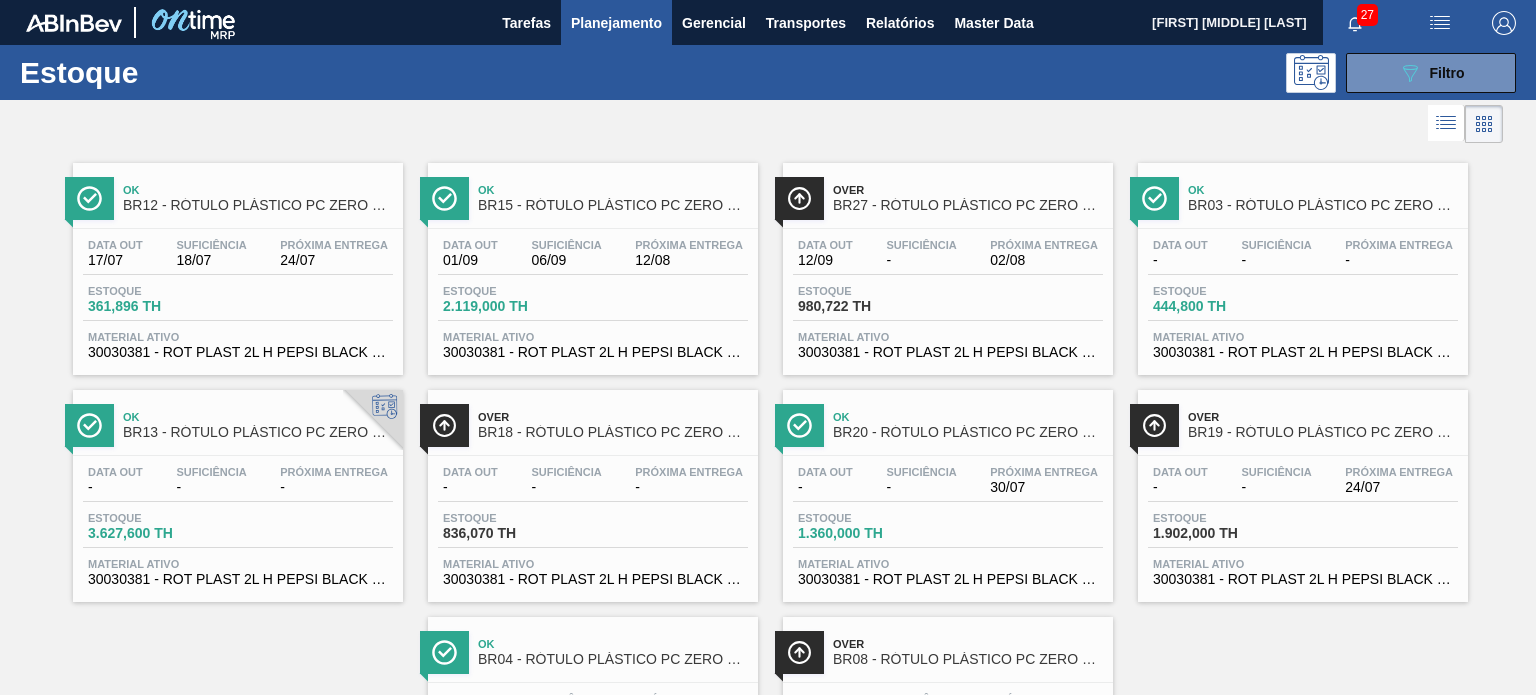drag, startPoint x: 1372, startPoint y: 87, endPoint x: 1386, endPoint y: 146, distance: 60.63827 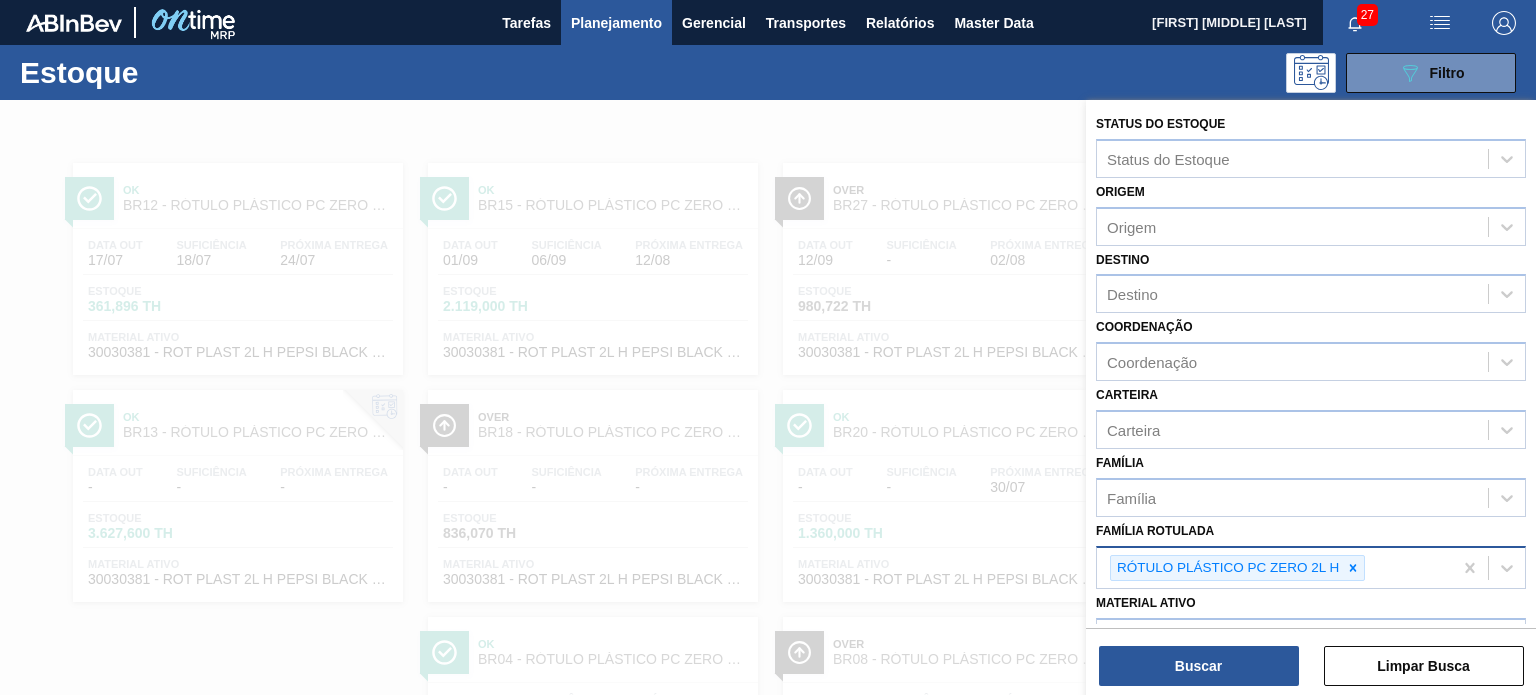 click on "RÓTULO PLÁSTICO PC ZERO 2L H" at bounding box center [1237, 568] 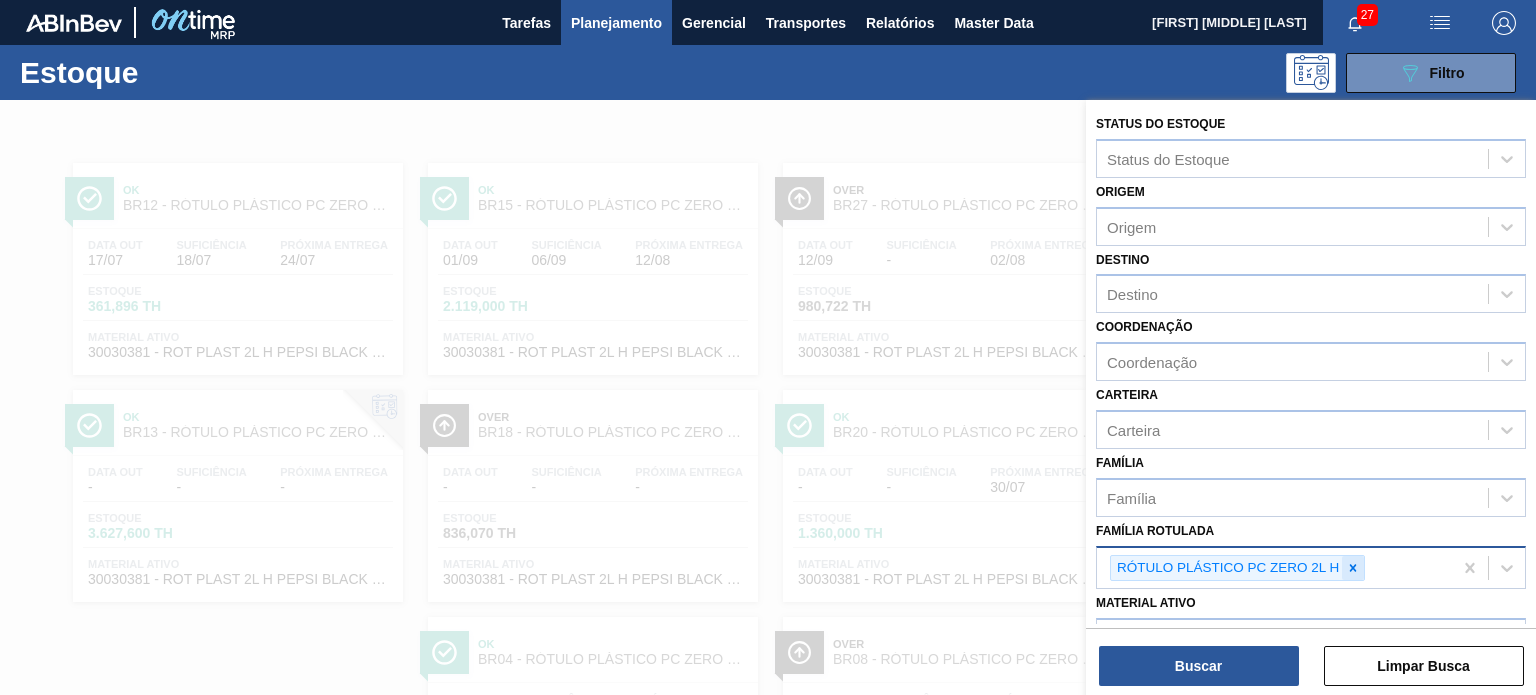 scroll, scrollTop: 181, scrollLeft: 0, axis: vertical 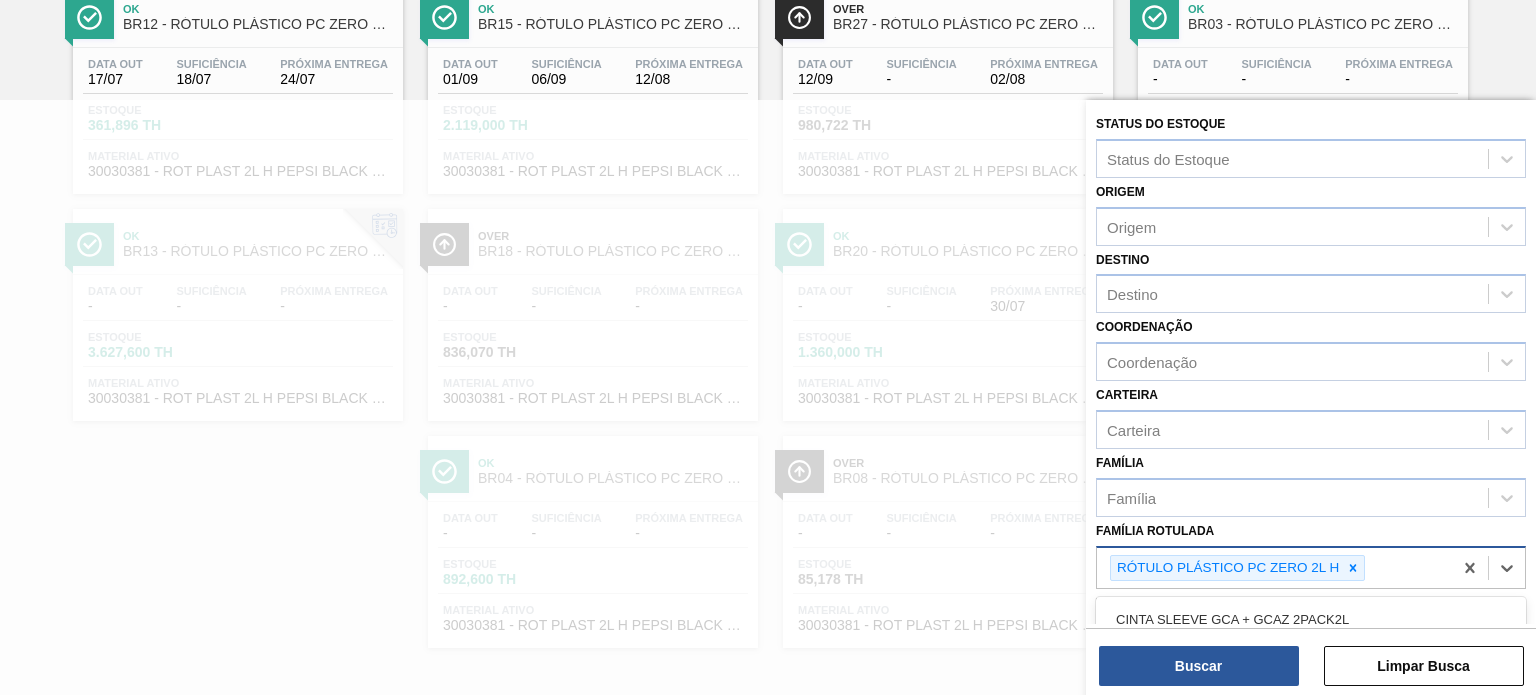 click at bounding box center (1353, 568) 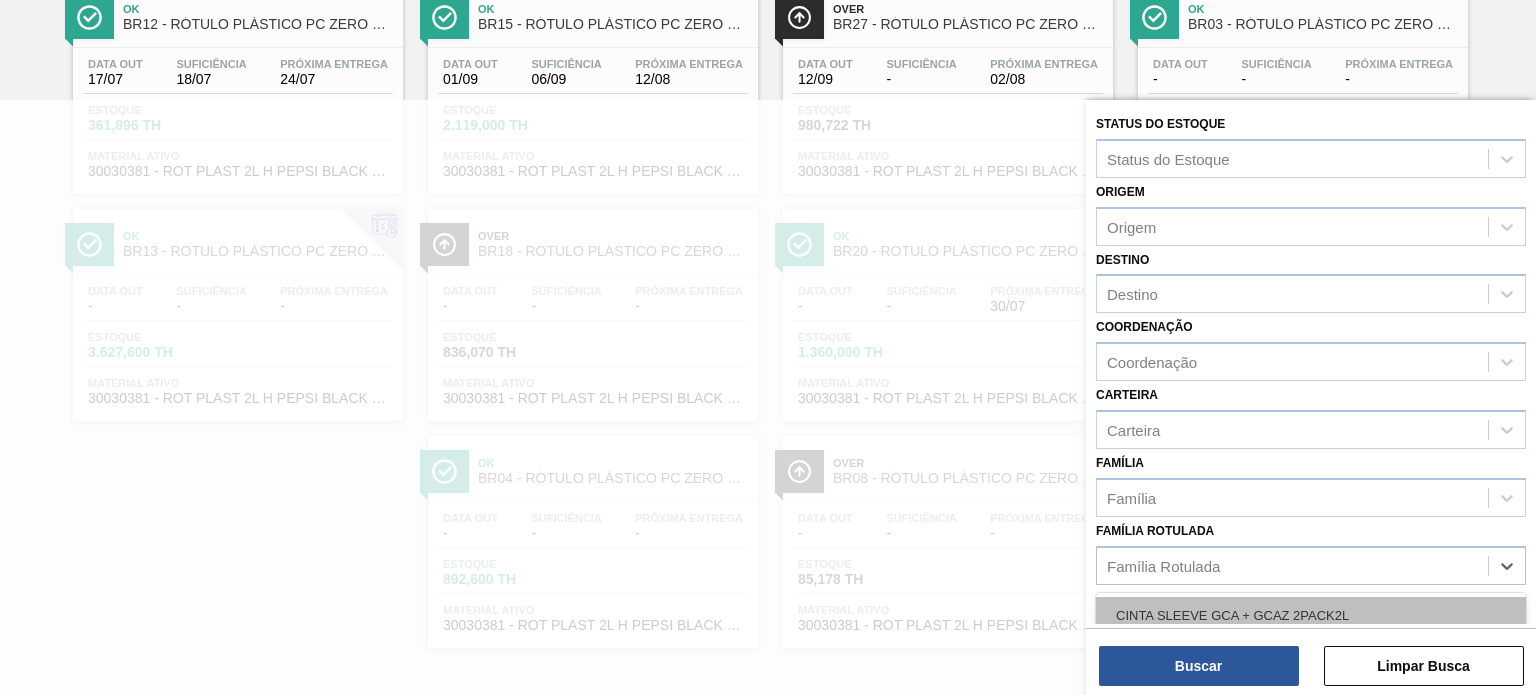 paste on "RÓTULO PLÁSTICO PC ZERO 600ML H" 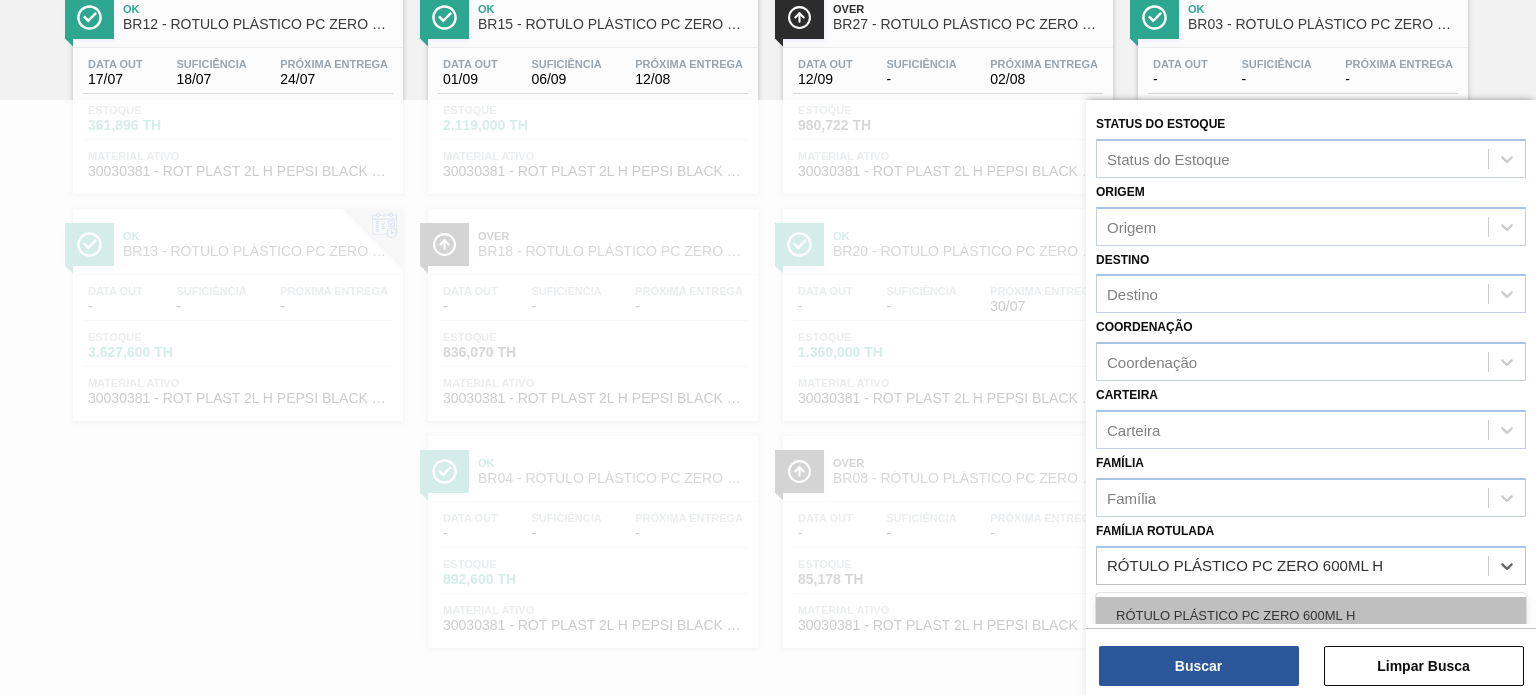click on "RÓTULO PLÁSTICO PC ZERO 600ML H" at bounding box center [1311, 615] 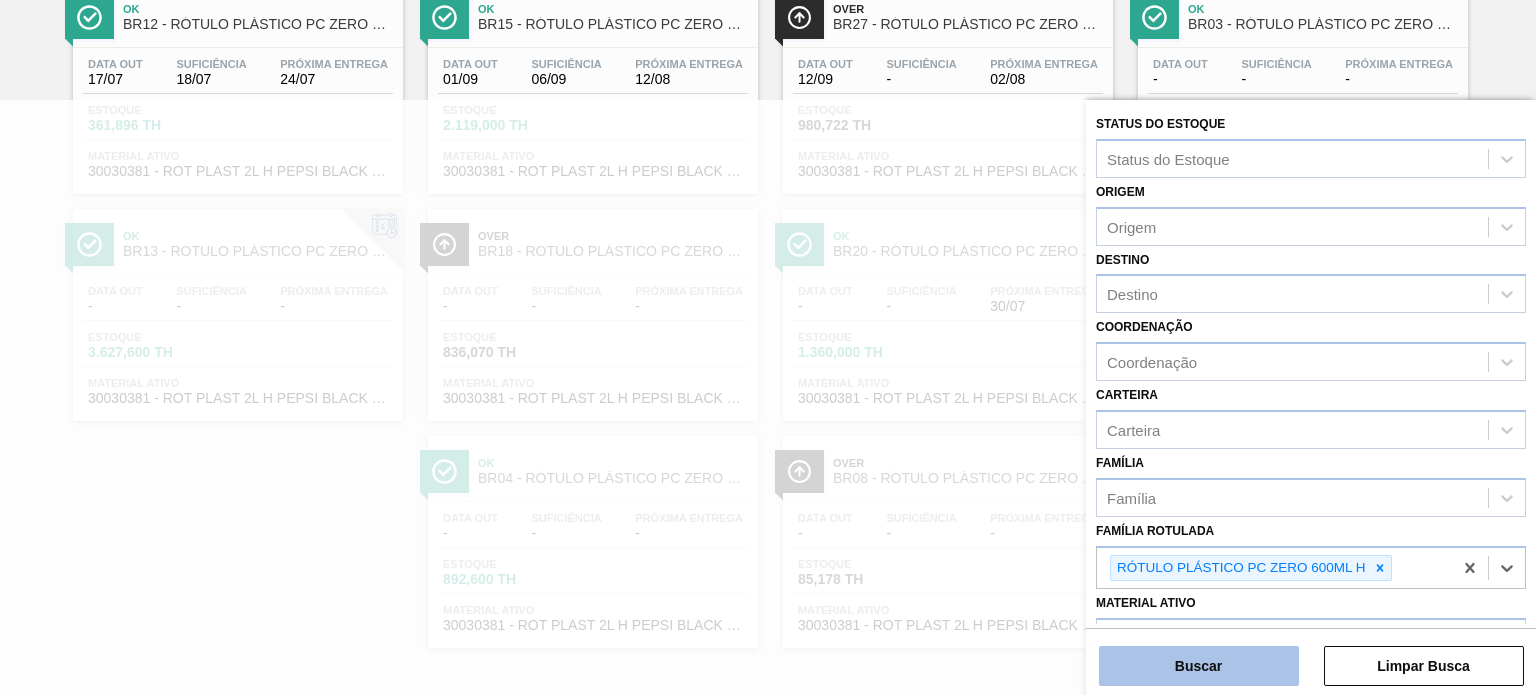 click on "Buscar" at bounding box center (1199, 666) 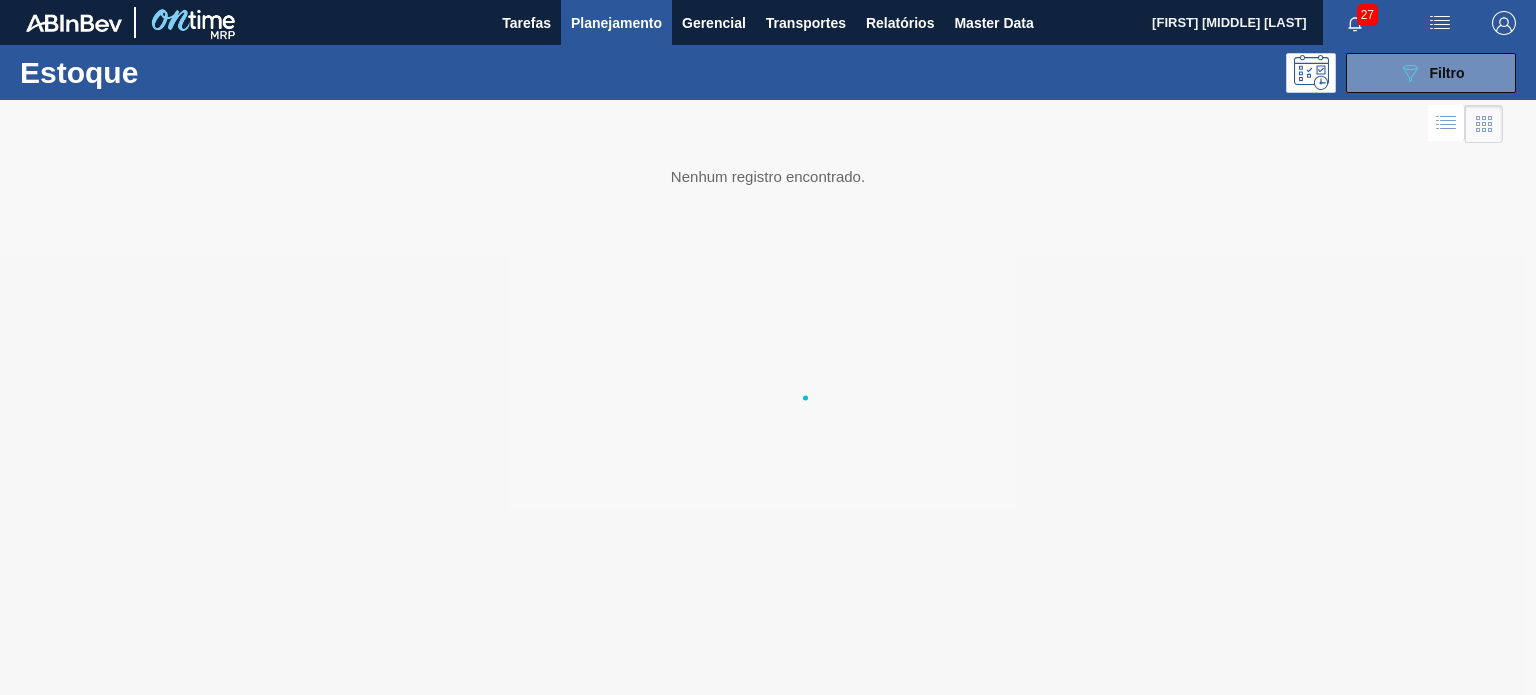 scroll, scrollTop: 0, scrollLeft: 0, axis: both 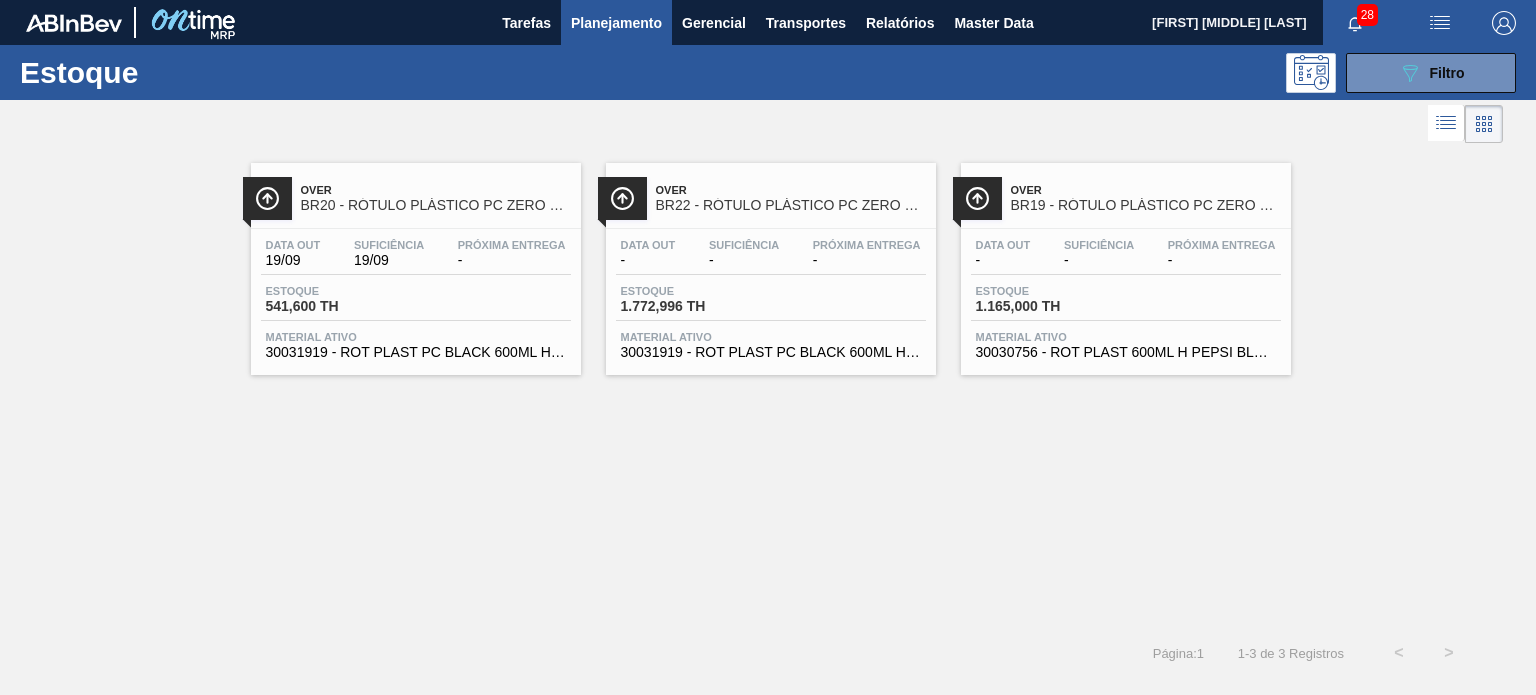 click on "Over BR20 - RÓTULO PLÁSTICO PC ZERO 600ML H Data out 19/09 Suficiência 19/09 Próxima Entrega - Estoque 541,600 TH Material ativo 30031919 - ROT PLAST PC BLACK 600ML H NIV24 Over BR22 - RÓTULO PLÁSTICO PC ZERO 600ML H Data out - Suficiência - Próxima Entrega - Estoque 1.772,996 TH Material ativo 30031919 - ROT PLAST PC BLACK 600ML H NIV24 Over BR19 - RÓTULO PLÁSTICO PC ZERO 600ML H Data out - Suficiência - Próxima Entrega - Estoque 1.165,000 TH Material ativo 30030756 - ROT PLAST 600ML H PEPSI BLACK" at bounding box center (768, 388) 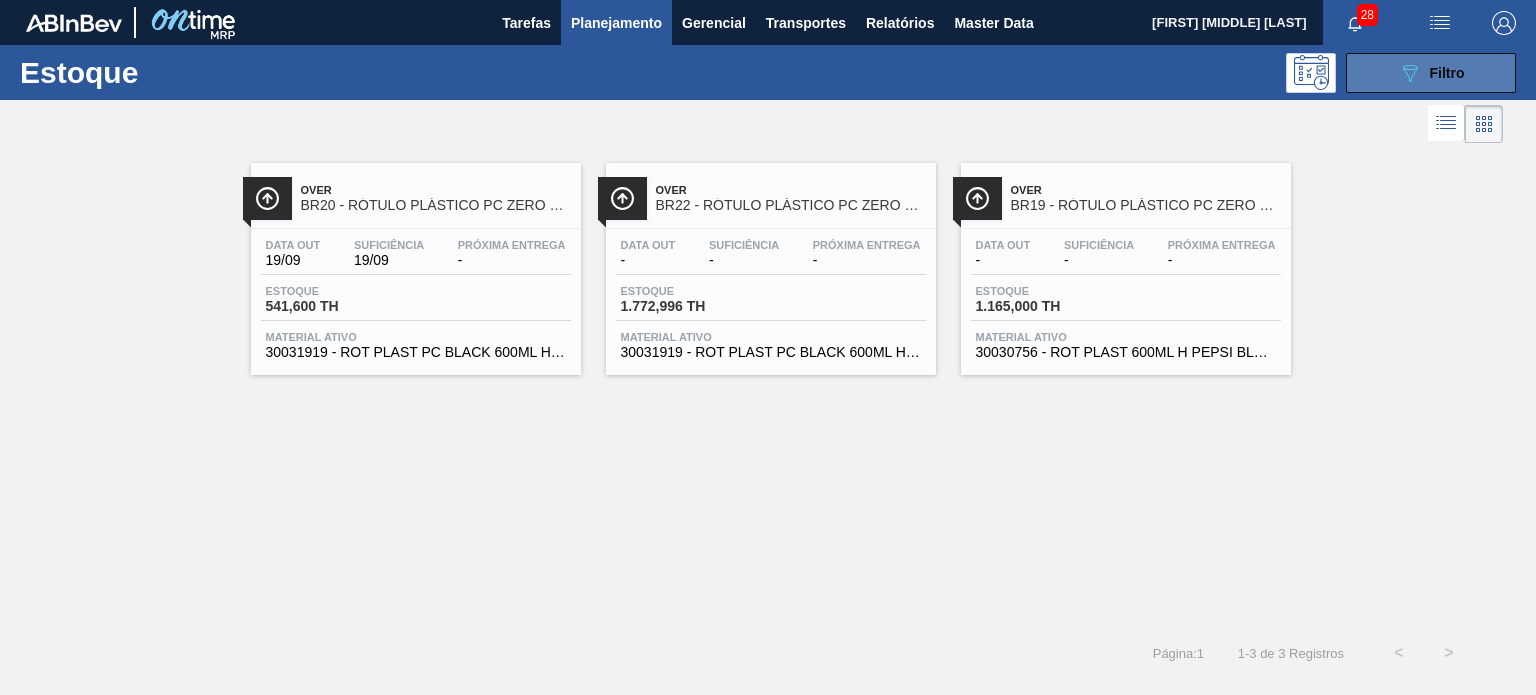 click on "089F7B8B-B2A5-4AFE-B5C0-19BA573D28AC Filtro" at bounding box center (1431, 73) 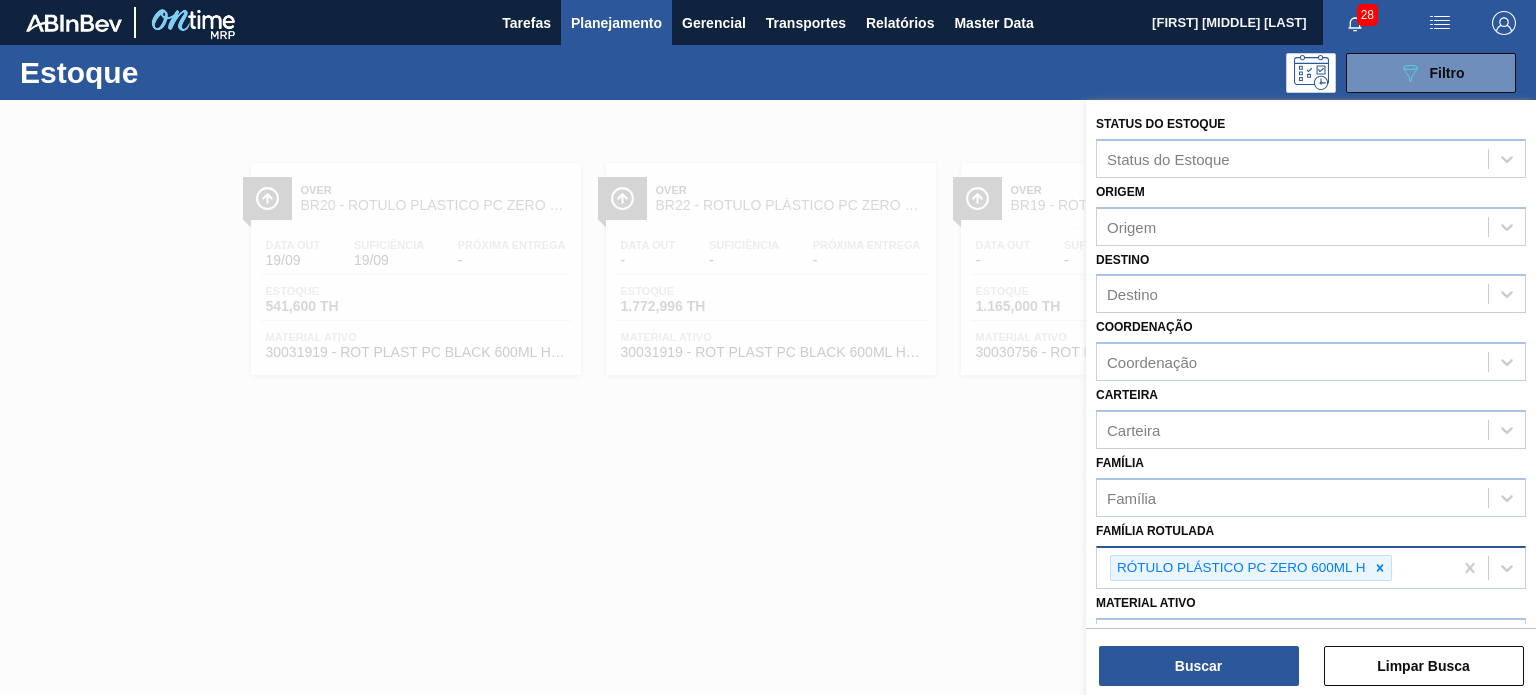 click 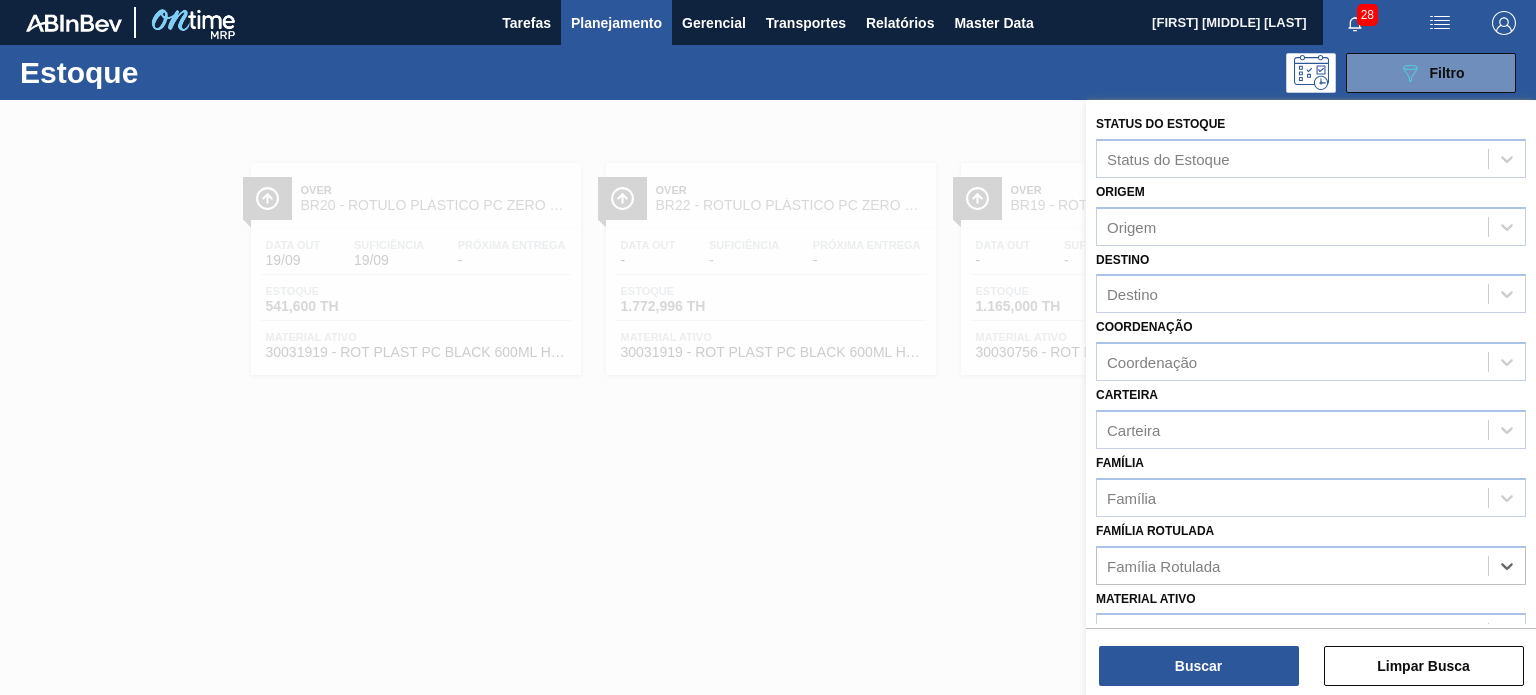 paste on "RÓTULO PLÁSTICO SUKITA 1L H" 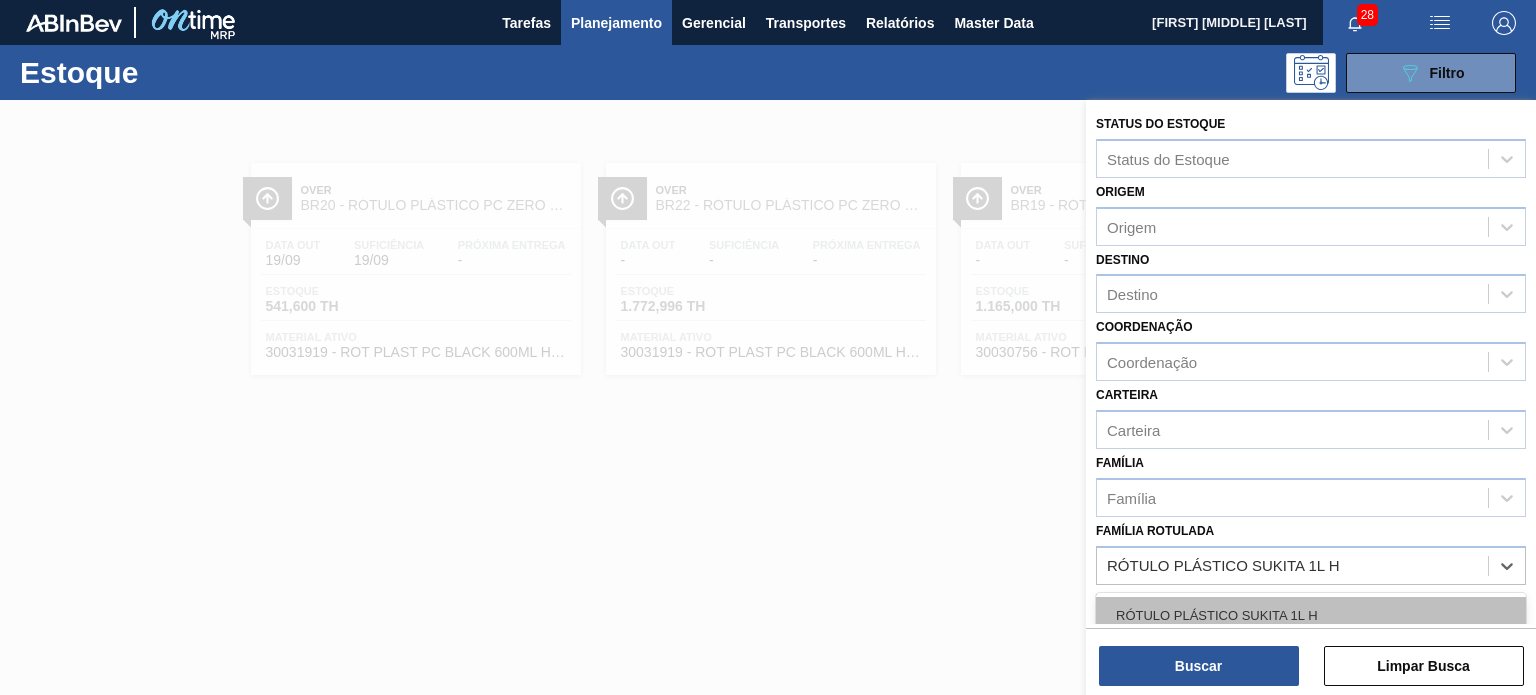 click on "RÓTULO PLÁSTICO SUKITA 1L H" at bounding box center [1311, 615] 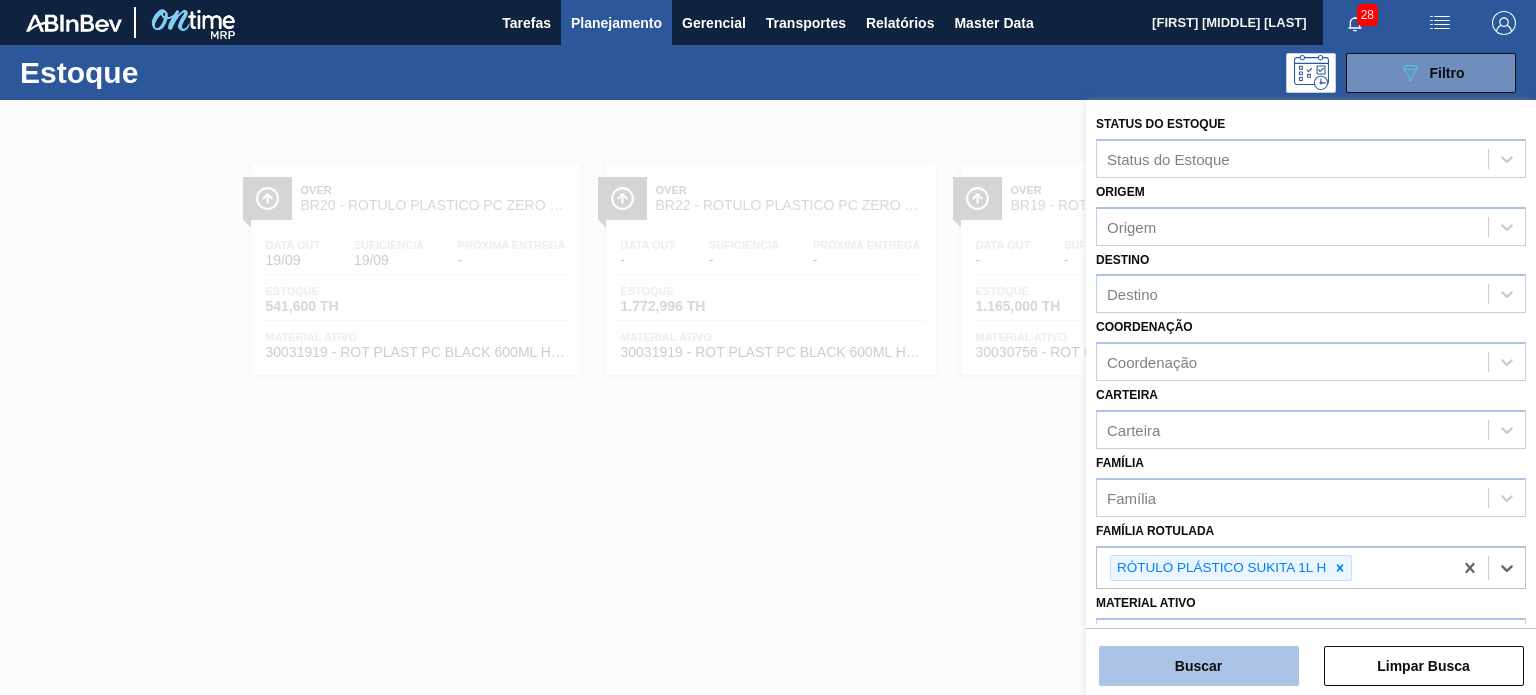 click on "Buscar" at bounding box center (1199, 666) 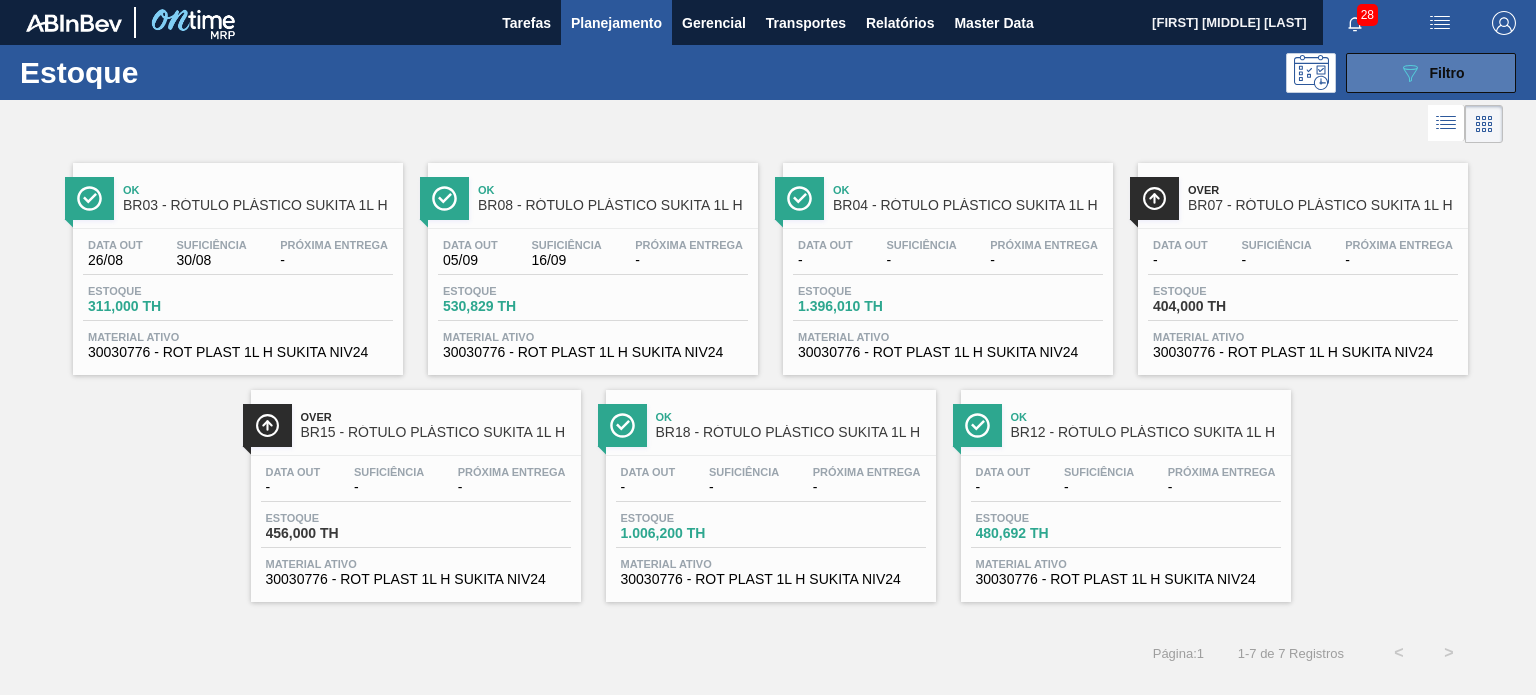 click on "Filtro" at bounding box center [1447, 73] 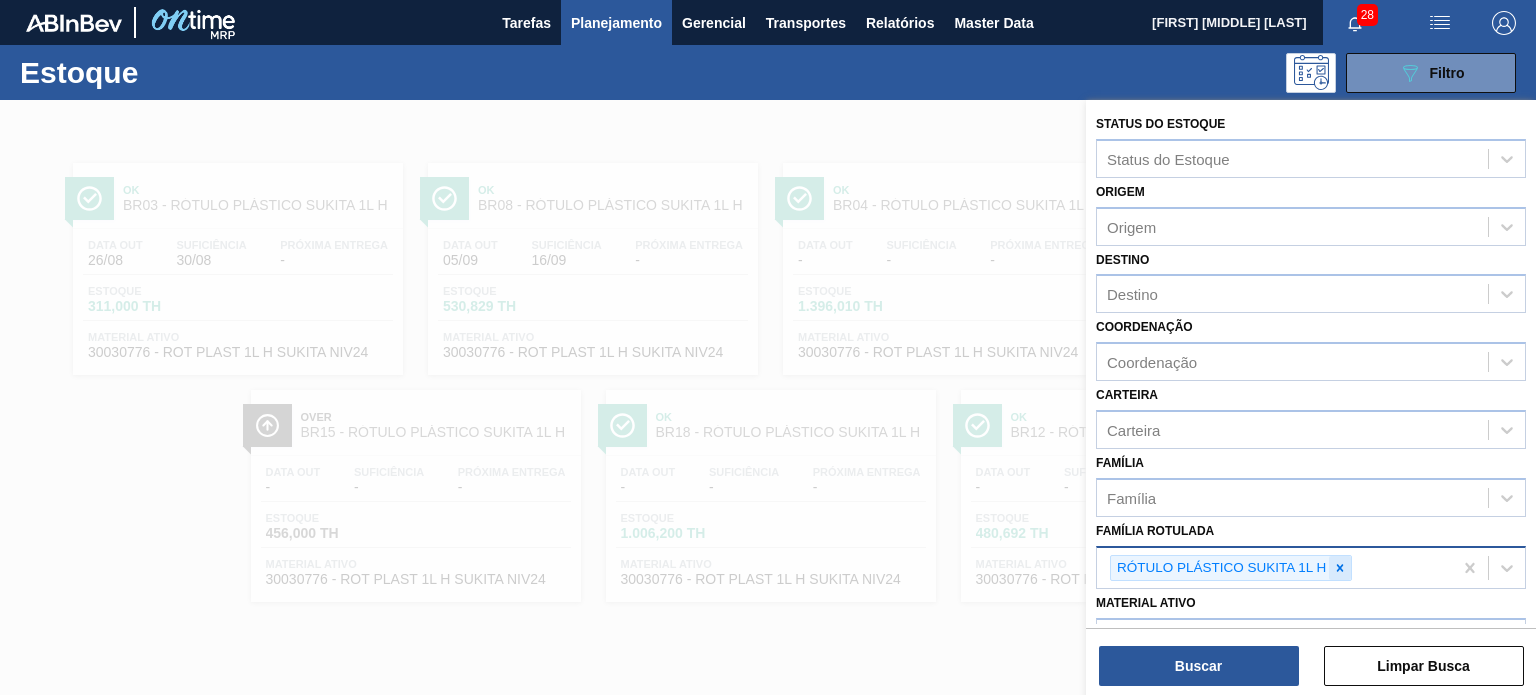 click 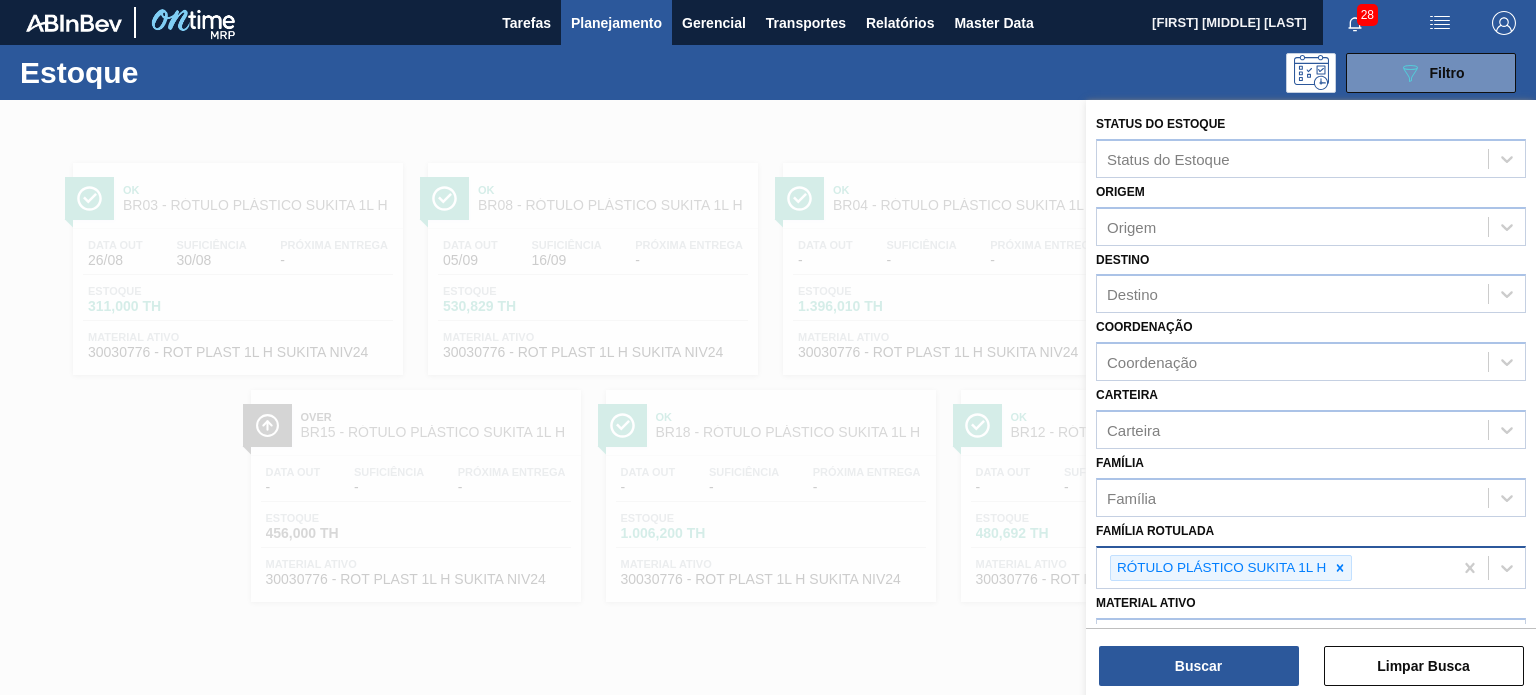 paste on "RÓTULO PLÁSTICO SUKITA 2L H" 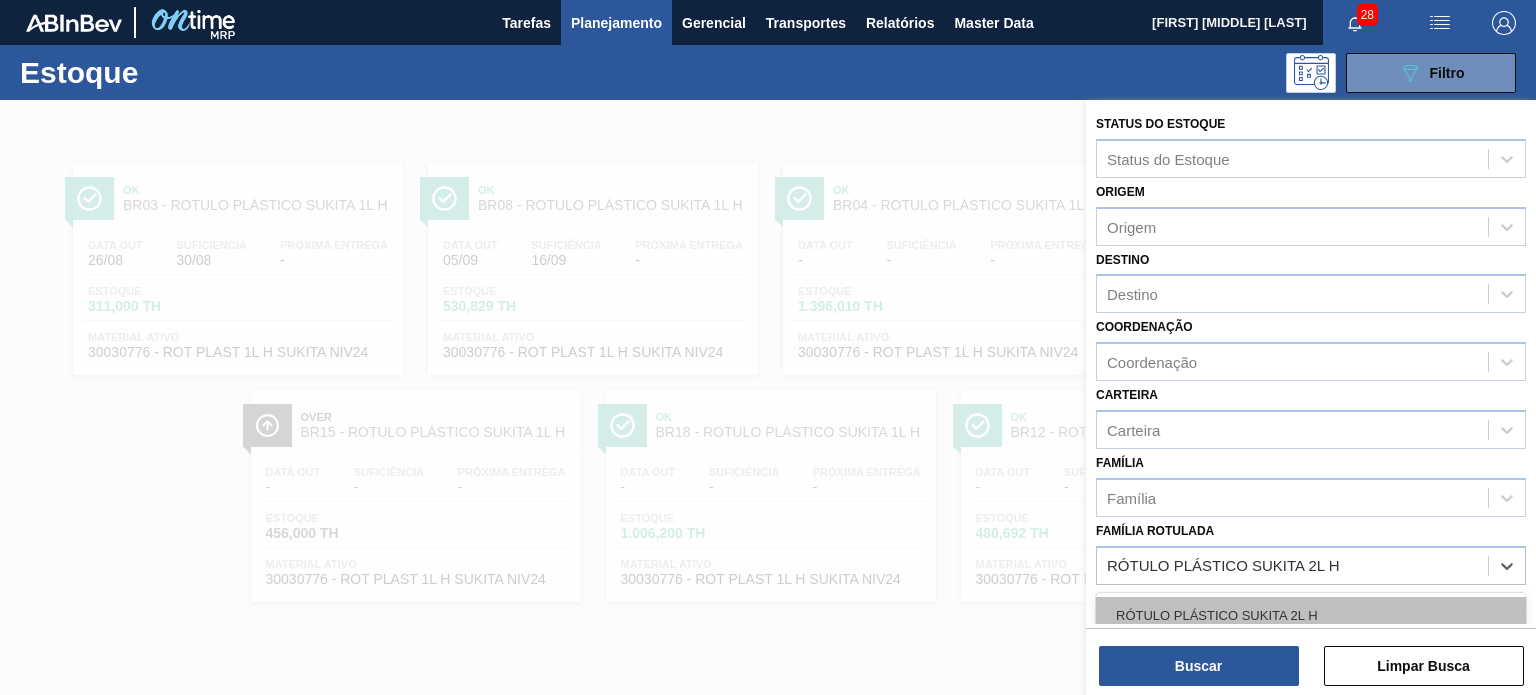 click on "RÓTULO PLÁSTICO SUKITA 2L H" at bounding box center [1311, 615] 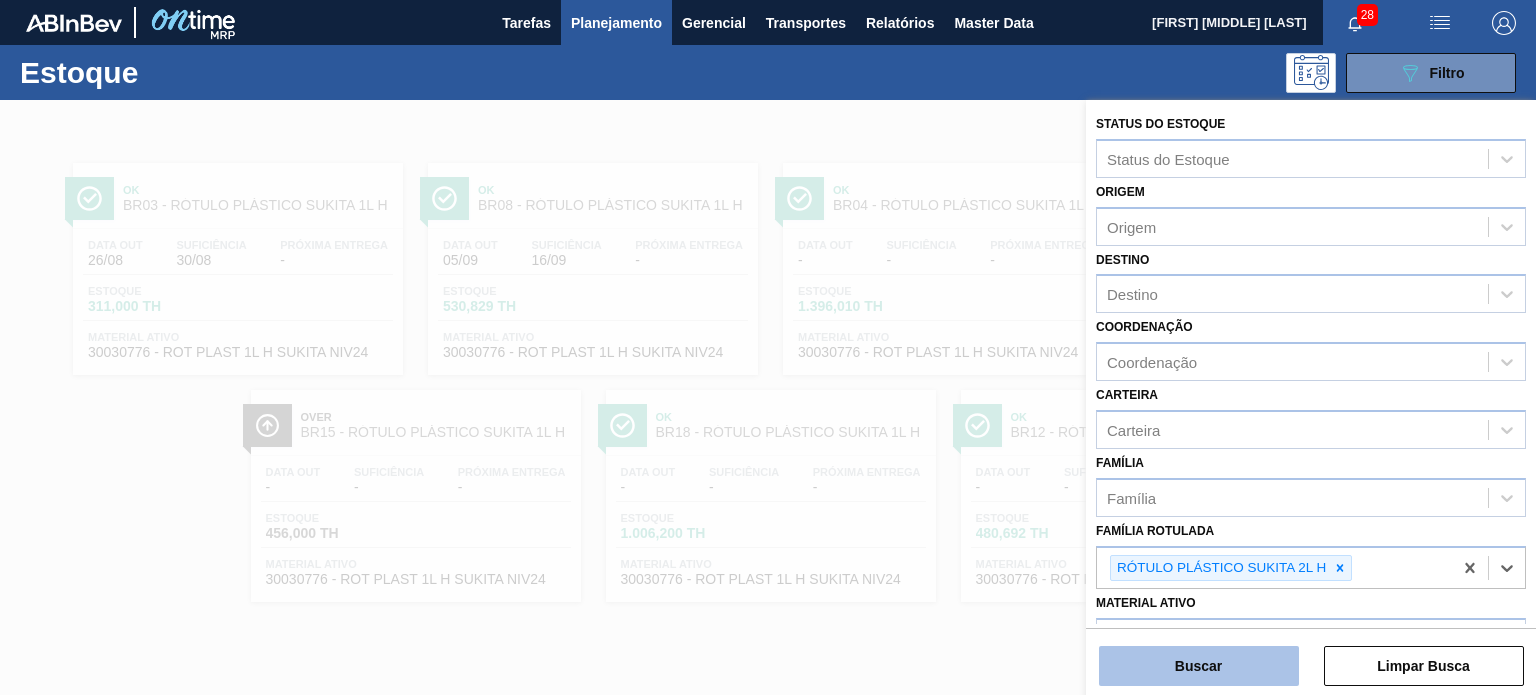 click on "Buscar" at bounding box center (1199, 666) 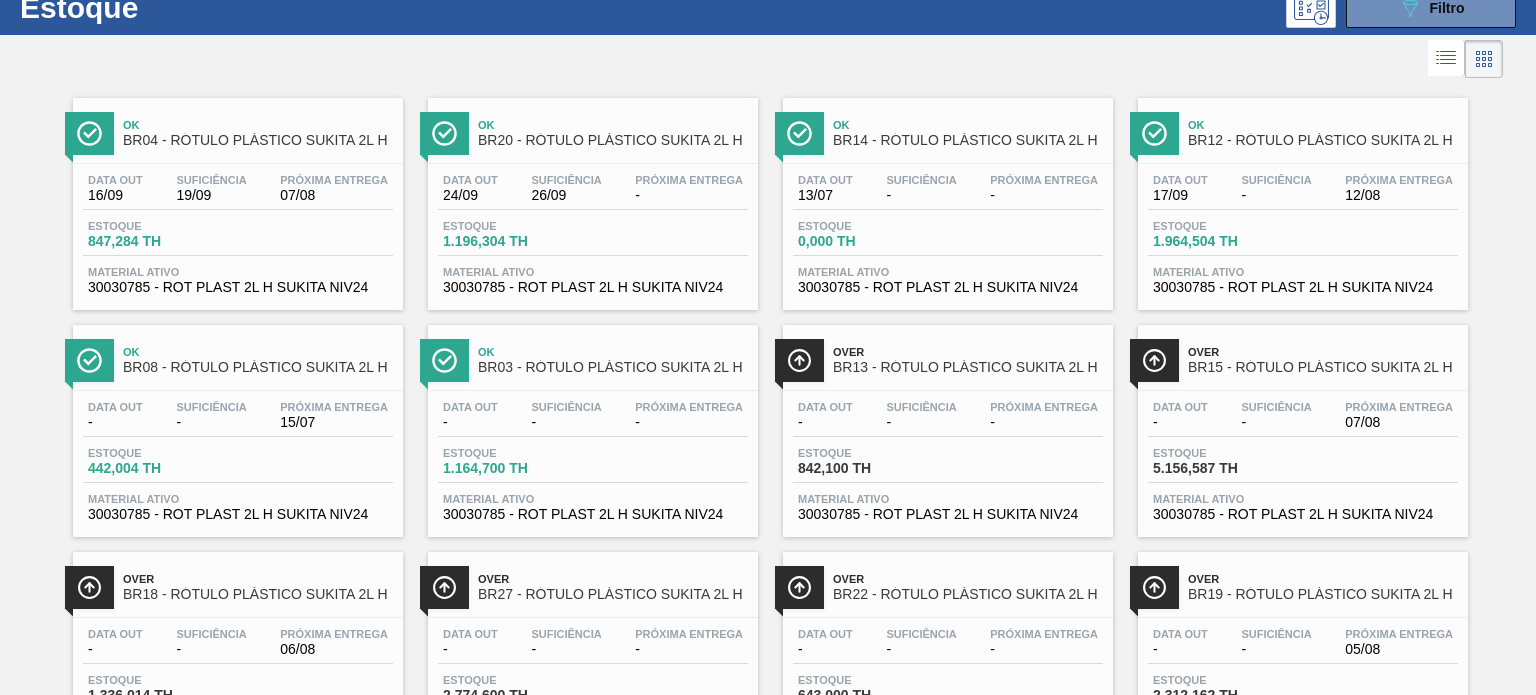 scroll, scrollTop: 181, scrollLeft: 0, axis: vertical 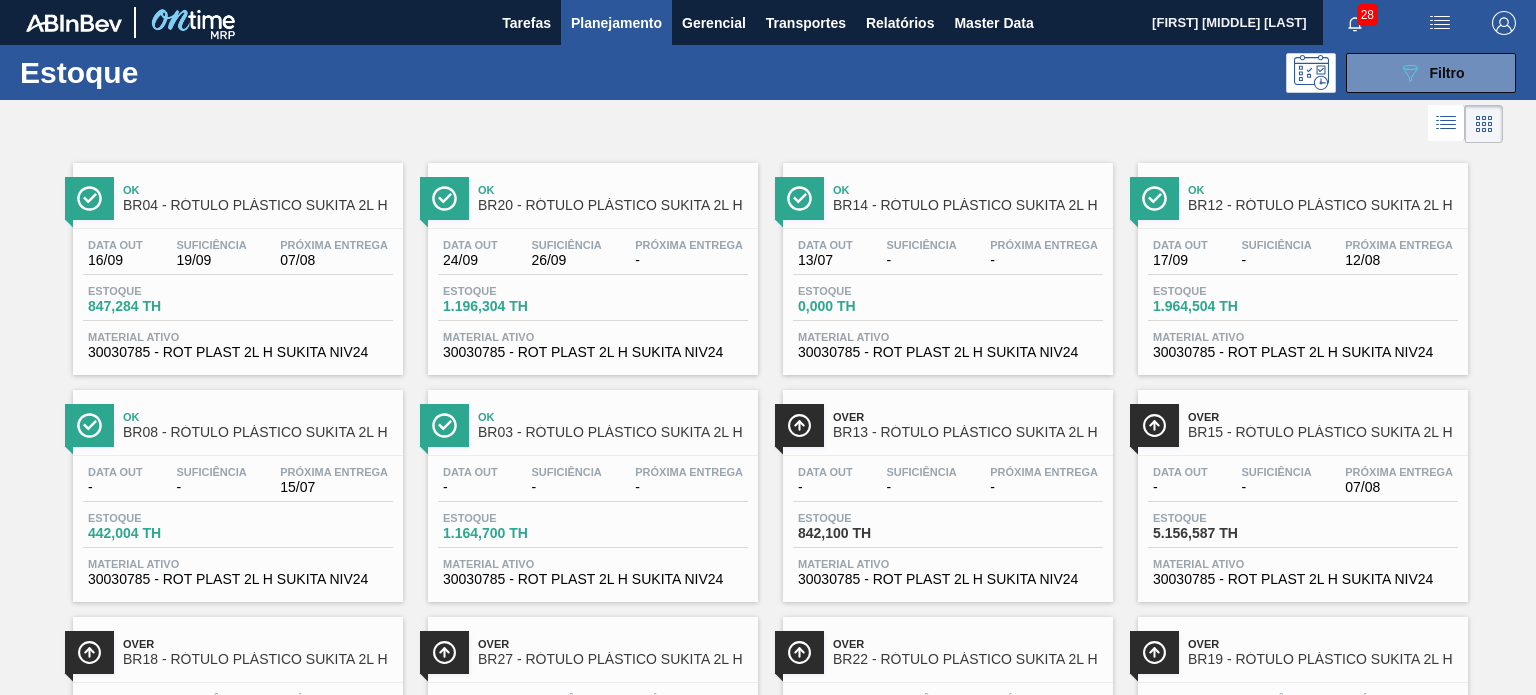 click on "089F7B8B-B2A5-4AFE-B5C0-19BA573D28AC" 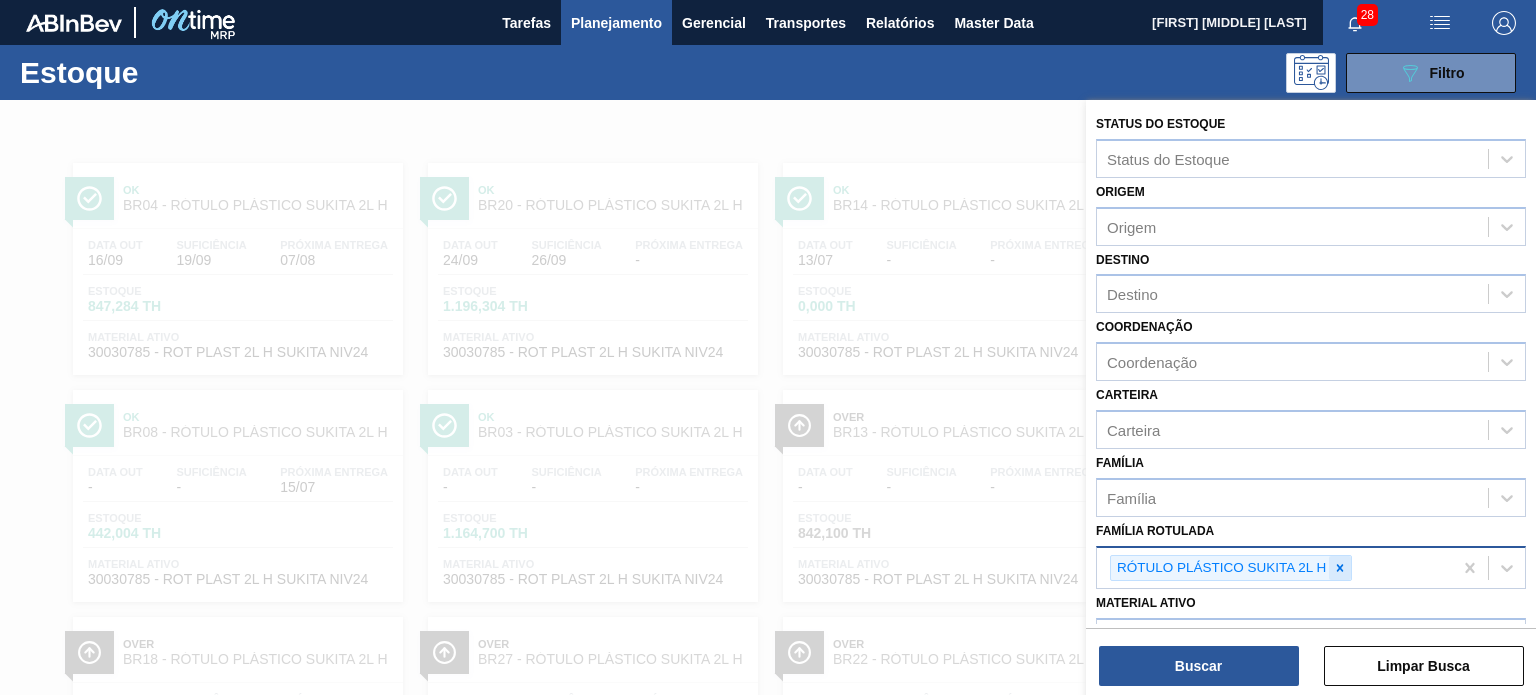 click 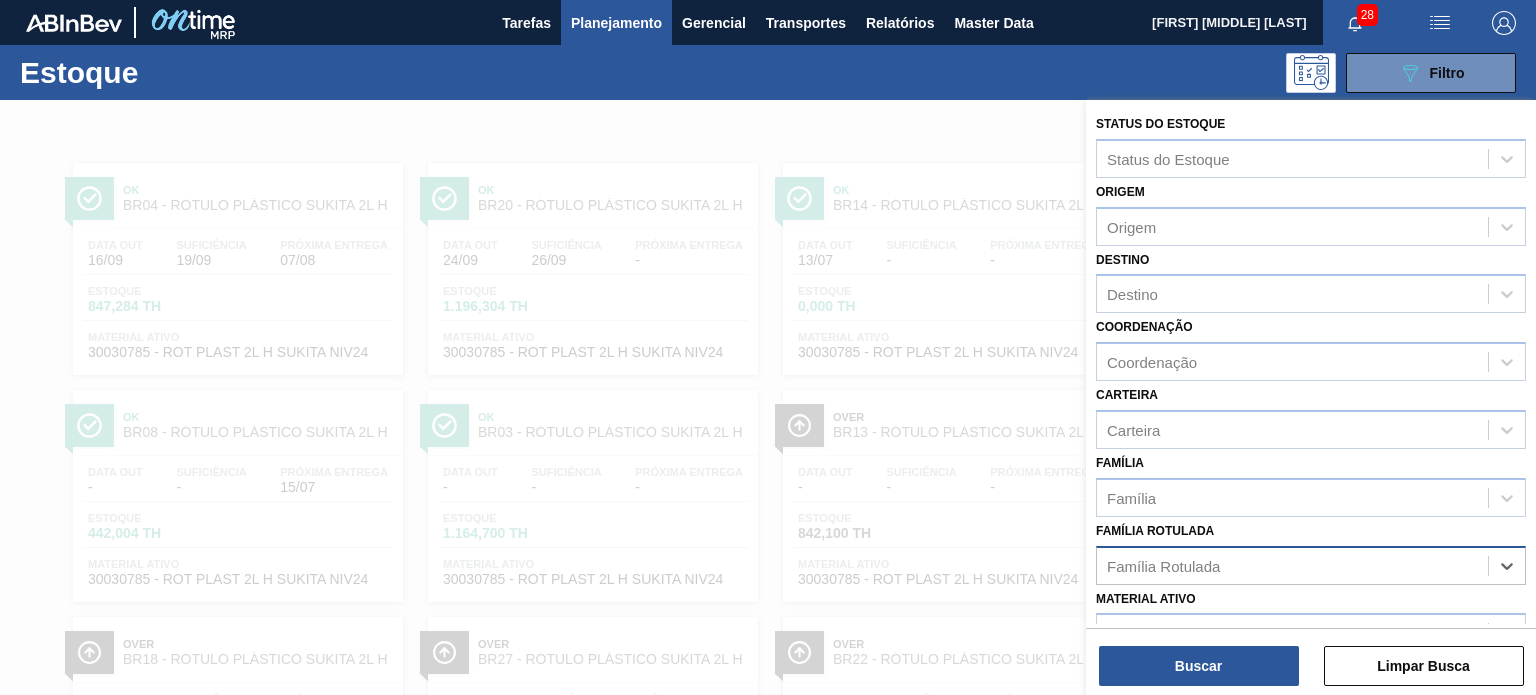 paste on "RÓTULO PLÁSTICO SUKITA UVA MISTA 2L H" 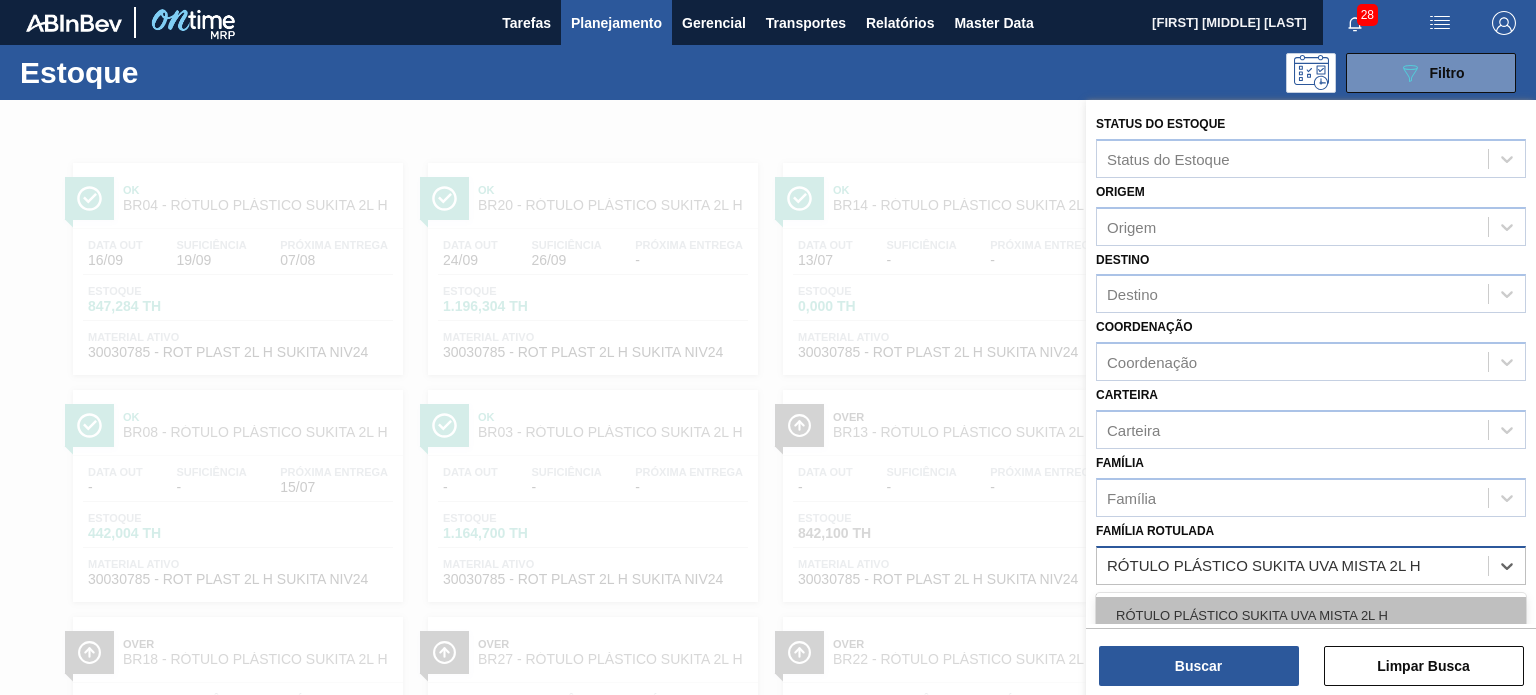 click on "RÓTULO PLÁSTICO SUKITA UVA MISTA 2L H" at bounding box center (1311, 615) 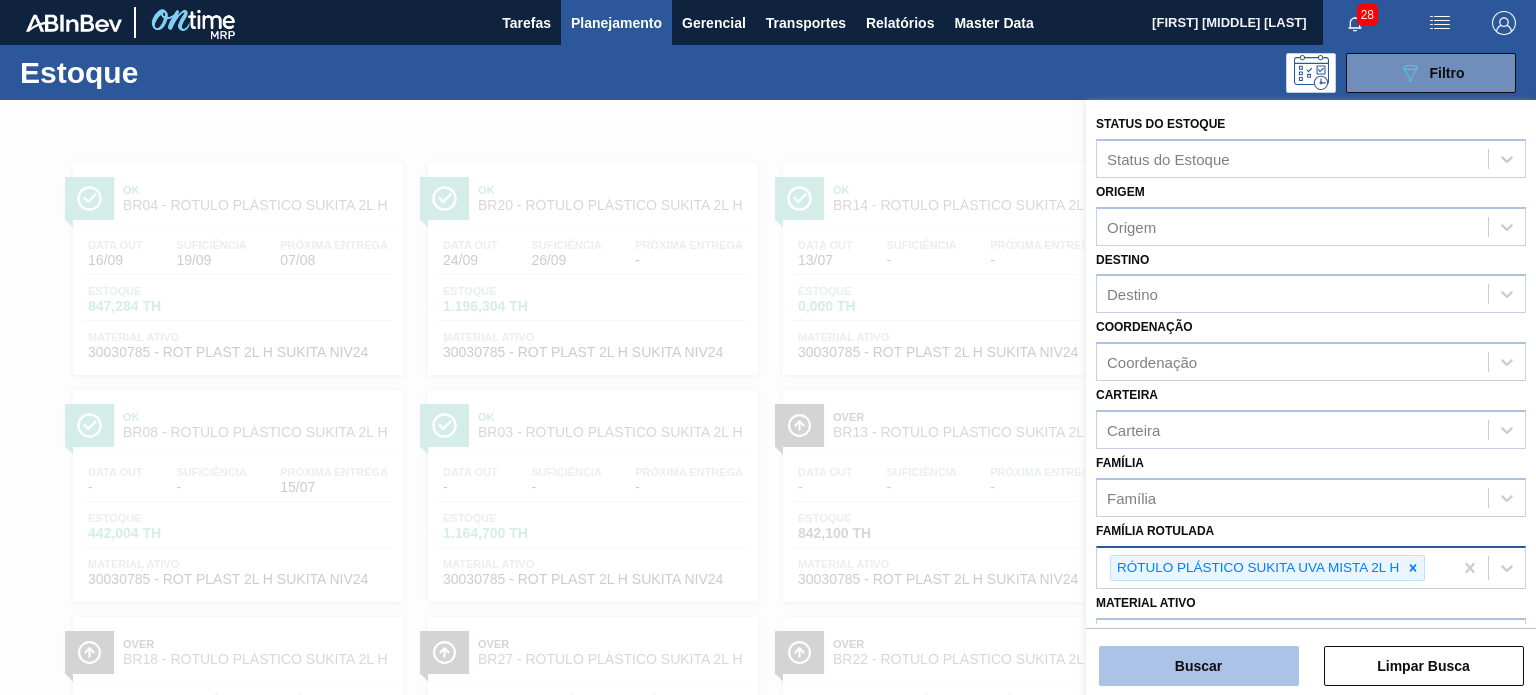 click on "Buscar" at bounding box center (1199, 666) 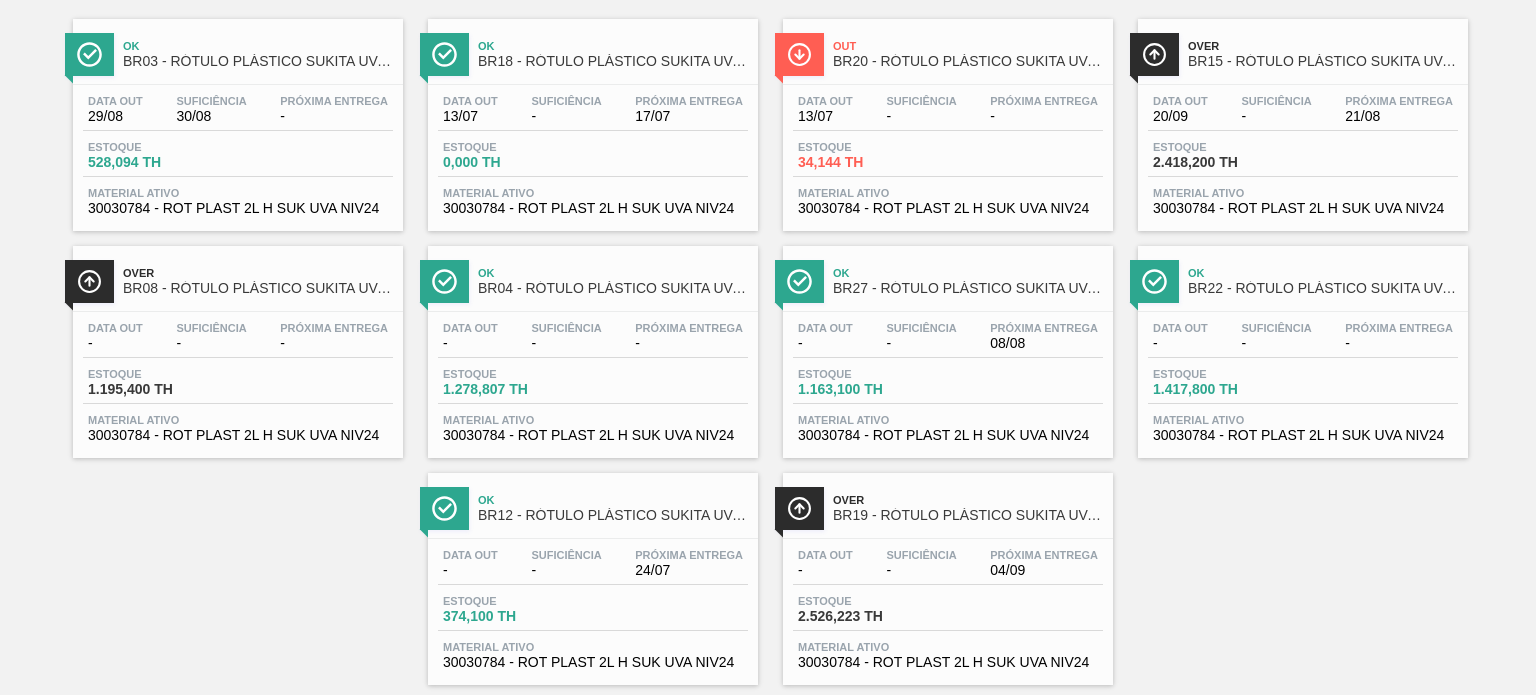 scroll, scrollTop: 81, scrollLeft: 0, axis: vertical 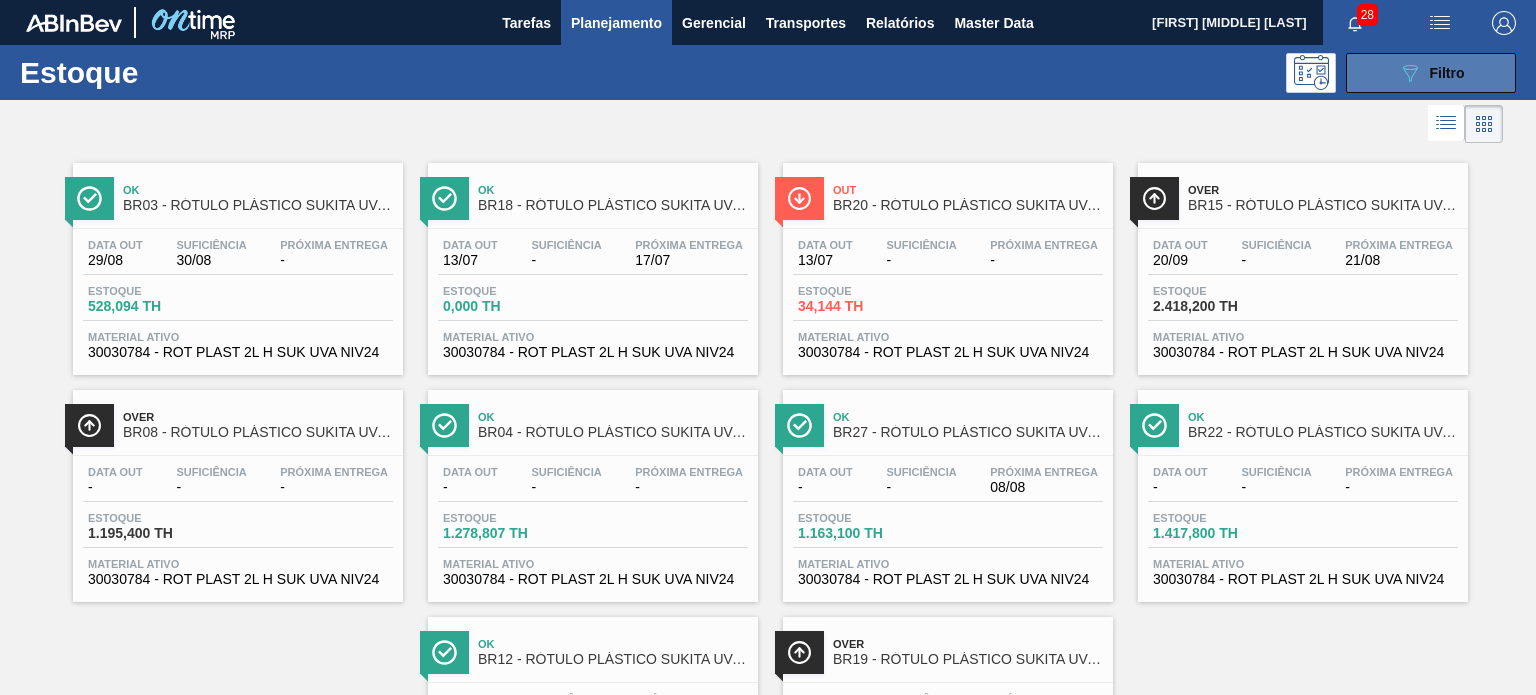 click on "089F7B8B-B2A5-4AFE-B5C0-19BA573D28AC Filtro" at bounding box center (1431, 73) 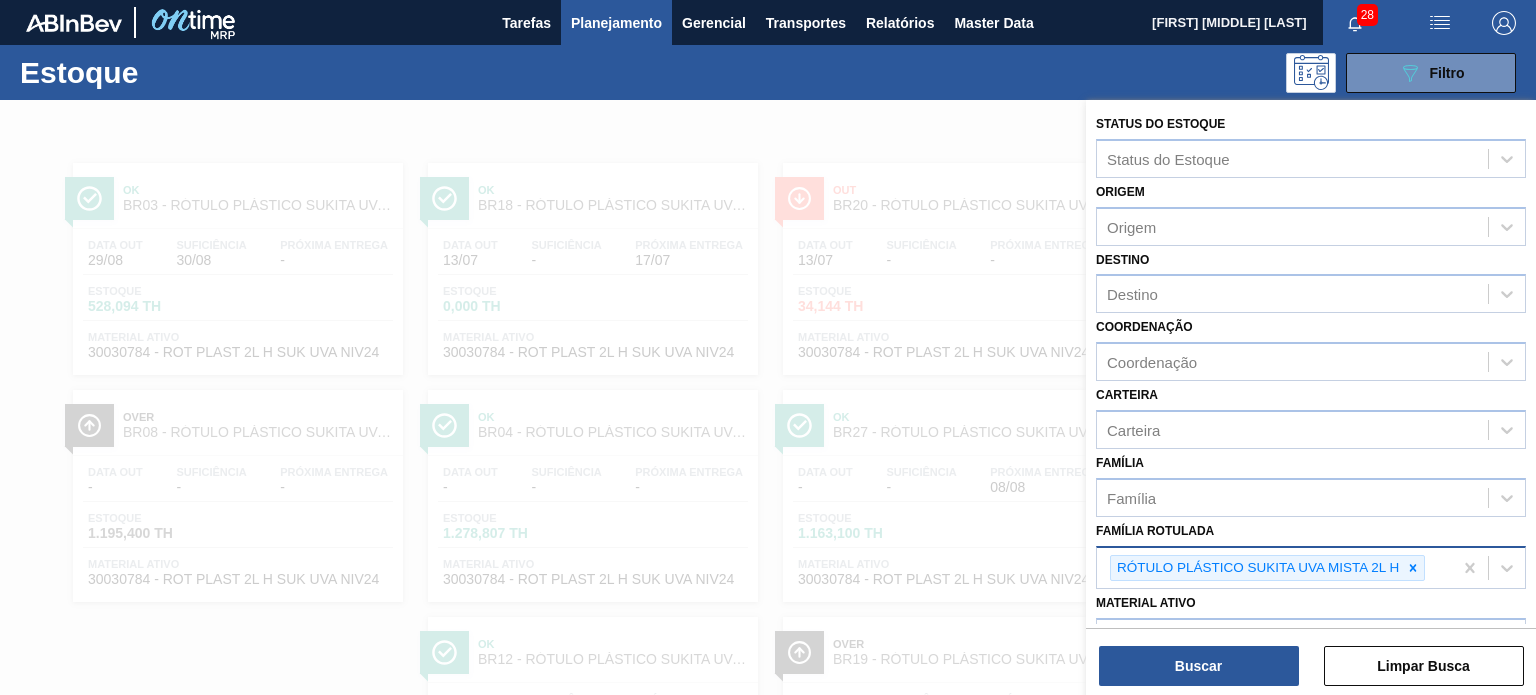 drag, startPoint x: 1418, startPoint y: 563, endPoint x: 1383, endPoint y: 573, distance: 36.40055 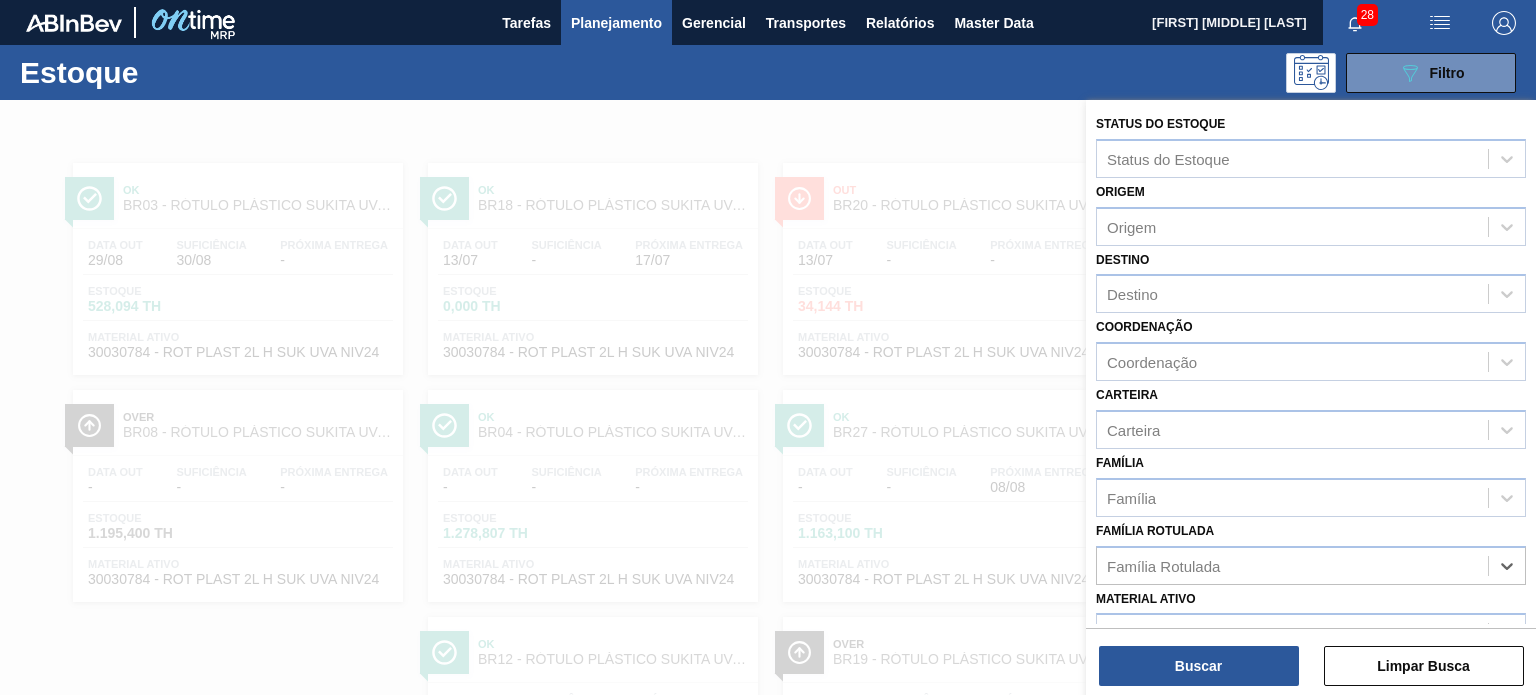 paste on "RÓTULO PLÁSTICO PC 600ML AH" 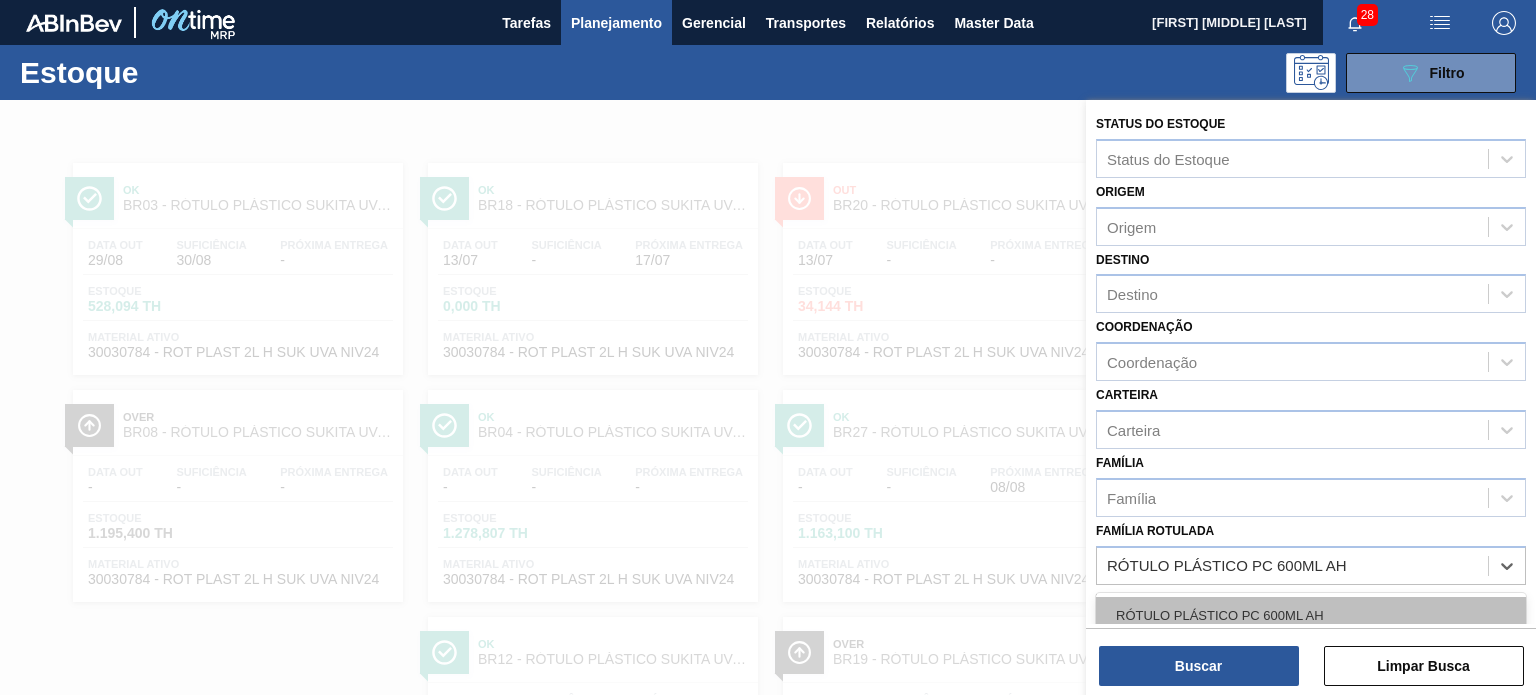 click on "RÓTULO PLÁSTICO PC 600ML AH" at bounding box center (1311, 615) 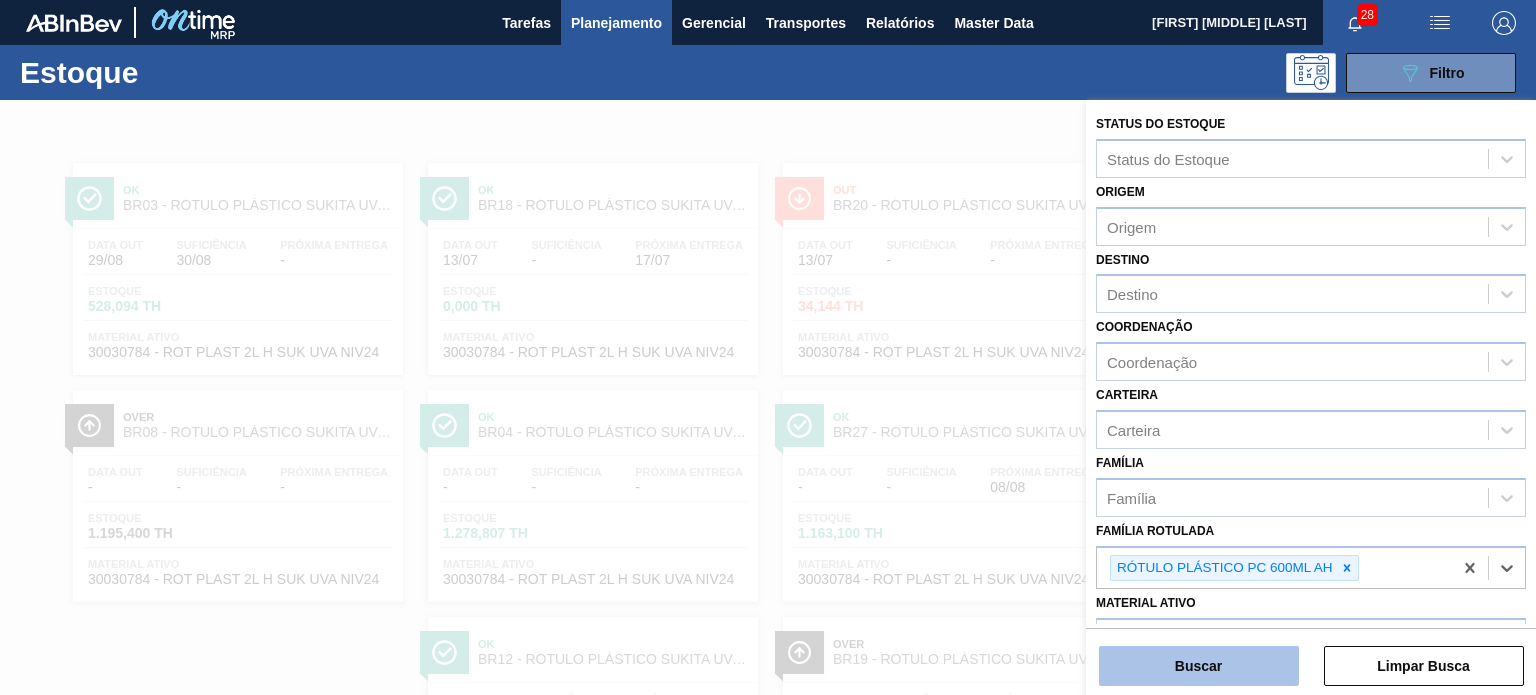 click on "Buscar" at bounding box center (1199, 666) 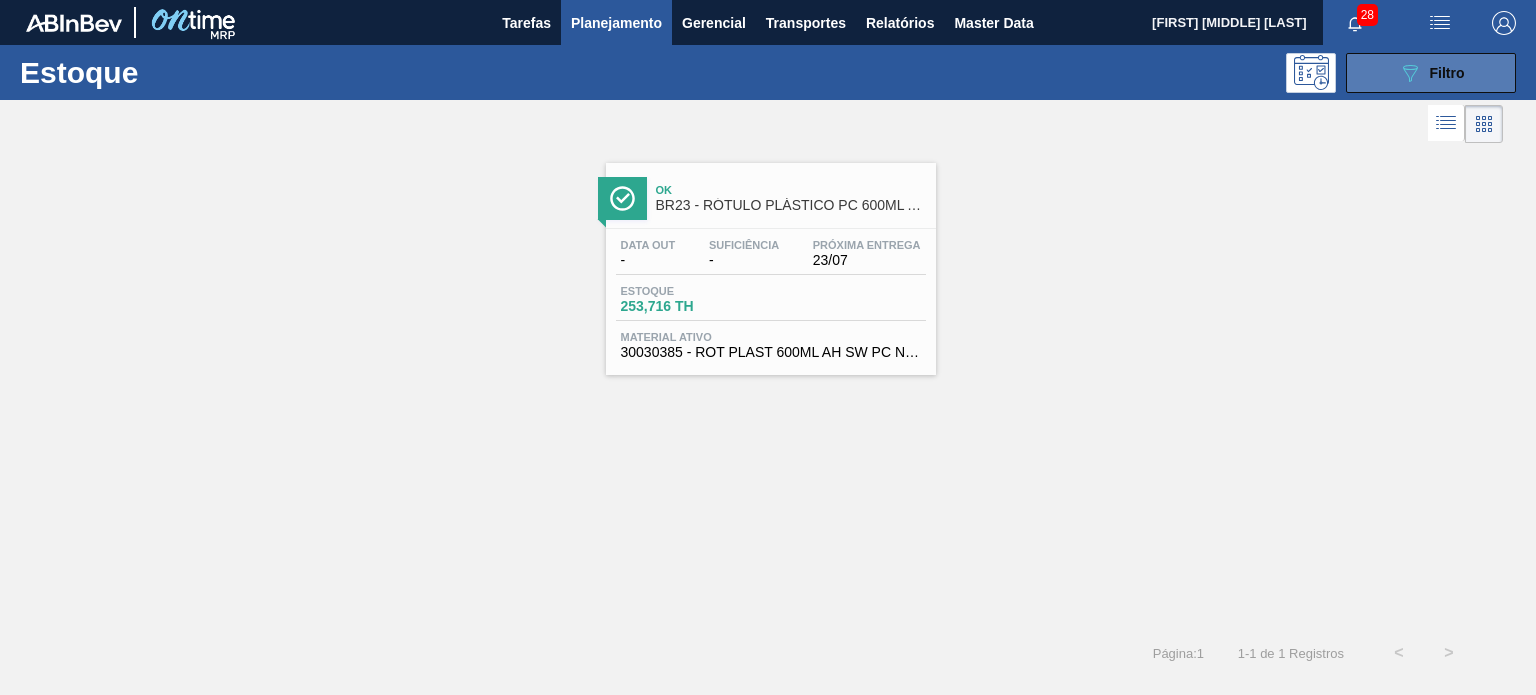 click on "089F7B8B-B2A5-4AFE-B5C0-19BA573D28AC" 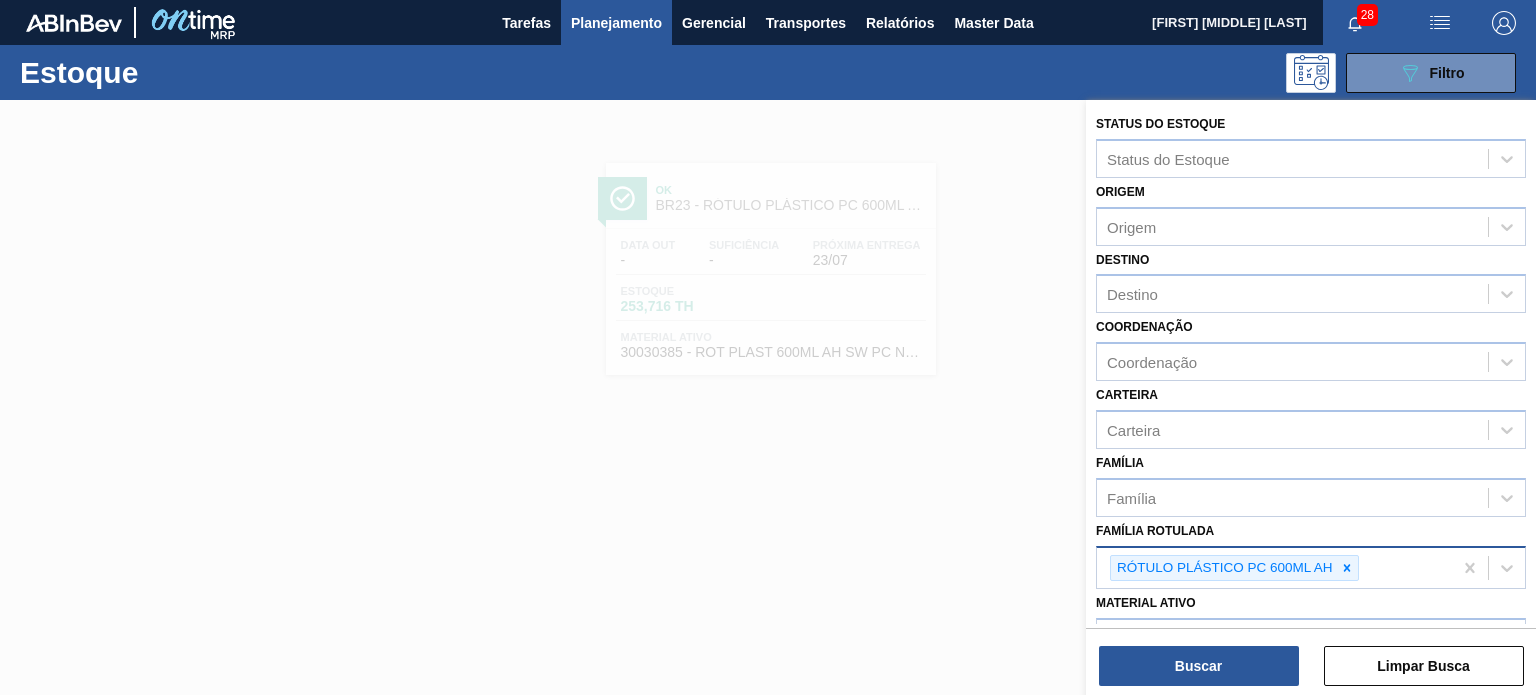 click 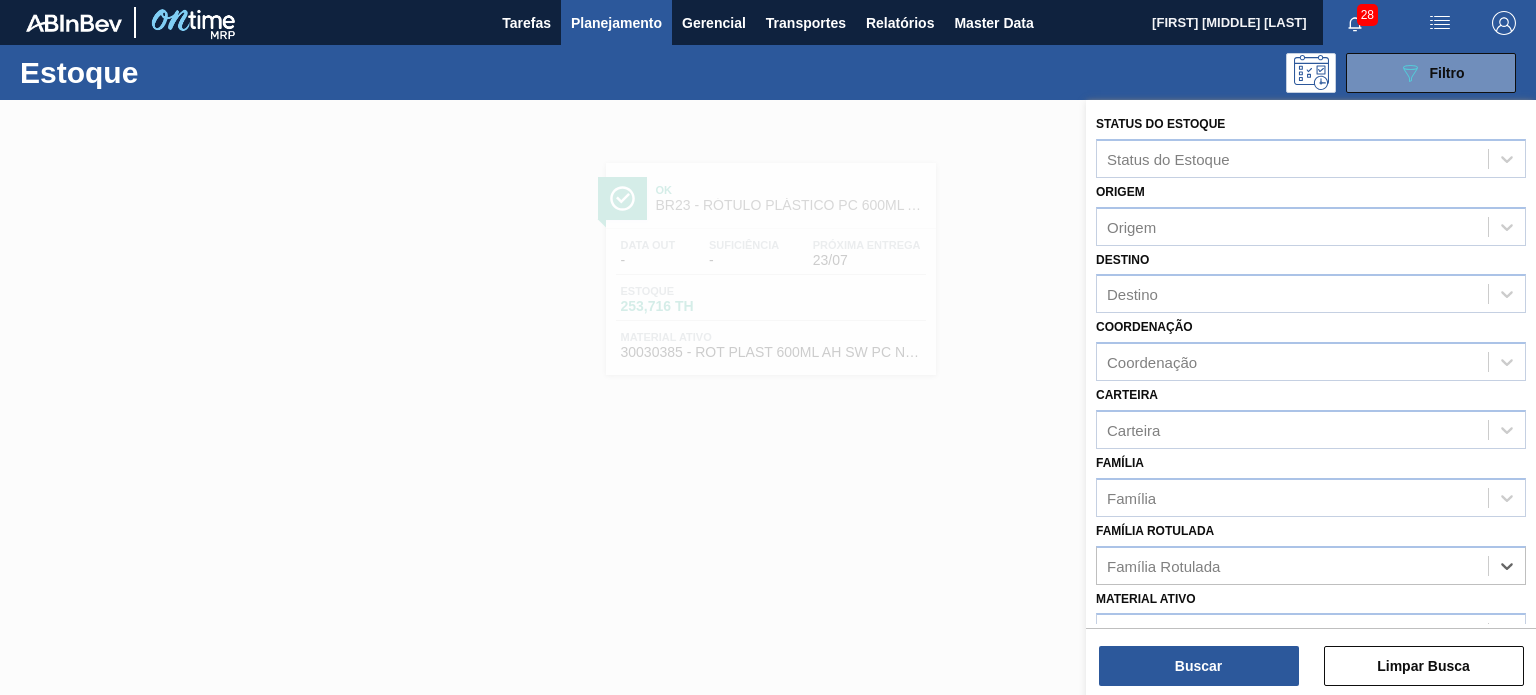 paste on "RÓTULO PLÁSTICO SUKITA 2L H" 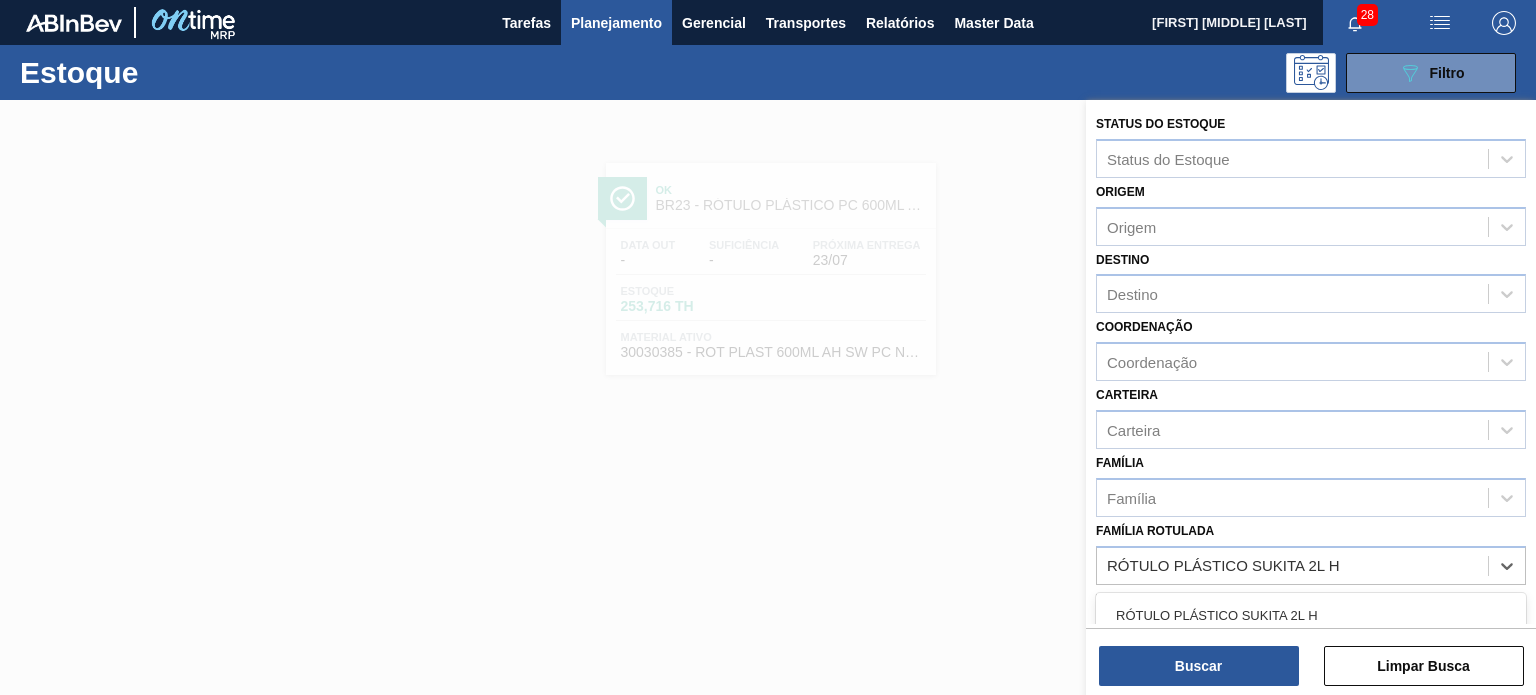 click on "RÓTULO PLÁSTICO SUKITA 2L H" at bounding box center (1311, 615) 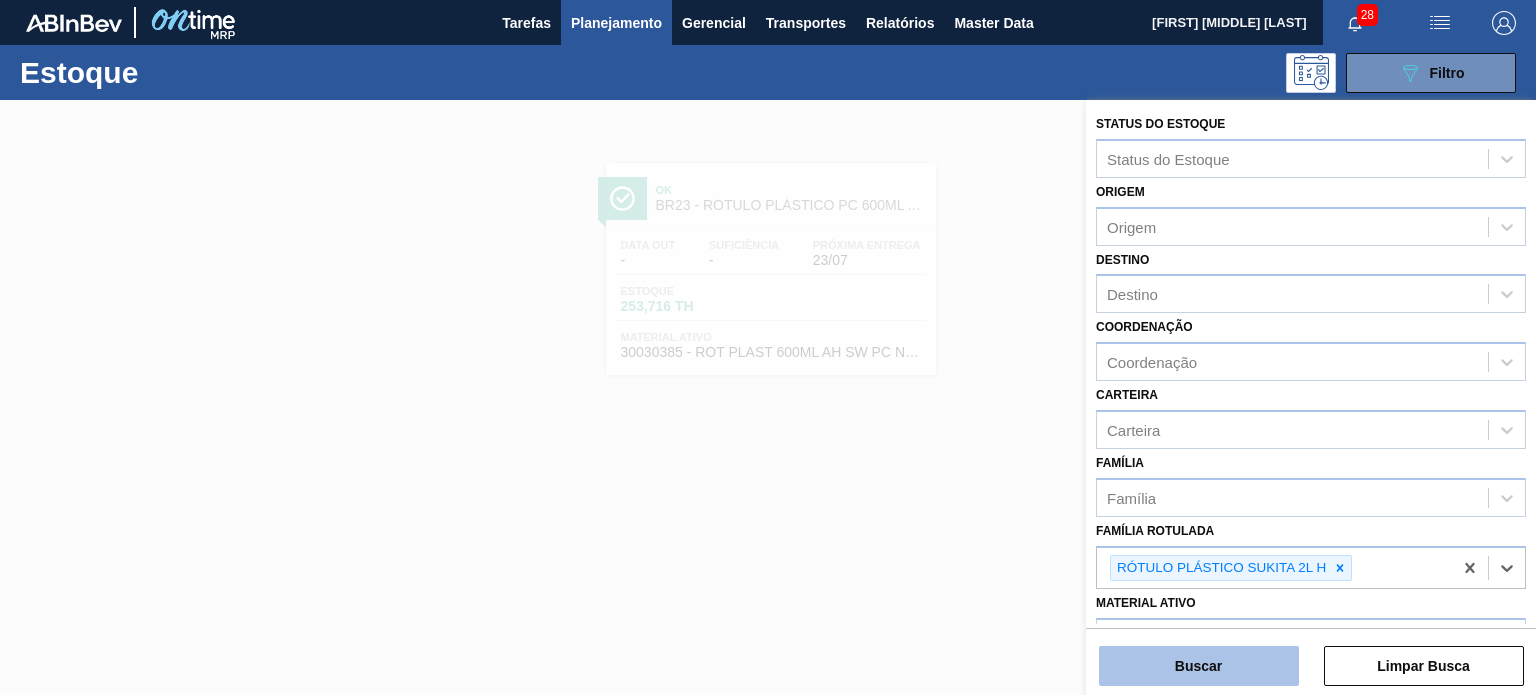 click on "Buscar" at bounding box center [1199, 666] 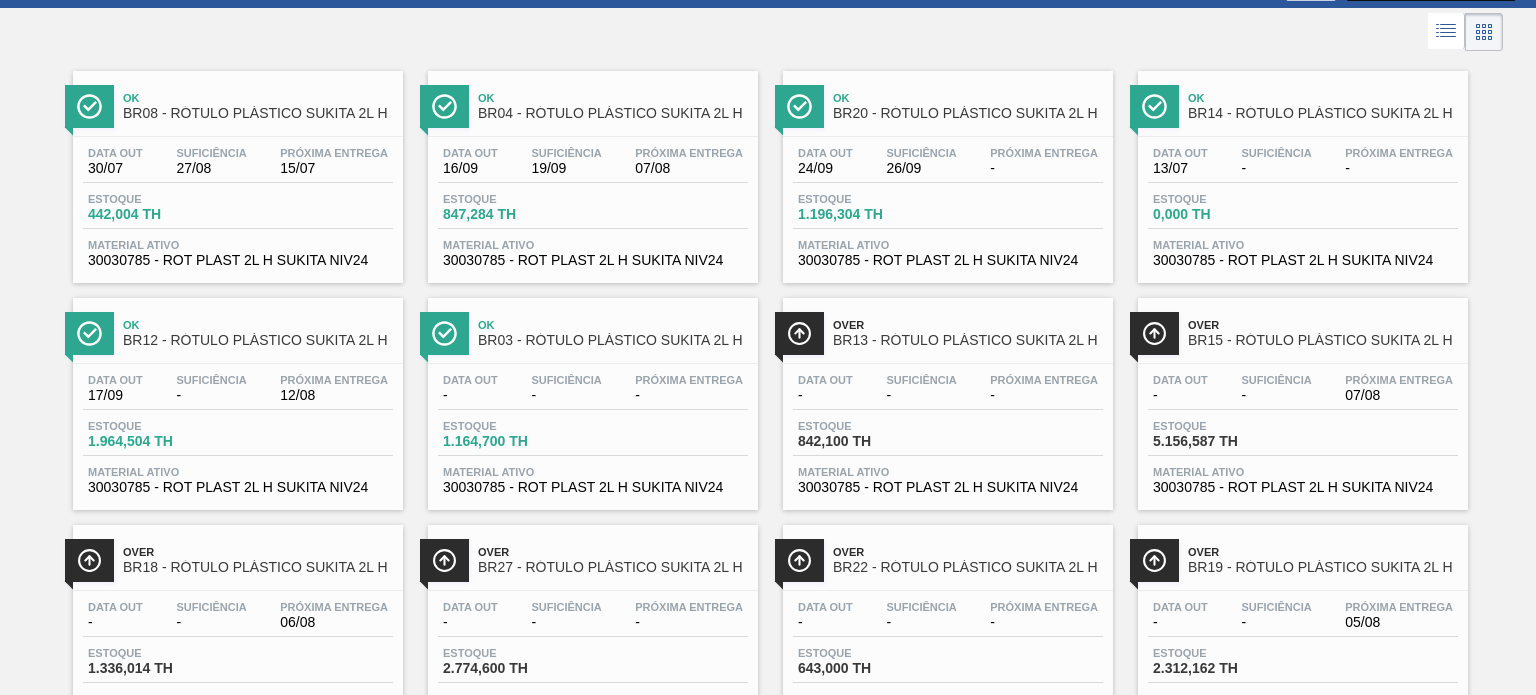 scroll, scrollTop: 0, scrollLeft: 0, axis: both 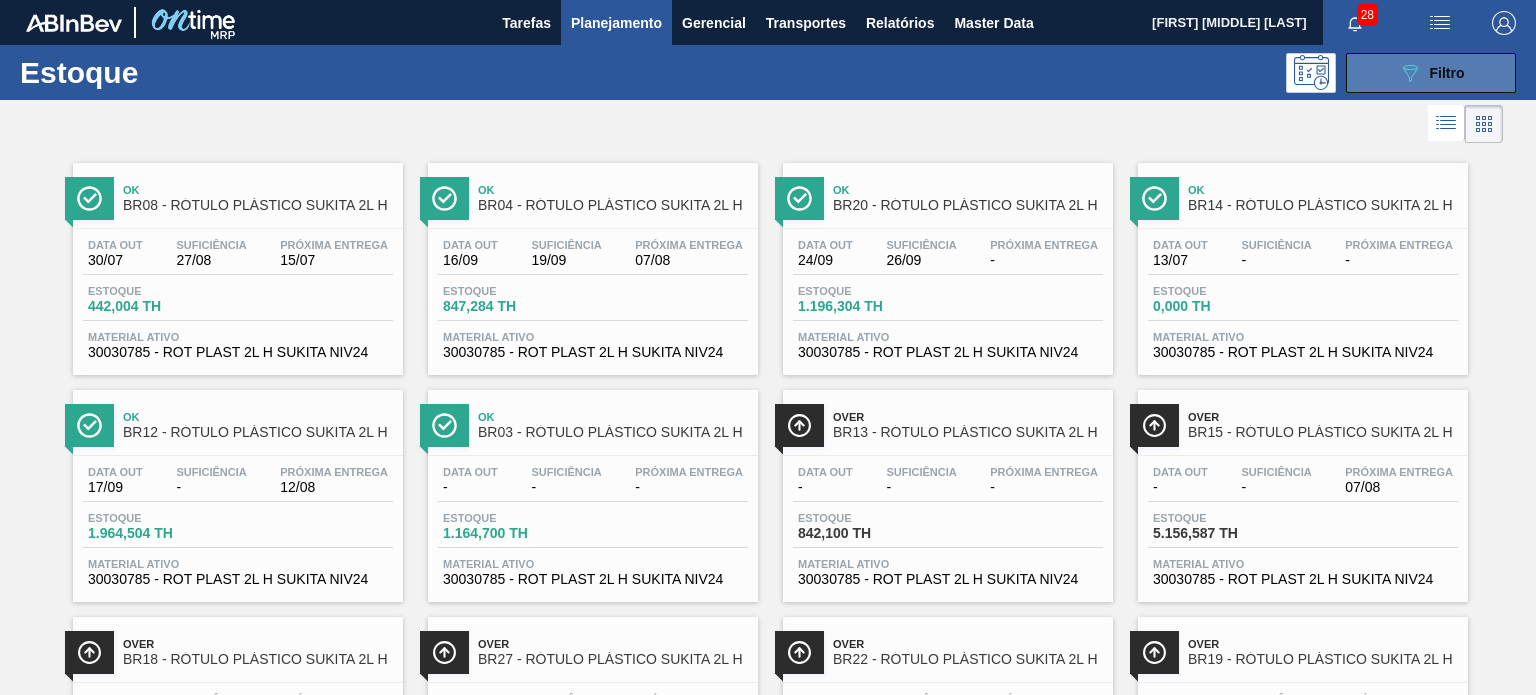 click on "089F7B8B-B2A5-4AFE-B5C0-19BA573D28AC Filtro" at bounding box center (1431, 73) 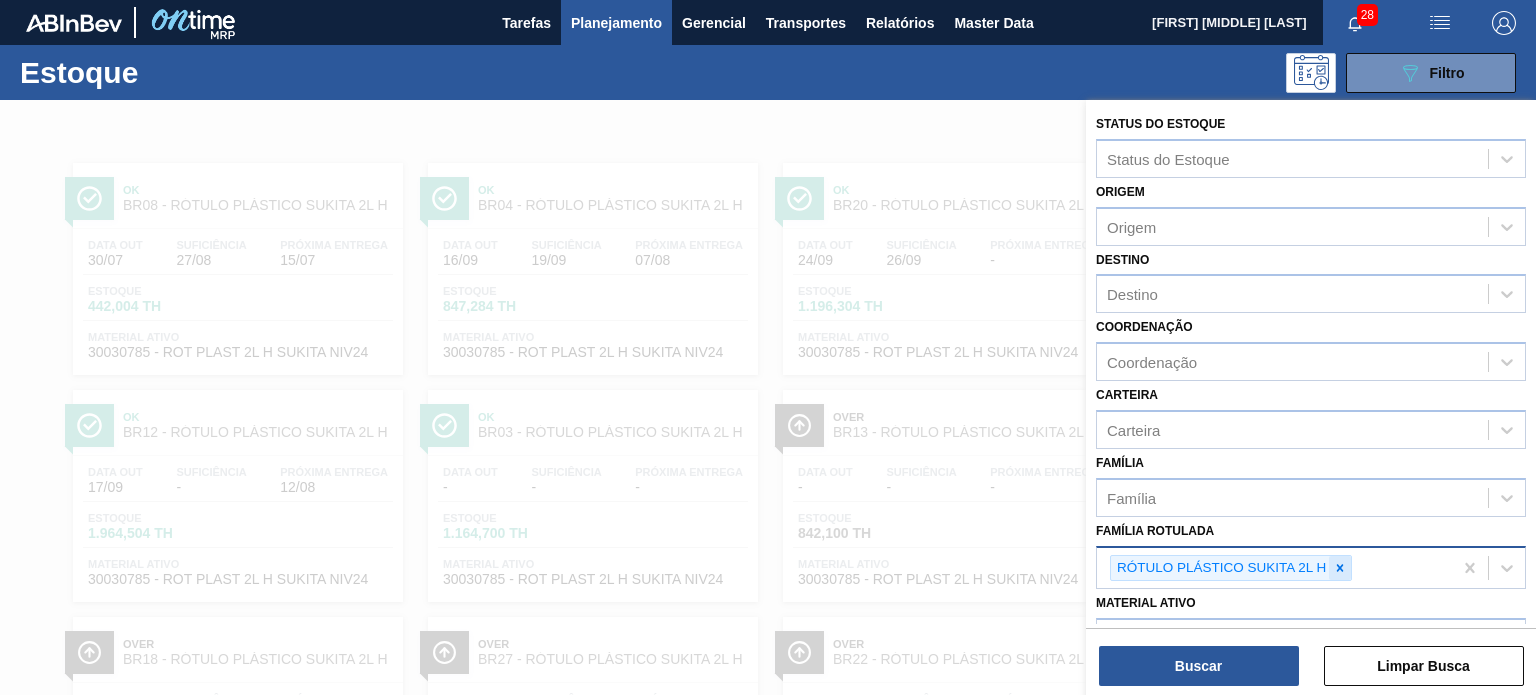 click 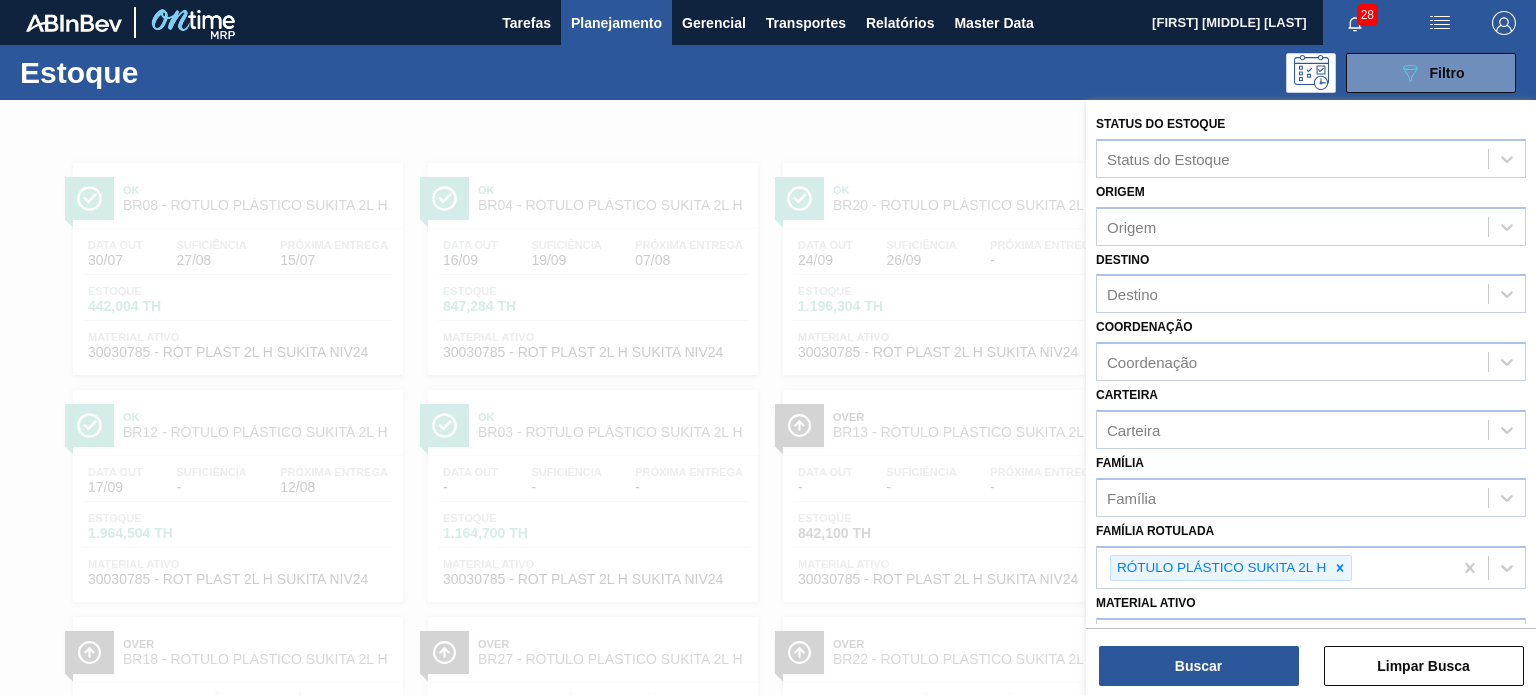 paste on "RÓTULO PLÁSTICO TÔNICA 1L H" 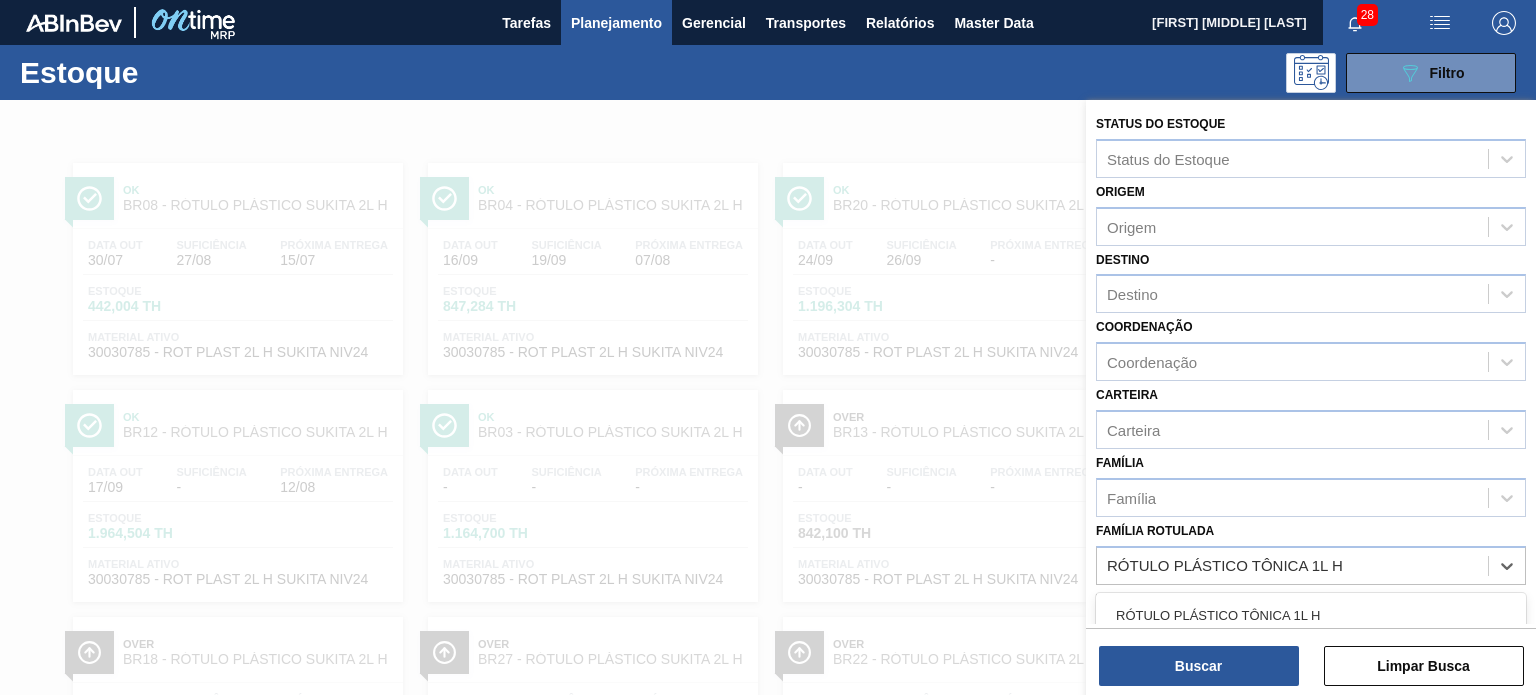 drag, startPoint x: 1289, startPoint y: 607, endPoint x: 1276, endPoint y: 625, distance: 22.203604 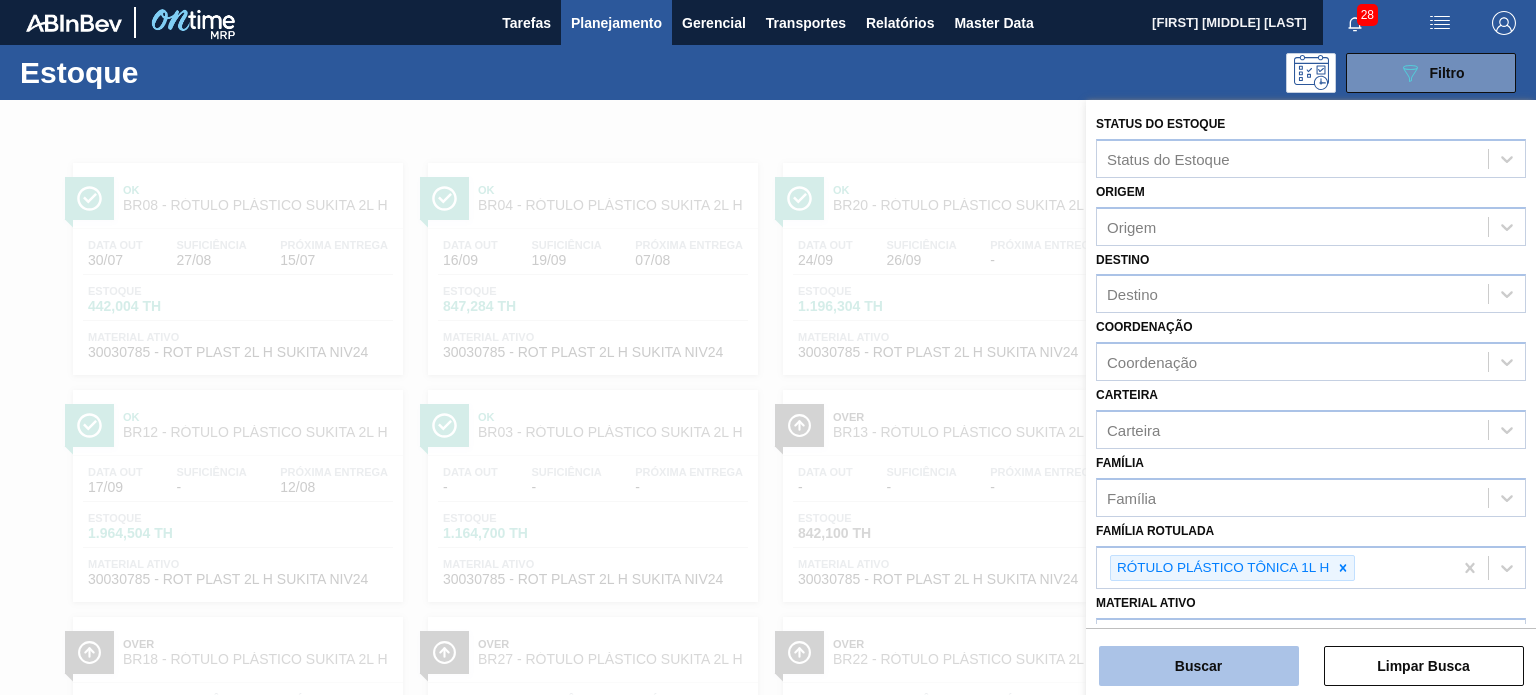 click on "Buscar" at bounding box center [1199, 666] 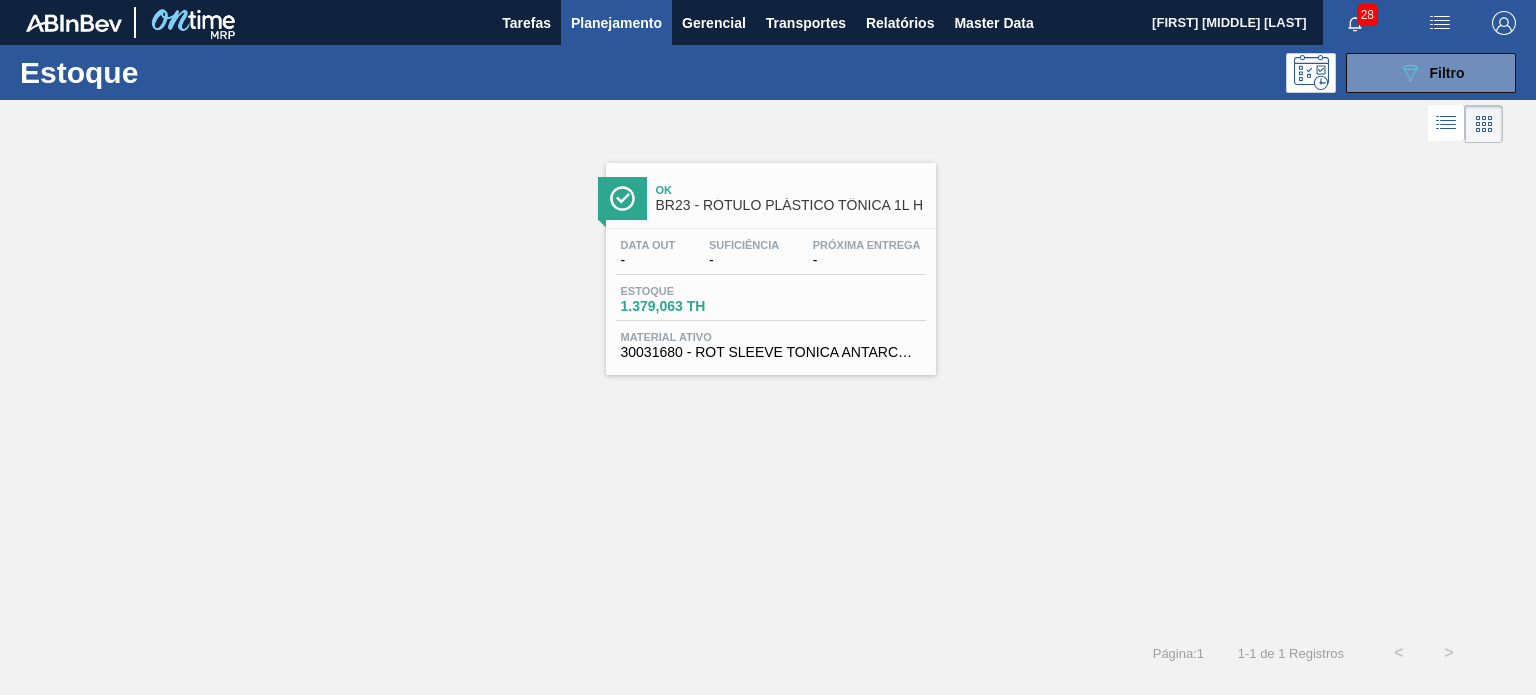 click on "Estoque 089F7B8B-B2A5-4AFE-B5C0-19BA573D28AC Filtro" at bounding box center [768, 72] 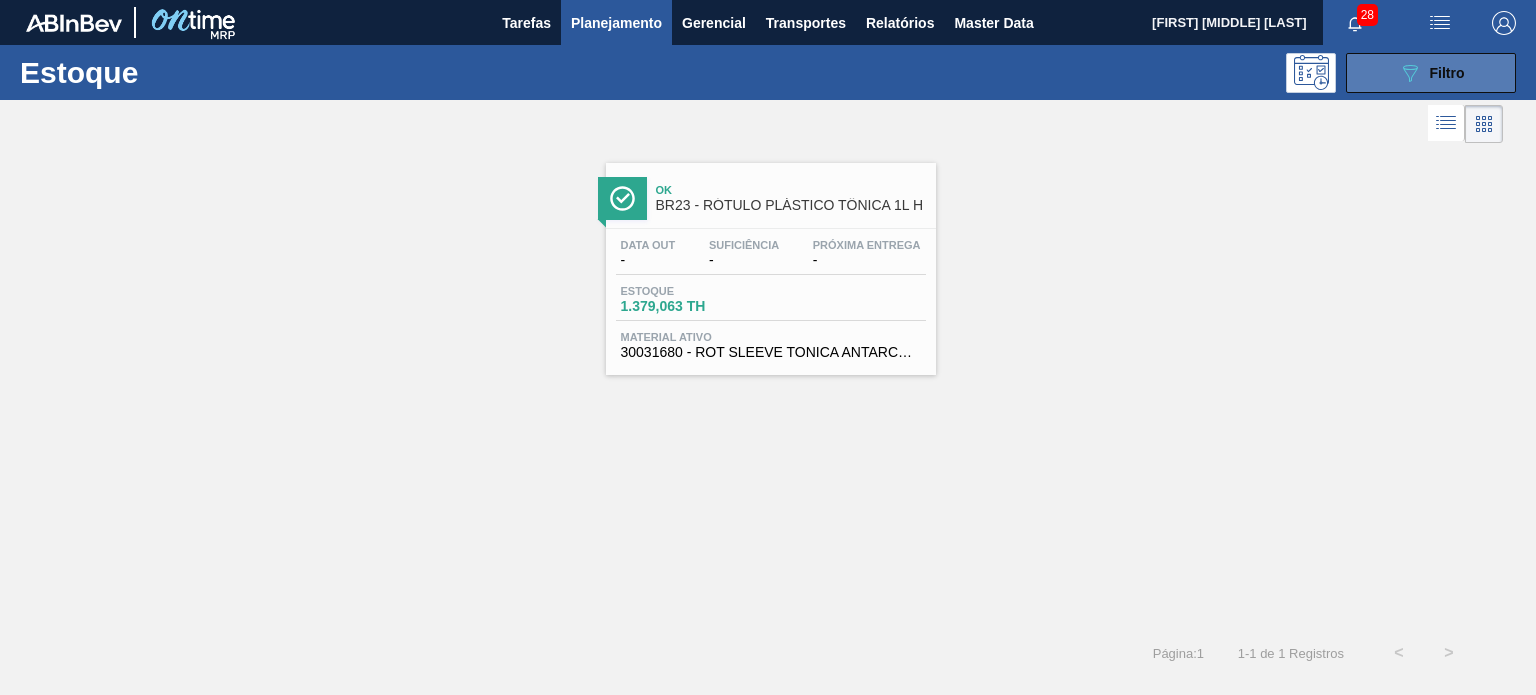 click on "089F7B8B-B2A5-4AFE-B5C0-19BA573D28AC Filtro" at bounding box center (1431, 73) 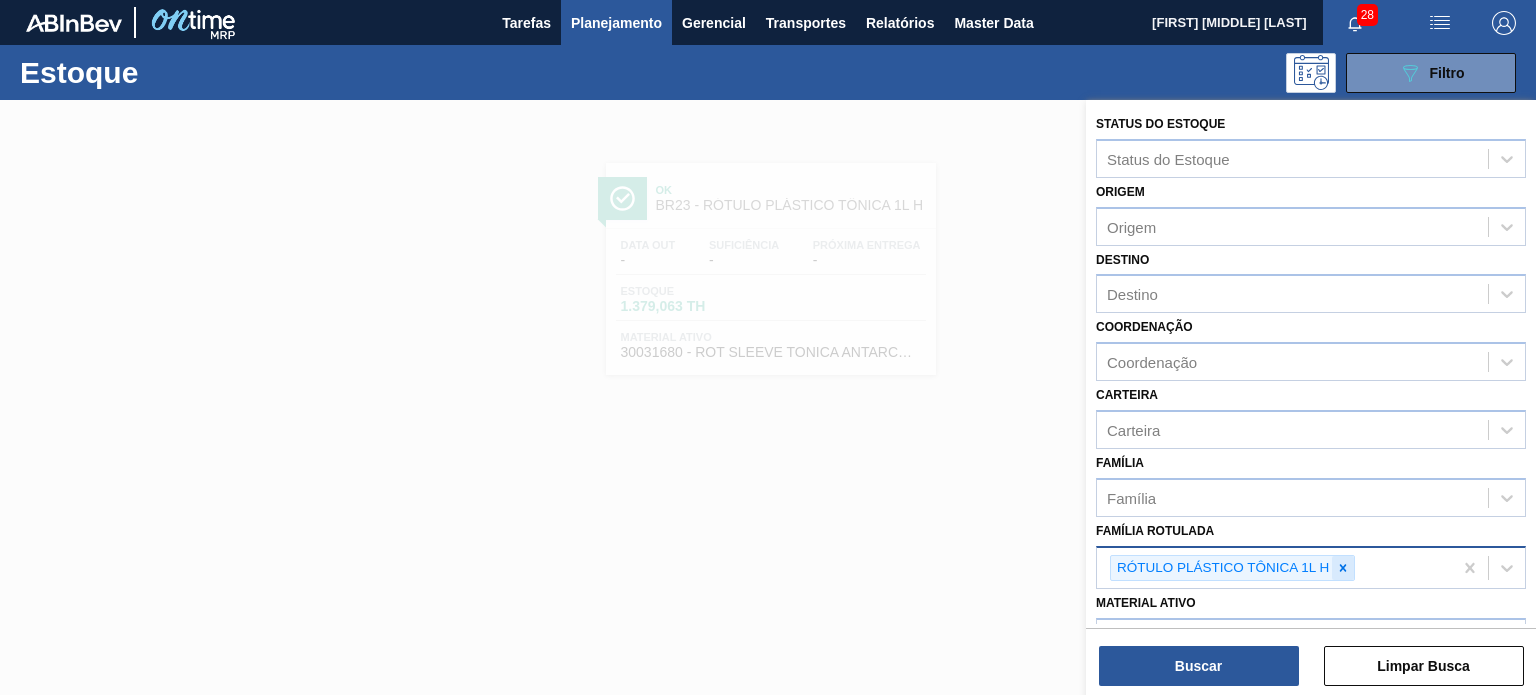 click 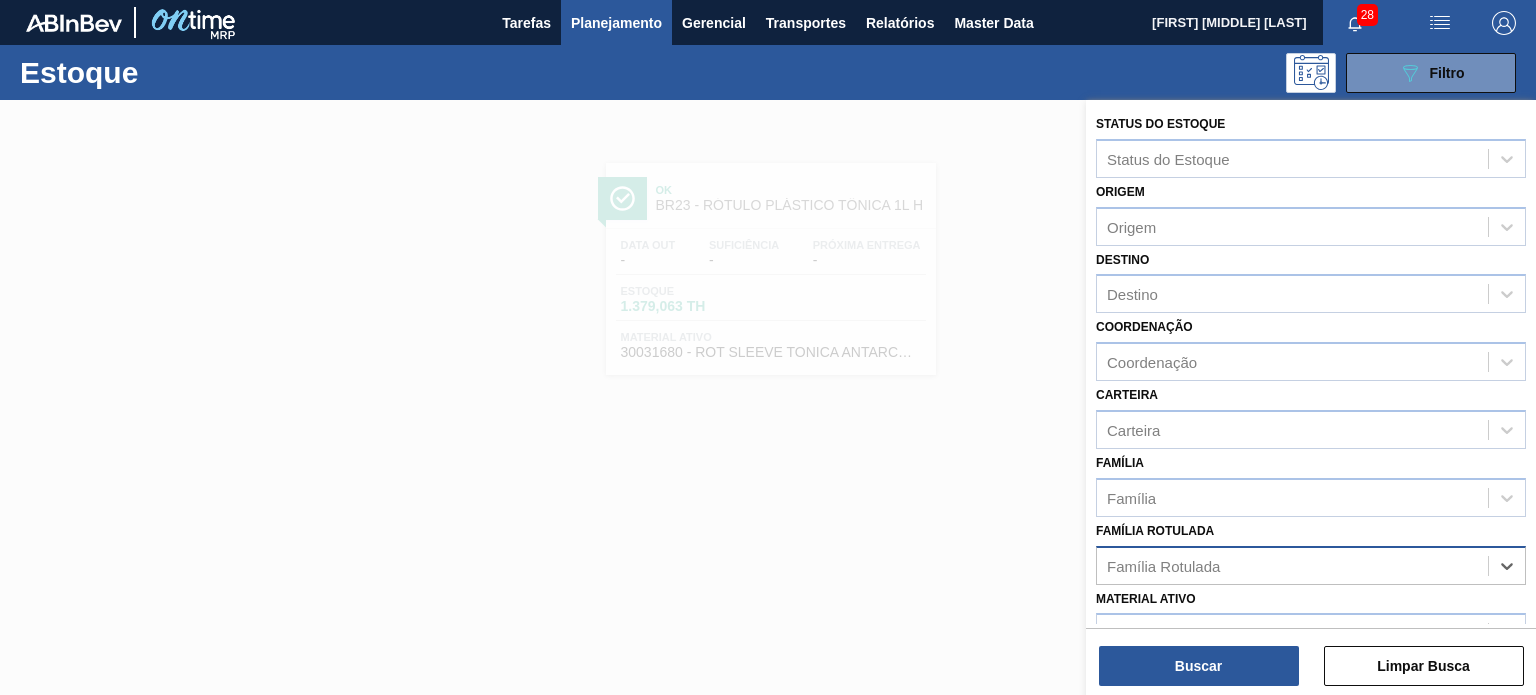paste on "RÓTULO PLÁSTICO TÔNICA ZERO 1L H" 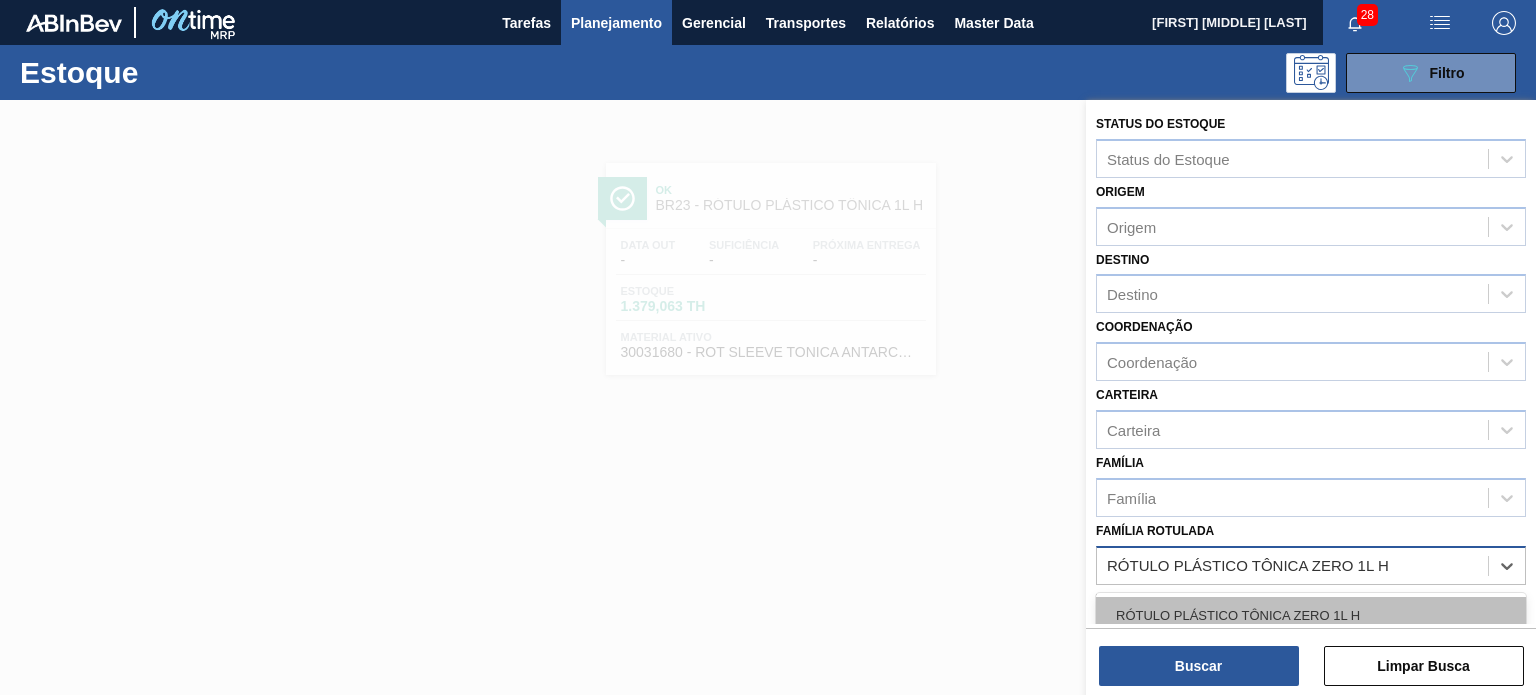 click on "RÓTULO PLÁSTICO TÔNICA ZERO 1L H" at bounding box center [1311, 615] 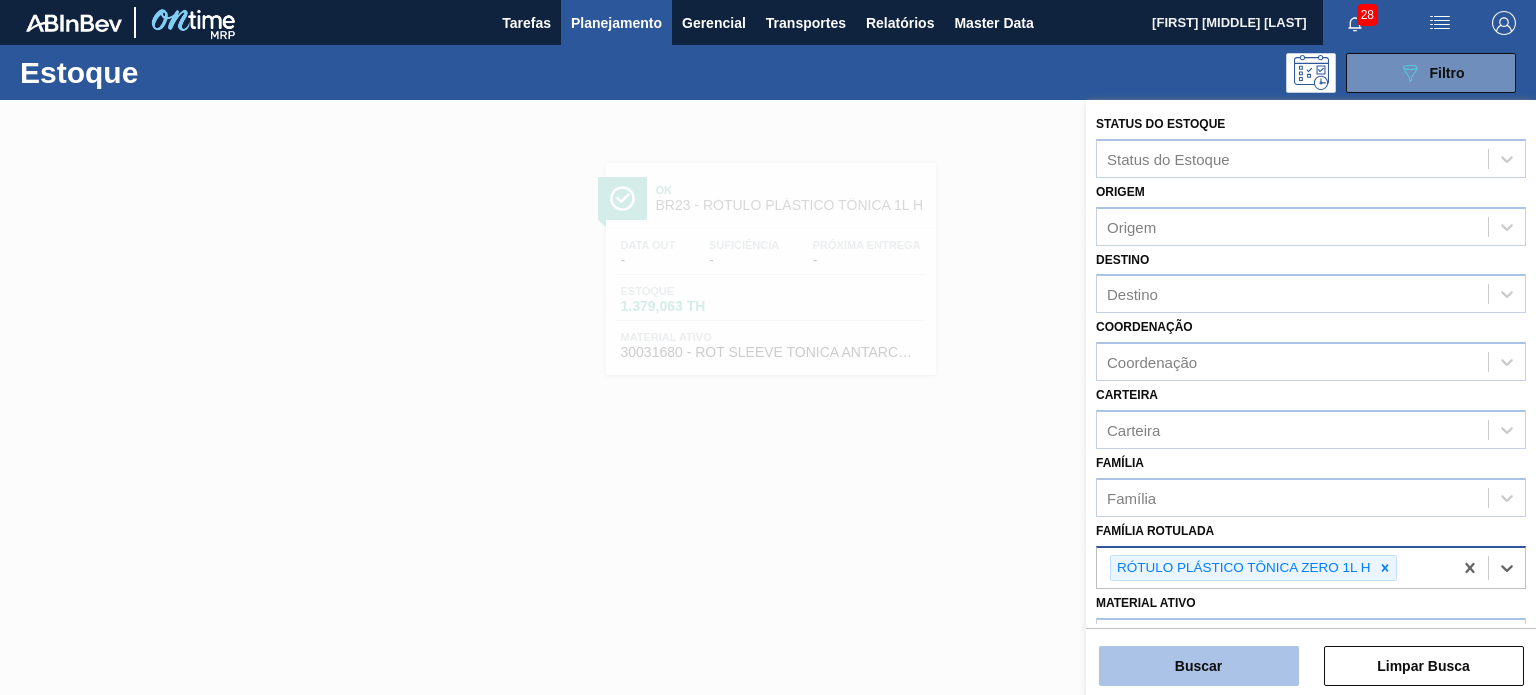 click on "Buscar" at bounding box center [1199, 666] 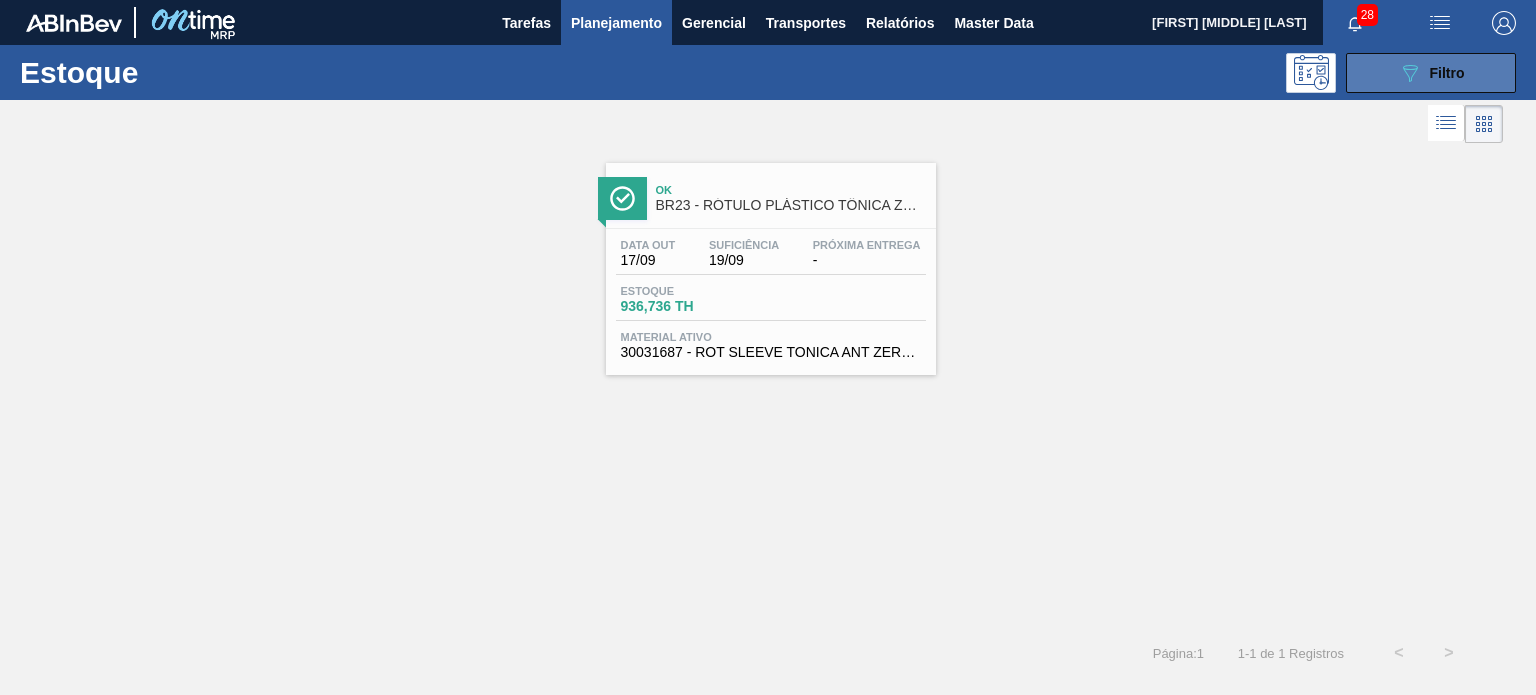 click on "Filtro" at bounding box center (1447, 73) 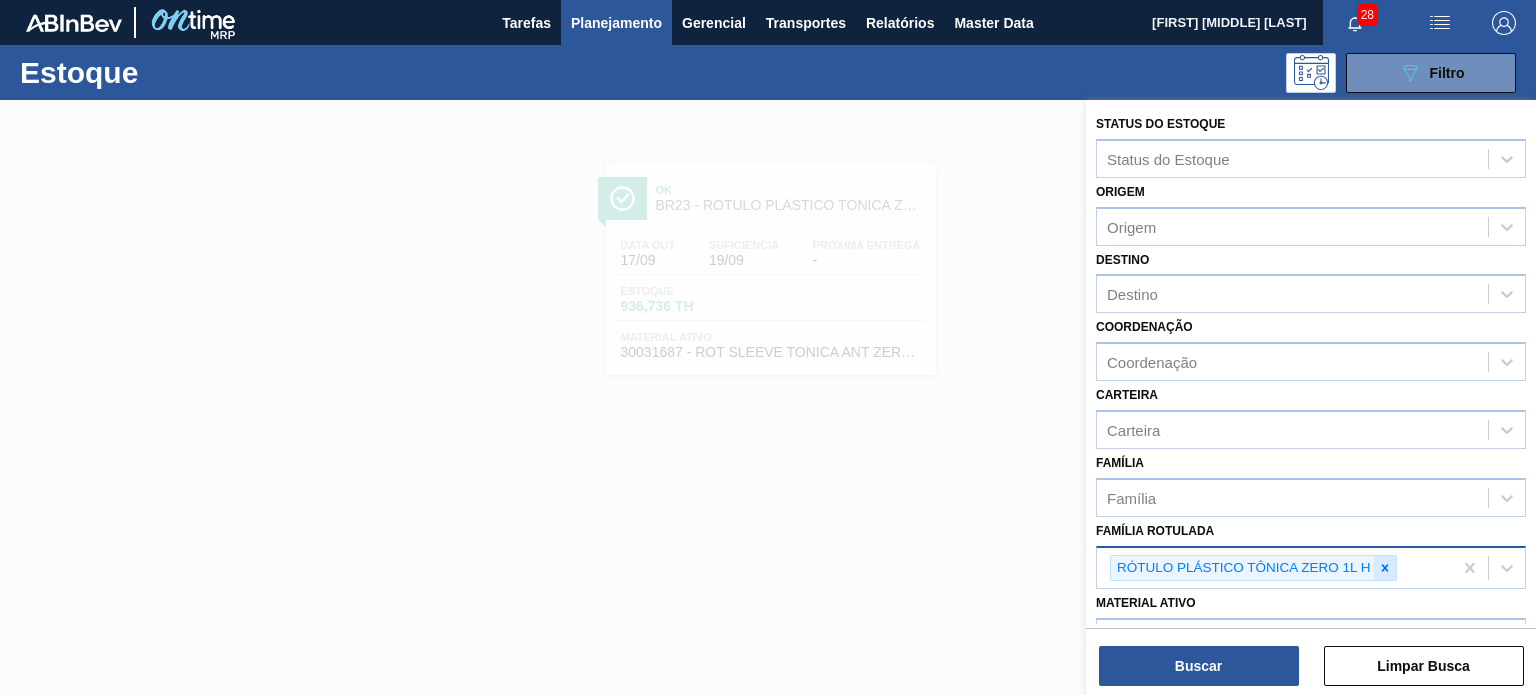 click 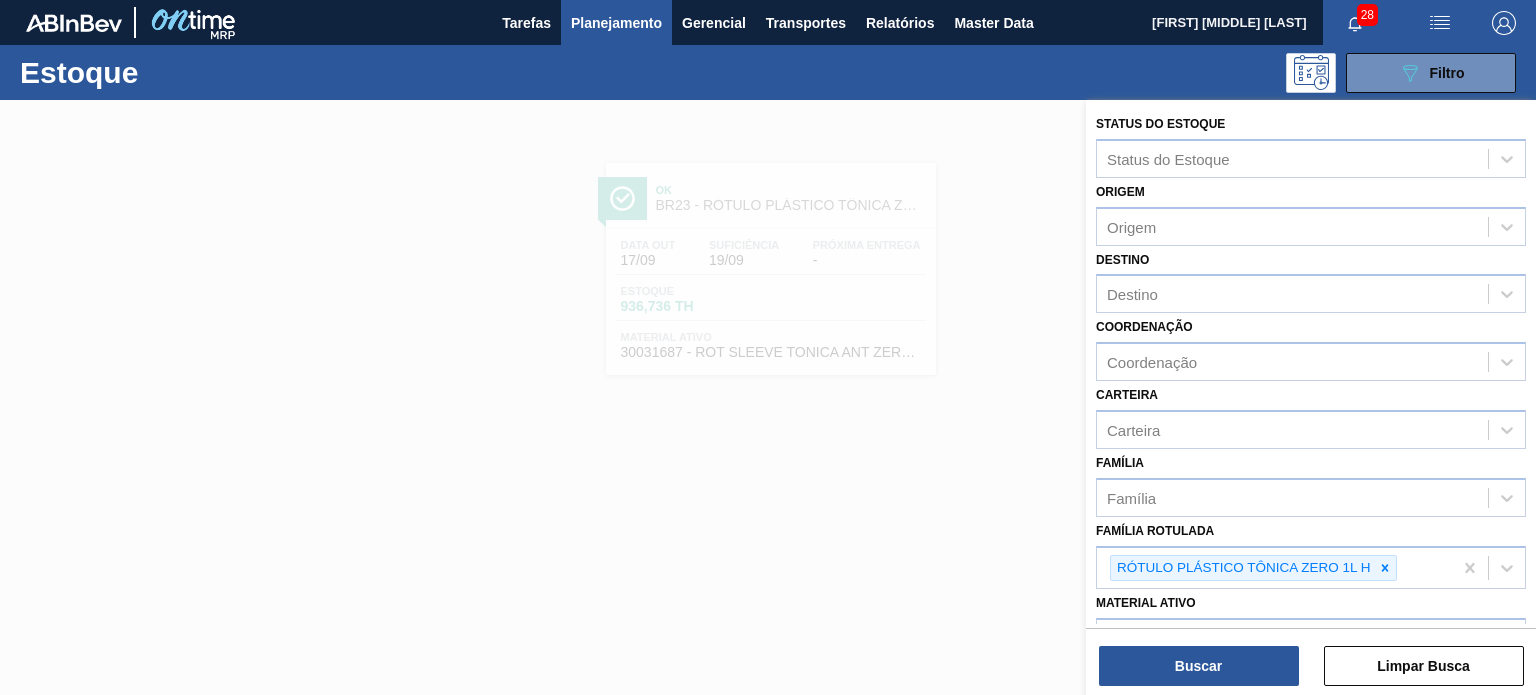 paste on "RÓTULO PLÁSTICO GCA 1,5L AH" 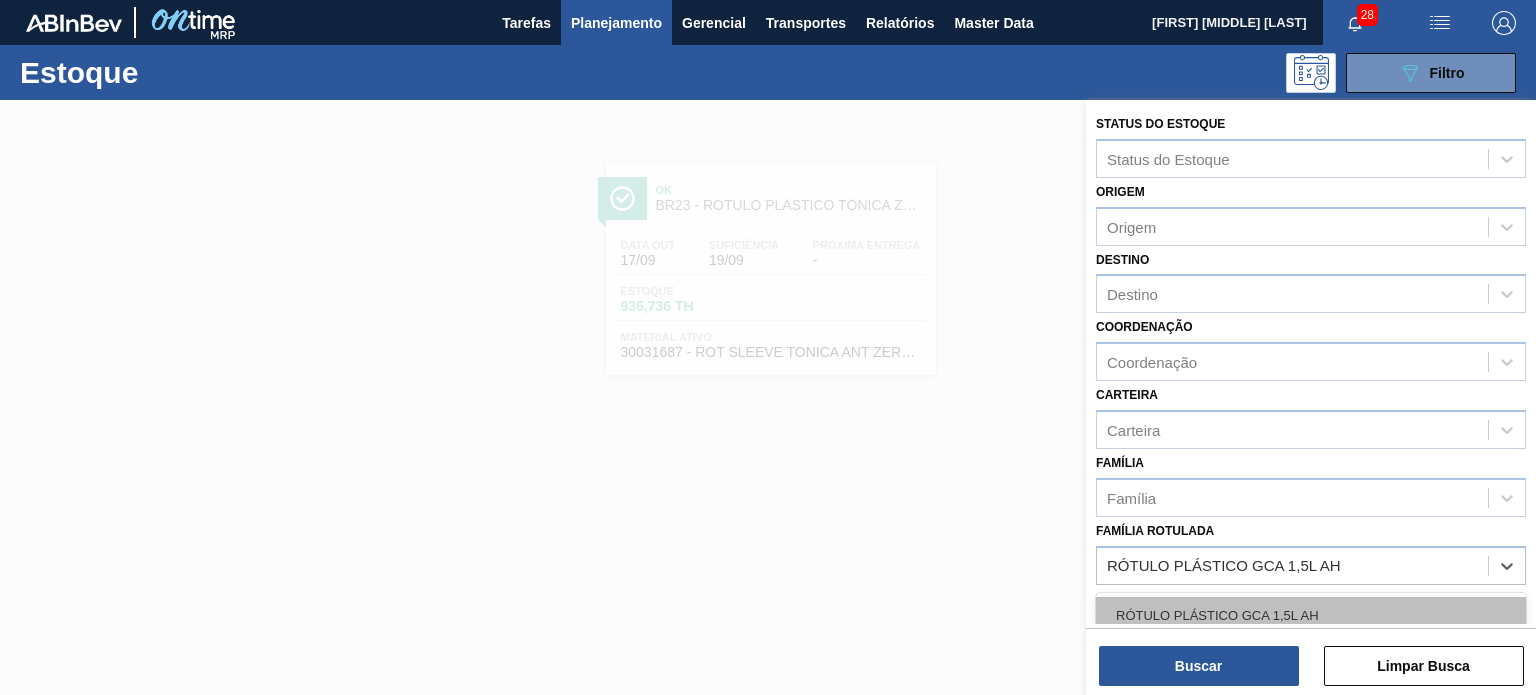 click on "RÓTULO PLÁSTICO GCA 1,5L AH" at bounding box center [1311, 615] 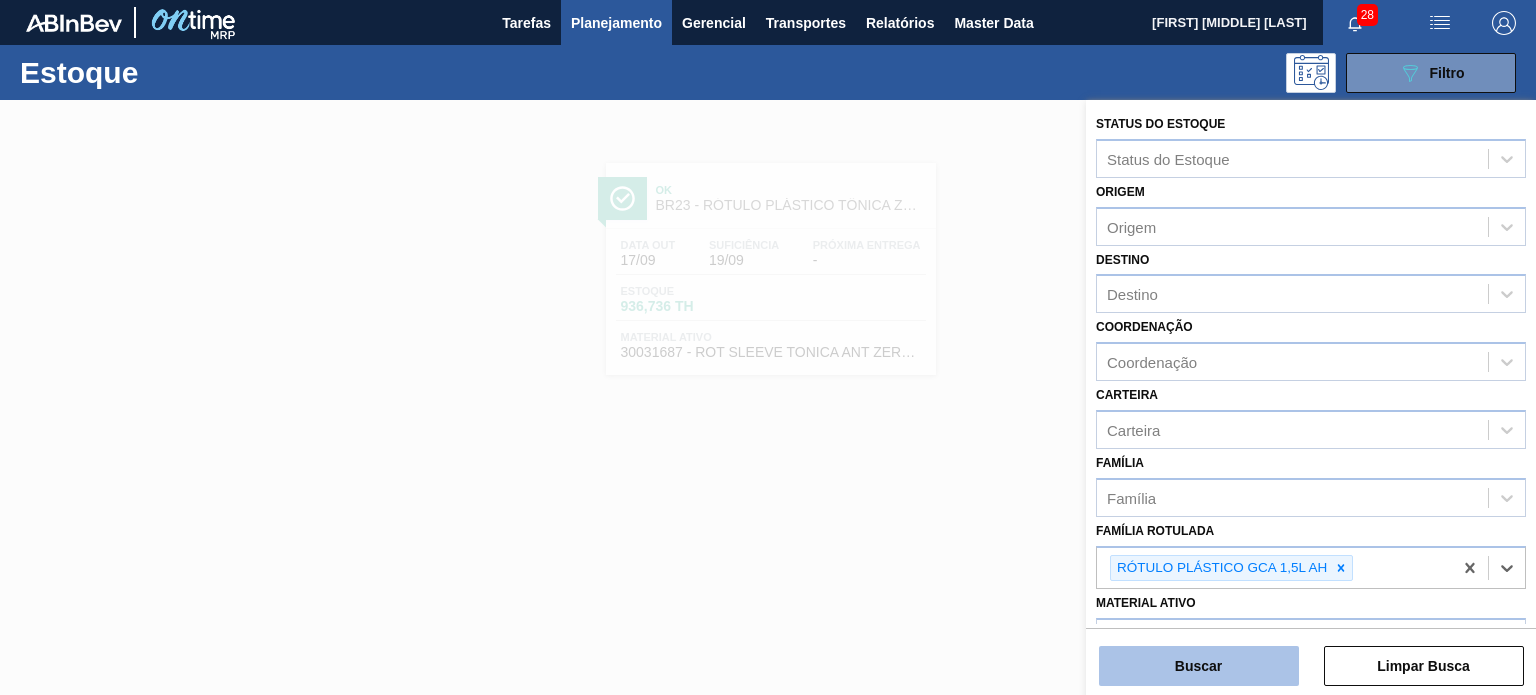 click on "Buscar" at bounding box center (1199, 666) 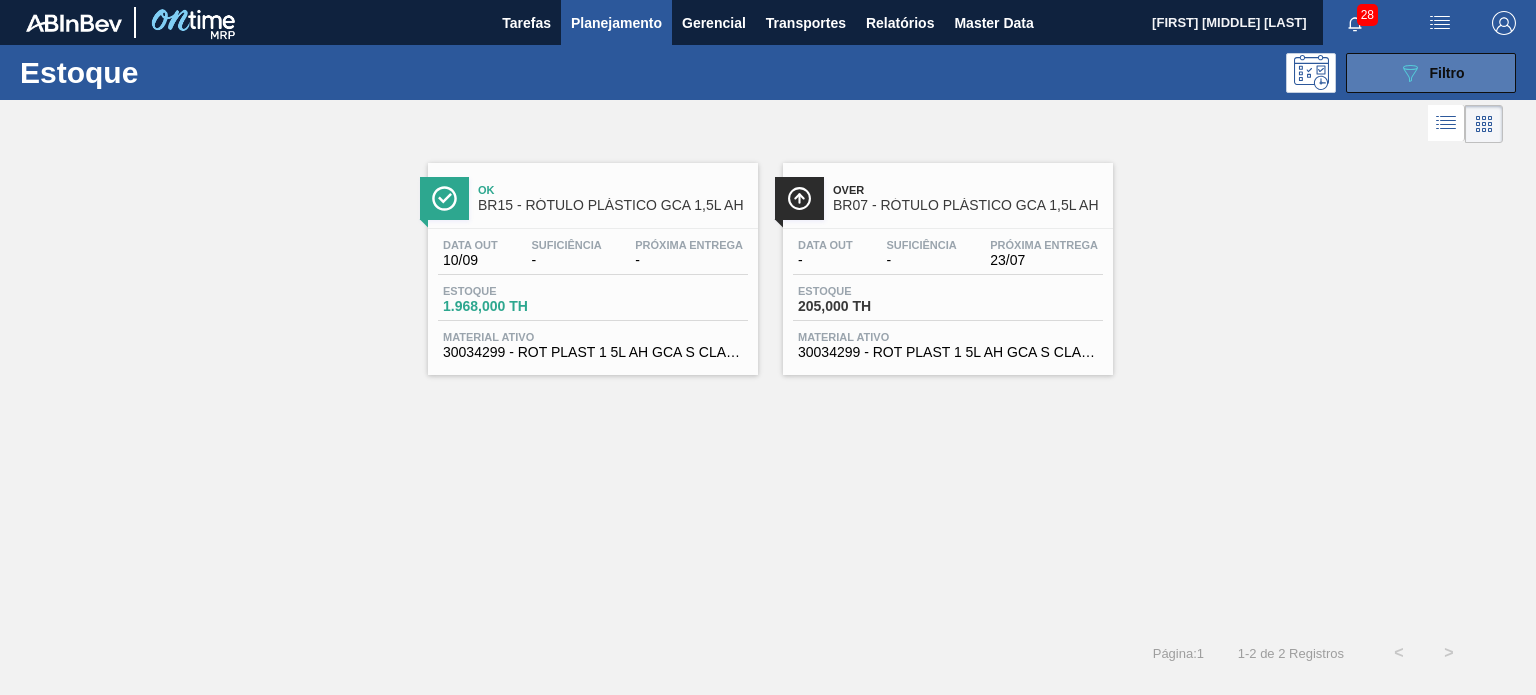 click on "089F7B8B-B2A5-4AFE-B5C0-19BA573D28AC Filtro" at bounding box center (1431, 73) 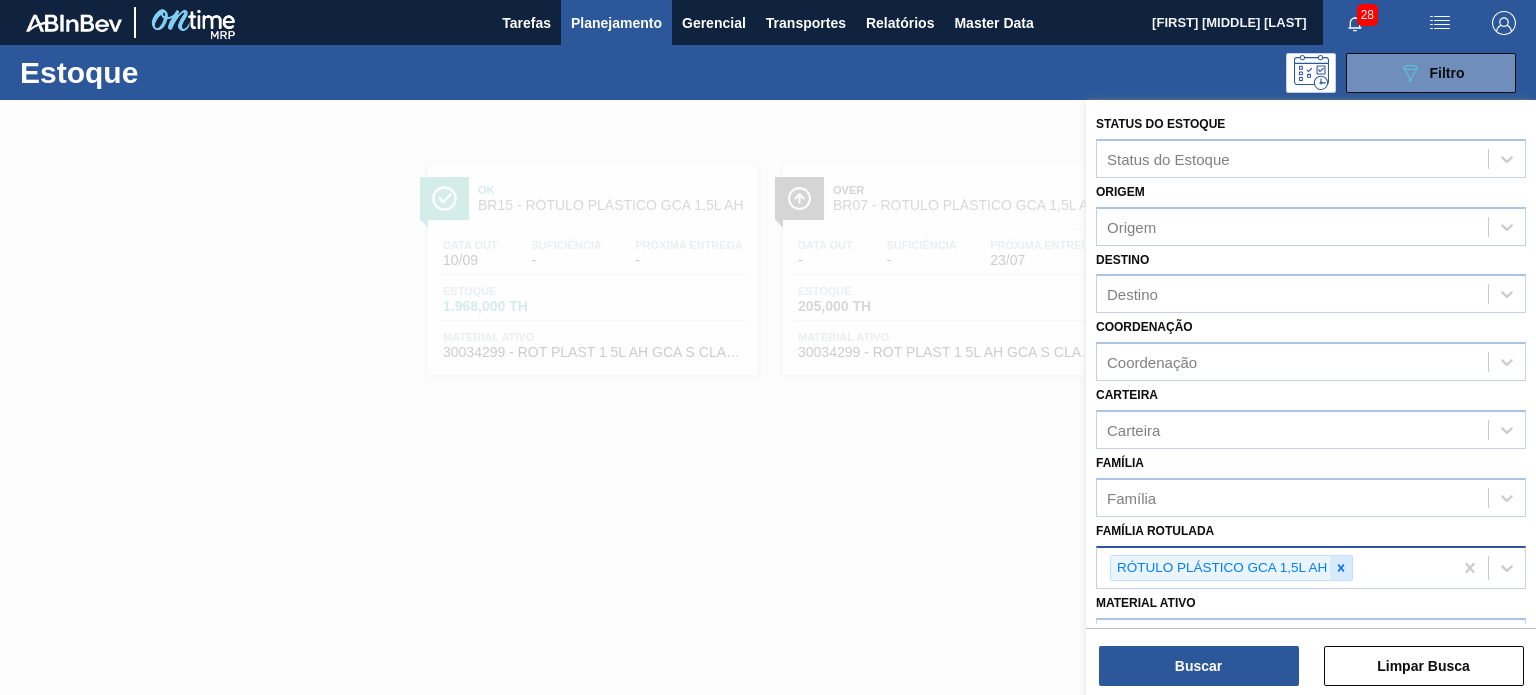 click 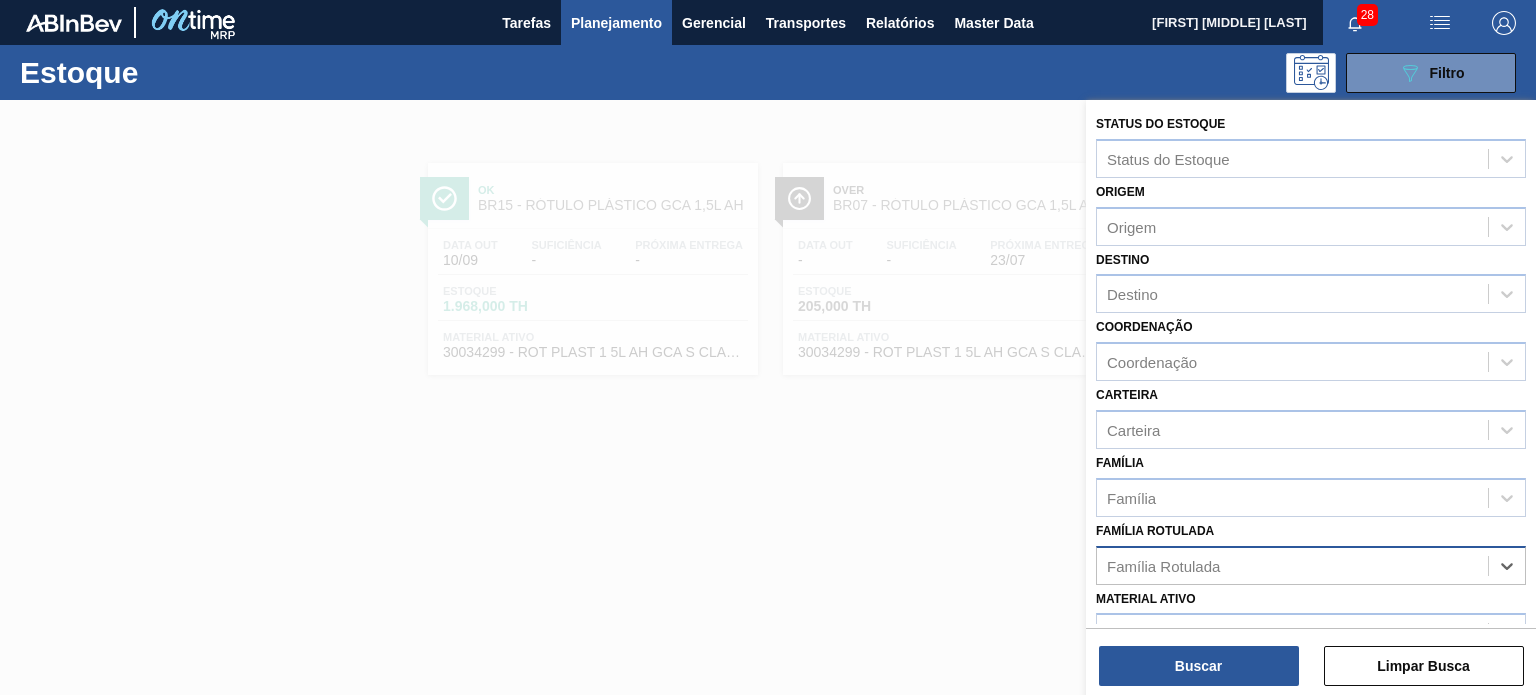paste on "RÓTULO PLÁSTICO SUKITA UVA MISTA 2L AH" 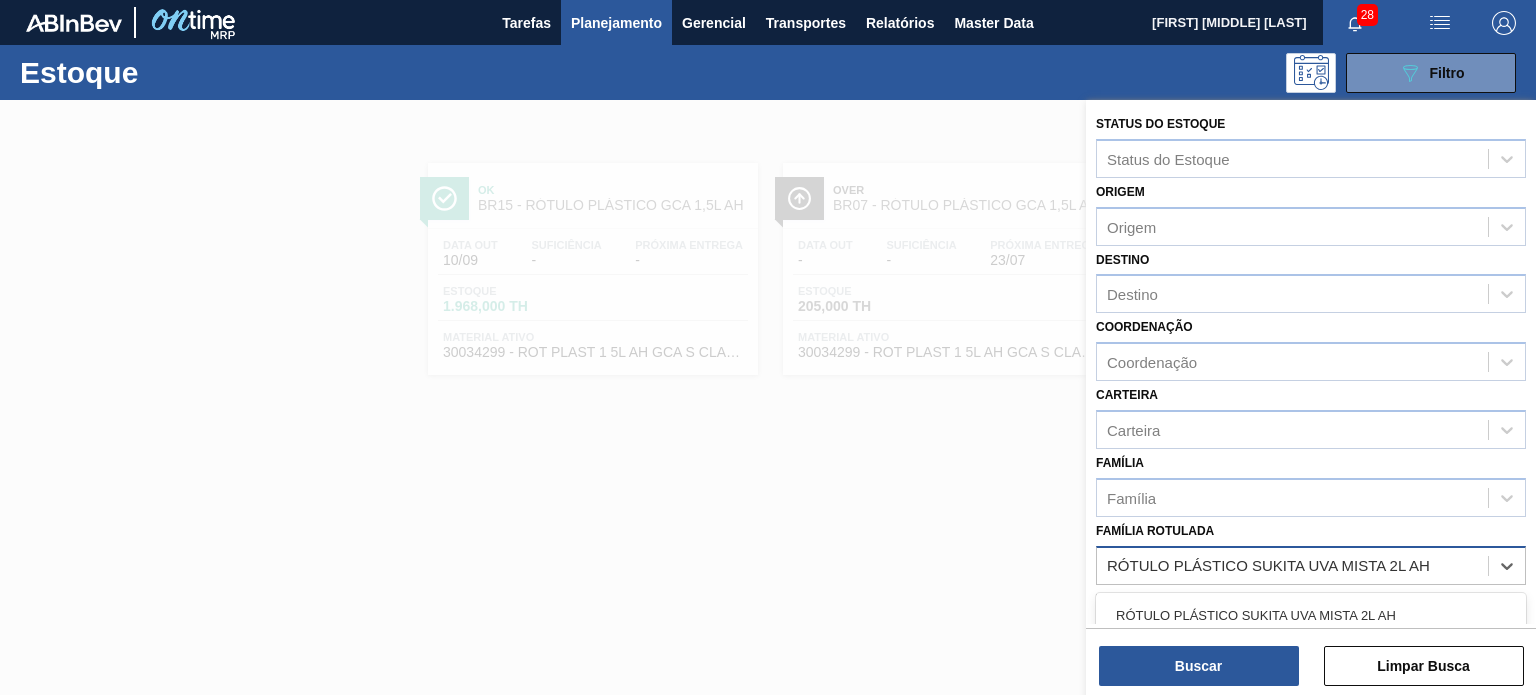 click on "RÓTULO PLÁSTICO SUKITA UVA MISTA 2L AH" at bounding box center (1311, 615) 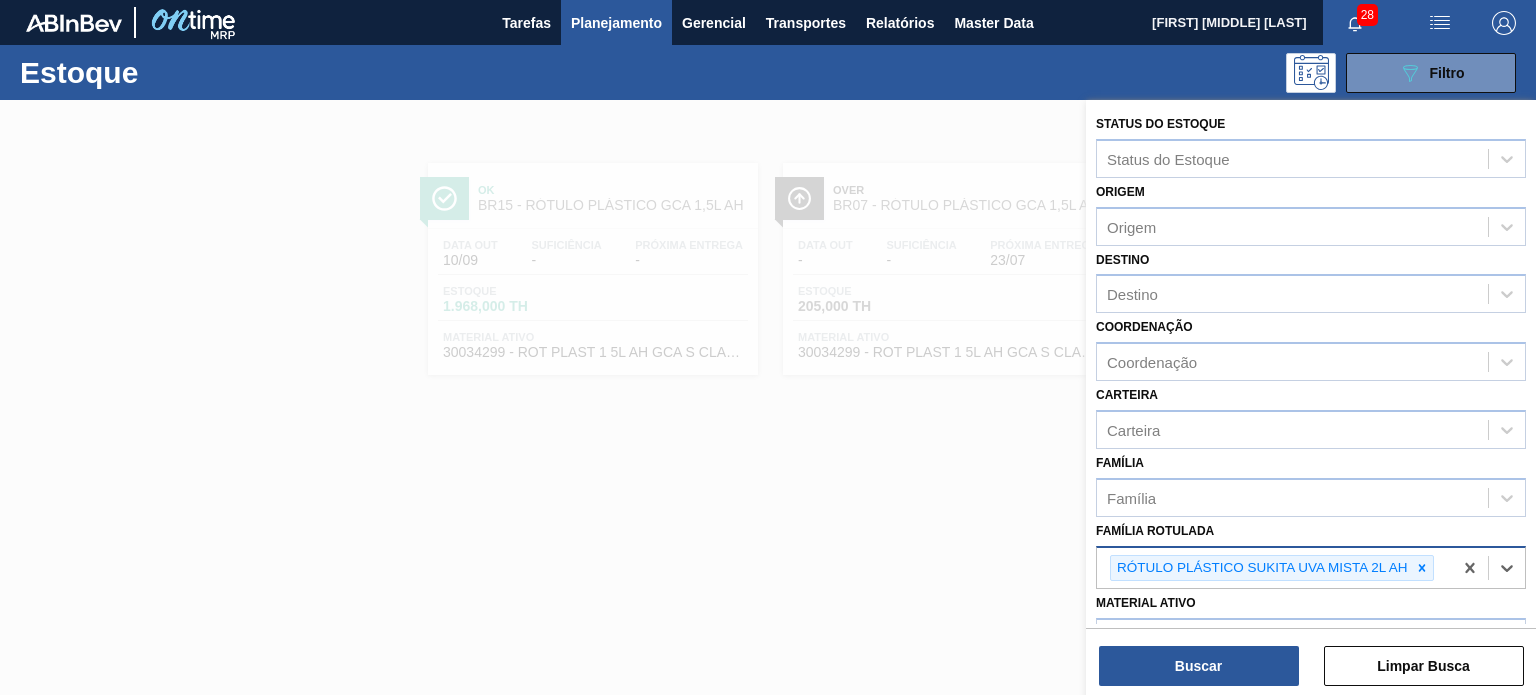 click on "Buscar Limpar Busca" at bounding box center [1311, 656] 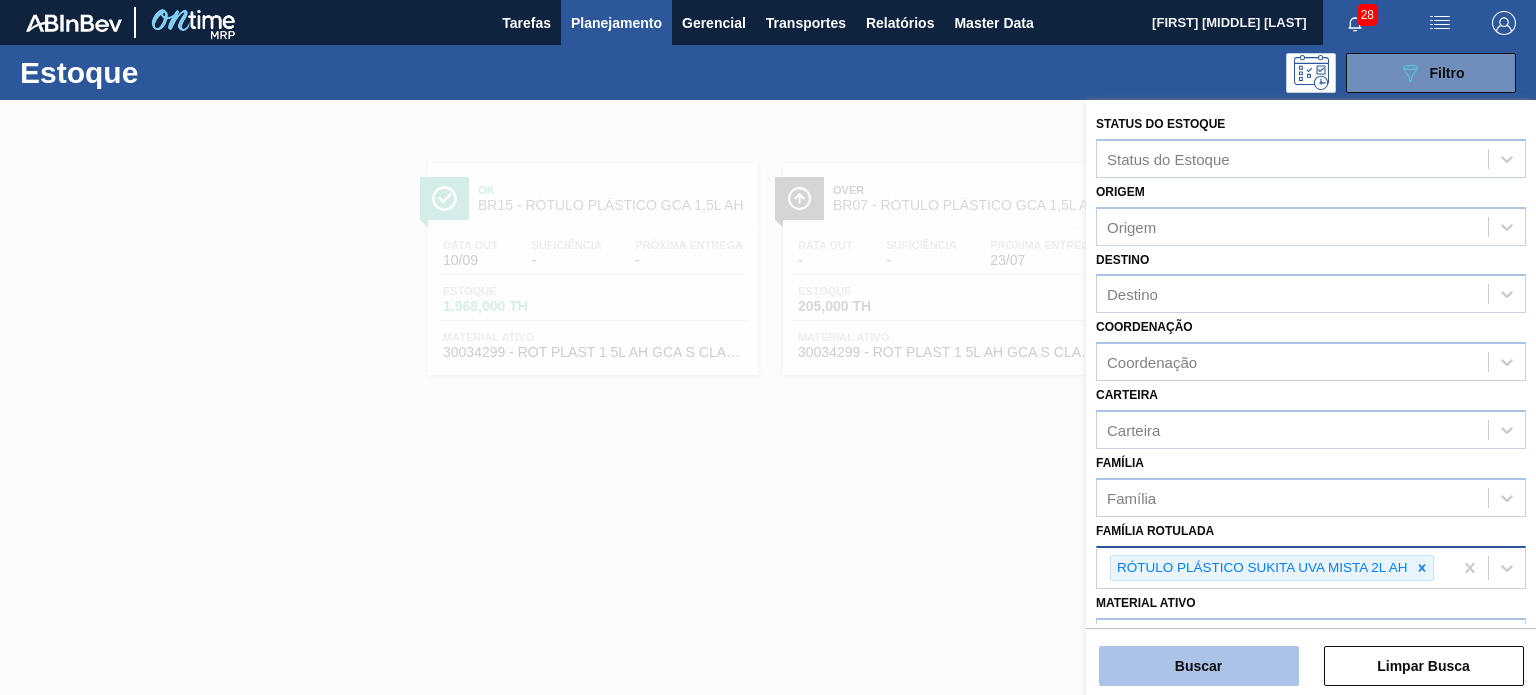 click on "Buscar" at bounding box center (1199, 666) 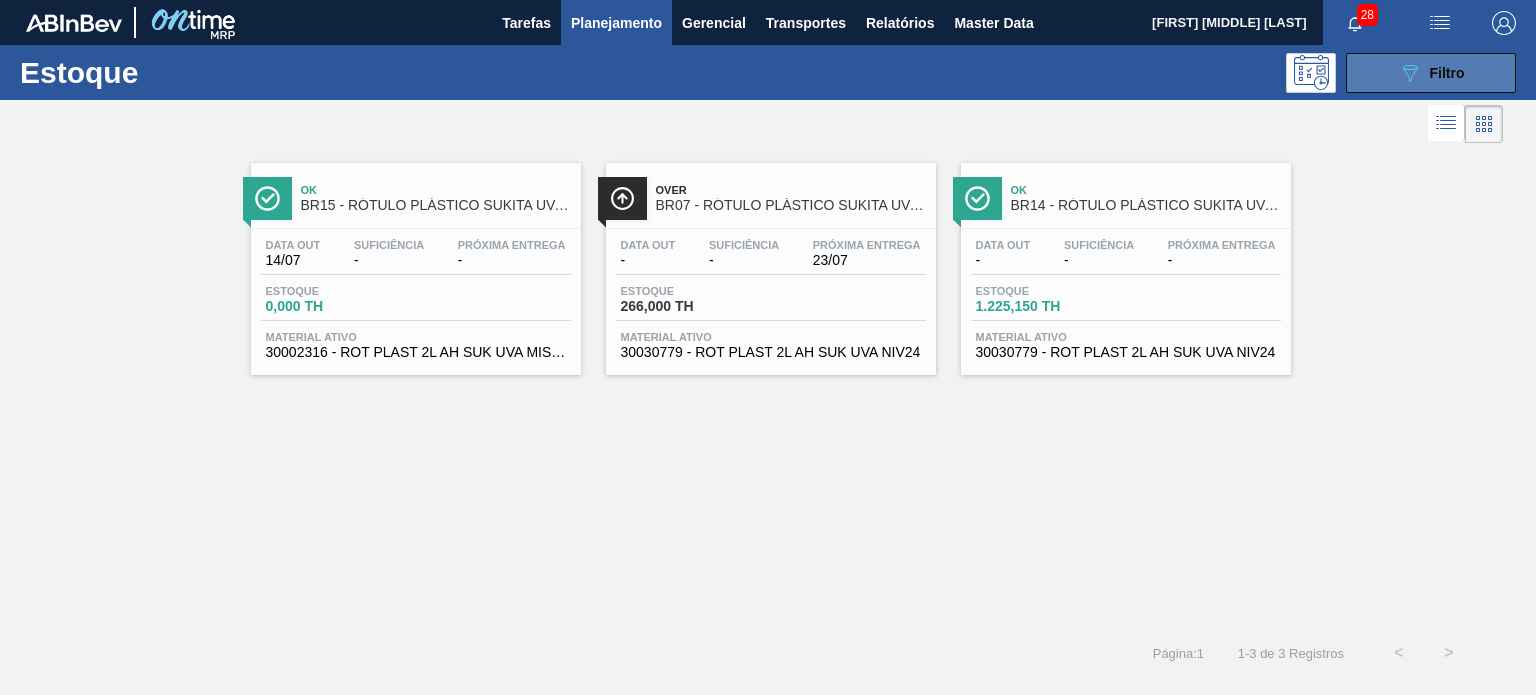 click on "Filtro" at bounding box center (1447, 73) 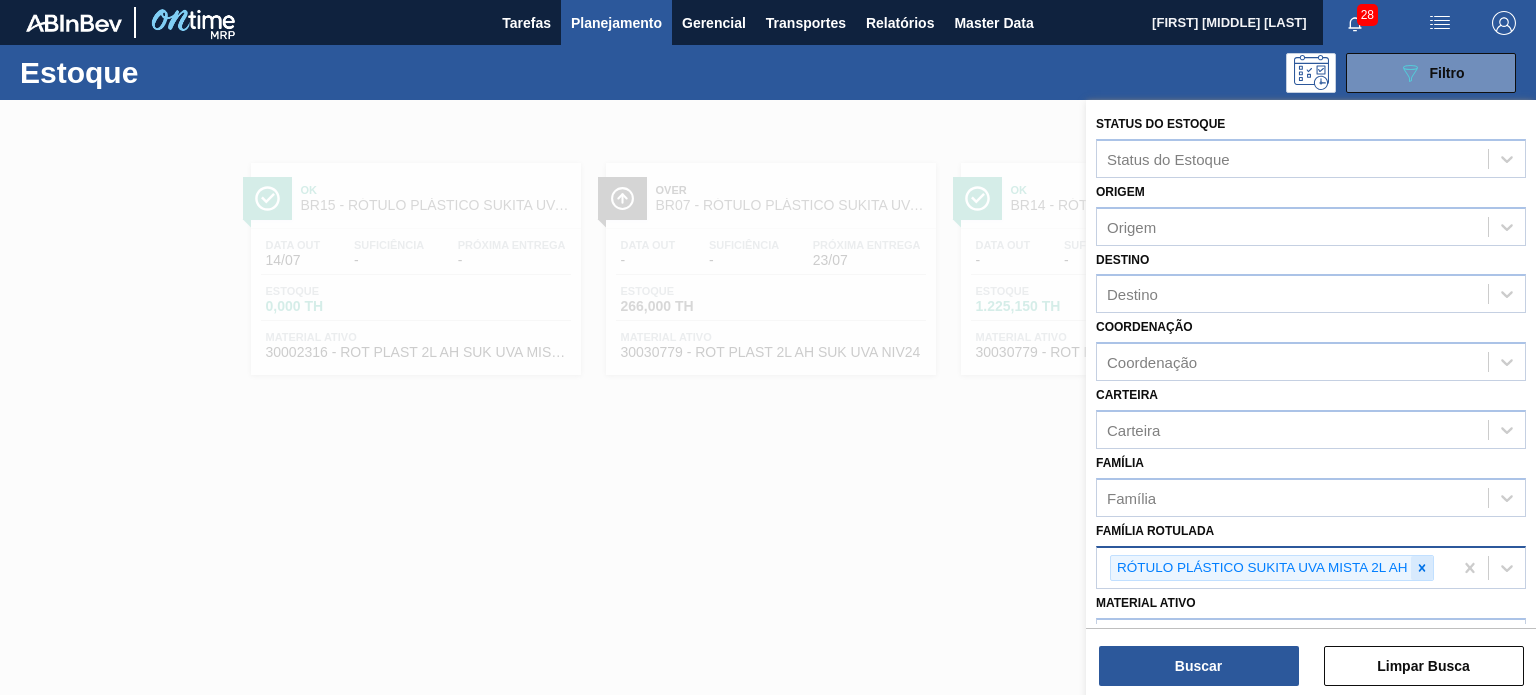 click 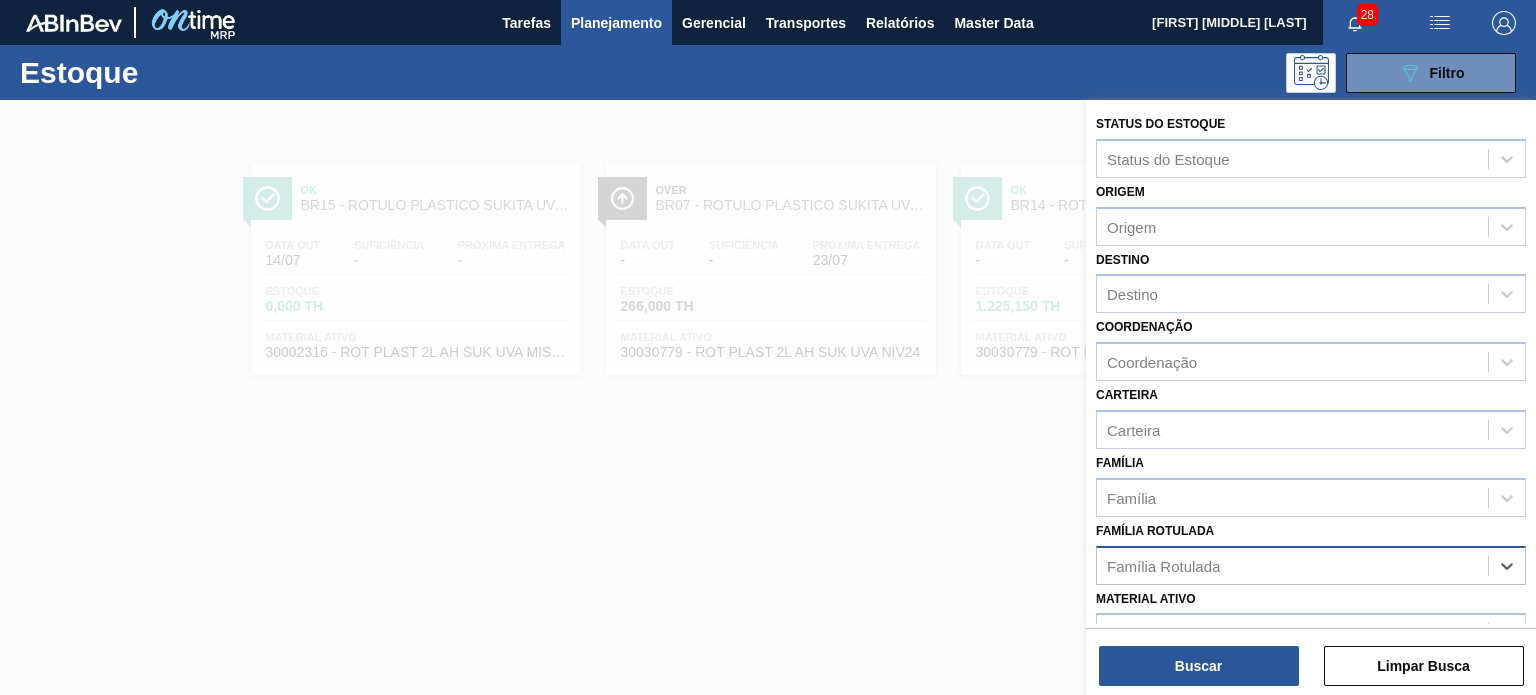 paste on "ROT PLAST. 1L AH PC BLACK" 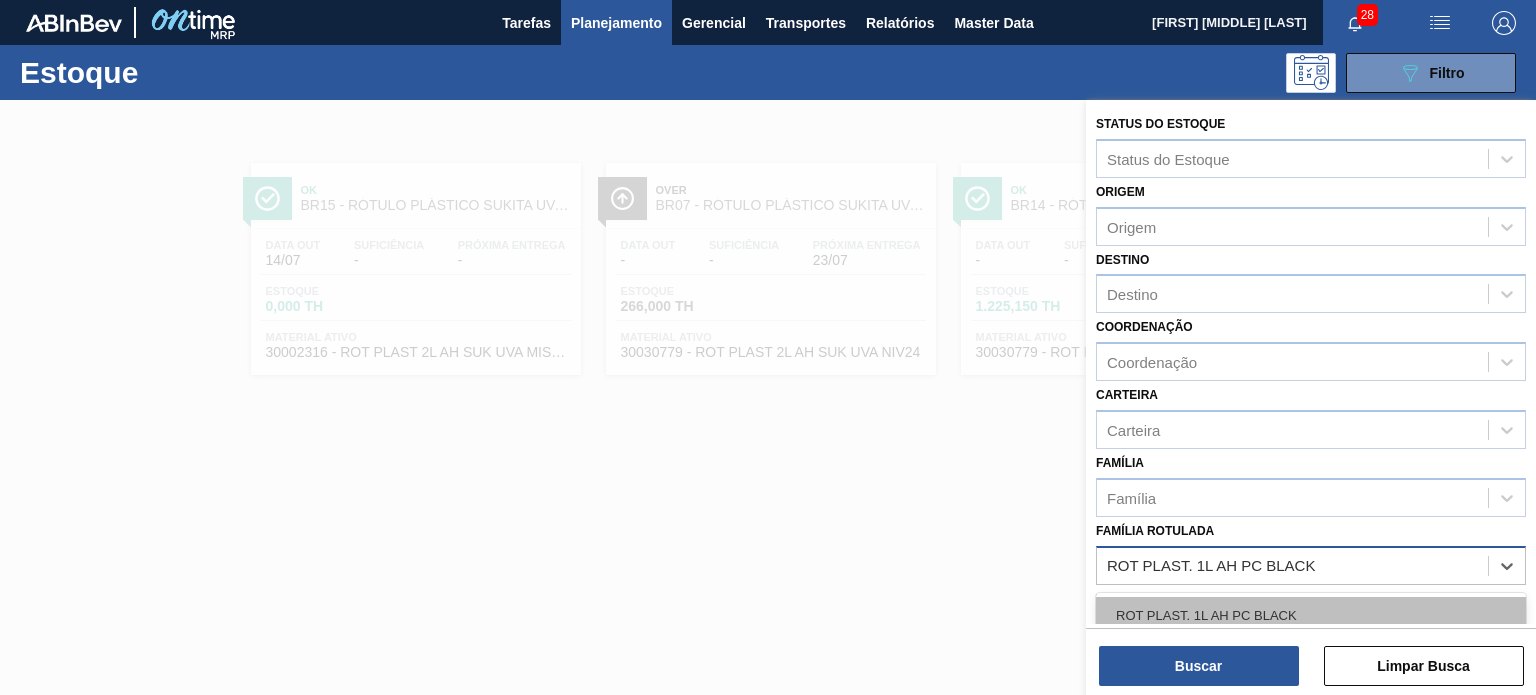 click on "ROT PLAST. 1L AH PC BLACK" at bounding box center (1311, 615) 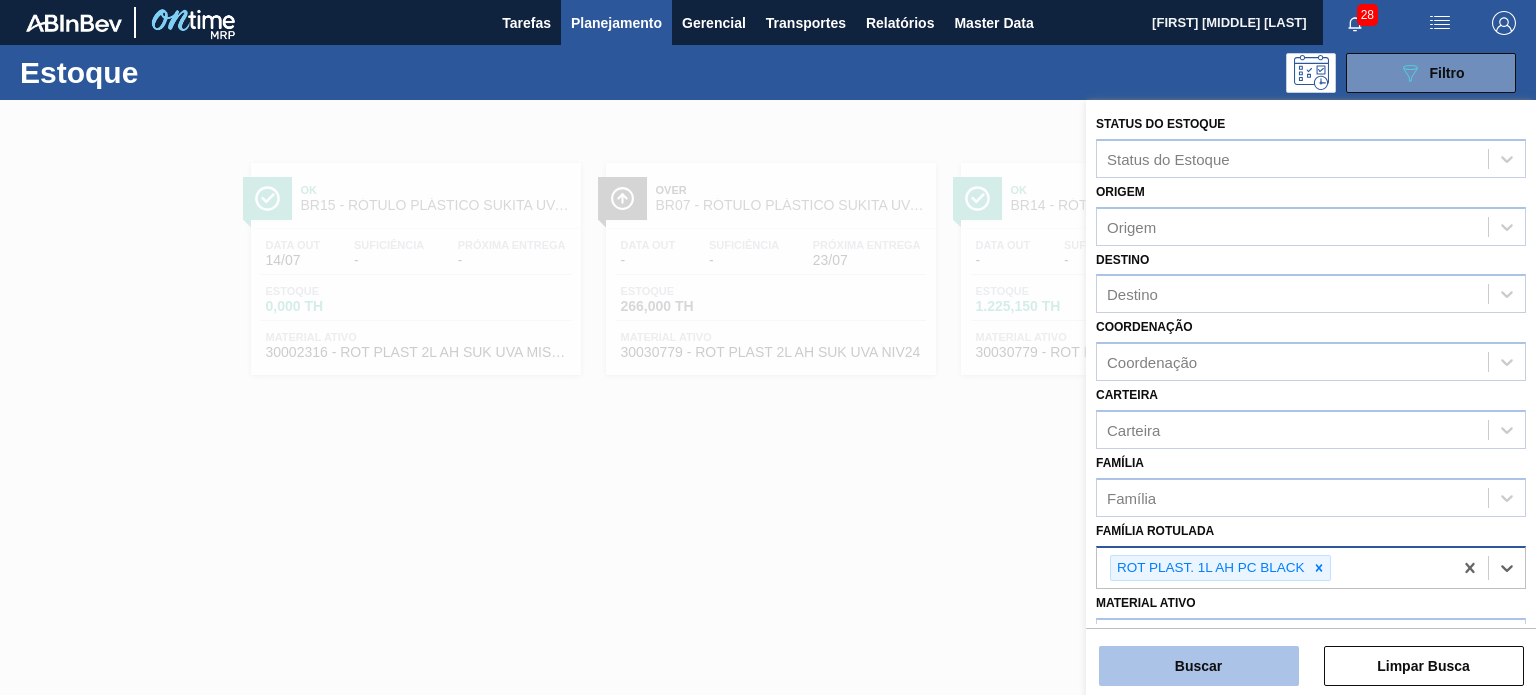 click on "Buscar" at bounding box center (1199, 666) 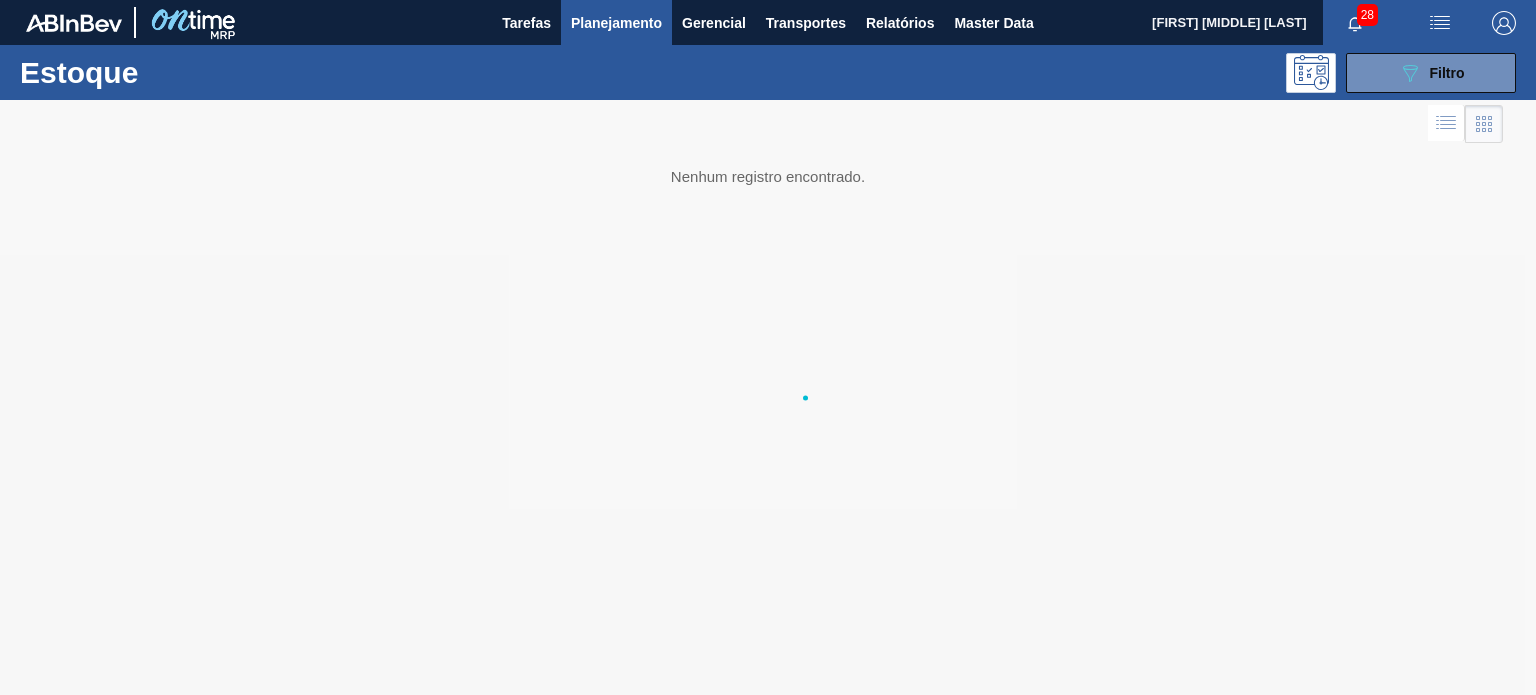 type 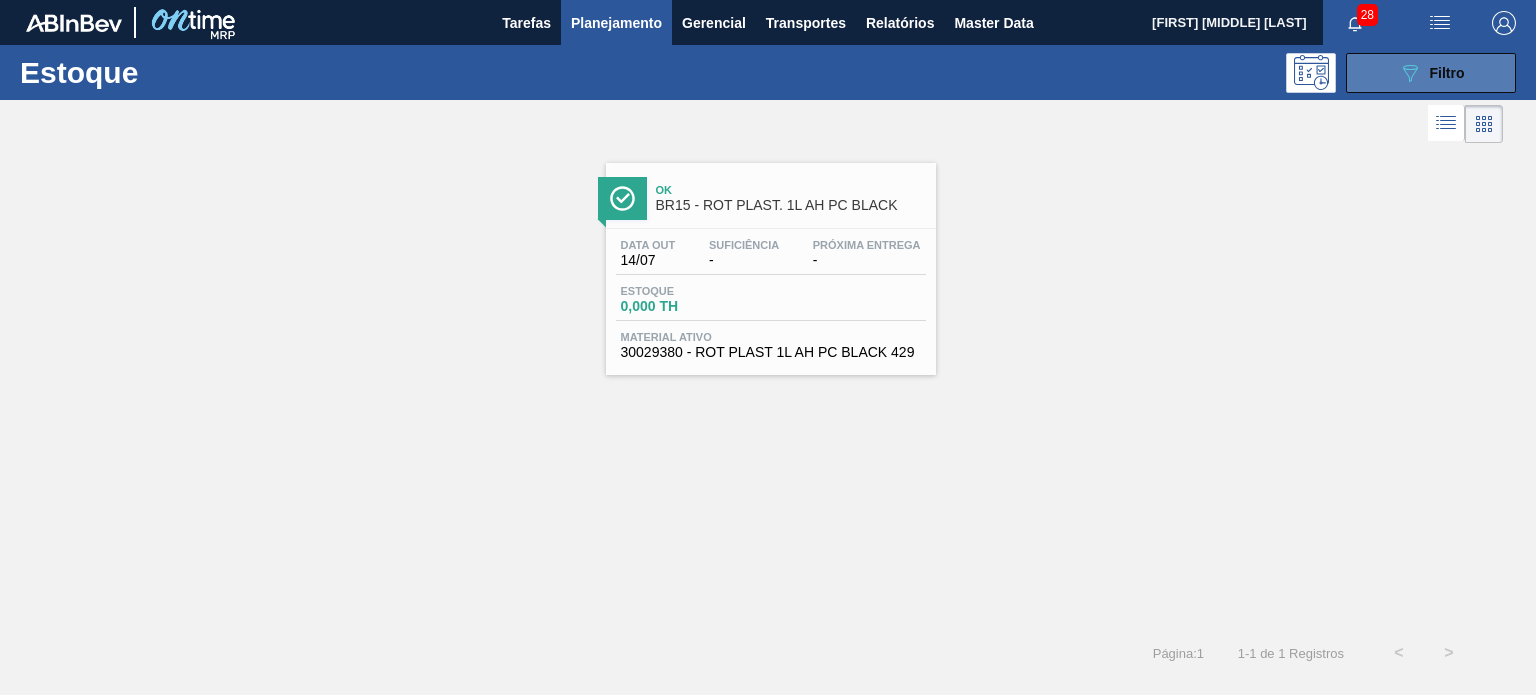 click on "089F7B8B-B2A5-4AFE-B5C0-19BA573D28AC Filtro" at bounding box center [1431, 73] 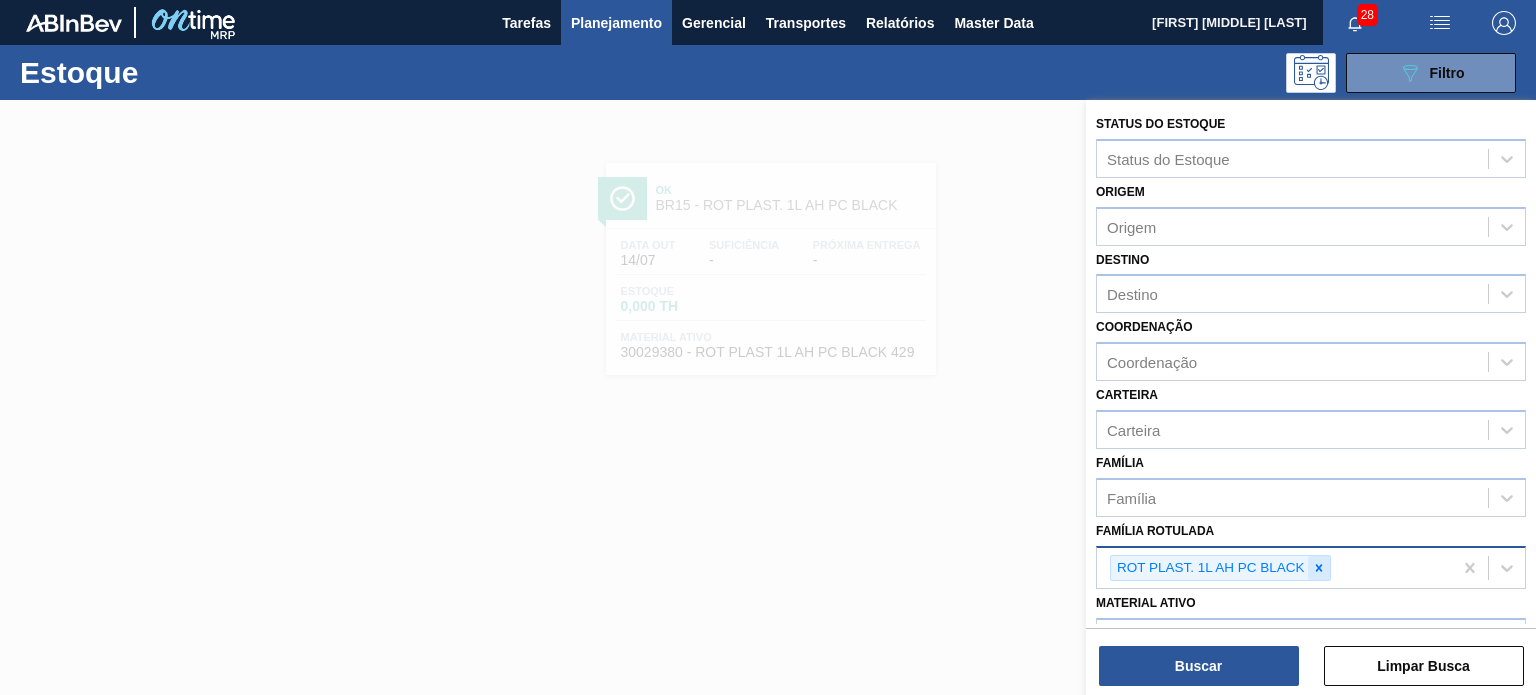 click 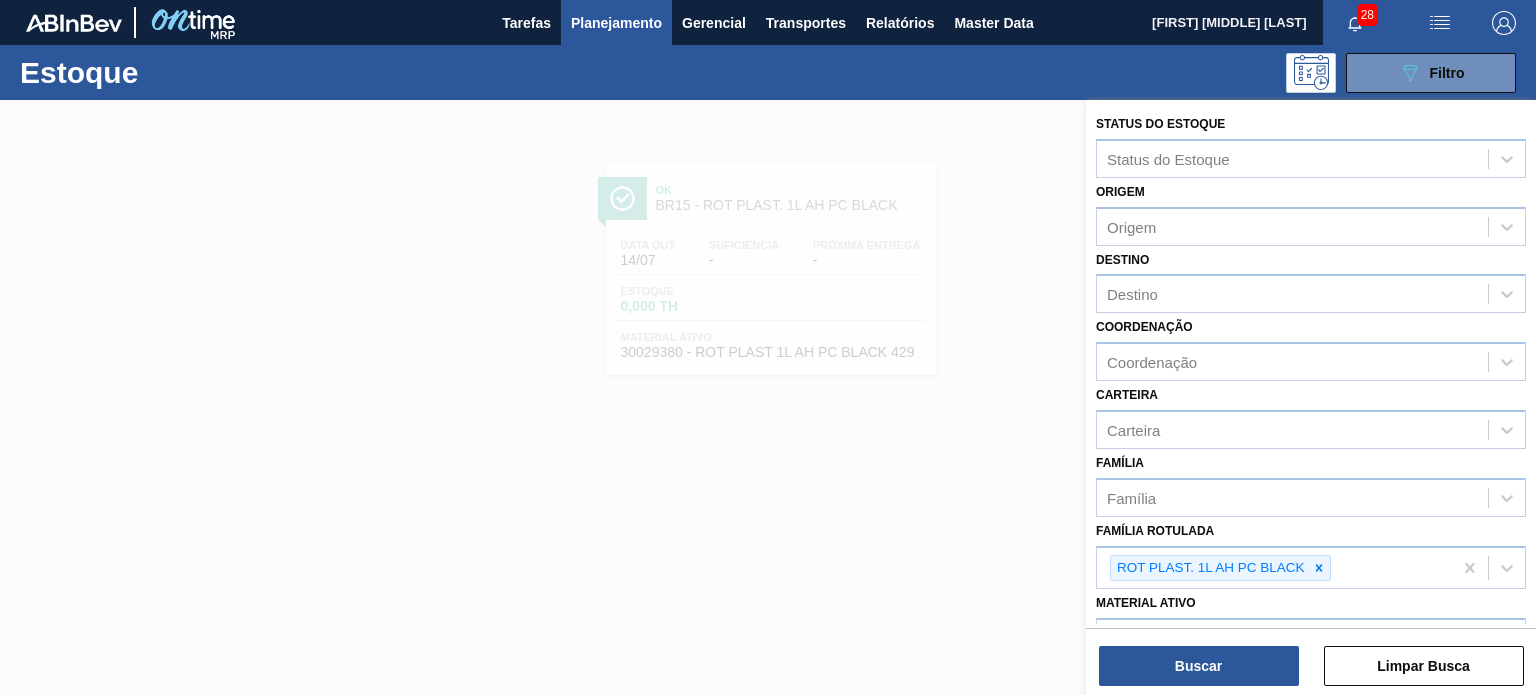 paste on "RÓTULO PLÁSTICO GCA 2PACK1L H" 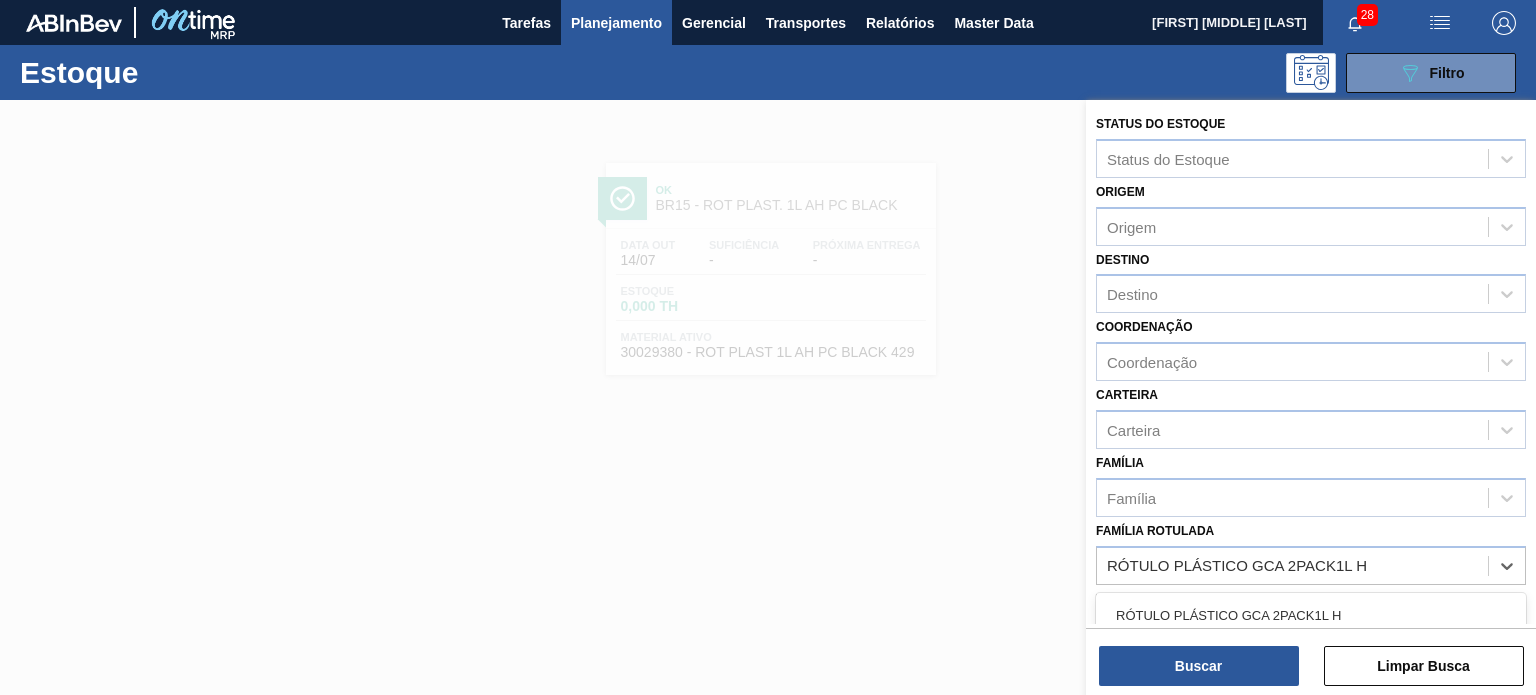 click on "RÓTULO PLÁSTICO GCA 2PACK1L H" at bounding box center [1311, 615] 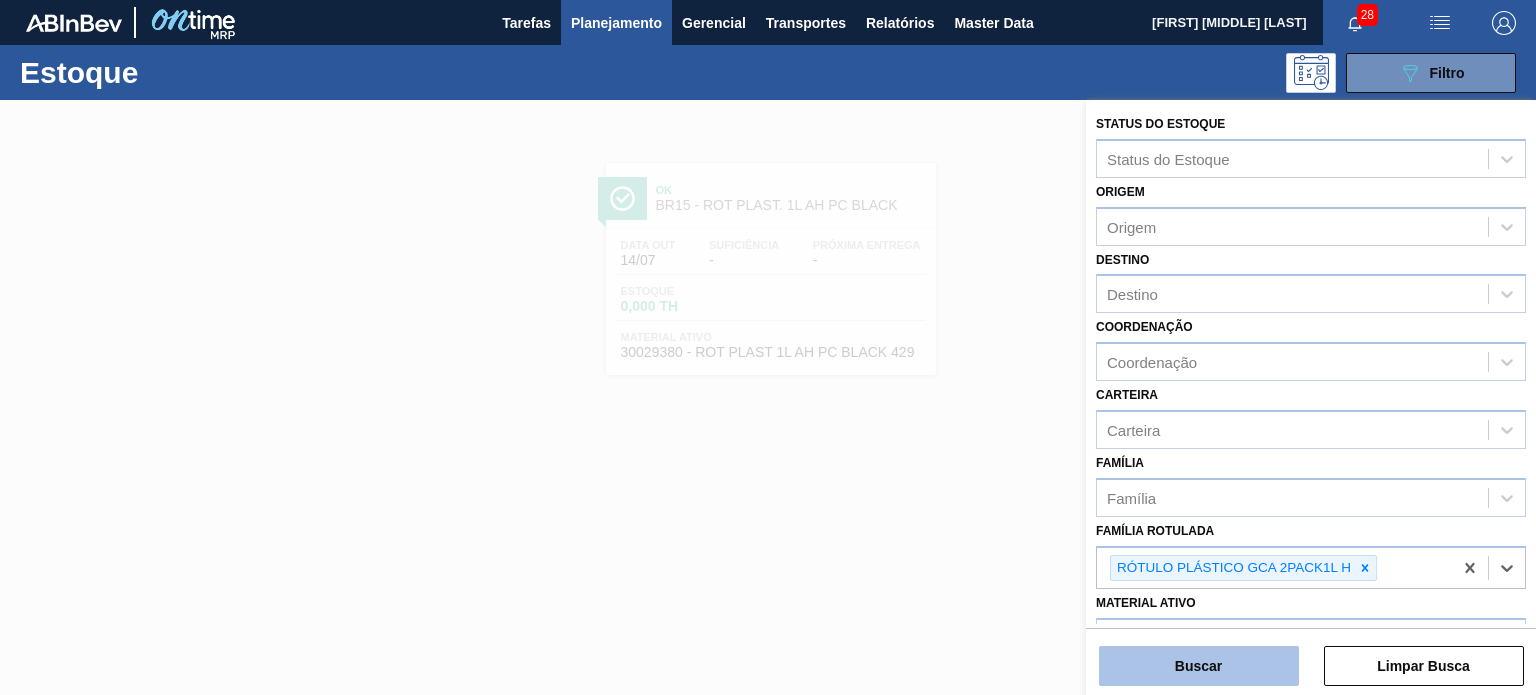 click on "Buscar" at bounding box center (1199, 666) 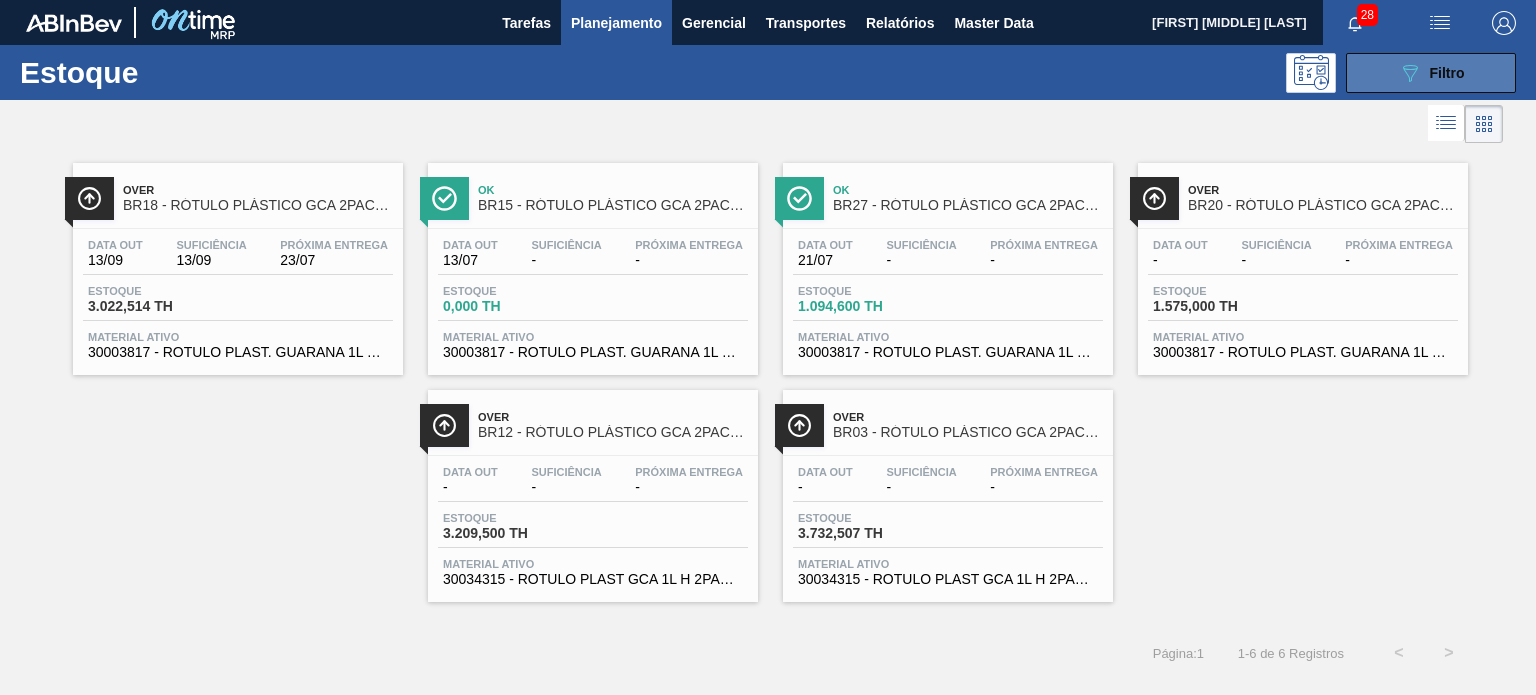 click on "089F7B8B-B2A5-4AFE-B5C0-19BA573D28AC" 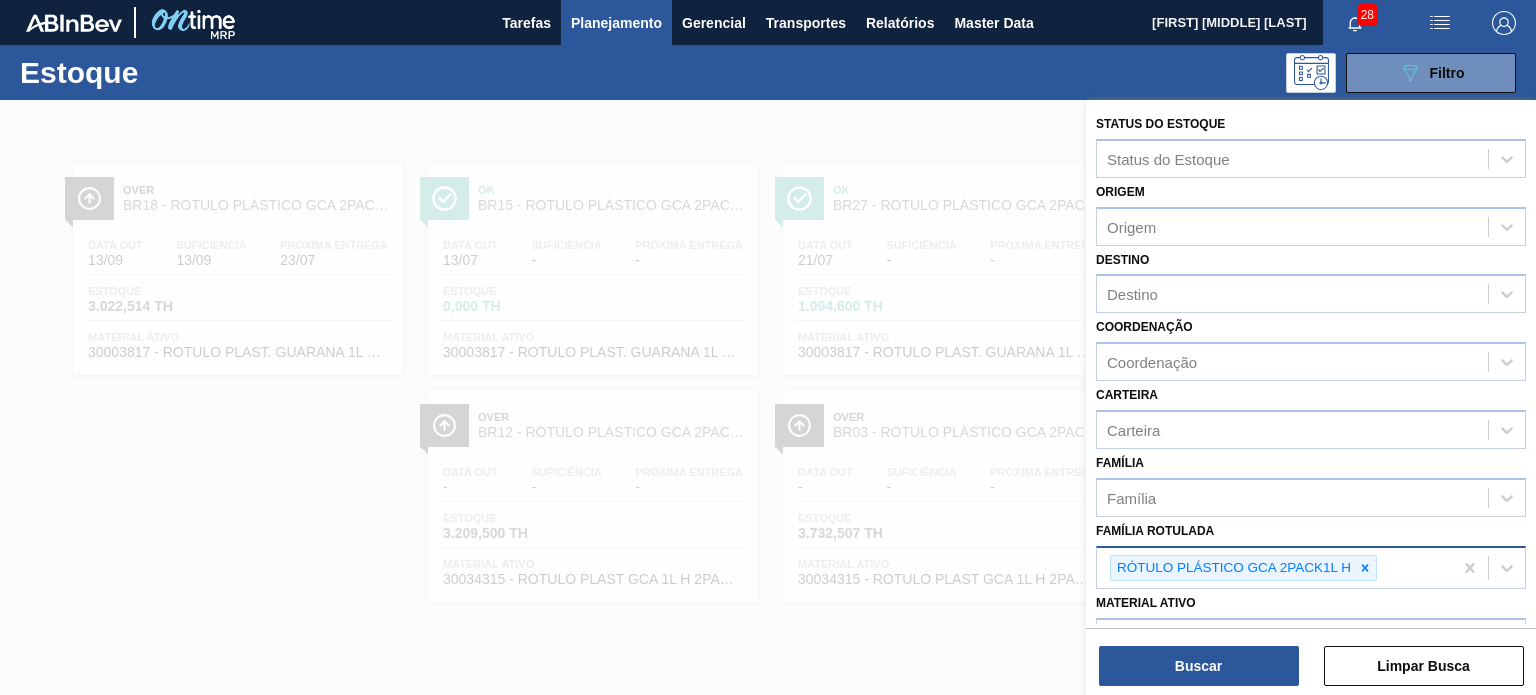 drag, startPoint x: 1363, startPoint y: 562, endPoint x: 1344, endPoint y: 578, distance: 24.839485 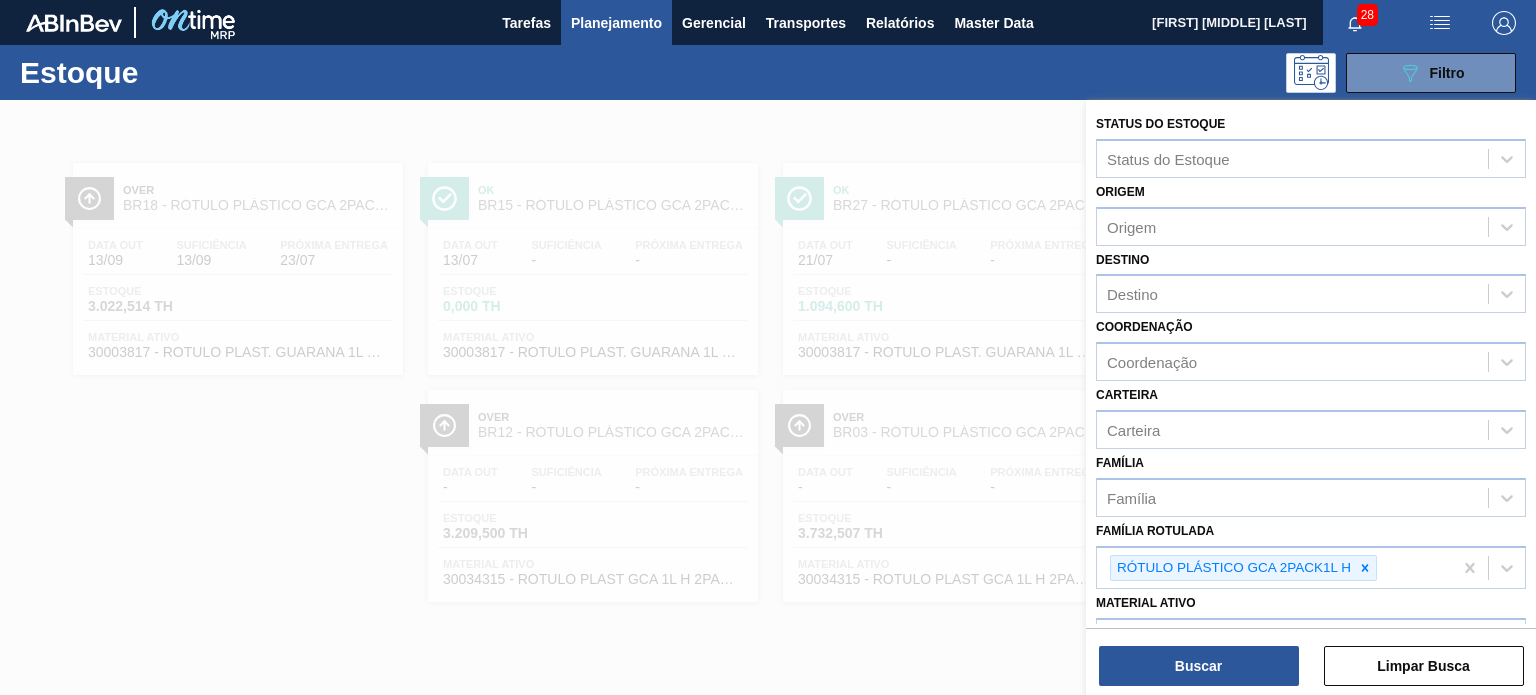 paste on "RÓTULO PLÁSTICO GCA ZERO 1,5L AH" 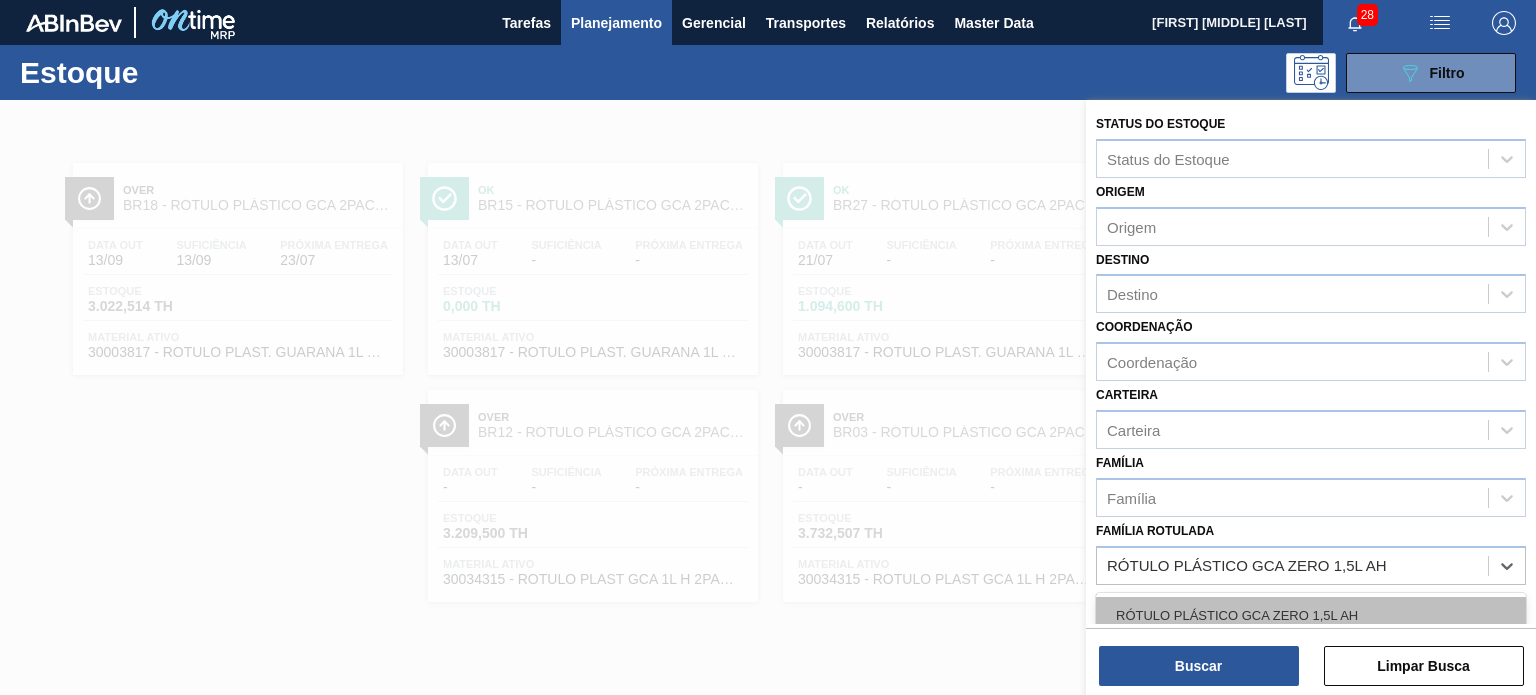 click on "RÓTULO PLÁSTICO GCA ZERO 1,5L AH" at bounding box center (1311, 615) 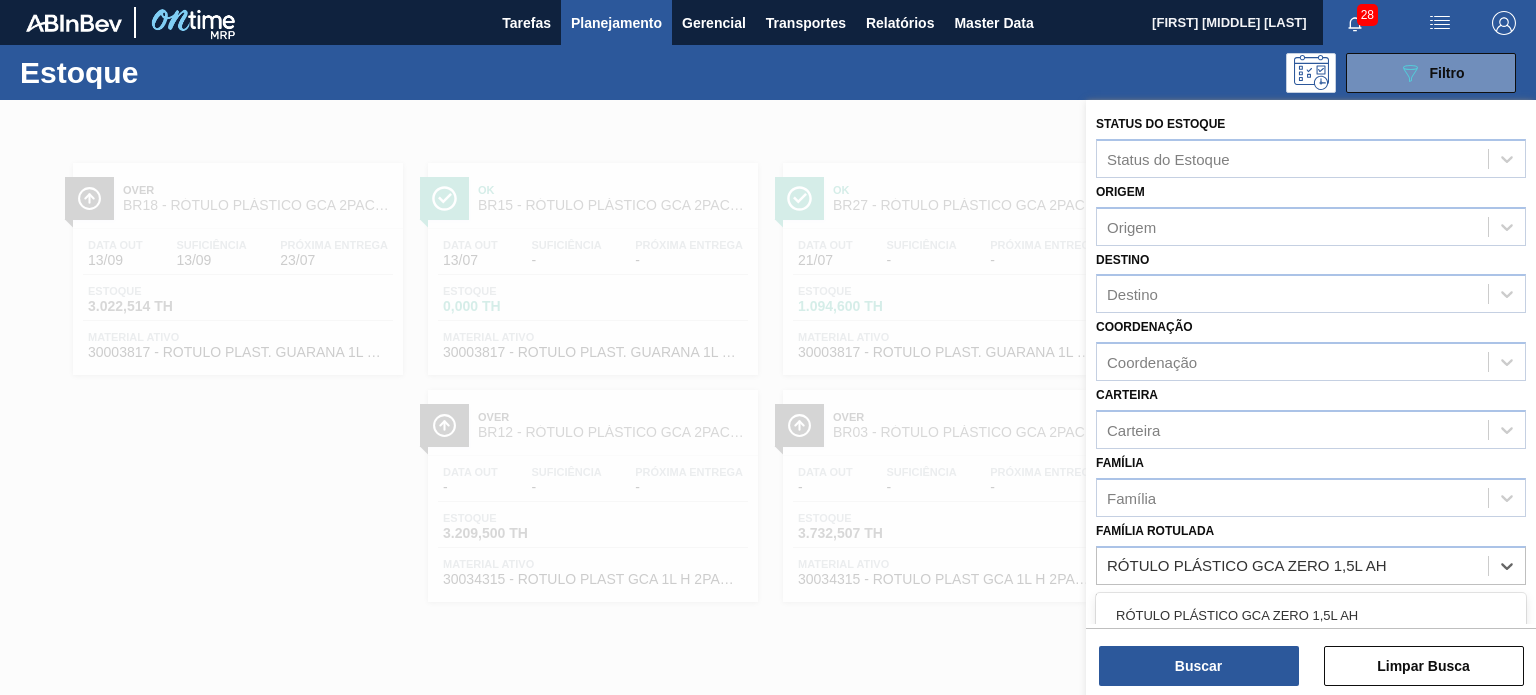 type 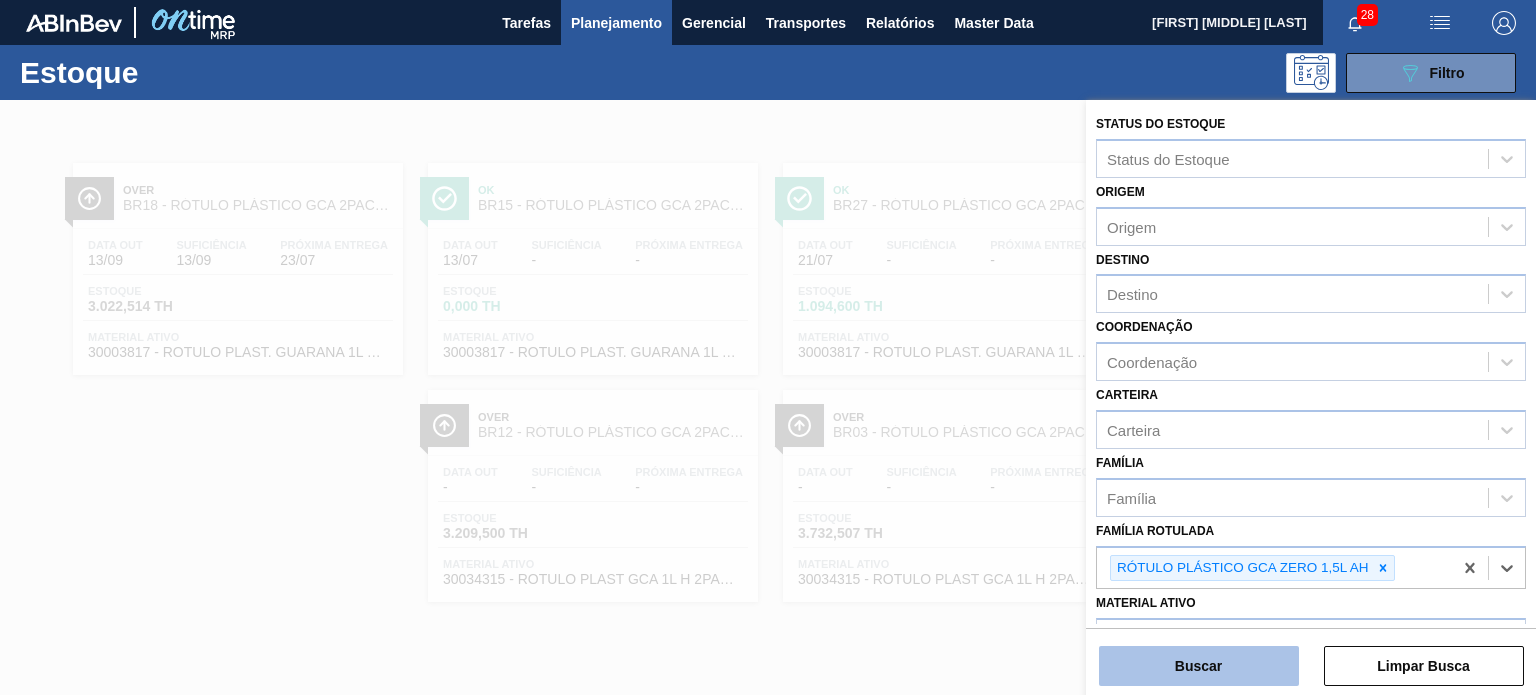 click on "Buscar" at bounding box center (1199, 666) 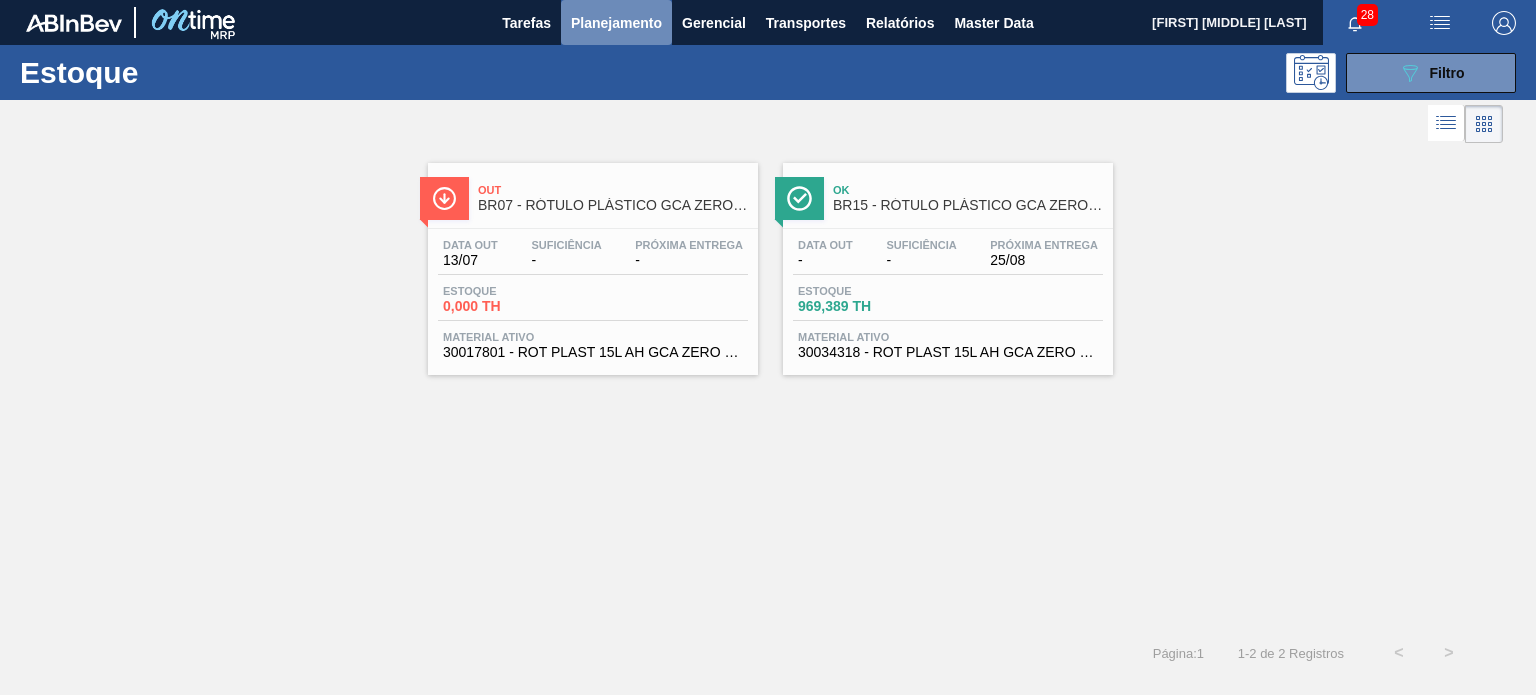 click on "Planejamento" at bounding box center (616, 23) 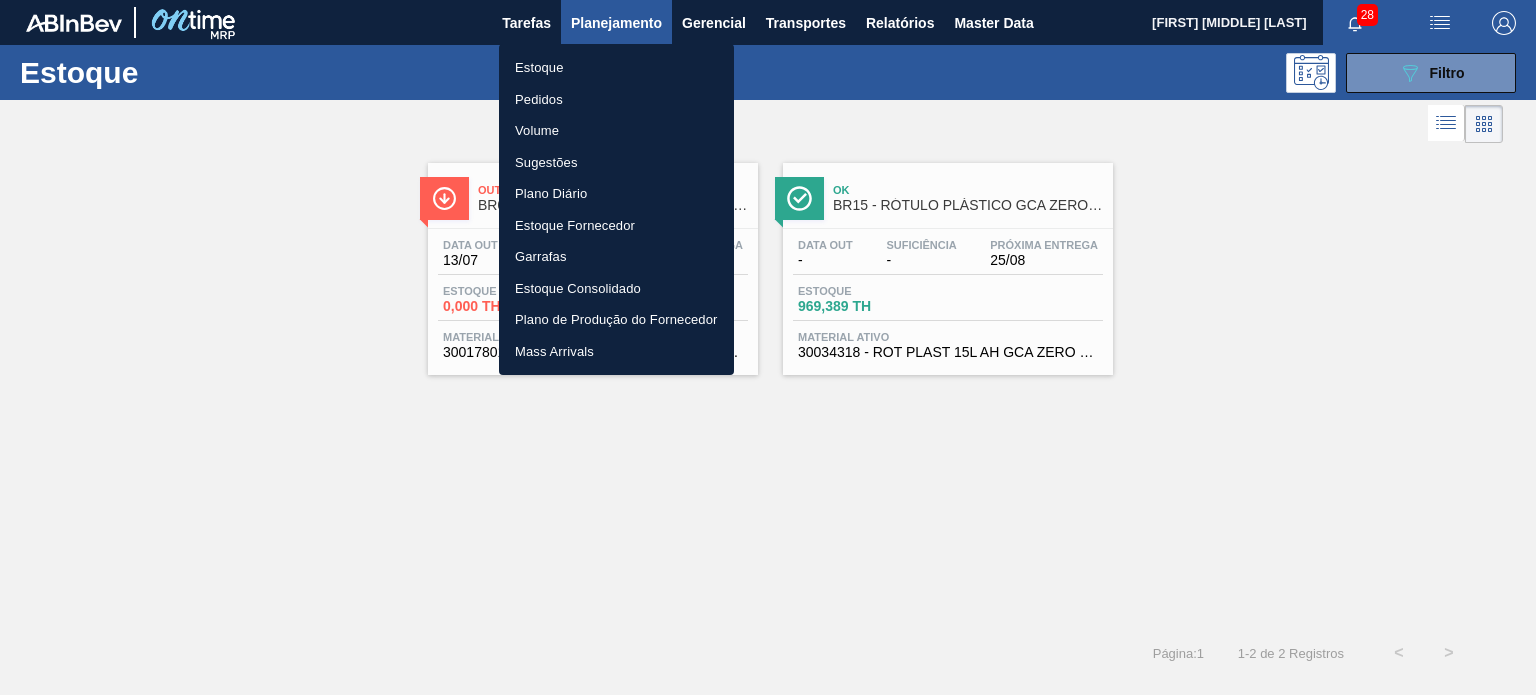 click on "Pedidos" at bounding box center (616, 100) 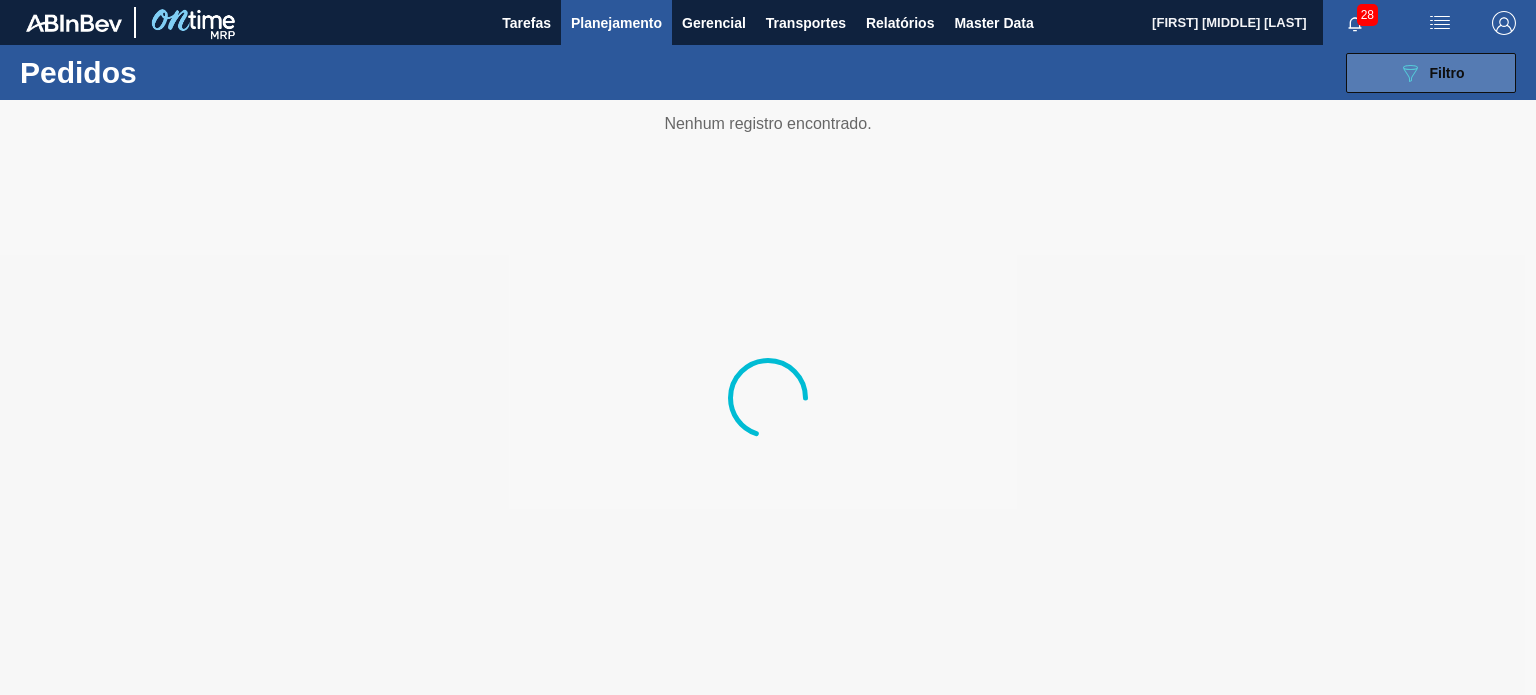 click on "089F7B8B-B2A5-4AFE-B5C0-19BA573D28AC Filtro" at bounding box center [1431, 73] 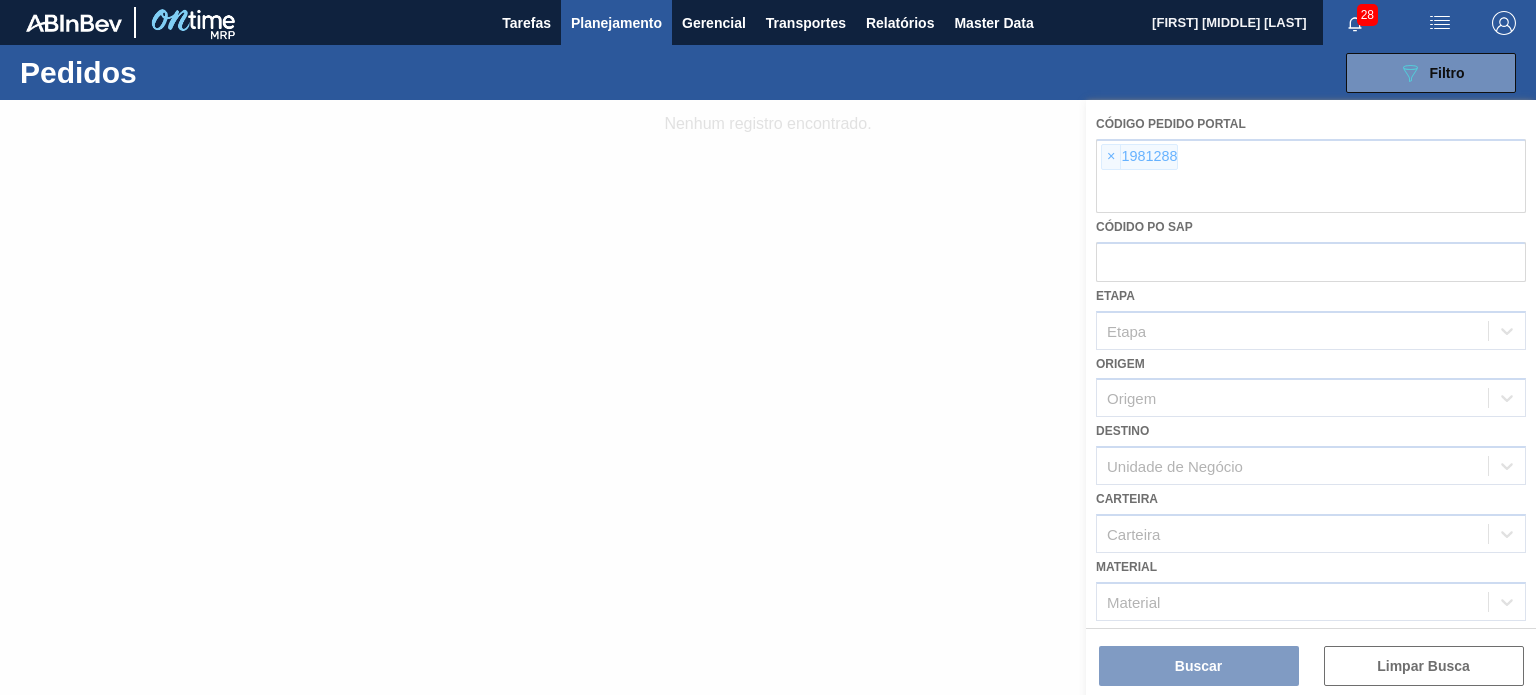 drag, startPoint x: 1148, startPoint y: 155, endPoint x: 1126, endPoint y: 165, distance: 24.166092 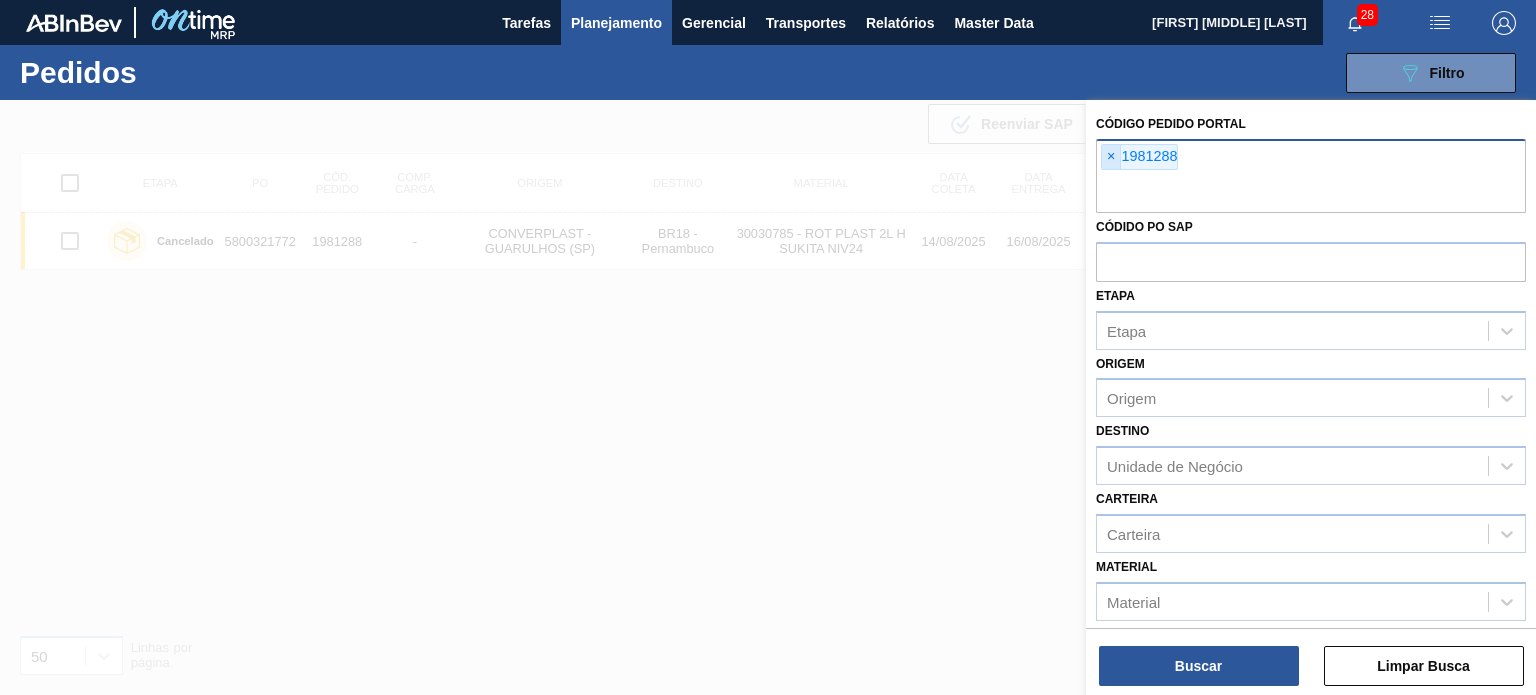 click on "×" at bounding box center [1111, 157] 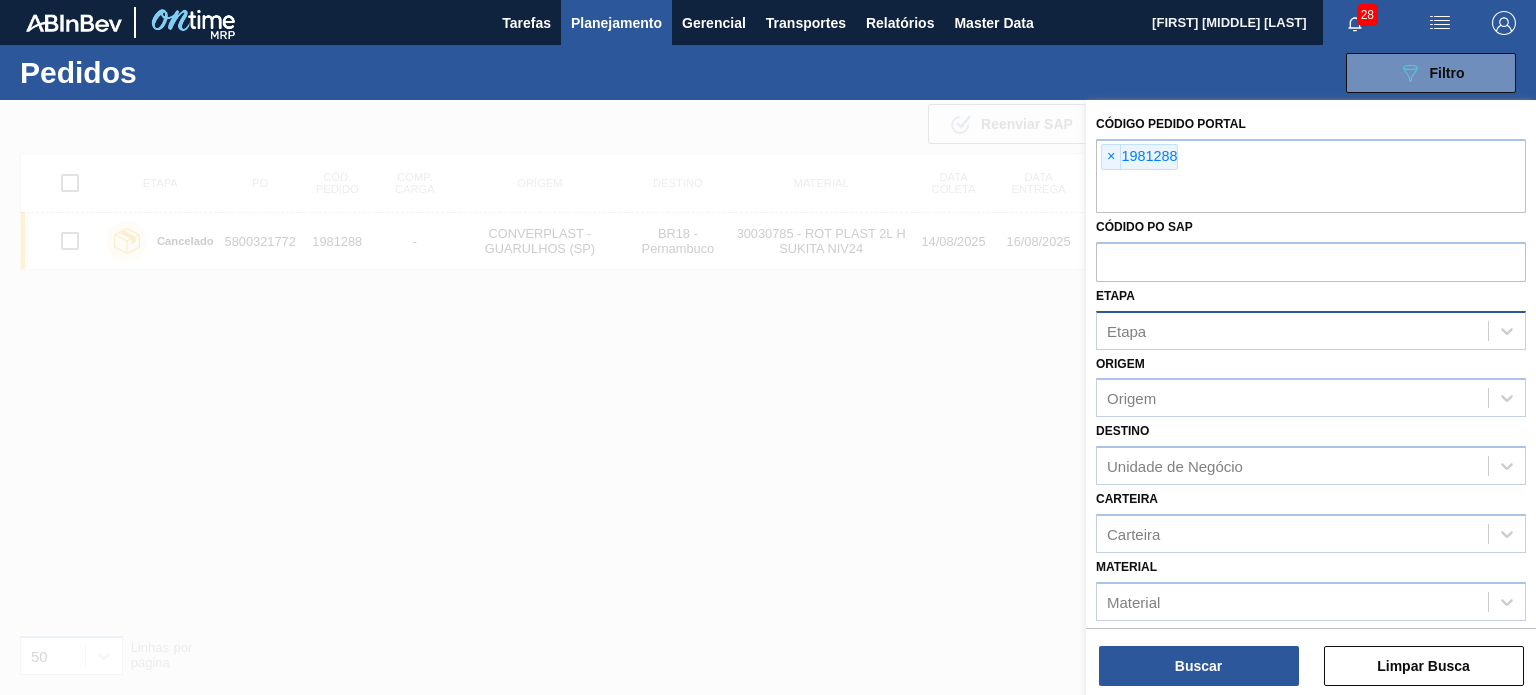 paste on "1963045" 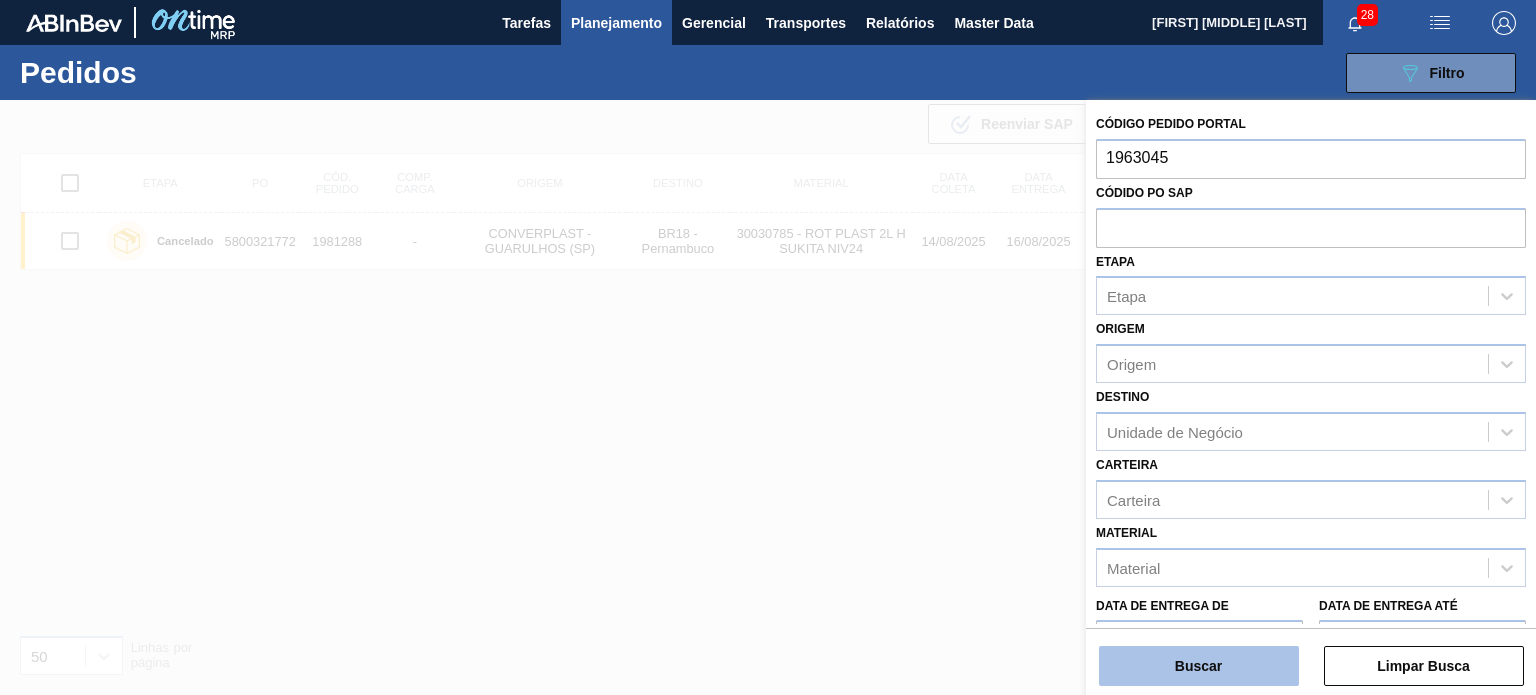 type on "1963045" 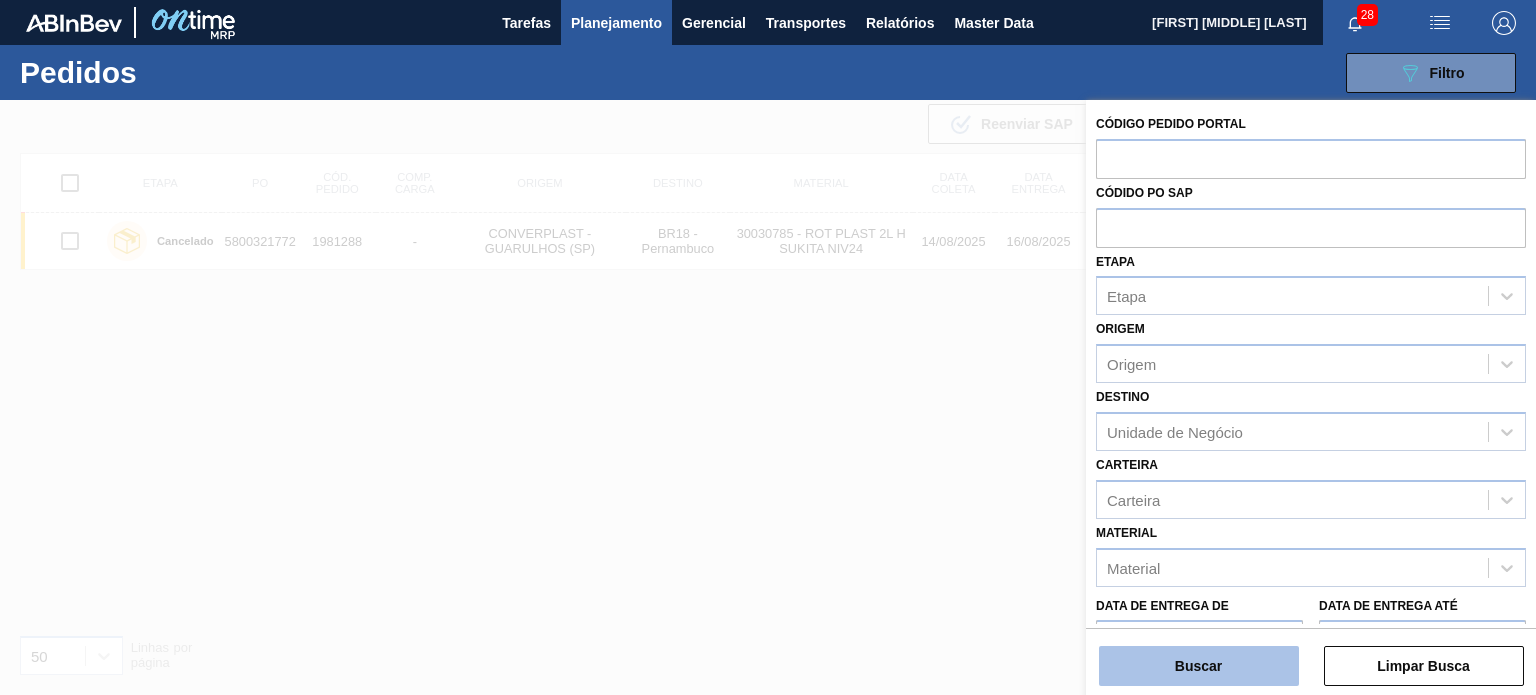 click on "Buscar" at bounding box center [1199, 666] 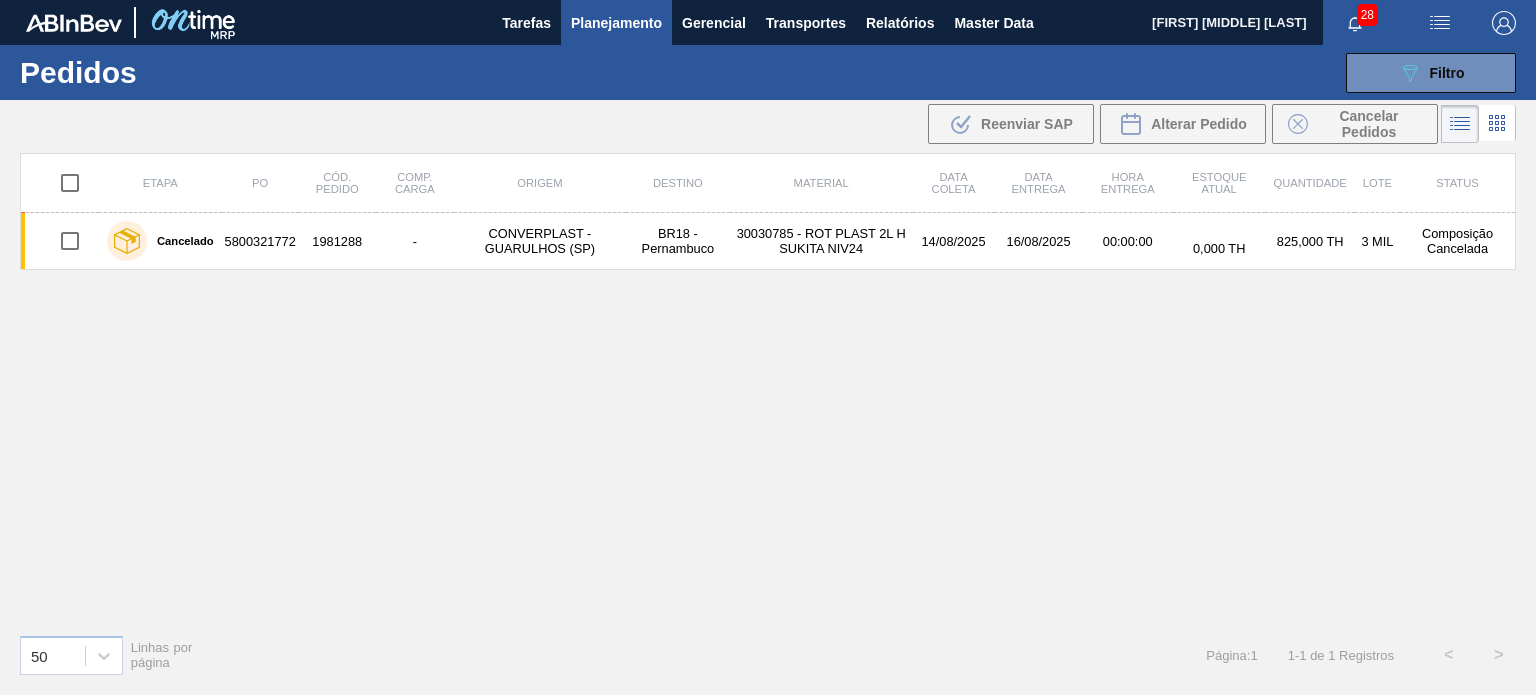 click 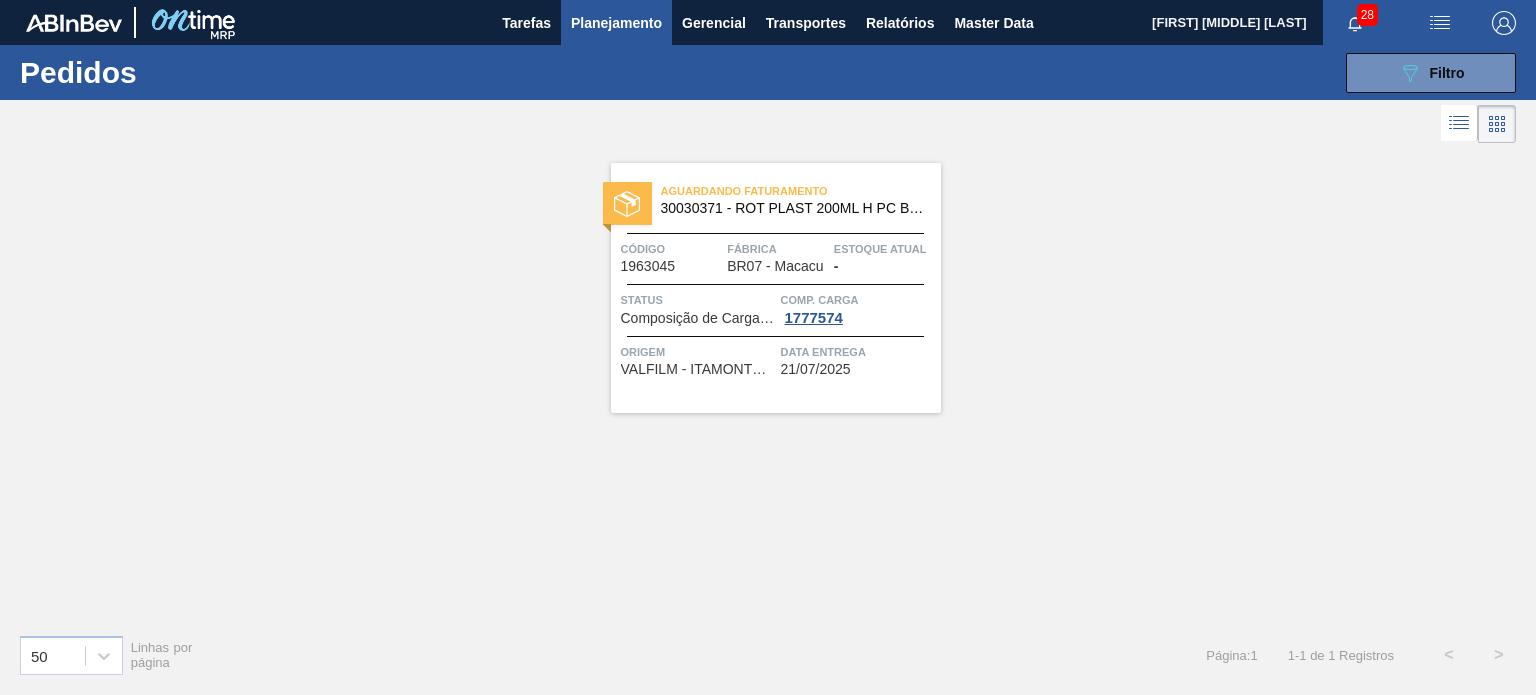 click on "Código" at bounding box center (672, 249) 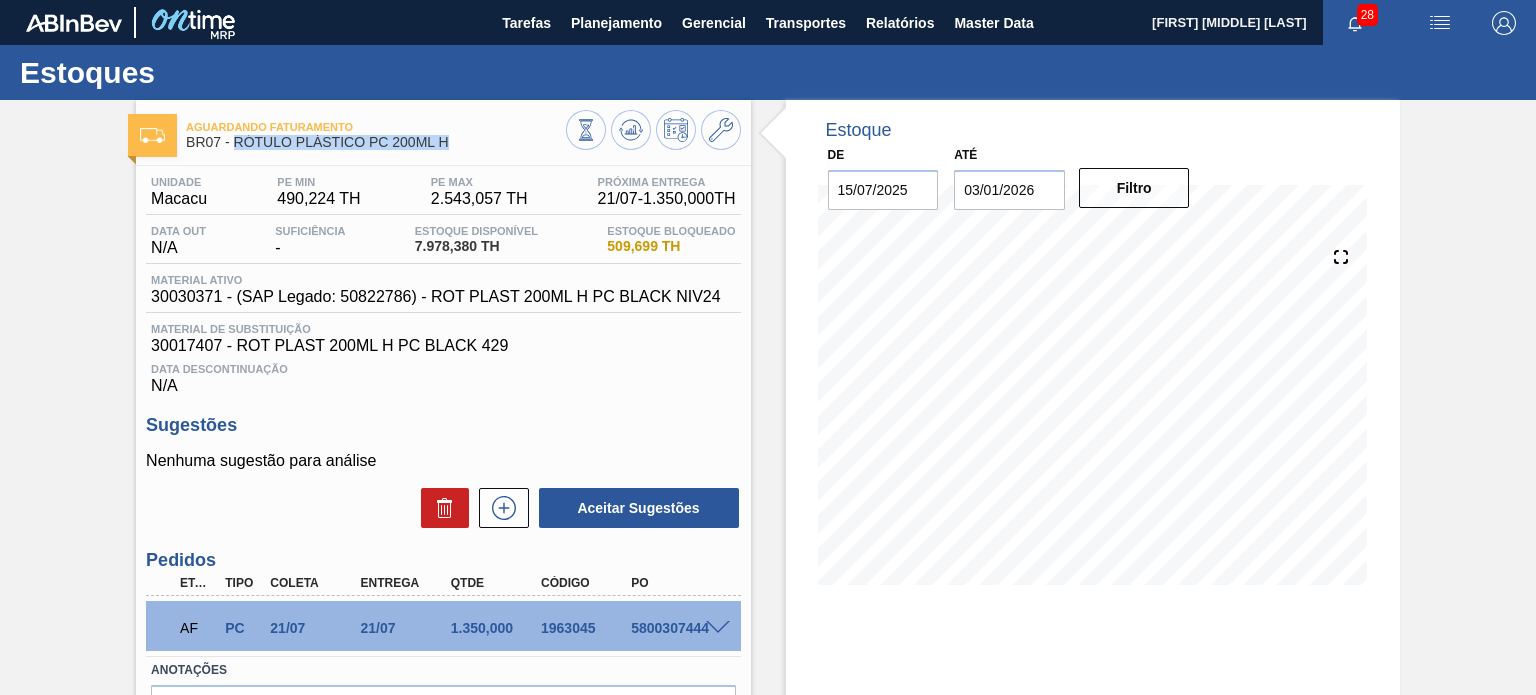 drag, startPoint x: 455, startPoint y: 140, endPoint x: 236, endPoint y: 143, distance: 219.02055 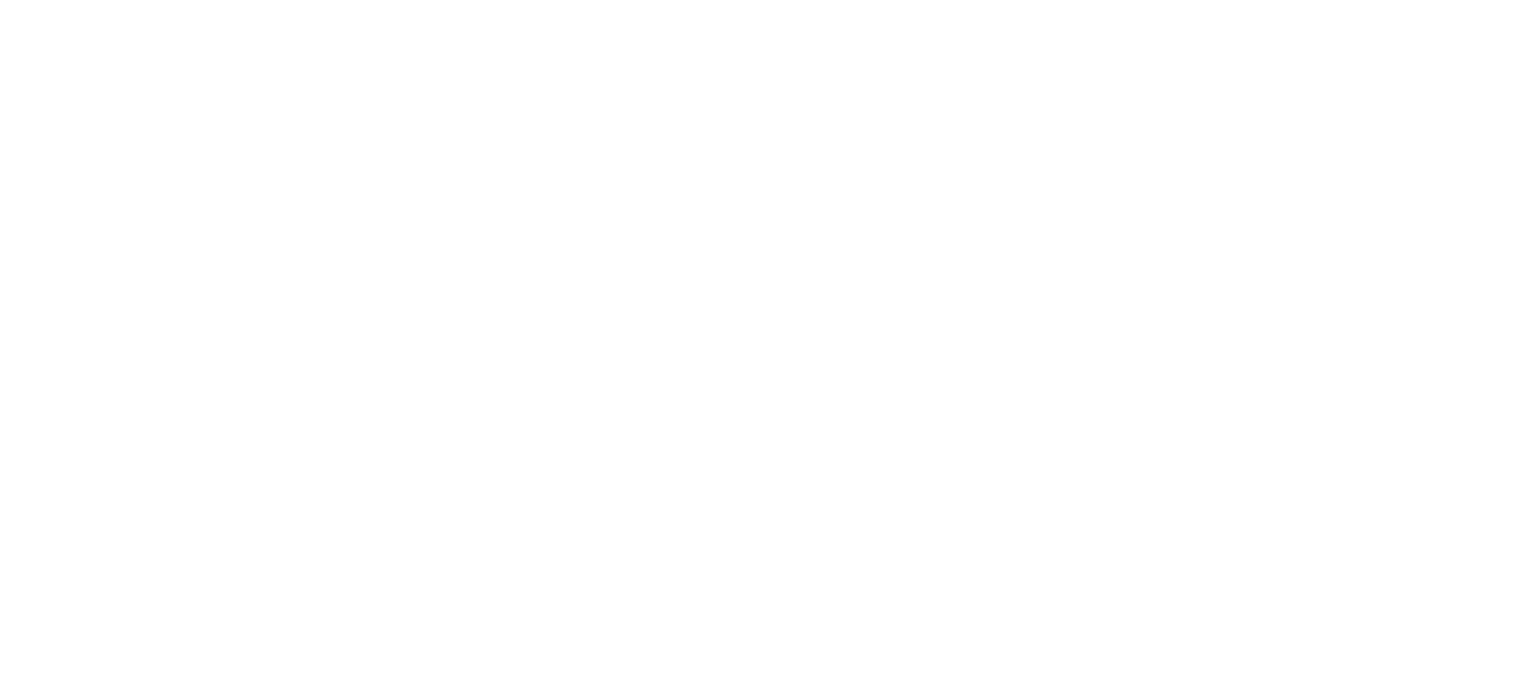 scroll, scrollTop: 0, scrollLeft: 0, axis: both 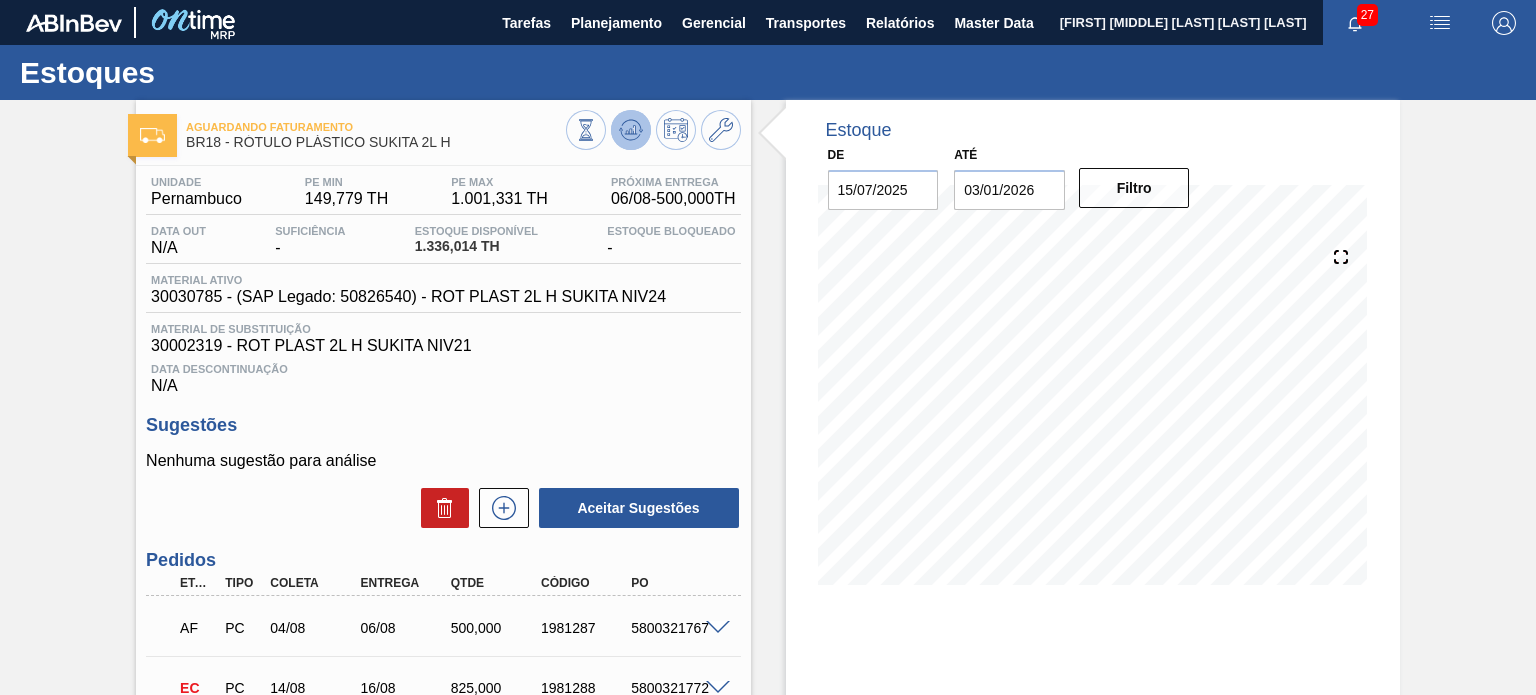 click 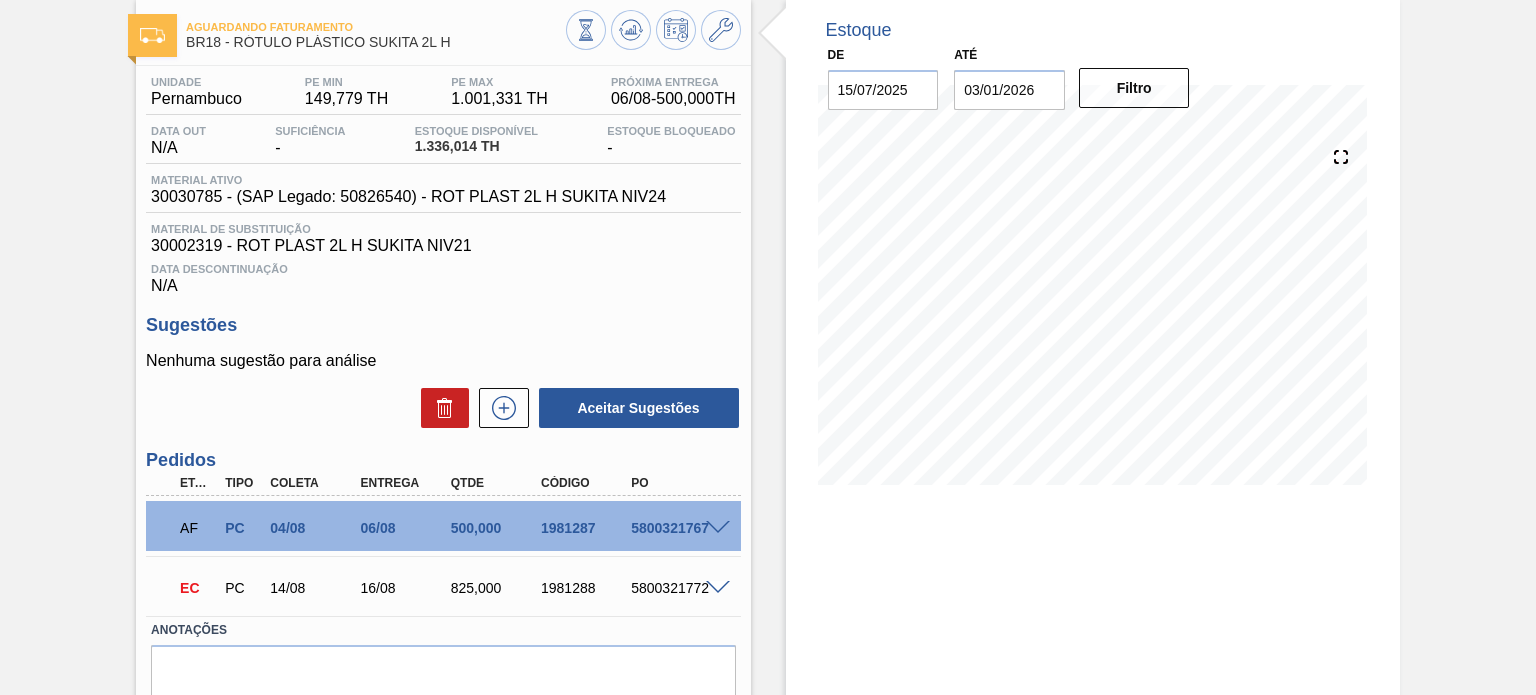 scroll, scrollTop: 185, scrollLeft: 0, axis: vertical 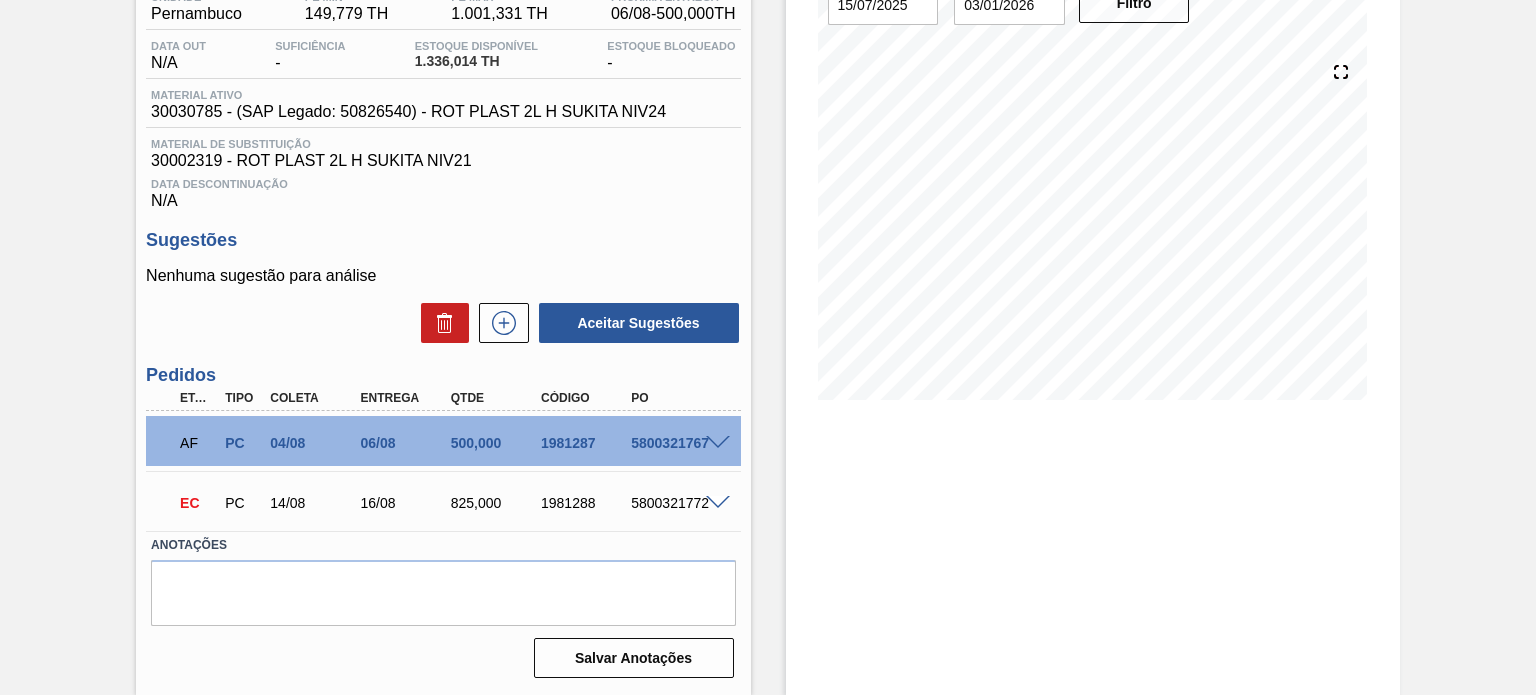 click at bounding box center (718, 443) 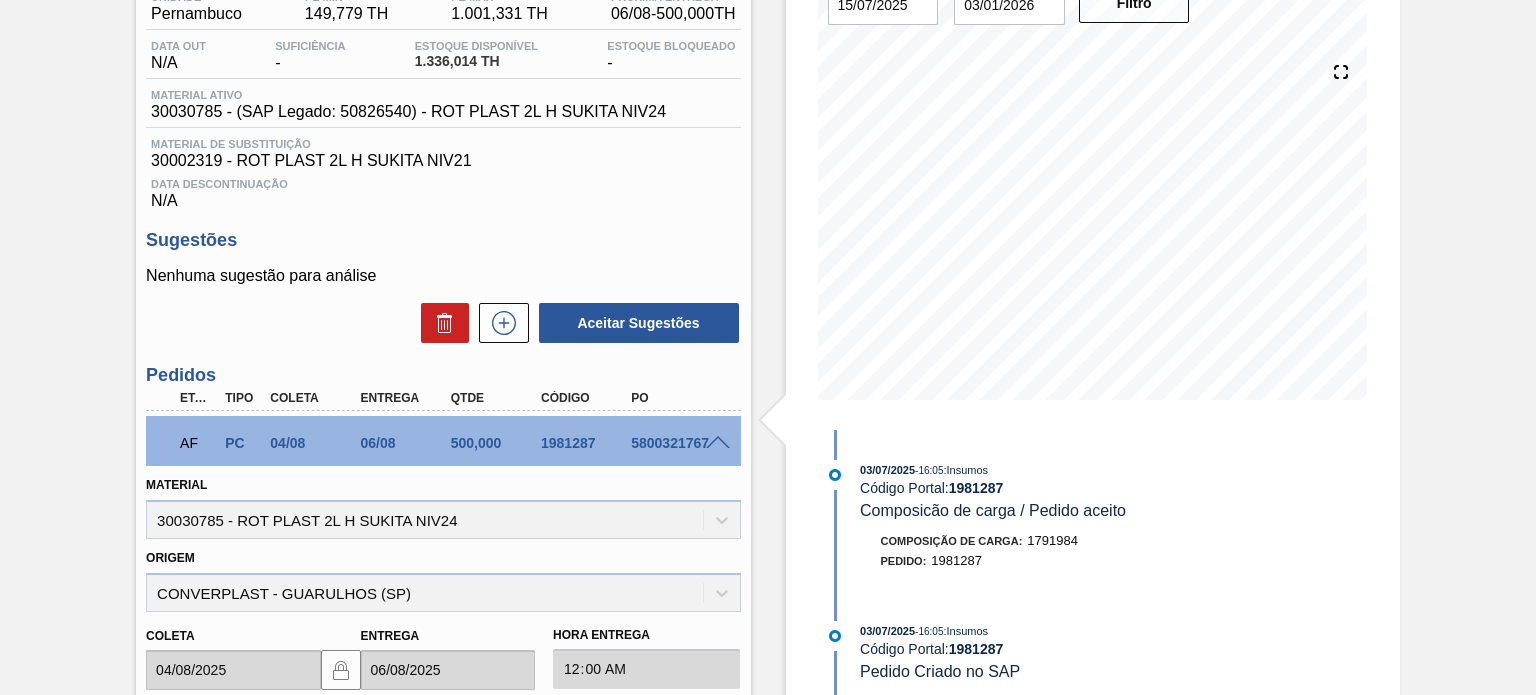 click at bounding box center [718, 443] 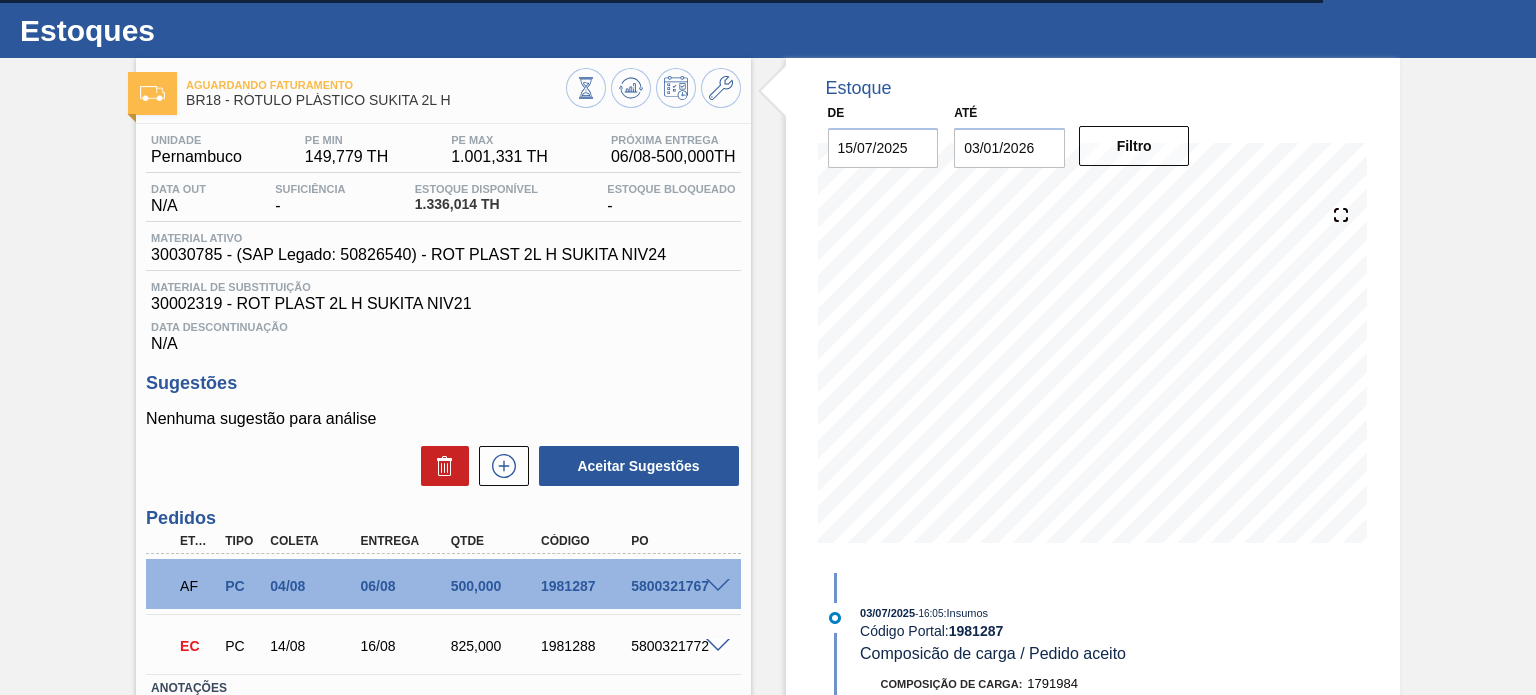 scroll, scrollTop: 0, scrollLeft: 0, axis: both 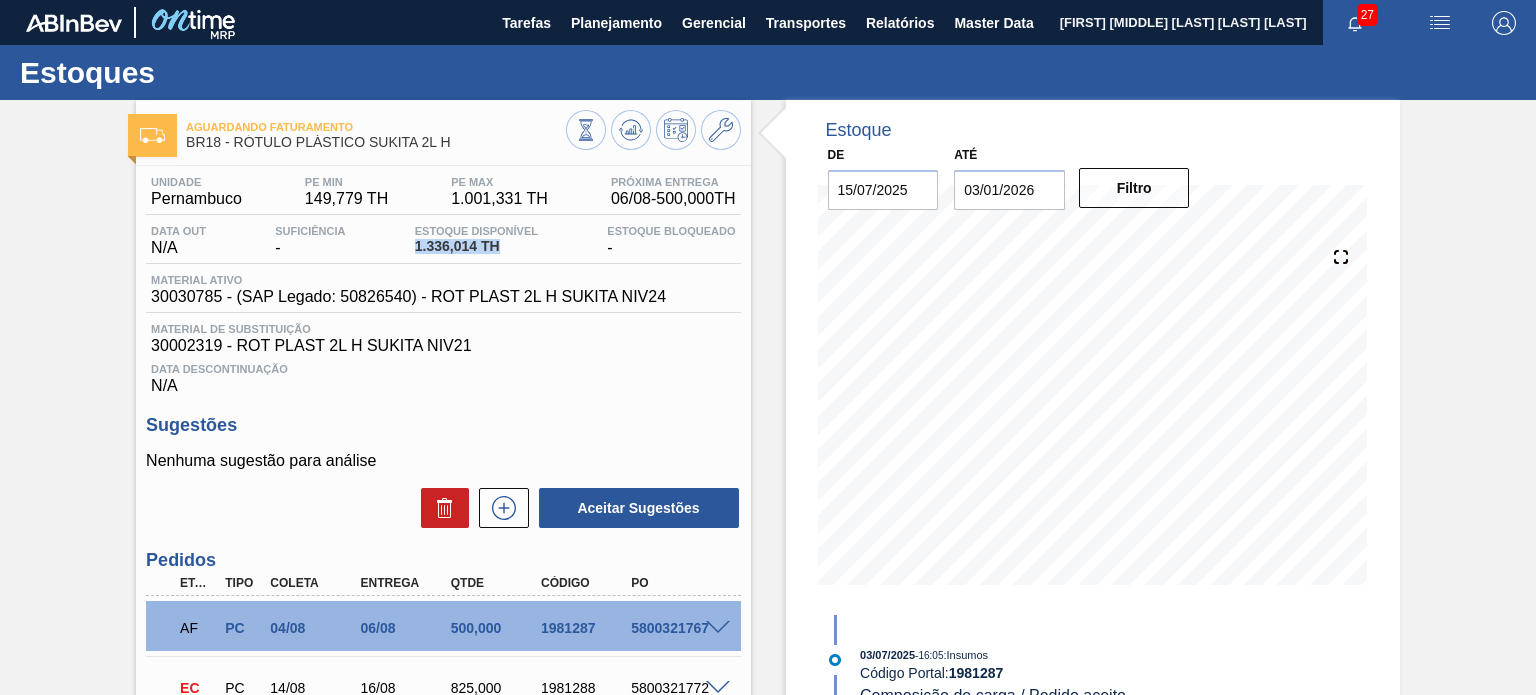 drag, startPoint x: 411, startPoint y: 241, endPoint x: 509, endPoint y: 243, distance: 98.02041 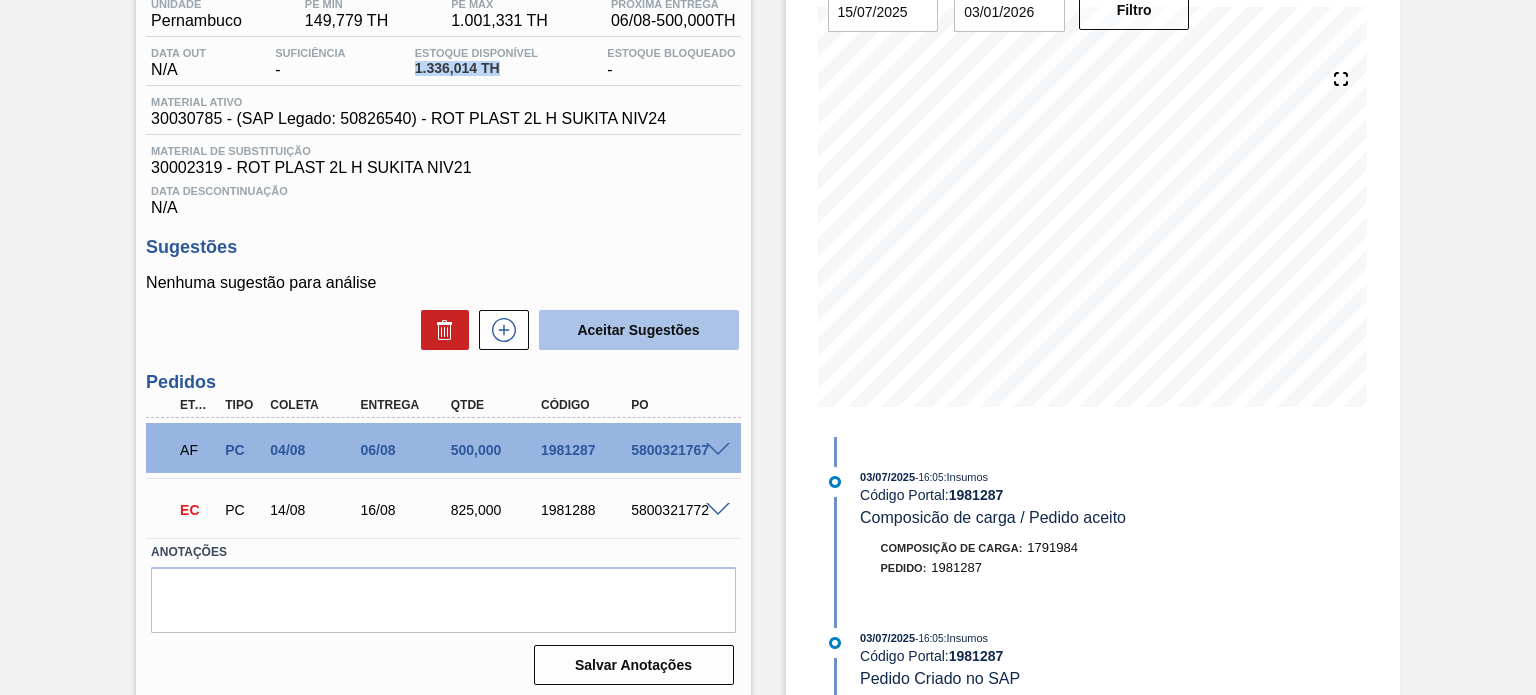 scroll, scrollTop: 185, scrollLeft: 0, axis: vertical 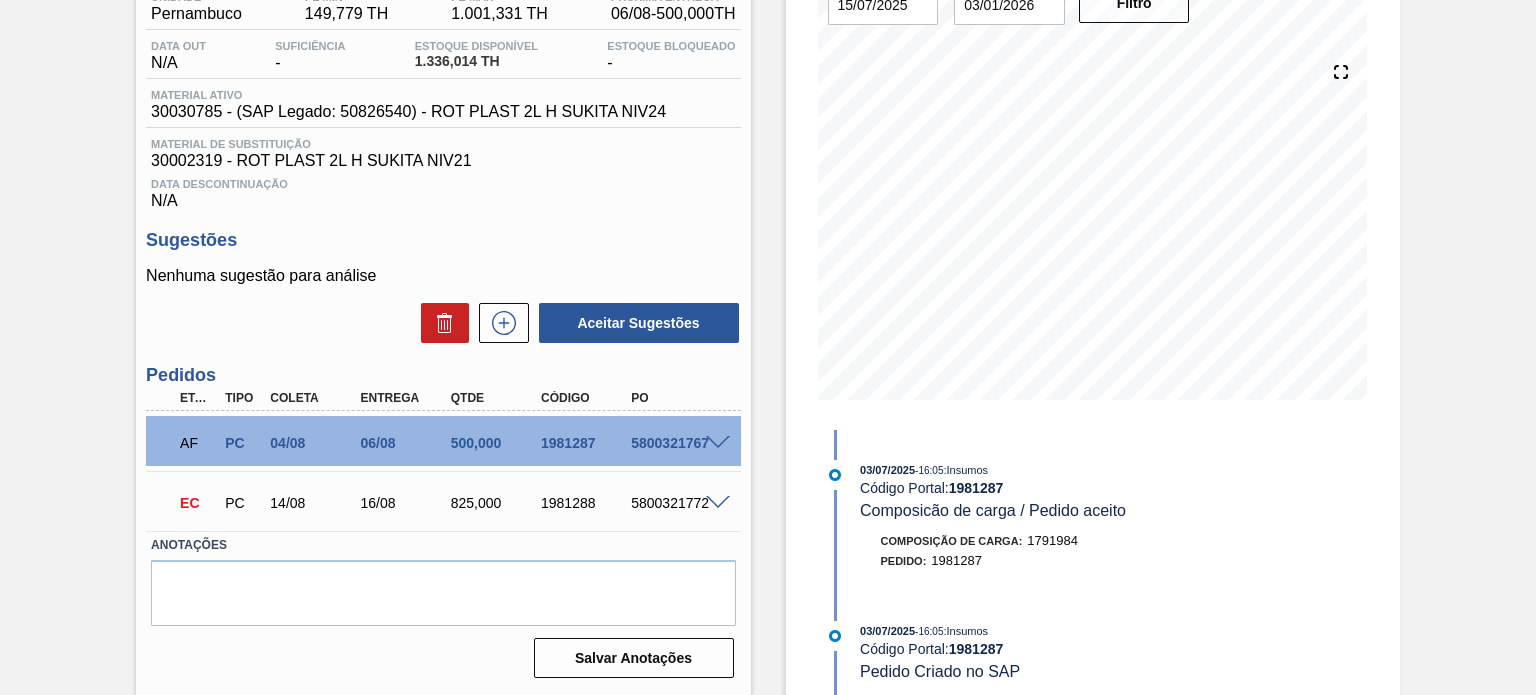 click at bounding box center (721, 501) 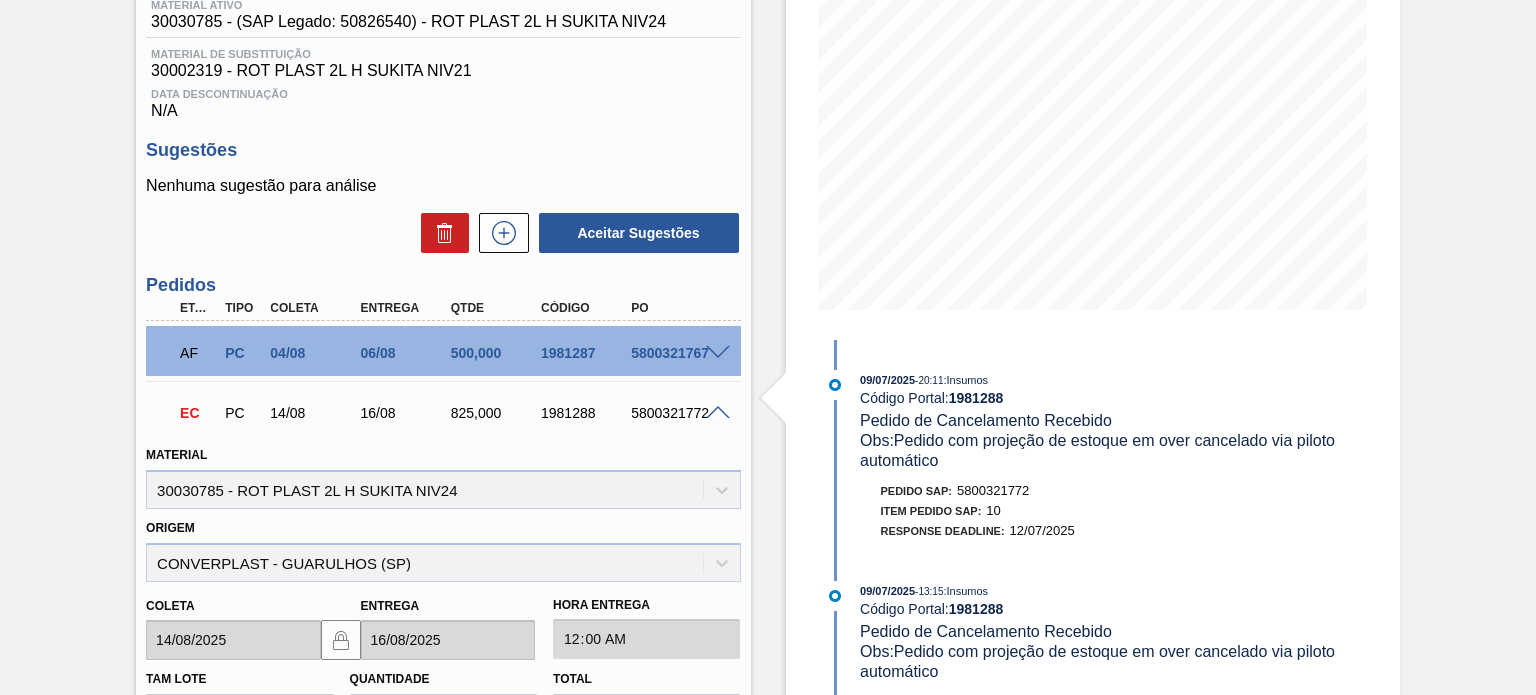 scroll, scrollTop: 385, scrollLeft: 0, axis: vertical 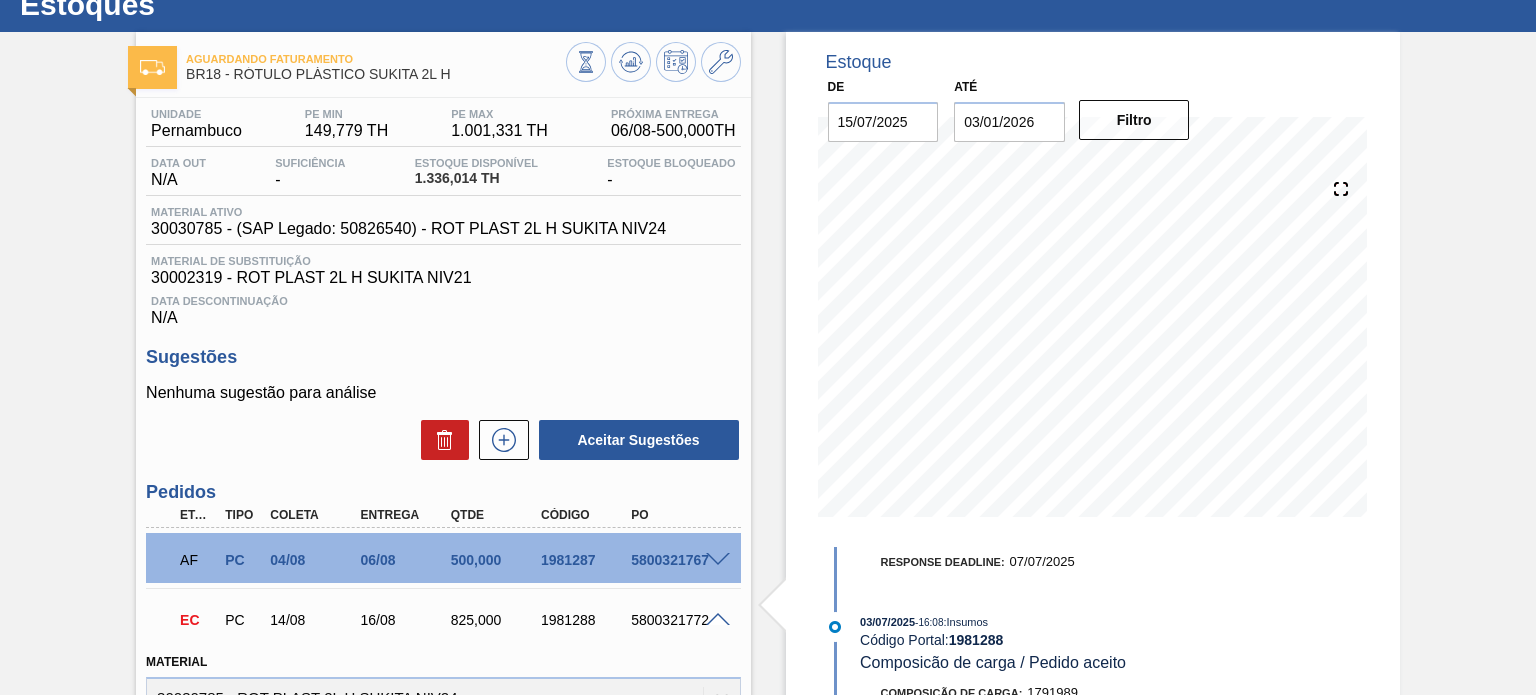click on "Estoque De 15/07/2025 Até 03/01/2026 Filtro 19/07 Projeção de Estoque 1,336.014 Nec.SAP 0 Política Objetiva 575.555 Pedidos 0" at bounding box center [1093, 289] 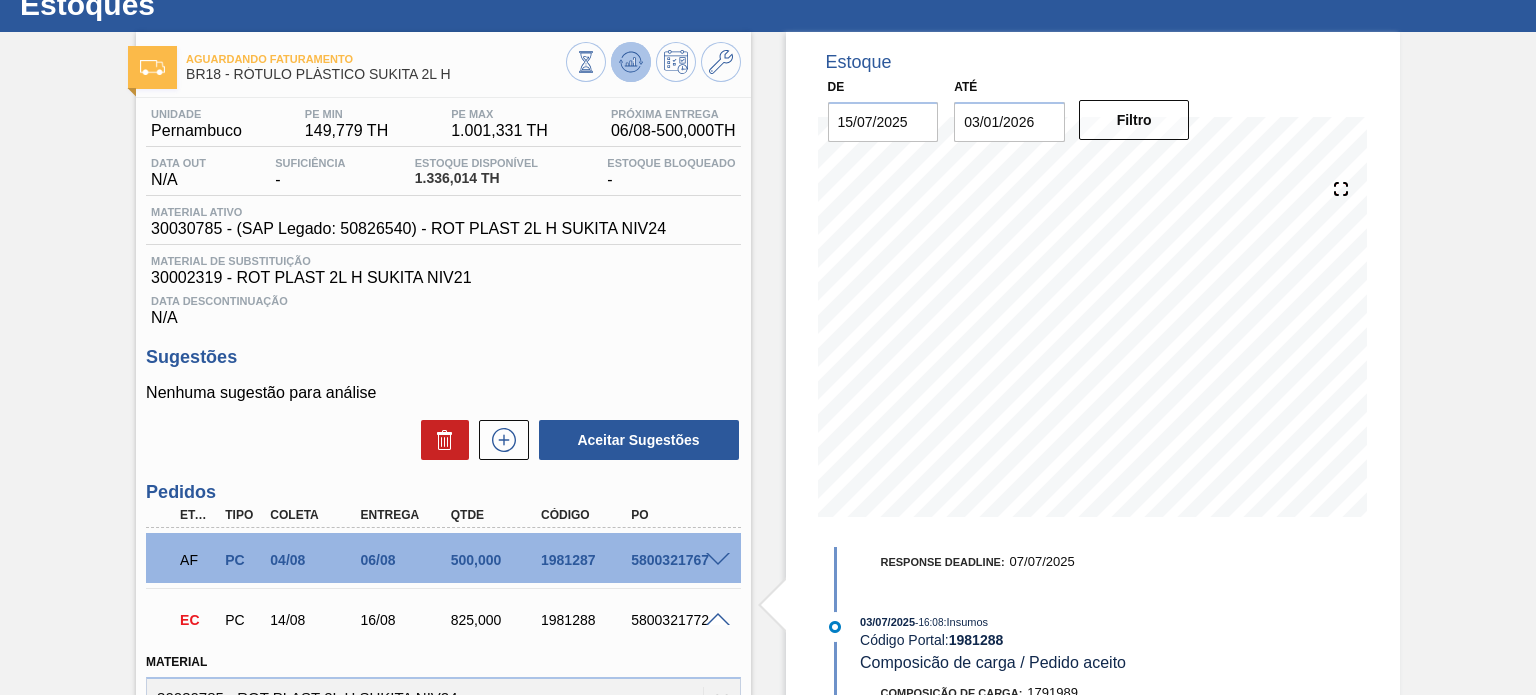 click 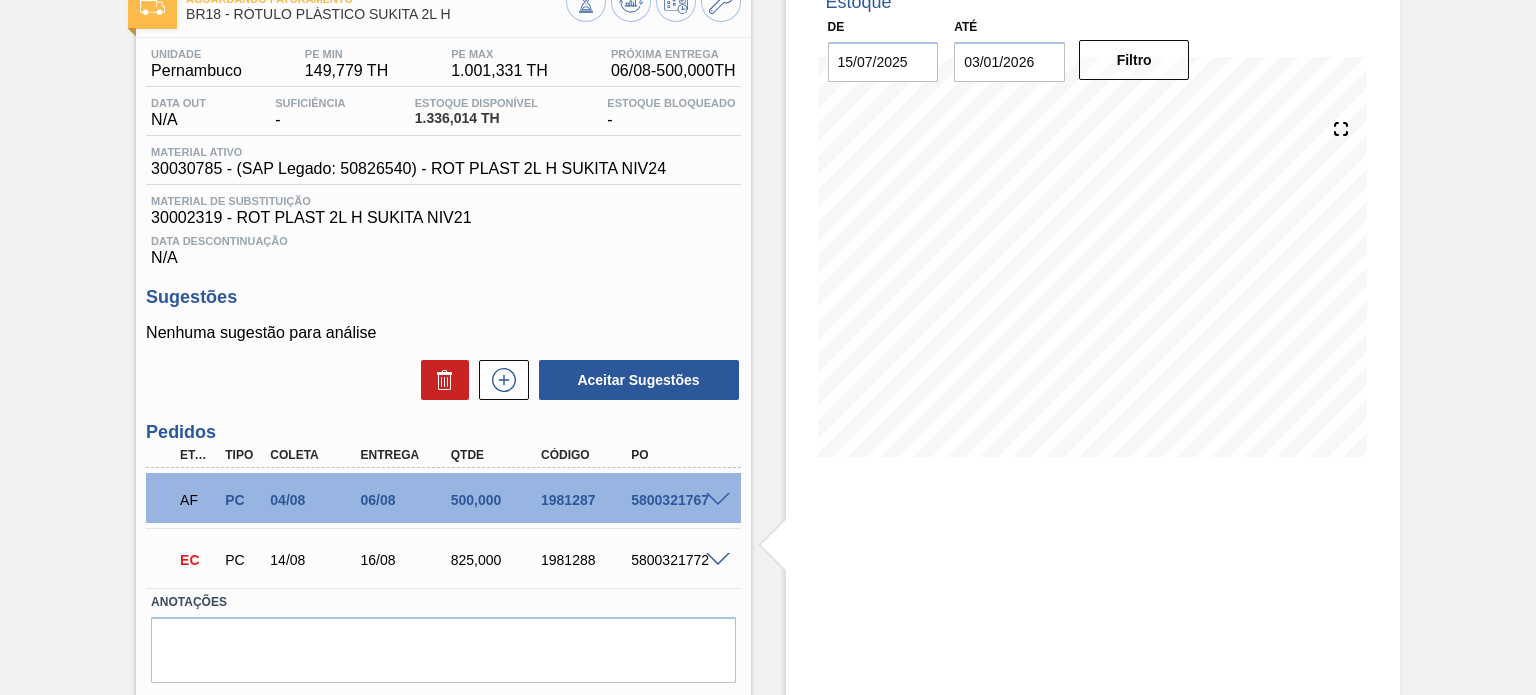 scroll, scrollTop: 185, scrollLeft: 0, axis: vertical 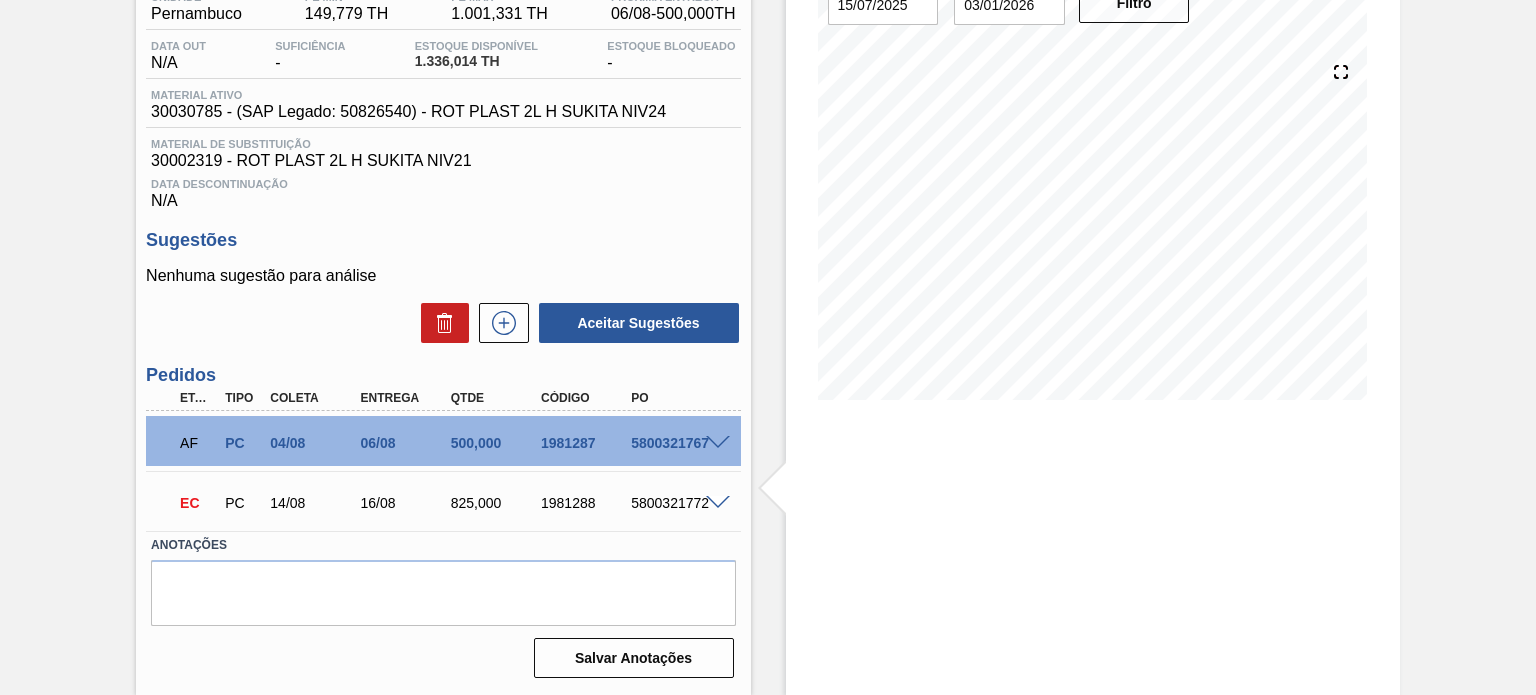 click at bounding box center (721, 501) 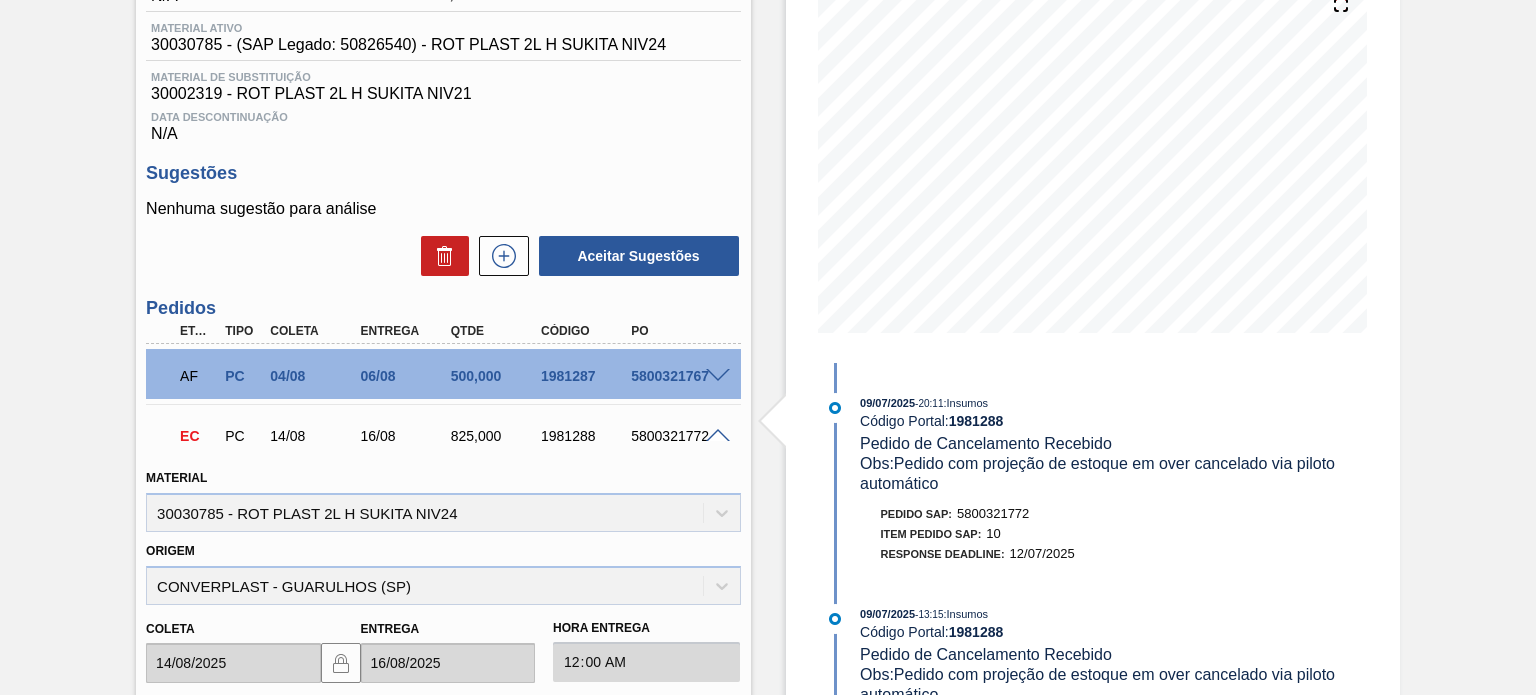 scroll, scrollTop: 400, scrollLeft: 0, axis: vertical 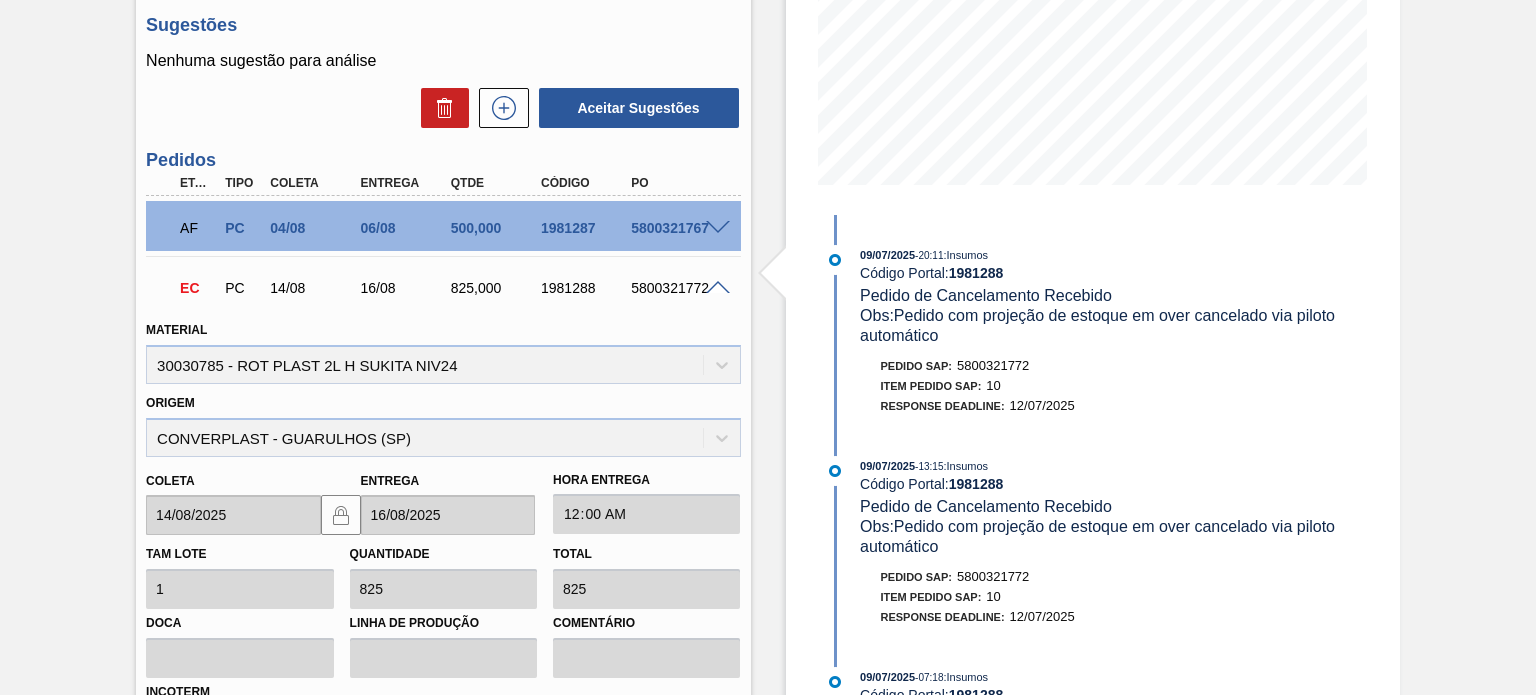 click on "1981288" at bounding box center [585, 288] 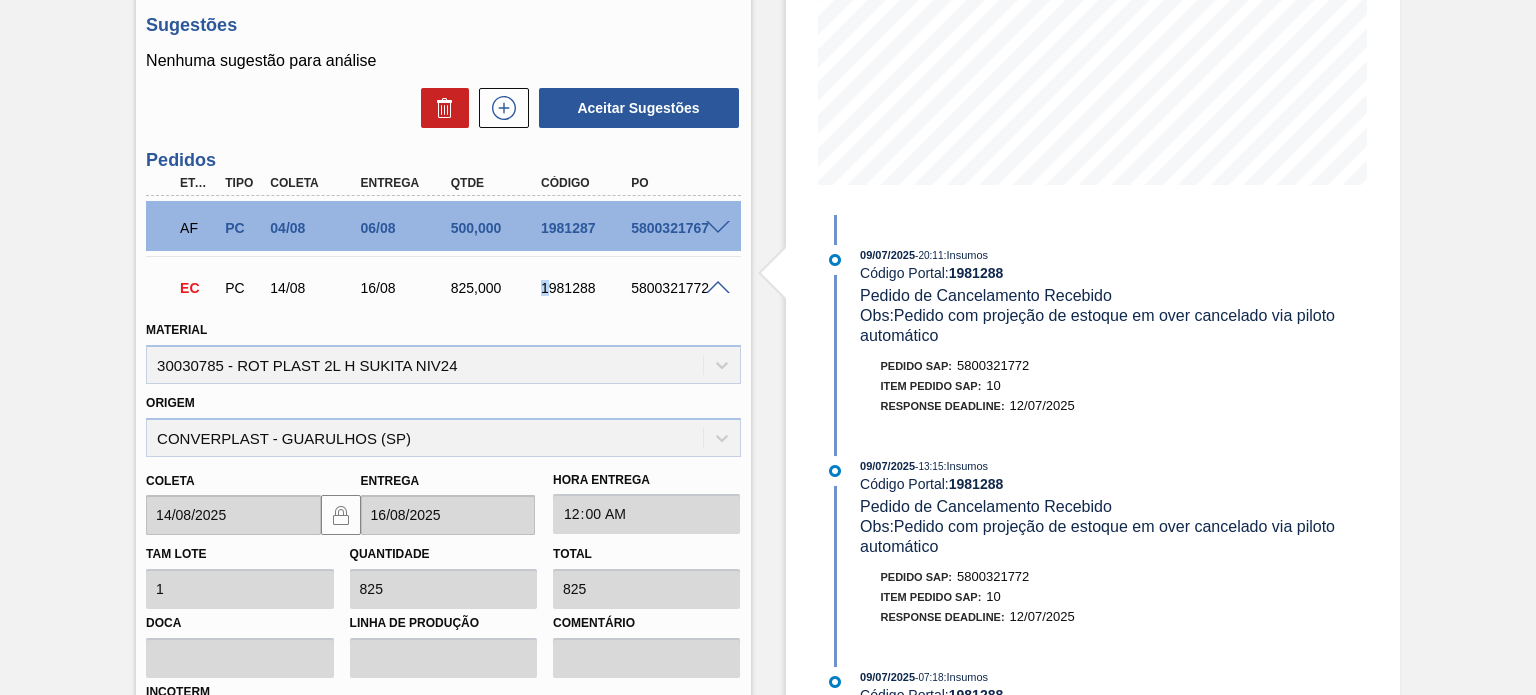 click on "1981288" at bounding box center (585, 288) 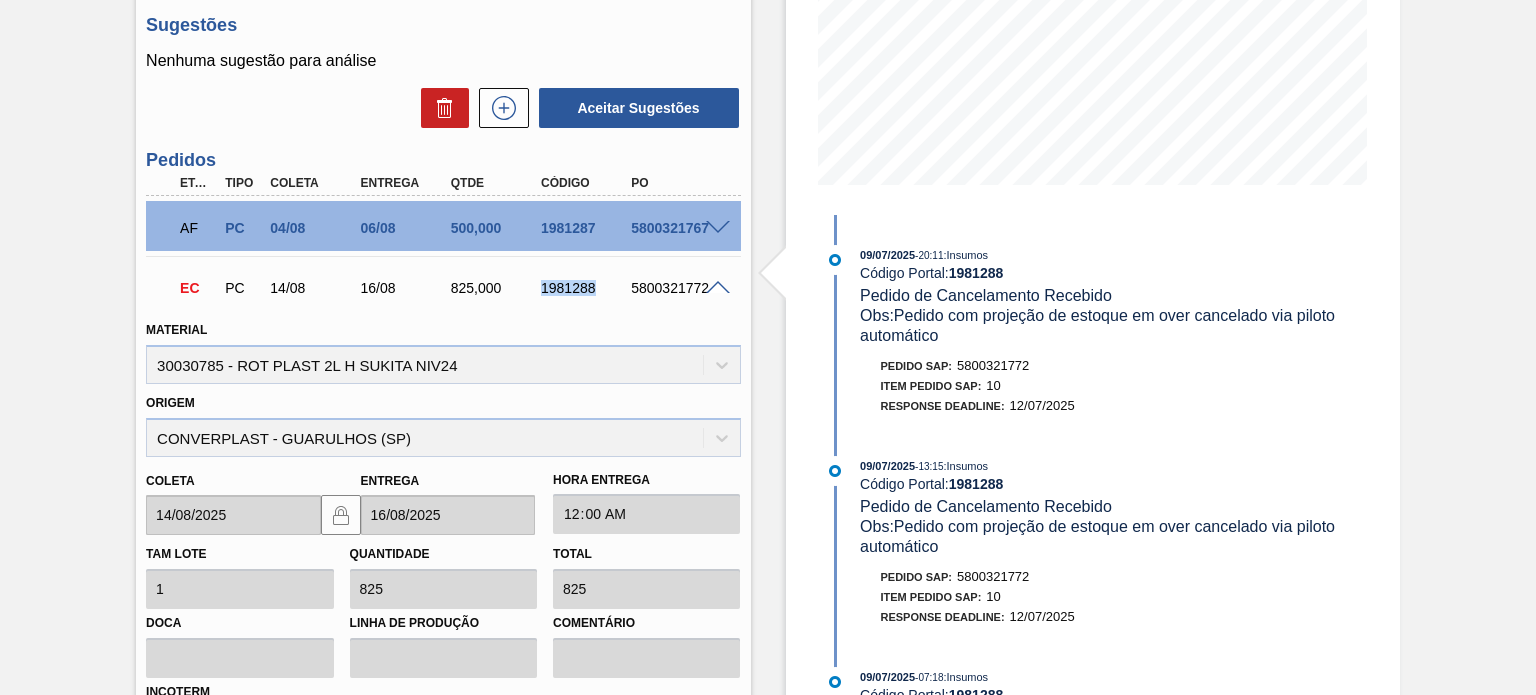 click on "1981288" at bounding box center (585, 288) 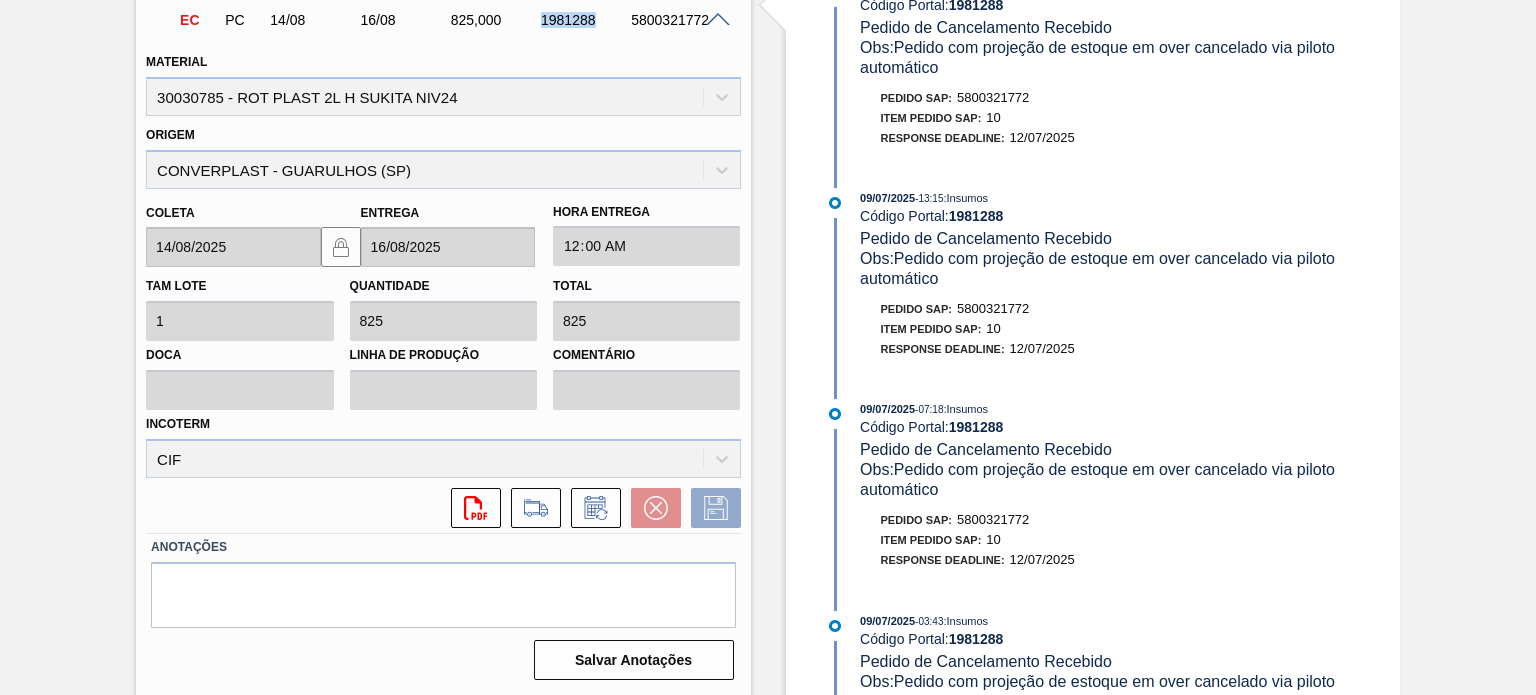scroll, scrollTop: 568, scrollLeft: 0, axis: vertical 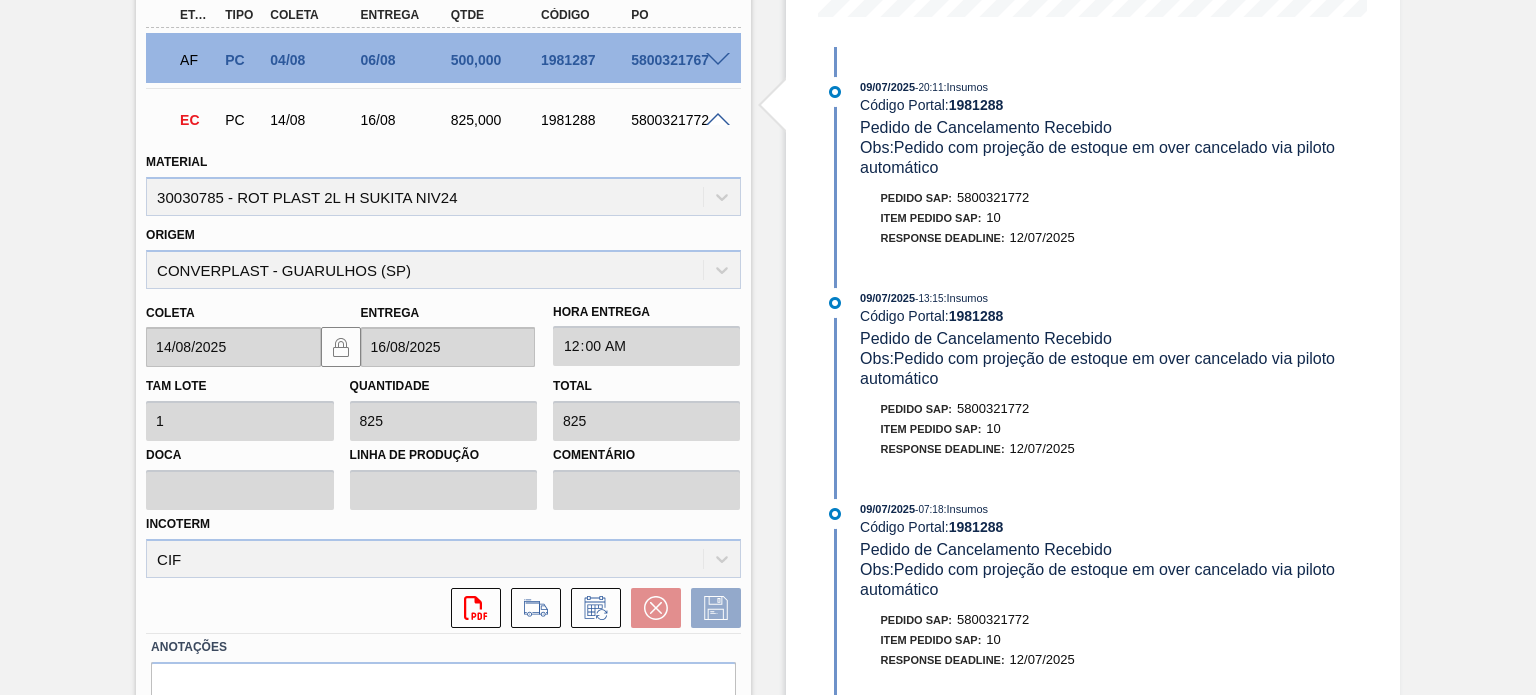 click on "EC   PC 14/08 16/08 825,000 1981288 5800321772" at bounding box center (443, 118) 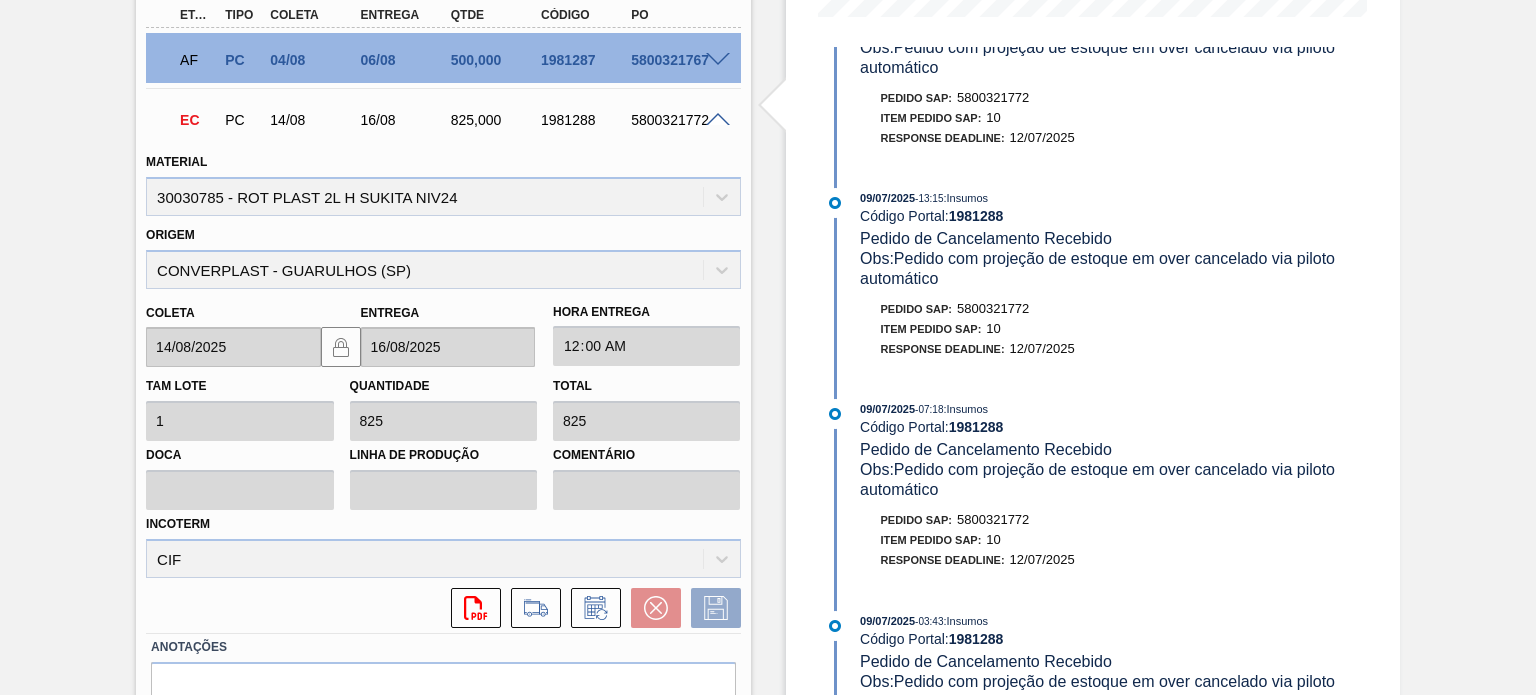 scroll, scrollTop: 0, scrollLeft: 0, axis: both 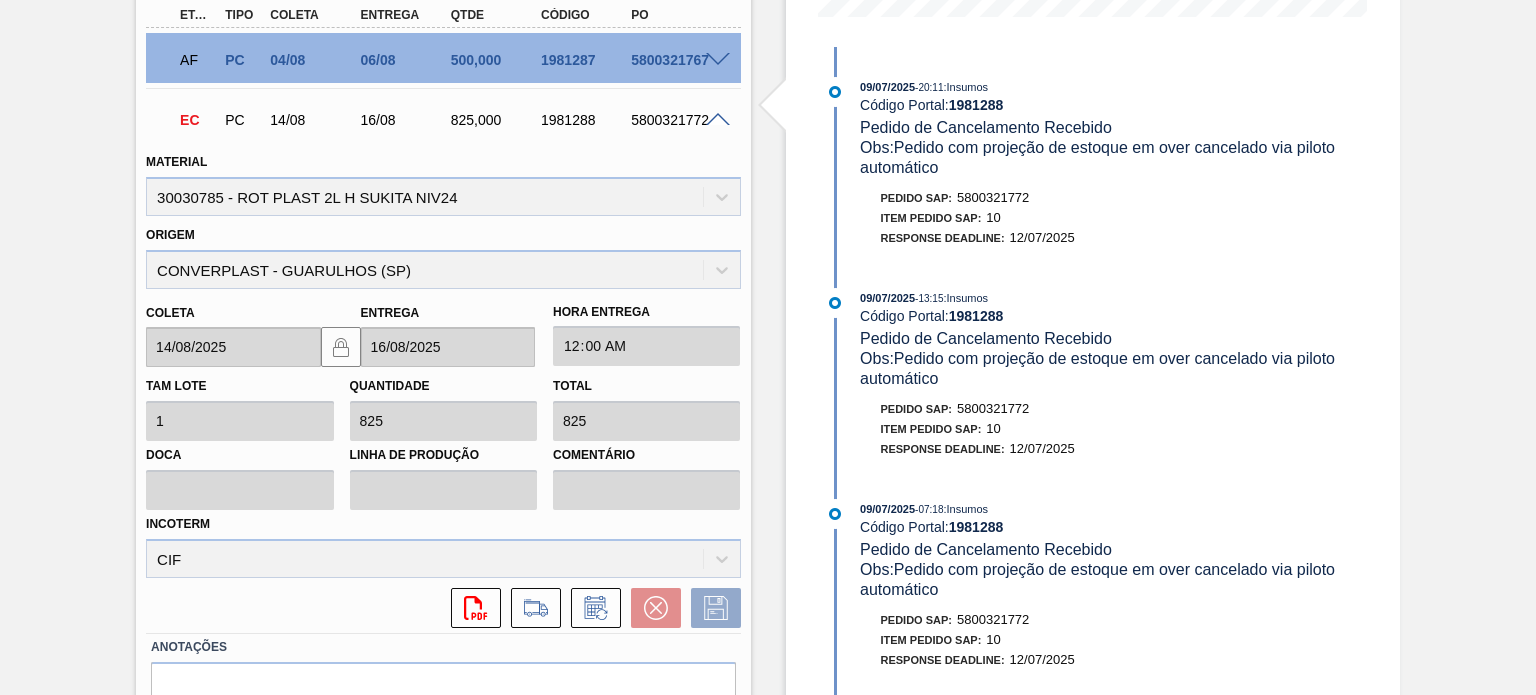 click on "5800321772" at bounding box center [993, 197] 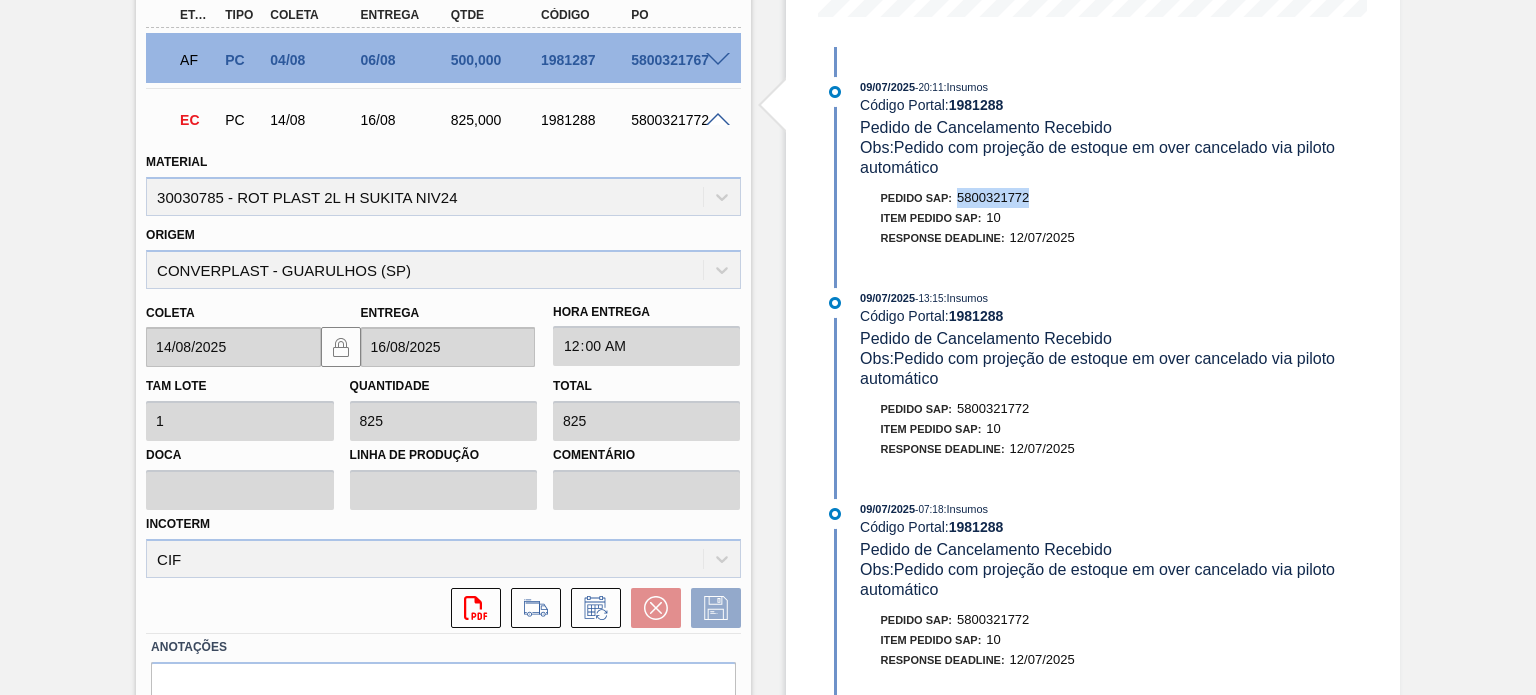 click on "5800321772" at bounding box center (993, 197) 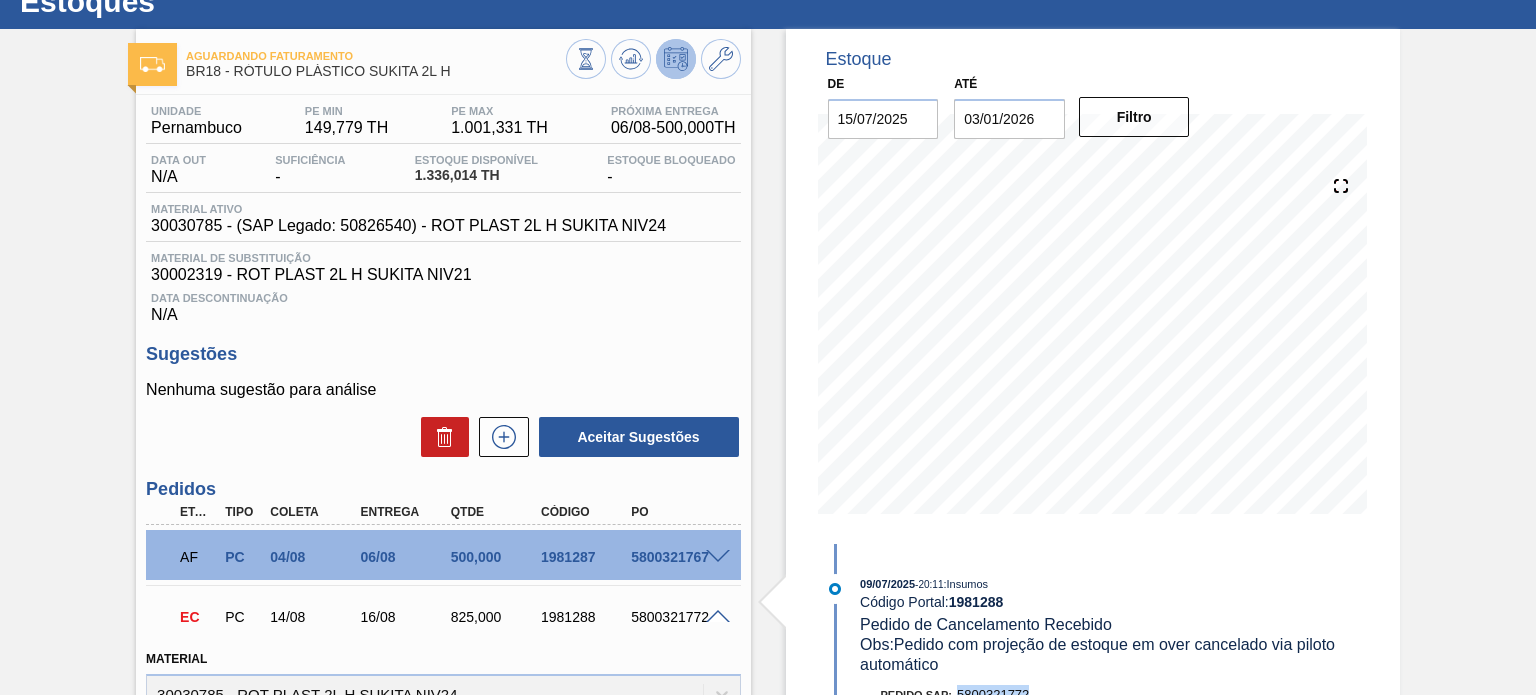 scroll, scrollTop: 0, scrollLeft: 0, axis: both 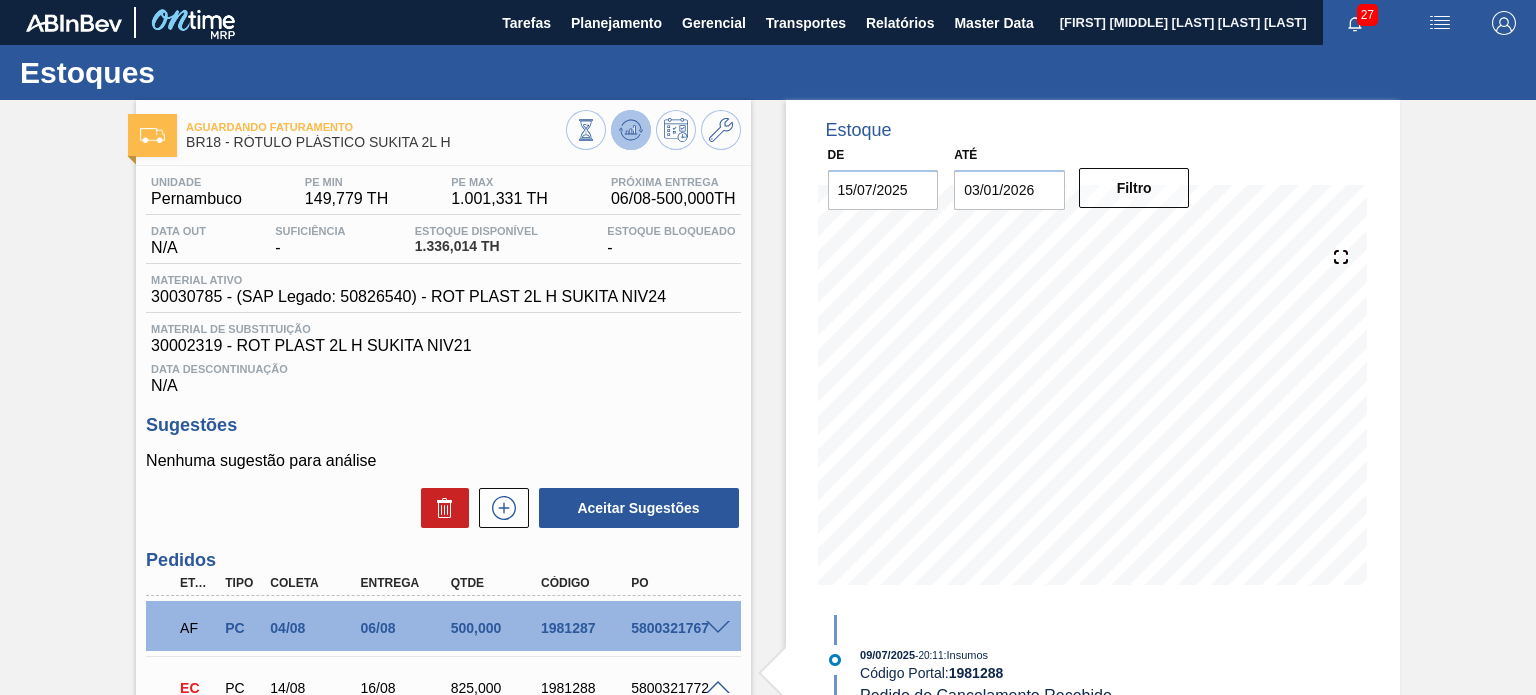 click 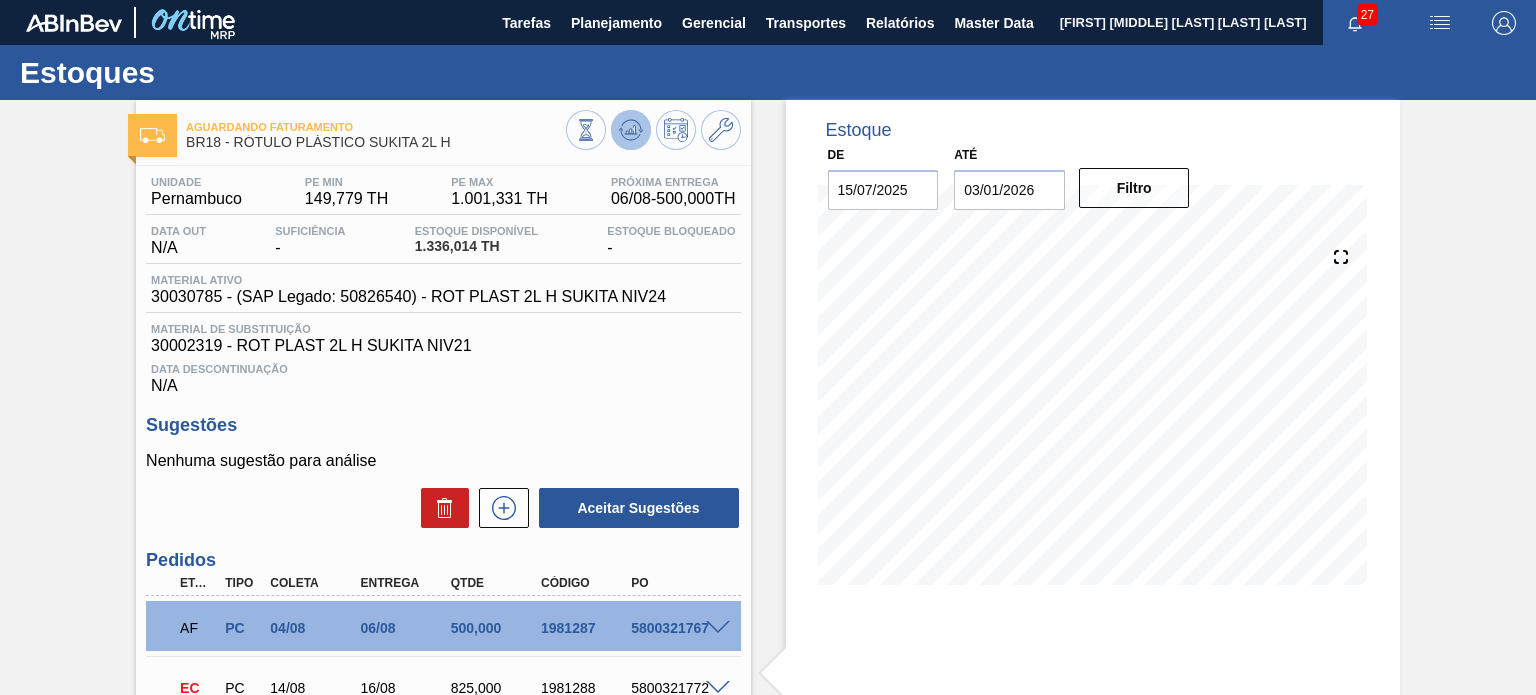 click 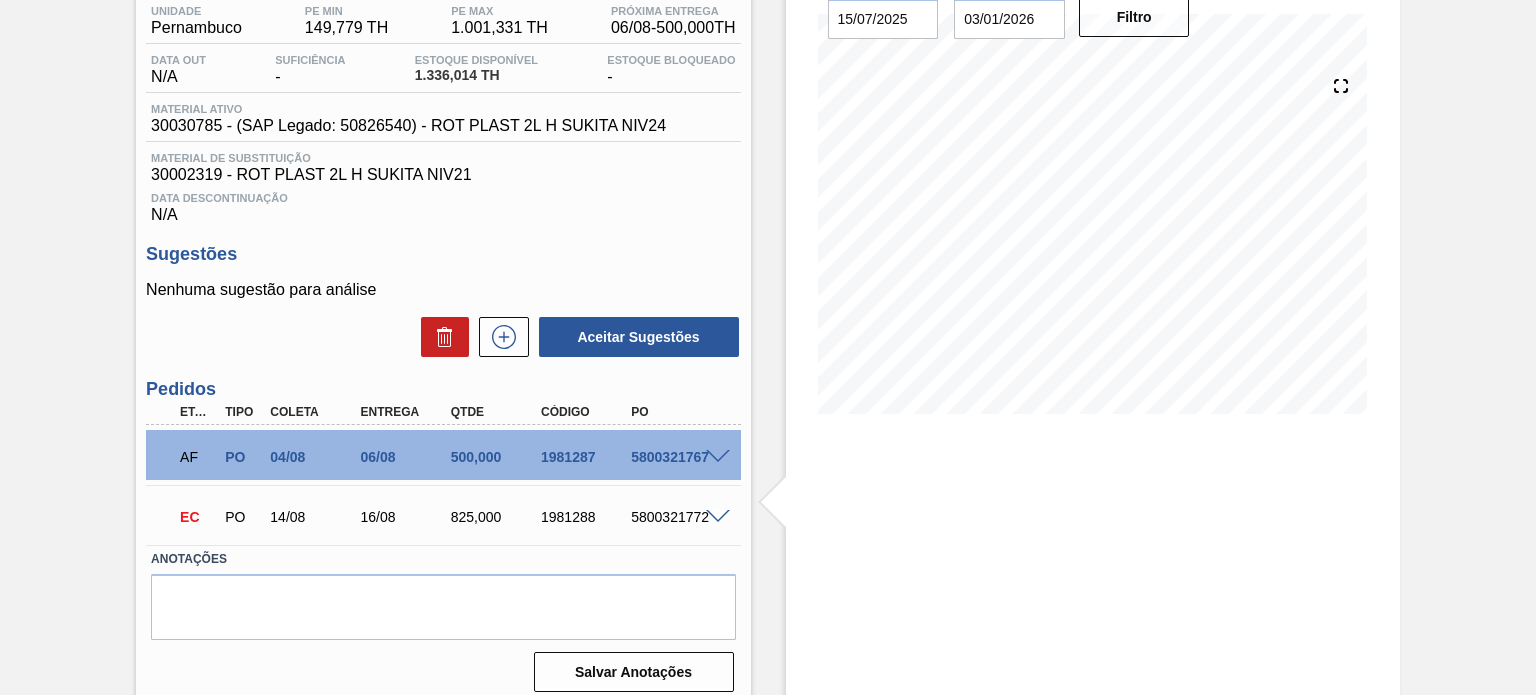 scroll, scrollTop: 185, scrollLeft: 0, axis: vertical 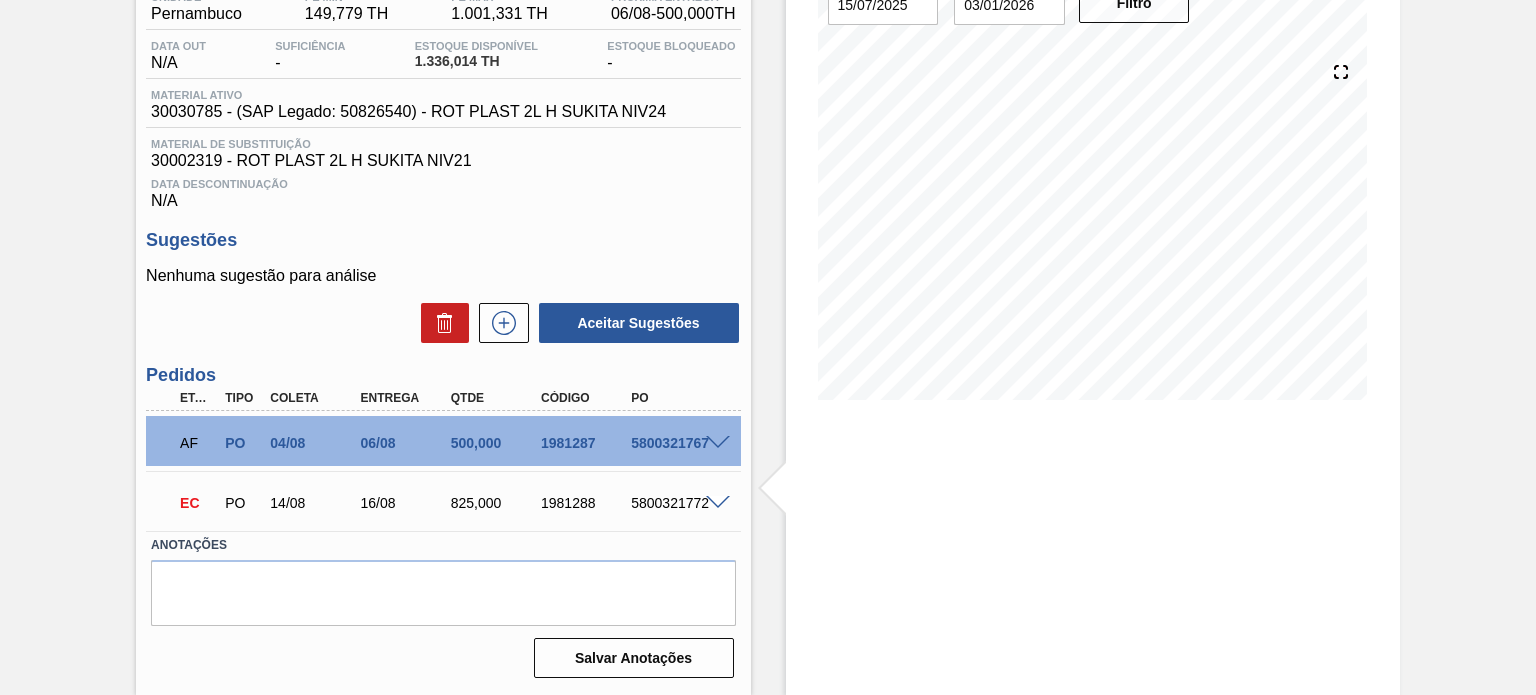 click at bounding box center (718, 503) 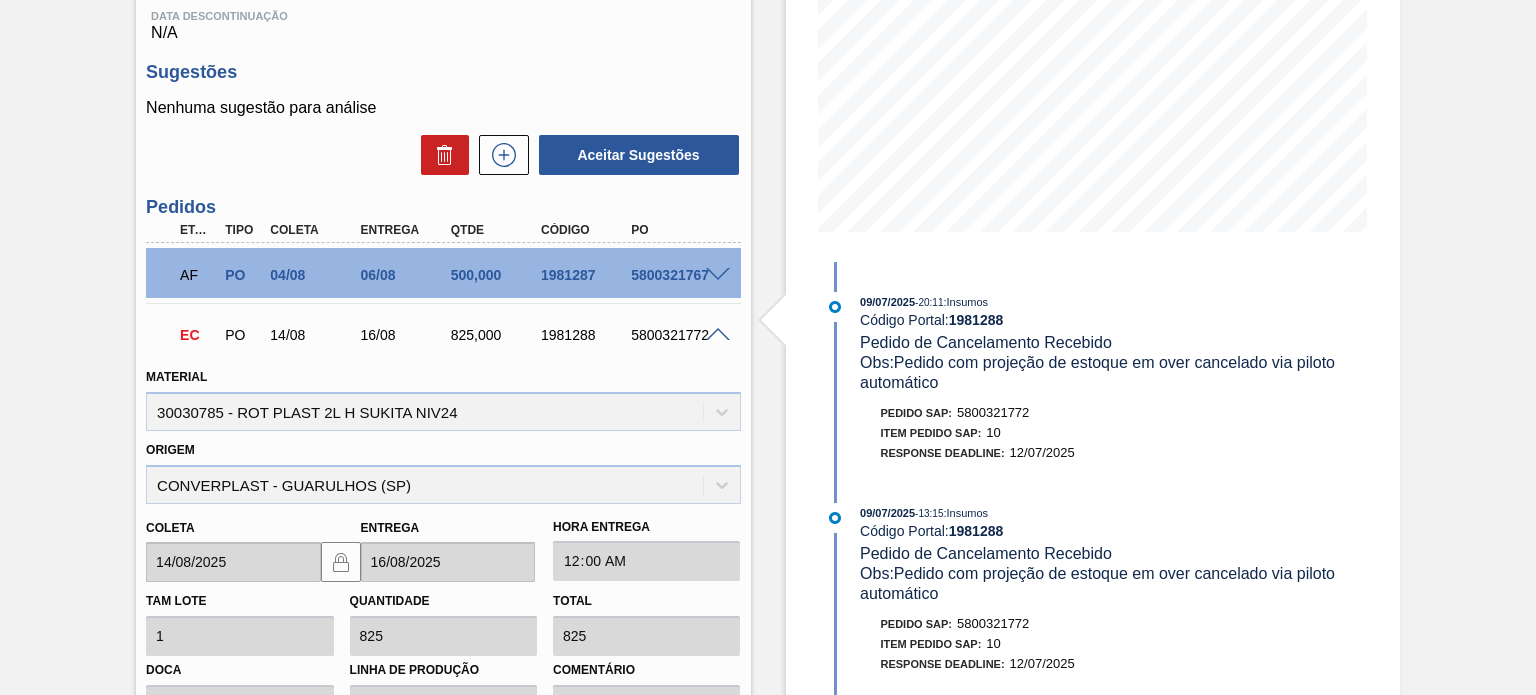 scroll, scrollTop: 185, scrollLeft: 0, axis: vertical 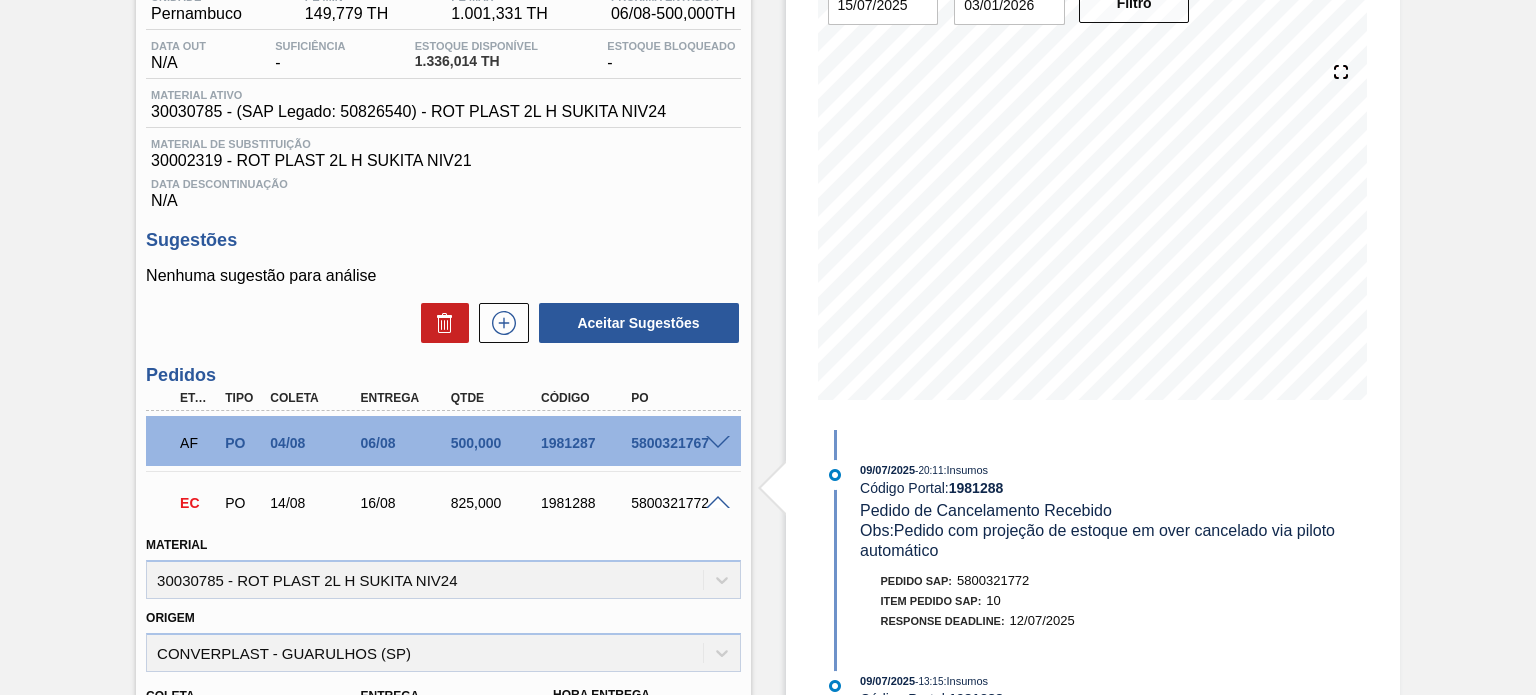 click on "1981288" at bounding box center (585, 503) 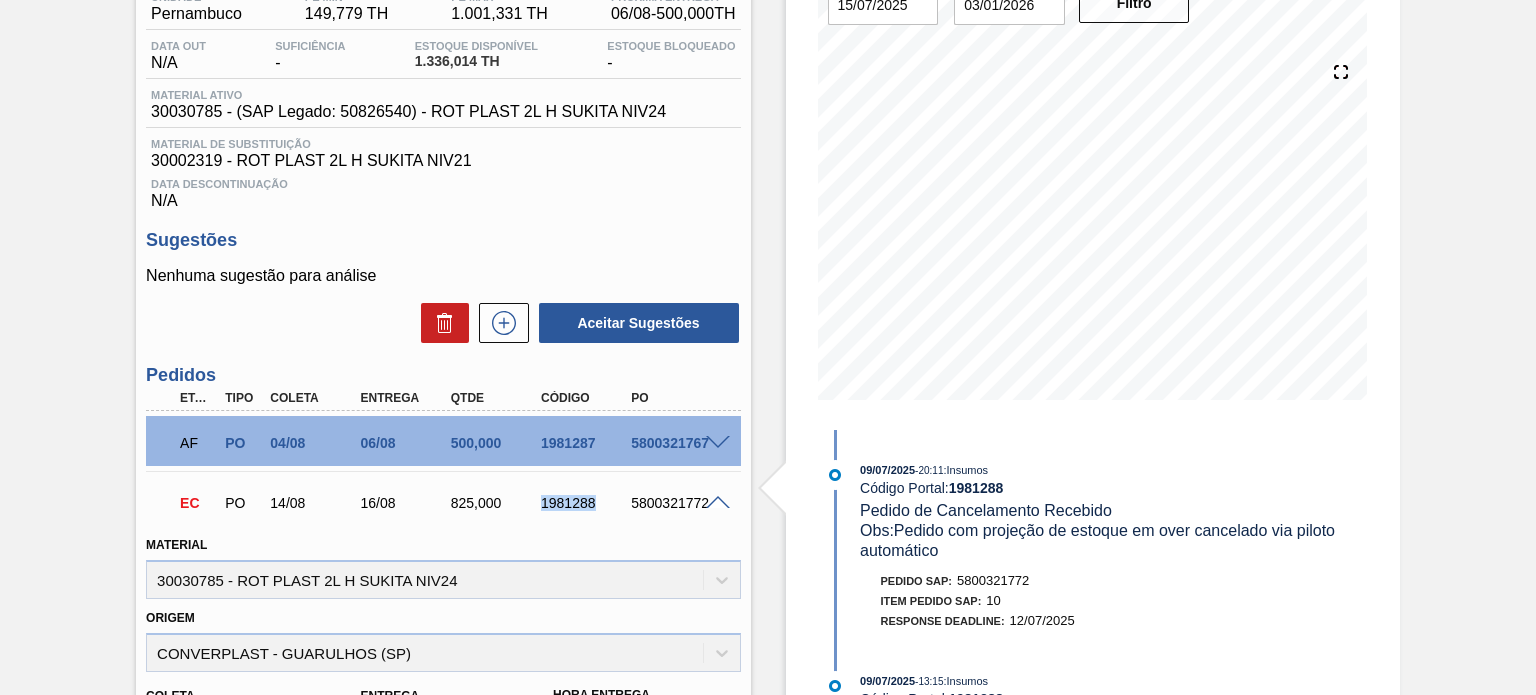 click on "1981288" at bounding box center (585, 503) 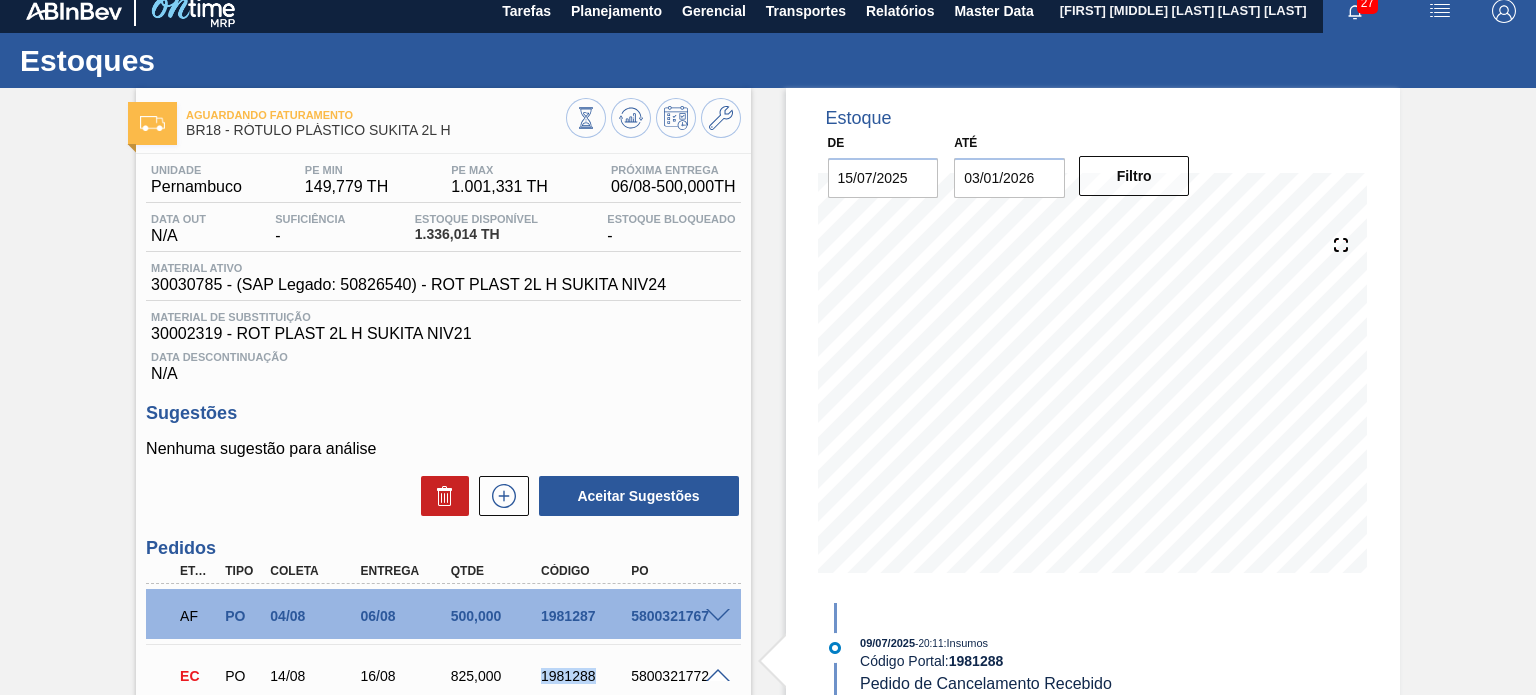 scroll, scrollTop: 0, scrollLeft: 0, axis: both 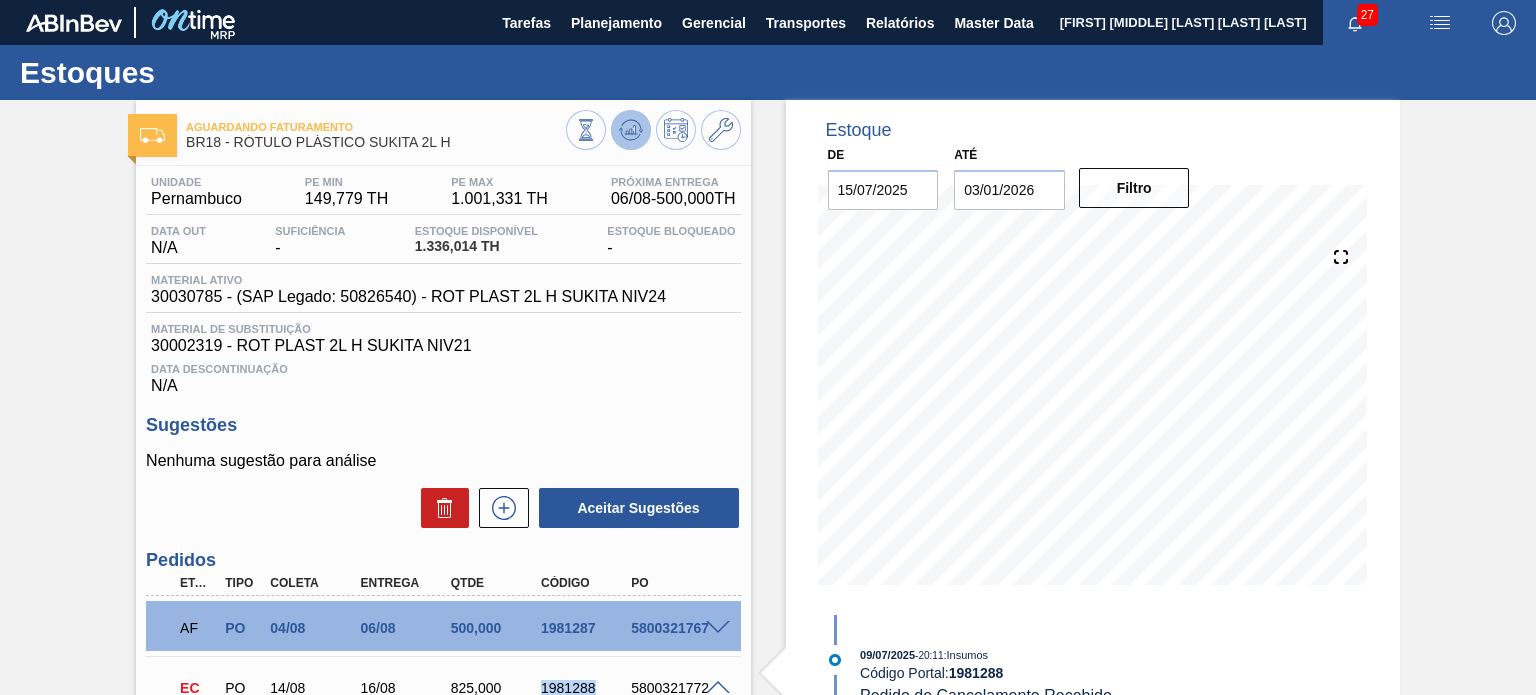 click 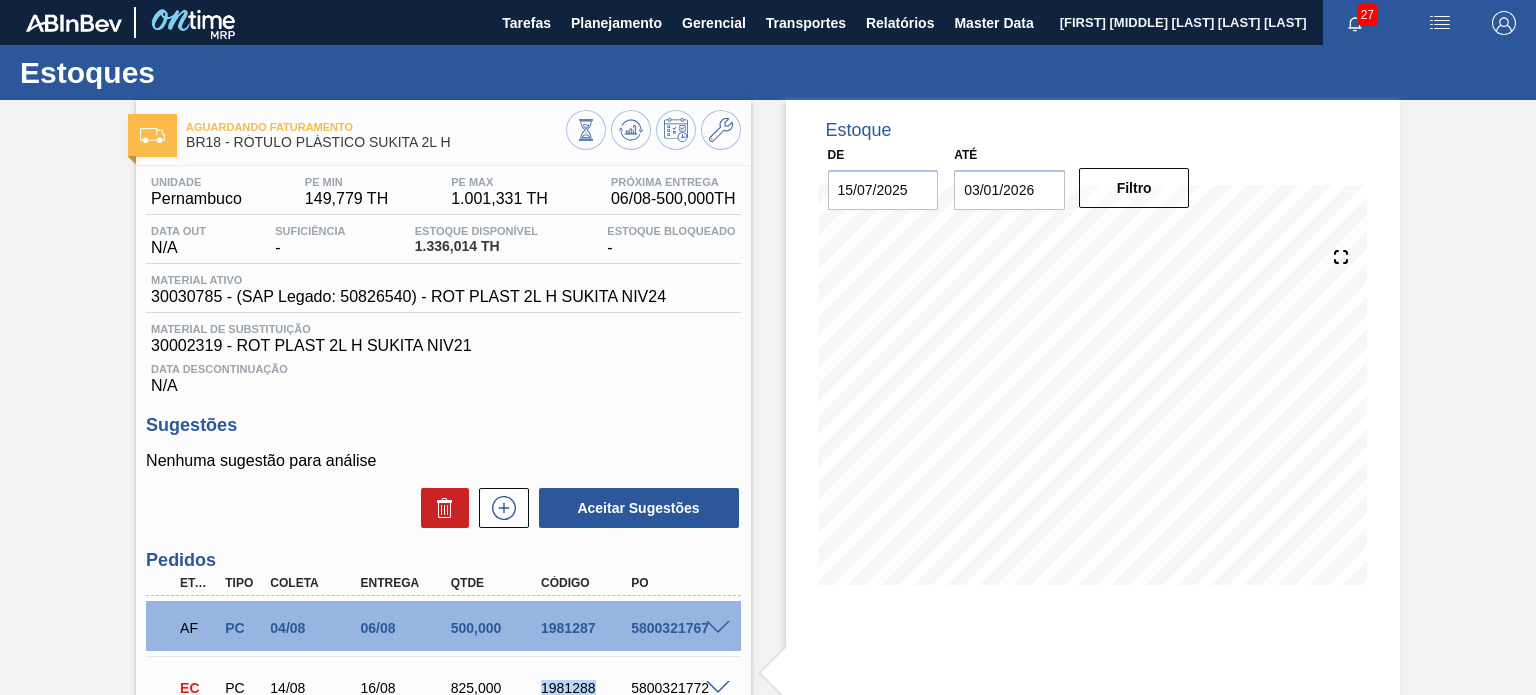 type 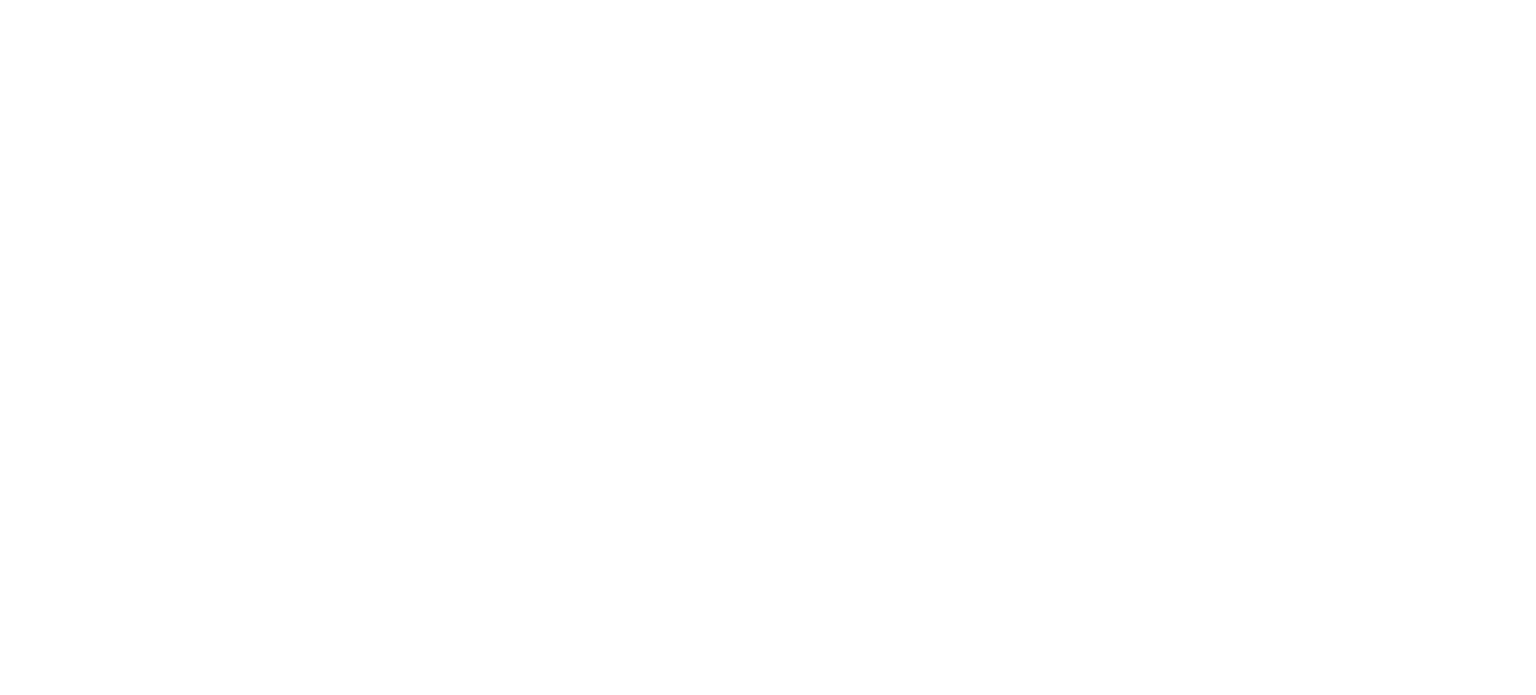 scroll, scrollTop: 0, scrollLeft: 0, axis: both 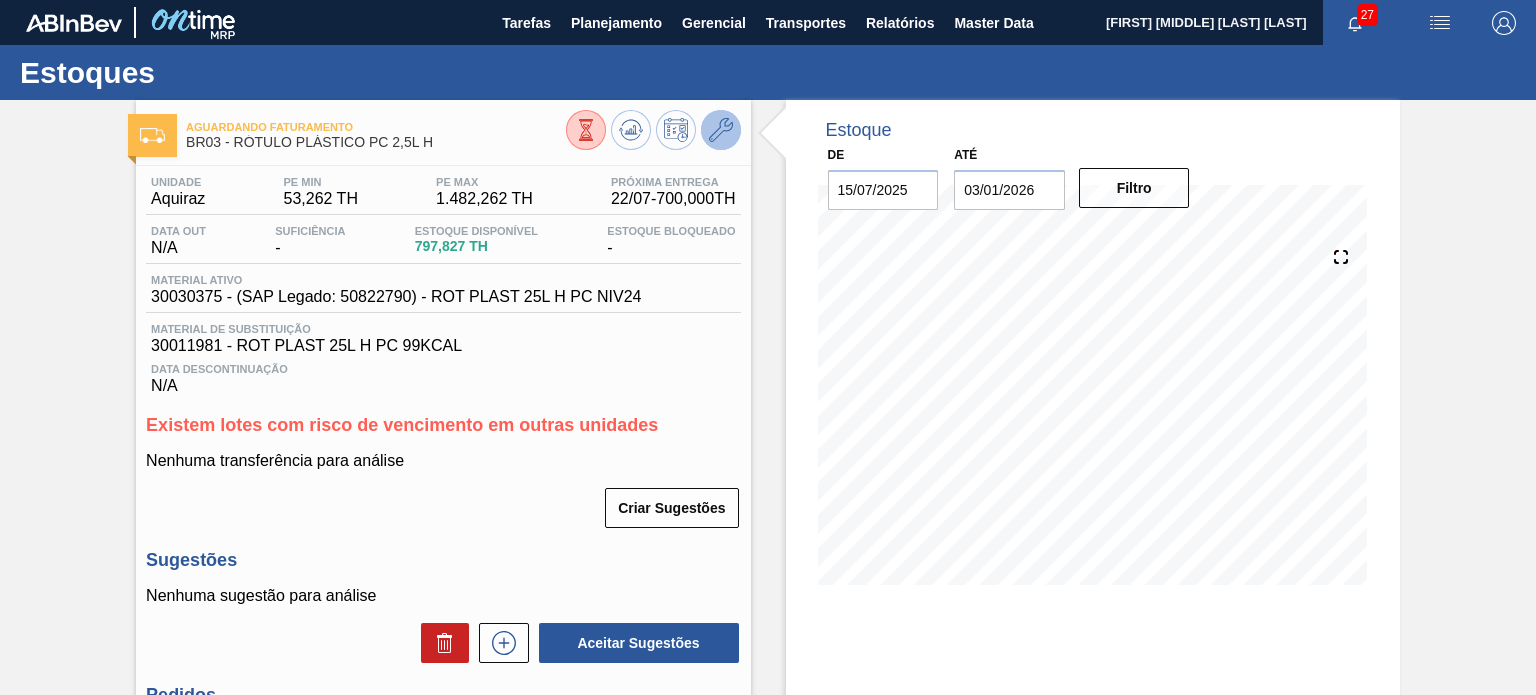 click at bounding box center [721, 130] 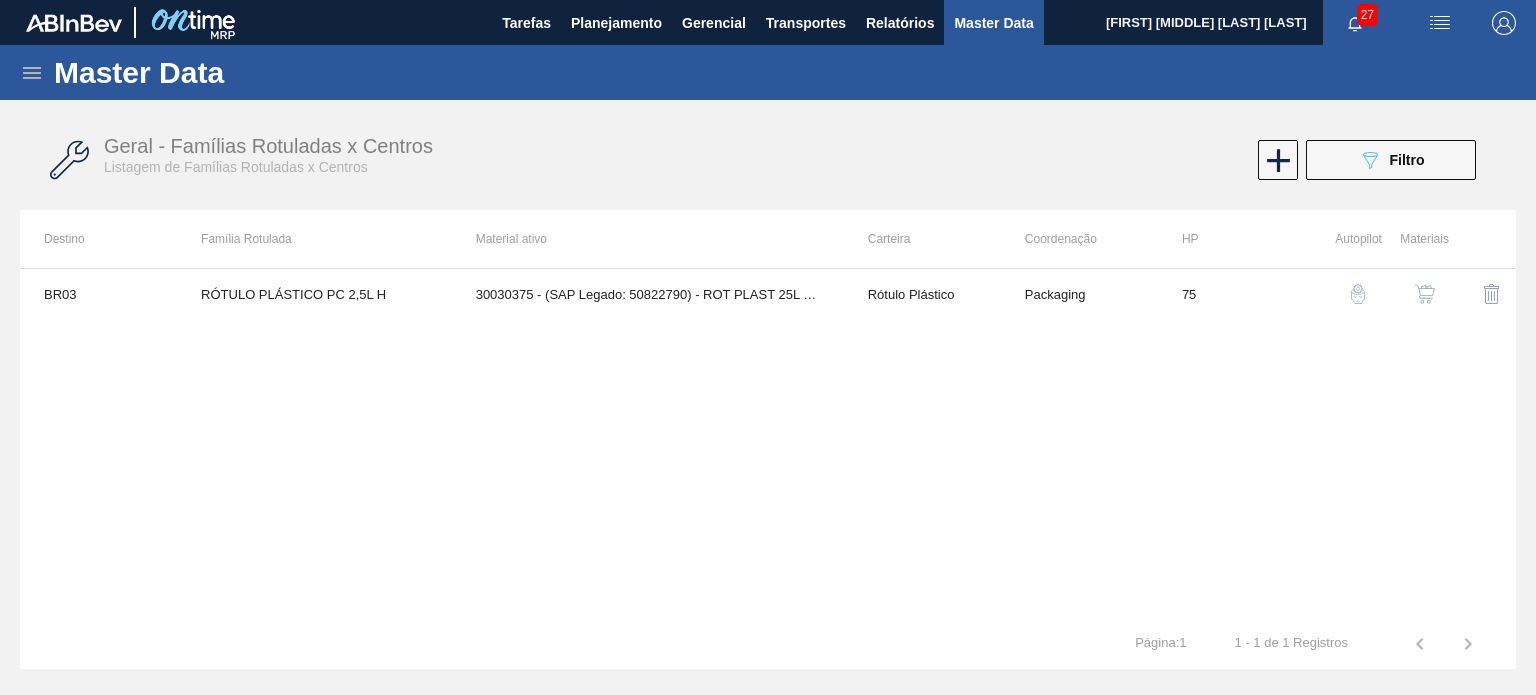 click at bounding box center (1425, 294) 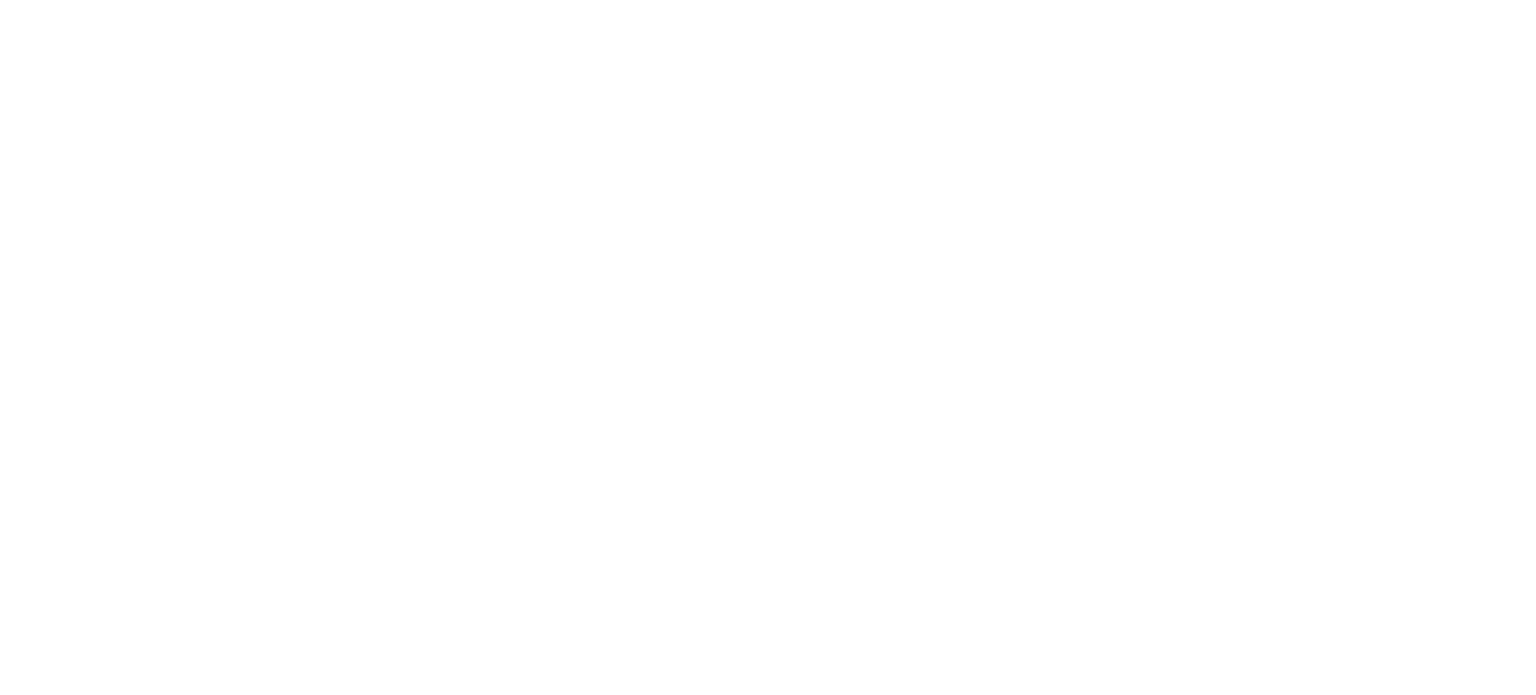 scroll, scrollTop: 0, scrollLeft: 0, axis: both 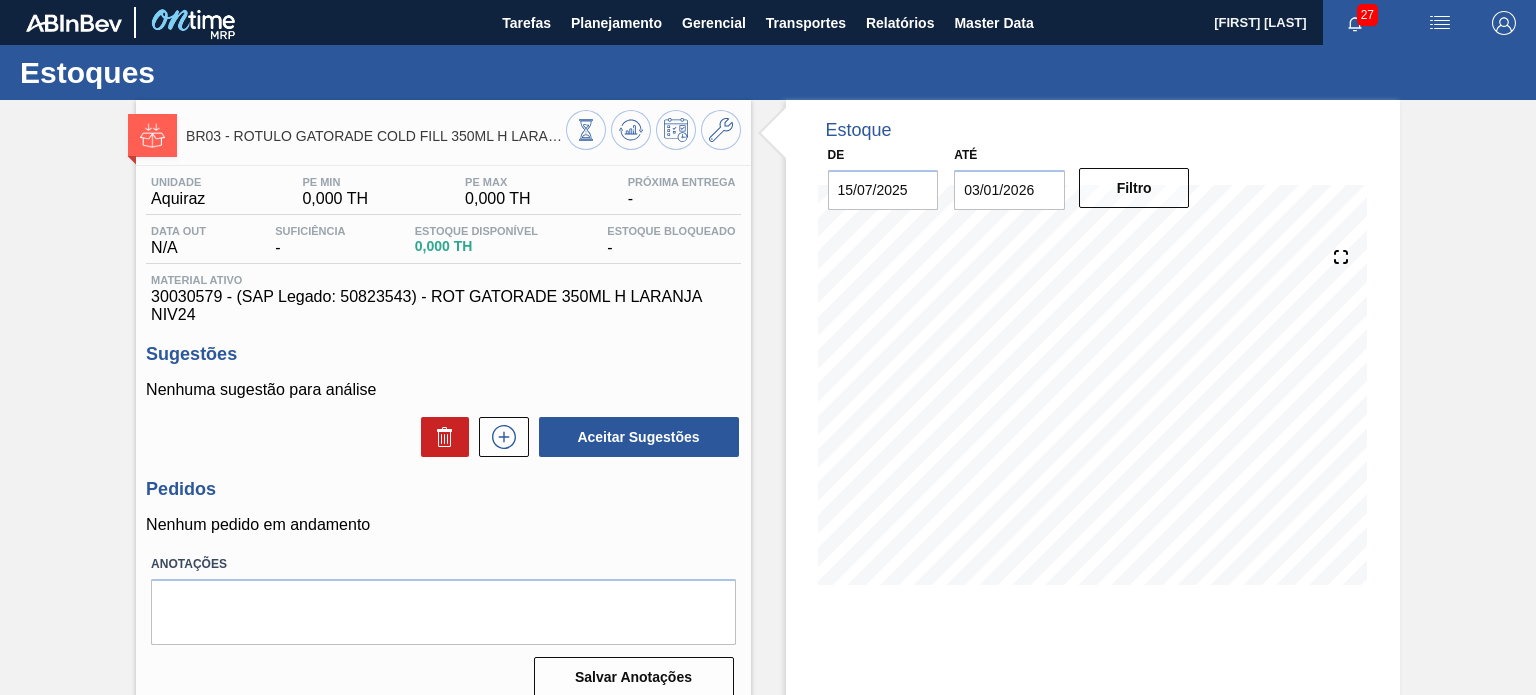 click on "BR03 - ROTULO GATORADE COLD FILL 350ML H LARANJA" at bounding box center (443, 132) 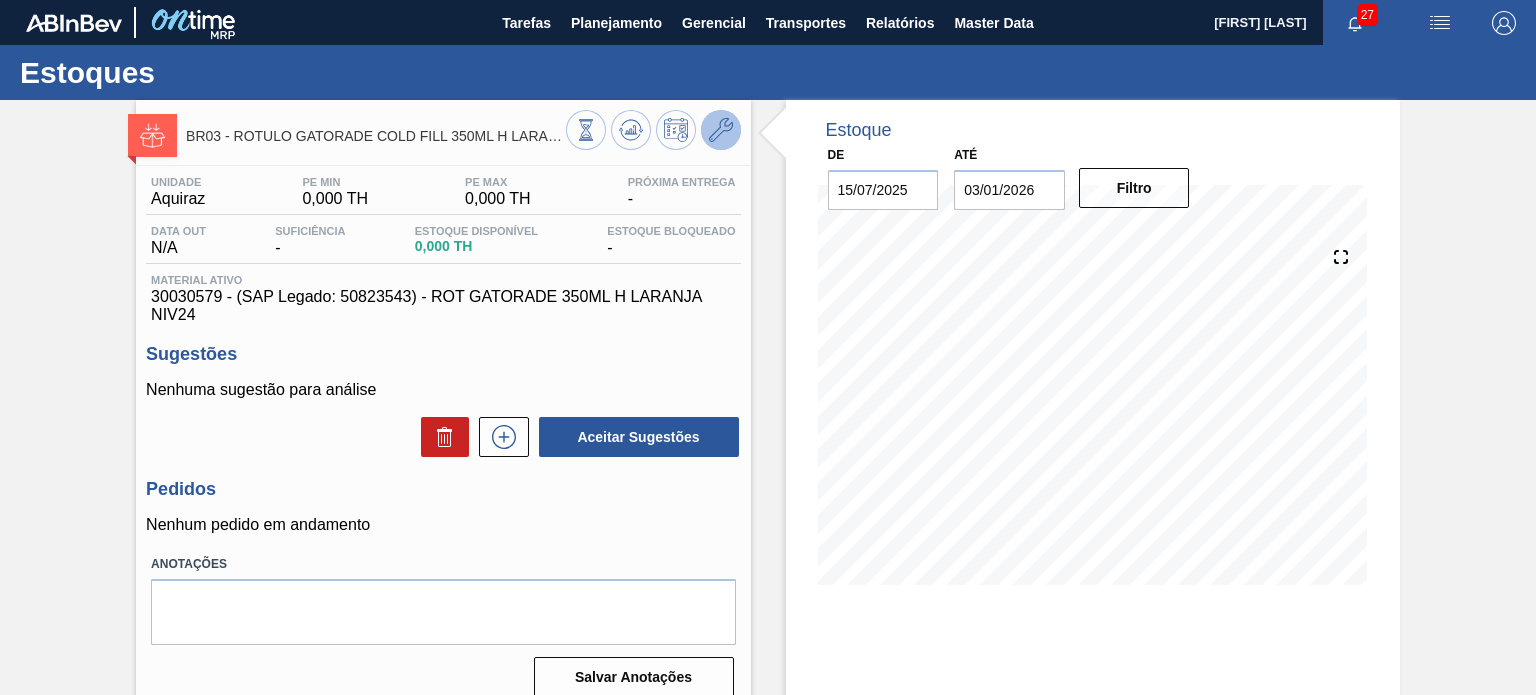 click at bounding box center [721, 130] 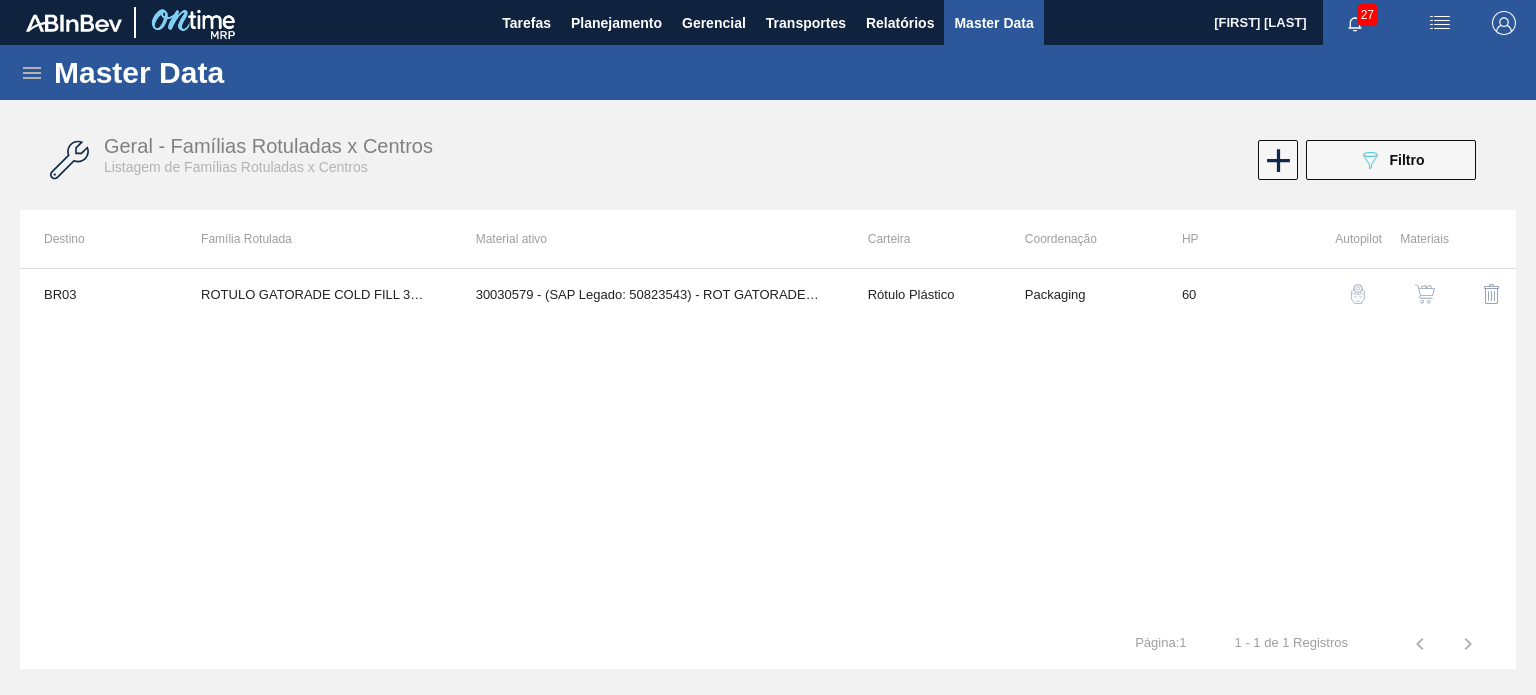 click at bounding box center (1425, 294) 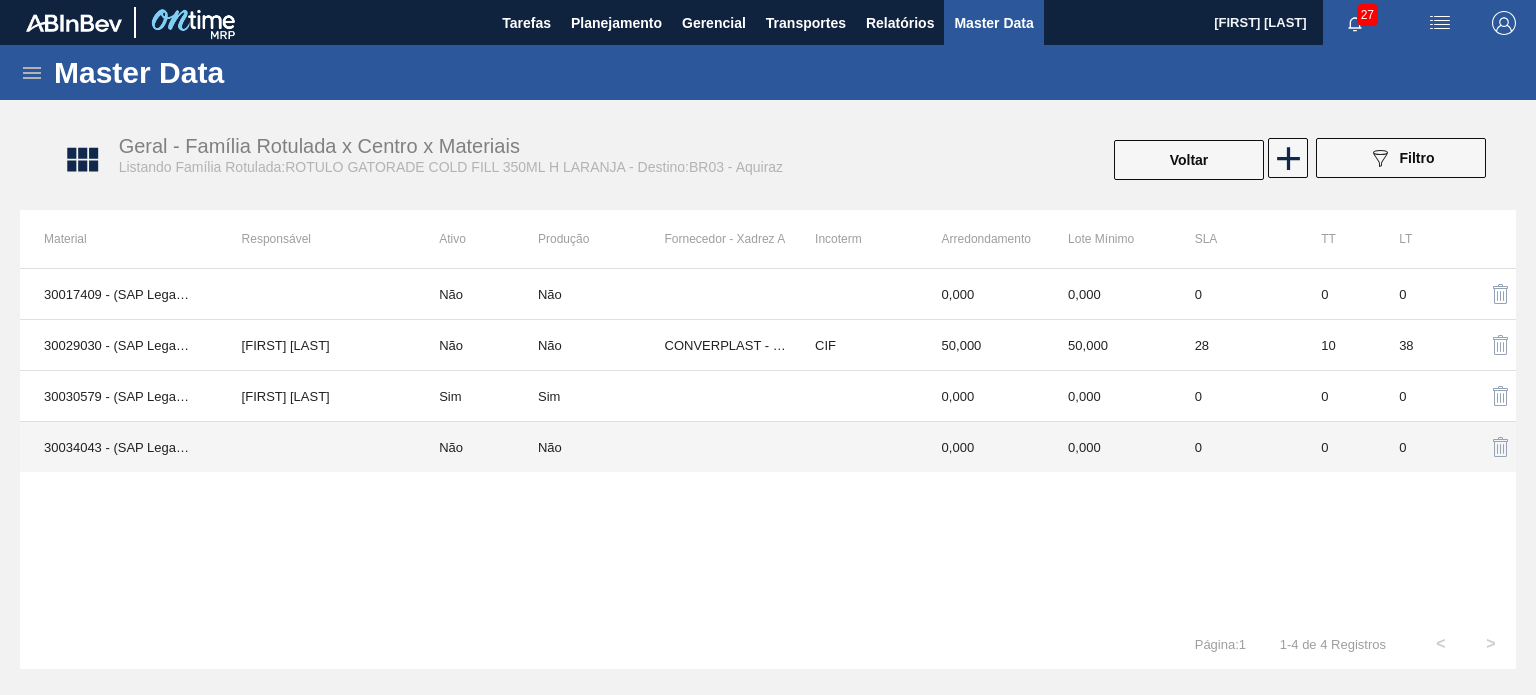 click at bounding box center (854, 447) 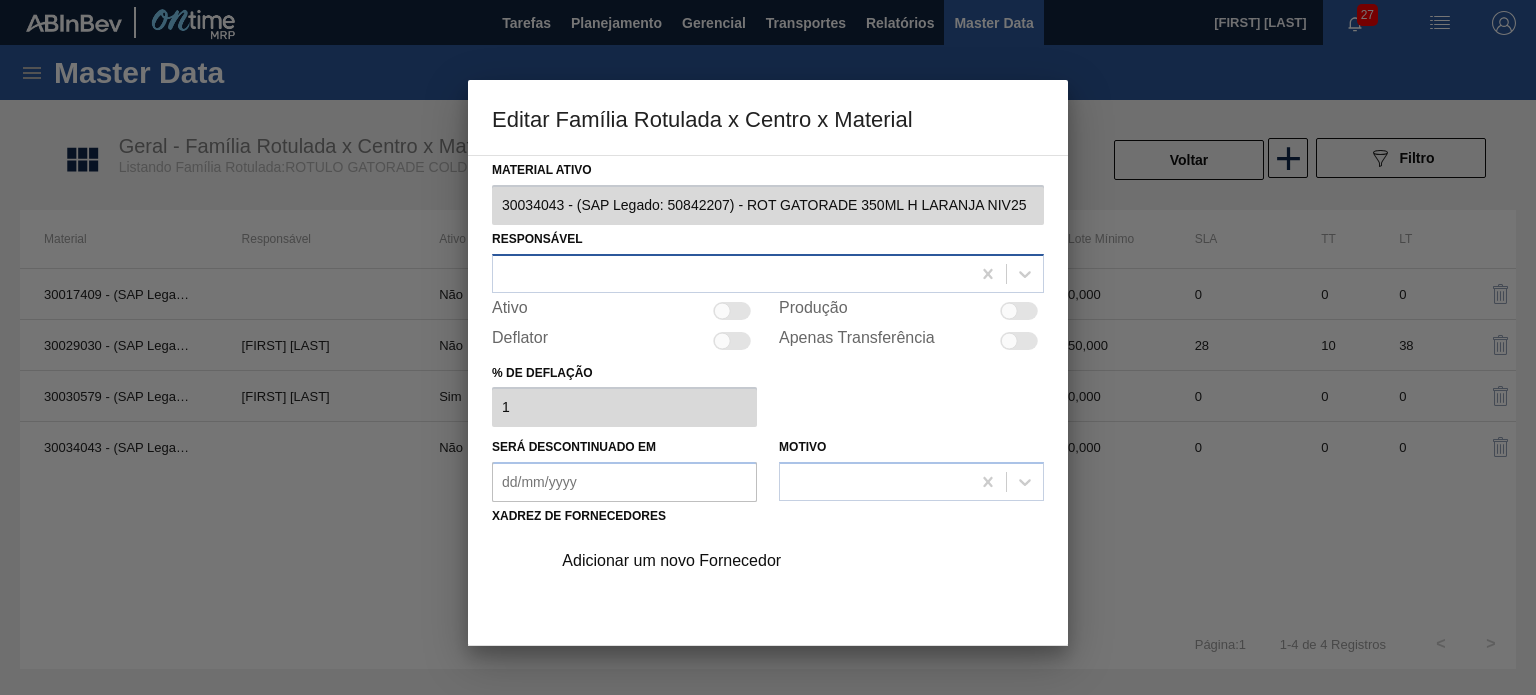 click at bounding box center [731, 273] 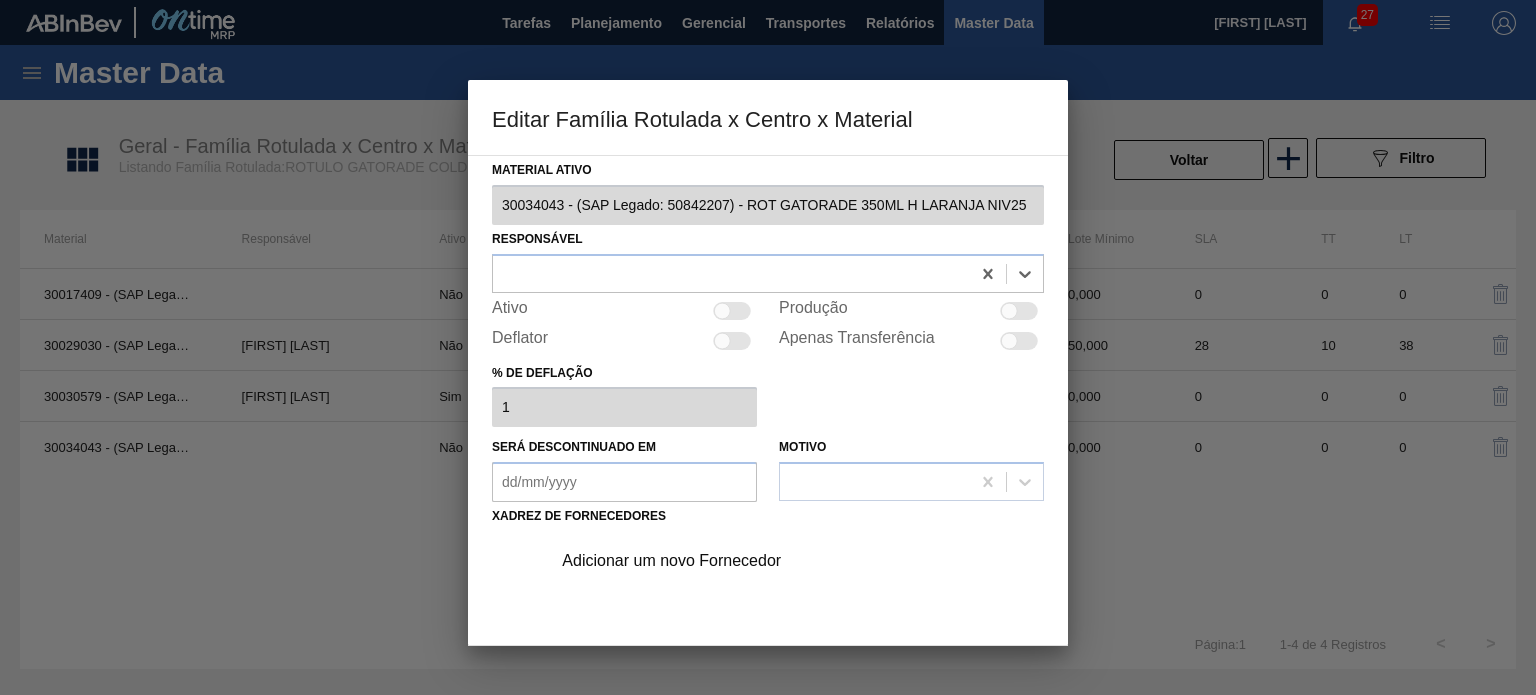 click on "Adicionar um novo Fornecedor" at bounding box center [791, 561] 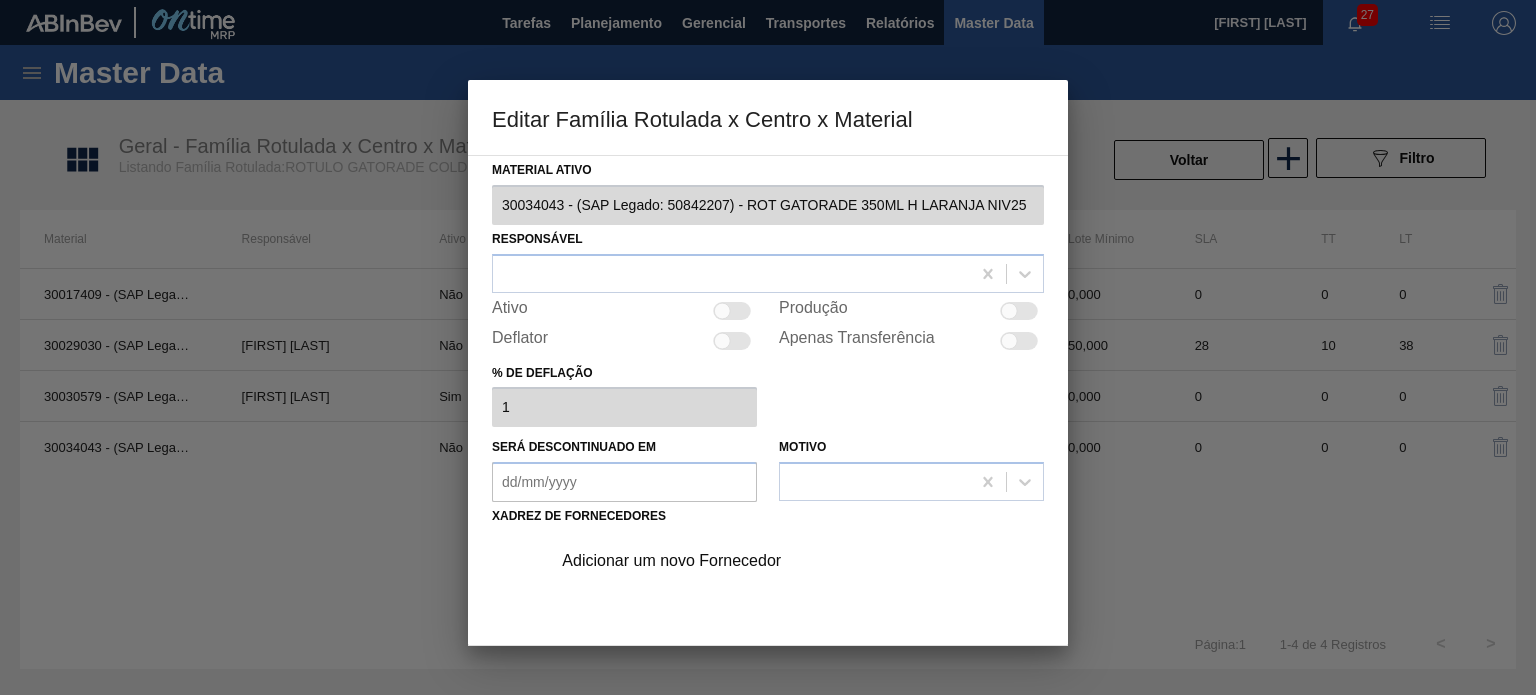 click on "Adicionar um novo Fornecedor" at bounding box center [768, 648] 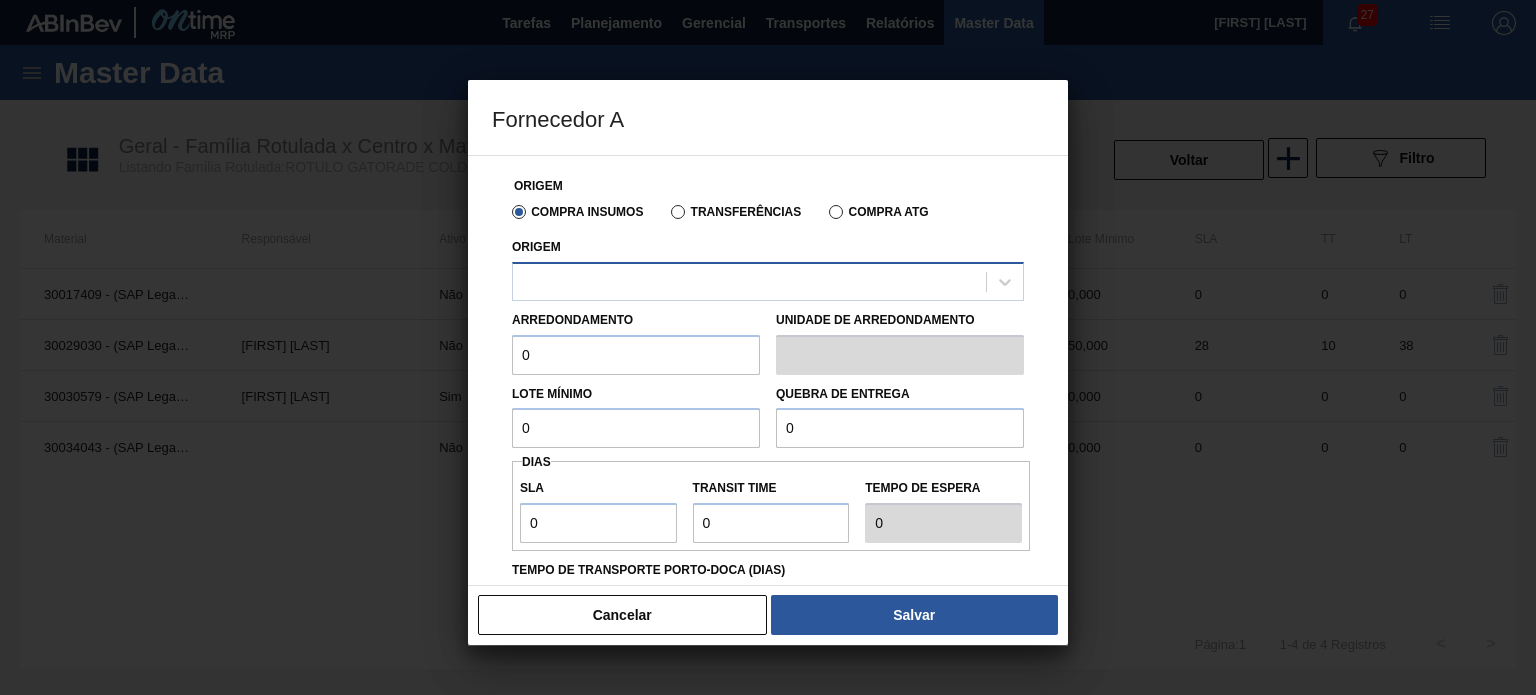 click at bounding box center [749, 281] 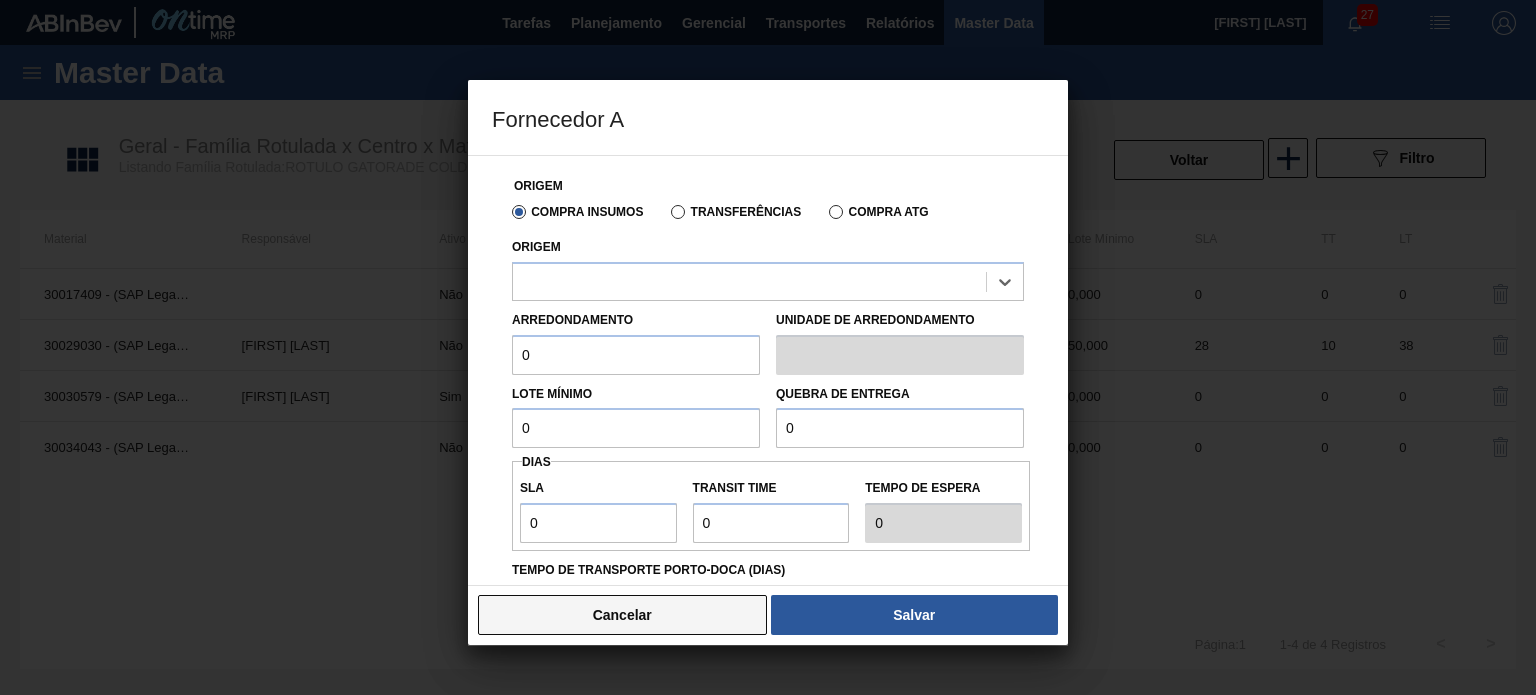click on "Cancelar" at bounding box center [622, 615] 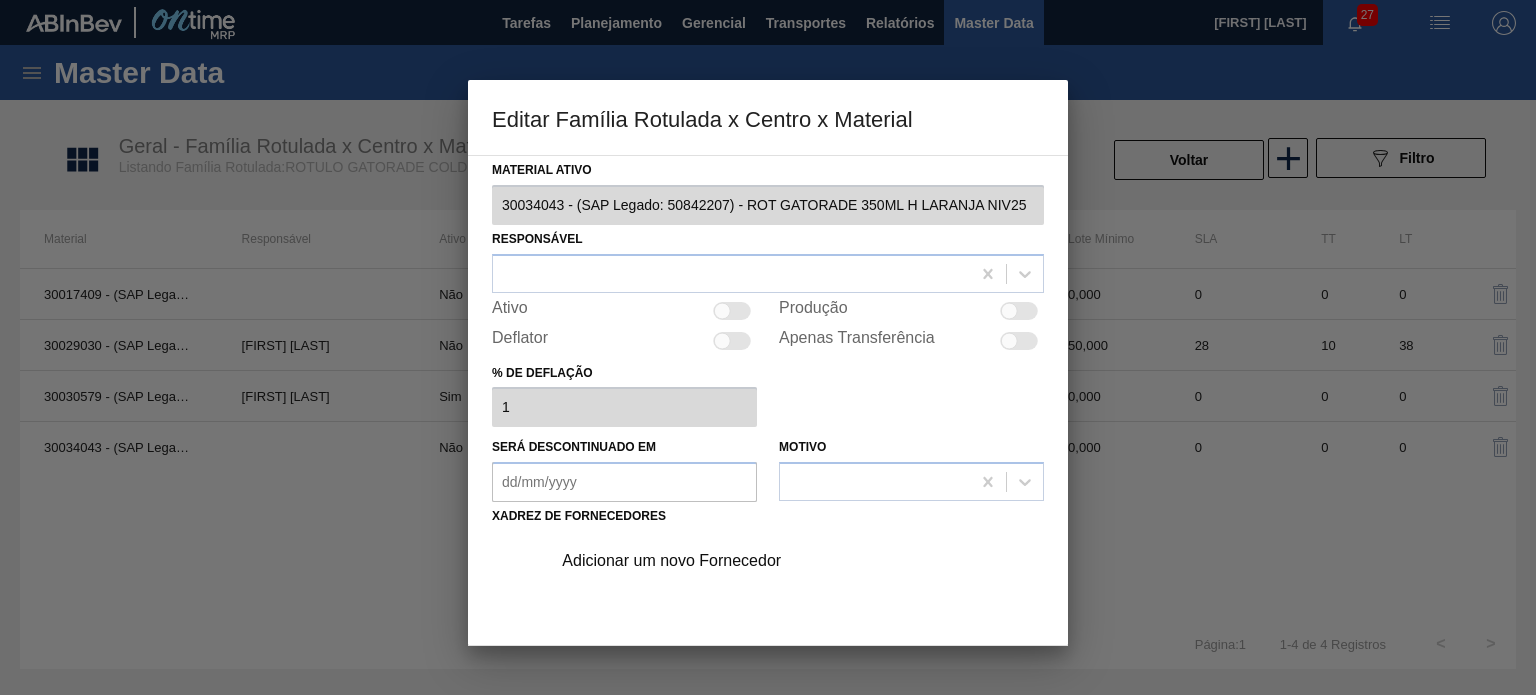 click on "Adicionar um novo Fornecedor" at bounding box center [768, 648] 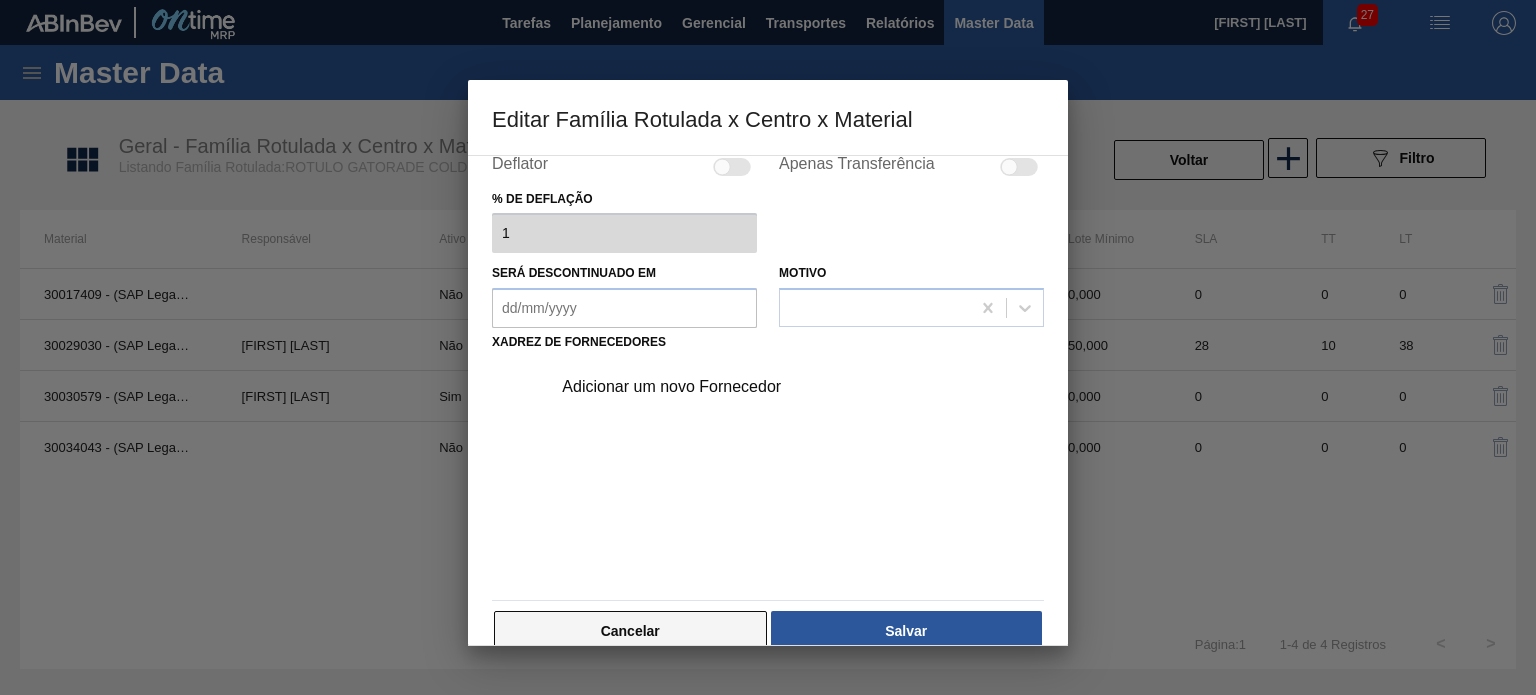 scroll, scrollTop: 204, scrollLeft: 0, axis: vertical 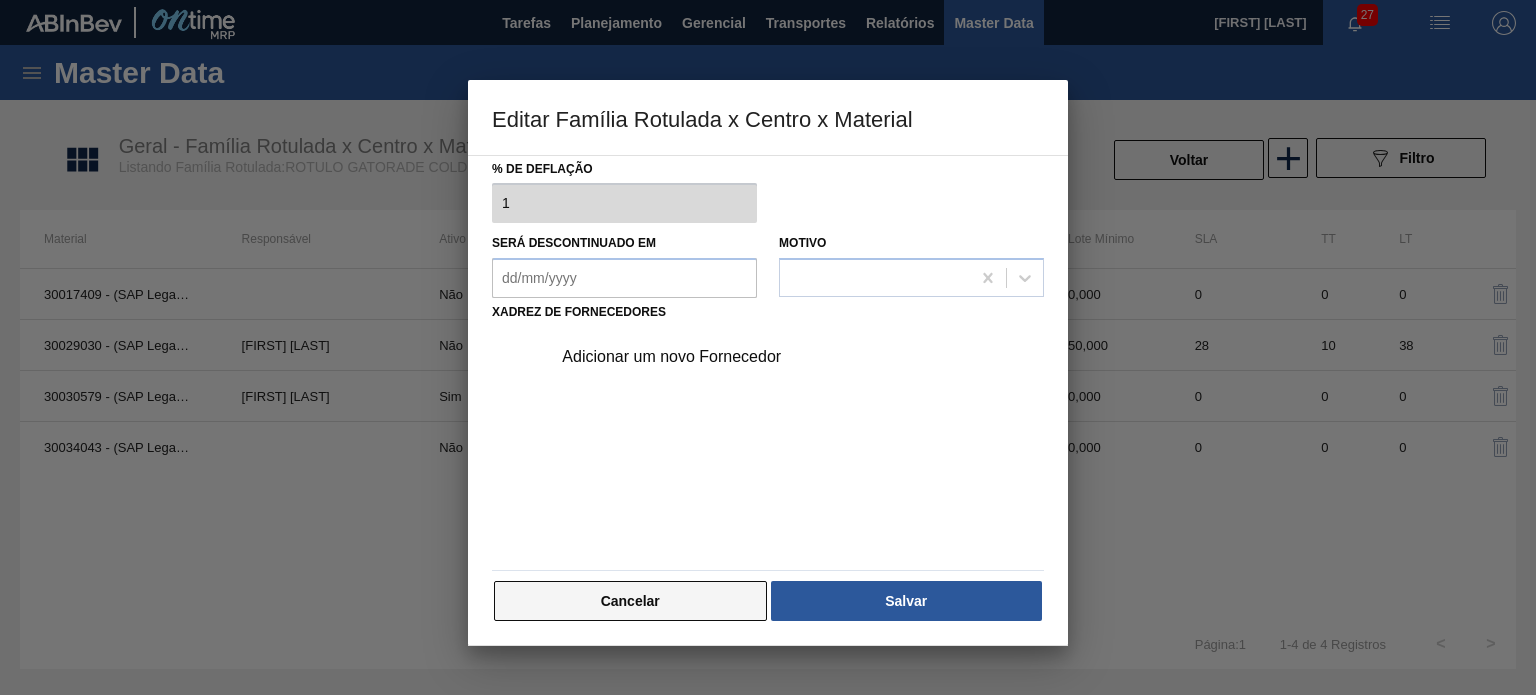 click on "Cancelar" at bounding box center (630, 601) 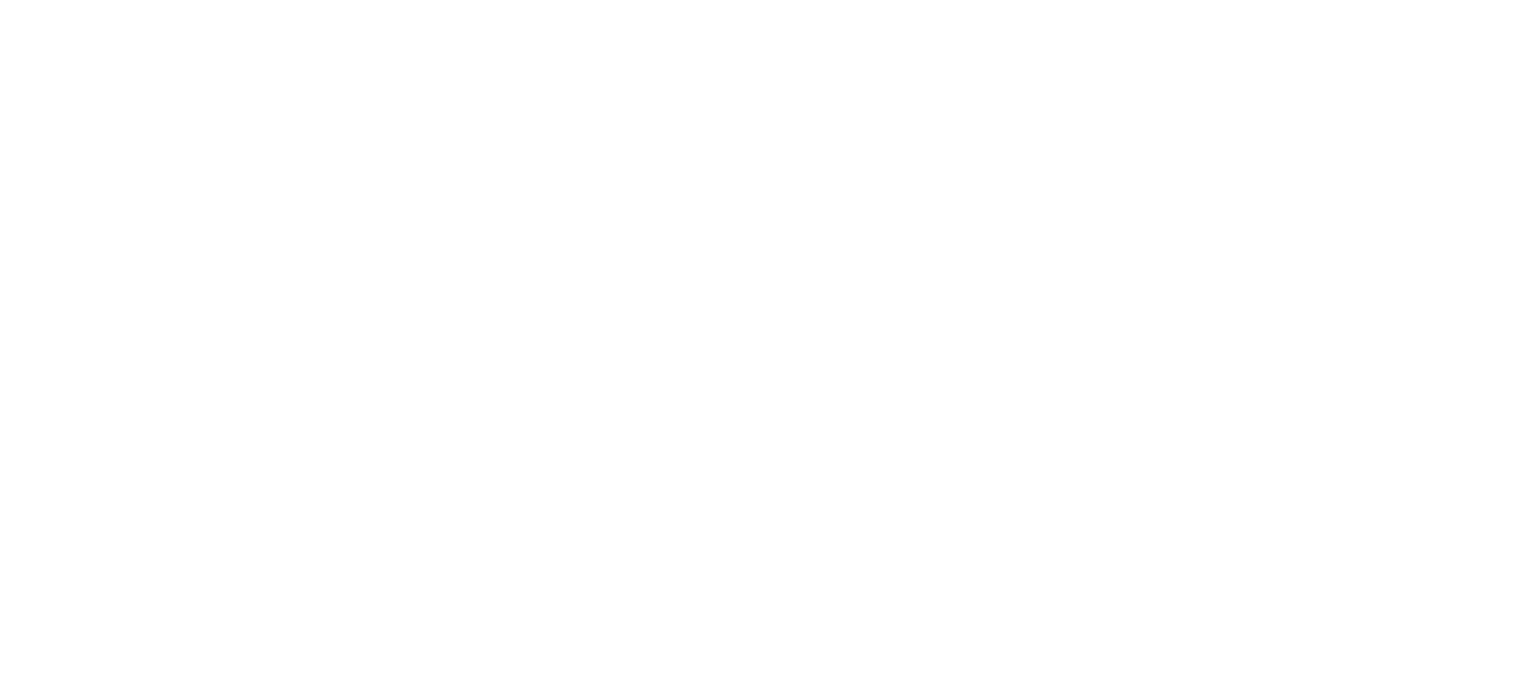 scroll, scrollTop: 0, scrollLeft: 0, axis: both 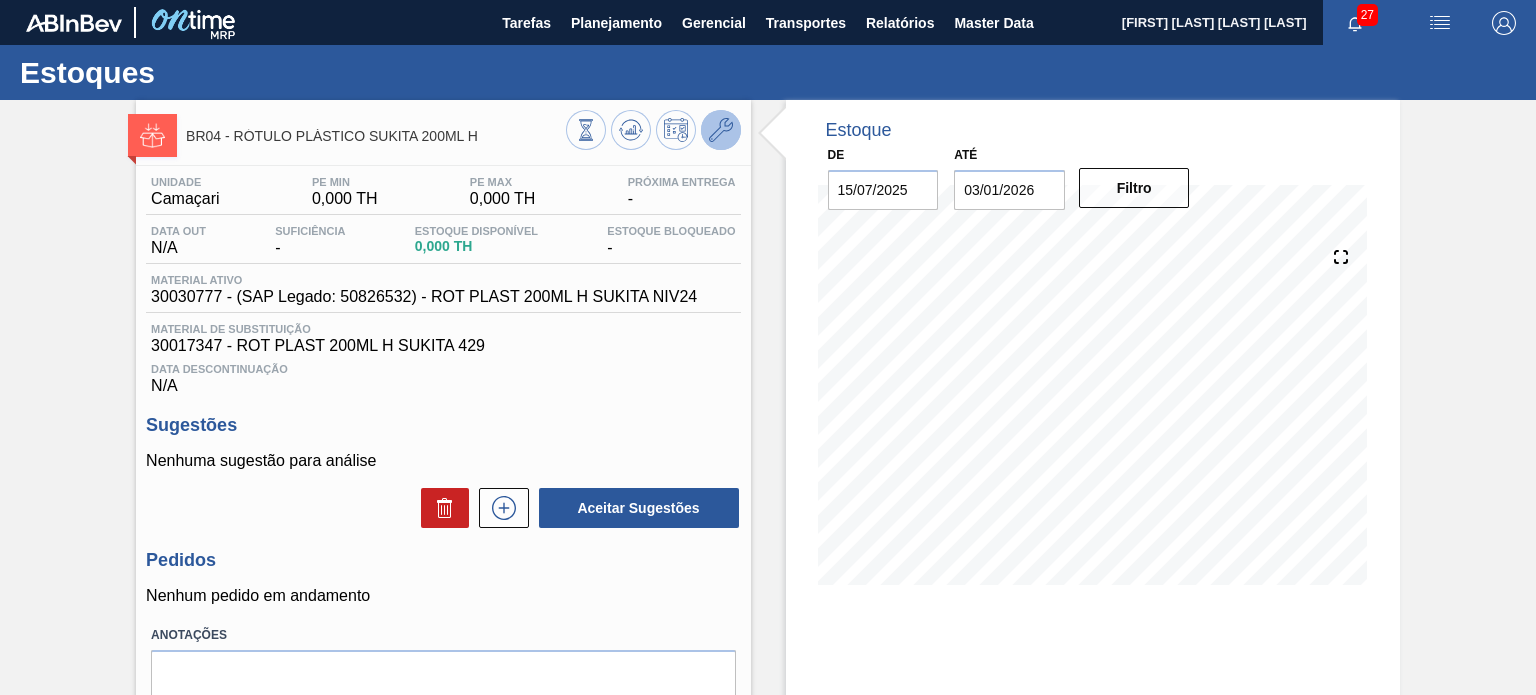 click 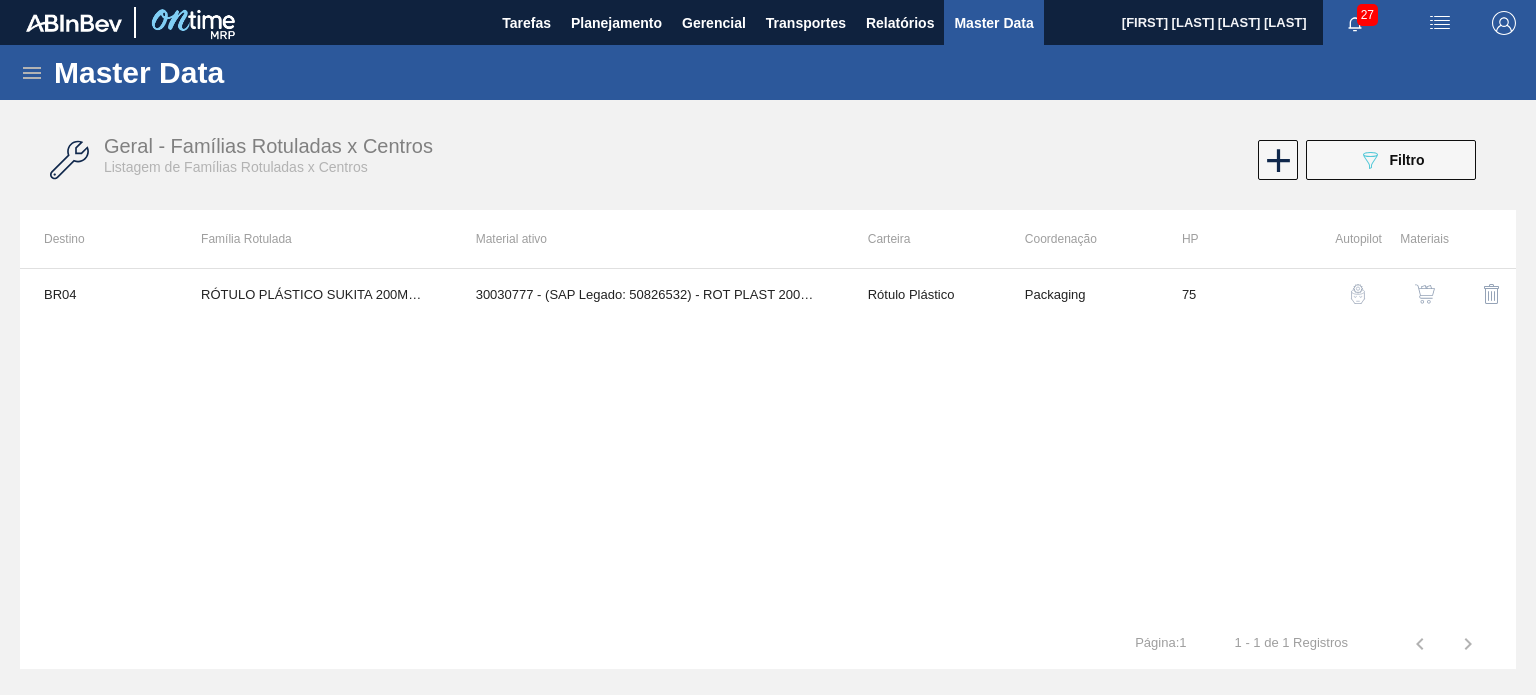 click at bounding box center [1420, 294] 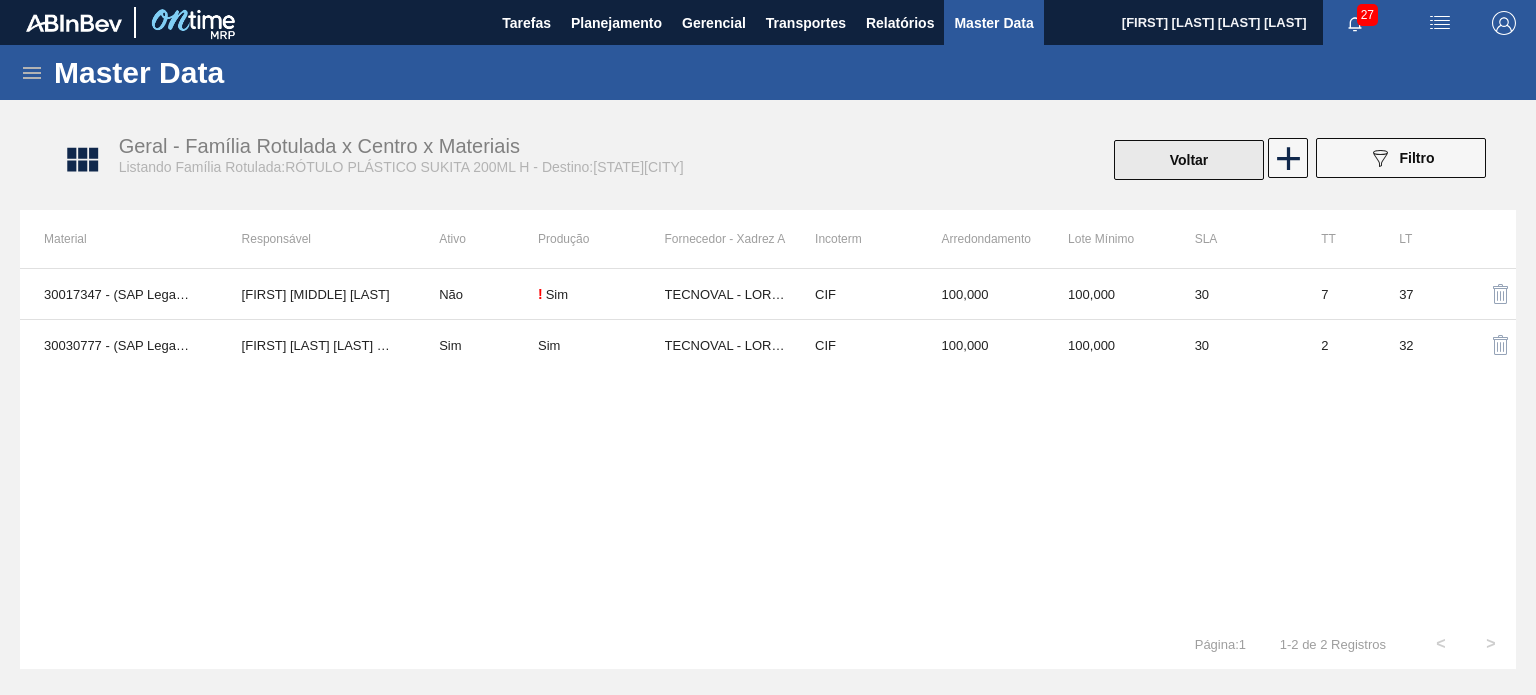 click on "Voltar" at bounding box center [1189, 160] 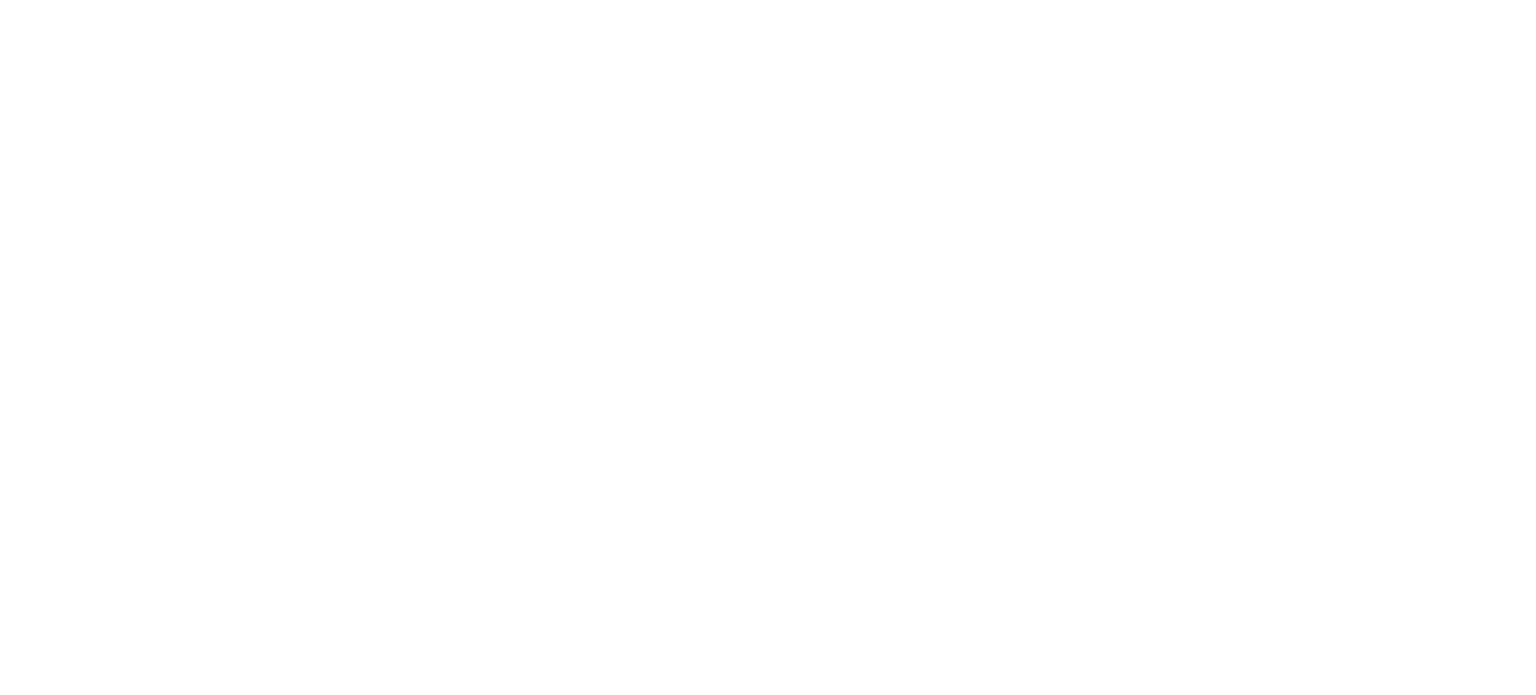 scroll, scrollTop: 0, scrollLeft: 0, axis: both 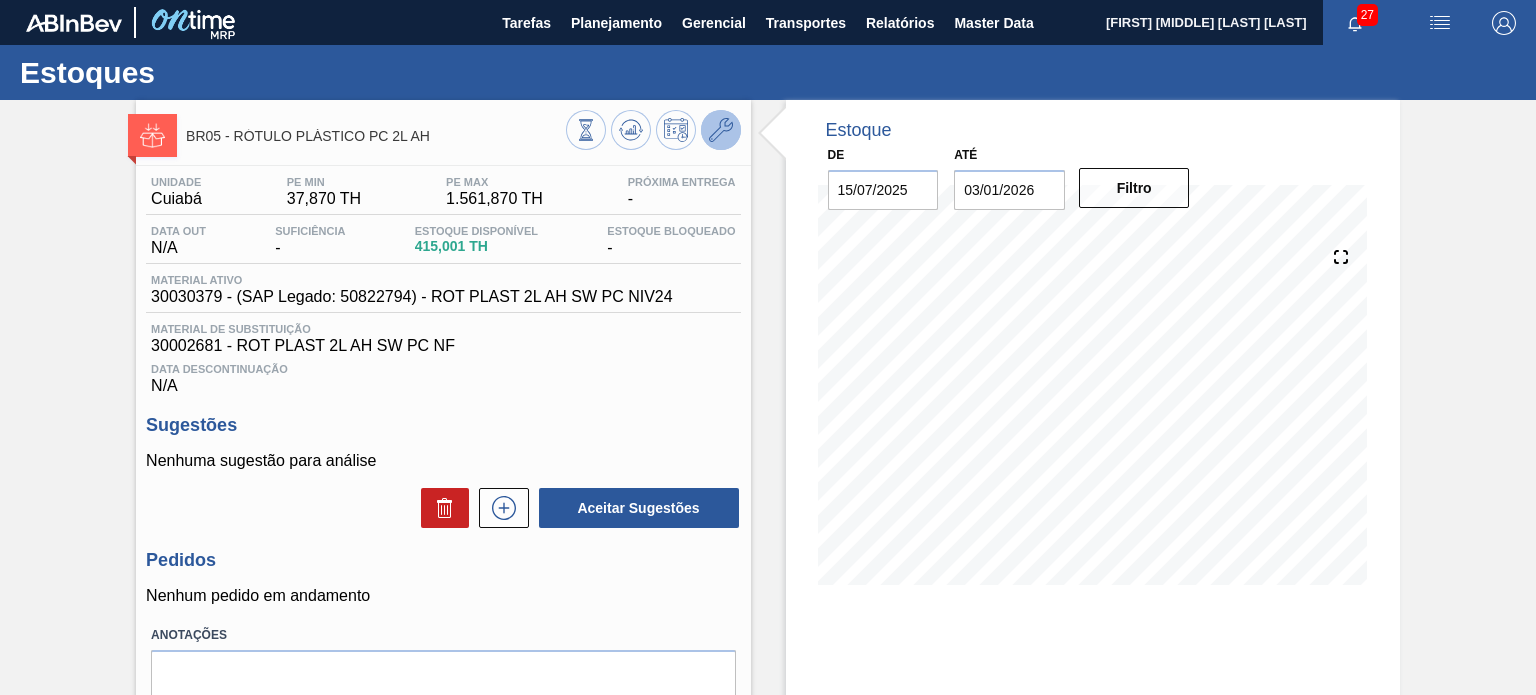 click at bounding box center (721, 130) 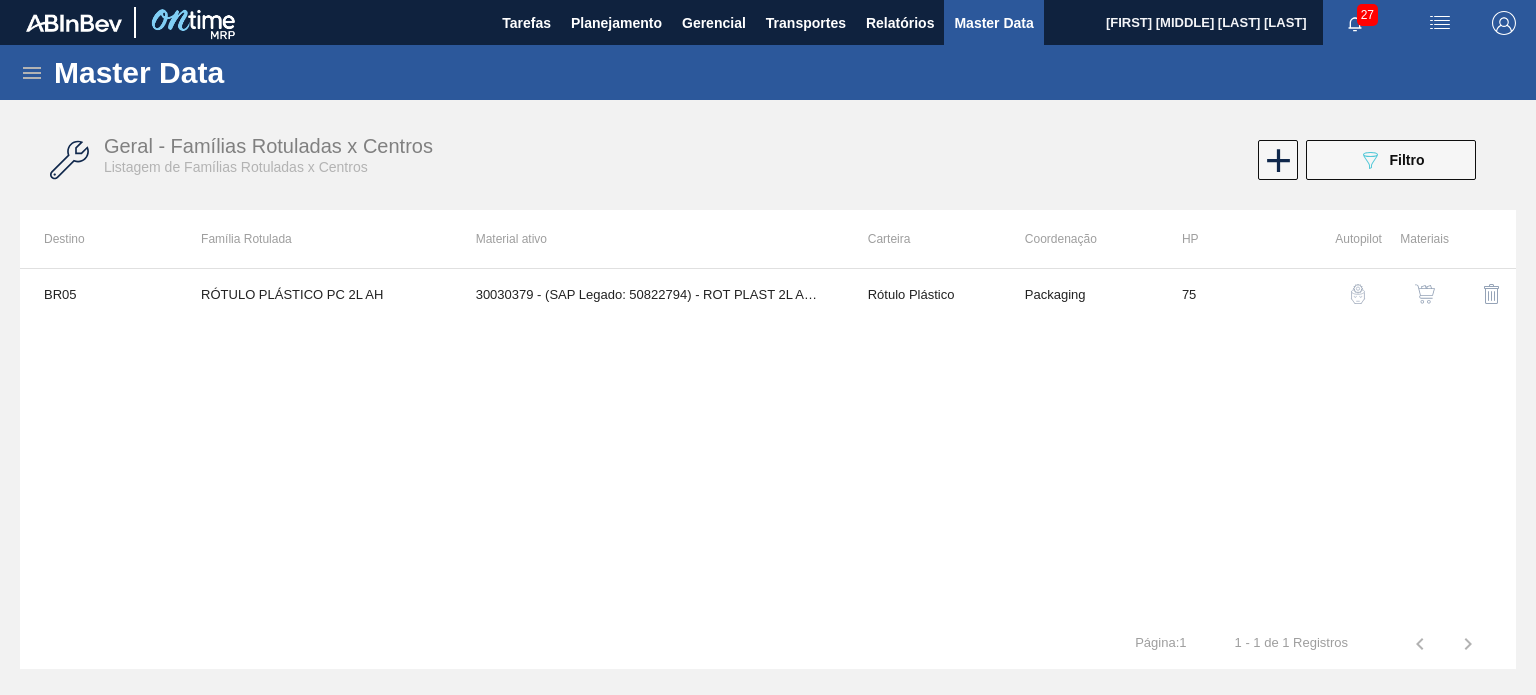 click at bounding box center [1425, 294] 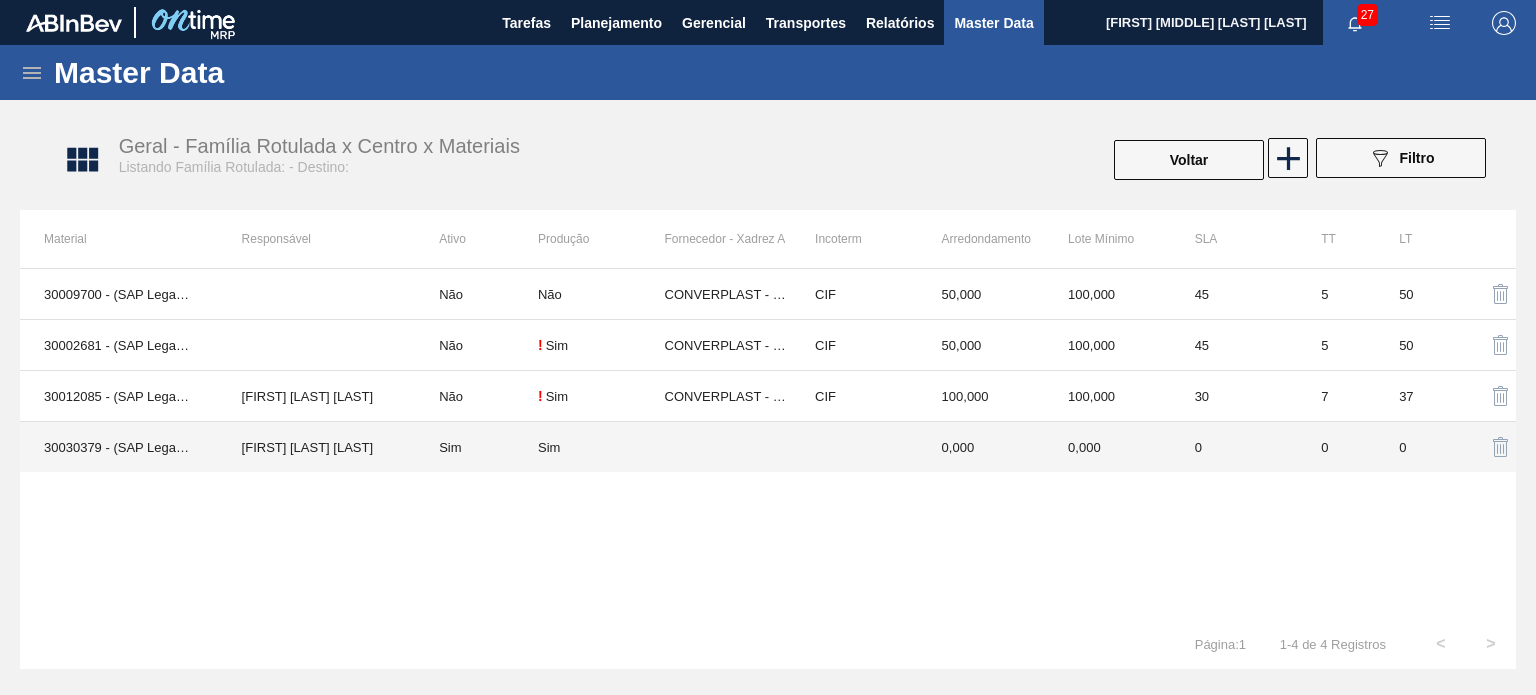 click on "0,000" at bounding box center [1107, 447] 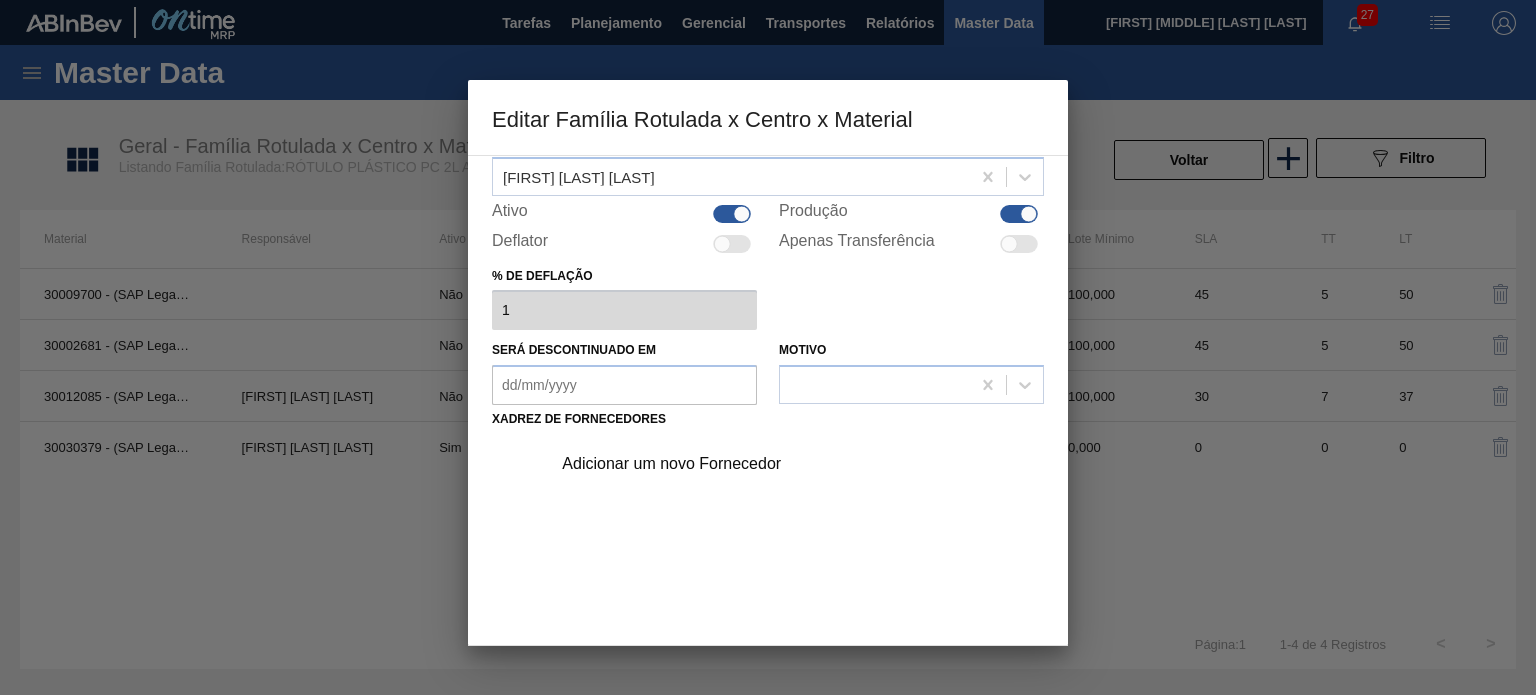 scroll, scrollTop: 204, scrollLeft: 0, axis: vertical 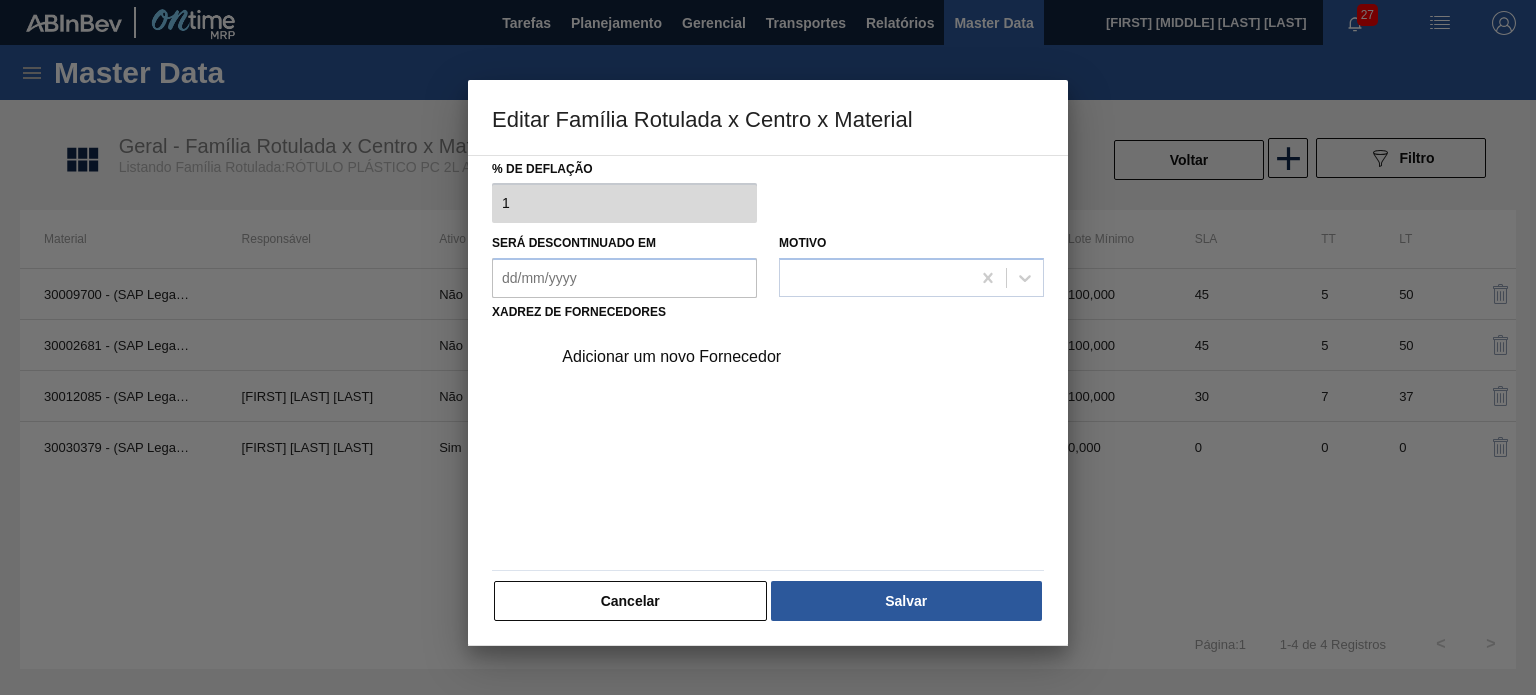 click on "Cancelar" at bounding box center [630, 601] 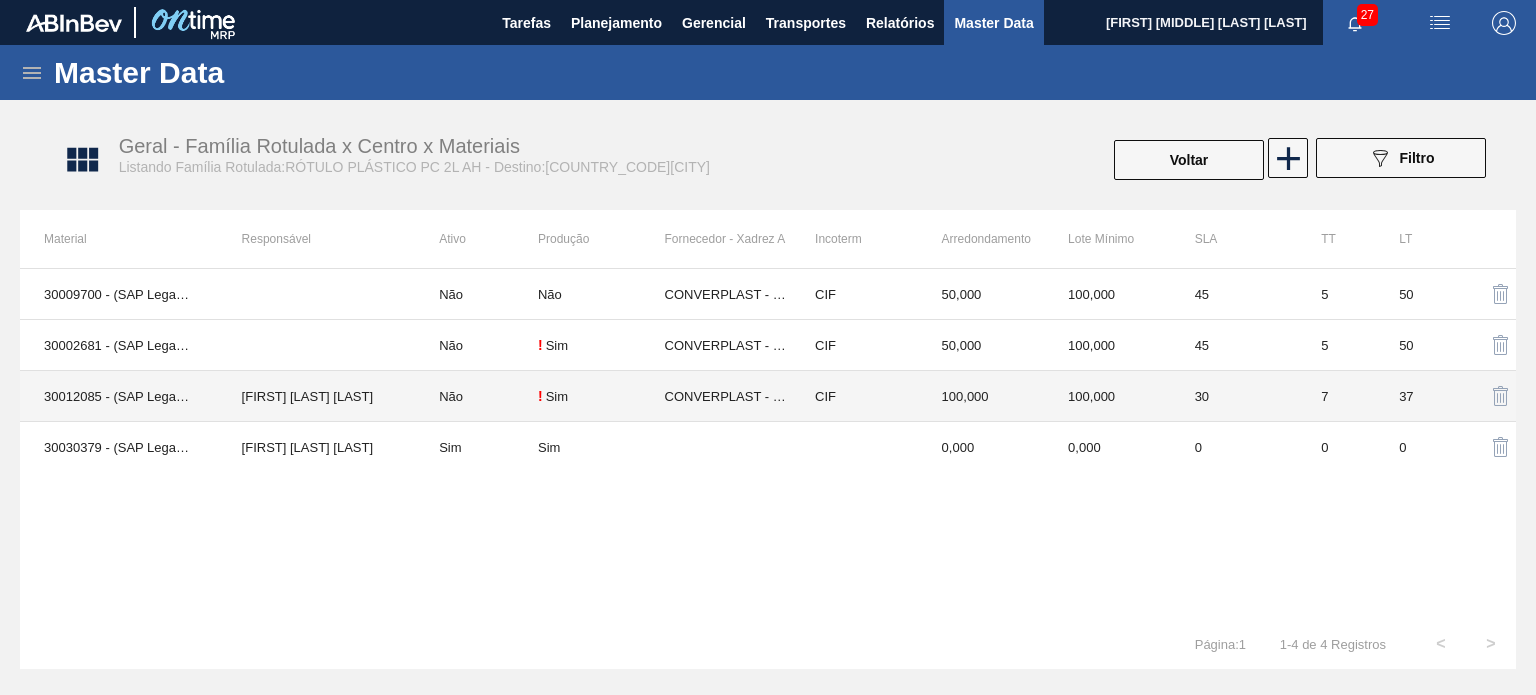 click on "CONVERPLAST - GUARULHOS (SP)" at bounding box center [728, 396] 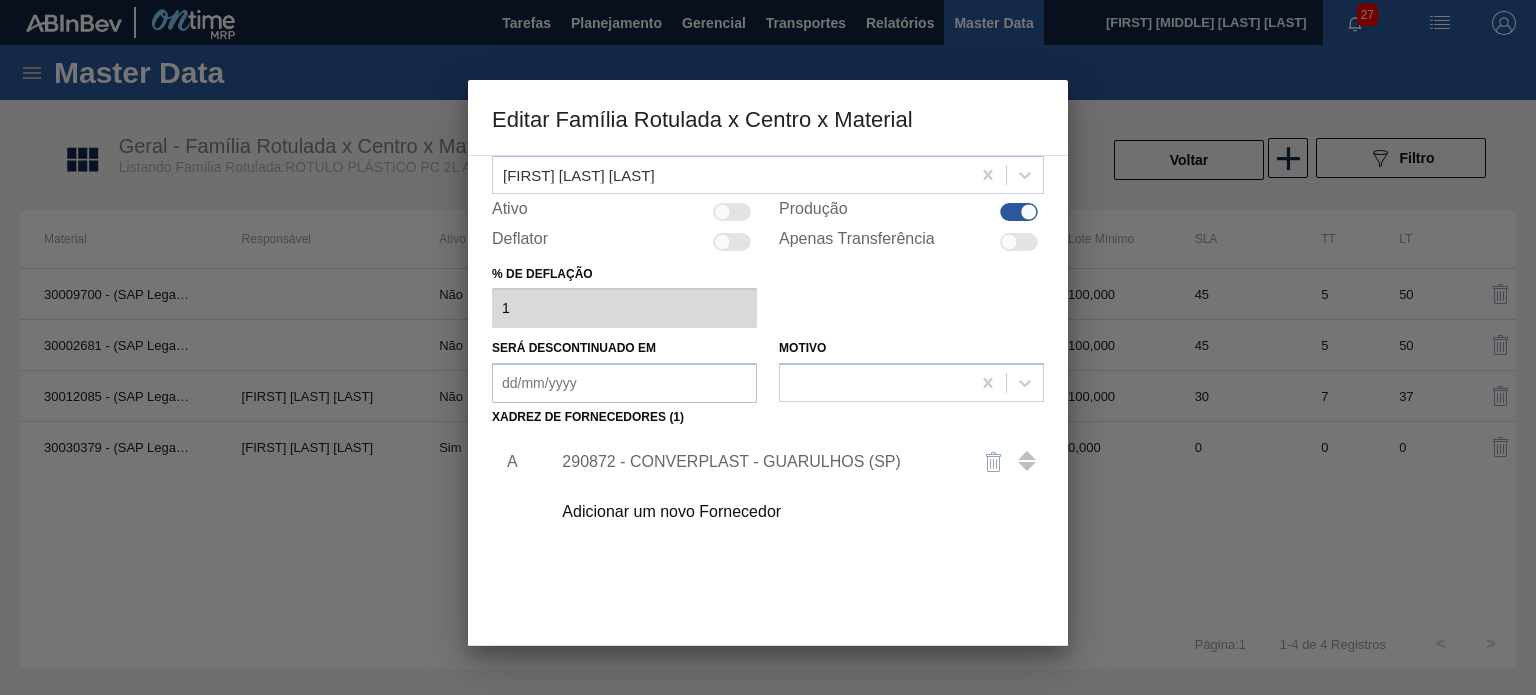 scroll, scrollTop: 100, scrollLeft: 0, axis: vertical 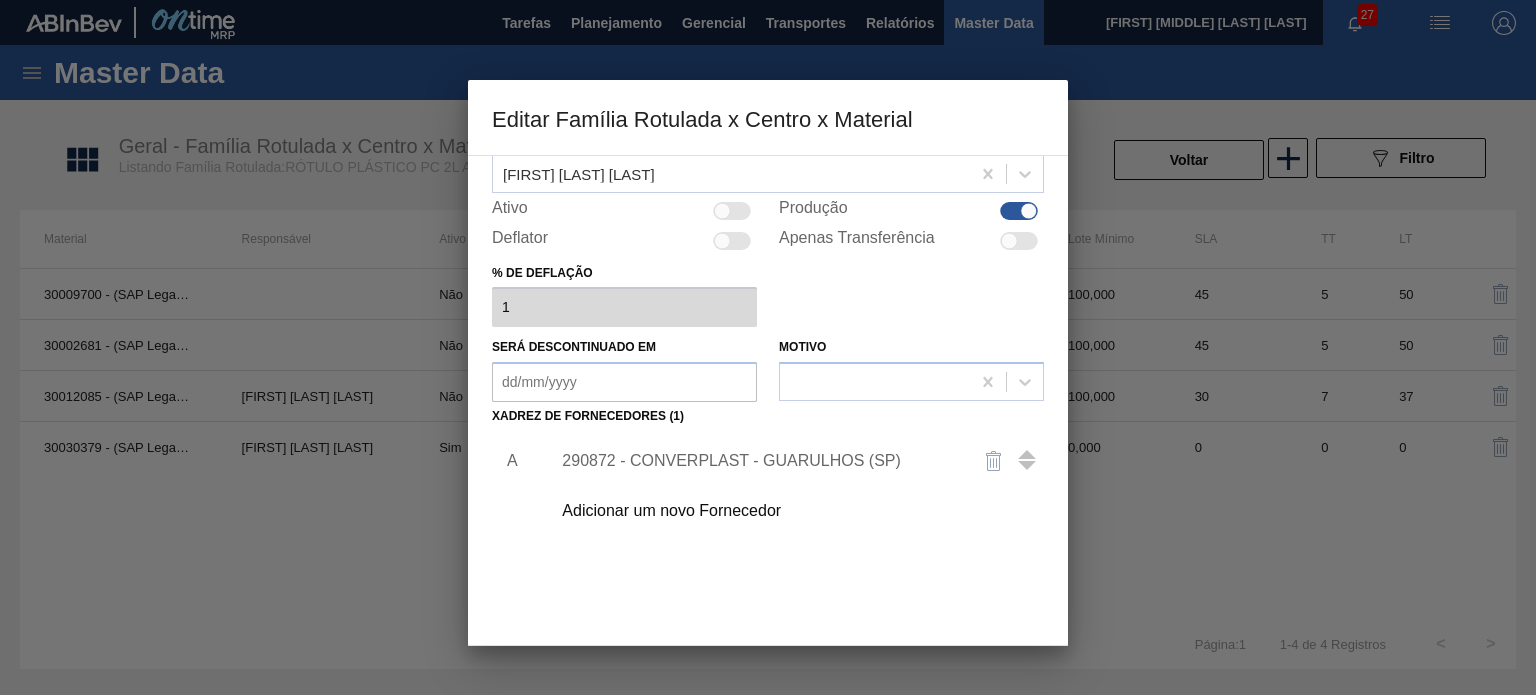 click on "290872 - CONVERPLAST - GUARULHOS (SP)" at bounding box center (758, 461) 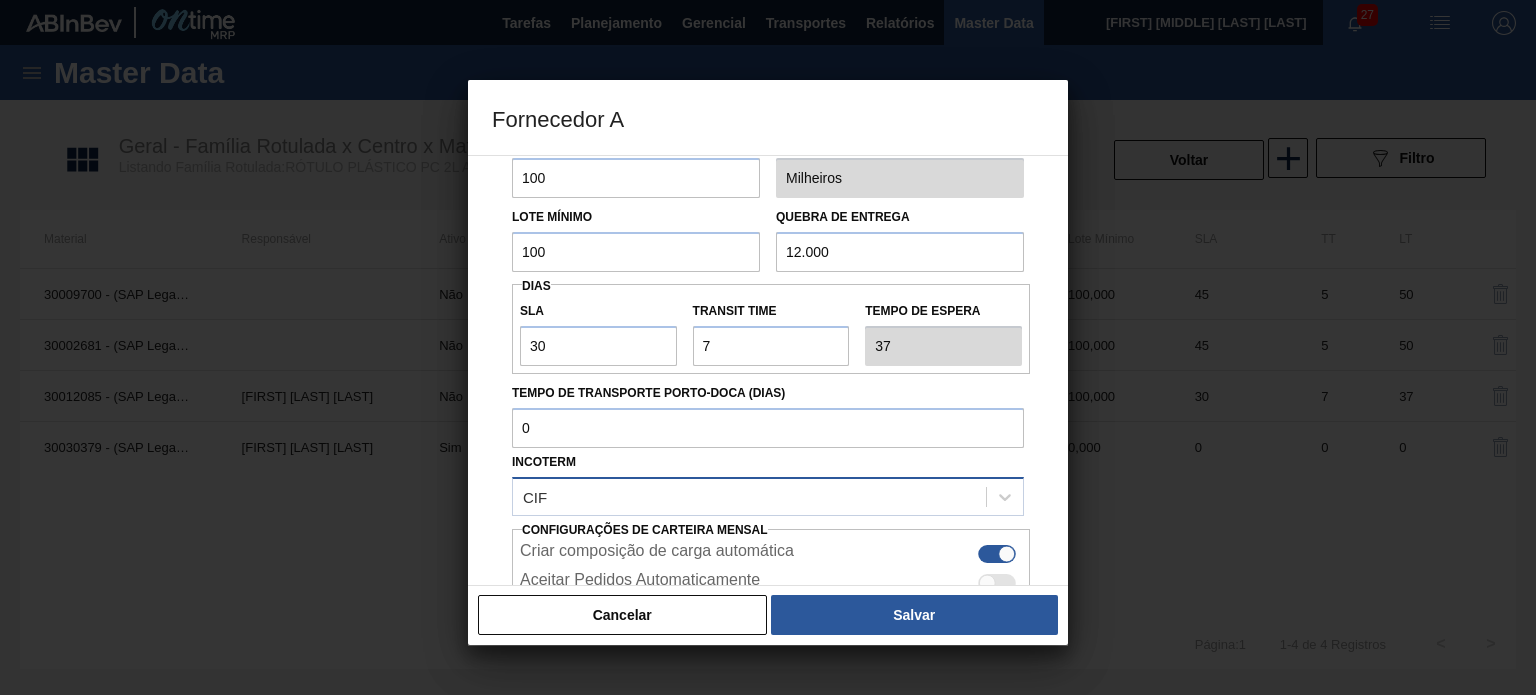 scroll, scrollTop: 255, scrollLeft: 0, axis: vertical 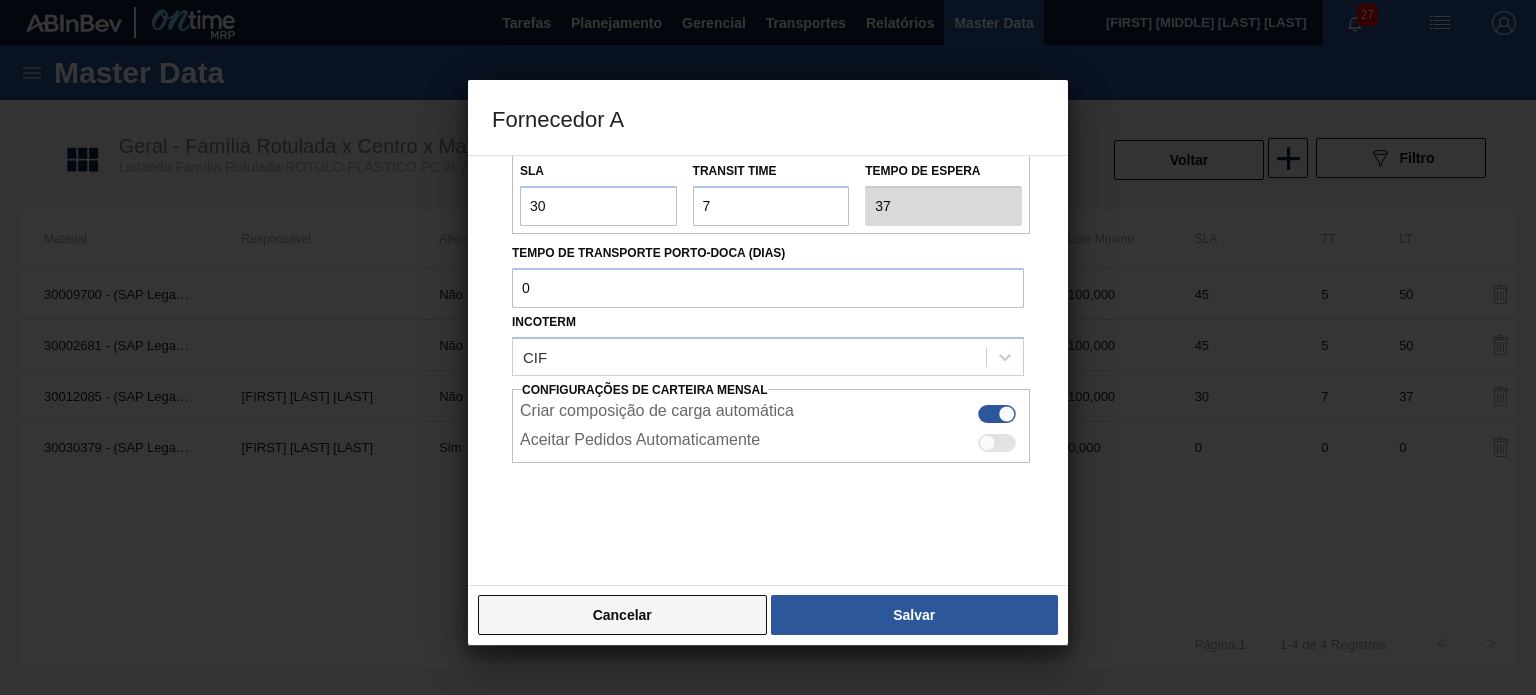click on "Cancelar" at bounding box center (622, 615) 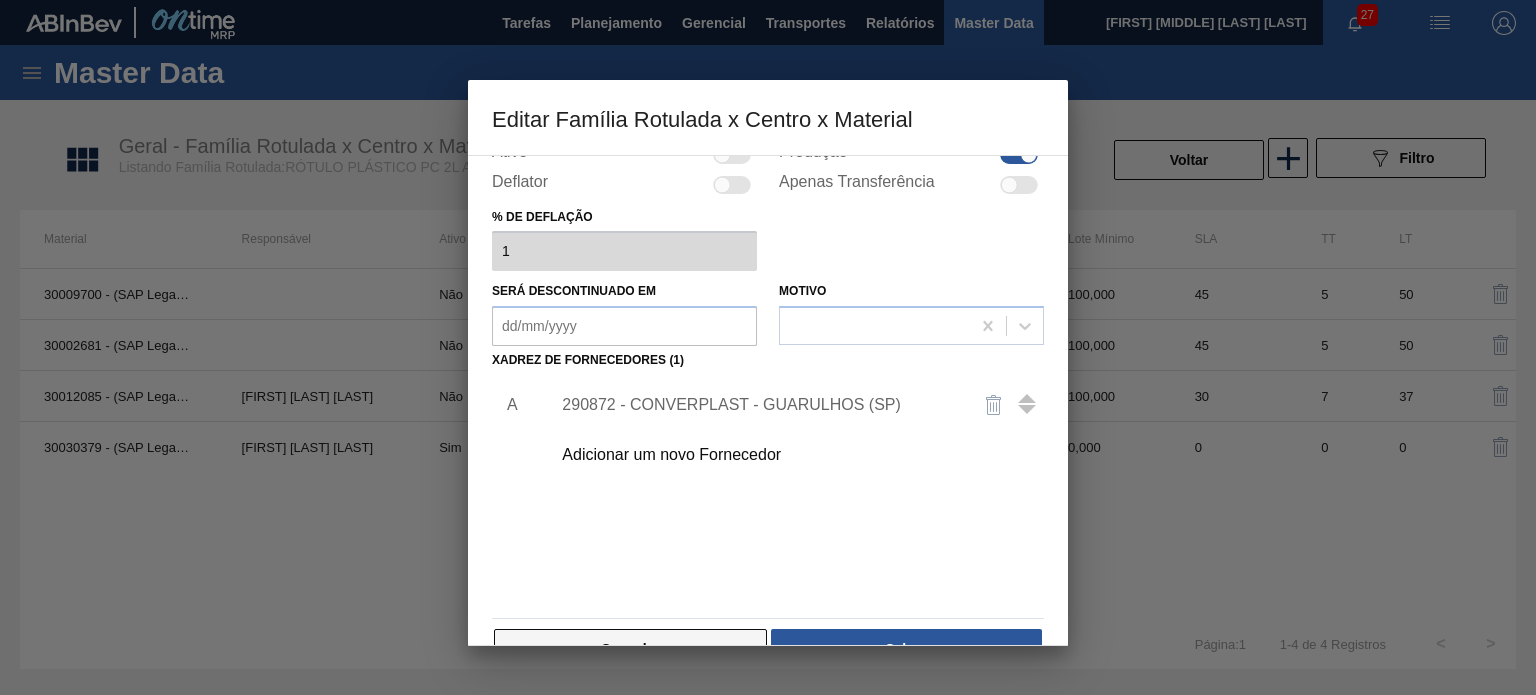 scroll, scrollTop: 204, scrollLeft: 0, axis: vertical 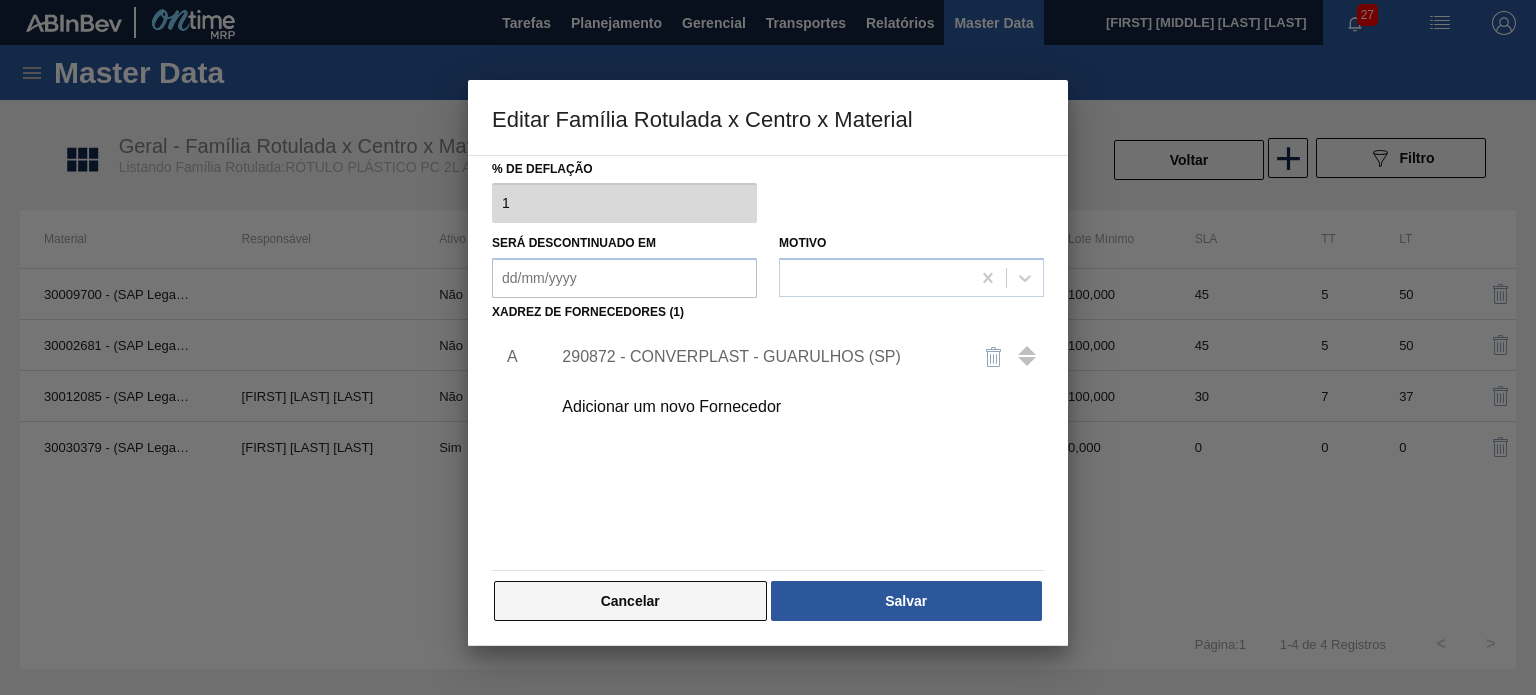 click on "Cancelar" at bounding box center [630, 601] 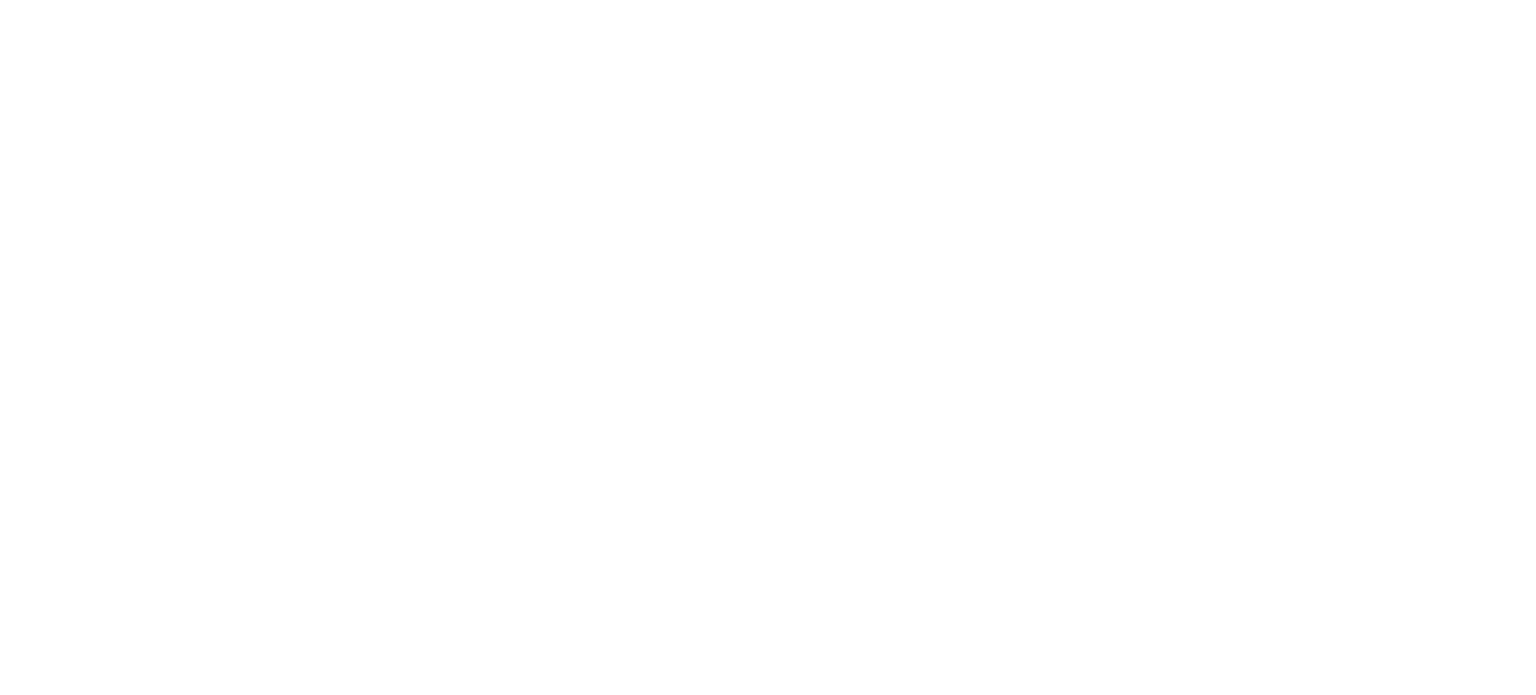 scroll, scrollTop: 0, scrollLeft: 0, axis: both 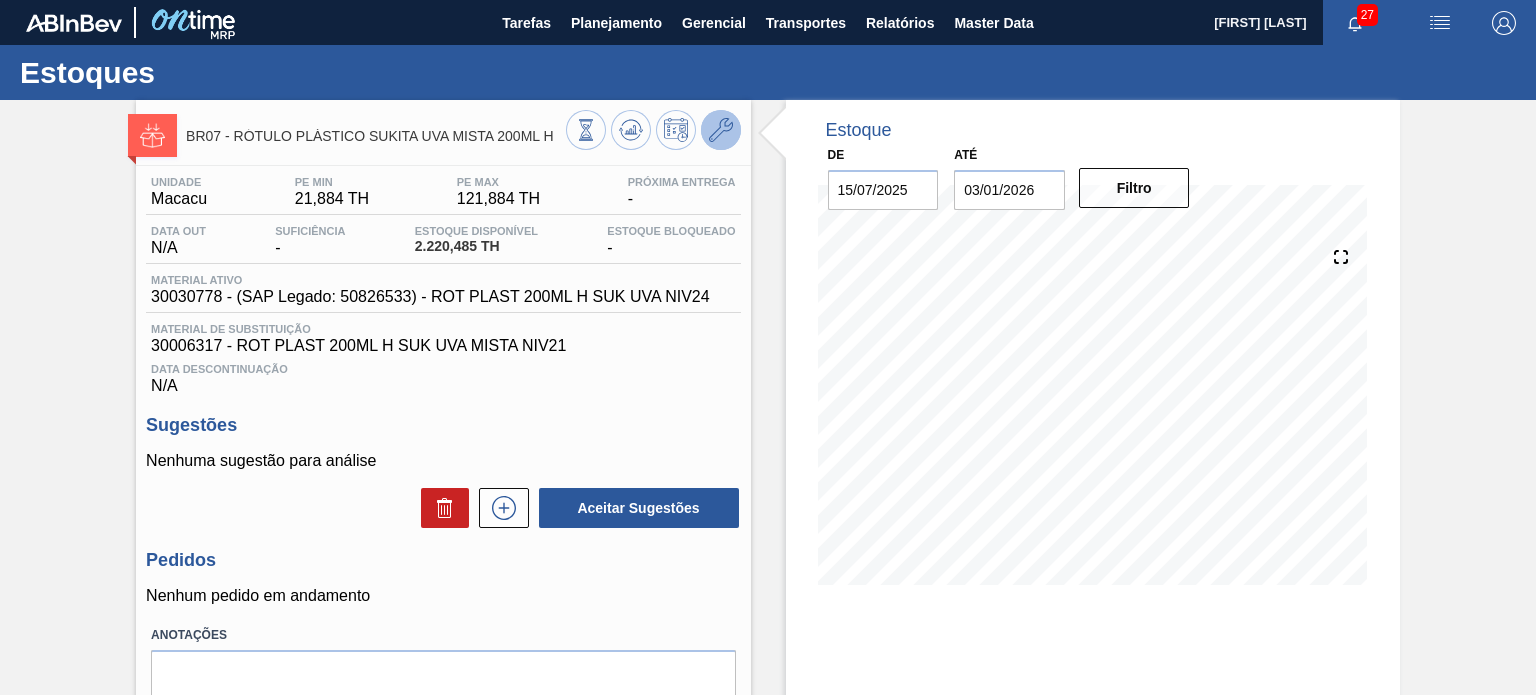 click 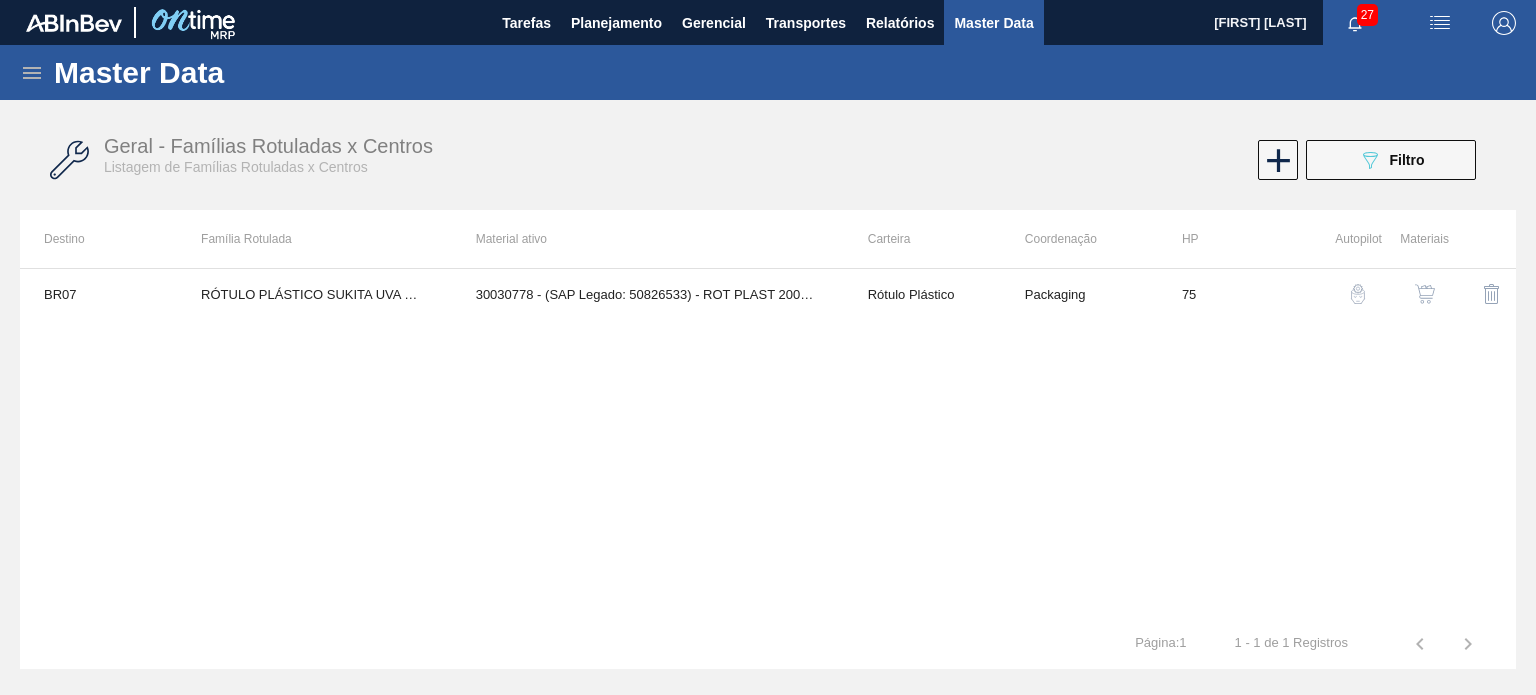 click at bounding box center (1425, 294) 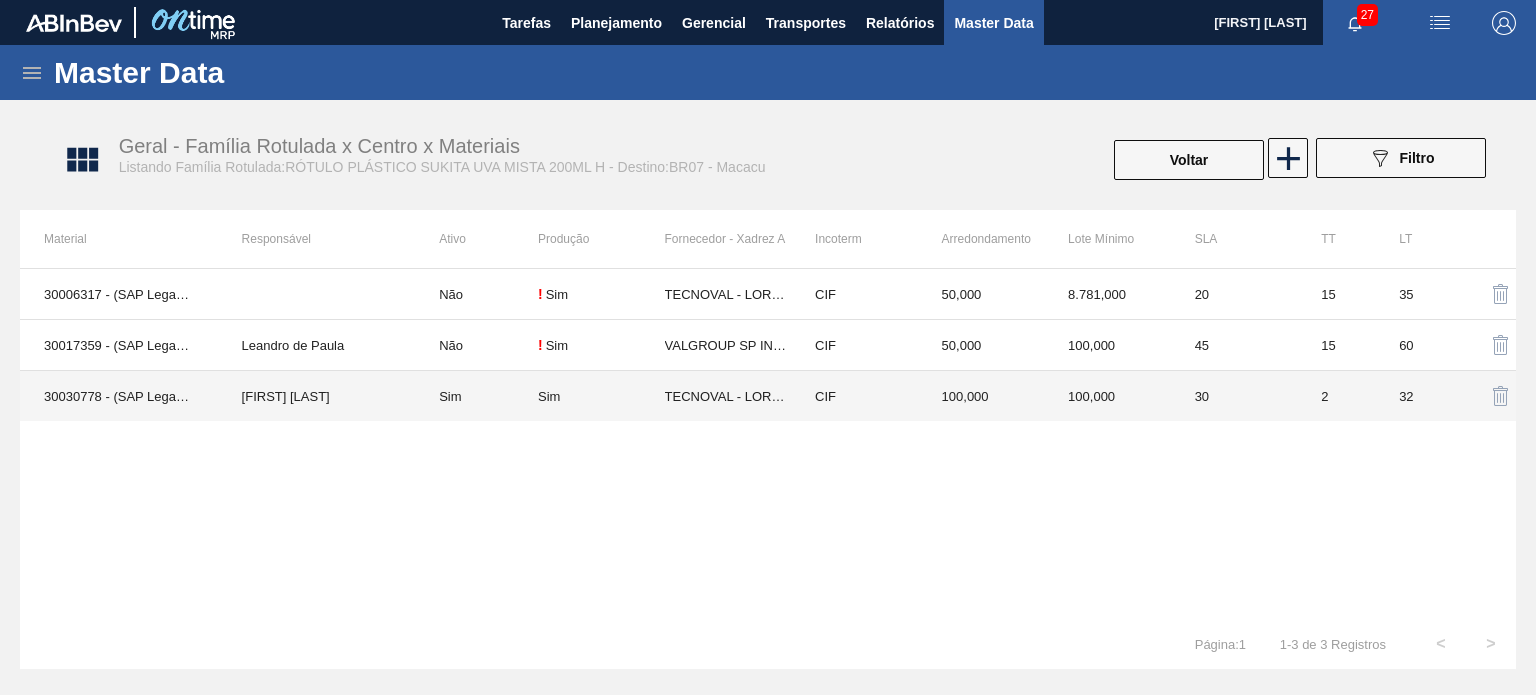 click on "Sim" at bounding box center [601, 396] 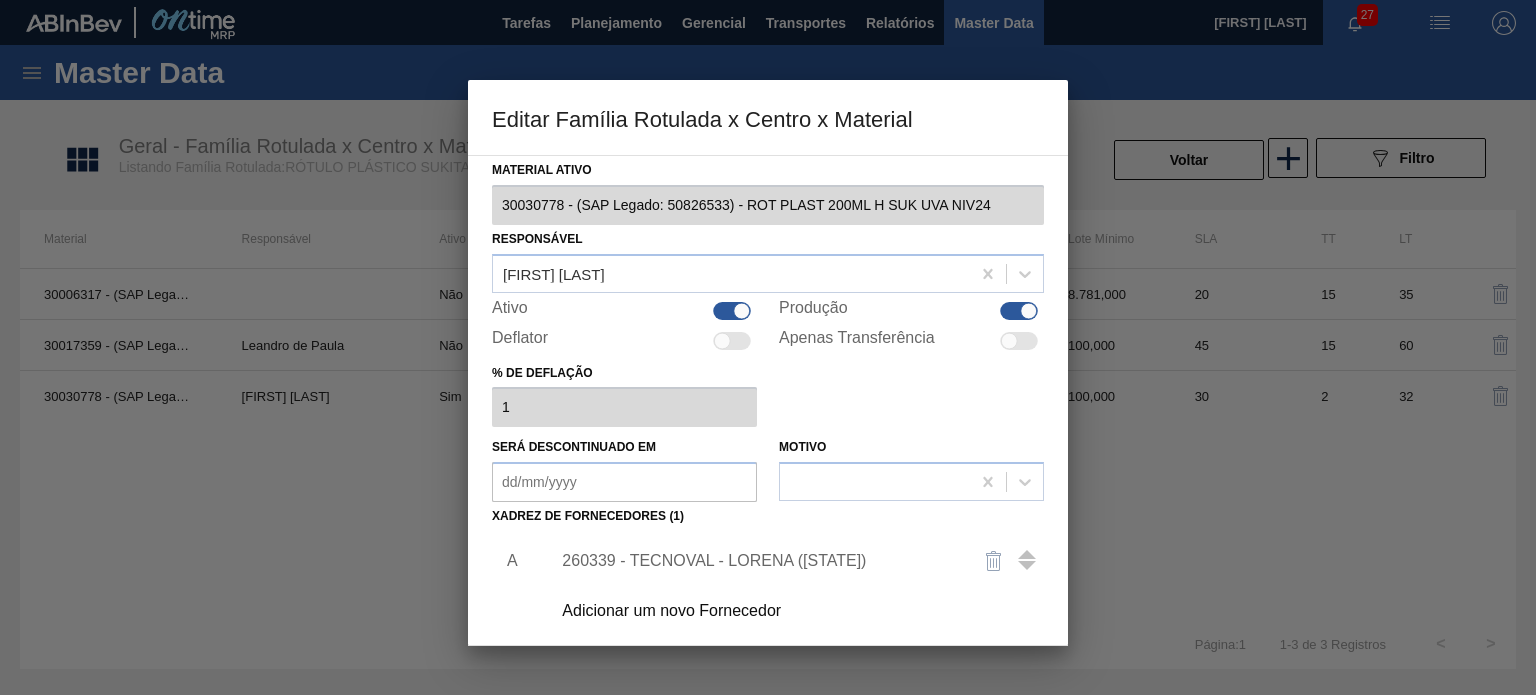 click on "260339 - TECNOVAL - LORENA ([STATE])" at bounding box center (791, 561) 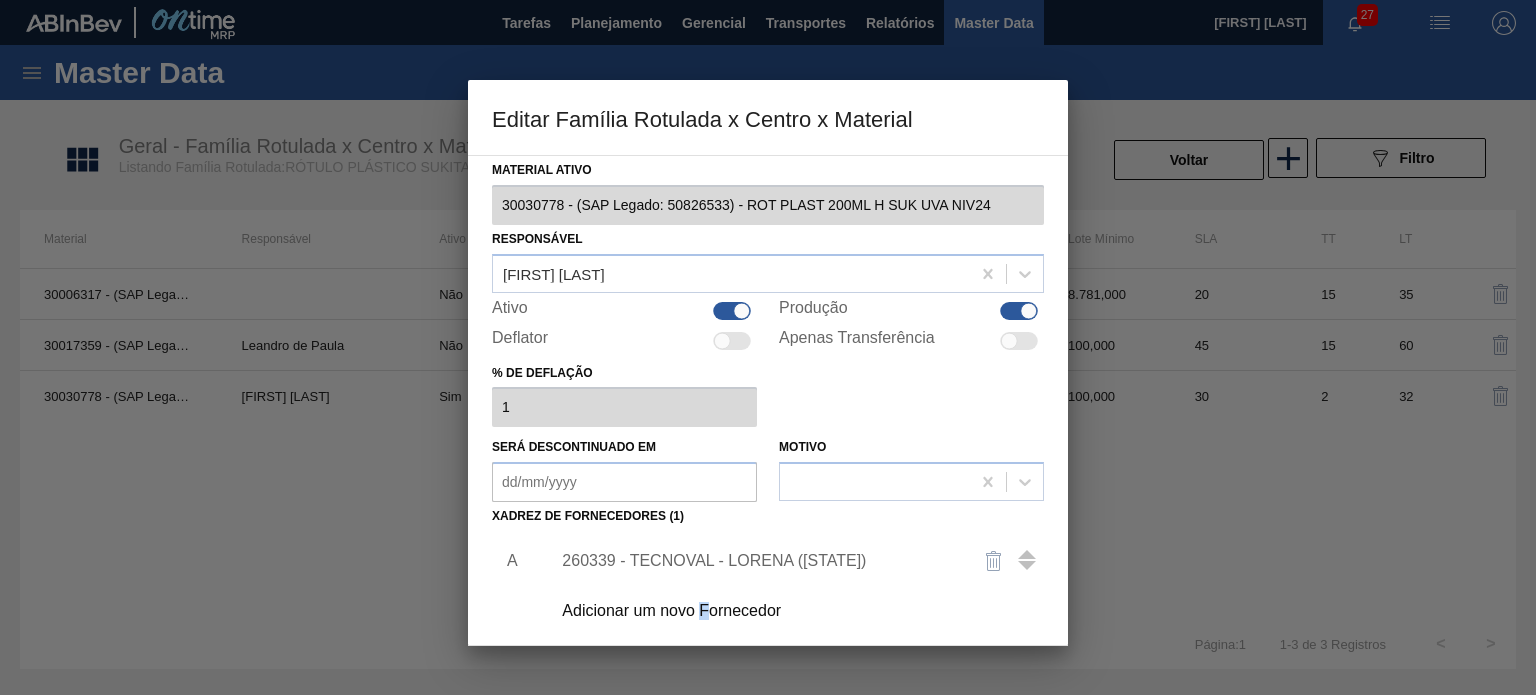 click on "Adicionar um novo Fornecedor" at bounding box center [758, 611] 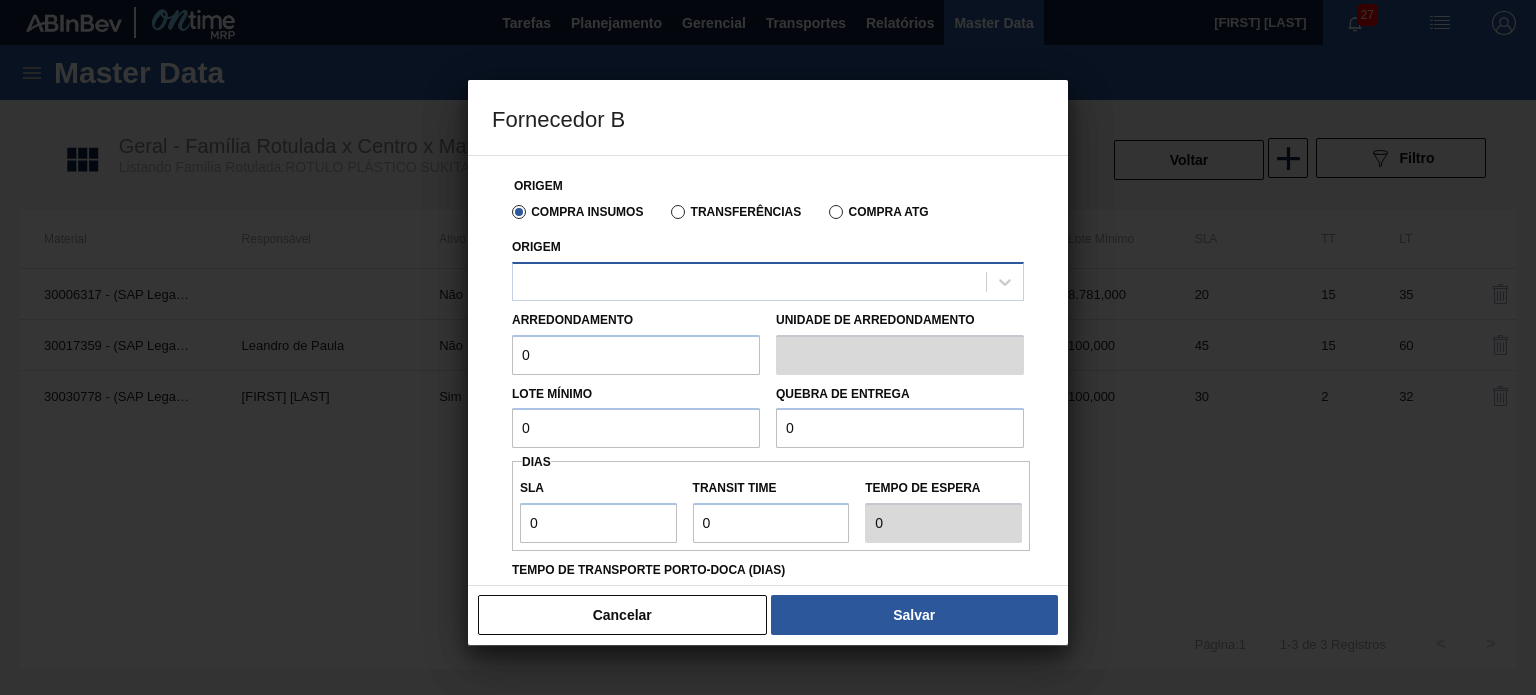 click at bounding box center [768, 281] 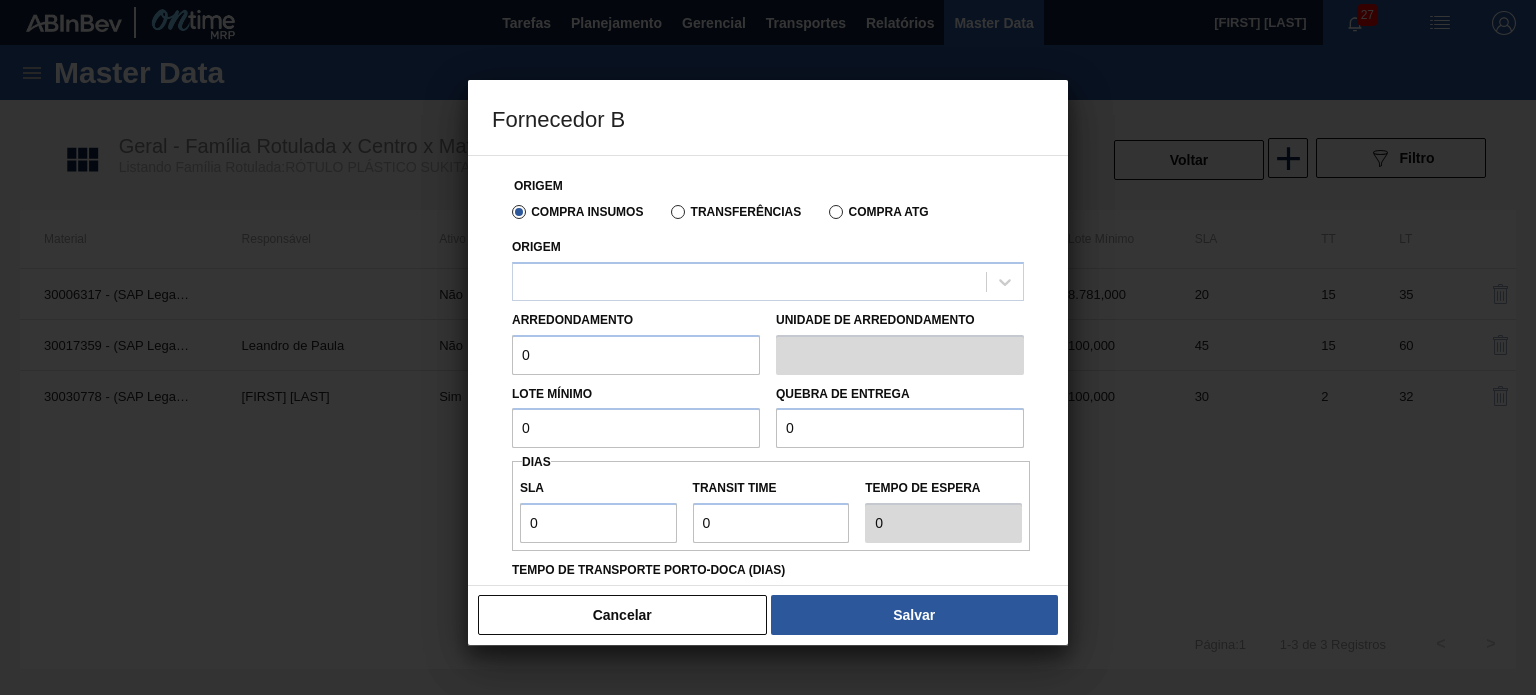 drag, startPoint x: 652, startPoint y: 610, endPoint x: 670, endPoint y: 591, distance: 26.172504 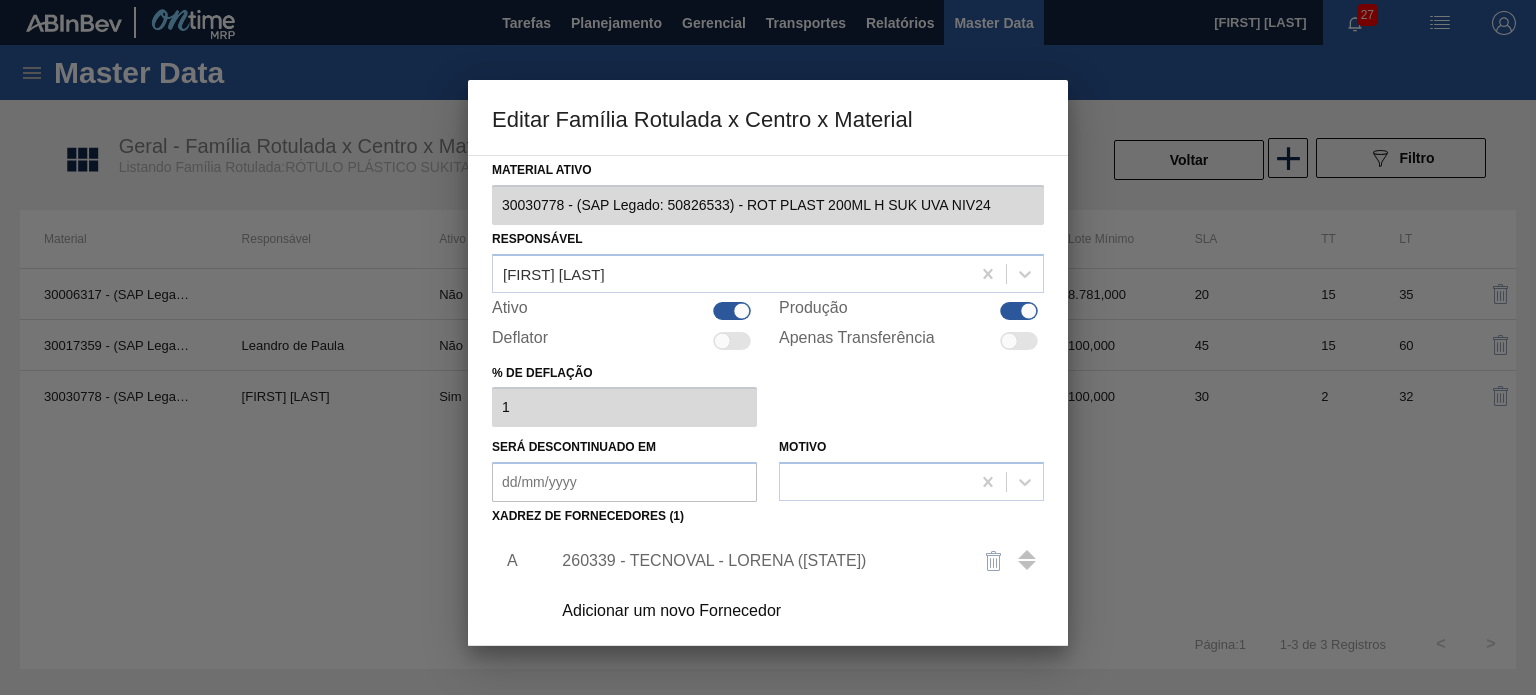 click on "Adicionar um novo Fornecedor" at bounding box center (758, 611) 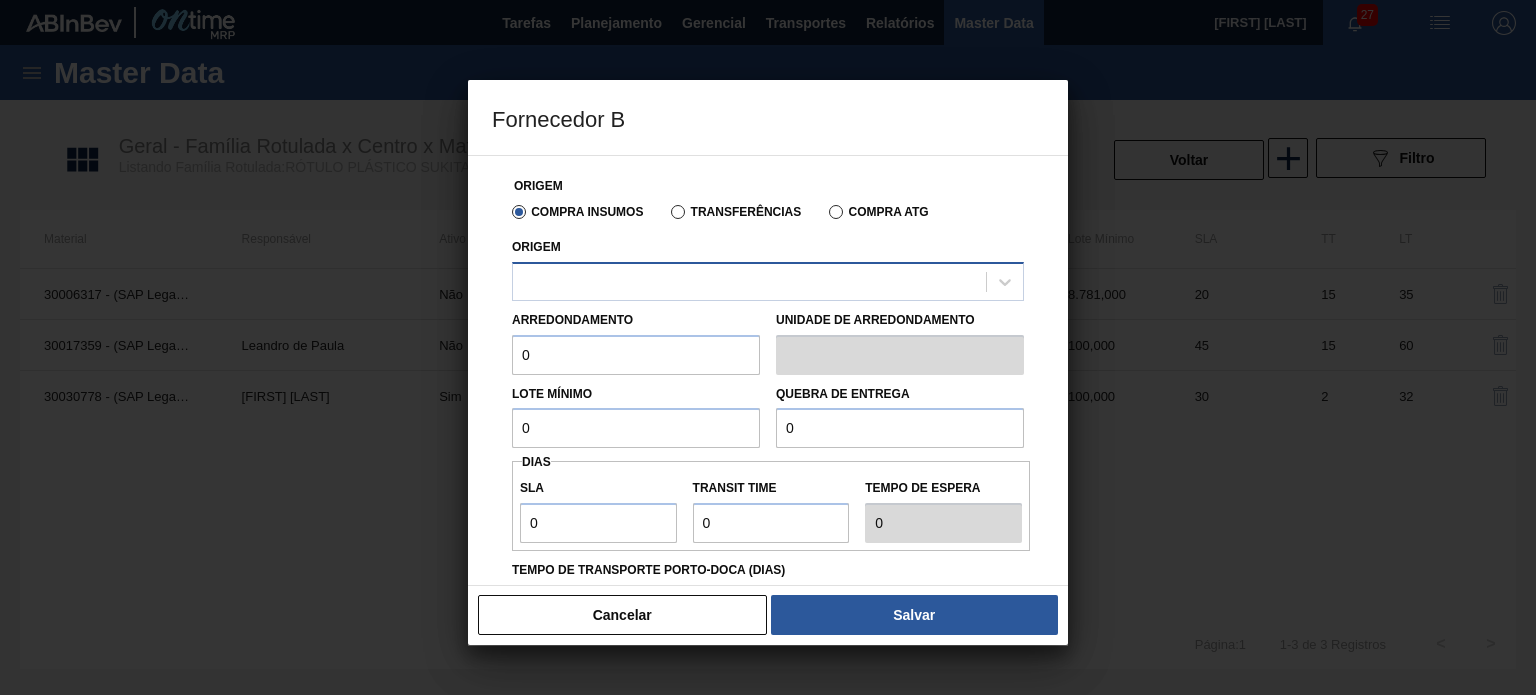 click at bounding box center (768, 281) 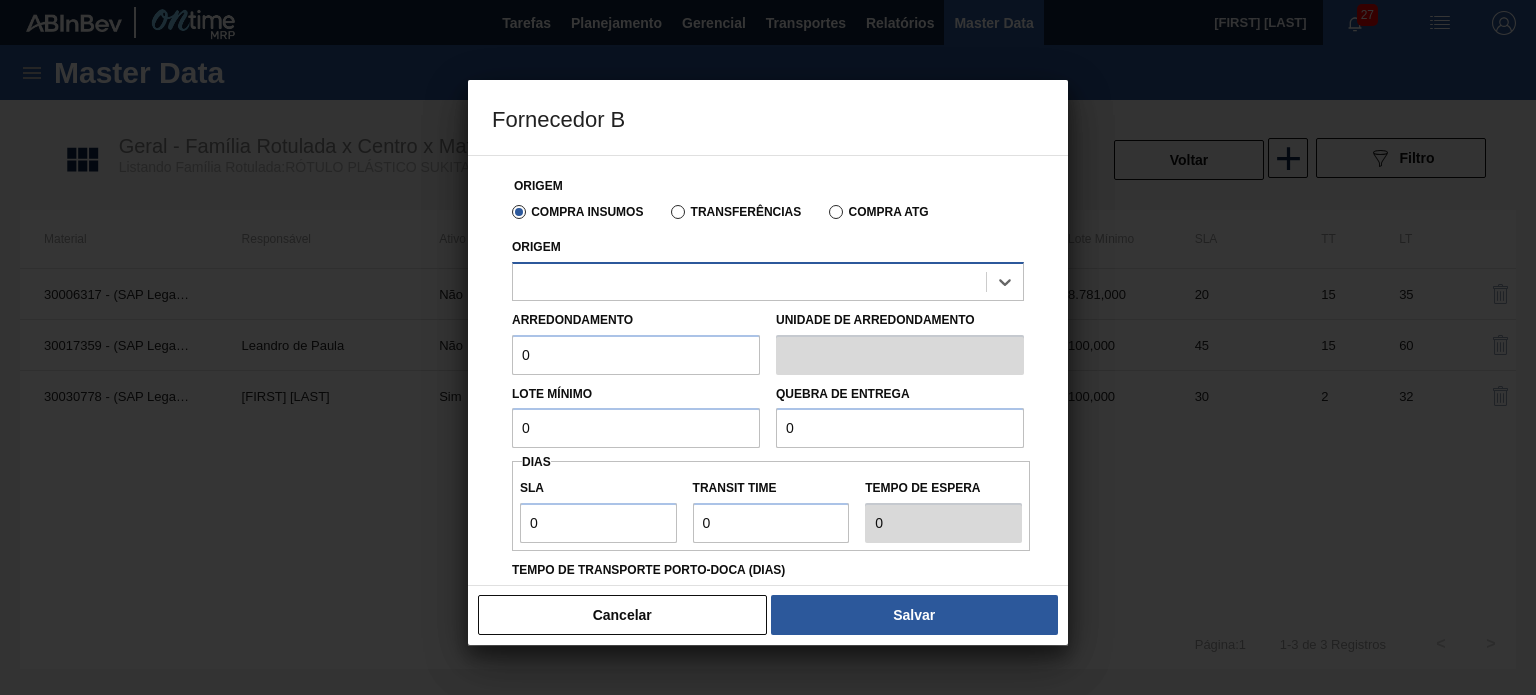 click on "Origem  Compra Insumos Transferências Compra ATG Origem   Select is focused ,type to refine list, press Down to open the menu,  Arredondamento 0 Unidade de arredondamento Lote Mínimo 0 Quebra de entrega 0   Dias     SLA 0 Transit Time Tempo de espera 0 Tempo de Transporte Porto-Doca (dias) Incoterm CIF Configurações de Carteira Mensal Criar composição de carga automática Aceitar Pedidos Automaticamente" at bounding box center [768, 517] 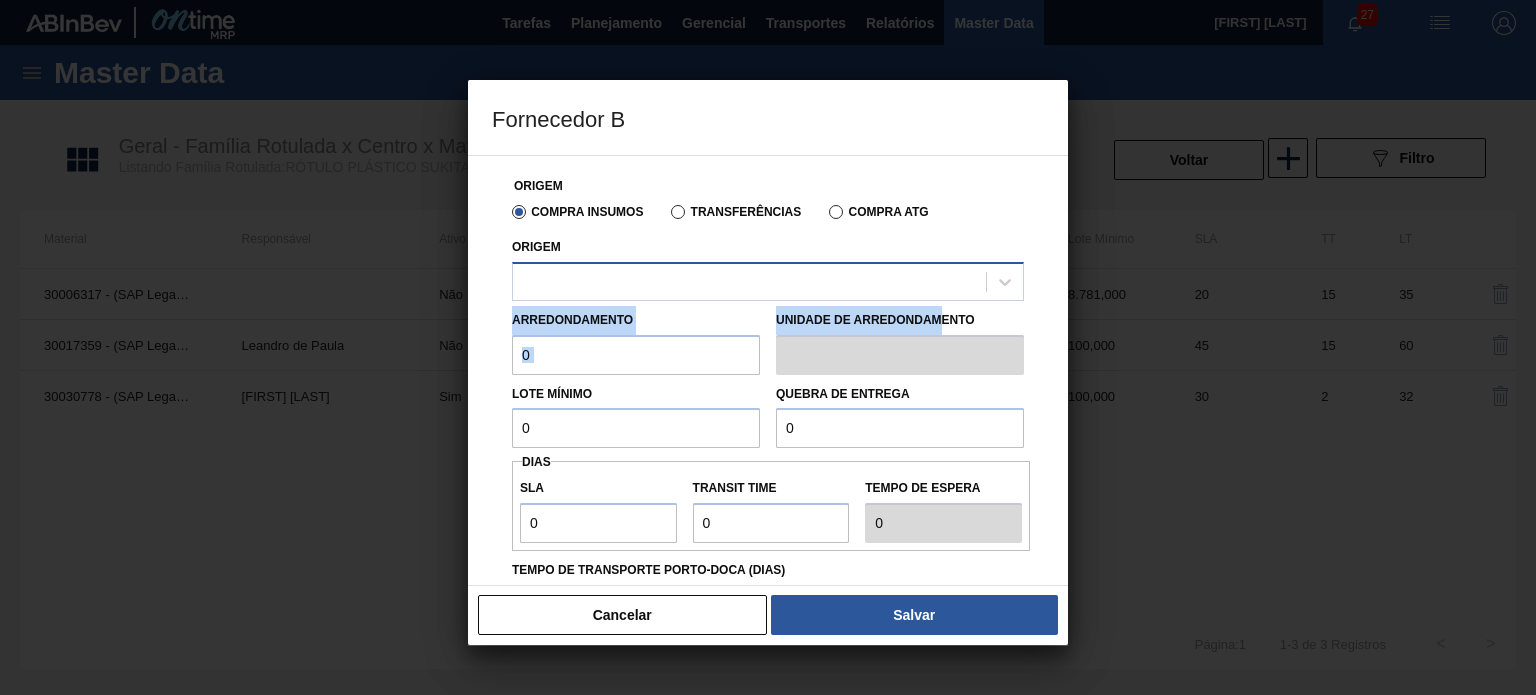 click at bounding box center [749, 281] 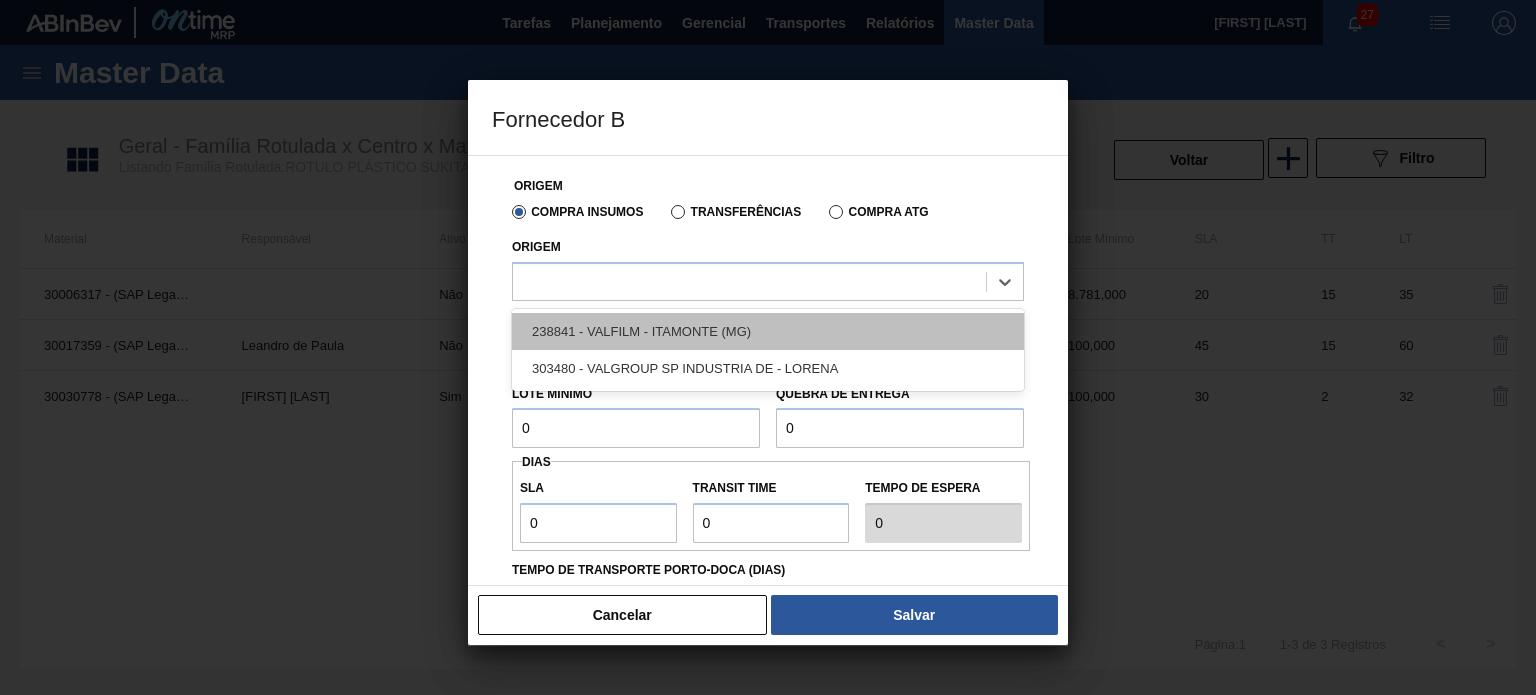 click on "238841 - VALFILM - ITAMONTE (MG)" at bounding box center [768, 331] 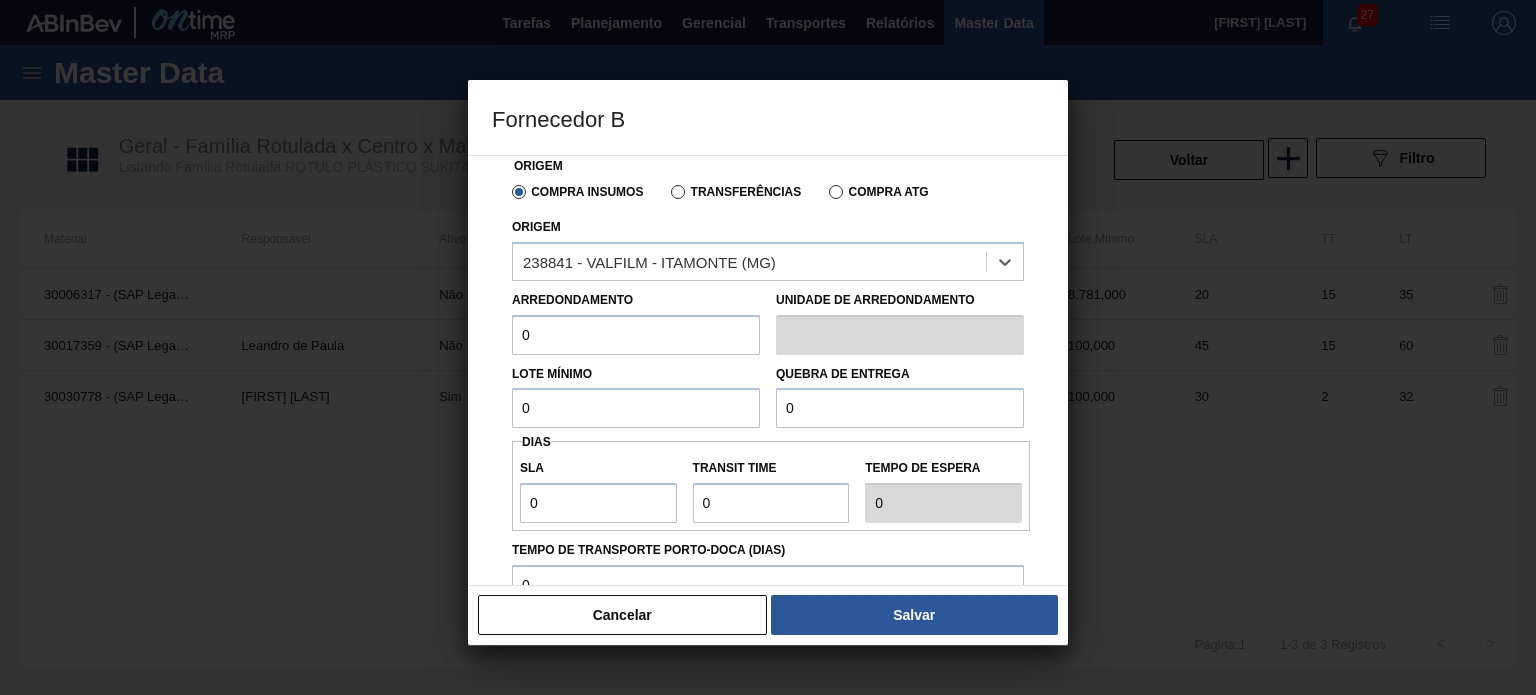scroll, scrollTop: 0, scrollLeft: 0, axis: both 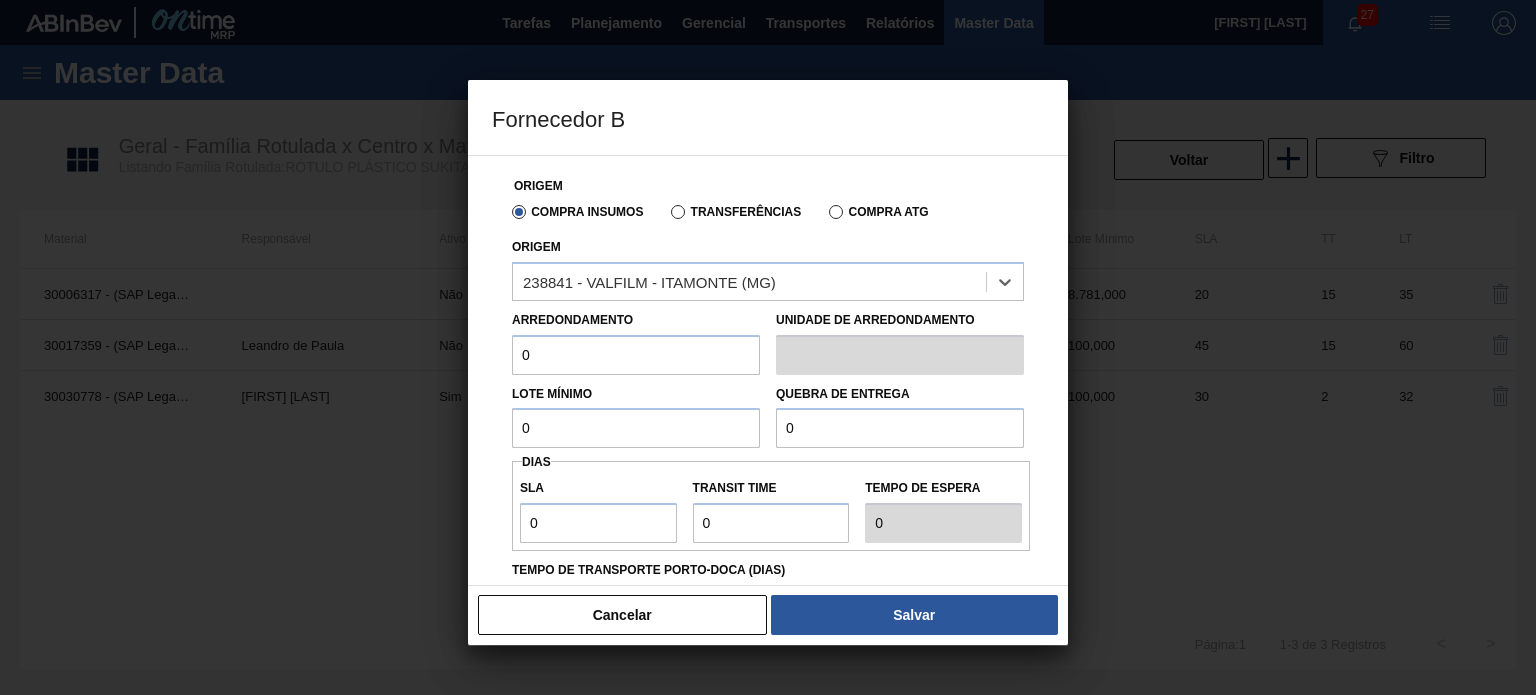 click on "Cancelar" at bounding box center [622, 615] 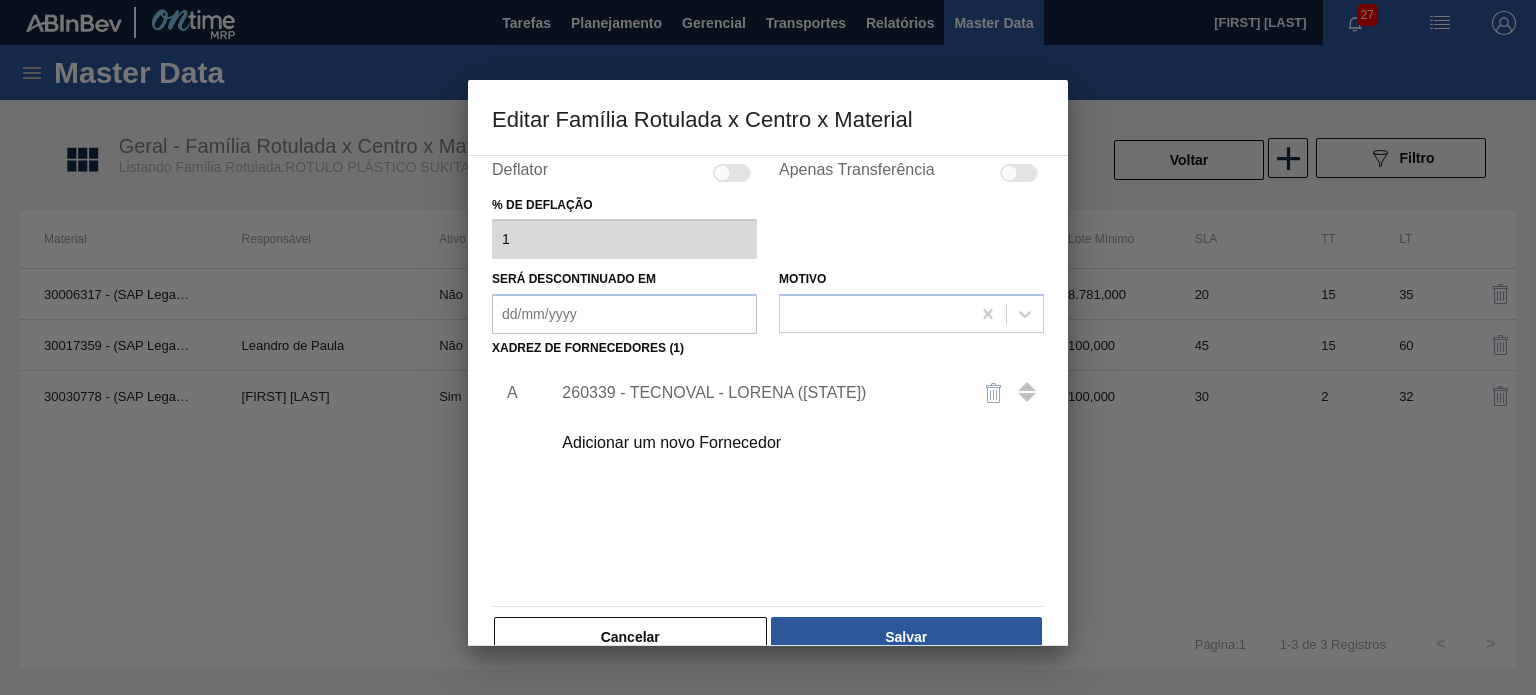 scroll, scrollTop: 200, scrollLeft: 0, axis: vertical 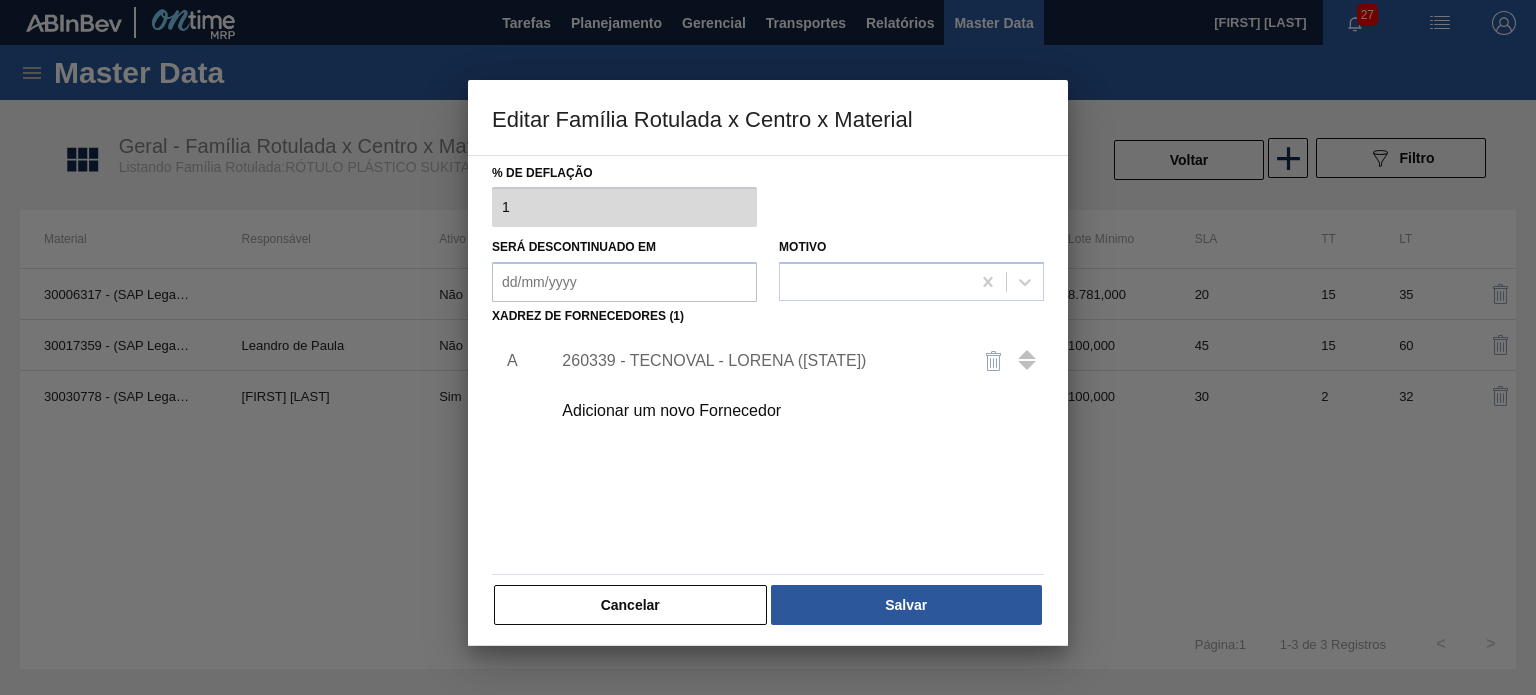 click on "260339 - TECNOVAL - LORENA (SP)" at bounding box center [758, 361] 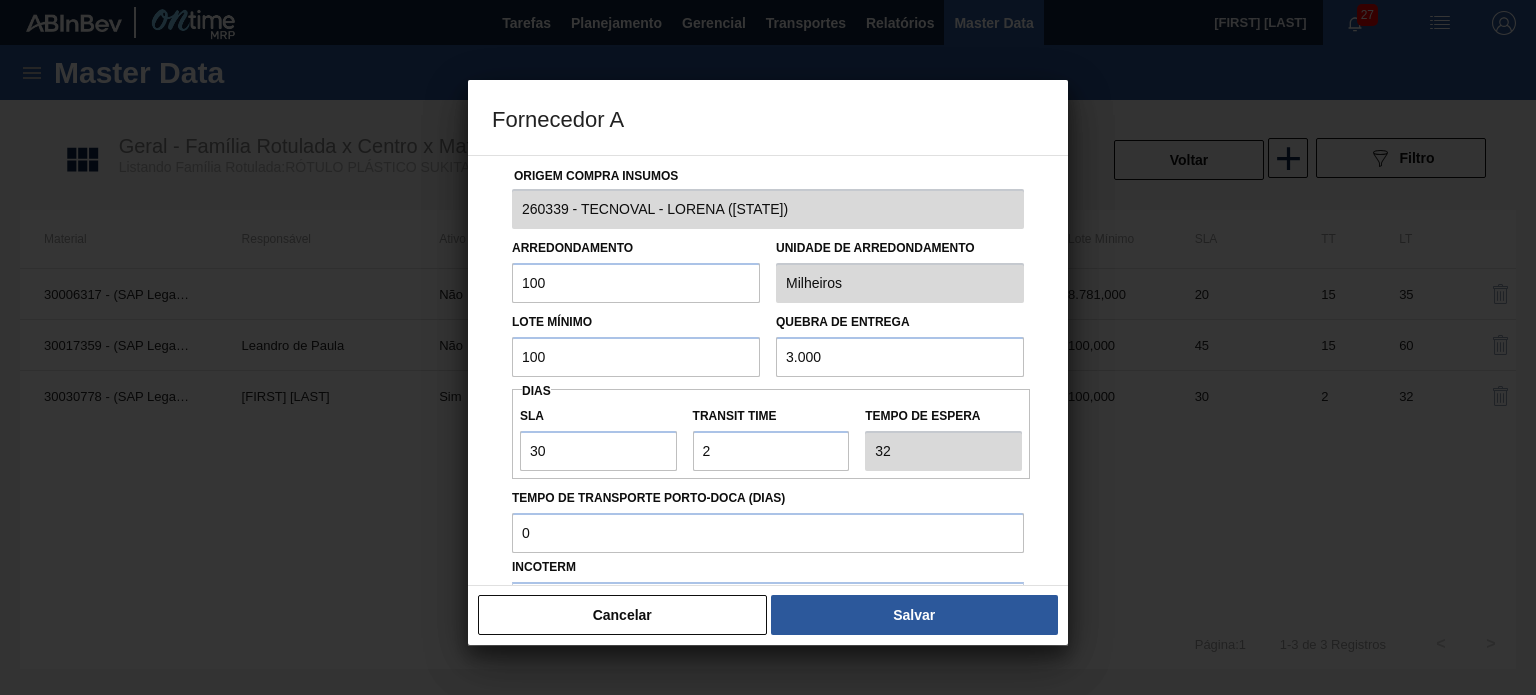 scroll, scrollTop: 0, scrollLeft: 0, axis: both 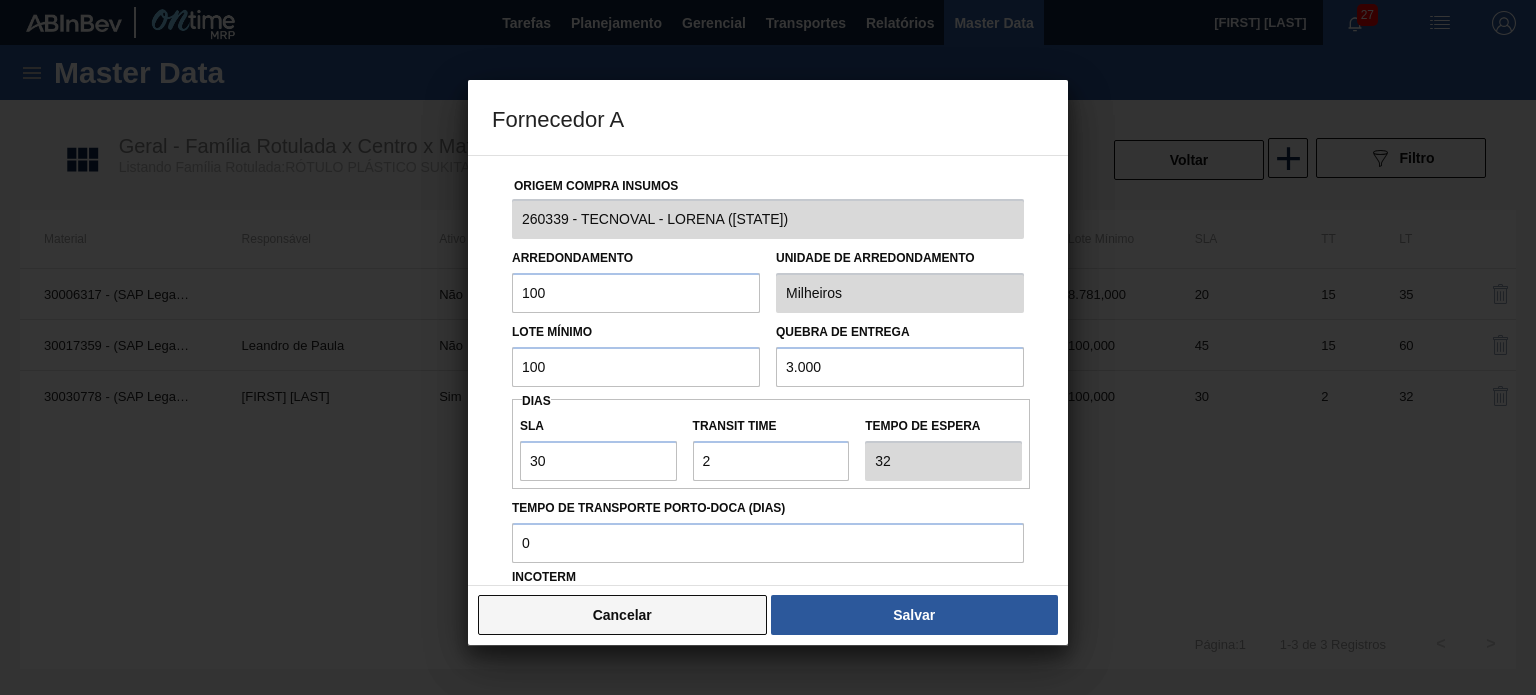 click on "Cancelar" at bounding box center [622, 615] 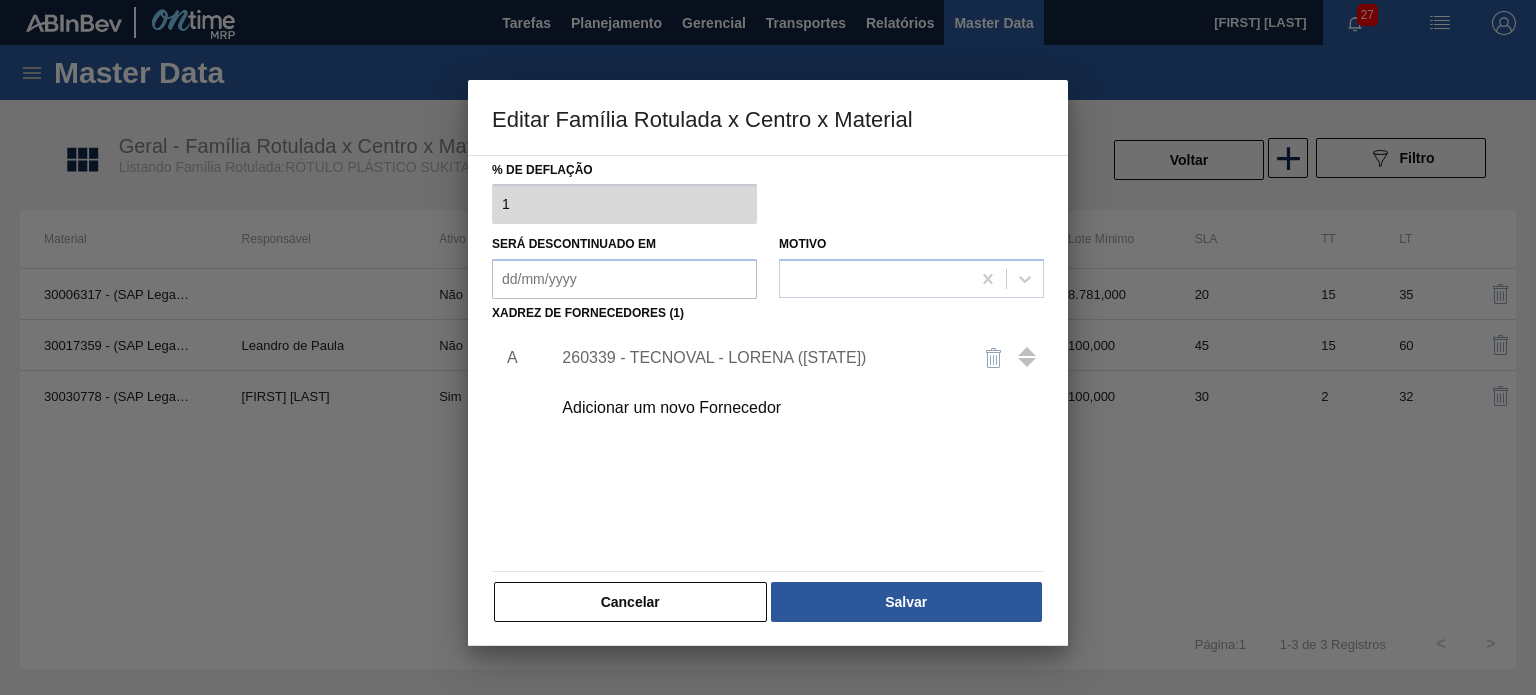 scroll, scrollTop: 204, scrollLeft: 0, axis: vertical 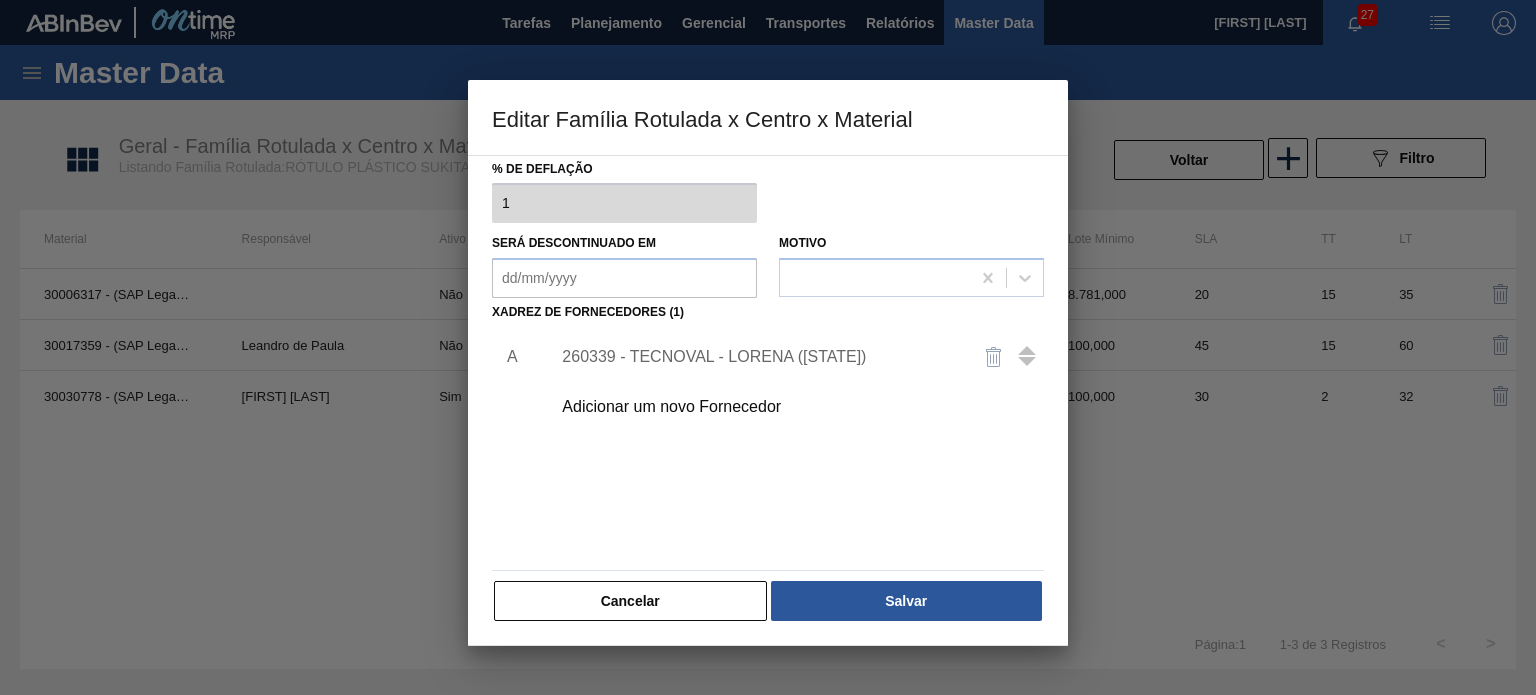click on "Material ativo 30030778 - (SAP Legado: 50826533) - ROT PLAST 200ML H SUK UVA NIV24 Responsável MATHEUS FARIA LIMA DA SILVA Ativo Produção Deflator Apenas Transferência % de deflação 1 Será descontinuado em Motivo Xadrez de Fornecedores   (1) A     260339 - TECNOVAL - LORENA (SP) Adicionar um novo Fornecedor Cancelar Salvar" at bounding box center [768, 400] 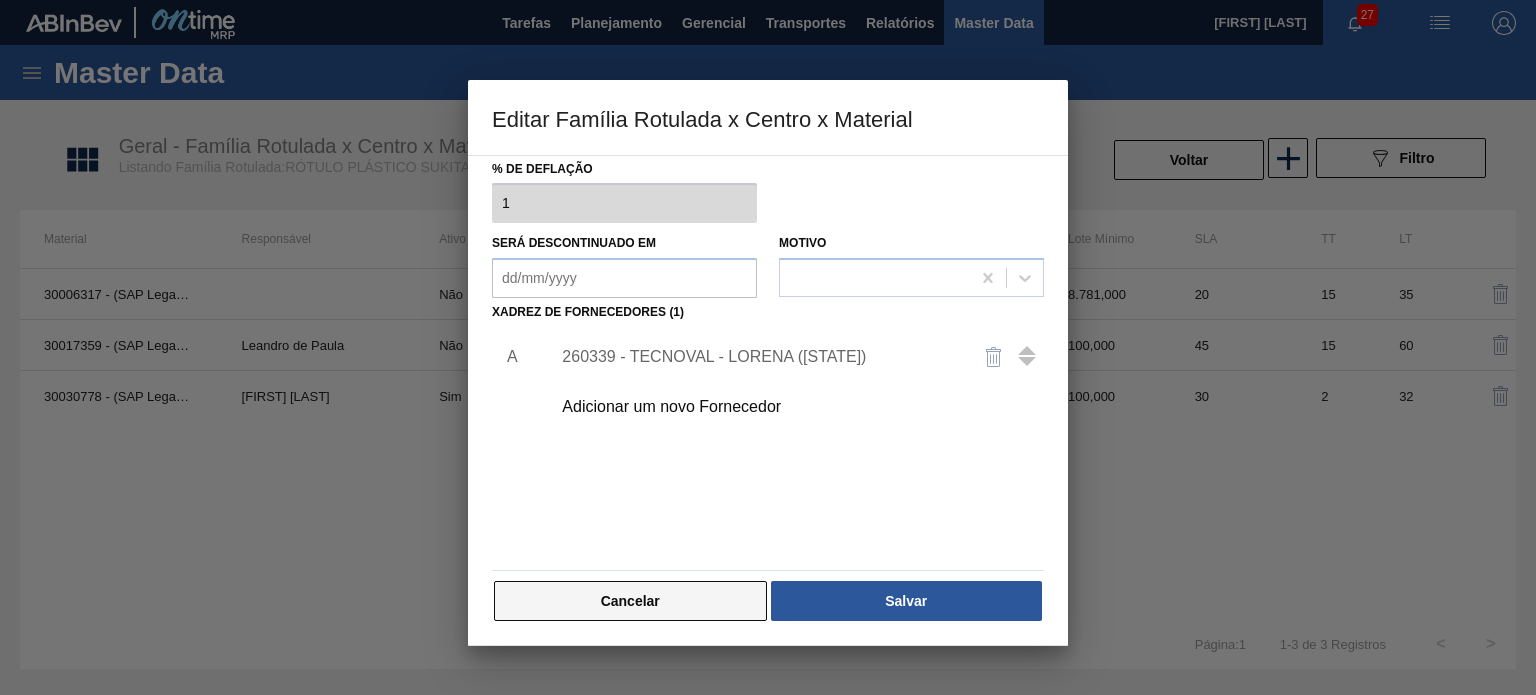 click on "Cancelar" at bounding box center [630, 601] 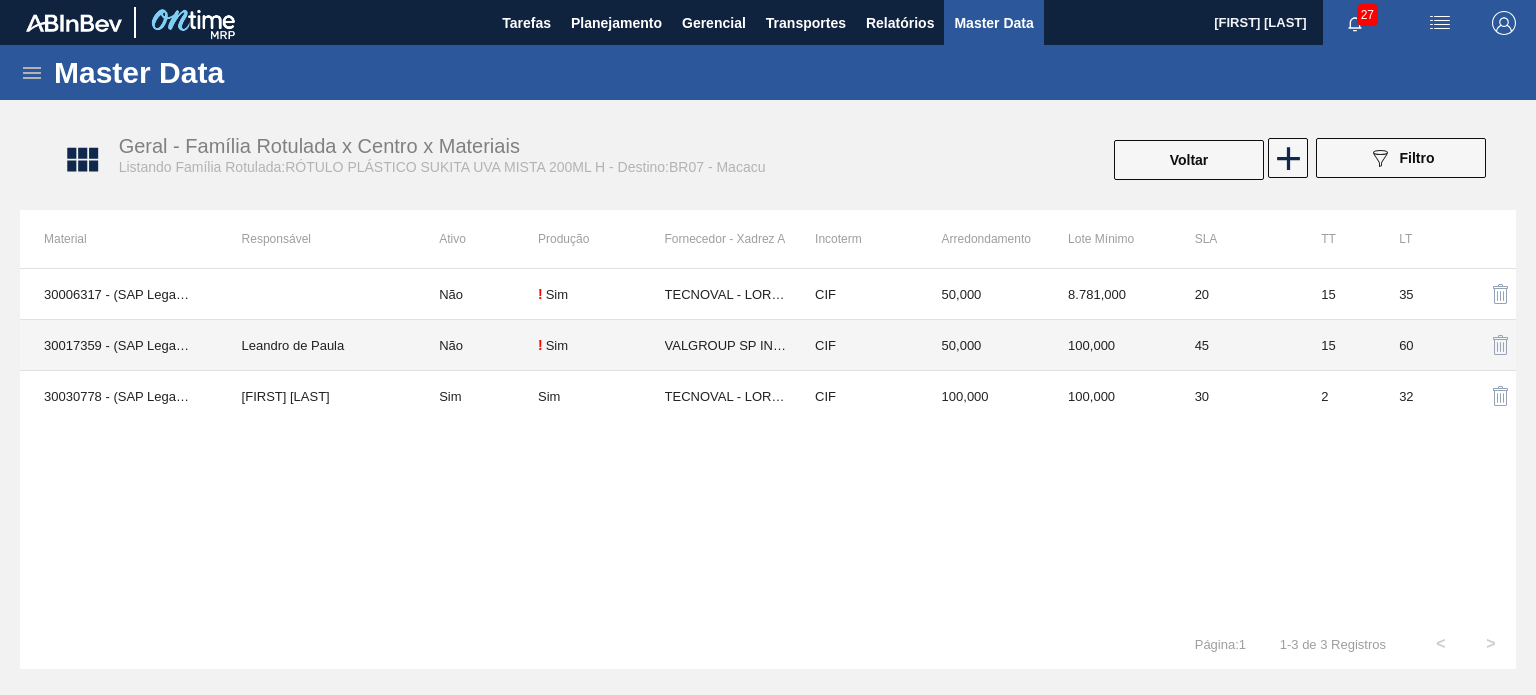 click on "VALGROUP SP INDUSTRIA DE - LORENA" at bounding box center (728, 345) 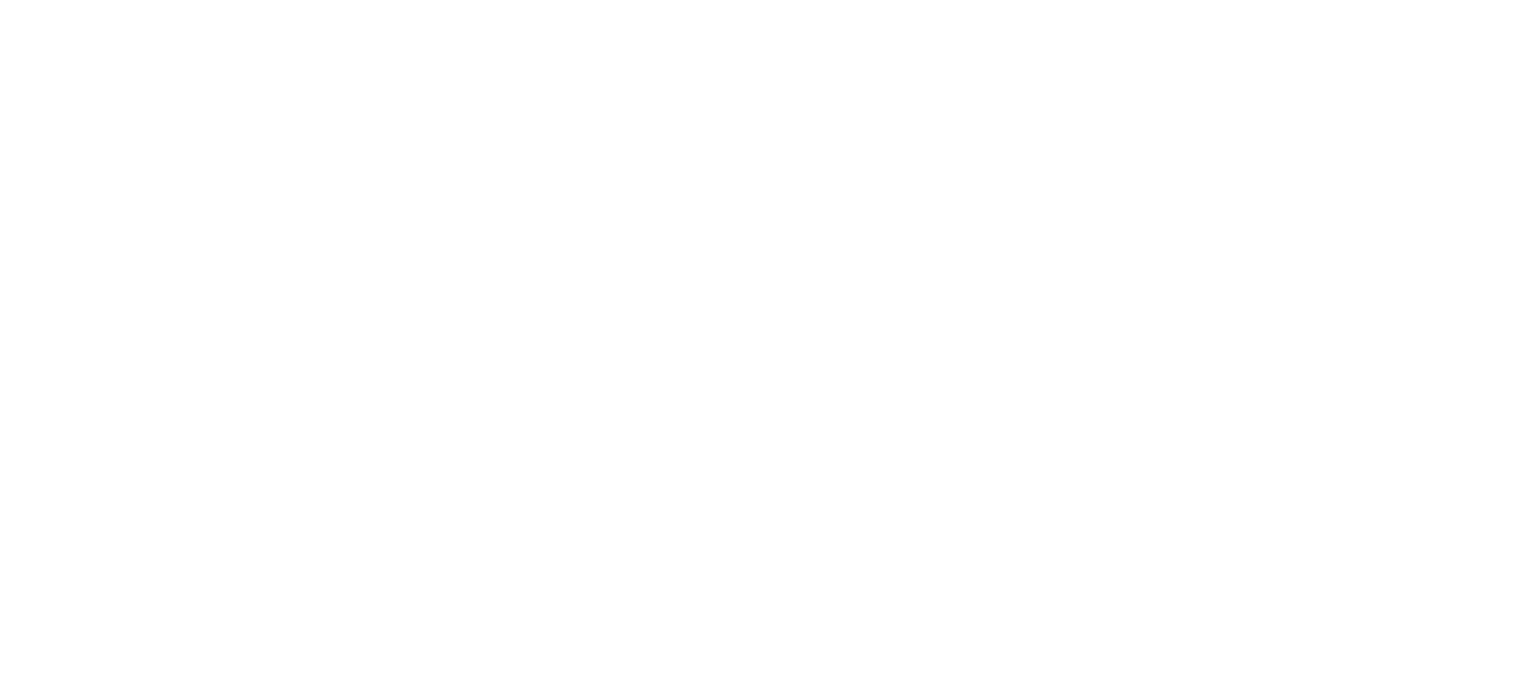 scroll, scrollTop: 0, scrollLeft: 0, axis: both 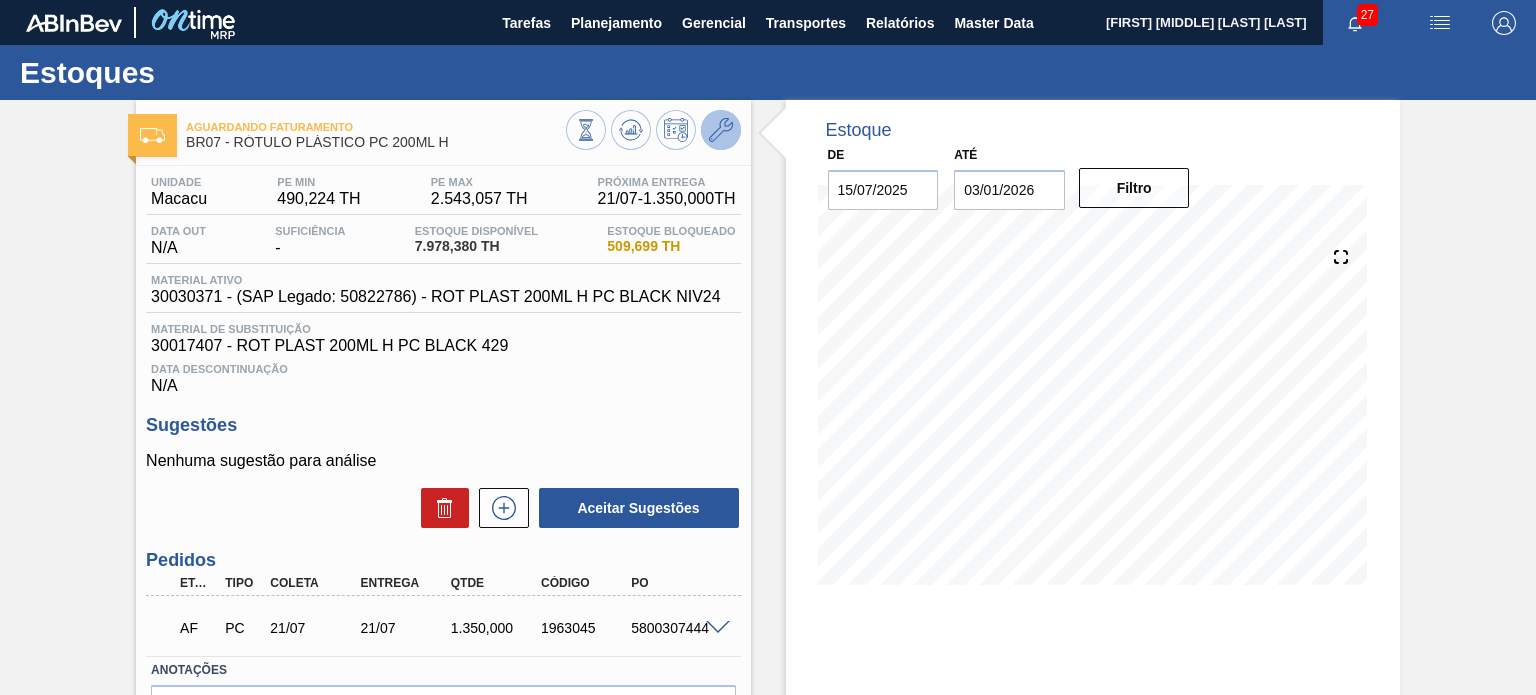click 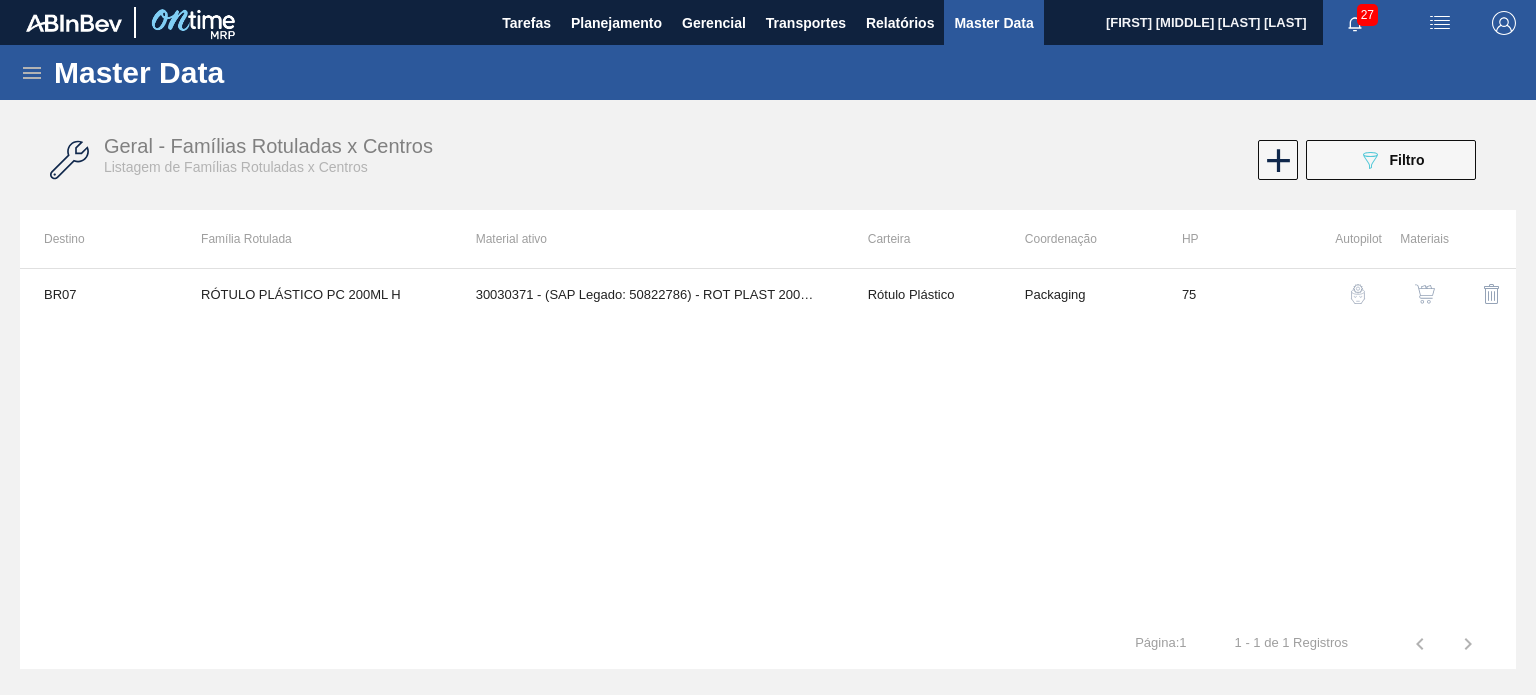 click at bounding box center (1425, 294) 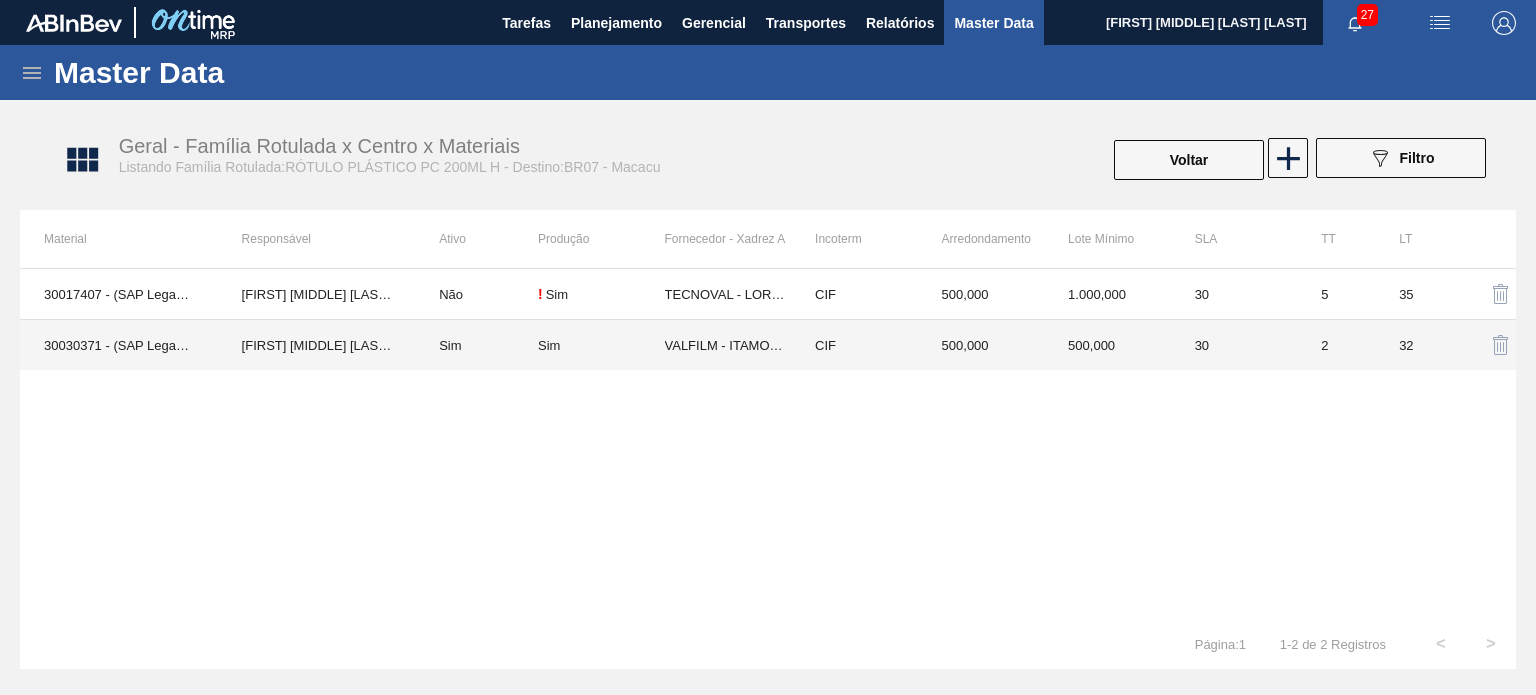 click on "VALFILM - ITAMONTE (MG)" at bounding box center [728, 345] 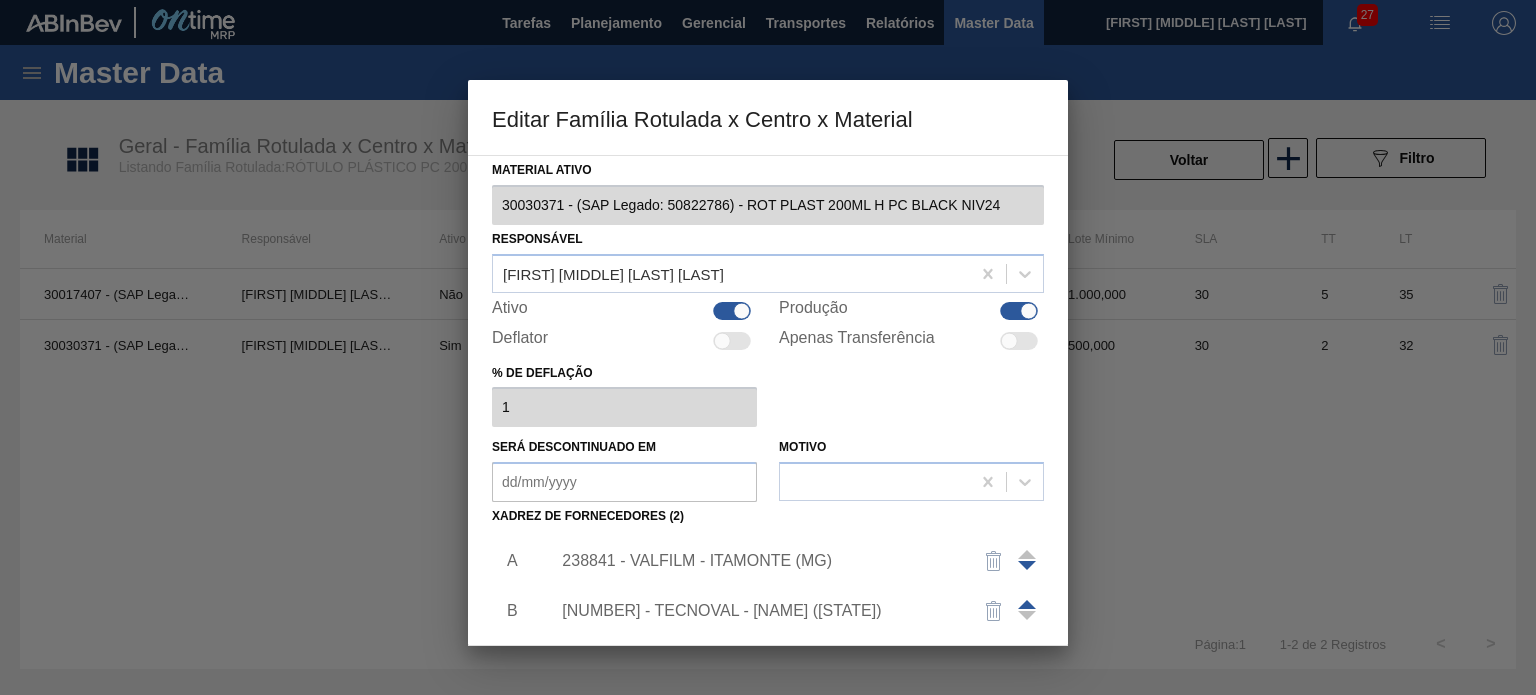 click on "238841 - VALFILM - ITAMONTE (MG)" at bounding box center [758, 561] 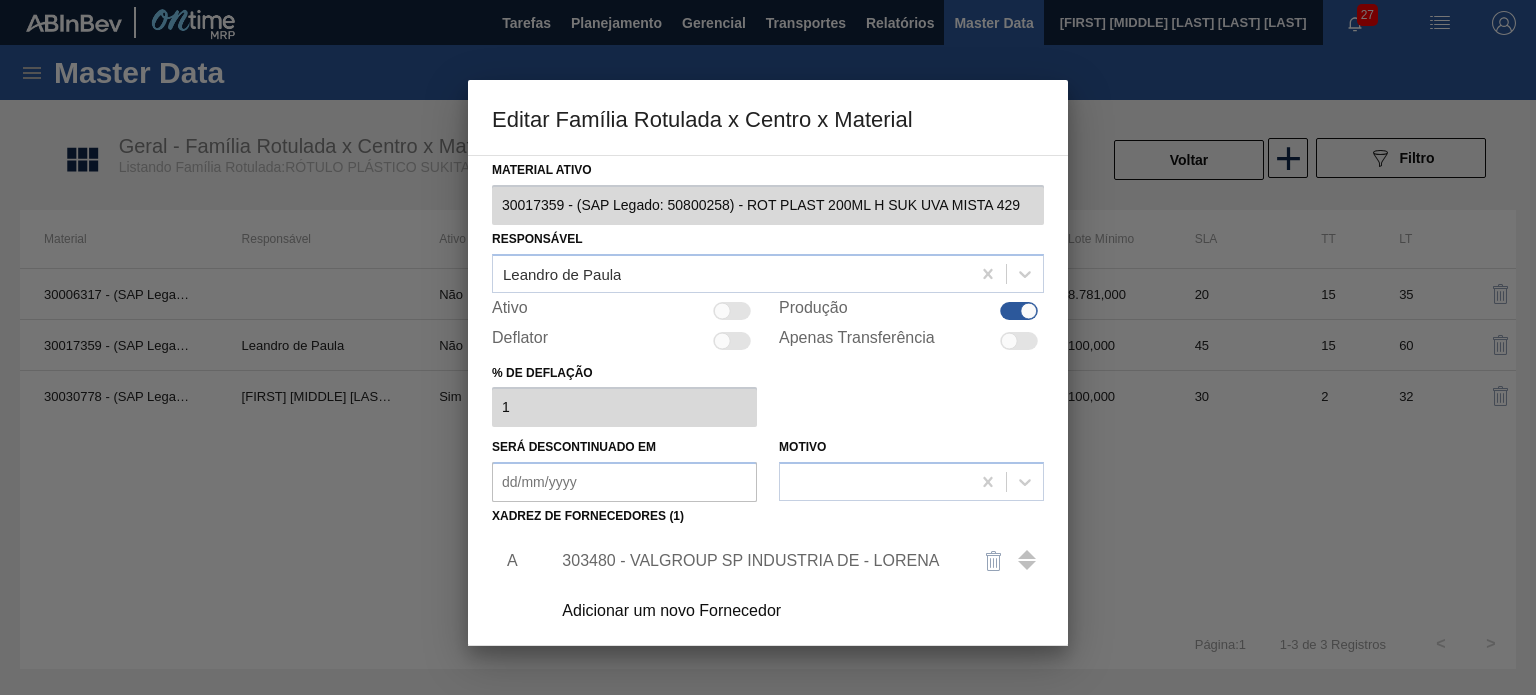 scroll, scrollTop: 0, scrollLeft: 0, axis: both 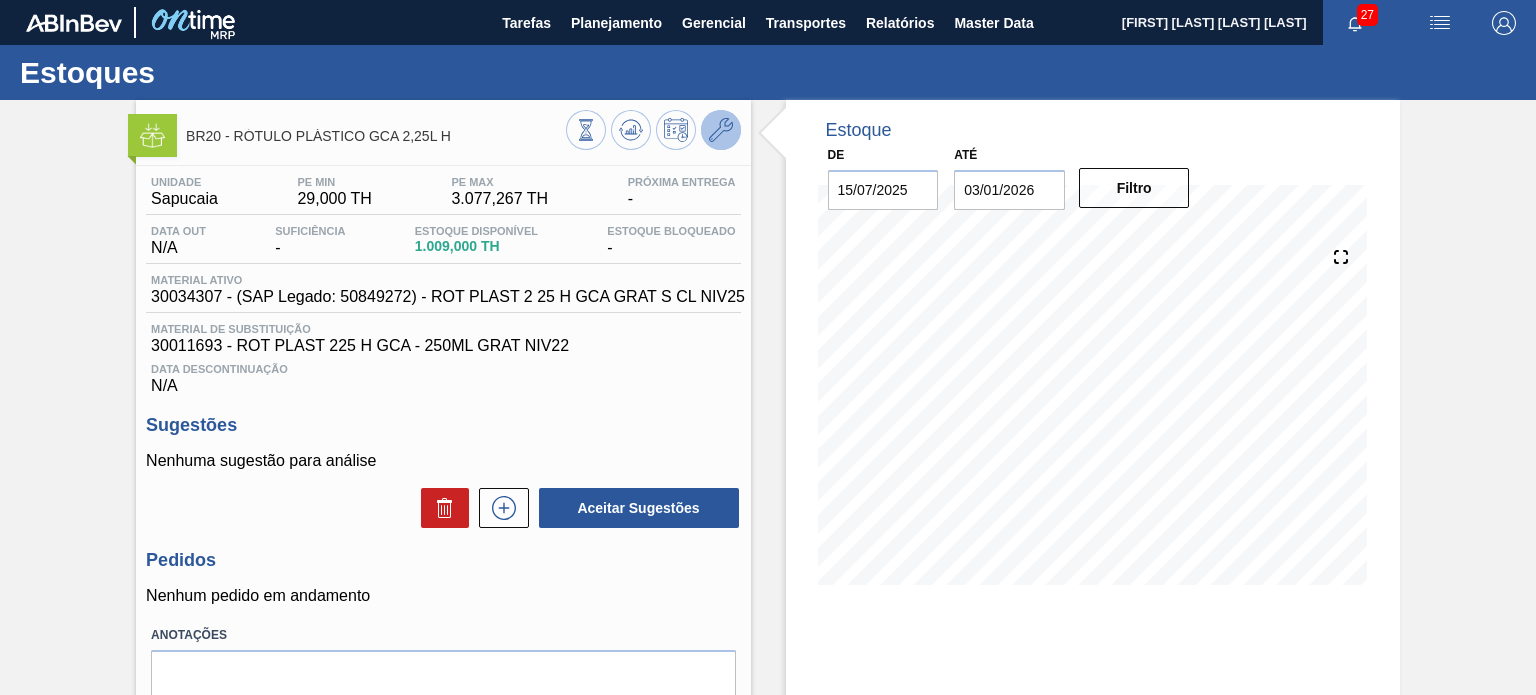 click 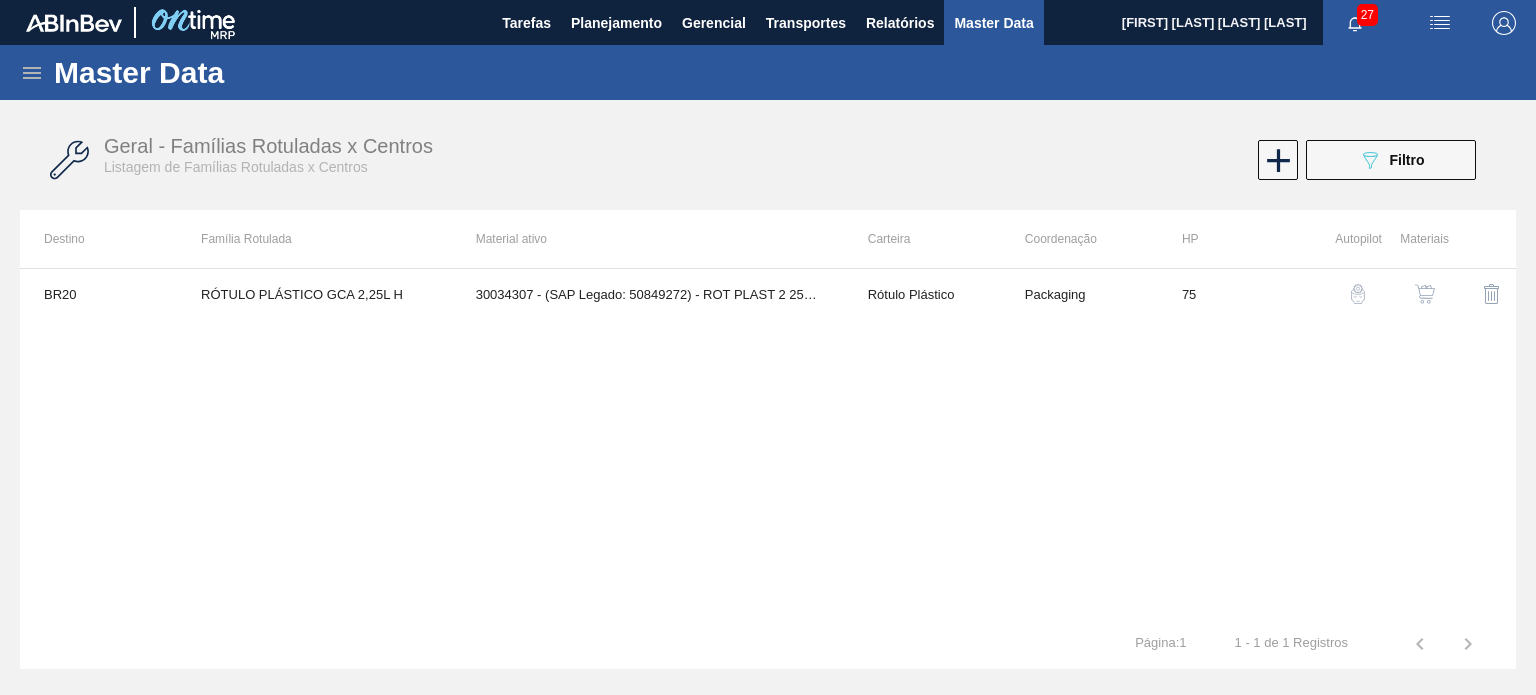 click at bounding box center [1425, 294] 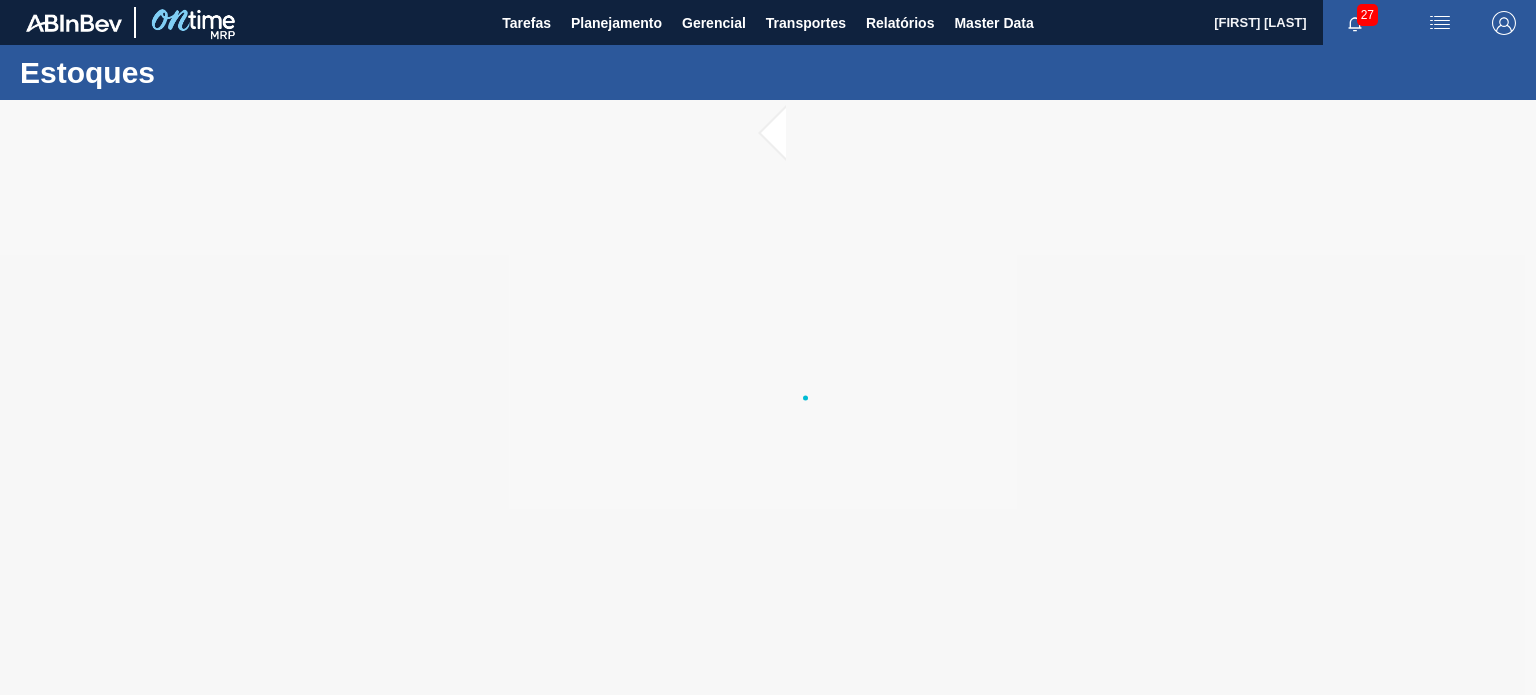 scroll, scrollTop: 0, scrollLeft: 0, axis: both 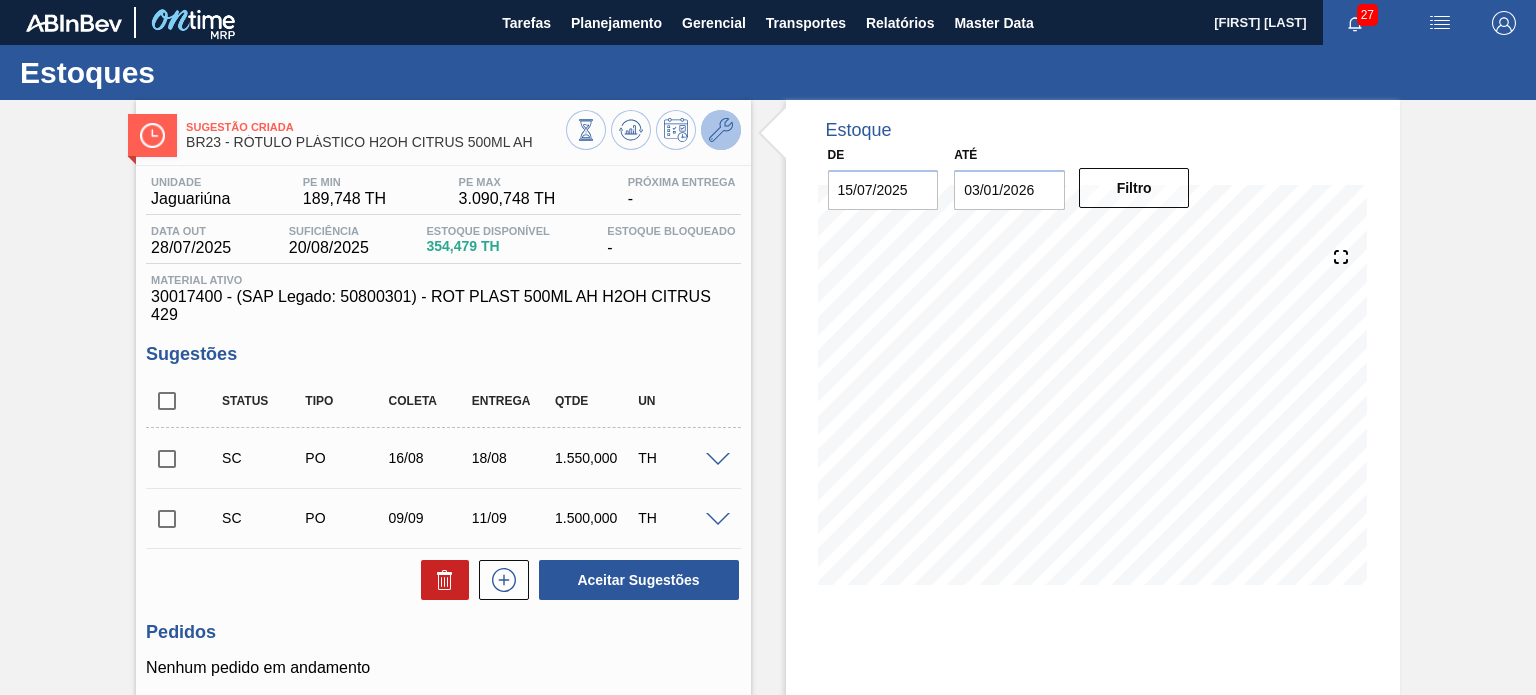 click at bounding box center (721, 130) 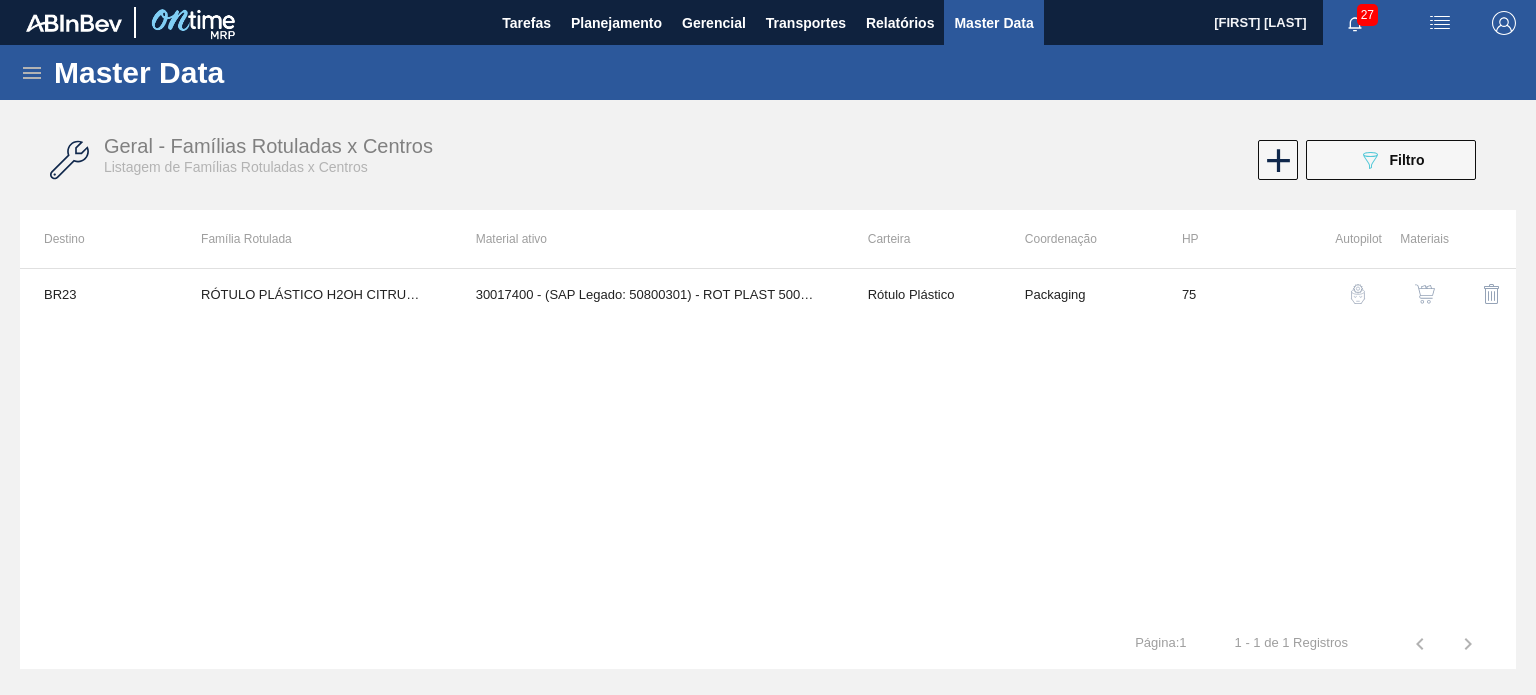 click at bounding box center (1425, 294) 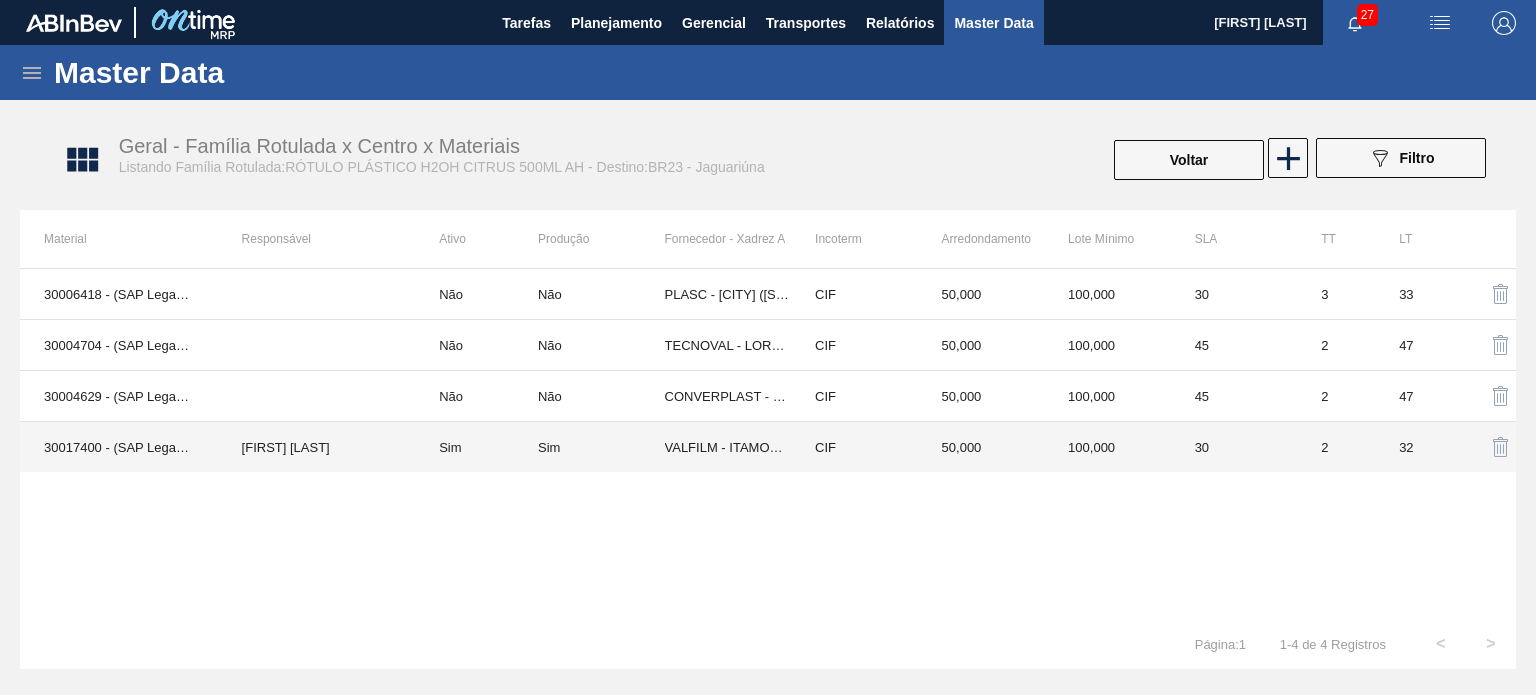 click on "CIF" at bounding box center (854, 447) 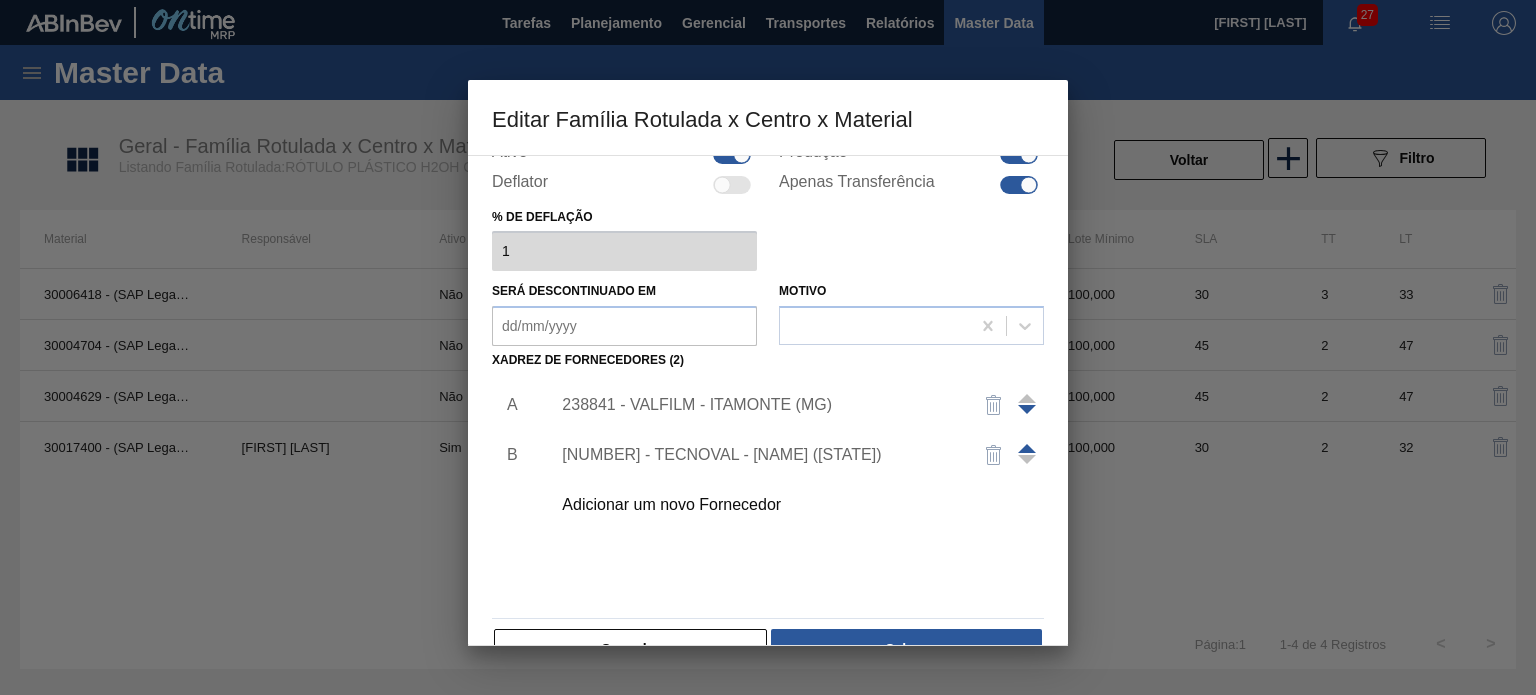 scroll, scrollTop: 200, scrollLeft: 0, axis: vertical 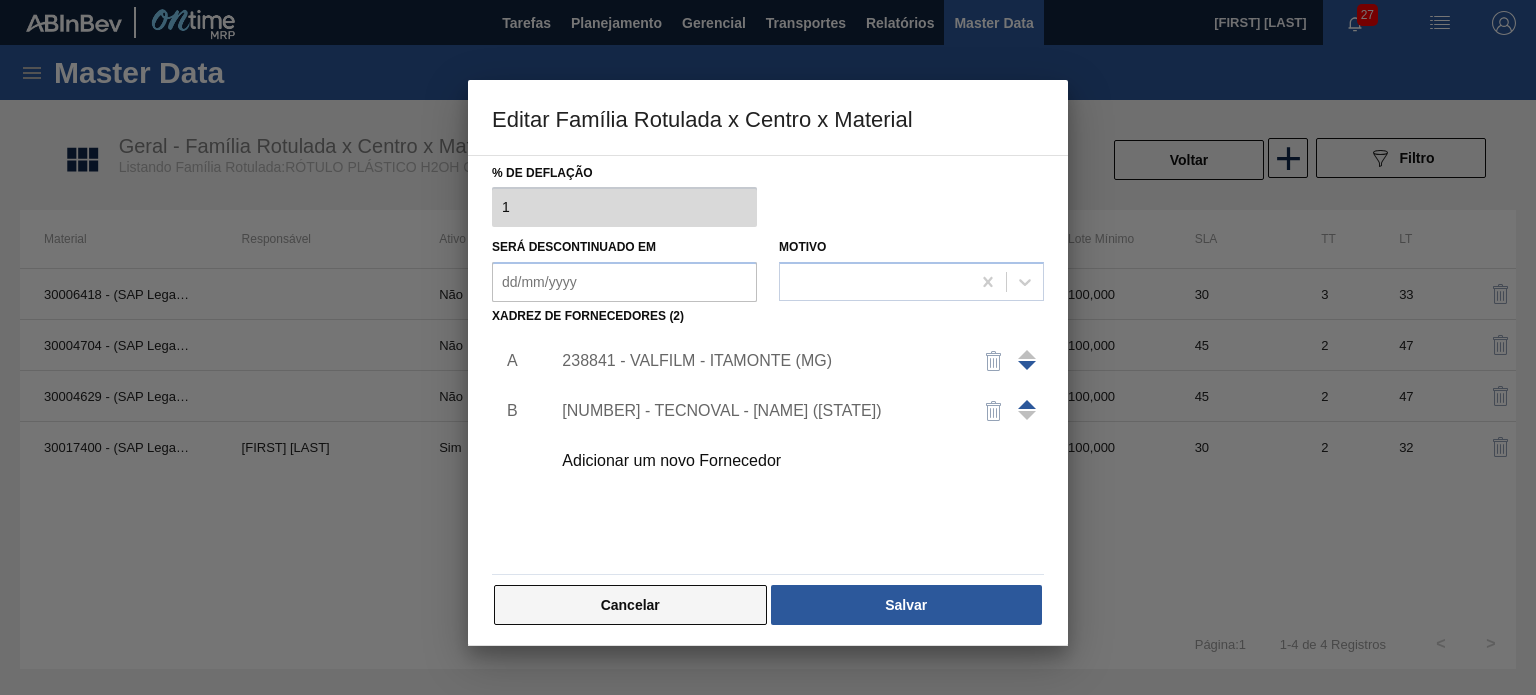 click on "Cancelar" at bounding box center (630, 605) 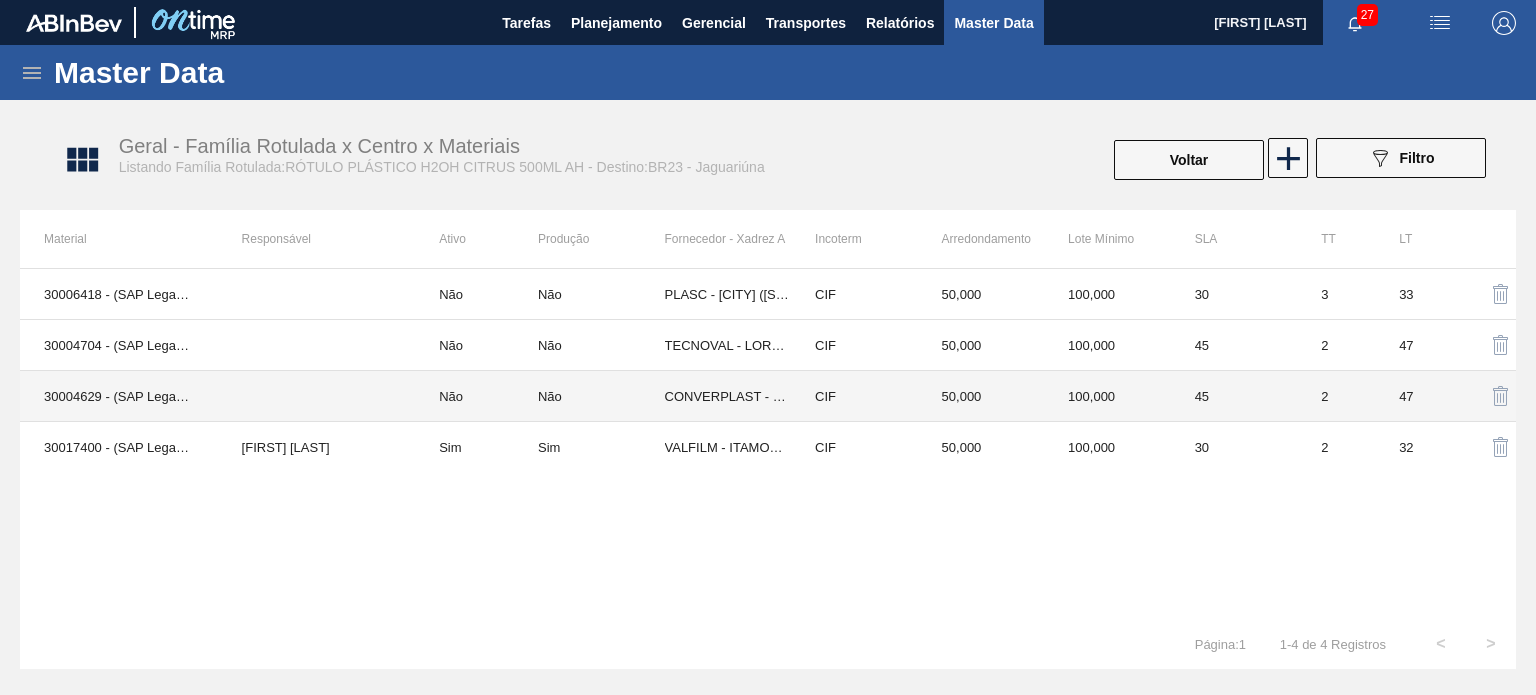 click on "CIF" at bounding box center (854, 396) 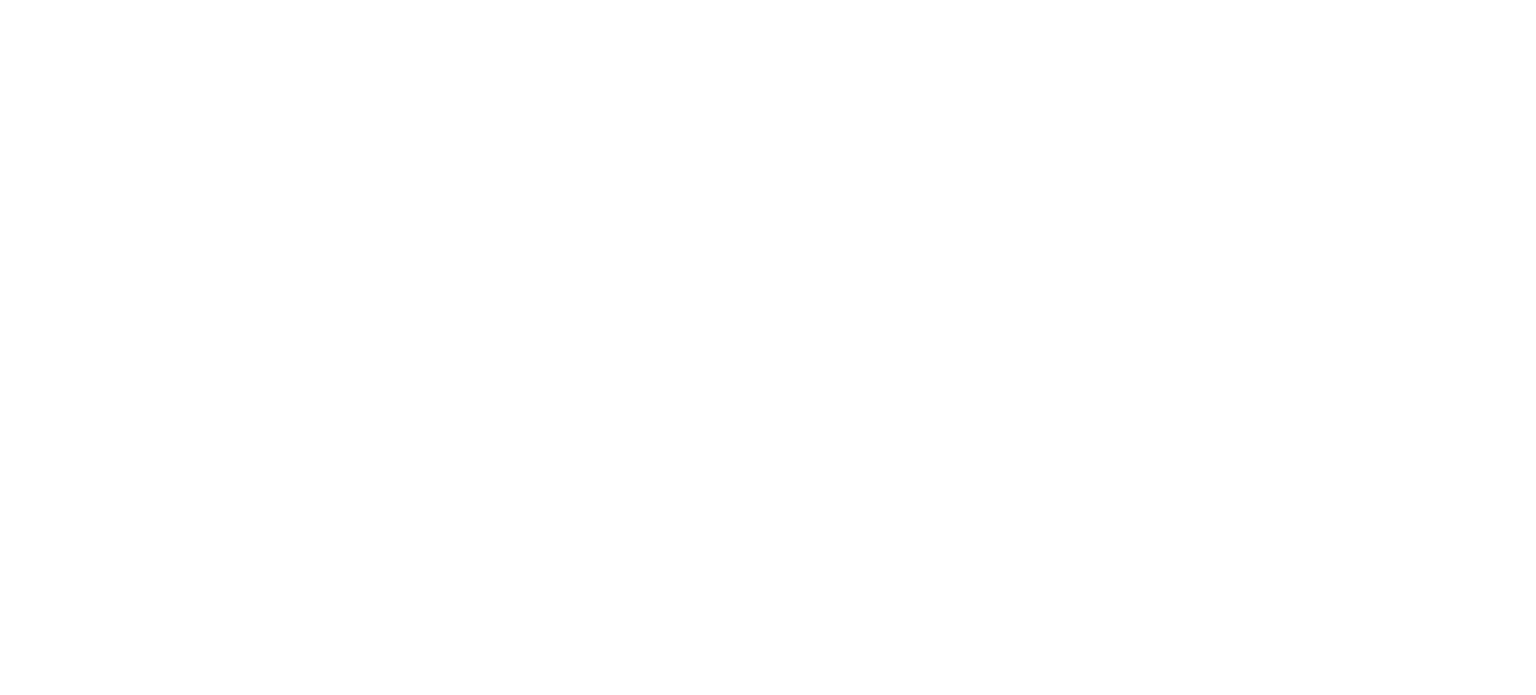 scroll, scrollTop: 0, scrollLeft: 0, axis: both 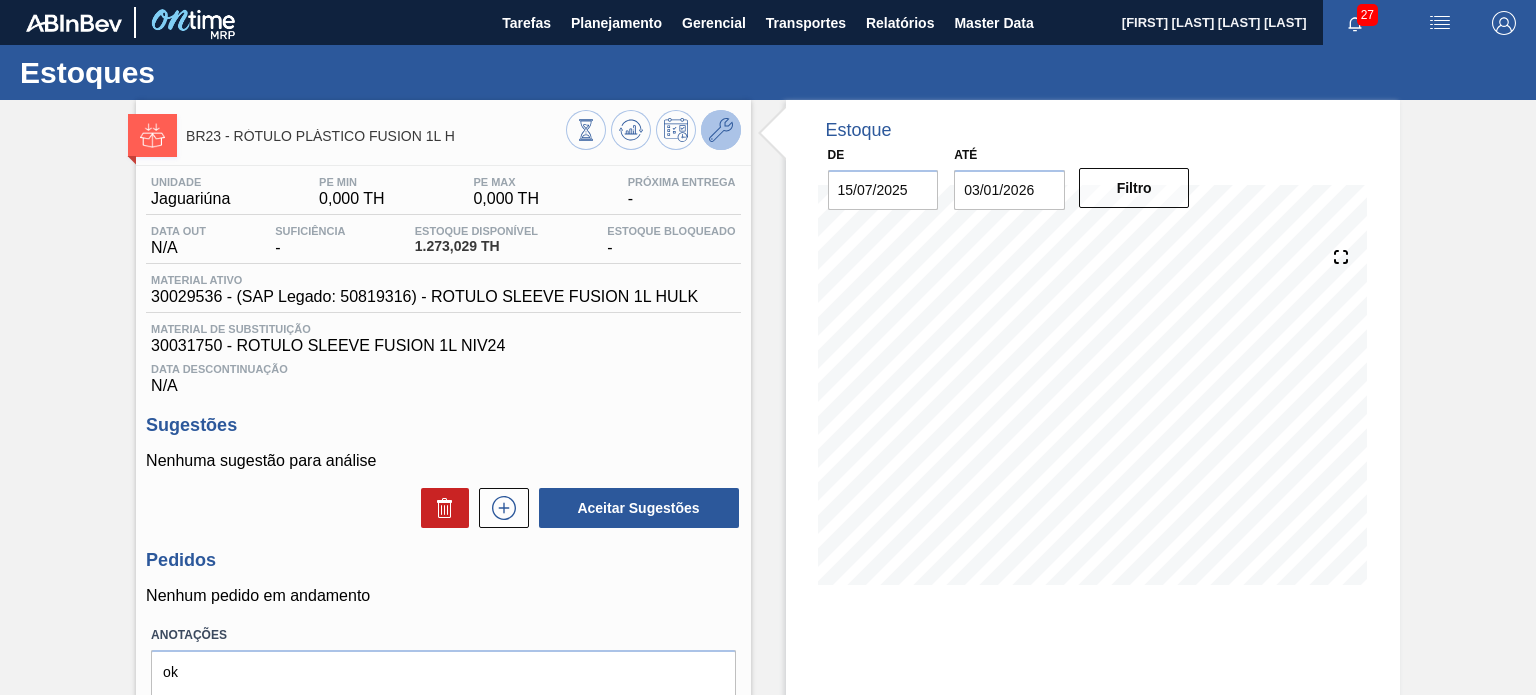 click 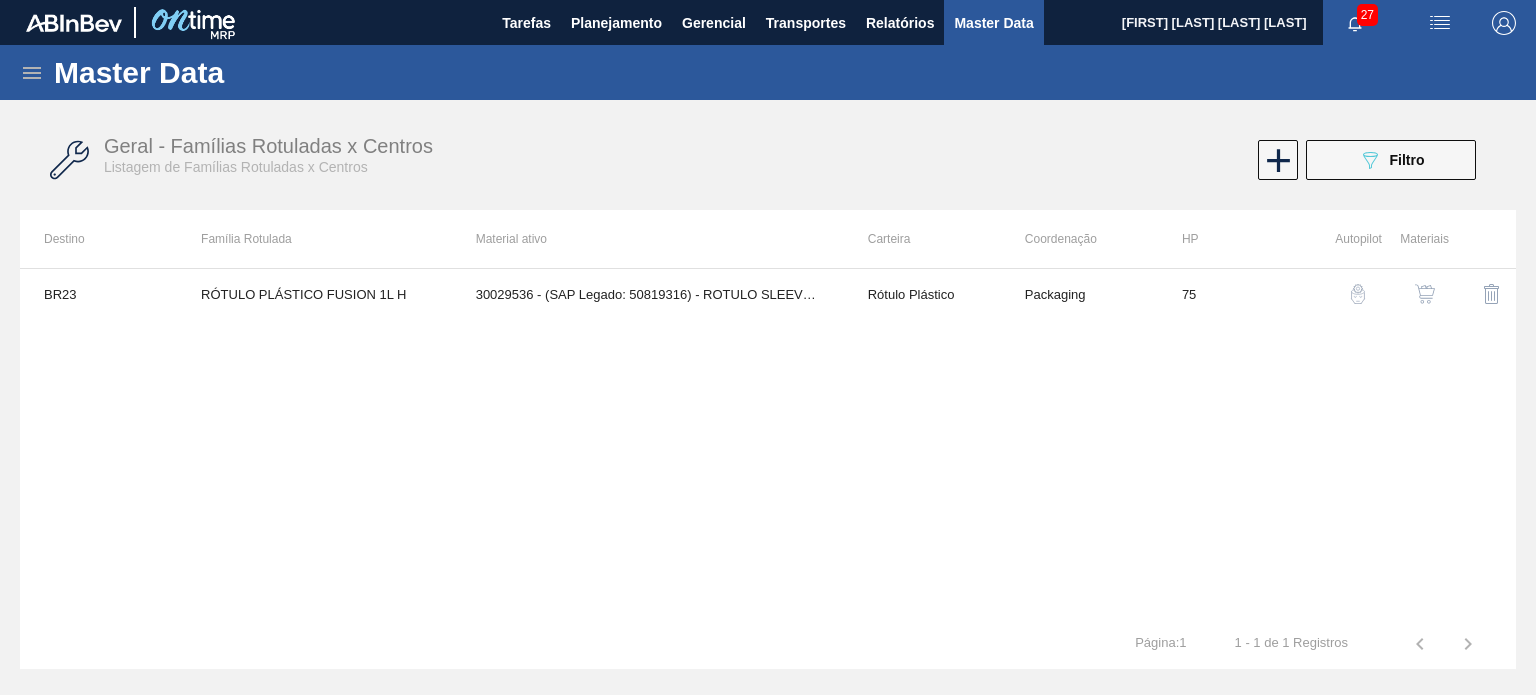 click at bounding box center [1425, 294] 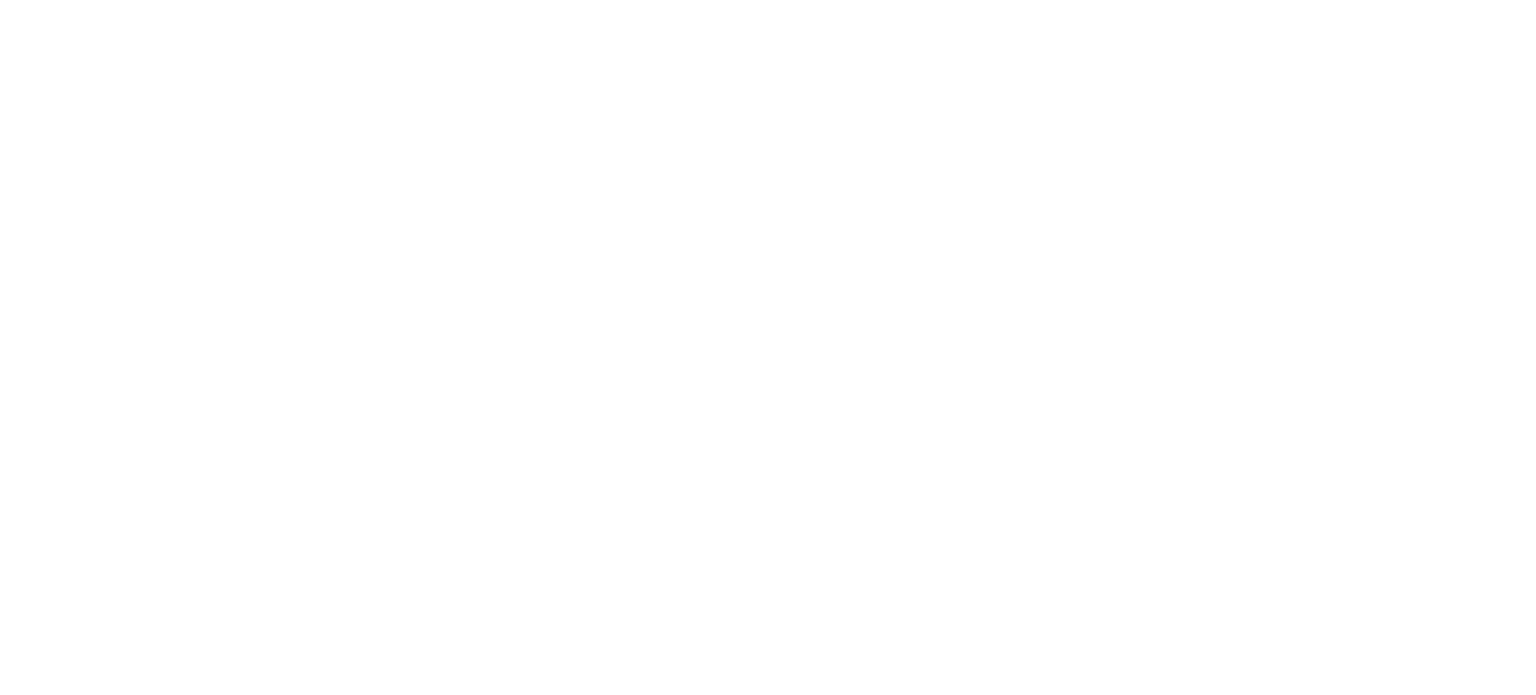 scroll, scrollTop: 0, scrollLeft: 0, axis: both 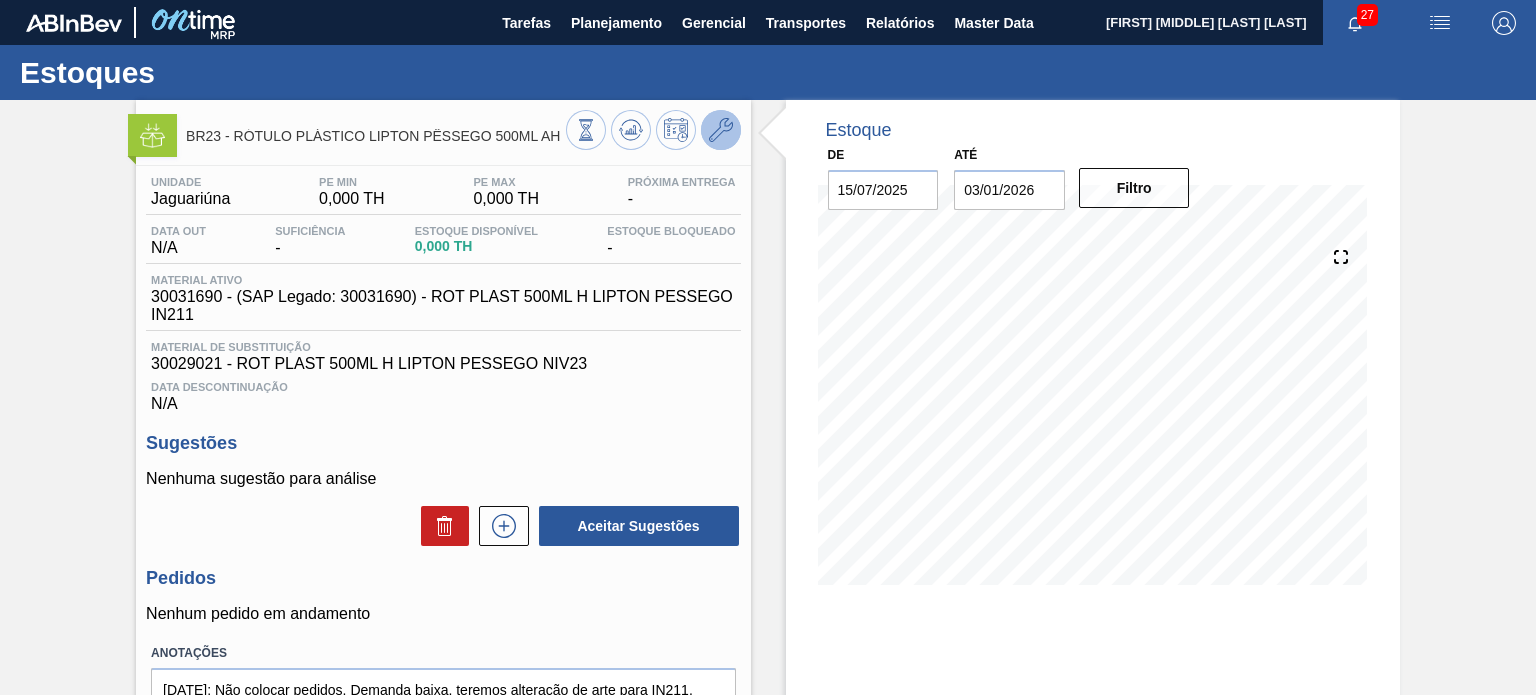 click 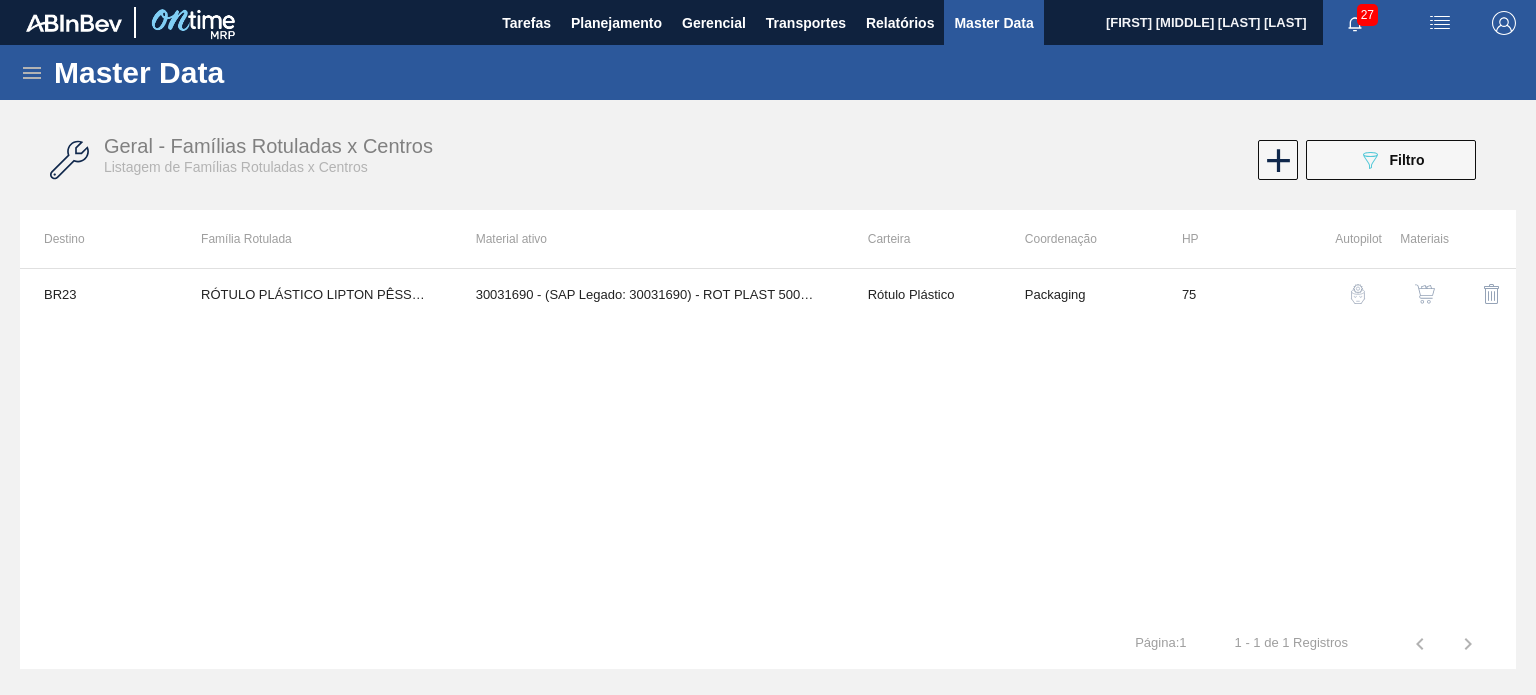 click at bounding box center (1425, 294) 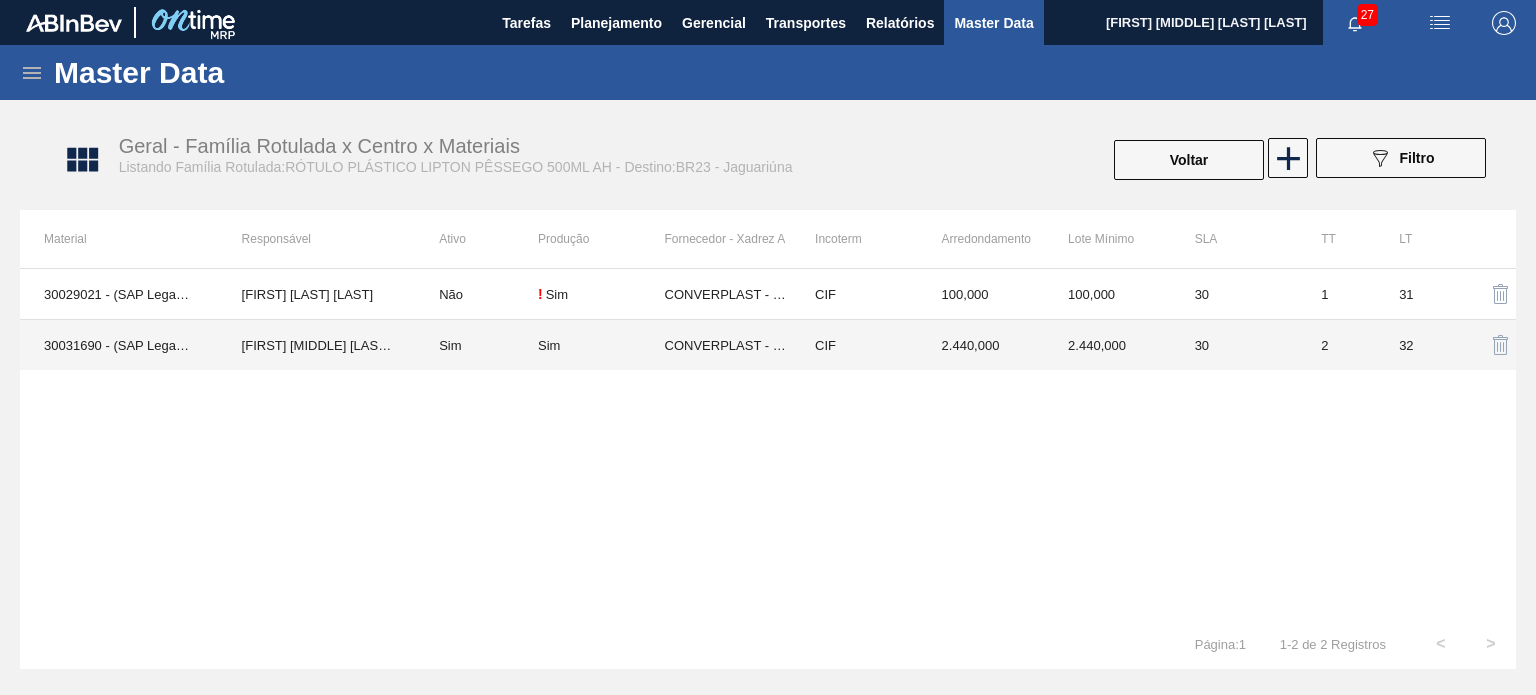 click on "CIF" at bounding box center [854, 345] 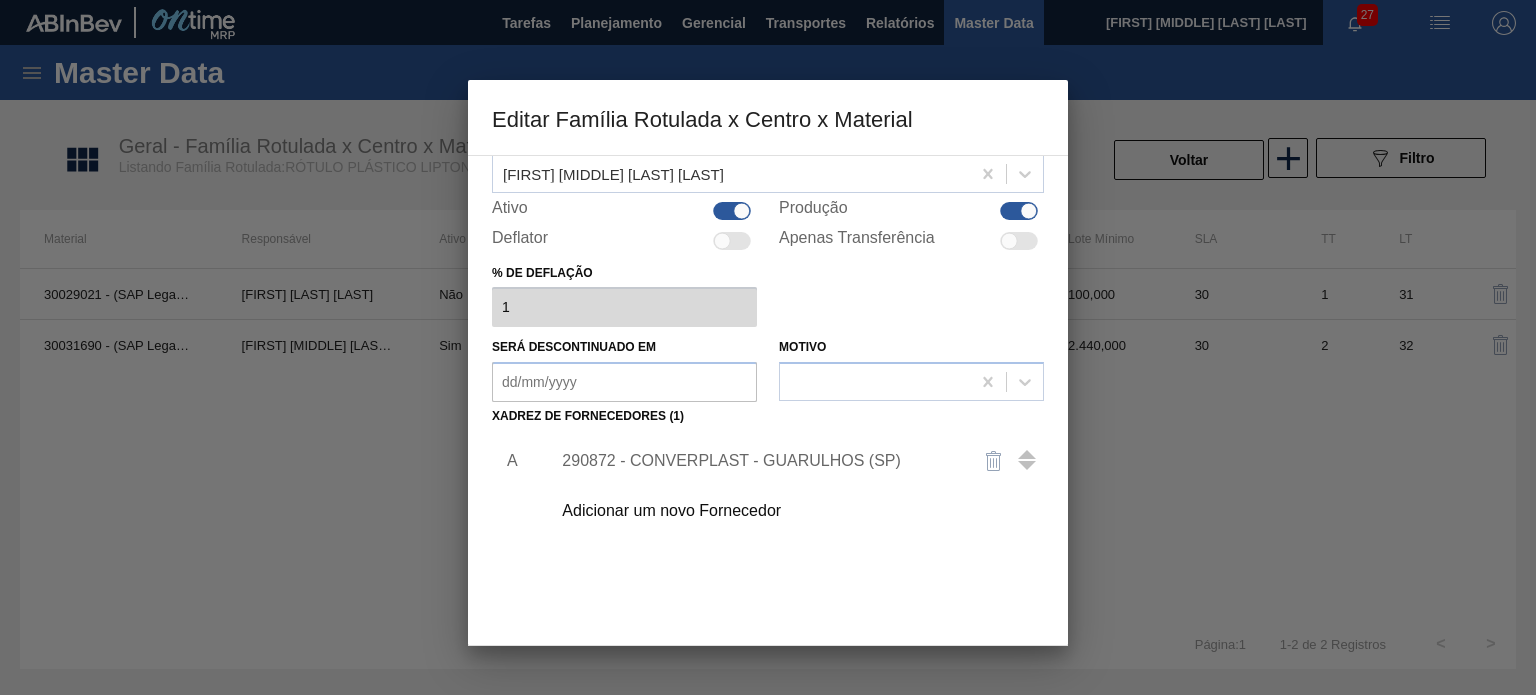 scroll, scrollTop: 200, scrollLeft: 0, axis: vertical 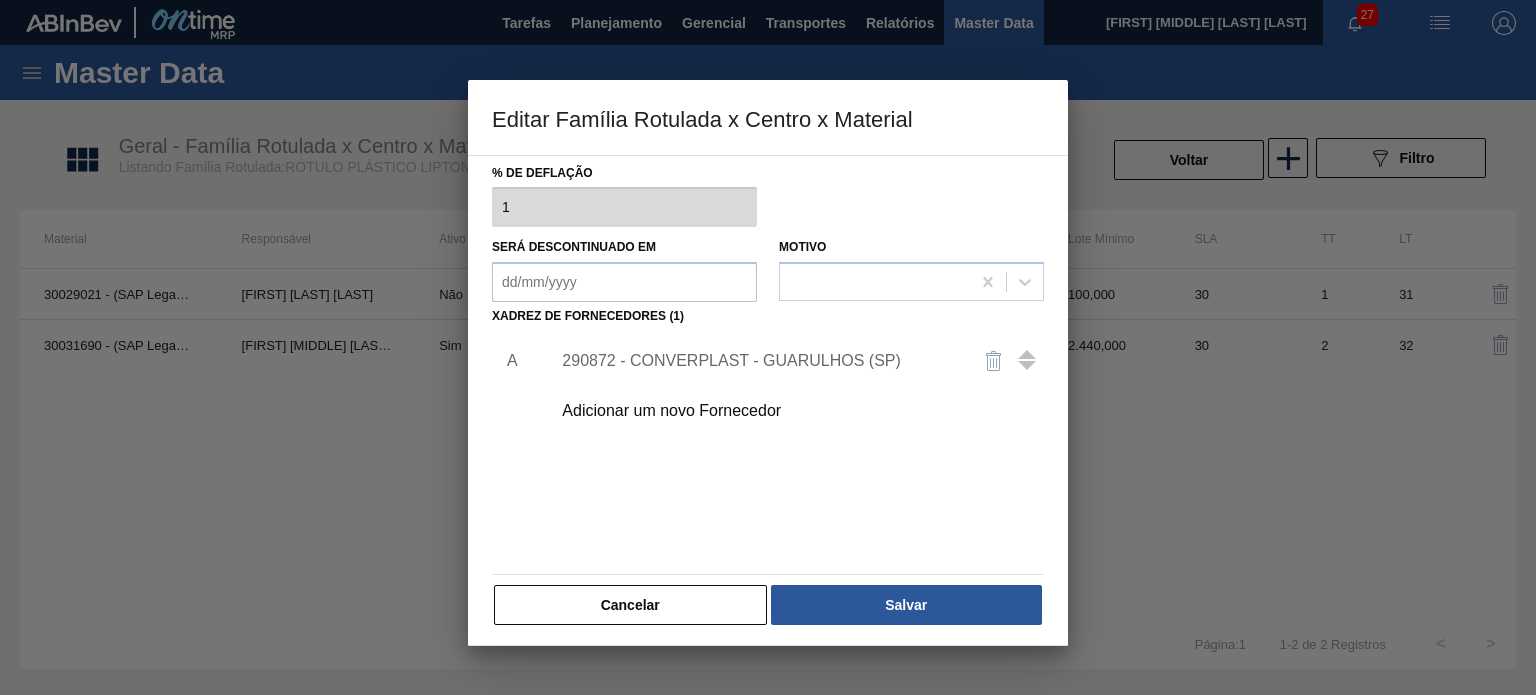 click on "Cancelar" at bounding box center [630, 605] 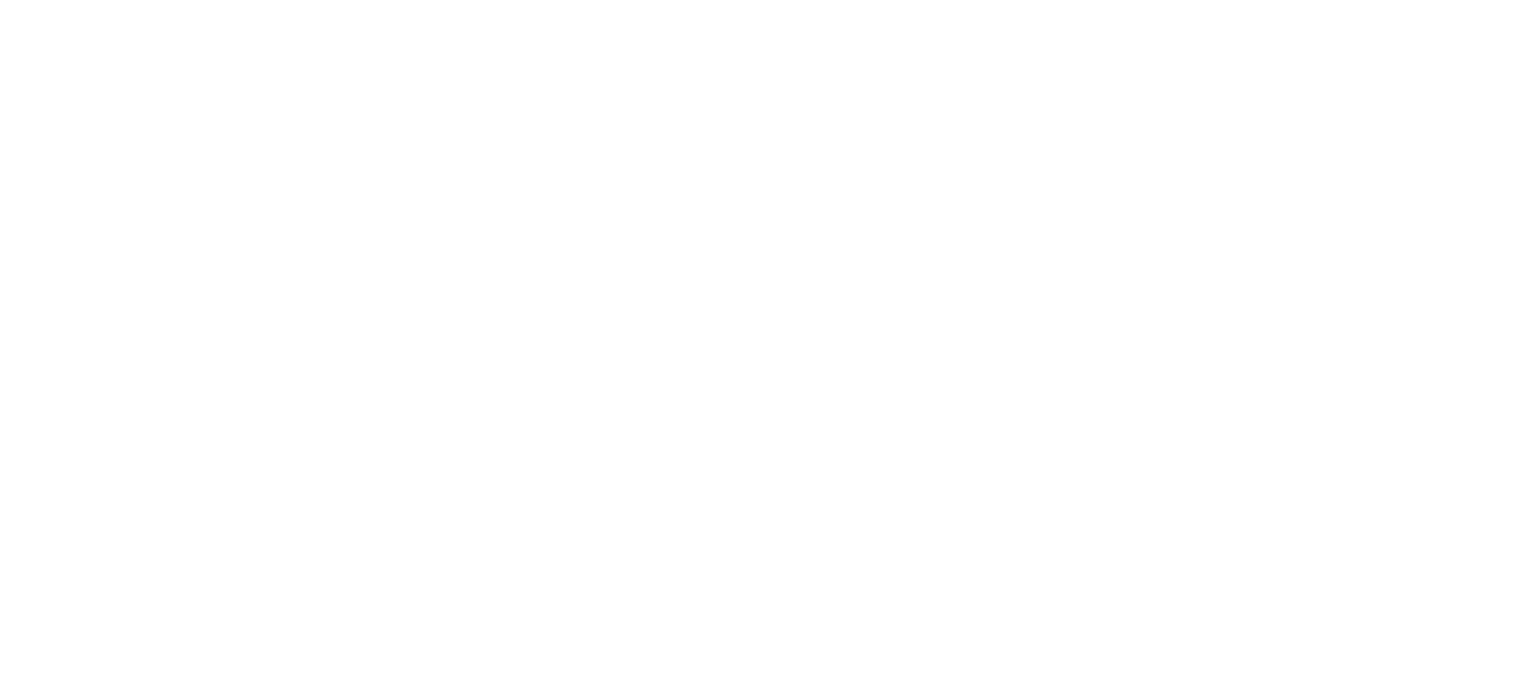 scroll, scrollTop: 0, scrollLeft: 0, axis: both 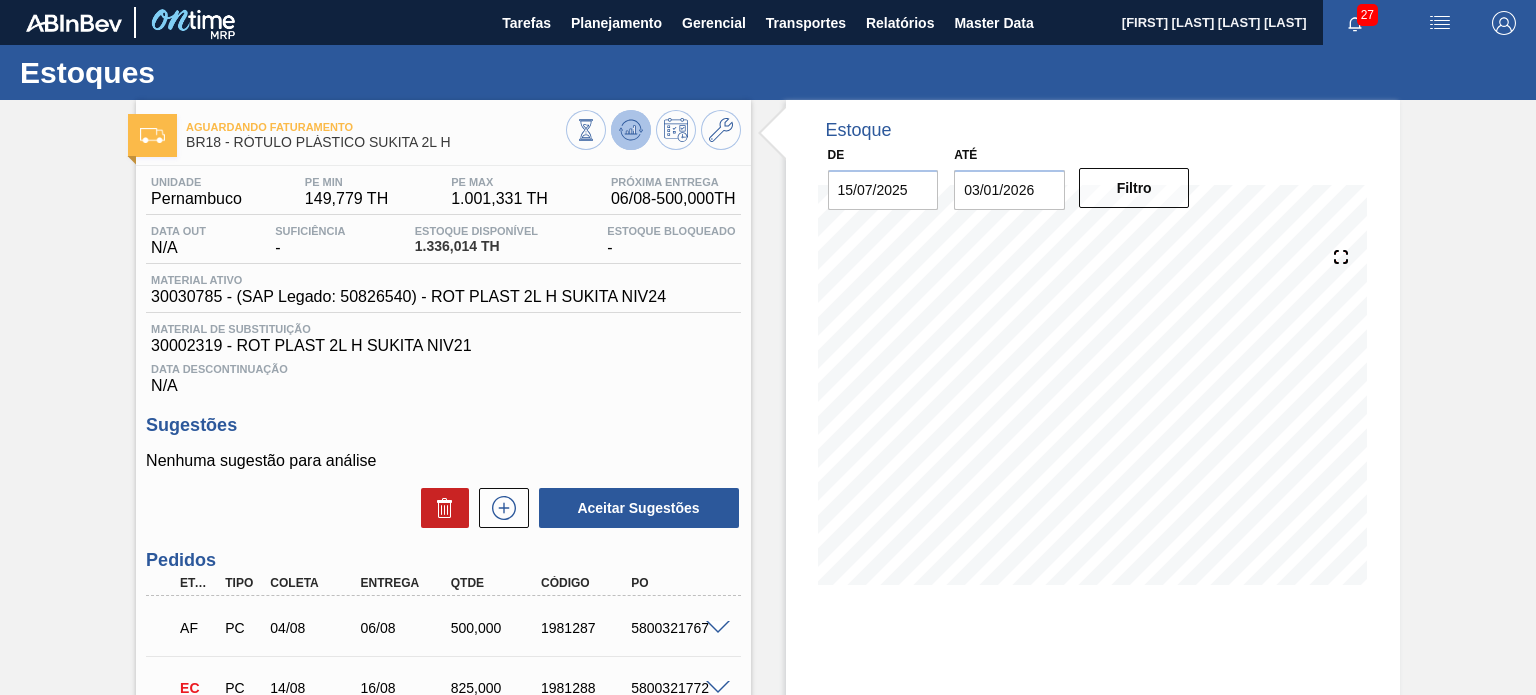 click 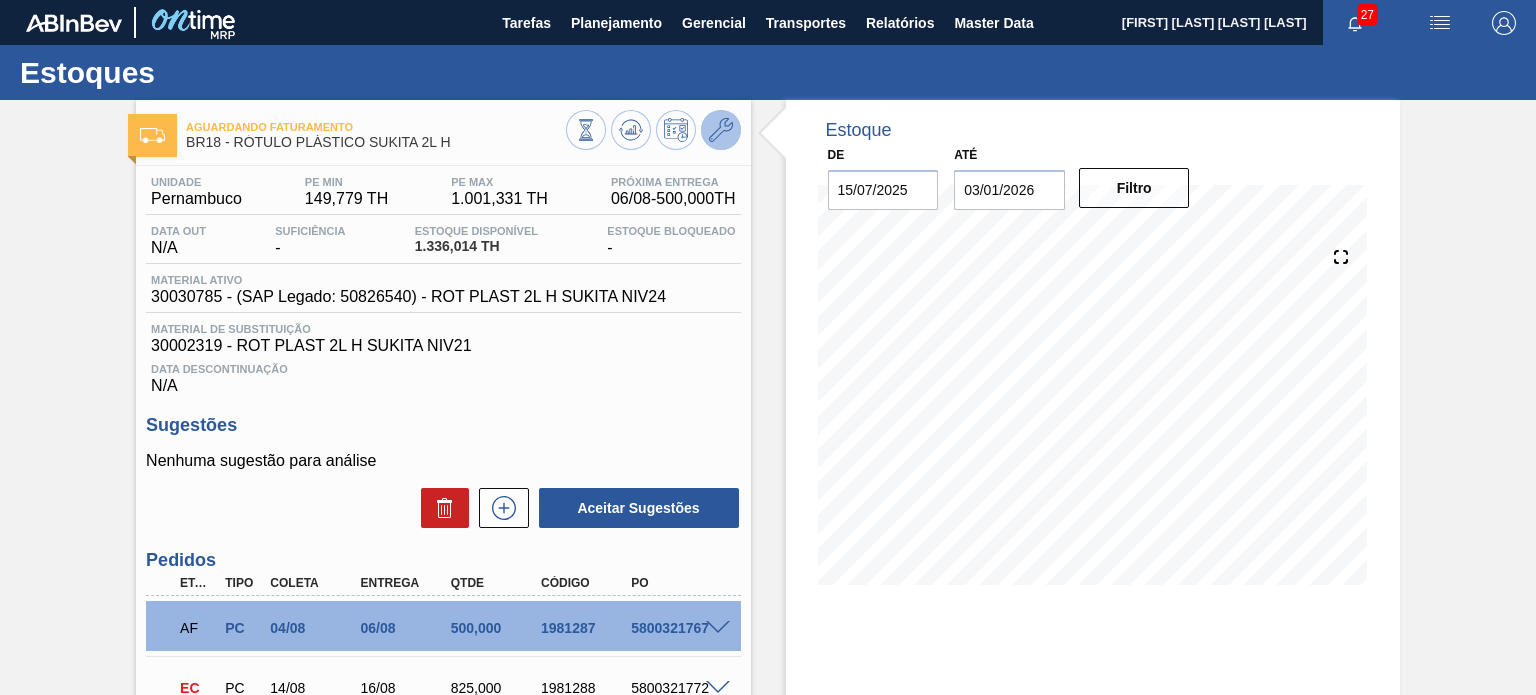 click at bounding box center [721, 130] 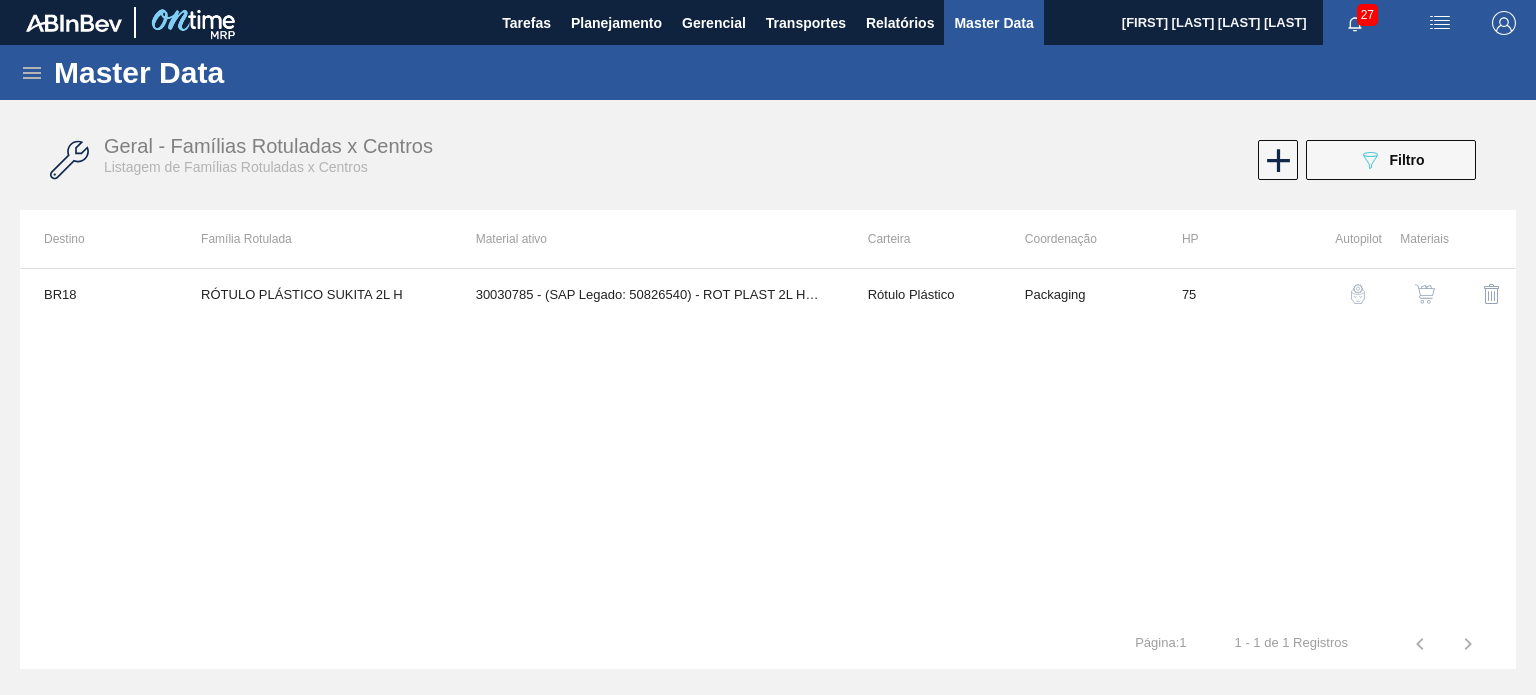 click at bounding box center [1425, 294] 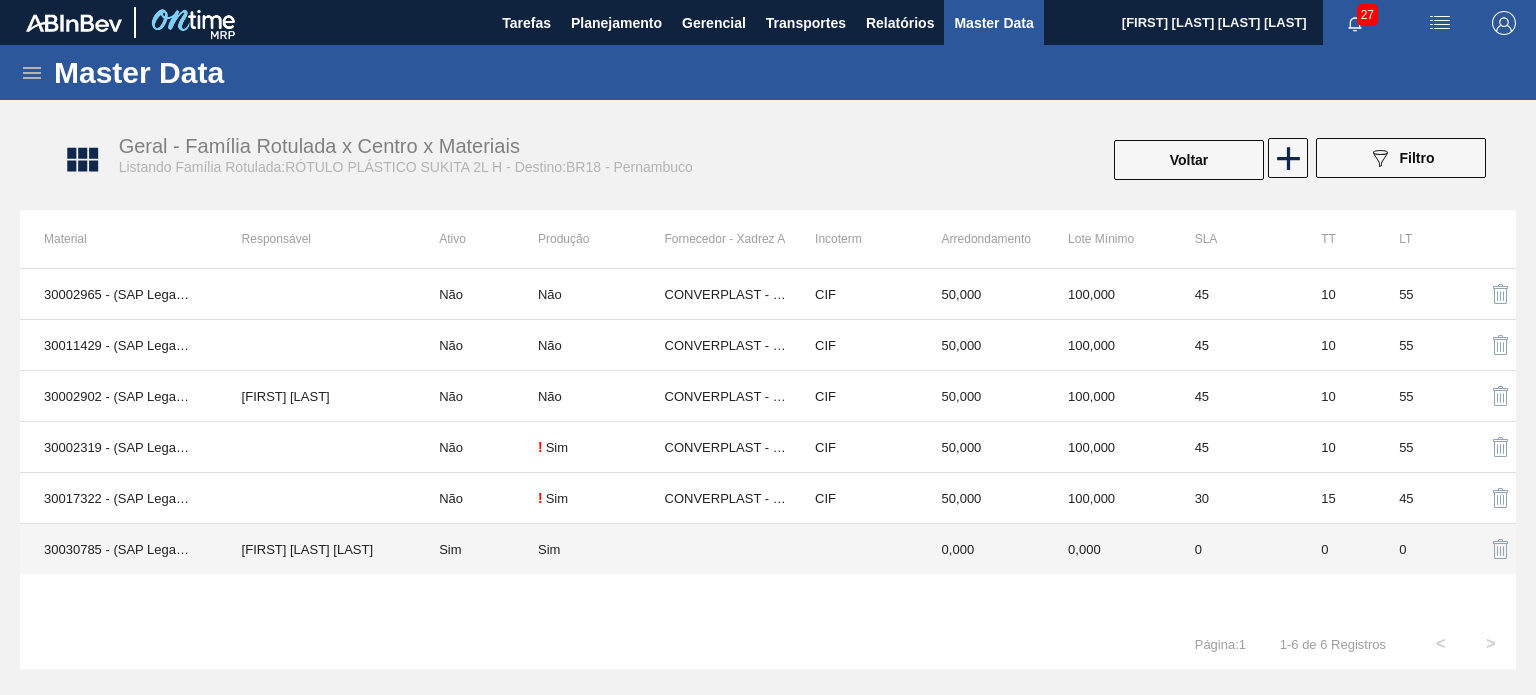click at bounding box center [728, 549] 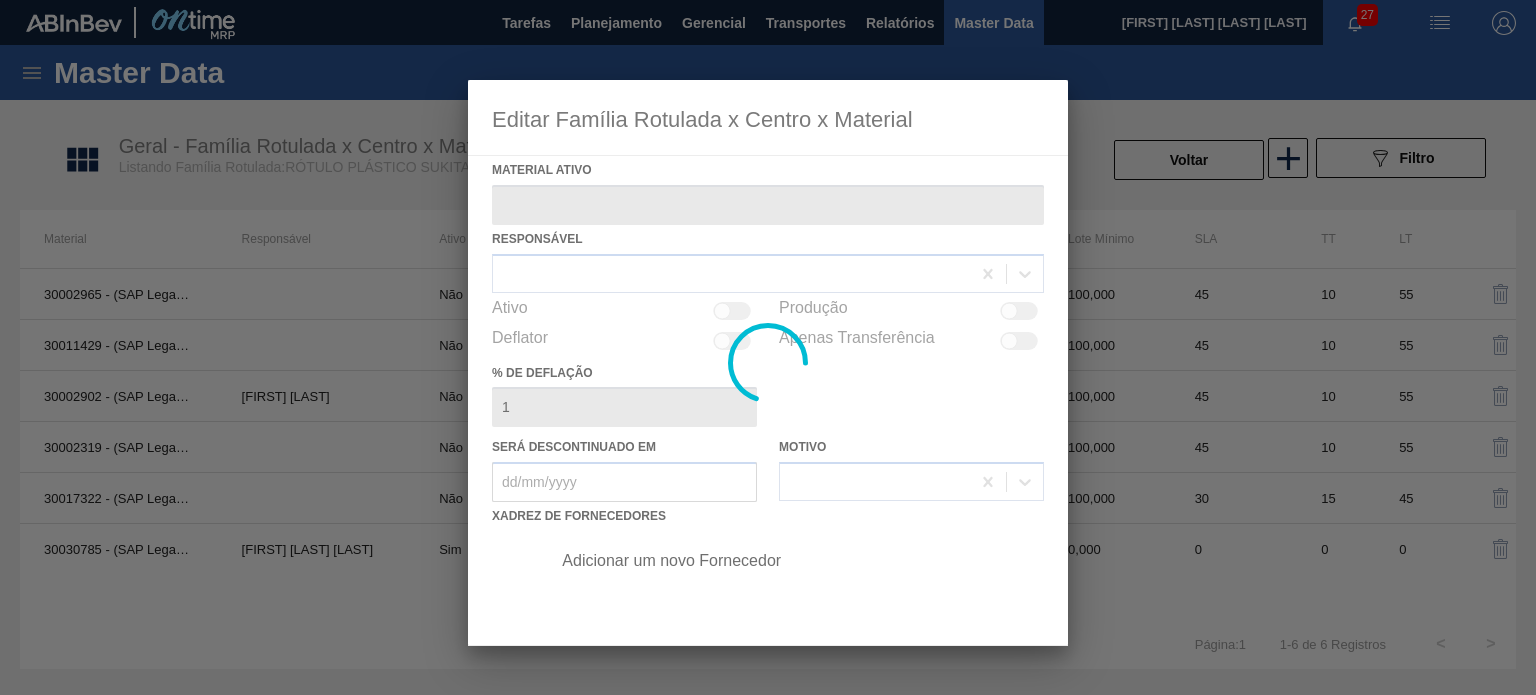 type on "30030785 - (SAP Legado: 50826540) - ROT PLAST 2L H SUKITA NIV24" 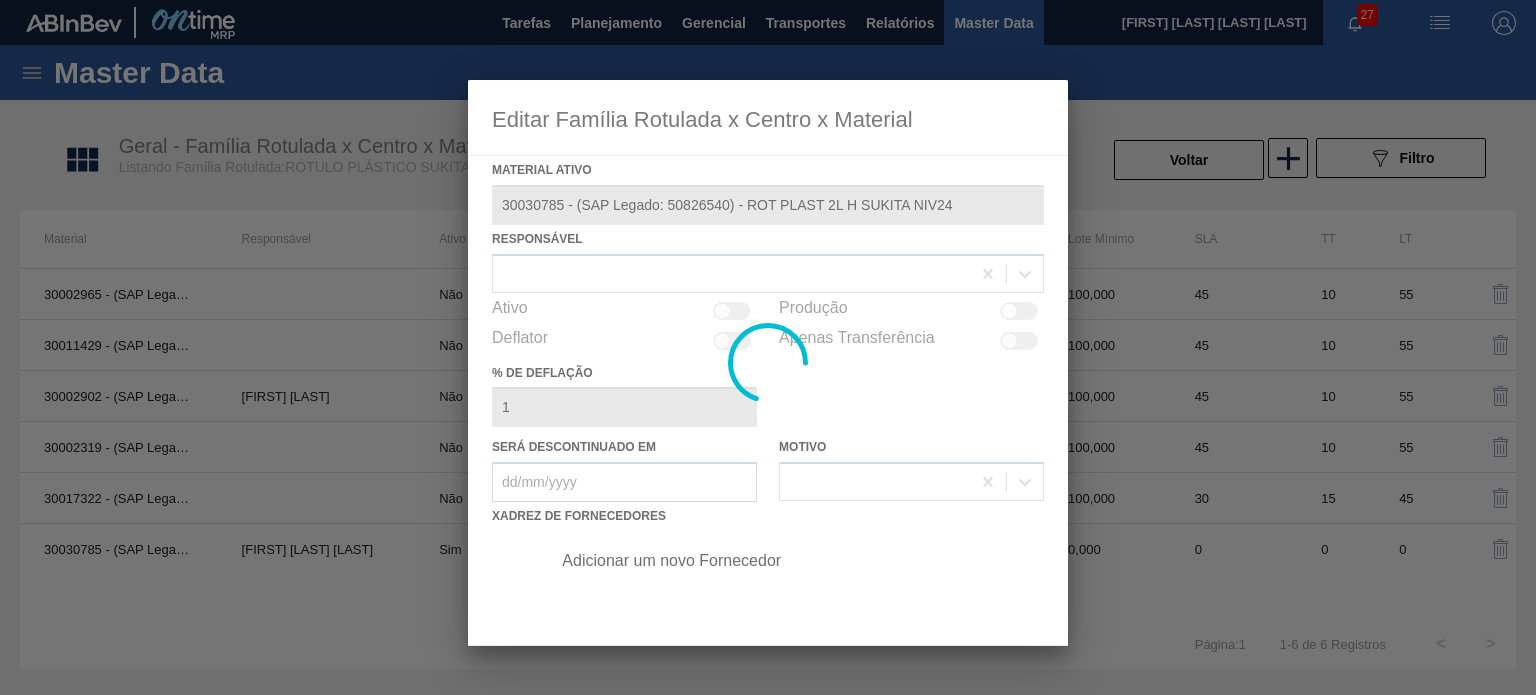 click at bounding box center [731, 273] 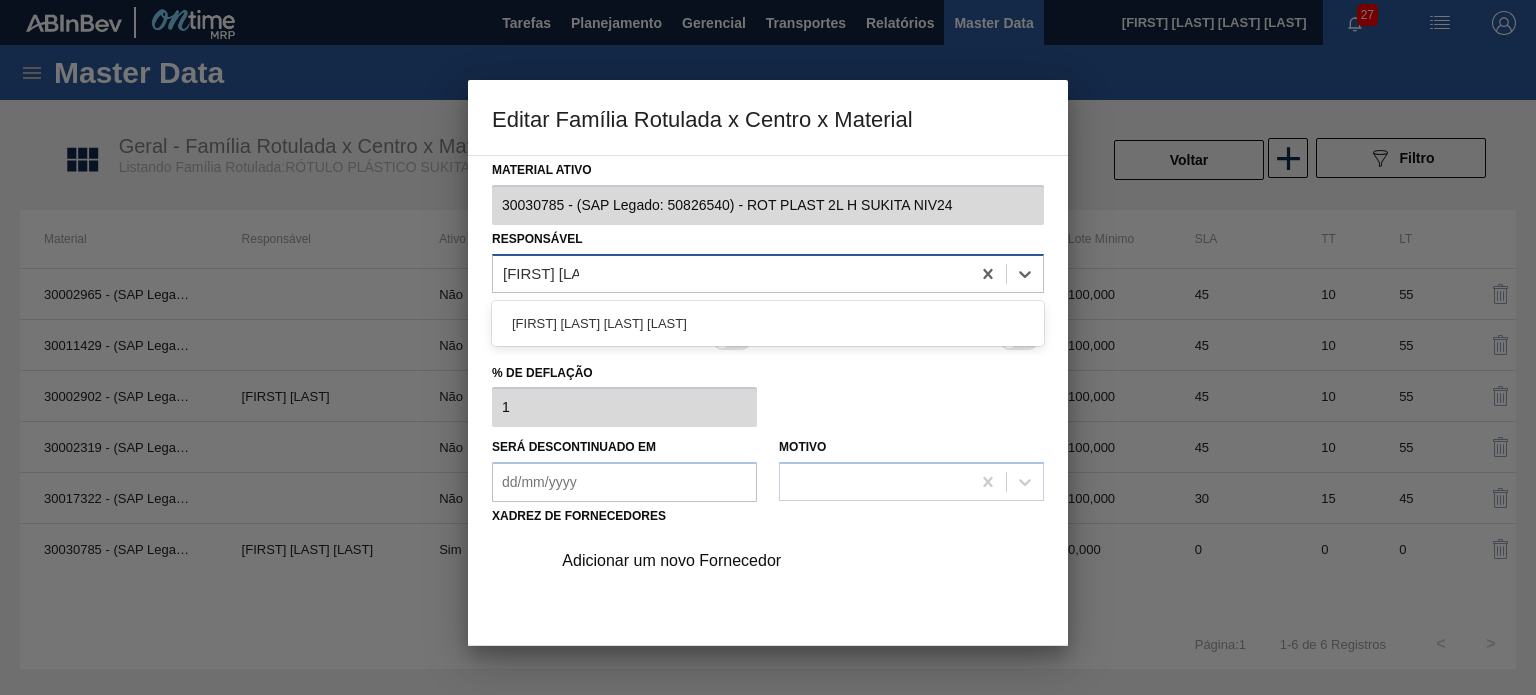 type on "[FIRST] [LAST]" 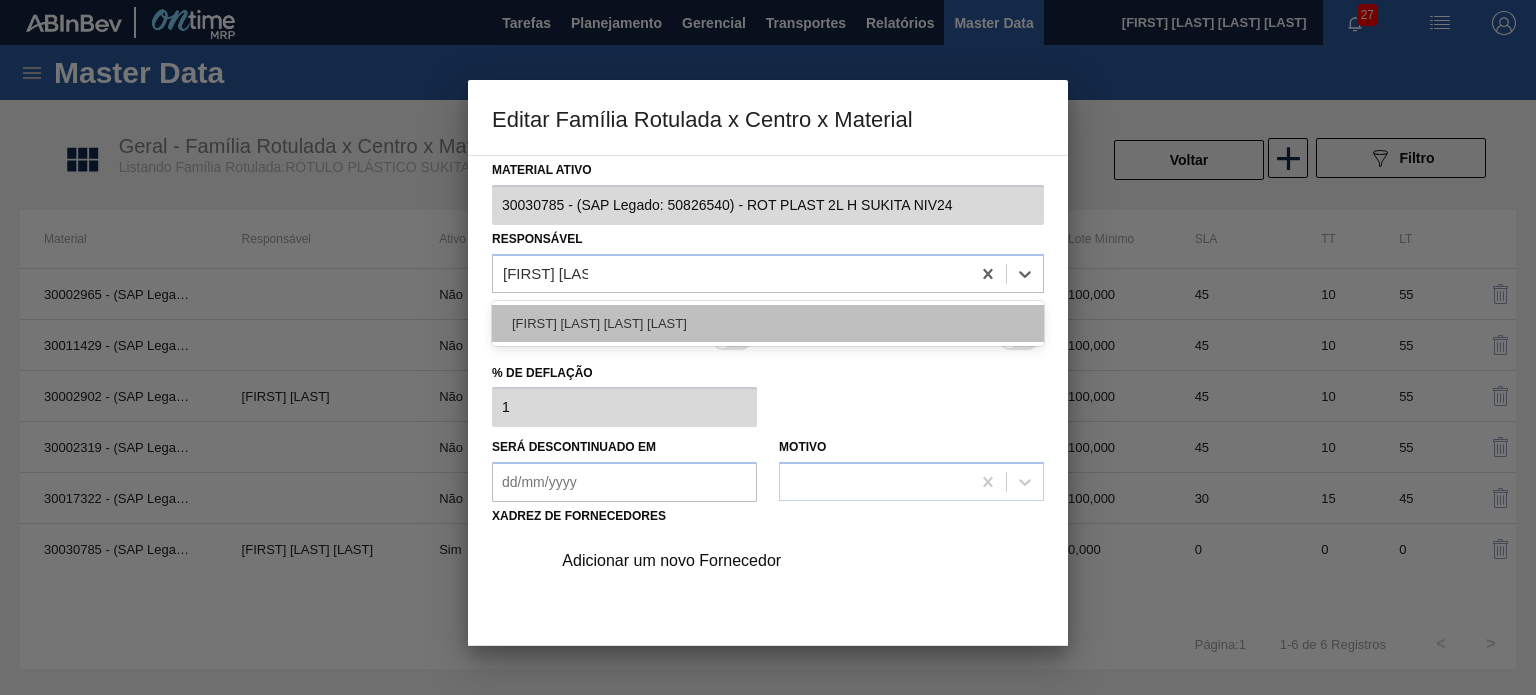 click on "[FIRST] [LAST] [LAST] [LAST]" at bounding box center [768, 323] 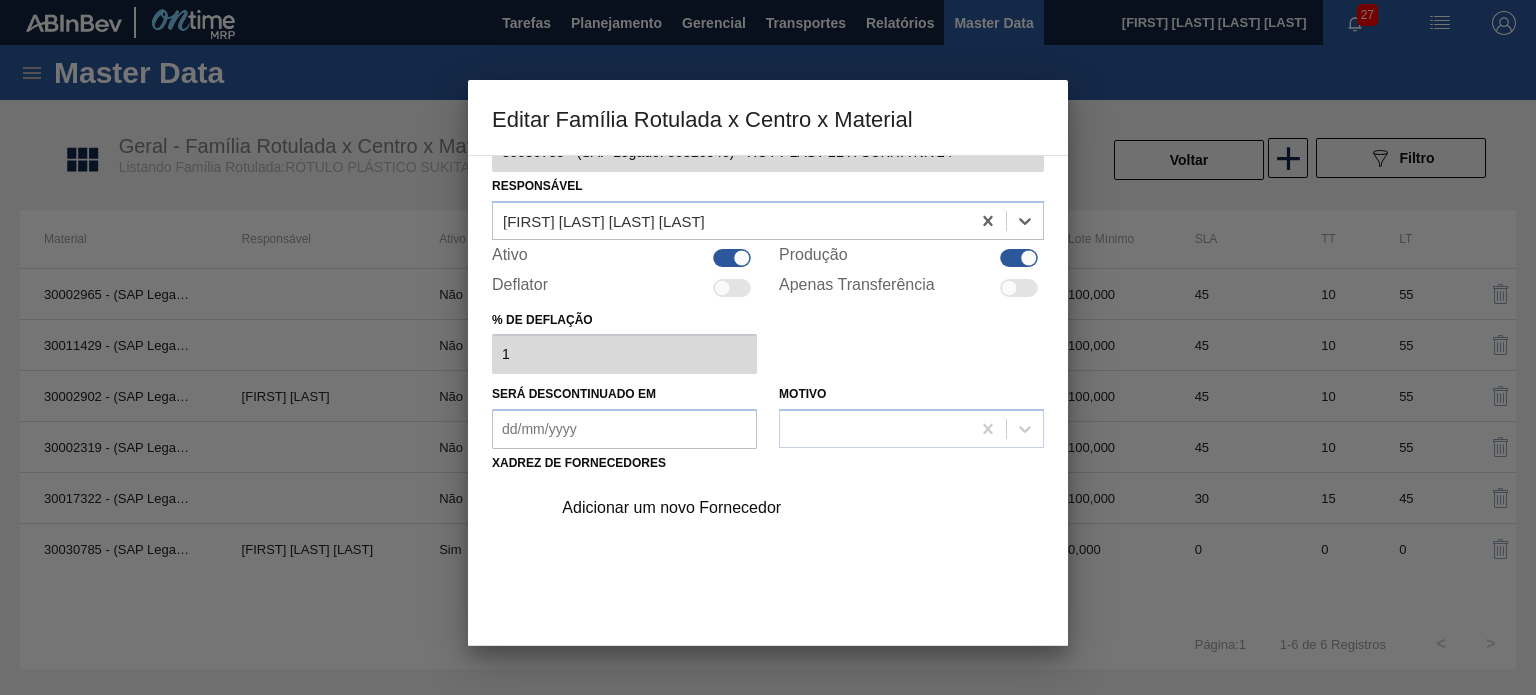 scroll, scrollTop: 100, scrollLeft: 0, axis: vertical 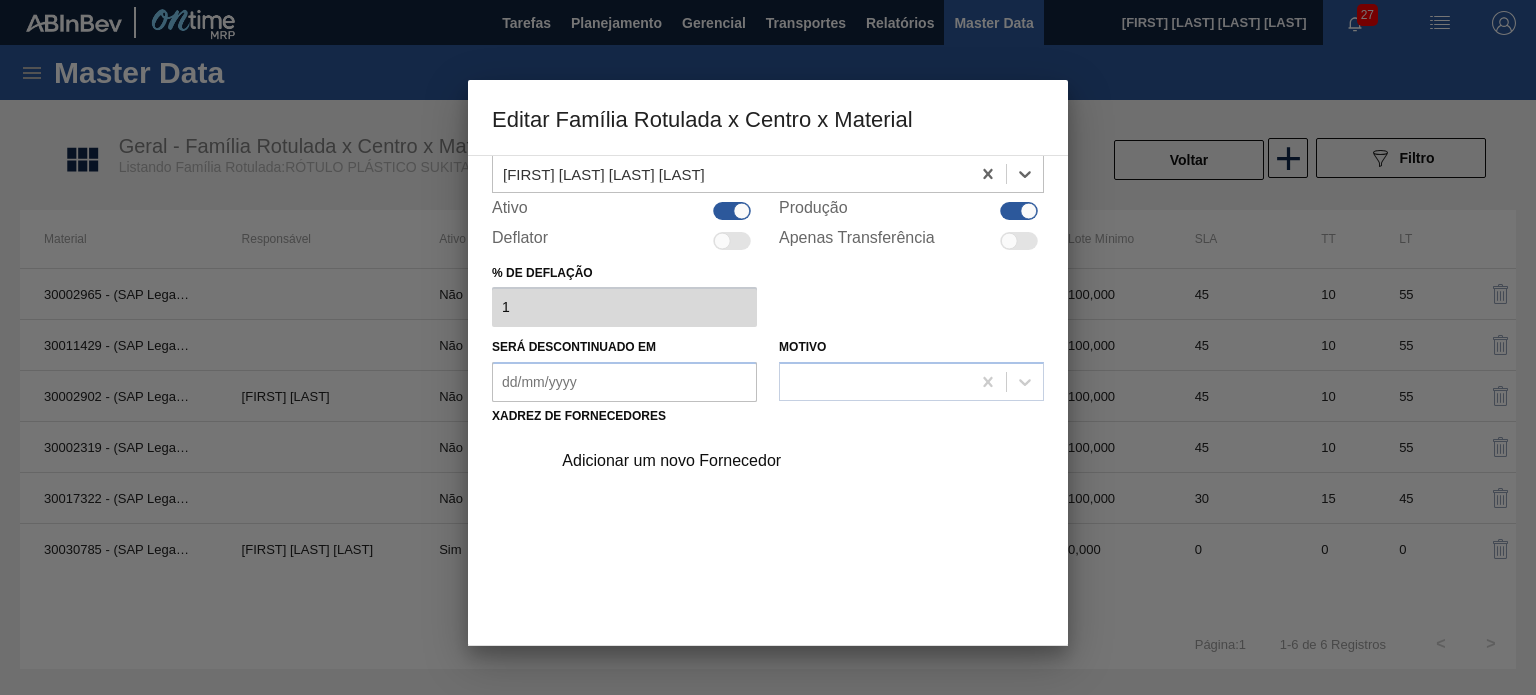 click on "Adicionar um novo Fornecedor" at bounding box center (758, 461) 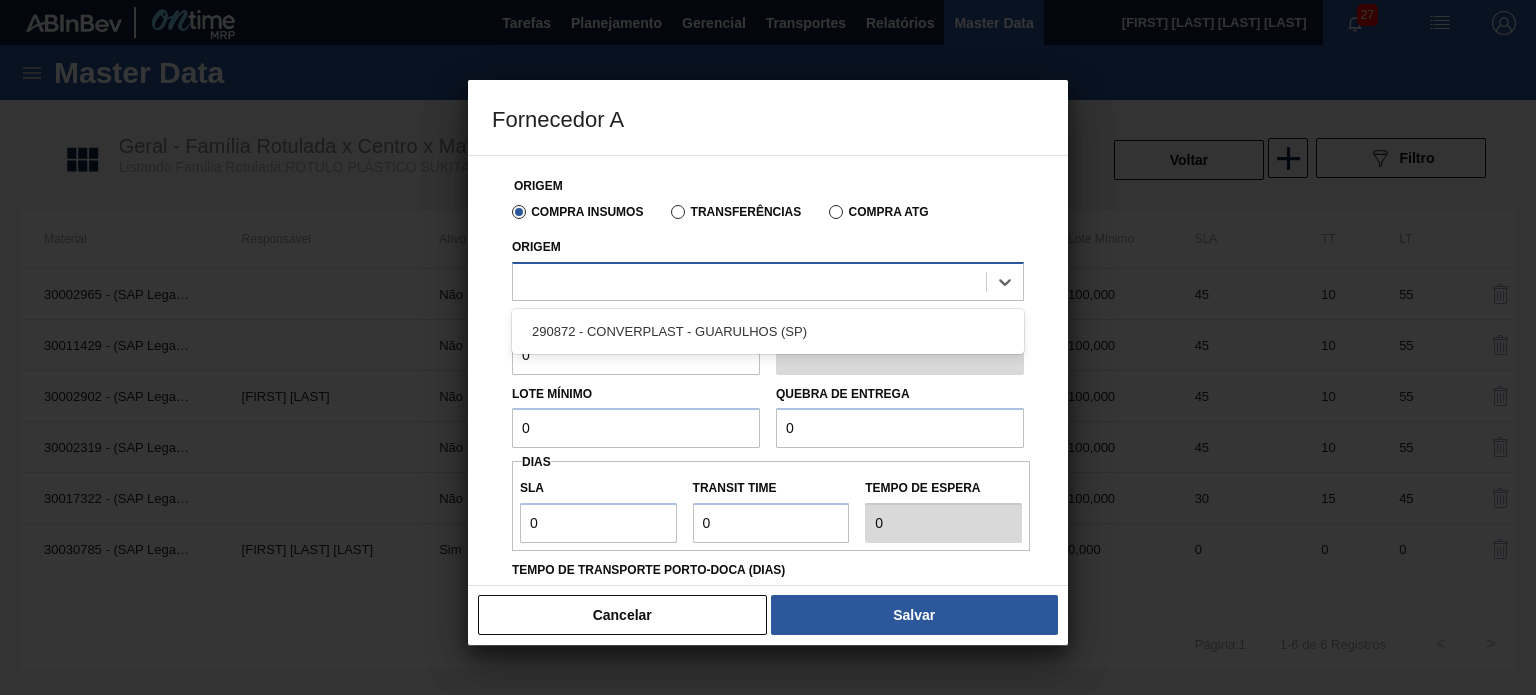 click at bounding box center [749, 281] 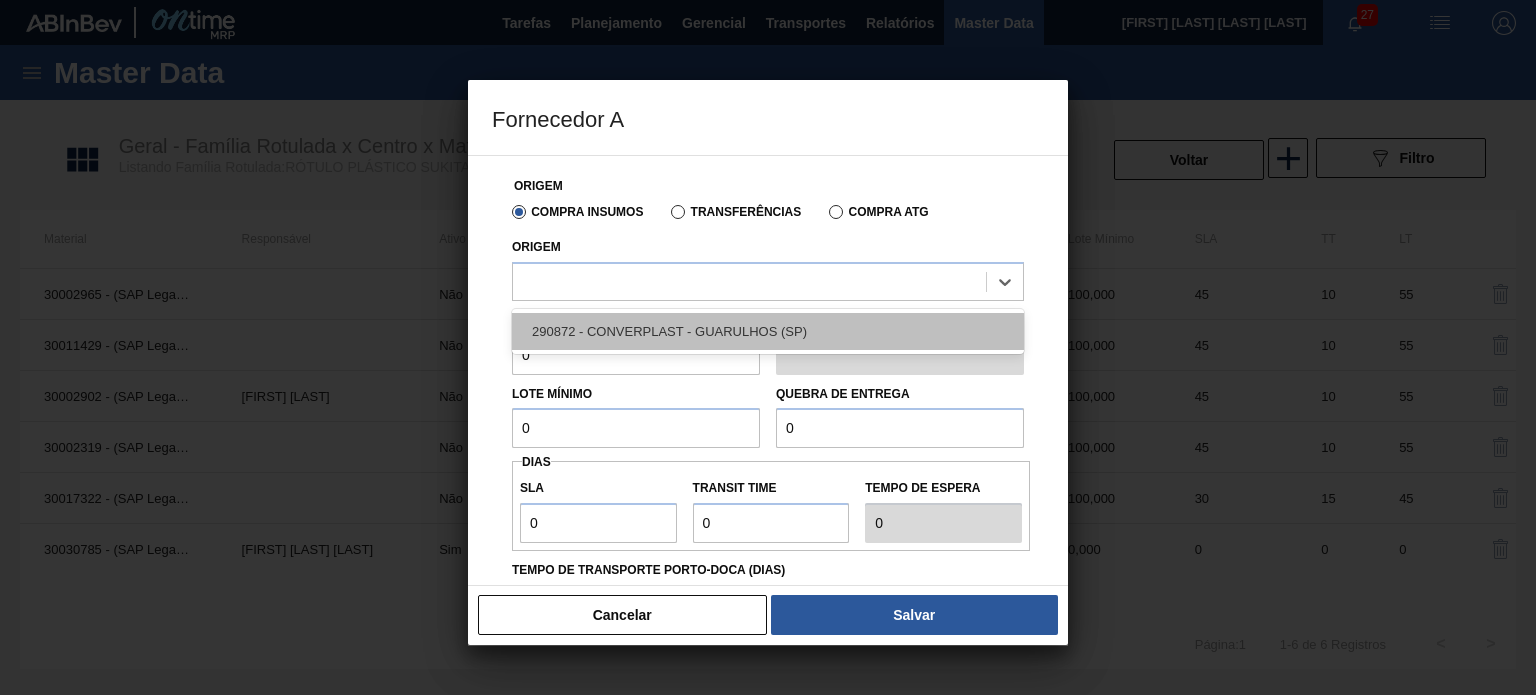 click on "290872 - CONVERPLAST - GUARULHOS (SP)" at bounding box center [768, 331] 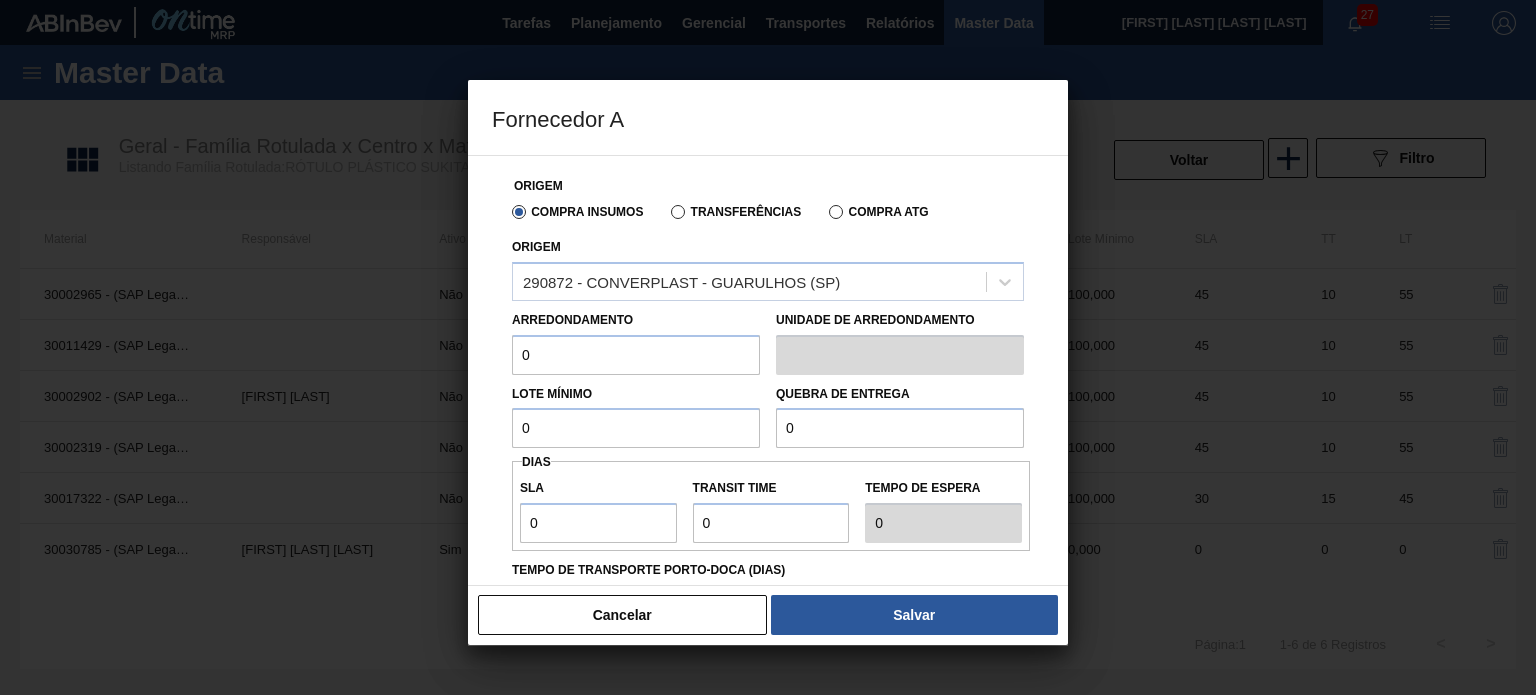 drag, startPoint x: 578, startPoint y: 360, endPoint x: 478, endPoint y: 351, distance: 100.40418 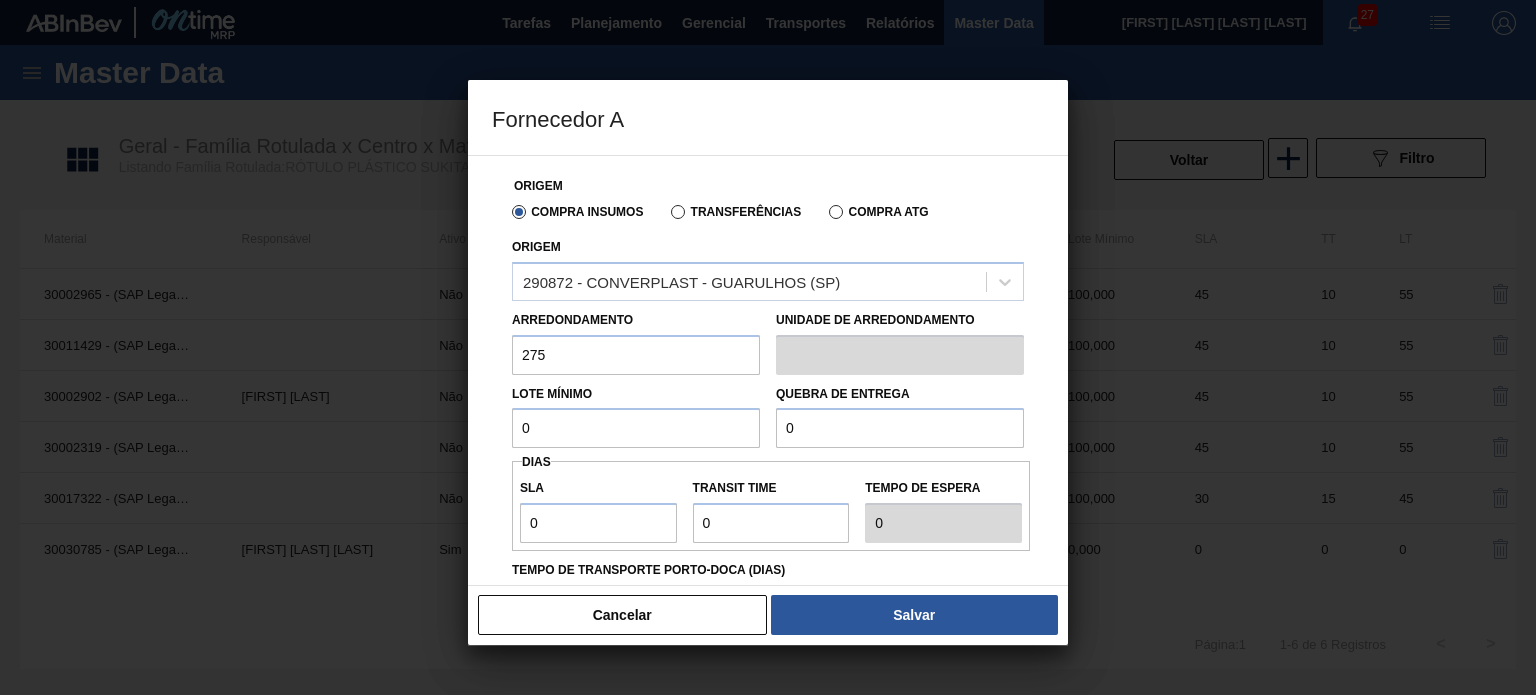 type on "275" 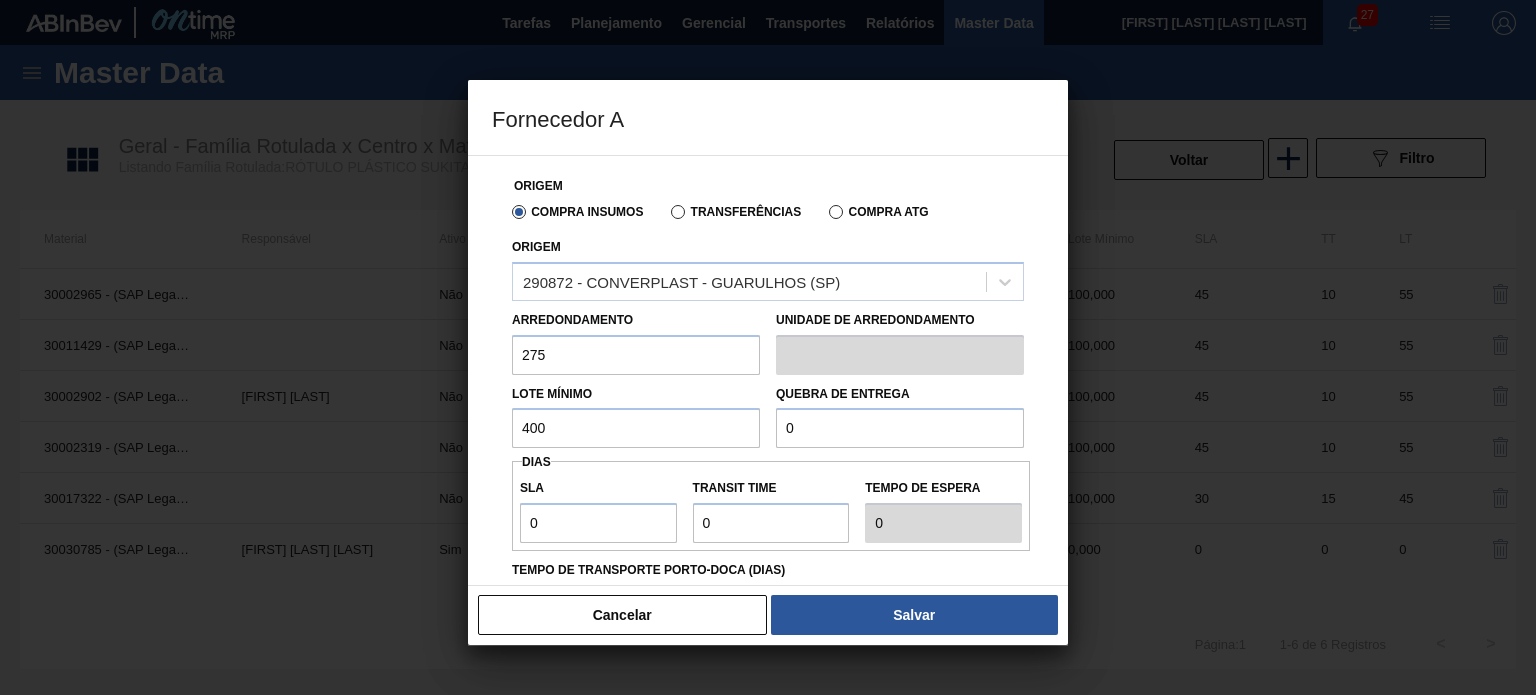 type on "400" 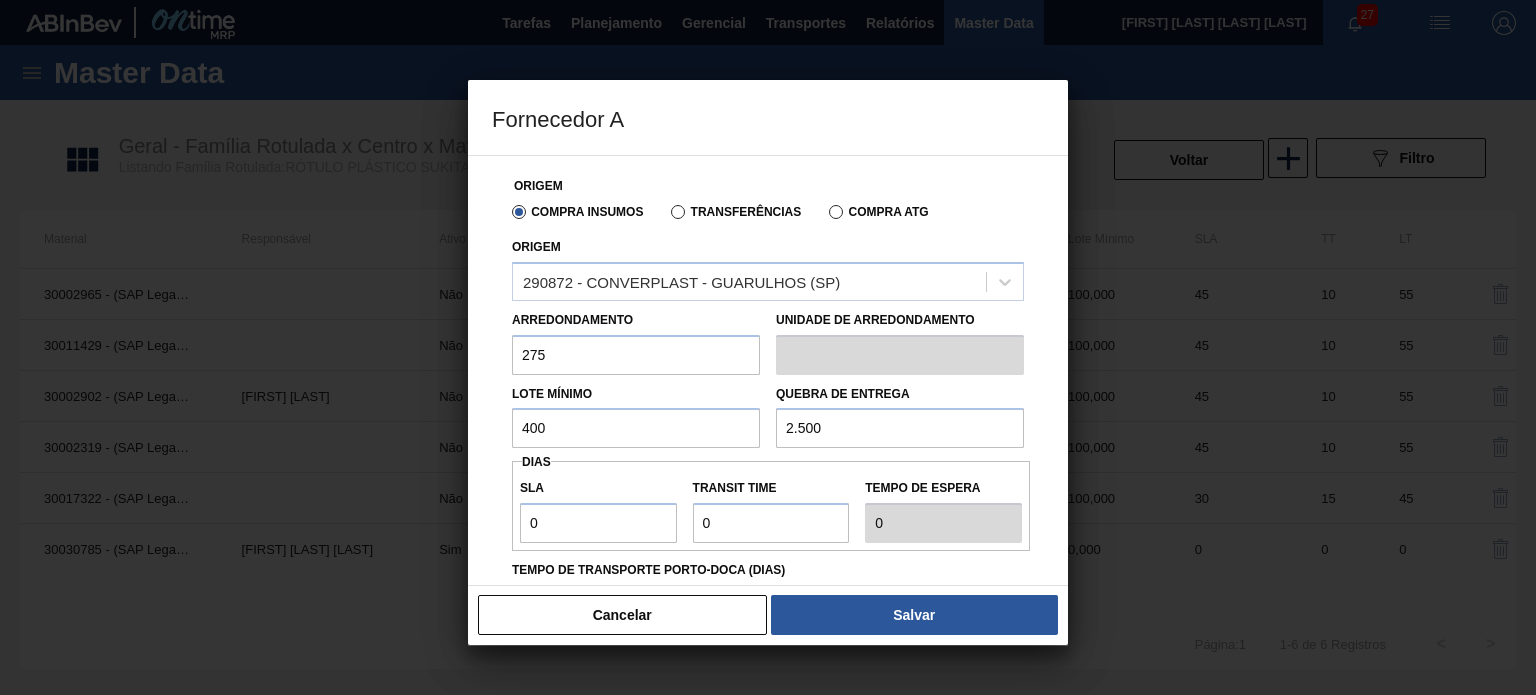 type on "2.500" 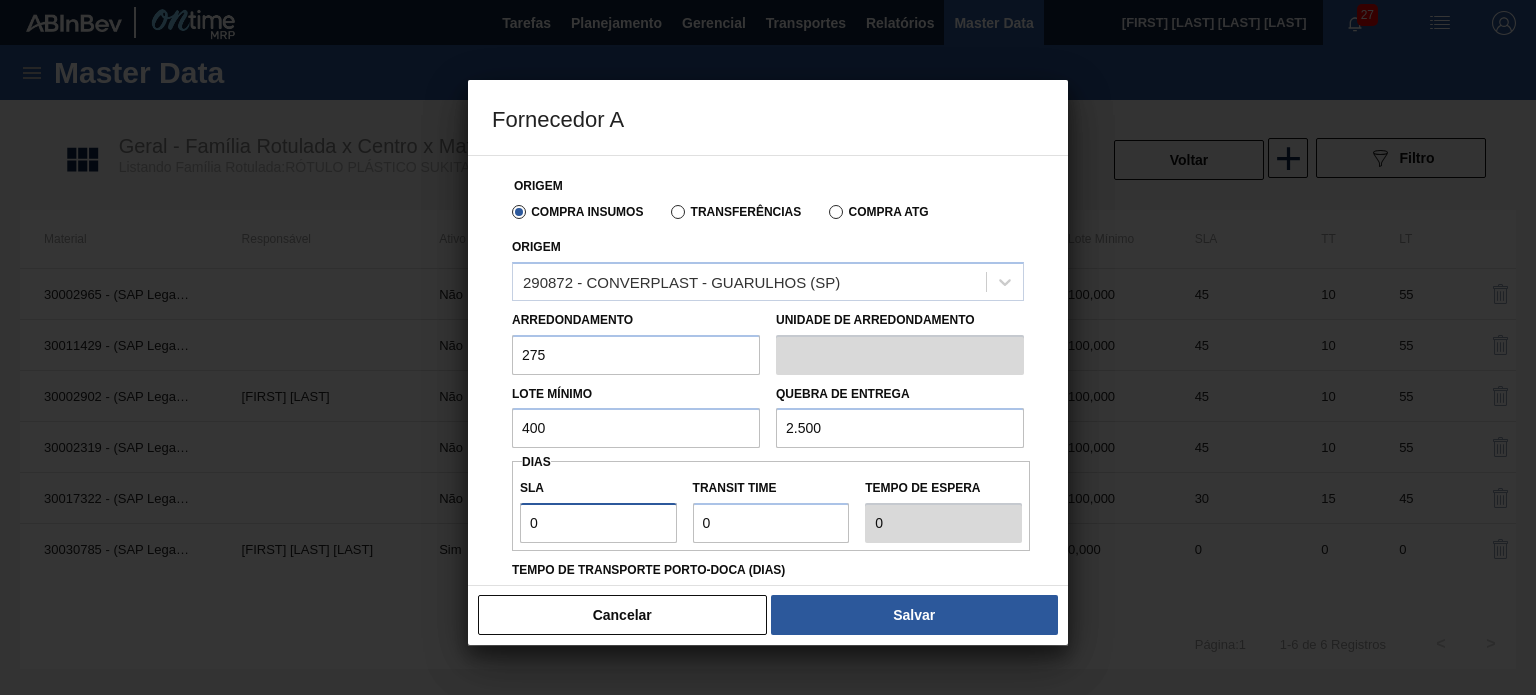 type on "3" 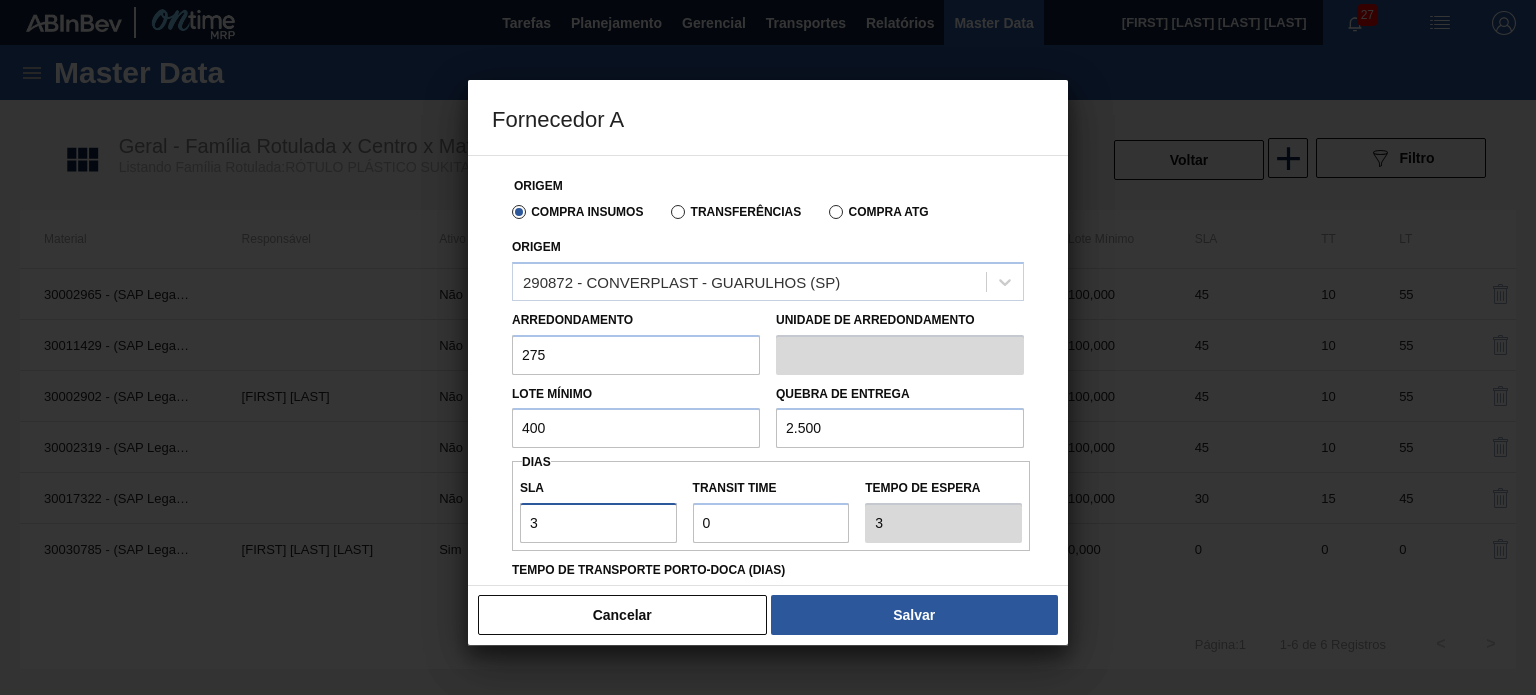 type on "30" 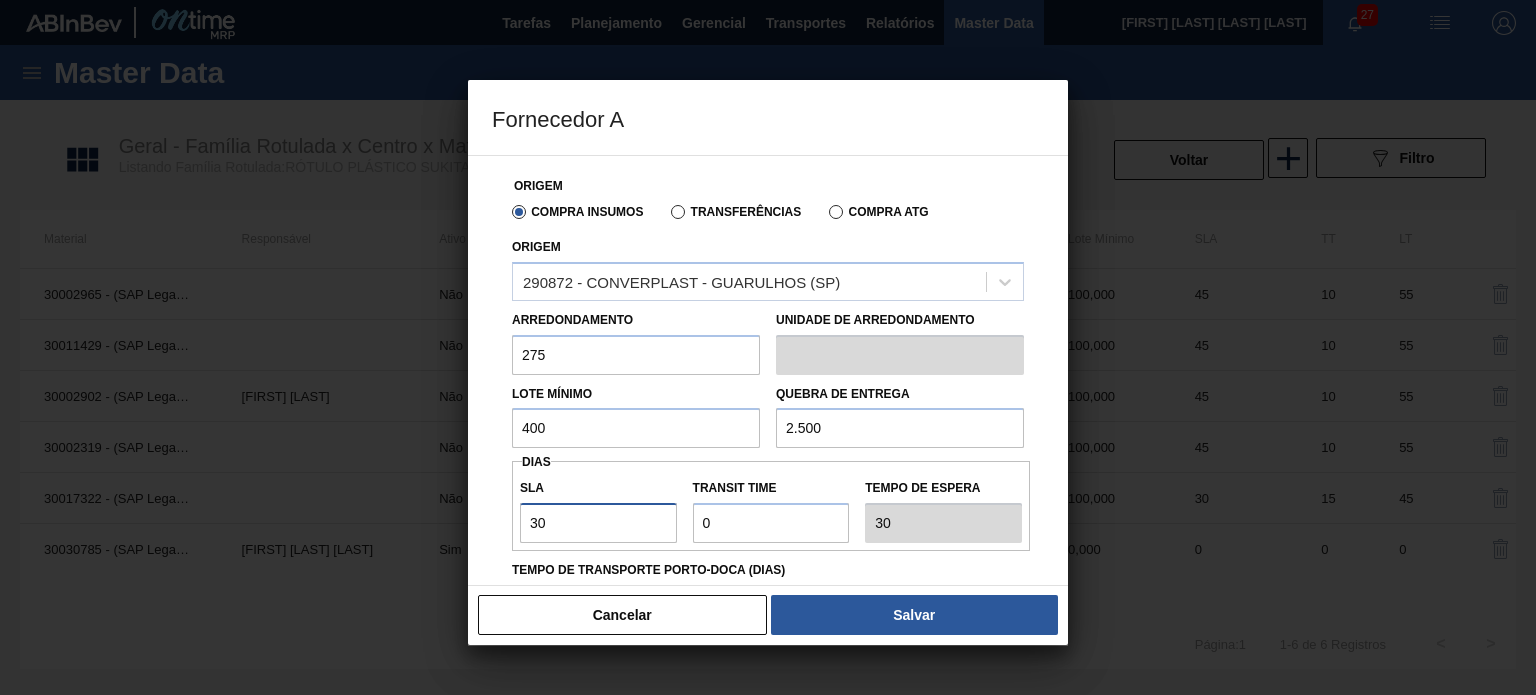 type on "30" 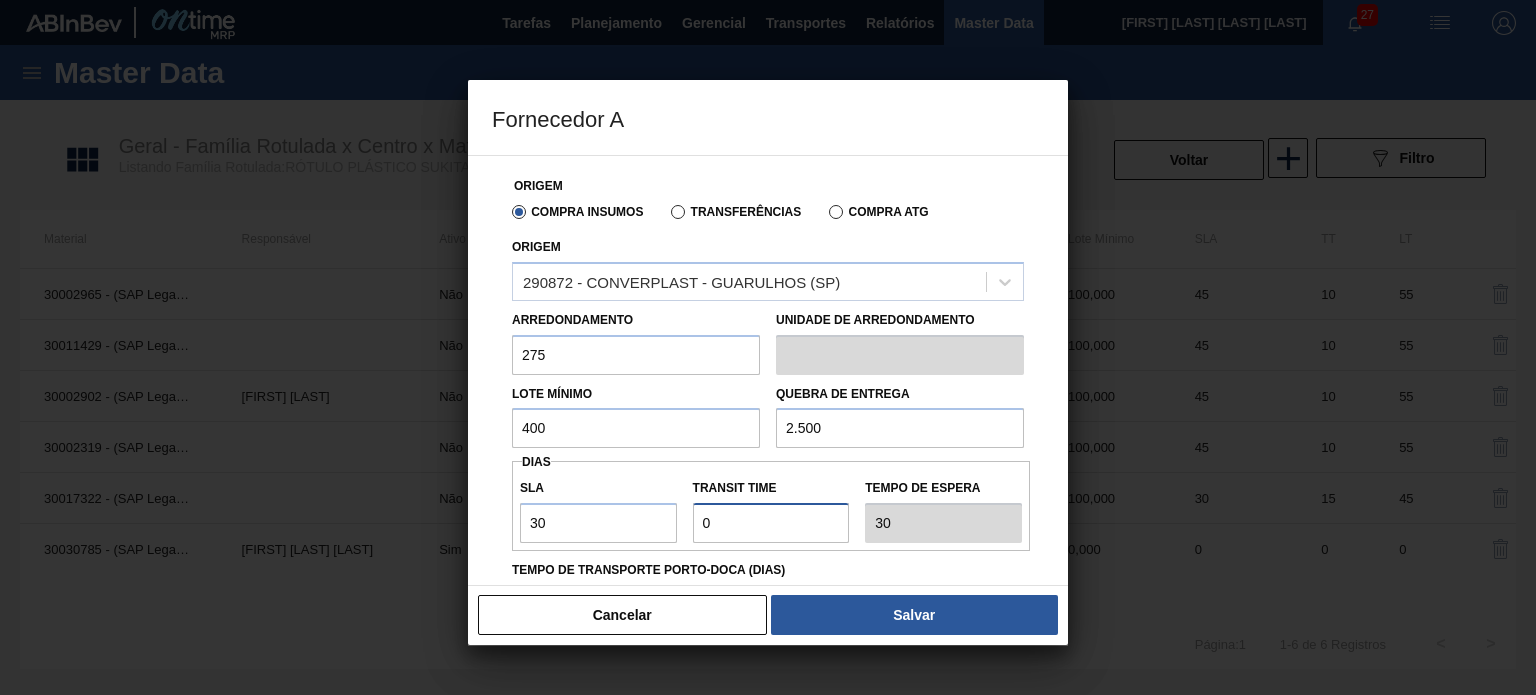 type on "5" 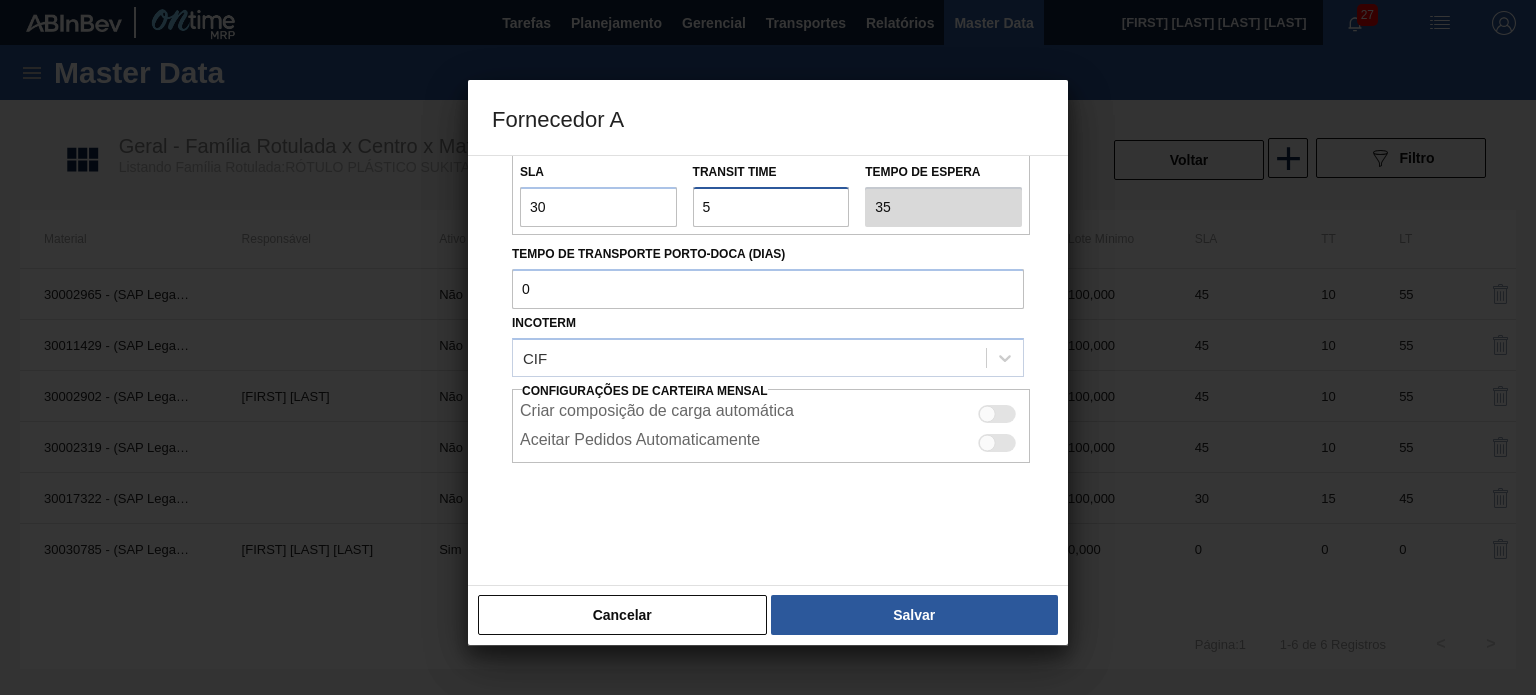 scroll, scrollTop: 316, scrollLeft: 0, axis: vertical 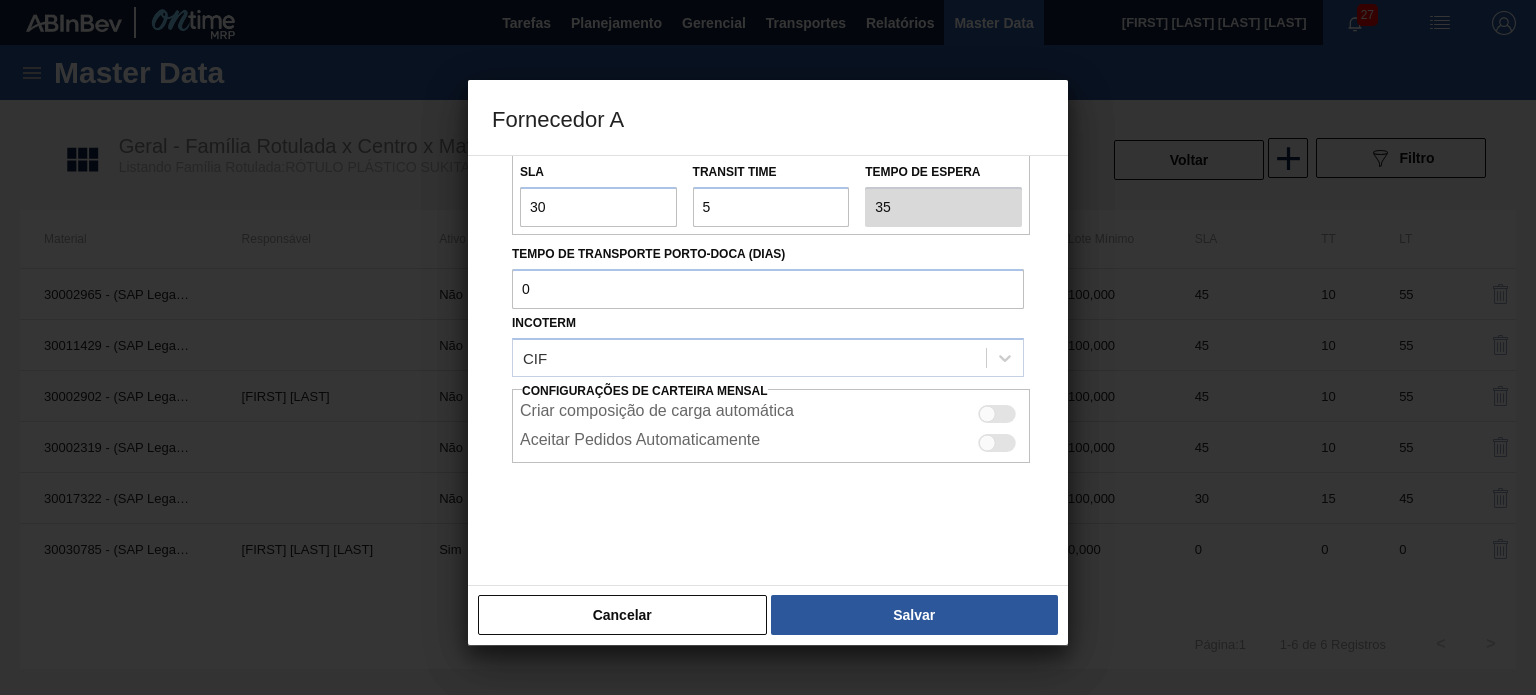 click at bounding box center (997, 414) 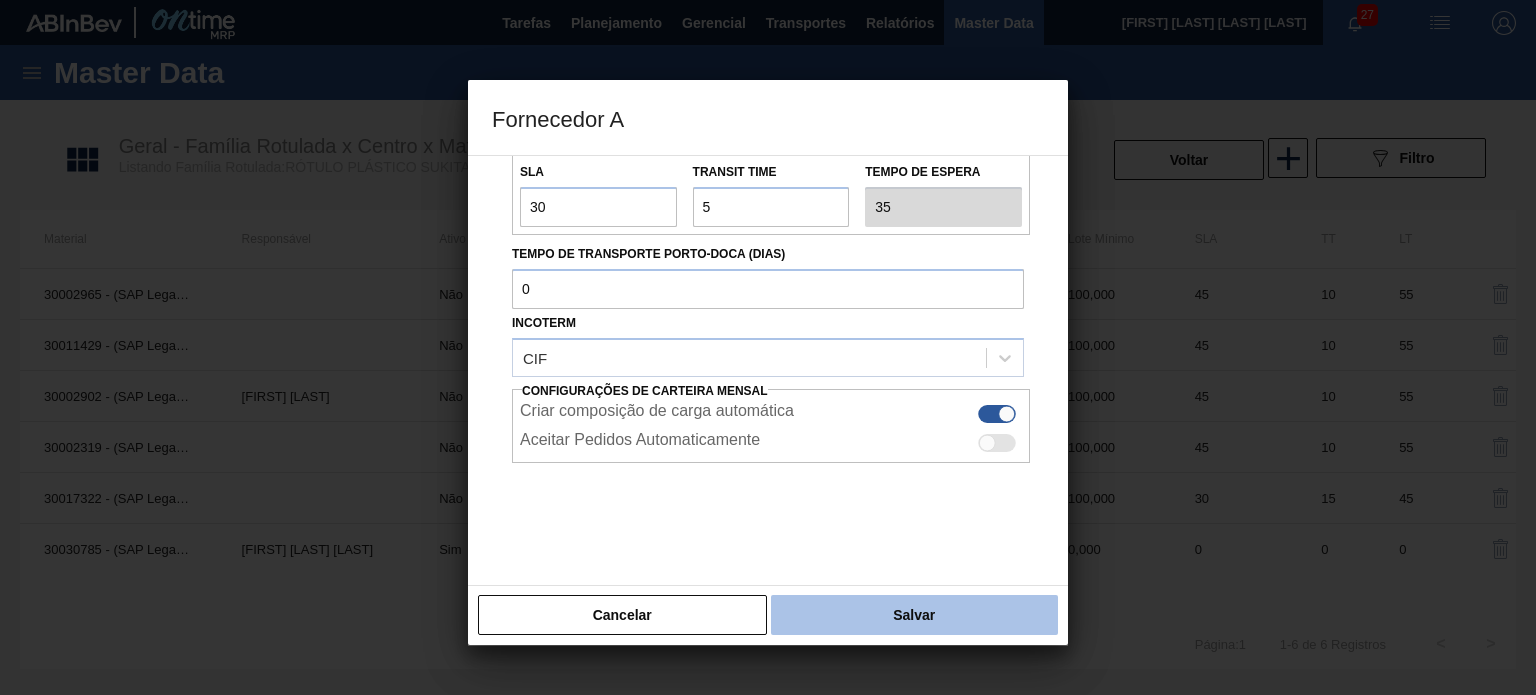 click on "Salvar" at bounding box center [914, 615] 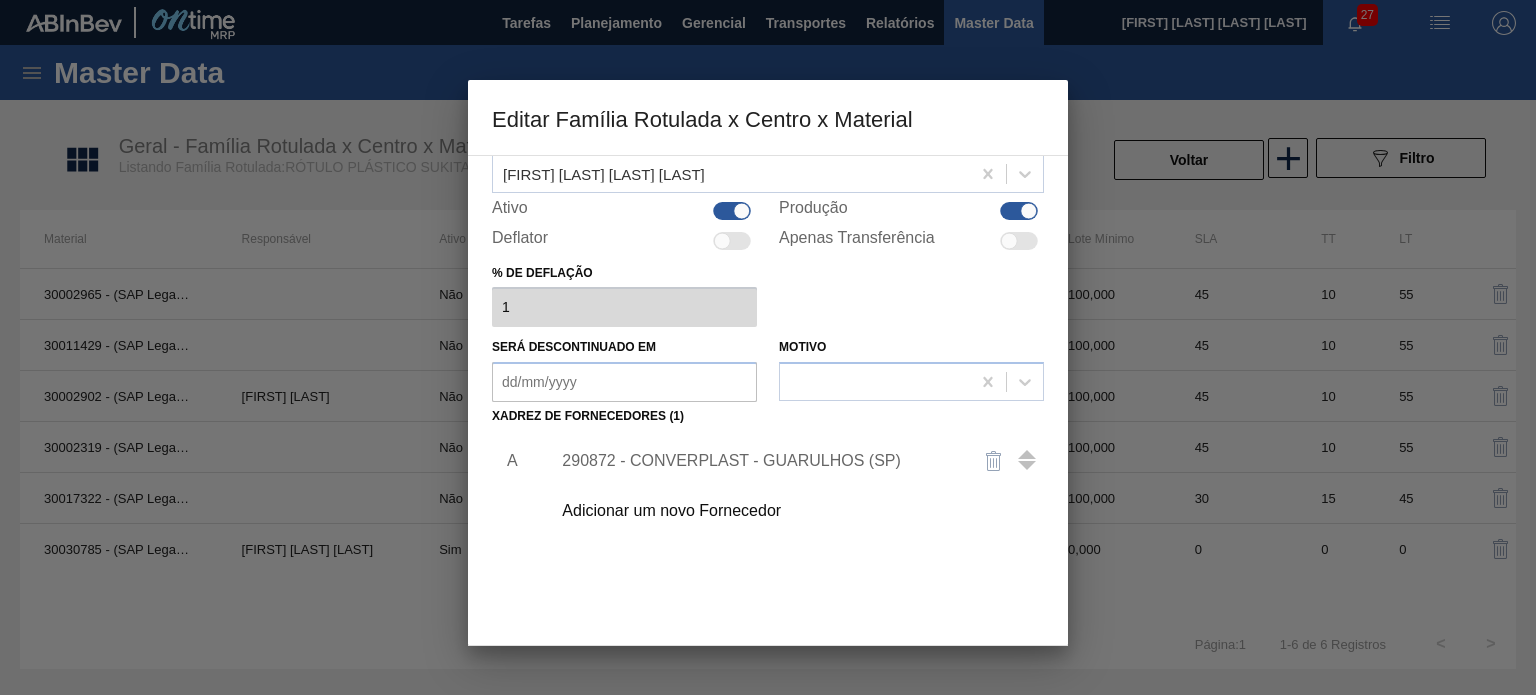 scroll, scrollTop: 204, scrollLeft: 0, axis: vertical 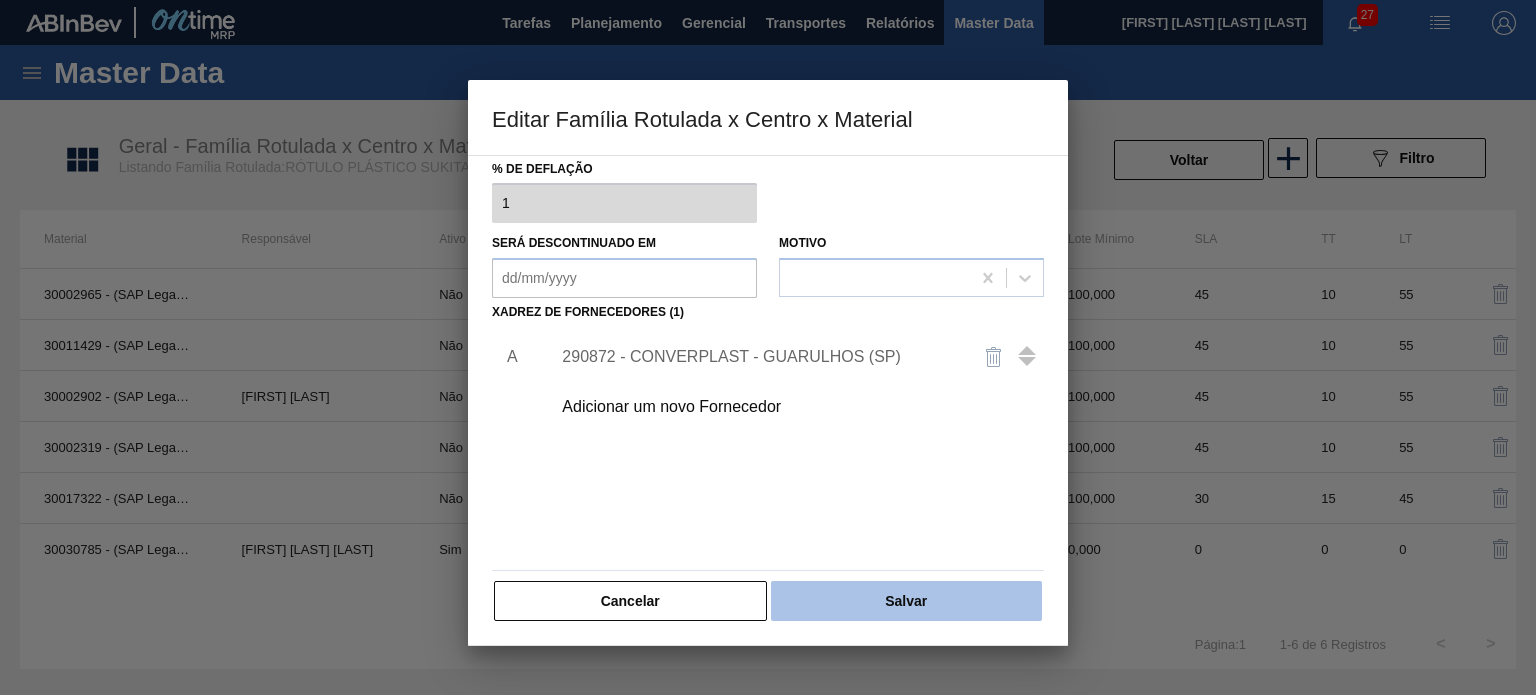 click on "Salvar" at bounding box center (906, 601) 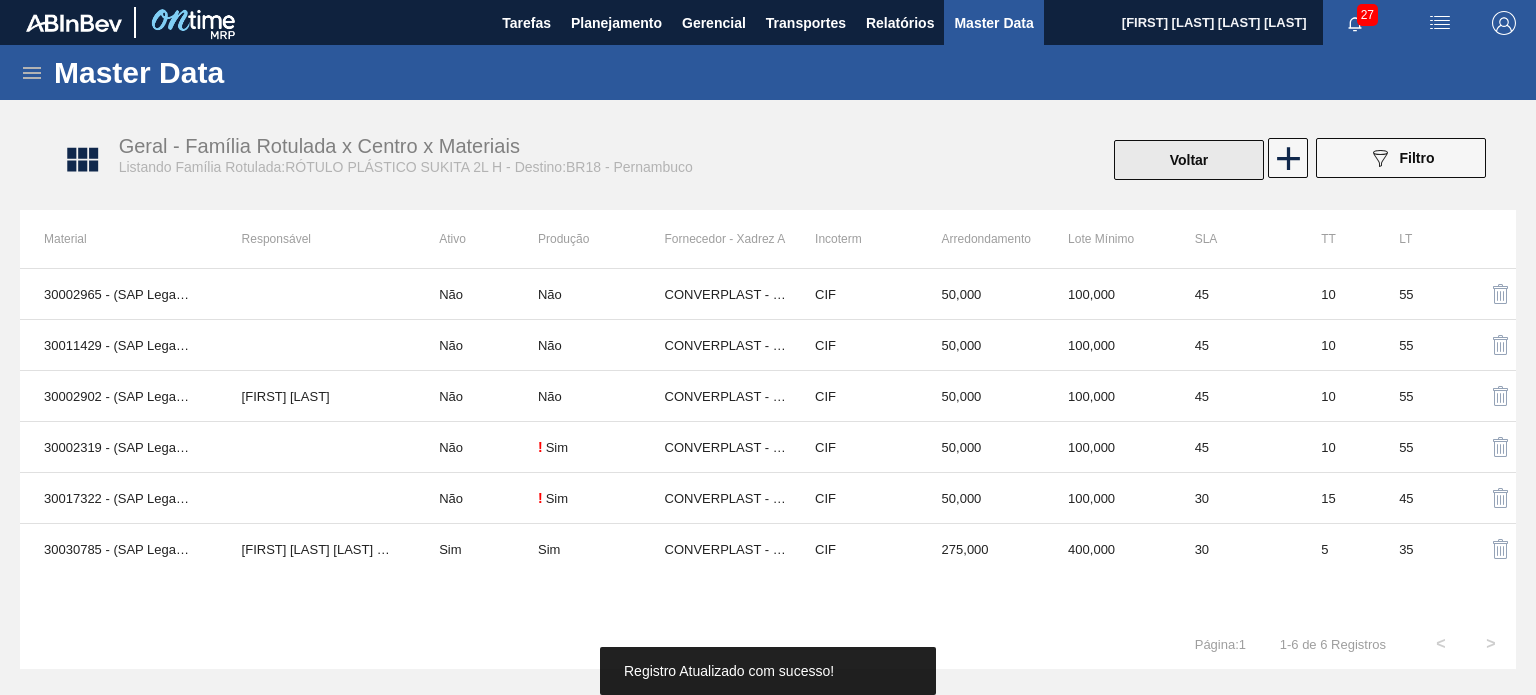 click on "Voltar" at bounding box center (1189, 160) 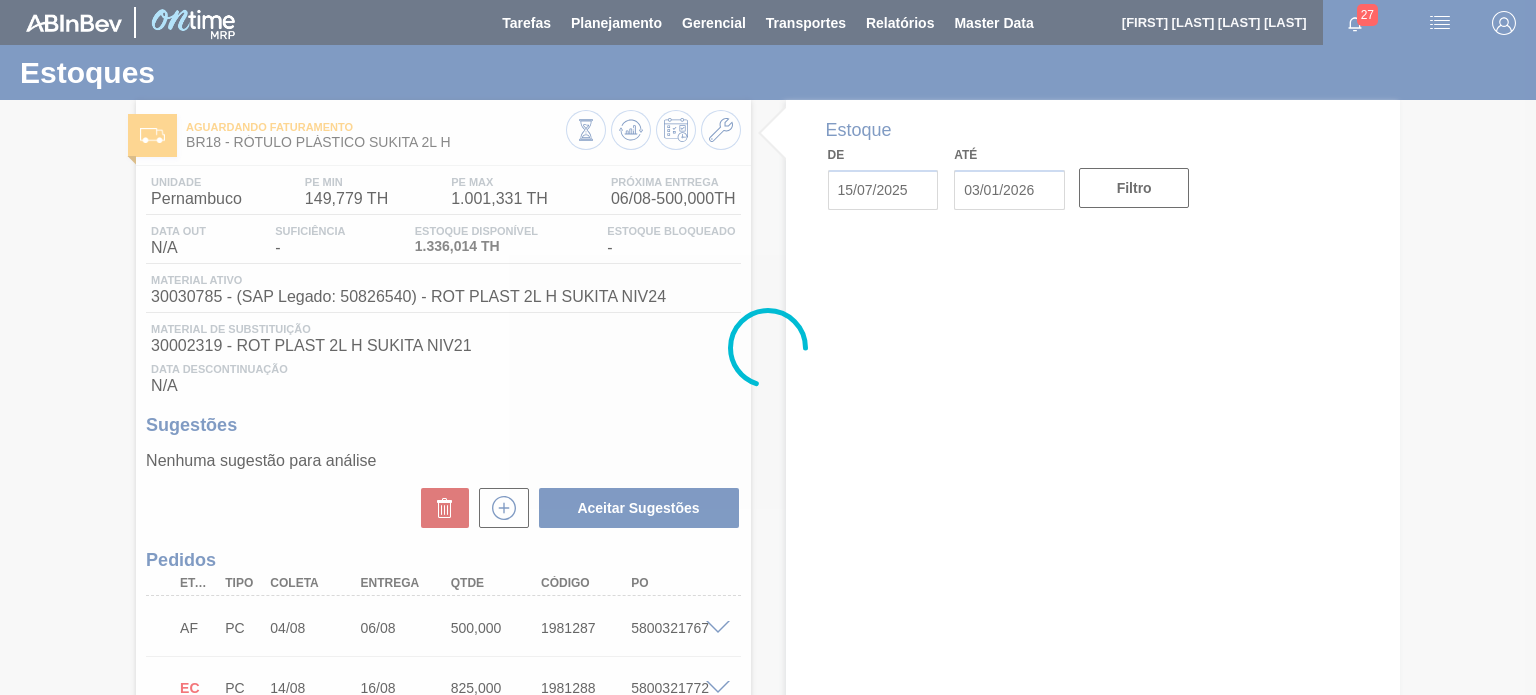 click at bounding box center (768, 347) 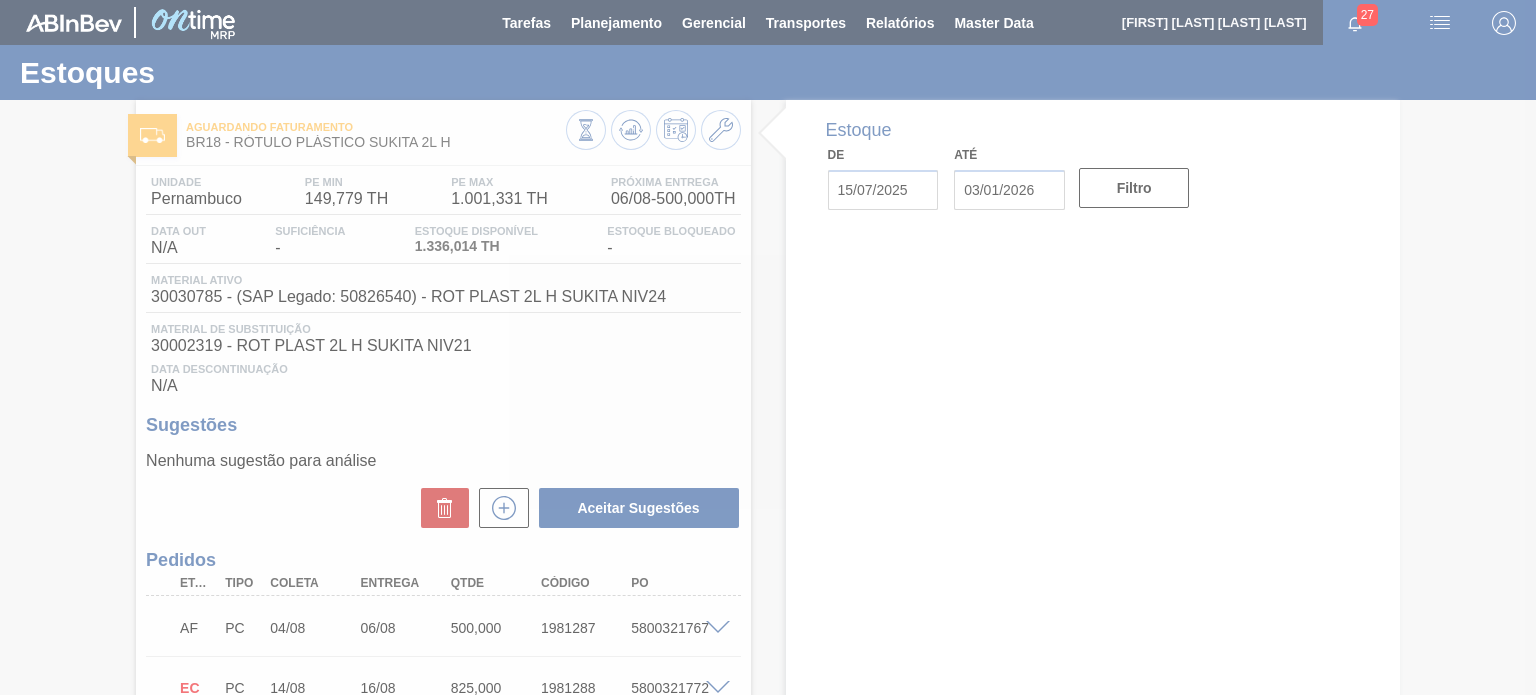 click at bounding box center [768, 347] 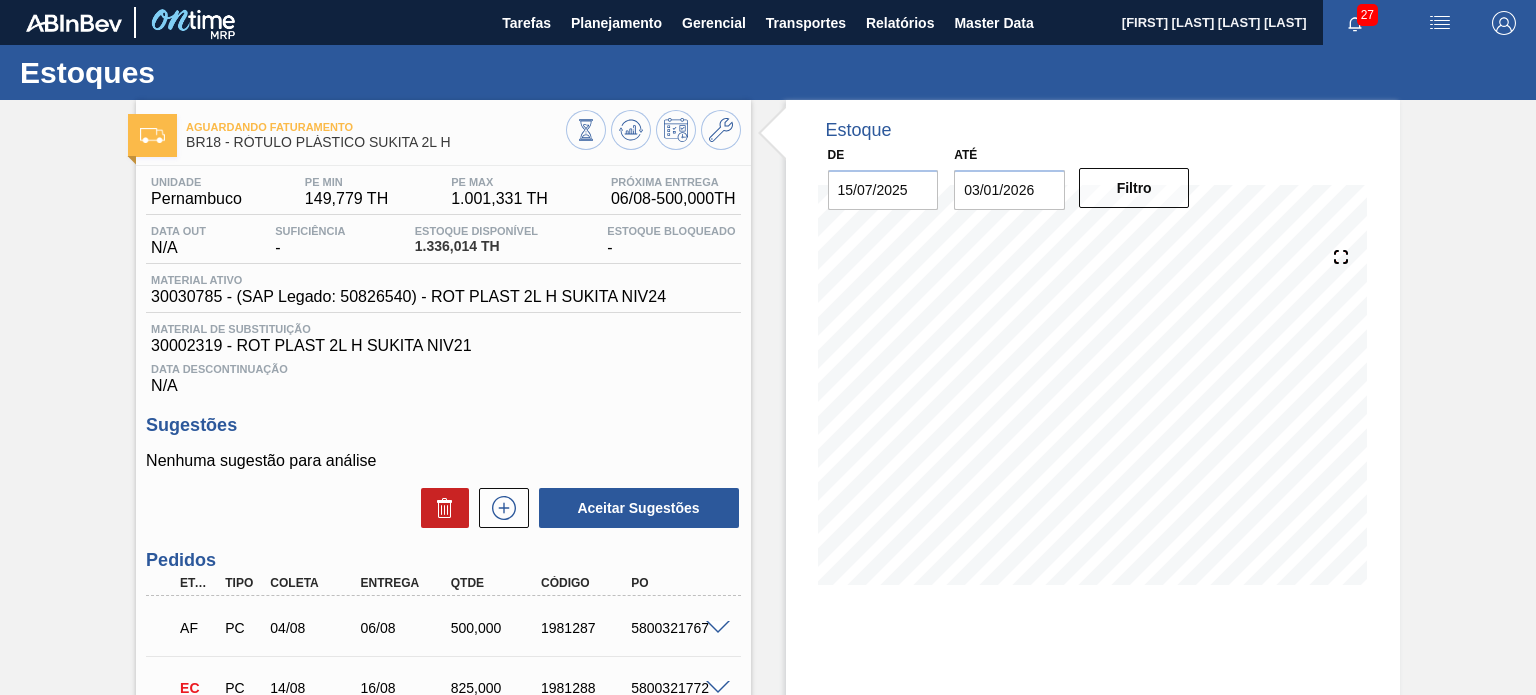 click 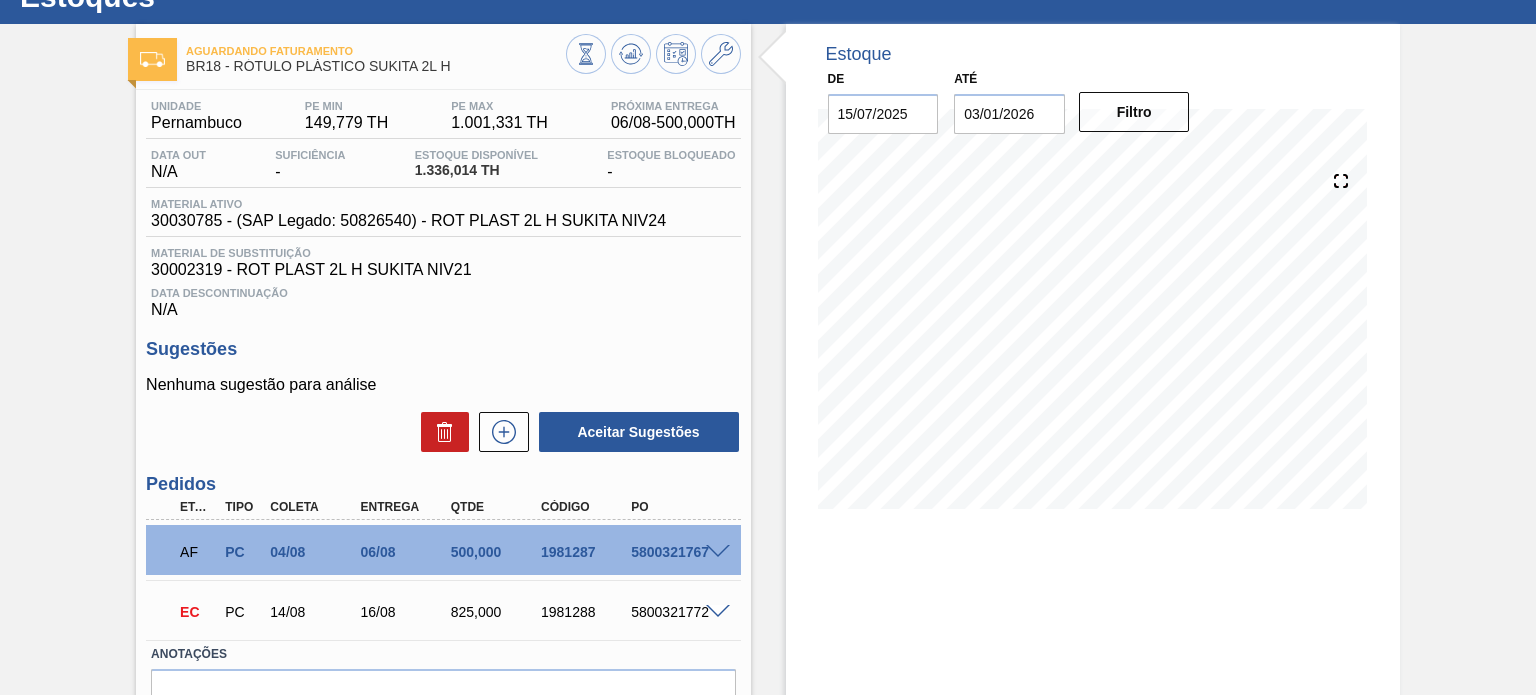 scroll, scrollTop: 185, scrollLeft: 0, axis: vertical 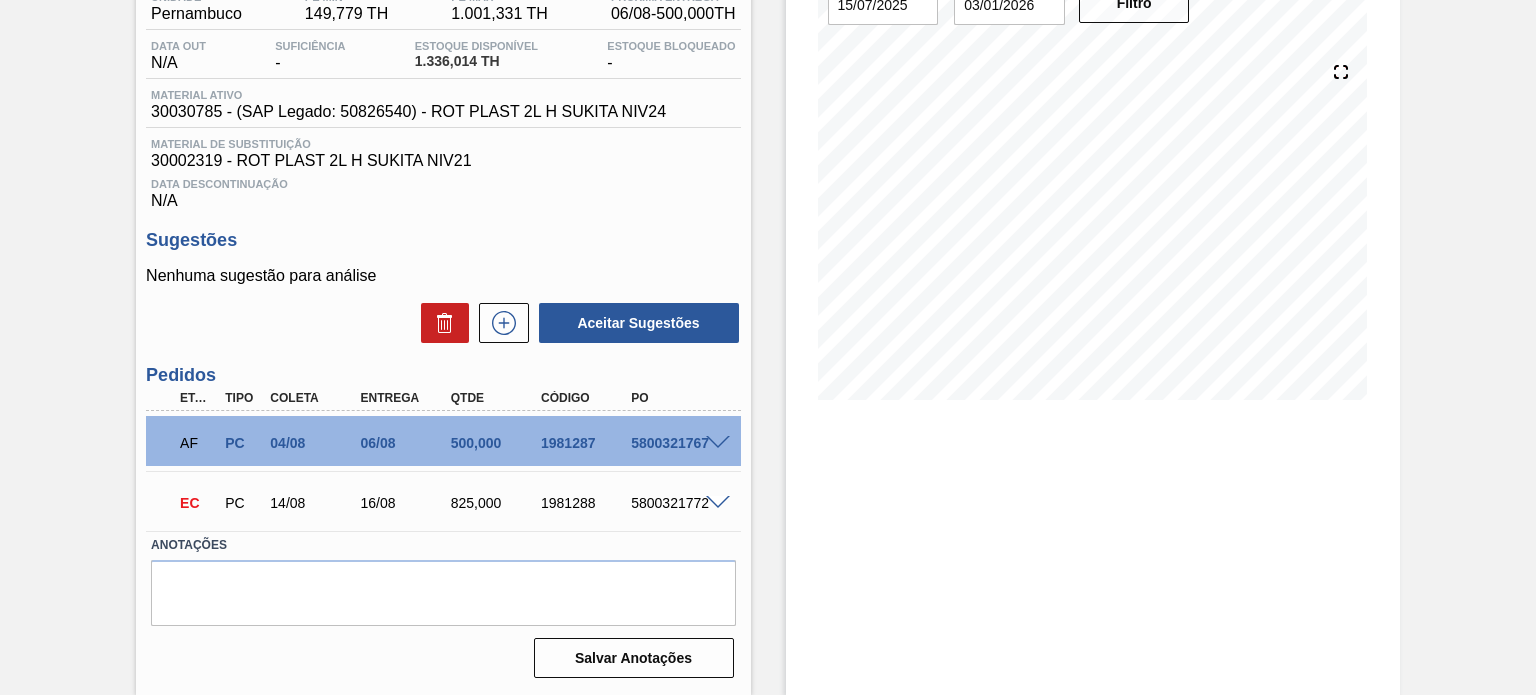 click on "EC   PC 14/08 16/08 825,000 1981288 5800321772" at bounding box center (437, 501) 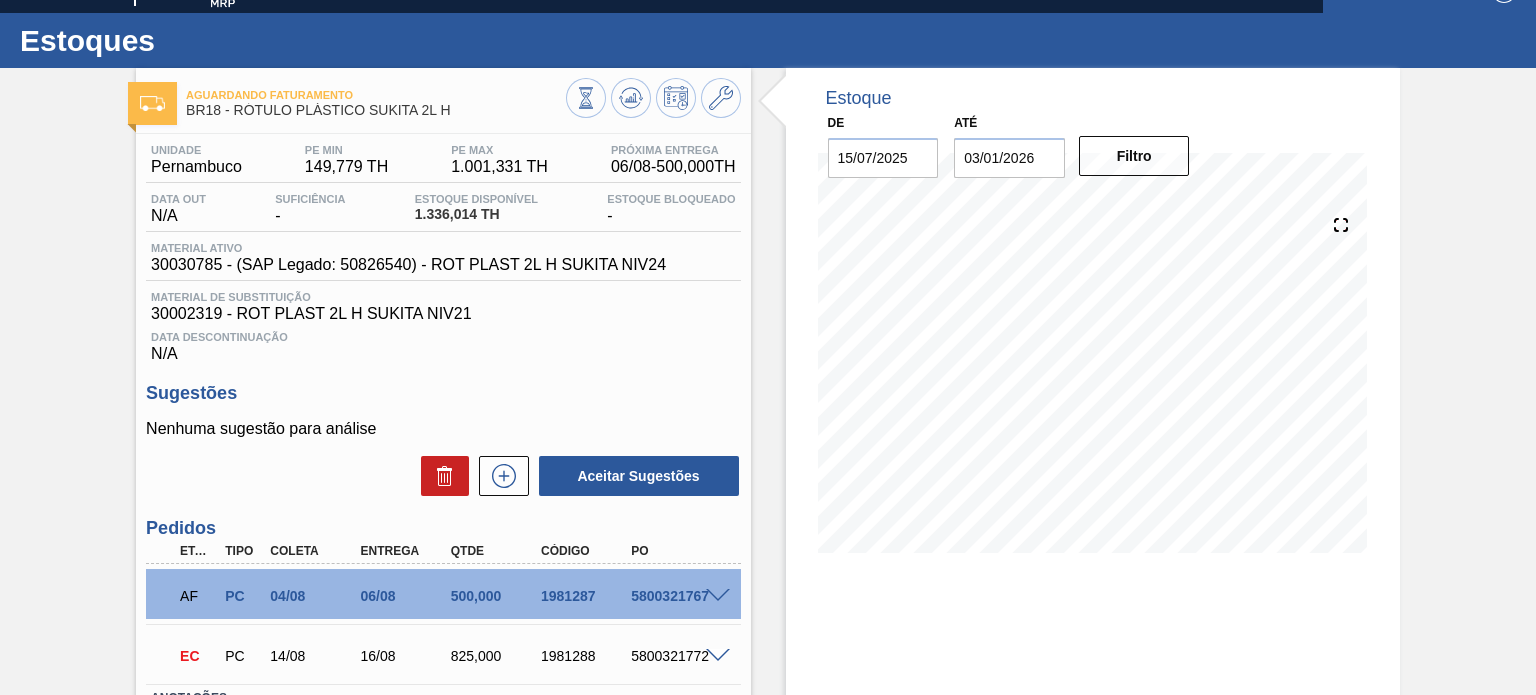 scroll, scrollTop: 0, scrollLeft: 0, axis: both 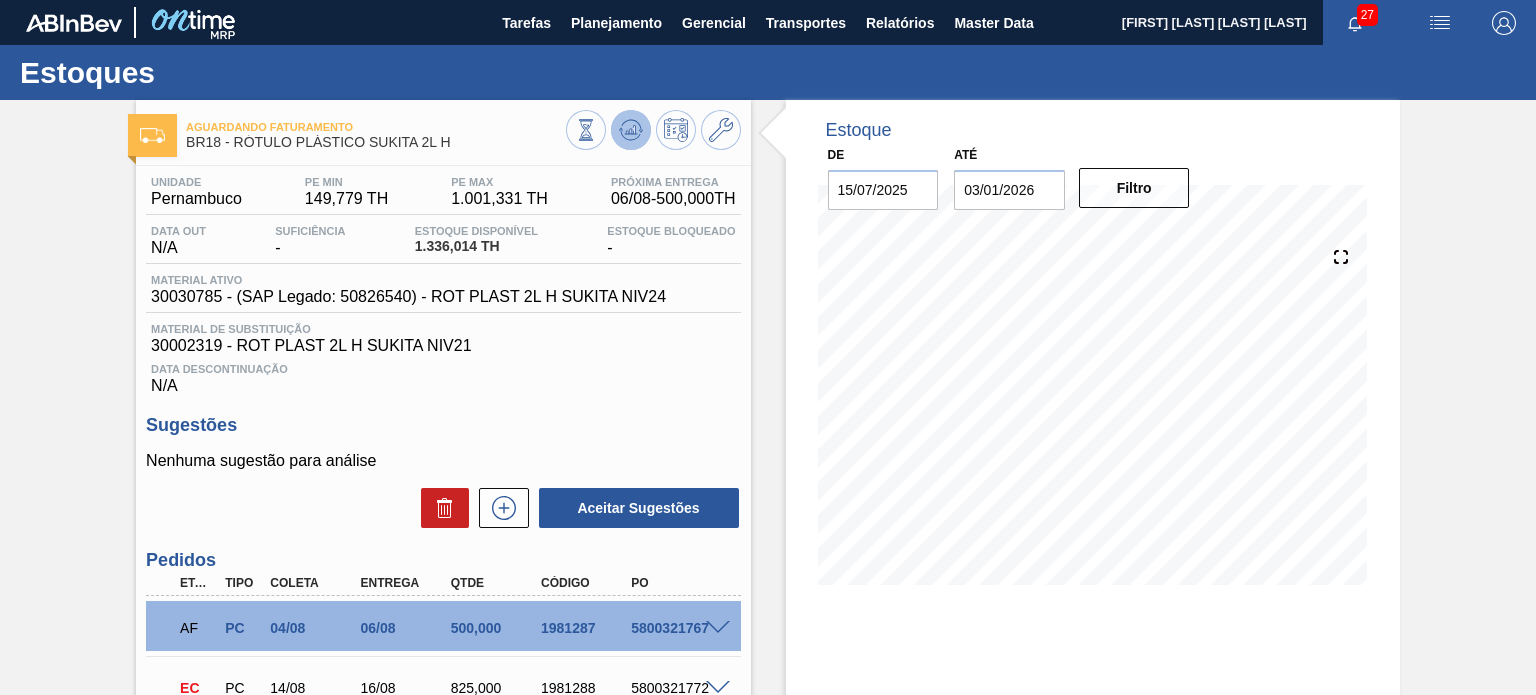 click 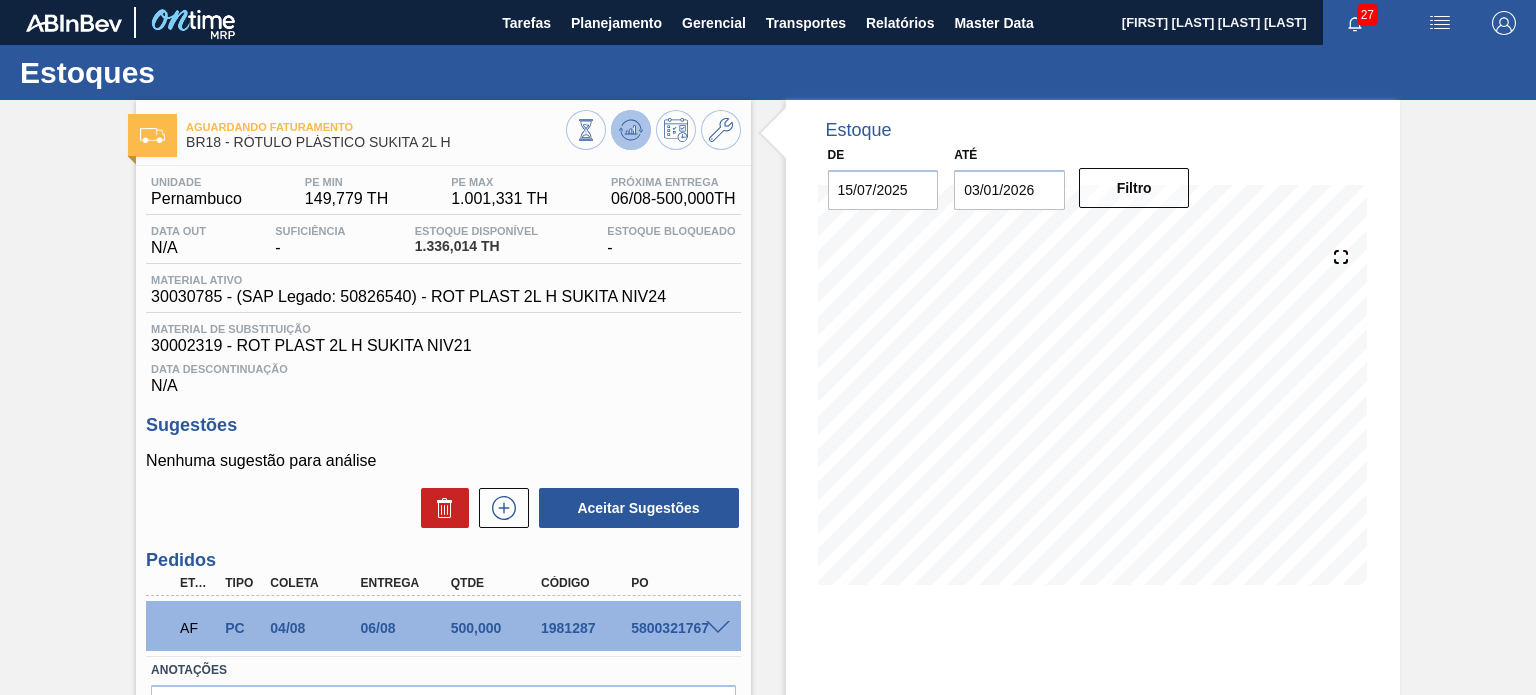 click 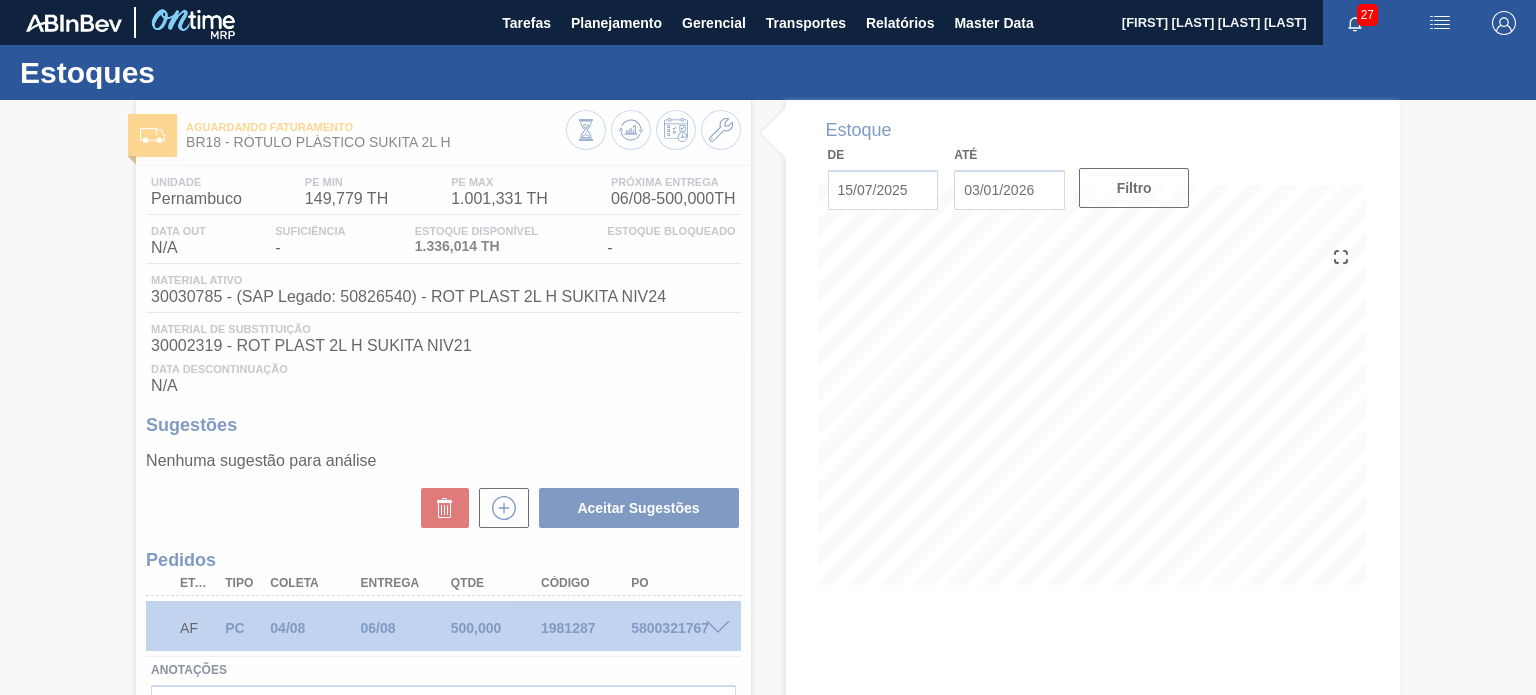 type 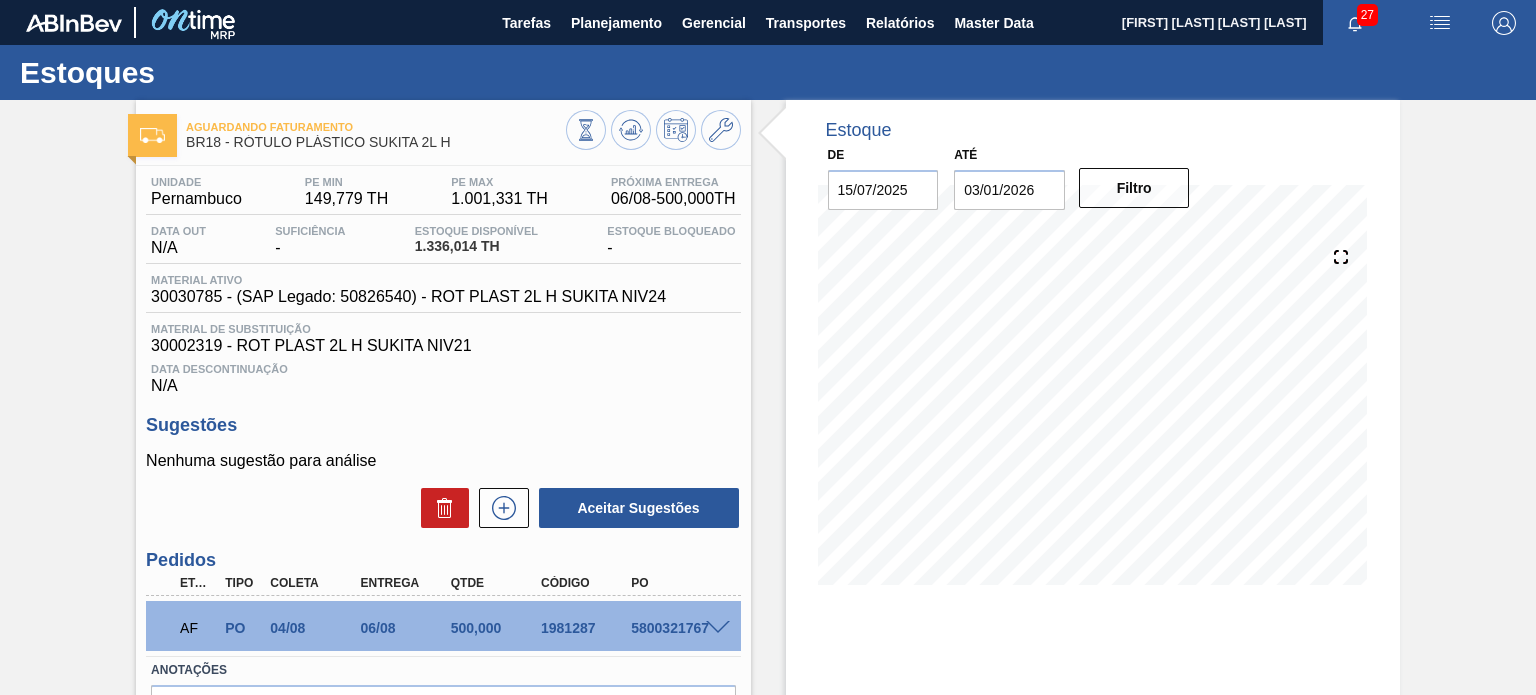 click on "Data Descontinuação N/A" at bounding box center [443, 375] 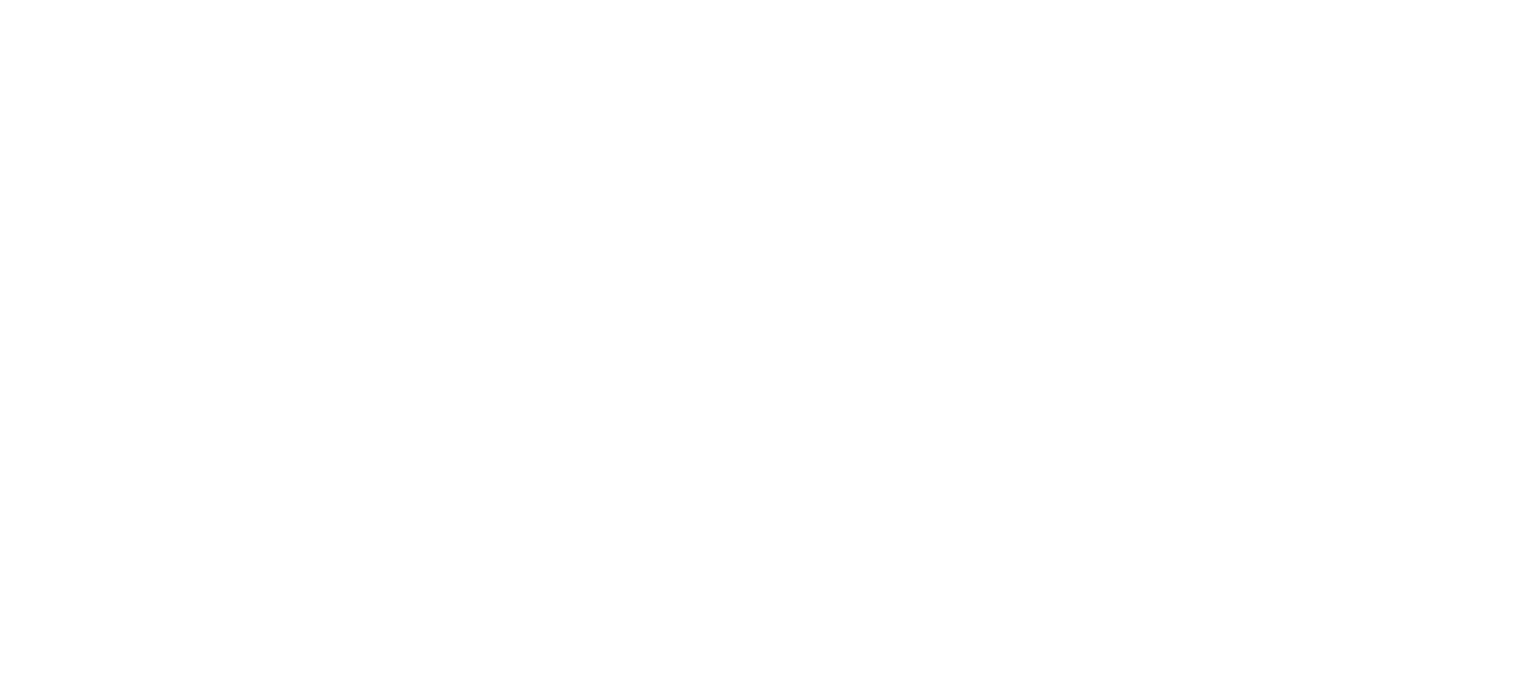 scroll, scrollTop: 0, scrollLeft: 0, axis: both 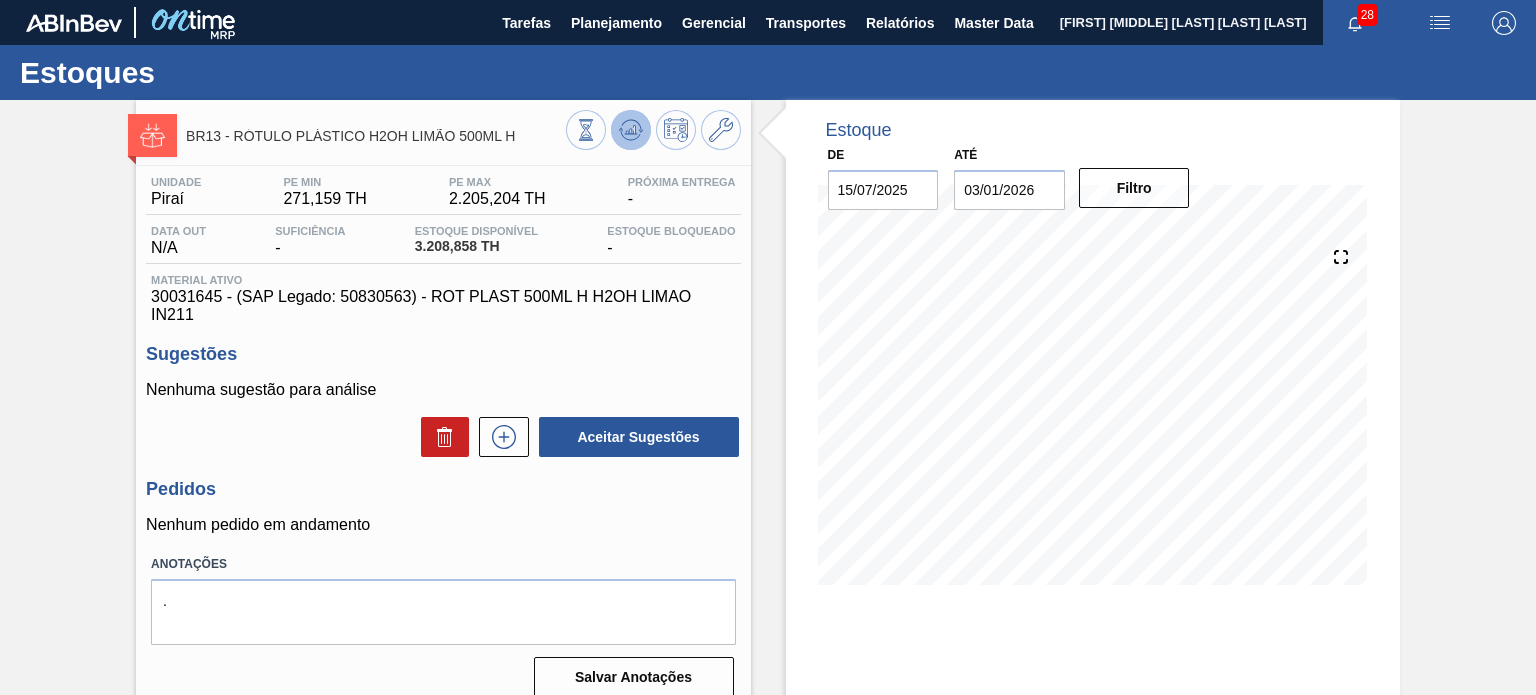 click 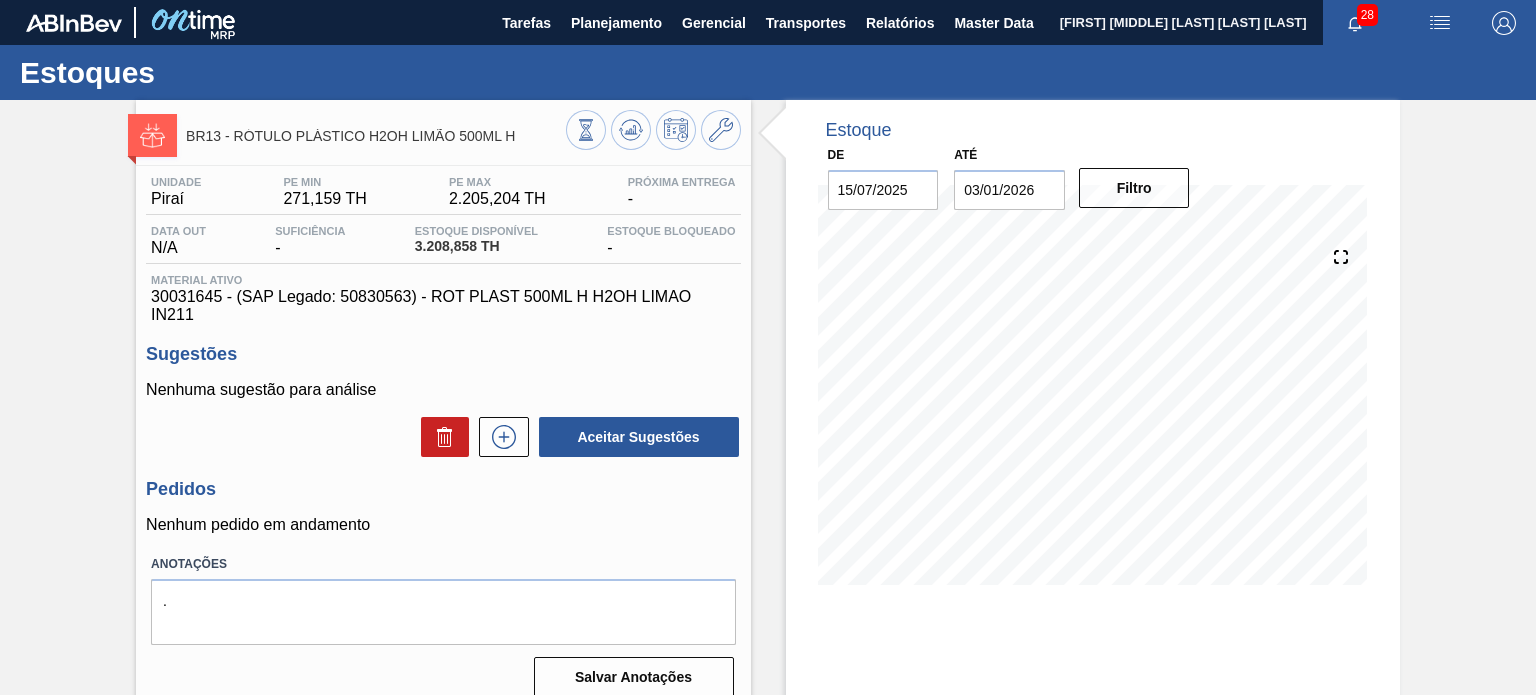 type 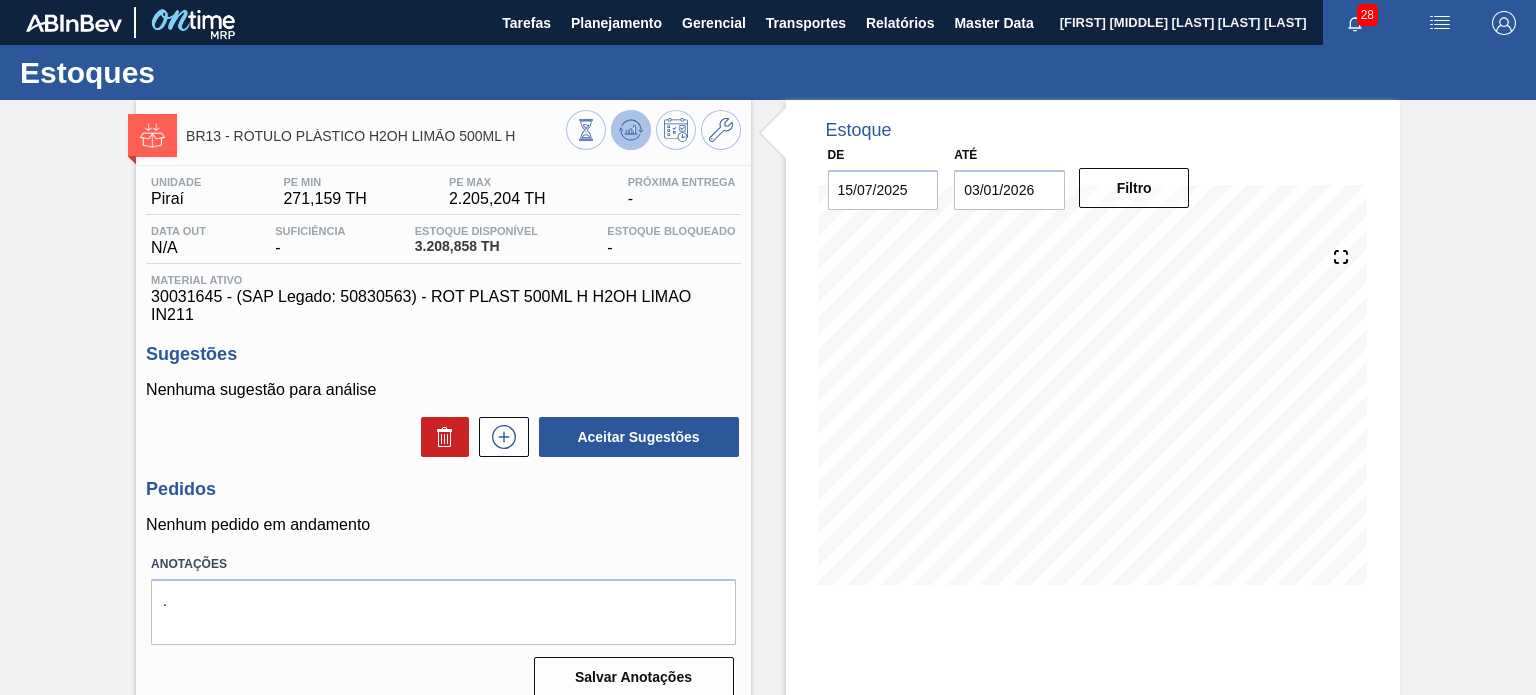 click 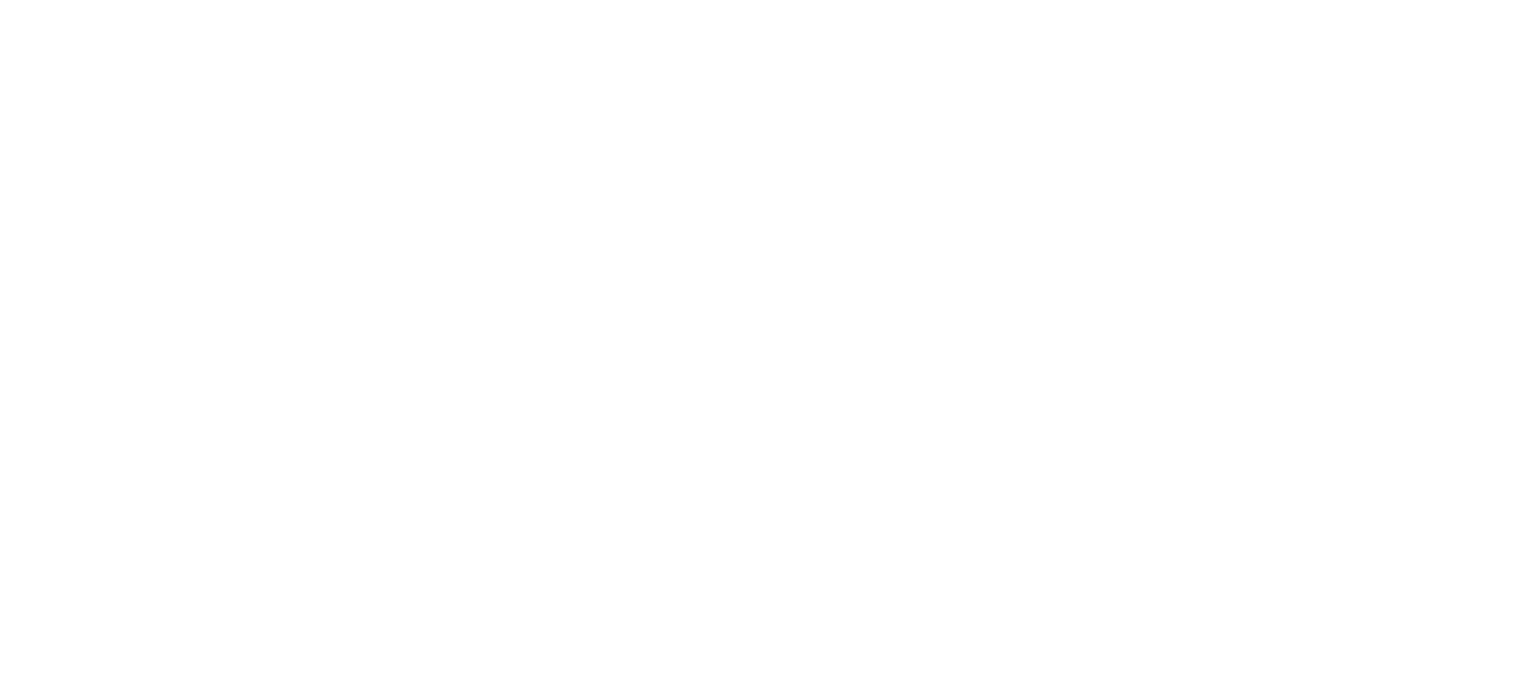 scroll, scrollTop: 0, scrollLeft: 0, axis: both 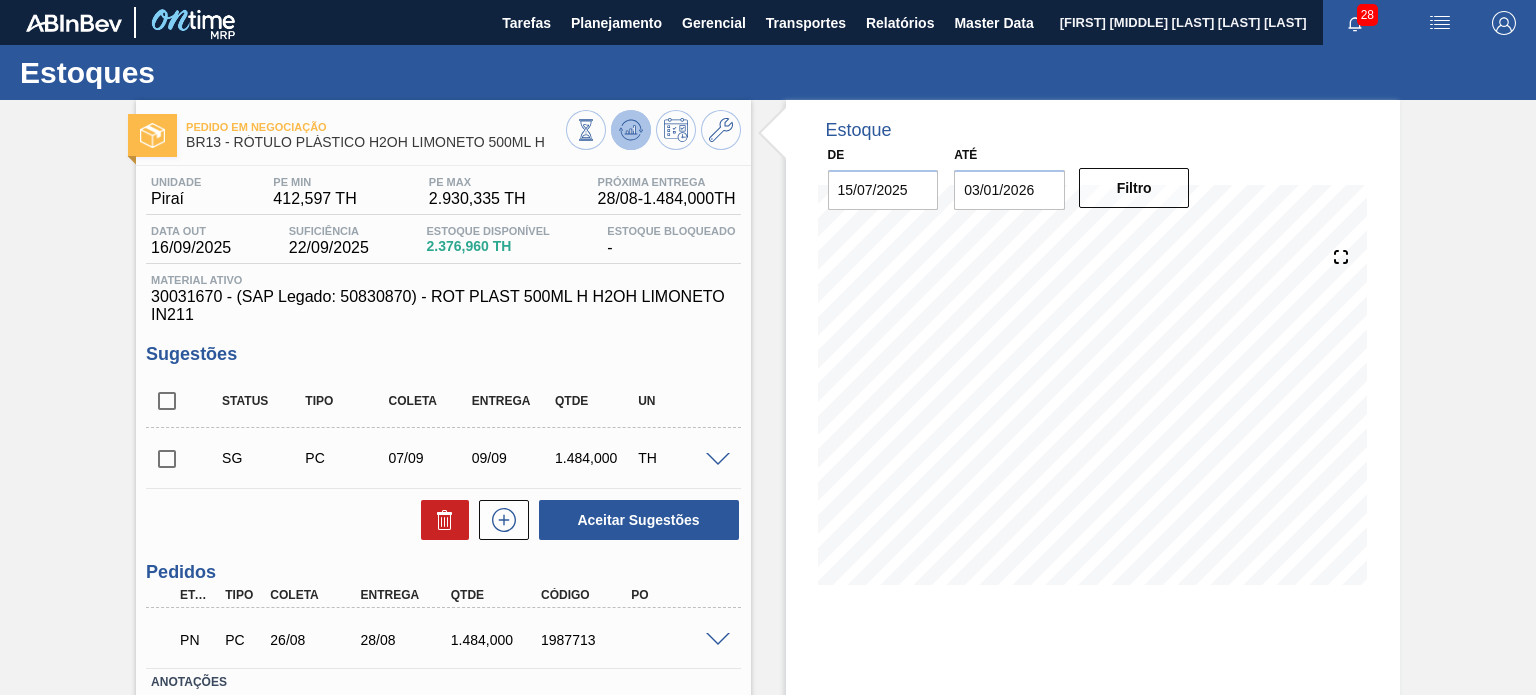 click 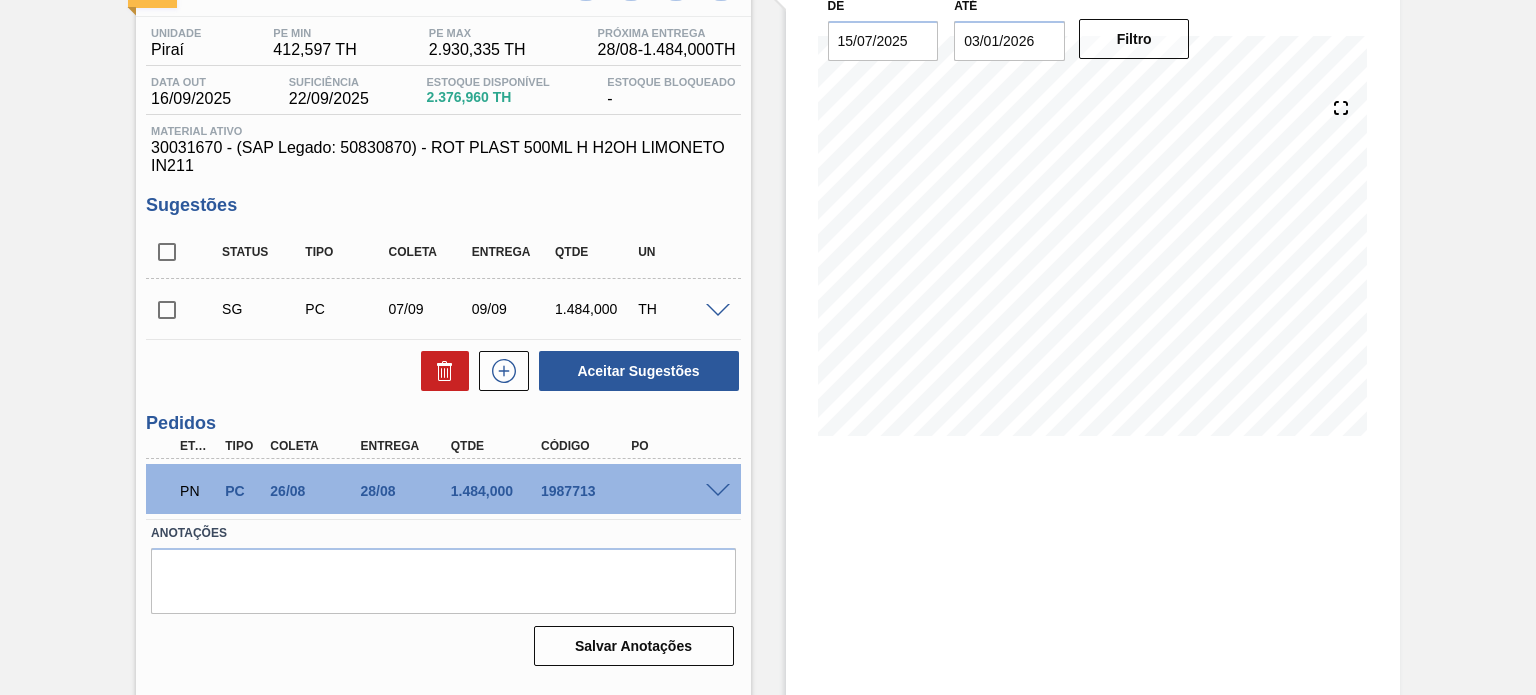 scroll, scrollTop: 164, scrollLeft: 0, axis: vertical 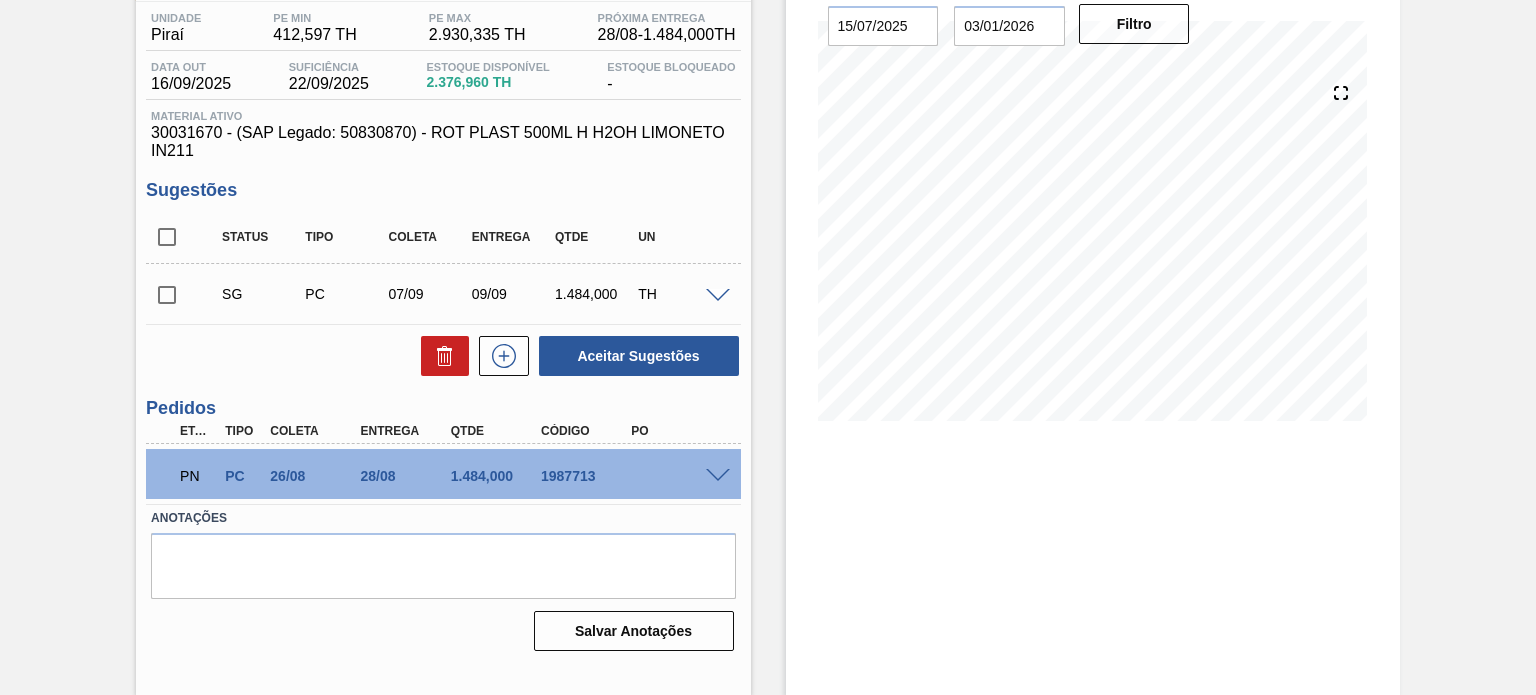 click at bounding box center (718, 476) 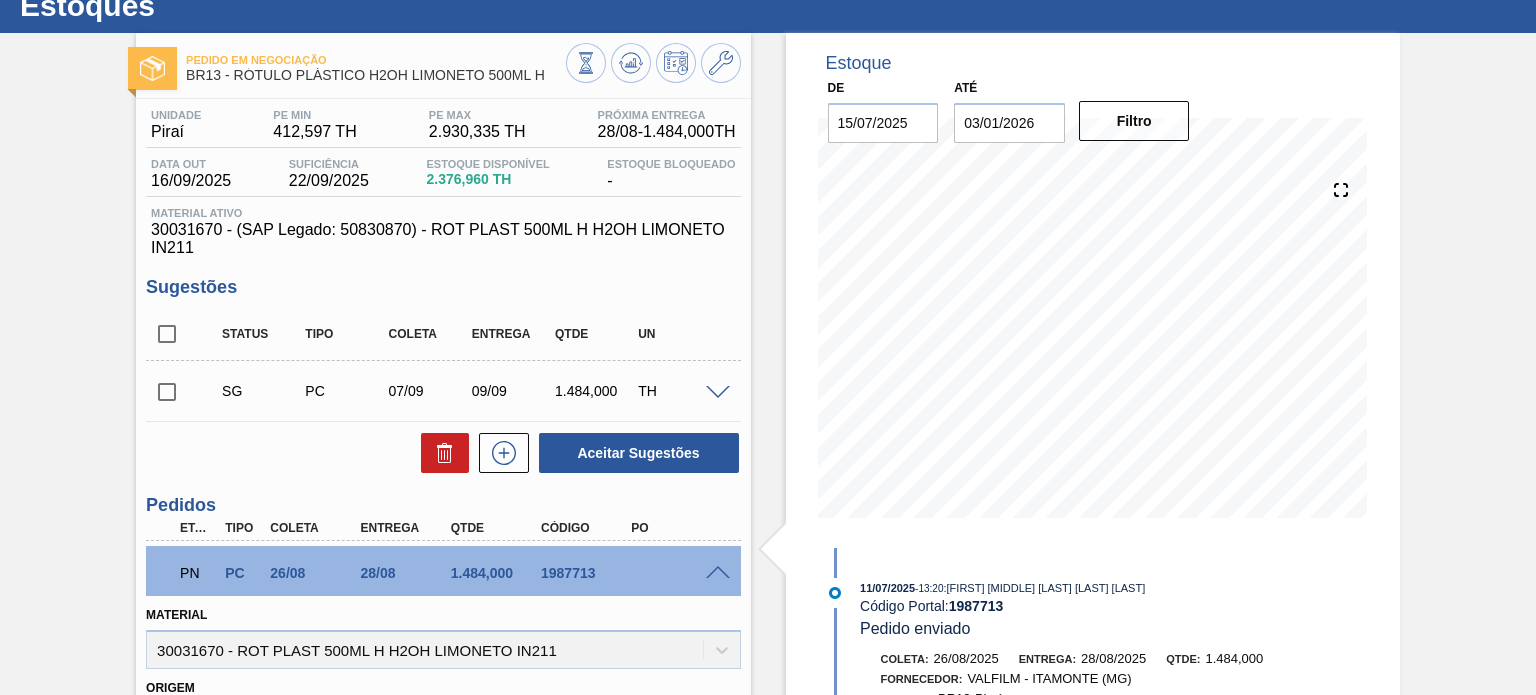 scroll, scrollTop: 64, scrollLeft: 0, axis: vertical 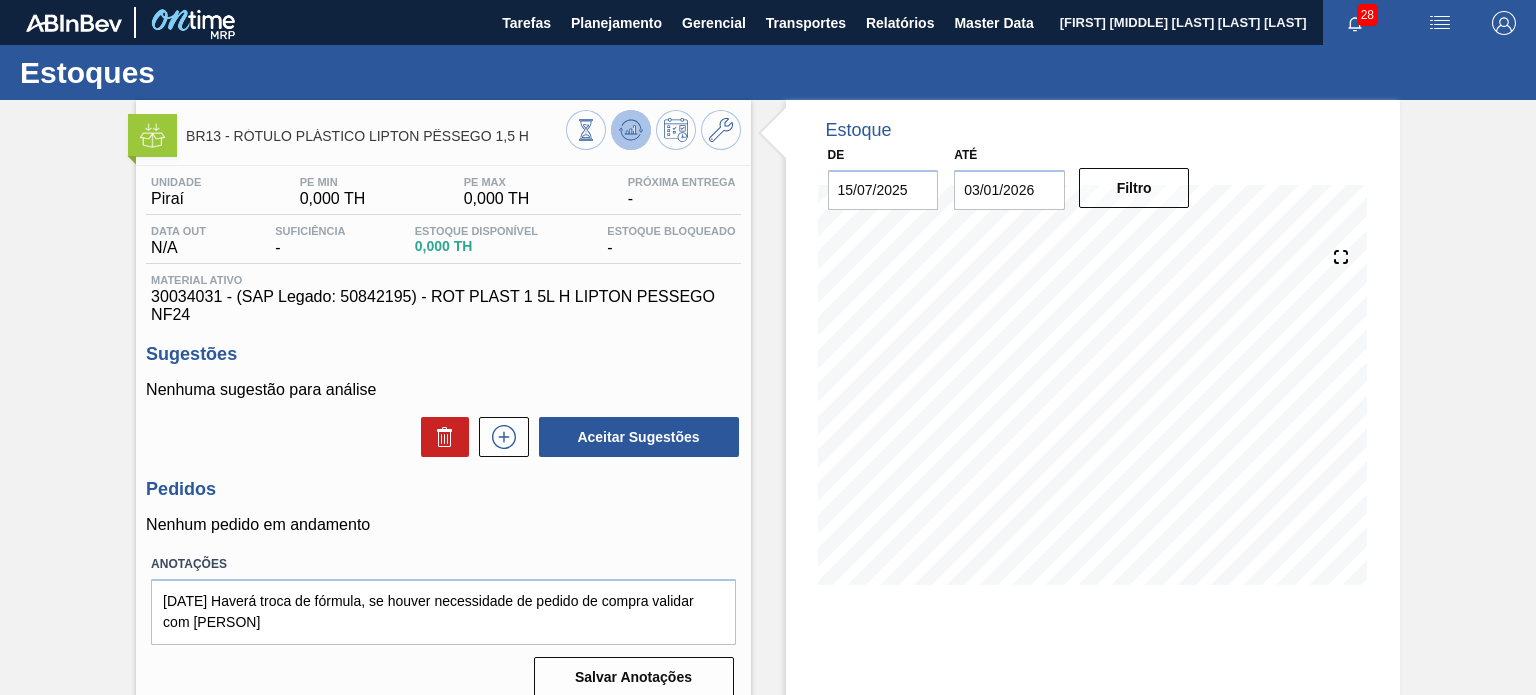 click 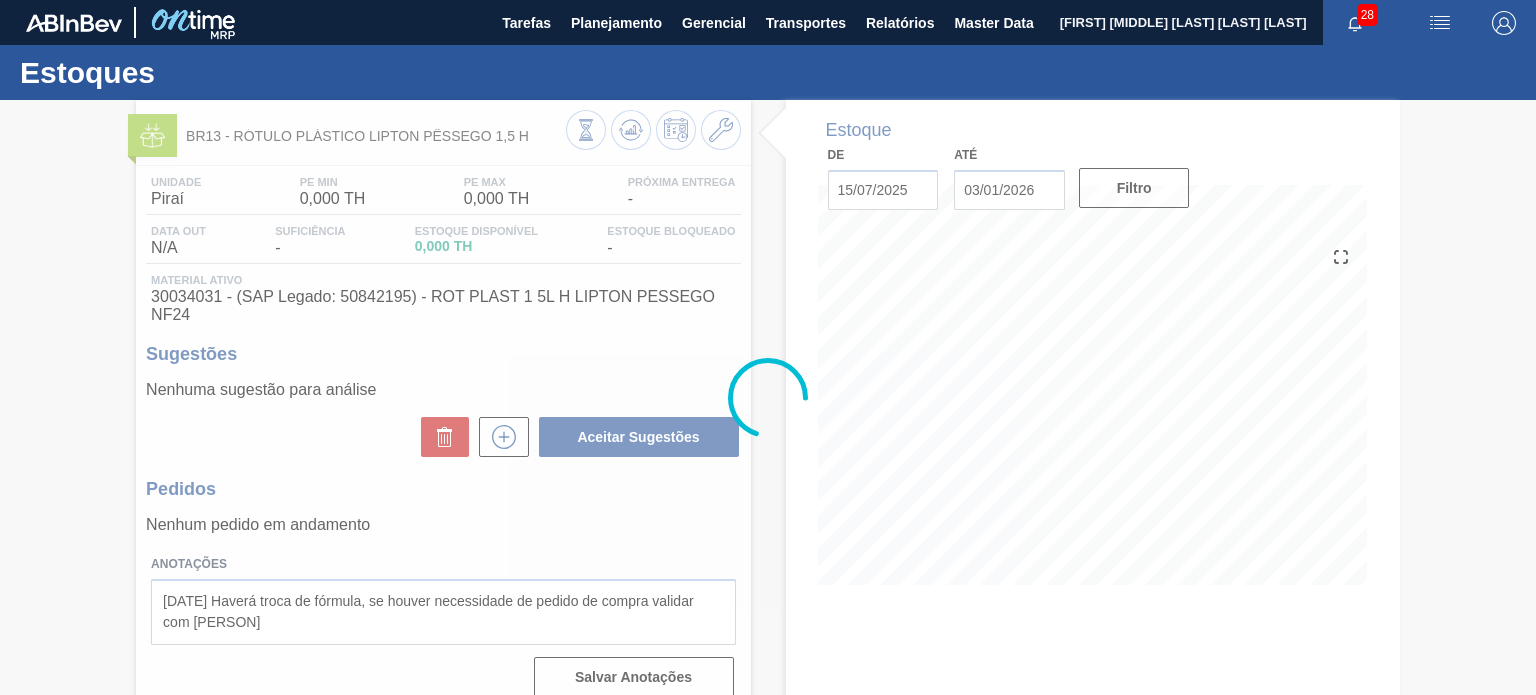 click 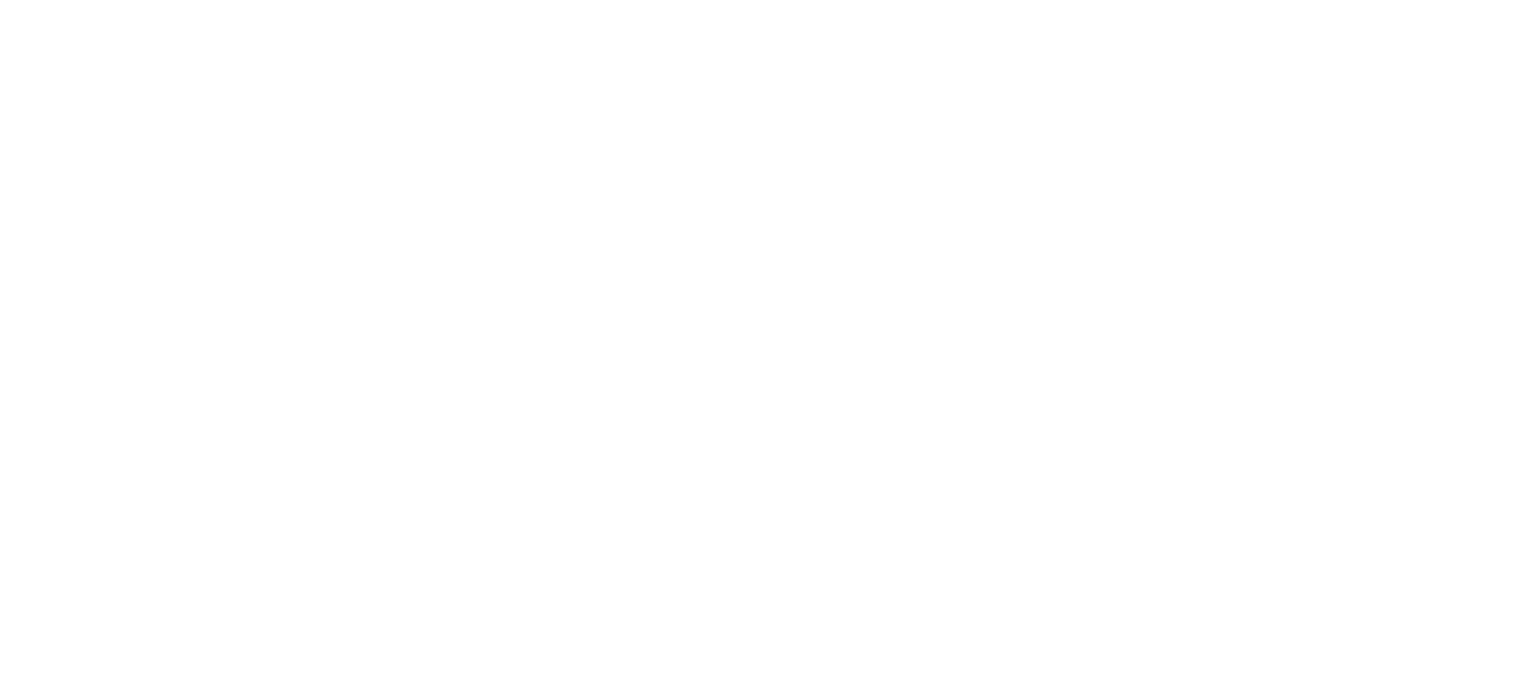 scroll, scrollTop: 0, scrollLeft: 0, axis: both 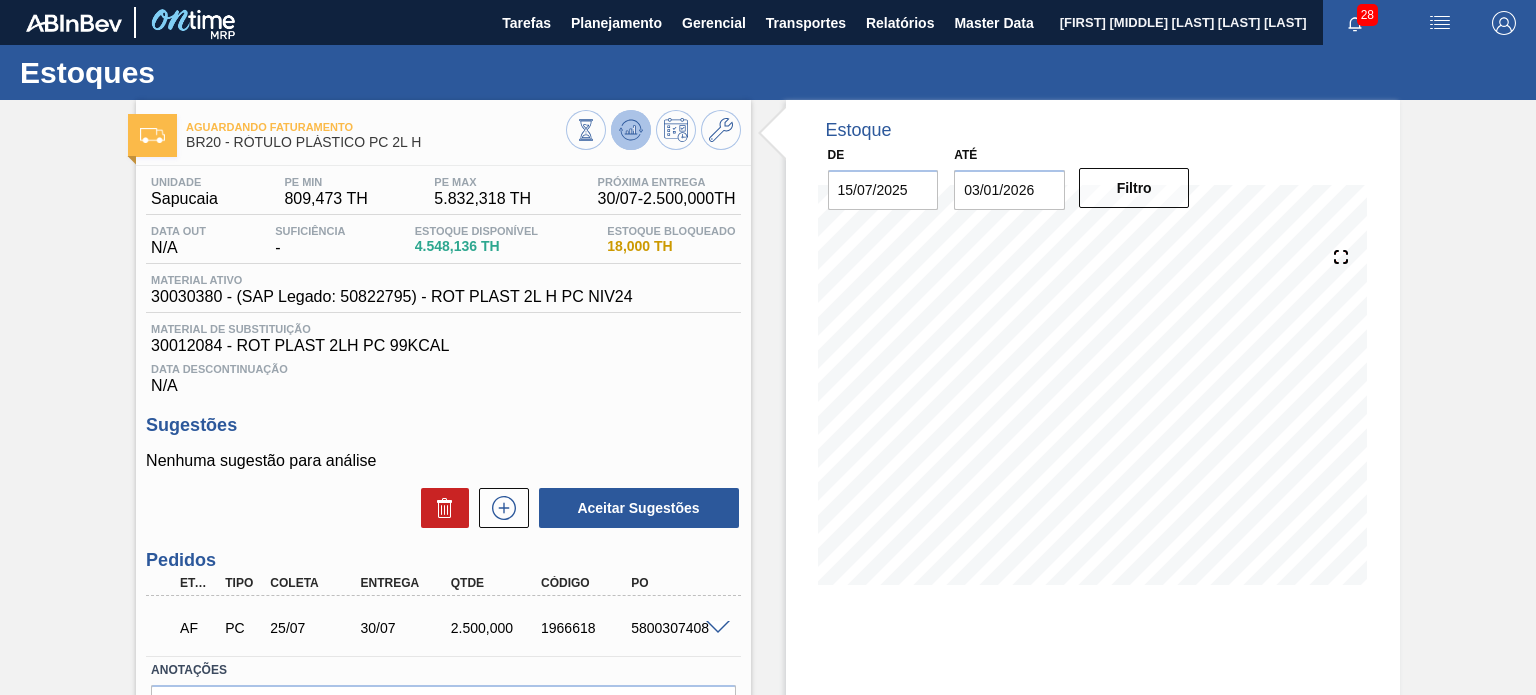 click at bounding box center [631, 130] 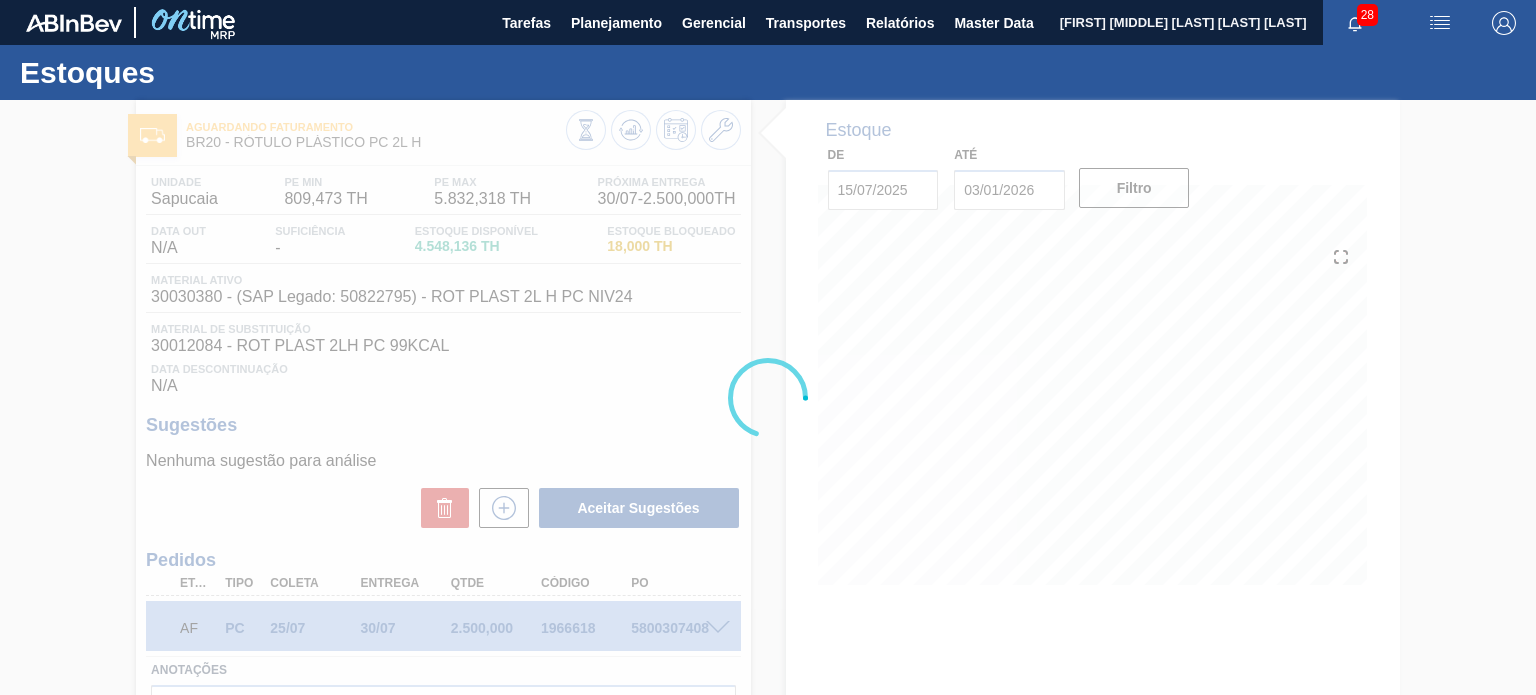 type 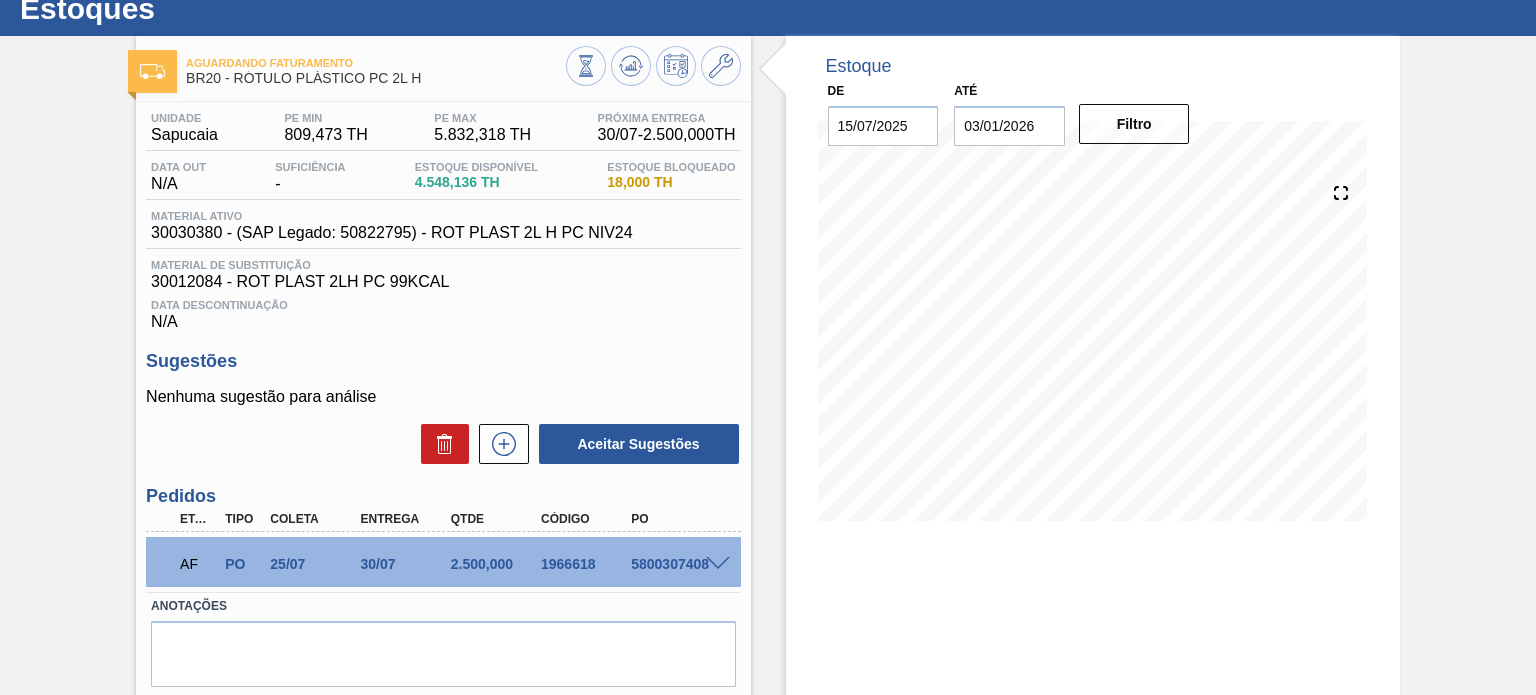 scroll, scrollTop: 100, scrollLeft: 0, axis: vertical 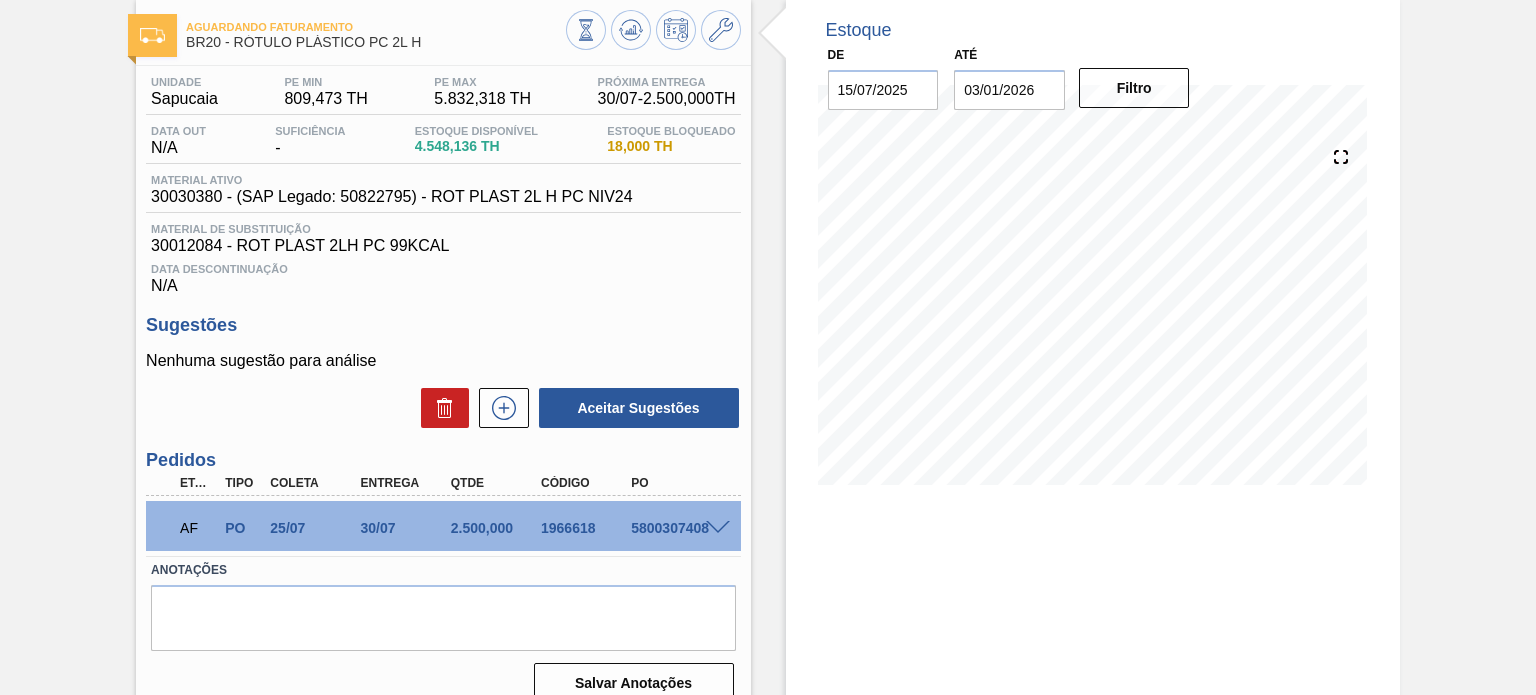 click on "1966618" at bounding box center [585, 528] 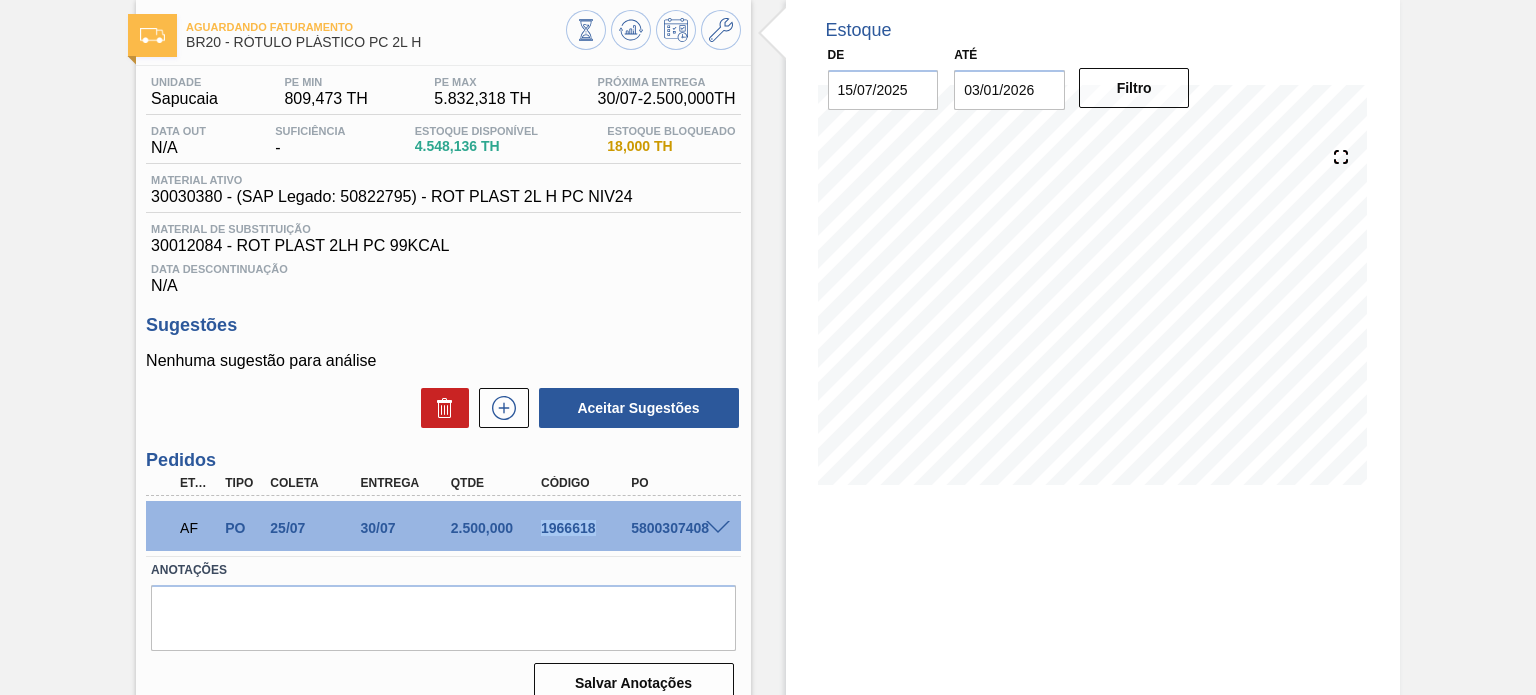 click on "1966618" at bounding box center (585, 528) 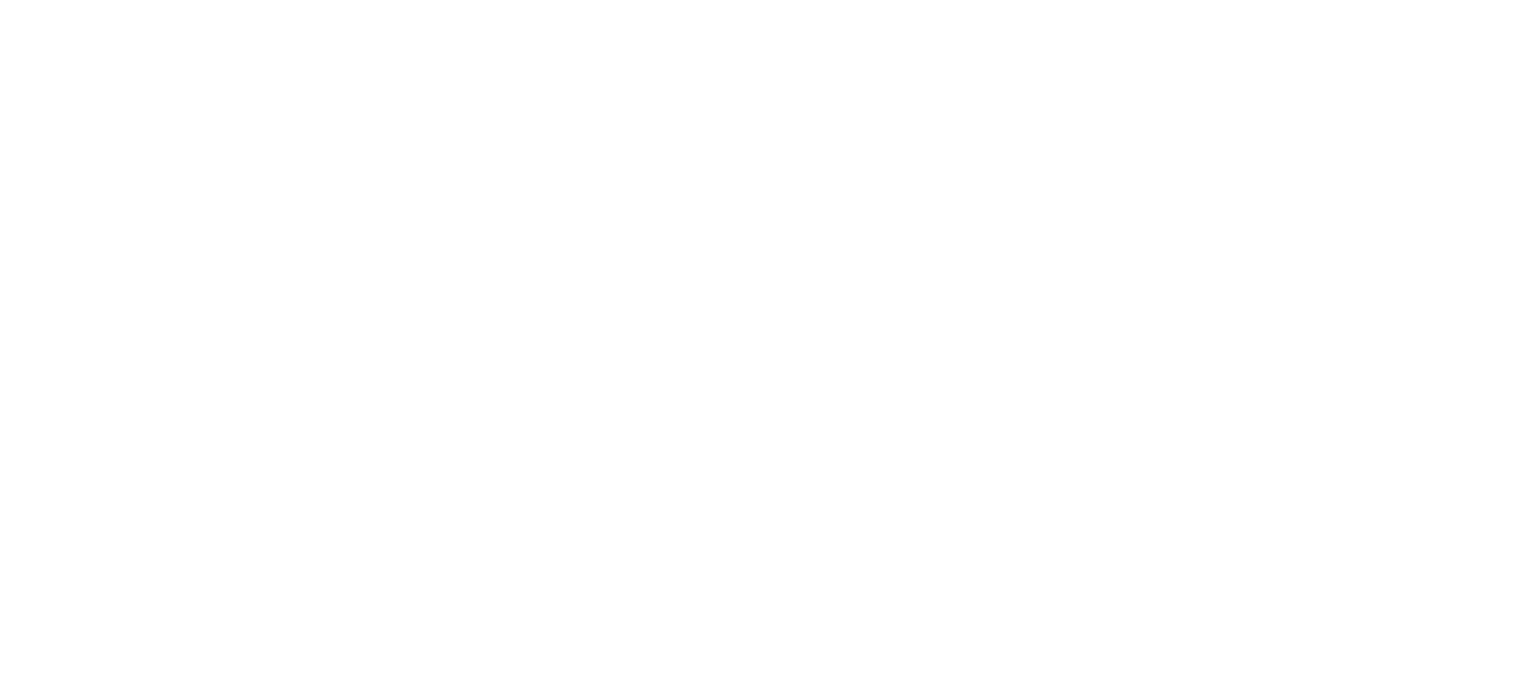 scroll, scrollTop: 0, scrollLeft: 0, axis: both 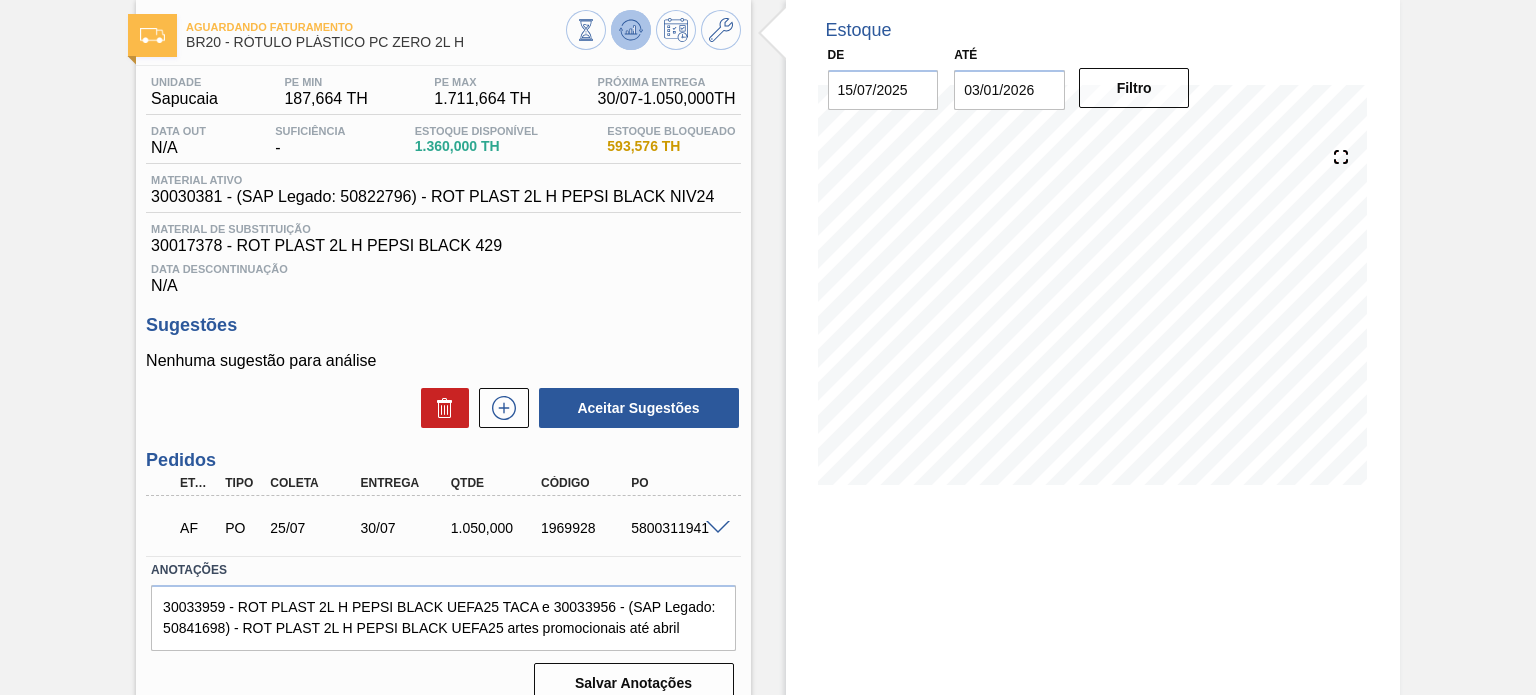 click 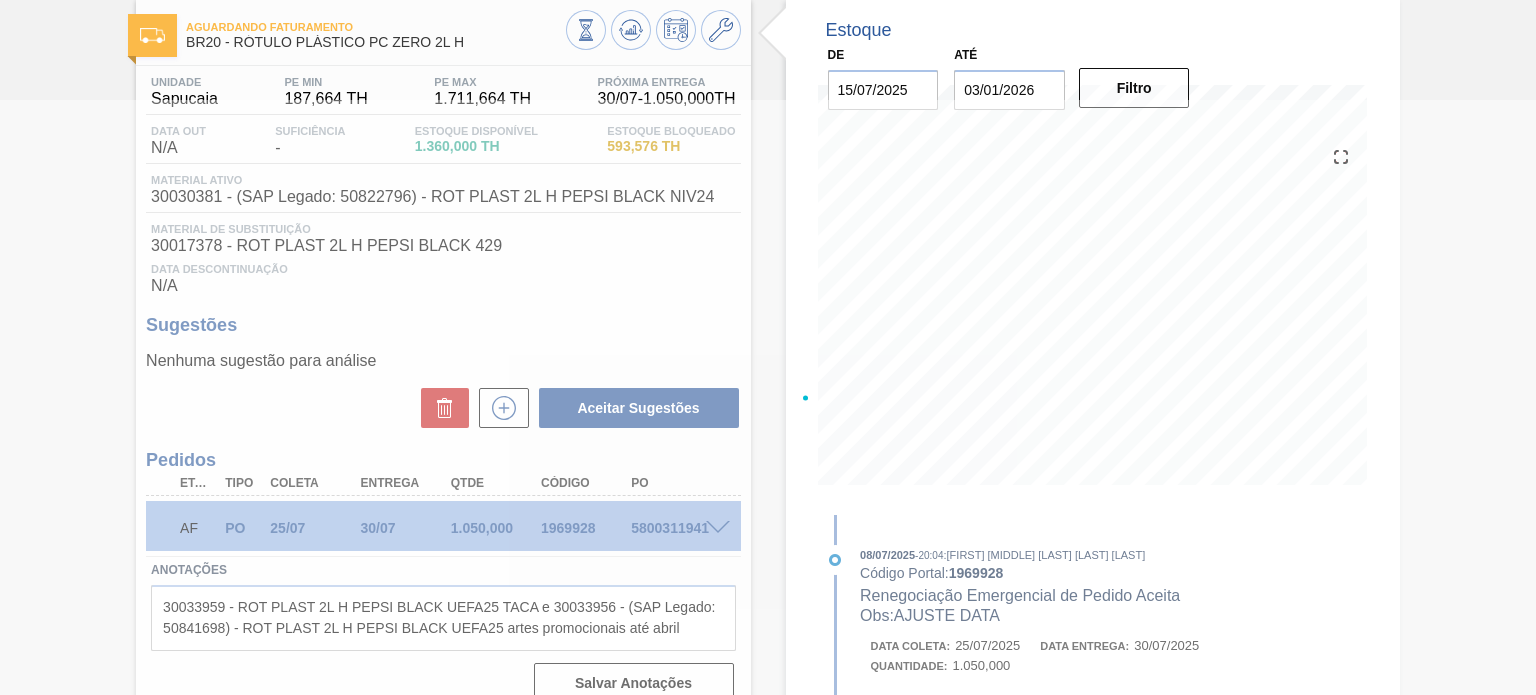 type 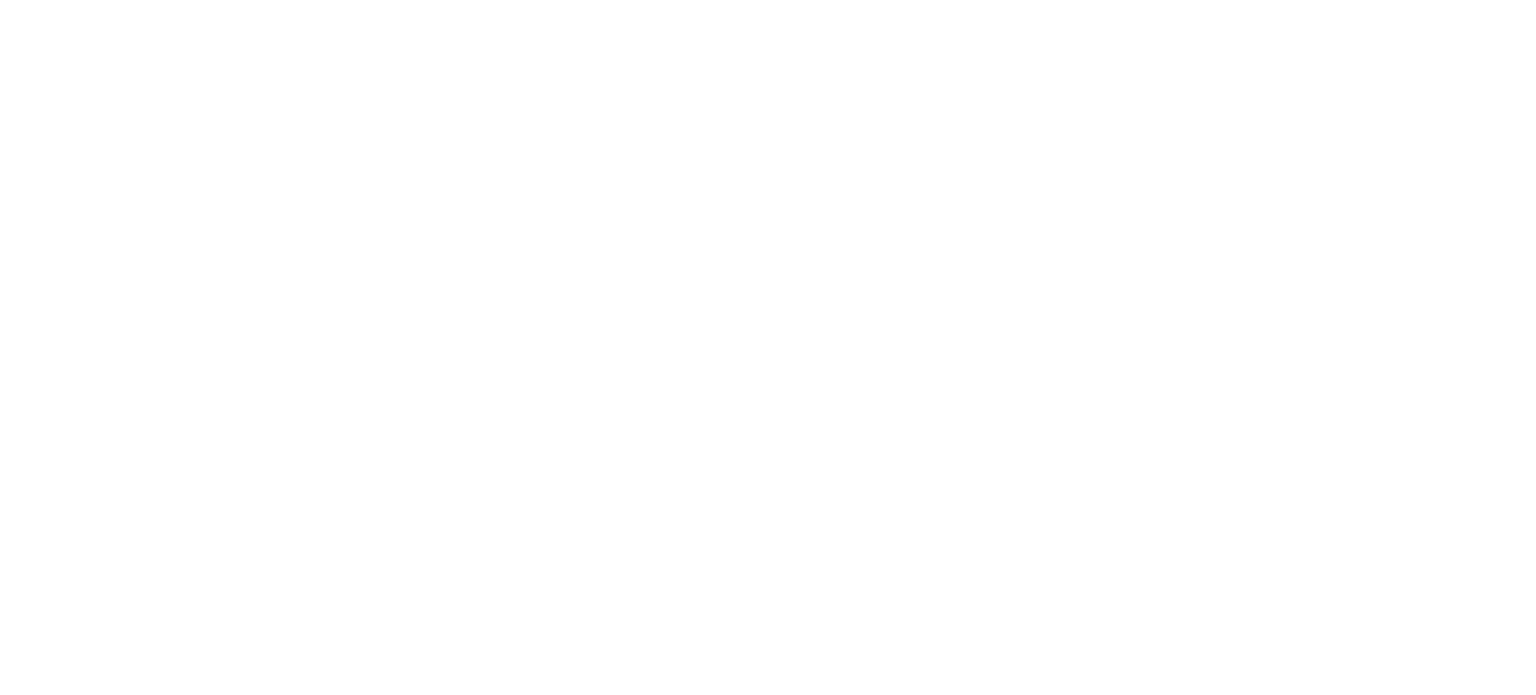 scroll, scrollTop: 0, scrollLeft: 0, axis: both 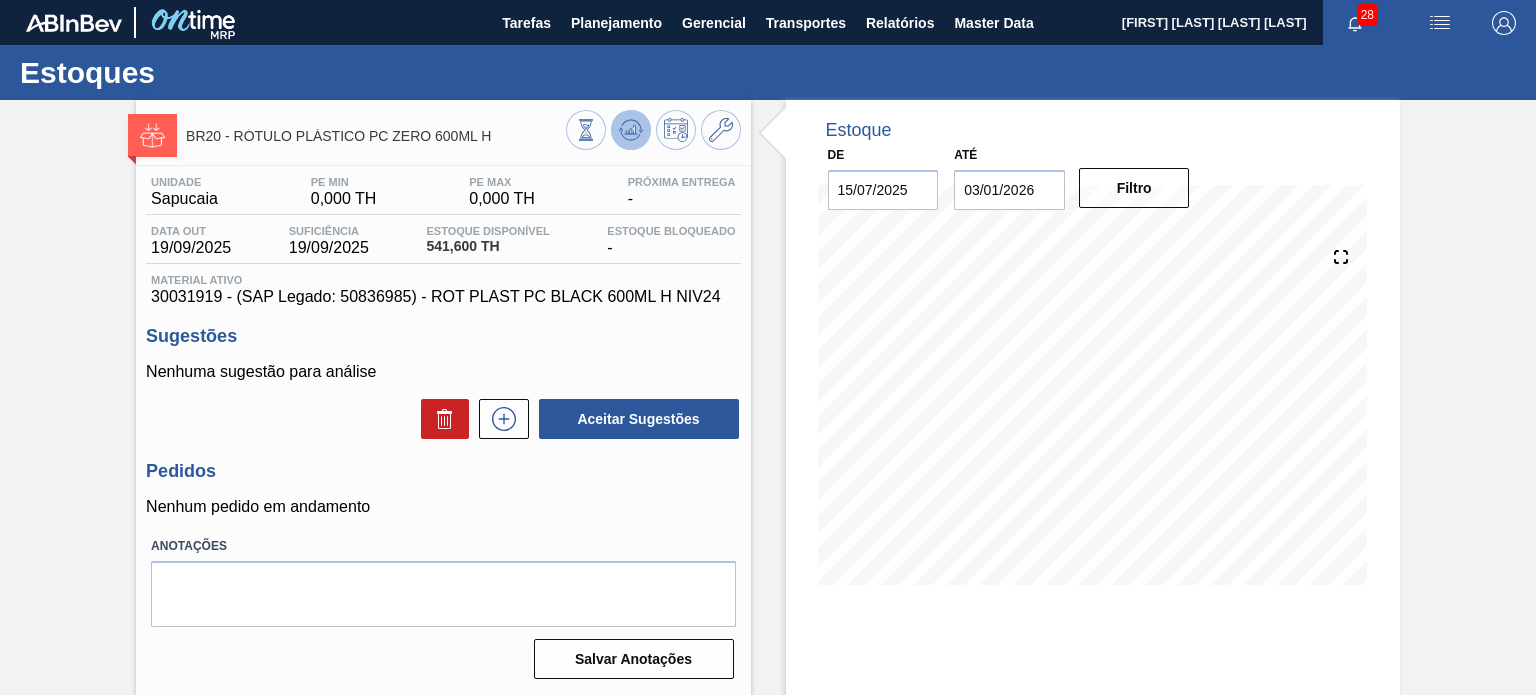 click 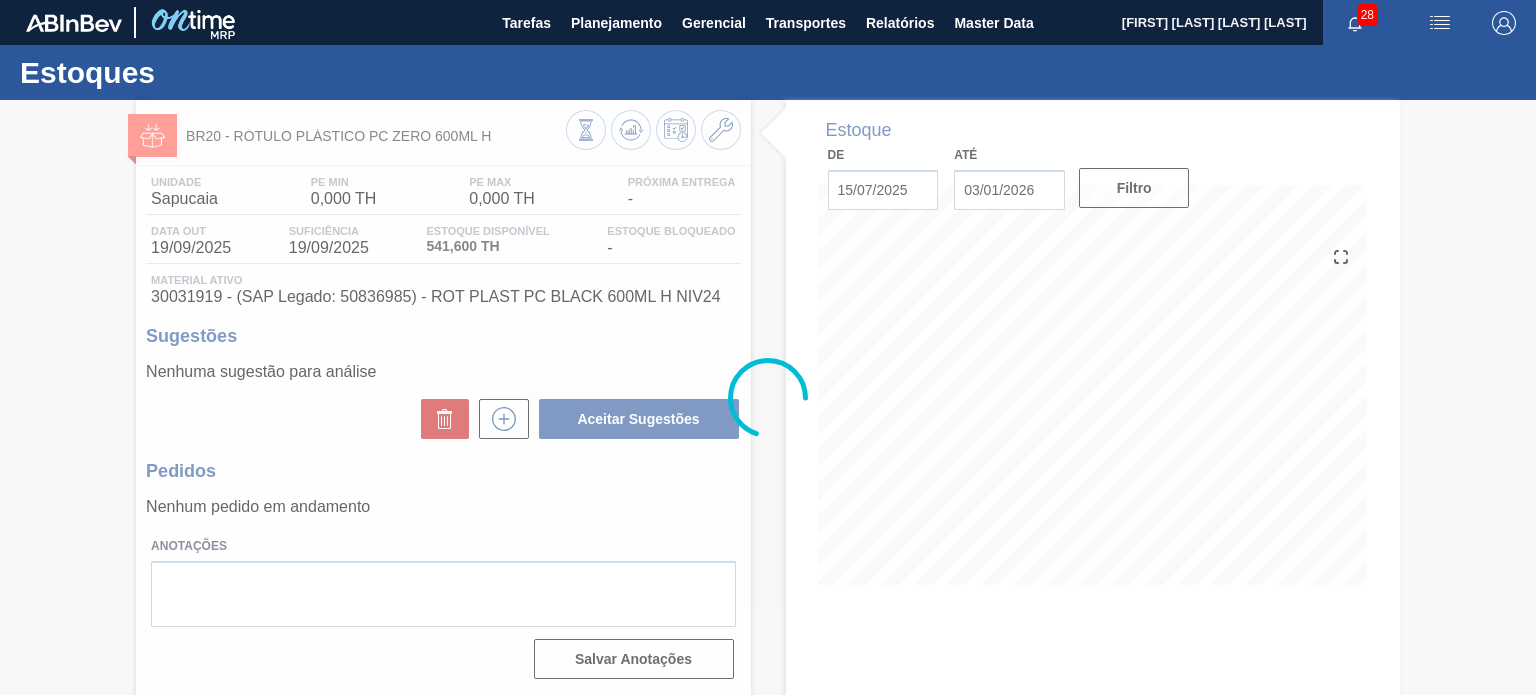 type 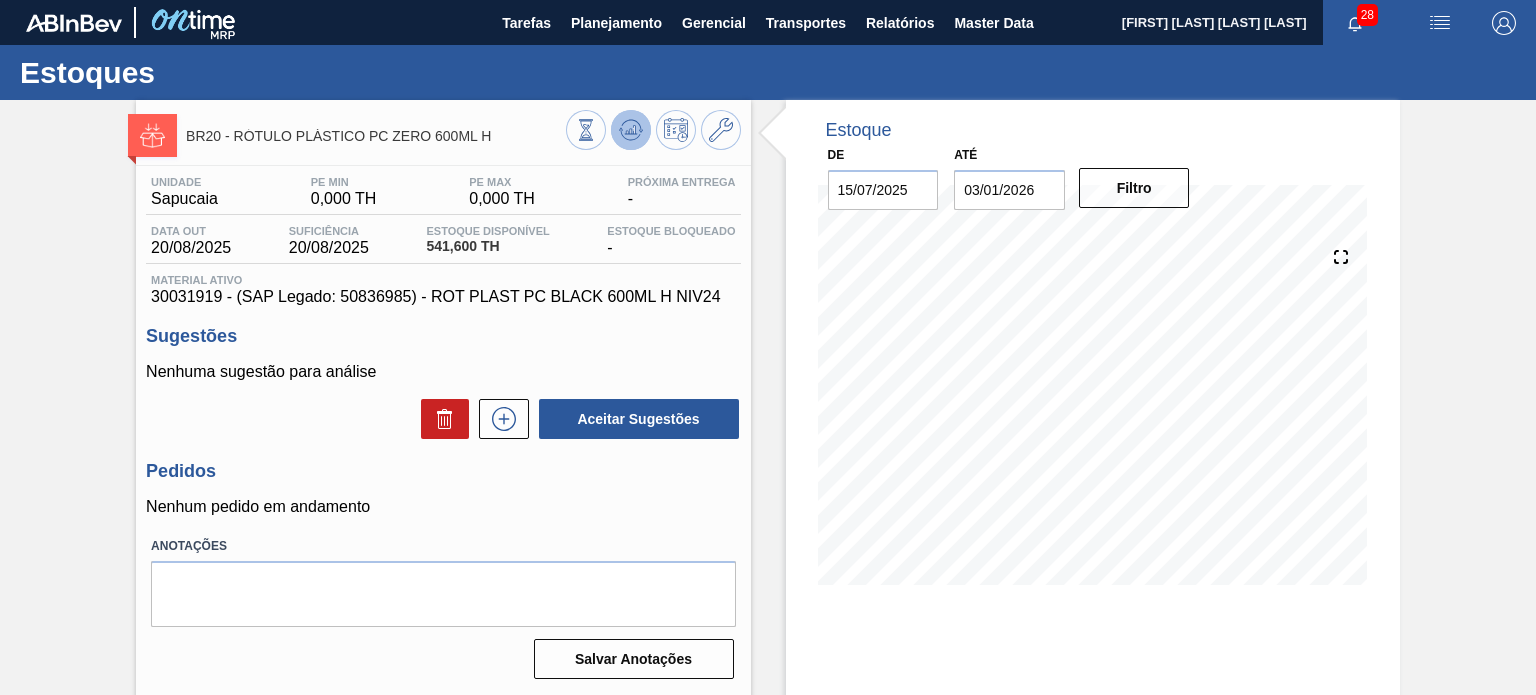click at bounding box center [631, 130] 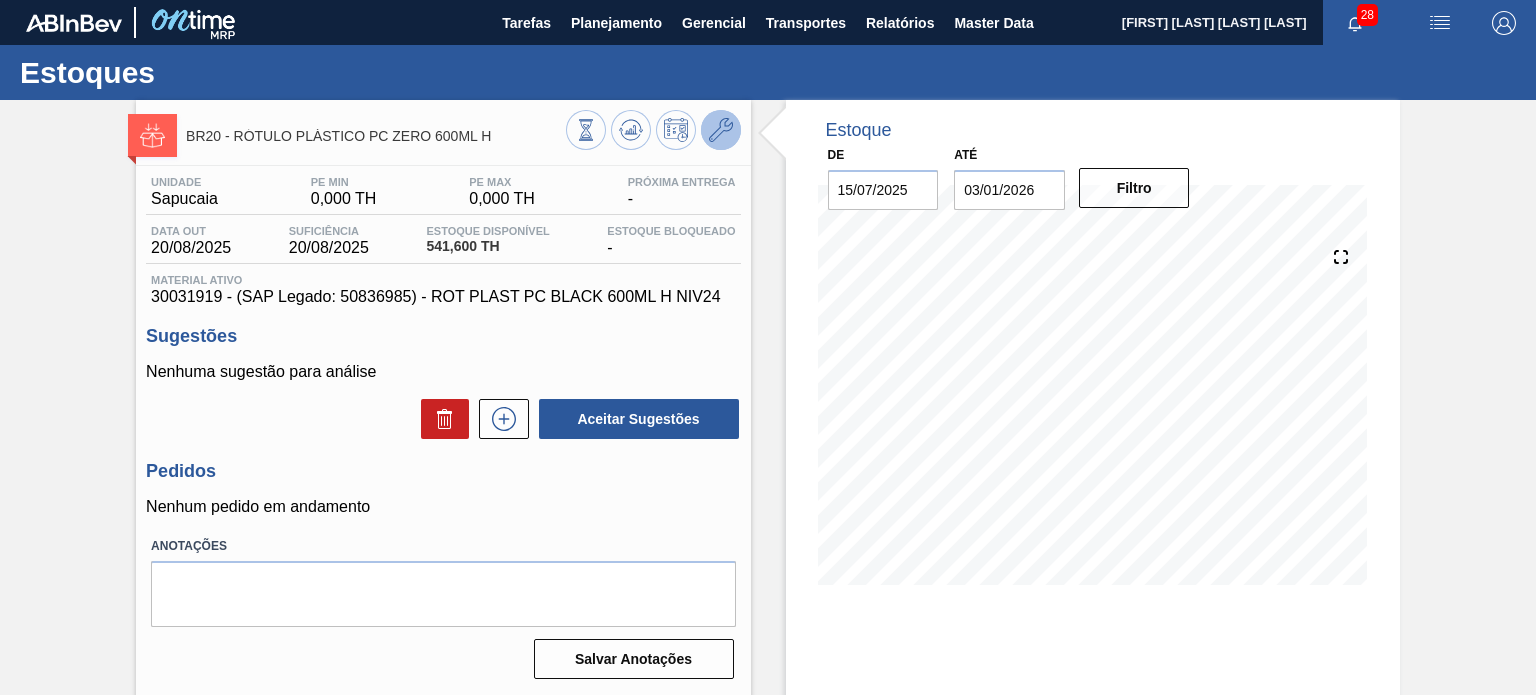 click 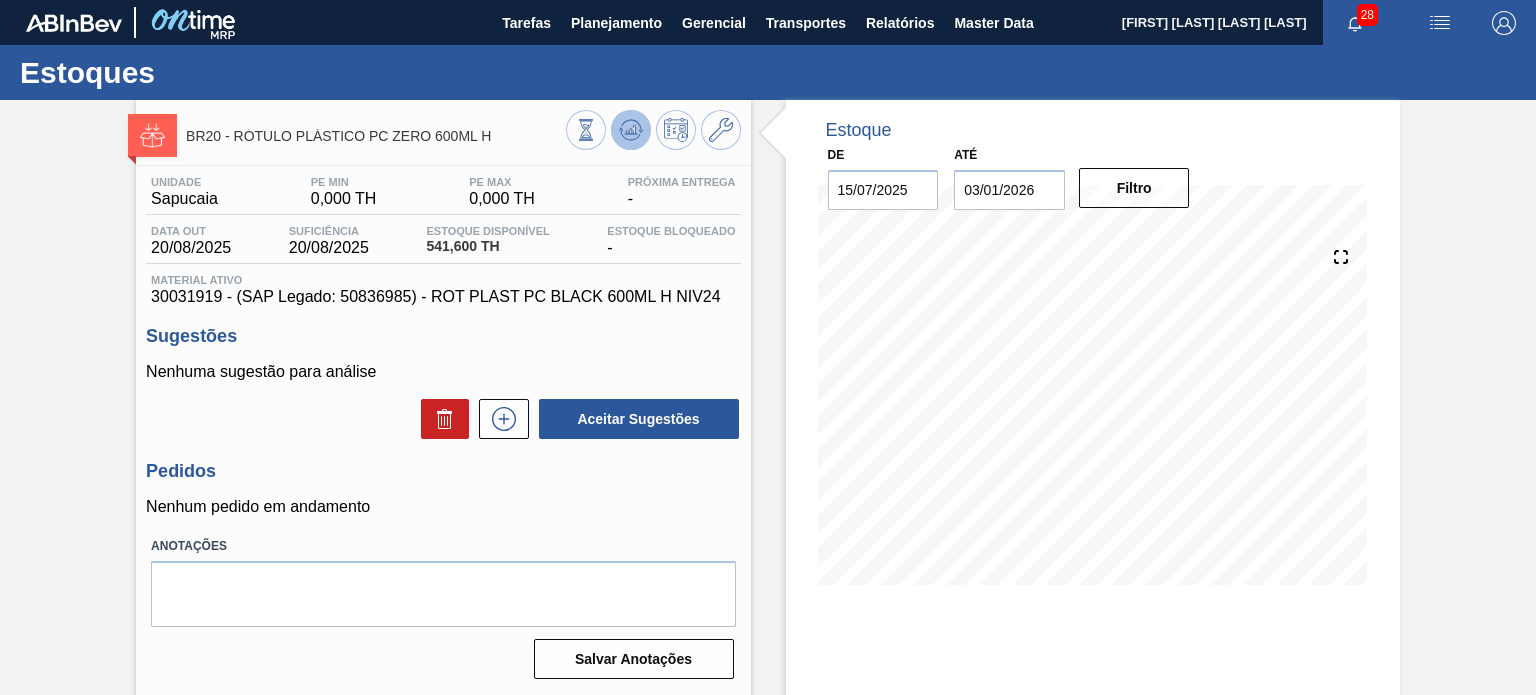 click 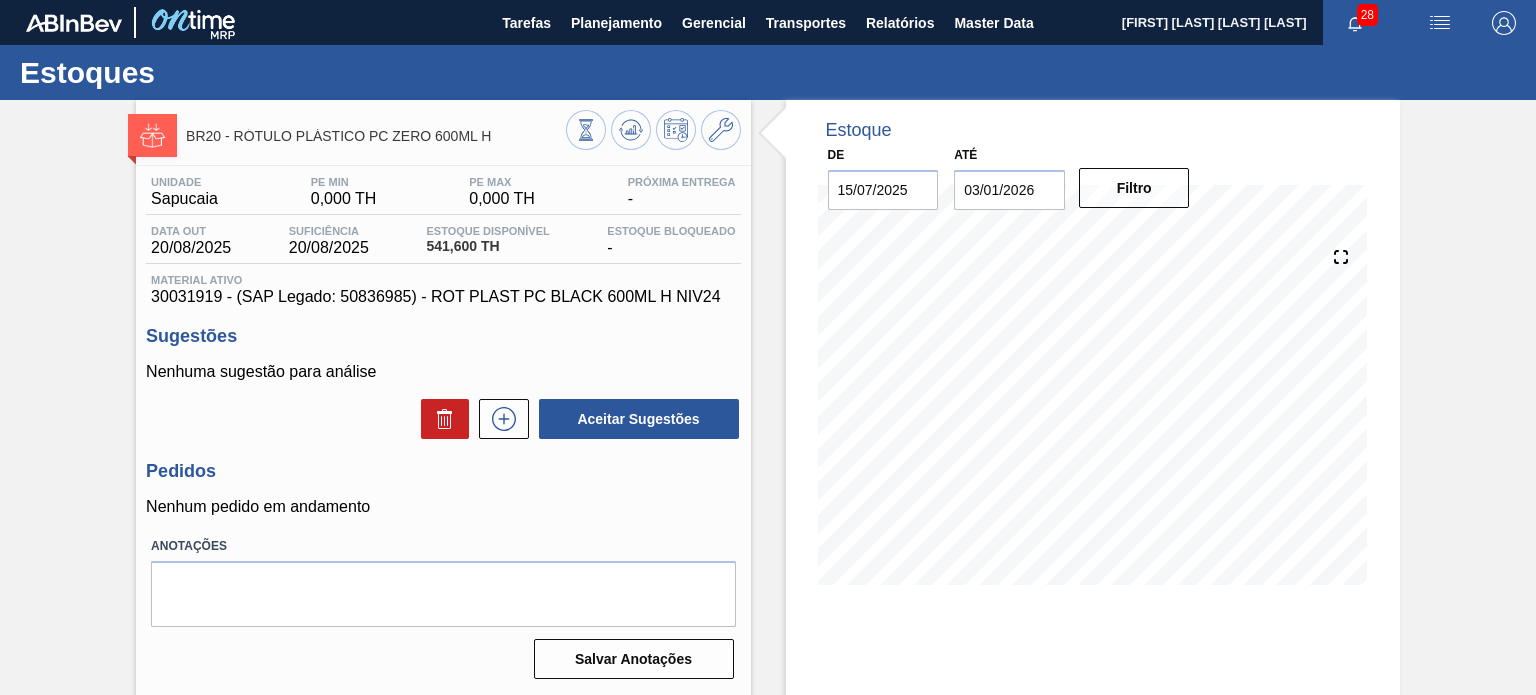 click 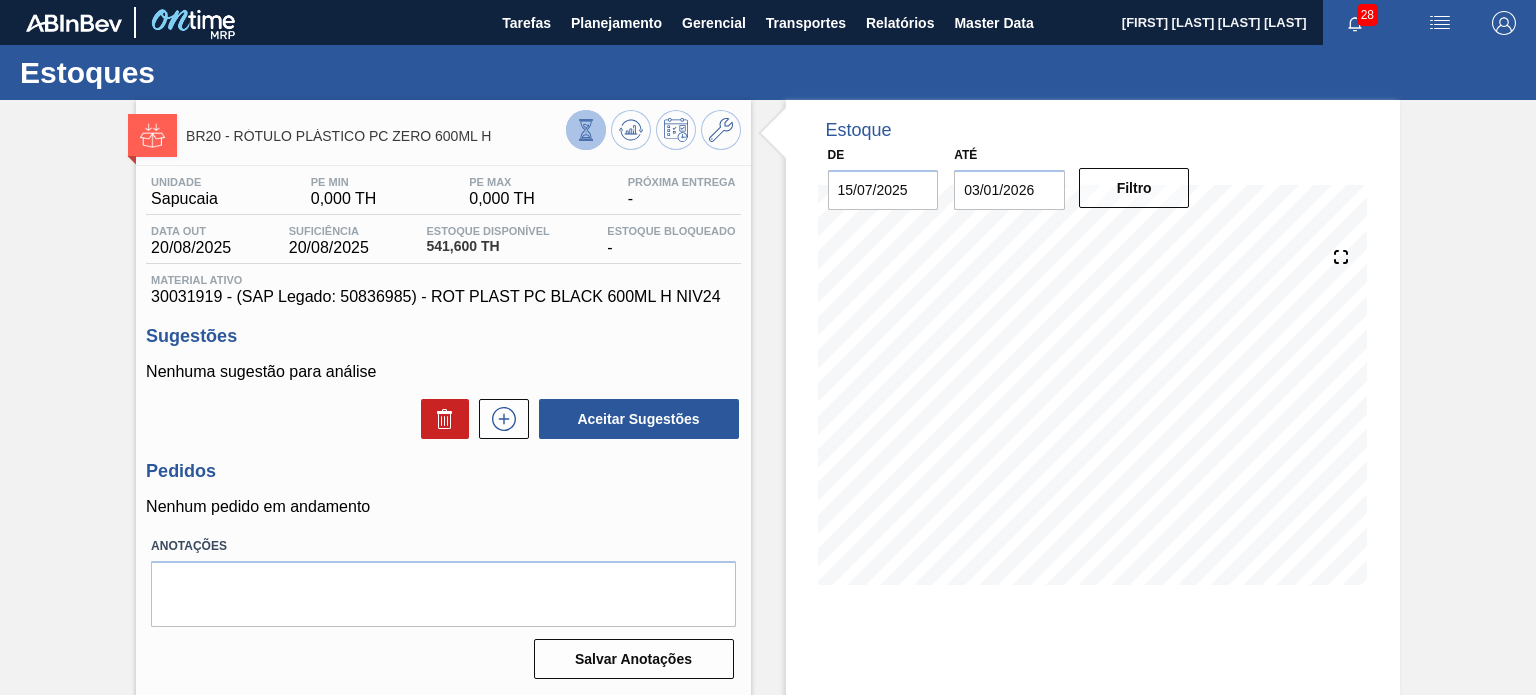 click 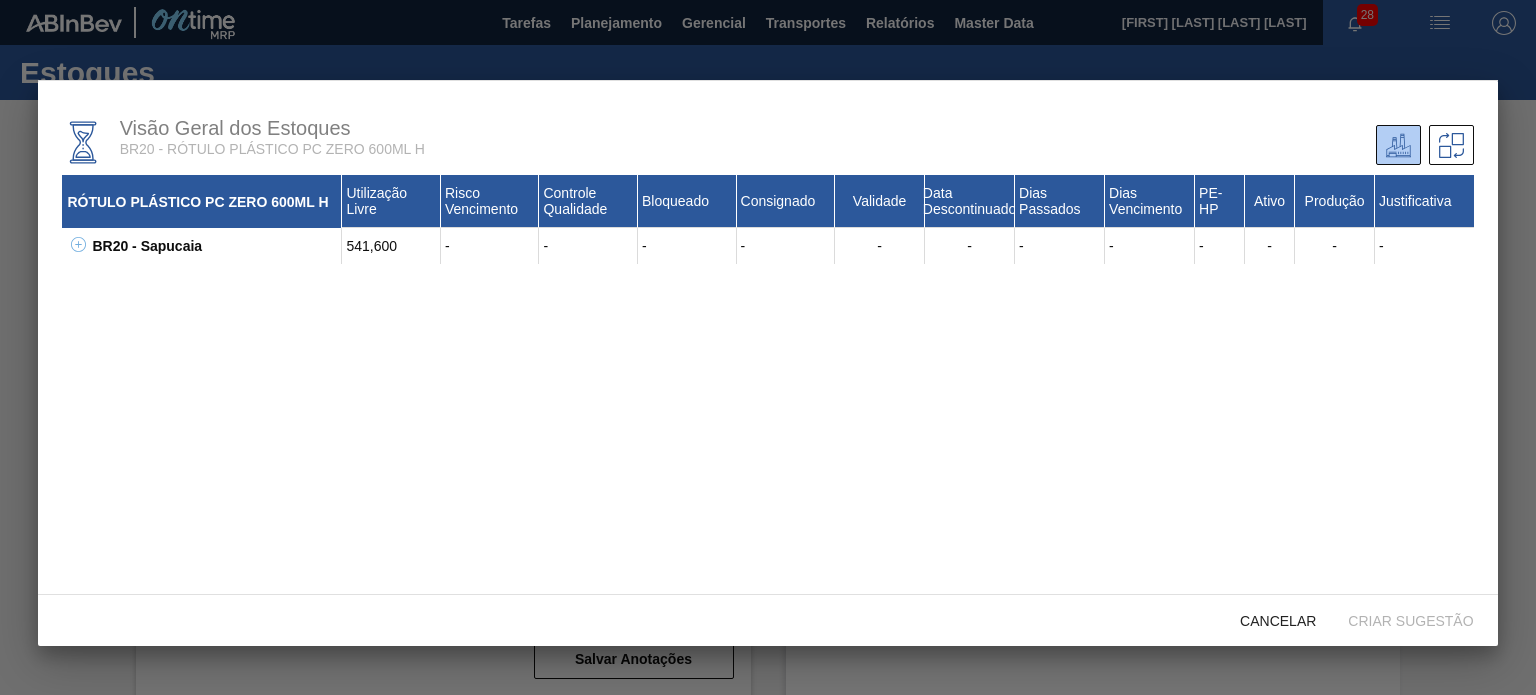 click on "BR20 - Sapucaia 541,600 - - - - - - - - - - - -" at bounding box center [780, 246] 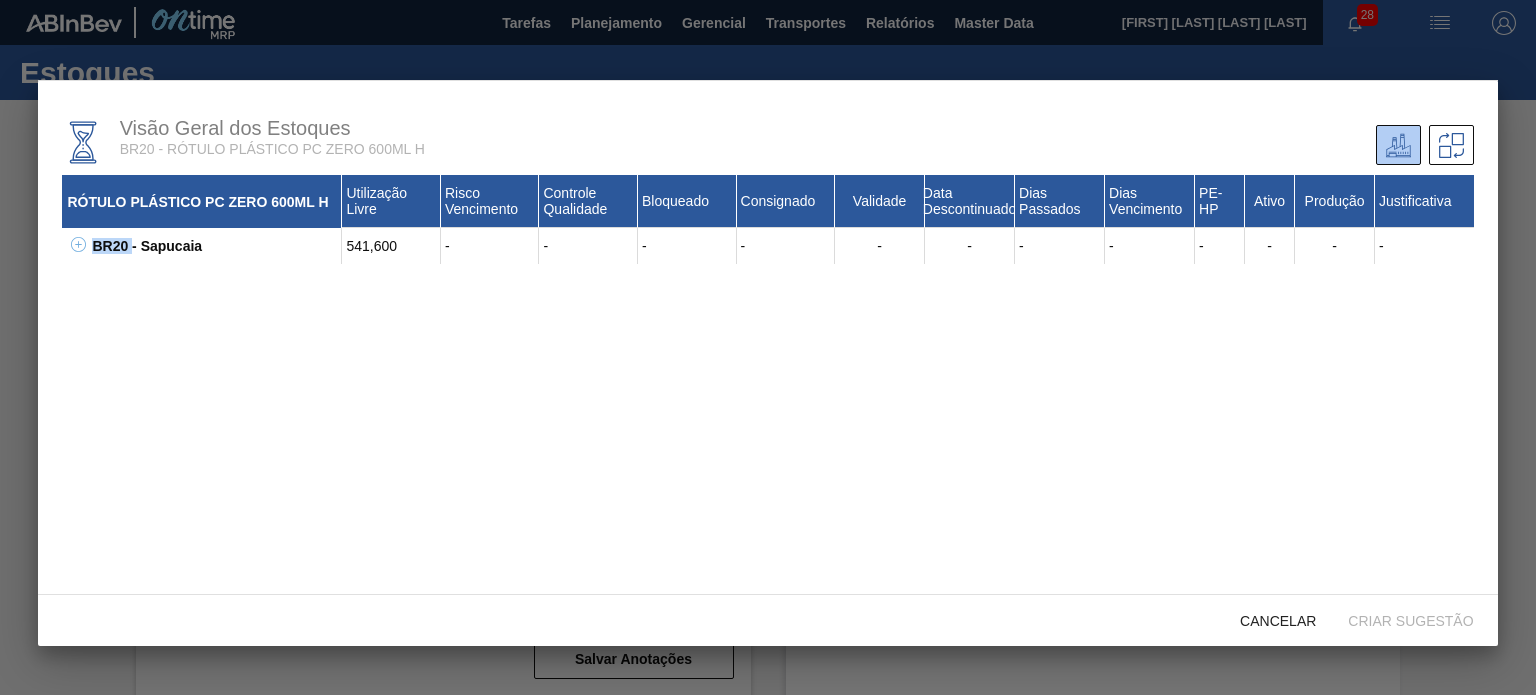 click on "BR20 - Sapucaia" at bounding box center [214, 246] 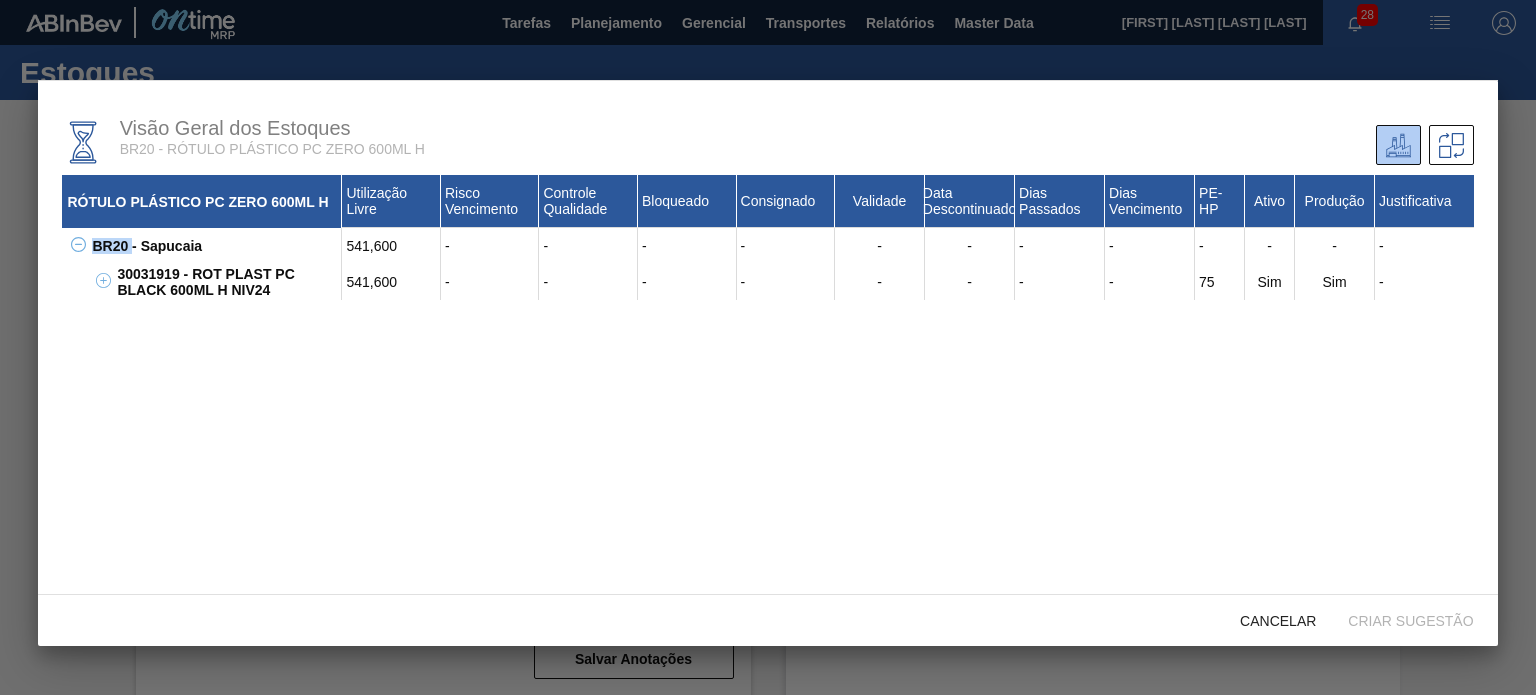 type 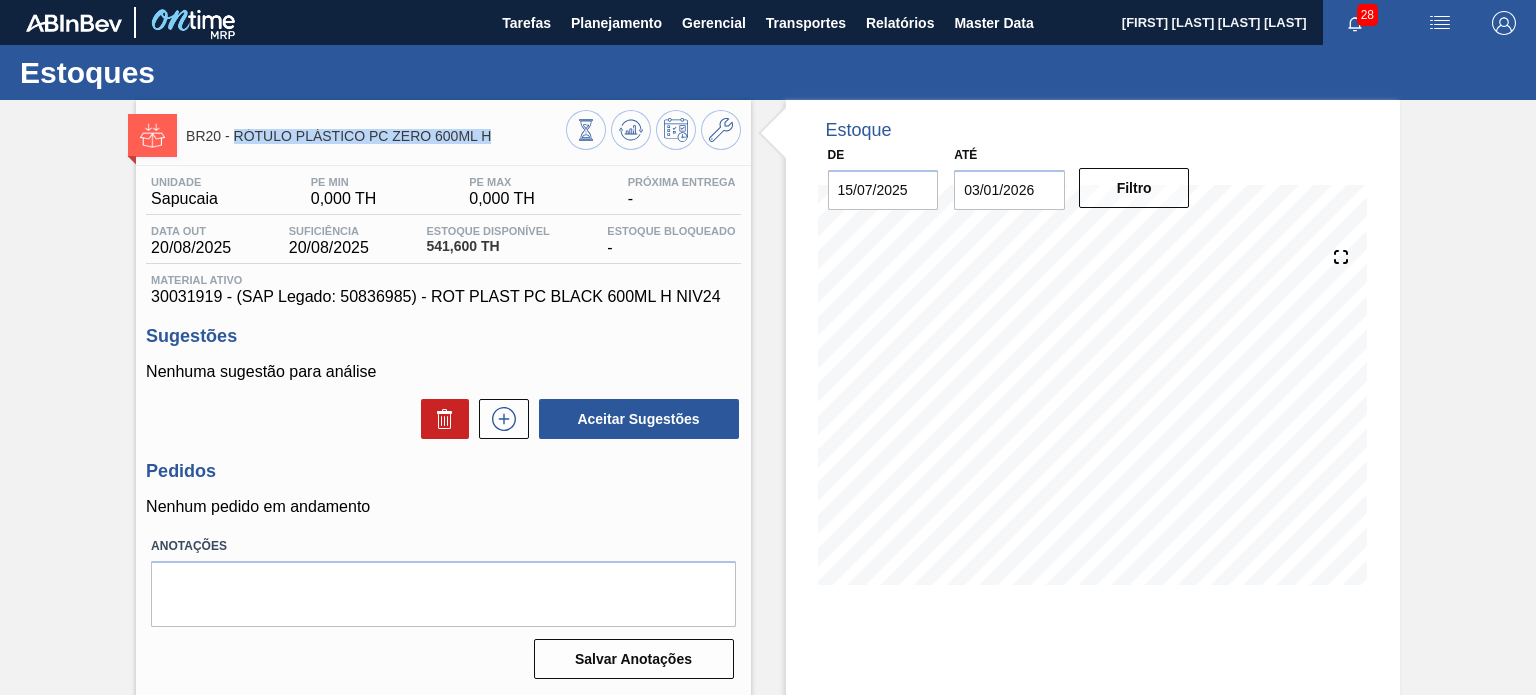 drag, startPoint x: 498, startPoint y: 140, endPoint x: 236, endPoint y: 151, distance: 262.2308 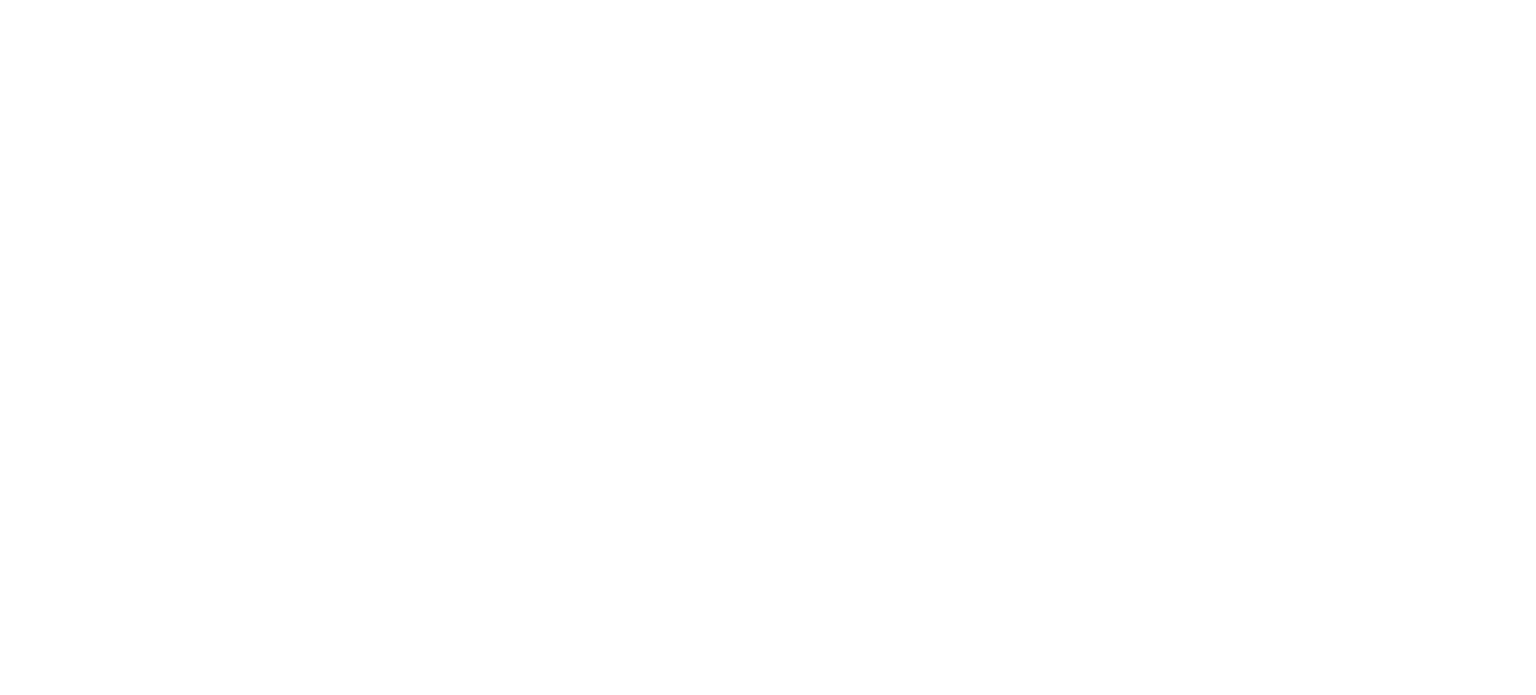 scroll, scrollTop: 0, scrollLeft: 0, axis: both 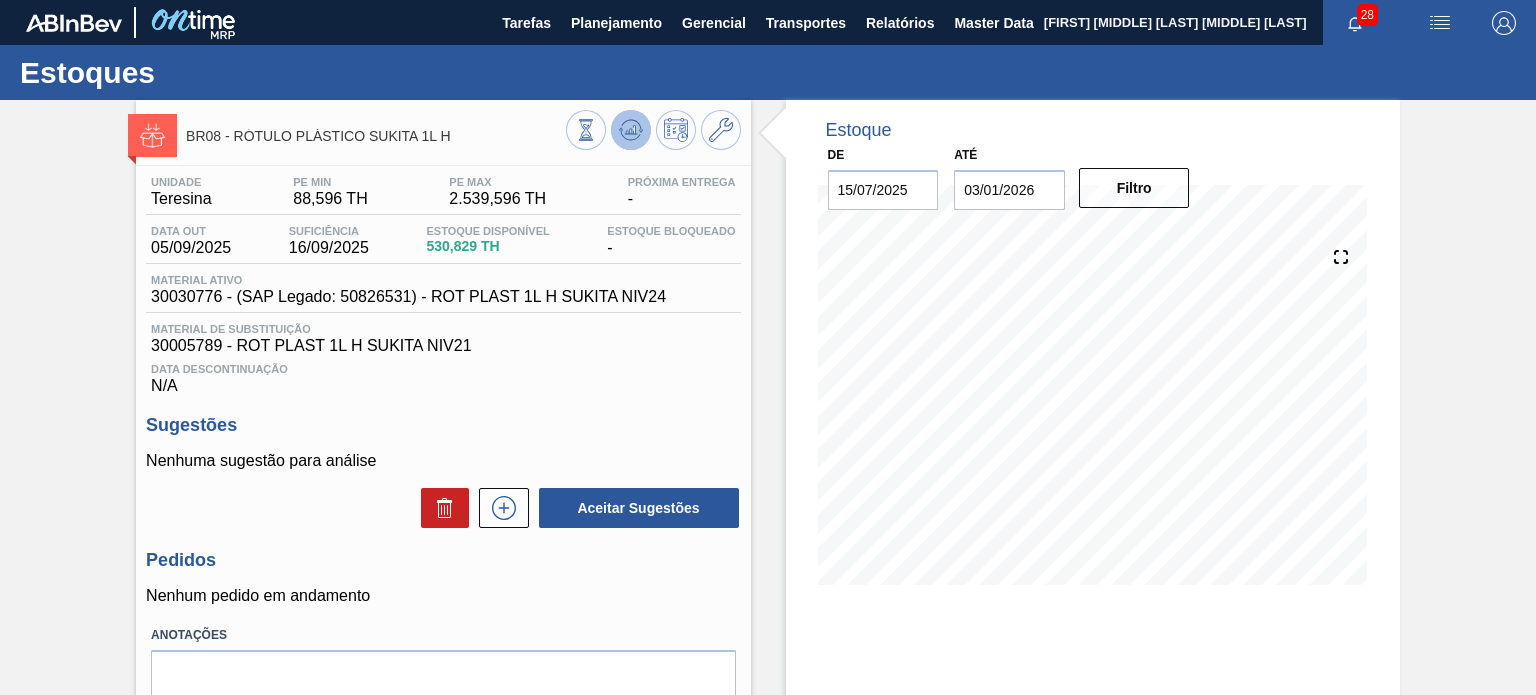 click at bounding box center (631, 130) 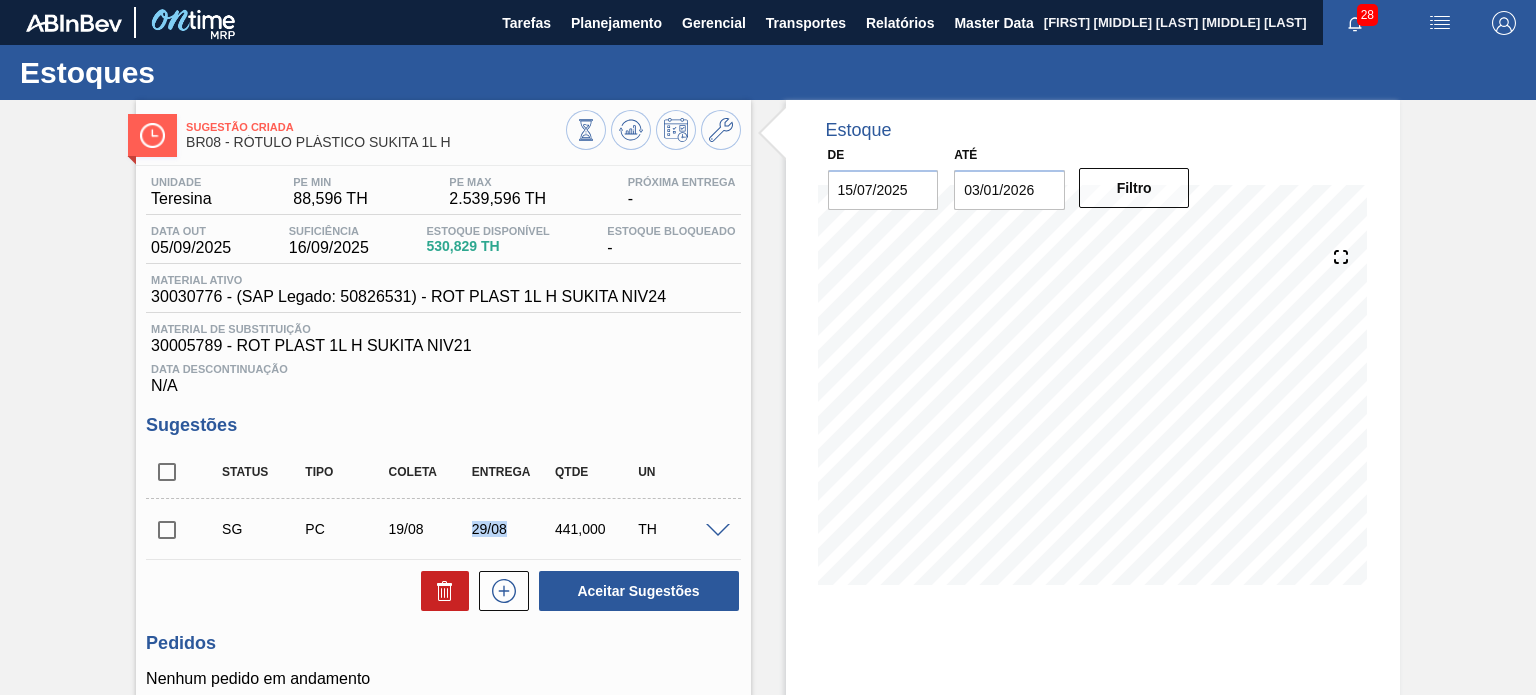 drag, startPoint x: 473, startPoint y: 526, endPoint x: 510, endPoint y: 527, distance: 37.01351 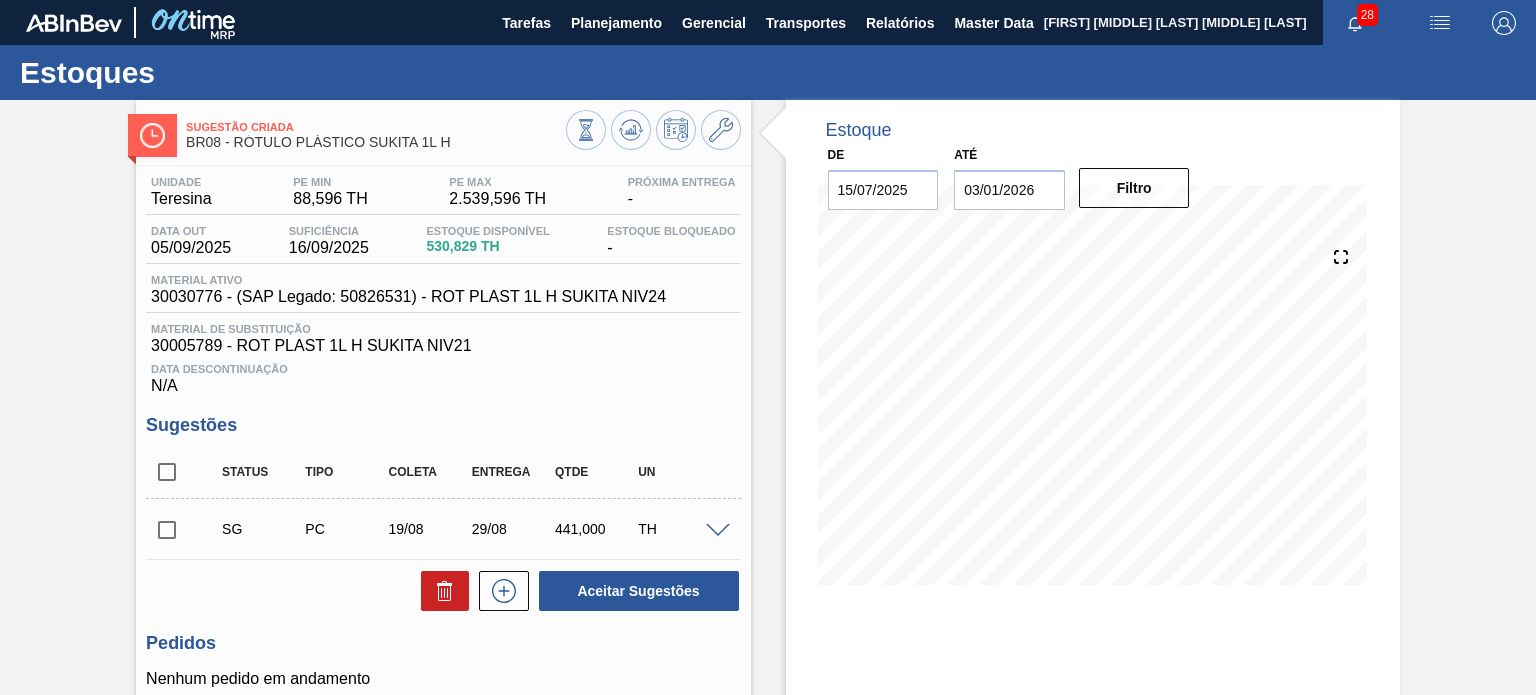 click on "29/08" at bounding box center (512, 529) 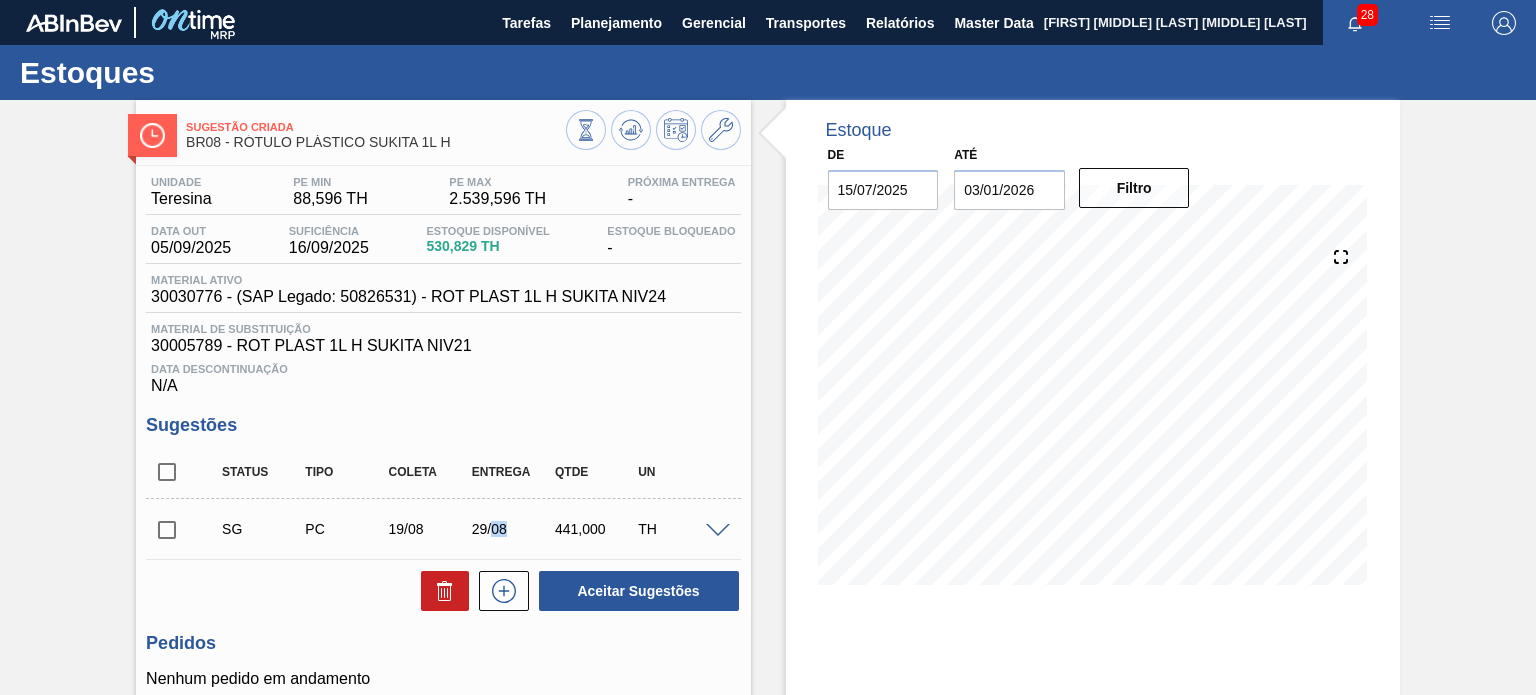 click on "29/08" at bounding box center [512, 529] 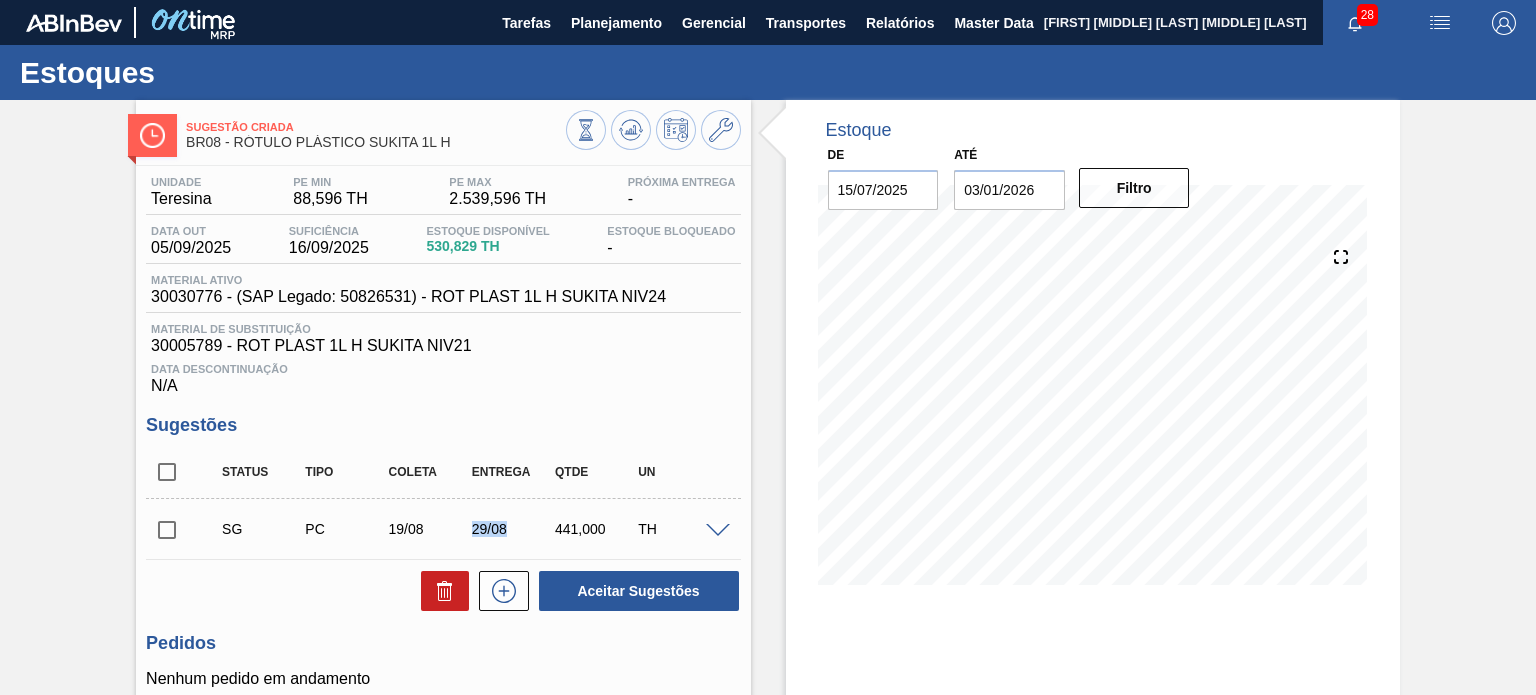 click on "29/08" at bounding box center (512, 529) 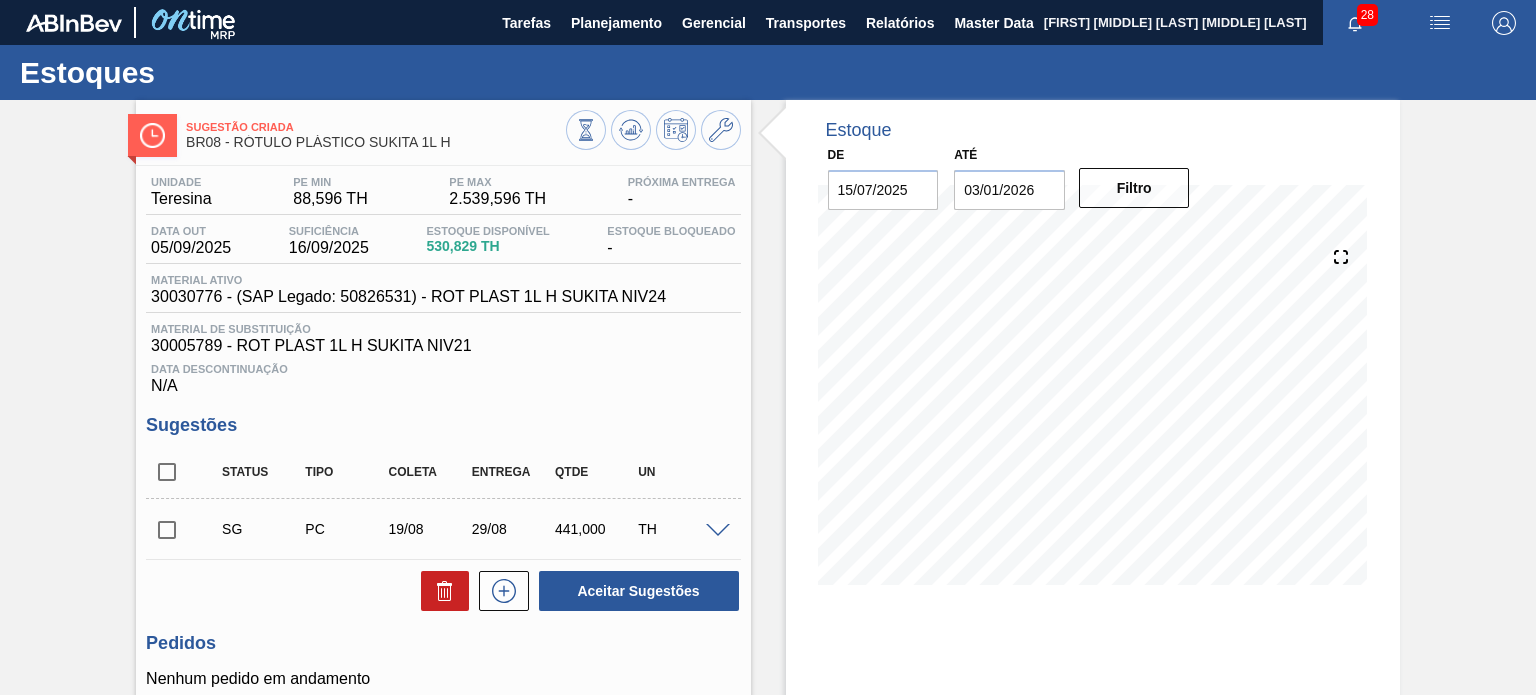 click on "Sugestão Criada BR08 - RÓTULO PLÁSTICO SUKITA 1L H   Unidade Teresina PE MIN 88,596   TH PE MAX 2.539,596   TH Próxima Entrega - Data out 05/09/2025 Suficiência 16/09/2025 Estoque Disponível 530,829 TH Estoque Bloqueado - Material ativo 30030776 - (SAP Legado: 50826531) - ROT PLAST 1L H SUKITA NIV24 Material de Substituição 30005789 - ROT PLAST 1L H SUKITA NIV21 Data Descontinuação N/A   Sugestões   Status Tipo Coleta Entrega Qtde UN SG PC 19/08 29/08 441,000 TH Material 30030776 - ROT PLAST 1L H SUKITA NIV24 Origem Xadrez Transferência Unidades Fornecedor A - 367563 - CONVERPLAST - GUARULHOS (SP) Coleta 19/08/2025 Entrega 29/08/2025 Hora Entrega Incoterm FOB Tipo de pedido Tam lote 441,000 Quantidade 1 Carros 0,176 Total 441 Doca N/A Linha de Produção Comentário Observações Aceitar Sugestões Pedidos Nenhum pedido em andamento Anotações Salvar Anotações Estoque De 15/07/2025 Até 03/01/2026 Filtro 31/07 Projeção de Estoque 288.829 Nec.SAP 0 Política Objetiva 578.796 Sugestões 0" at bounding box center (768, 484) 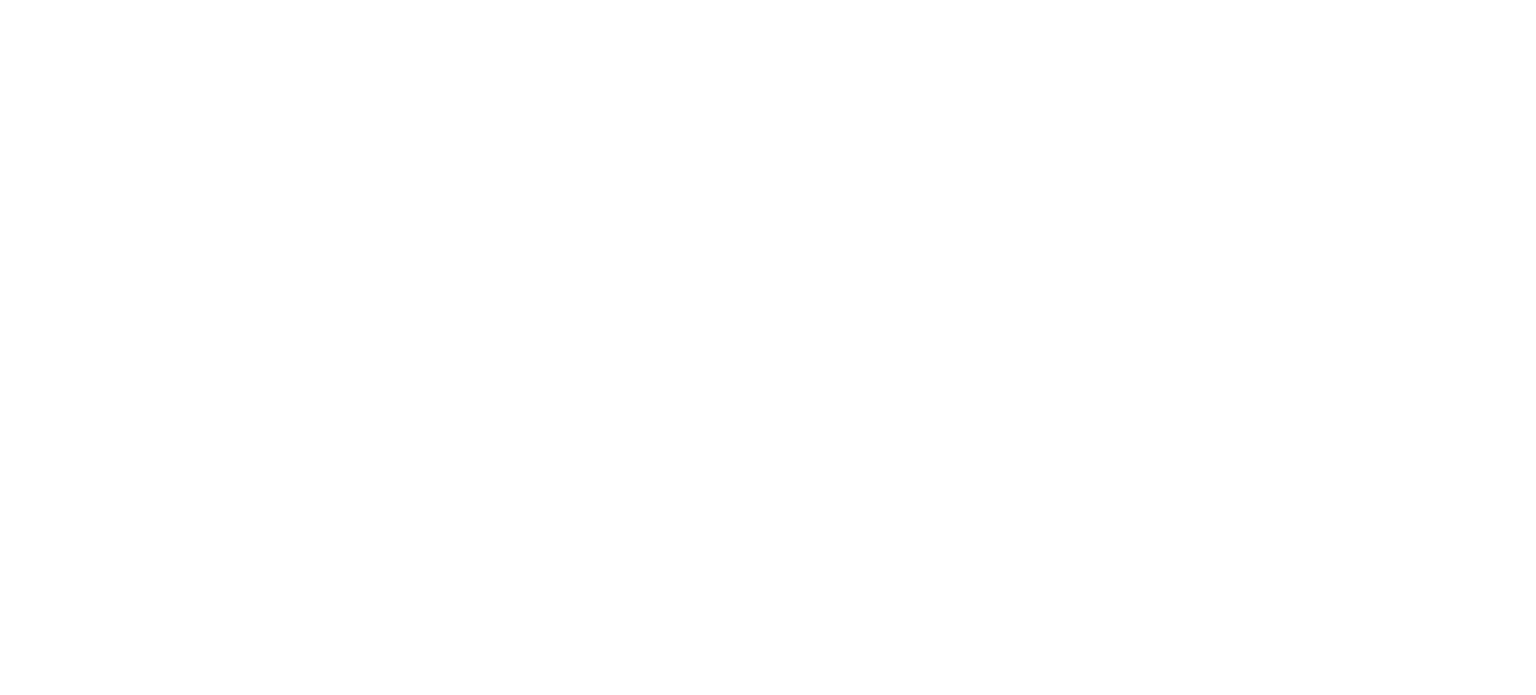 scroll, scrollTop: 0, scrollLeft: 0, axis: both 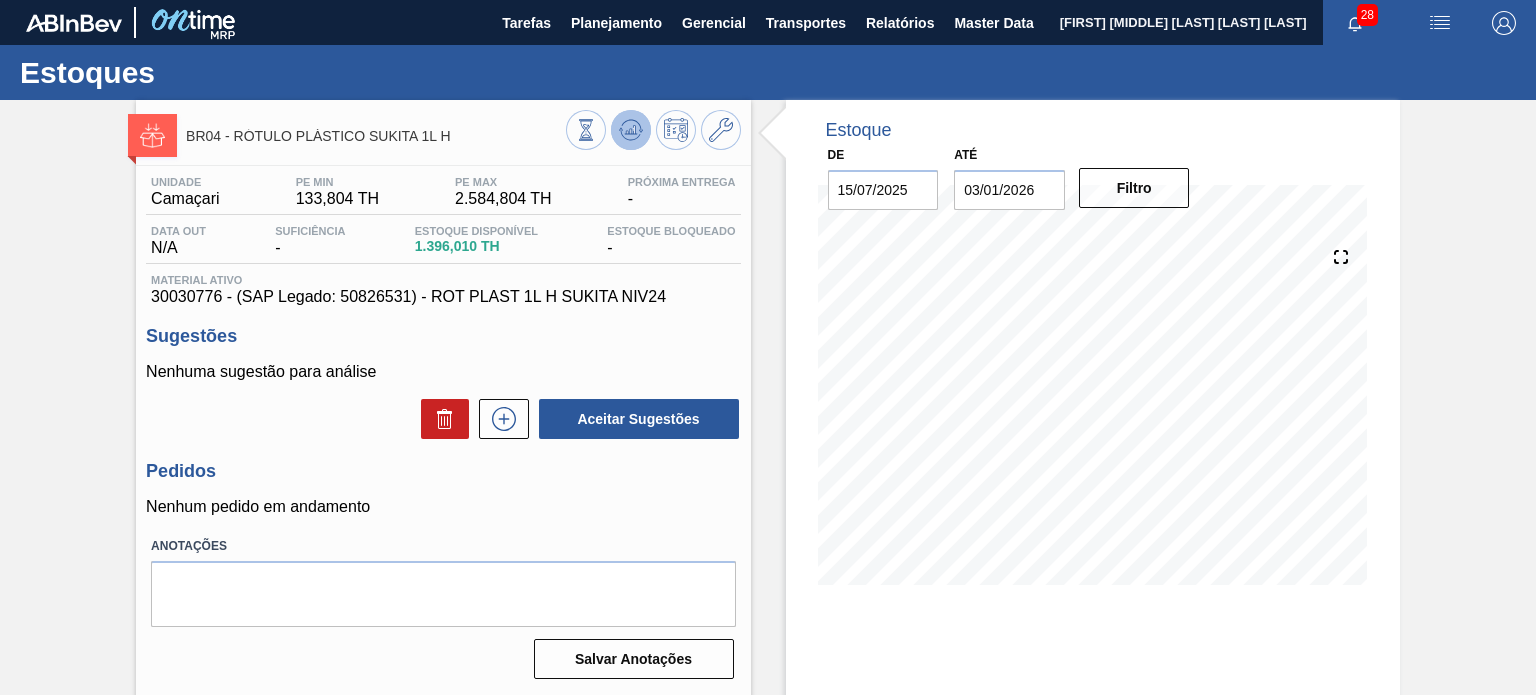 click 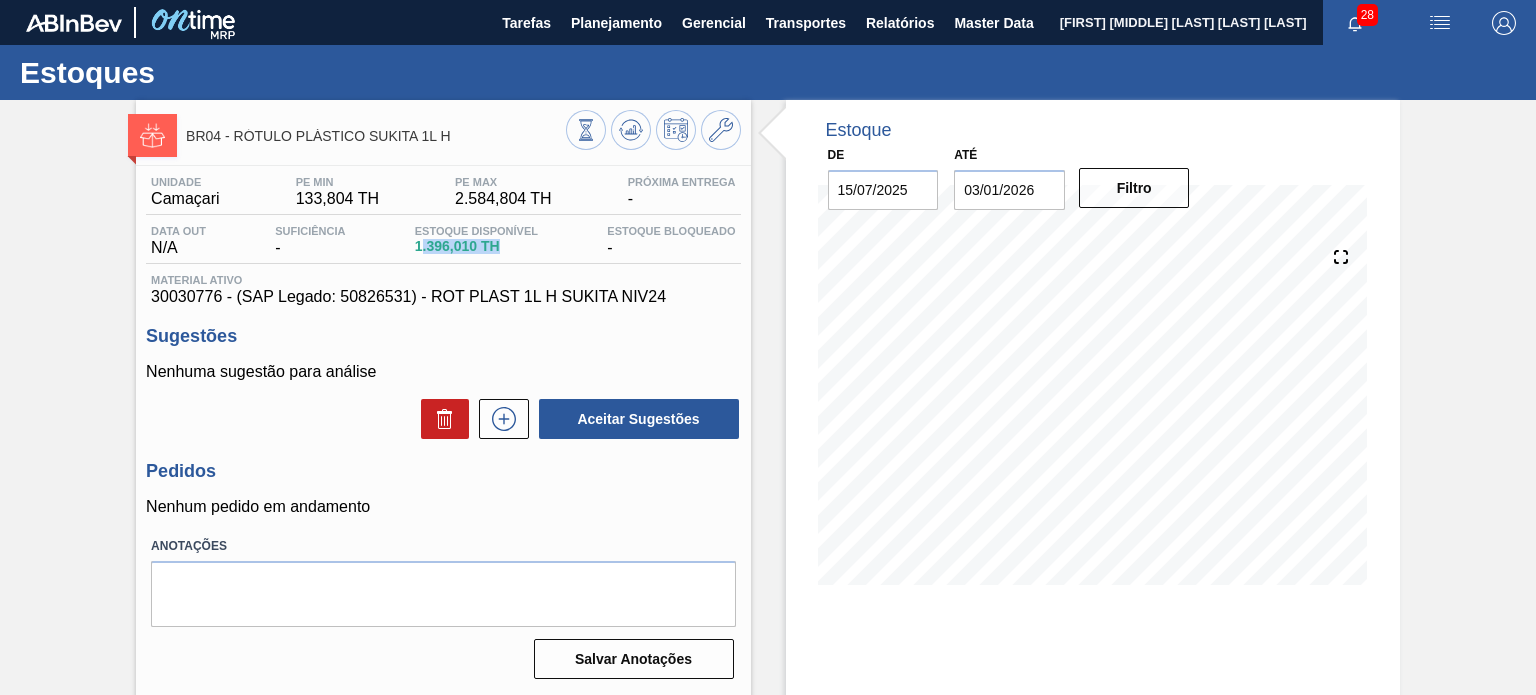drag, startPoint x: 420, startPoint y: 245, endPoint x: 530, endPoint y: 244, distance: 110.00455 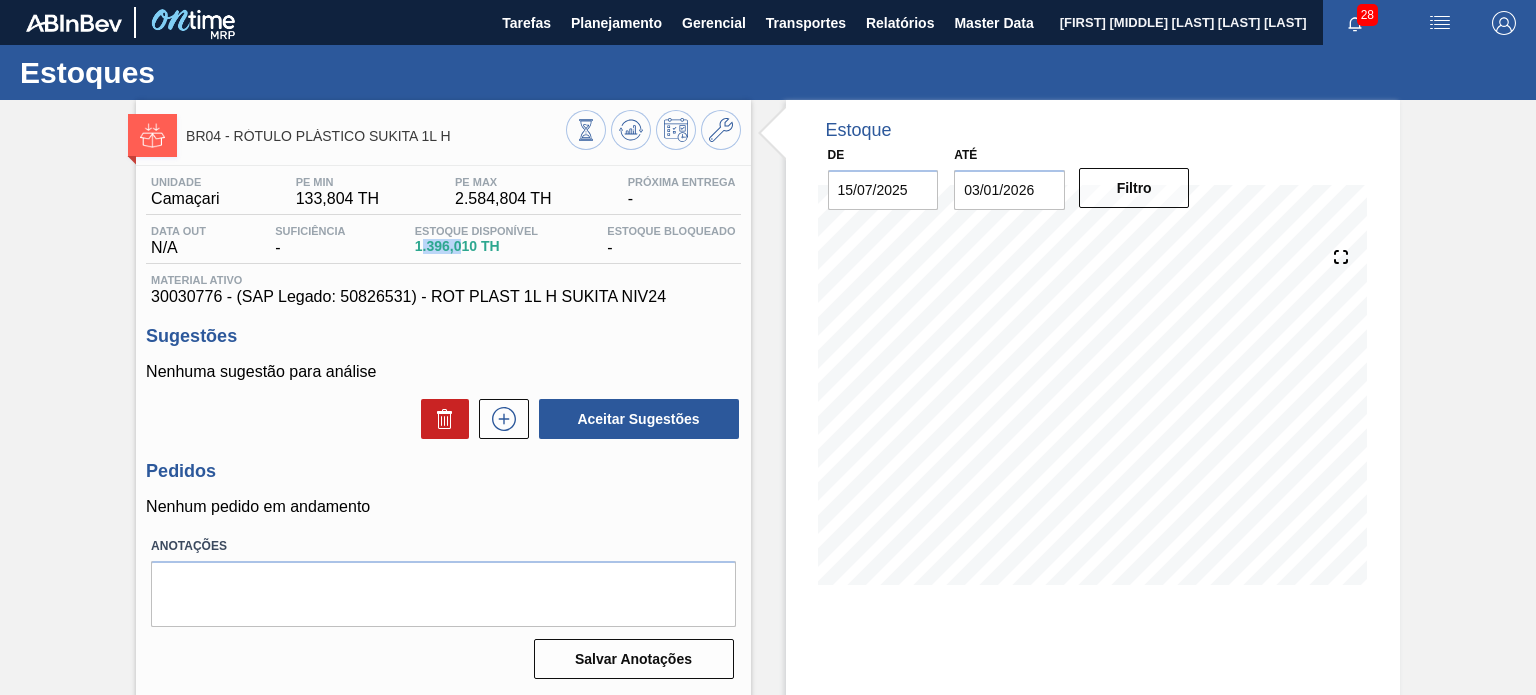 drag, startPoint x: 454, startPoint y: 243, endPoint x: 456, endPoint y: 214, distance: 29.068884 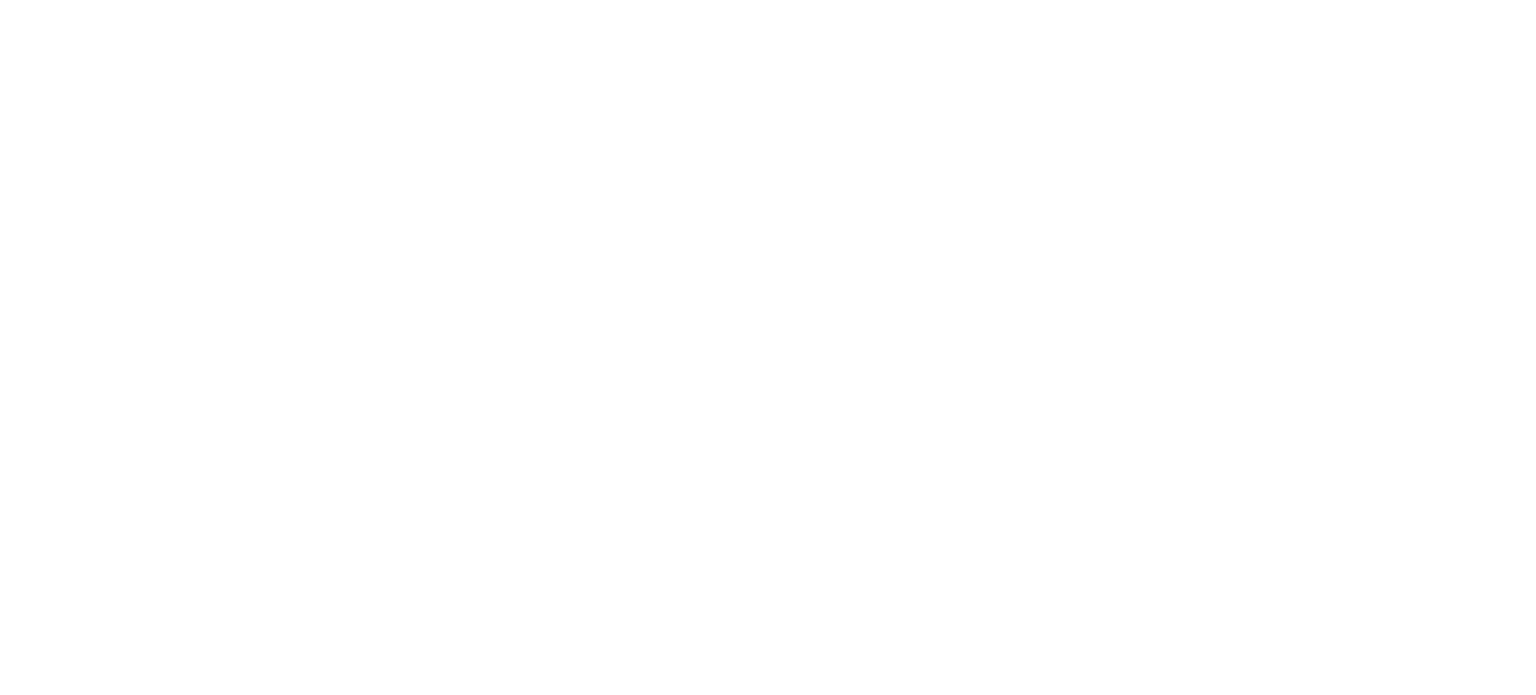 scroll, scrollTop: 0, scrollLeft: 0, axis: both 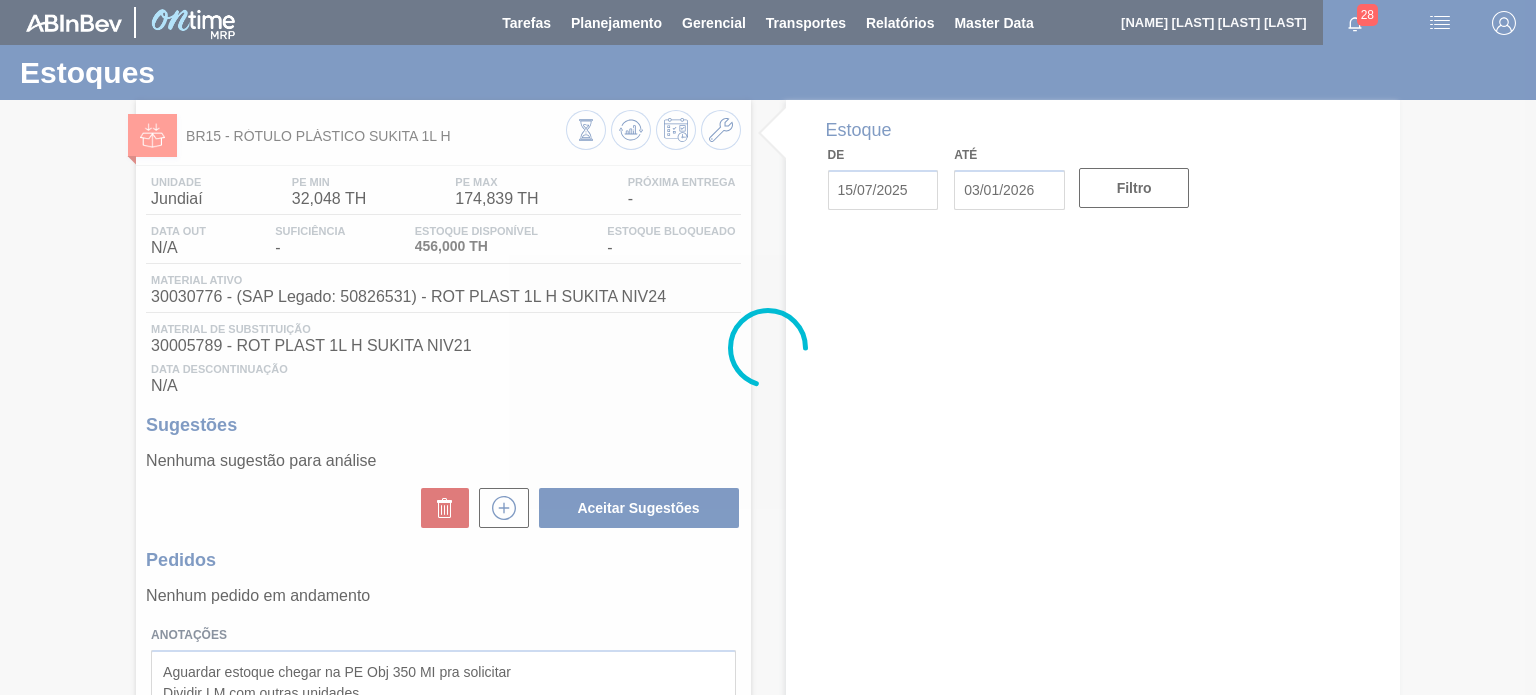 click at bounding box center (768, 347) 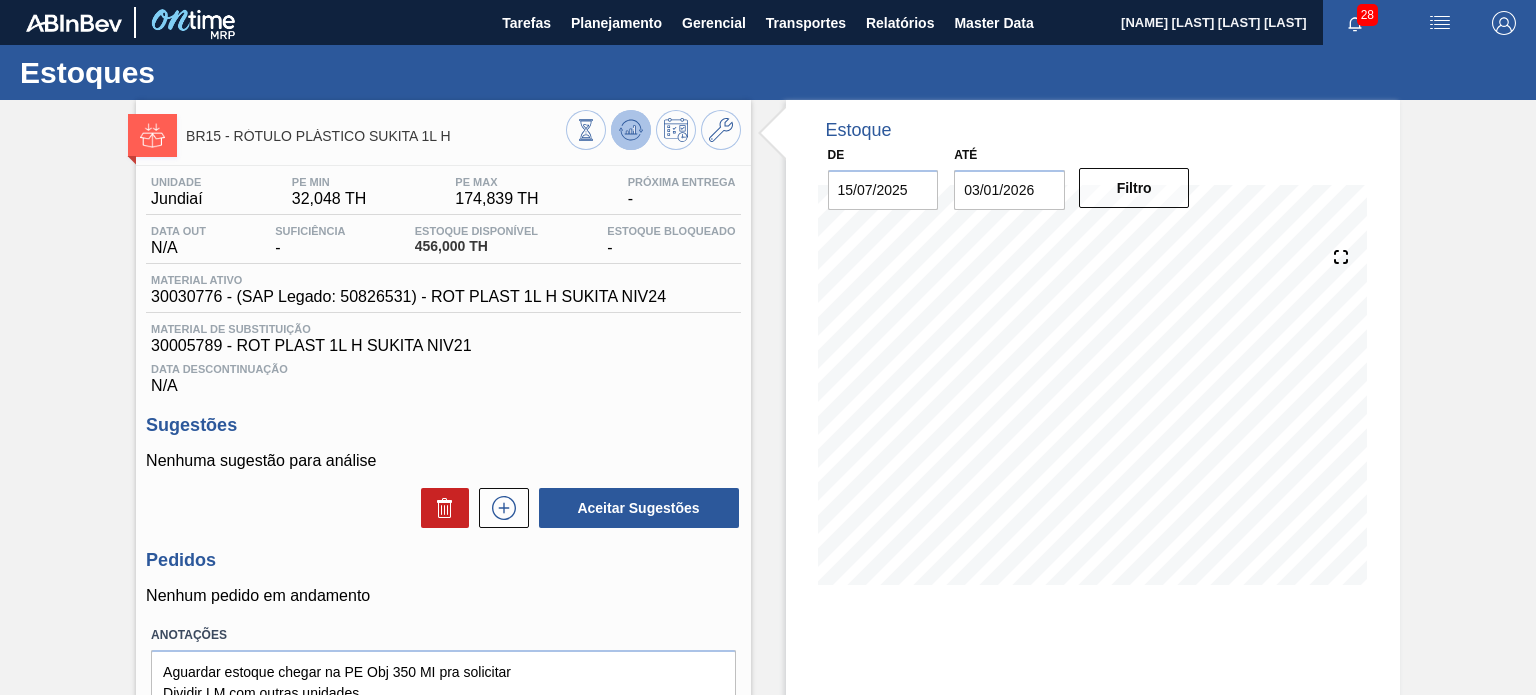 click 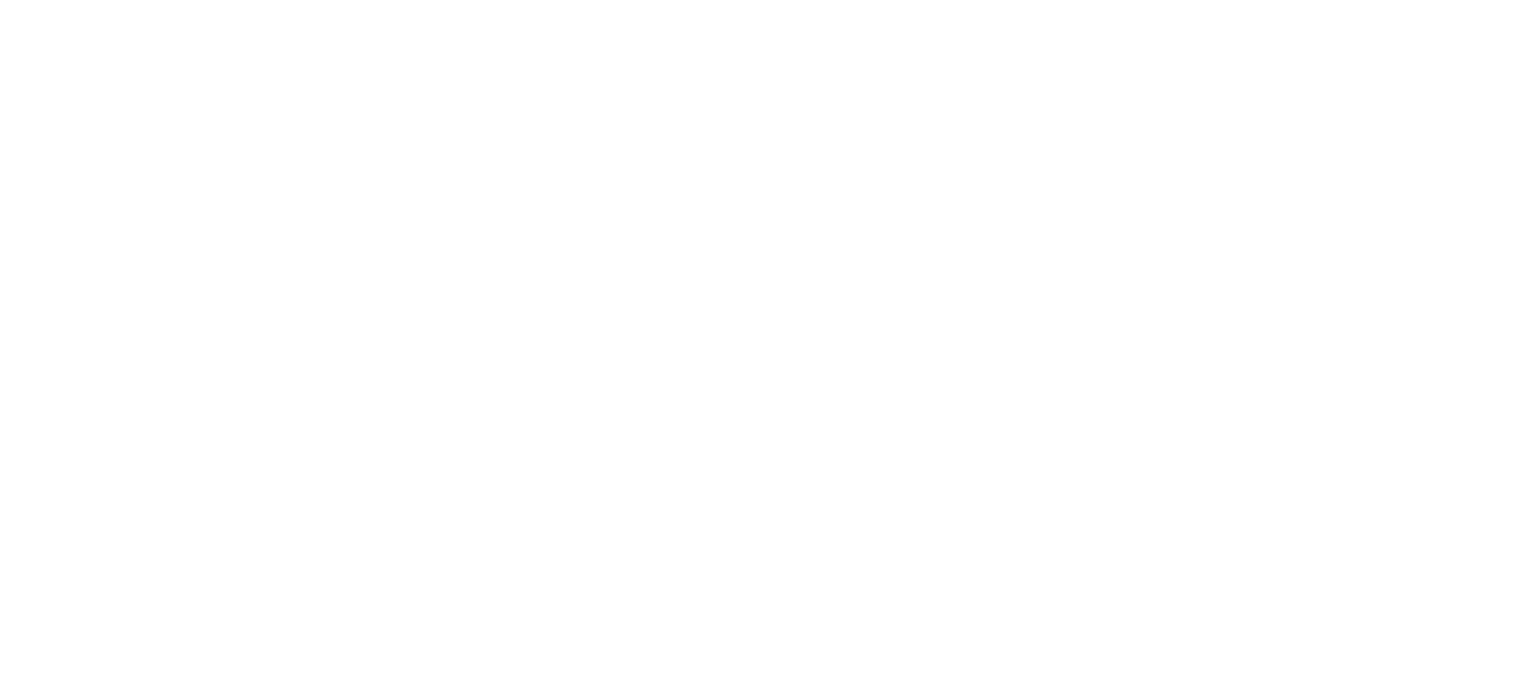 scroll, scrollTop: 0, scrollLeft: 0, axis: both 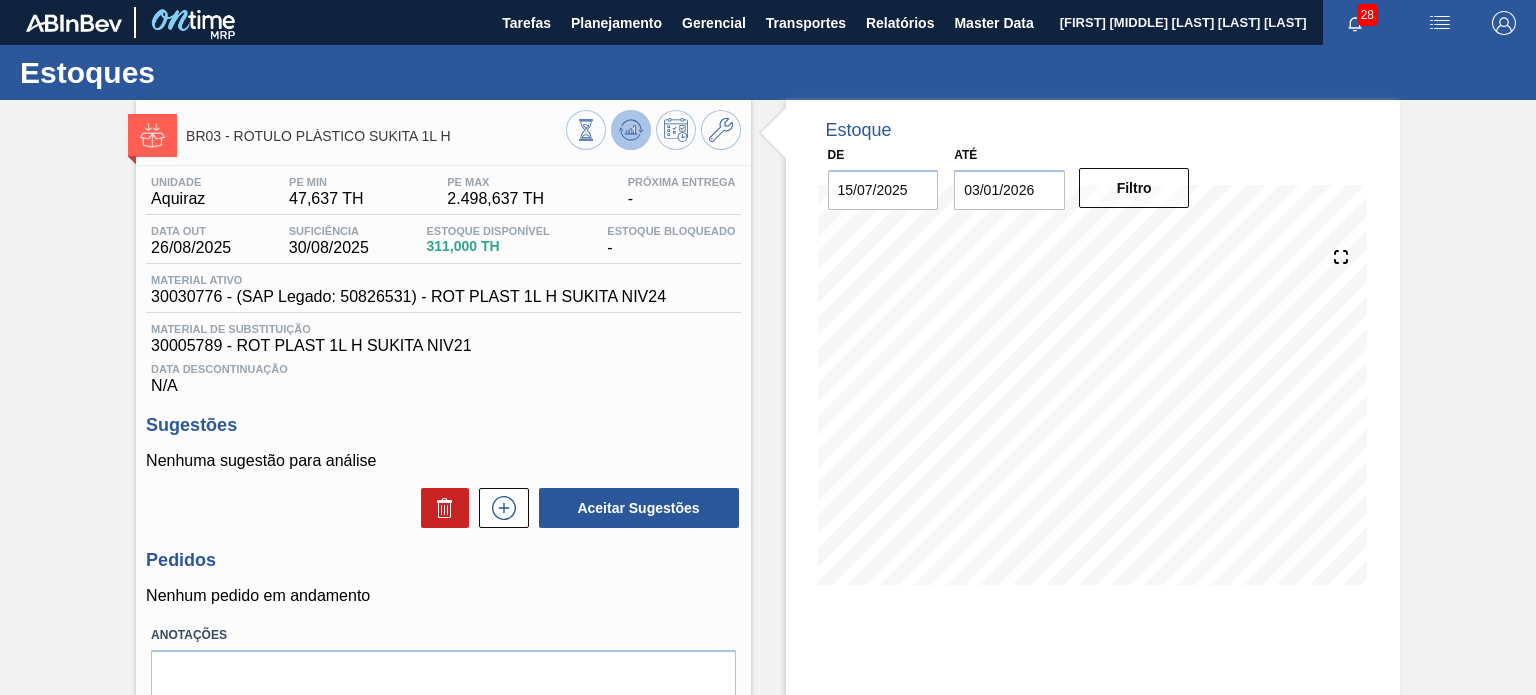 click 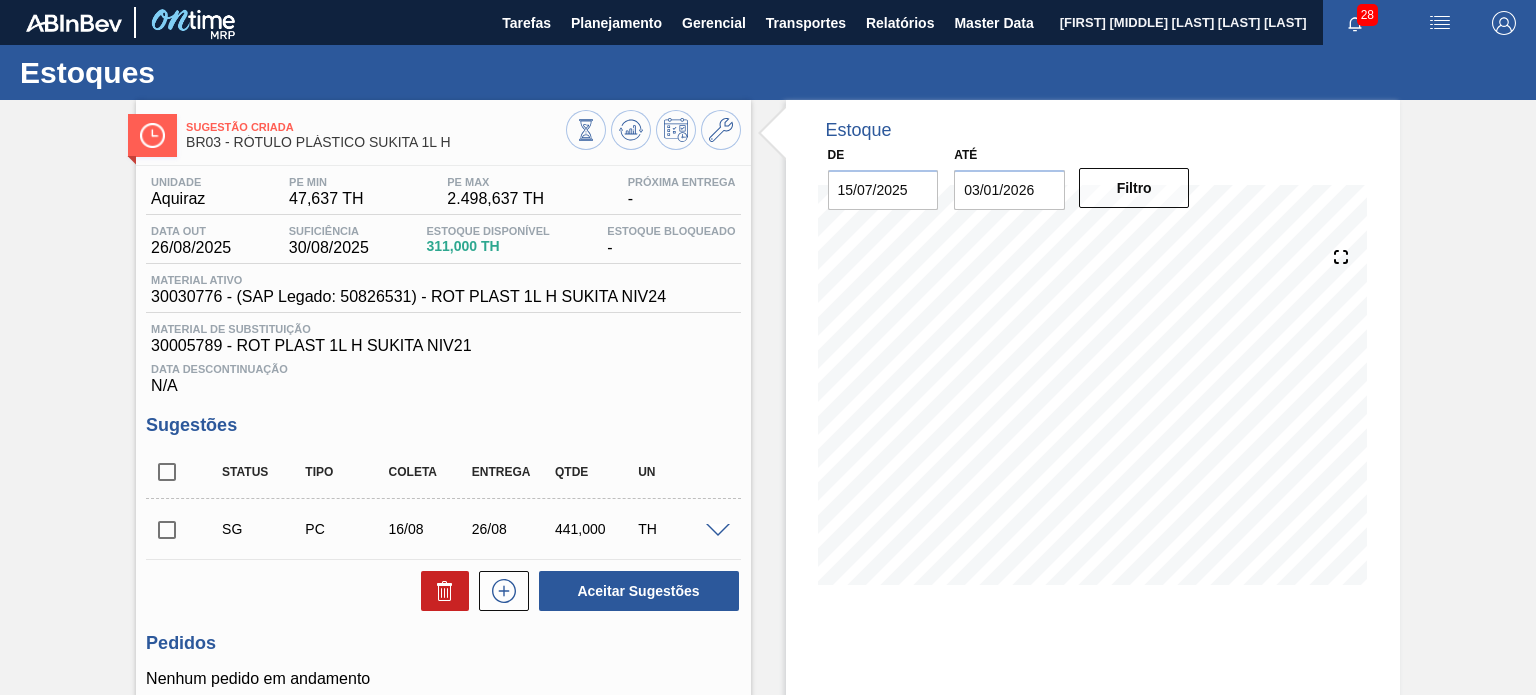 type 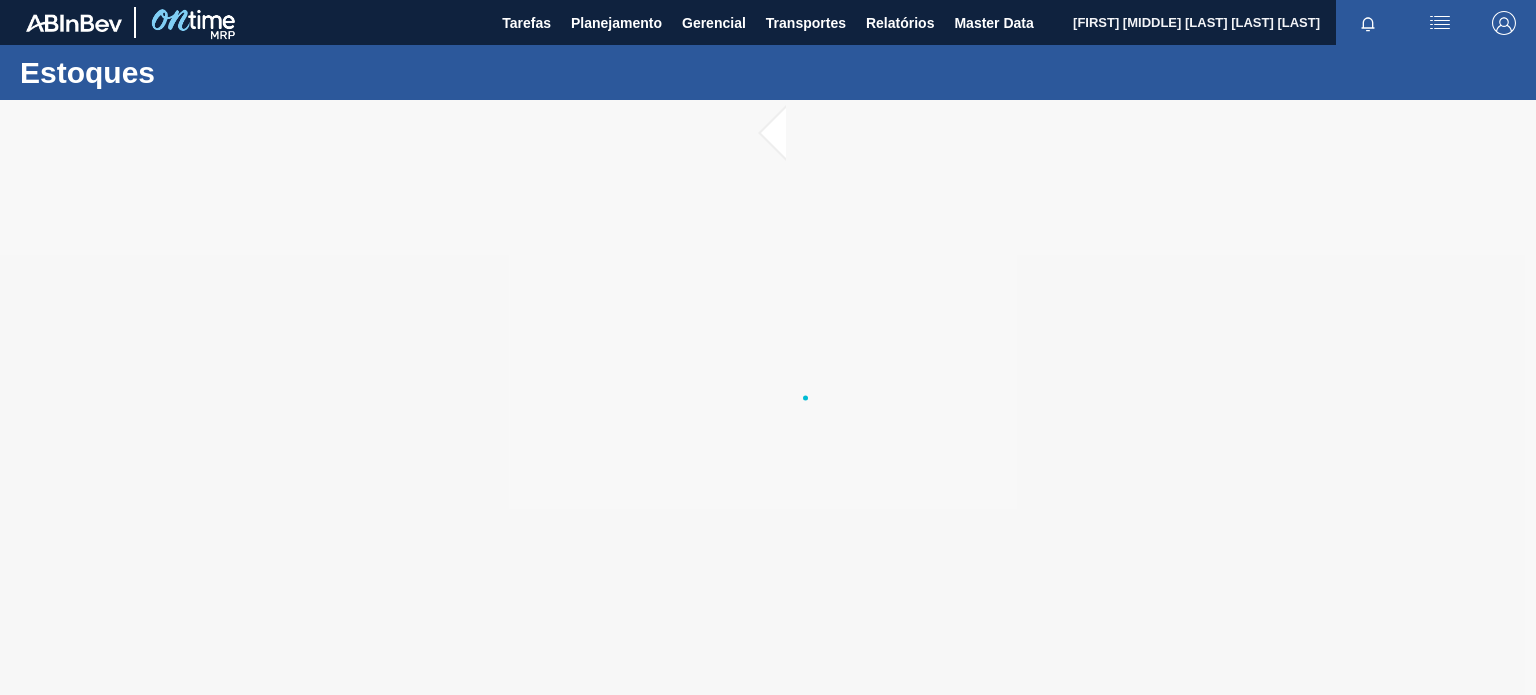 scroll, scrollTop: 0, scrollLeft: 0, axis: both 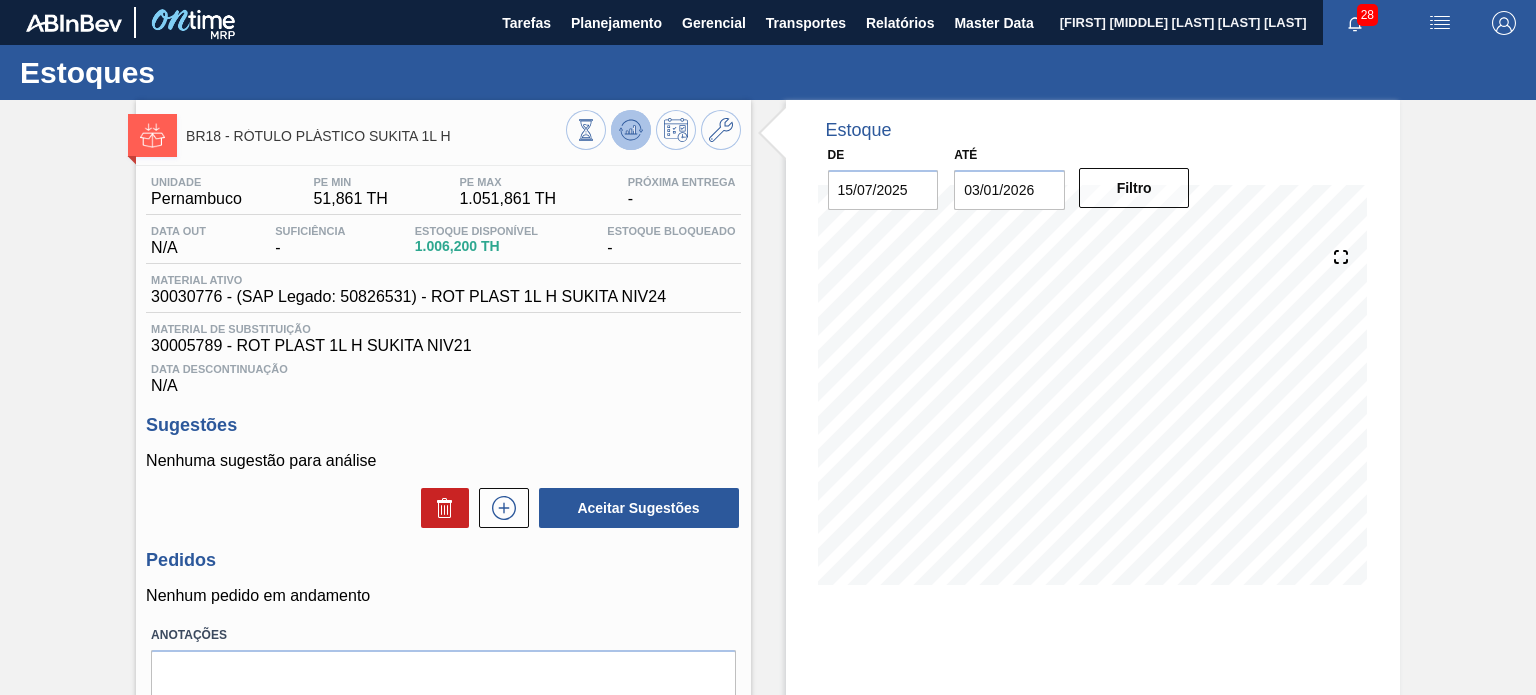 click 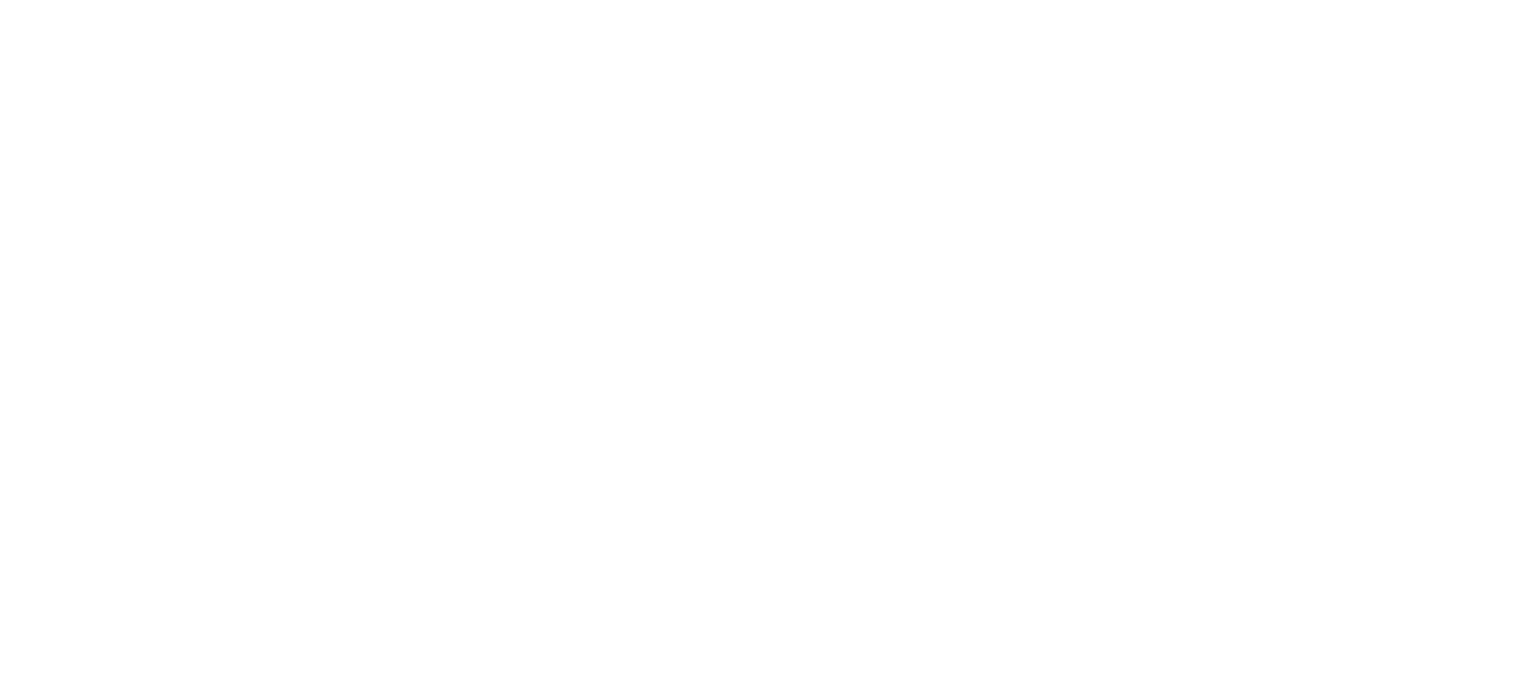 scroll, scrollTop: 0, scrollLeft: 0, axis: both 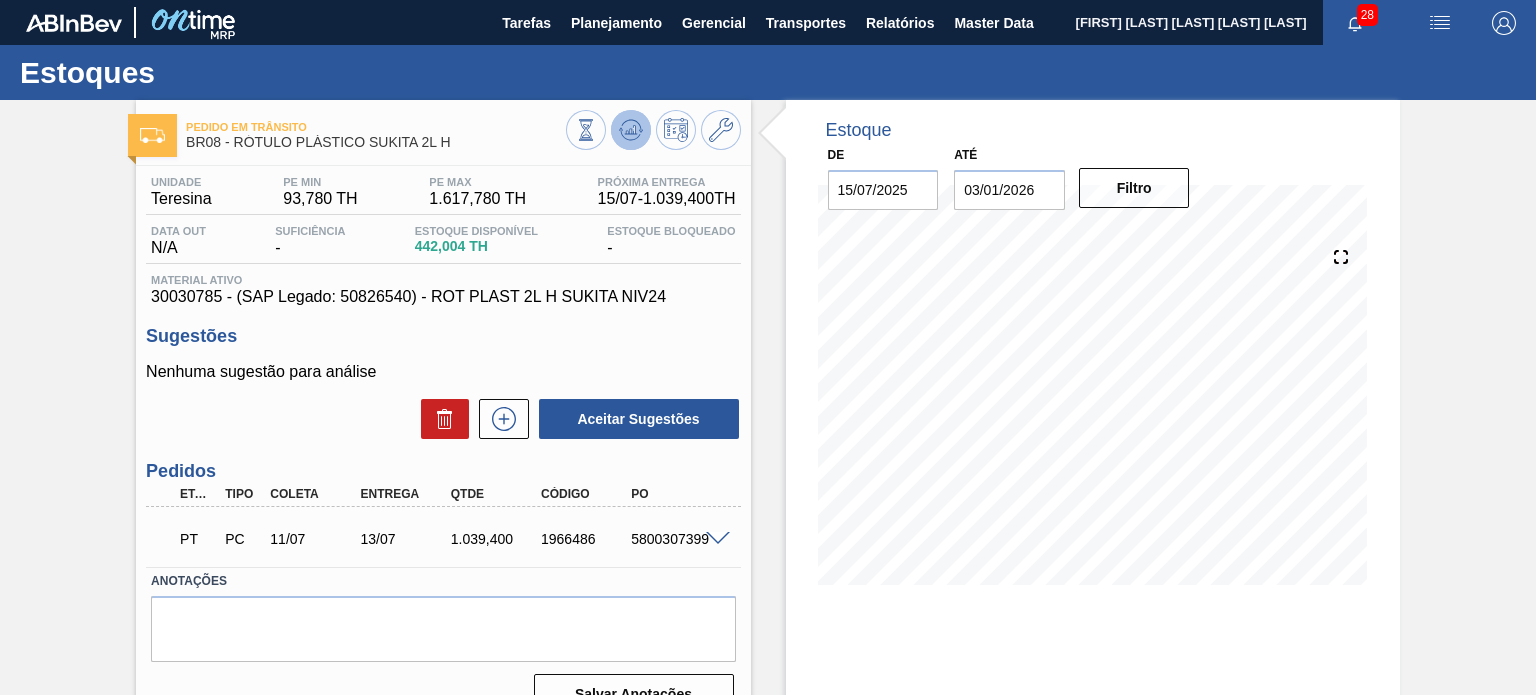 click 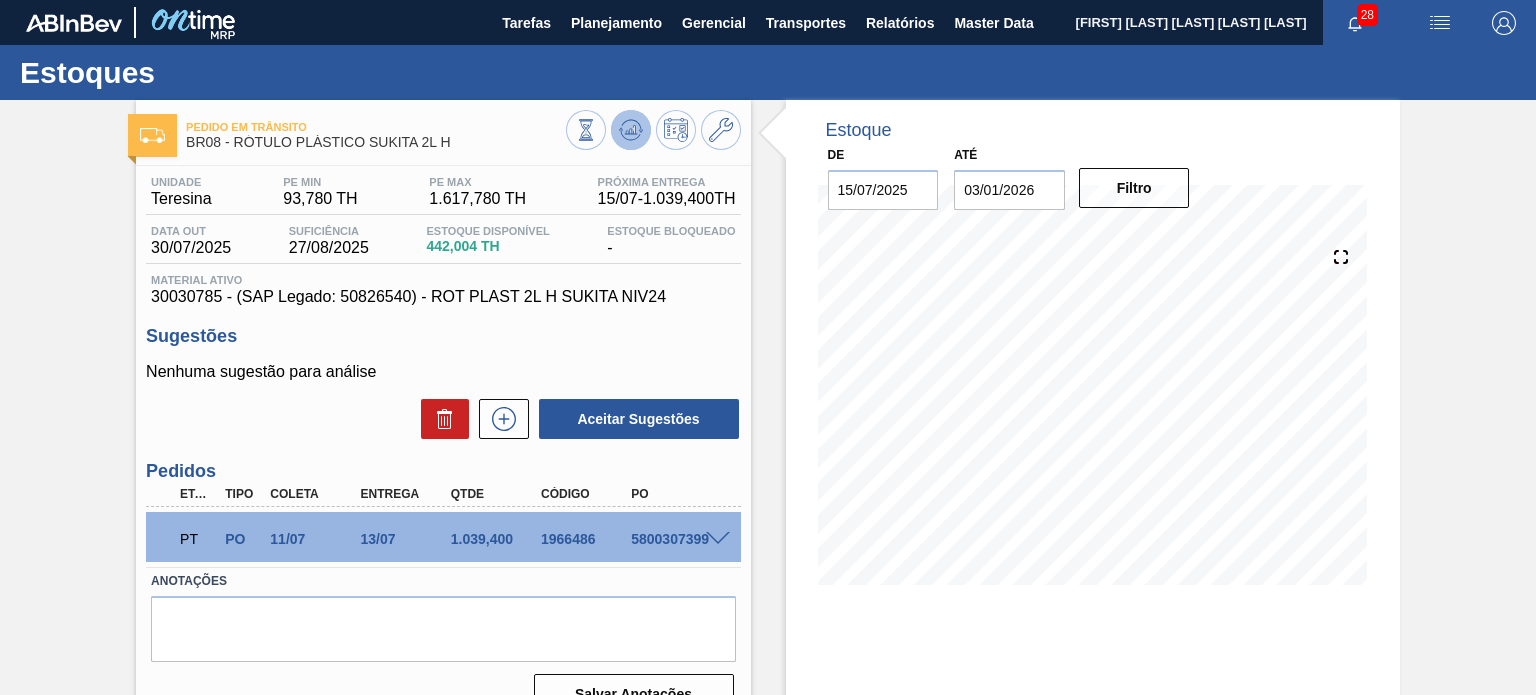 click 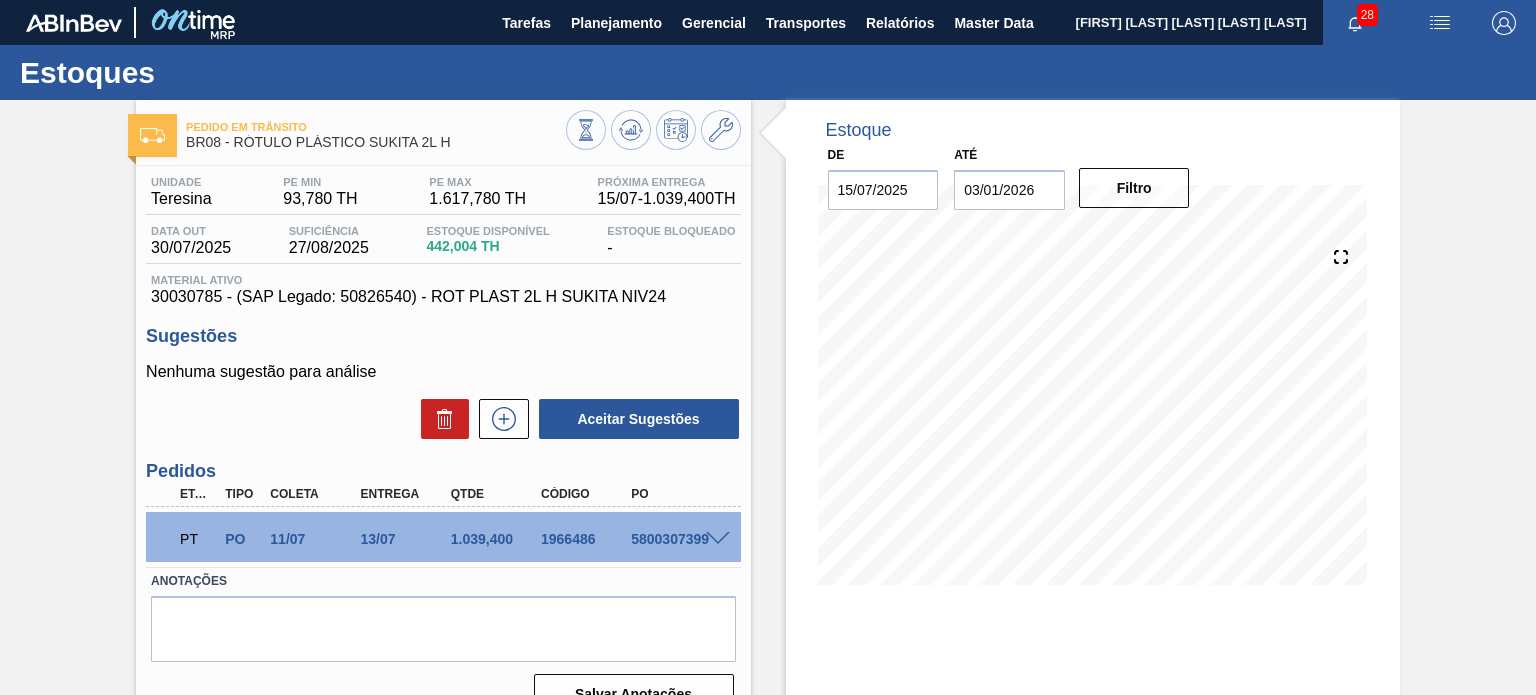 click on "1966486" at bounding box center [585, 539] 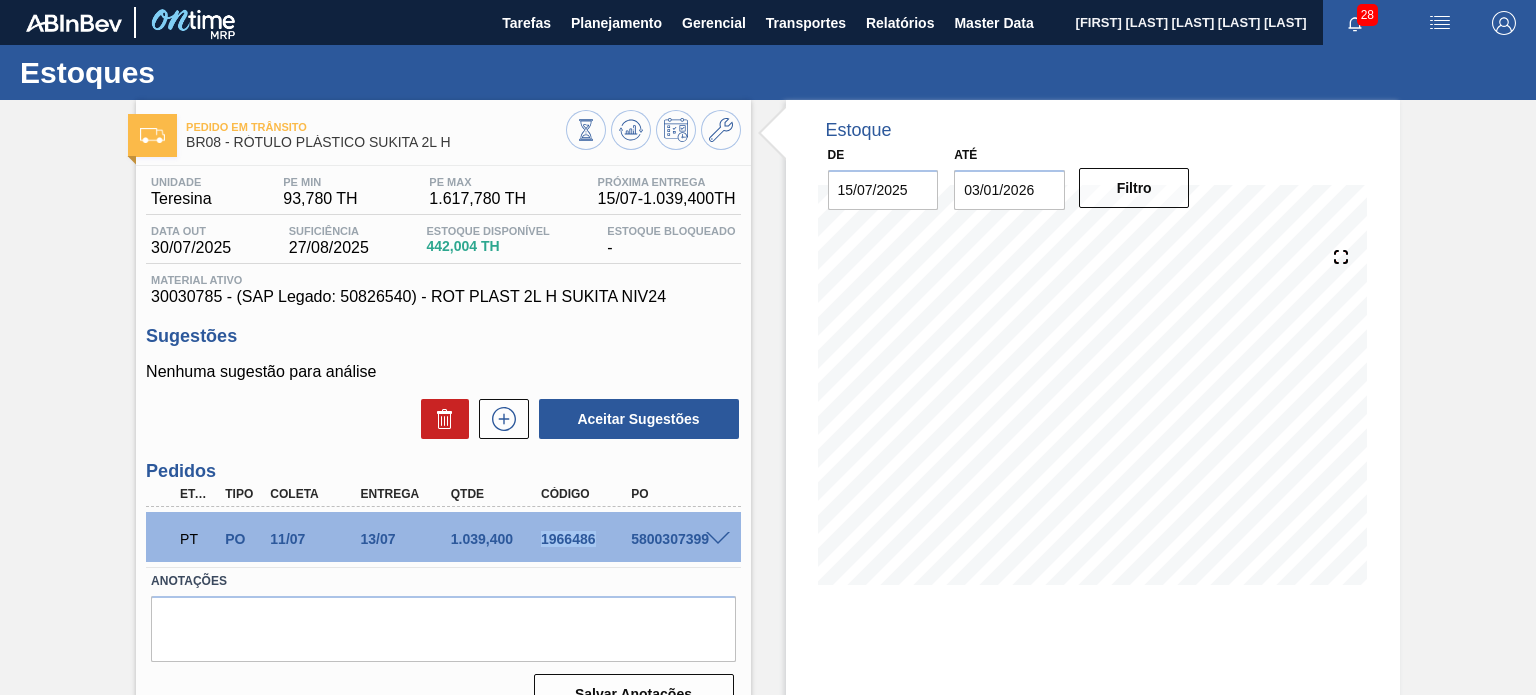 click on "1966486" at bounding box center (585, 539) 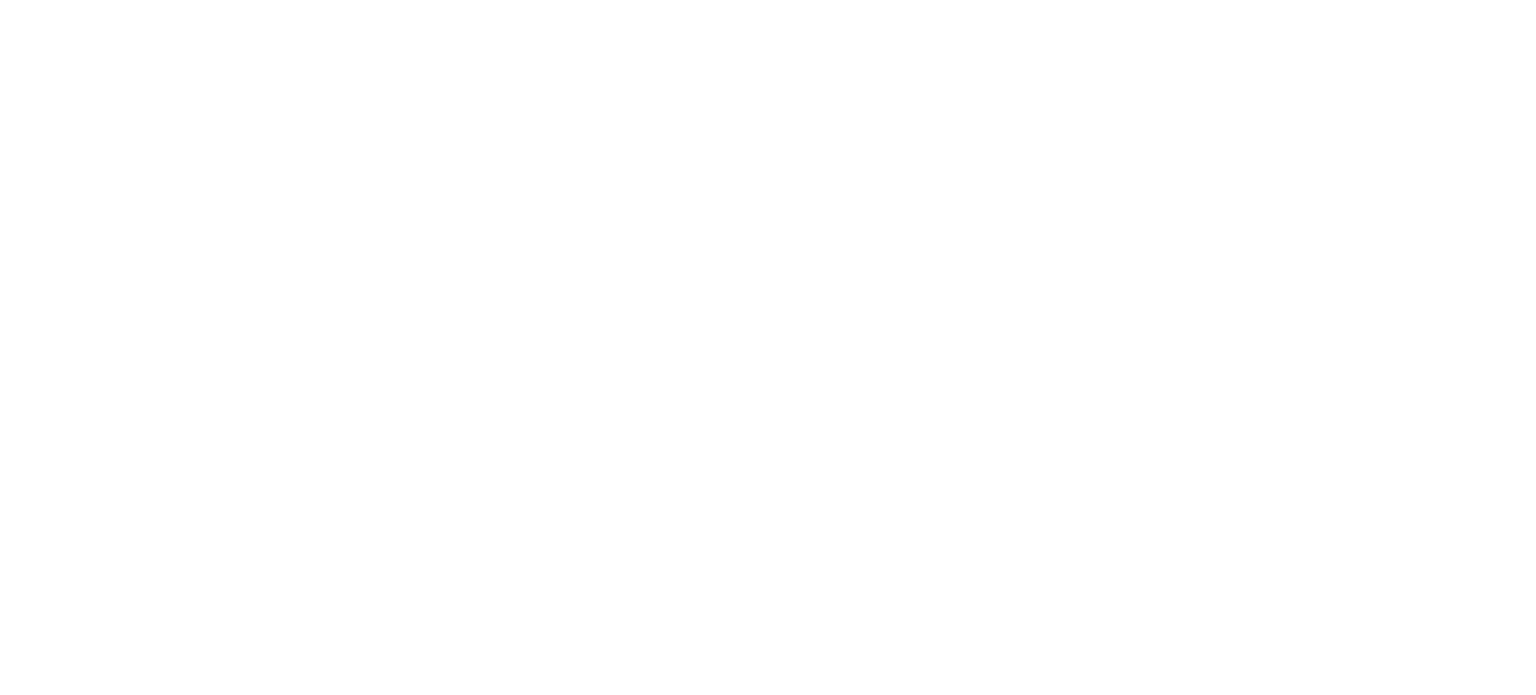 scroll, scrollTop: 0, scrollLeft: 0, axis: both 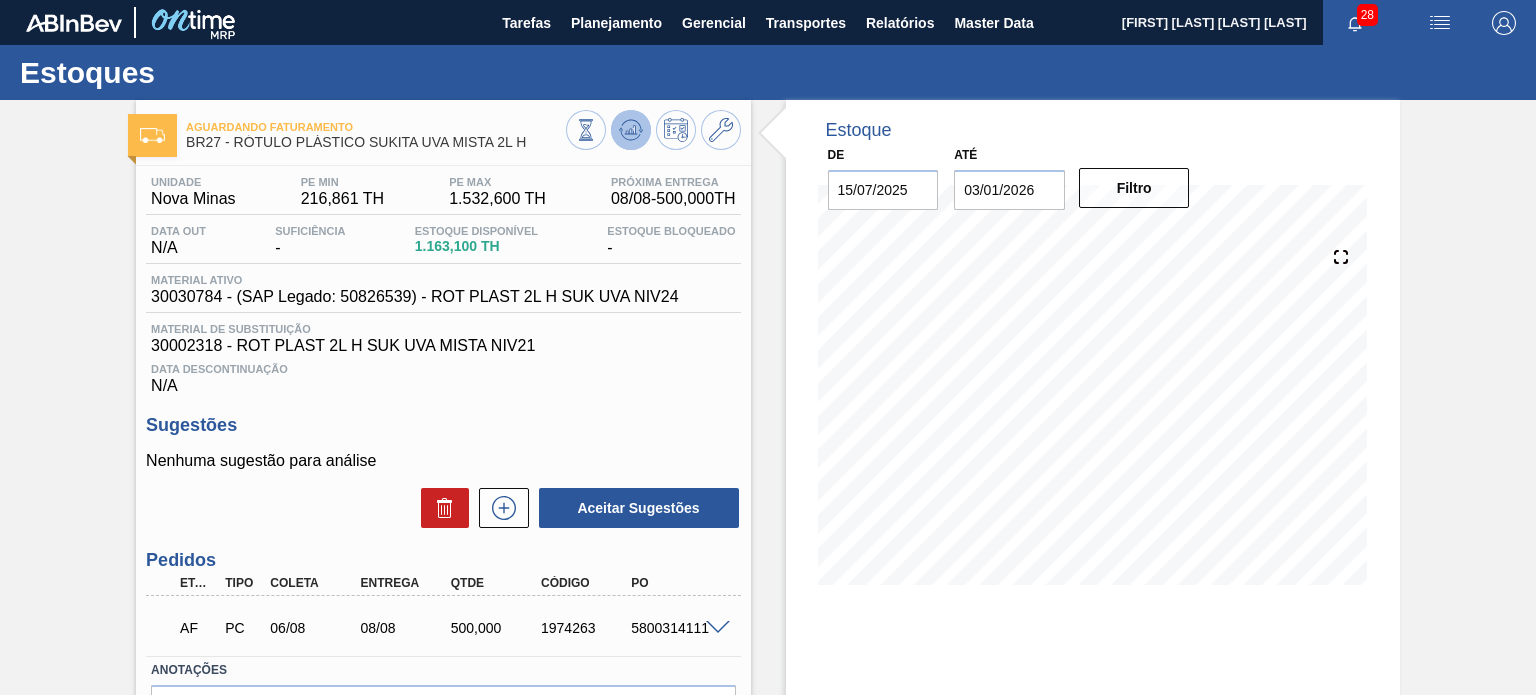 click 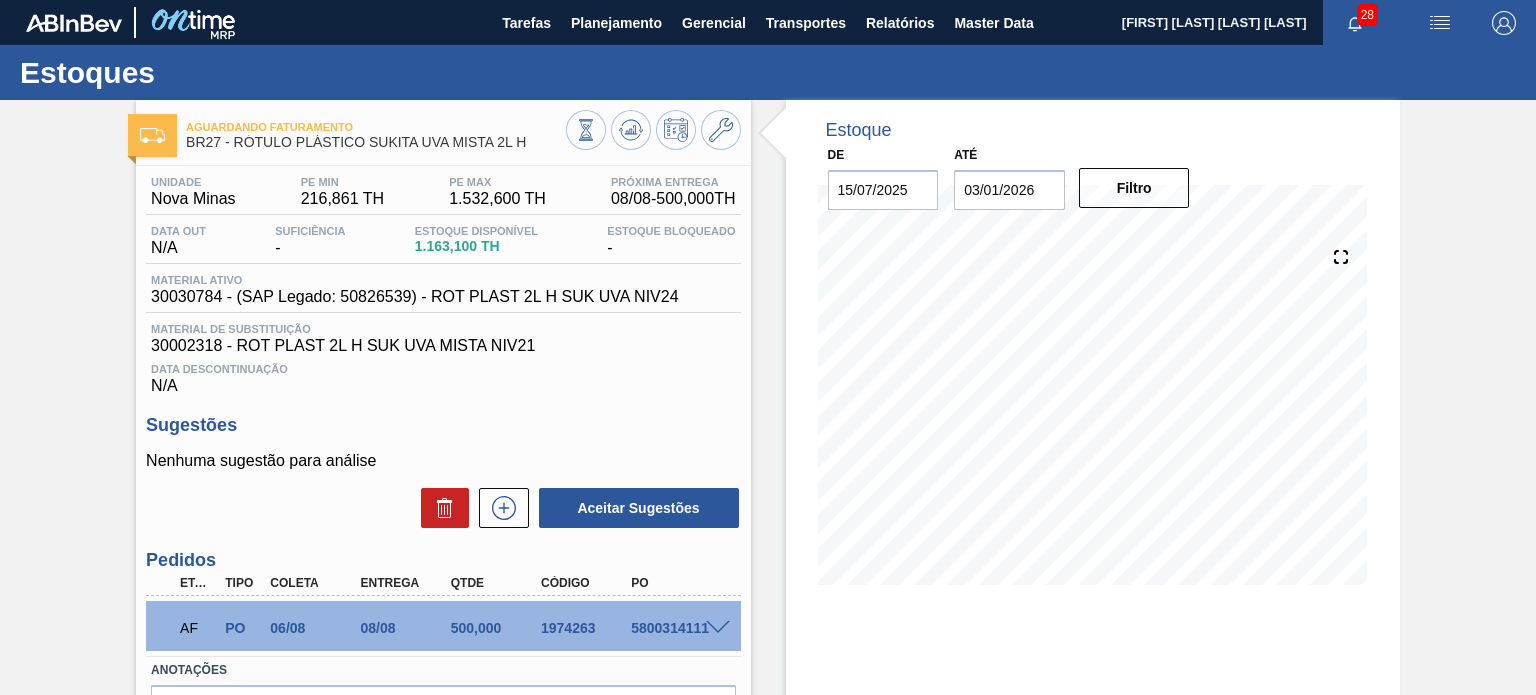 type 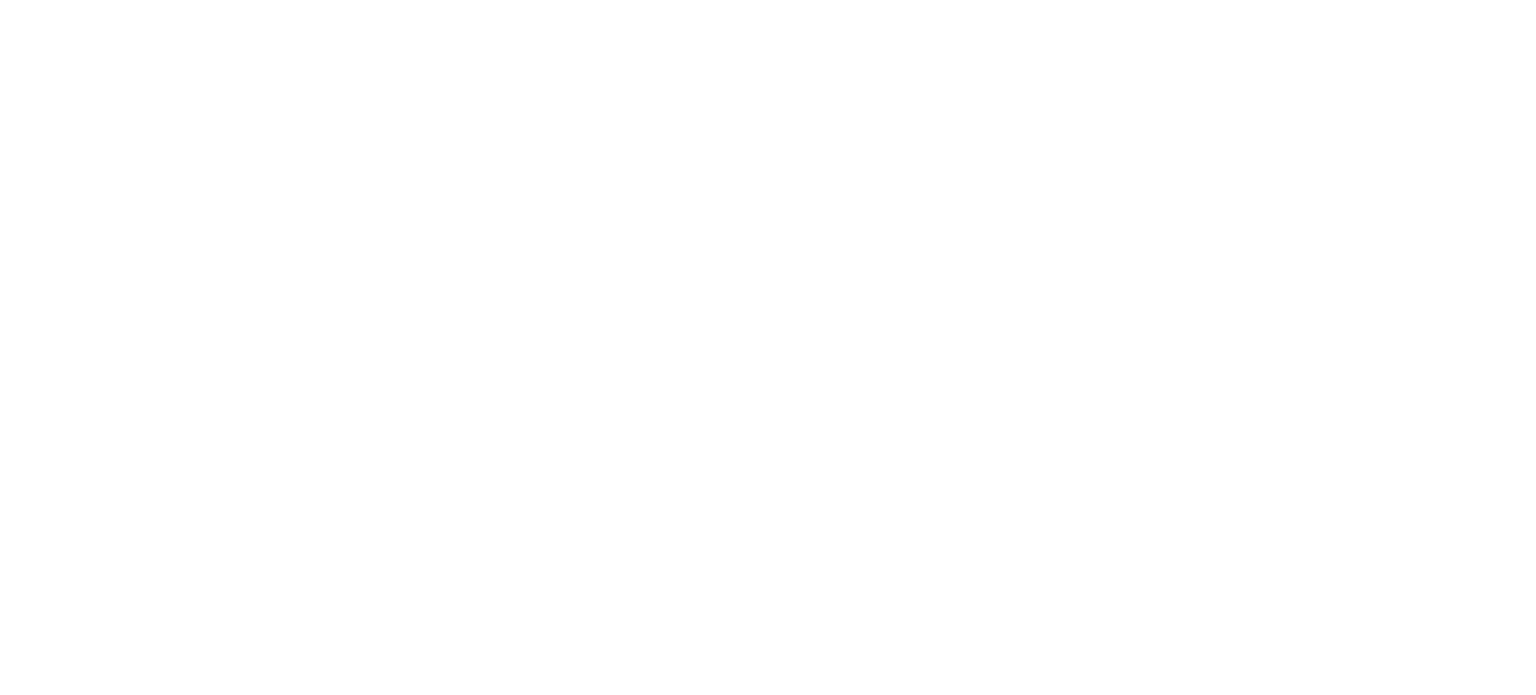 scroll, scrollTop: 0, scrollLeft: 0, axis: both 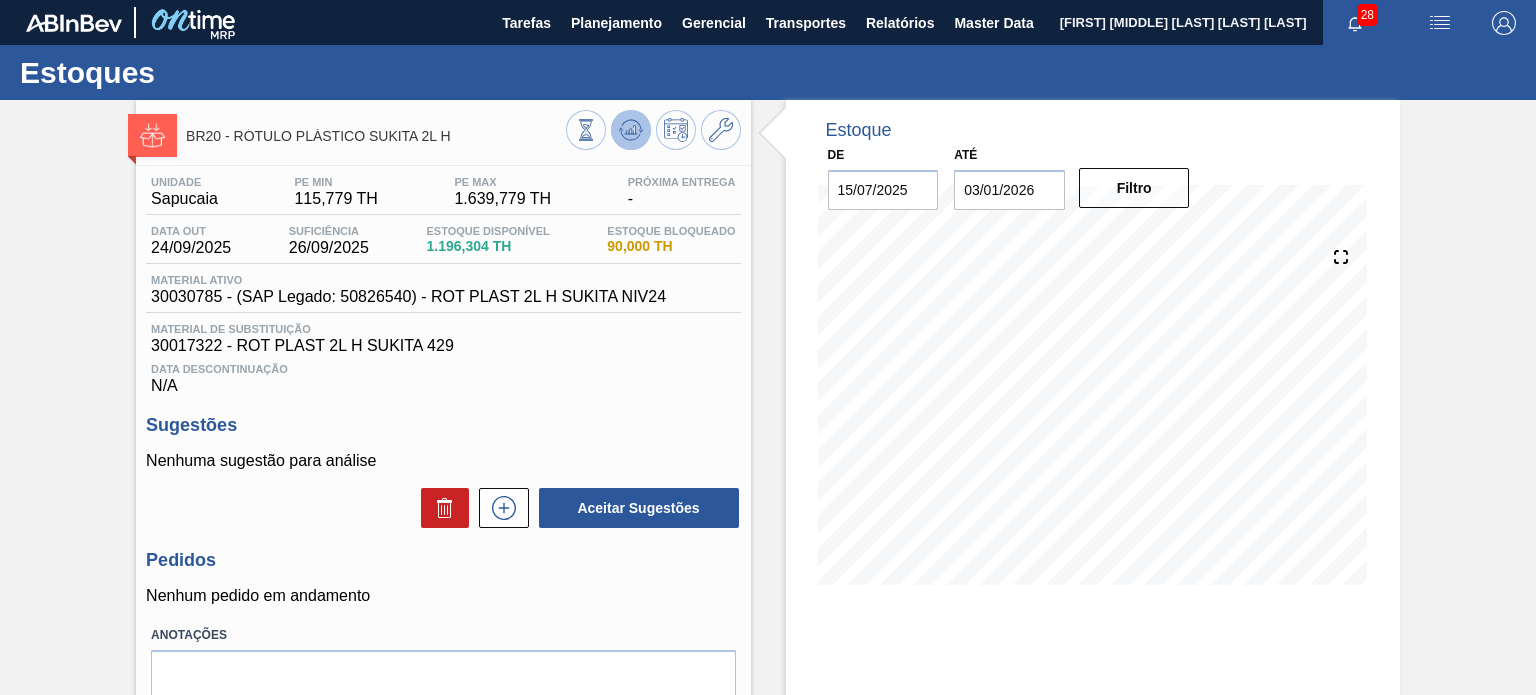 click 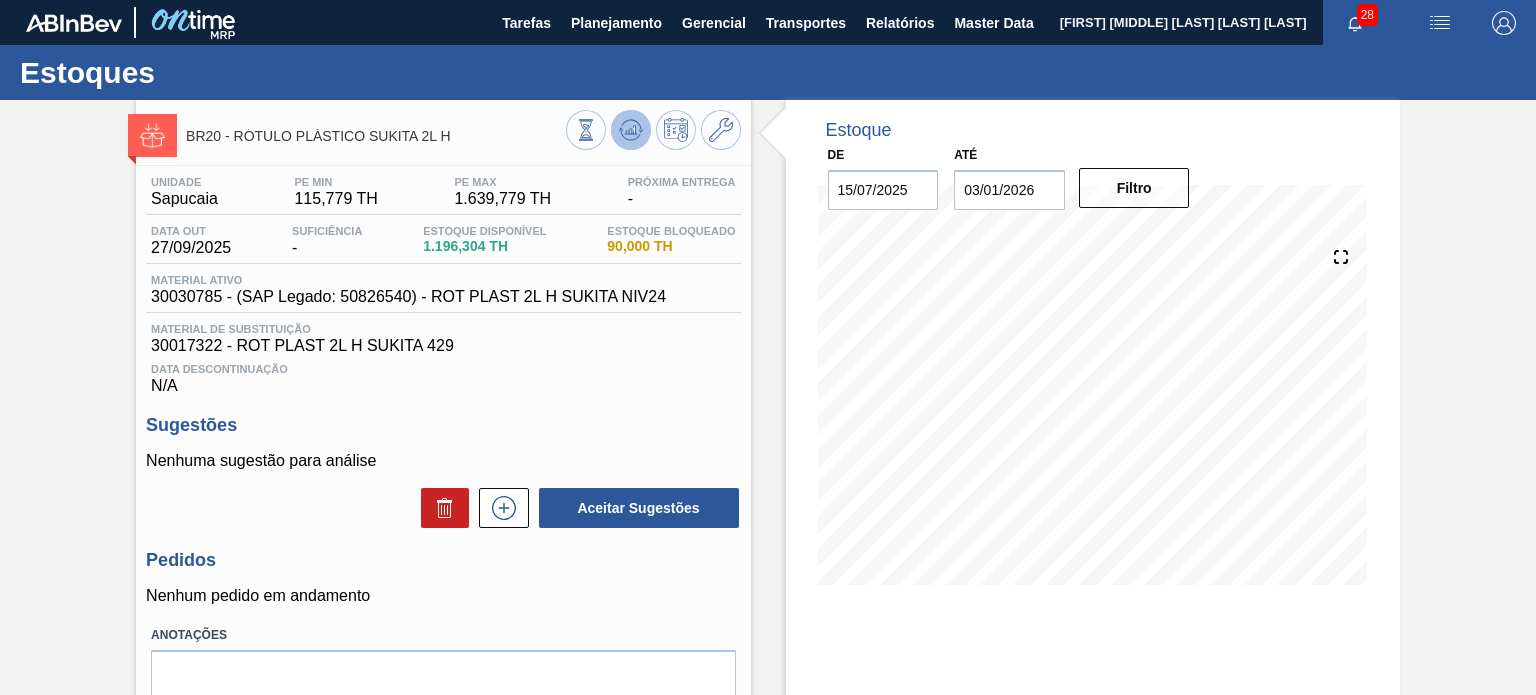 click 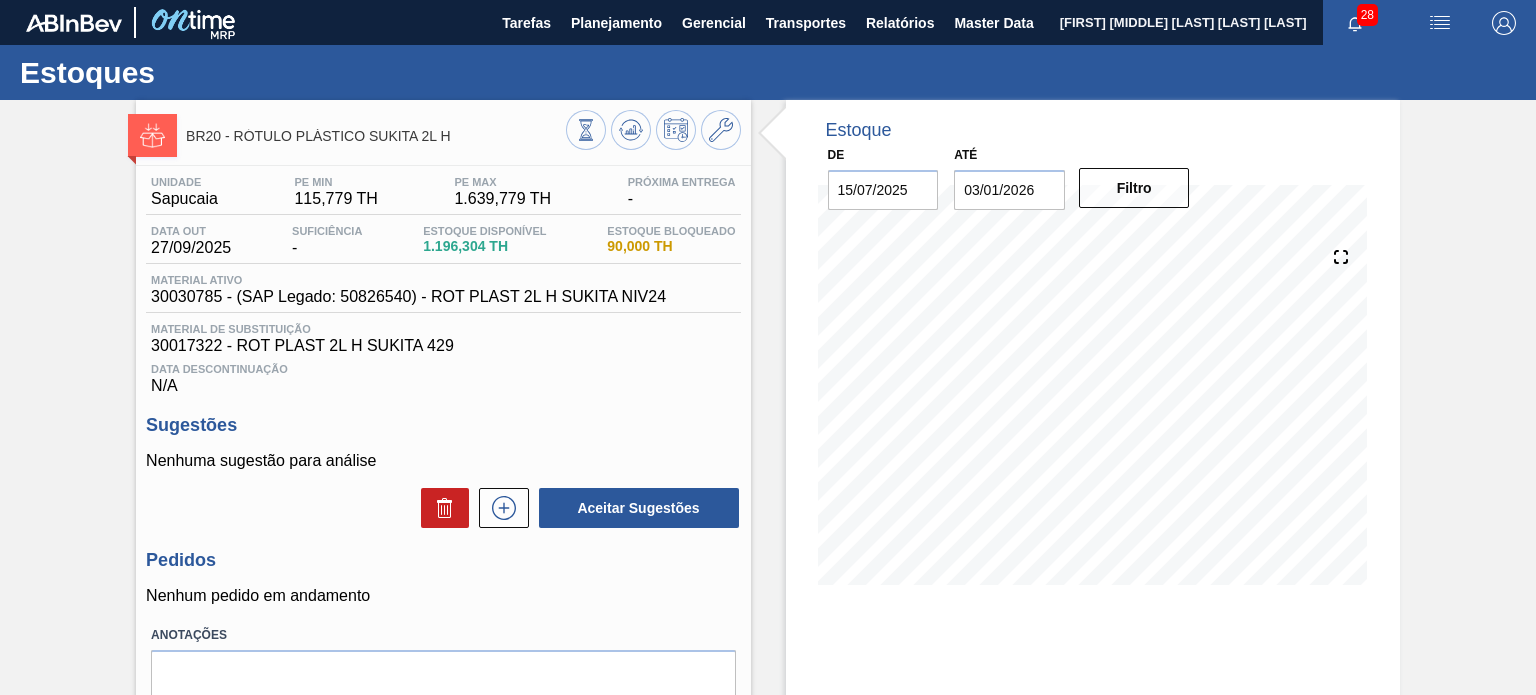 type 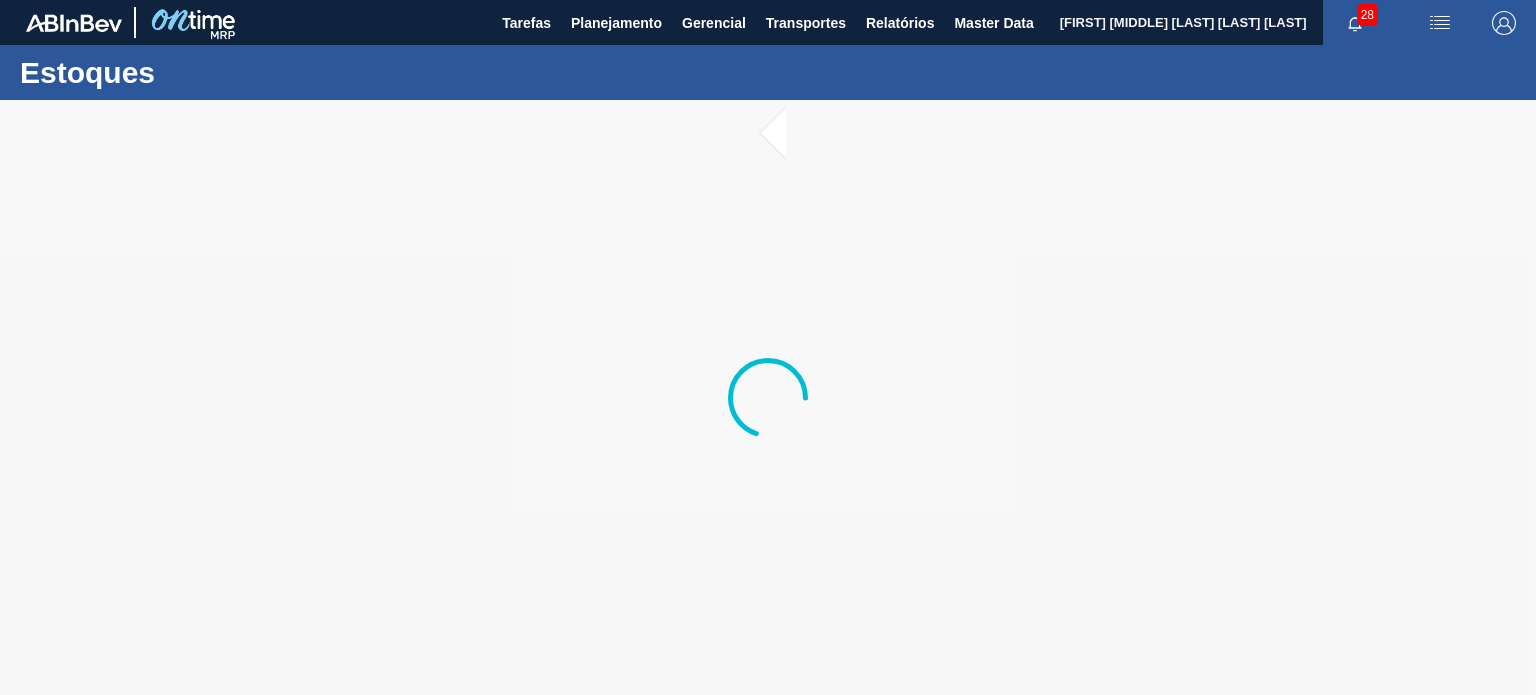 scroll, scrollTop: 0, scrollLeft: 0, axis: both 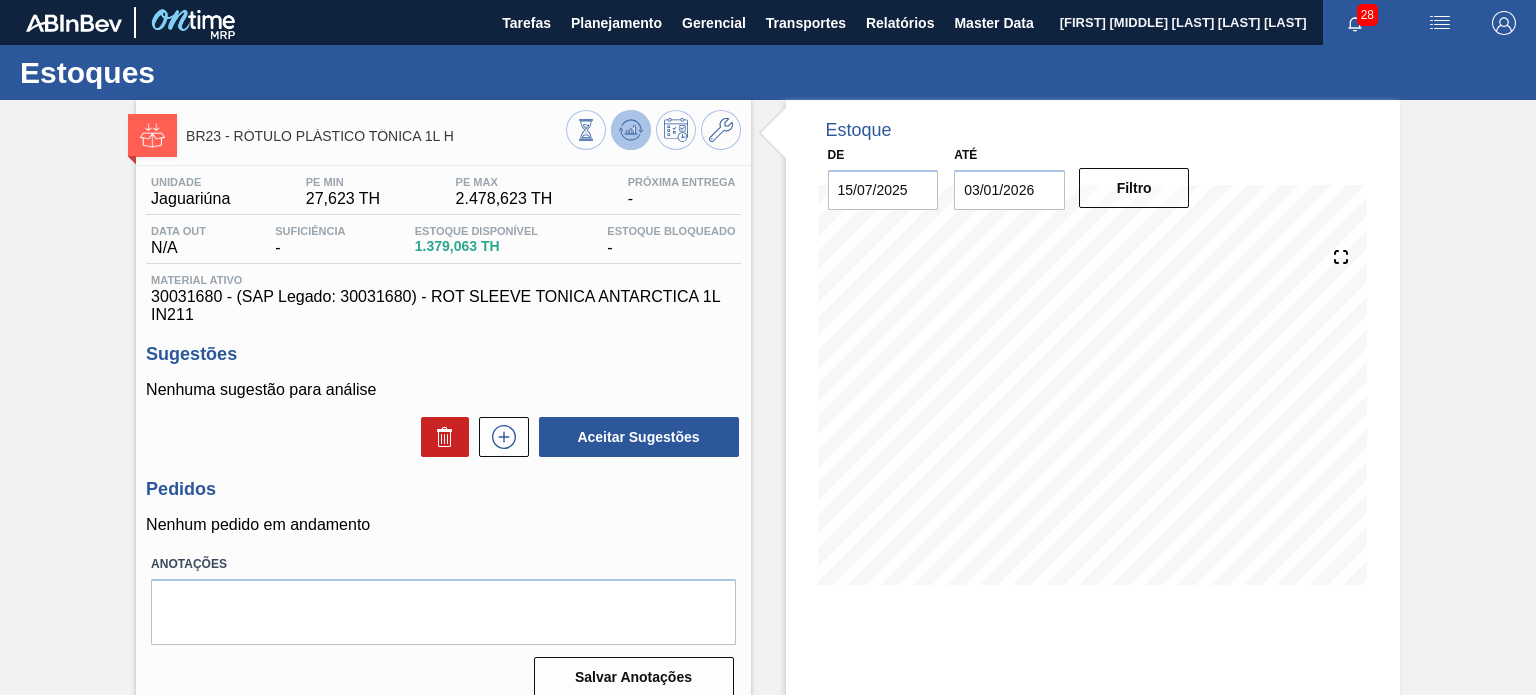 click 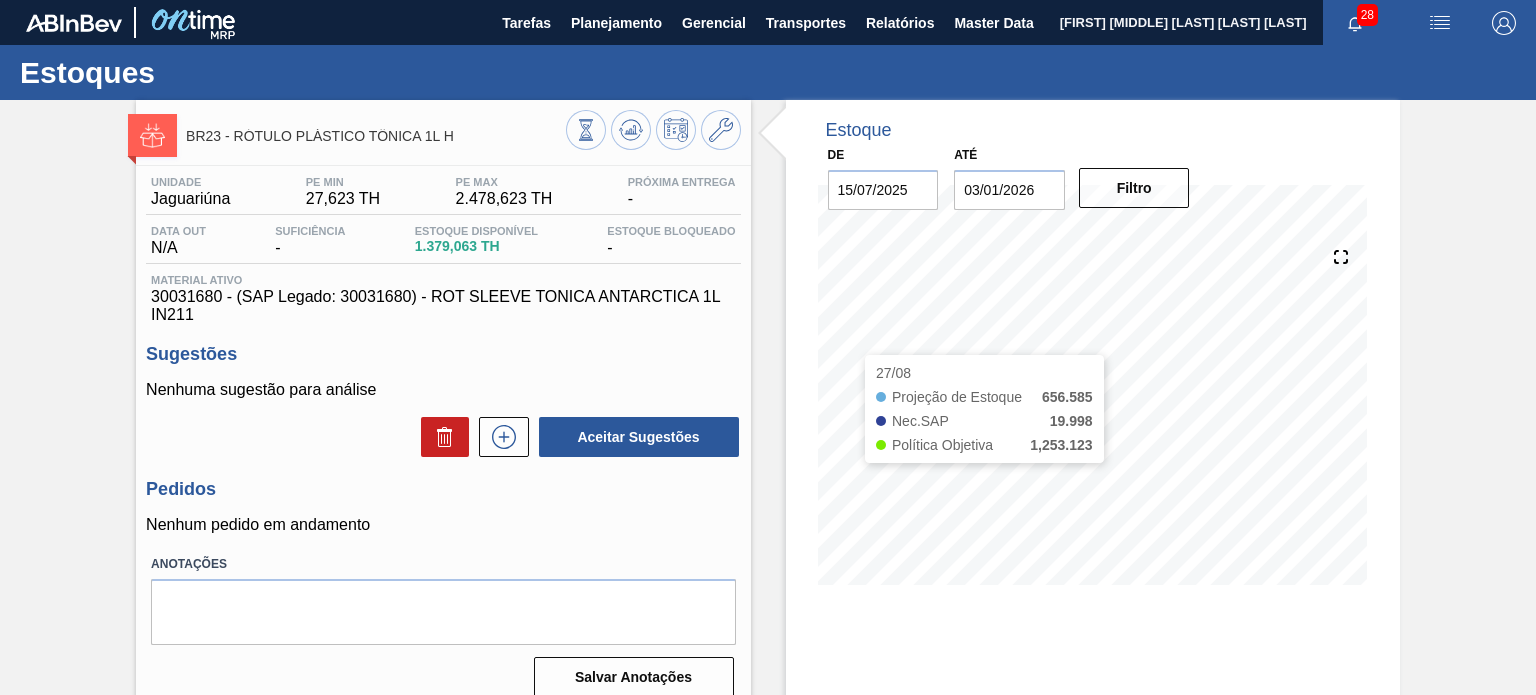 type 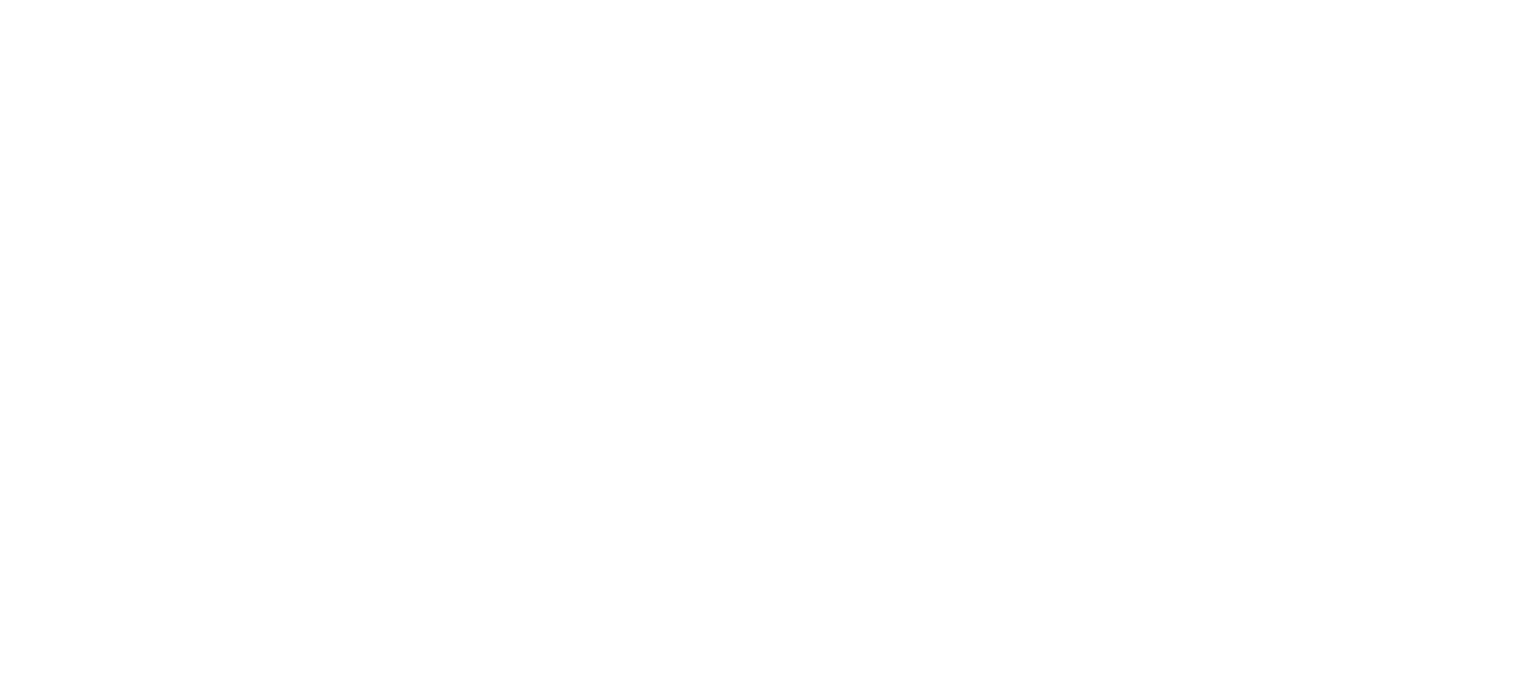 scroll, scrollTop: 0, scrollLeft: 0, axis: both 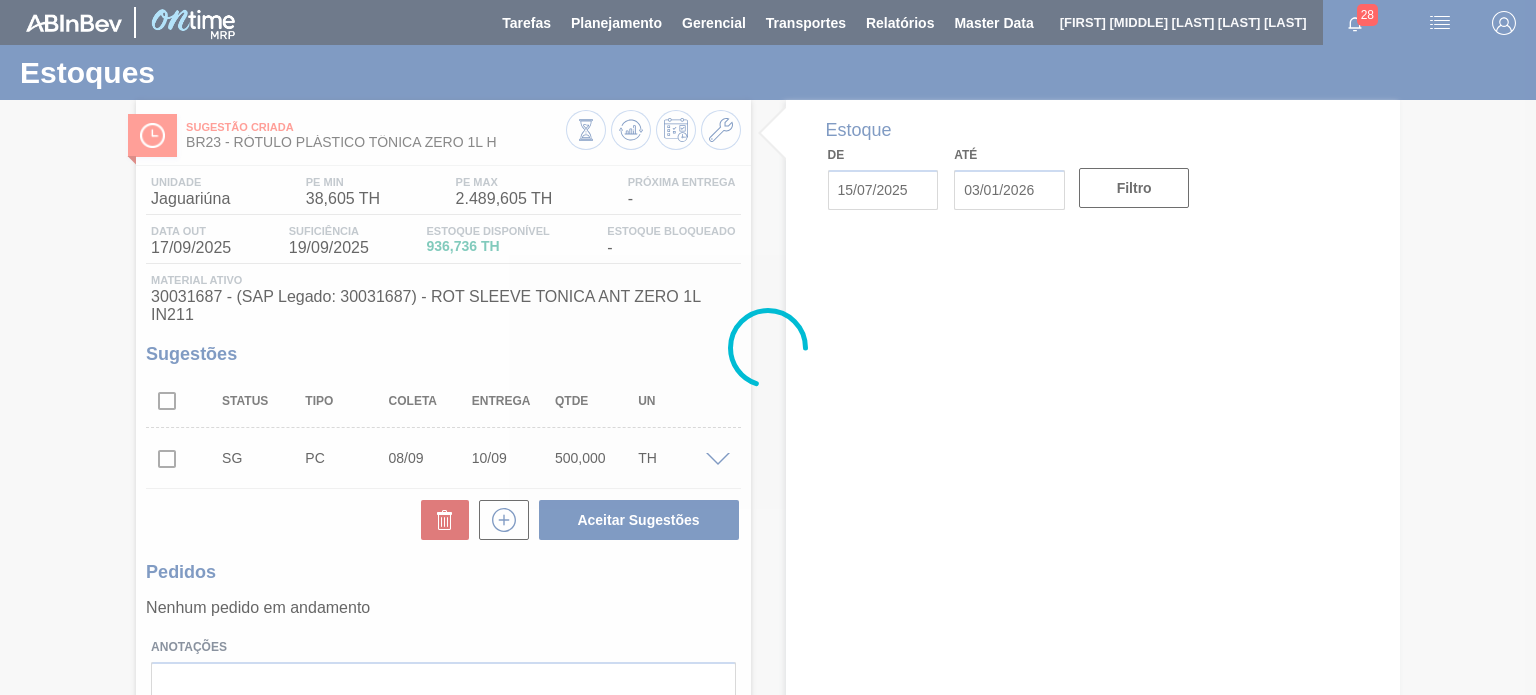 click at bounding box center [768, 347] 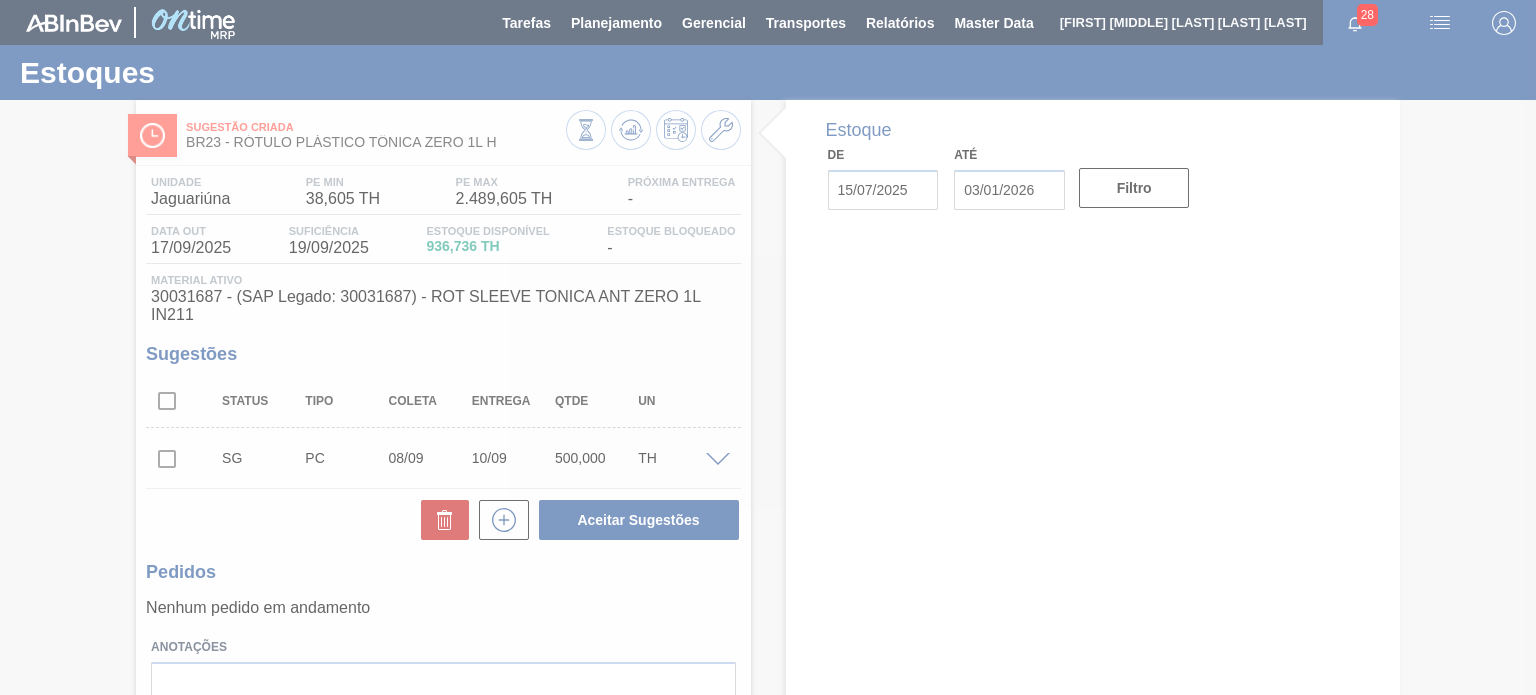 click at bounding box center [768, 347] 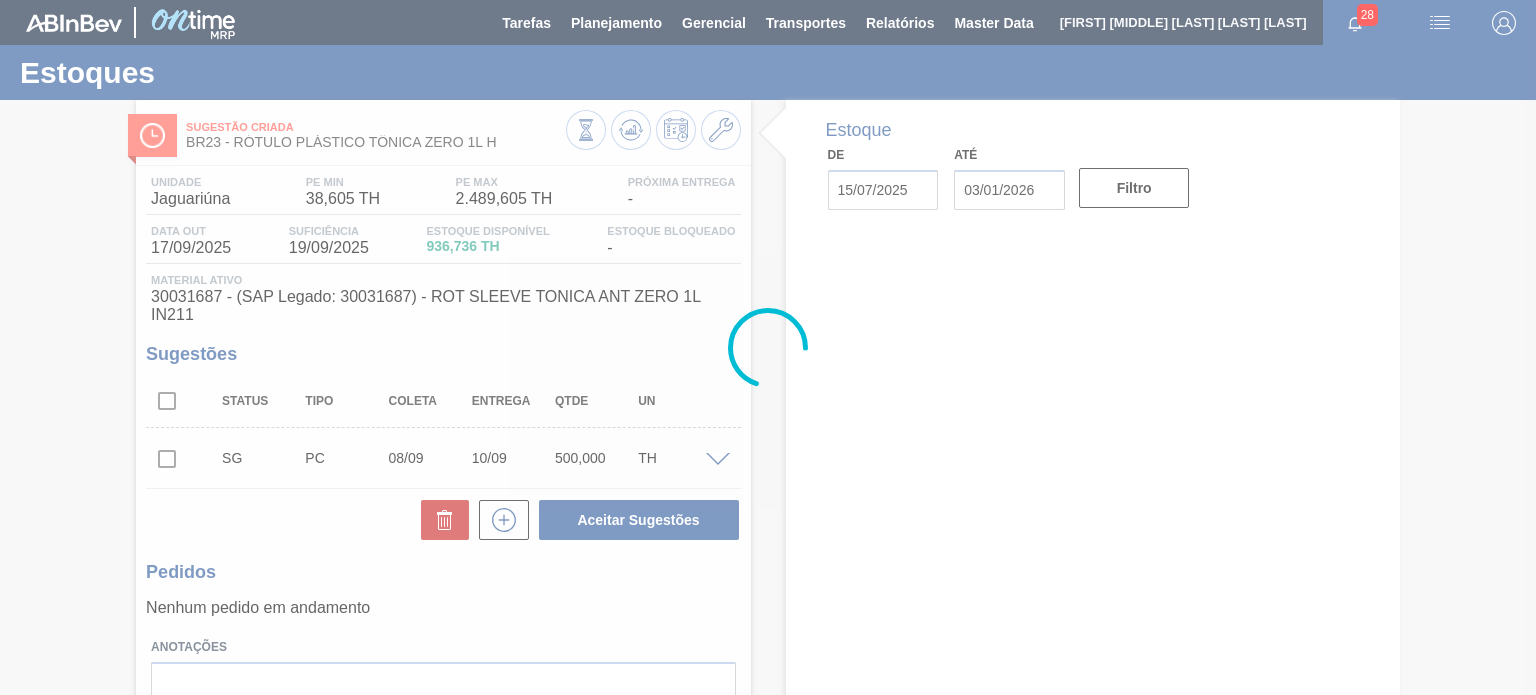 click at bounding box center (768, 347) 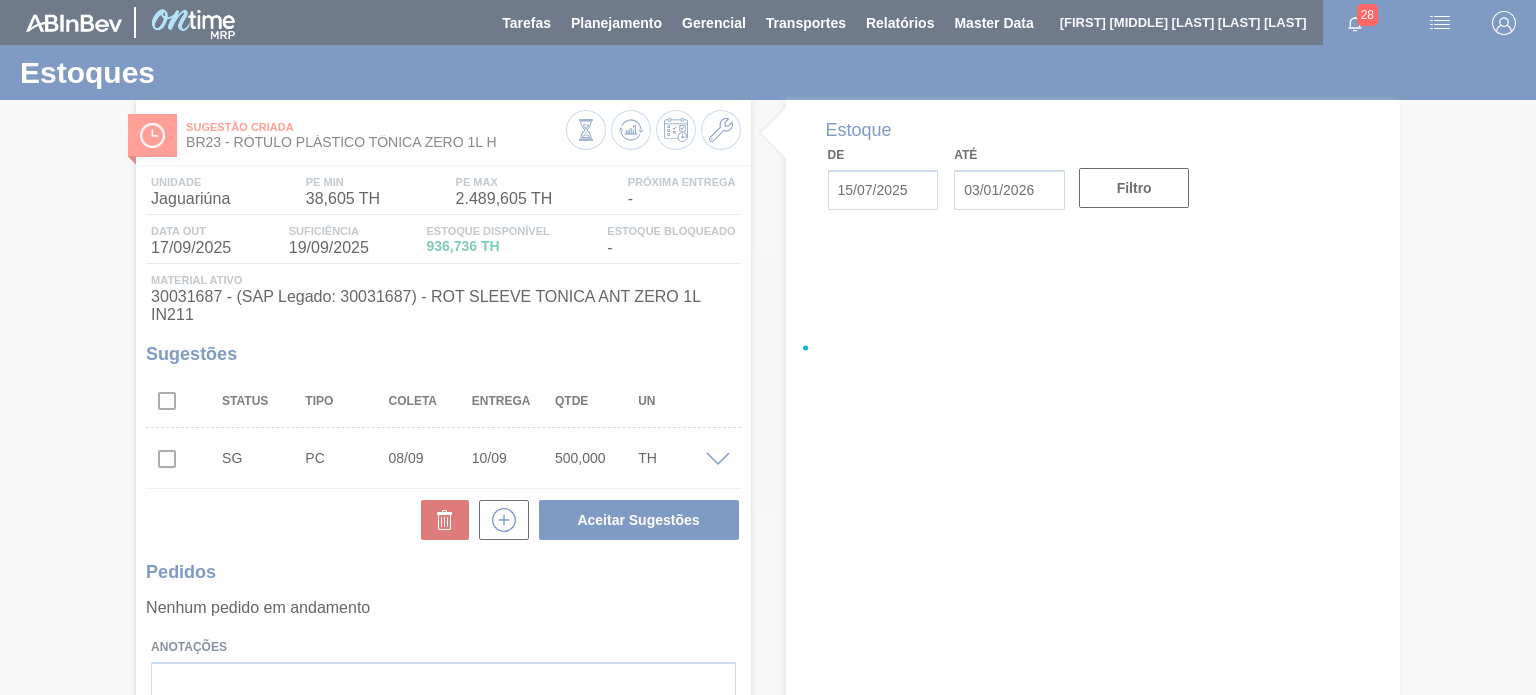 click at bounding box center (768, 347) 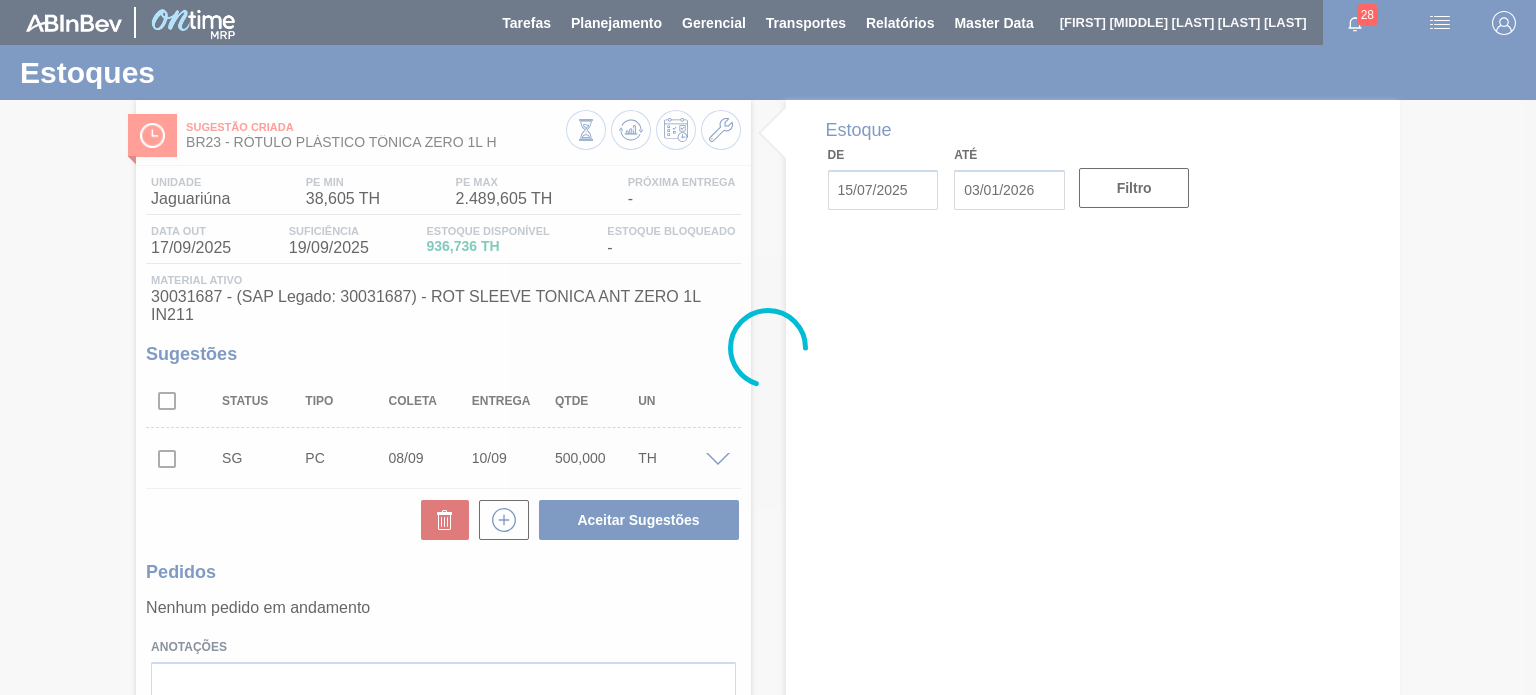 click at bounding box center (768, 347) 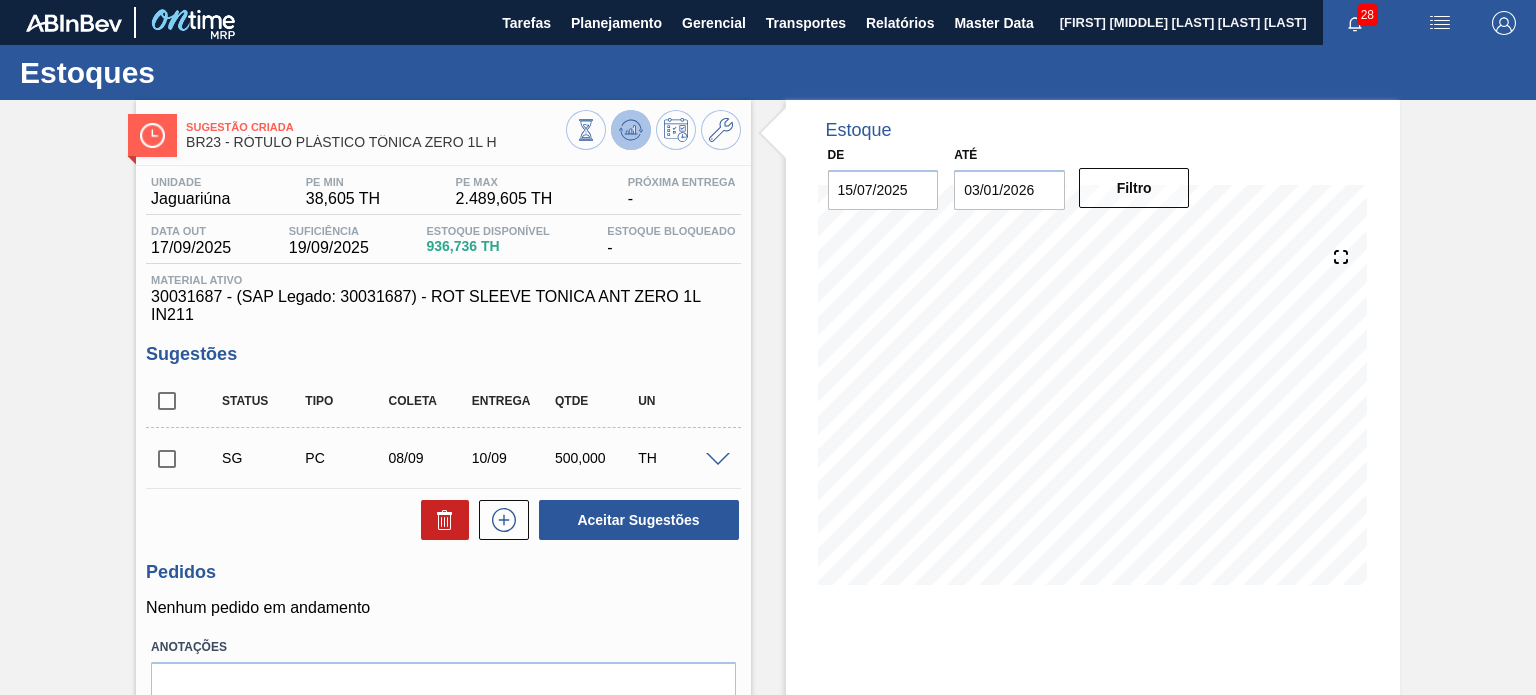 click 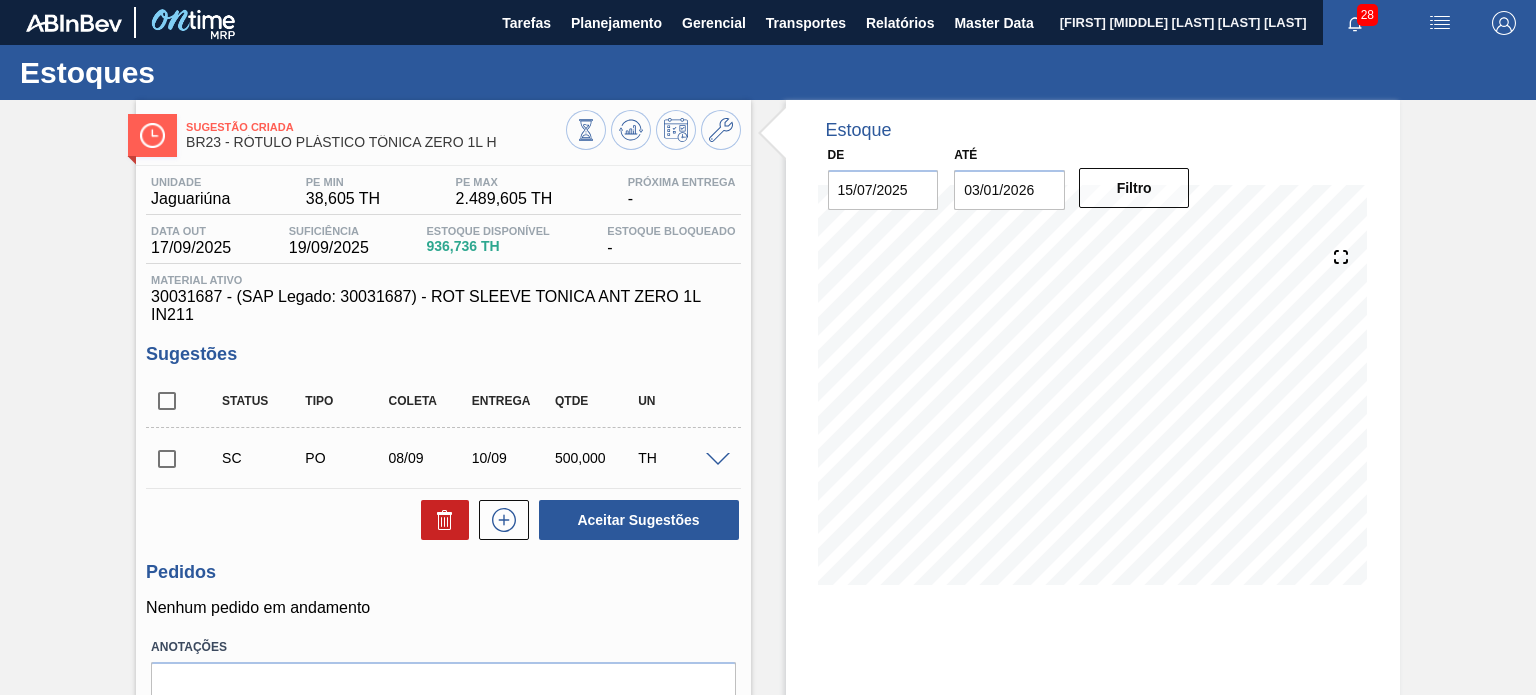 type 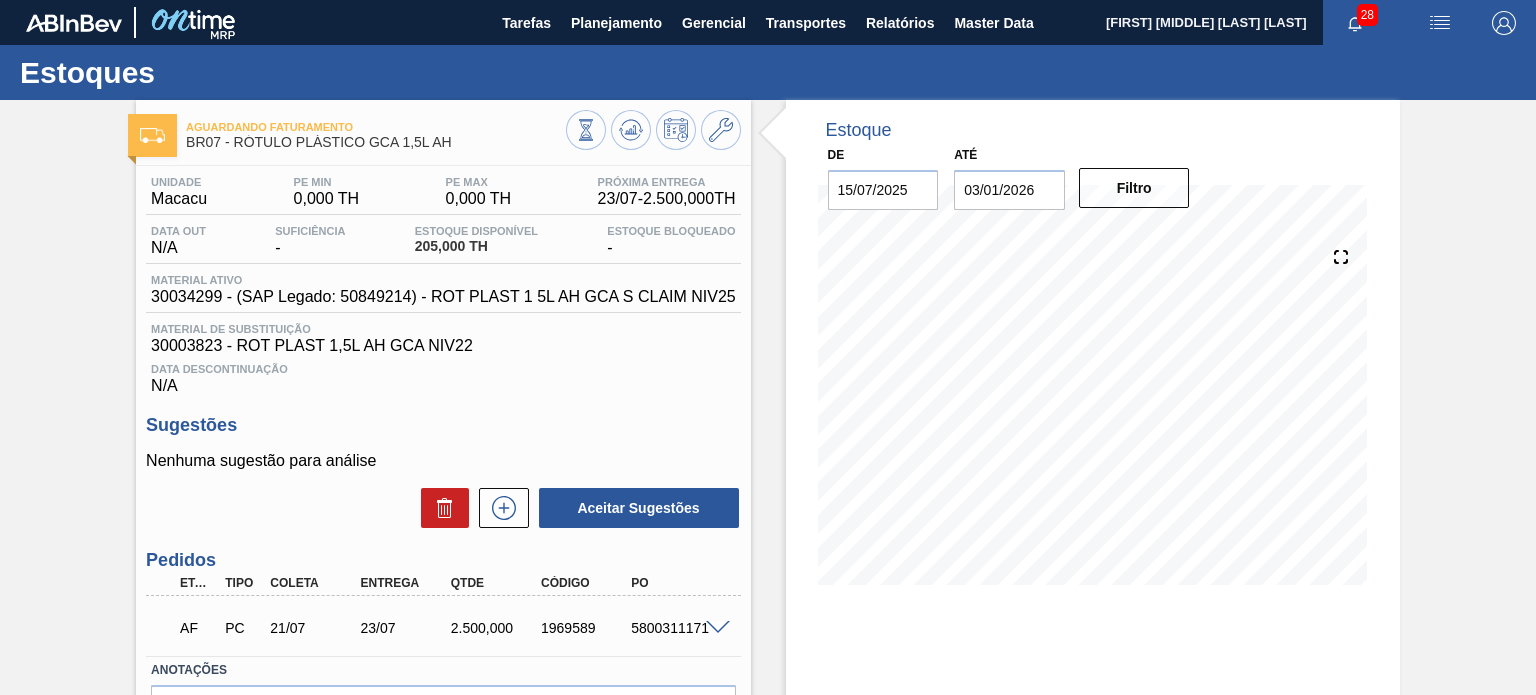 scroll, scrollTop: 0, scrollLeft: 0, axis: both 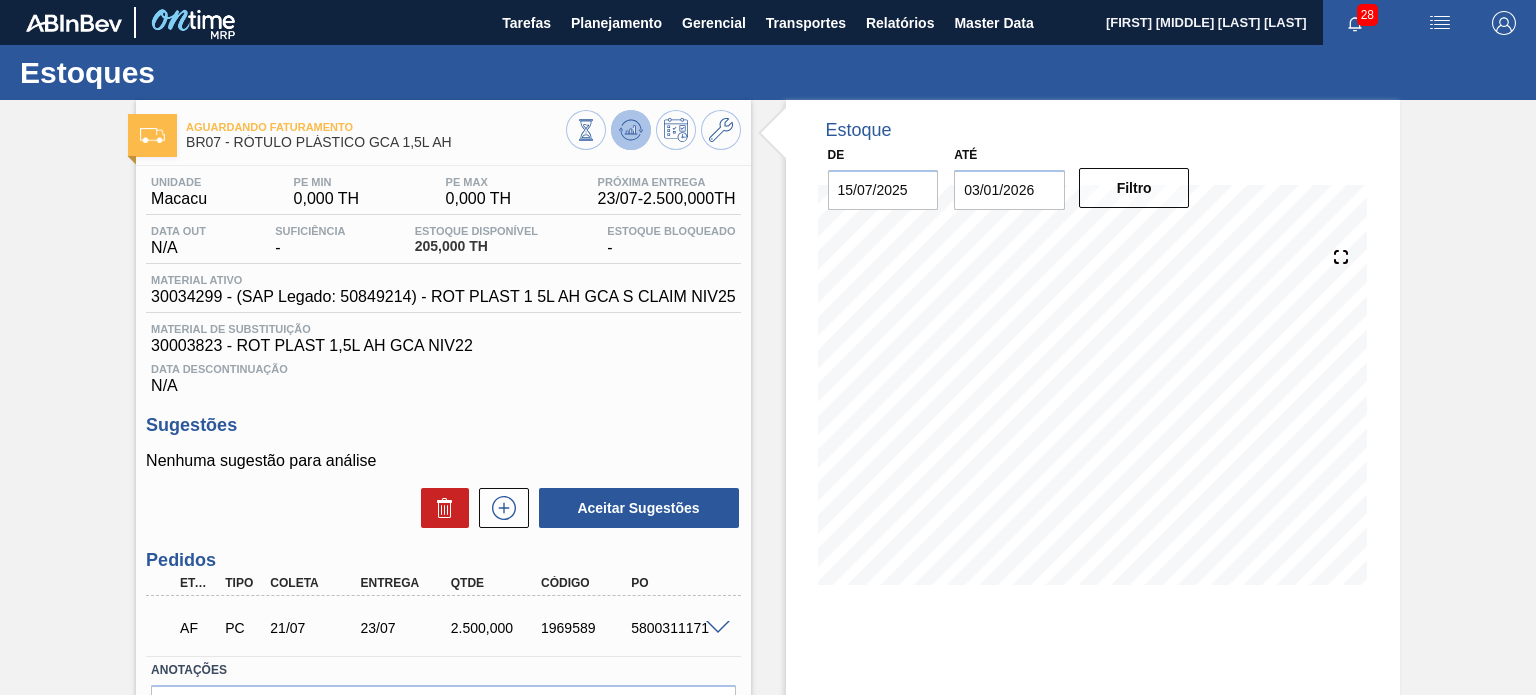 click 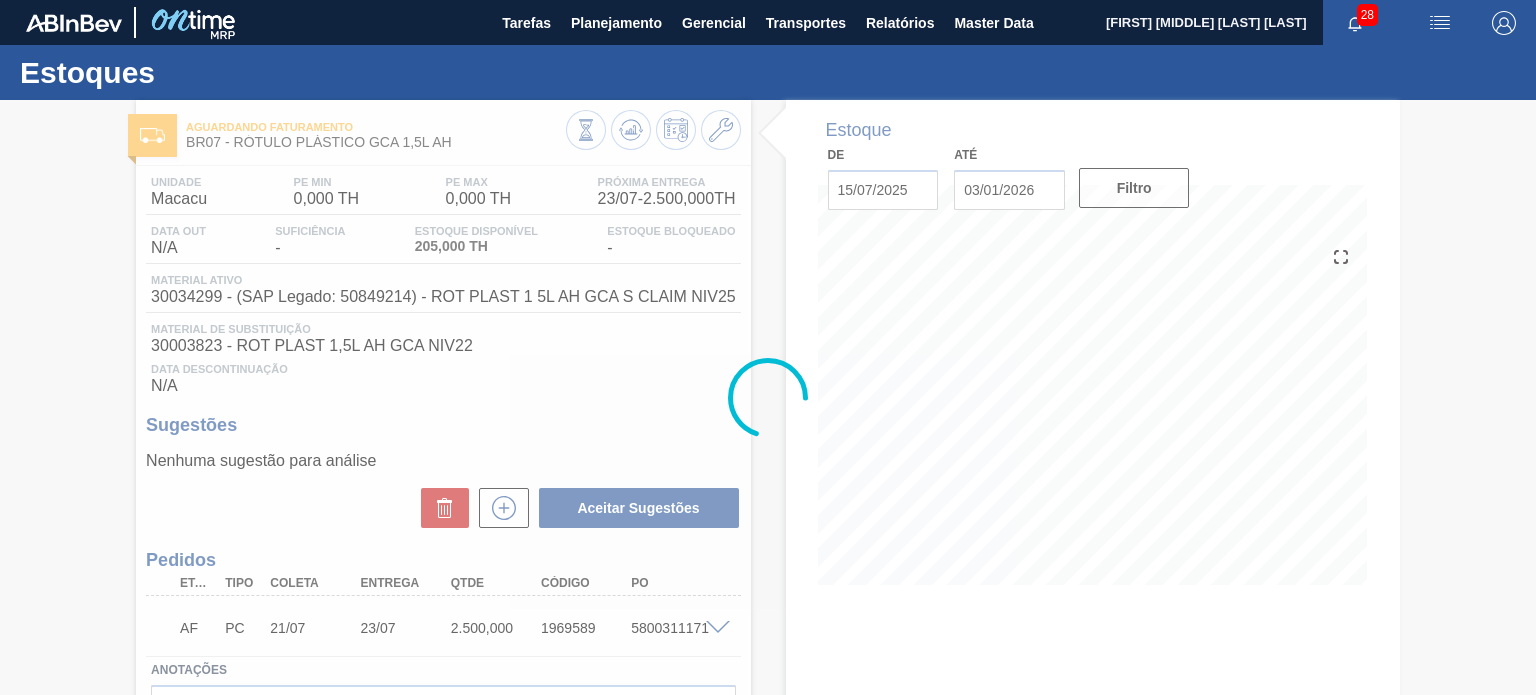 type 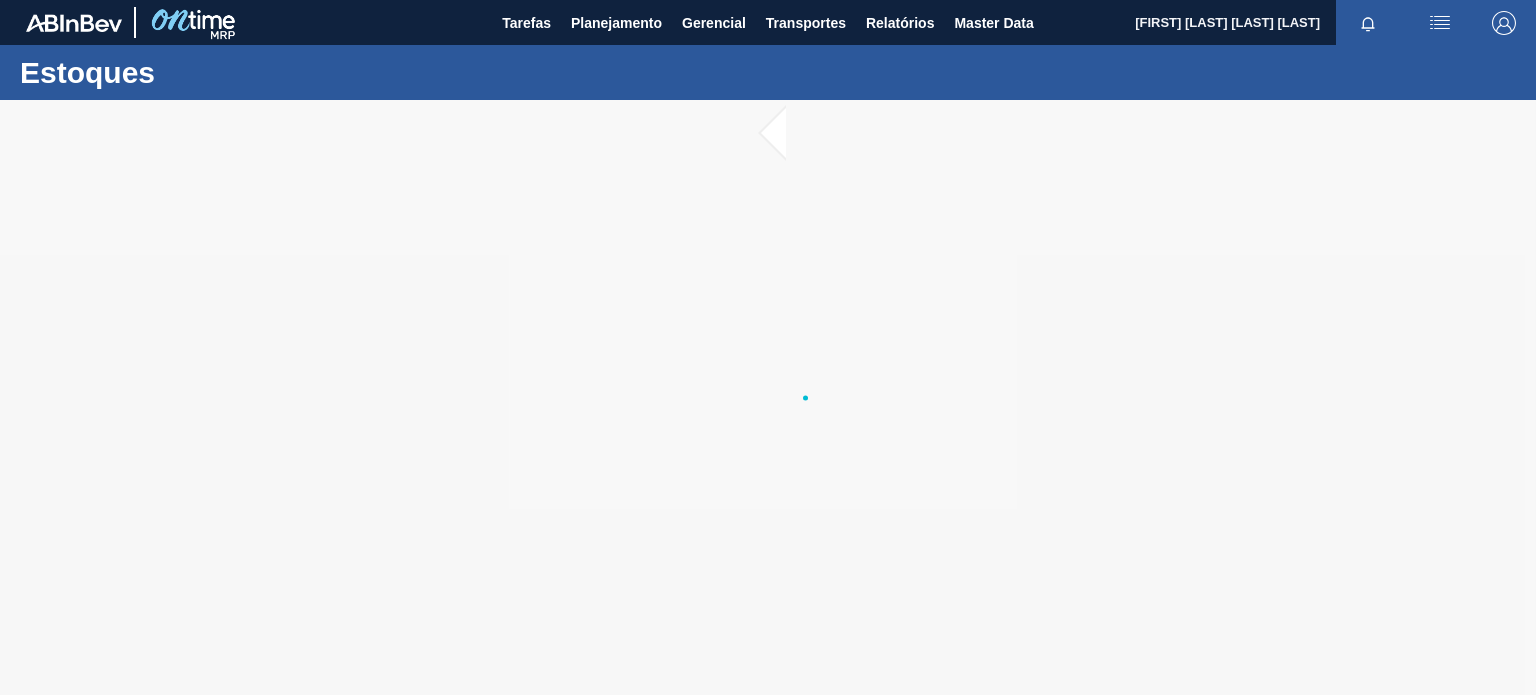 scroll, scrollTop: 0, scrollLeft: 0, axis: both 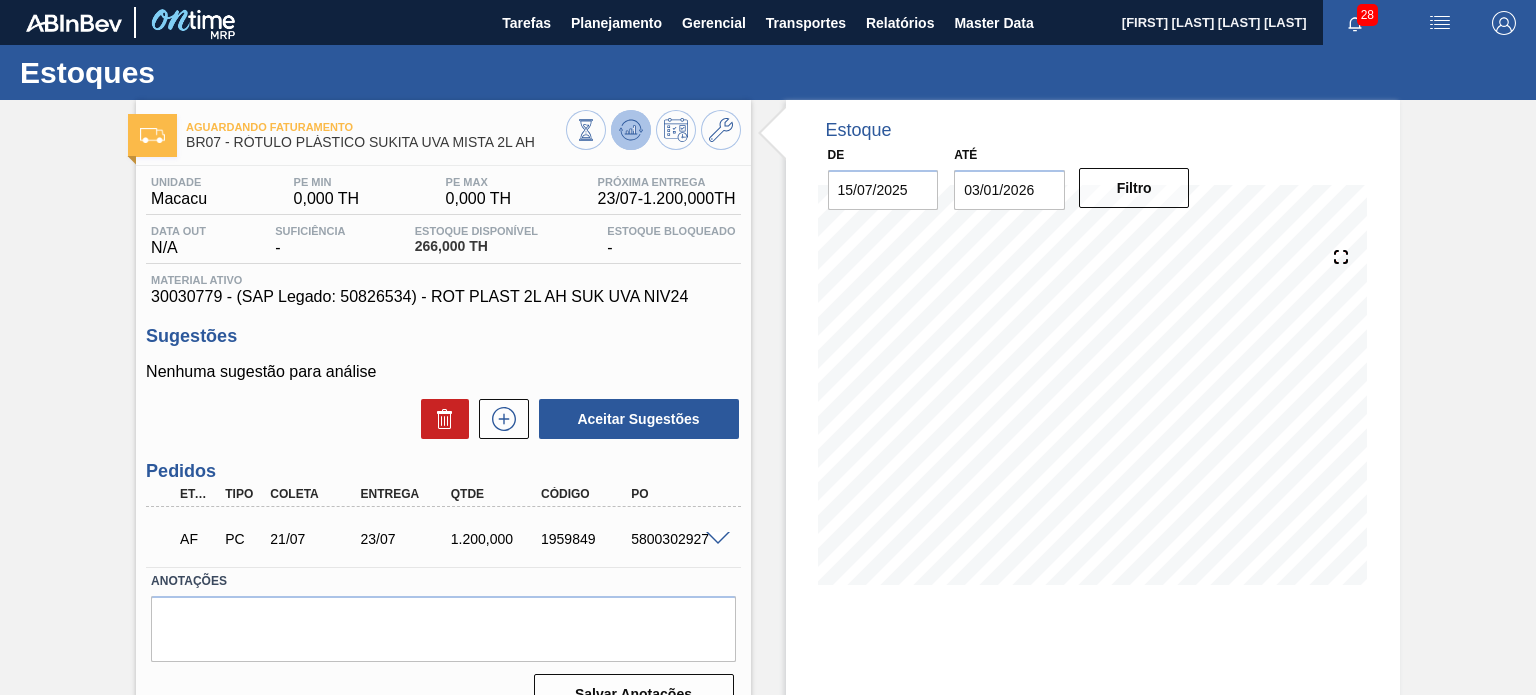 click 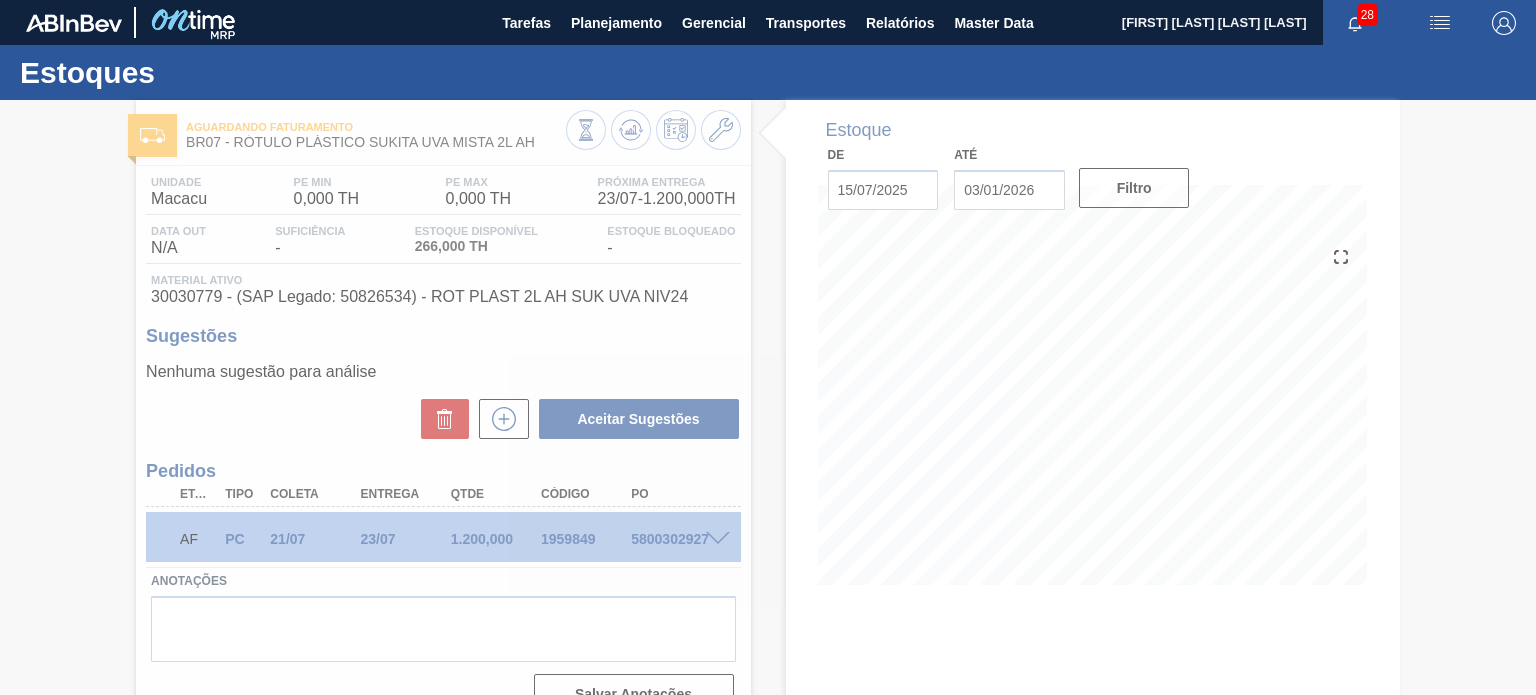 type 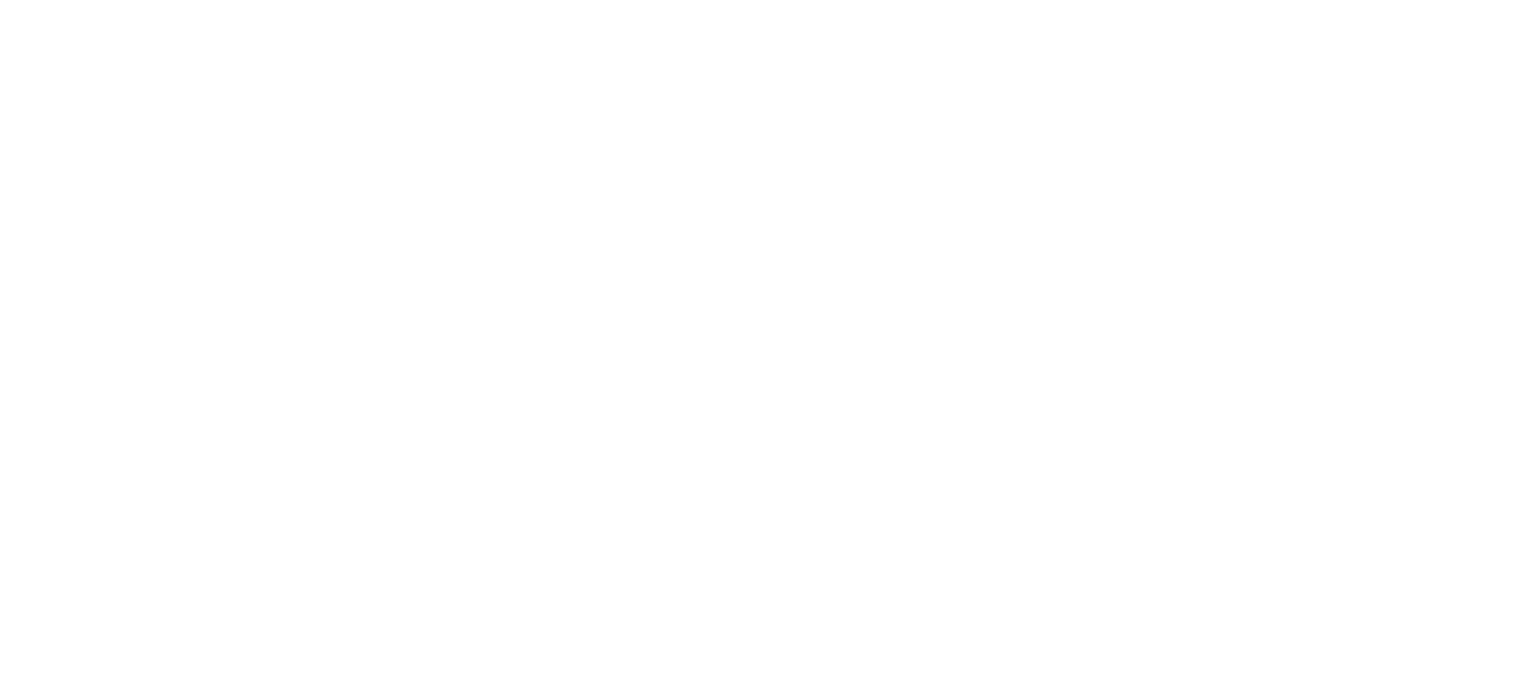 scroll, scrollTop: 0, scrollLeft: 0, axis: both 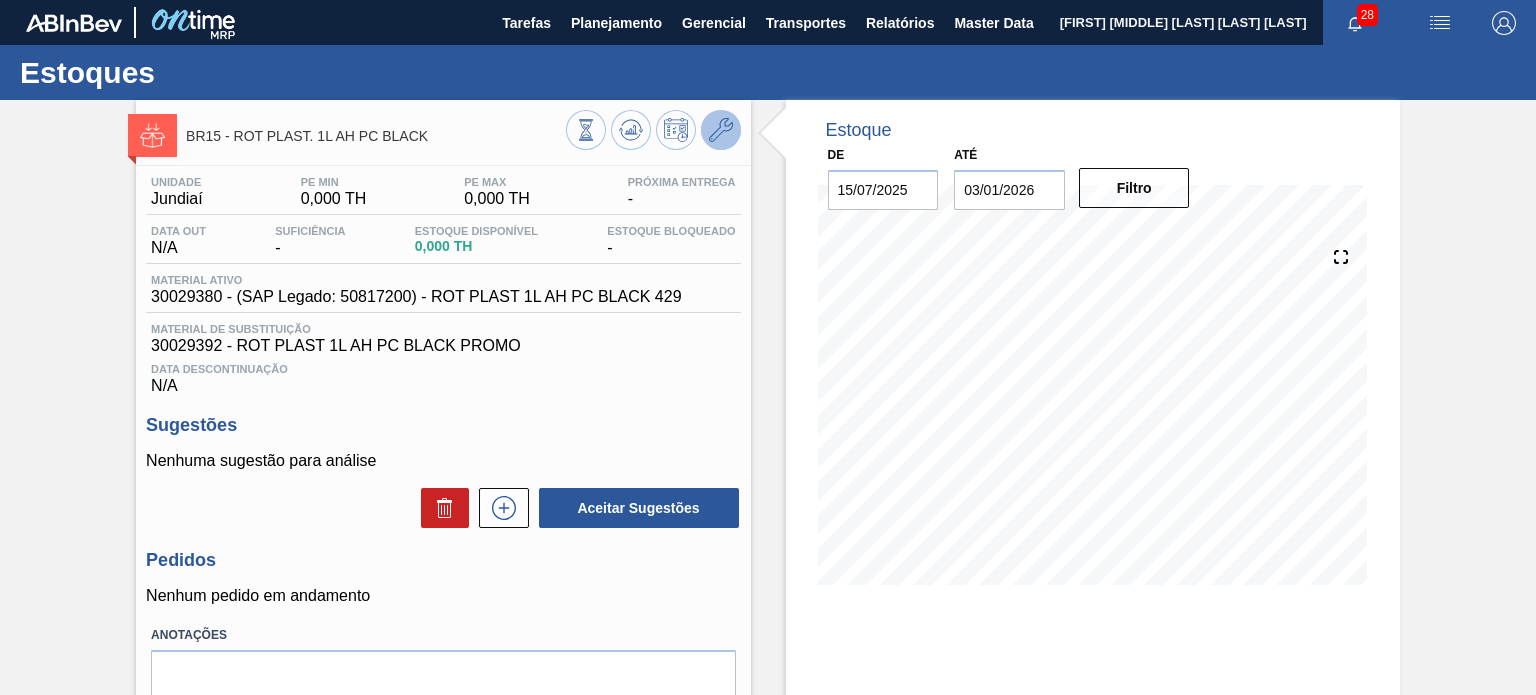 click 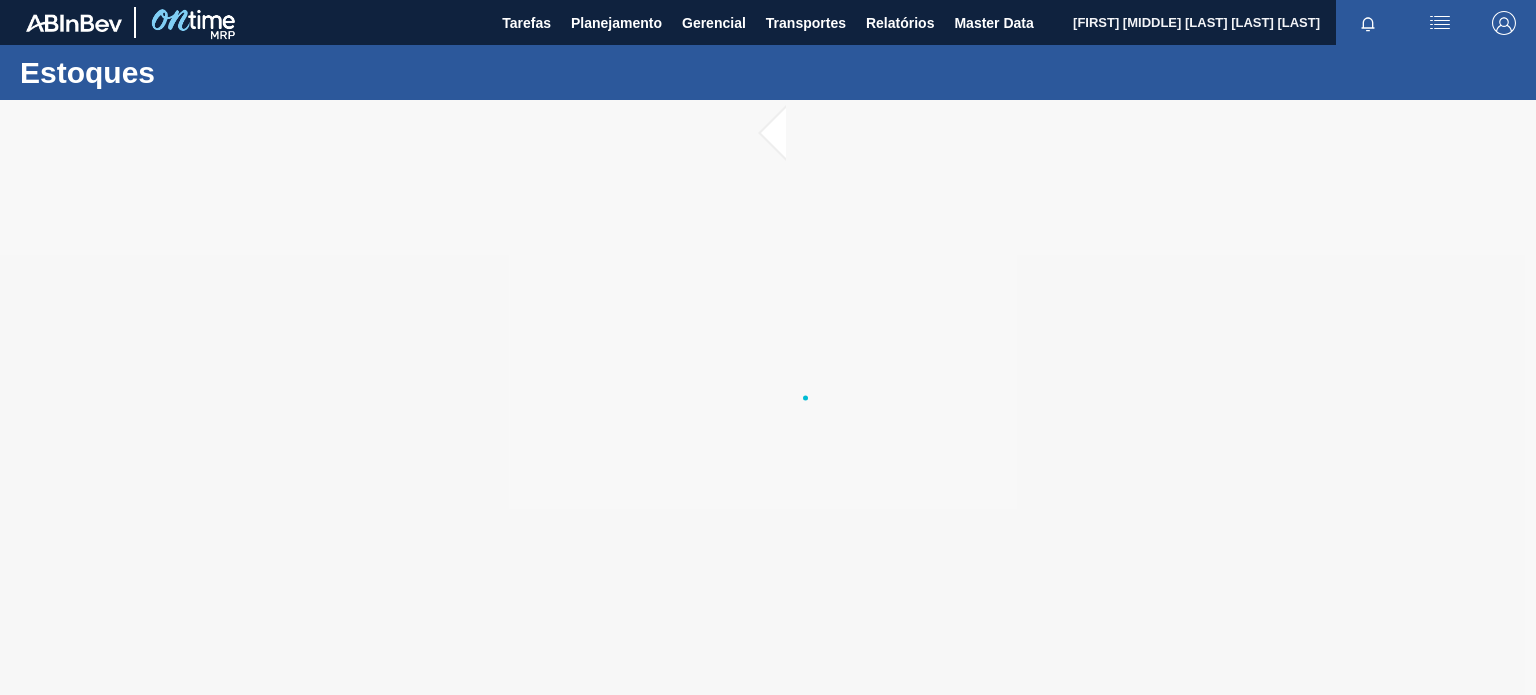 scroll, scrollTop: 0, scrollLeft: 0, axis: both 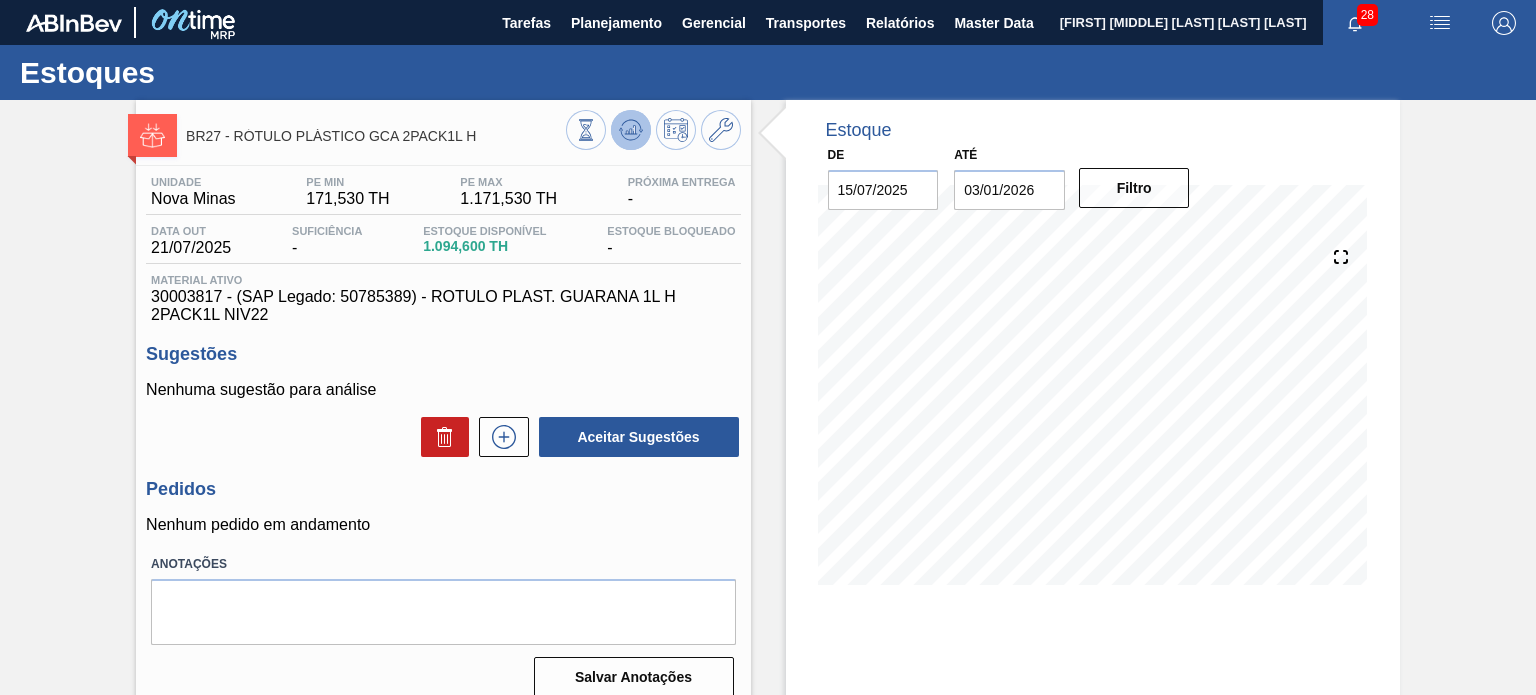 click 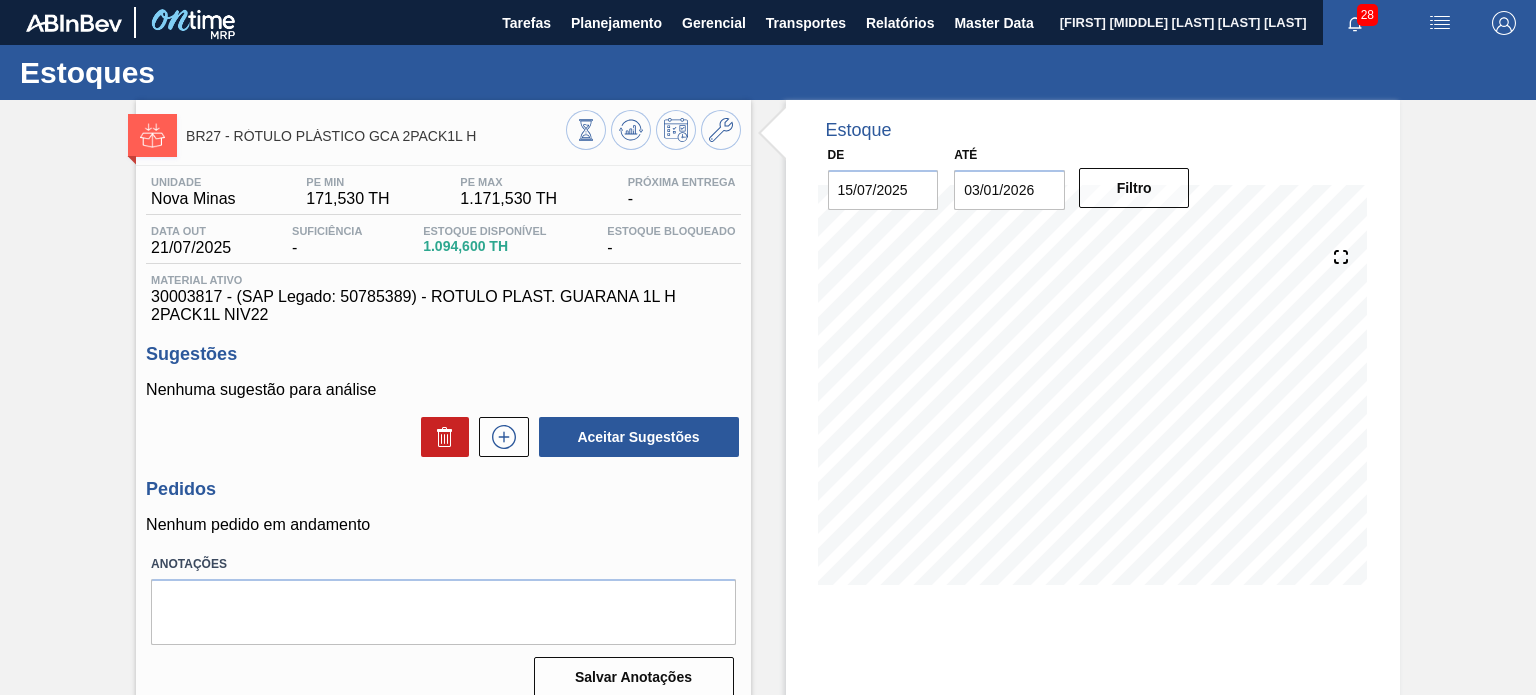 click at bounding box center [631, 130] 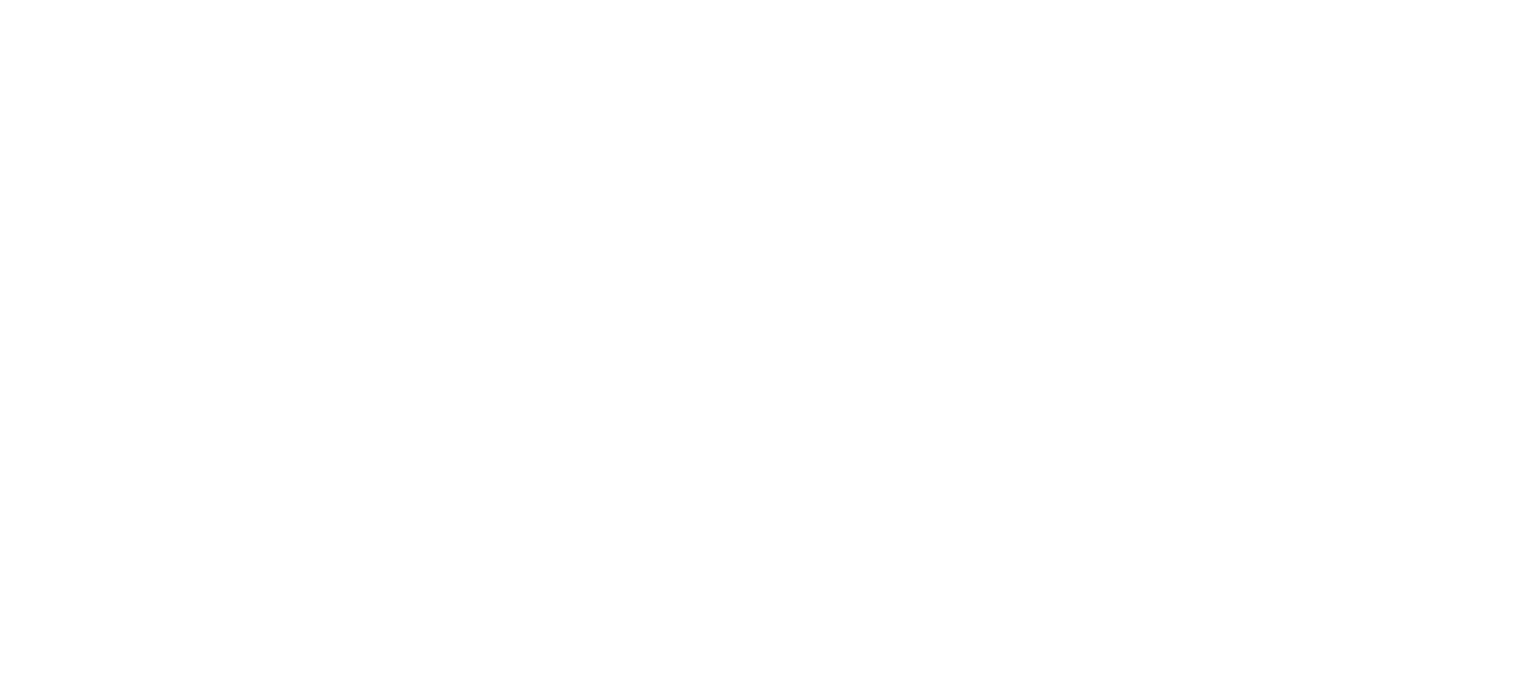 scroll, scrollTop: 0, scrollLeft: 0, axis: both 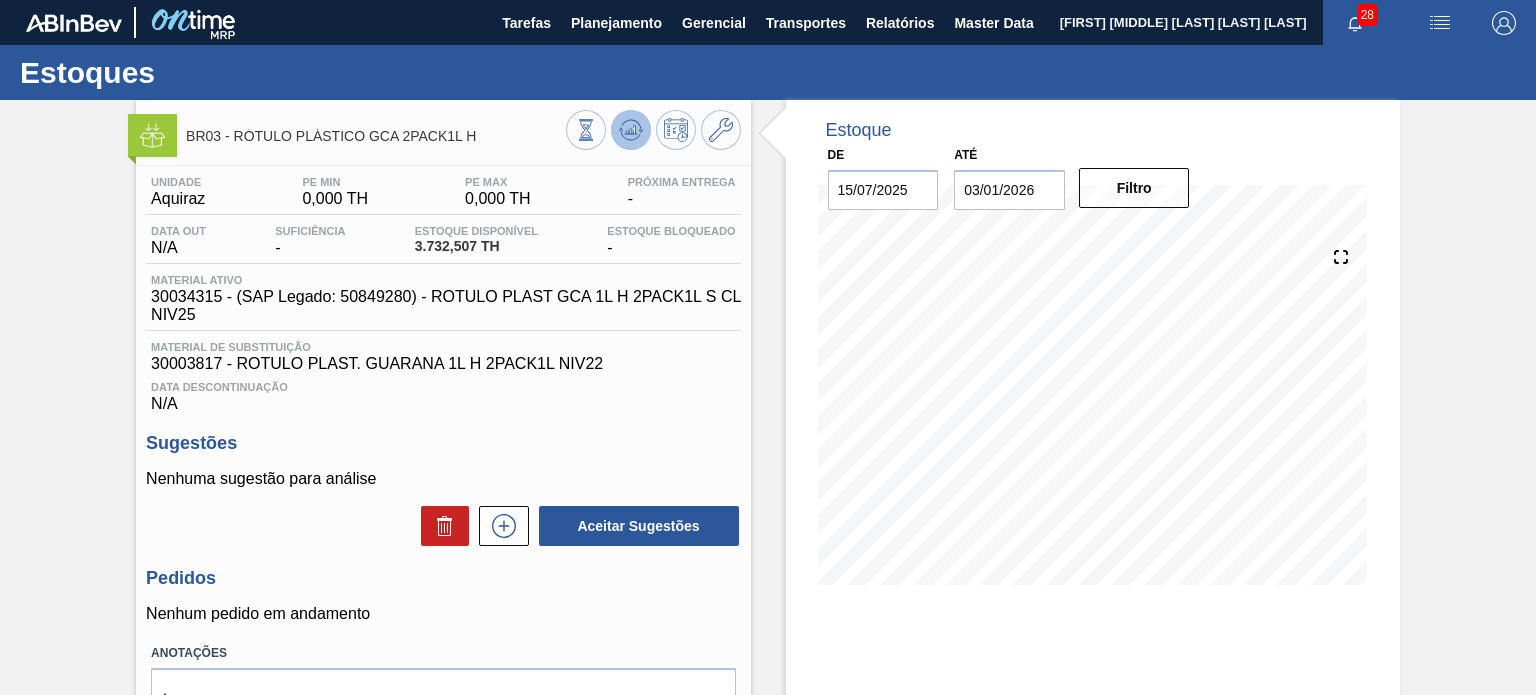 click 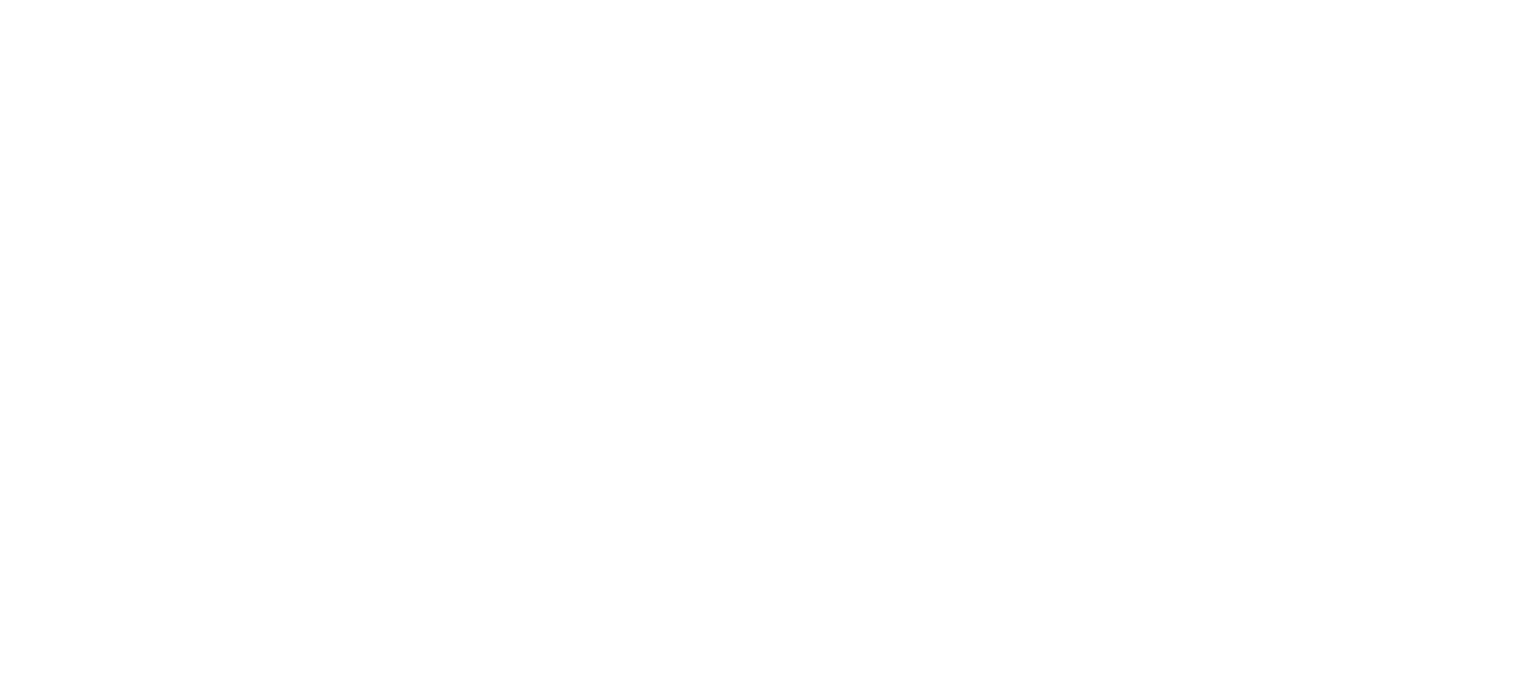 scroll, scrollTop: 0, scrollLeft: 0, axis: both 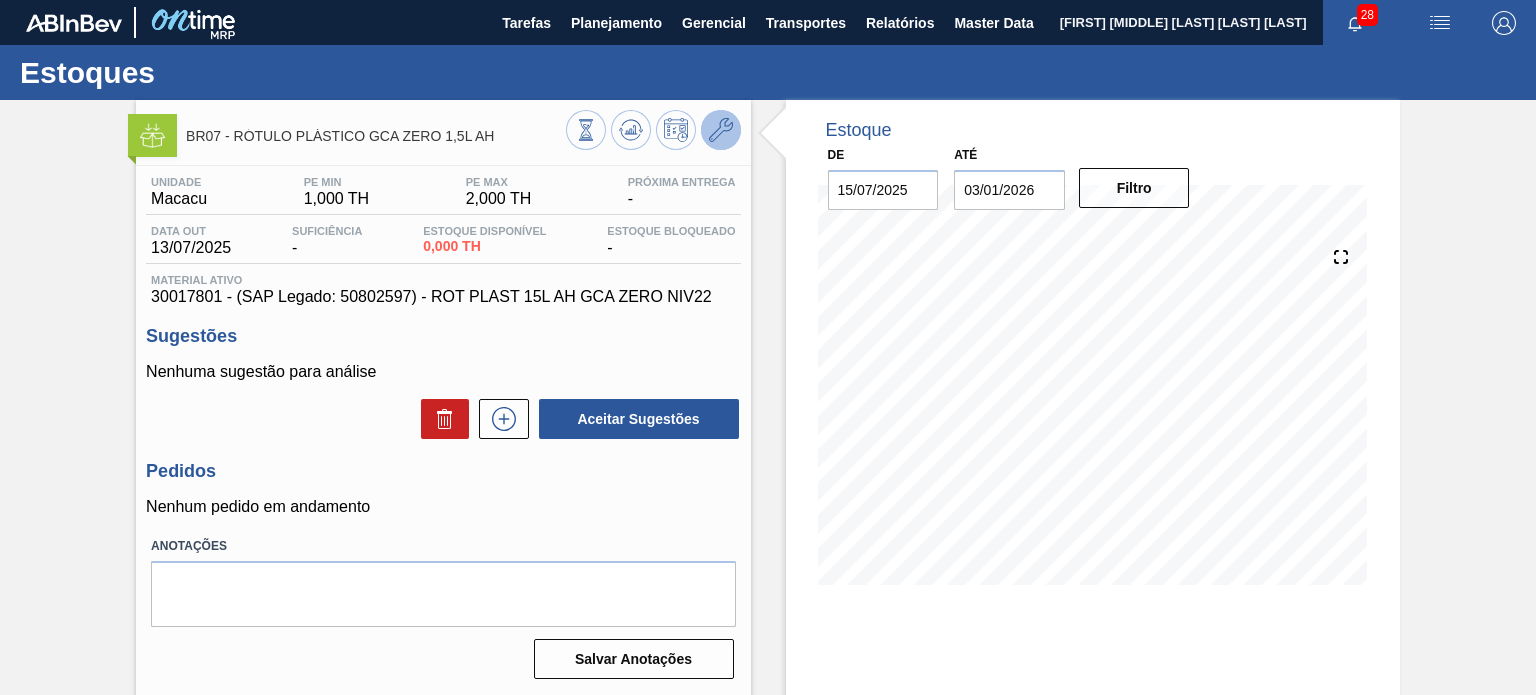click 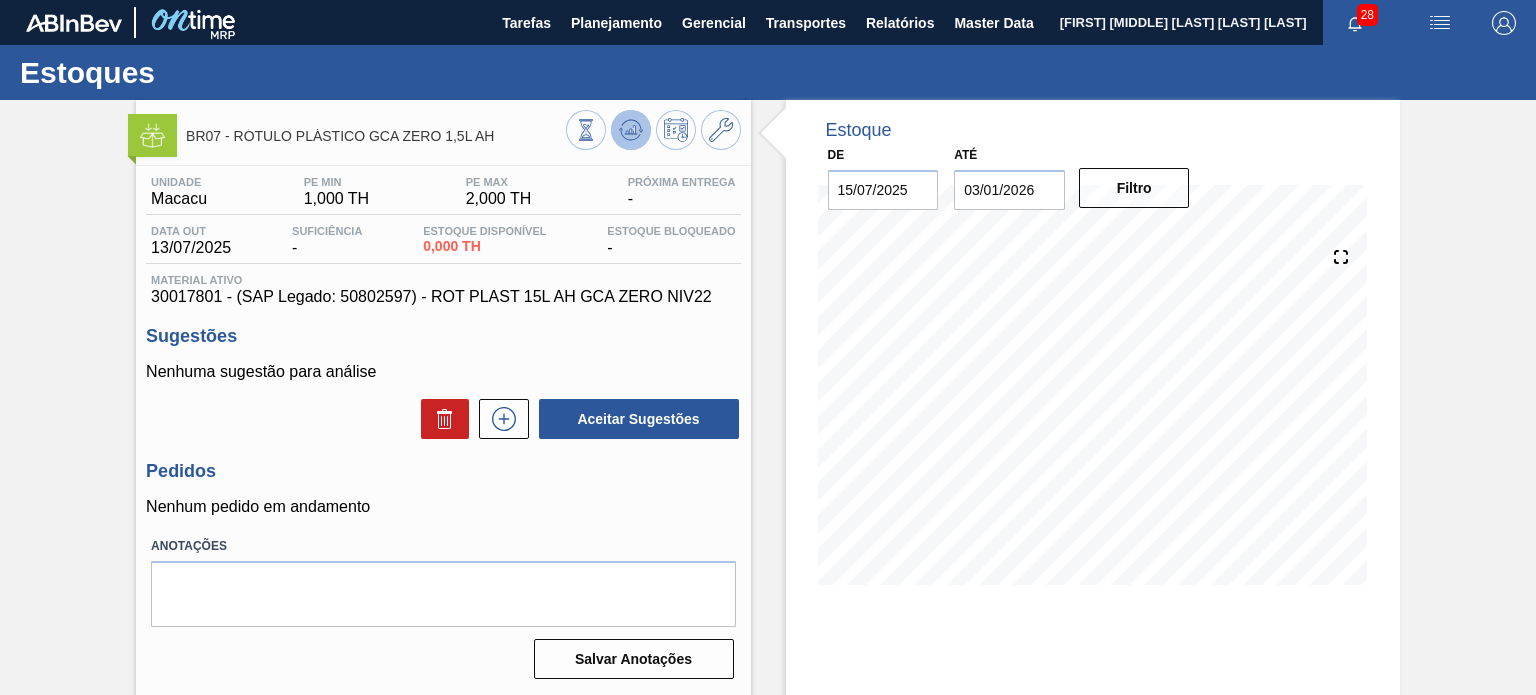 click 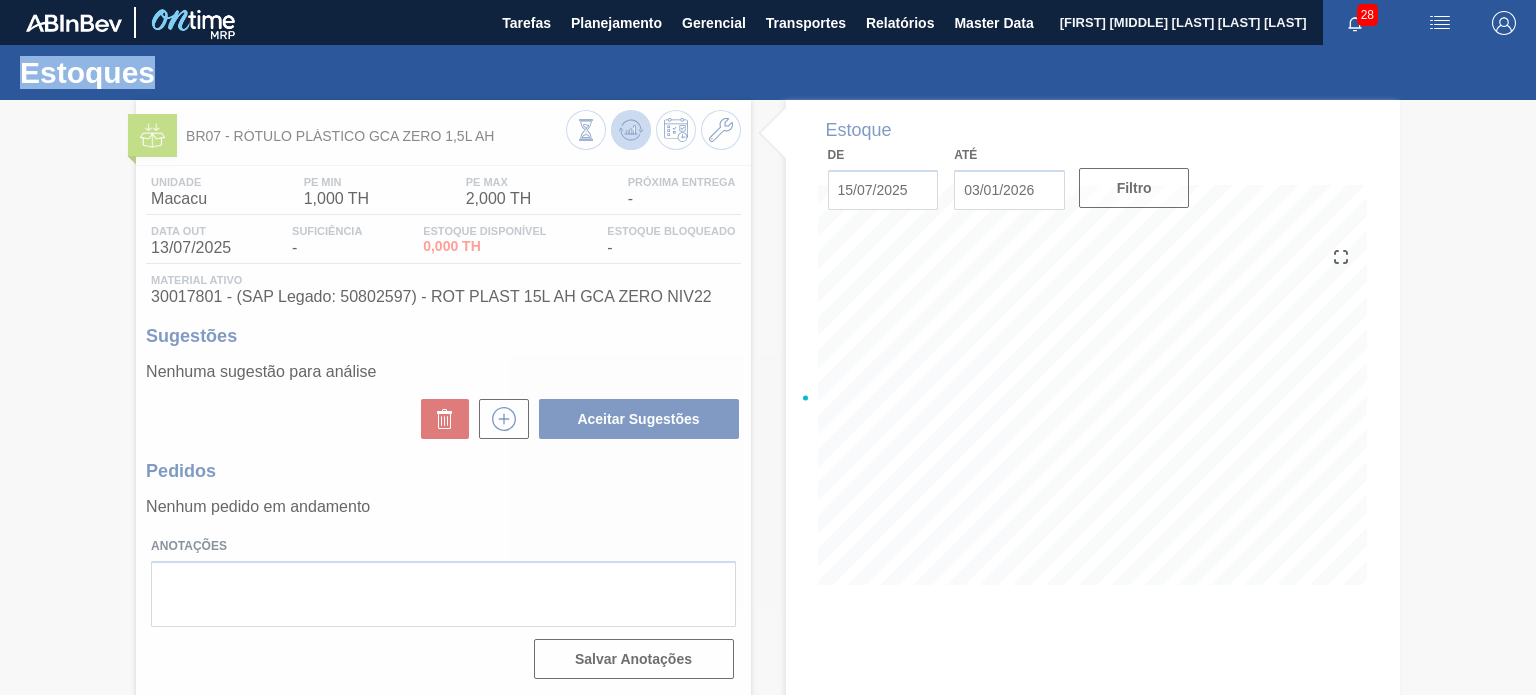 click at bounding box center (768, 397) 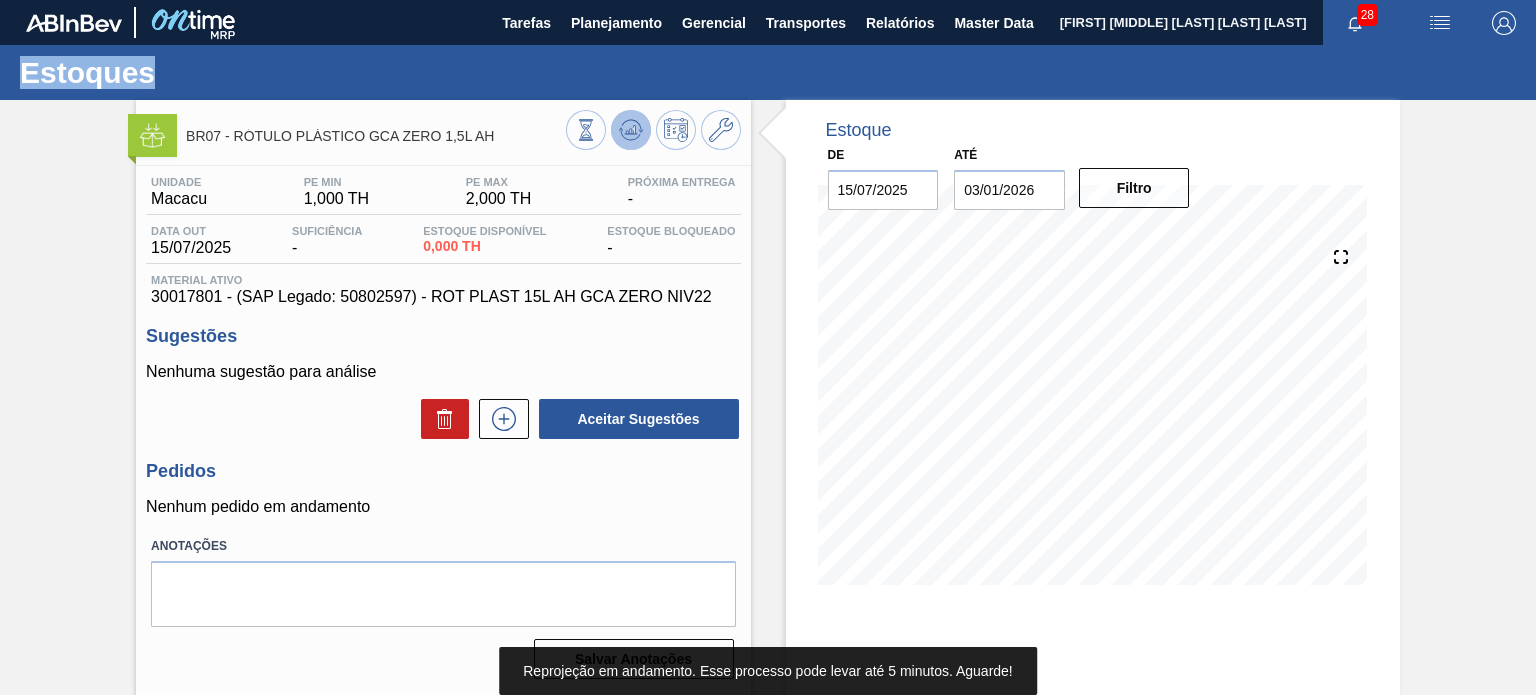 click 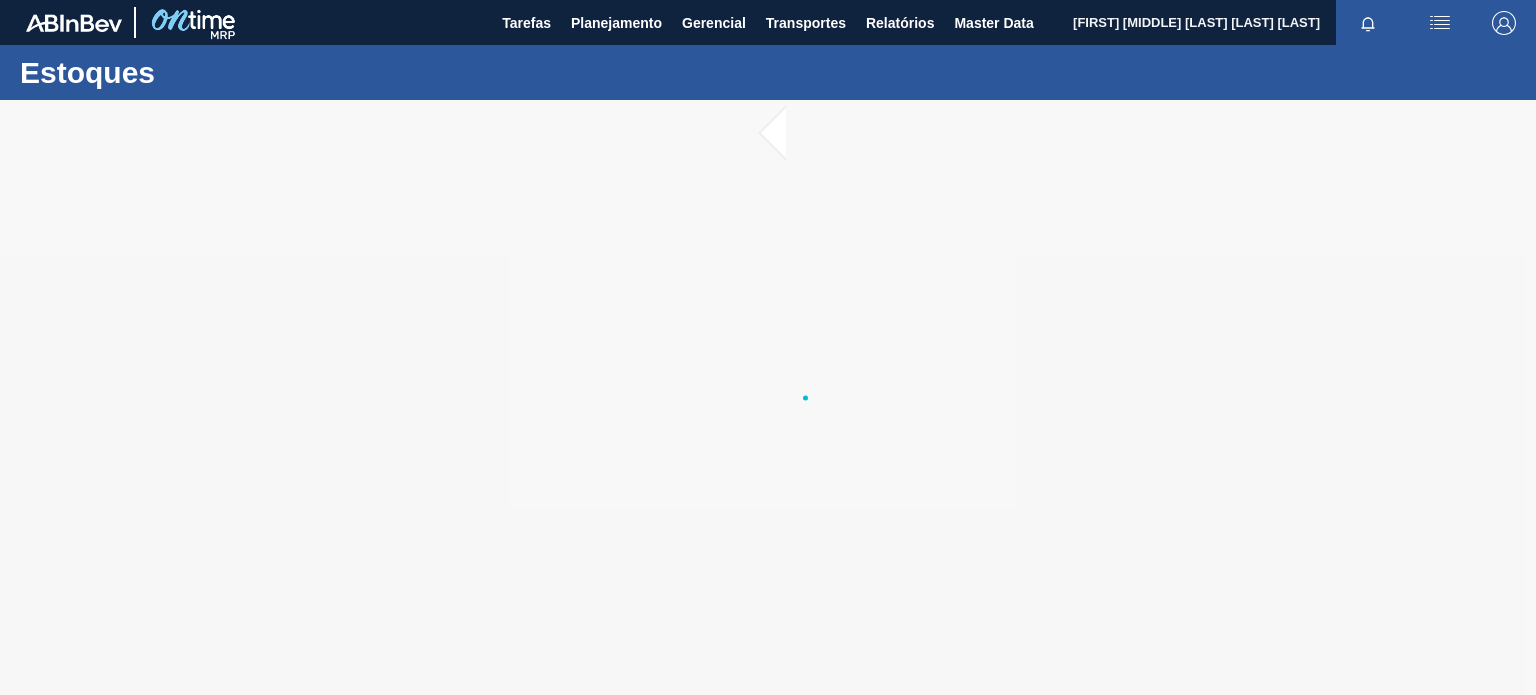 scroll, scrollTop: 0, scrollLeft: 0, axis: both 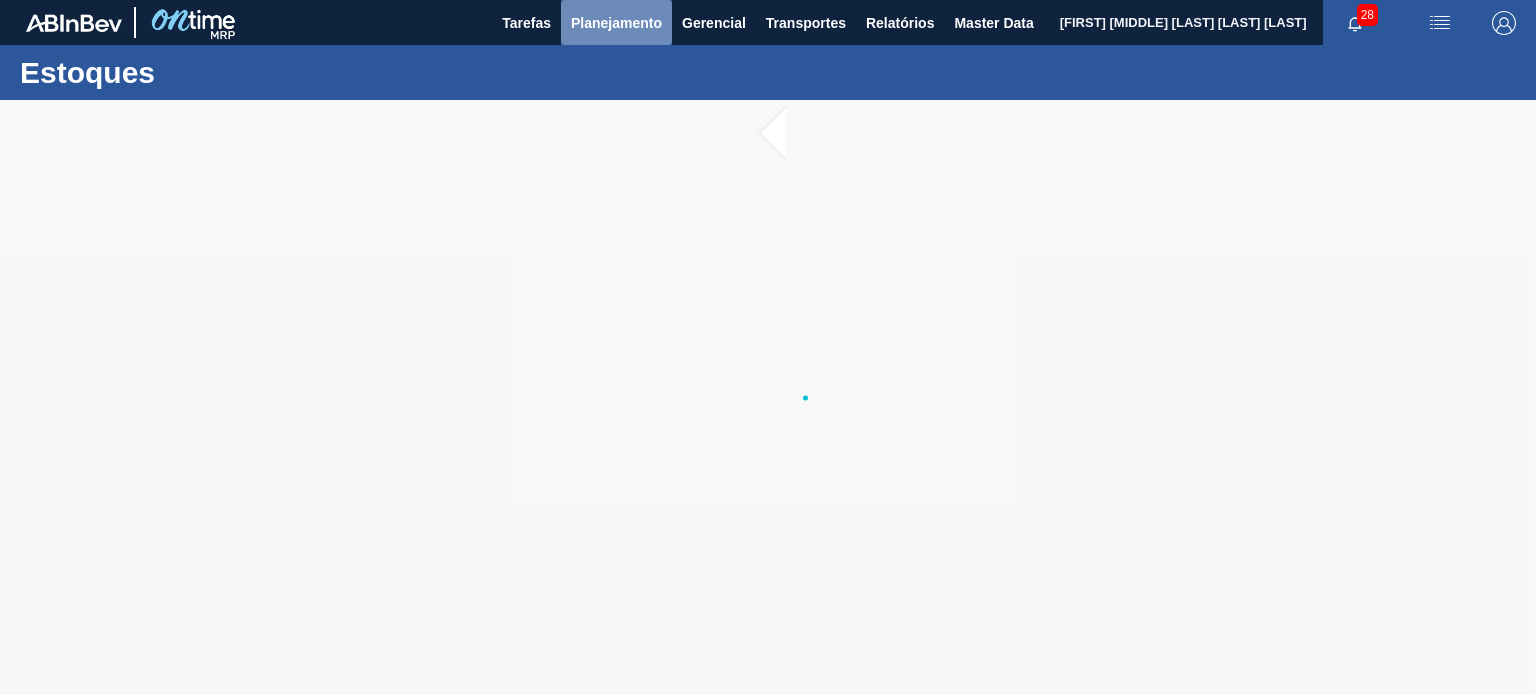 click on "Planejamento" at bounding box center (616, 22) 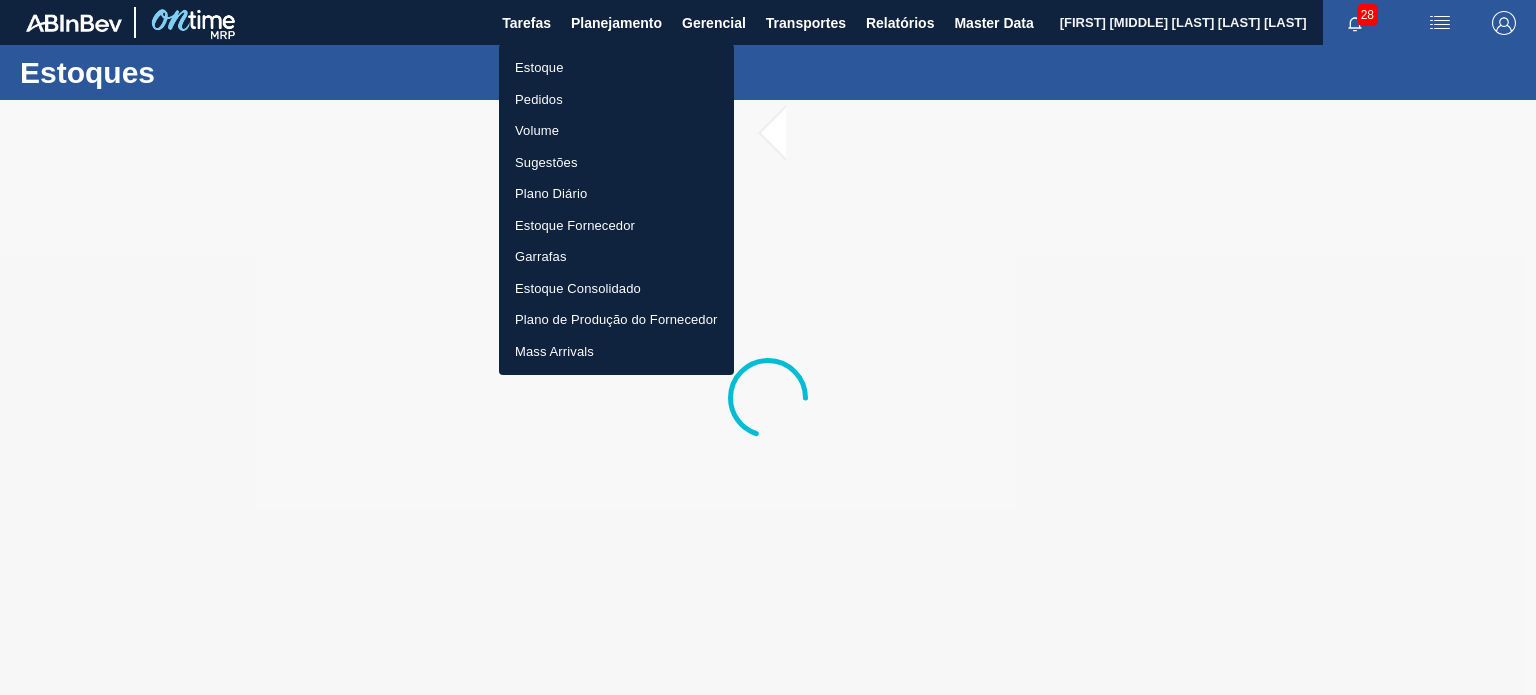 click on "Estoque Pedidos Volume Sugestões Plano Diário Estoque Fornecedor Garrafas Estoque Consolidado  Plano de Produção do Fornecedor Mass Arrivals" at bounding box center [616, 209] 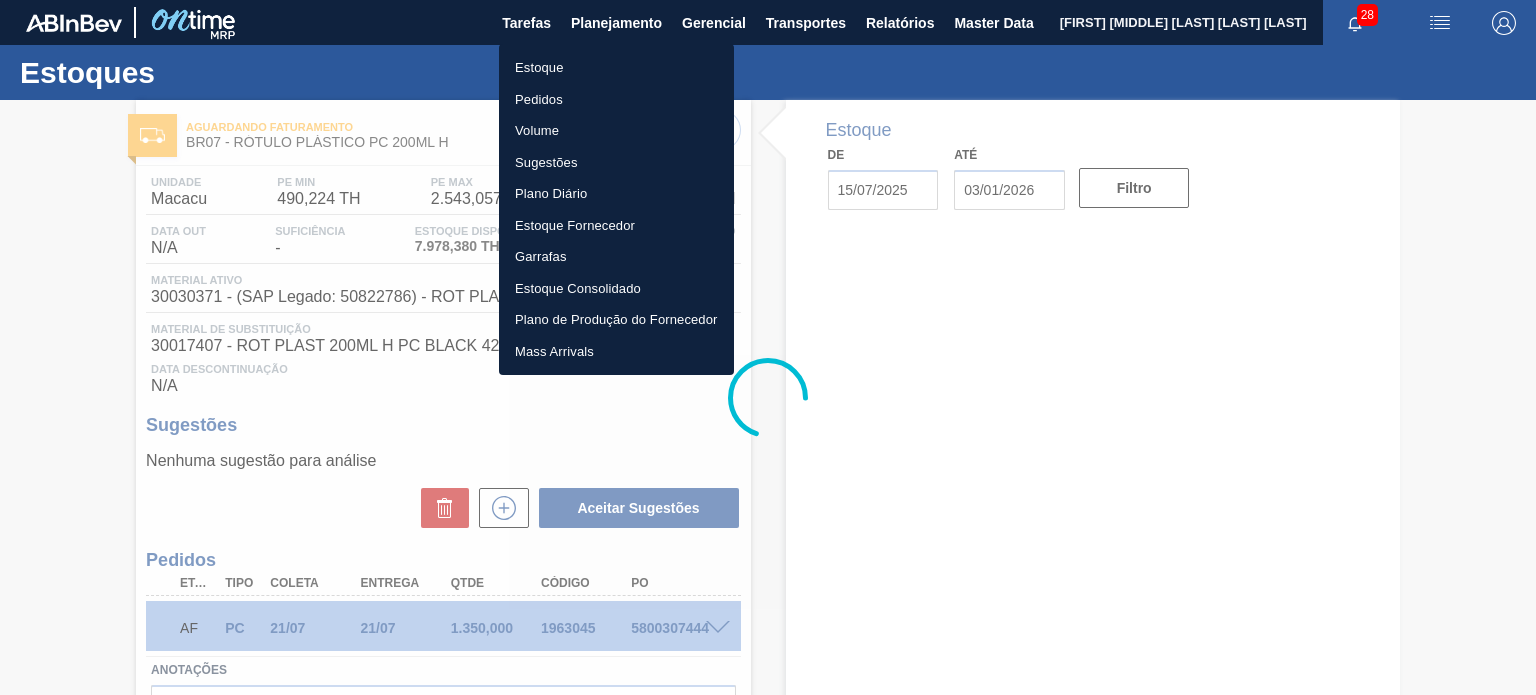 click on "Estoque" at bounding box center (616, 68) 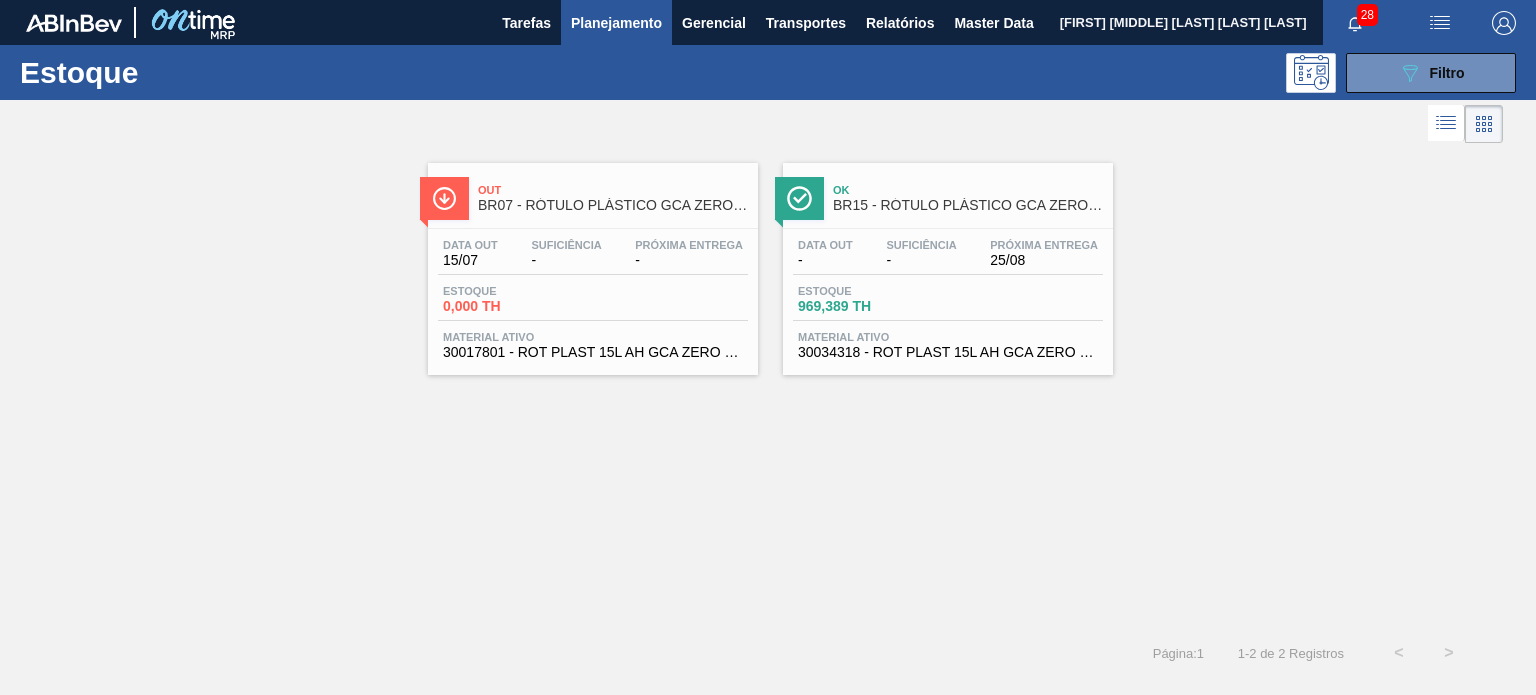 type 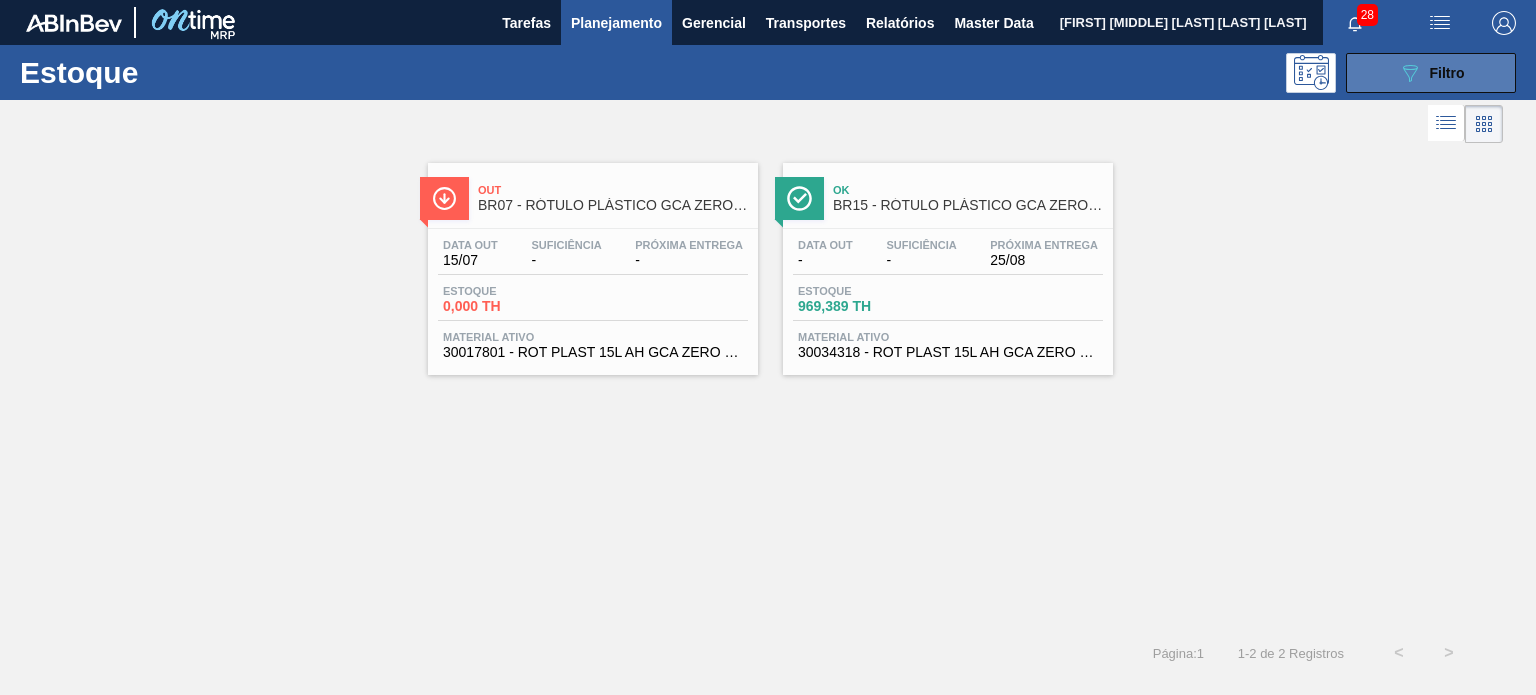 click on "089F7B8B-B2A5-4AFE-B5C0-19BA573D28AC Filtro" at bounding box center (1431, 73) 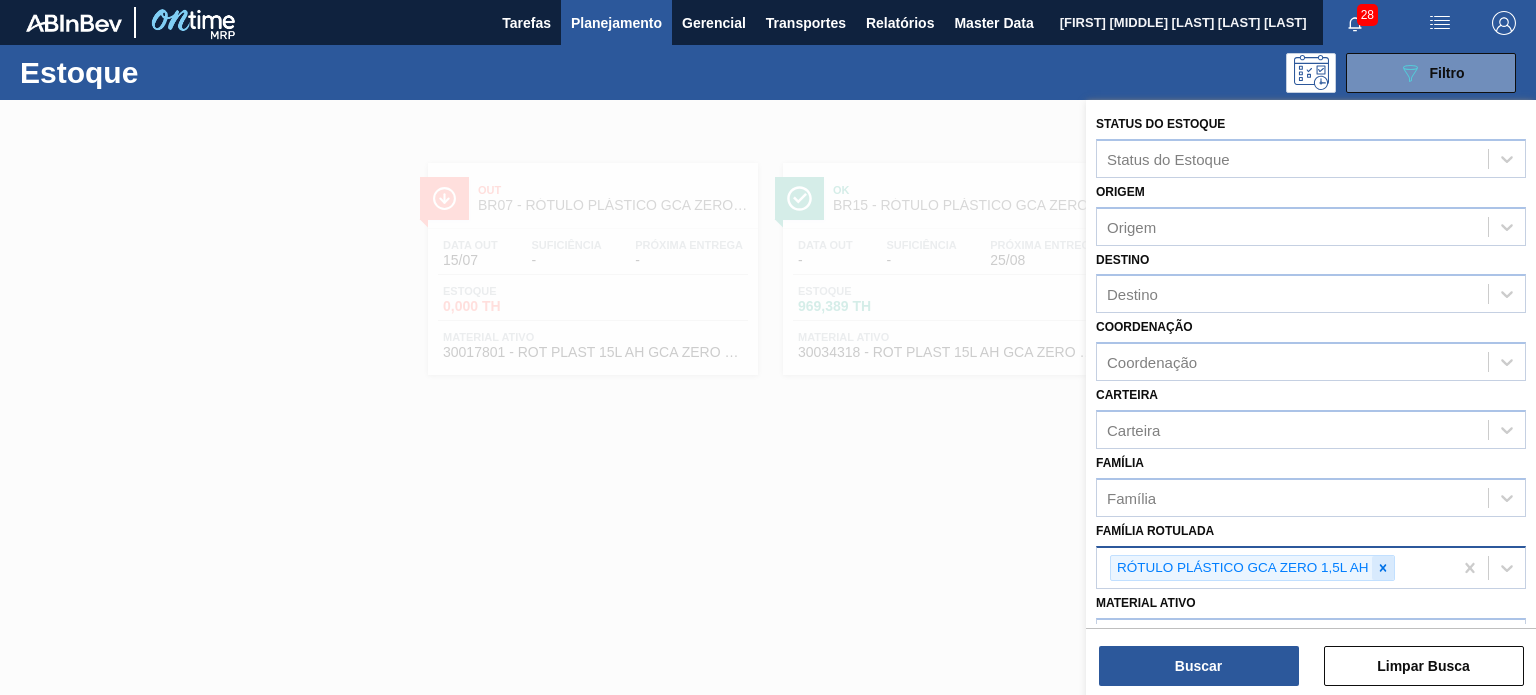 click at bounding box center (1383, 568) 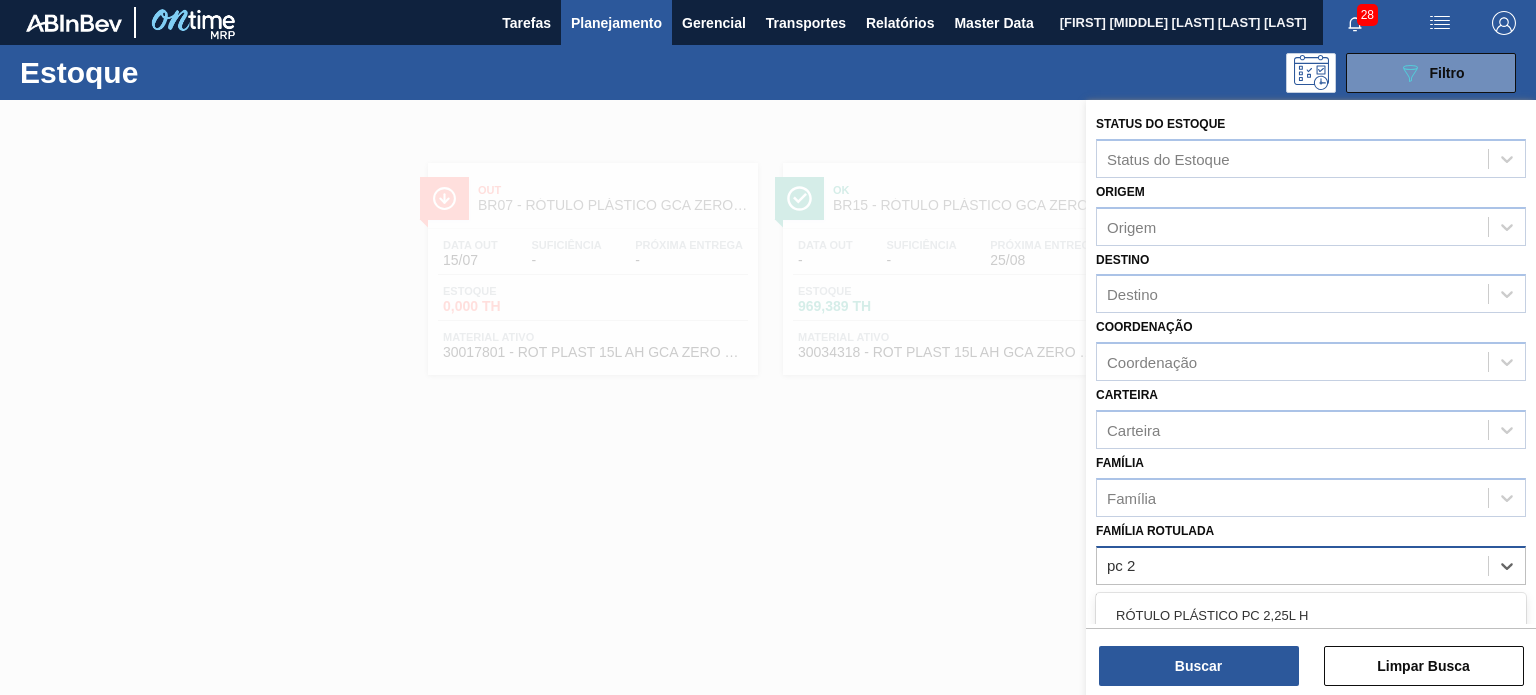 type on "pc 2l" 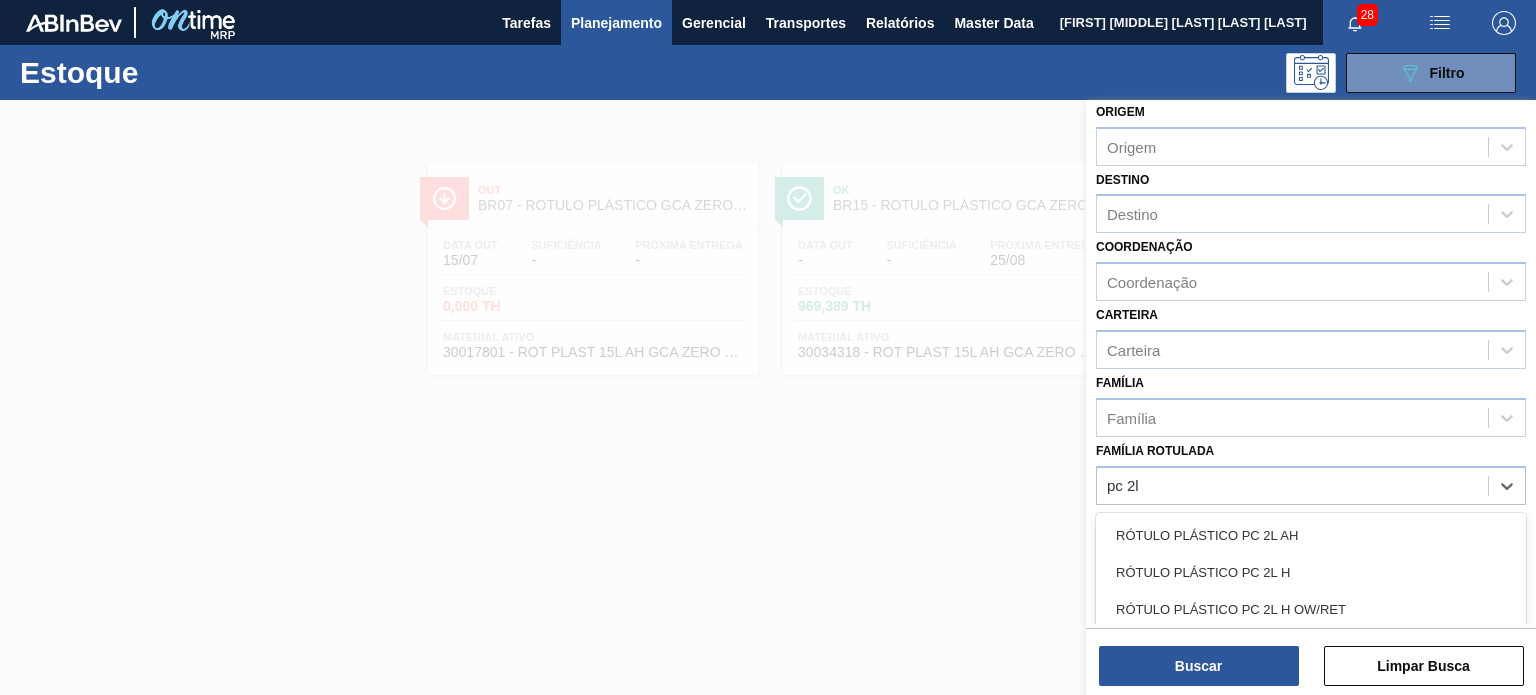 scroll, scrollTop: 200, scrollLeft: 0, axis: vertical 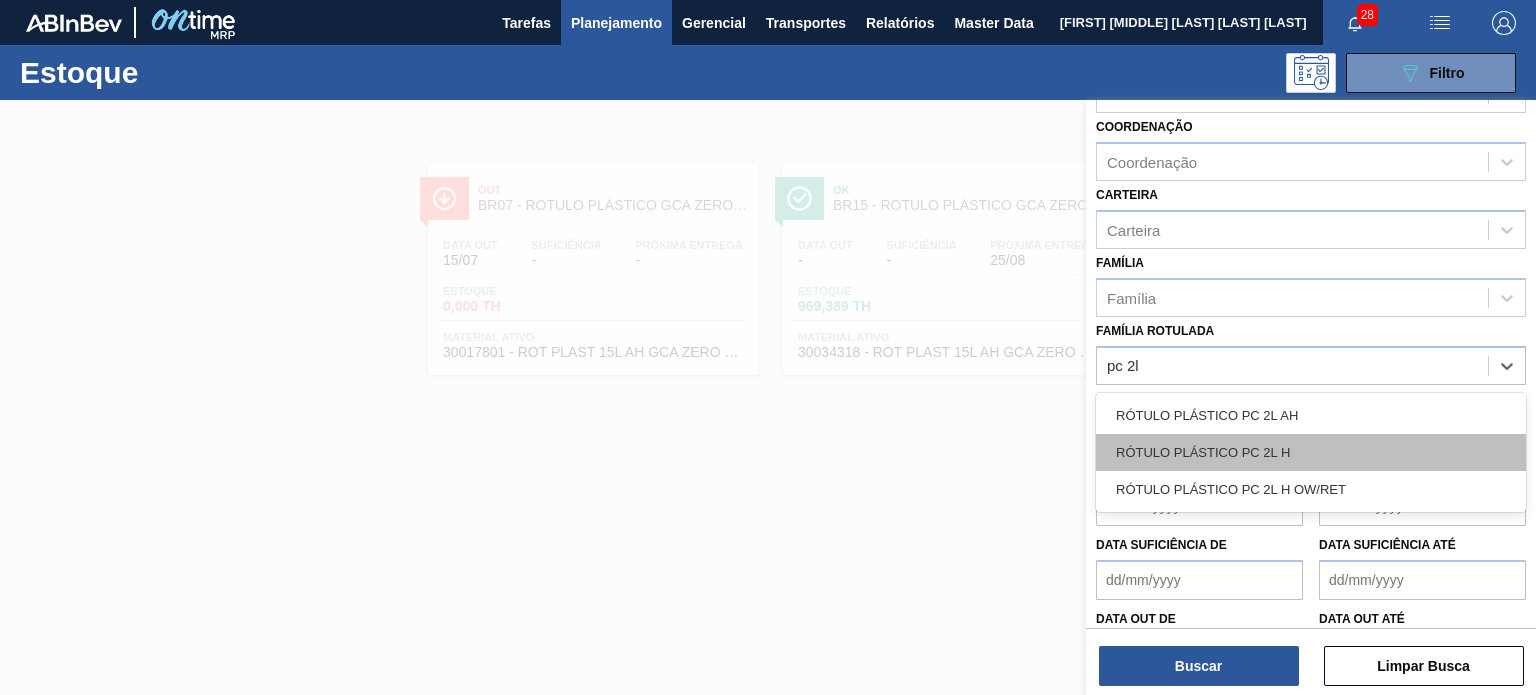 click on "RÓTULO PLÁSTICO PC 2L H" at bounding box center (1311, 452) 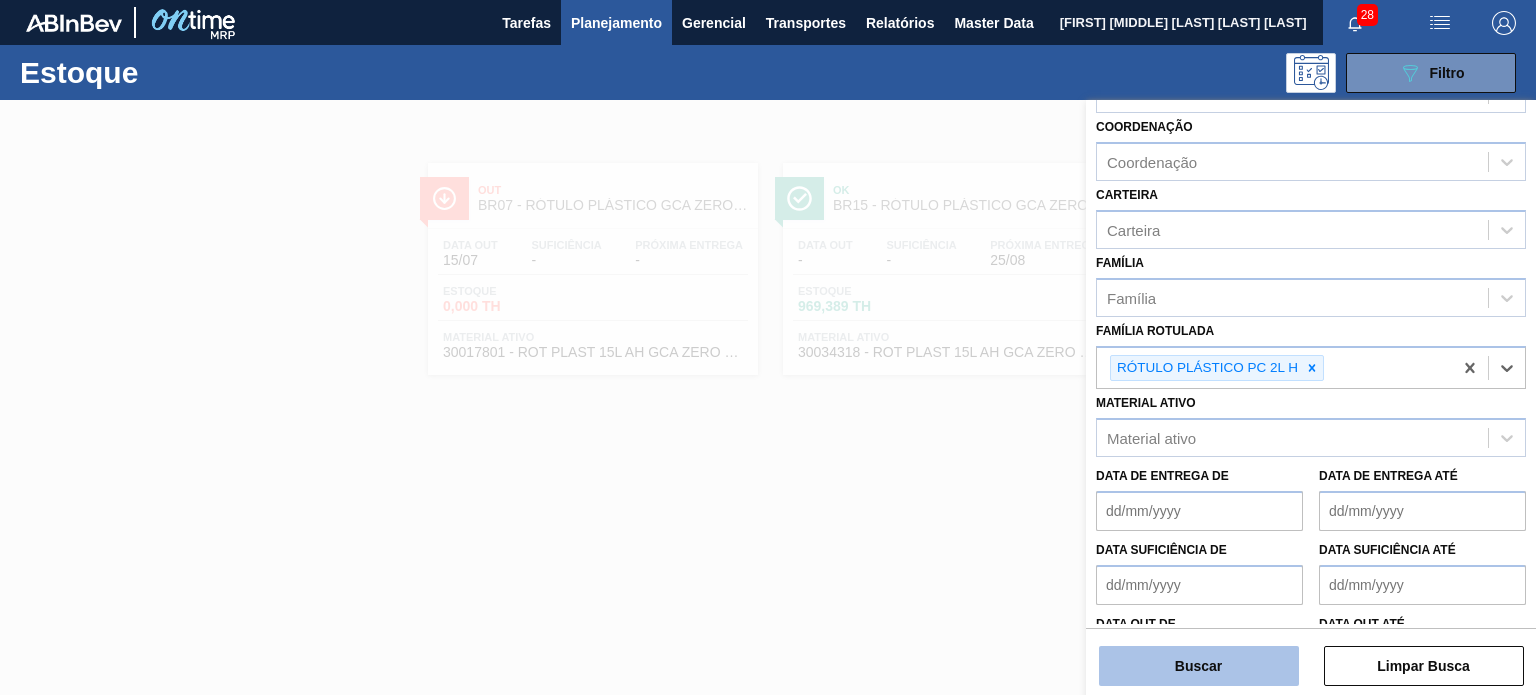 click on "Buscar" at bounding box center [1199, 666] 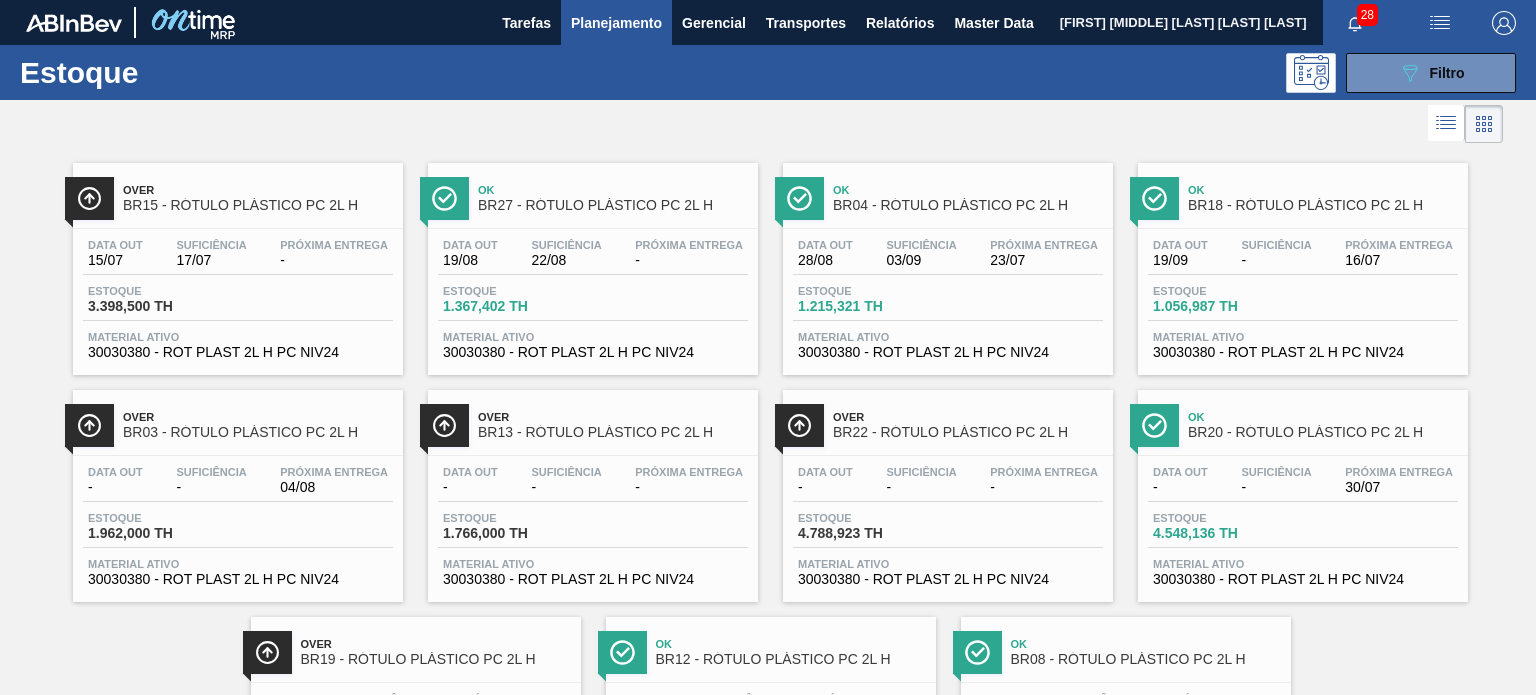 scroll, scrollTop: 100, scrollLeft: 0, axis: vertical 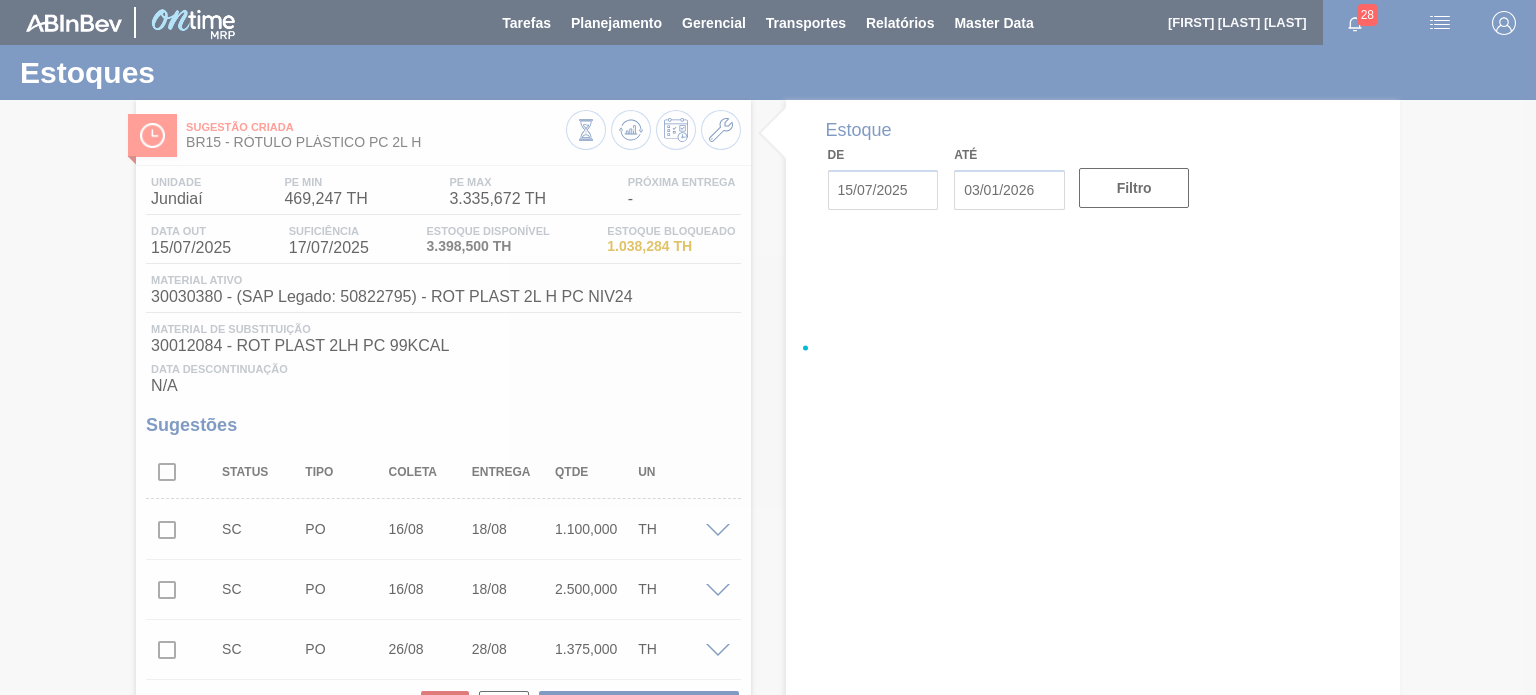 click at bounding box center (768, 347) 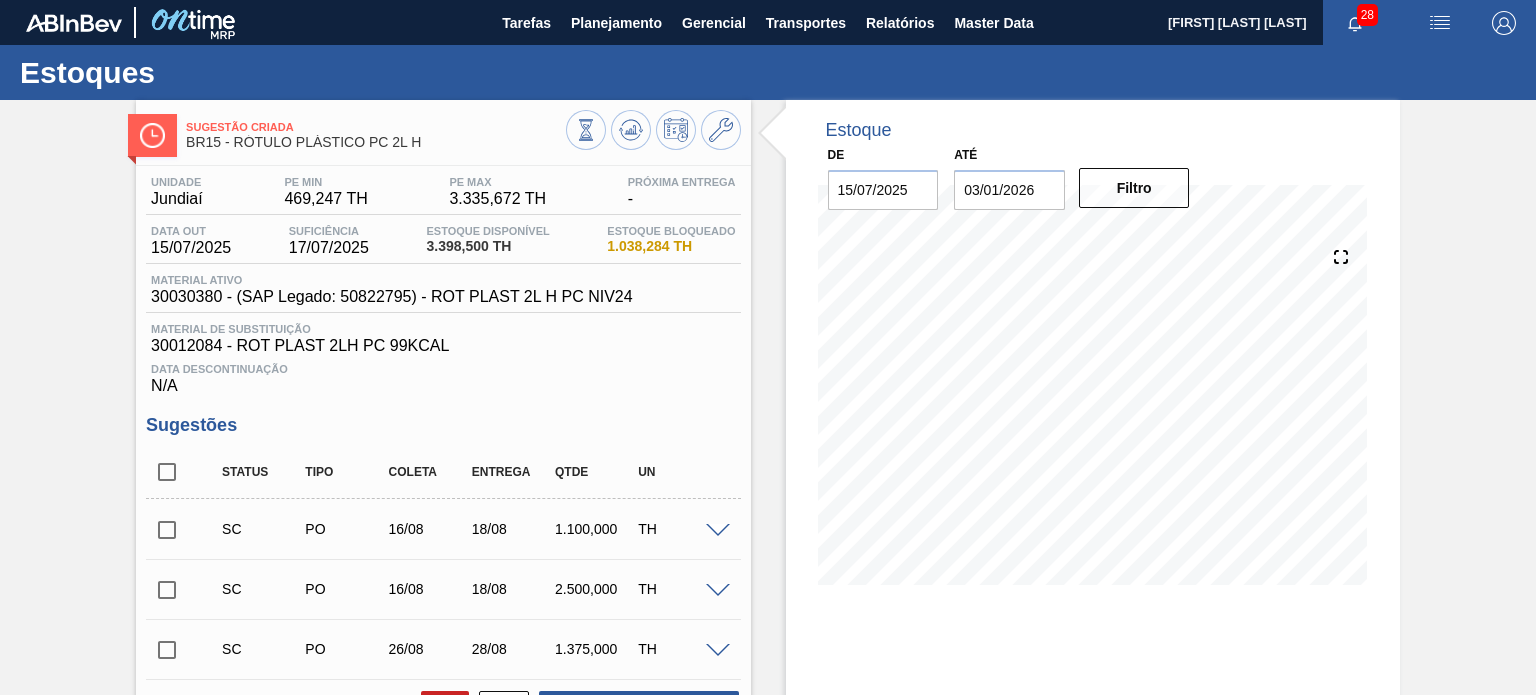 click 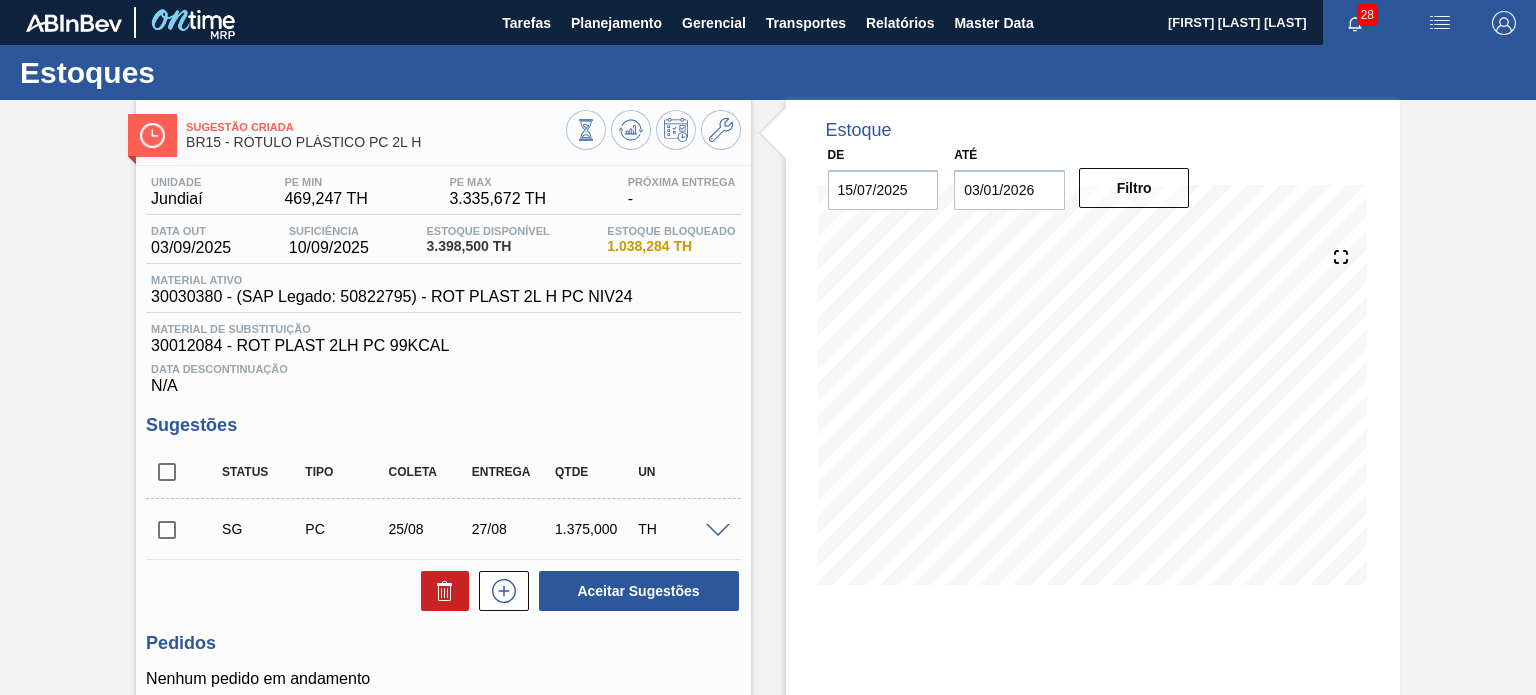 click at bounding box center (167, 530) 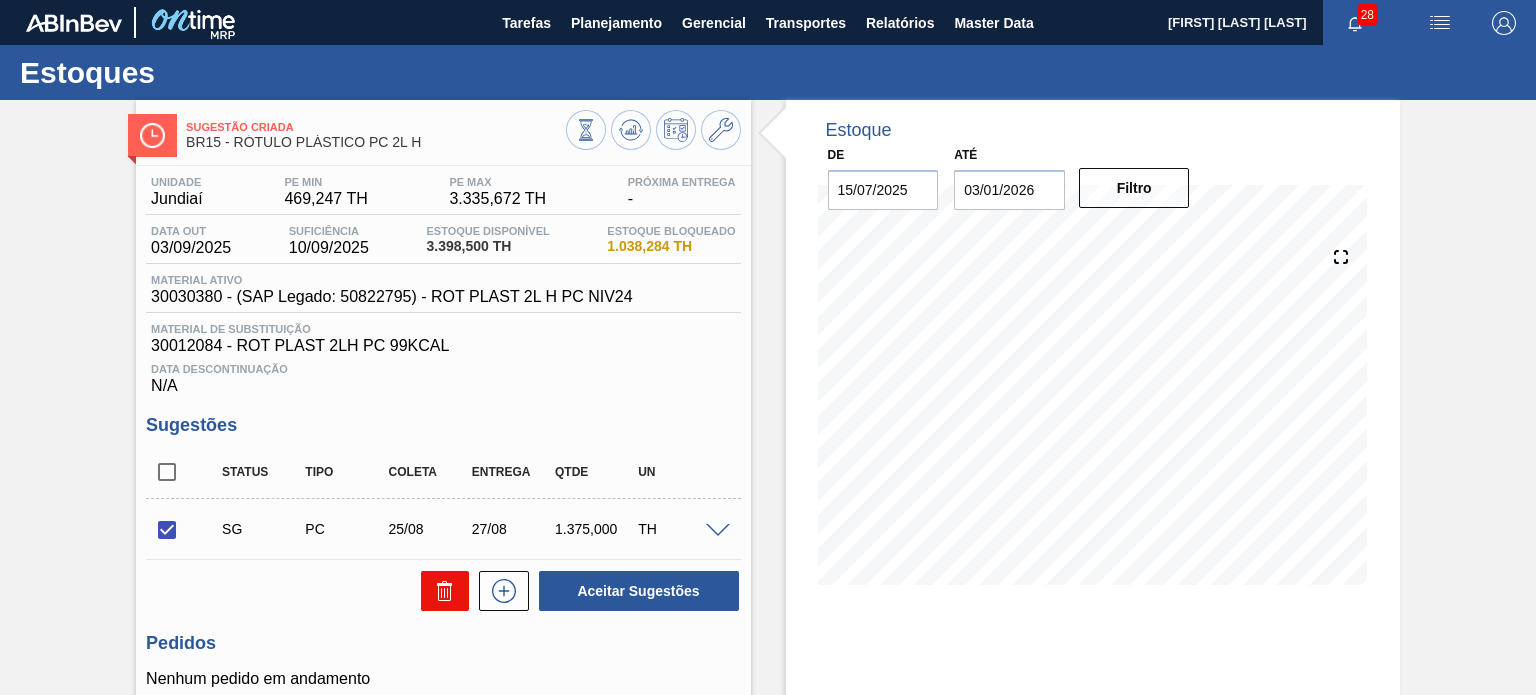 click 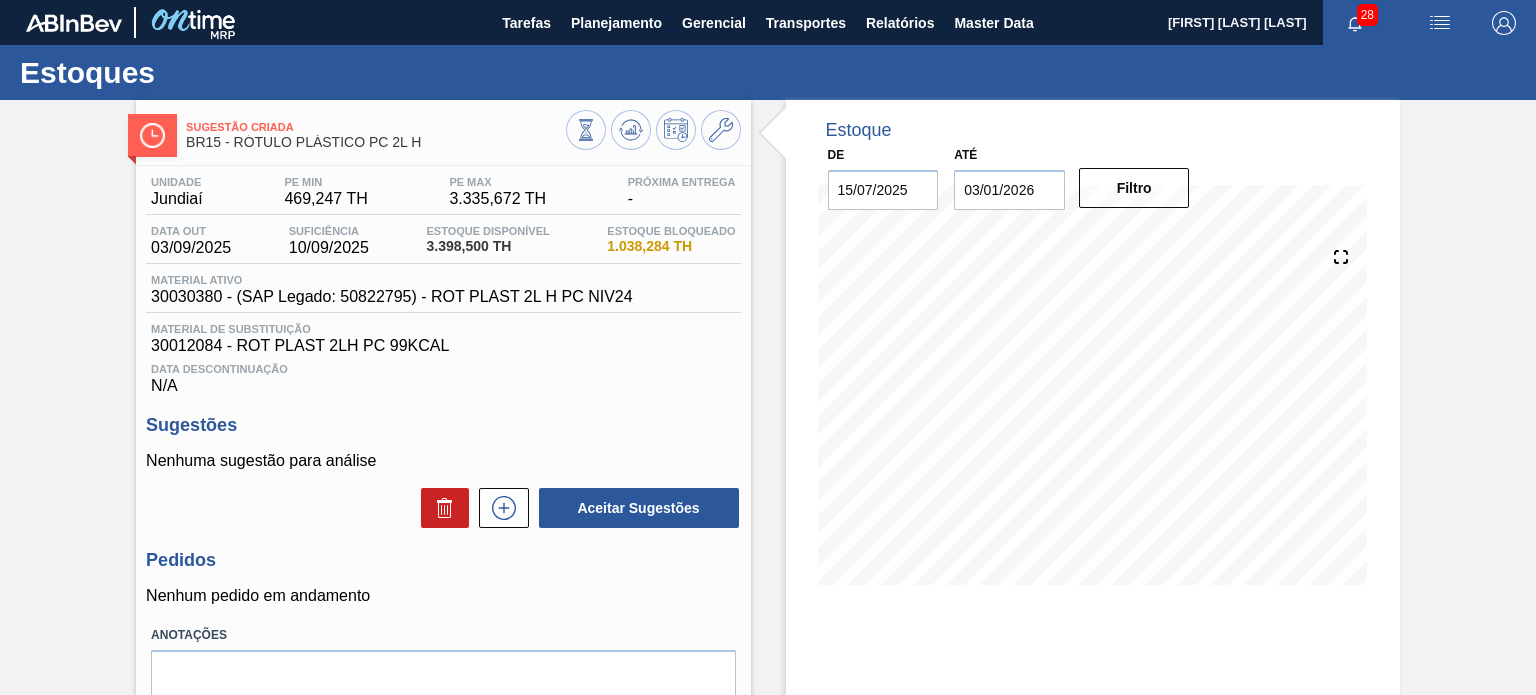 drag, startPoint x: 433, startPoint y: 155, endPoint x: 405, endPoint y: 155, distance: 28 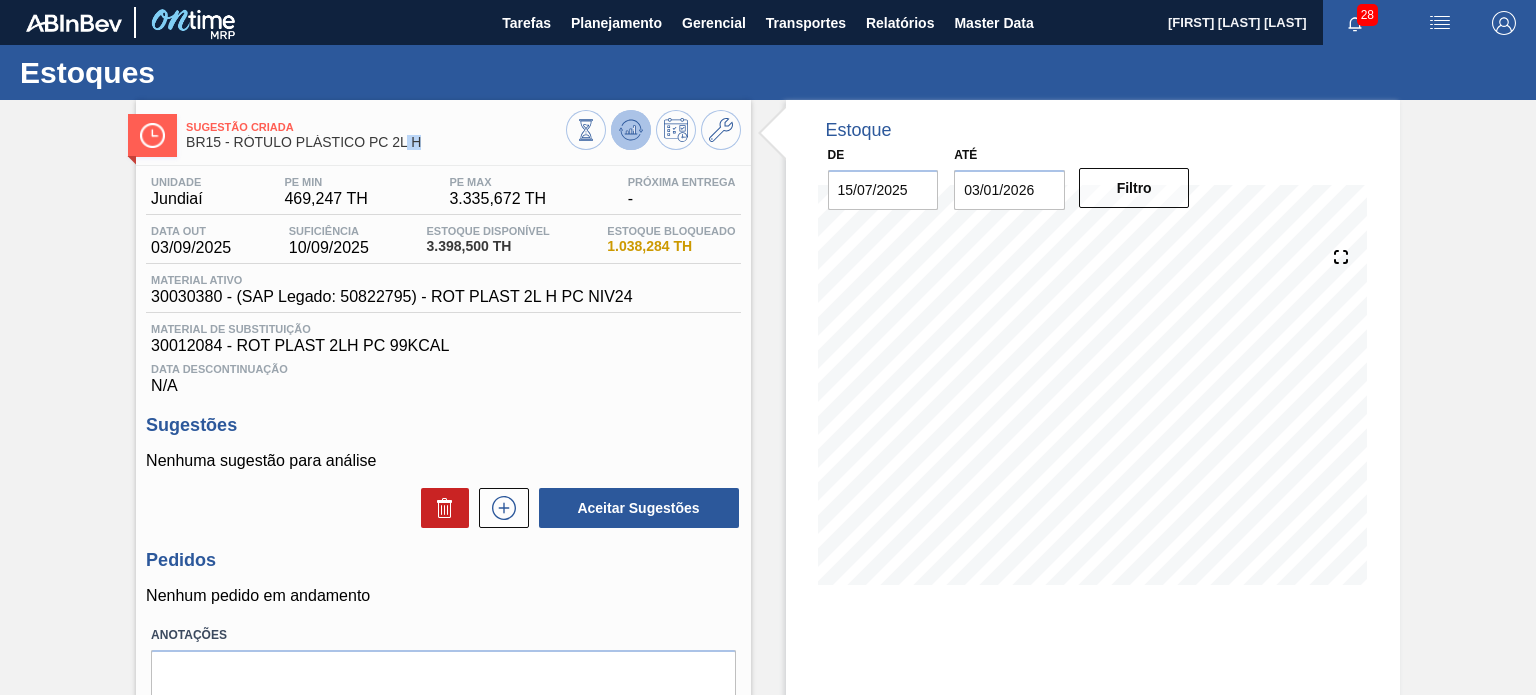 click 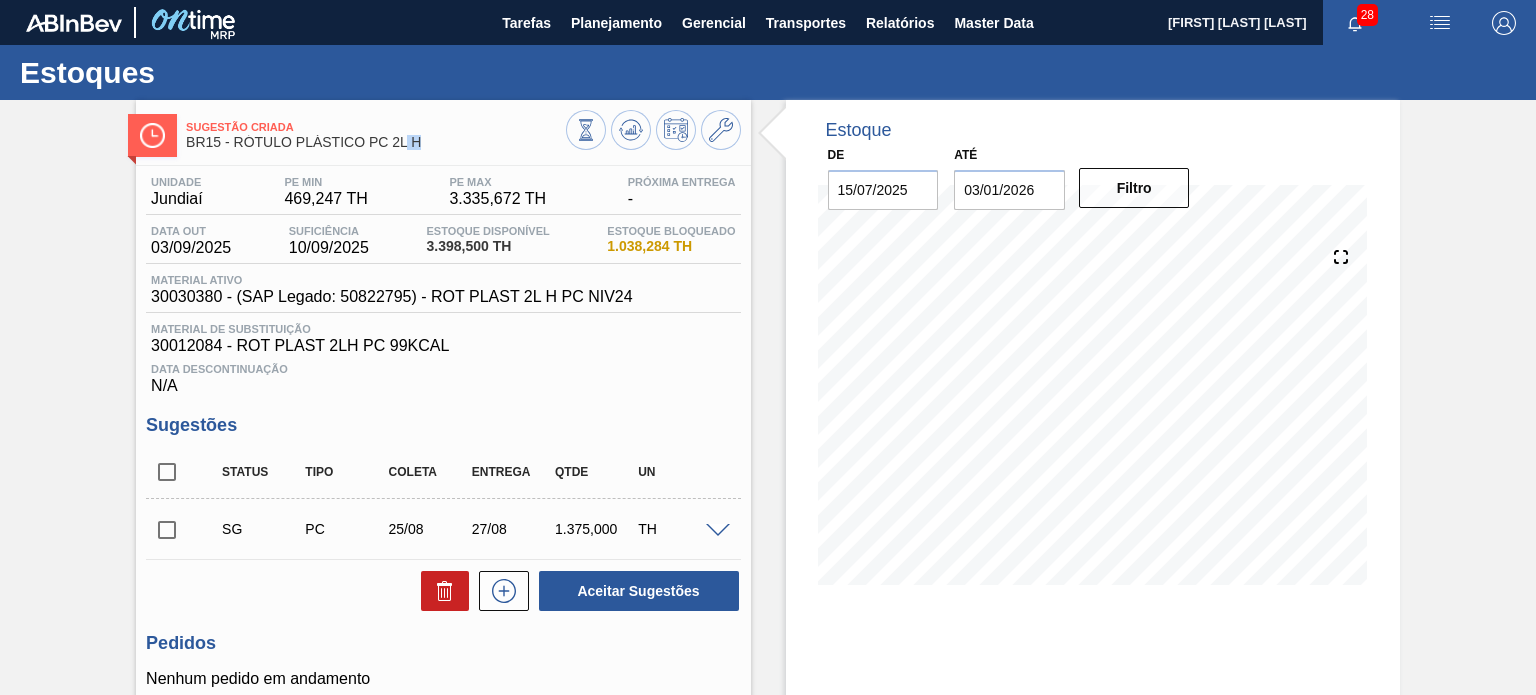 type 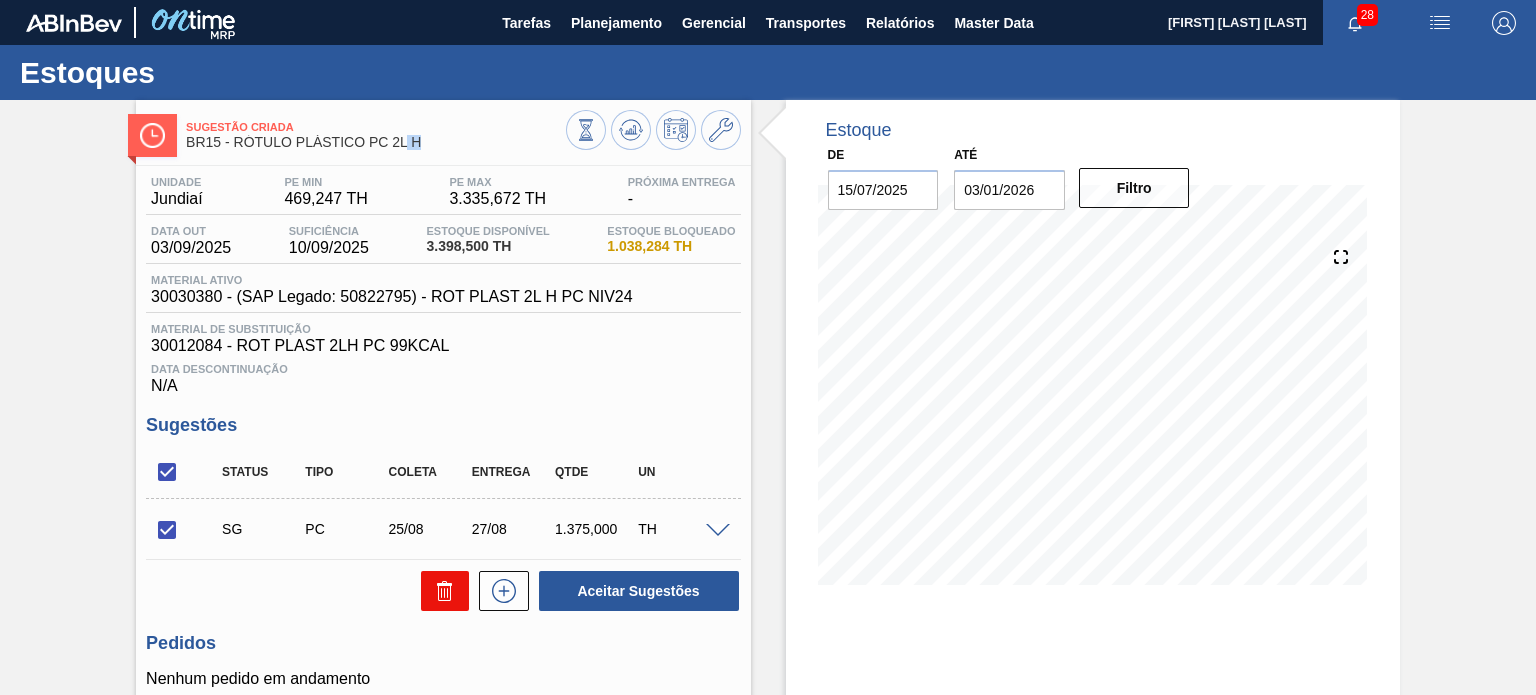 click at bounding box center (445, 591) 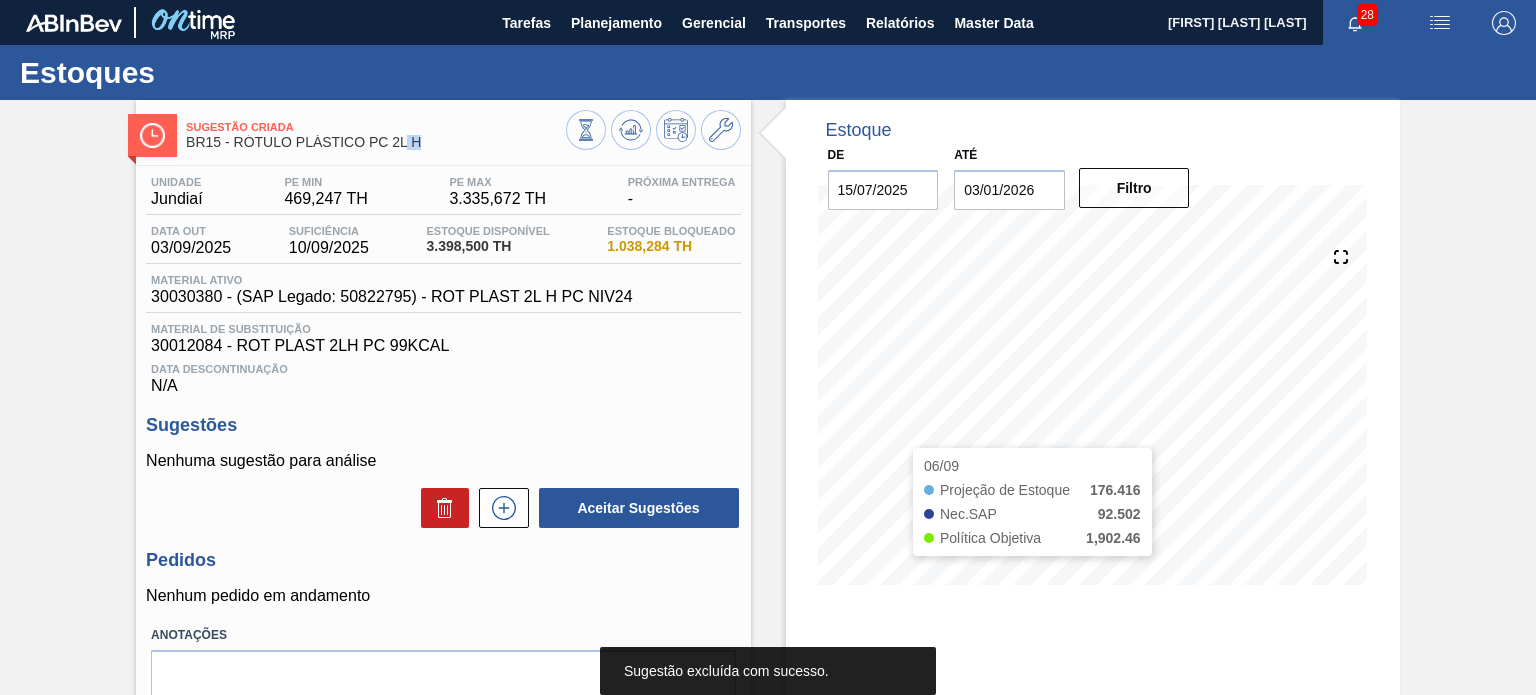 type 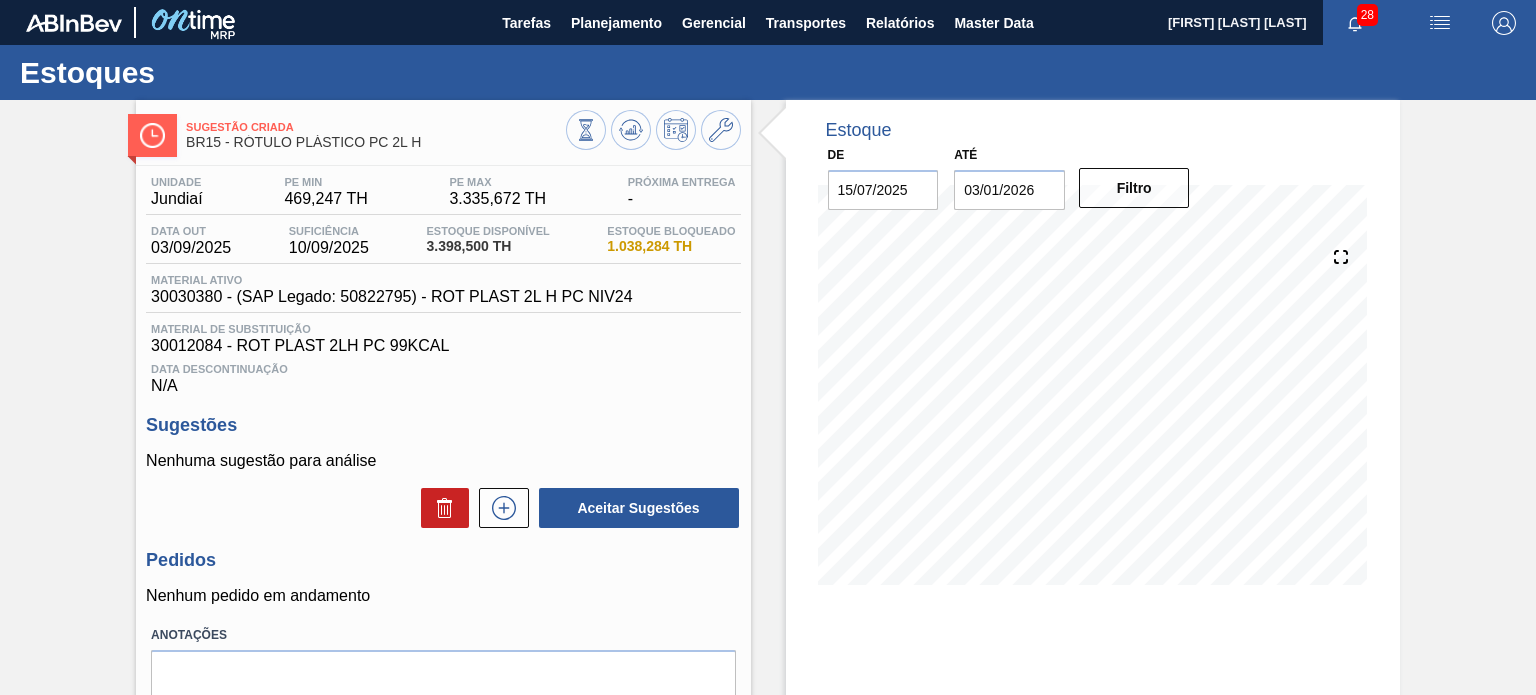 click on "1.038,284 TH" at bounding box center (671, 246) 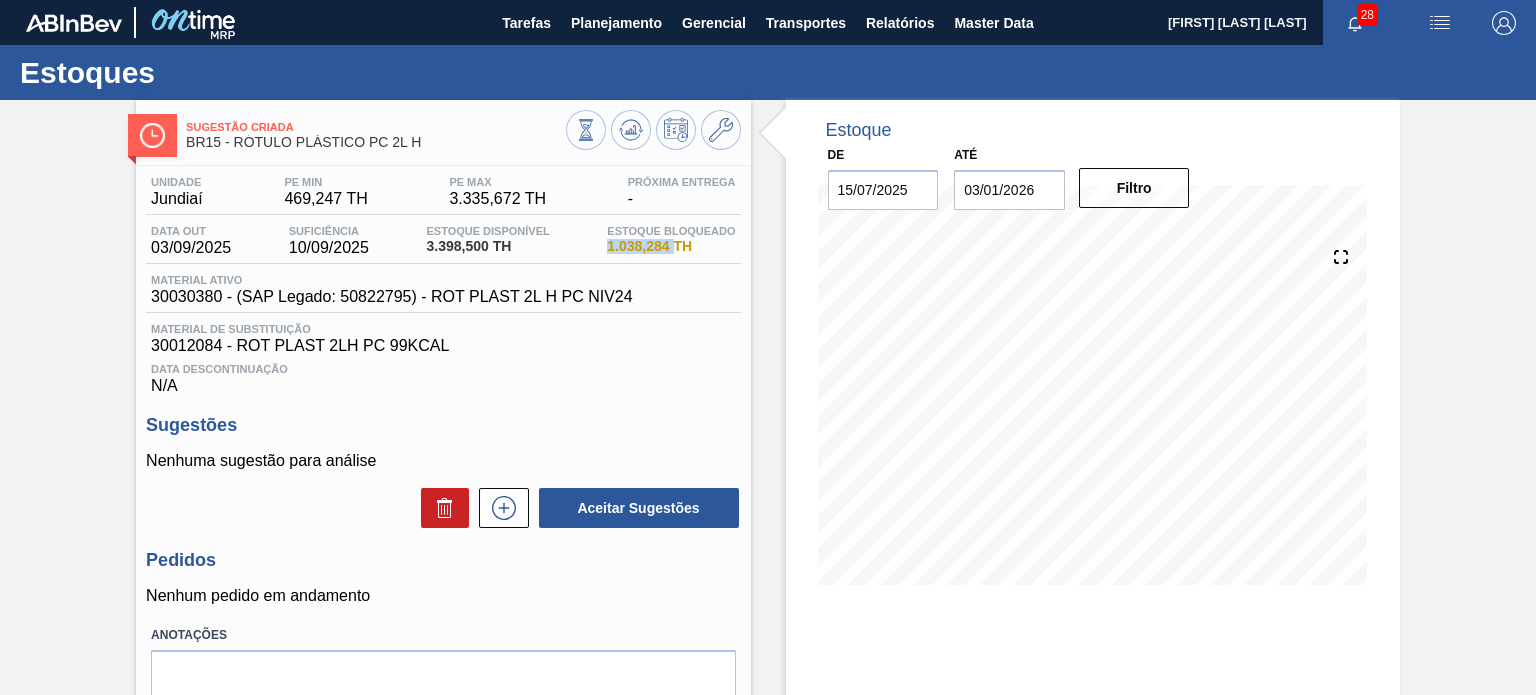 click on "1.038,284 TH" at bounding box center (671, 246) 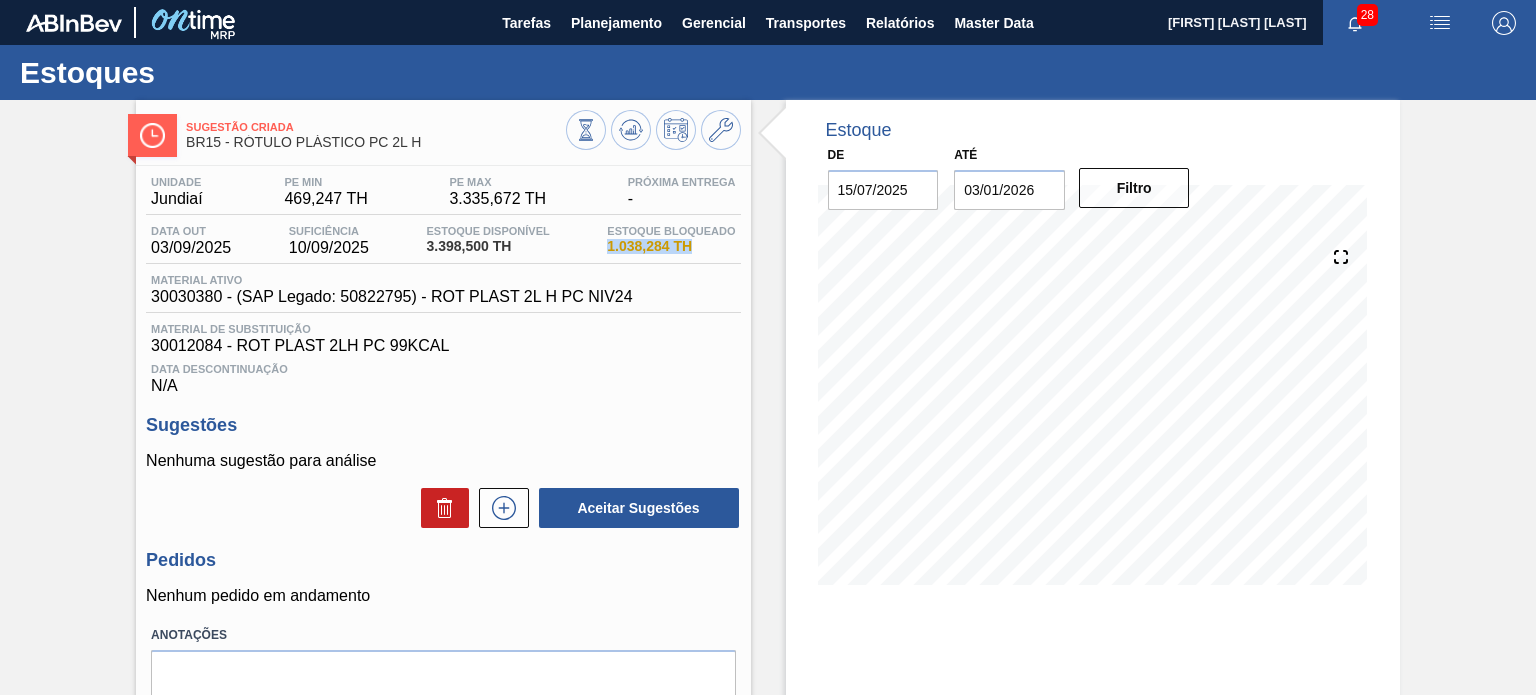 click on "1.038,284 TH" at bounding box center [671, 246] 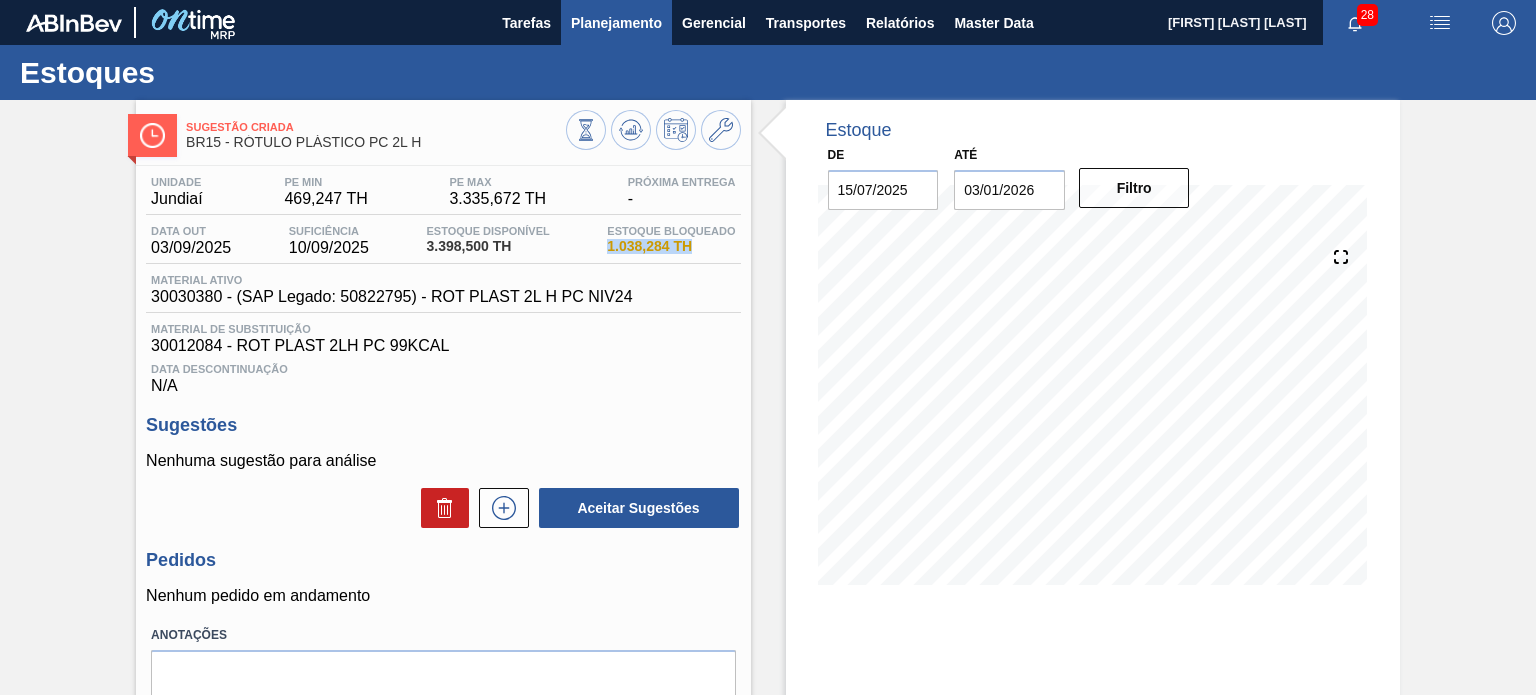click on "Planejamento" at bounding box center (616, 23) 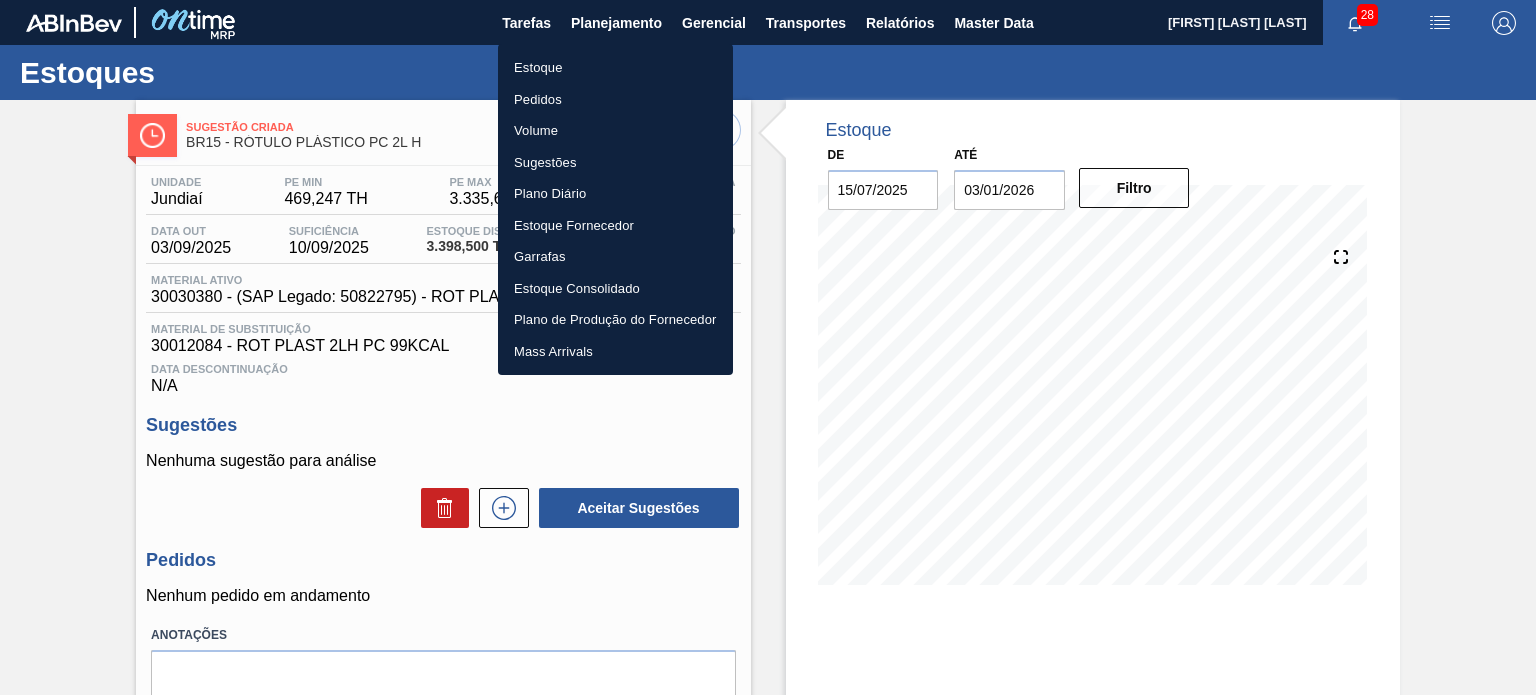 click on "Pedidos" at bounding box center (615, 100) 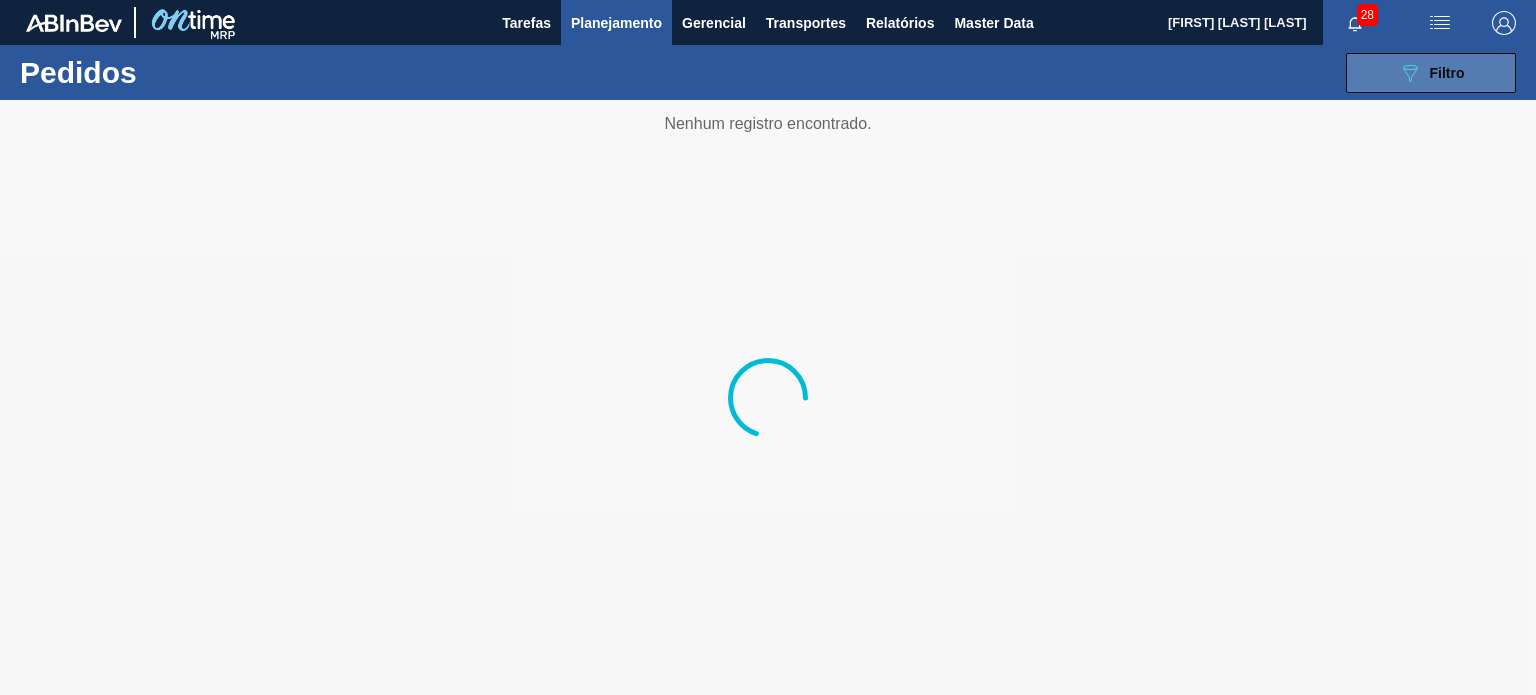 click on "089F7B8B-B2A5-4AFE-B5C0-19BA573D28AC Filtro" at bounding box center [1431, 73] 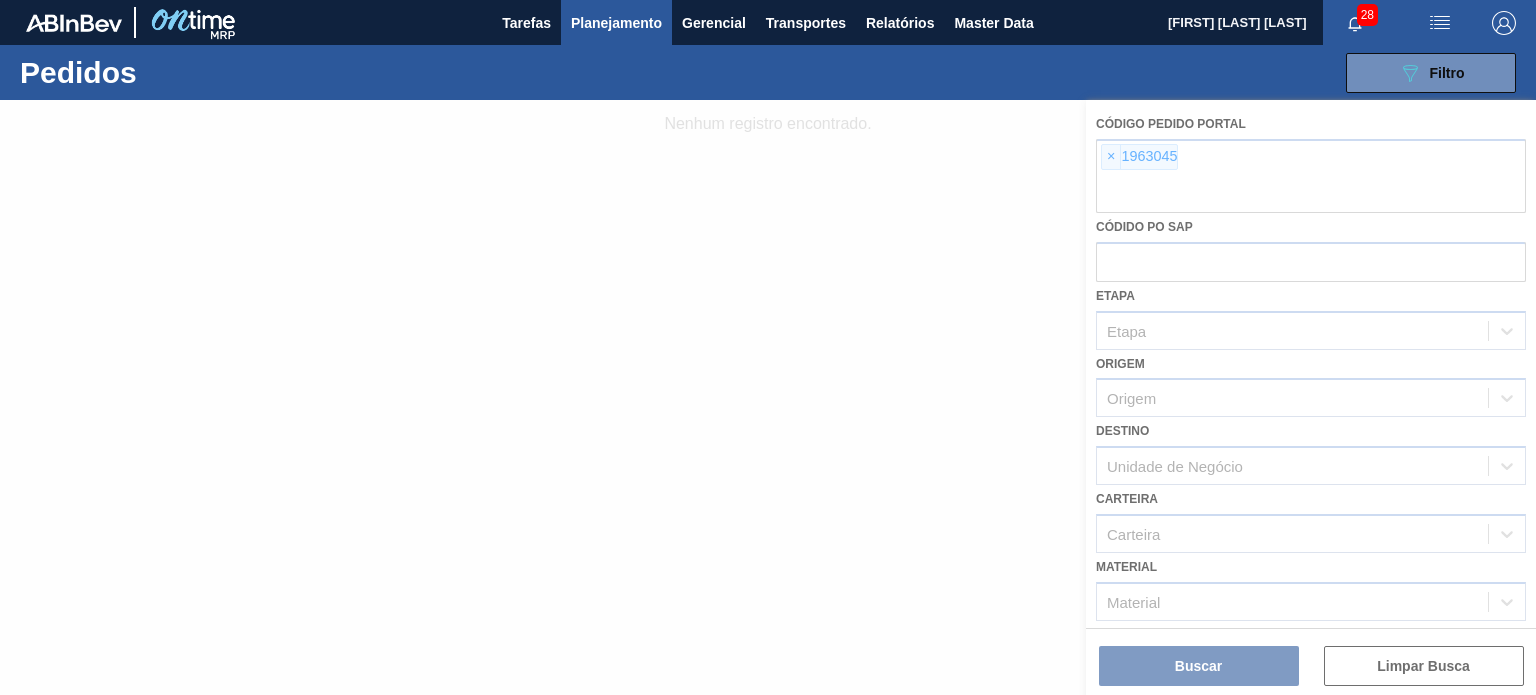 click at bounding box center [768, 397] 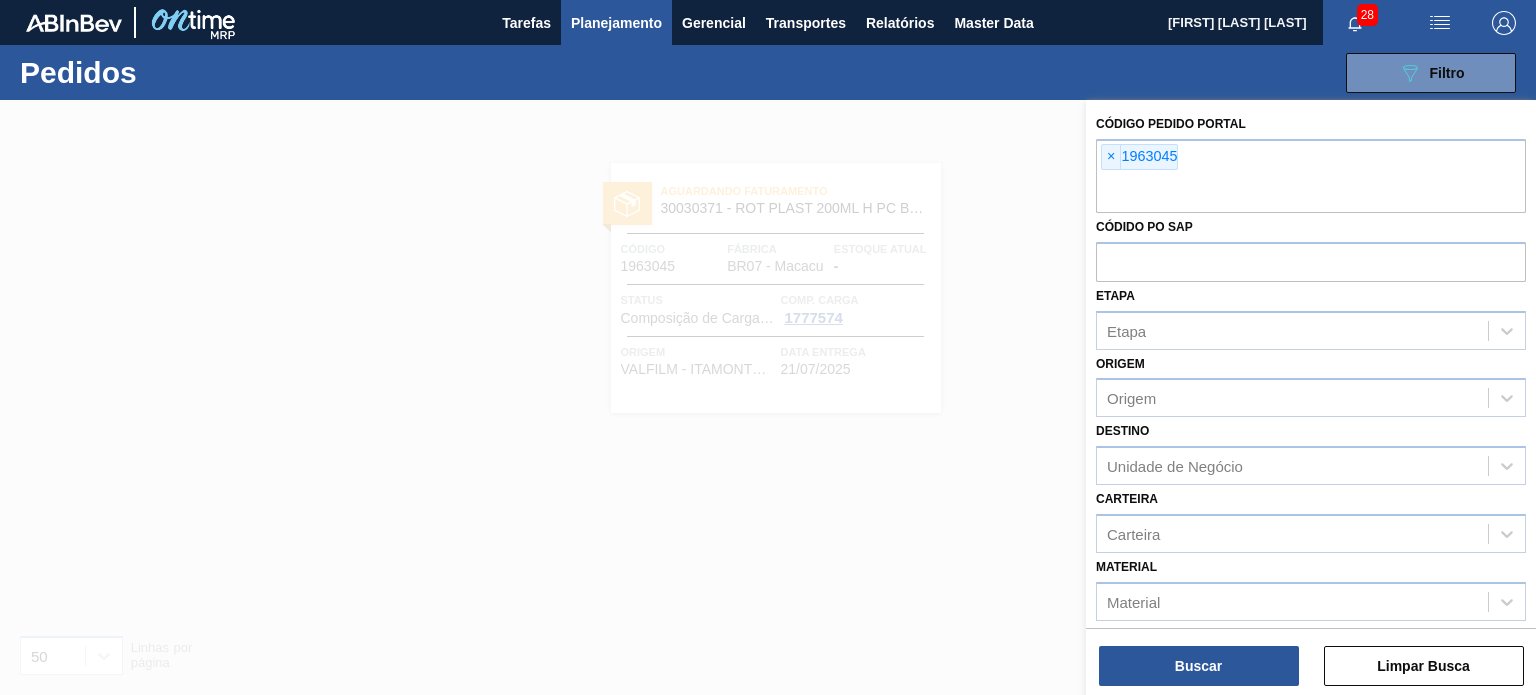 click on "×" at bounding box center [1111, 157] 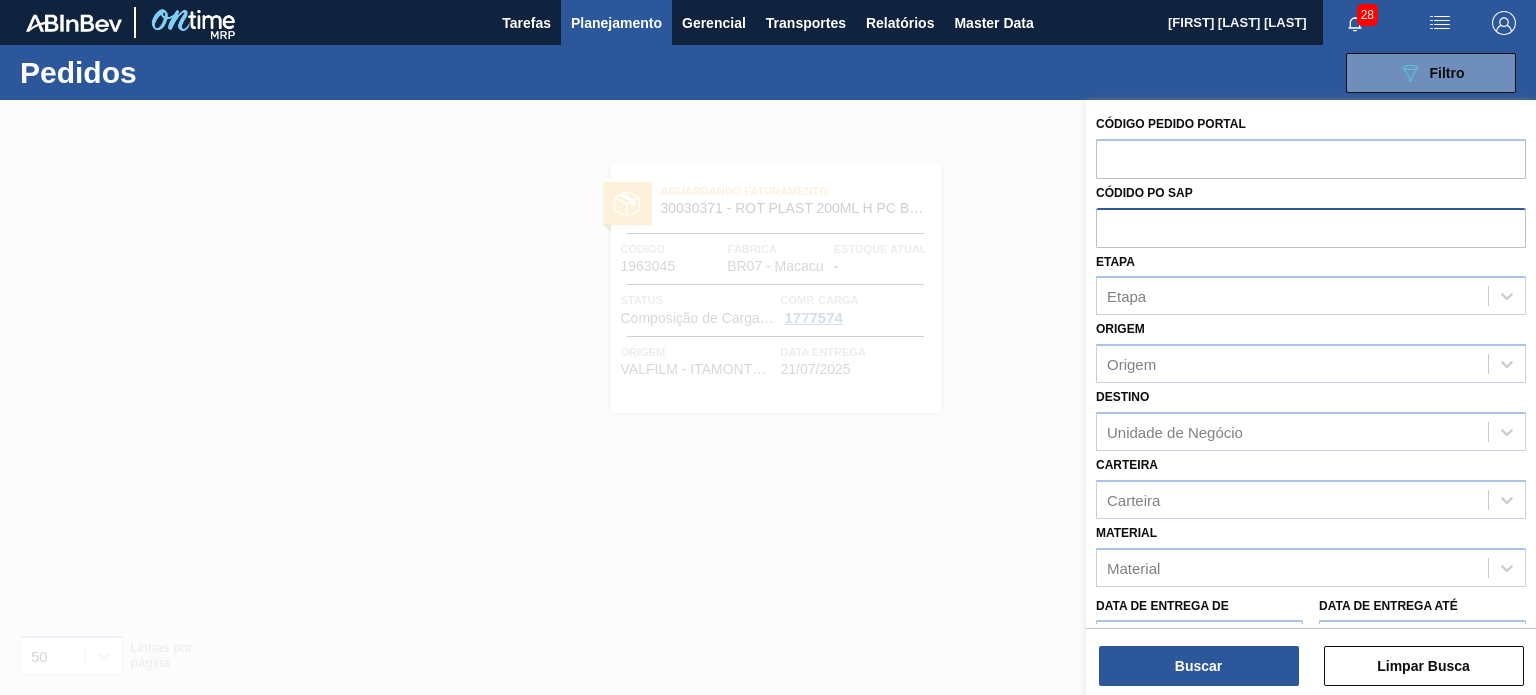 paste on "1956701" 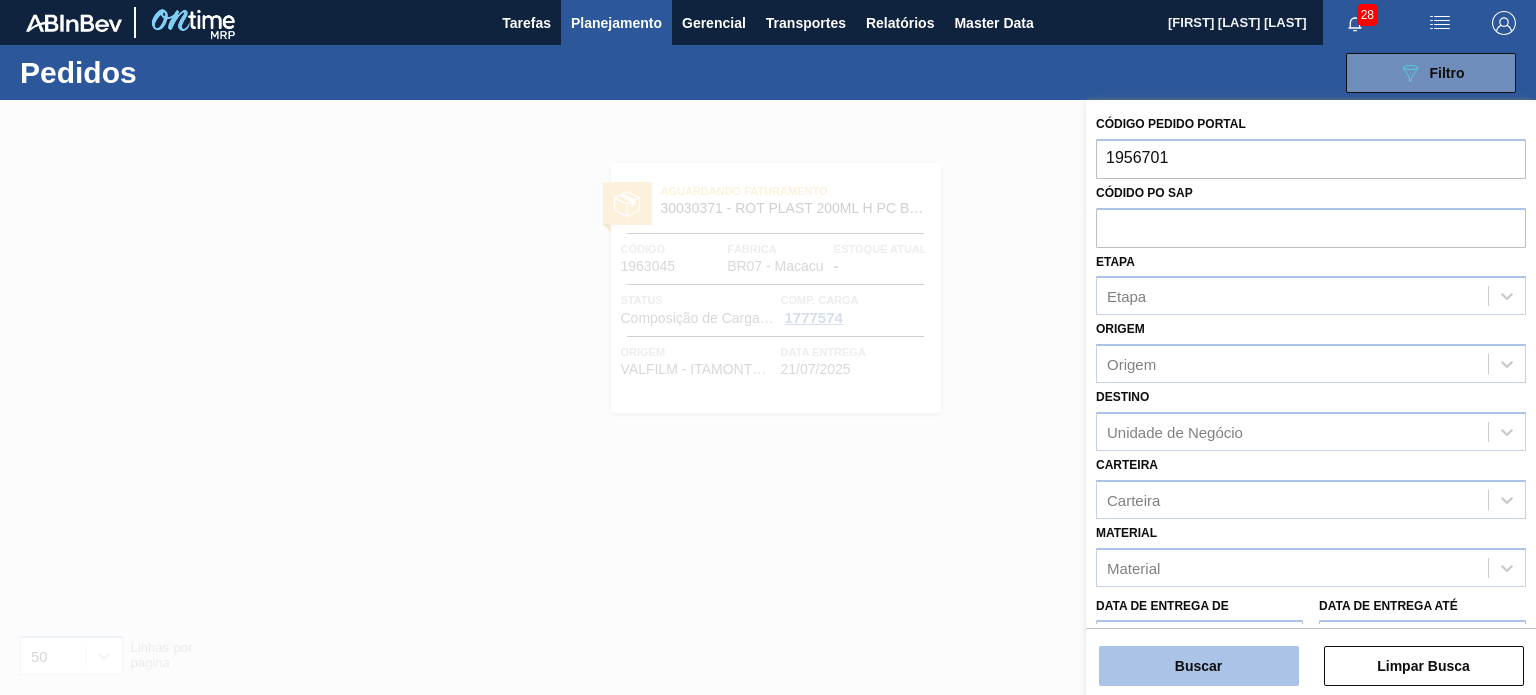 type on "1956701" 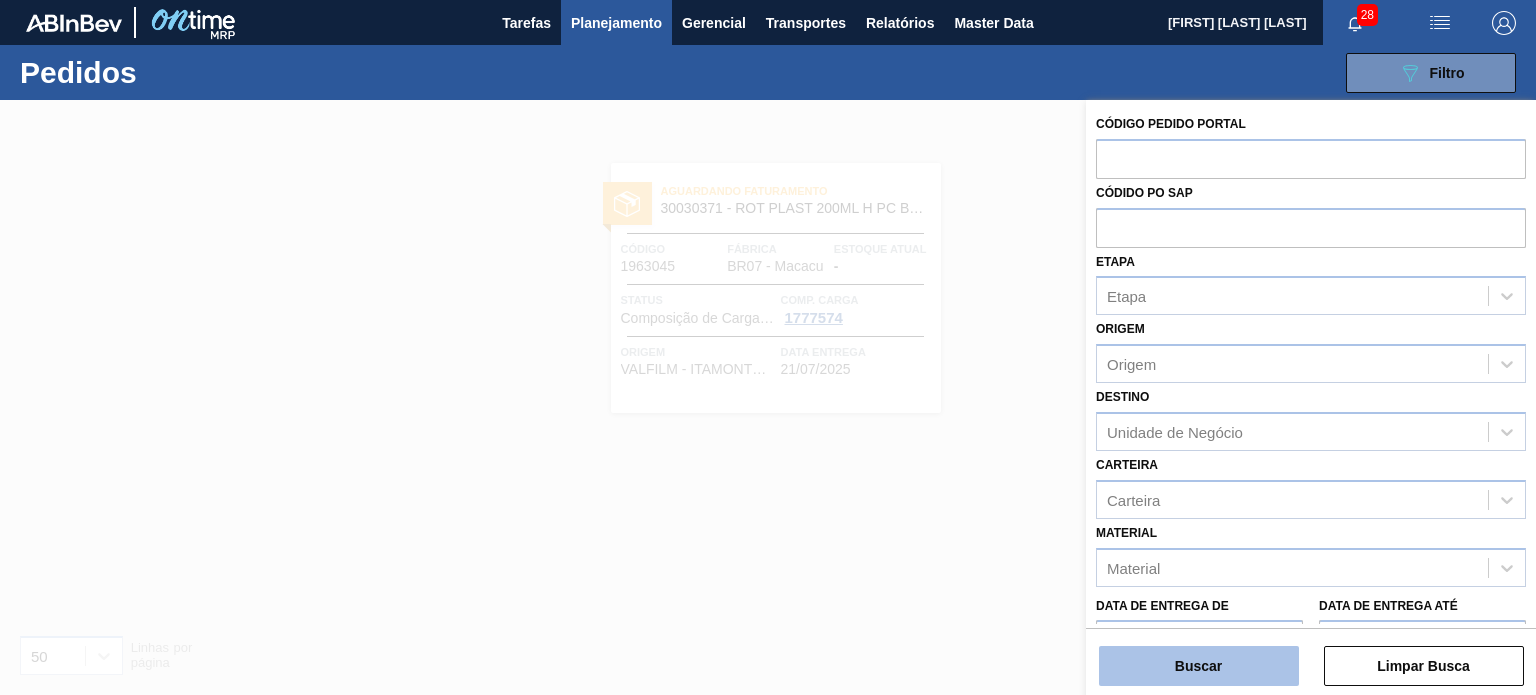 click on "Buscar" at bounding box center (1199, 666) 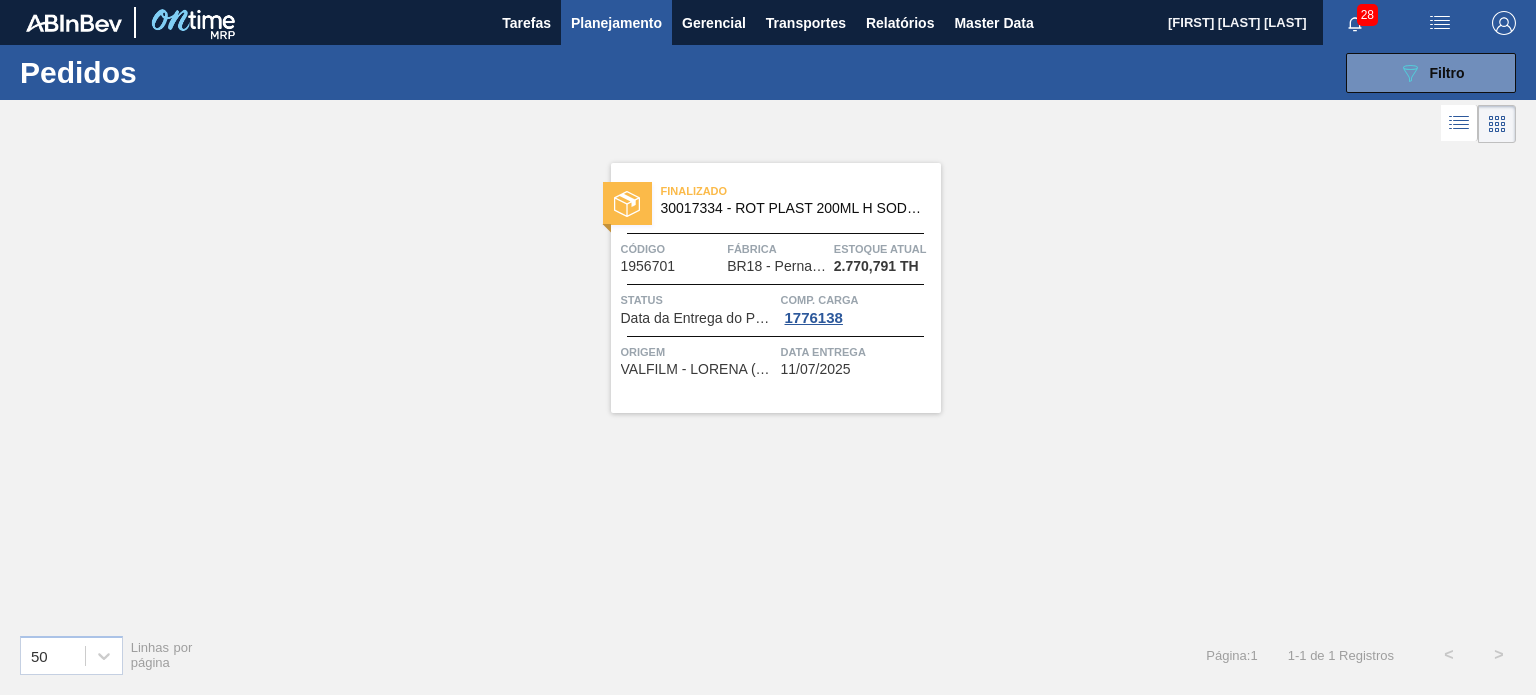 click at bounding box center (1459, 123) 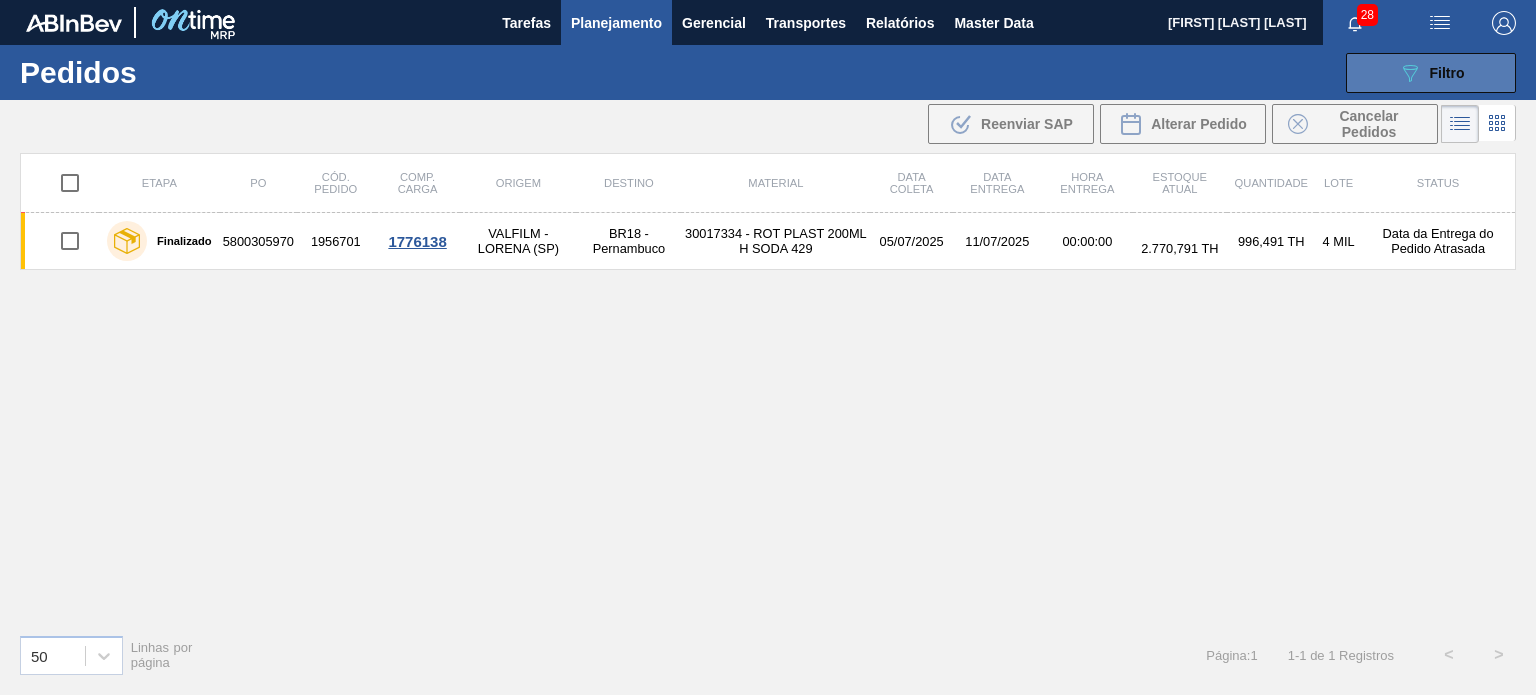 click on "089F7B8B-B2A5-4AFE-B5C0-19BA573D28AC Filtro" at bounding box center (1431, 73) 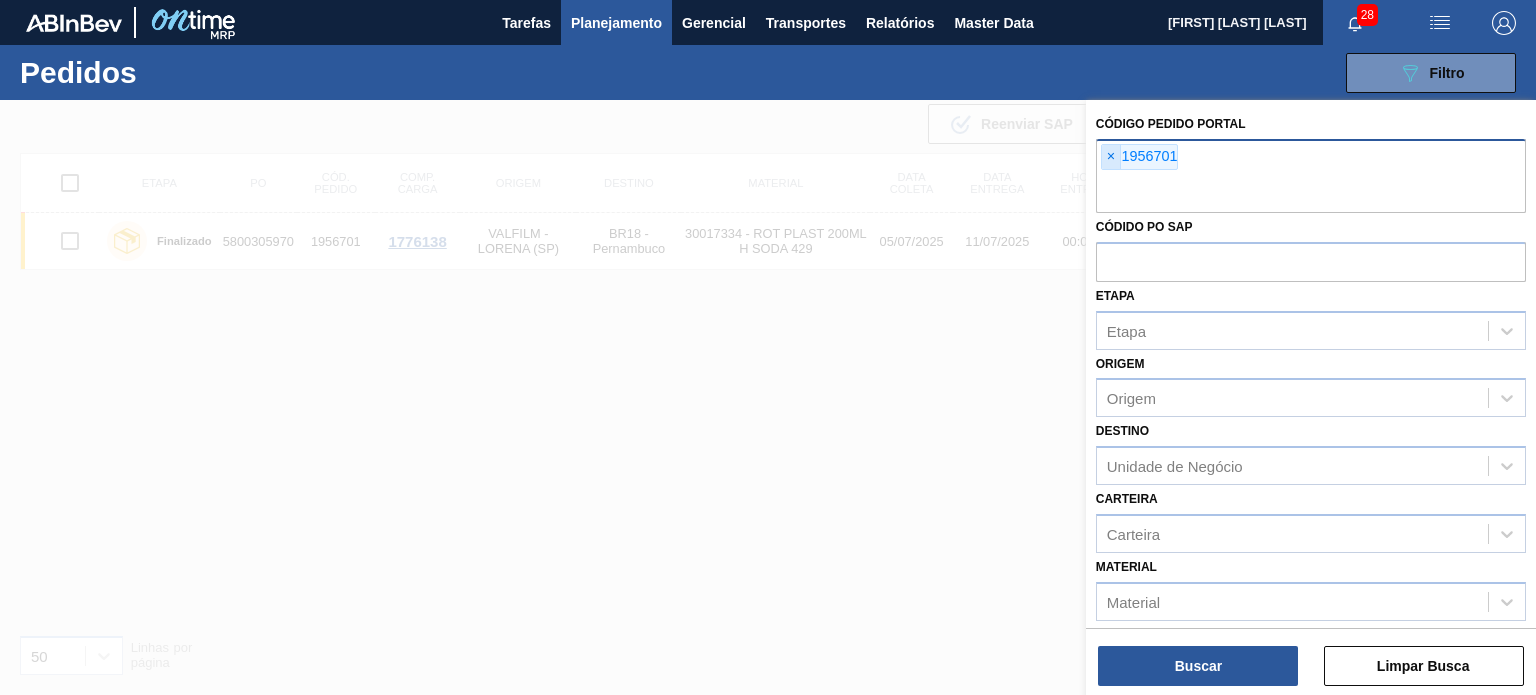 click on "×" at bounding box center (1111, 157) 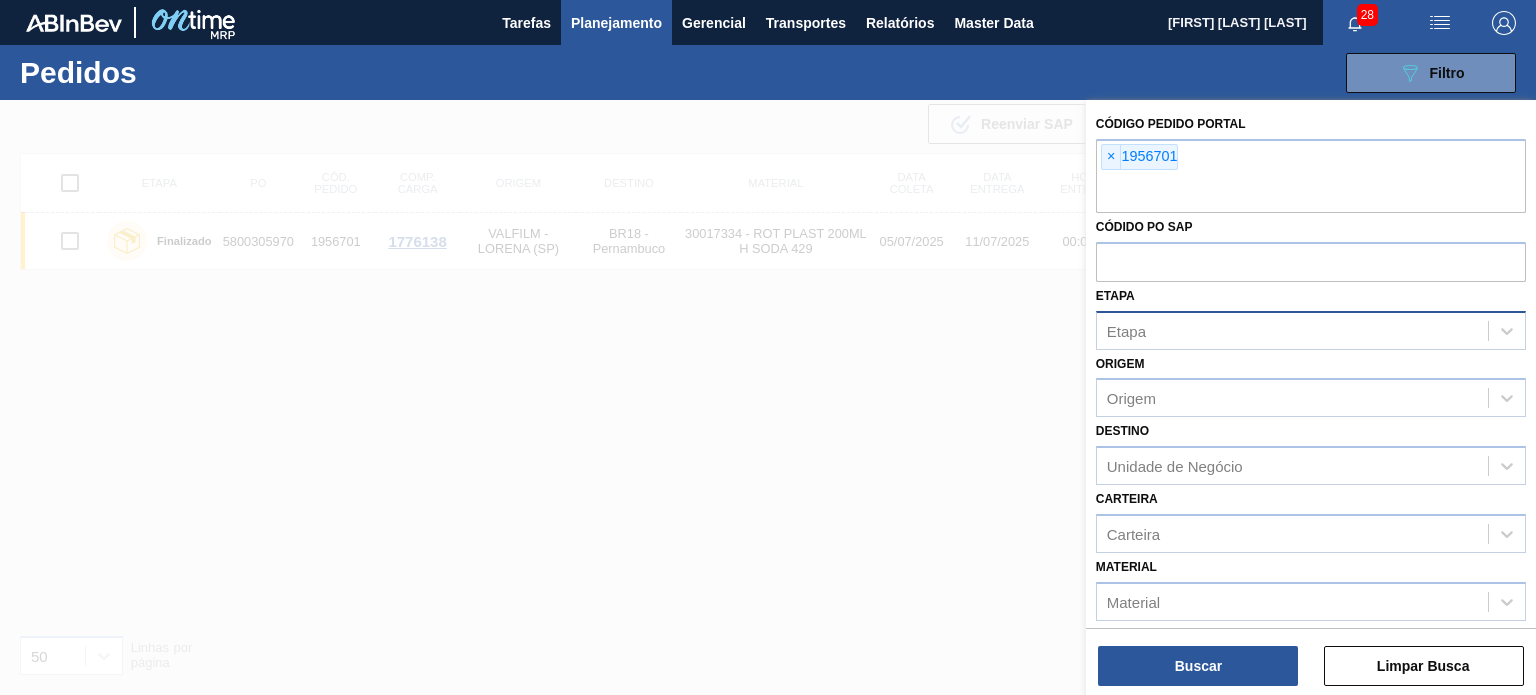 paste on "1962697" 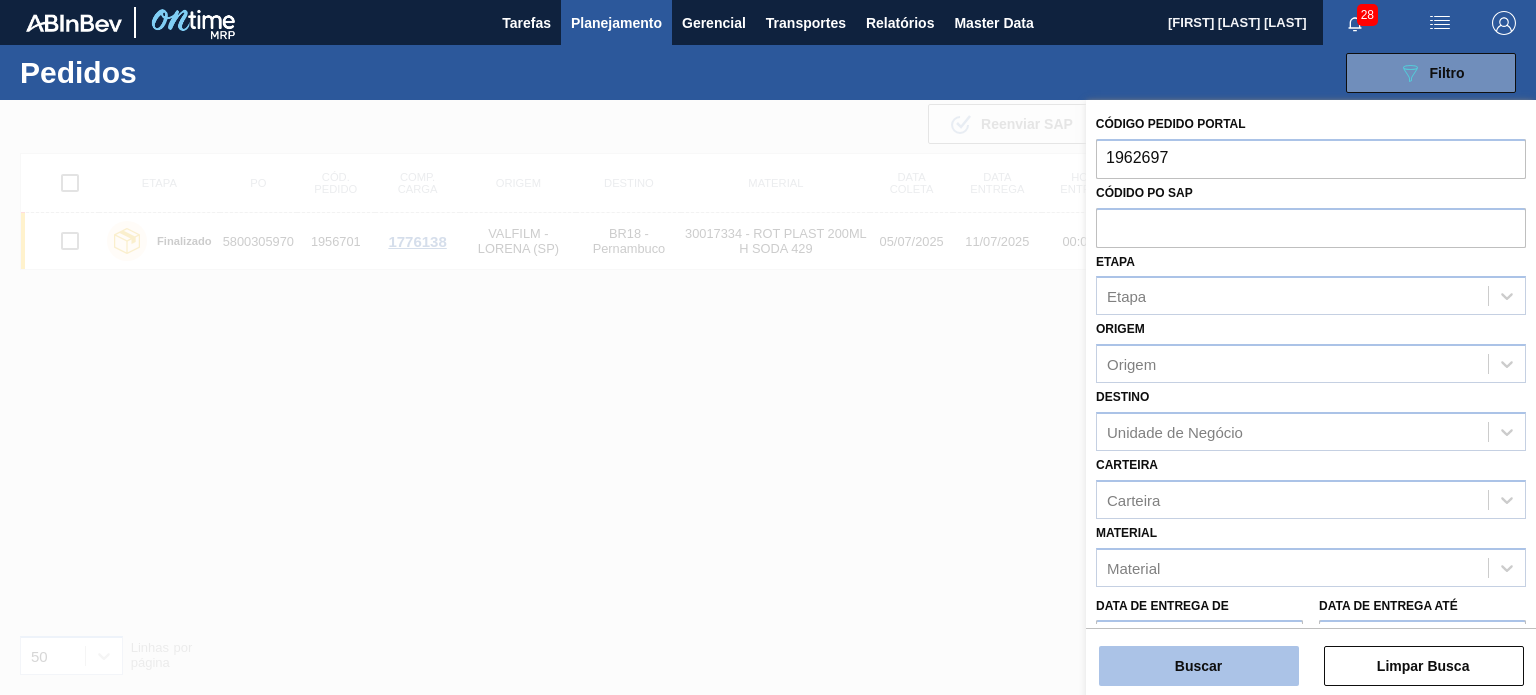 type on "1962697" 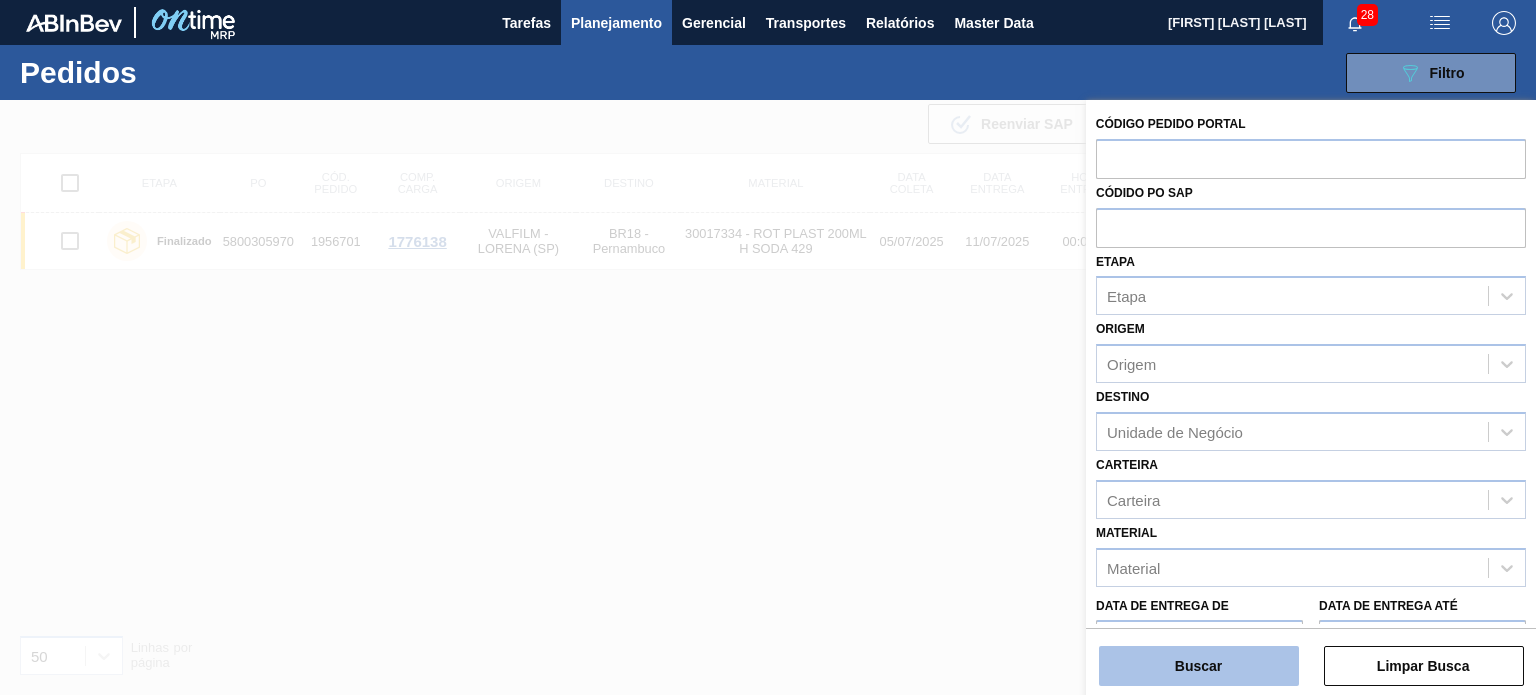 click on "Buscar" at bounding box center (1199, 666) 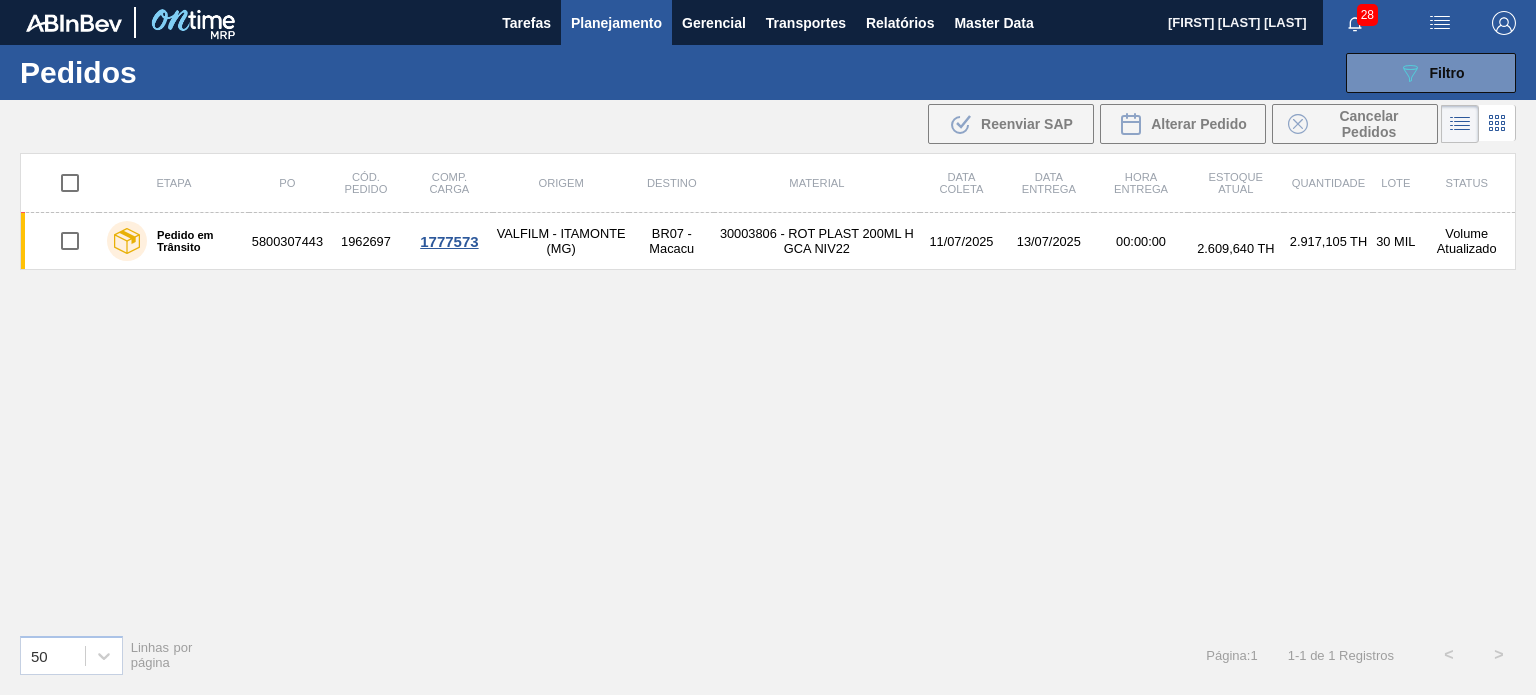 click 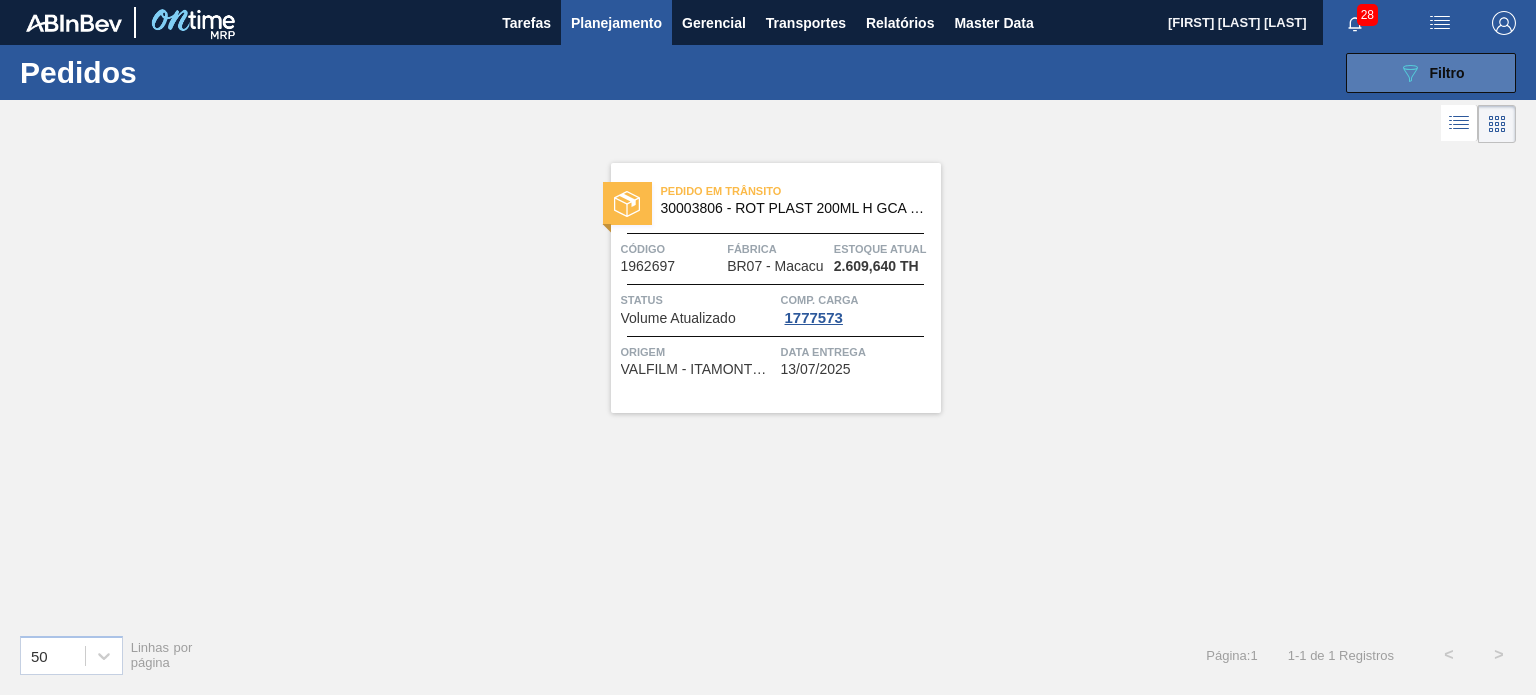 click on "Filtro" at bounding box center (1447, 73) 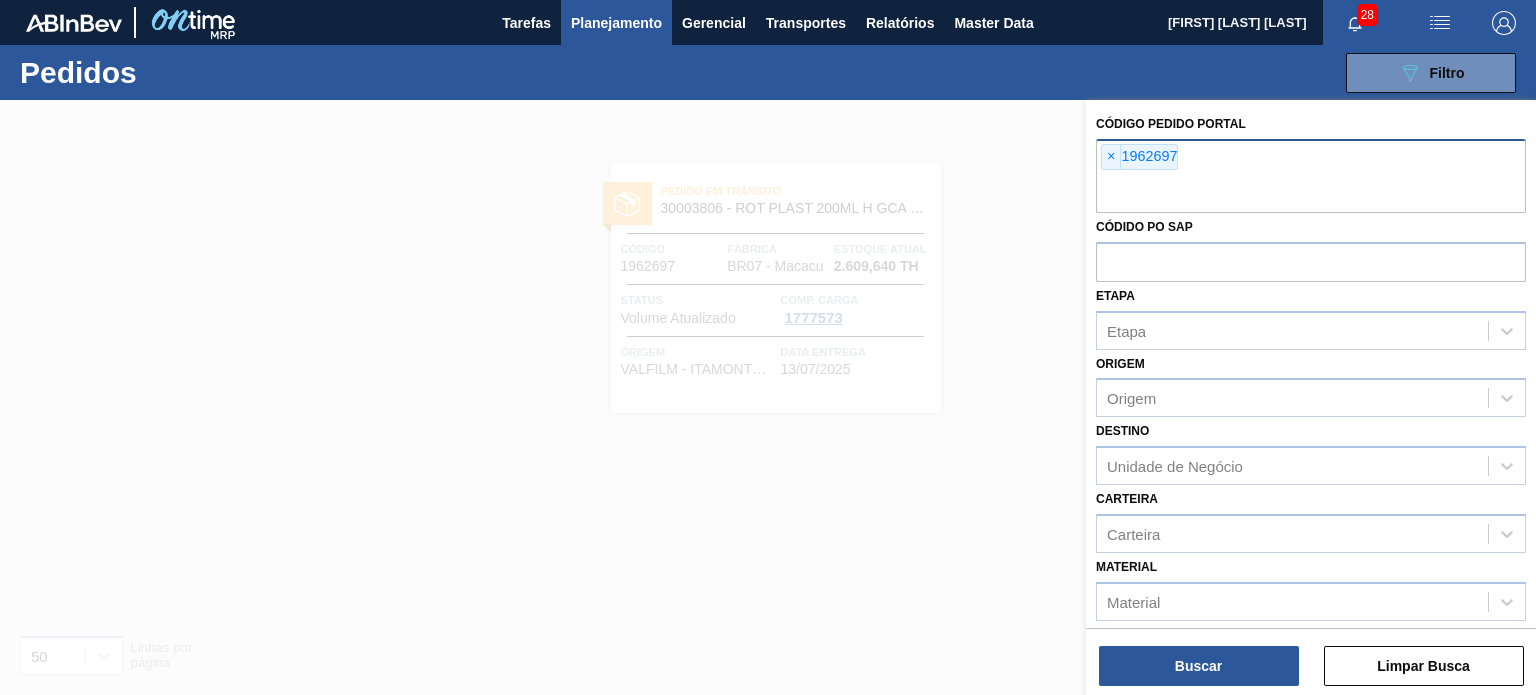 click on "×  1962697" at bounding box center (1139, 157) 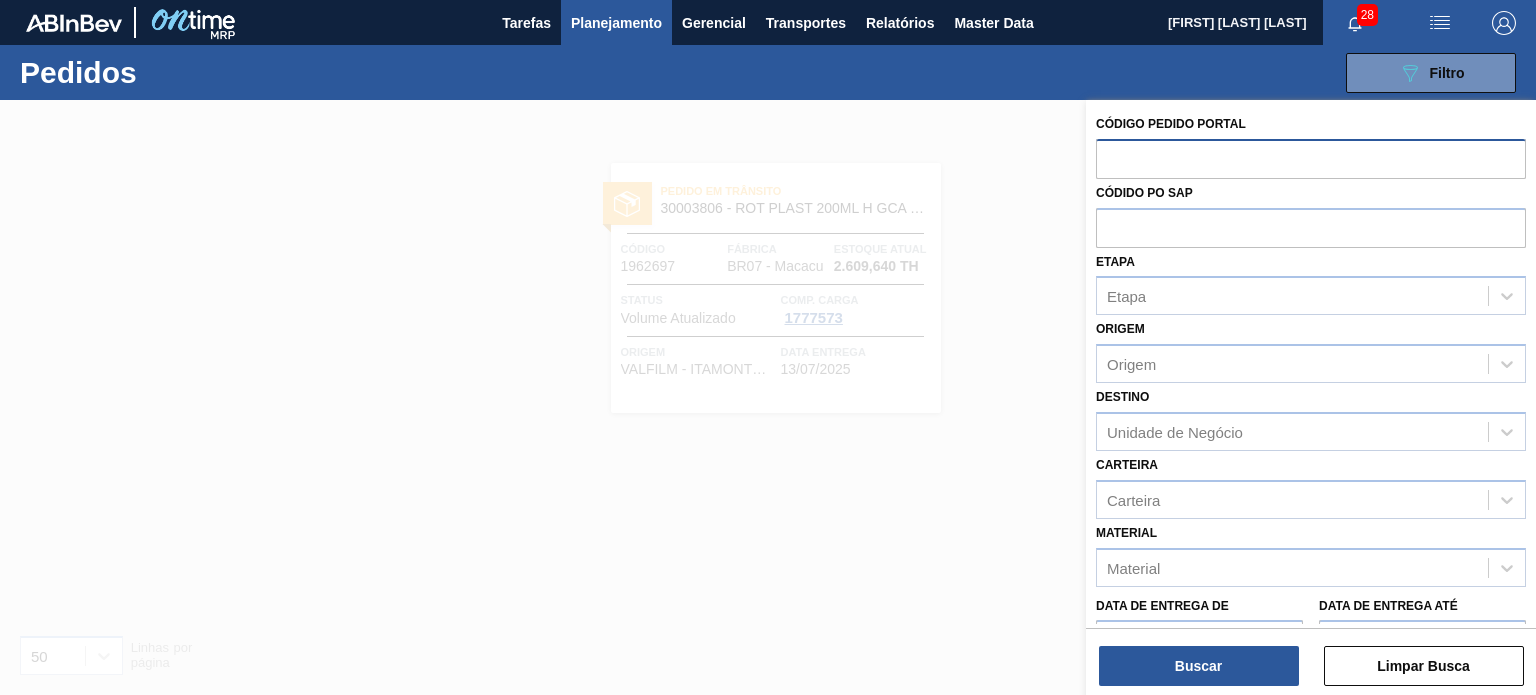 paste on "1966578" 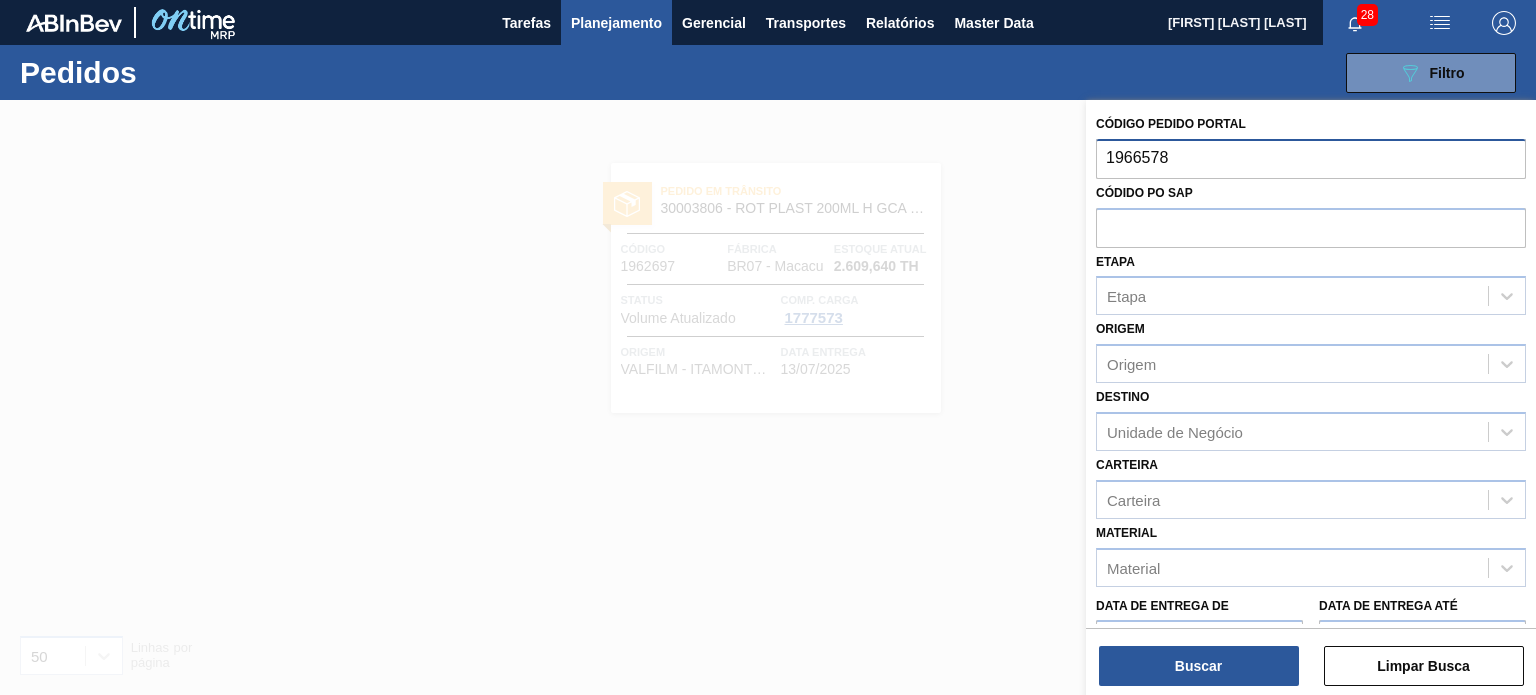 type 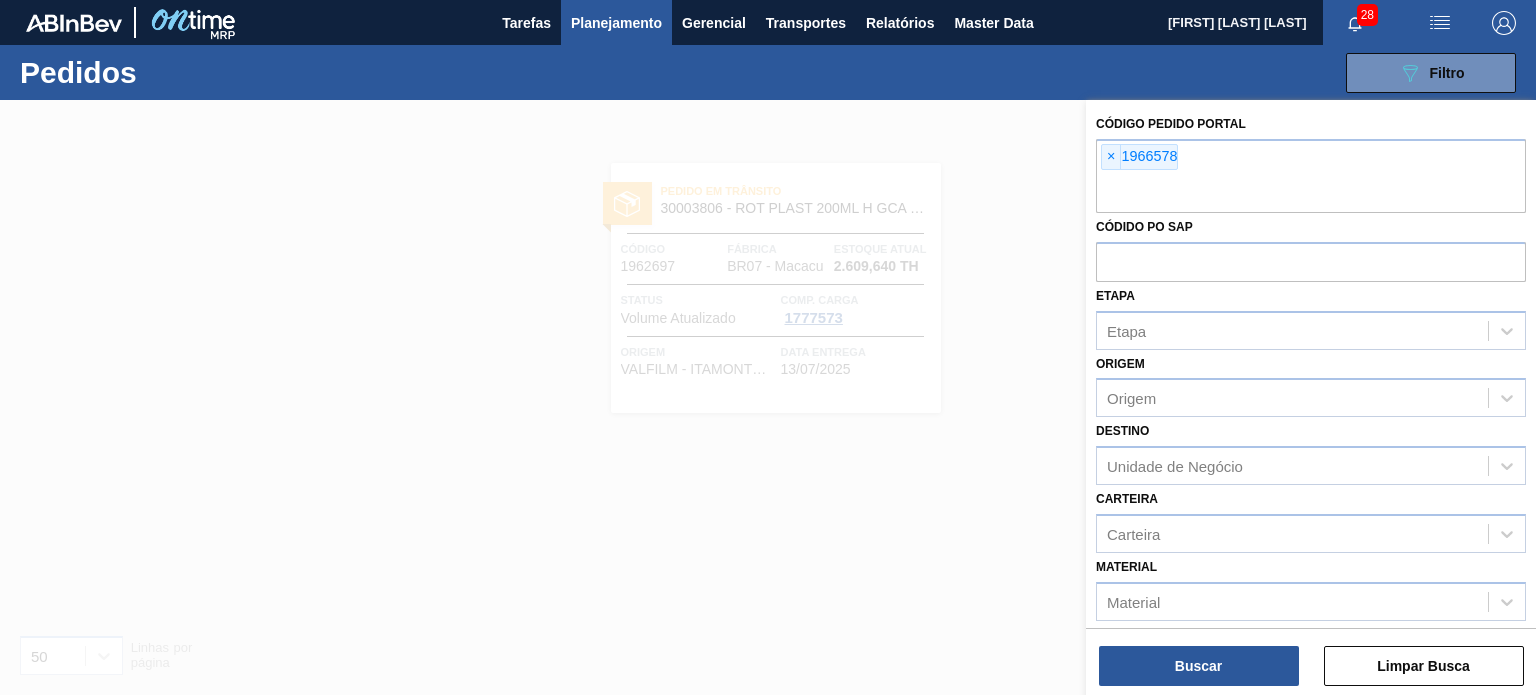 click on "Buscar Limpar Busca" at bounding box center [1311, 656] 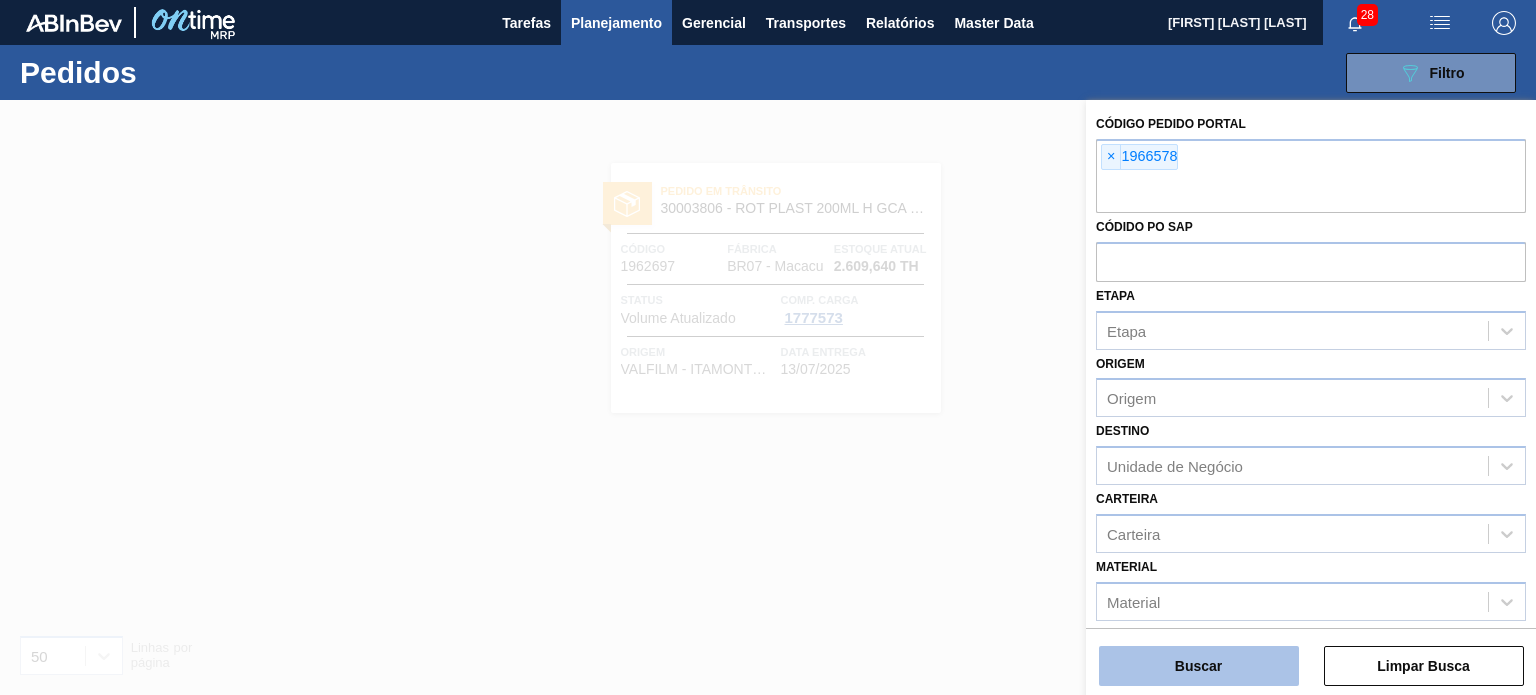 click on "Buscar" at bounding box center [1199, 666] 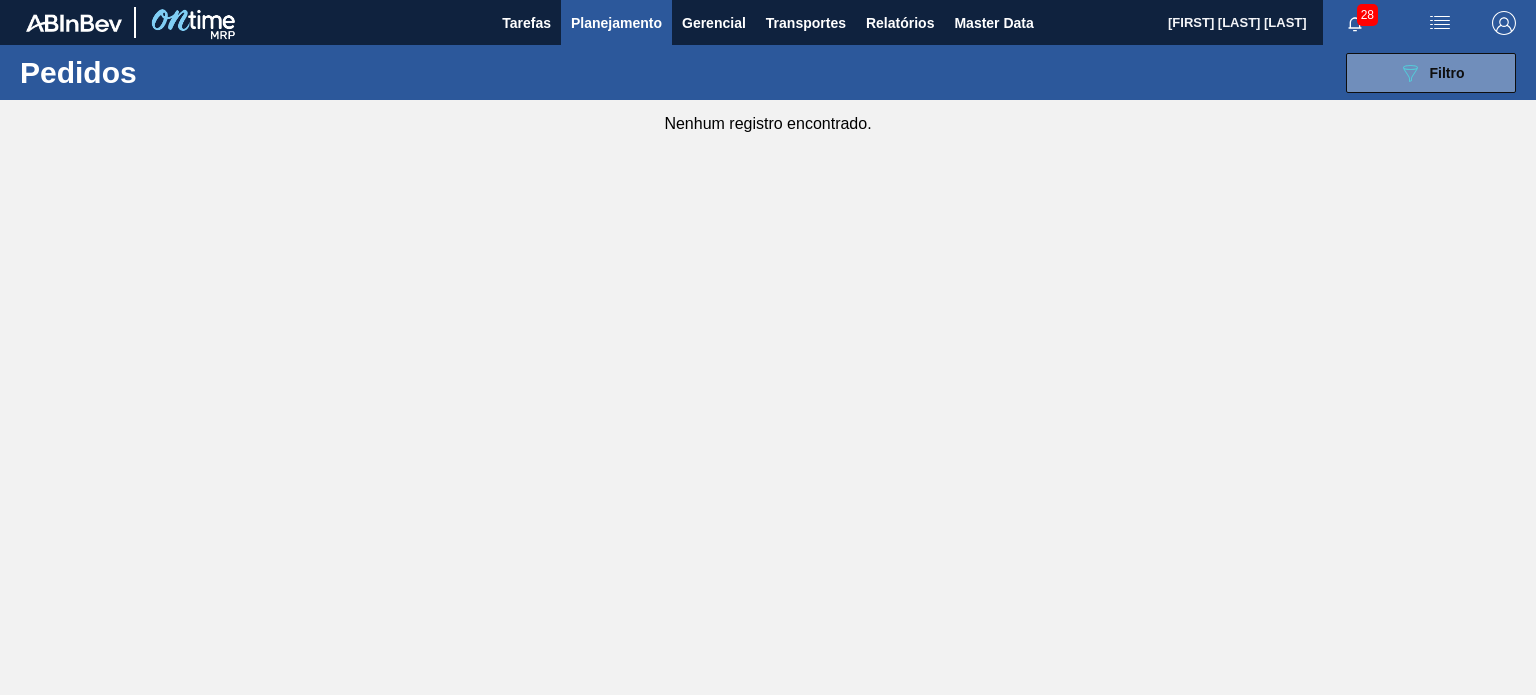 click on "Planejamento" at bounding box center (616, 23) 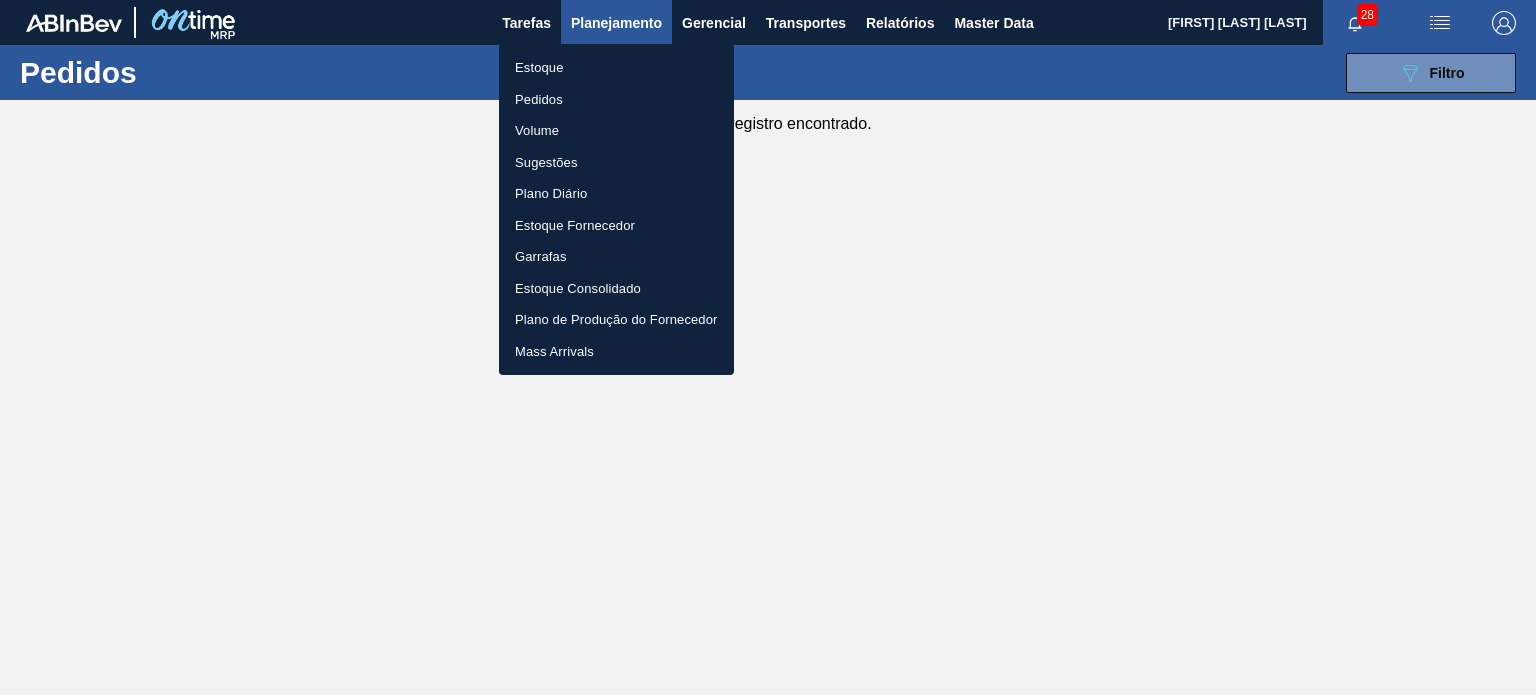 click on "Estoque" at bounding box center [616, 68] 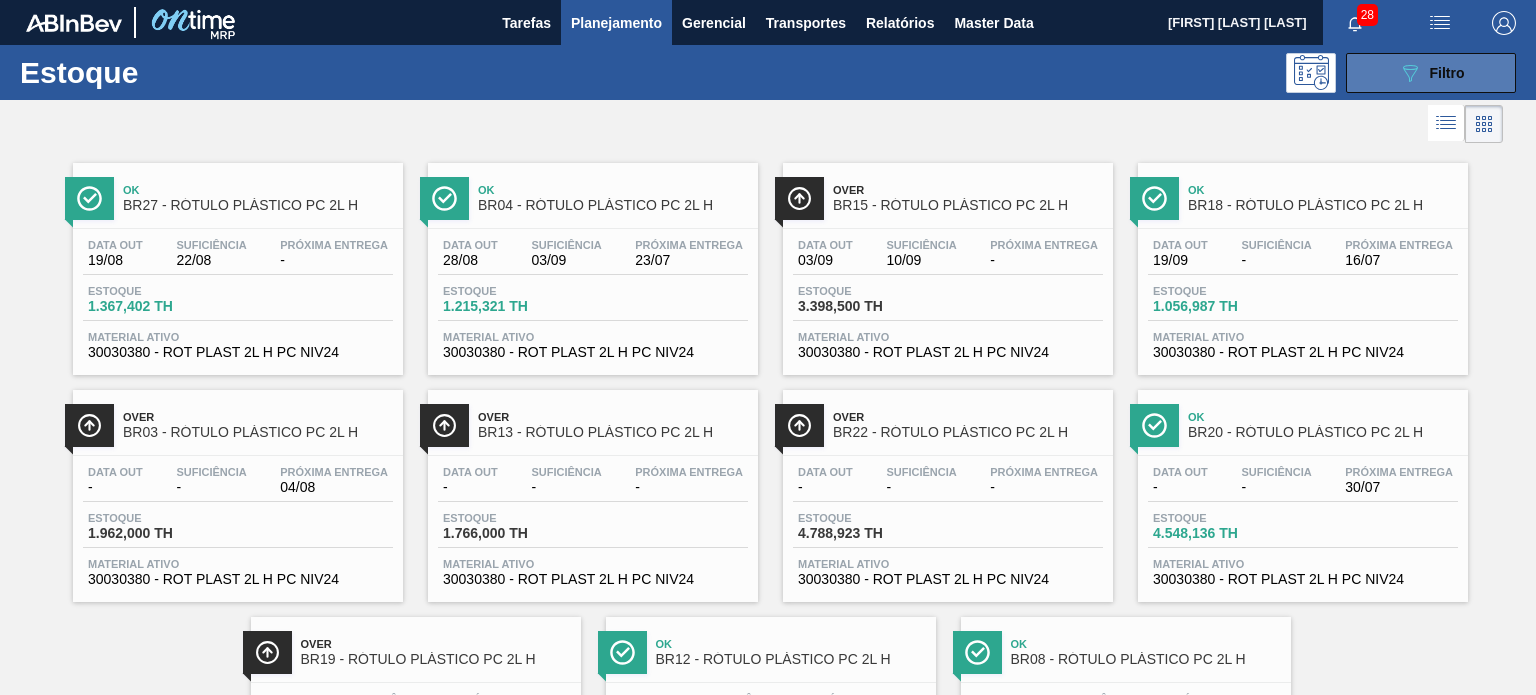 click on "089F7B8B-B2A5-4AFE-B5C0-19BA573D28AC Filtro" at bounding box center (1431, 73) 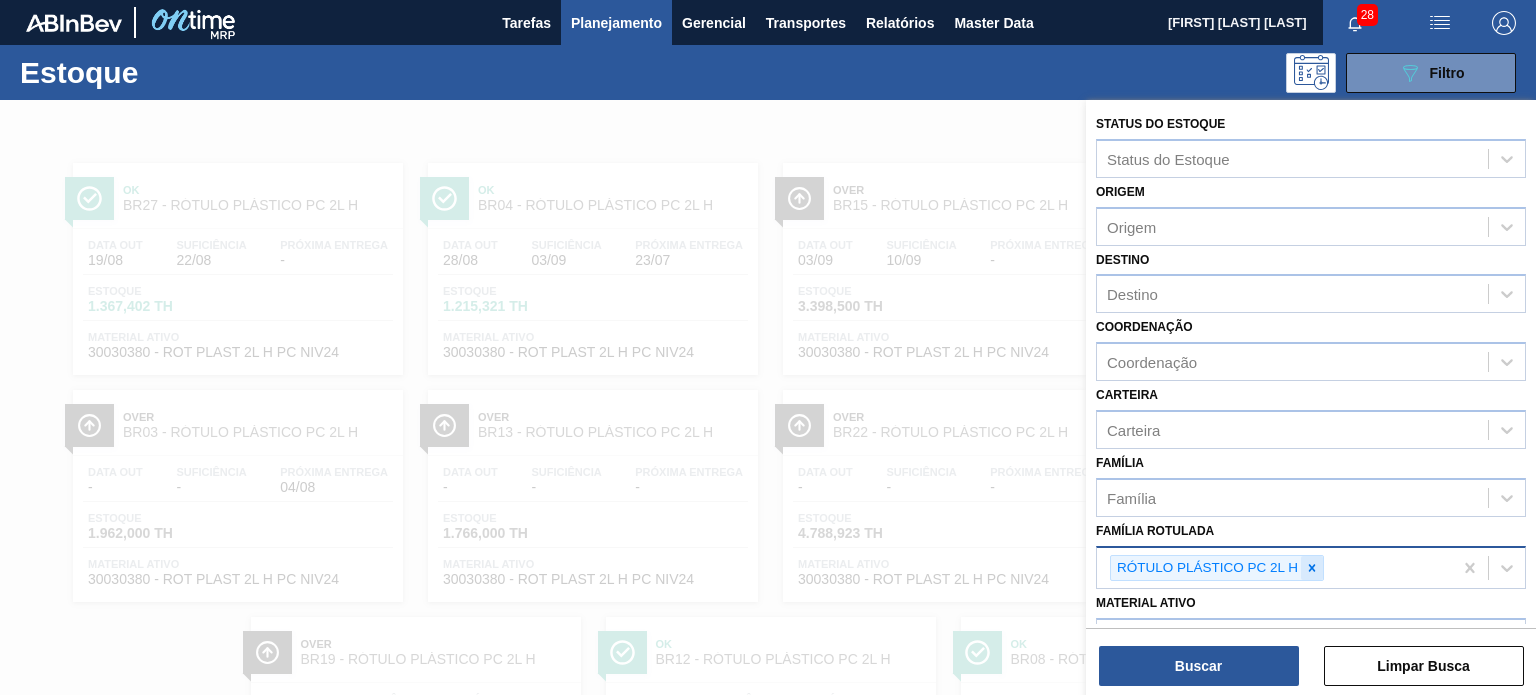 click 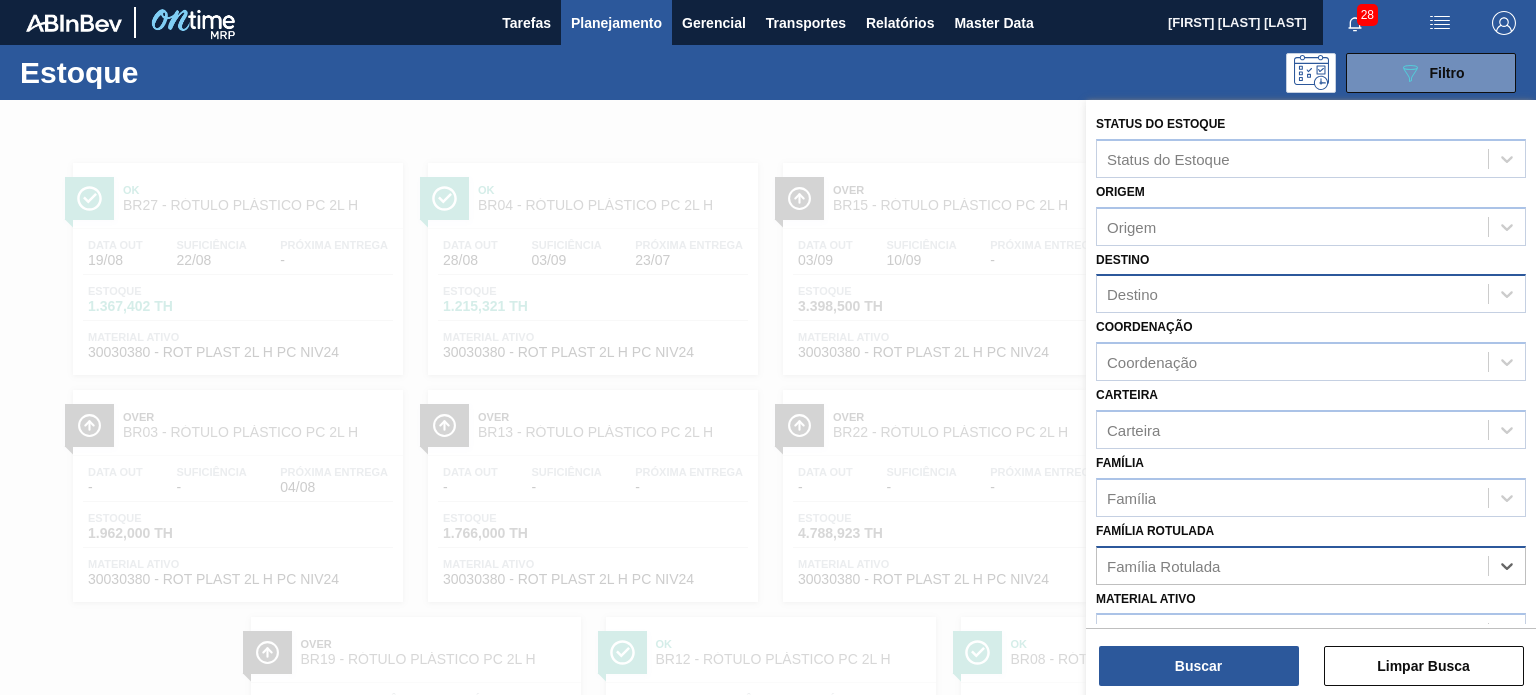 click on "Destino" at bounding box center (1132, 294) 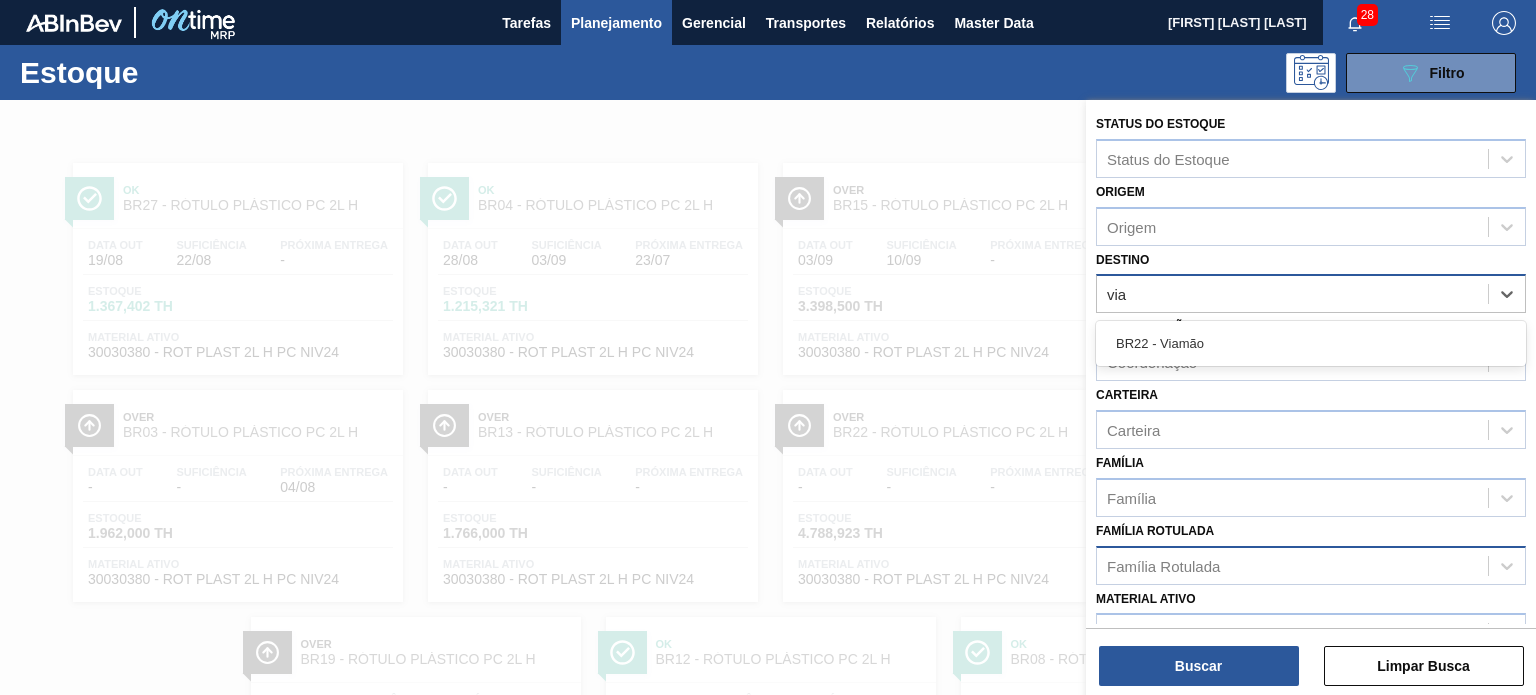 type on "viam" 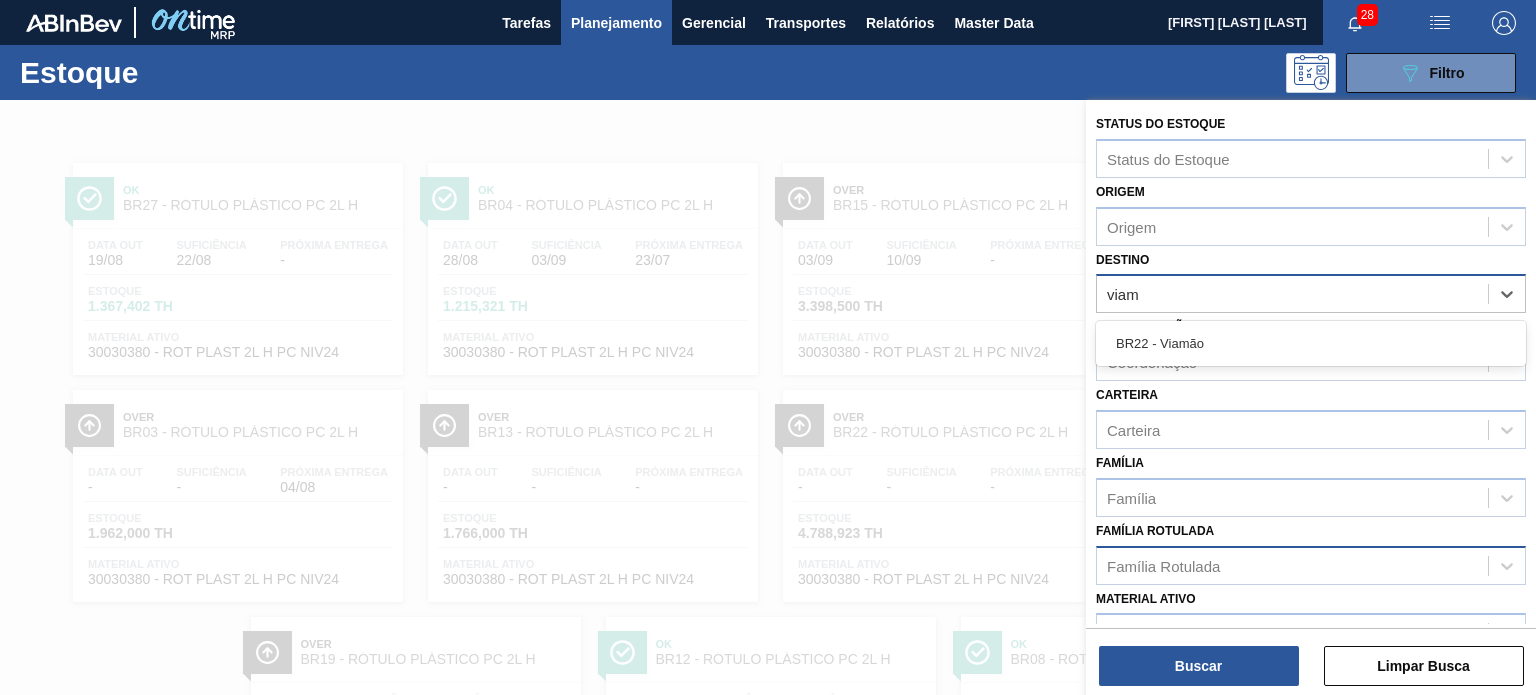 click on "BR22 - Viamão" at bounding box center [1311, 343] 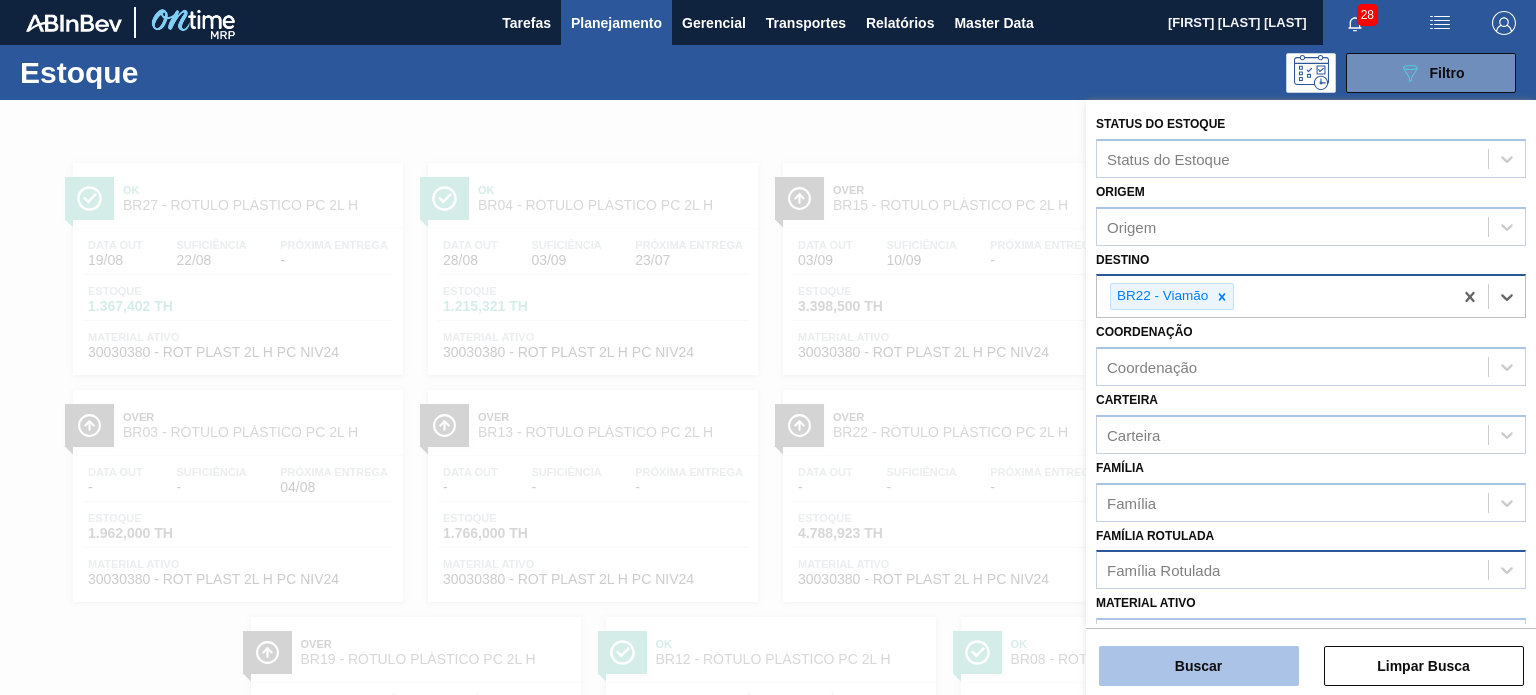 click on "Buscar" at bounding box center (1199, 666) 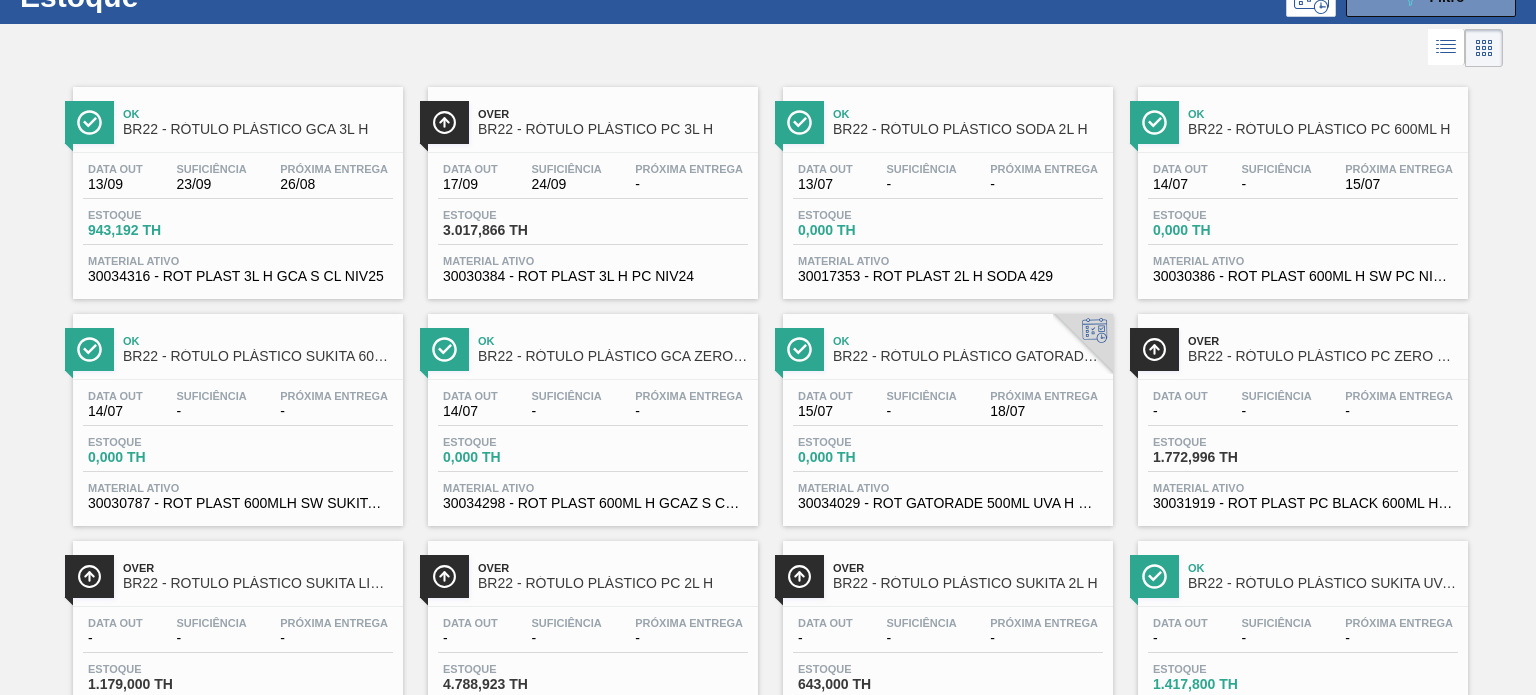 scroll, scrollTop: 0, scrollLeft: 0, axis: both 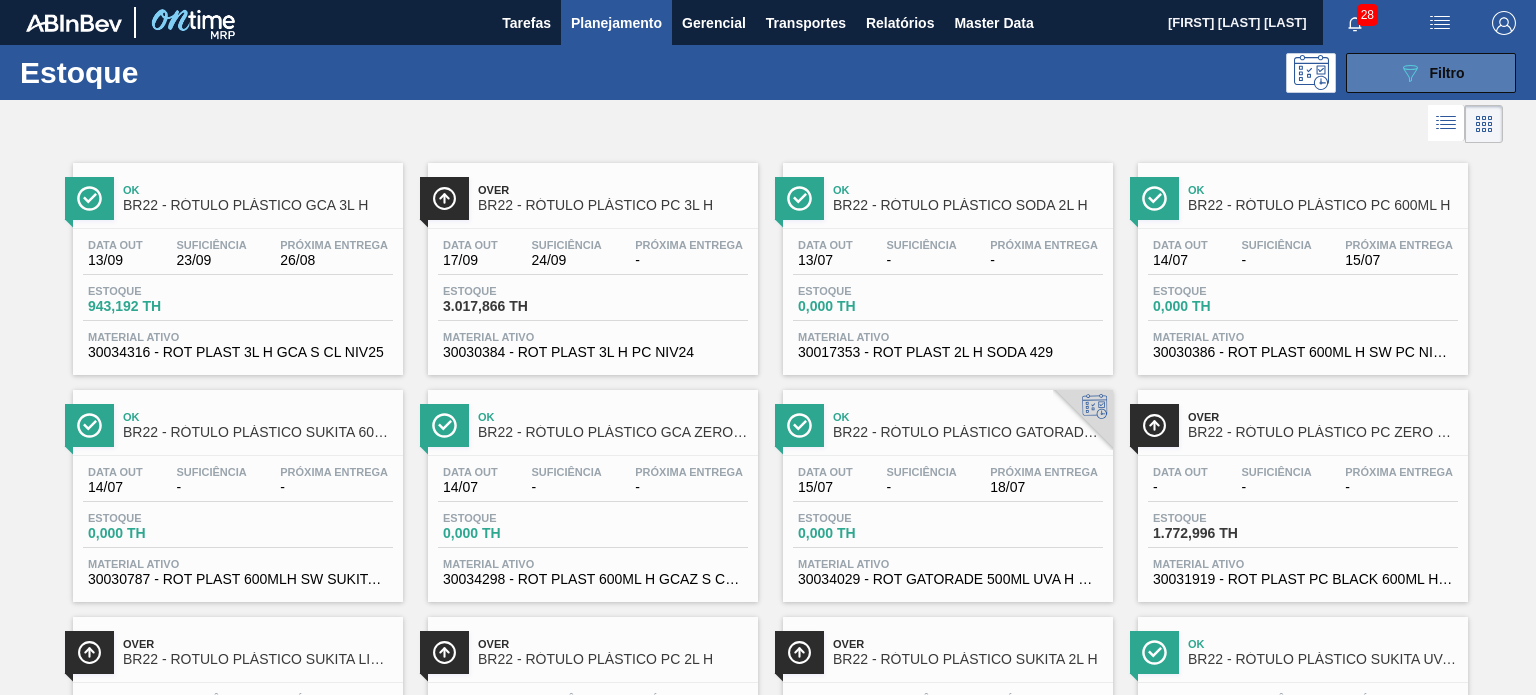 click on "089F7B8B-B2A5-4AFE-B5C0-19BA573D28AC Filtro" at bounding box center (1431, 73) 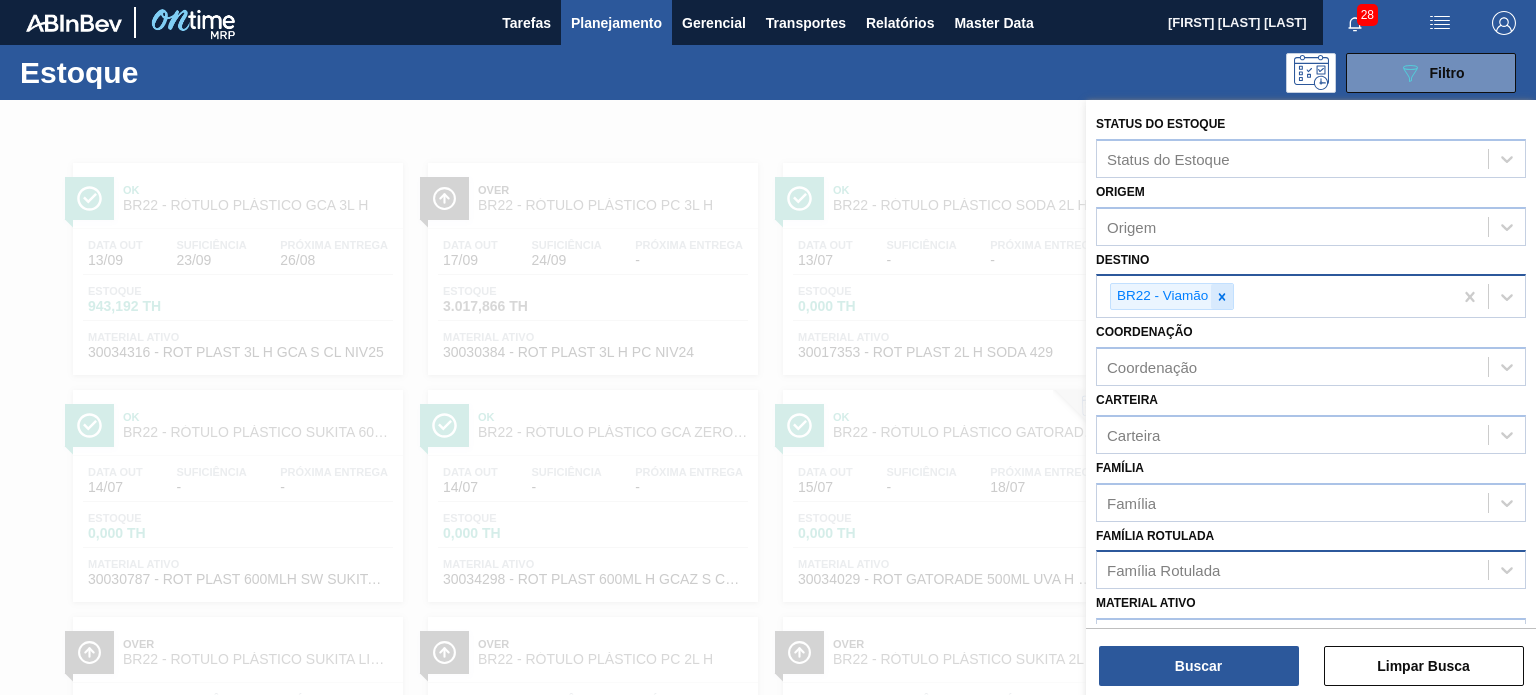 click 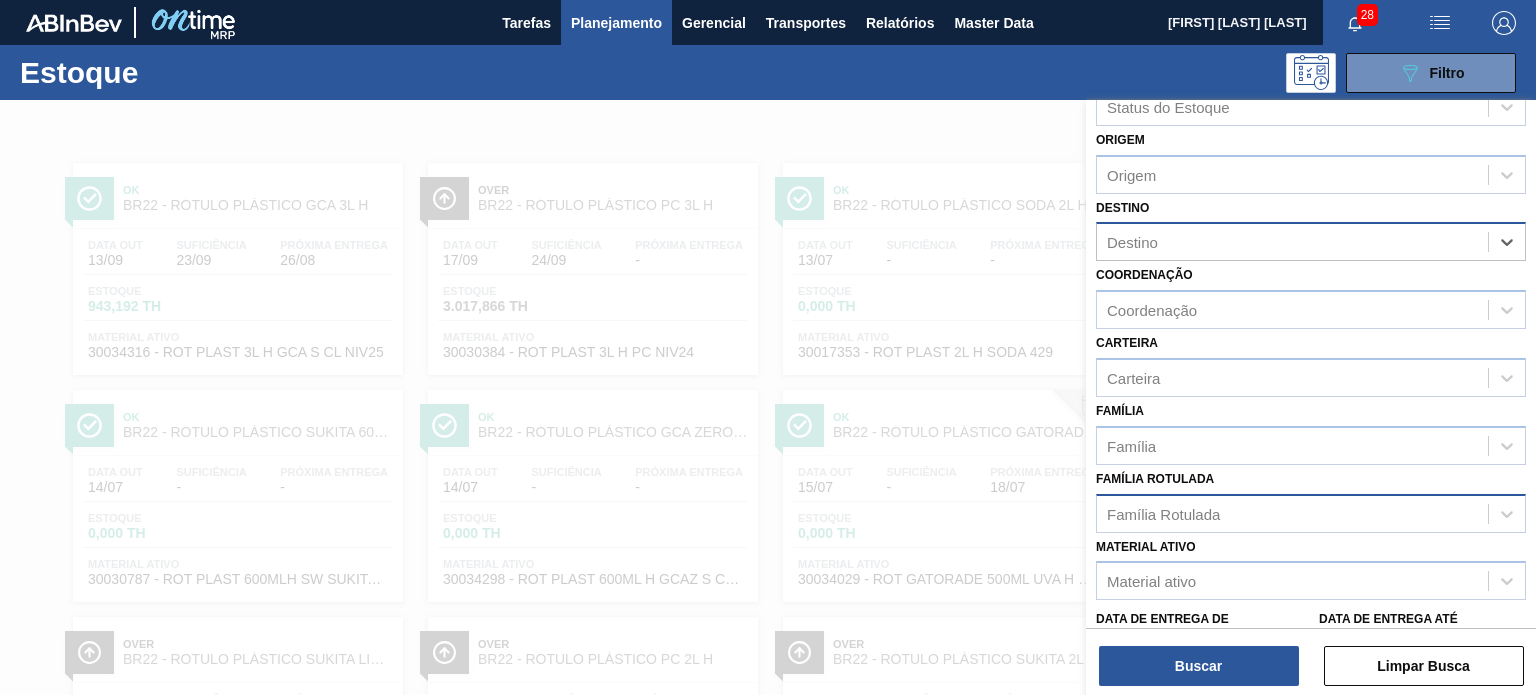 scroll, scrollTop: 100, scrollLeft: 0, axis: vertical 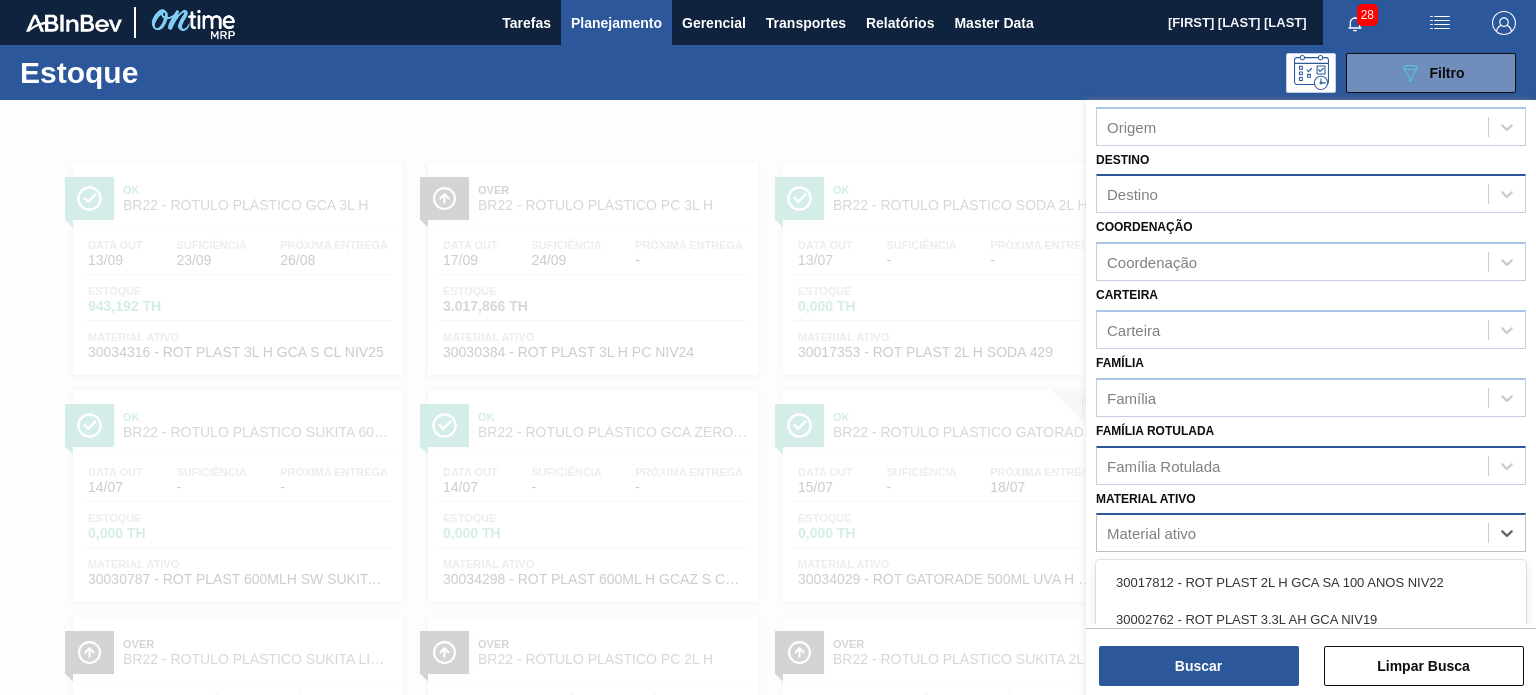 click on "Material ativo" at bounding box center (1151, 533) 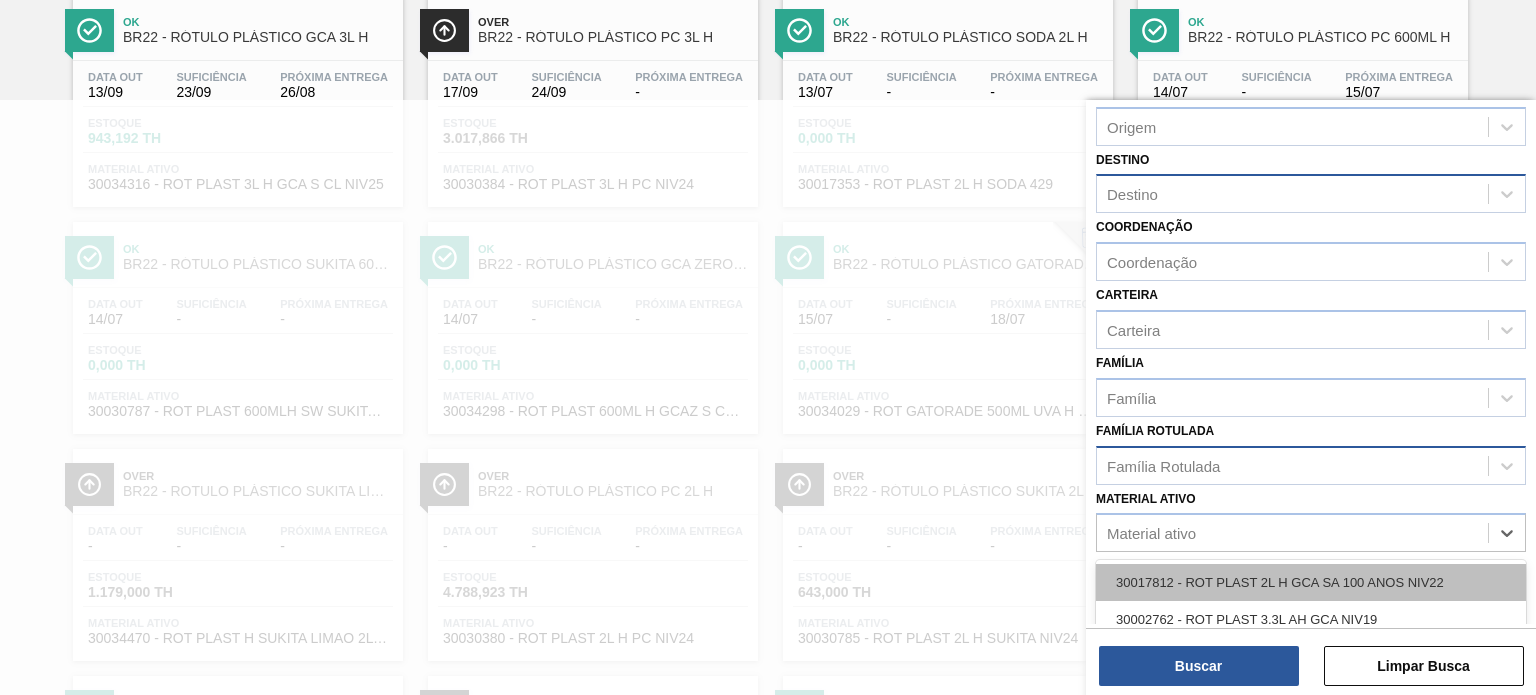 paste on "30002189" 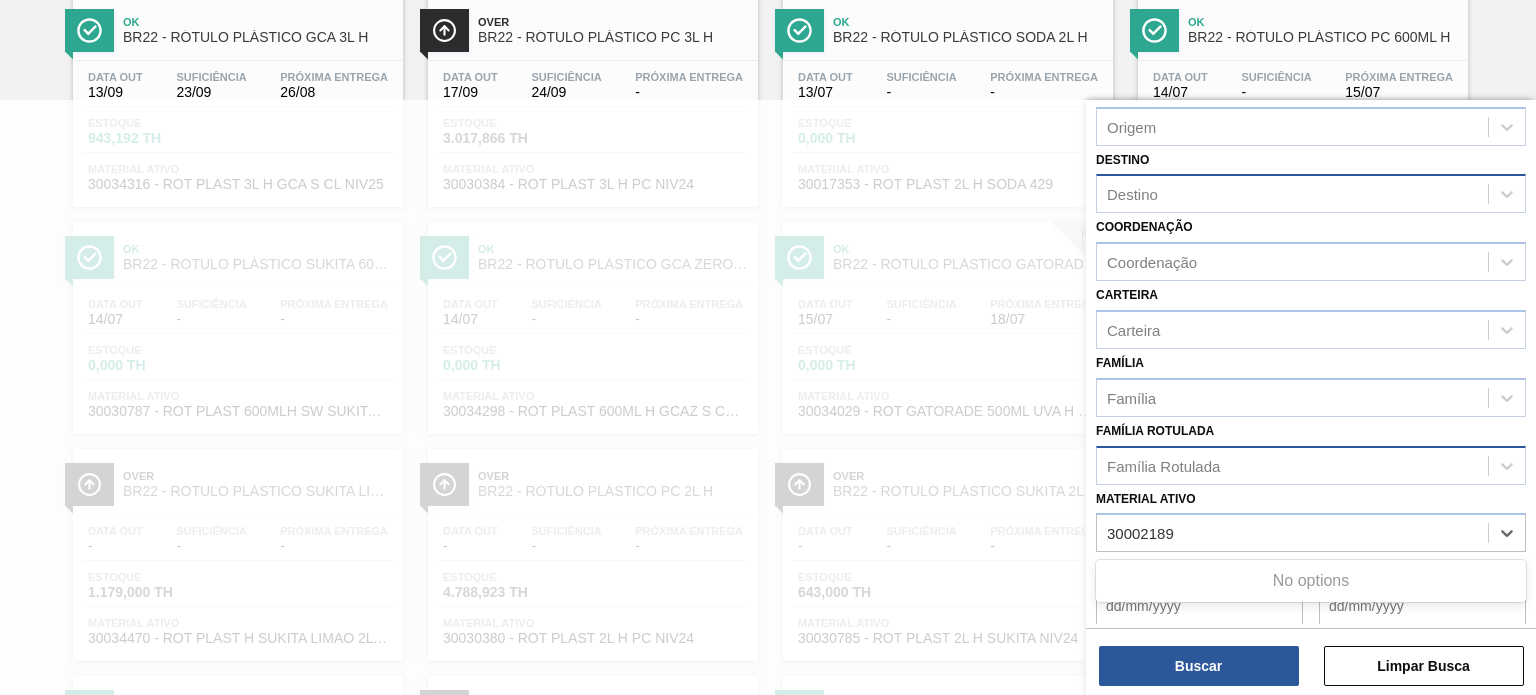 click on "No options" at bounding box center (1311, 581) 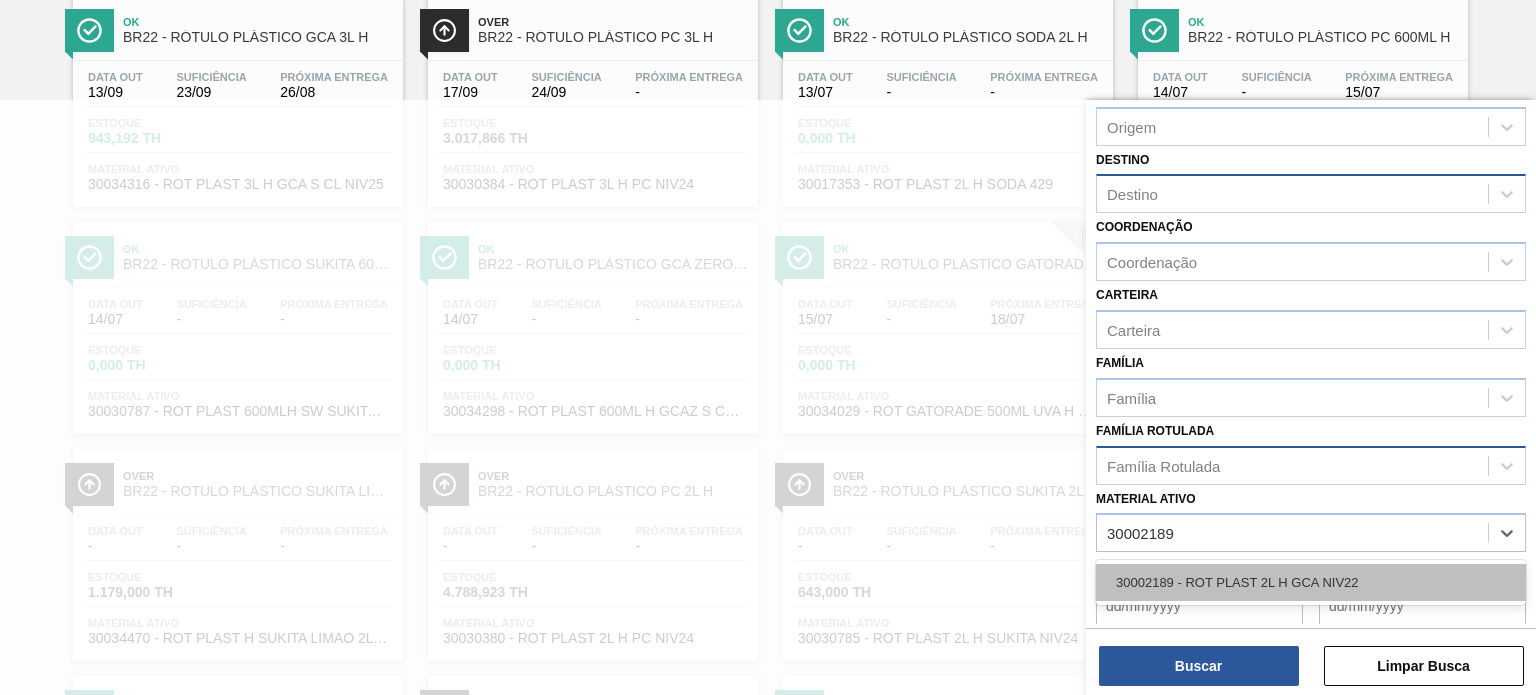 click on "30002189 - ROT PLAST 2L H GCA NIV22" at bounding box center [1311, 582] 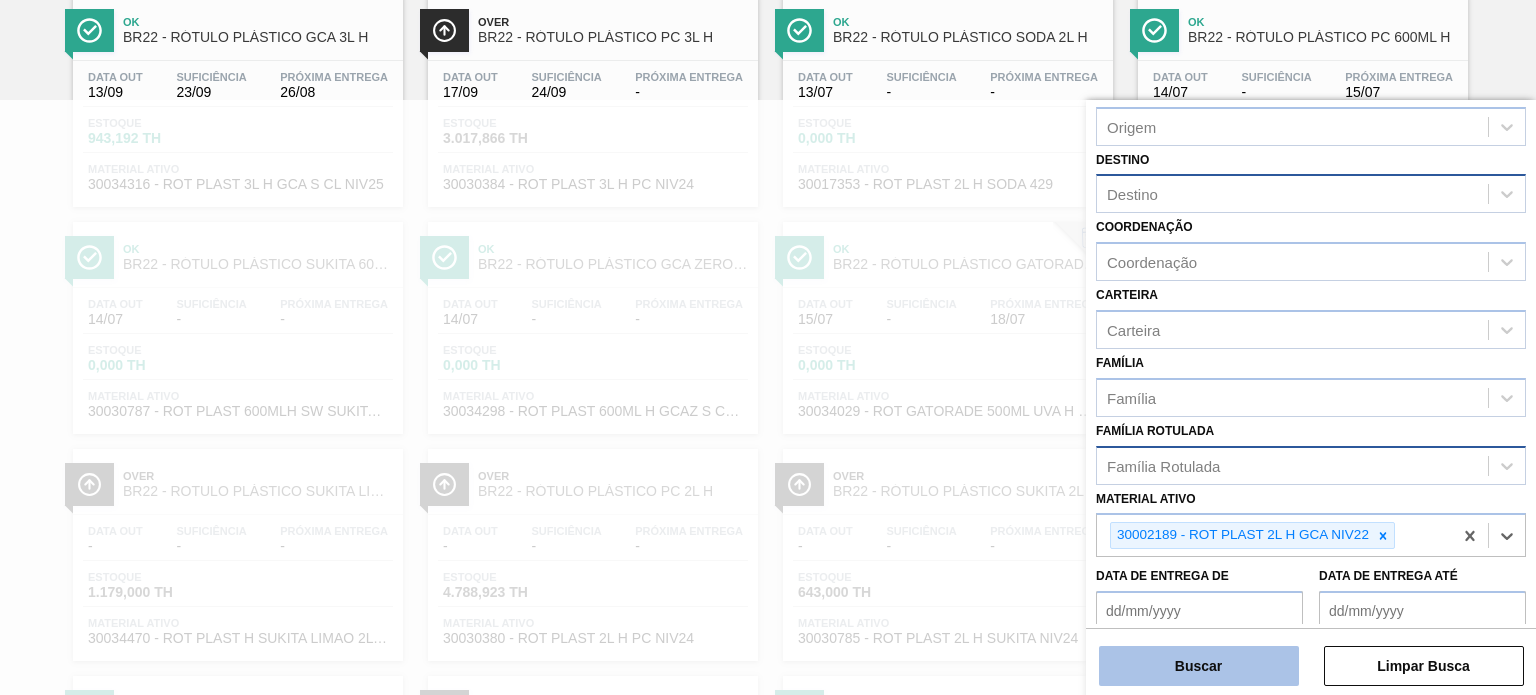 click on "Buscar" at bounding box center (1199, 666) 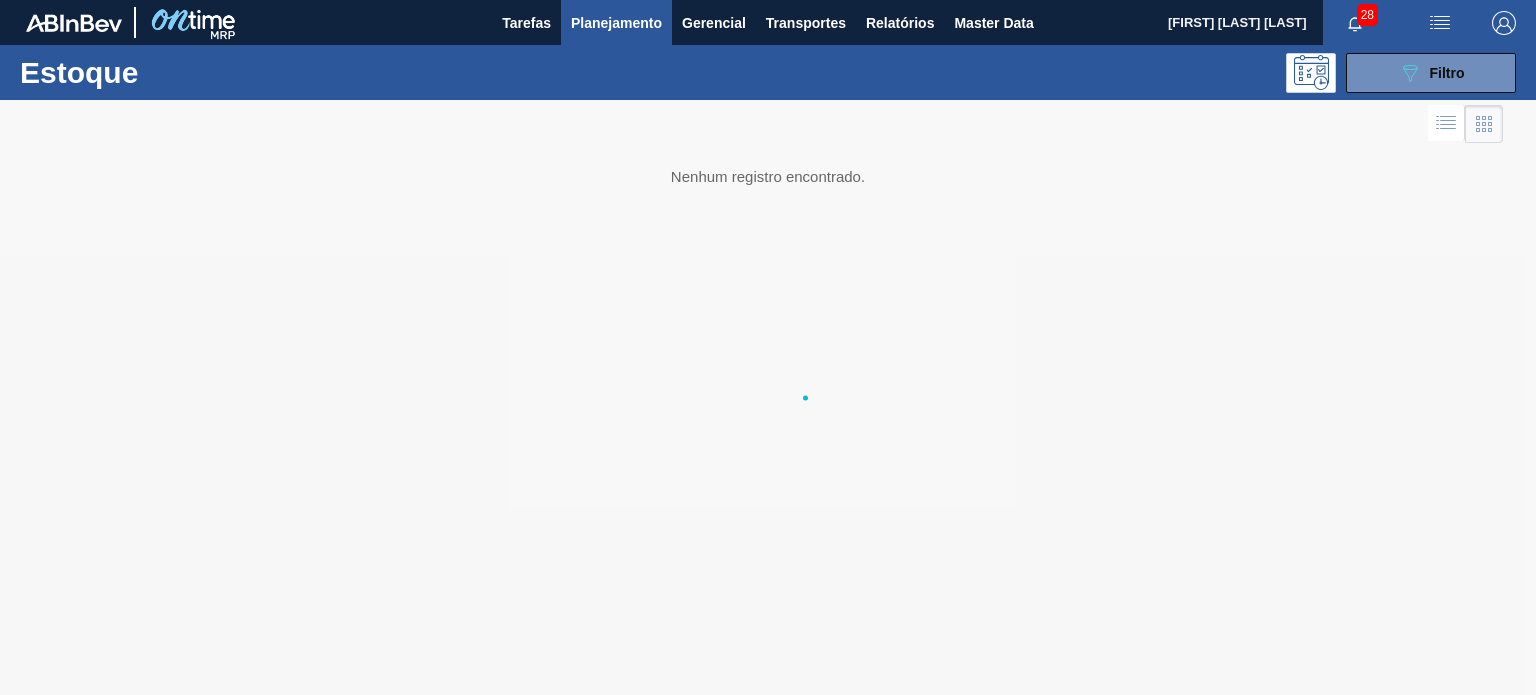 scroll, scrollTop: 0, scrollLeft: 0, axis: both 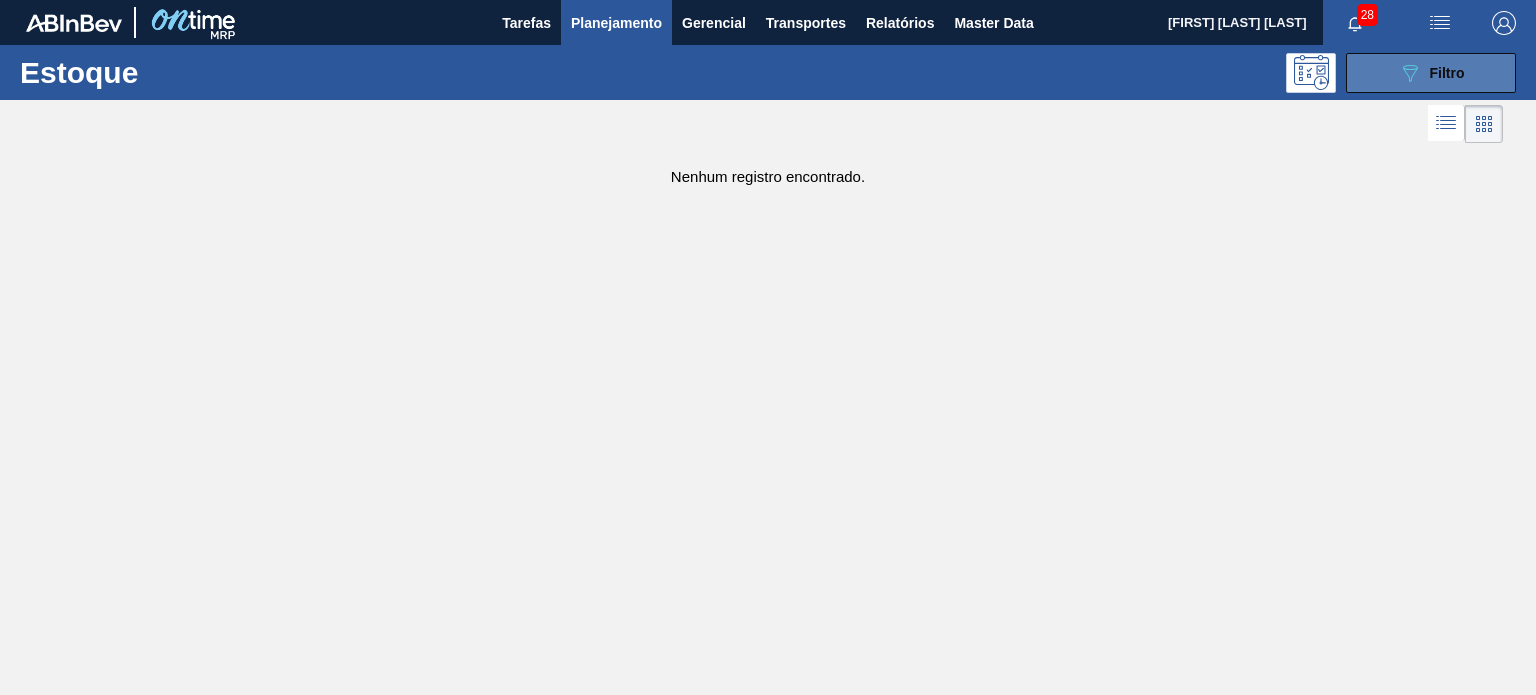 click on "089F7B8B-B2A5-4AFE-B5C0-19BA573D28AC Filtro" at bounding box center [1431, 73] 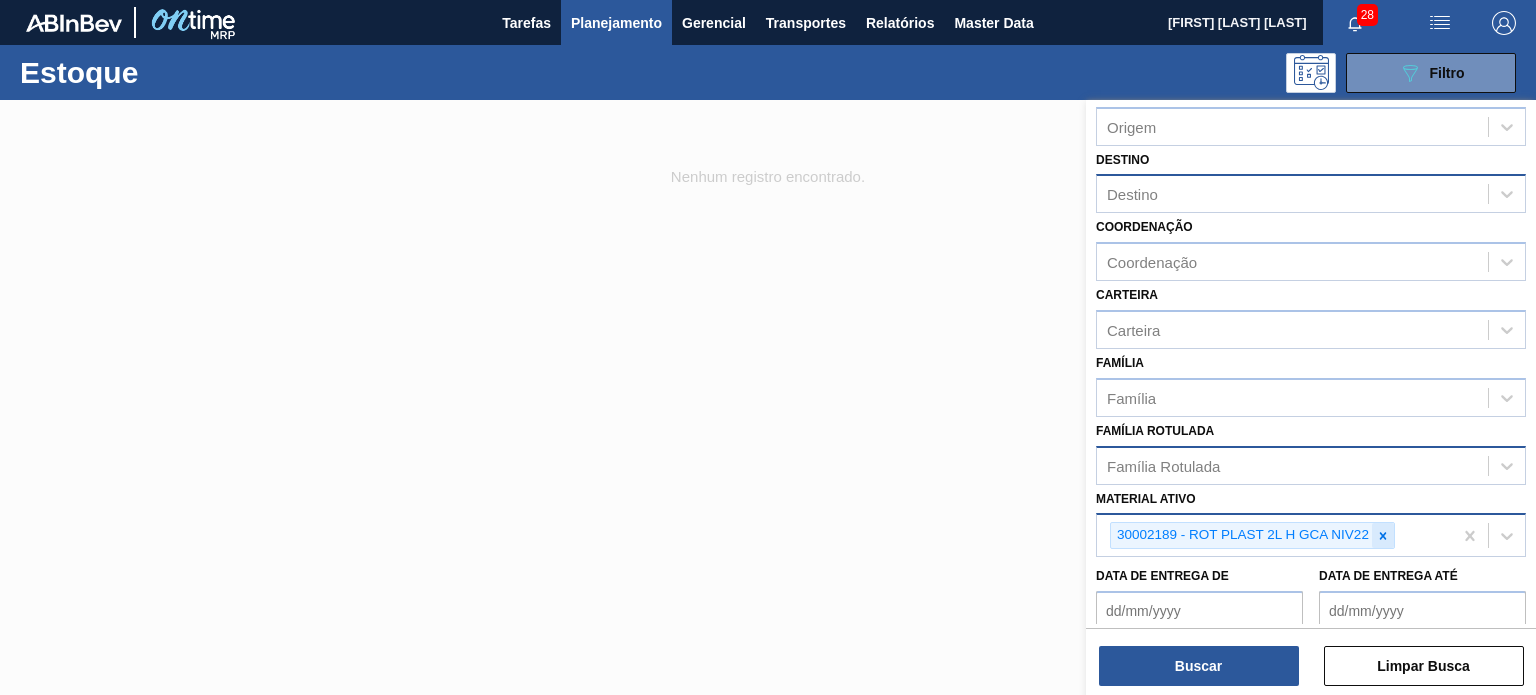 click 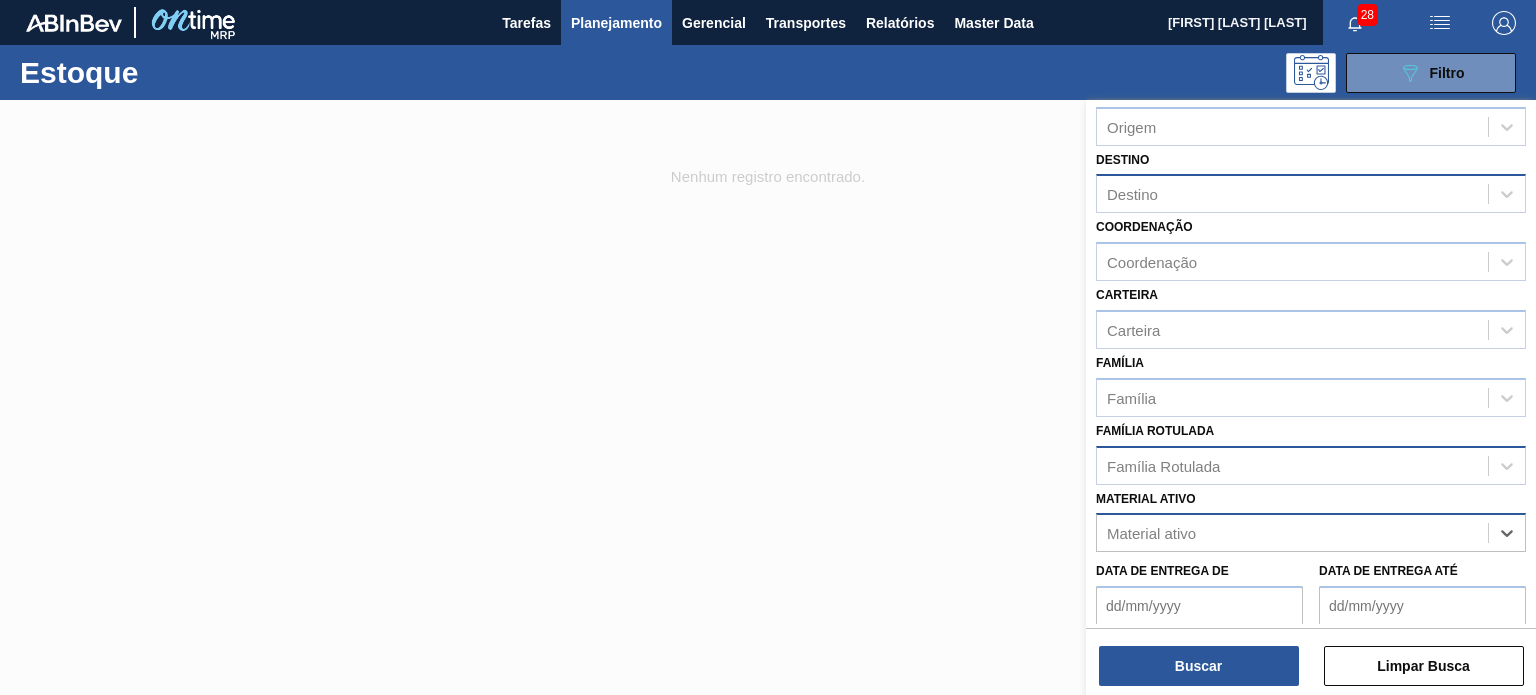 click on "Família Rotulada" at bounding box center [1163, 465] 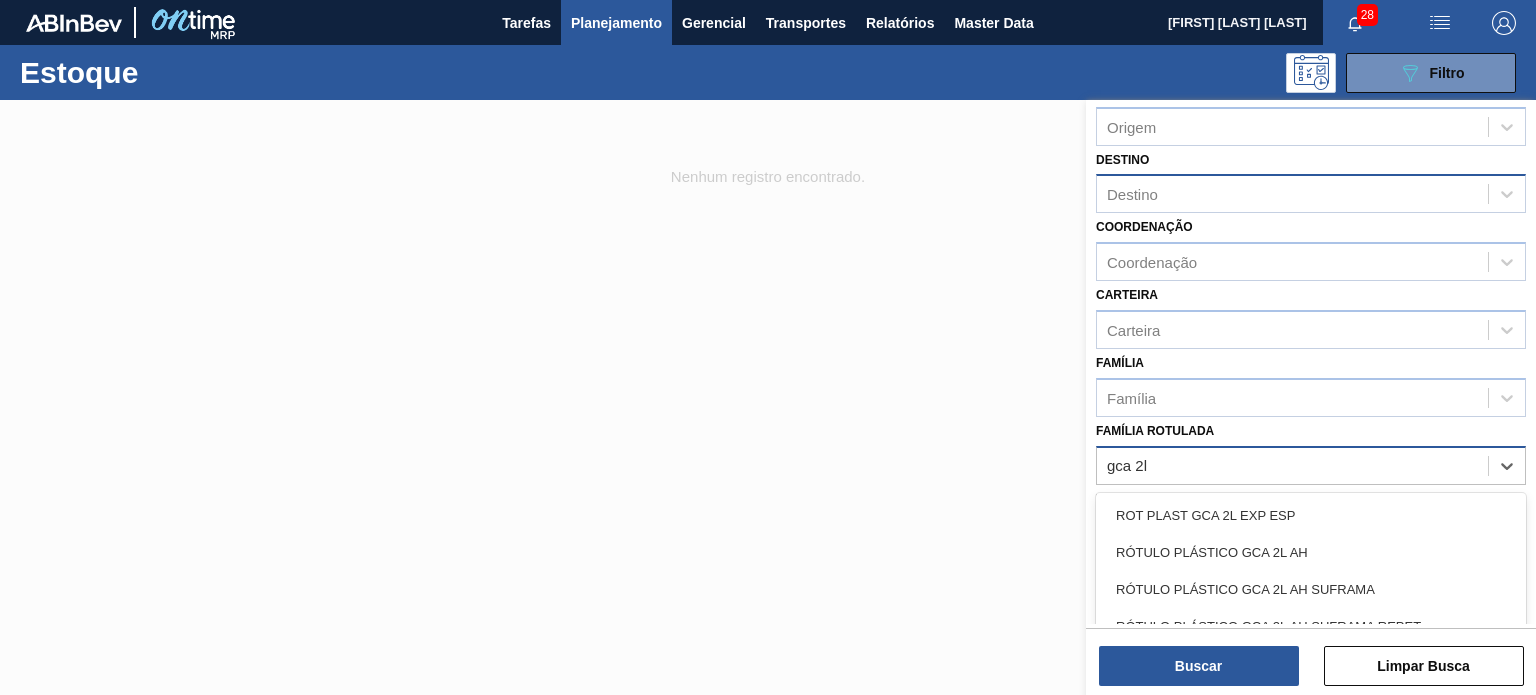 type on "gca 2l h" 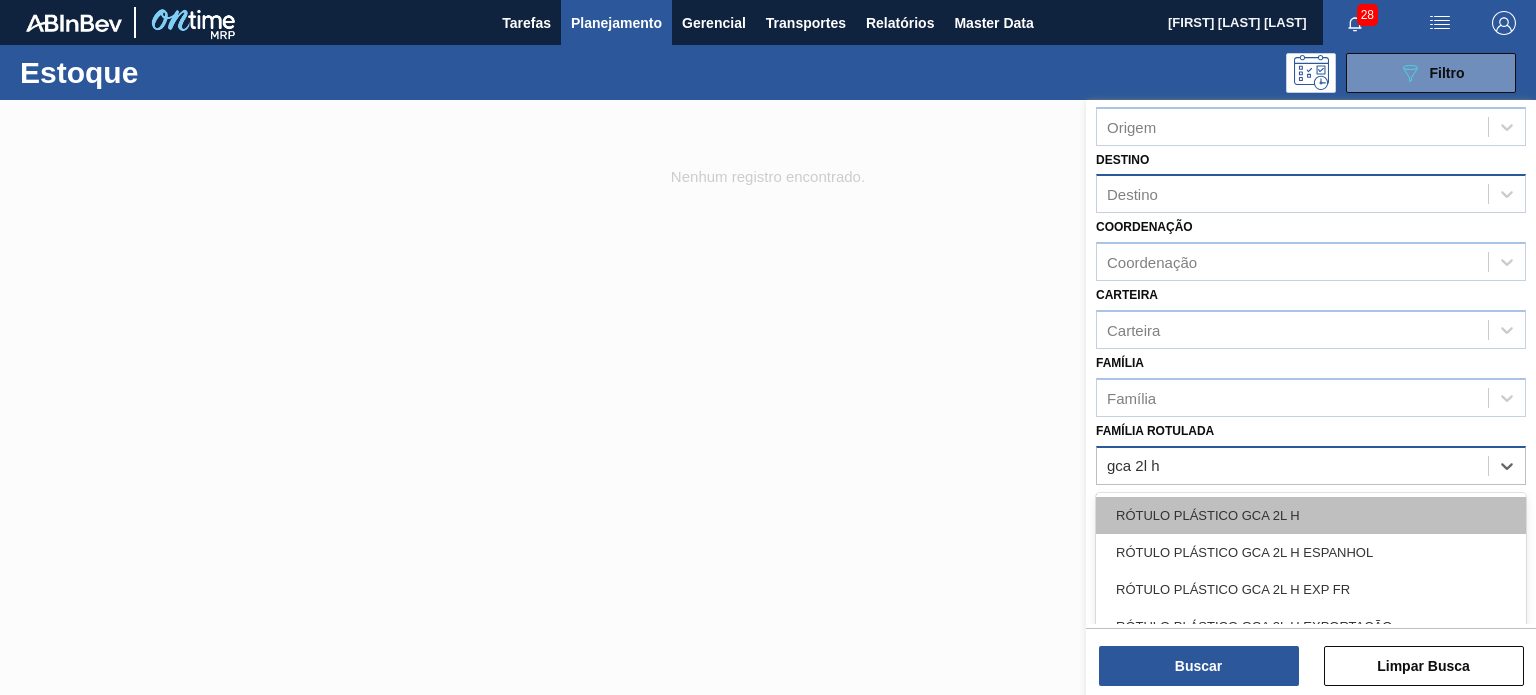 click on "RÓTULO PLÁSTICO GCA 2L H" at bounding box center [1311, 515] 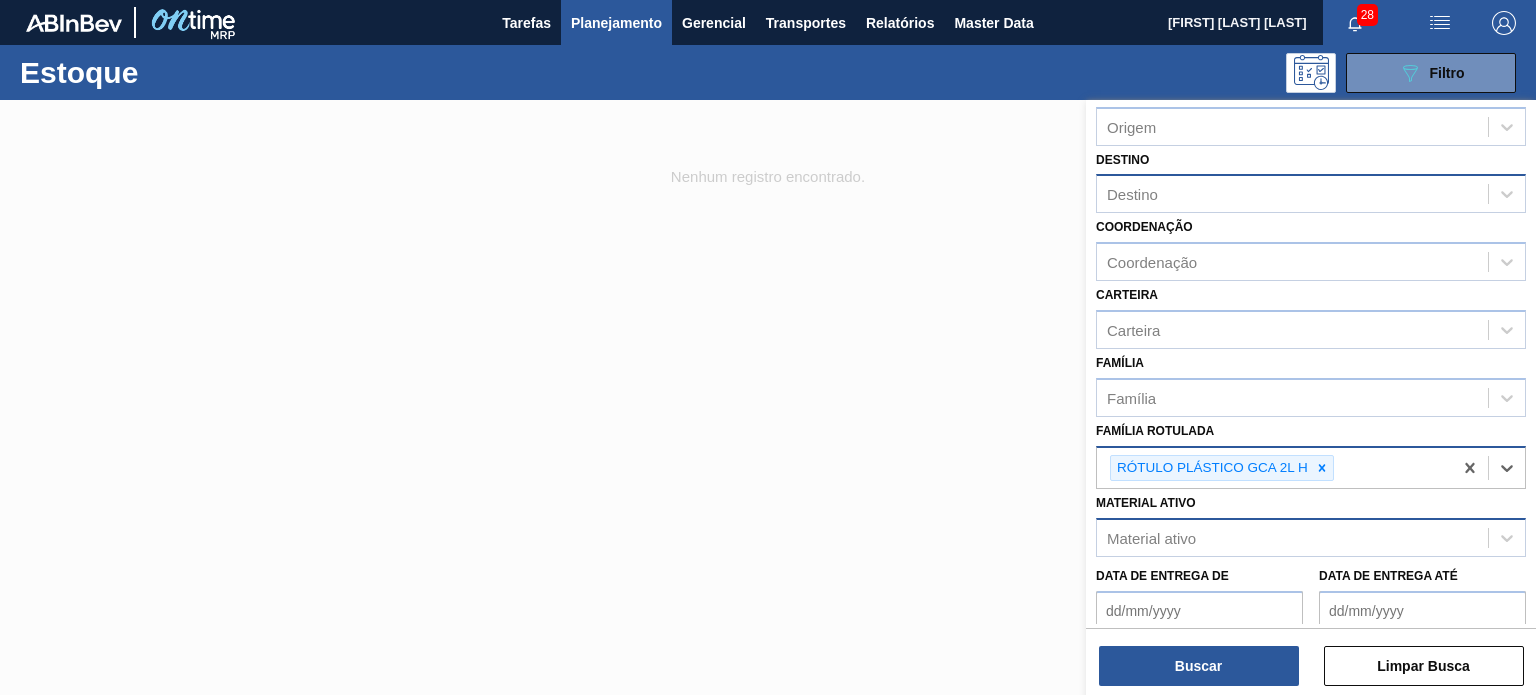 click on "Buscar Limpar Busca" at bounding box center (1311, 656) 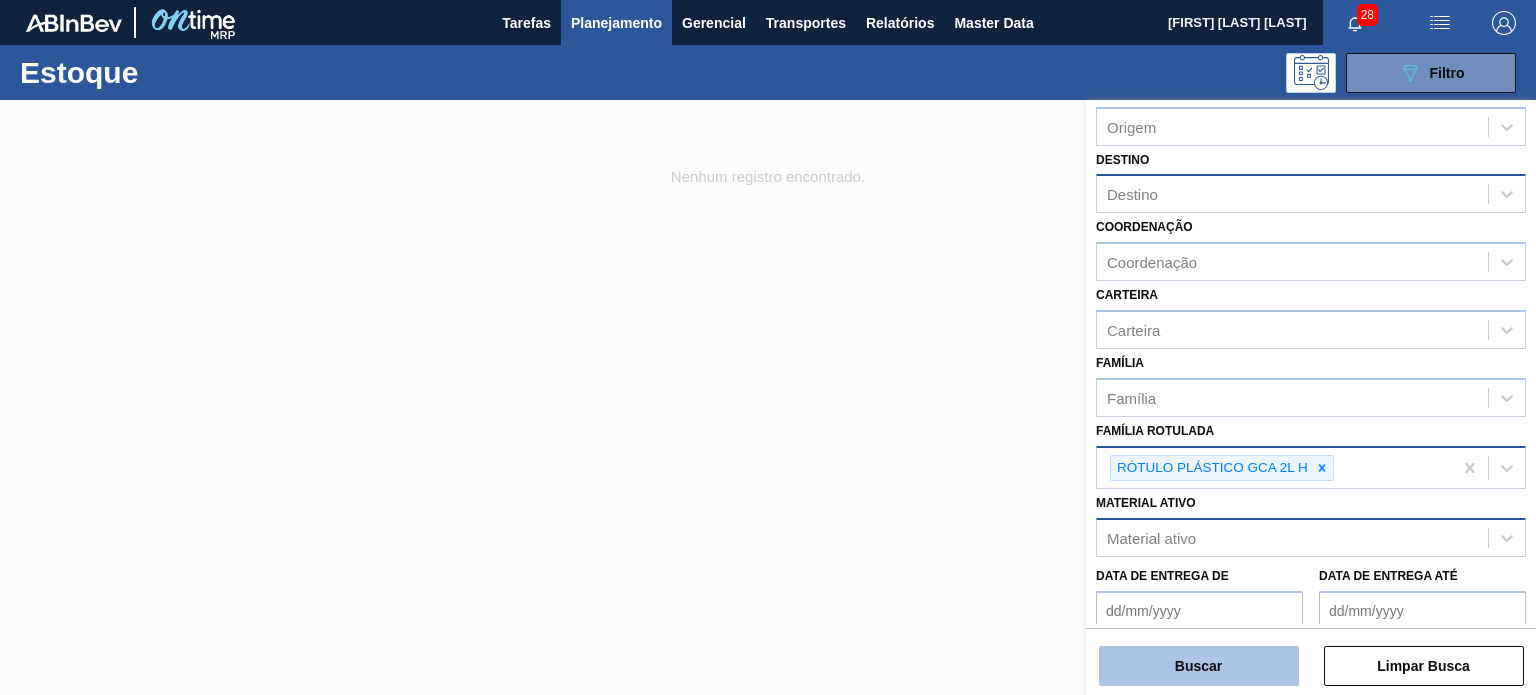 click on "Buscar" at bounding box center (1199, 666) 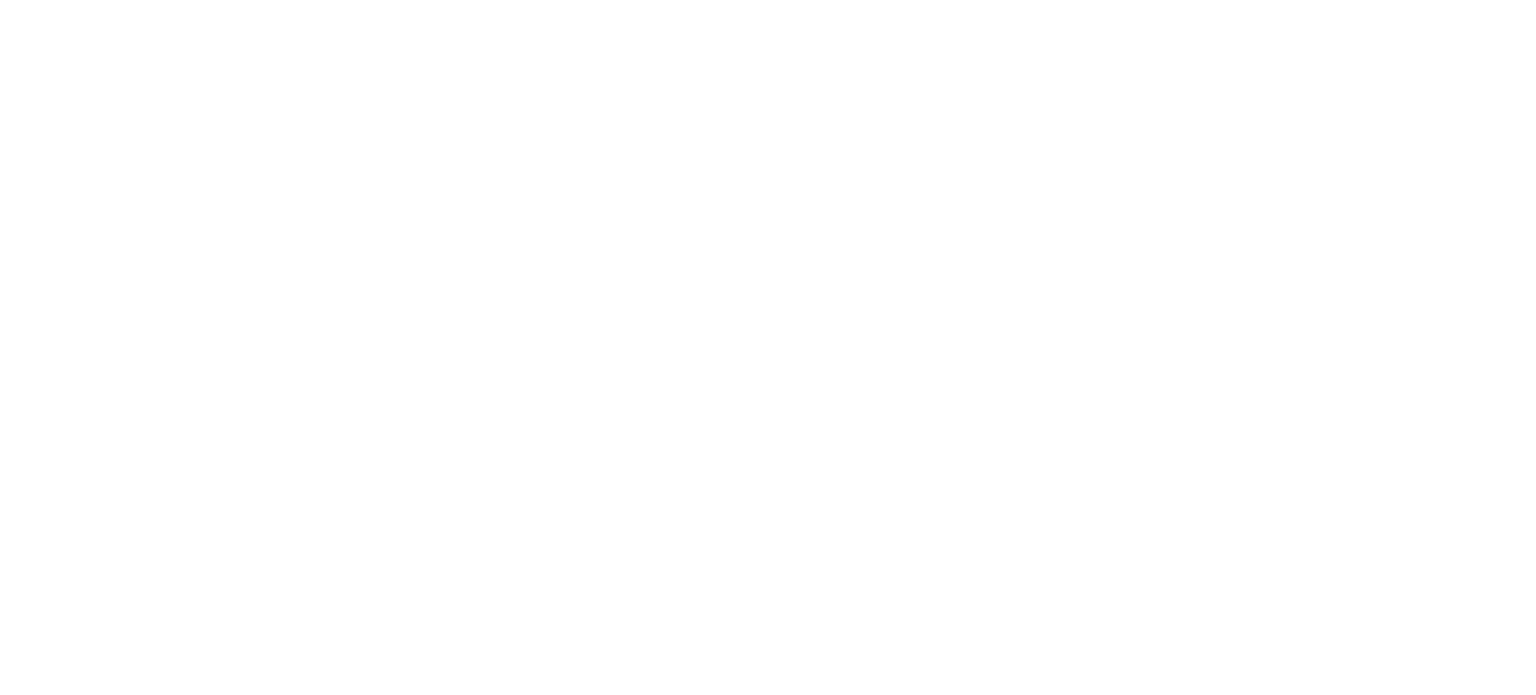 scroll, scrollTop: 0, scrollLeft: 0, axis: both 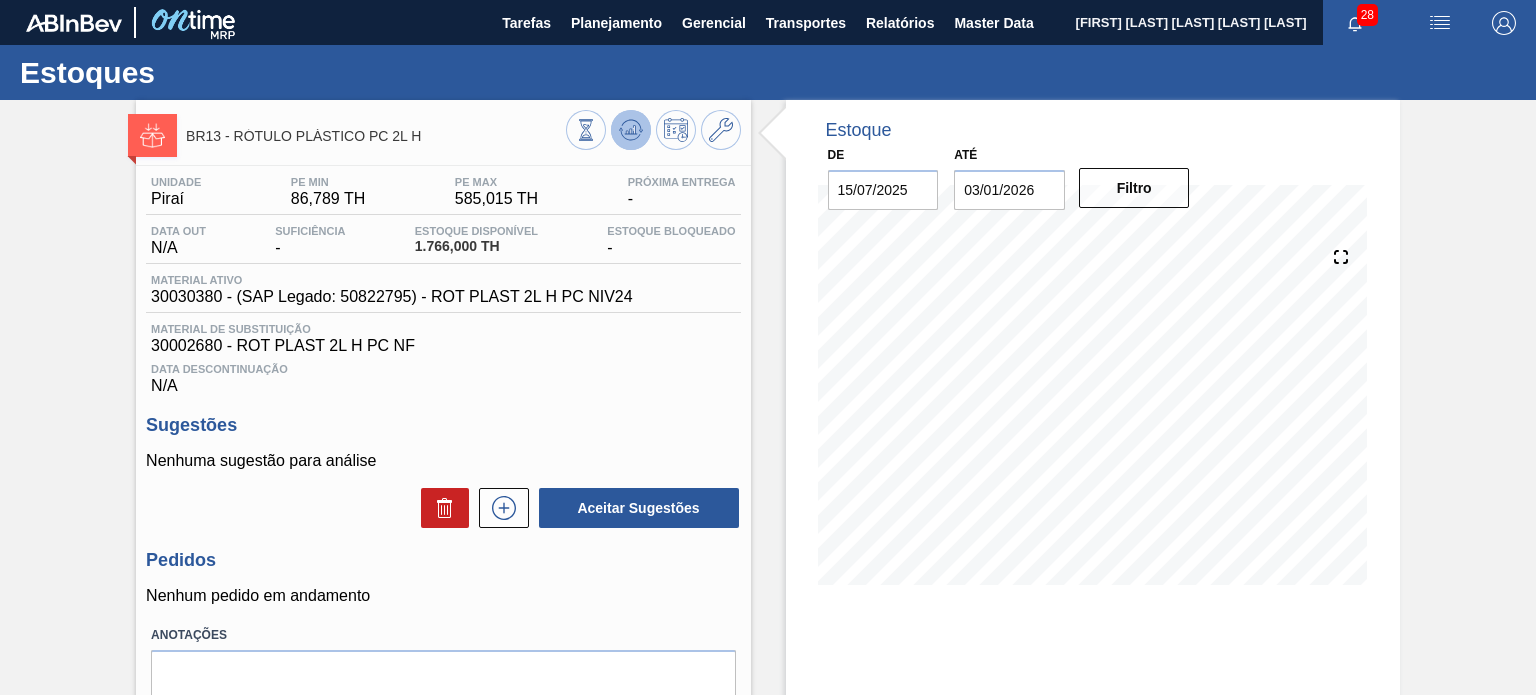 click 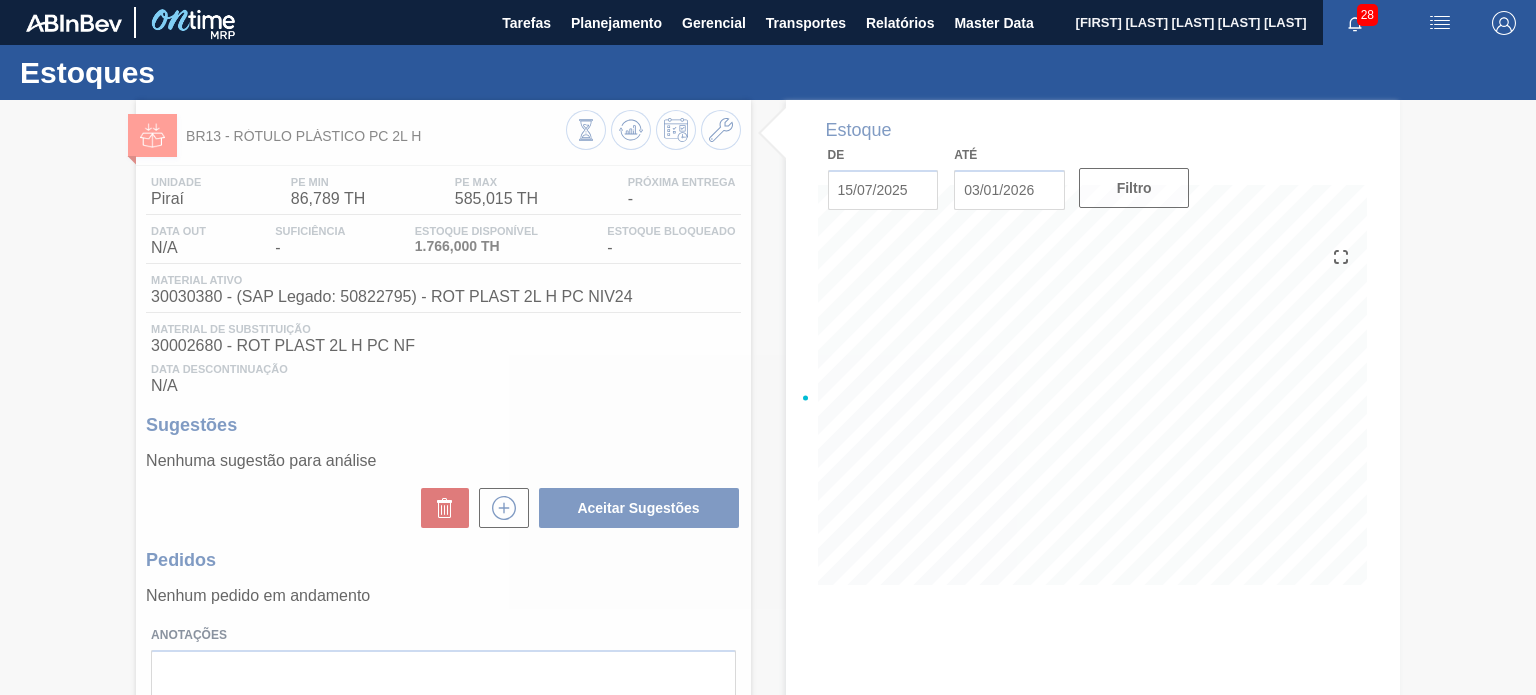 click at bounding box center [768, 397] 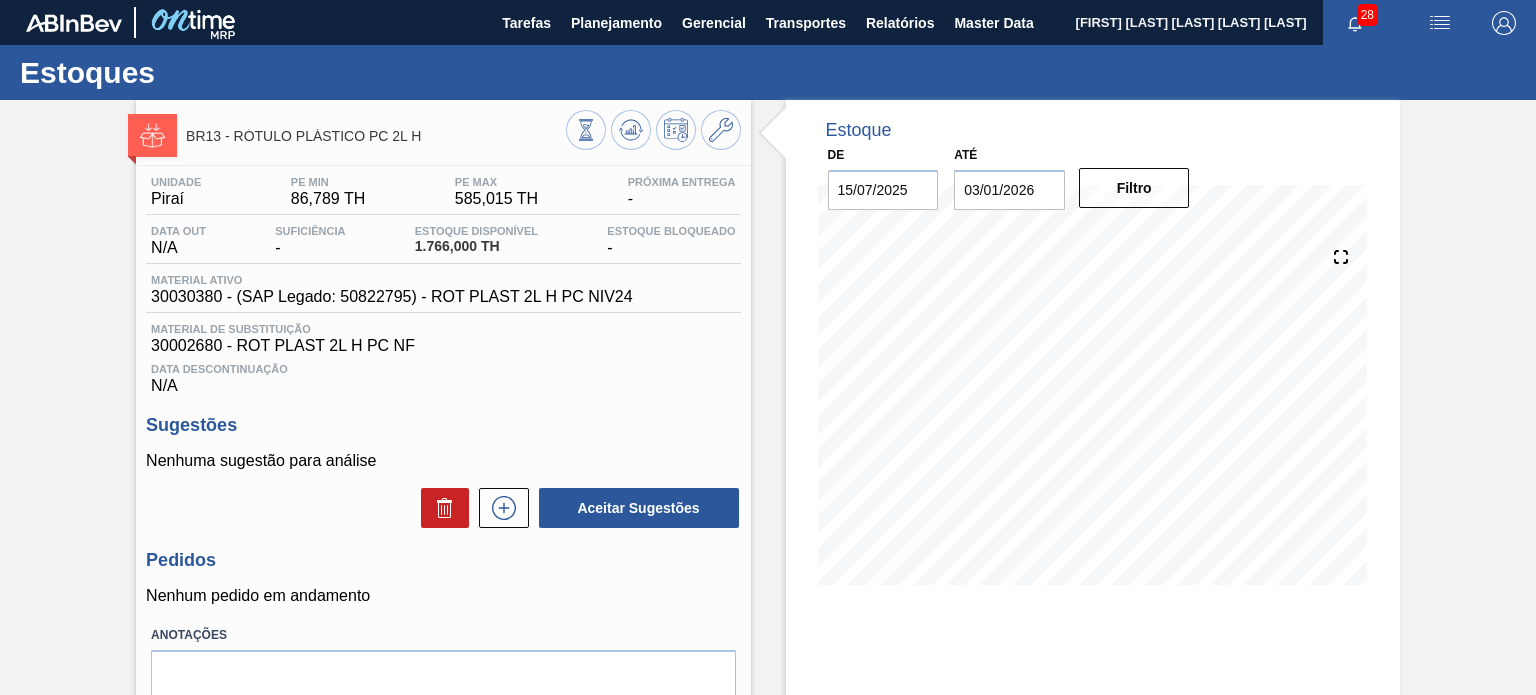 click 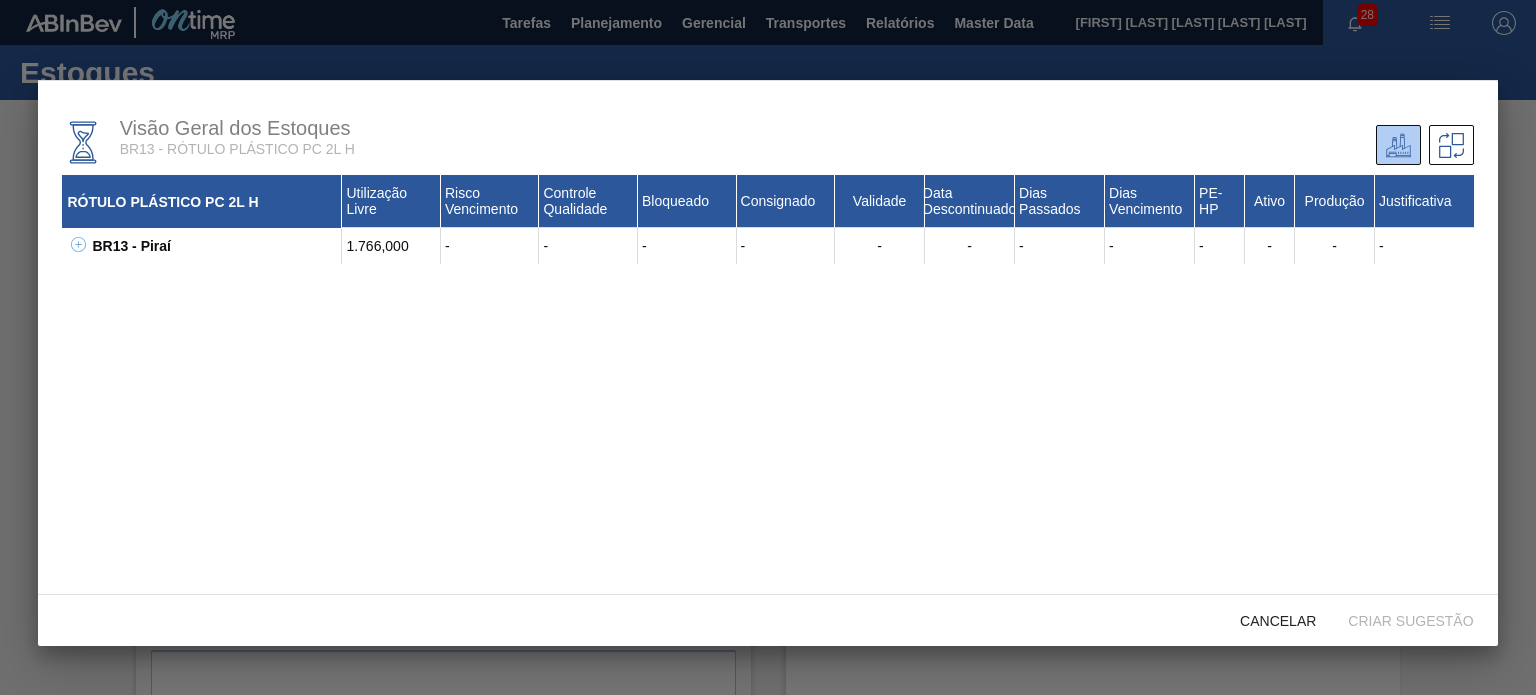 click 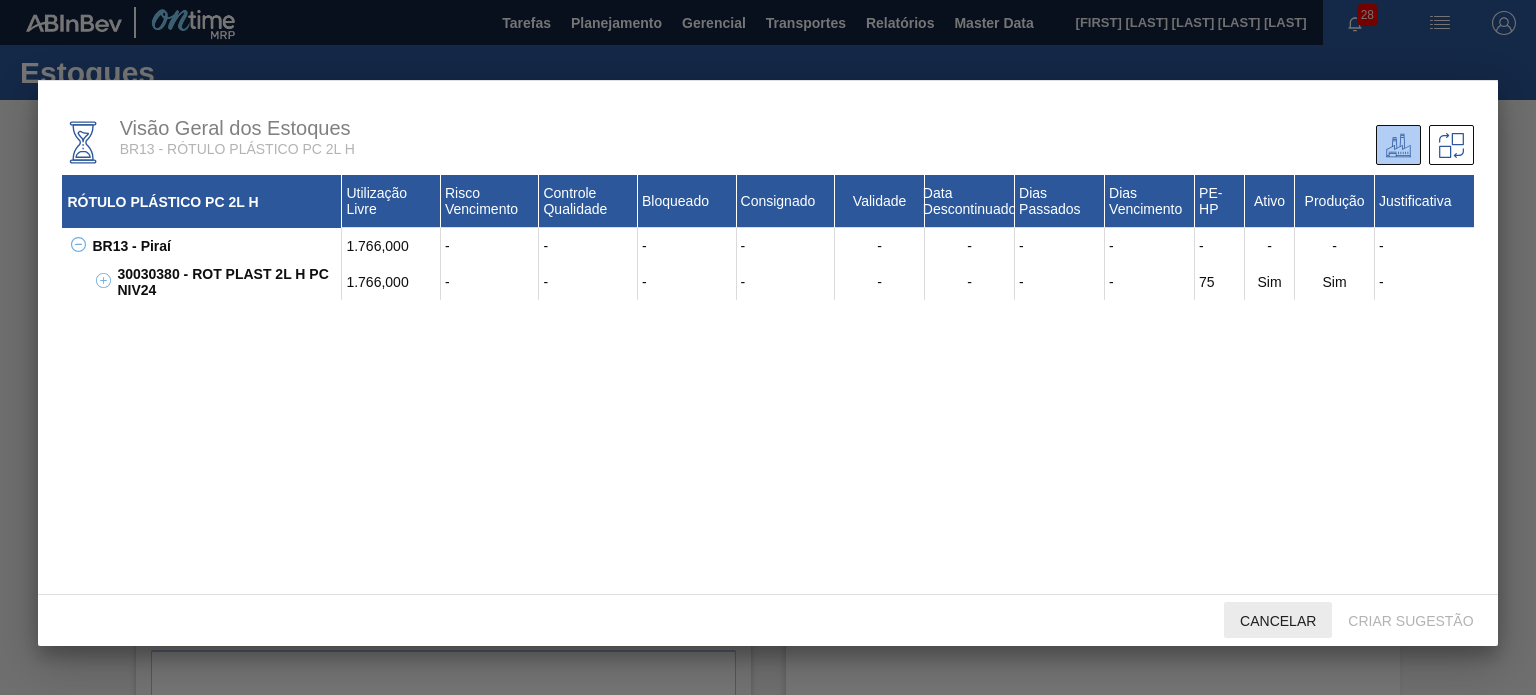 drag, startPoint x: 1289, startPoint y: 621, endPoint x: 1240, endPoint y: 591, distance: 57.45433 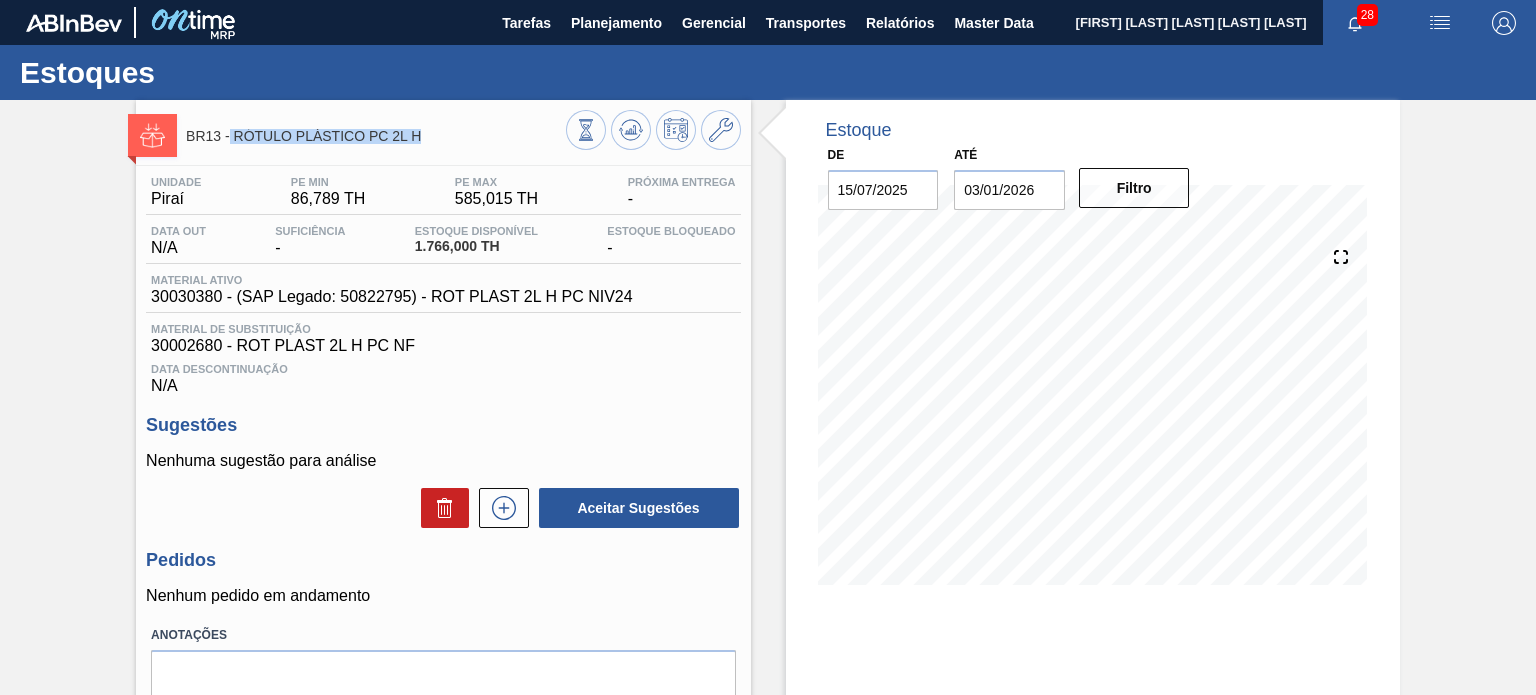 drag, startPoint x: 438, startPoint y: 140, endPoint x: 231, endPoint y: 135, distance: 207.06038 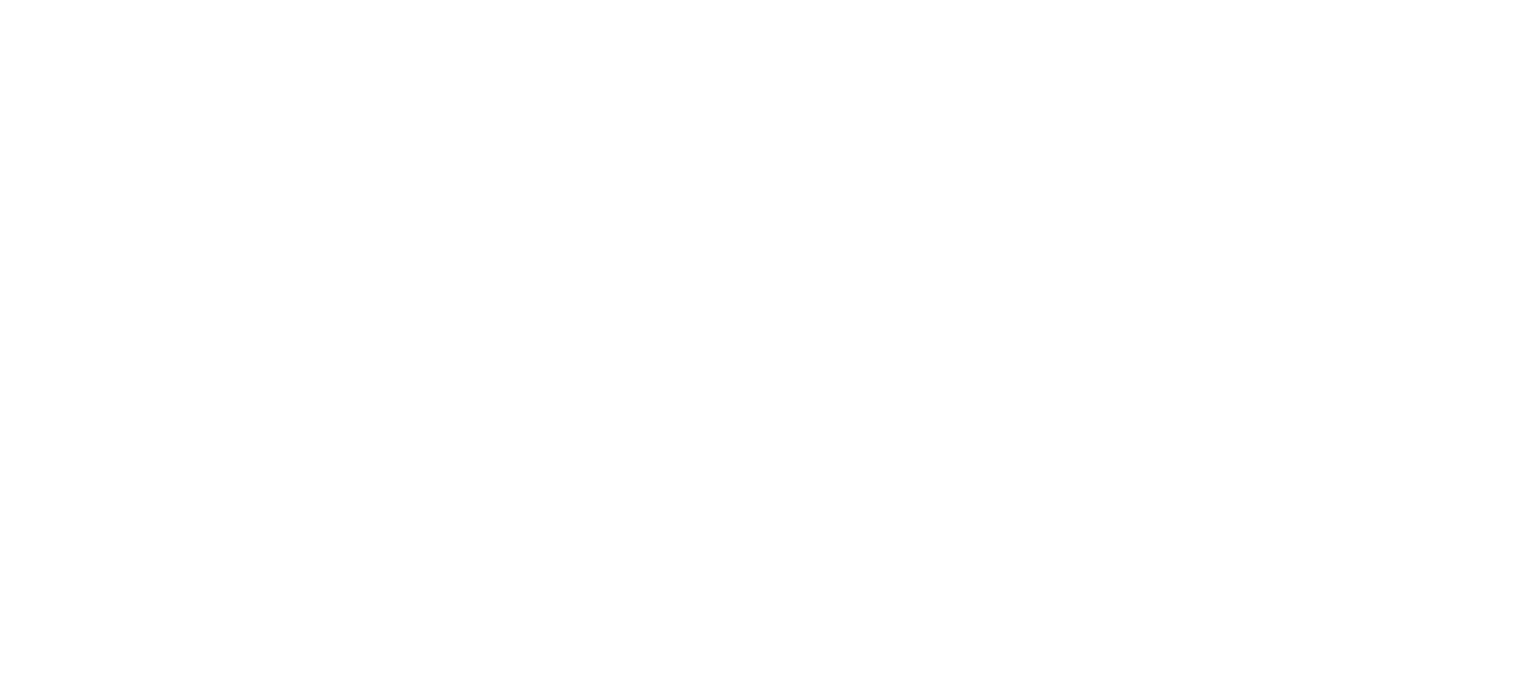 scroll, scrollTop: 0, scrollLeft: 0, axis: both 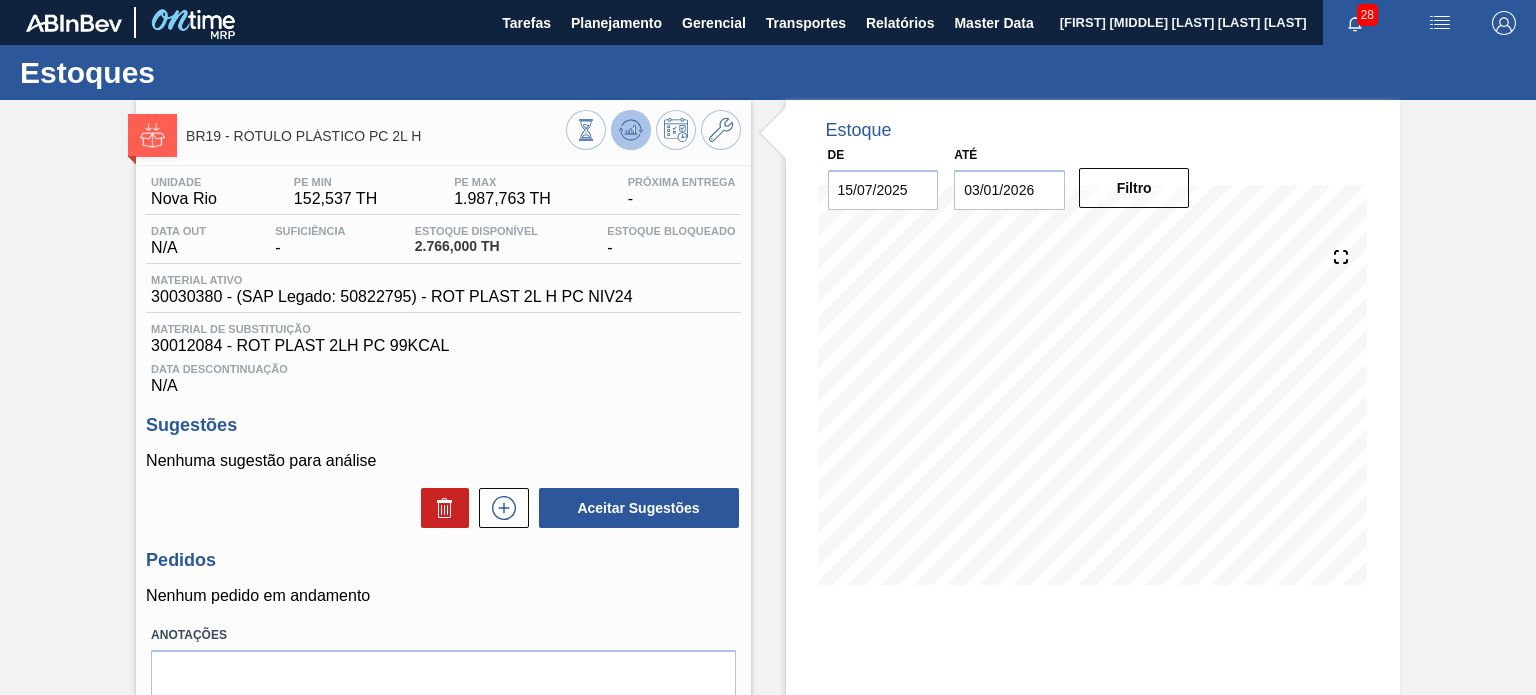 click 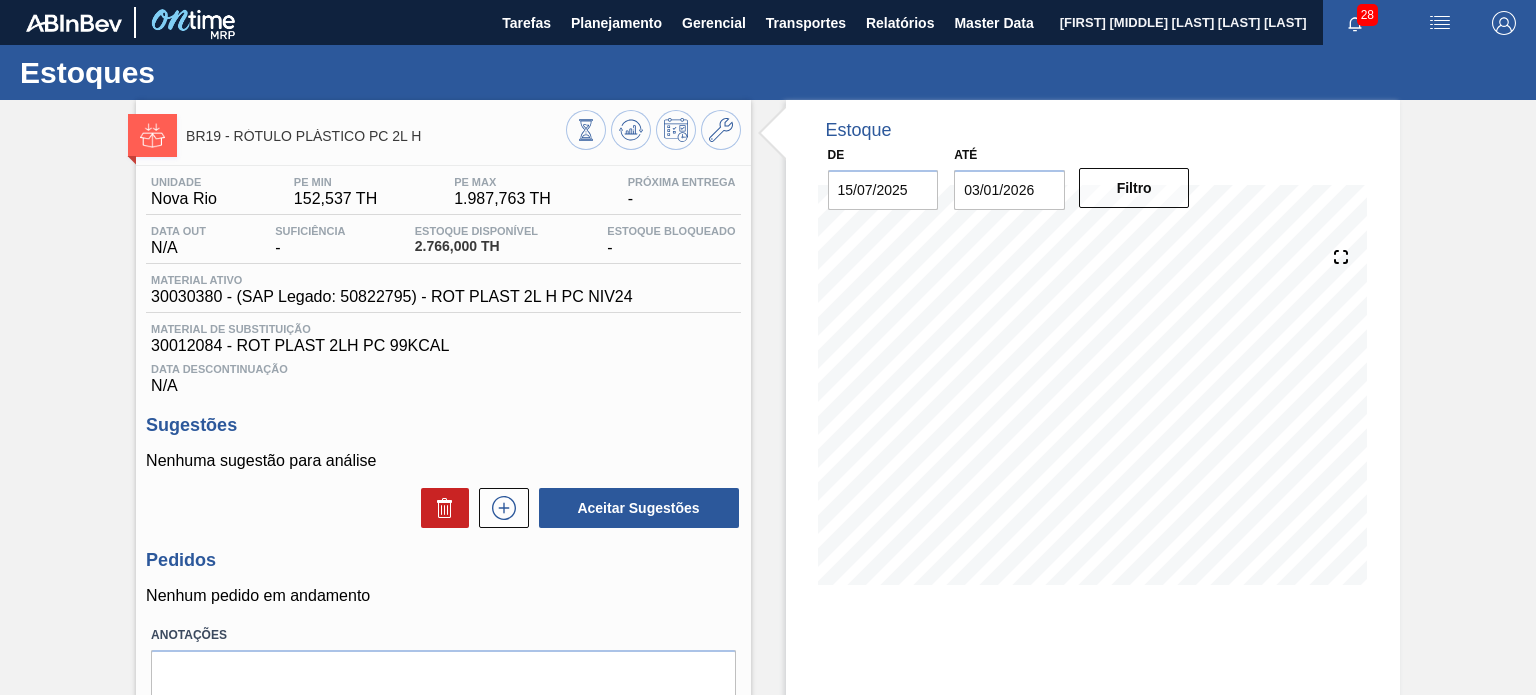 type 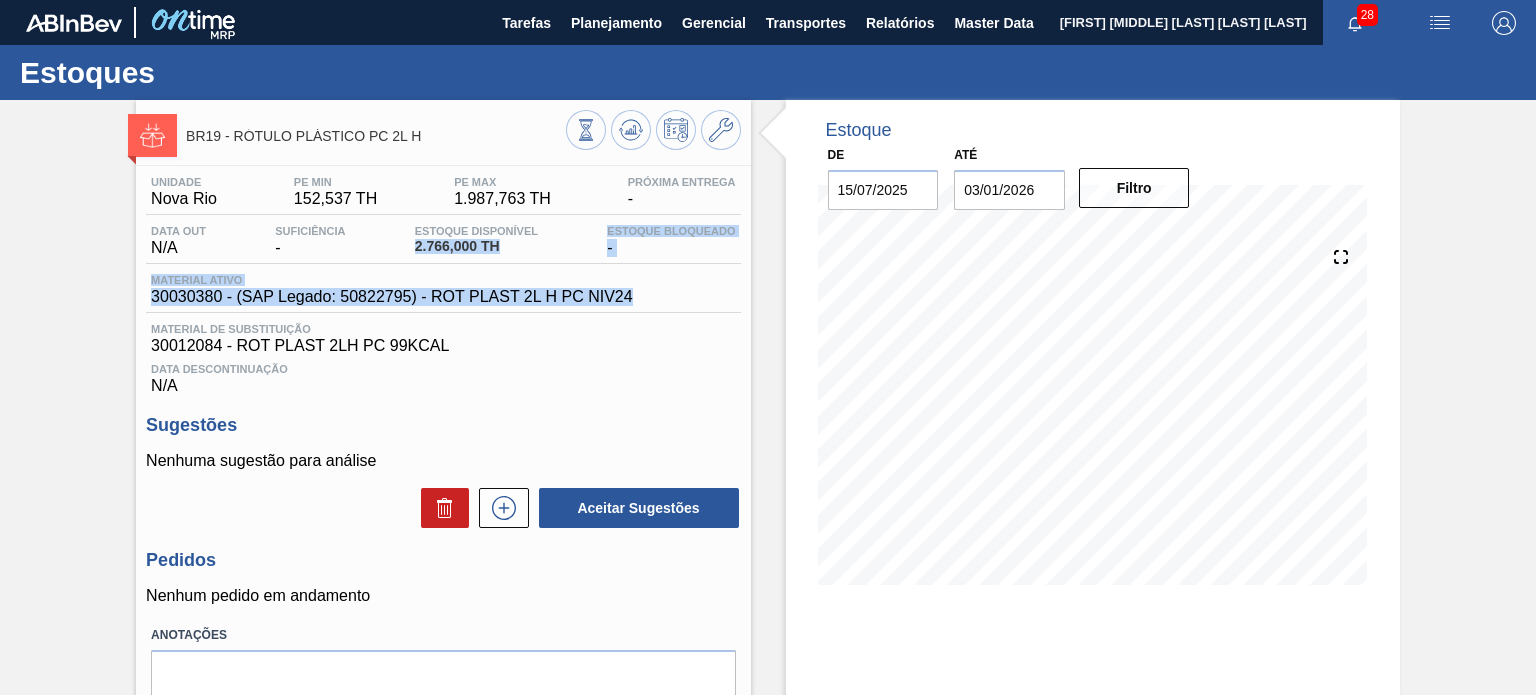 drag, startPoint x: 630, startPoint y: 303, endPoint x: 379, endPoint y: 258, distance: 255.00197 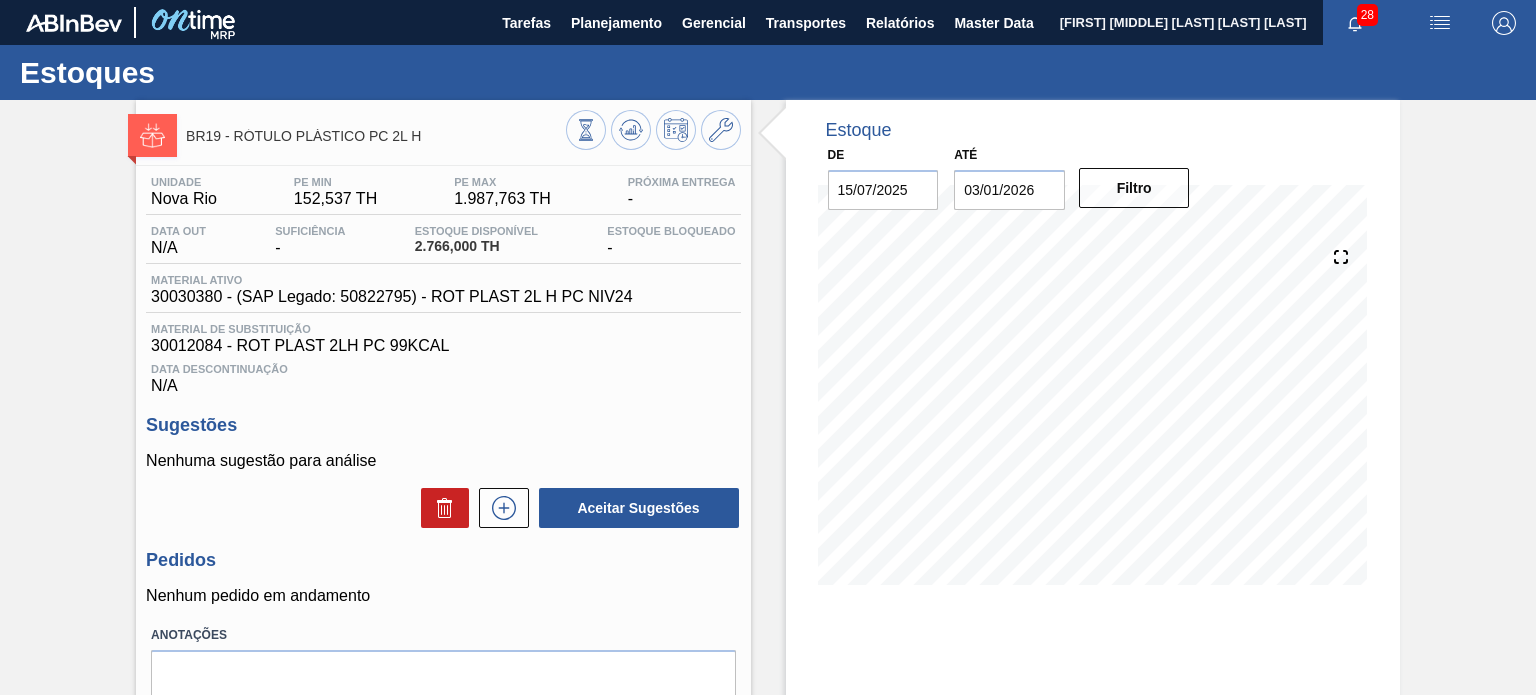 click on "BR19 - RÓTULO PLÁSTICO PC 2L H   Unidade Nova Rio PE MIN 152,537   TH PE MAX 1.987,763   TH Próxima Entrega - Data out N/A Suficiência - Estoque Disponível 2.766,000 TH Estoque Bloqueado - Material ativo 30030380 - (SAP Legado: 50822795) - ROT PLAST 2L H PC NIV24 Material de Substituição 30012084 - ROT PLAST 2LH PC 99KCAL Data Descontinuação N/A   Sugestões   Nenhuma sugestão para análise Aceitar Sugestões Pedidos Nenhum pedido em andamento Anotações Salvar Anotações Estoque De 15/07/2025 Até 03/01/2026 Filtro 28/09 Projeção de Estoque 615.918 Nec.SAP 0 Política Objetiva 1,070.15" at bounding box center (768, 480) 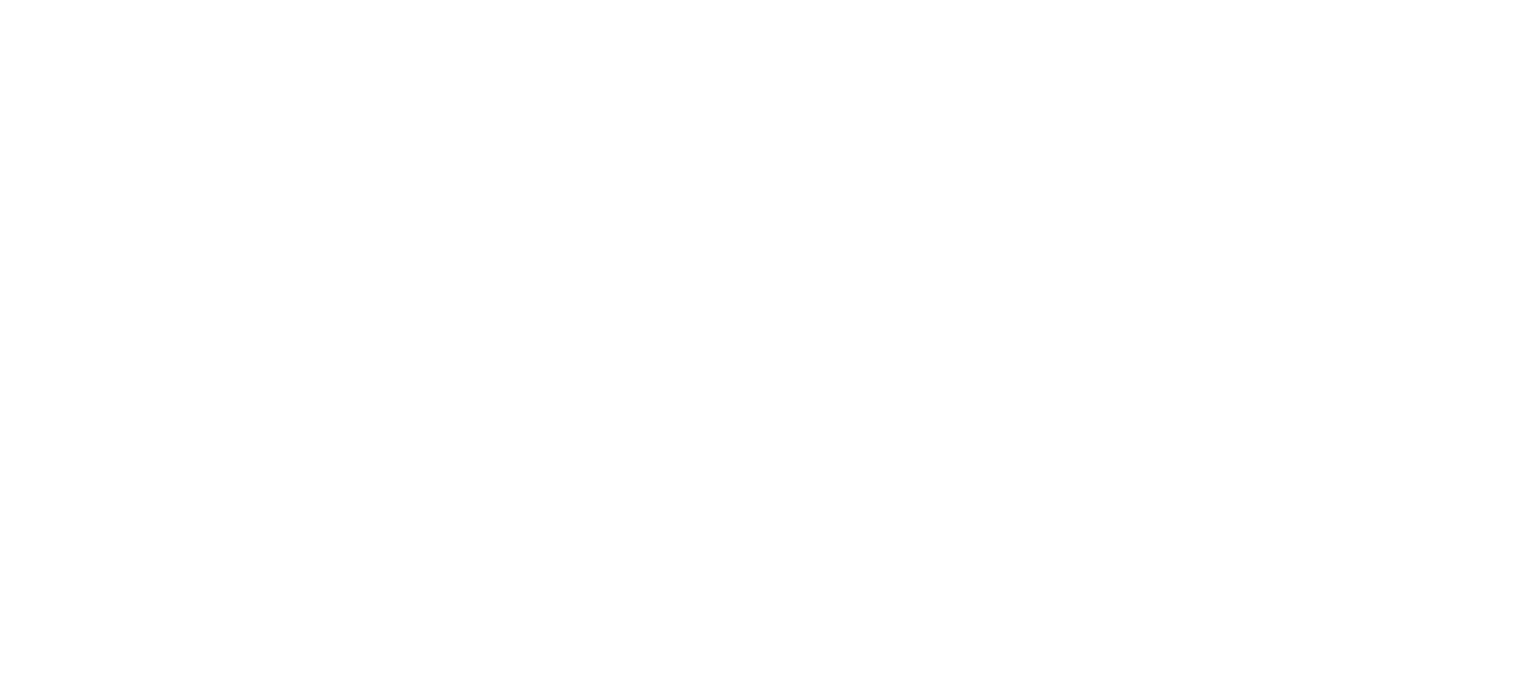 scroll, scrollTop: 0, scrollLeft: 0, axis: both 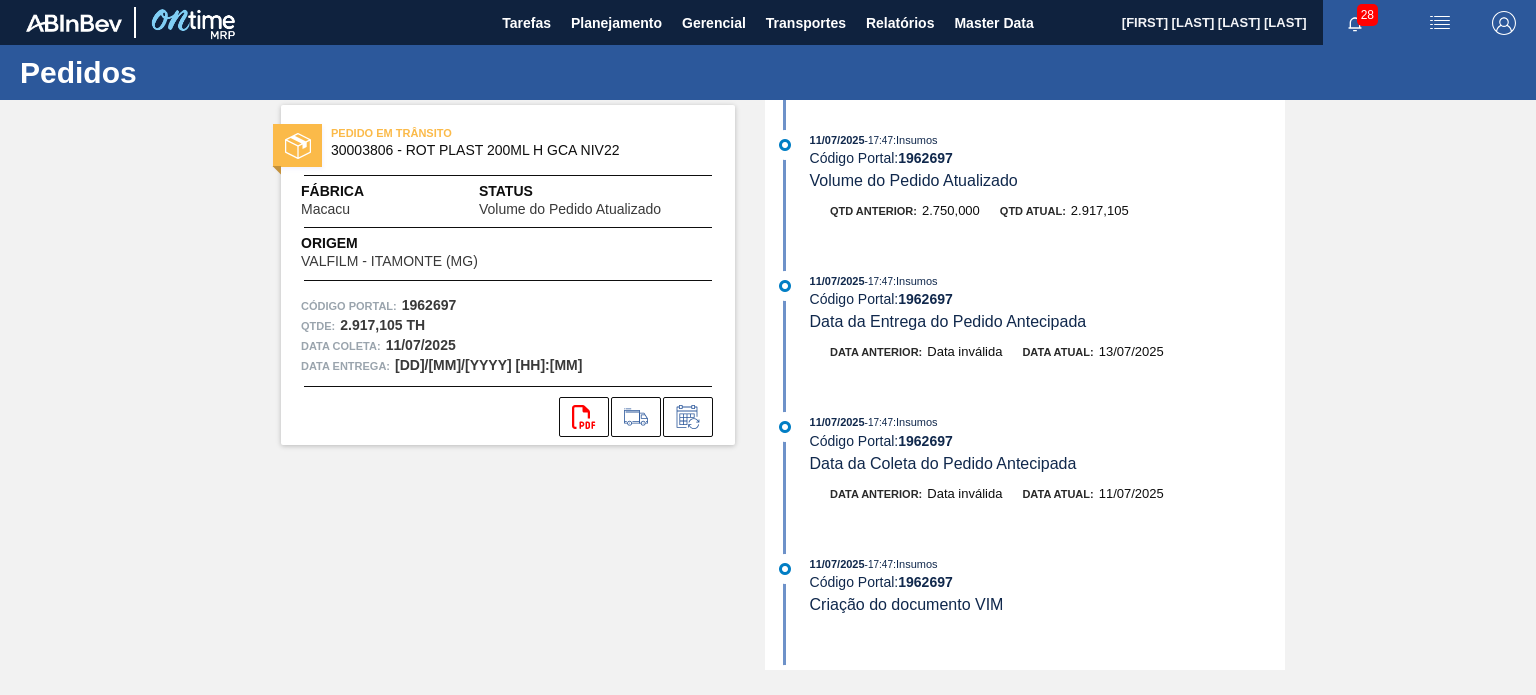 click on "PEDIDO EM TRÂNSITO 30003806 - ROT PLAST 200ML H GCA NIV22" at bounding box center (508, 142) 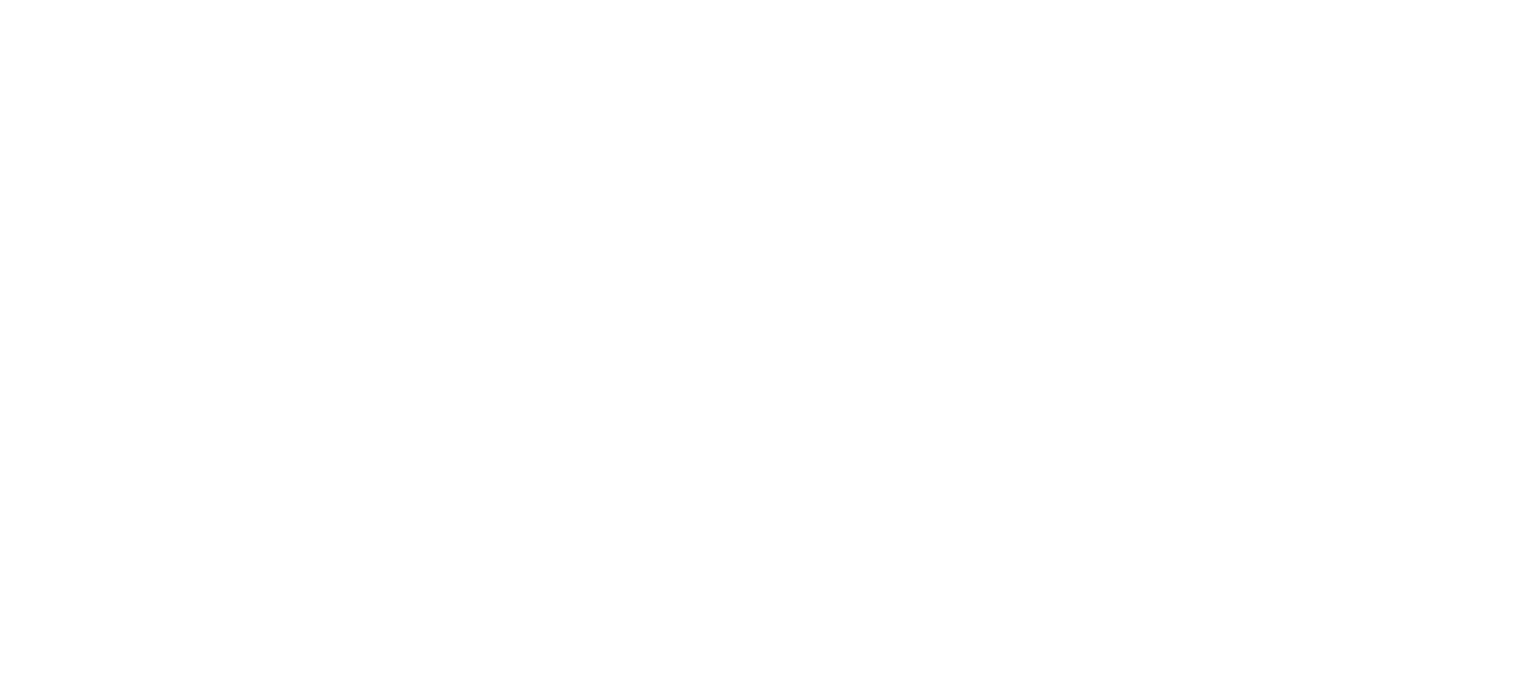 scroll, scrollTop: 0, scrollLeft: 0, axis: both 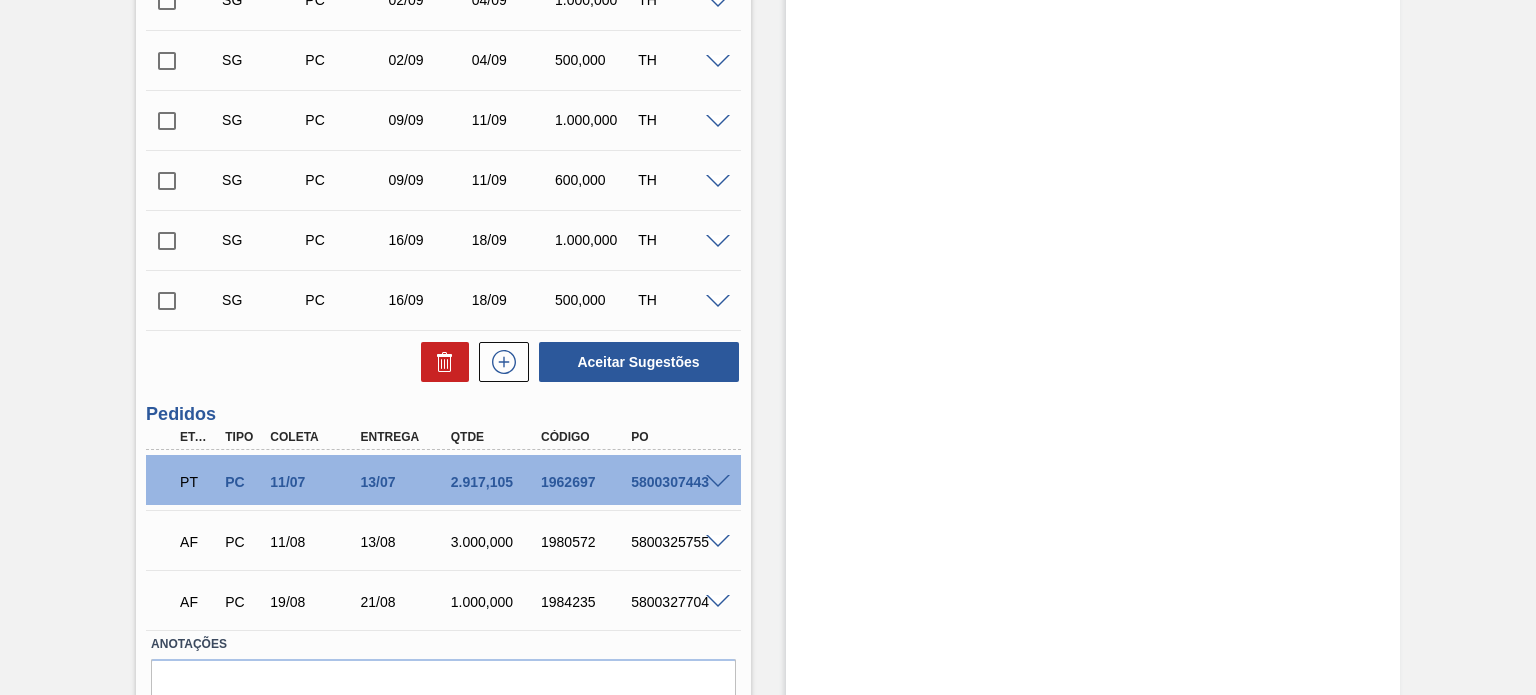 click on "13/07" at bounding box center [405, 482] 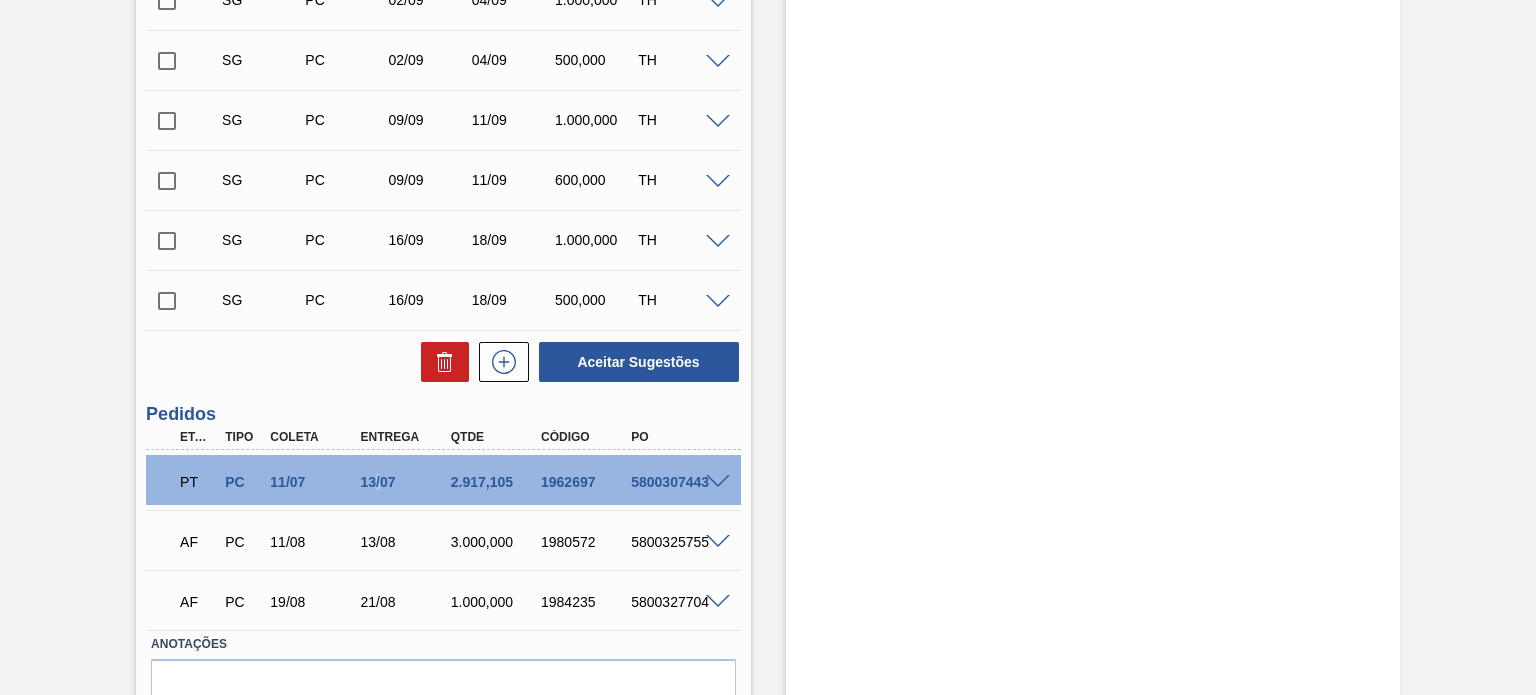 click on "13/07" at bounding box center [405, 482] 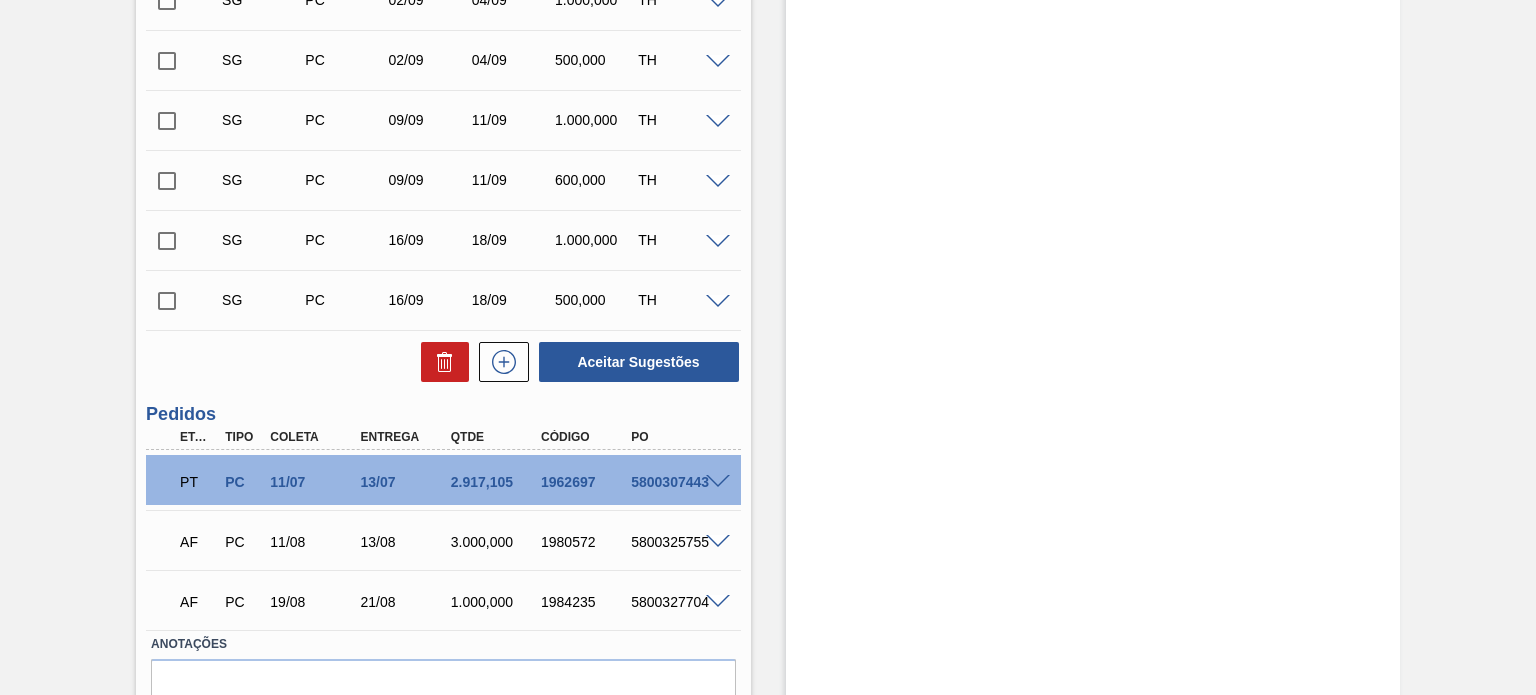 click on "13/07" at bounding box center [405, 482] 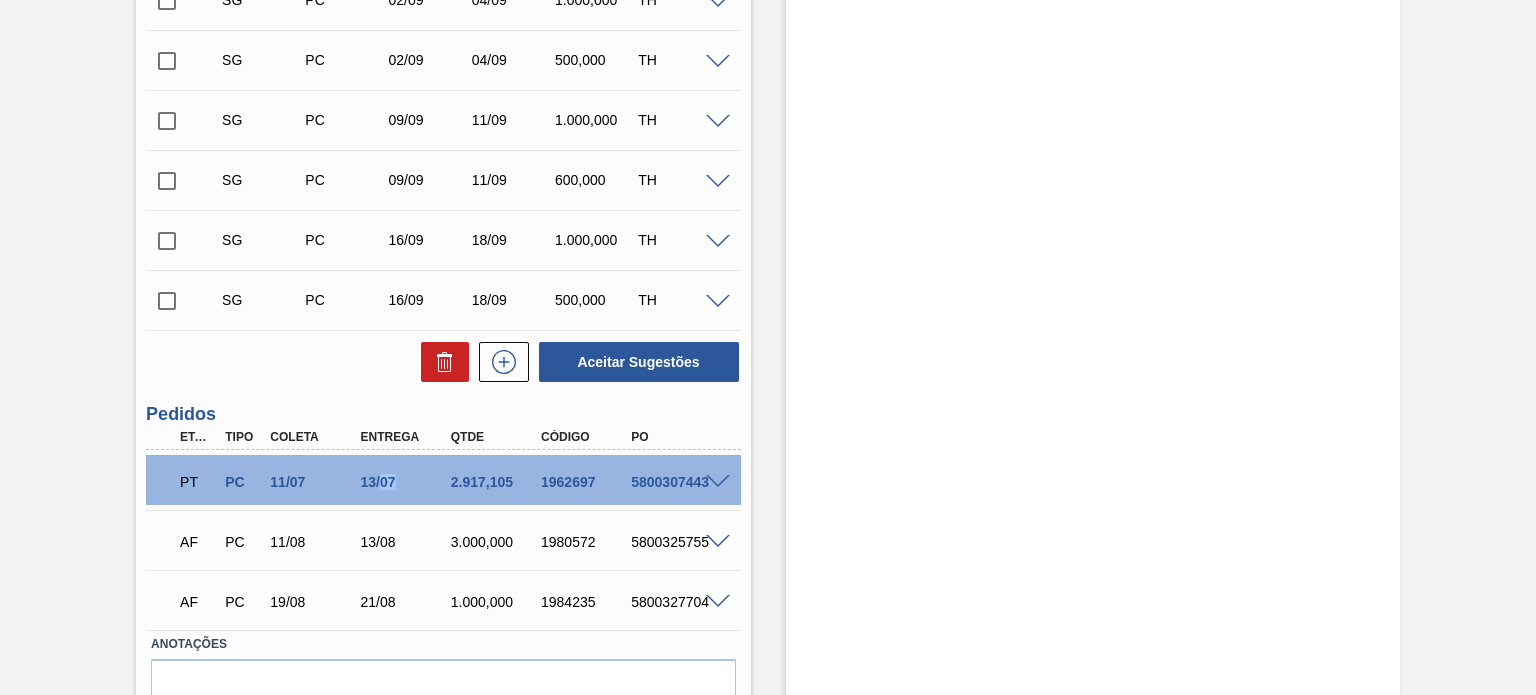 click on "13/07" at bounding box center [405, 482] 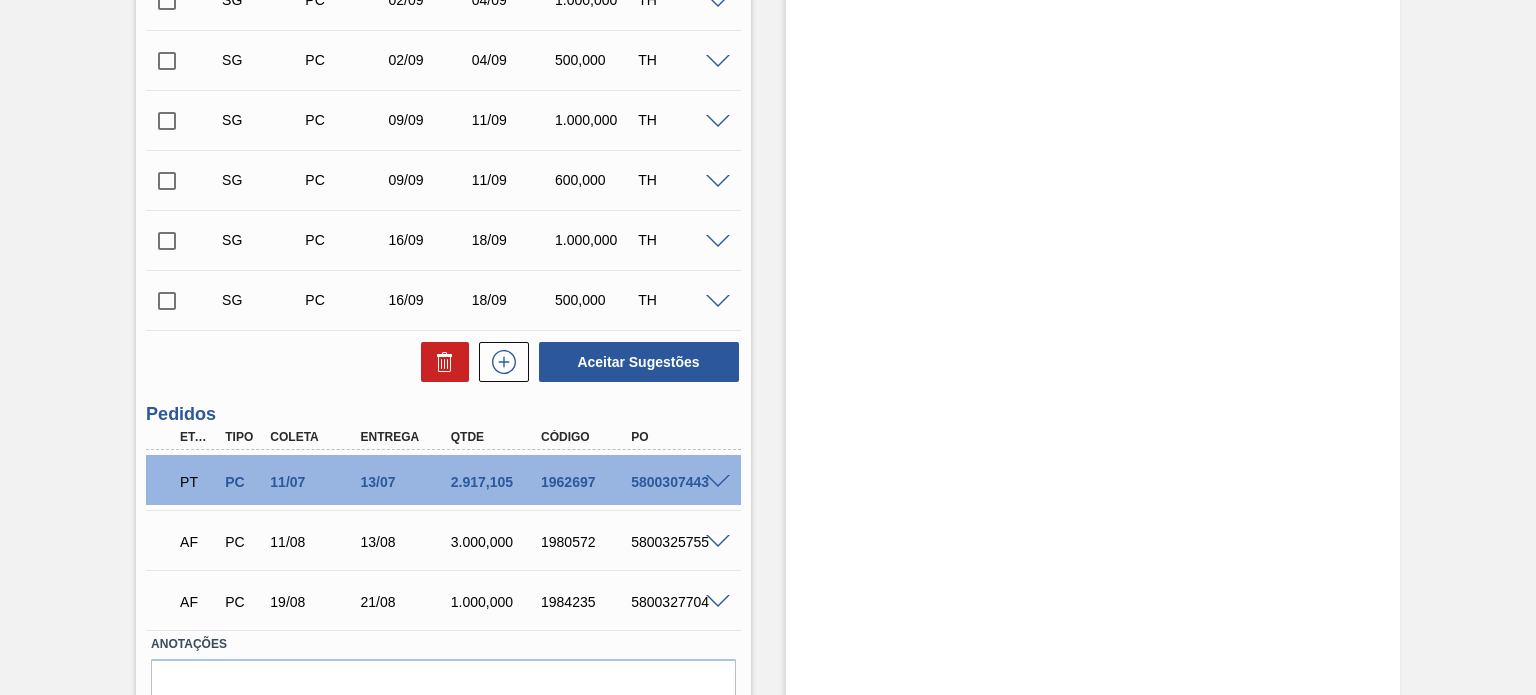 click on "2.917,105" at bounding box center (495, 482) 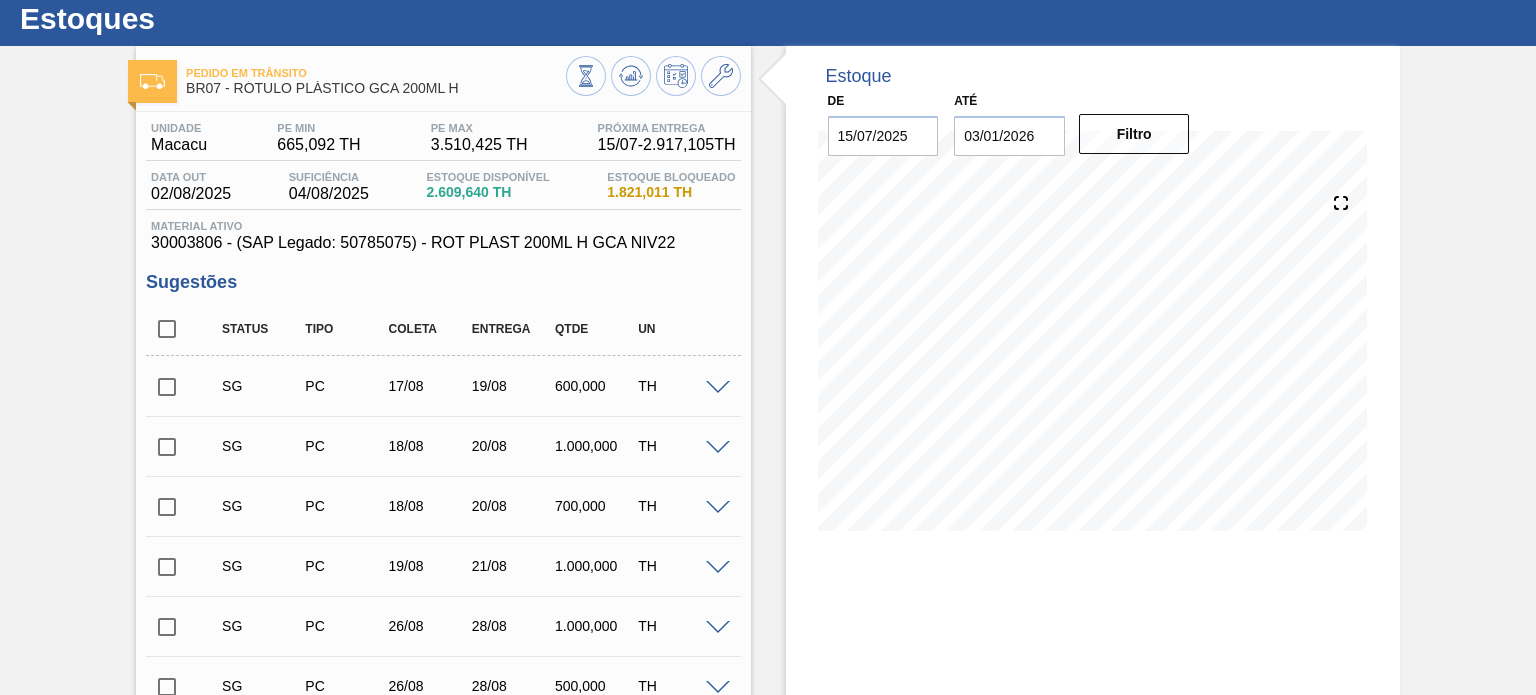 scroll, scrollTop: 0, scrollLeft: 0, axis: both 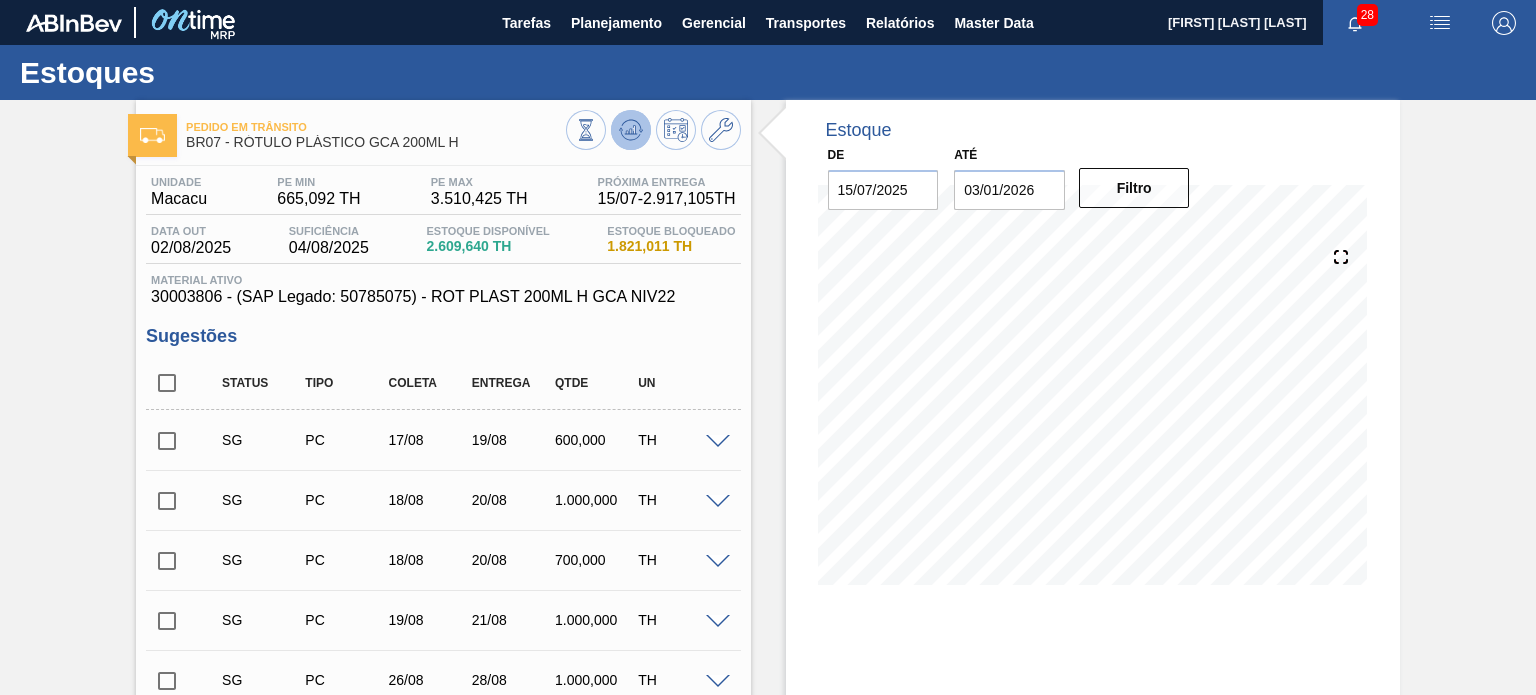click at bounding box center (631, 130) 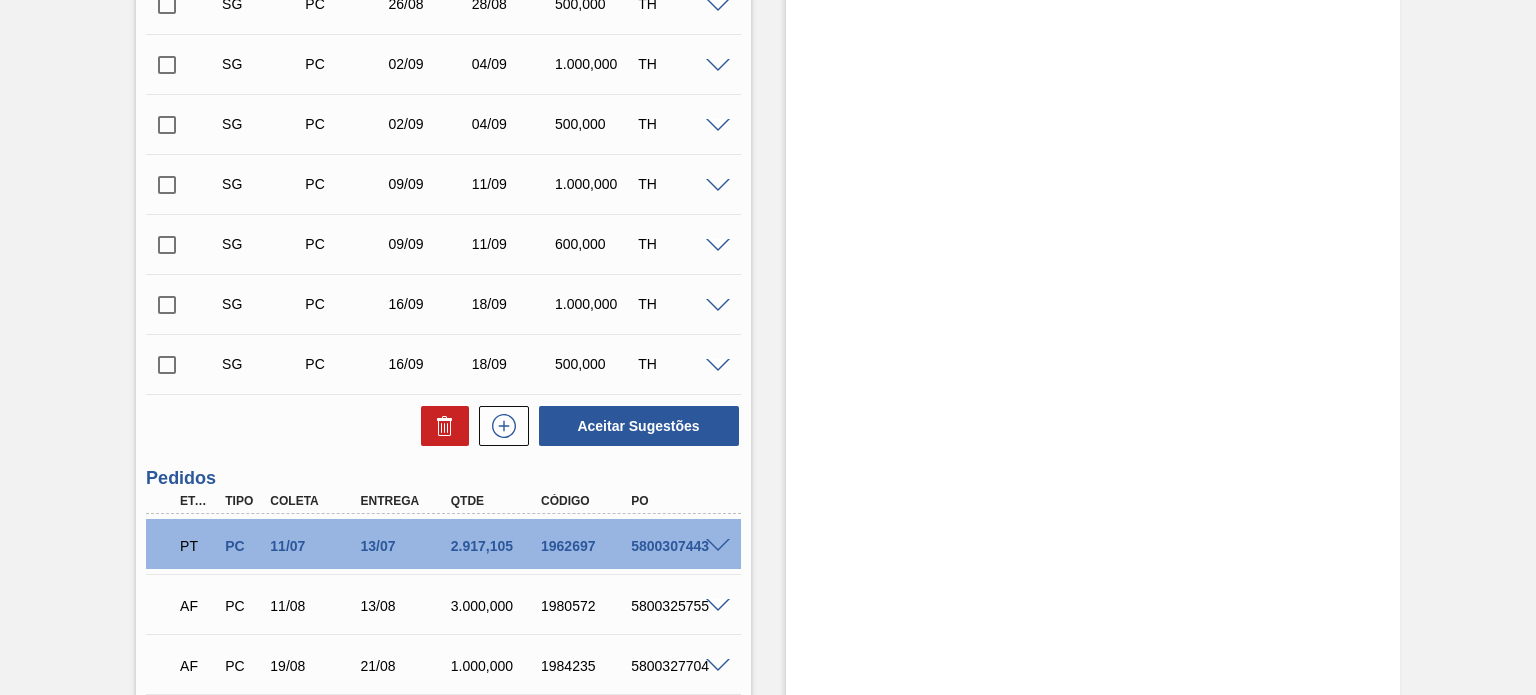 scroll, scrollTop: 898, scrollLeft: 0, axis: vertical 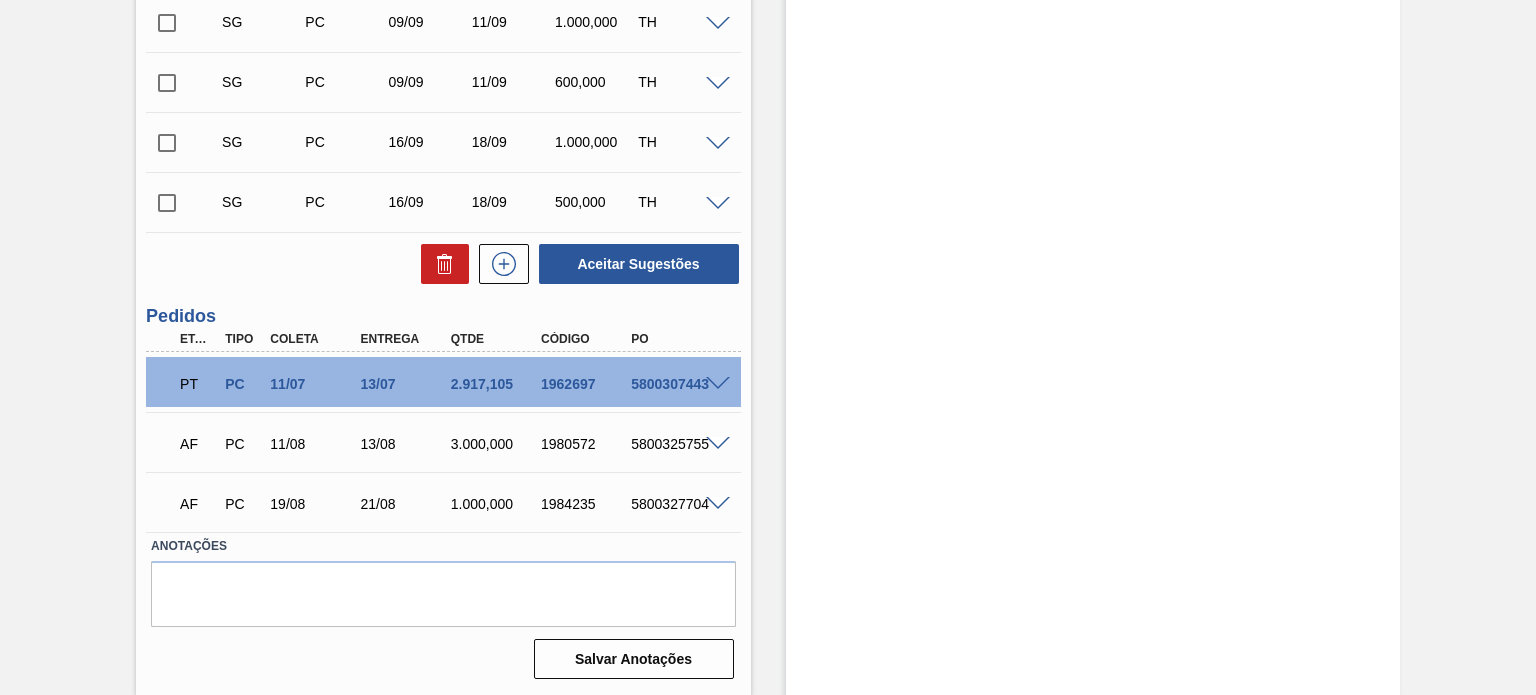 click on "1962697" at bounding box center (585, 384) 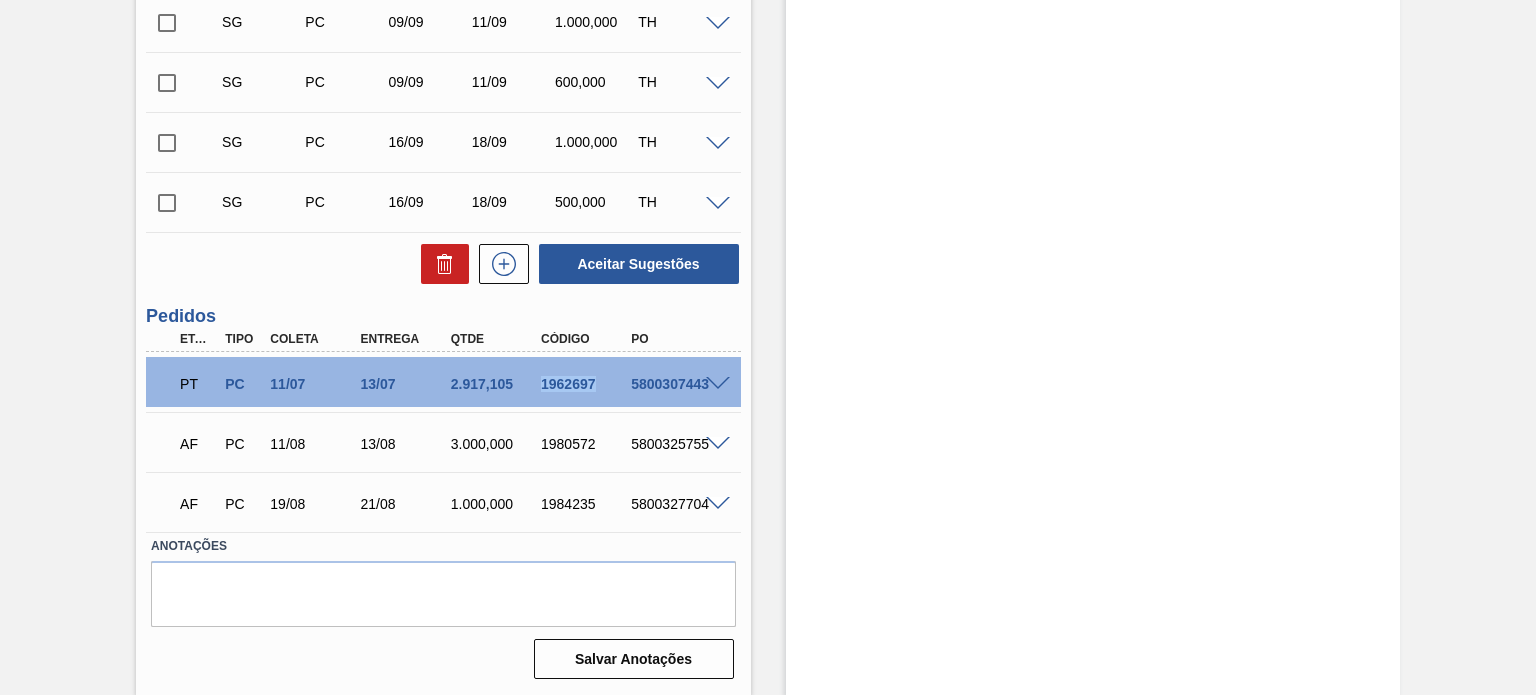 click on "1962697" at bounding box center [585, 384] 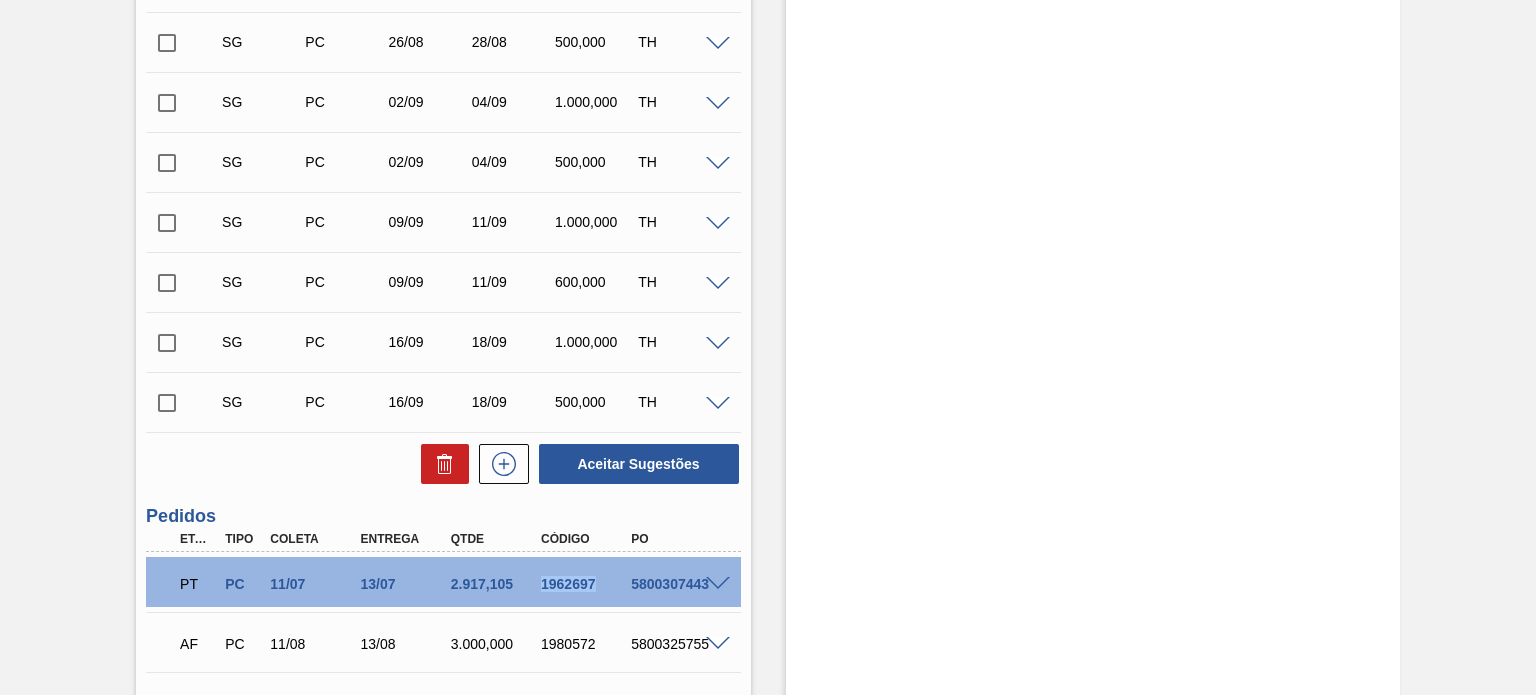 scroll, scrollTop: 898, scrollLeft: 0, axis: vertical 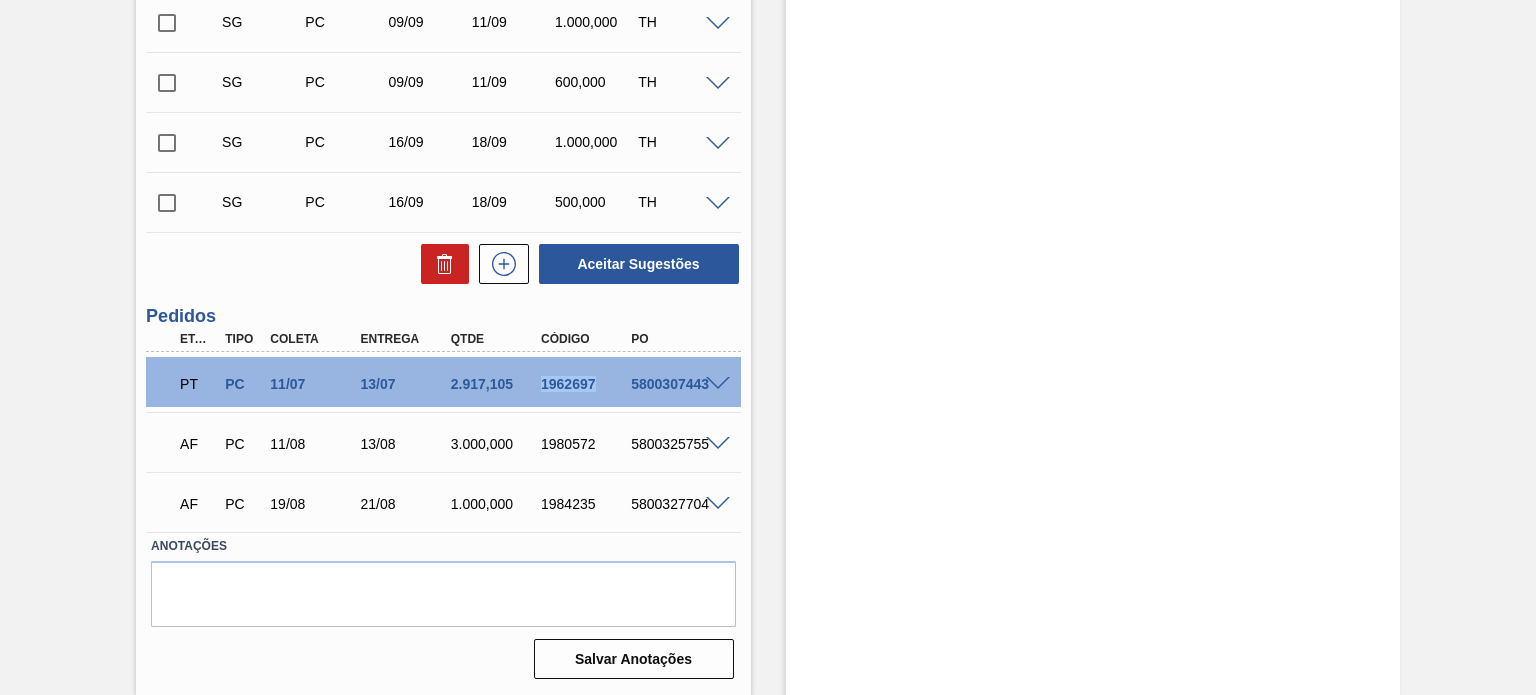 click on "PT   PC 11/07 13/07 2.917,105 1962697 5800307443" at bounding box center (437, 382) 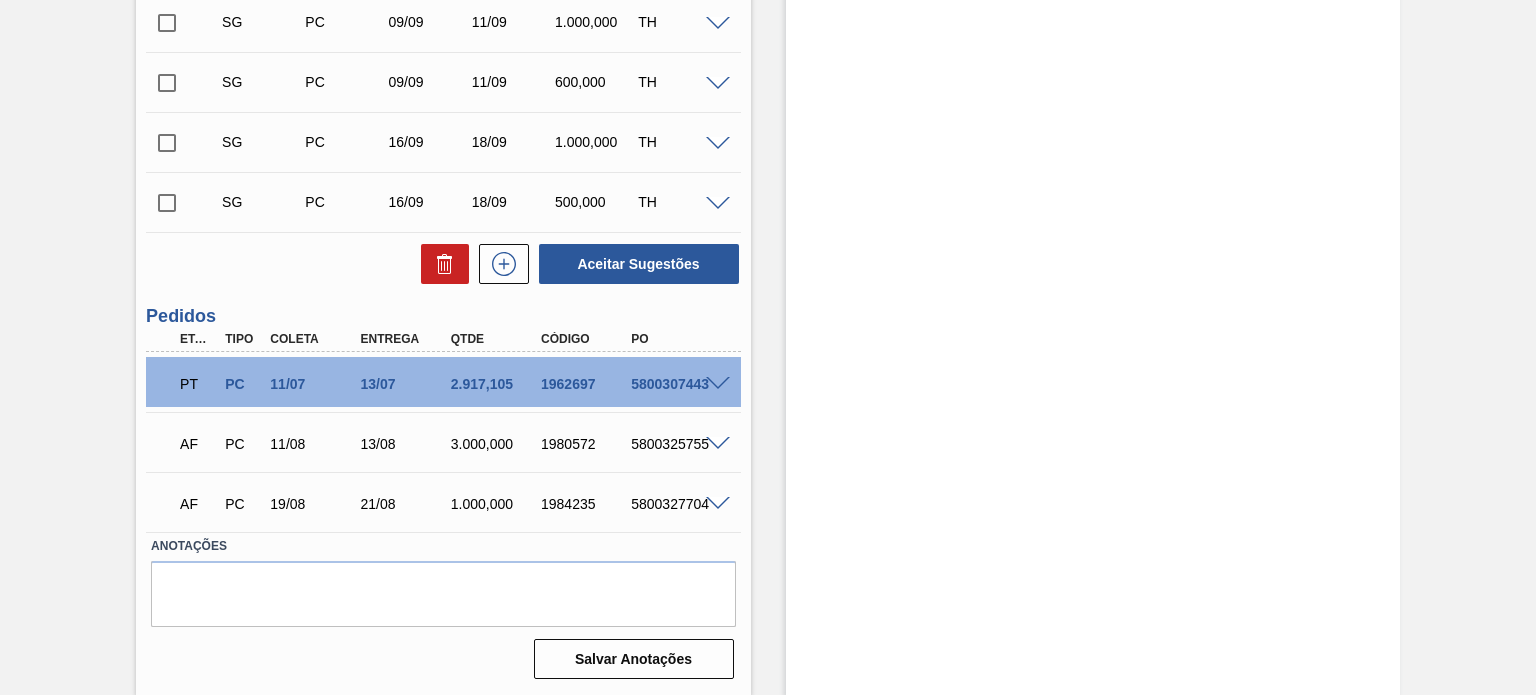 click on "PT   PC 11/07 13/07 2.917,105 1962697 5800307443" at bounding box center (437, 382) 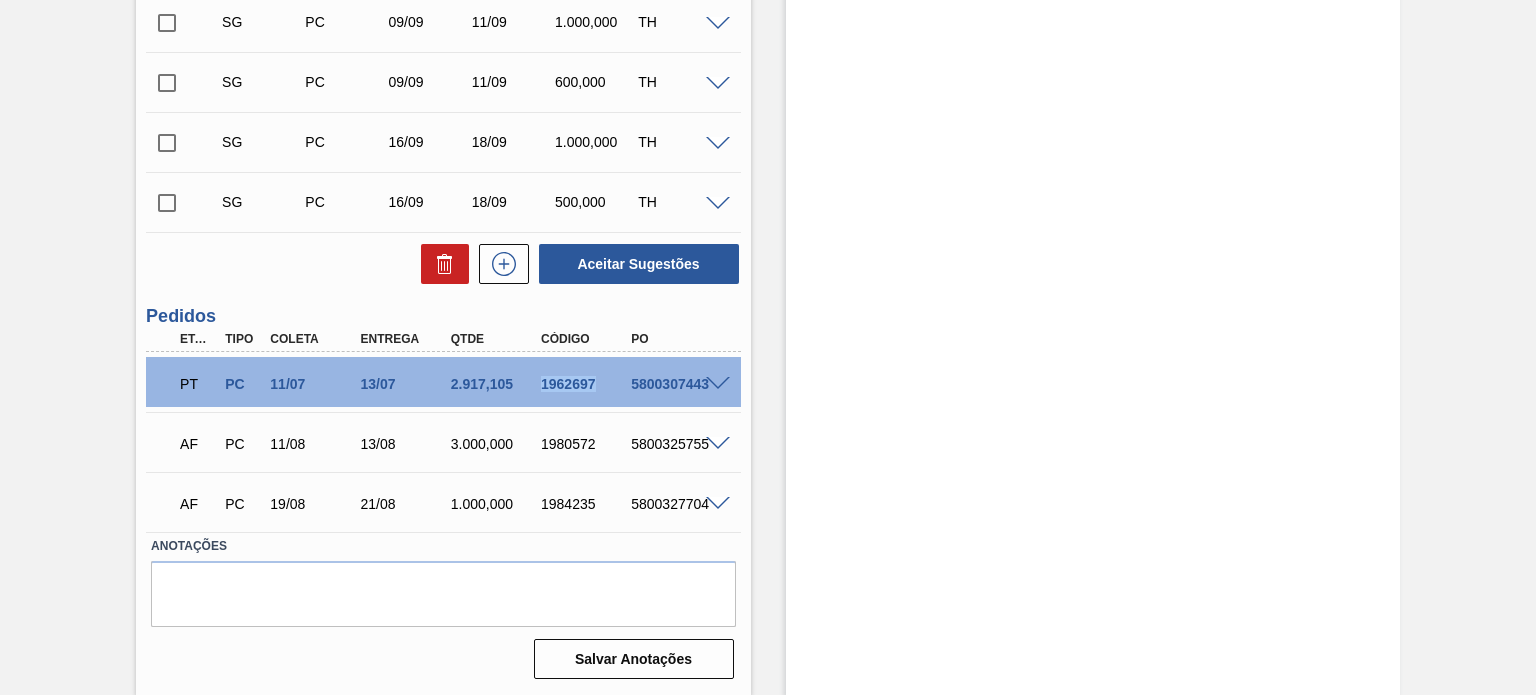 click on "1962697" at bounding box center (585, 384) 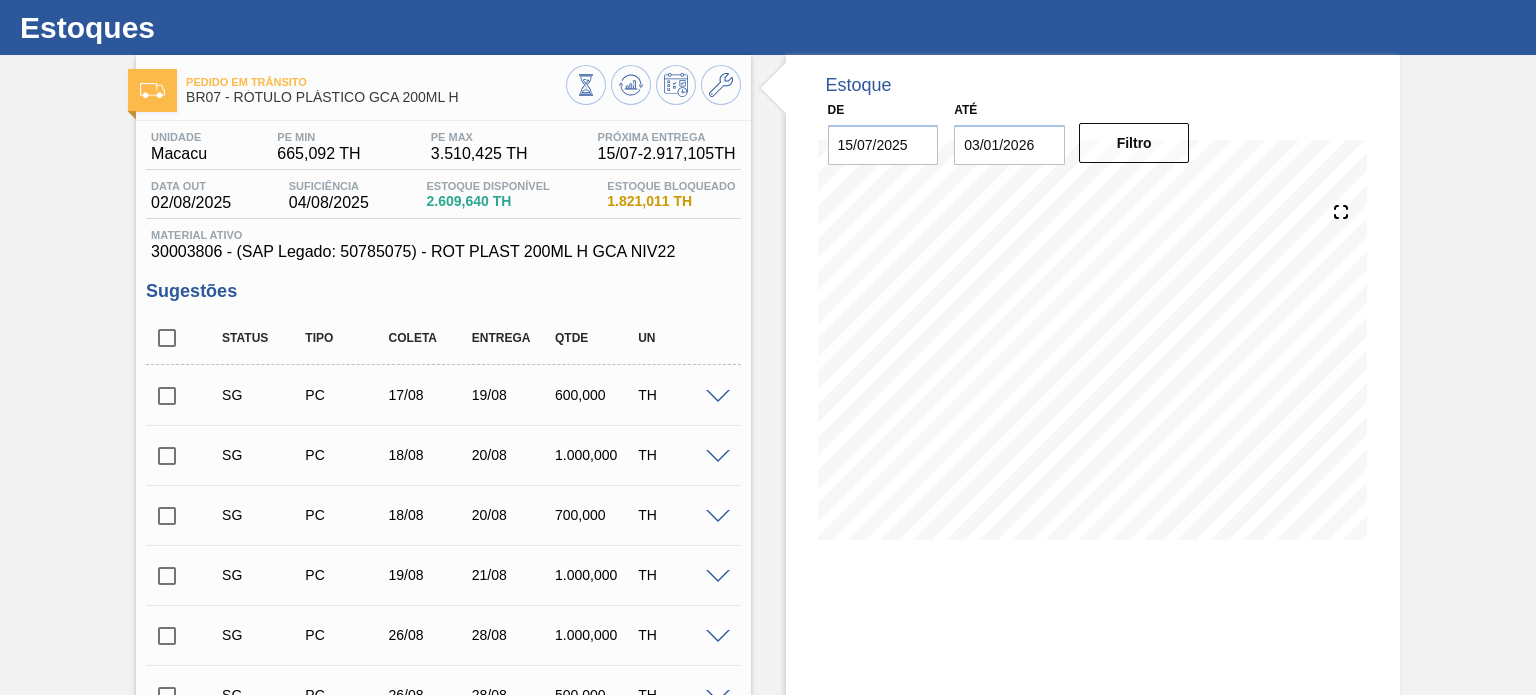 scroll, scrollTop: 0, scrollLeft: 0, axis: both 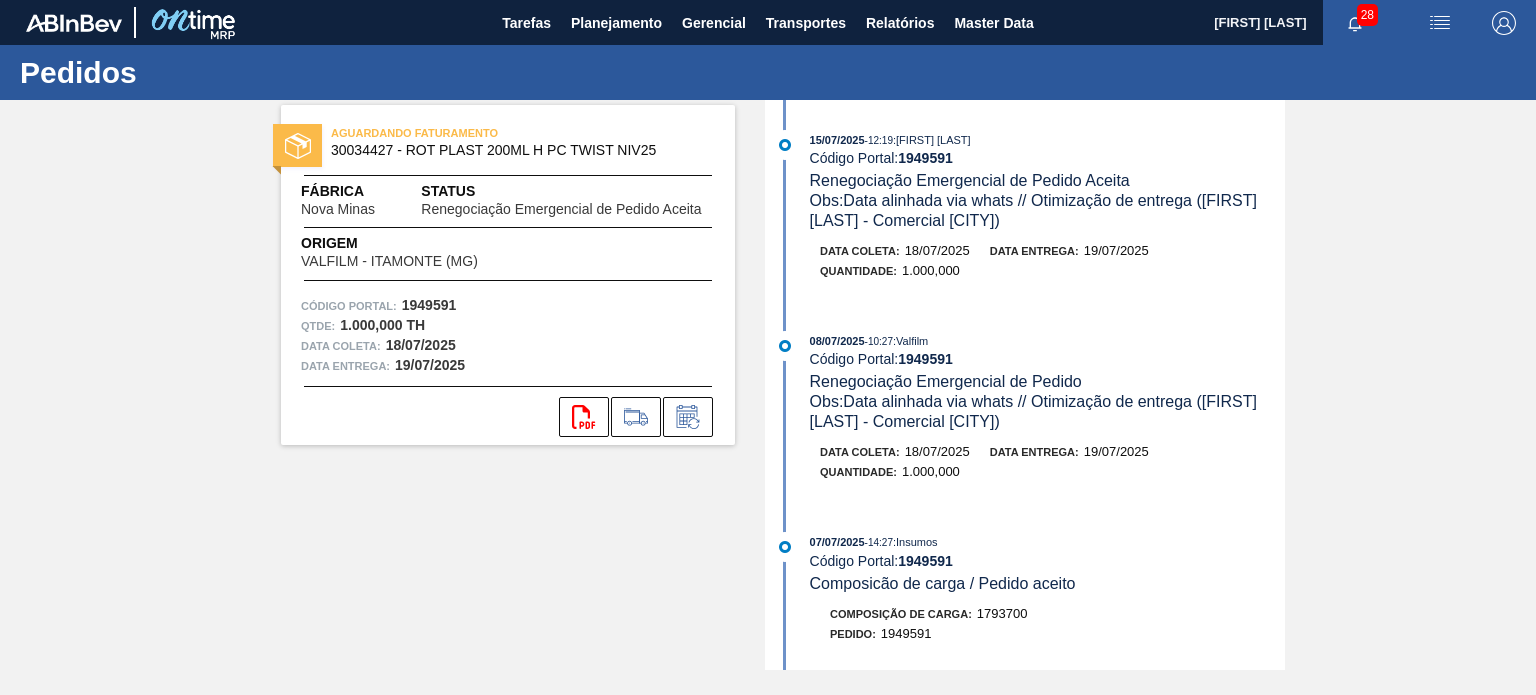 click on "AGUARDANDO FATURAMENTO 30034427 - ROT PLAST 200ML H PC TWIST NIV25 Fábrica Nova Minas Status Renegociação Emergencial de Pedido Aceita Origem VALFILM - [CITY] ([STATE])   Código Portal:  1949591 Qtde : 1.000,000 TH Data coleta: 18/07/2025 Data entrega: 19/07/2025  svg{fill:#ff0000} 15/07/2025  -  12:19 :  [FIRST] [LAST] Código Portal:  1949591 Renegociação Emergencial de Pedido Aceita Obs:  Data alinhada via whats // Otimização de entrega ([FIRST] [LAST] - Comercial [CITY]) Data coleta: 18/07/2025 Data entrega: 19/07/2025 Quantidade : 1.000,000 08/07/2025  -  10:27 :  Valfilm Código Portal:  1949591 Renegociação Emergencial de Pedido Obs:  Data alinhada via whats // Otimização de entrega ([FIRST] [LAST] - Comercial [CITY]) Data coleta: 18/07/2025 Data entrega: 19/07/2025 Quantidade : 1.000,000 07/07/2025  -  14:27 :  Insumos Código Portal:  1949591 Composicão de carga / Pedido aceito Composição de Carga : 1793700 Pedido : 1949591 07/07/2025  -  14:27 :  Insumos Código Portal:  10" at bounding box center (768, 385) 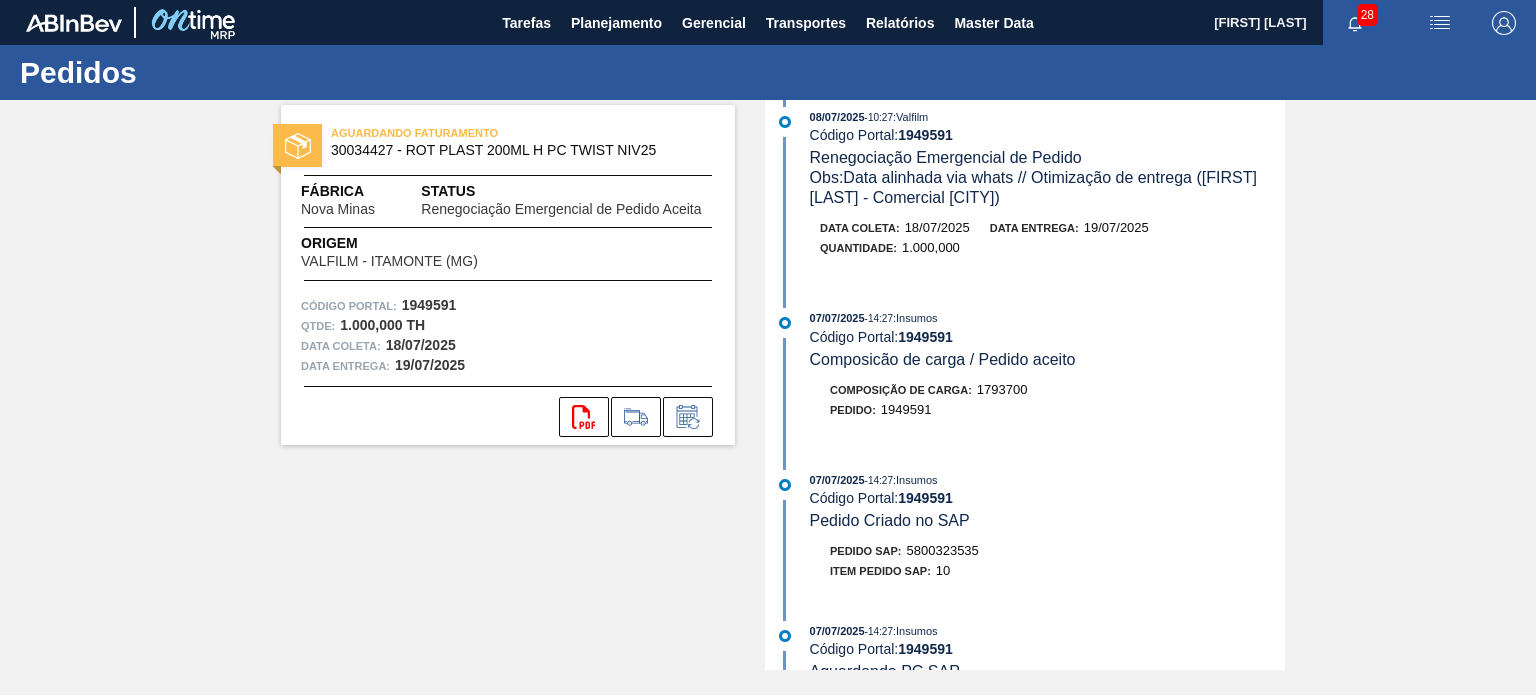 scroll, scrollTop: 100, scrollLeft: 0, axis: vertical 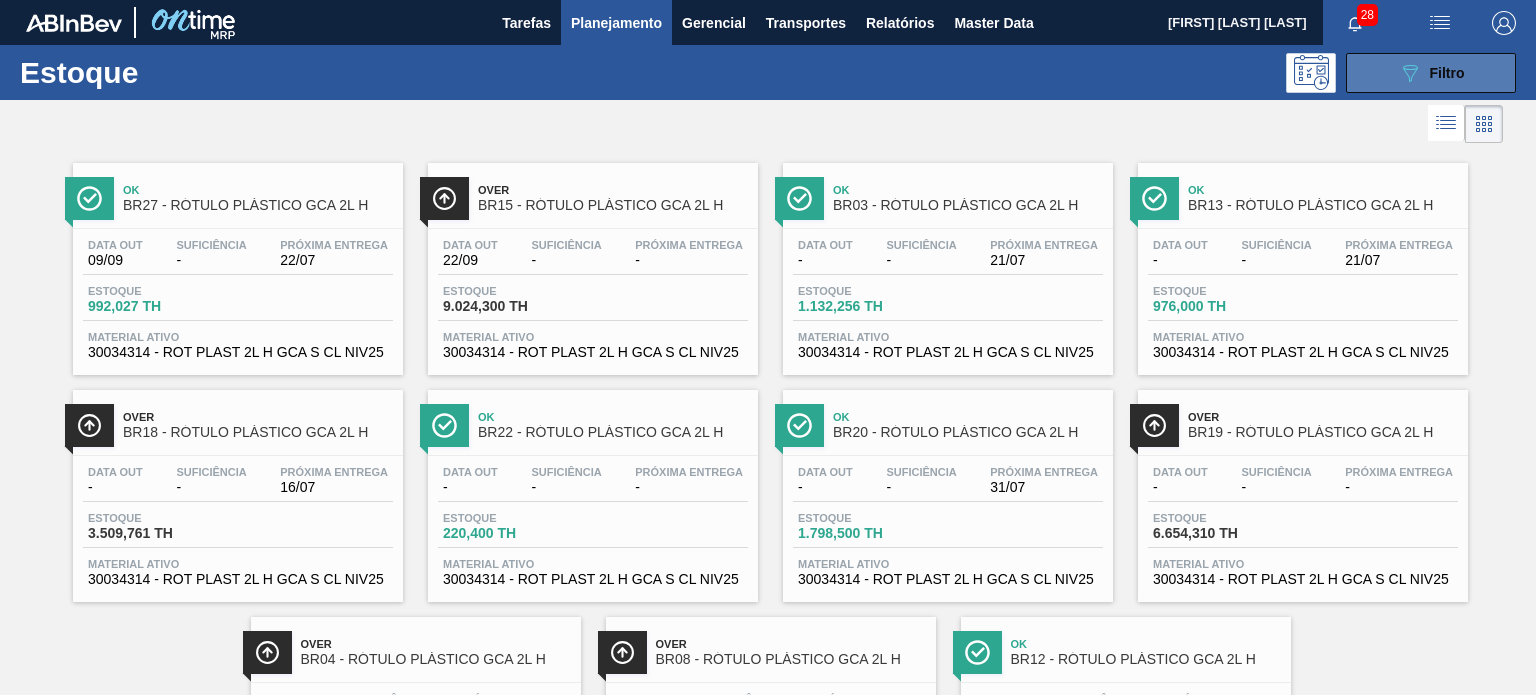 click on "089F7B8B-B2A5-4AFE-B5C0-19BA573D28AC Filtro" at bounding box center [1431, 73] 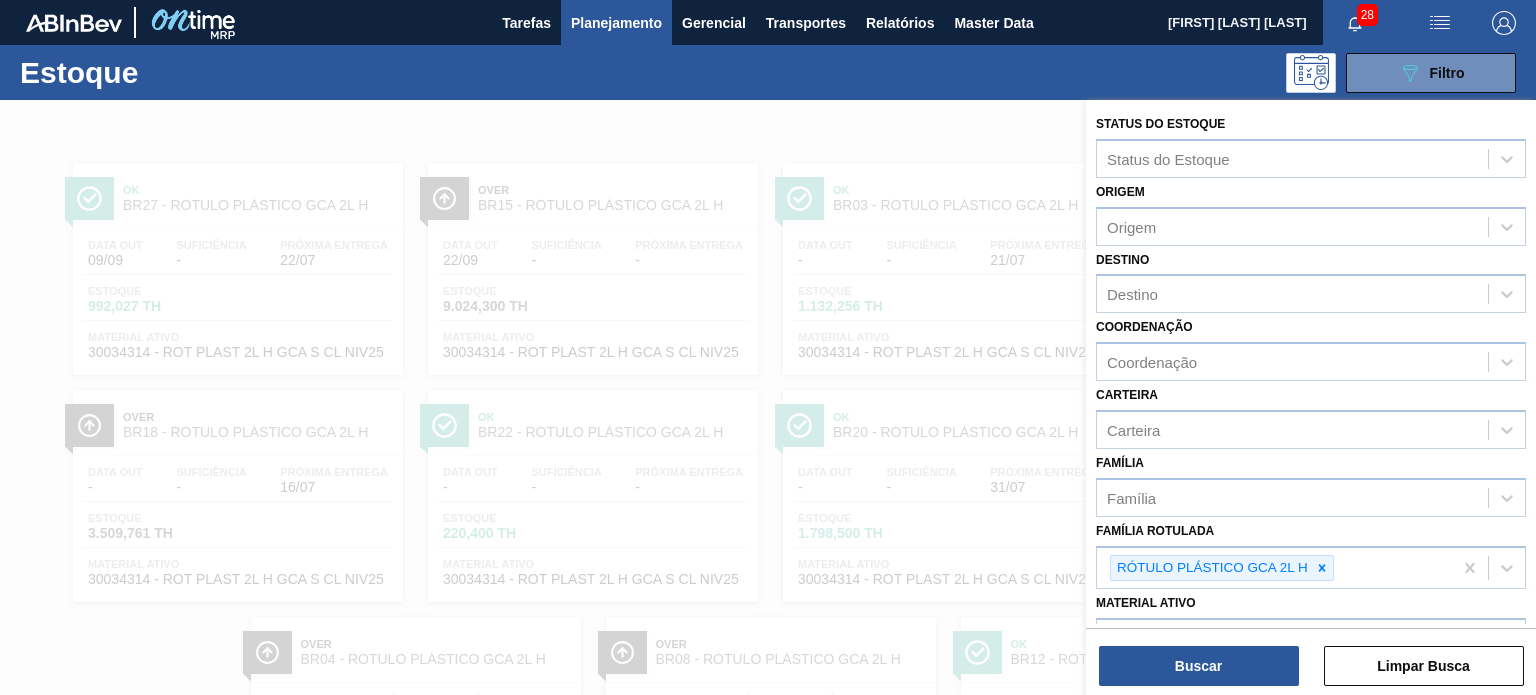 type 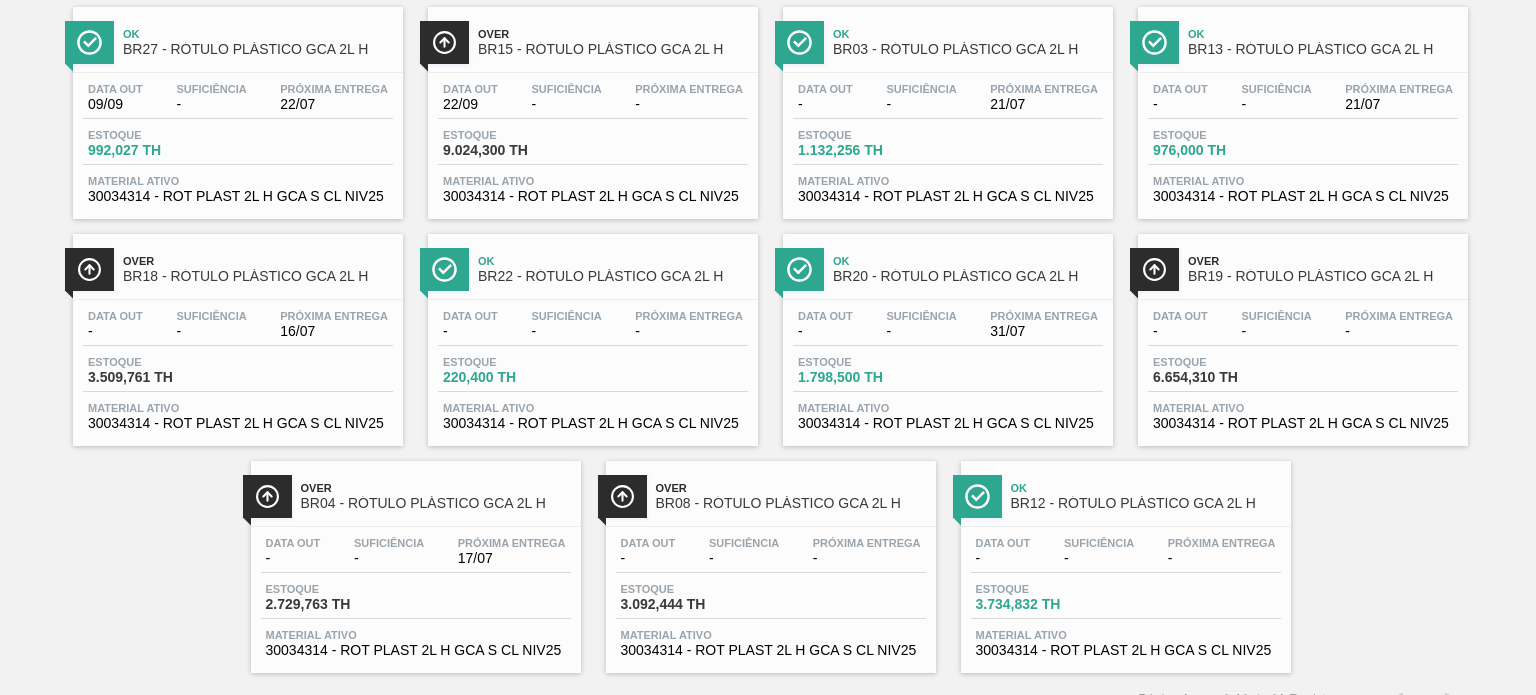 scroll, scrollTop: 181, scrollLeft: 0, axis: vertical 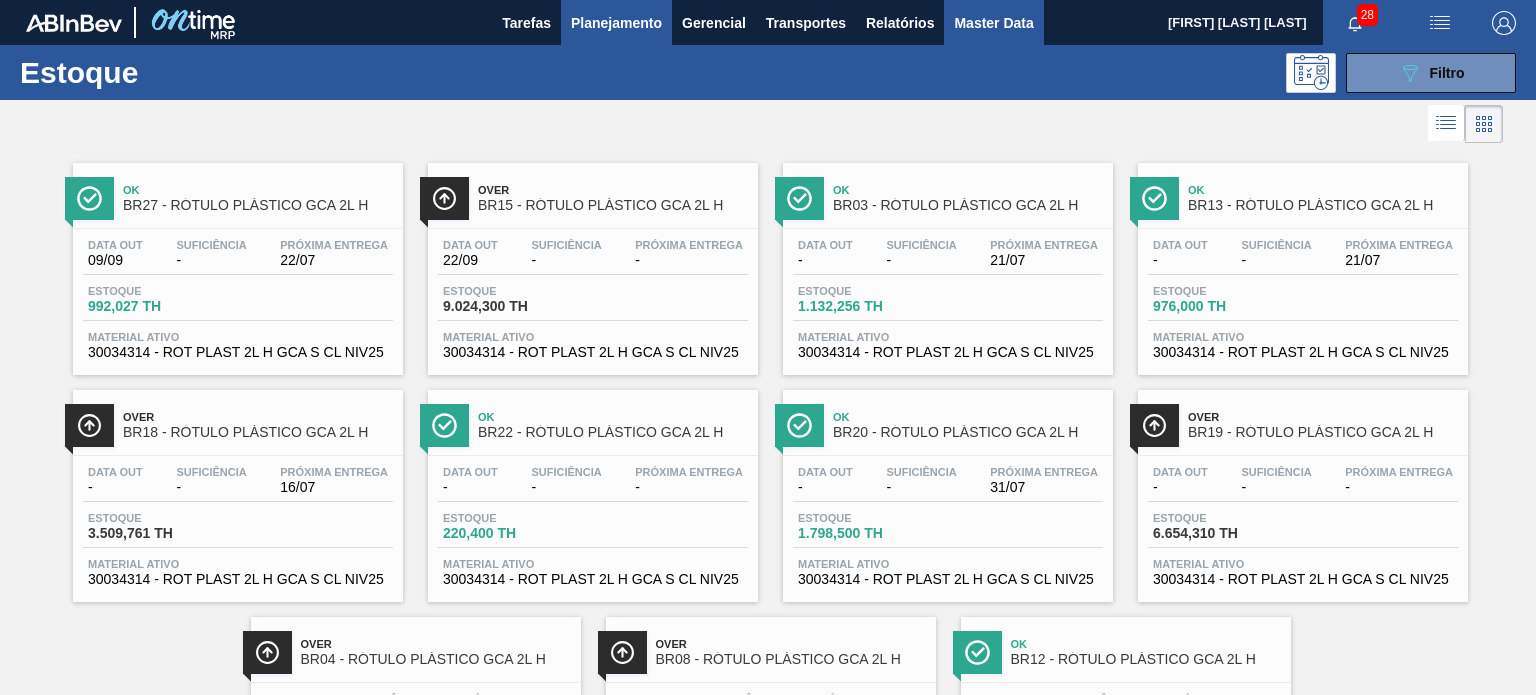 click on "Master Data" at bounding box center [993, 23] 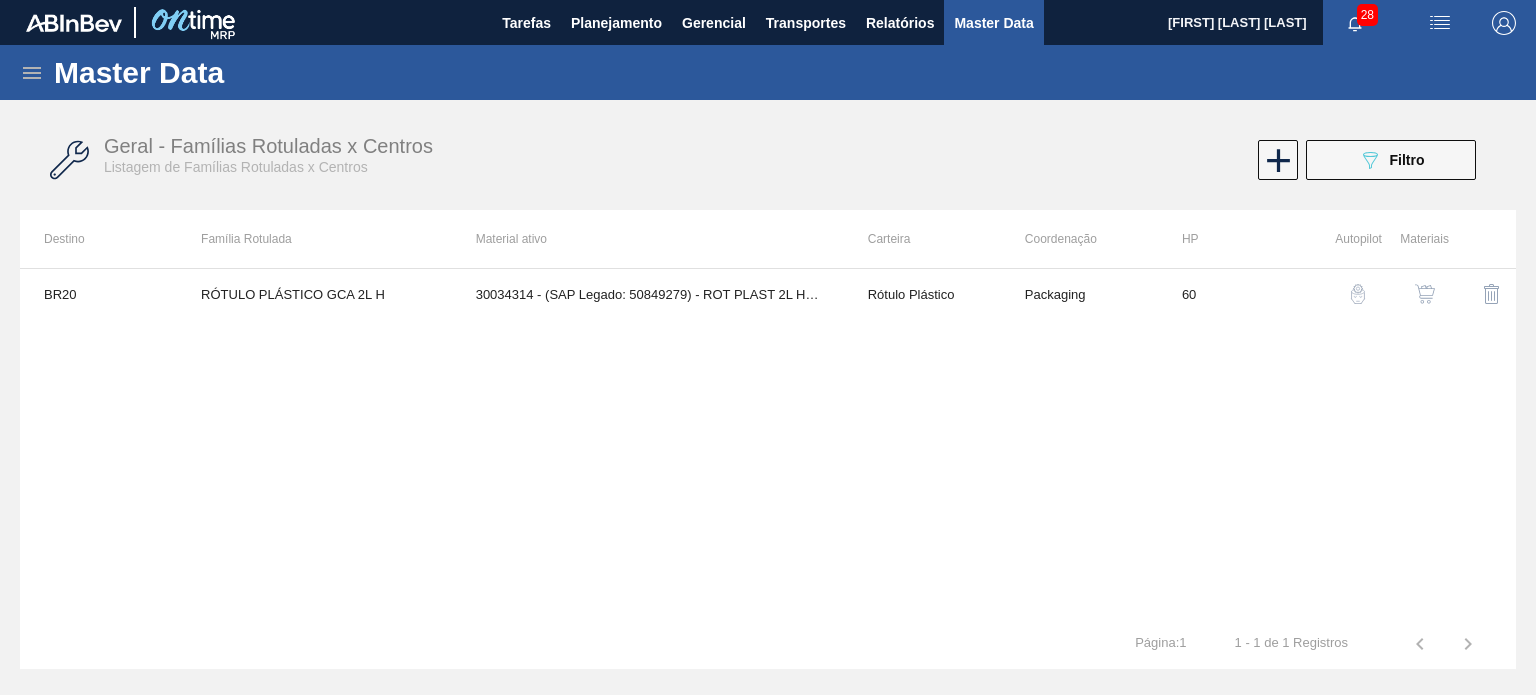 click on "BR20 RÓTULO PLÁSTICO GCA 2L H 30034314 - (SAP Legado: 50849279) - ROT PLAST 2L H GCA S CL NIV25 Rótulo Plástico Packaging 60" at bounding box center [768, 443] 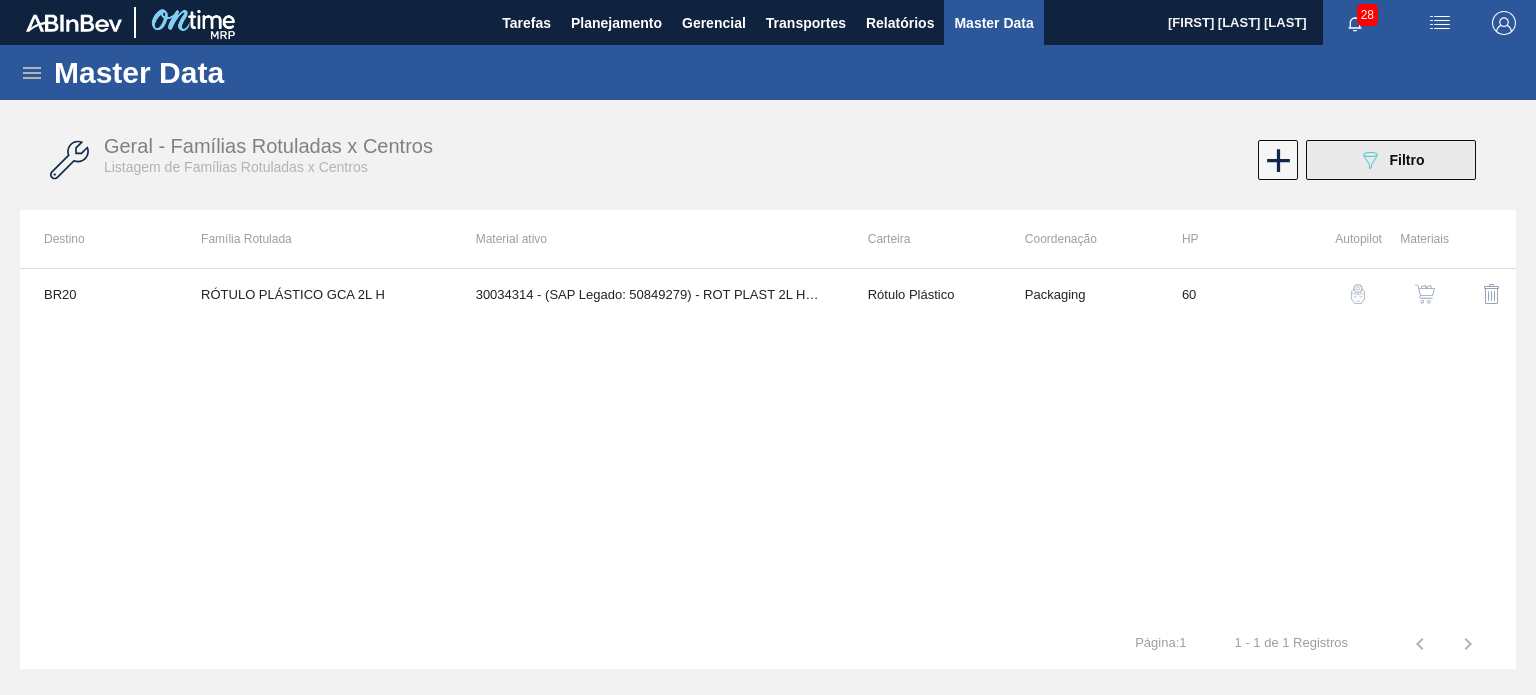 click on "Filtro" at bounding box center (1407, 160) 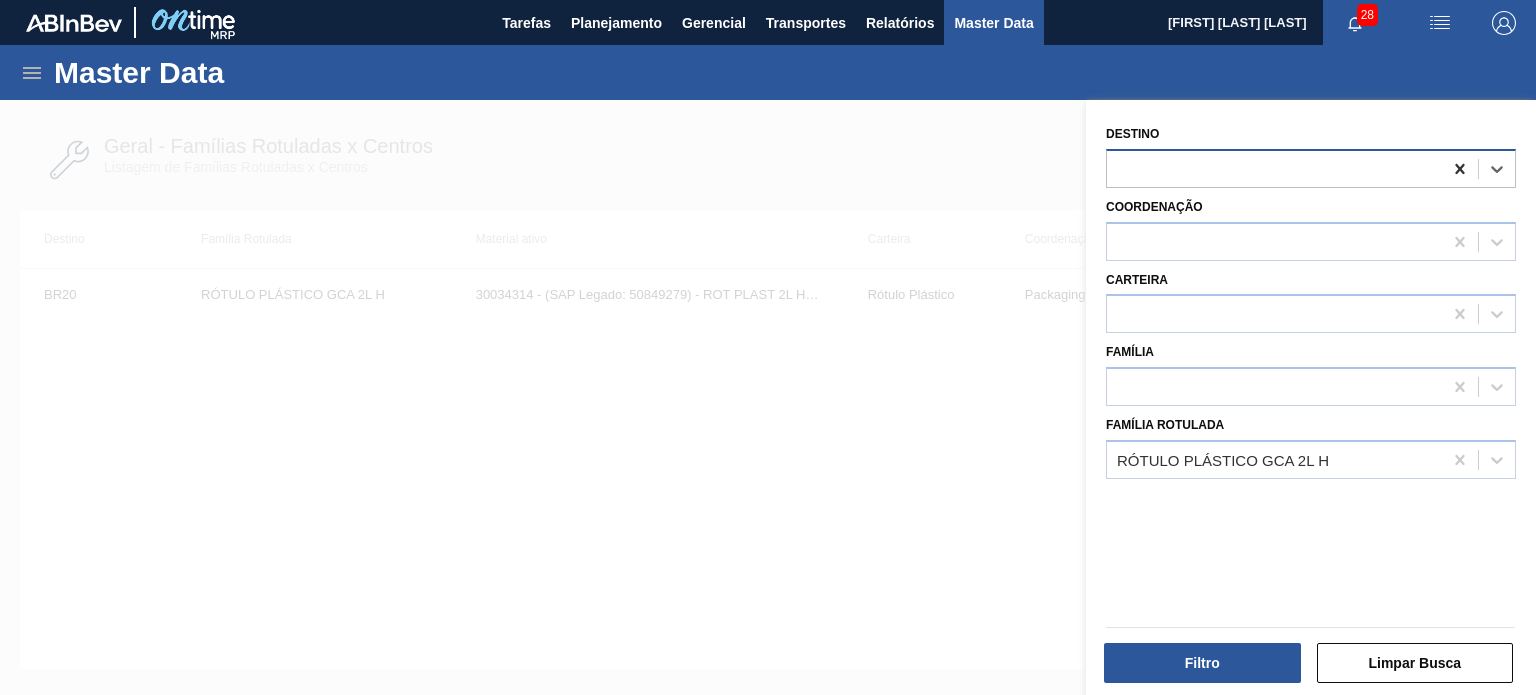 click 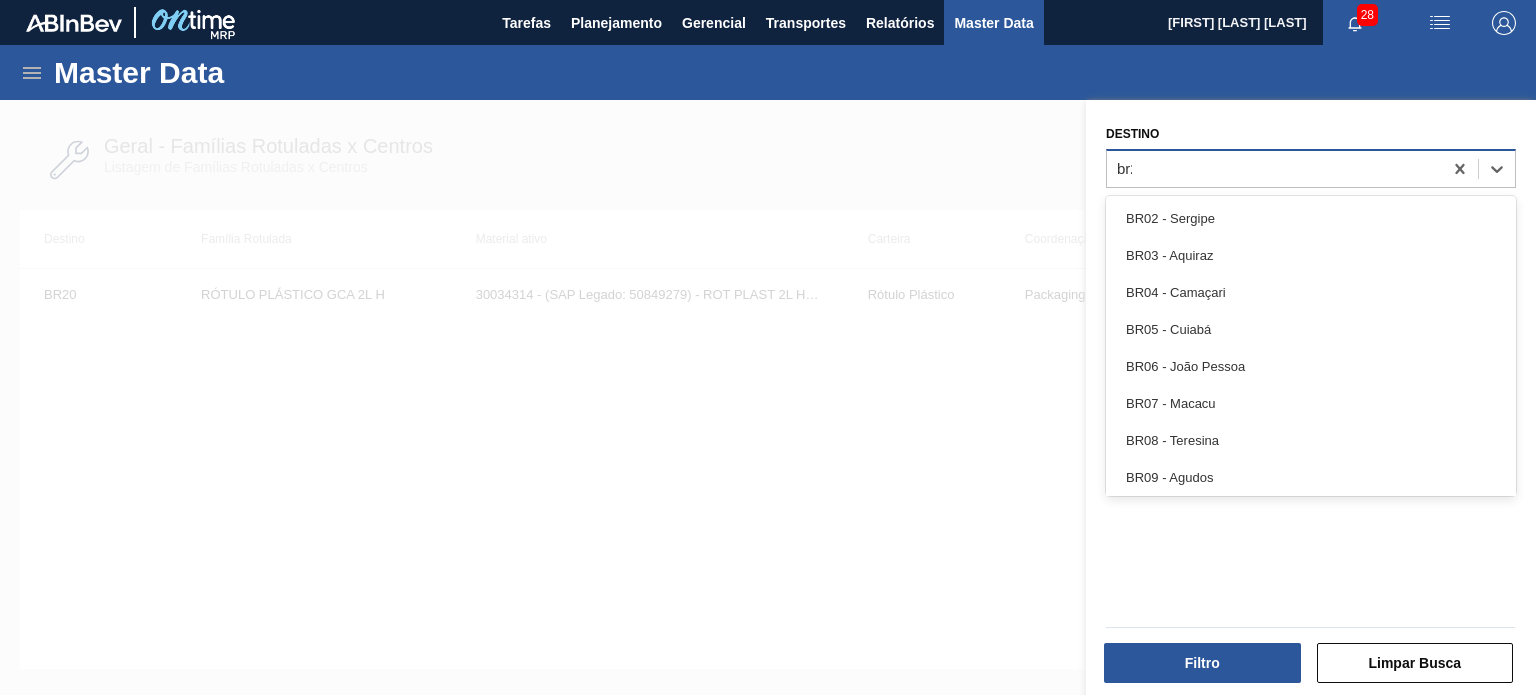 type on "br27" 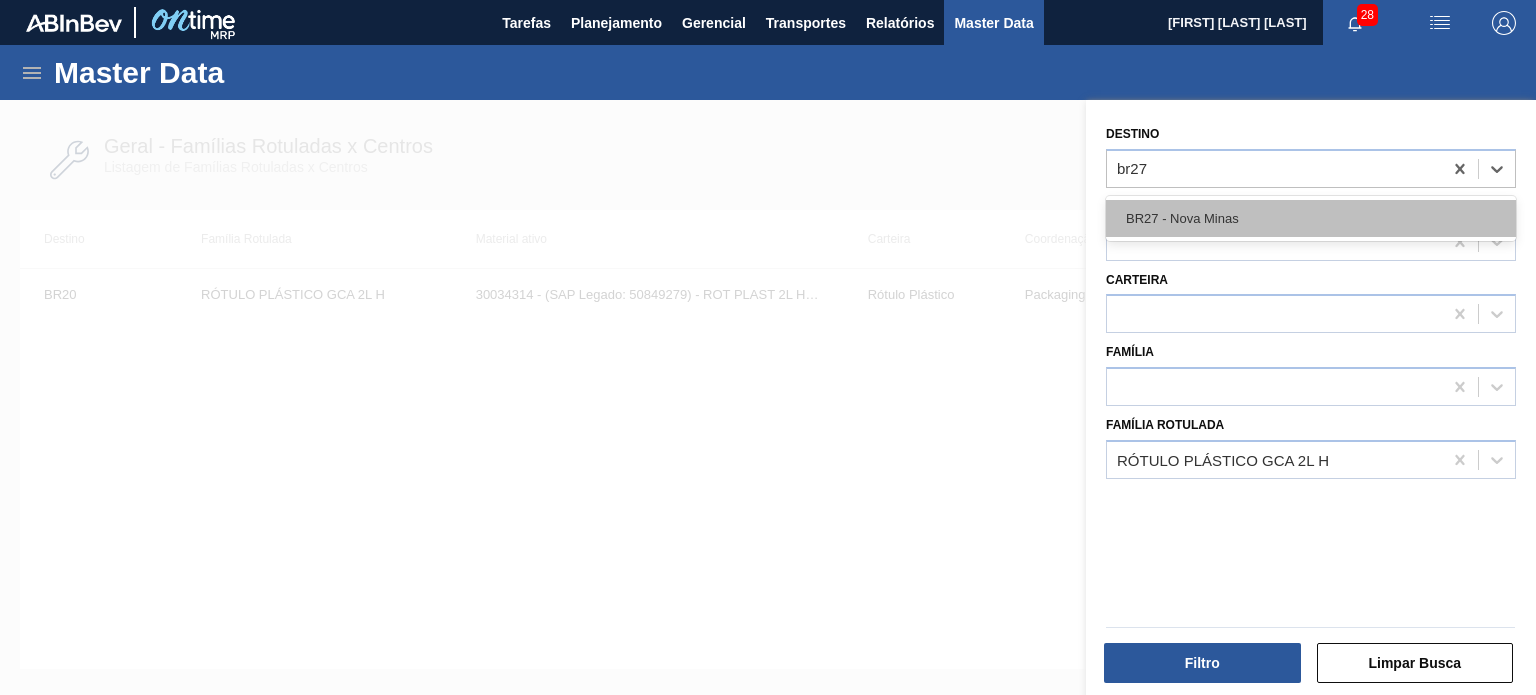 click on "BR27 - Nova Minas" at bounding box center (1311, 218) 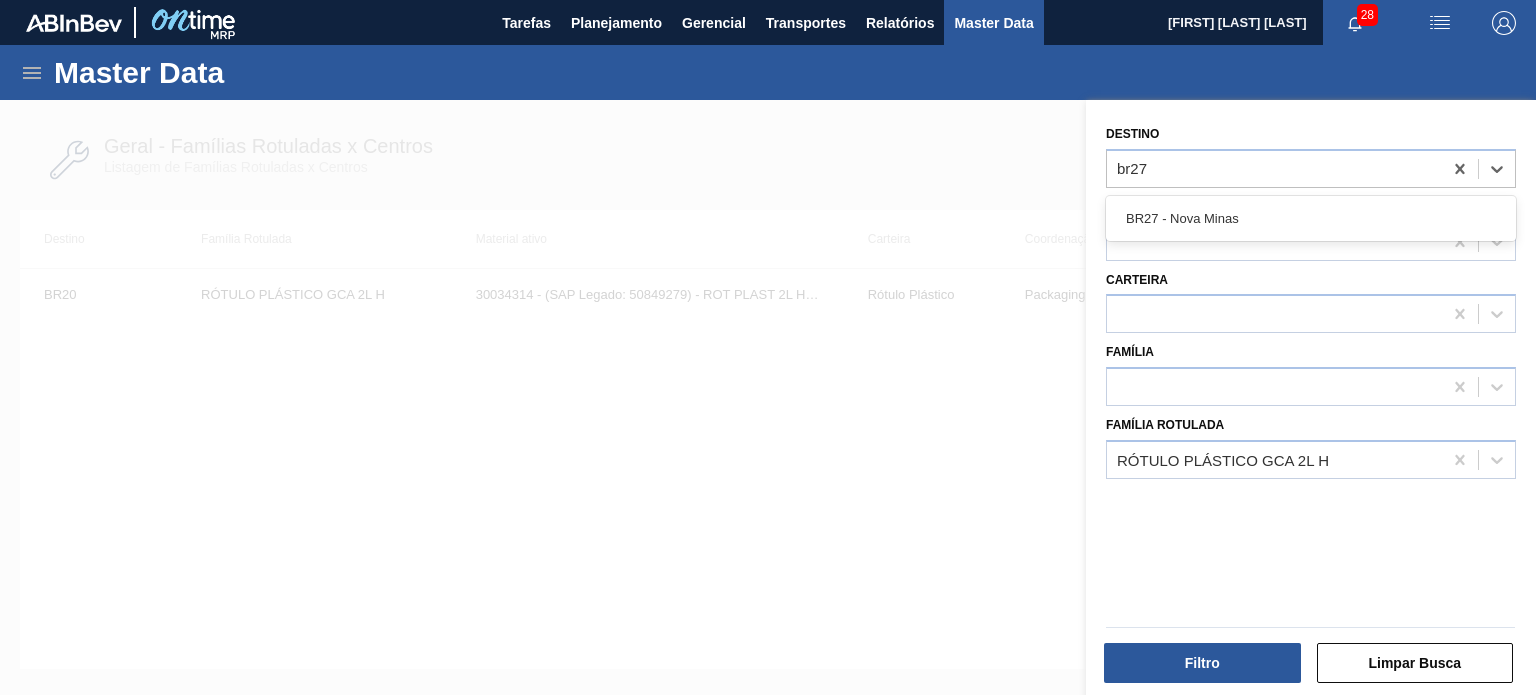 type 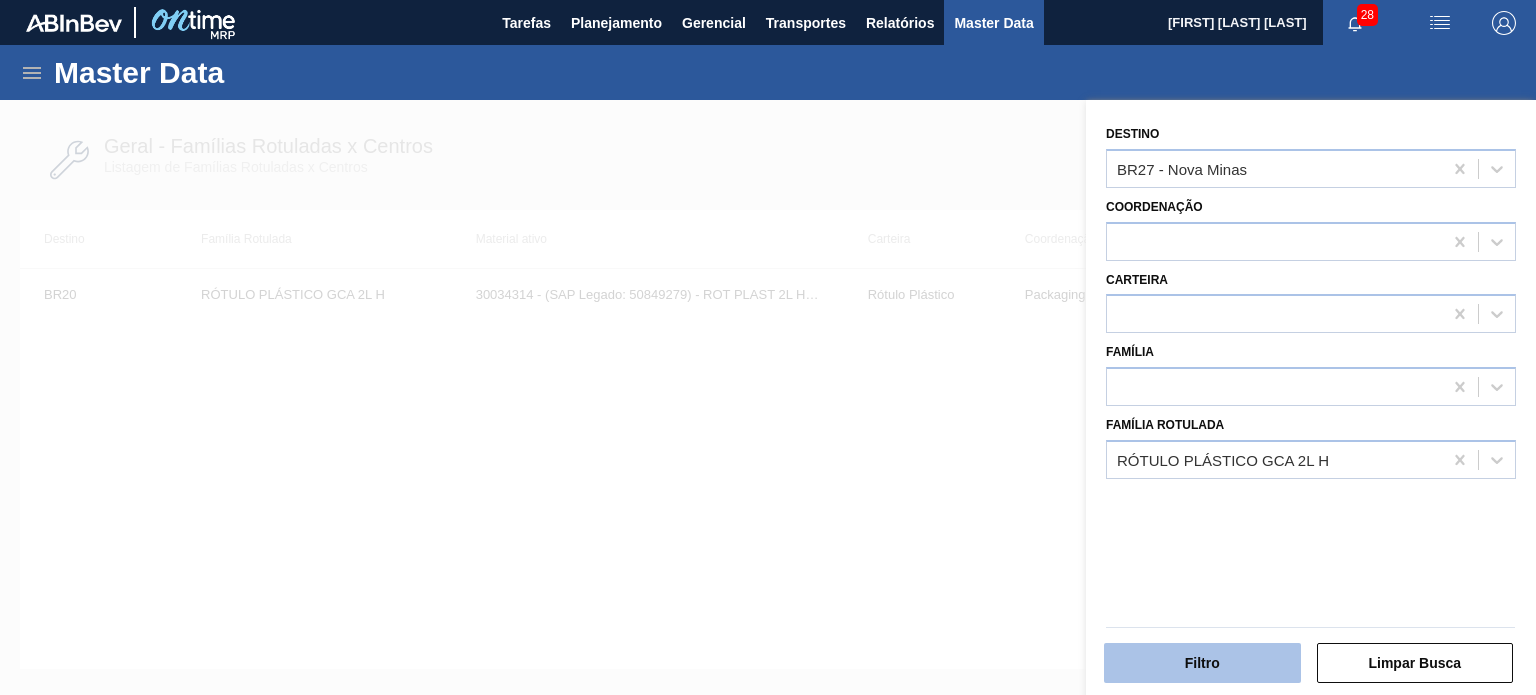 click on "Filtro" at bounding box center (1202, 663) 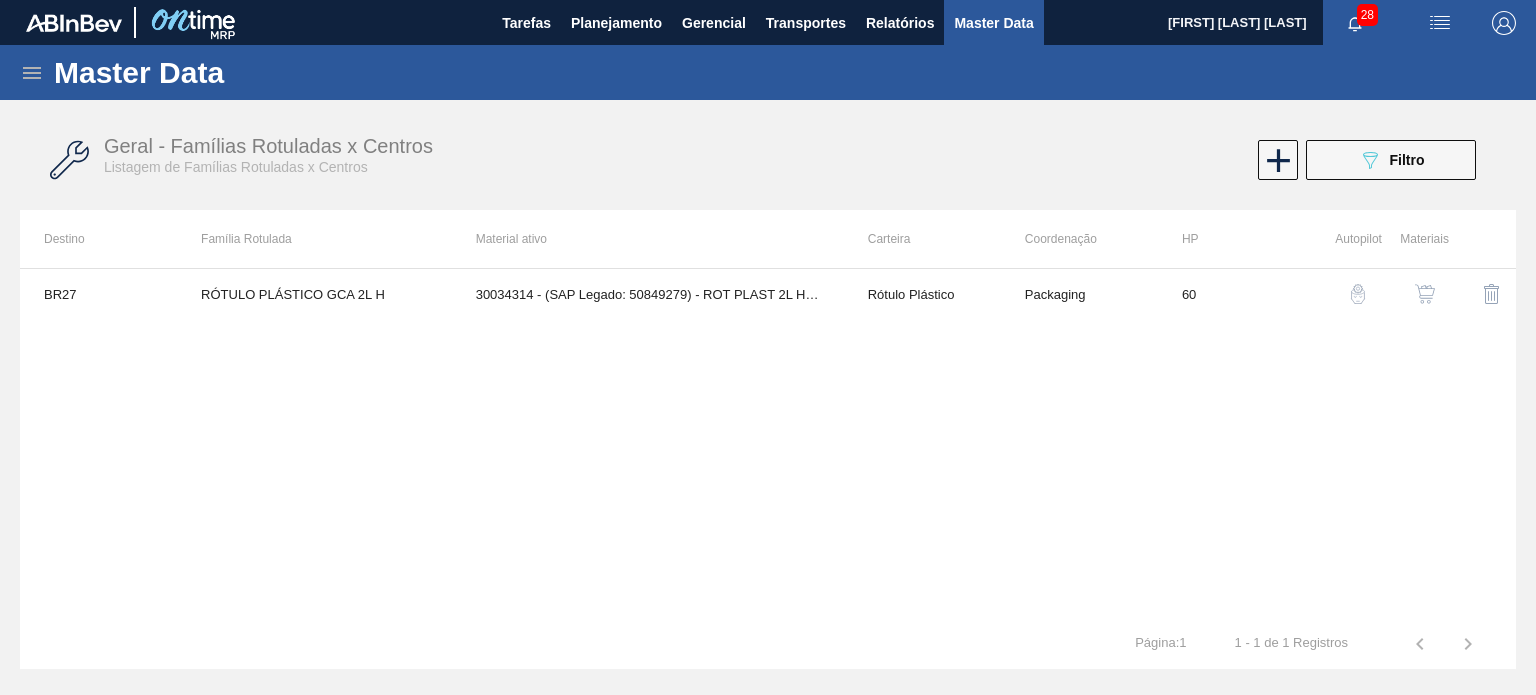 click at bounding box center (1425, 294) 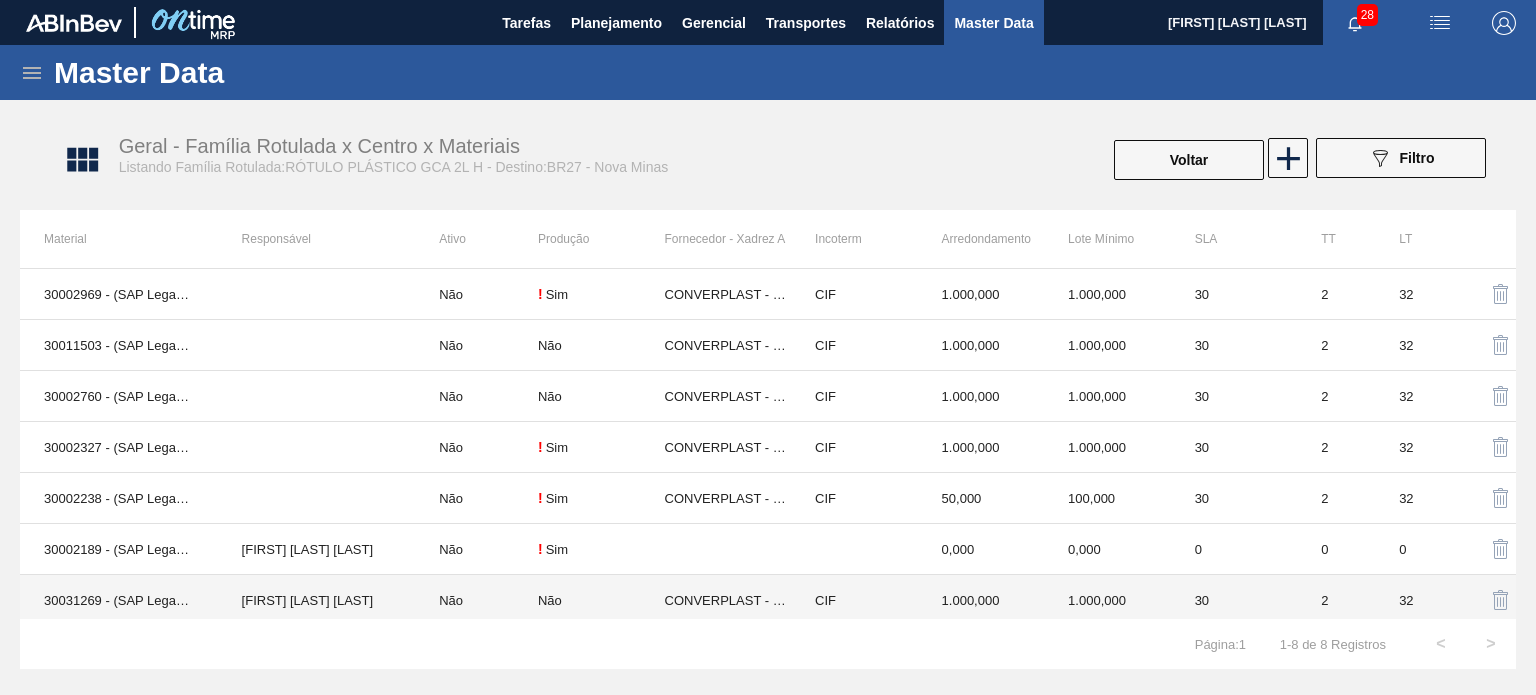 click on "CIF" at bounding box center [854, 600] 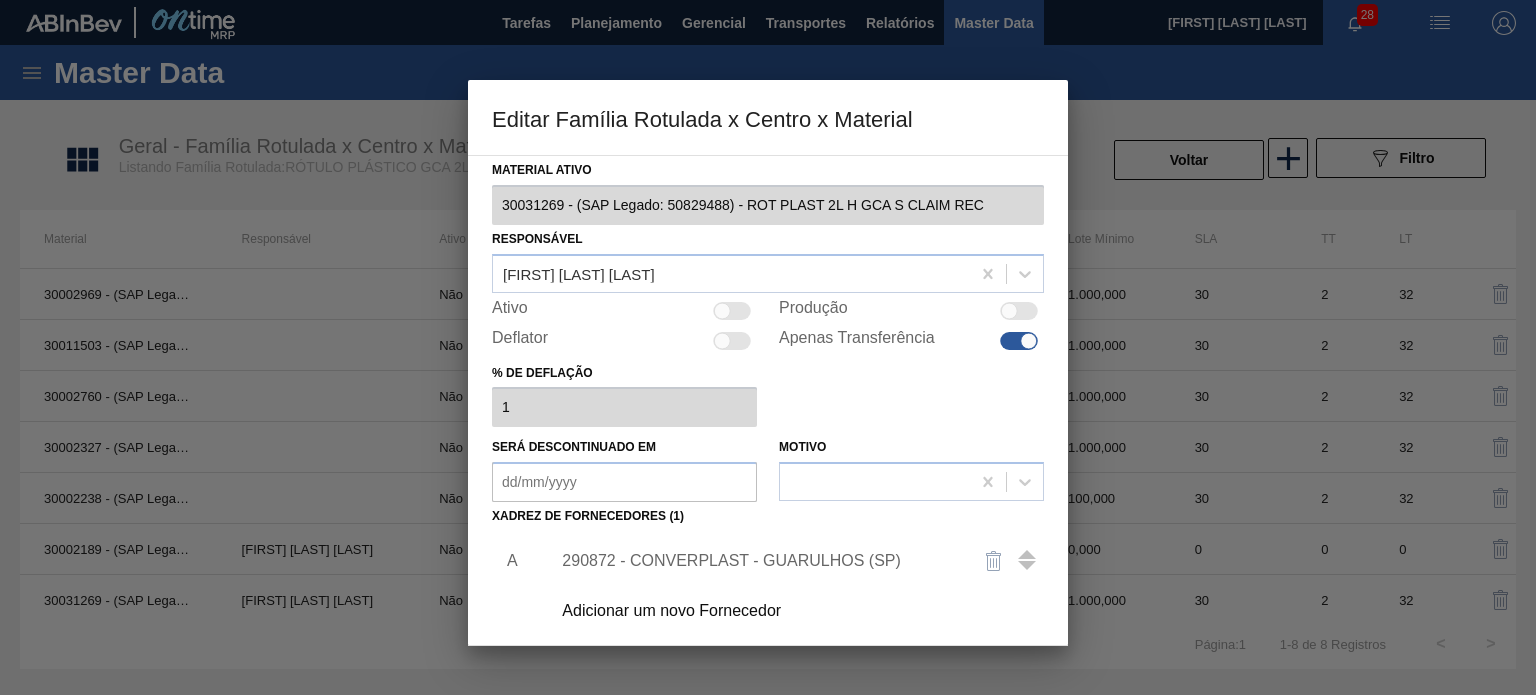 click on "Material ativo 30031269 - (SAP Legado: 50829488) - ROT PLAST 2L H GCA S CLAIM REC Responsável GUSTAVO HENRIQUE CALO FARIAS Ativo Produção Deflator Apenas Transferência % de deflação 1 Será descontinuado em Motivo Xadrez de Fornecedores   (1) A     290872 - CONVERPLAST - GUARULHOS (SP) Adicionar um novo Fornecedor Cancelar Salvar" at bounding box center (768, 491) 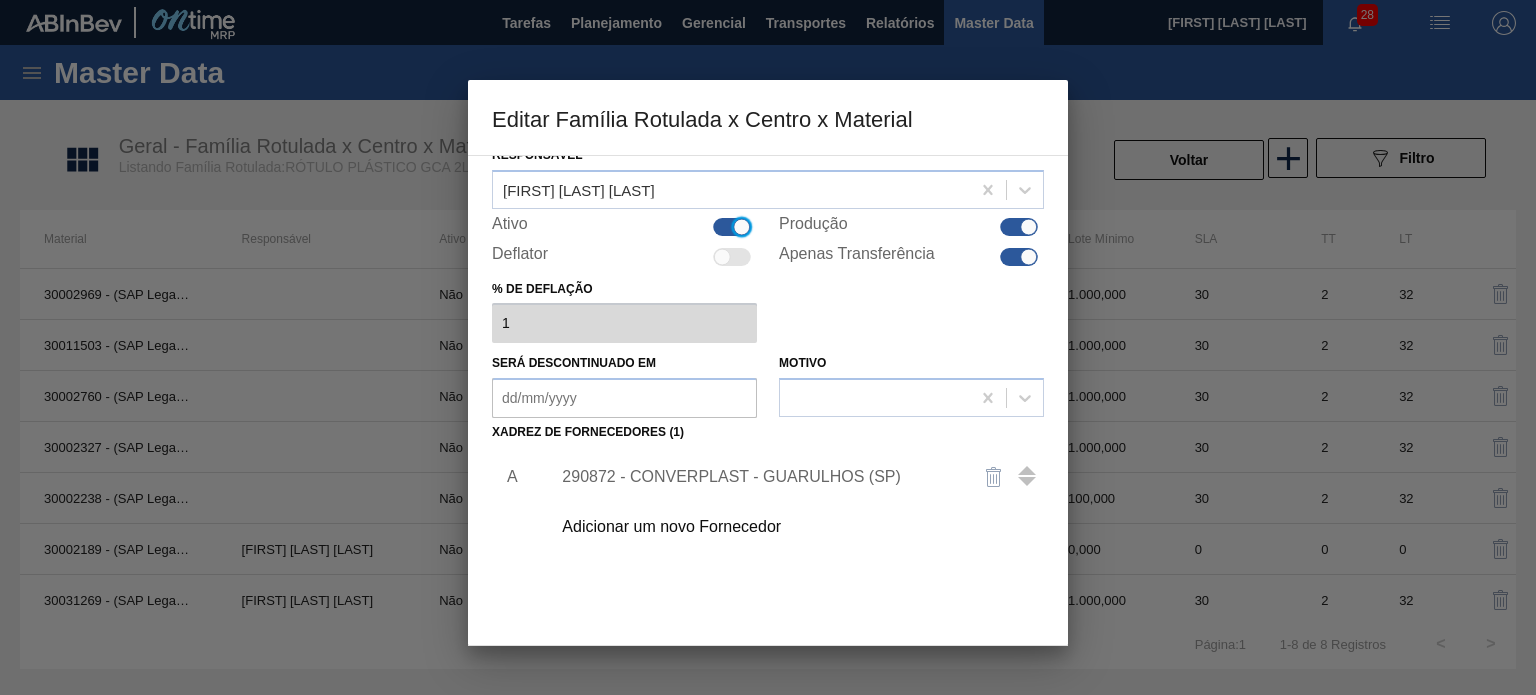 scroll, scrollTop: 200, scrollLeft: 0, axis: vertical 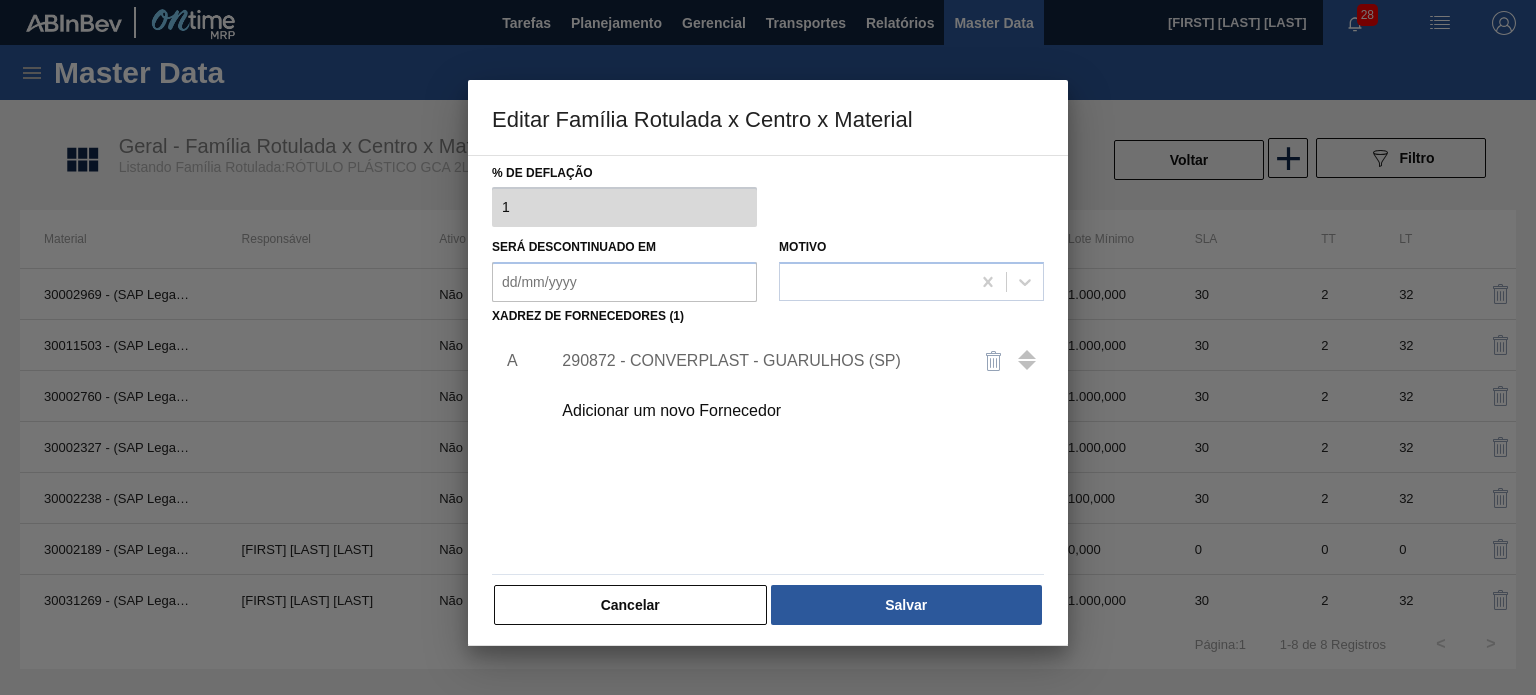 click on "290872 - CONVERPLAST - GUARULHOS (SP)" at bounding box center [758, 361] 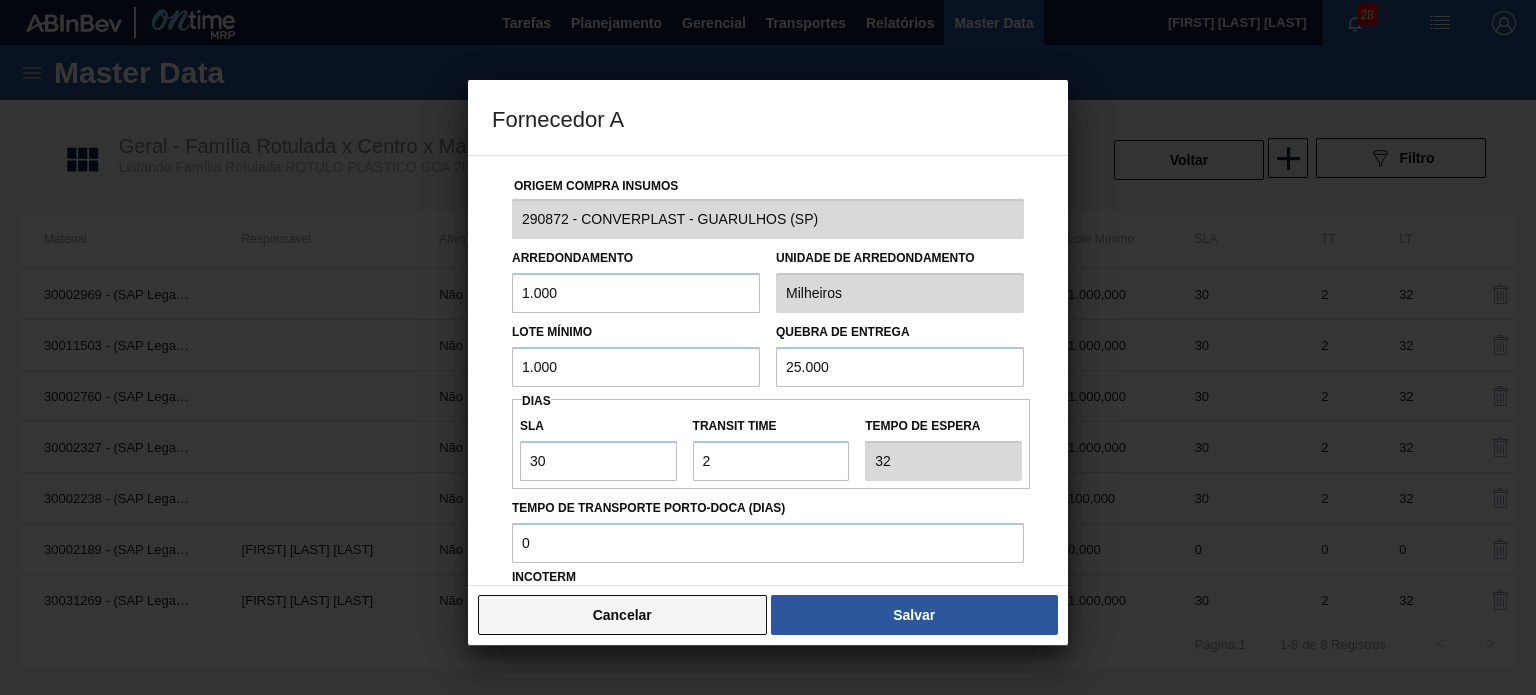 click on "Cancelar" at bounding box center [622, 615] 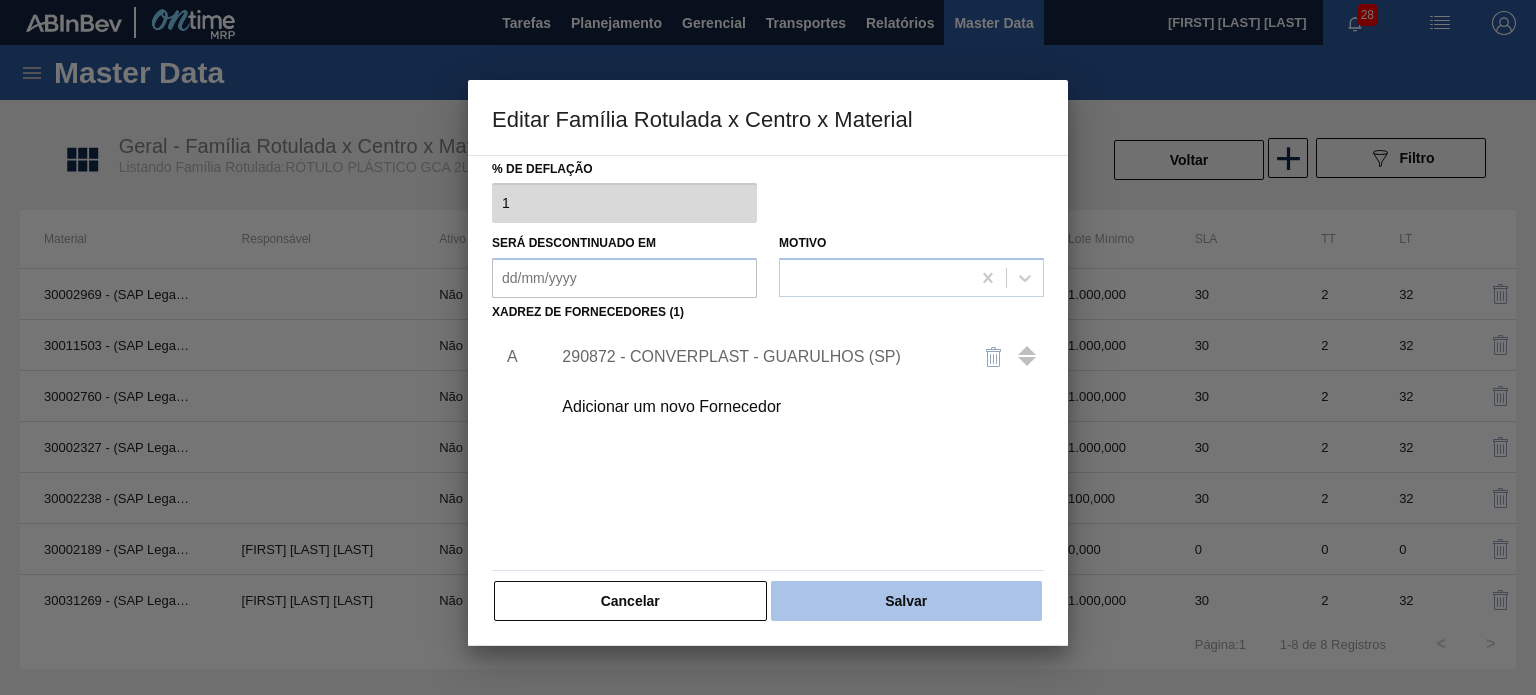 scroll, scrollTop: 204, scrollLeft: 0, axis: vertical 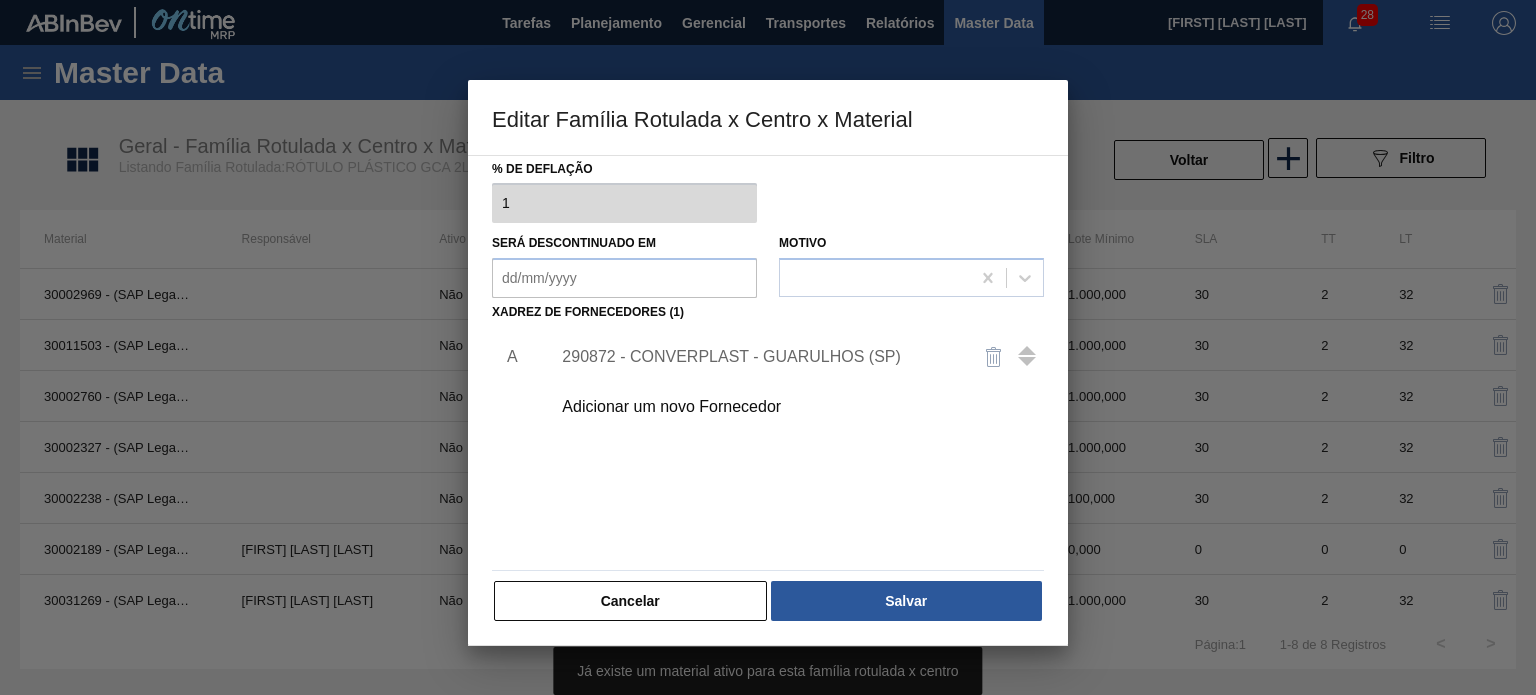 type 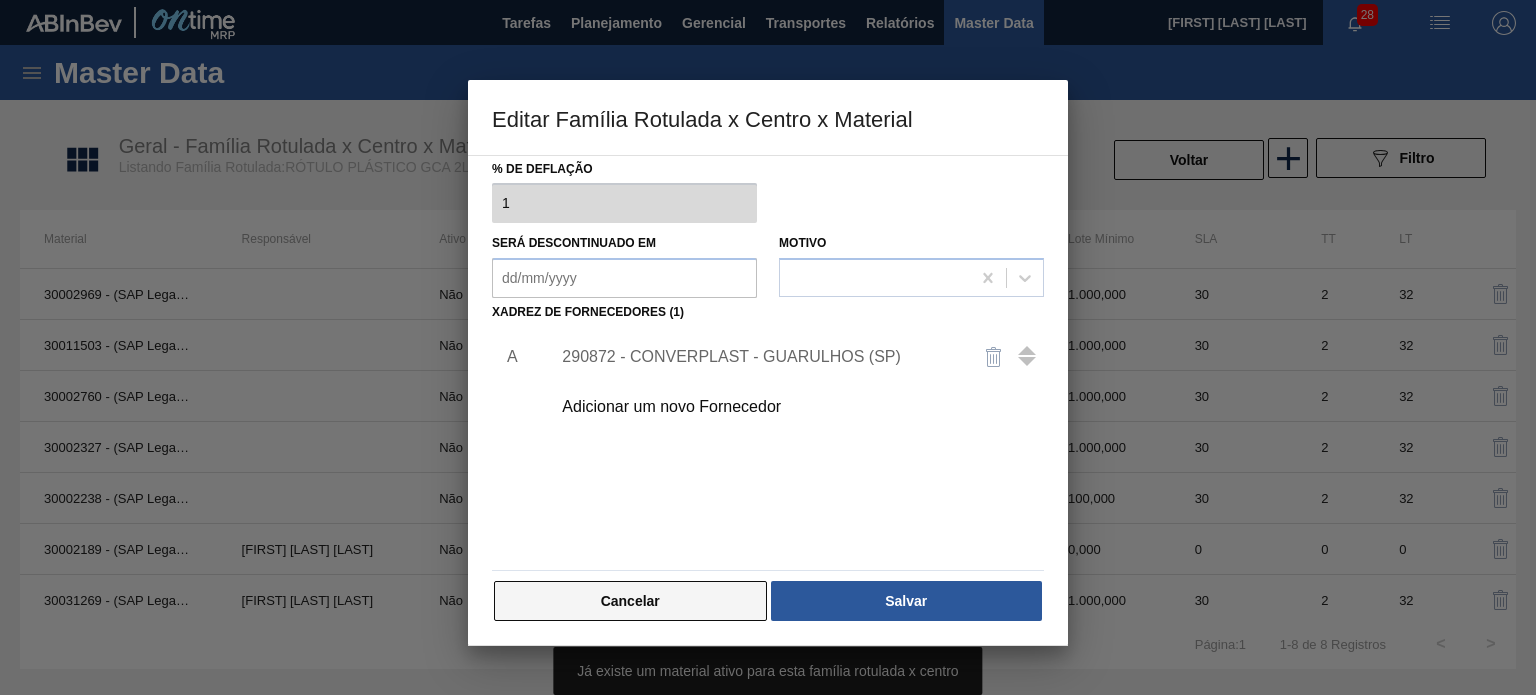 click on "Cancelar" at bounding box center (630, 601) 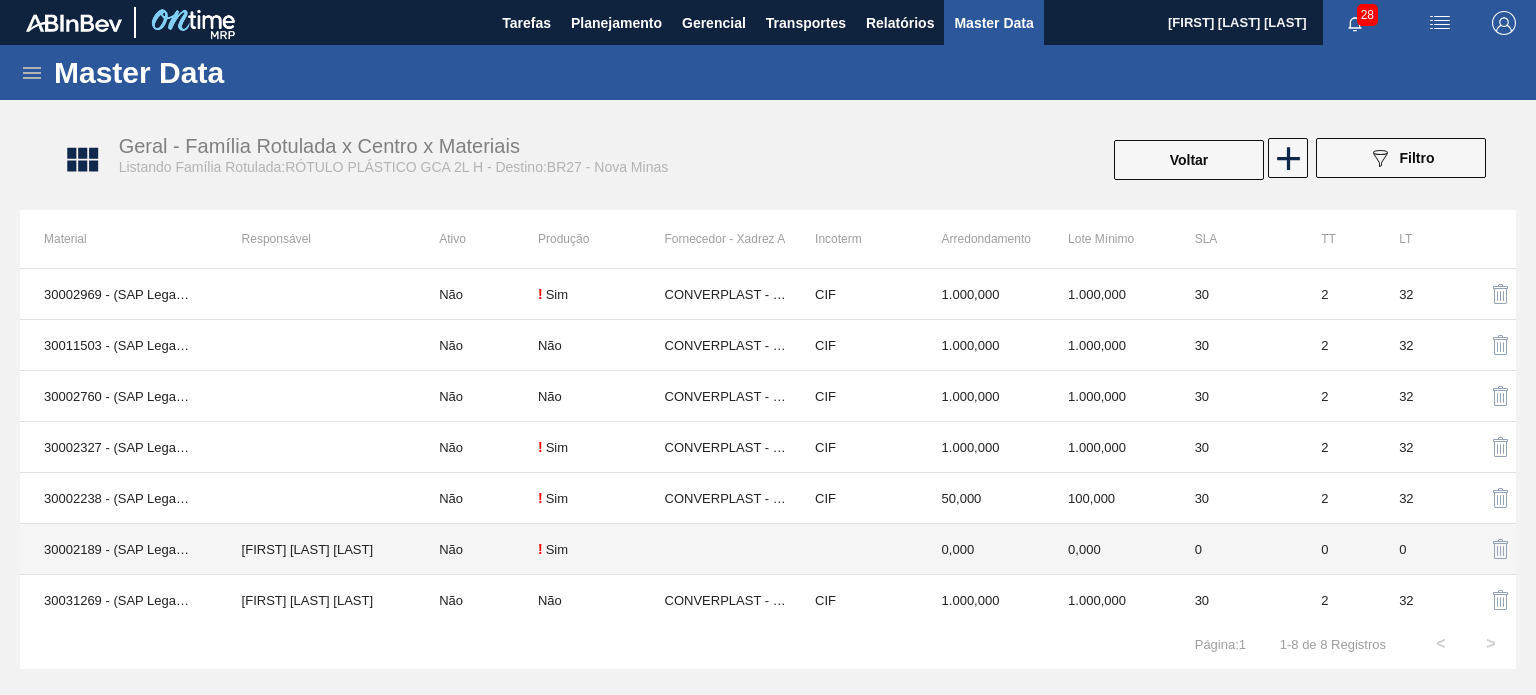 click on "! Sim" at bounding box center (601, 549) 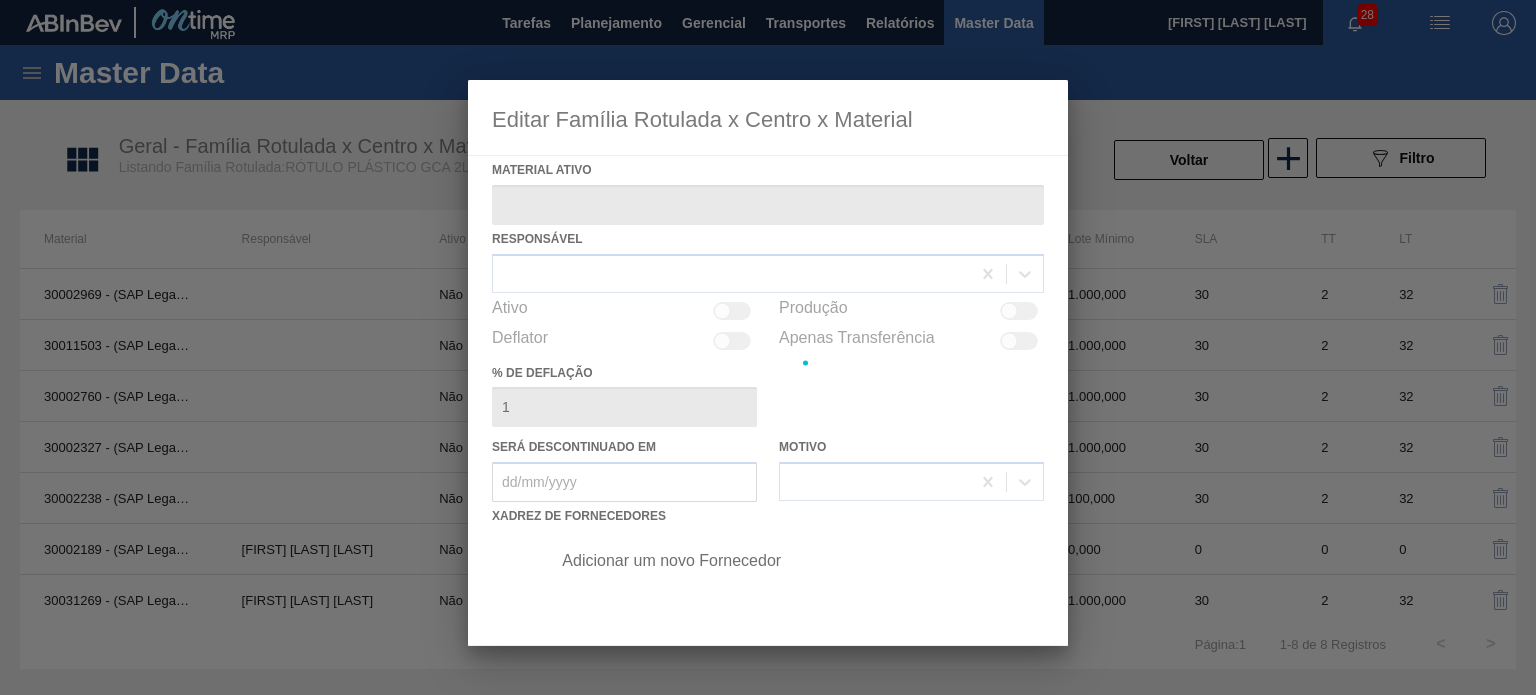 type on "30002189 - (SAP Legado: 50777869) - ROT PLAST 2L H GCA NIV22" 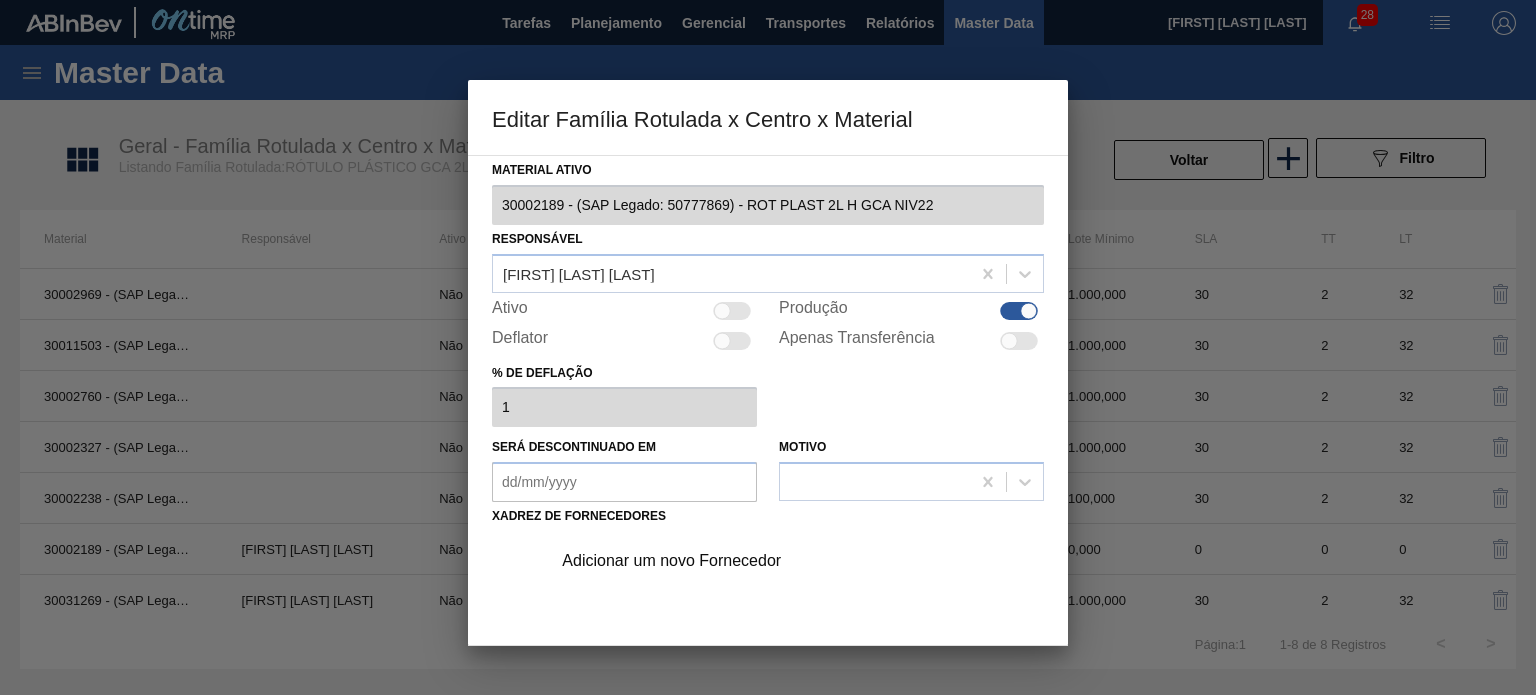 click at bounding box center (1019, 311) 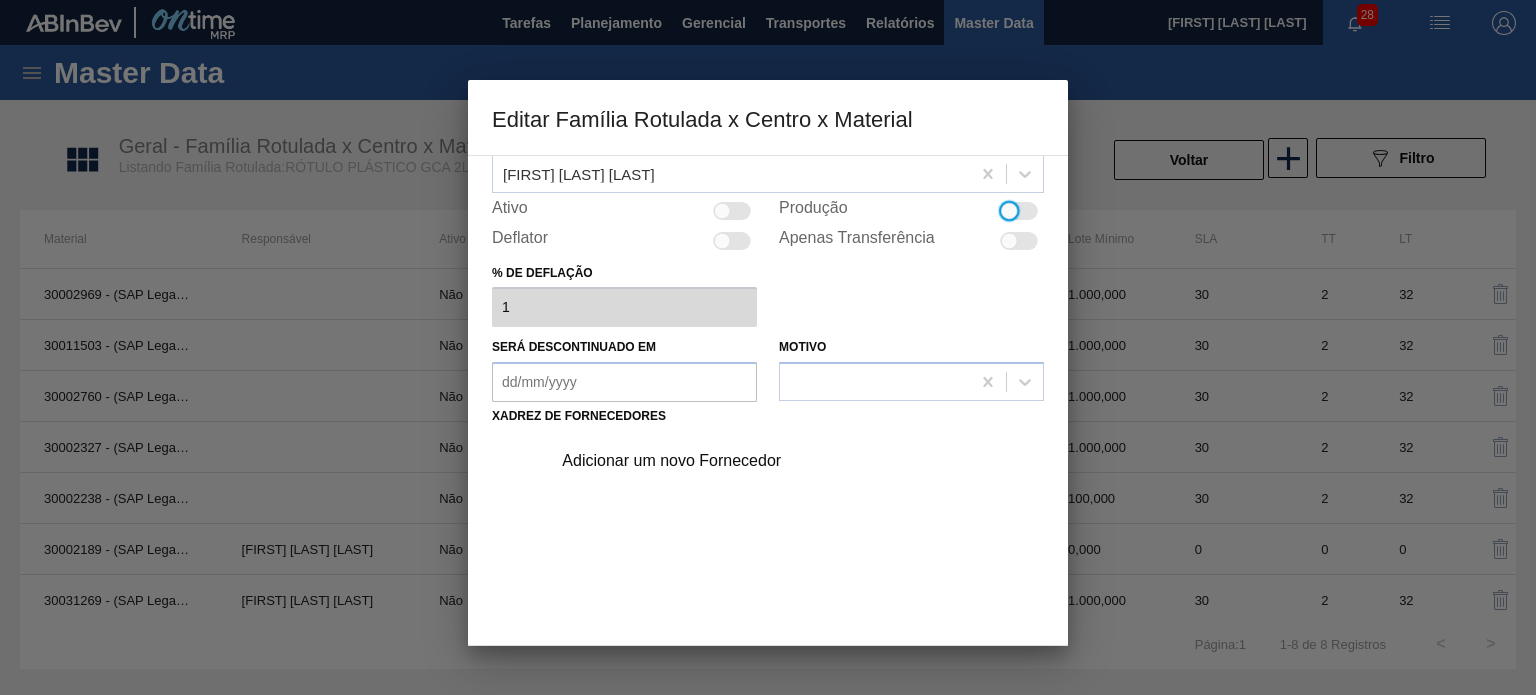 scroll, scrollTop: 204, scrollLeft: 0, axis: vertical 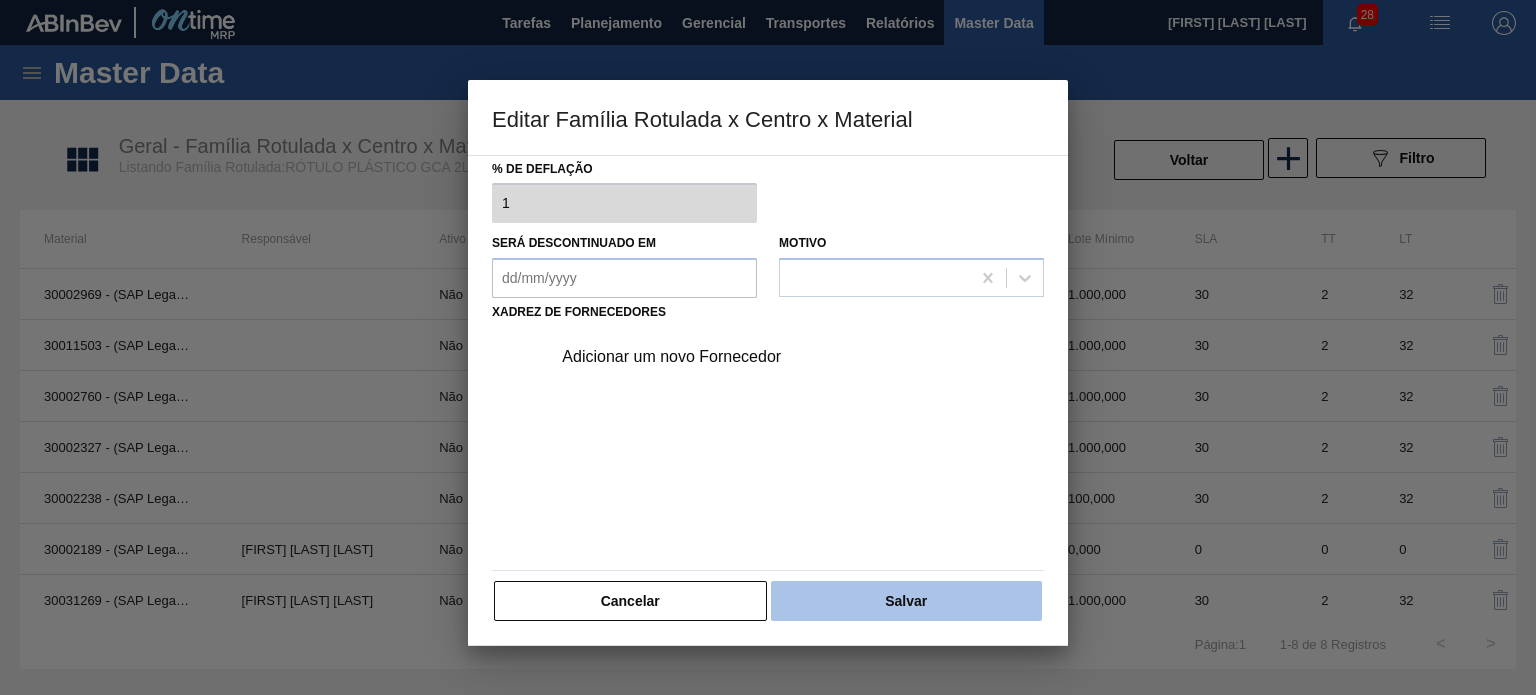 click on "Salvar" at bounding box center (906, 601) 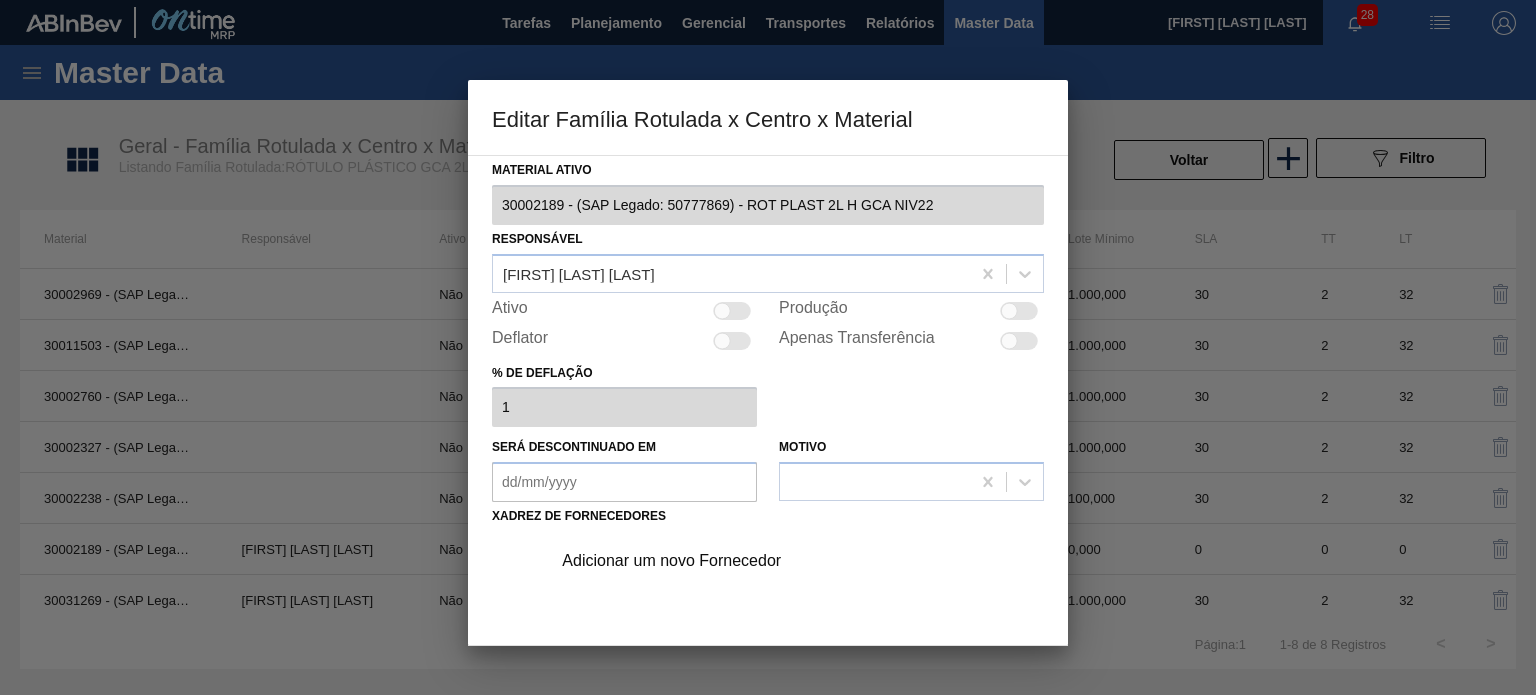 scroll, scrollTop: 0, scrollLeft: 0, axis: both 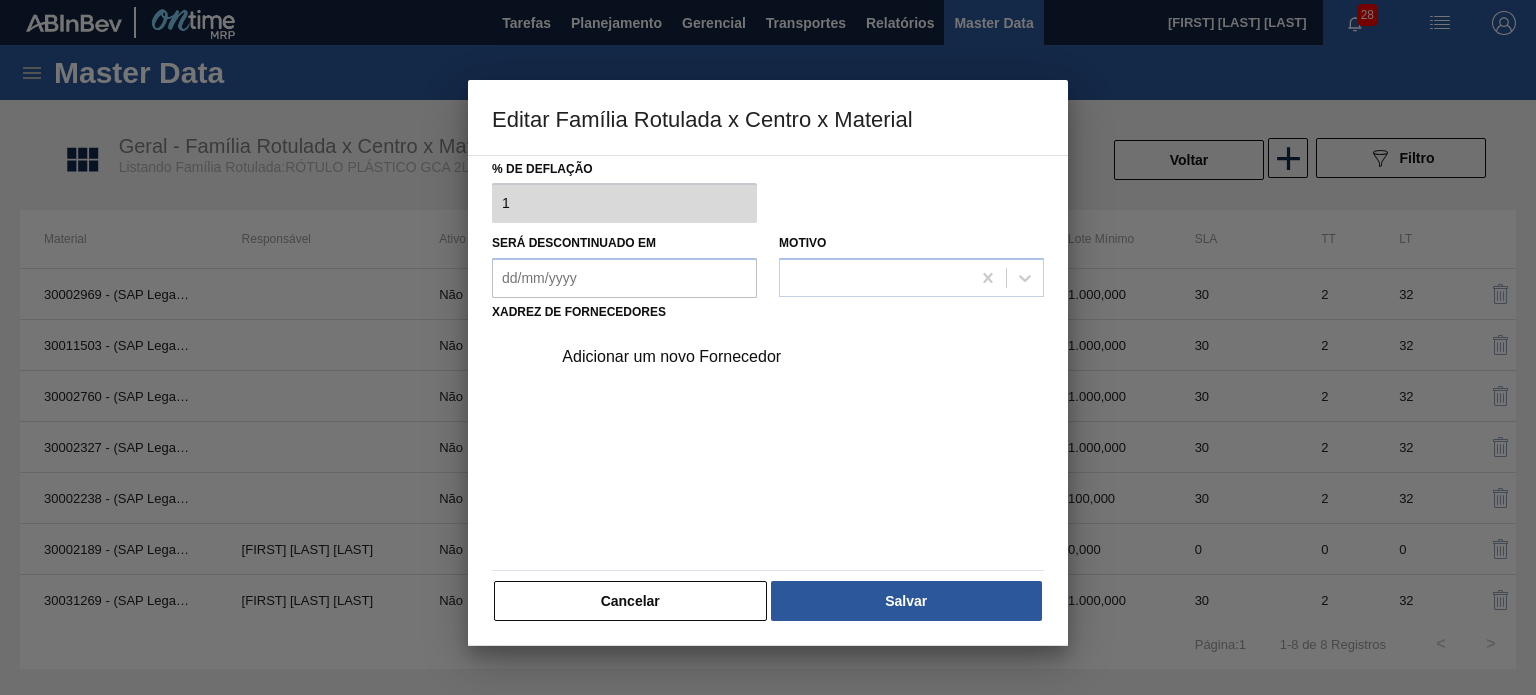 click on "Adicionar um novo Fornecedor" at bounding box center (758, 357) 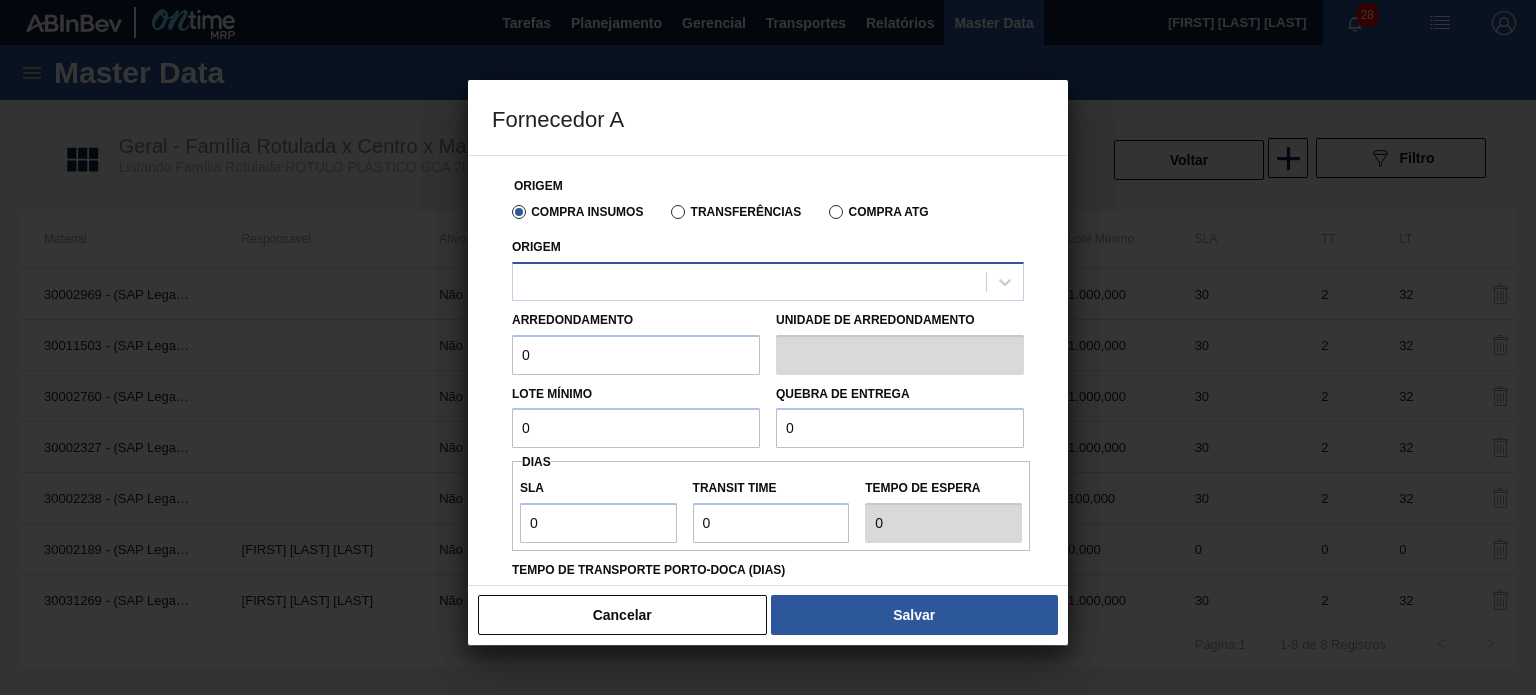 click at bounding box center [749, 281] 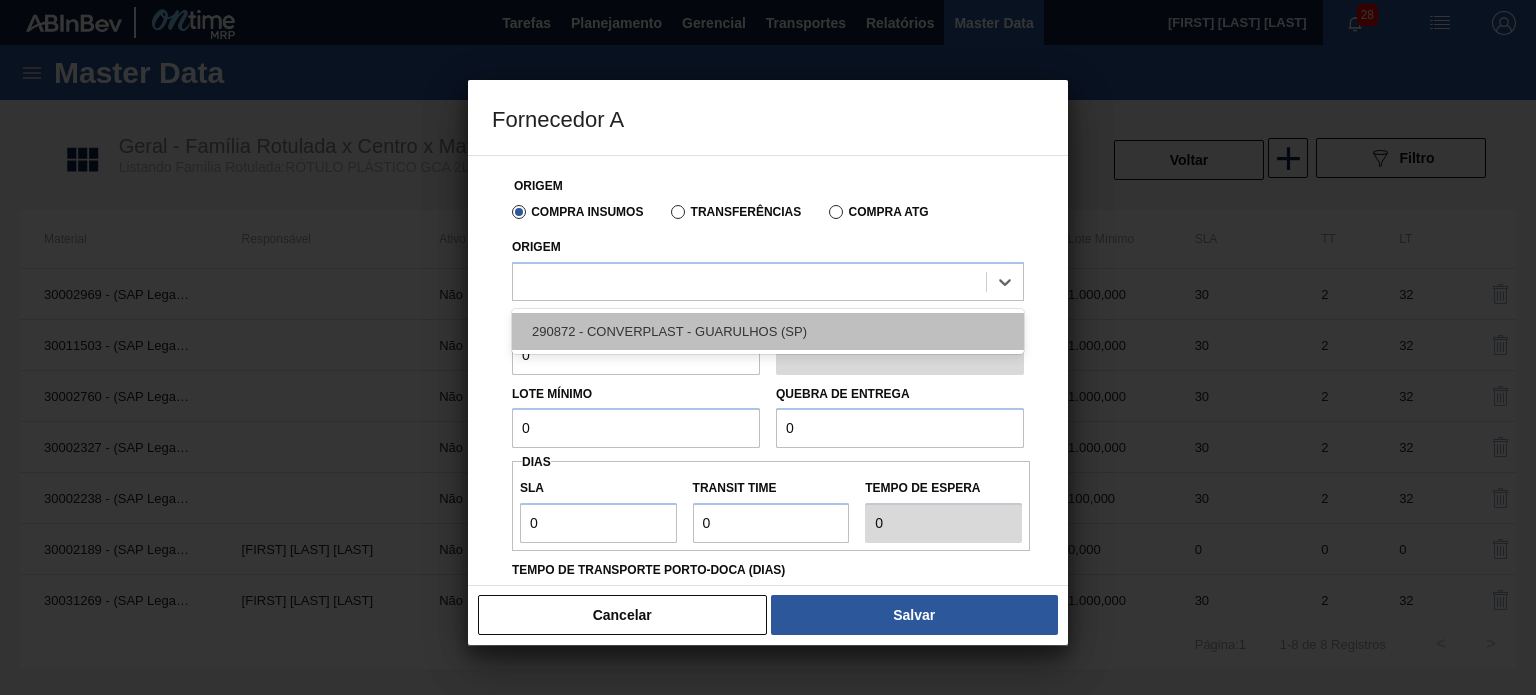 click on "290872 - CONVERPLAST - GUARULHOS (SP)" at bounding box center [768, 331] 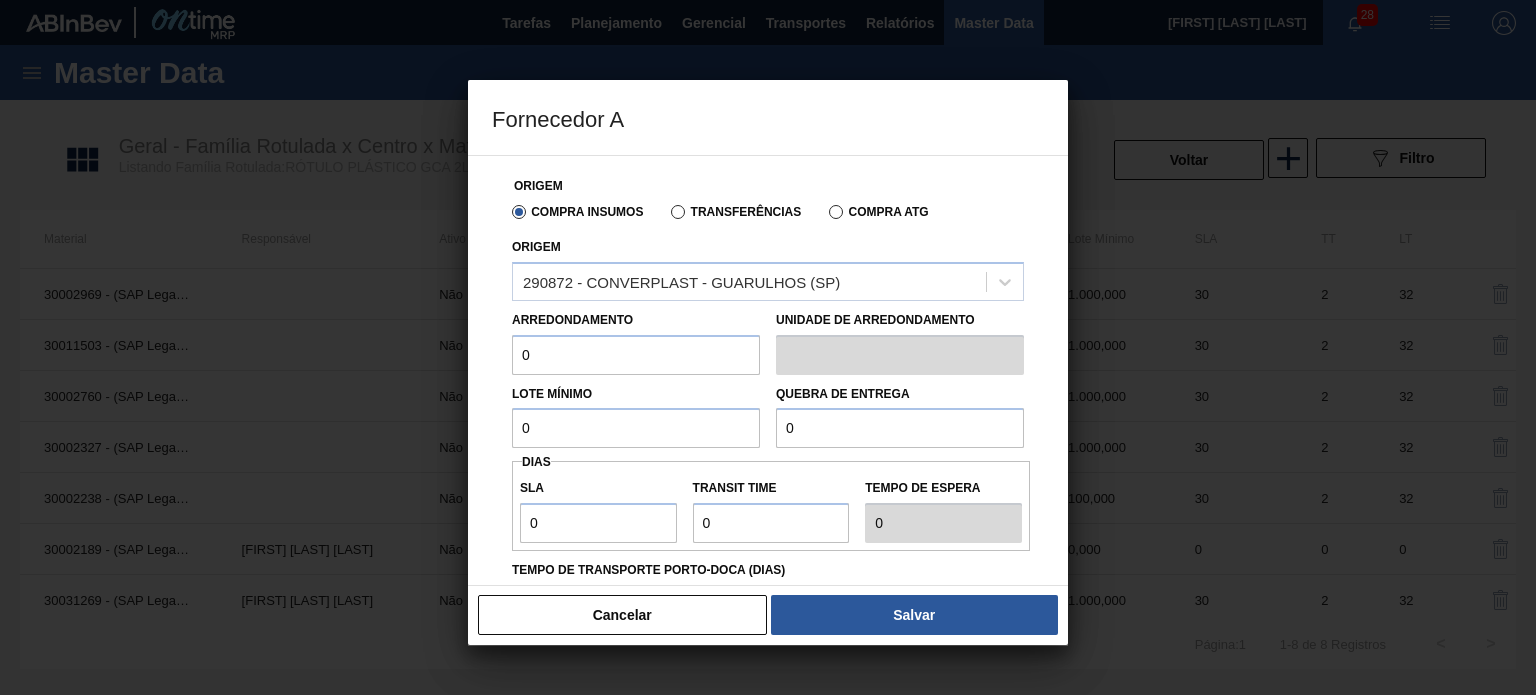 drag, startPoint x: 584, startPoint y: 356, endPoint x: 498, endPoint y: 343, distance: 86.977005 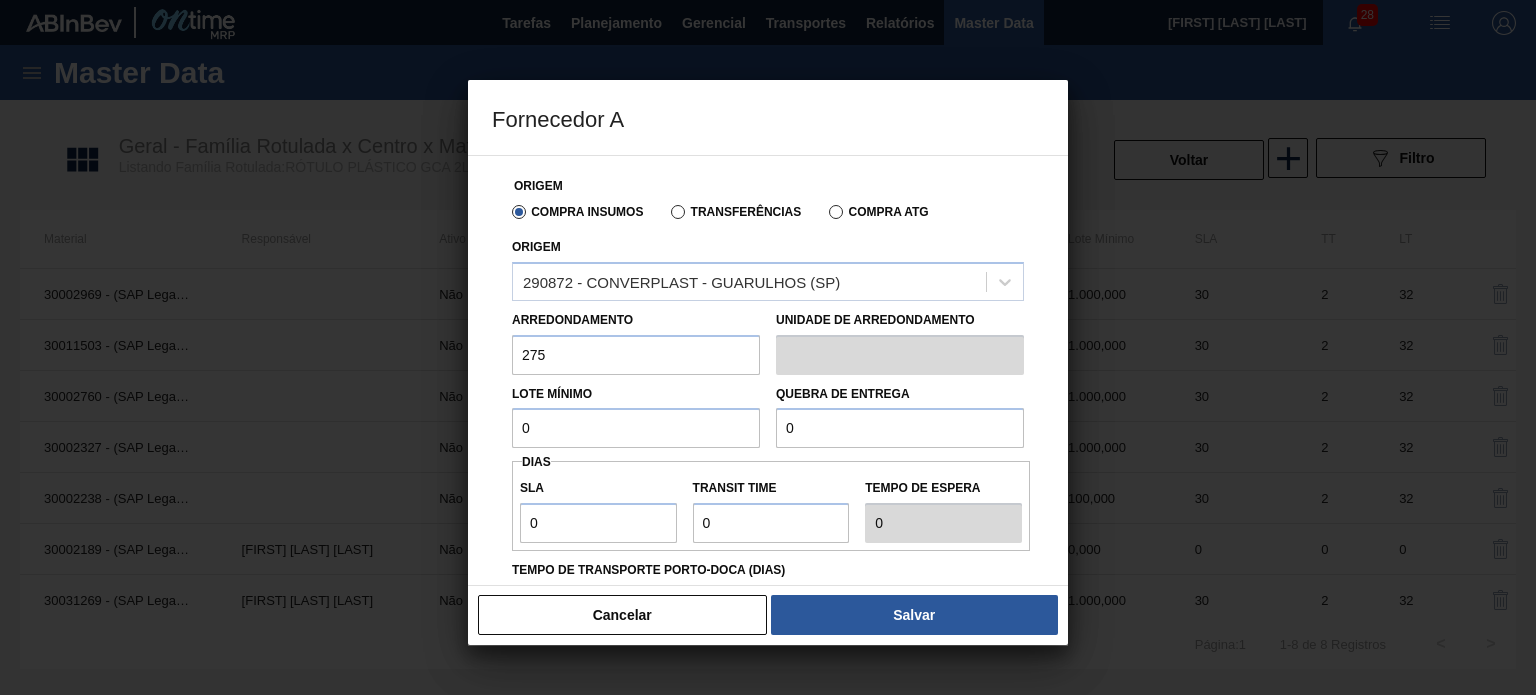 type on "275" 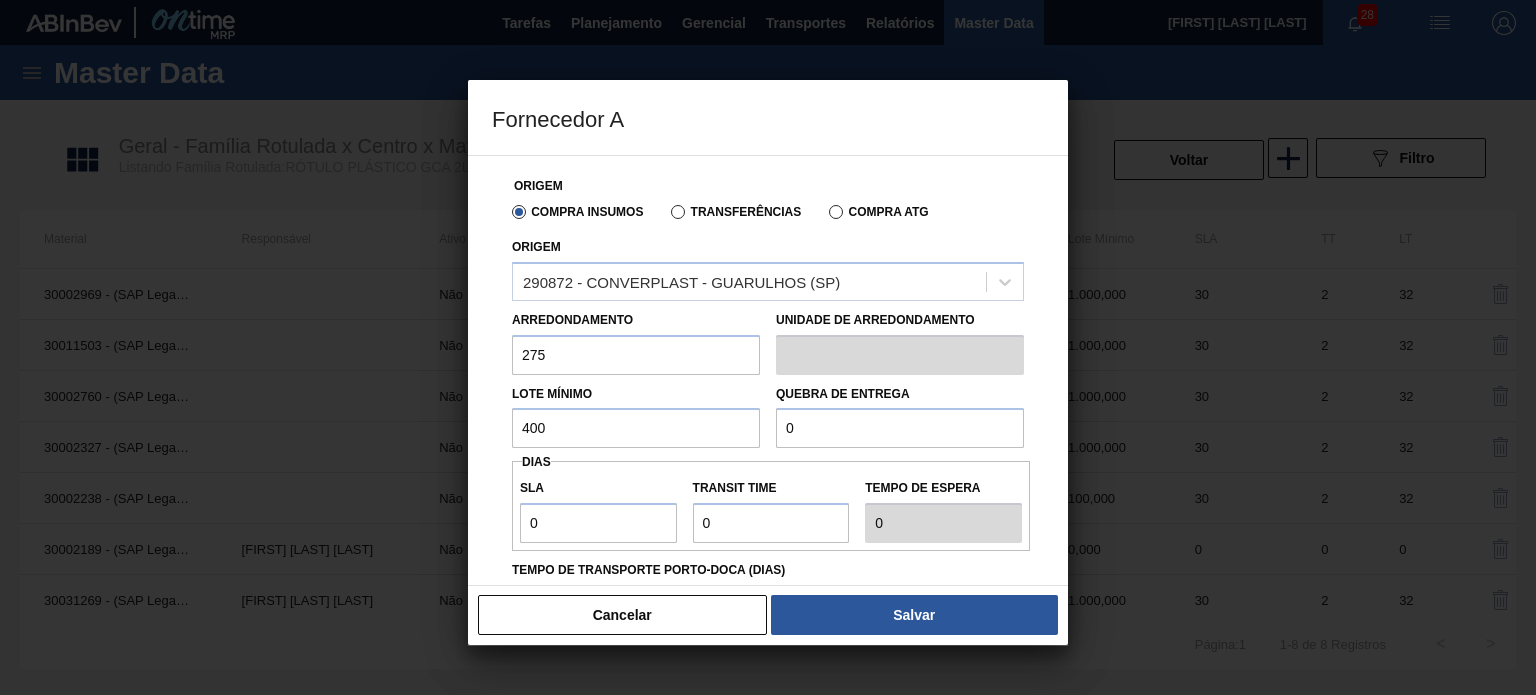 type on "400" 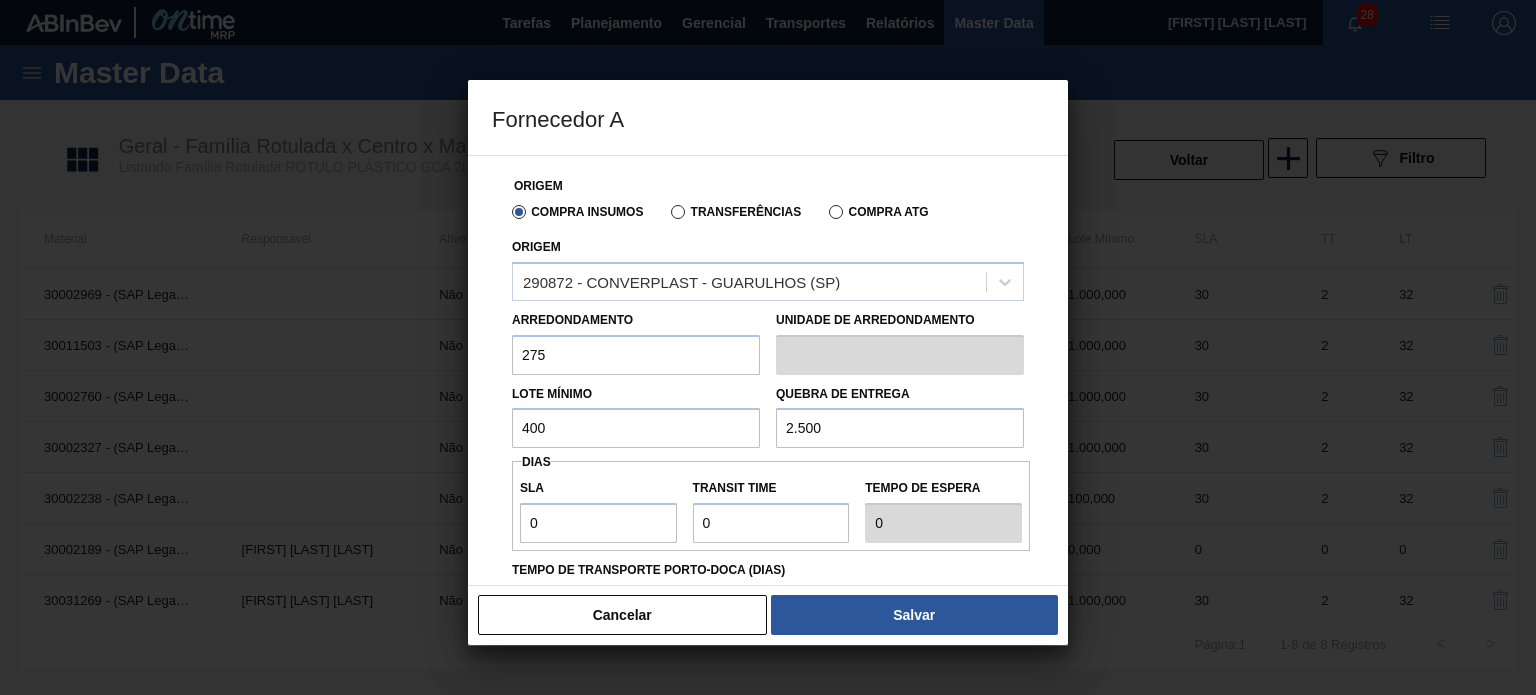 type on "2.500" 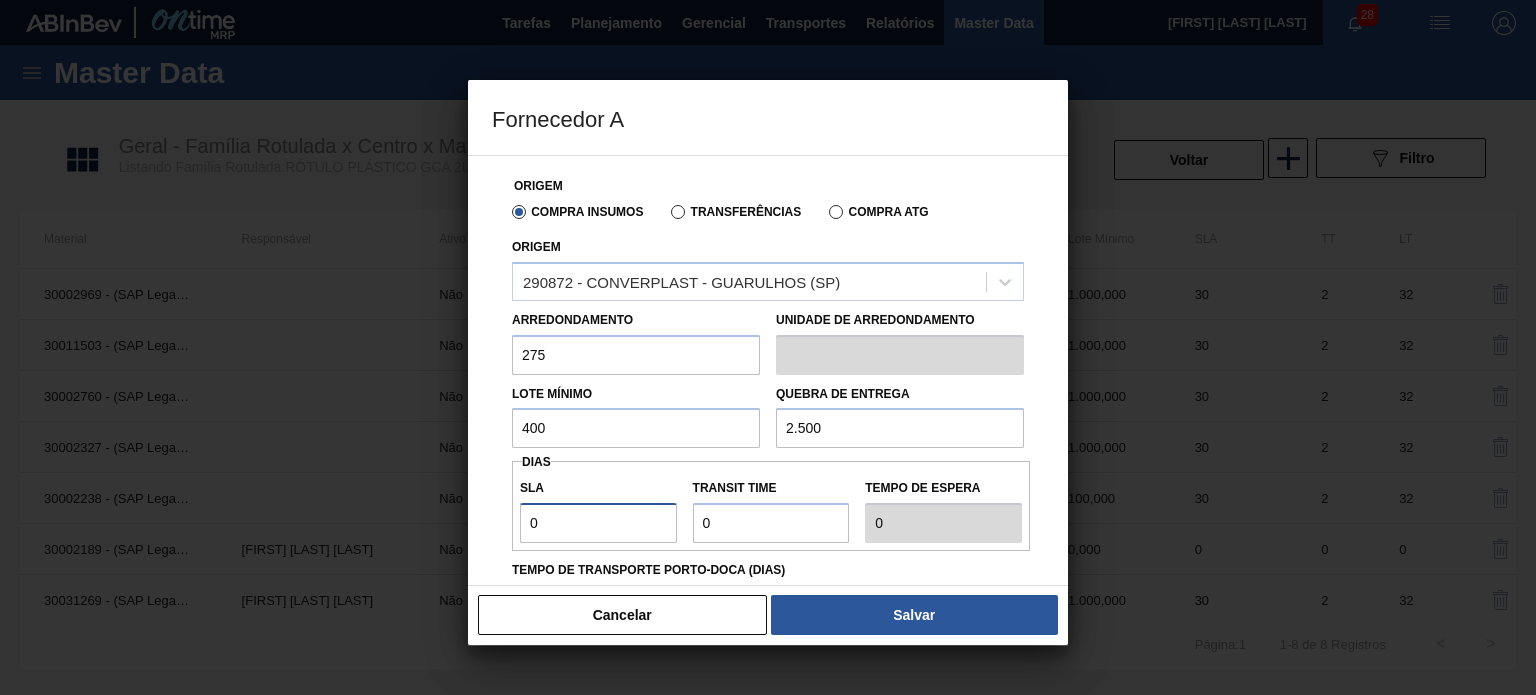 type on "3" 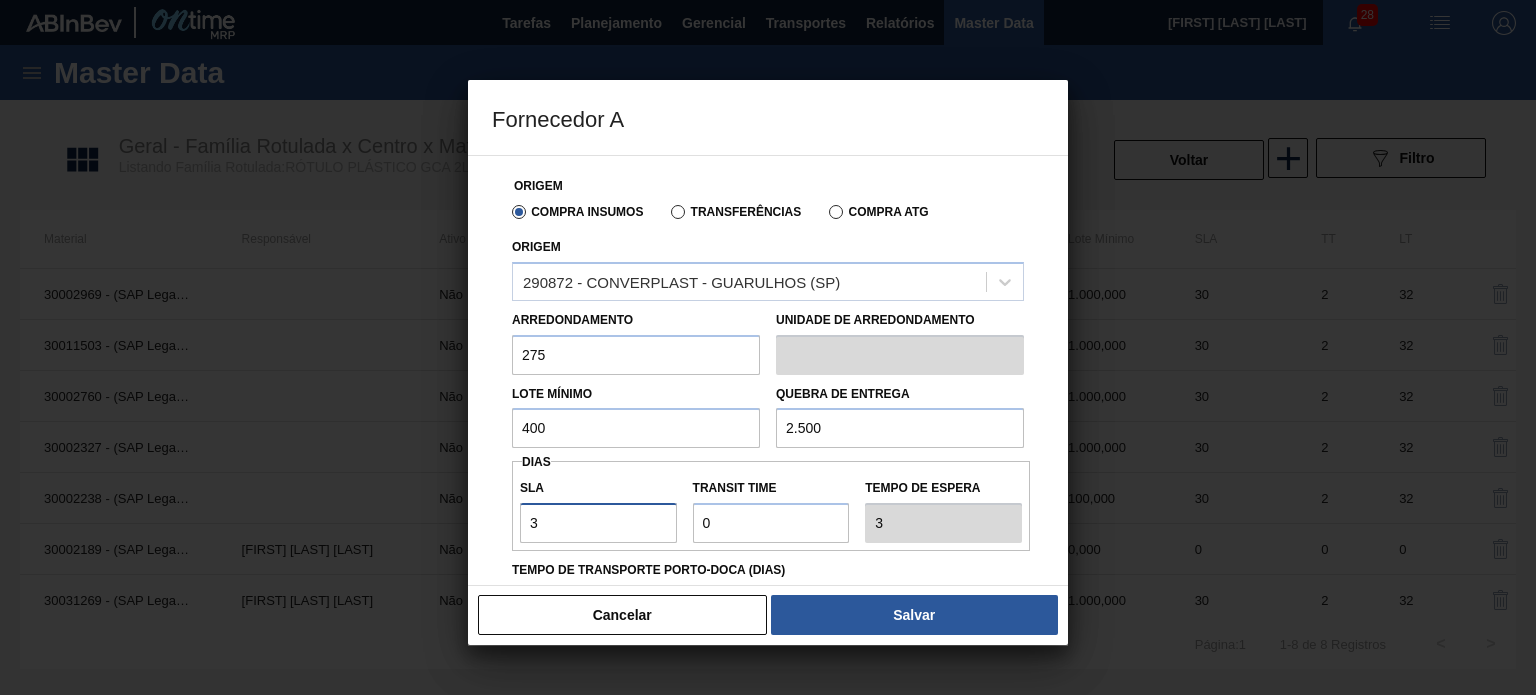 type on "30" 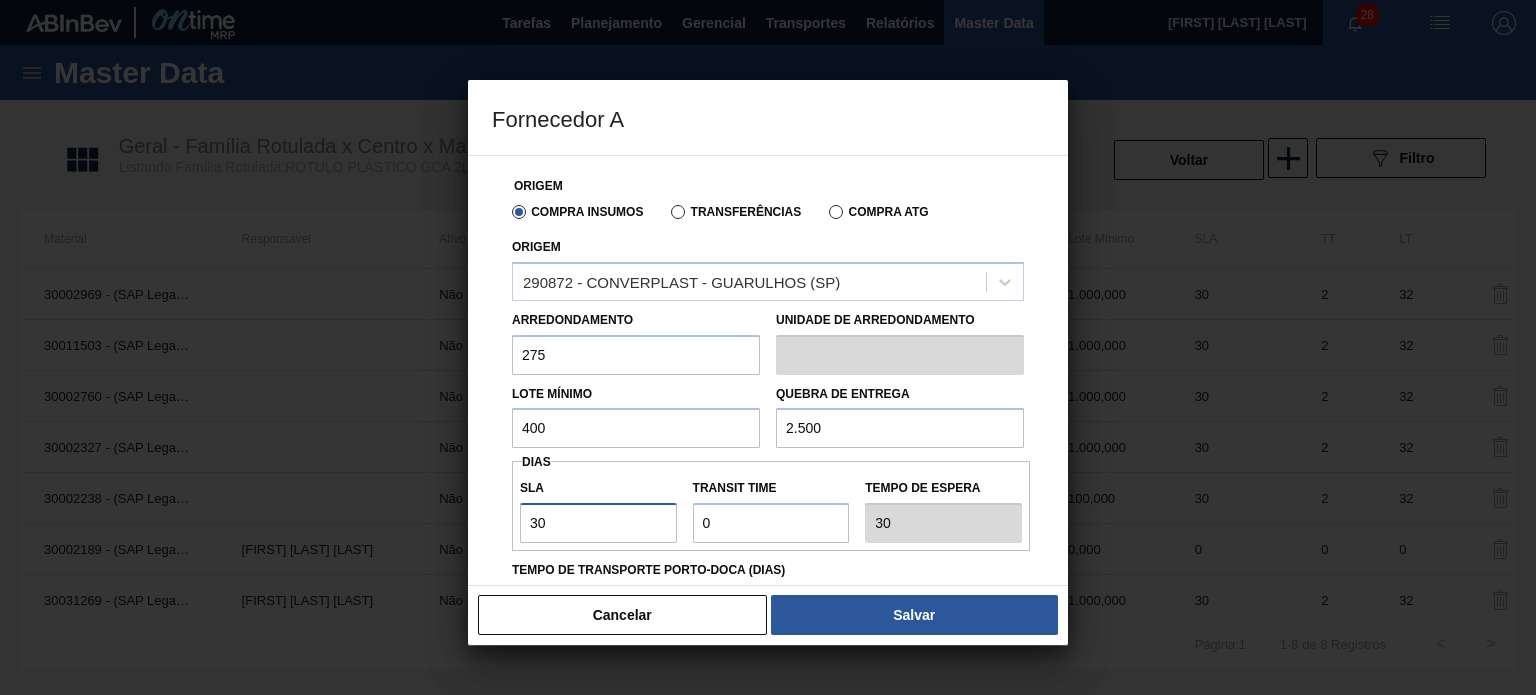 type on "30" 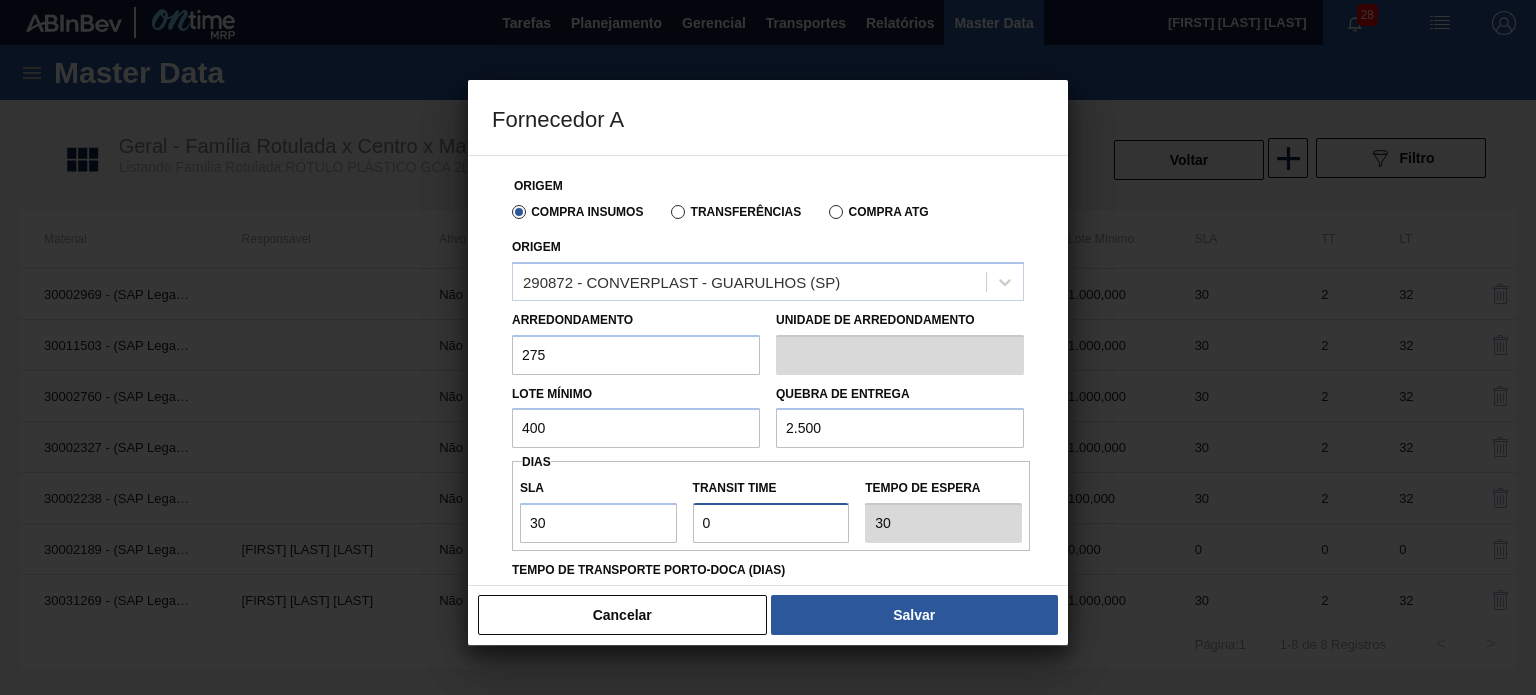 type on "2" 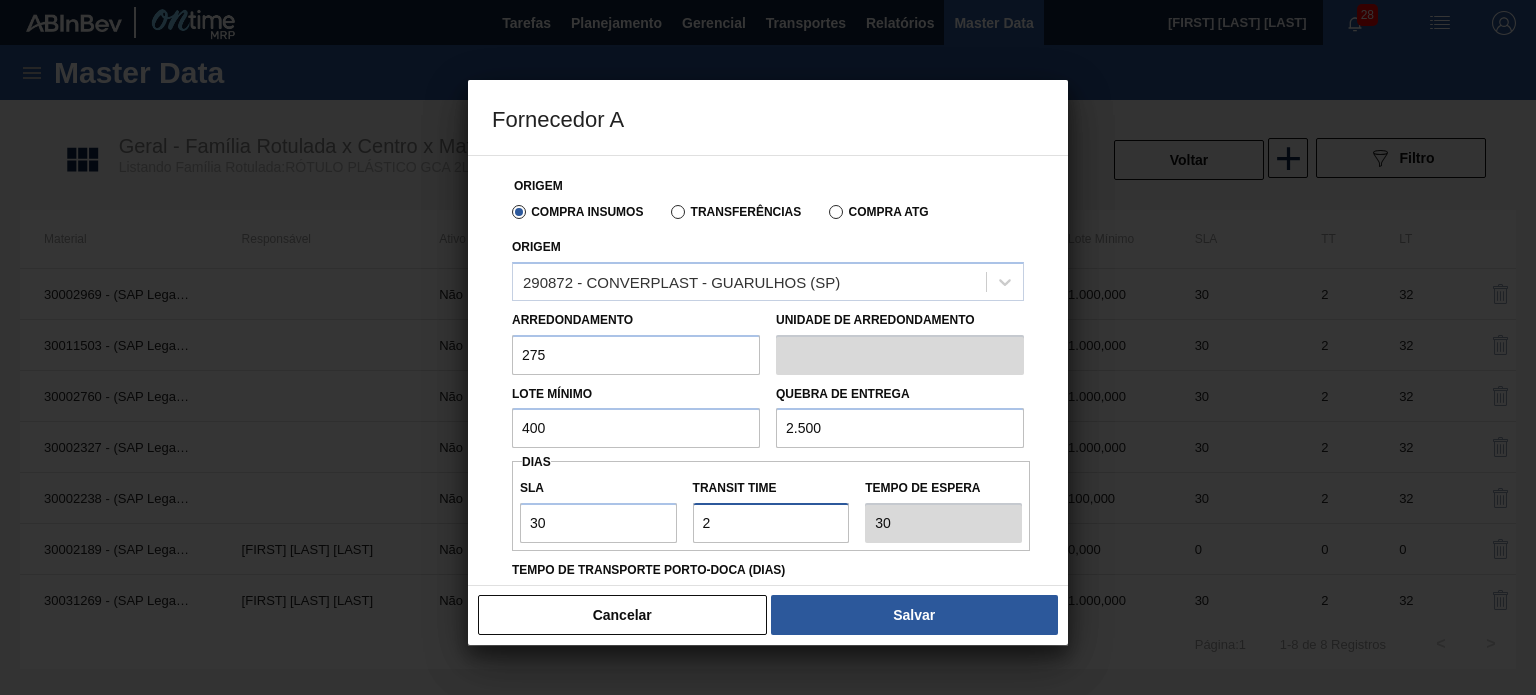 type on "32" 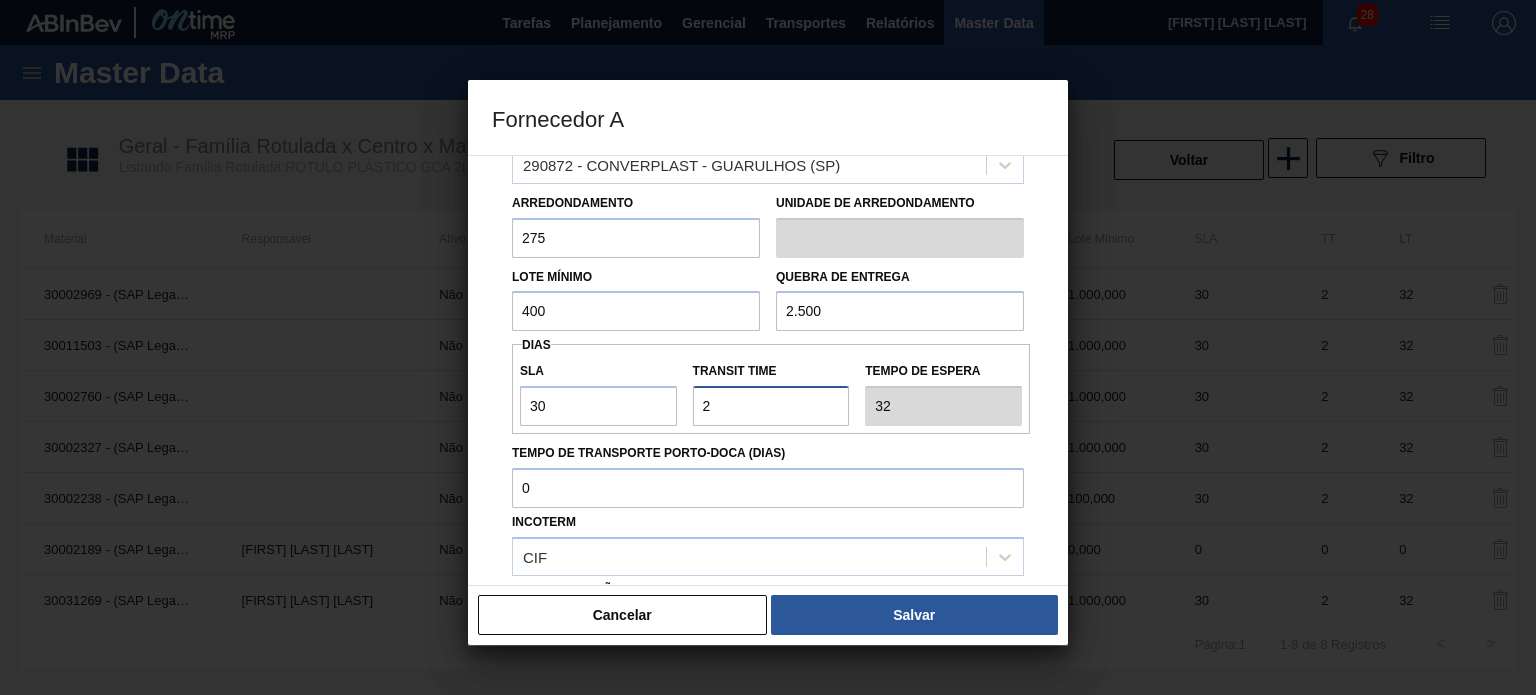 scroll, scrollTop: 316, scrollLeft: 0, axis: vertical 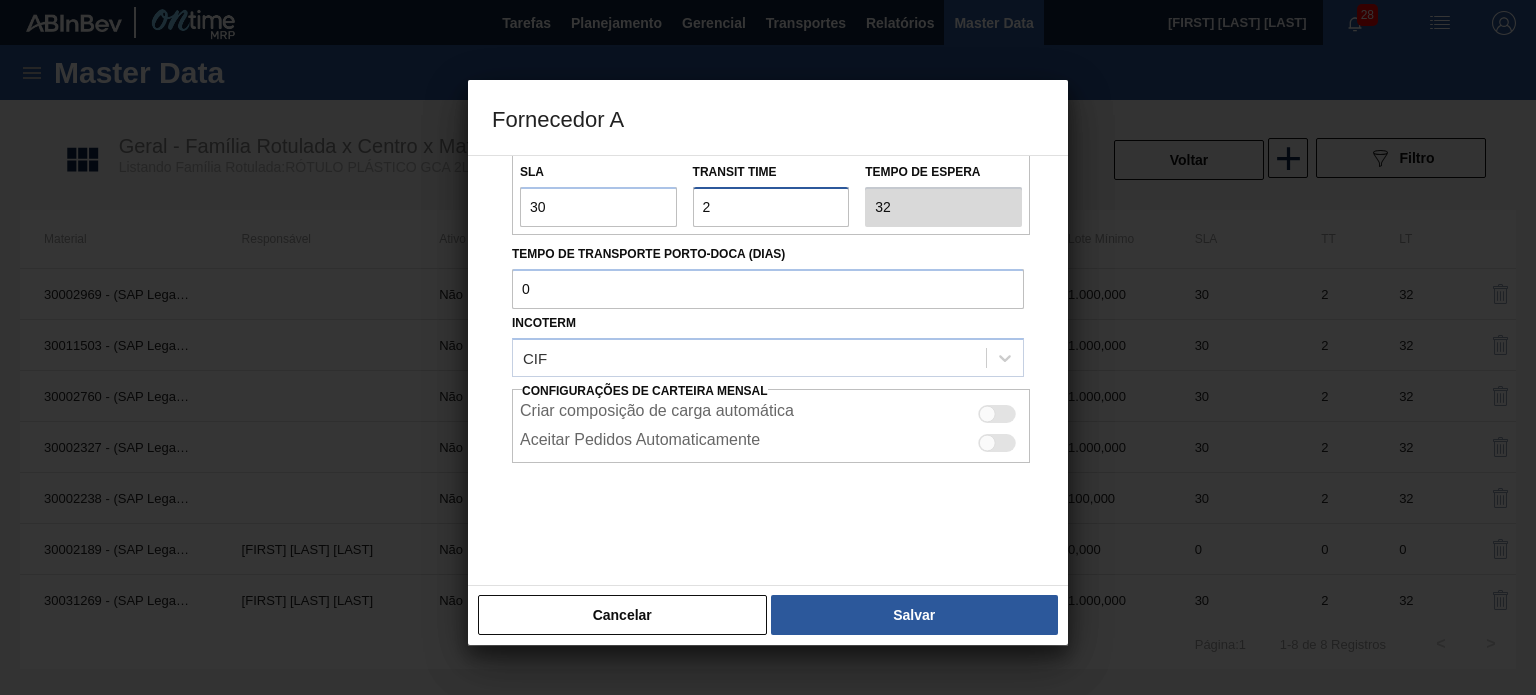 type on "2" 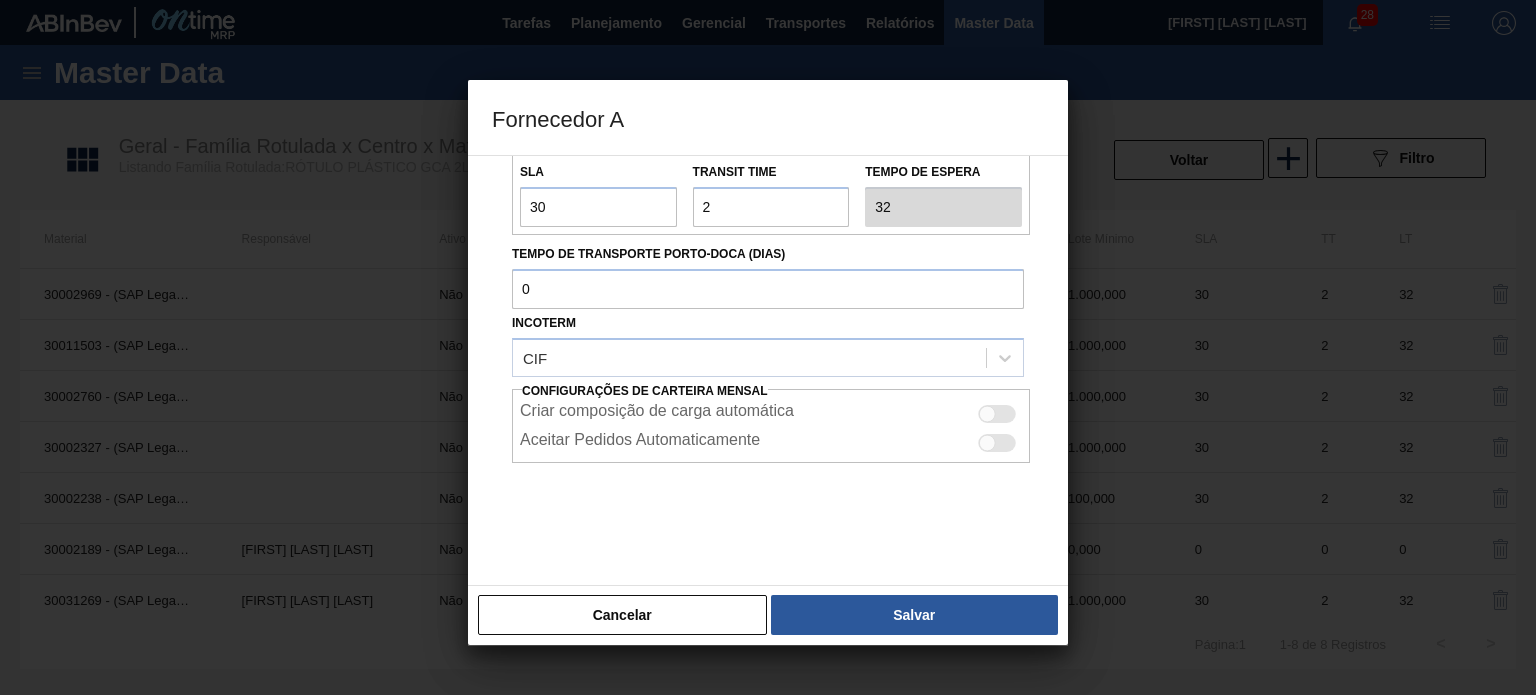 click at bounding box center [997, 414] 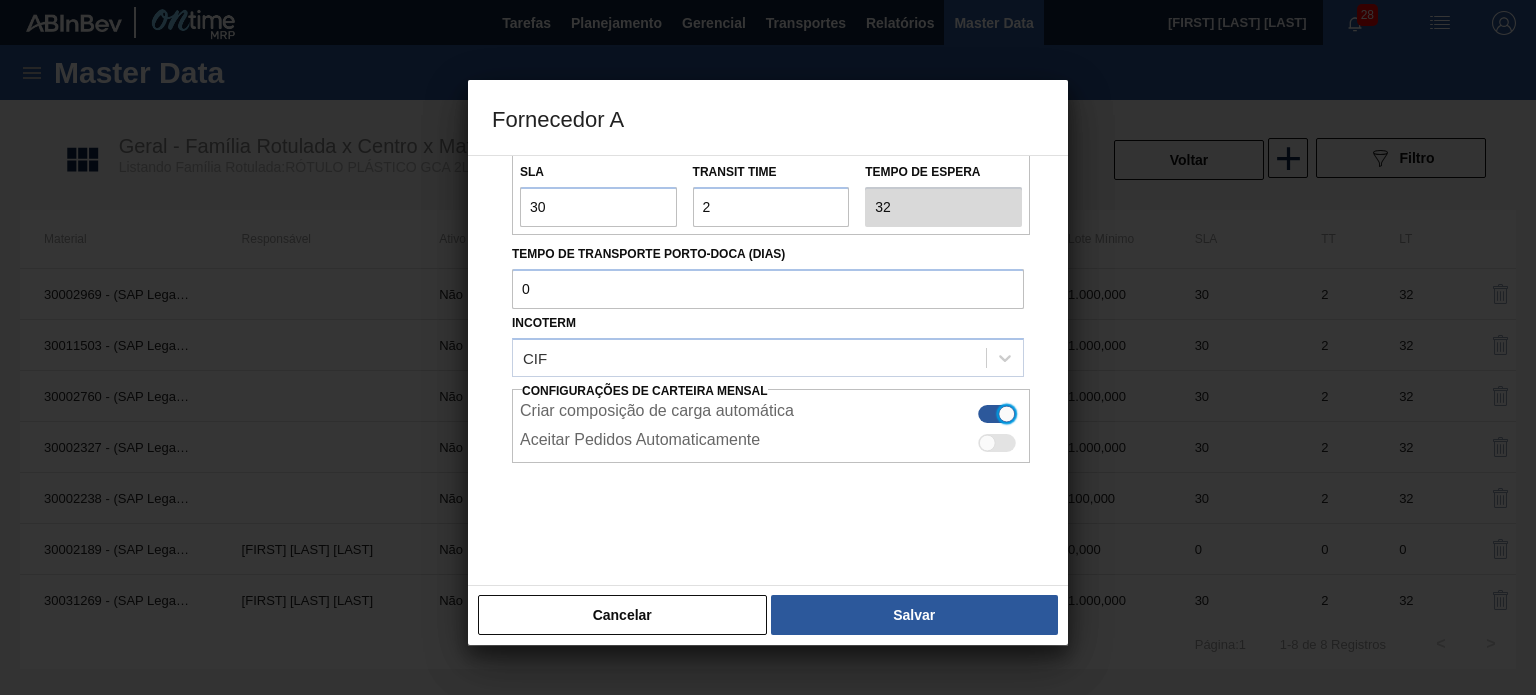 drag, startPoint x: 947, startPoint y: 634, endPoint x: 944, endPoint y: 621, distance: 13.341664 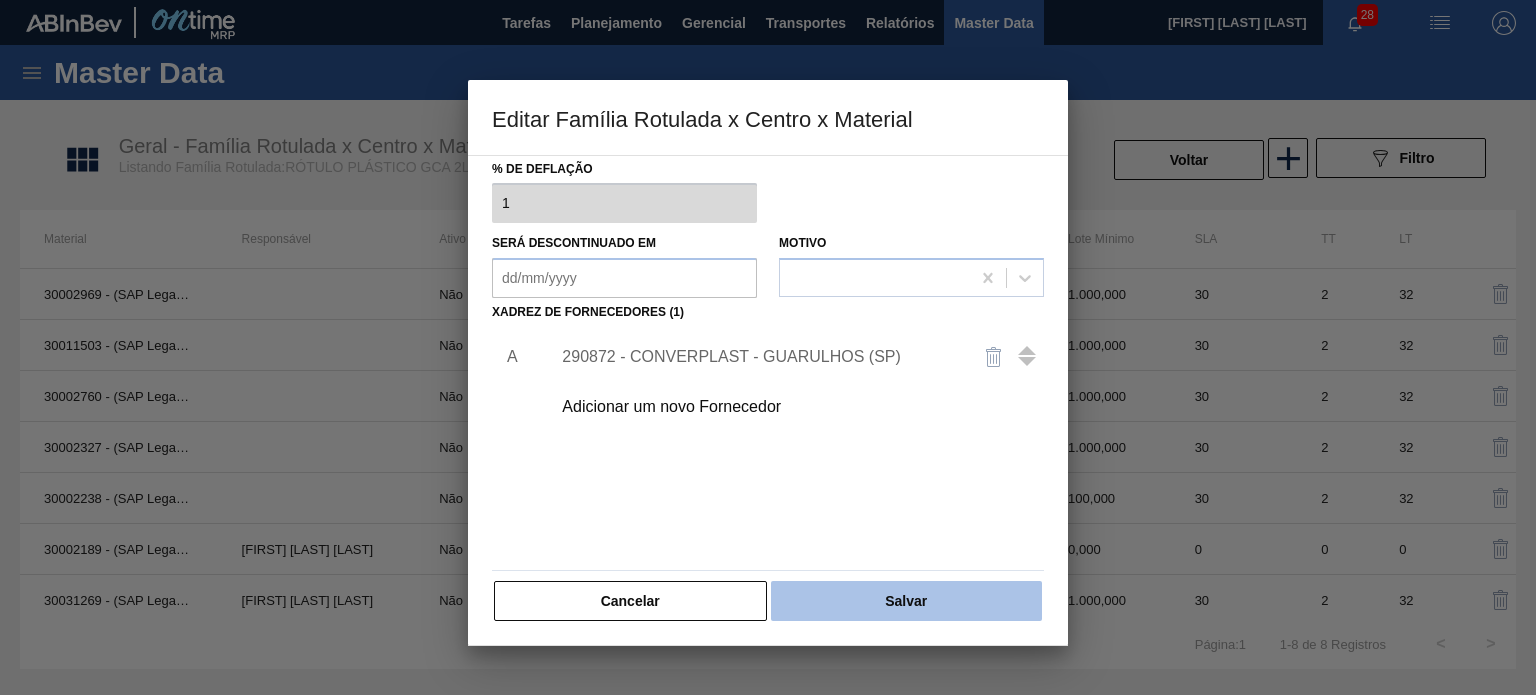 click on "Salvar" at bounding box center (906, 601) 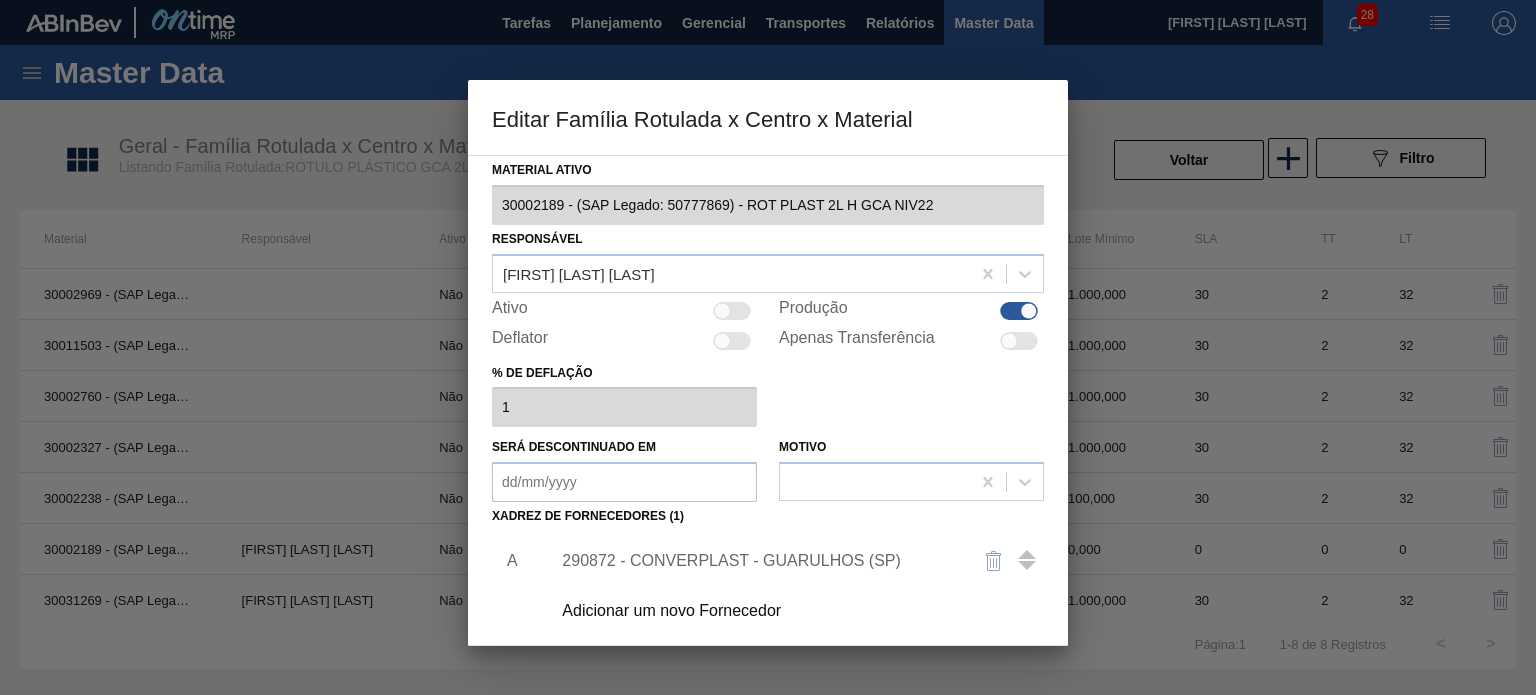 scroll, scrollTop: 0, scrollLeft: 0, axis: both 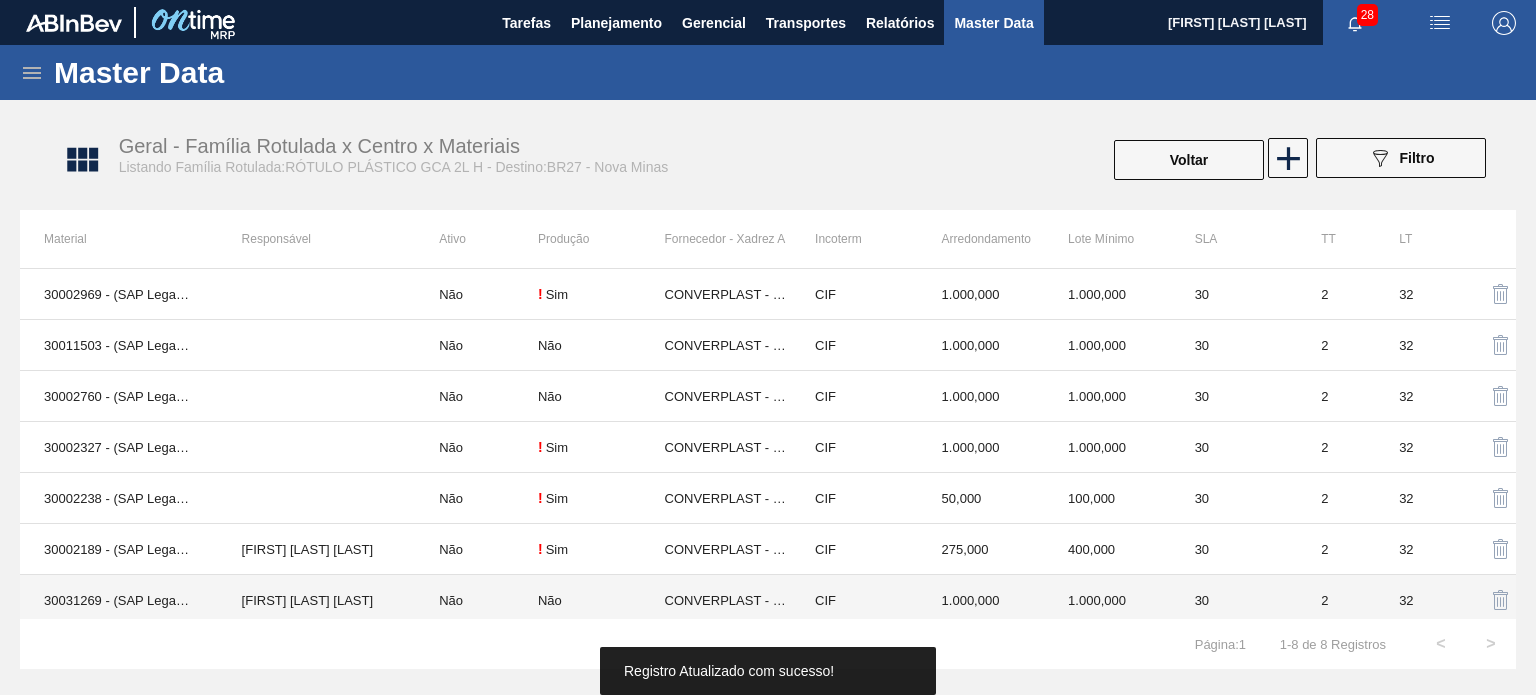 click on "CIF" at bounding box center [854, 600] 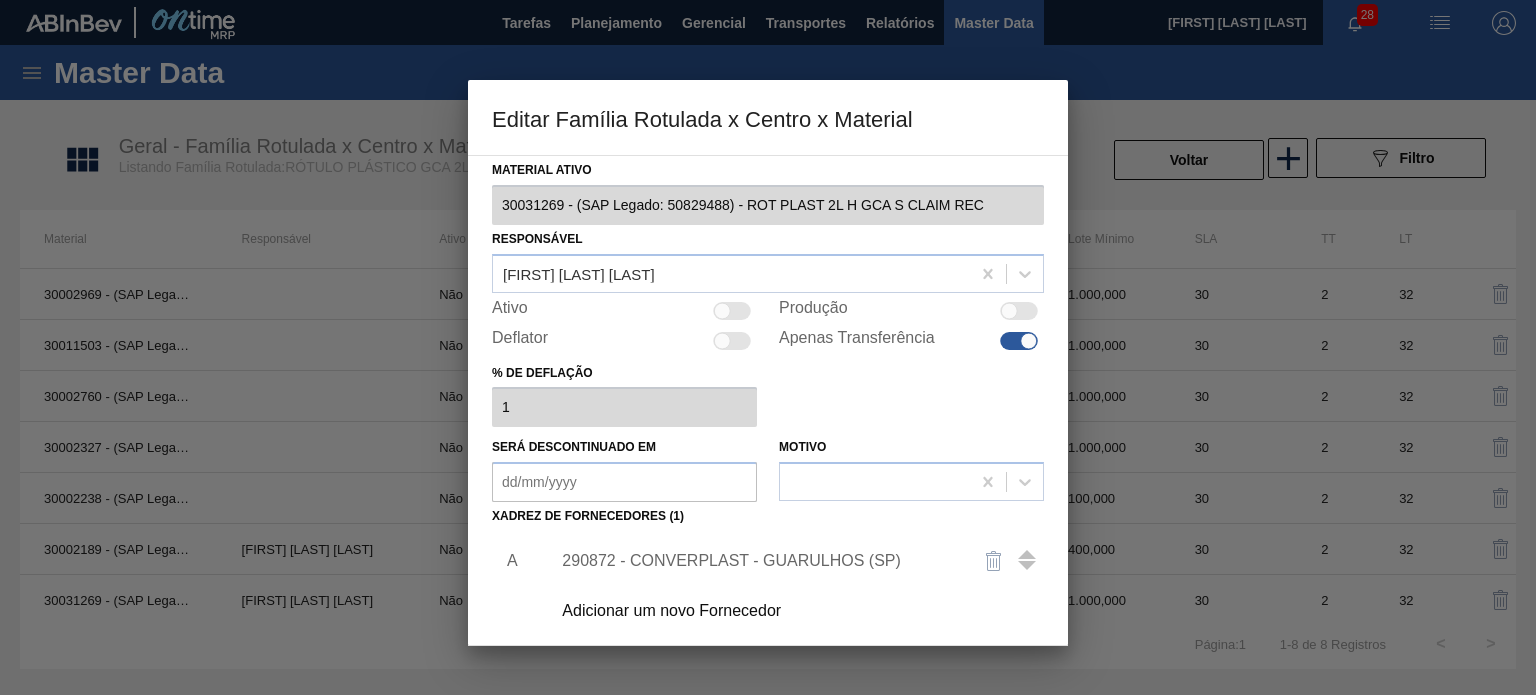 click at bounding box center [732, 311] 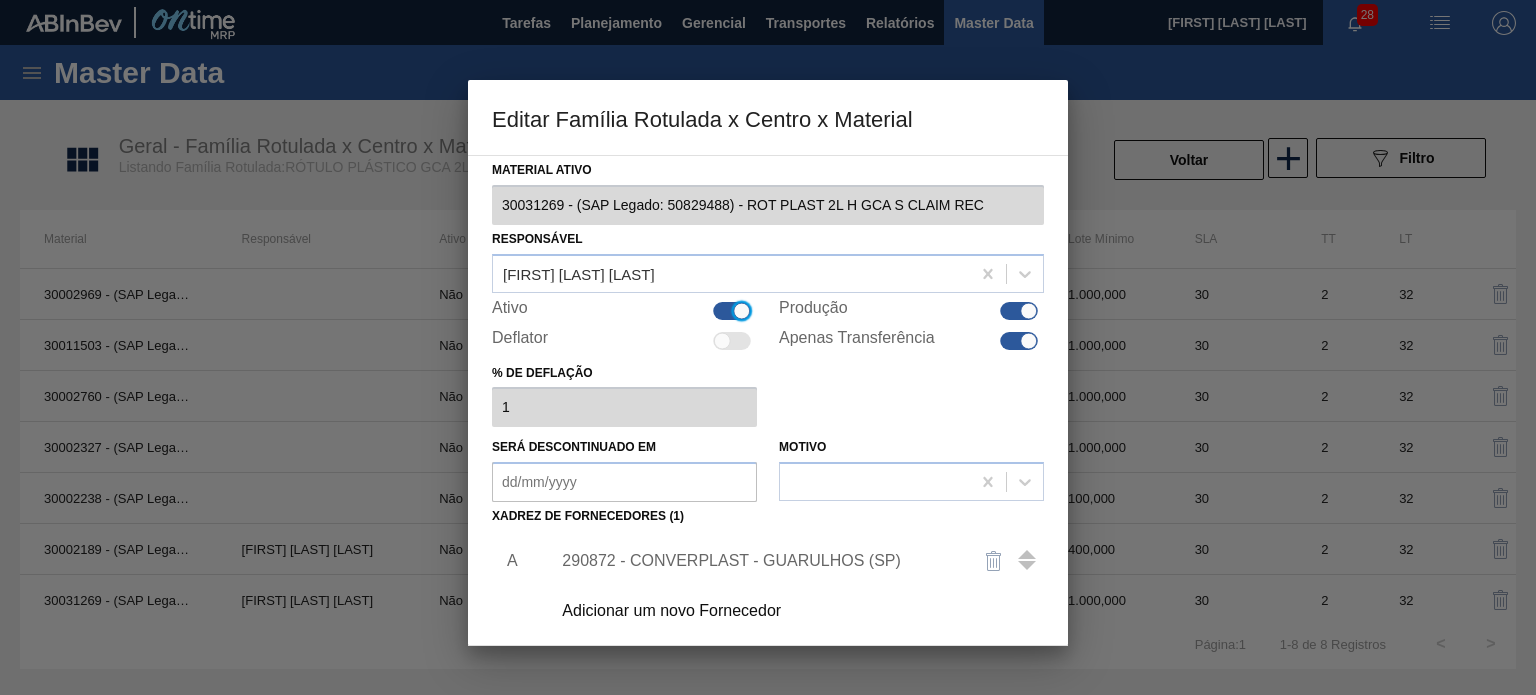 checkbox on "true" 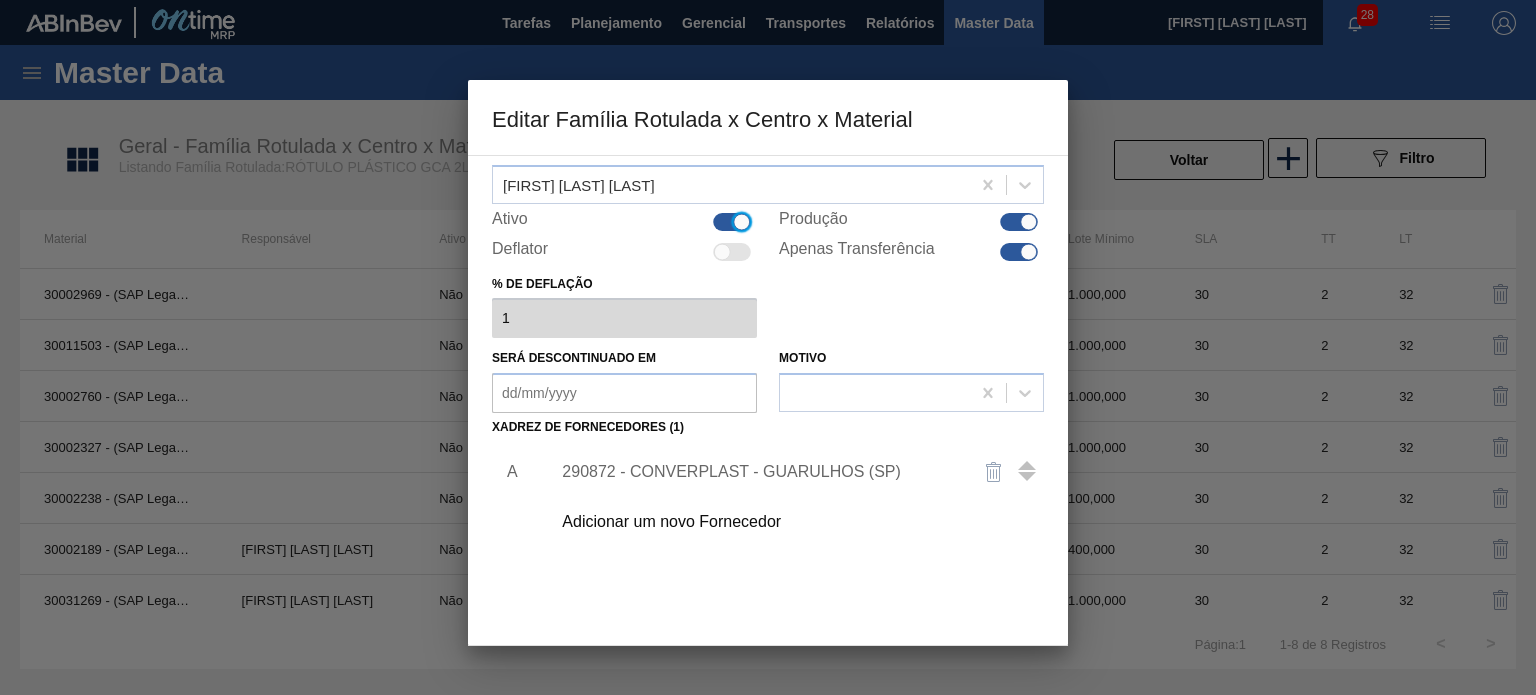 scroll, scrollTop: 204, scrollLeft: 0, axis: vertical 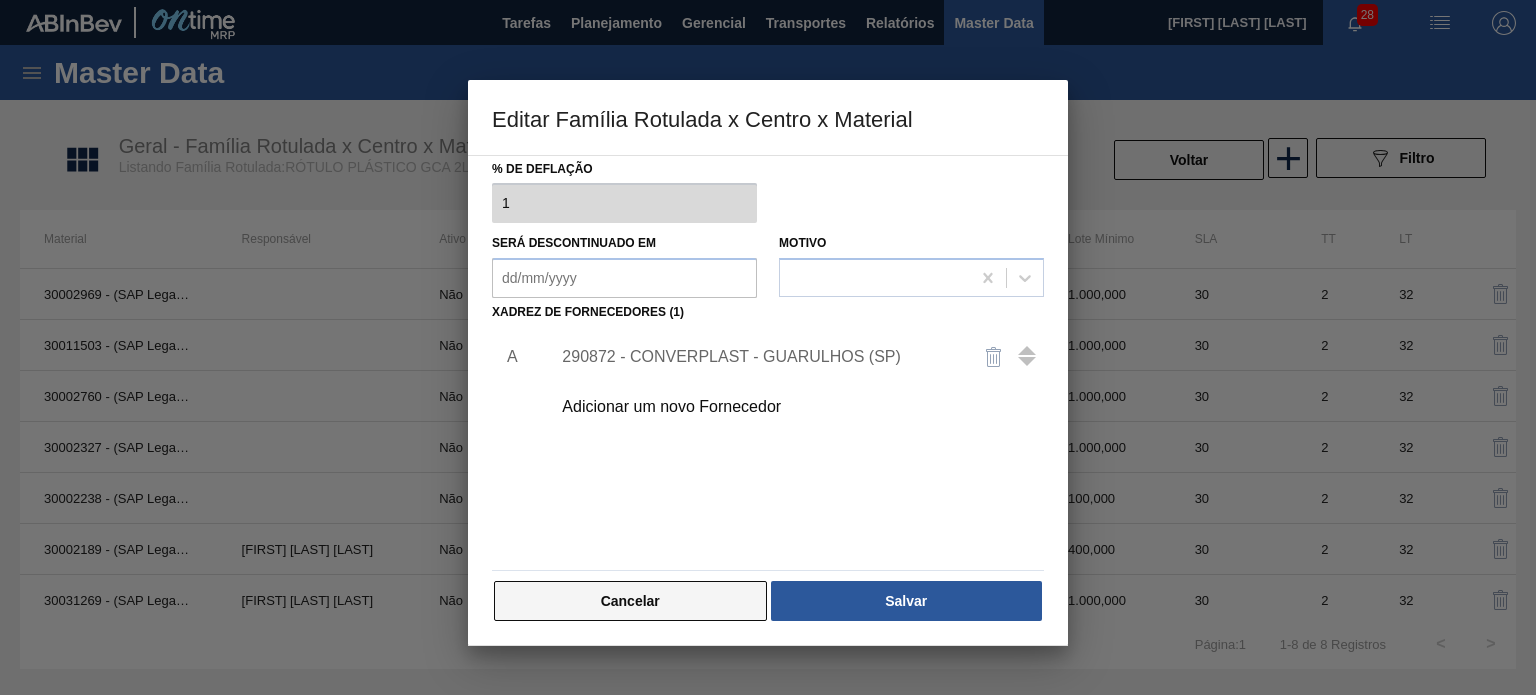 click on "Cancelar" at bounding box center [630, 601] 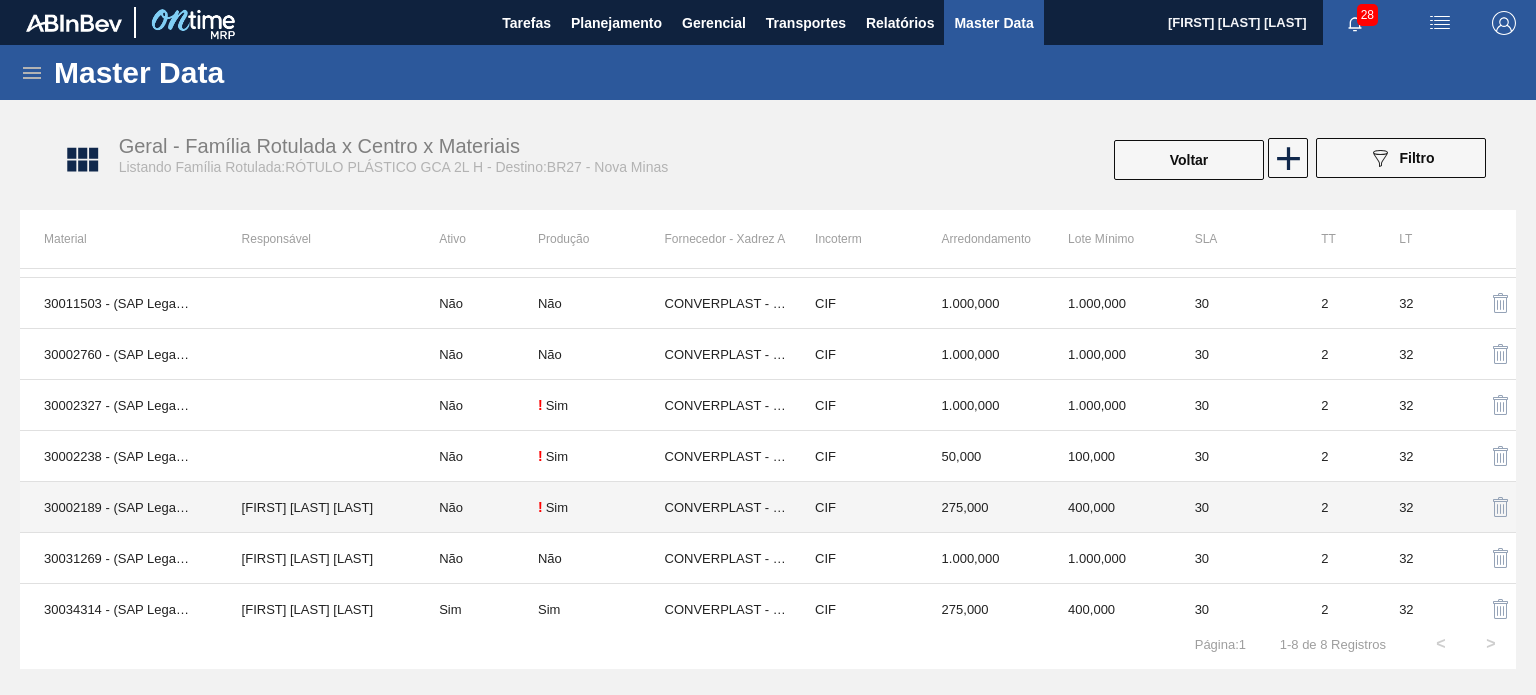scroll, scrollTop: 55, scrollLeft: 0, axis: vertical 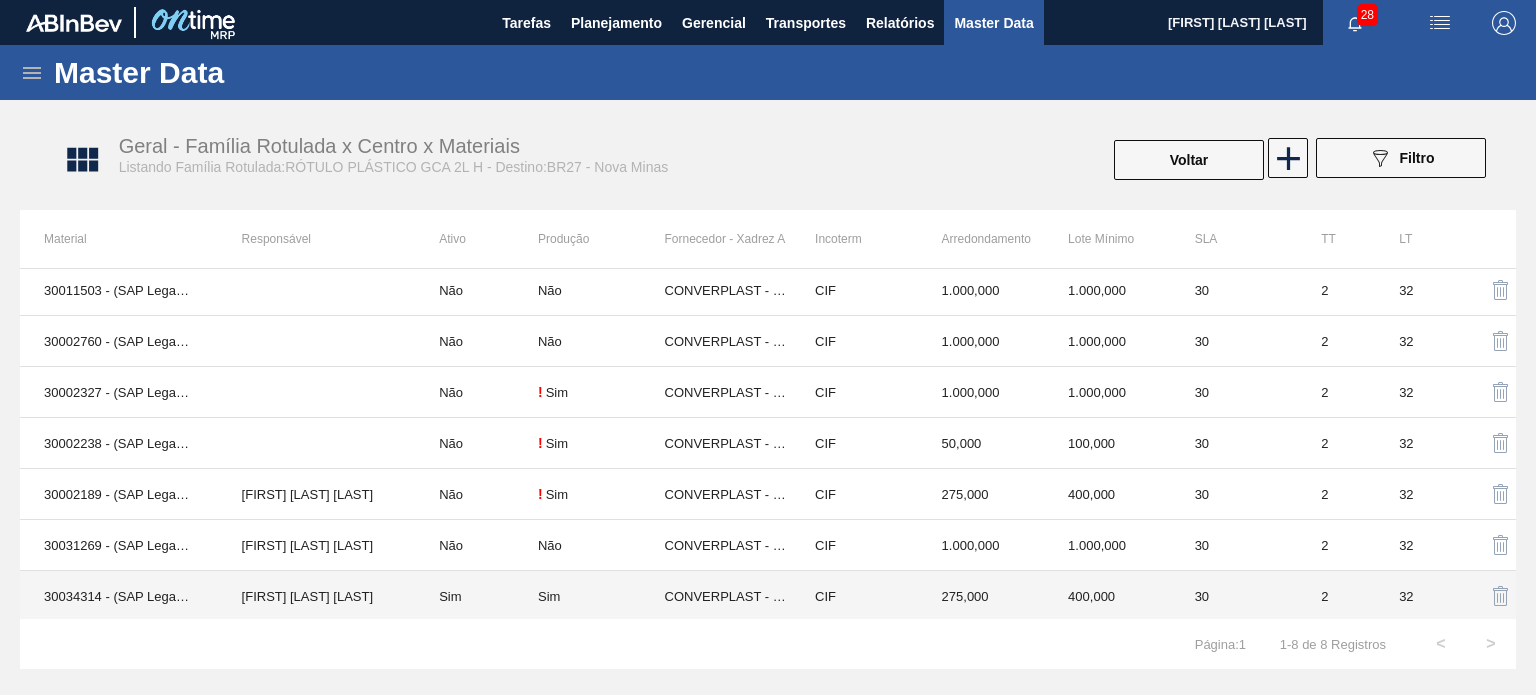 click on "CONVERPLAST - GUARULHOS (SP)" at bounding box center [728, 596] 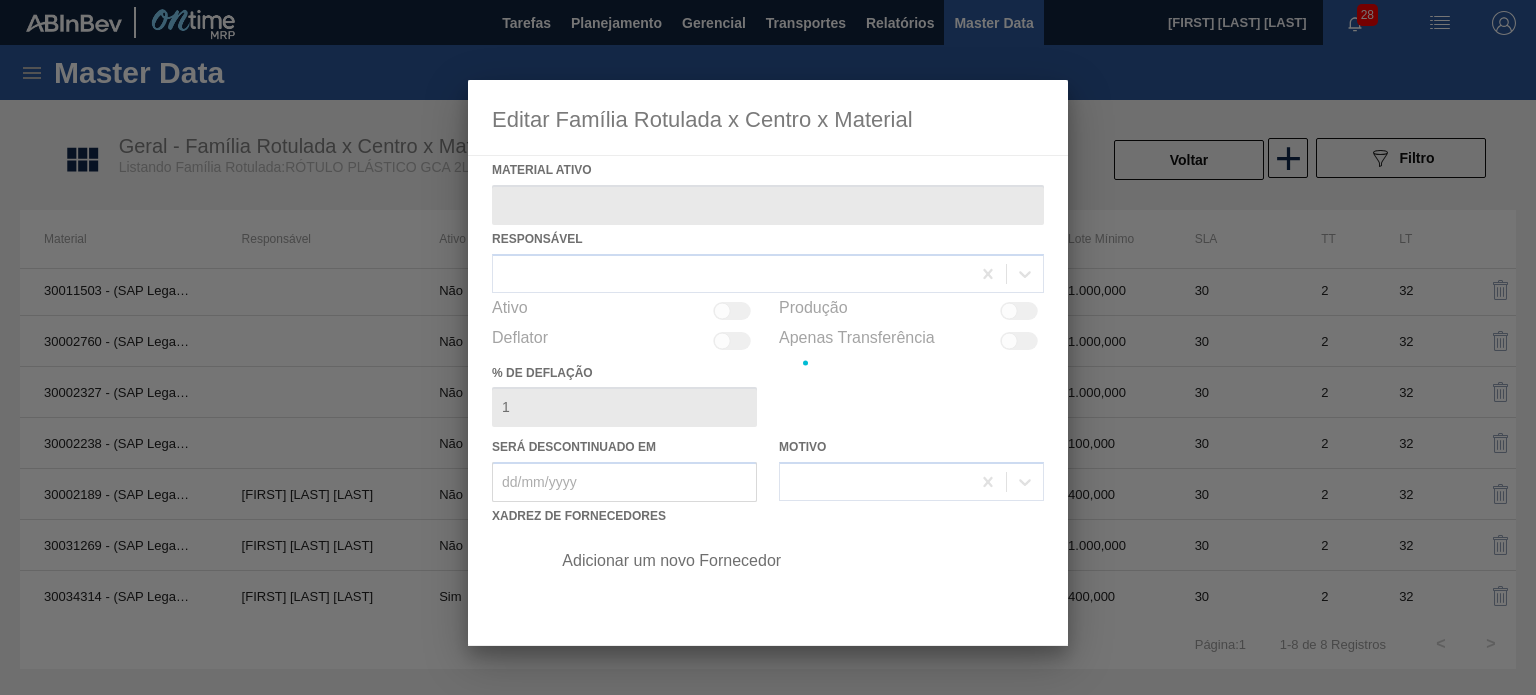 type on "30034314 - (SAP Legado: 50849279) - ROT PLAST 2L H GCA S CL NIV25" 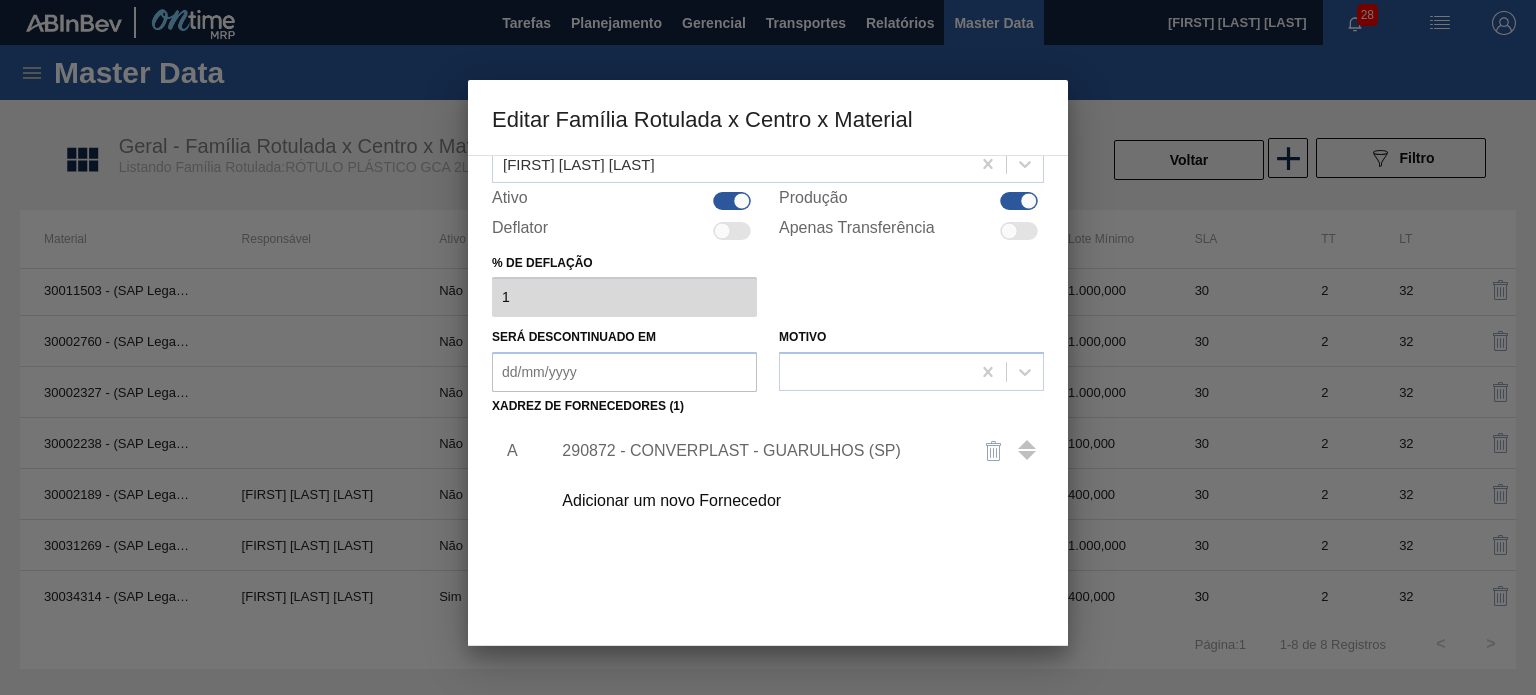 scroll, scrollTop: 204, scrollLeft: 0, axis: vertical 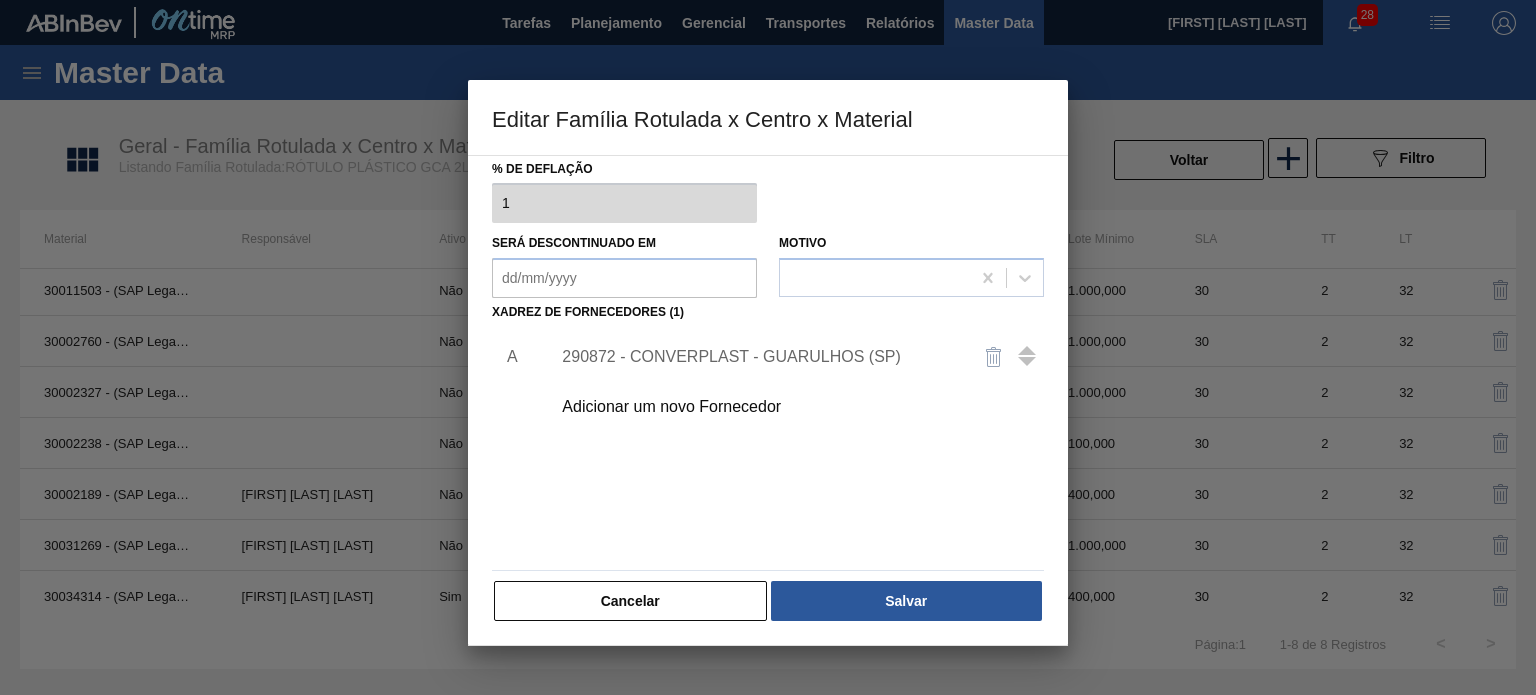 click on "290872 - CONVERPLAST - GUARULHOS (SP)" at bounding box center (758, 357) 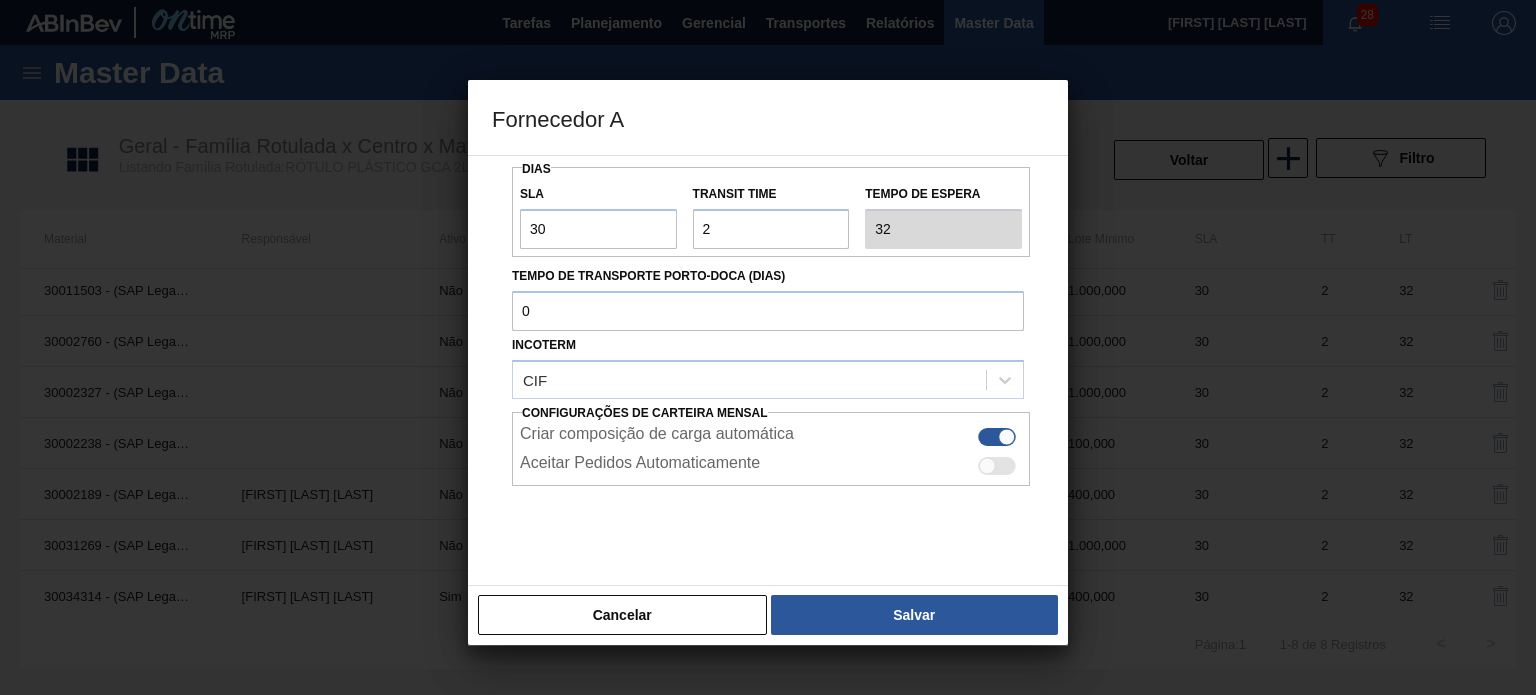 scroll, scrollTop: 255, scrollLeft: 0, axis: vertical 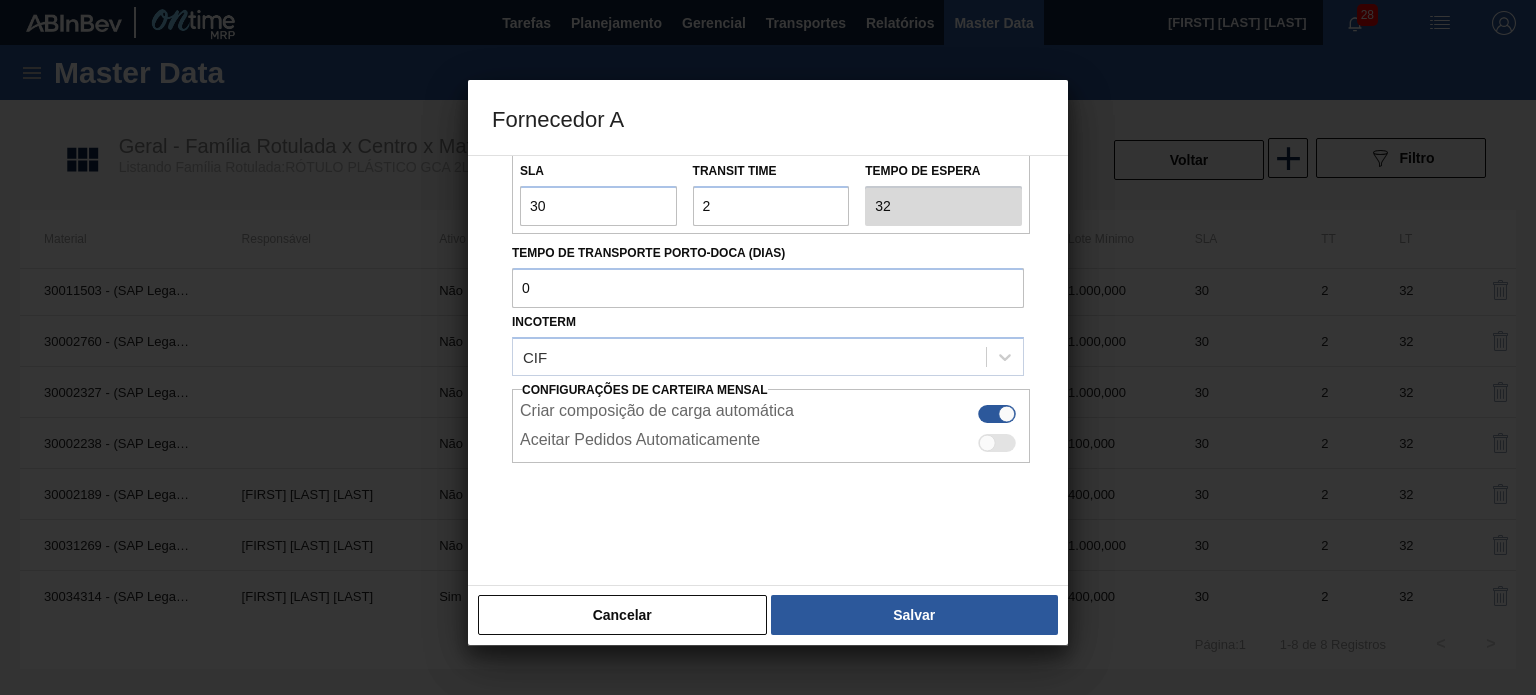 drag, startPoint x: 689, startPoint y: 614, endPoint x: 700, endPoint y: 611, distance: 11.401754 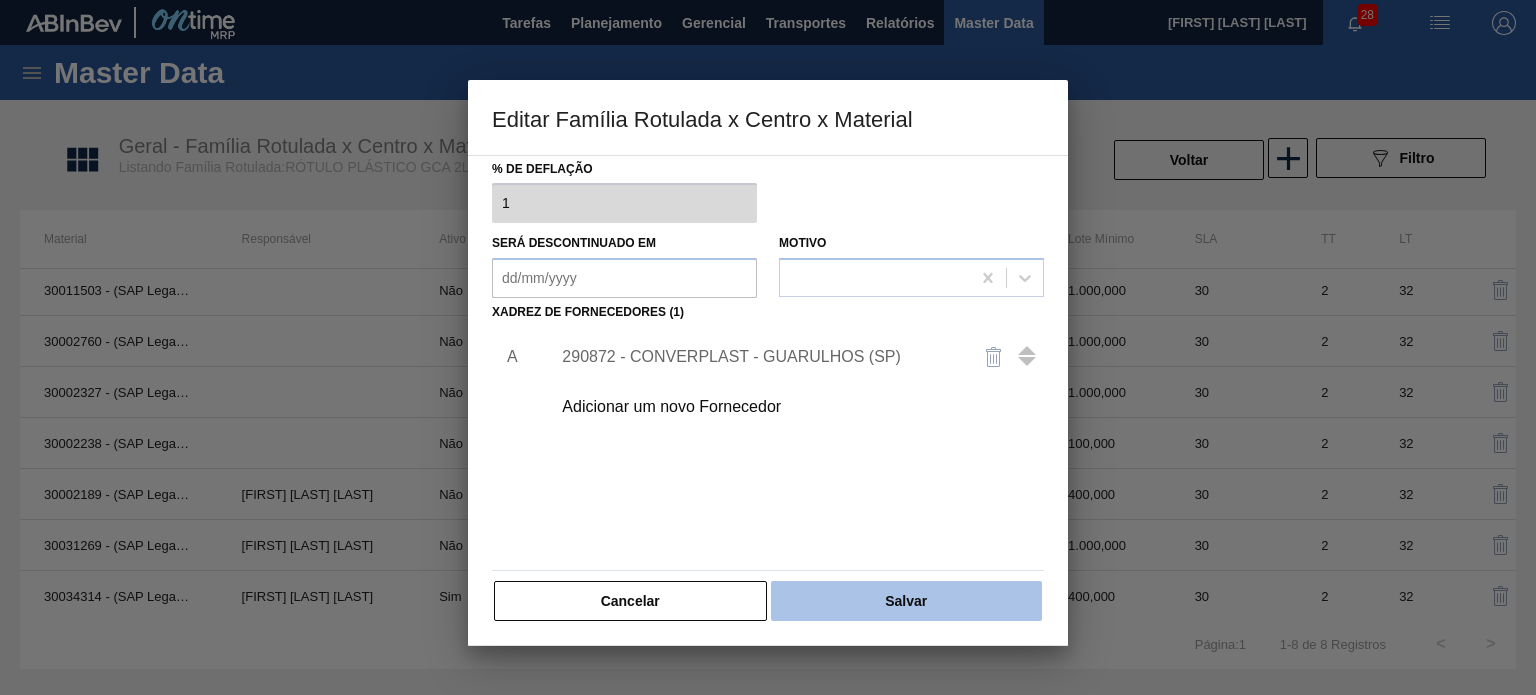 click on "Salvar" at bounding box center (906, 601) 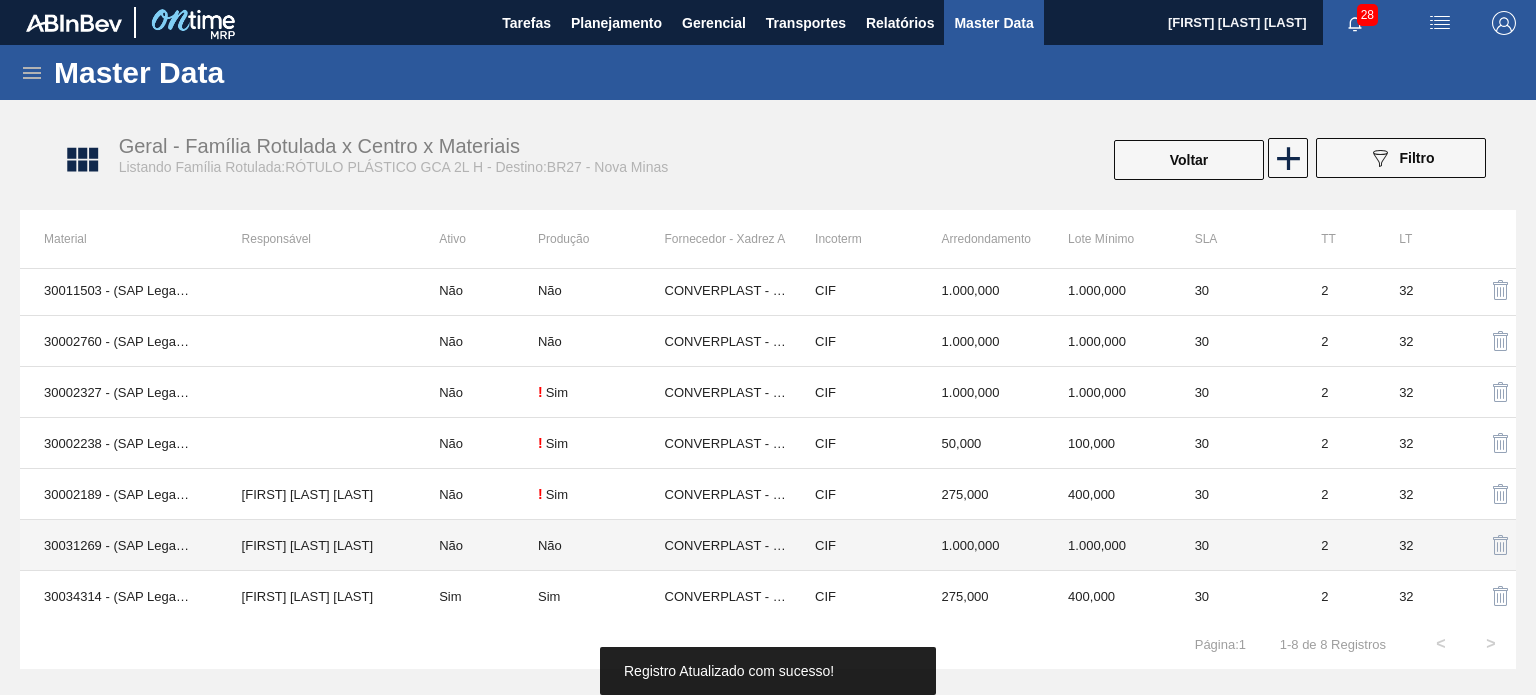 click on "CONVERPLAST - GUARULHOS (SP)" at bounding box center (728, 545) 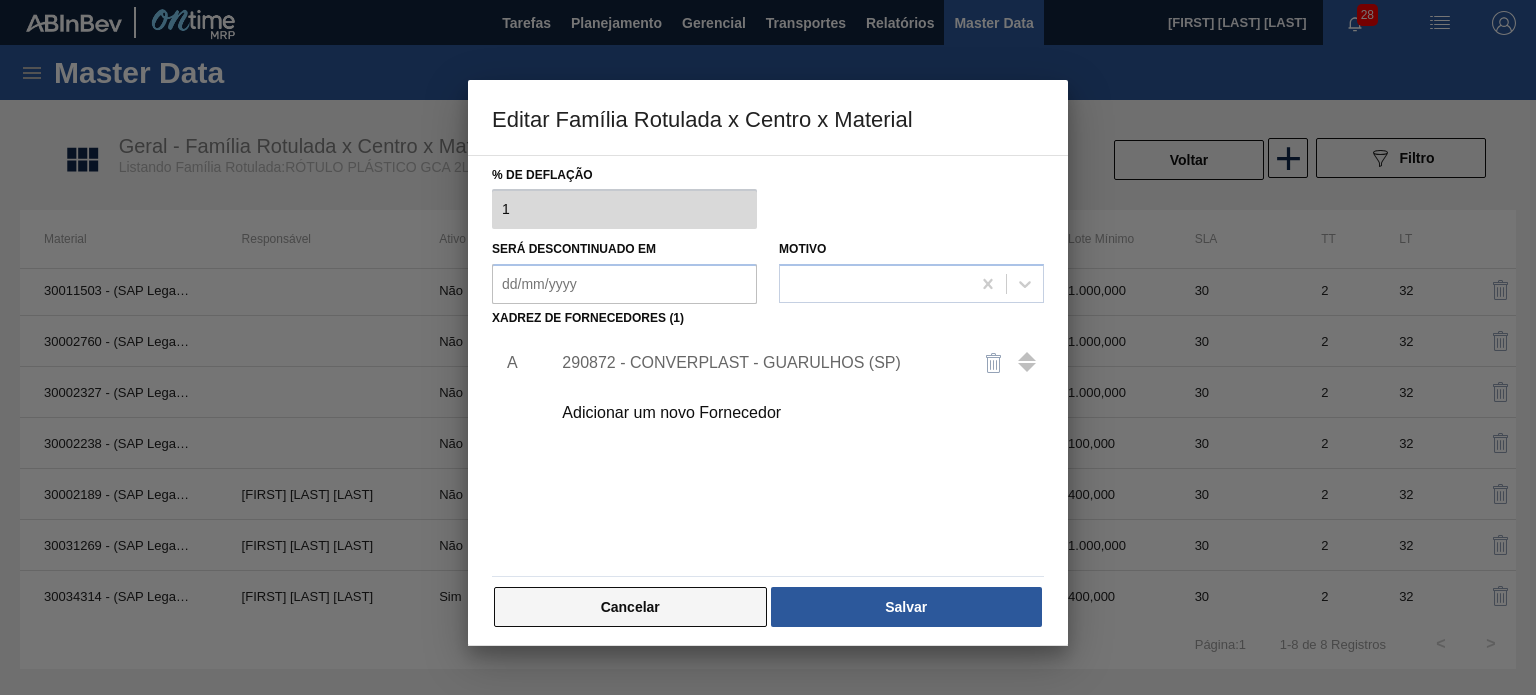 scroll, scrollTop: 204, scrollLeft: 0, axis: vertical 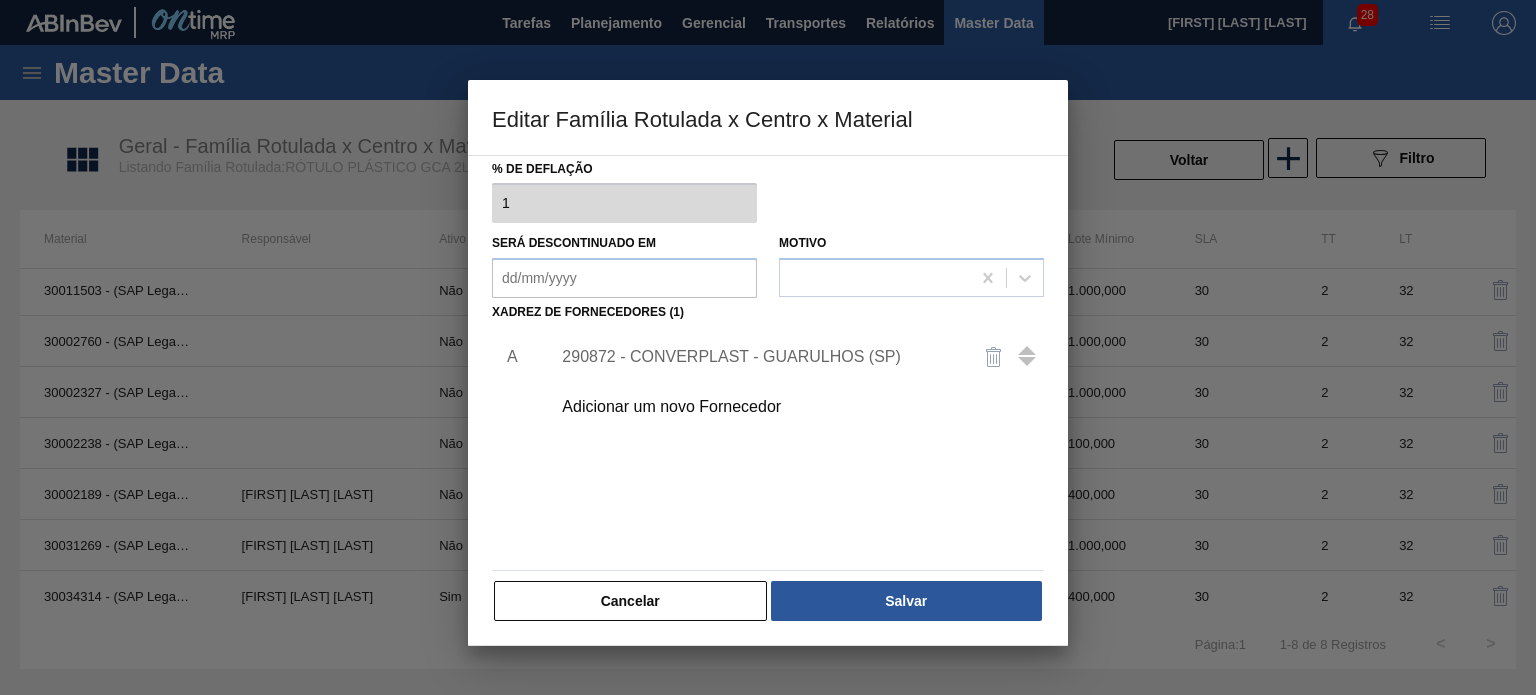 click on "Cancelar" at bounding box center (630, 601) 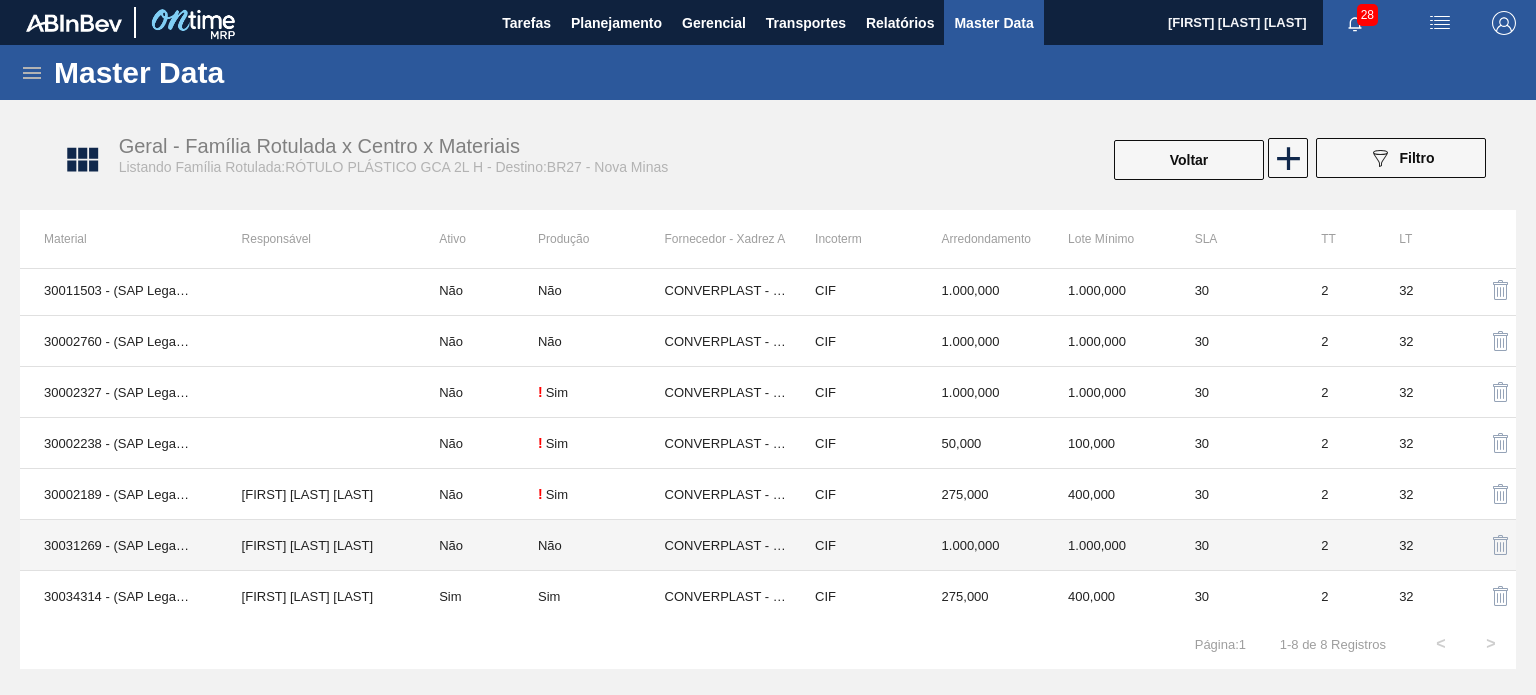 click on "CONVERPLAST - GUARULHOS (SP)" at bounding box center [728, 545] 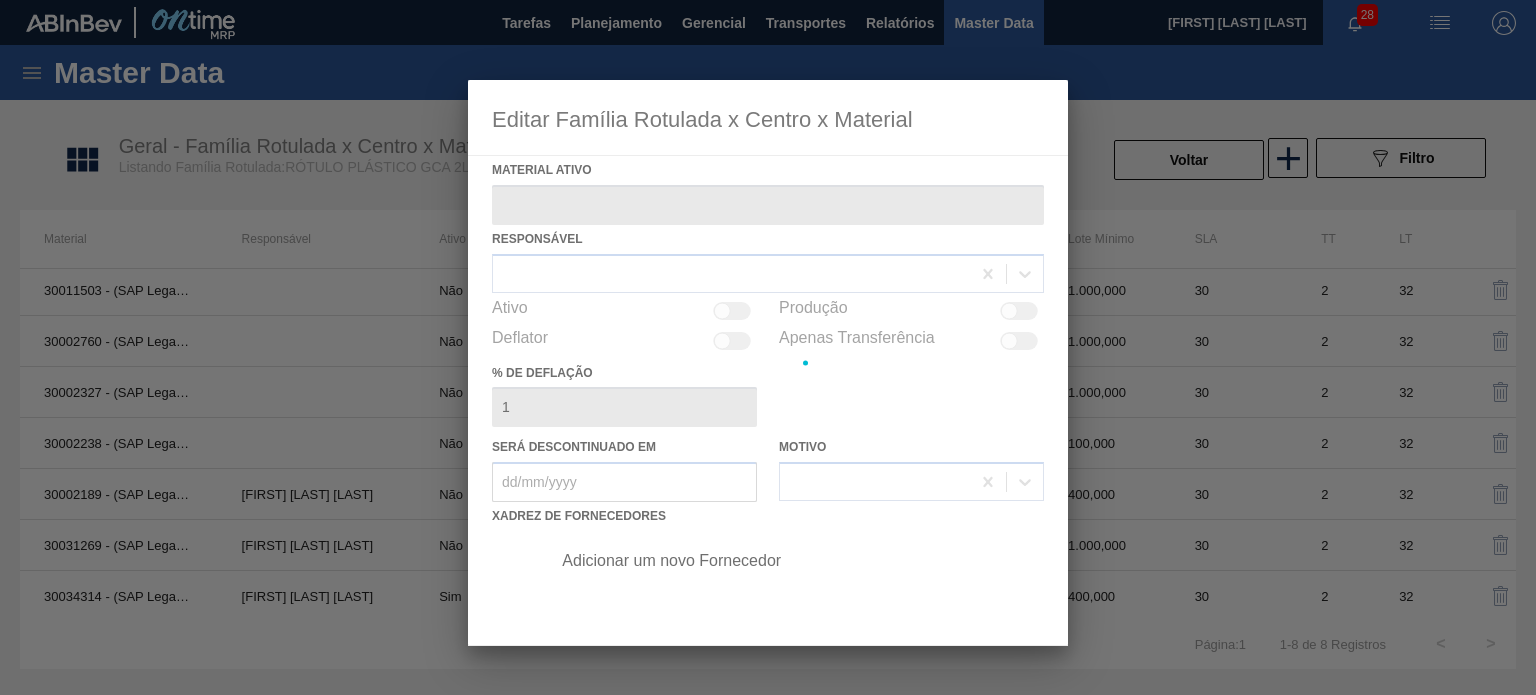 type on "30031269 - (SAP Legado: 50829488) - ROT PLAST 2L H GCA S CLAIM REC" 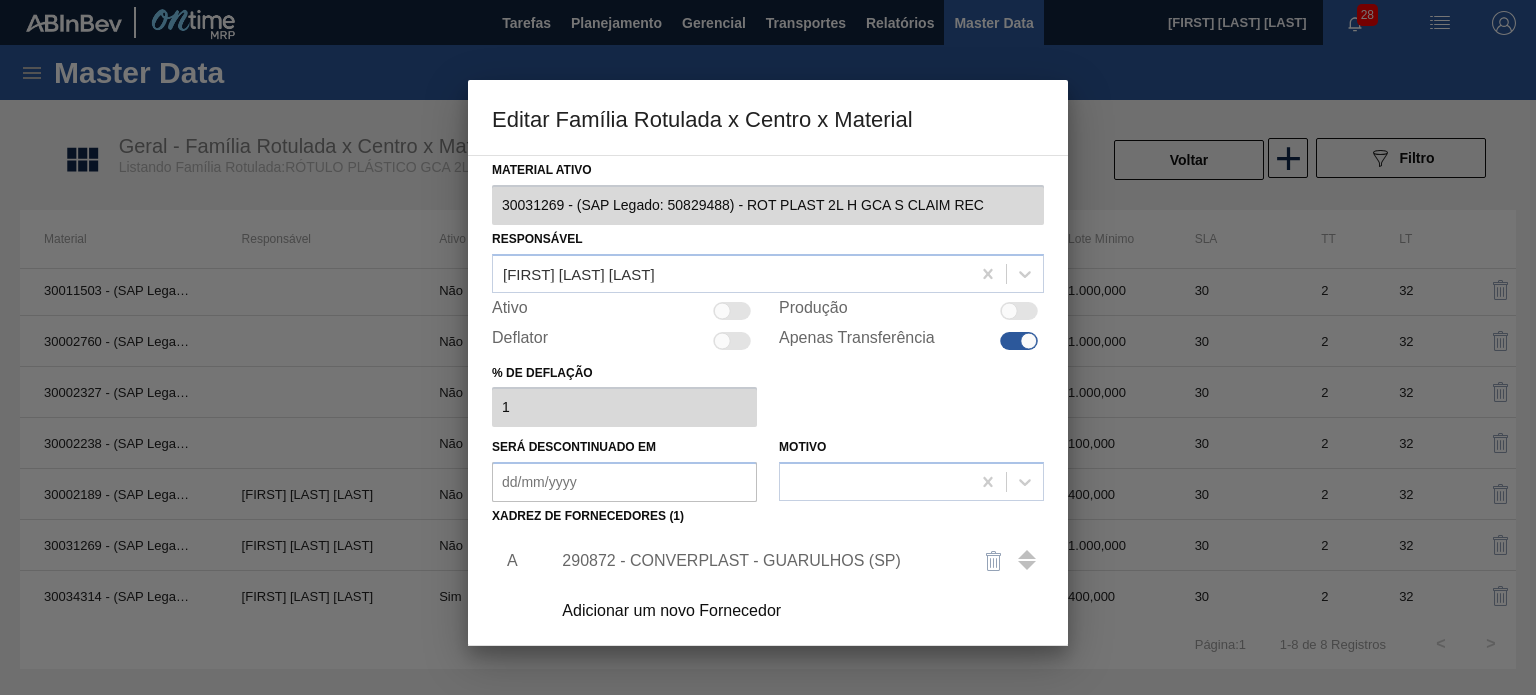 click at bounding box center [1019, 311] 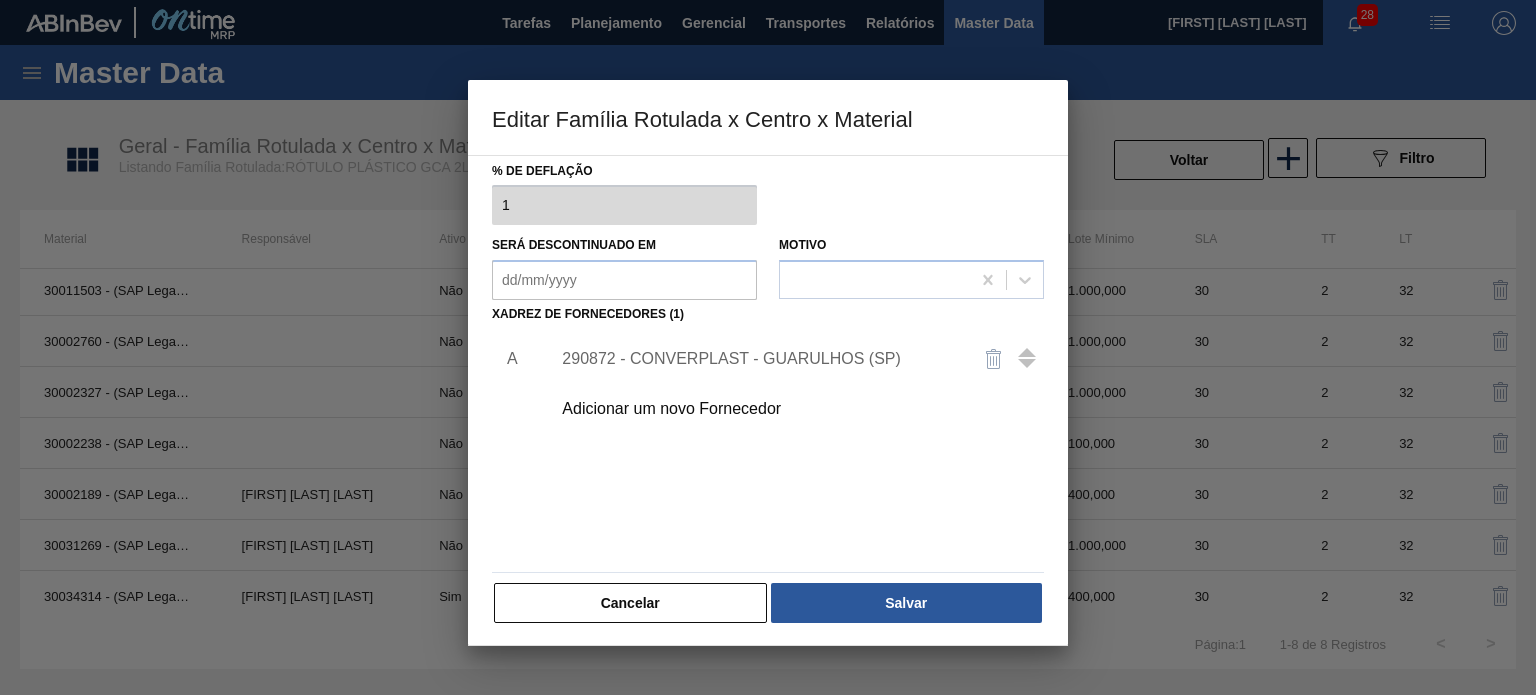 scroll, scrollTop: 204, scrollLeft: 0, axis: vertical 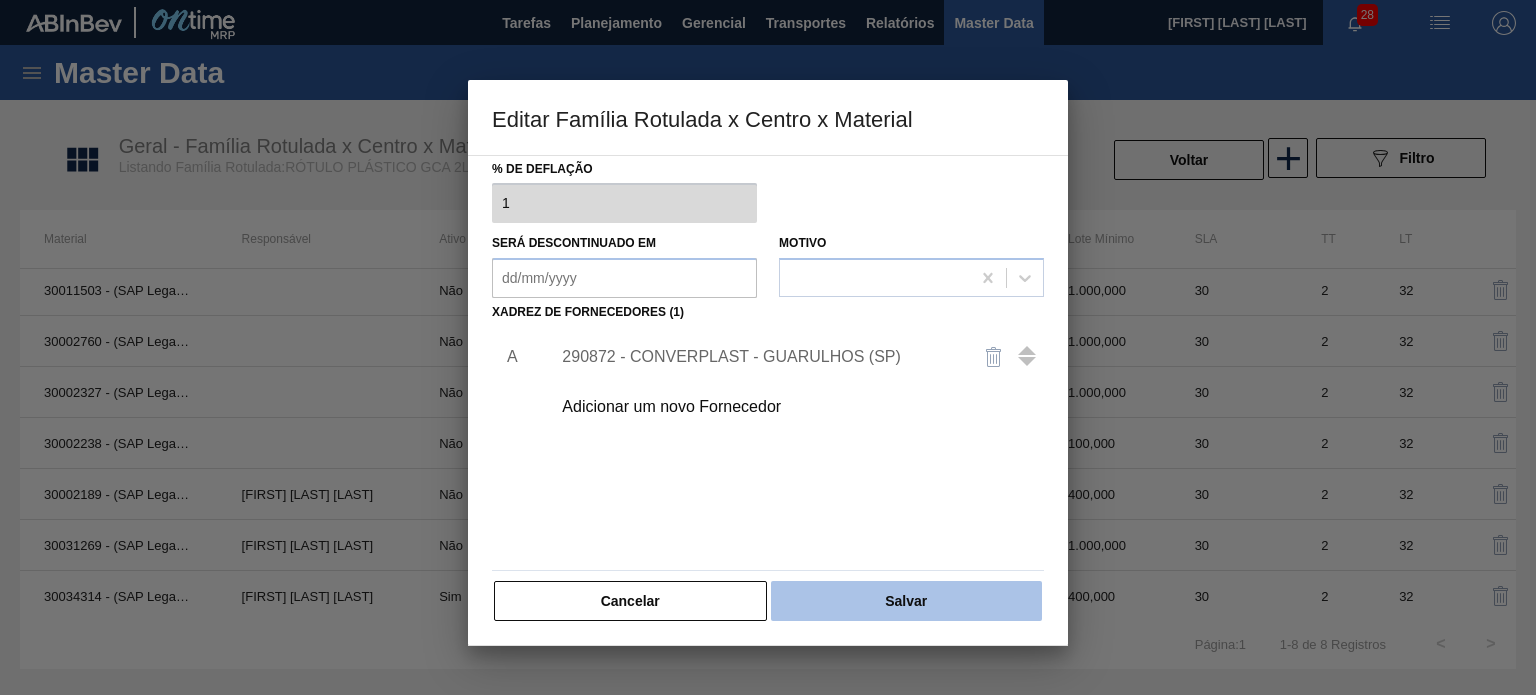 drag, startPoint x: 906, startPoint y: 578, endPoint x: 902, endPoint y: 593, distance: 15.524175 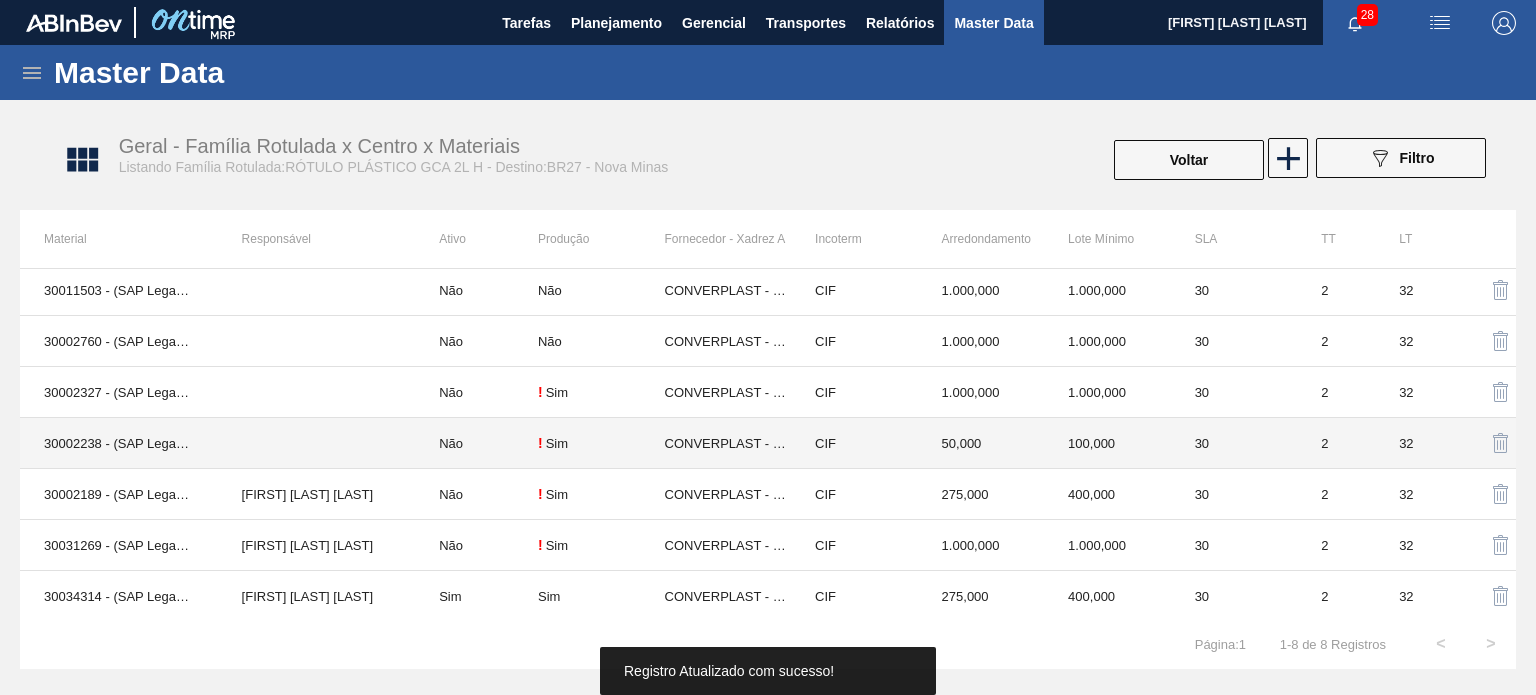 click on "! Sim" at bounding box center (601, 443) 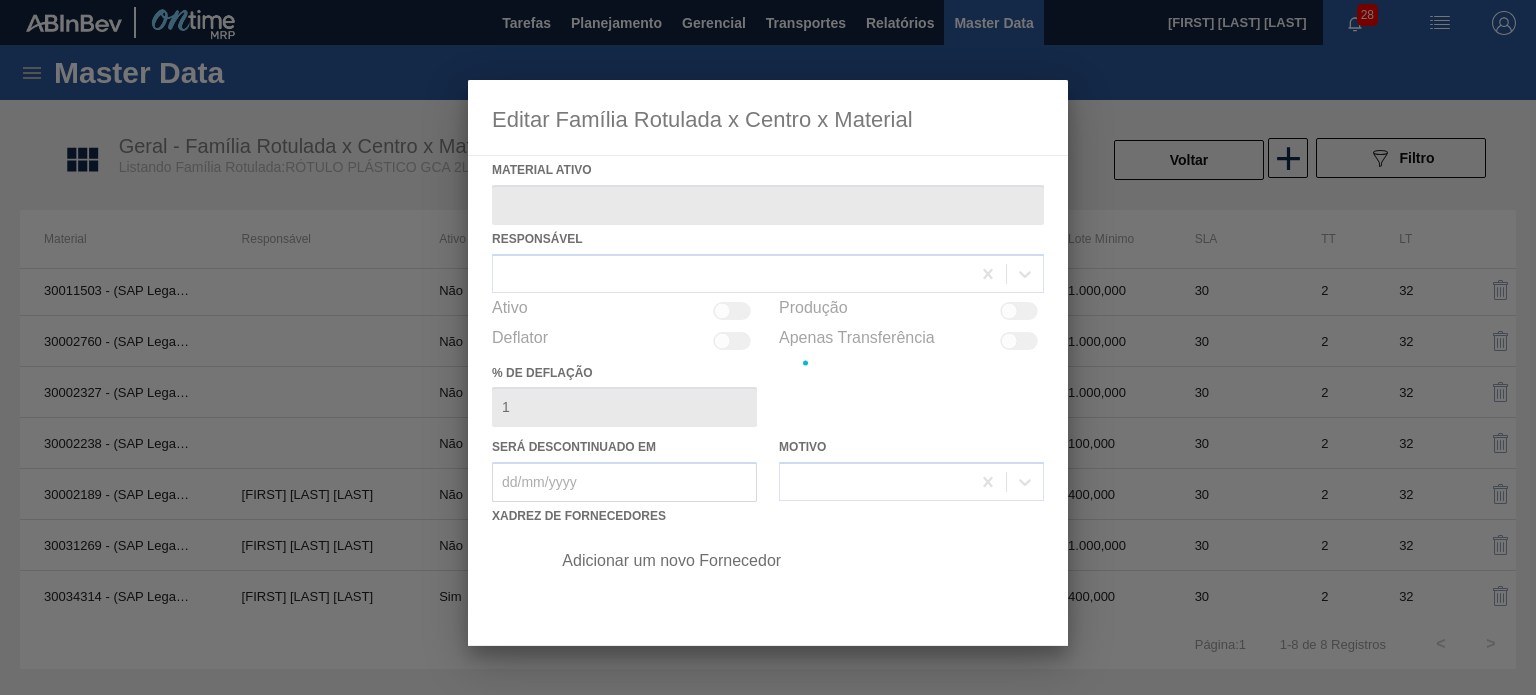 type on "30002238 - (SAP Legado: 50745382) - ROT PLAST 2L H GCA 100 ANOS" 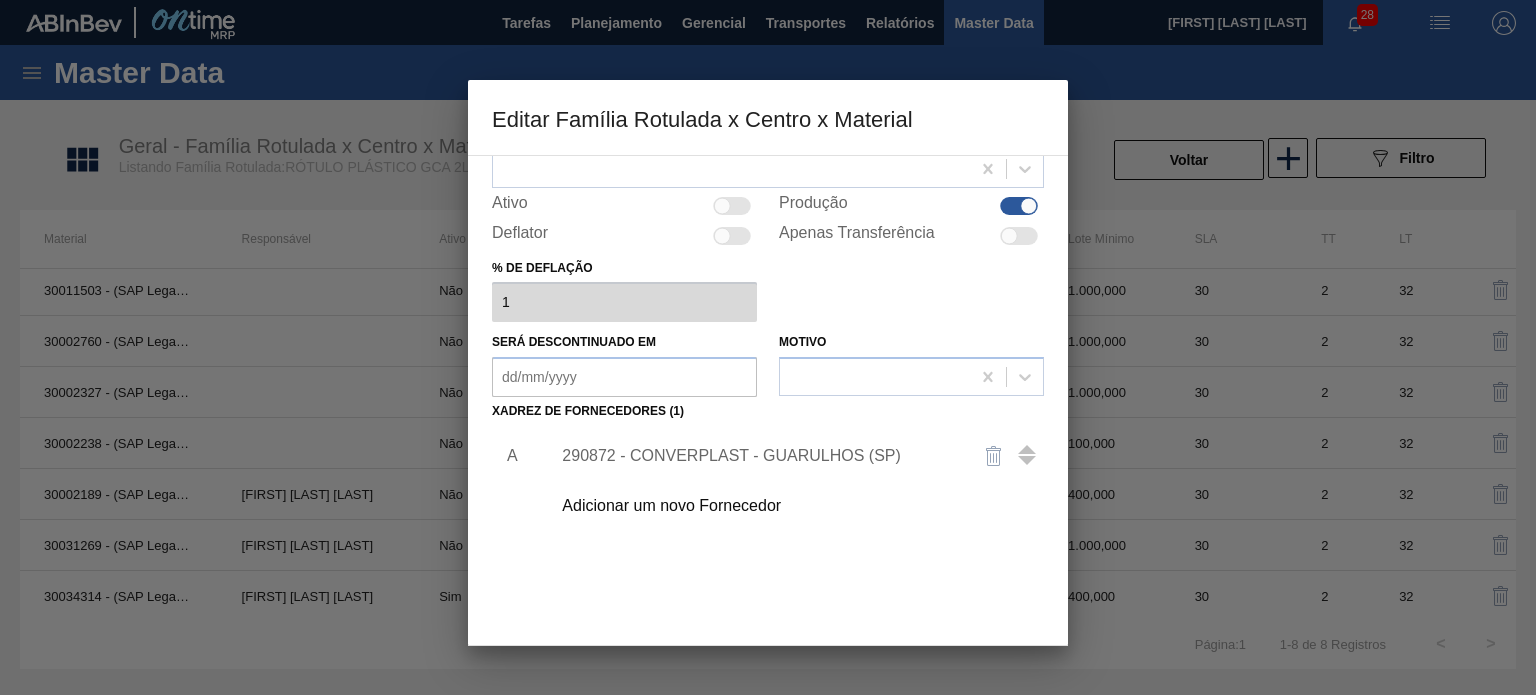 scroll, scrollTop: 204, scrollLeft: 0, axis: vertical 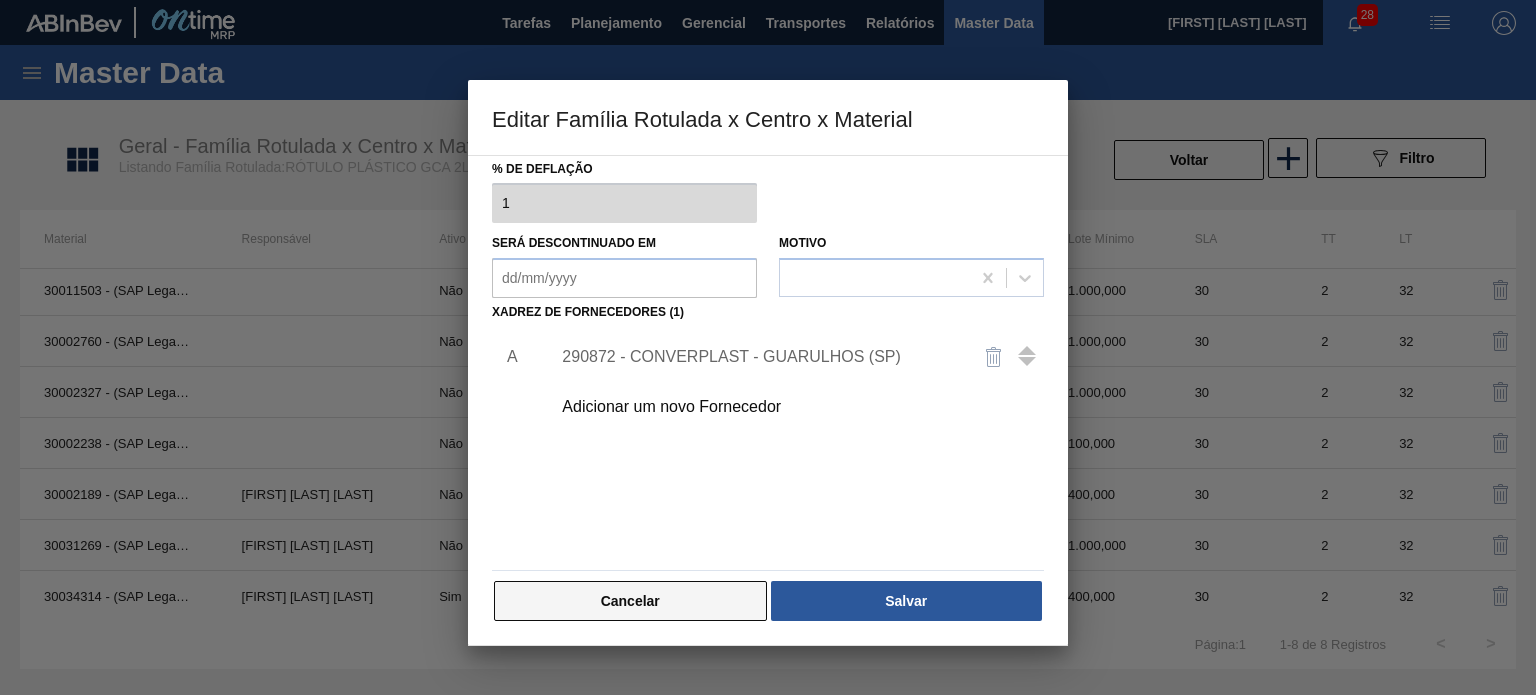 click on "Cancelar" at bounding box center (630, 601) 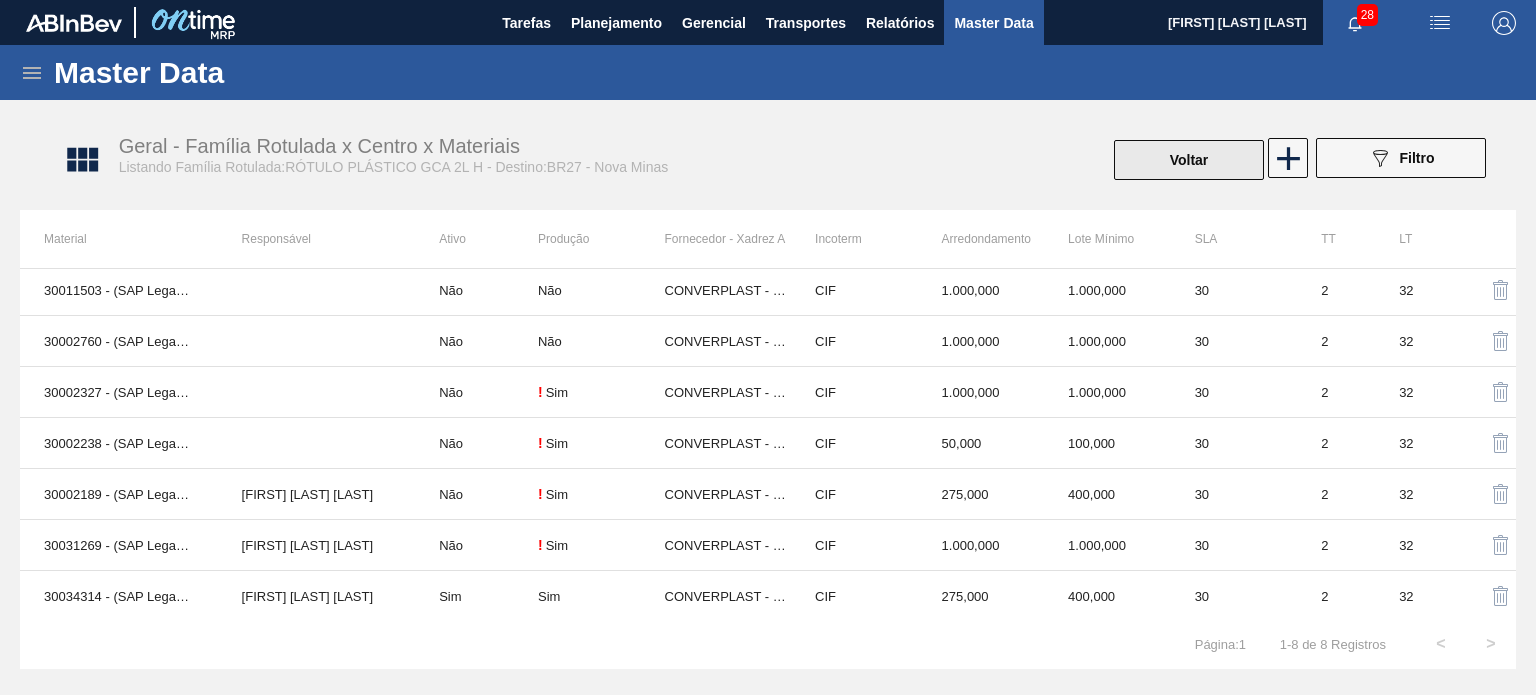 click on "Voltar" at bounding box center [1189, 160] 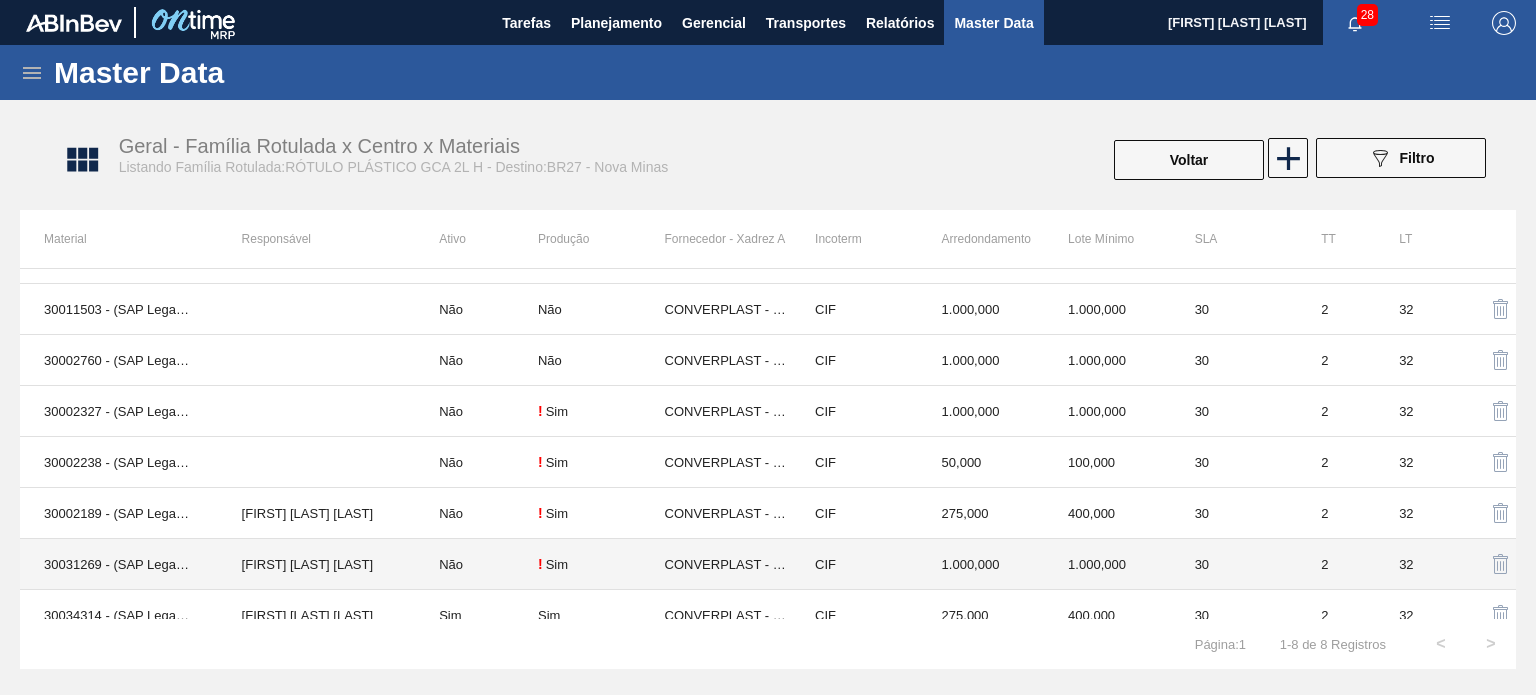 scroll, scrollTop: 55, scrollLeft: 0, axis: vertical 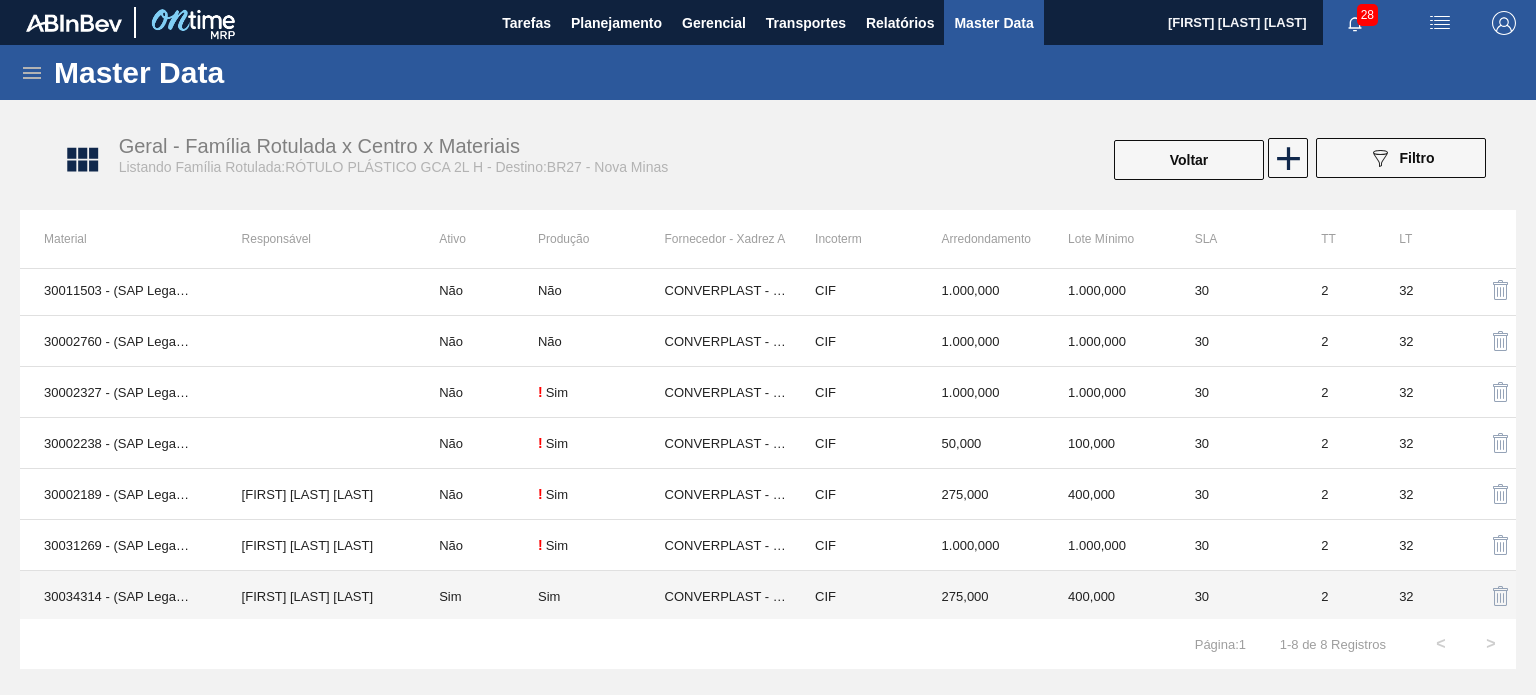 click on "CONVERPLAST - GUARULHOS (SP)" at bounding box center (728, 596) 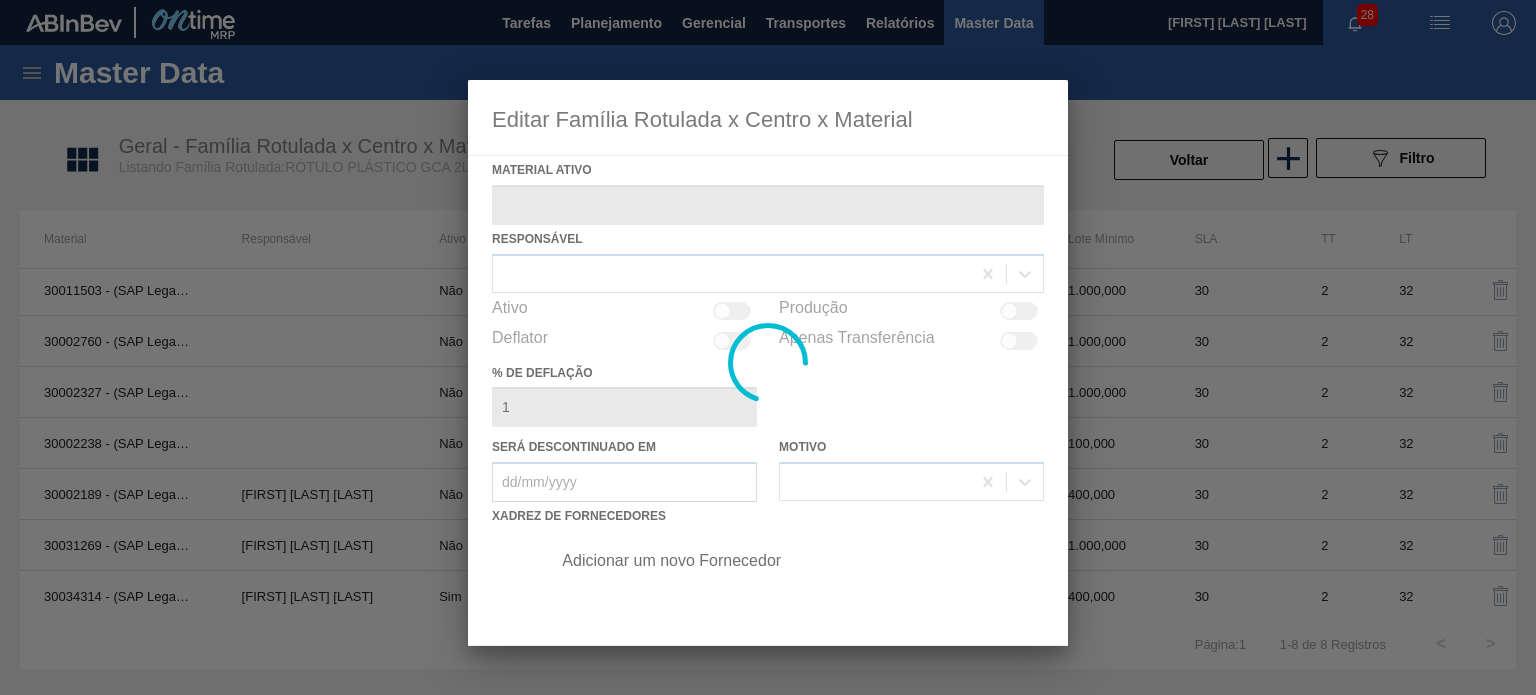type on "30034314 - (SAP Legado: 50849279) - ROT PLAST 2L H GCA S CL NIV25" 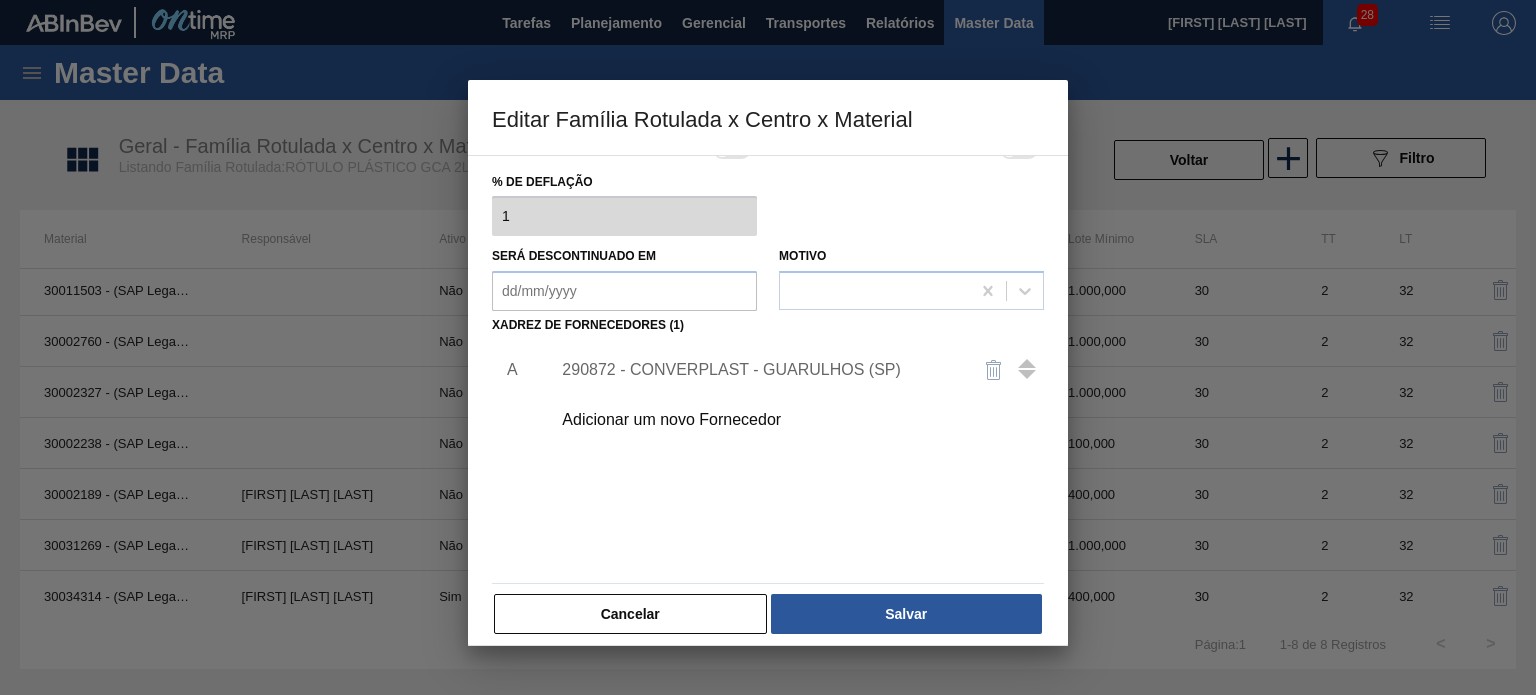 scroll, scrollTop: 204, scrollLeft: 0, axis: vertical 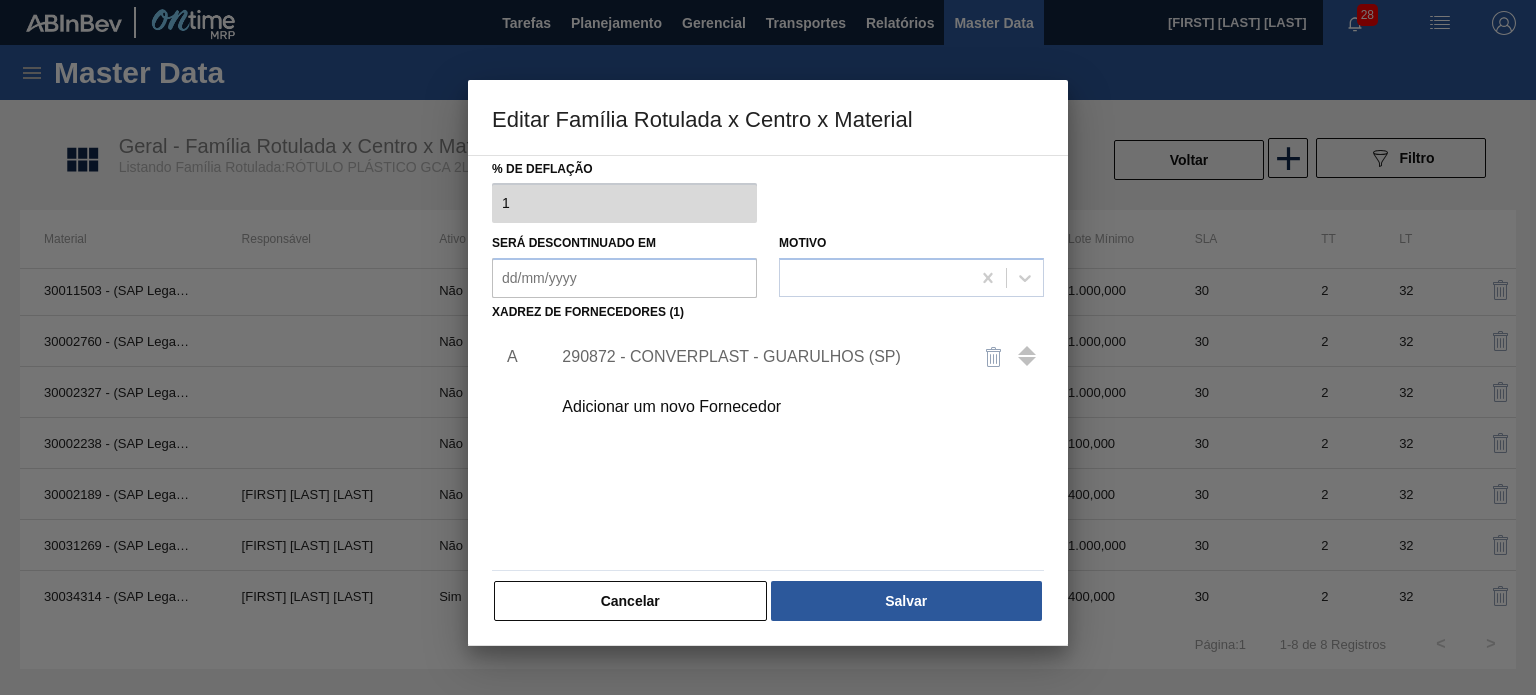 click on "Cancelar" at bounding box center (630, 601) 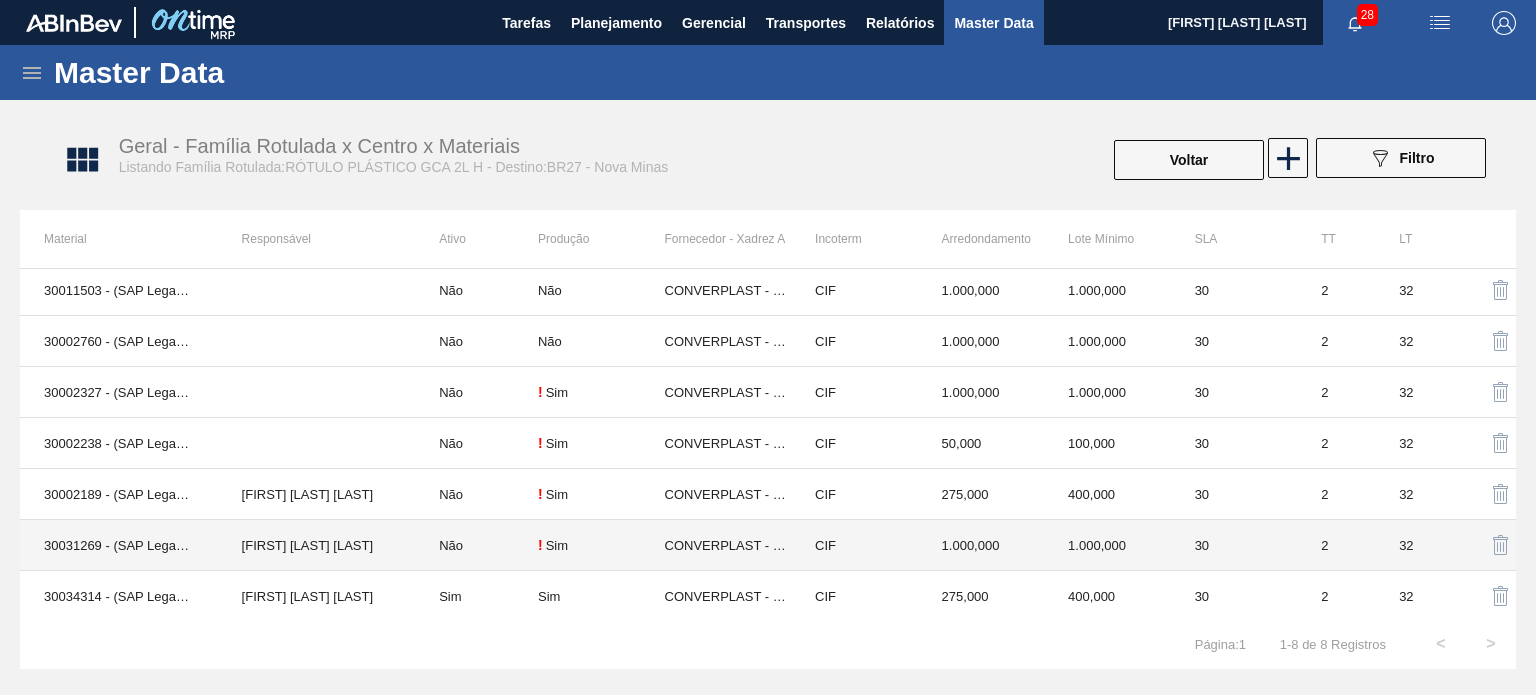 click on "! Sim" at bounding box center [601, 545] 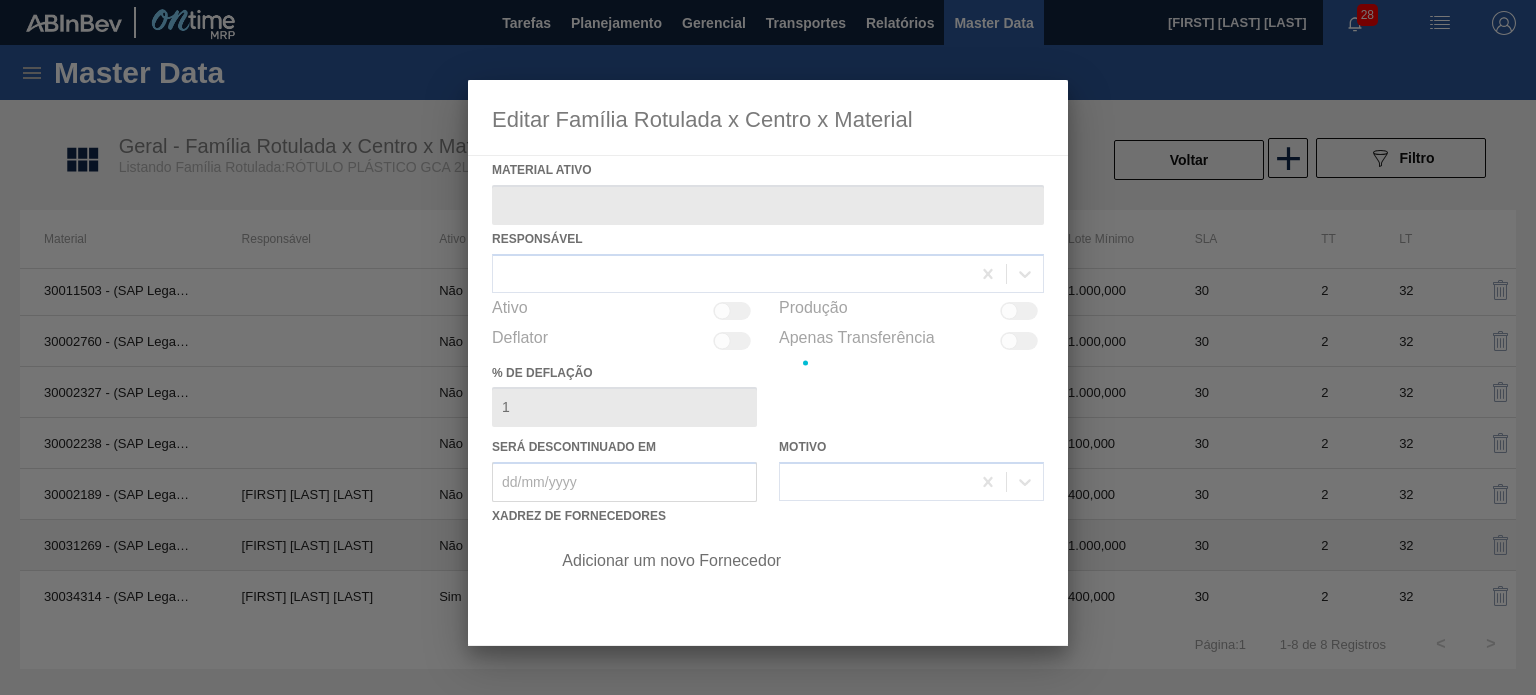 type on "30031269 - (SAP Legado: 50829488) - ROT PLAST 2L H GCA S CLAIM REC" 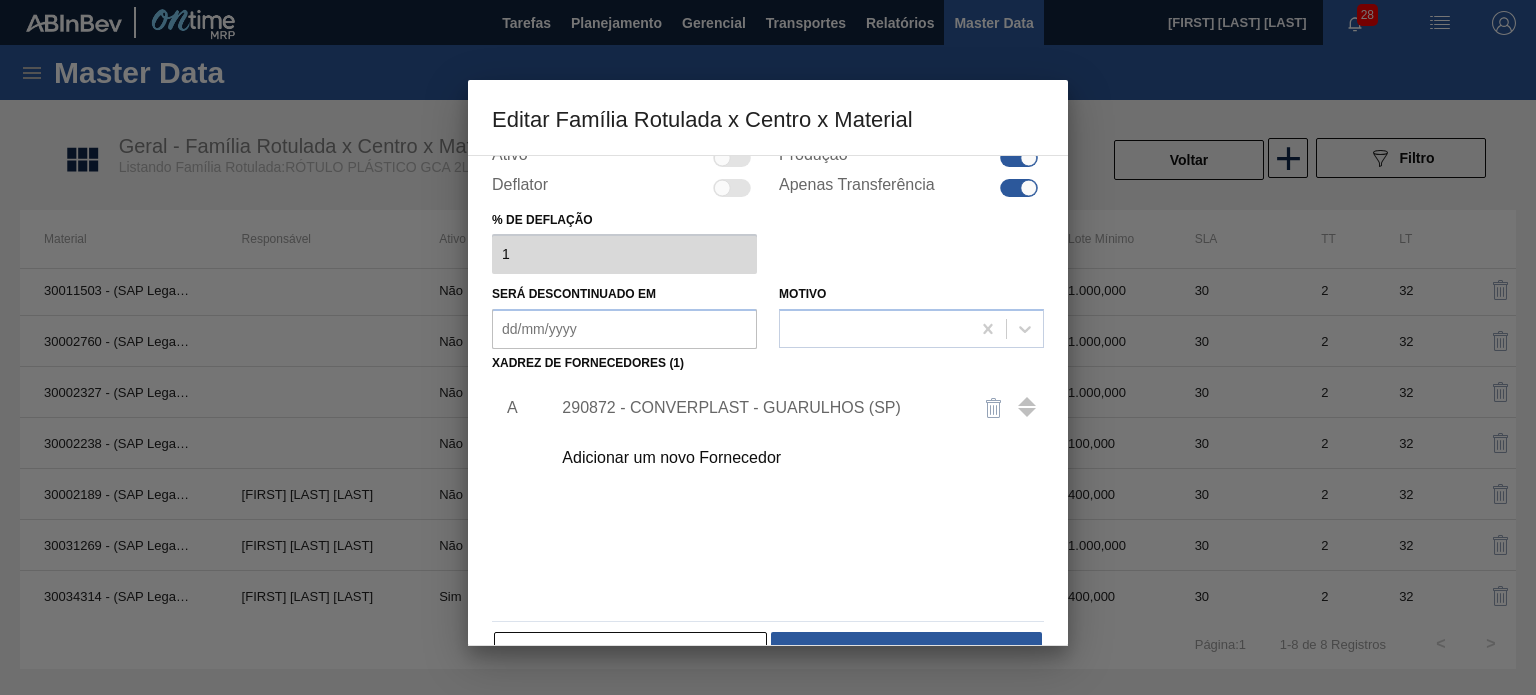 scroll, scrollTop: 204, scrollLeft: 0, axis: vertical 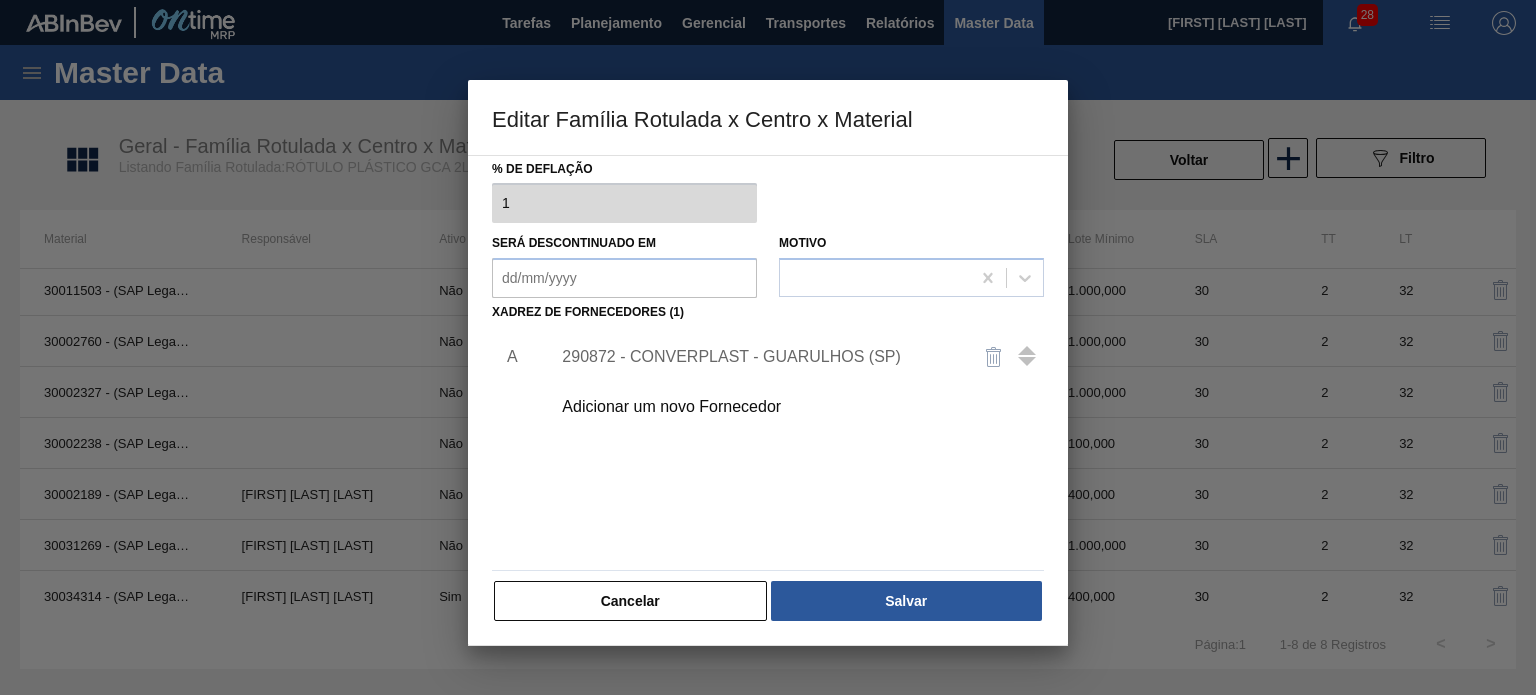 click on "Cancelar" at bounding box center (630, 601) 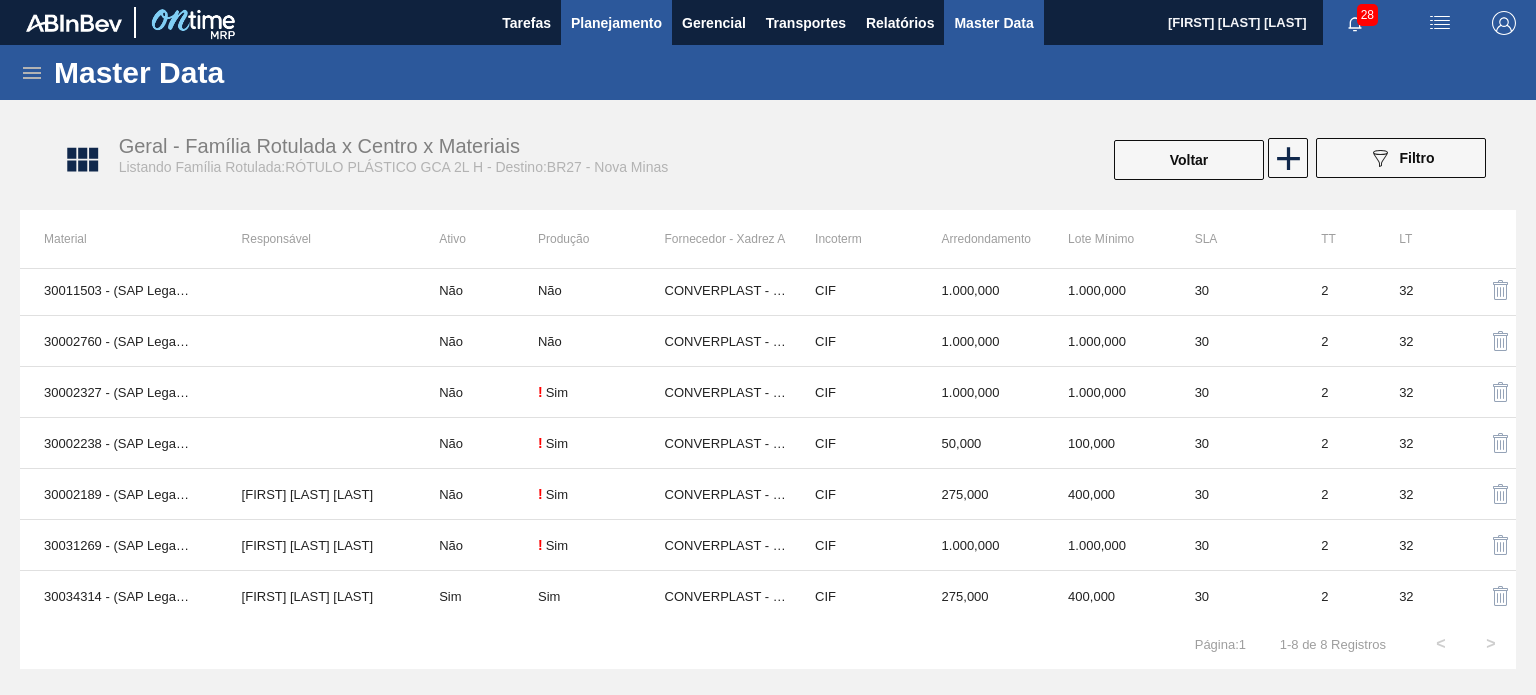 click on "Planejamento" at bounding box center [616, 23] 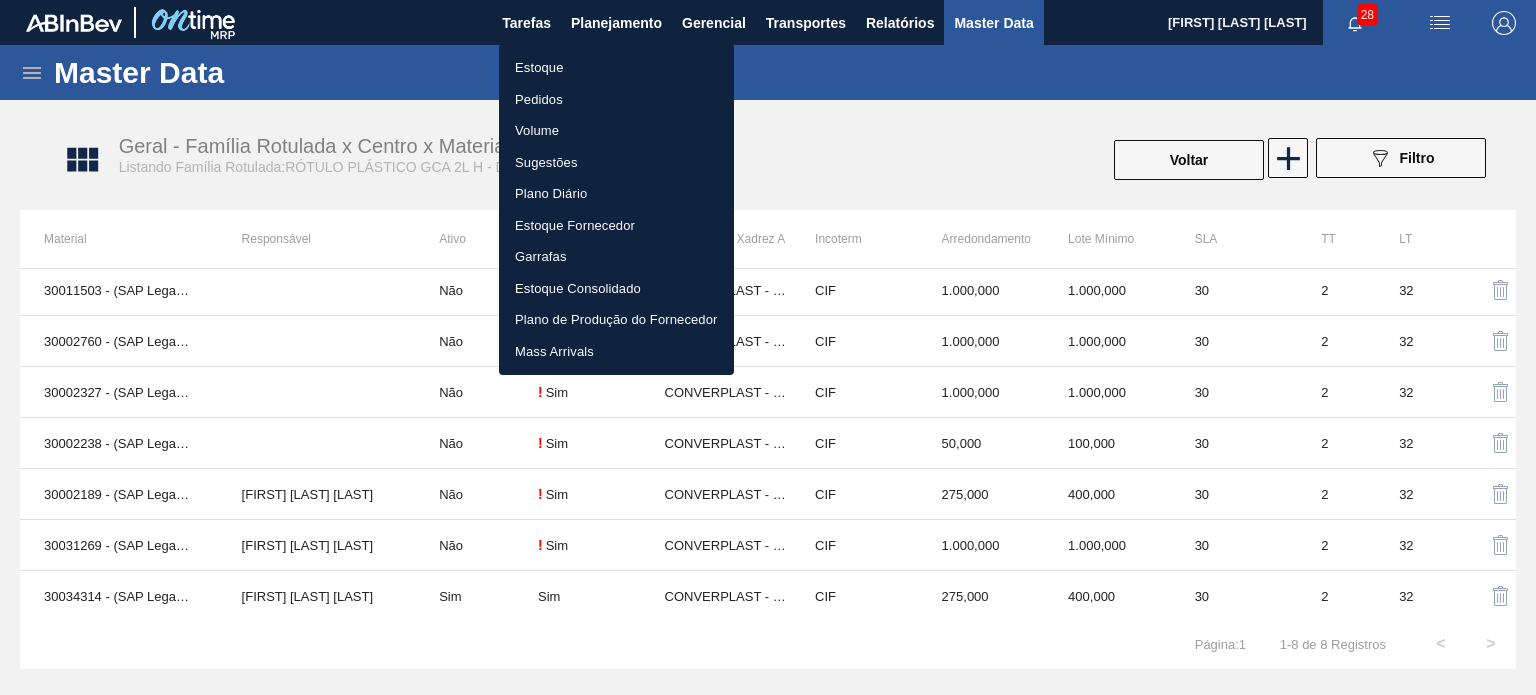 click on "Estoque" at bounding box center (616, 68) 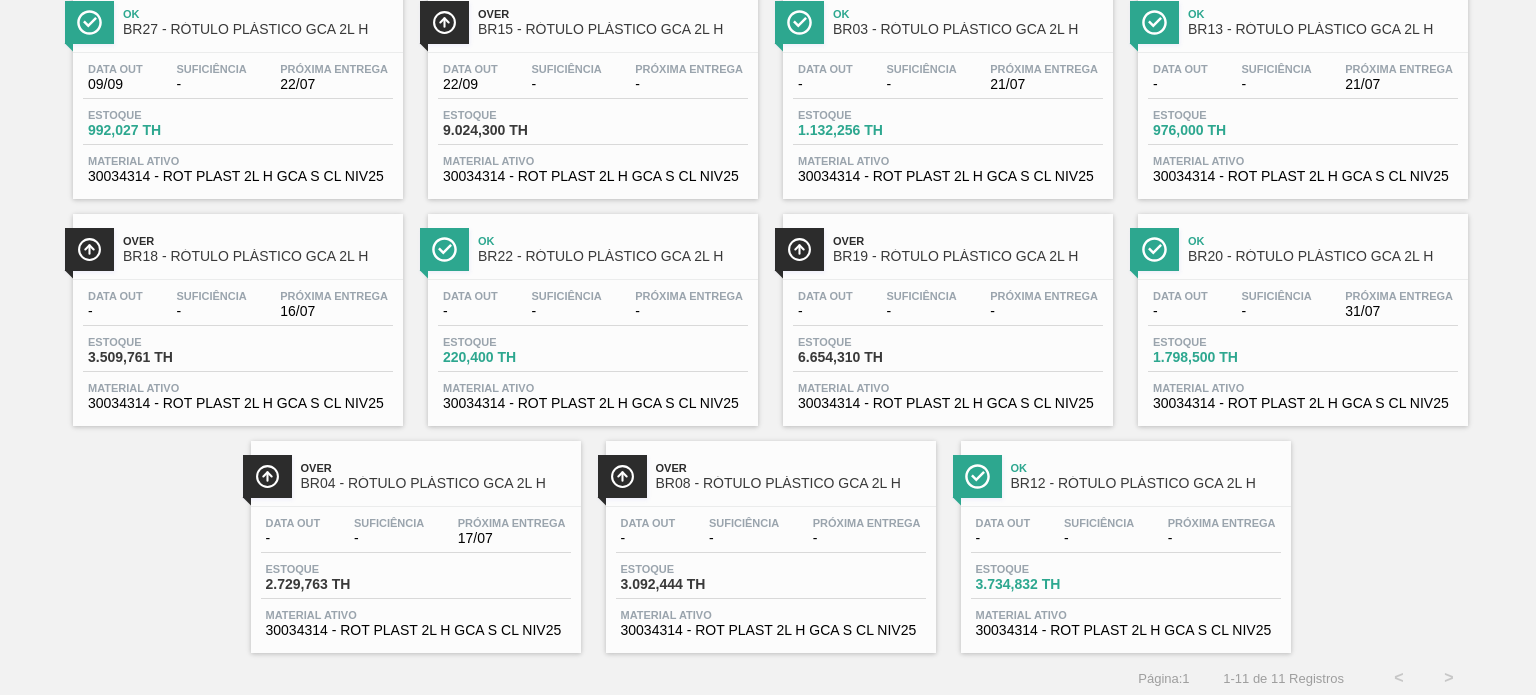 scroll, scrollTop: 181, scrollLeft: 0, axis: vertical 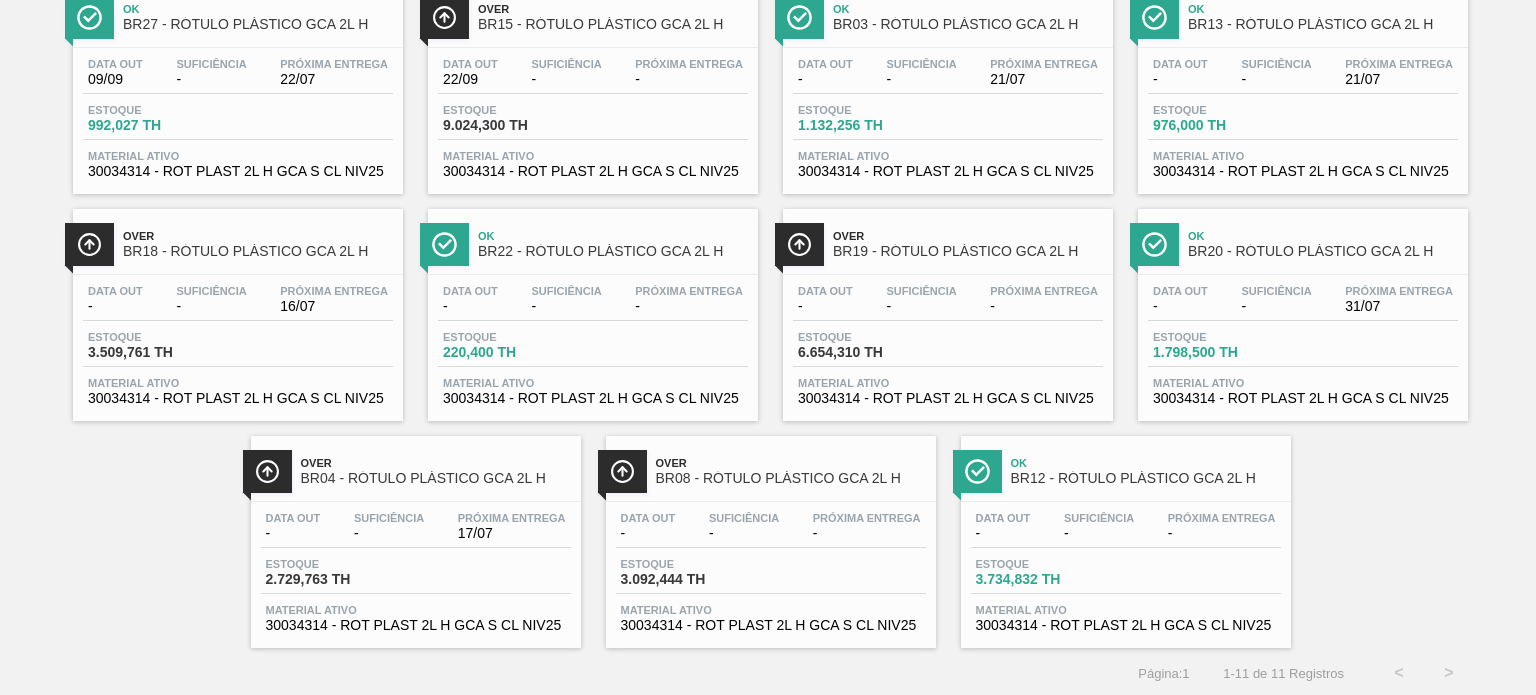 drag, startPoint x: 486, startPoint y: 504, endPoint x: 105, endPoint y: 496, distance: 381.08398 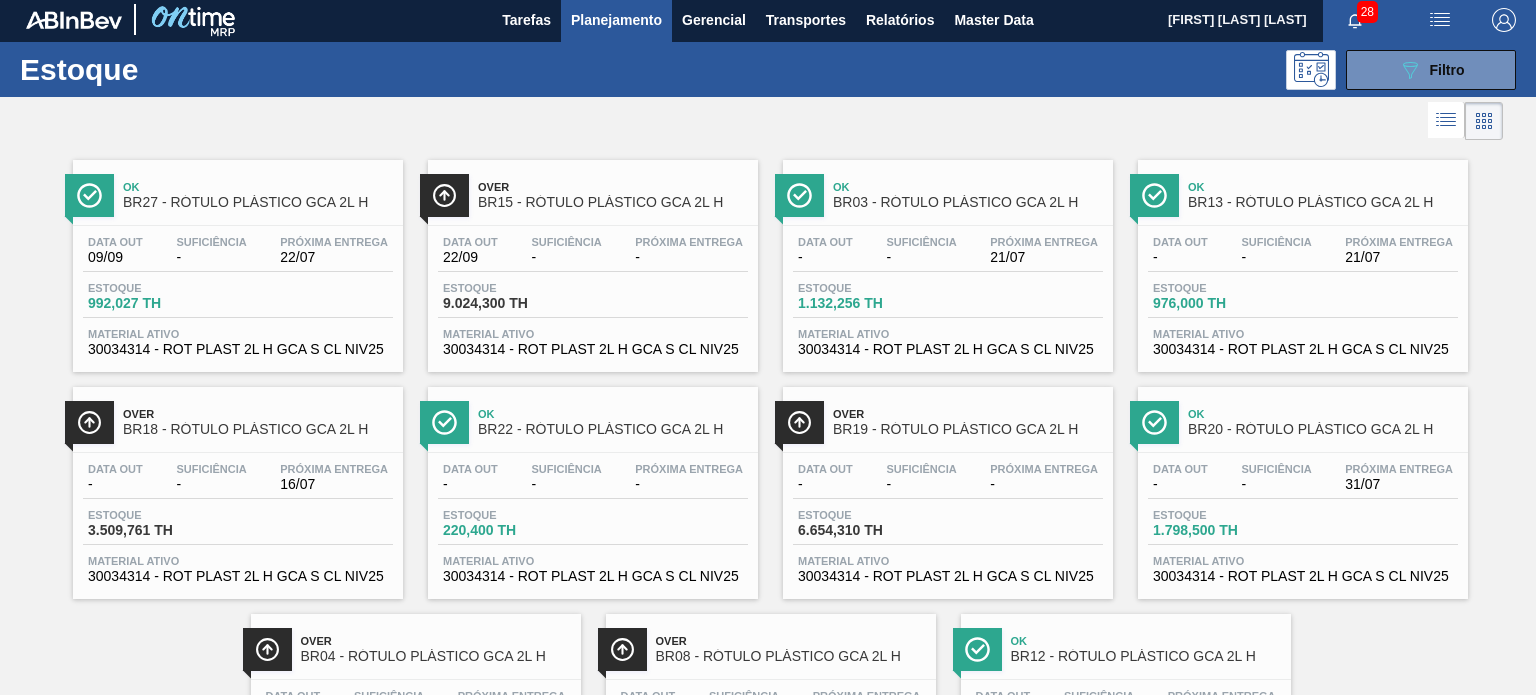 scroll, scrollTop: 0, scrollLeft: 0, axis: both 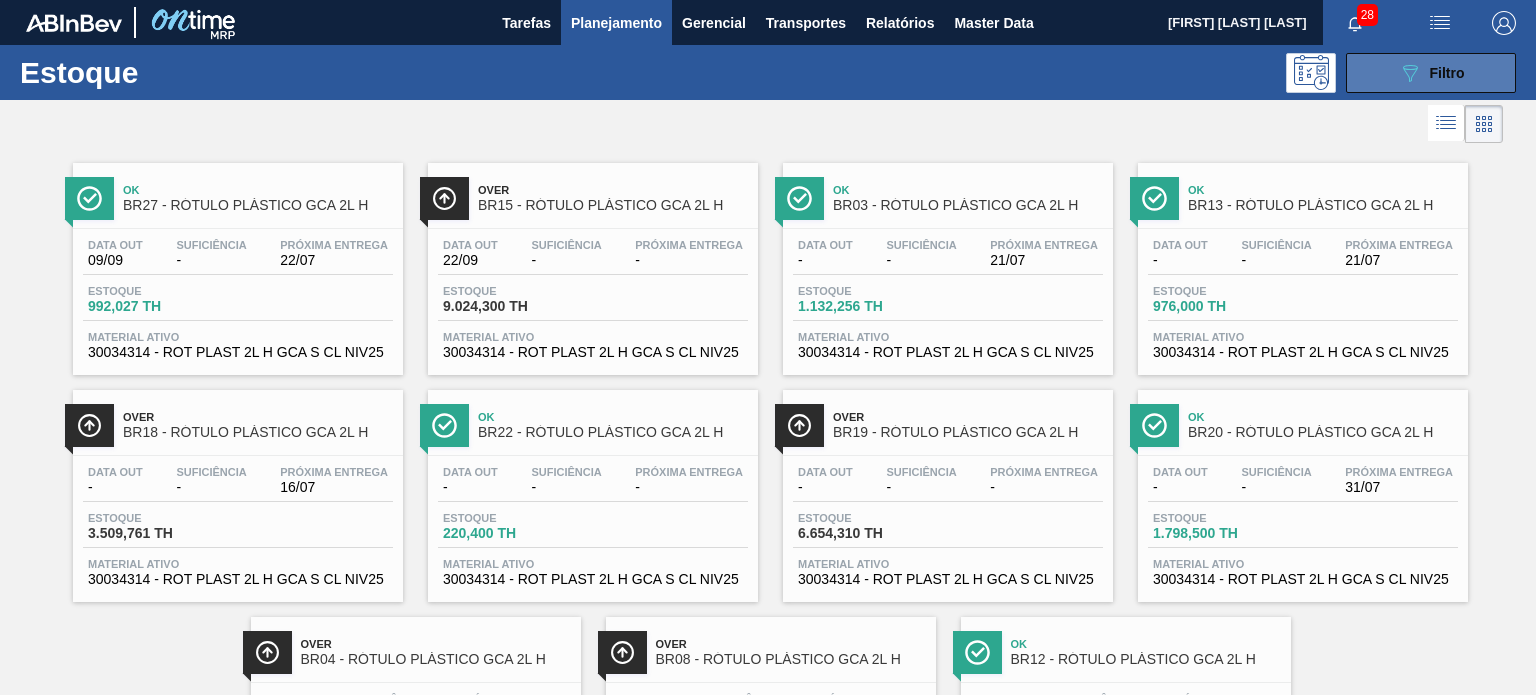 click on "089F7B8B-B2A5-4AFE-B5C0-19BA573D28AC Filtro" at bounding box center [1431, 73] 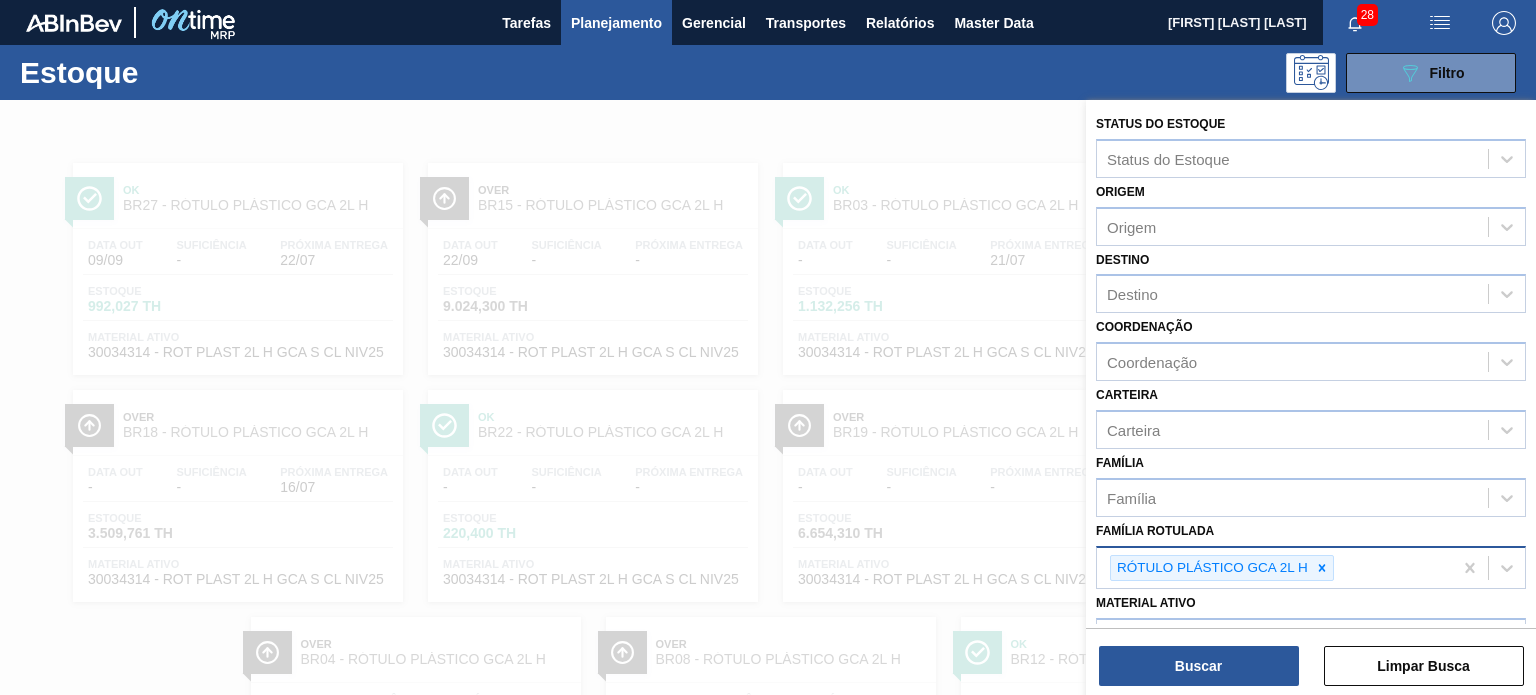 click 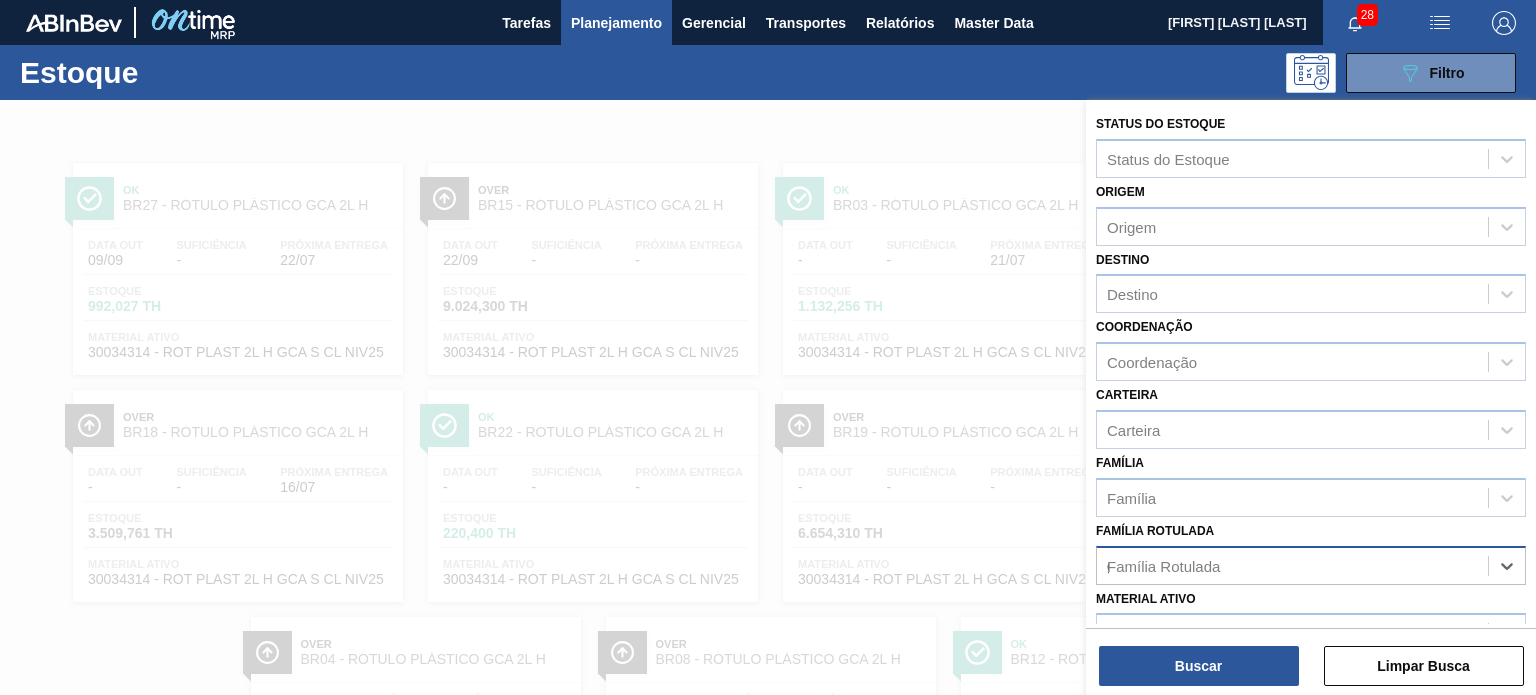 scroll, scrollTop: 181, scrollLeft: 0, axis: vertical 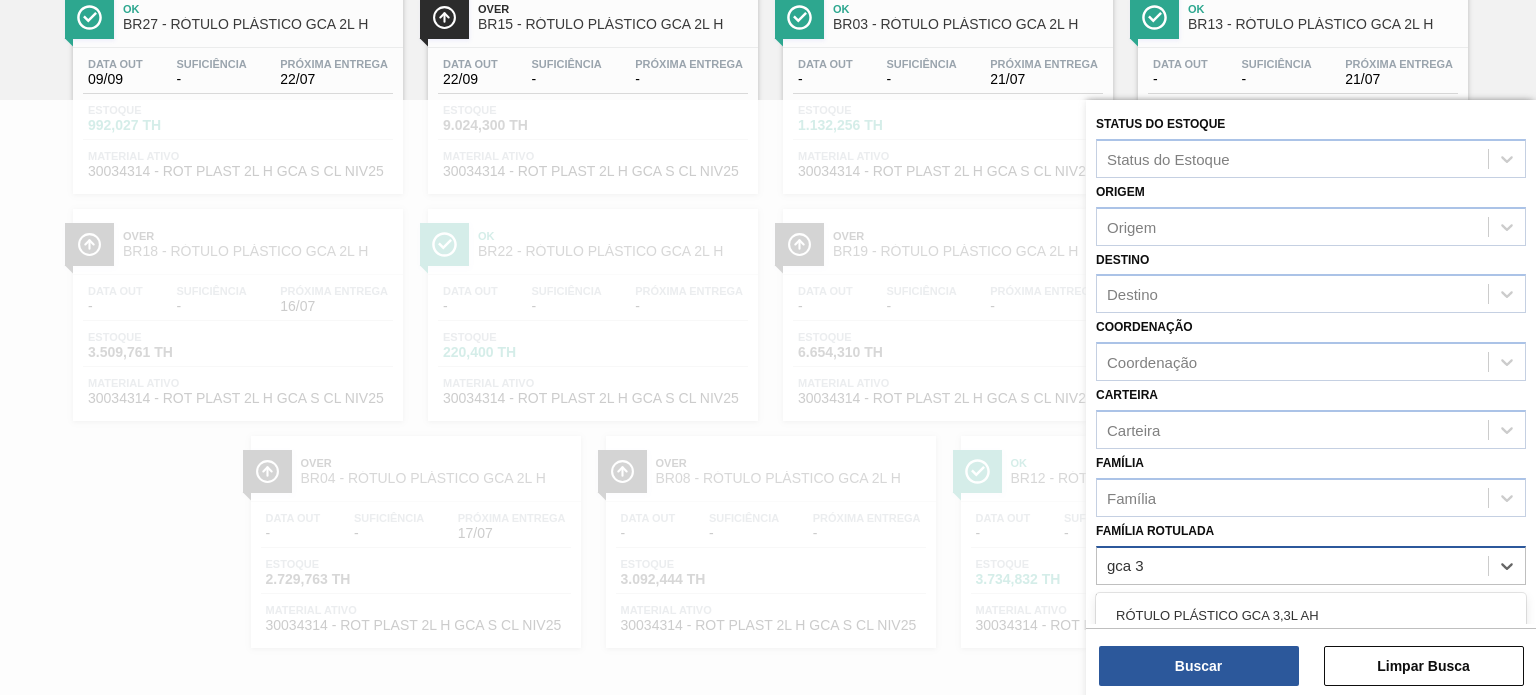 type on "gca 3l" 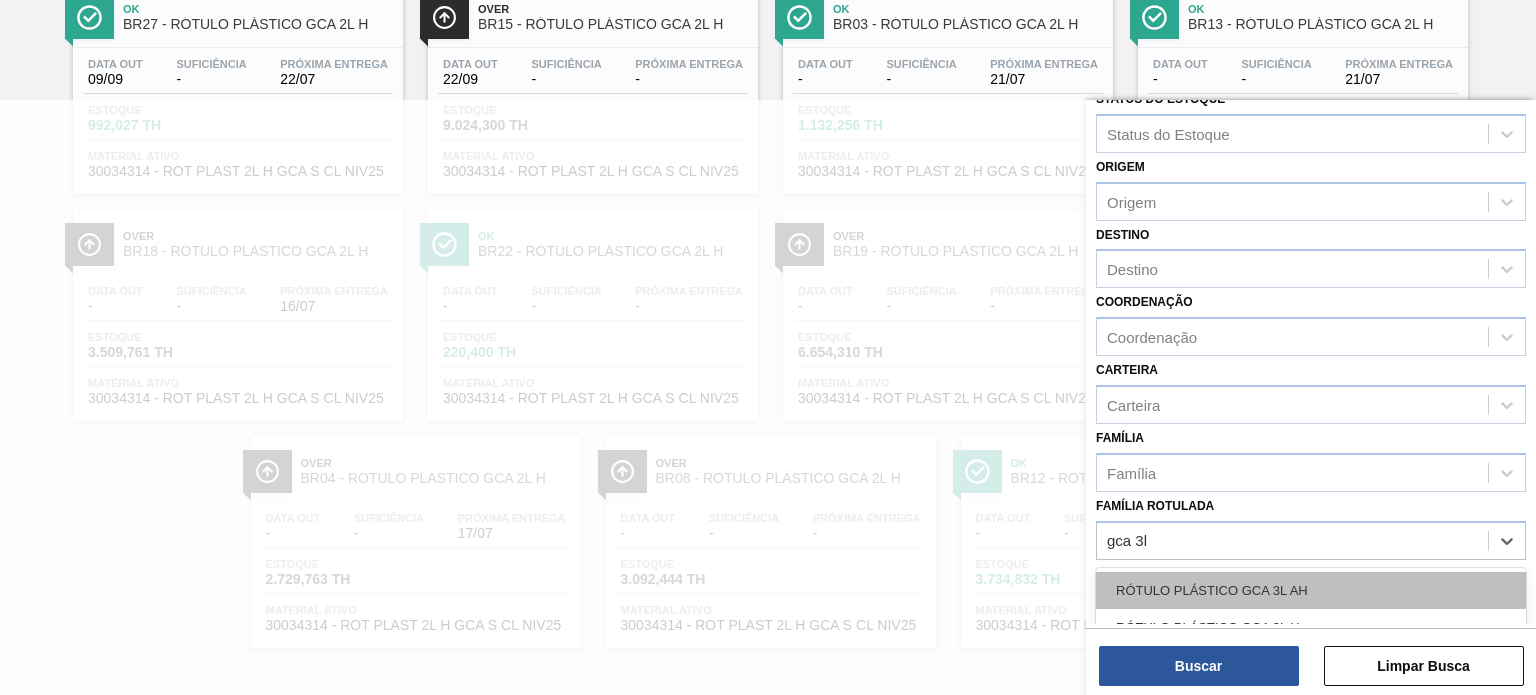 scroll, scrollTop: 100, scrollLeft: 0, axis: vertical 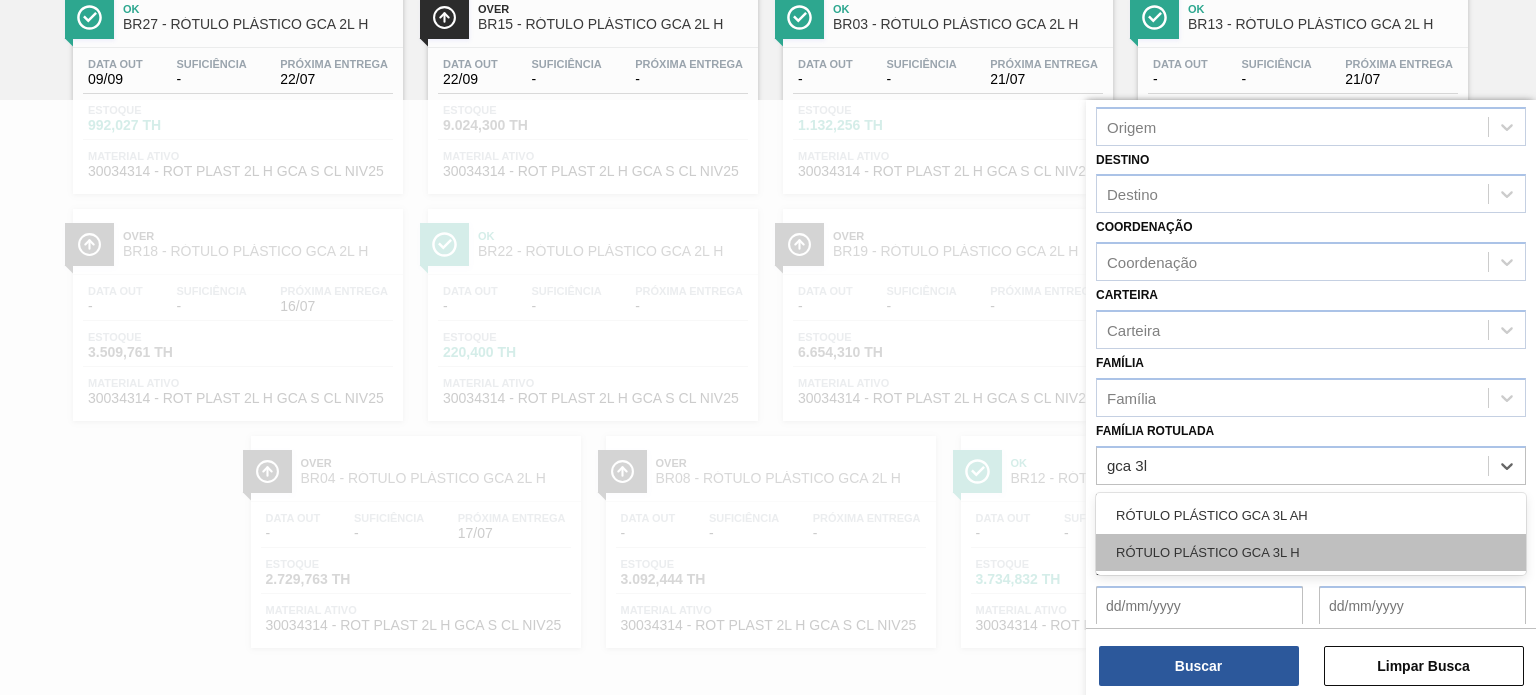 click on "RÓTULO PLÁSTICO GCA 3L H" at bounding box center (1311, 552) 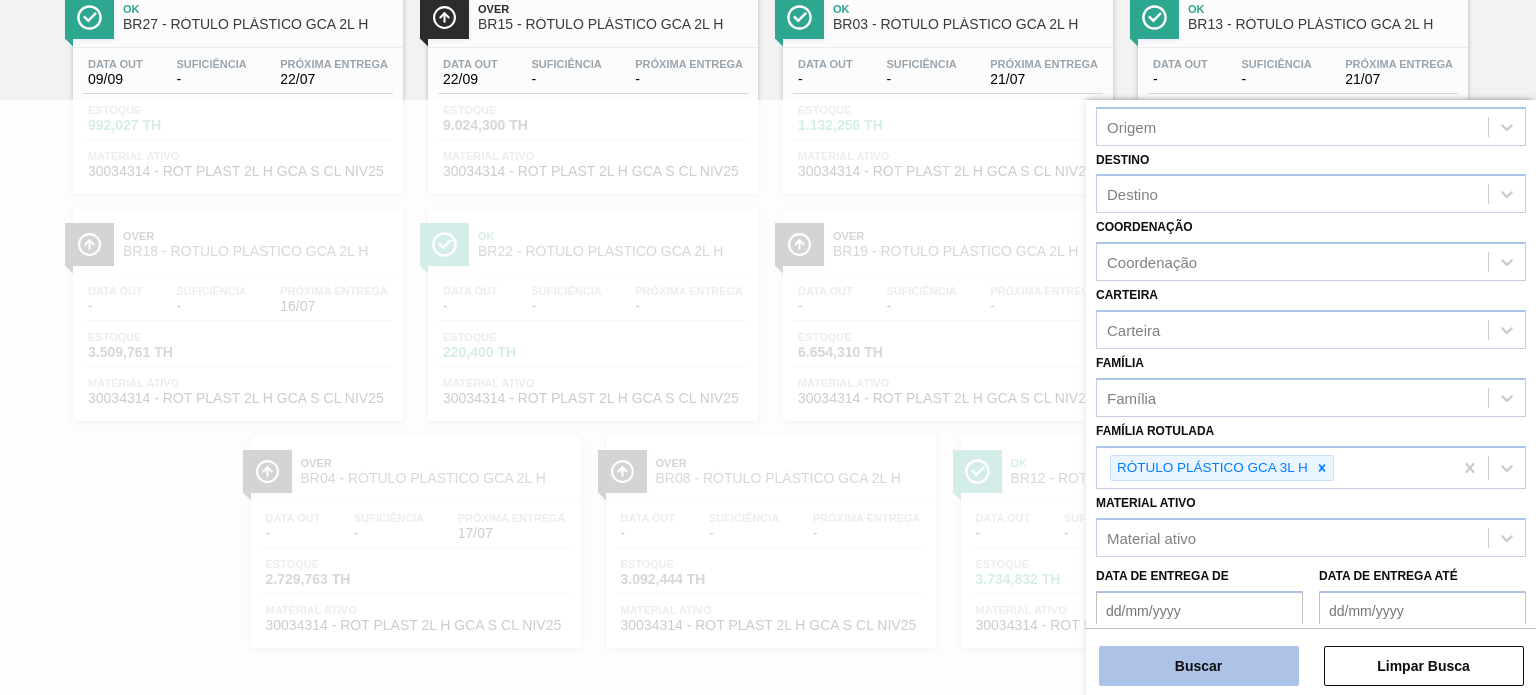 click on "Buscar" at bounding box center (1199, 666) 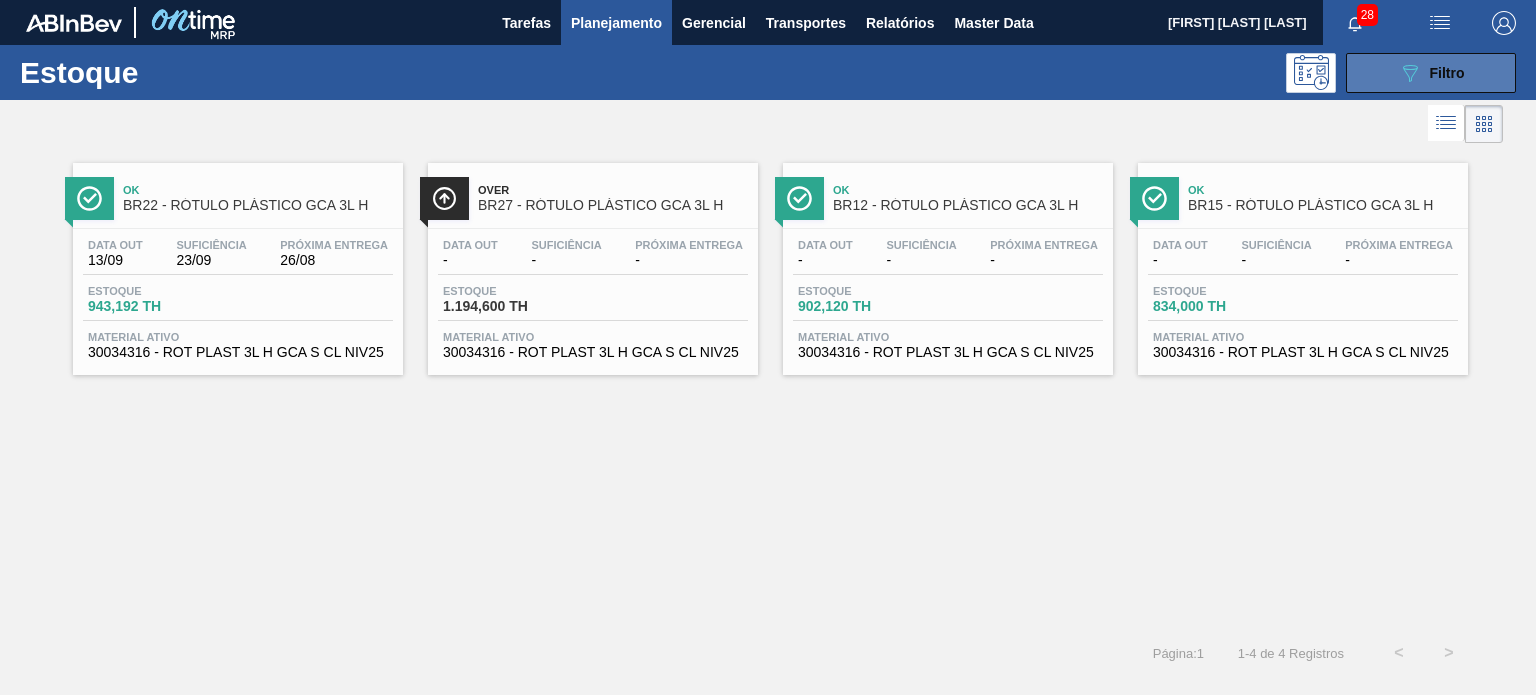 click on "089F7B8B-B2A5-4AFE-B5C0-19BA573D28AC Filtro" at bounding box center [1431, 73] 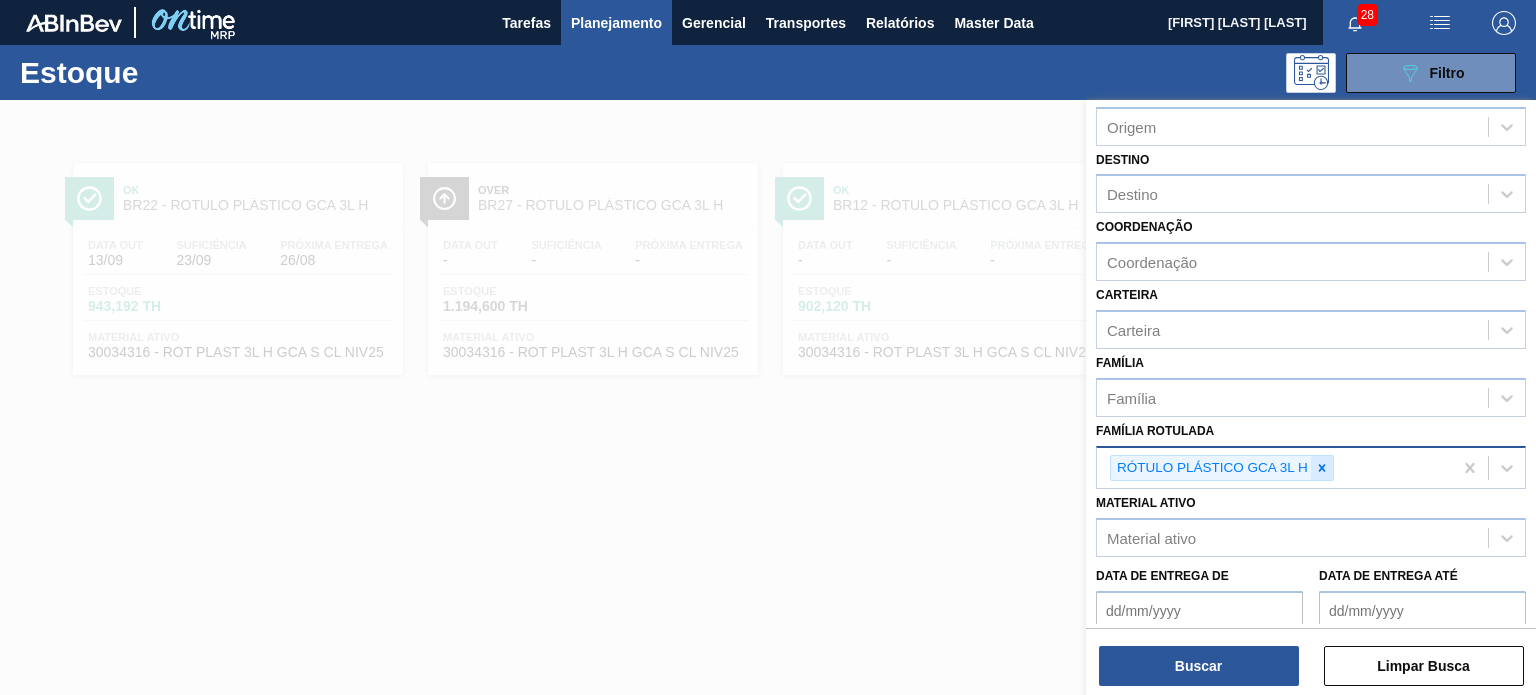 click 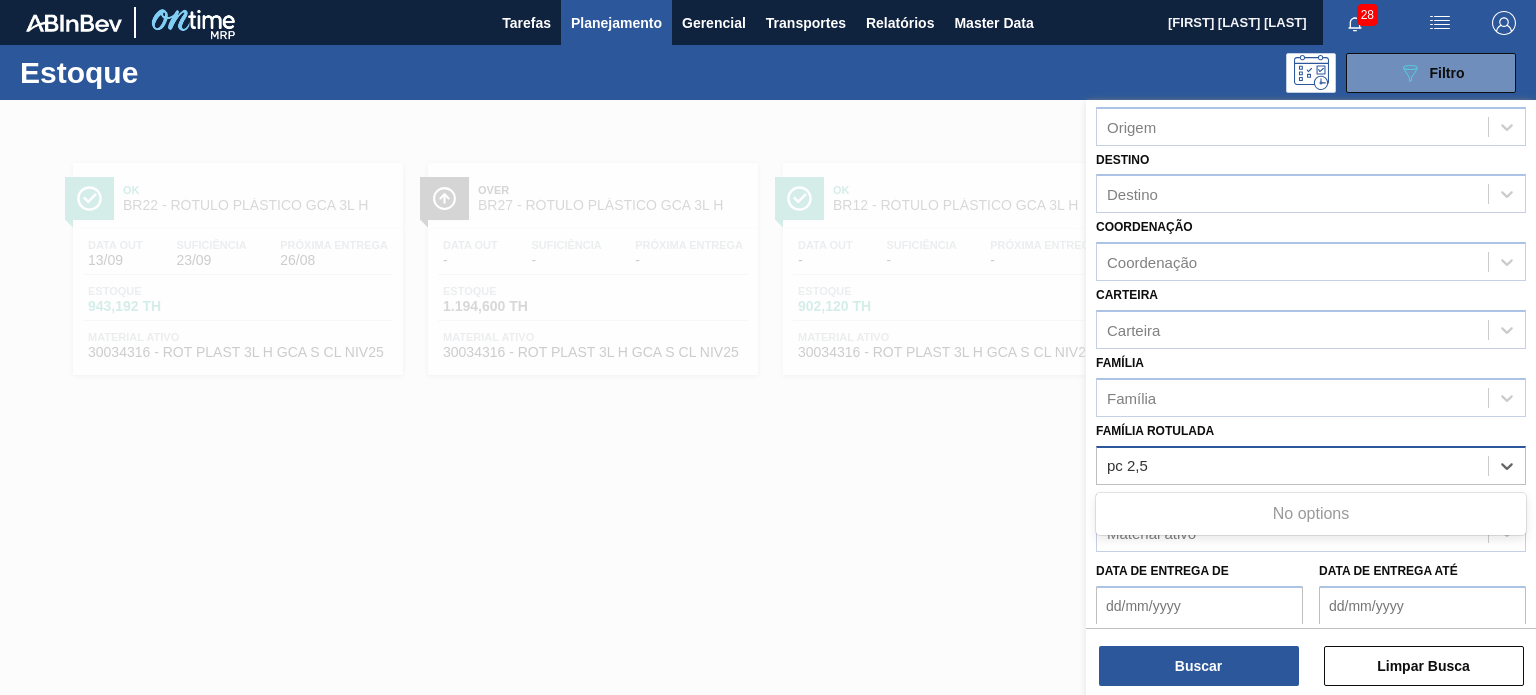 type on "pc 2,5" 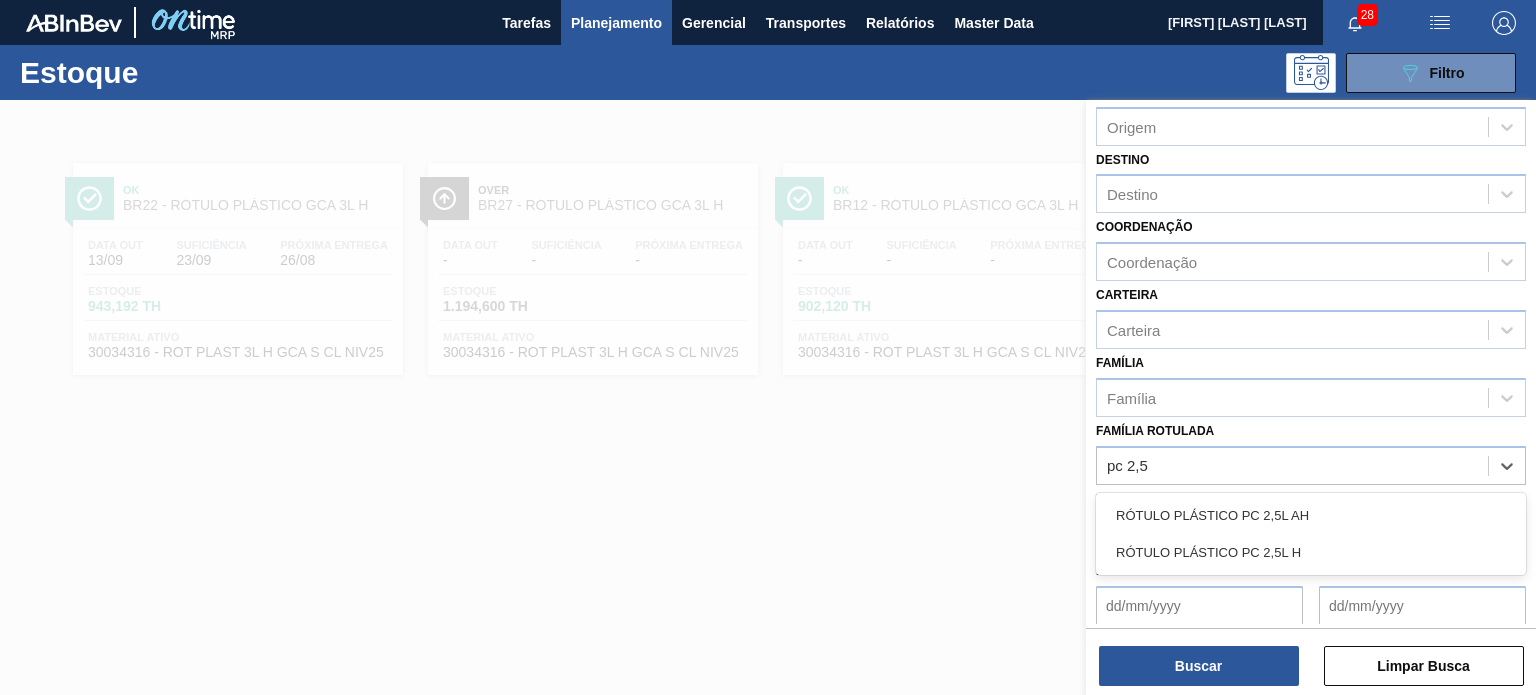 click on "RÓTULO PLÁSTICO PC 2,5L H" at bounding box center [1311, 552] 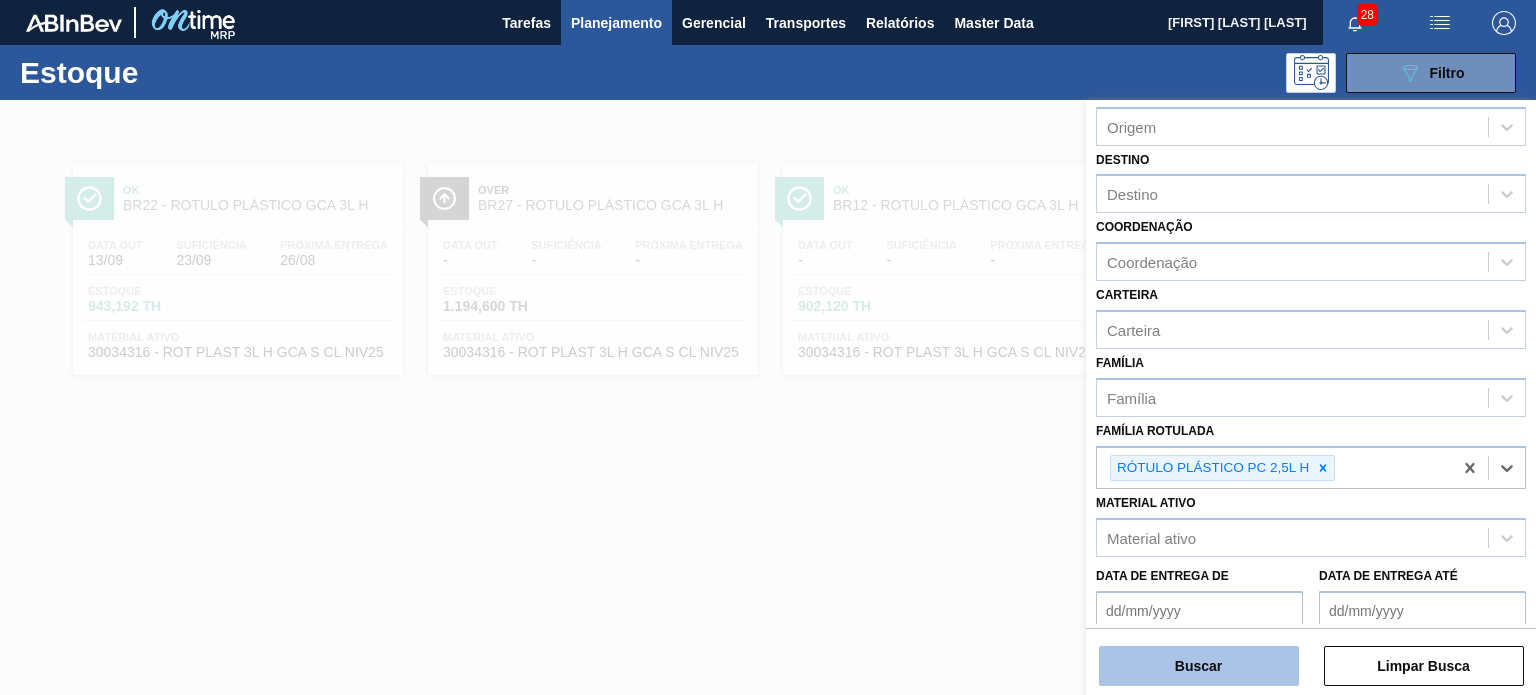 click on "Buscar" at bounding box center (1199, 666) 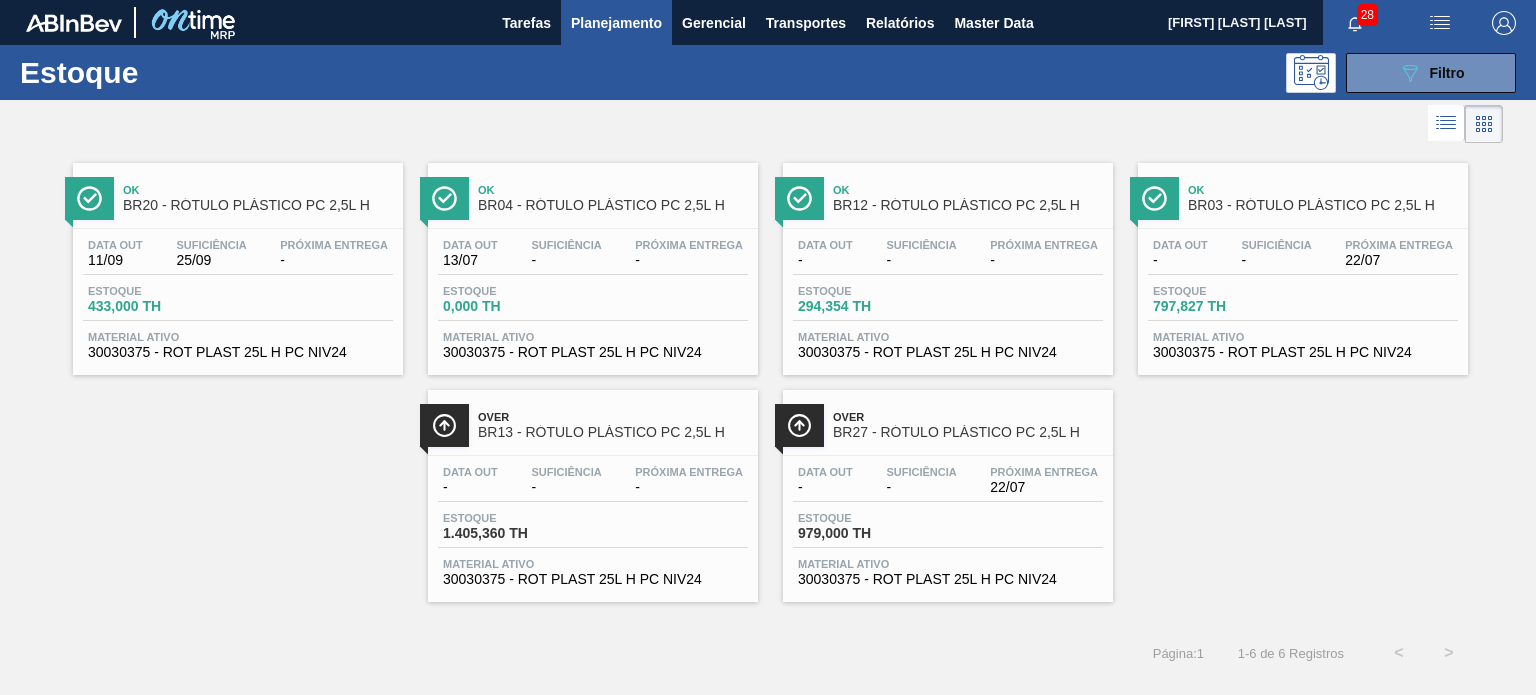 drag, startPoint x: 1397, startPoint y: 80, endPoint x: 1397, endPoint y: 119, distance: 39 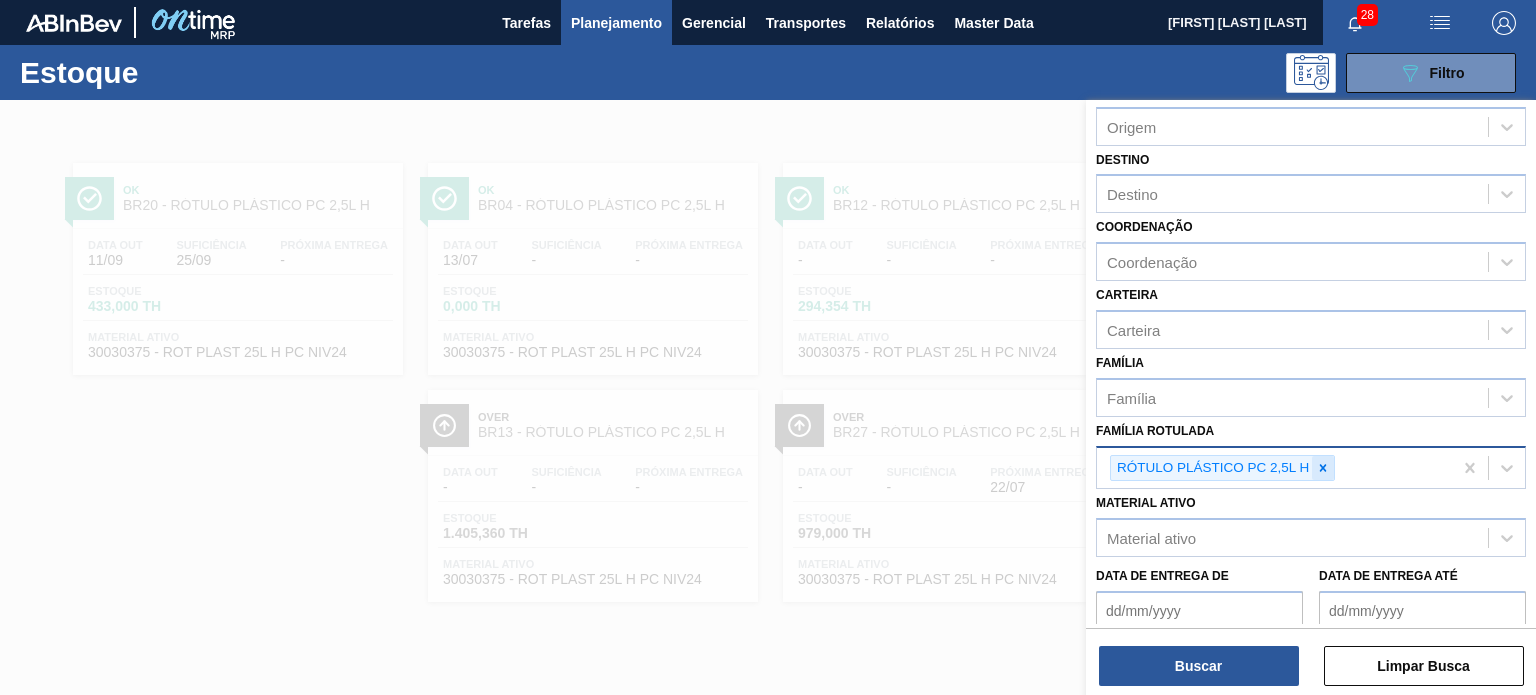 click on "RÓTULO PLÁSTICO PC 2,5L H" at bounding box center [1274, 468] 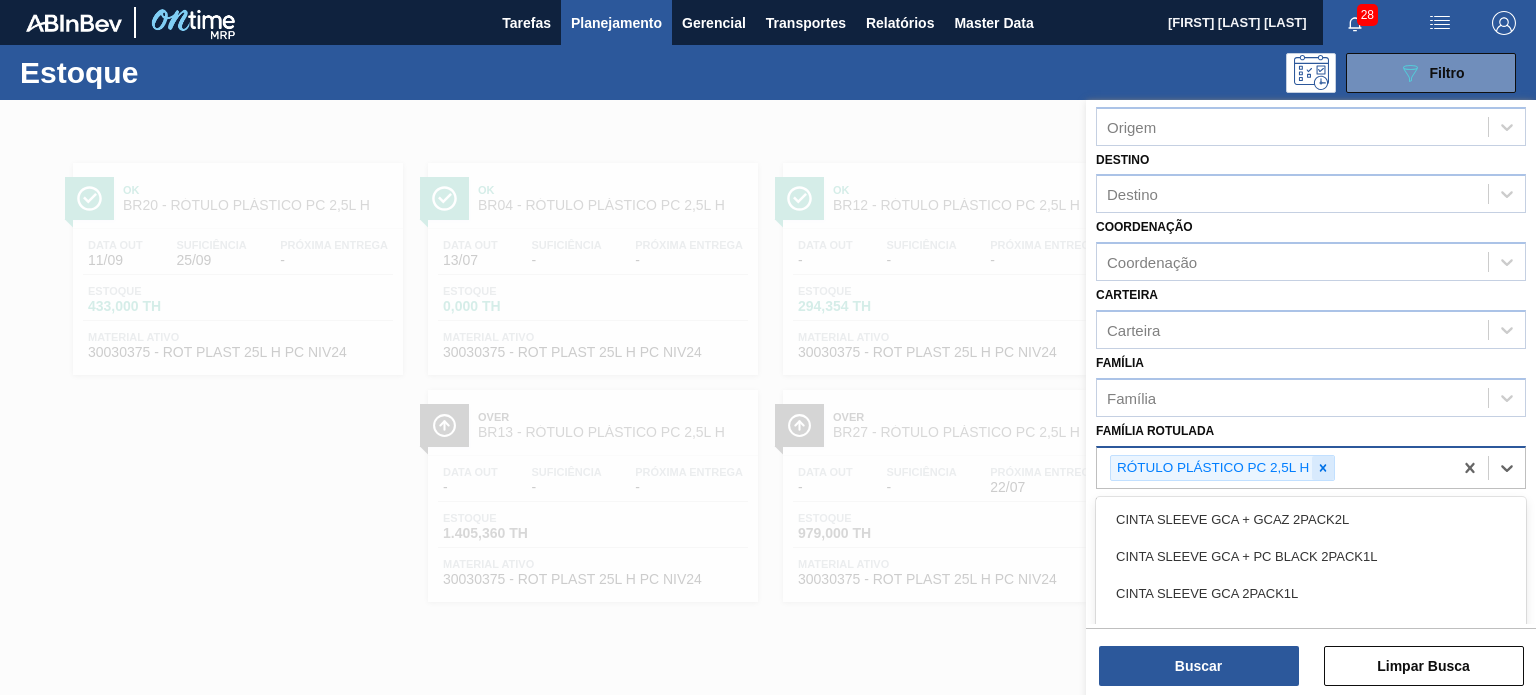 click at bounding box center [1323, 468] 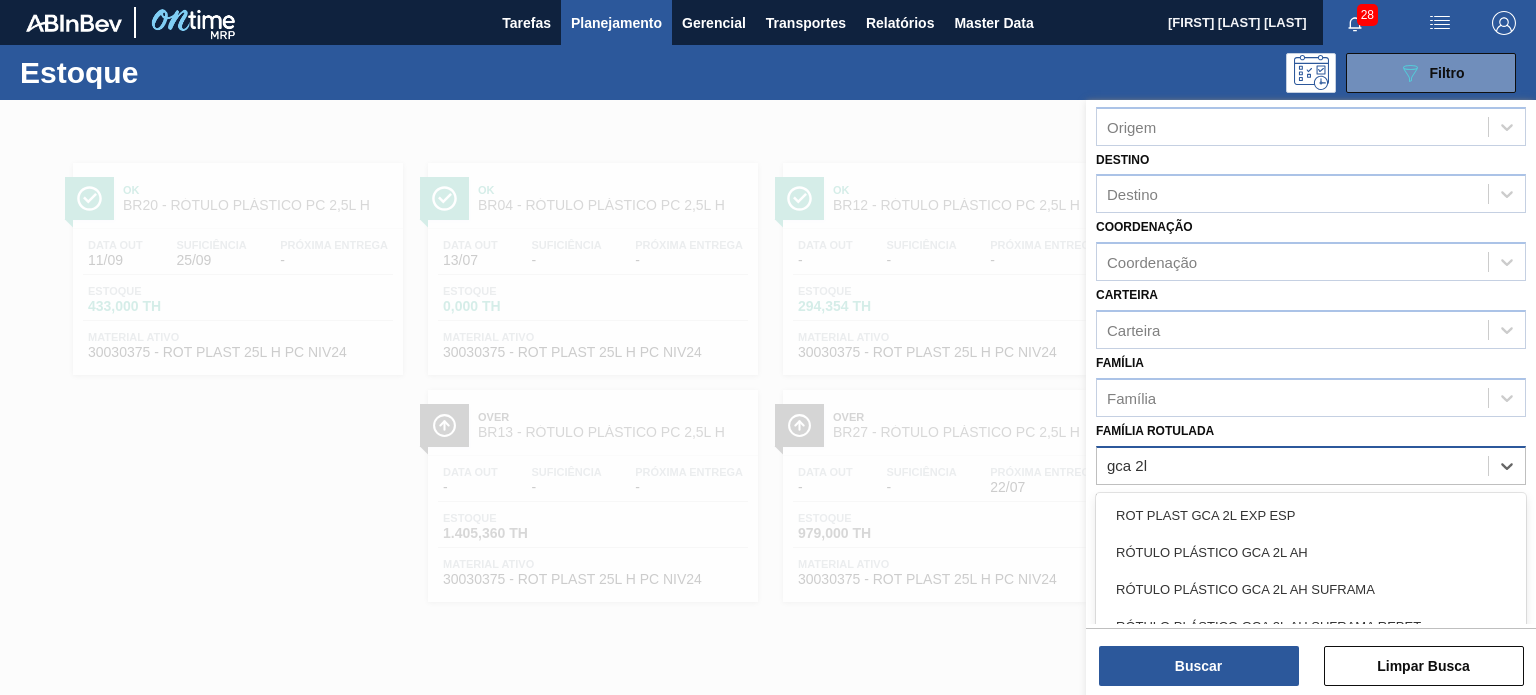 type on "gca 2l h" 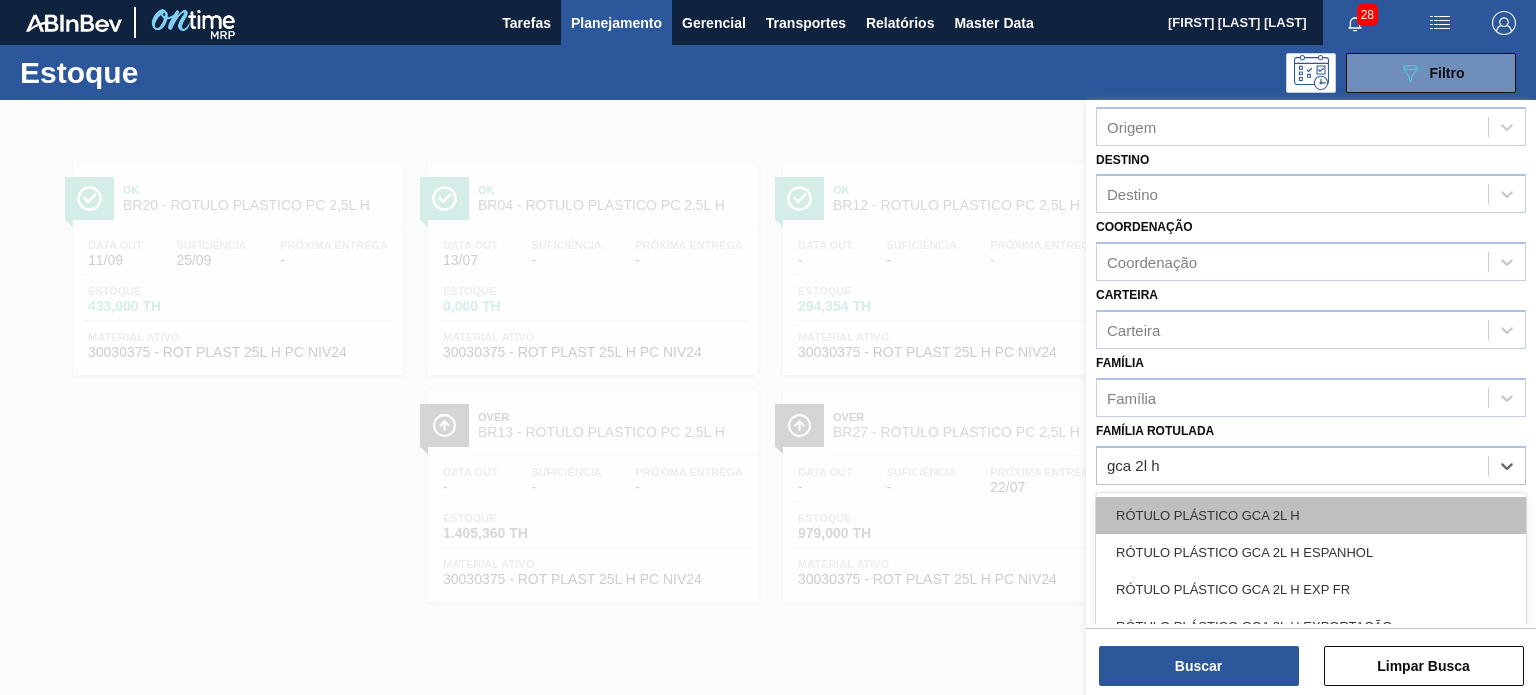 click on "RÓTULO PLÁSTICO GCA 2L H" at bounding box center (1311, 515) 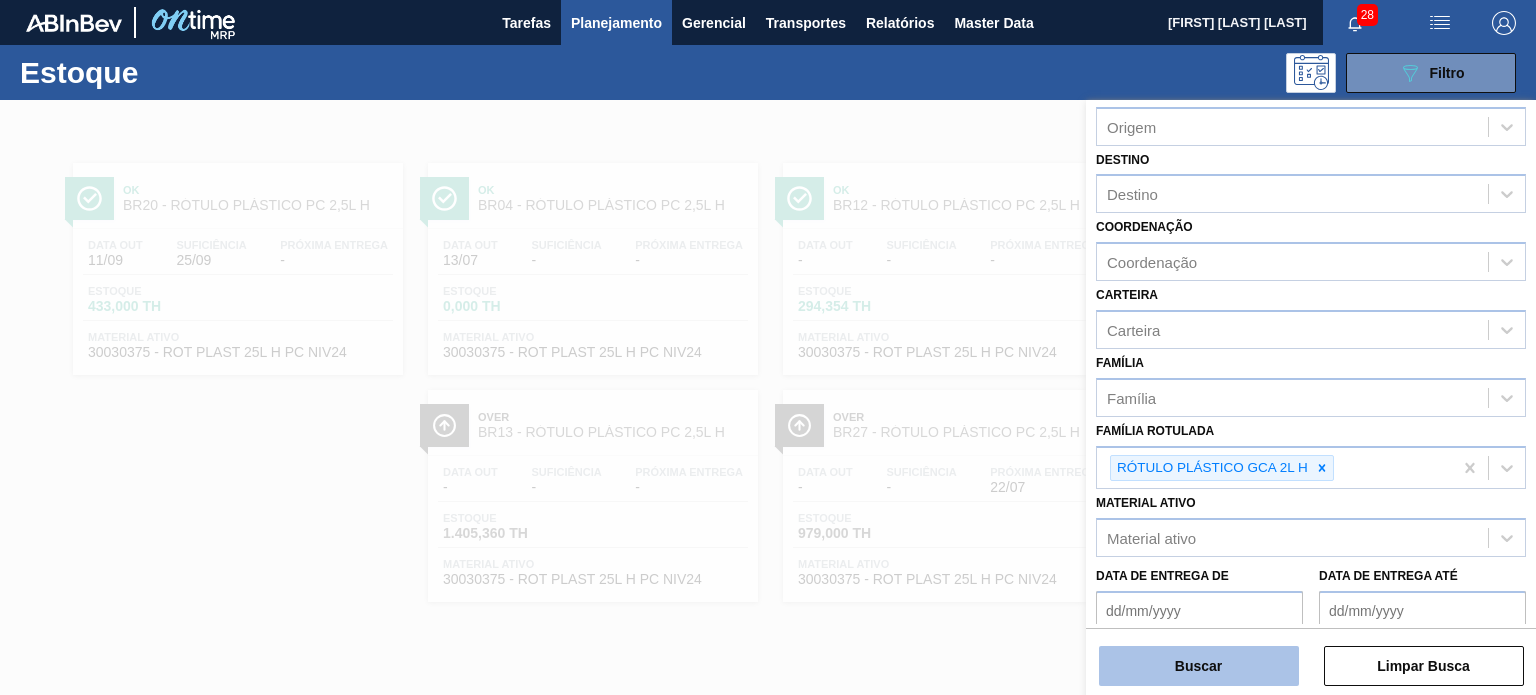 click on "Buscar" at bounding box center (1199, 666) 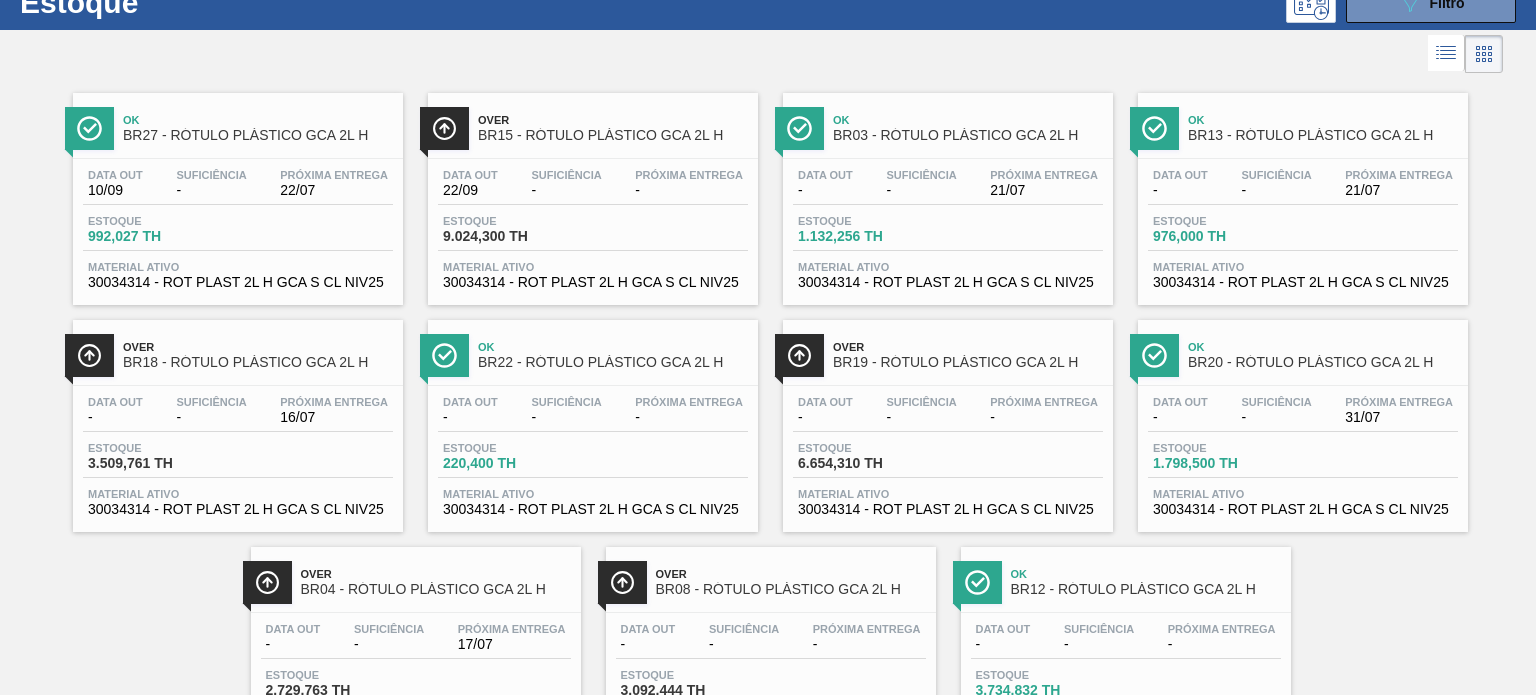 scroll, scrollTop: 100, scrollLeft: 0, axis: vertical 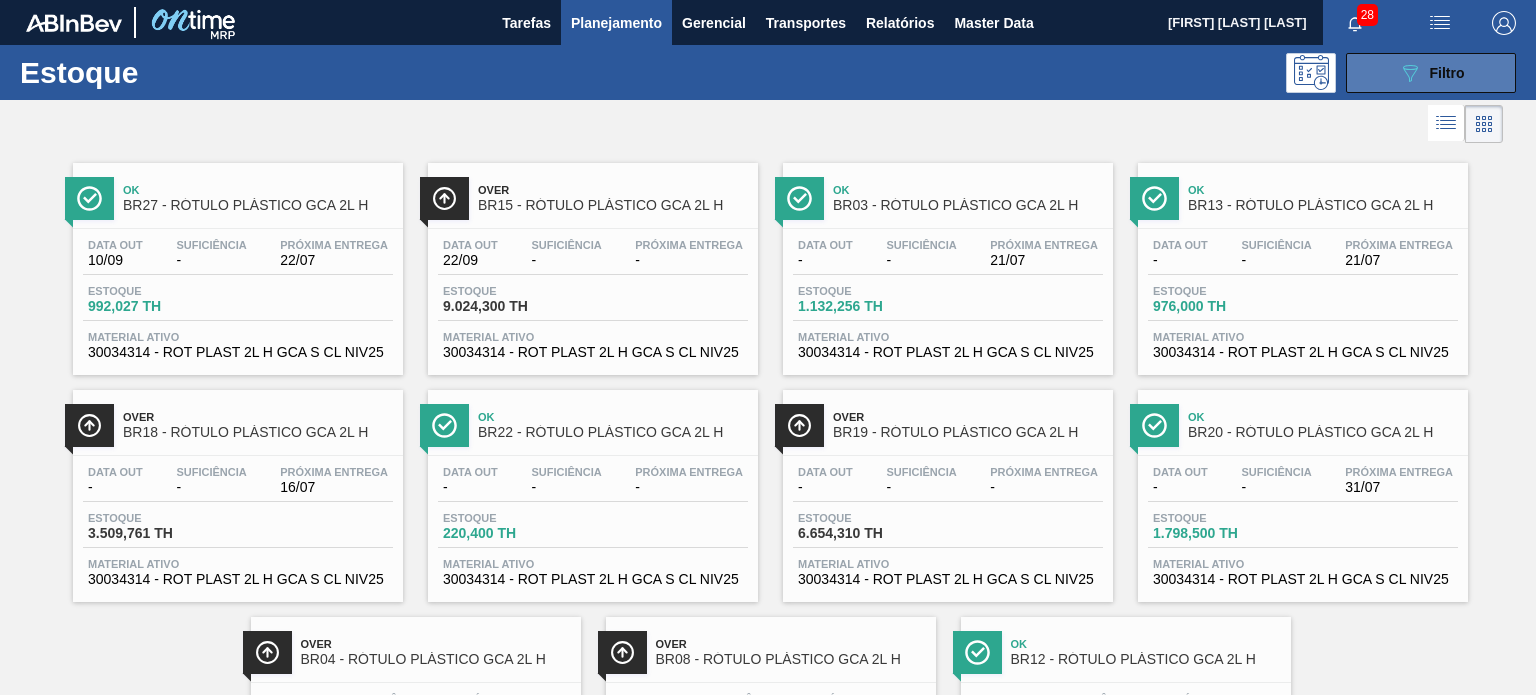 click on "Filtro" at bounding box center [1447, 73] 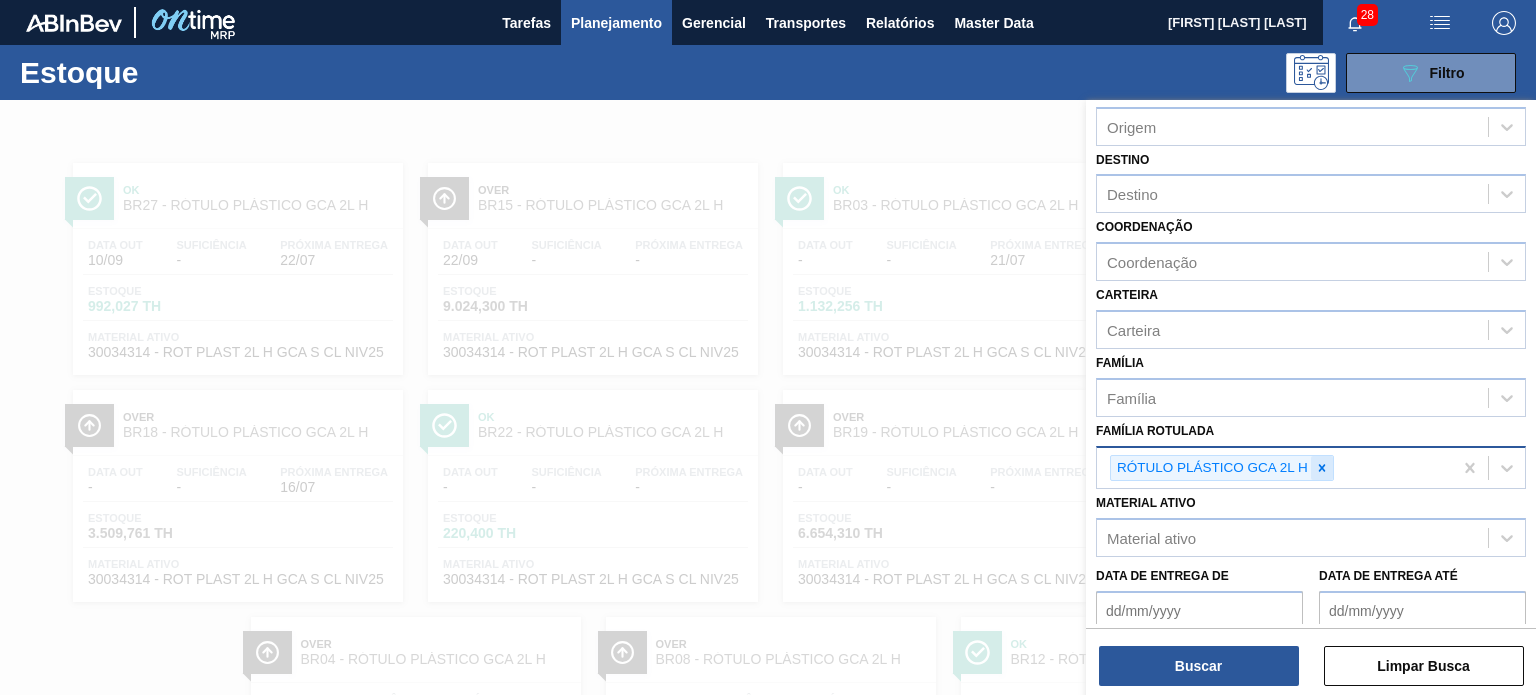 click 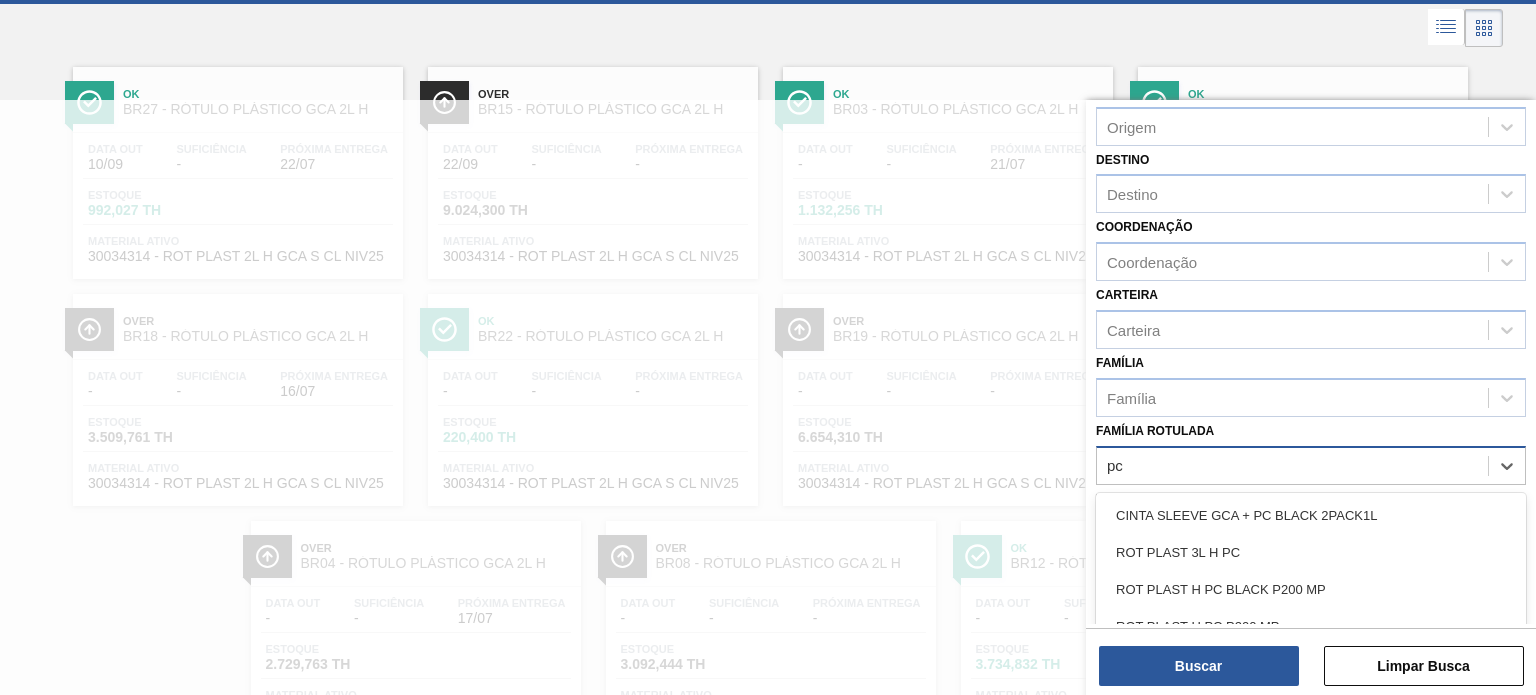 scroll, scrollTop: 101, scrollLeft: 0, axis: vertical 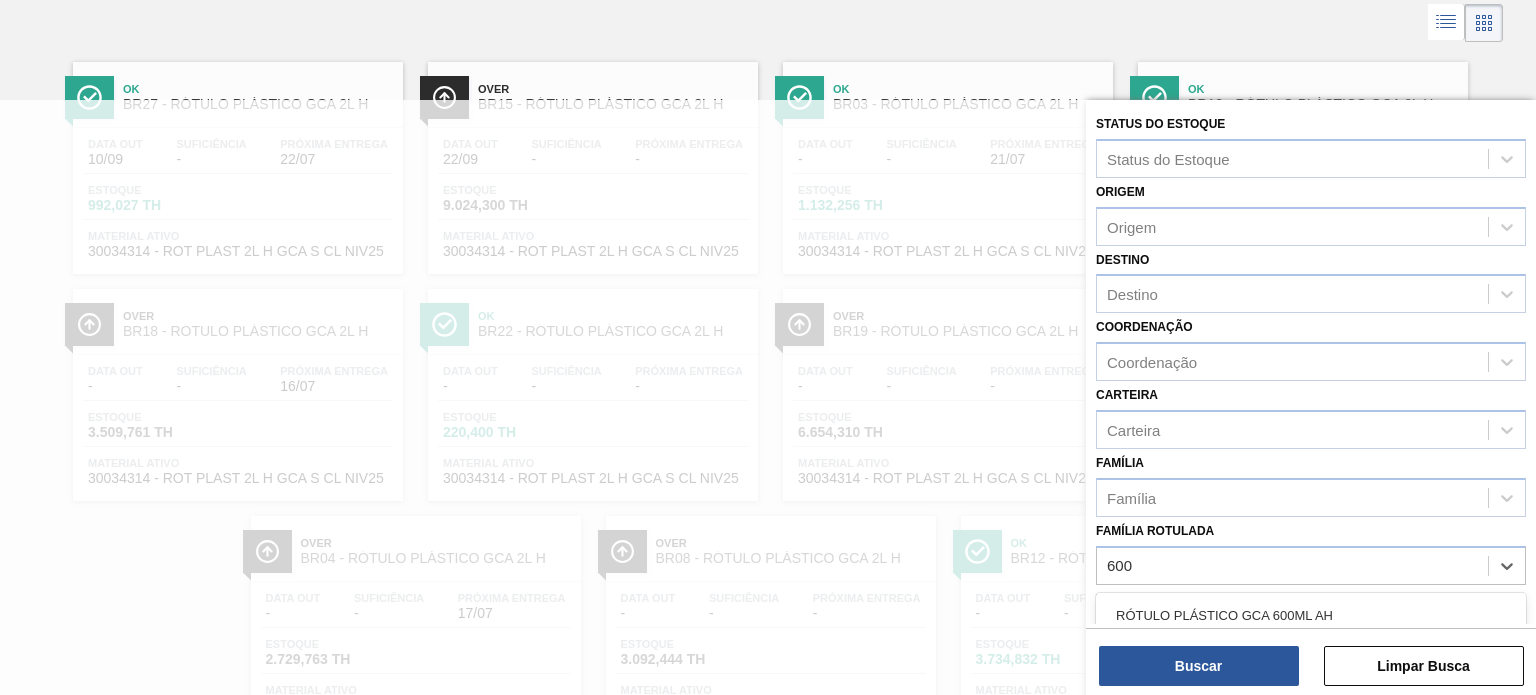type on "600" 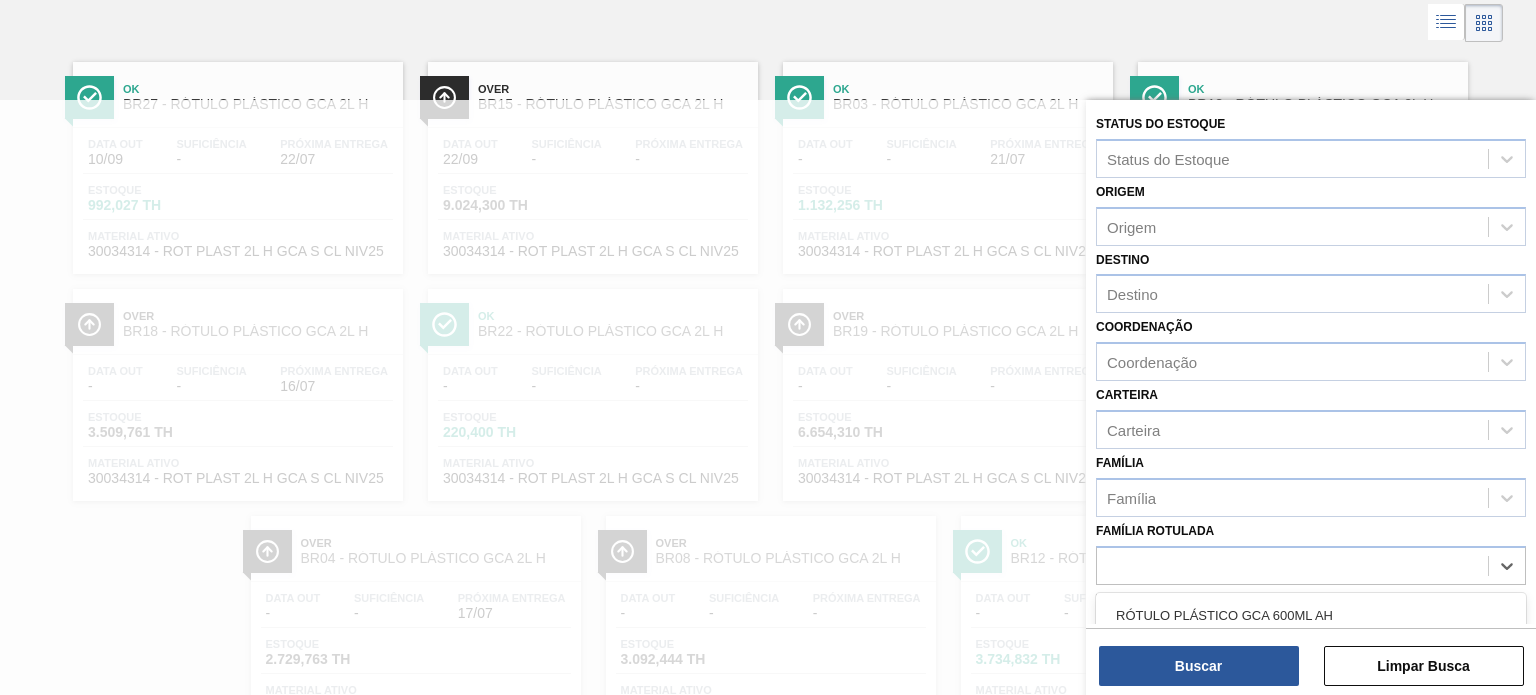 click at bounding box center (768, 447) 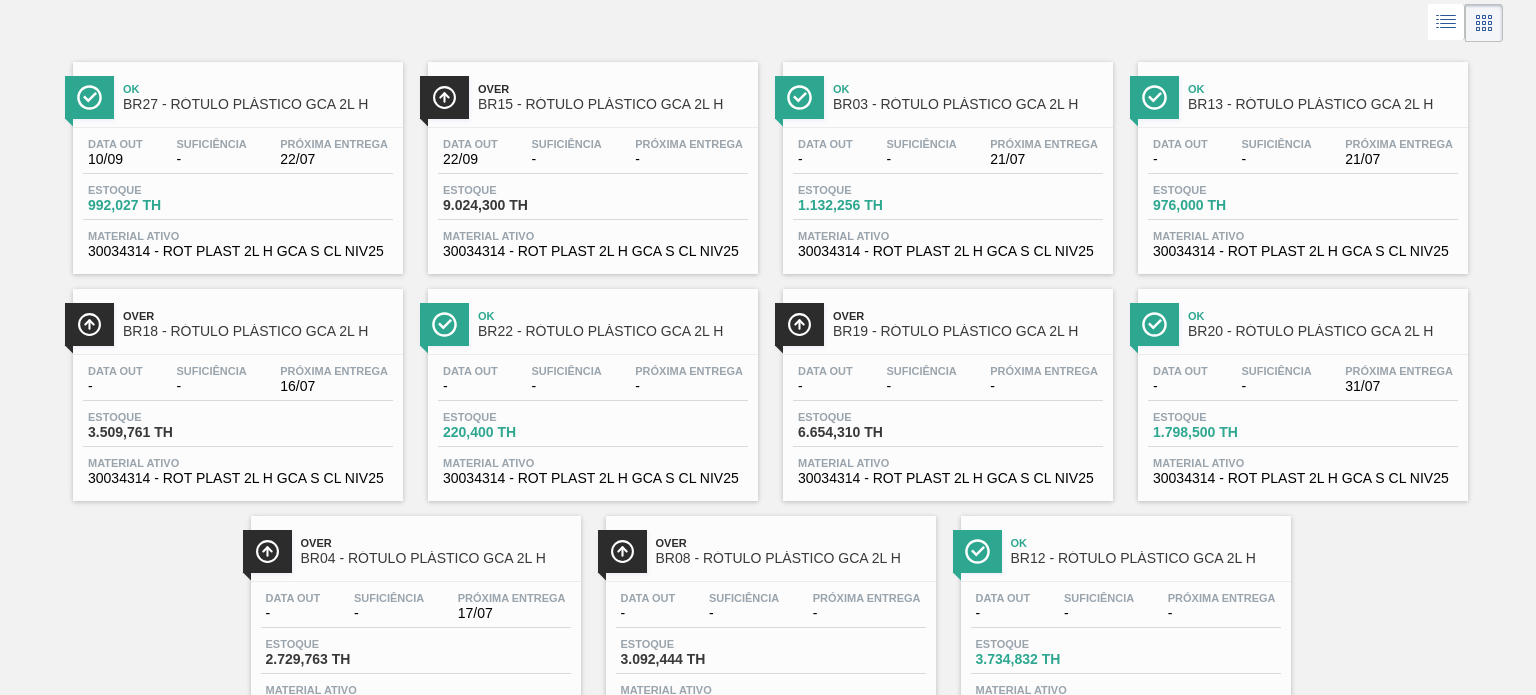 scroll, scrollTop: 0, scrollLeft: 0, axis: both 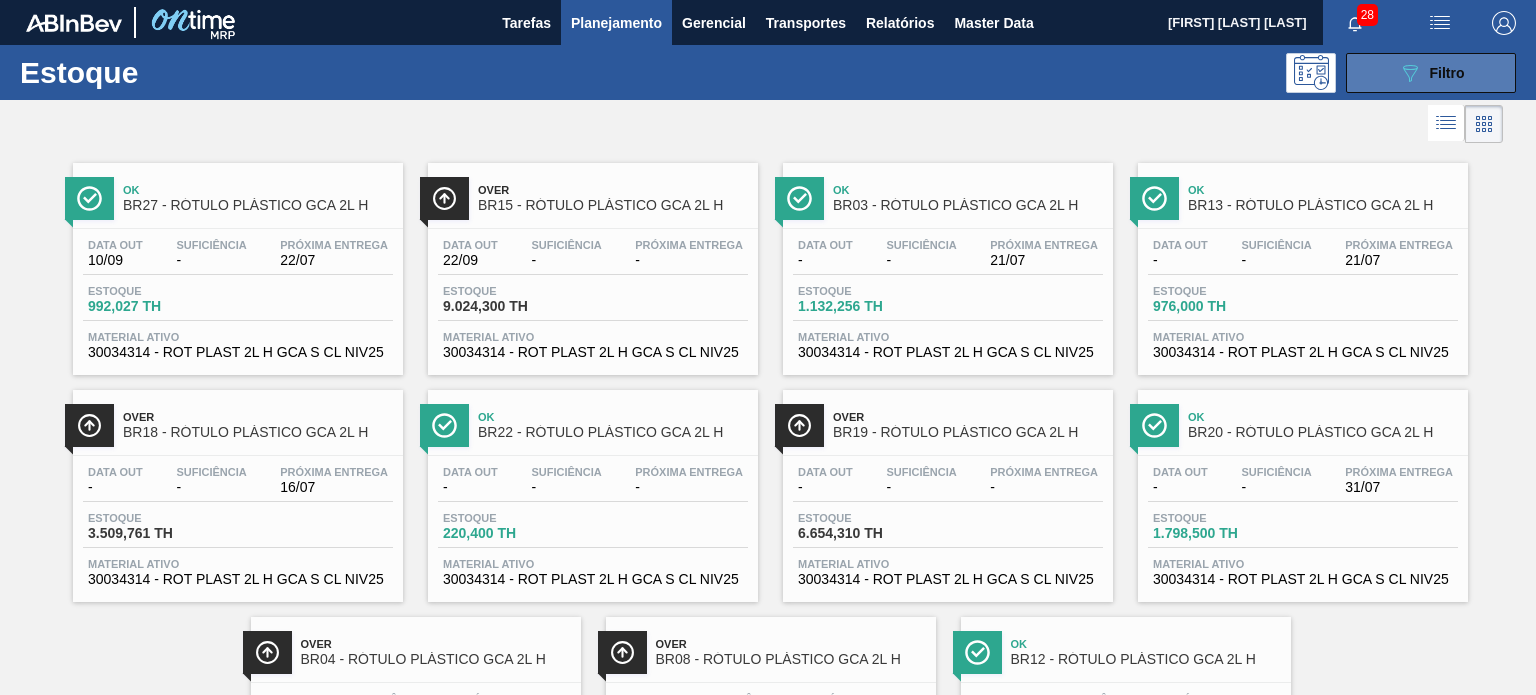 click on "089F7B8B-B2A5-4AFE-B5C0-19BA573D28AC" 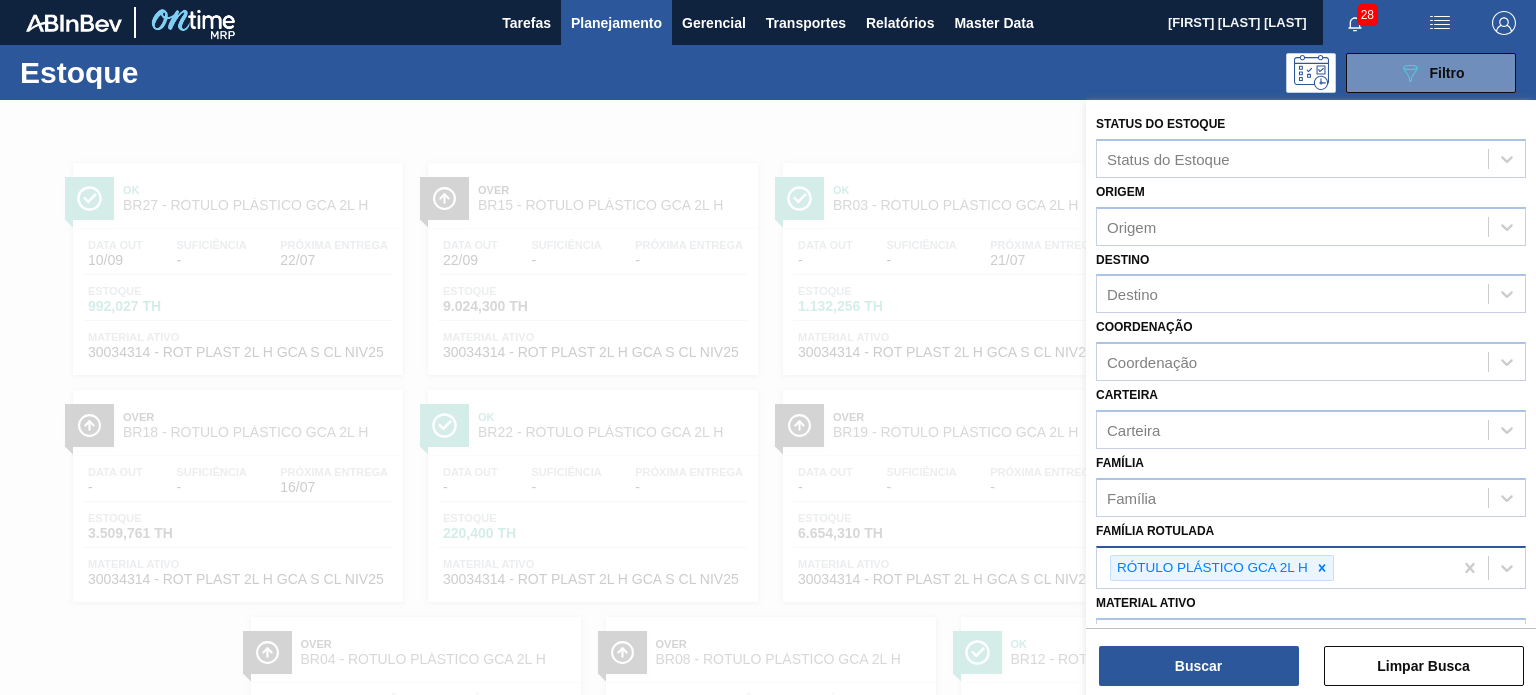 click on "RÓTULO PLÁSTICO GCA 2L H" at bounding box center (1274, 568) 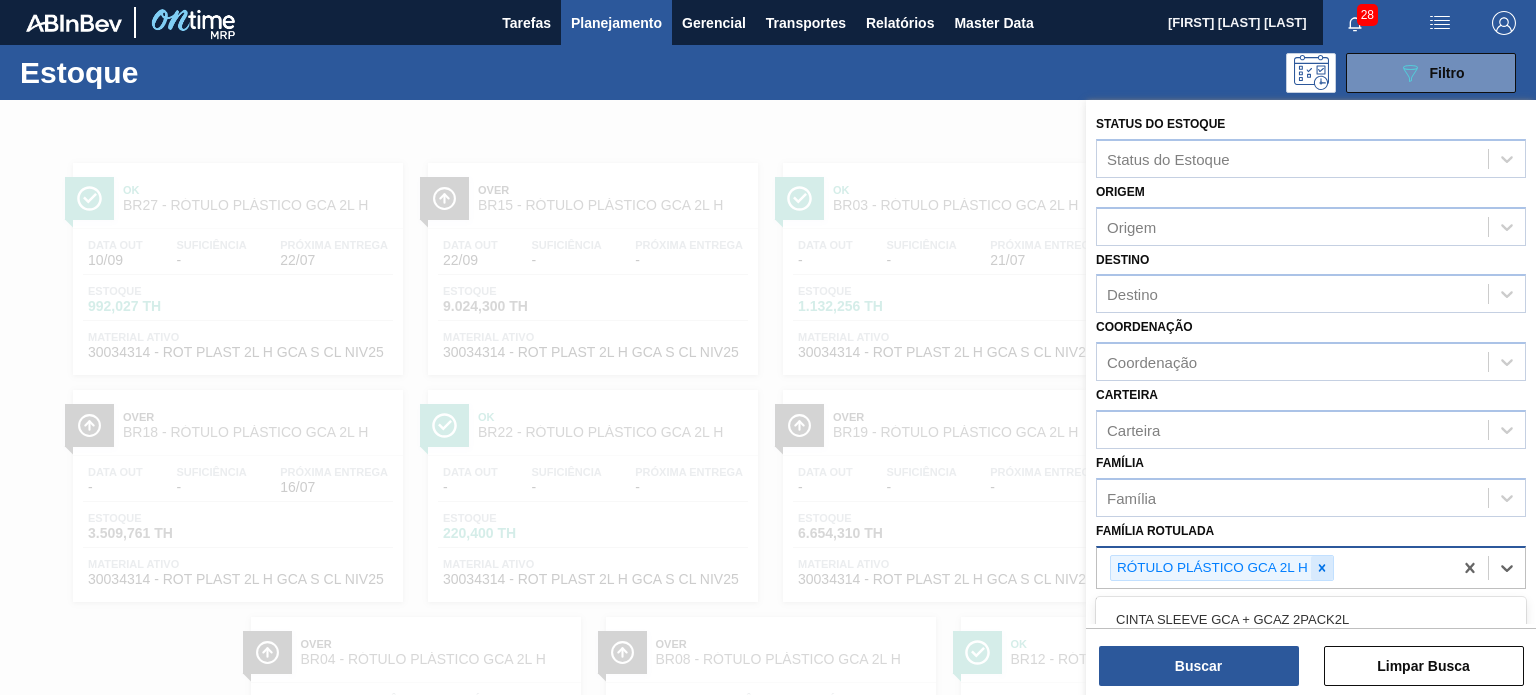 scroll, scrollTop: 181, scrollLeft: 0, axis: vertical 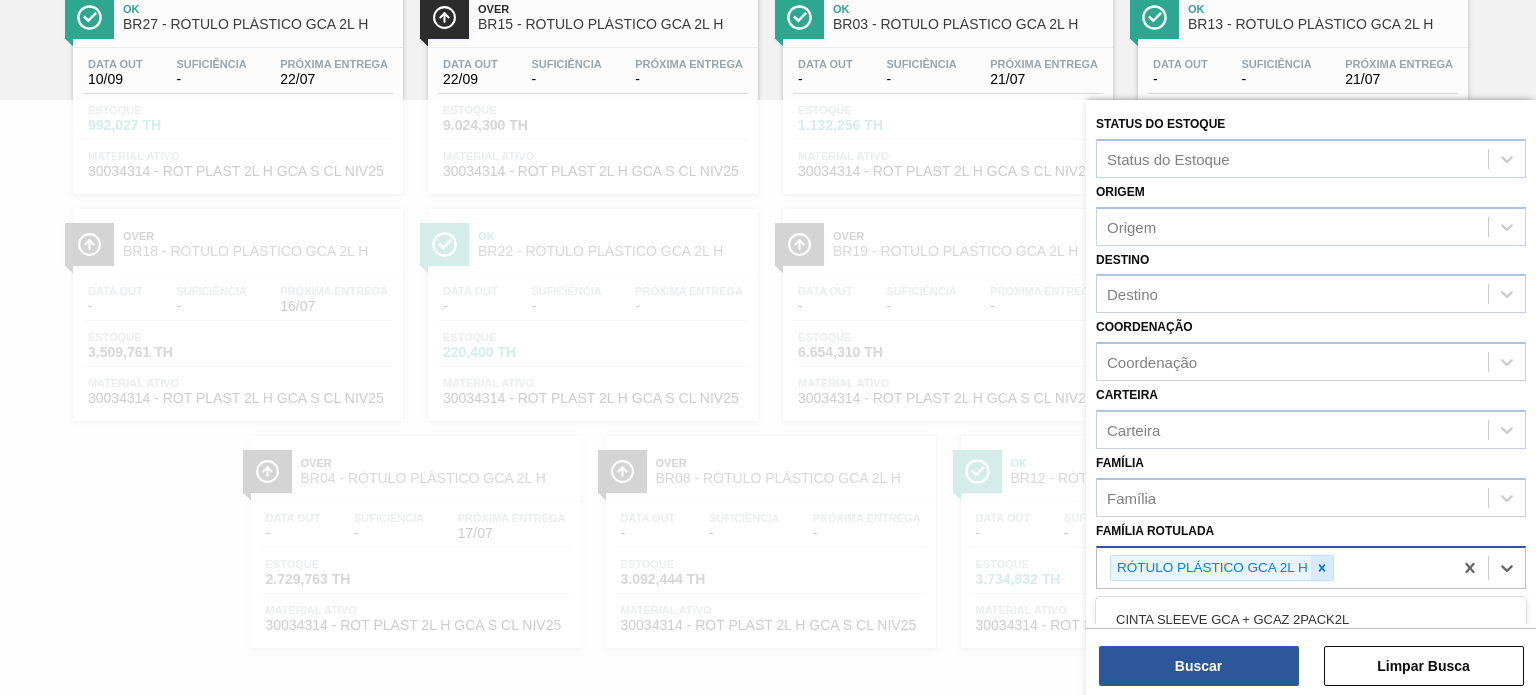 click at bounding box center (1322, 568) 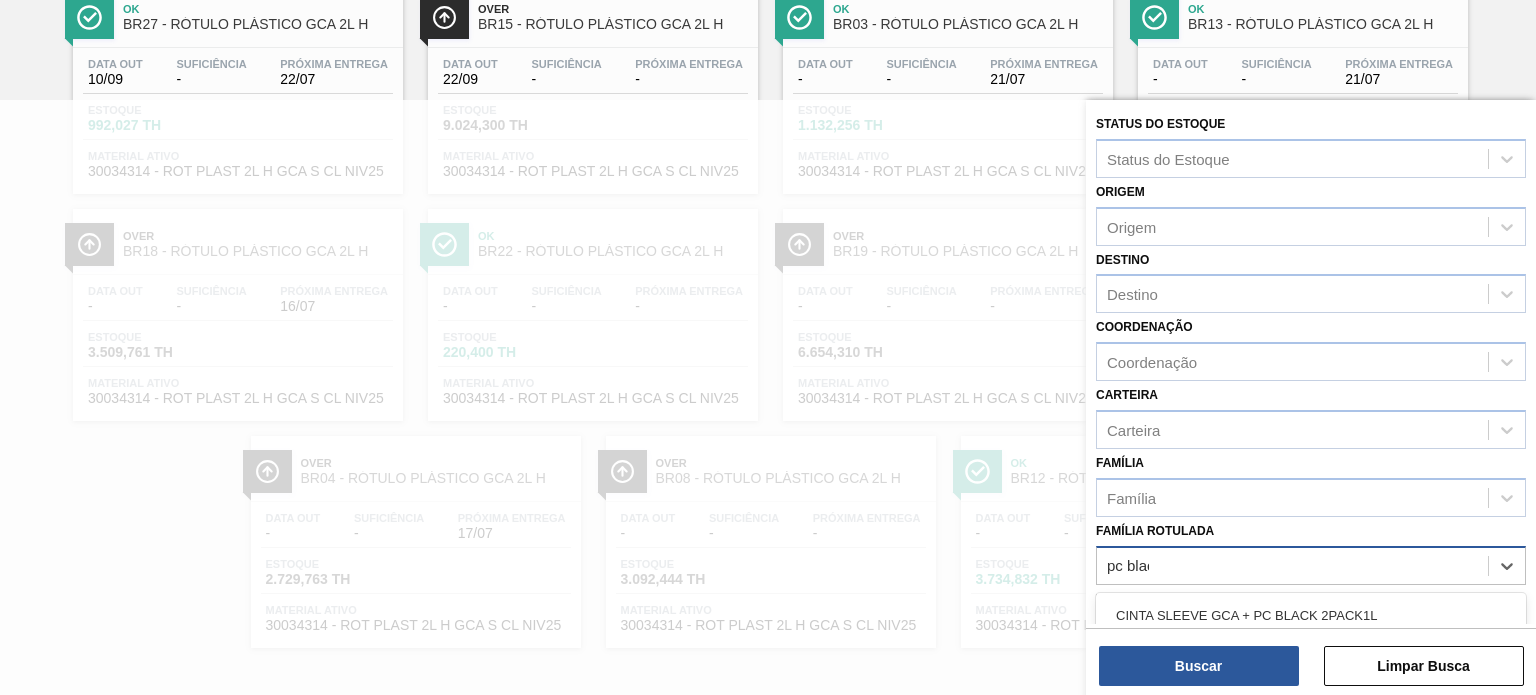 type on "pc black" 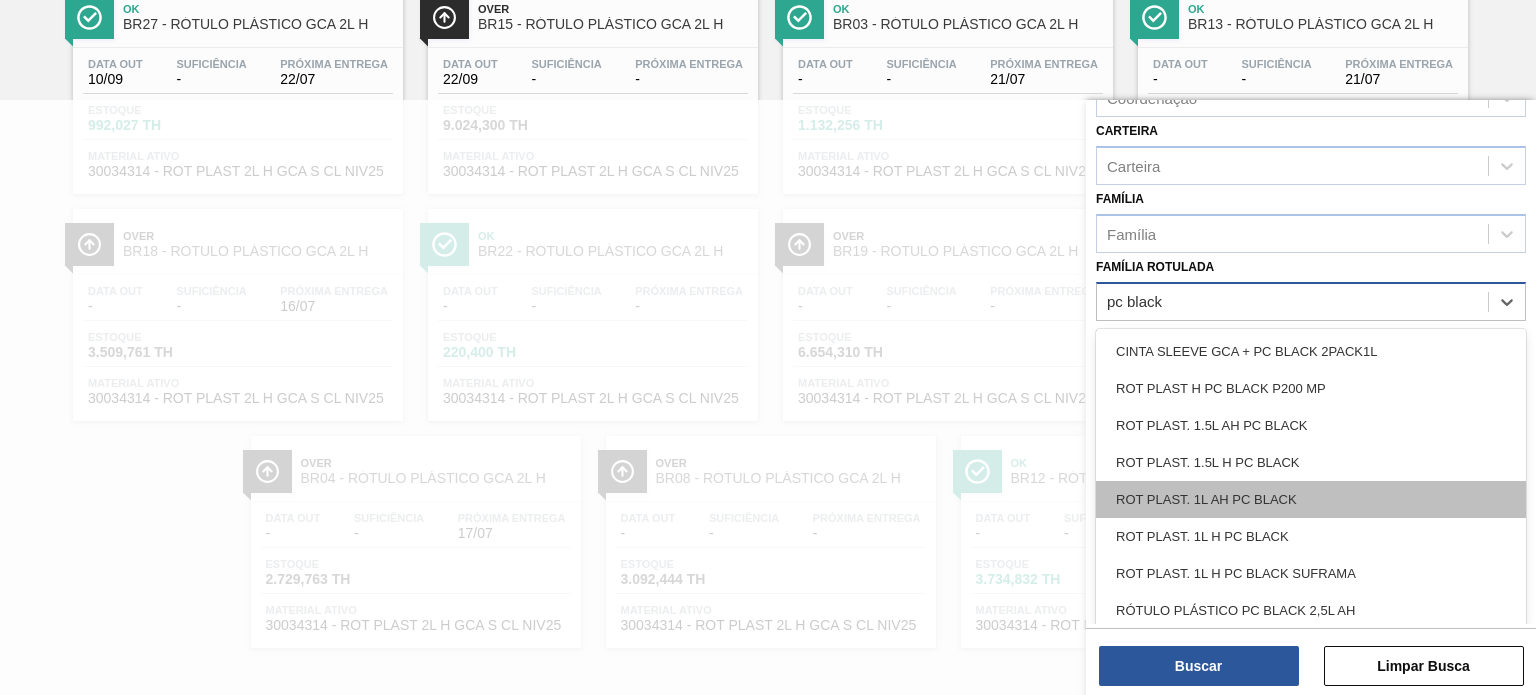 scroll, scrollTop: 264, scrollLeft: 0, axis: vertical 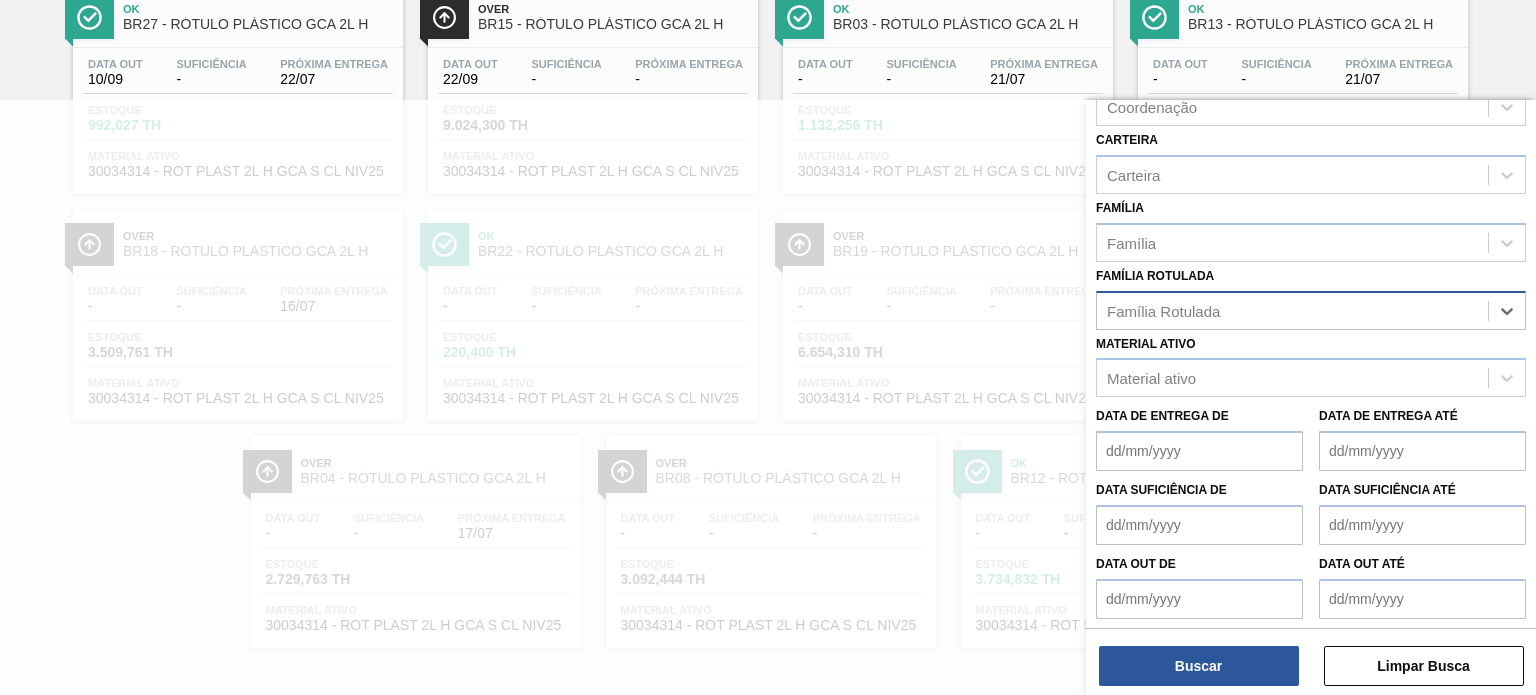 drag, startPoint x: 1209, startPoint y: 306, endPoint x: 1107, endPoint y: 295, distance: 102.59142 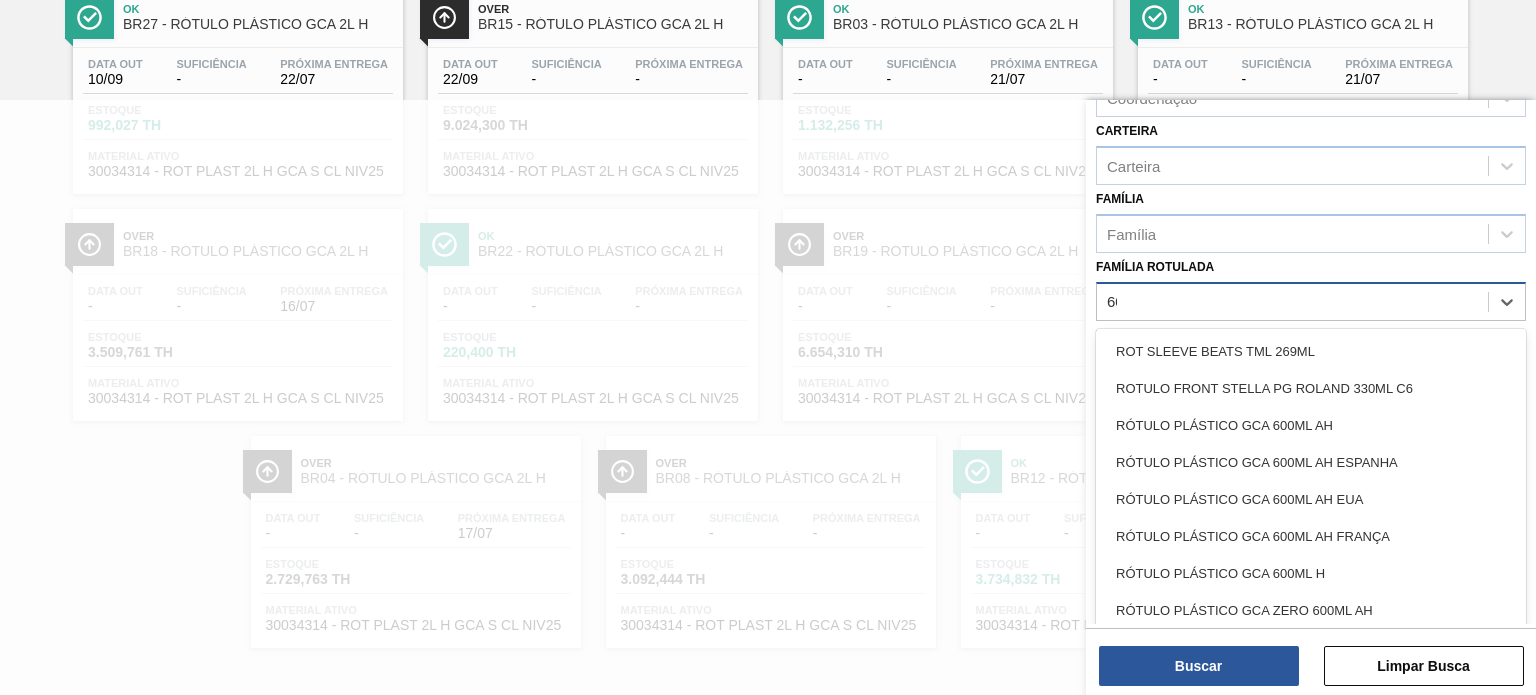 type on "600" 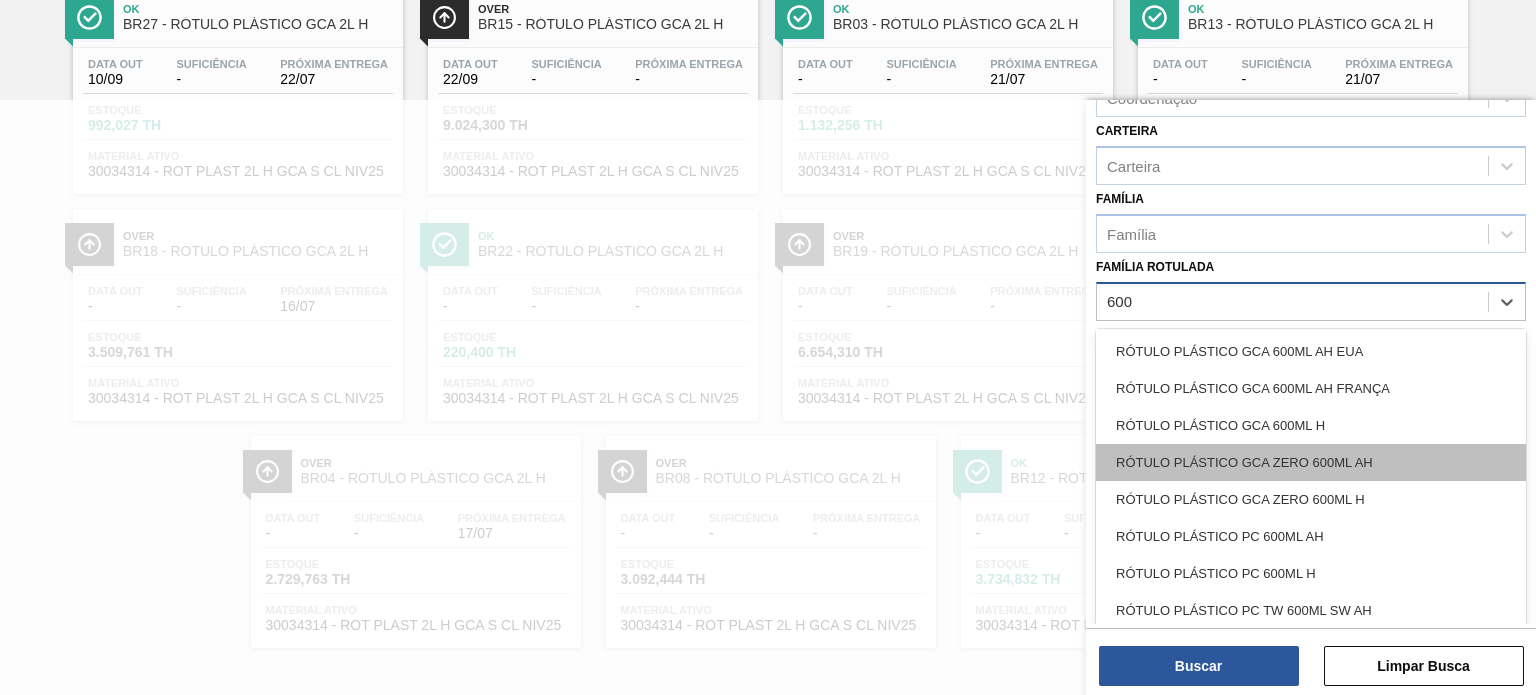 scroll, scrollTop: 100, scrollLeft: 0, axis: vertical 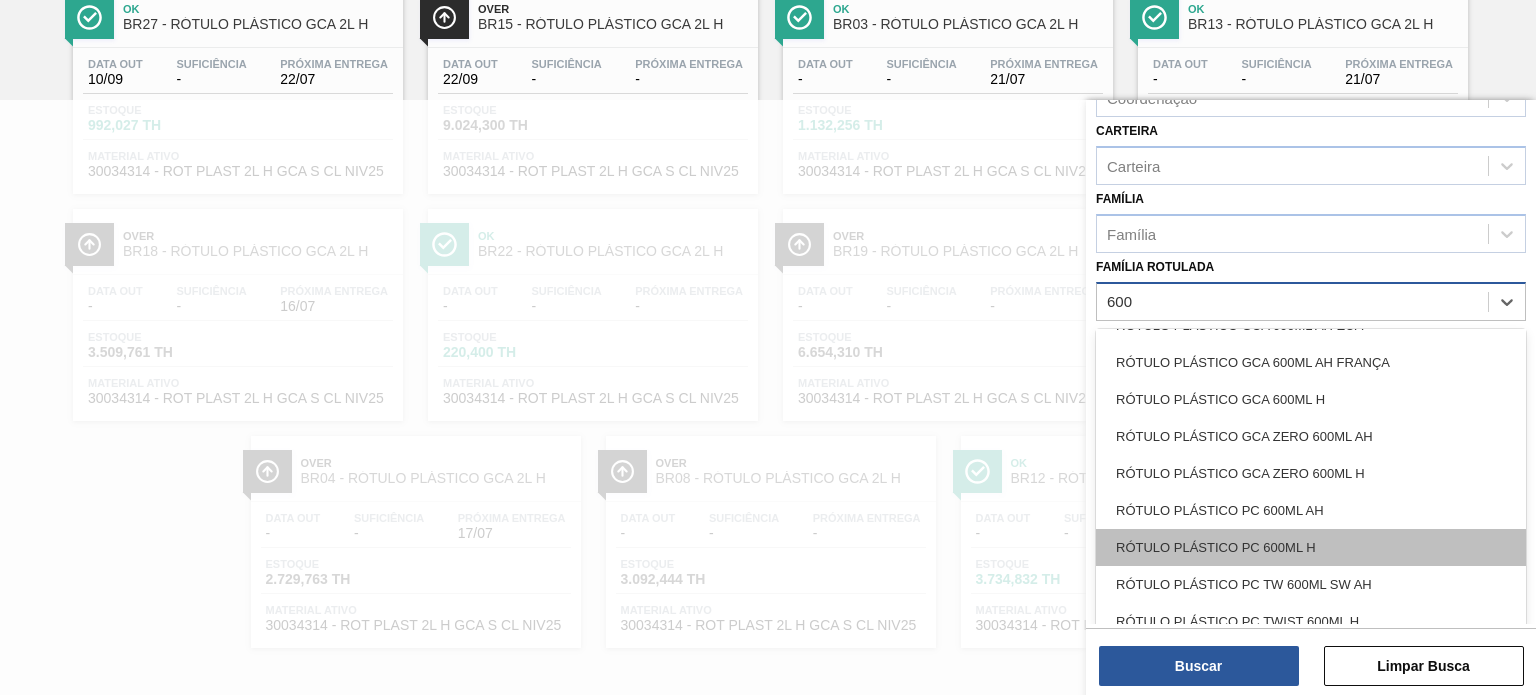 click on "RÓTULO PLÁSTICO PC 600ML H" at bounding box center [1311, 547] 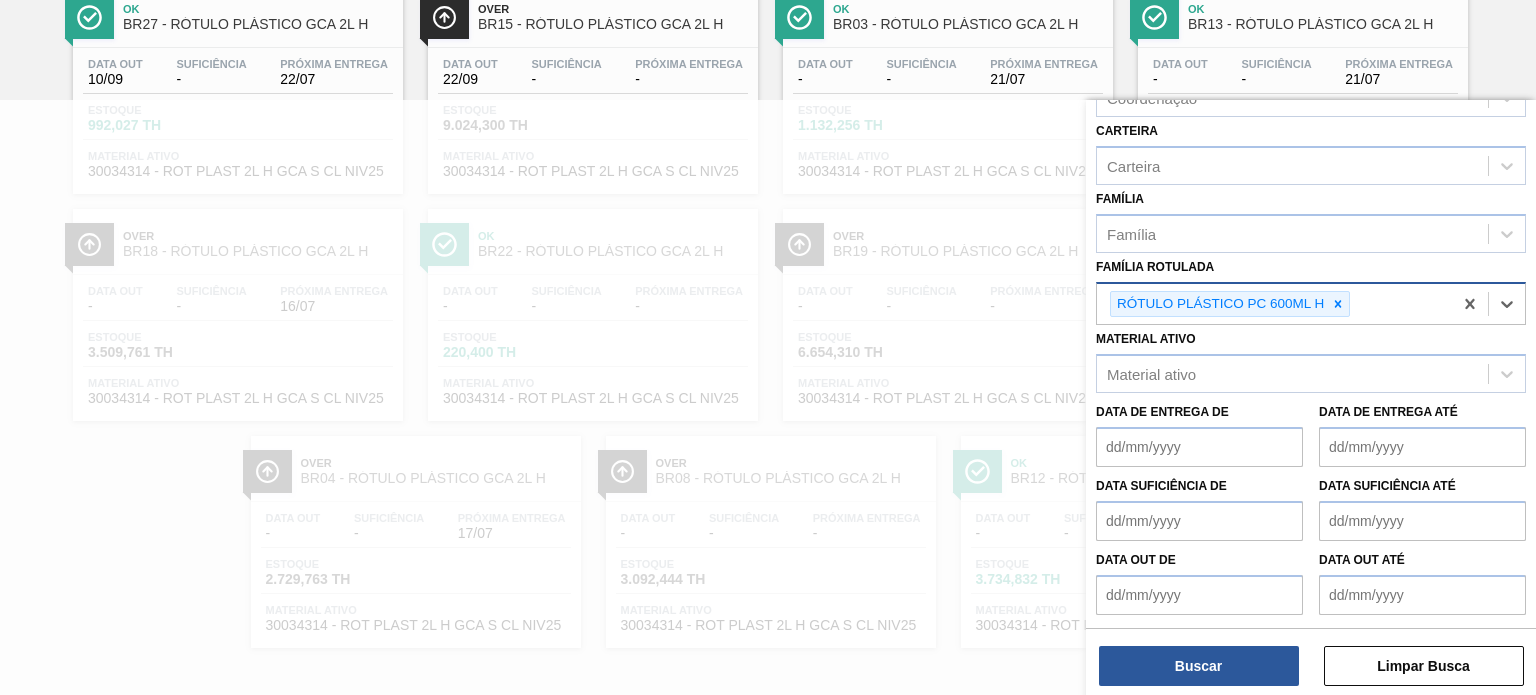 scroll, scrollTop: 259, scrollLeft: 0, axis: vertical 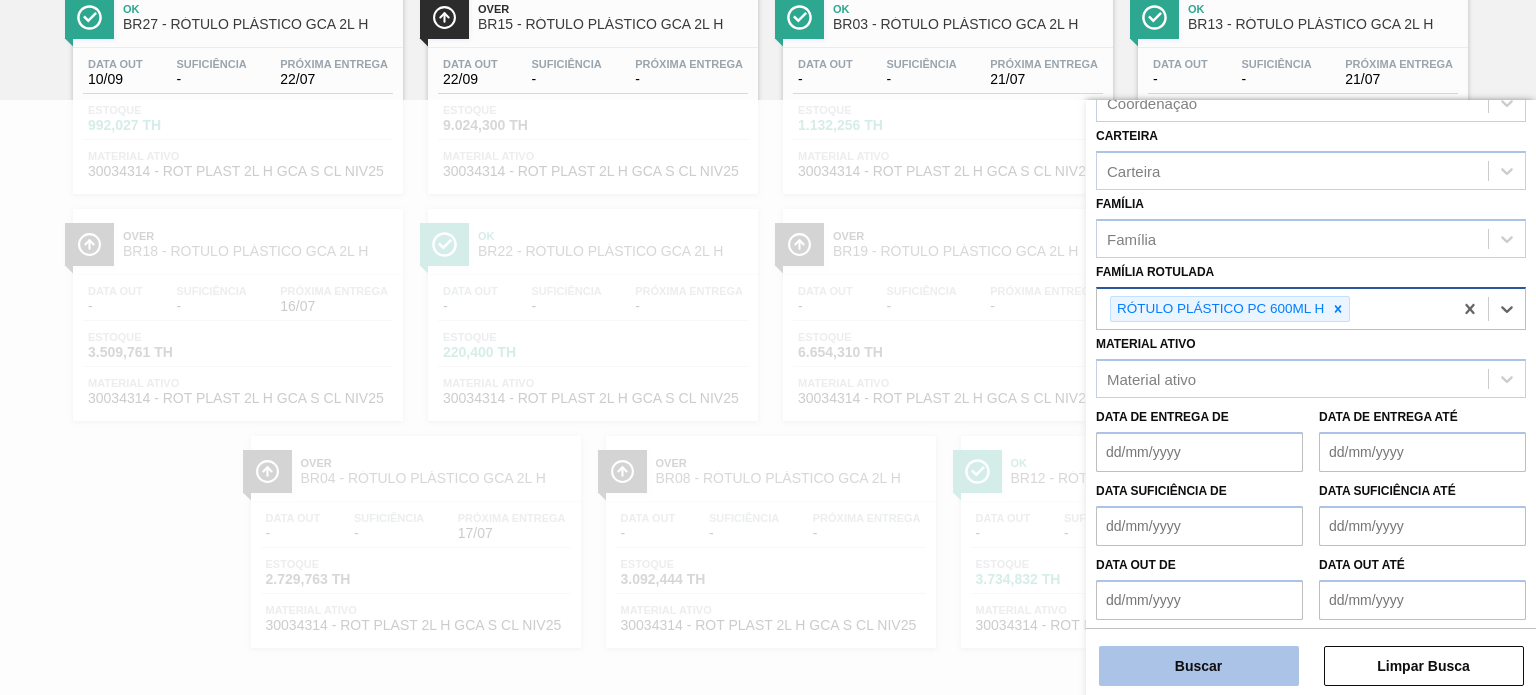 click on "Buscar" at bounding box center (1199, 666) 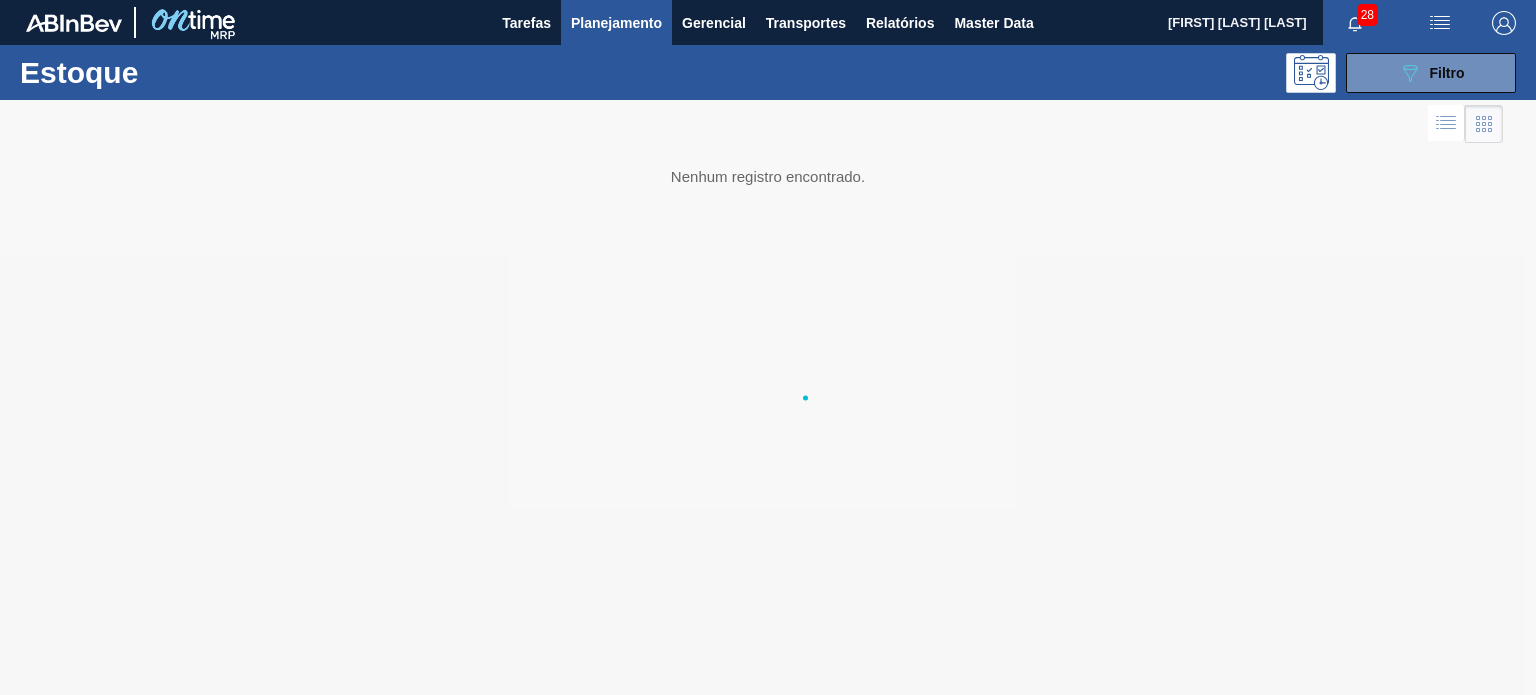 scroll, scrollTop: 0, scrollLeft: 0, axis: both 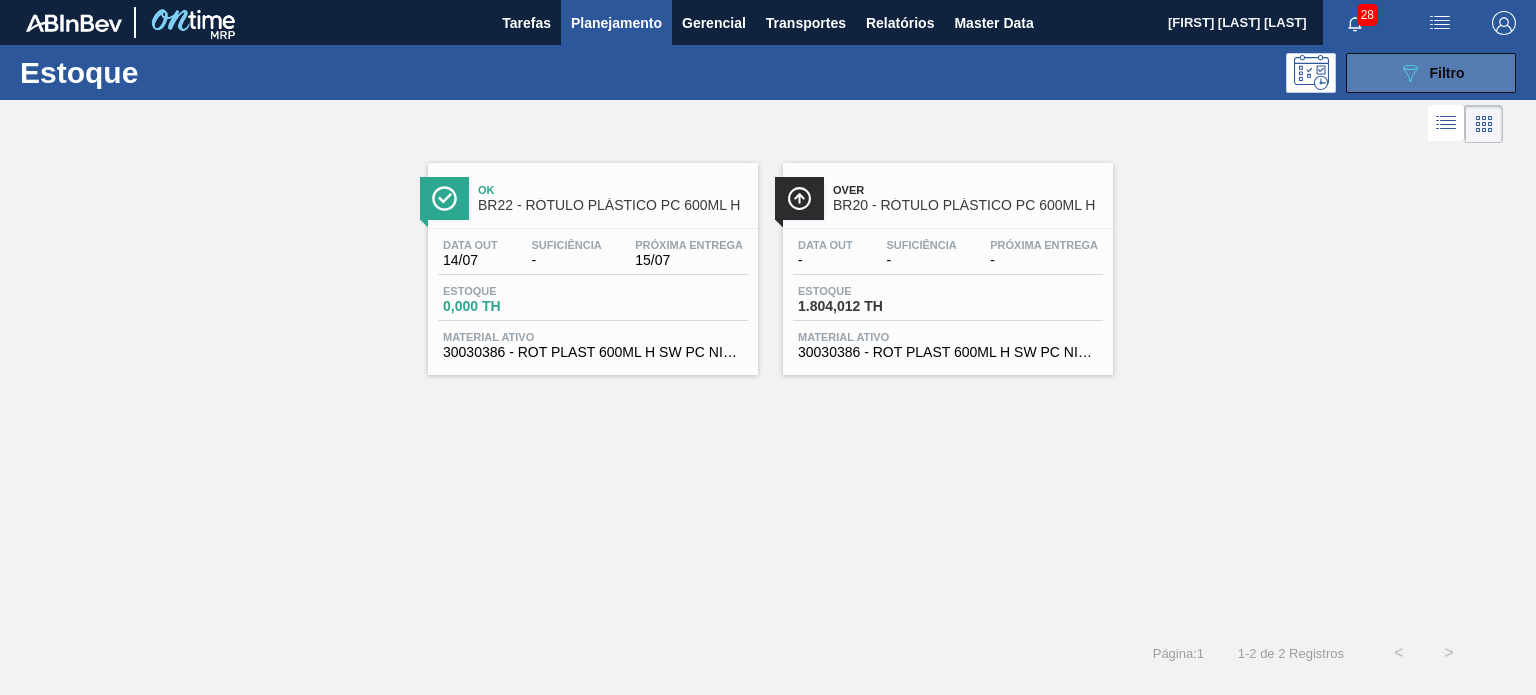 click on "089F7B8B-B2A5-4AFE-B5C0-19BA573D28AC Filtro" at bounding box center (1431, 73) 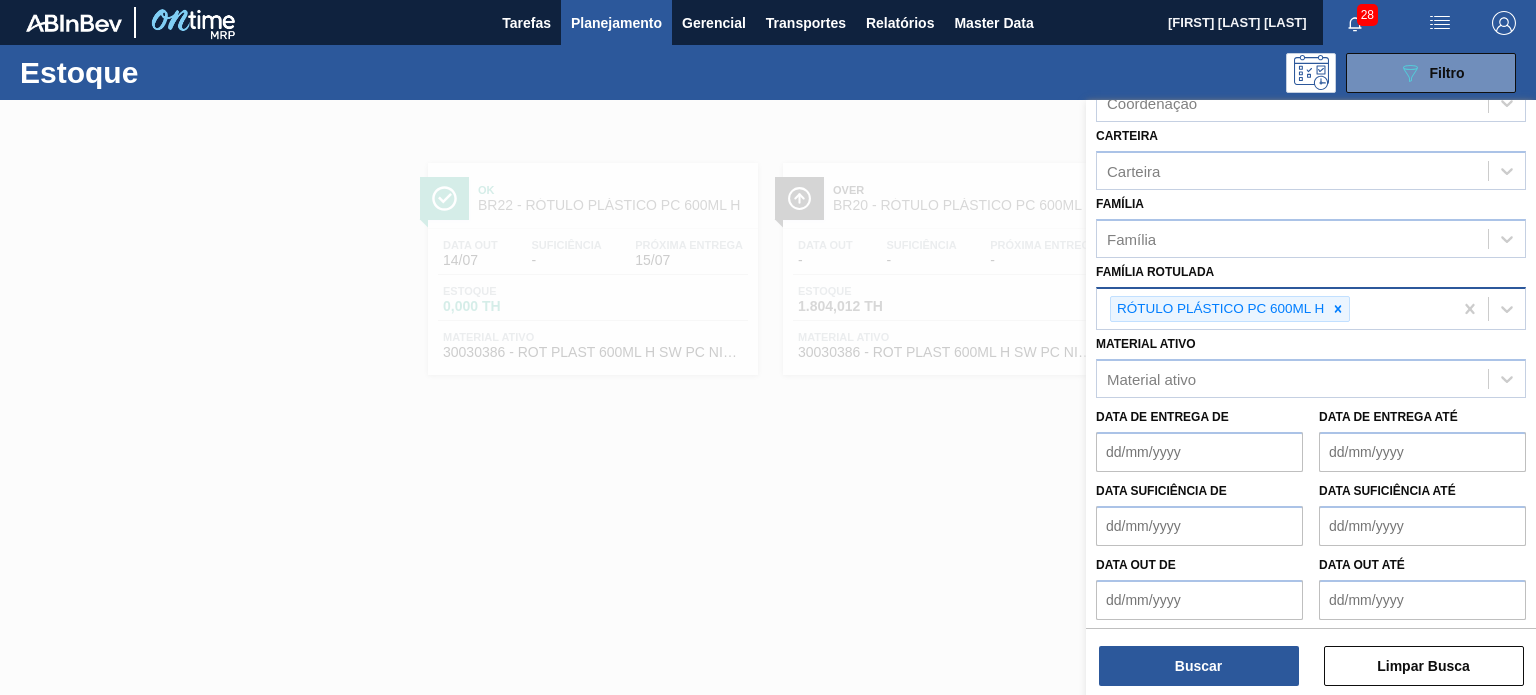 click 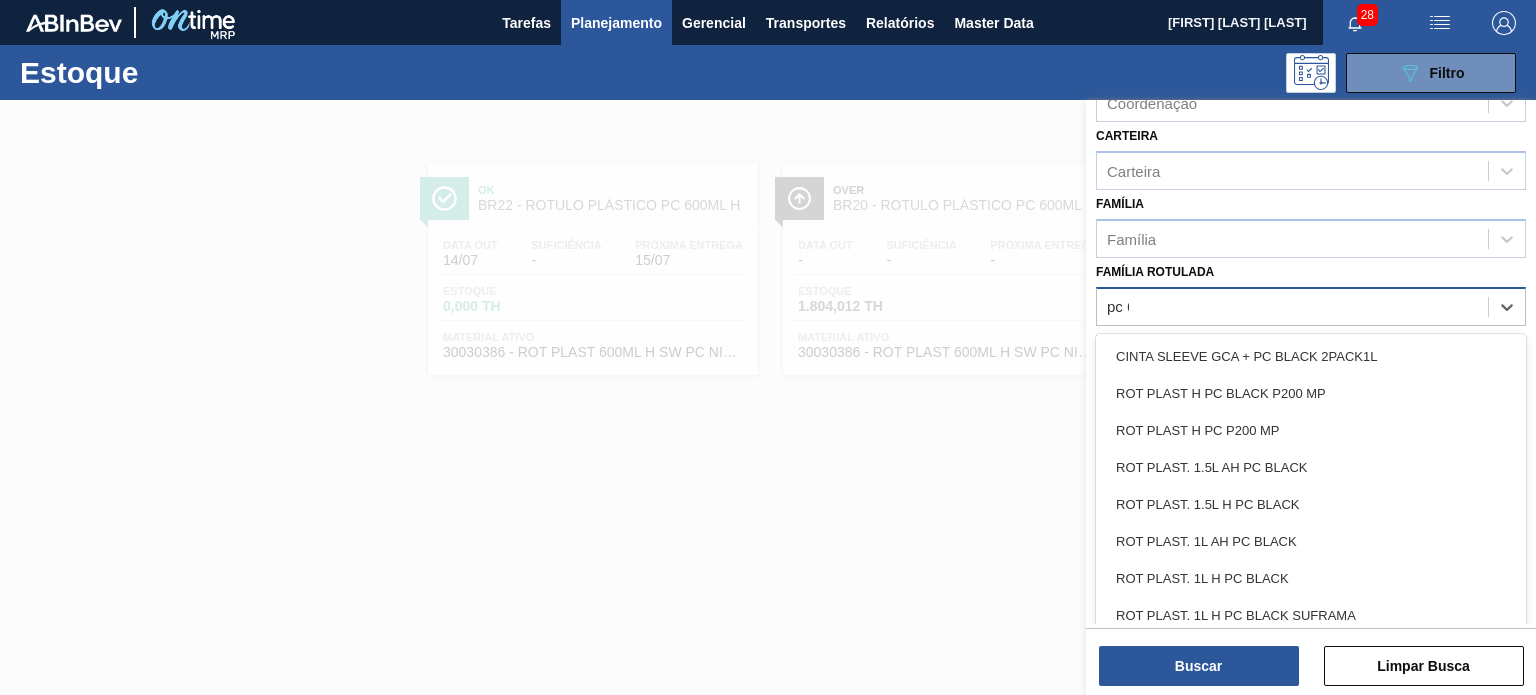 scroll, scrollTop: 255, scrollLeft: 0, axis: vertical 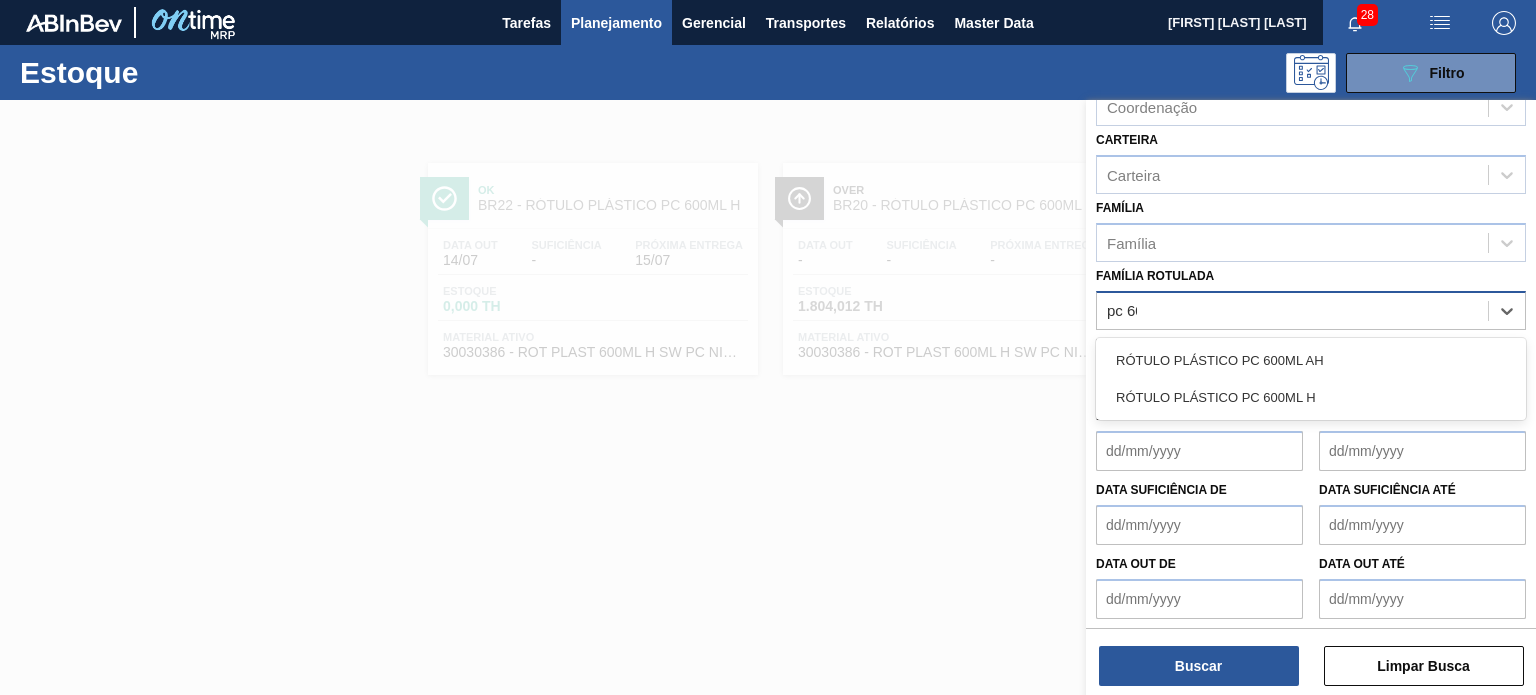 type on "pc 600" 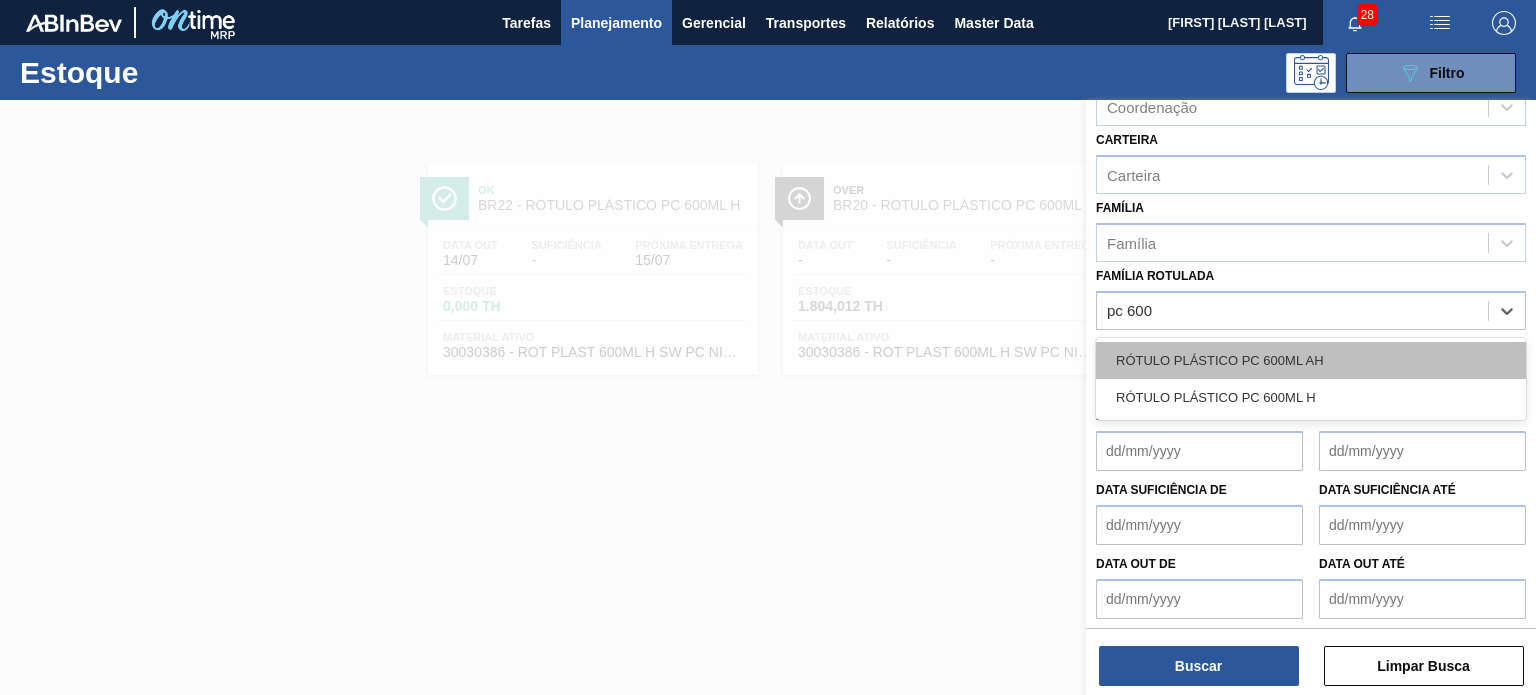 click on "RÓTULO PLÁSTICO PC 600ML AH" at bounding box center [1311, 360] 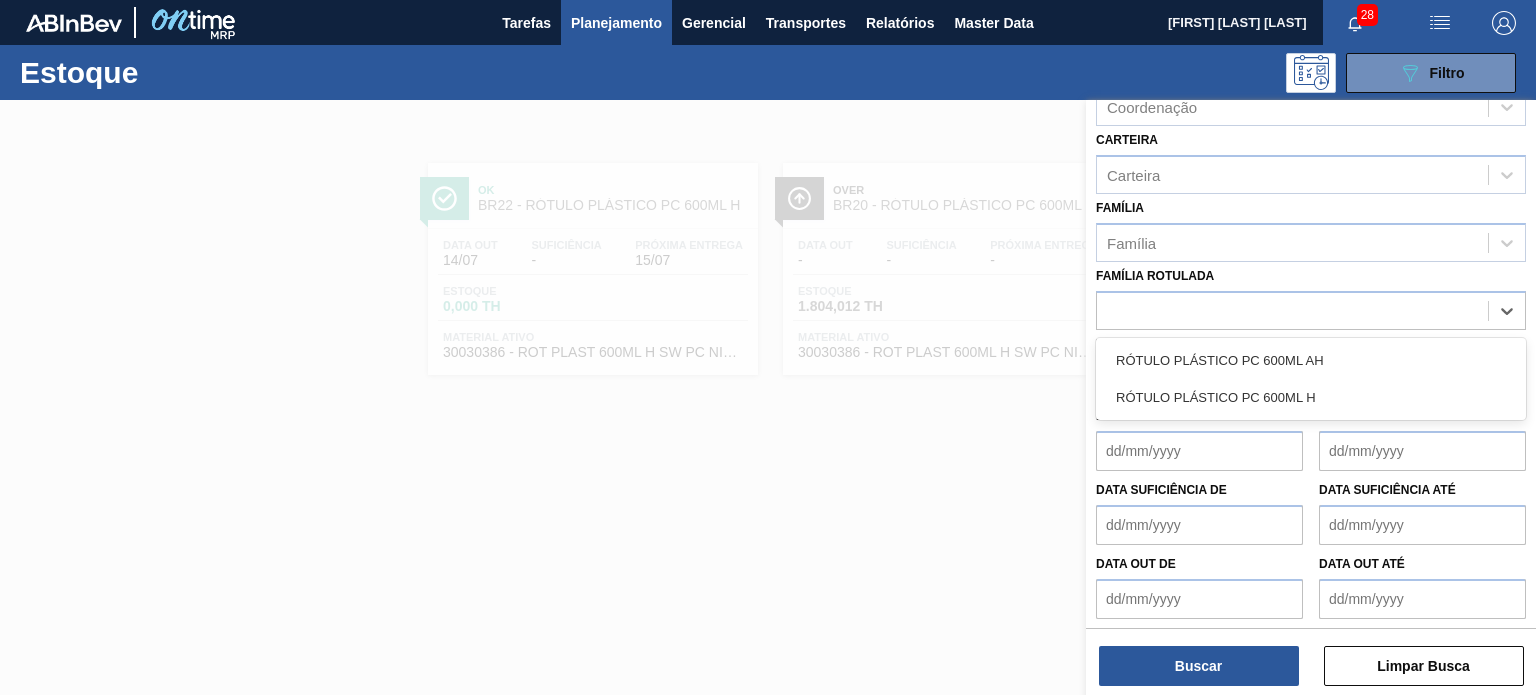scroll, scrollTop: 259, scrollLeft: 0, axis: vertical 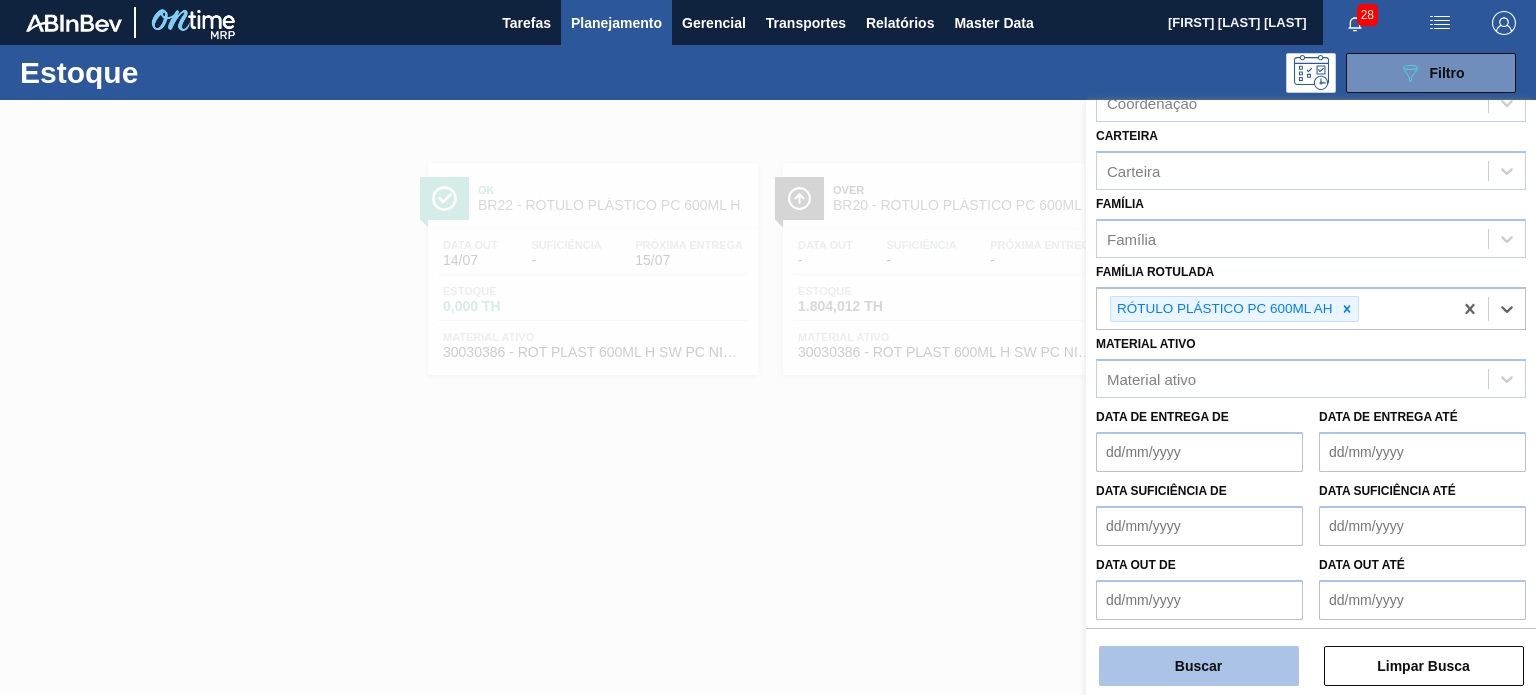 click on "Buscar" at bounding box center [1199, 666] 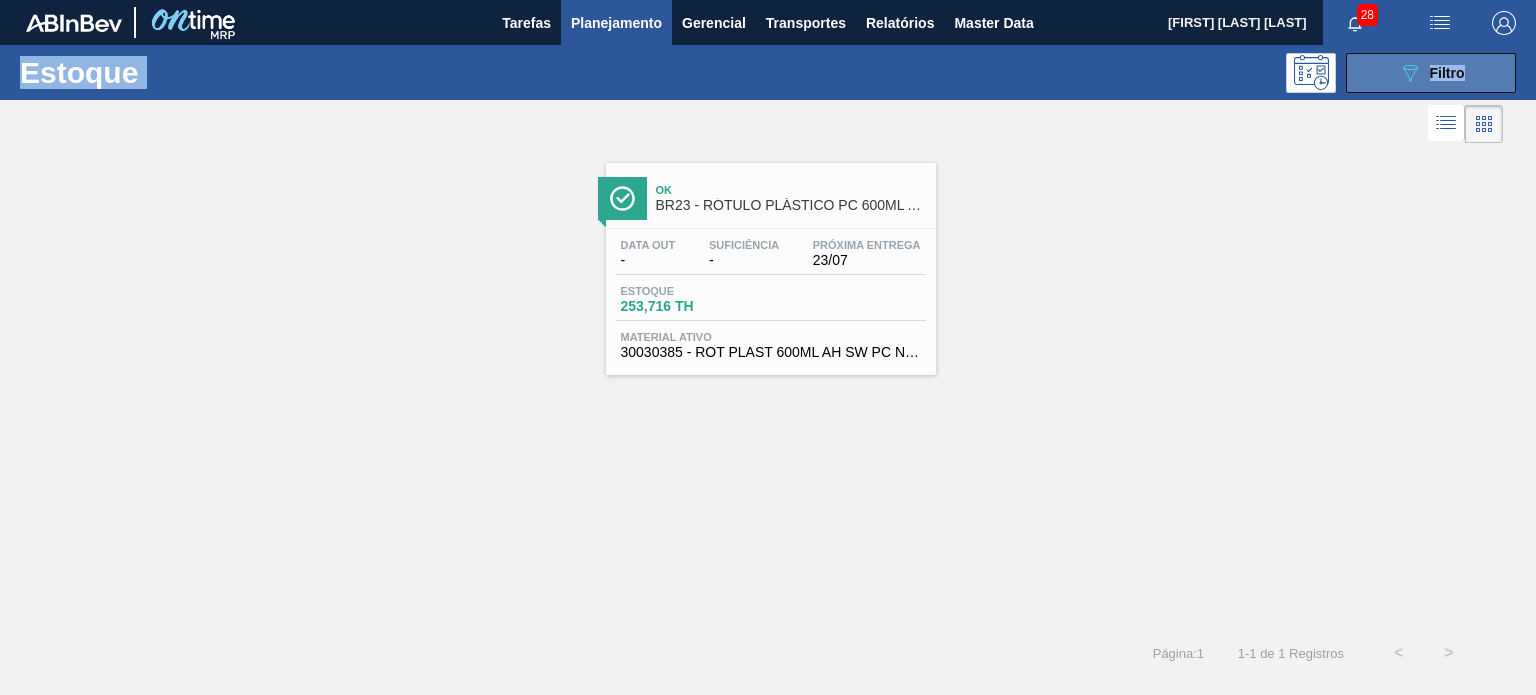 click on "089F7B8B-B2A5-4AFE-B5C0-19BA573D28AC Filtro" at bounding box center [1431, 73] 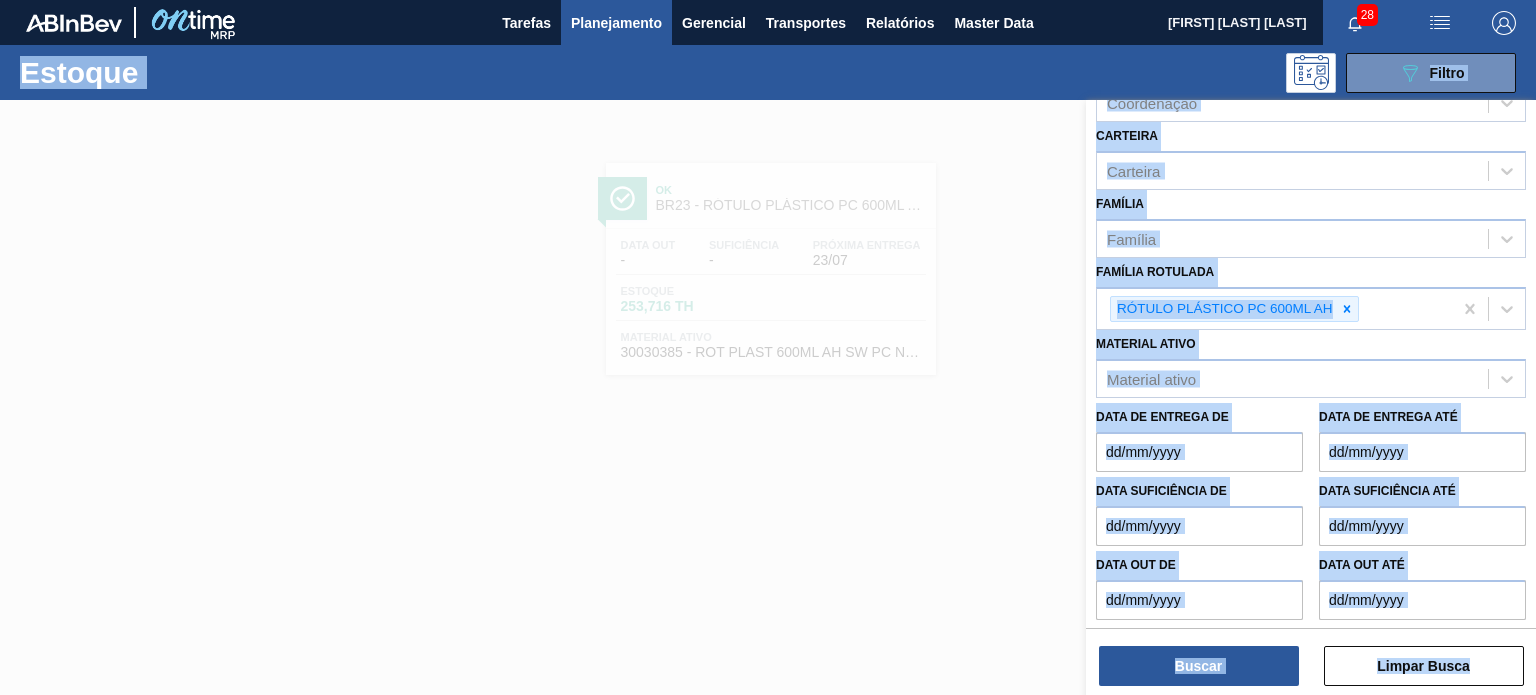 click on "Material ativo Material ativo" at bounding box center (1311, 364) 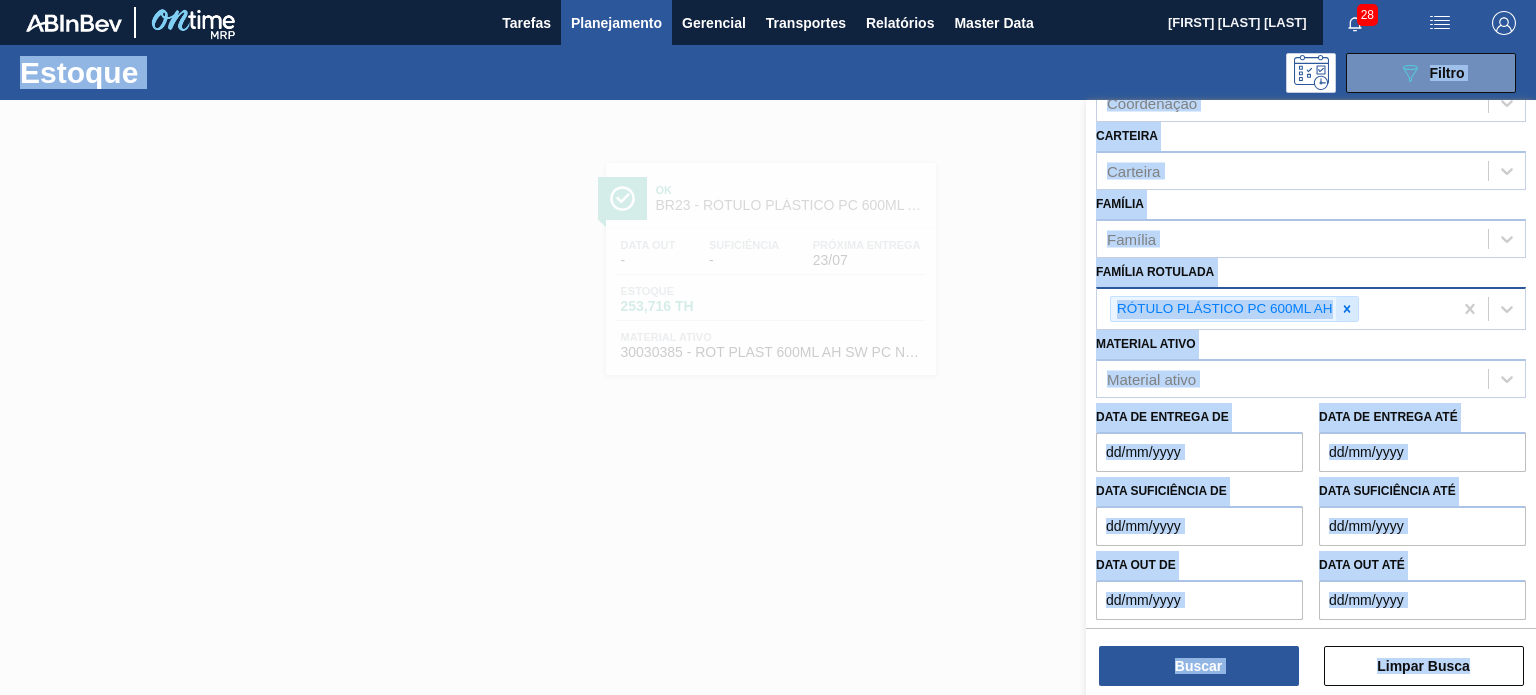 click at bounding box center (1347, 309) 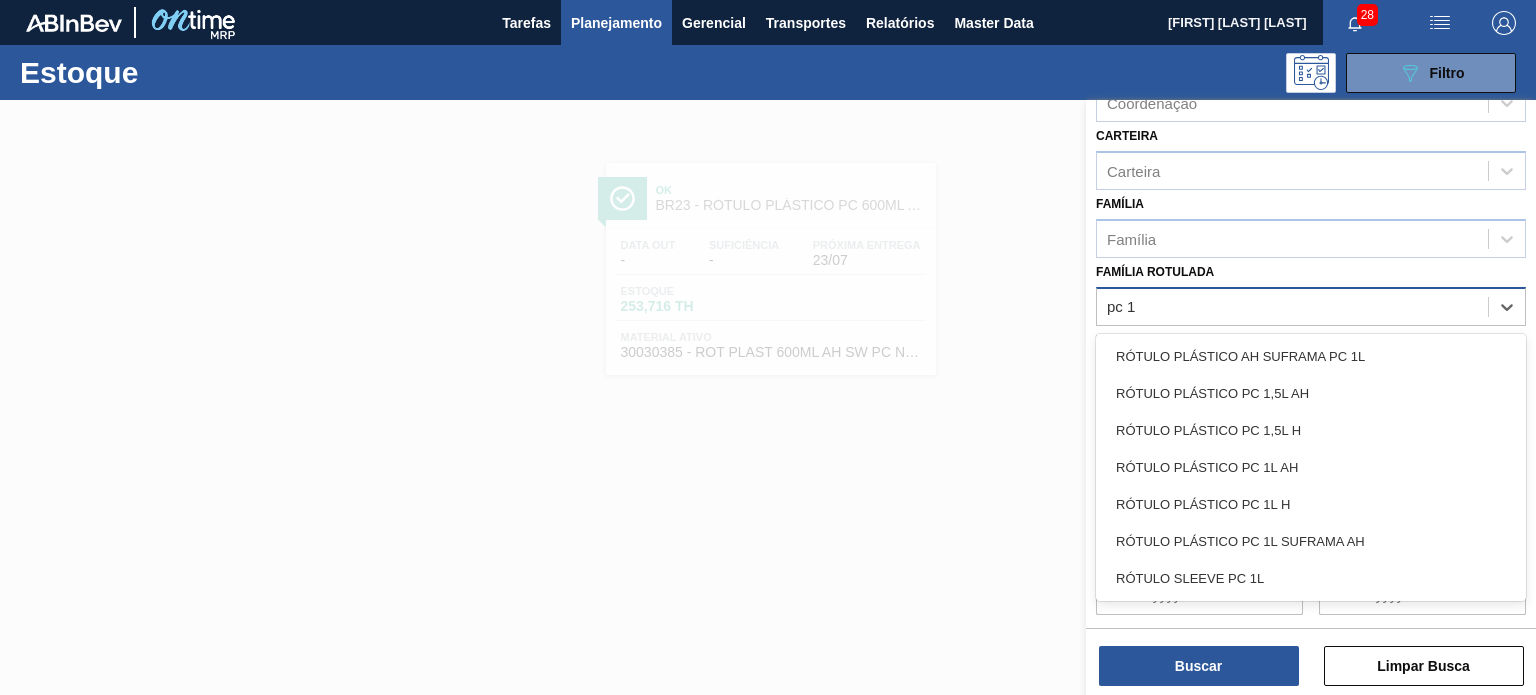 scroll, scrollTop: 255, scrollLeft: 0, axis: vertical 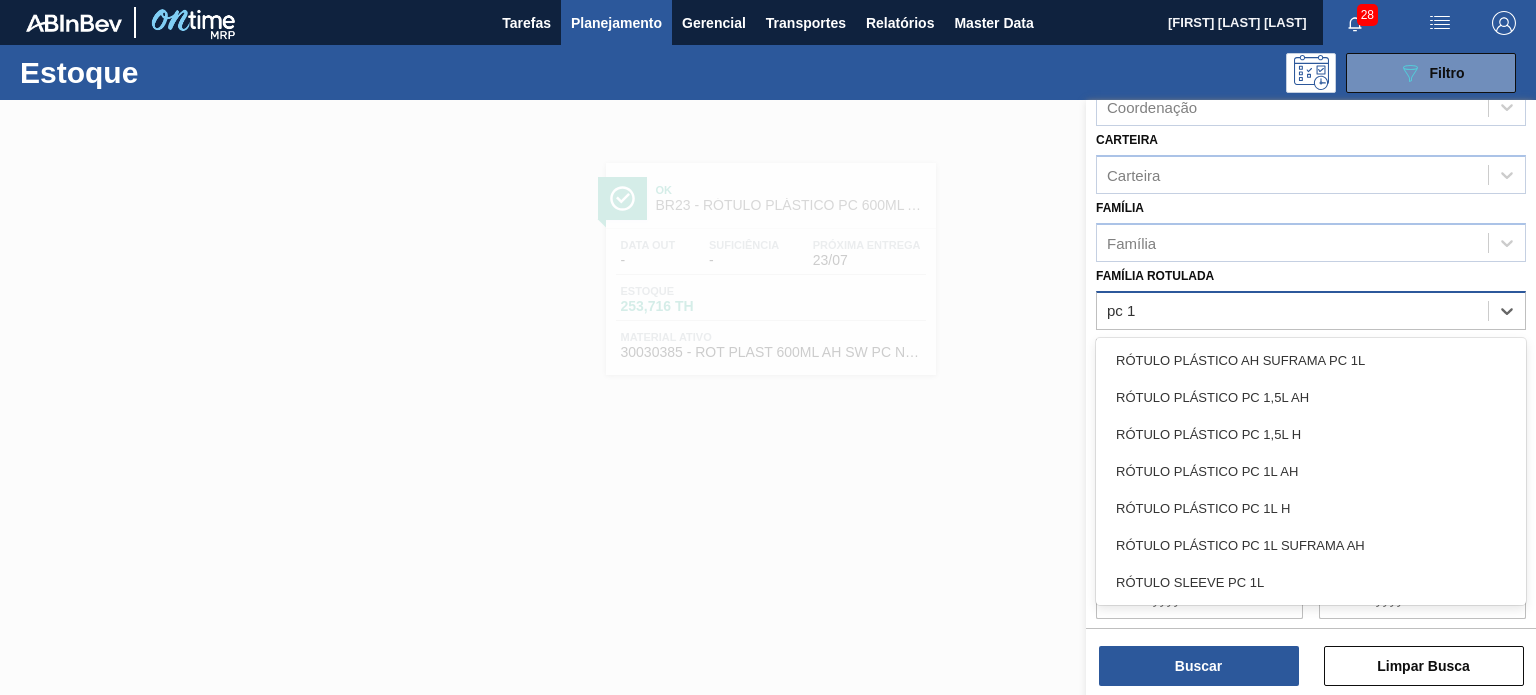 type on "pc 1l" 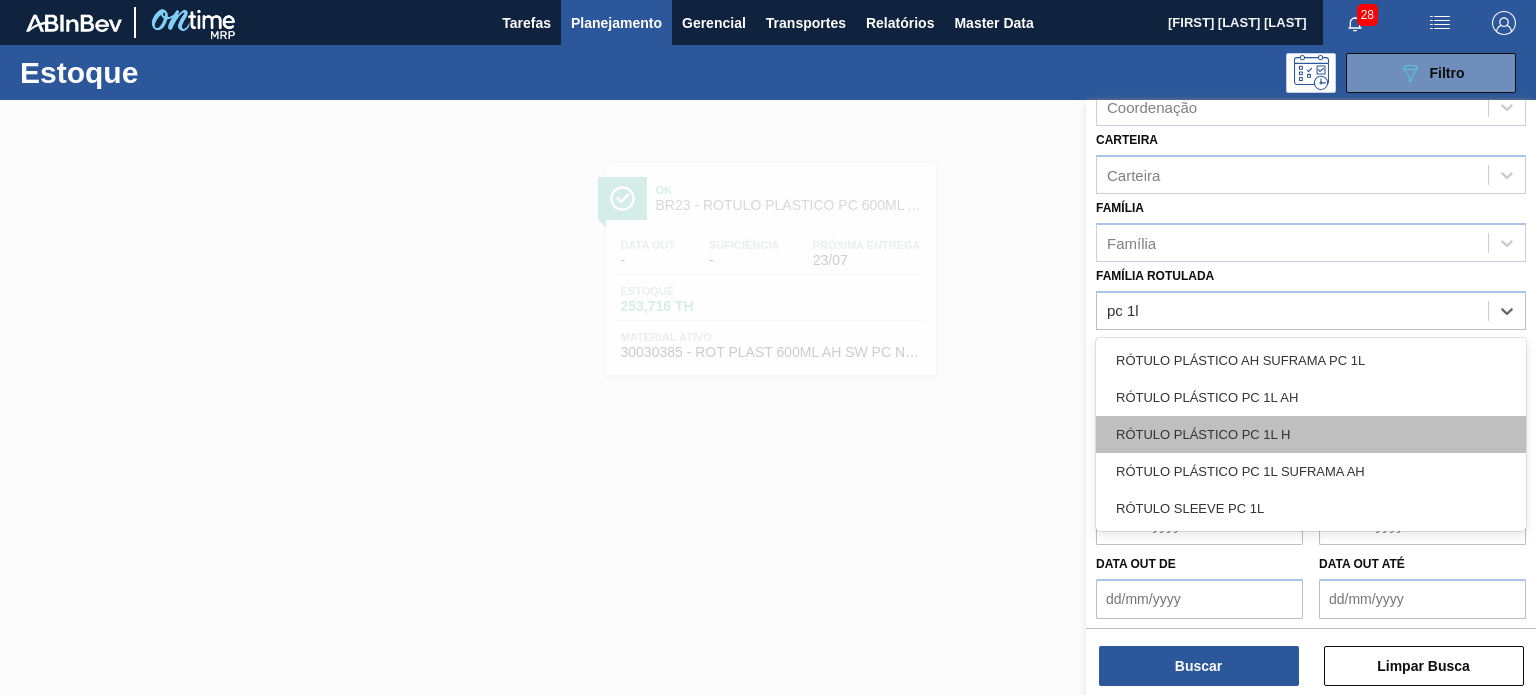 click on "RÓTULO PLÁSTICO PC 1L H" at bounding box center [1311, 434] 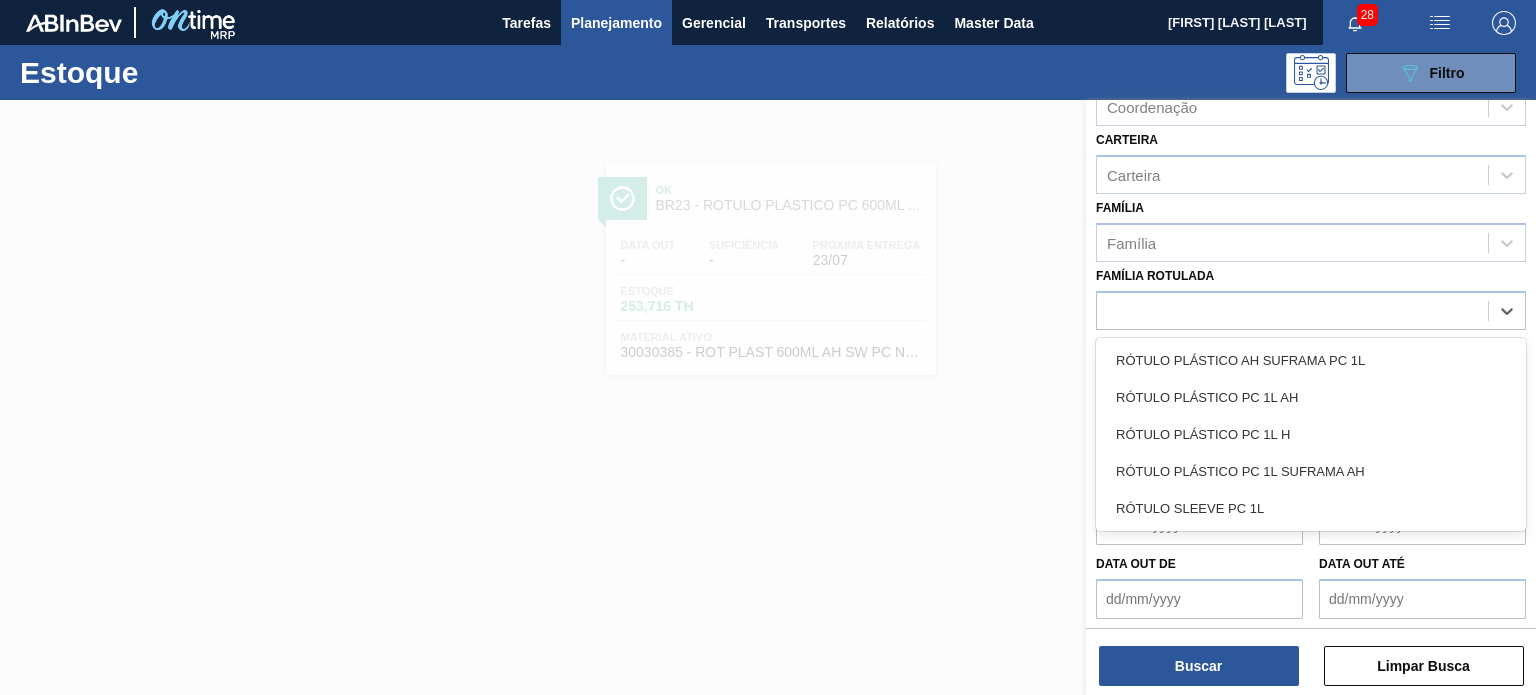 scroll, scrollTop: 259, scrollLeft: 0, axis: vertical 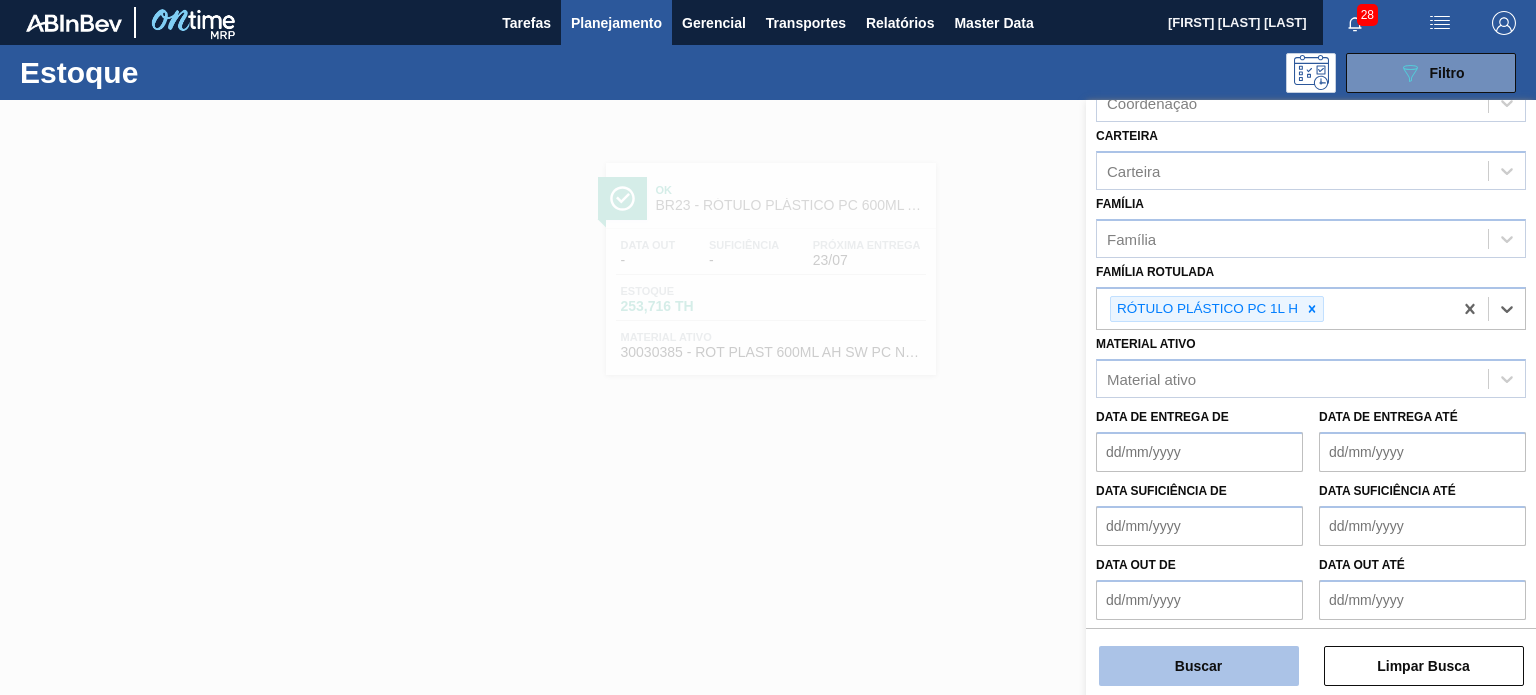click on "Buscar" at bounding box center [1199, 666] 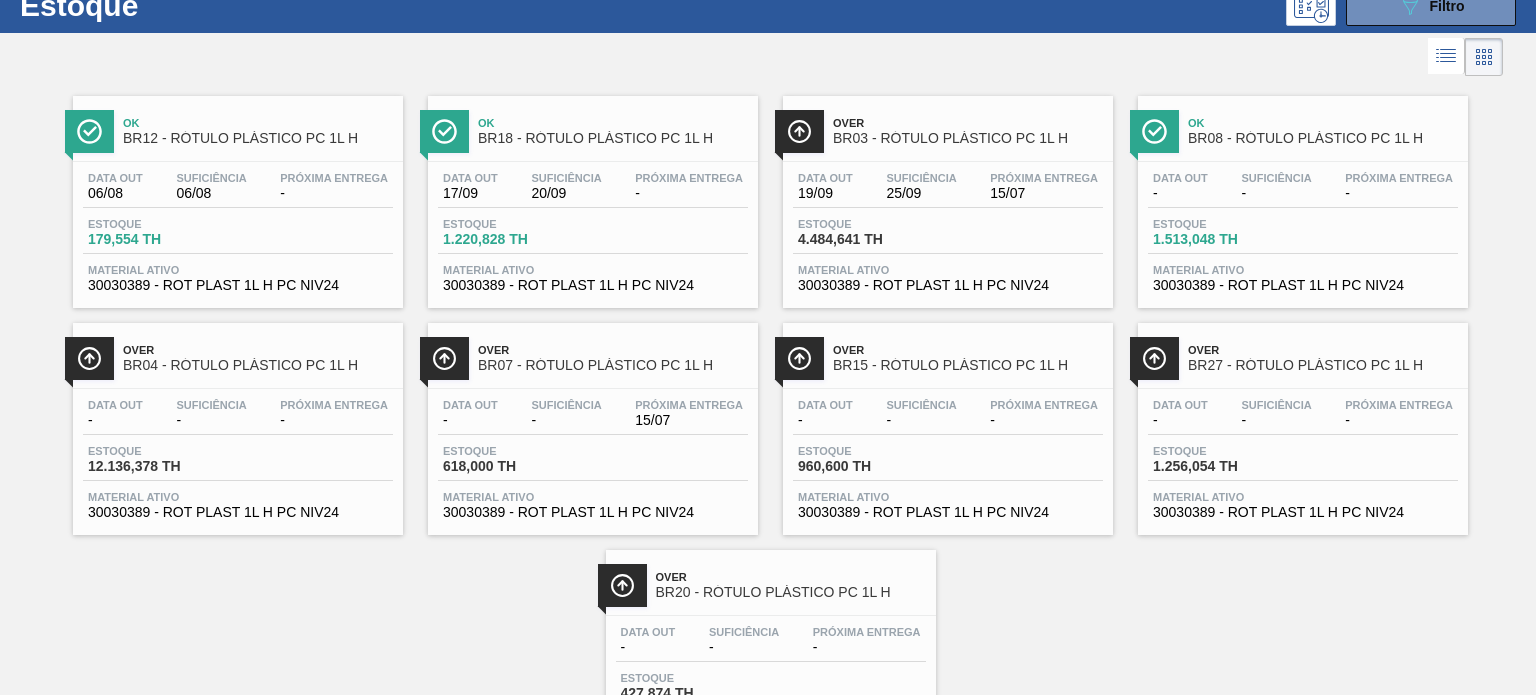 scroll, scrollTop: 100, scrollLeft: 0, axis: vertical 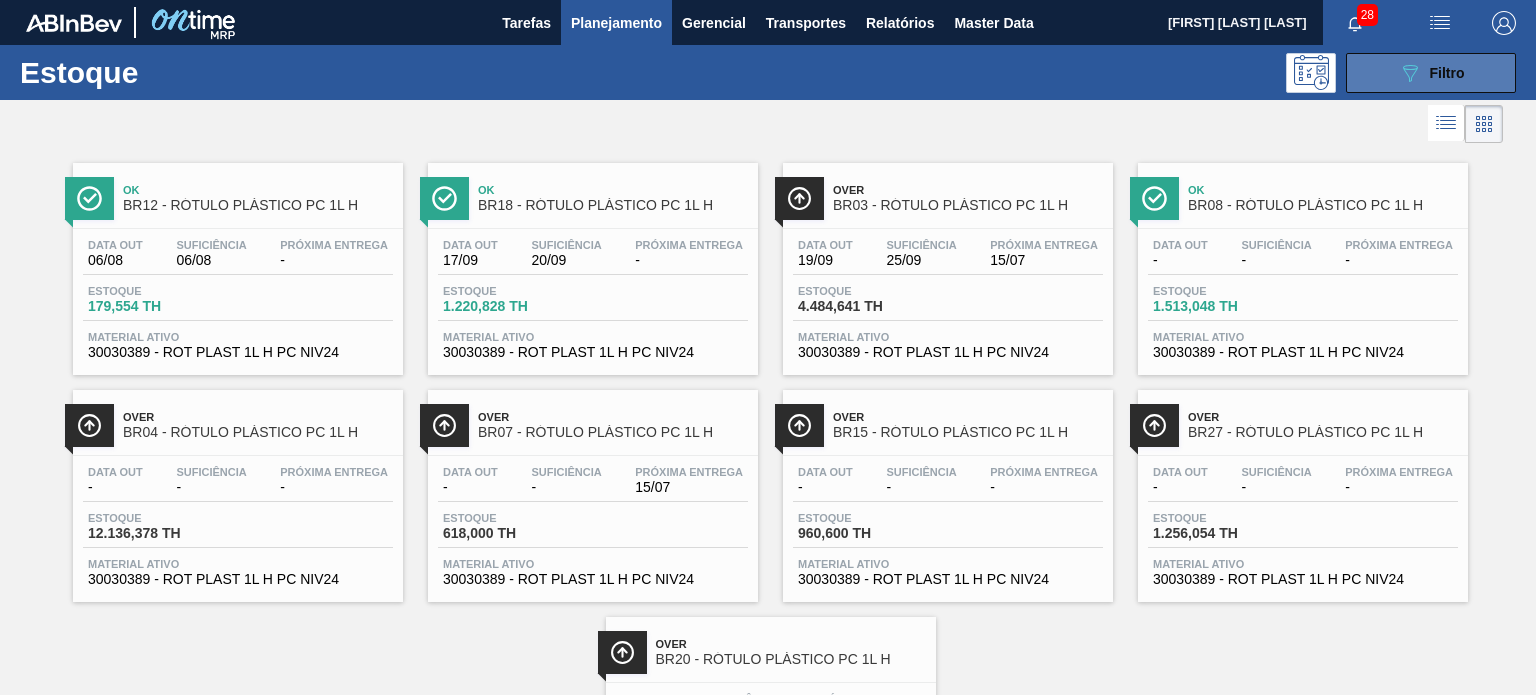 click on "089F7B8B-B2A5-4AFE-B5C0-19BA573D28AC" 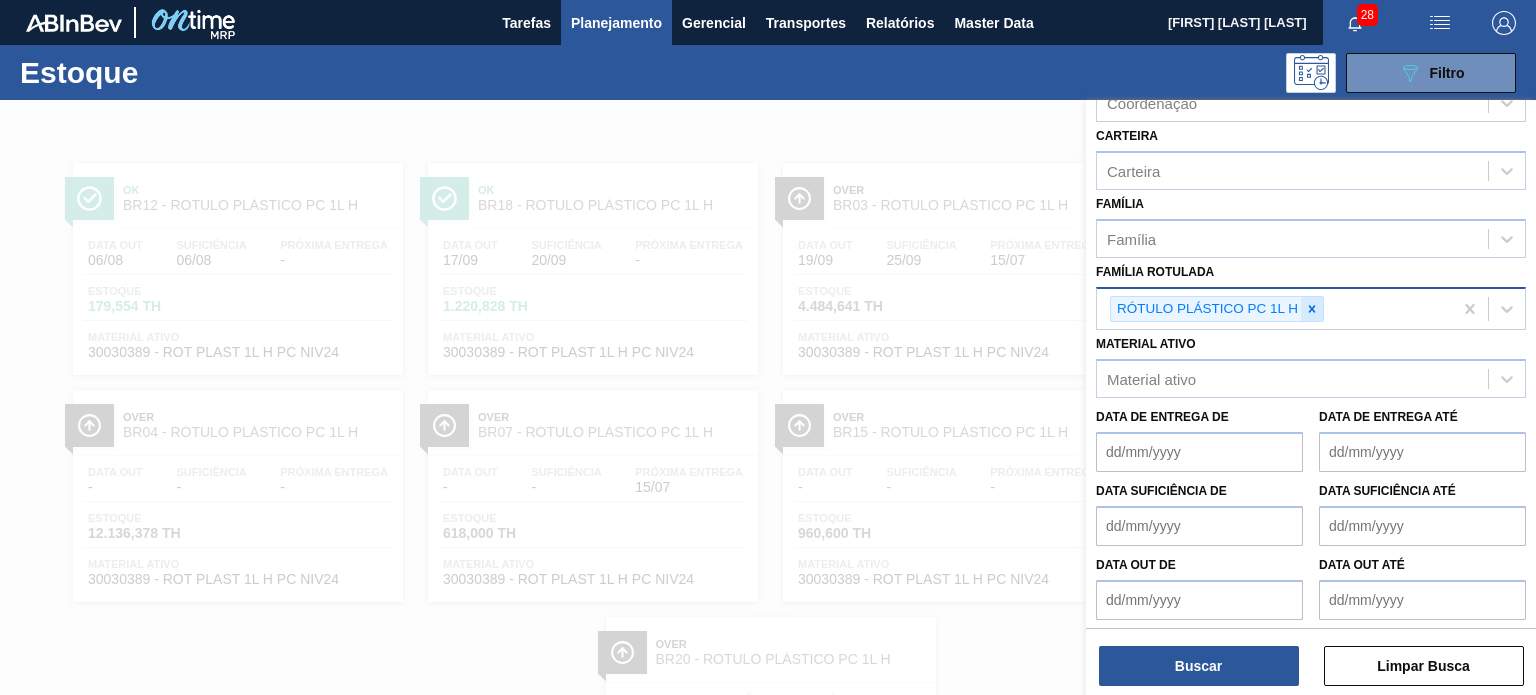 click 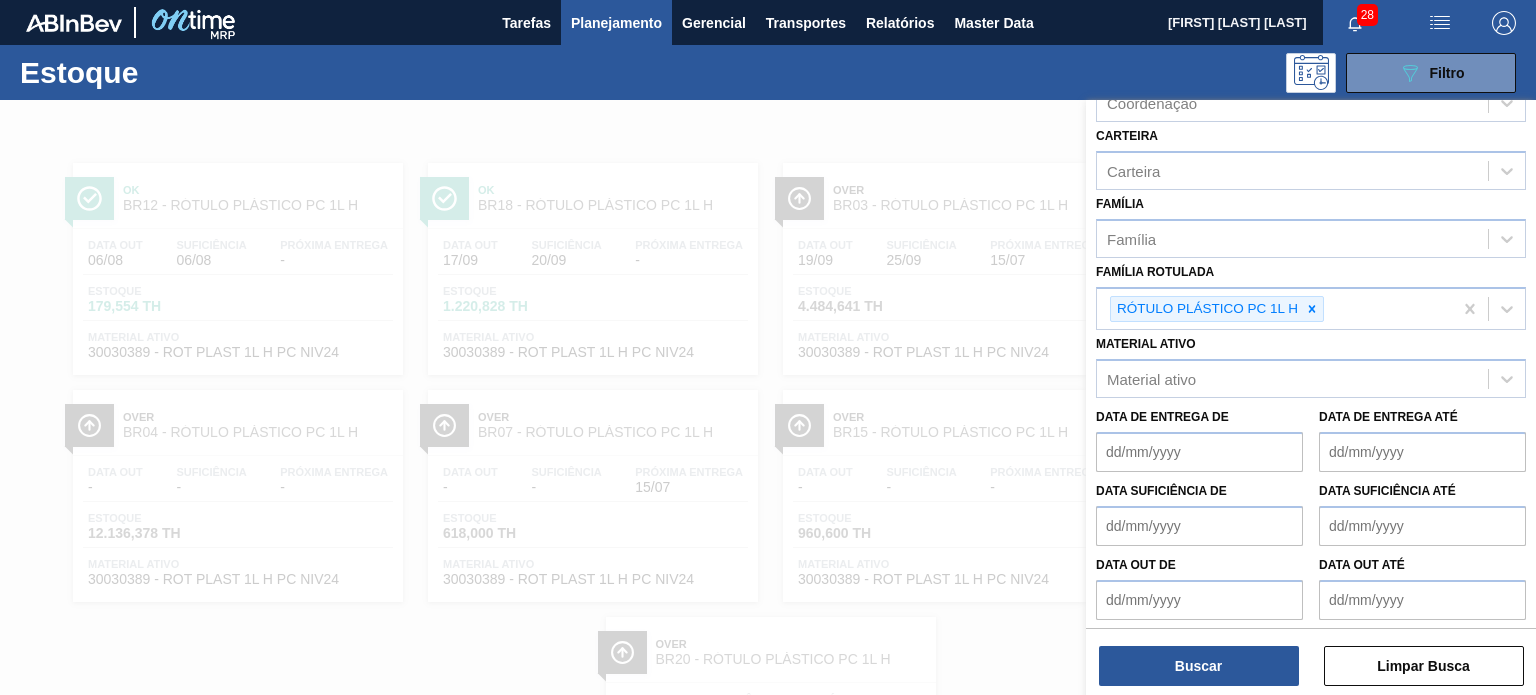 scroll, scrollTop: 255, scrollLeft: 0, axis: vertical 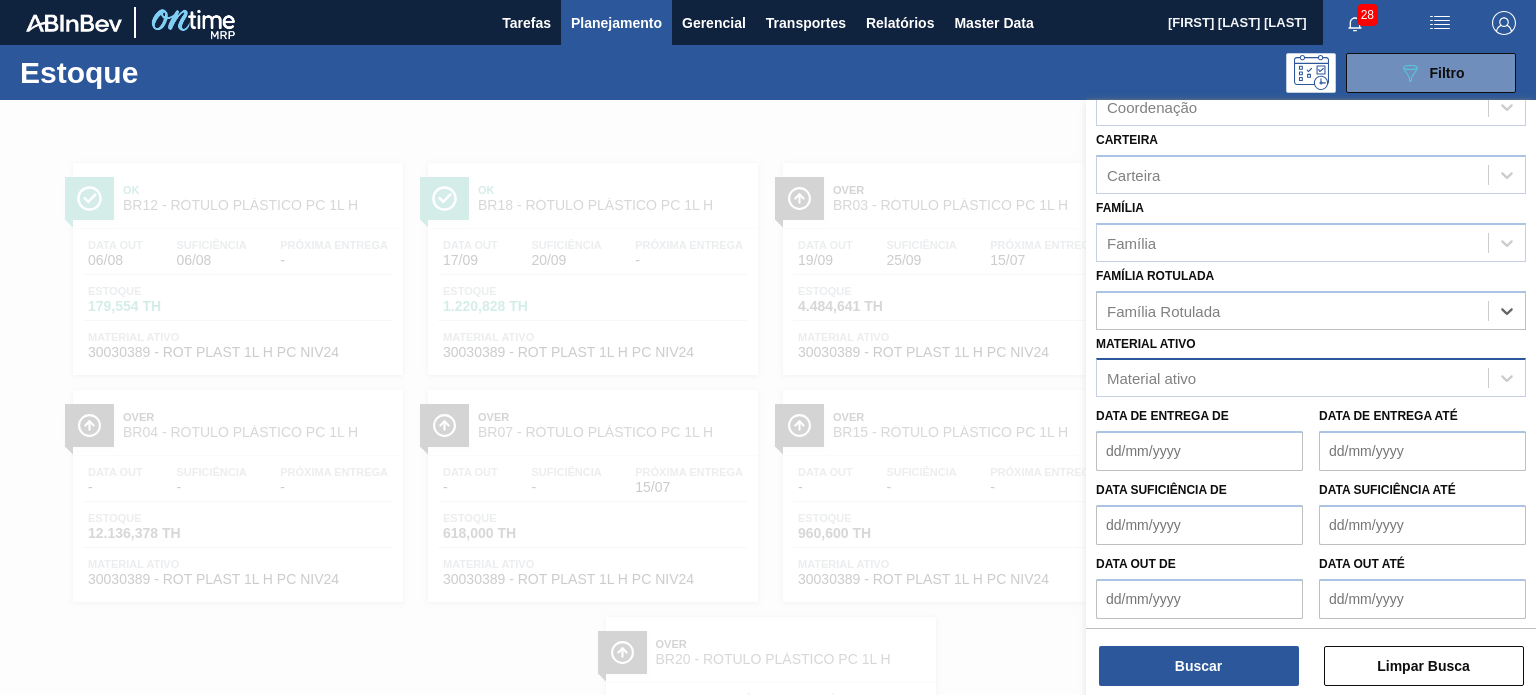 click on "Material ativo" at bounding box center (1292, 378) 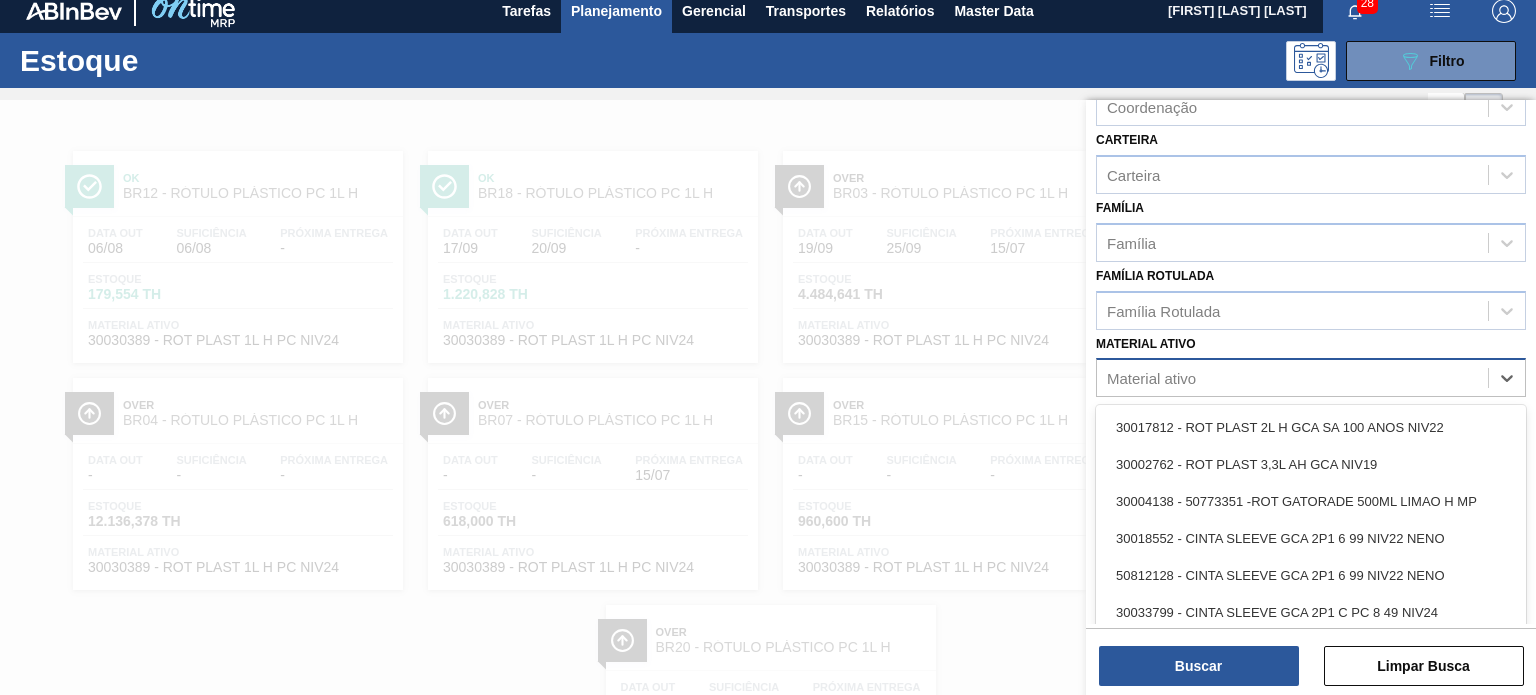 paste on "30030369" 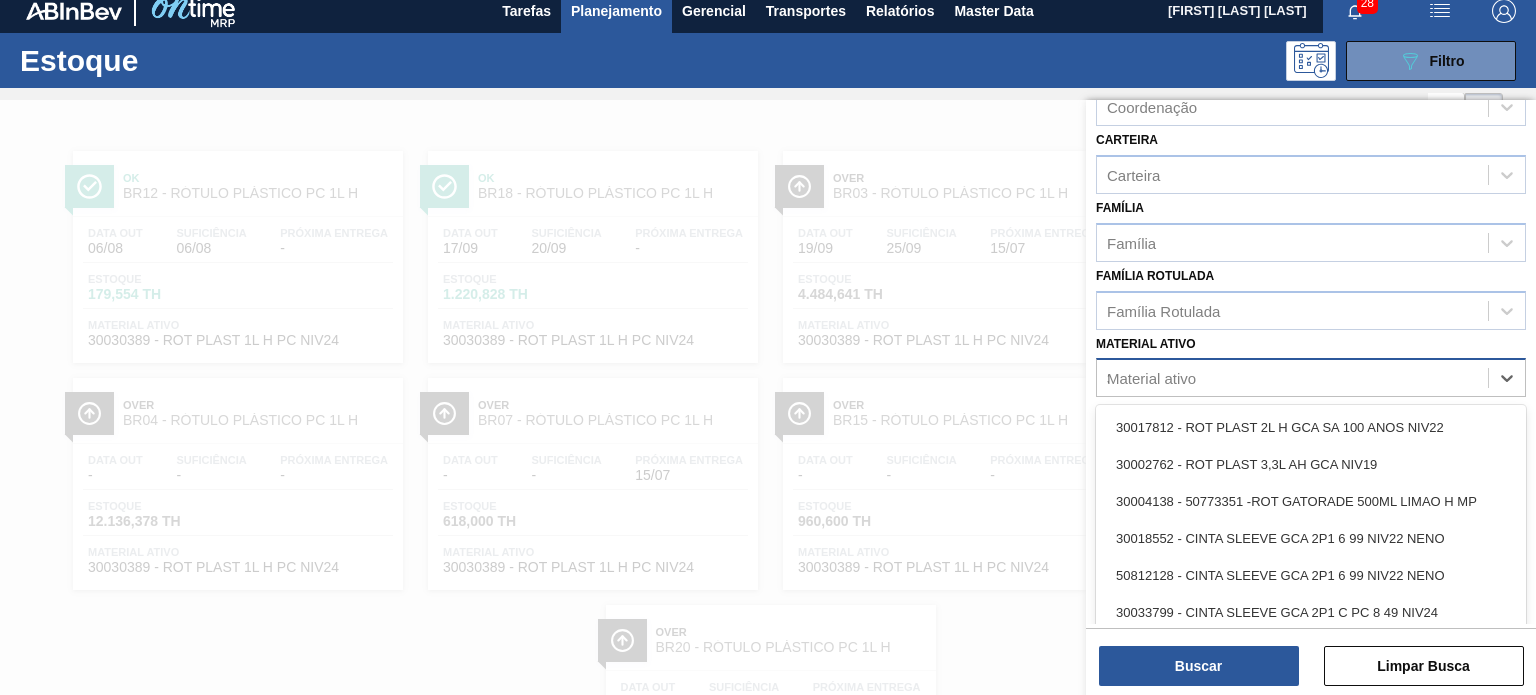 scroll, scrollTop: 13, scrollLeft: 0, axis: vertical 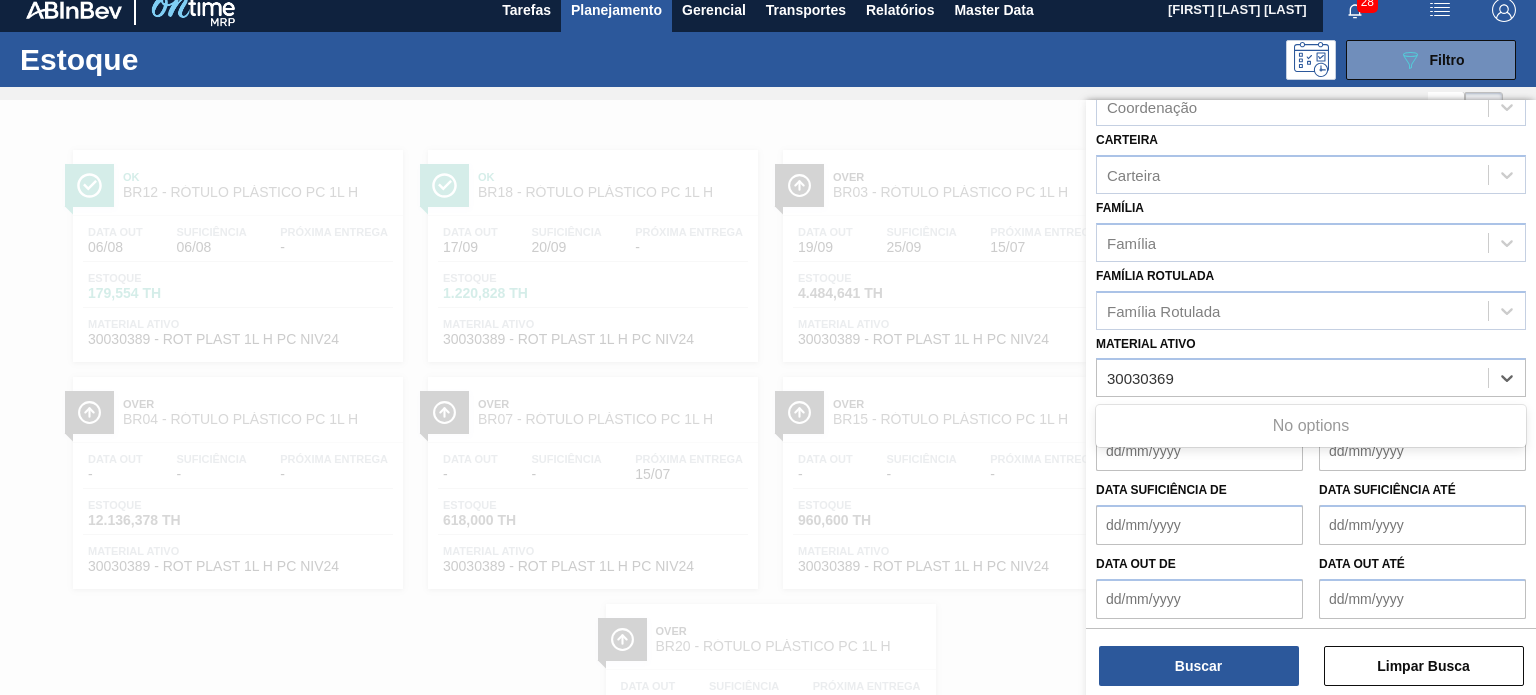 type on "30030369" 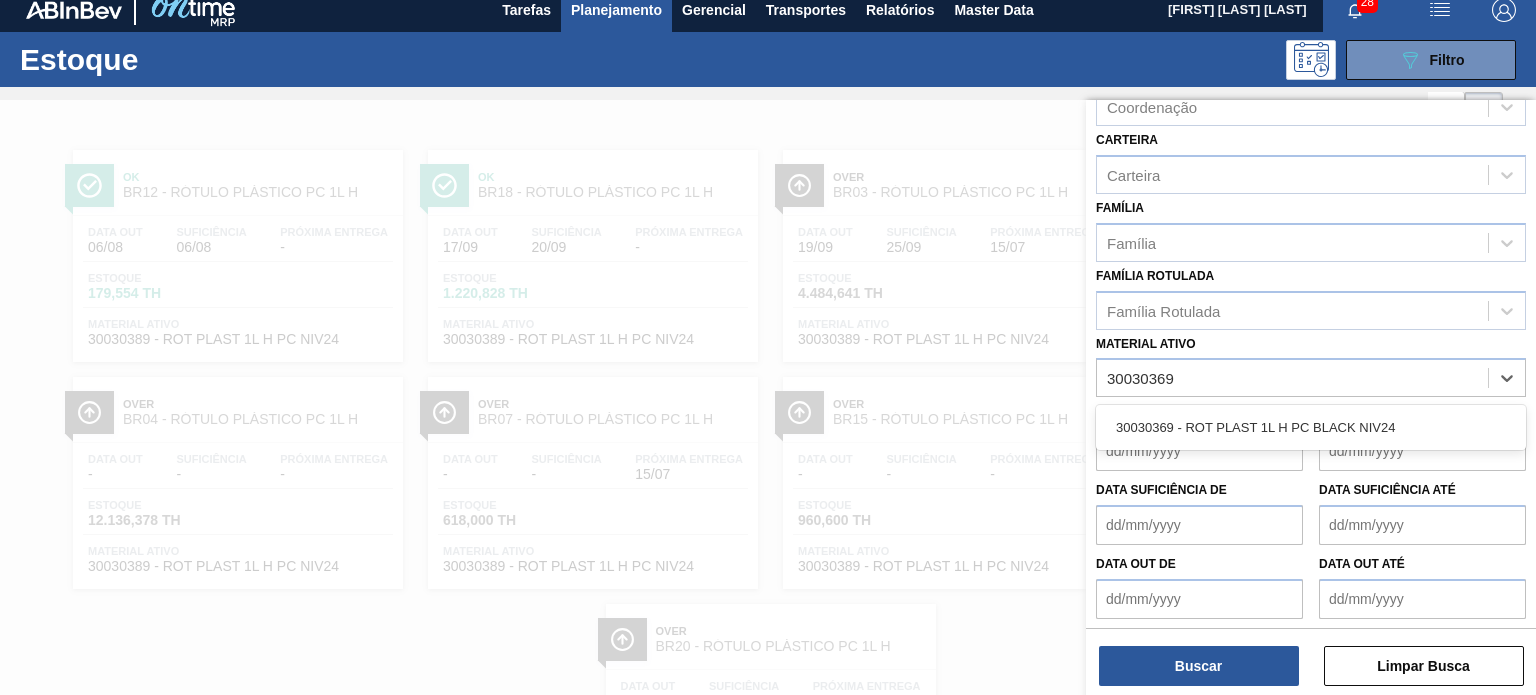 click on "30030369 - ROT PLAST 1L H PC BLACK NIV24" at bounding box center [1311, 427] 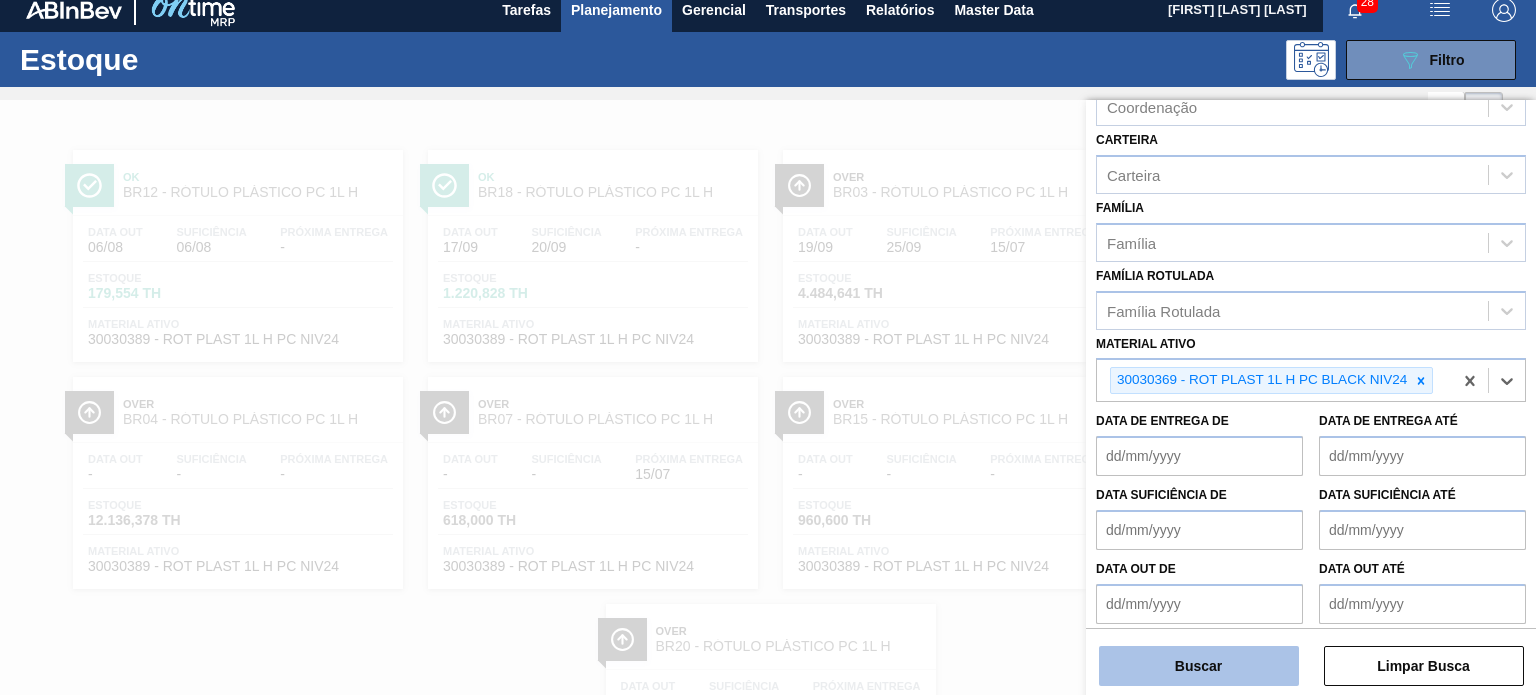 click on "Buscar" at bounding box center (1199, 666) 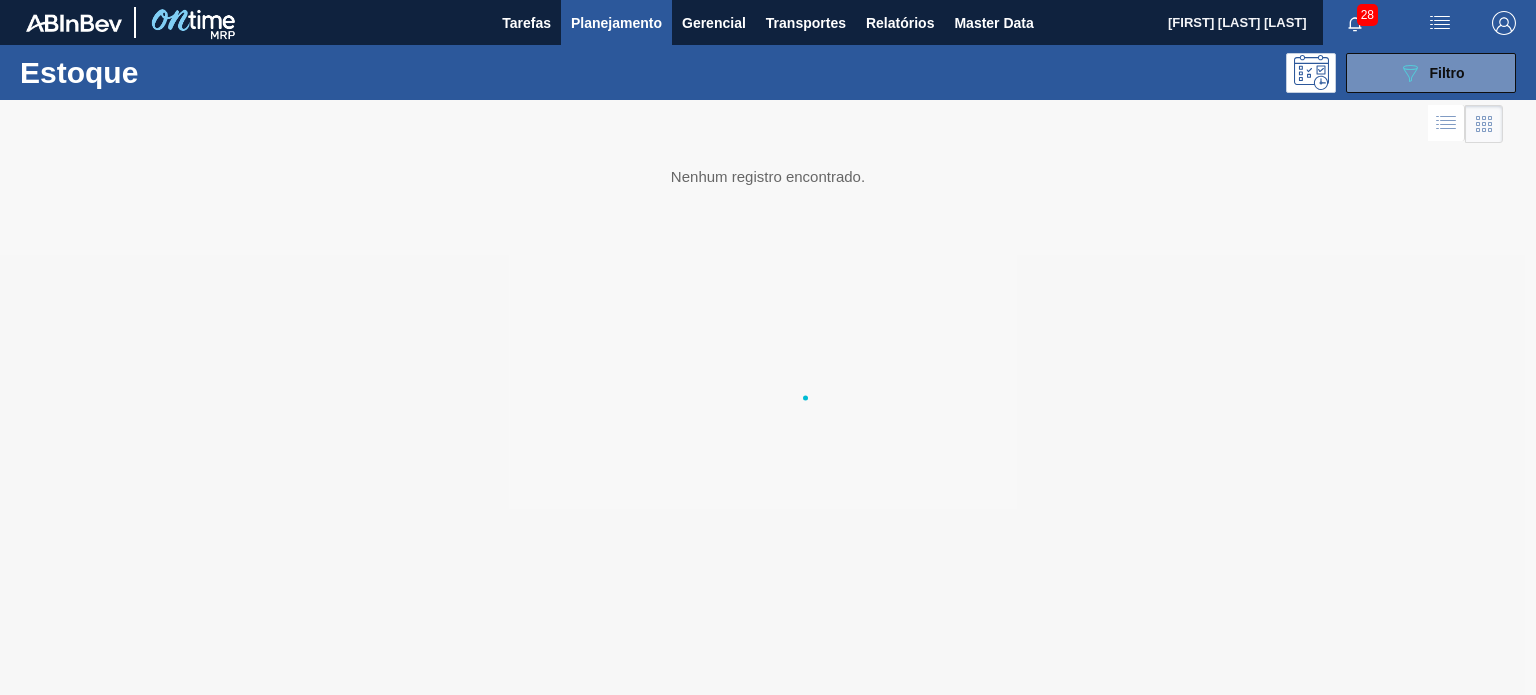 scroll, scrollTop: 0, scrollLeft: 0, axis: both 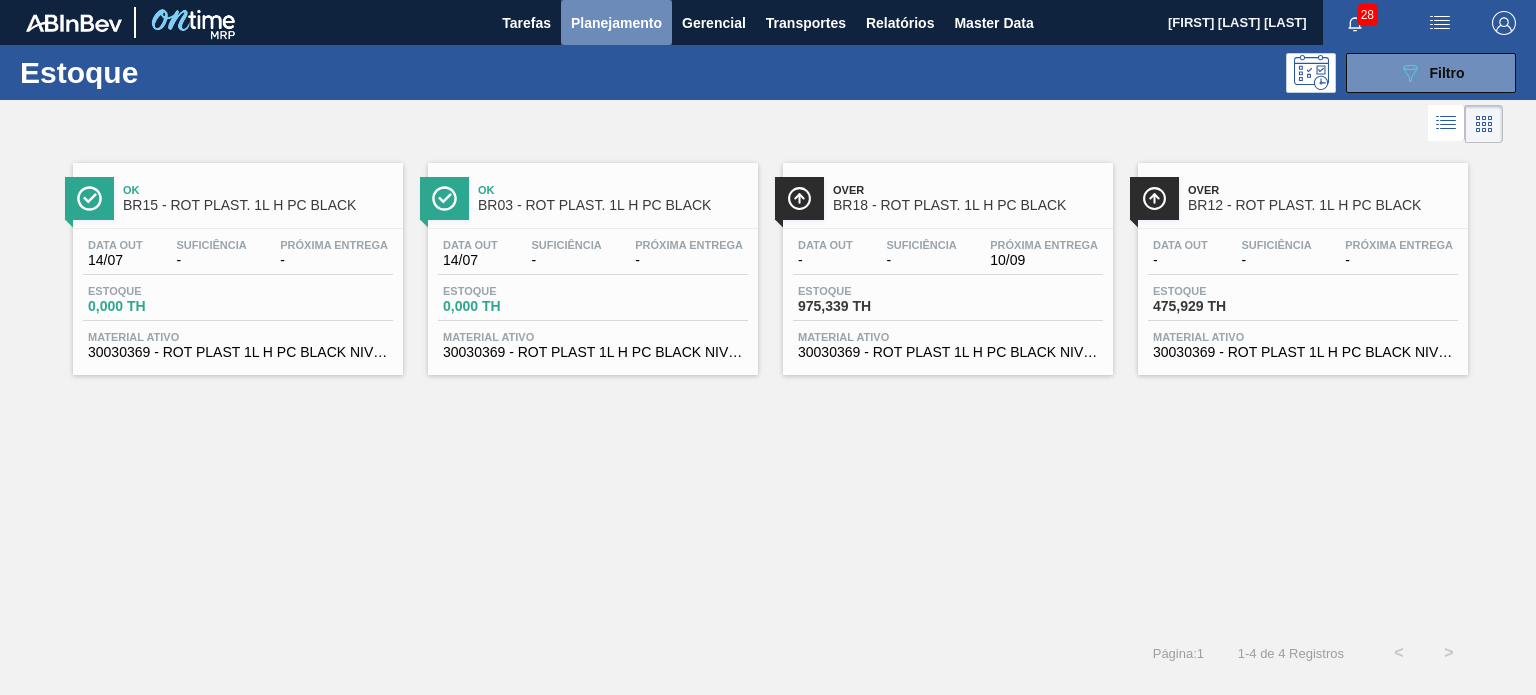 click on "Planejamento" at bounding box center (616, 23) 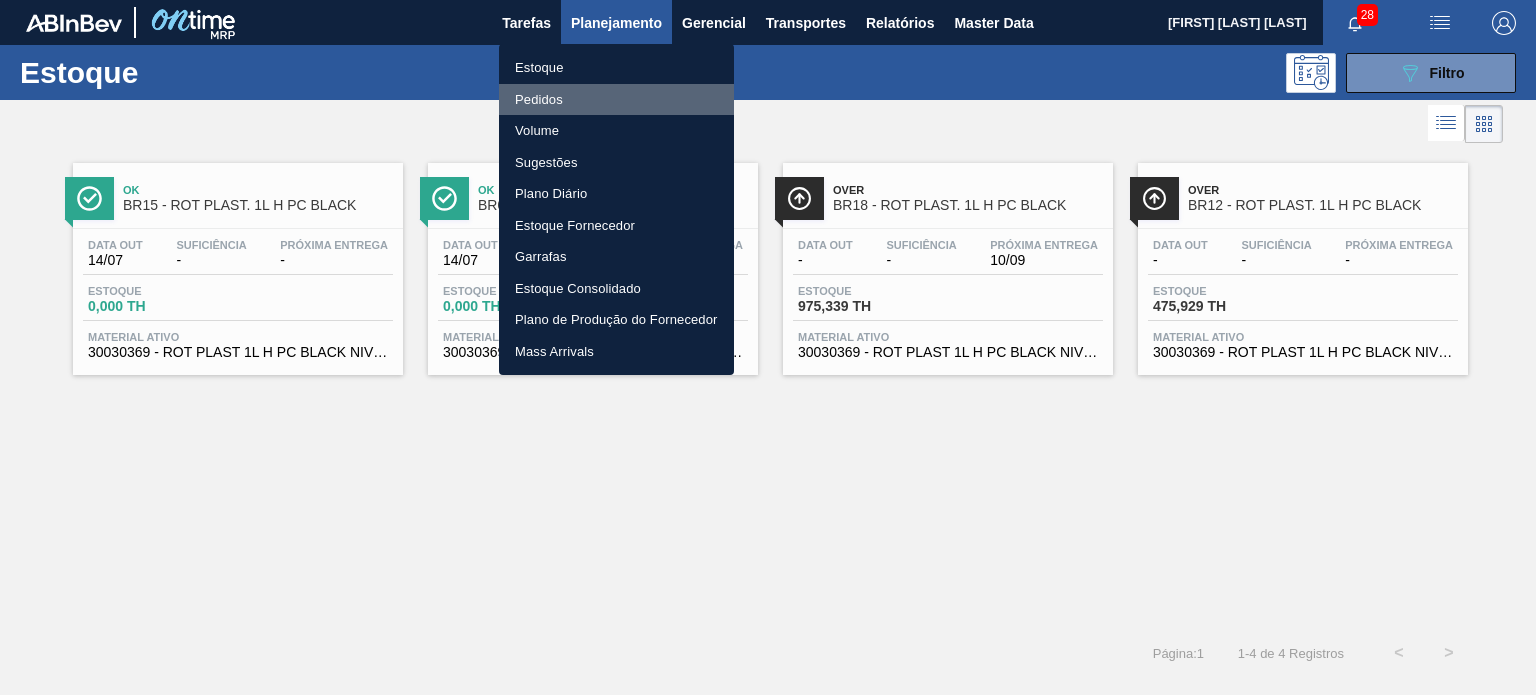 click on "Pedidos" at bounding box center (616, 100) 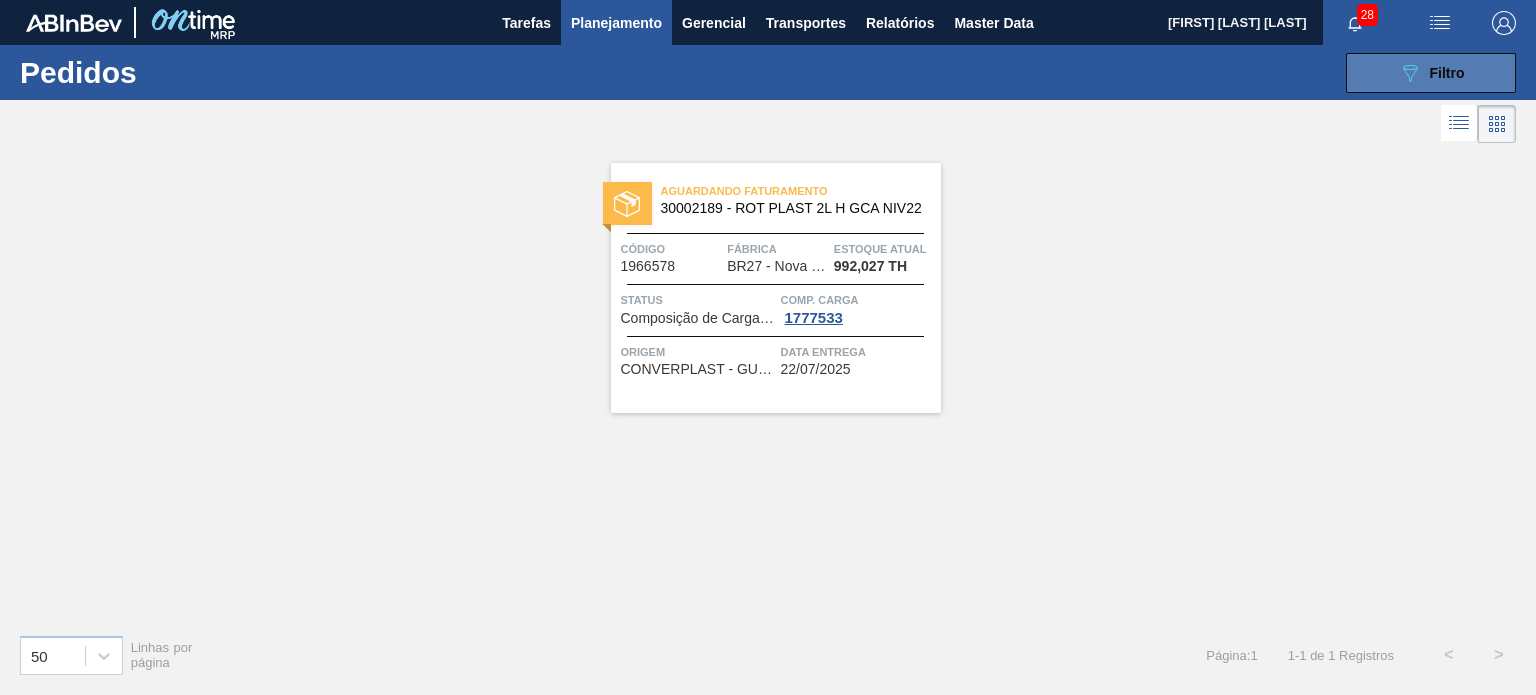 click on "089F7B8B-B2A5-4AFE-B5C0-19BA573D28AC Filtro" at bounding box center (1431, 73) 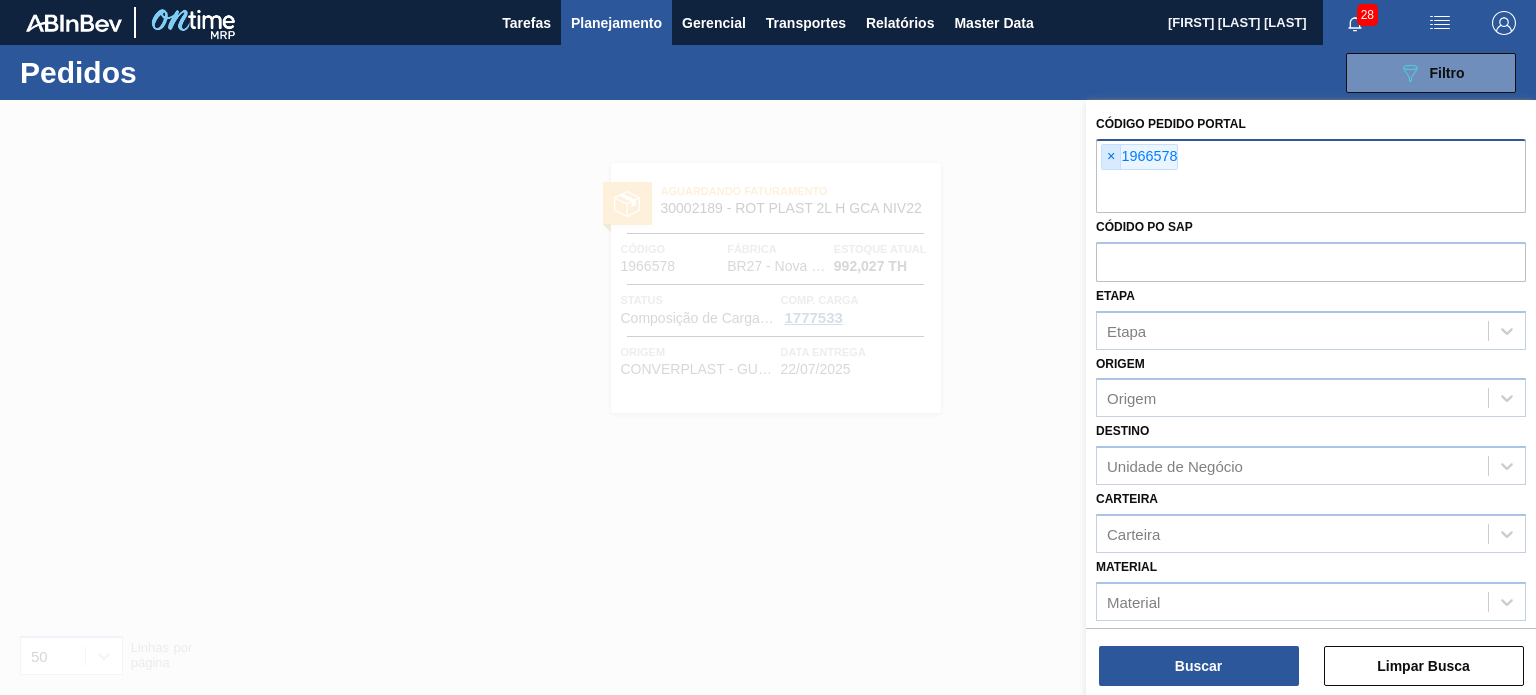 click on "×" at bounding box center [1111, 157] 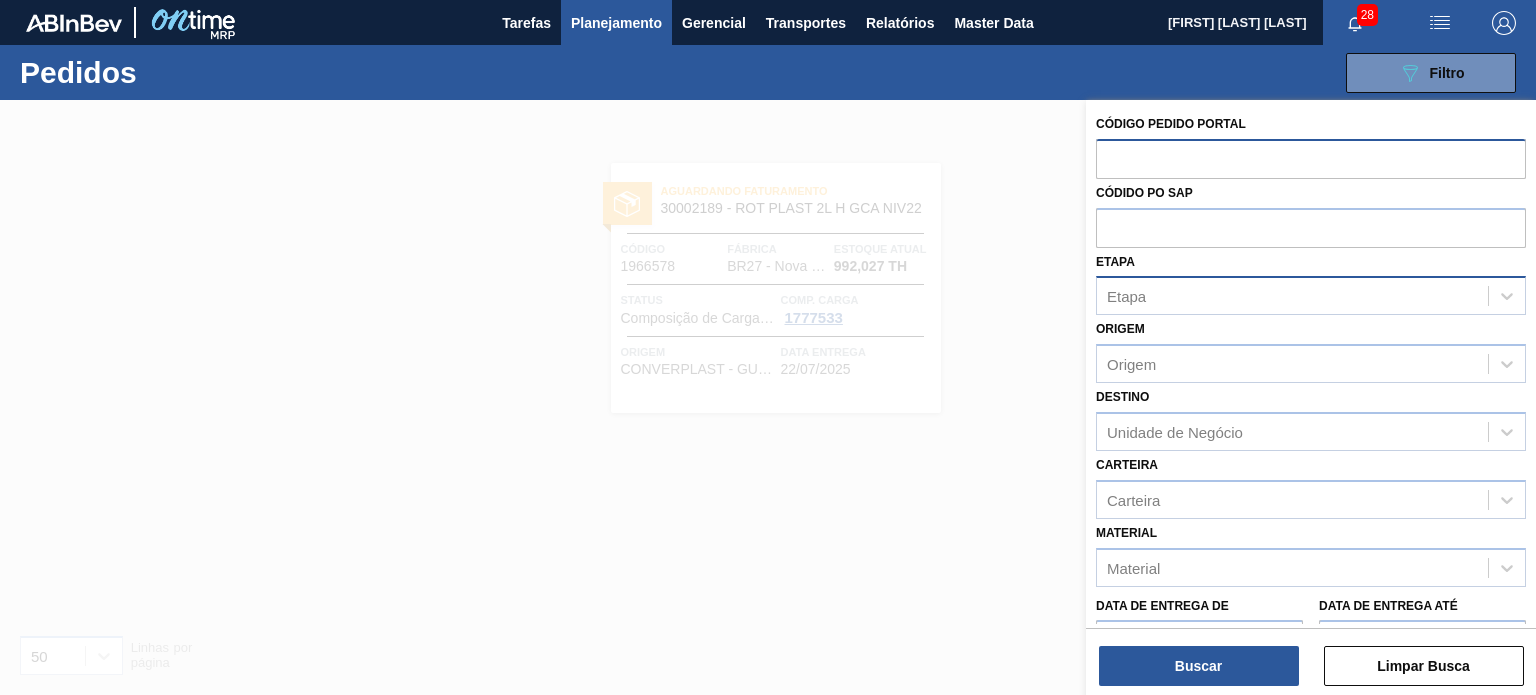 paste on "1938467" 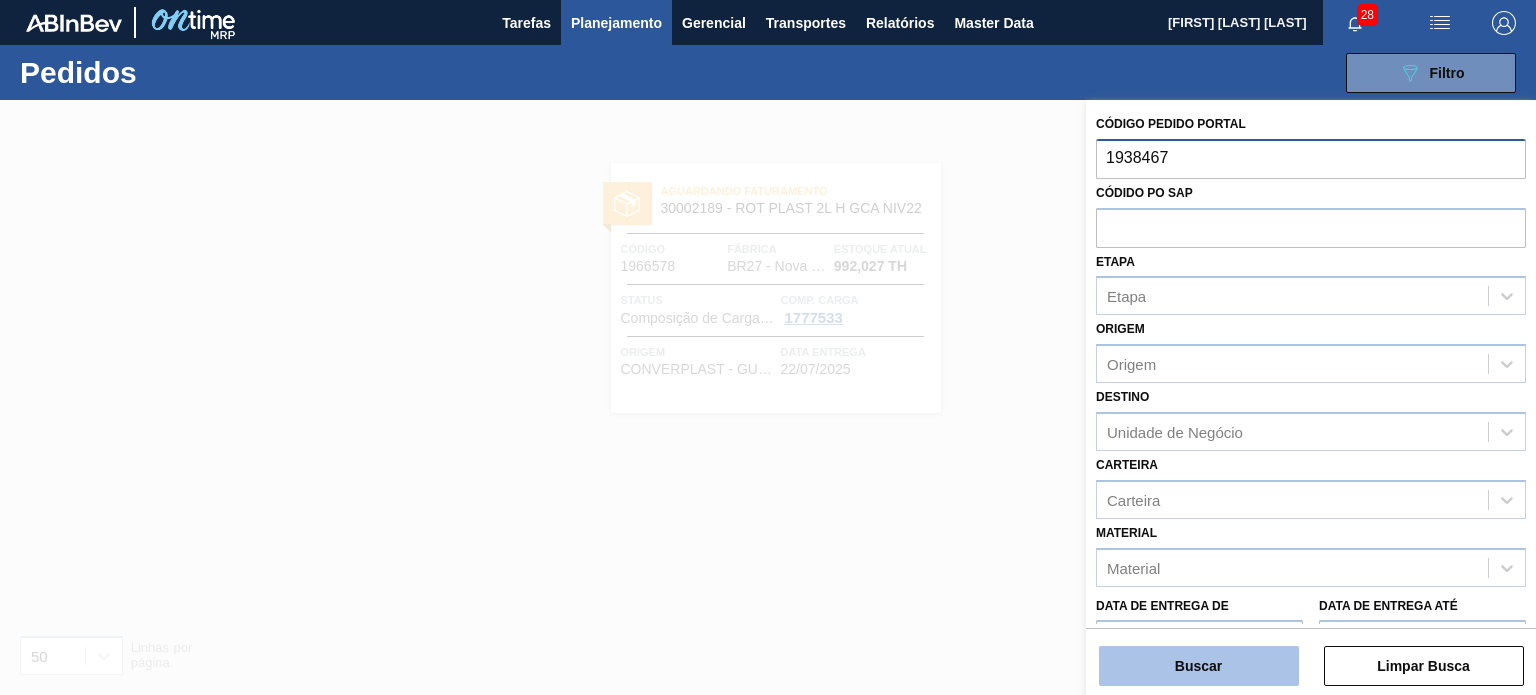 type on "1938467" 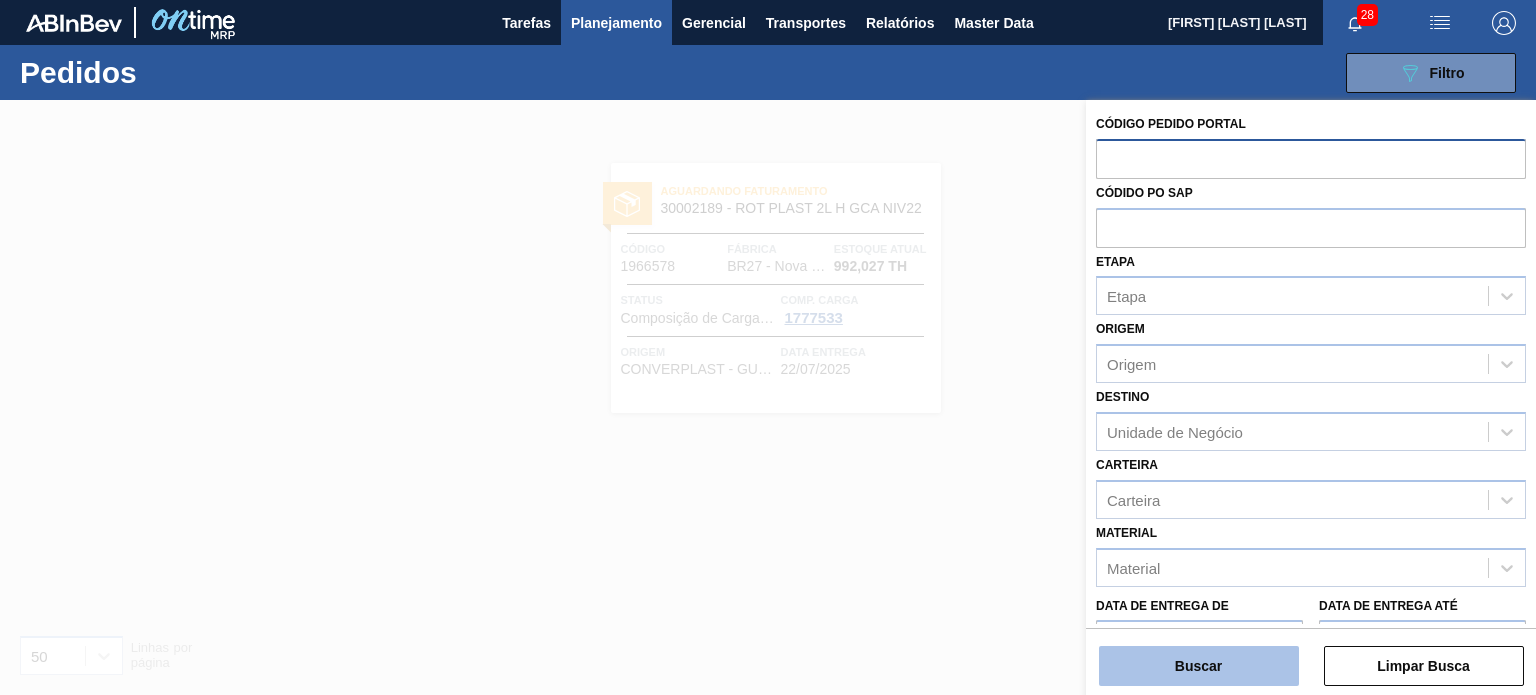 click on "Buscar" at bounding box center (1199, 666) 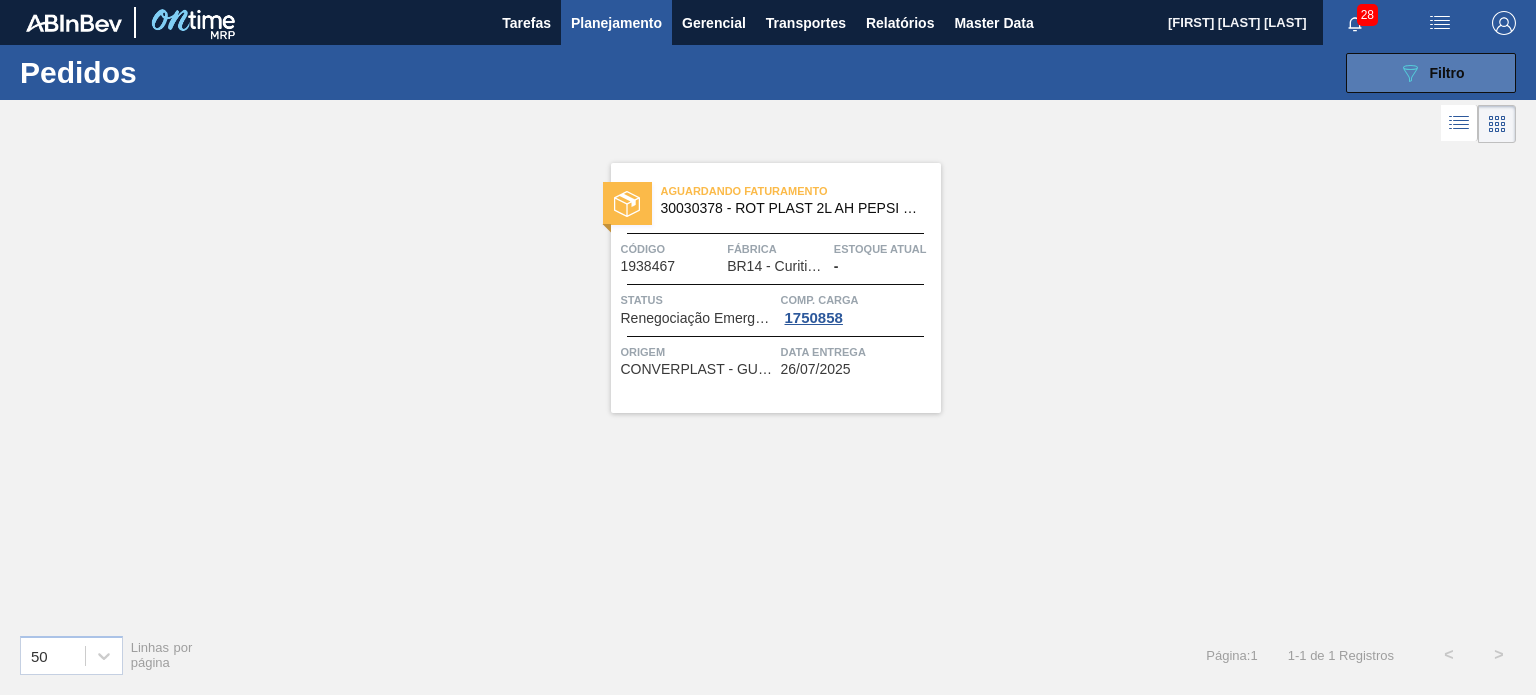 click 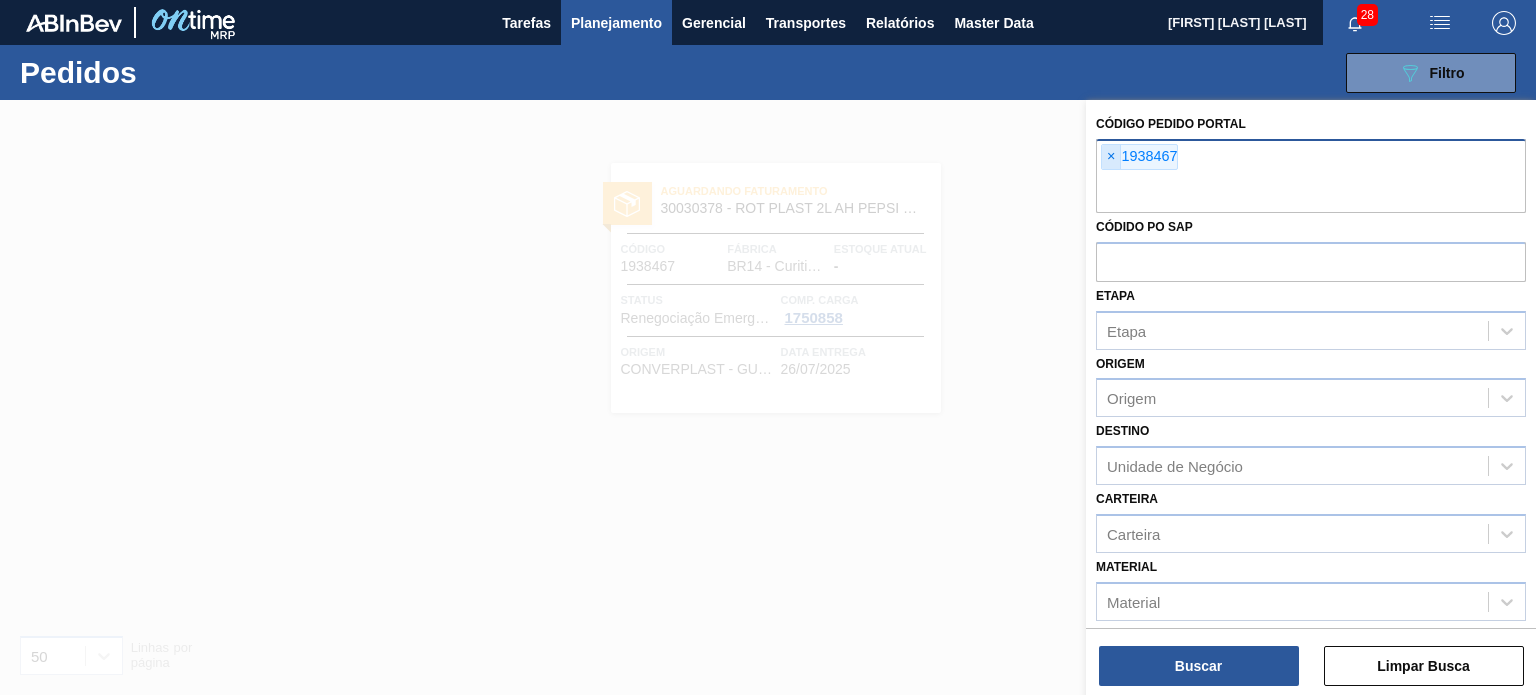 click on "×" at bounding box center (1111, 157) 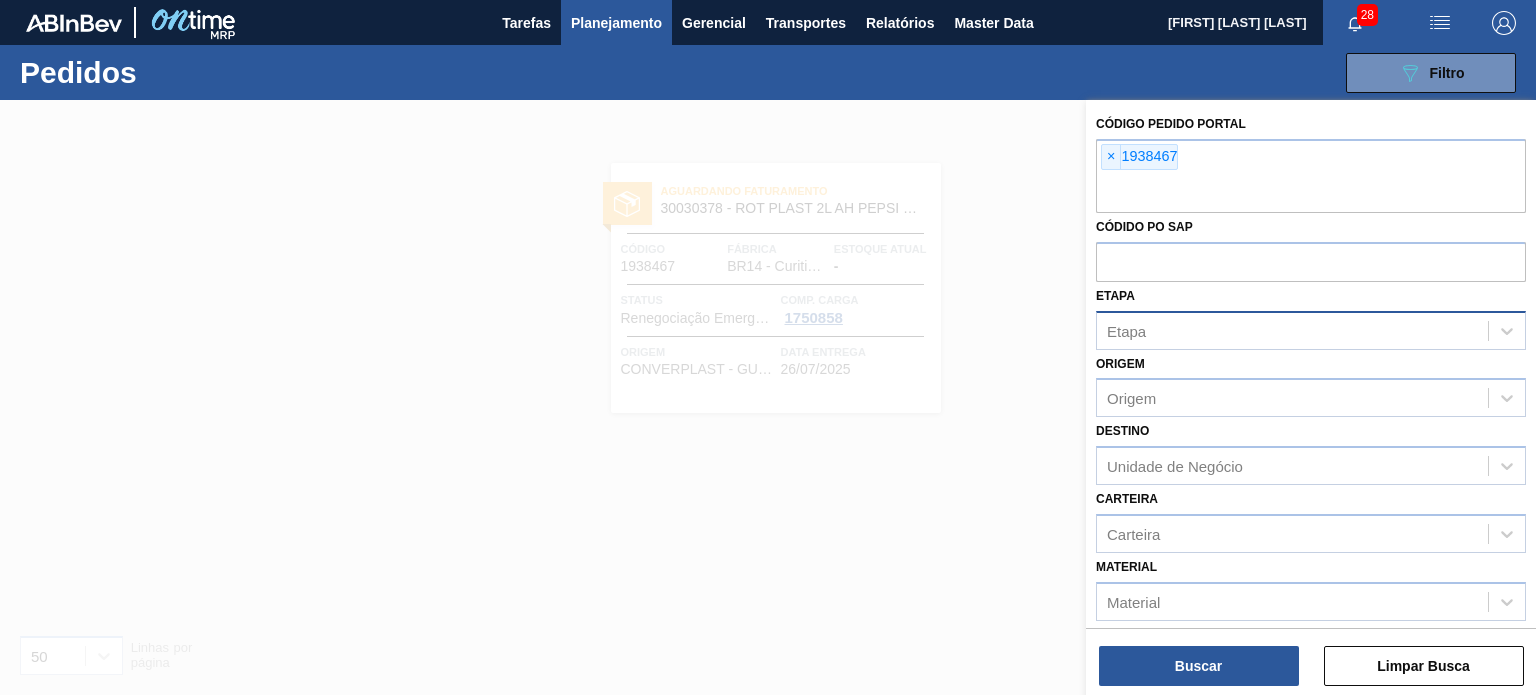 paste on "1959849" 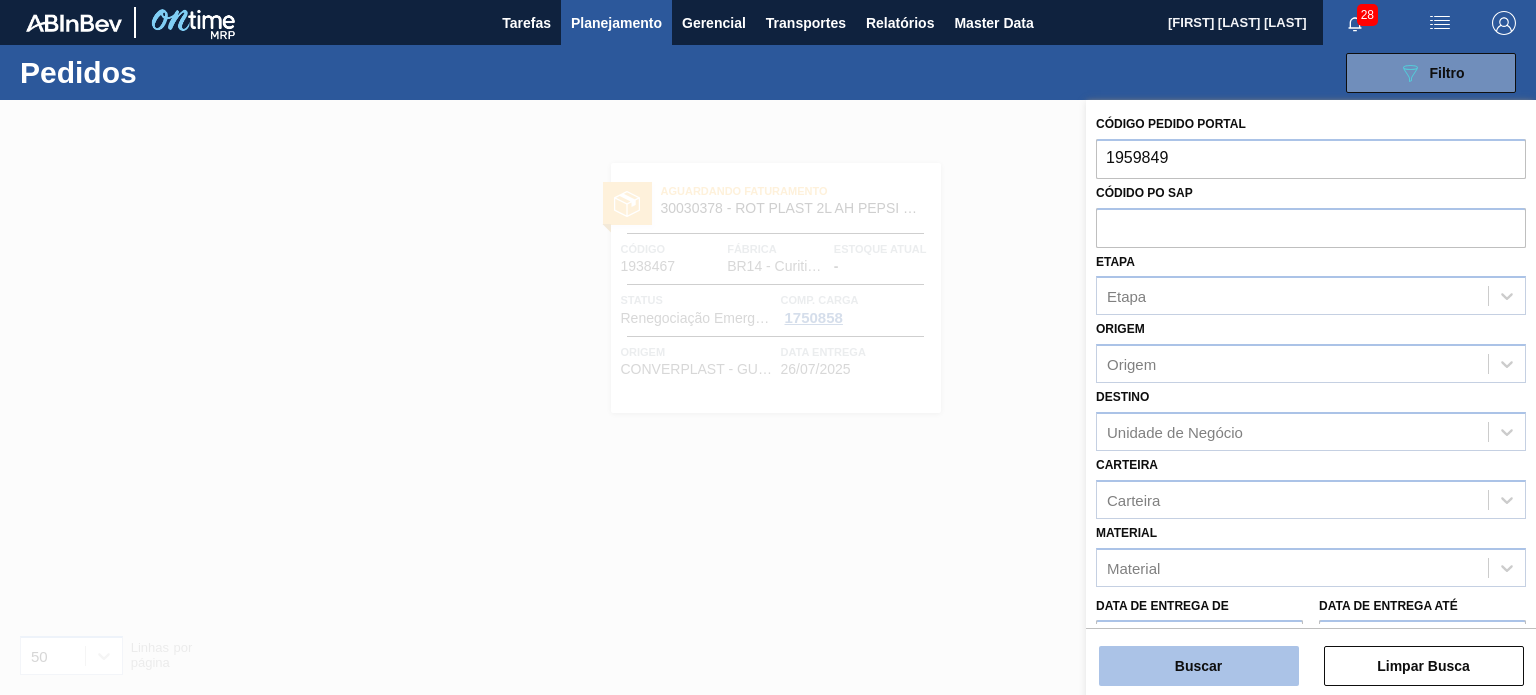 type on "1959849" 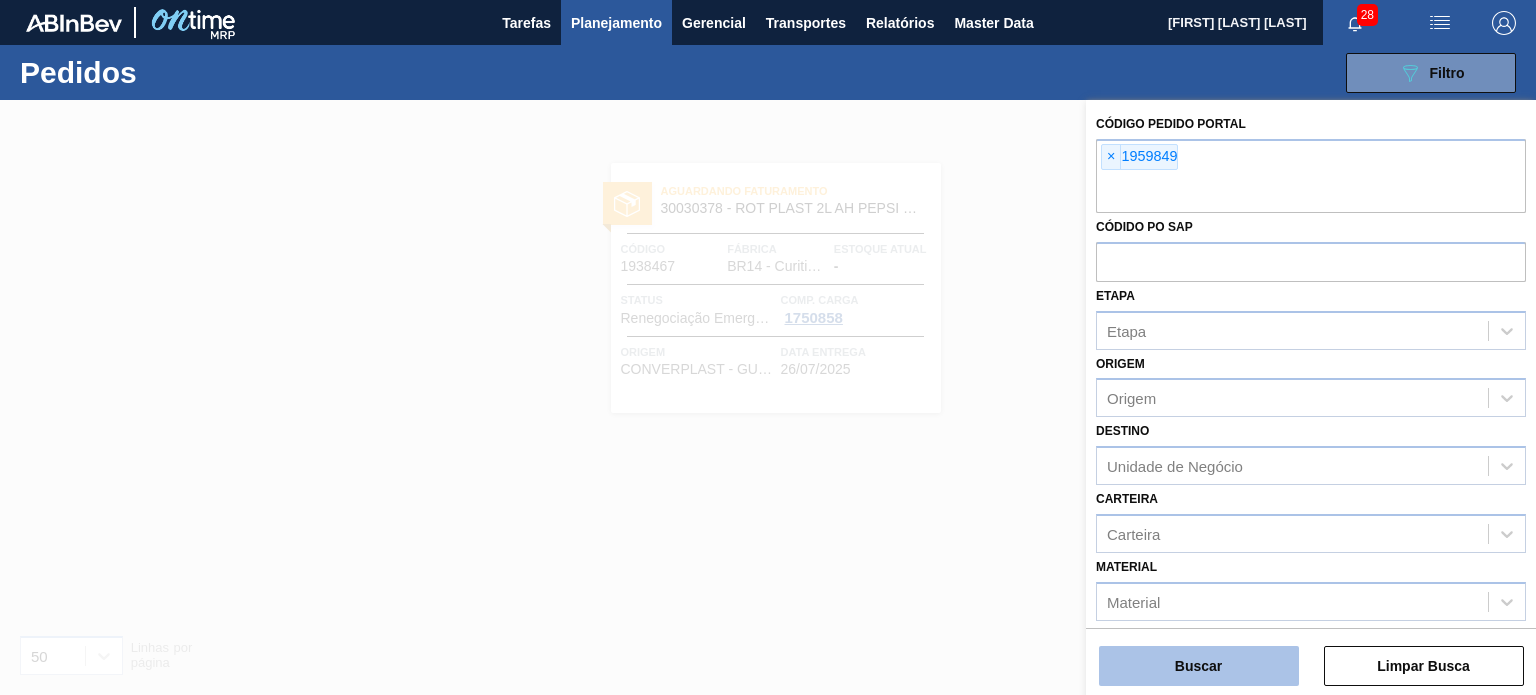 click on "Buscar" at bounding box center [1199, 666] 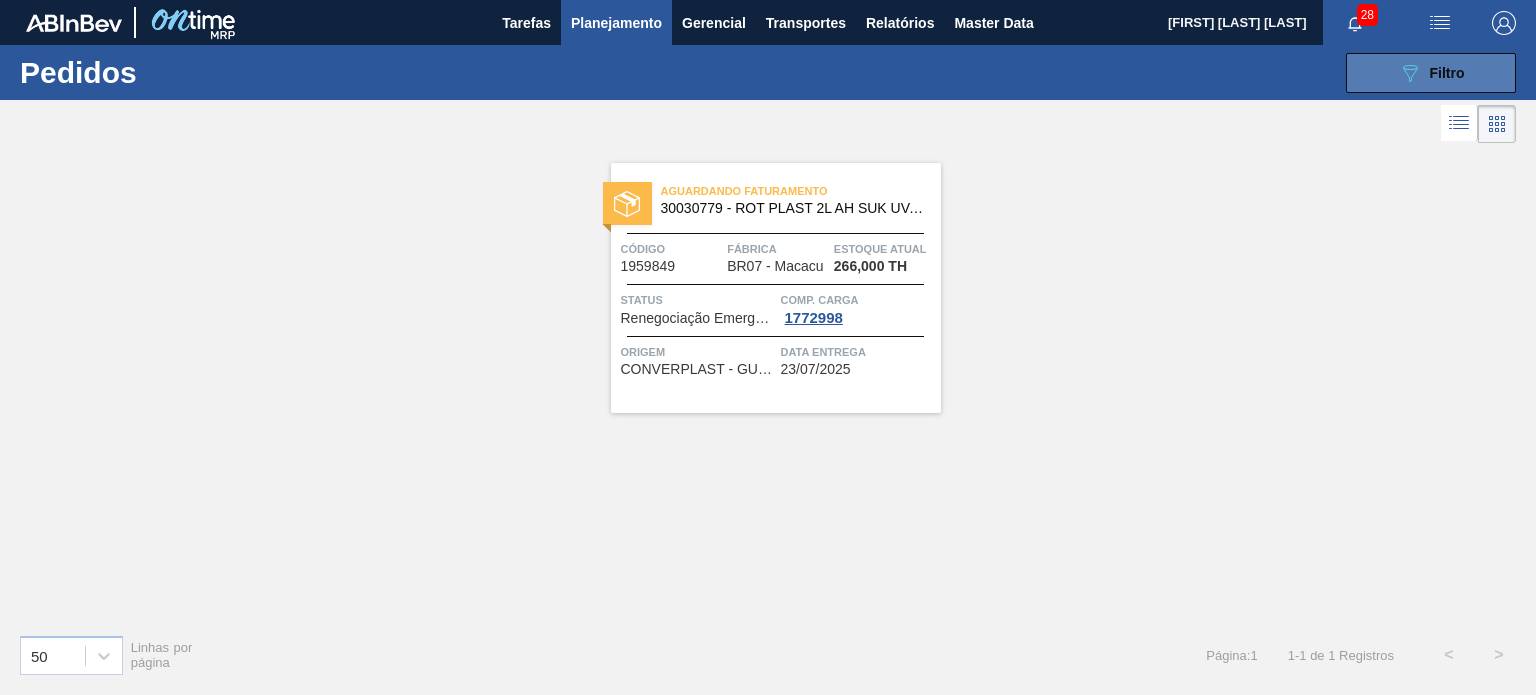 click on "089F7B8B-B2A5-4AFE-B5C0-19BA573D28AC Filtro" at bounding box center [1431, 73] 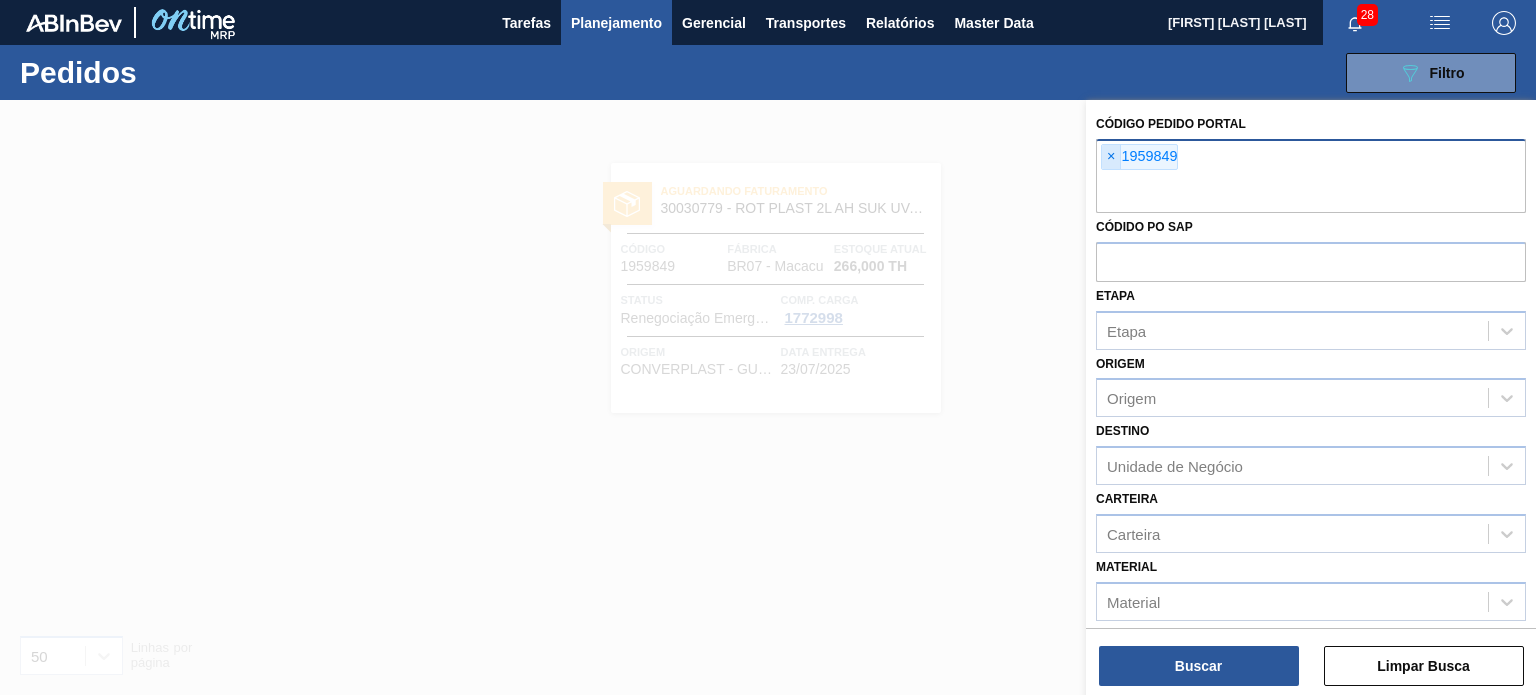 click on "×" at bounding box center [1111, 157] 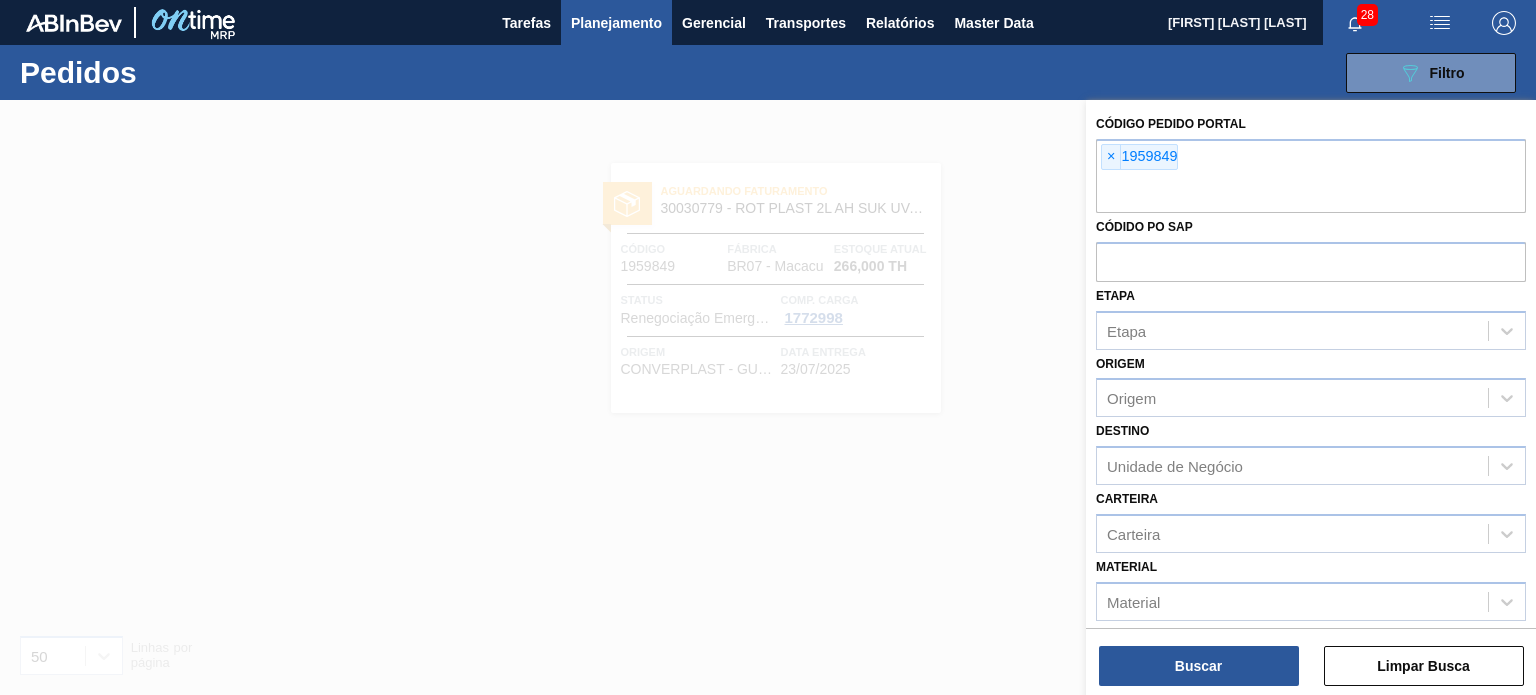 paste on "1958804" 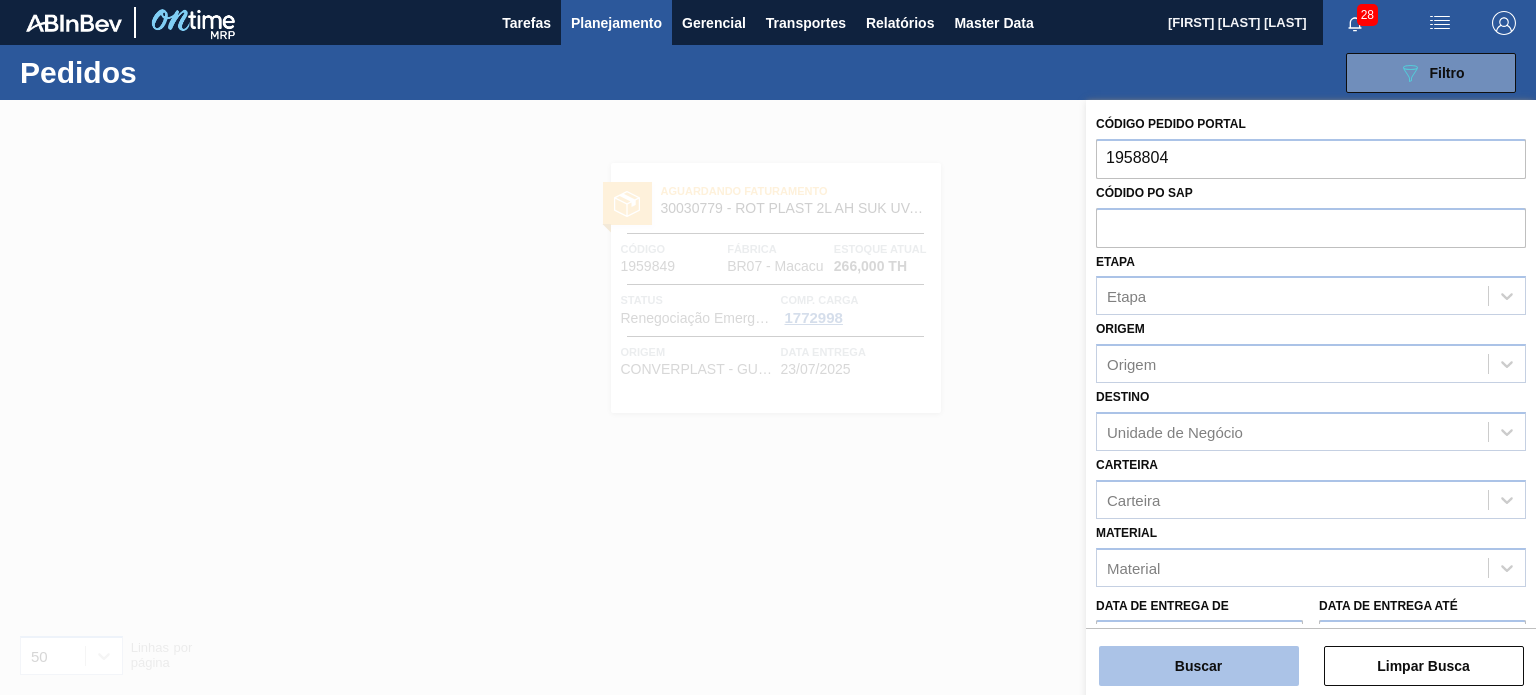type on "1958804" 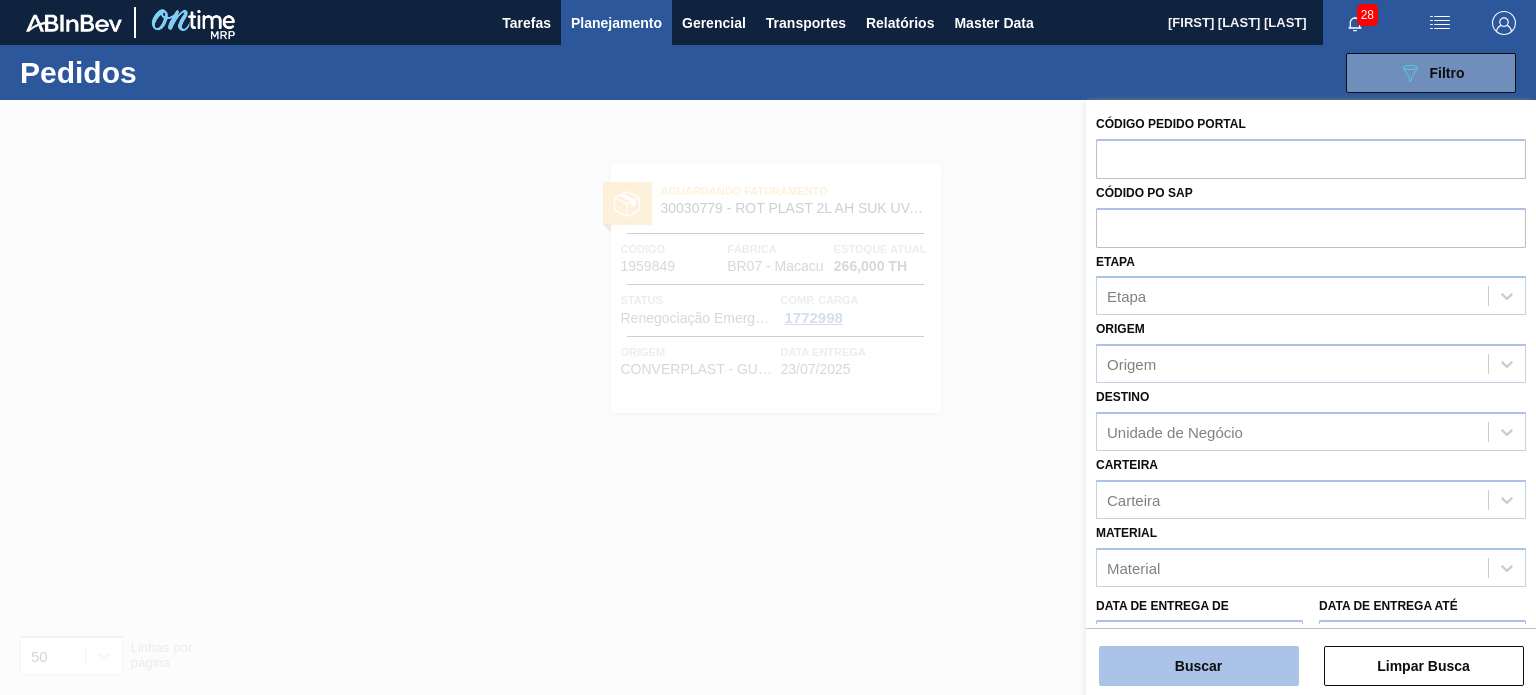 click on "Buscar" at bounding box center [1199, 666] 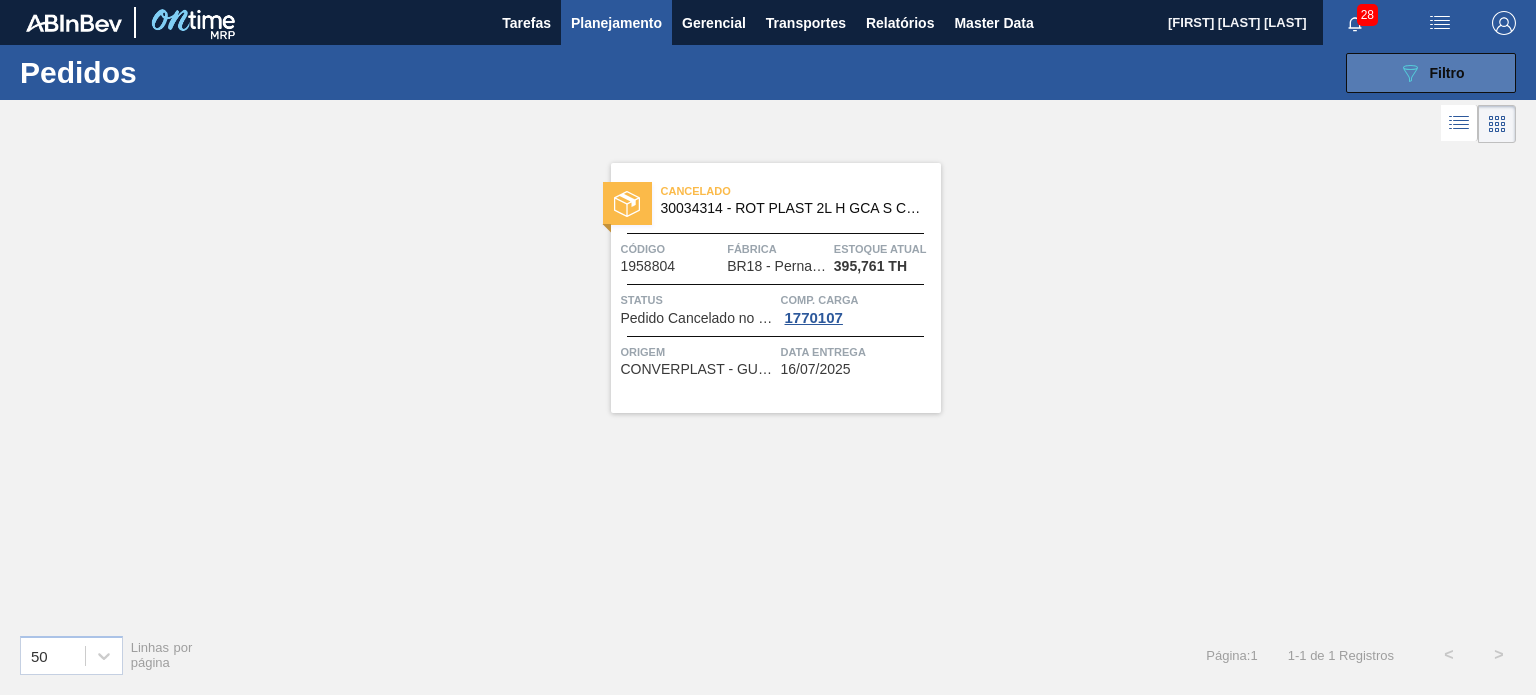 click on "Filtro" at bounding box center [1447, 73] 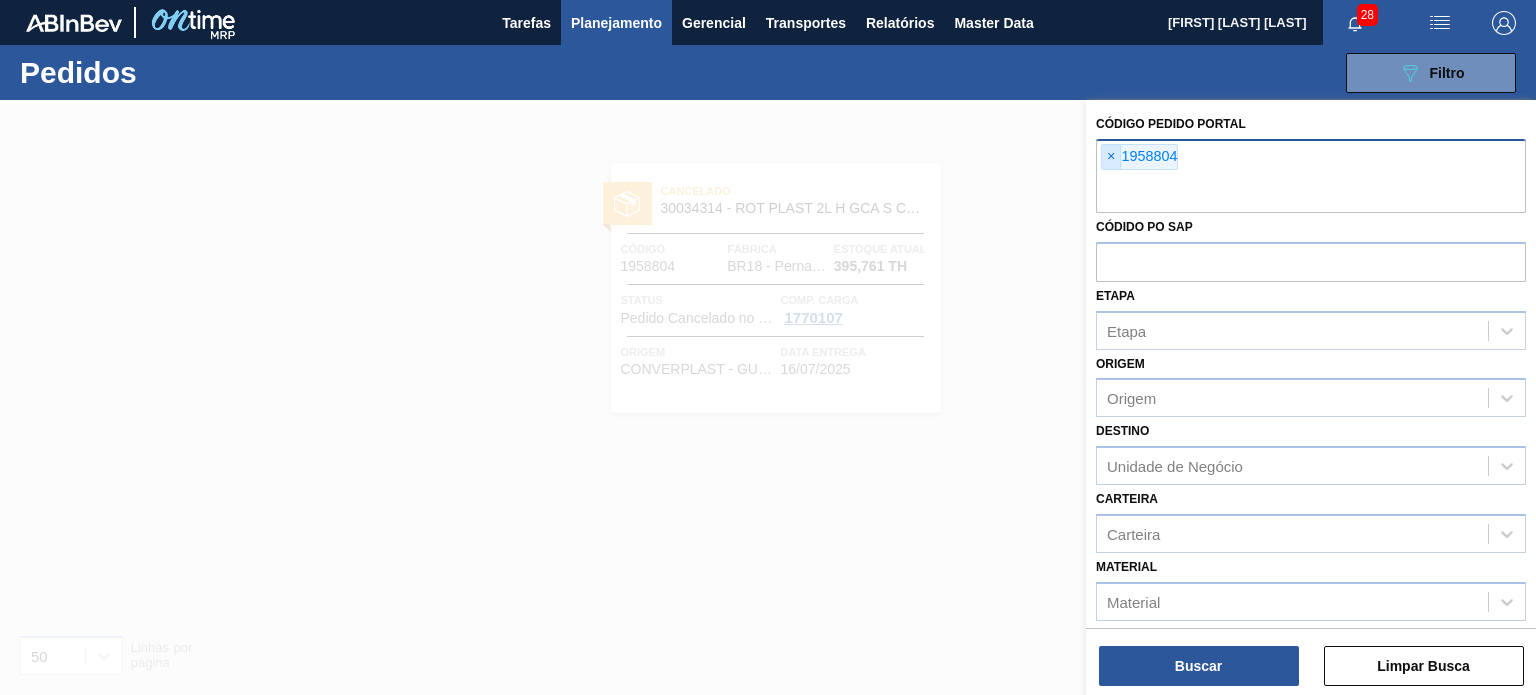 click on "×" at bounding box center (1111, 157) 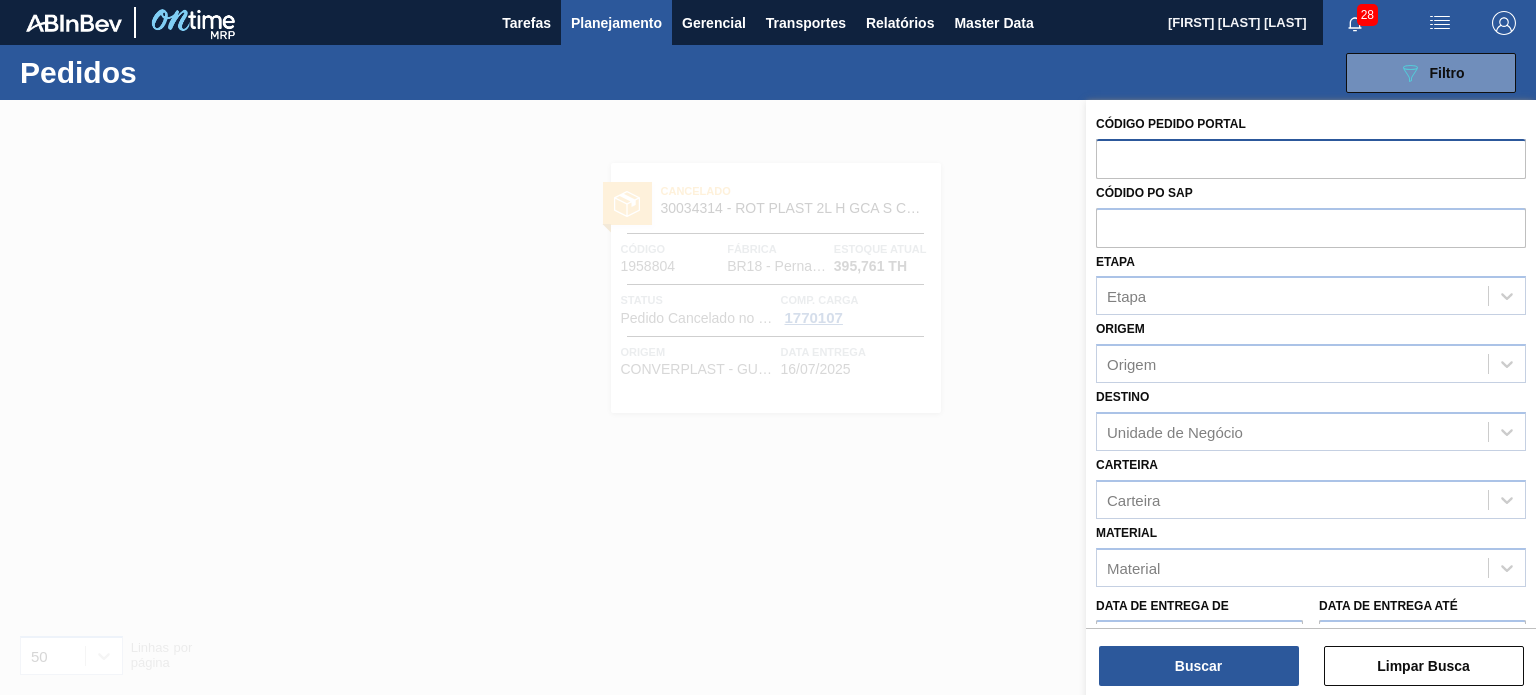 paste on "1969768" 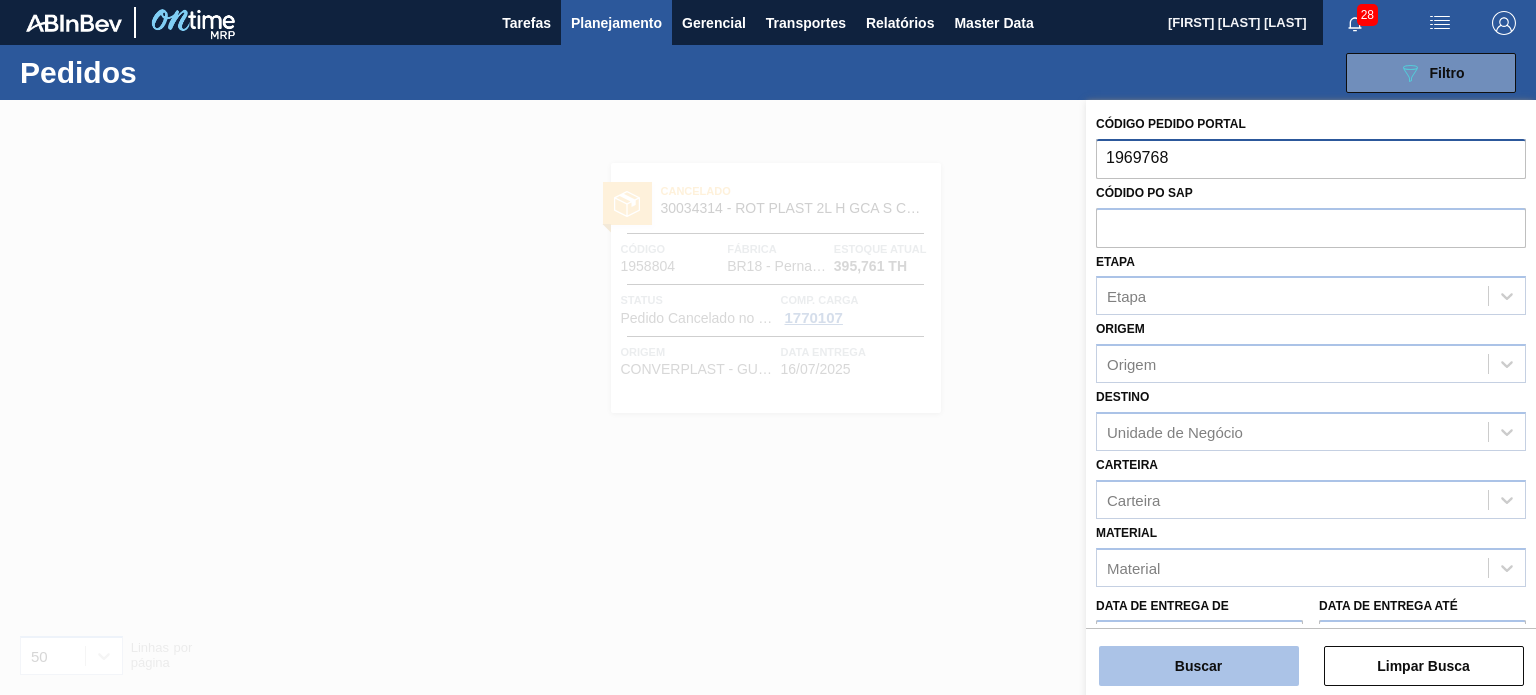 type on "1969768" 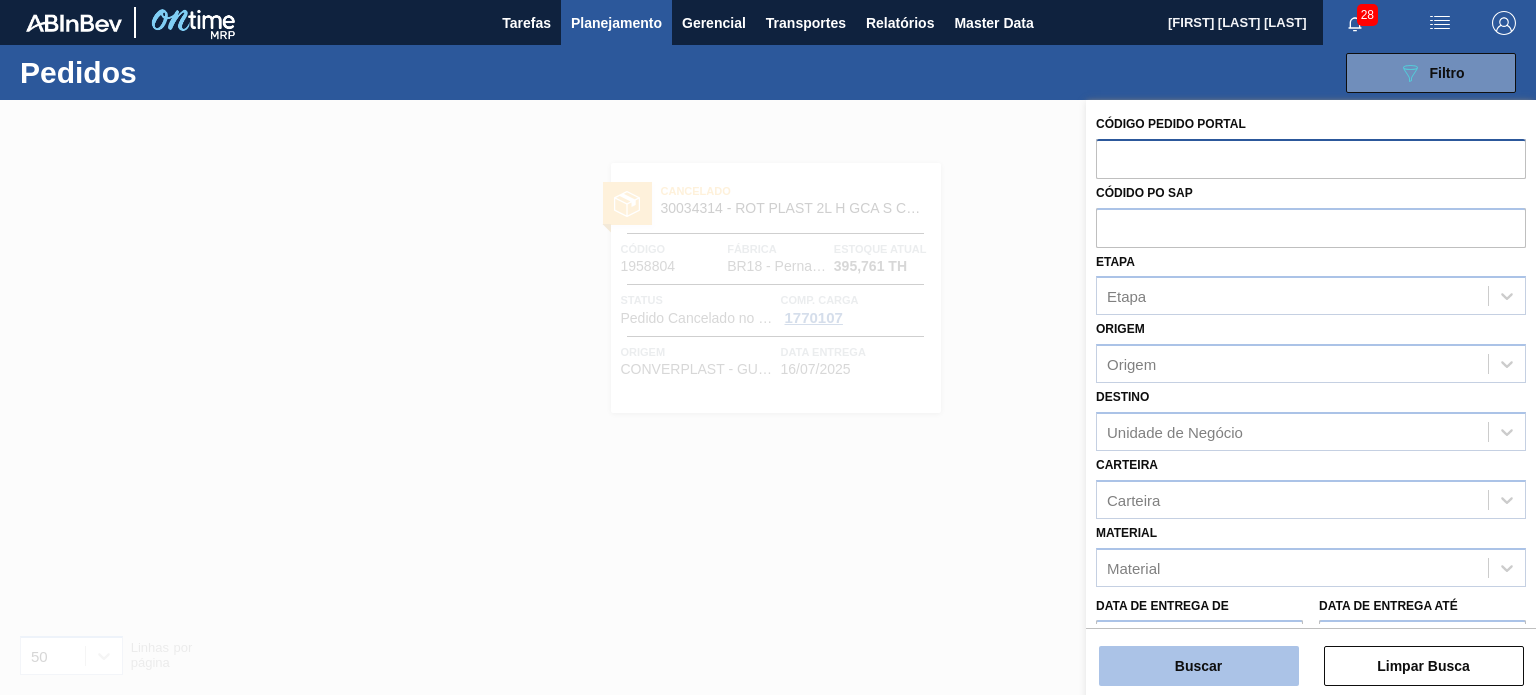 click on "Buscar" at bounding box center (1199, 666) 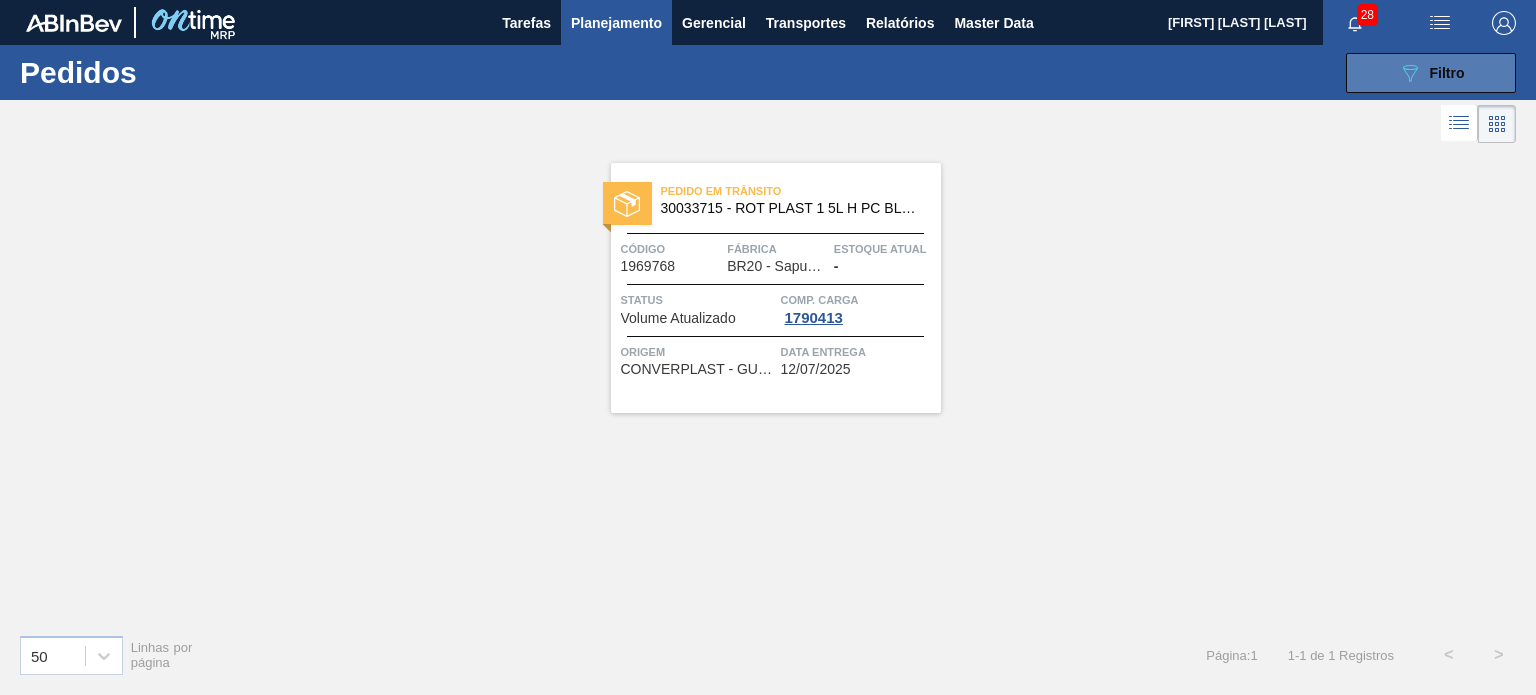 click on "089F7B8B-B2A5-4AFE-B5C0-19BA573D28AC" 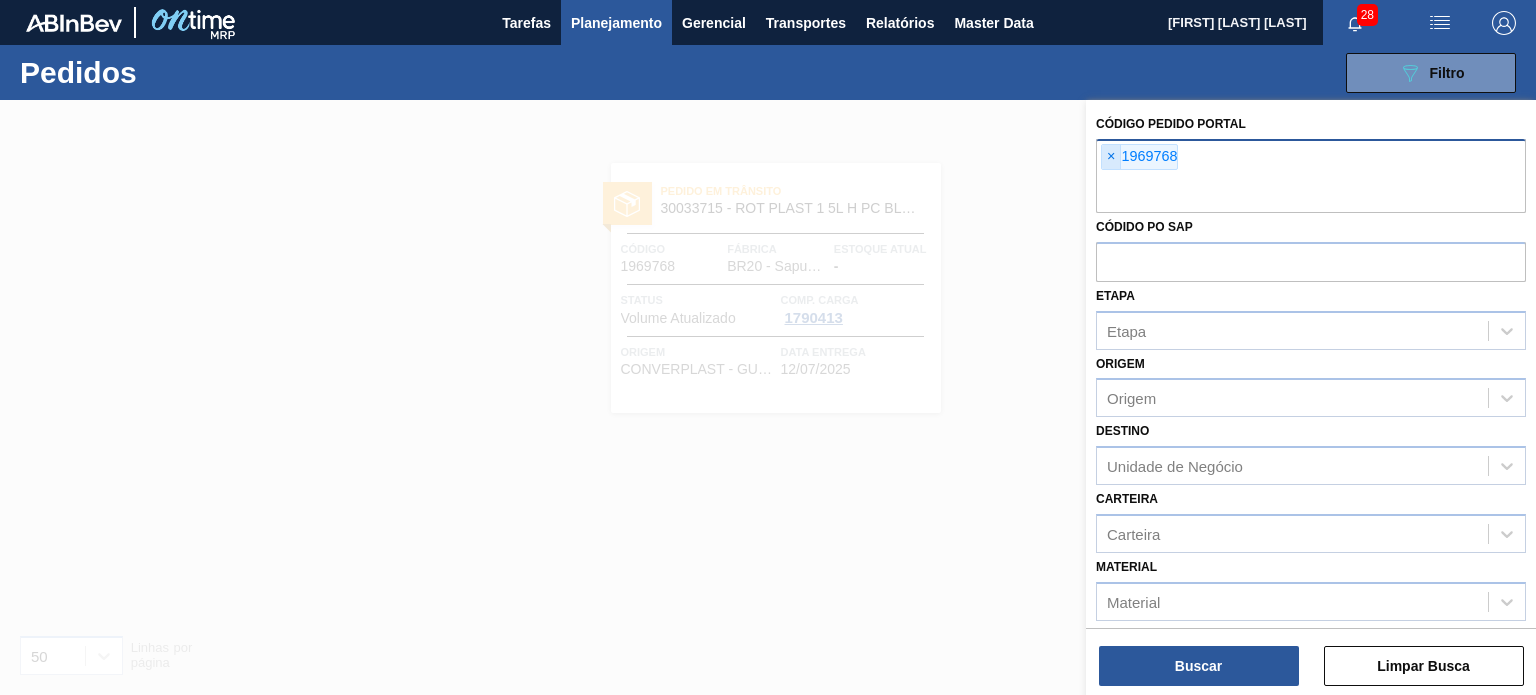 click on "×" at bounding box center [1111, 157] 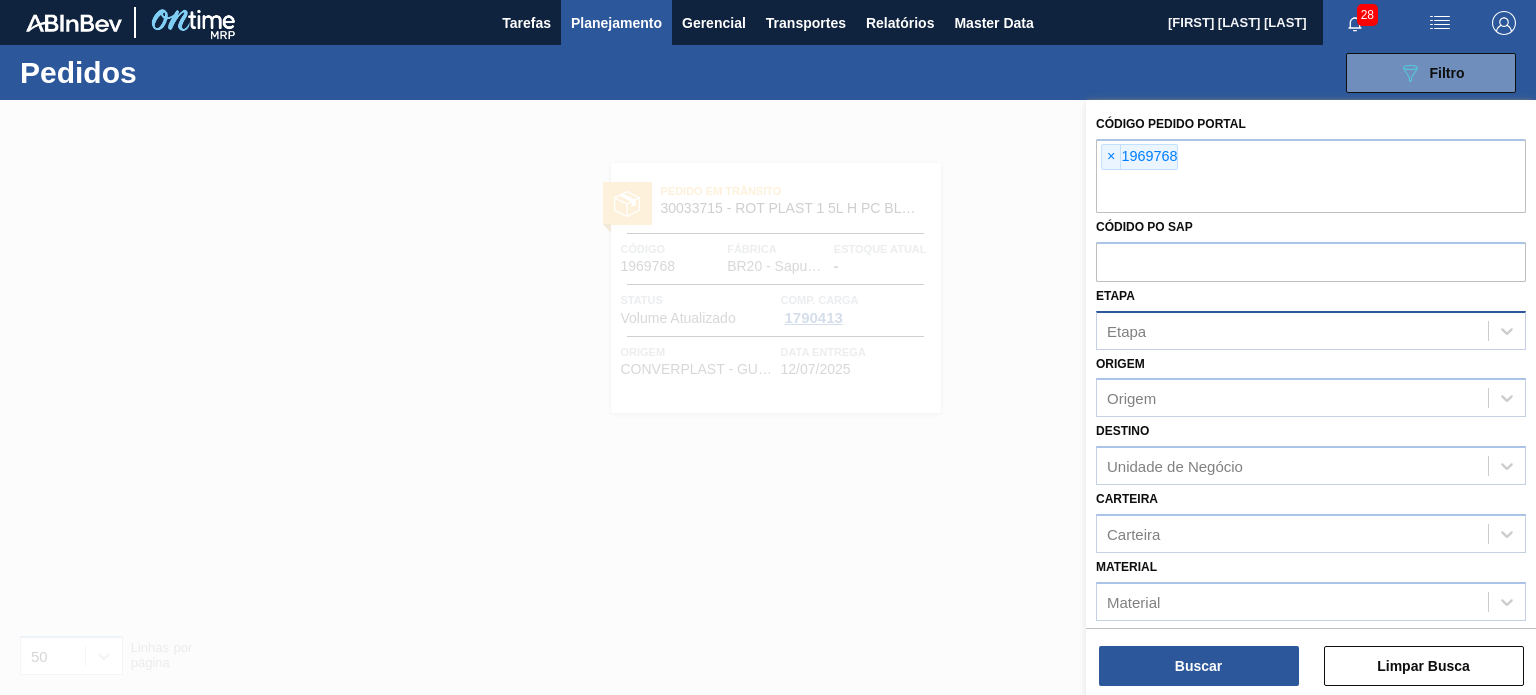 paste on "1961329" 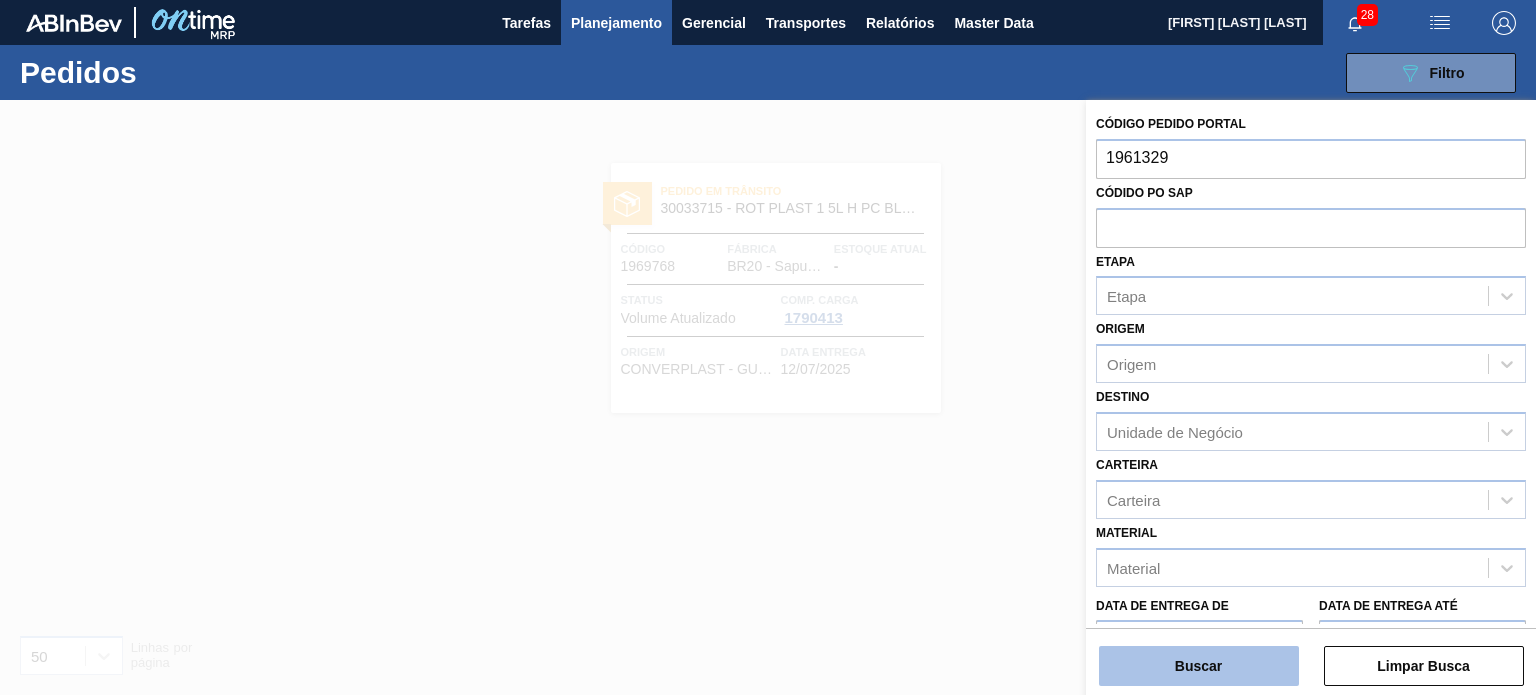 type on "1961329" 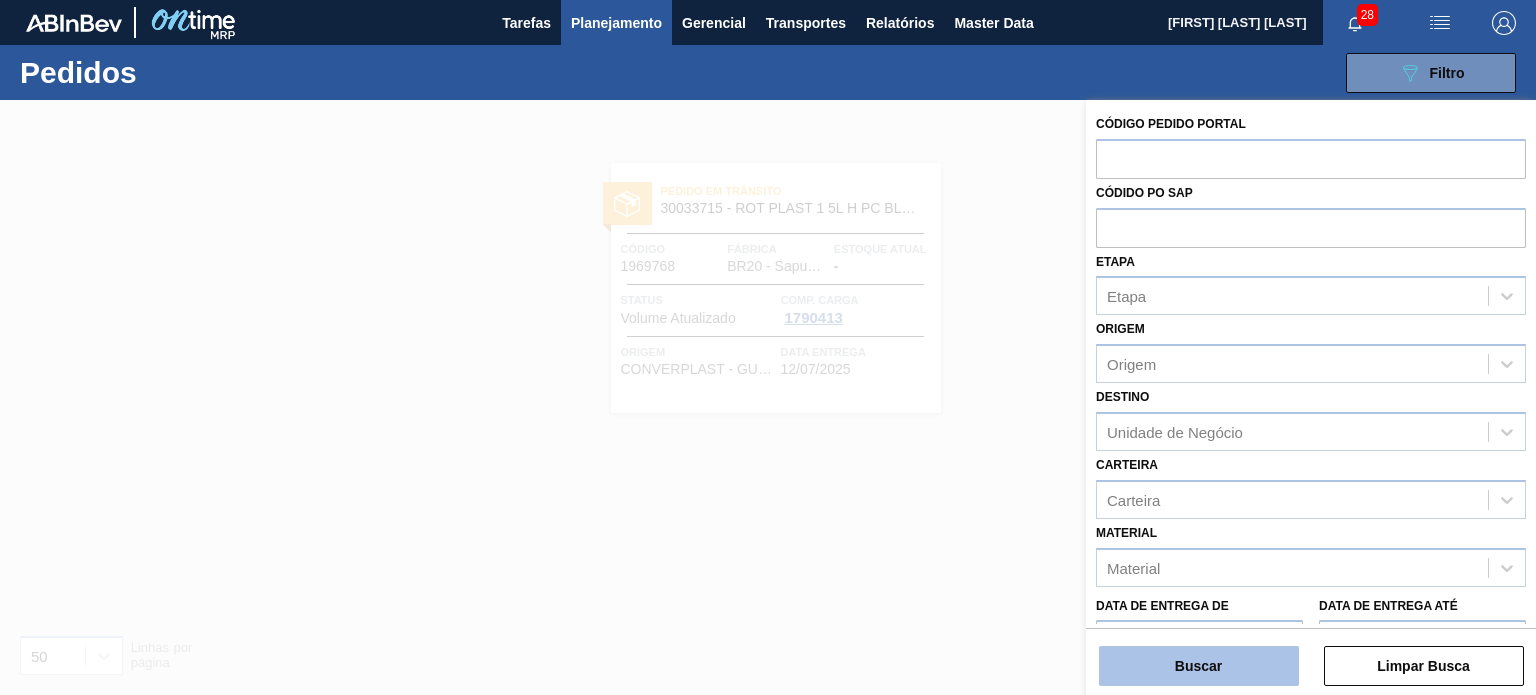 click on "Buscar" at bounding box center [1199, 666] 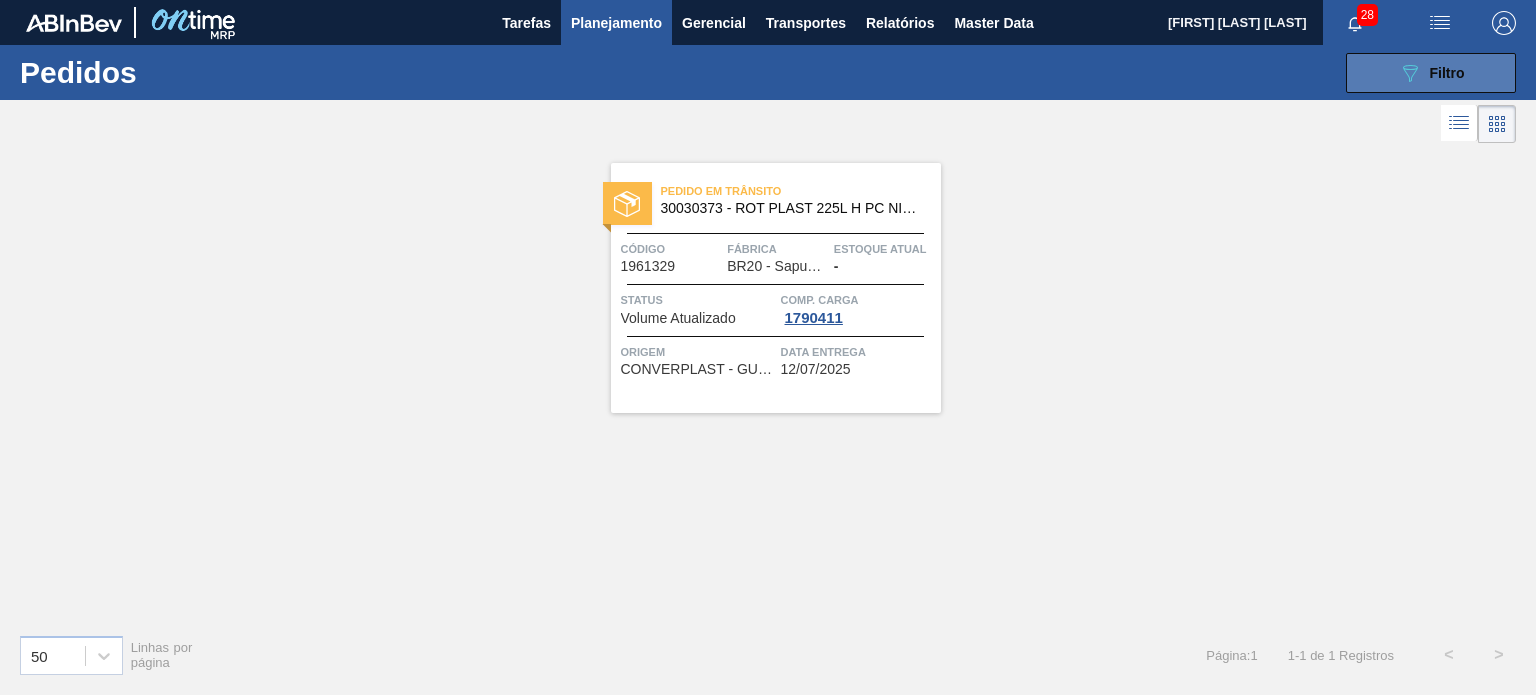click on "089F7B8B-B2A5-4AFE-B5C0-19BA573D28AC" 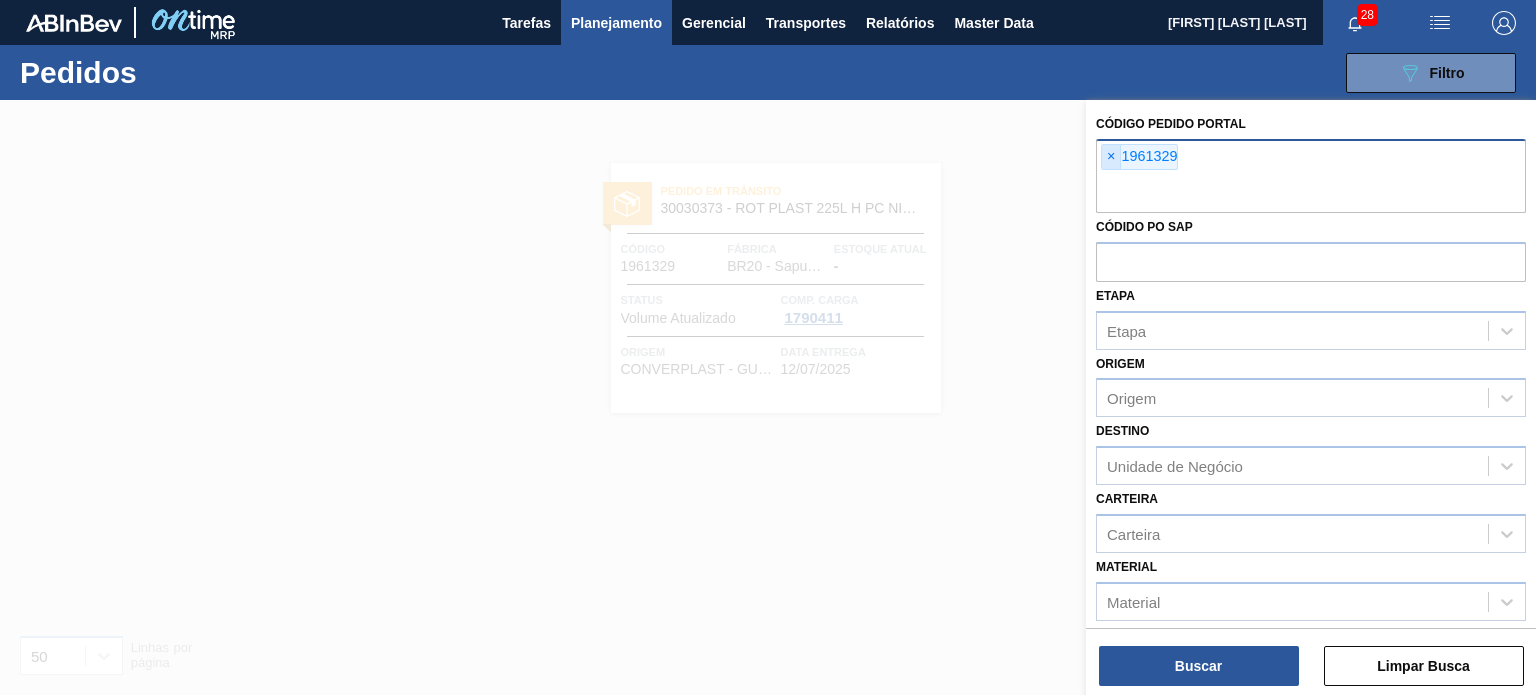 click on "×" at bounding box center (1111, 157) 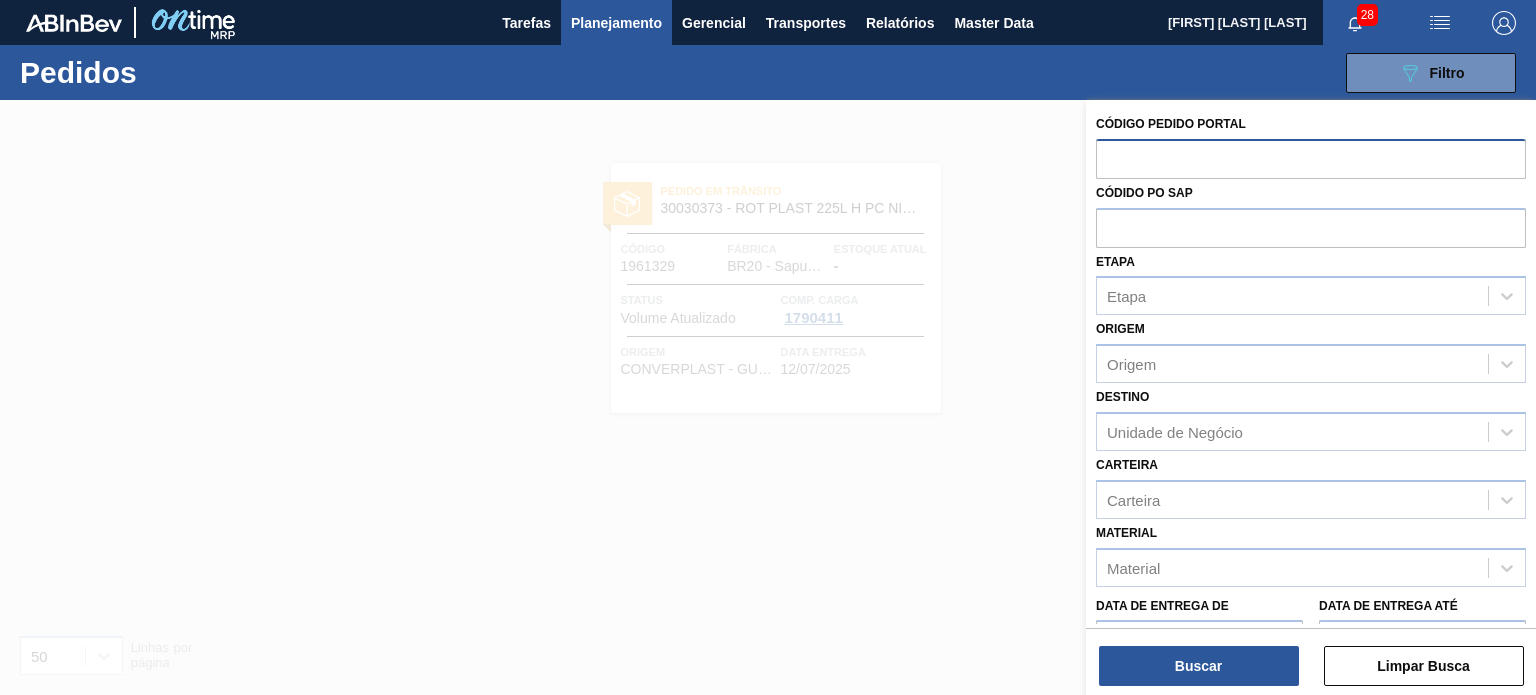 paste on "1962558" 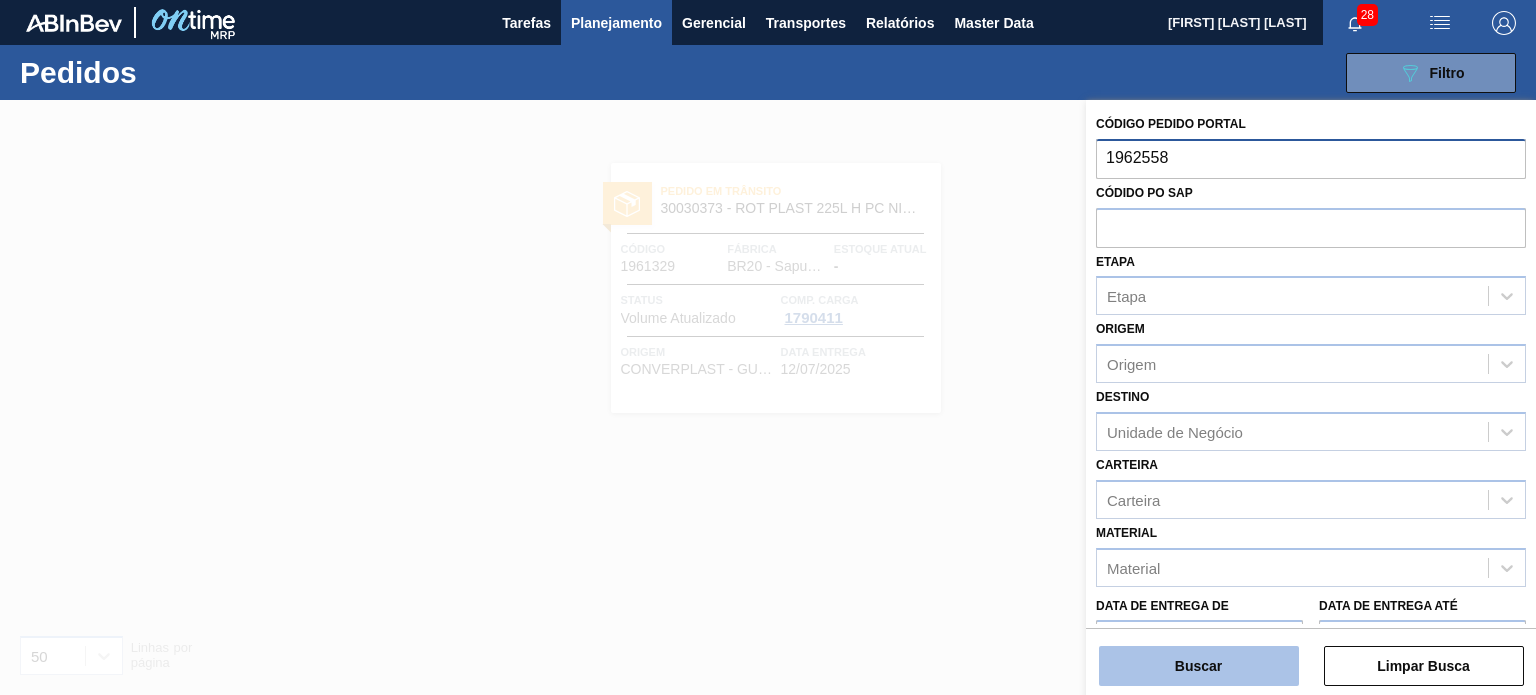 type on "1962558" 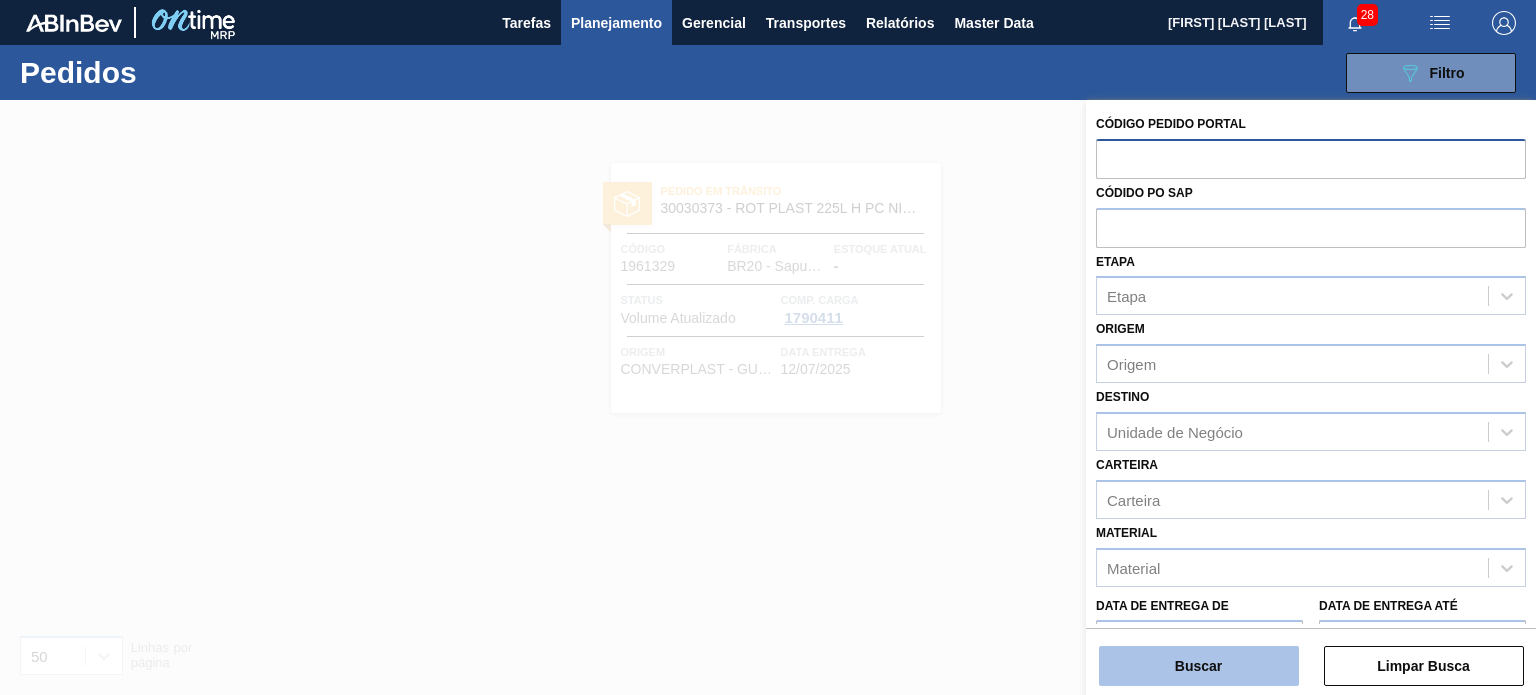 click on "Buscar" at bounding box center (1199, 666) 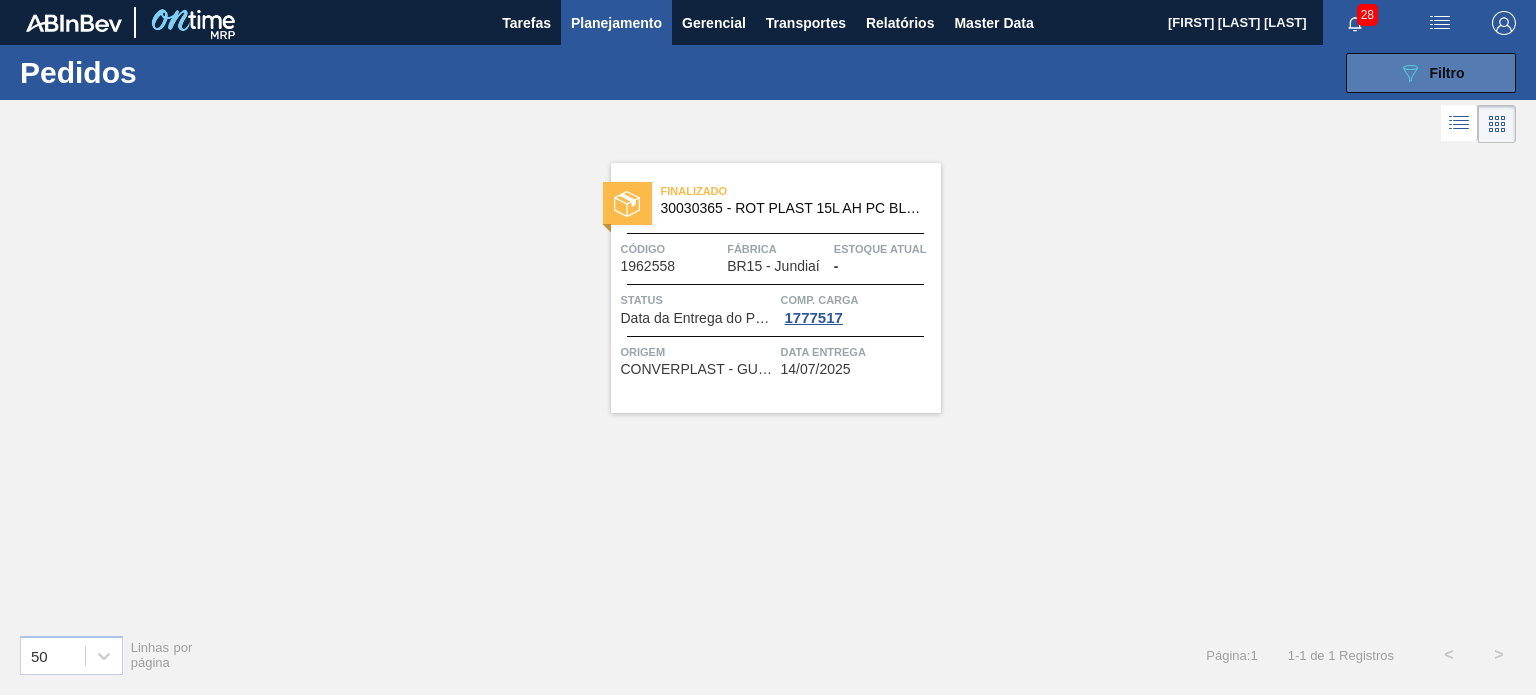 click on "089F7B8B-B2A5-4AFE-B5C0-19BA573D28AC Filtro" at bounding box center [1431, 73] 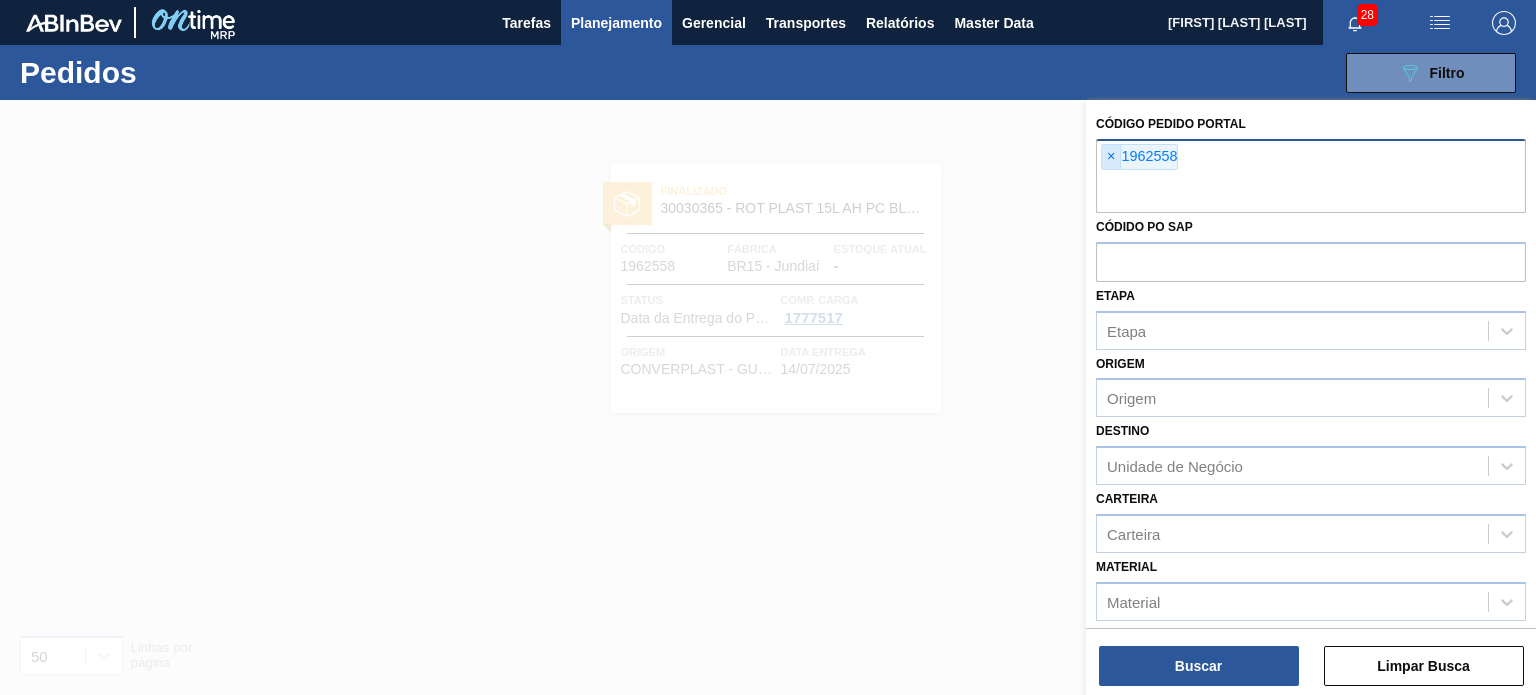 click on "×  1962558" at bounding box center [1139, 157] 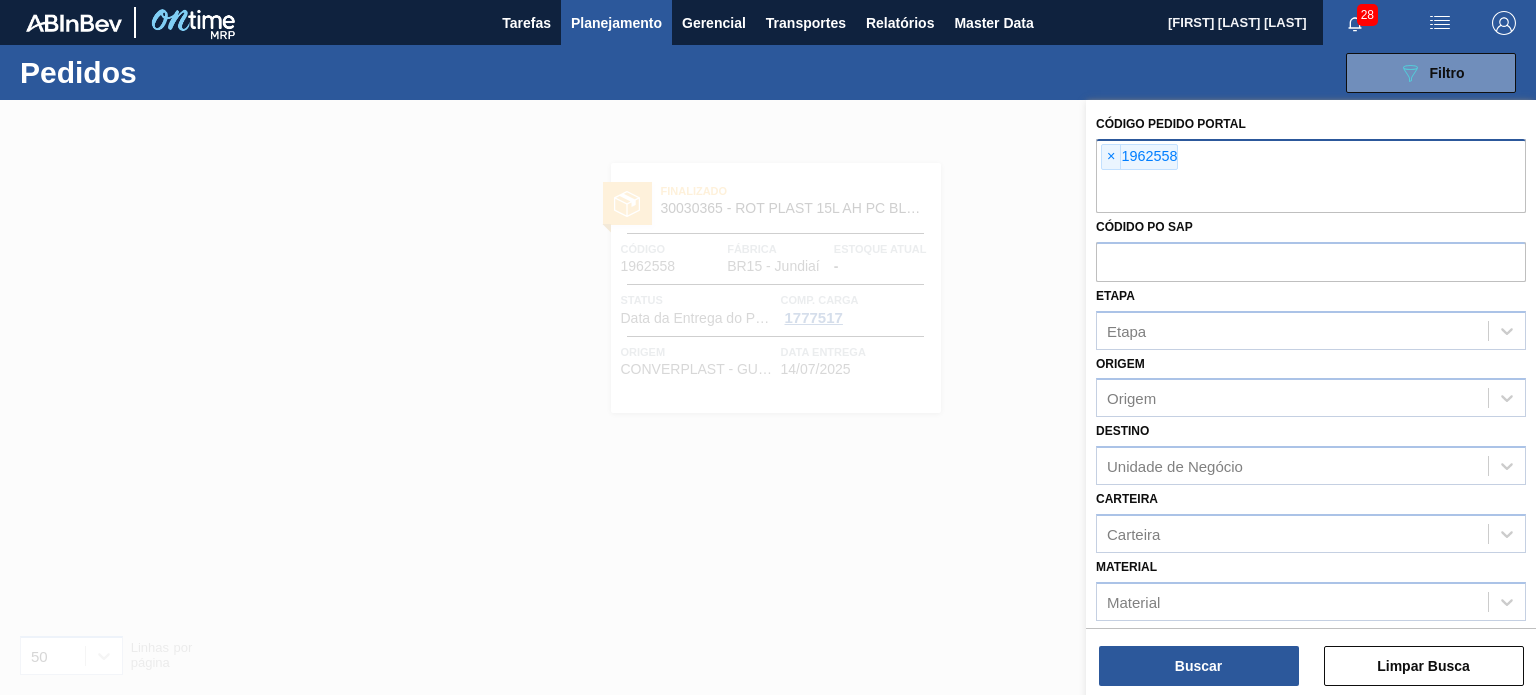 paste on "1966531" 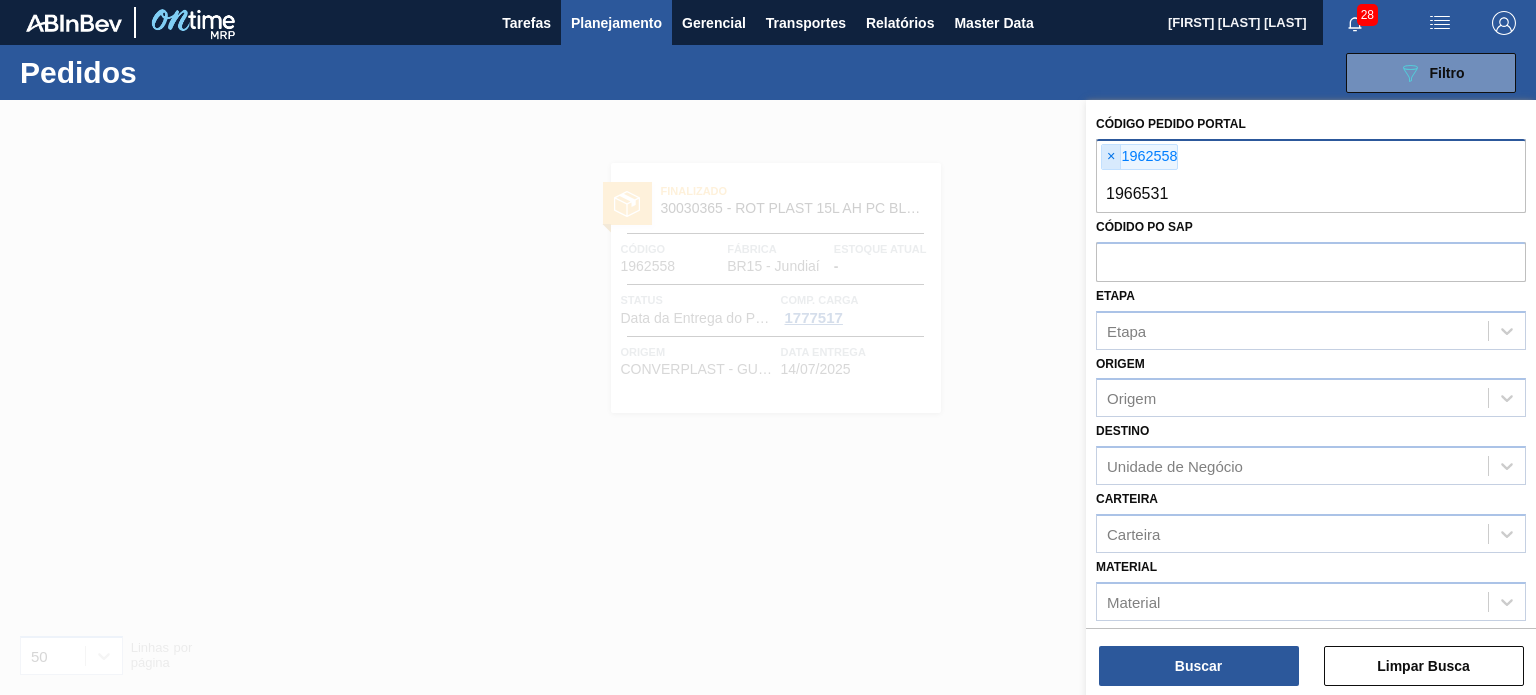 type on "1966531" 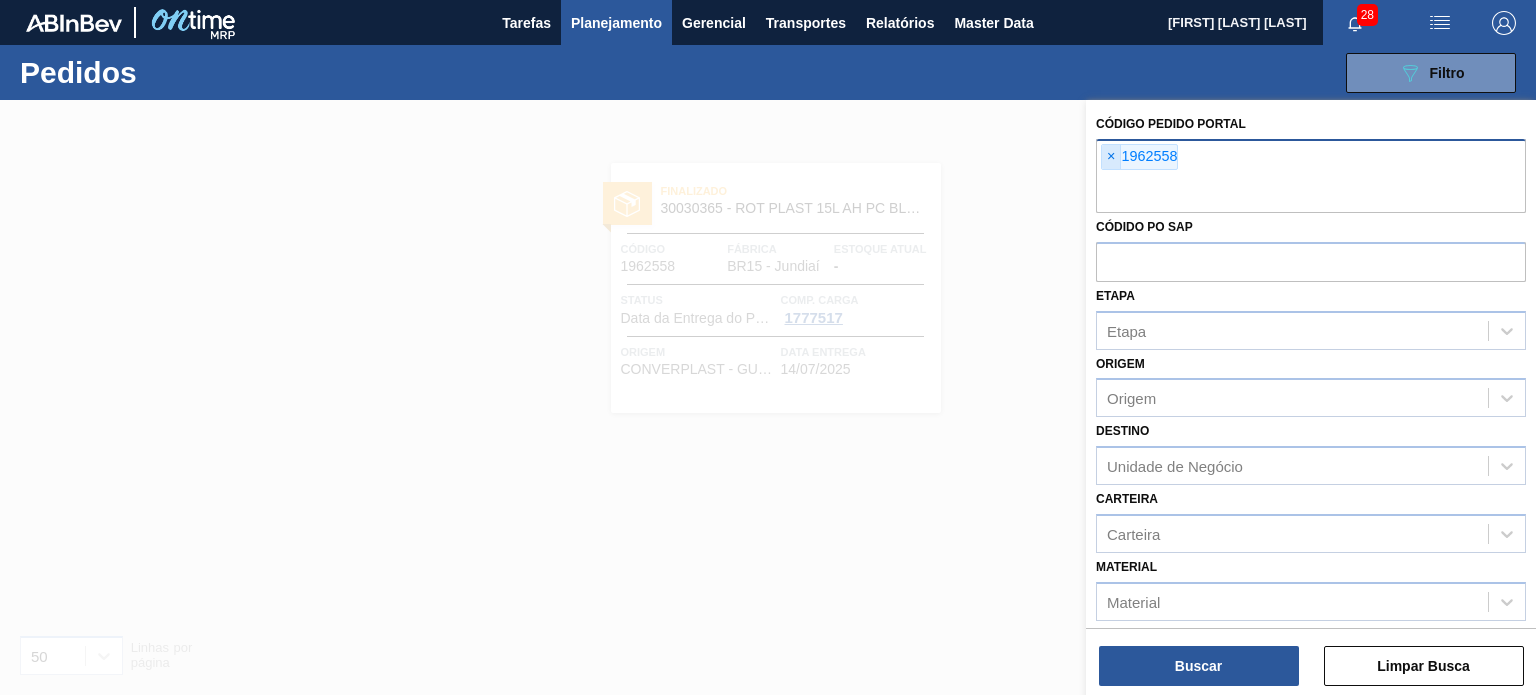 click on "×" at bounding box center (1111, 157) 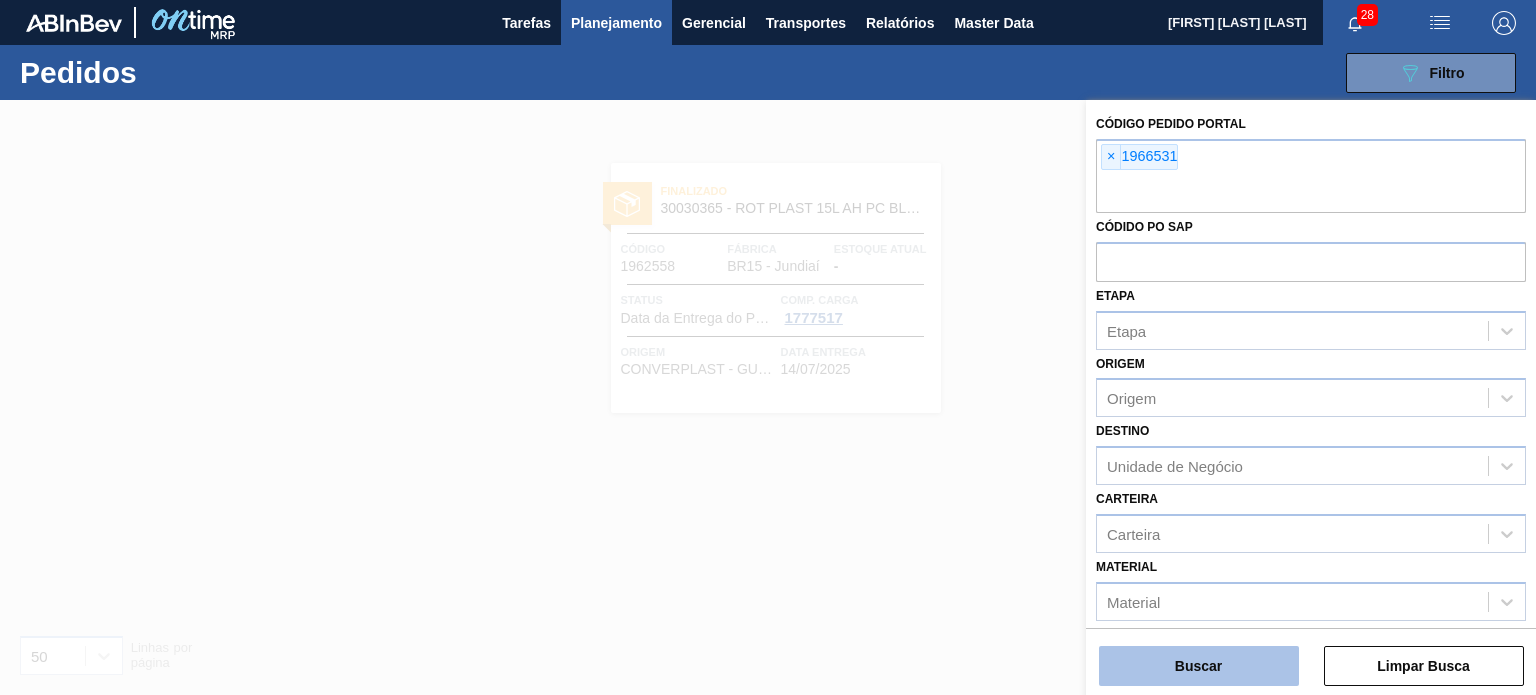 click on "Código Pedido Portal  ×  1966531 Códido PO SAP Etapa Etapa Origem Origem Destino Unidade de Negócio Carteira Carteira Material Material Data de Entrega de Data de Entrega até Hora entrega de Hora entrega até Mostrar itens pendentes Buscar Limpar Busca" at bounding box center [1311, 399] 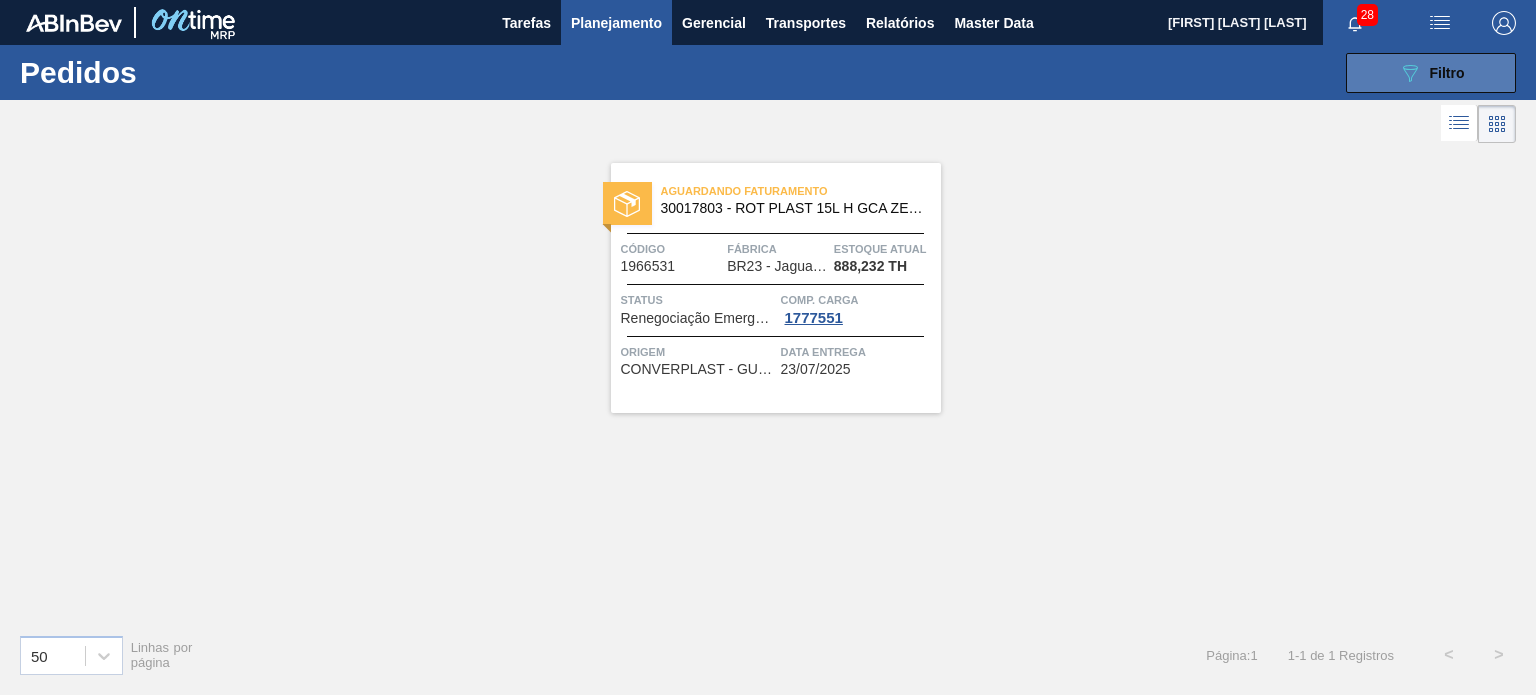 click on "089F7B8B-B2A5-4AFE-B5C0-19BA573D28AC Filtro" at bounding box center [1431, 73] 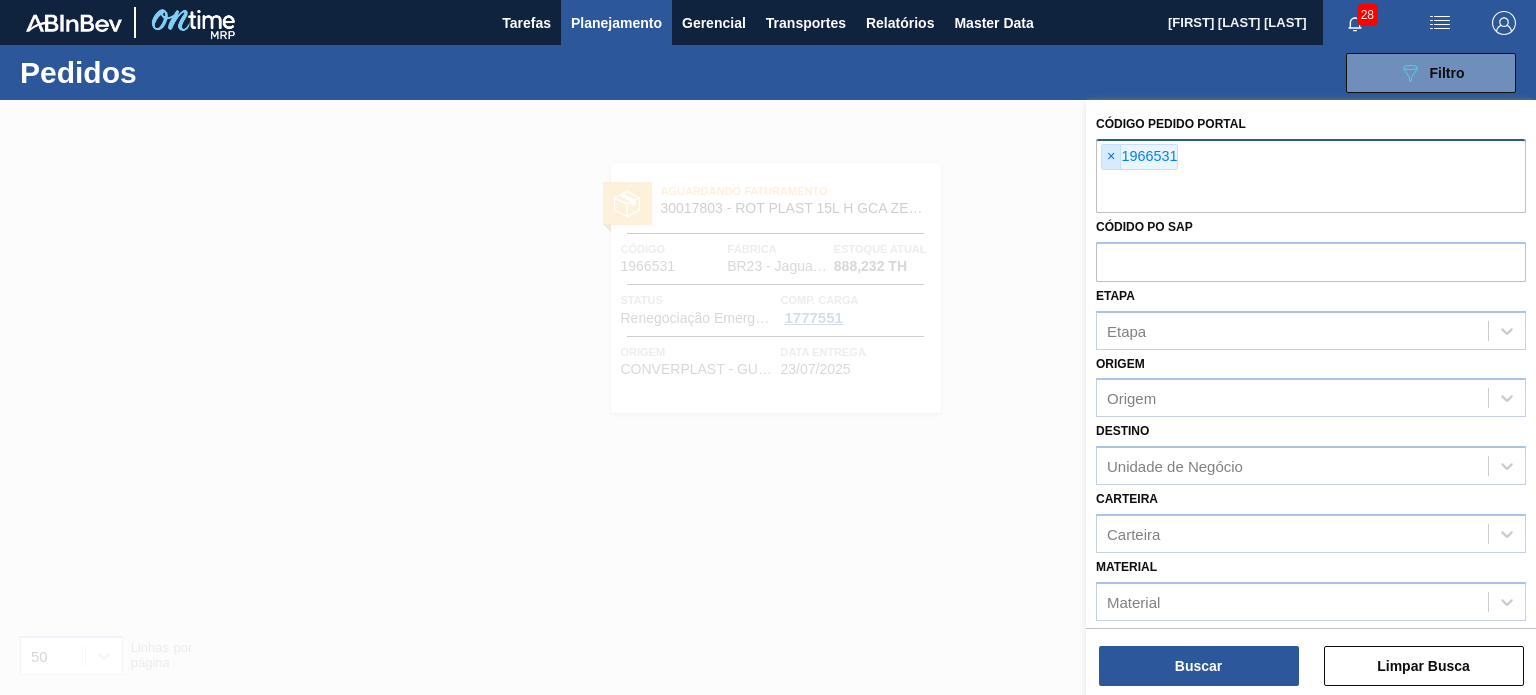 click on "×" at bounding box center (1111, 157) 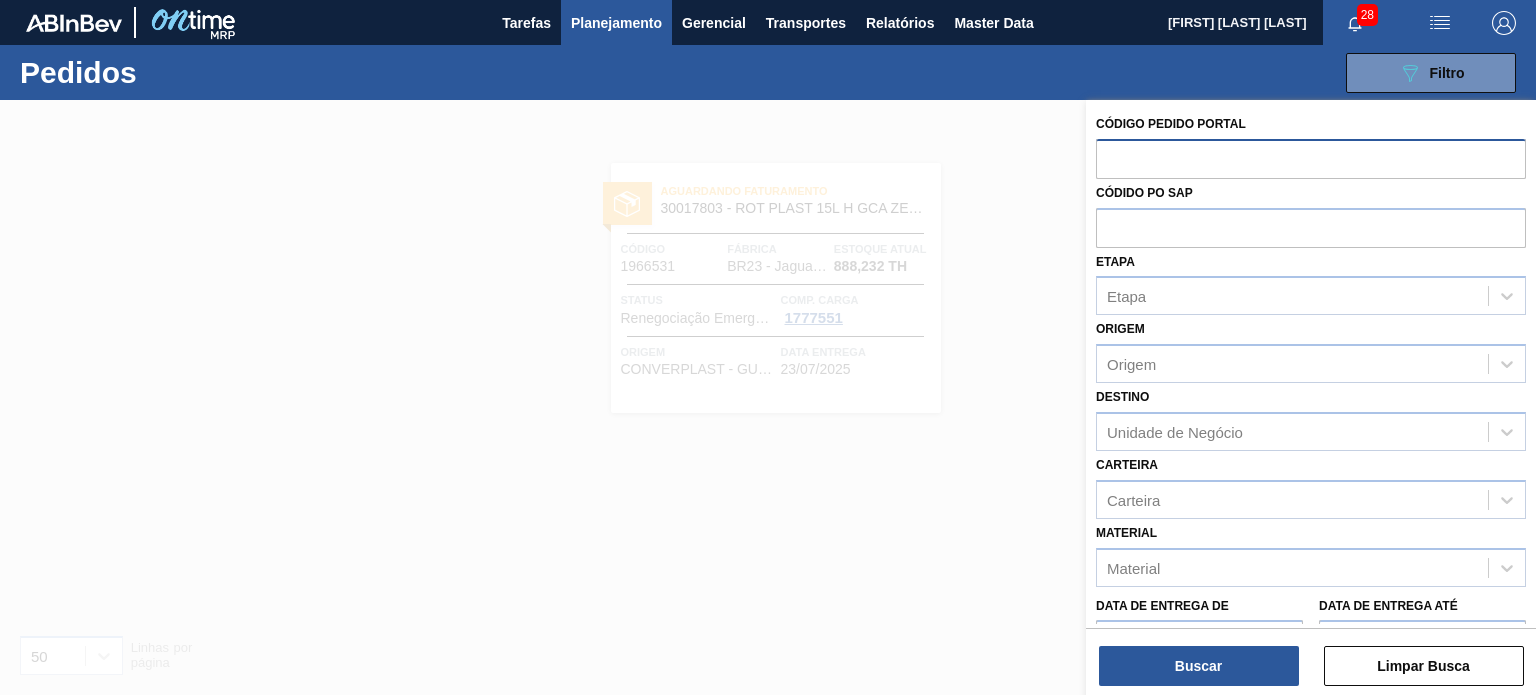 paste on "1956693" 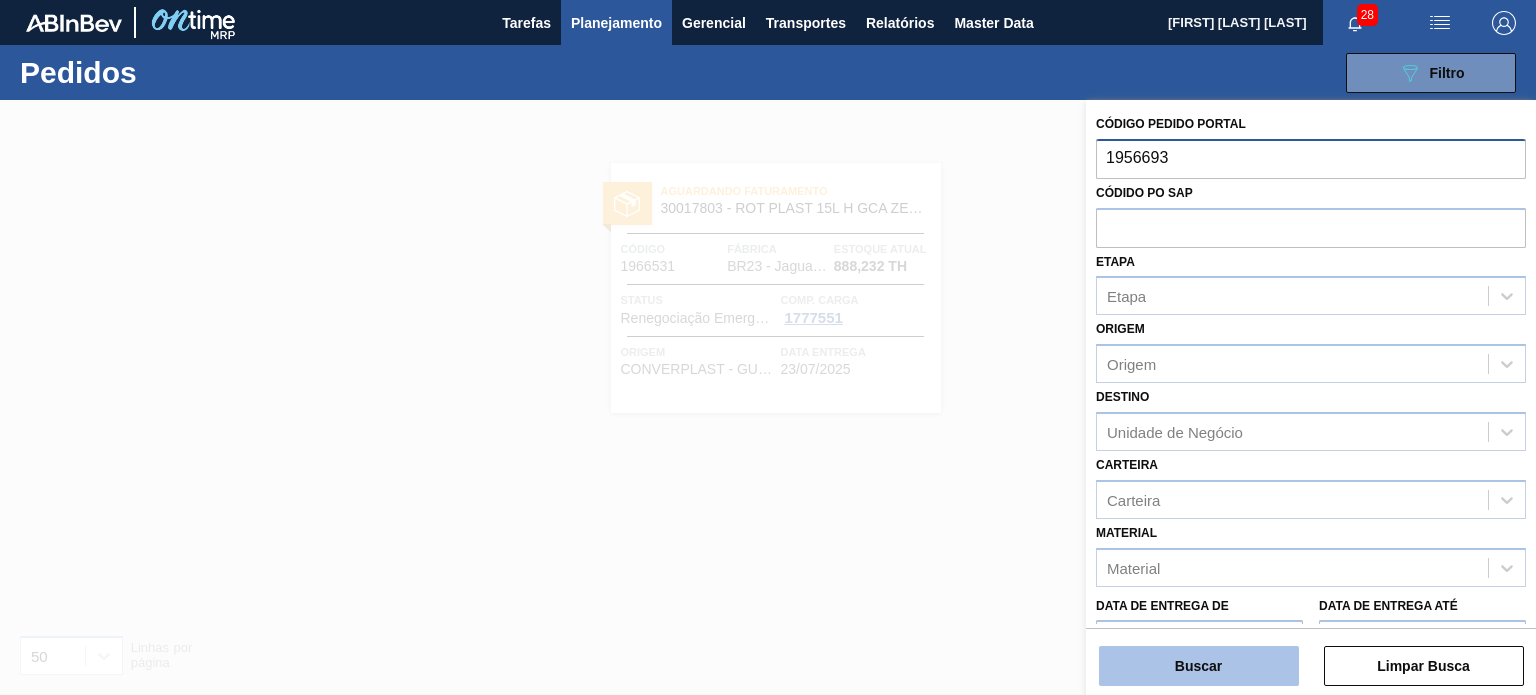 type on "1956693" 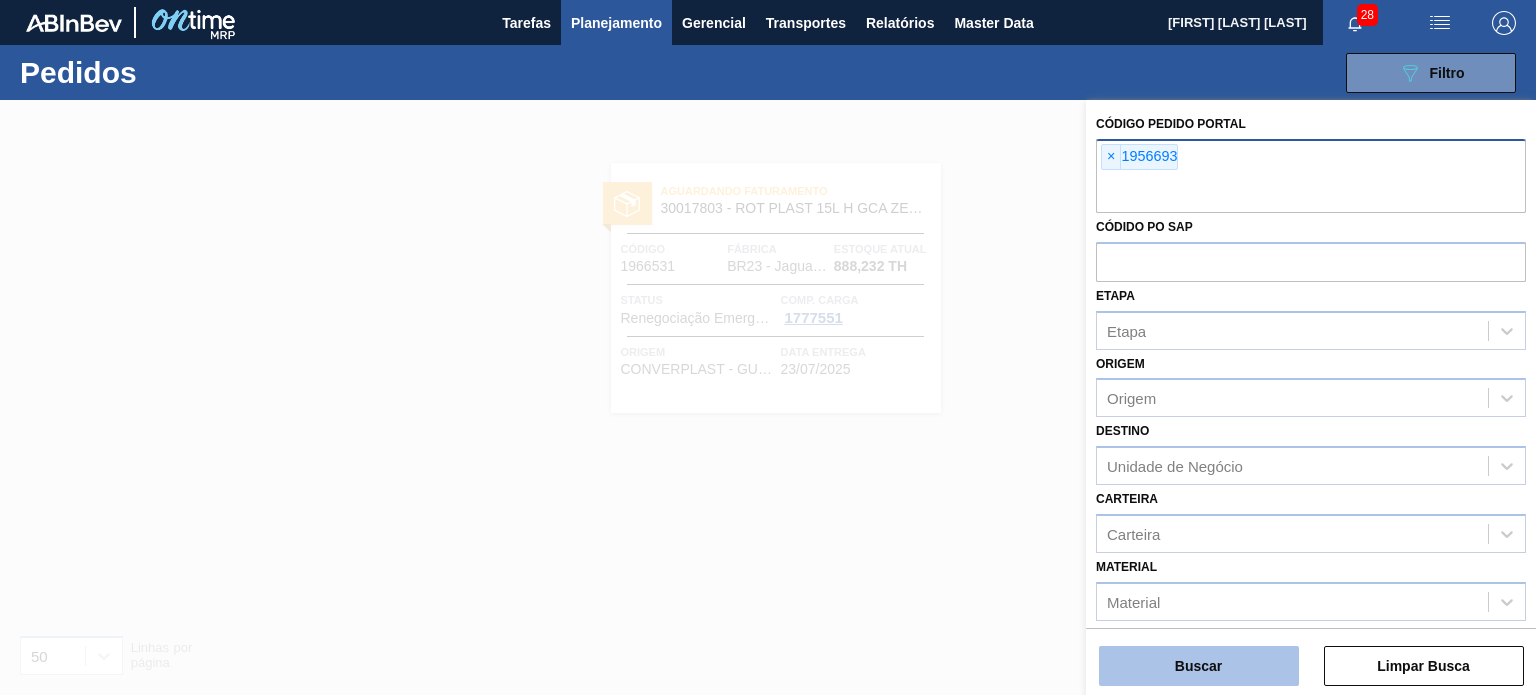 click on "Buscar" at bounding box center [1199, 666] 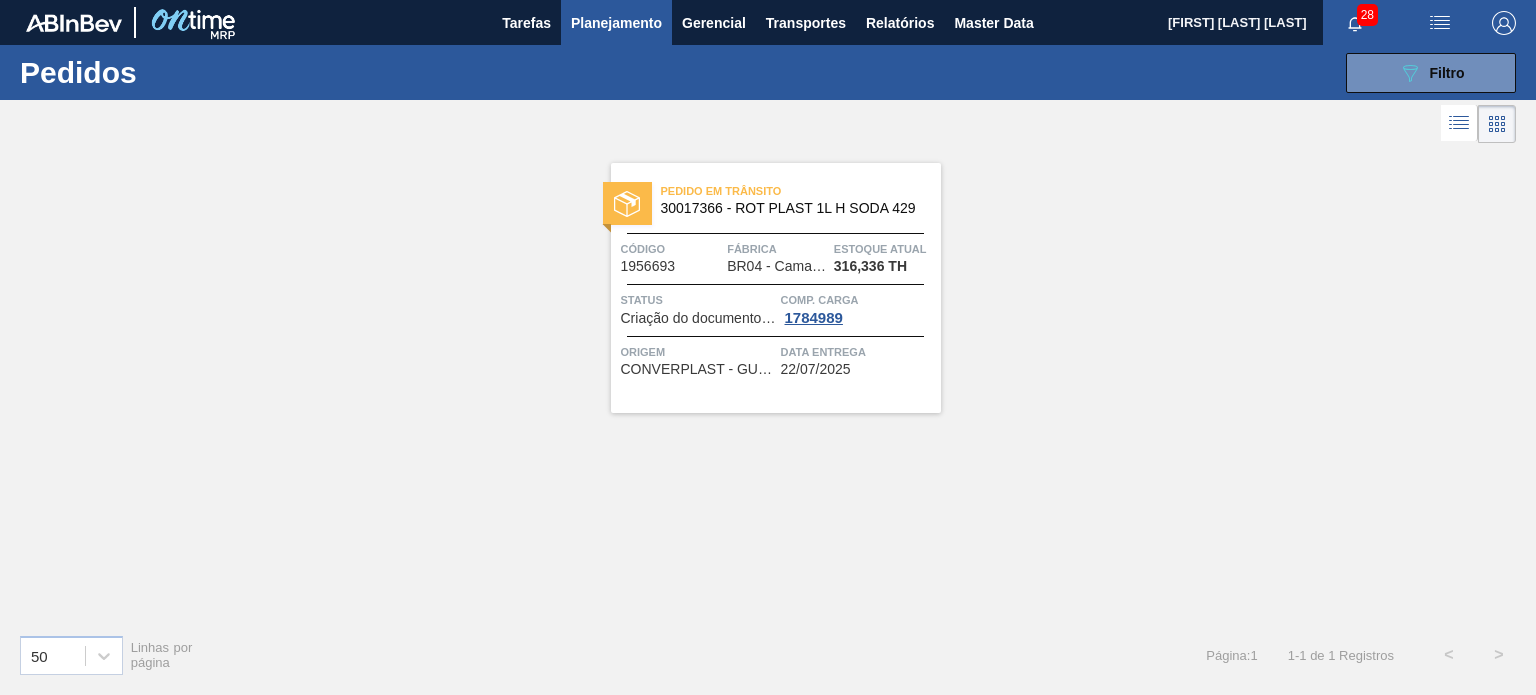 drag, startPoint x: 1399, startPoint y: 71, endPoint x: 1369, endPoint y: 149, distance: 83.57033 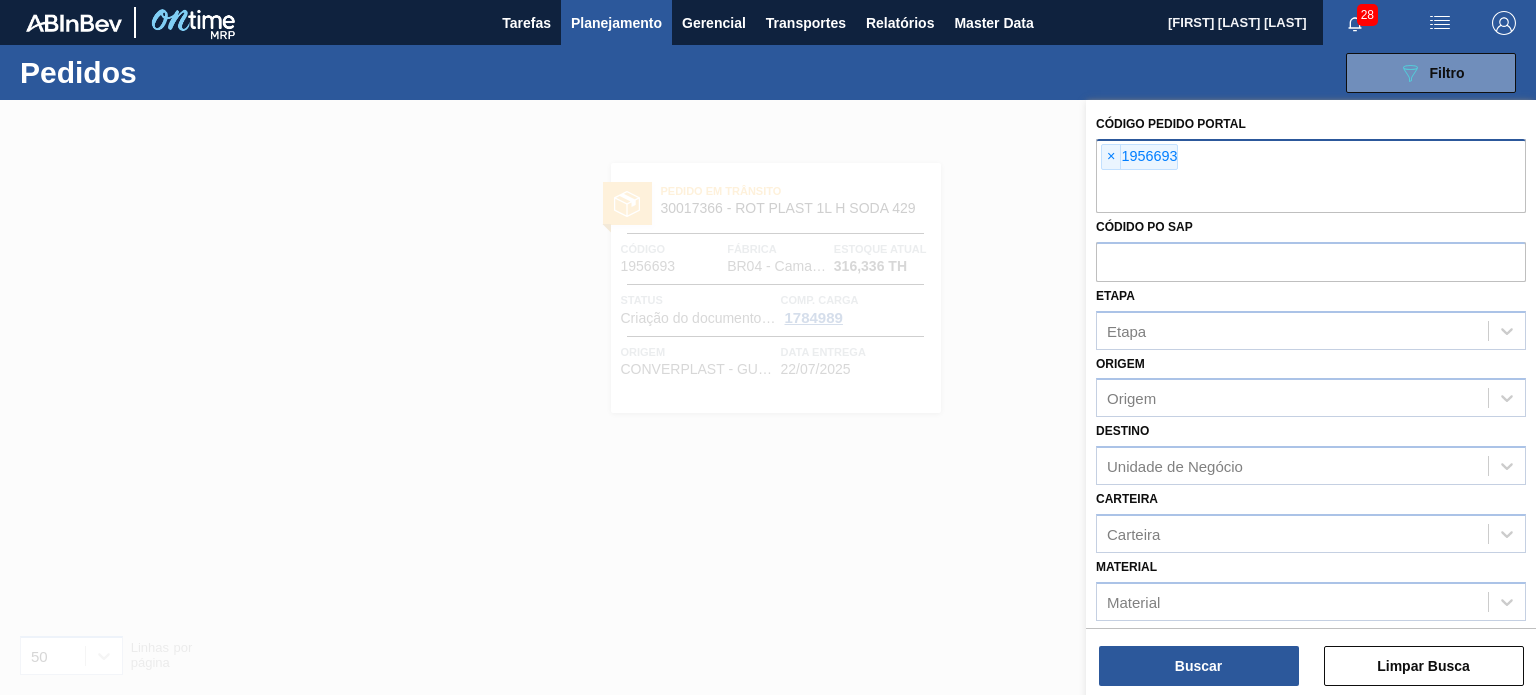 click on "×  1956693" at bounding box center (1311, 176) 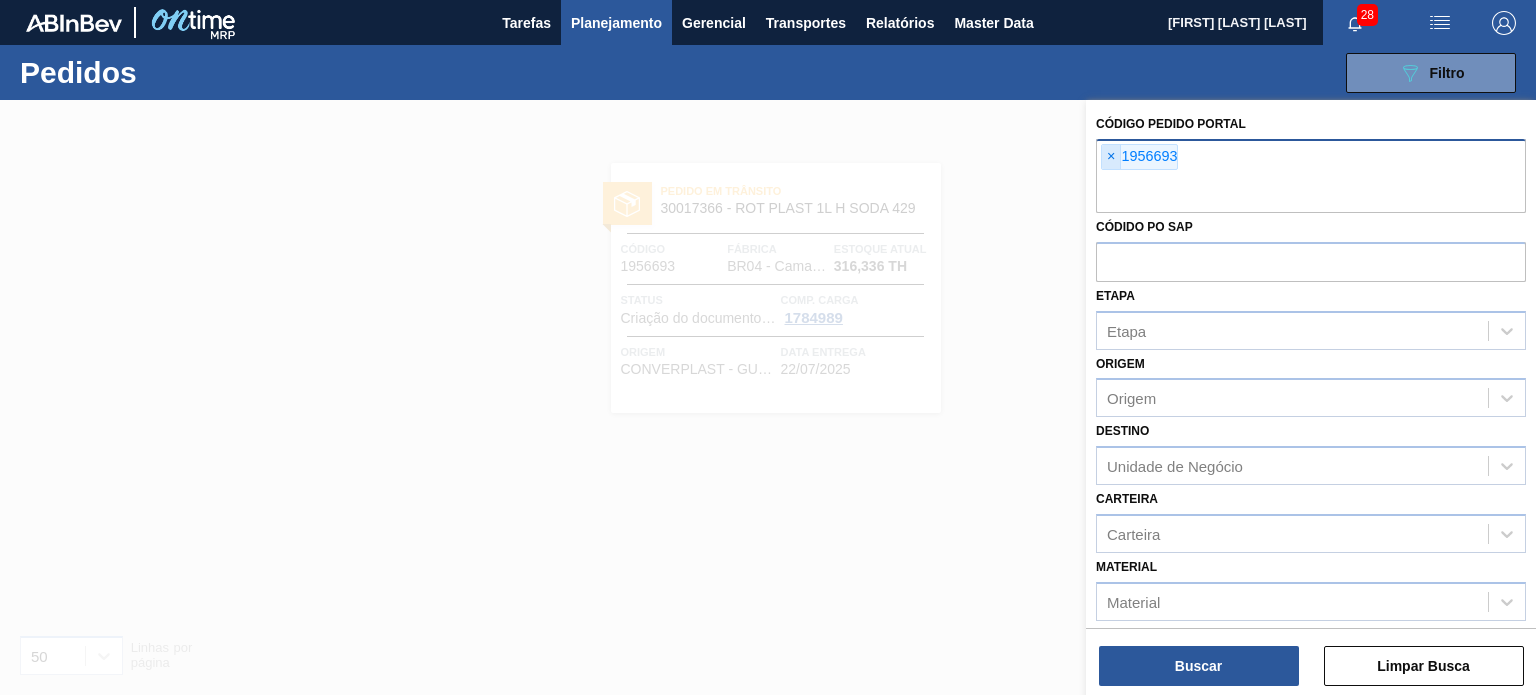 click on "×" at bounding box center (1111, 157) 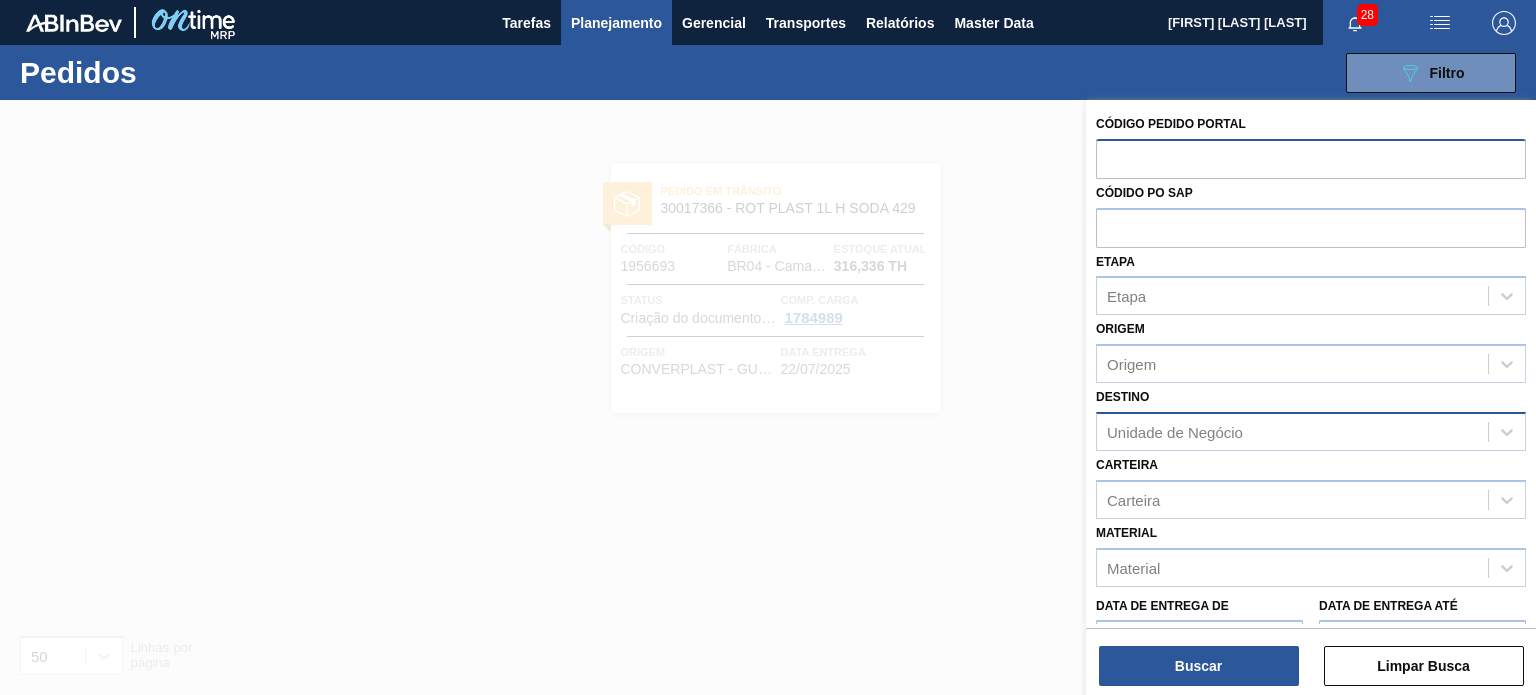 paste on "1973820" 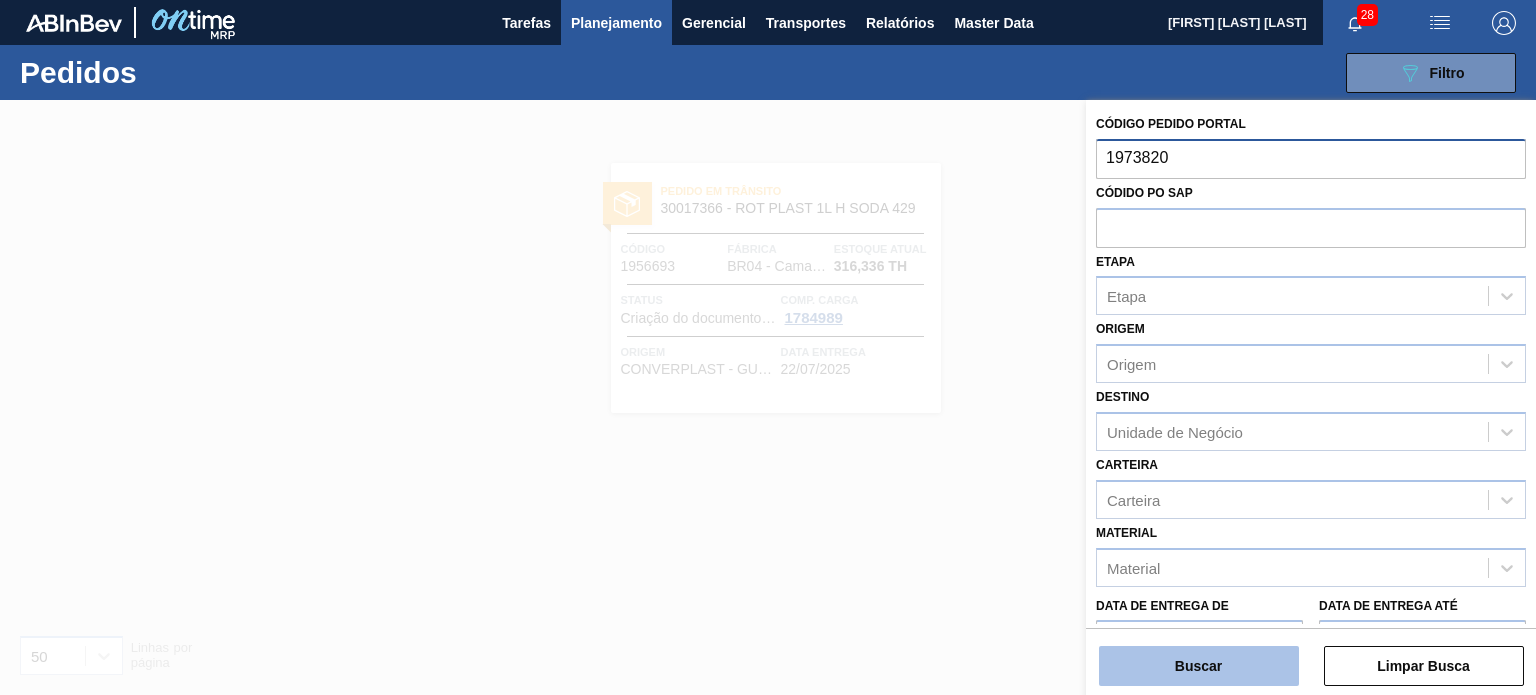 type on "1973820" 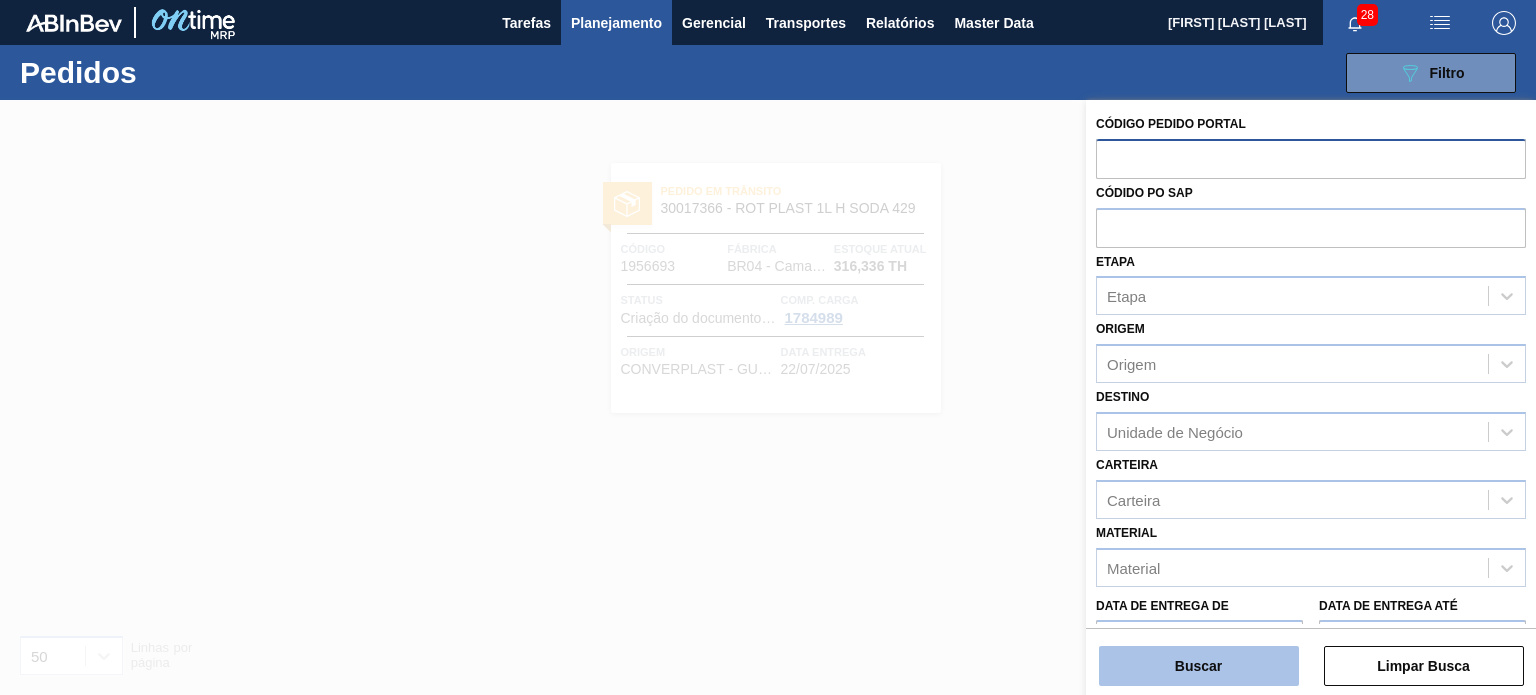 click on "Buscar" at bounding box center (1199, 666) 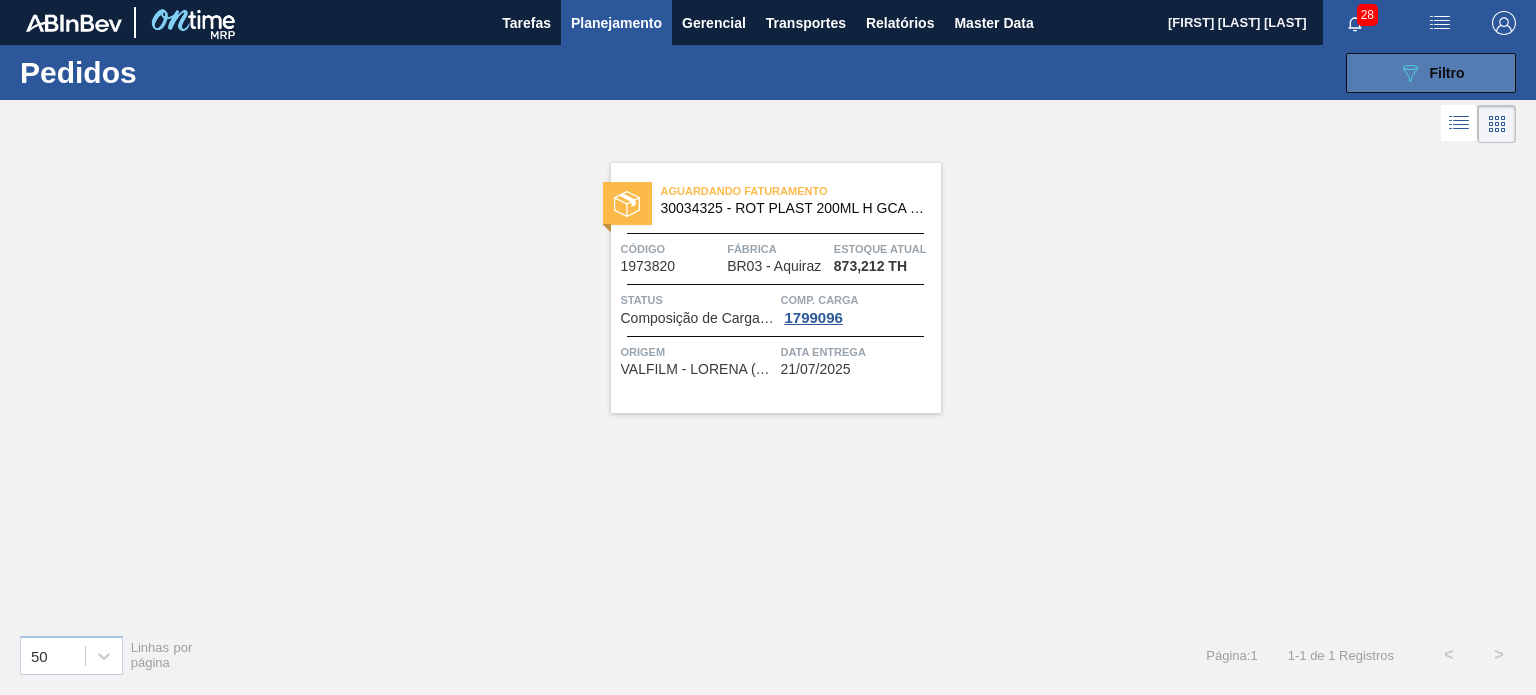 click on "Filtro" at bounding box center (1447, 73) 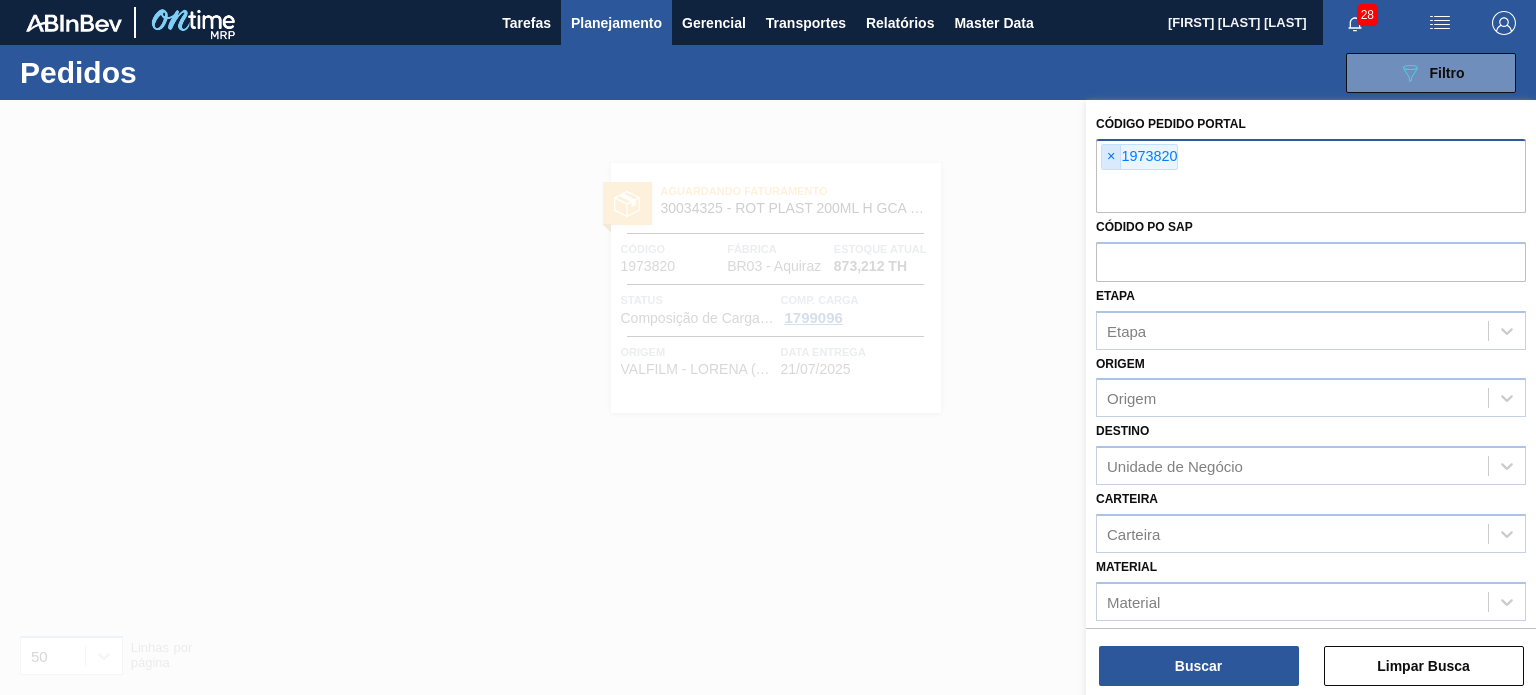 click on "×  1973820" at bounding box center [1139, 157] 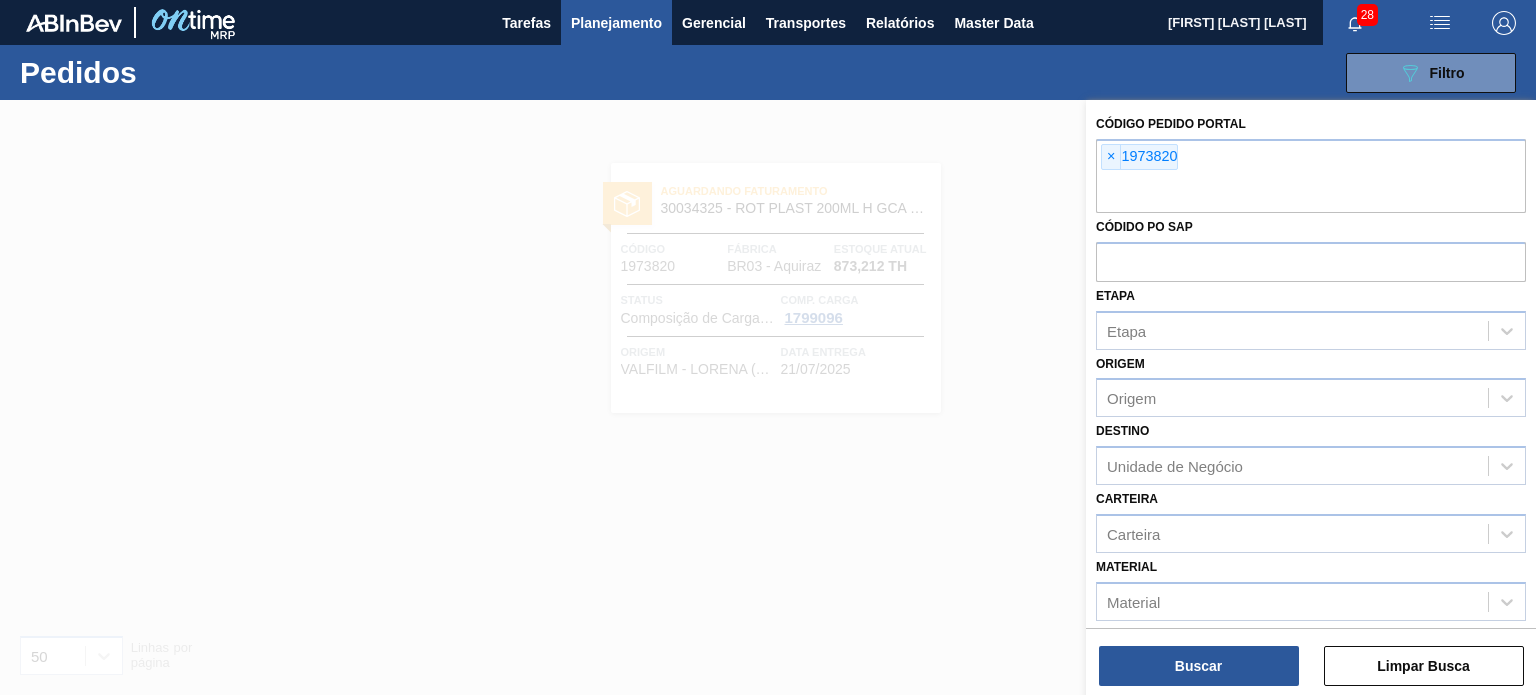 paste on "1973814" 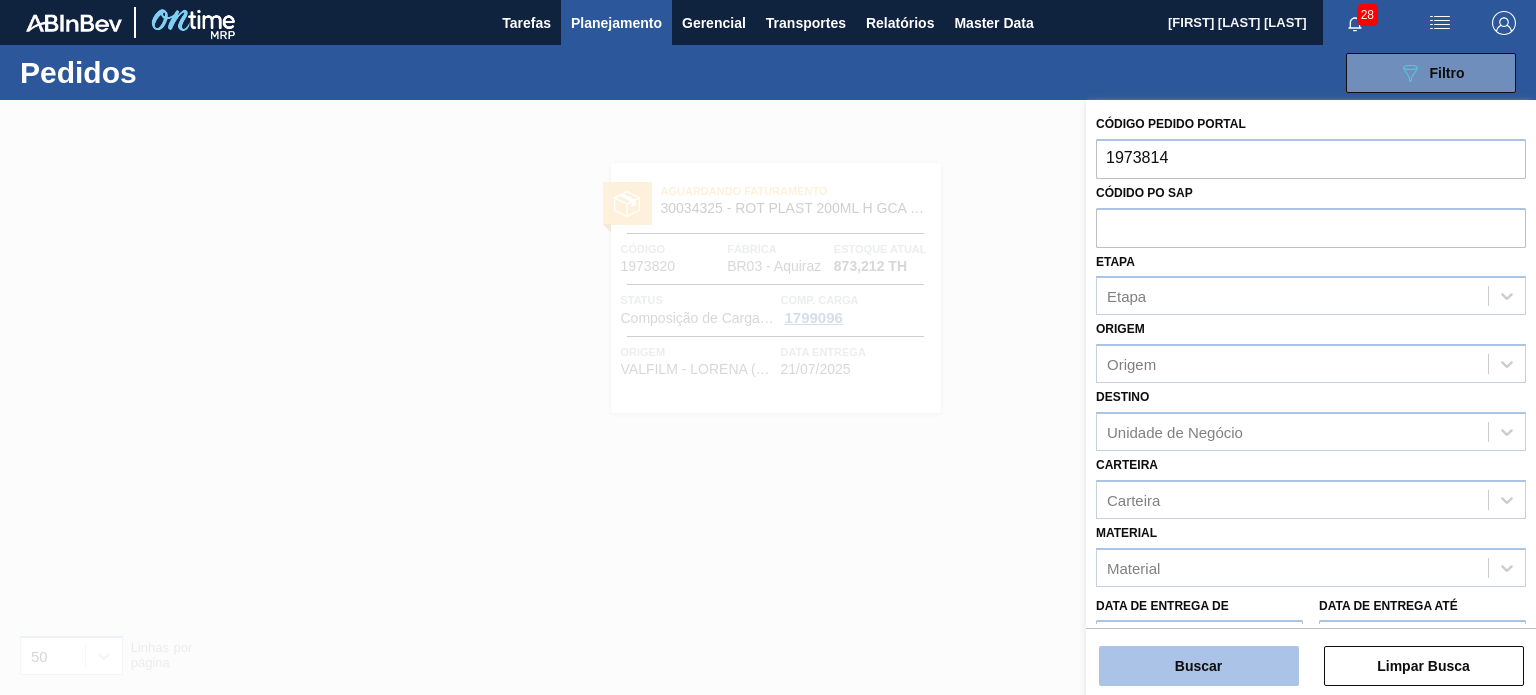 type on "1973814" 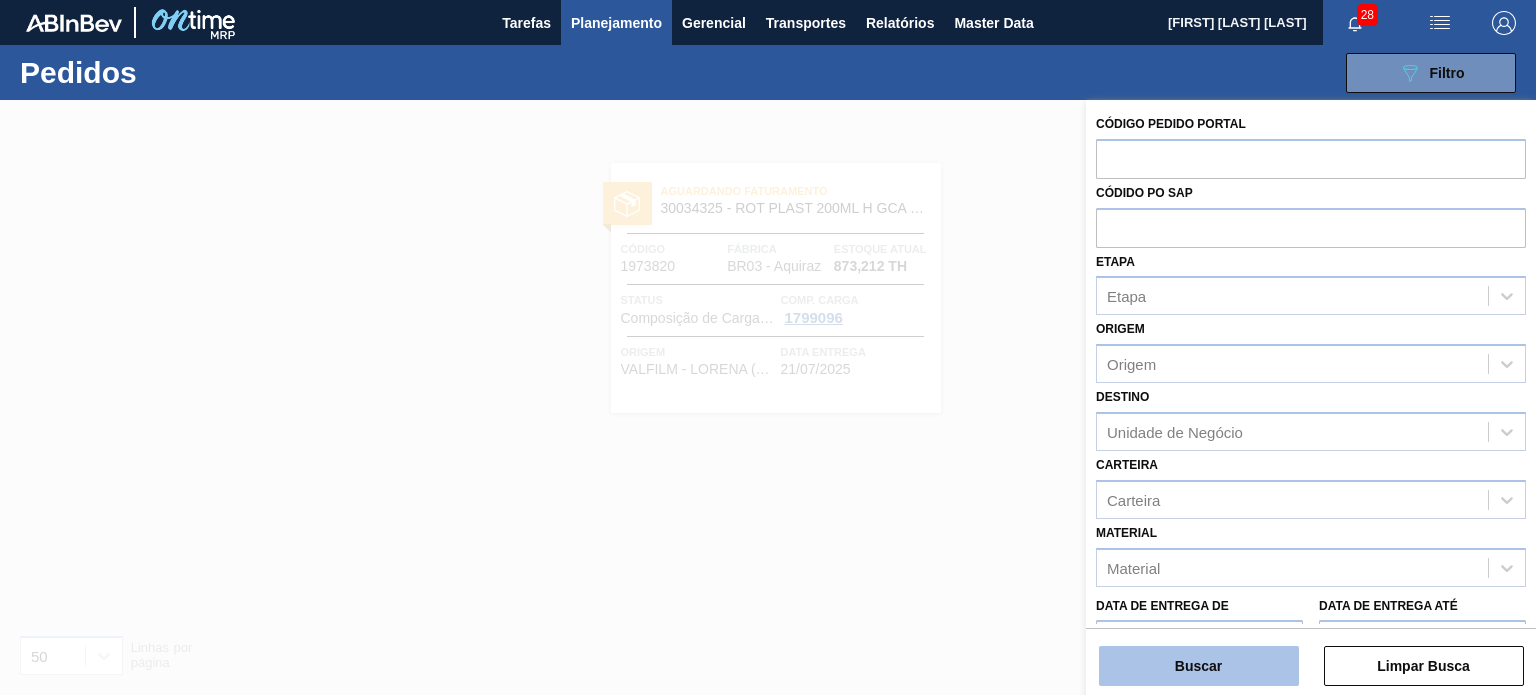 click on "Buscar" at bounding box center (1199, 666) 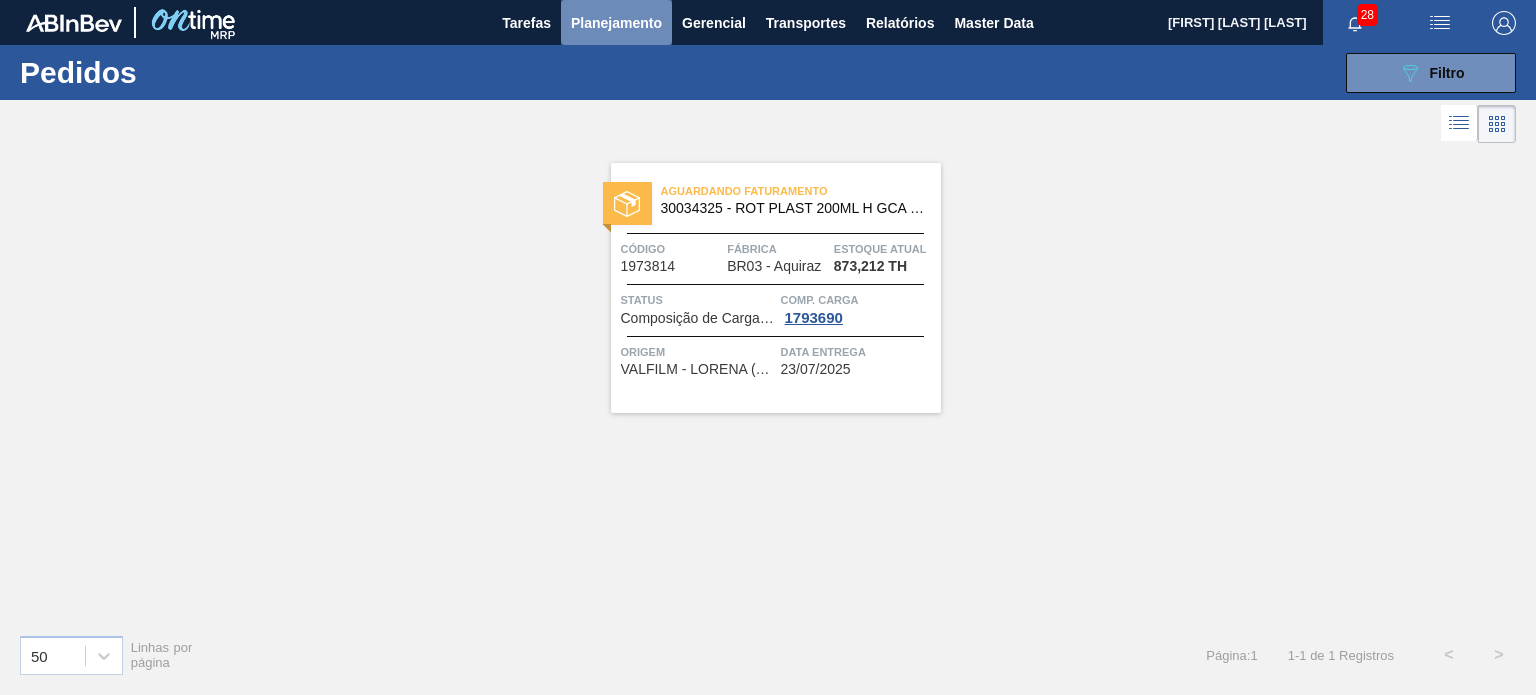 click on "Planejamento" at bounding box center (616, 23) 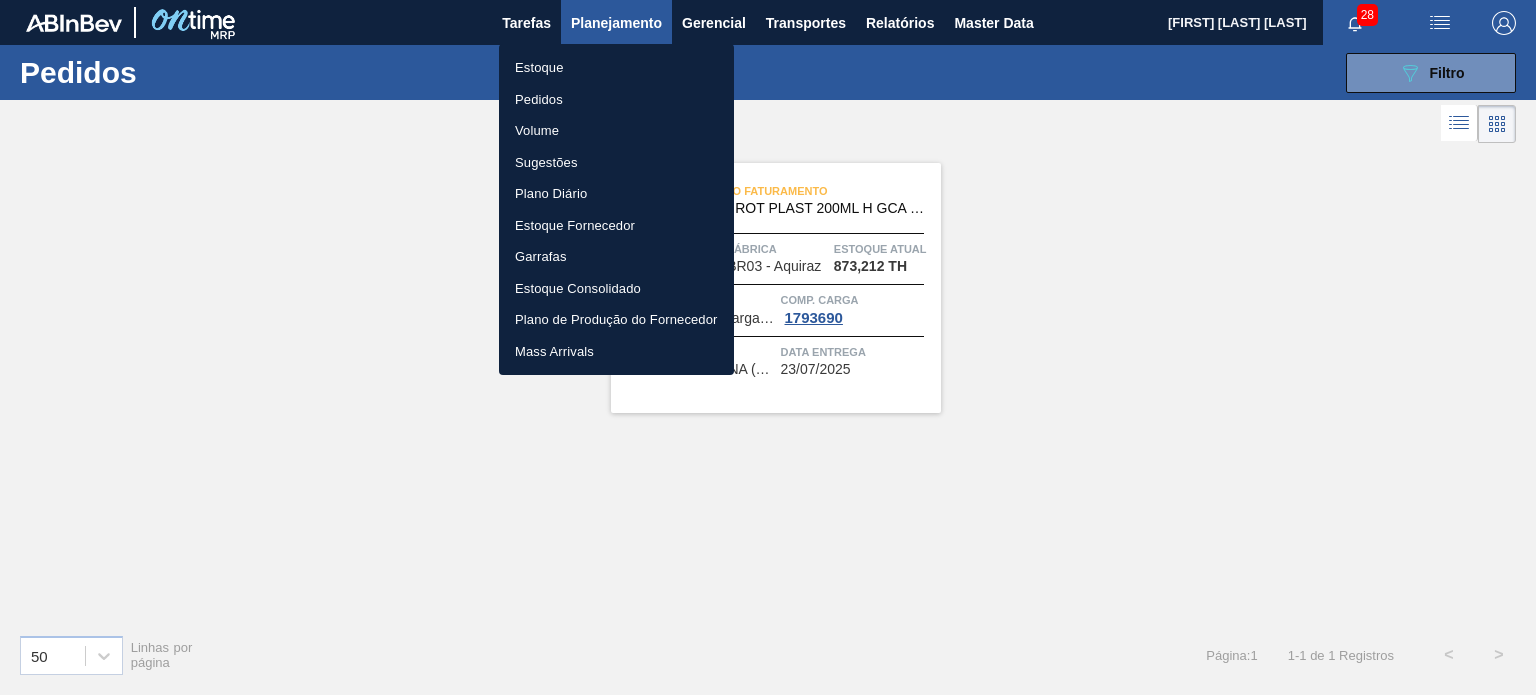 click on "Estoque" at bounding box center [616, 68] 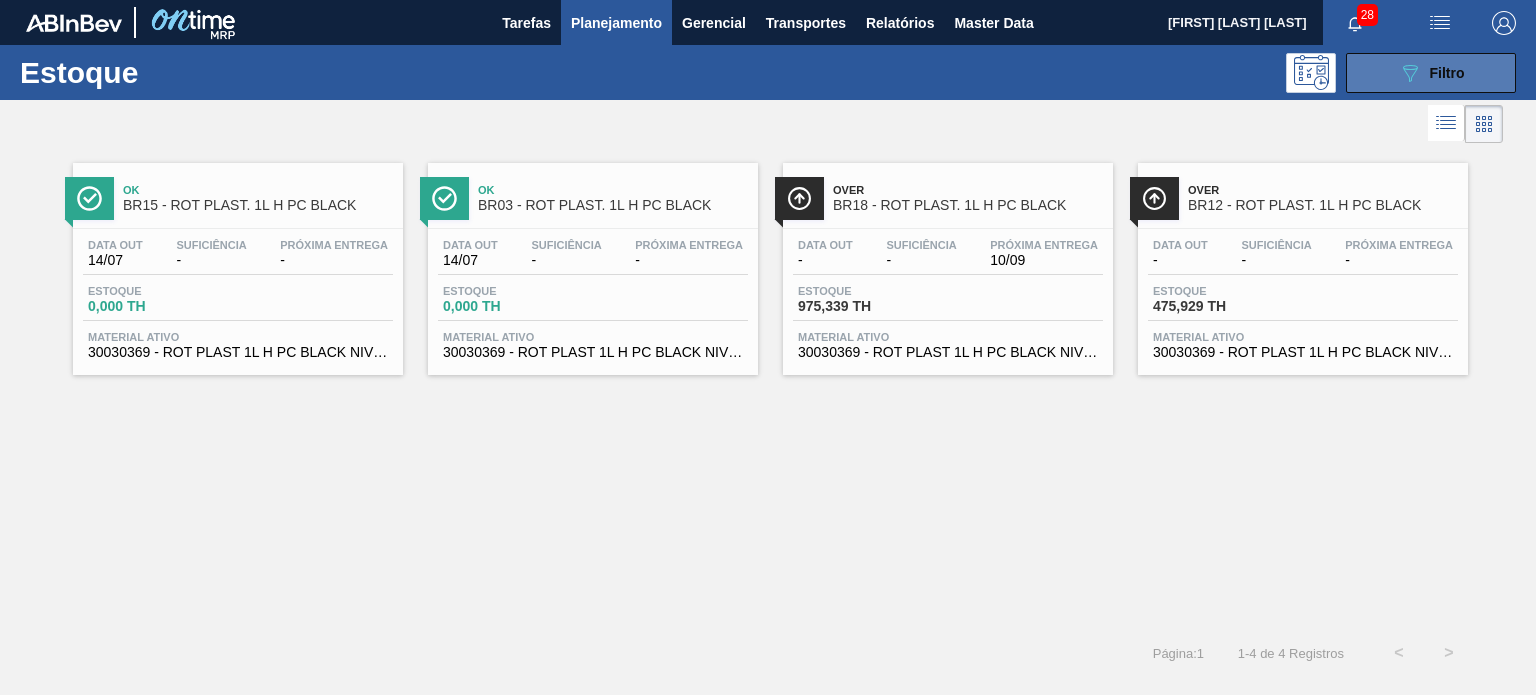 click on "089F7B8B-B2A5-4AFE-B5C0-19BA573D28AC" 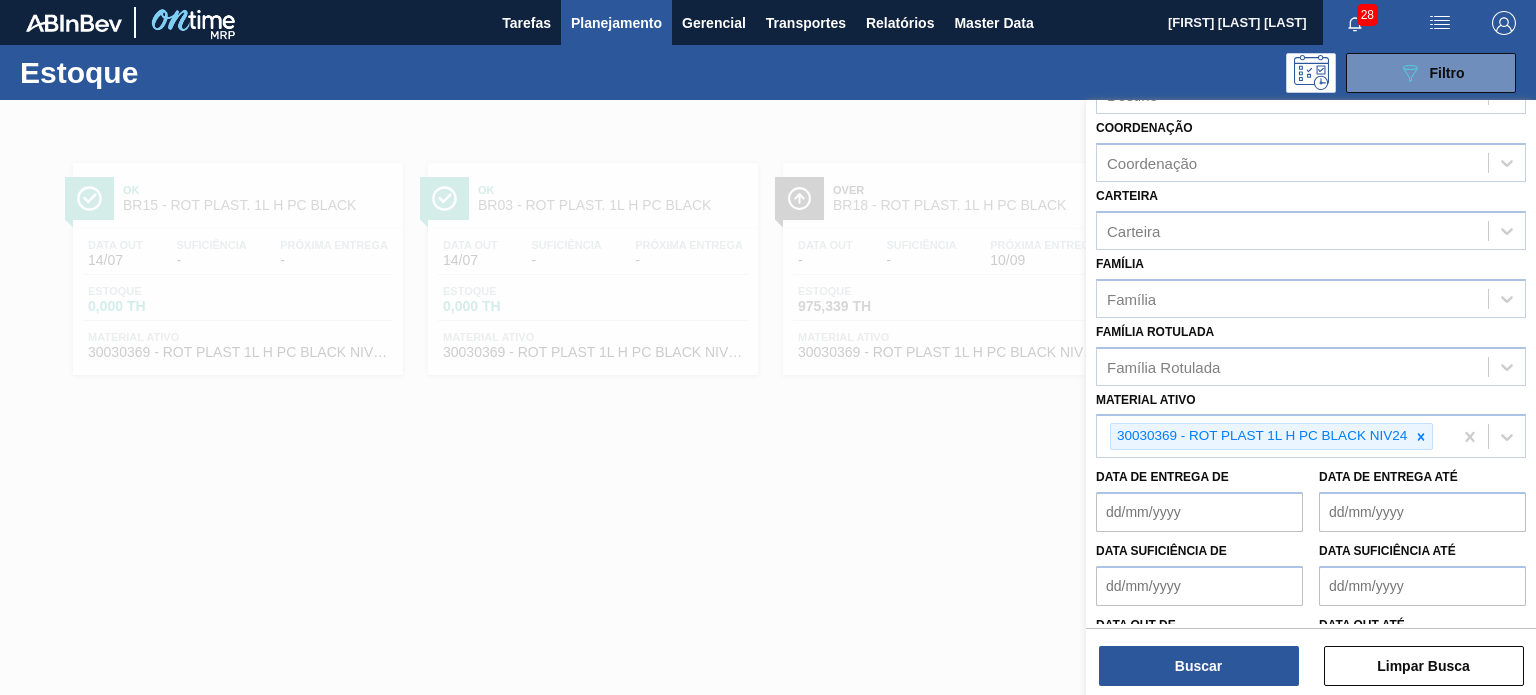 scroll, scrollTop: 200, scrollLeft: 0, axis: vertical 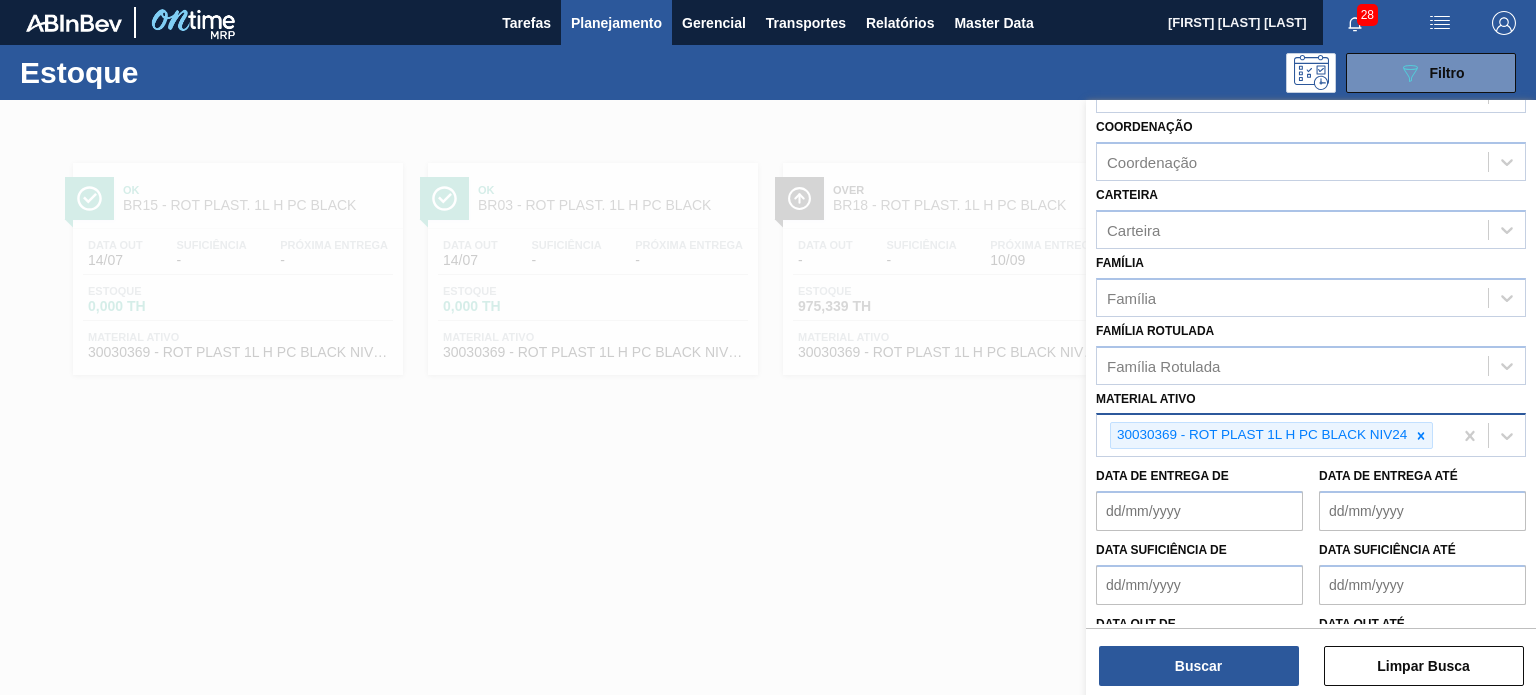 click at bounding box center (1421, 435) 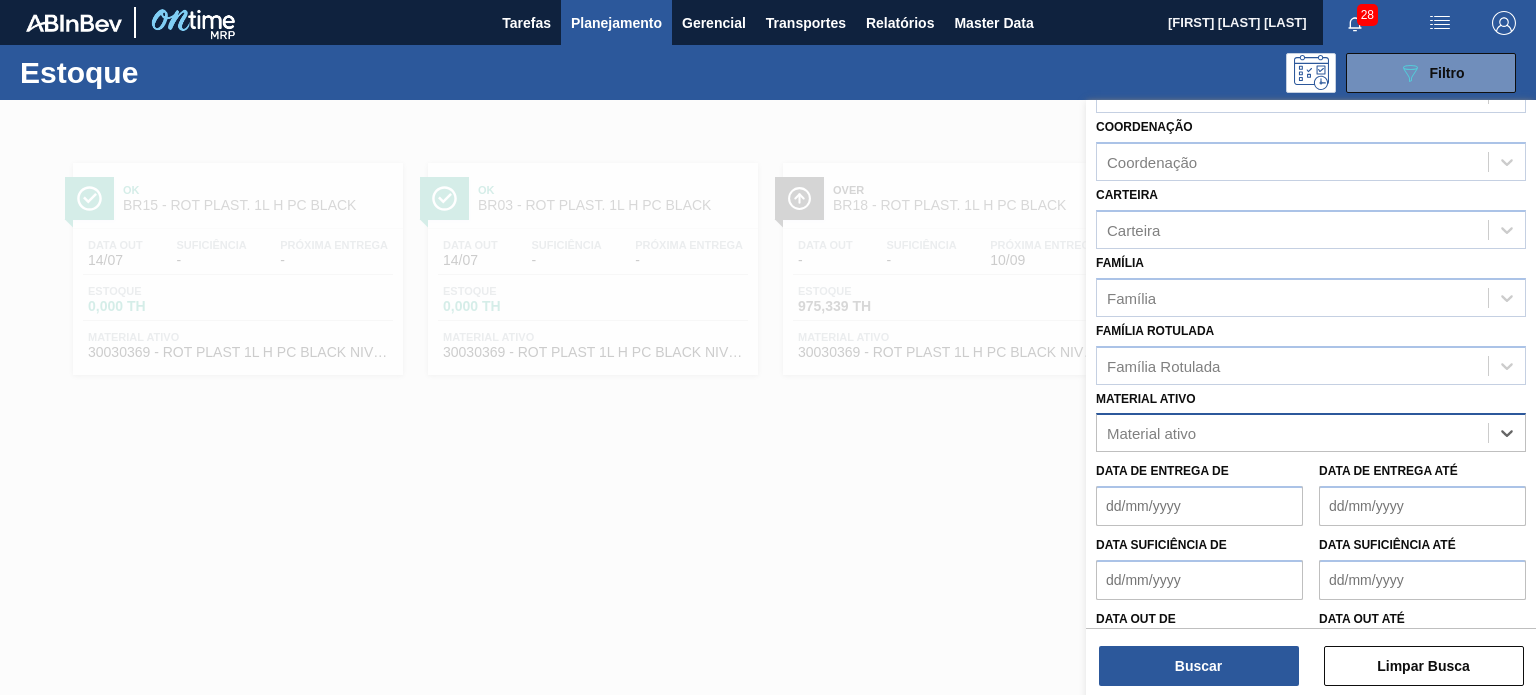drag, startPoint x: 1419, startPoint y: 427, endPoint x: 1394, endPoint y: 423, distance: 25.317978 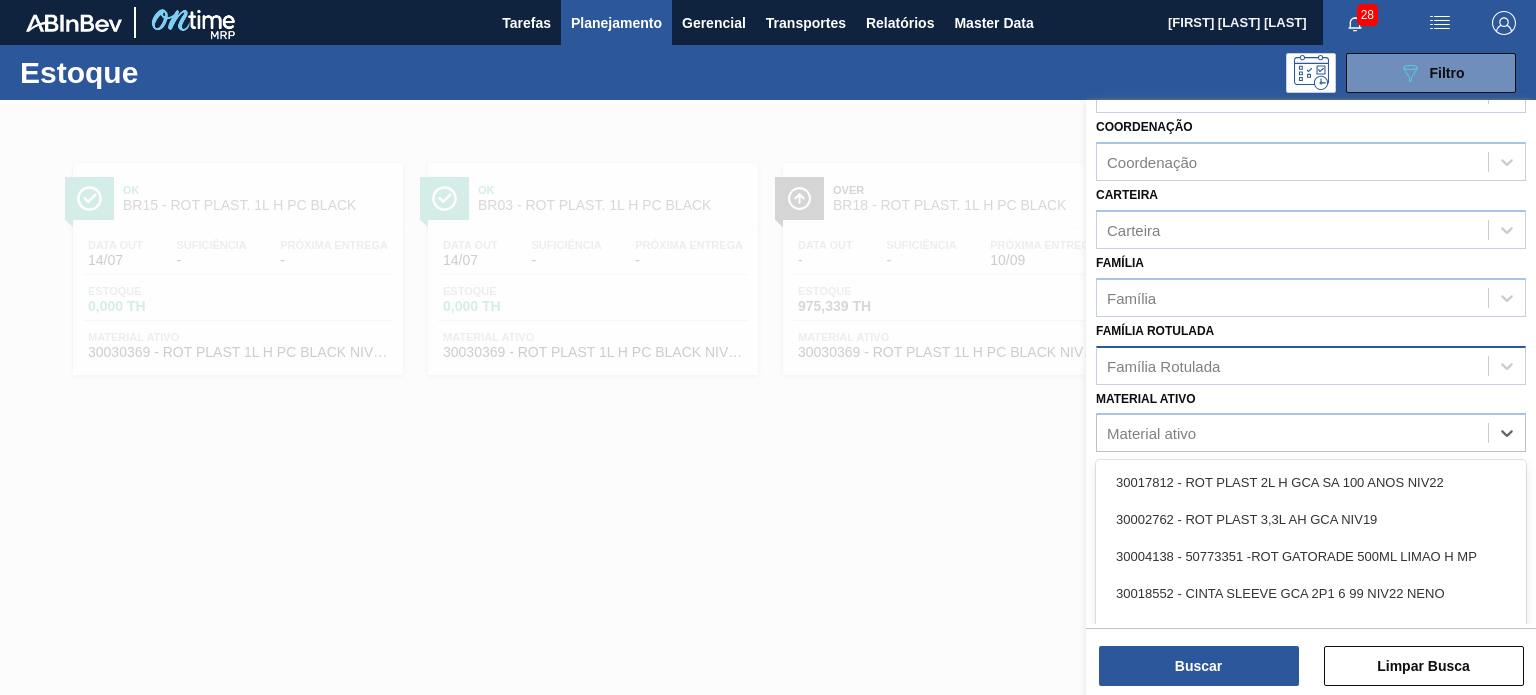 click on "Família Rotulada" at bounding box center [1292, 365] 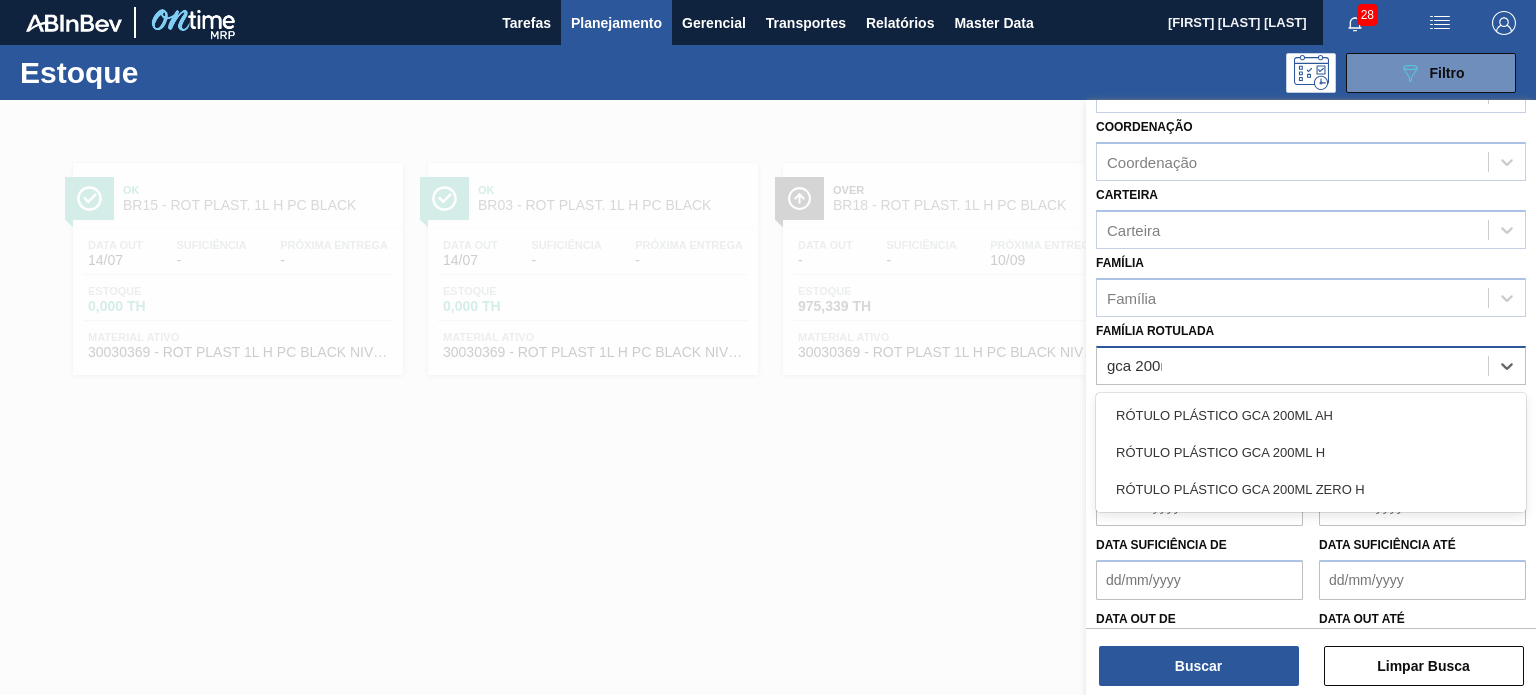 type on "gca 200ml" 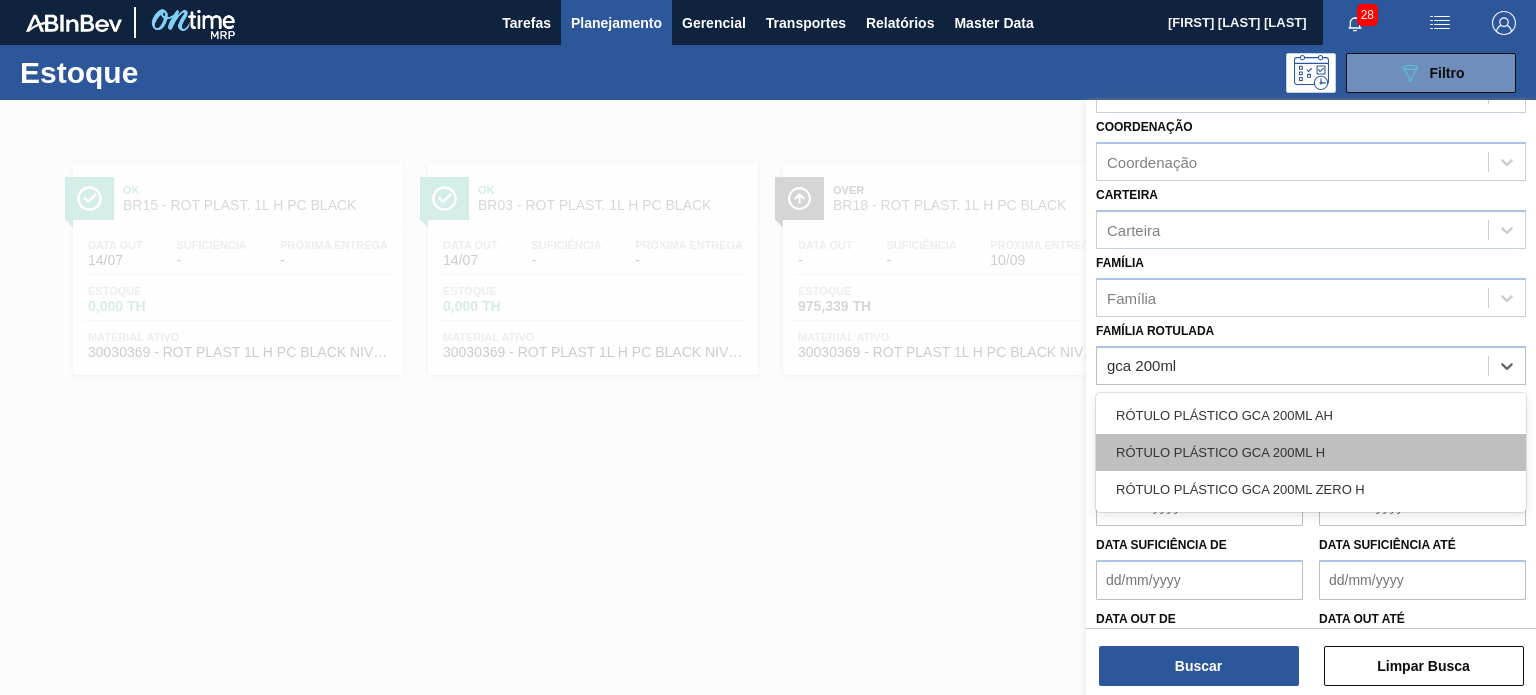 click on "RÓTULO PLÁSTICO GCA 200ML H" at bounding box center [1311, 452] 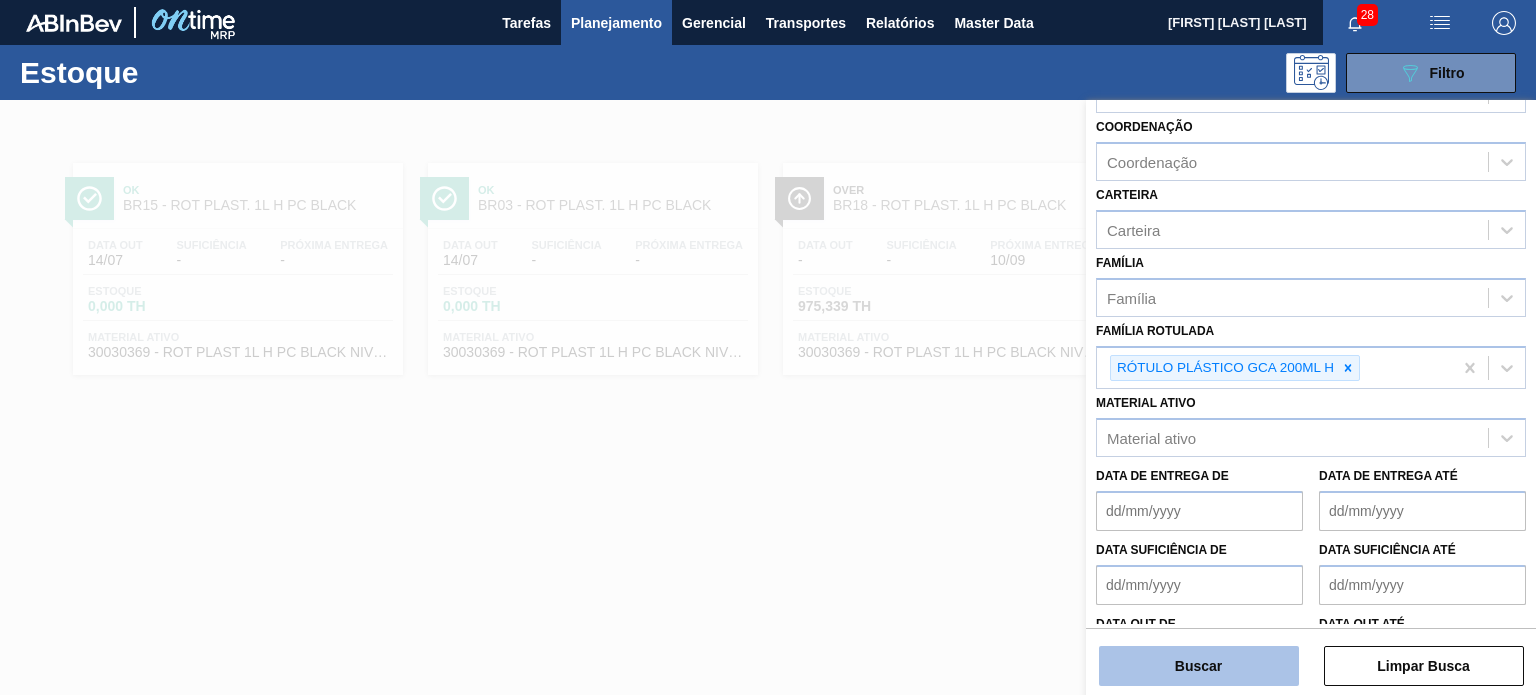 click on "Buscar" at bounding box center (1199, 666) 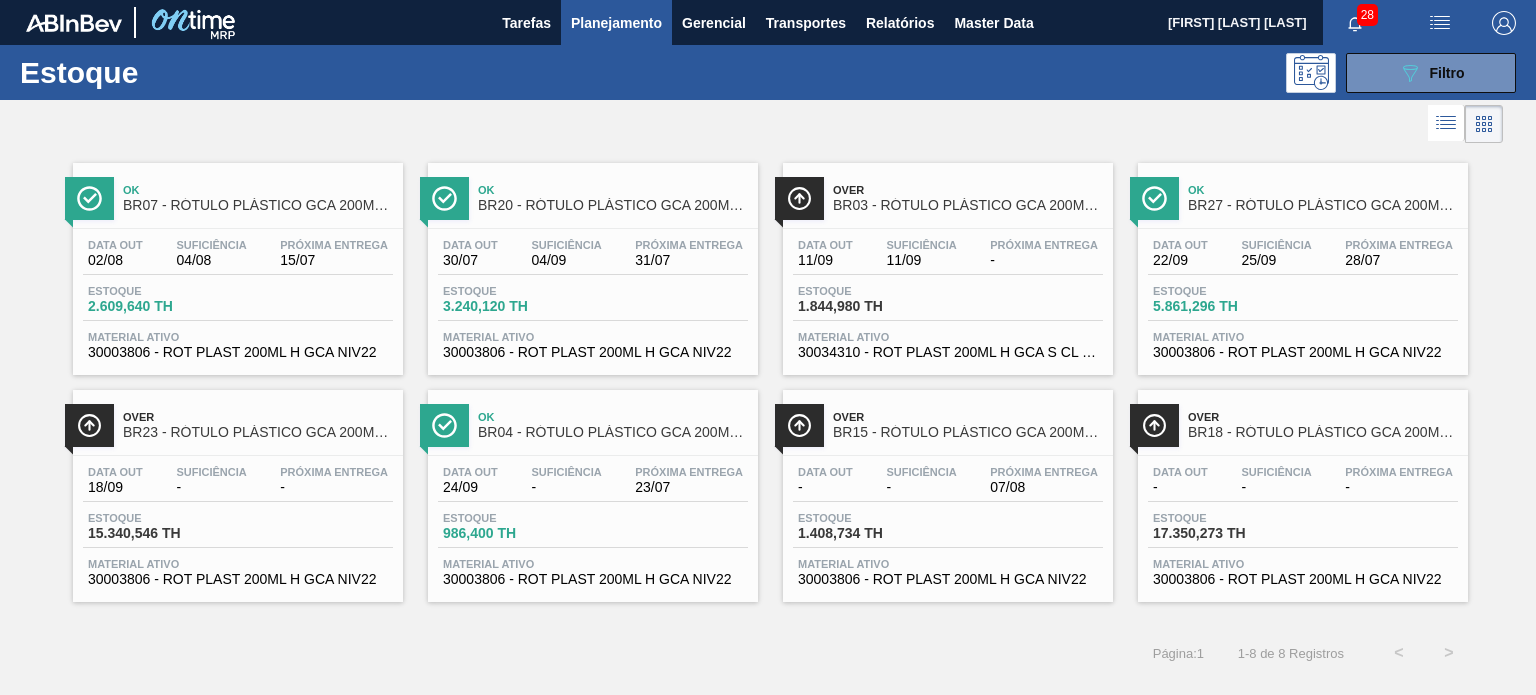 click on "089F7B8B-B2A5-4AFE-B5C0-19BA573D28AC" 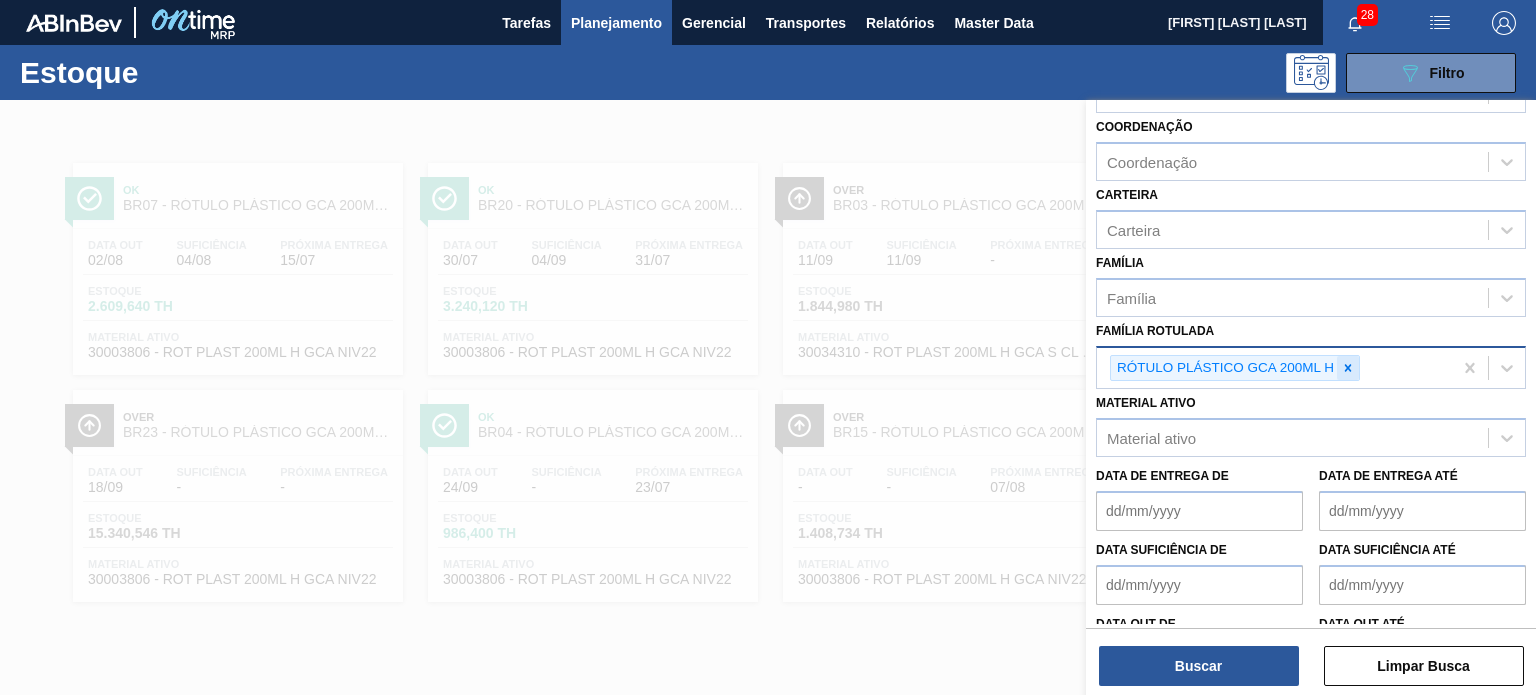 click at bounding box center (1348, 368) 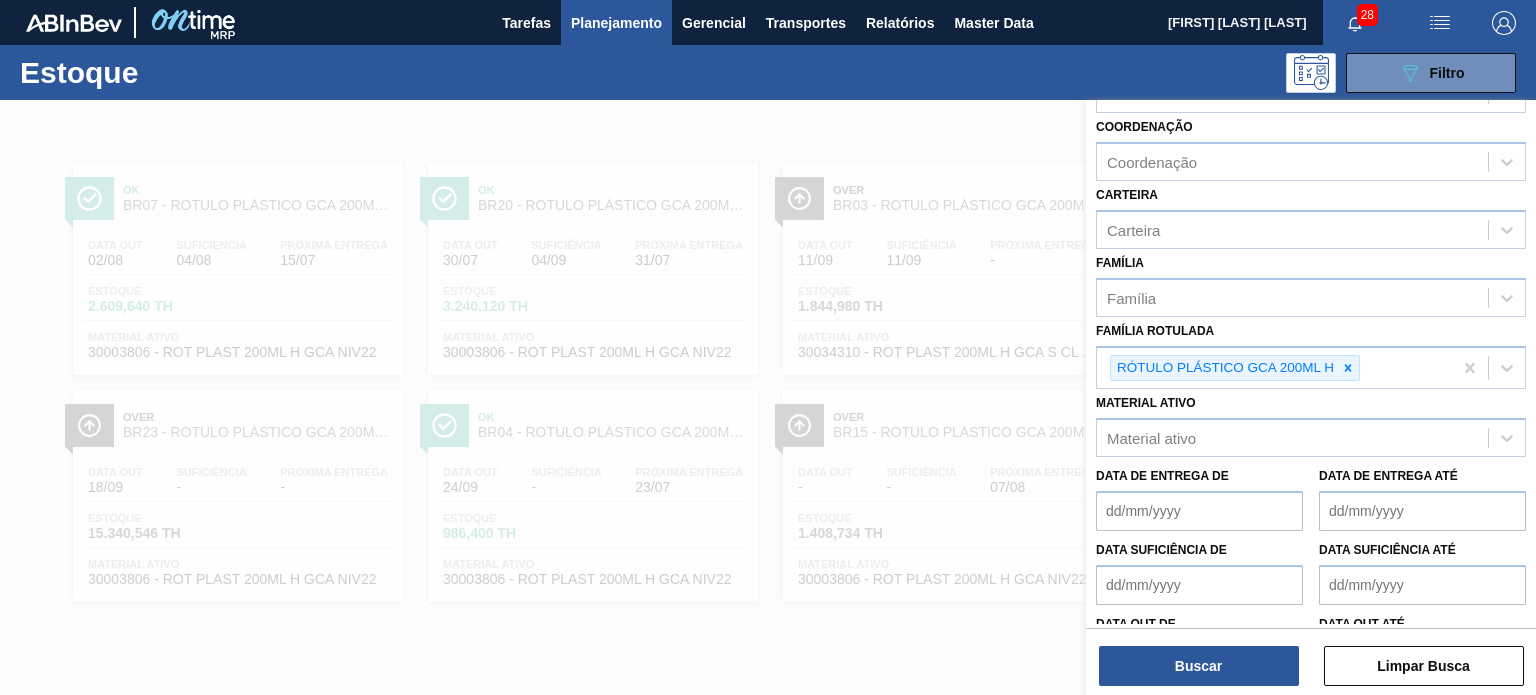 paste on "RÓTULO PLÁSTICO GCA 2,5L H" 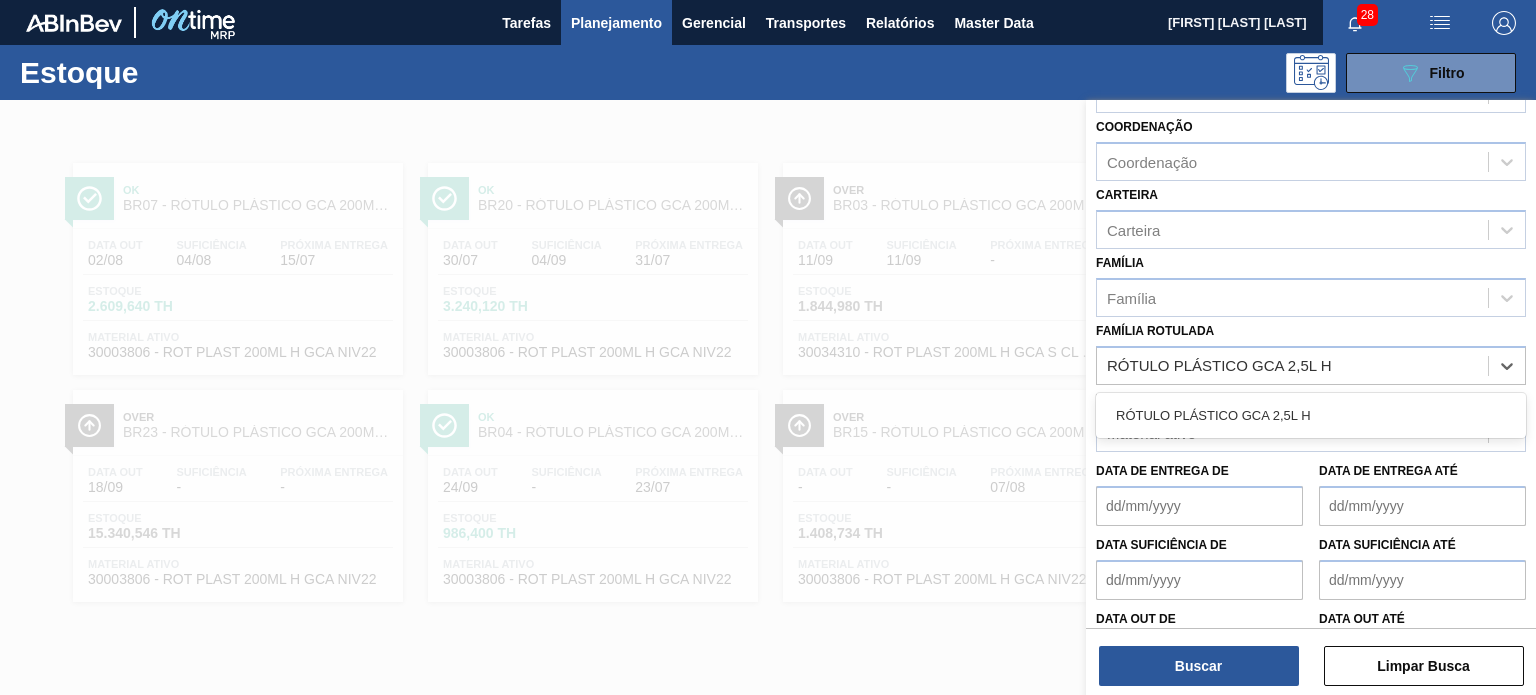 click on "RÓTULO PLÁSTICO GCA 2,5L H" at bounding box center (1311, 415) 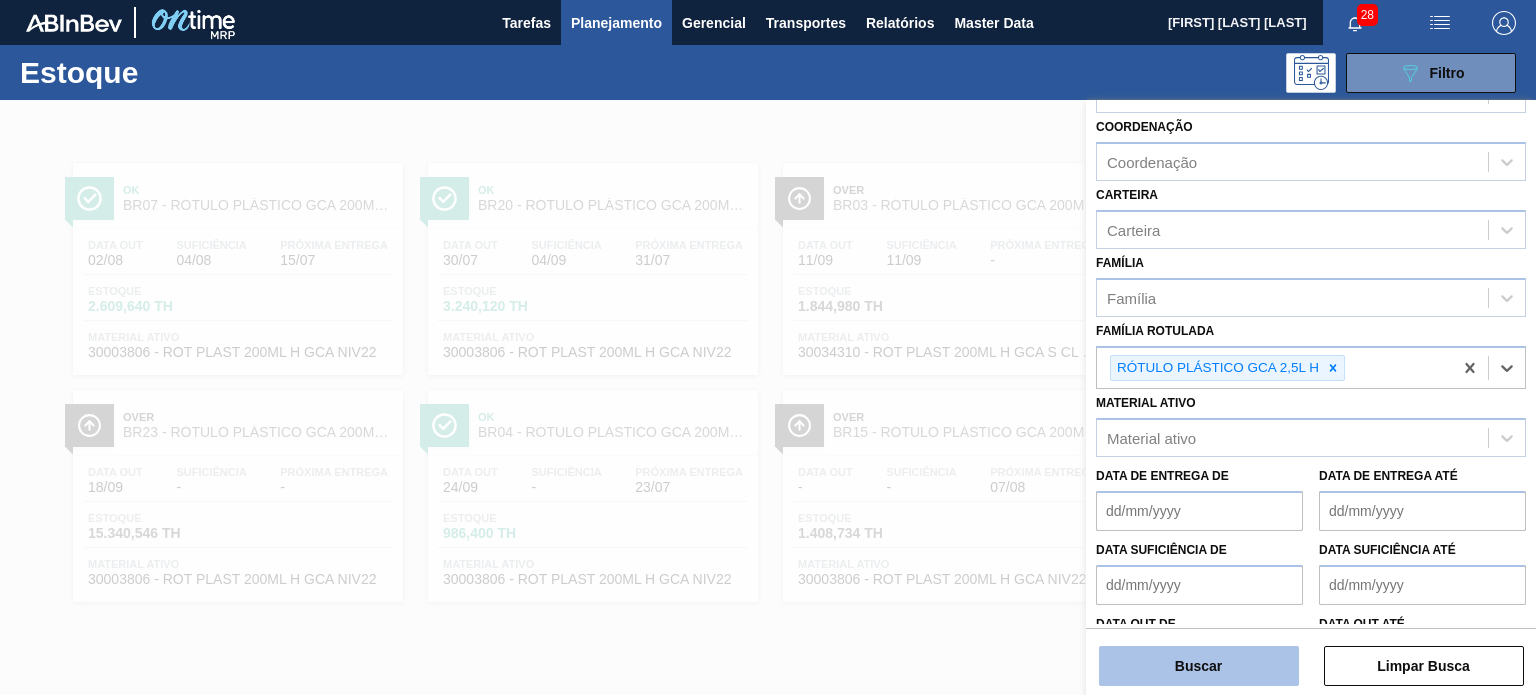 click on "Buscar" at bounding box center [1199, 666] 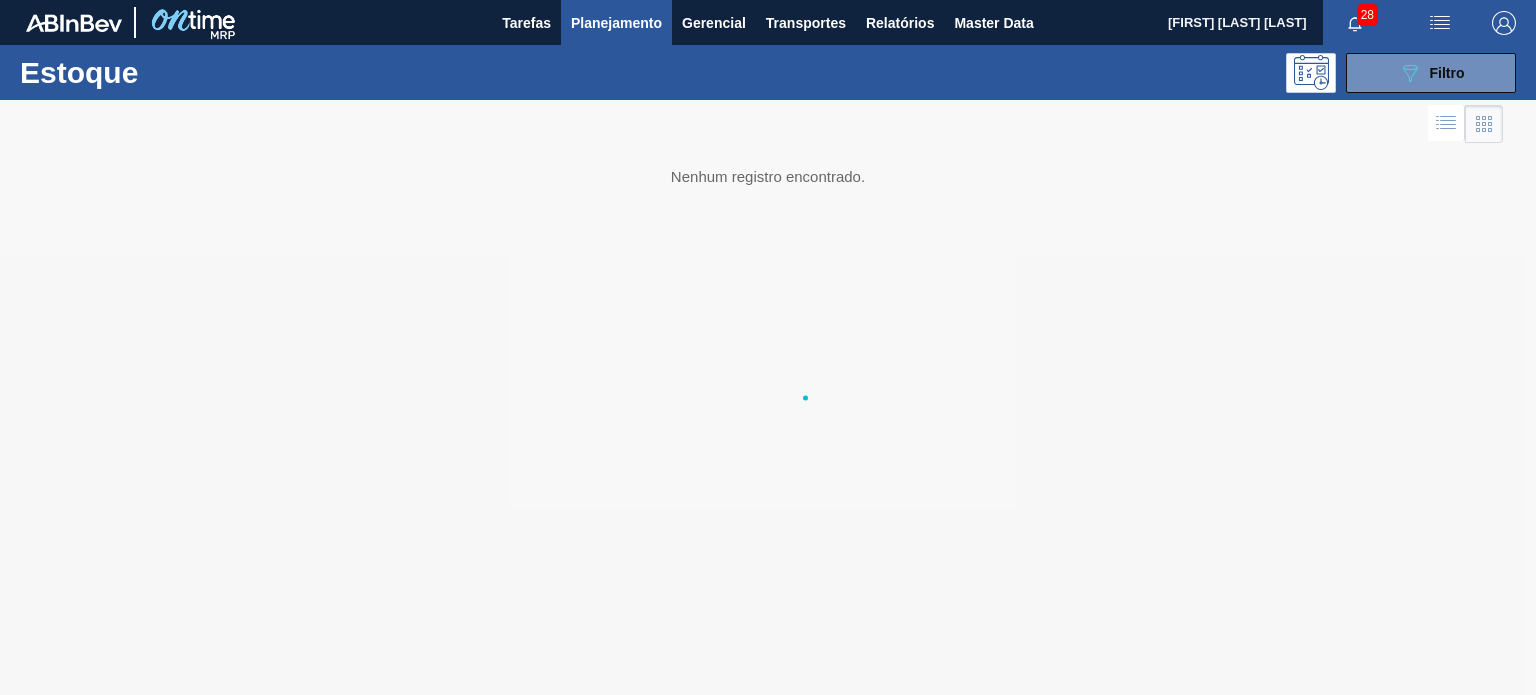 type 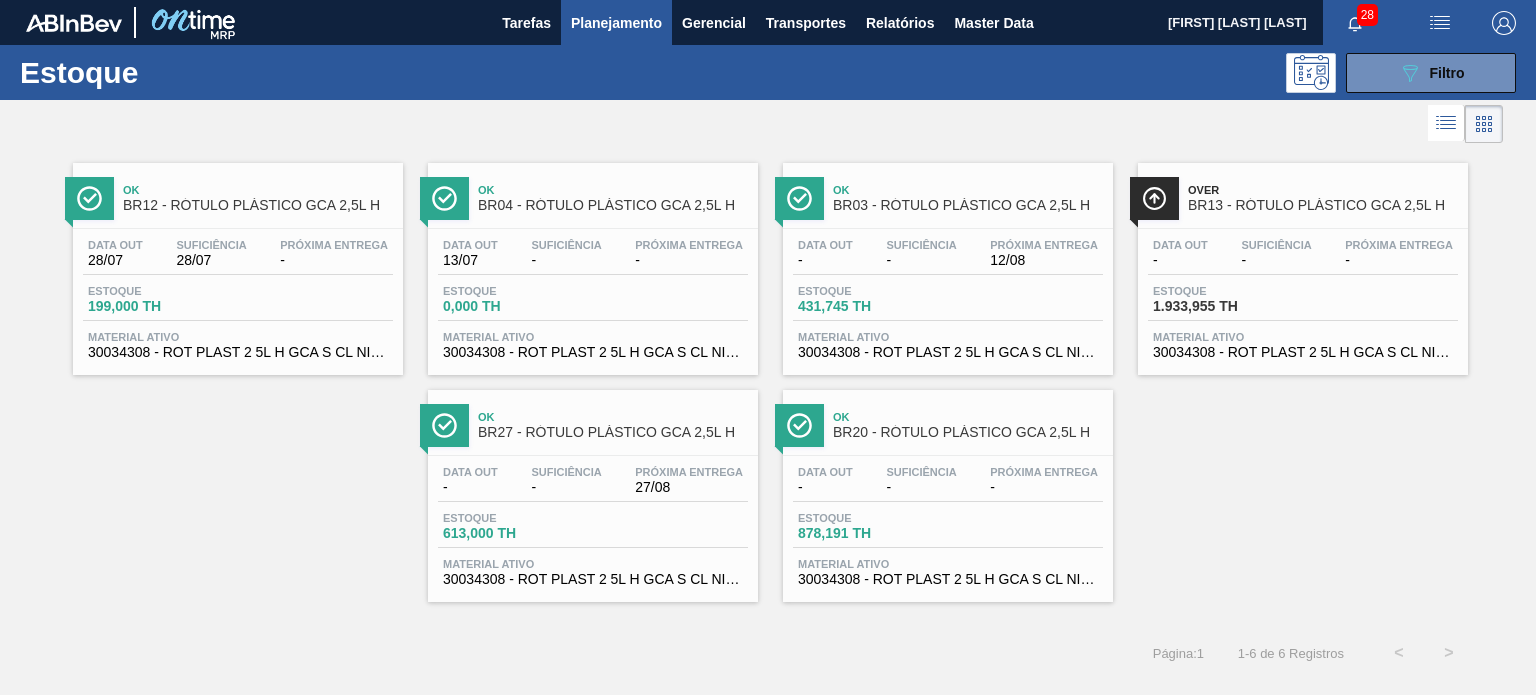 drag, startPoint x: 618, startPoint y: 481, endPoint x: 992, endPoint y: 283, distance: 423.17844 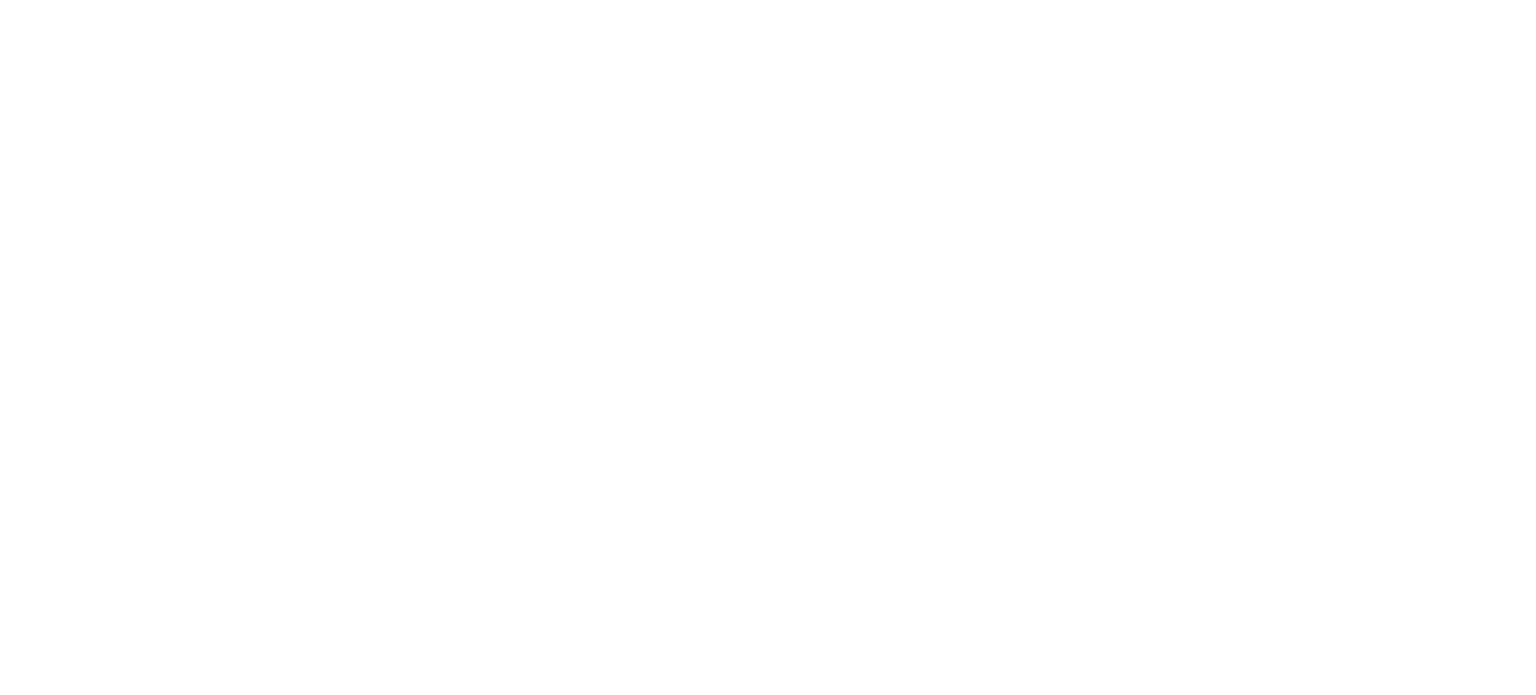 scroll, scrollTop: 0, scrollLeft: 0, axis: both 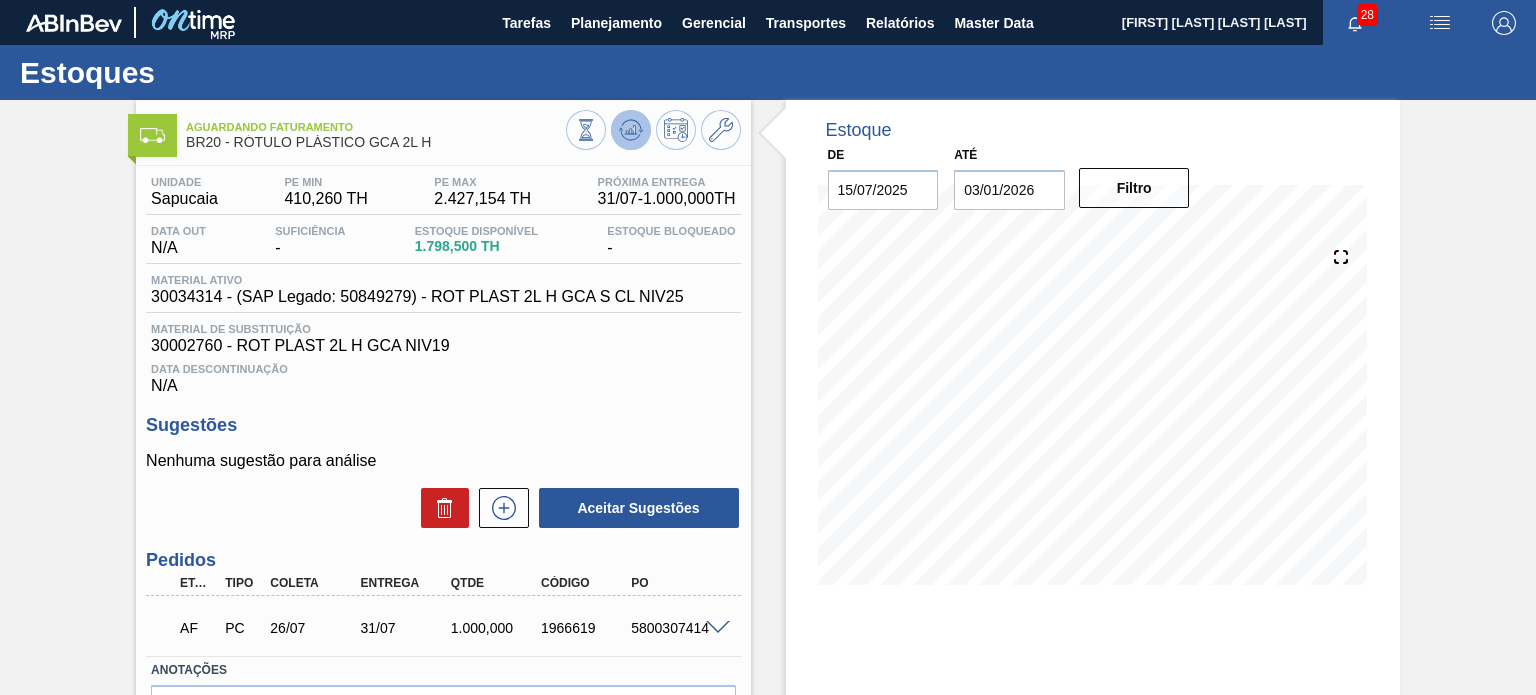 click at bounding box center [631, 130] 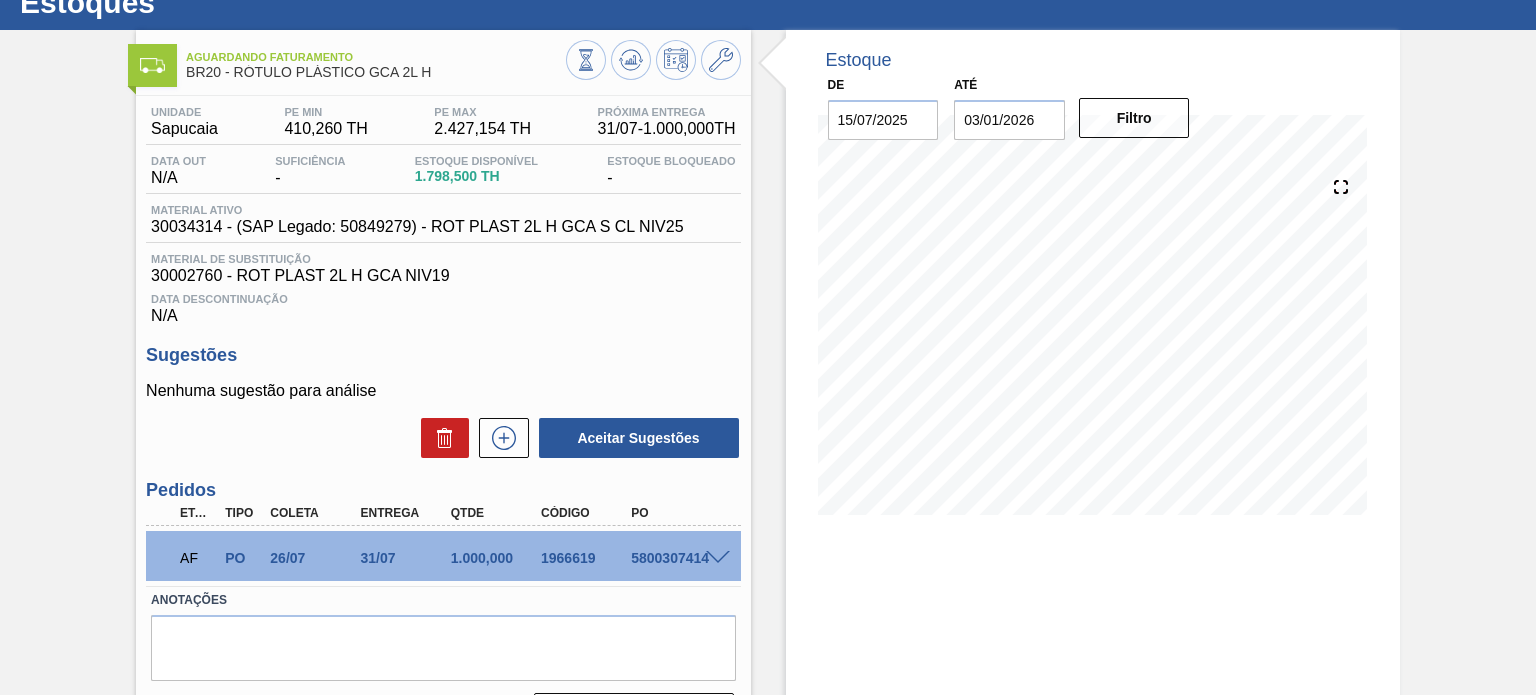 scroll, scrollTop: 100, scrollLeft: 0, axis: vertical 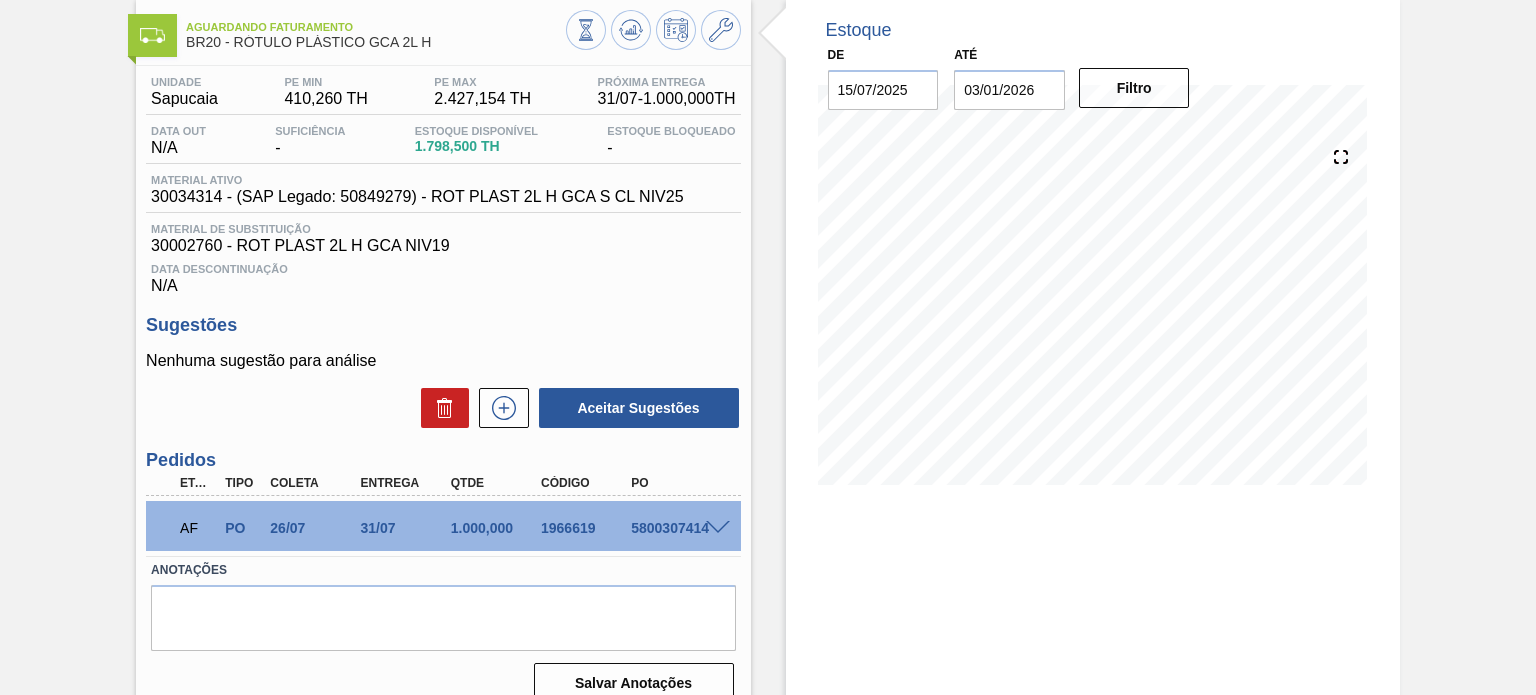 click on "1966619" at bounding box center (585, 528) 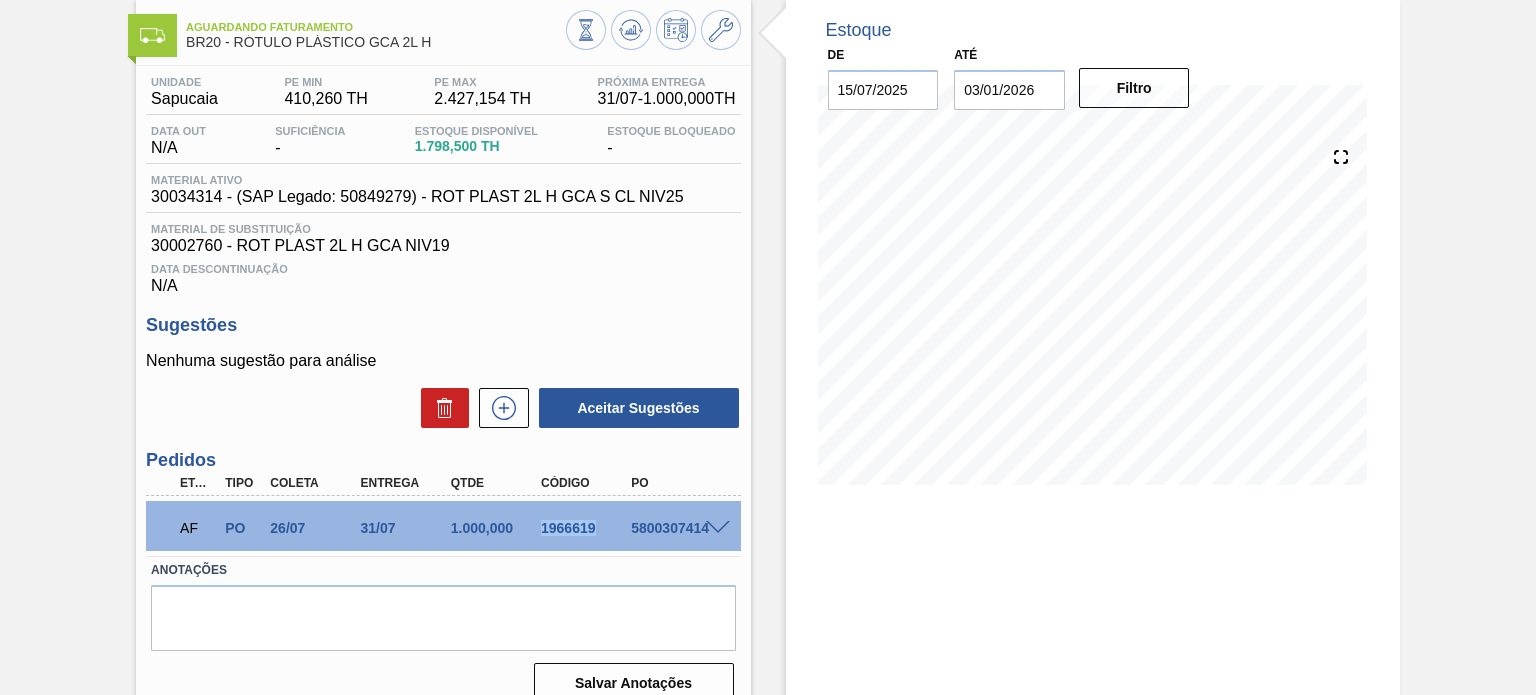 click on "1966619" at bounding box center (585, 528) 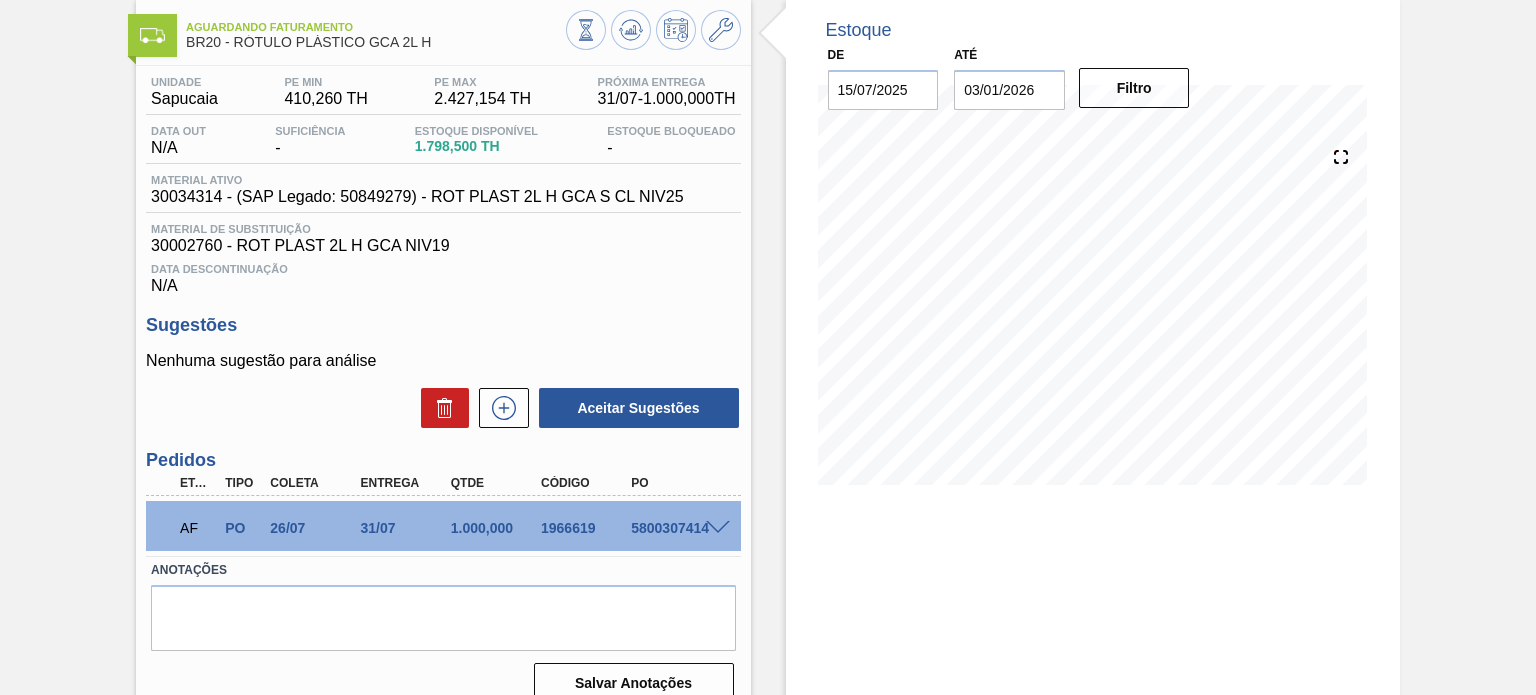 click on "1966619" at bounding box center [585, 528] 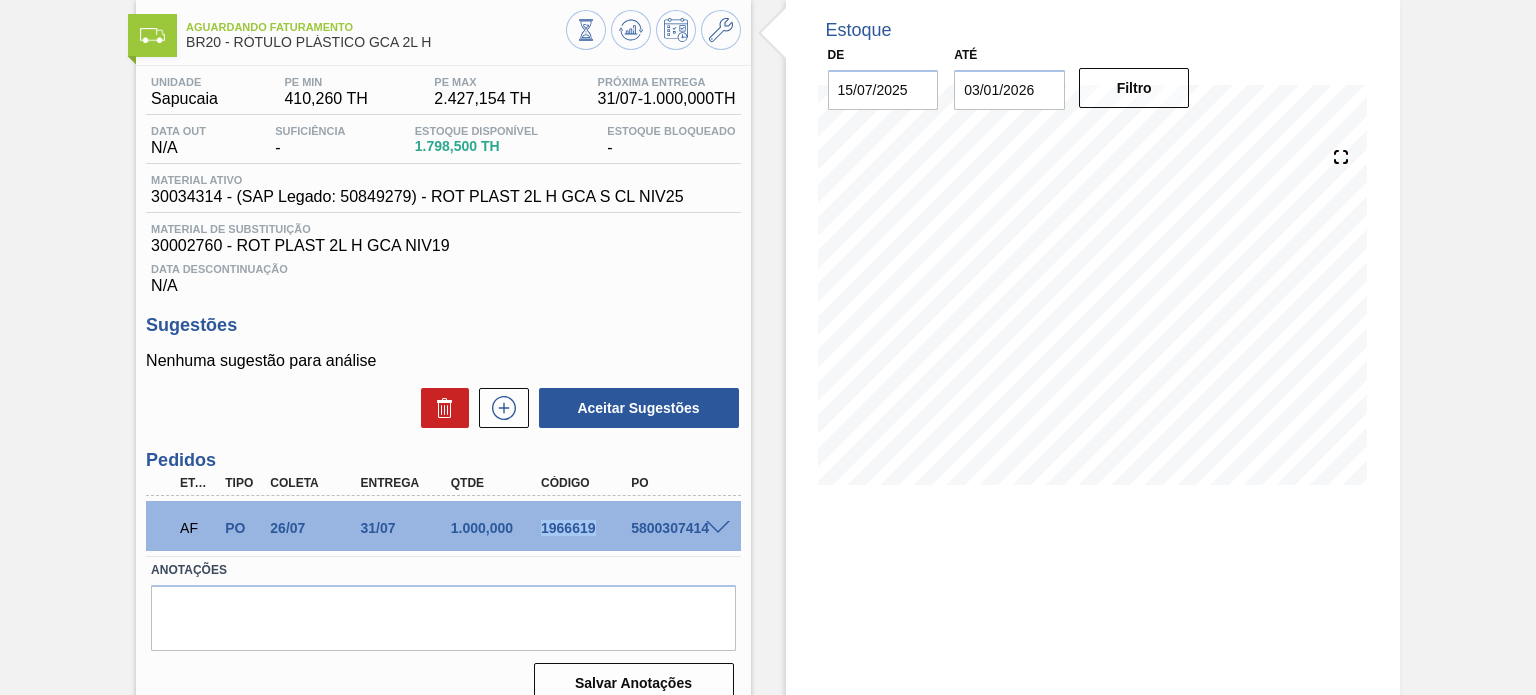 click on "1966619" at bounding box center (585, 528) 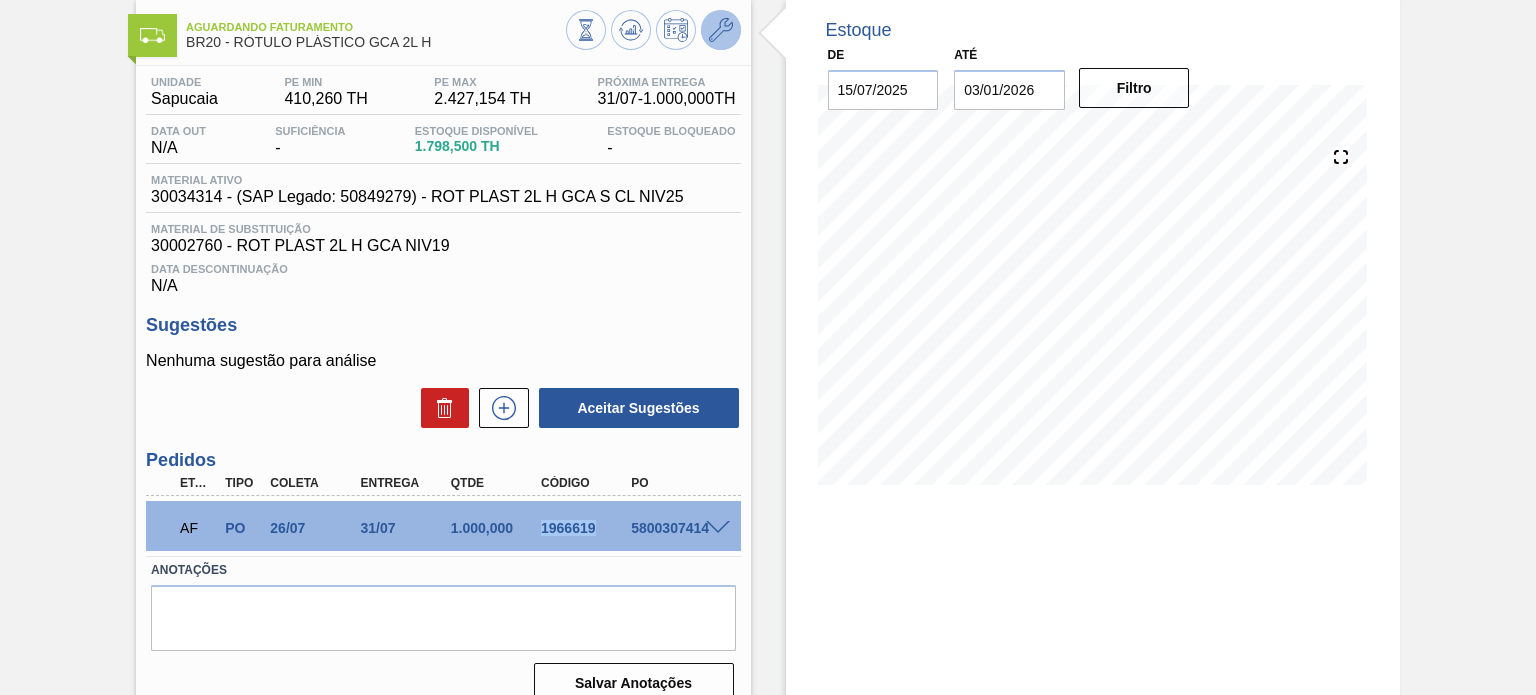 click at bounding box center [721, 30] 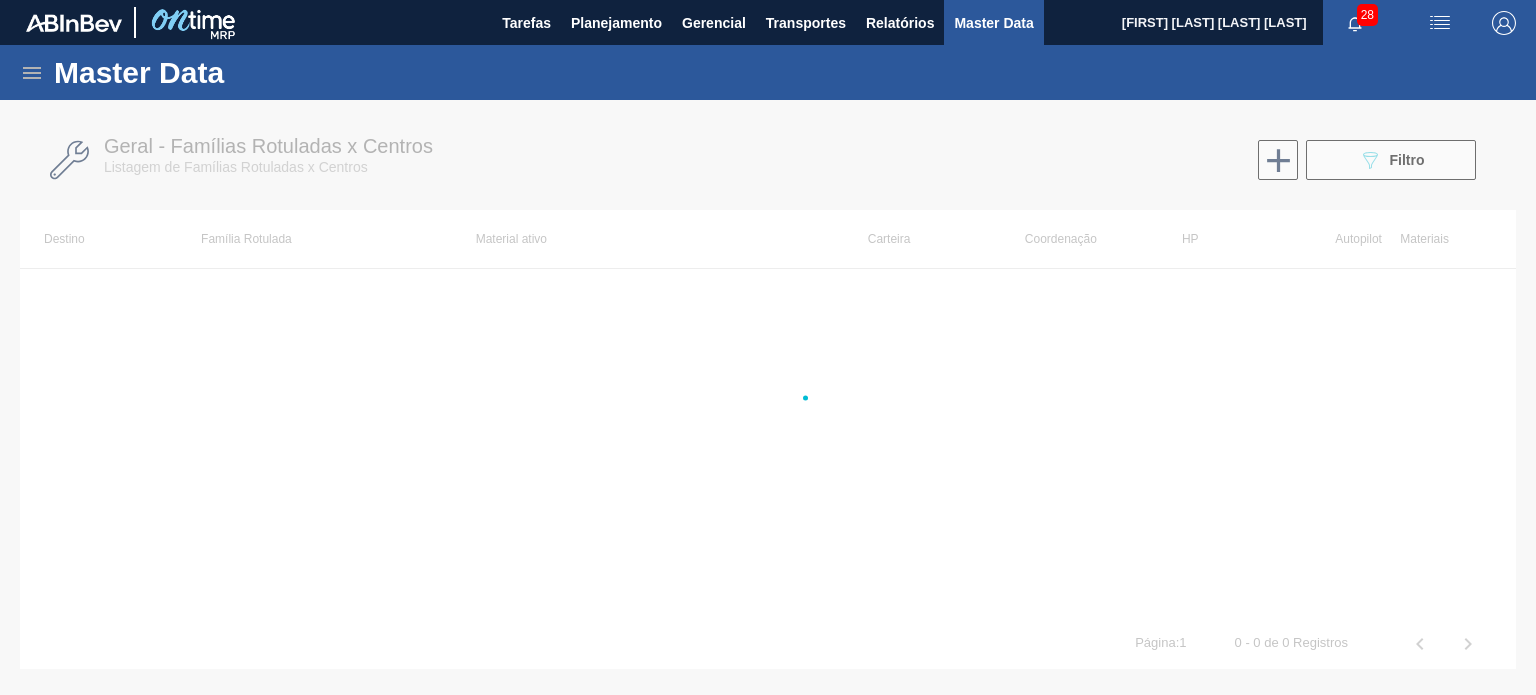 scroll, scrollTop: 0, scrollLeft: 0, axis: both 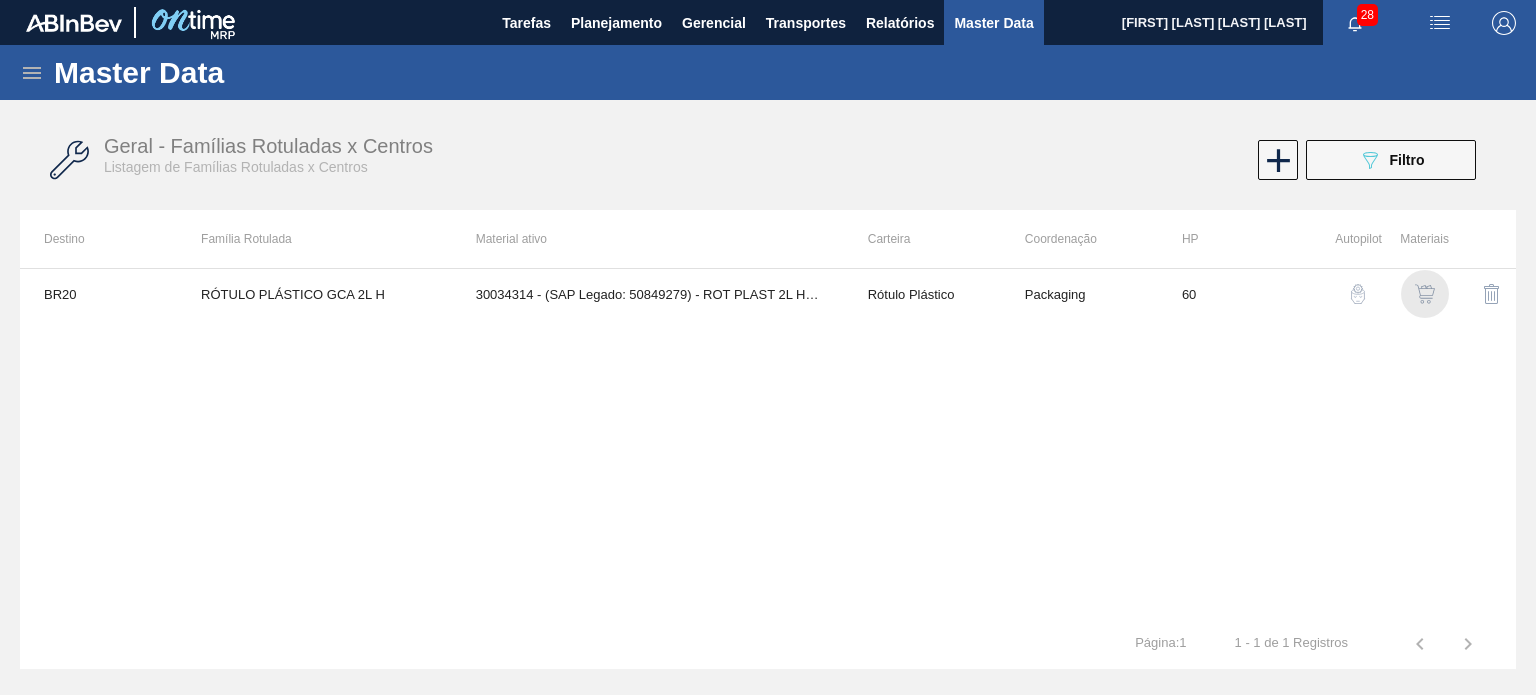 click at bounding box center (1425, 294) 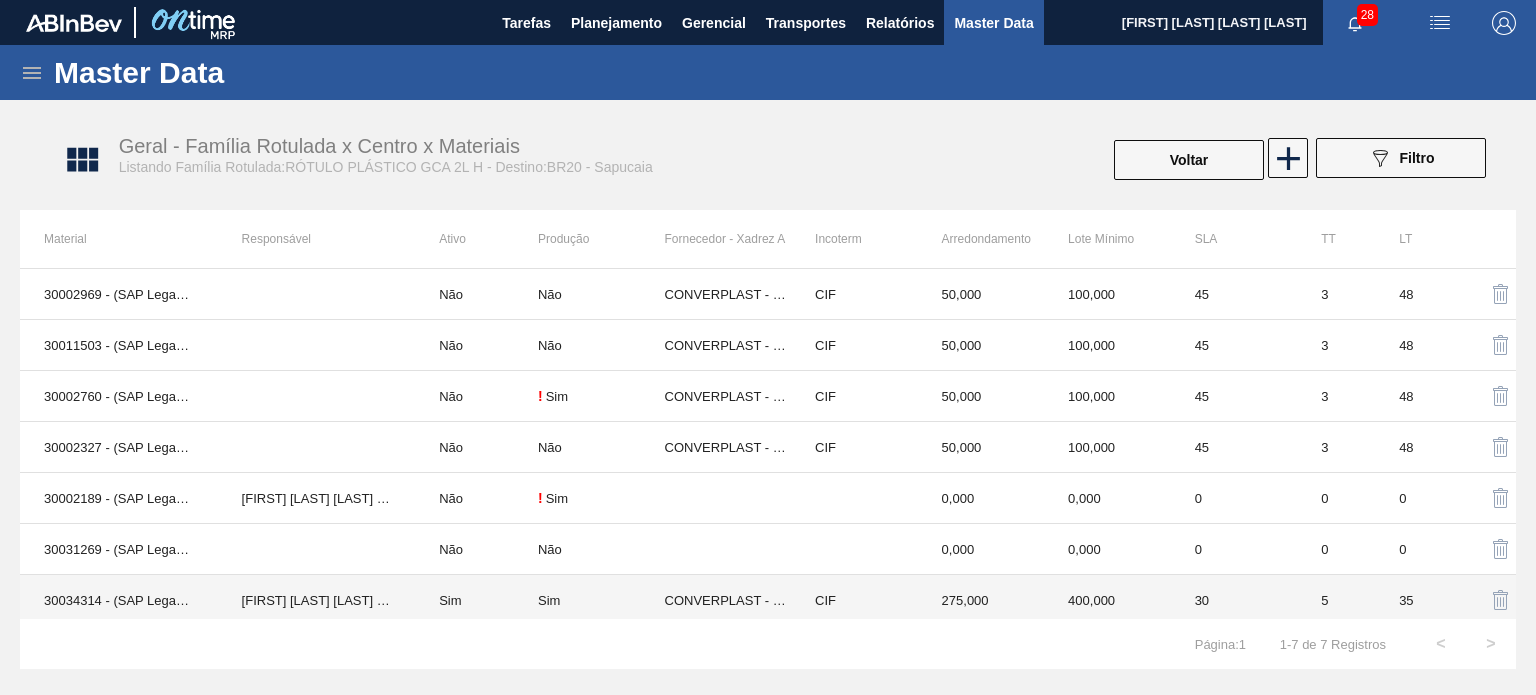 click on "CONVERPLAST - GUARULHOS (SP)" at bounding box center (728, 600) 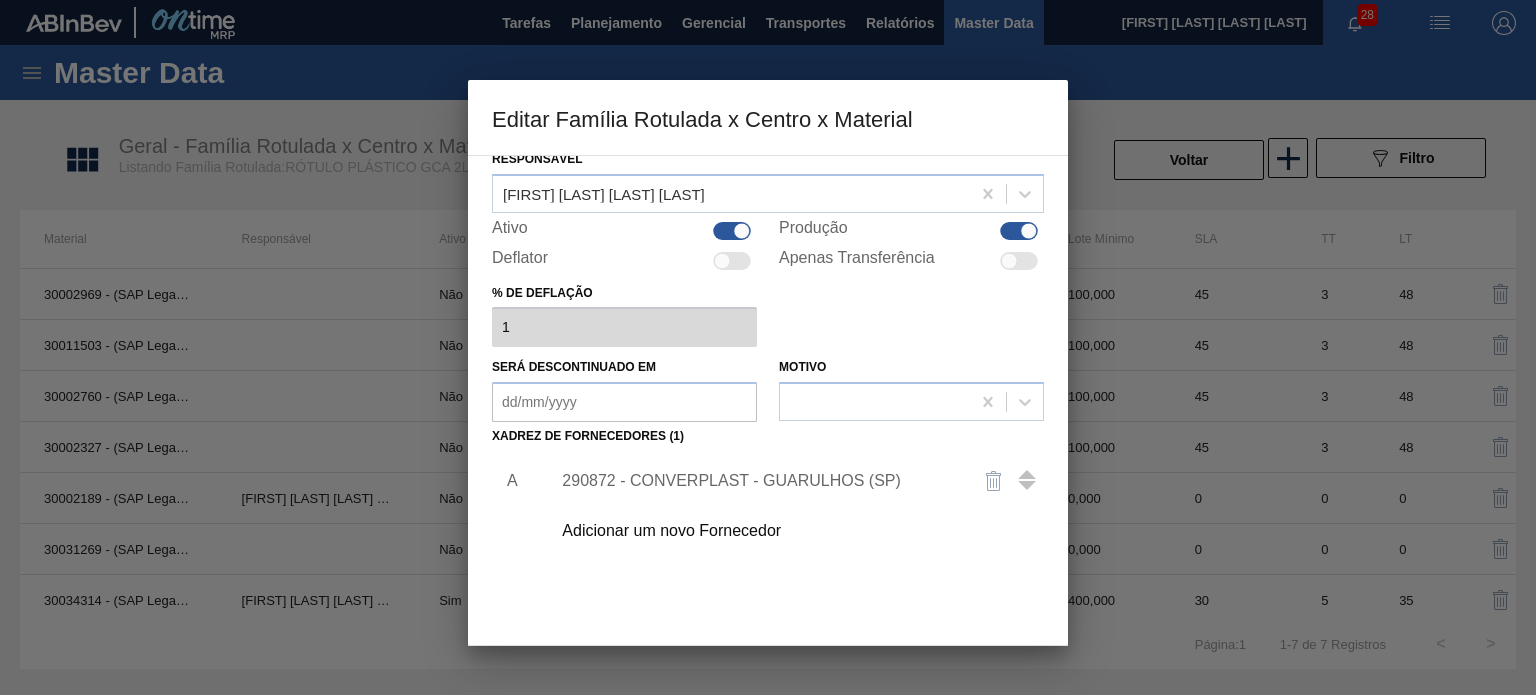 scroll, scrollTop: 204, scrollLeft: 0, axis: vertical 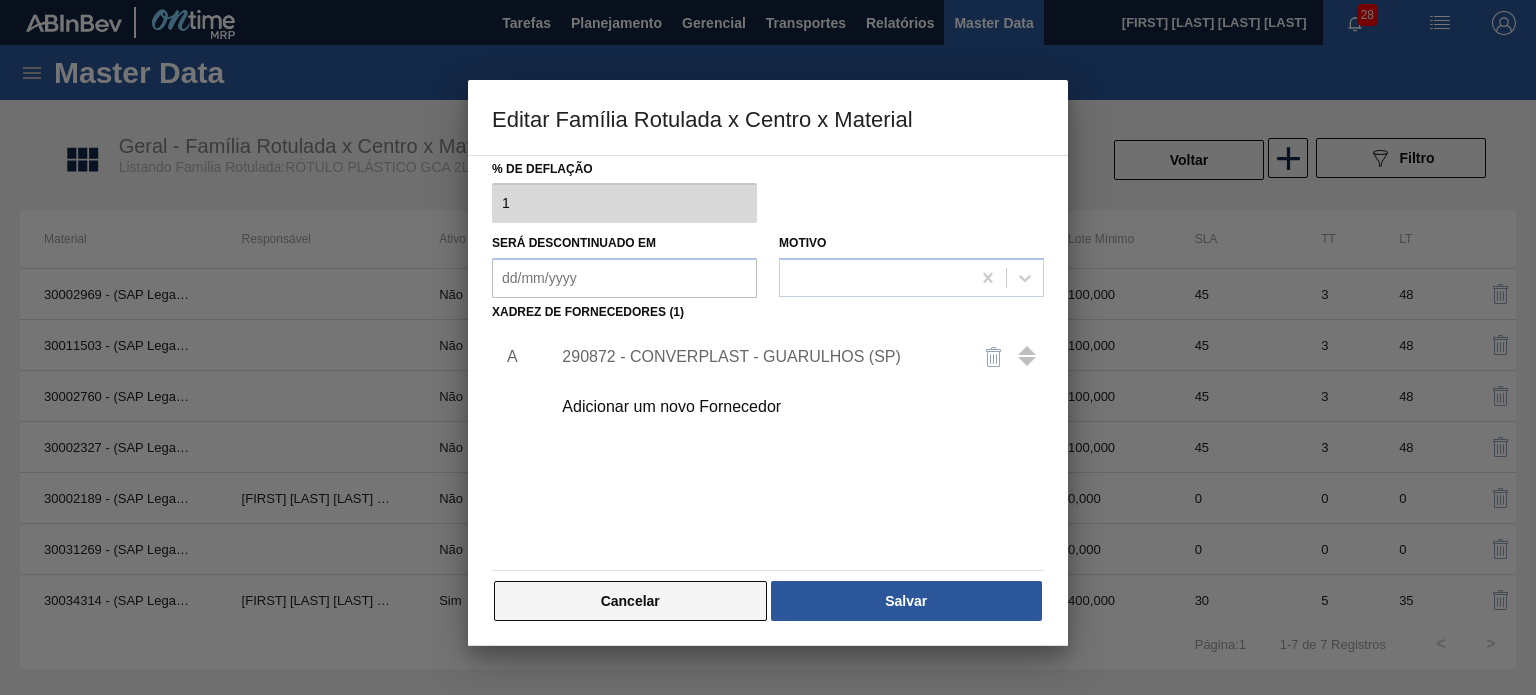 click on "Cancelar" at bounding box center [630, 601] 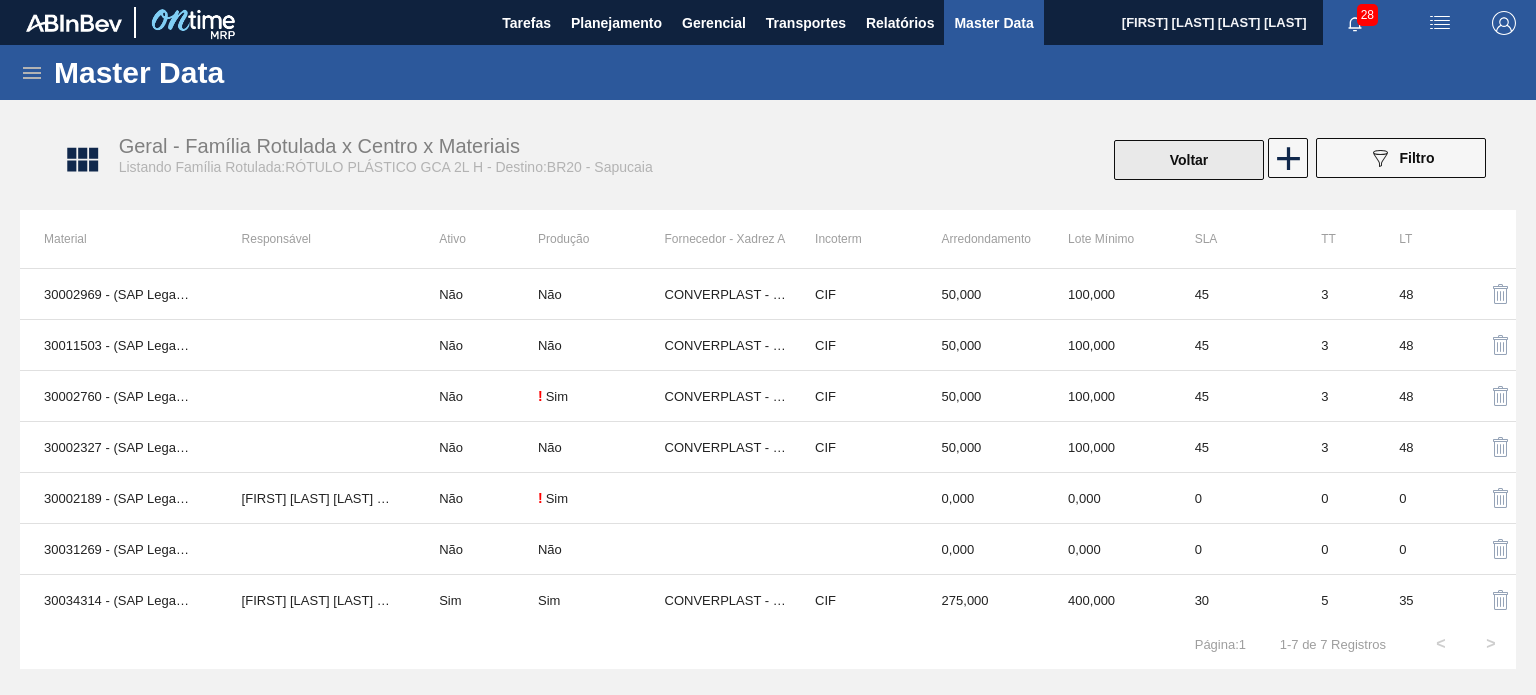 click on "Voltar" at bounding box center (1189, 160) 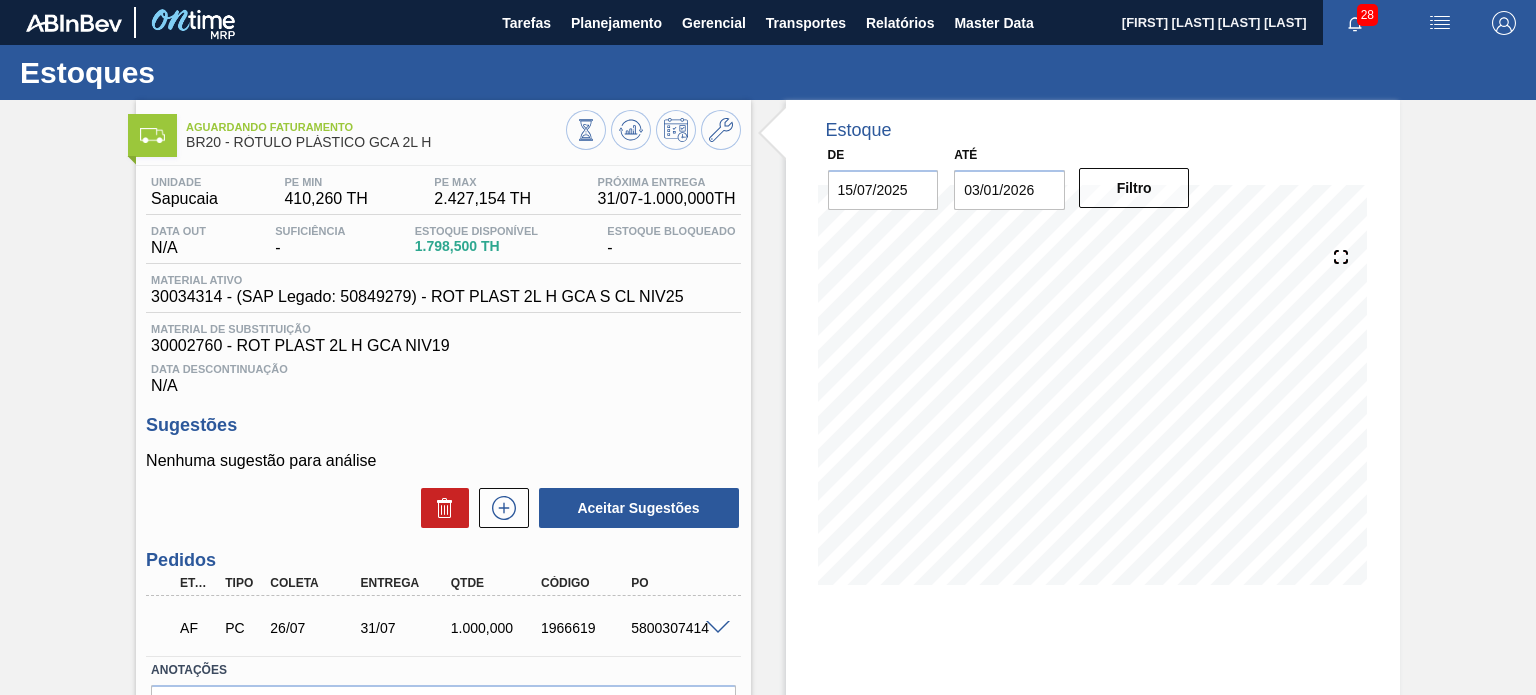 click on "1966619" at bounding box center [585, 628] 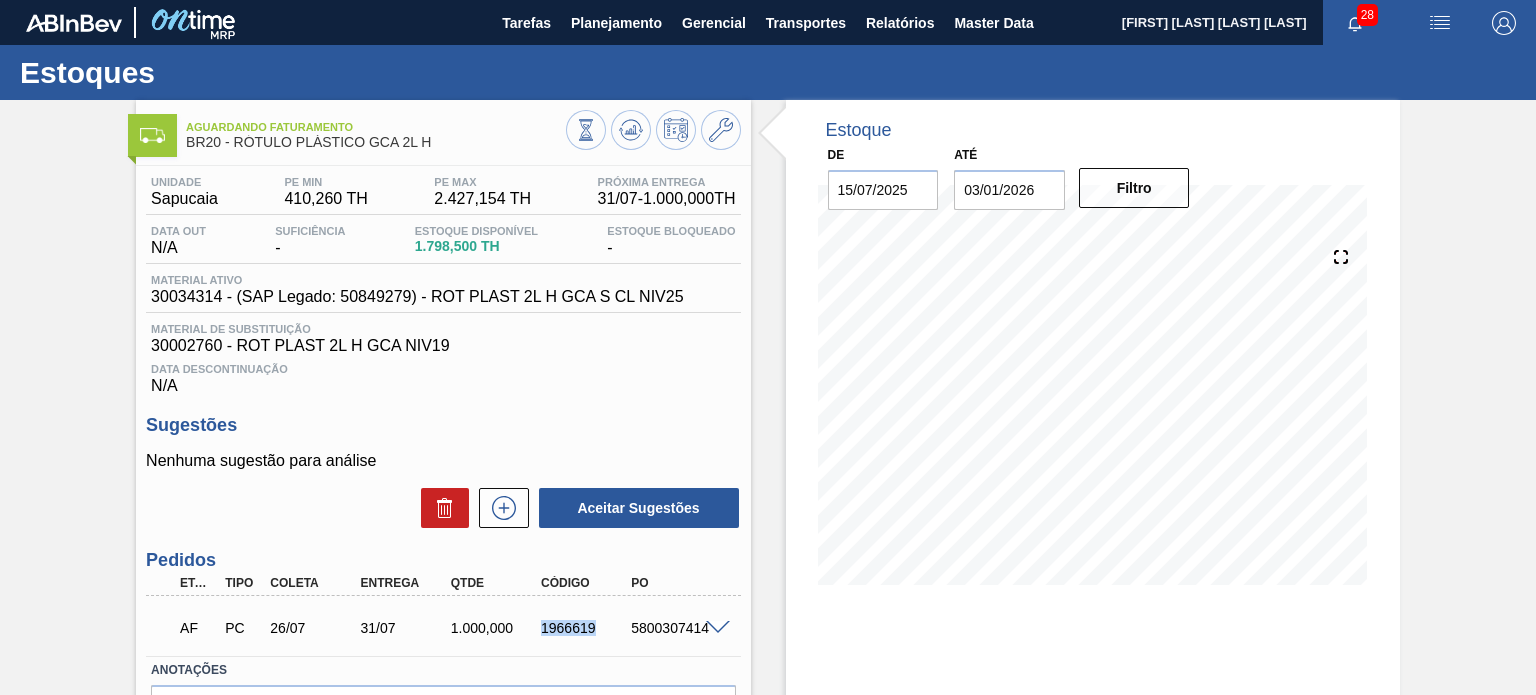 click on "1966619" at bounding box center [585, 628] 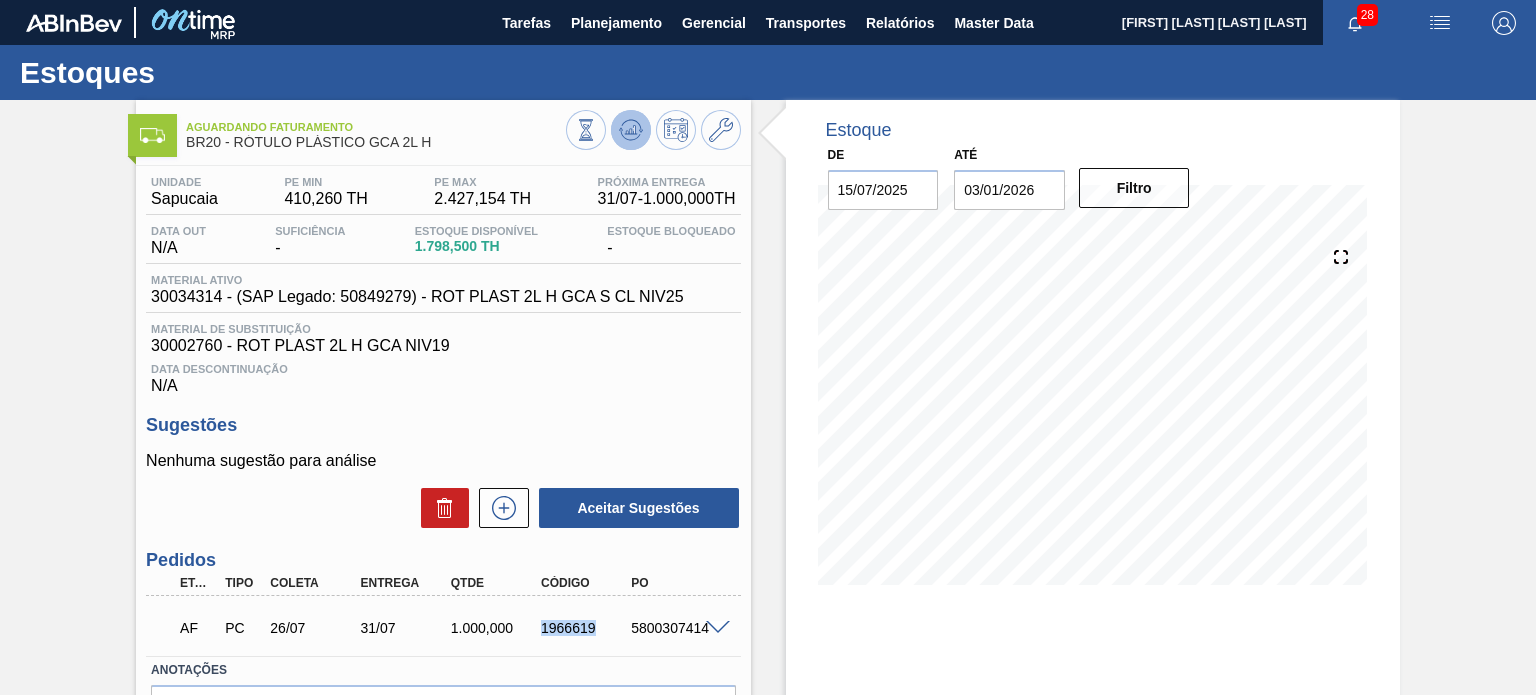 click 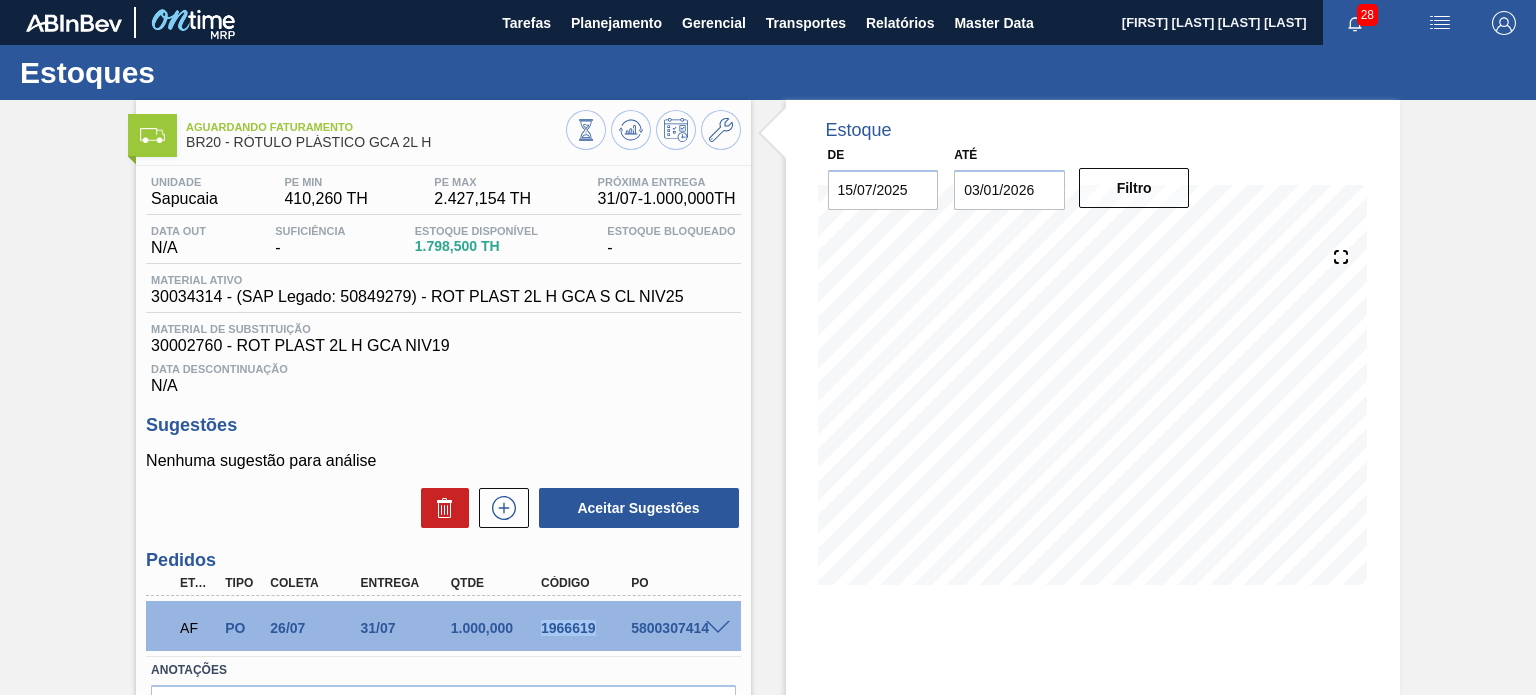 scroll, scrollTop: 100, scrollLeft: 0, axis: vertical 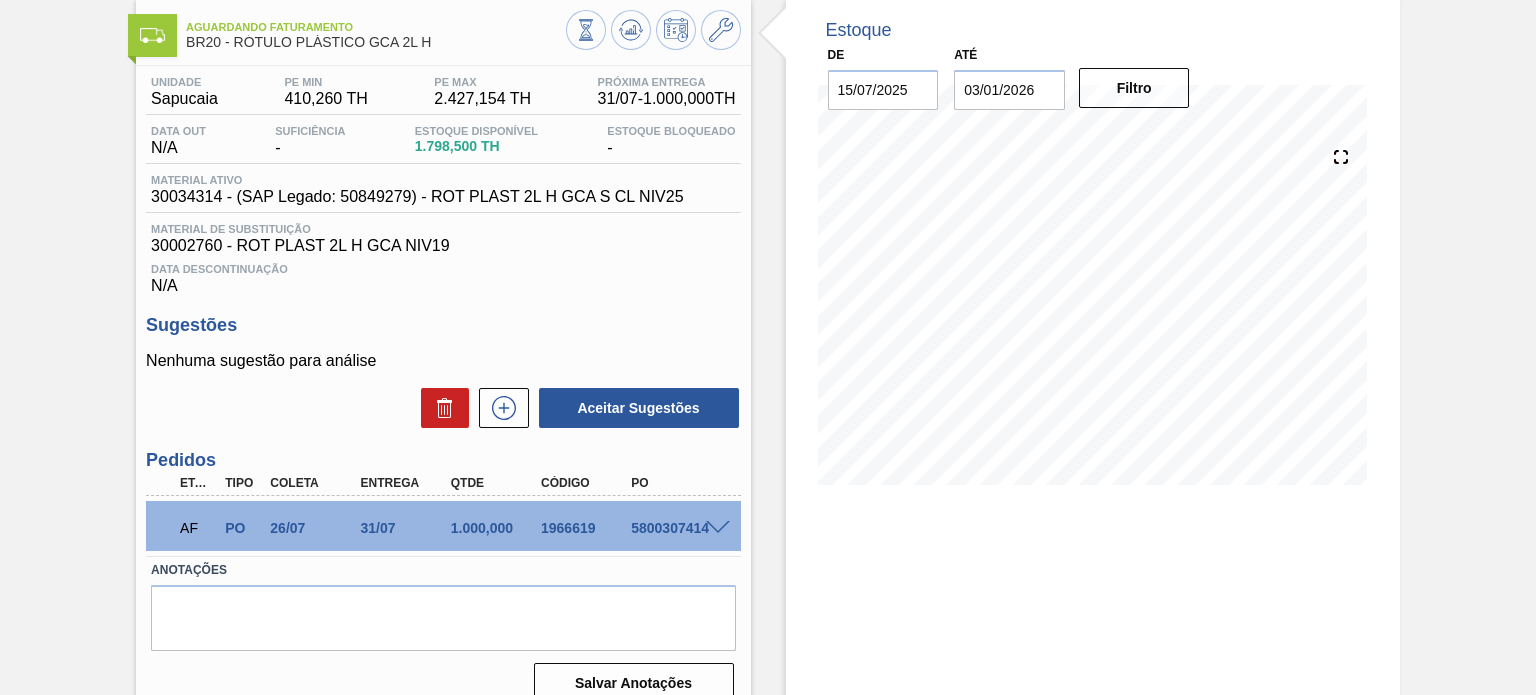 click at bounding box center (718, 528) 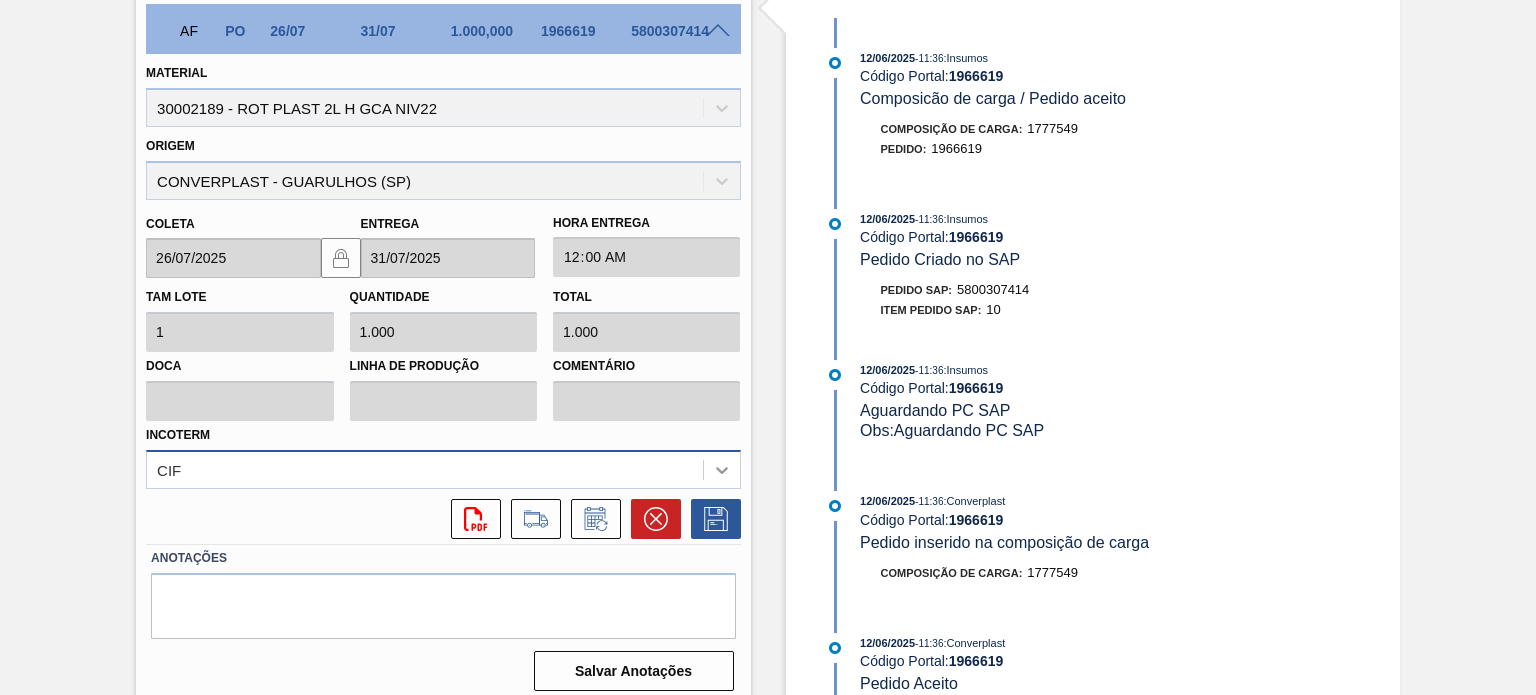 scroll, scrollTop: 608, scrollLeft: 0, axis: vertical 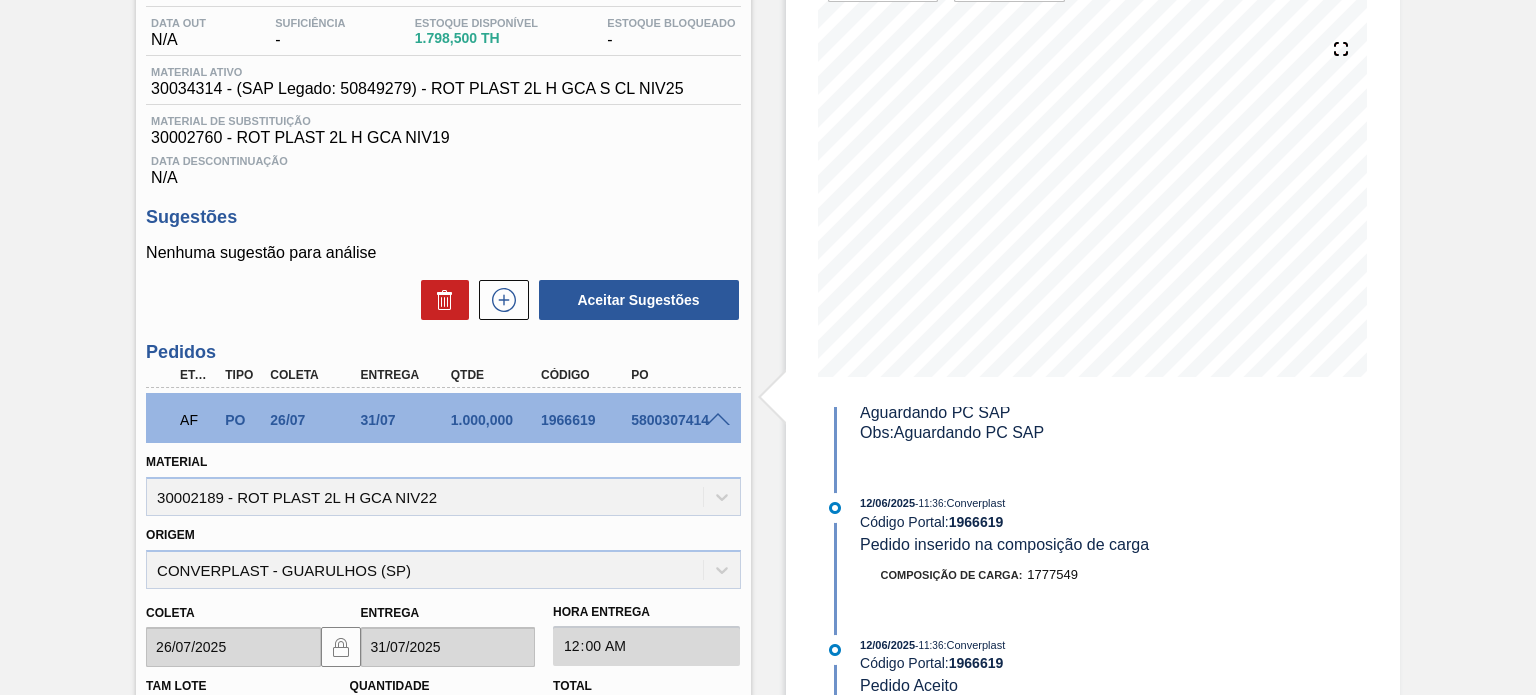 click at bounding box center [718, 420] 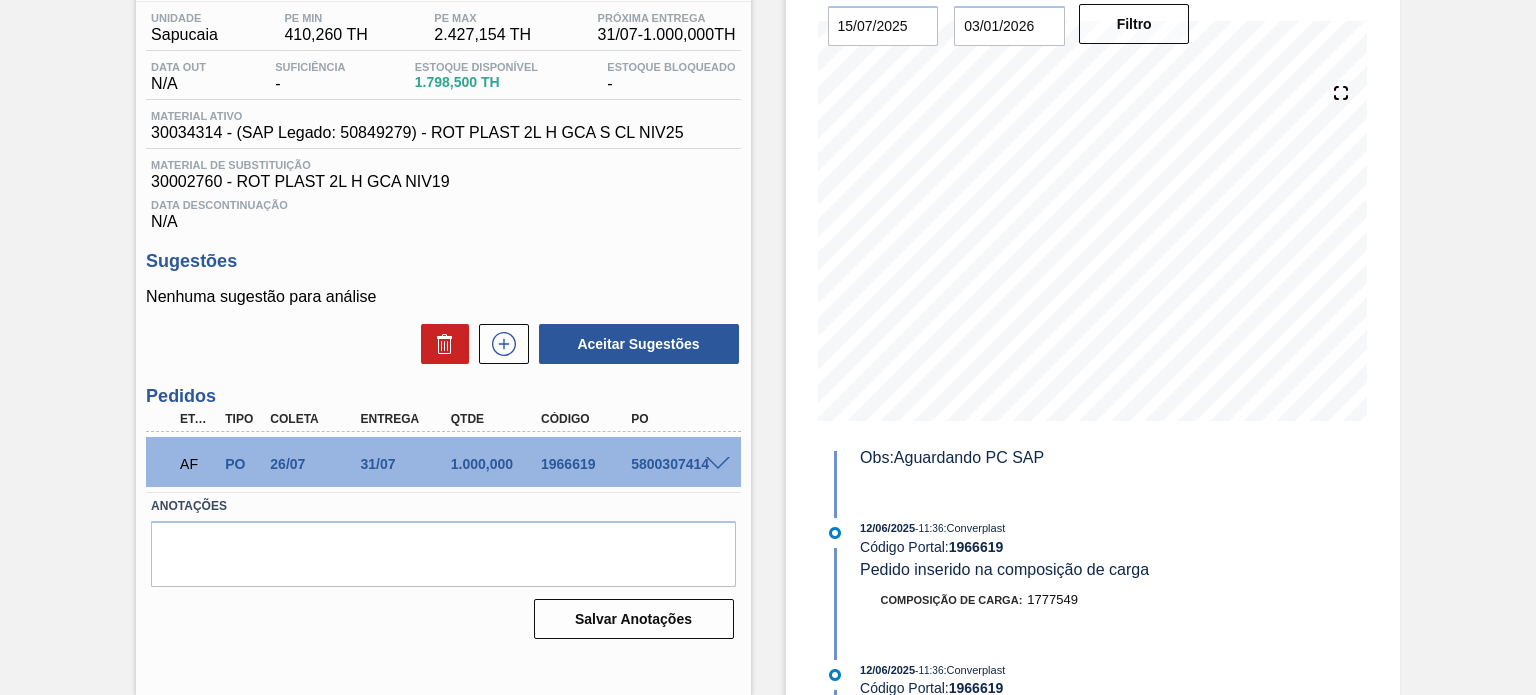 scroll, scrollTop: 64, scrollLeft: 0, axis: vertical 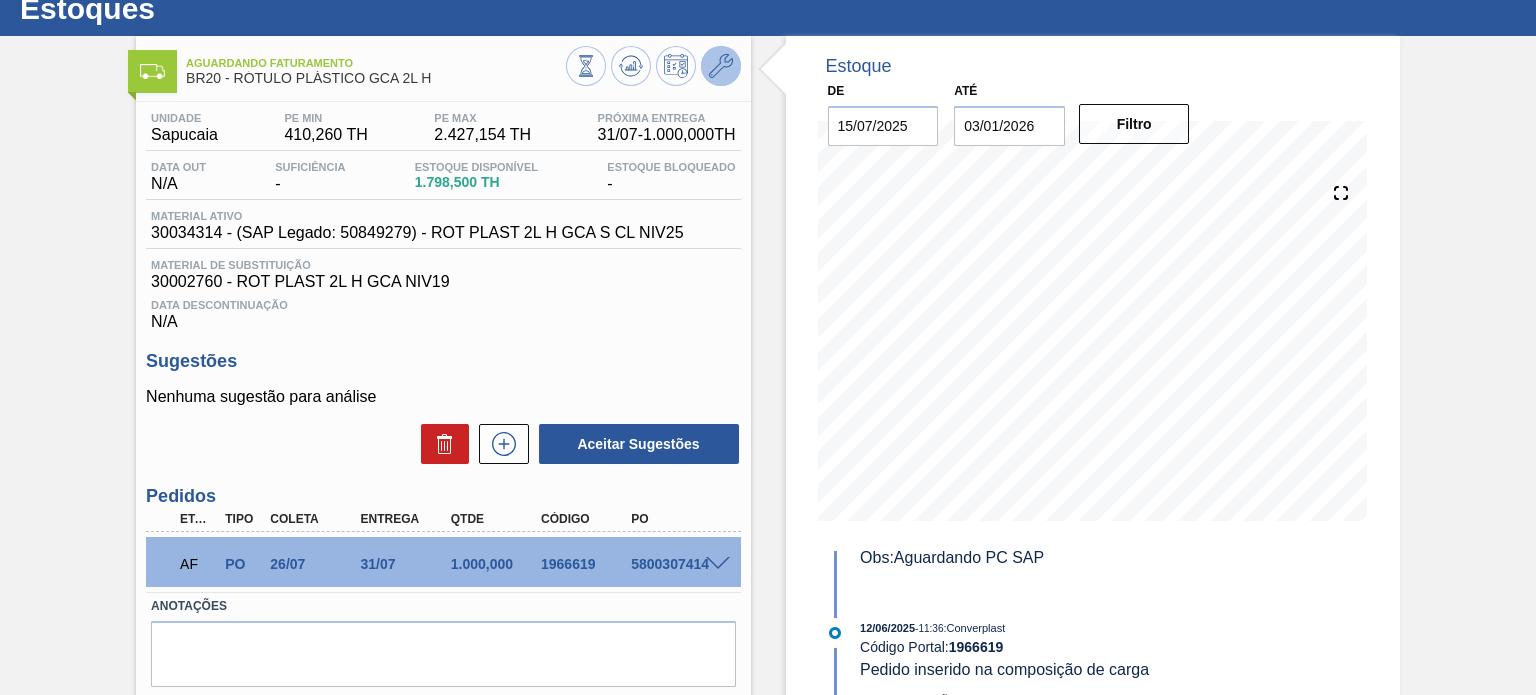 click 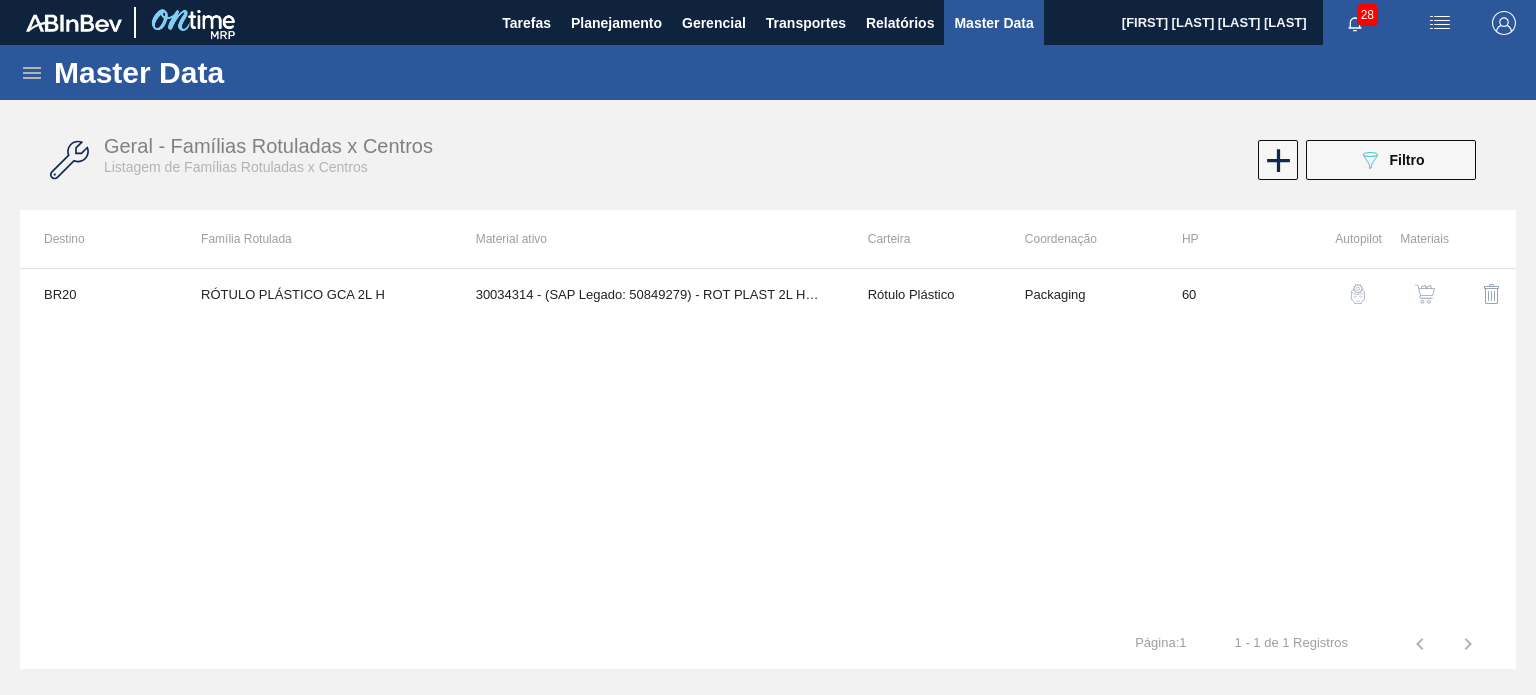 click at bounding box center [1425, 294] 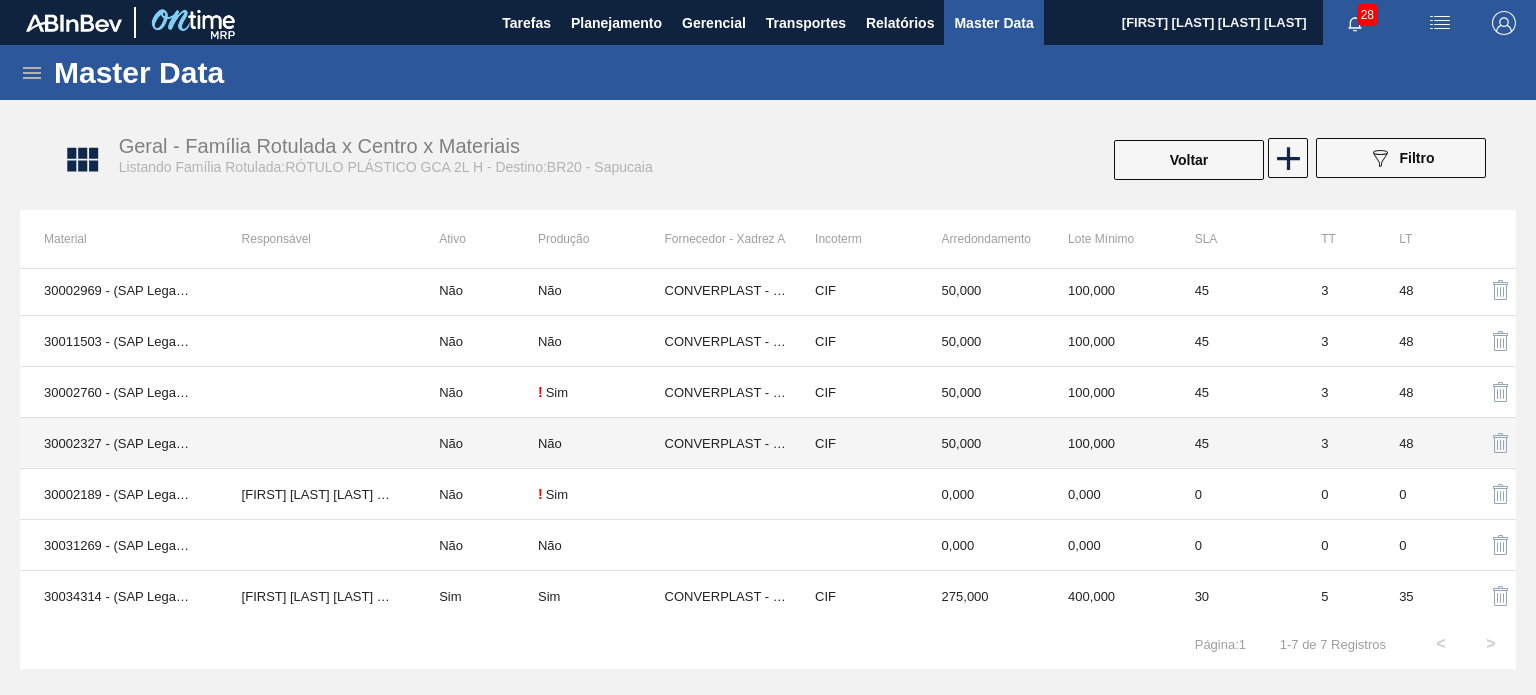 scroll, scrollTop: 4, scrollLeft: 0, axis: vertical 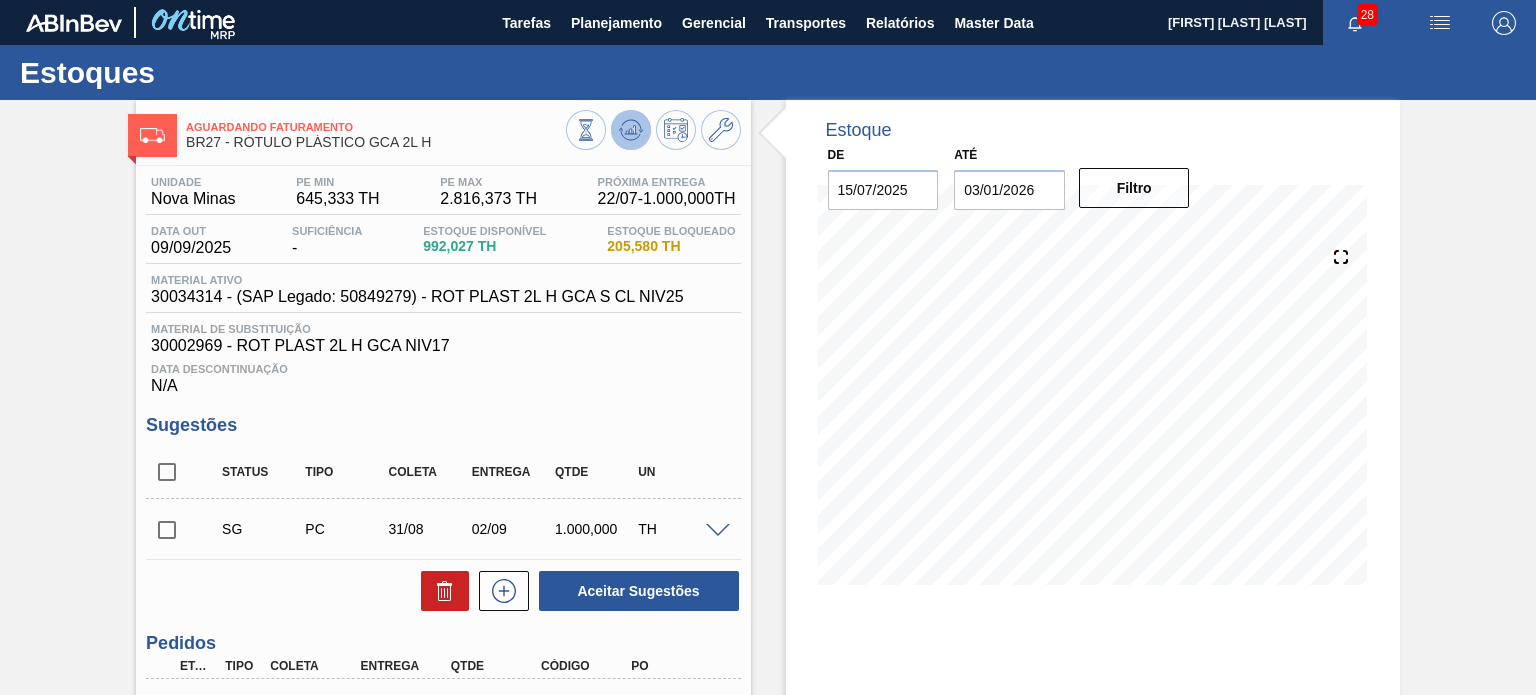click at bounding box center (631, 130) 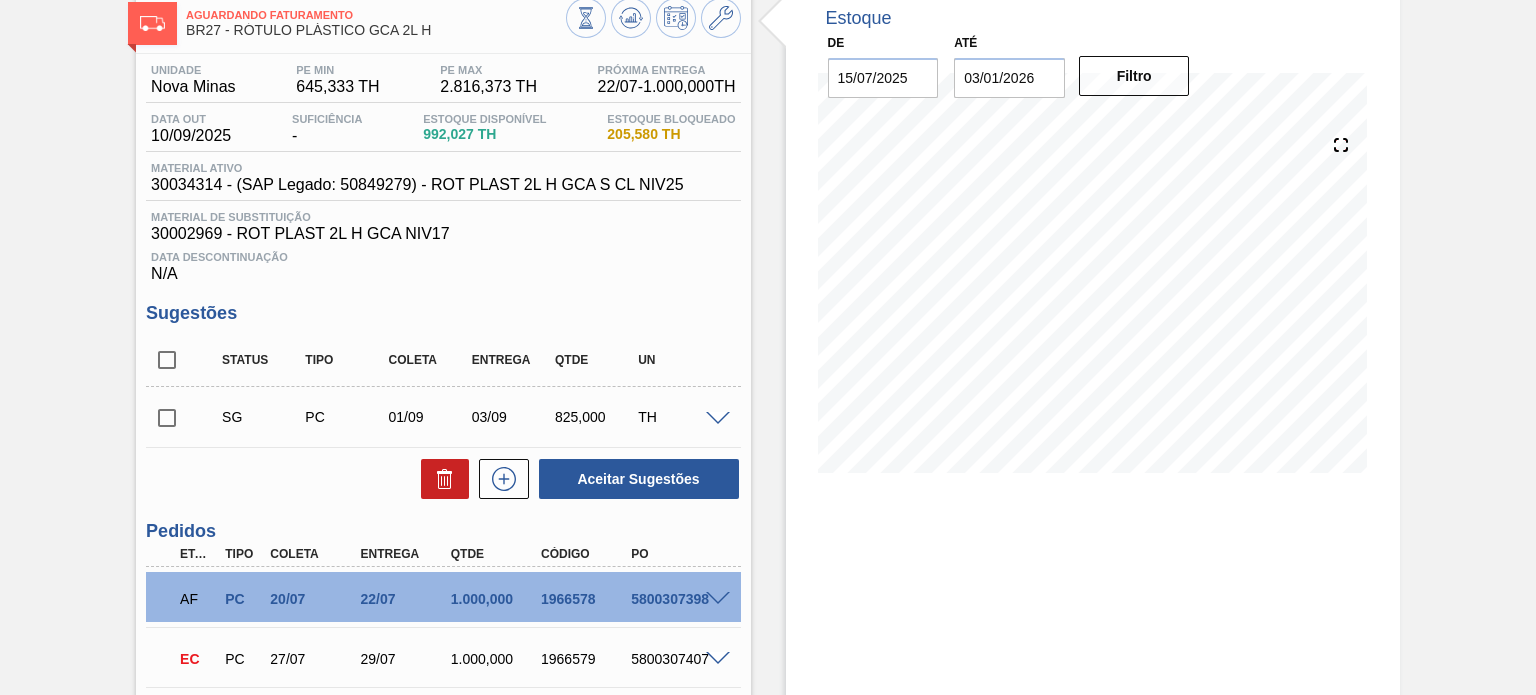 scroll, scrollTop: 100, scrollLeft: 0, axis: vertical 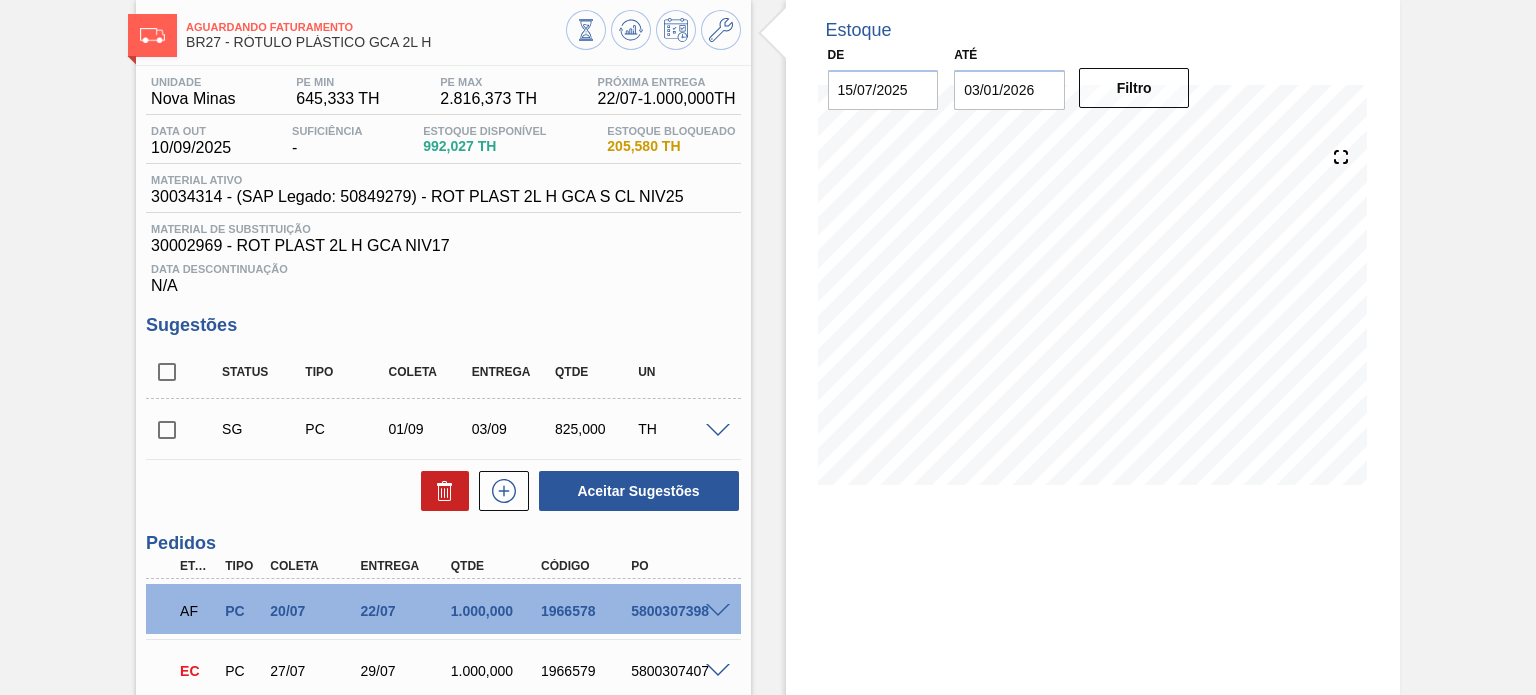 click at bounding box center (718, 431) 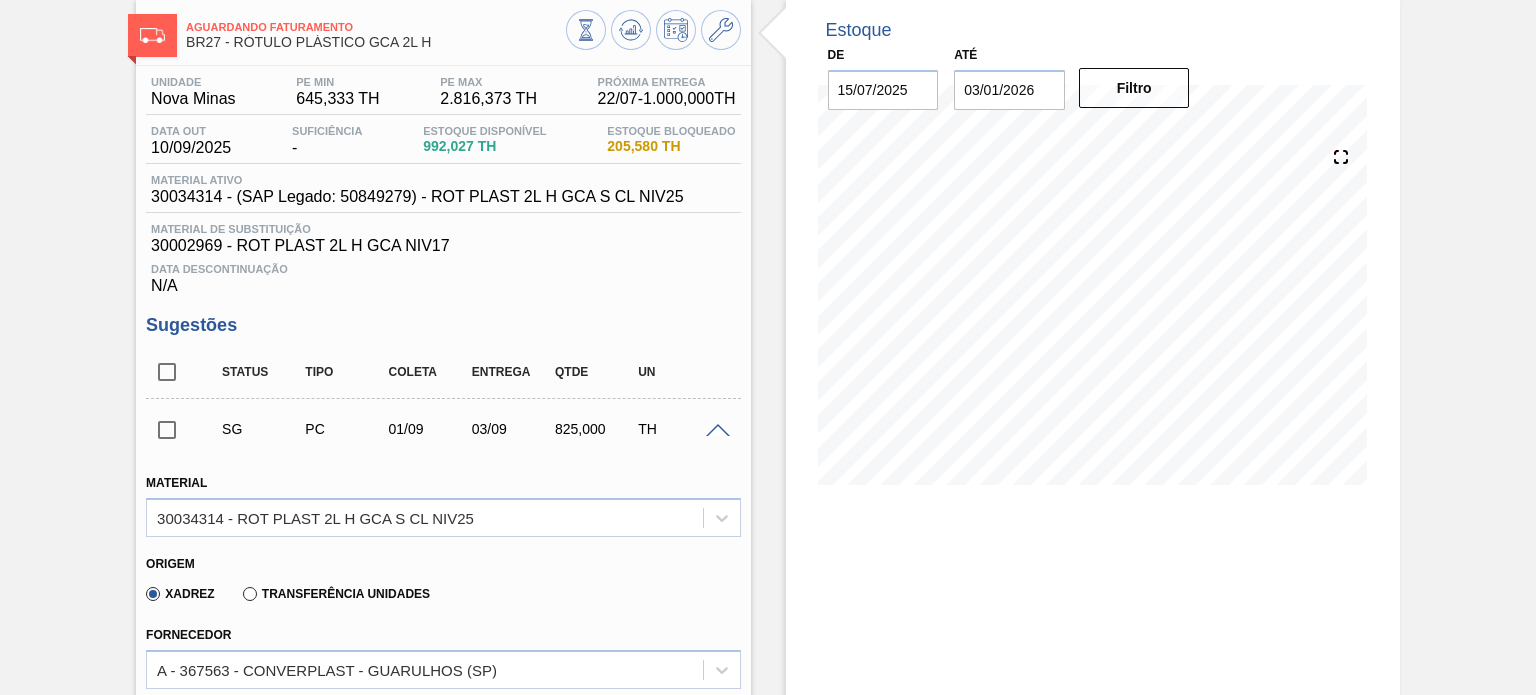 scroll, scrollTop: 200, scrollLeft: 0, axis: vertical 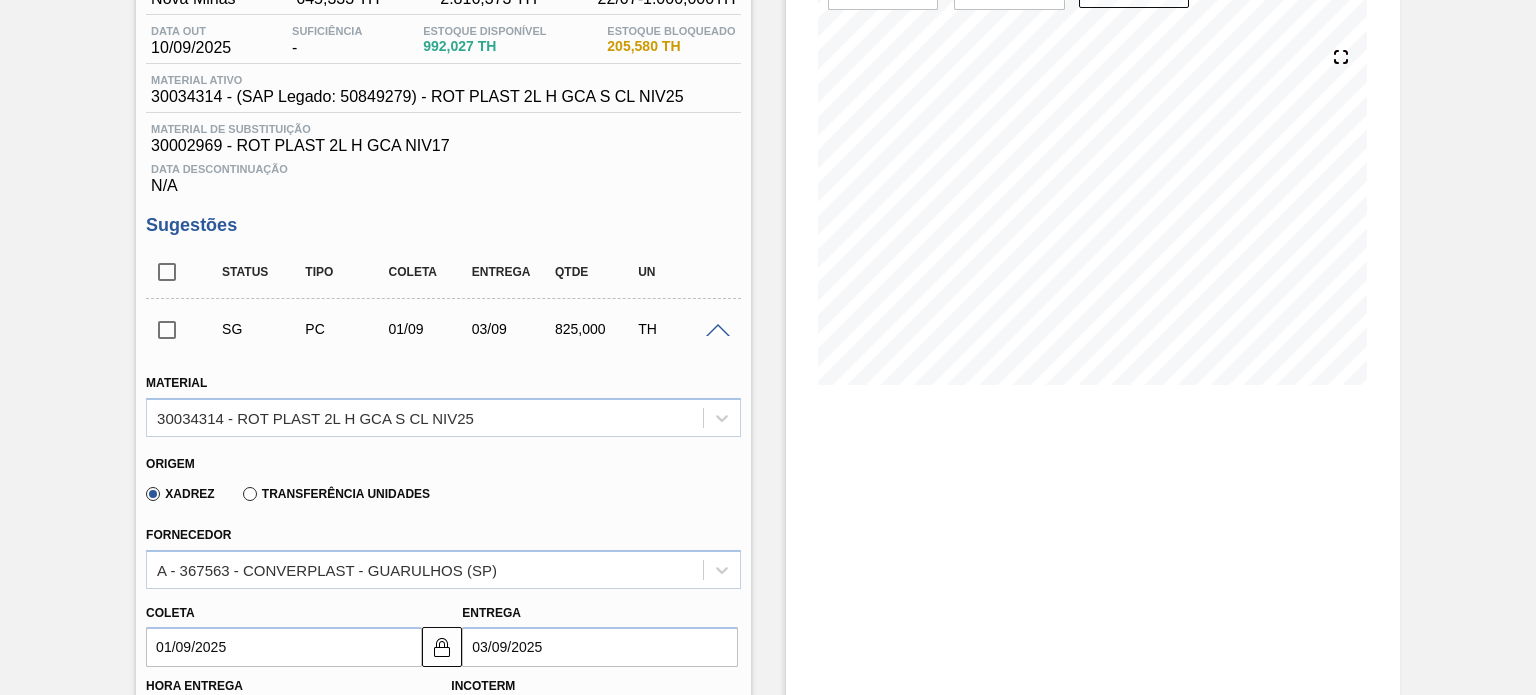 click at bounding box center [718, 331] 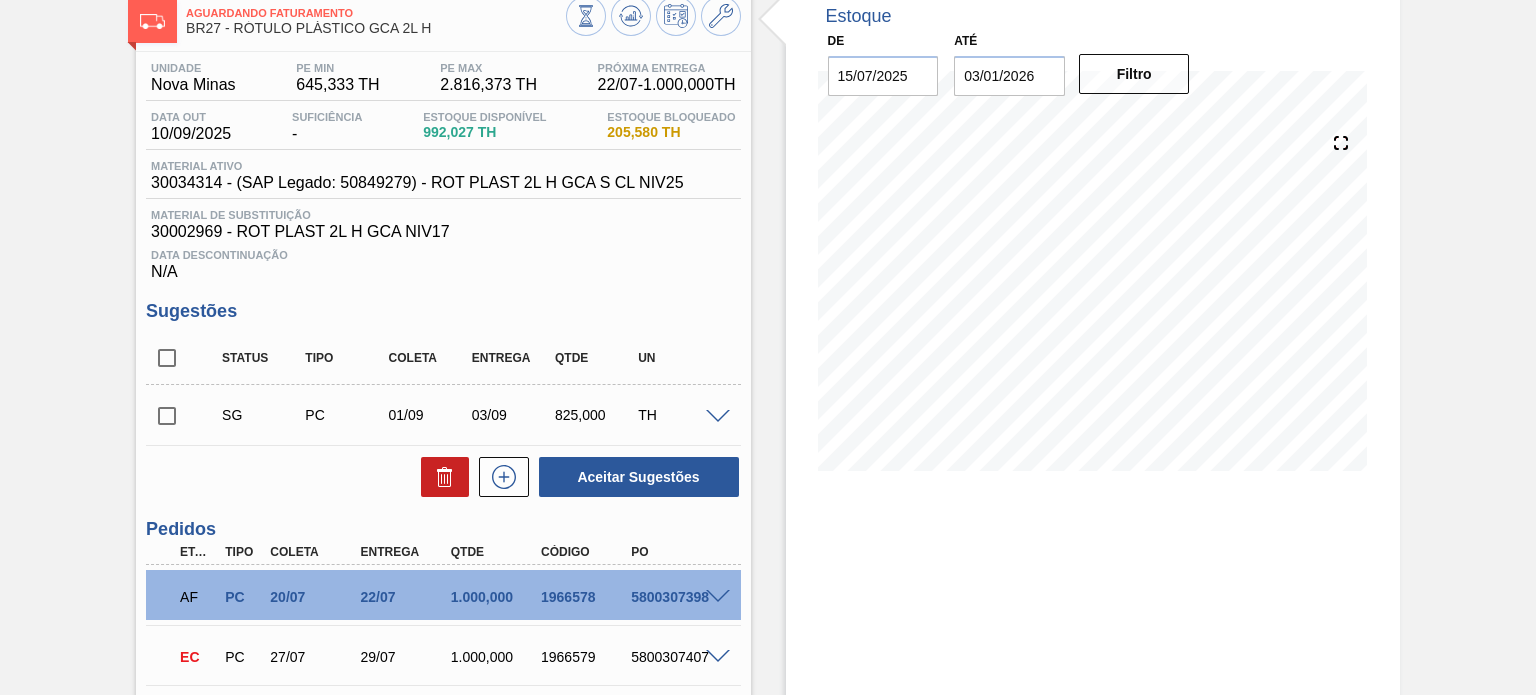 scroll, scrollTop: 0, scrollLeft: 0, axis: both 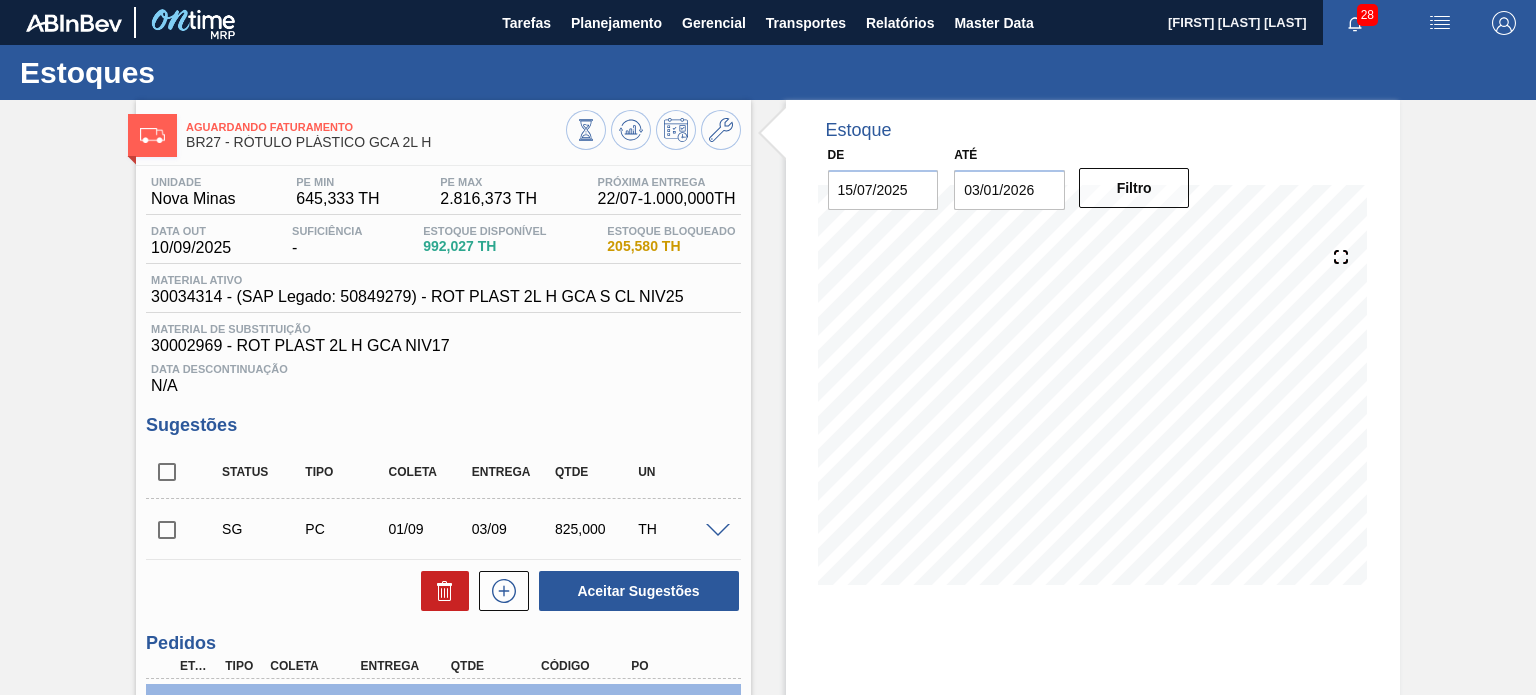 click on "Estoque De 15/07/2025 Até 03/01/2026 Filtro 16/07 Projeção de Estoque 992.027 Nec.SAP 0 Política Objetiva 1,730.853 Pedidos 0 Sugestões 0" at bounding box center [1075, 561] 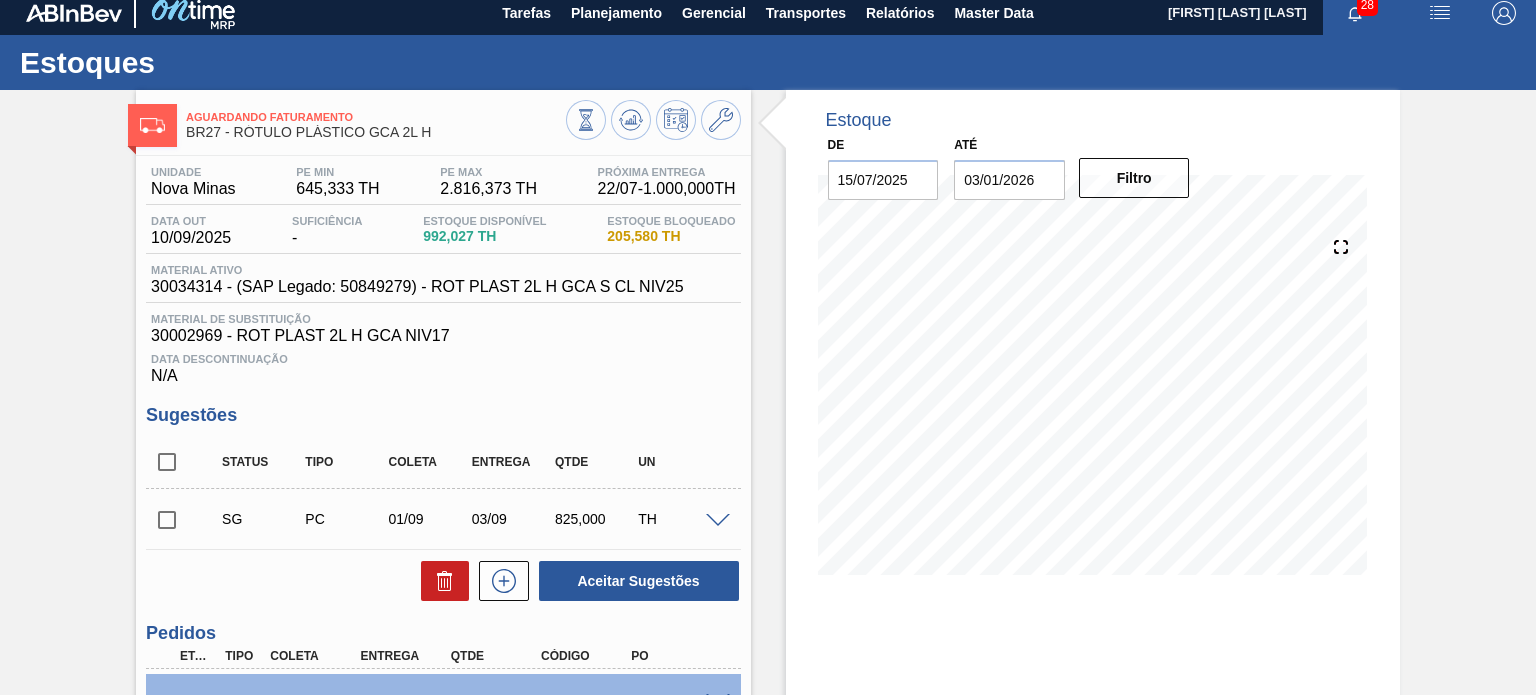 scroll, scrollTop: 0, scrollLeft: 0, axis: both 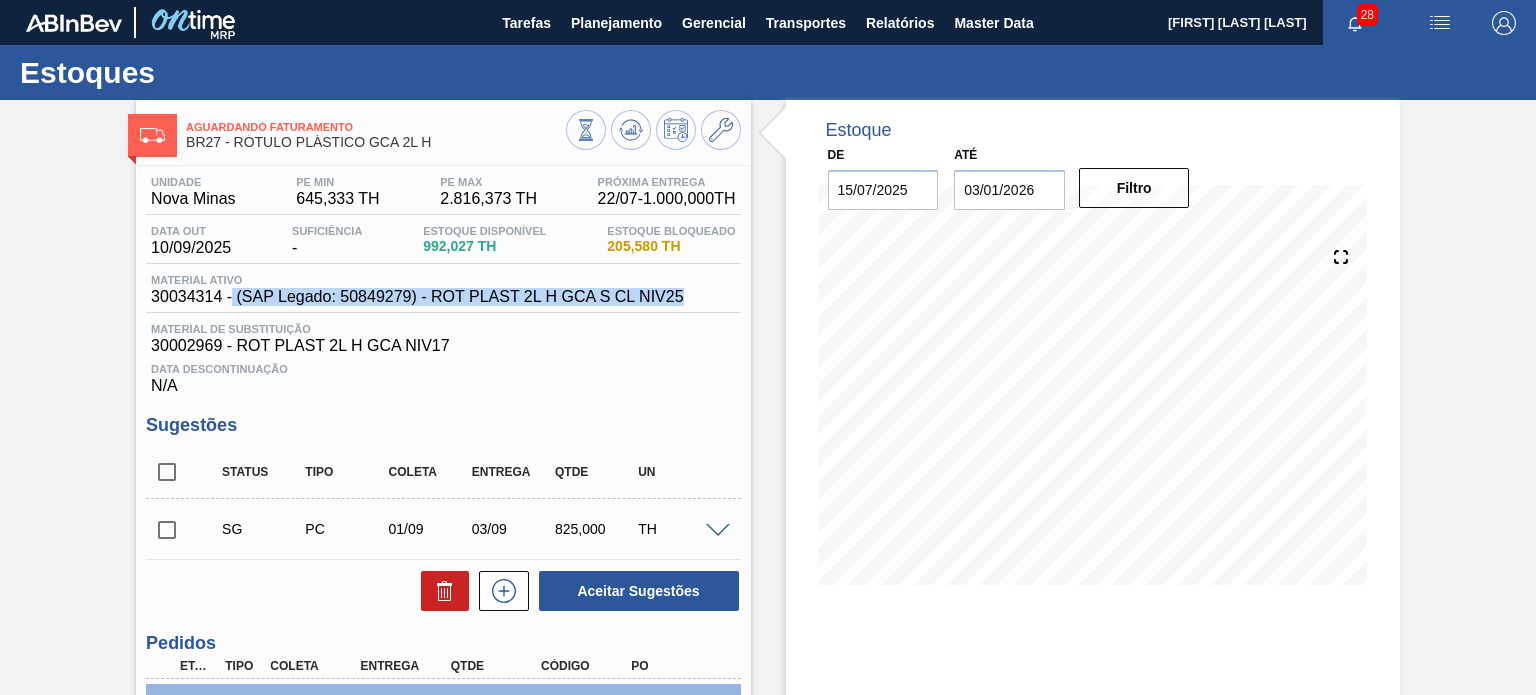 drag, startPoint x: 708, startPoint y: 295, endPoint x: 233, endPoint y: 310, distance: 475.2368 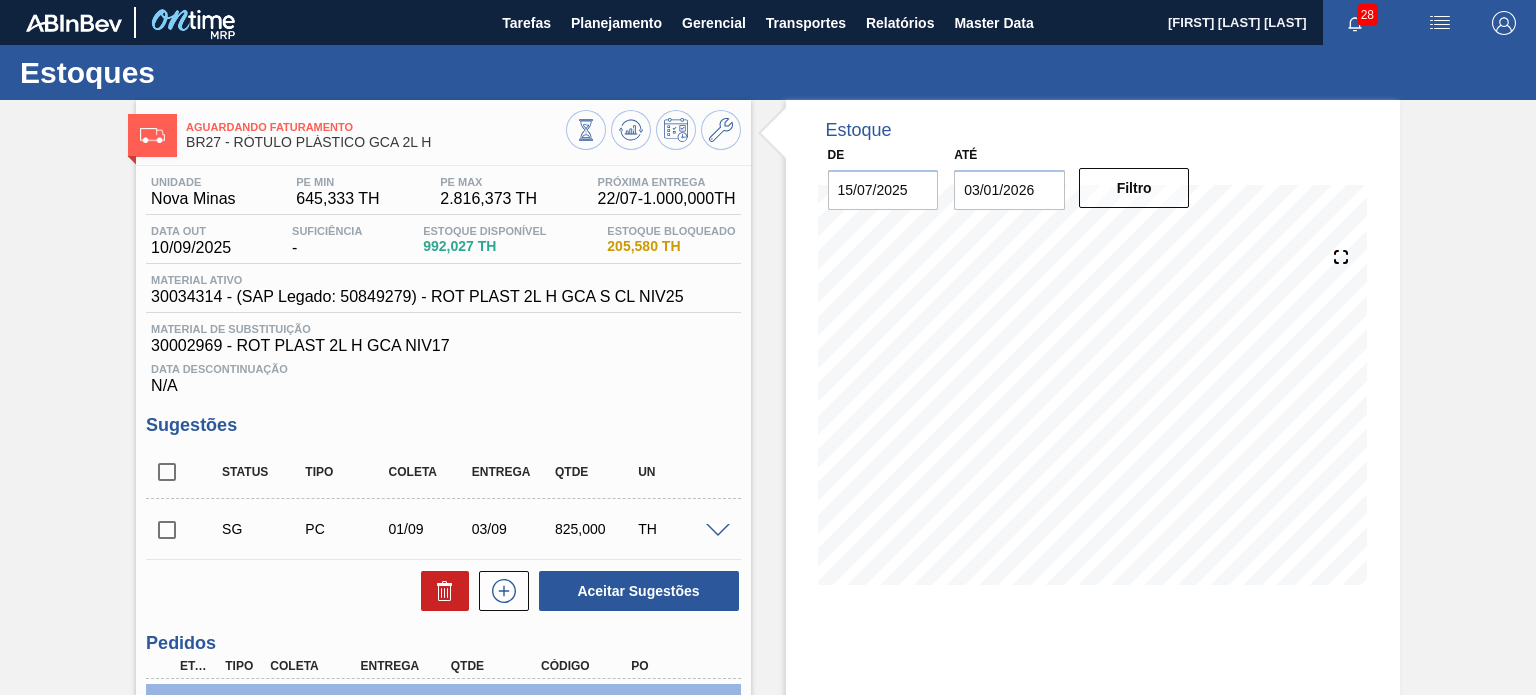 click on "30034314 - (SAP Legado: 50849279) - ROT PLAST 2L H GCA S CL NIV25" at bounding box center [417, 297] 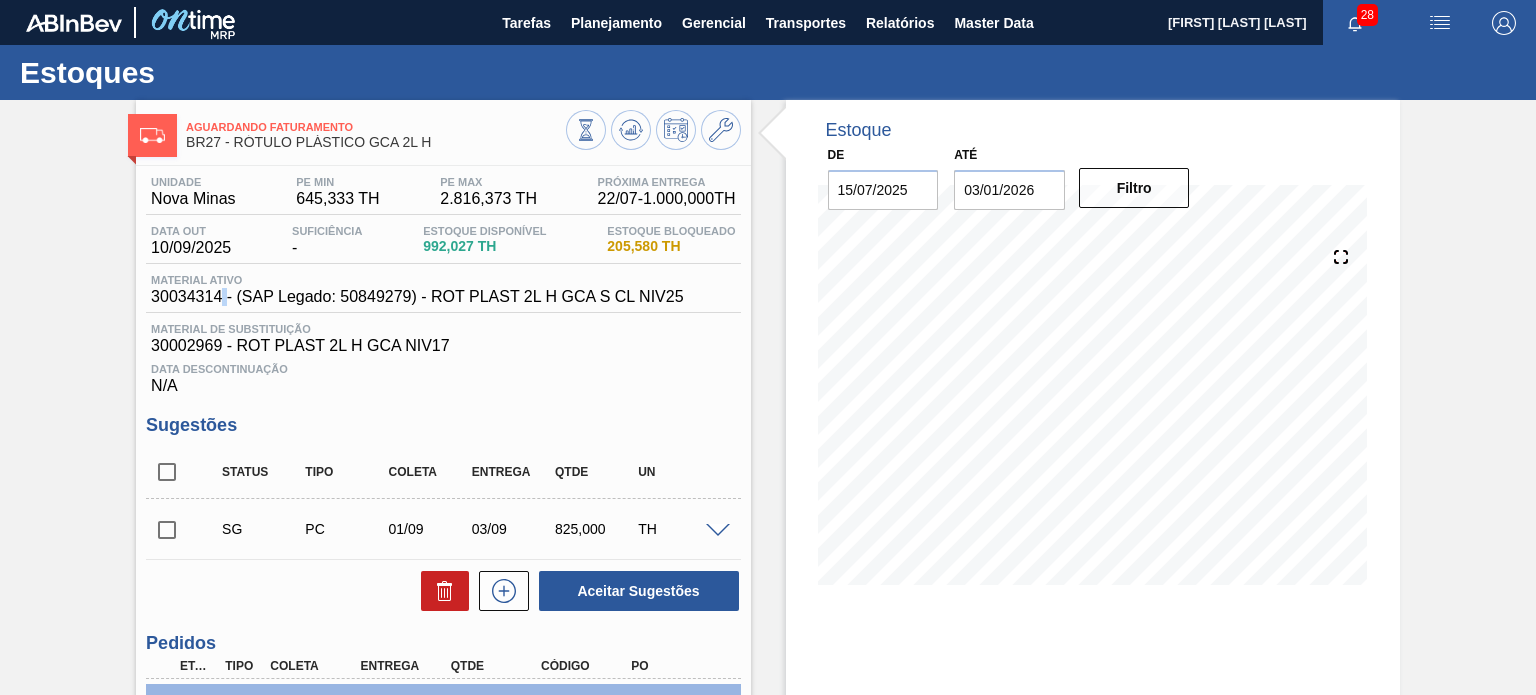 click on "30034314 - (SAP Legado: 50849279) - ROT PLAST 2L H GCA S CL NIV25" at bounding box center [417, 297] 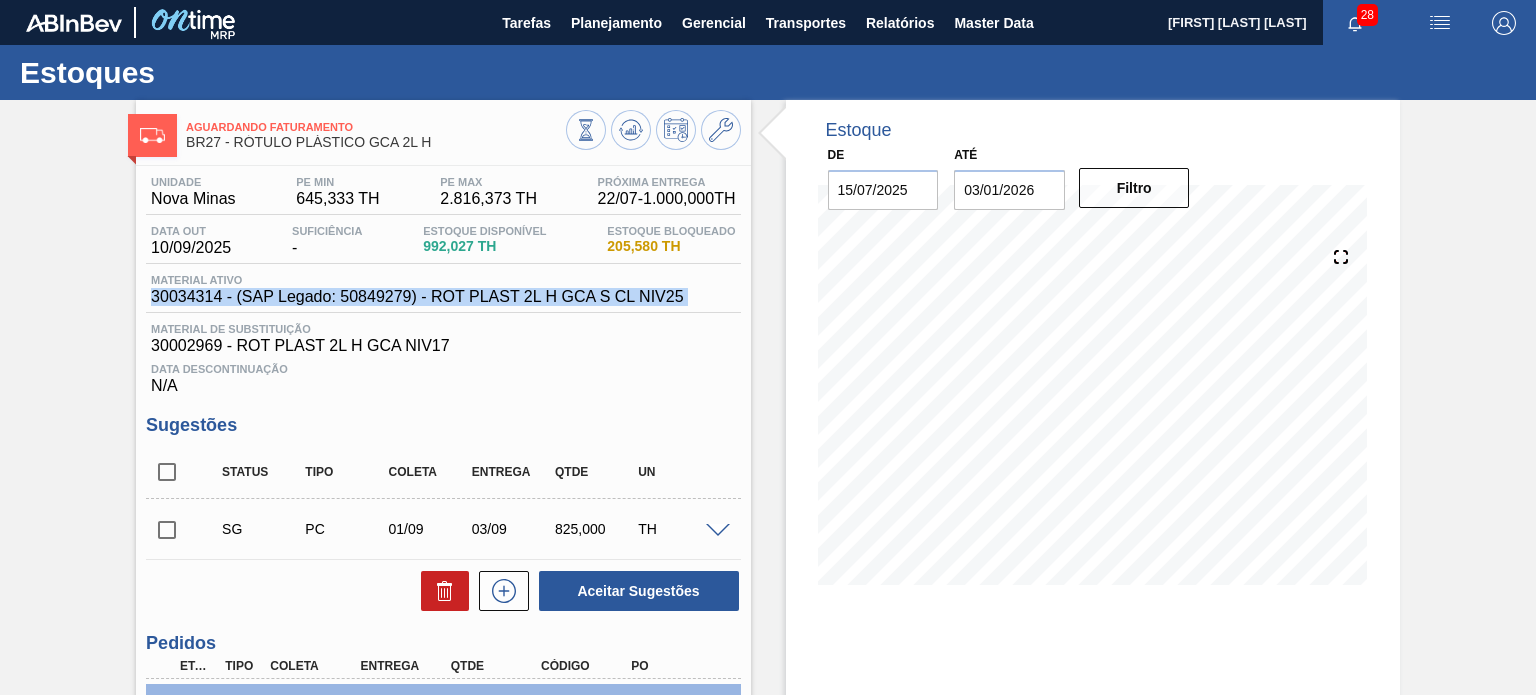 click on "30034314 - (SAP Legado: 50849279) - ROT PLAST 2L H GCA S CL NIV25" at bounding box center (417, 297) 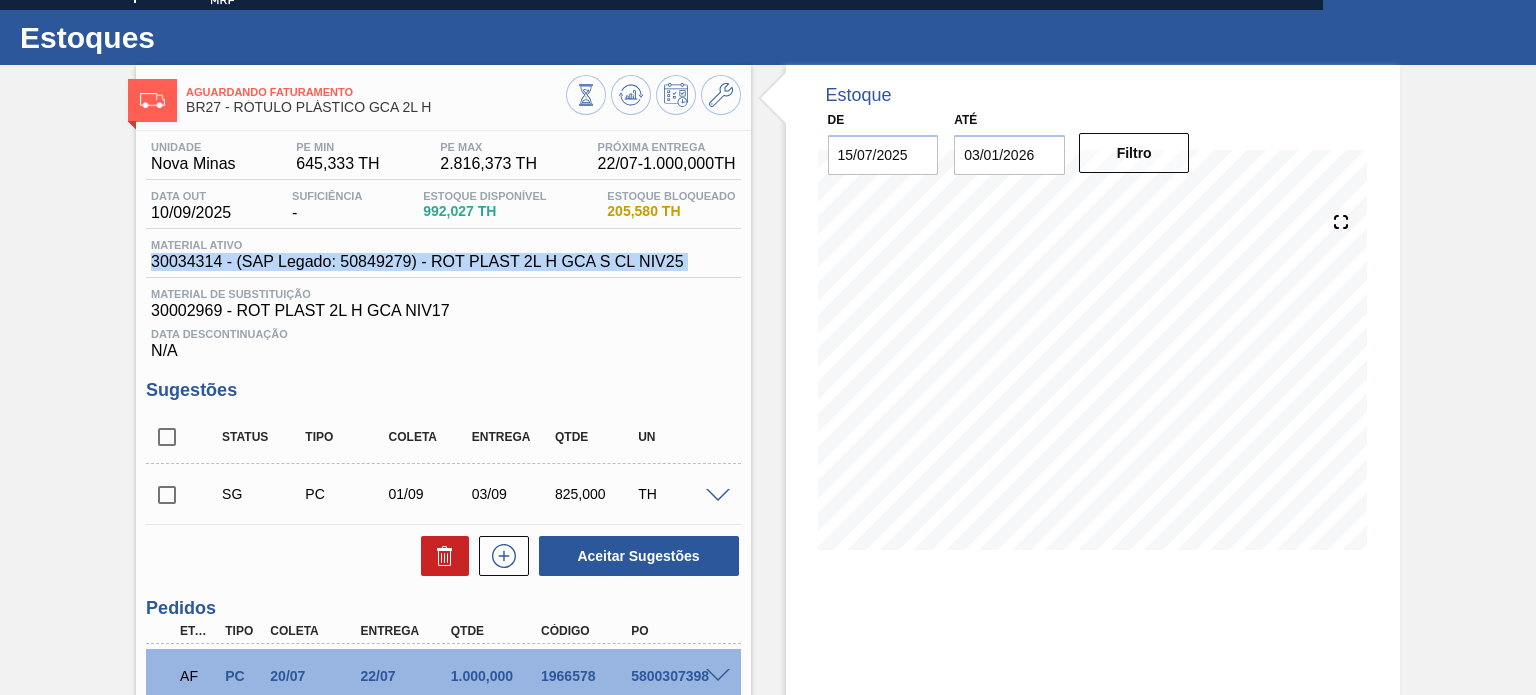 scroll, scrollTop: 0, scrollLeft: 0, axis: both 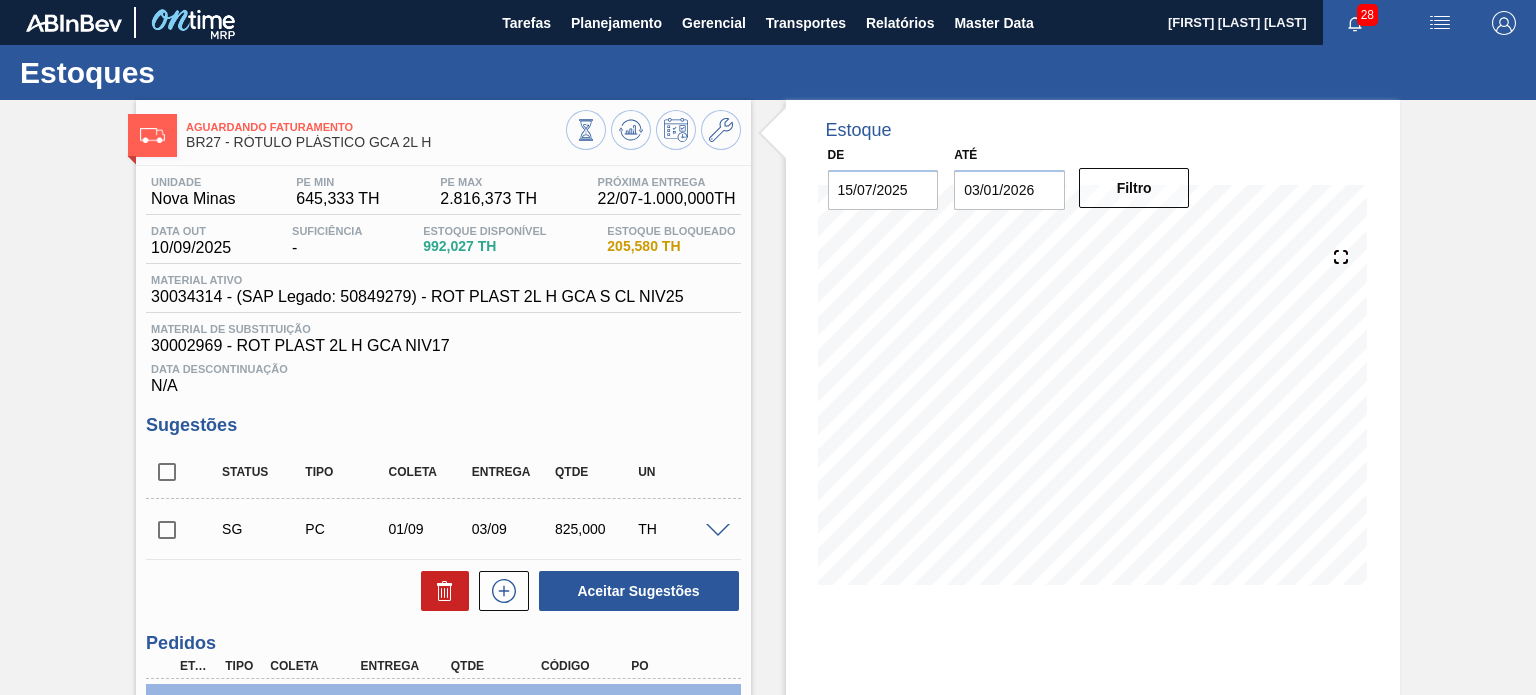 click on "Data Descontinuação" at bounding box center [443, 369] 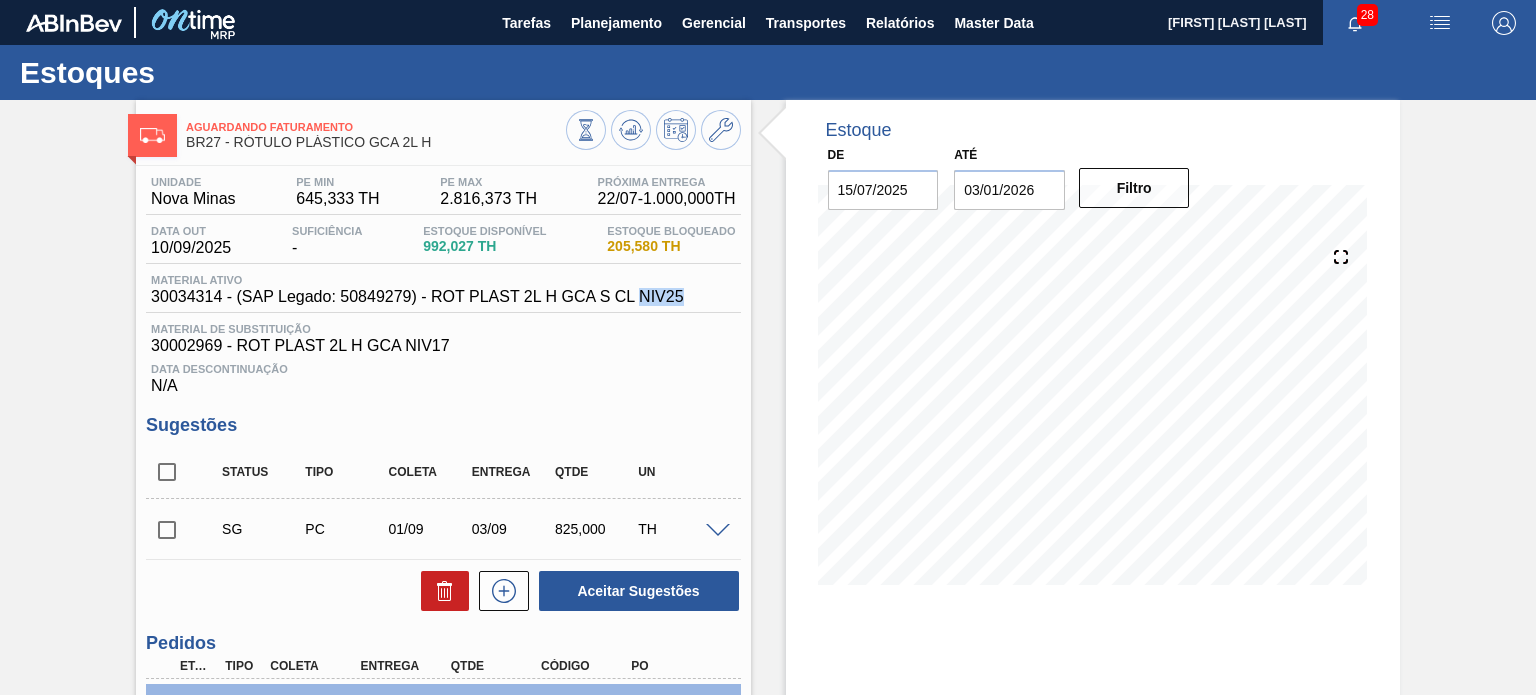 click on "Material ativo 30034314 - (SAP Legado: 50849279) - ROT PLAST 2L H GCA S CL NIV25" at bounding box center [443, 293] 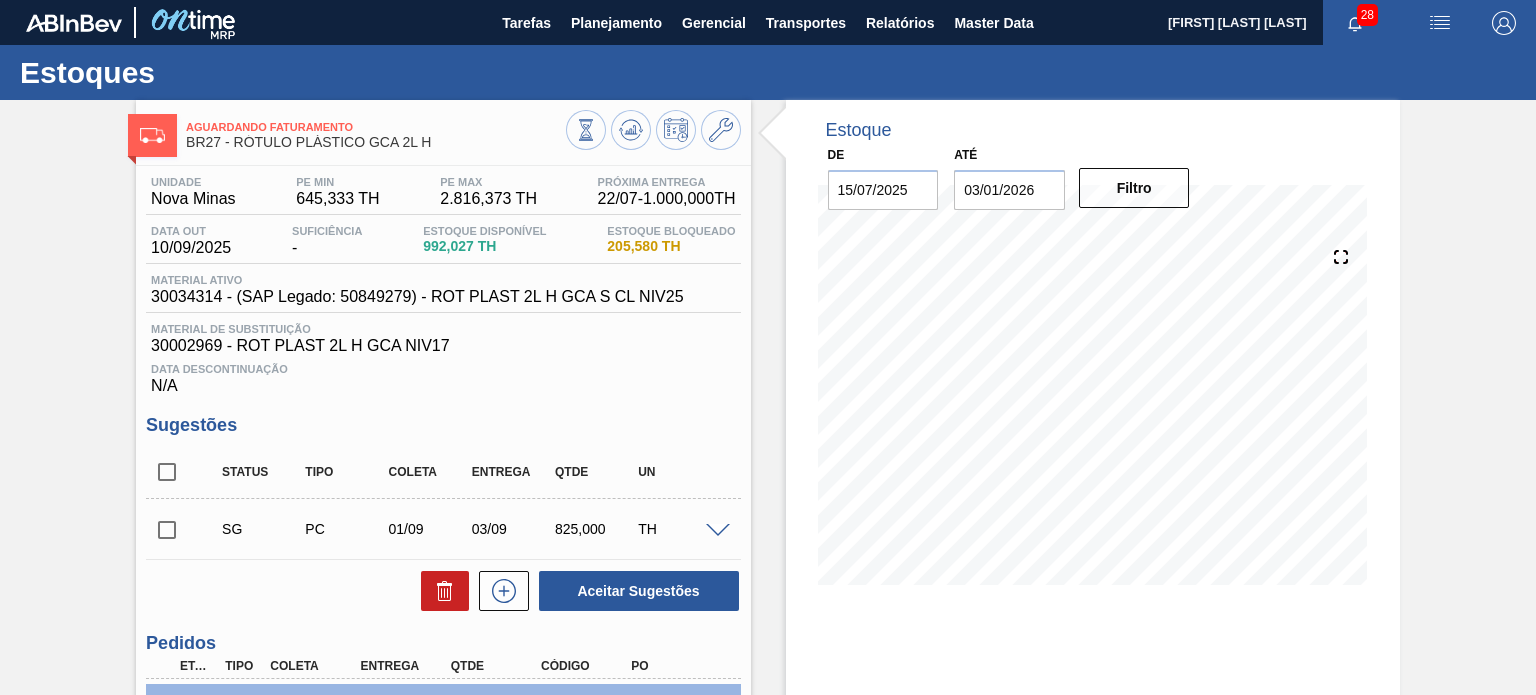 click on "30034314 - (SAP Legado: 50849279) - ROT PLAST 2L H GCA S CL NIV25" at bounding box center [417, 297] 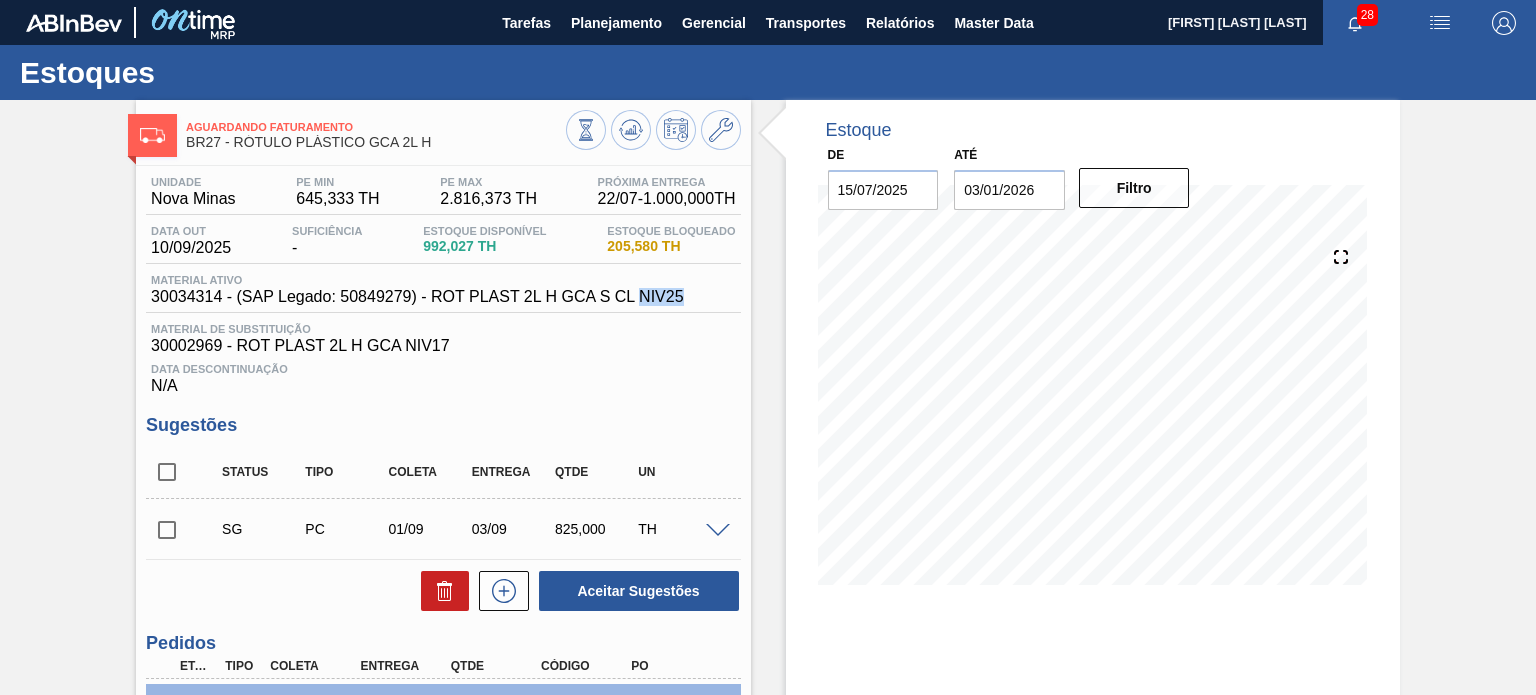 click on "30034314 - (SAP Legado: 50849279) - ROT PLAST 2L H GCA S CL NIV25" at bounding box center (417, 297) 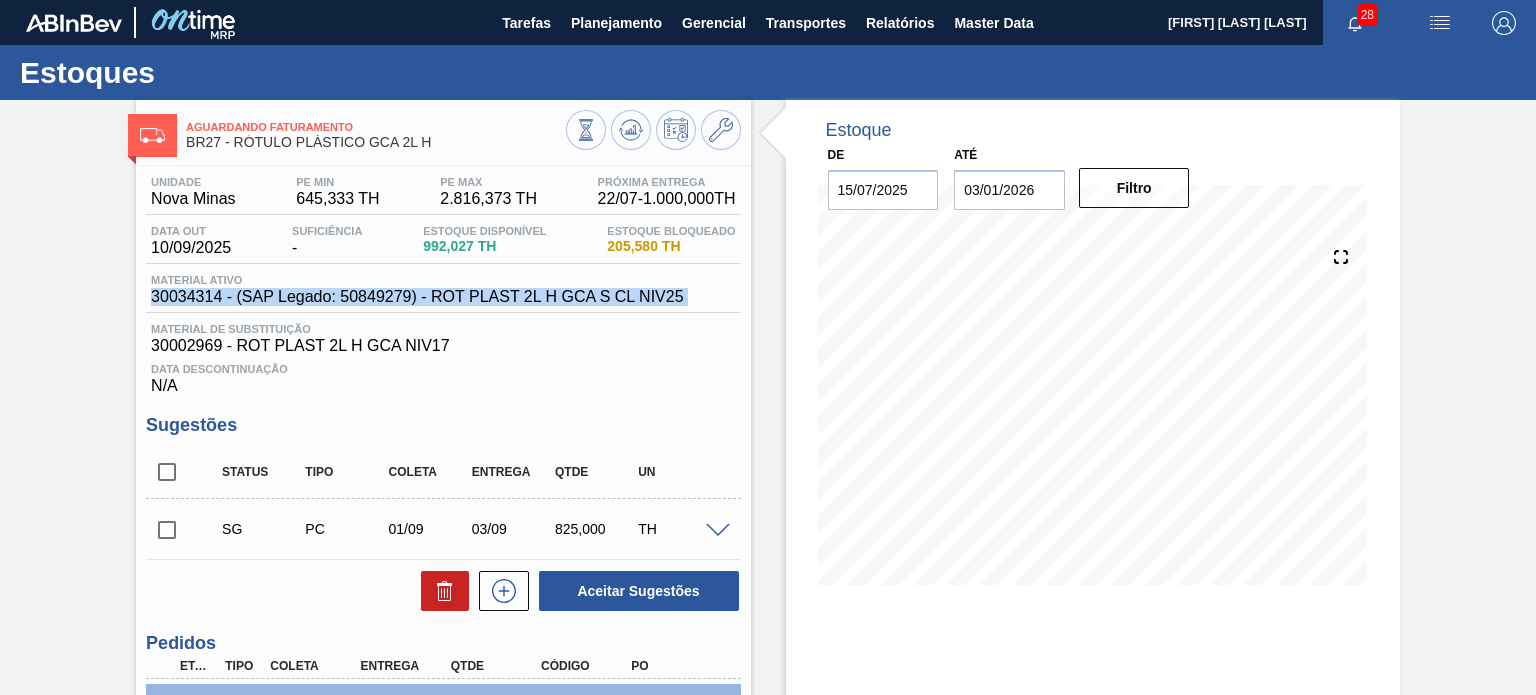 click on "30034314 - (SAP Legado: 50849279) - ROT PLAST 2L H GCA S CL NIV25" at bounding box center (417, 297) 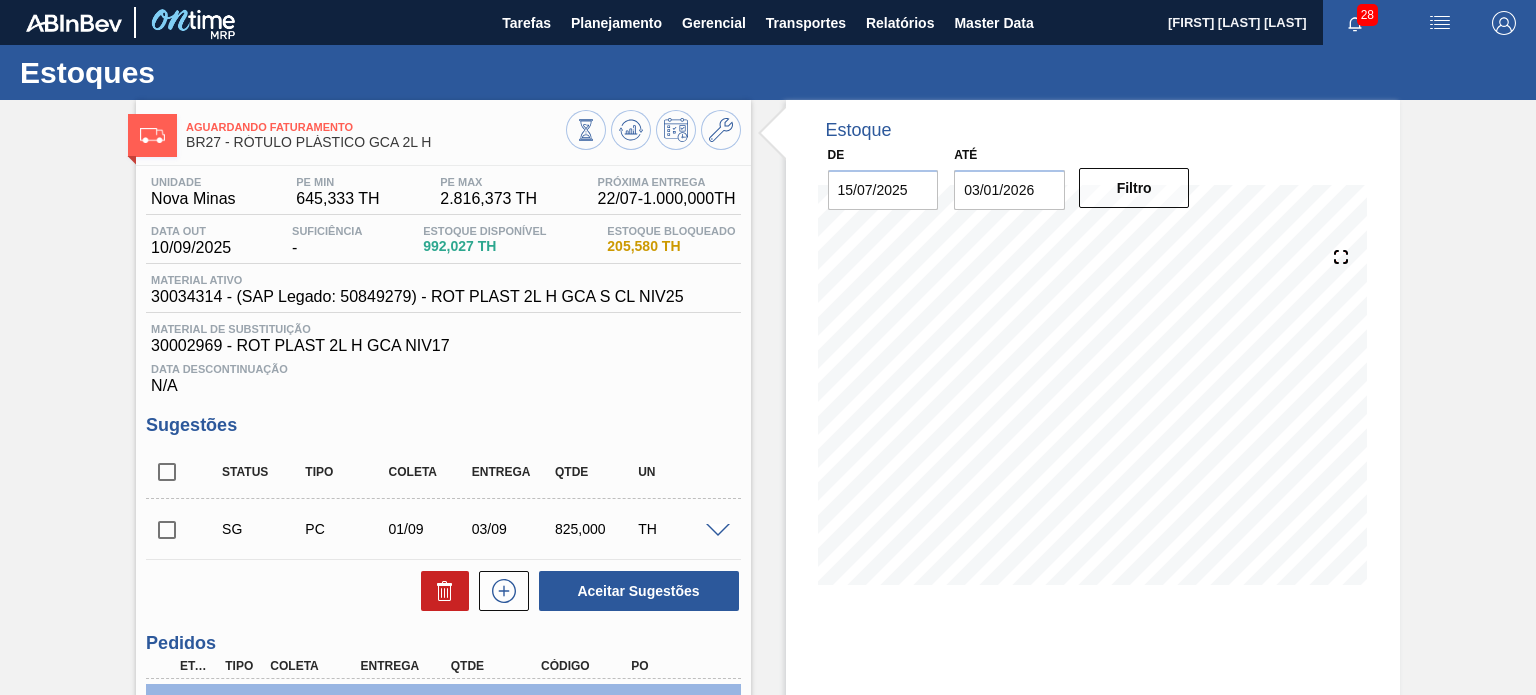 click on "Data Descontinuação N/A" at bounding box center (443, 375) 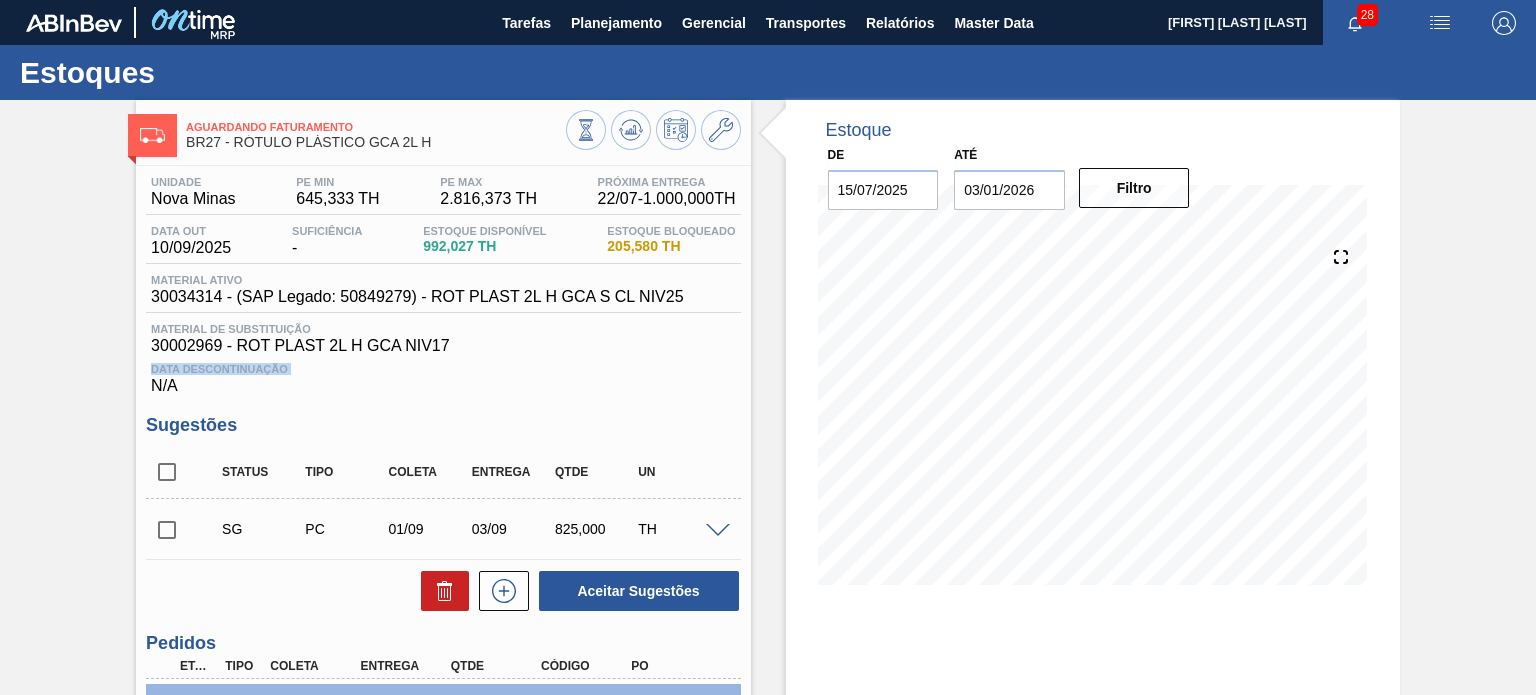 click on "Data Descontinuação N/A" at bounding box center [443, 375] 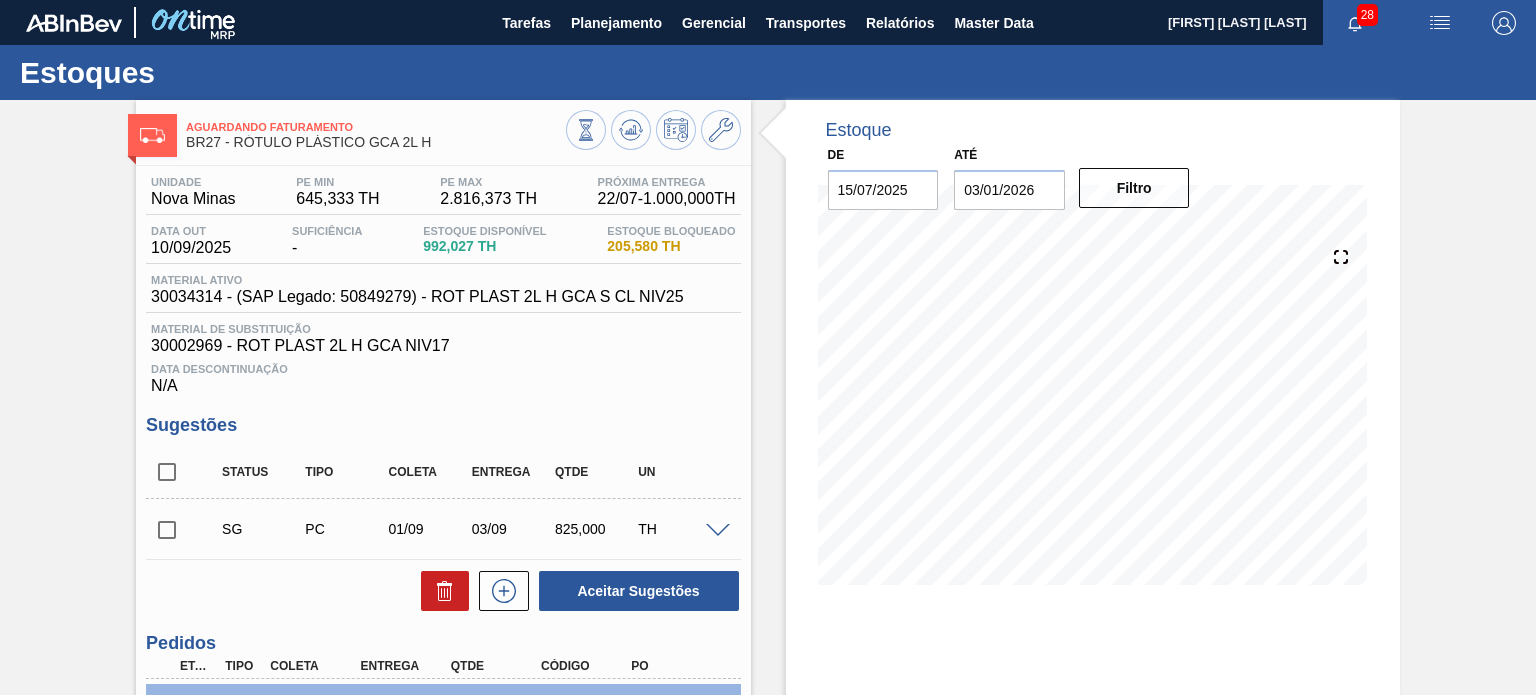 click on "30002969 - ROT PLAST 2L H GCA NIV17" at bounding box center (443, 346) 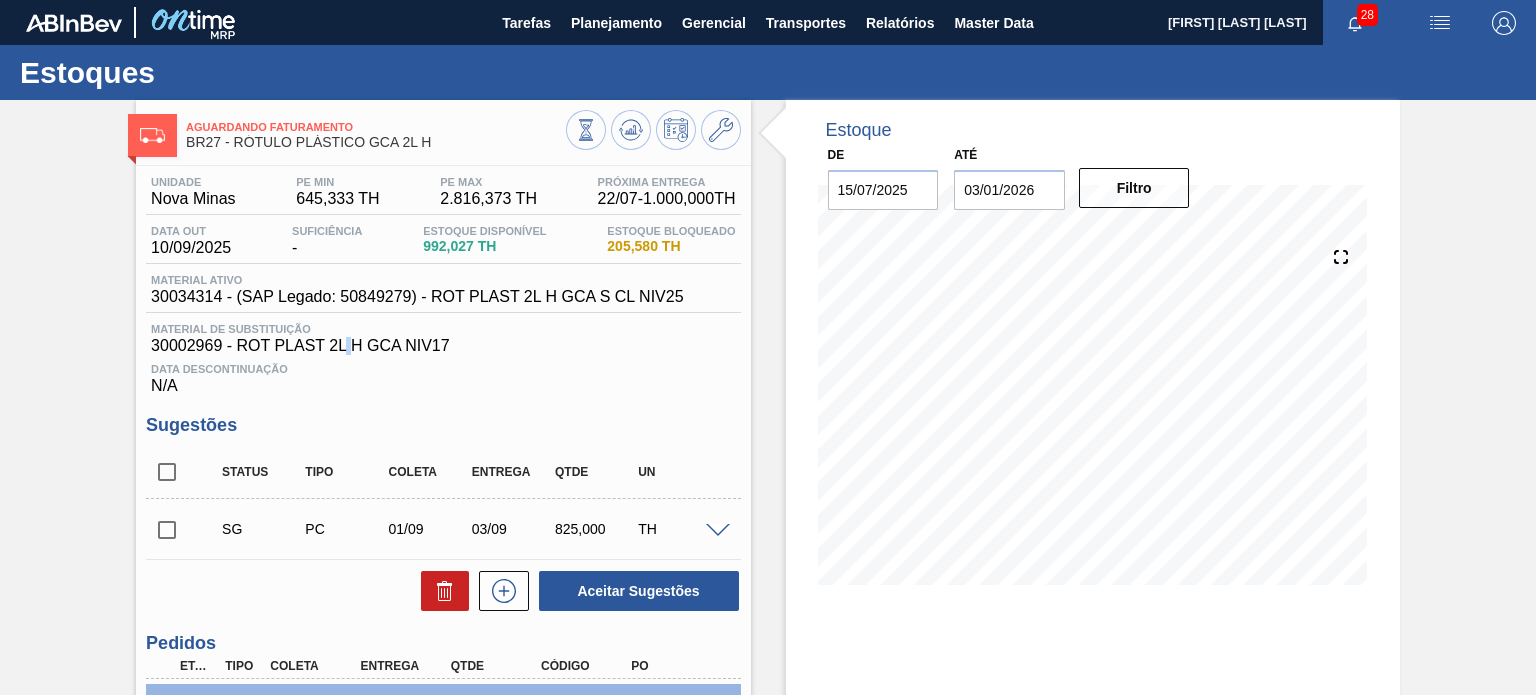 click on "30002969 - ROT PLAST 2L H GCA NIV17" at bounding box center (443, 346) 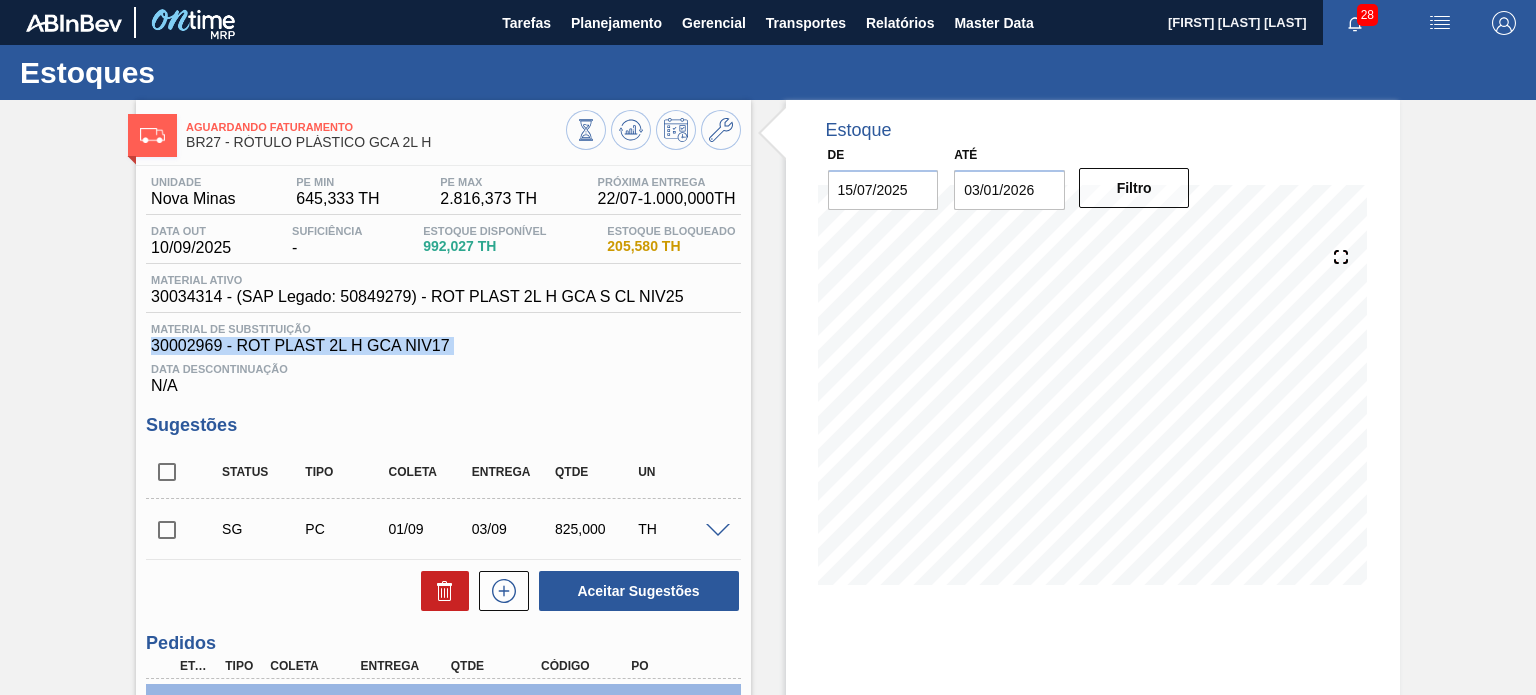click on "30002969 - ROT PLAST 2L H GCA NIV17" at bounding box center [443, 346] 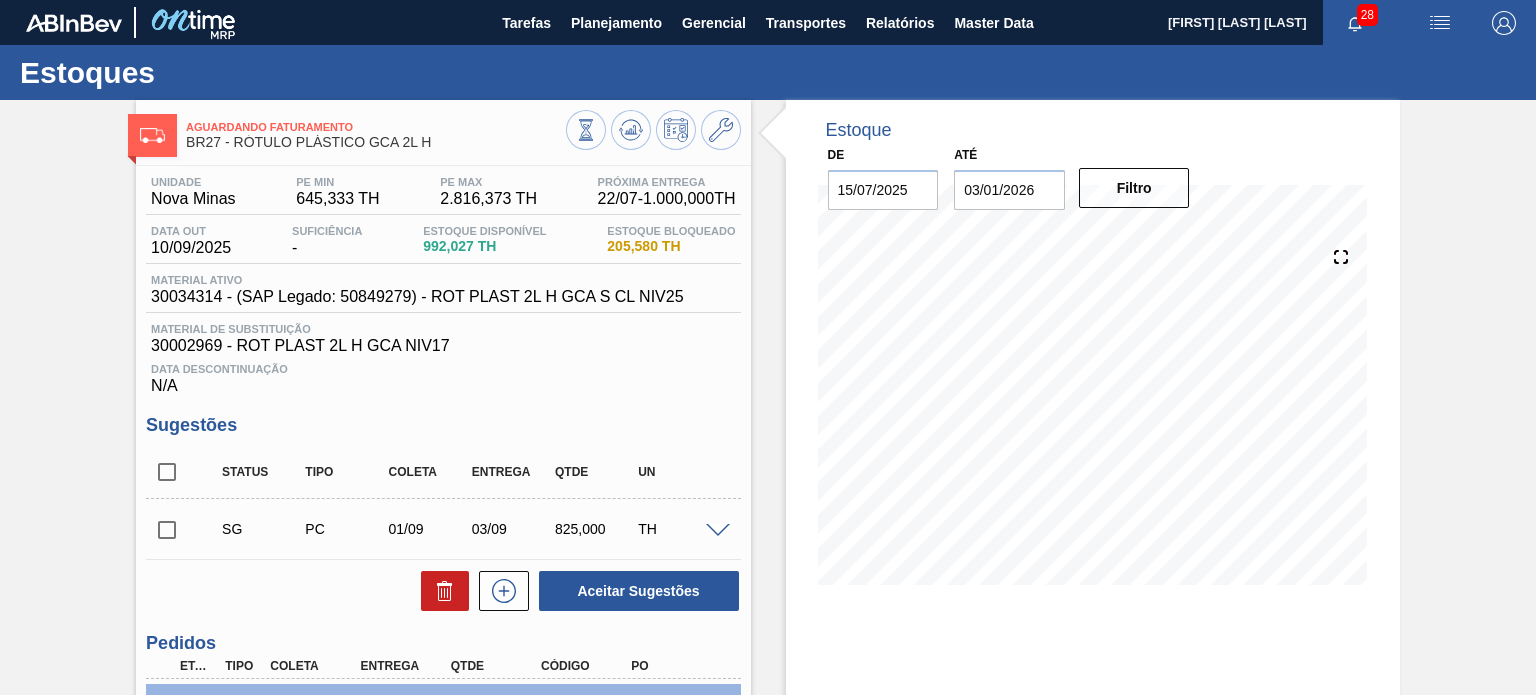 click on "30034314 - (SAP Legado: 50849279) - ROT PLAST 2L H GCA S CL NIV25" at bounding box center [417, 297] 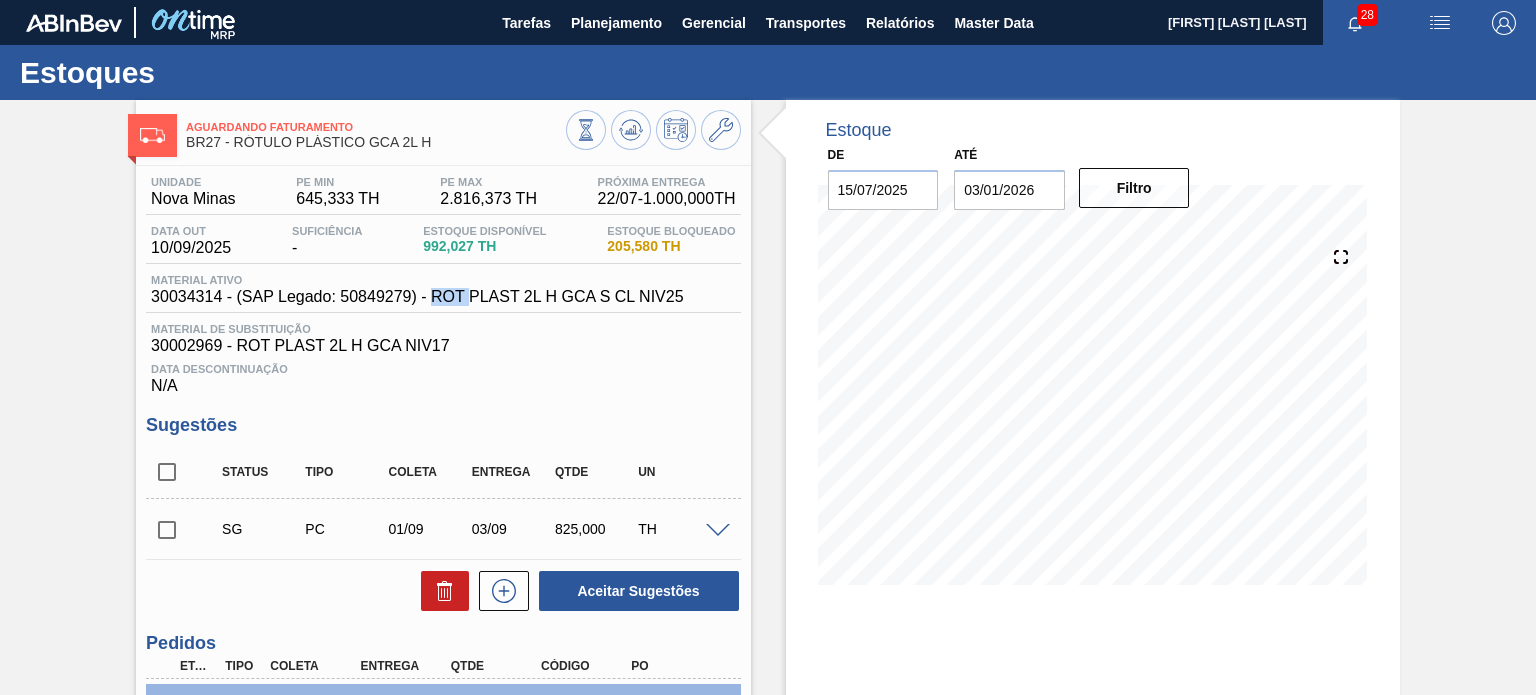 click on "30034314 - (SAP Legado: 50849279) - ROT PLAST 2L H GCA S CL NIV25" at bounding box center (417, 297) 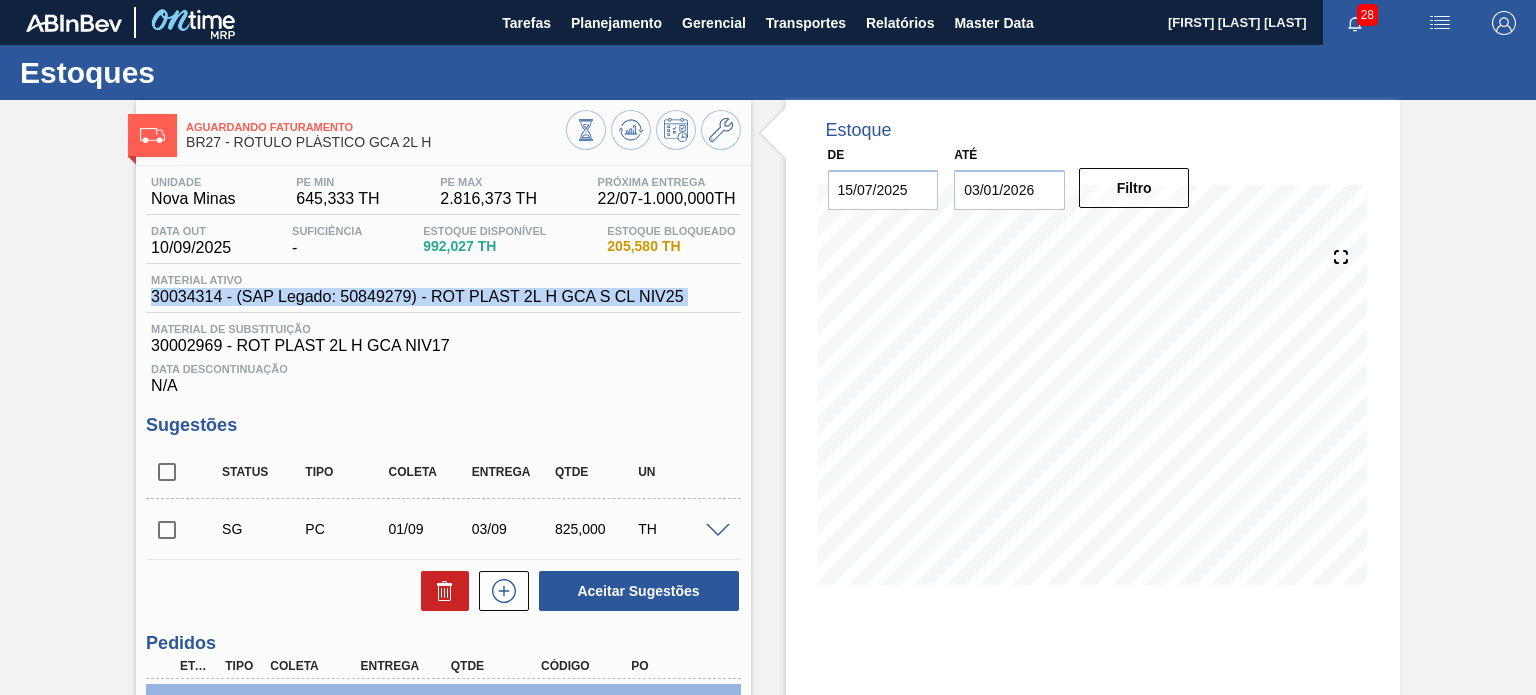 click on "30034314 - (SAP Legado: 50849279) - ROT PLAST 2L H GCA S CL NIV25" at bounding box center [417, 297] 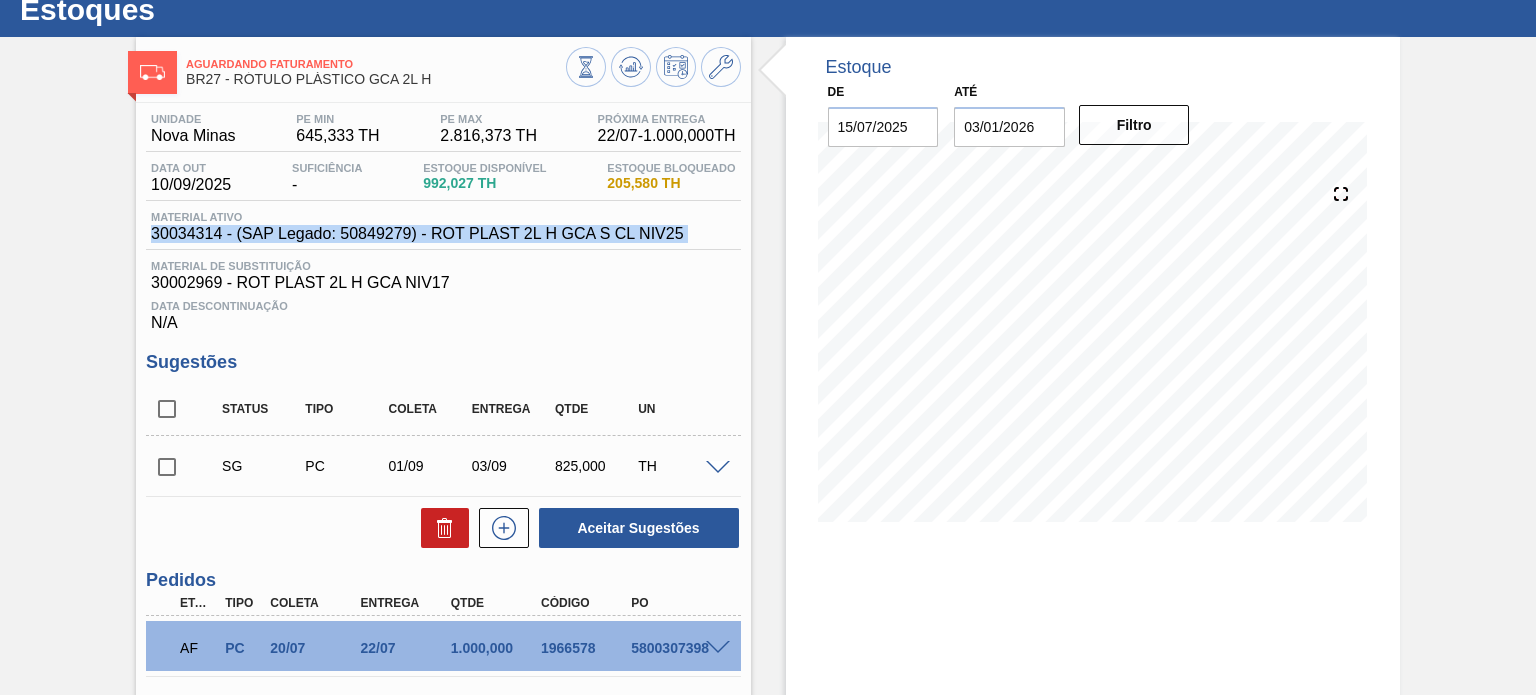 scroll, scrollTop: 0, scrollLeft: 0, axis: both 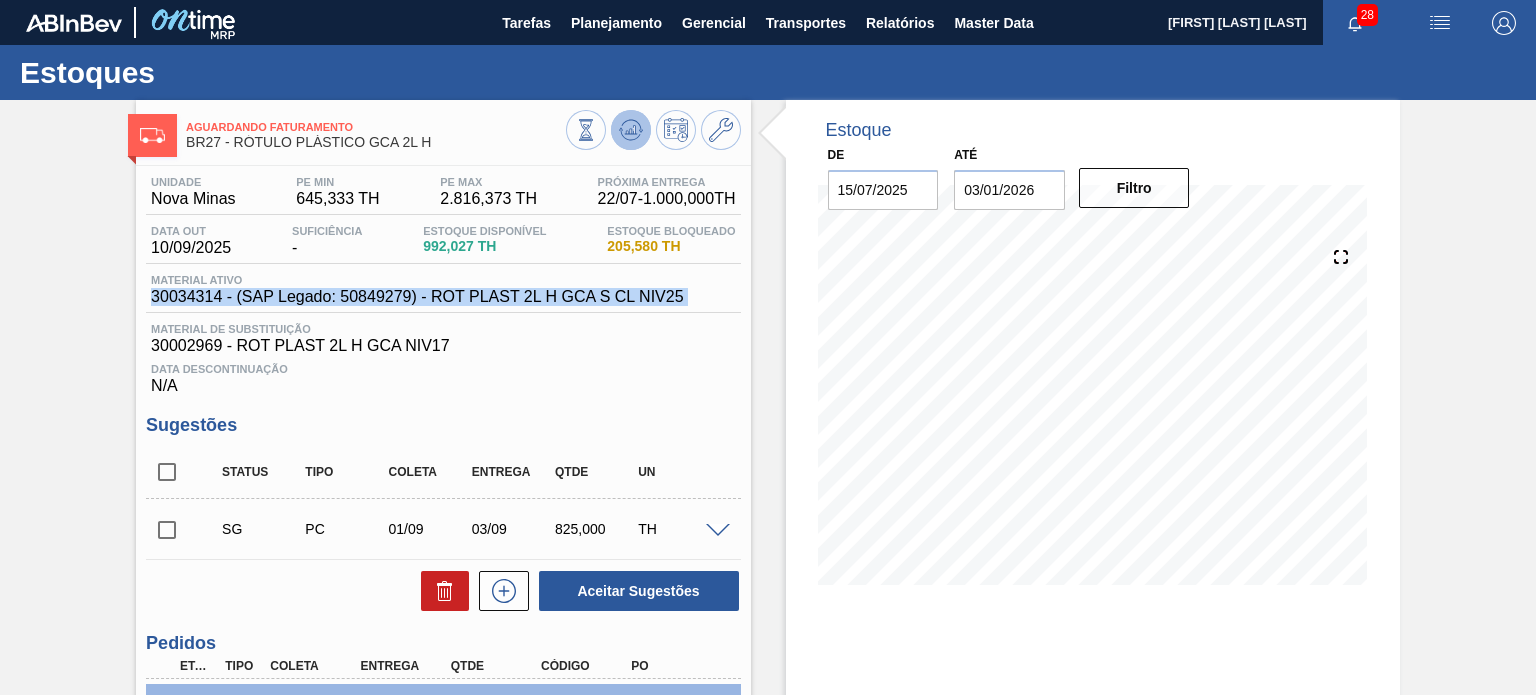 click at bounding box center (631, 130) 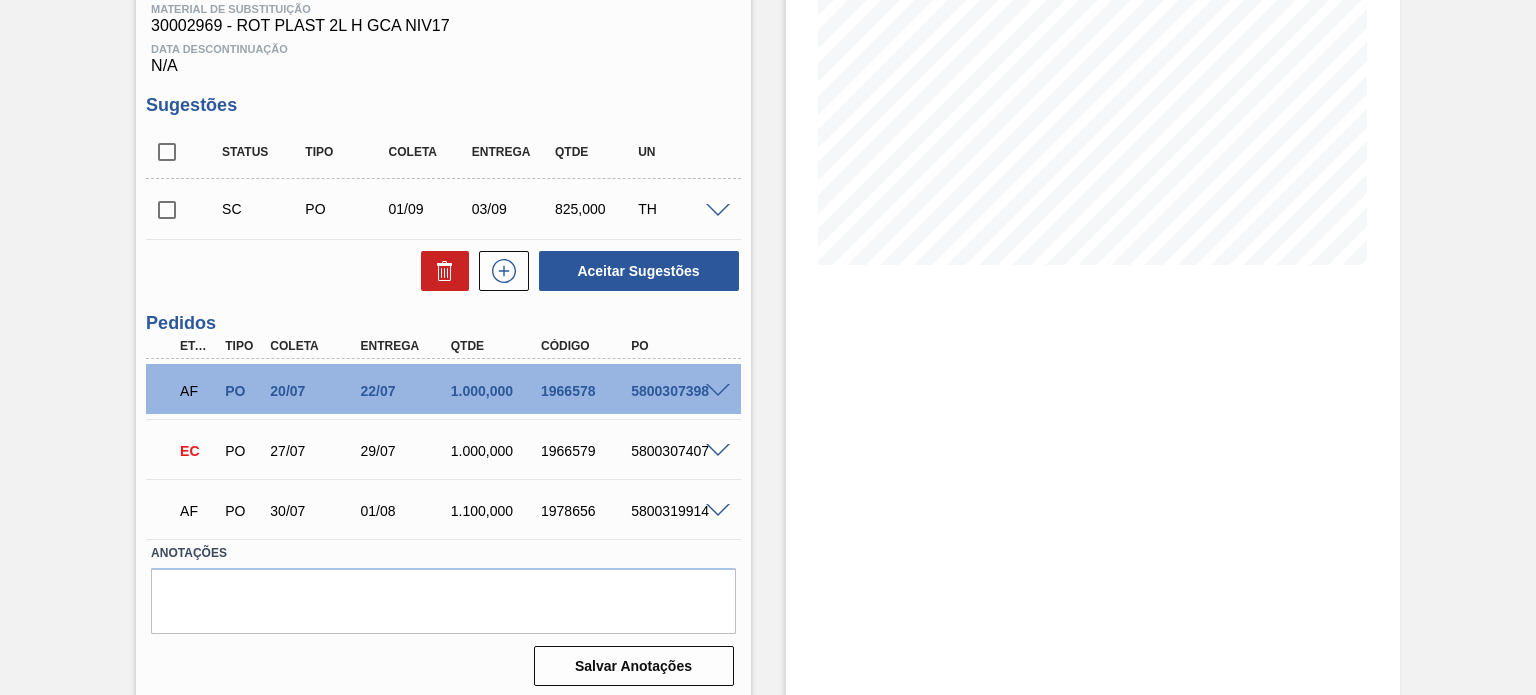 scroll, scrollTop: 328, scrollLeft: 0, axis: vertical 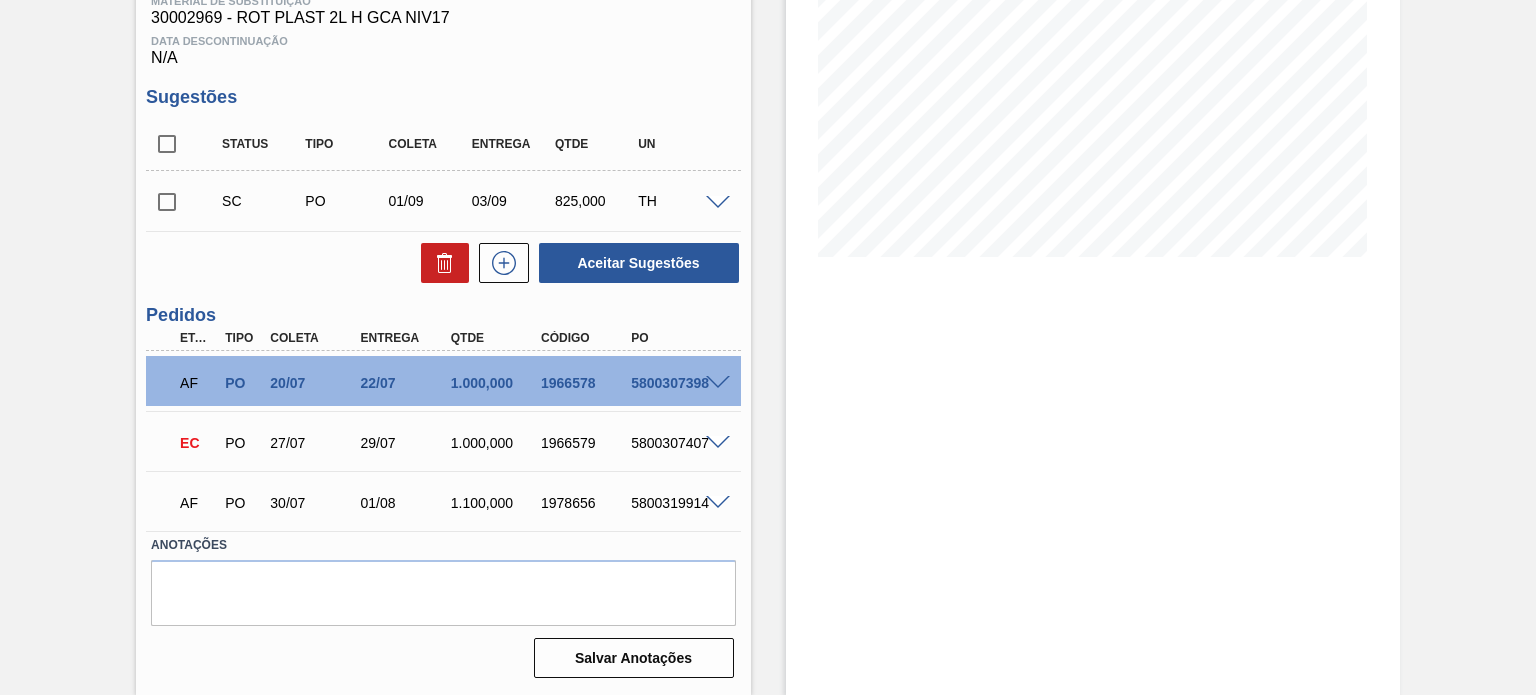 click at bounding box center (718, 443) 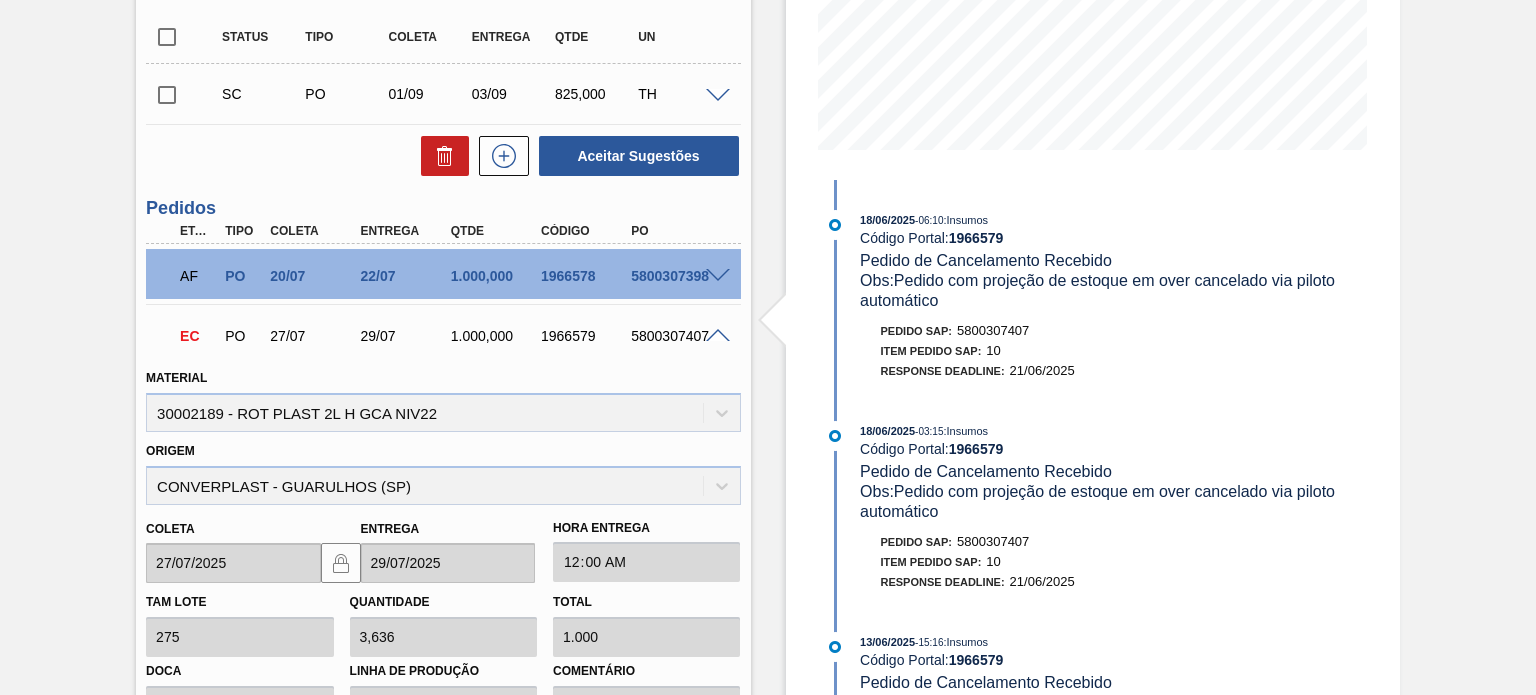 scroll, scrollTop: 528, scrollLeft: 0, axis: vertical 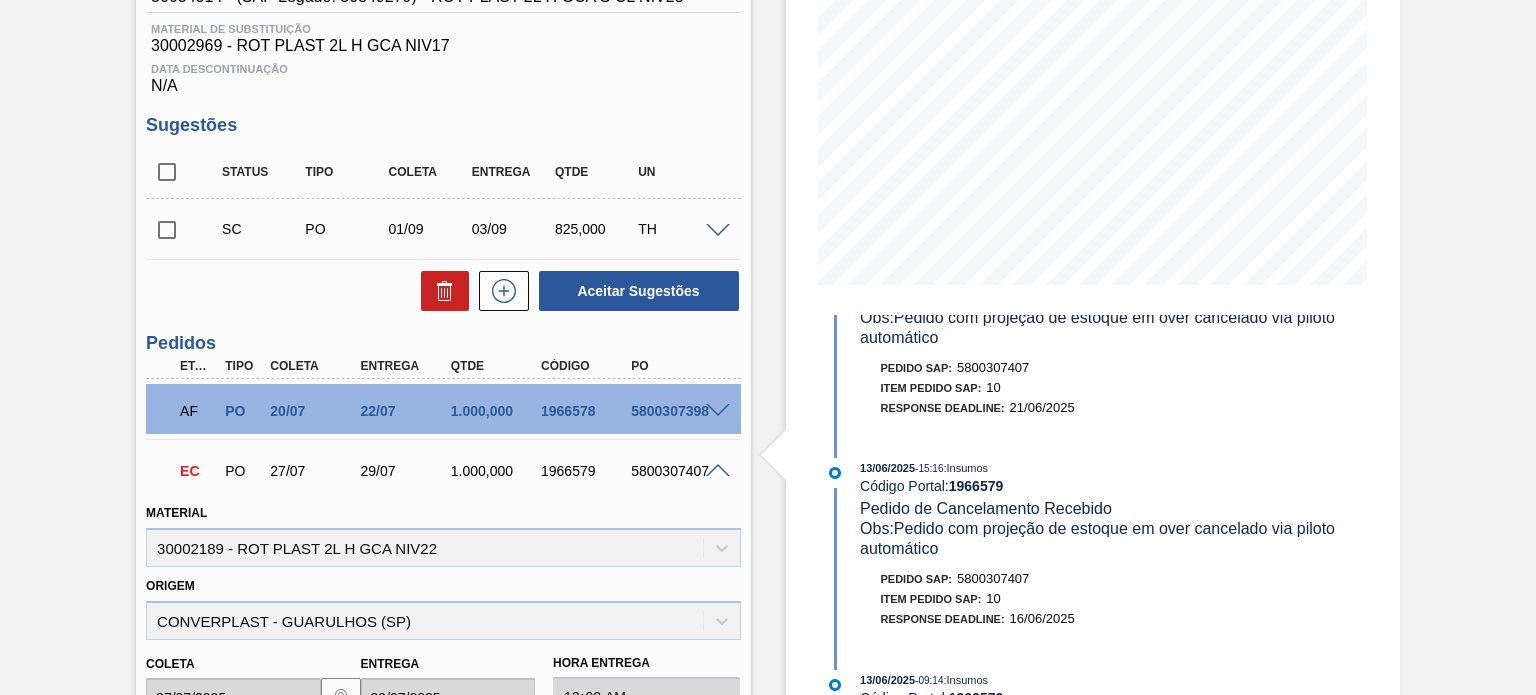 click at bounding box center [718, 471] 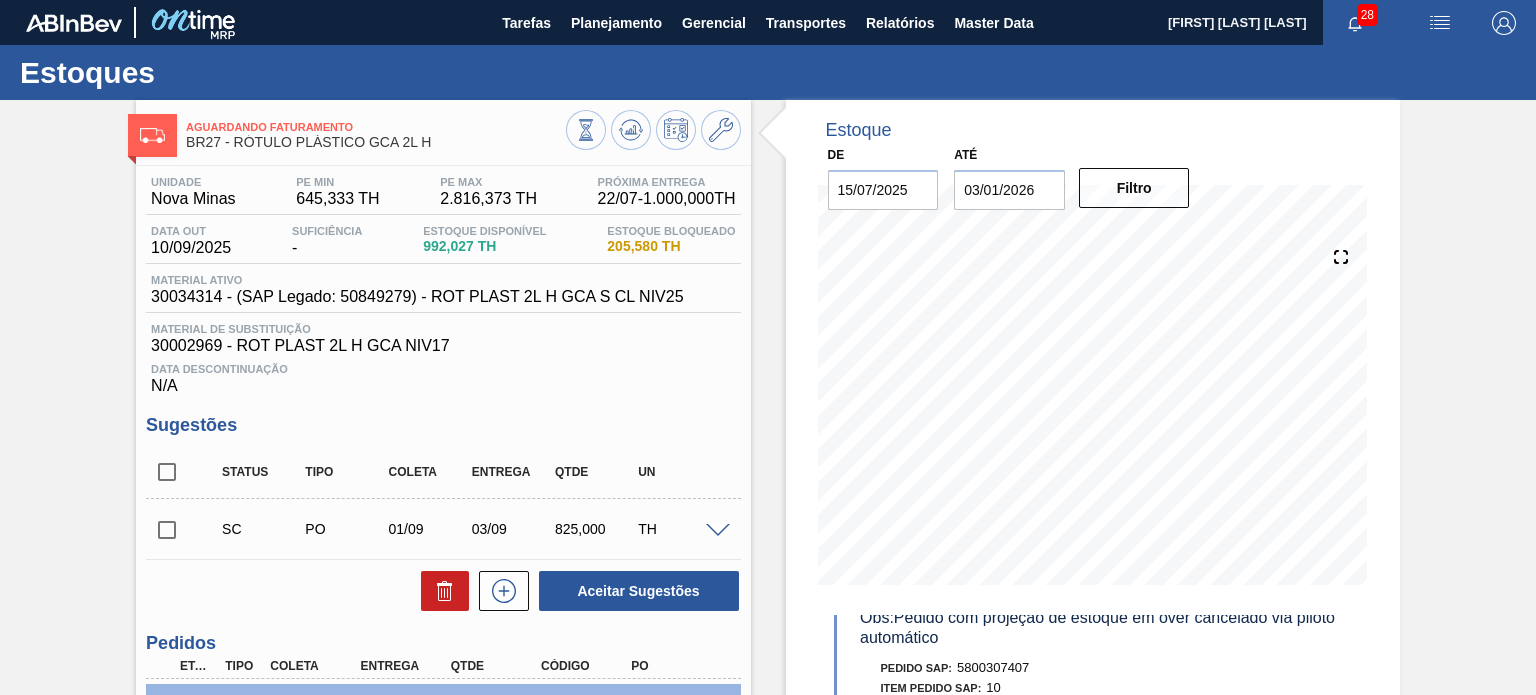 scroll, scrollTop: 0, scrollLeft: 0, axis: both 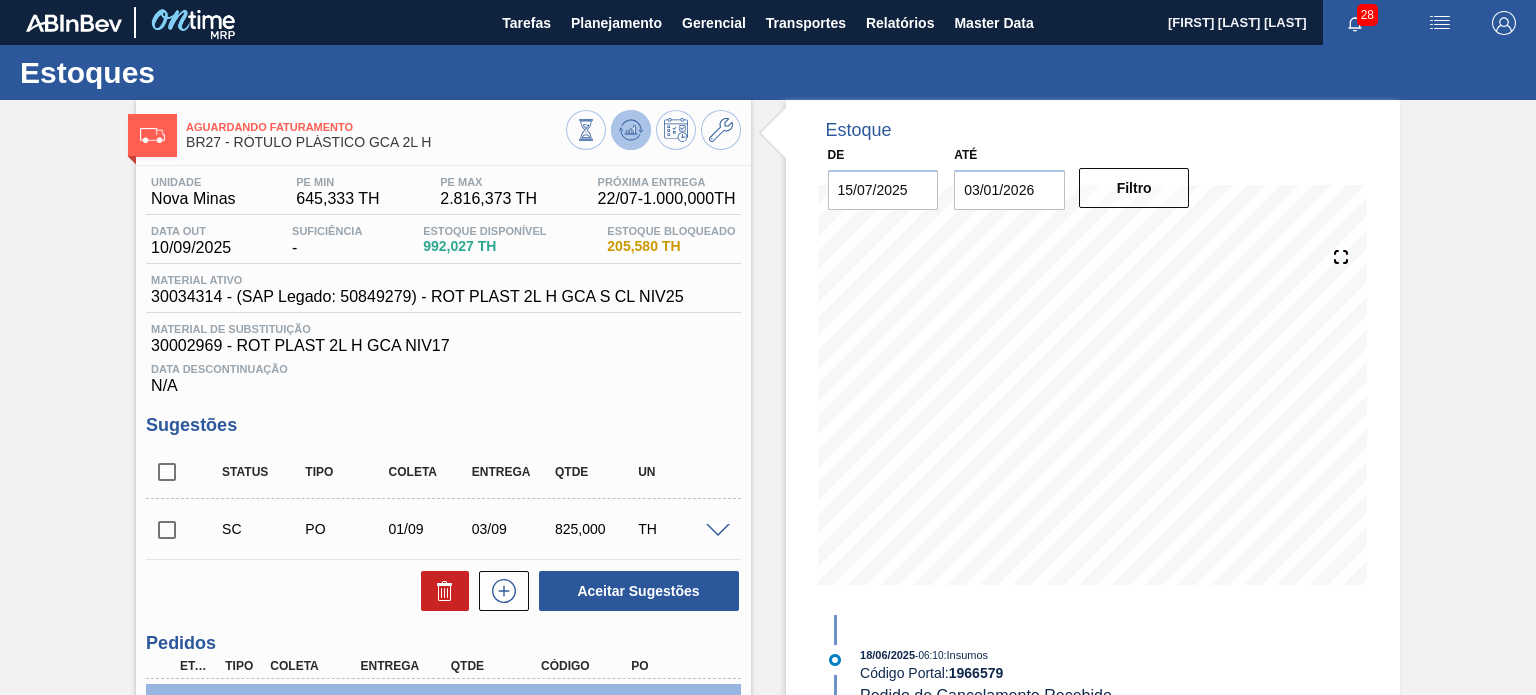 click at bounding box center (631, 130) 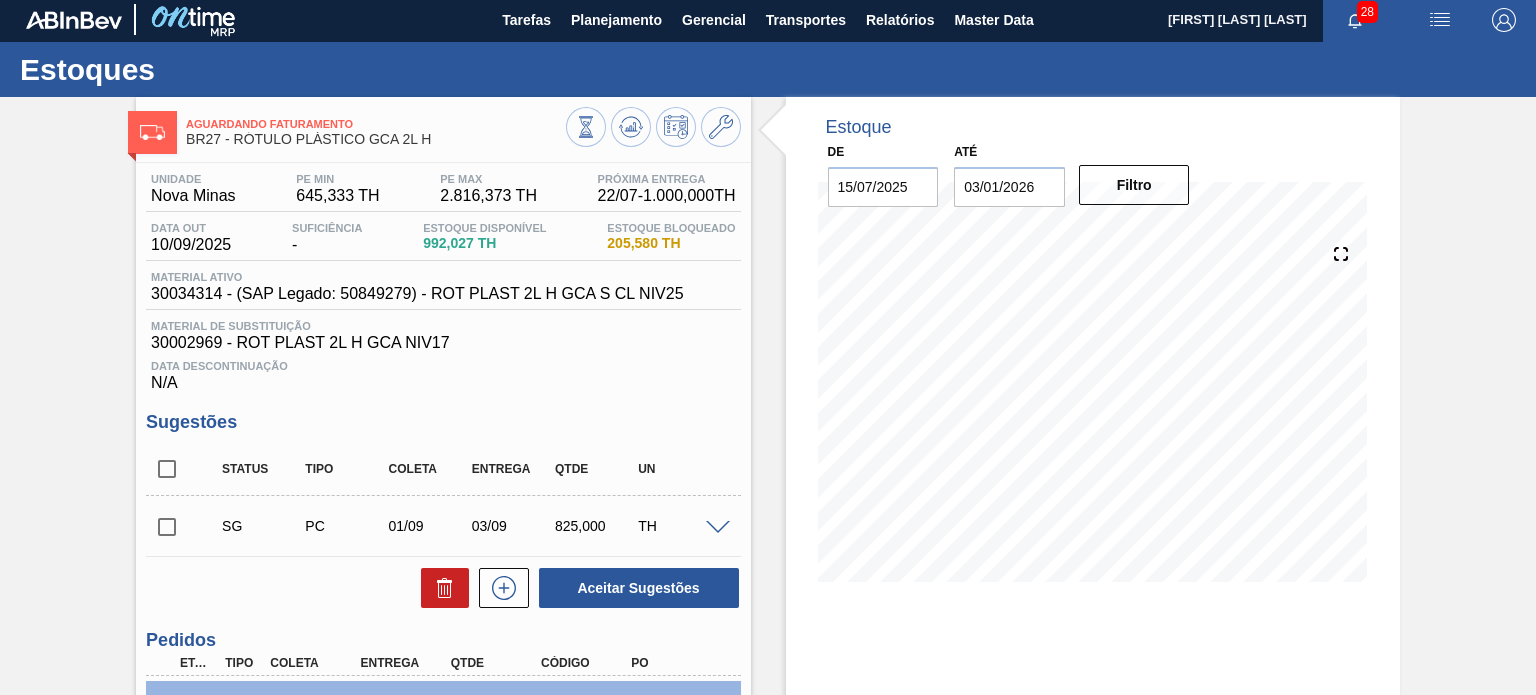 scroll, scrollTop: 0, scrollLeft: 0, axis: both 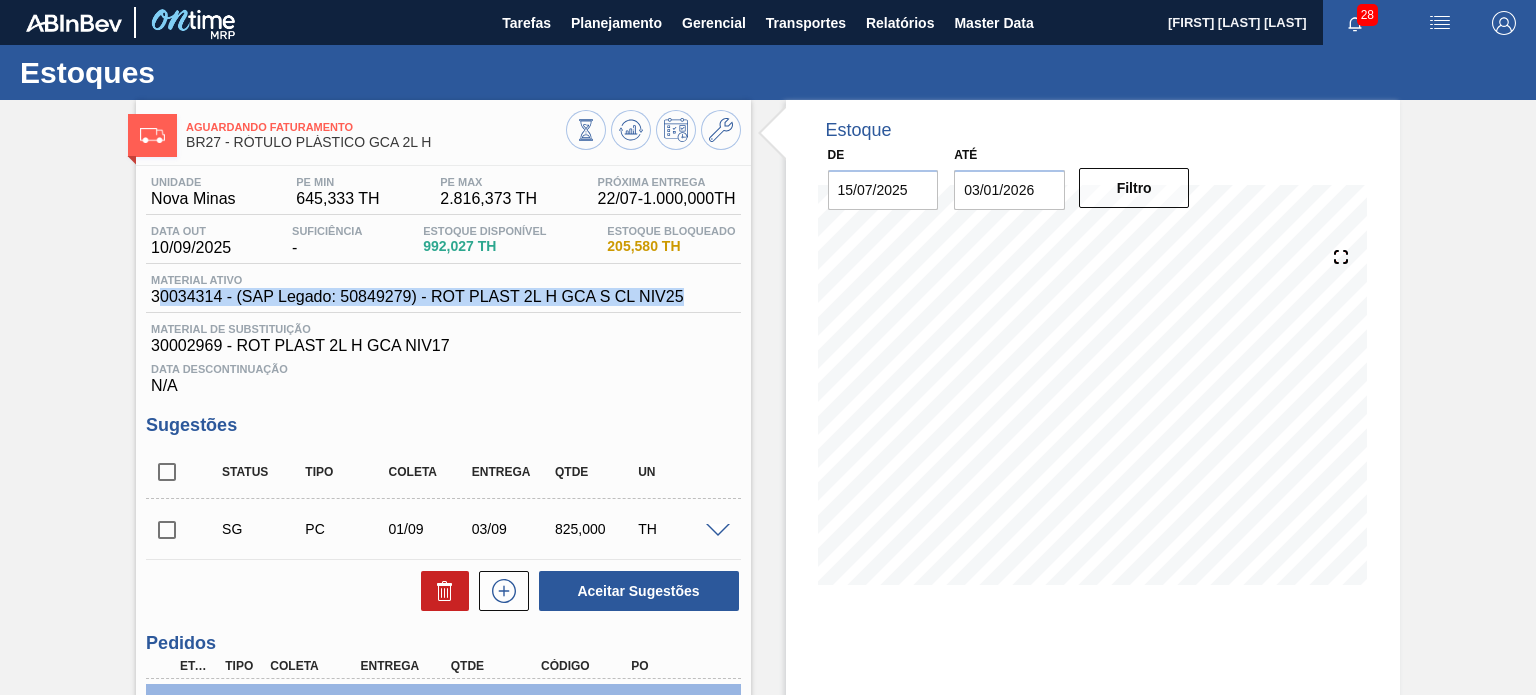 drag, startPoint x: 702, startPoint y: 303, endPoint x: 176, endPoint y: 306, distance: 526.00854 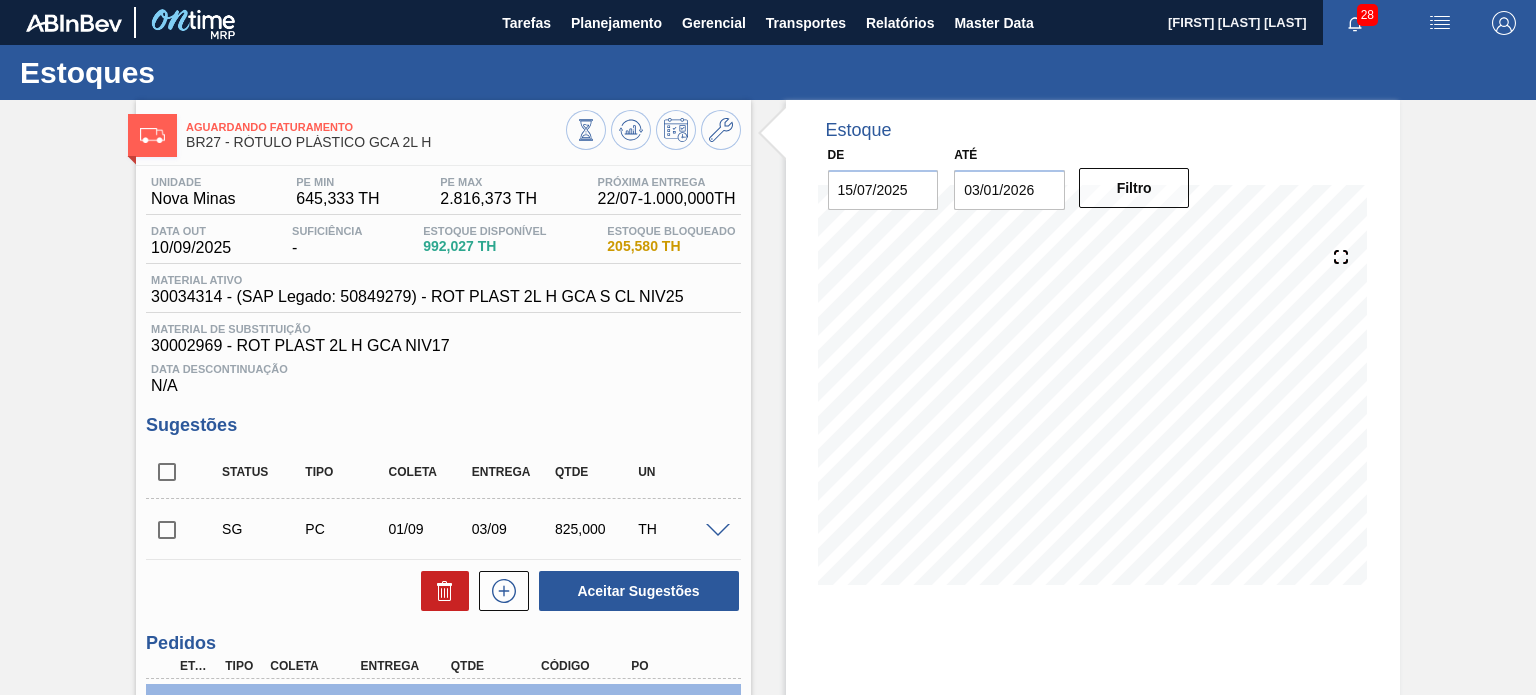 click on "Material de Substituição" at bounding box center (443, 329) 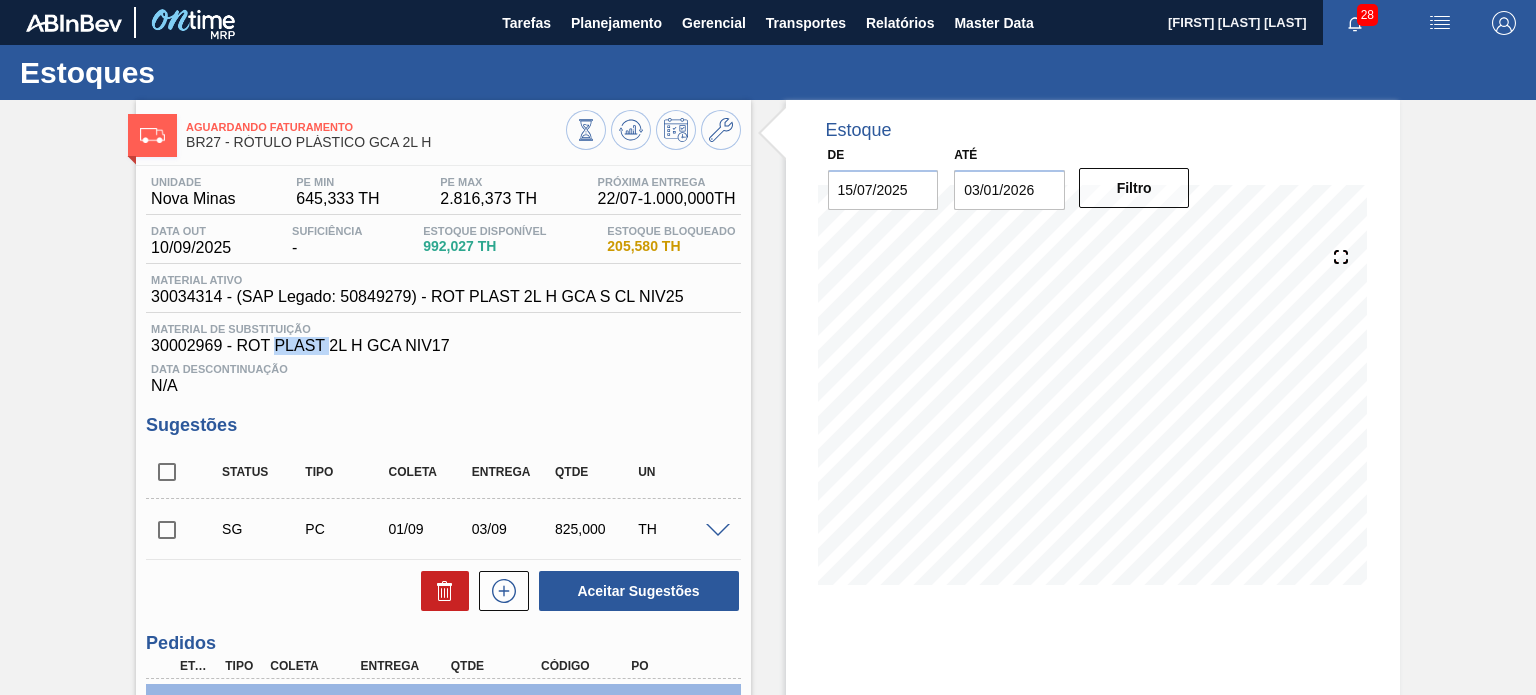 click on "30002969 - ROT PLAST 2L H GCA NIV17" at bounding box center [443, 346] 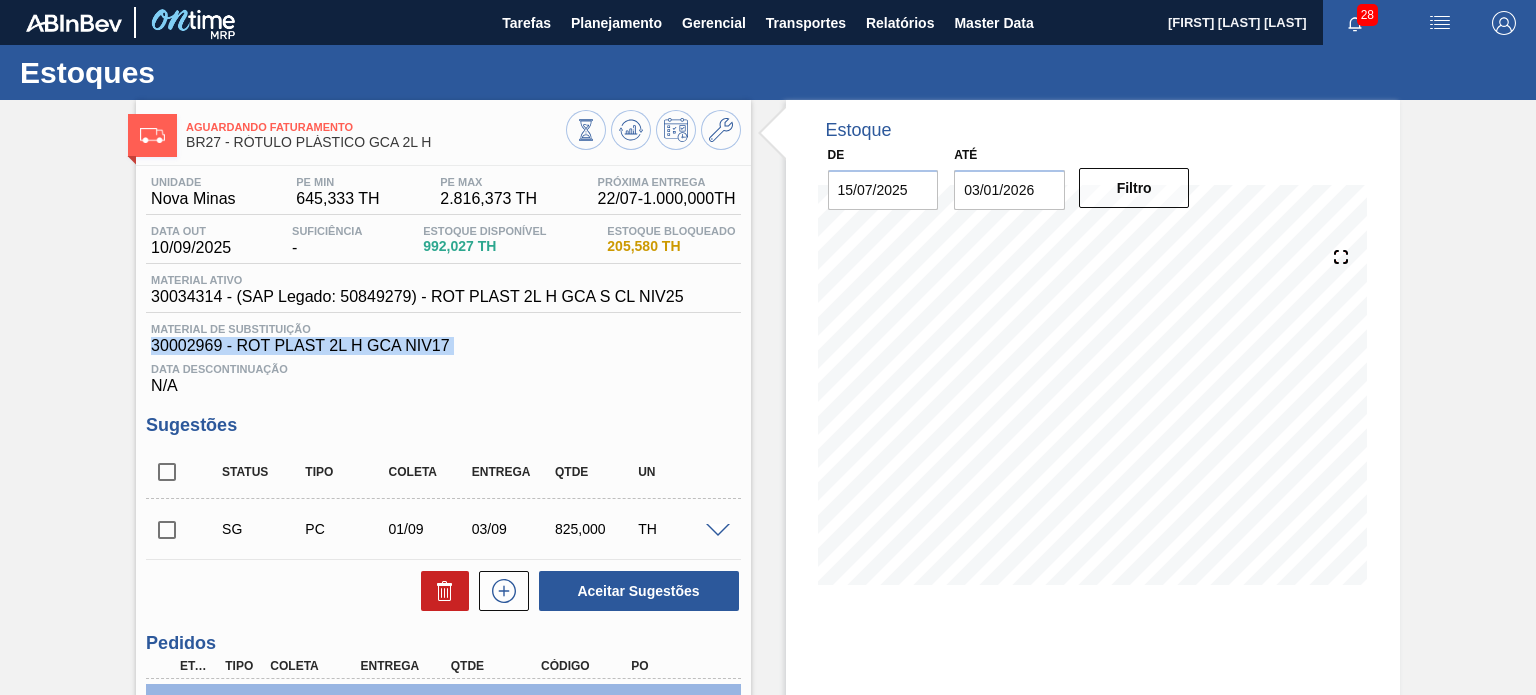 click on "30002969 - ROT PLAST 2L H GCA NIV17" at bounding box center [443, 346] 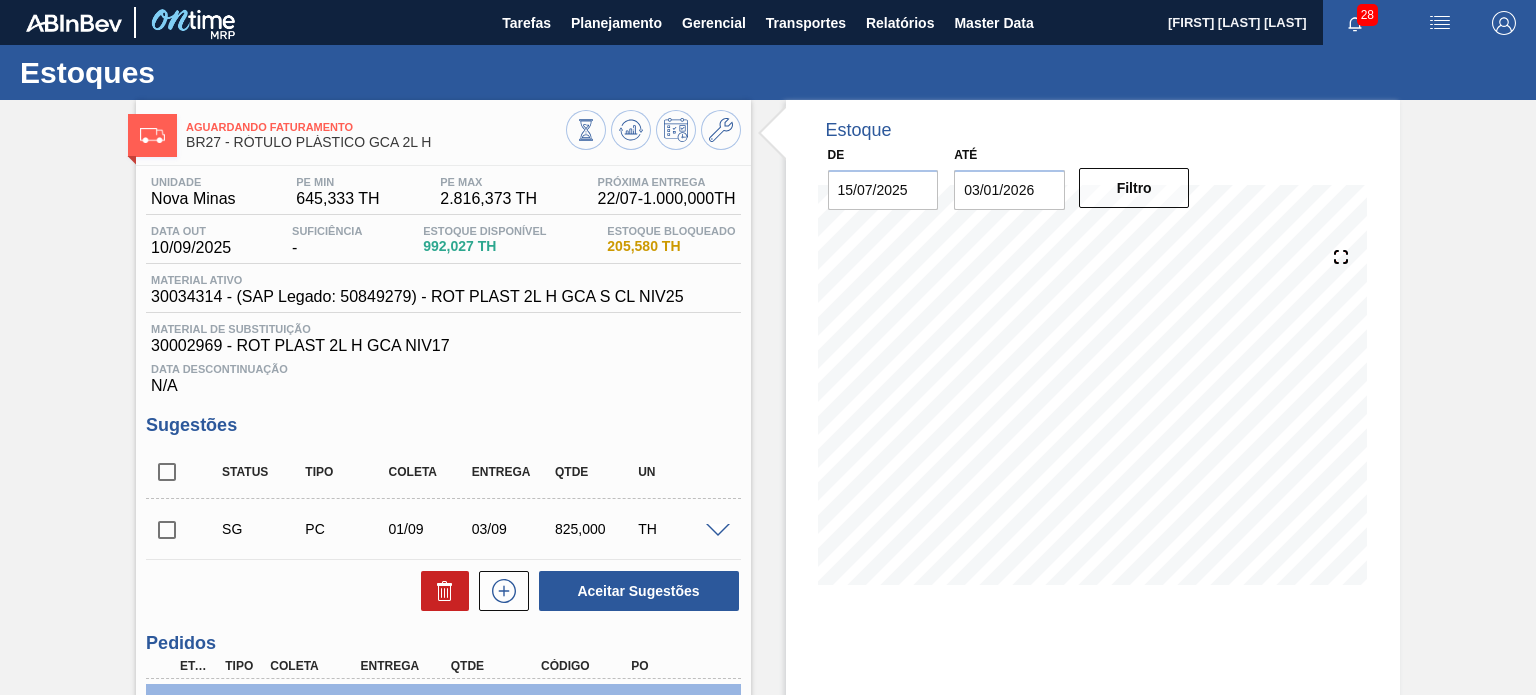 click on "30034314 - (SAP Legado: 50849279) - ROT PLAST 2L H GCA S CL NIV25" at bounding box center [417, 297] 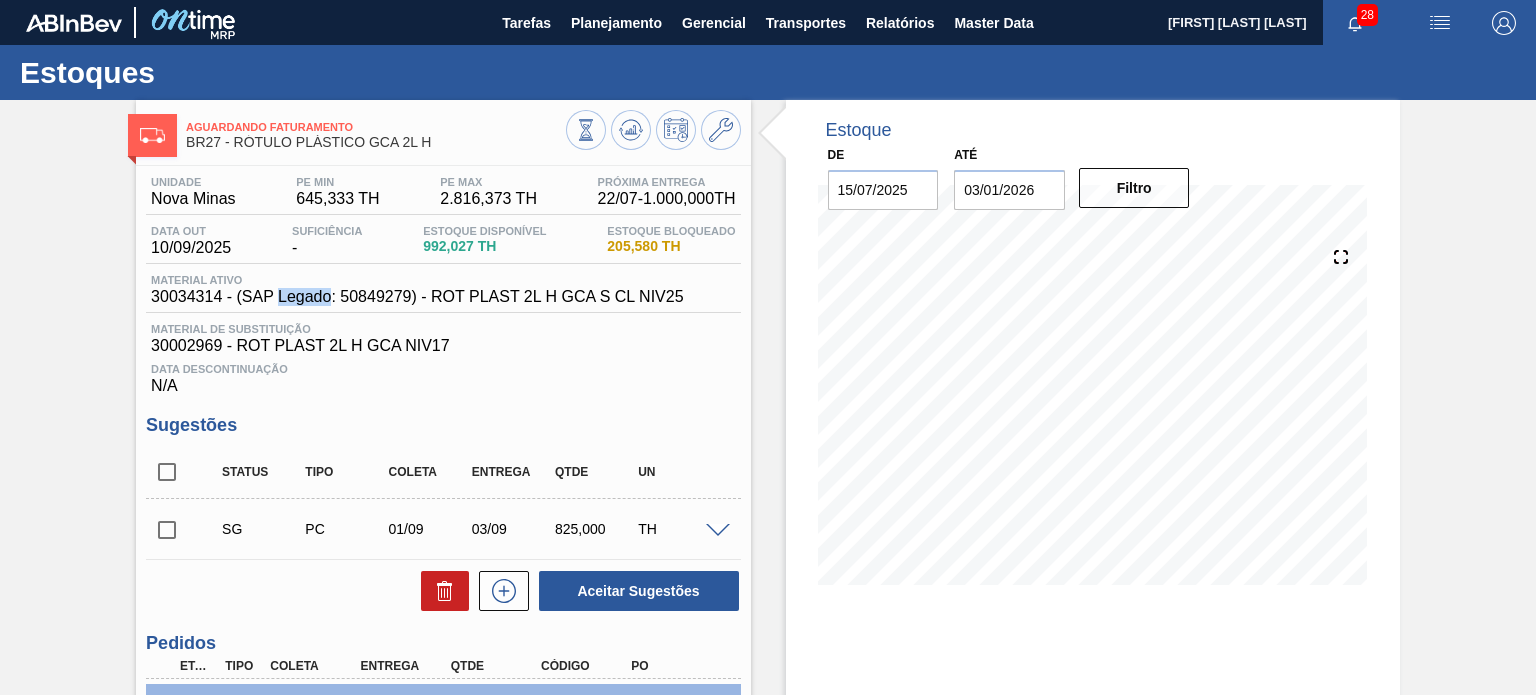 click on "30034314 - (SAP Legado: 50849279) - ROT PLAST 2L H GCA S CL NIV25" at bounding box center [417, 297] 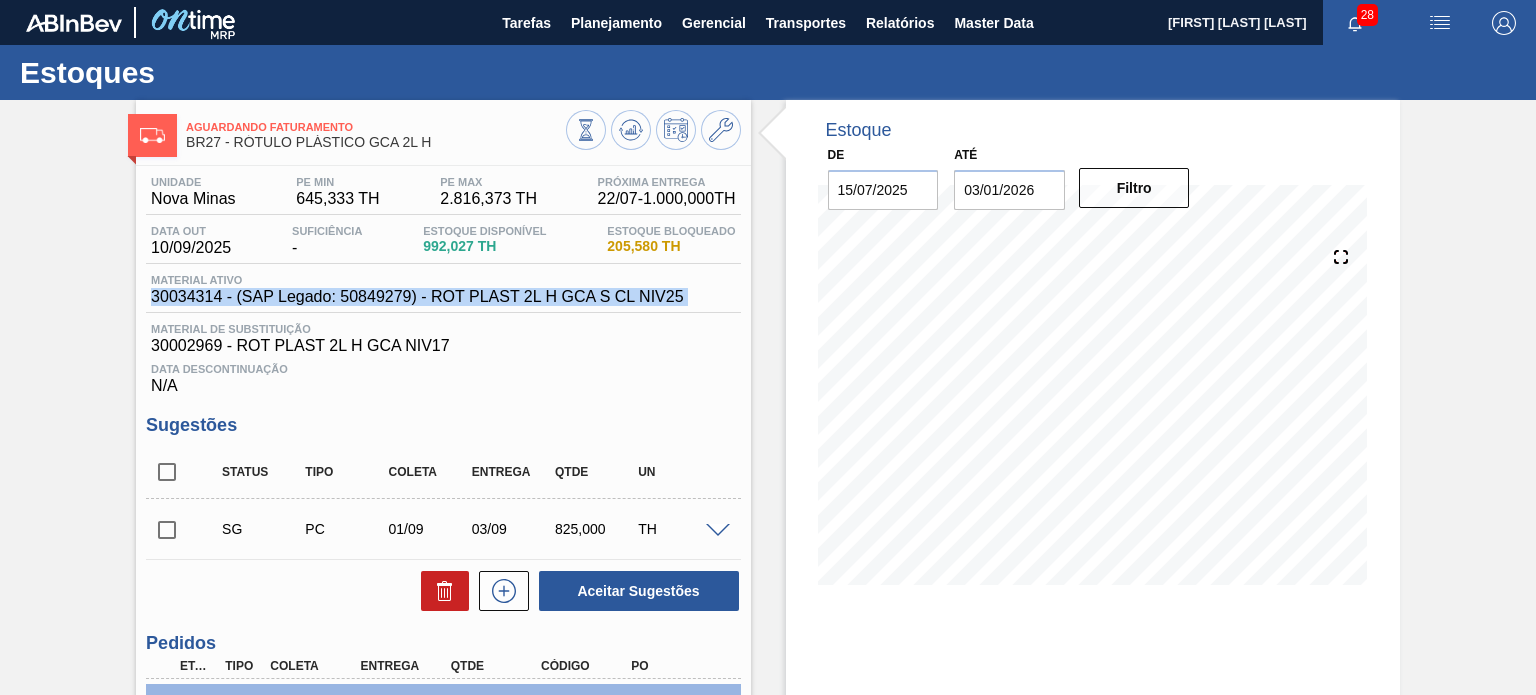 click on "30034314 - (SAP Legado: 50849279) - ROT PLAST 2L H GCA S CL NIV25" at bounding box center (417, 297) 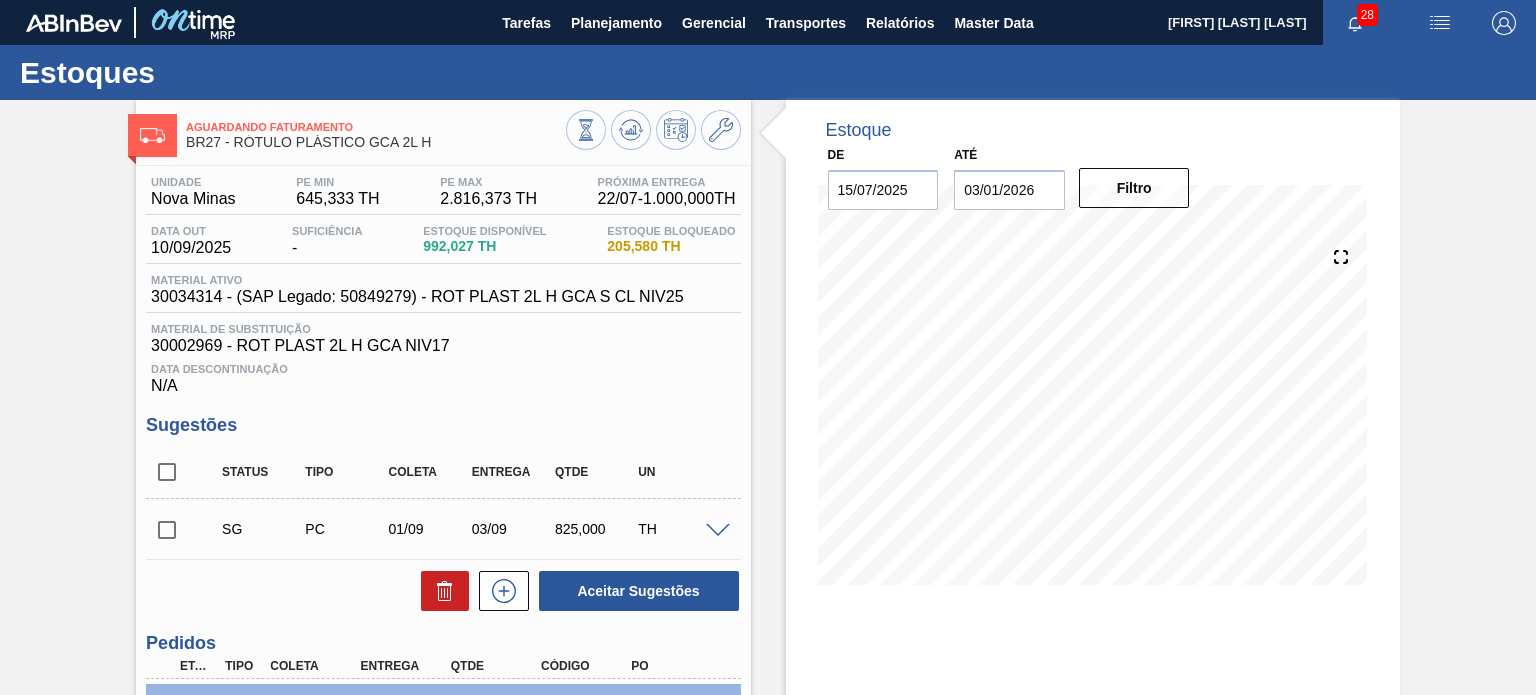 click on "Material de Substituição" at bounding box center (443, 329) 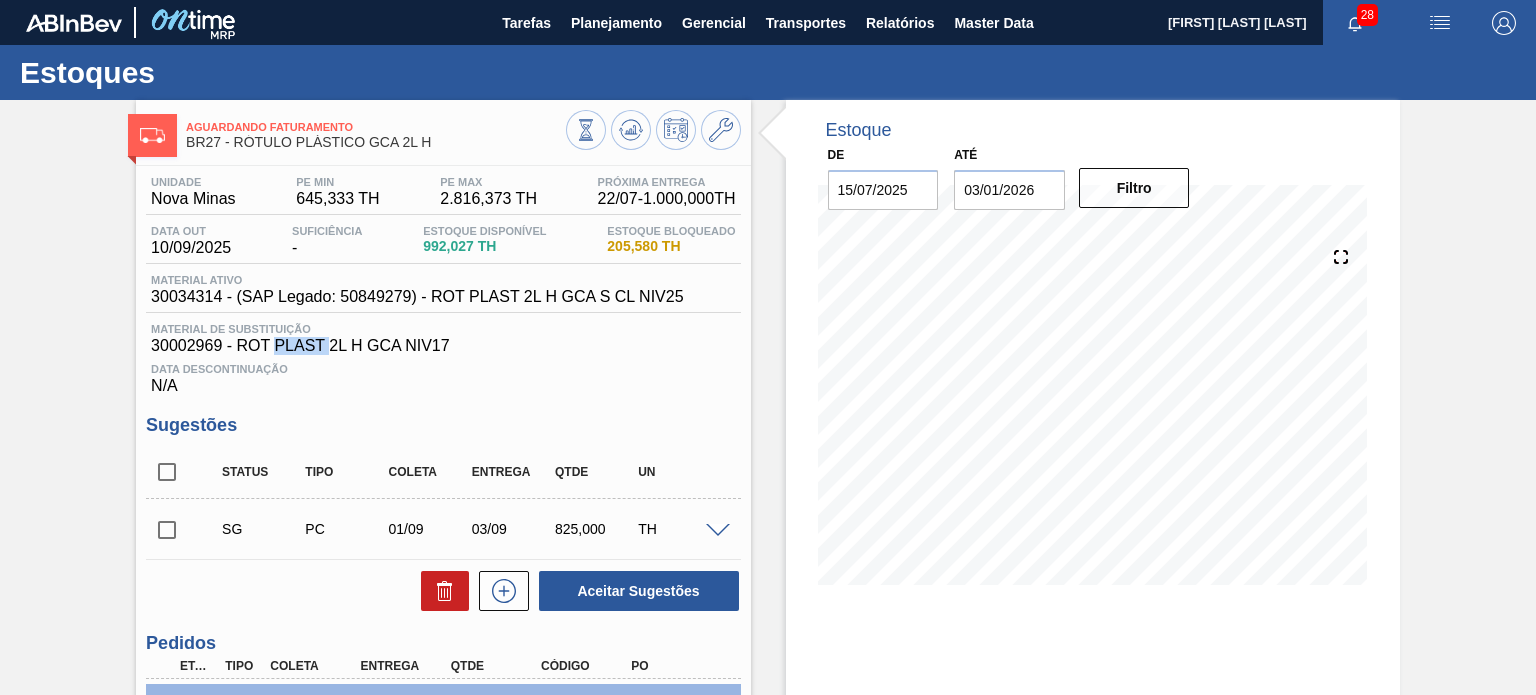 click on "30002969 - ROT PLAST 2L H GCA NIV17" at bounding box center [443, 346] 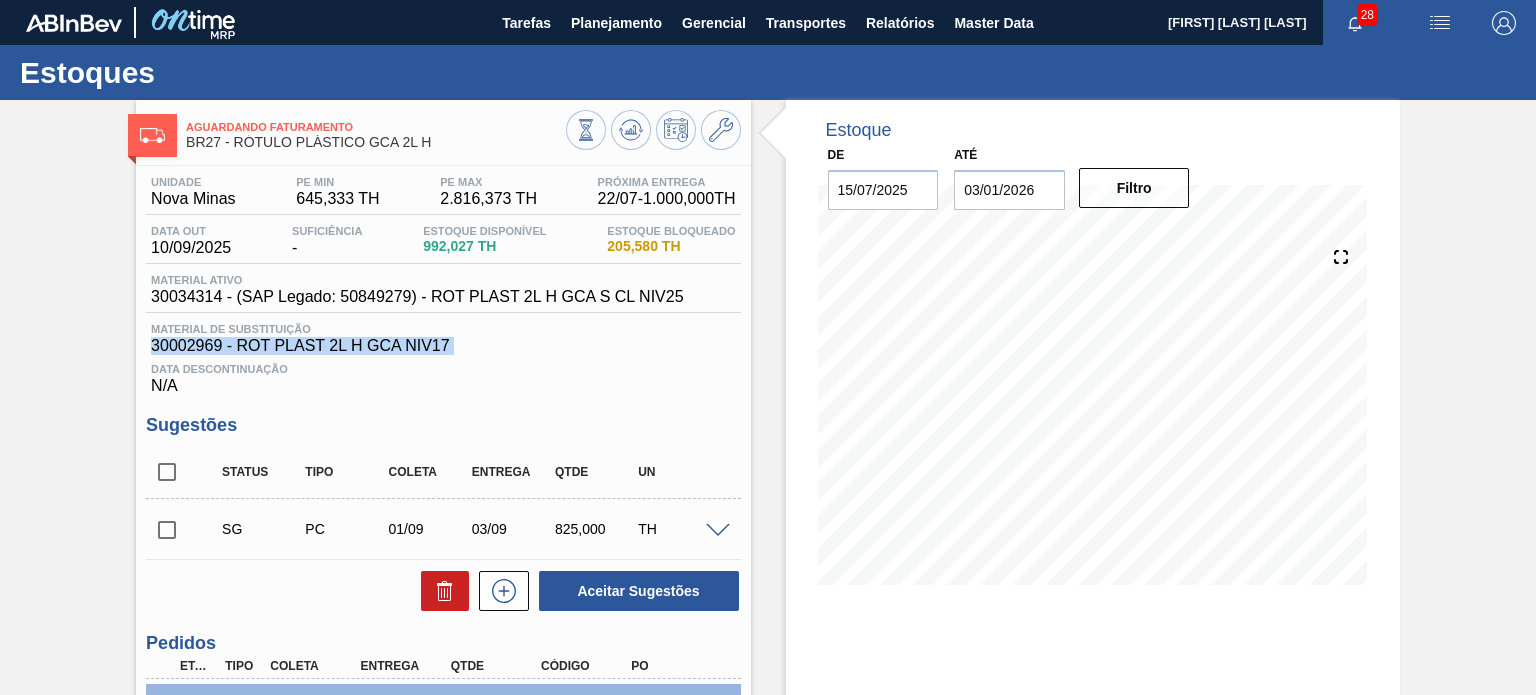 click on "30002969 - ROT PLAST 2L H GCA NIV17" at bounding box center [443, 346] 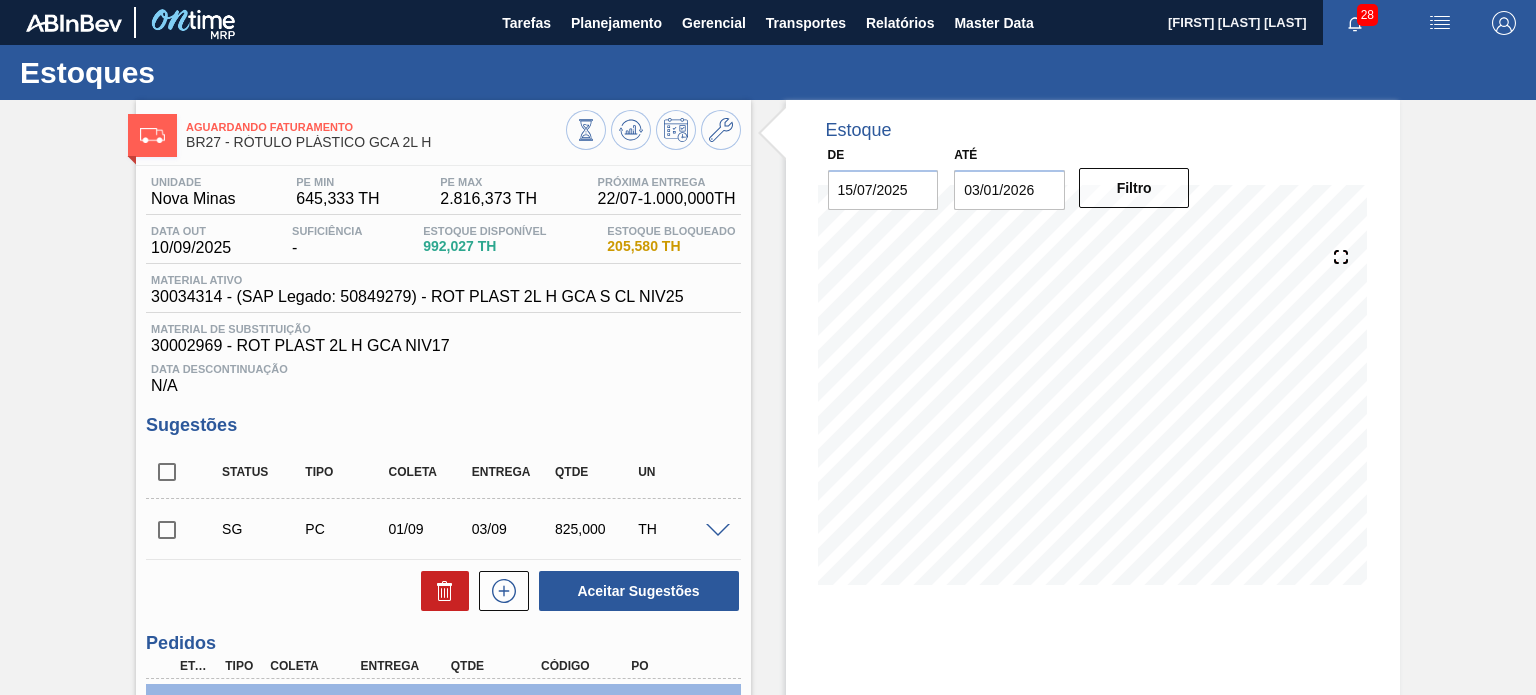 click on "30034314 - (SAP Legado: 50849279) - ROT PLAST 2L H GCA S CL NIV25" at bounding box center [417, 297] 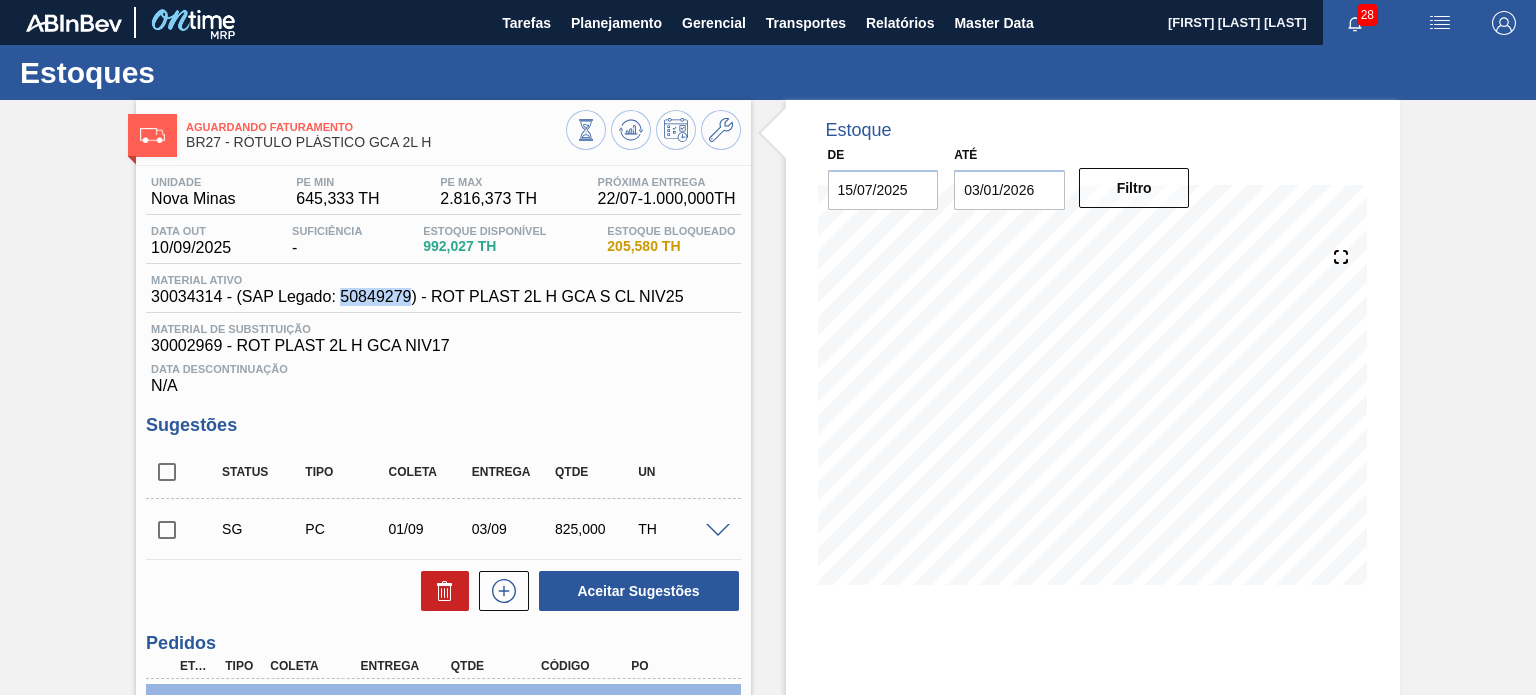 click on "30034314 - (SAP Legado: 50849279) - ROT PLAST 2L H GCA S CL NIV25" at bounding box center (417, 297) 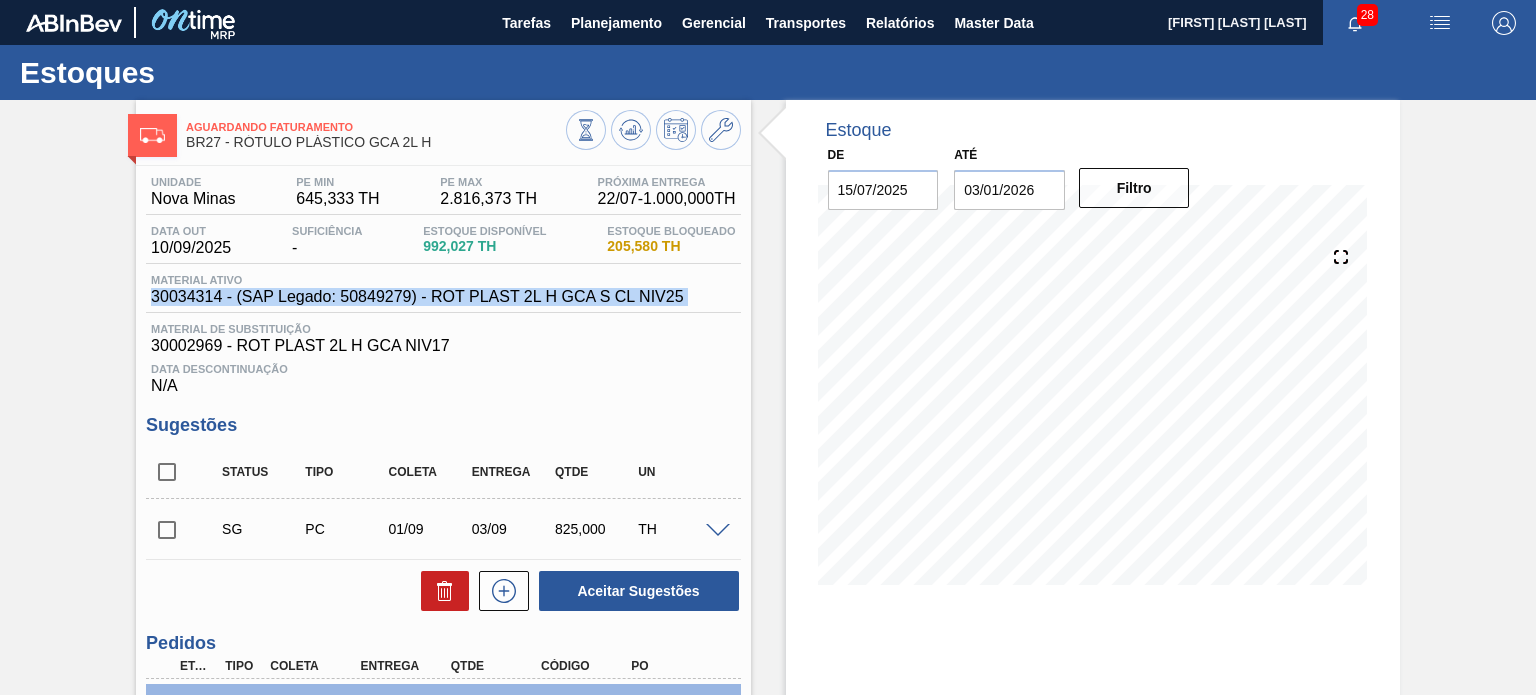 click on "30034314 - (SAP Legado: 50849279) - ROT PLAST 2L H GCA S CL NIV25" at bounding box center (417, 297) 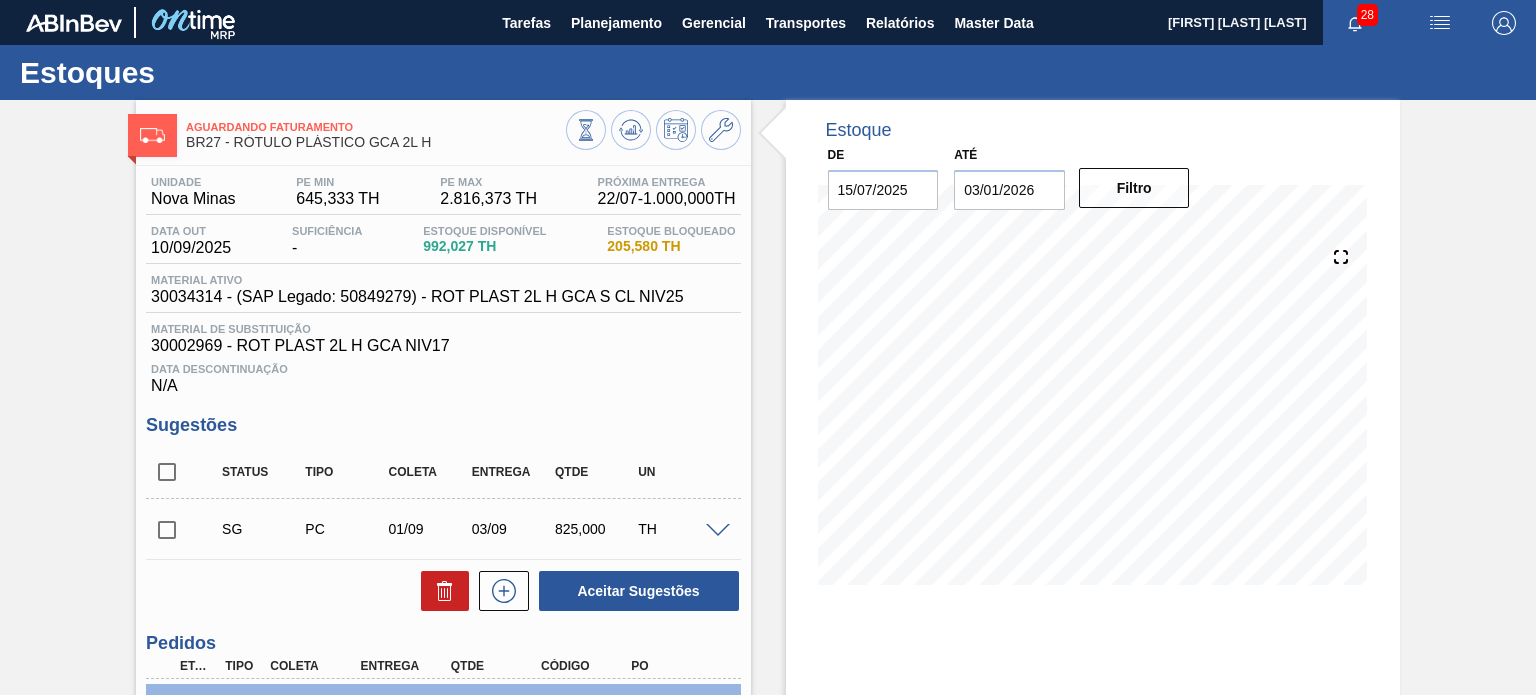 click on "Unidade Nova Minas PE MIN 645,333   TH PE MAX 2.816,373   TH Próxima Entrega 22/07  -  1.000,000 TH Data out 10/09/2025 Suficiência - Estoque Disponível 992,027 TH Estoque Bloqueado 205,580 TH Material ativo 30034314 - (SAP Legado: 50849279) - ROT PLAST 2L H GCA S CL NIV25 Material de Substituição 30002969 - ROT PLAST 2L H GCA NIV17 Data Descontinuação N/A" at bounding box center (443, 285) 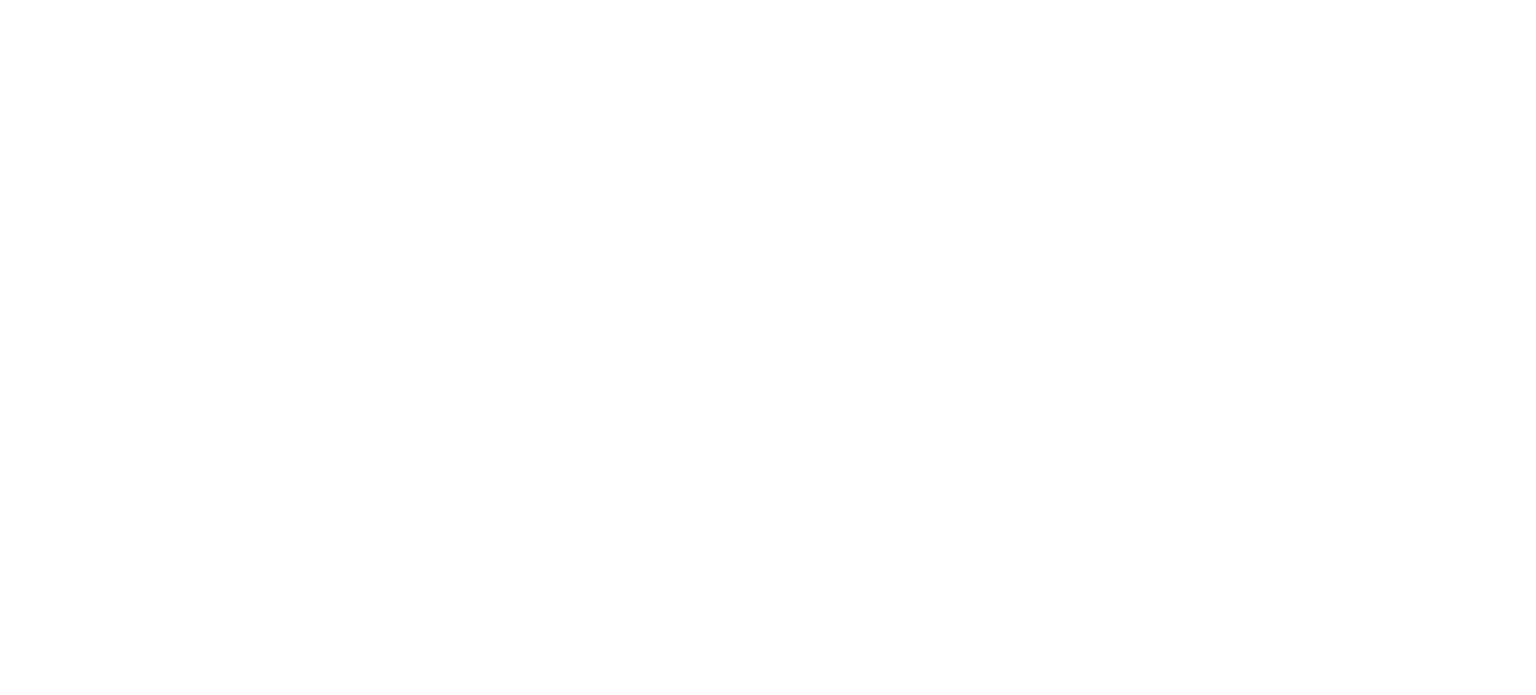 scroll, scrollTop: 0, scrollLeft: 0, axis: both 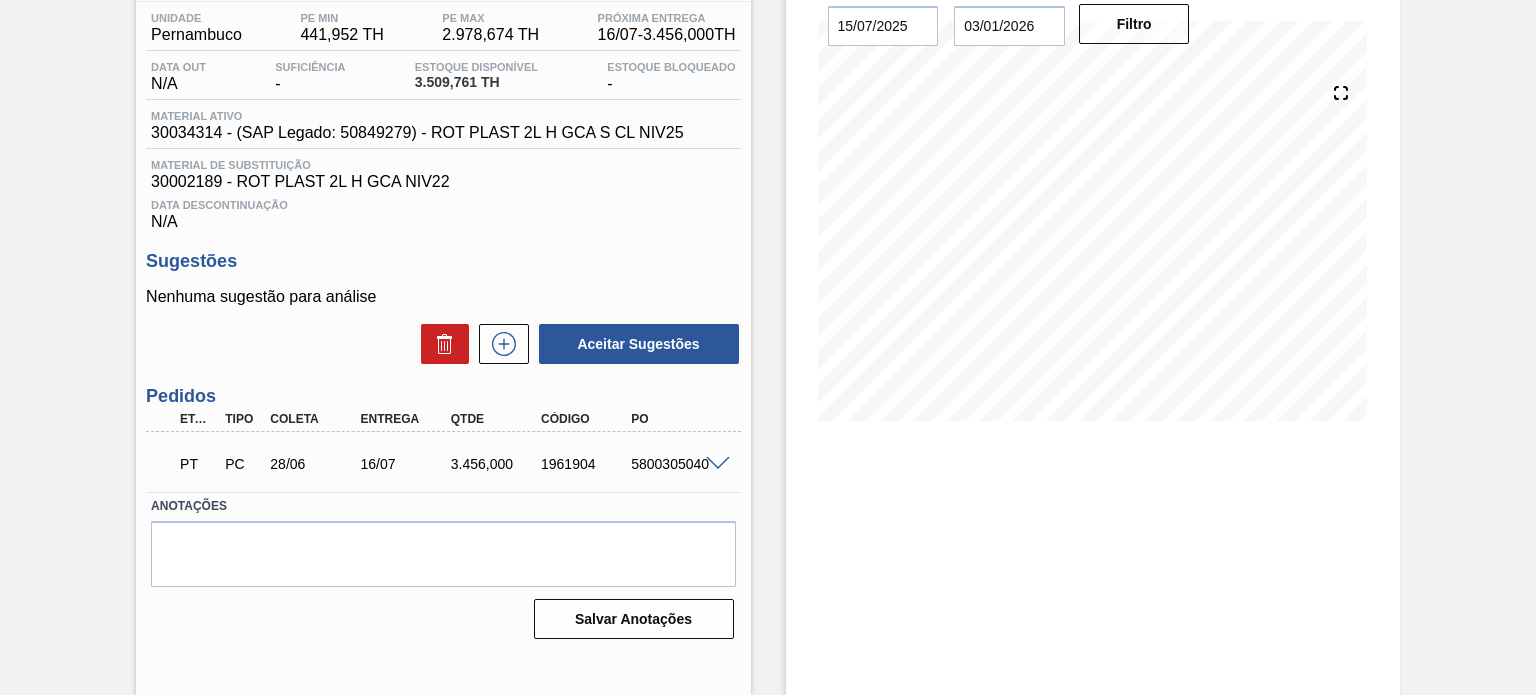 click on "1961904" at bounding box center (585, 464) 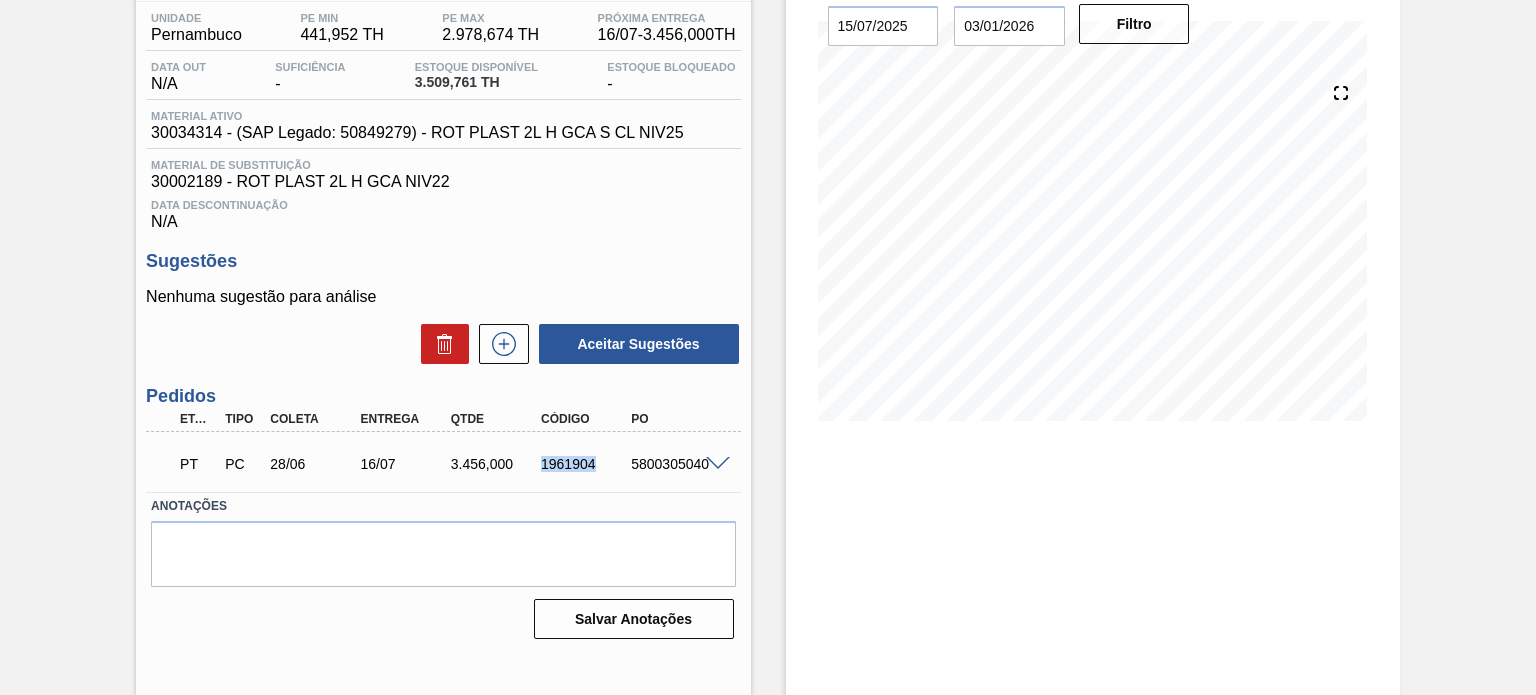 click on "1961904" at bounding box center [585, 464] 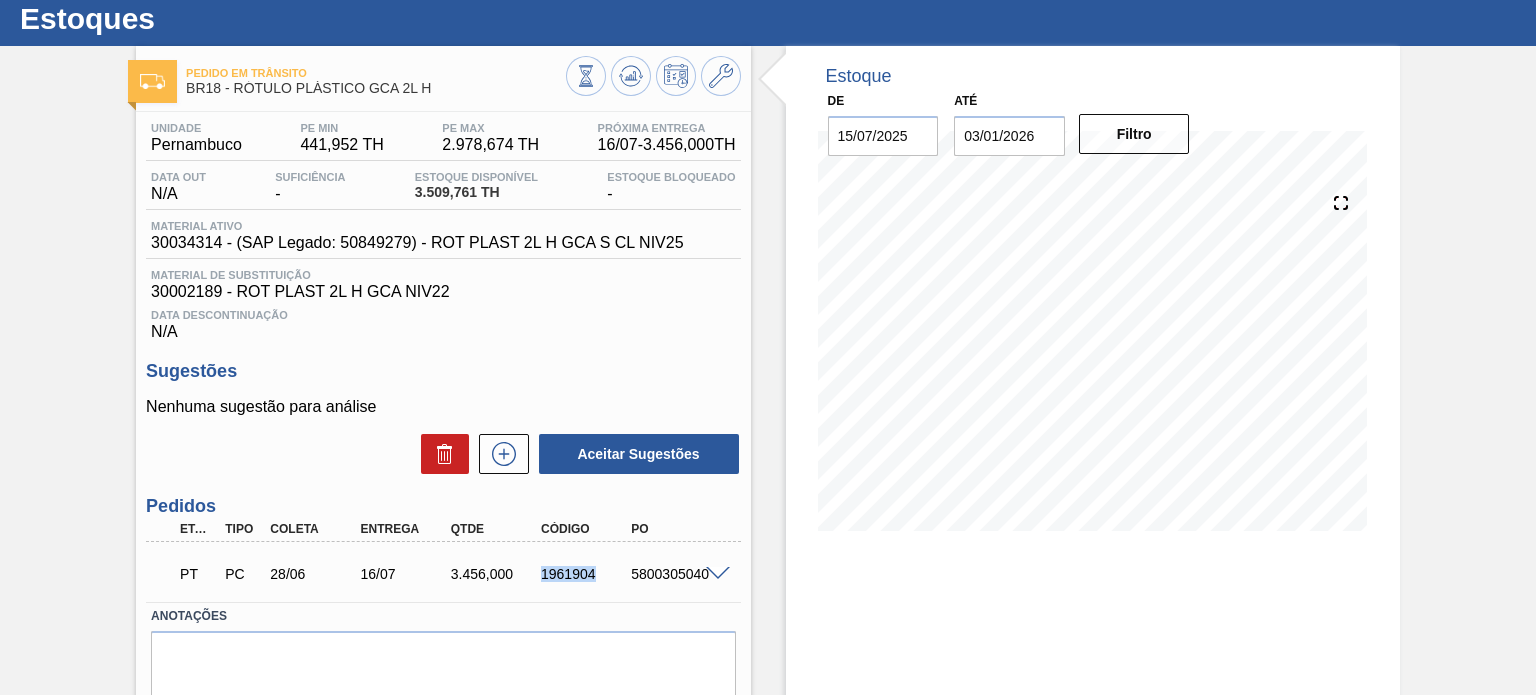 scroll, scrollTop: 100, scrollLeft: 0, axis: vertical 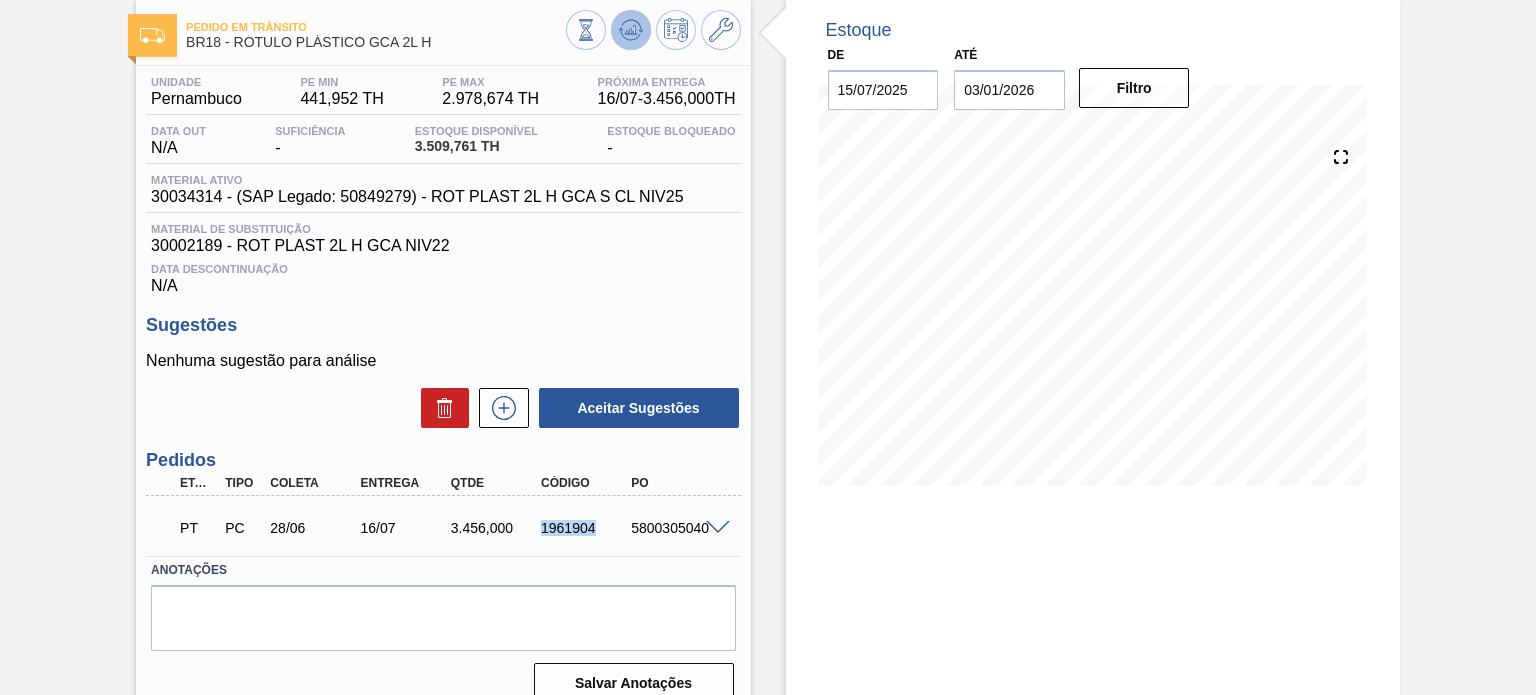 click at bounding box center [631, 30] 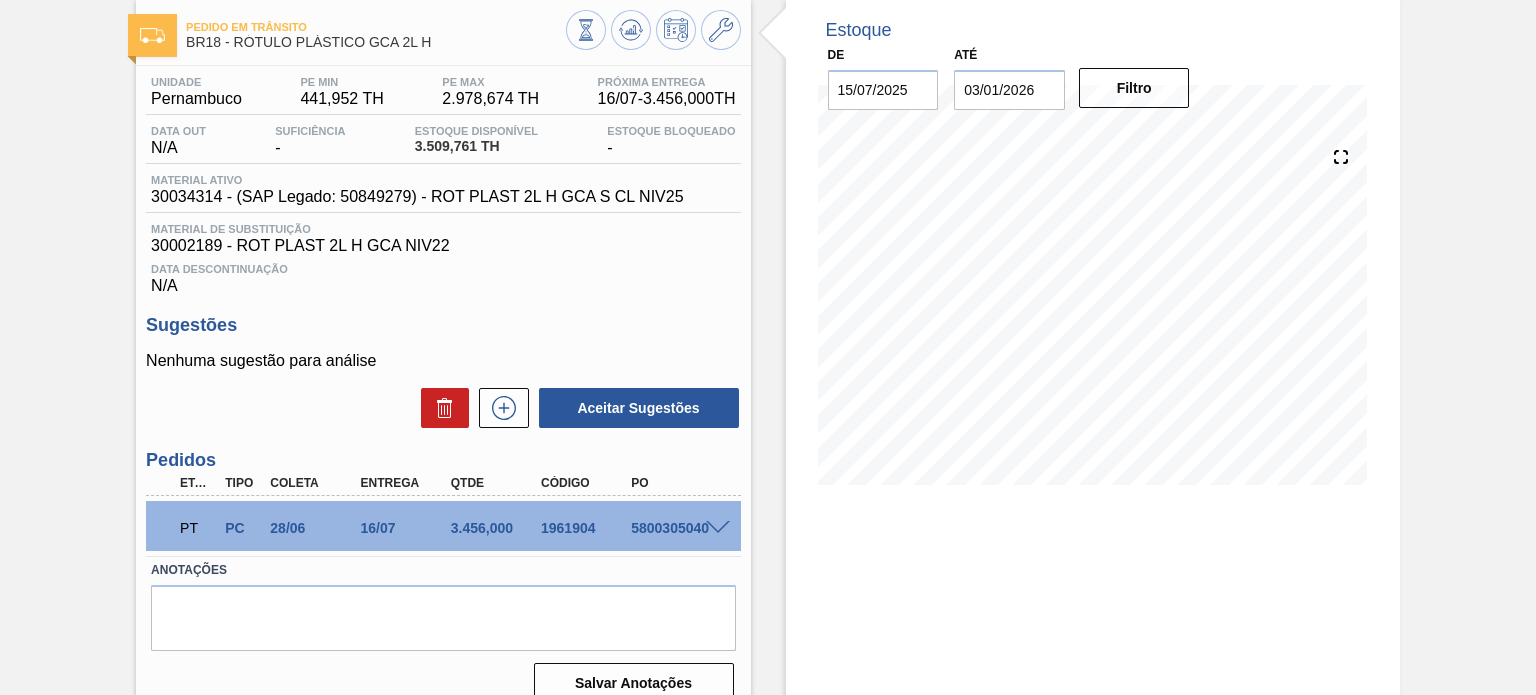 click on "3.456,000" at bounding box center (495, 528) 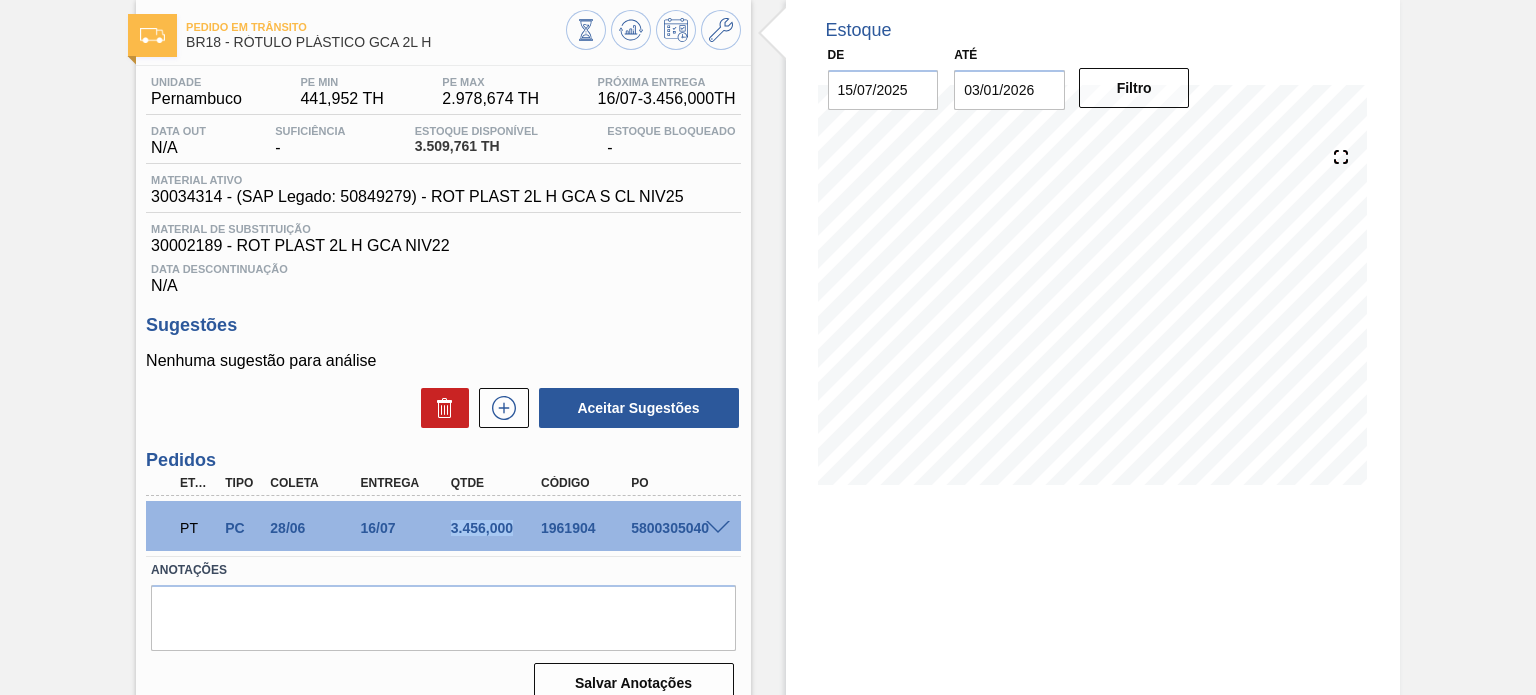 click on "3.456,000" at bounding box center [495, 528] 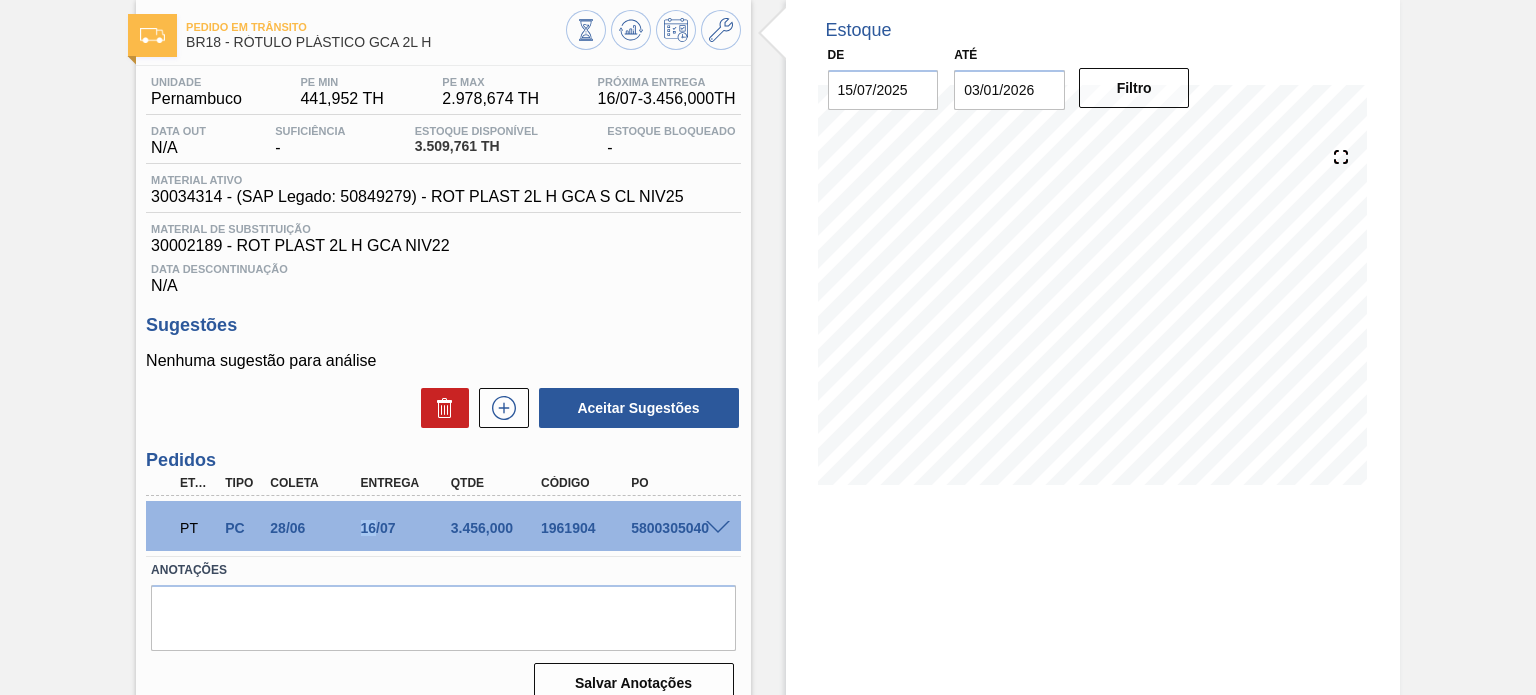 click on "16/07" at bounding box center [405, 528] 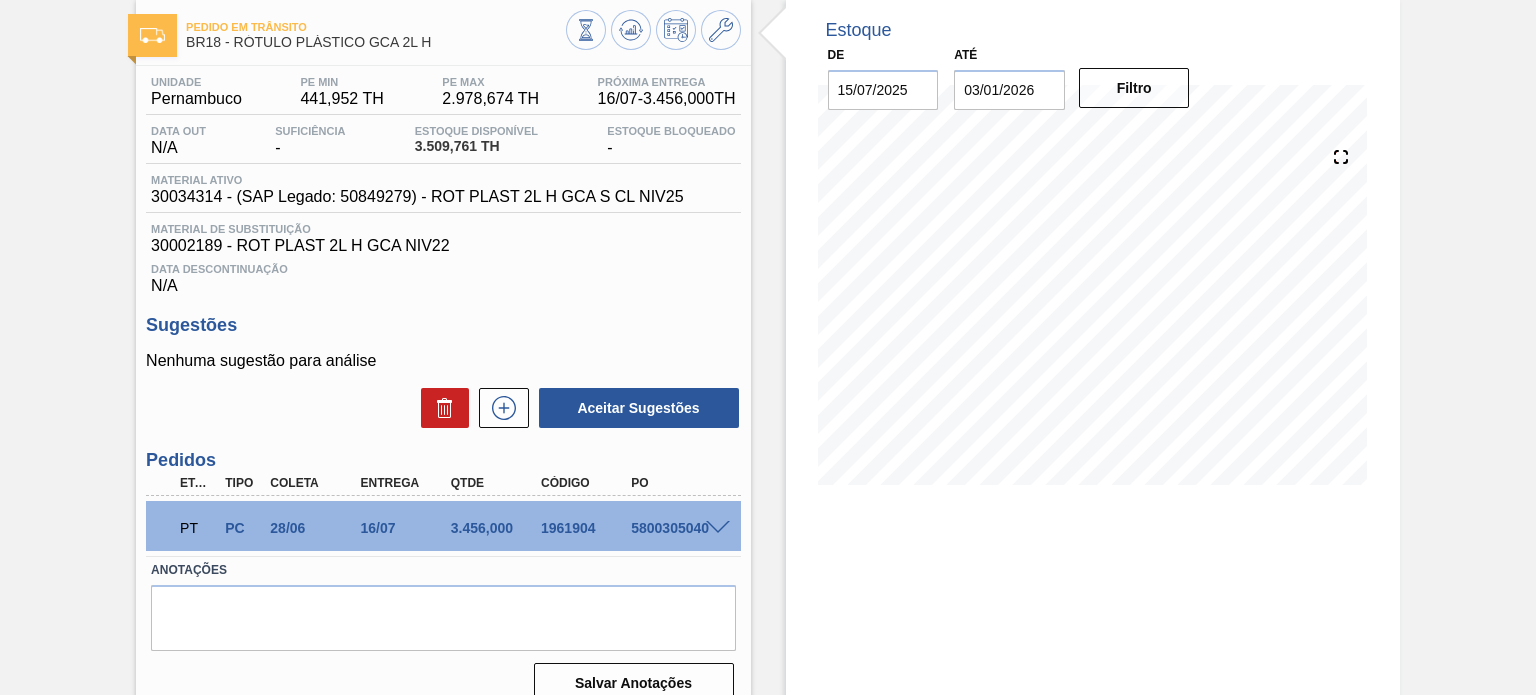 click on "3.456,000" at bounding box center [495, 528] 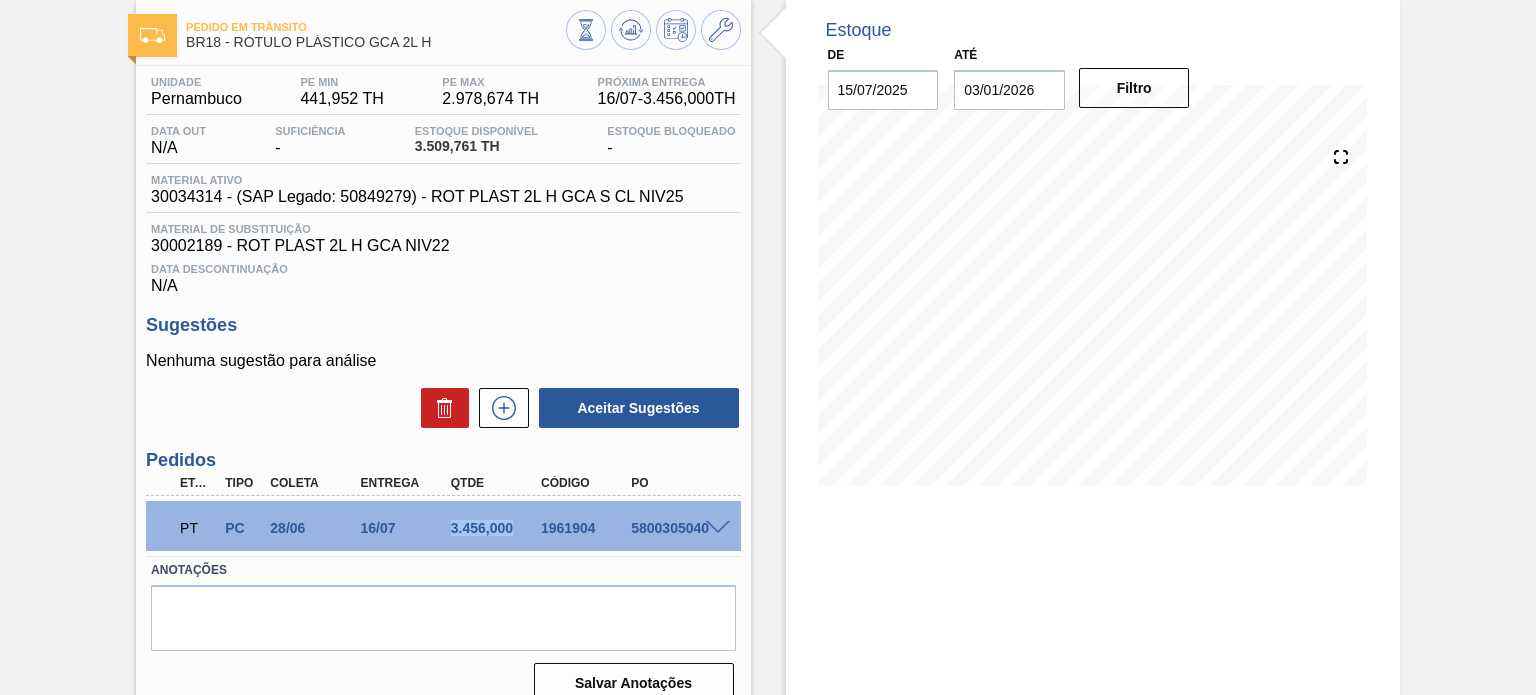 click on "3.456,000" at bounding box center (495, 528) 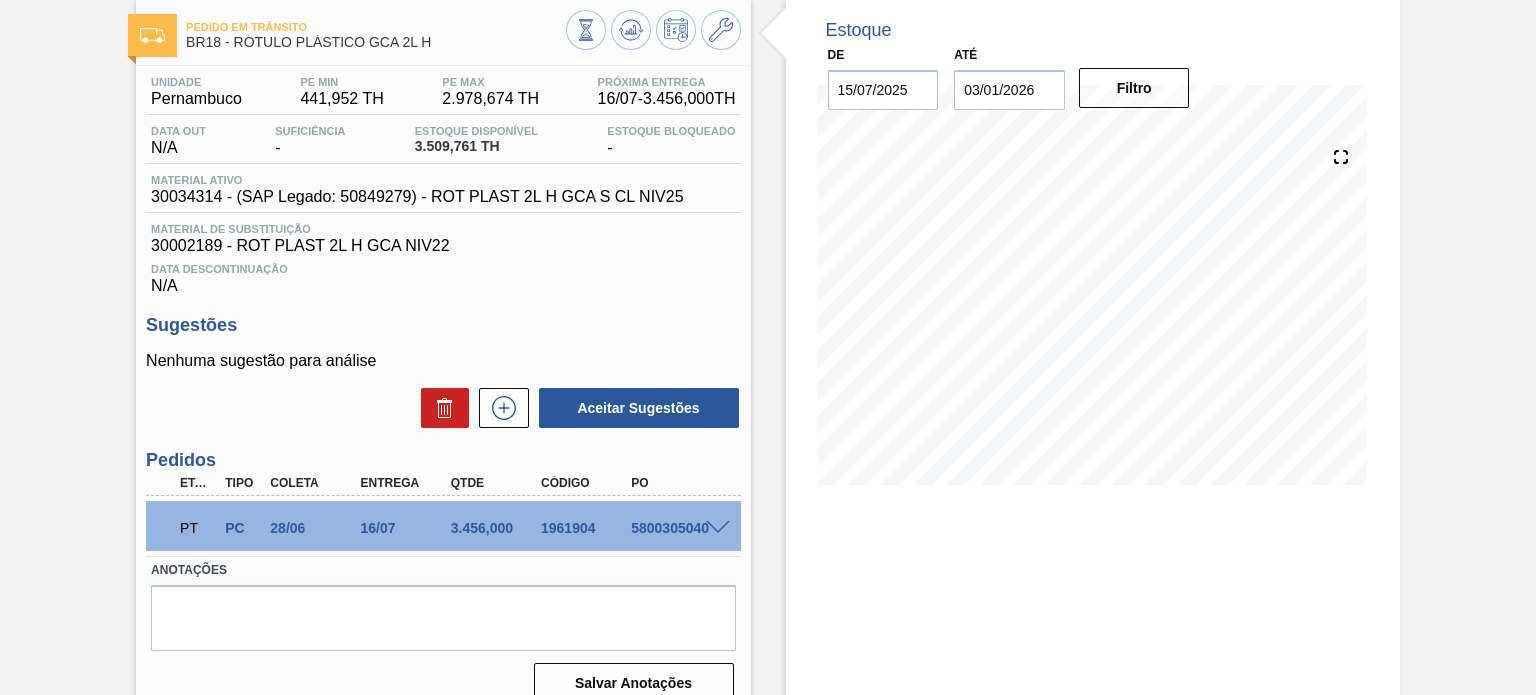 click on "Material ativo" at bounding box center (417, 180) 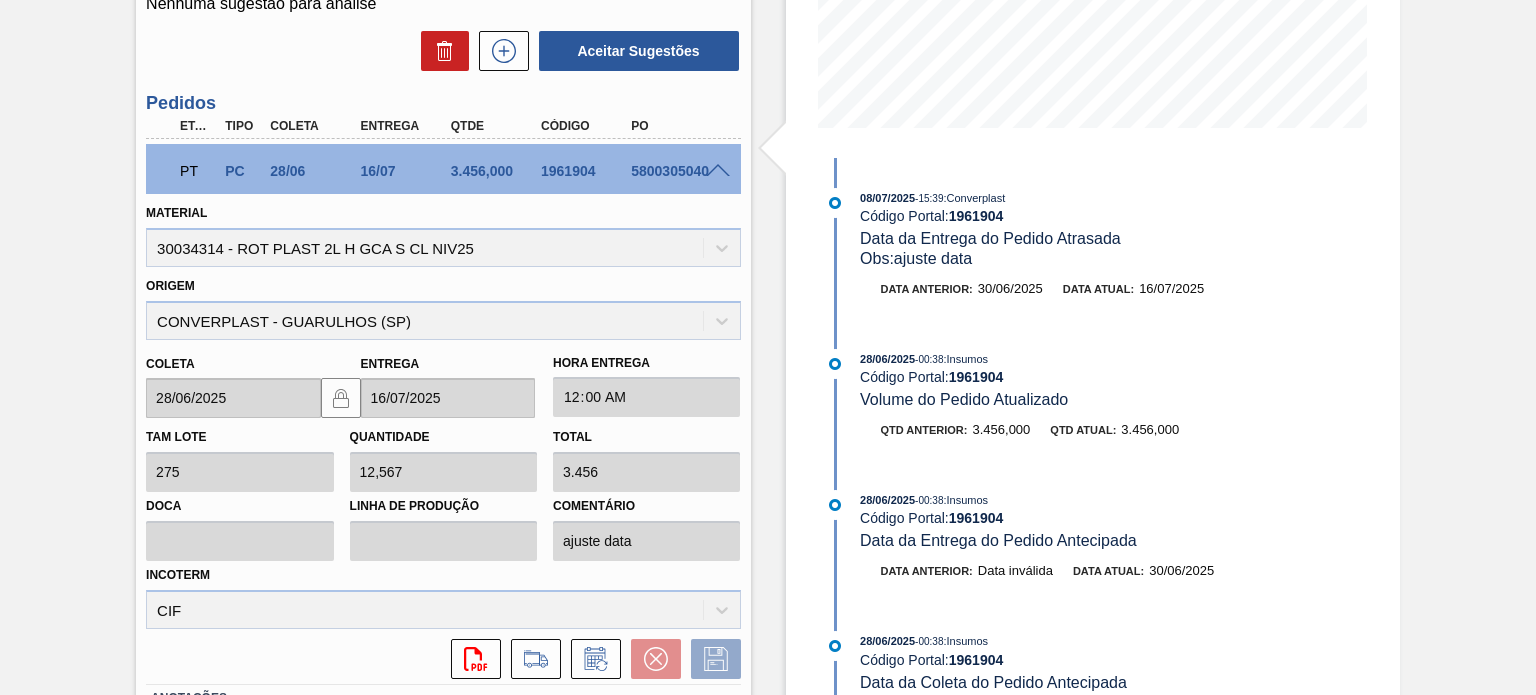 scroll, scrollTop: 608, scrollLeft: 0, axis: vertical 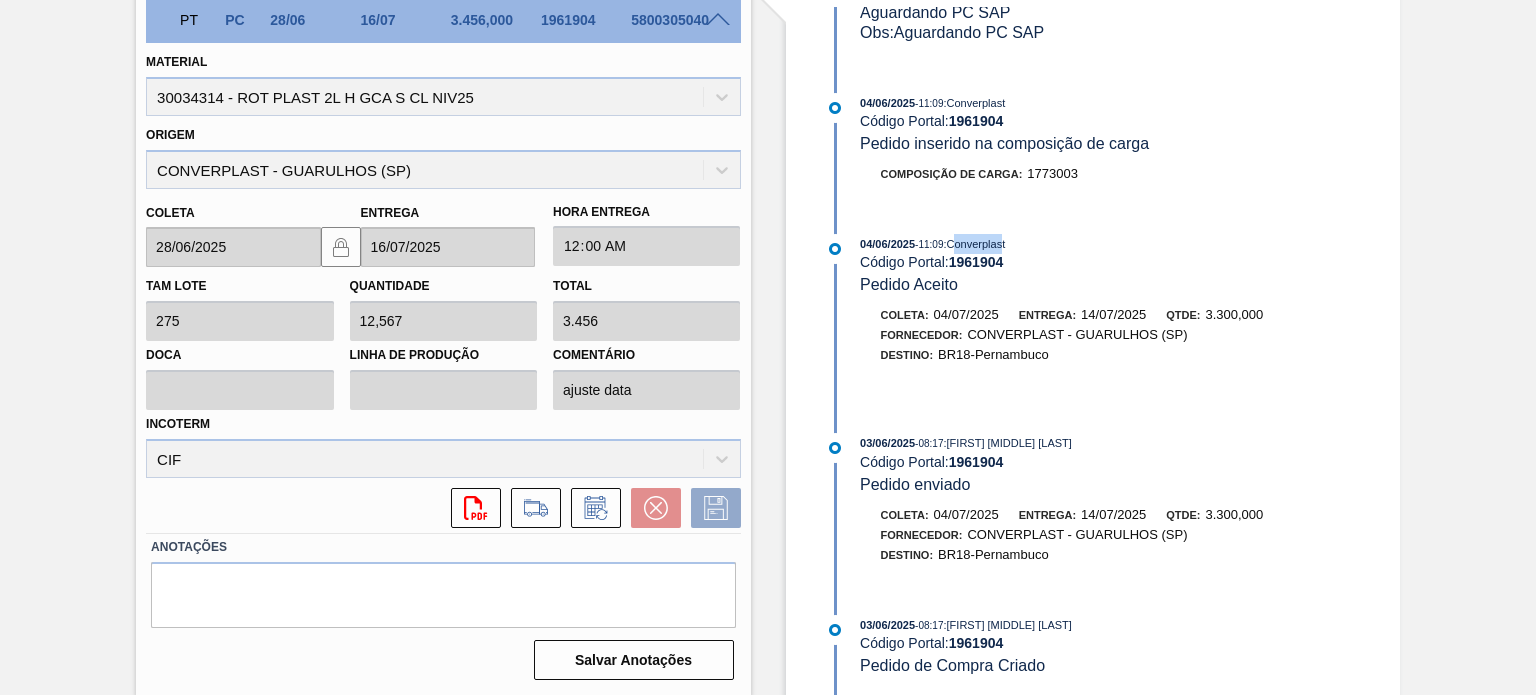 drag, startPoint x: 962, startPoint y: 240, endPoint x: 1008, endPoint y: 239, distance: 46.010868 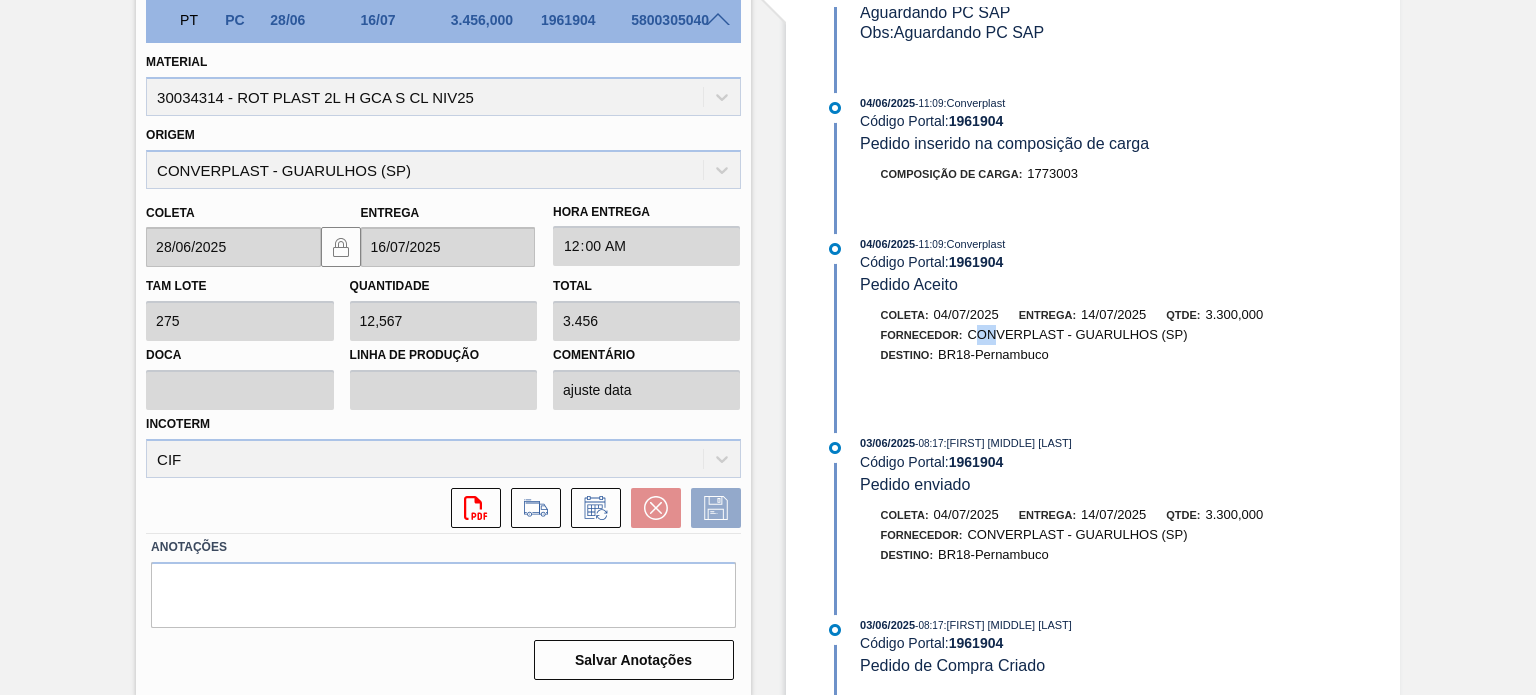 drag, startPoint x: 974, startPoint y: 331, endPoint x: 992, endPoint y: 327, distance: 18.439089 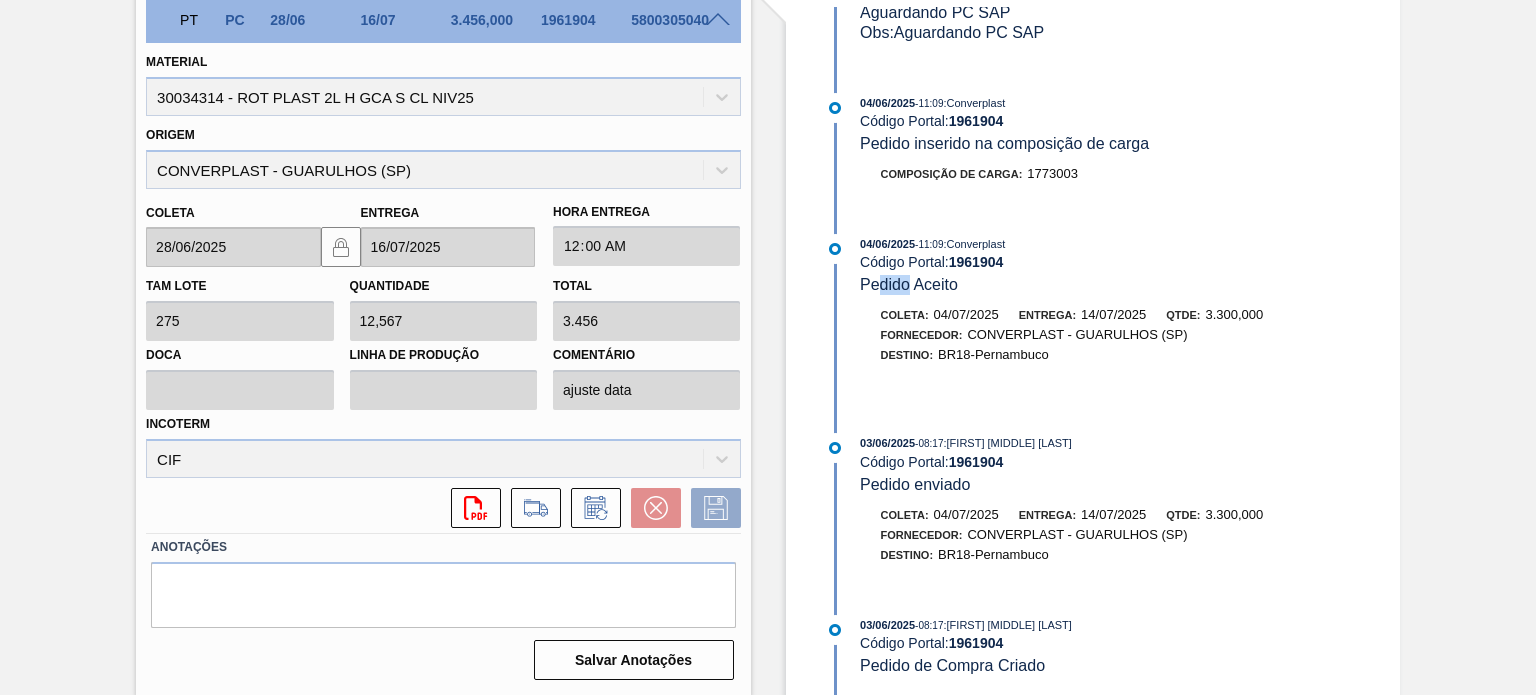 drag, startPoint x: 878, startPoint y: 281, endPoint x: 912, endPoint y: 280, distance: 34.0147 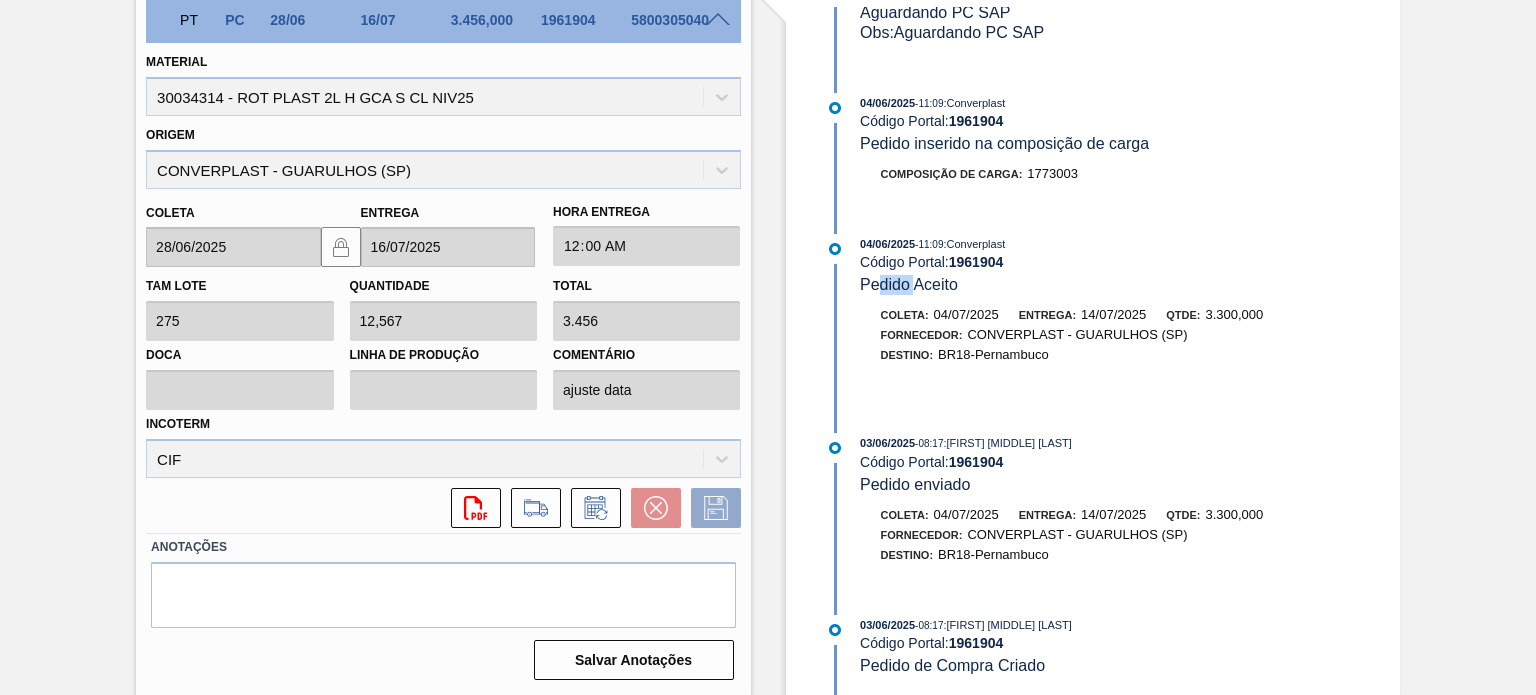 click on "Pedido Aceito" at bounding box center (909, 284) 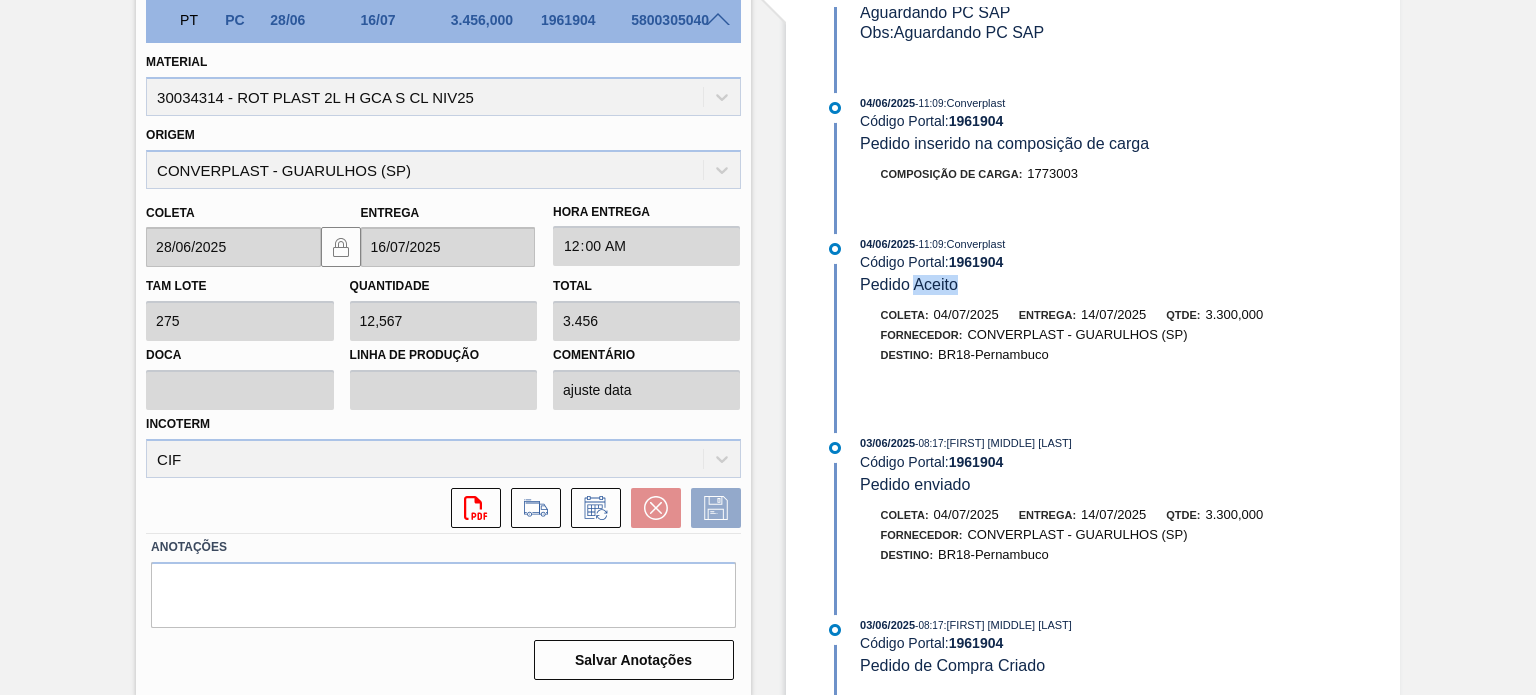 click on "Pedido Aceito" at bounding box center (909, 284) 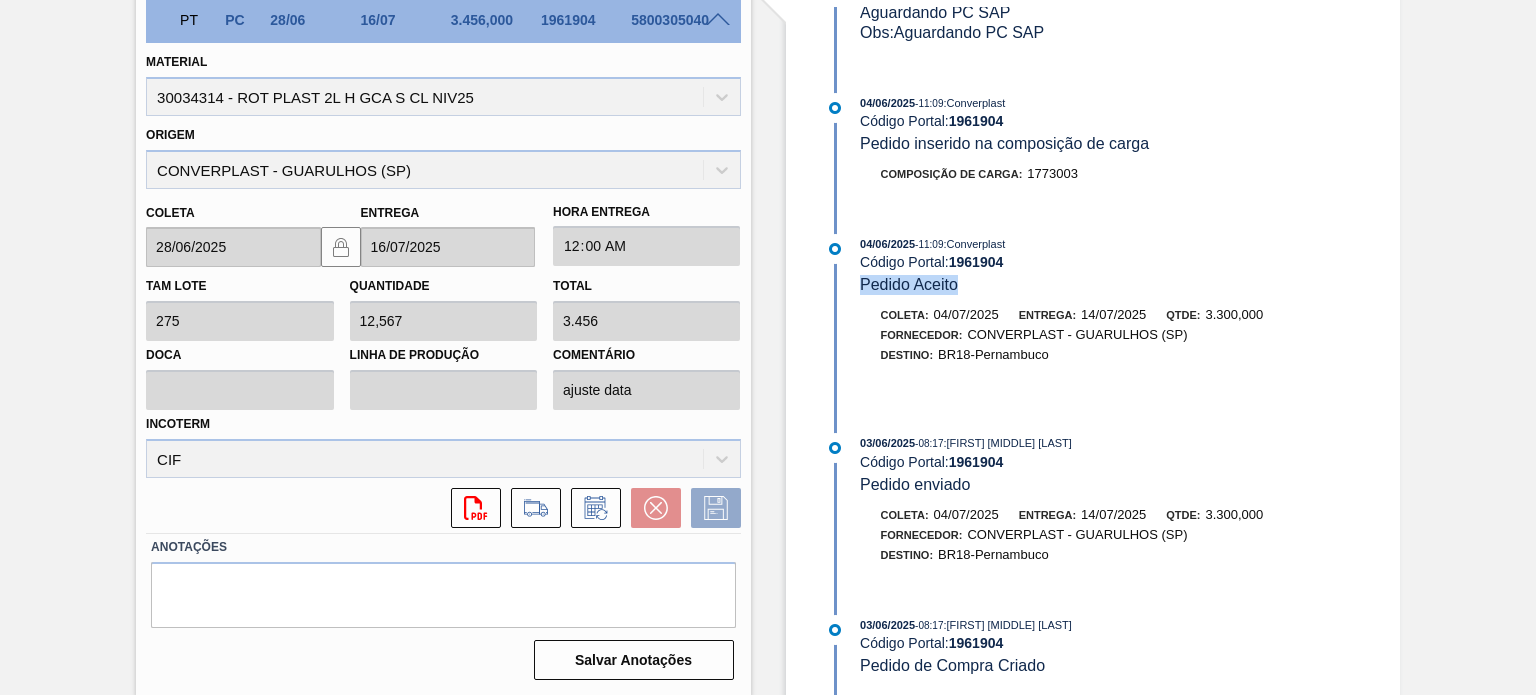 click on "Pedido Aceito" at bounding box center [909, 284] 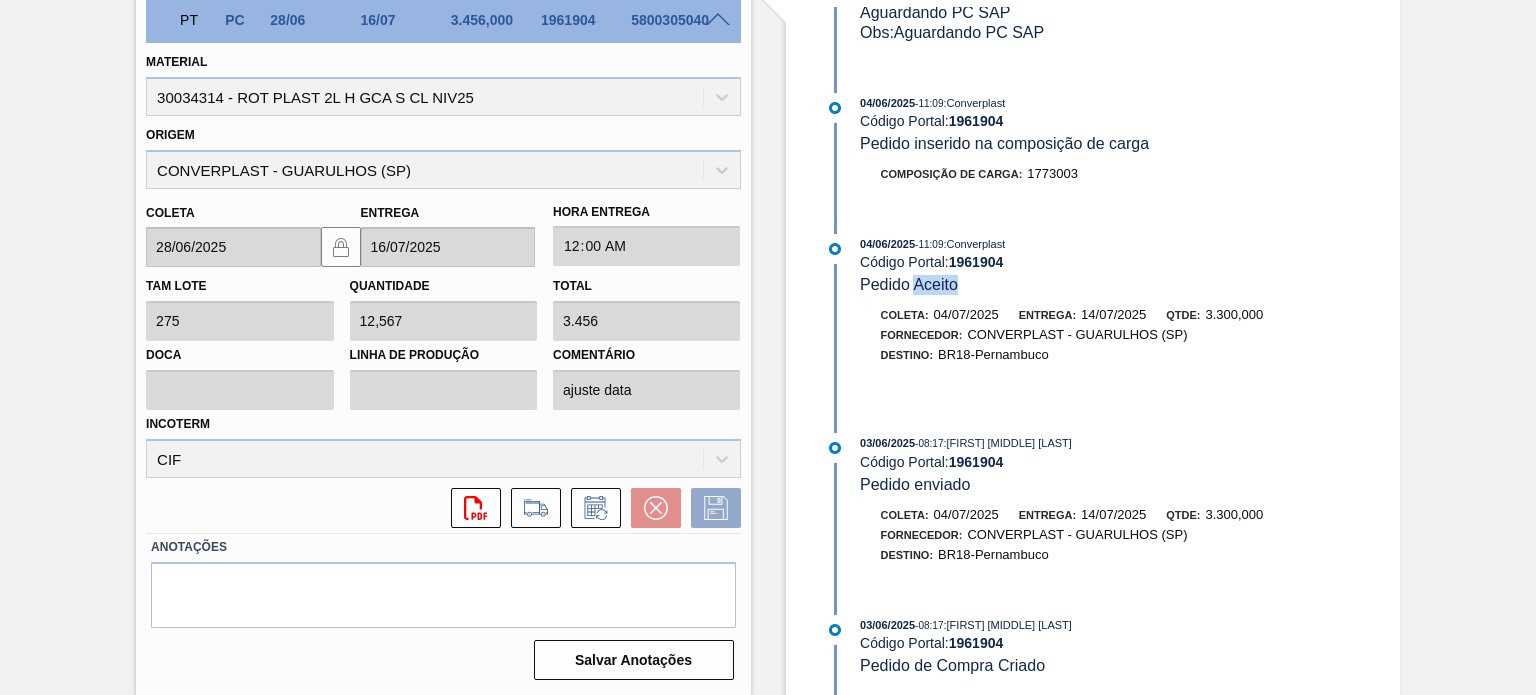 click on "Pedido Aceito" at bounding box center [909, 284] 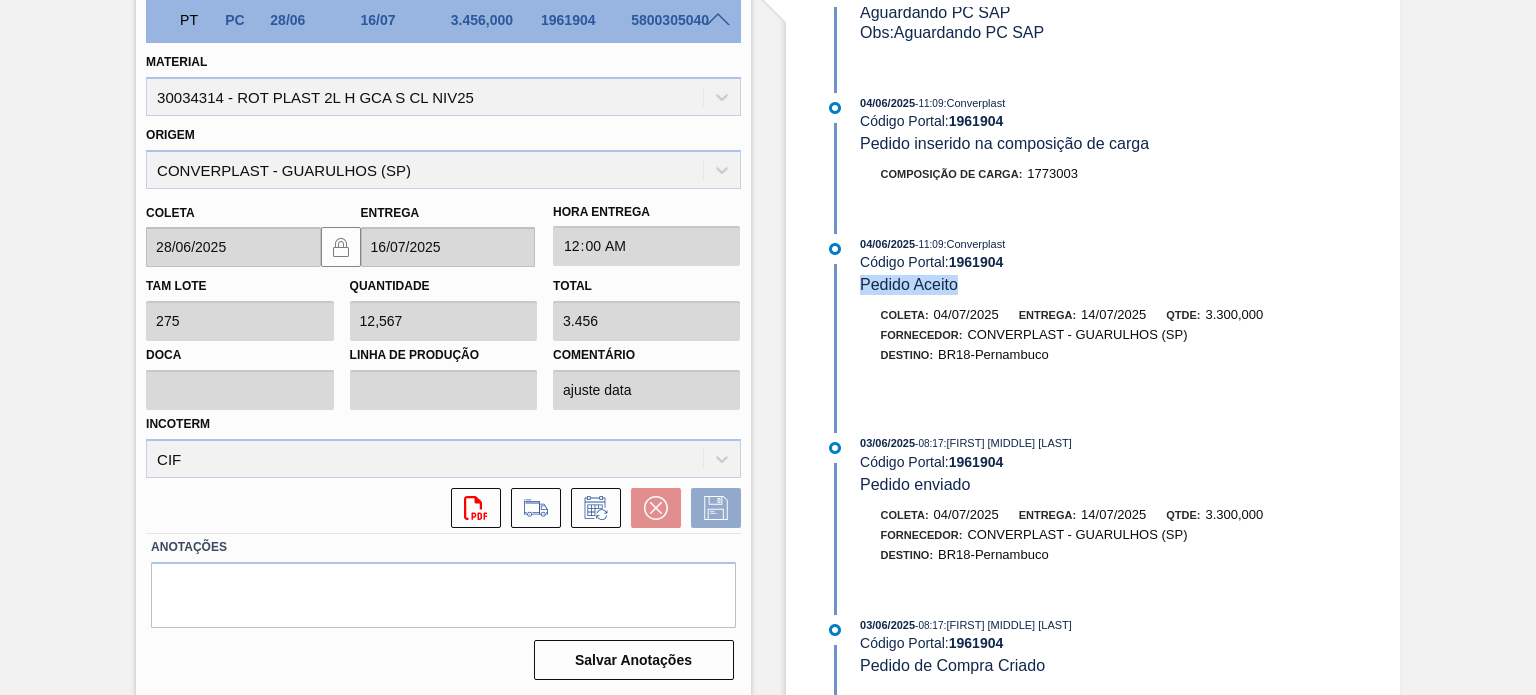 click on "Pedido Aceito" at bounding box center (909, 284) 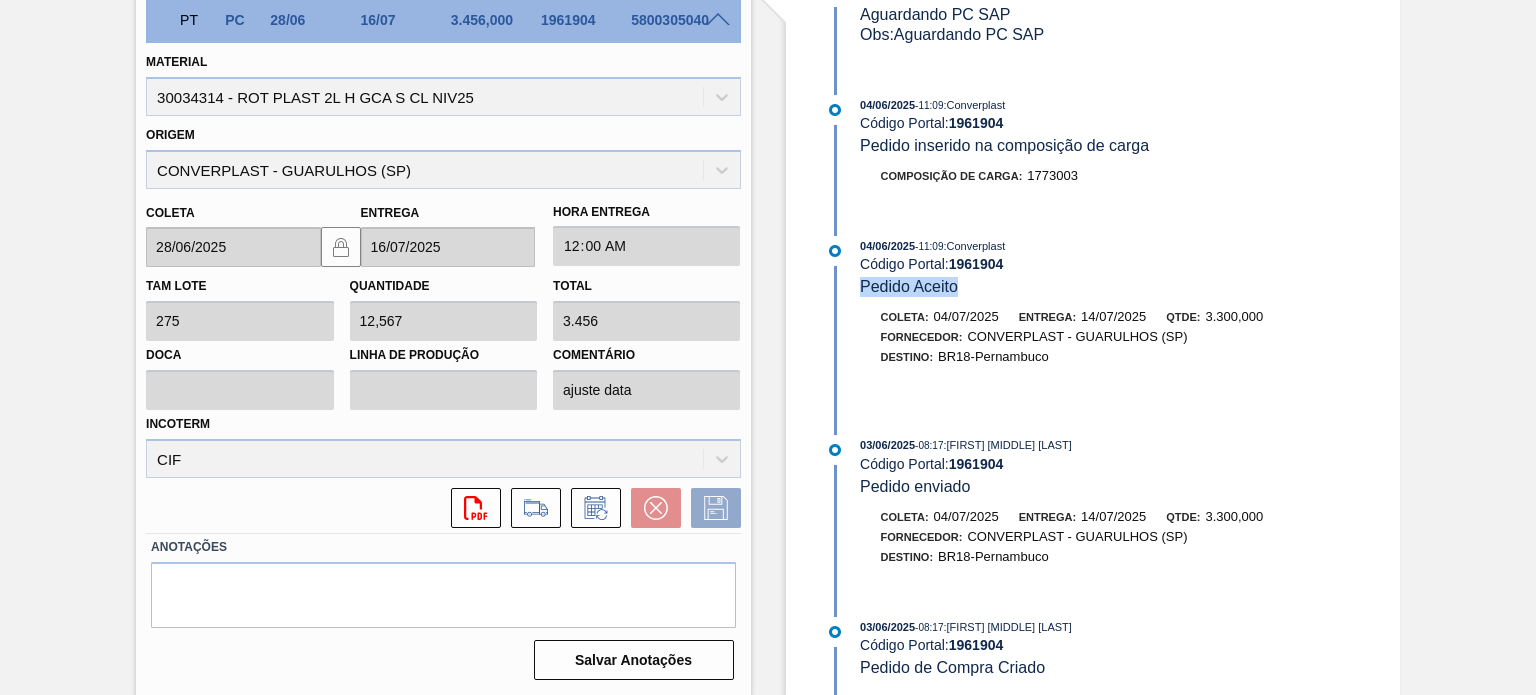 scroll, scrollTop: 2828, scrollLeft: 0, axis: vertical 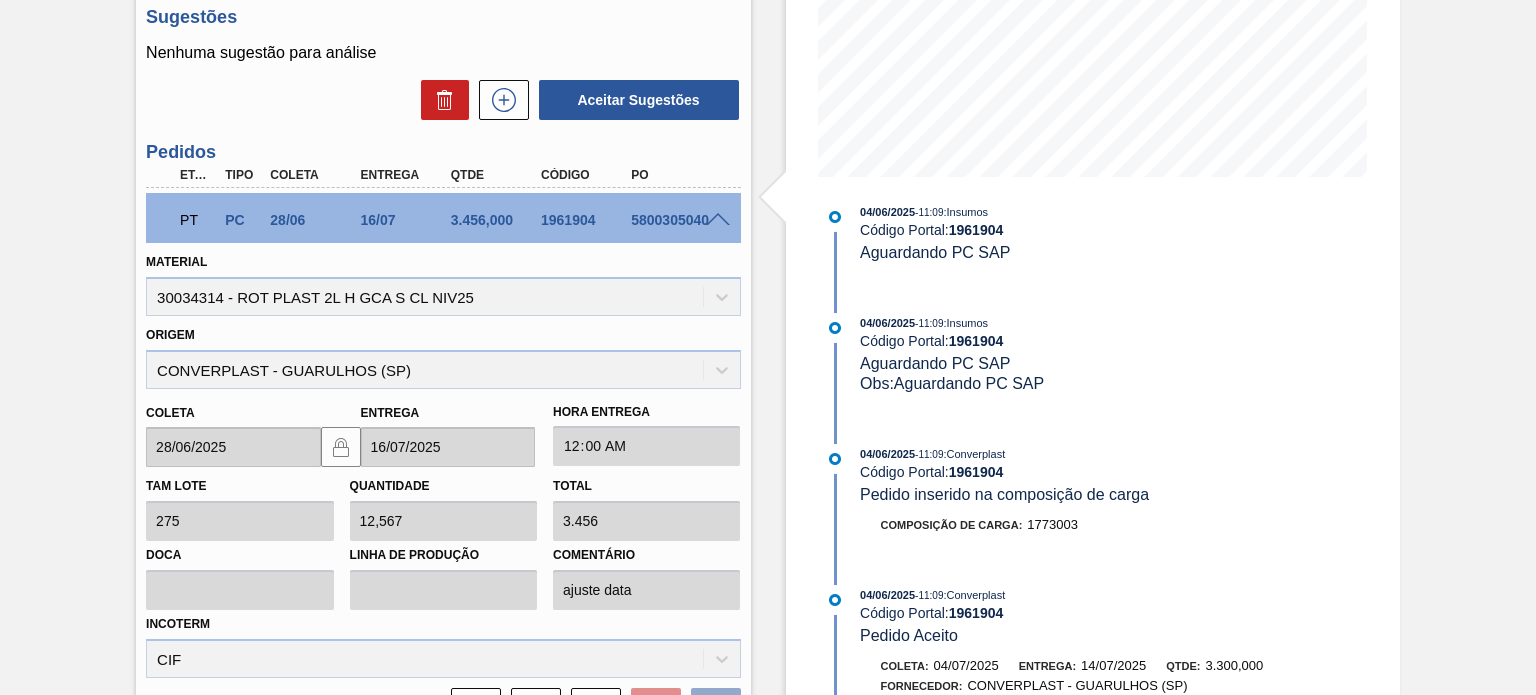 click at bounding box center [718, 220] 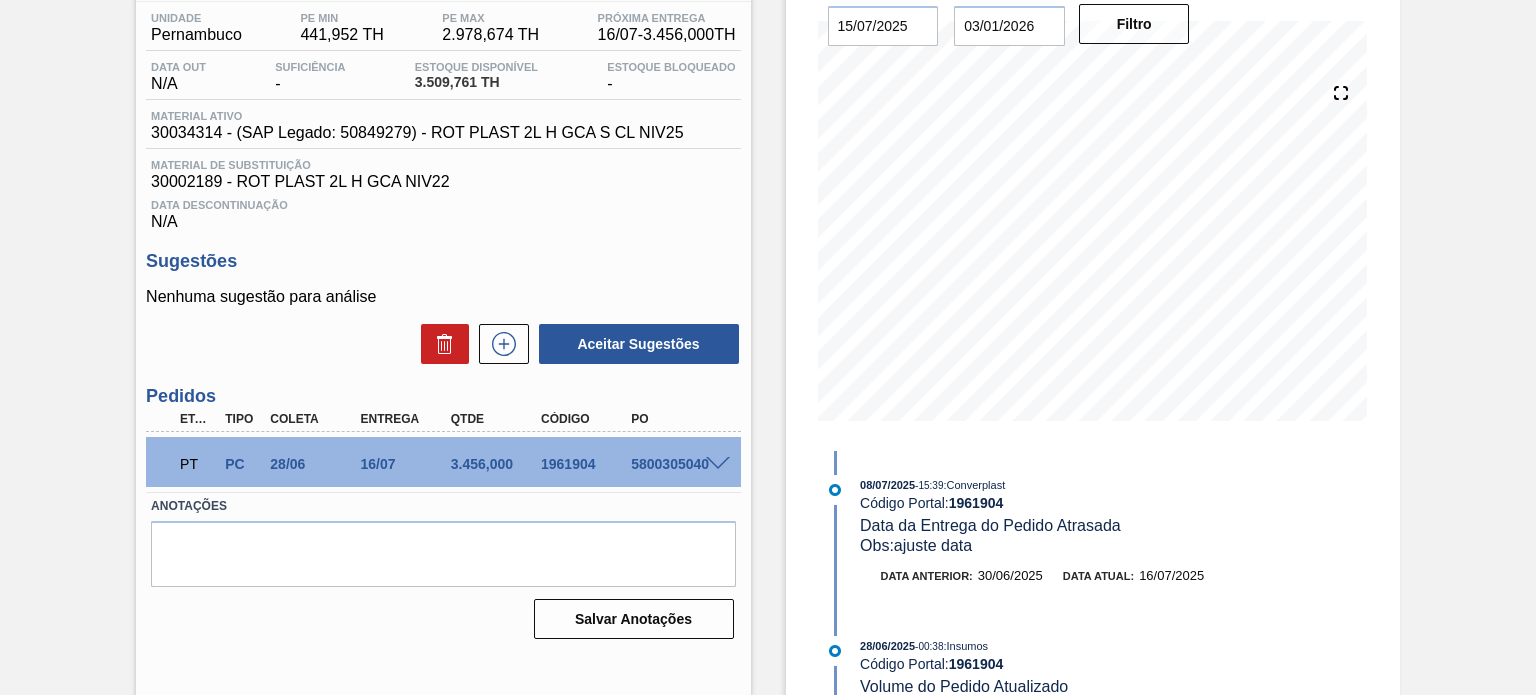 scroll, scrollTop: 0, scrollLeft: 0, axis: both 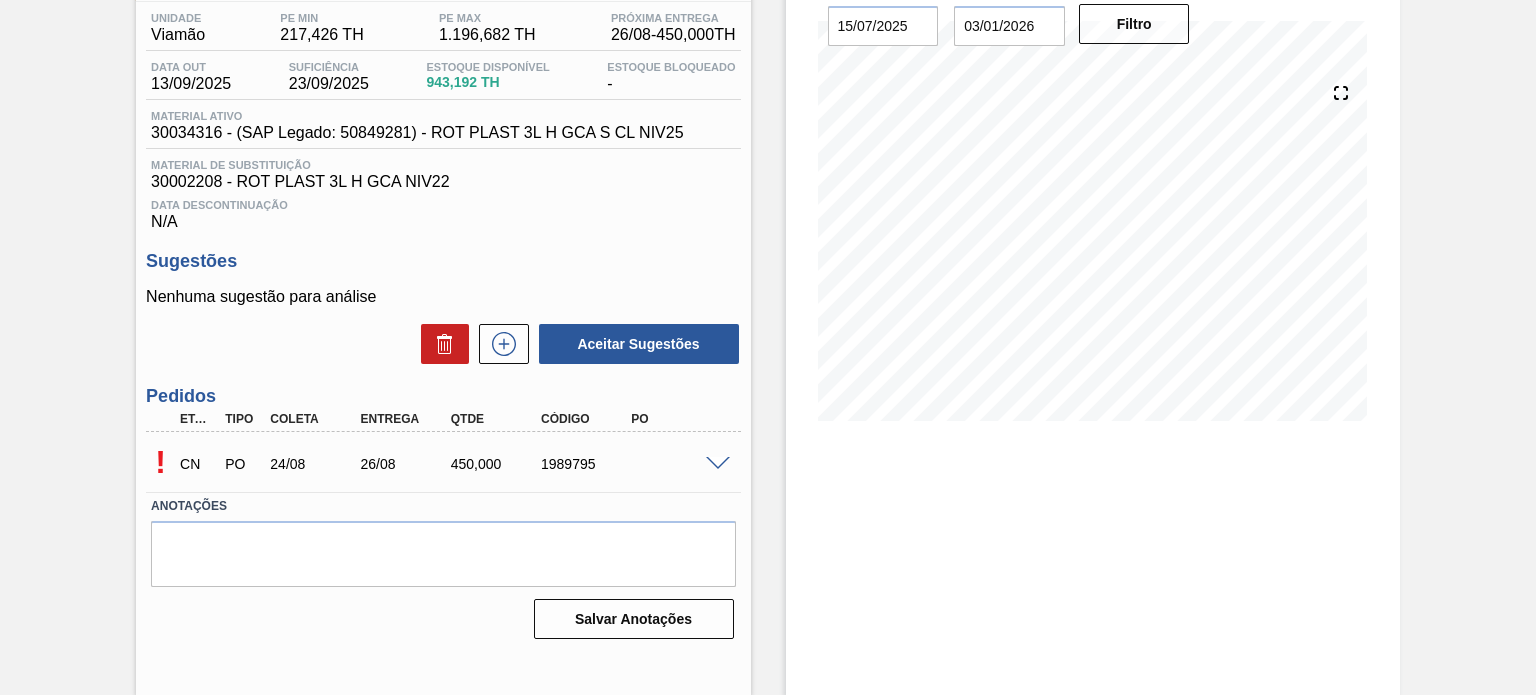 click at bounding box center (718, 464) 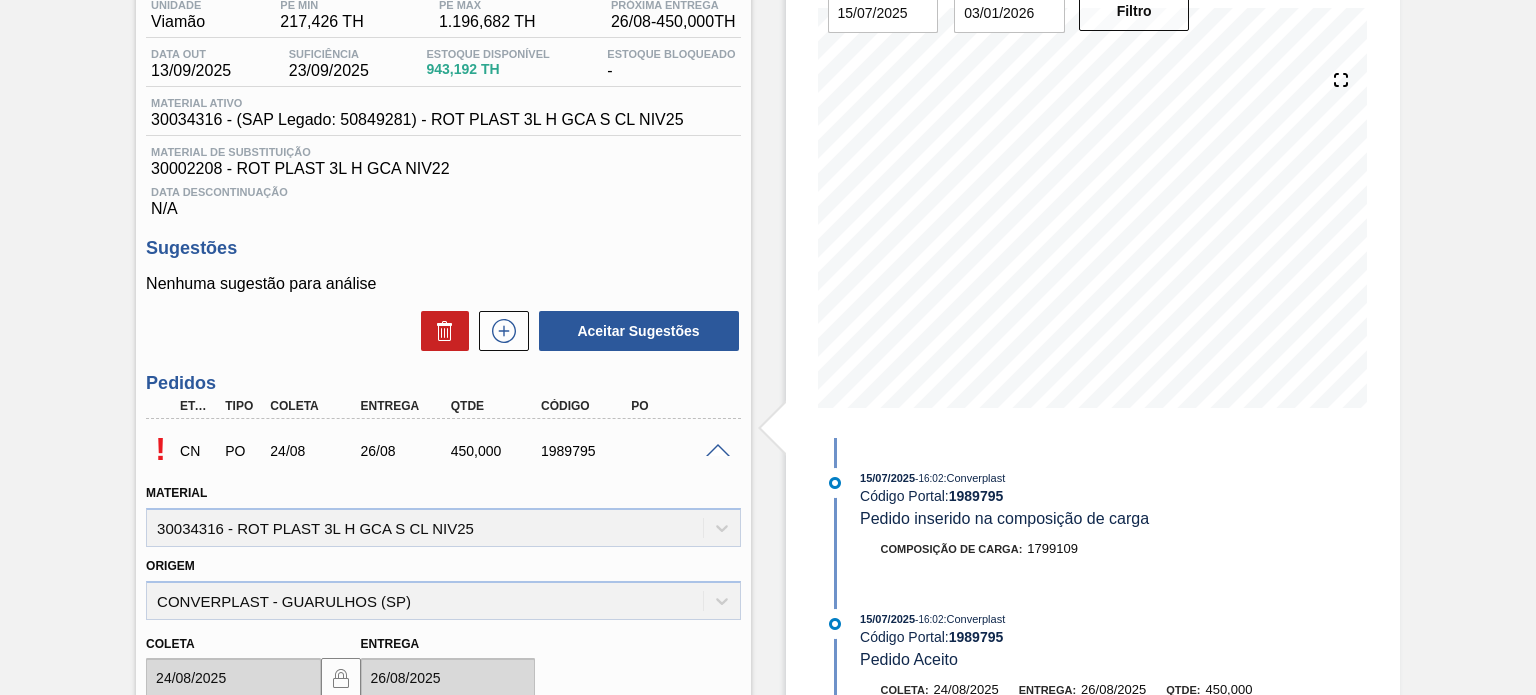 scroll, scrollTop: 108, scrollLeft: 0, axis: vertical 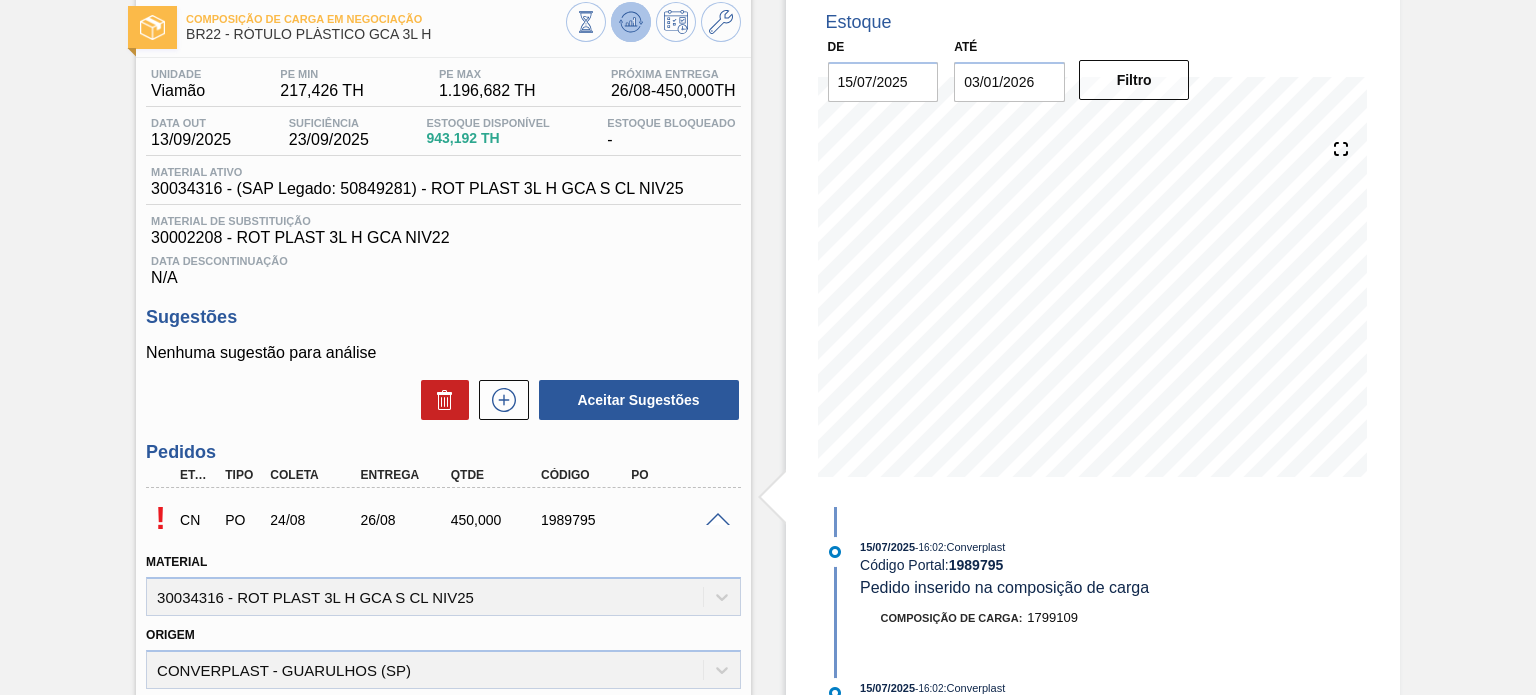 click at bounding box center [631, 22] 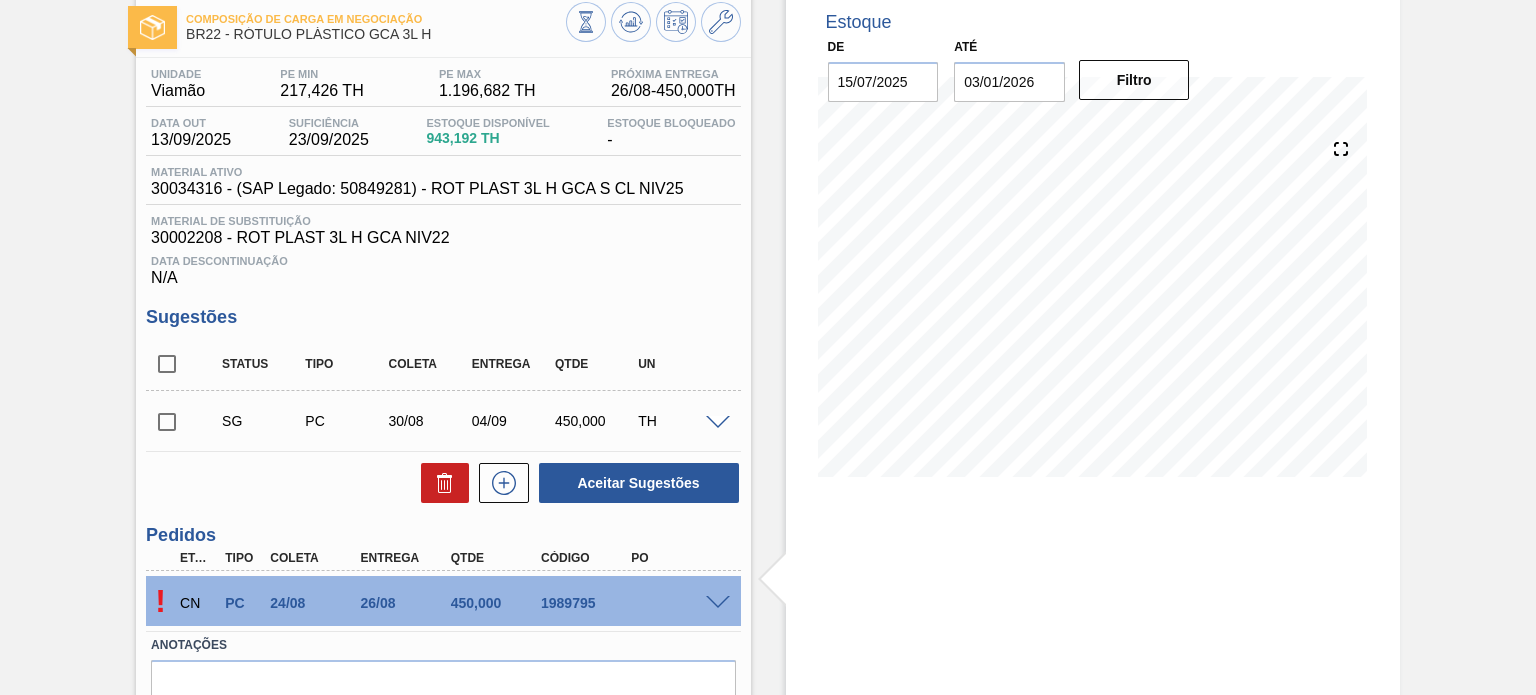 scroll, scrollTop: 208, scrollLeft: 0, axis: vertical 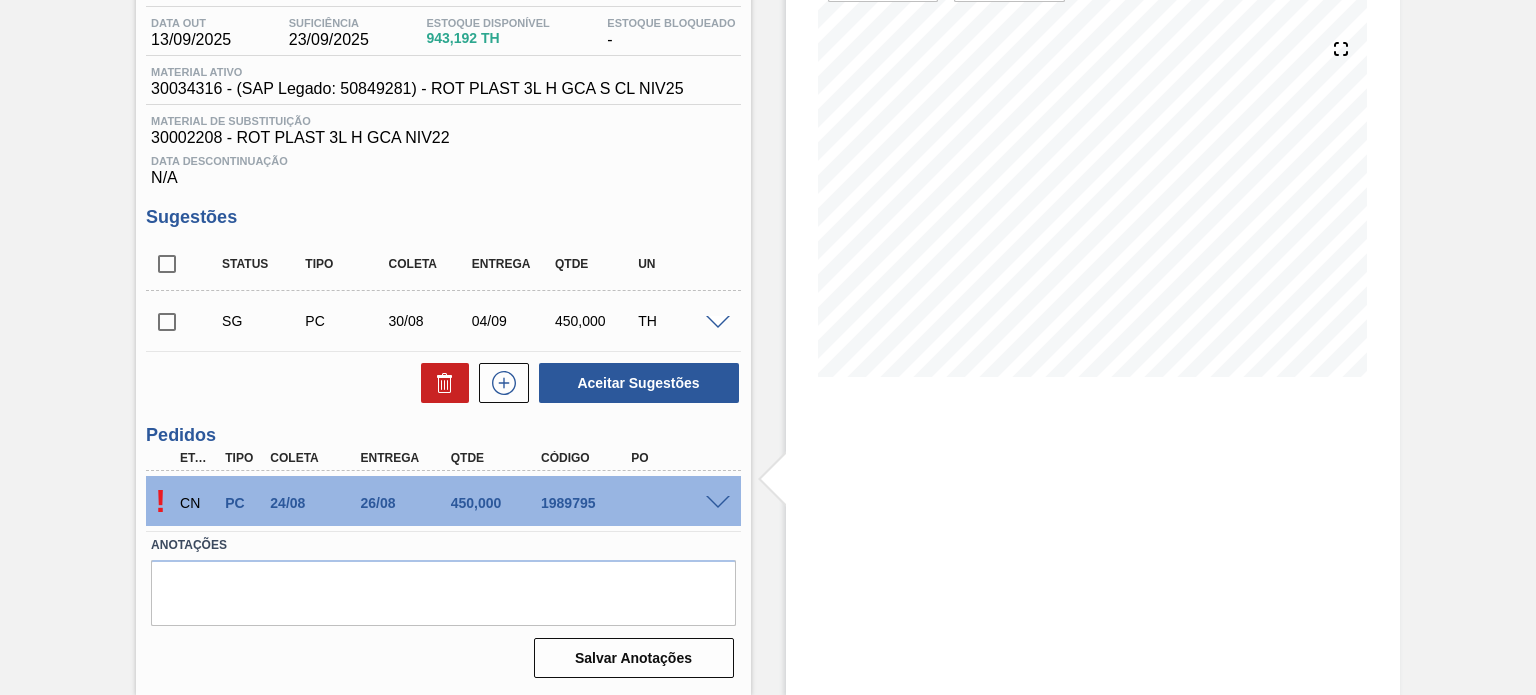 click on "!   CN   PC 24/08 26/08 450,000 1989795" at bounding box center (443, 501) 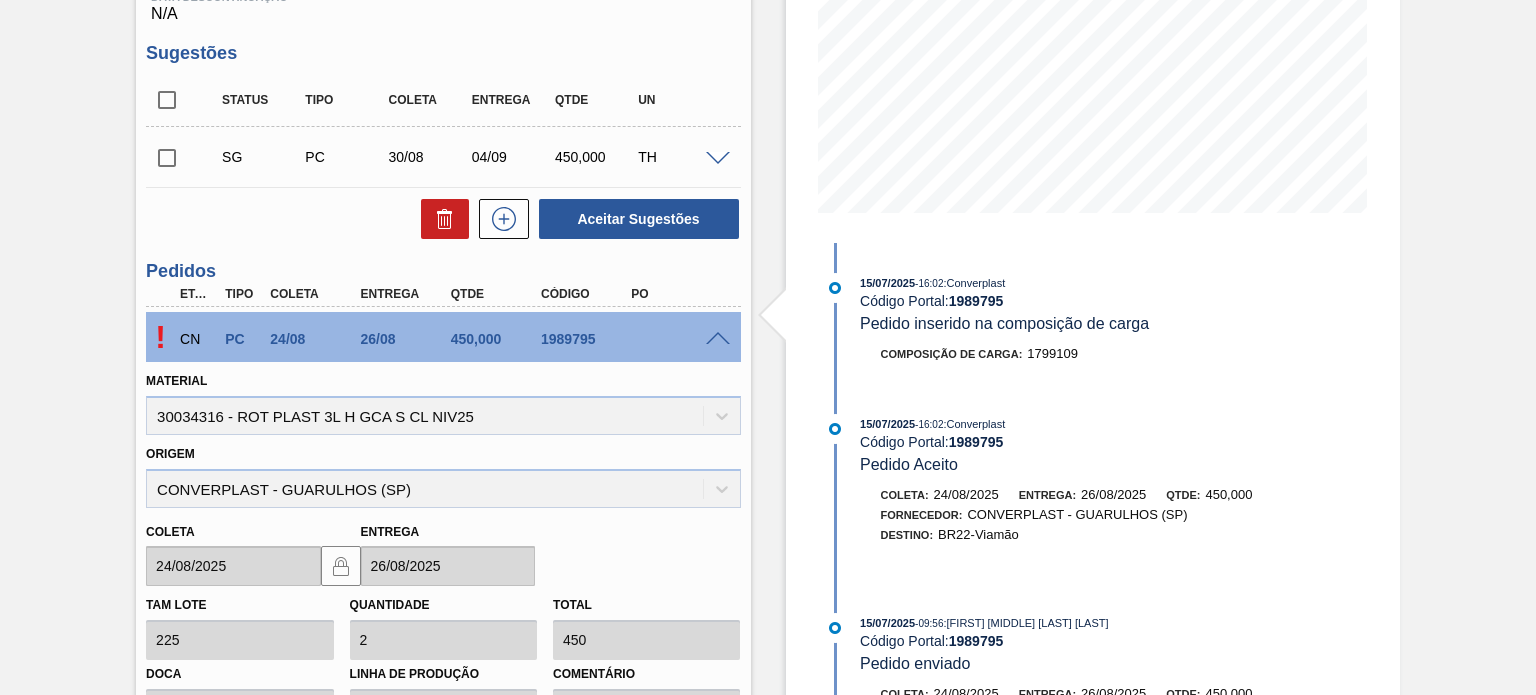 scroll, scrollTop: 408, scrollLeft: 0, axis: vertical 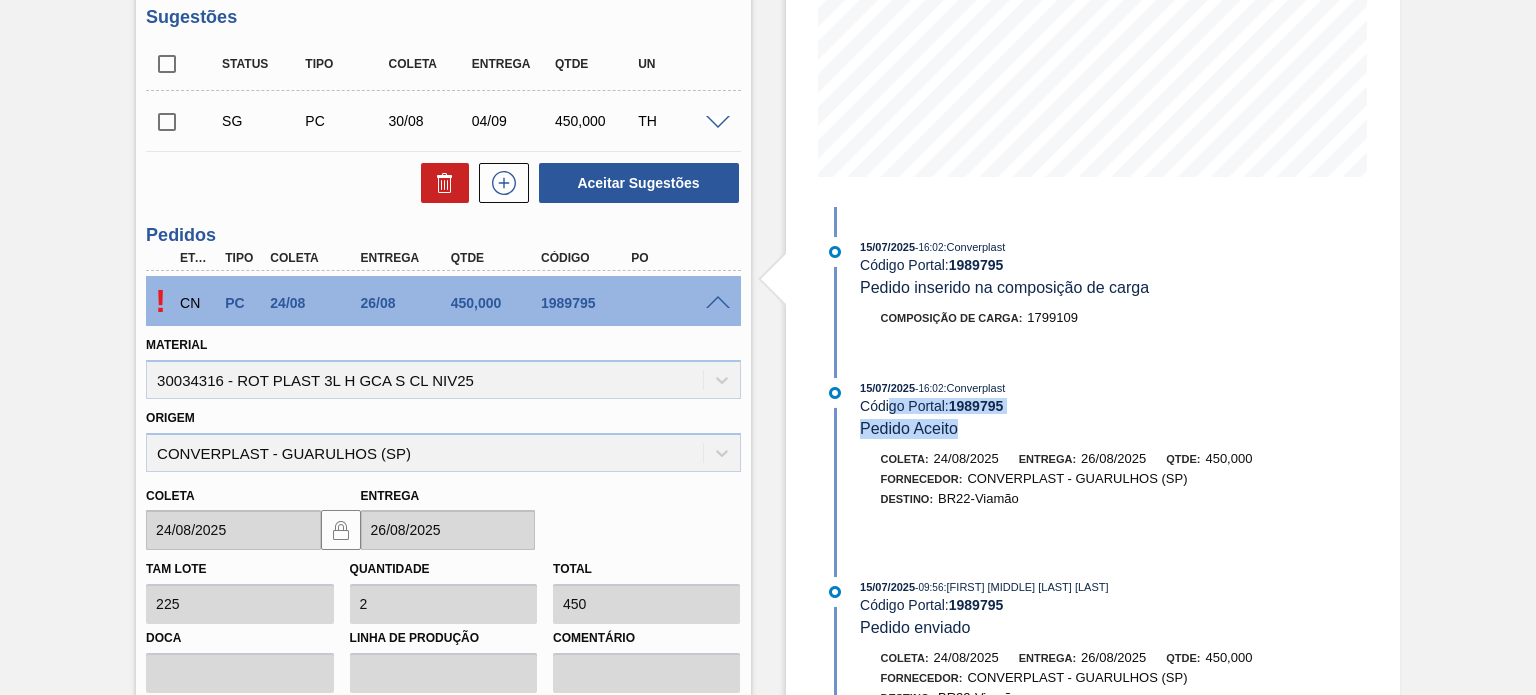 drag, startPoint x: 890, startPoint y: 419, endPoint x: 964, endPoint y: 423, distance: 74.10803 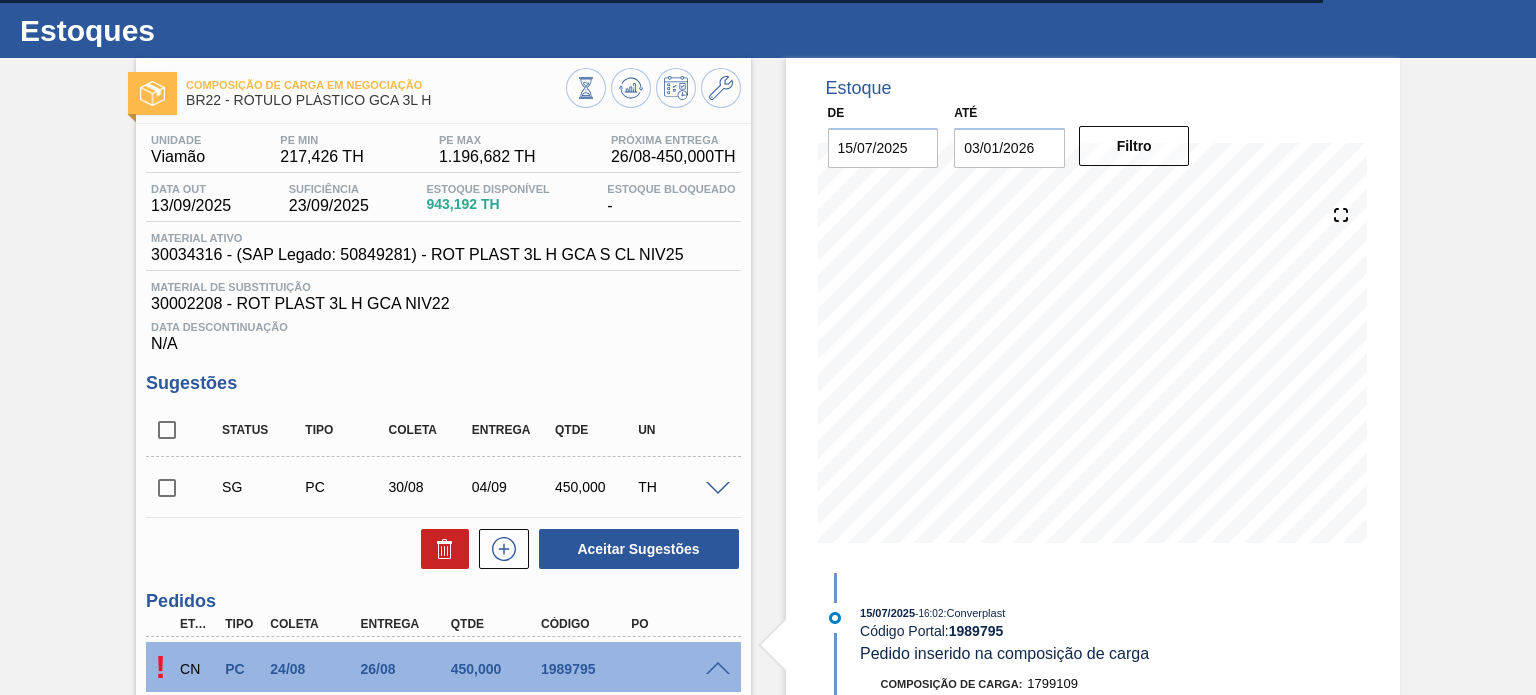 scroll, scrollTop: 8, scrollLeft: 0, axis: vertical 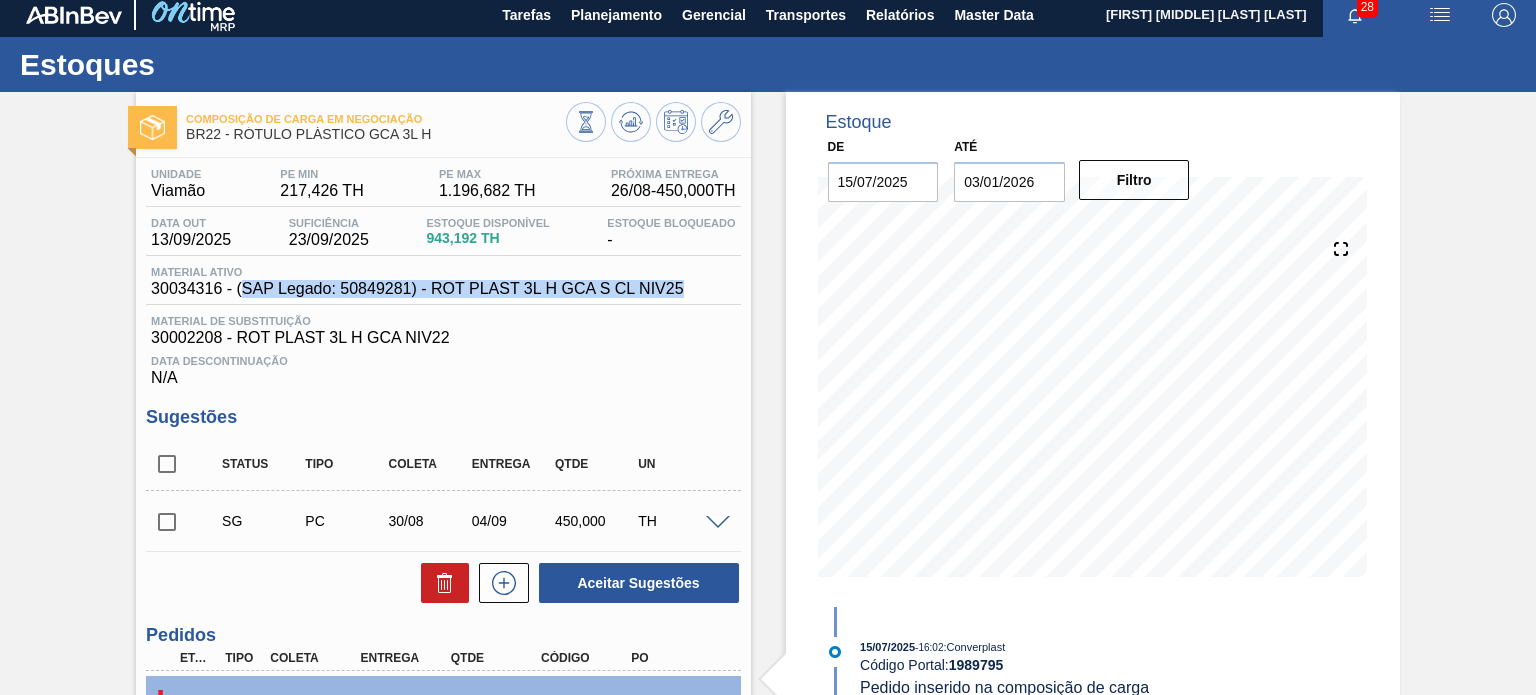 drag, startPoint x: 680, startPoint y: 299, endPoint x: 240, endPoint y: 300, distance: 440.00113 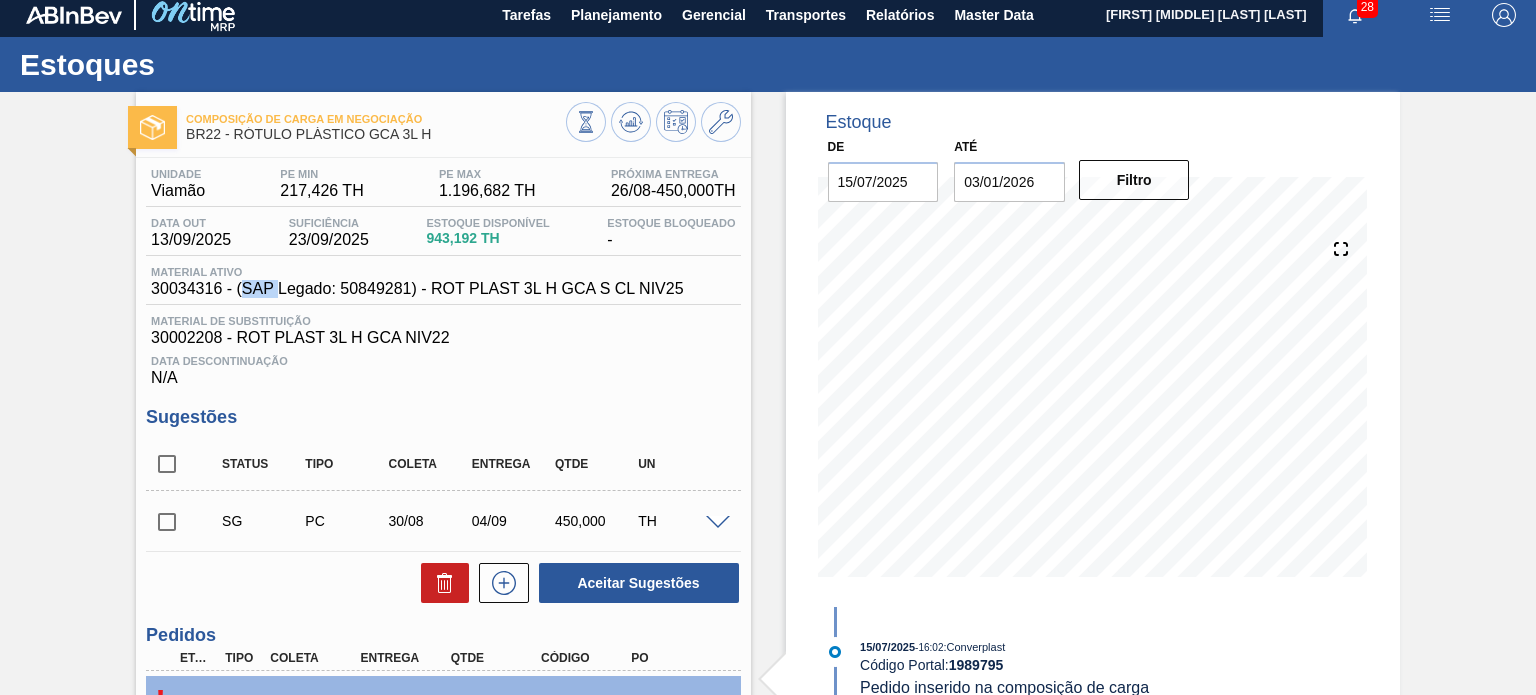 click on "Material ativo 30034316 - (SAP Legado: 50849281) - ROT PLAST 3L H GCA S CL NIV25" at bounding box center [443, 285] 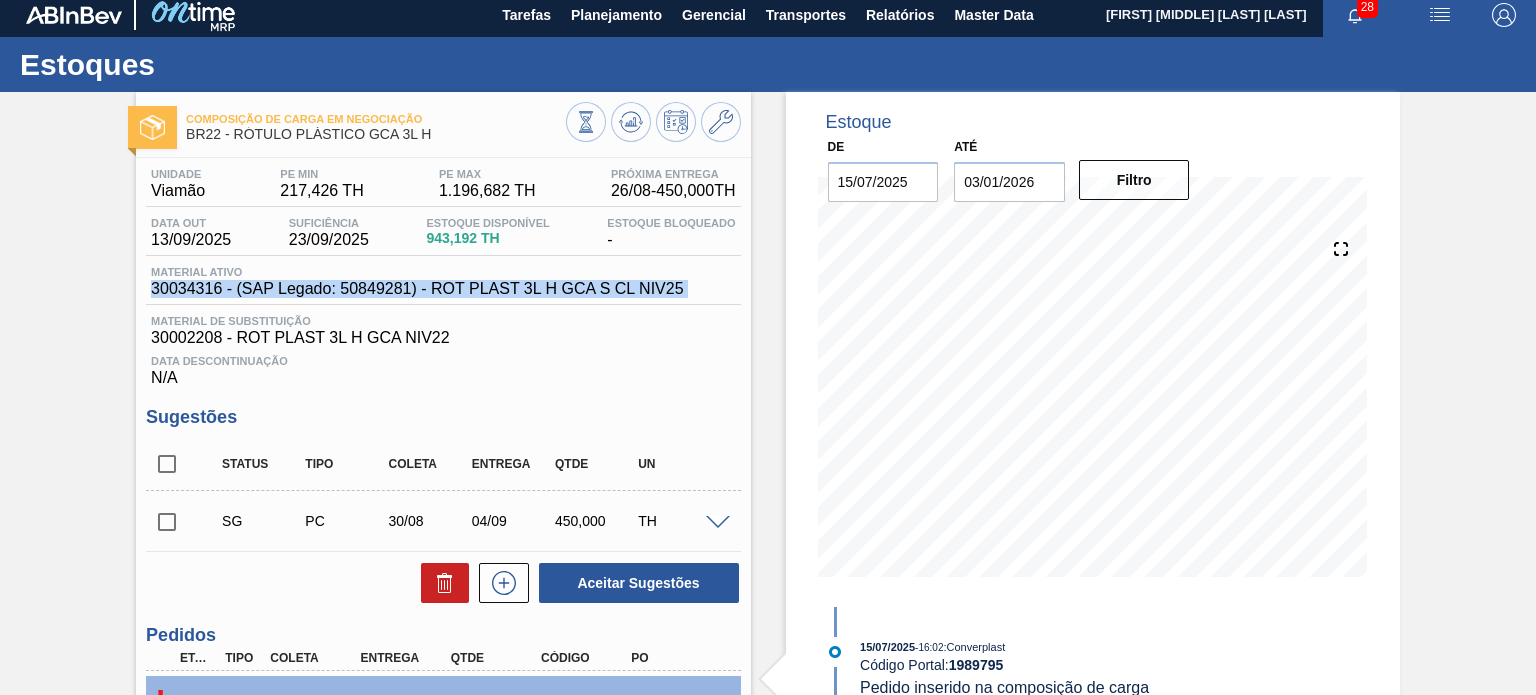 click on "Material ativo 30034316 - (SAP Legado: 50849281) - ROT PLAST 3L H GCA S CL NIV25" at bounding box center (443, 285) 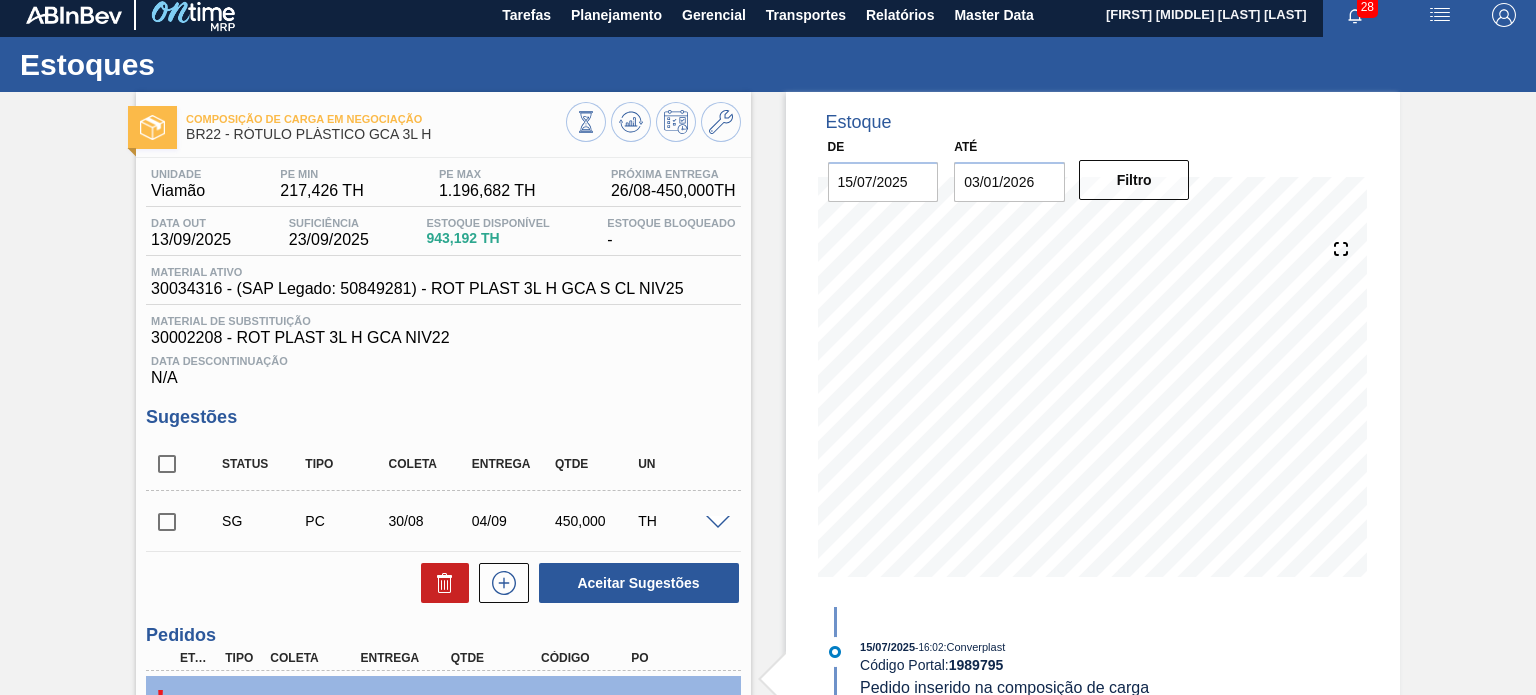 click on "Data Descontinuação N/A" at bounding box center (443, 367) 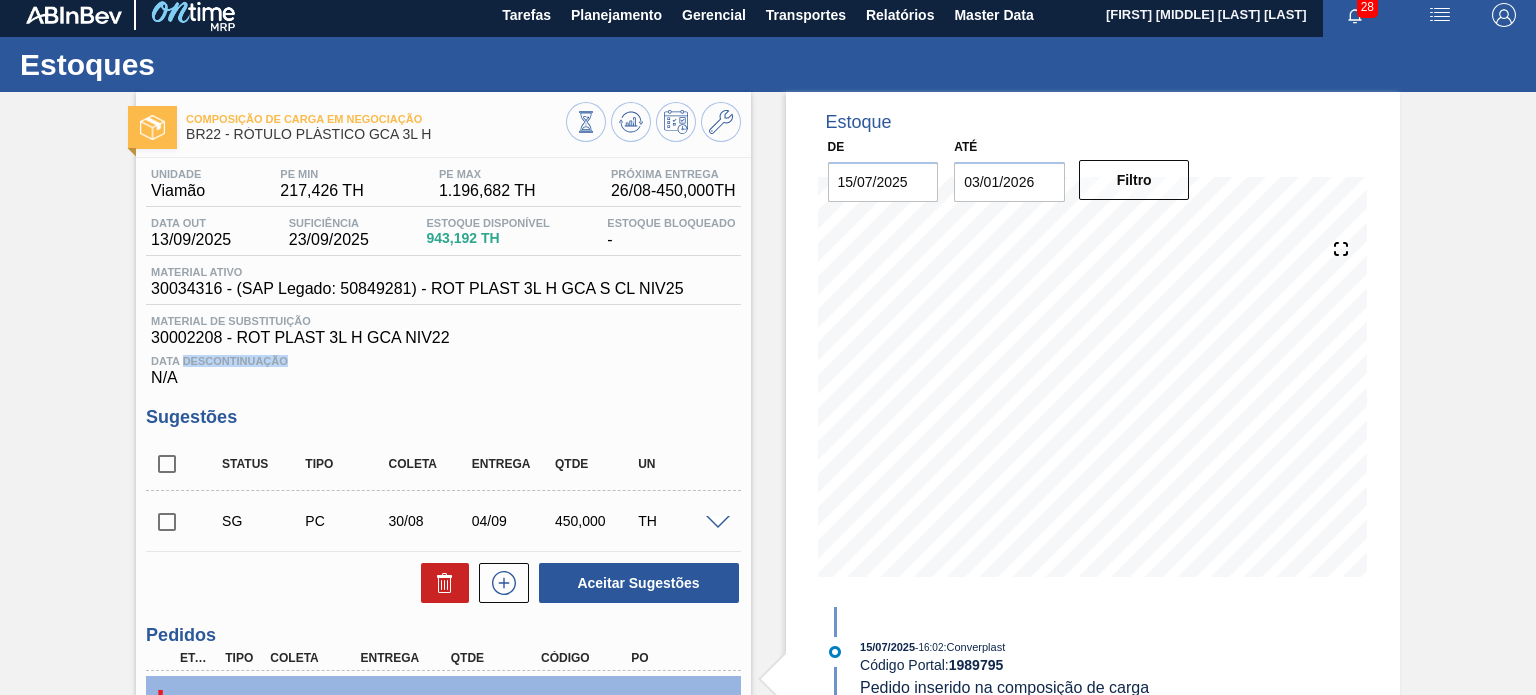 click on "Data Descontinuação N/A" at bounding box center [443, 367] 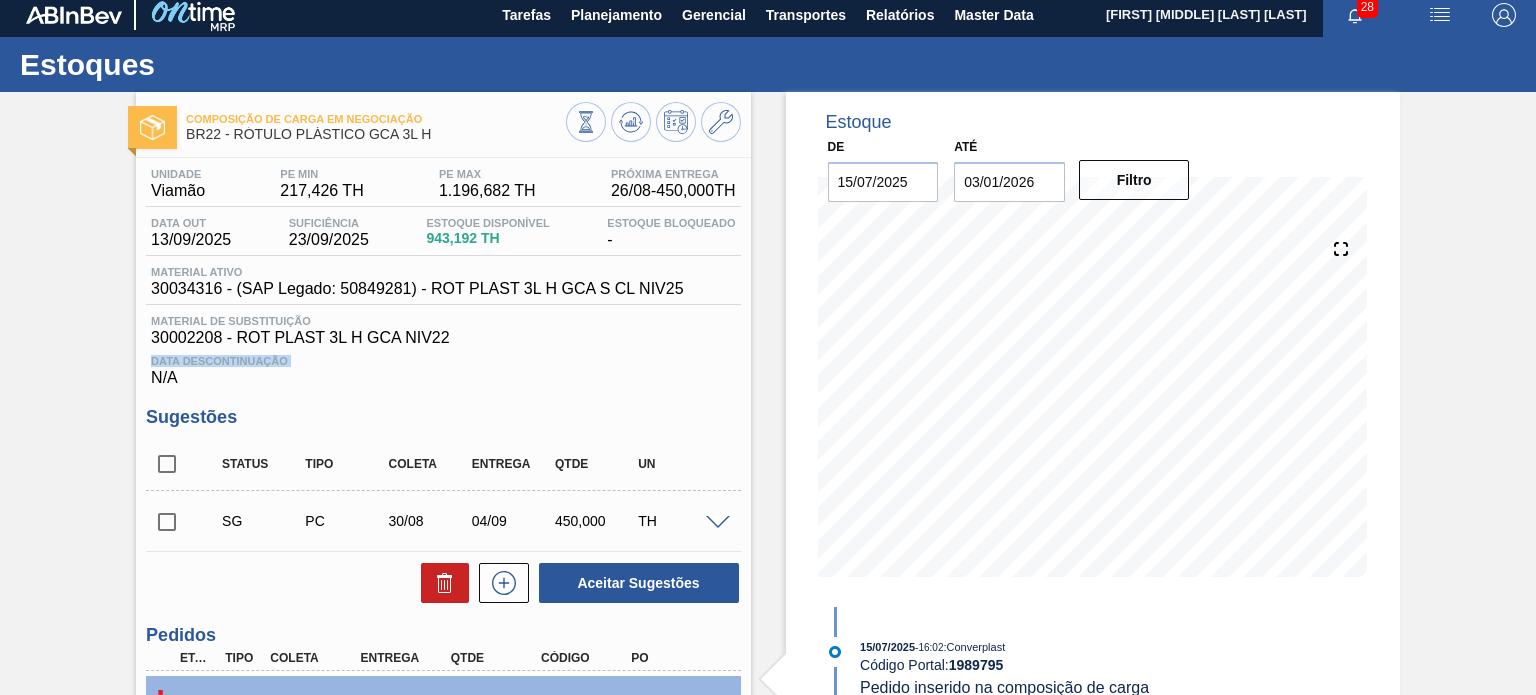 click on "Data Descontinuação N/A" at bounding box center (443, 367) 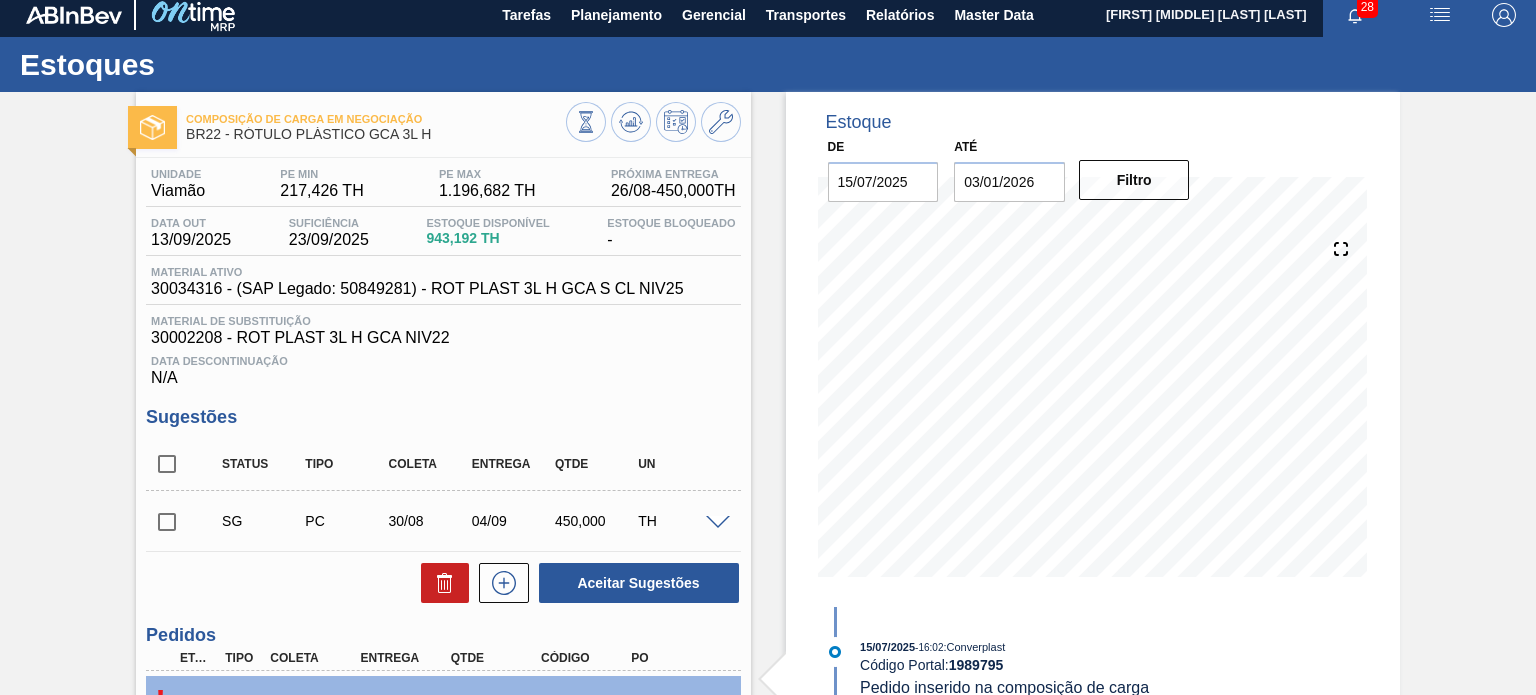 click on "30002208 - ROT PLAST 3L H GCA NIV22" at bounding box center [443, 338] 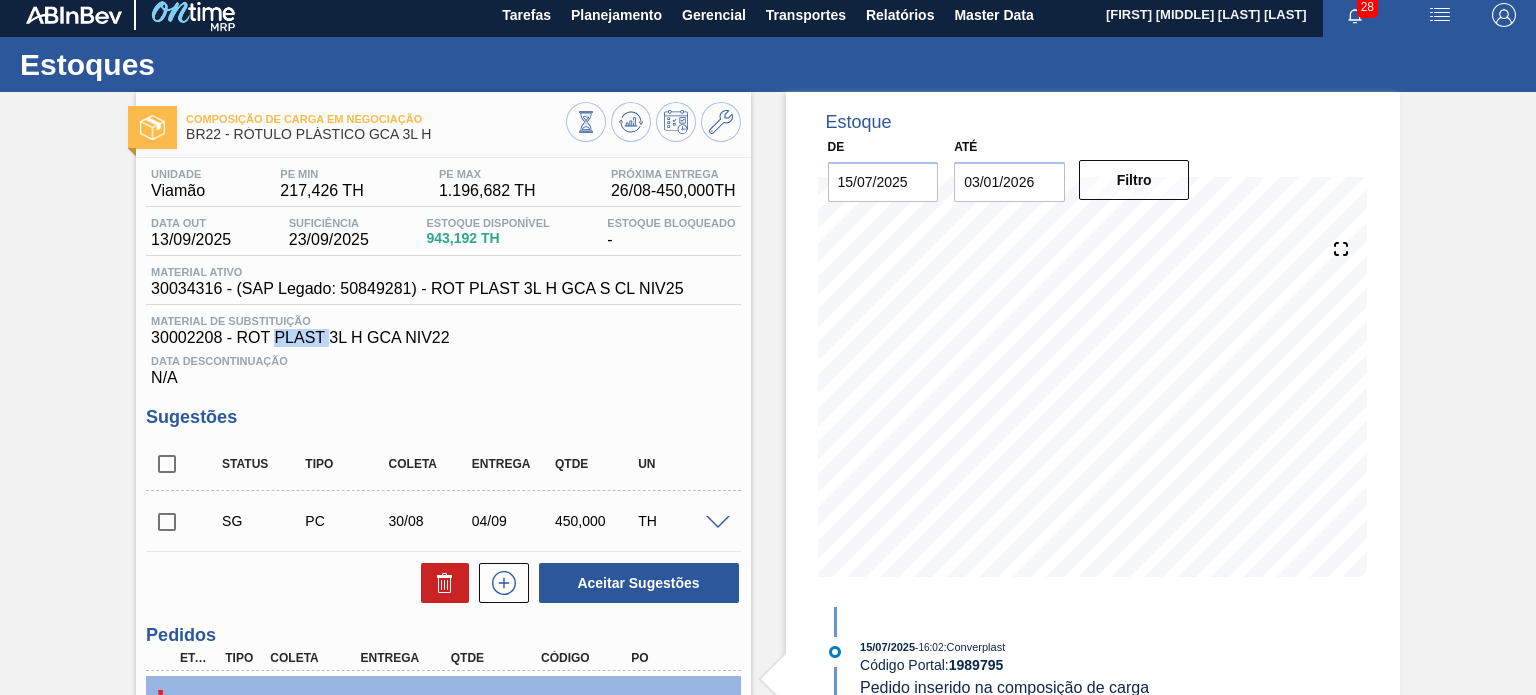click on "30002208 - ROT PLAST 3L H GCA NIV22" at bounding box center (443, 338) 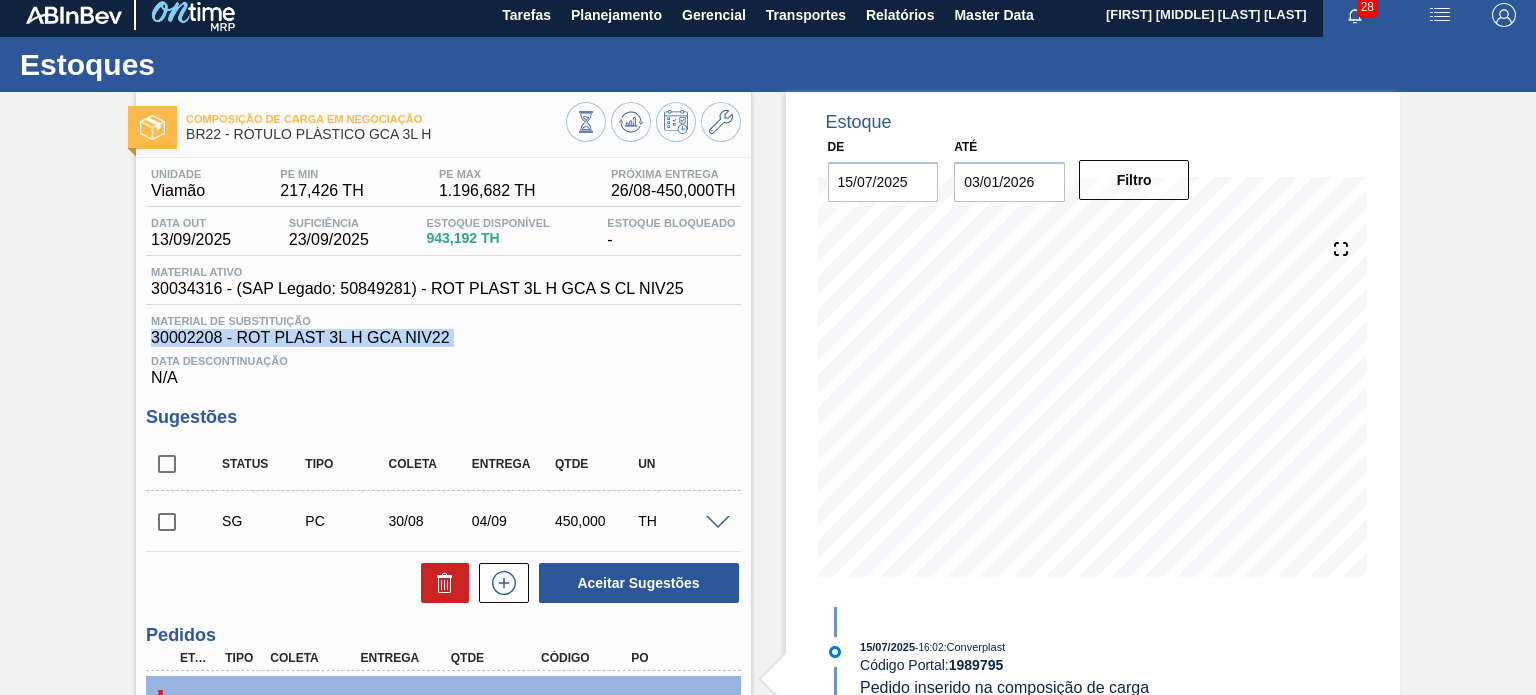 click on "30002208 - ROT PLAST 3L H GCA NIV22" at bounding box center (443, 338) 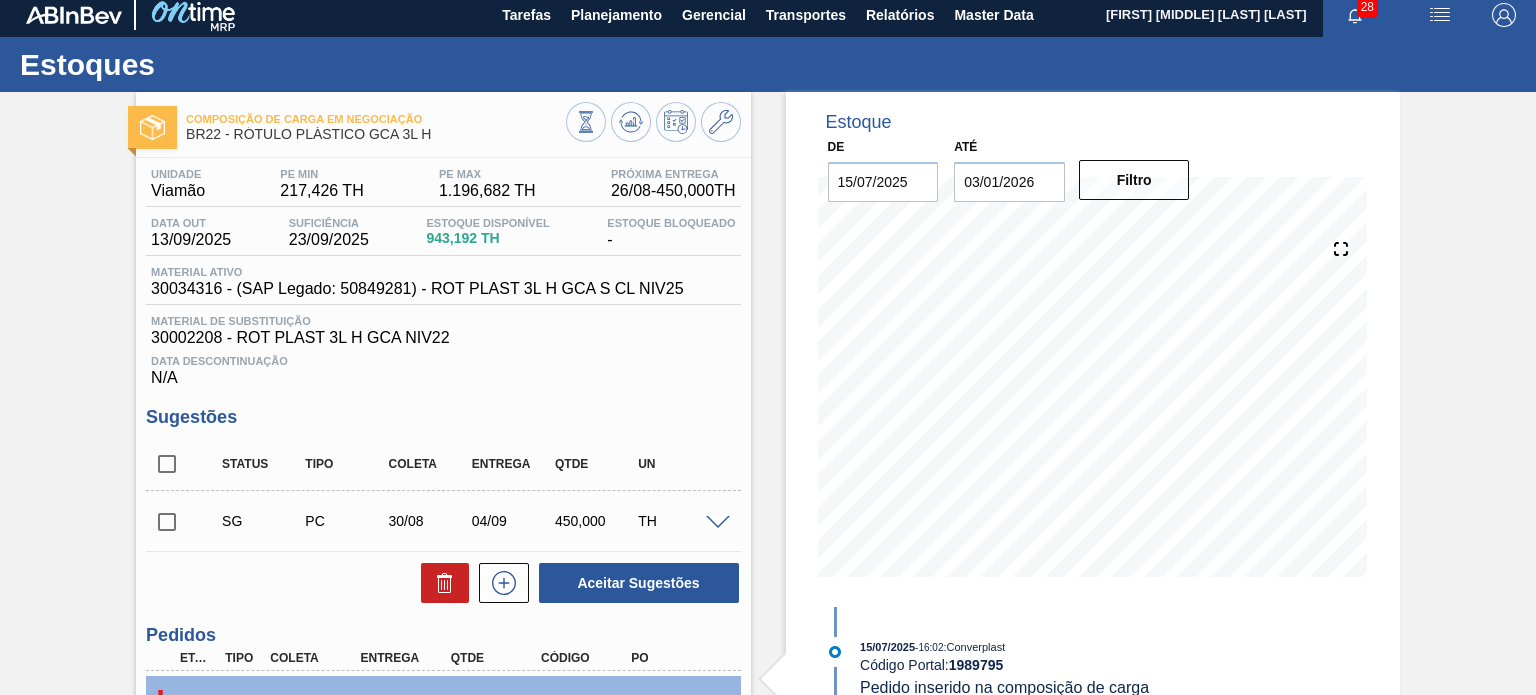 click on "30034316 - (SAP Legado: 50849281) - ROT PLAST 3L H GCA S CL NIV25" at bounding box center (417, 289) 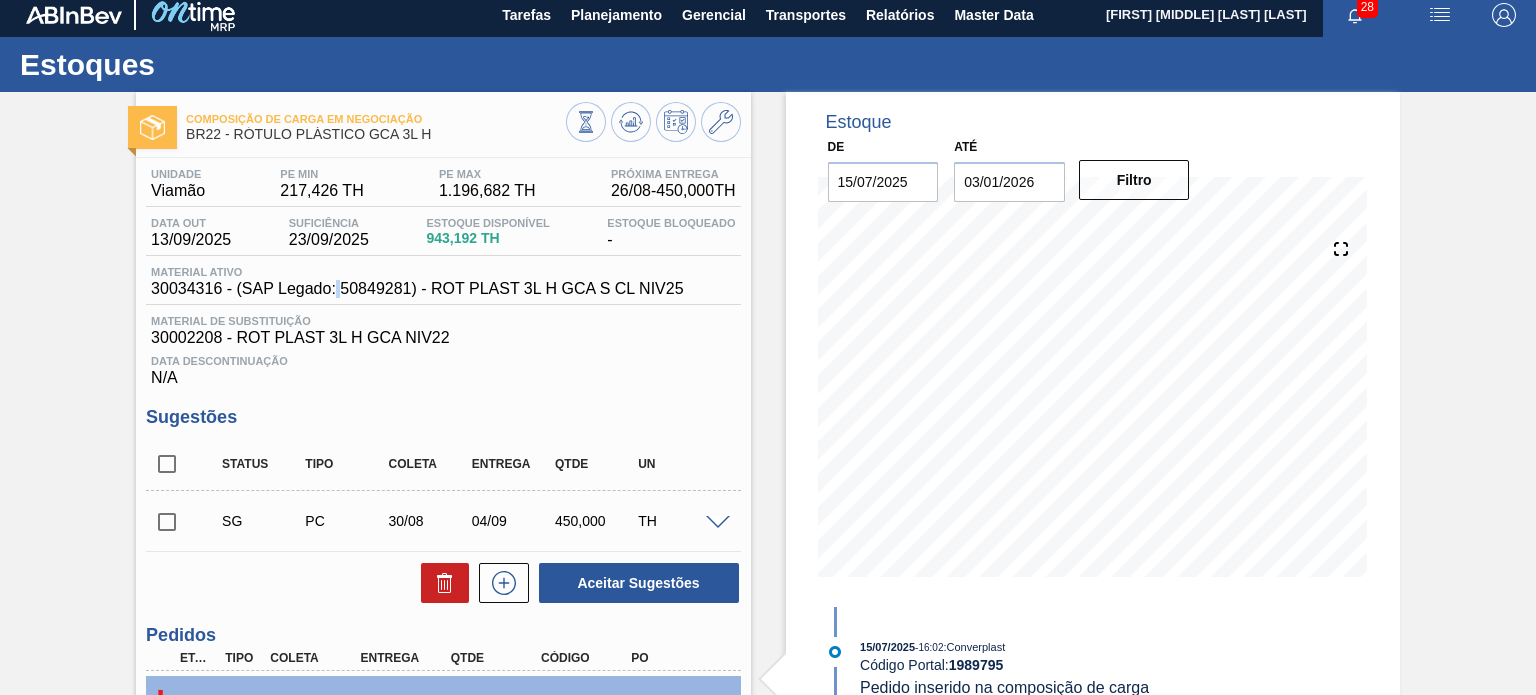 click on "30034316 - (SAP Legado: 50849281) - ROT PLAST 3L H GCA S CL NIV25" at bounding box center (417, 289) 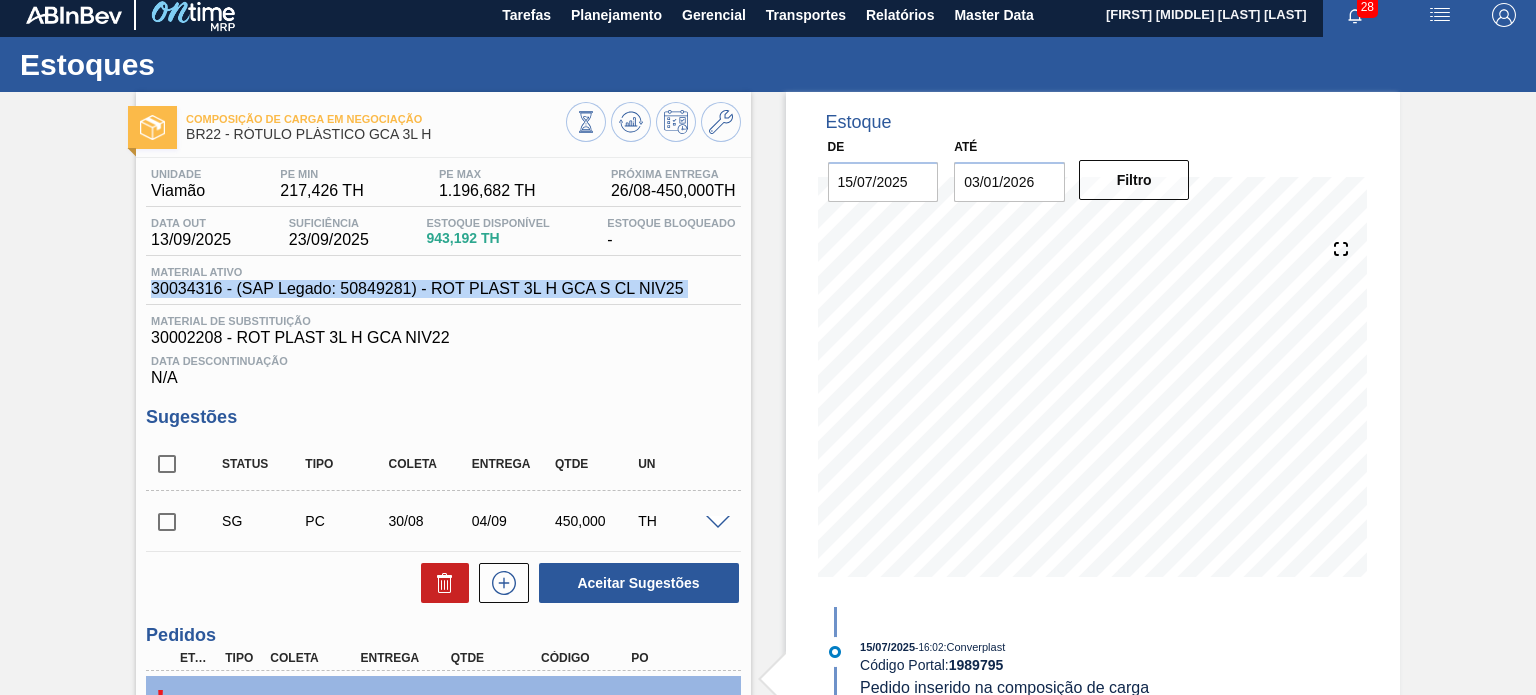 click on "30034316 - (SAP Legado: 50849281) - ROT PLAST 3L H GCA S CL NIV25" at bounding box center [417, 289] 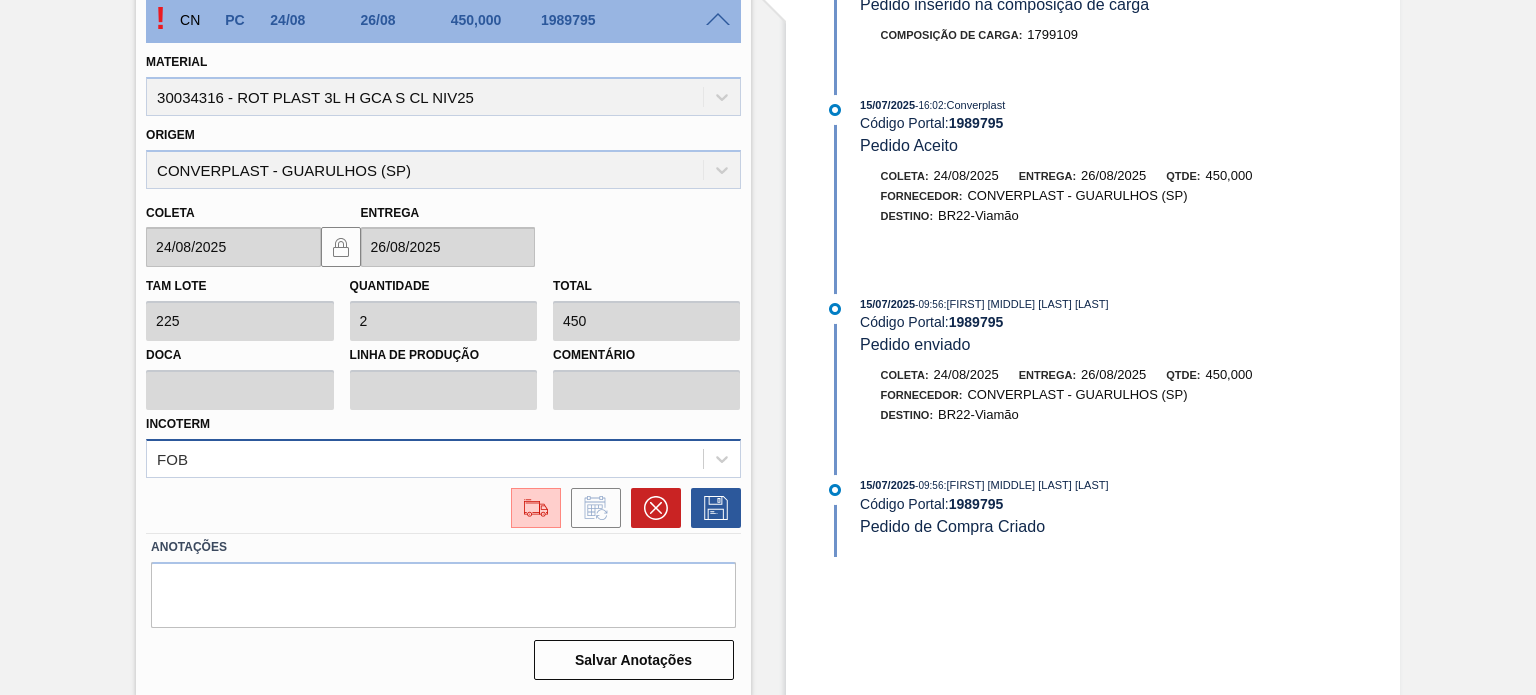click on "FOB" at bounding box center (443, 458) 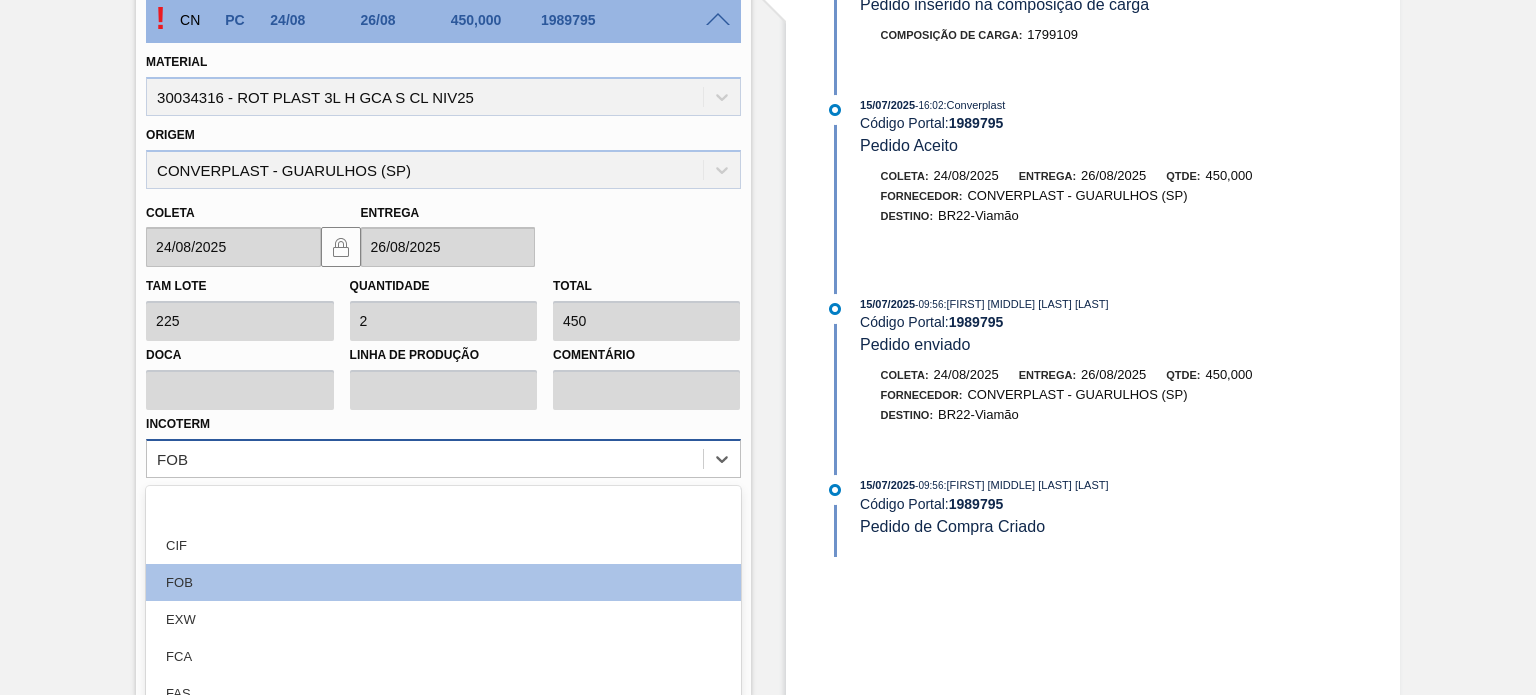 scroll, scrollTop: 780, scrollLeft: 0, axis: vertical 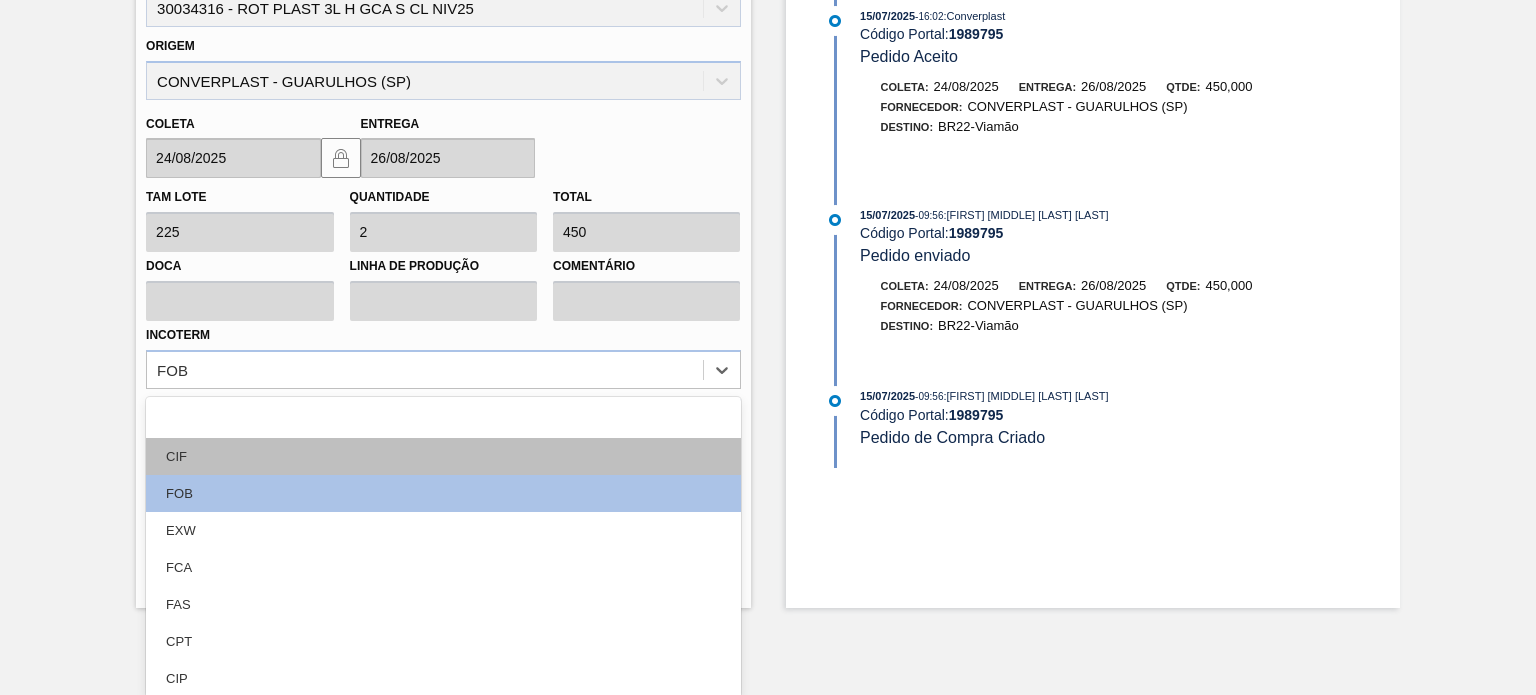 click on "CIF" at bounding box center (443, 456) 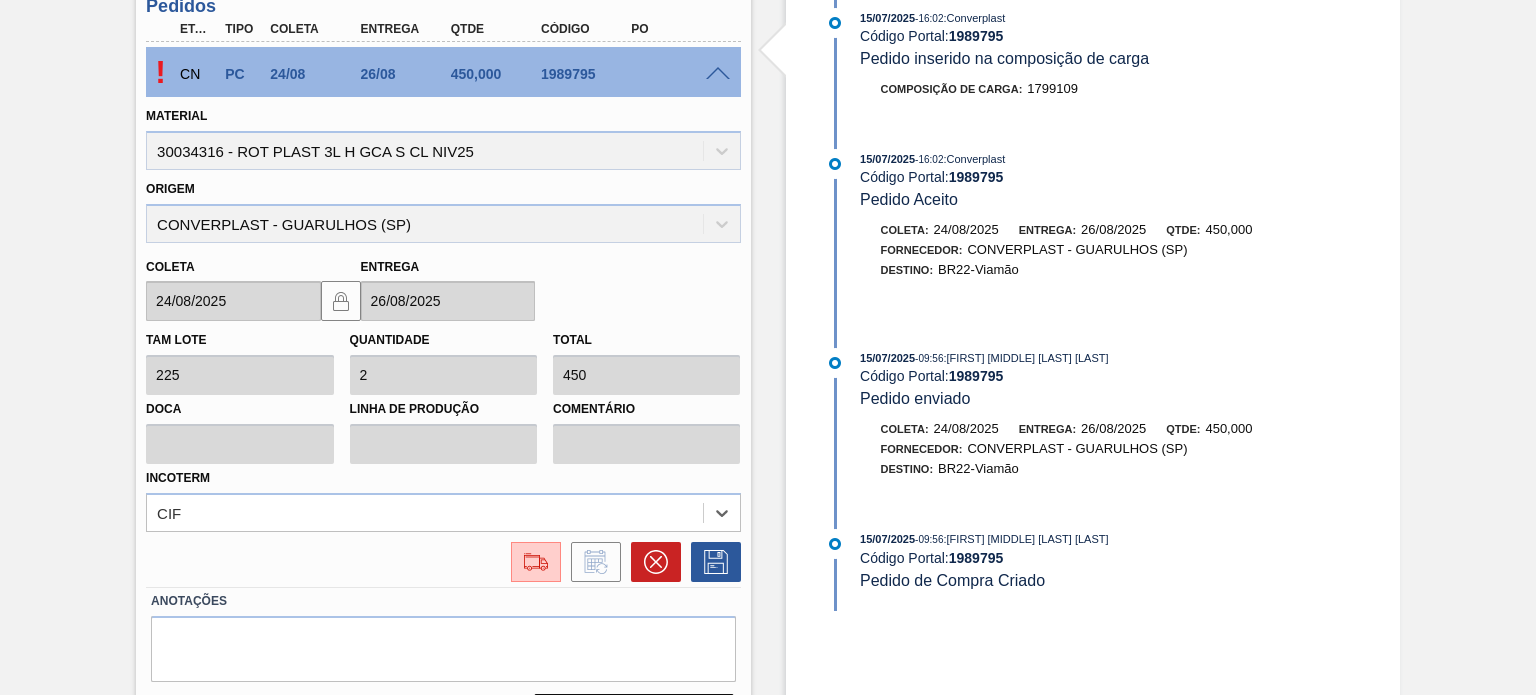 scroll, scrollTop: 591, scrollLeft: 0, axis: vertical 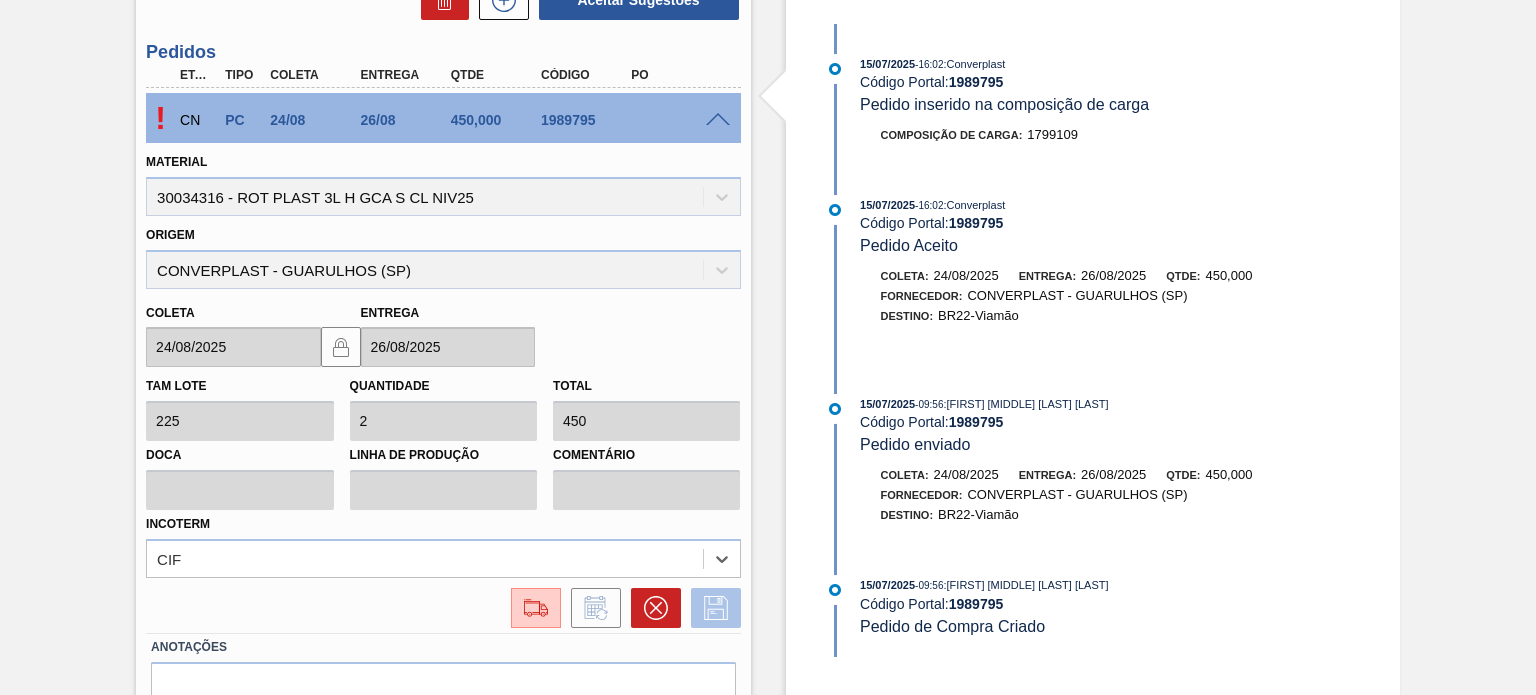 click at bounding box center [716, 608] 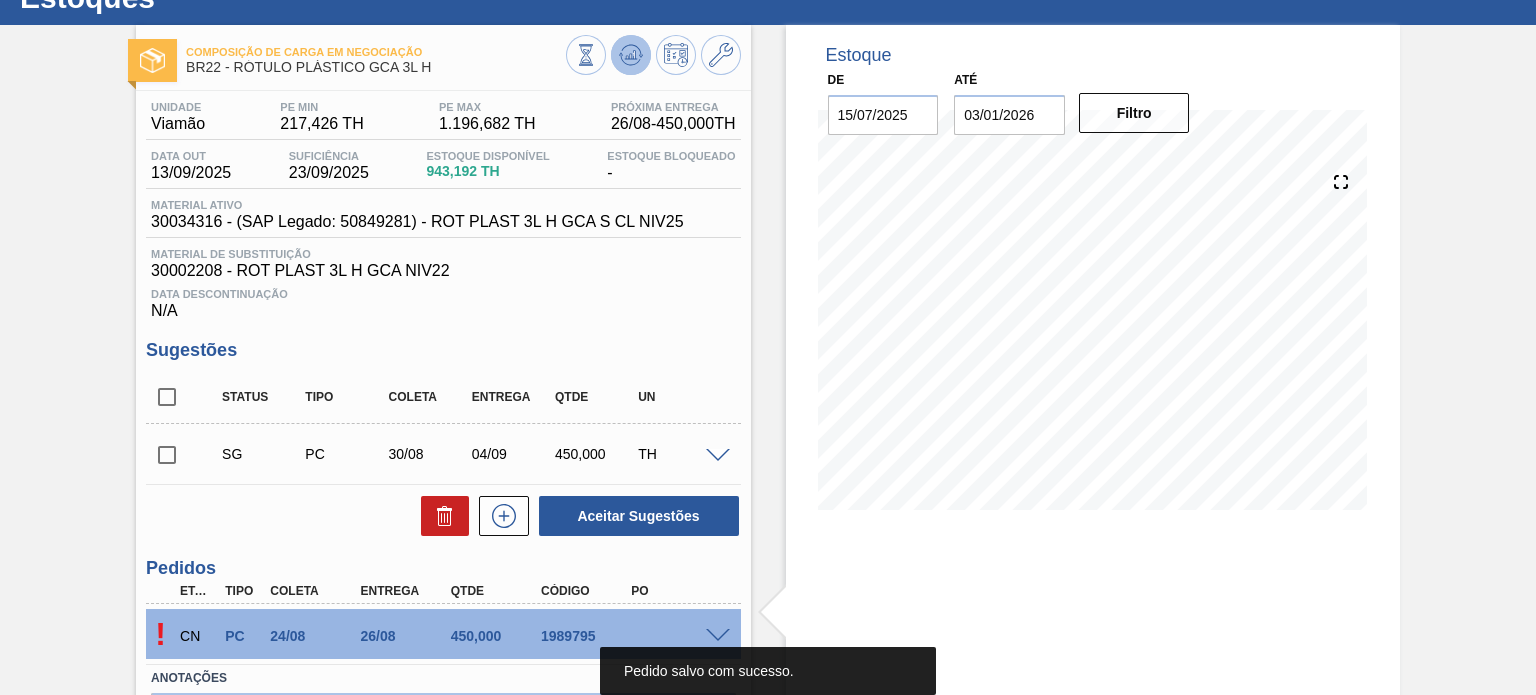 scroll, scrollTop: 0, scrollLeft: 0, axis: both 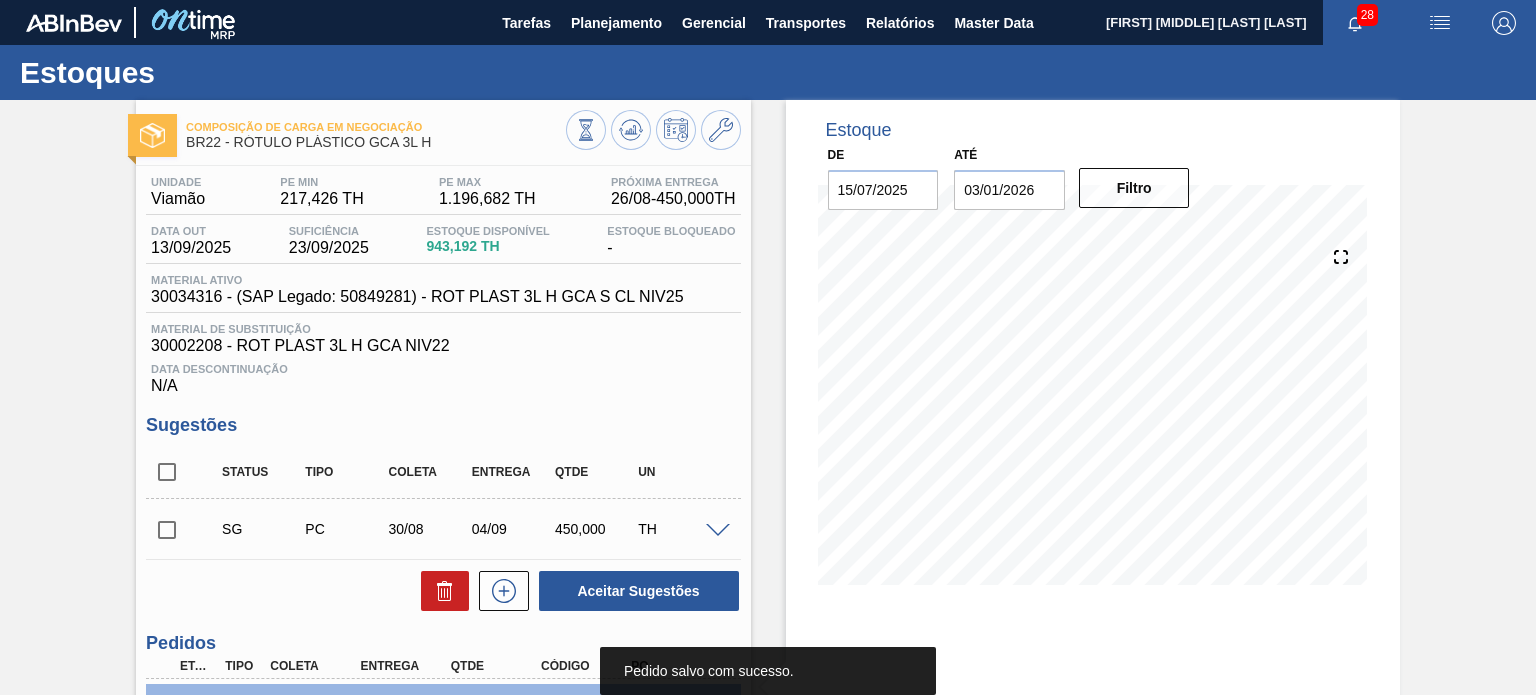 click on "Composição de Carga em Negociação BR22 - RÓTULO PLÁSTICO GCA 3L H" at bounding box center [443, 127] 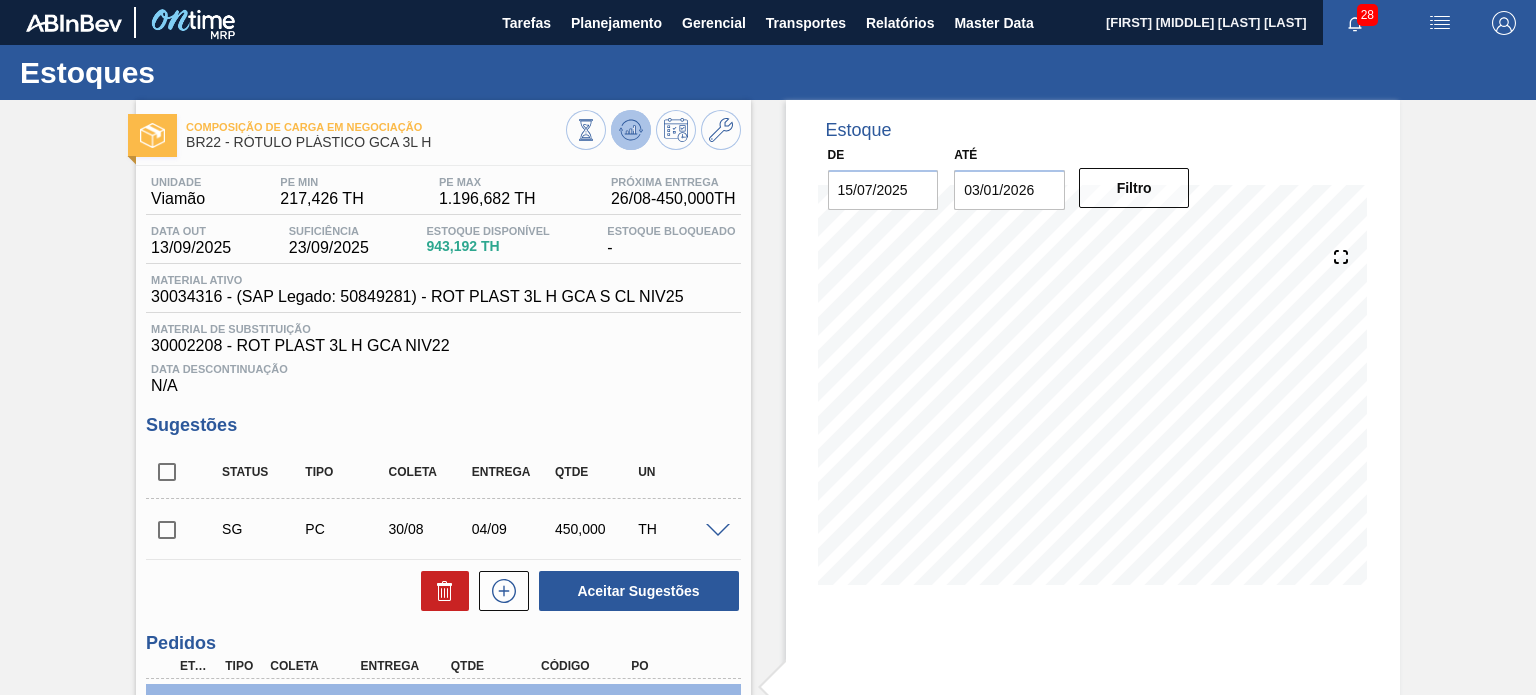 click at bounding box center (631, 130) 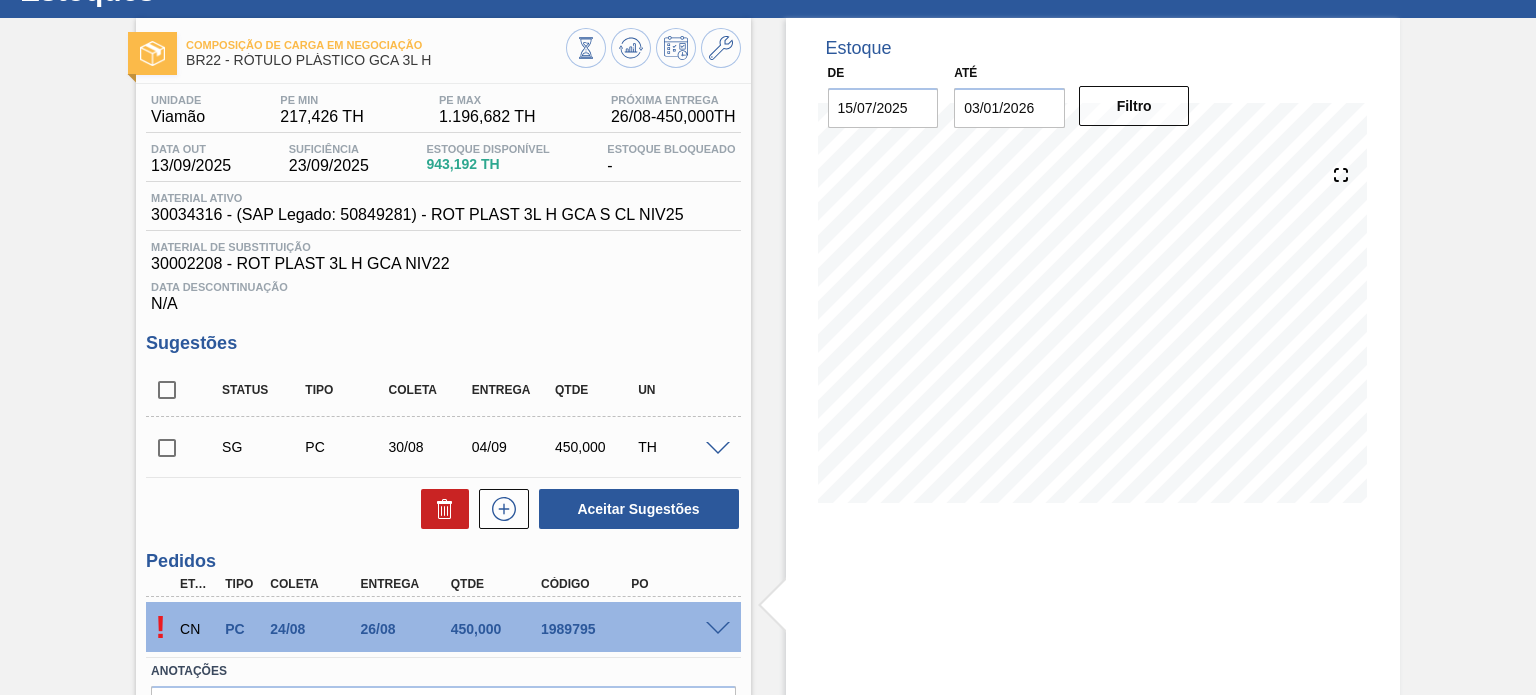 scroll, scrollTop: 200, scrollLeft: 0, axis: vertical 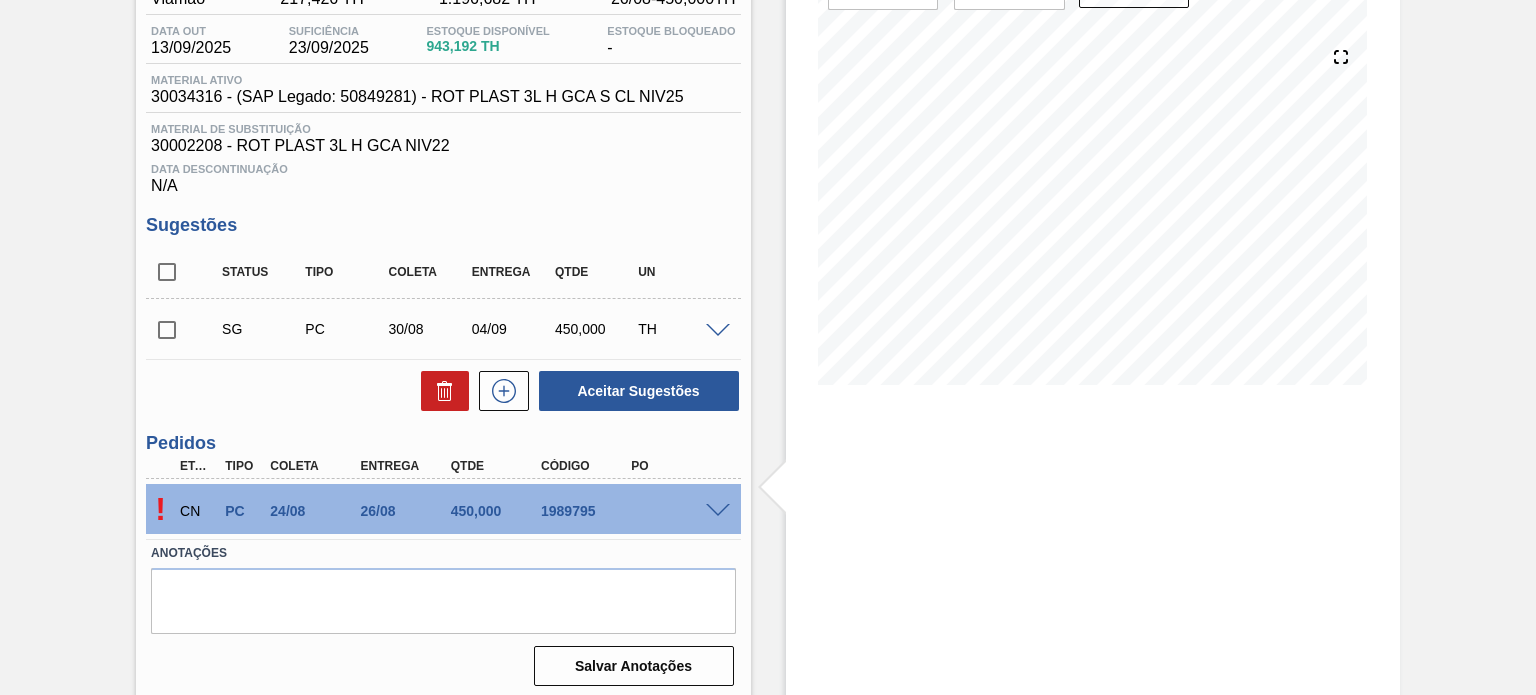 click on "!   CN   PC 24/08 26/08 450,000 1989795" at bounding box center (443, 509) 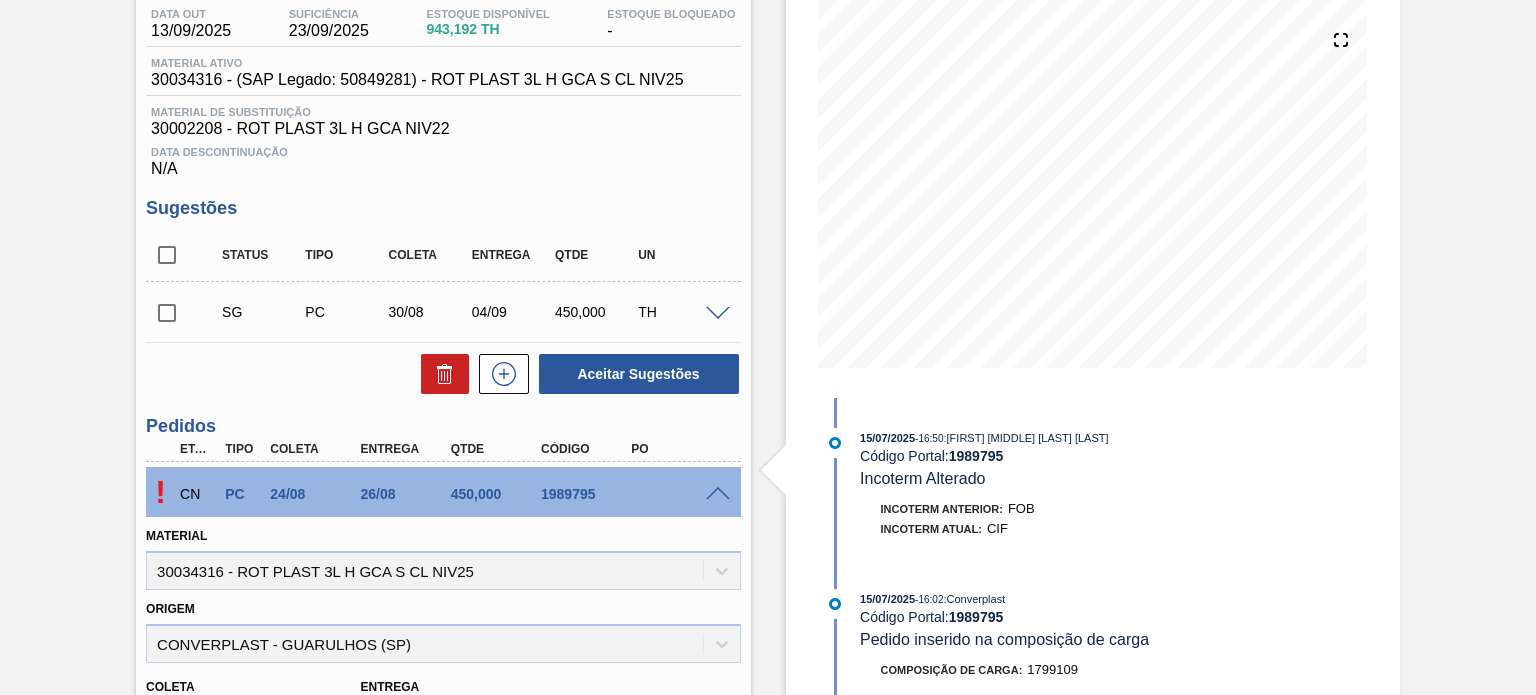scroll, scrollTop: 0, scrollLeft: 0, axis: both 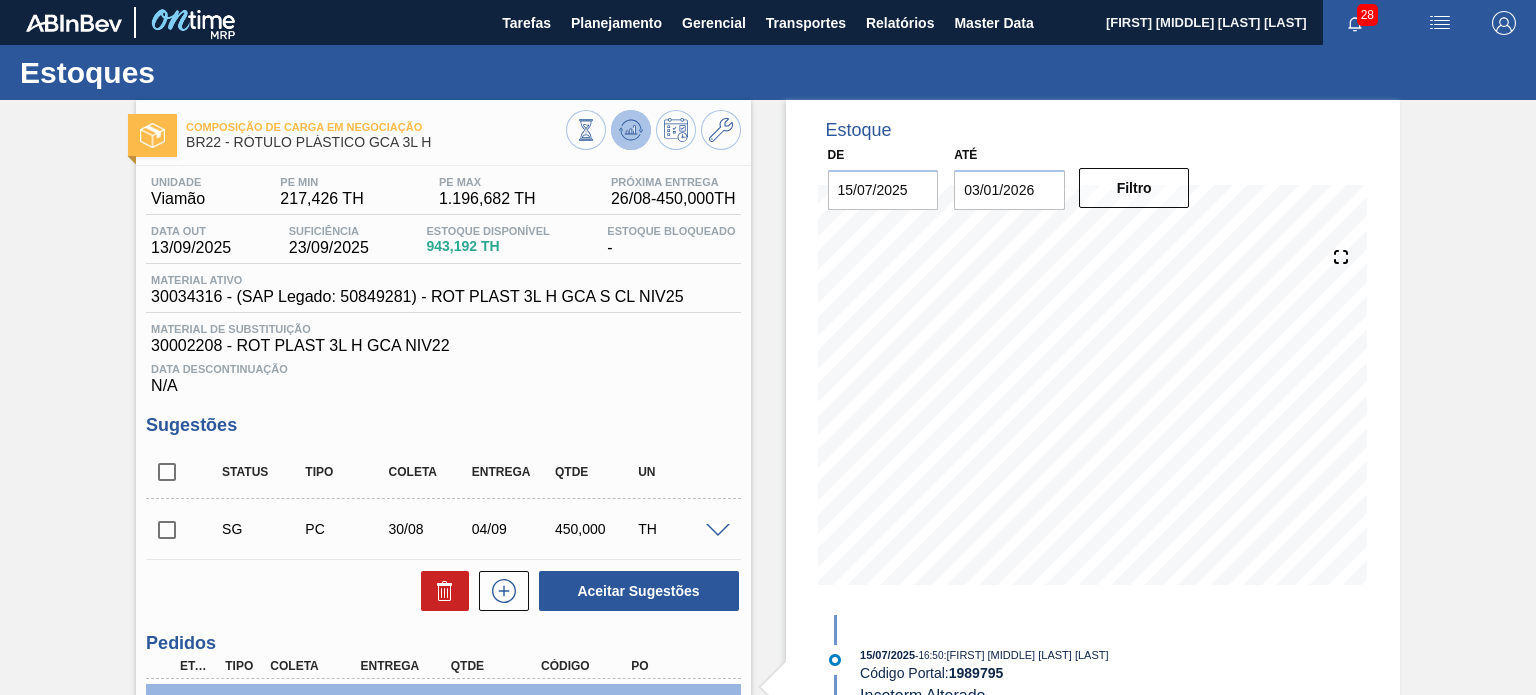 click 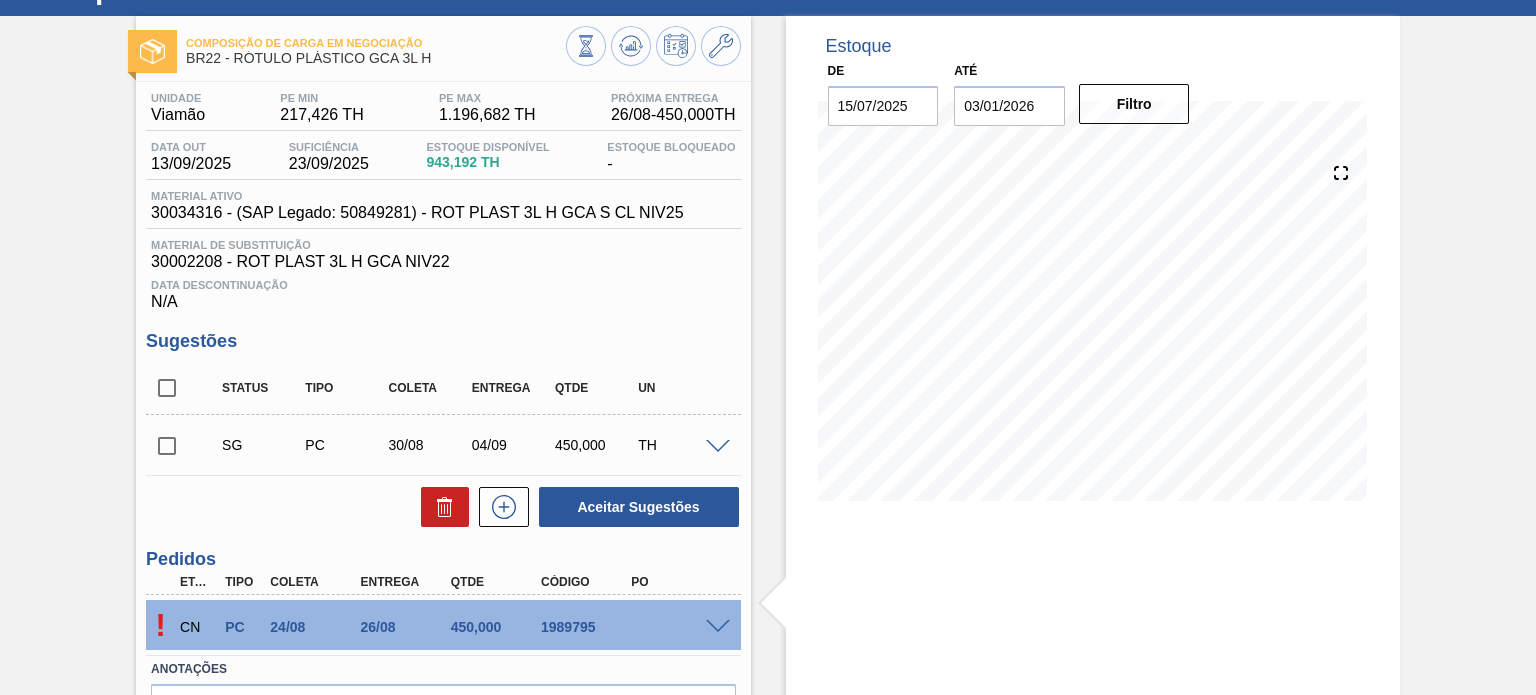 scroll, scrollTop: 200, scrollLeft: 0, axis: vertical 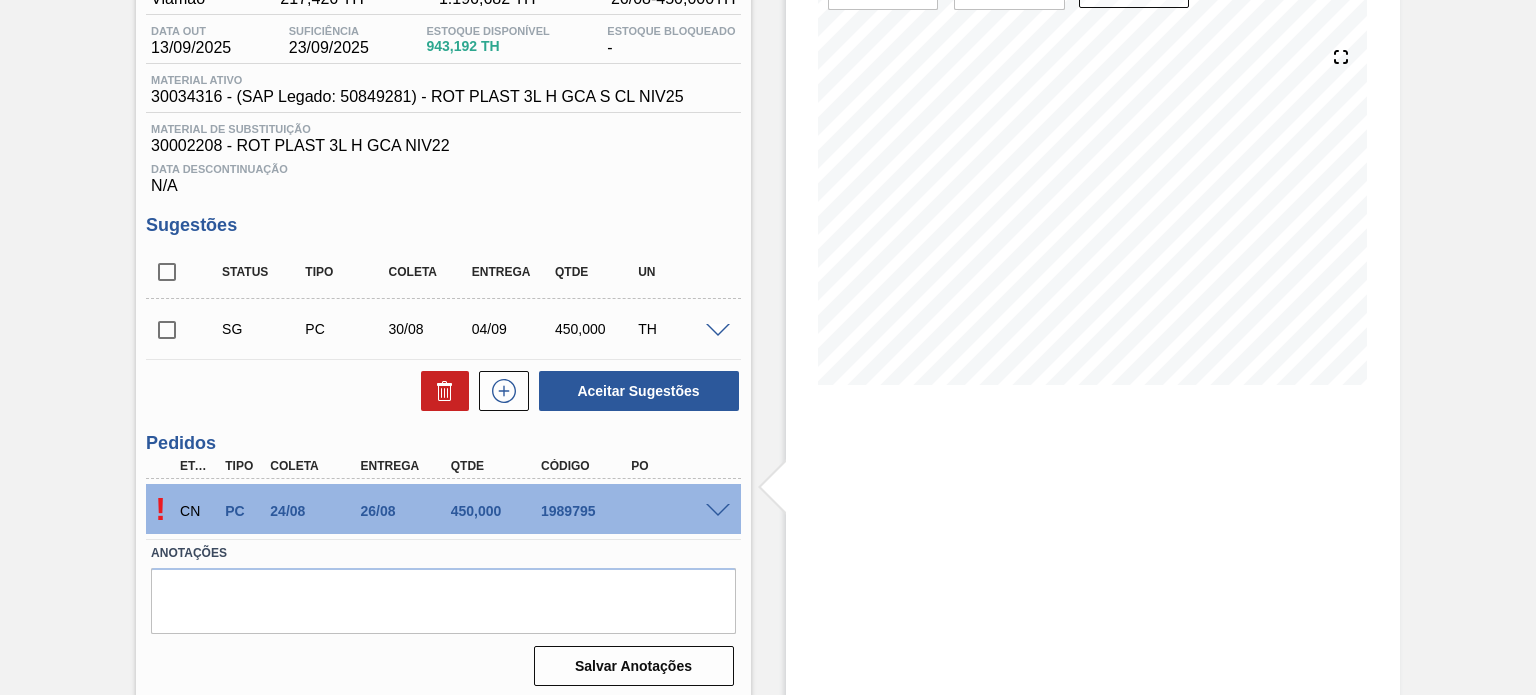 click on "!   CN   PC 24/08 26/08 450,000 1989795" at bounding box center (443, 509) 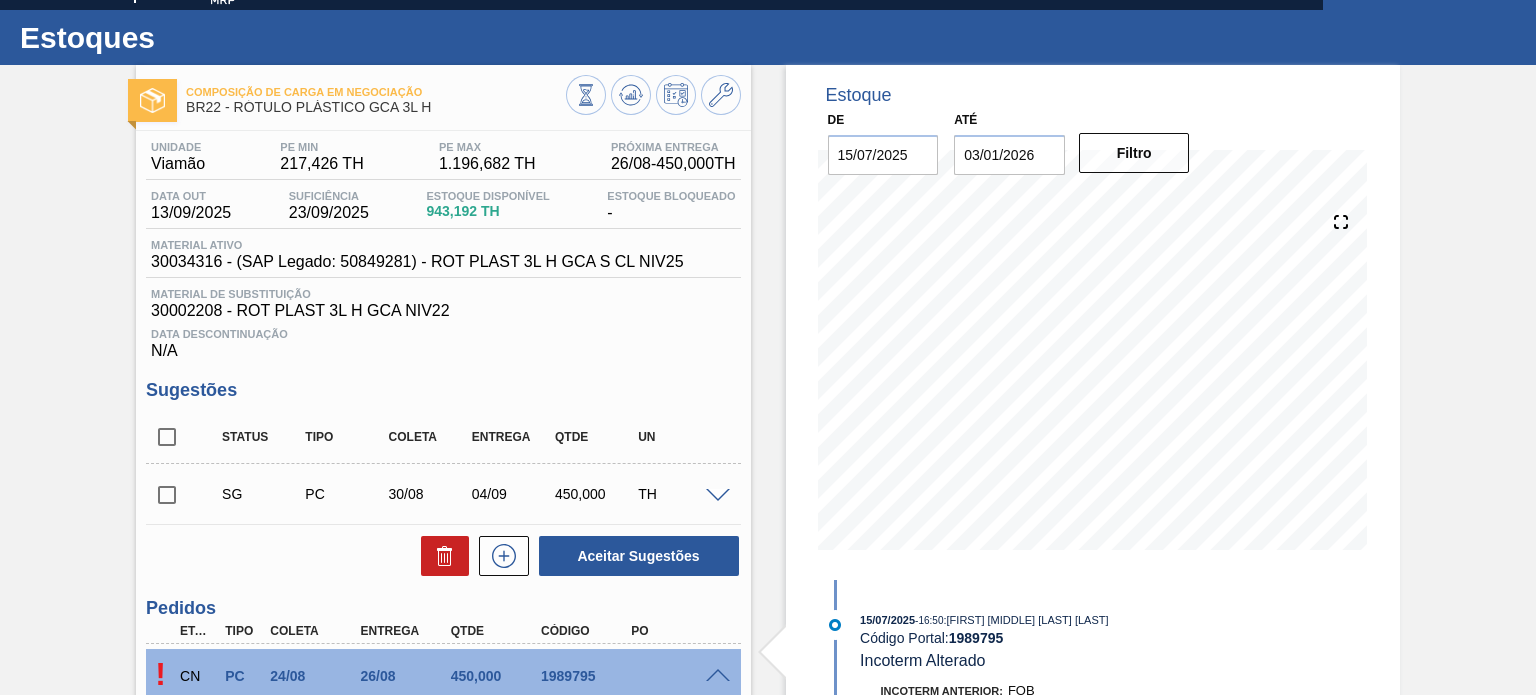 scroll, scrollTop: 0, scrollLeft: 0, axis: both 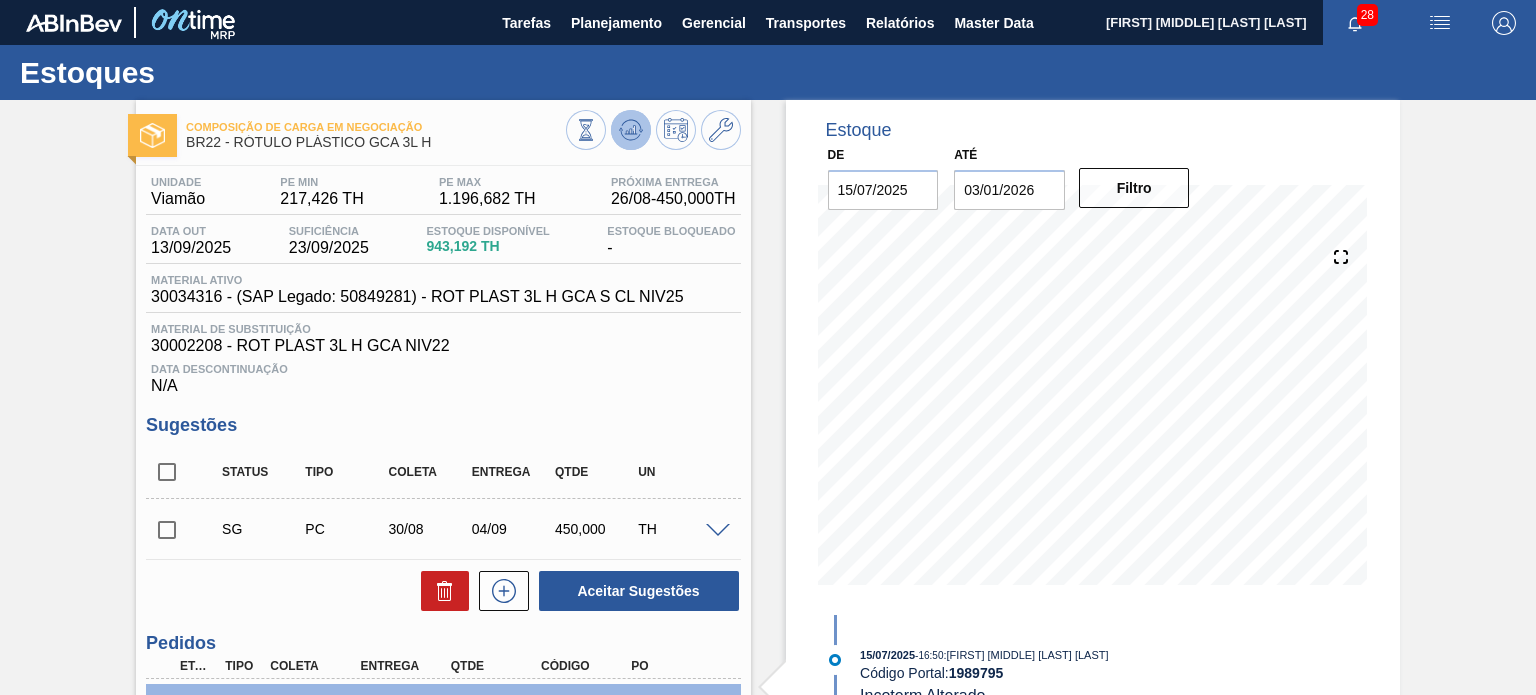 click 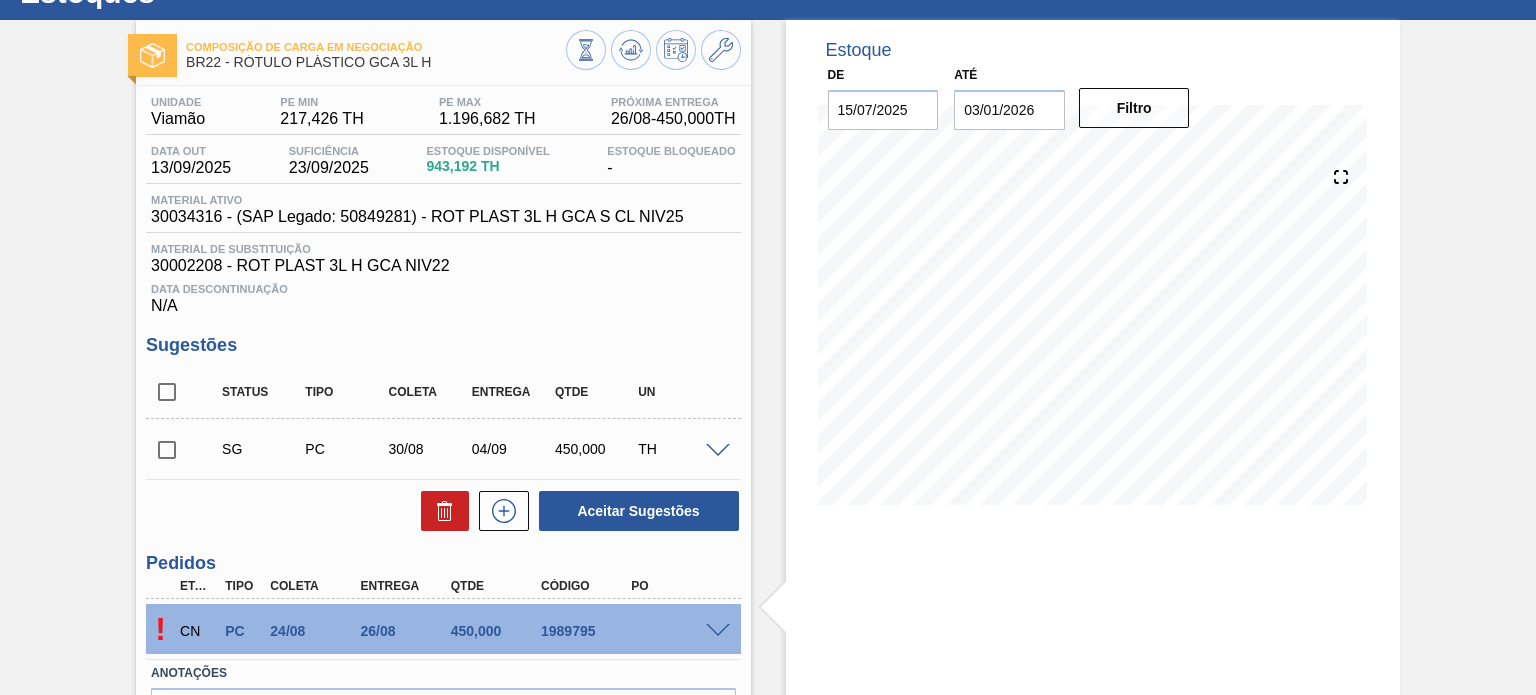 scroll, scrollTop: 200, scrollLeft: 0, axis: vertical 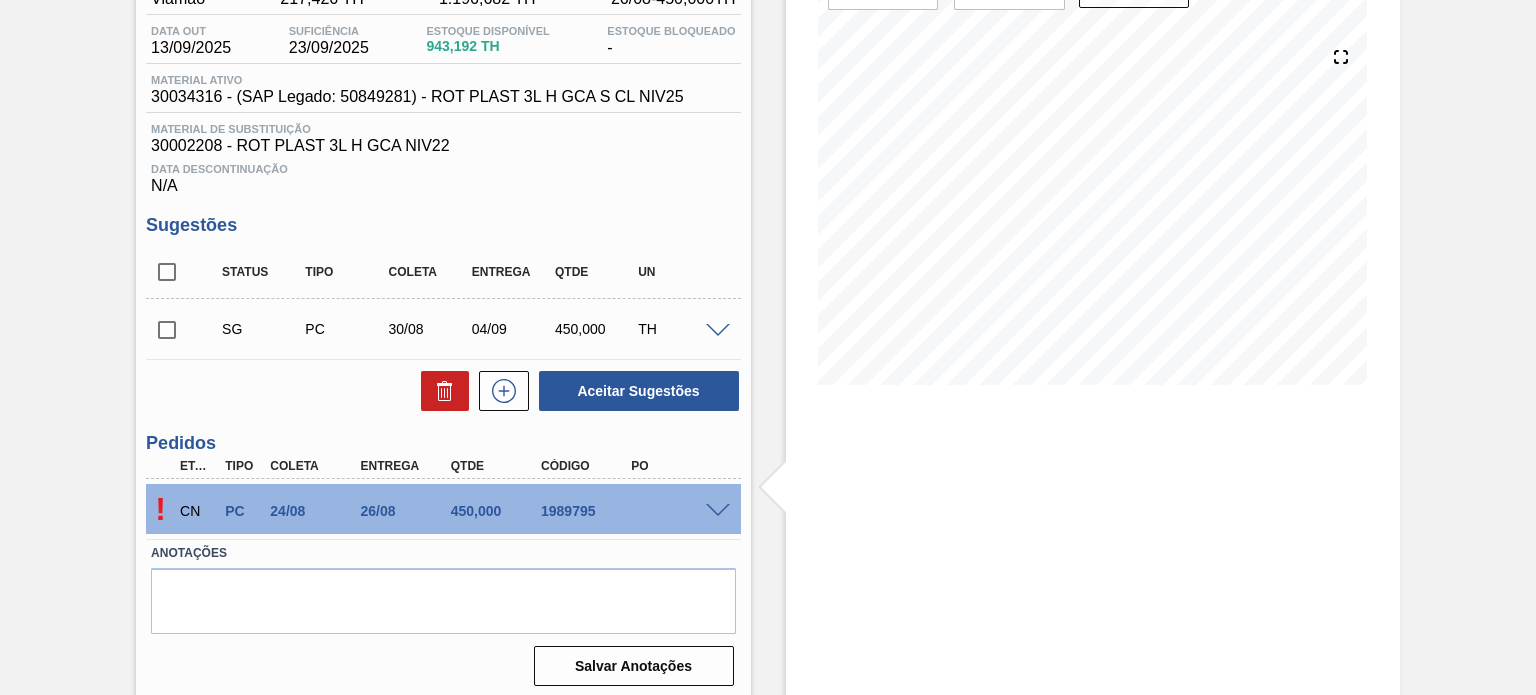 click at bounding box center (718, 511) 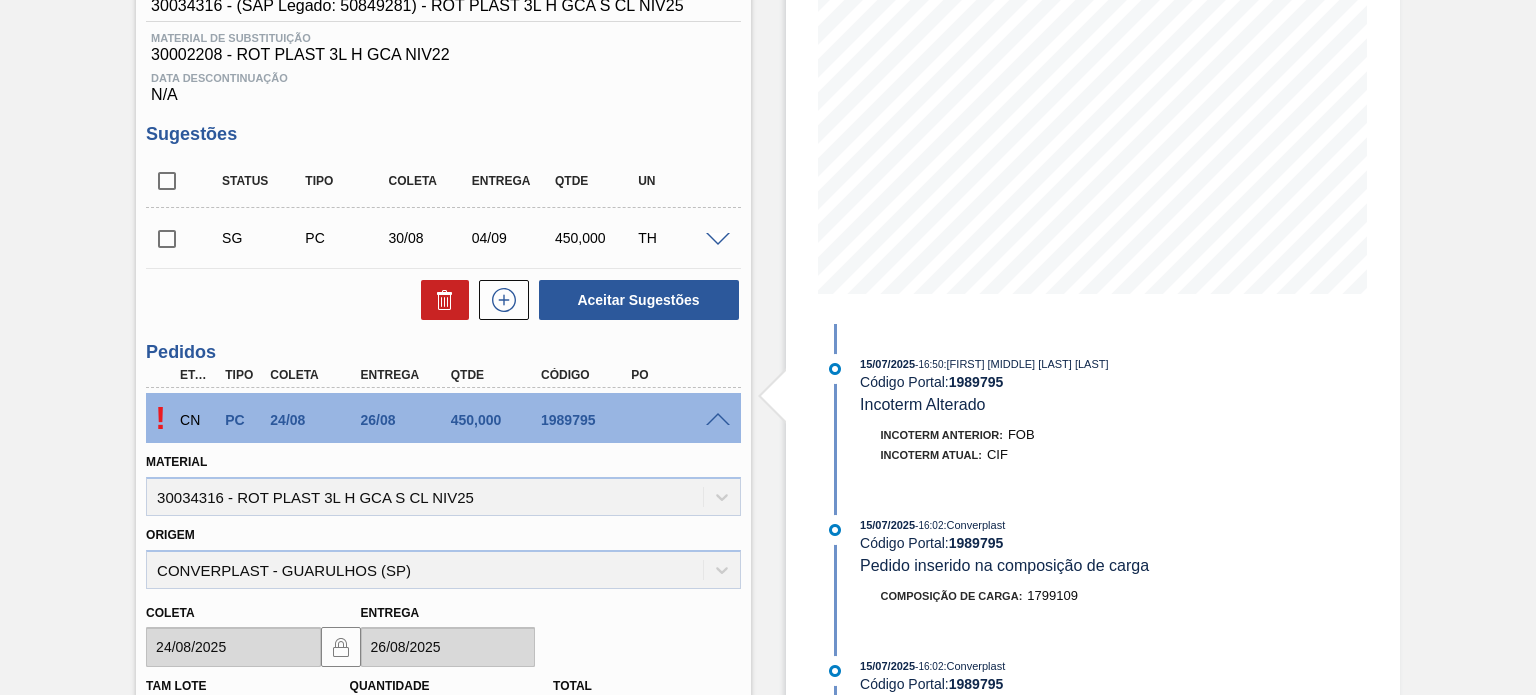 scroll, scrollTop: 0, scrollLeft: 0, axis: both 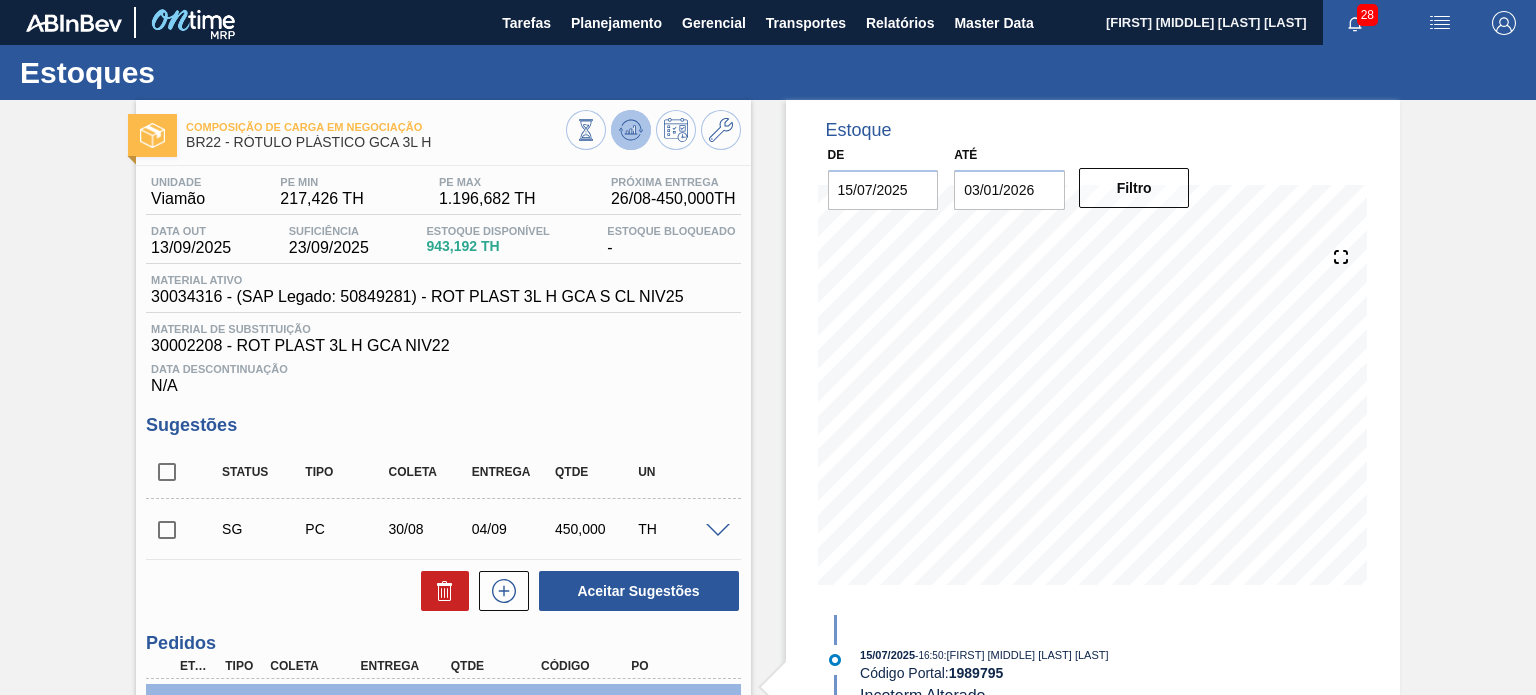 click 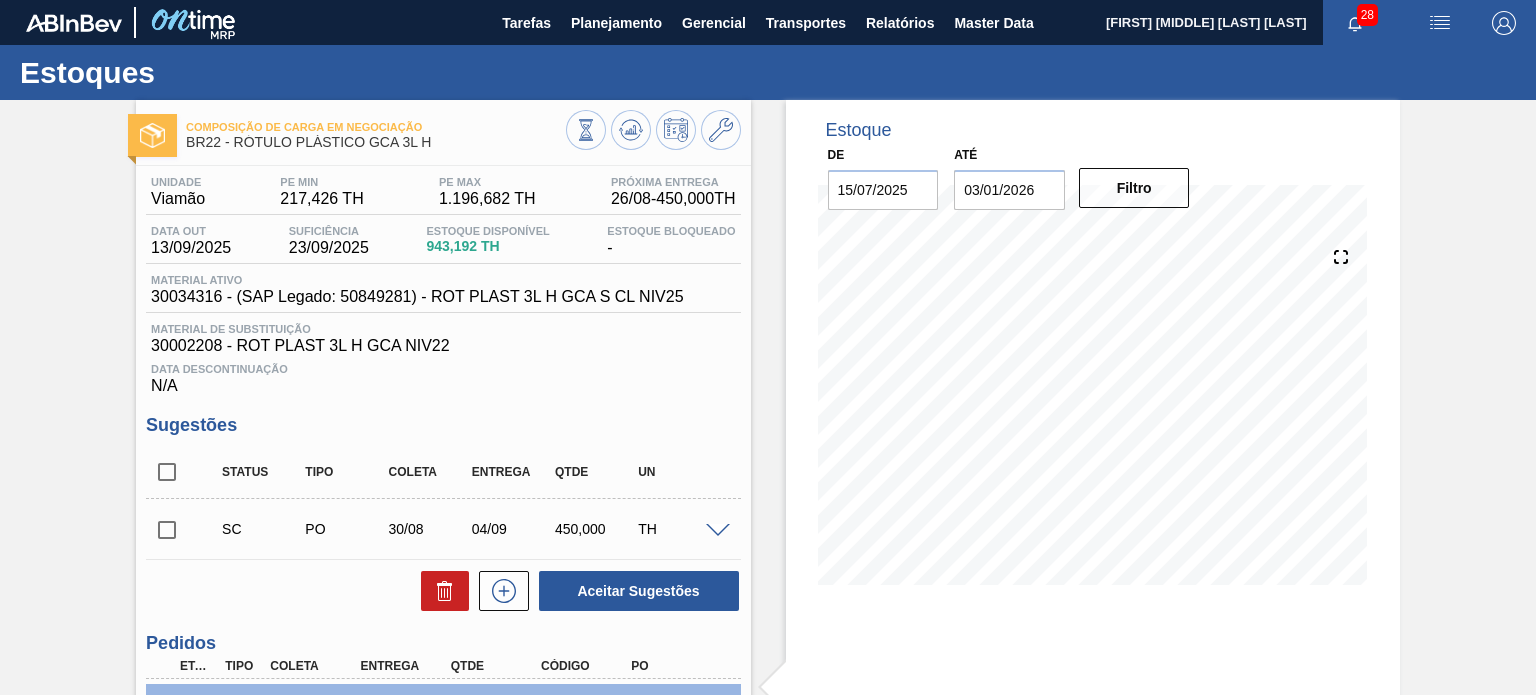 scroll, scrollTop: 200, scrollLeft: 0, axis: vertical 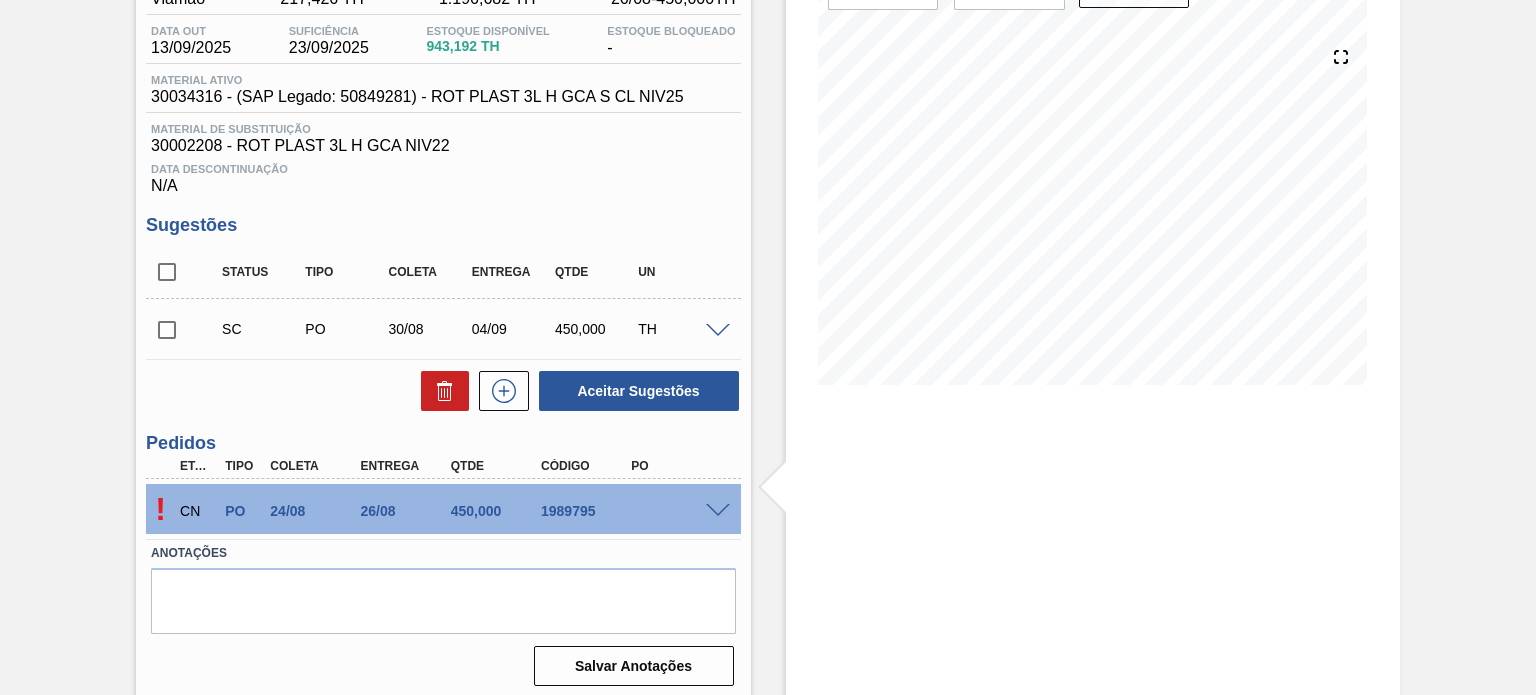 click at bounding box center [718, 511] 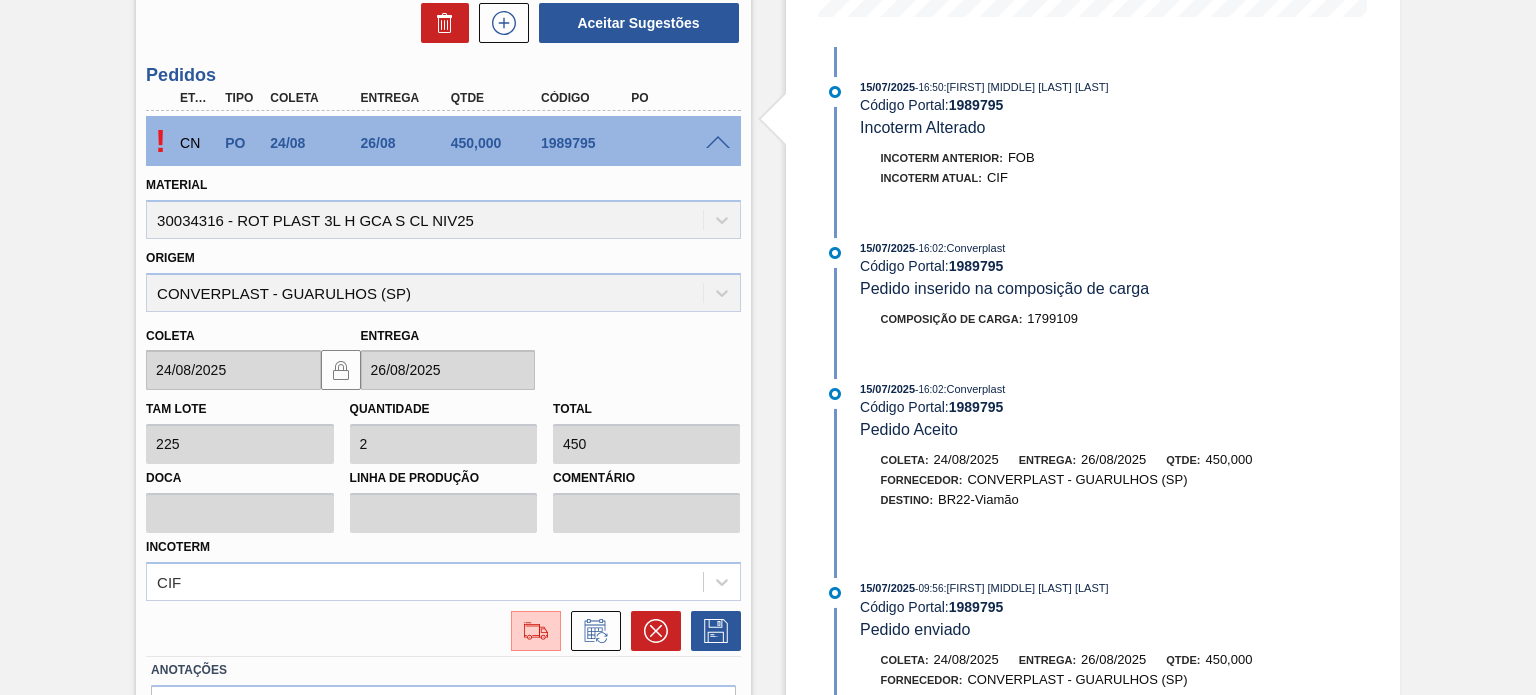 scroll, scrollTop: 600, scrollLeft: 0, axis: vertical 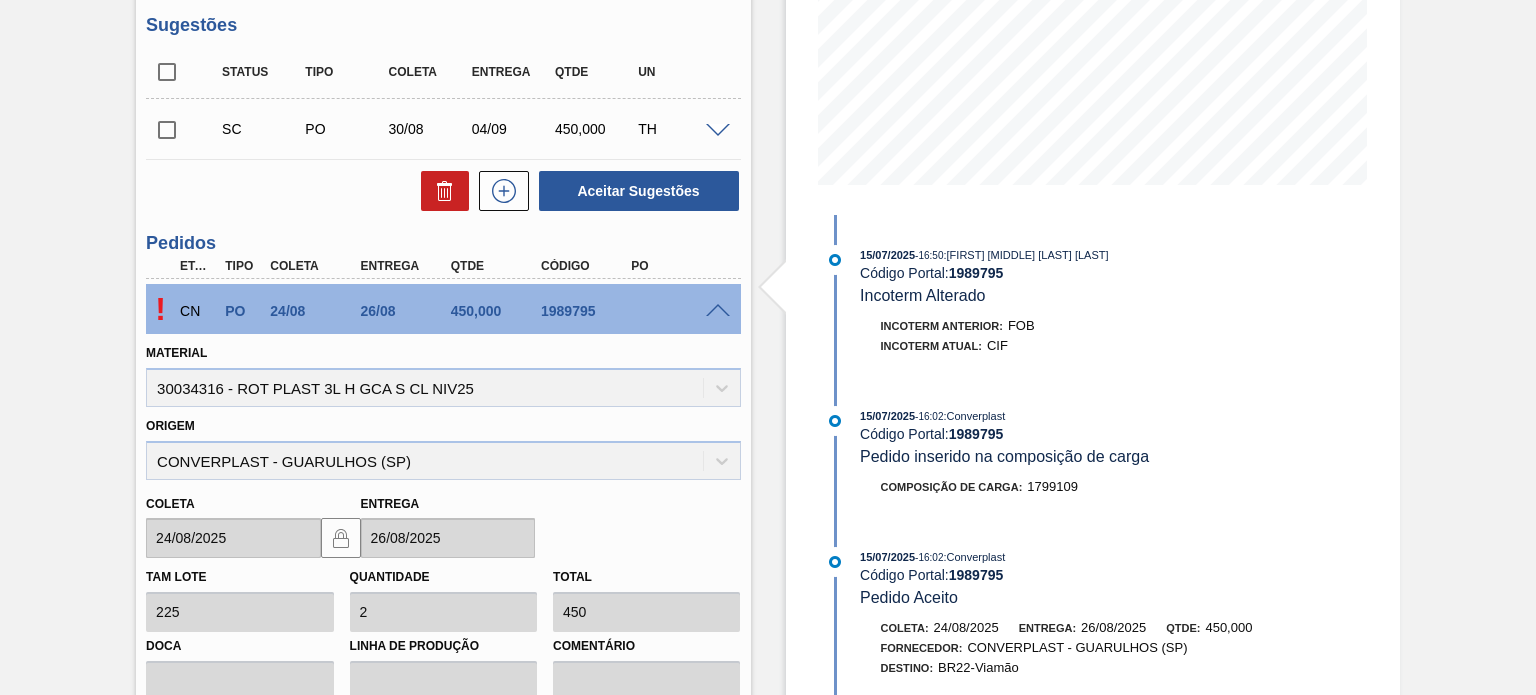 click at bounding box center [718, 311] 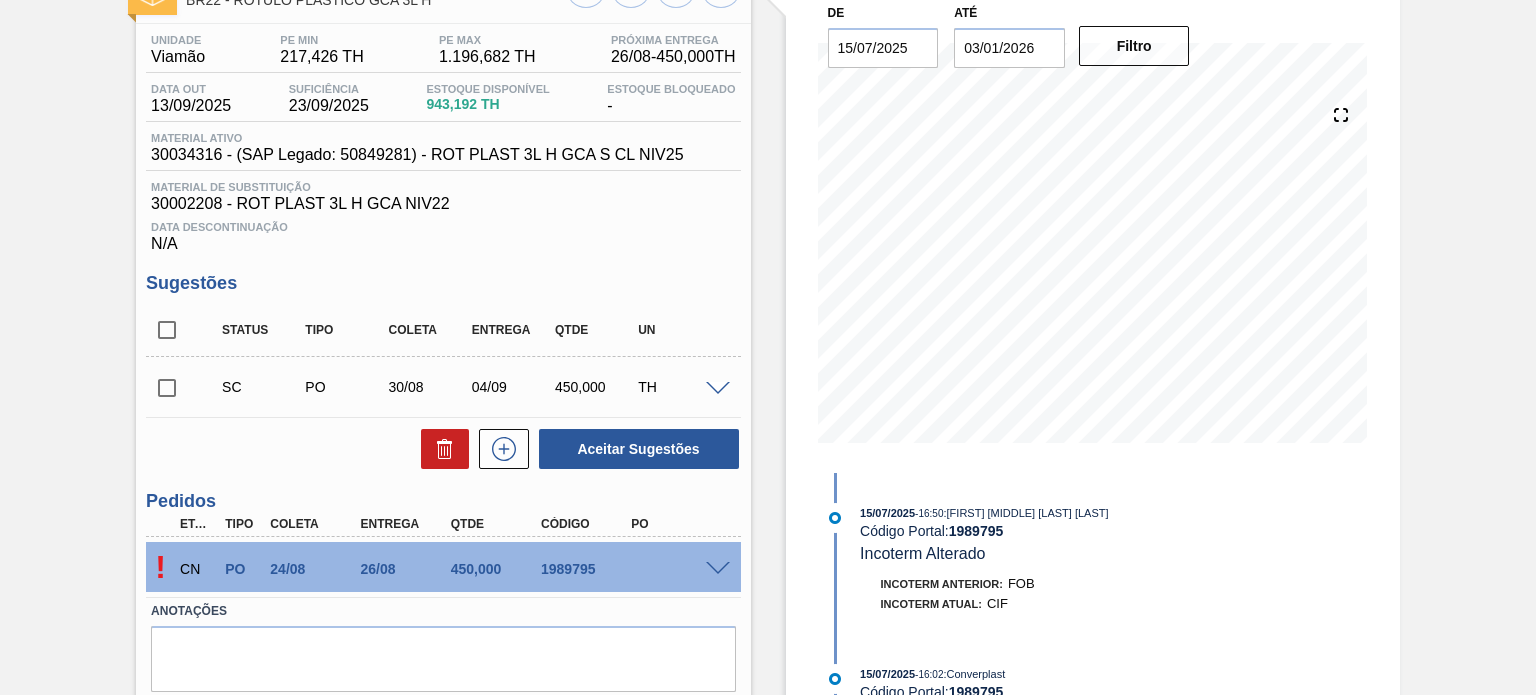 scroll, scrollTop: 108, scrollLeft: 0, axis: vertical 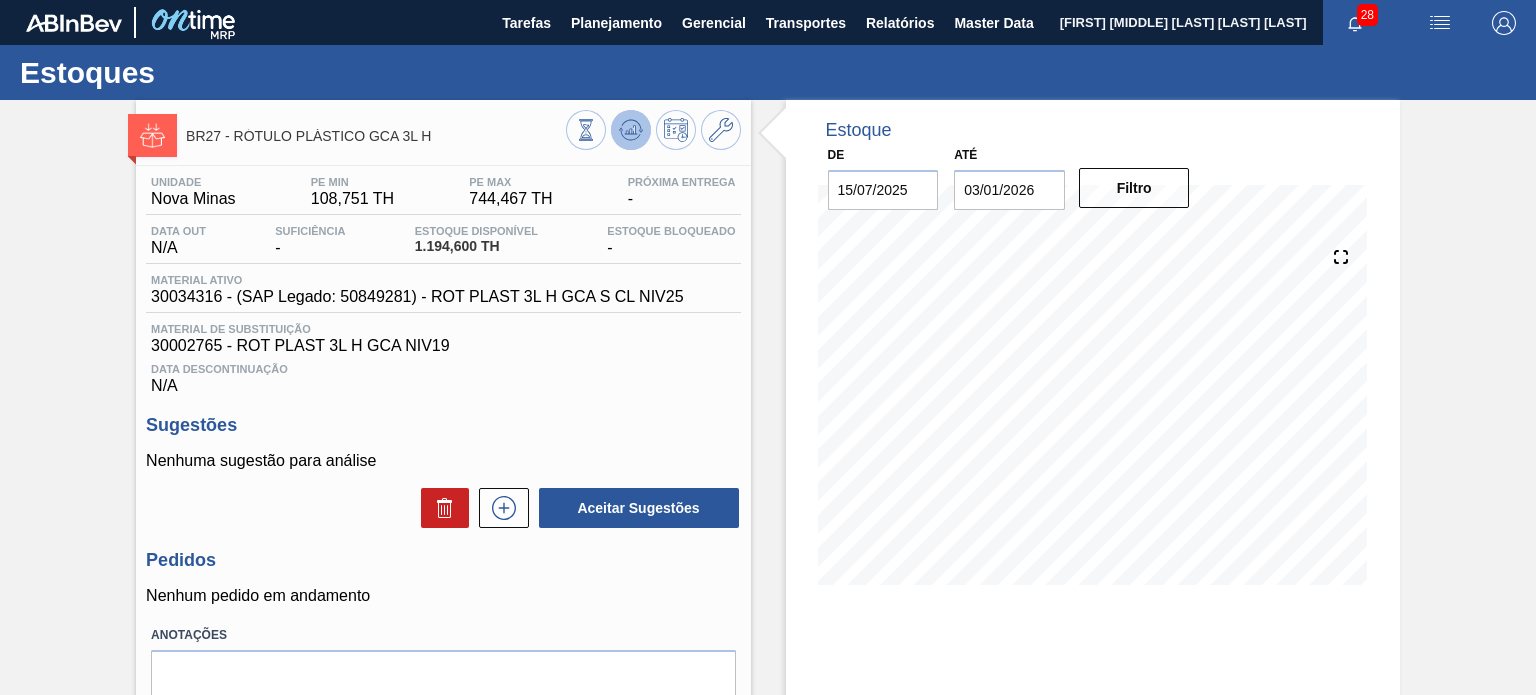 click at bounding box center [631, 130] 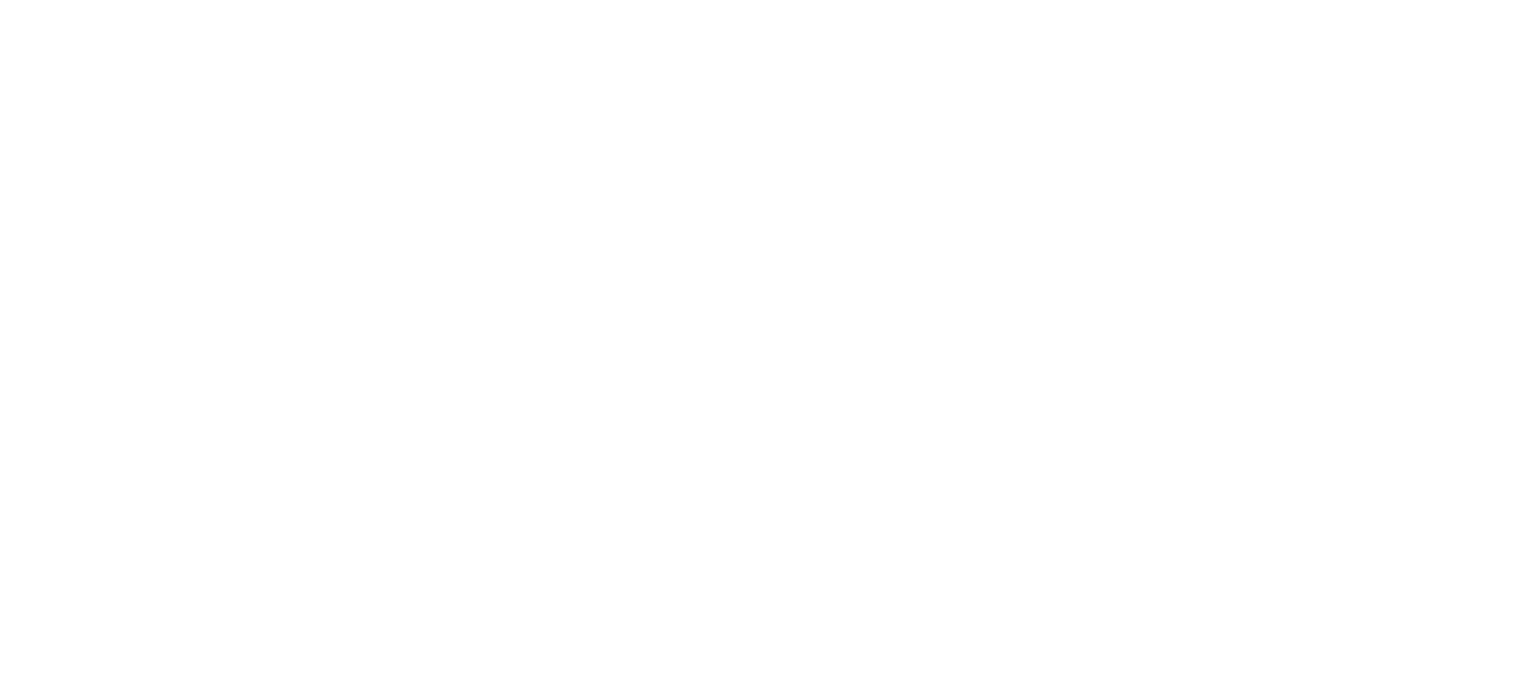scroll, scrollTop: 0, scrollLeft: 0, axis: both 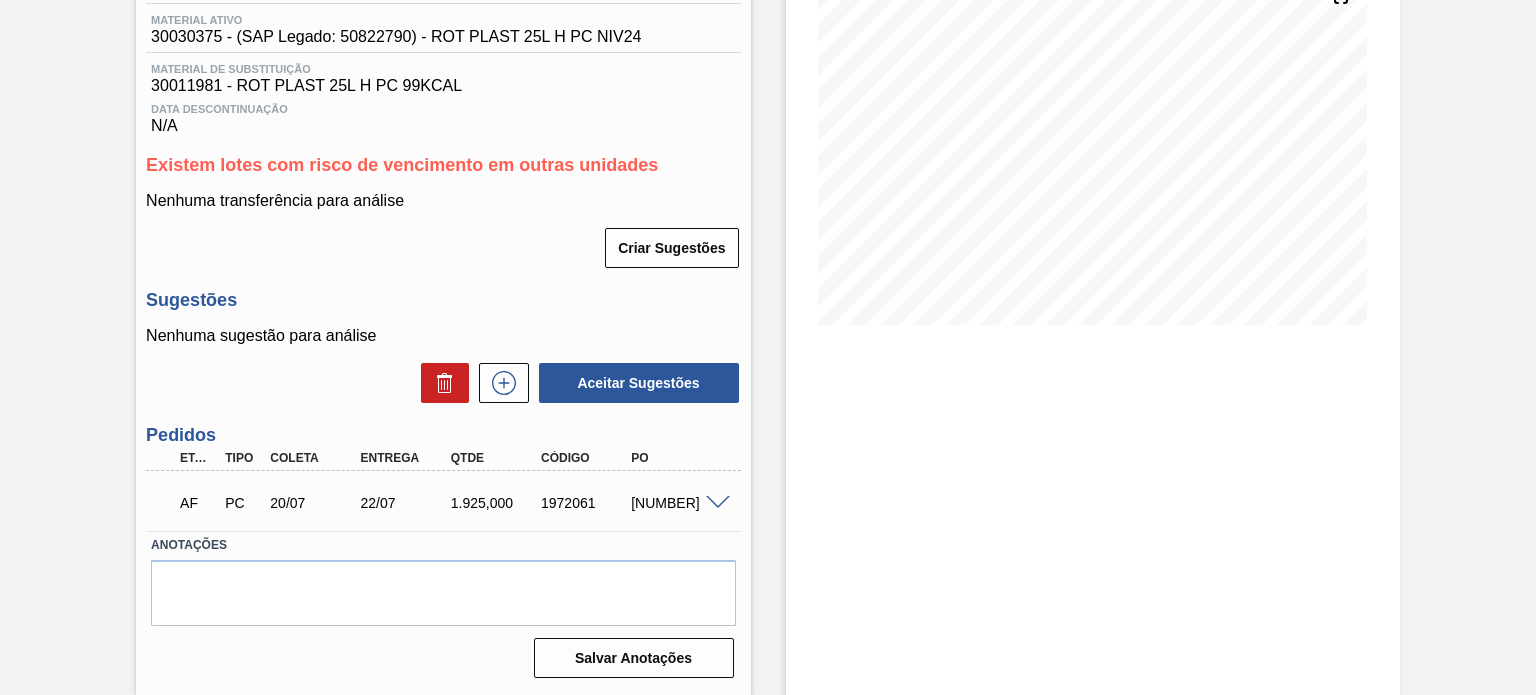 click on "1972061" at bounding box center (585, 503) 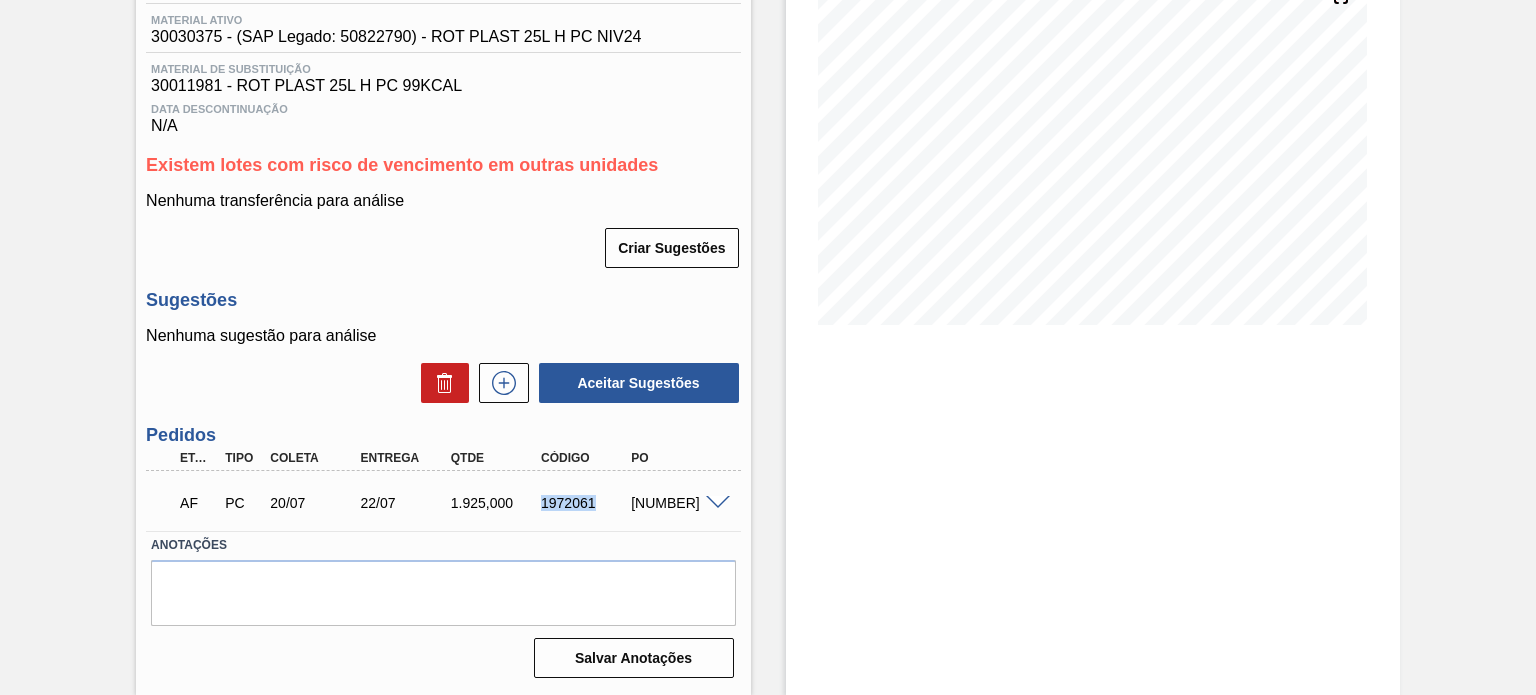 click on "1972061" at bounding box center [585, 503] 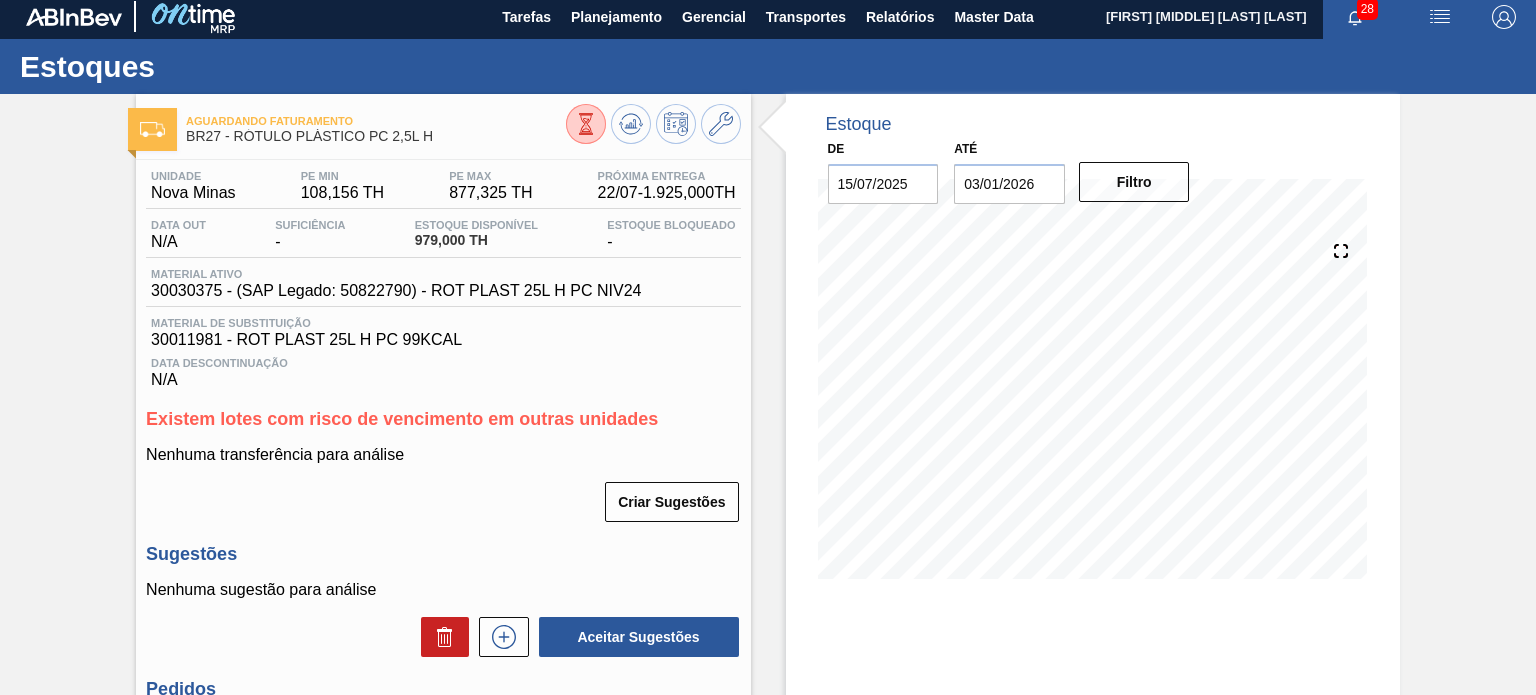 scroll, scrollTop: 0, scrollLeft: 0, axis: both 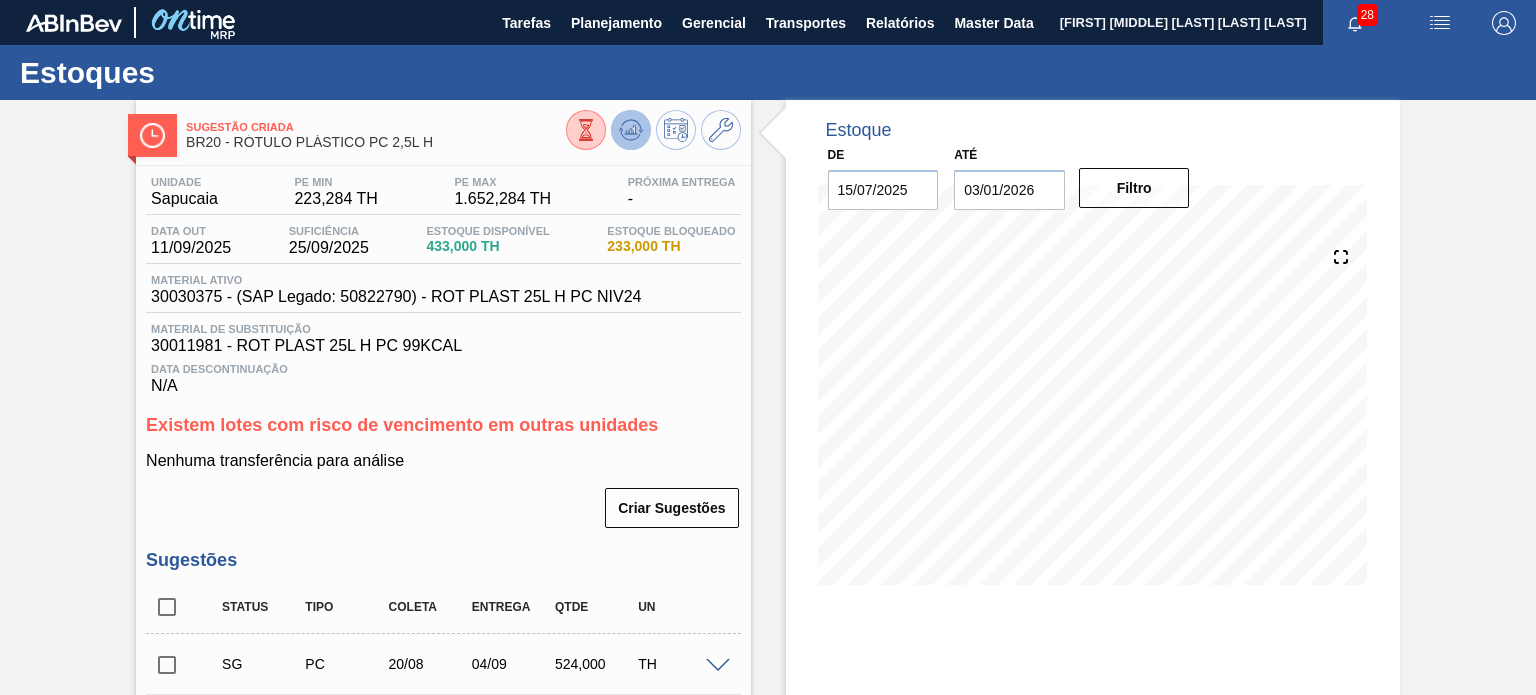 click 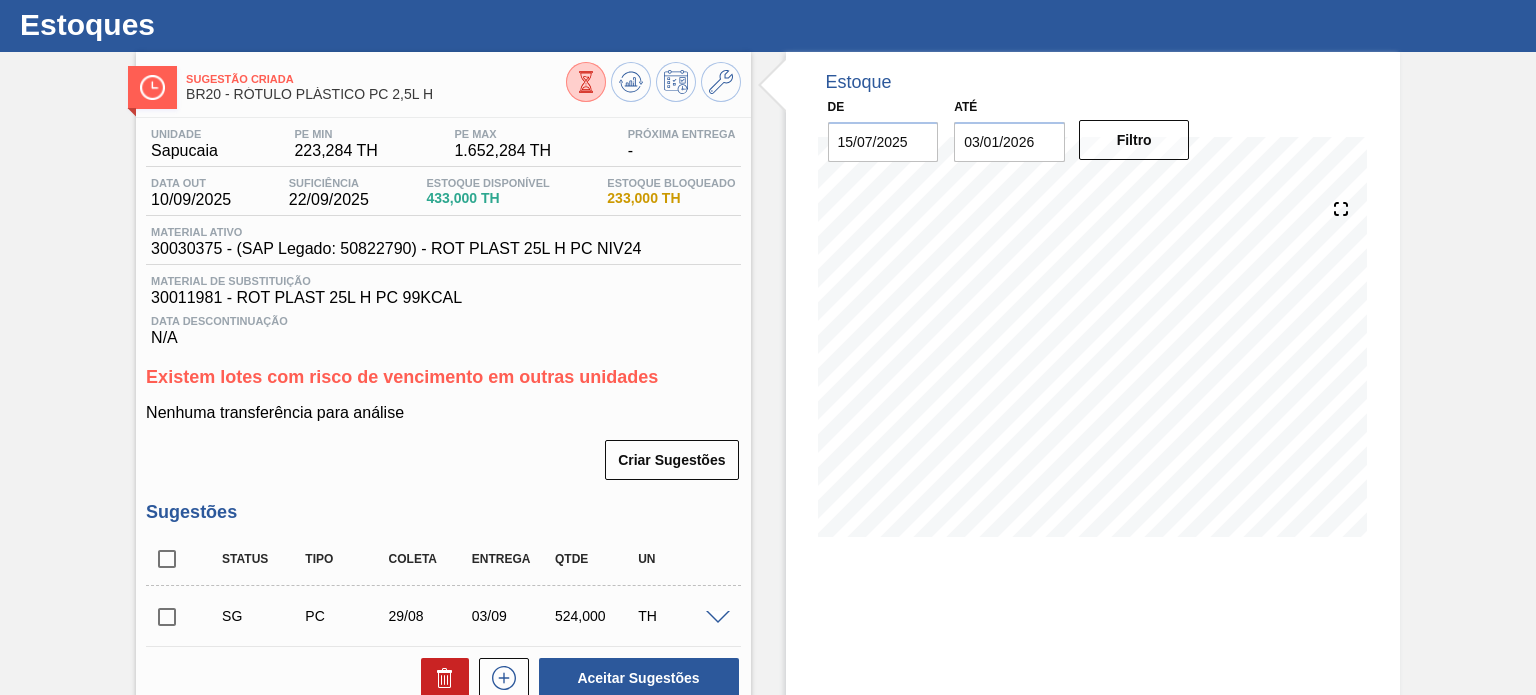 scroll, scrollTop: 0, scrollLeft: 0, axis: both 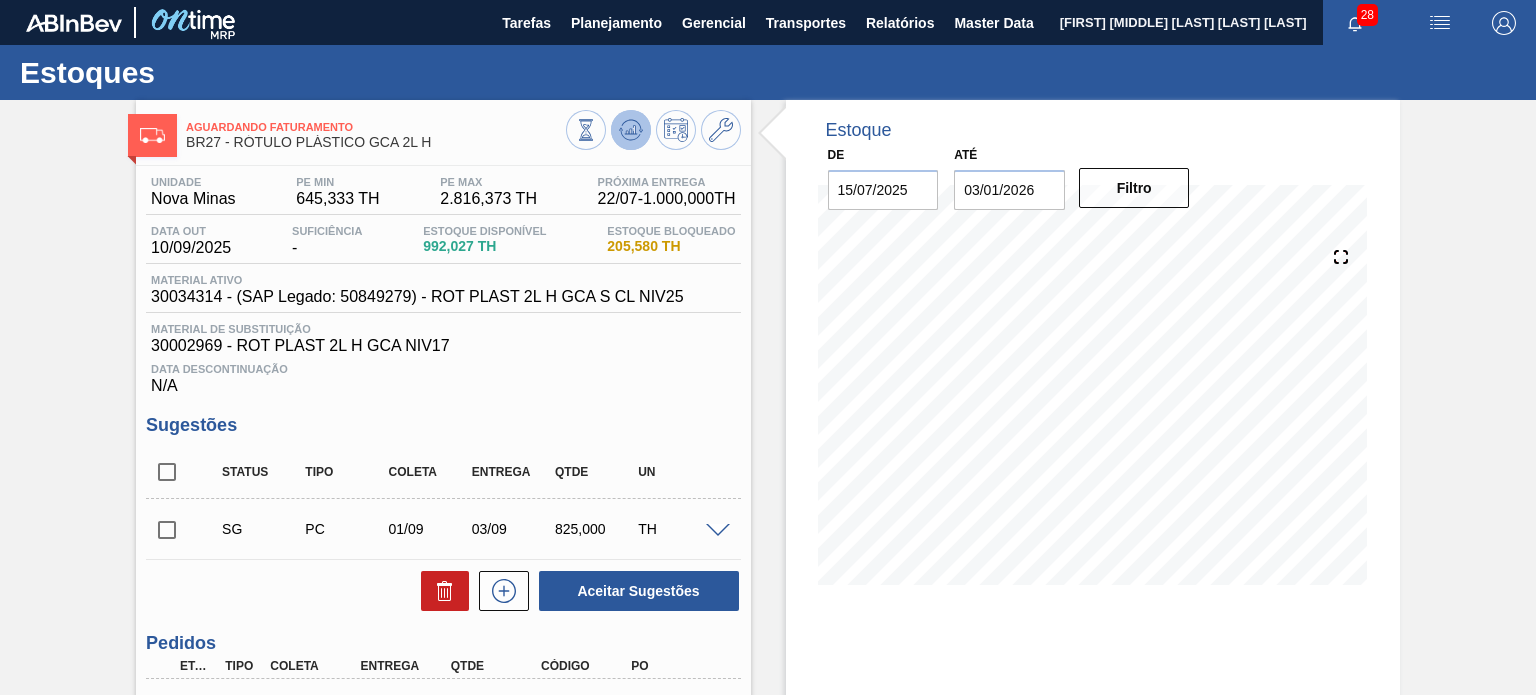 click 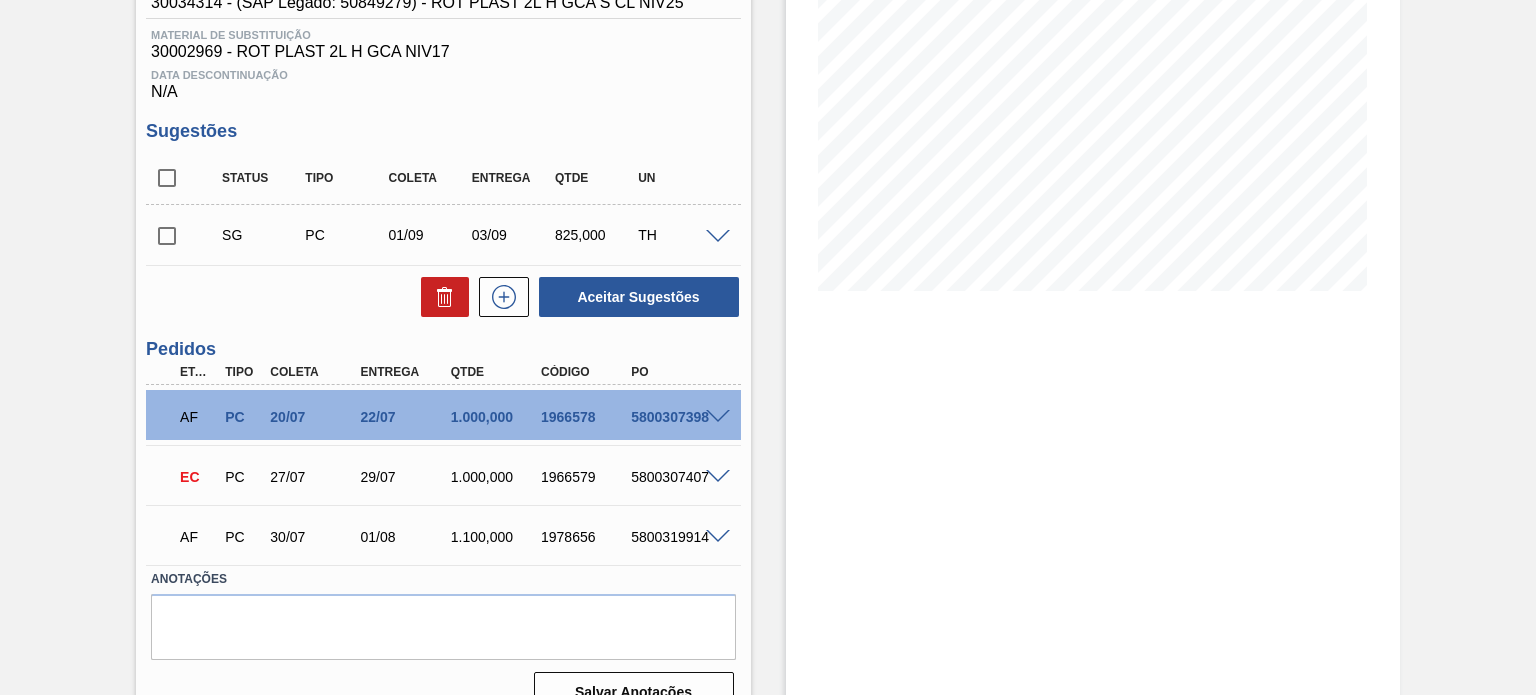 scroll, scrollTop: 300, scrollLeft: 0, axis: vertical 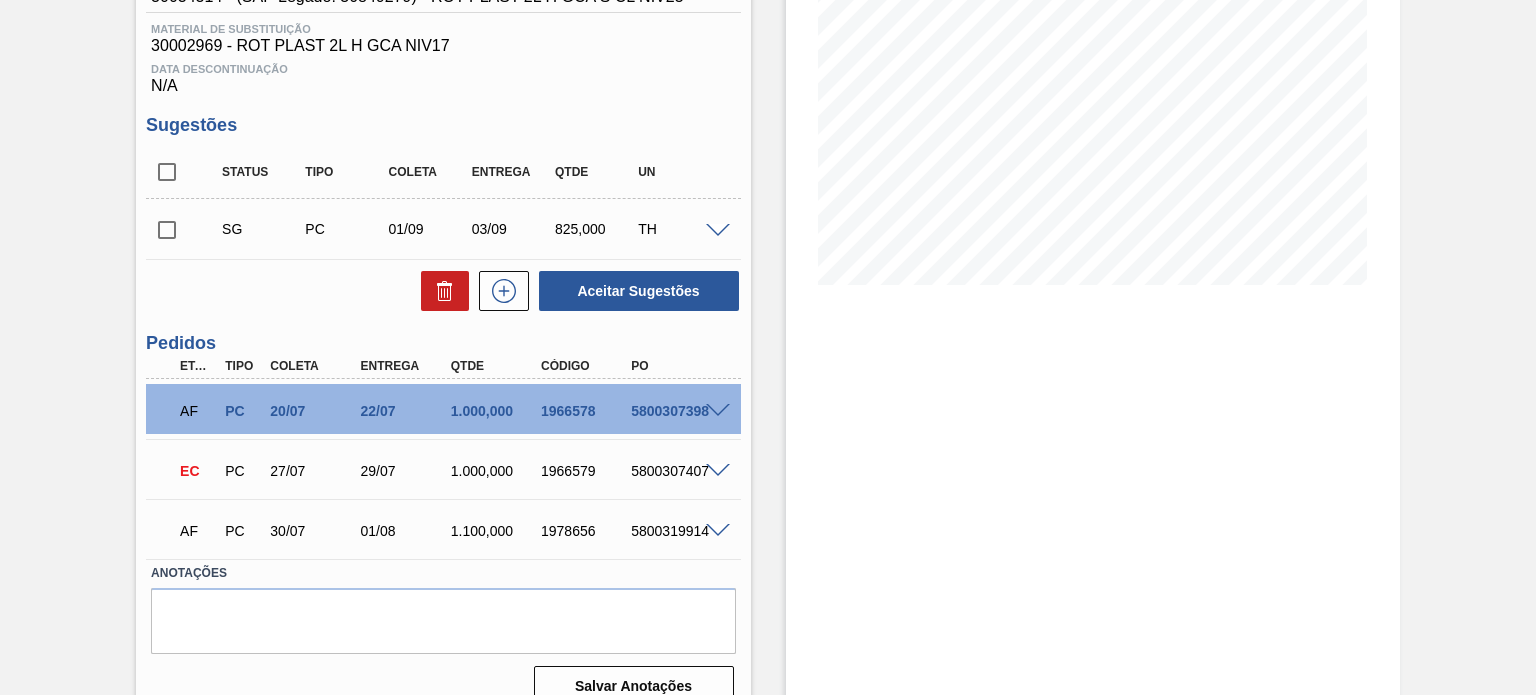 click on "1966579" at bounding box center (585, 471) 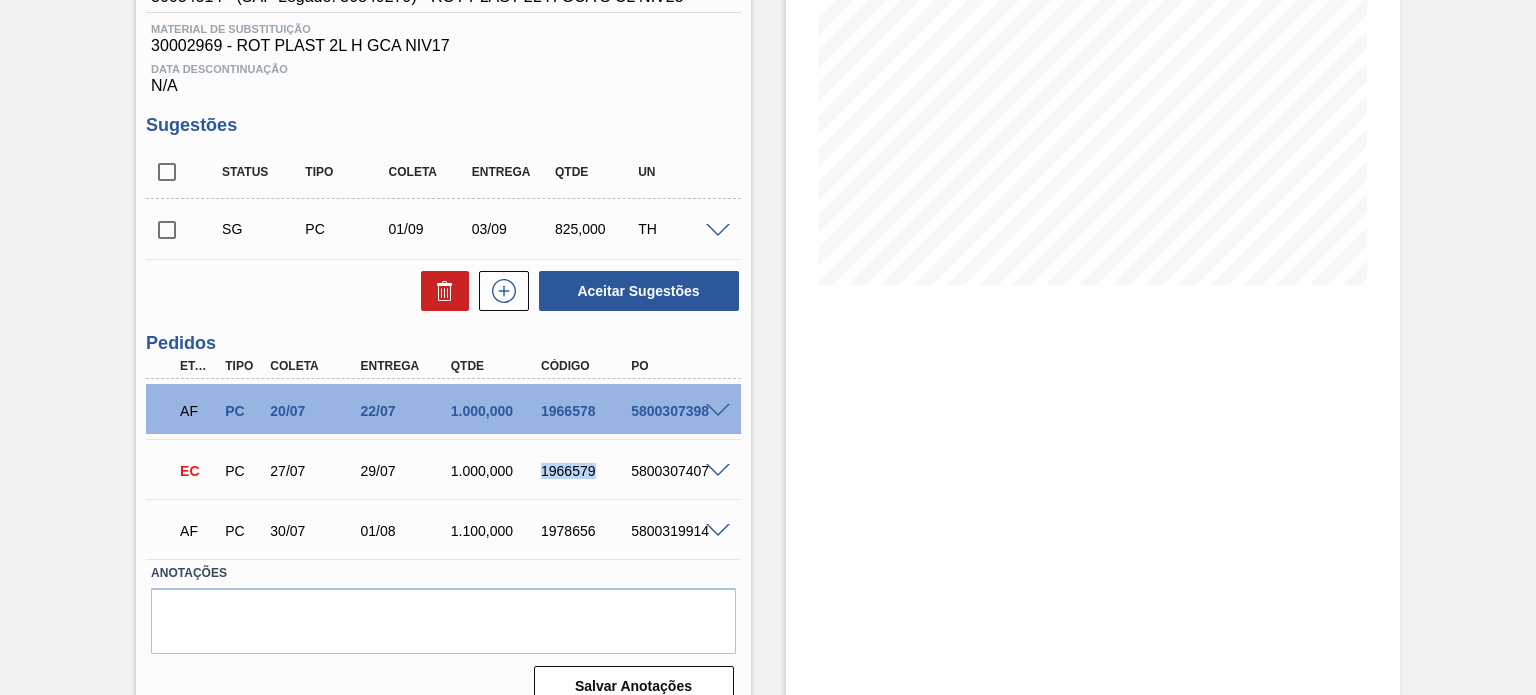 click on "1966579" at bounding box center (585, 471) 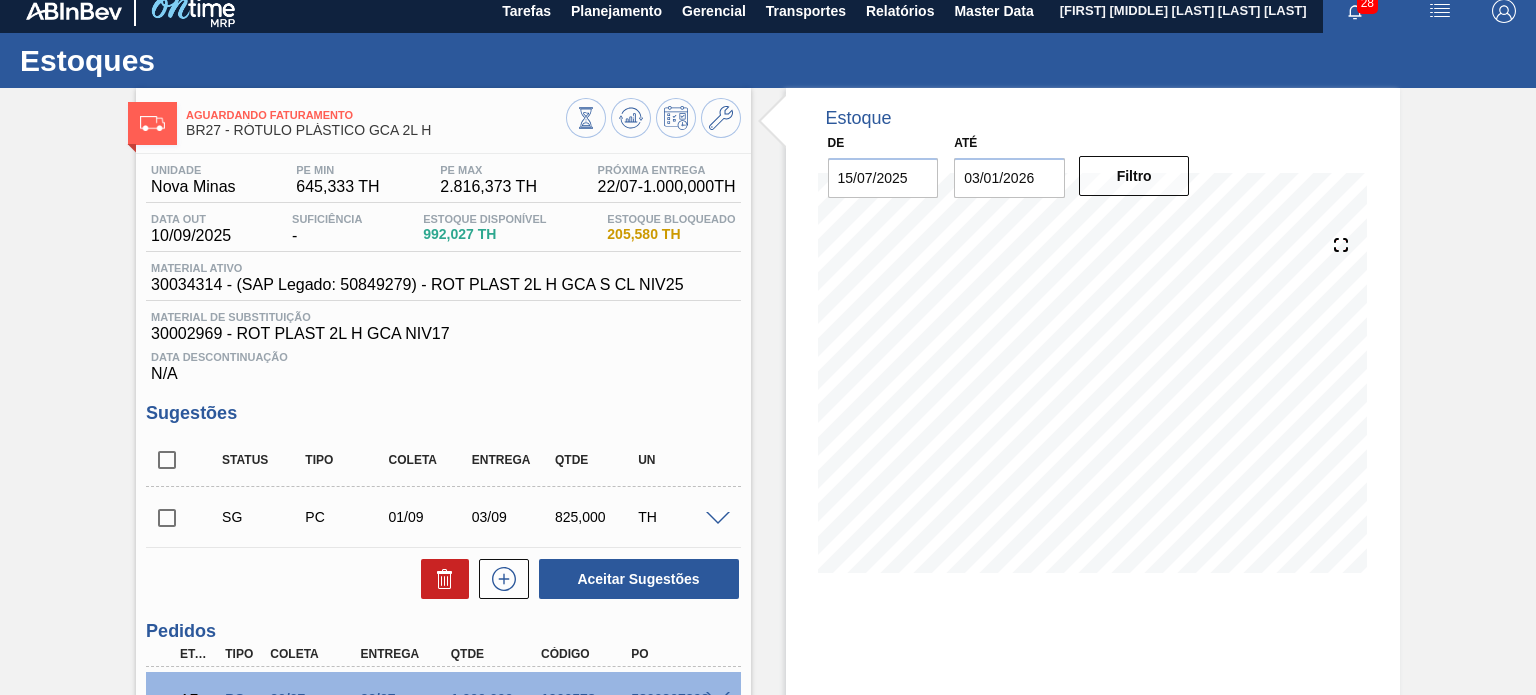 scroll, scrollTop: 0, scrollLeft: 0, axis: both 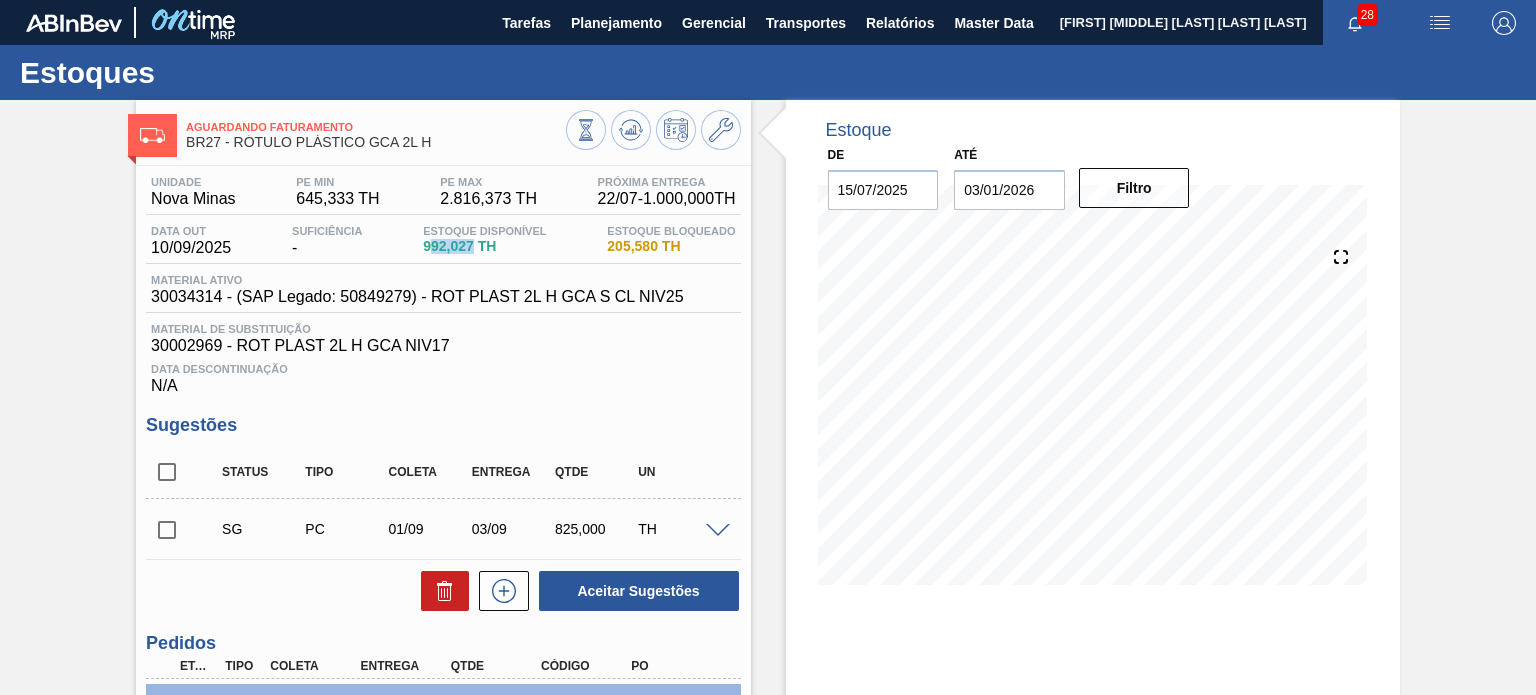 drag, startPoint x: 428, startPoint y: 239, endPoint x: 487, endPoint y: 241, distance: 59.03389 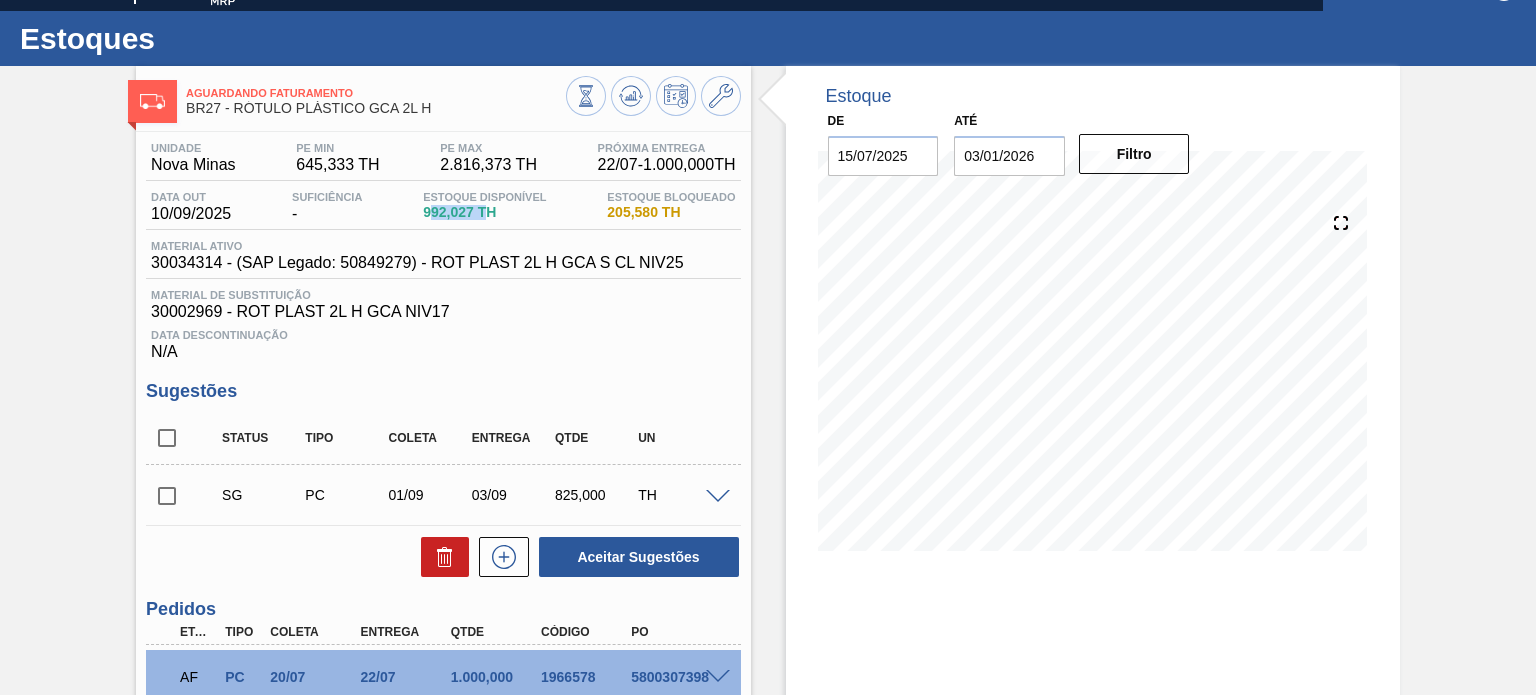 scroll, scrollTop: 0, scrollLeft: 0, axis: both 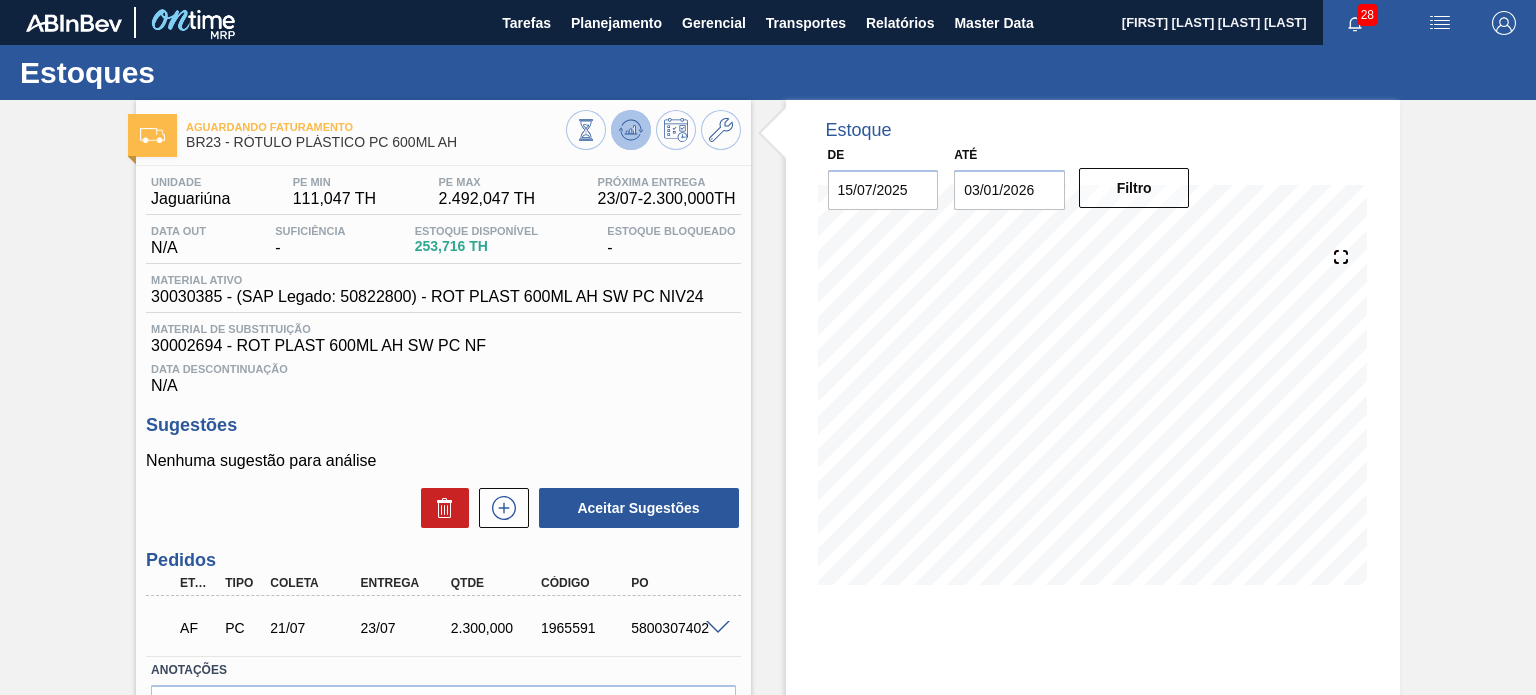 click 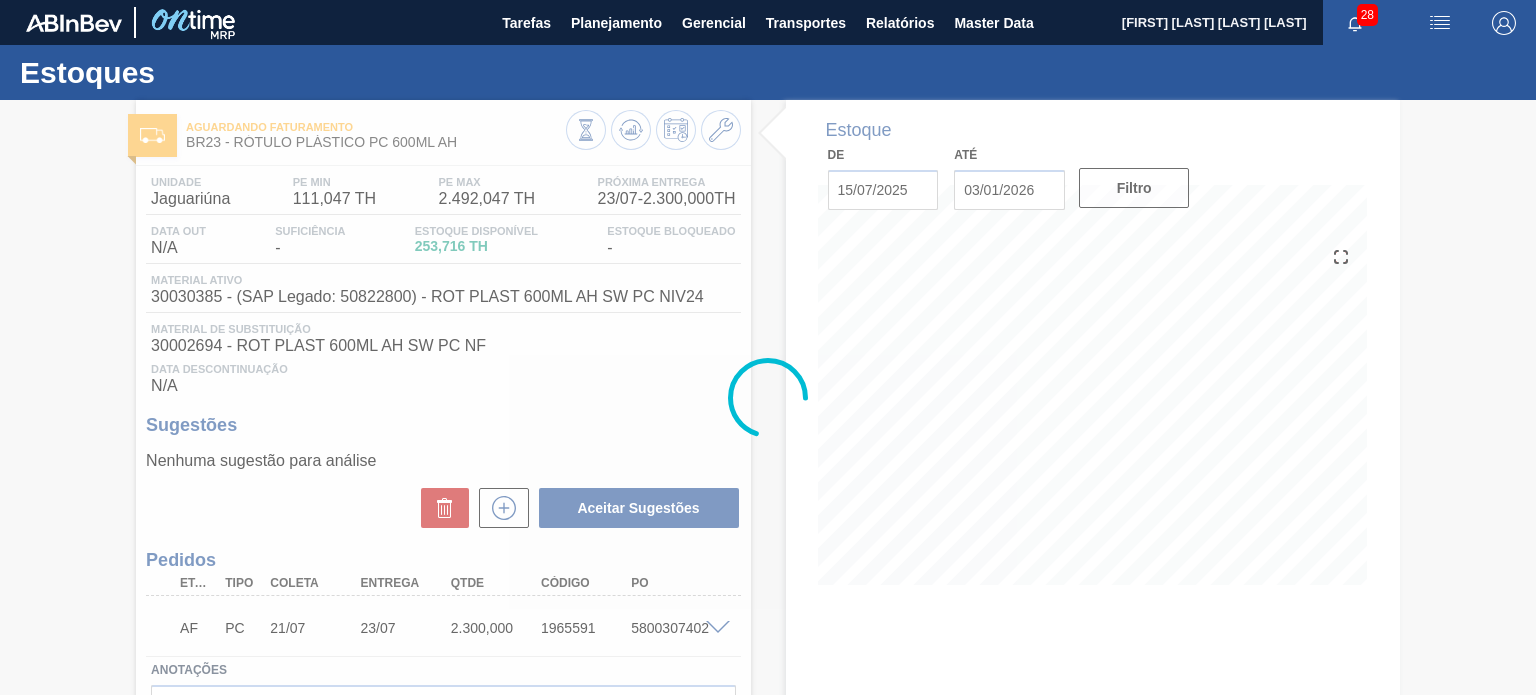 click at bounding box center [768, 397] 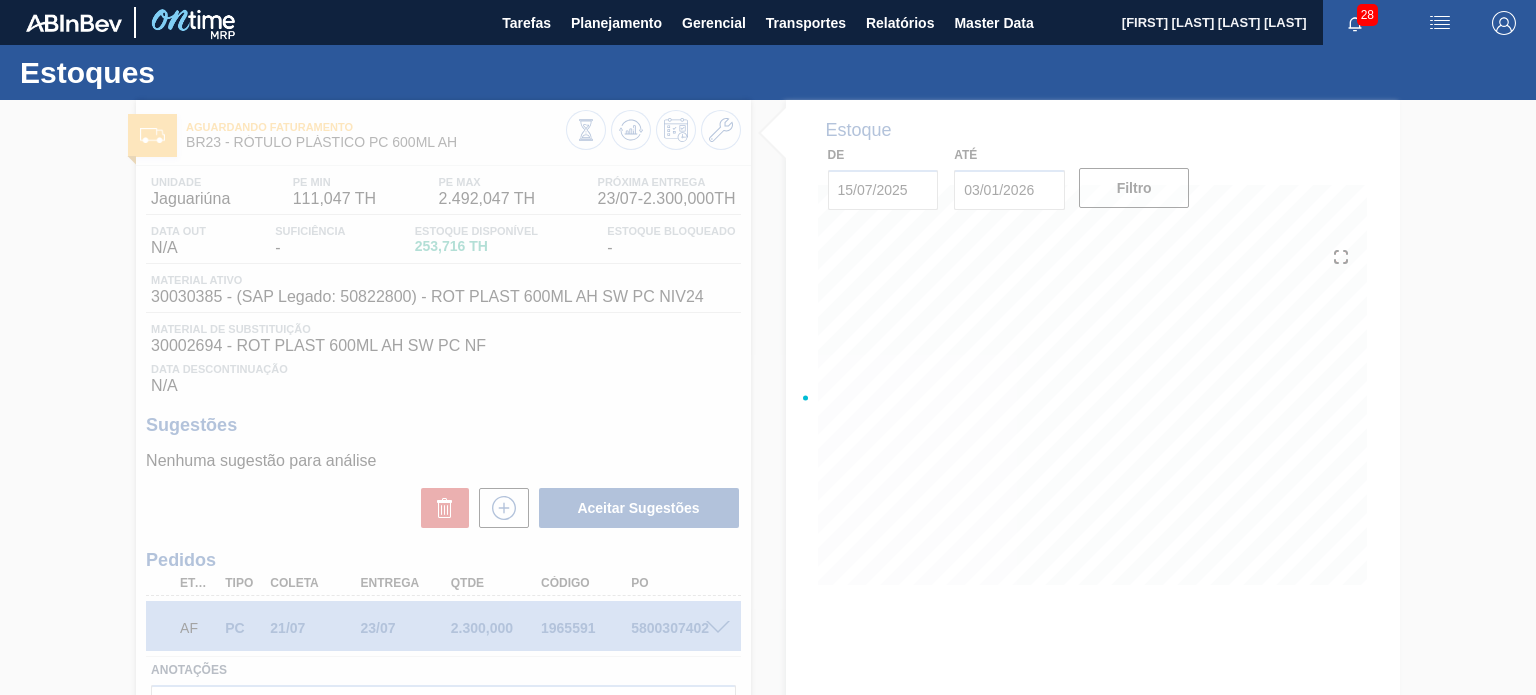 click at bounding box center (768, 397) 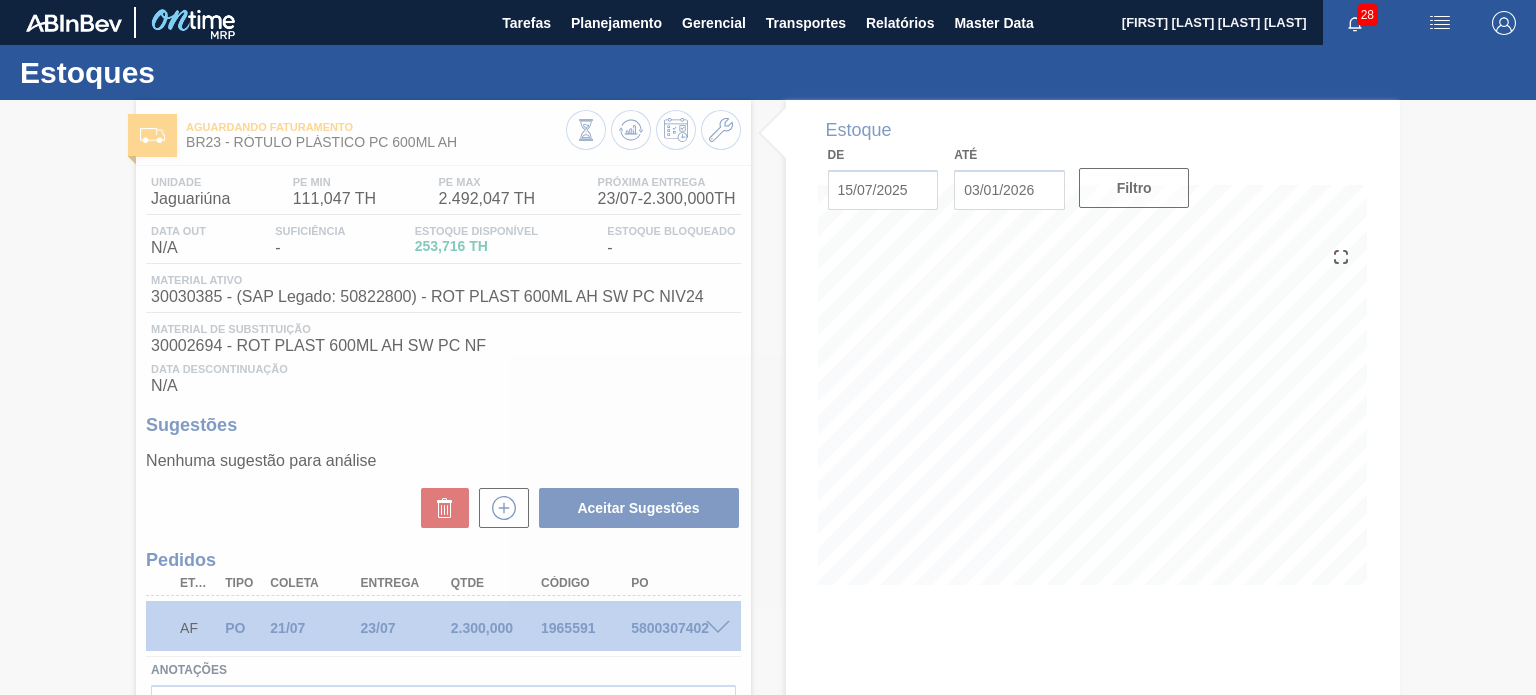 click at bounding box center [768, 397] 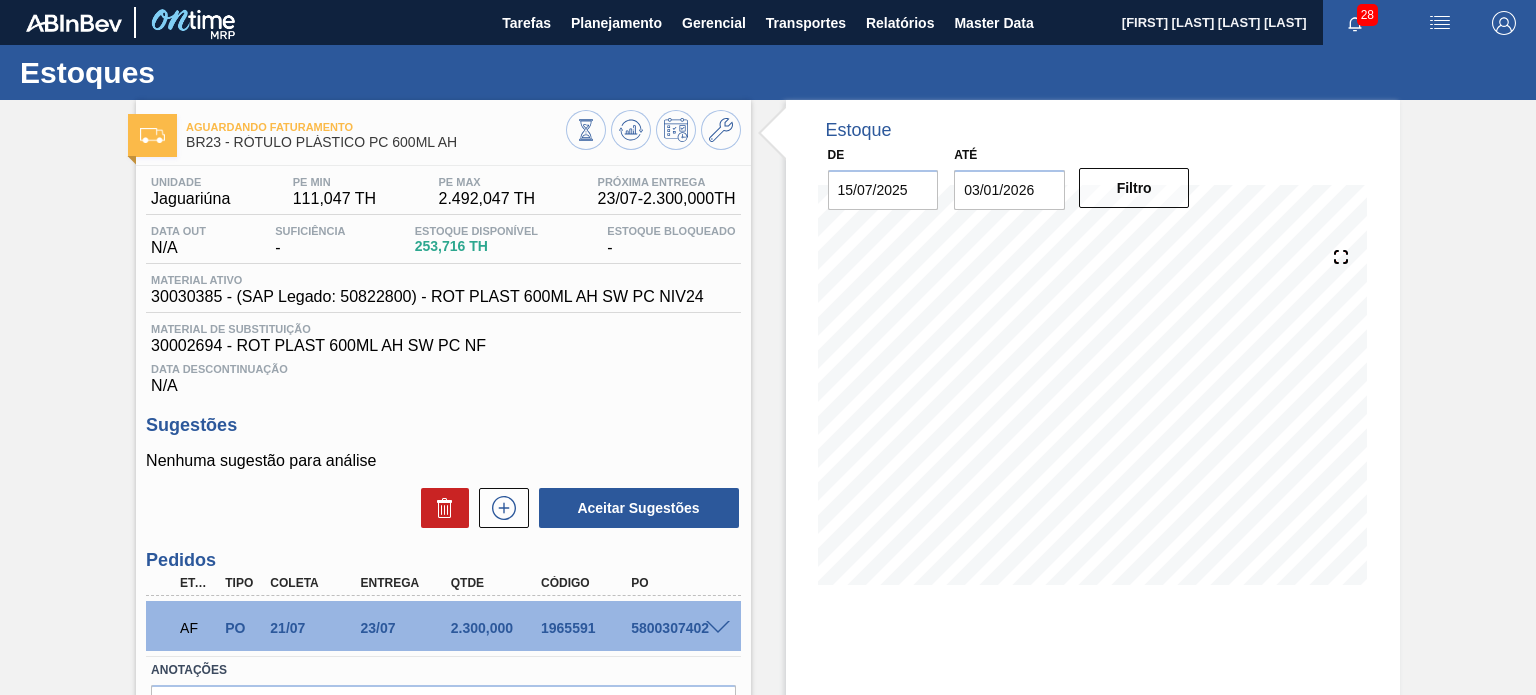 click 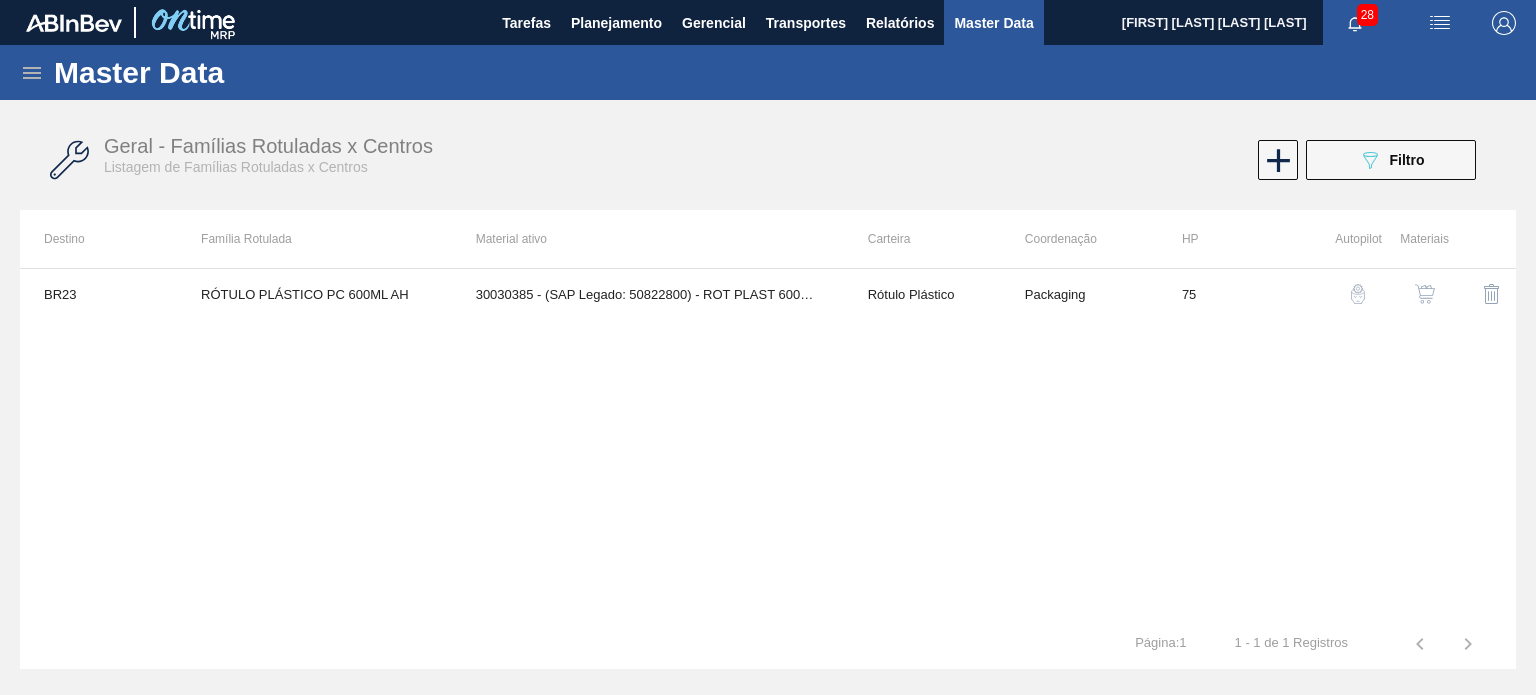 click at bounding box center [1425, 294] 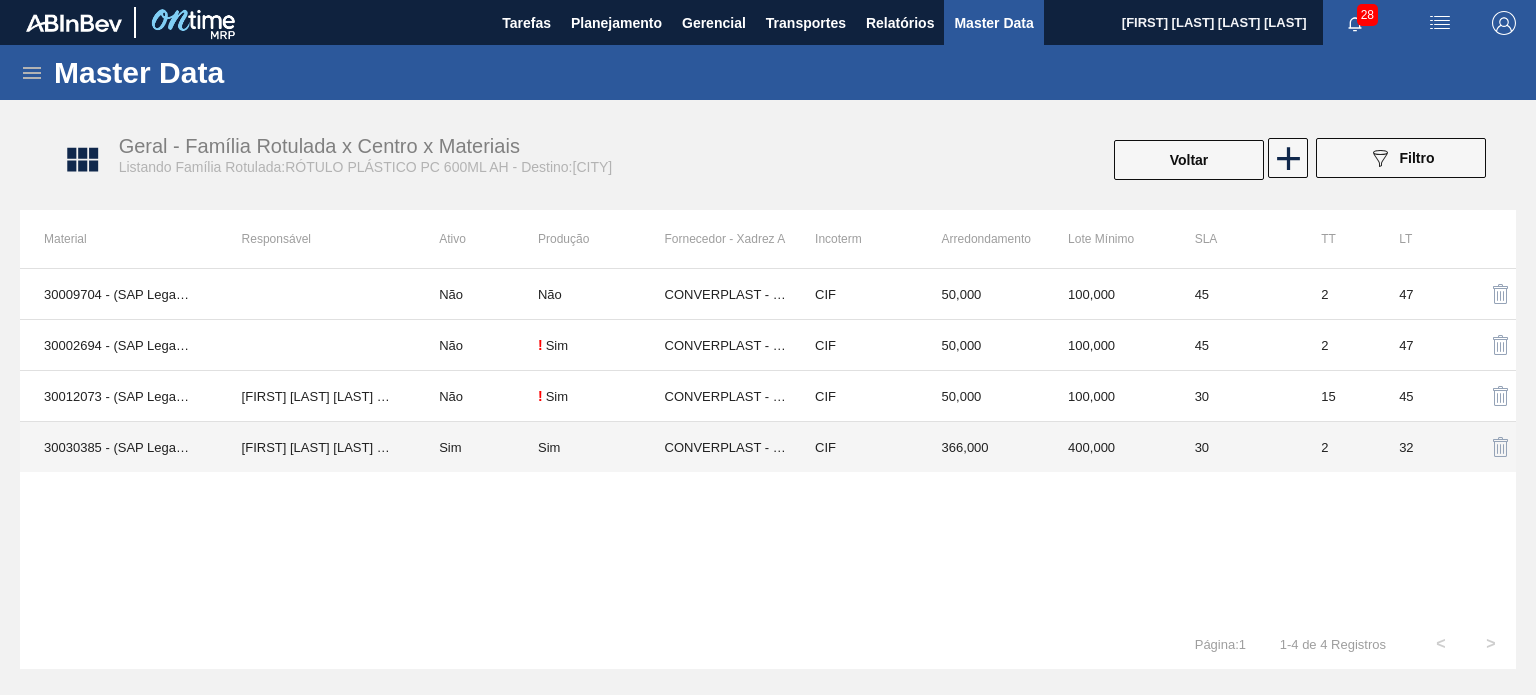 click on "CONVERPLAST - GUARULHOS (SP)" at bounding box center [728, 447] 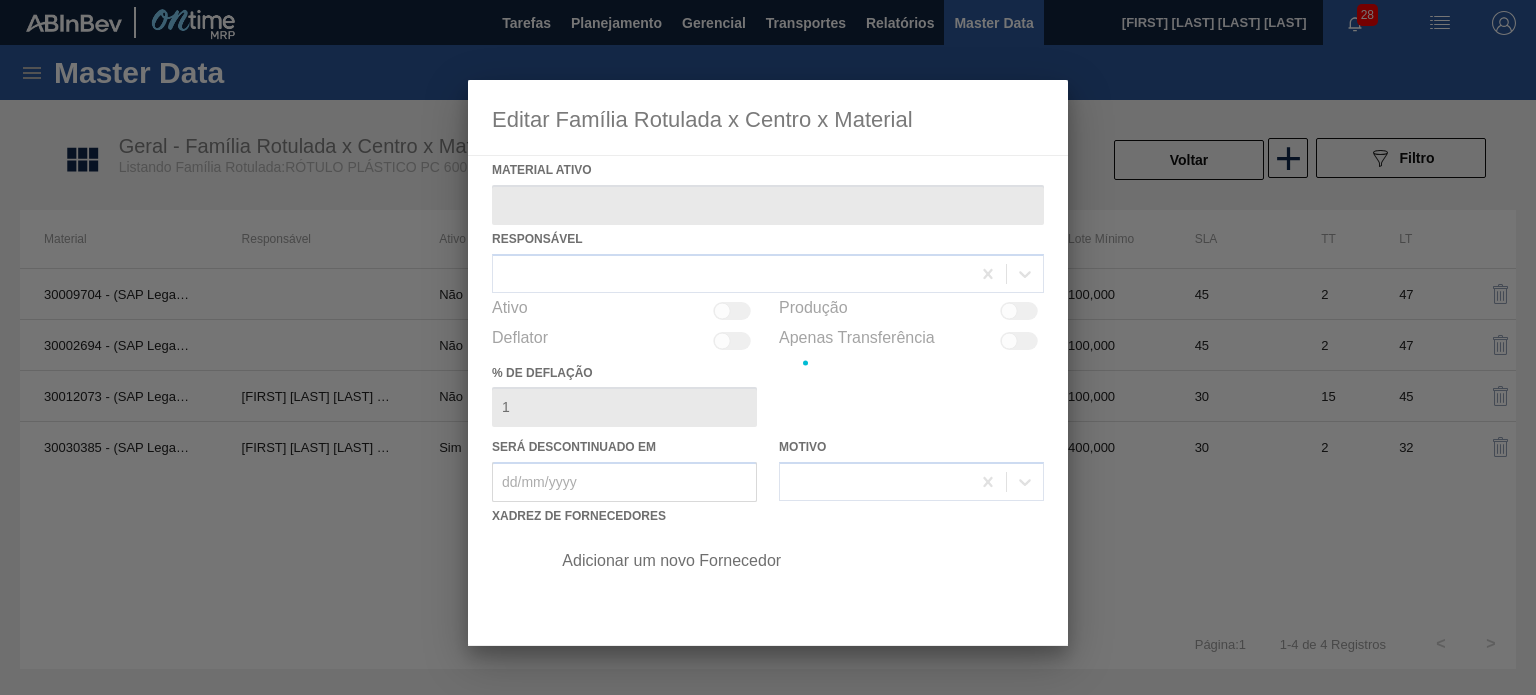 type on "30030385 - (SAP Legado: 50822800) - ROT PLAST 600ML AH SW PC NIV24" 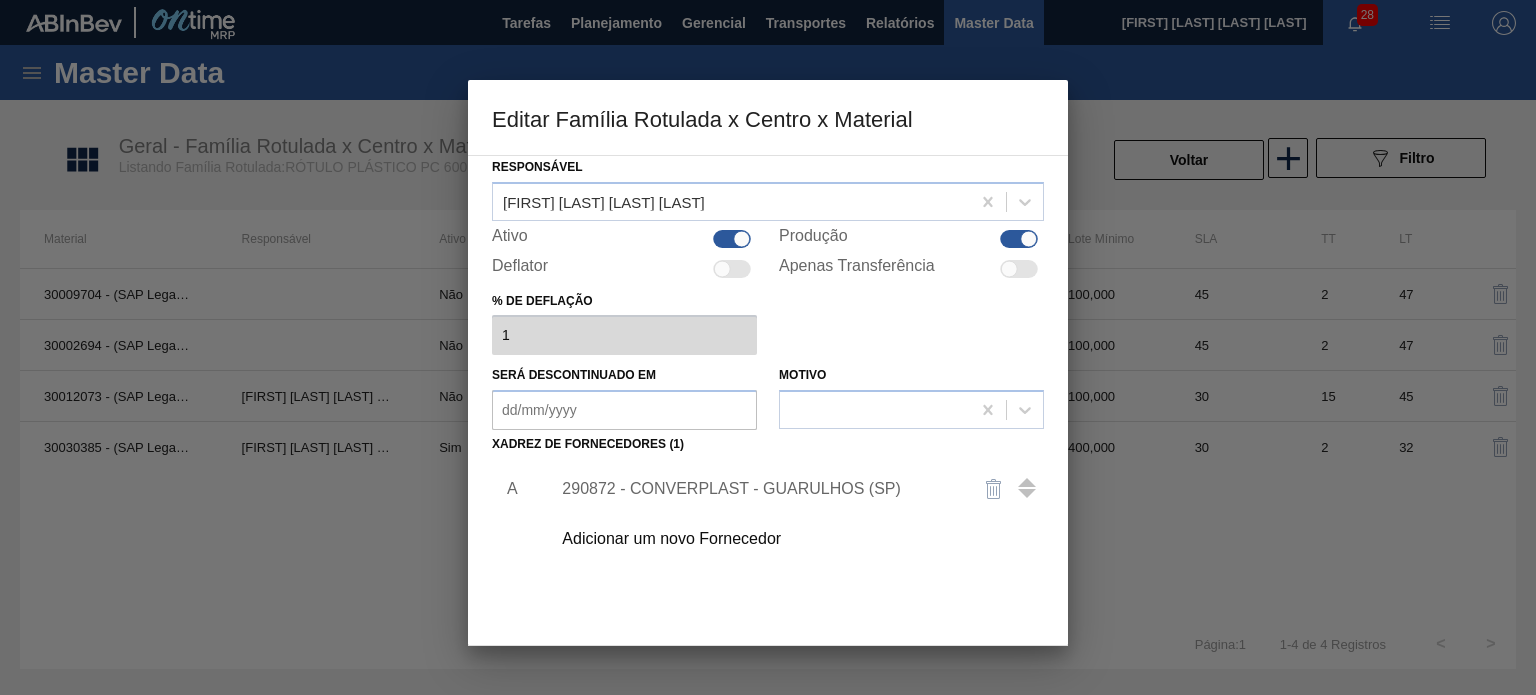 scroll, scrollTop: 200, scrollLeft: 0, axis: vertical 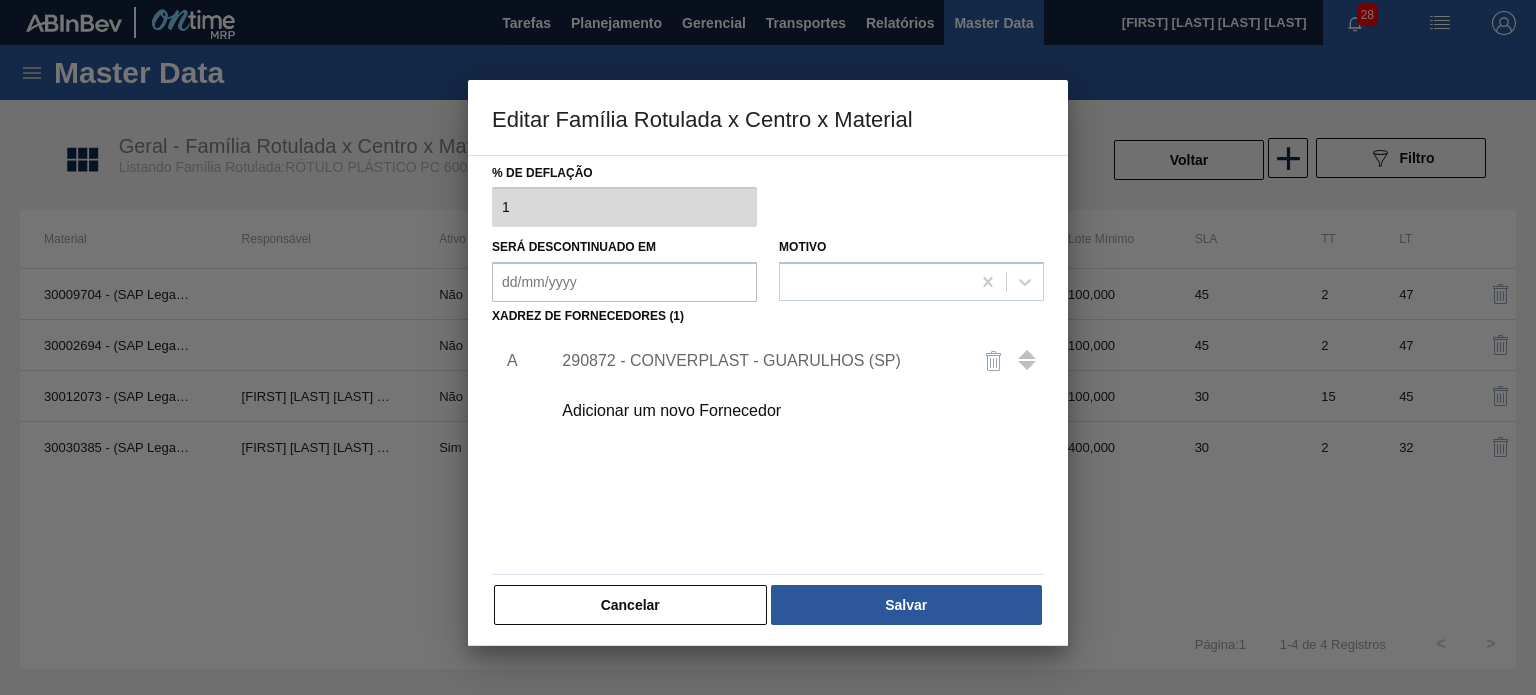 click on "290872 - CONVERPLAST - GUARULHOS (SP)" at bounding box center [791, 361] 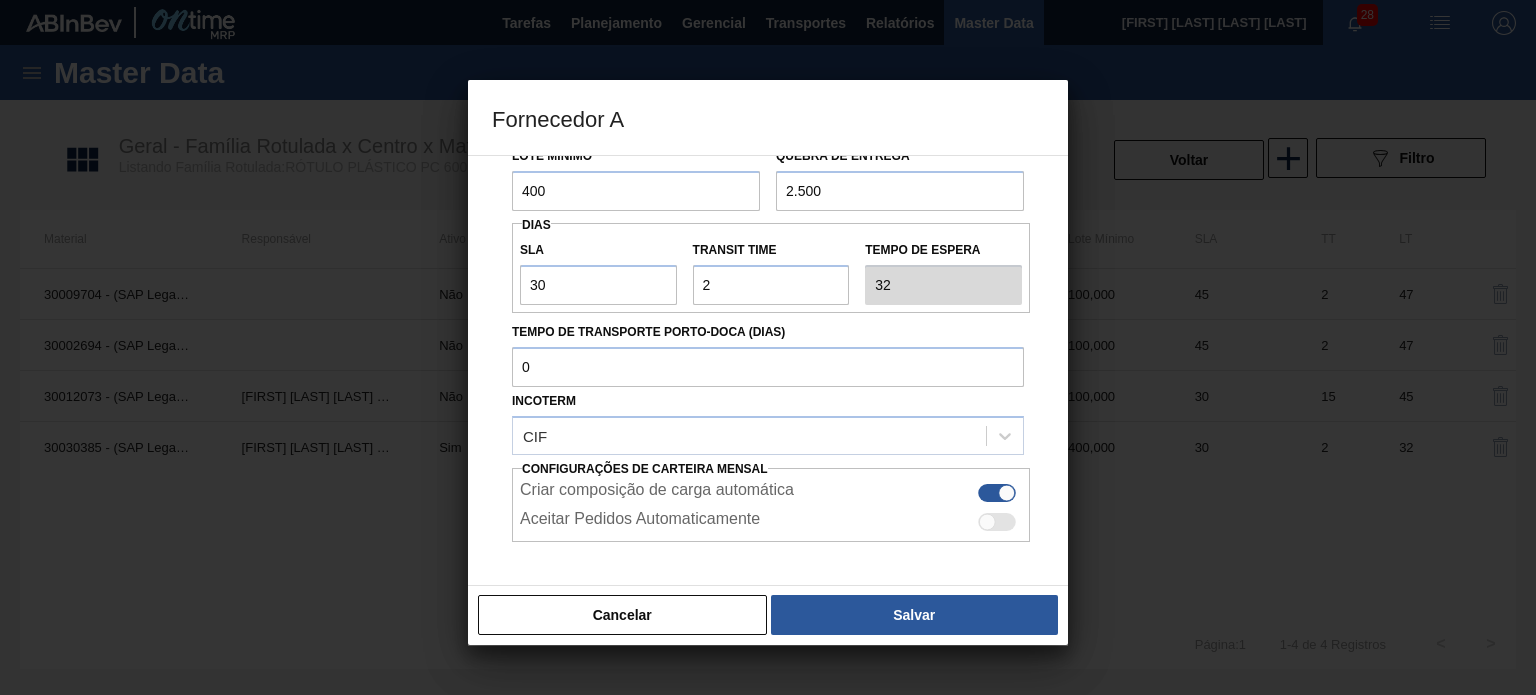 scroll, scrollTop: 200, scrollLeft: 0, axis: vertical 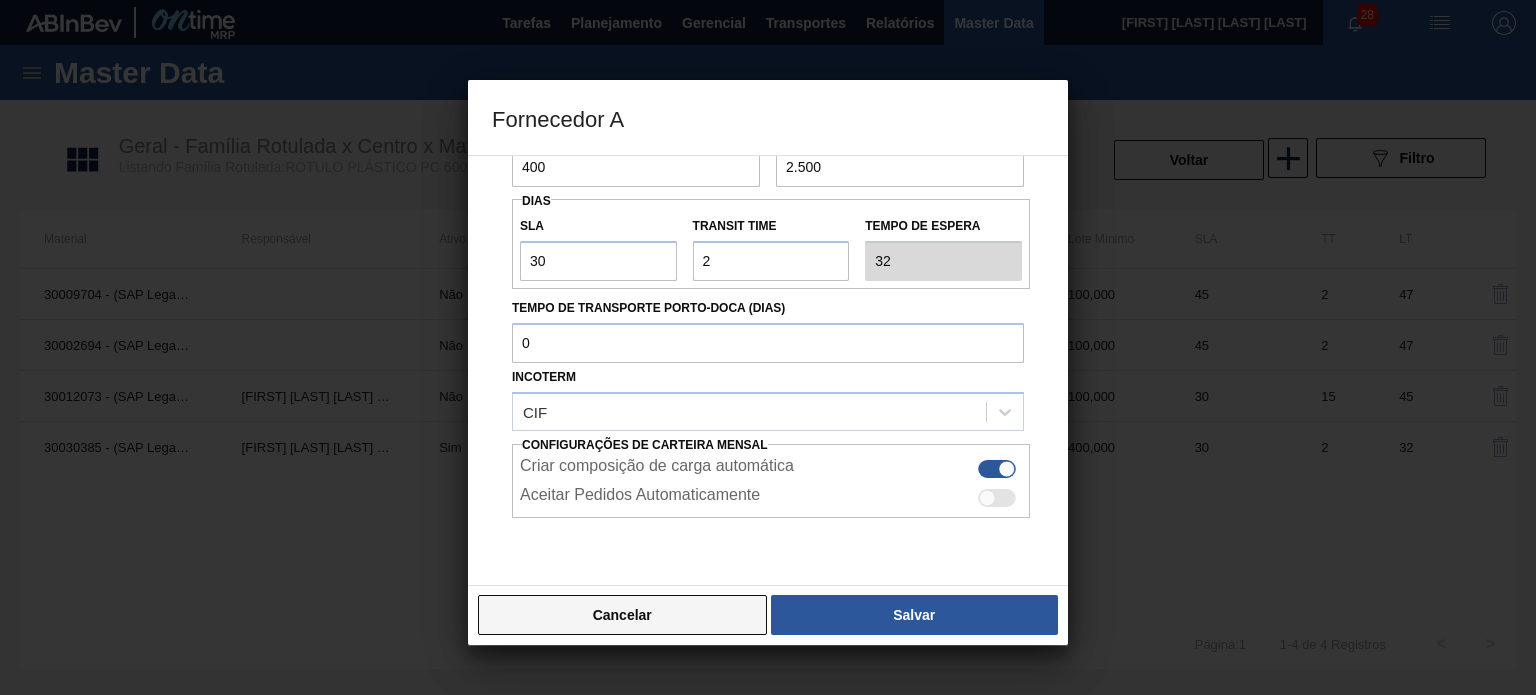 click on "Cancelar" at bounding box center (622, 615) 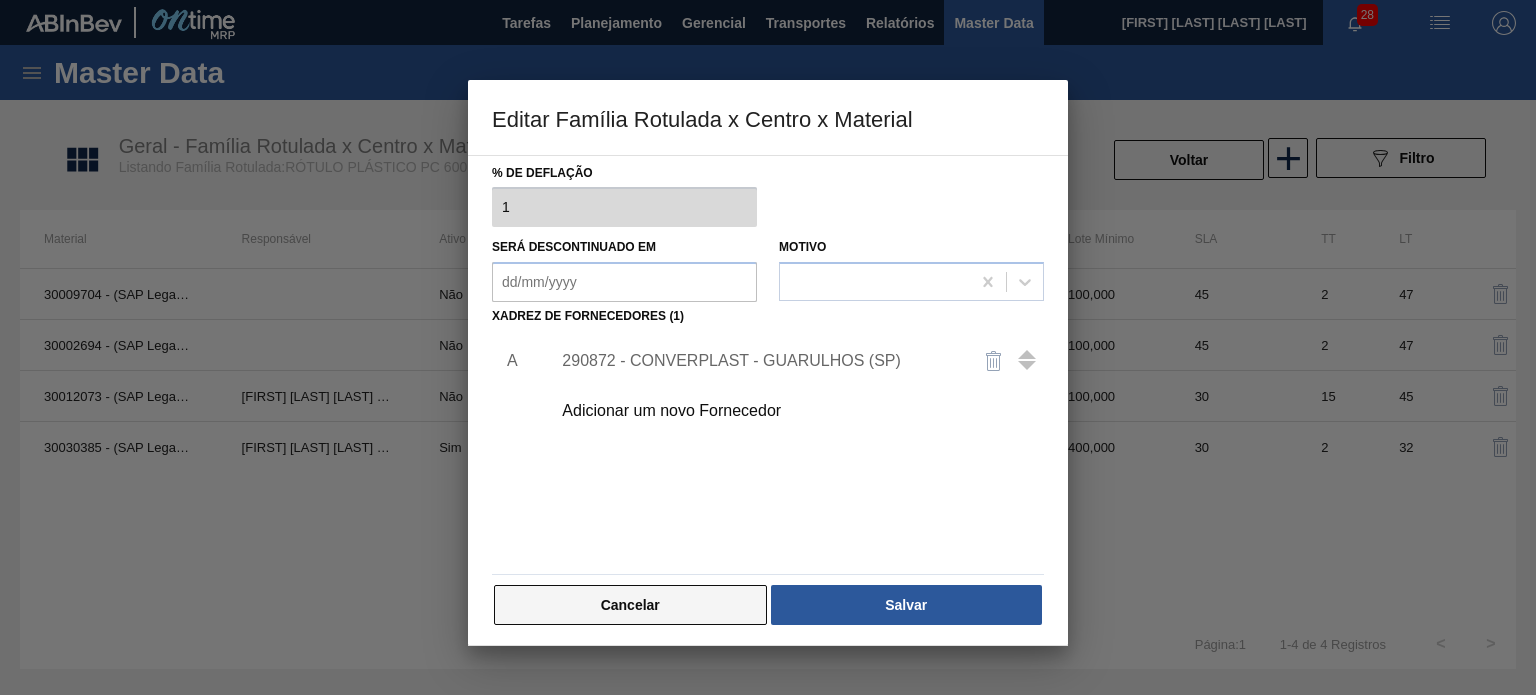 scroll, scrollTop: 204, scrollLeft: 0, axis: vertical 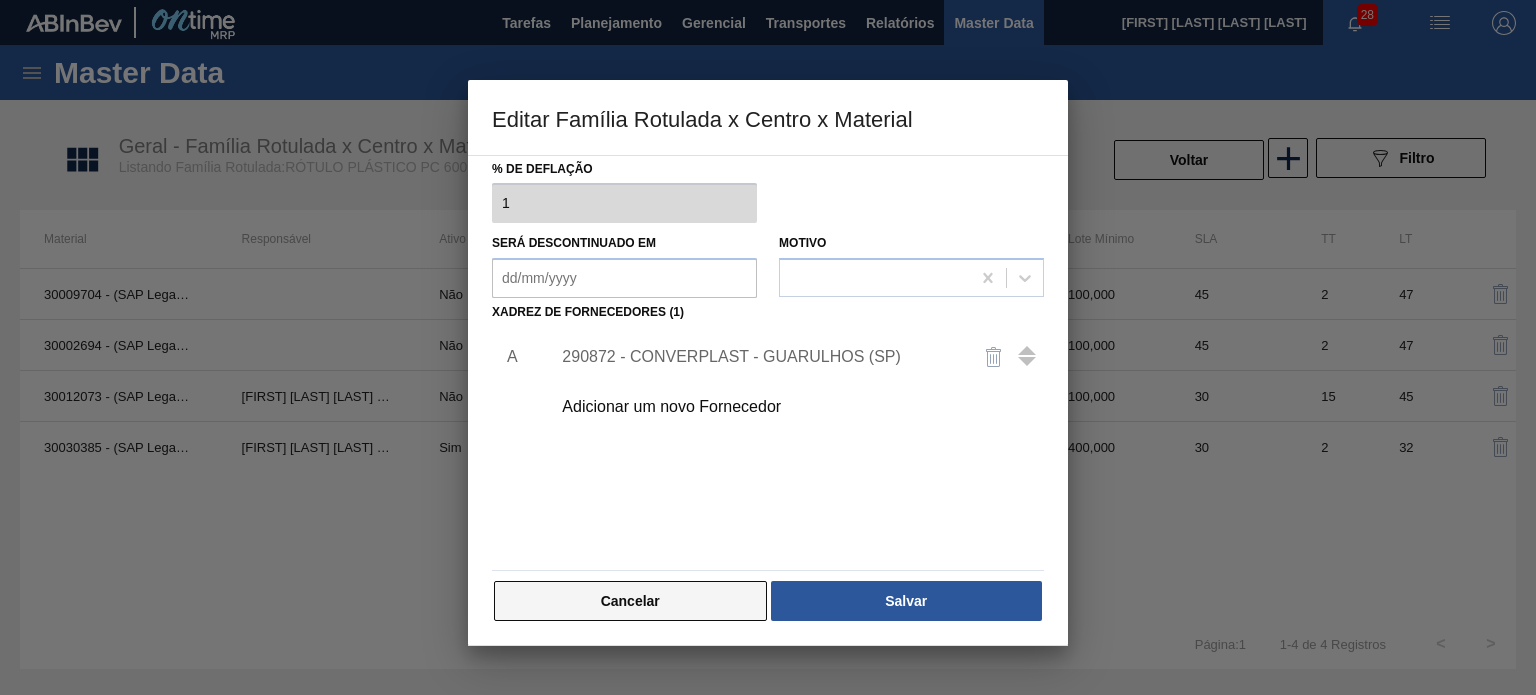 click on "Cancelar" at bounding box center [630, 601] 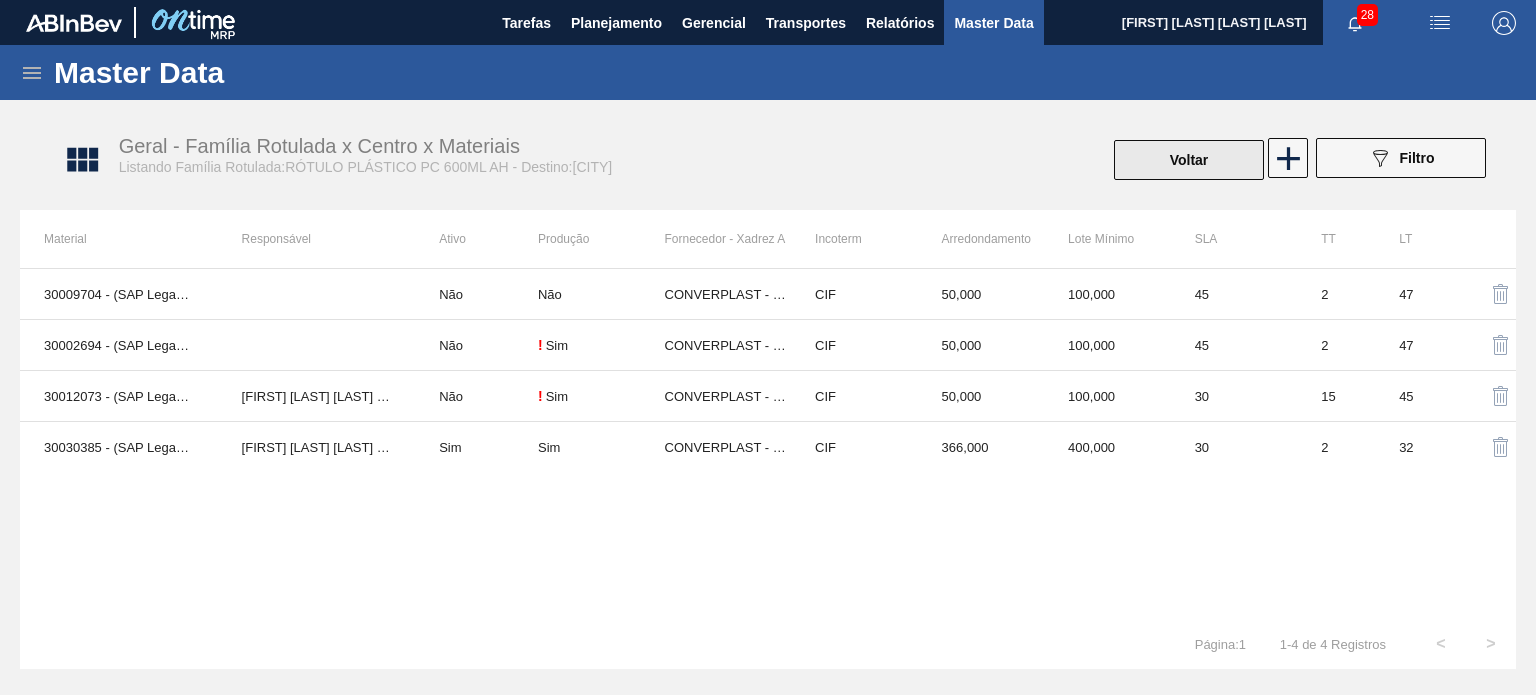 click on "Voltar" at bounding box center (1189, 160) 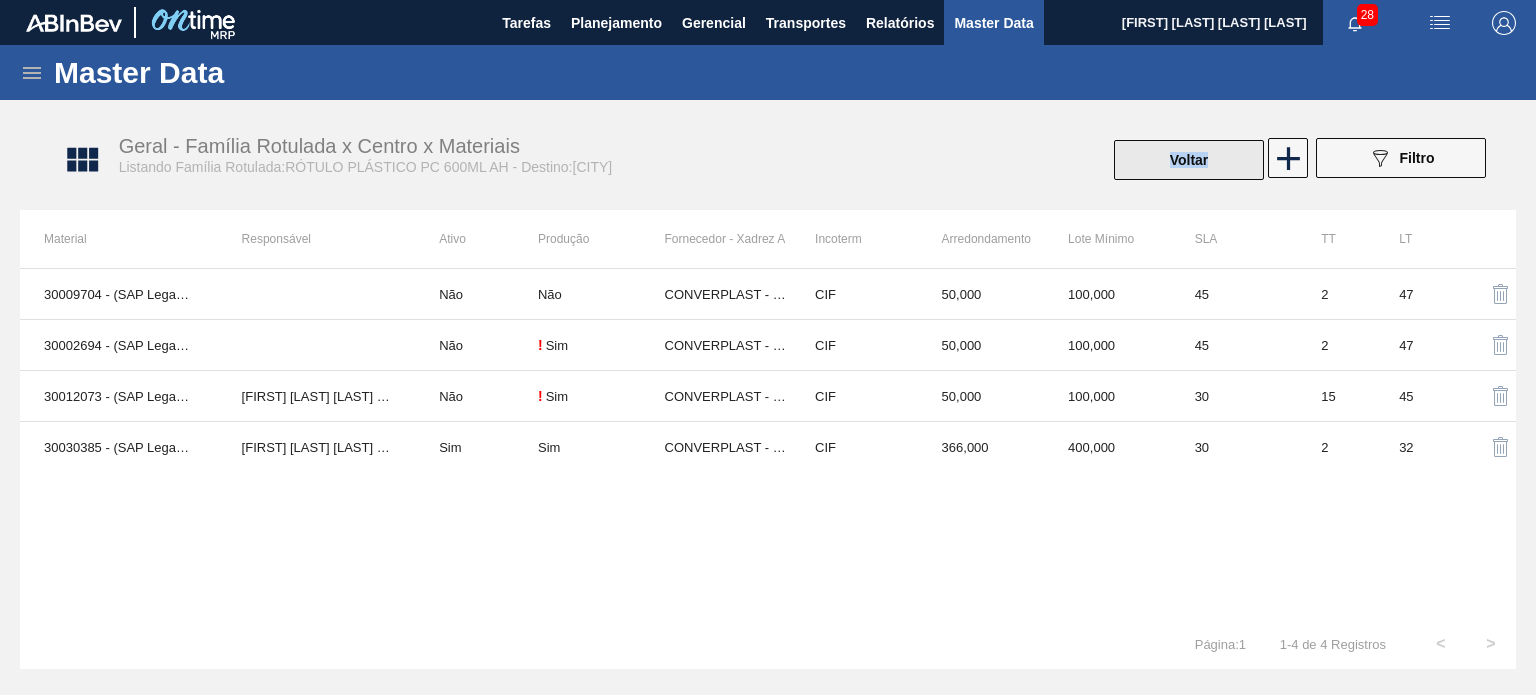 click on "Voltar" at bounding box center (1189, 160) 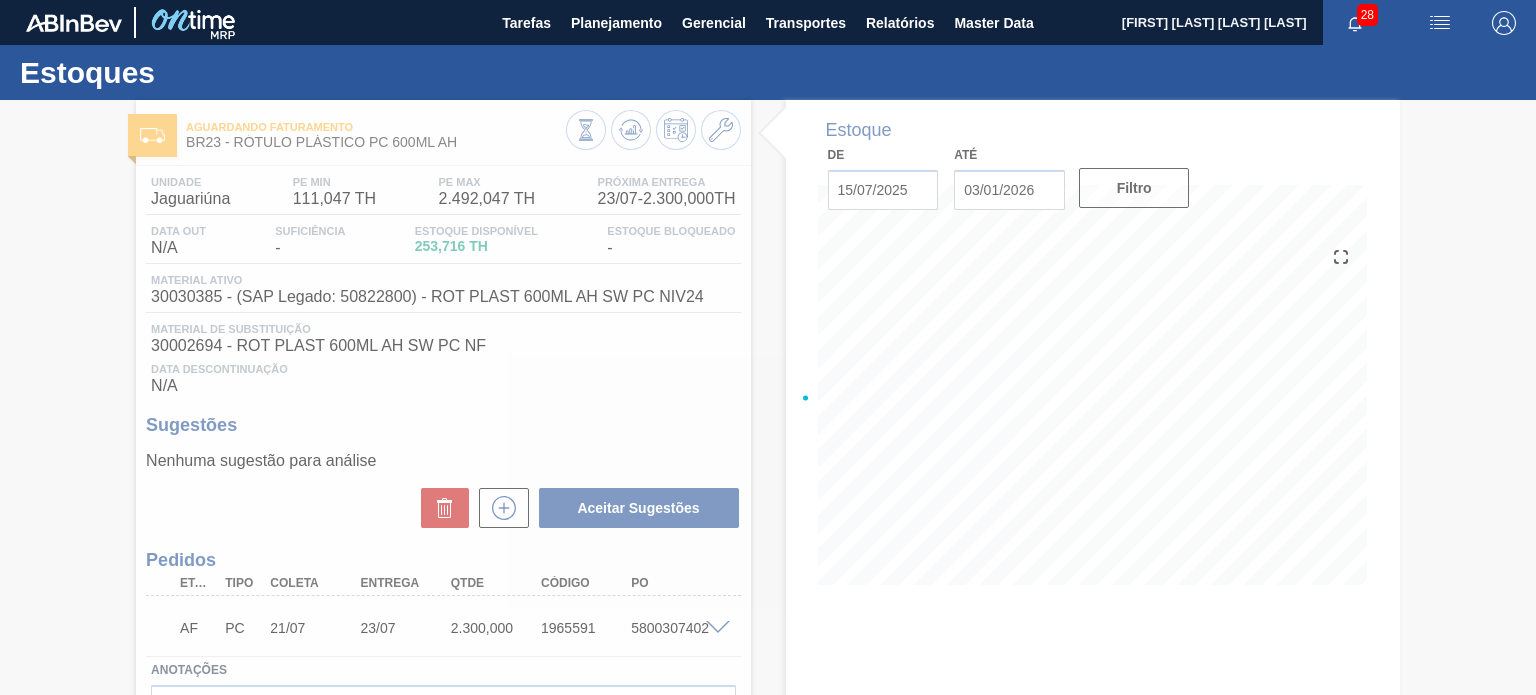 click at bounding box center [768, 397] 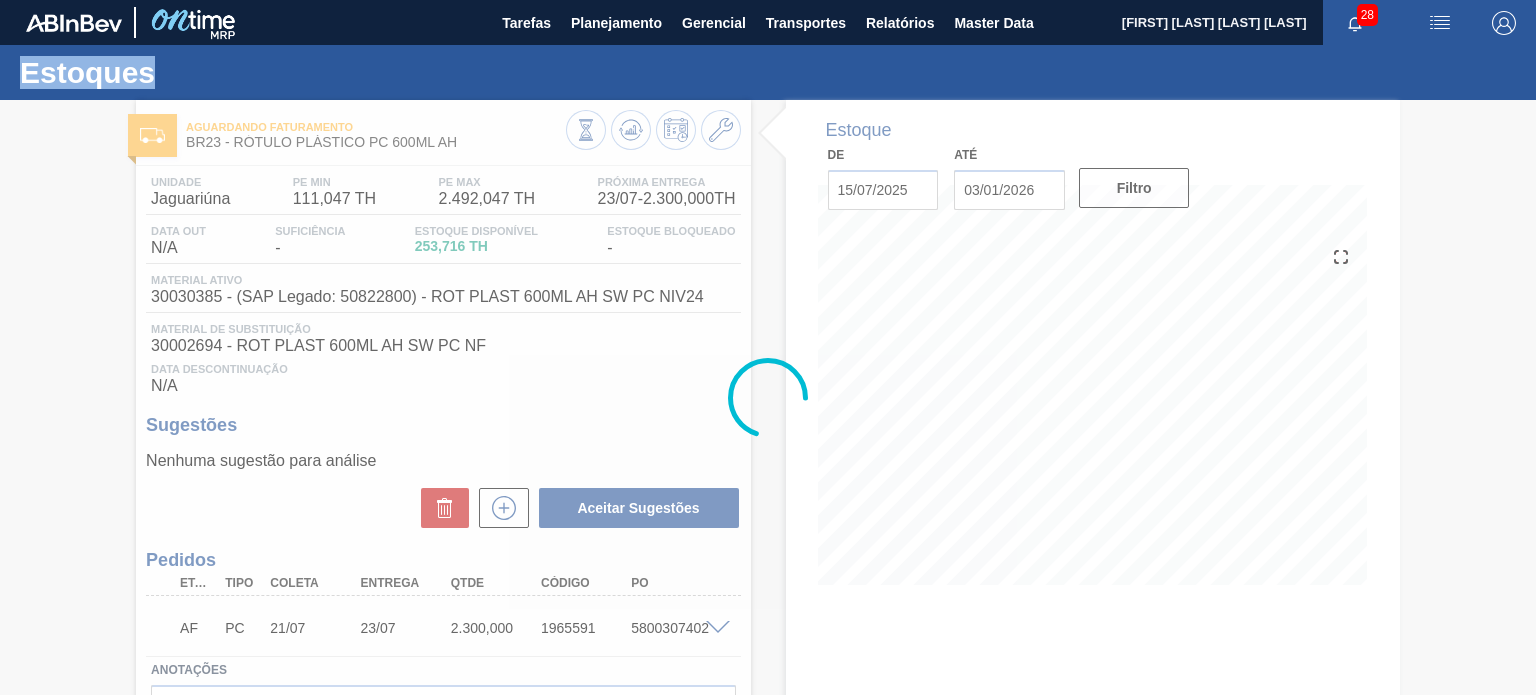 click at bounding box center (768, 397) 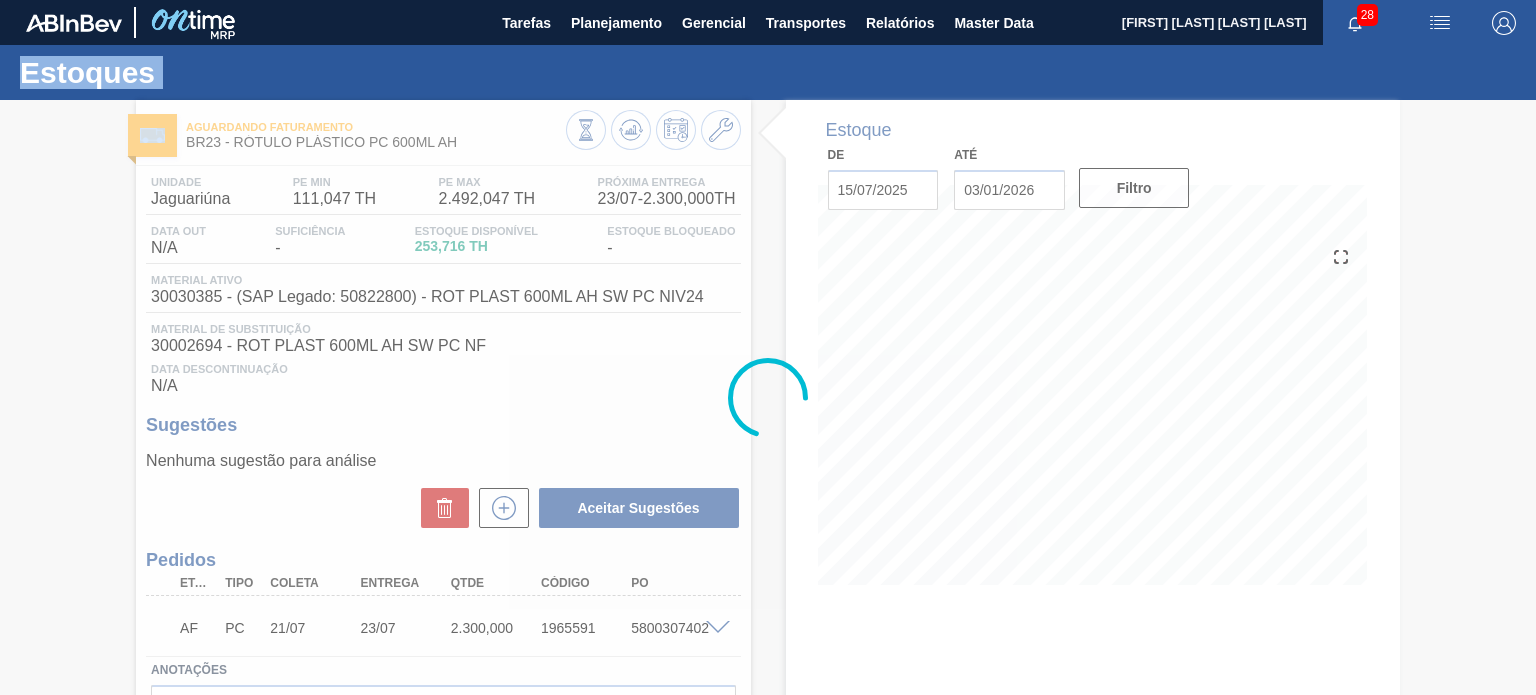 click at bounding box center [768, 397] 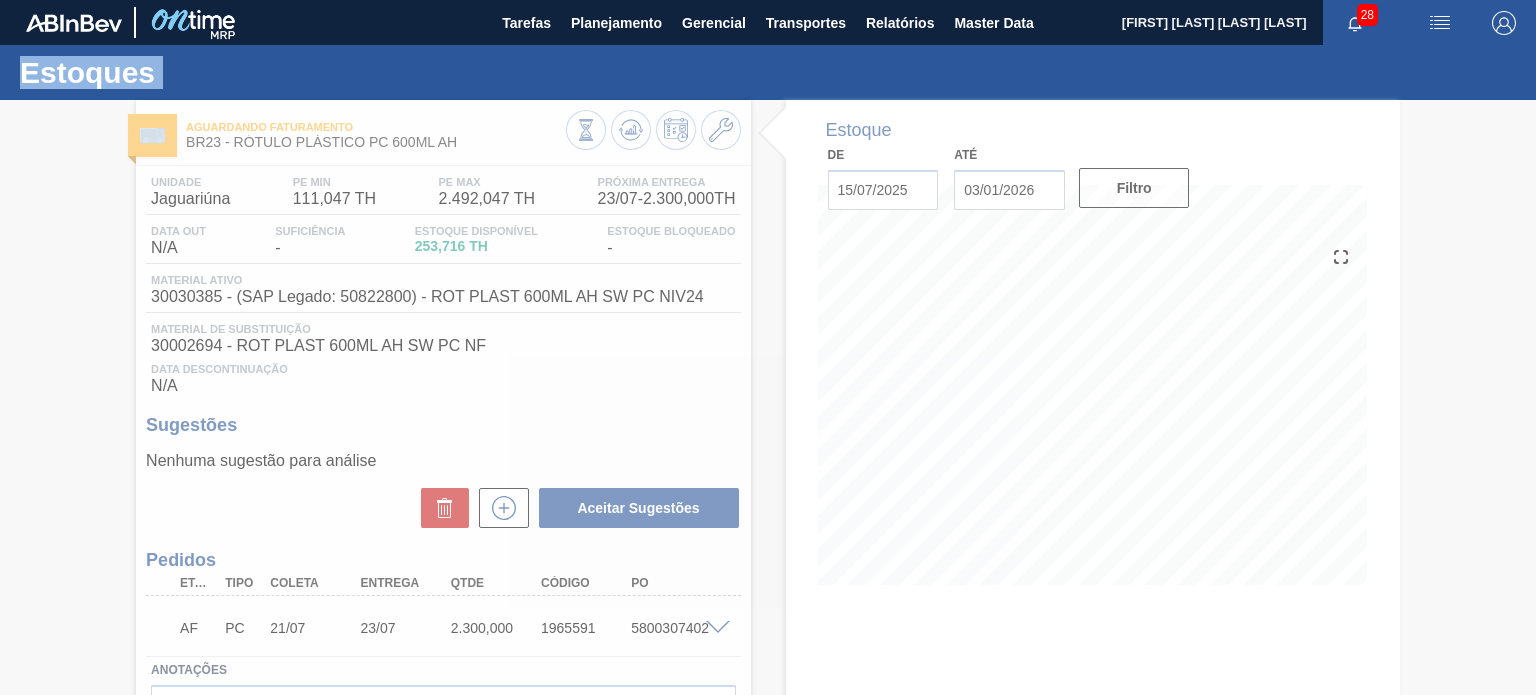 click at bounding box center (768, 397) 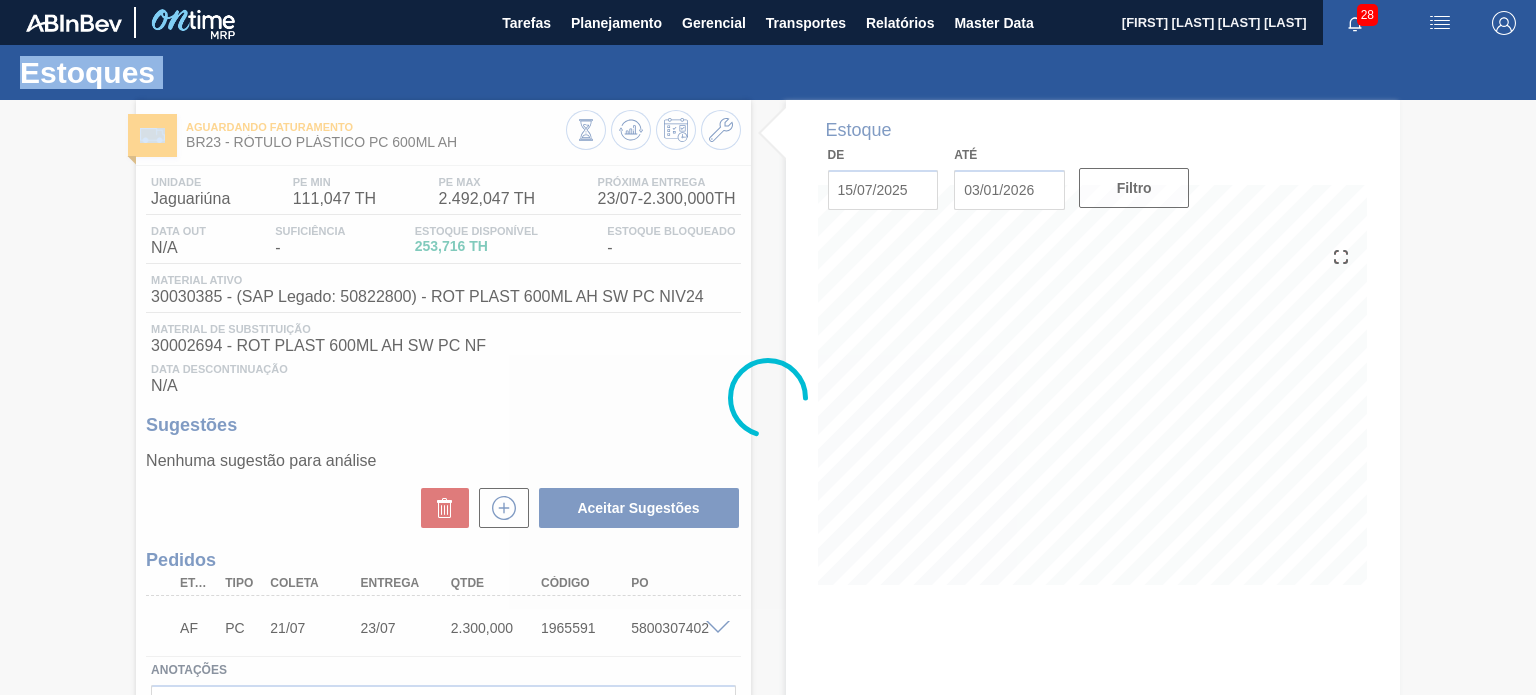 click at bounding box center [768, 397] 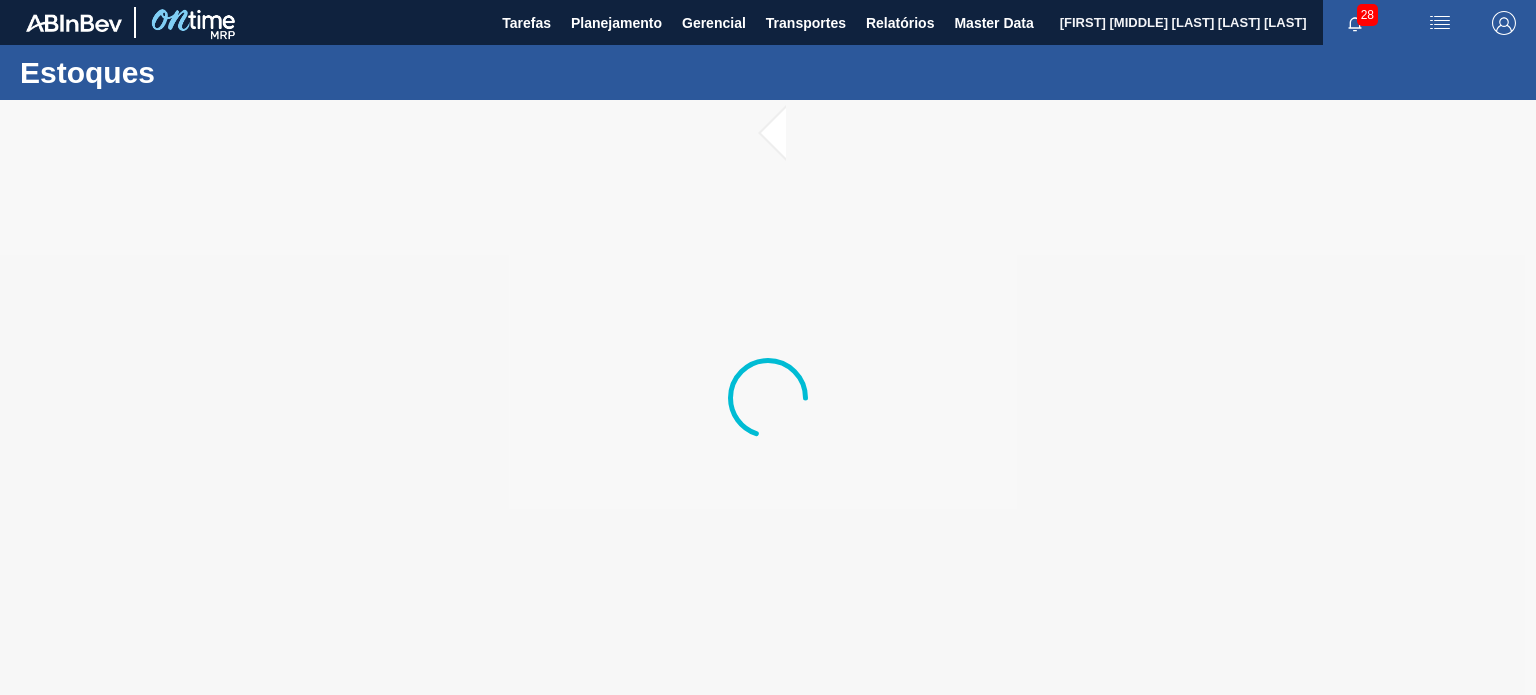 scroll, scrollTop: 0, scrollLeft: 0, axis: both 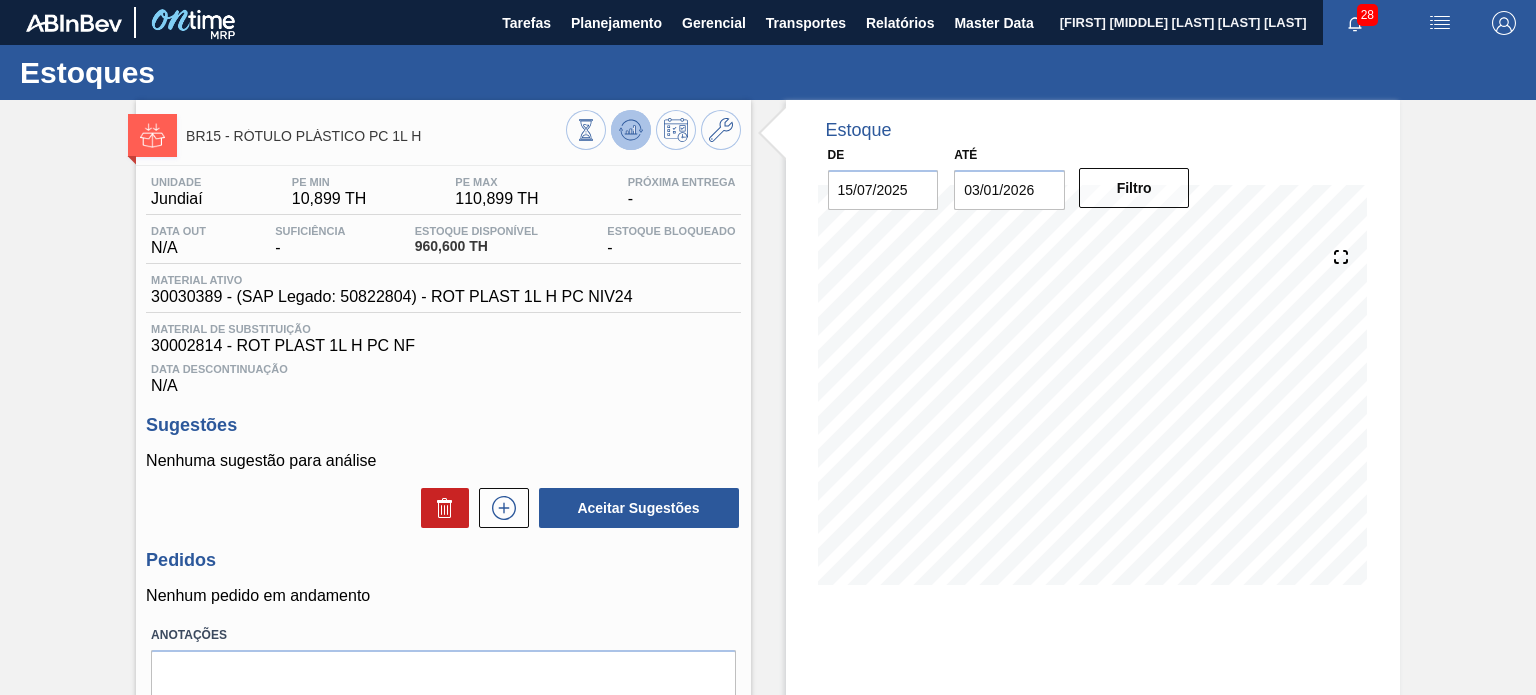 click 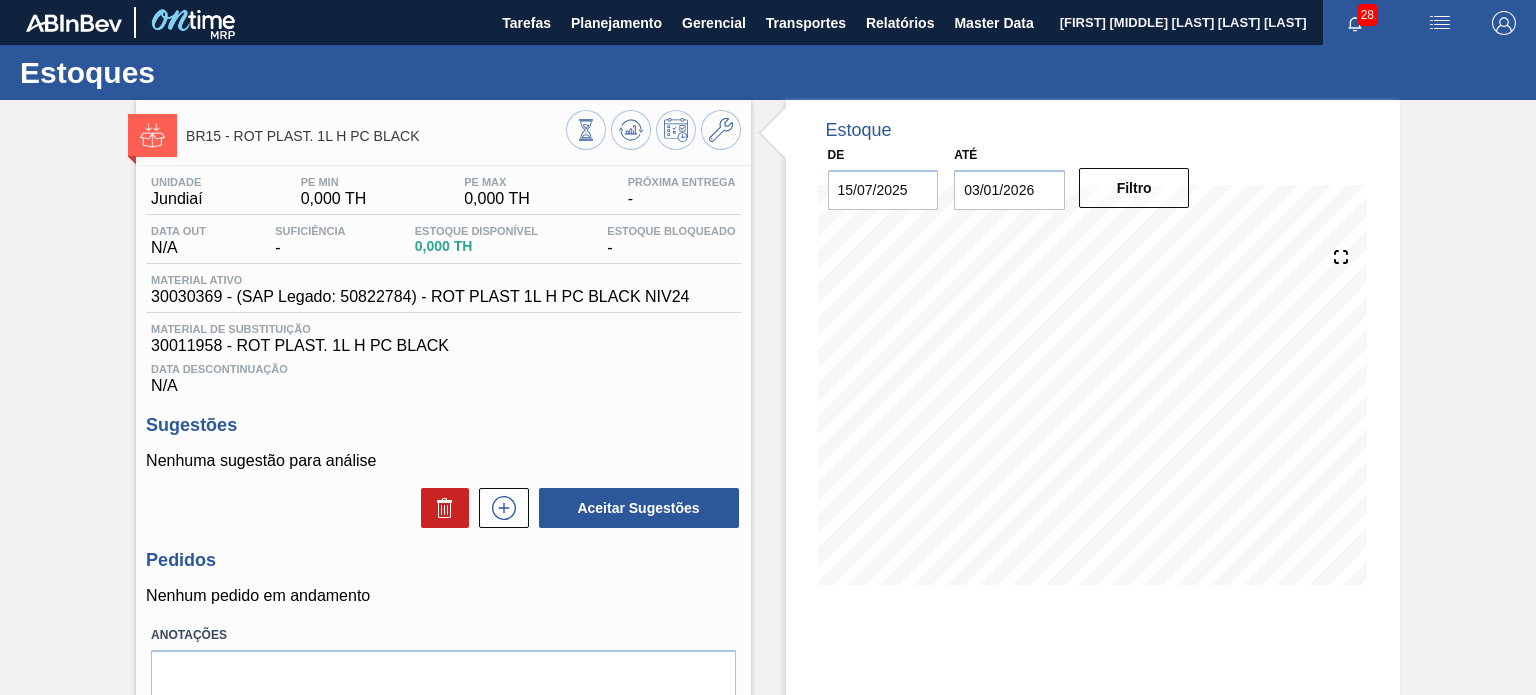 scroll, scrollTop: 0, scrollLeft: 0, axis: both 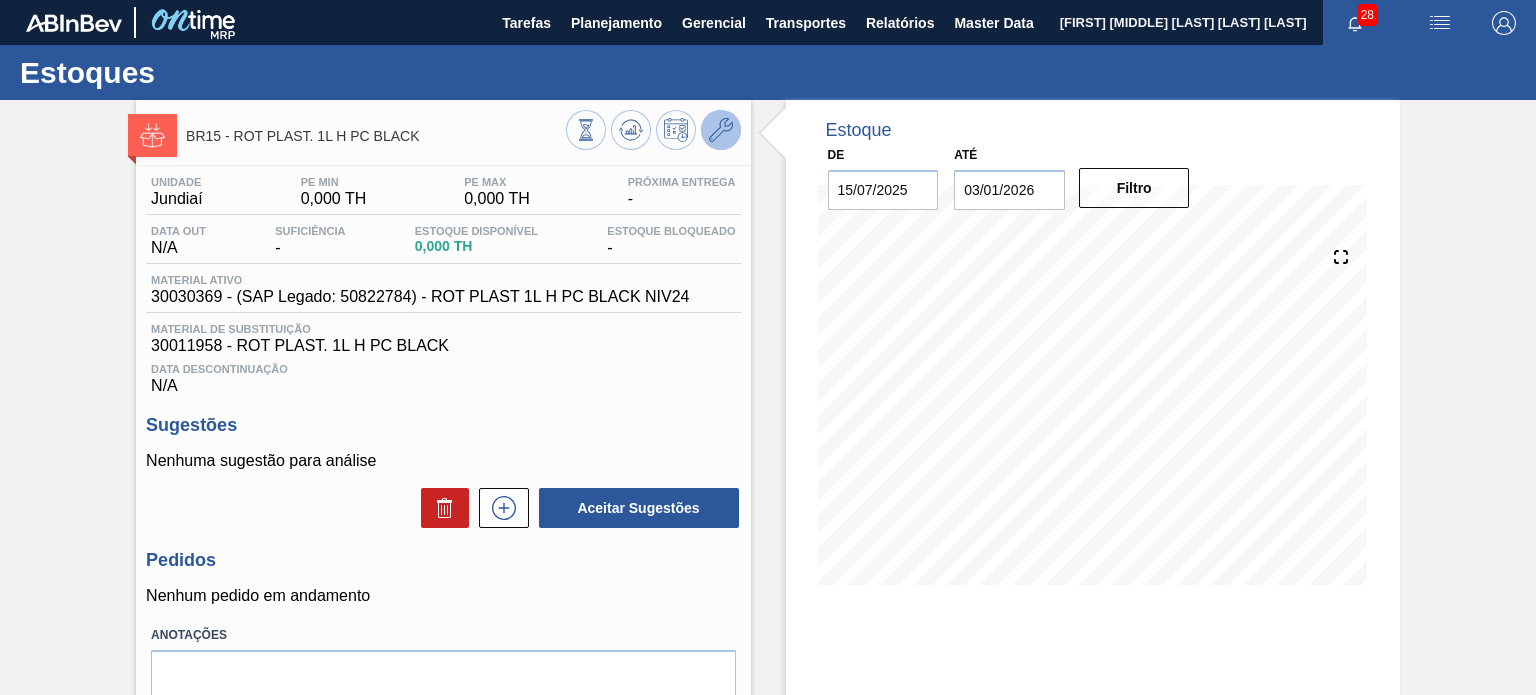 click at bounding box center (721, 130) 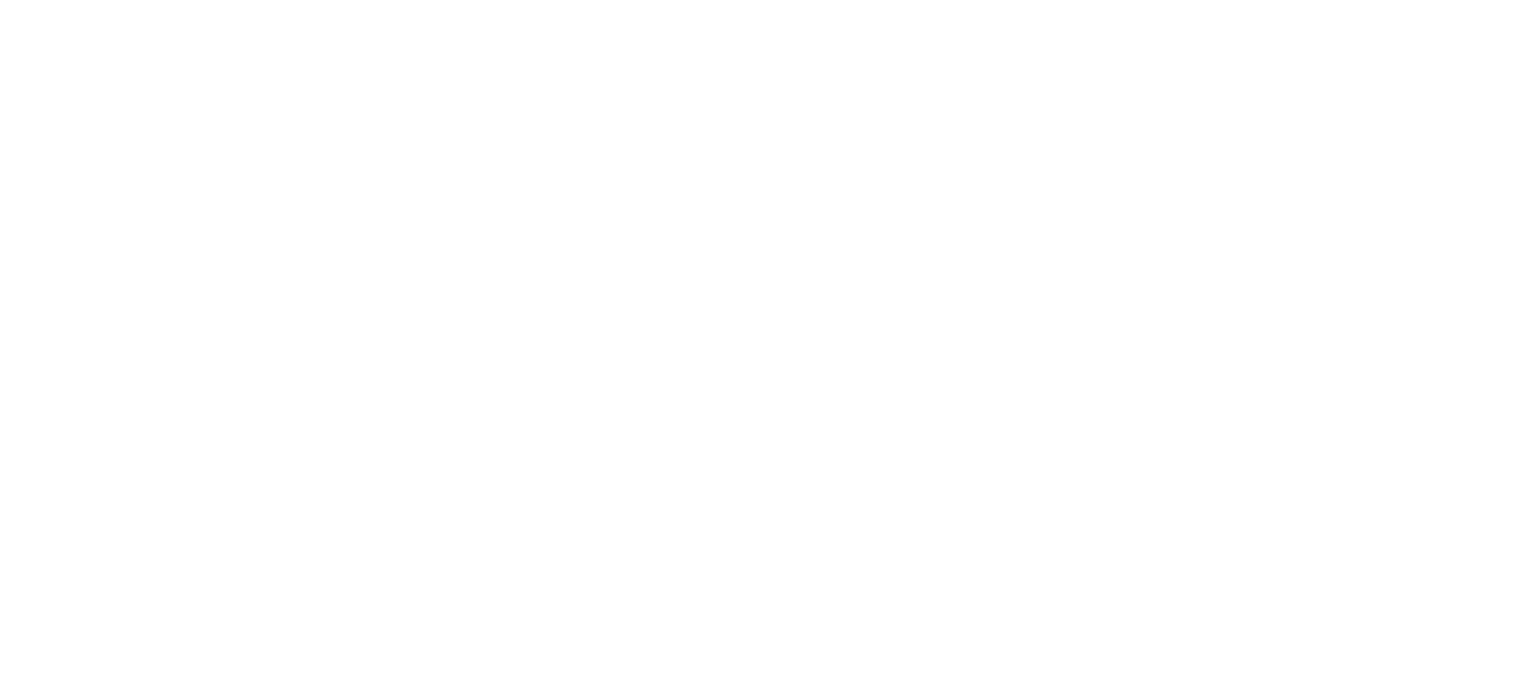 scroll, scrollTop: 0, scrollLeft: 0, axis: both 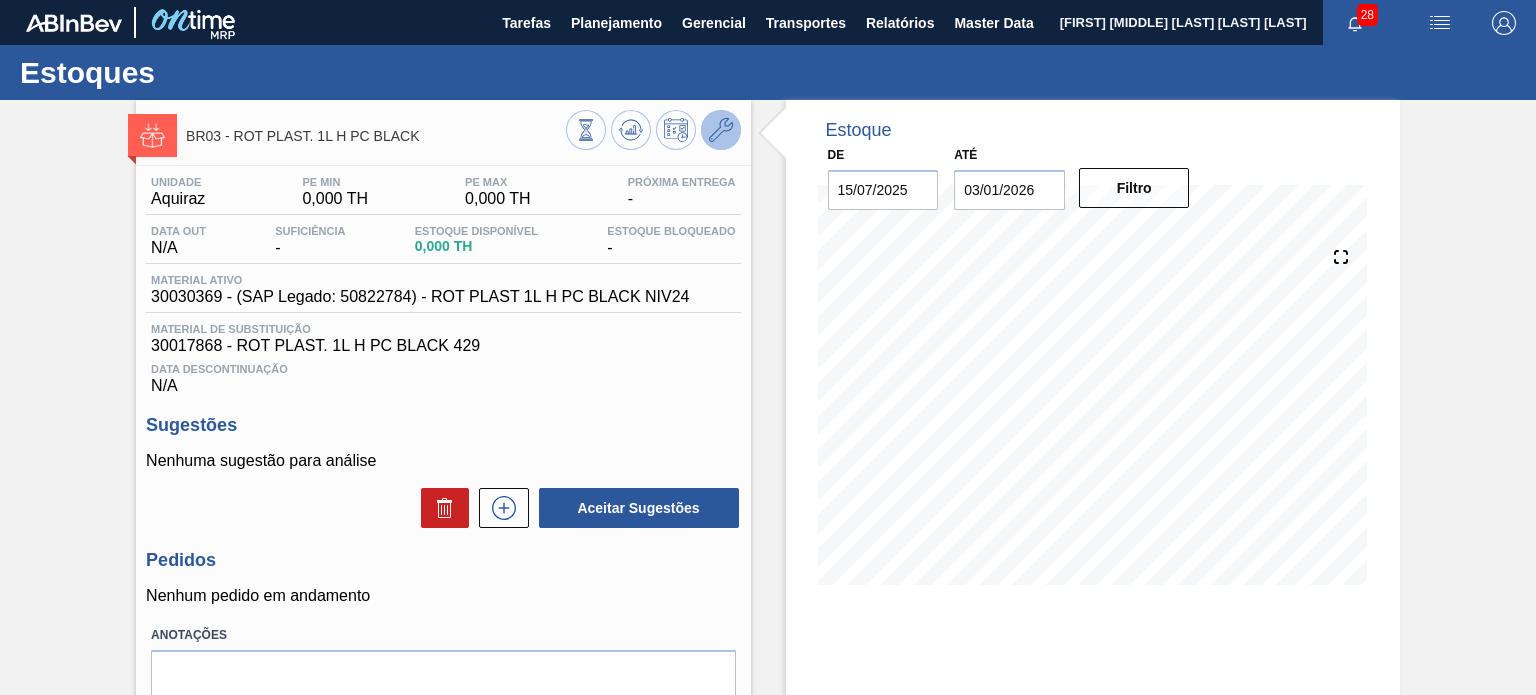 click at bounding box center [721, 130] 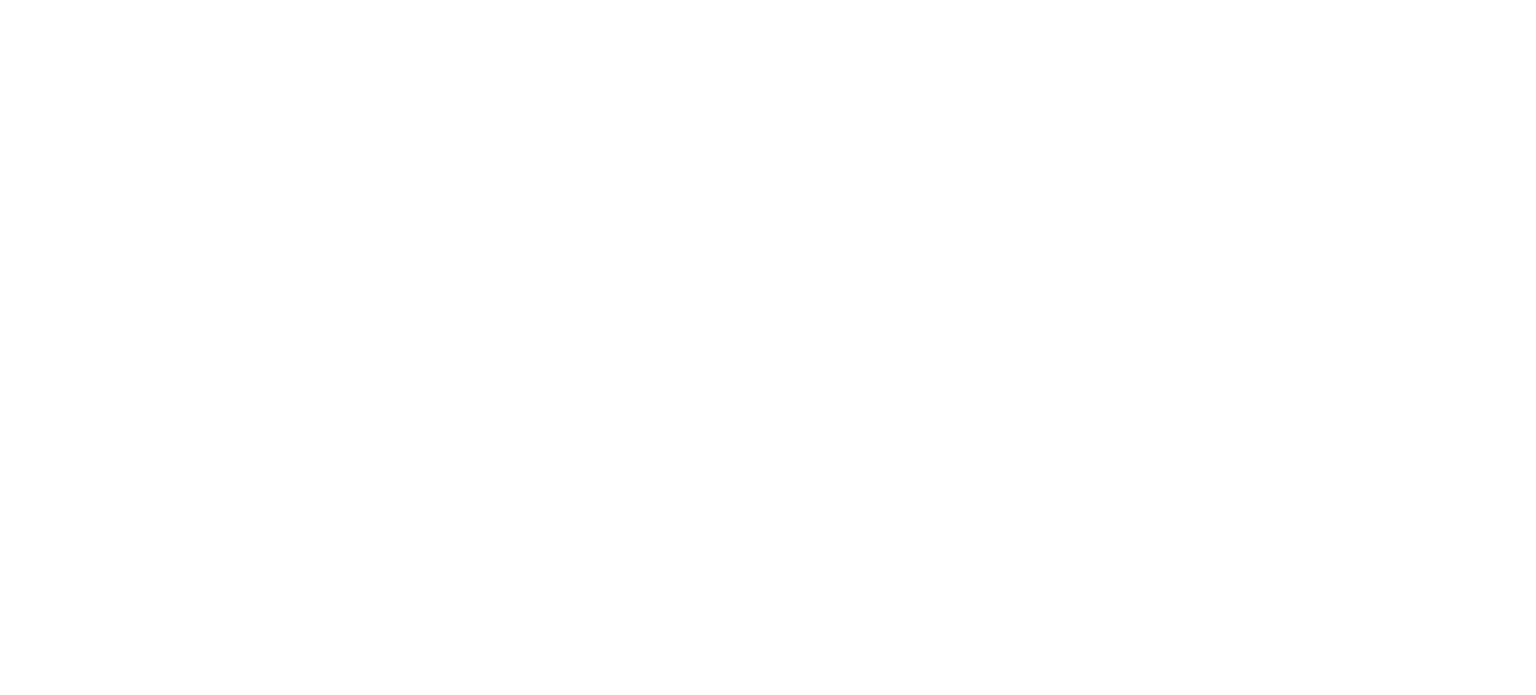scroll, scrollTop: 0, scrollLeft: 0, axis: both 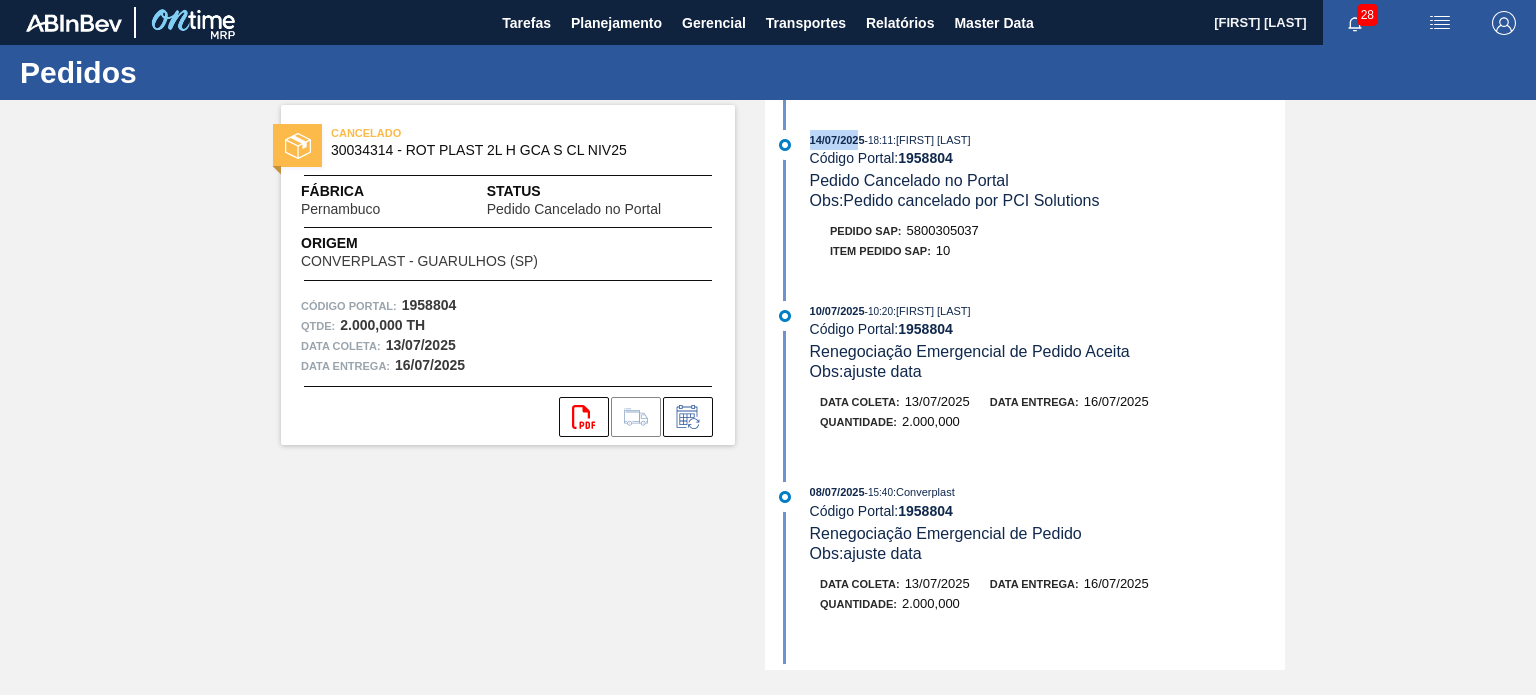 drag, startPoint x: 809, startPoint y: 135, endPoint x: 860, endPoint y: 143, distance: 51.62364 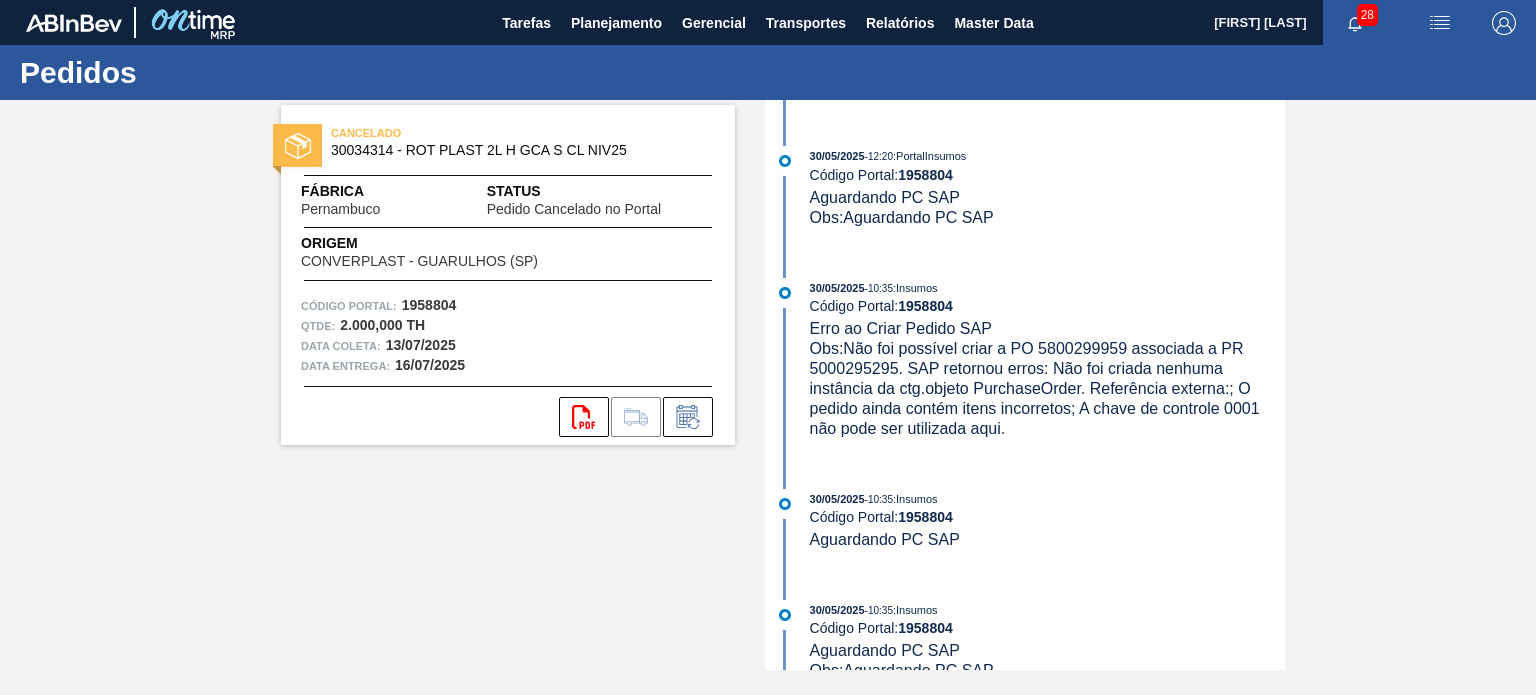 scroll, scrollTop: 3444, scrollLeft: 0, axis: vertical 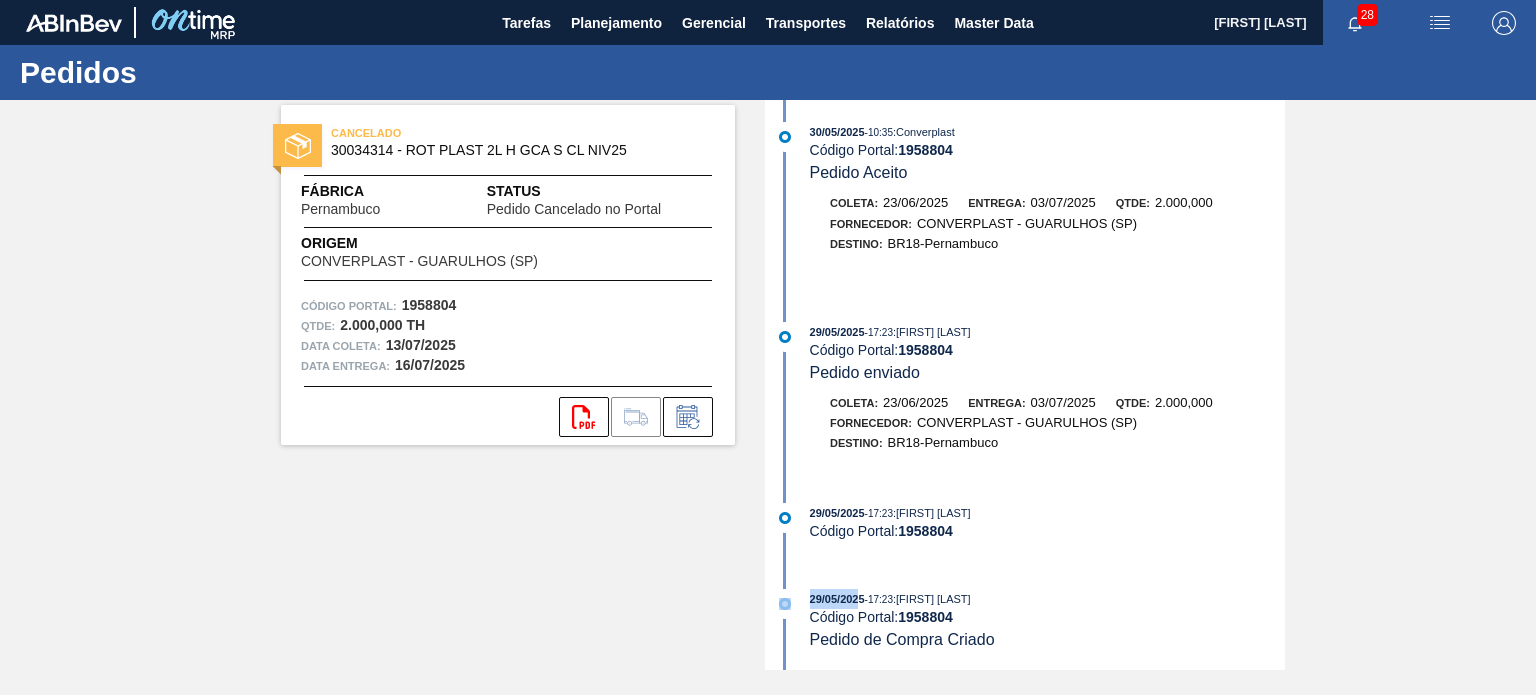 drag, startPoint x: 804, startPoint y: 597, endPoint x: 856, endPoint y: 591, distance: 52.34501 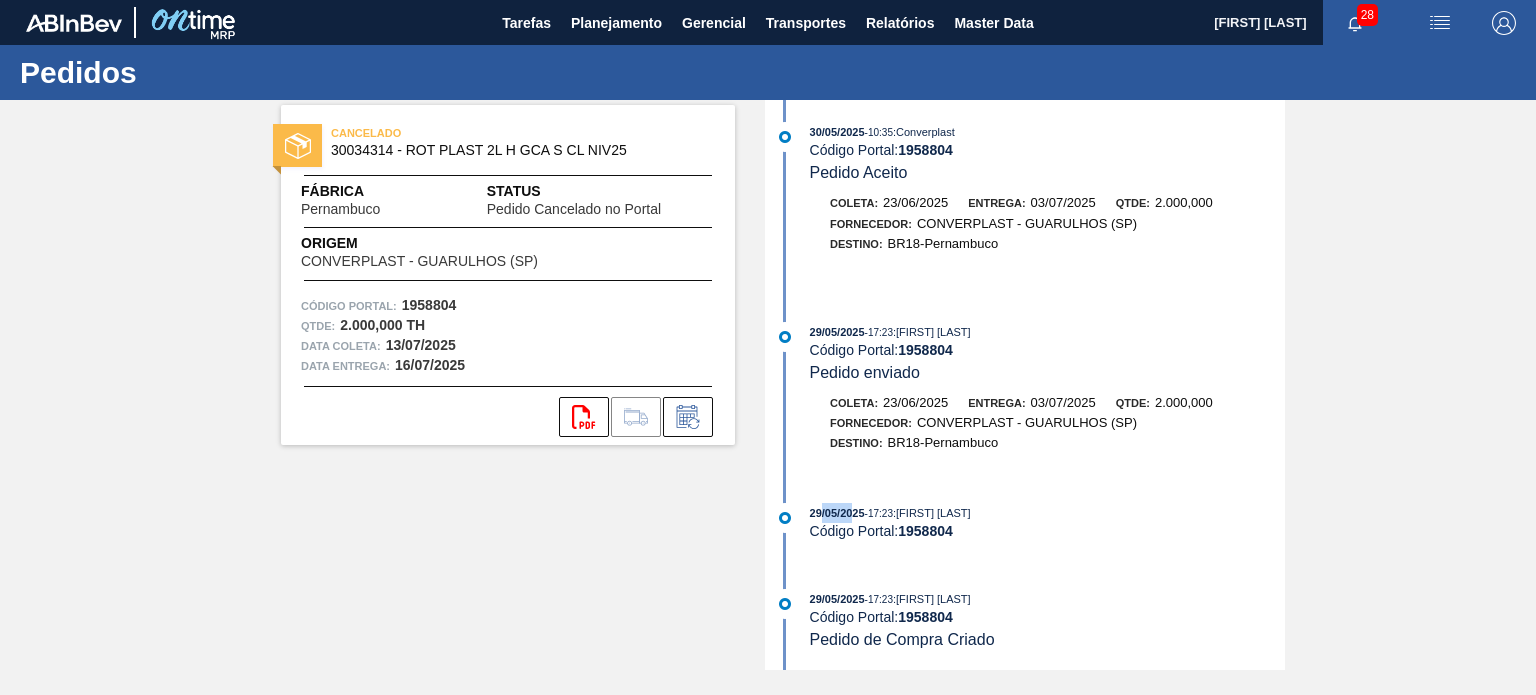drag, startPoint x: 820, startPoint y: 509, endPoint x: 856, endPoint y: 506, distance: 36.124783 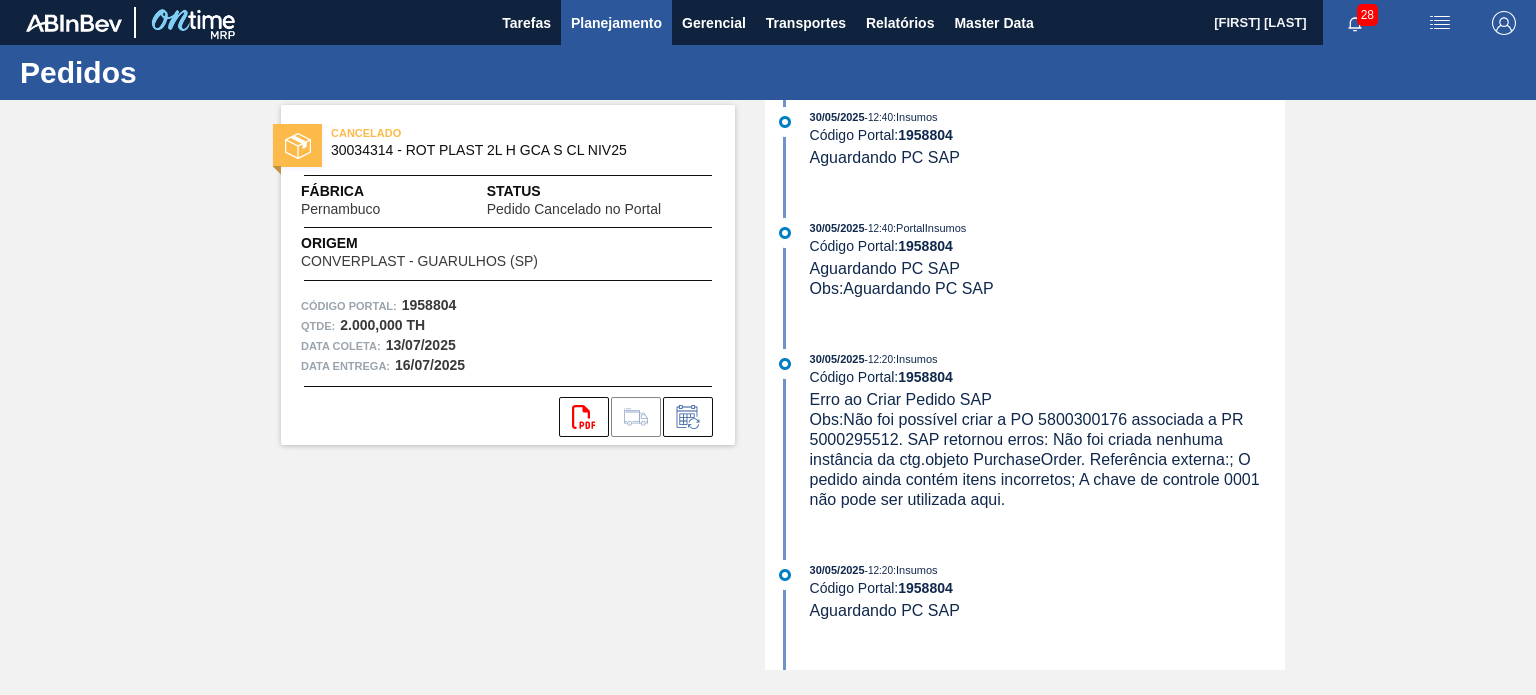 scroll, scrollTop: 2044, scrollLeft: 0, axis: vertical 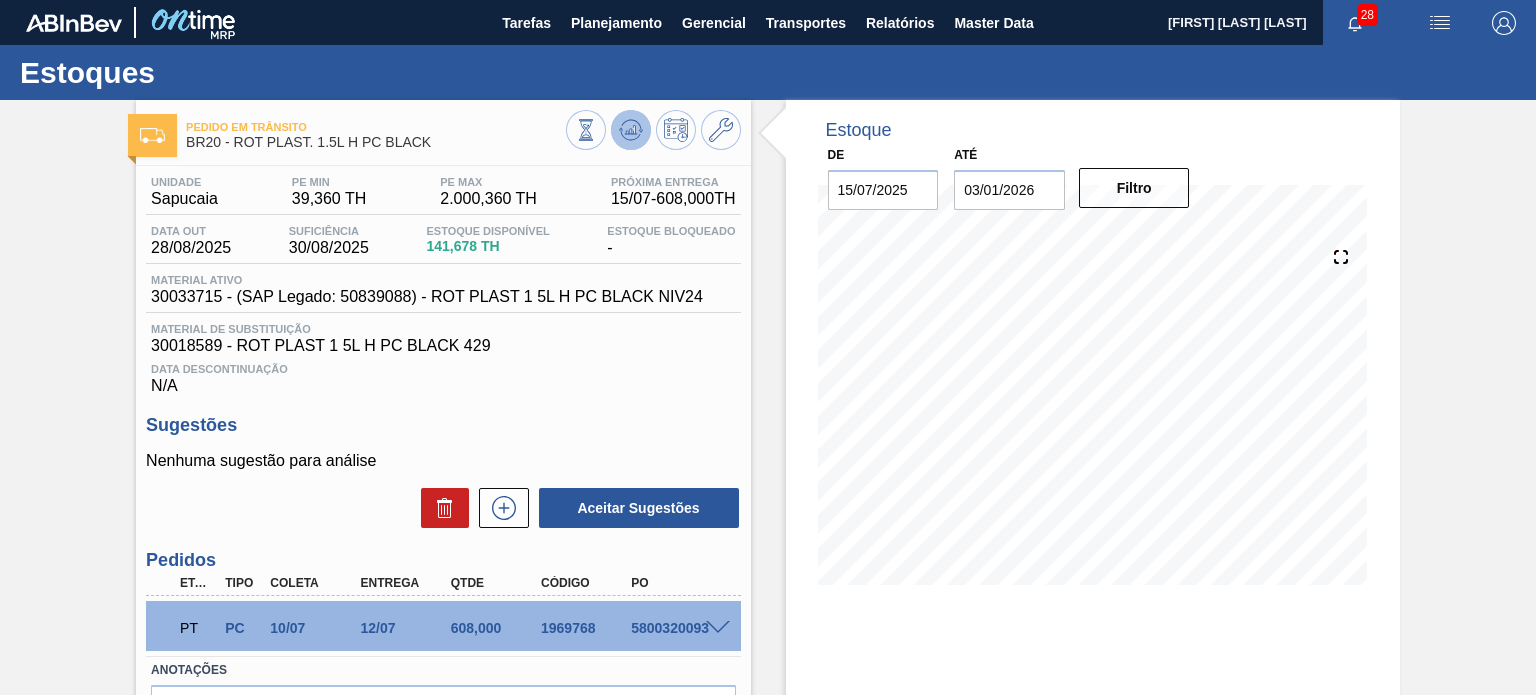 click 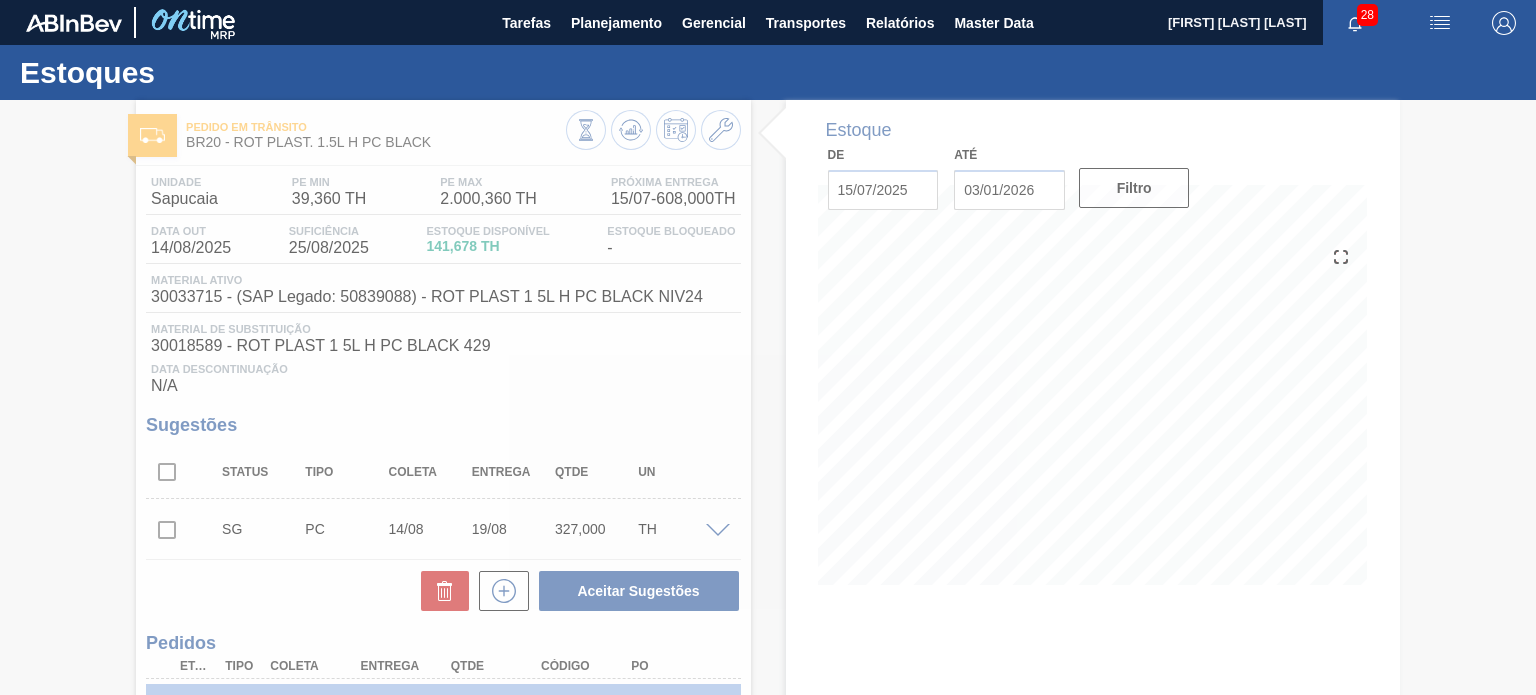 type 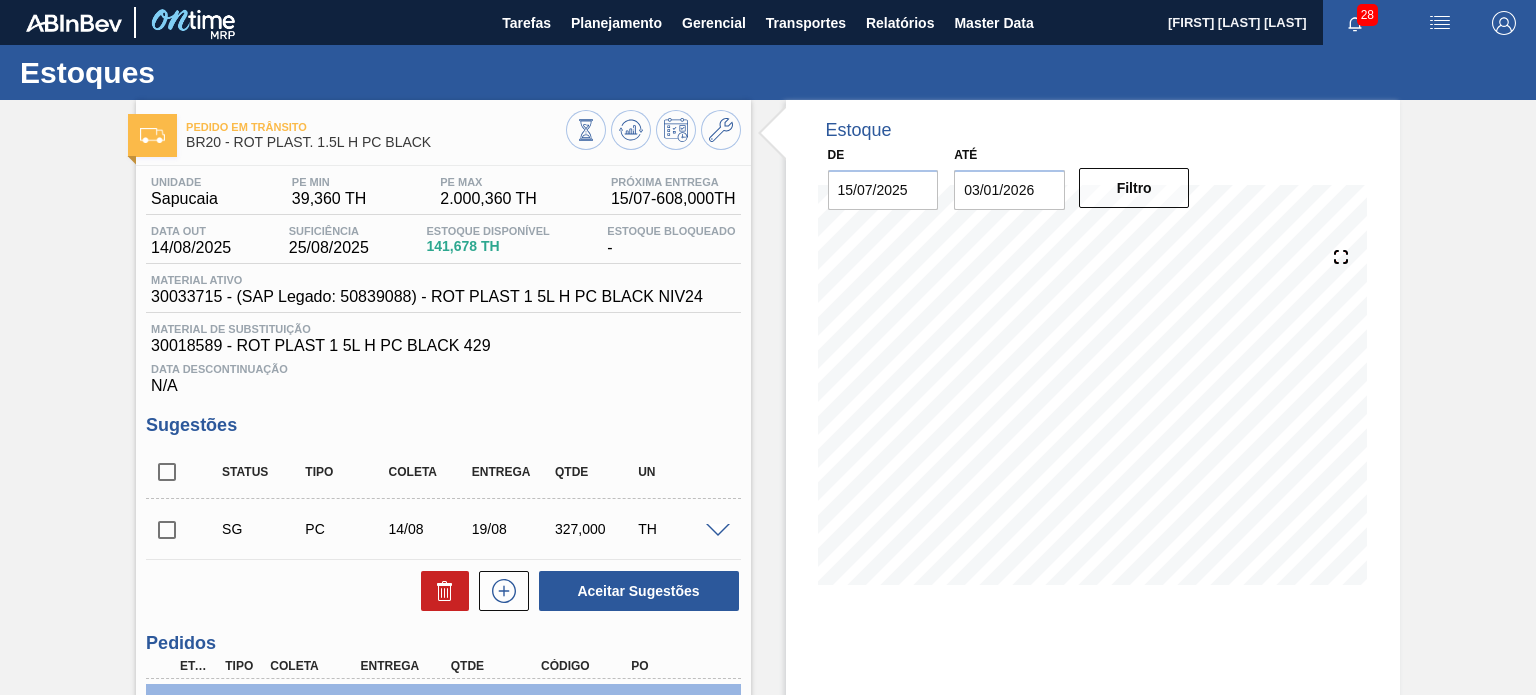 scroll, scrollTop: 100, scrollLeft: 0, axis: vertical 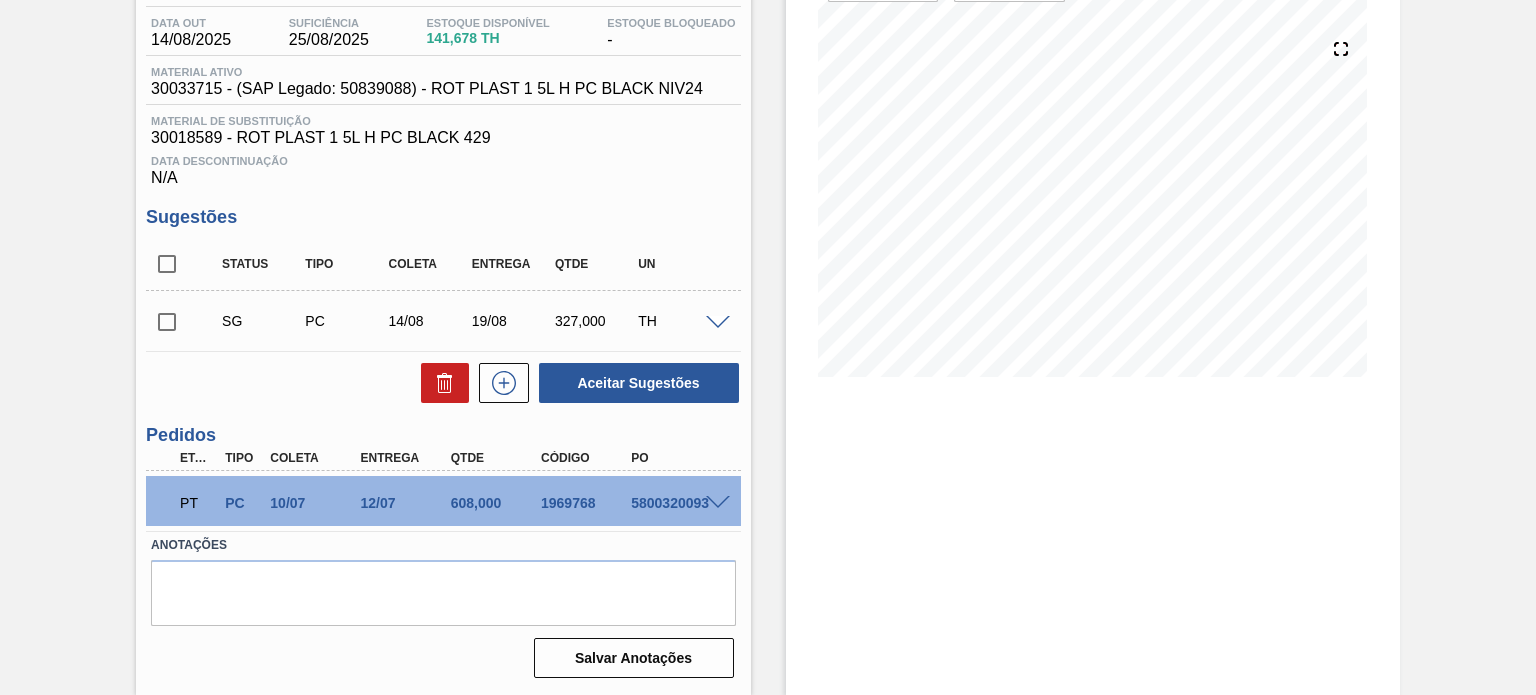 click on "5800320093" at bounding box center (675, 503) 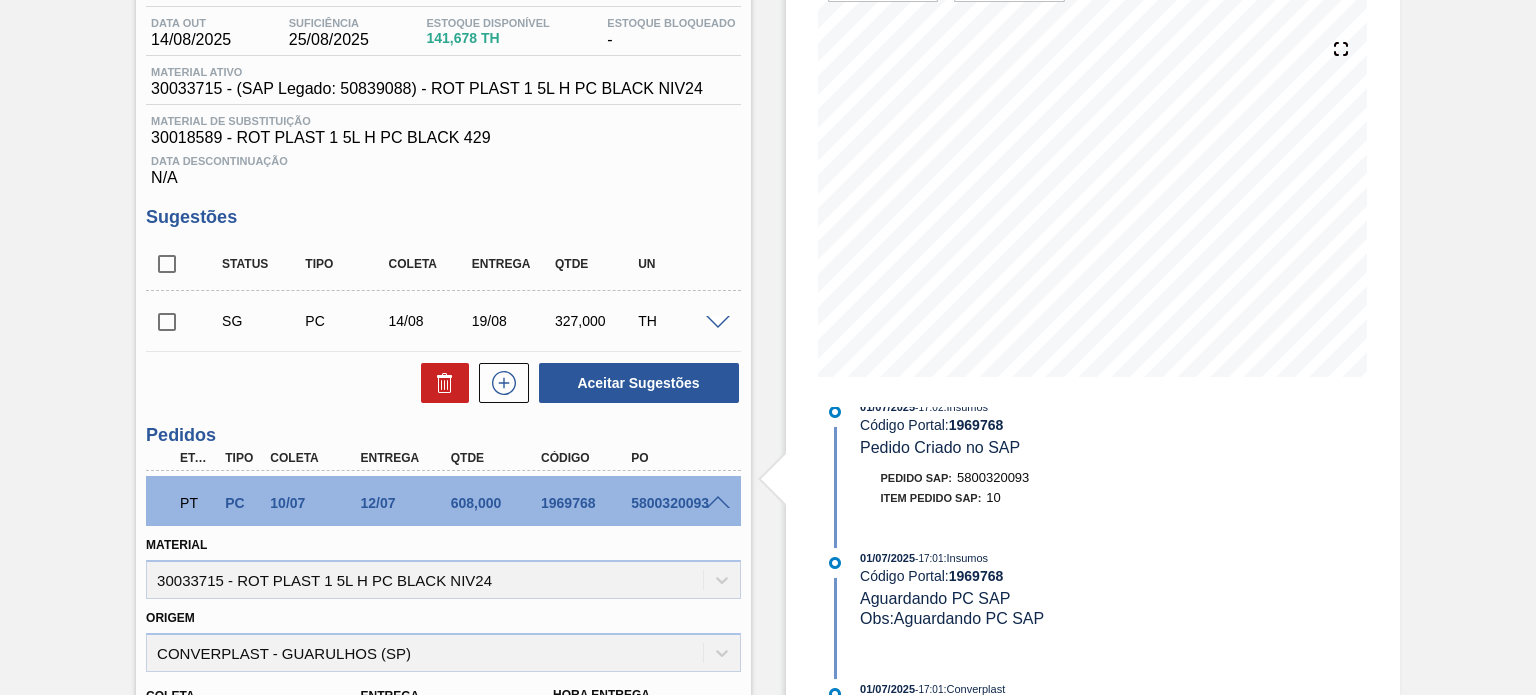 scroll, scrollTop: 1000, scrollLeft: 0, axis: vertical 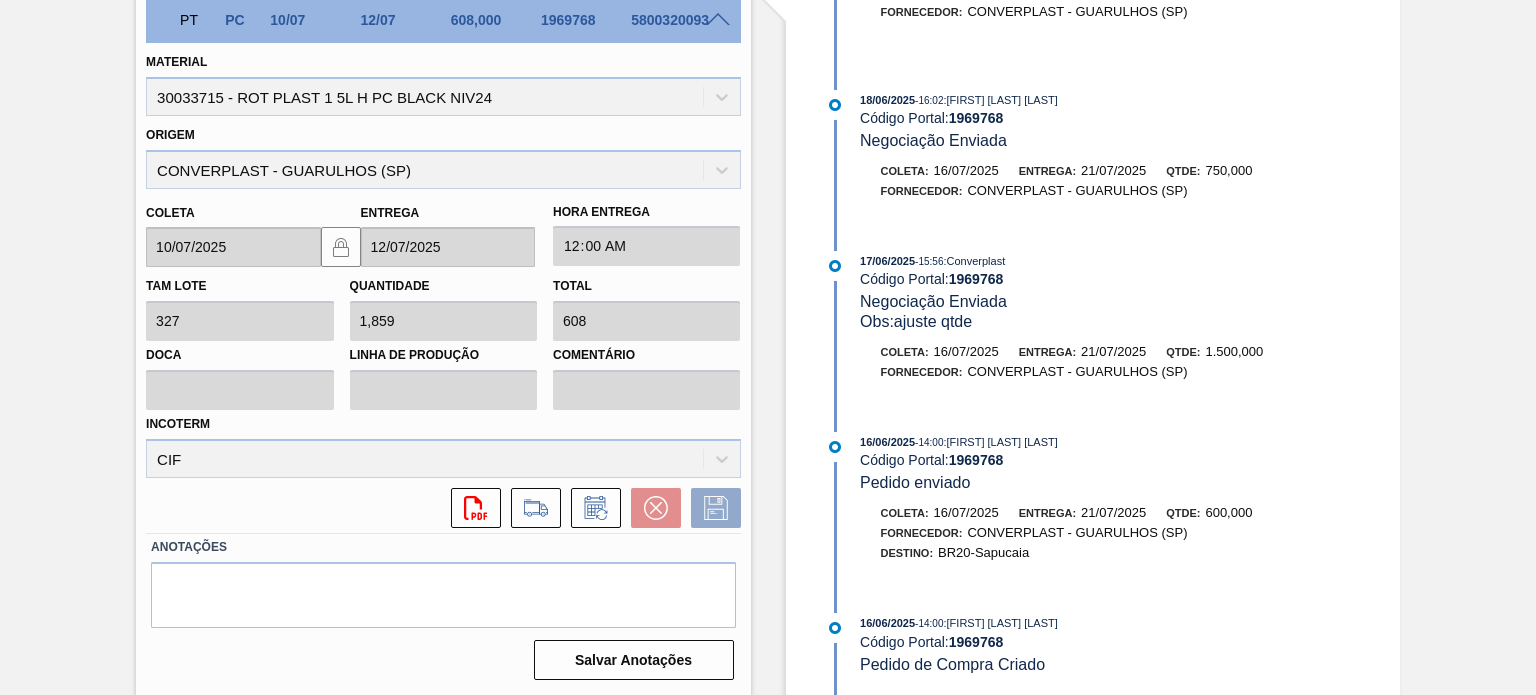 click on "Pedido em Trânsito BR20 - ROT PLAST. 1.5L H PC BLACK Unidade Sapucaia PE MIN 39,360 TH PE MAX 2.000,360 TH Próxima Entrega [DATE] - 608,000 TH Data out [DATE] Suficiência [DATE] Estoque Disponível 141,678 TH Estoque Bloqueado - Material ativo 30033715 - (SAP Legado: 50839088) - ROT PLAST 1 5L H PC BLACK NIV24 Material de Substituição 30018589 - ROT PLAST 1 5L H PC BLACK 429 Data Descontinuação N/A Sugestões Status Tipo Coleta Entrega Qtde UN SG PC [DATE] [DATE] 327,000 TH Material 30033715 - ROT PLAST 1 5L H PC BLACK NIV24 Origem Xadrez Transferência Unidades Fornecedor A - 367563 - CONVERPLAST - [CITY] ([STATE]) Coleta [DATE] Entrega [DATE] Hora Entrega Incoterm FOB Tipo de pedido Tam lote 327,000 Quantidade 1 Carros 0,131 Total 327 Doca N/A Linha de Produção Comentário Observações Aceitar Sugestões Pedidos Etapa Tipo Coleta Entrega Qtde Código PO PT PC [DATE] [DATE] 608,000 1969768 5800320093 Material 30033715 - ROT PLAST 1 5L H PC BLACK NIV24 Origem Coleta Entrega" at bounding box center [768, 53] 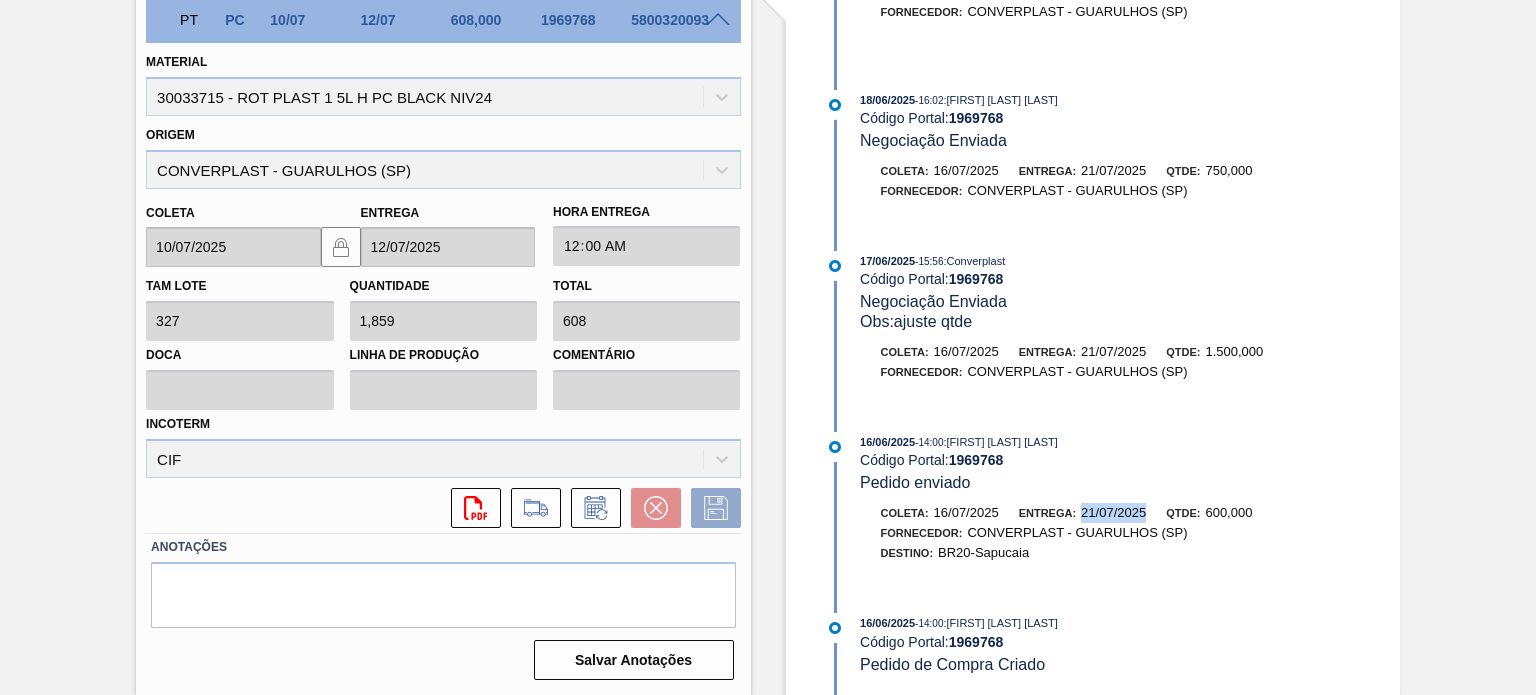 drag, startPoint x: 1161, startPoint y: 505, endPoint x: 1073, endPoint y: 495, distance: 88.56636 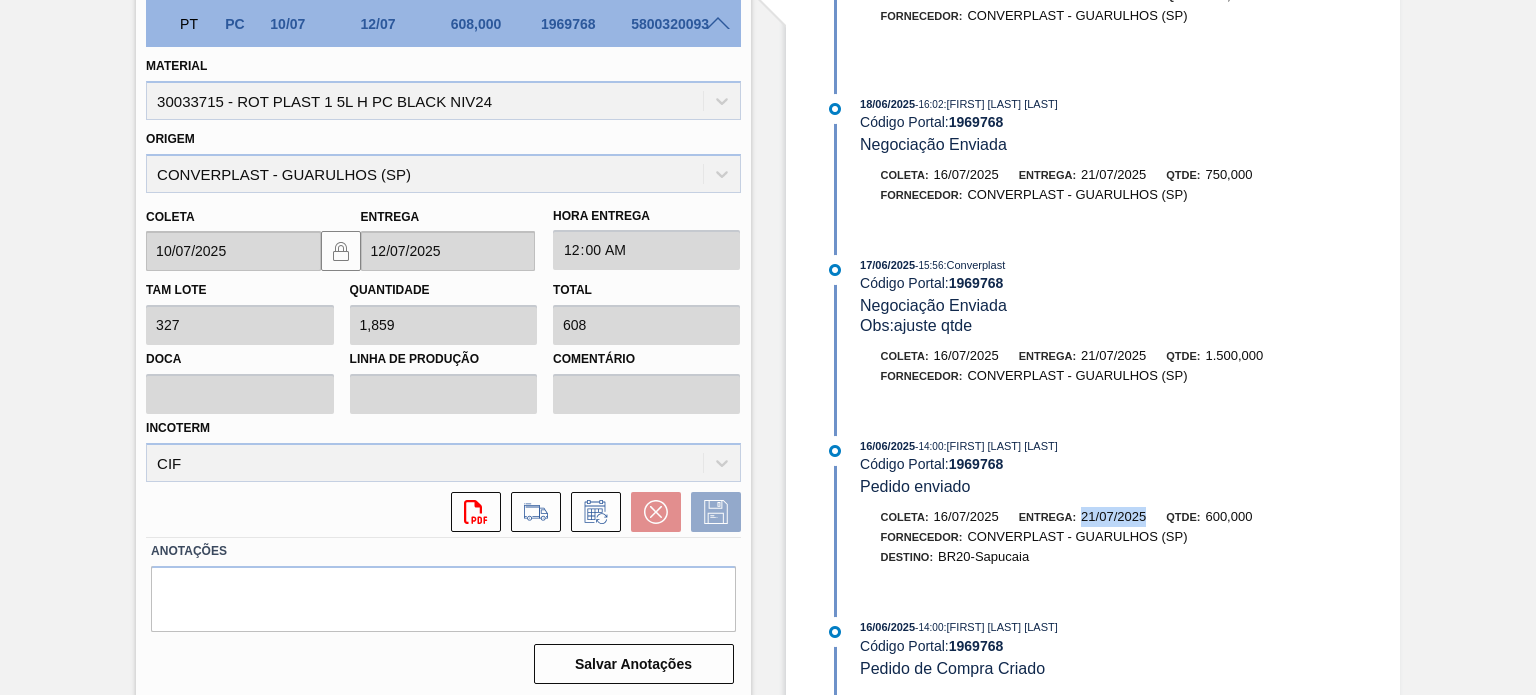 scroll, scrollTop: 691, scrollLeft: 0, axis: vertical 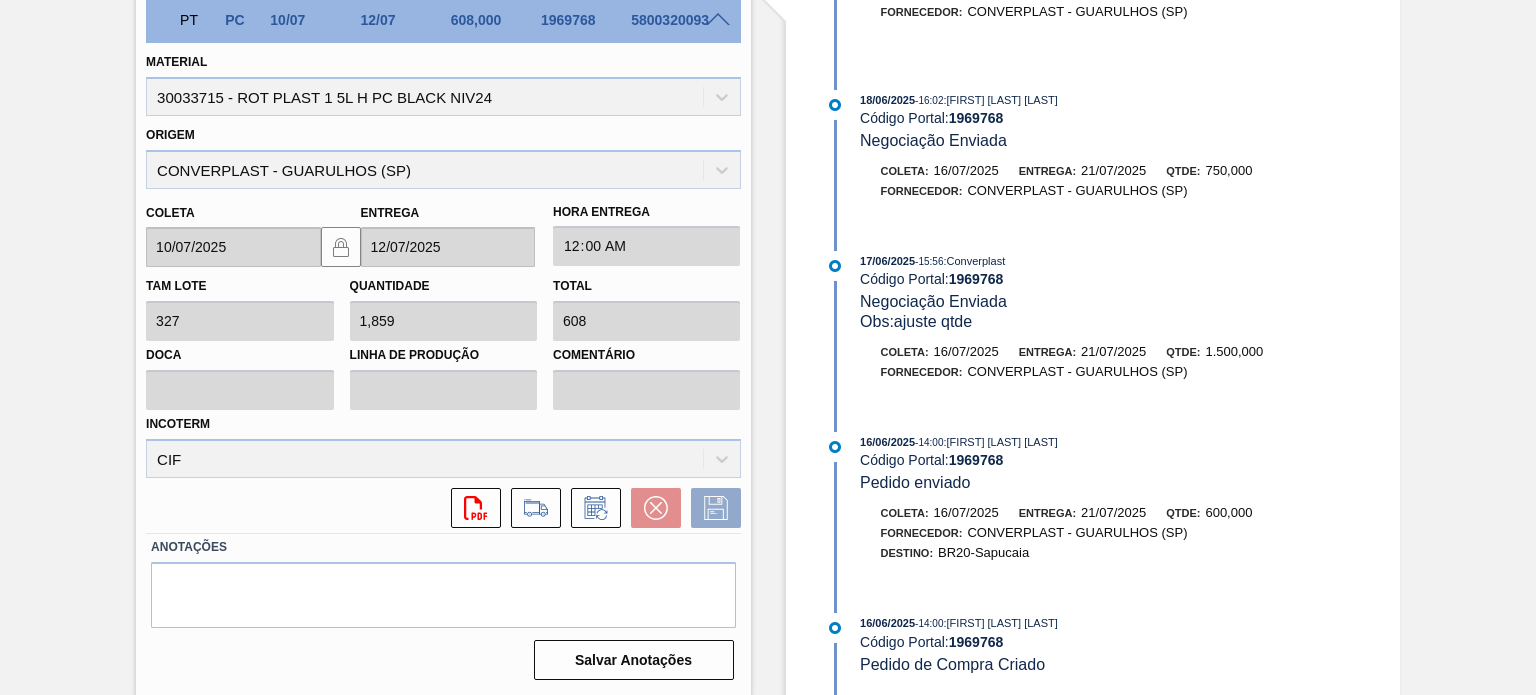 click on "16/07/2025" at bounding box center [966, 512] 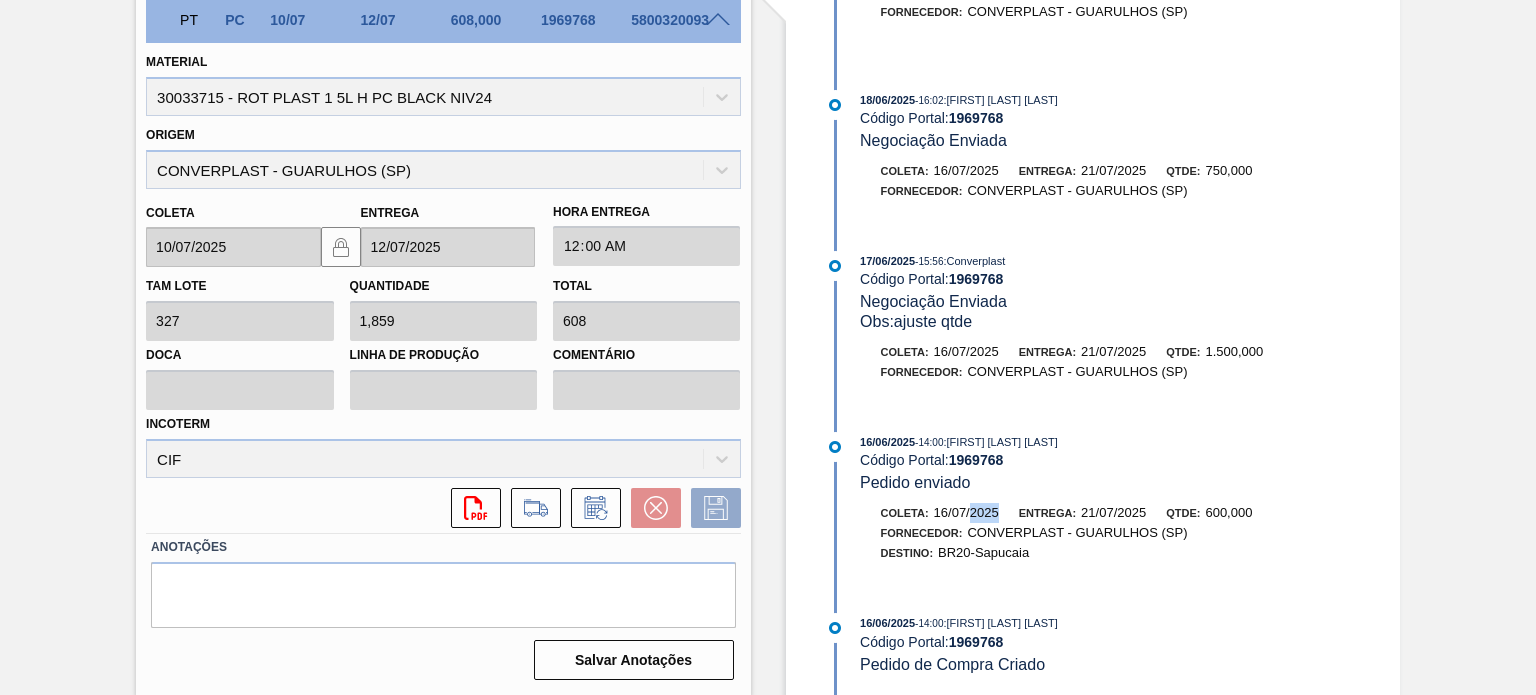 drag, startPoint x: 973, startPoint y: 510, endPoint x: 1073, endPoint y: 503, distance: 100.2447 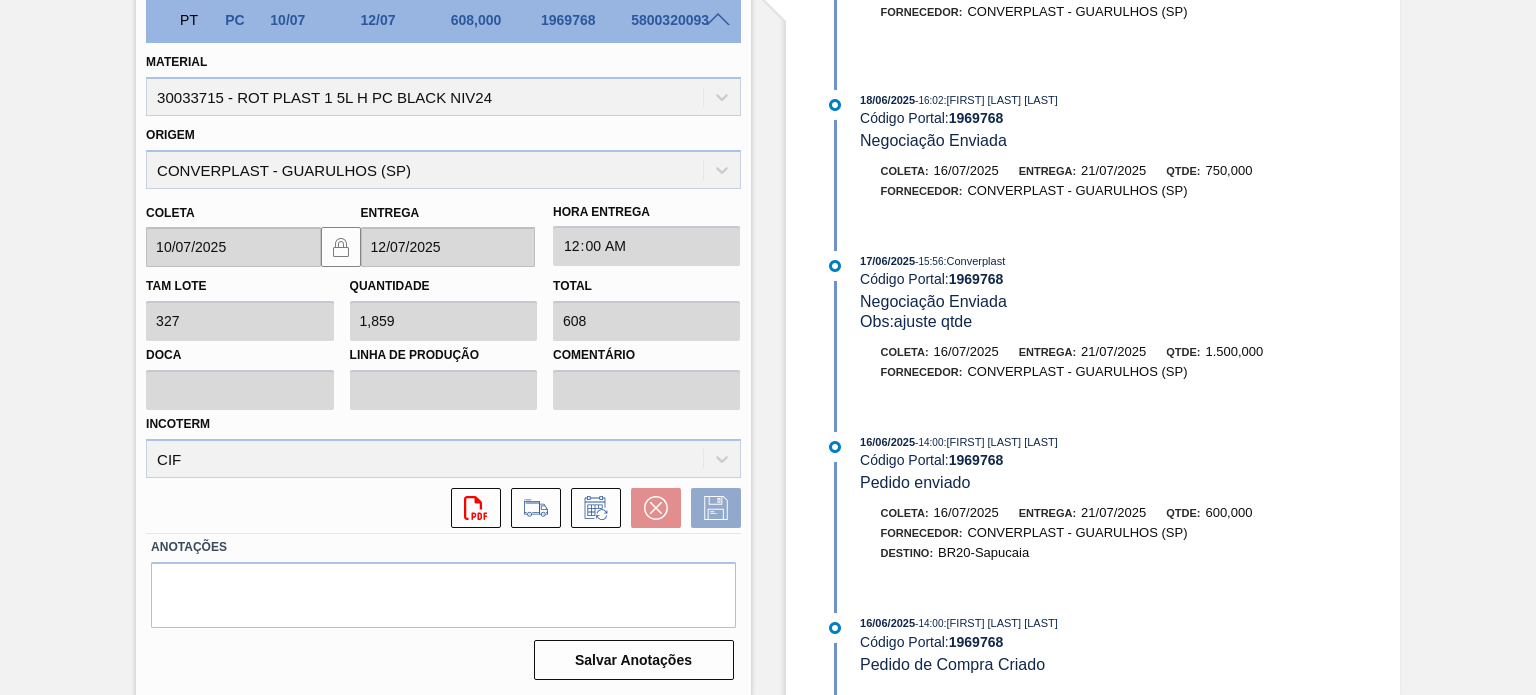 click on "Entrega: 21/07/2025" at bounding box center [1083, 513] 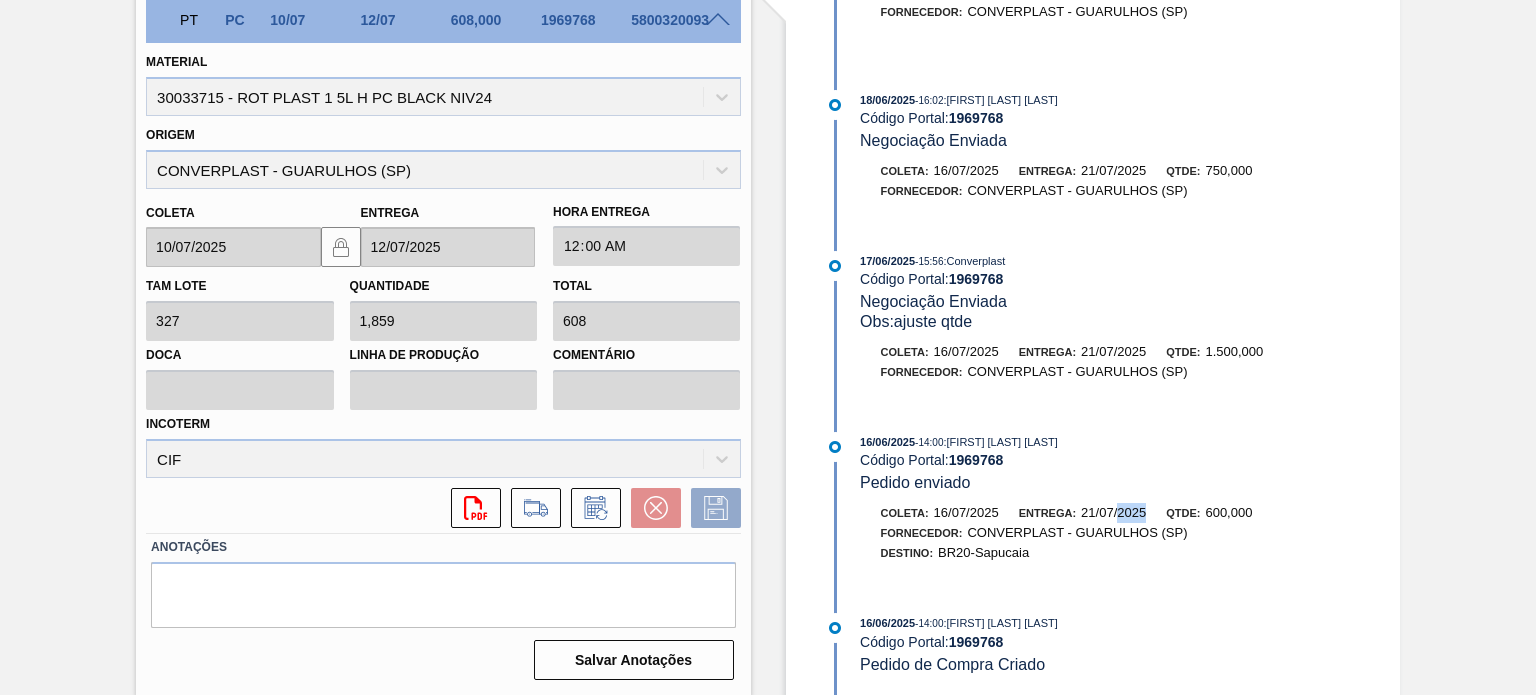 click on "Entrega: 21/07/2025" at bounding box center (1083, 513) 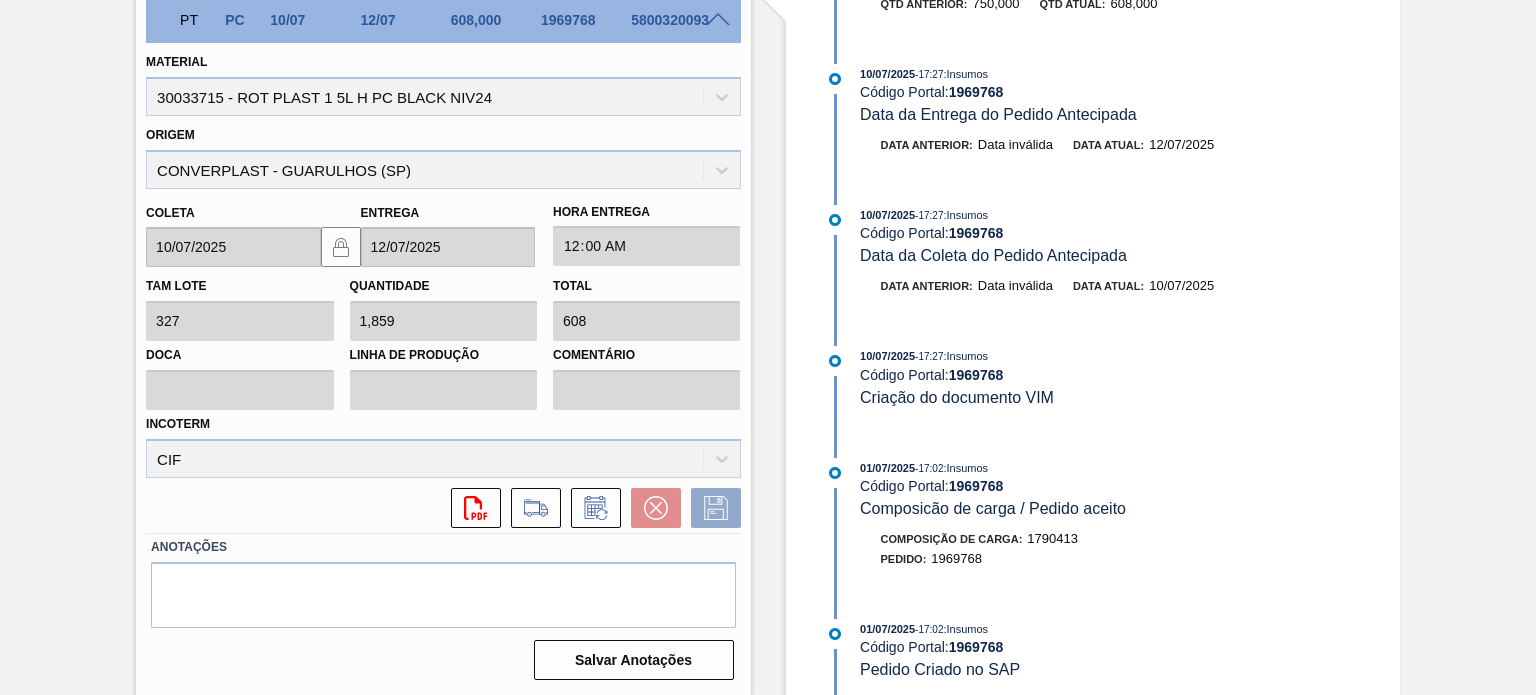 scroll, scrollTop: 0, scrollLeft: 0, axis: both 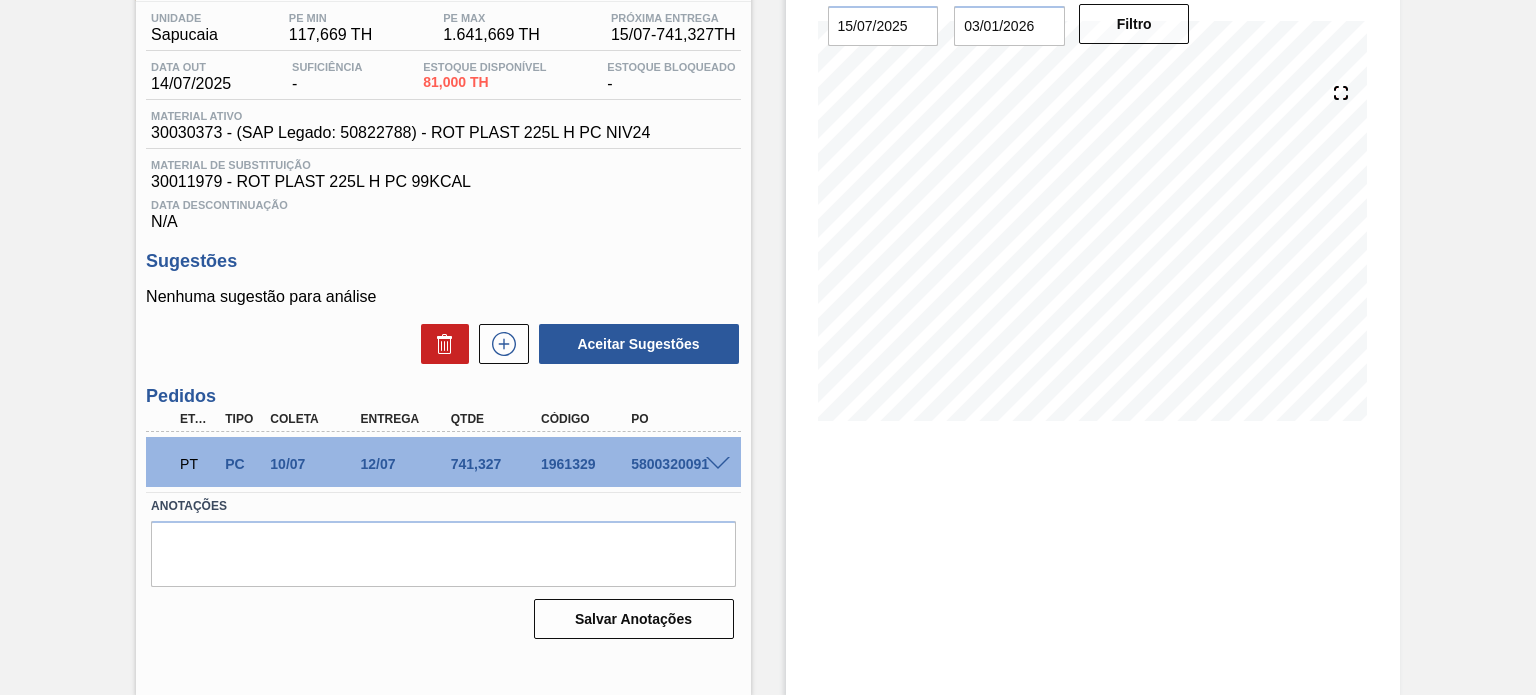 click on "5800320091" at bounding box center [675, 464] 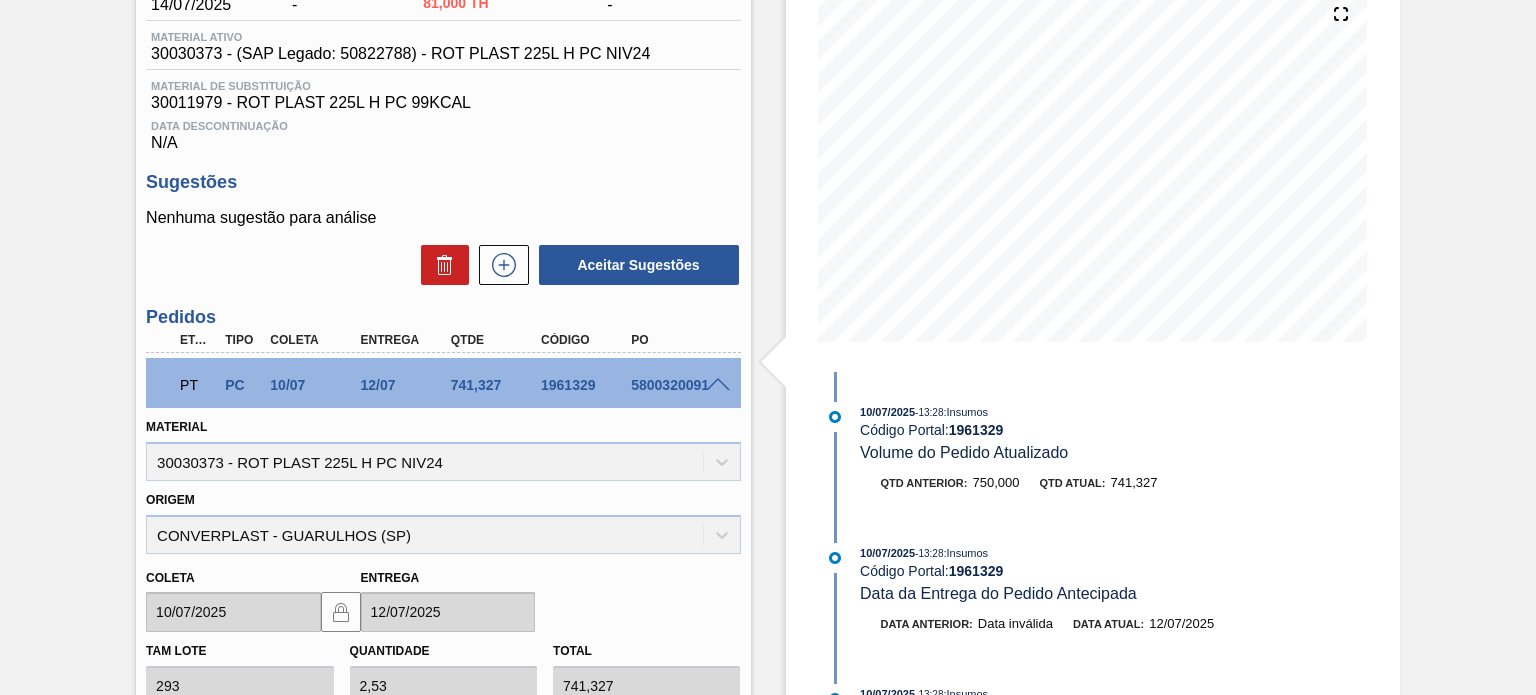 scroll, scrollTop: 364, scrollLeft: 0, axis: vertical 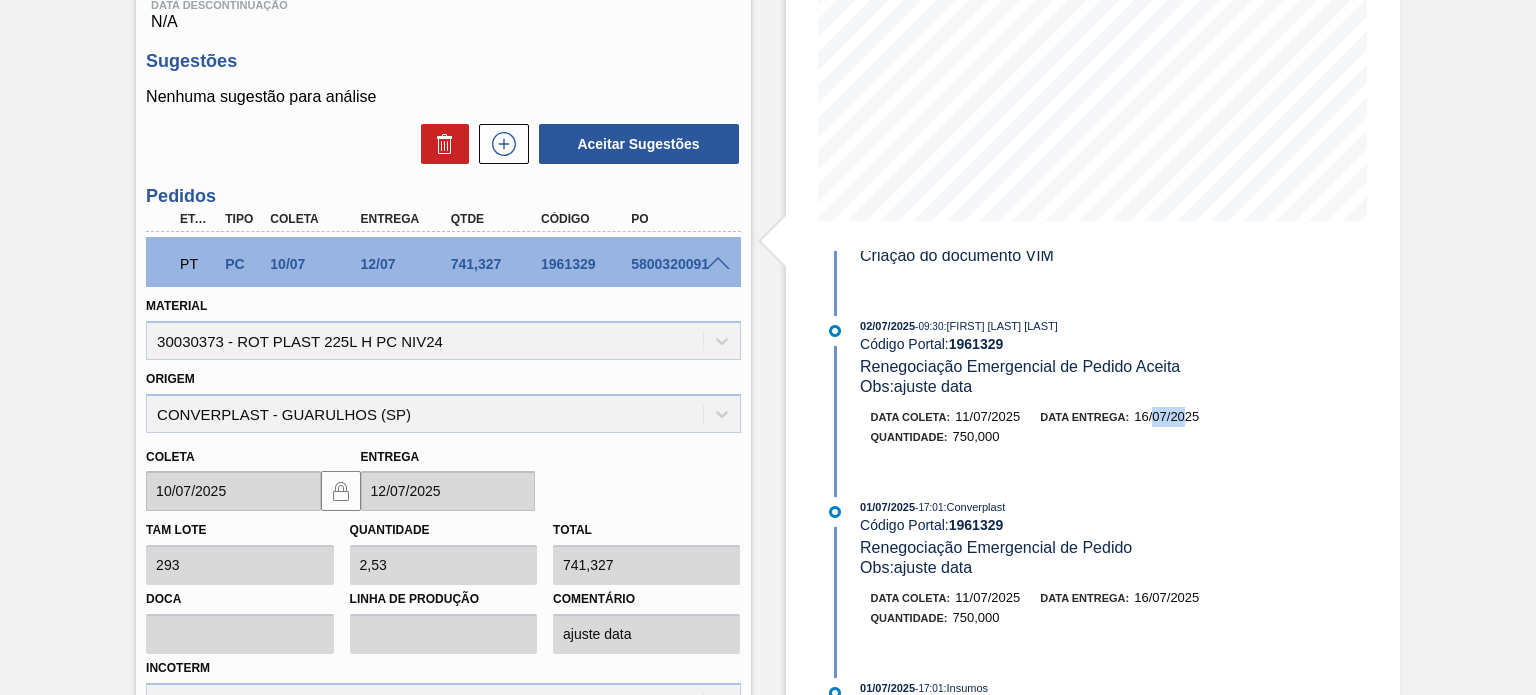 drag, startPoint x: 1185, startPoint y: 422, endPoint x: 1140, endPoint y: 423, distance: 45.01111 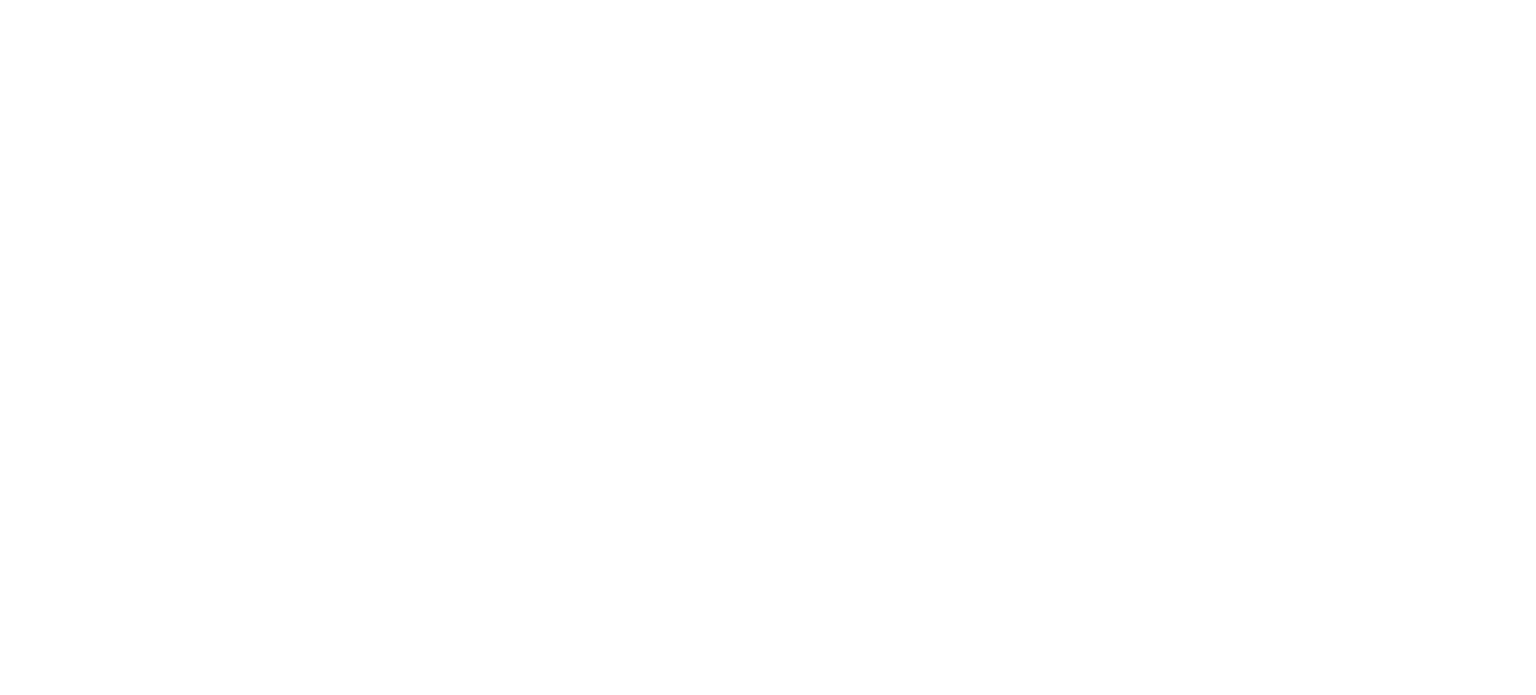 scroll, scrollTop: 0, scrollLeft: 0, axis: both 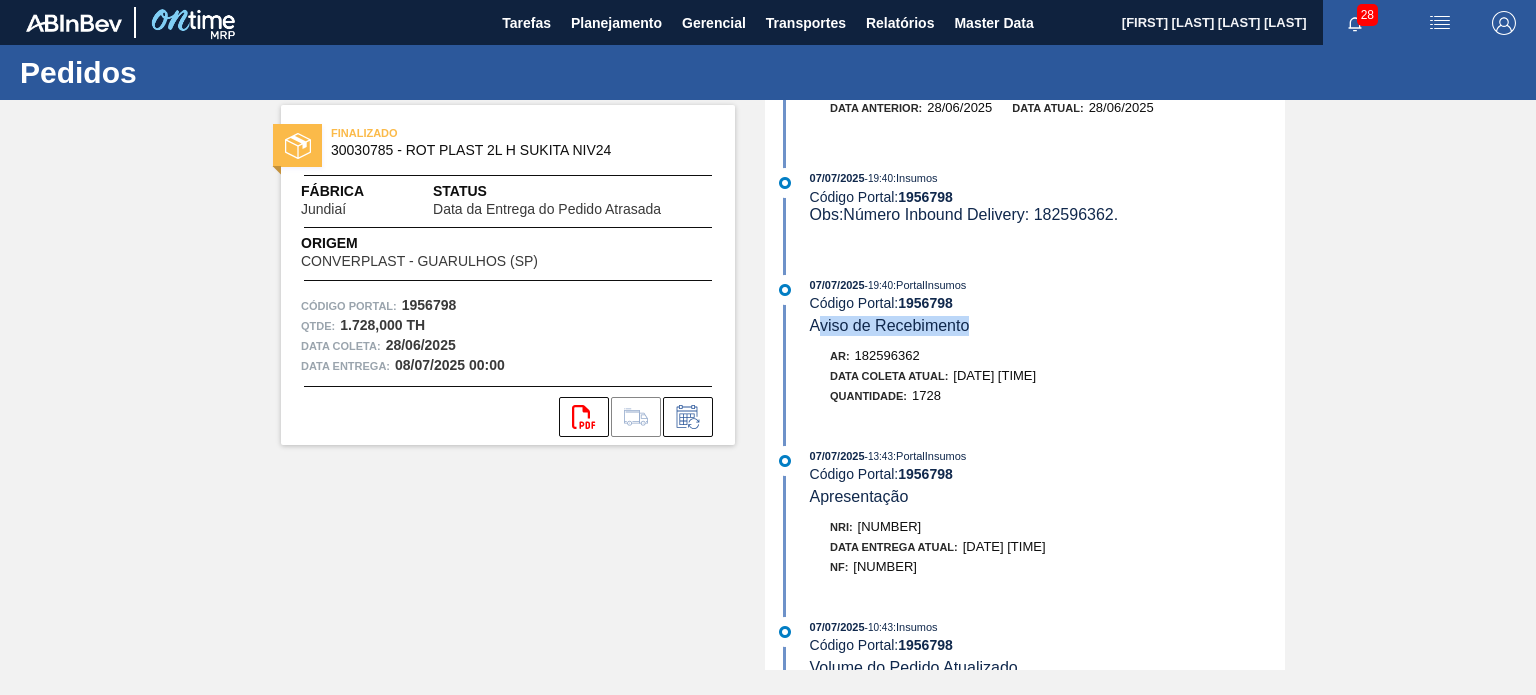drag, startPoint x: 921, startPoint y: 337, endPoint x: 816, endPoint y: 331, distance: 105.17129 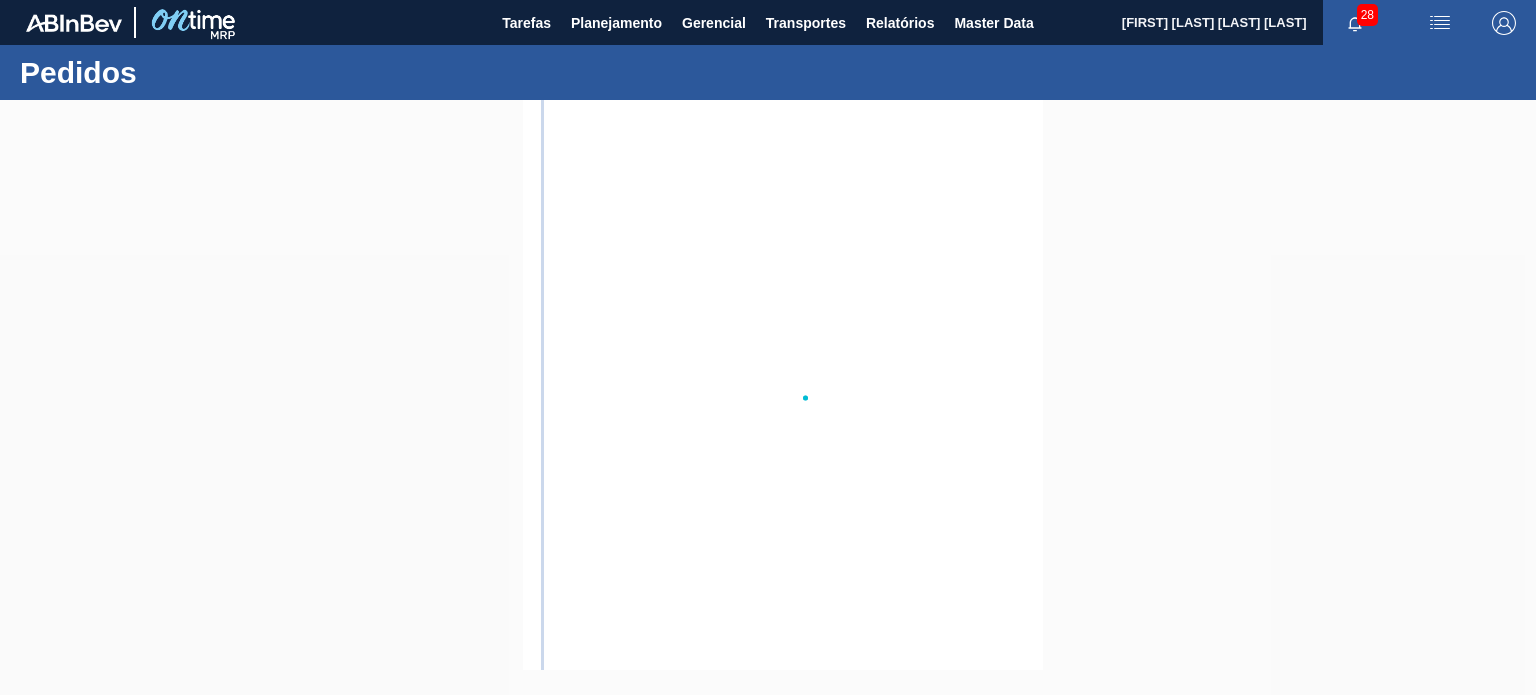 scroll, scrollTop: 0, scrollLeft: 0, axis: both 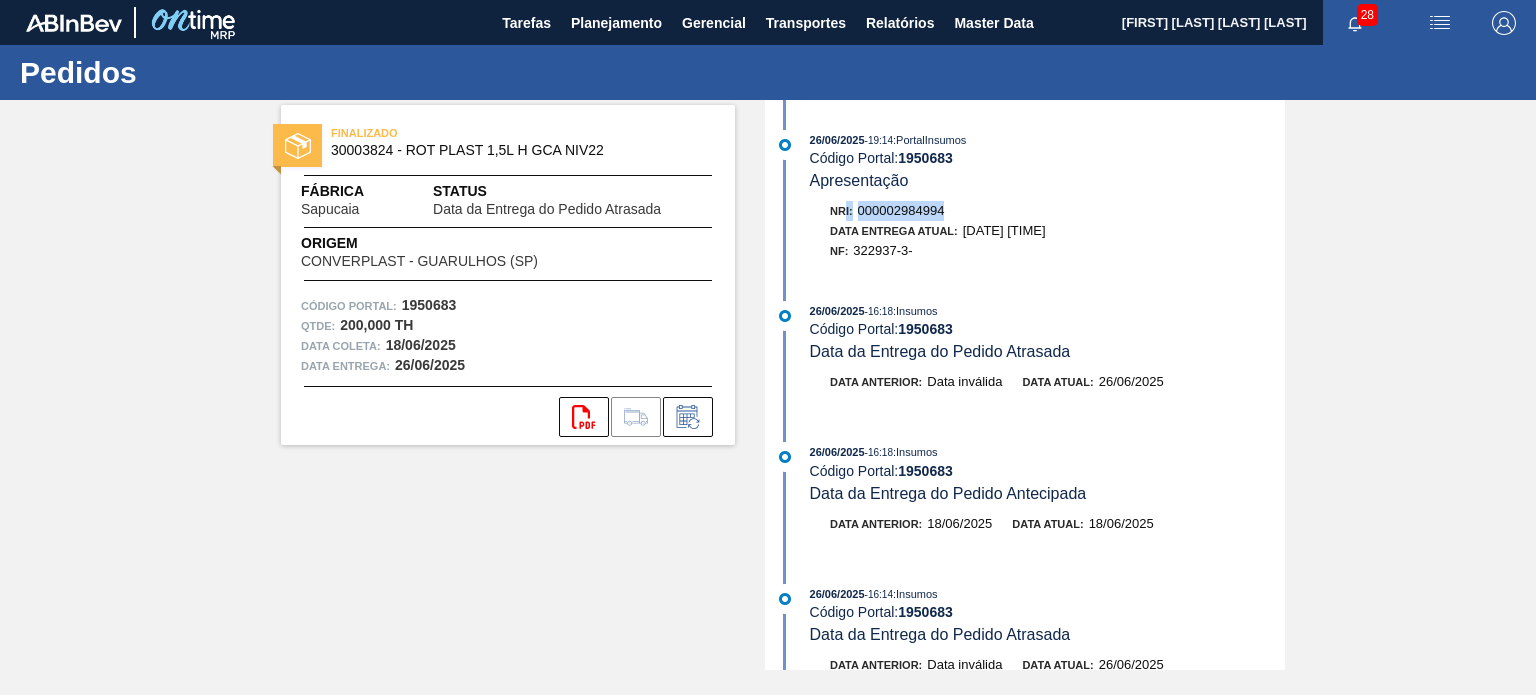 drag, startPoint x: 944, startPoint y: 207, endPoint x: 842, endPoint y: 210, distance: 102.044106 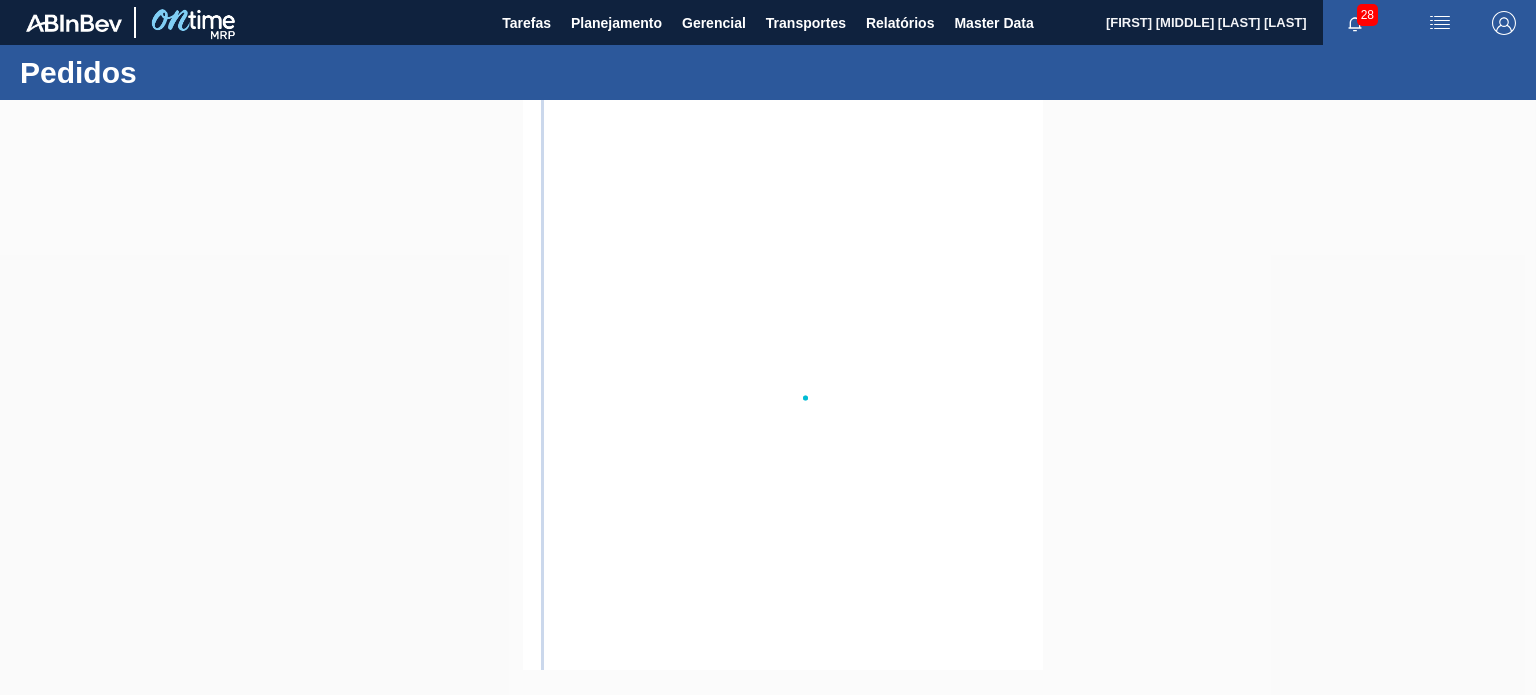 scroll, scrollTop: 0, scrollLeft: 0, axis: both 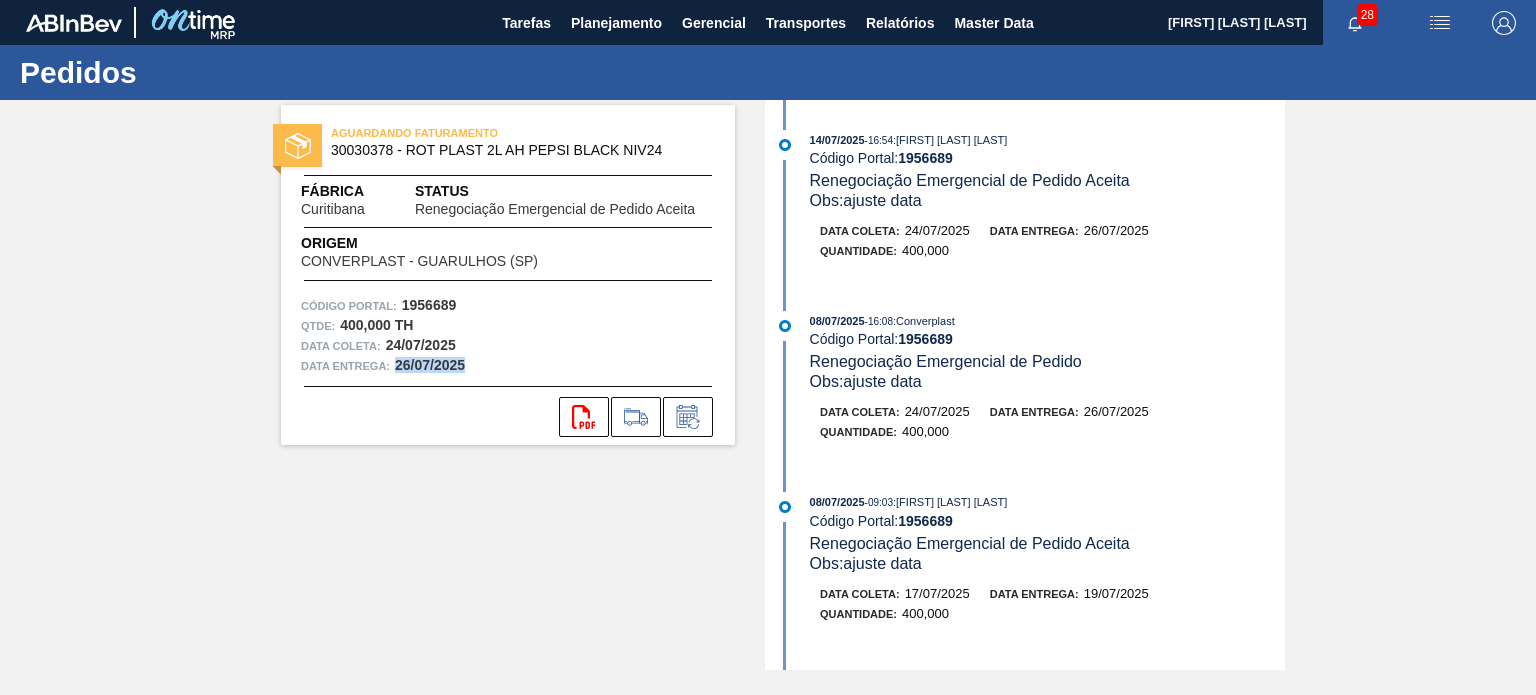 drag, startPoint x: 396, startPoint y: 365, endPoint x: 490, endPoint y: 359, distance: 94.19129 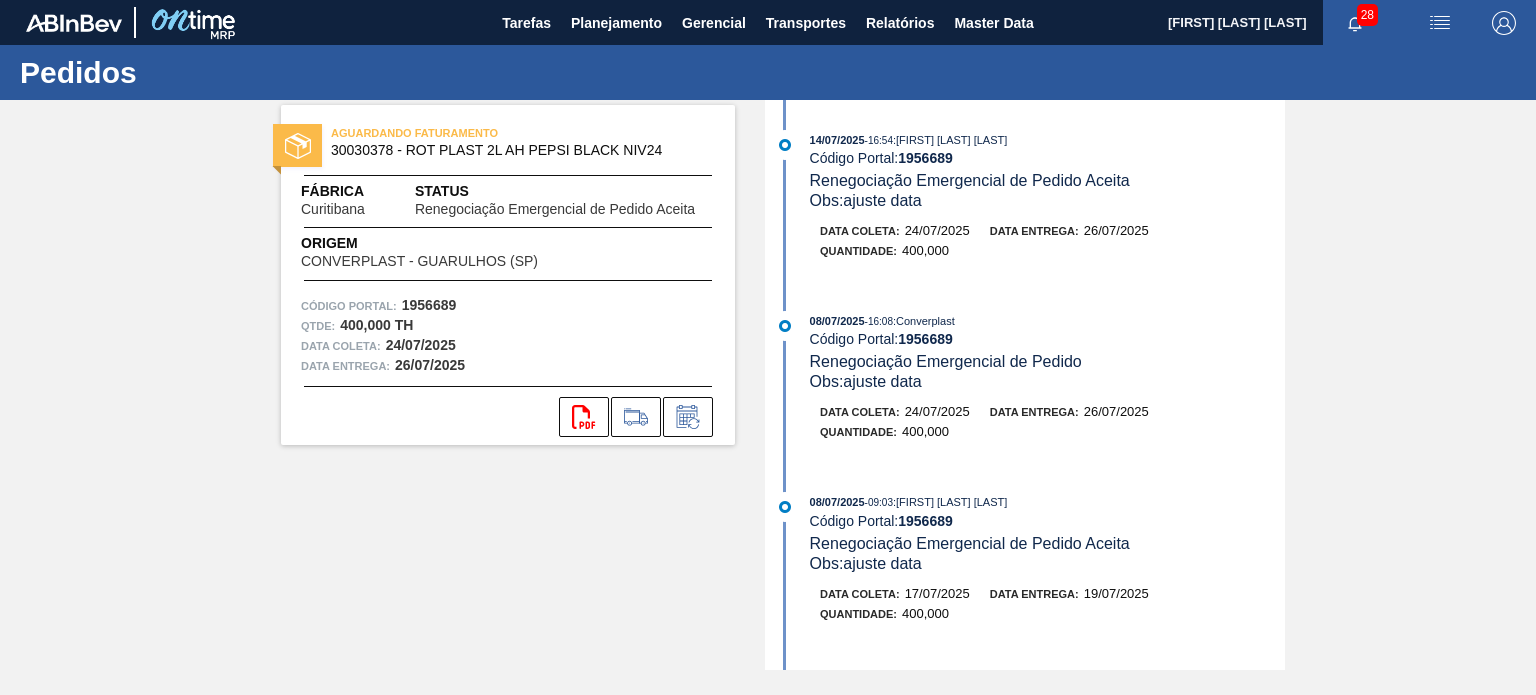 click on "AGUARDANDO FATURAMENTO 30030378 - ROT PLAST 2L AH PEPSI BLACK NIV24 Fábrica Curitibana Status Renegociação Emergencial de Pedido Aceita Origem CONVERPLAST - GUARULHOS (SP)   Código Portal:  1956689 Qtde : 400,000 TH Data coleta: 24/07/2025 Data entrega: 26/07/2025  svg{fill:#ff0000}" at bounding box center [493, 385] 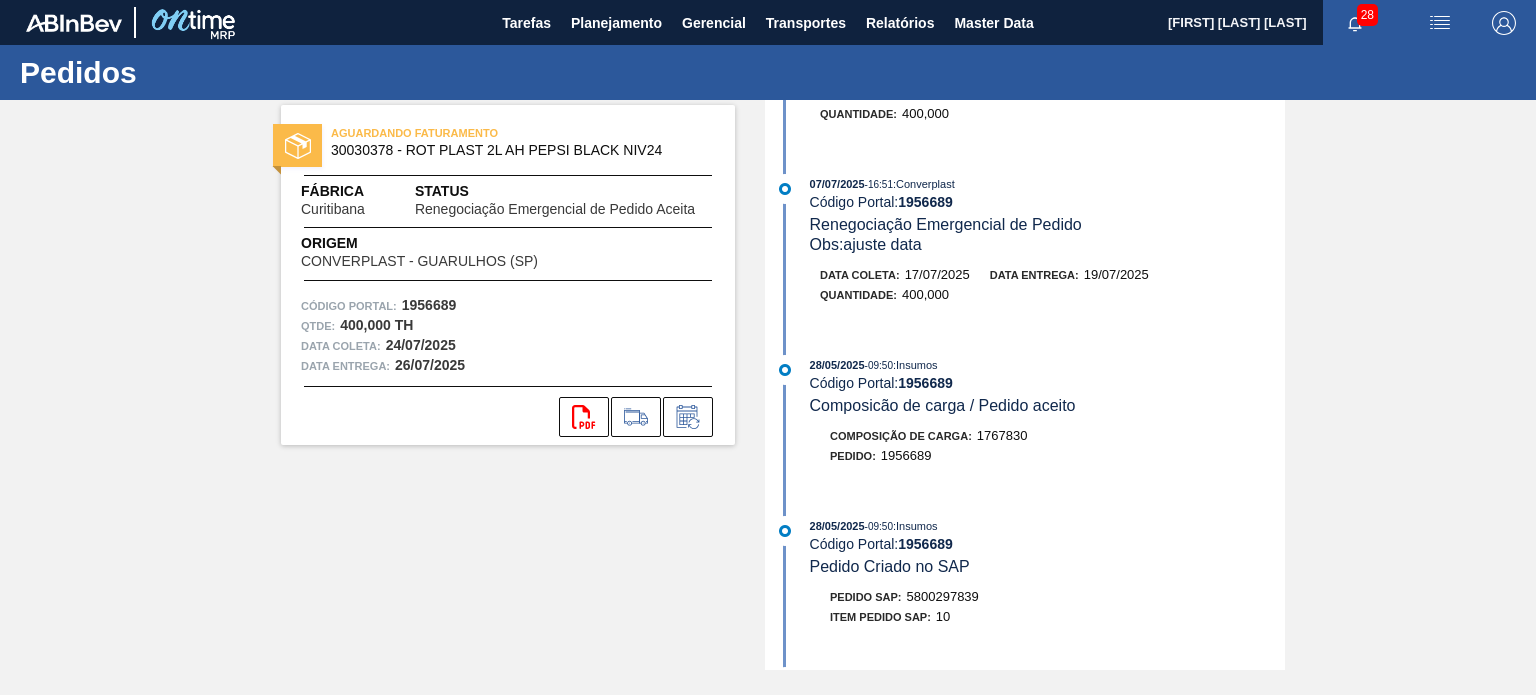 scroll, scrollTop: 0, scrollLeft: 0, axis: both 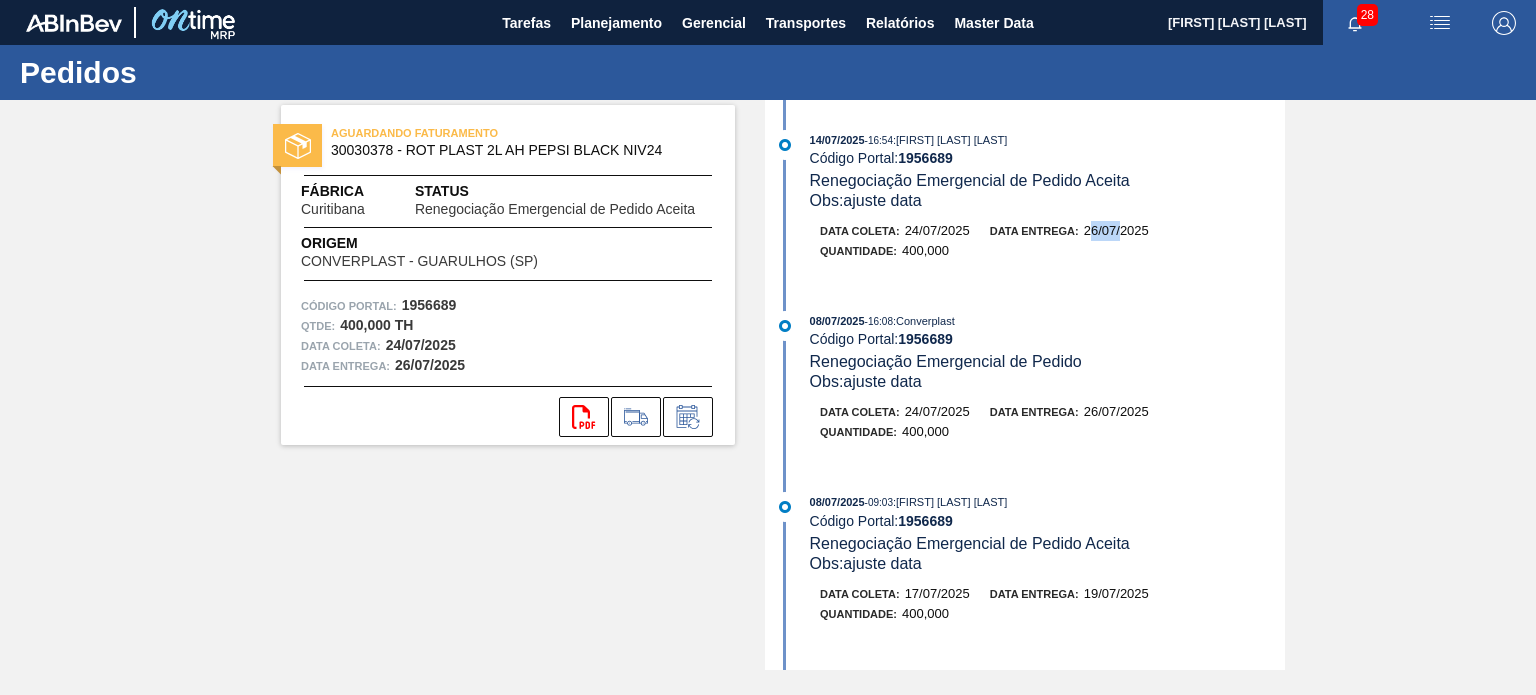 drag, startPoint x: 1092, startPoint y: 229, endPoint x: 1127, endPoint y: 229, distance: 35 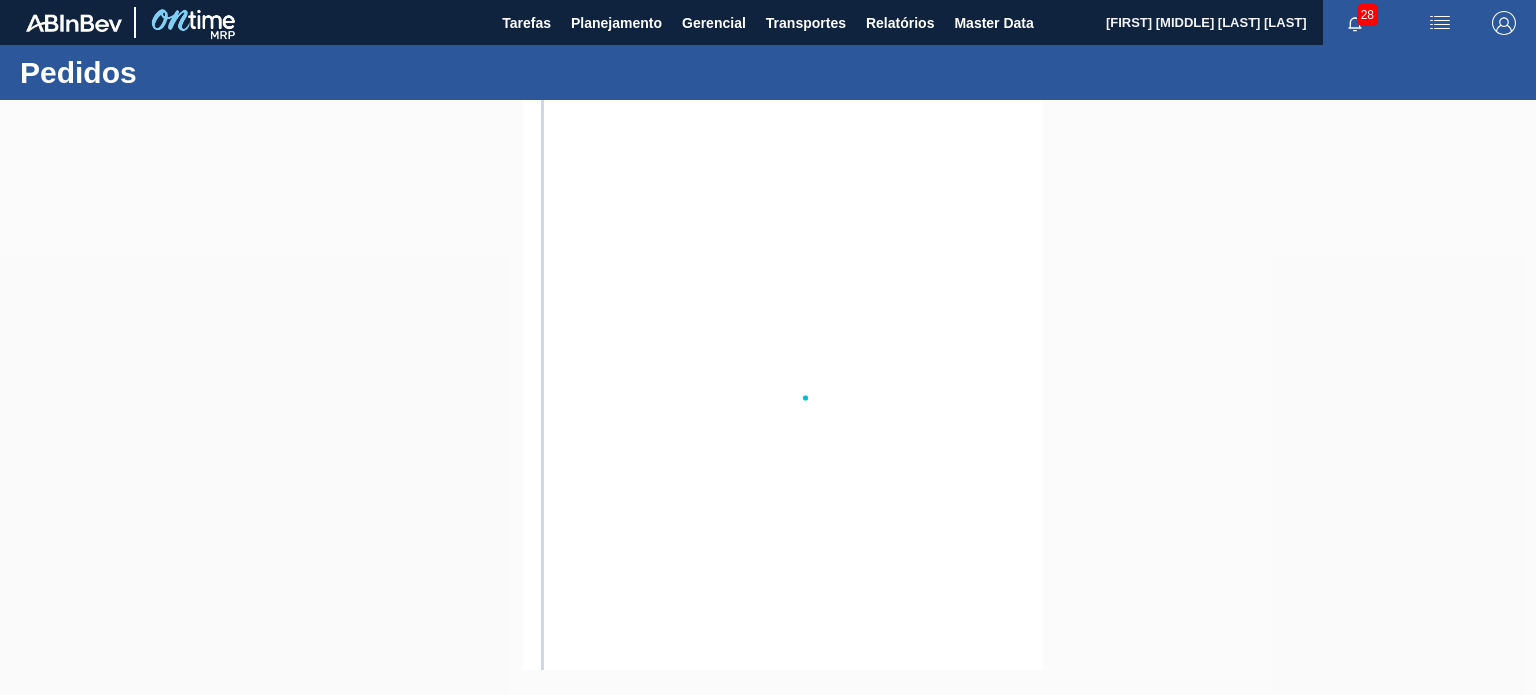 scroll, scrollTop: 0, scrollLeft: 0, axis: both 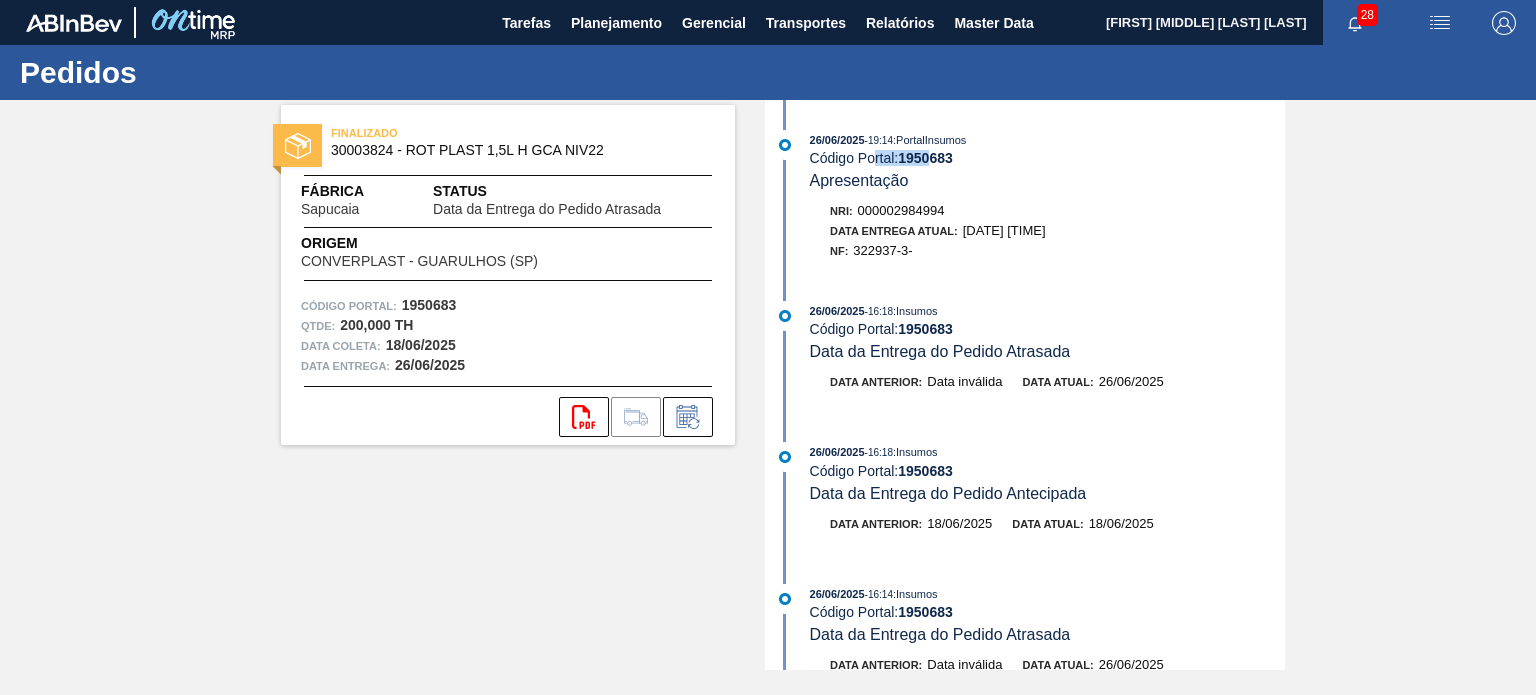 drag, startPoint x: 916, startPoint y: 161, endPoint x: 860, endPoint y: 160, distance: 56.008926 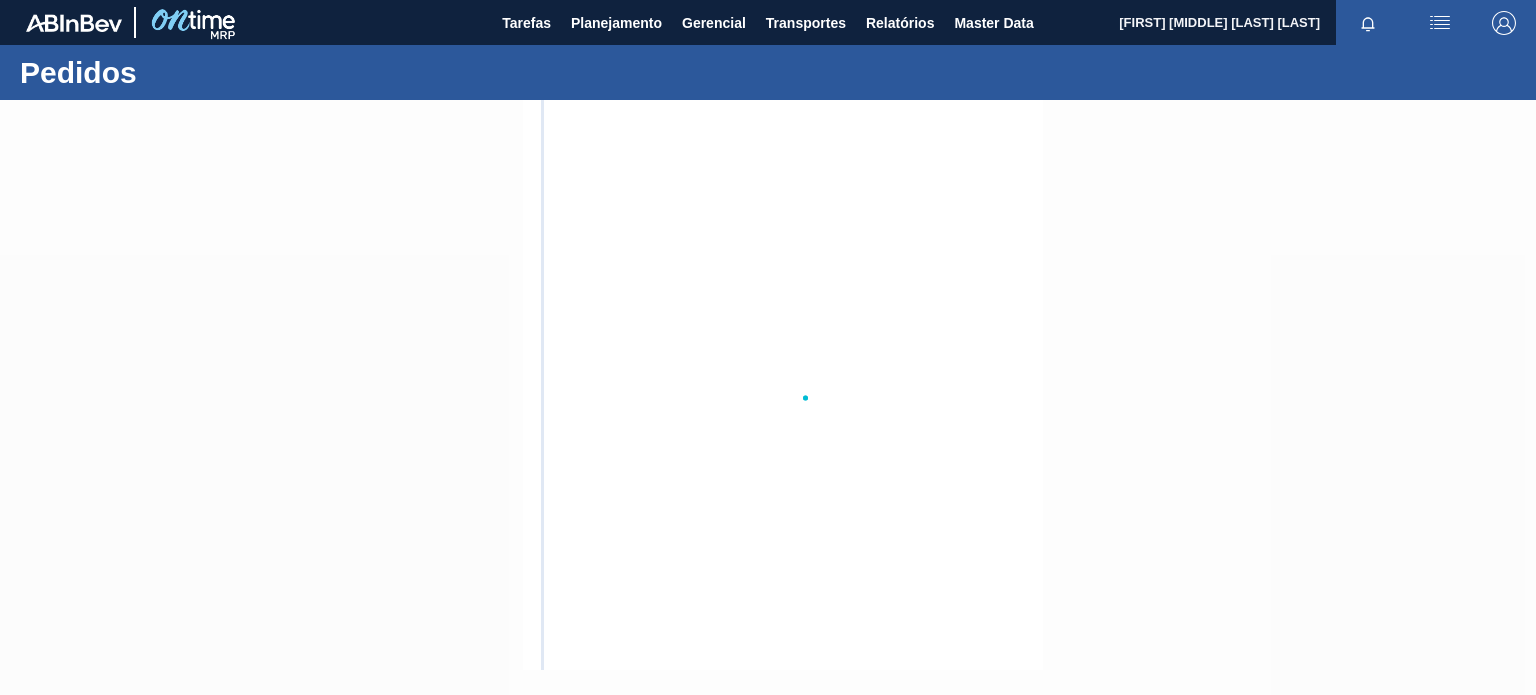 scroll, scrollTop: 0, scrollLeft: 0, axis: both 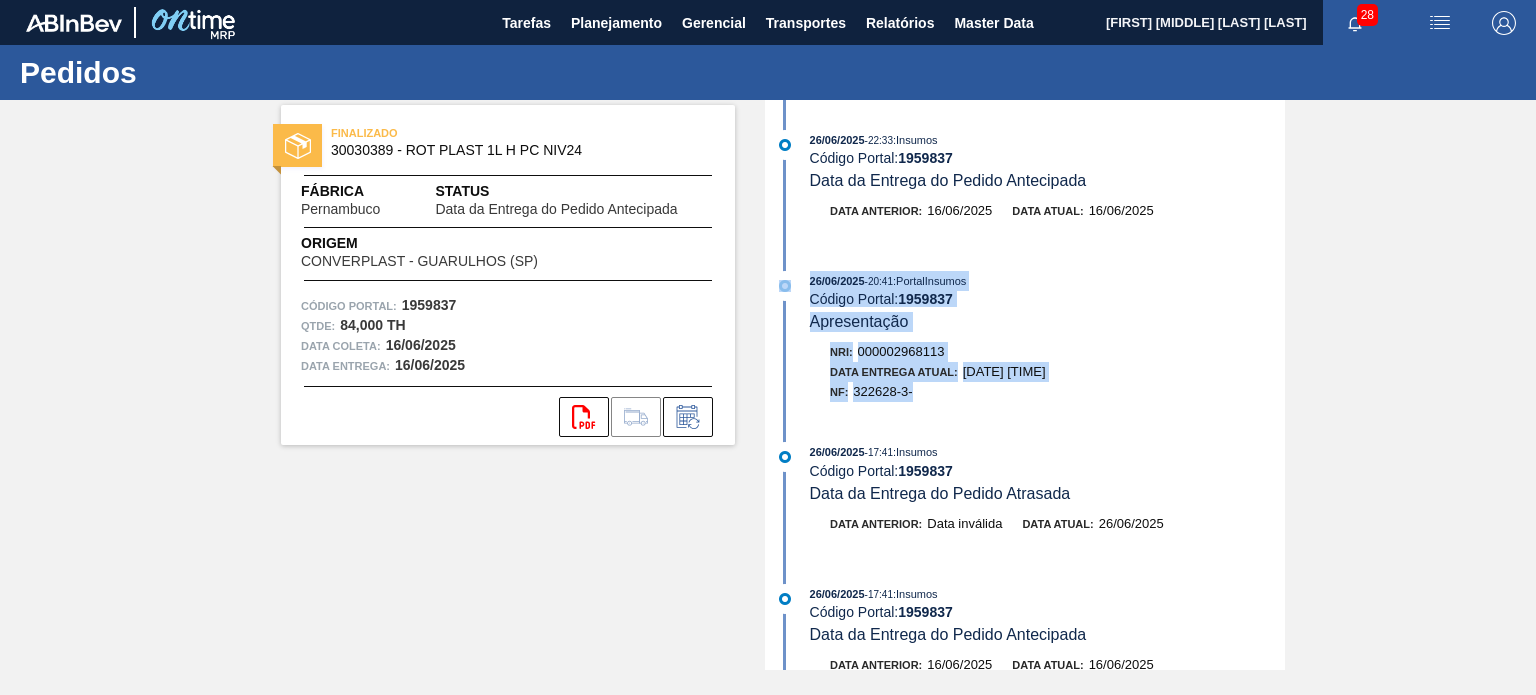 drag, startPoint x: 924, startPoint y: 401, endPoint x: 770, endPoint y: 277, distance: 197.71696 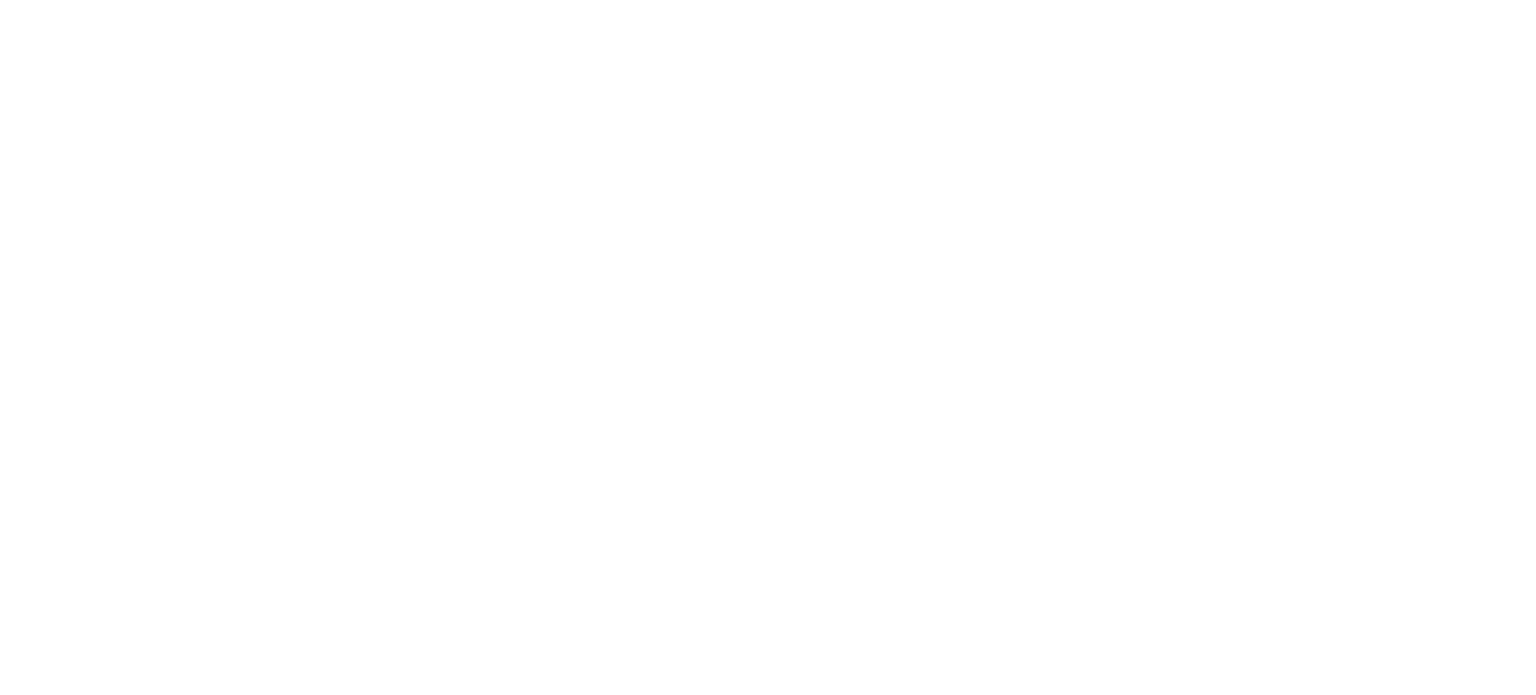 scroll, scrollTop: 0, scrollLeft: 0, axis: both 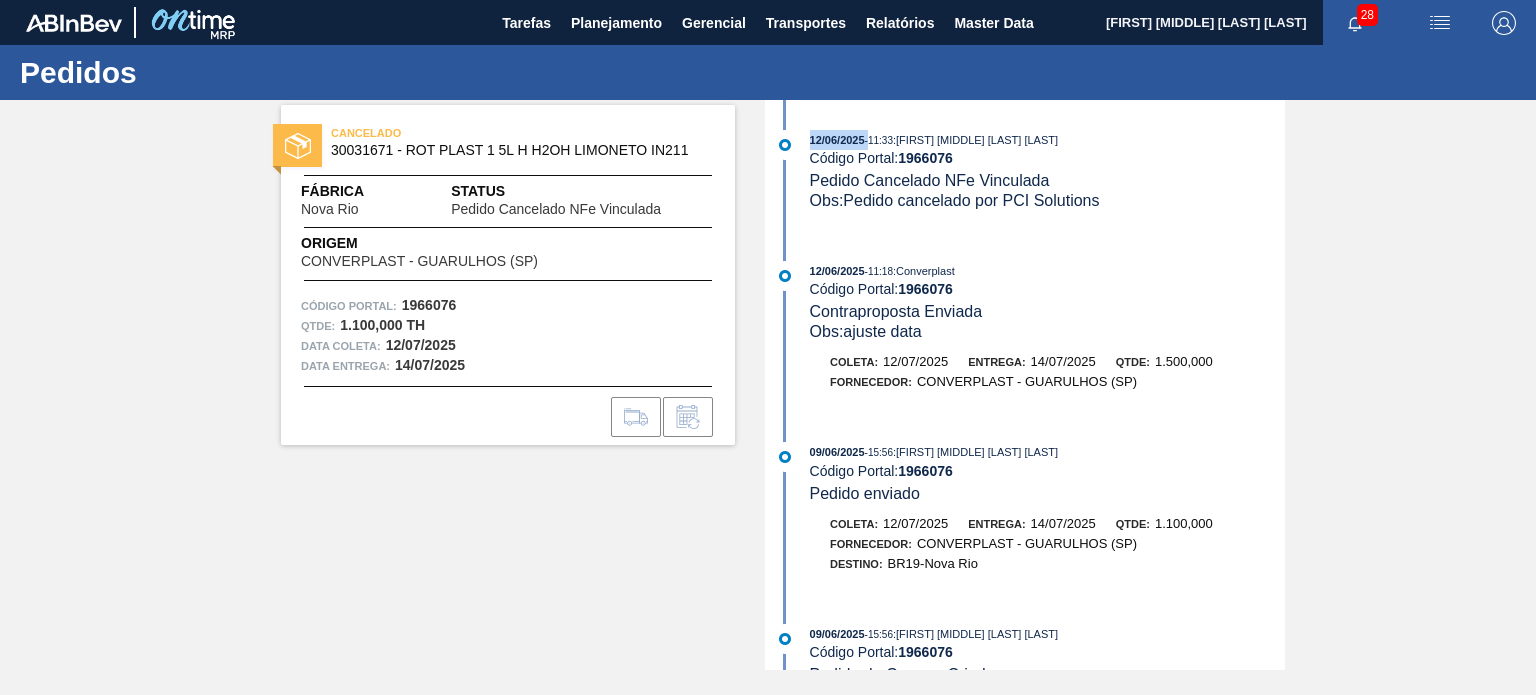 drag, startPoint x: 810, startPoint y: 131, endPoint x: 868, endPoint y: 135, distance: 58.137768 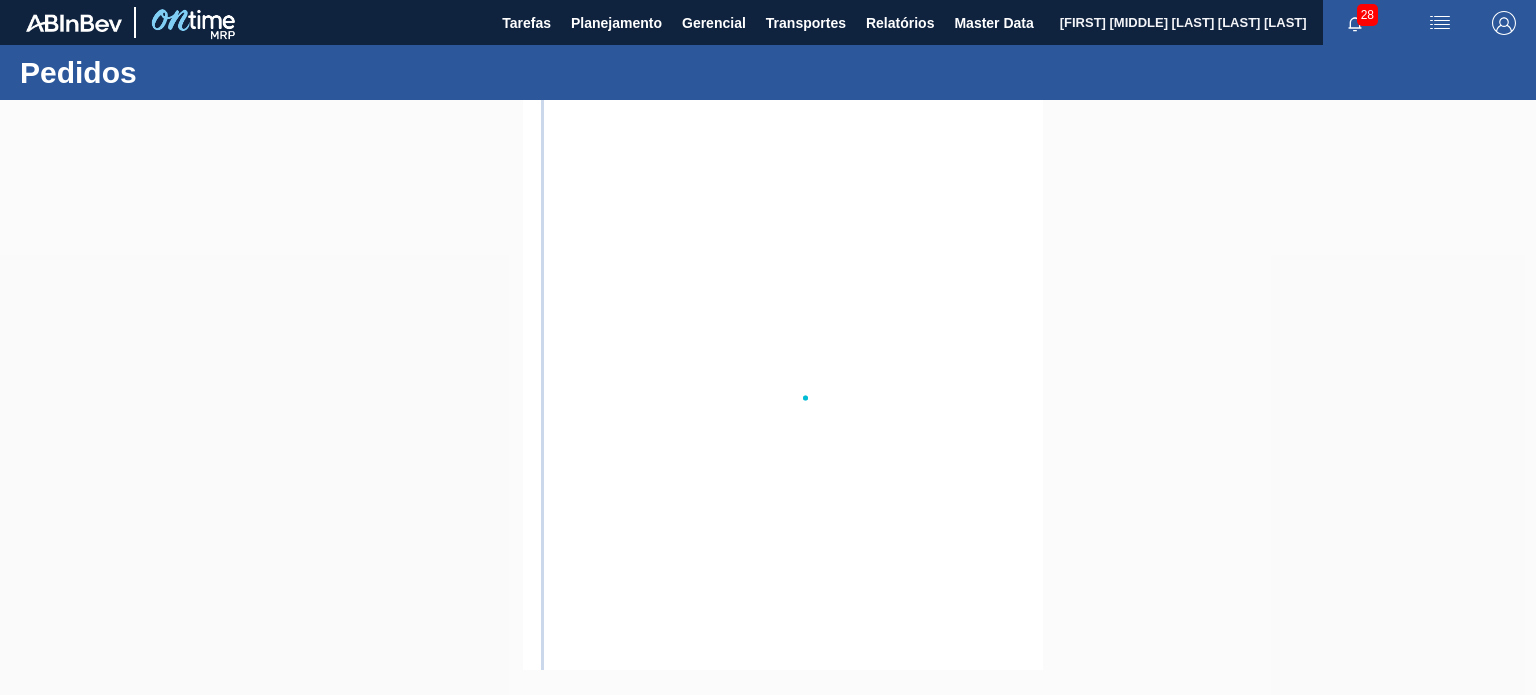 scroll, scrollTop: 0, scrollLeft: 0, axis: both 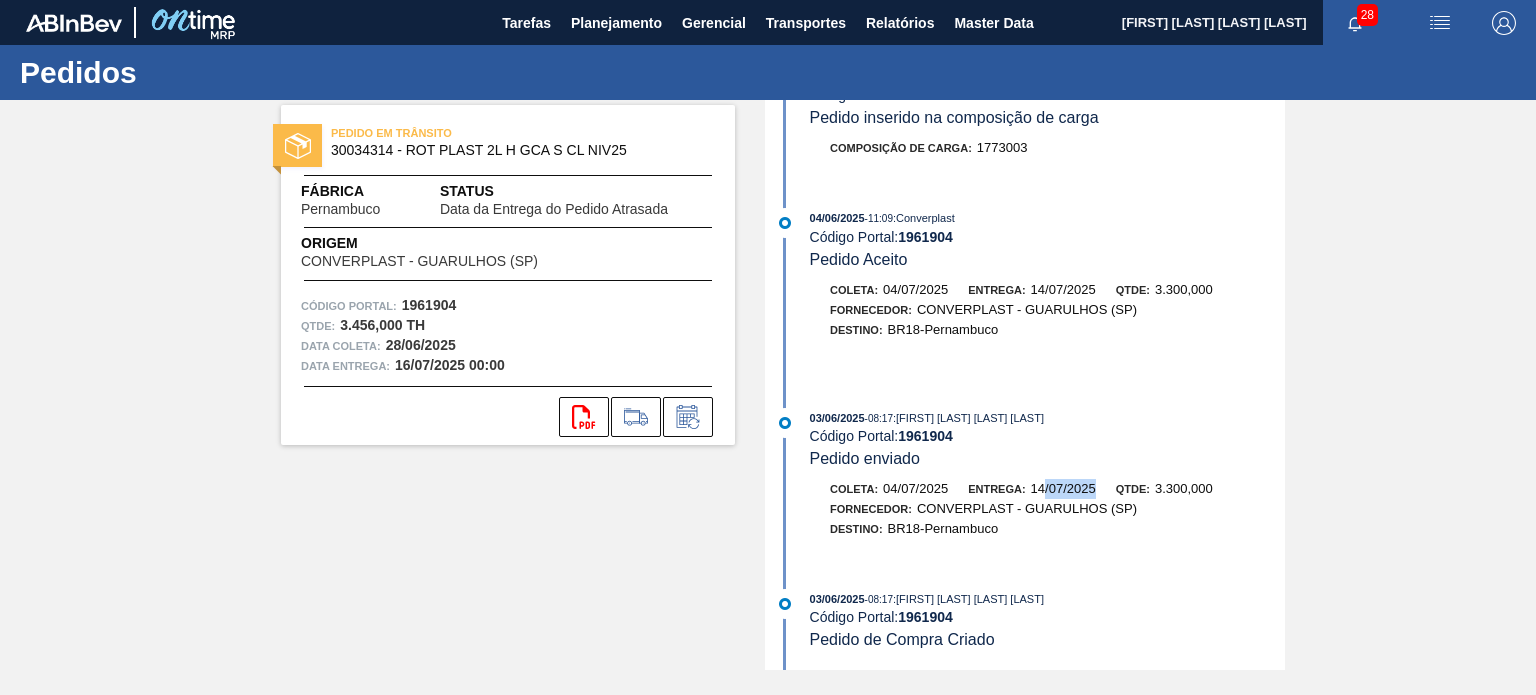 drag, startPoint x: 1094, startPoint y: 482, endPoint x: 1028, endPoint y: 480, distance: 66.0303 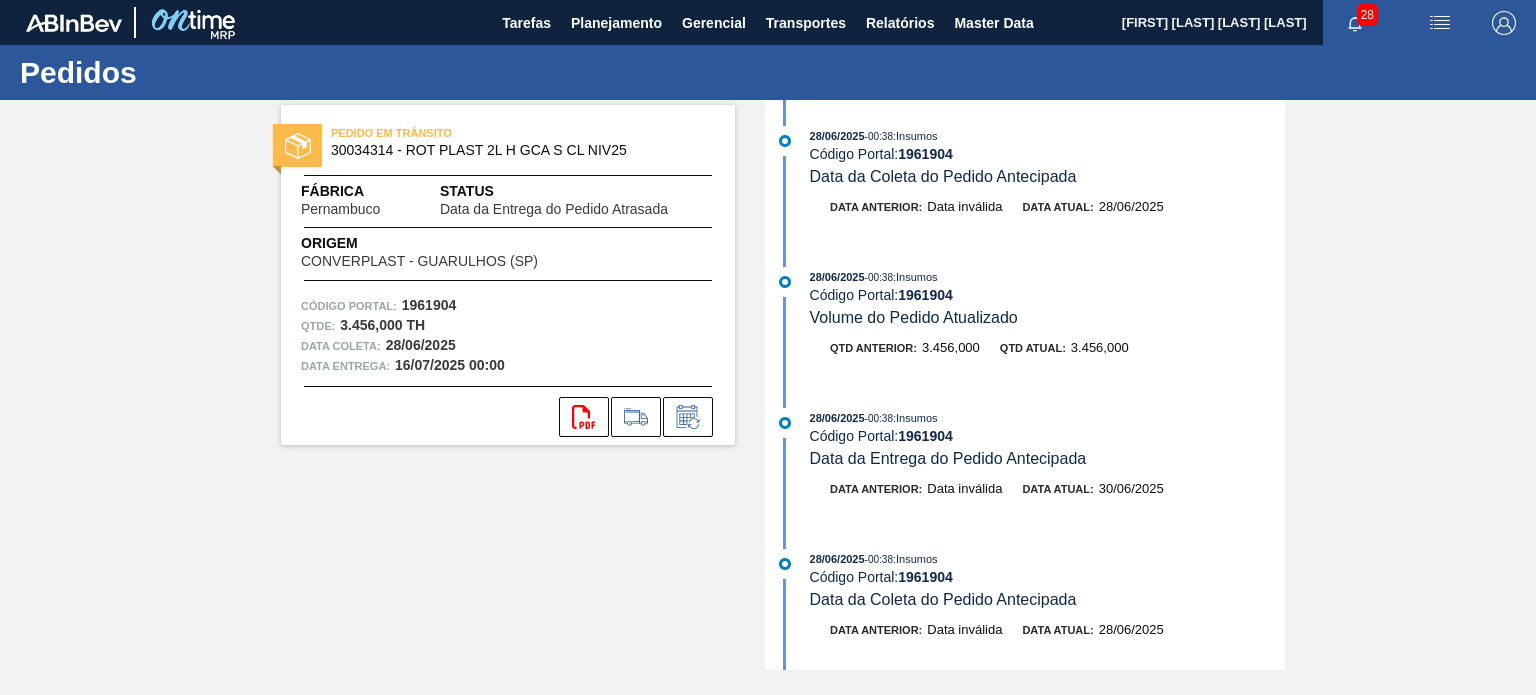 scroll, scrollTop: 0, scrollLeft: 0, axis: both 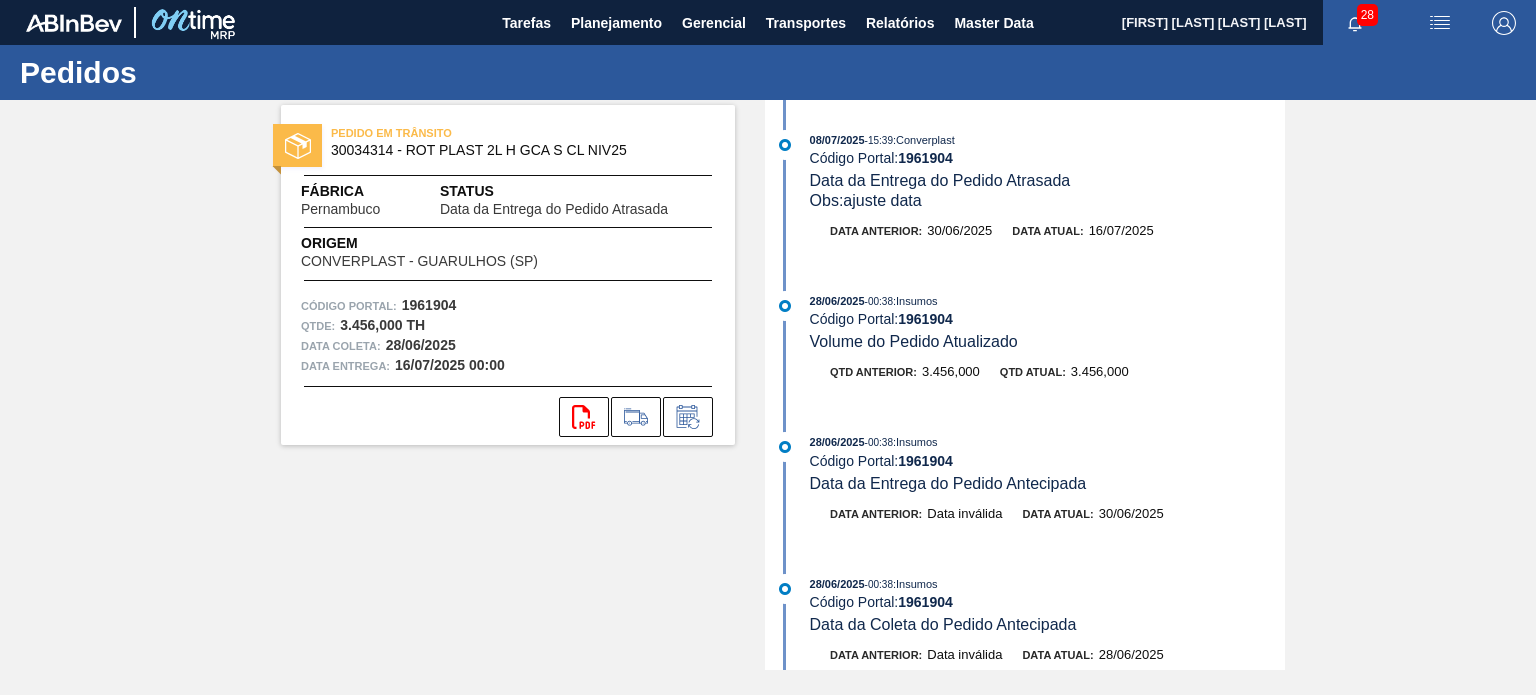 drag, startPoint x: 939, startPoint y: 195, endPoint x: 839, endPoint y: 202, distance: 100.2447 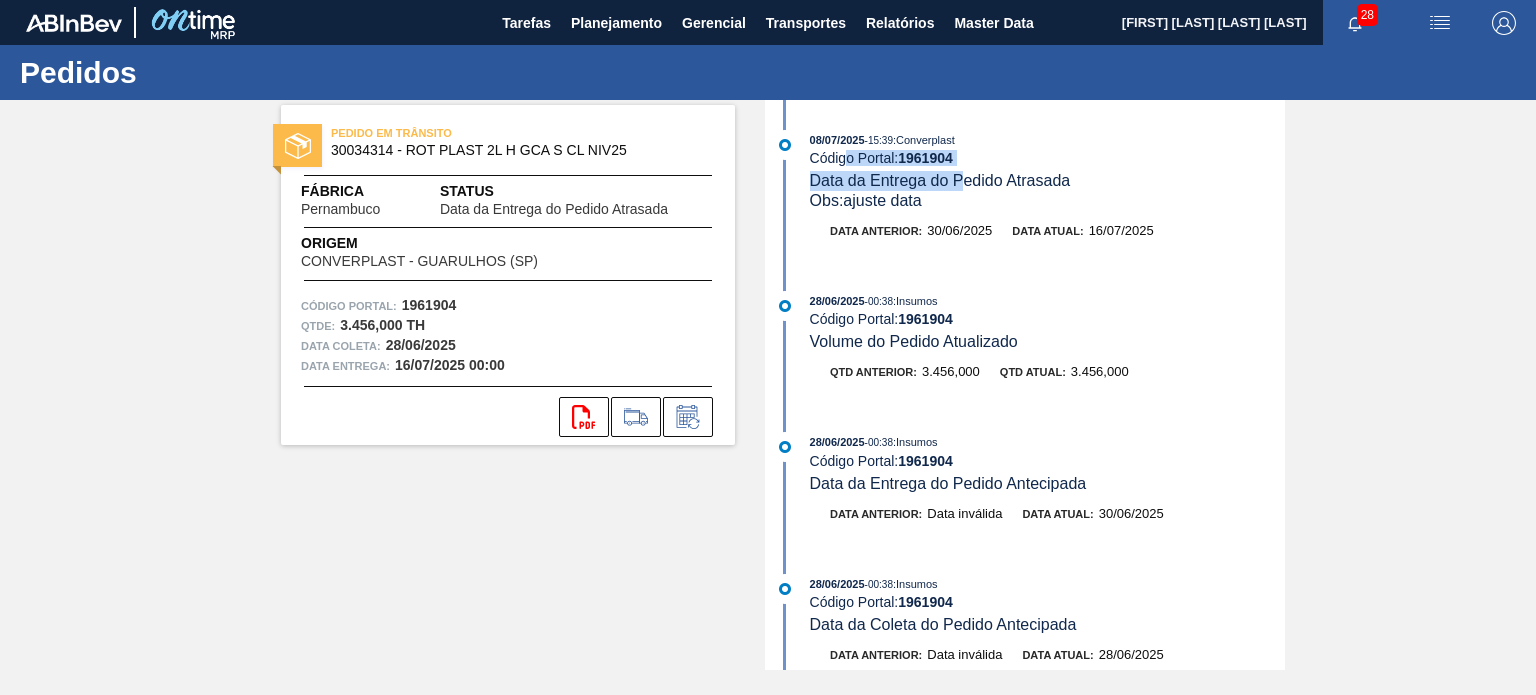 drag, startPoint x: 959, startPoint y: 175, endPoint x: 843, endPoint y: 162, distance: 116.72617 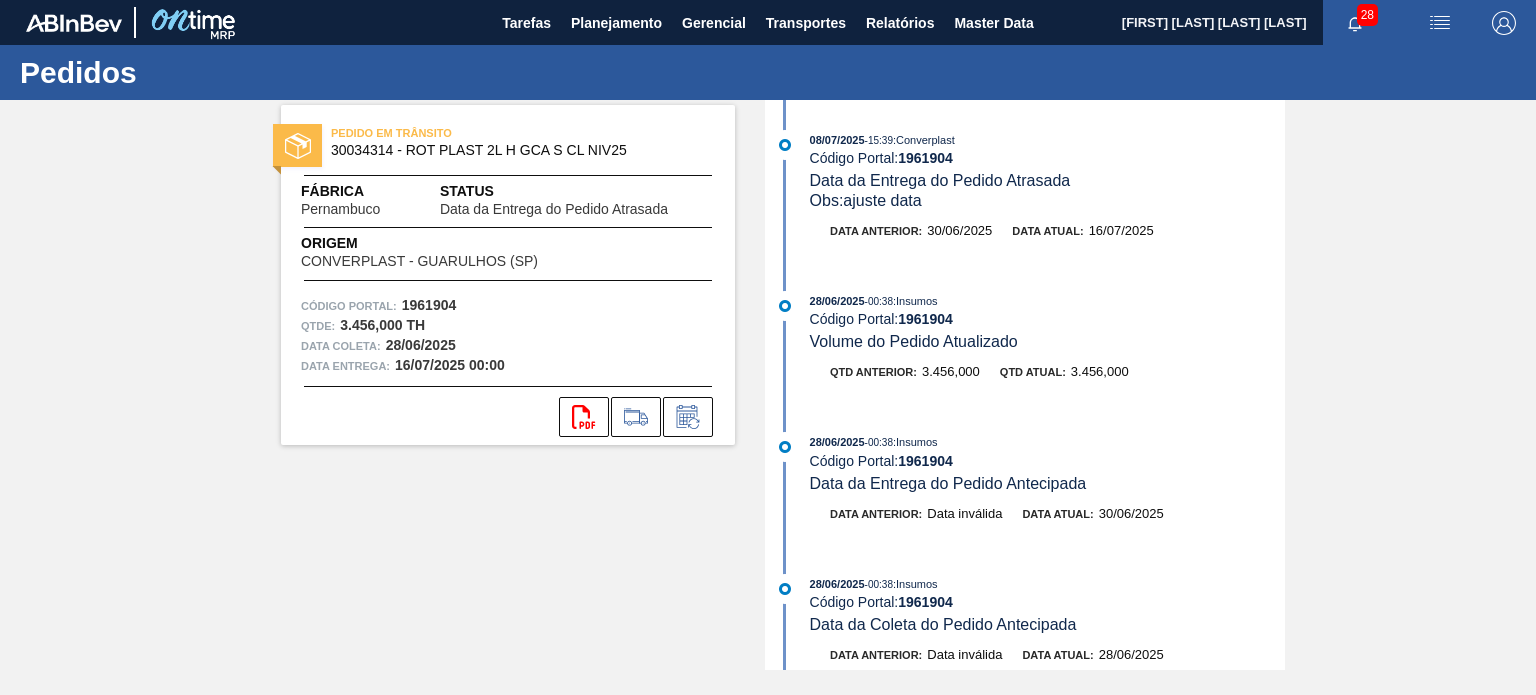 click on "Obs:  ajuste data" at bounding box center (866, 200) 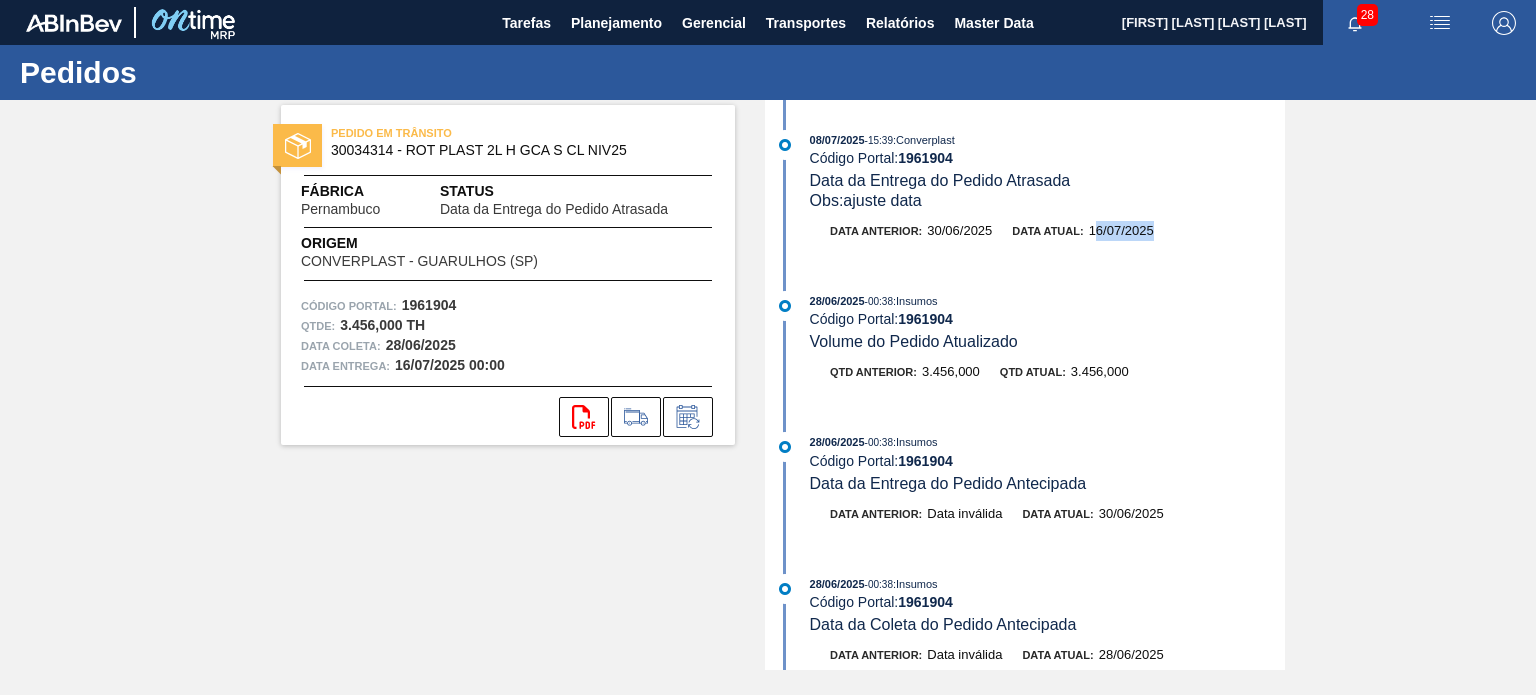 drag, startPoint x: 1151, startPoint y: 231, endPoint x: 1095, endPoint y: 234, distance: 56.0803 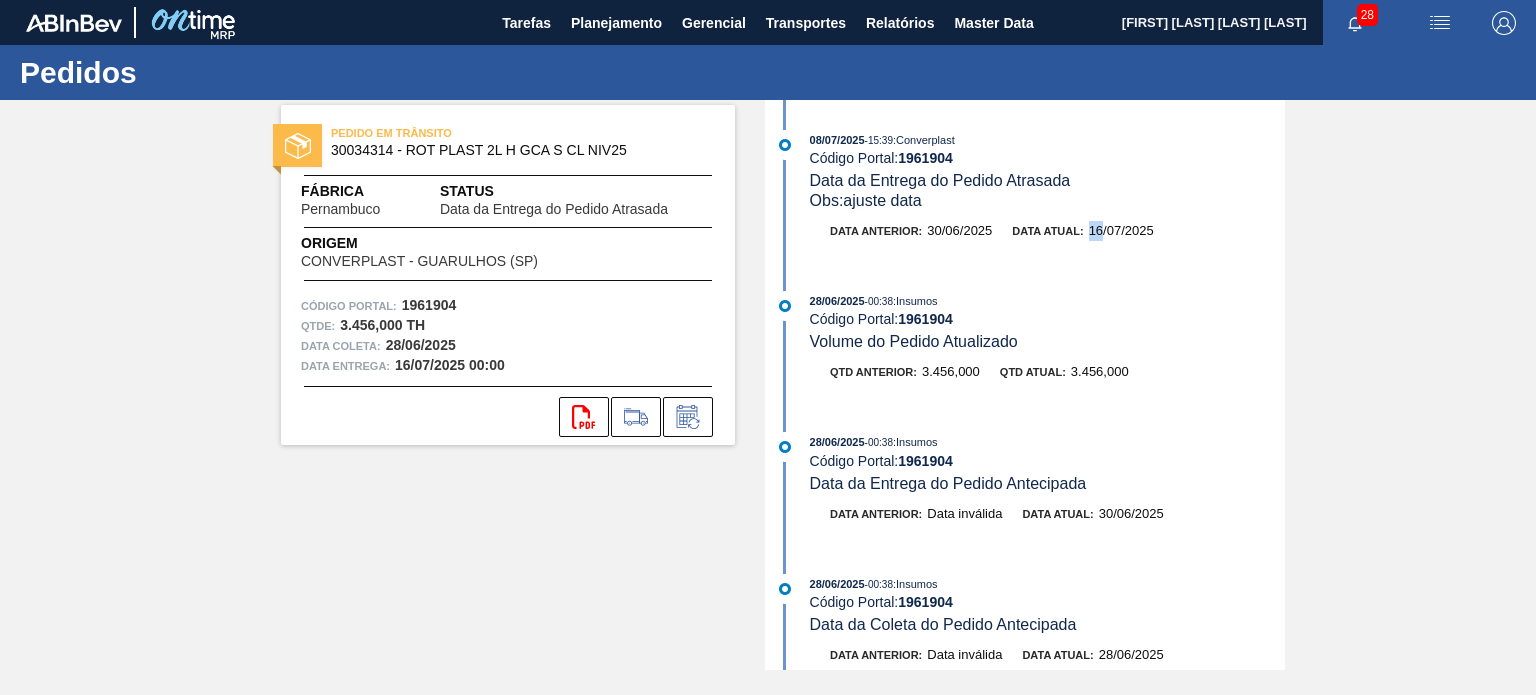 click on "16/07/2025" at bounding box center (1121, 230) 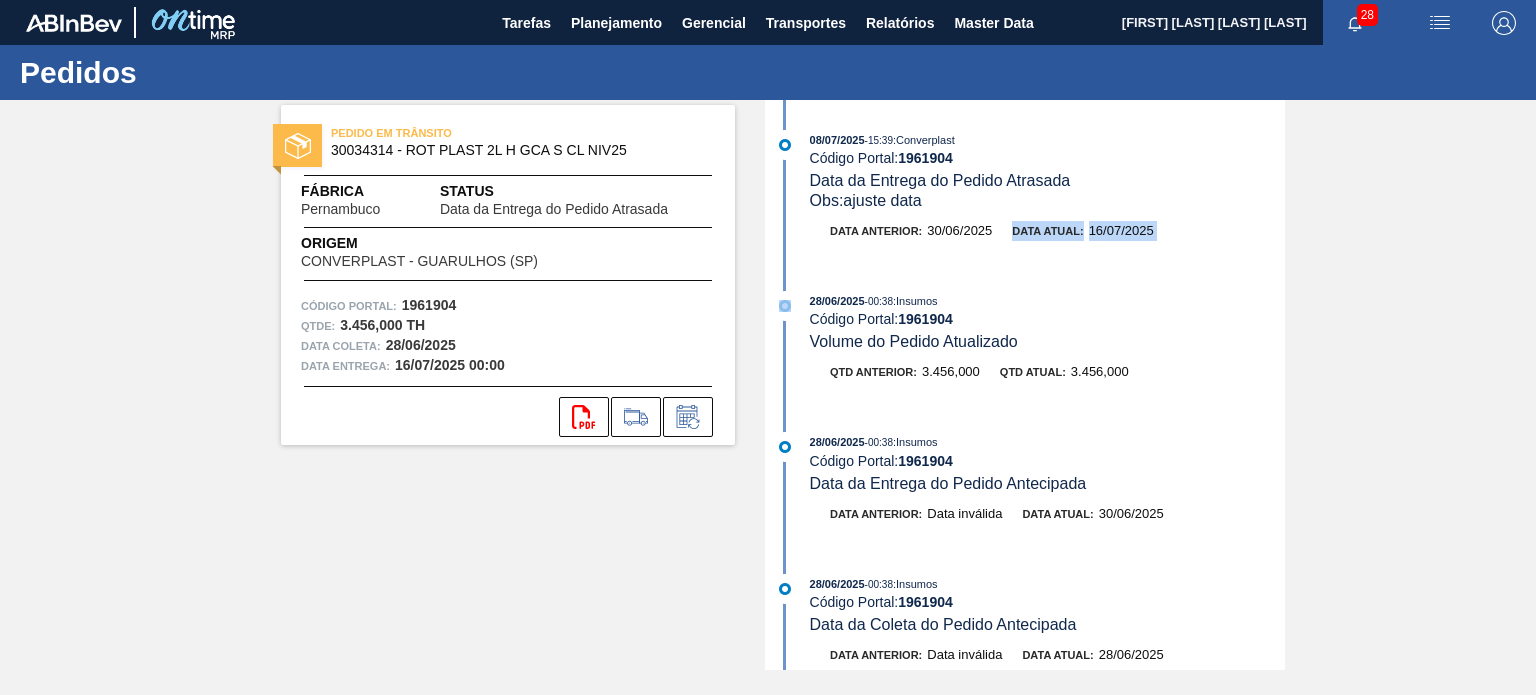 click on "16/07/2025" at bounding box center [1121, 230] 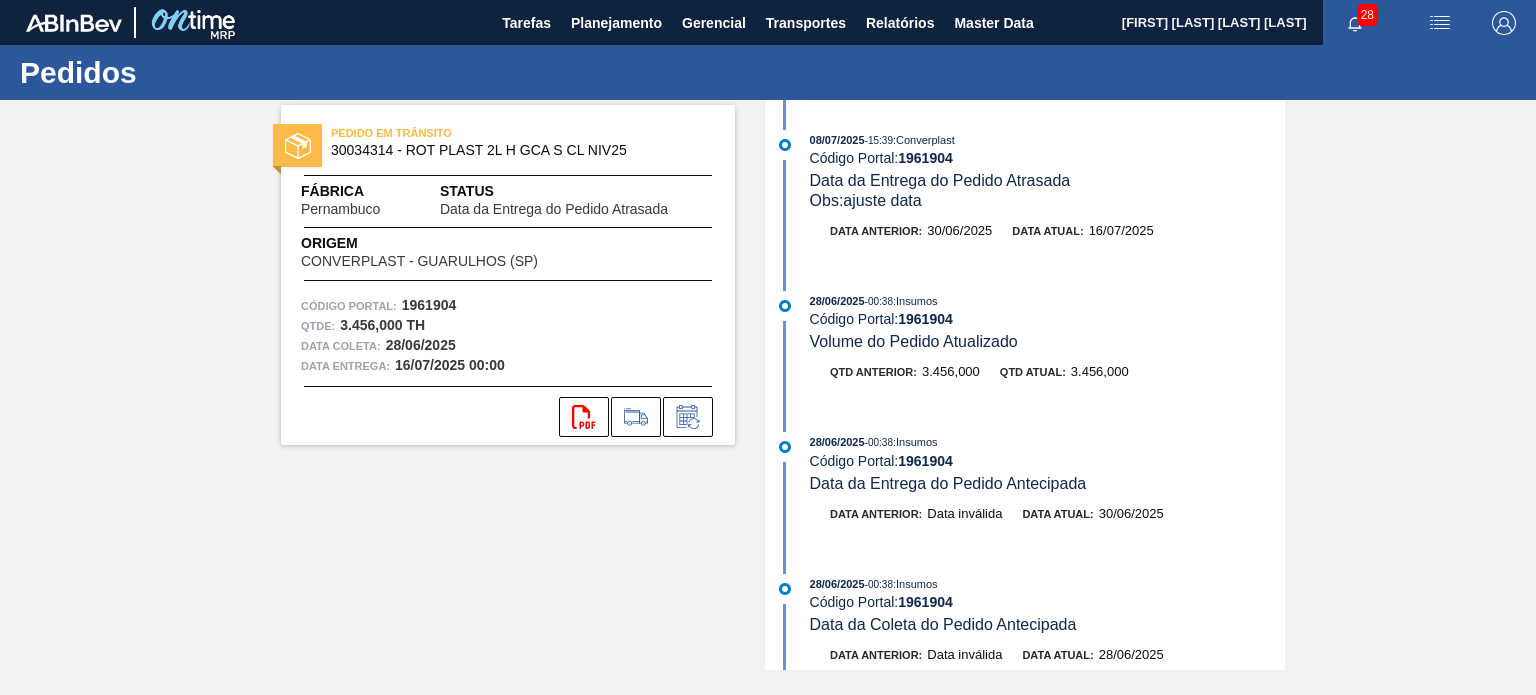 click on "Qtd atual: 3.456,000" at bounding box center (1064, 372) 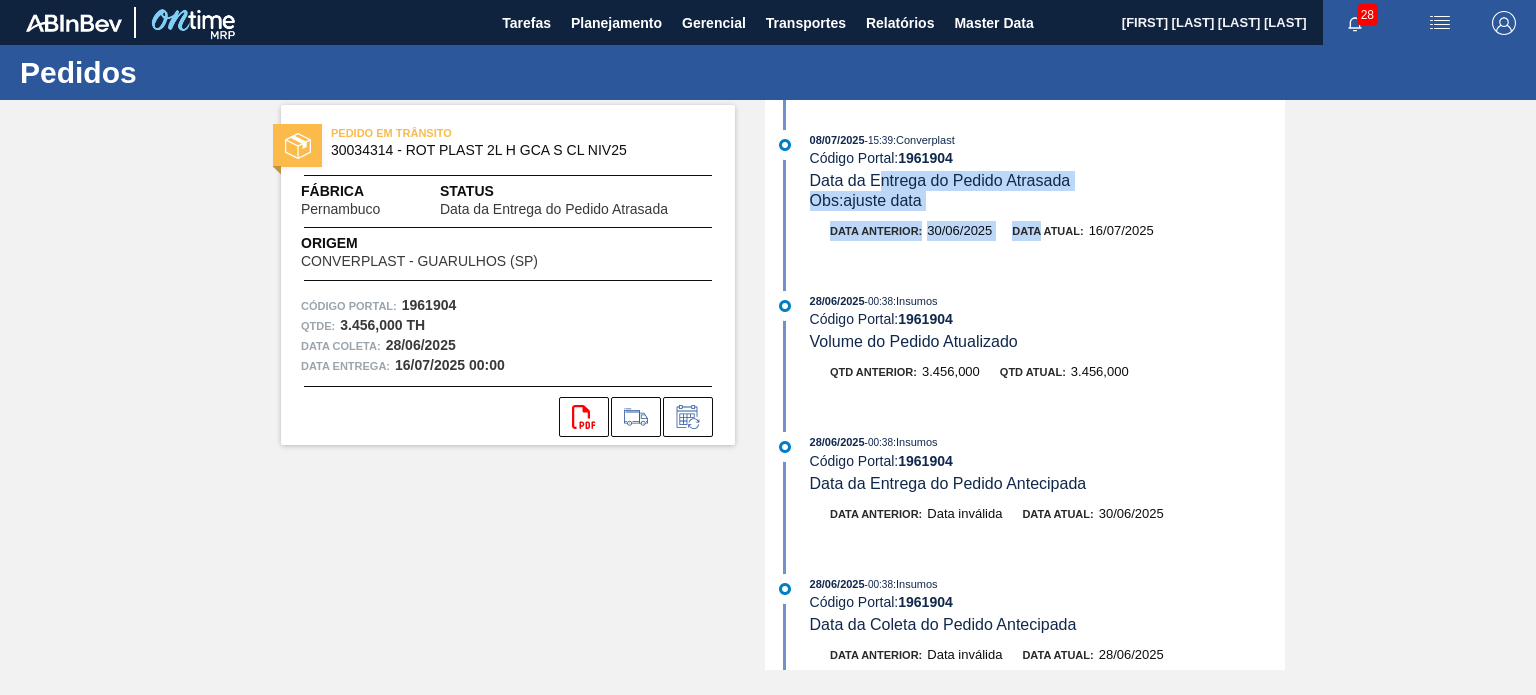 drag, startPoint x: 967, startPoint y: 208, endPoint x: 864, endPoint y: 157, distance: 114.93476 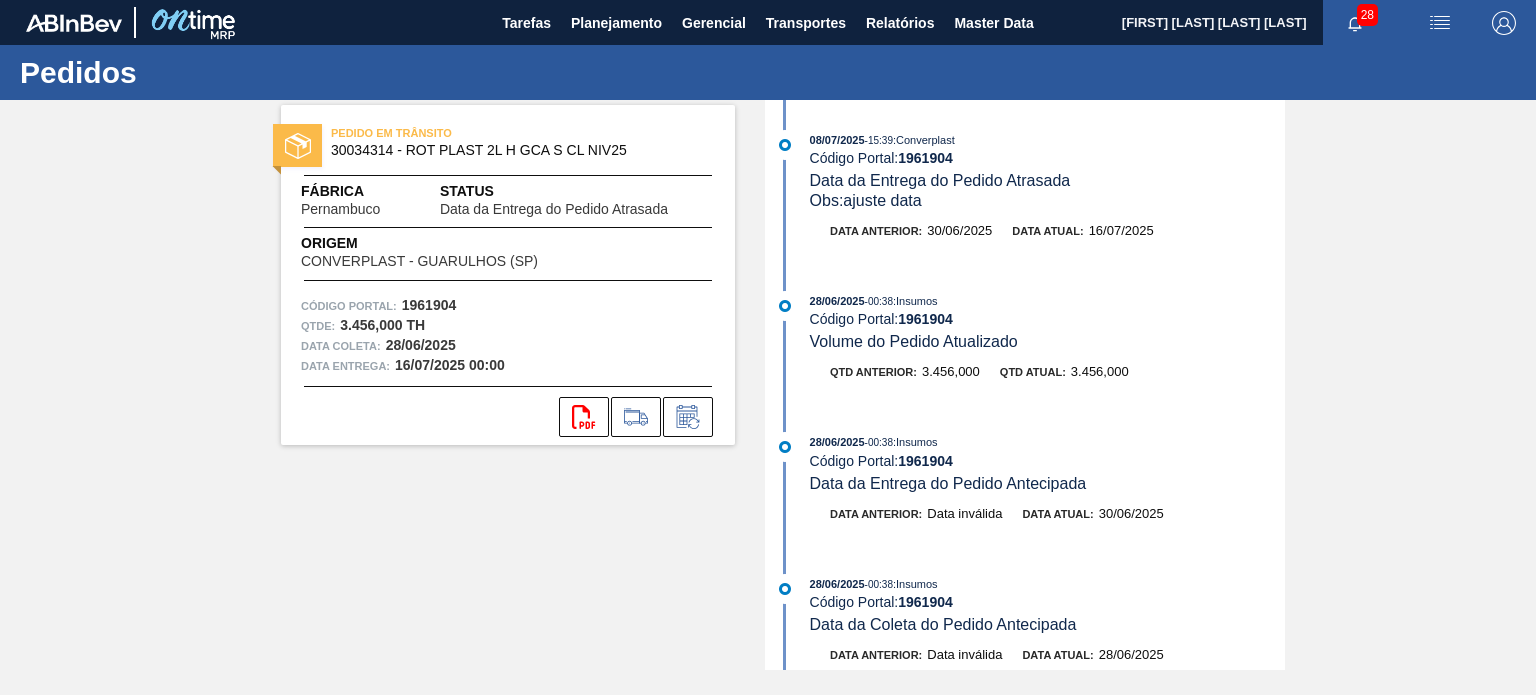 click on "Código Portal:  1961904" at bounding box center [1047, 158] 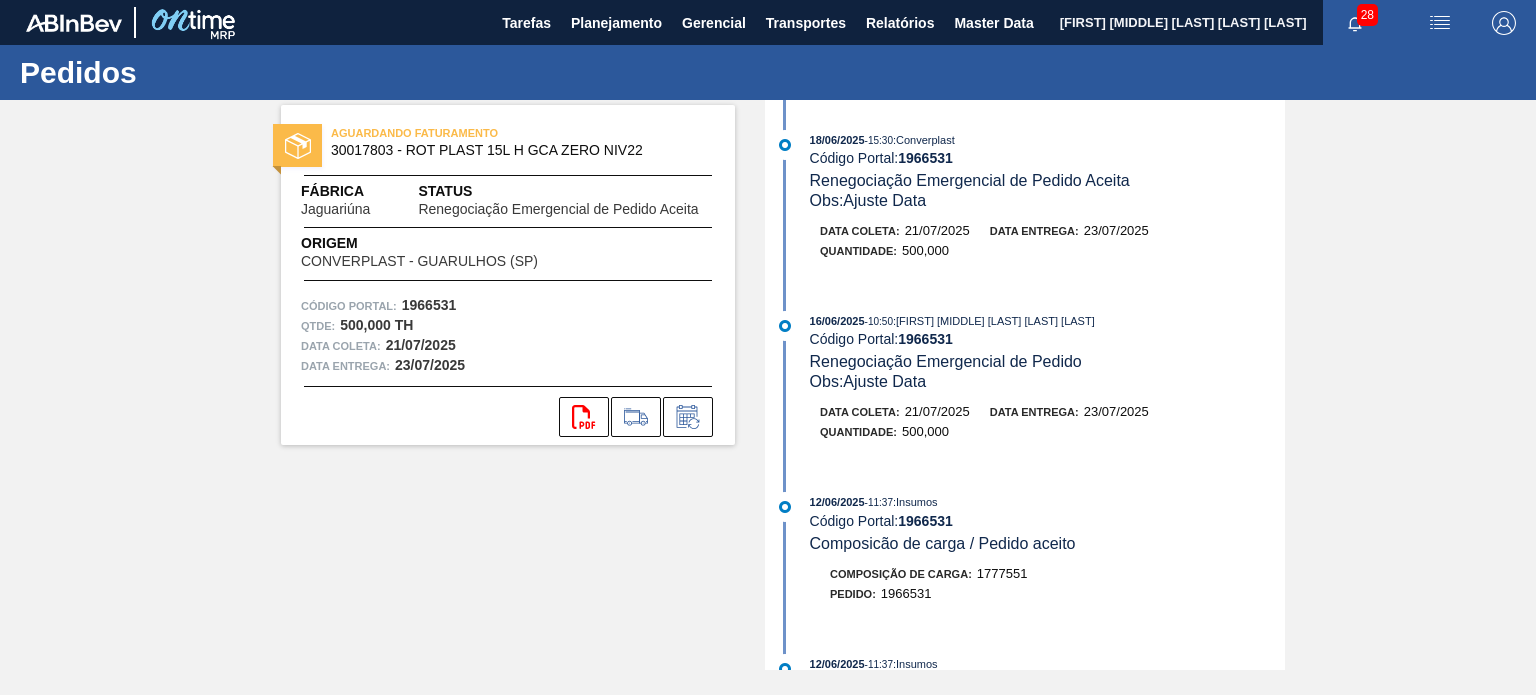 scroll, scrollTop: 0, scrollLeft: 0, axis: both 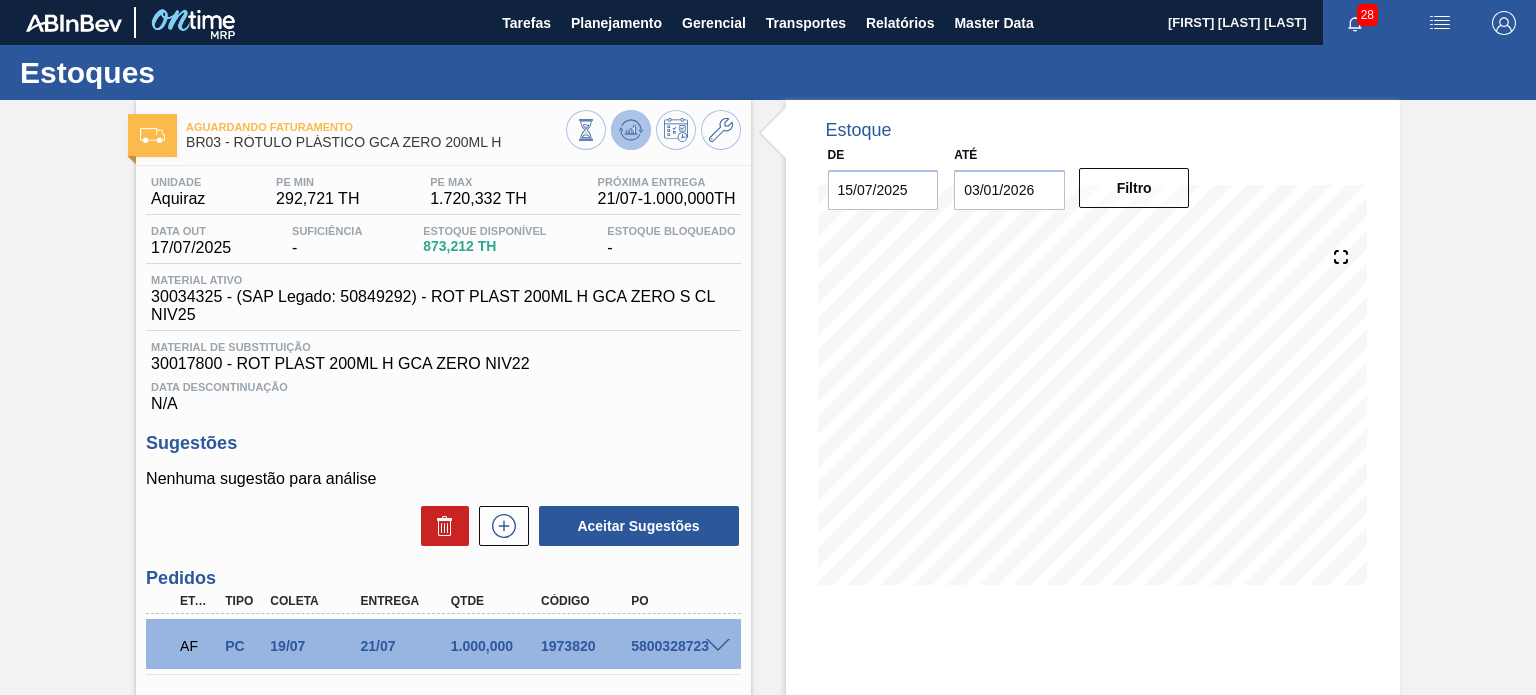 click 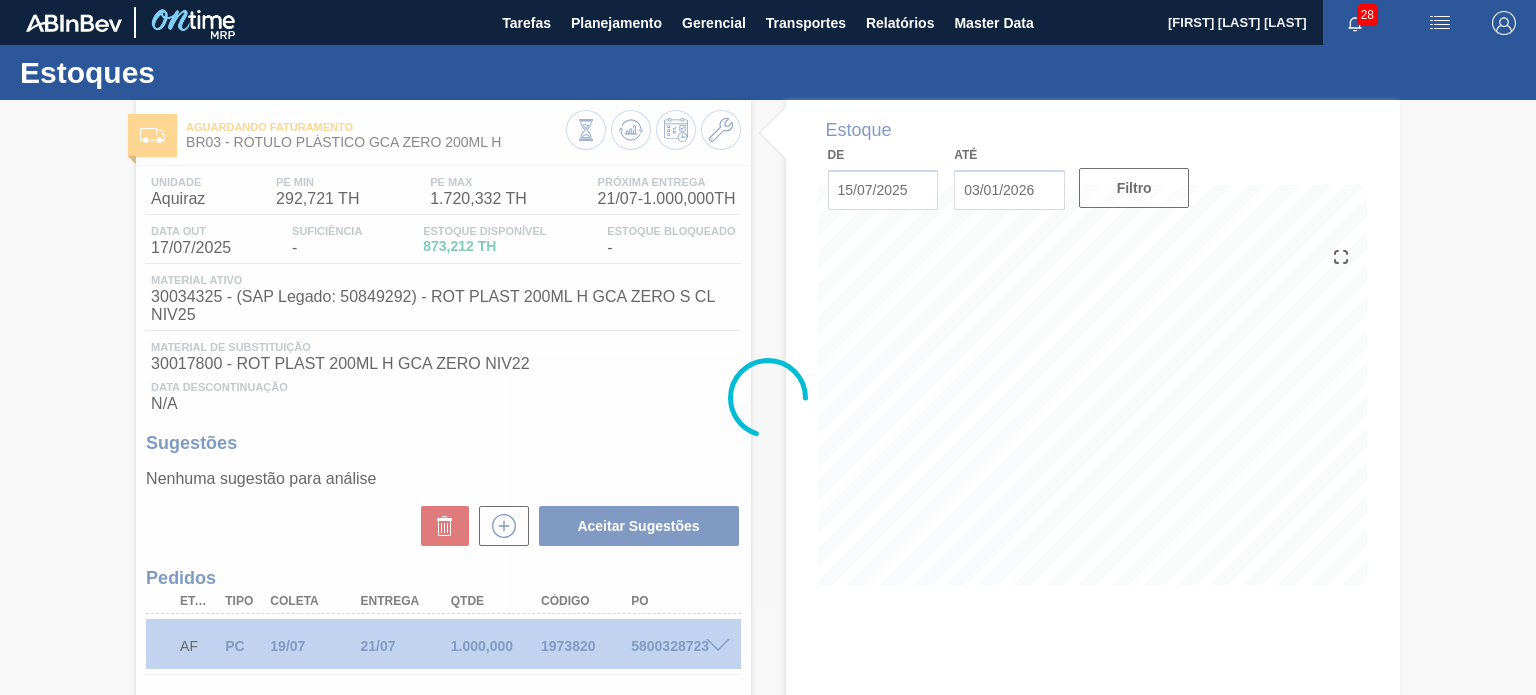 type 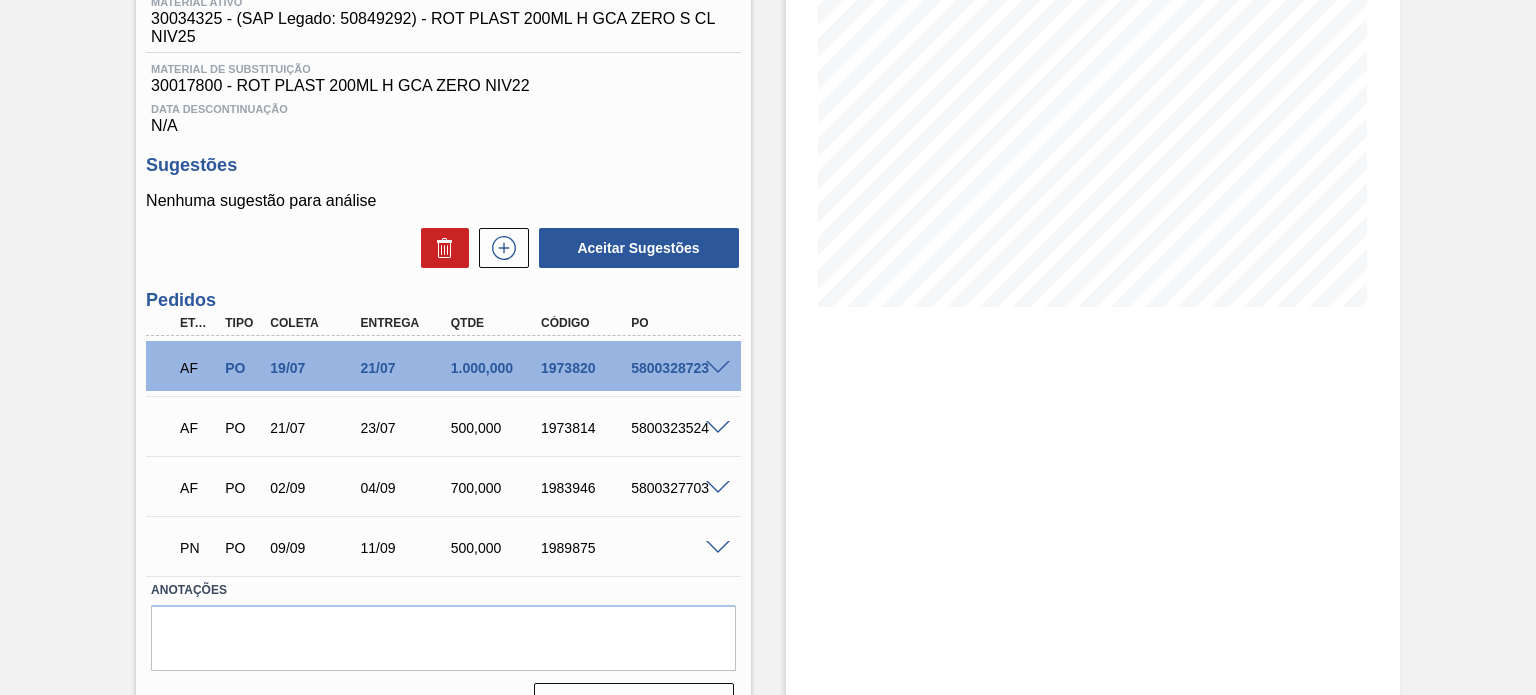 scroll, scrollTop: 300, scrollLeft: 0, axis: vertical 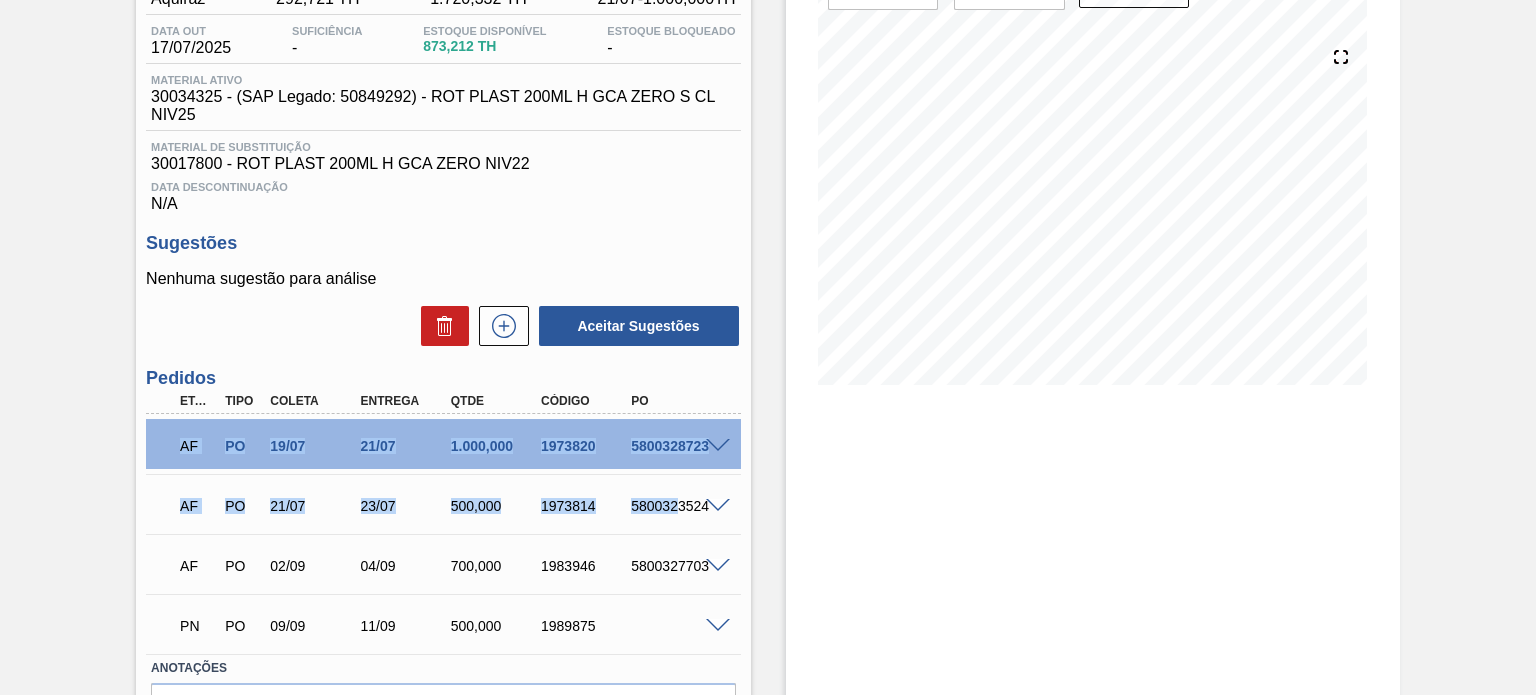 drag, startPoint x: 678, startPoint y: 504, endPoint x: 168, endPoint y: 435, distance: 514.6465 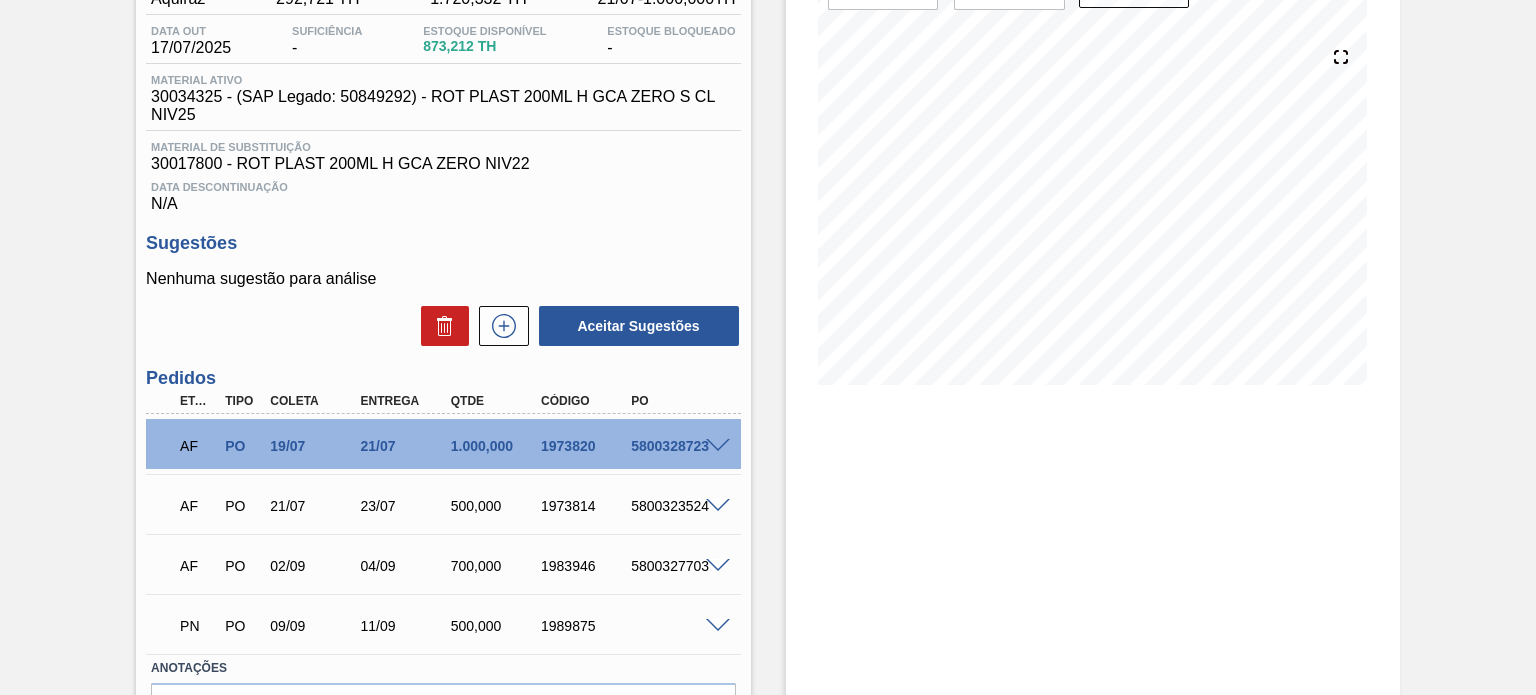 click on "Estoque De 15/07/2025 Até 03/01/2026 Filtro" at bounding box center (1093, 359) 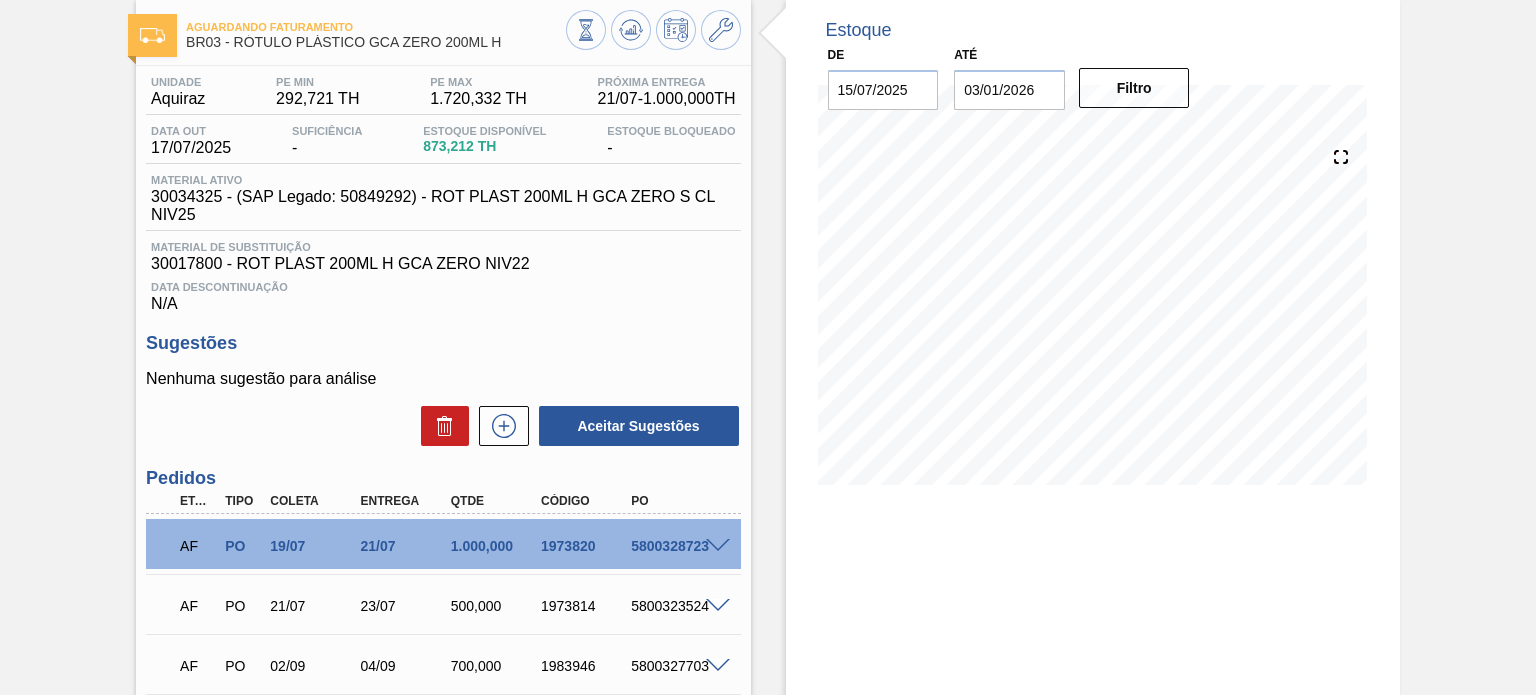 scroll, scrollTop: 0, scrollLeft: 0, axis: both 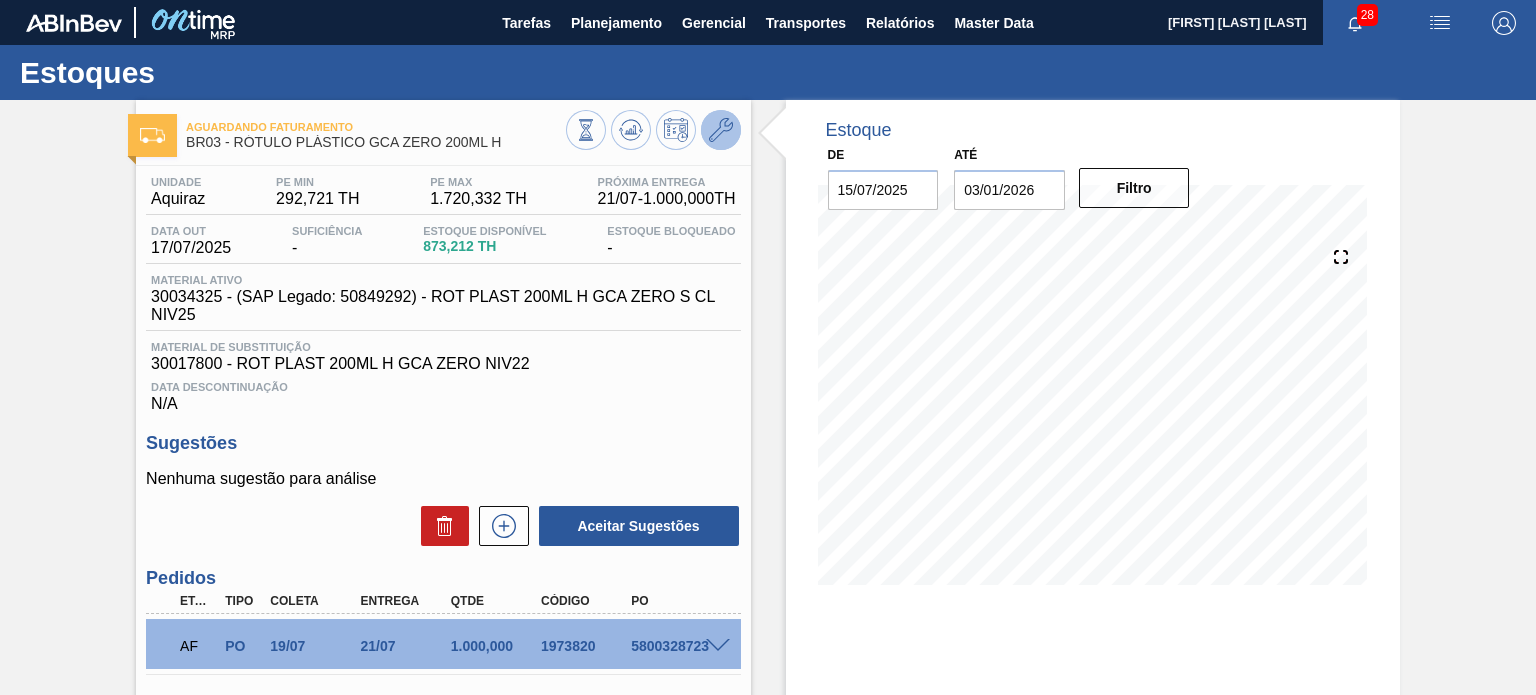 click 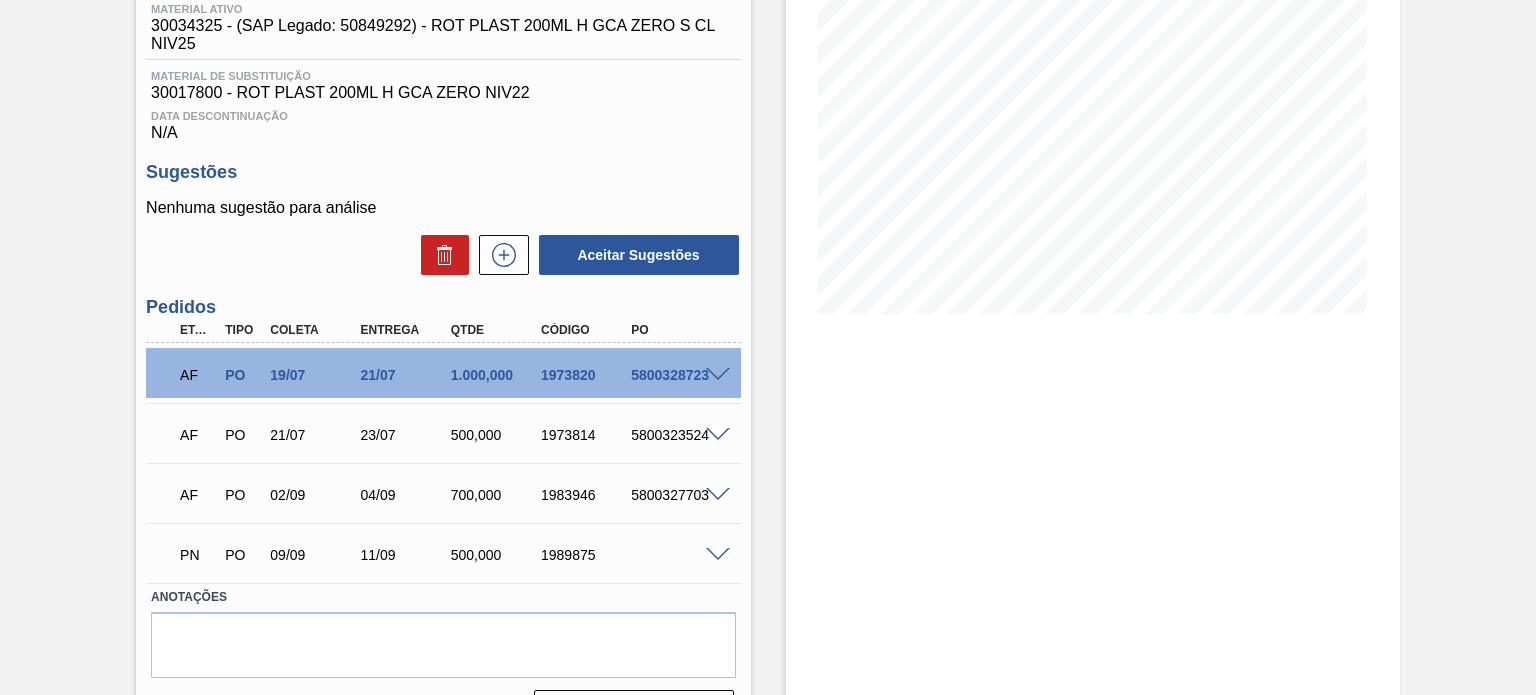 scroll, scrollTop: 300, scrollLeft: 0, axis: vertical 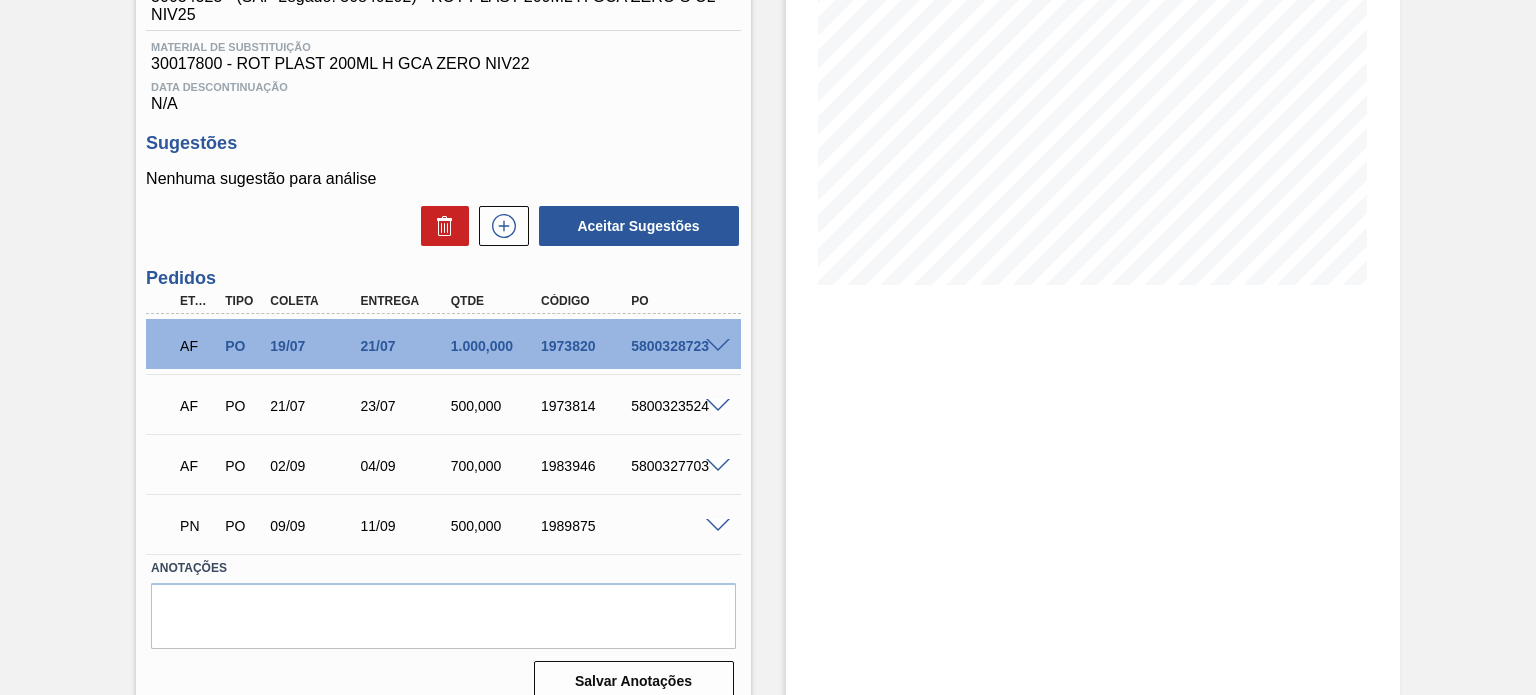 click at bounding box center (718, 526) 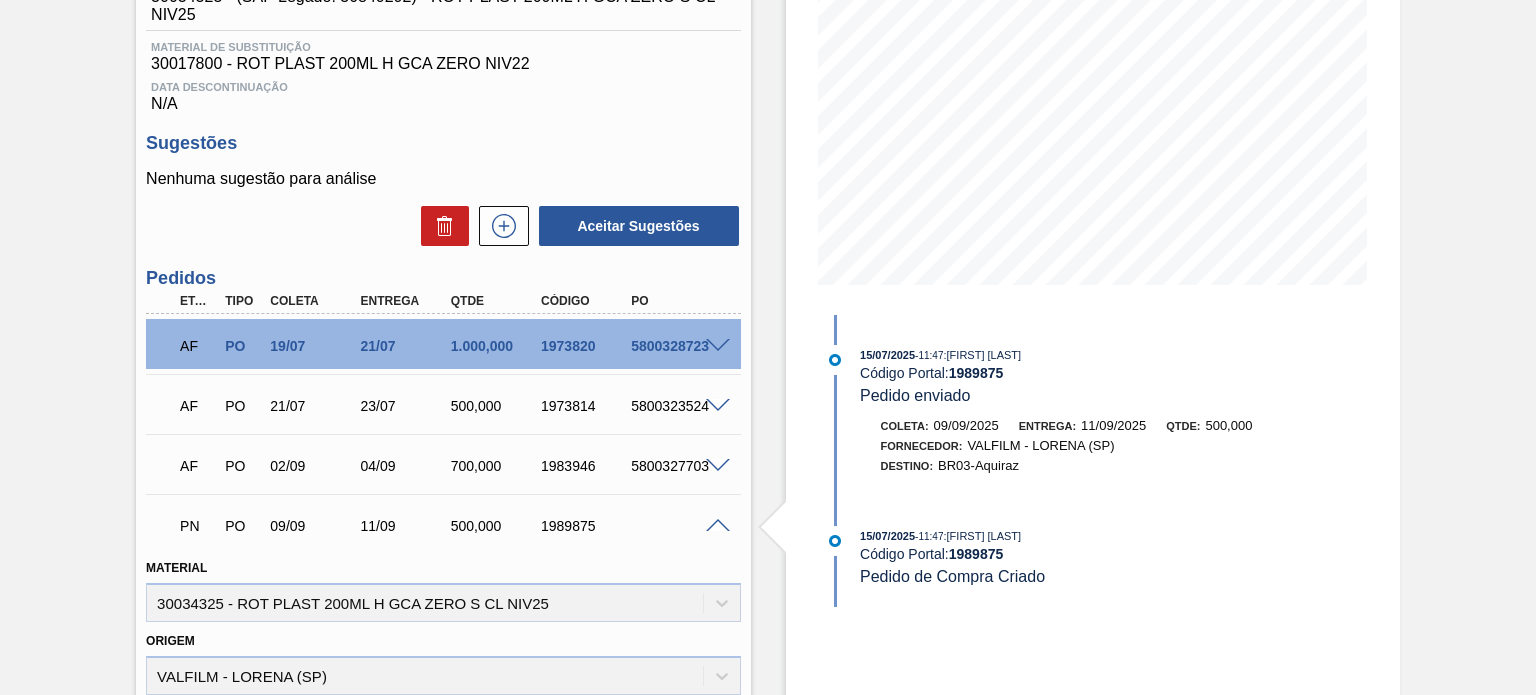 click at bounding box center (718, 466) 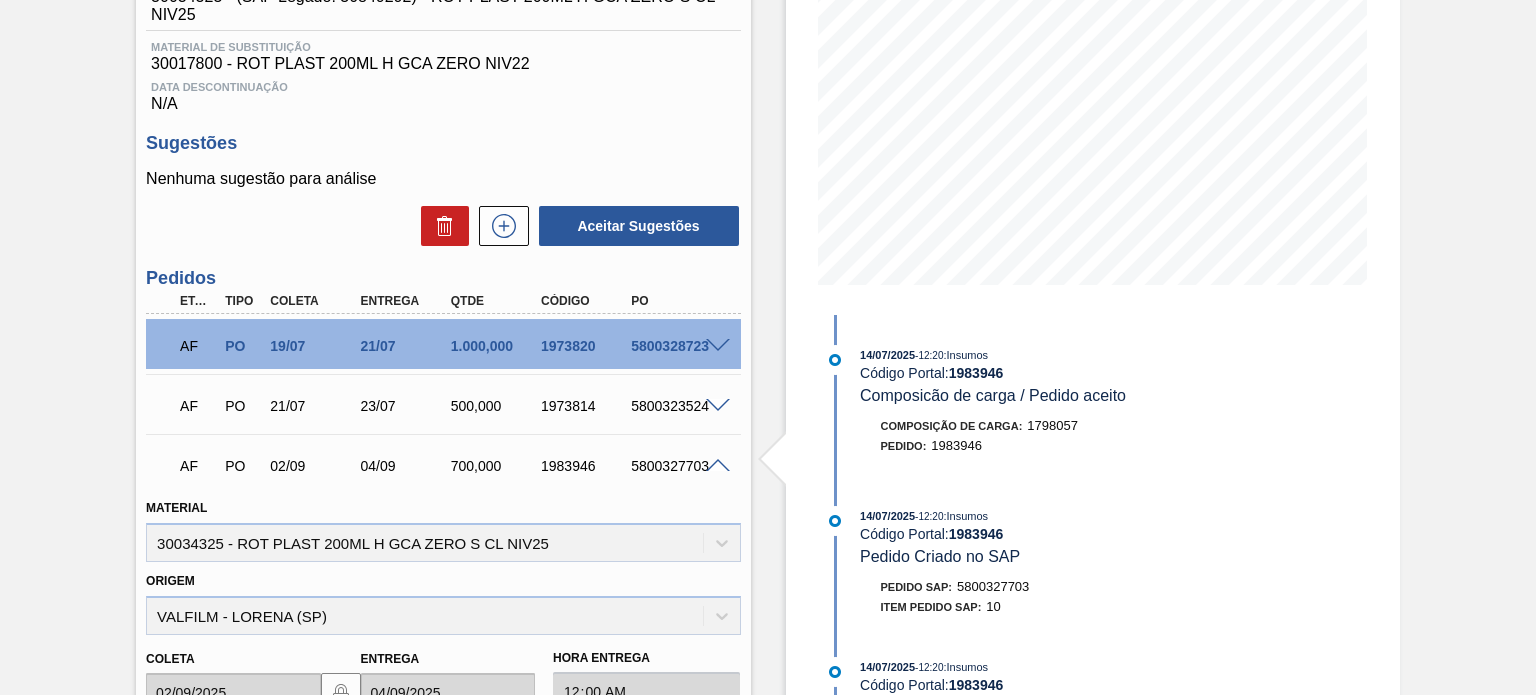 click at bounding box center (718, 406) 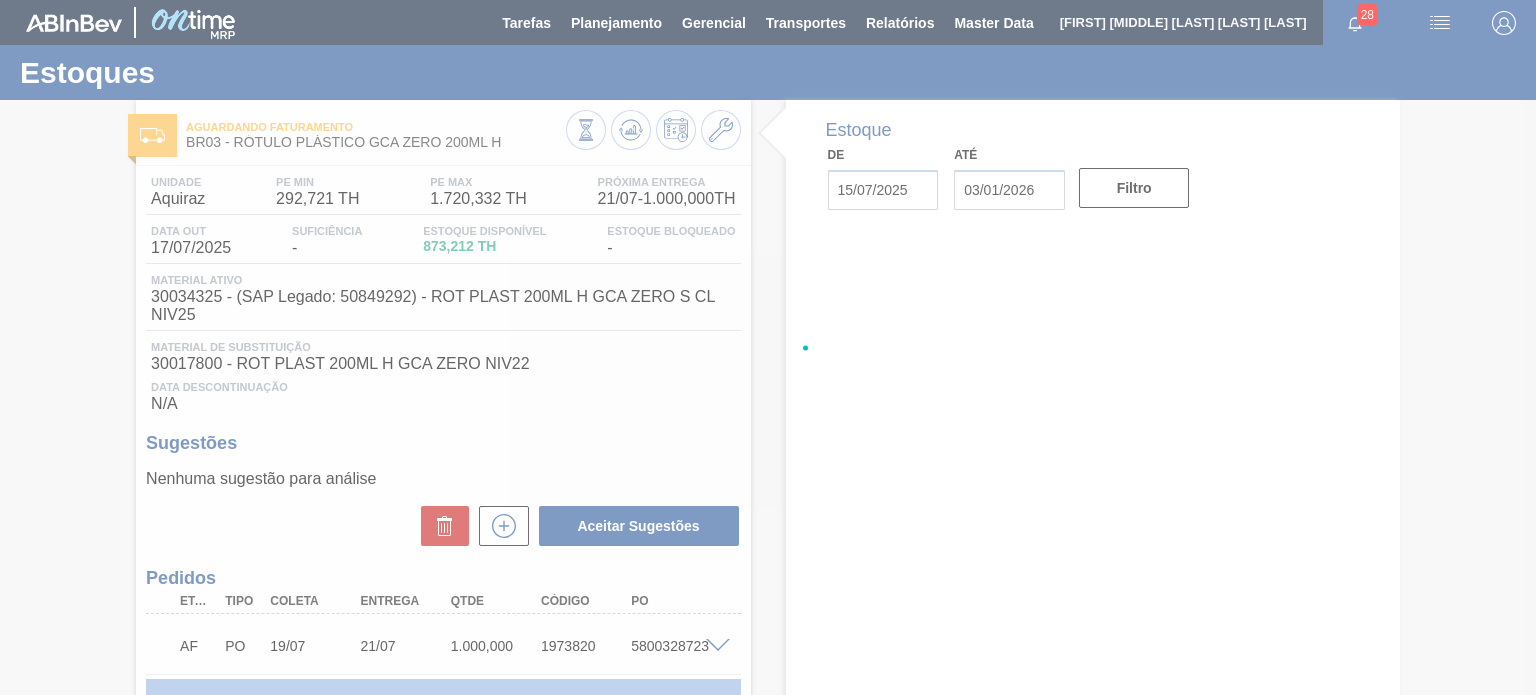 scroll, scrollTop: 0, scrollLeft: 0, axis: both 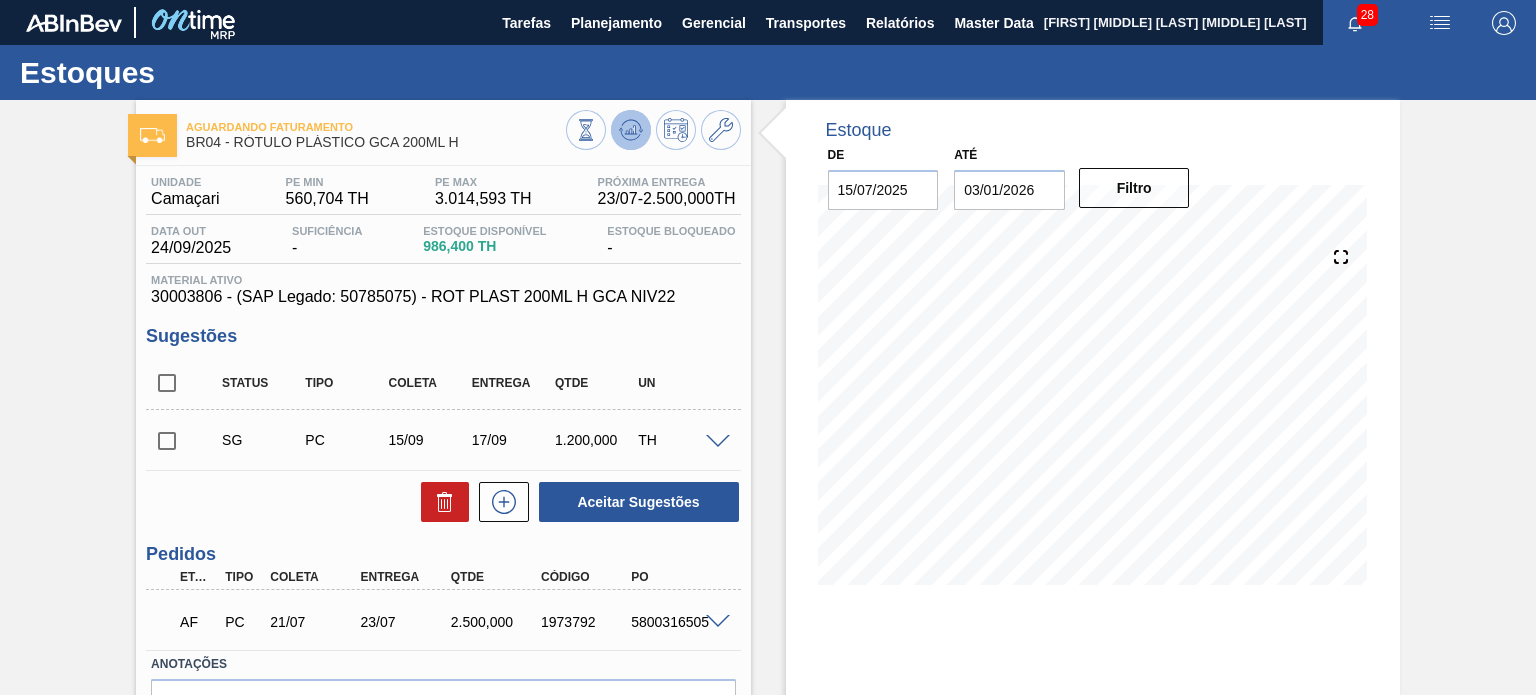click 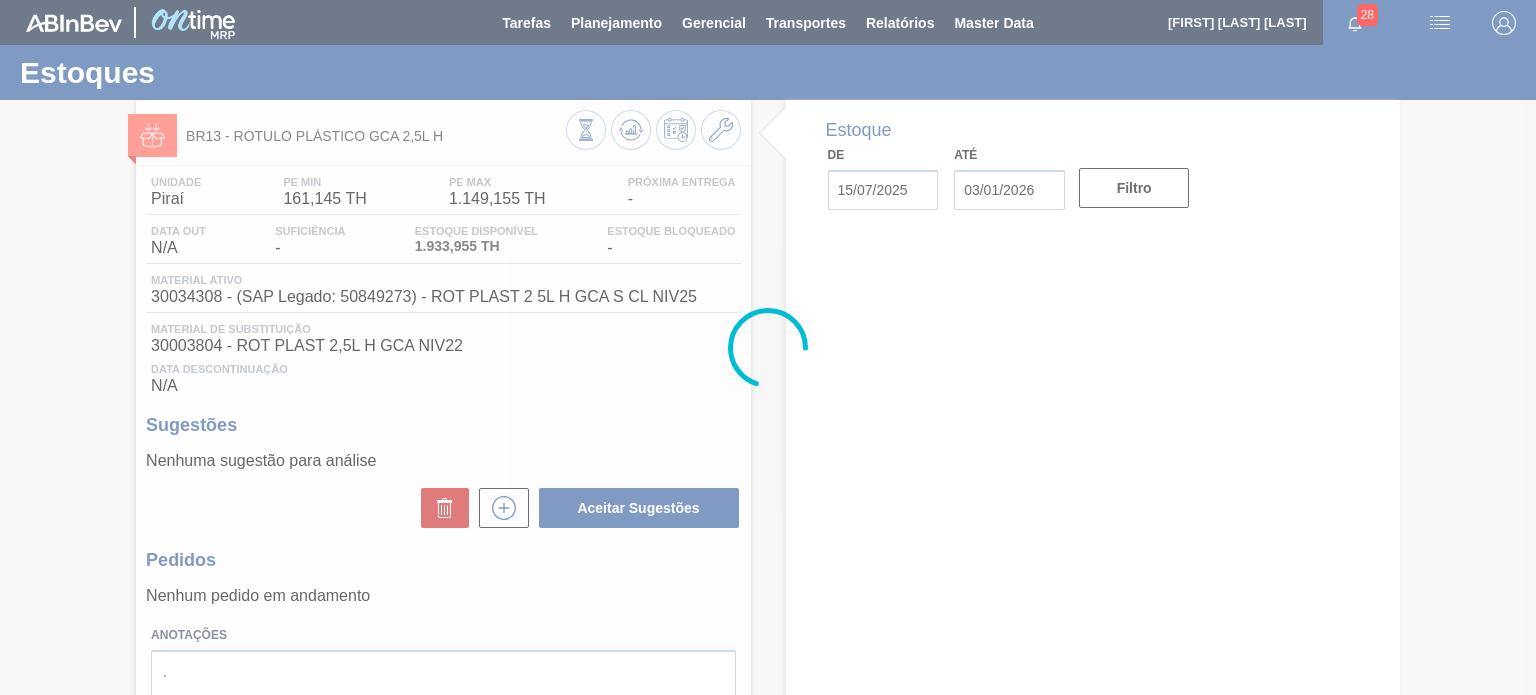 scroll, scrollTop: 0, scrollLeft: 0, axis: both 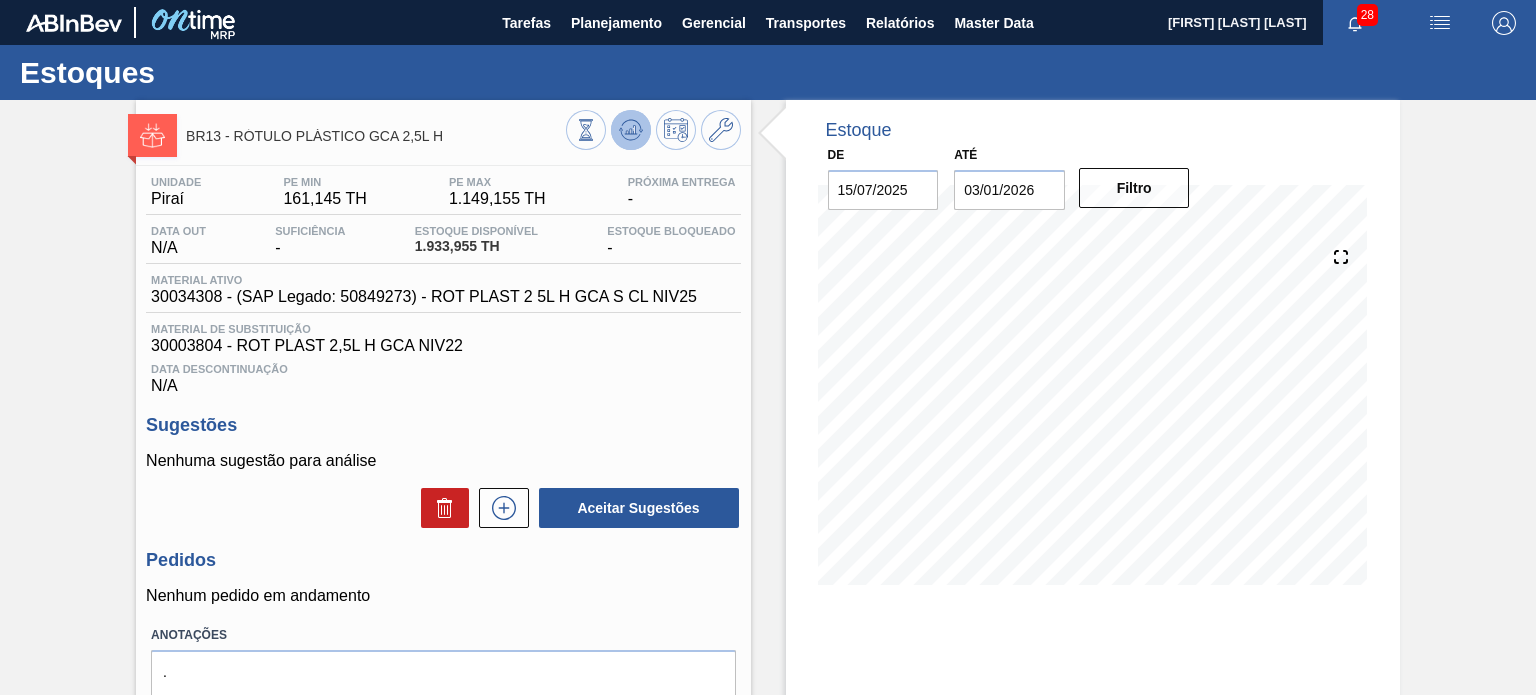 click 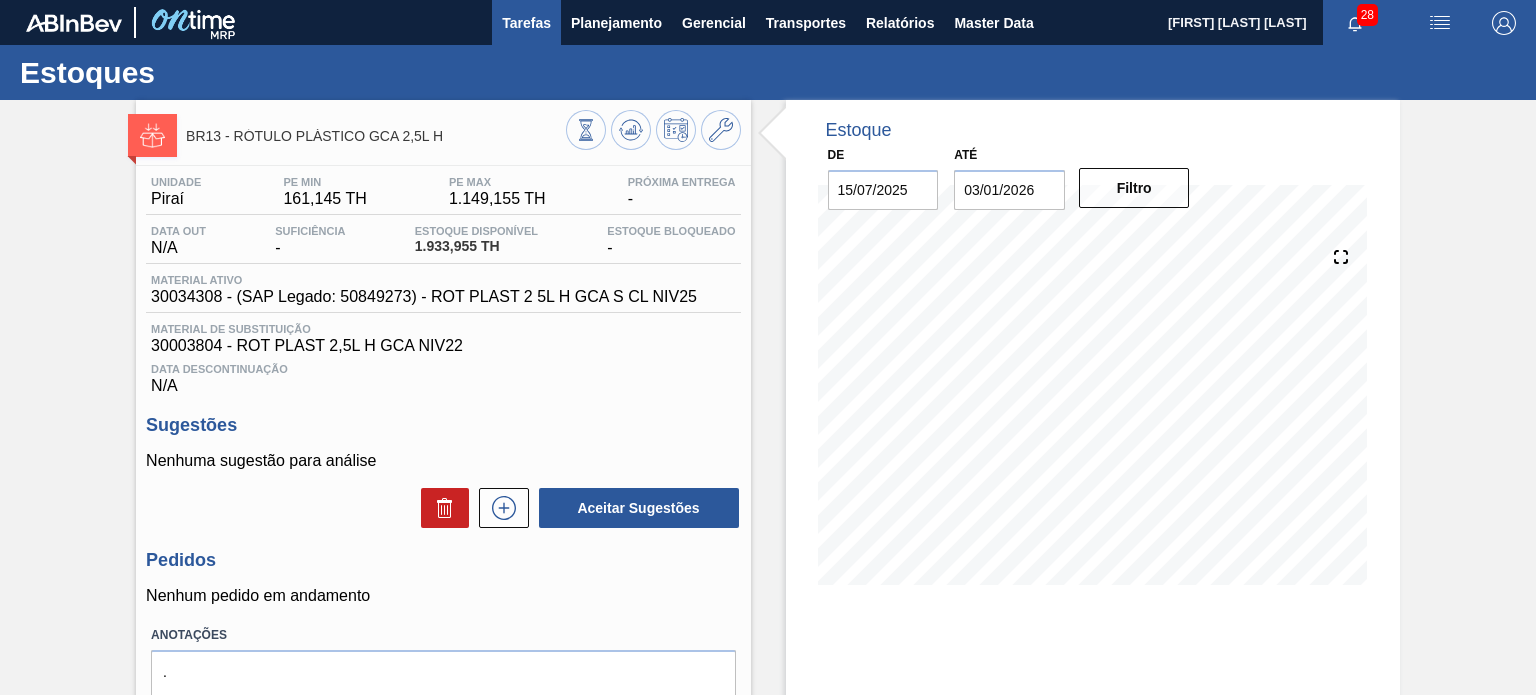 type 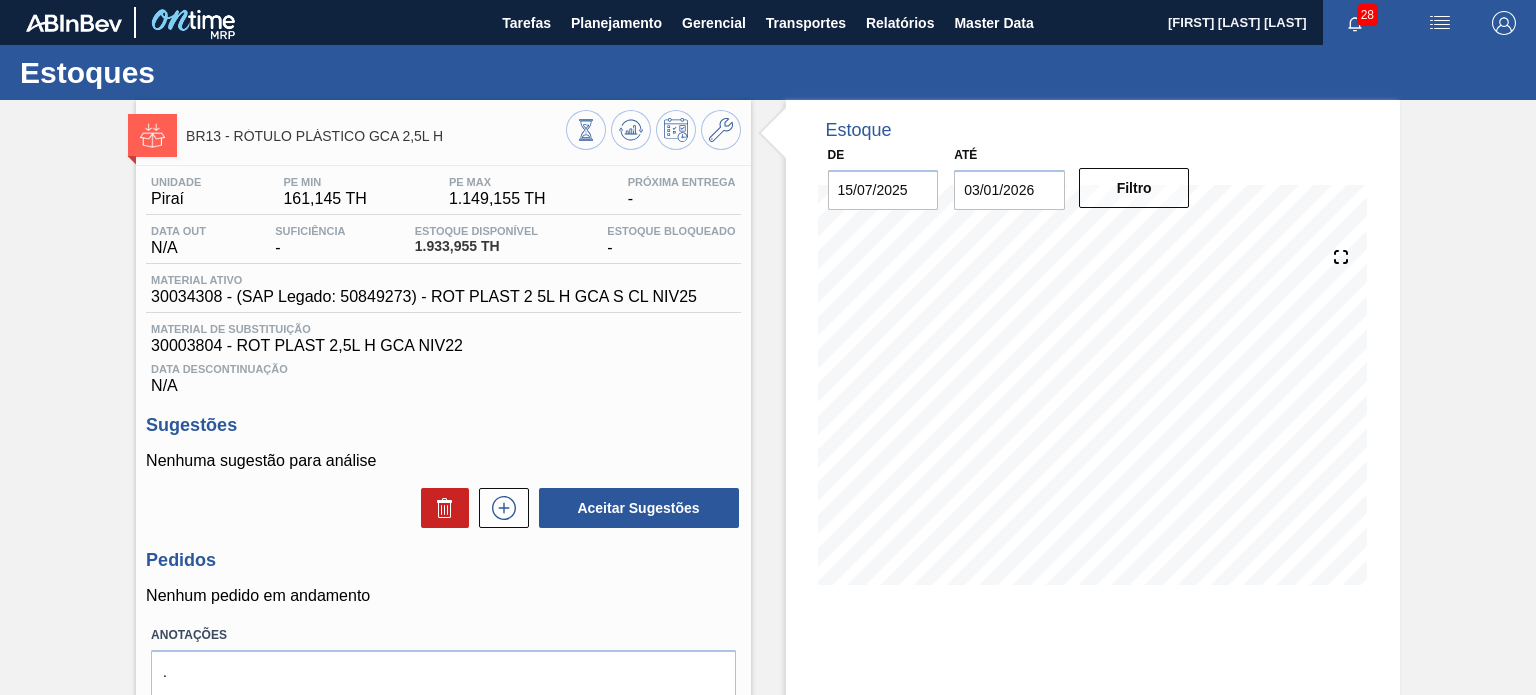 click on "BR13 - RÓTULO PLÁSTICO GCA 2,5L H   Unidade Piraí PE MIN 161,145   TH PE MAX 1.149,155   TH Próxima Entrega - Data out N/A Suficiência - Estoque Disponível 1.933,955 TH Estoque Bloqueado - Material ativo 30034308 - (SAP Legado: 50849273) - ROT PLAST 2 5L H GCA S CL NIV25 Material de Substituição 30003804 - ROT PLAST 2,5L H GCA NIV22 Data Descontinuação N/A   Sugestões   Nenhuma sugestão para análise Aceitar Sugestões Pedidos Nenhum pedido em andamento Anotações . Salvar Anotações Estoque De 15/07/2025 Até 03/01/2026 Filtro 28/09 Projeção de Estoque 973.943 Nec.SAP 0 Política Objetiva 655.15" at bounding box center (768, 480) 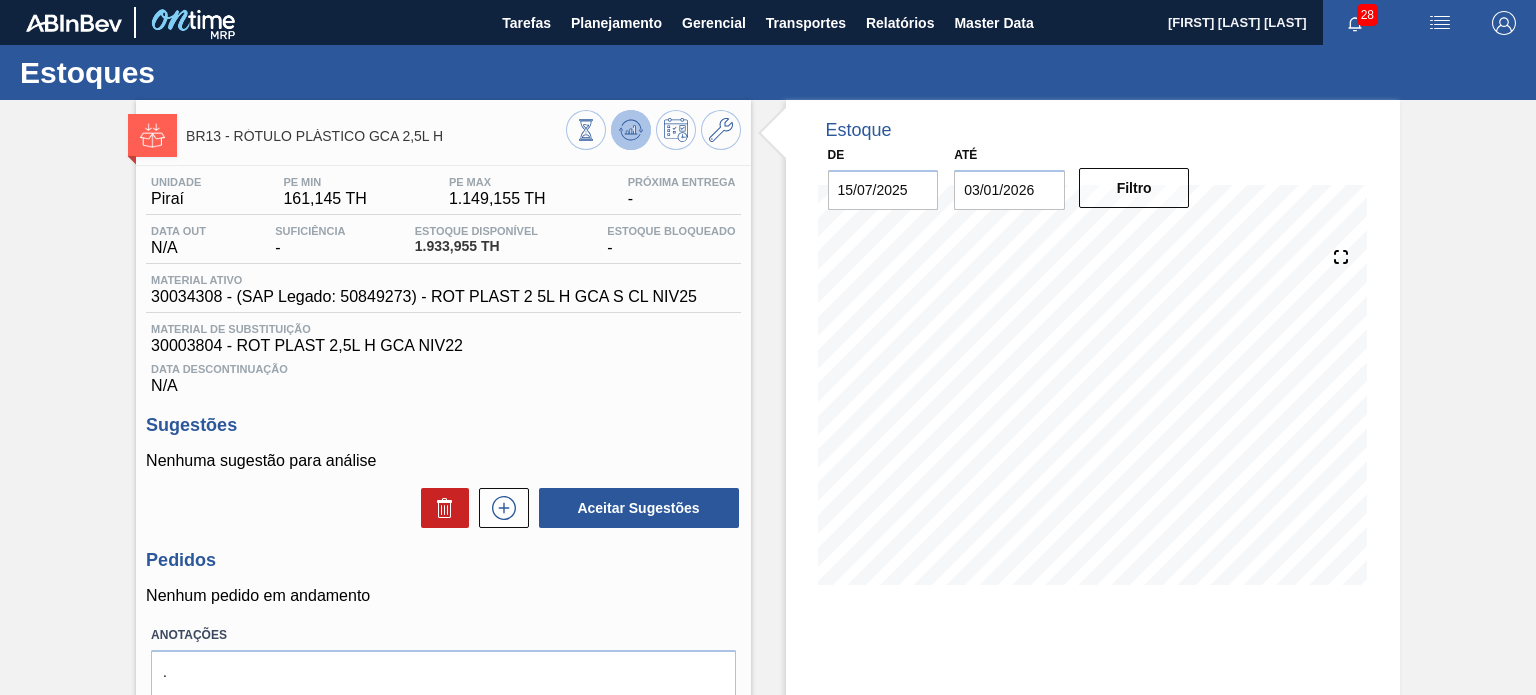 click at bounding box center (631, 130) 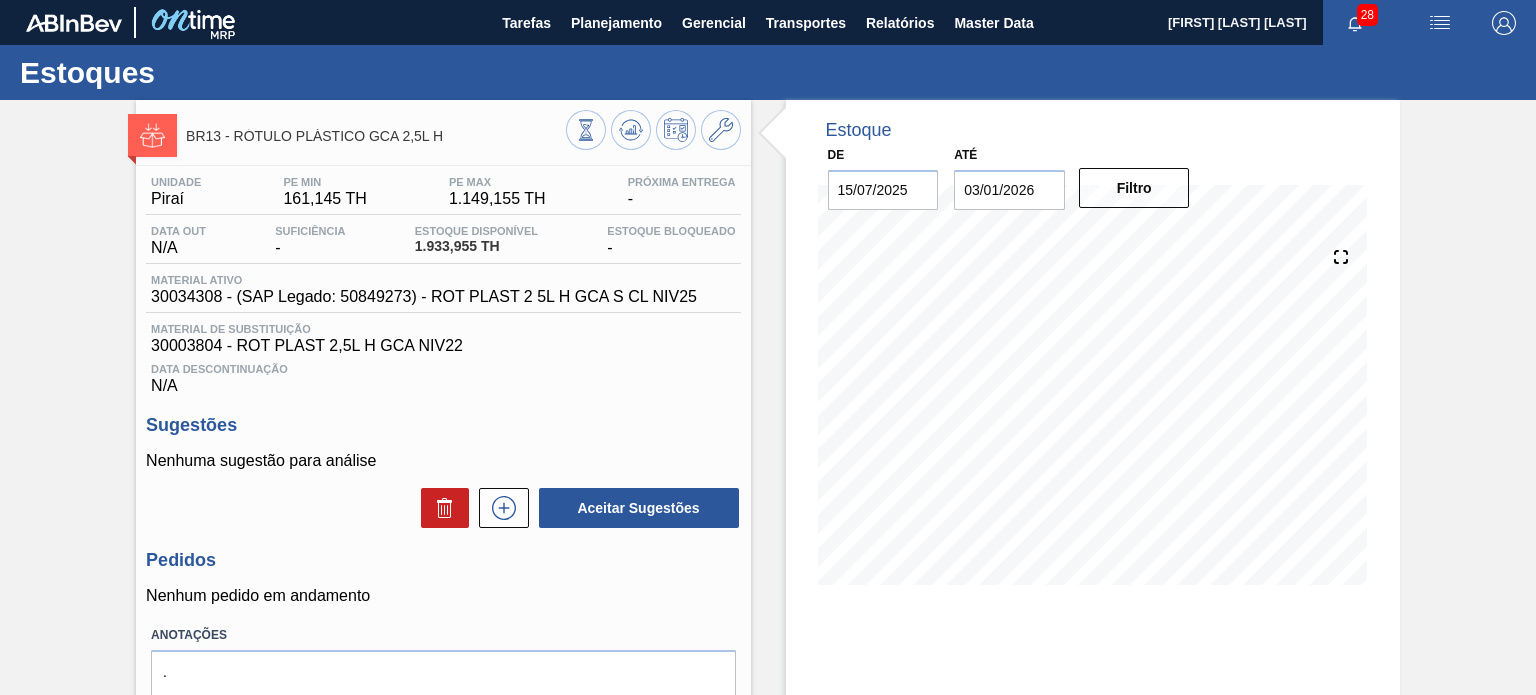 click on "BR13 - RÓTULO PLÁSTICO GCA 2,5L H   Unidade Piraí PE MIN 161,145   TH PE MAX 1.149,155   TH Próxima Entrega - Data out N/A Suficiência - Estoque Disponível 1.933,955 TH Estoque Bloqueado - Material ativo 30034308 - (SAP Legado: 50849273) - ROT PLAST 2 5L H GCA S CL NIV25 Material de Substituição 30003804 - ROT PLAST 2,5L H GCA NIV22 Data Descontinuação N/A   Sugestões   Nenhuma sugestão para análise Aceitar Sugestões Pedidos Nenhum pedido em andamento Anotações . Salvar Anotações Estoque De 15/07/2025 Até 03/01/2026 Filtro 25/09 Projeção de Estoque 1,080.611 Nec.SAP 53.334 Política Objetiva 655.15" at bounding box center [768, 480] 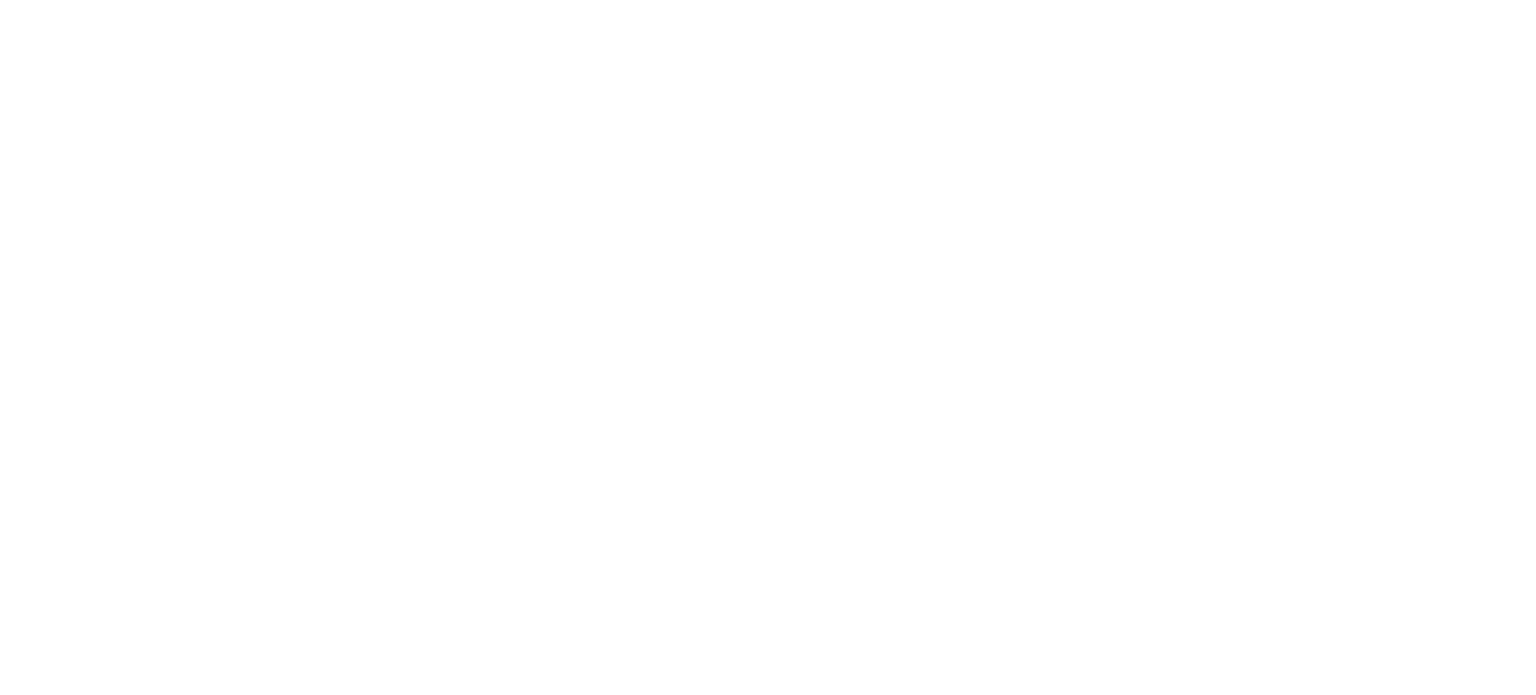 scroll, scrollTop: 0, scrollLeft: 0, axis: both 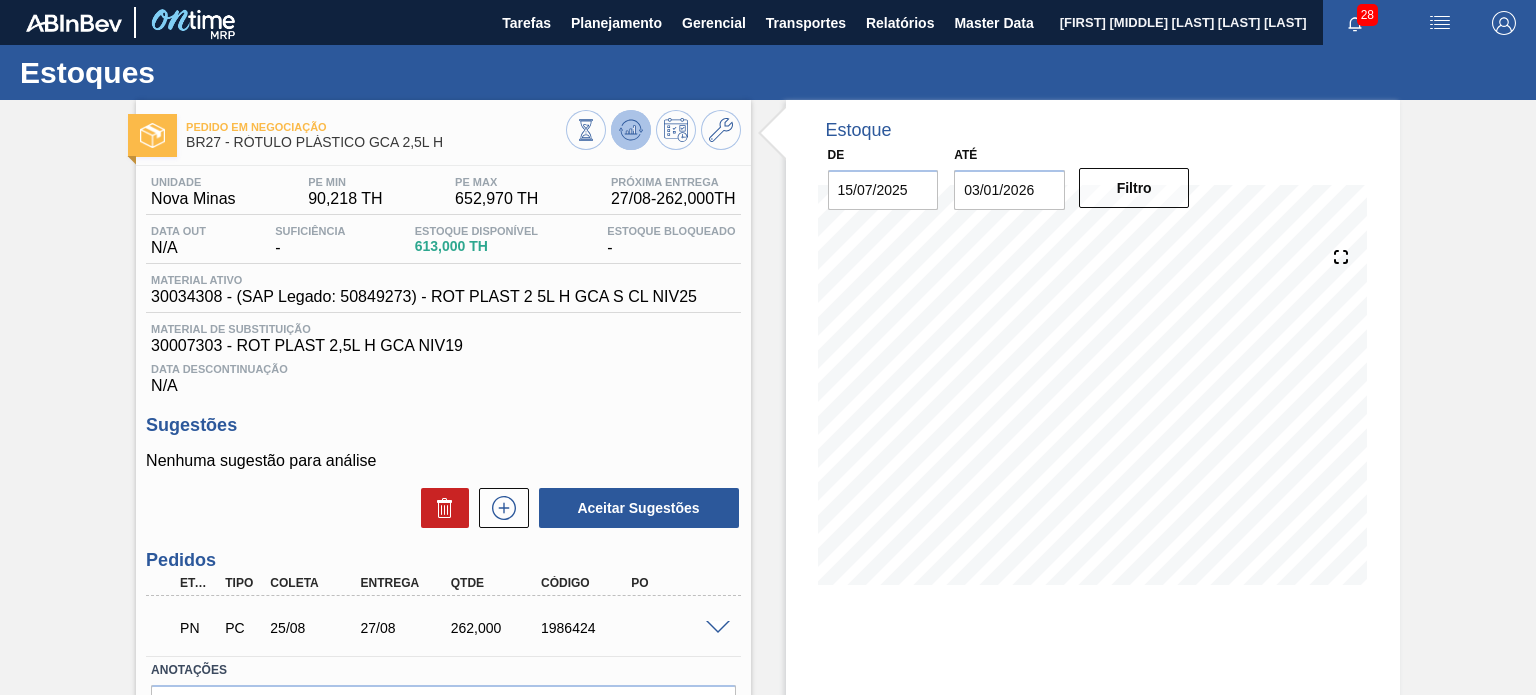 click 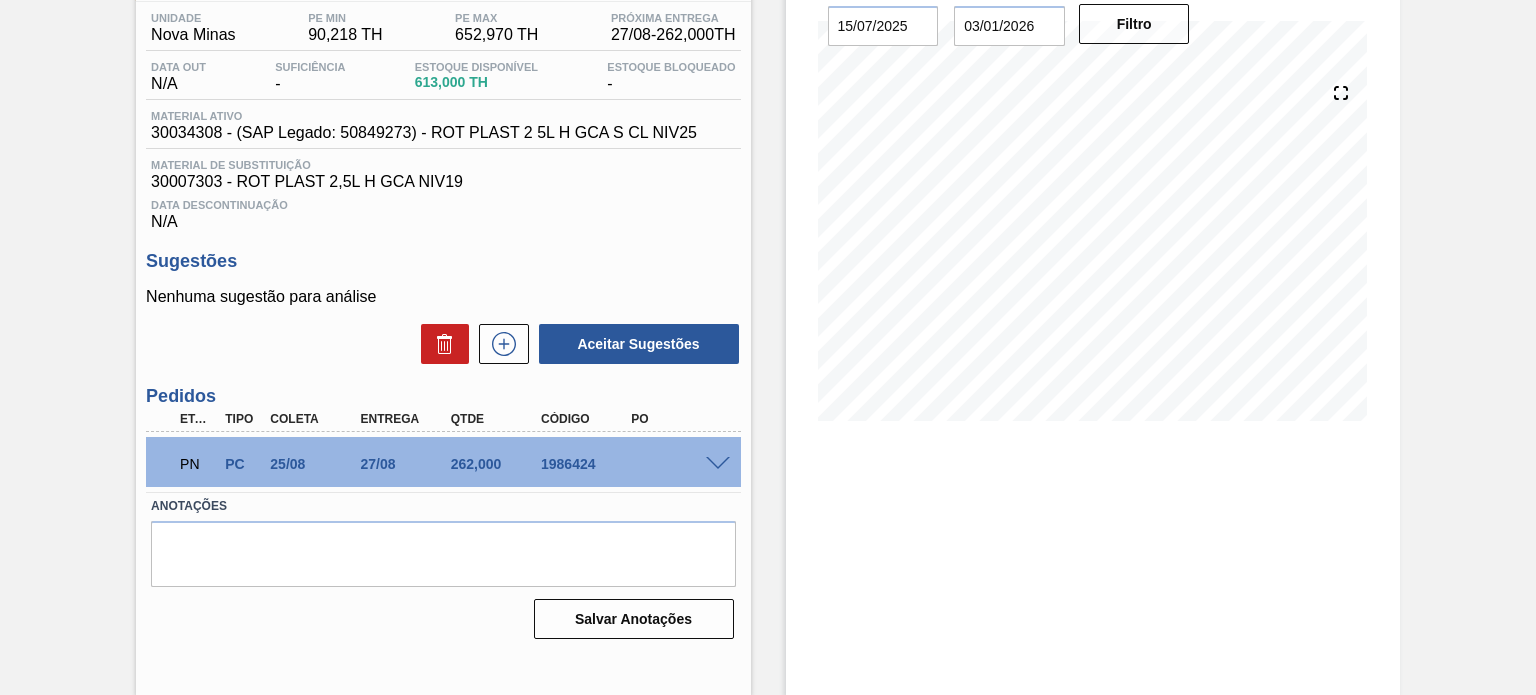 scroll, scrollTop: 164, scrollLeft: 0, axis: vertical 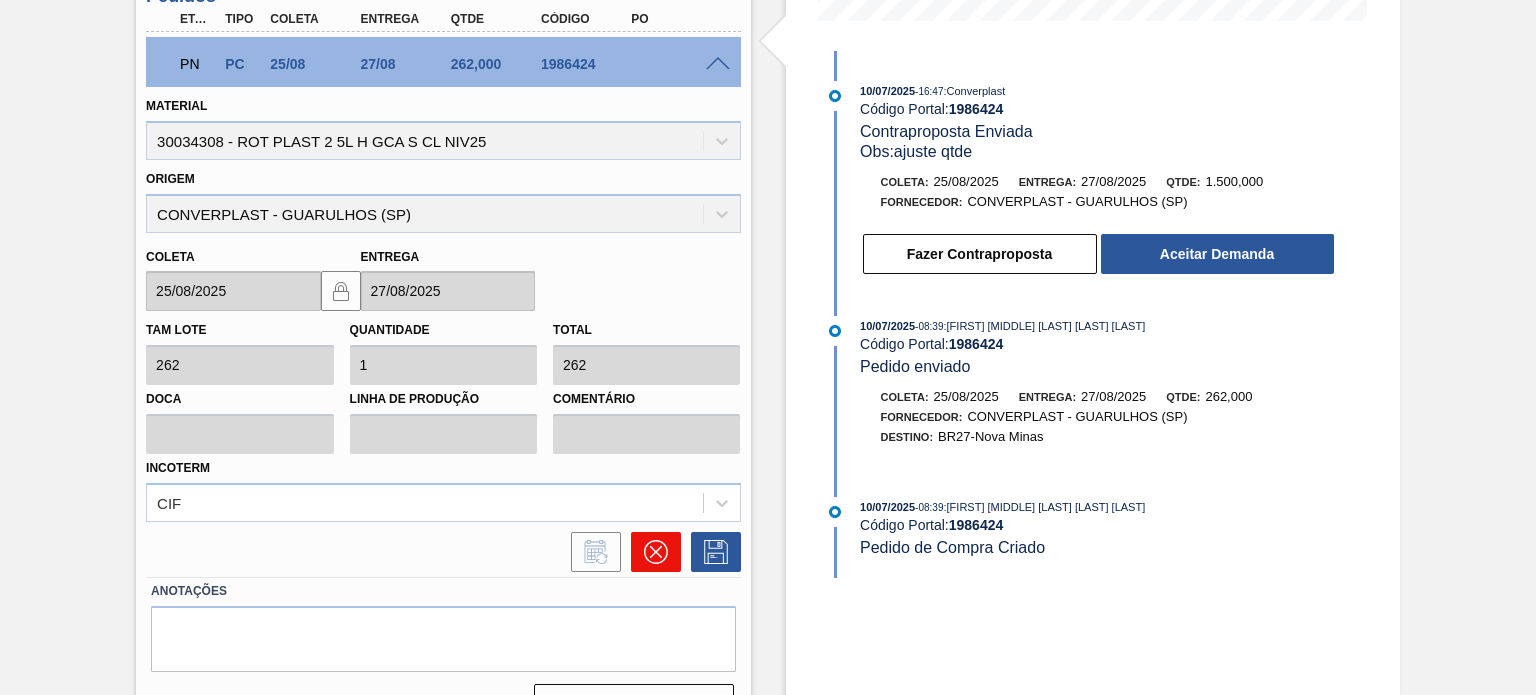 click 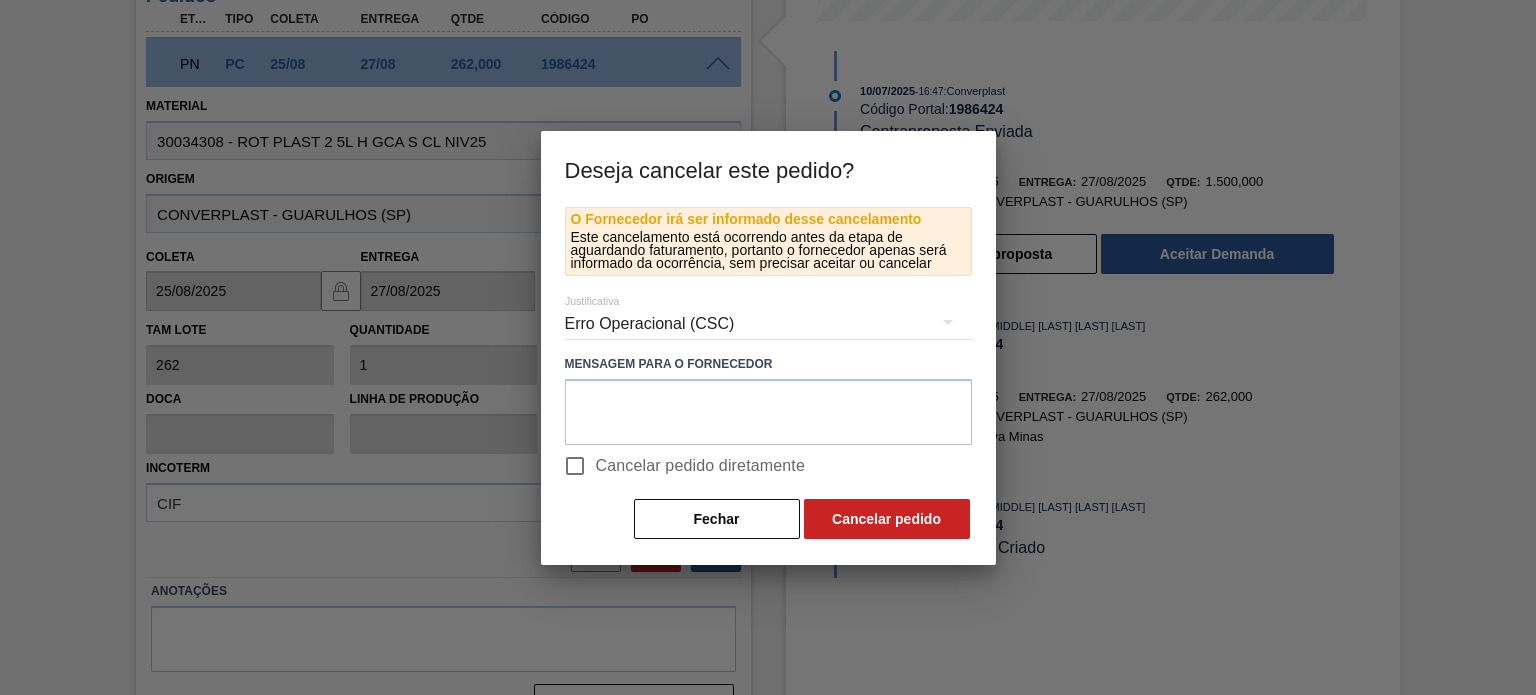 click on "Erro Operacional (CSC)" at bounding box center (768, 324) 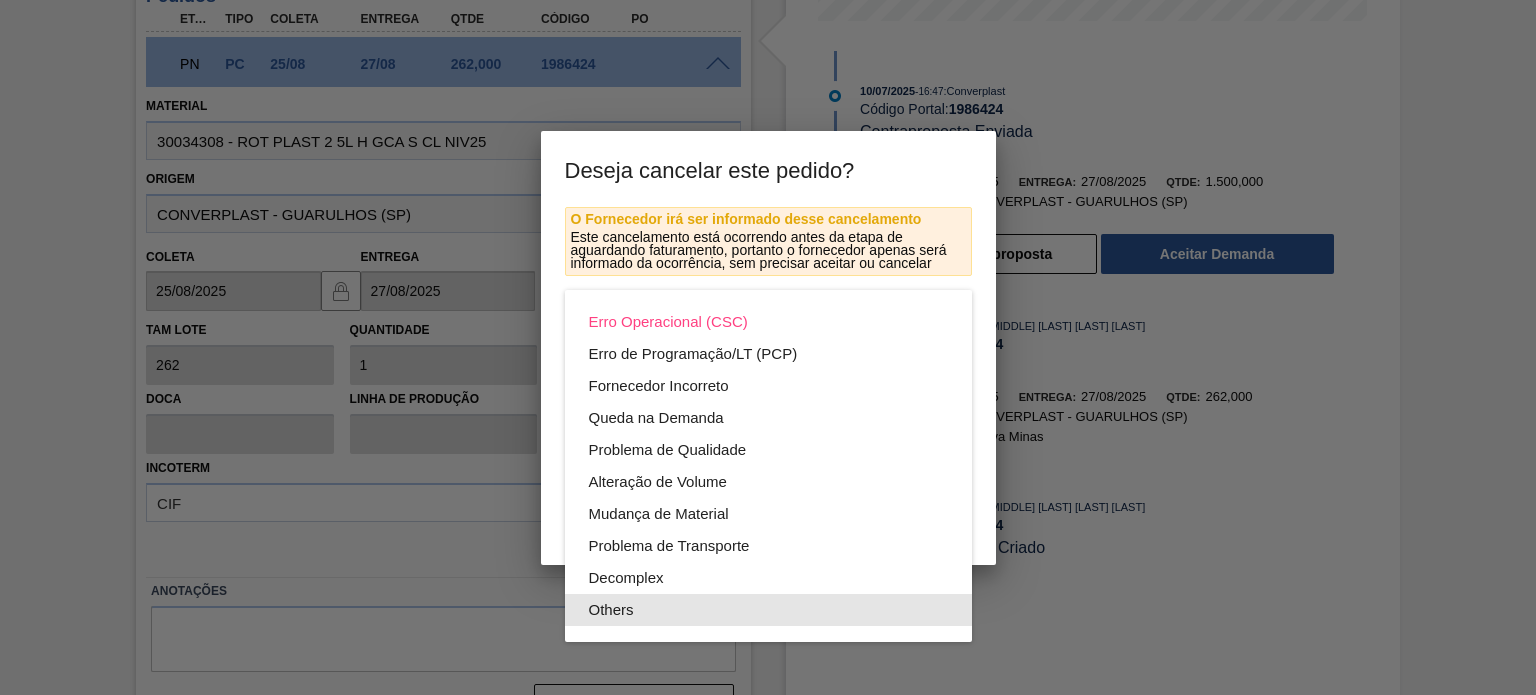 click on "Others" at bounding box center (768, 610) 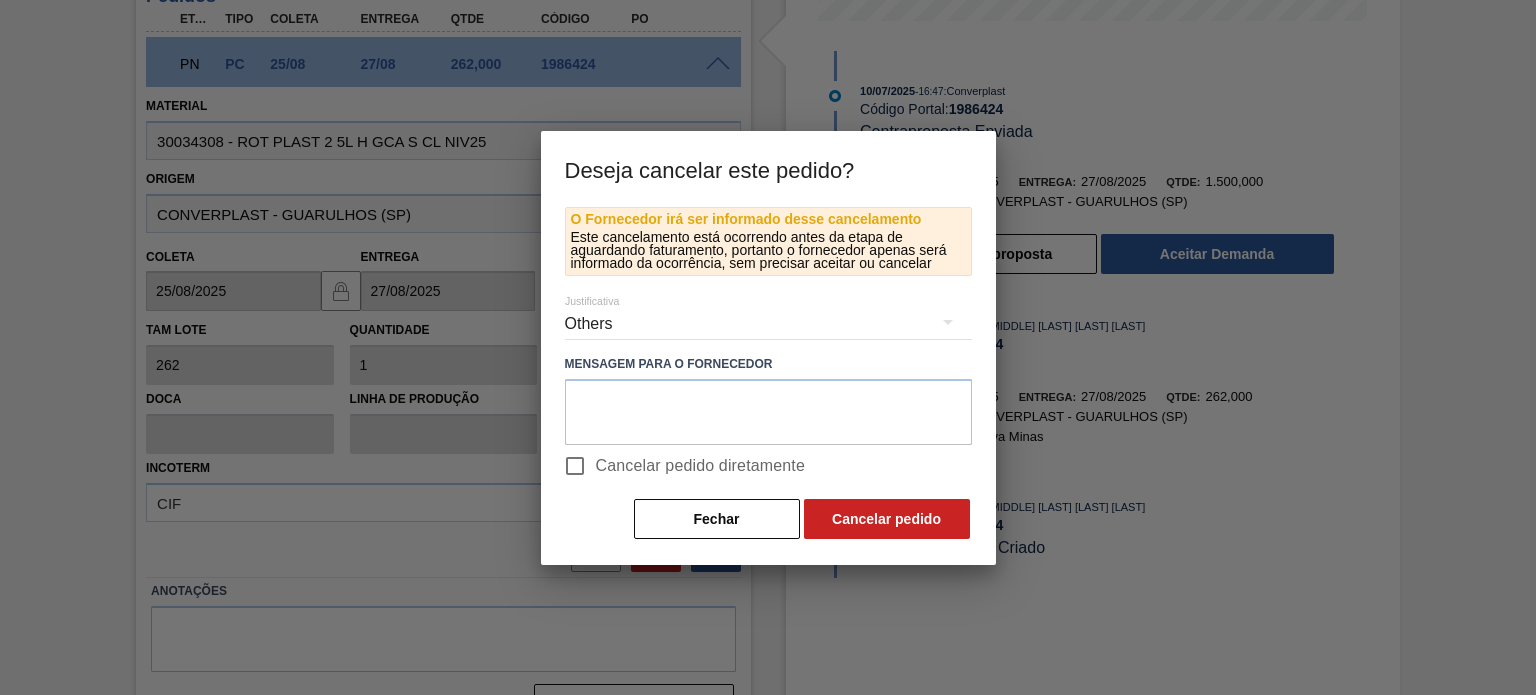 click on "Erro Operacional (CSC) Erro de Programação/LT (PCP) Fornecedor Incorreto Queda na Demanda Problema de Qualidade Alteração de Volume Mudança de Material Problema de Transporte Decomplex Others" at bounding box center [768, 347] 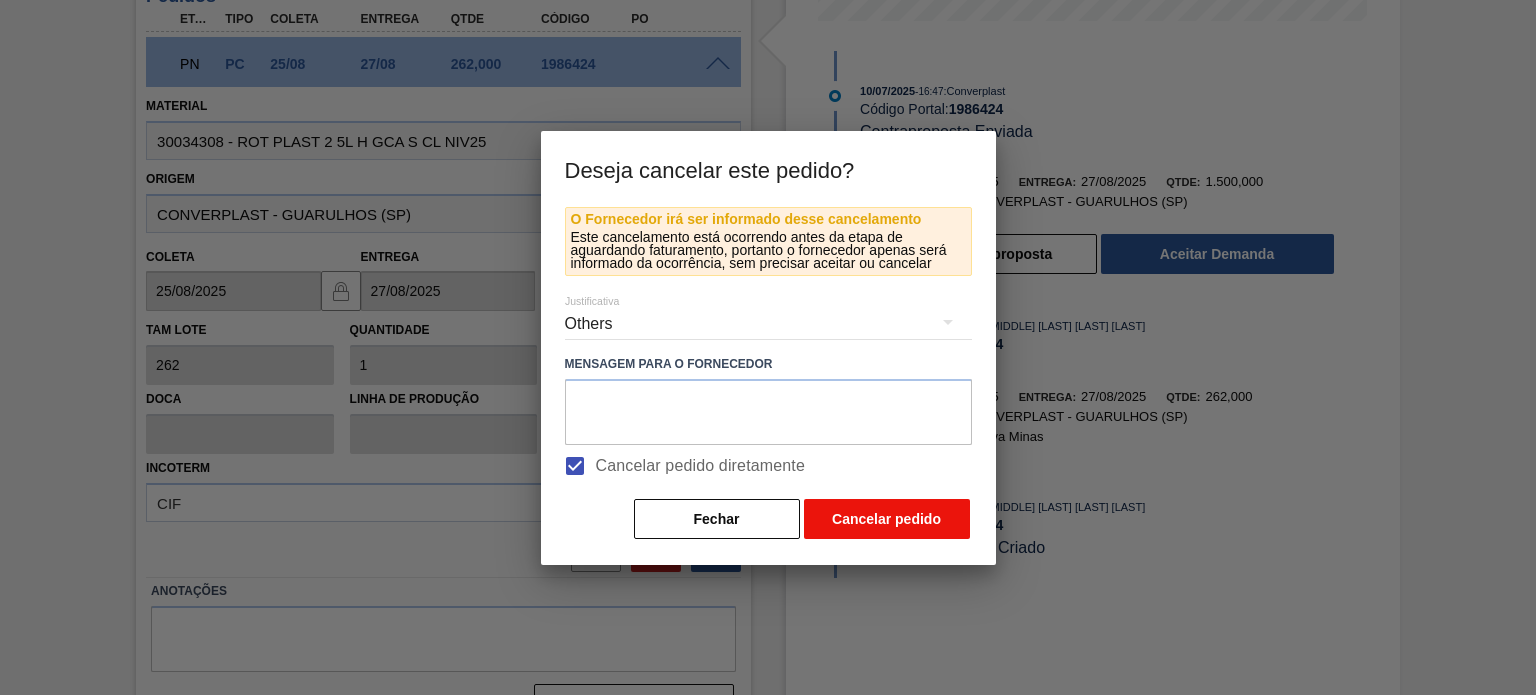 click on "Cancelar pedido" at bounding box center (887, 519) 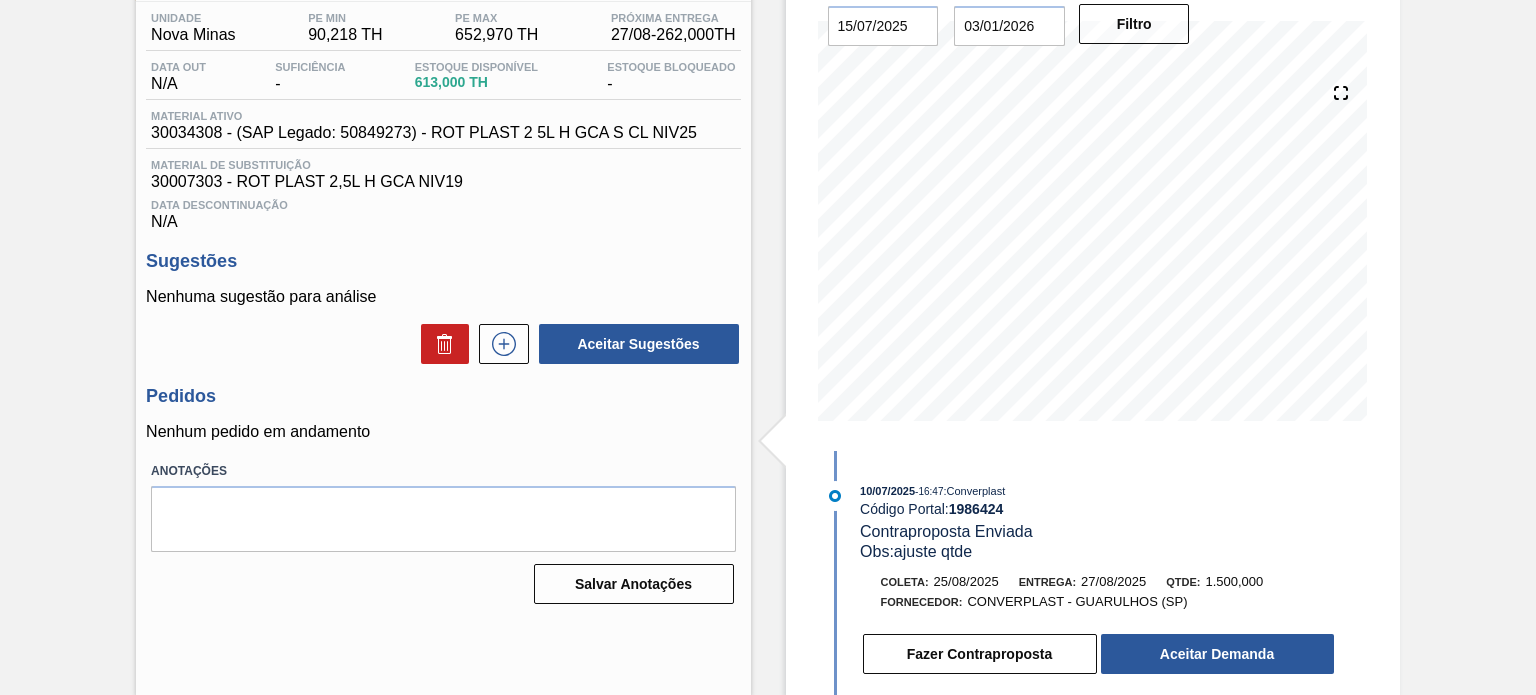 scroll, scrollTop: 0, scrollLeft: 0, axis: both 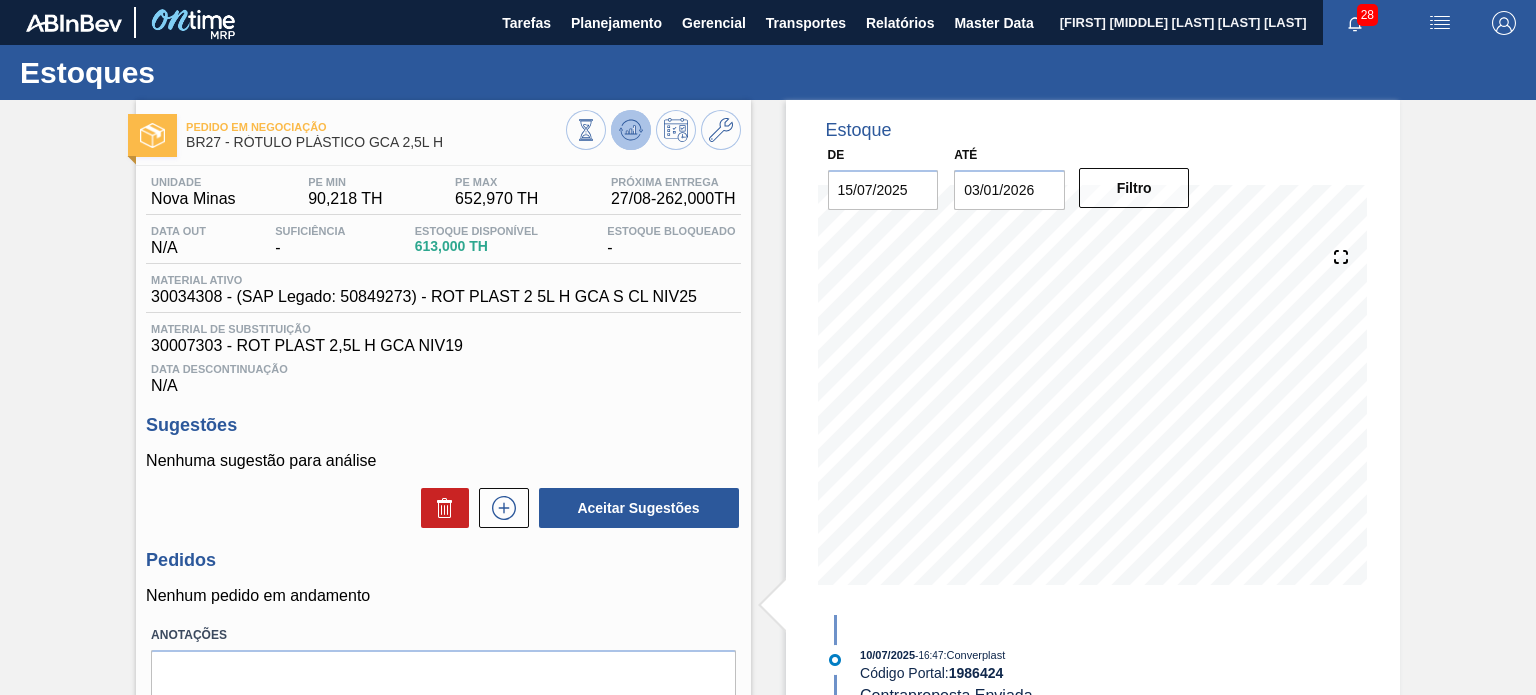 click 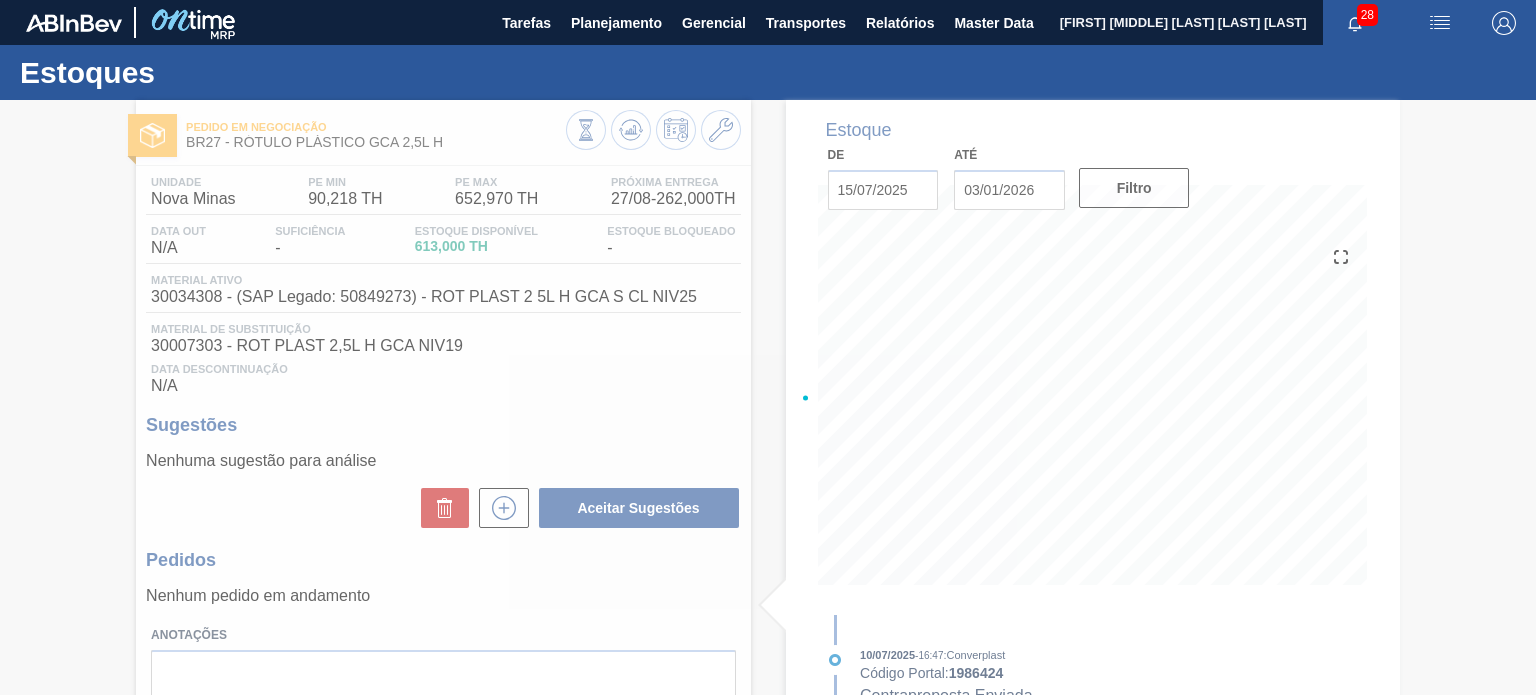 type 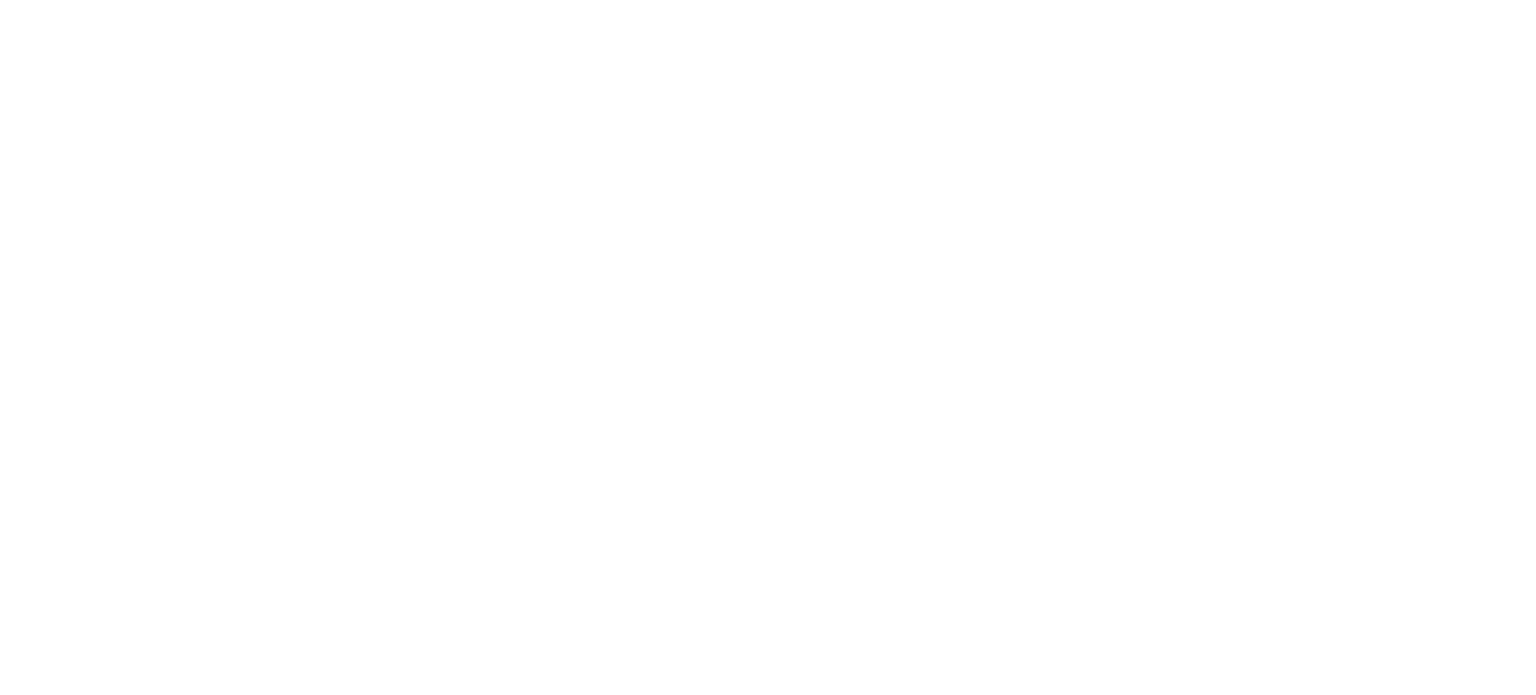 scroll, scrollTop: 0, scrollLeft: 0, axis: both 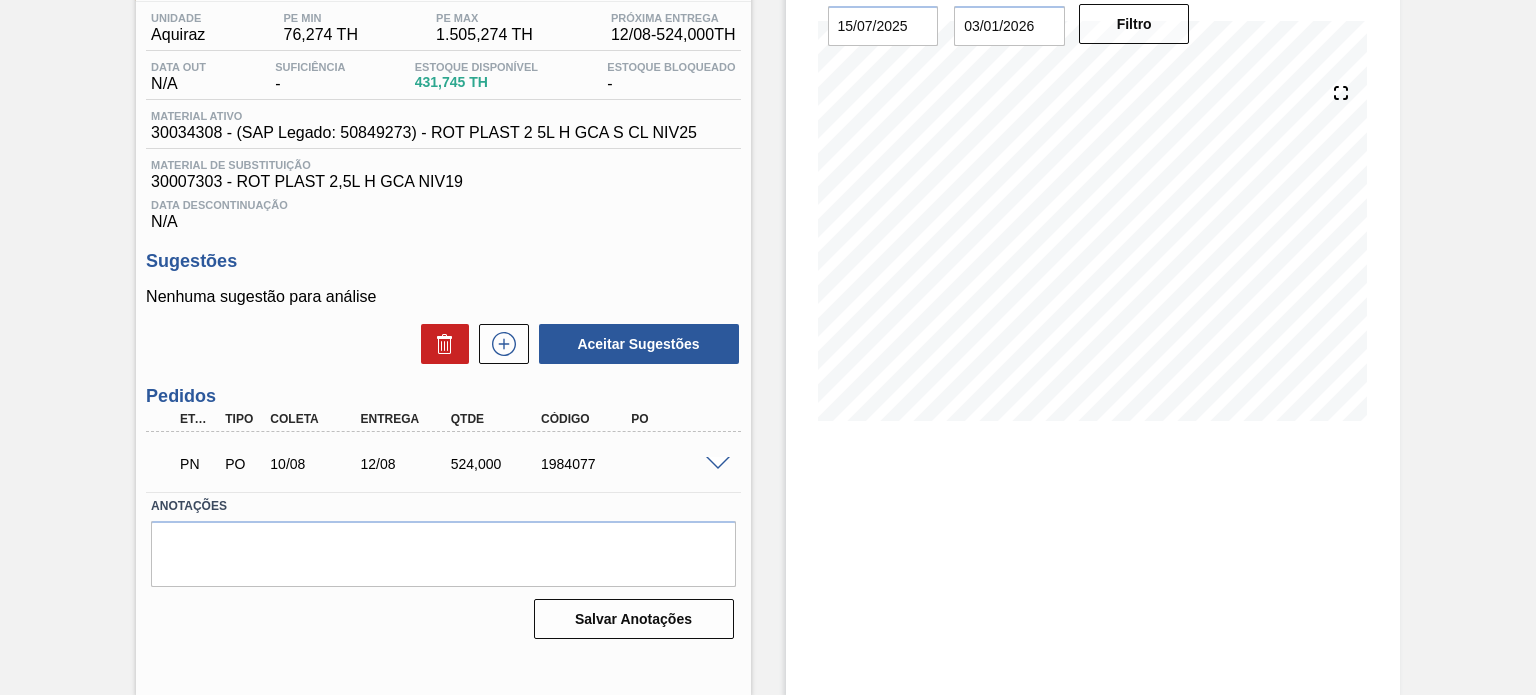 click at bounding box center [718, 464] 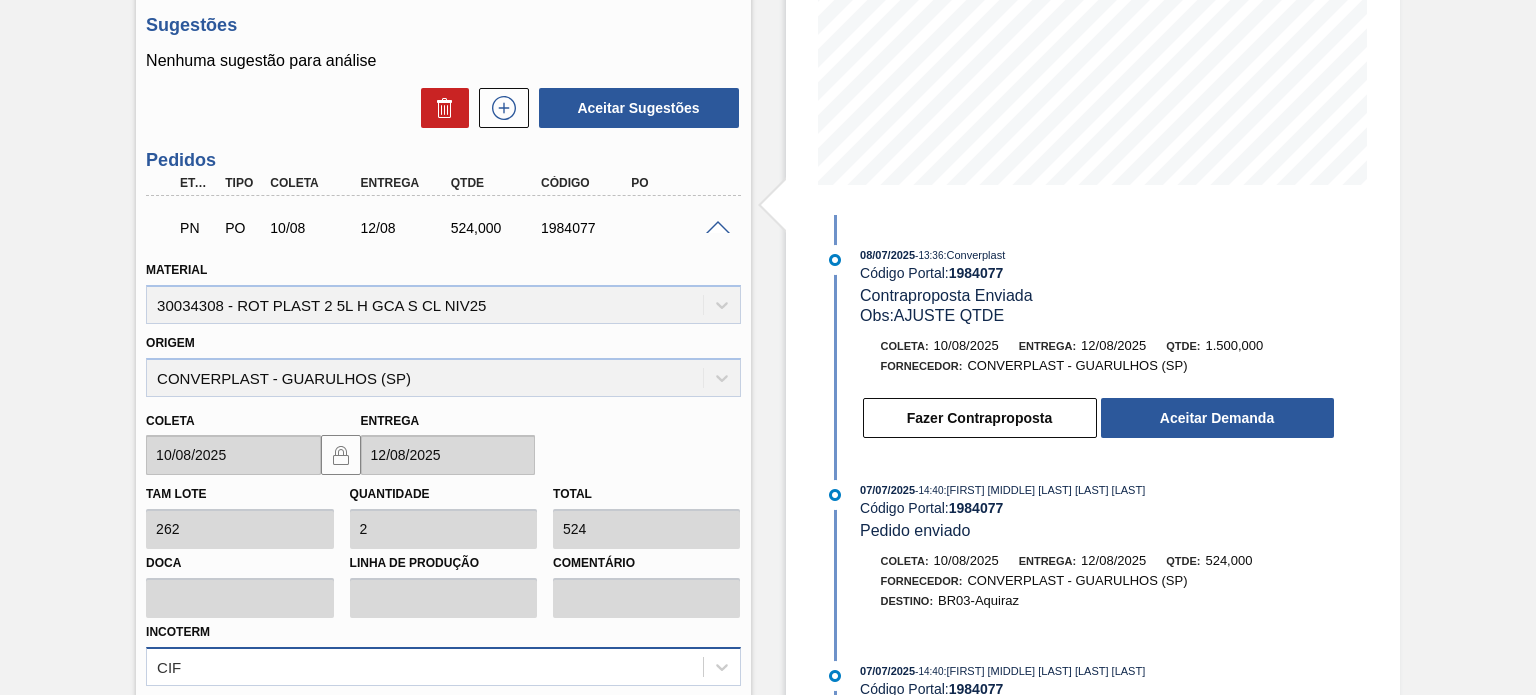 scroll, scrollTop: 564, scrollLeft: 0, axis: vertical 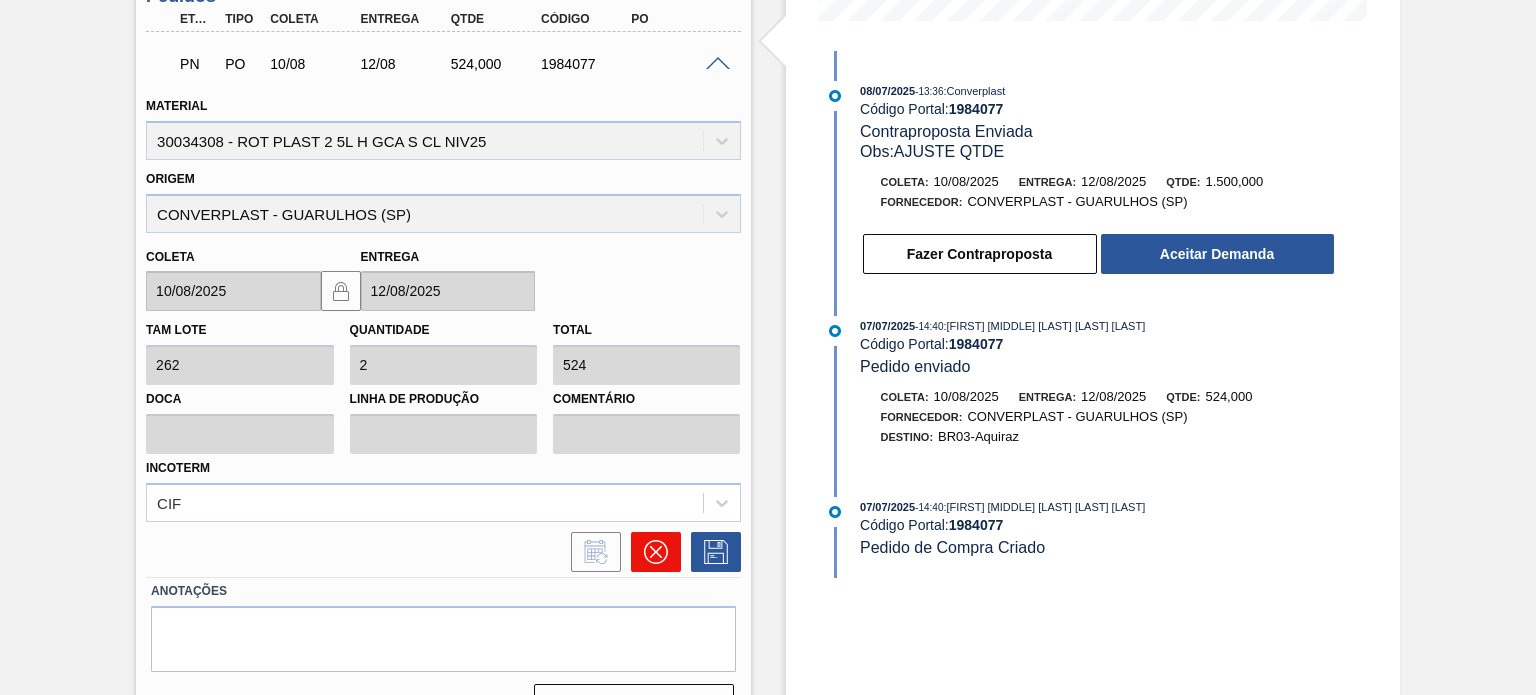 click at bounding box center (656, 552) 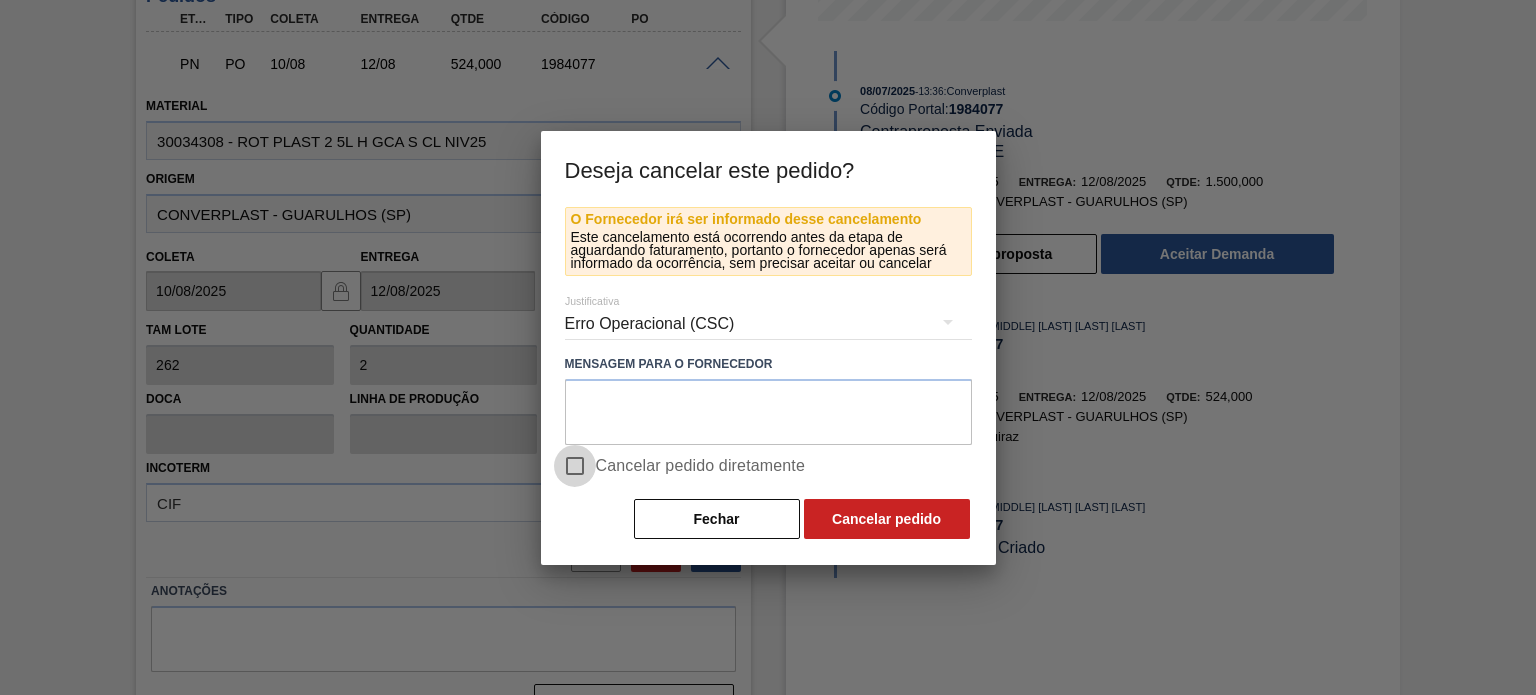 click on "Cancelar pedido diretamente" at bounding box center [575, 466] 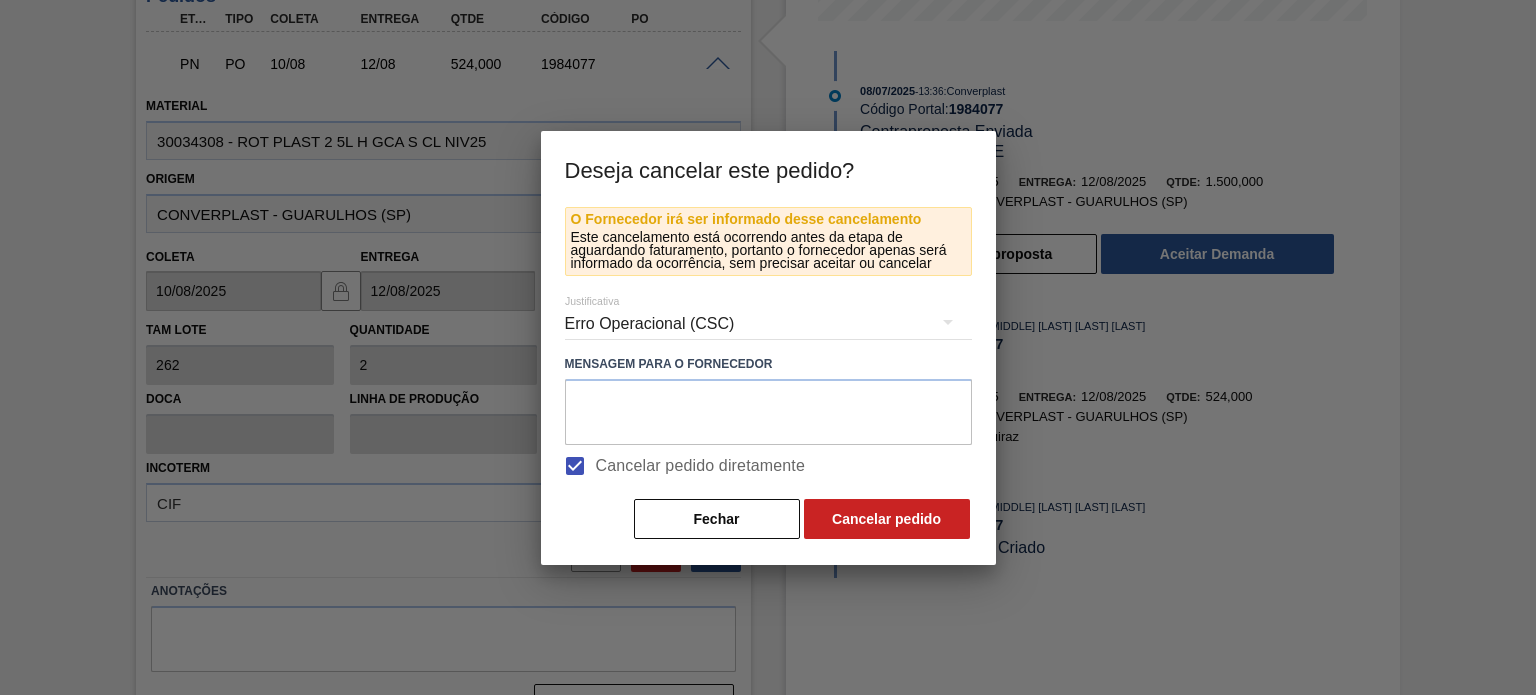 click on "Erro Operacional (CSC)" at bounding box center [768, 324] 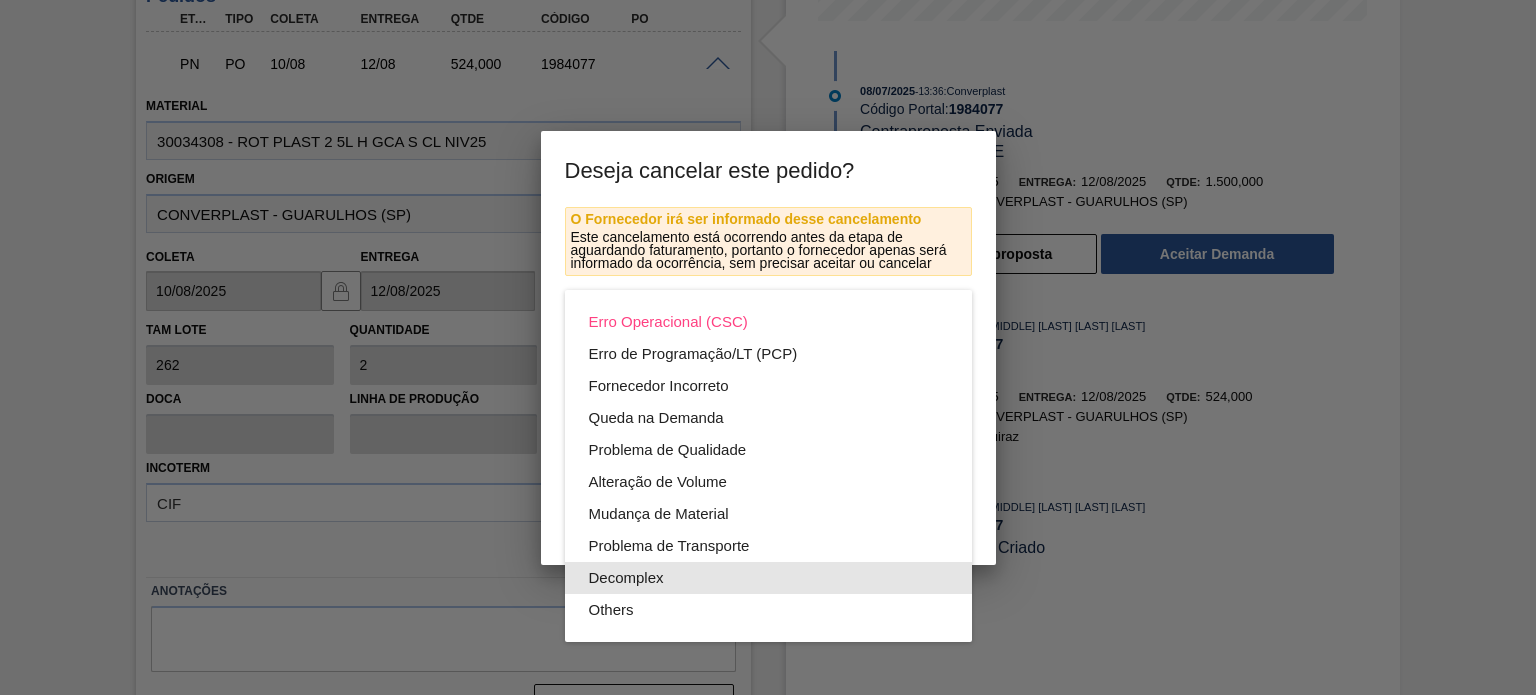 click on "Others" at bounding box center [768, 610] 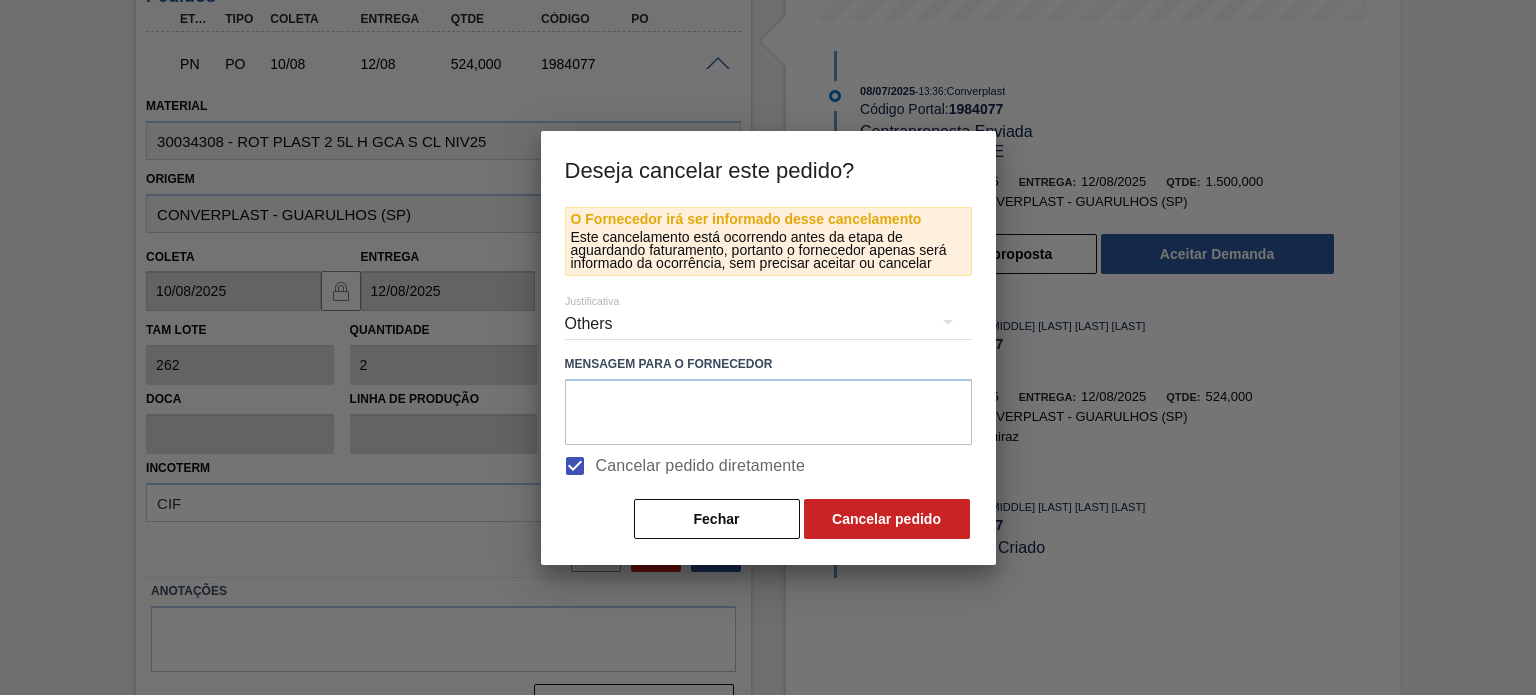 click on "Erro Operacional (CSC) Erro de Programação/LT (PCP) Fornecedor Incorreto Queda na Demanda Problema de Qualidade Alteração de Volume Mudança de Material Problema de Transporte Decomplex Others" at bounding box center [768, 347] 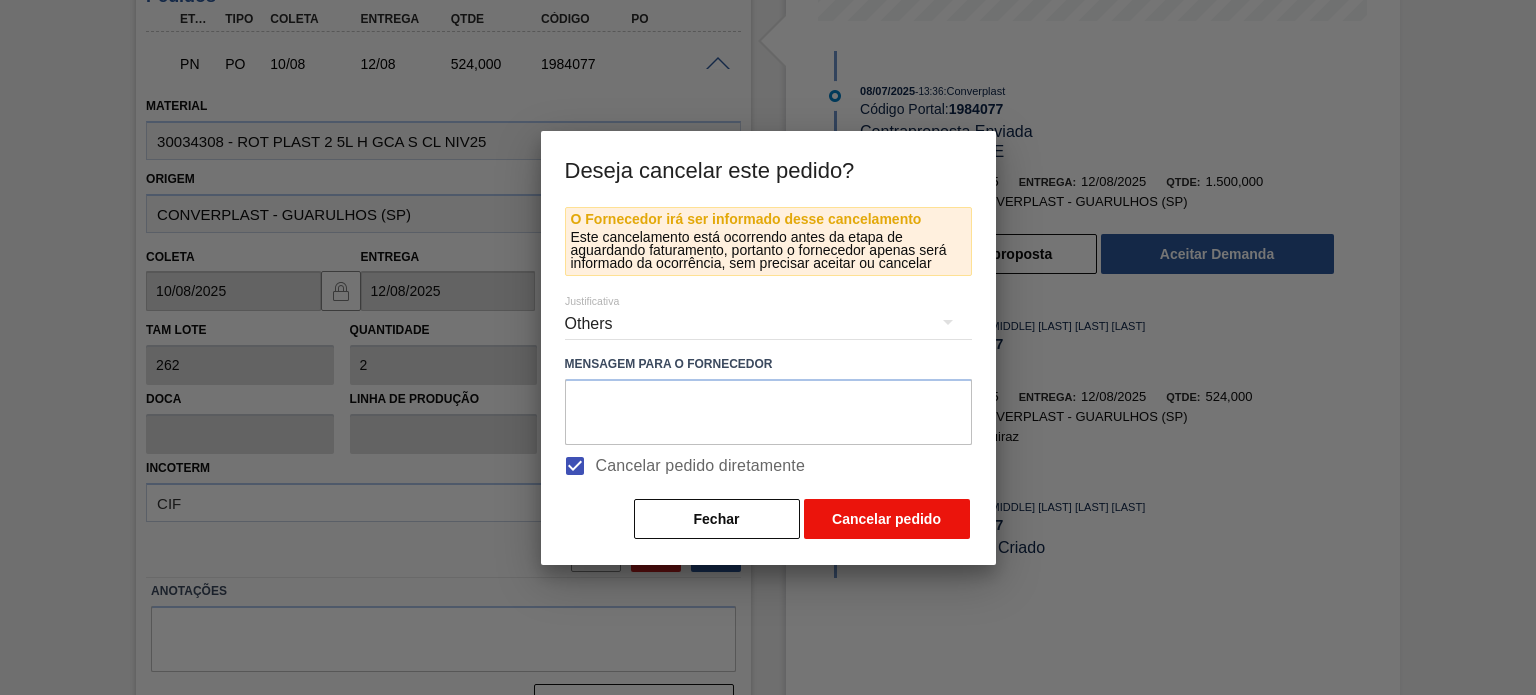 click on "Cancelar pedido" at bounding box center (887, 519) 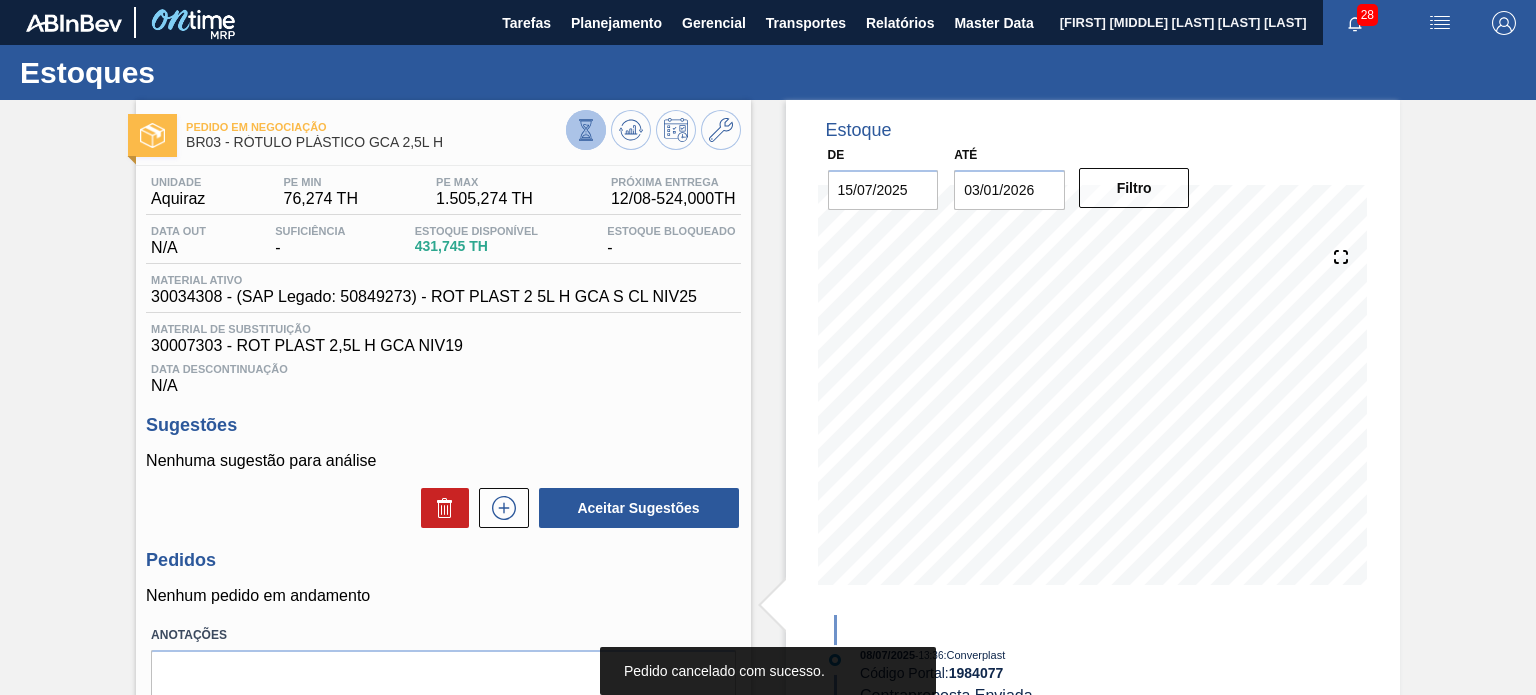 scroll, scrollTop: 0, scrollLeft: 0, axis: both 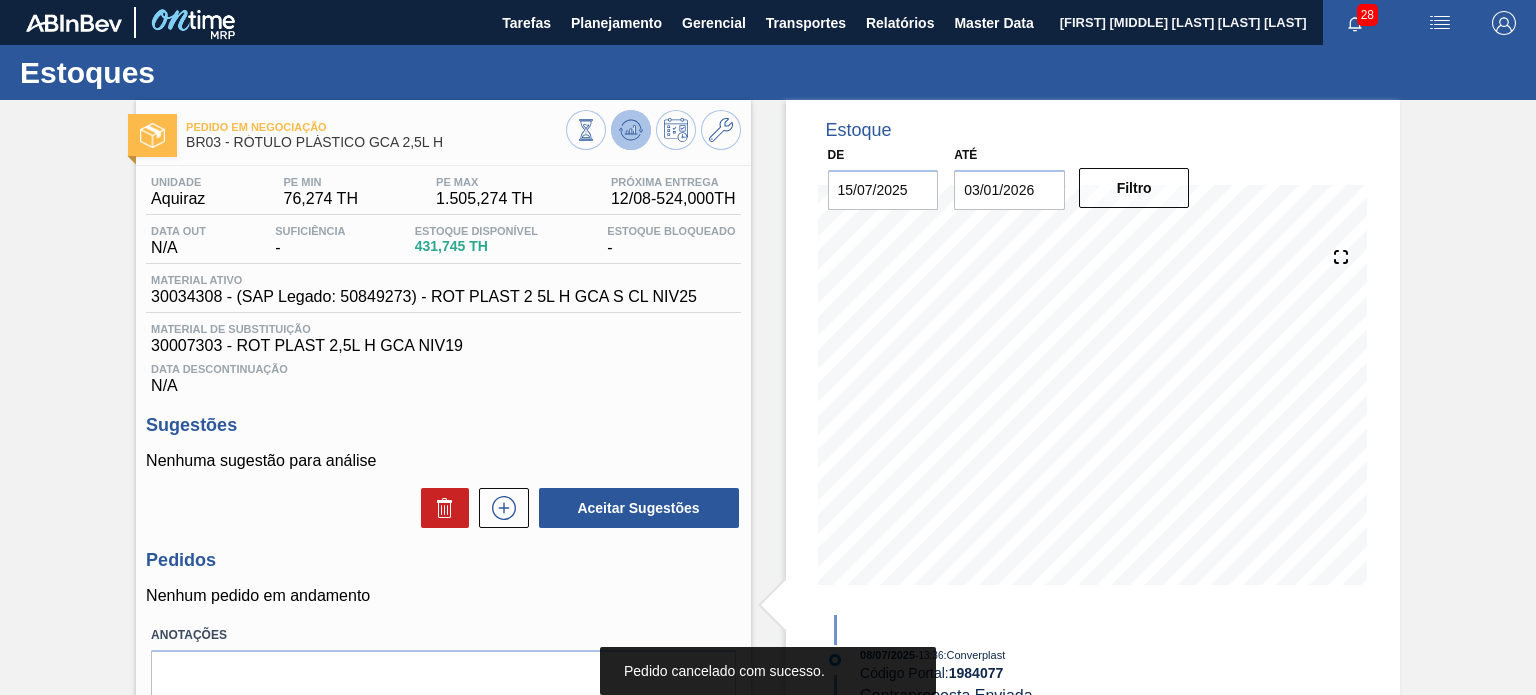 click at bounding box center [631, 130] 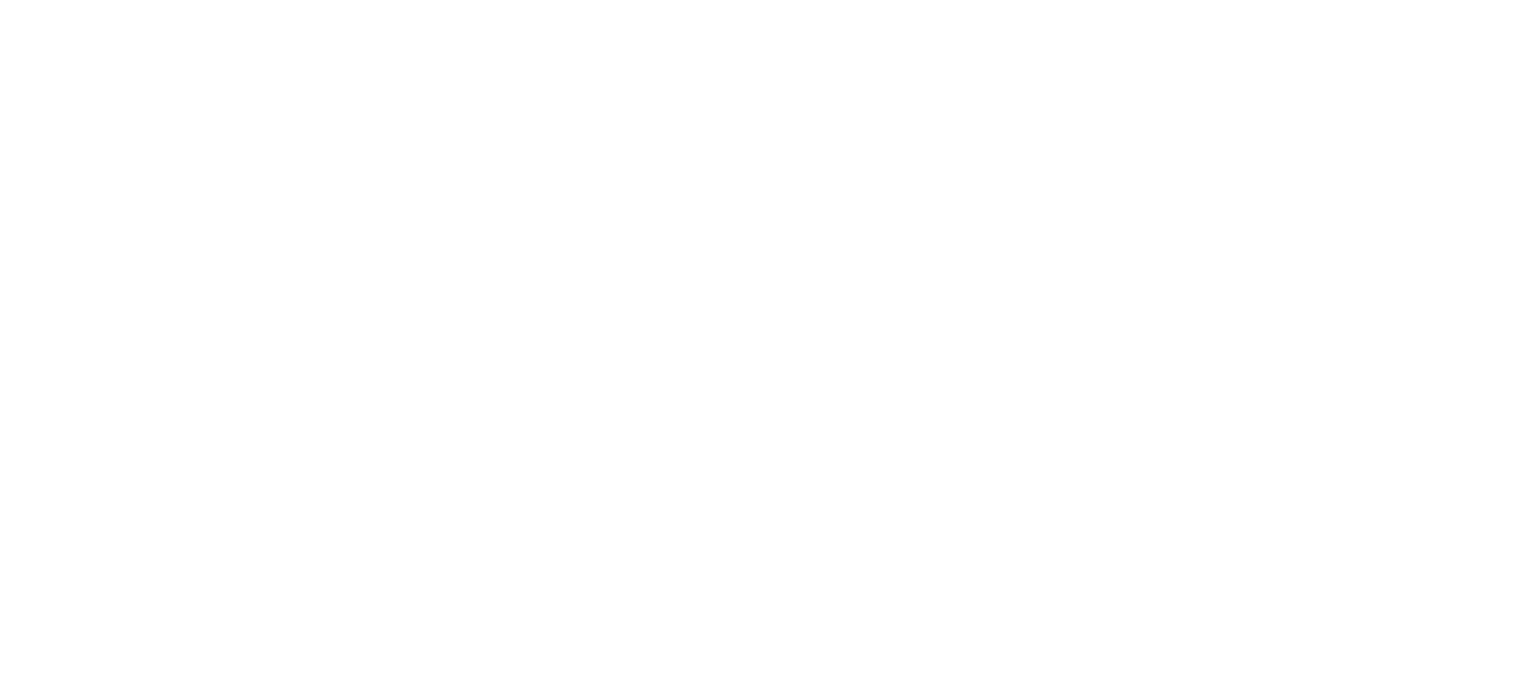 scroll, scrollTop: 0, scrollLeft: 0, axis: both 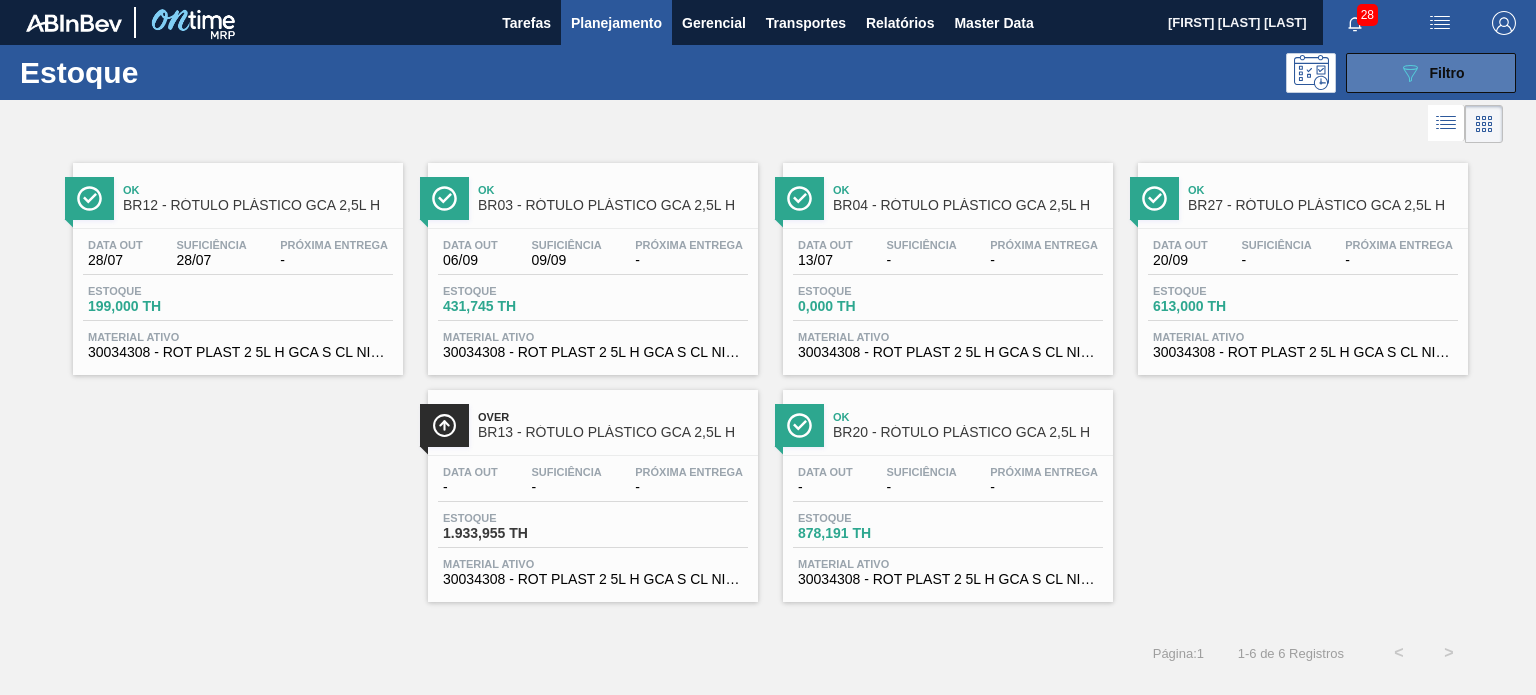 click on "Filtro" at bounding box center [1447, 73] 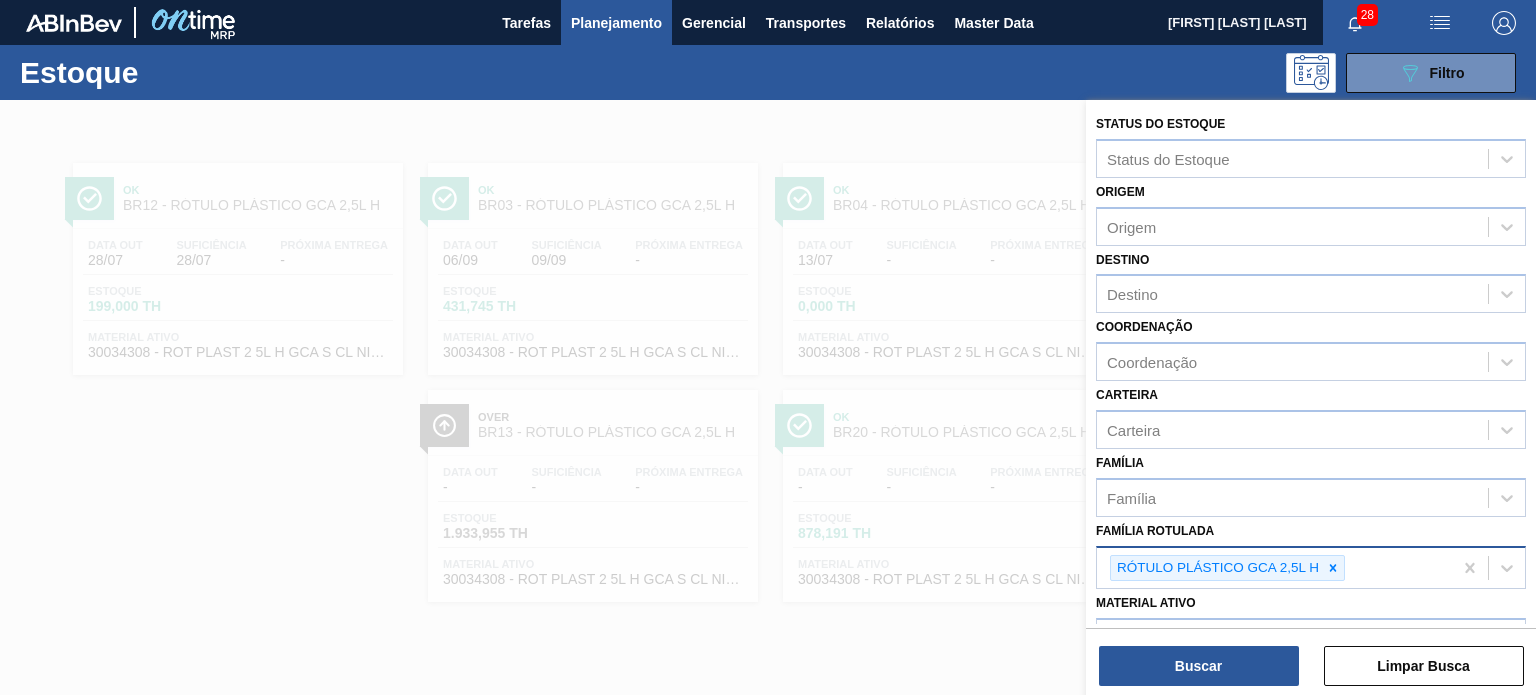 click 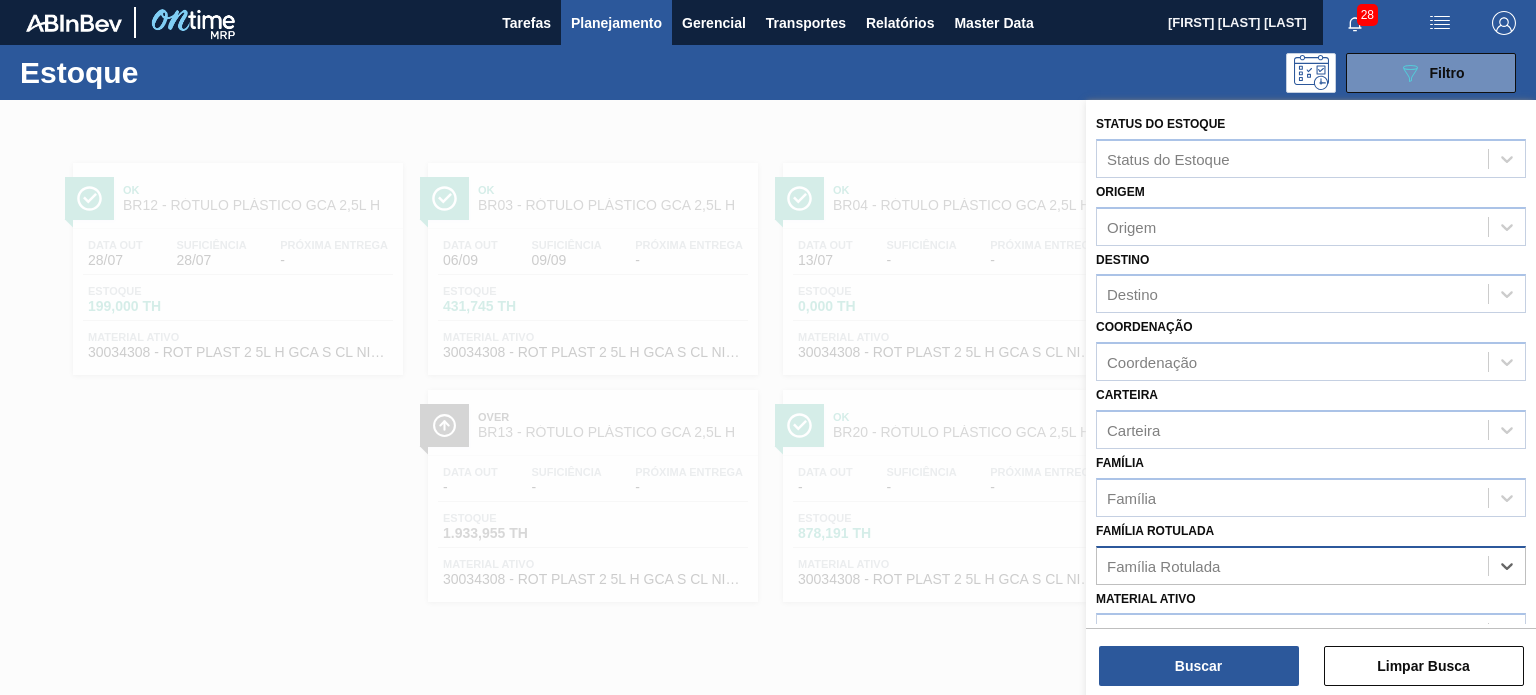 paste on "RÓTULO PLÁSTICO H2OH LIMAO 1,5L H" 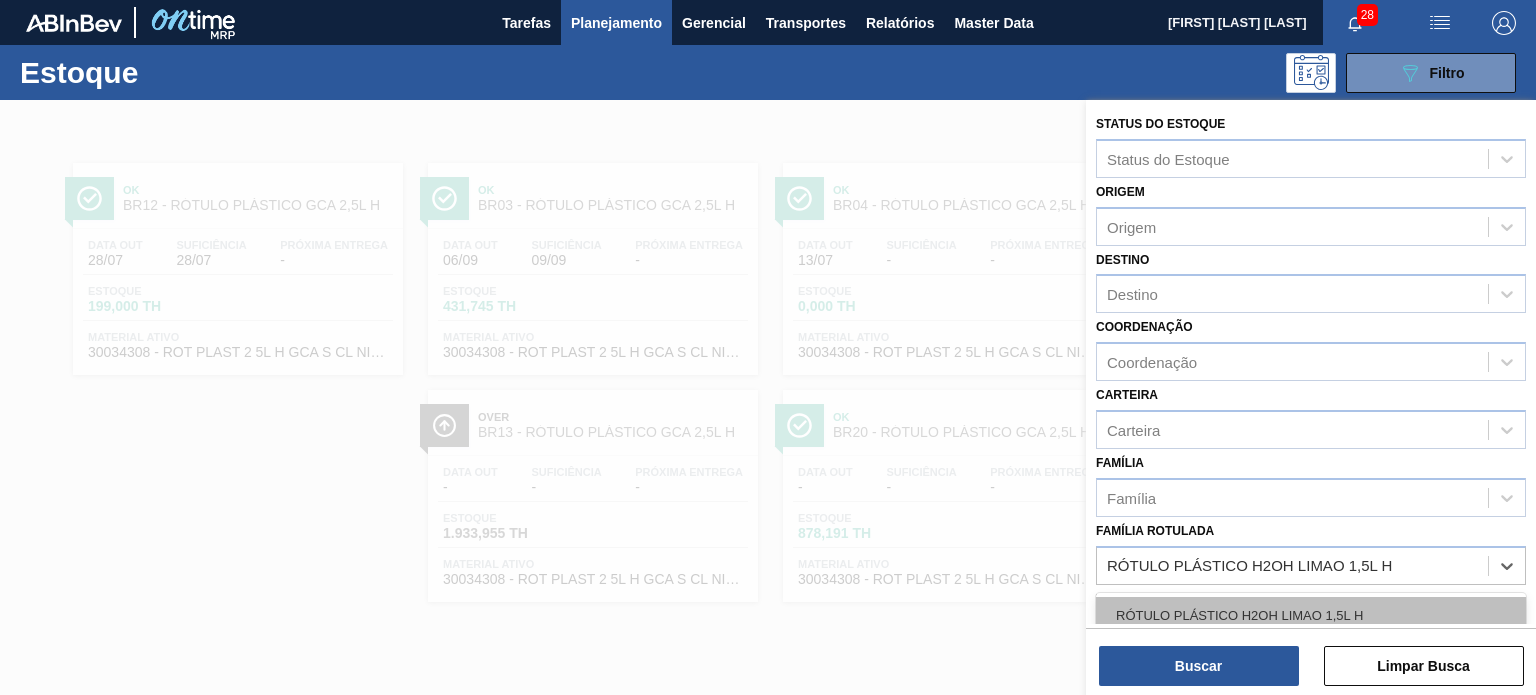 click on "RÓTULO PLÁSTICO H2OH LIMAO 1,5L H" at bounding box center (1311, 615) 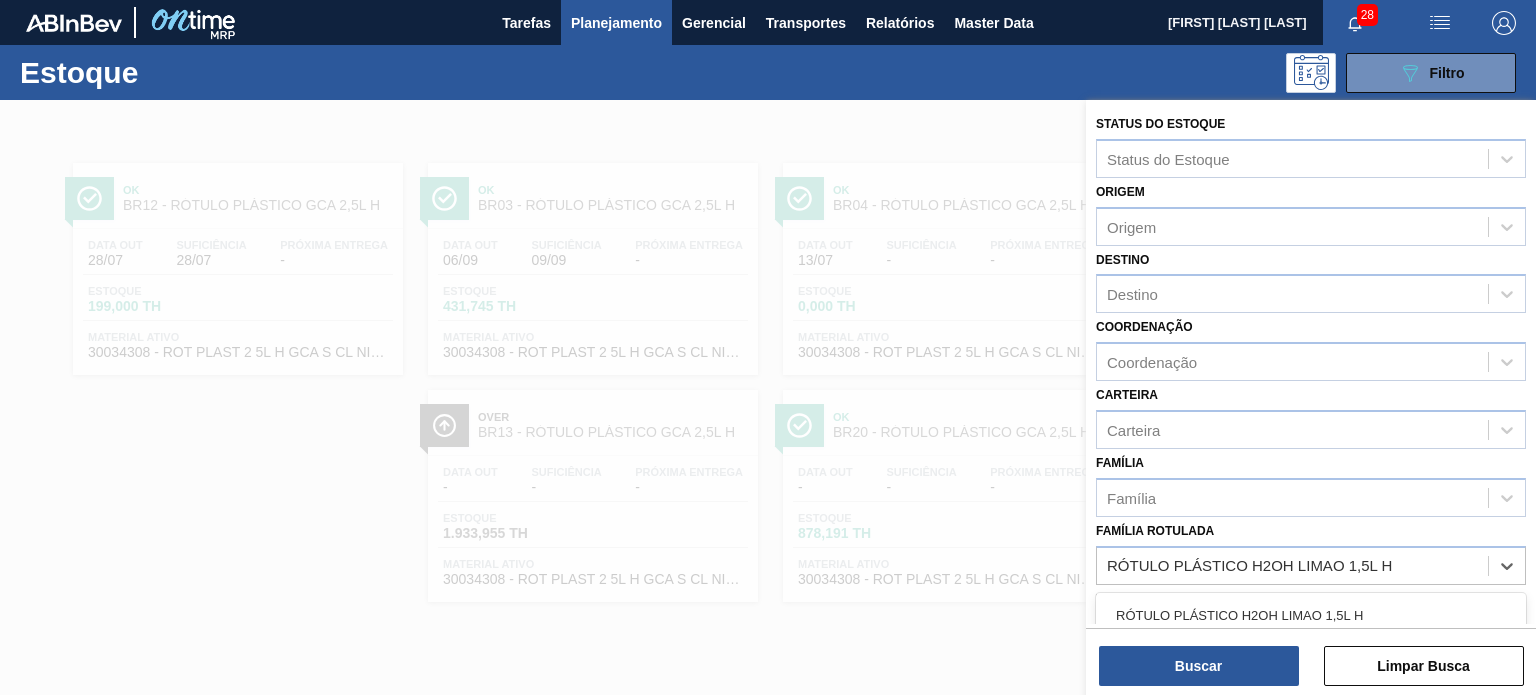 type 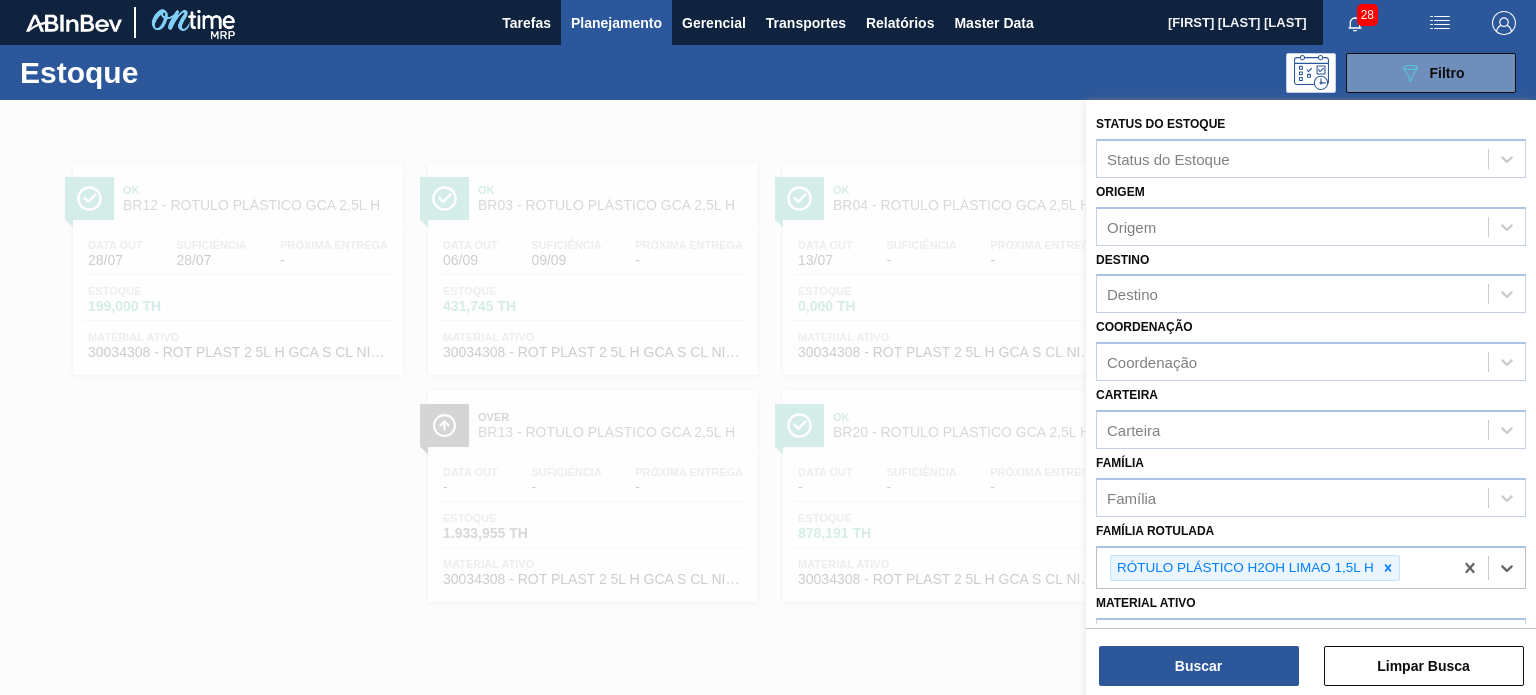 click on "Buscar Limpar Busca" at bounding box center (1311, 656) 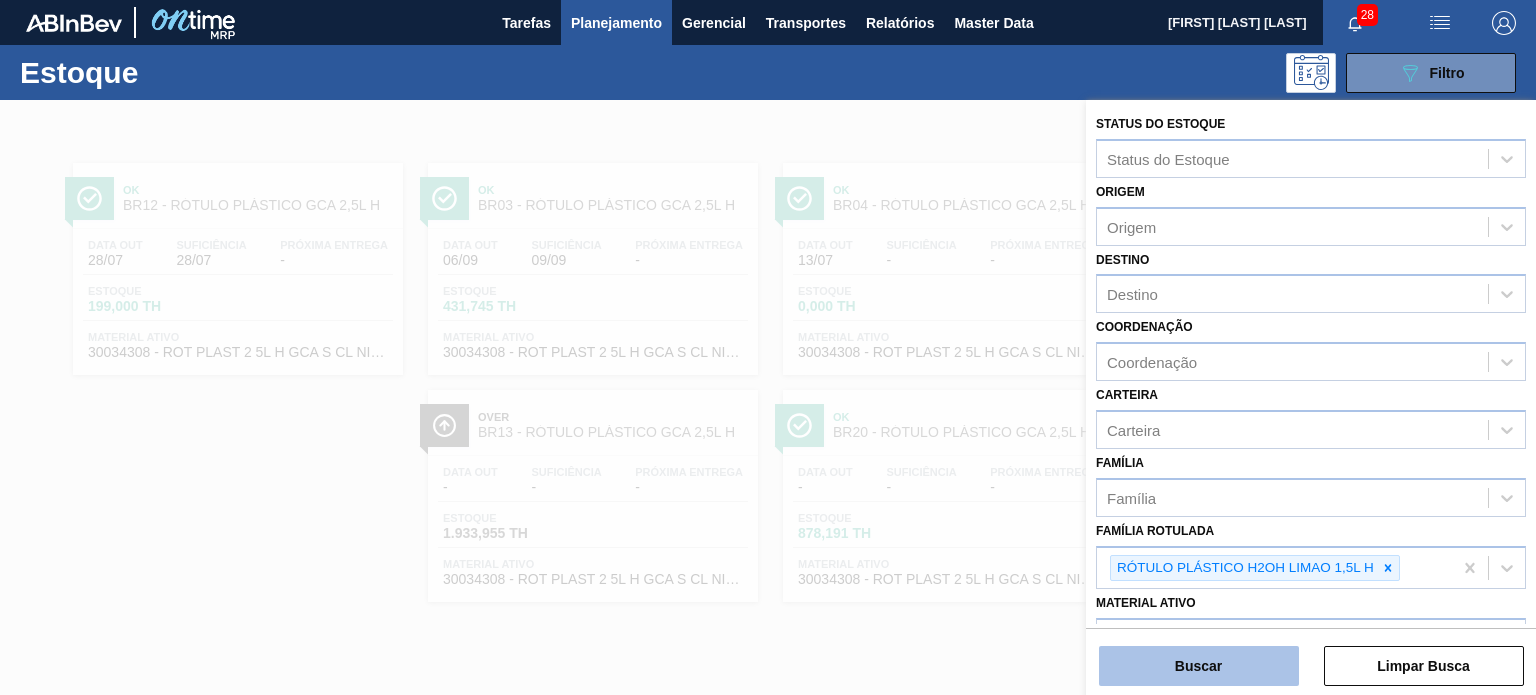 click on "Buscar" at bounding box center [1199, 666] 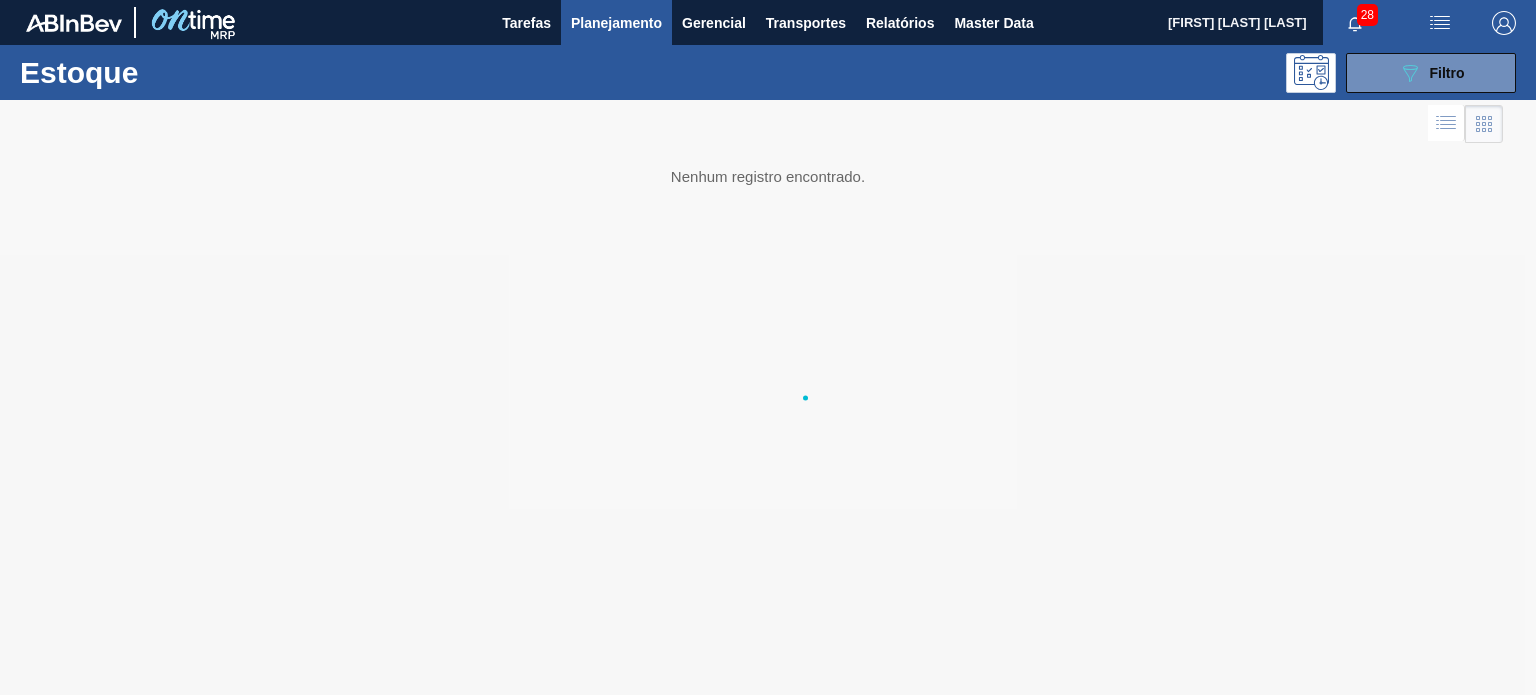 type 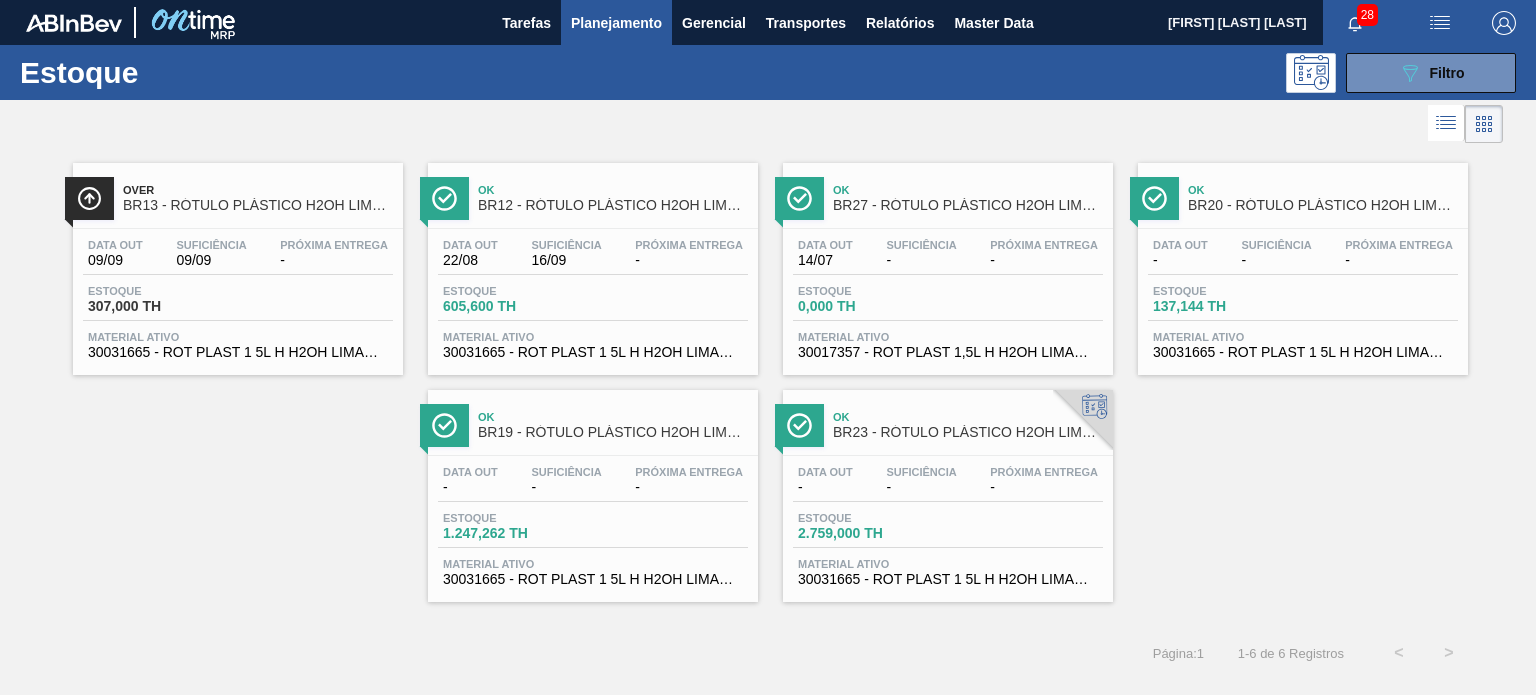 click on "Planejamento" at bounding box center (616, 23) 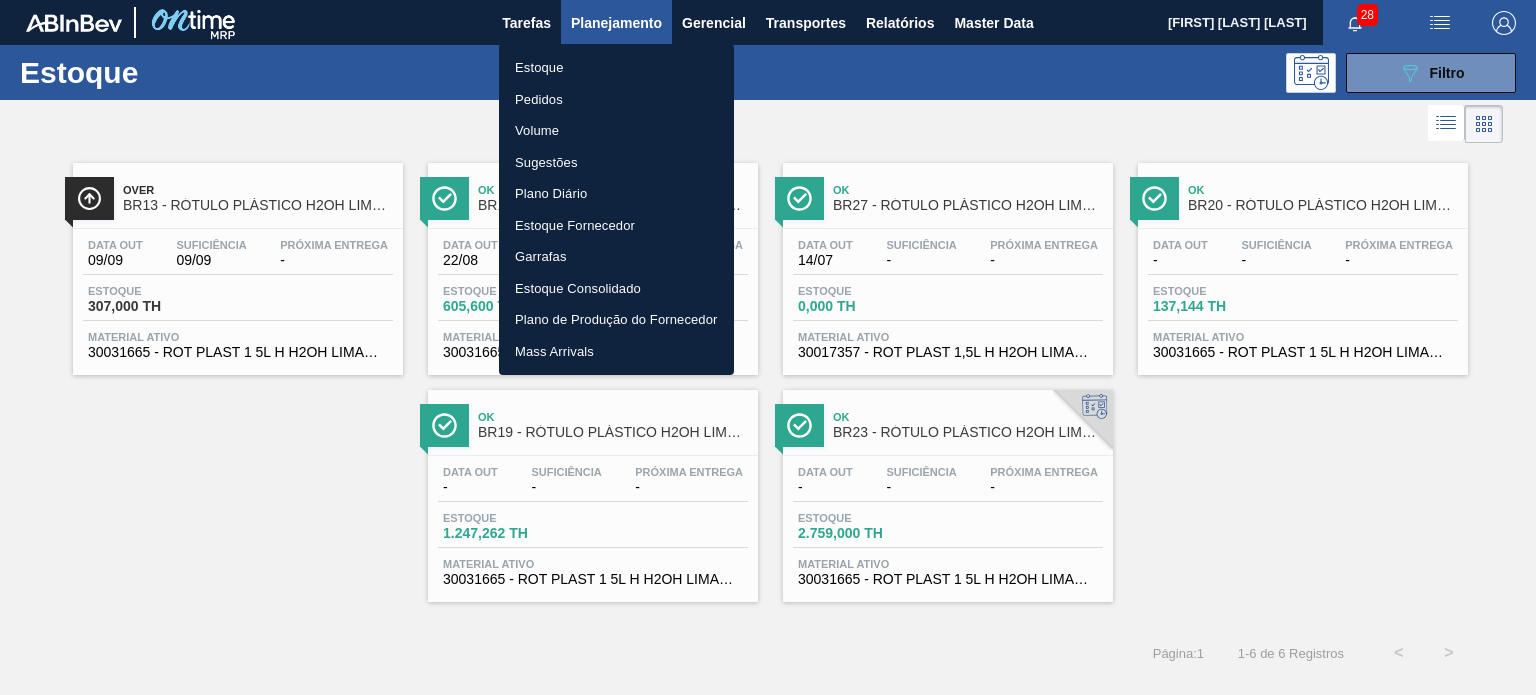 click on "Pedidos" at bounding box center (616, 100) 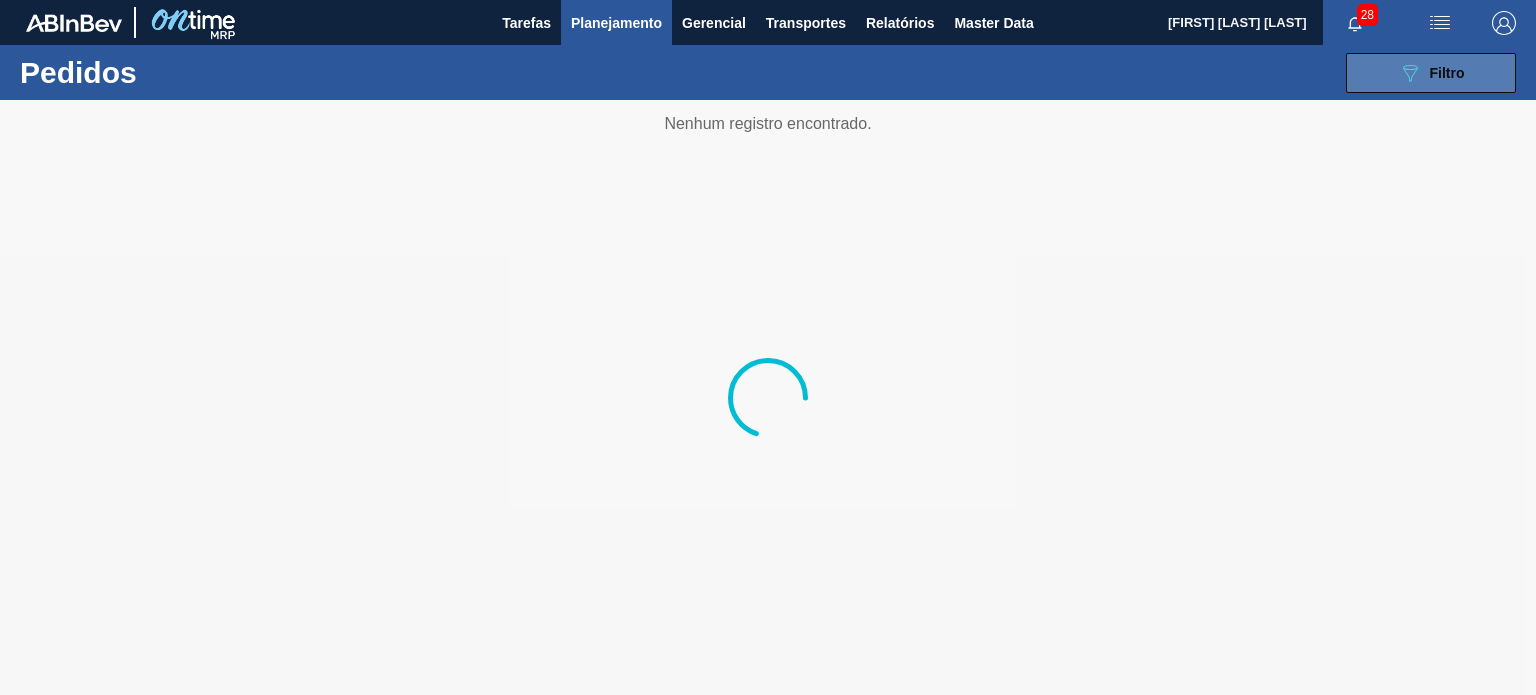click on "Filtro" at bounding box center [1447, 73] 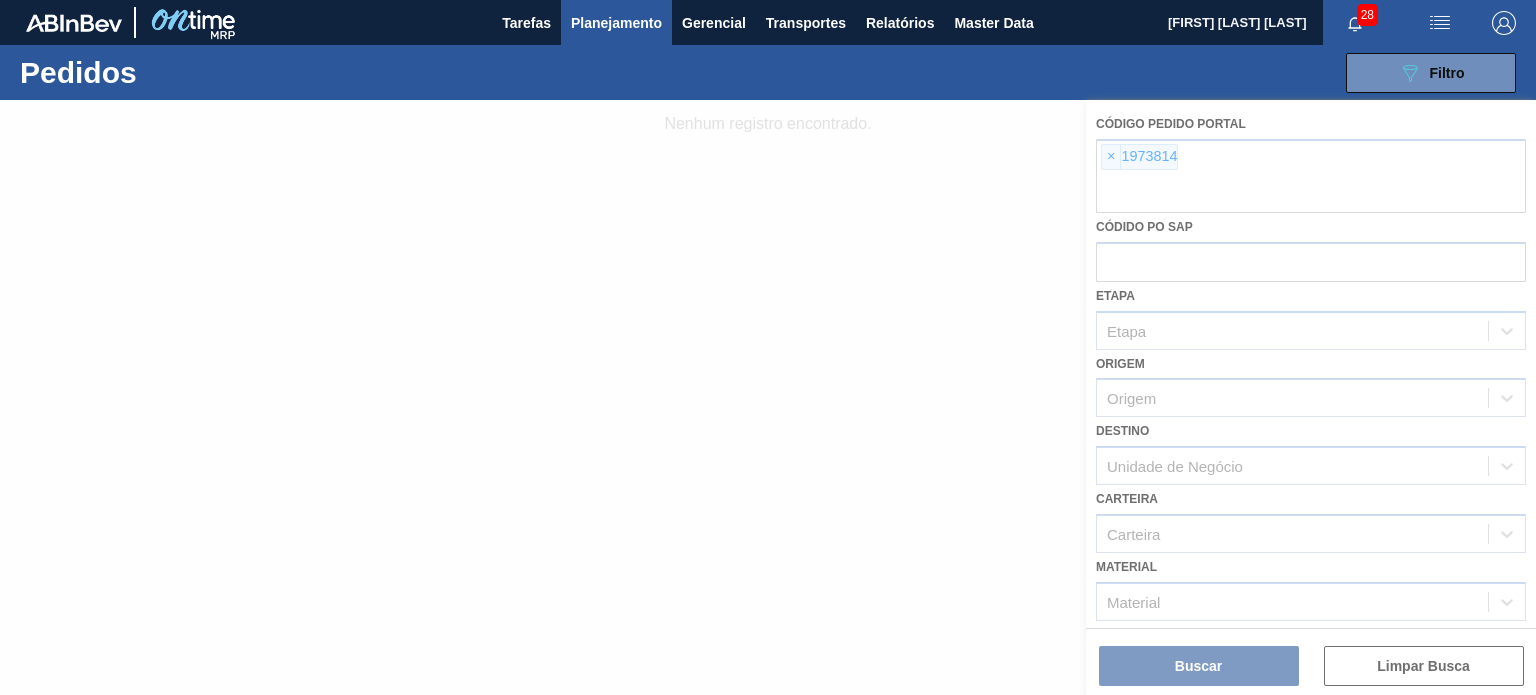 click at bounding box center (768, 397) 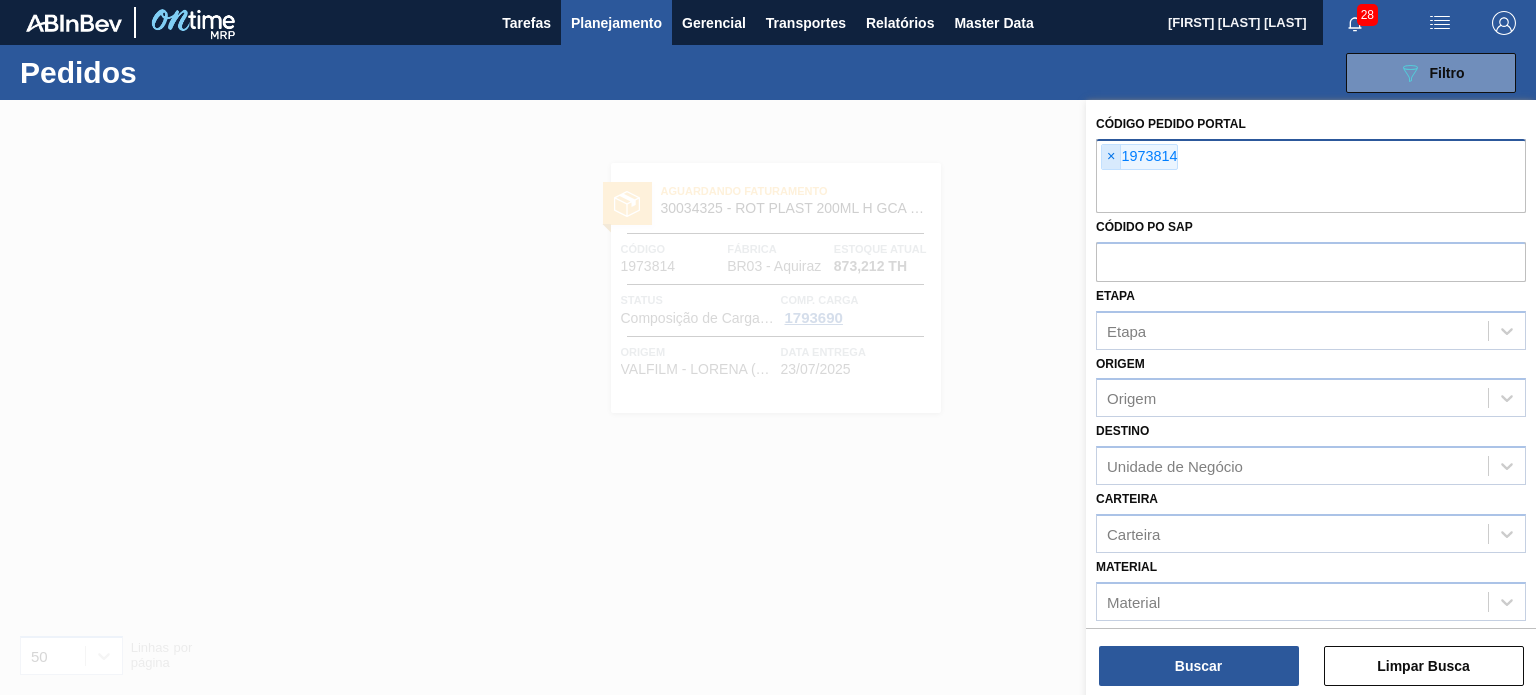 click on "×" at bounding box center [1111, 157] 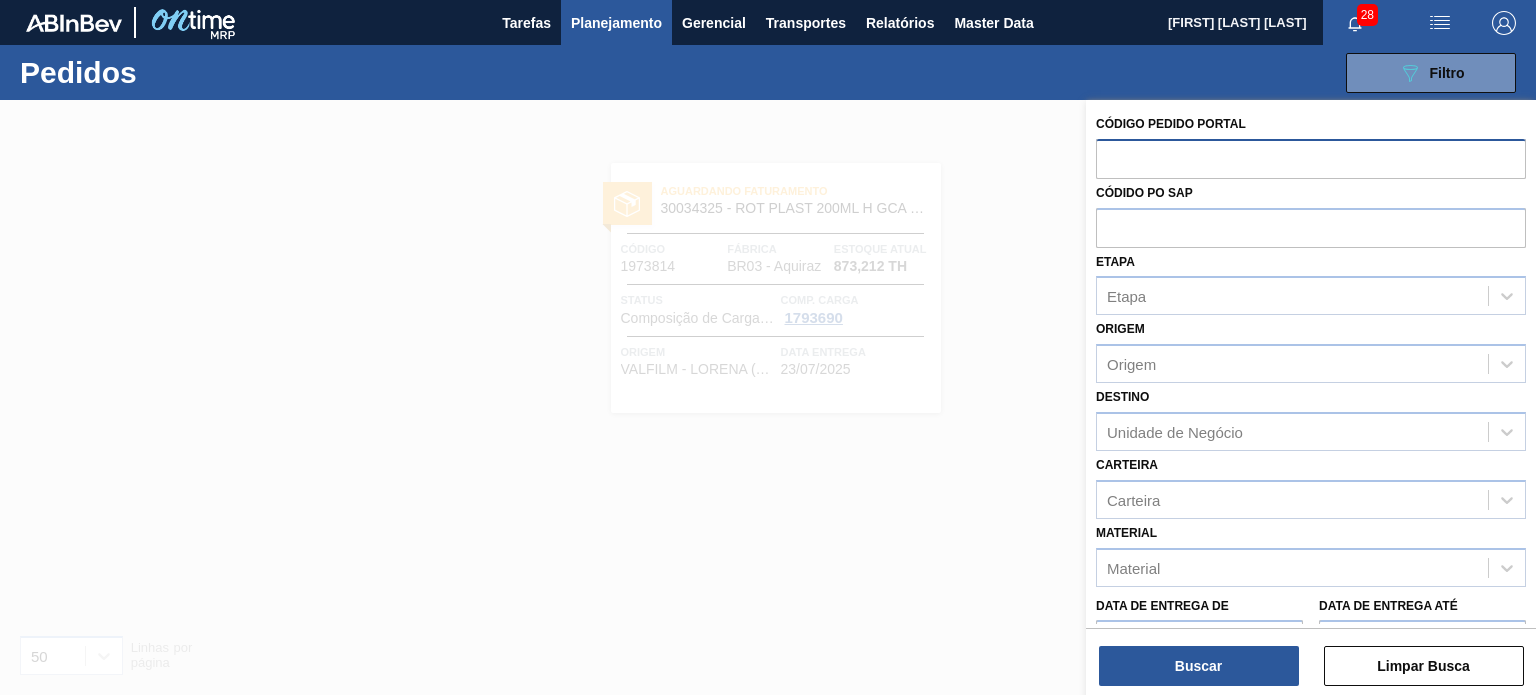 click at bounding box center [1311, 158] 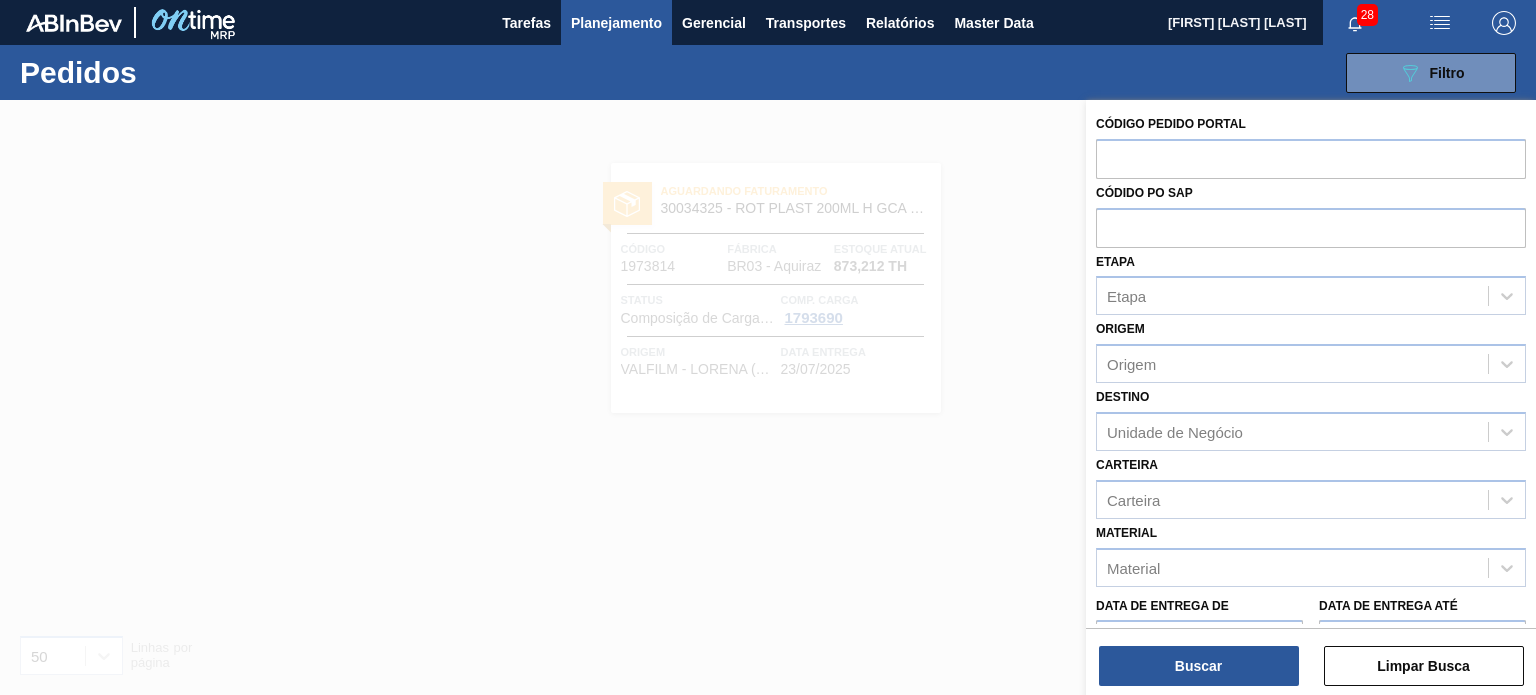 paste 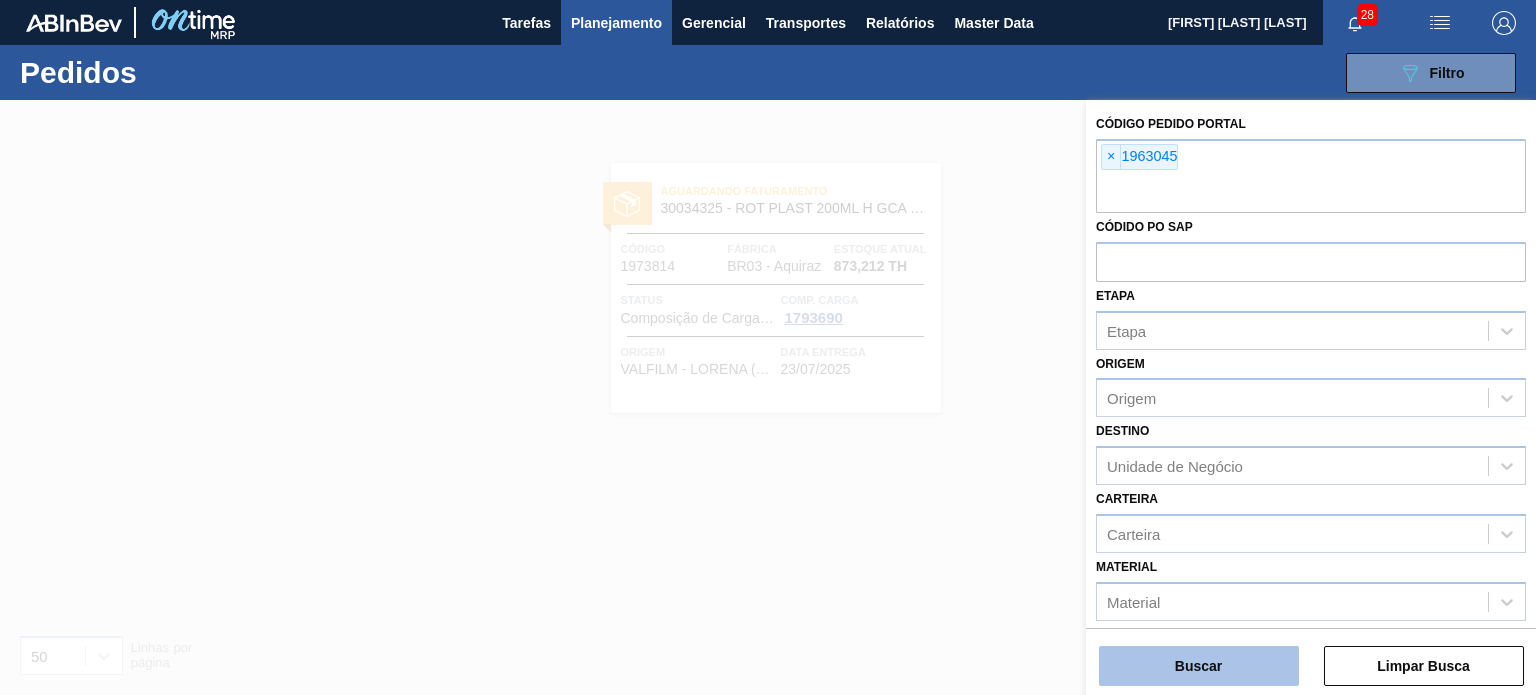 click on "Buscar" at bounding box center [1199, 666] 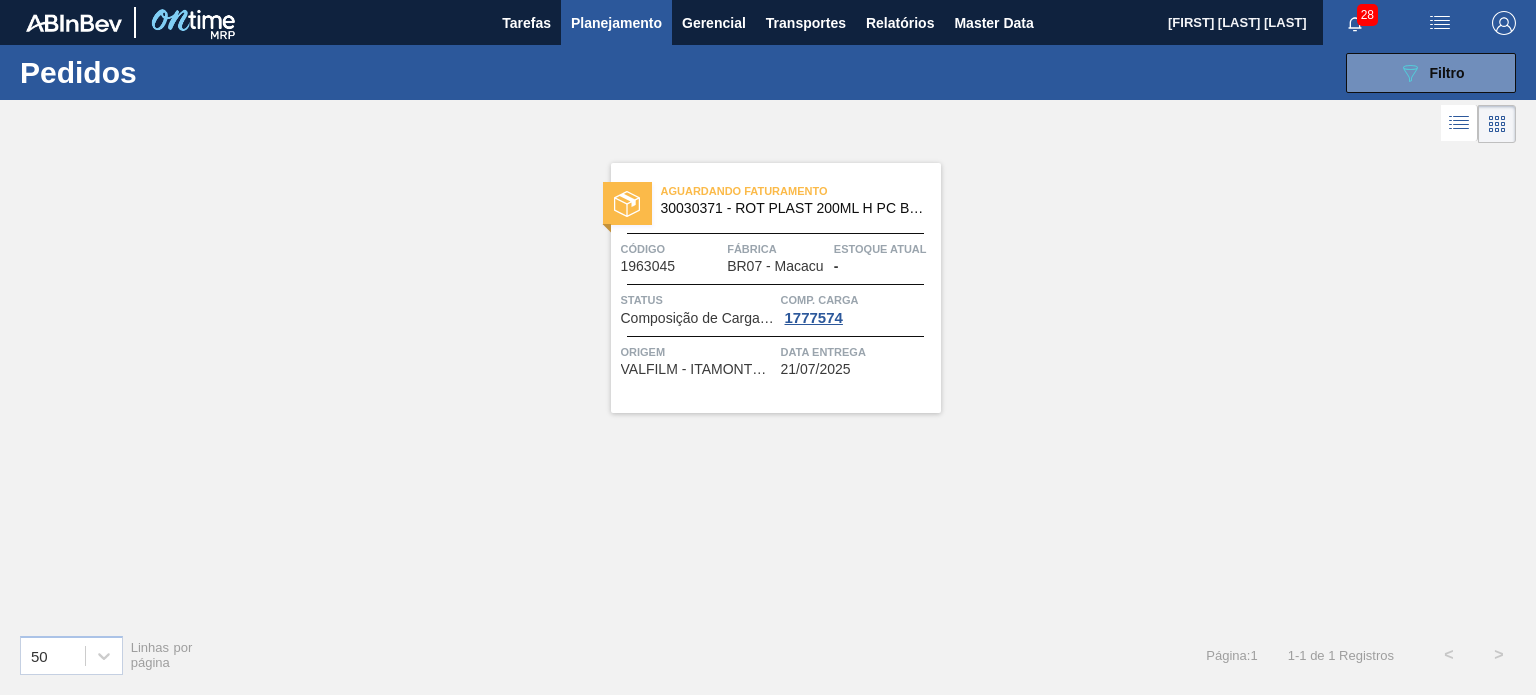 drag, startPoint x: 1444, startPoint y: 76, endPoint x: 1414, endPoint y: 100, distance: 38.418747 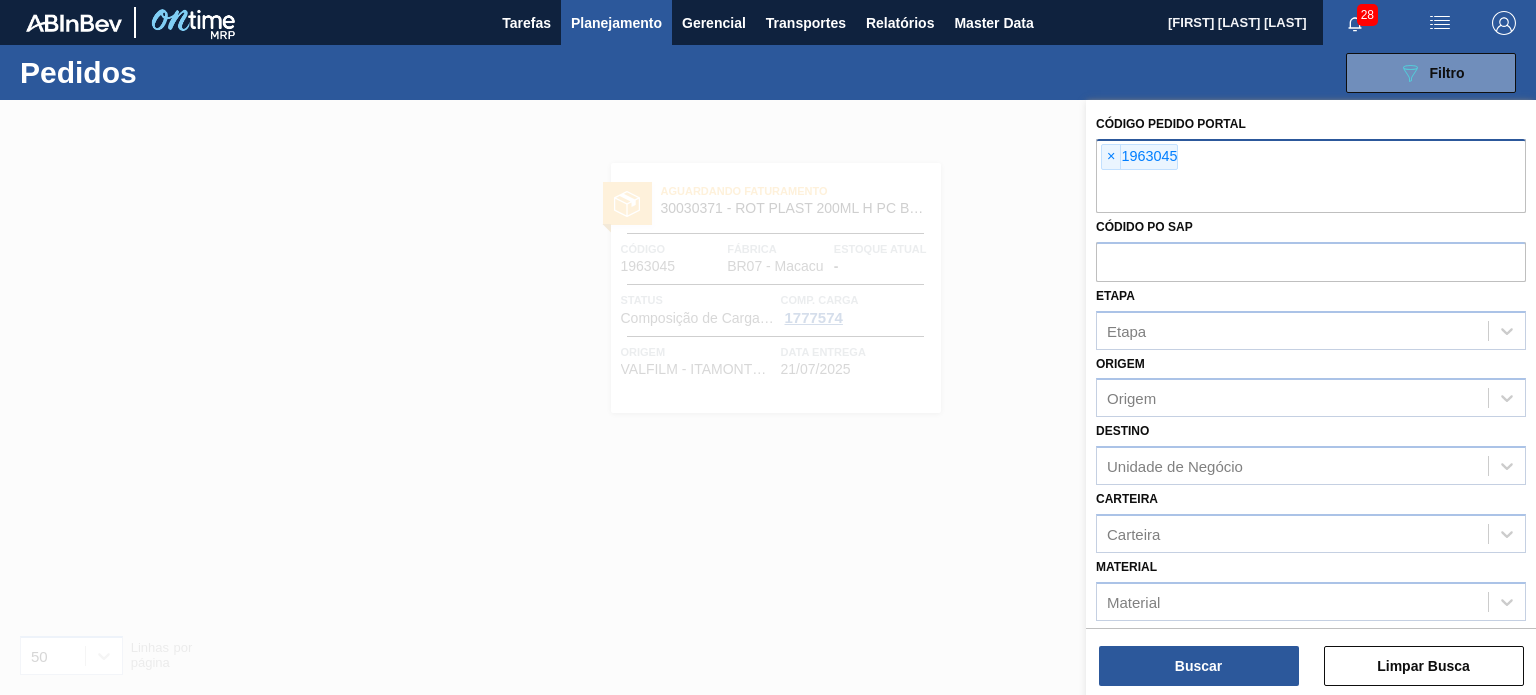 click on "×" at bounding box center (1111, 157) 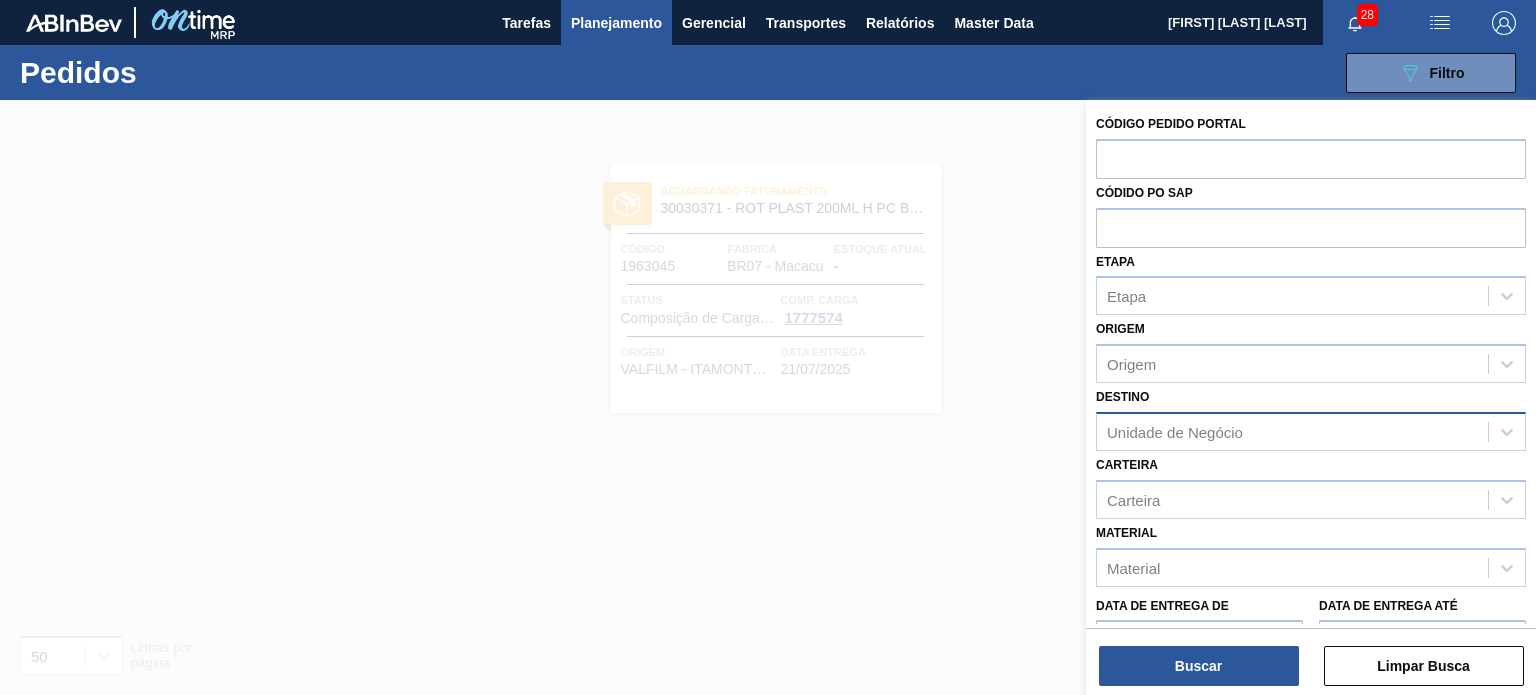 paste on "1984034" 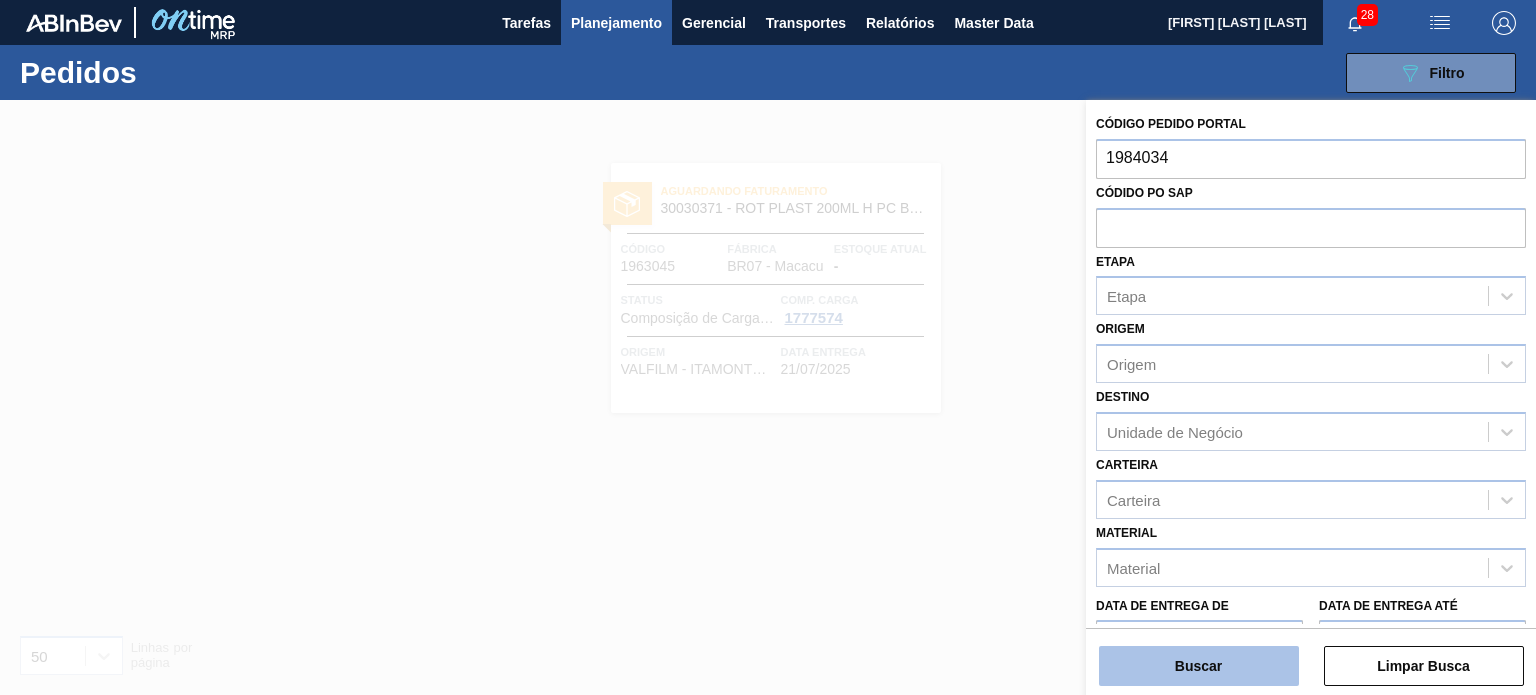 type on "1984034" 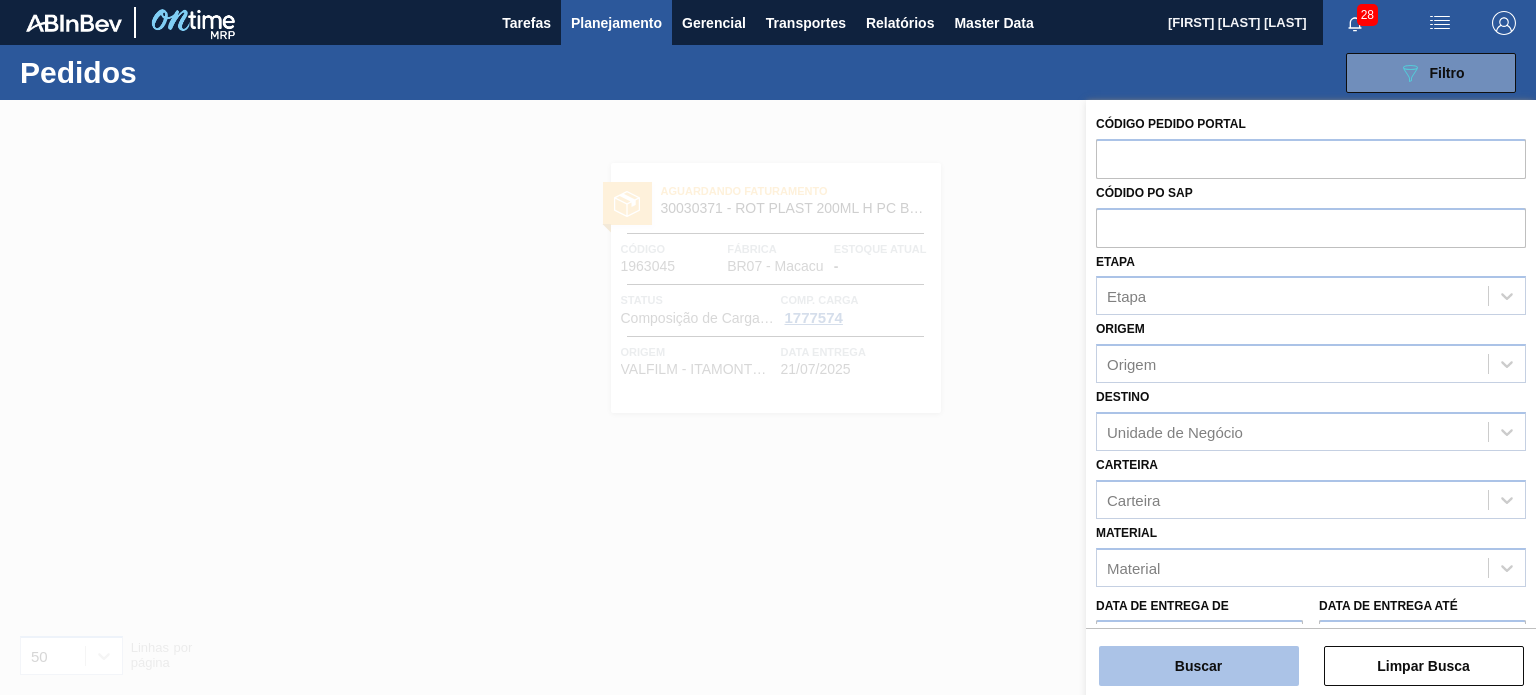 click on "Buscar" at bounding box center [1199, 666] 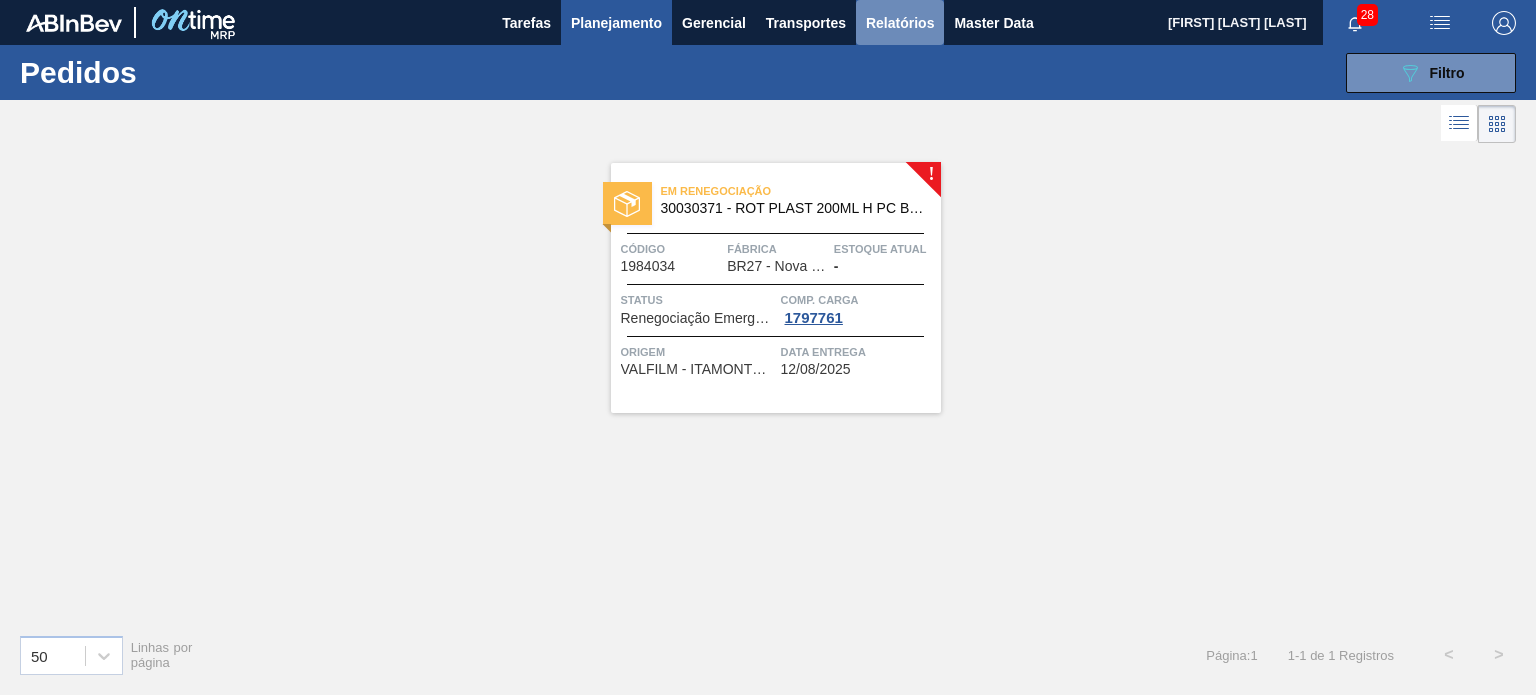 click on "Relatórios" at bounding box center (900, 23) 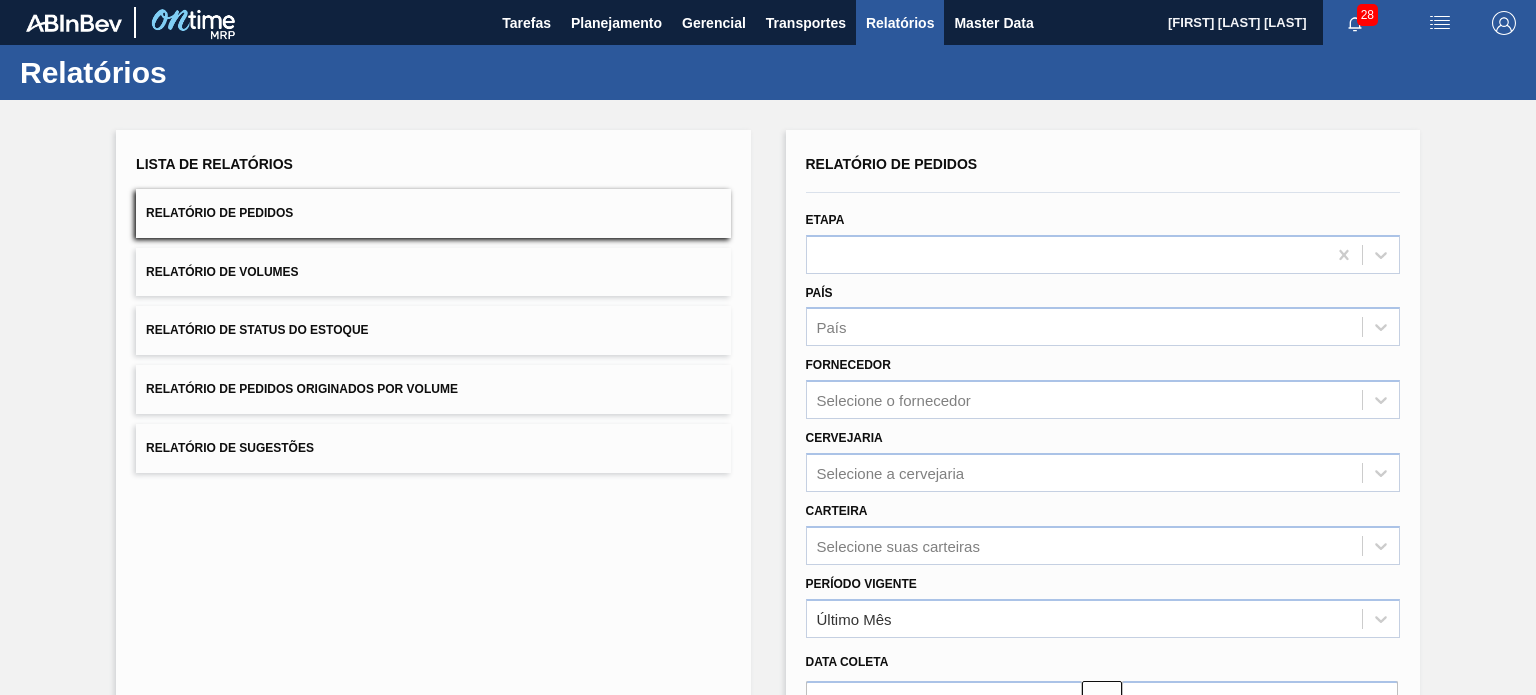 click on "Relatório de Status do Estoque" at bounding box center [433, 330] 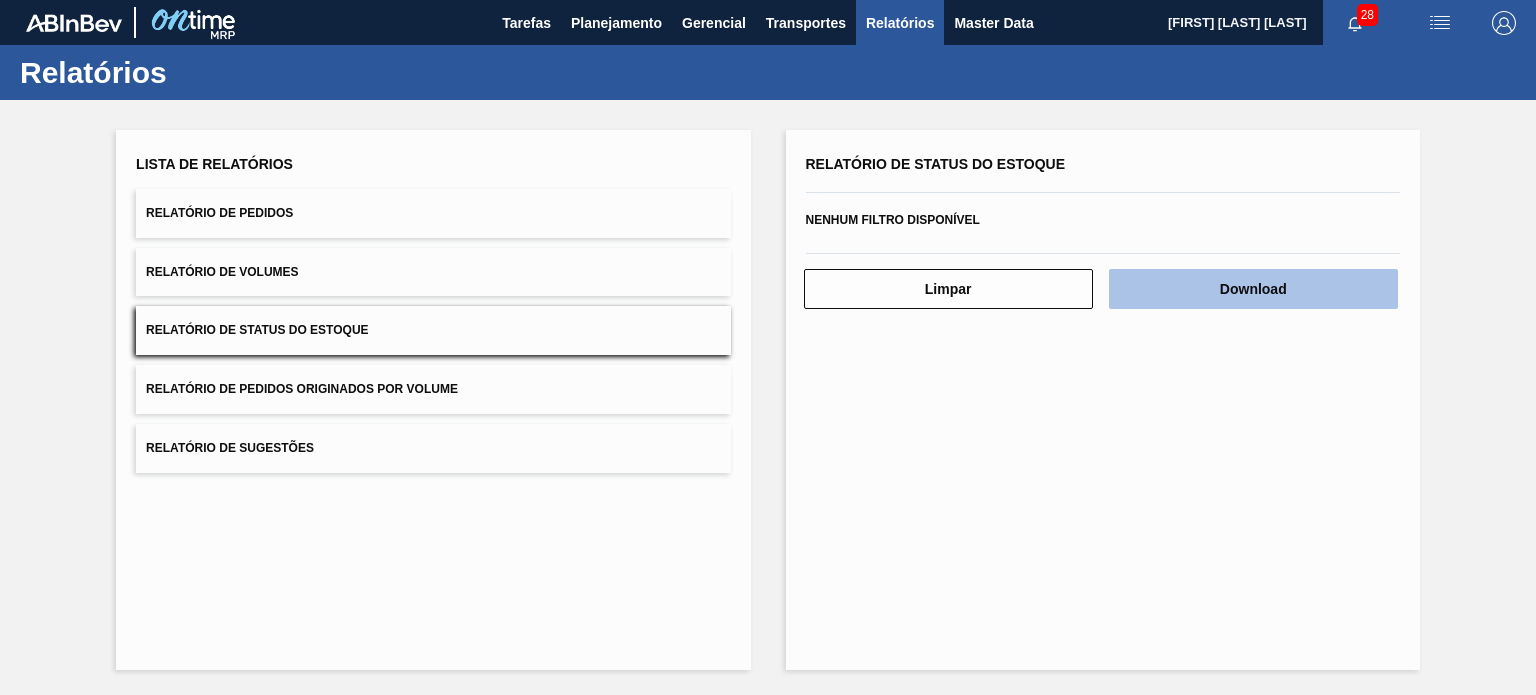 click on "Download" at bounding box center [1253, 289] 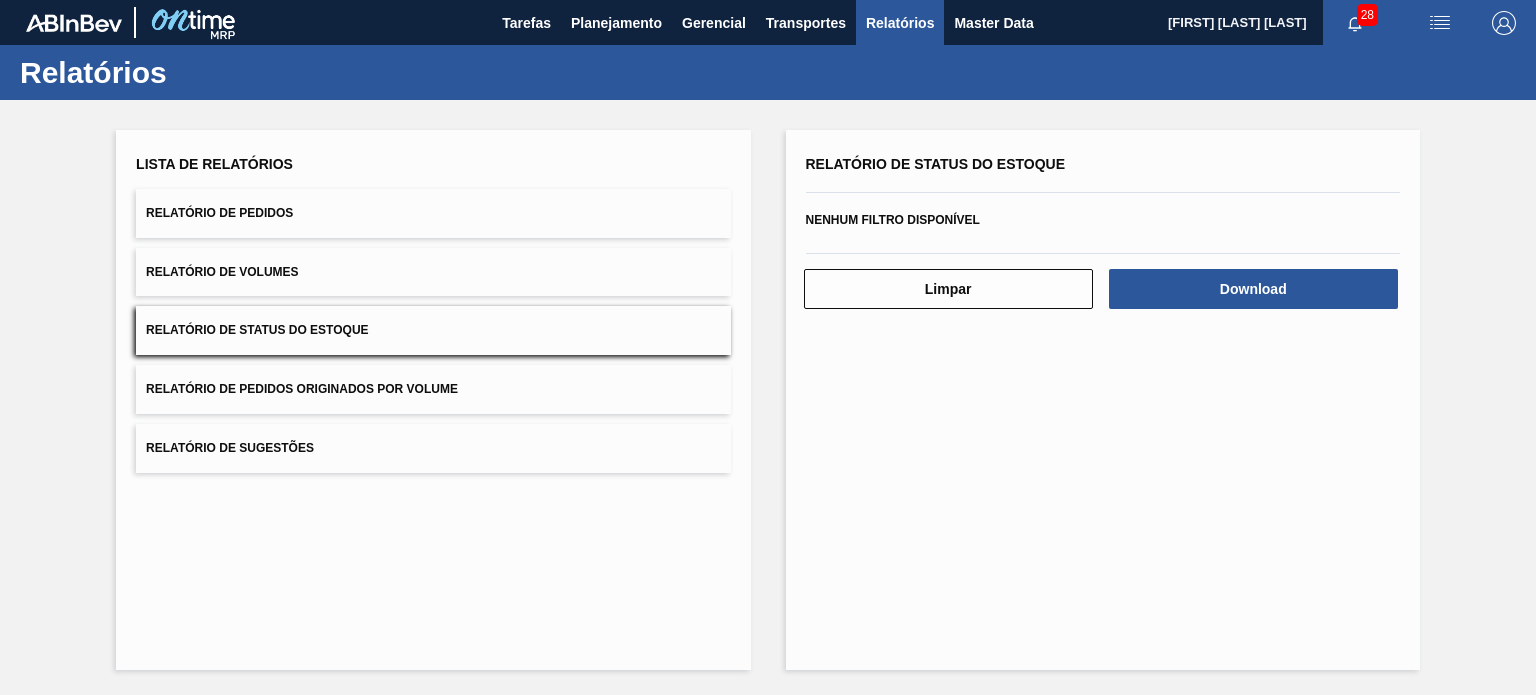 type 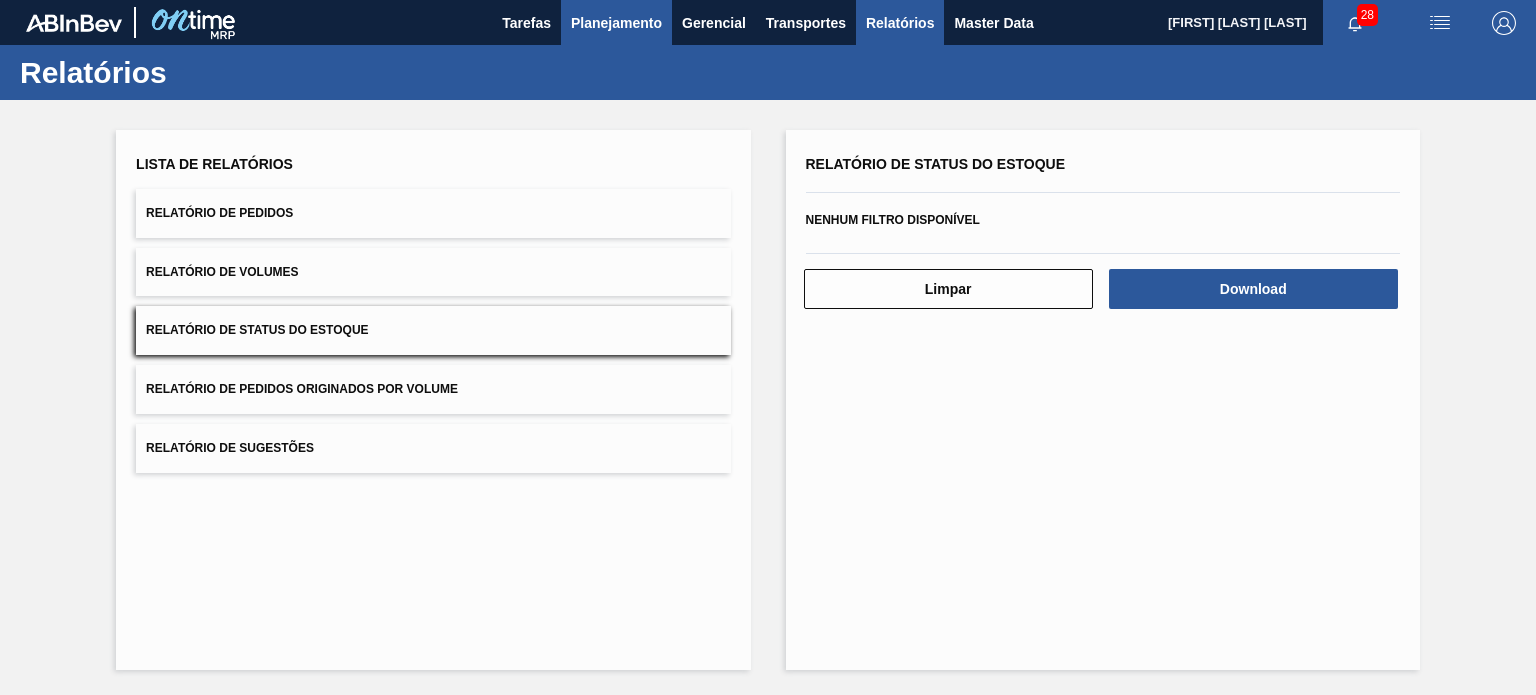 click on "Planejamento" at bounding box center [616, 23] 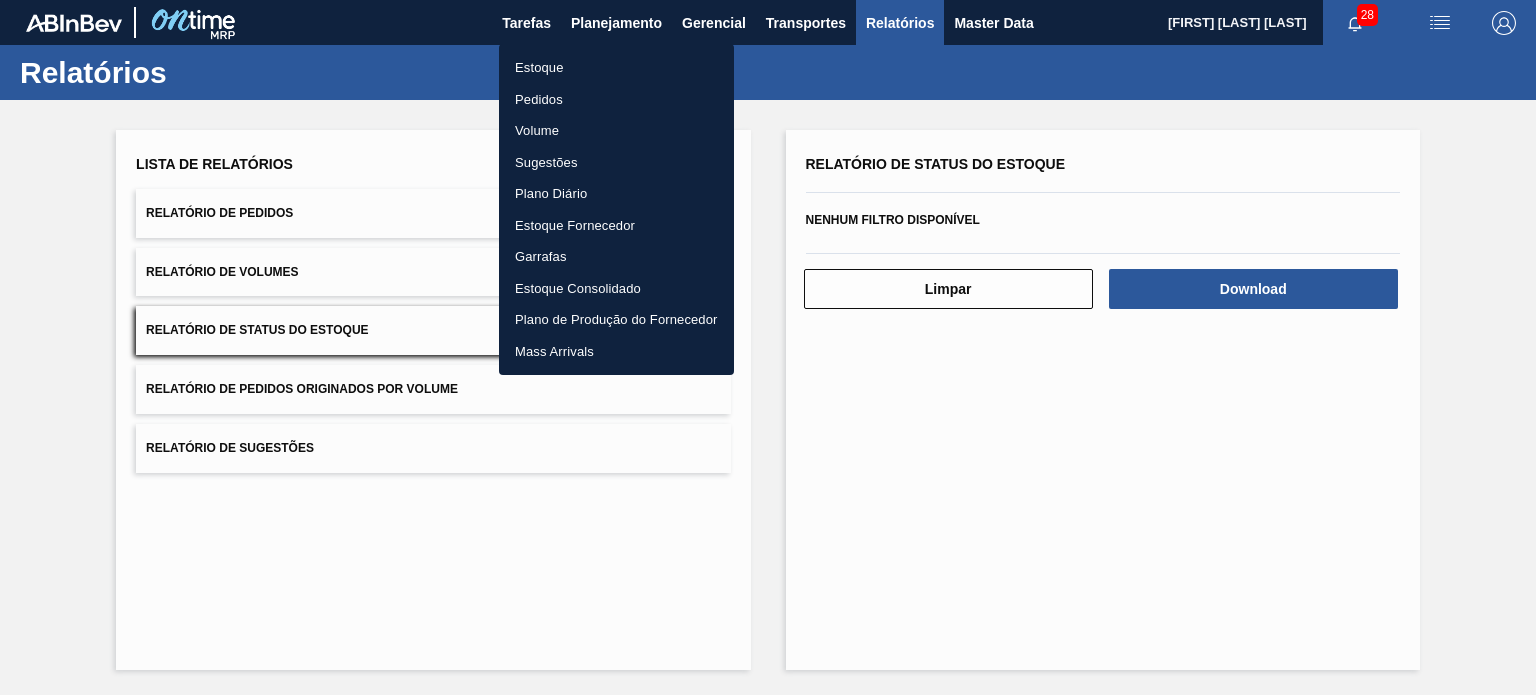 drag, startPoint x: 609, startPoint y: 65, endPoint x: 635, endPoint y: 83, distance: 31.622776 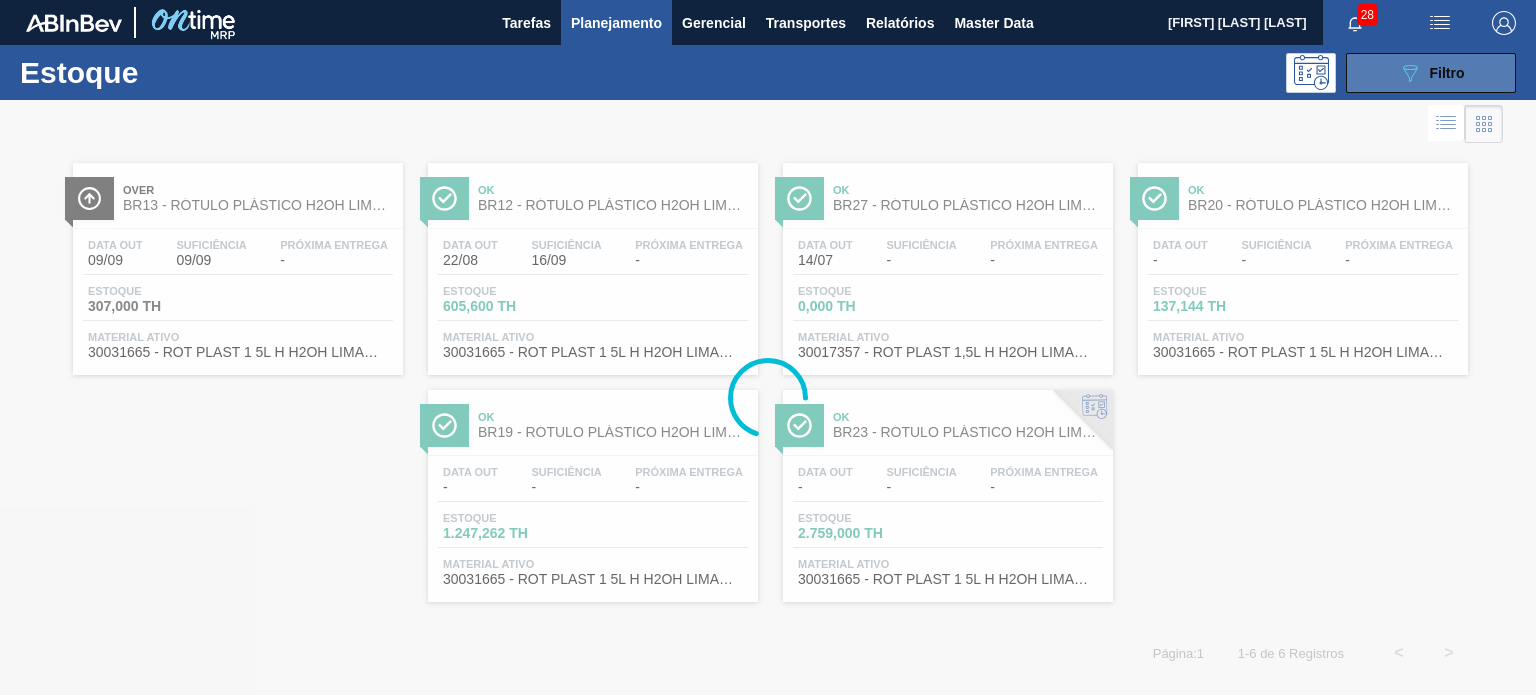 click on "089F7B8B-B2A5-4AFE-B5C0-19BA573D28AC" 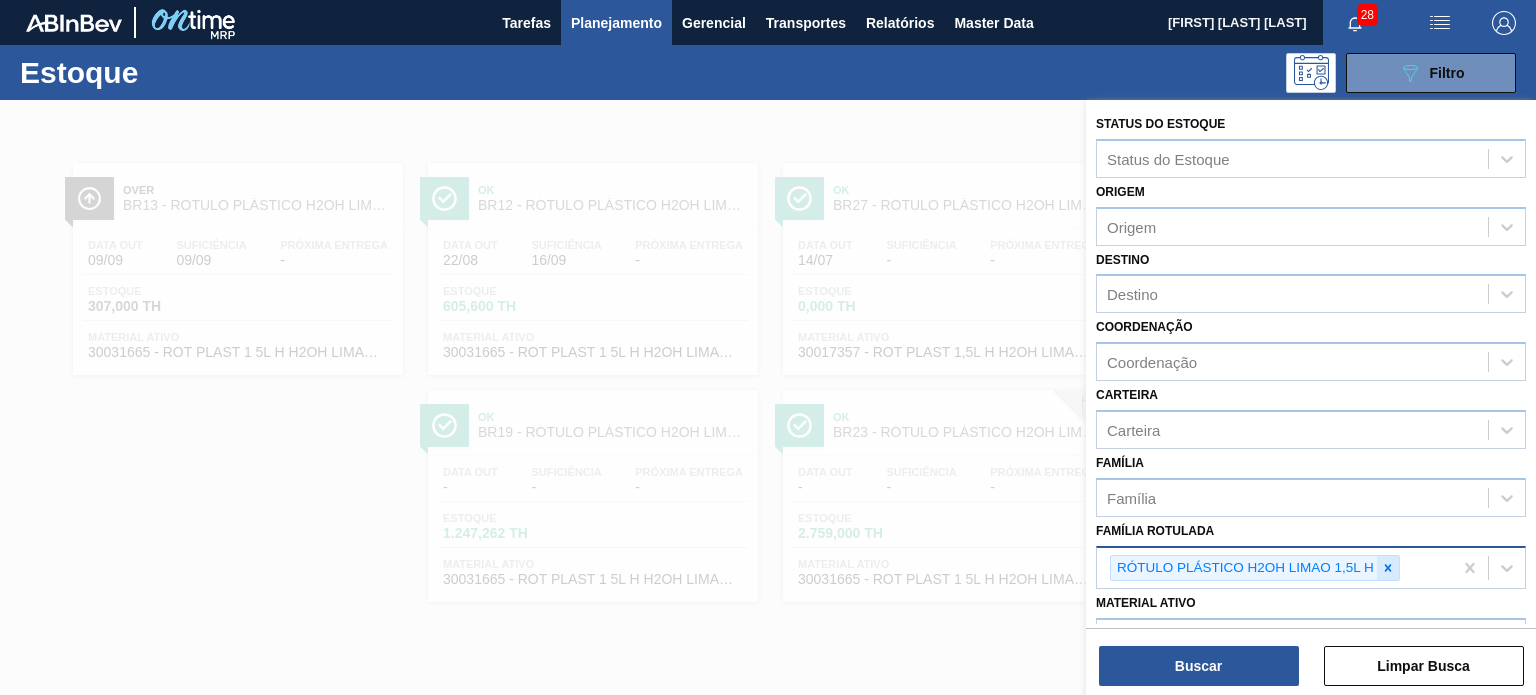 click on "RÓTULO PLÁSTICO H2OH LIMAO 1,5L H" at bounding box center (1244, 568) 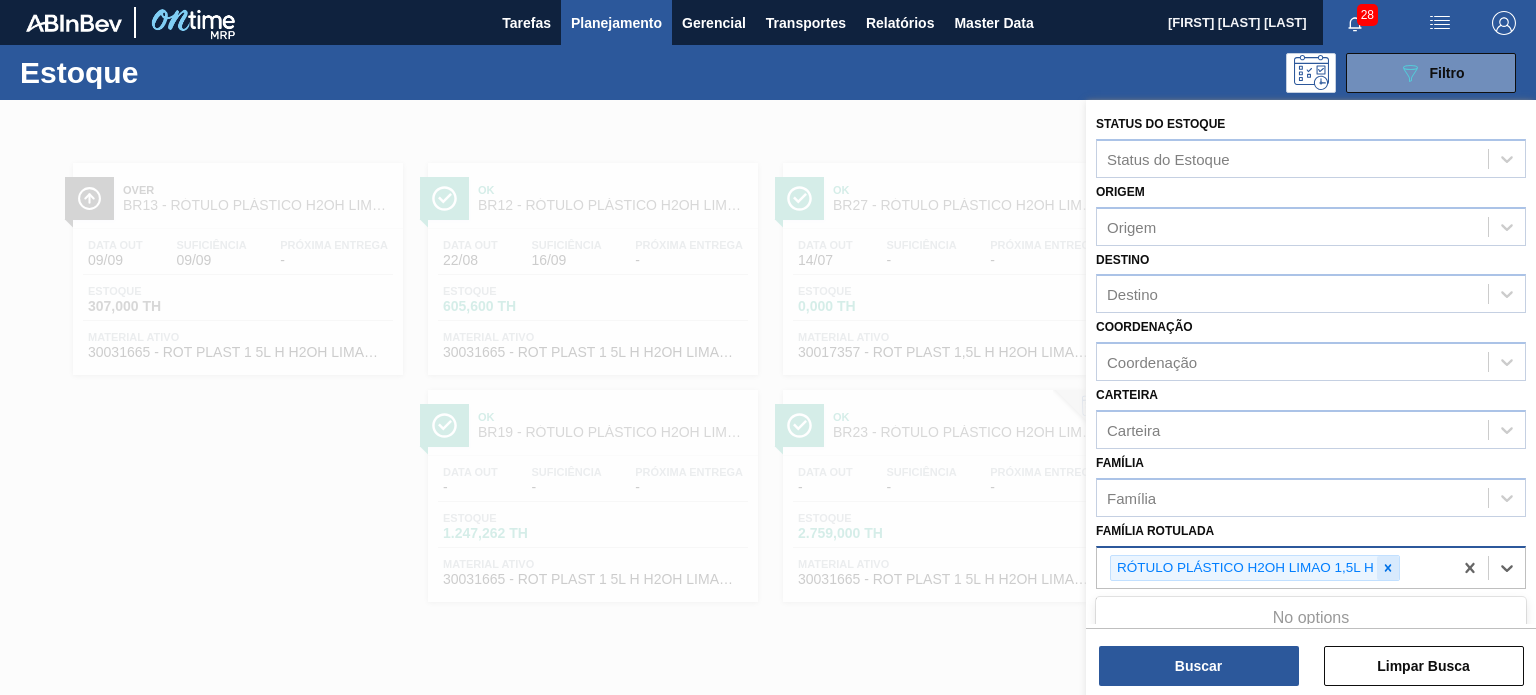 click 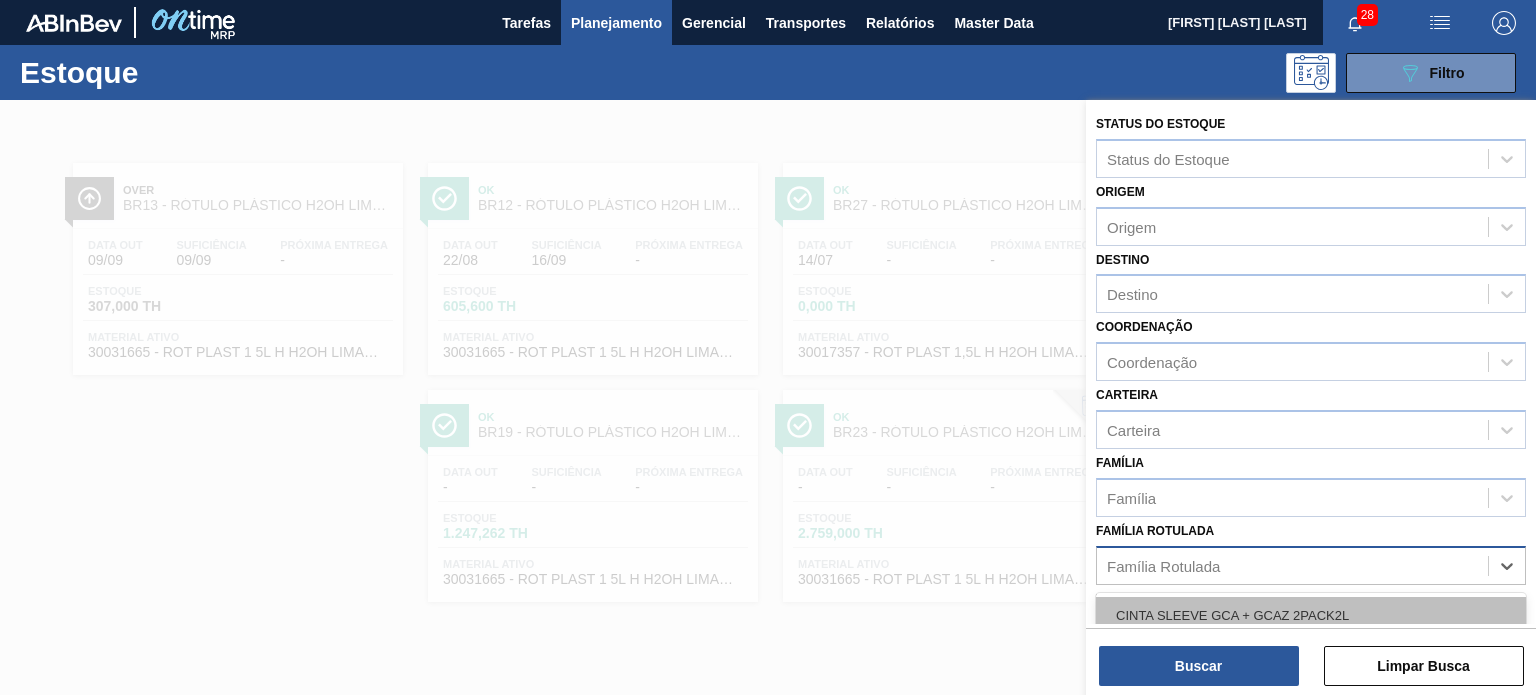 paste on "RÓTULO PLÁSTICO SUKITA 200ML H" 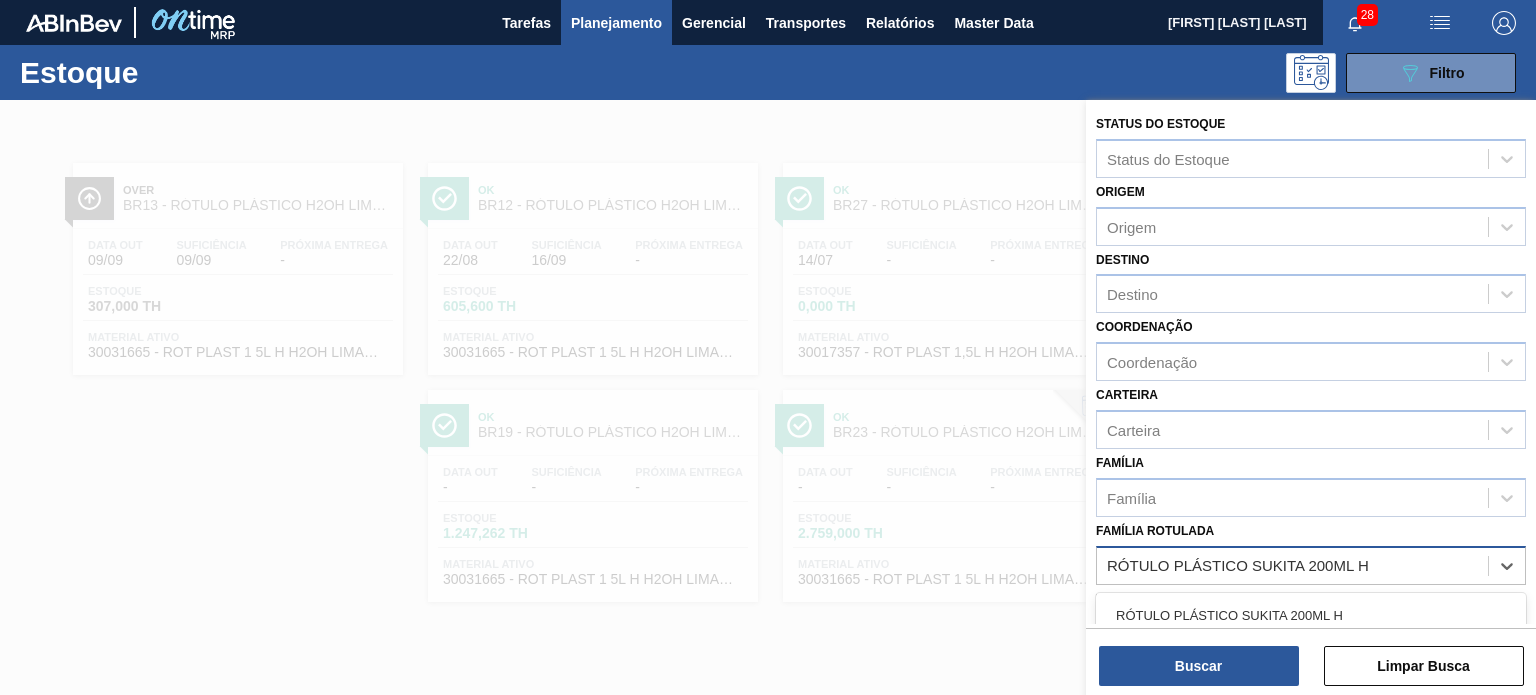 click on "RÓTULO PLÁSTICO SUKITA 200ML H" at bounding box center (1311, 615) 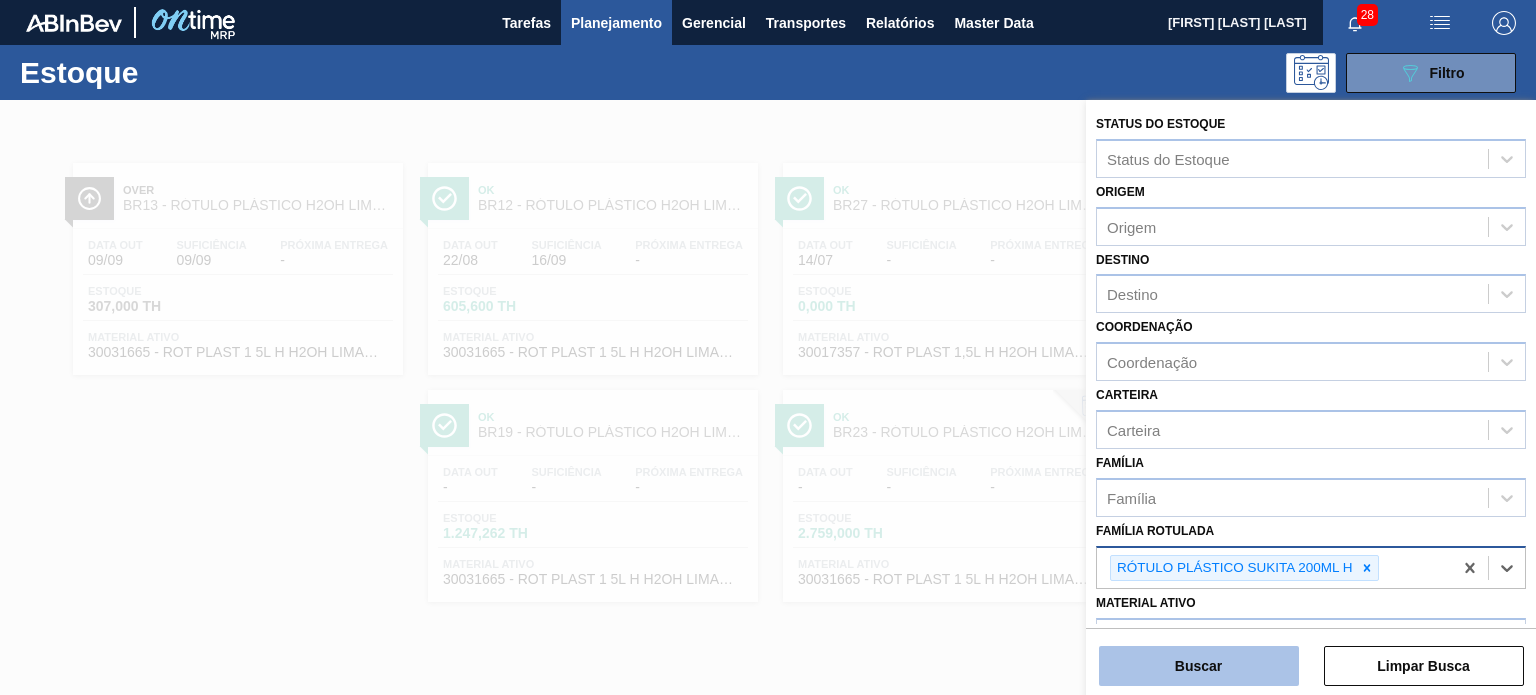 click on "Buscar" at bounding box center (1199, 666) 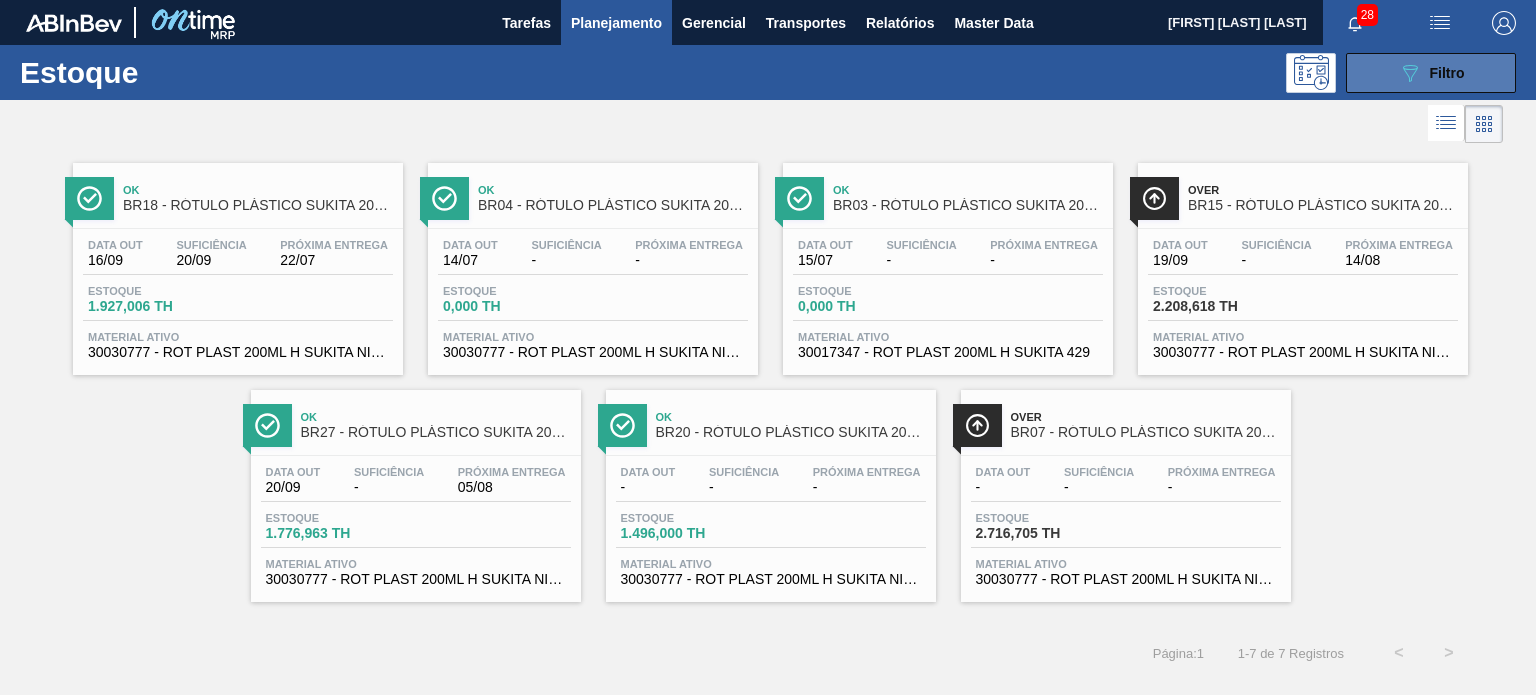 click on "Estoque 089F7B8B-B2A5-4AFE-B5C0-19BA573D28AC Filtro" at bounding box center (768, 72) 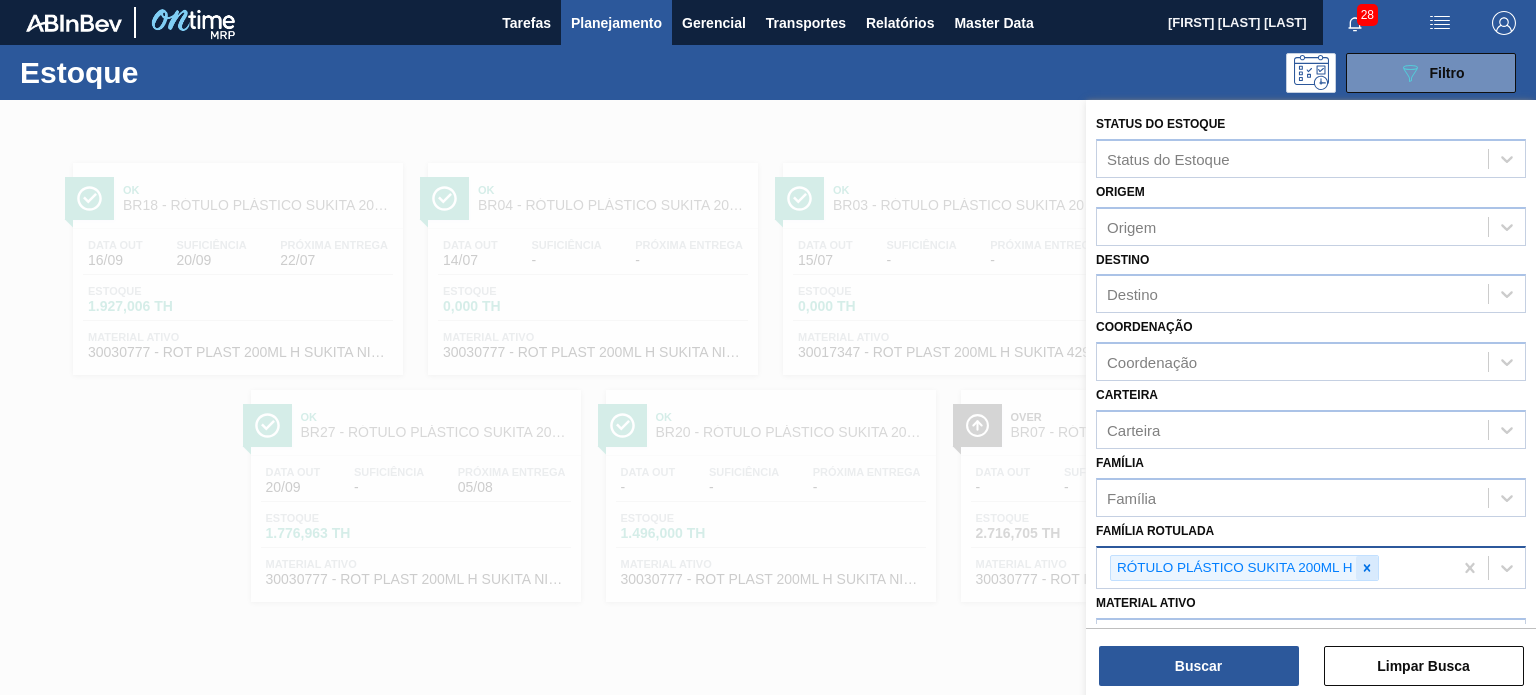 click at bounding box center (1367, 568) 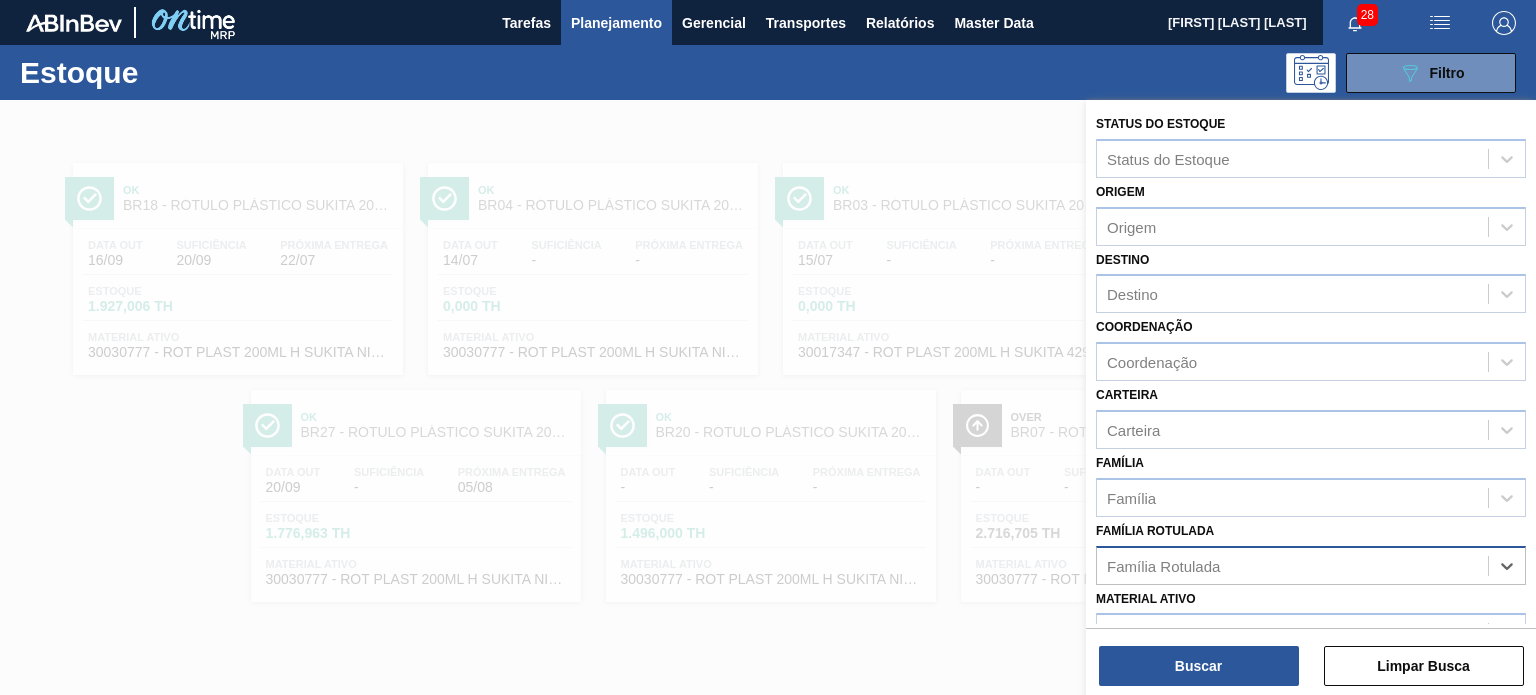 paste on "RÓTULO PLÁSTICO SODA 200ML H" 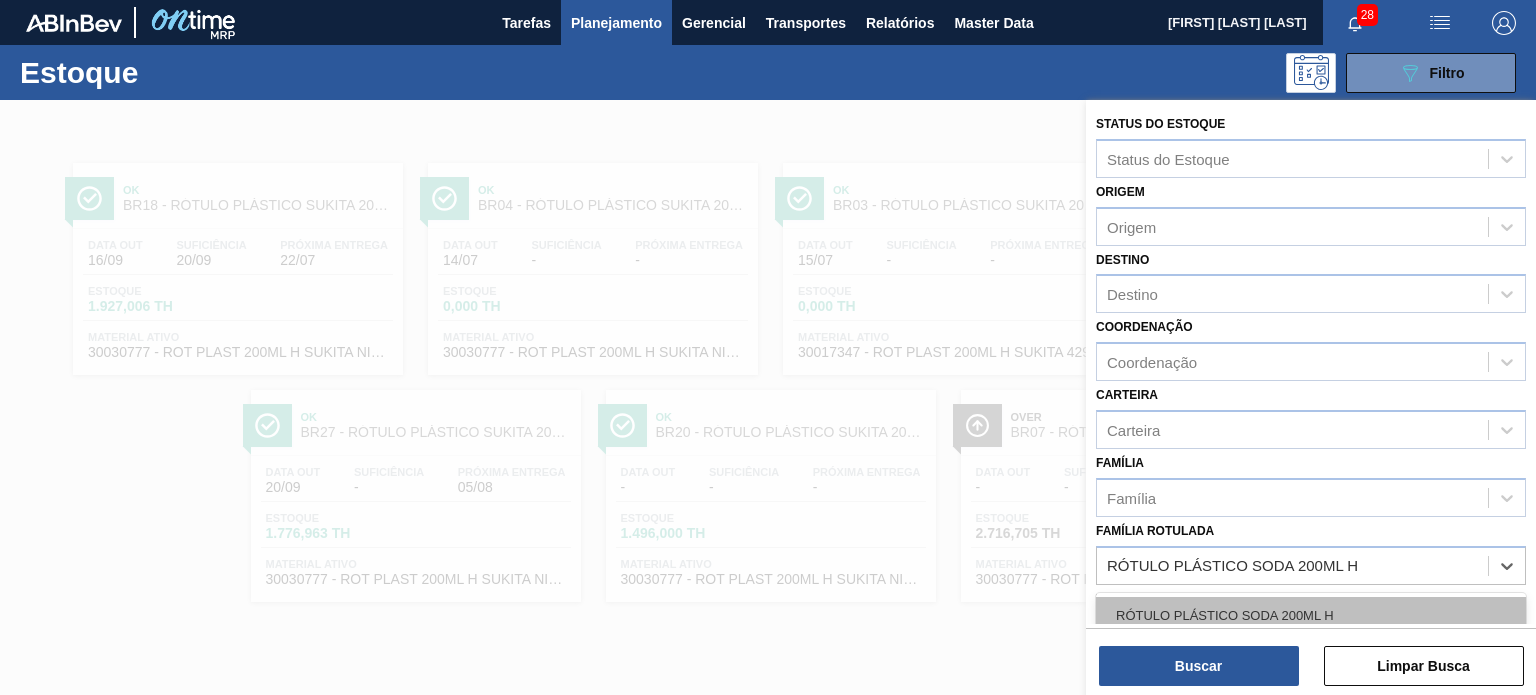 click on "RÓTULO PLÁSTICO SODA 200ML H" at bounding box center (1311, 615) 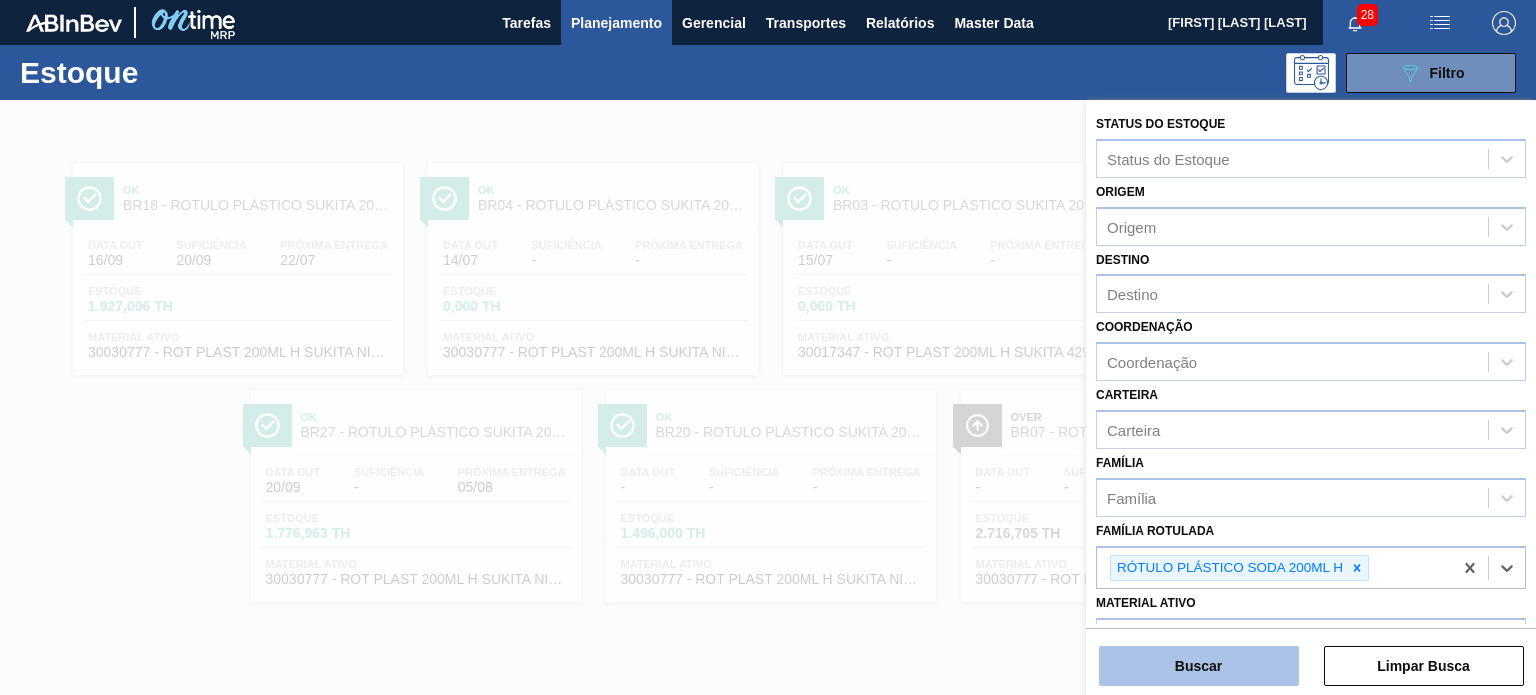 click on "Buscar" at bounding box center (1199, 666) 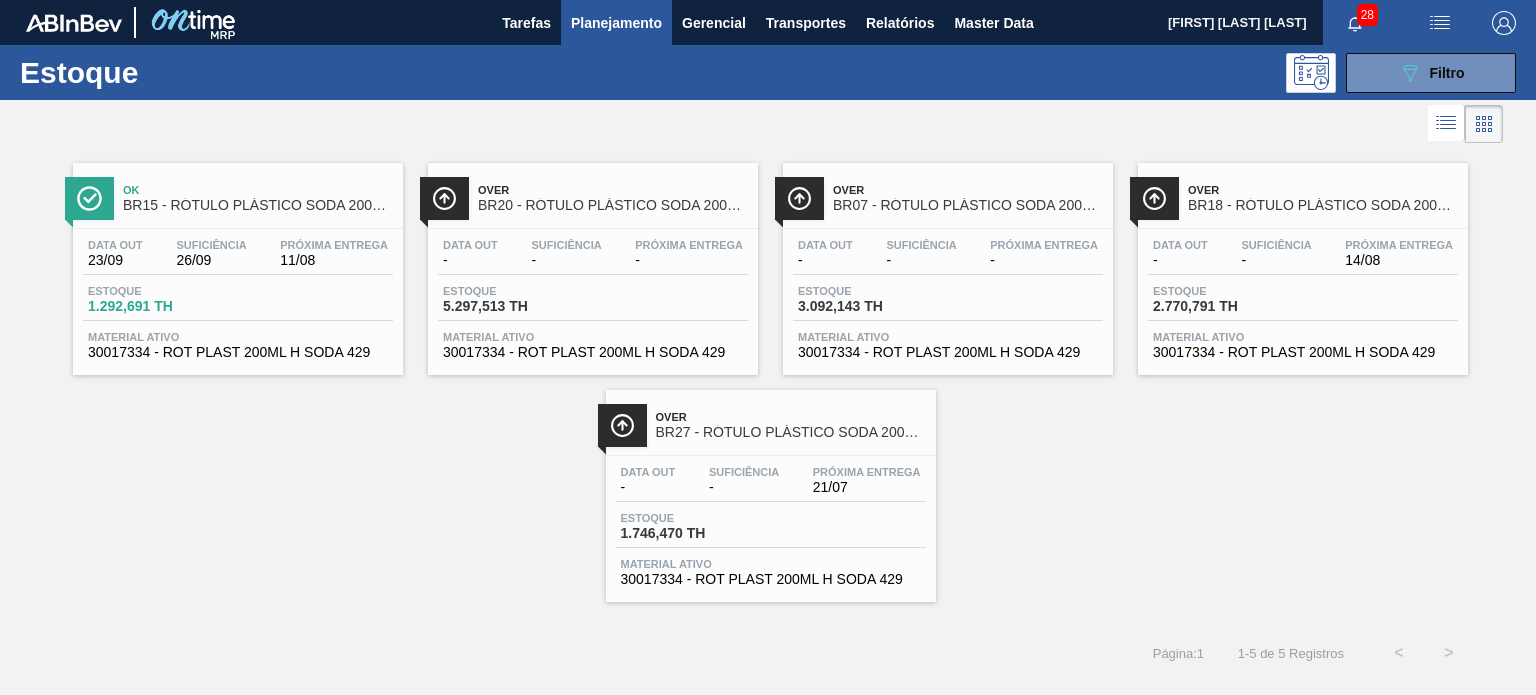 click on "089F7B8B-B2A5-4AFE-B5C0-19BA573D28AC Filtro" at bounding box center (1431, 73) 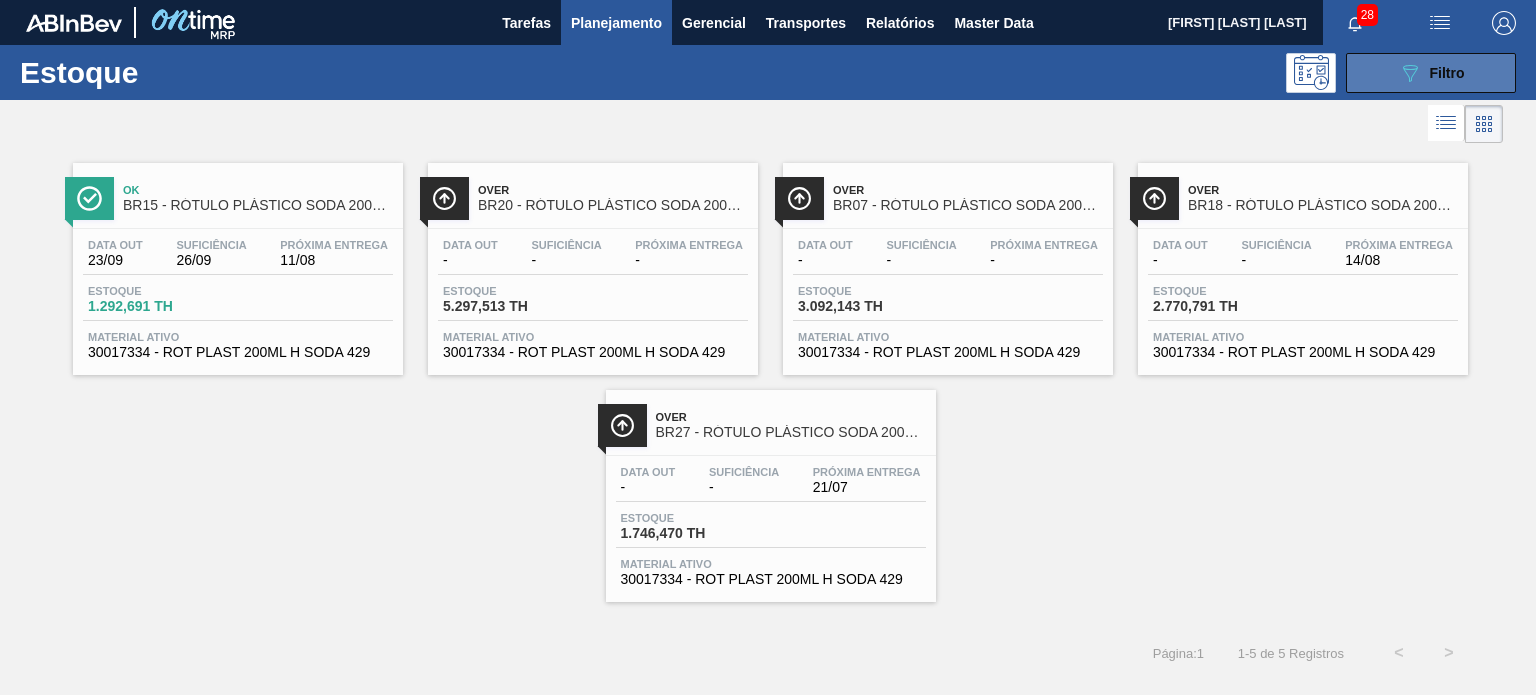 click on "089F7B8B-B2A5-4AFE-B5C0-19BA573D28AC Filtro" at bounding box center (1431, 73) 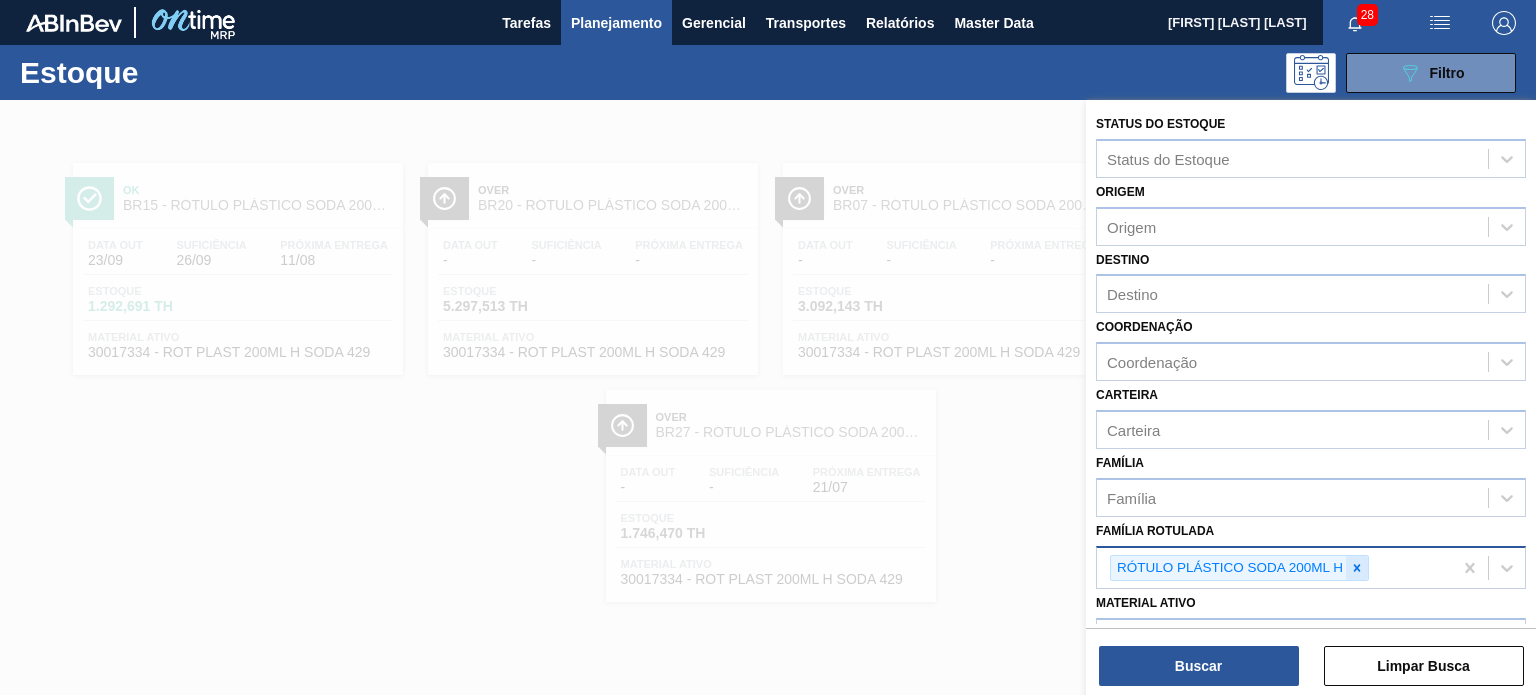click 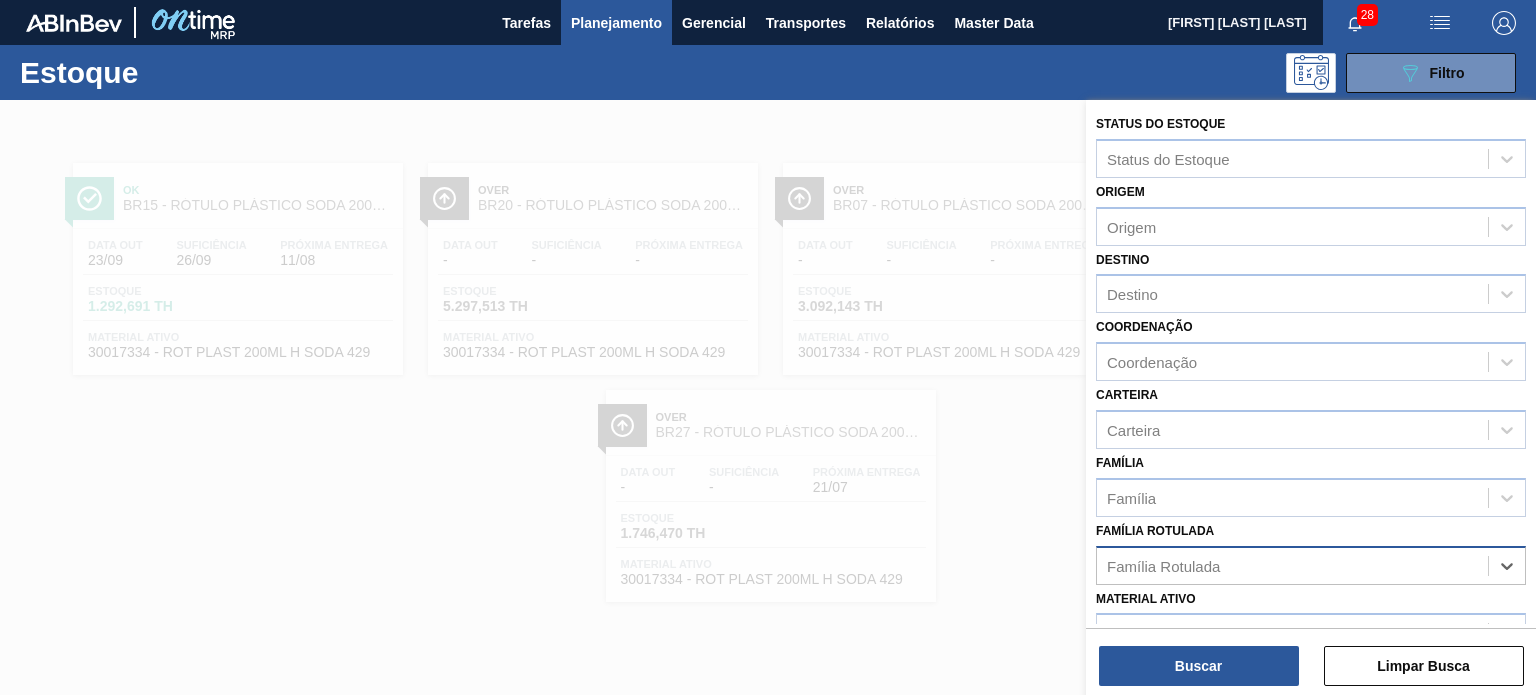 paste on "BR15RÓTULO PLÁSTICO GCA 1L AH" 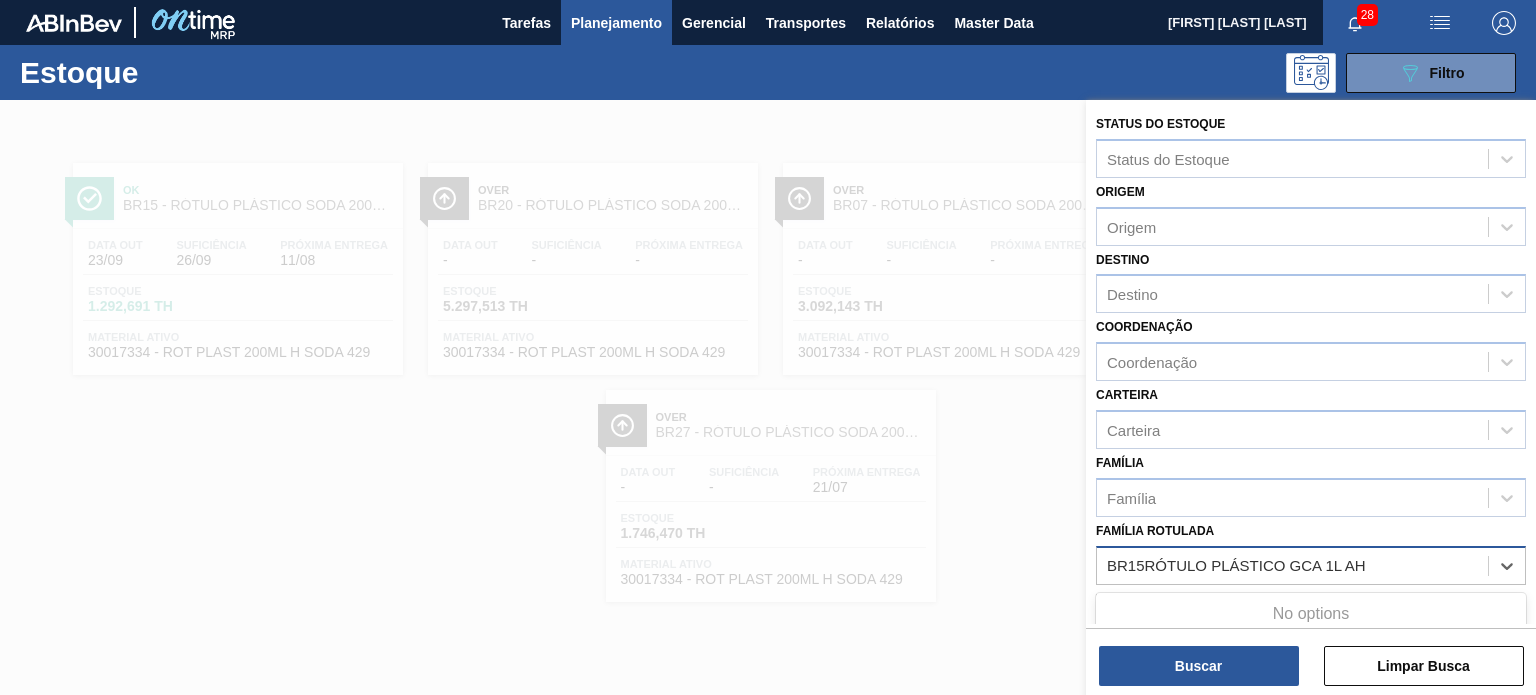 click on "BR15RÓTULO PLÁSTICO GCA 1L AH" at bounding box center (1237, 565) 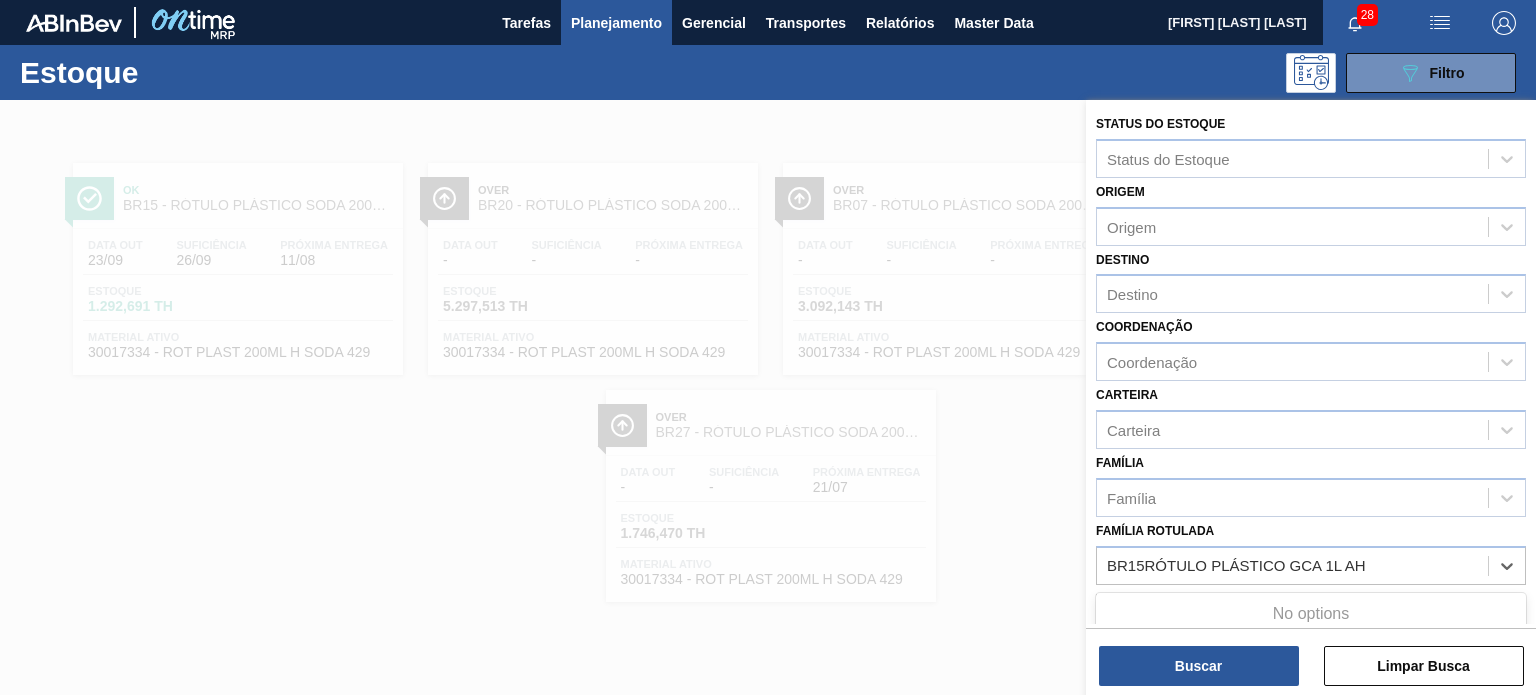 drag, startPoint x: 1140, startPoint y: 557, endPoint x: 1060, endPoint y: 547, distance: 80.622574 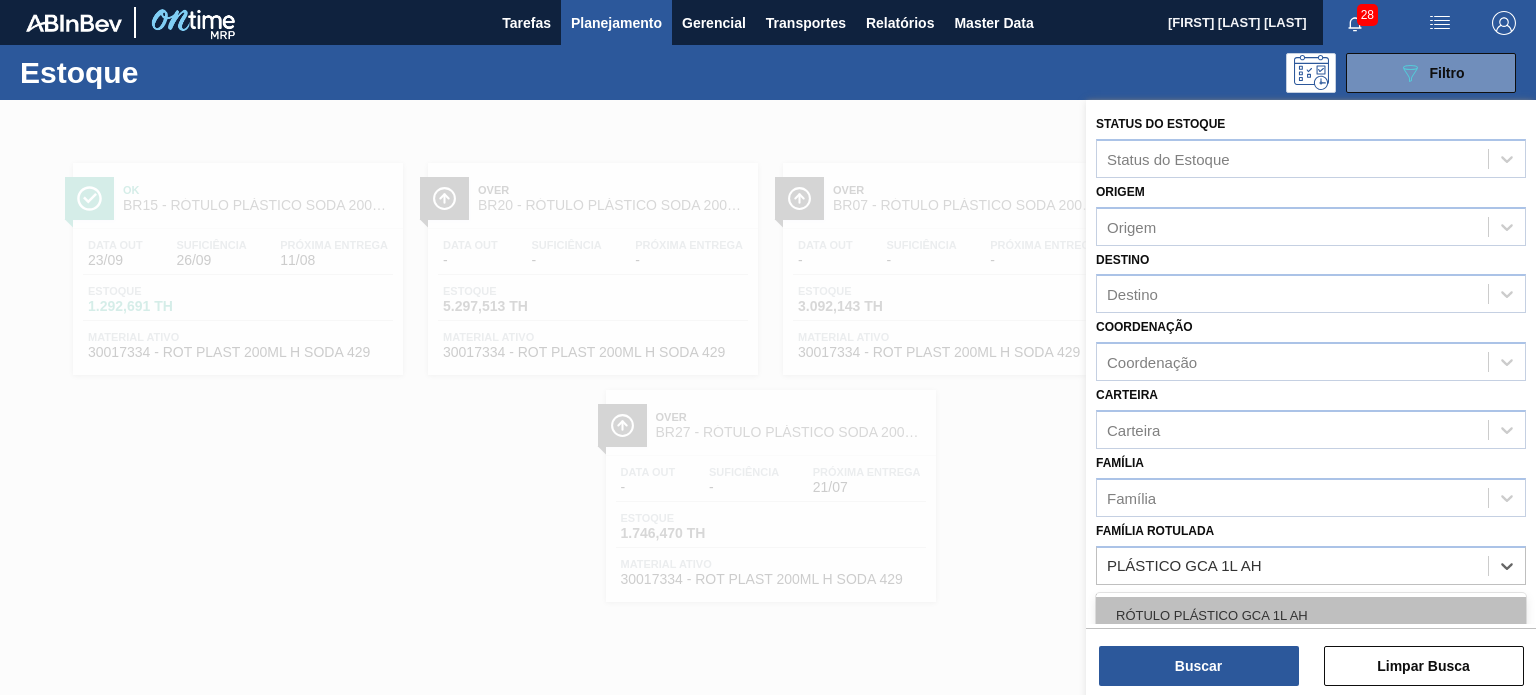 click on "RÓTULO PLÁSTICO GCA 1L AH" at bounding box center [1311, 615] 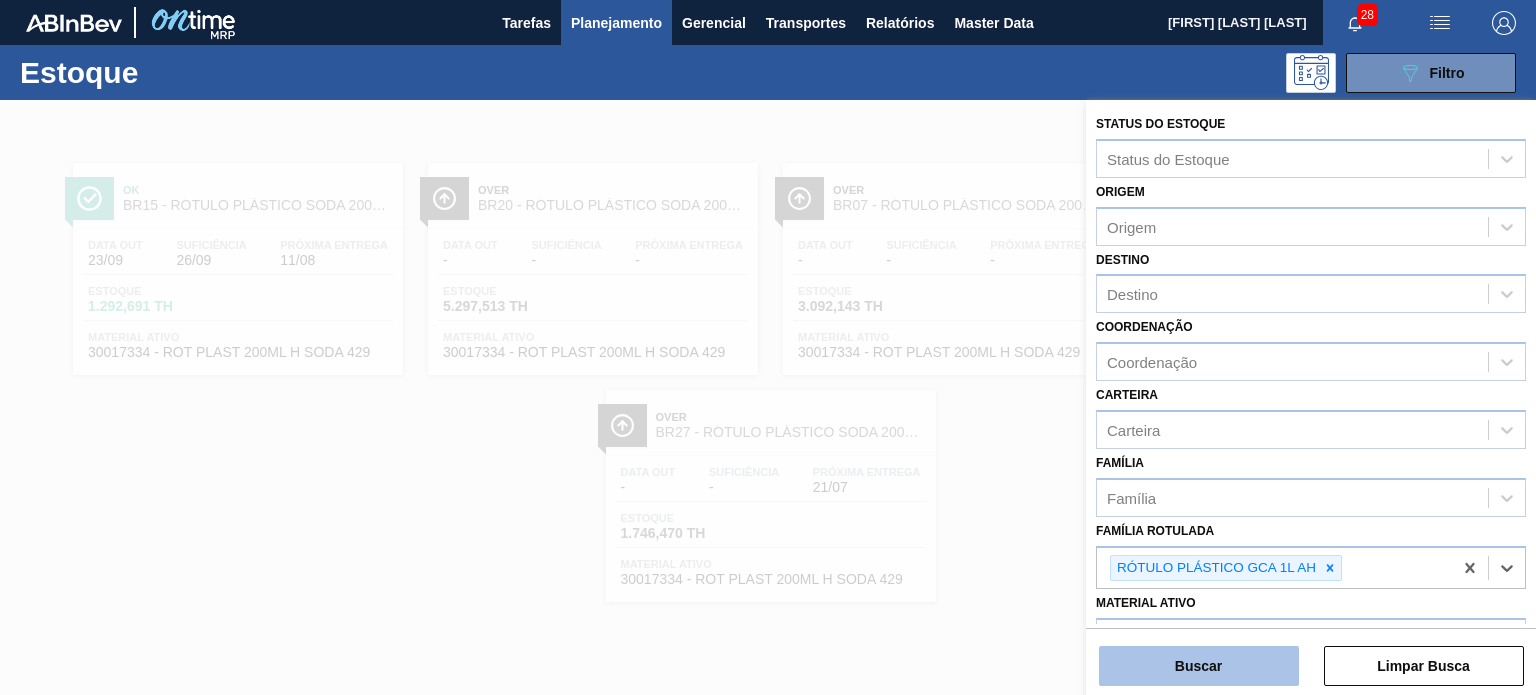 click on "Buscar" at bounding box center [1199, 666] 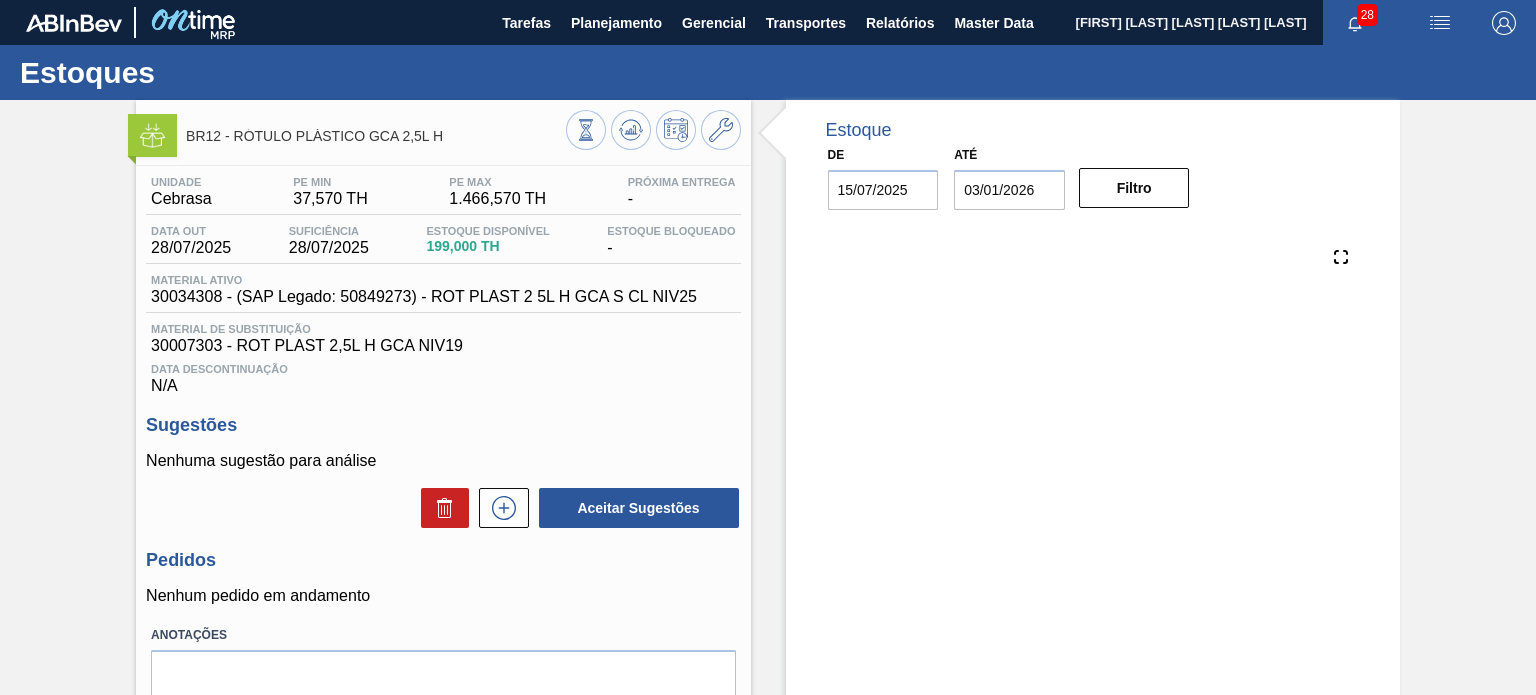 scroll, scrollTop: 0, scrollLeft: 0, axis: both 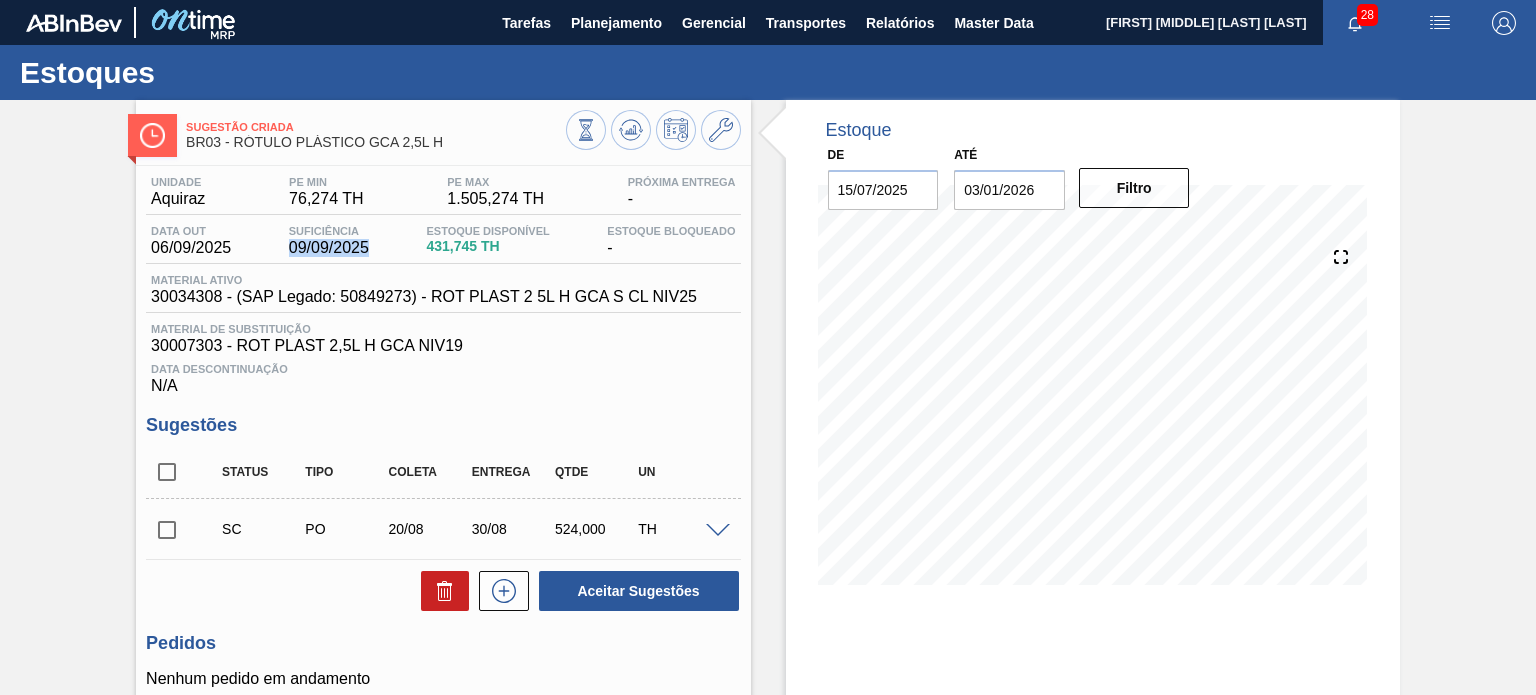 drag, startPoint x: 376, startPoint y: 248, endPoint x: 288, endPoint y: 249, distance: 88.005684 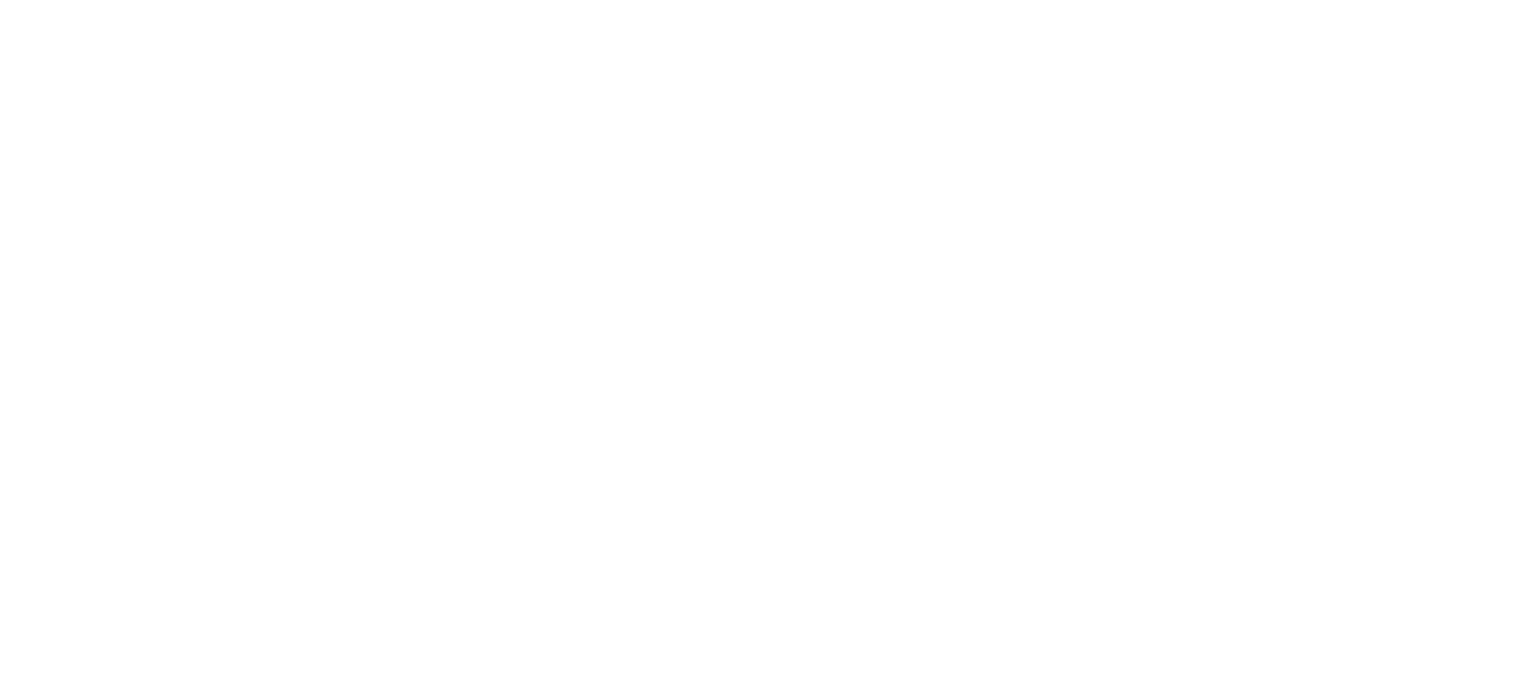 scroll, scrollTop: 0, scrollLeft: 0, axis: both 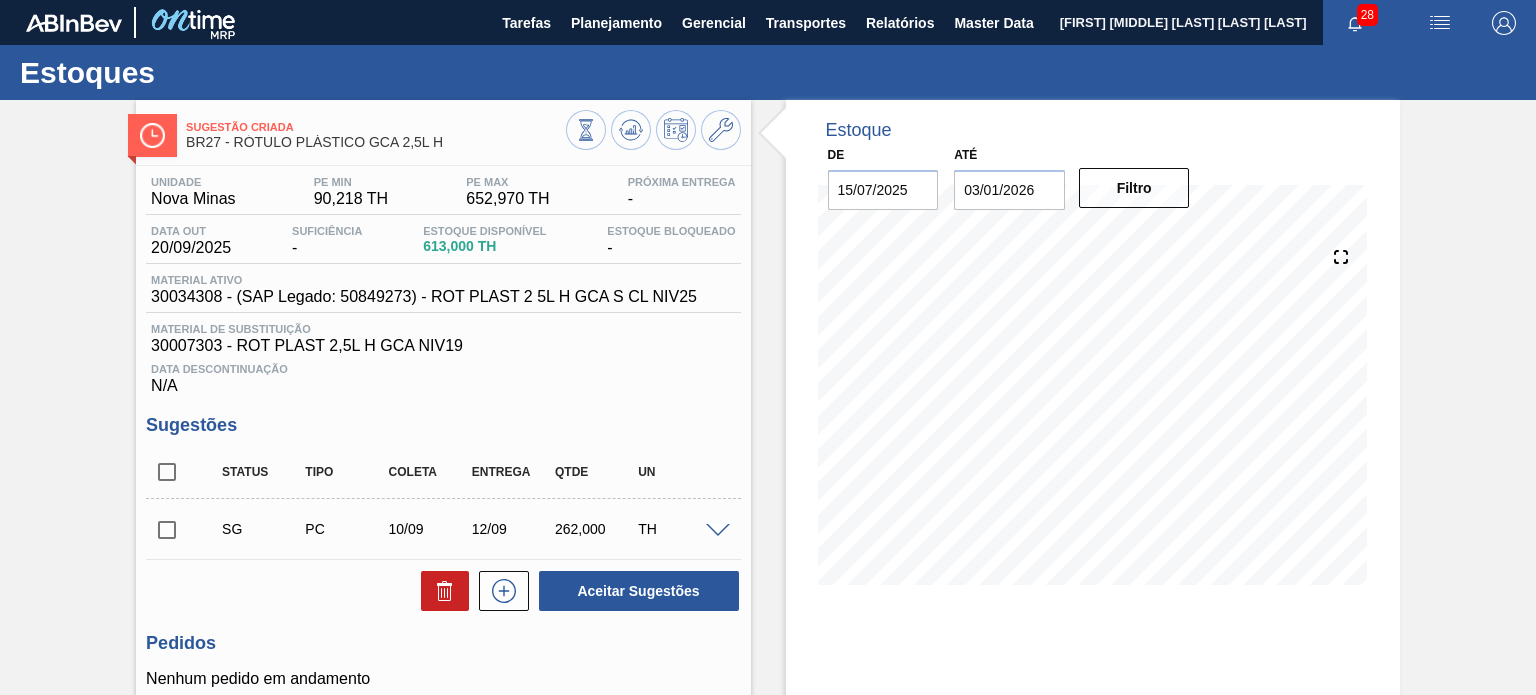 click at bounding box center [202, 529] 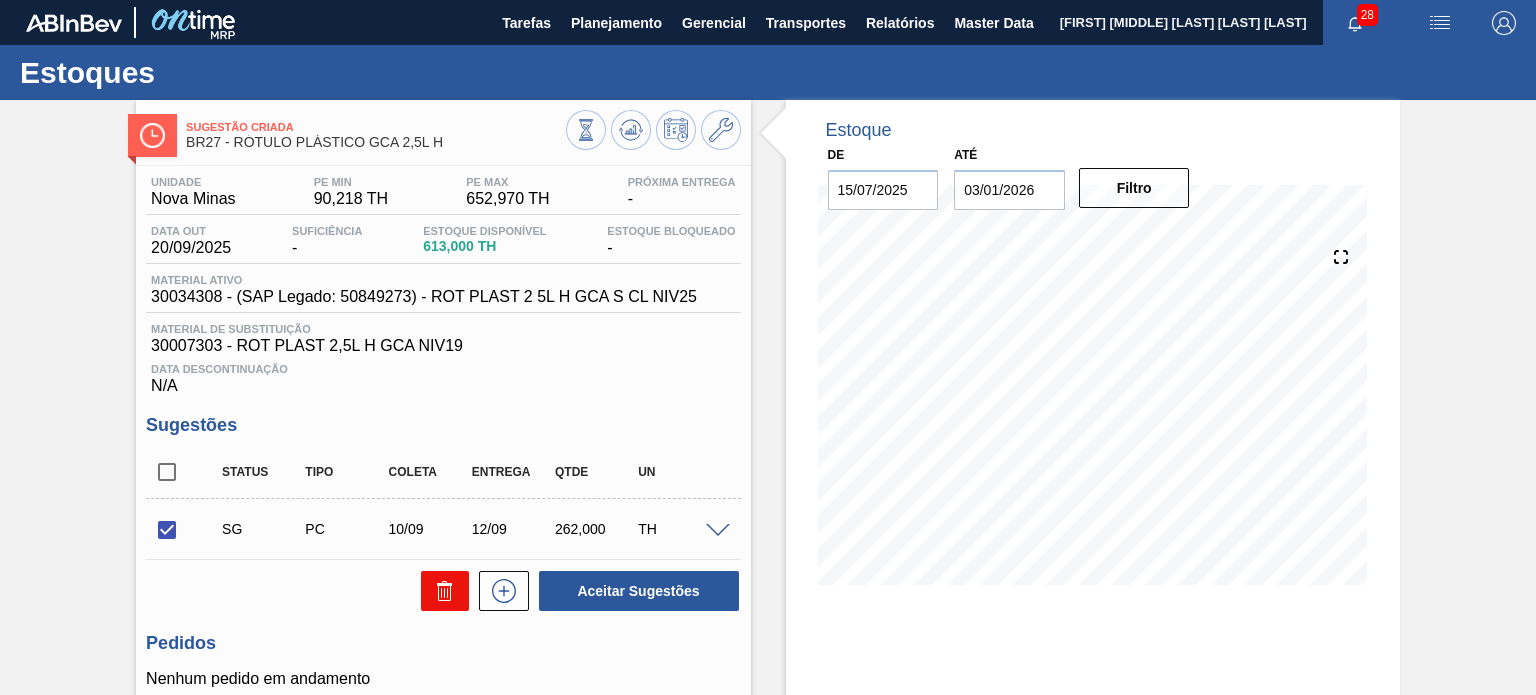 click 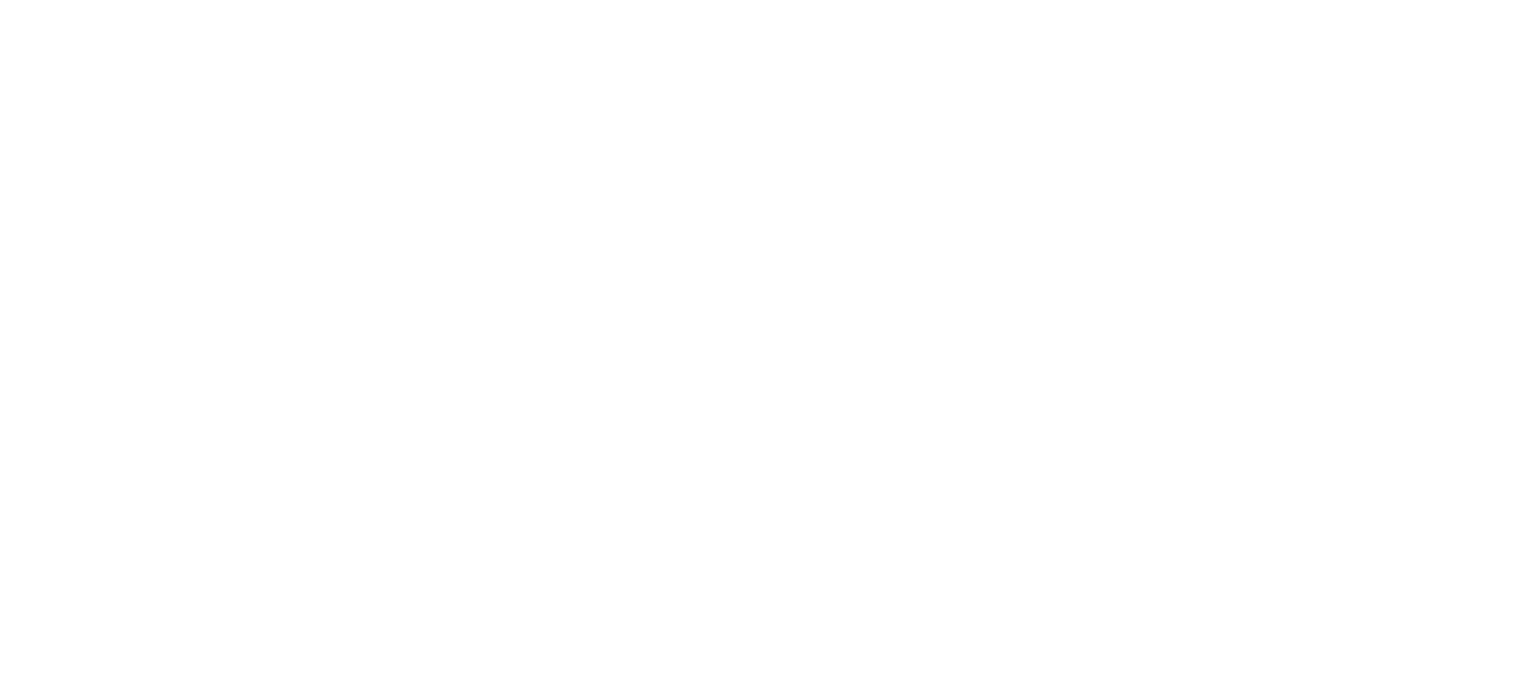 scroll, scrollTop: 0, scrollLeft: 0, axis: both 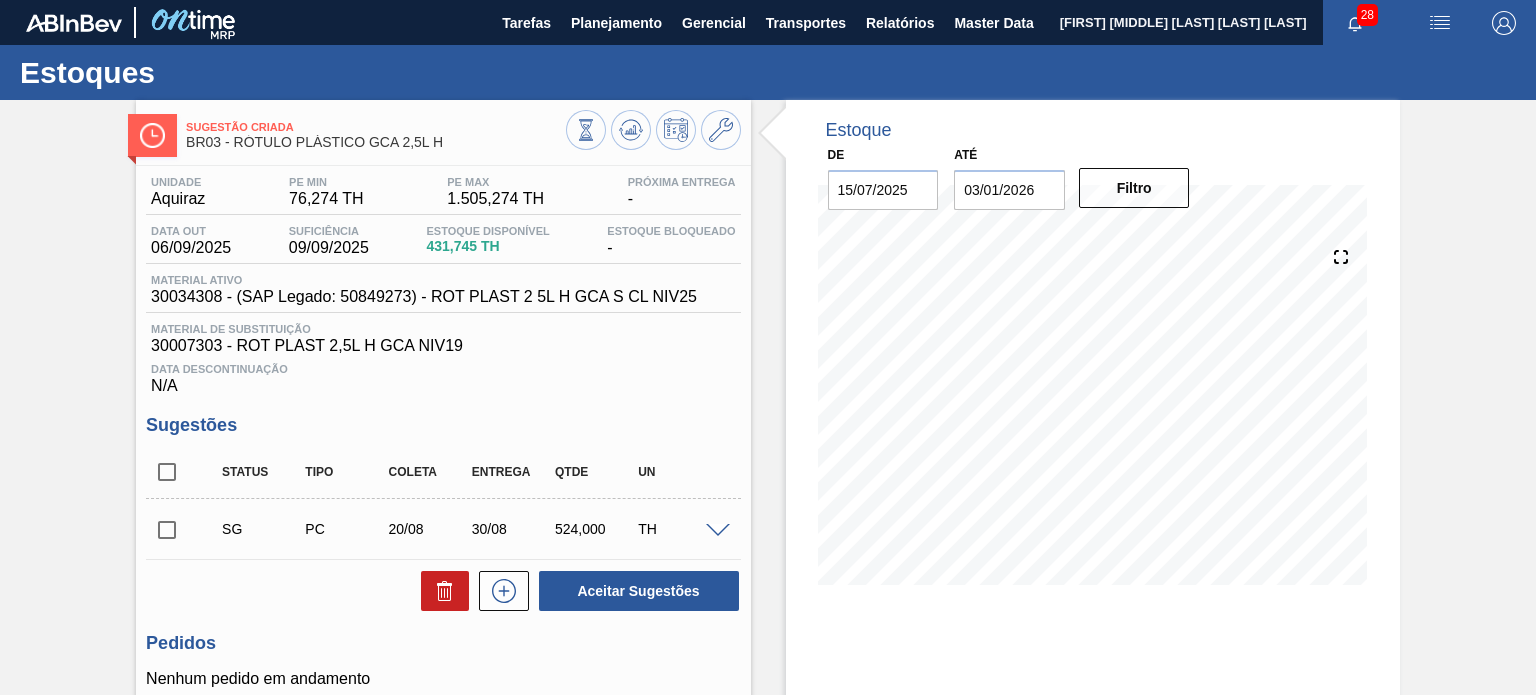 click at bounding box center [167, 472] 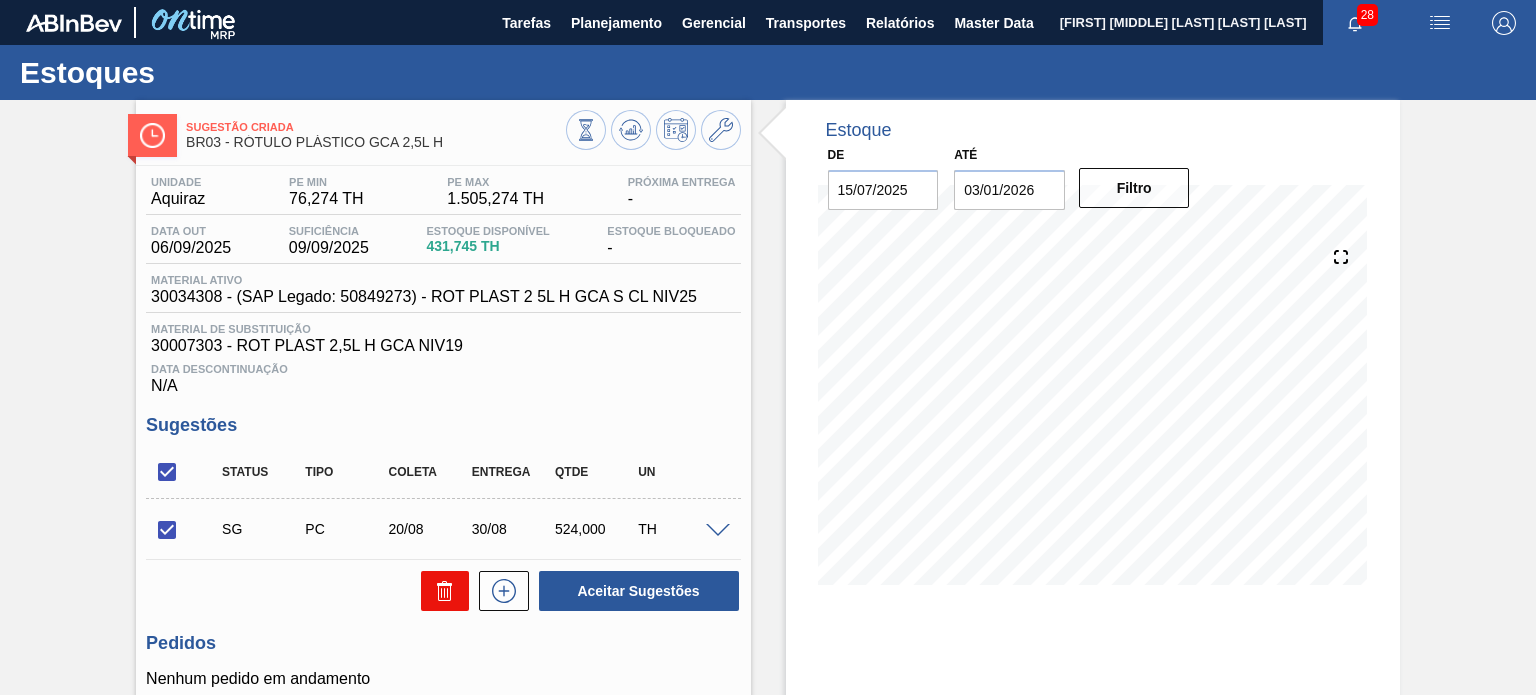 click 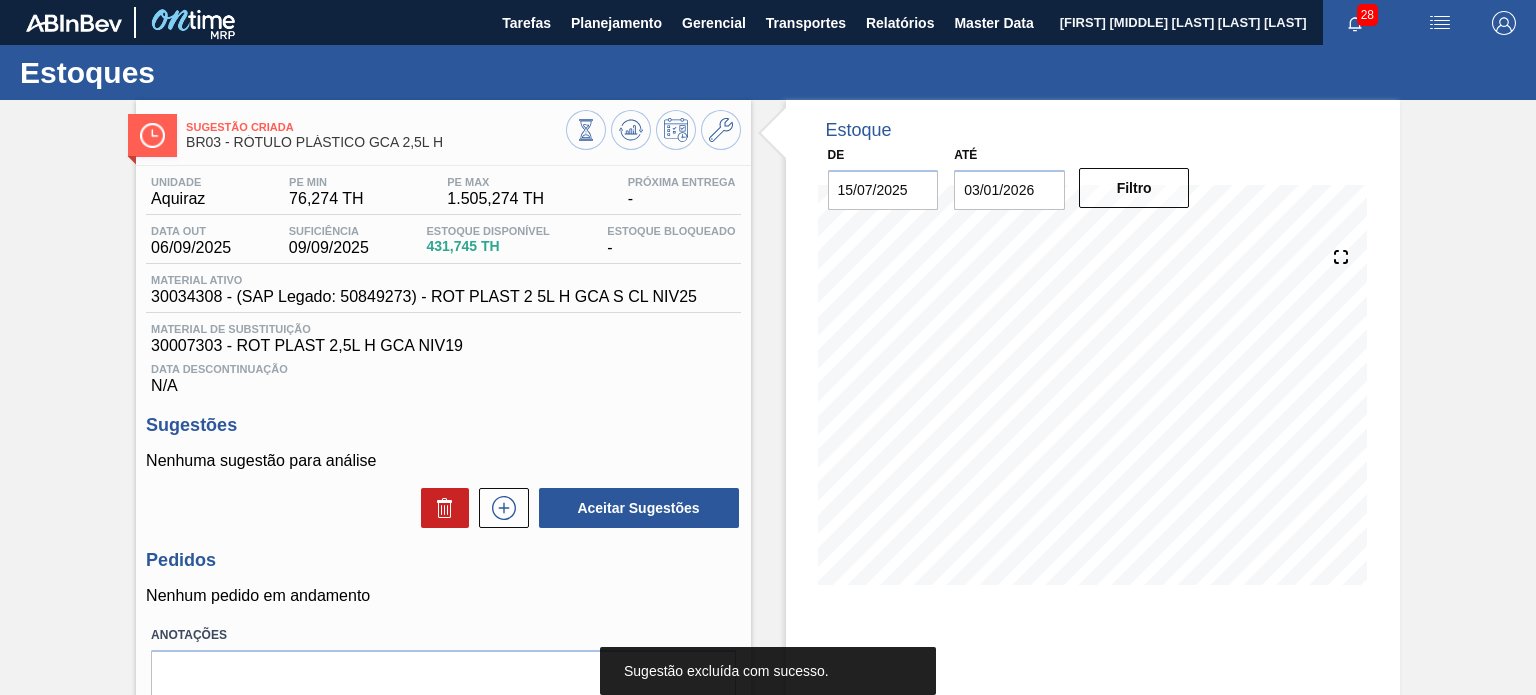 type 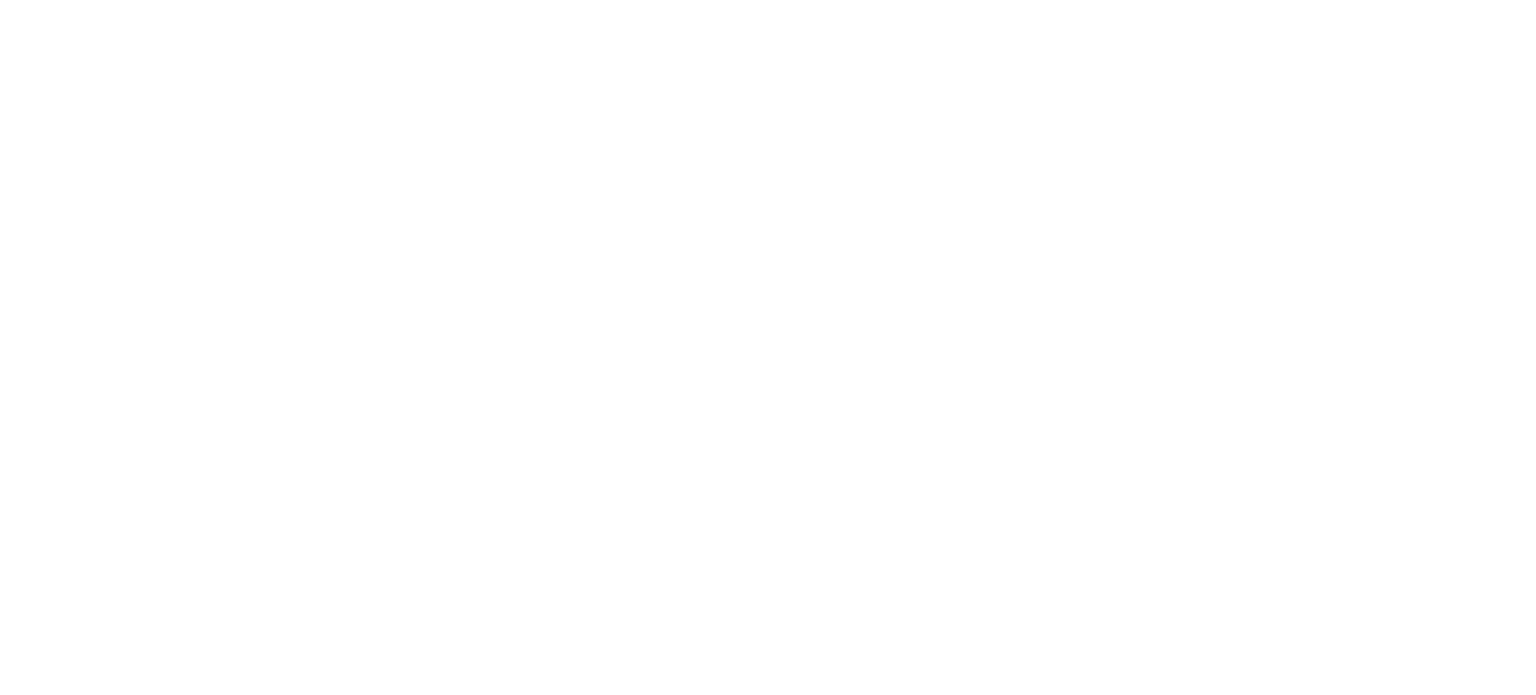 scroll, scrollTop: 0, scrollLeft: 0, axis: both 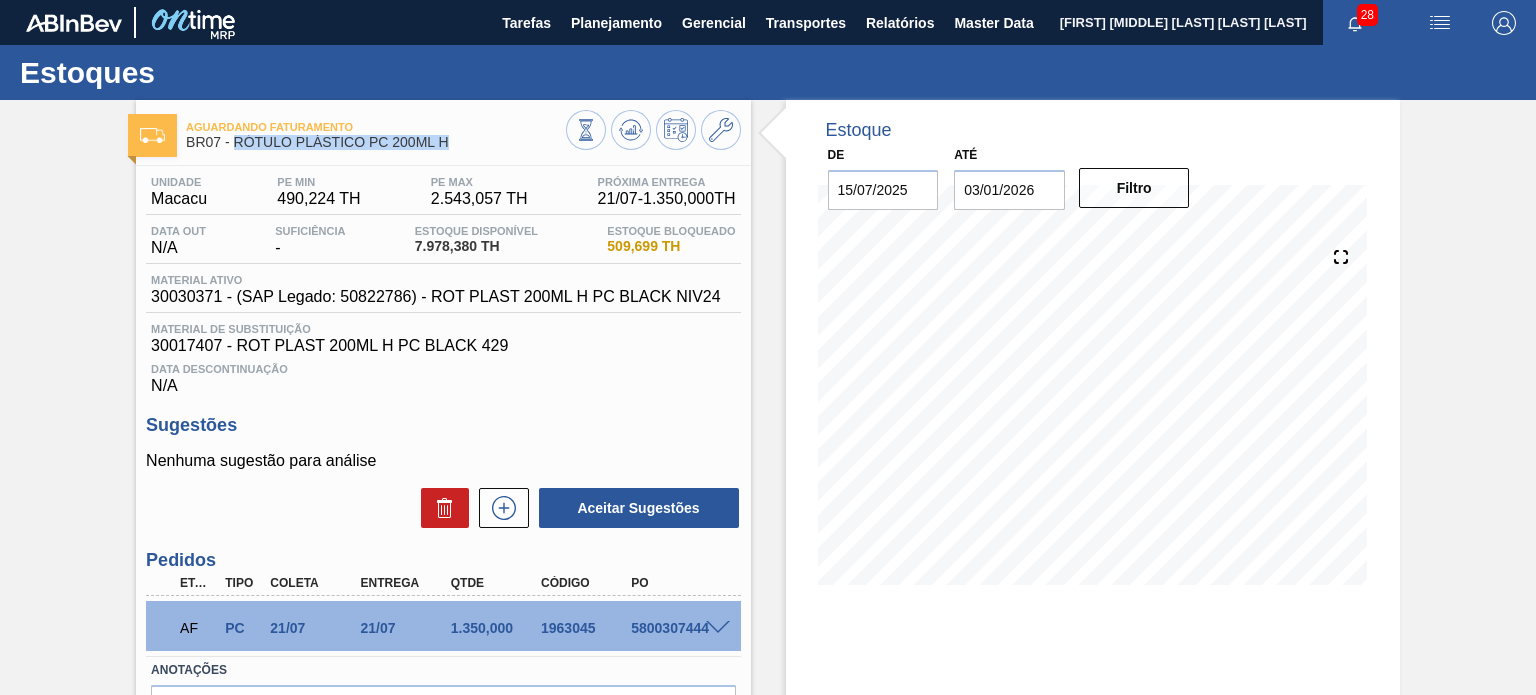 drag, startPoint x: 453, startPoint y: 142, endPoint x: 234, endPoint y: 156, distance: 219.44704 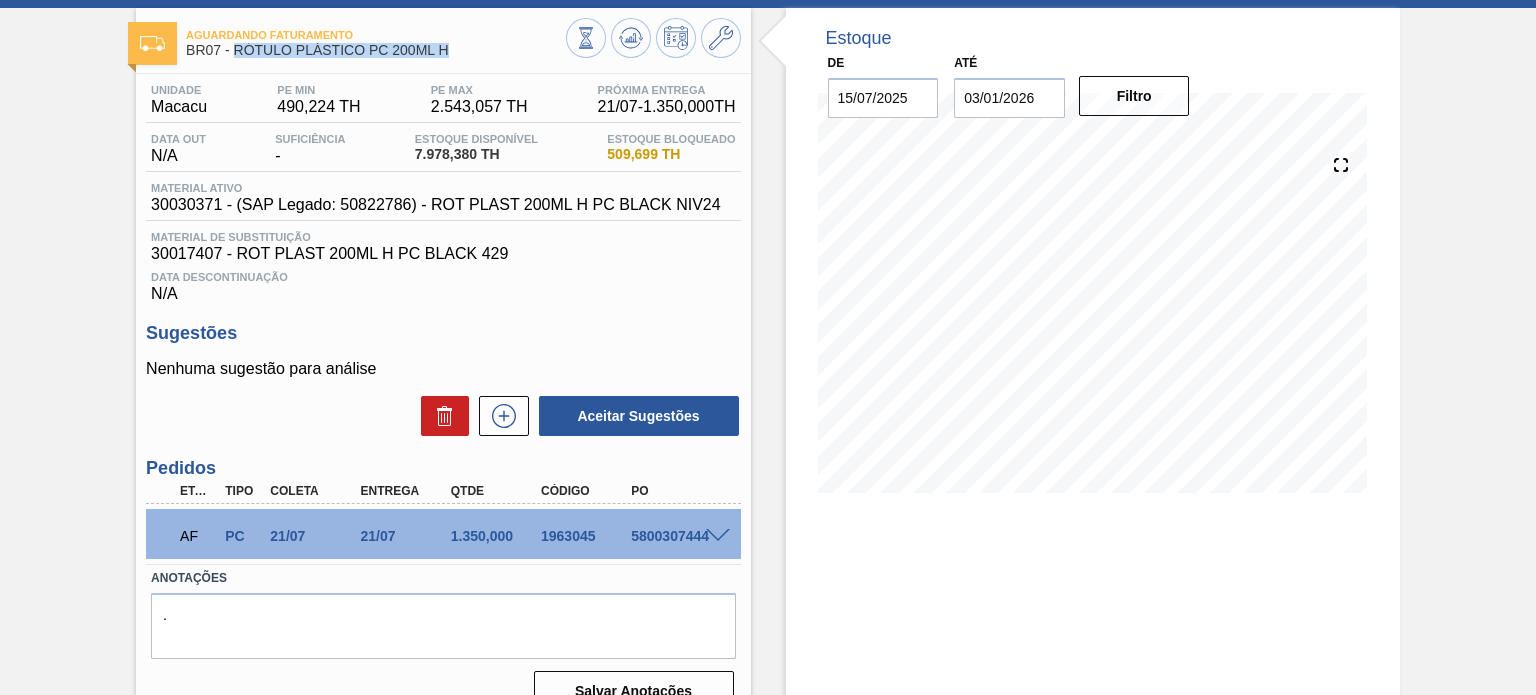 scroll, scrollTop: 164, scrollLeft: 0, axis: vertical 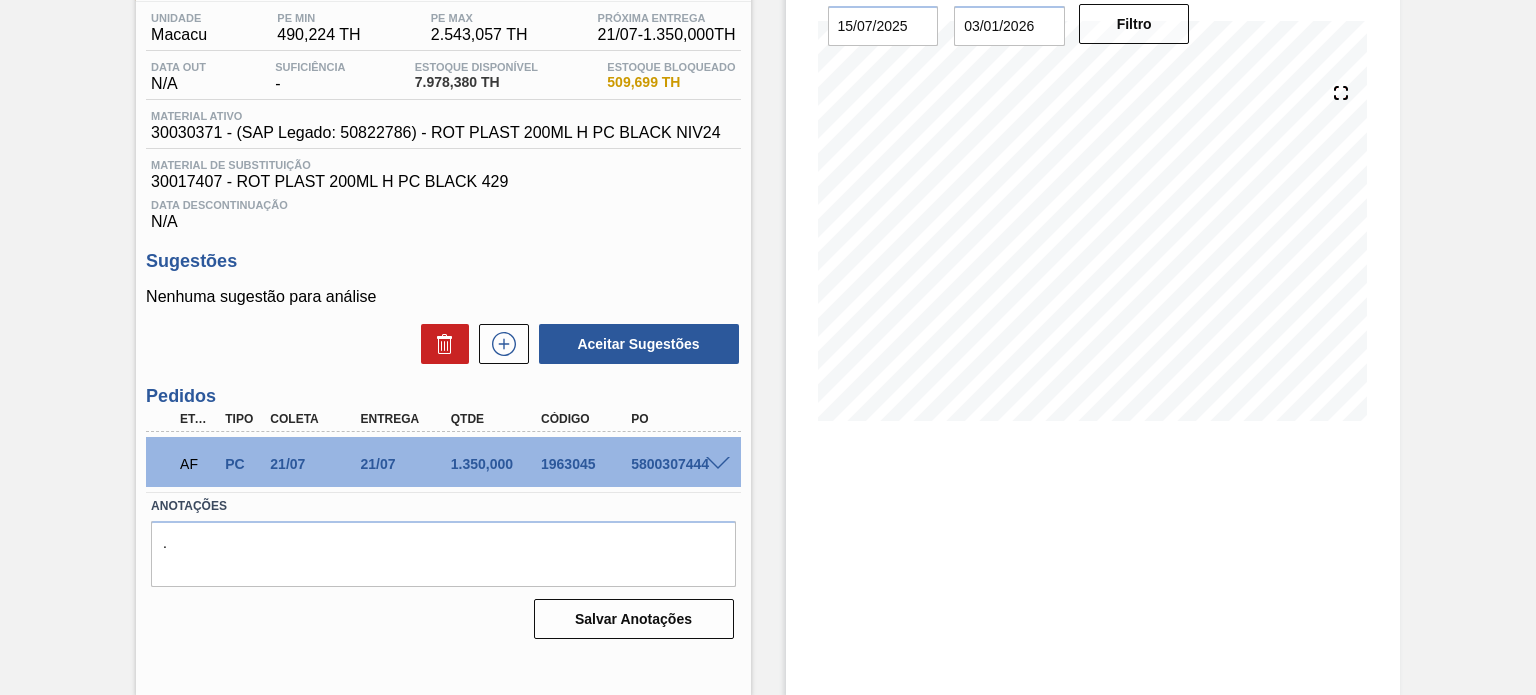 click on "1963045" at bounding box center (585, 464) 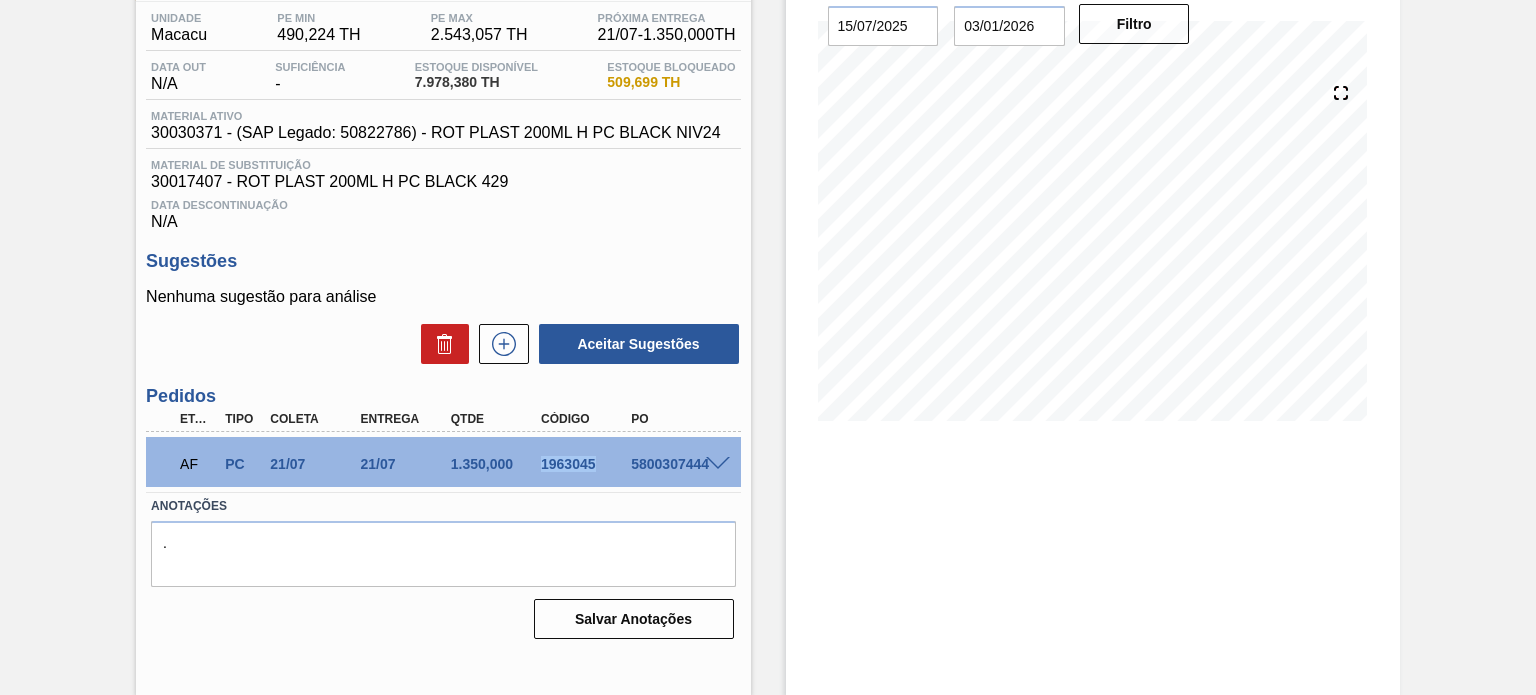 click on "1963045" at bounding box center [585, 464] 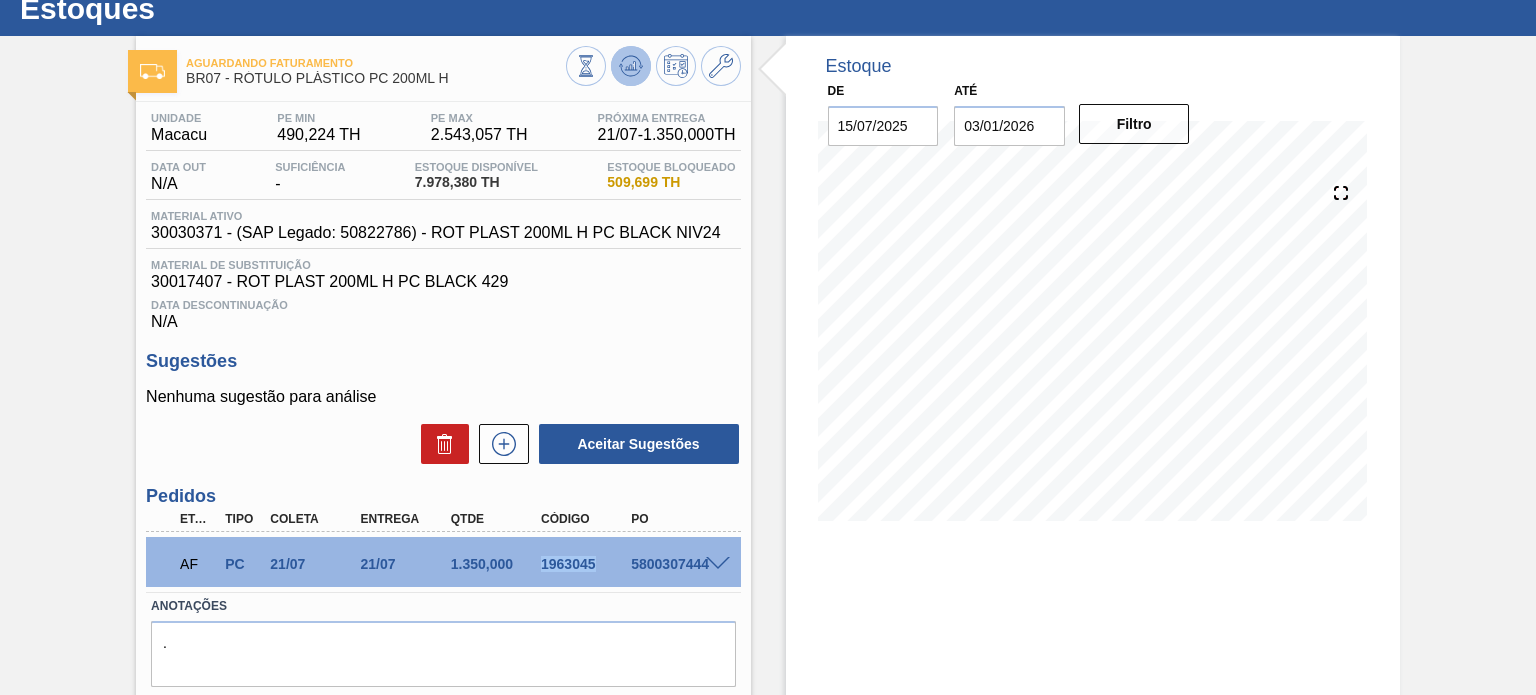 click 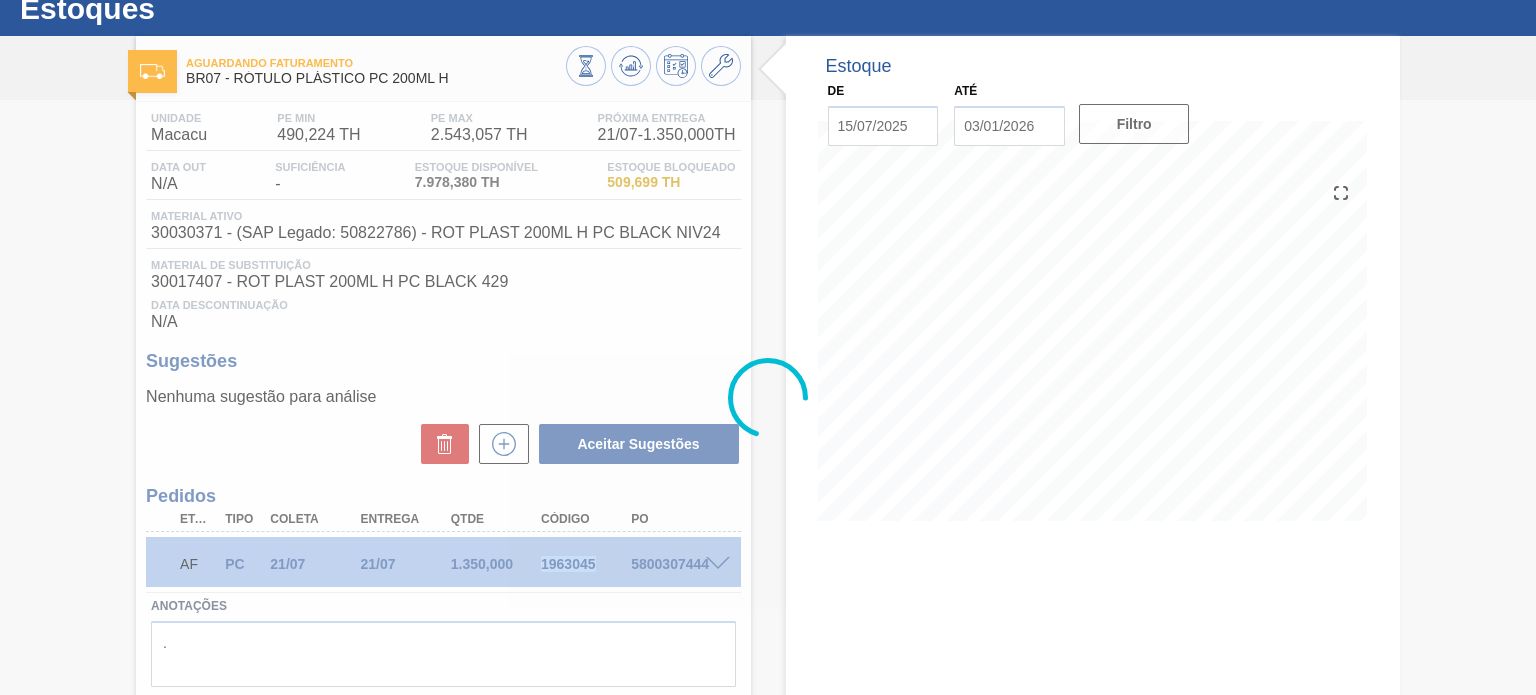 type 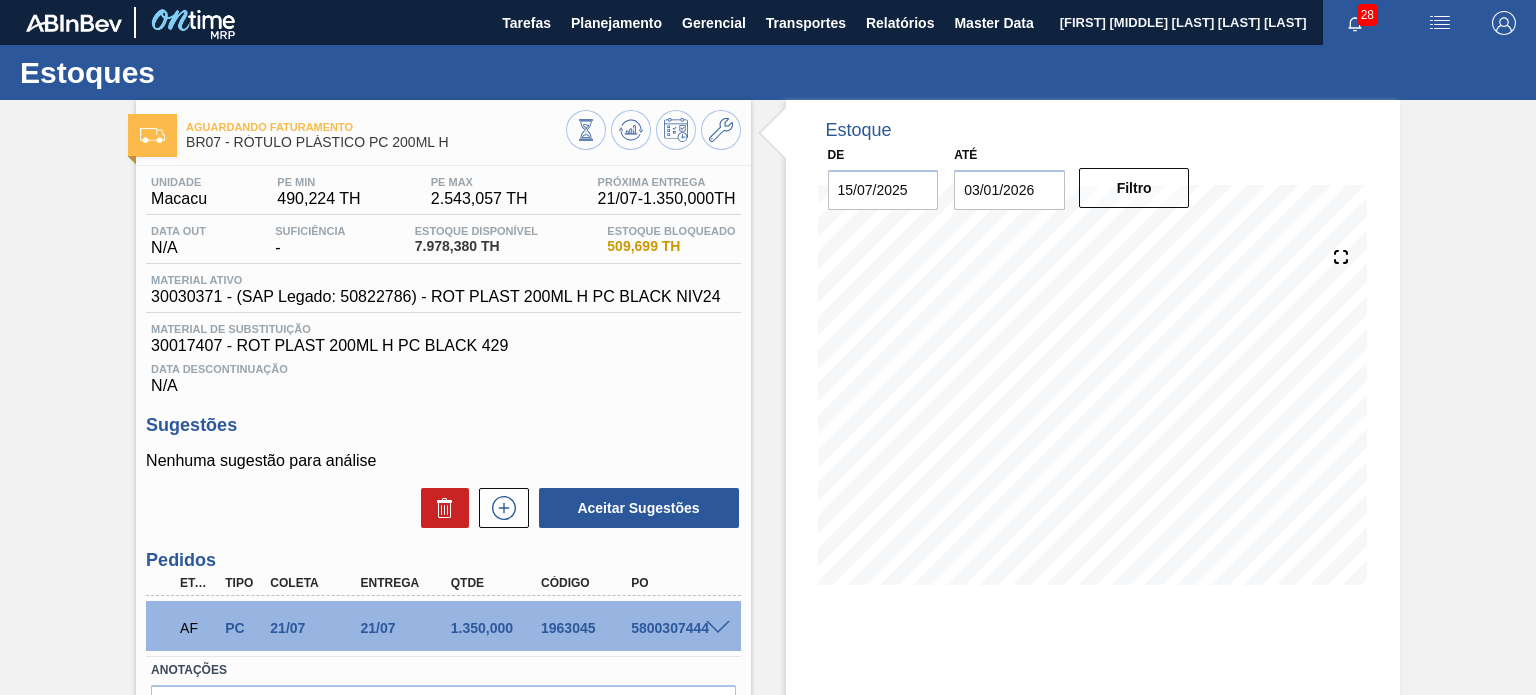 scroll, scrollTop: 0, scrollLeft: 0, axis: both 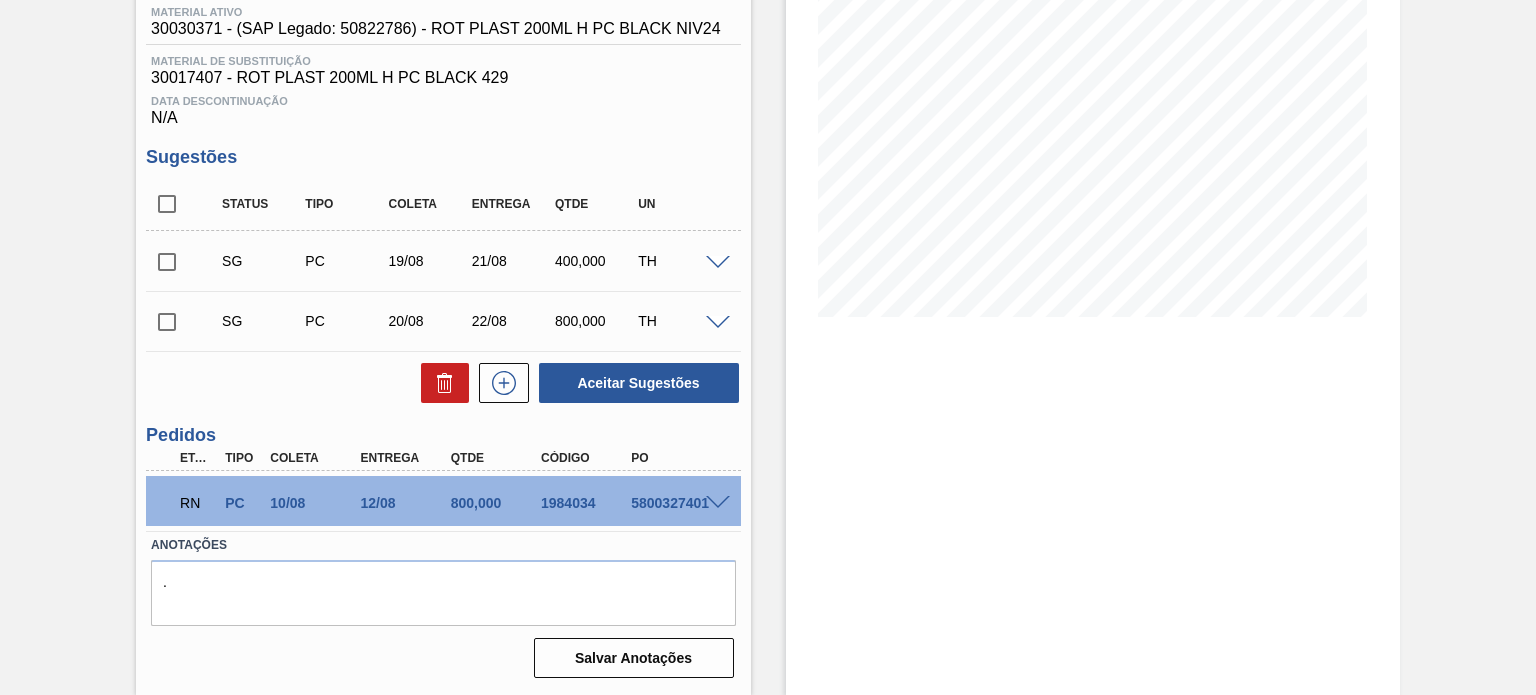 click on "5800327401" at bounding box center (675, 503) 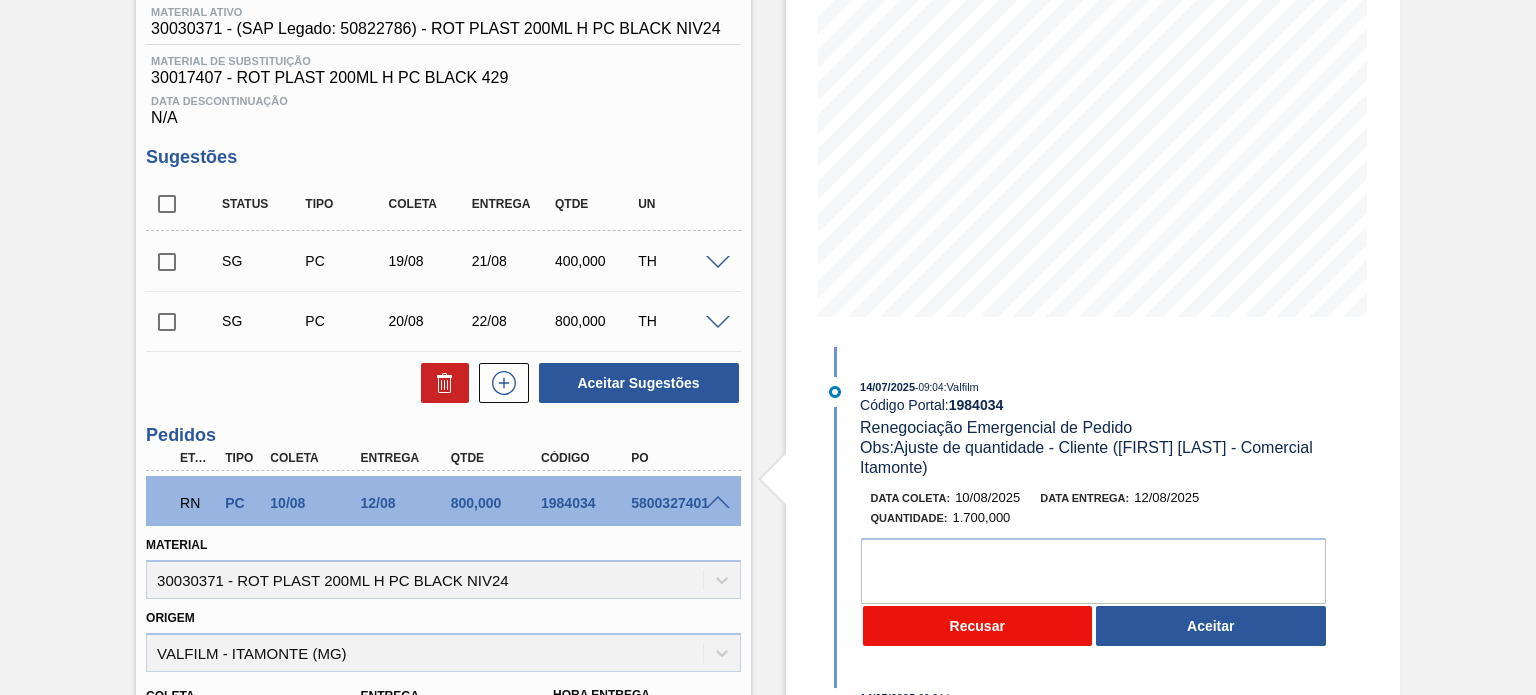 click on "Recusar" at bounding box center (978, 626) 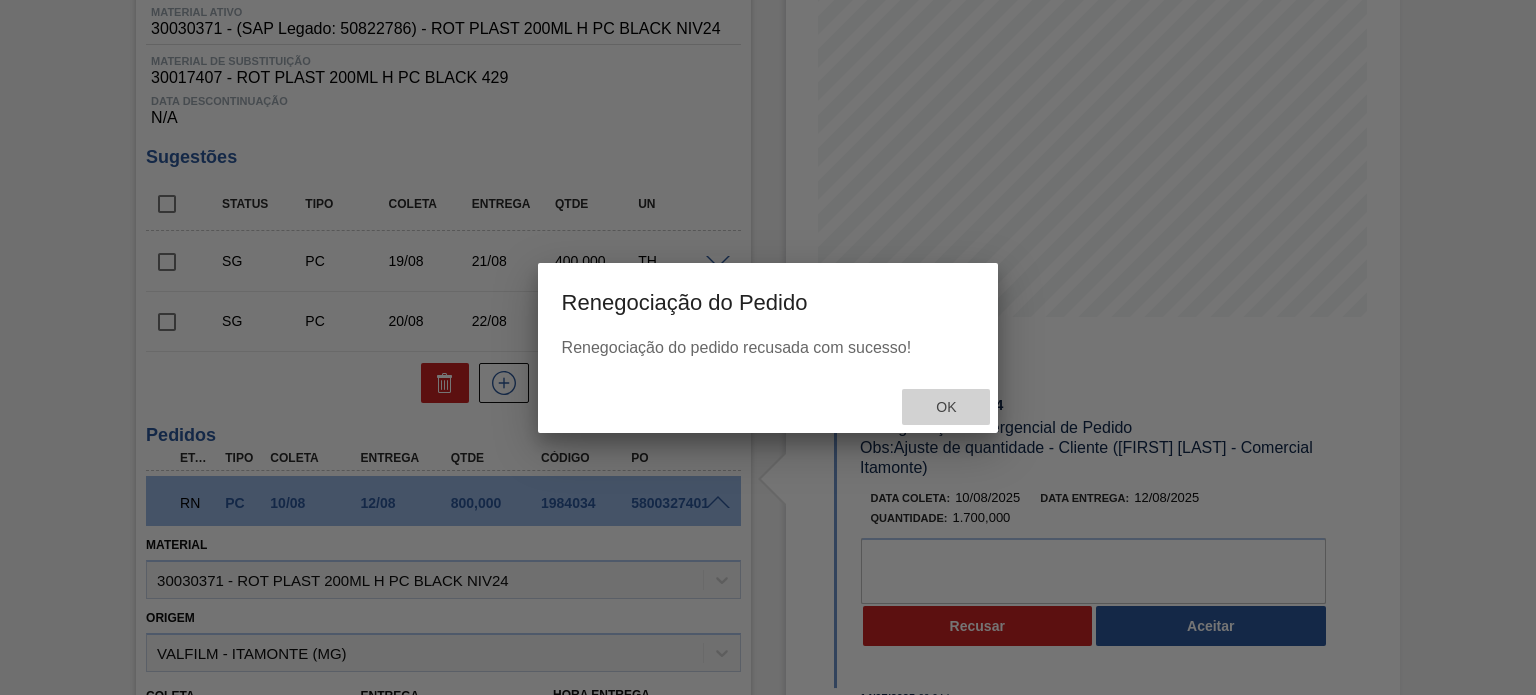 click on "Ok" at bounding box center (946, 407) 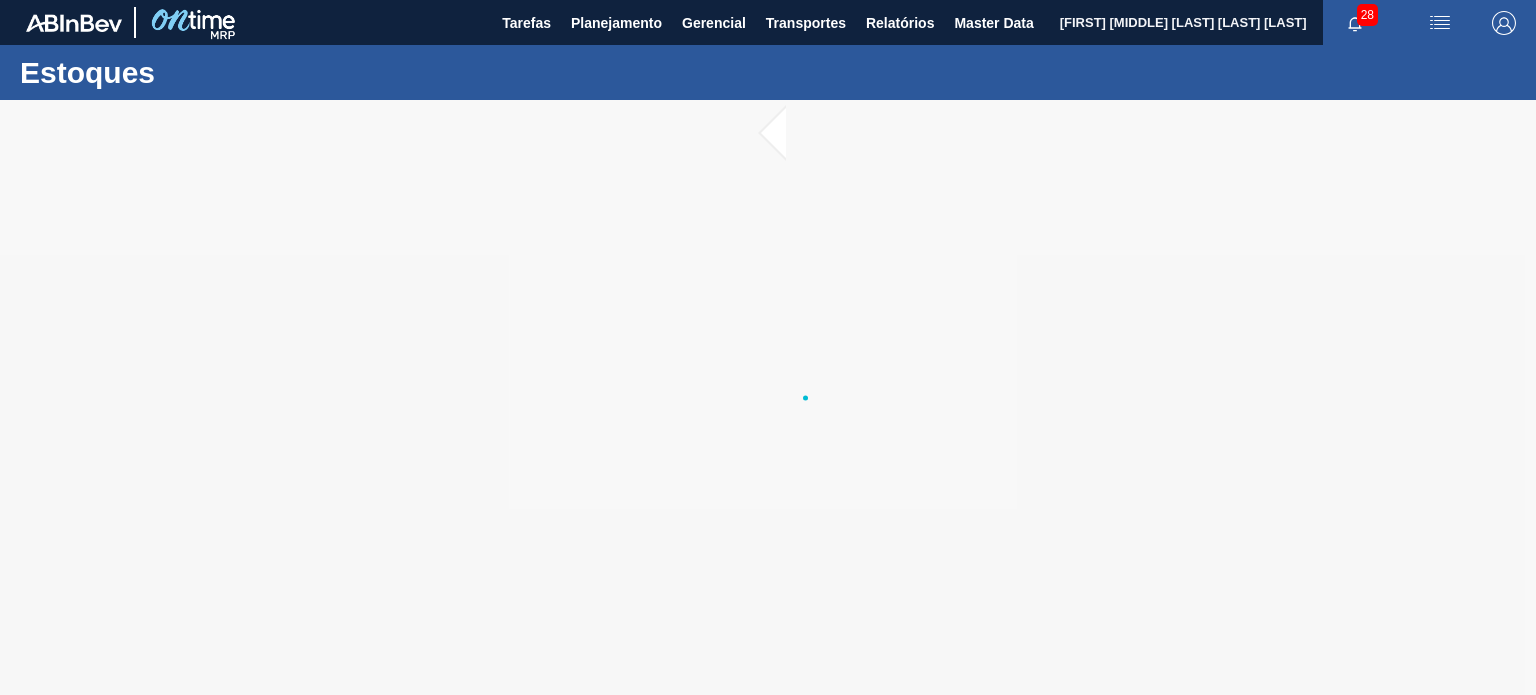 scroll, scrollTop: 0, scrollLeft: 0, axis: both 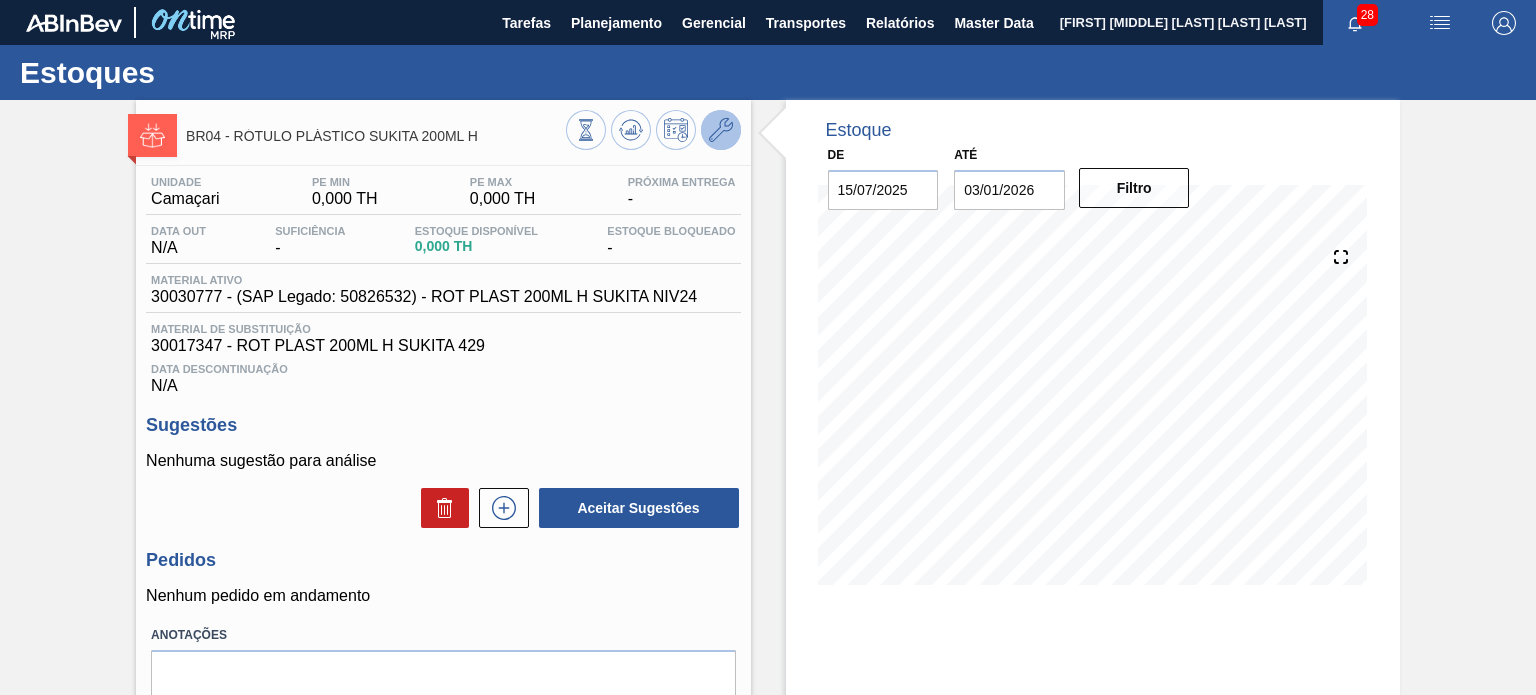 click 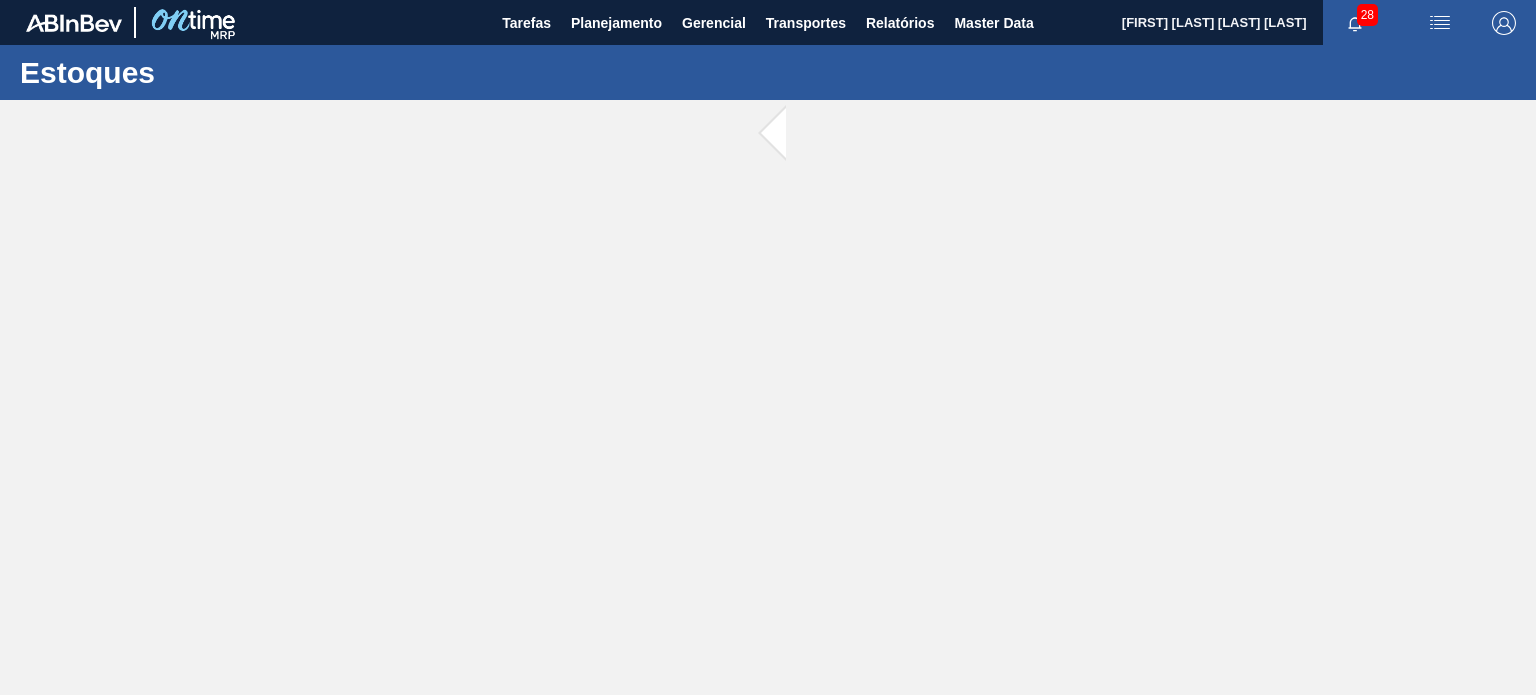 scroll, scrollTop: 0, scrollLeft: 0, axis: both 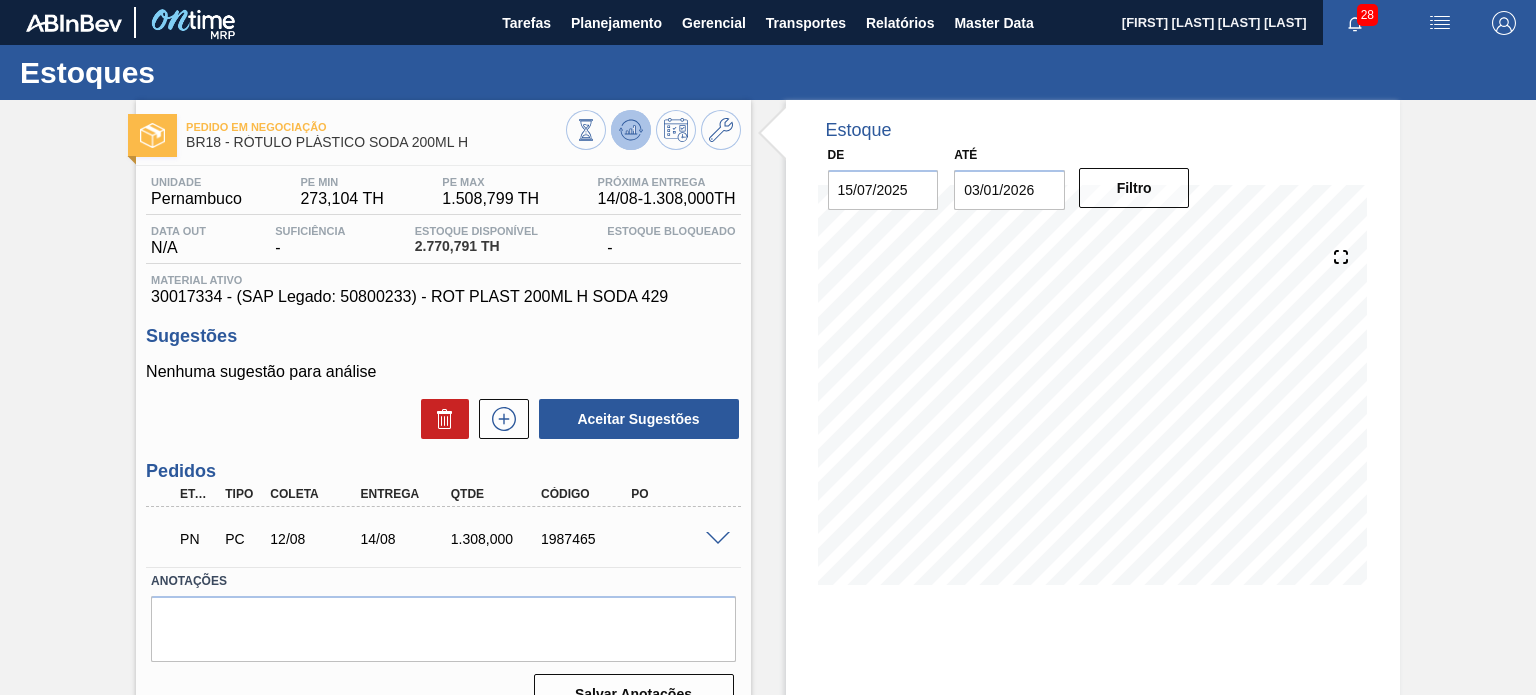 click 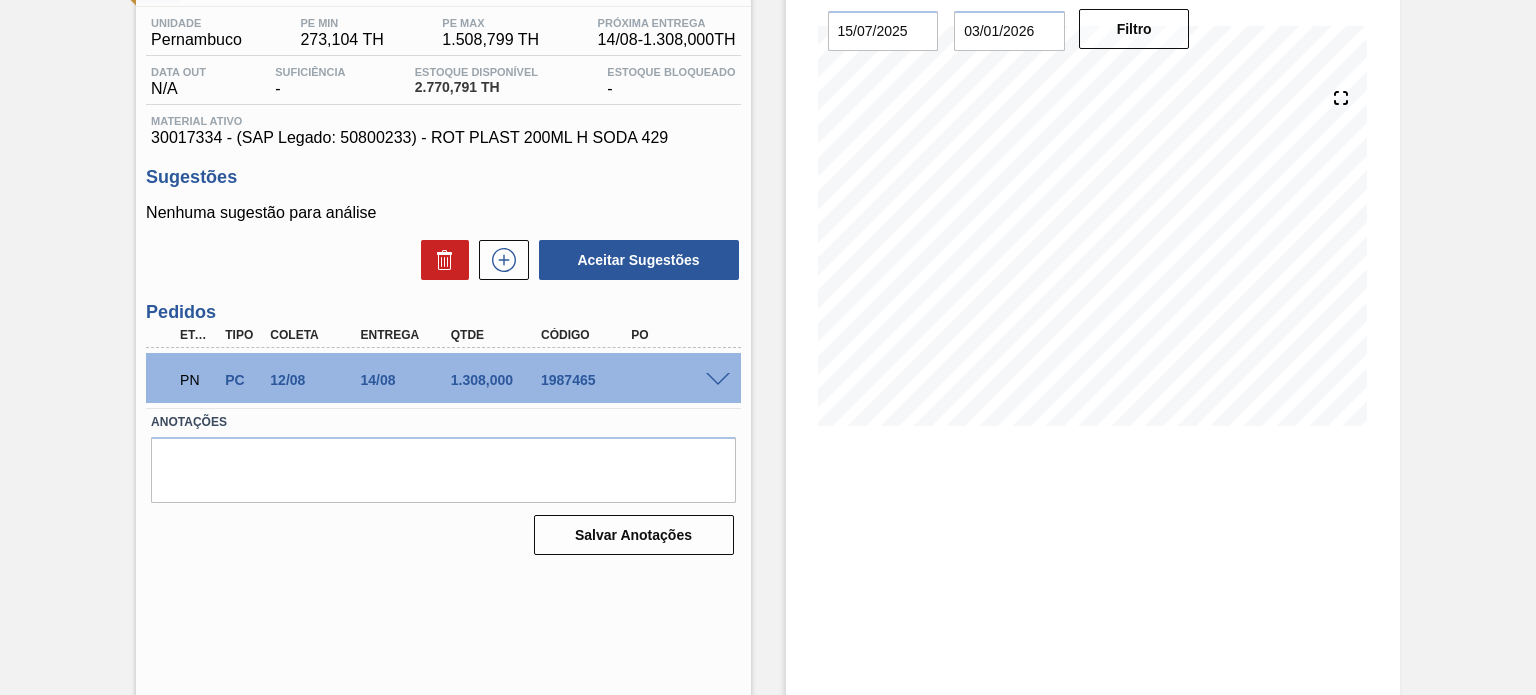 scroll, scrollTop: 164, scrollLeft: 0, axis: vertical 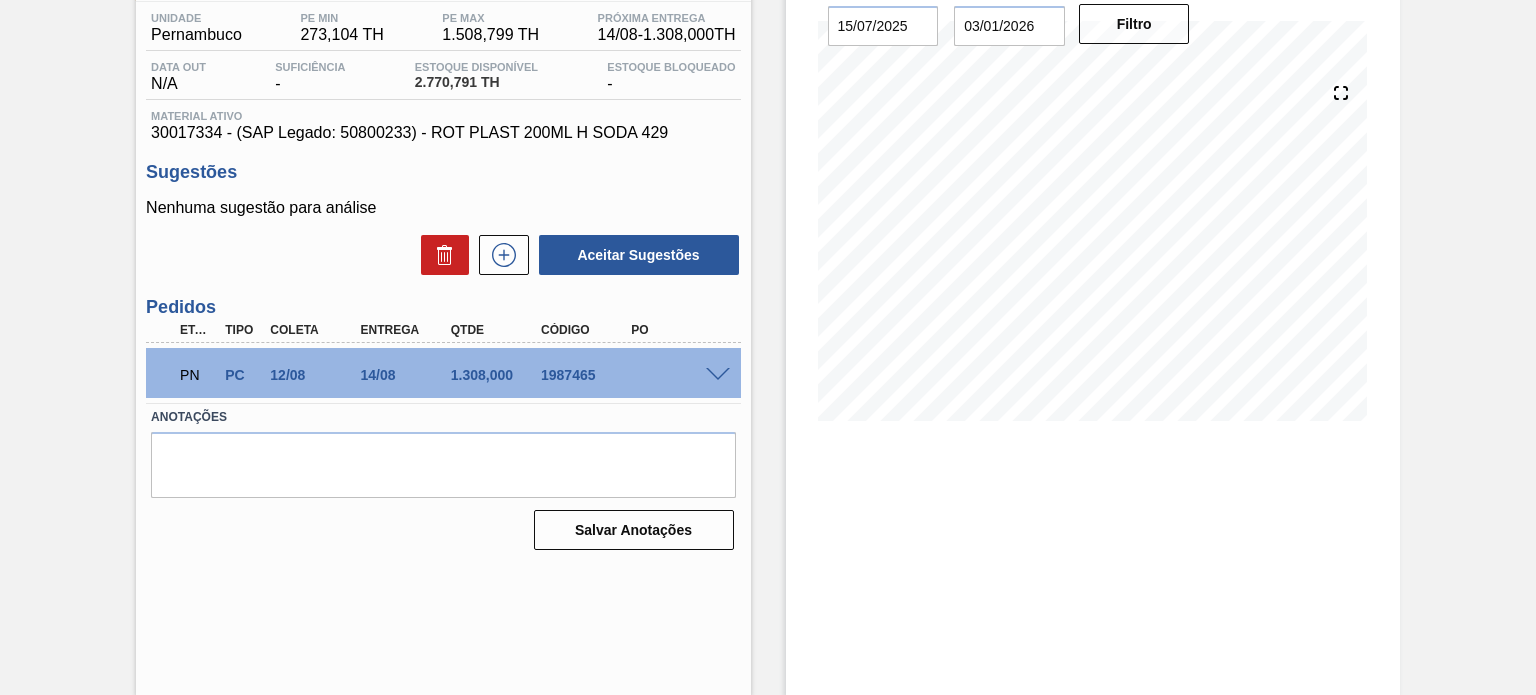 click on "PN   PC 12/08 14/08 1.308,000 1987465" at bounding box center (443, 373) 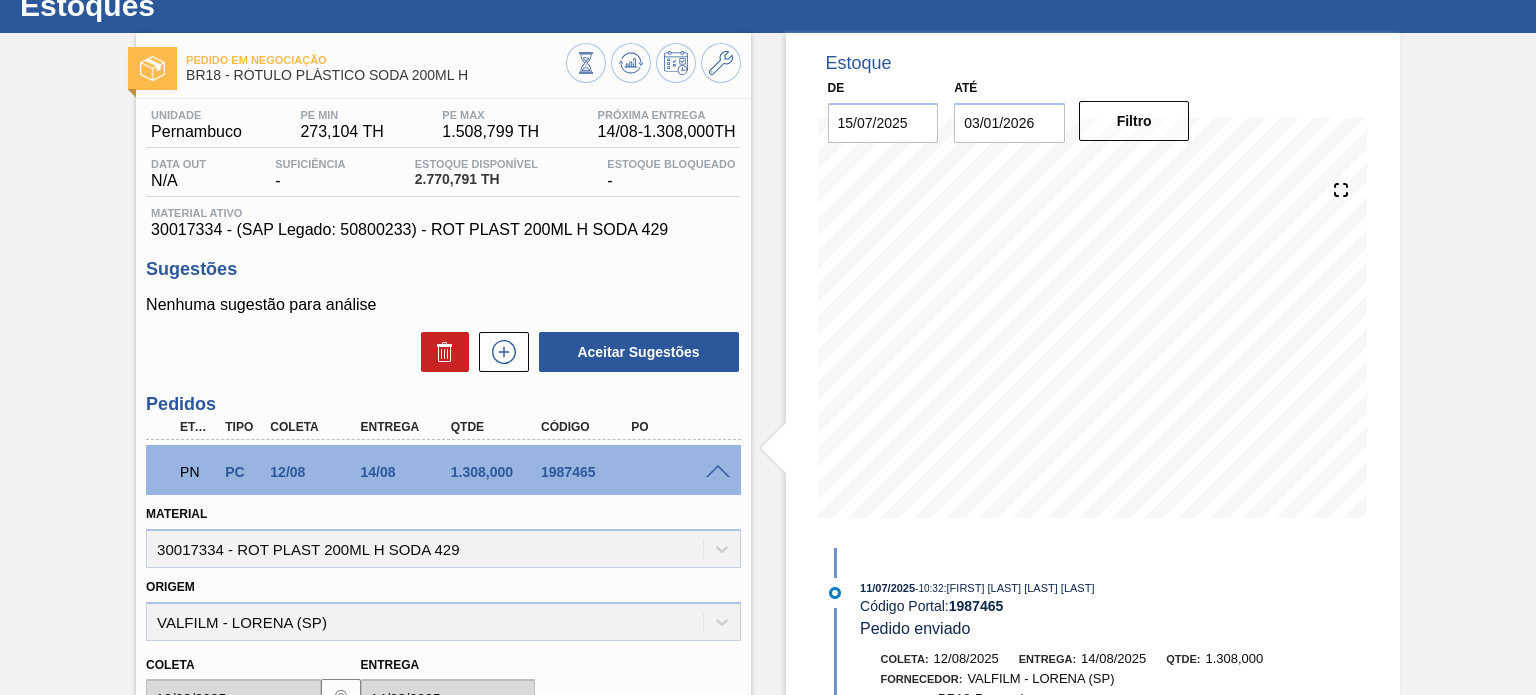scroll, scrollTop: 64, scrollLeft: 0, axis: vertical 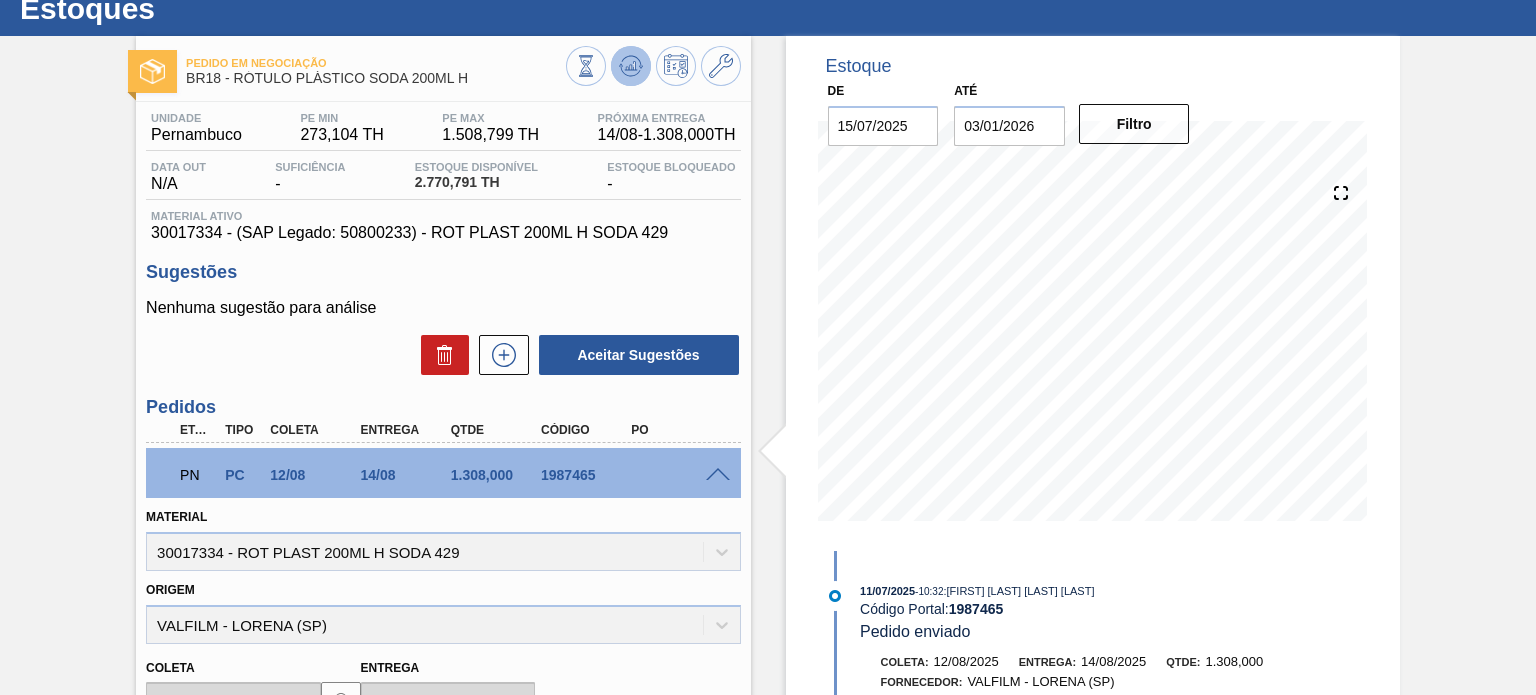 click 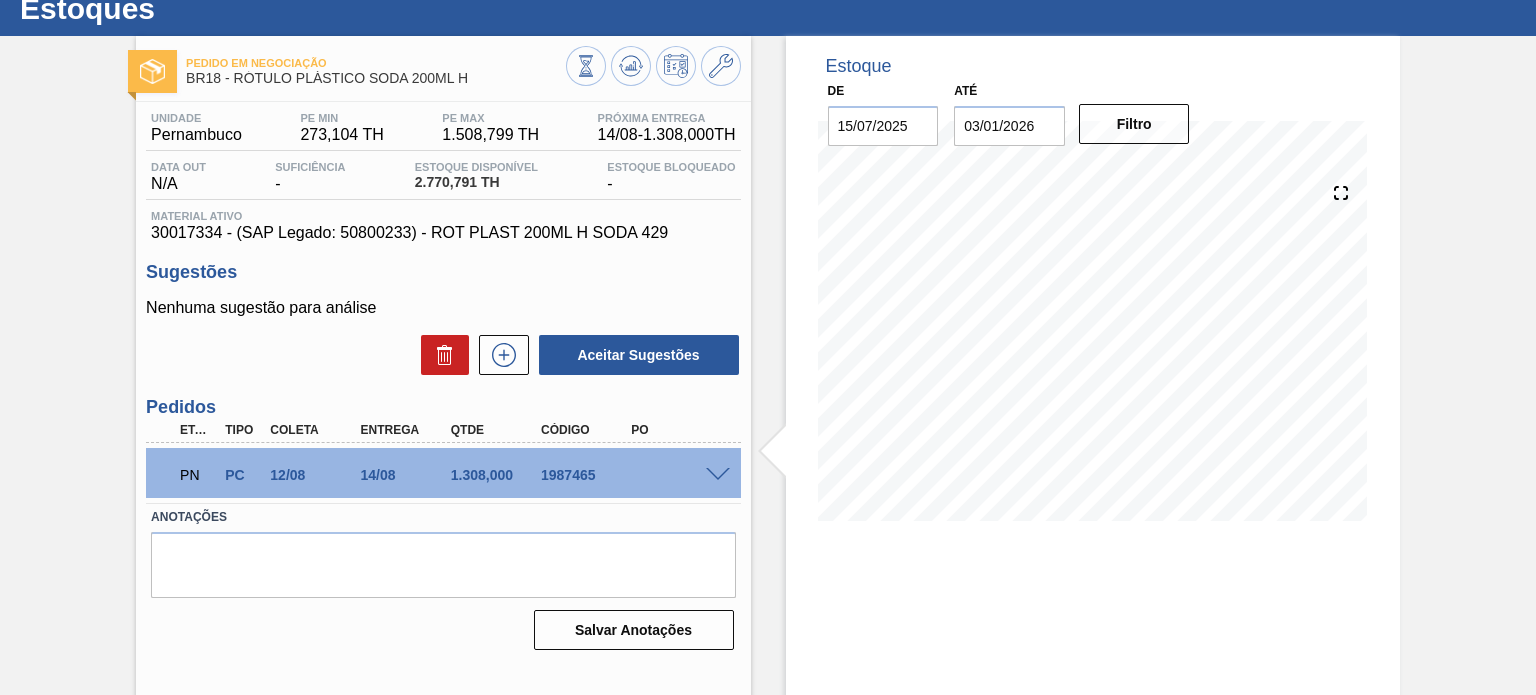 type 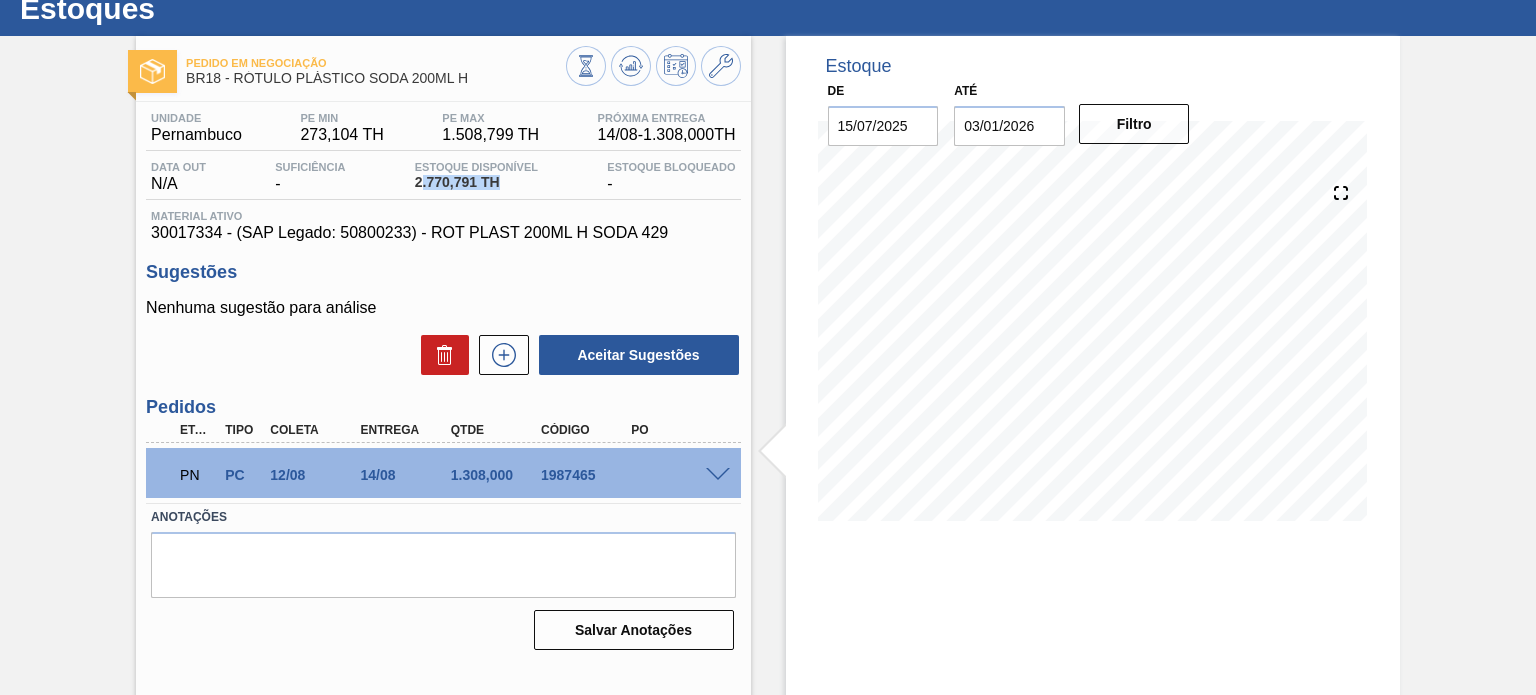 drag, startPoint x: 514, startPoint y: 179, endPoint x: 414, endPoint y: 175, distance: 100.07997 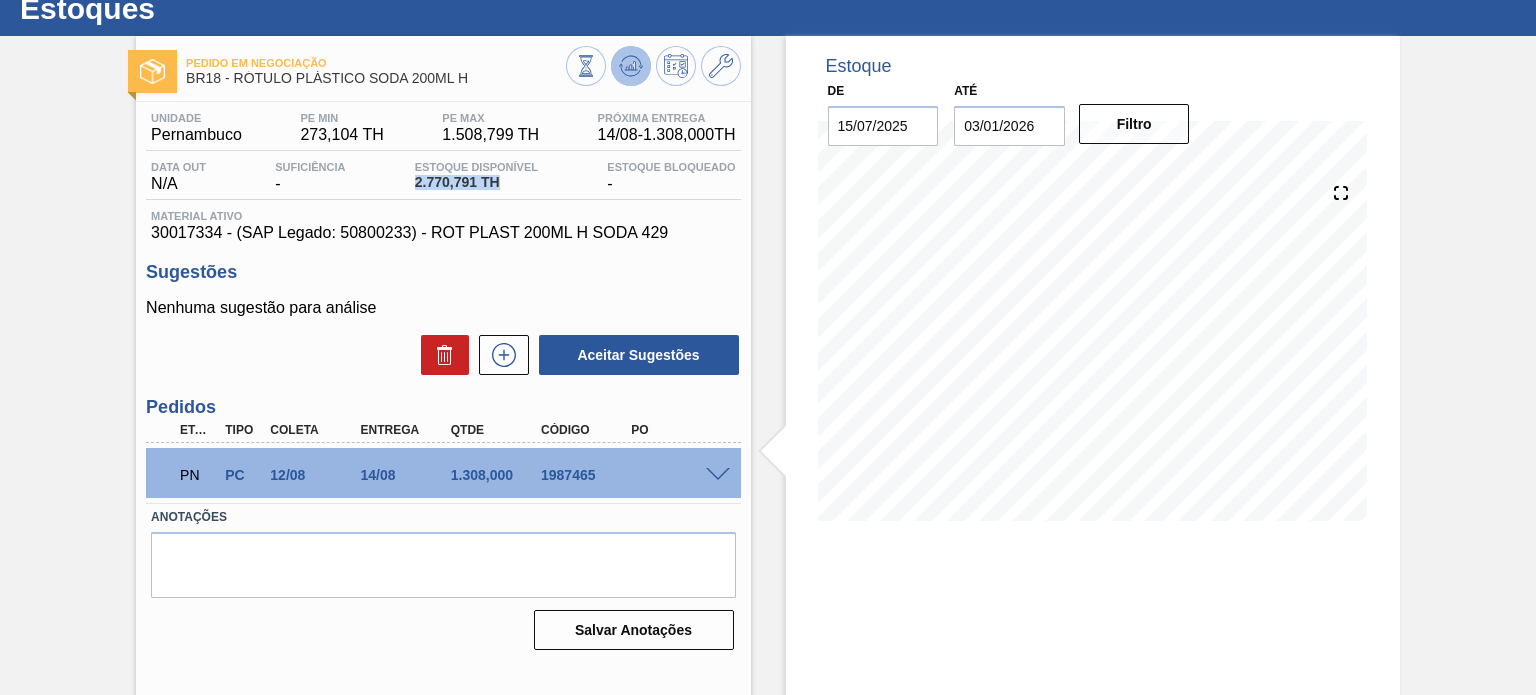 click 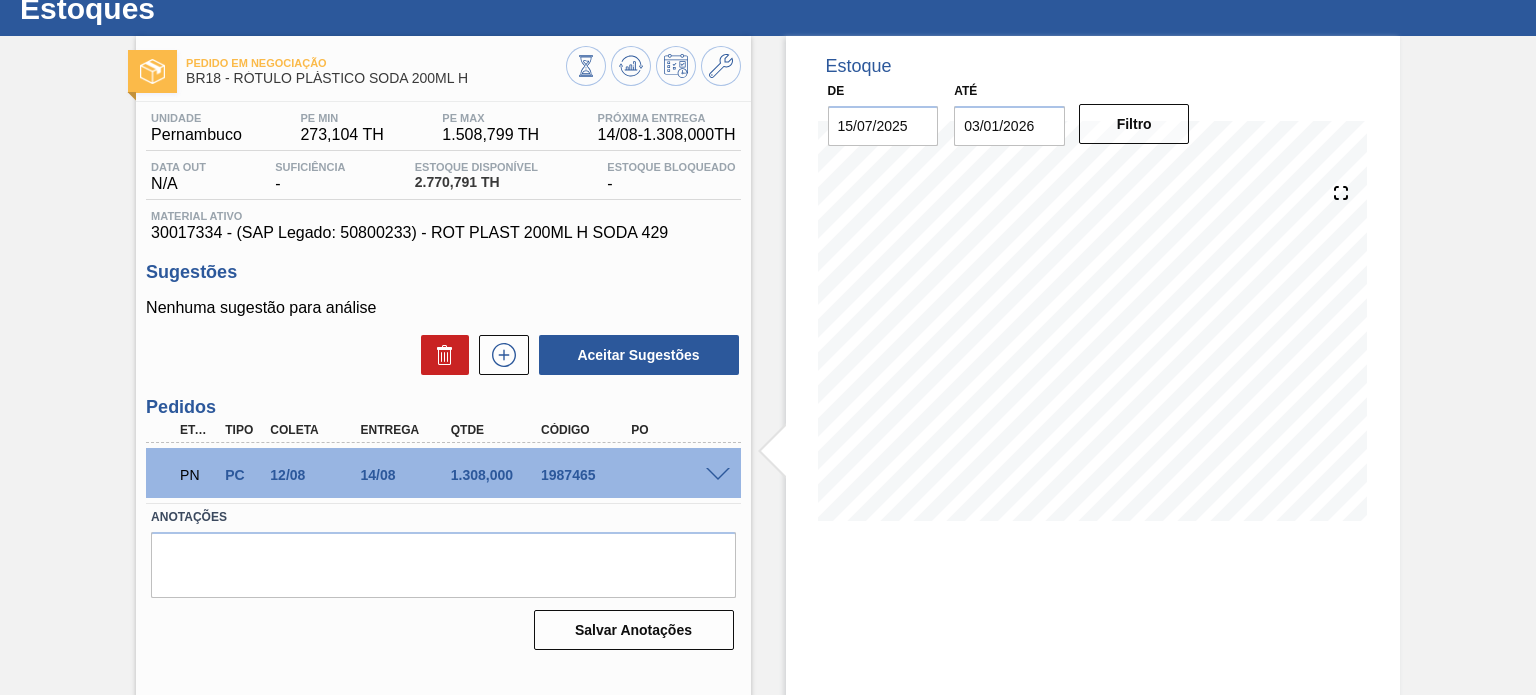 click at bounding box center (718, 475) 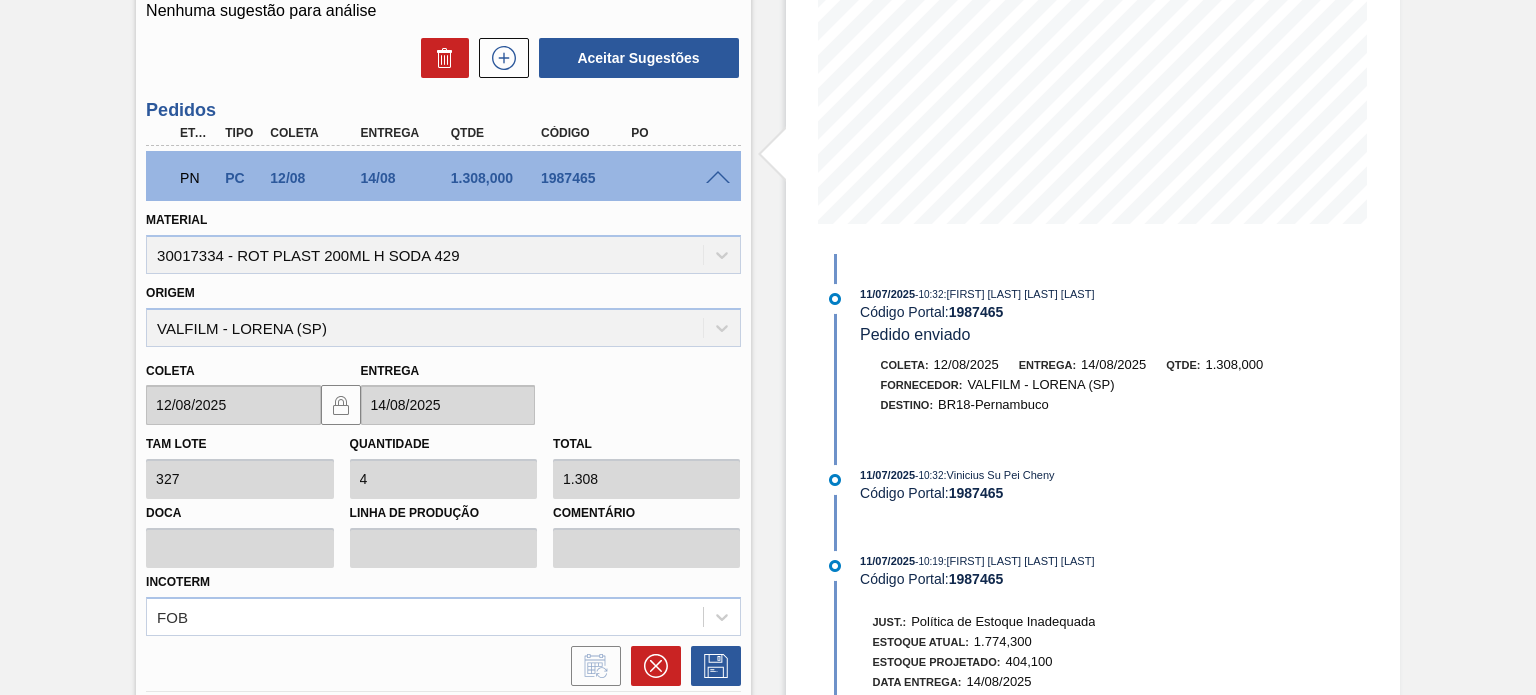 scroll, scrollTop: 364, scrollLeft: 0, axis: vertical 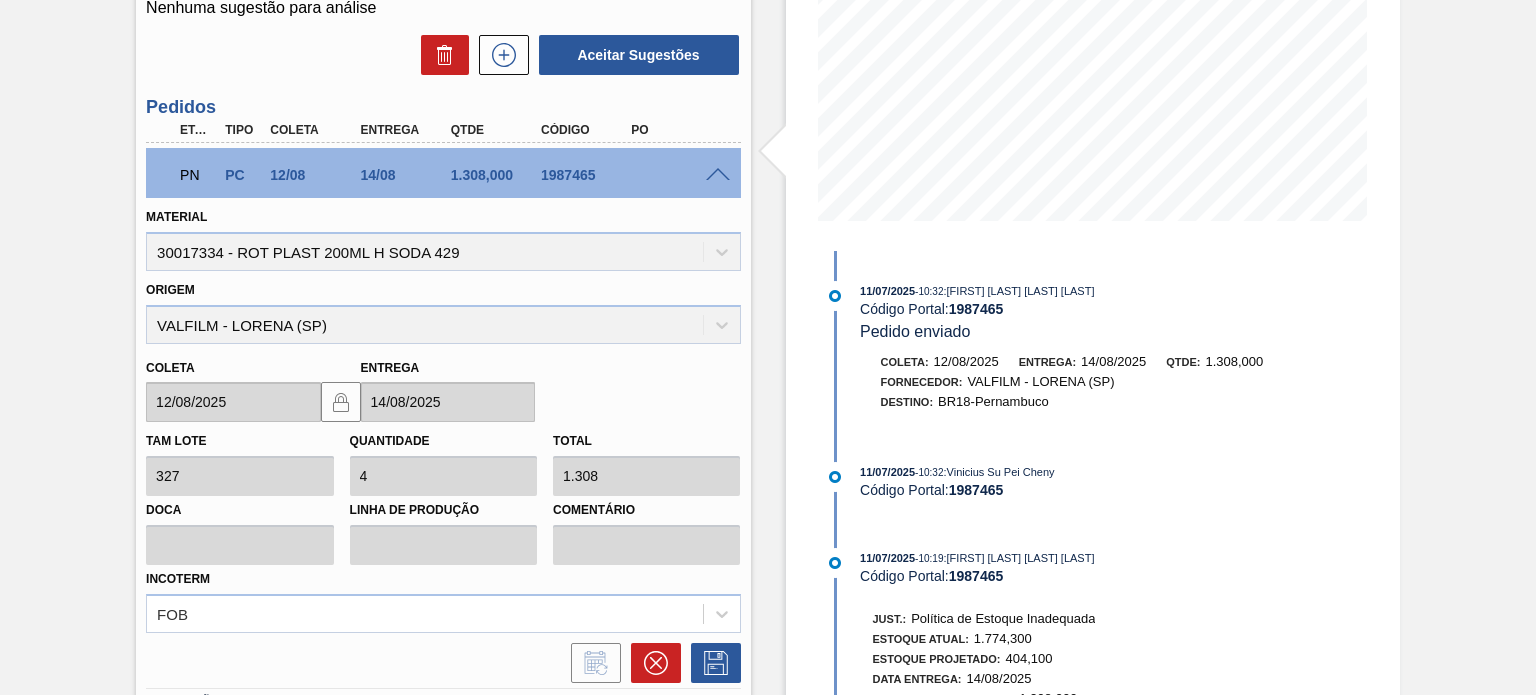 click on "Coleta: 12/08/2025 Entrega: 14/08/2025 Qtde: 1.308,000 Fornecedor: VALFILM - LORENA (SP) Destino: BR18-Pernambuco" at bounding box center (1078, 387) 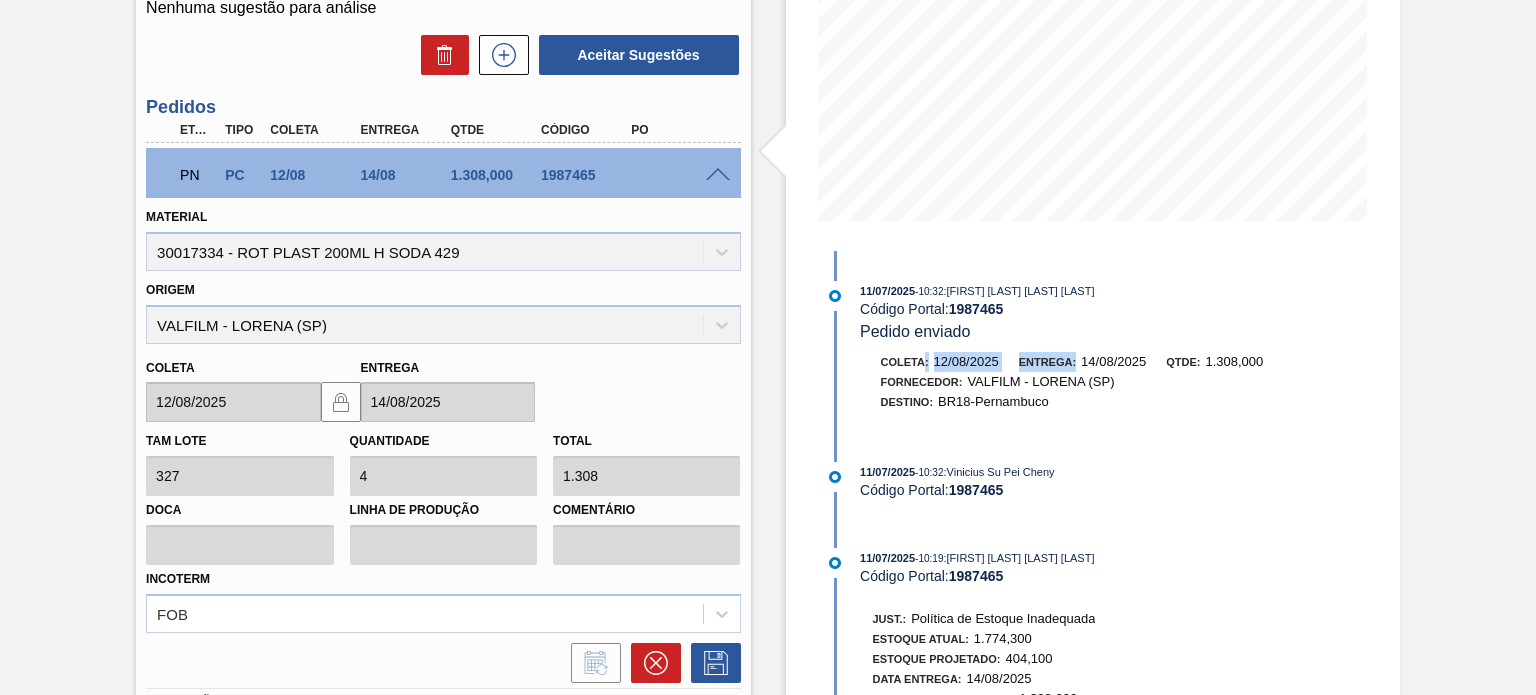 drag, startPoint x: 922, startPoint y: 363, endPoint x: 1076, endPoint y: 356, distance: 154.15901 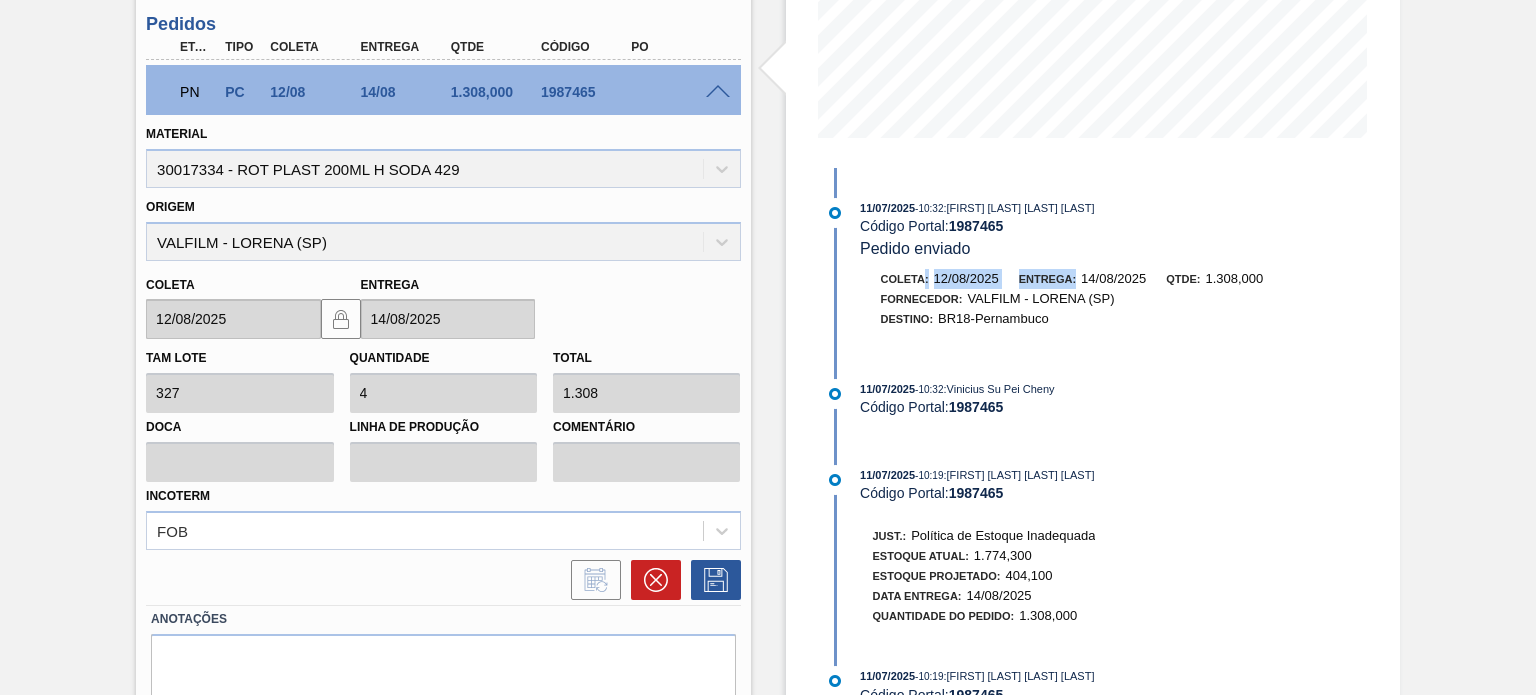 scroll, scrollTop: 519, scrollLeft: 0, axis: vertical 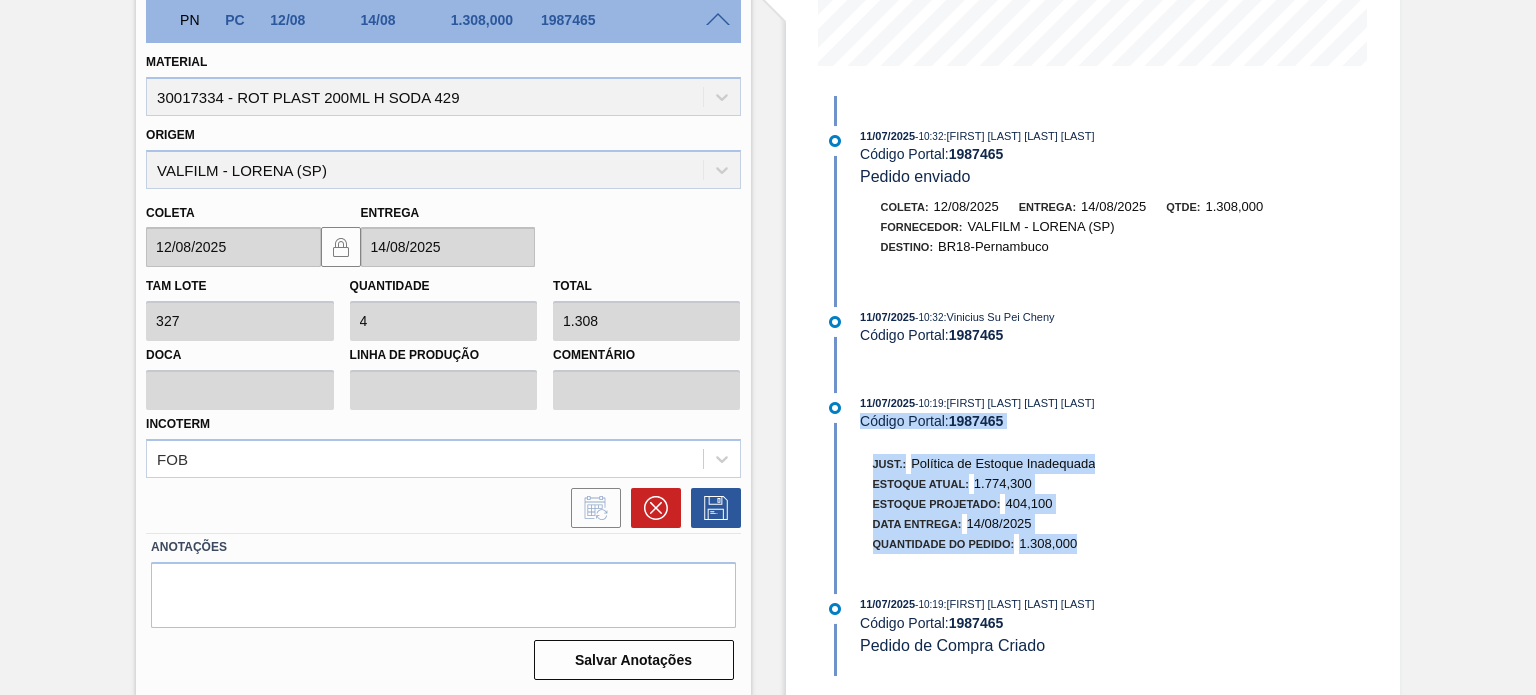drag, startPoint x: 1078, startPoint y: 563, endPoint x: 834, endPoint y: 401, distance: 292.88223 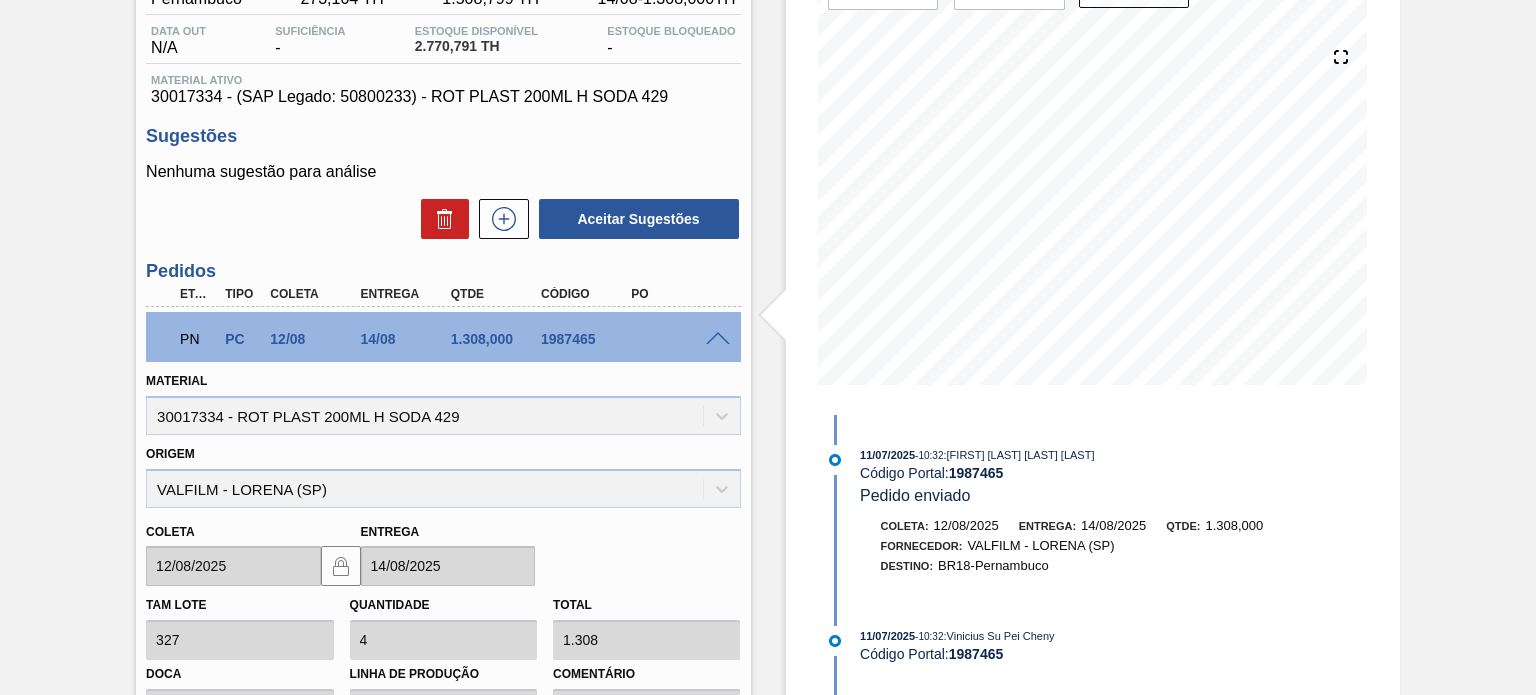 scroll, scrollTop: 519, scrollLeft: 0, axis: vertical 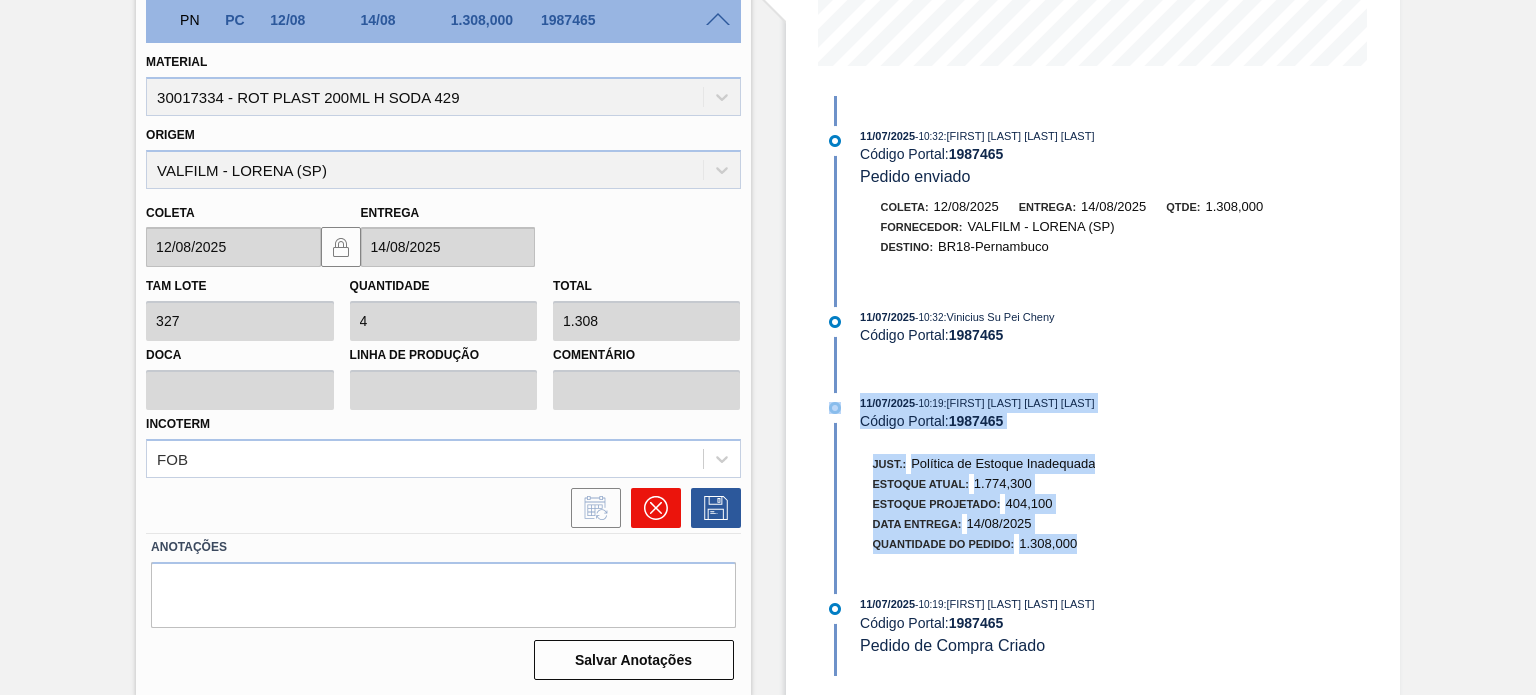 click 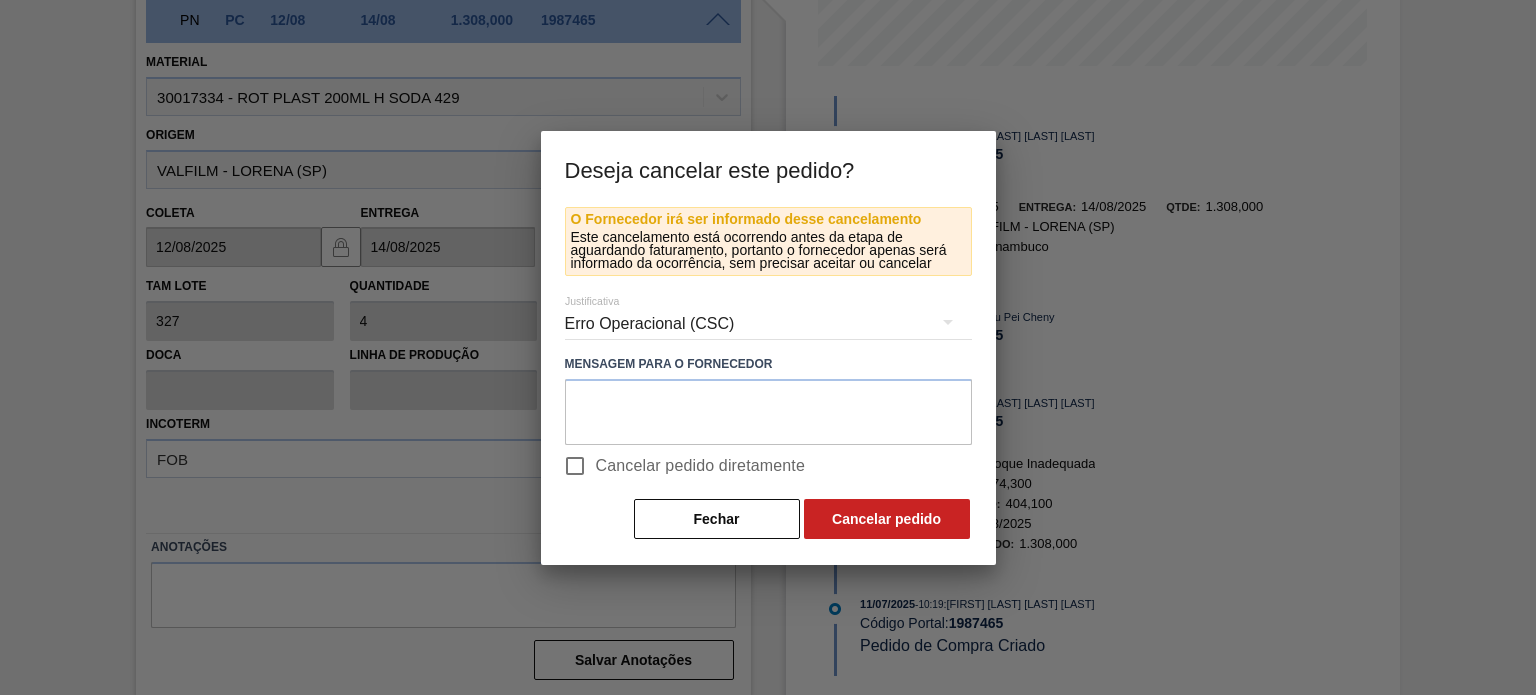 click on "Erro Operacional (CSC)" at bounding box center (768, 324) 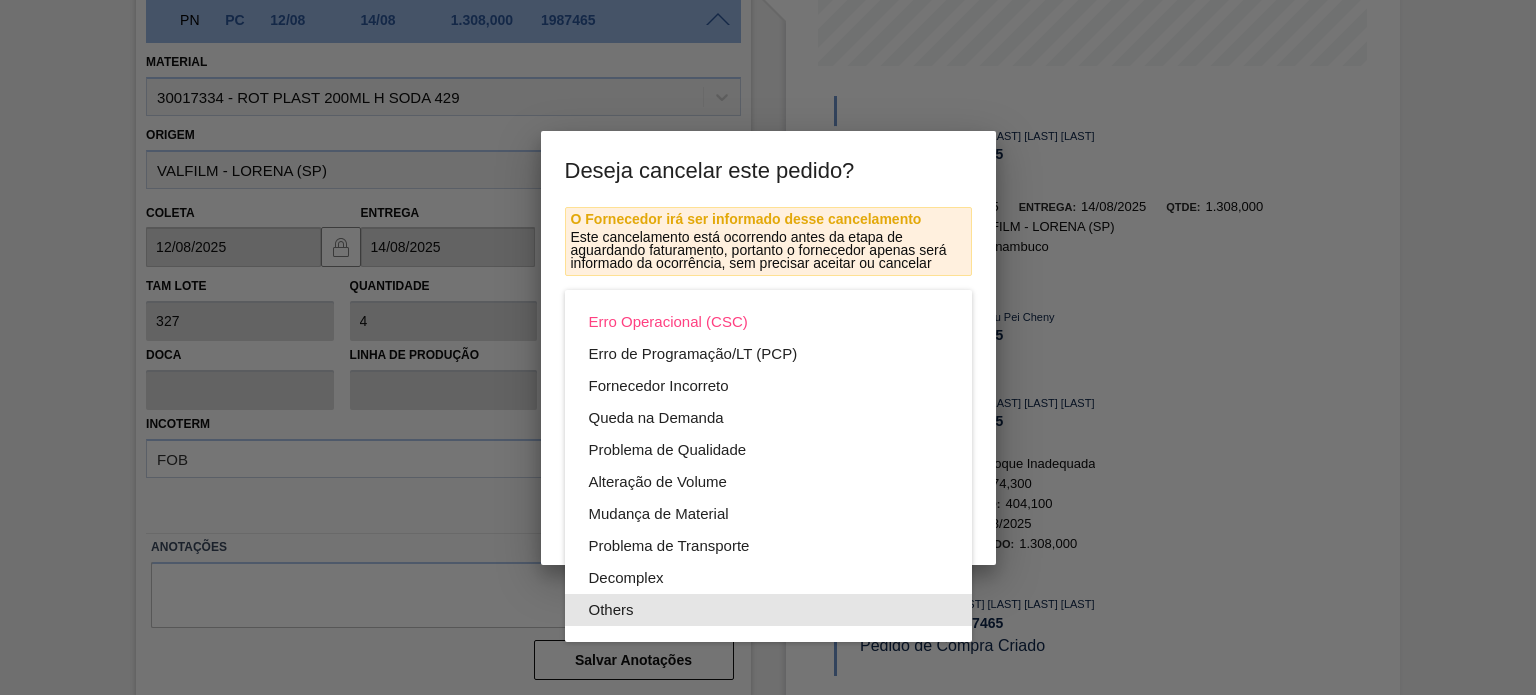 click on "Others" at bounding box center [768, 610] 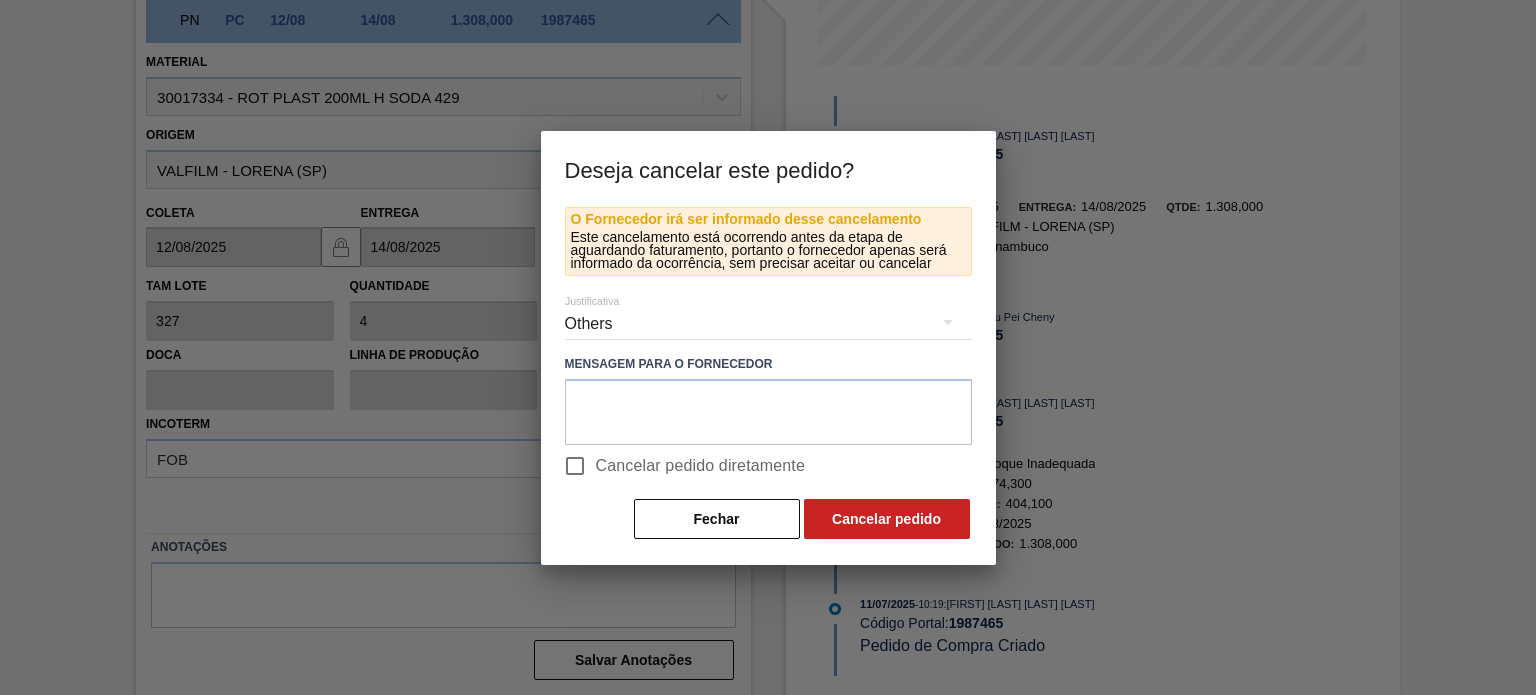 click on "Cancelar pedido diretamente" at bounding box center [575, 466] 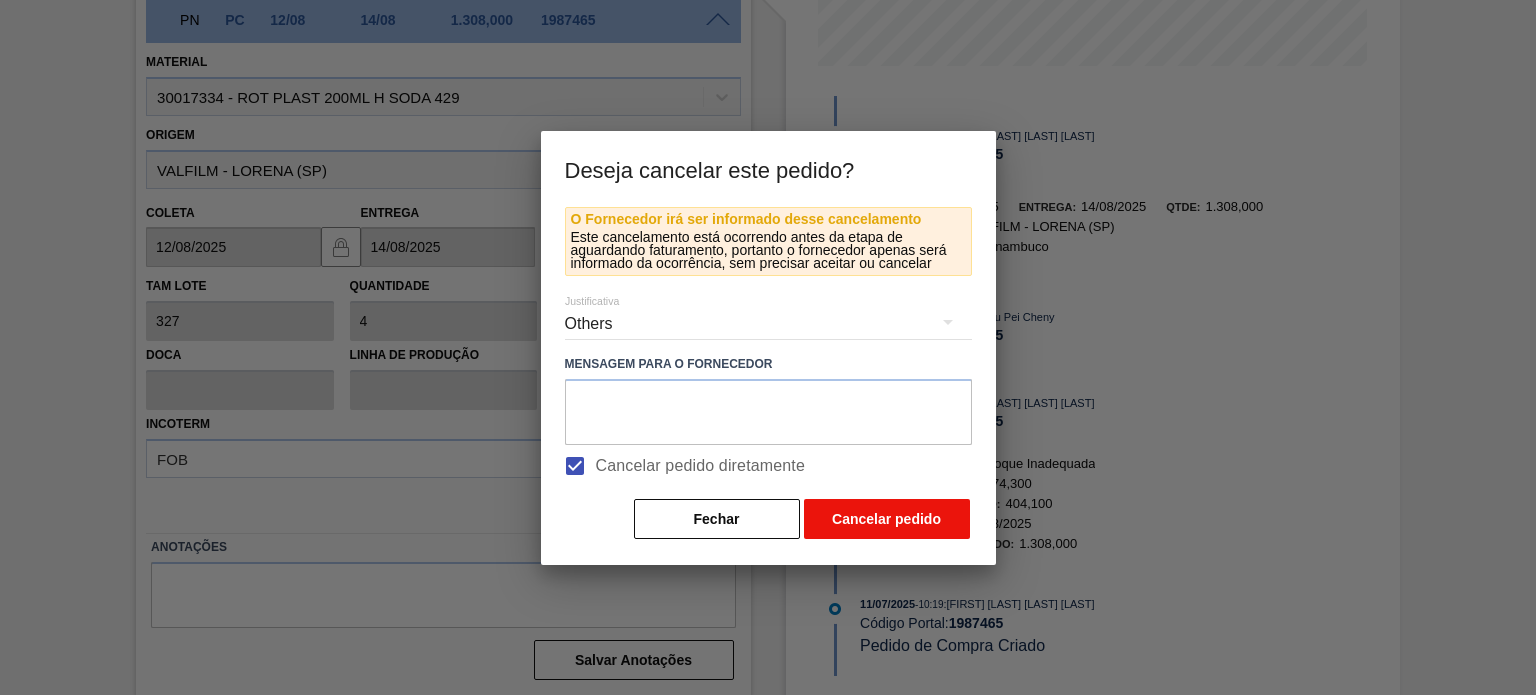 click on "Cancelar pedido" at bounding box center [887, 519] 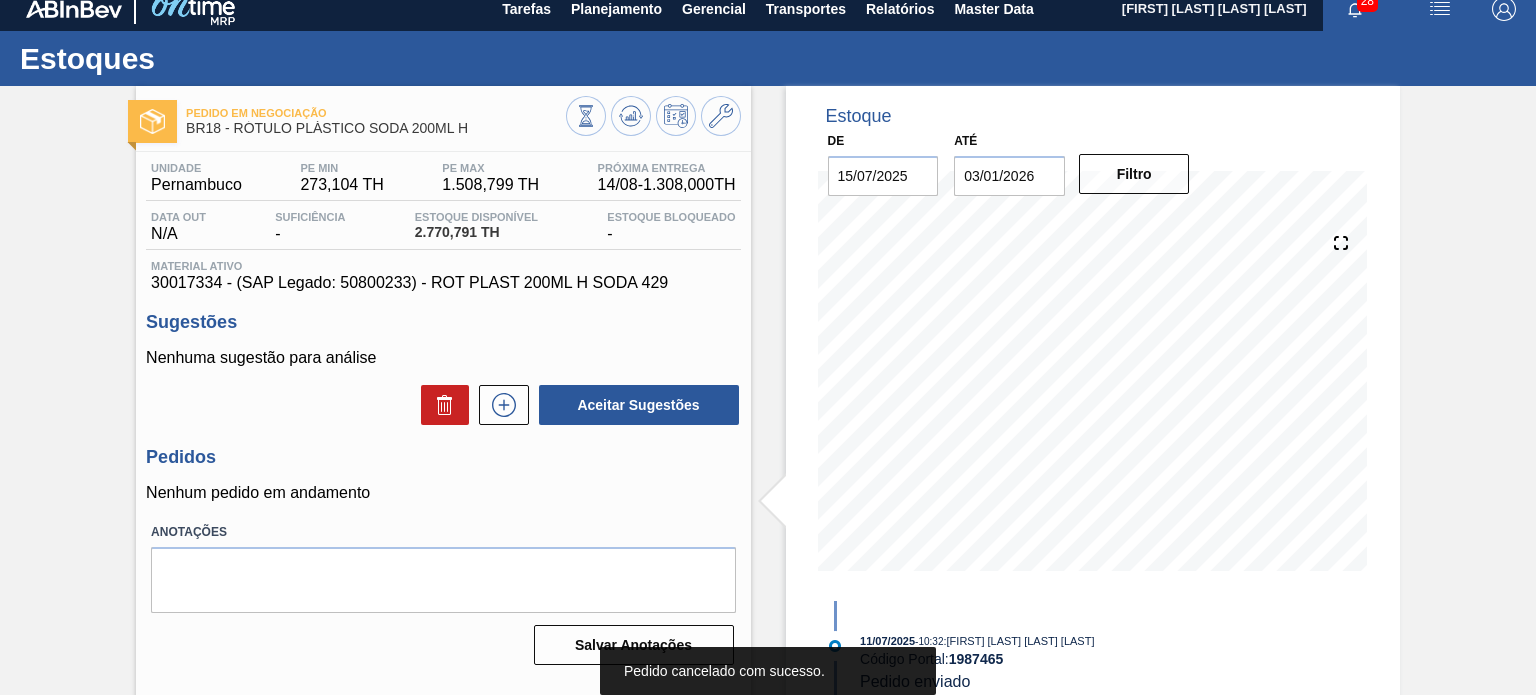 scroll, scrollTop: 0, scrollLeft: 0, axis: both 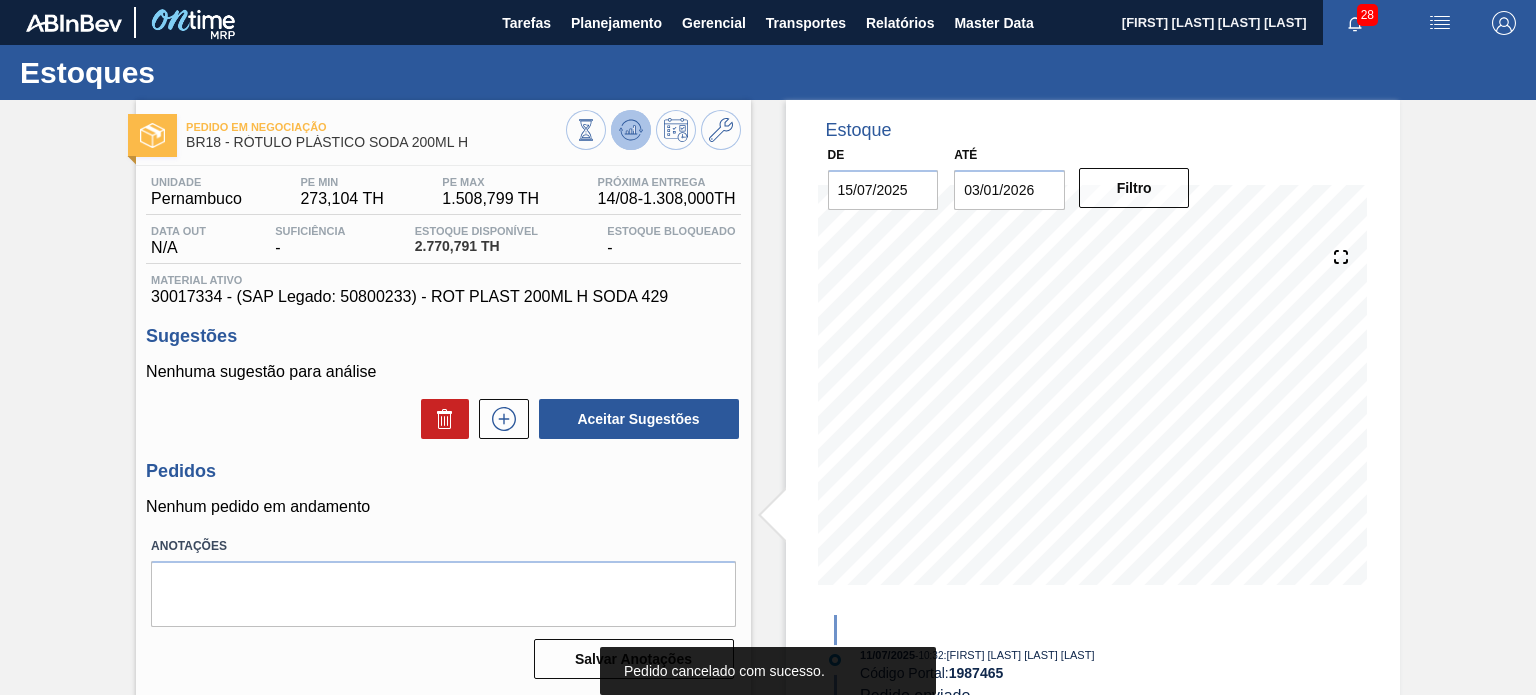 click 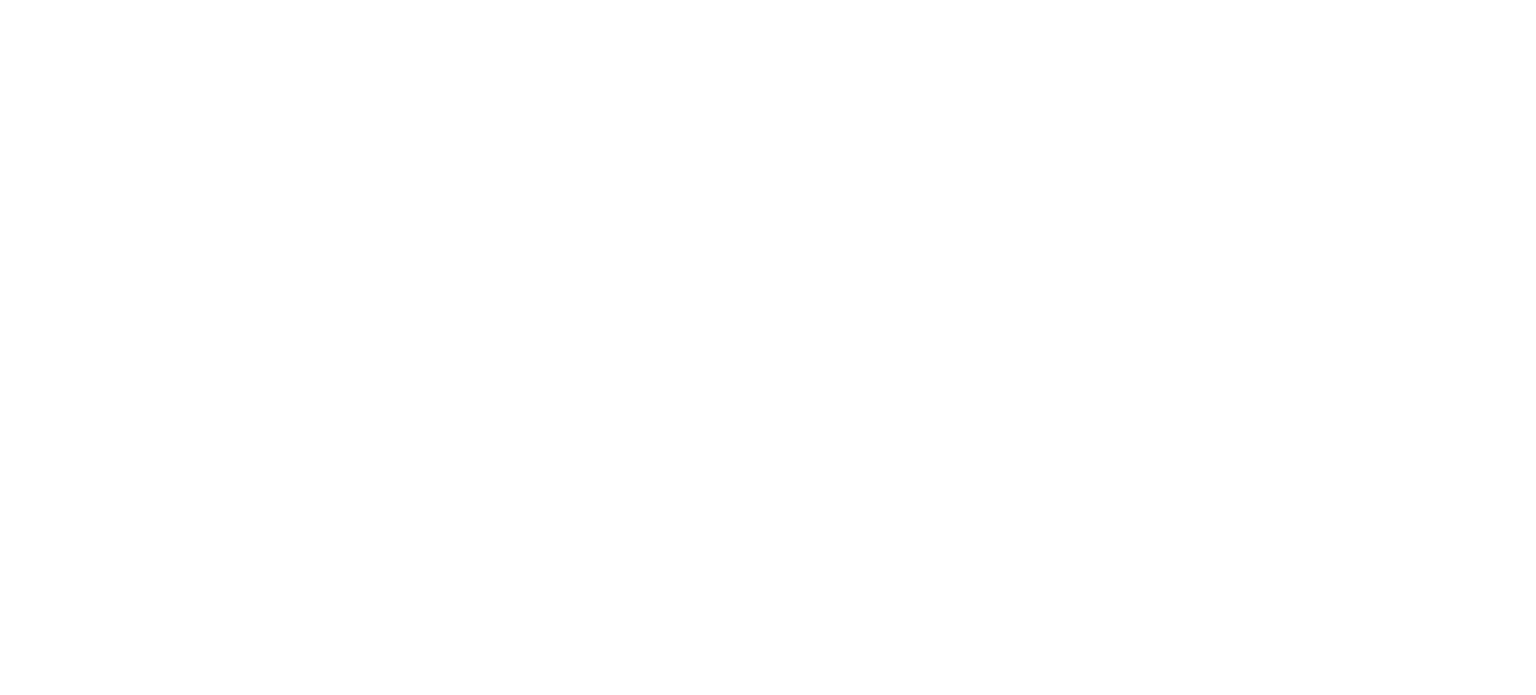 scroll, scrollTop: 0, scrollLeft: 0, axis: both 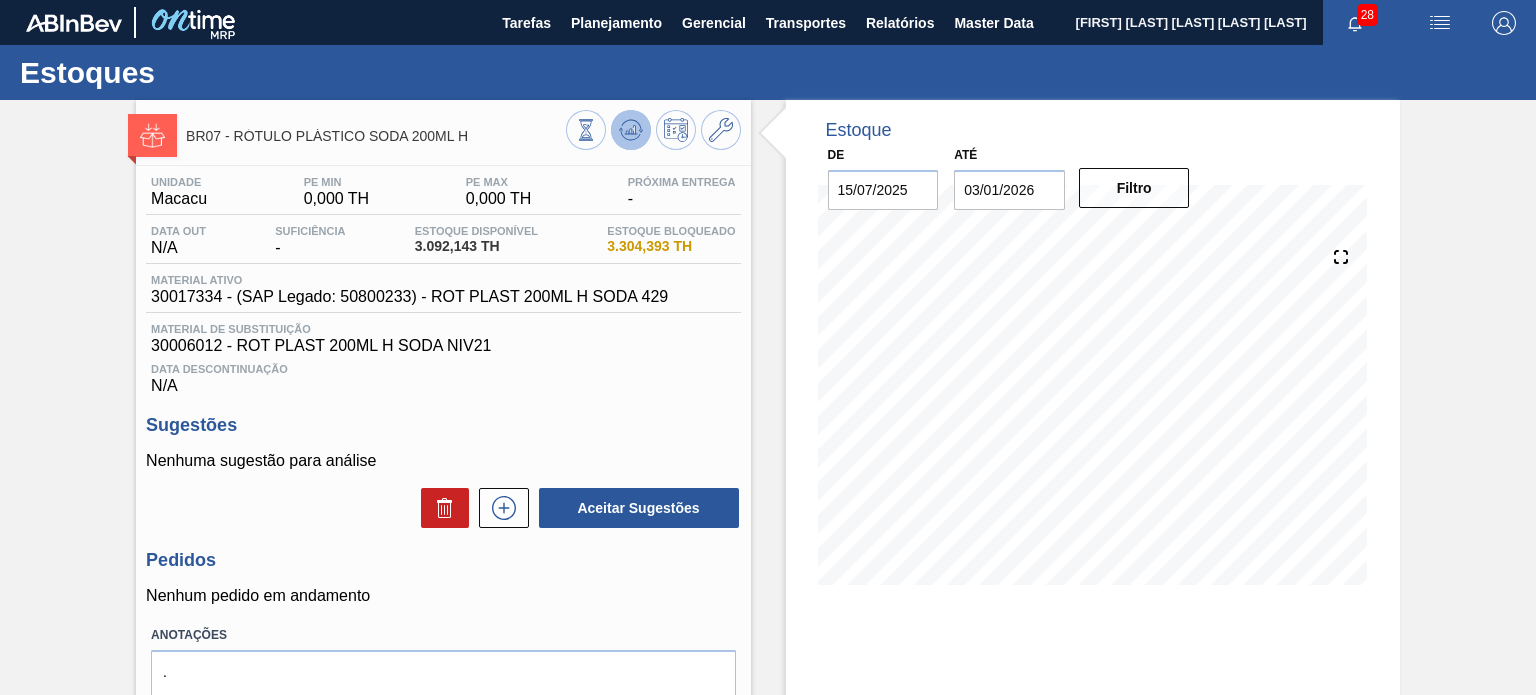 click 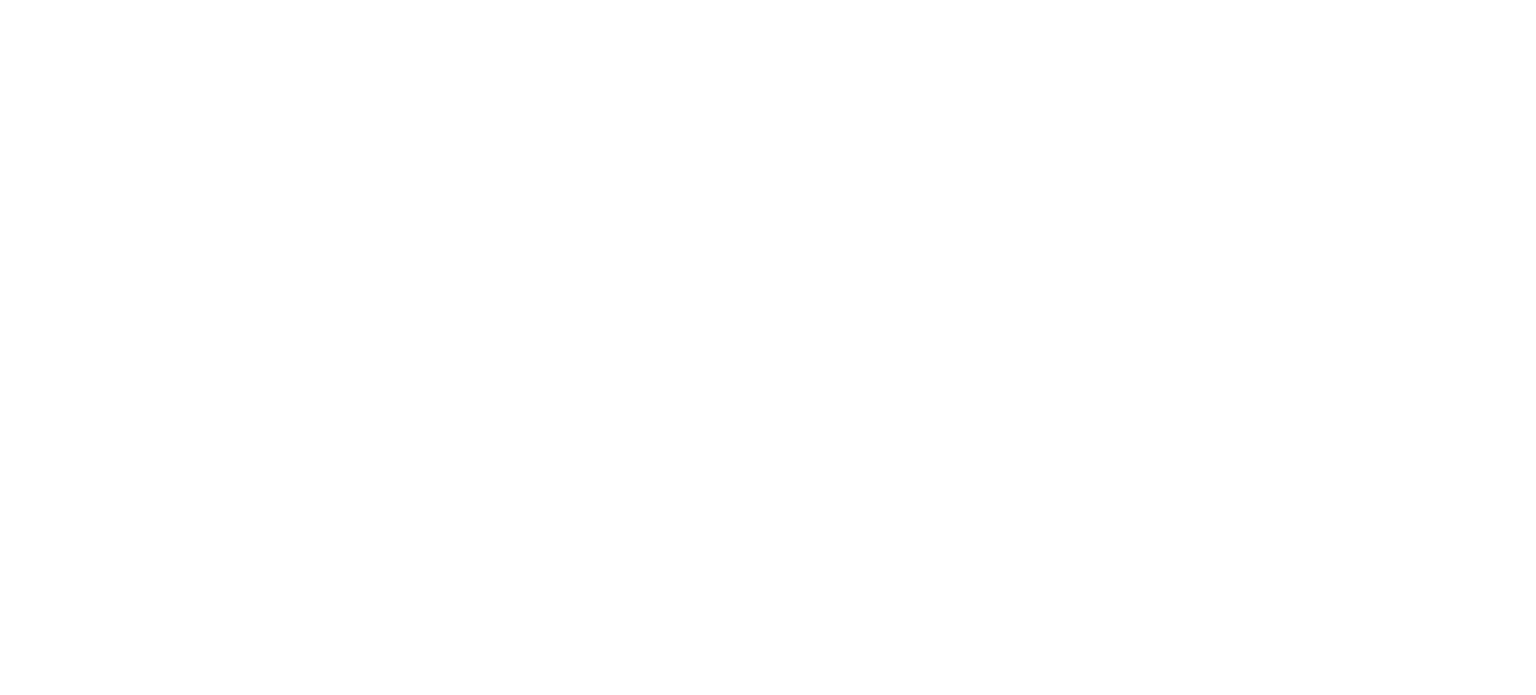 scroll, scrollTop: 0, scrollLeft: 0, axis: both 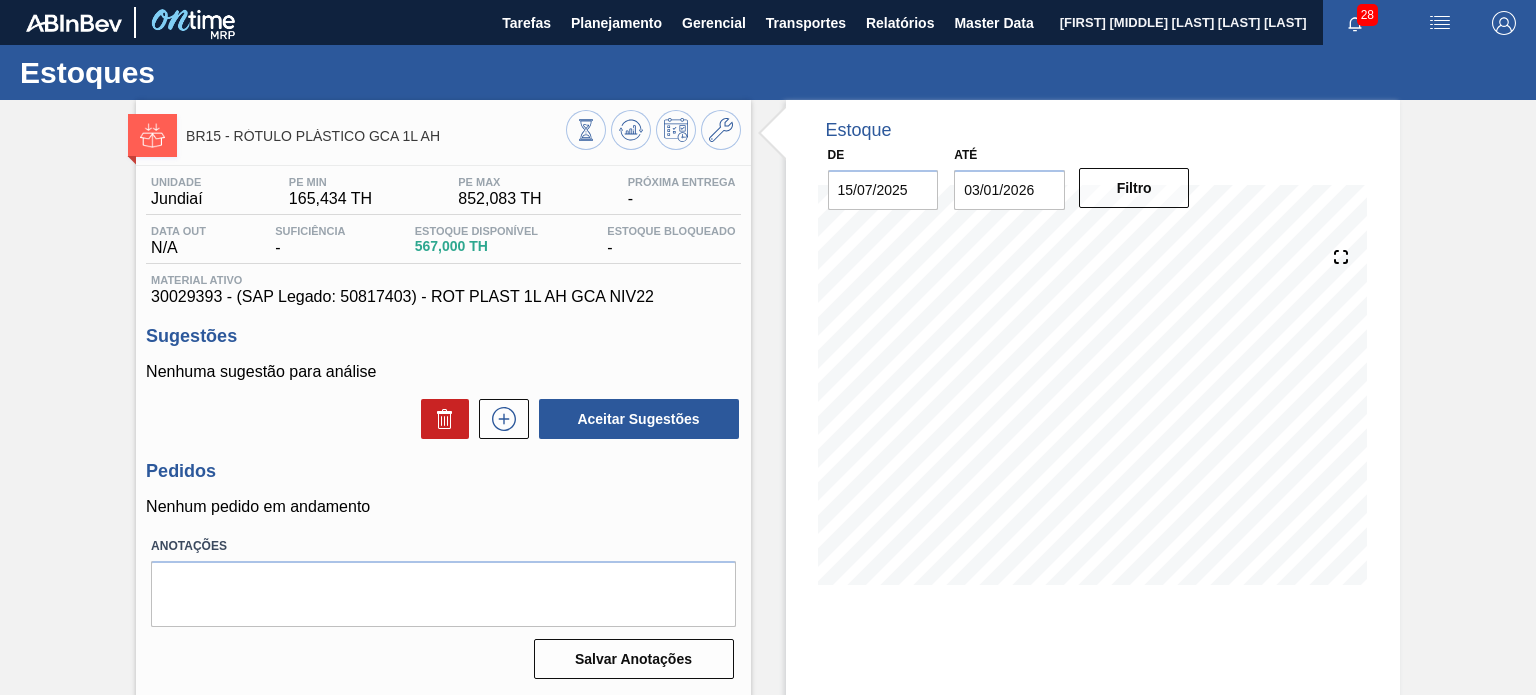 click 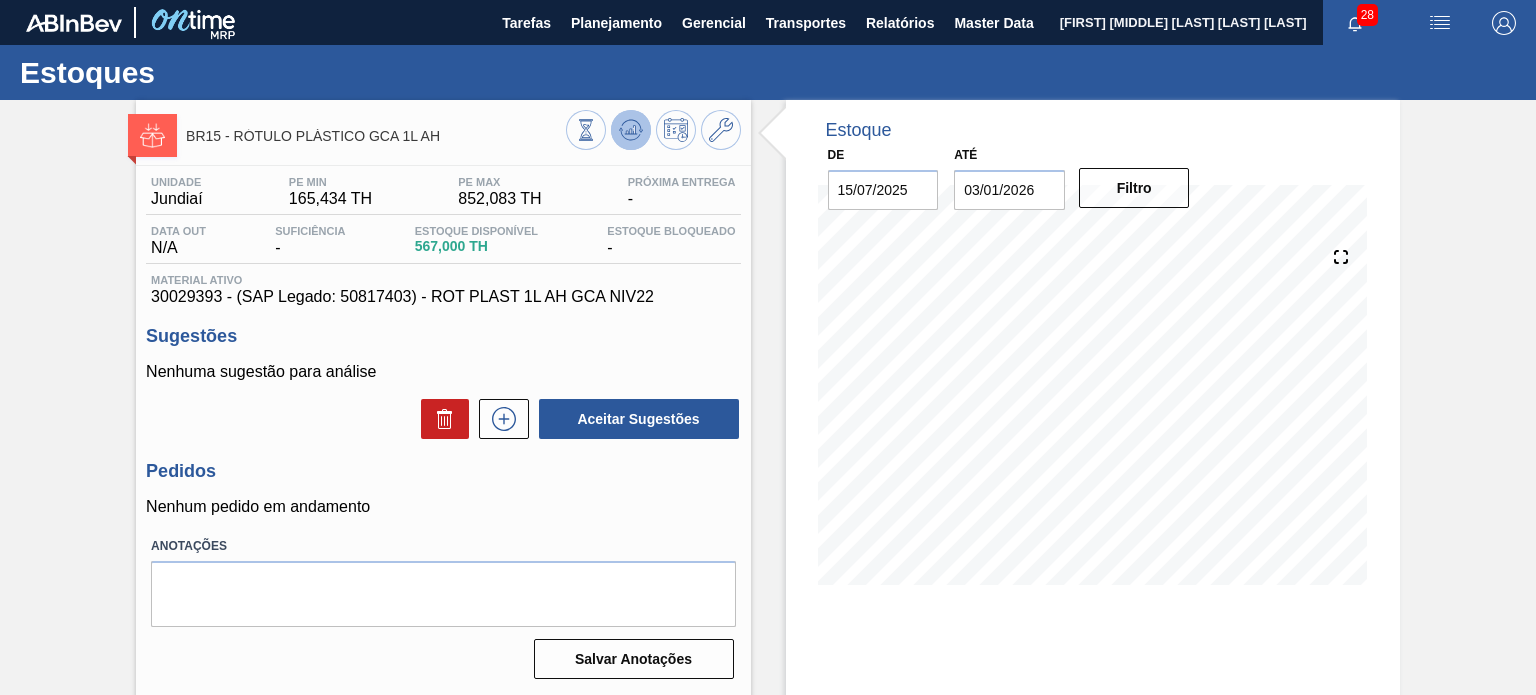 type 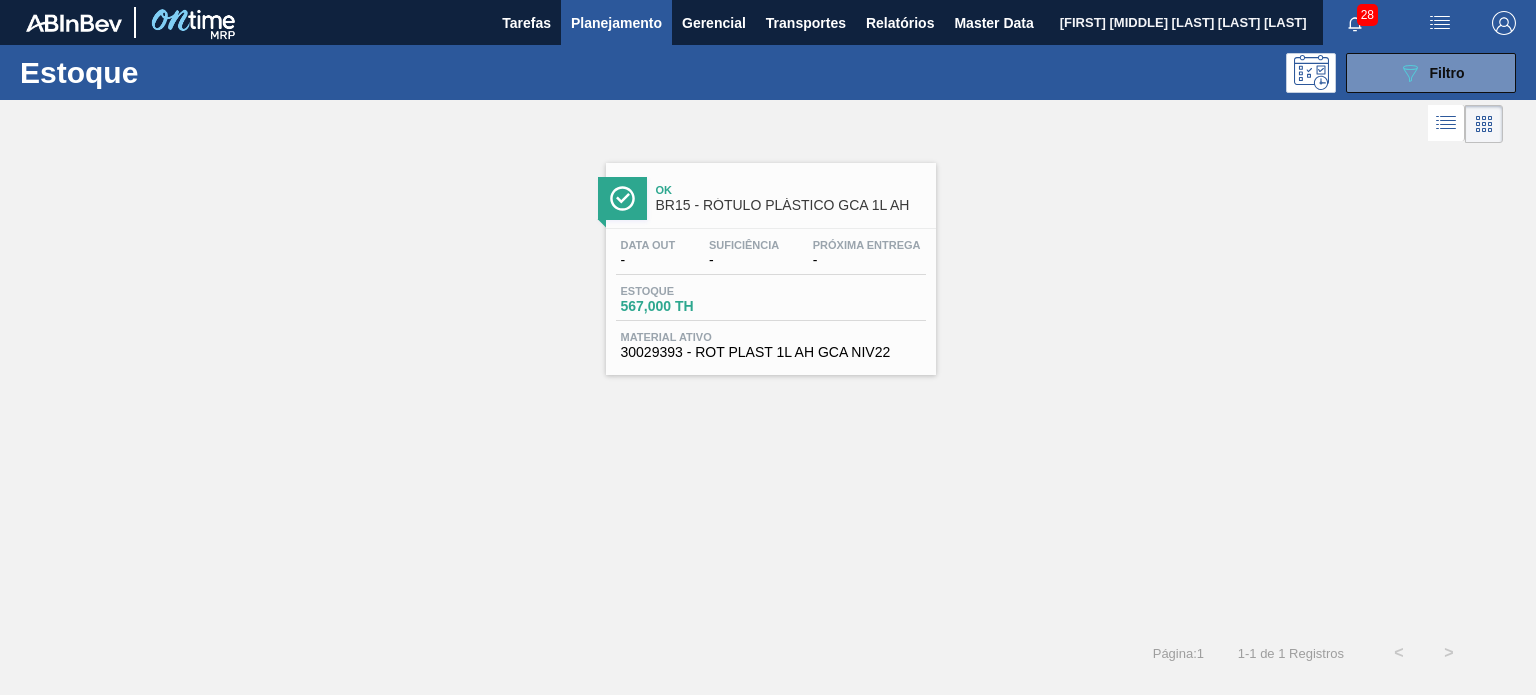 scroll, scrollTop: 0, scrollLeft: 0, axis: both 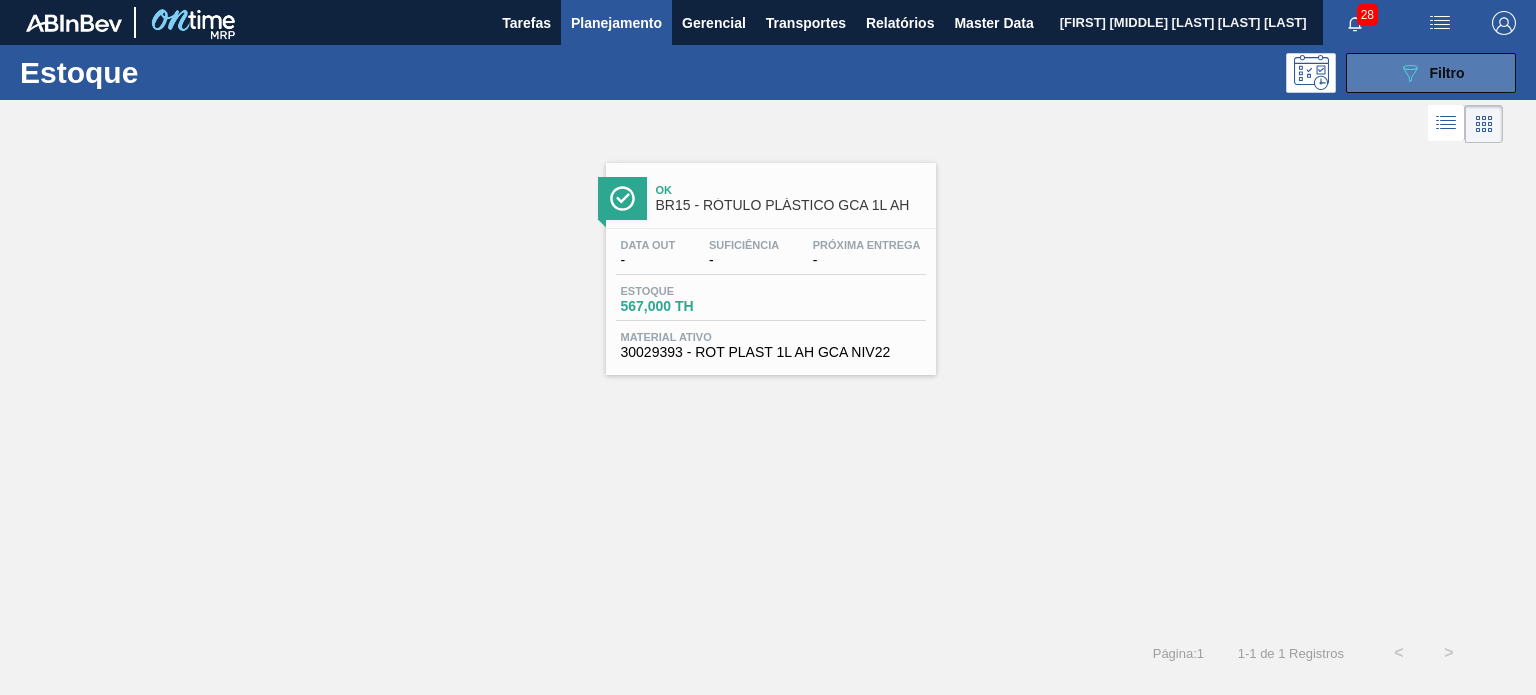 click on "089F7B8B-B2A5-4AFE-B5C0-19BA573D28AC" 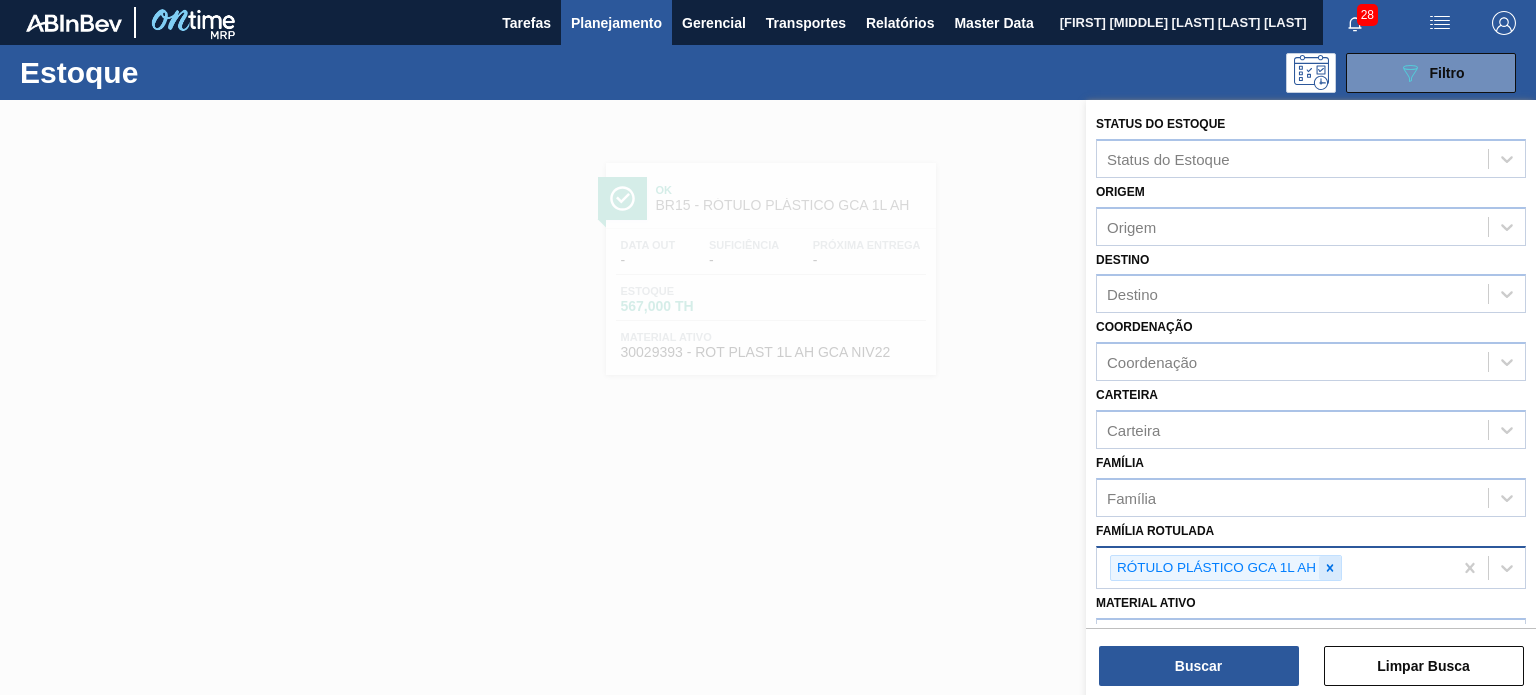 click 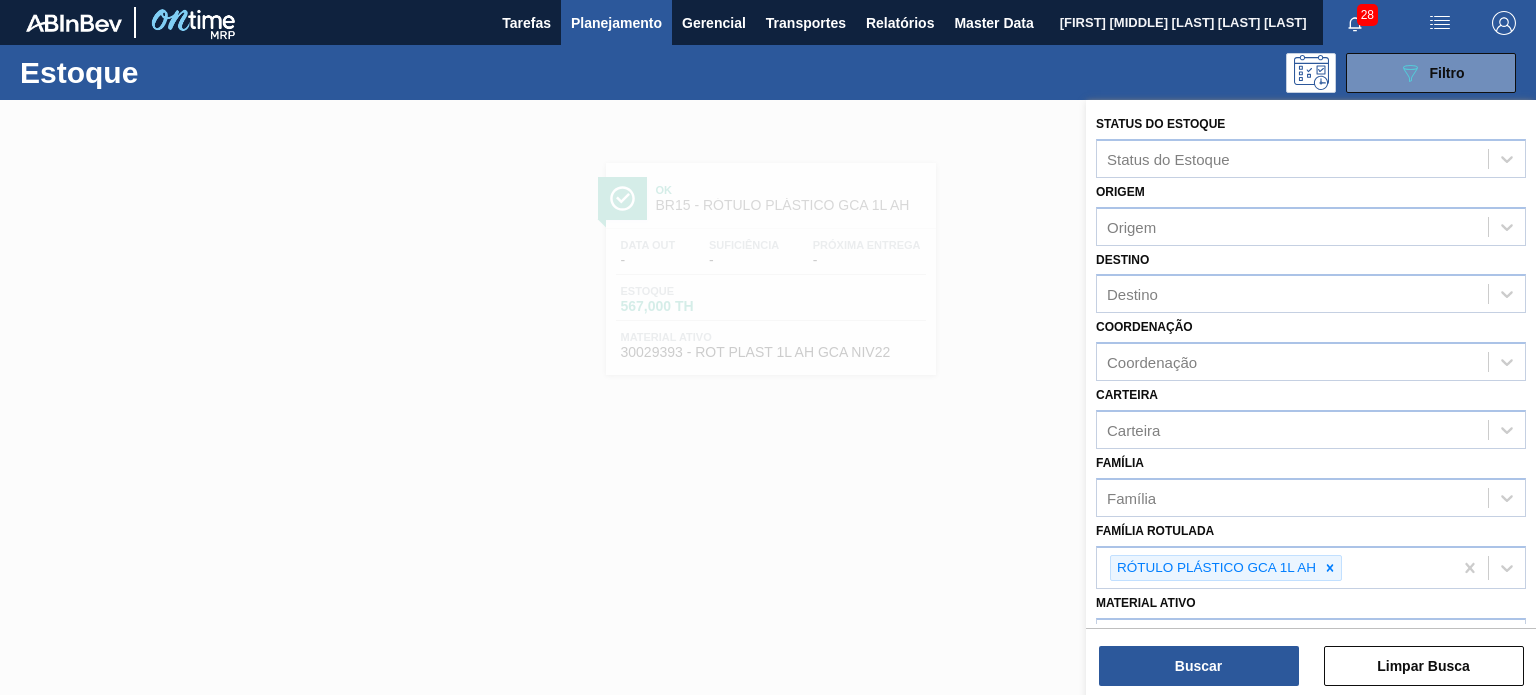 paste on "RÓTULO PLÁSTICO GCA 200ML H" 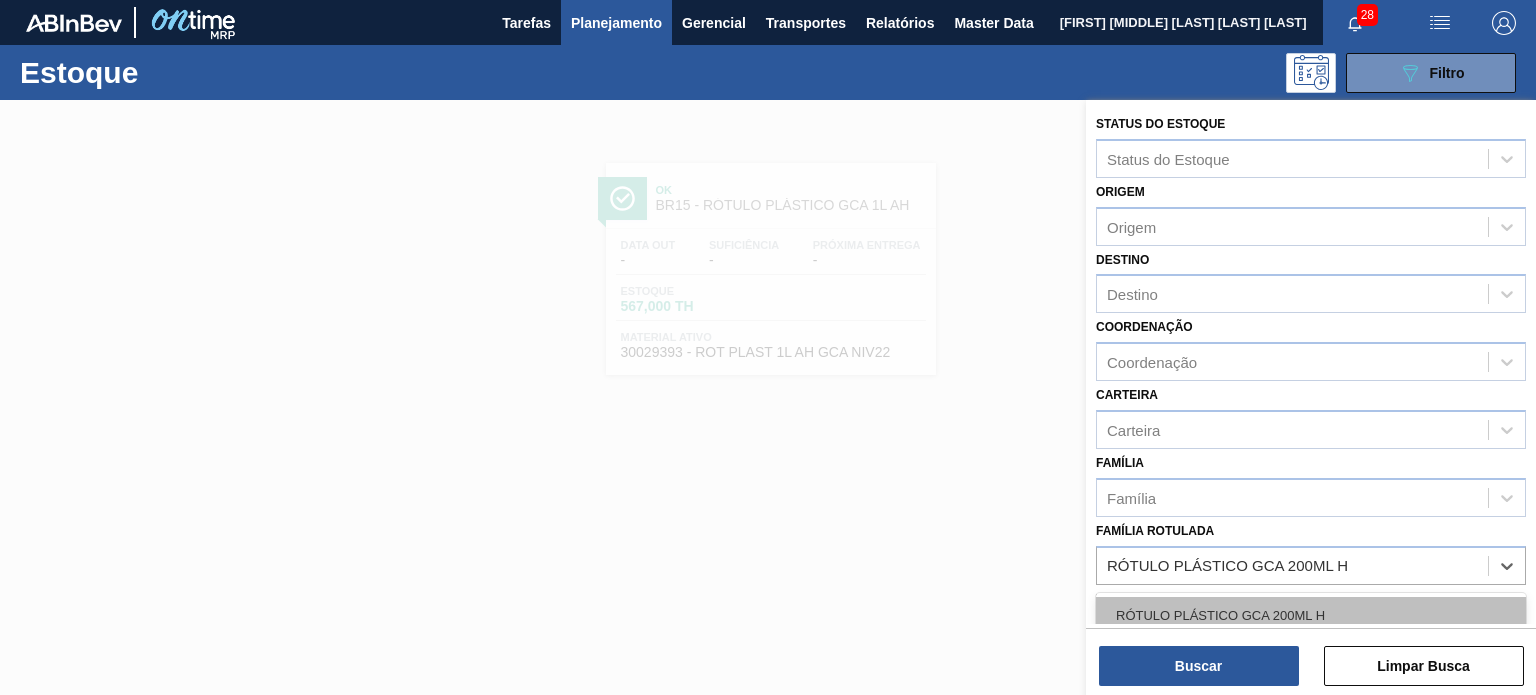 click on "RÓTULO PLÁSTICO GCA 200ML H" at bounding box center (1311, 615) 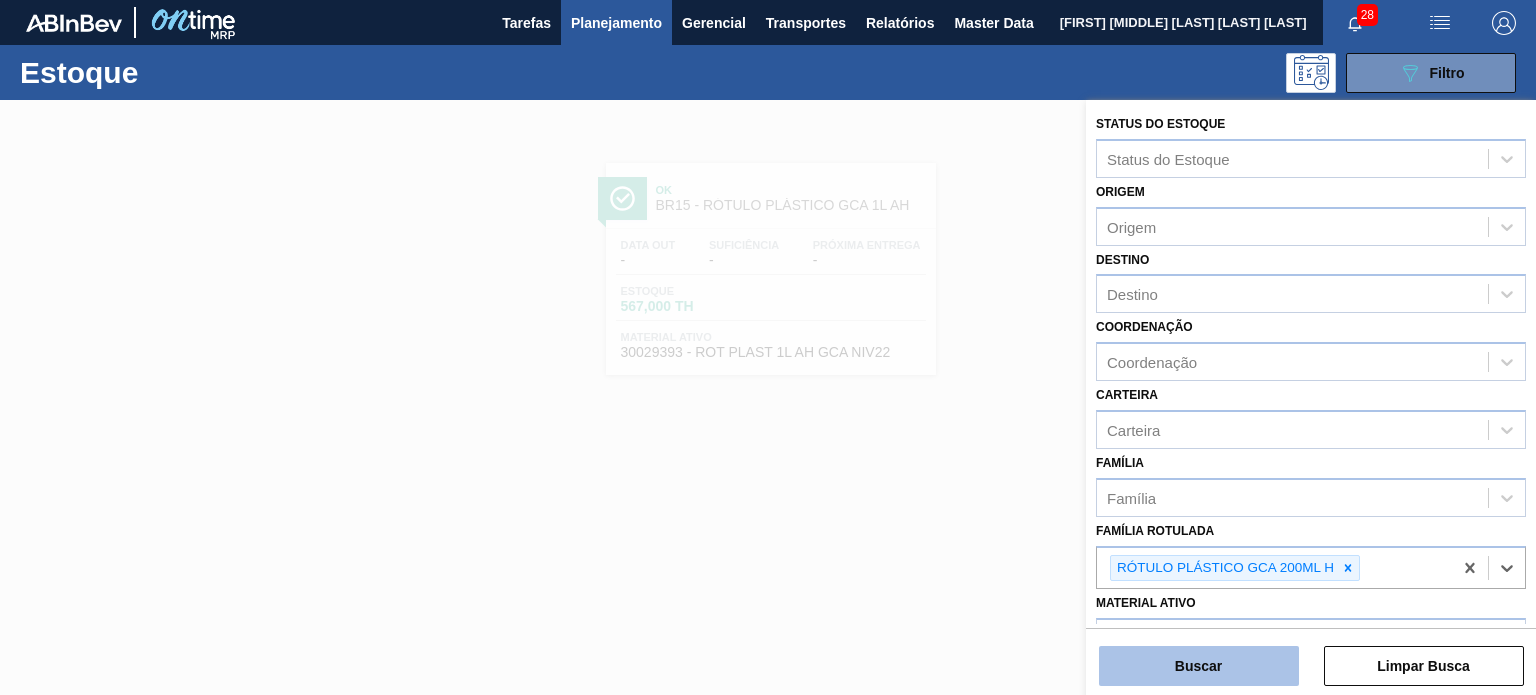 click on "Buscar" at bounding box center (1199, 666) 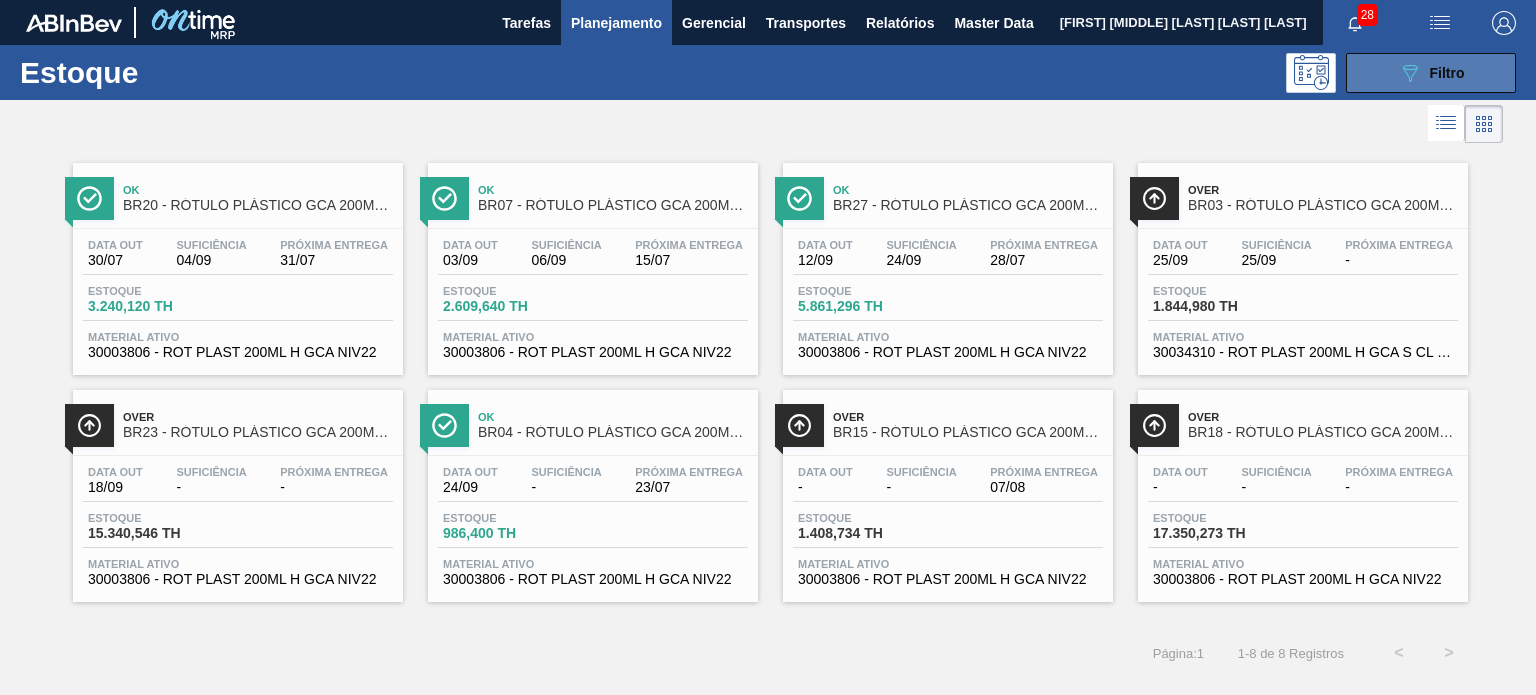 click on "089F7B8B-B2A5-4AFE-B5C0-19BA573D28AC Filtro" at bounding box center [1431, 73] 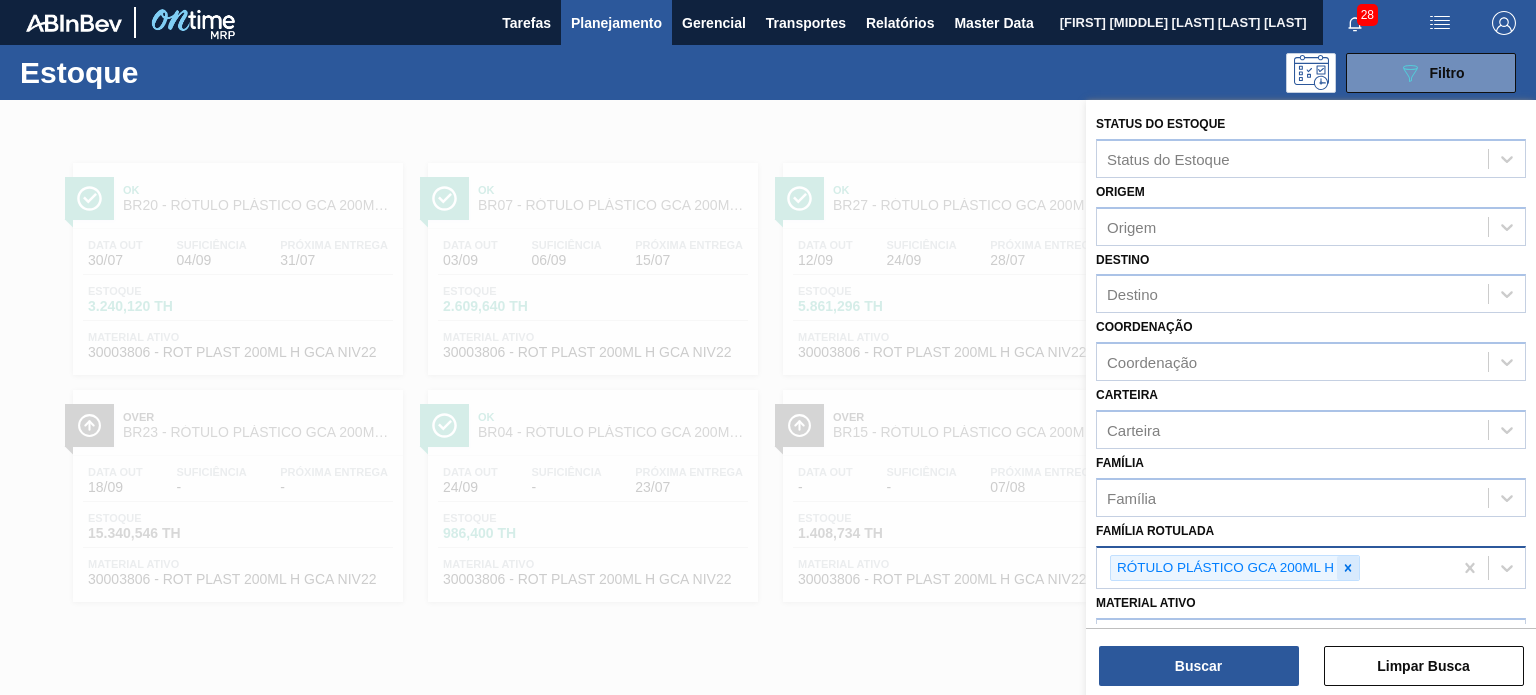 click 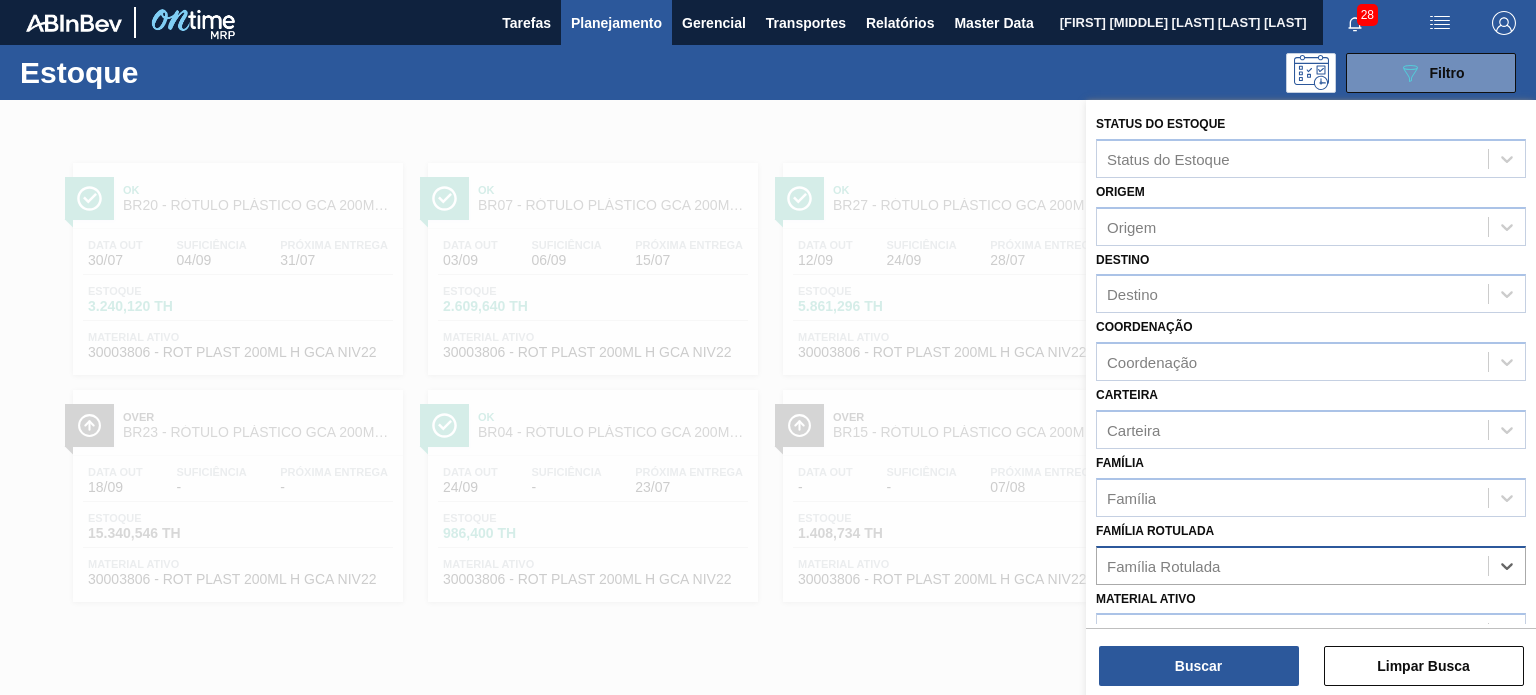 paste on "RÓTULO PLÁSTICO GCA 2L H" 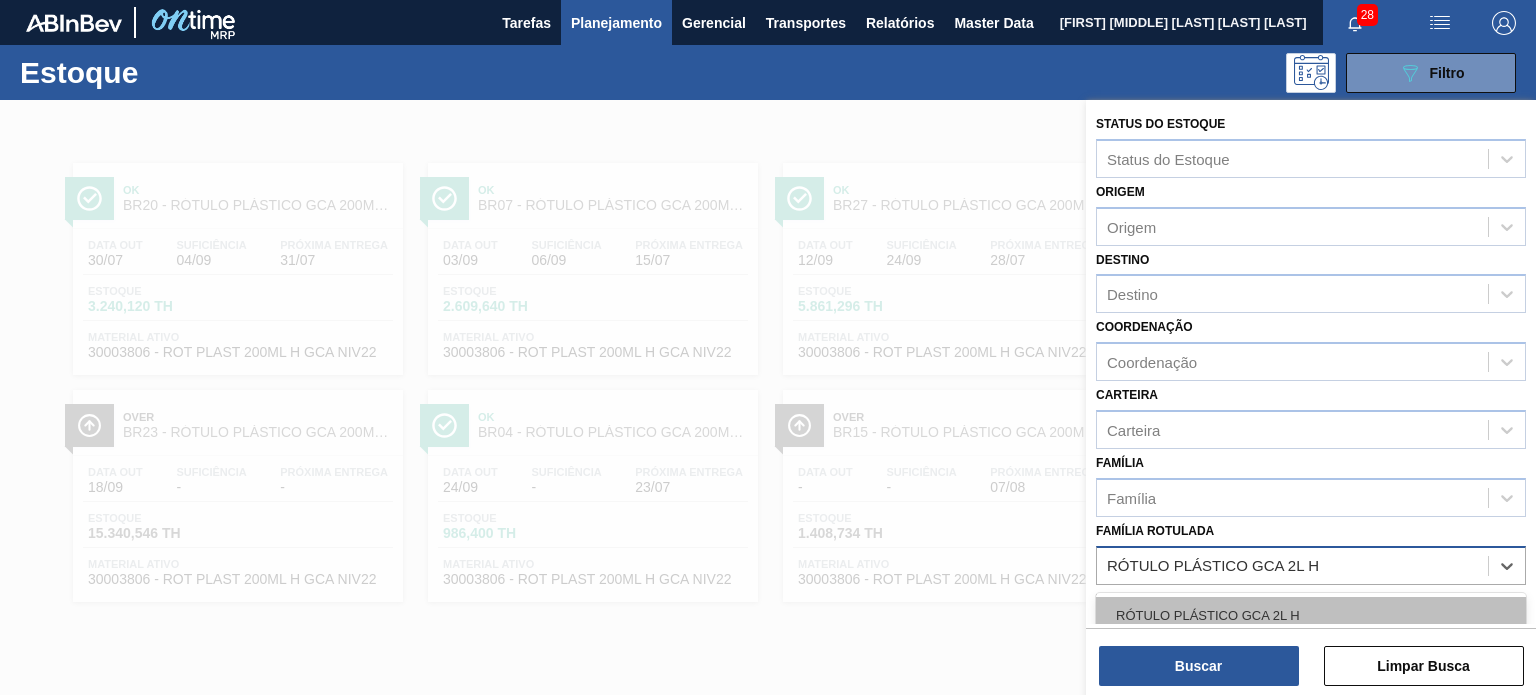 click on "RÓTULO PLÁSTICO GCA 2L H" at bounding box center (1311, 615) 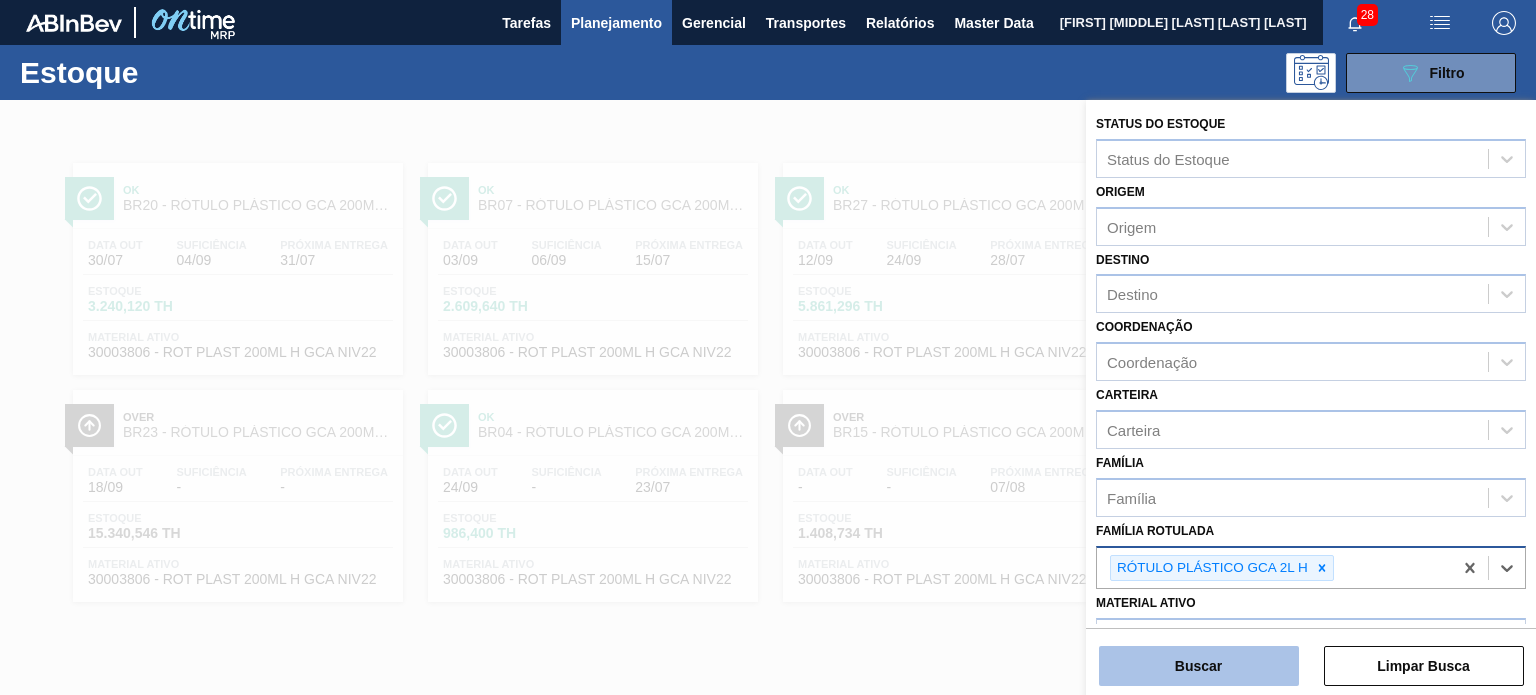 click on "Buscar" at bounding box center [1199, 666] 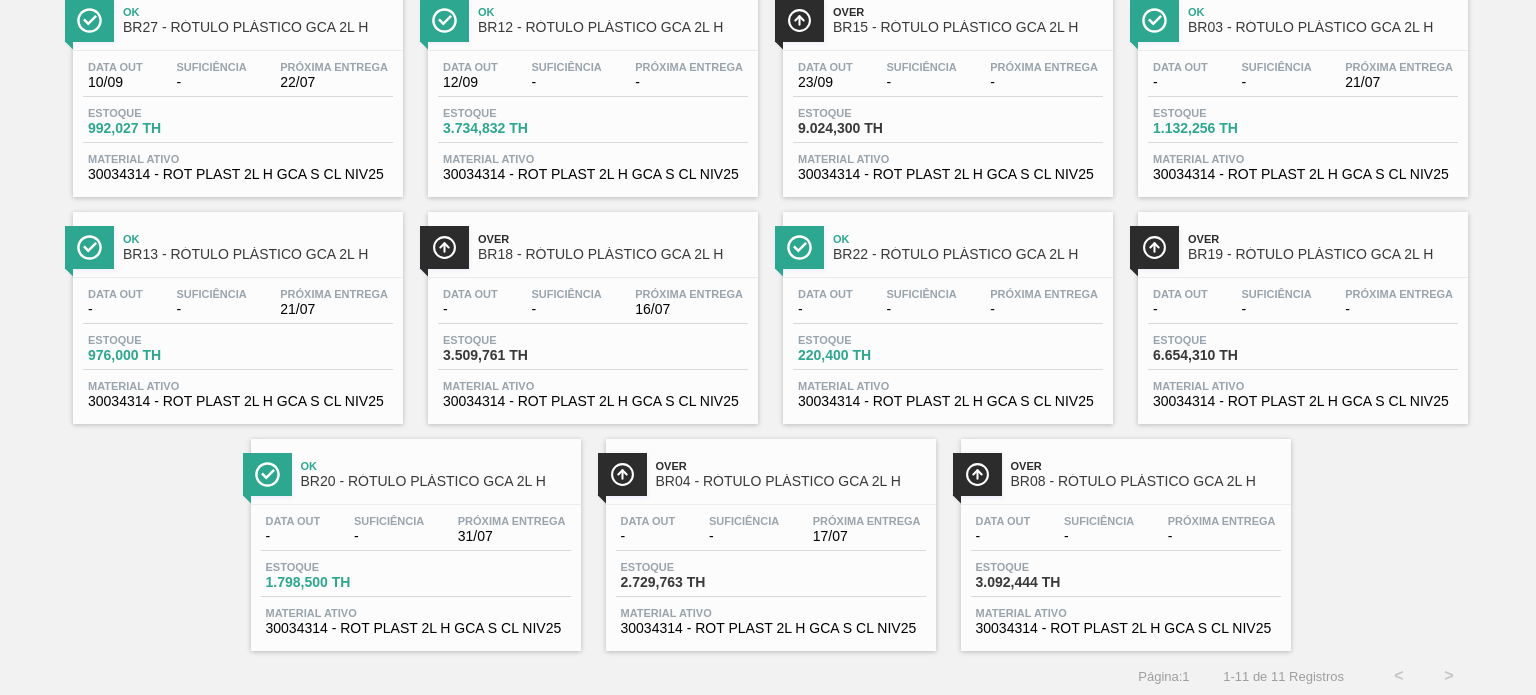scroll, scrollTop: 181, scrollLeft: 0, axis: vertical 